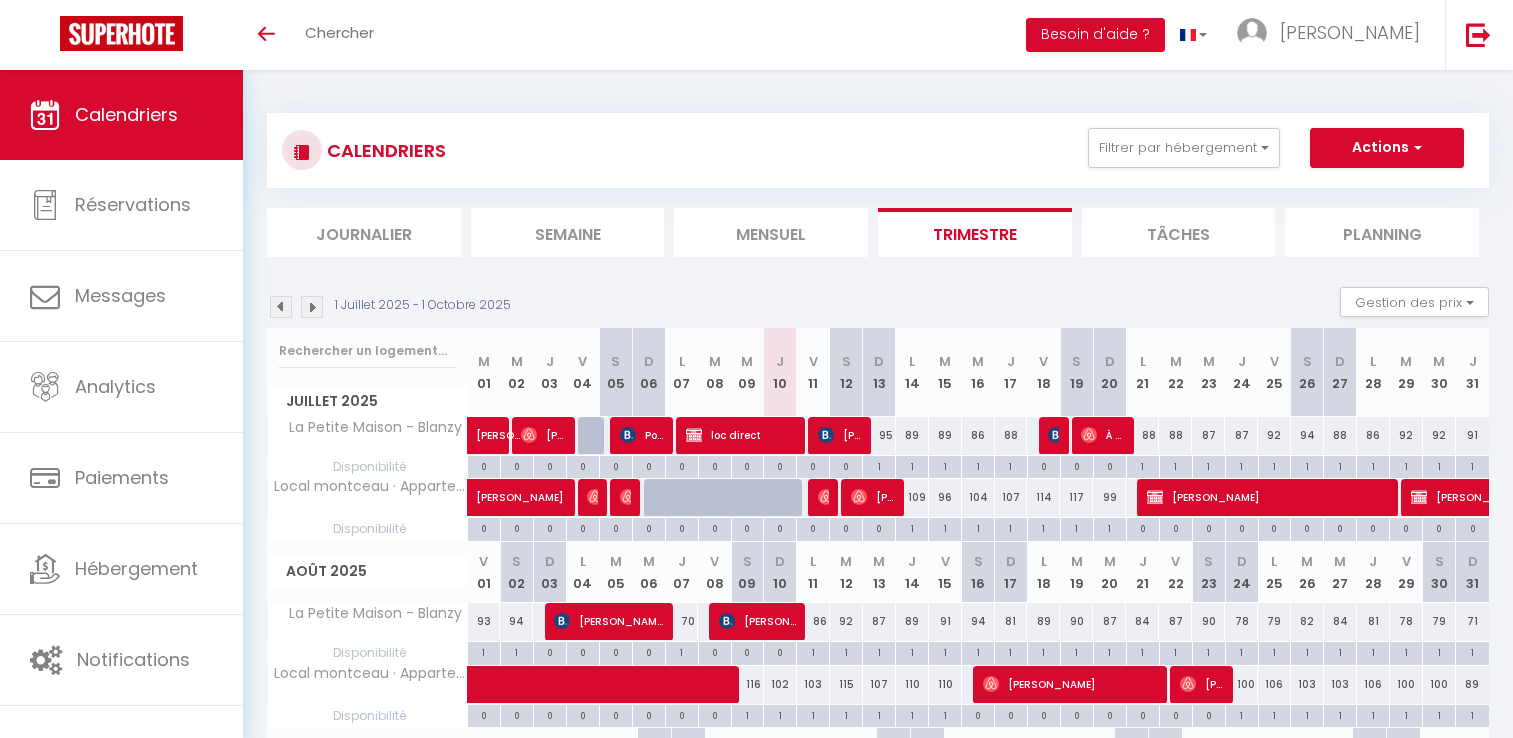 scroll, scrollTop: 254, scrollLeft: 0, axis: vertical 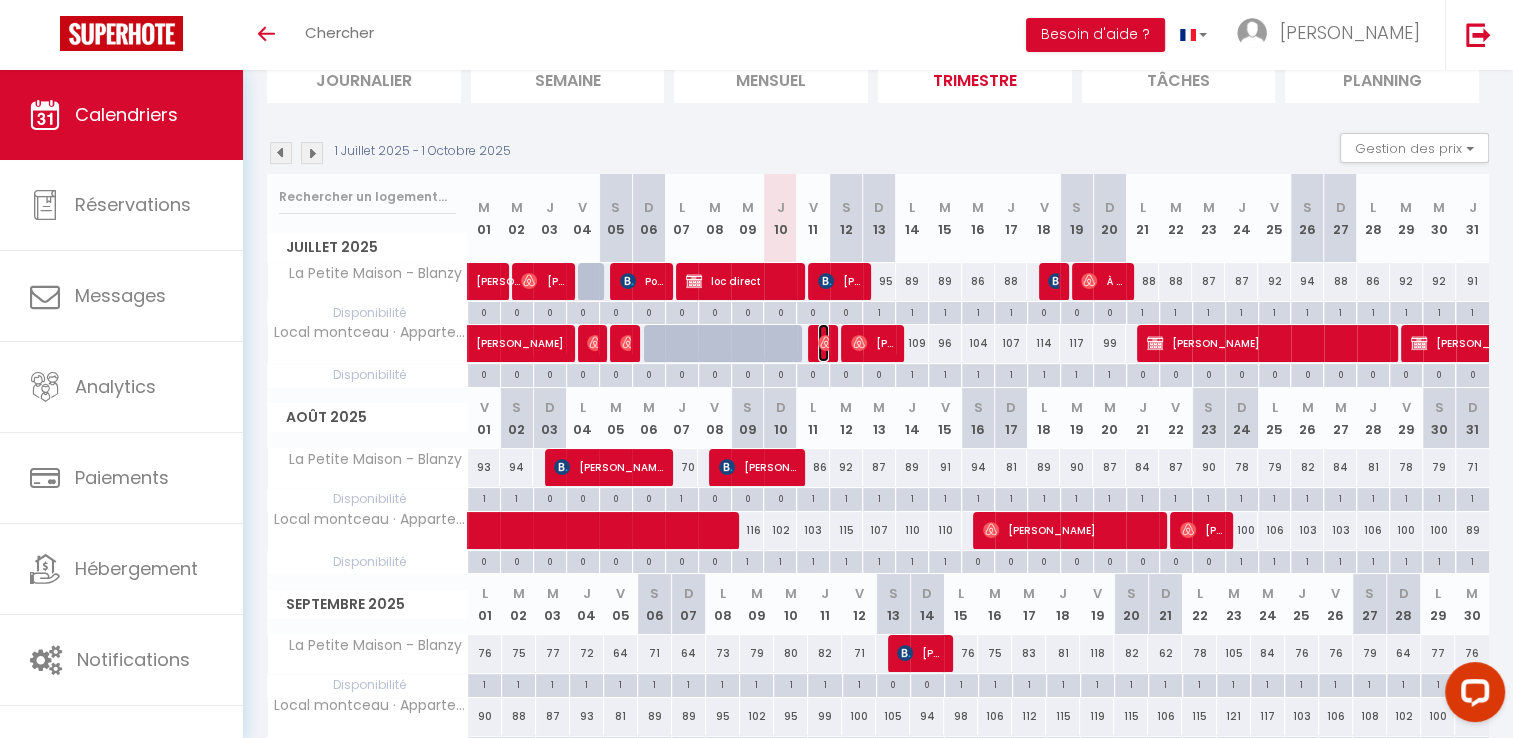 click on "[PERSON_NAME]" at bounding box center (823, 343) 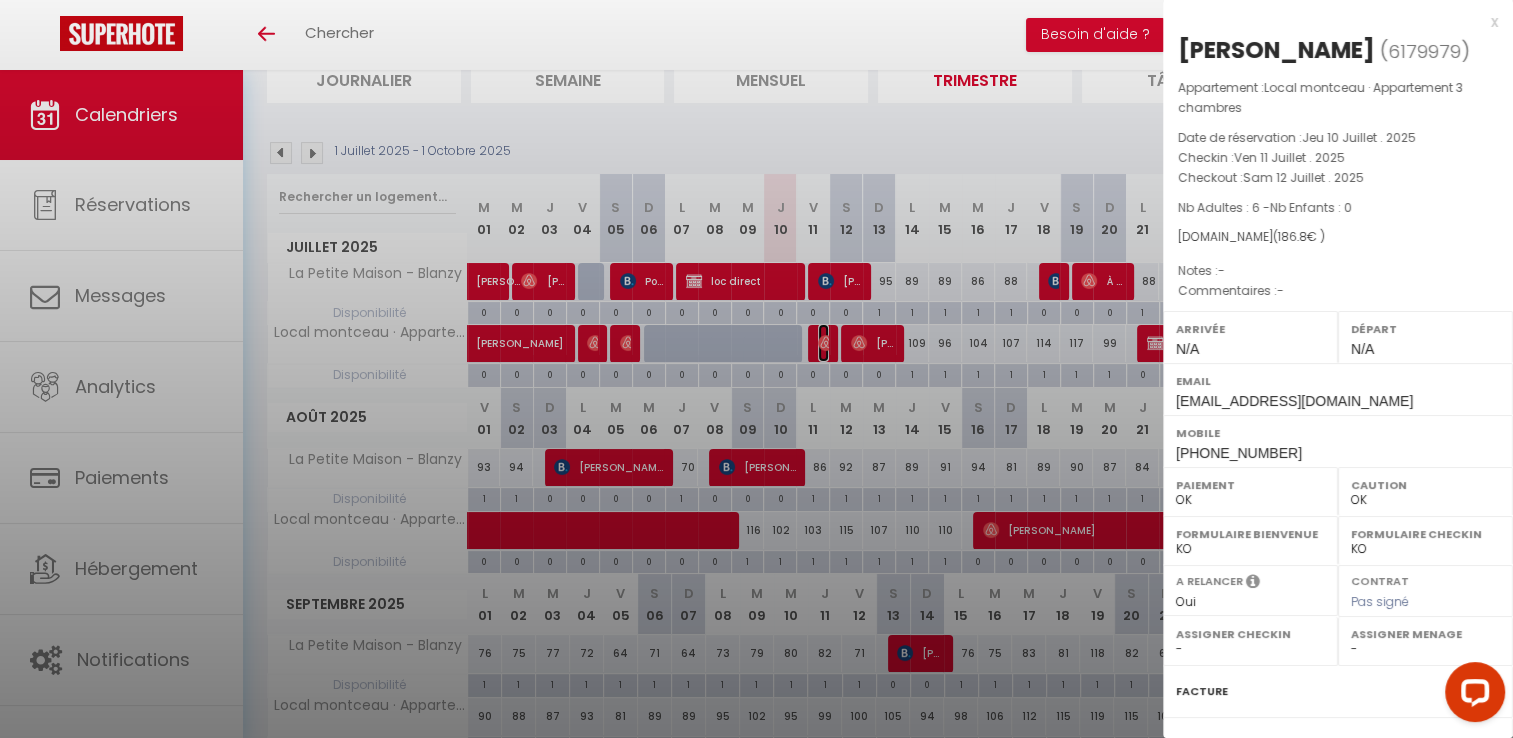 select on "48066" 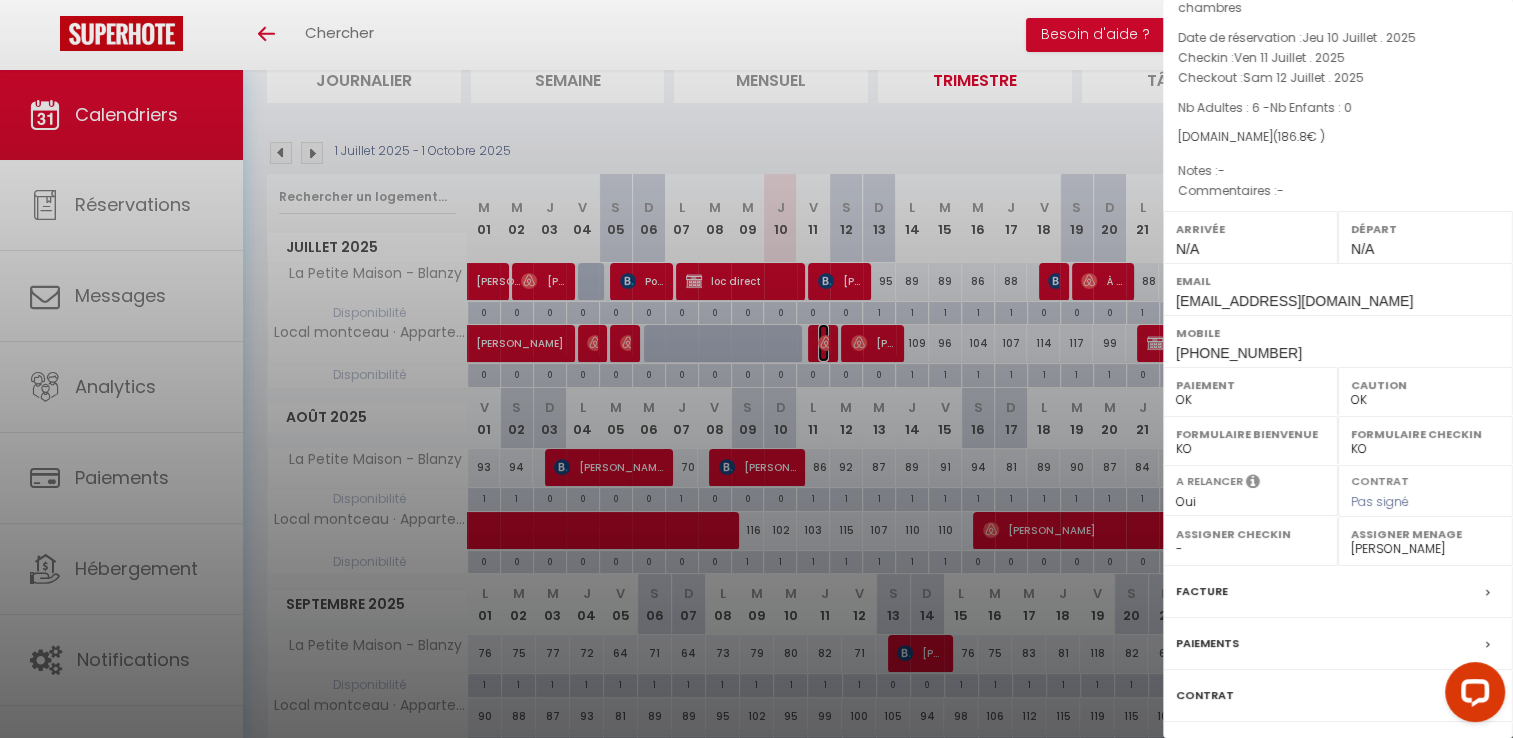 scroll, scrollTop: 0, scrollLeft: 0, axis: both 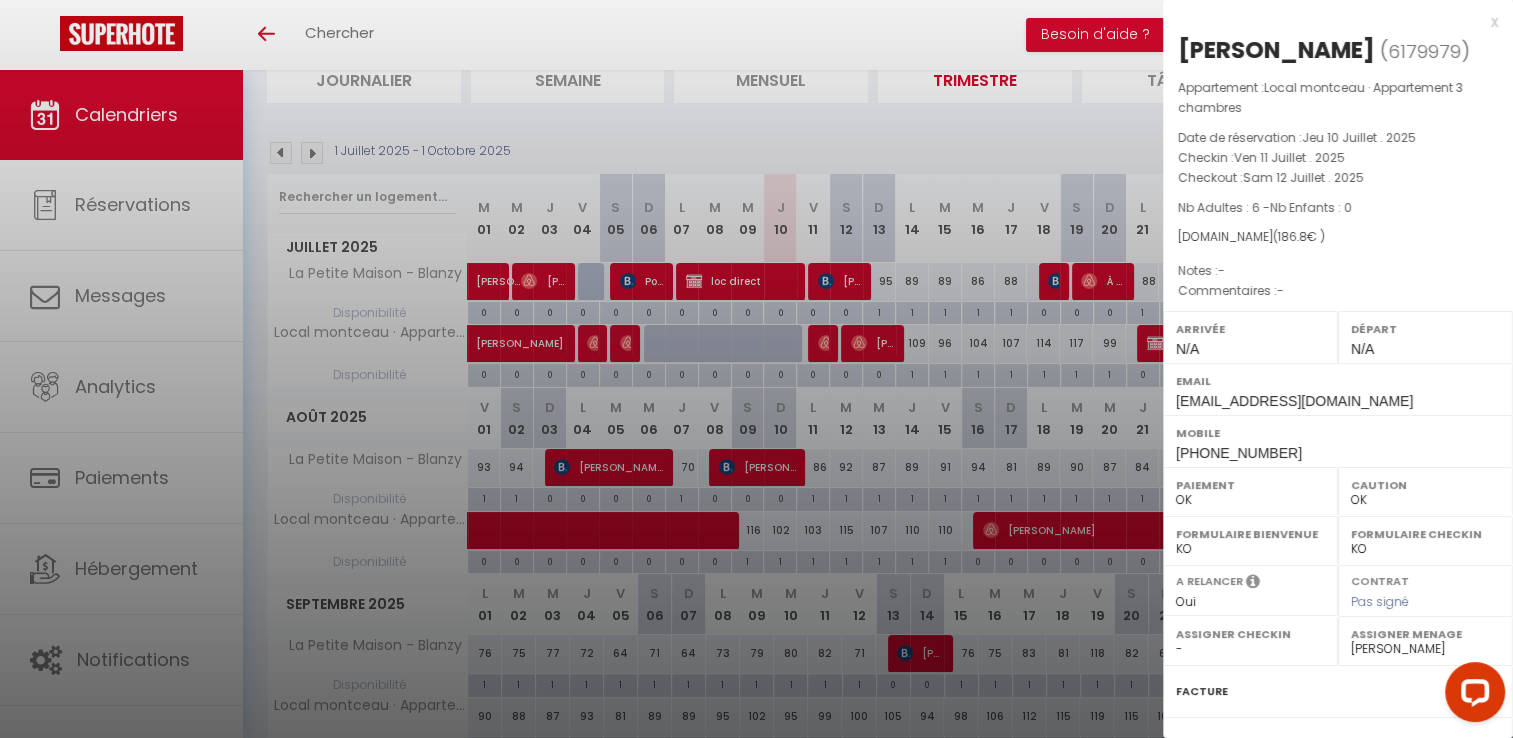 click at bounding box center [756, 369] 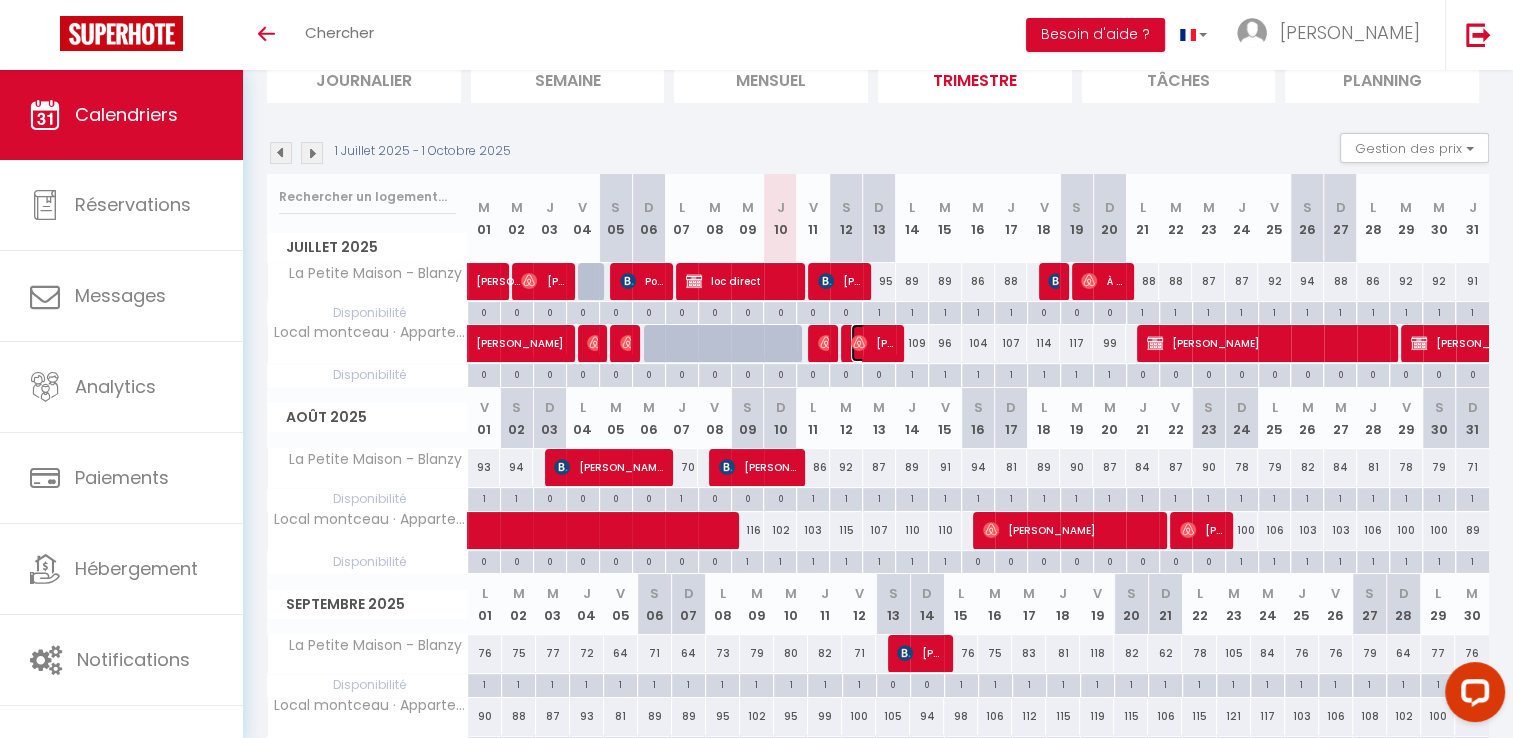 click on "[PERSON_NAME]" at bounding box center [873, 343] 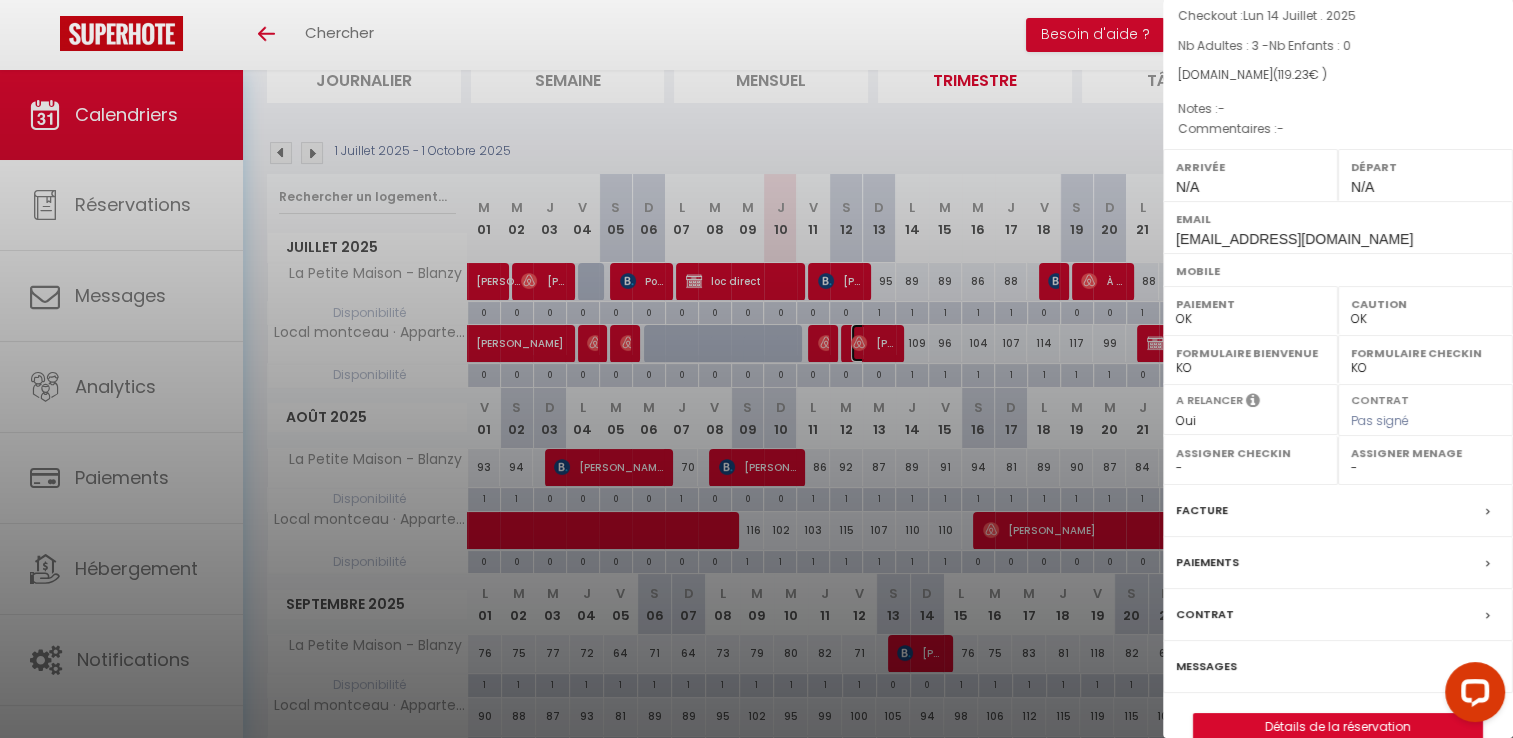 scroll, scrollTop: 191, scrollLeft: 0, axis: vertical 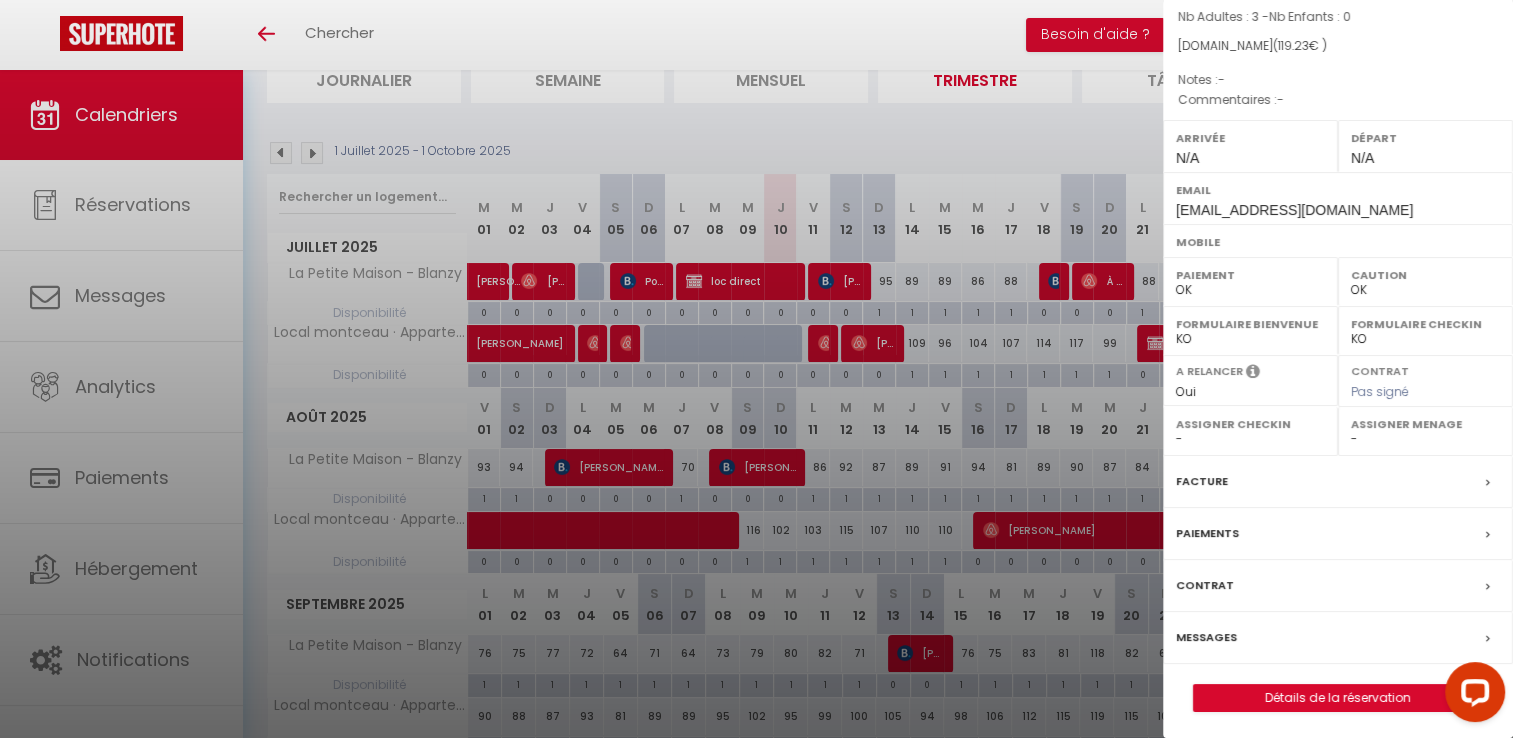 click on "Messages" at bounding box center [1206, 637] 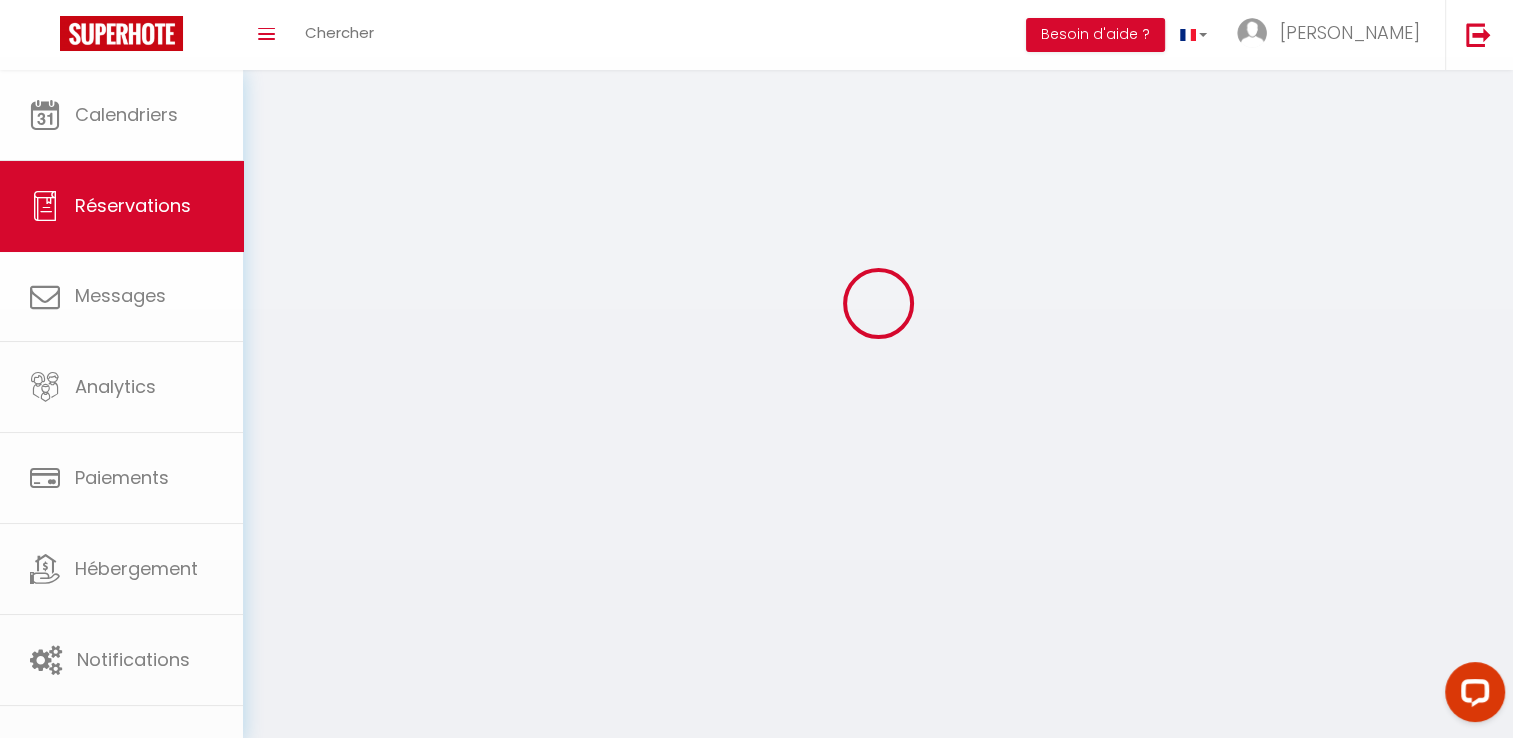 scroll, scrollTop: 0, scrollLeft: 0, axis: both 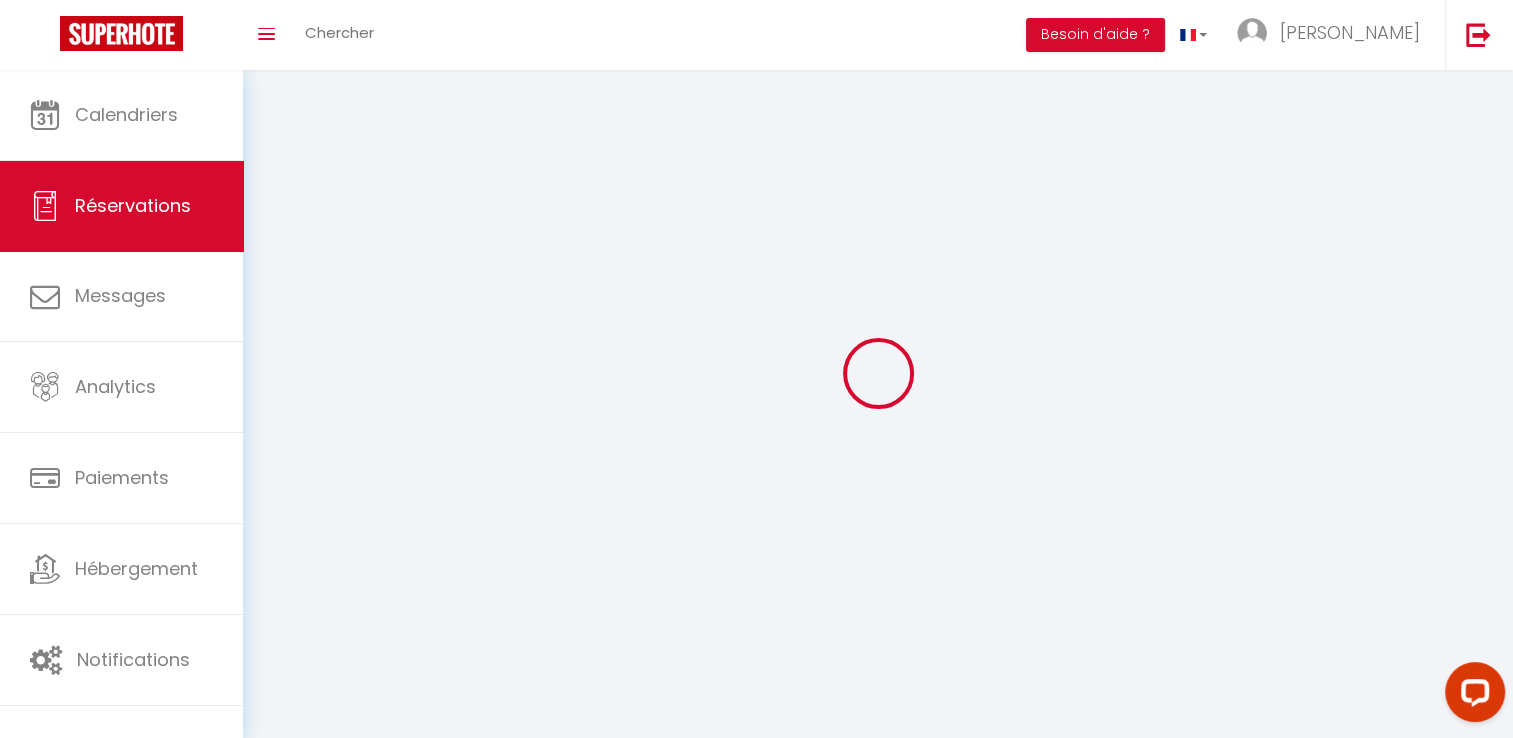 select 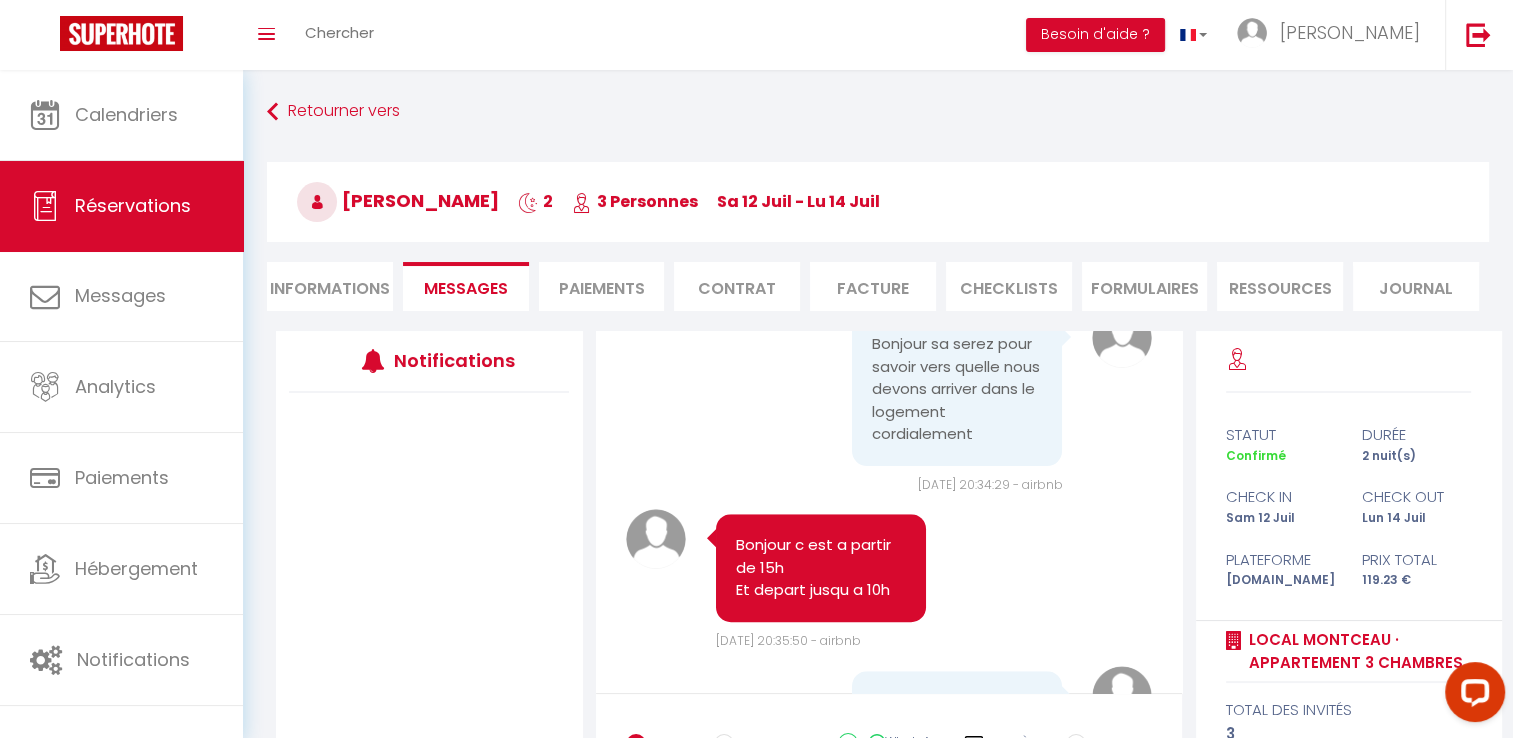 scroll, scrollTop: 626, scrollLeft: 0, axis: vertical 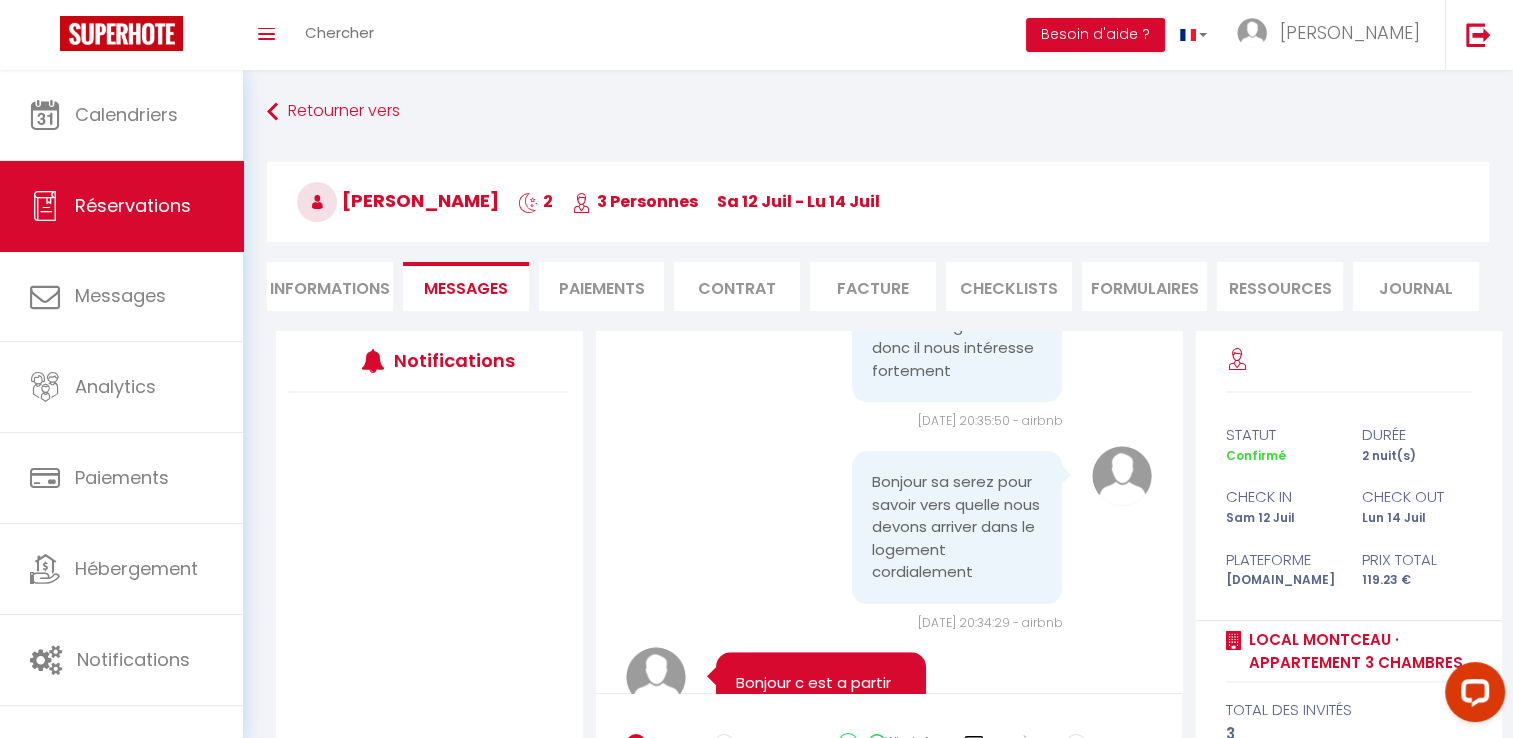 click on "Informations" at bounding box center [330, 286] 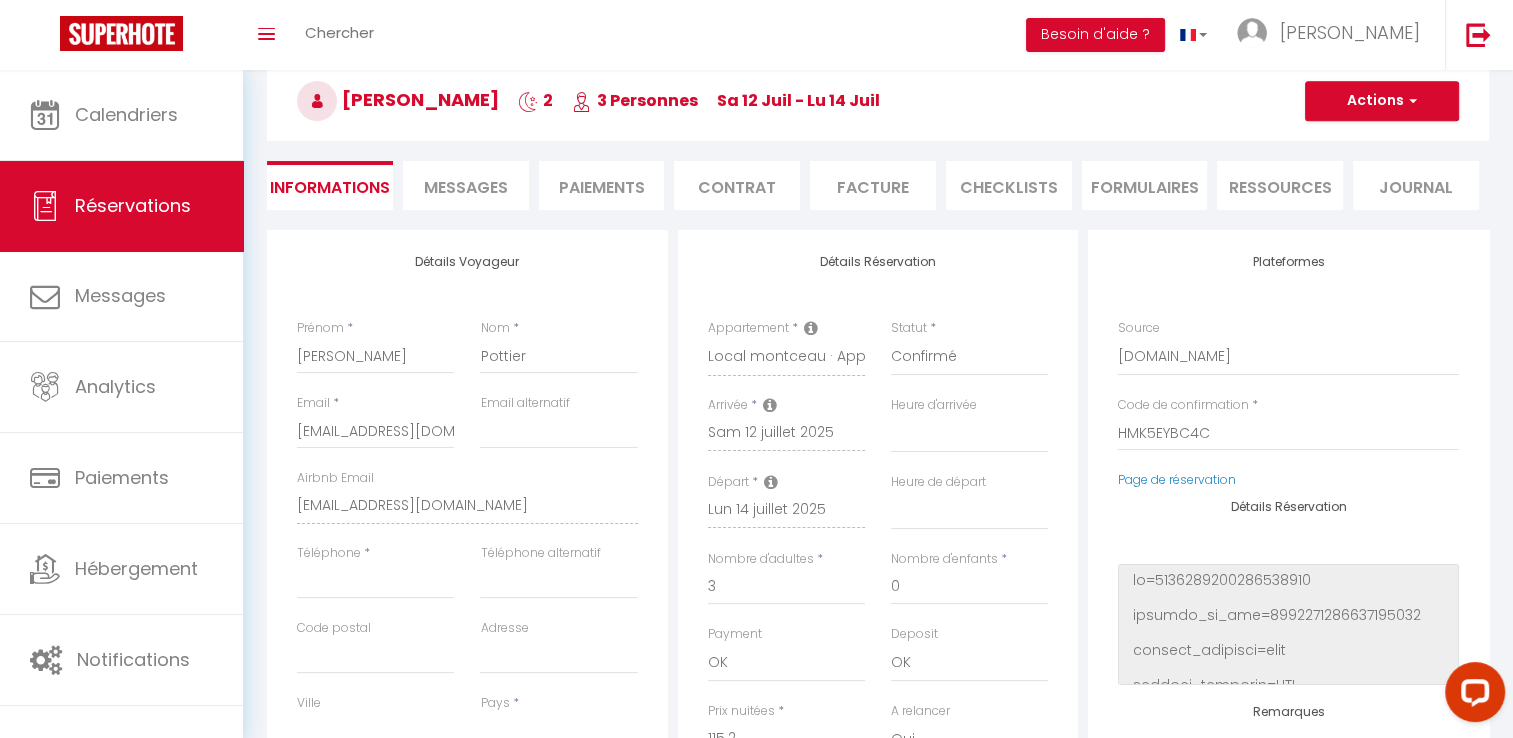 scroll, scrollTop: 200, scrollLeft: 0, axis: vertical 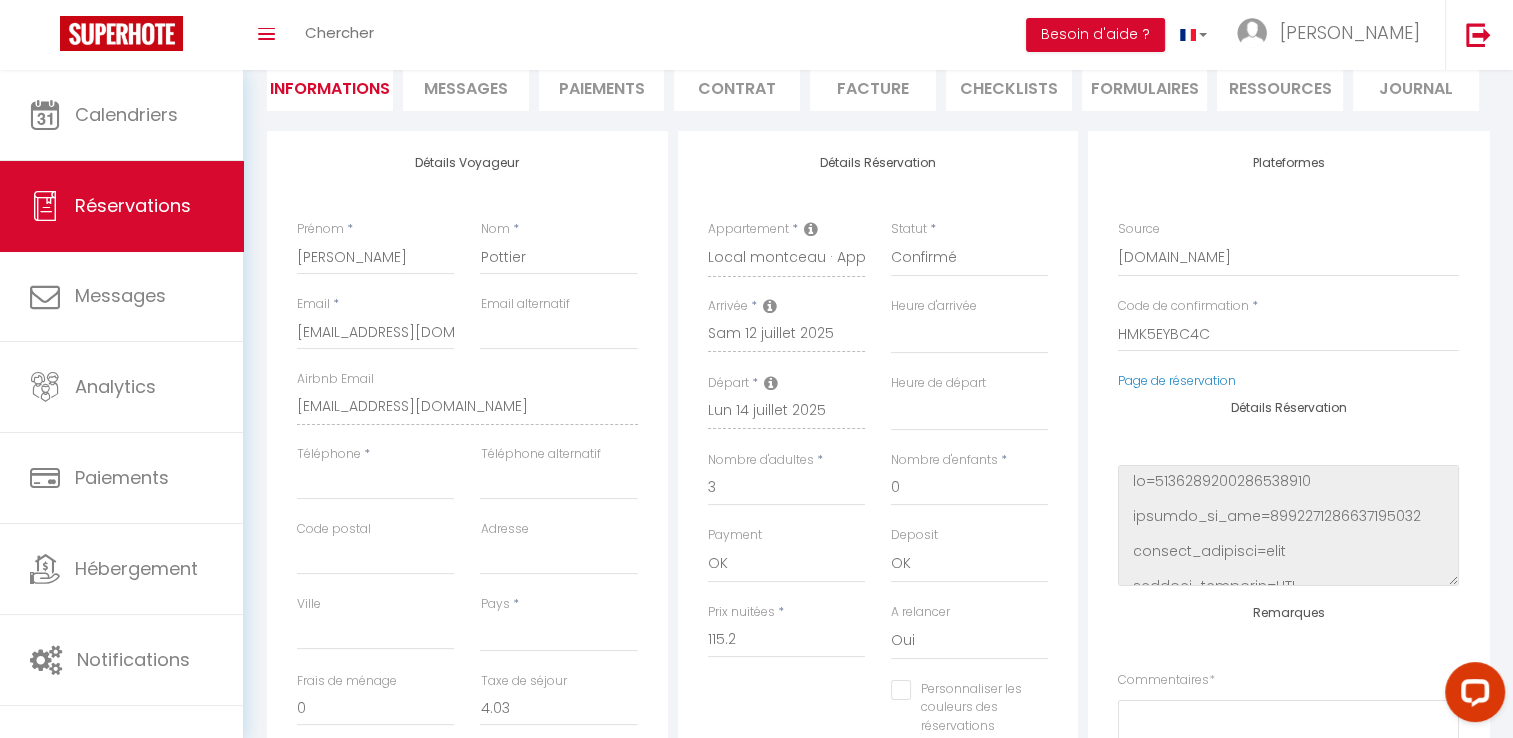 click on "Messages" at bounding box center [466, 88] 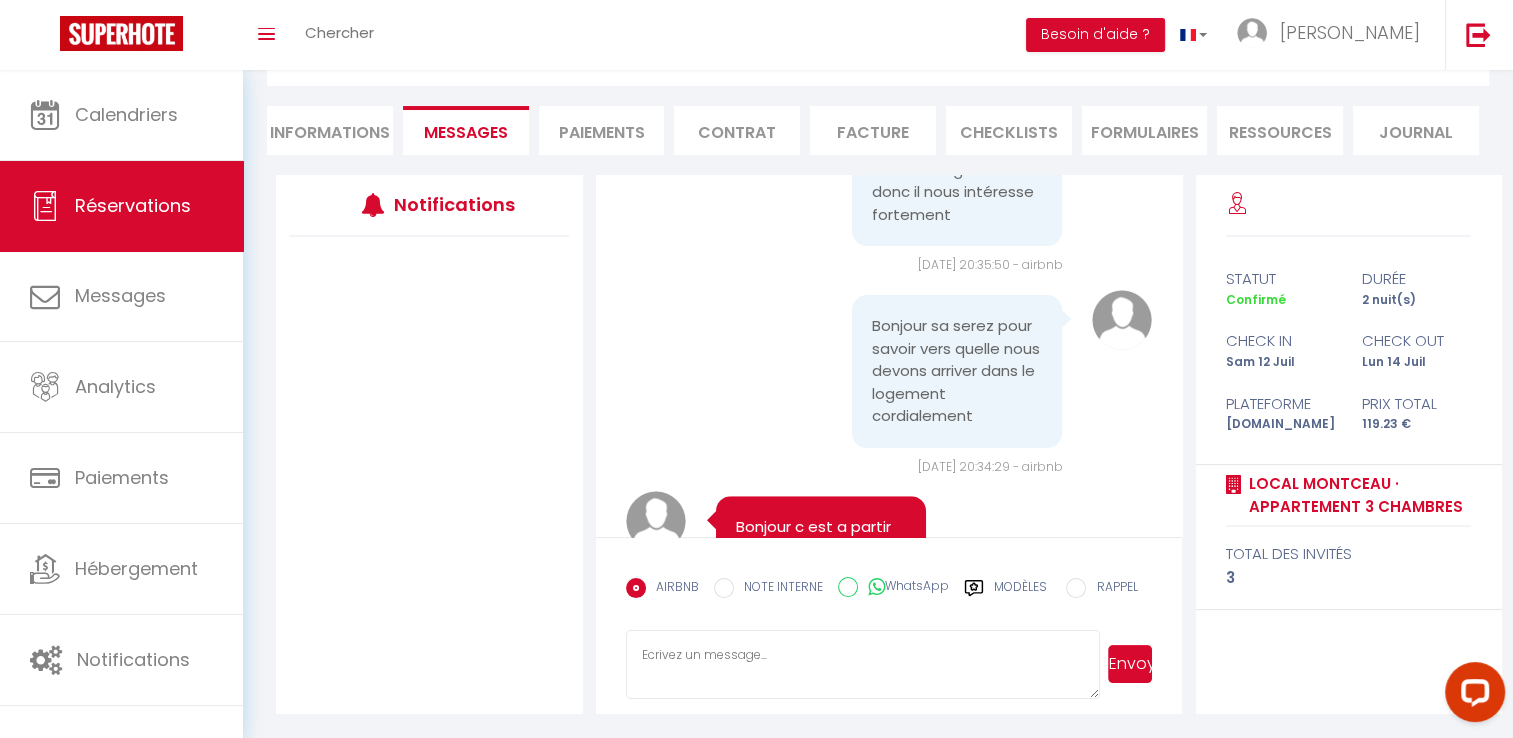 scroll, scrollTop: 155, scrollLeft: 0, axis: vertical 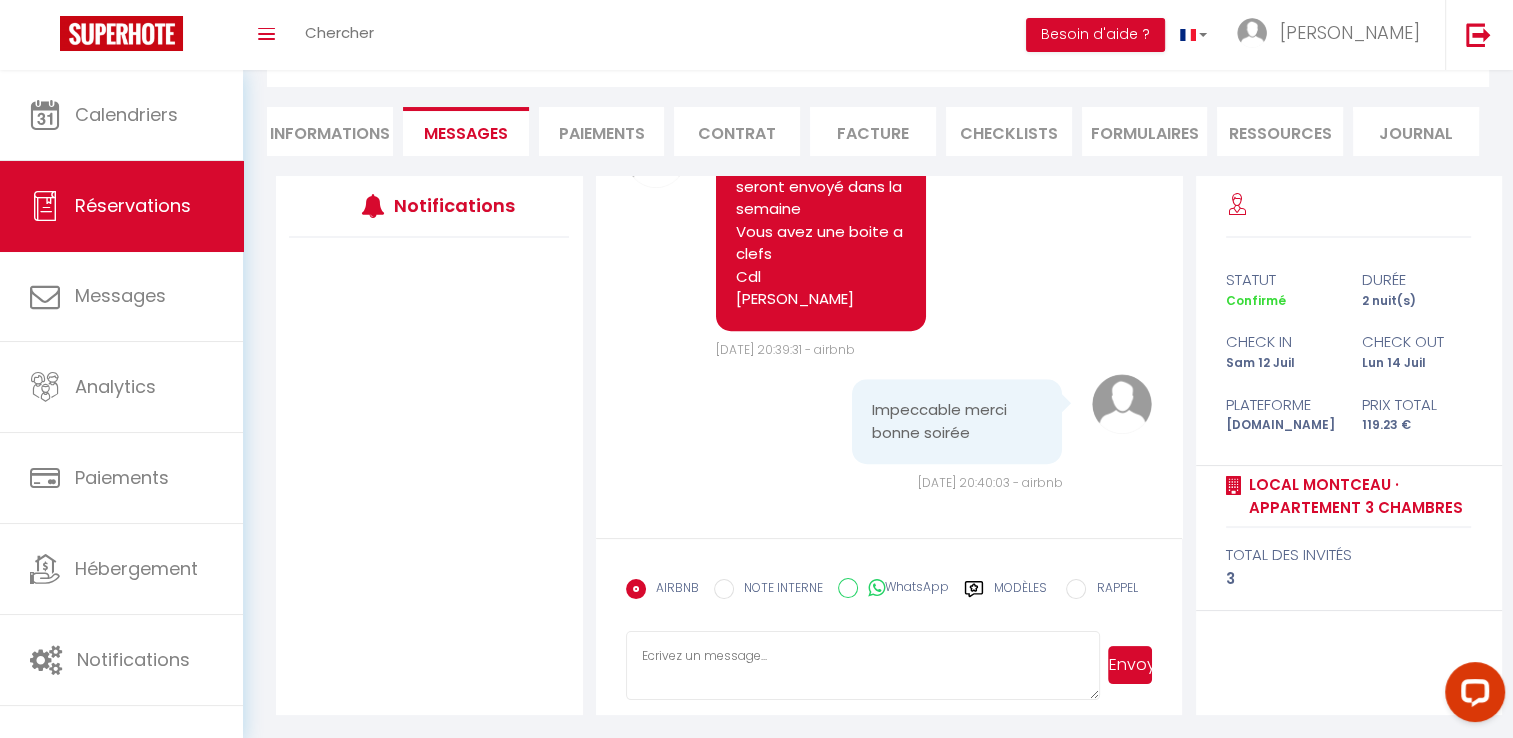 click at bounding box center [863, 666] 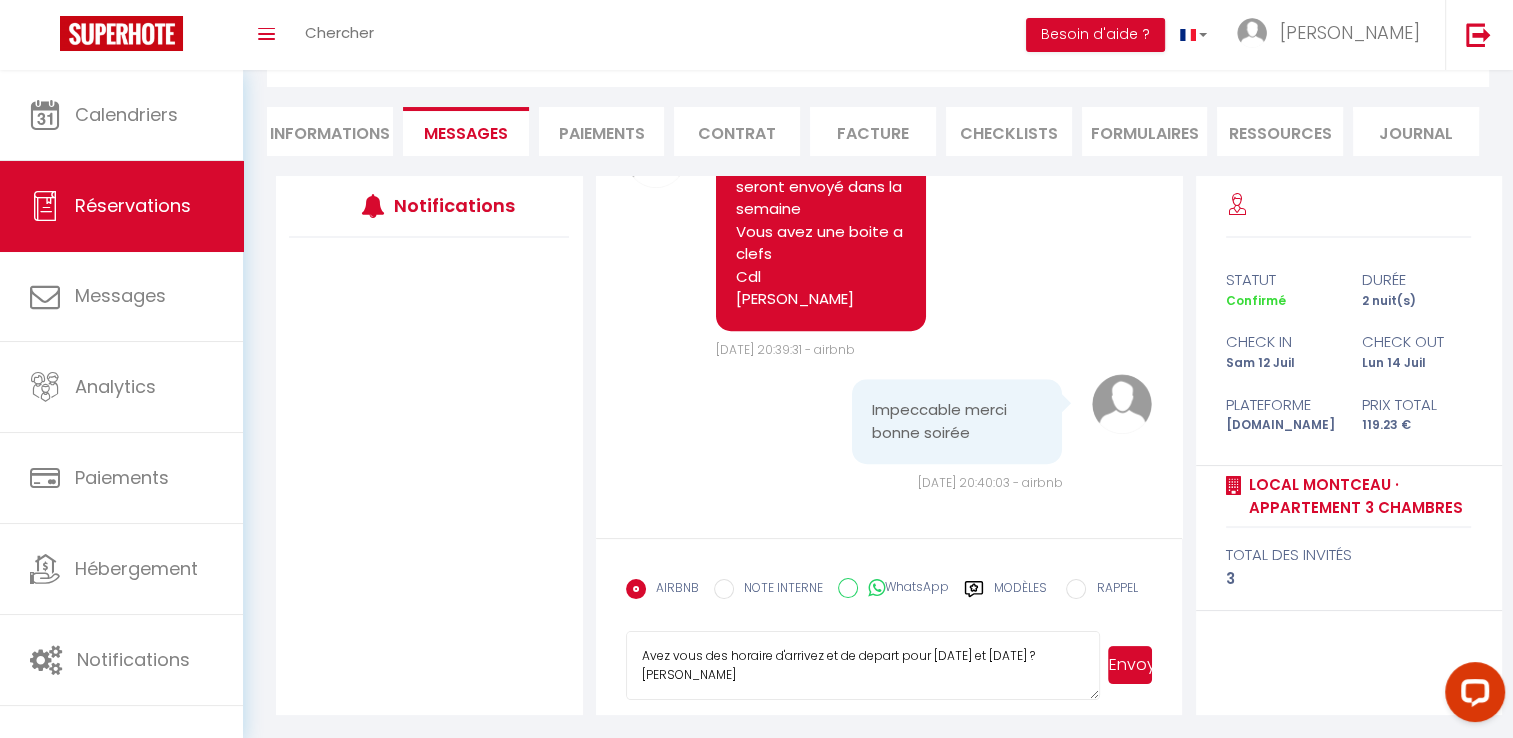 scroll, scrollTop: 56, scrollLeft: 0, axis: vertical 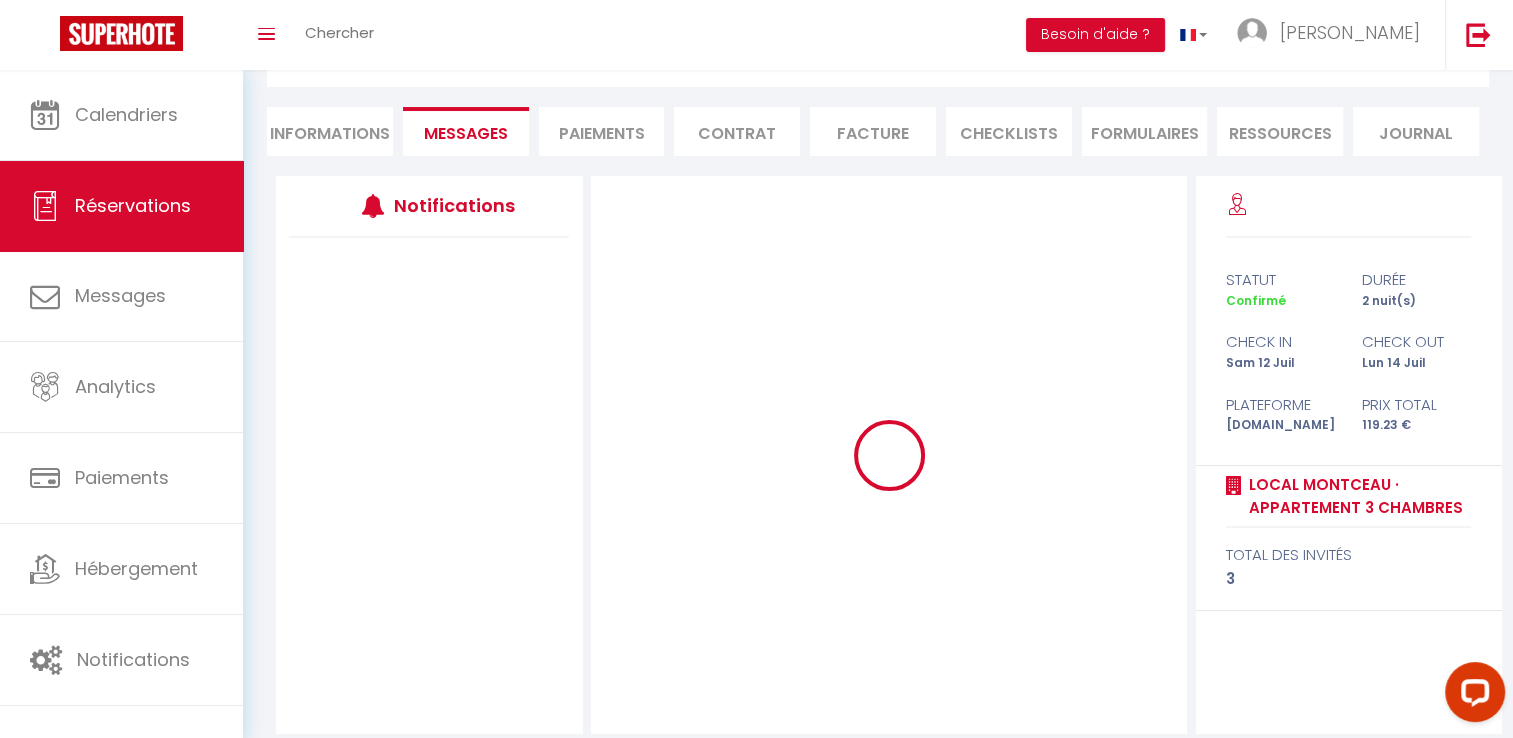 type 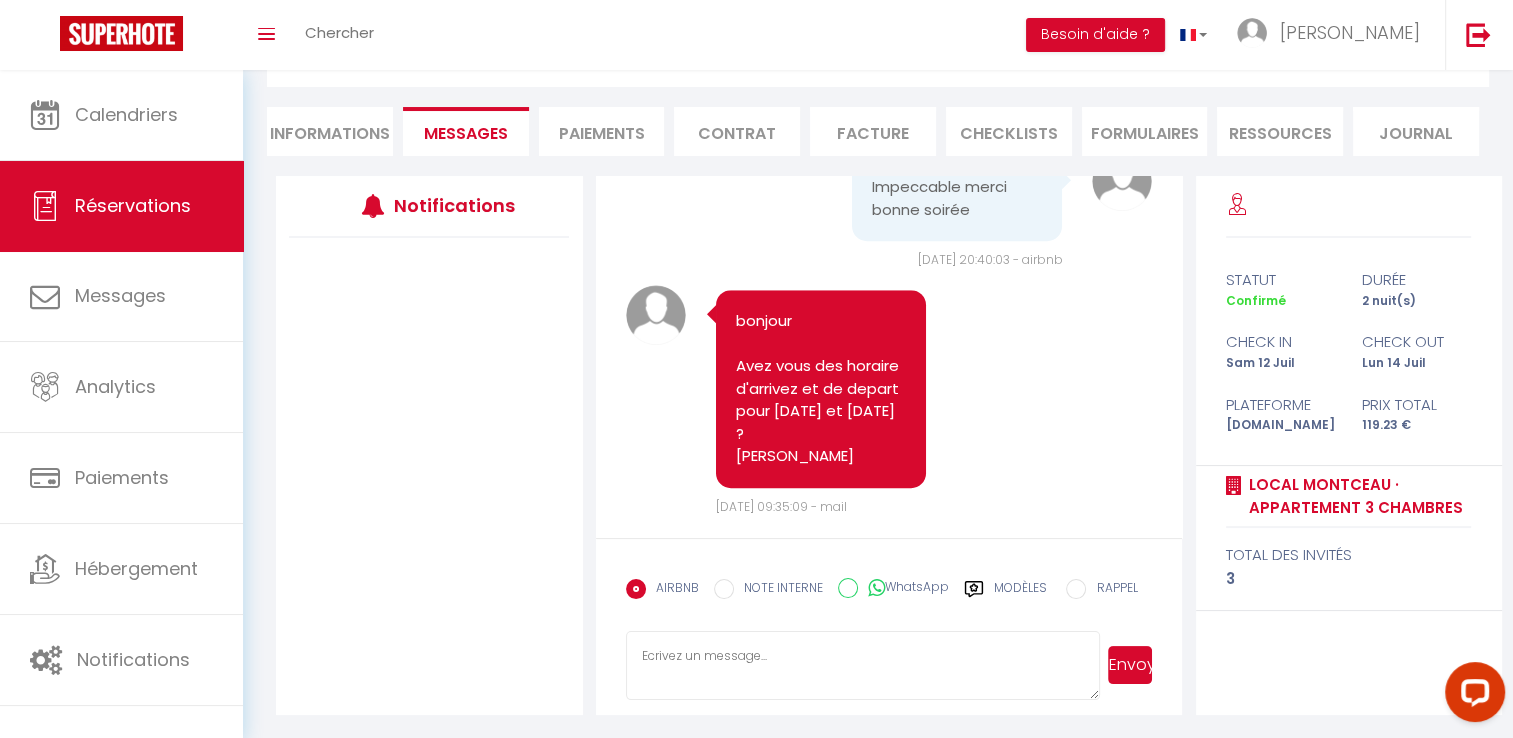 scroll, scrollTop: 1595, scrollLeft: 0, axis: vertical 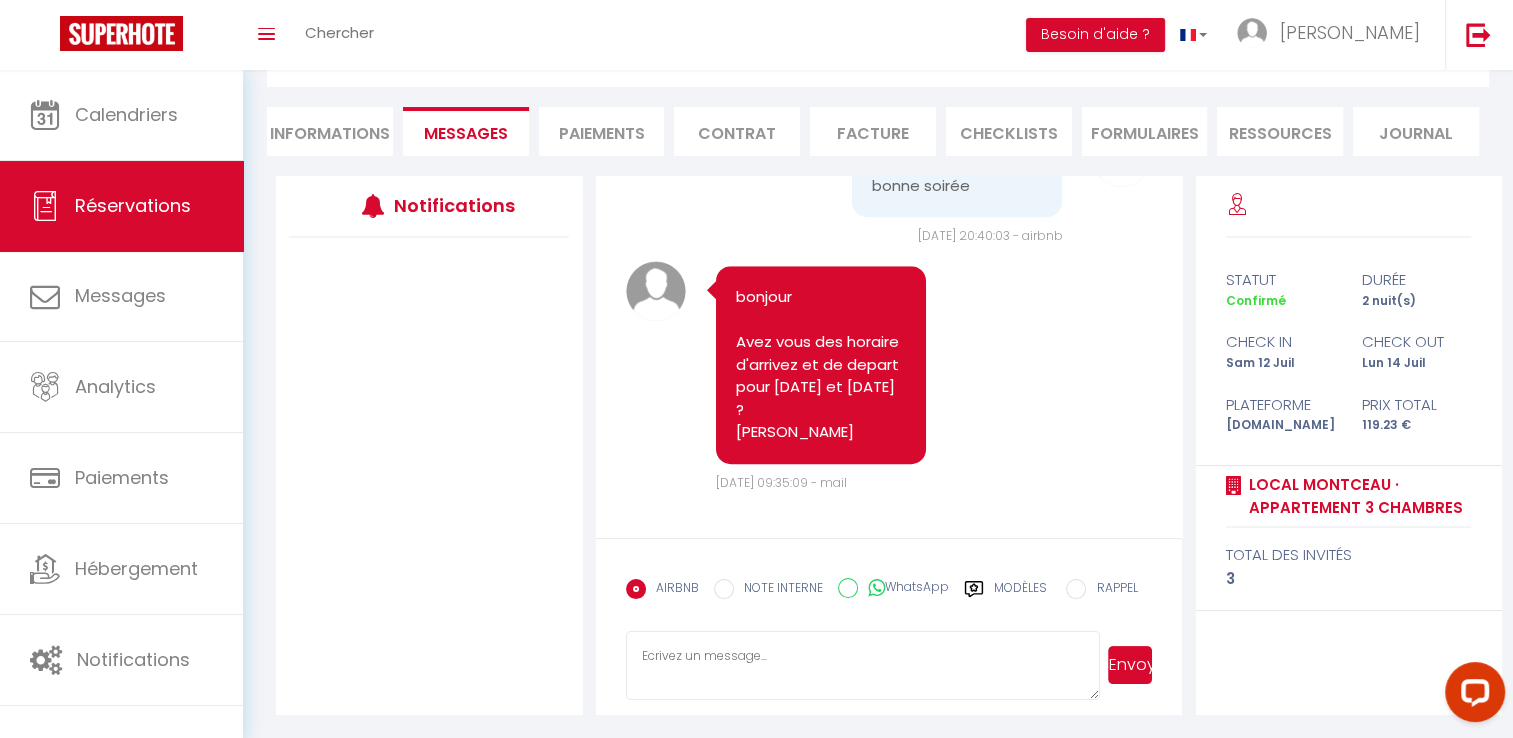 click at bounding box center (863, 666) 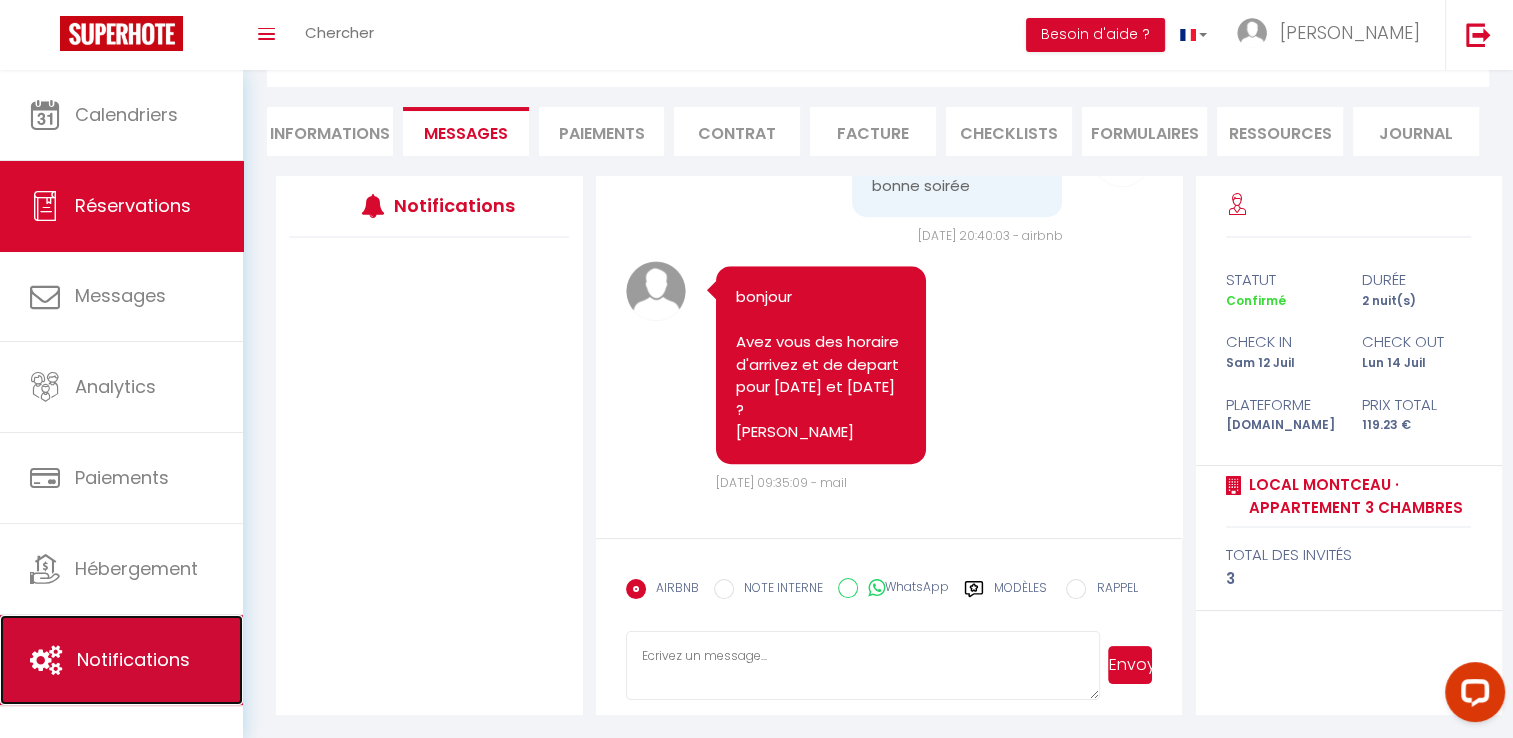 click on "Notifications" at bounding box center [121, 660] 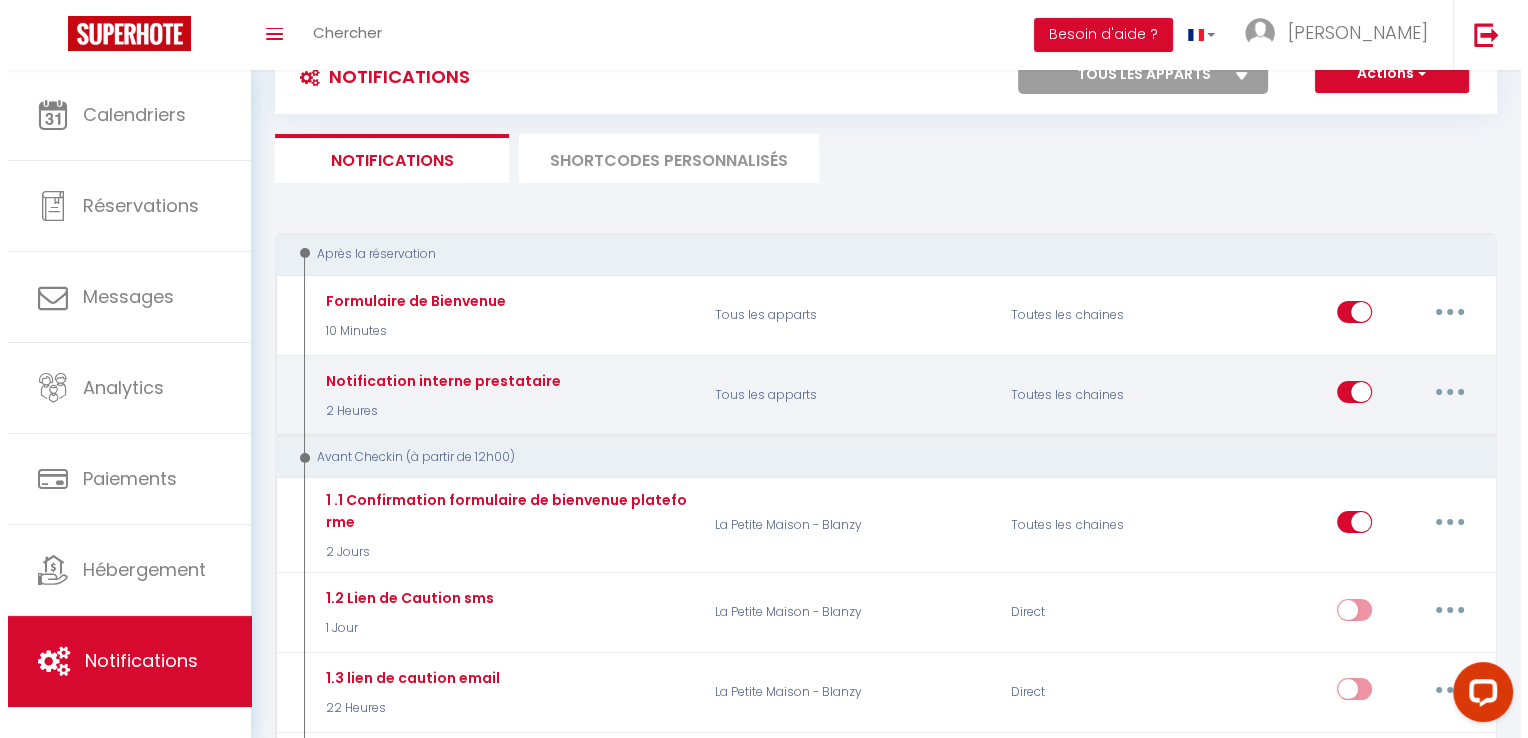 scroll, scrollTop: 200, scrollLeft: 0, axis: vertical 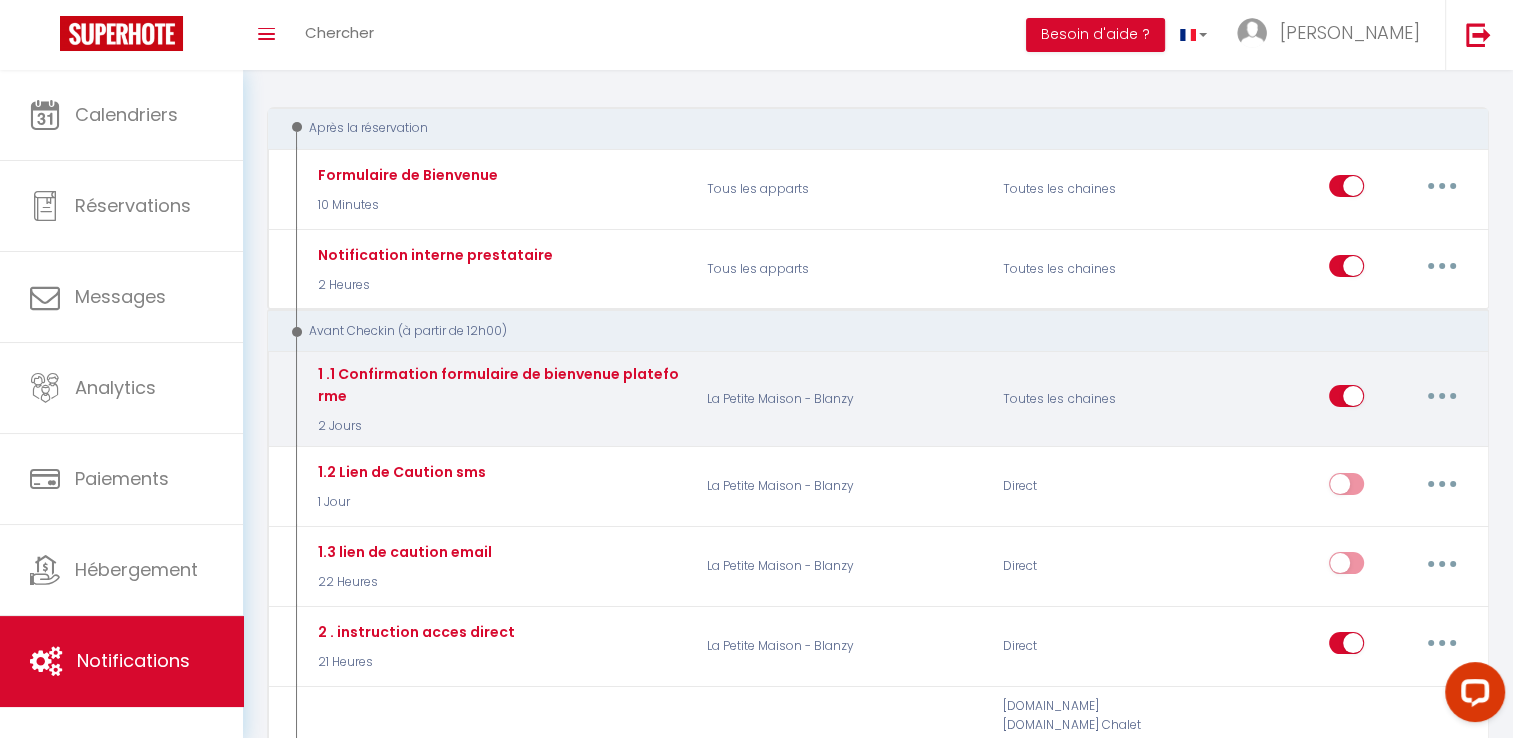 click at bounding box center [1442, 396] 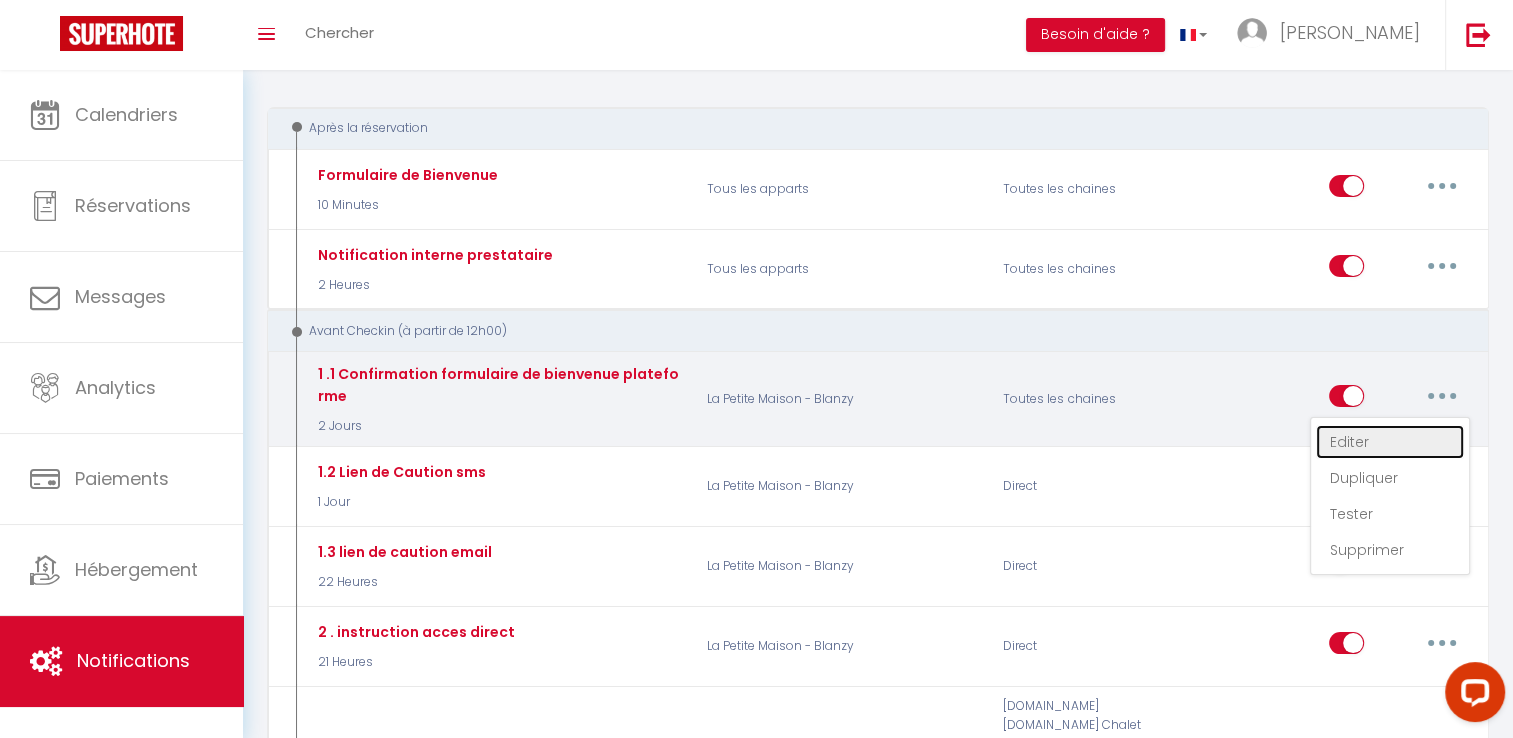 click on "Editer" at bounding box center (1390, 442) 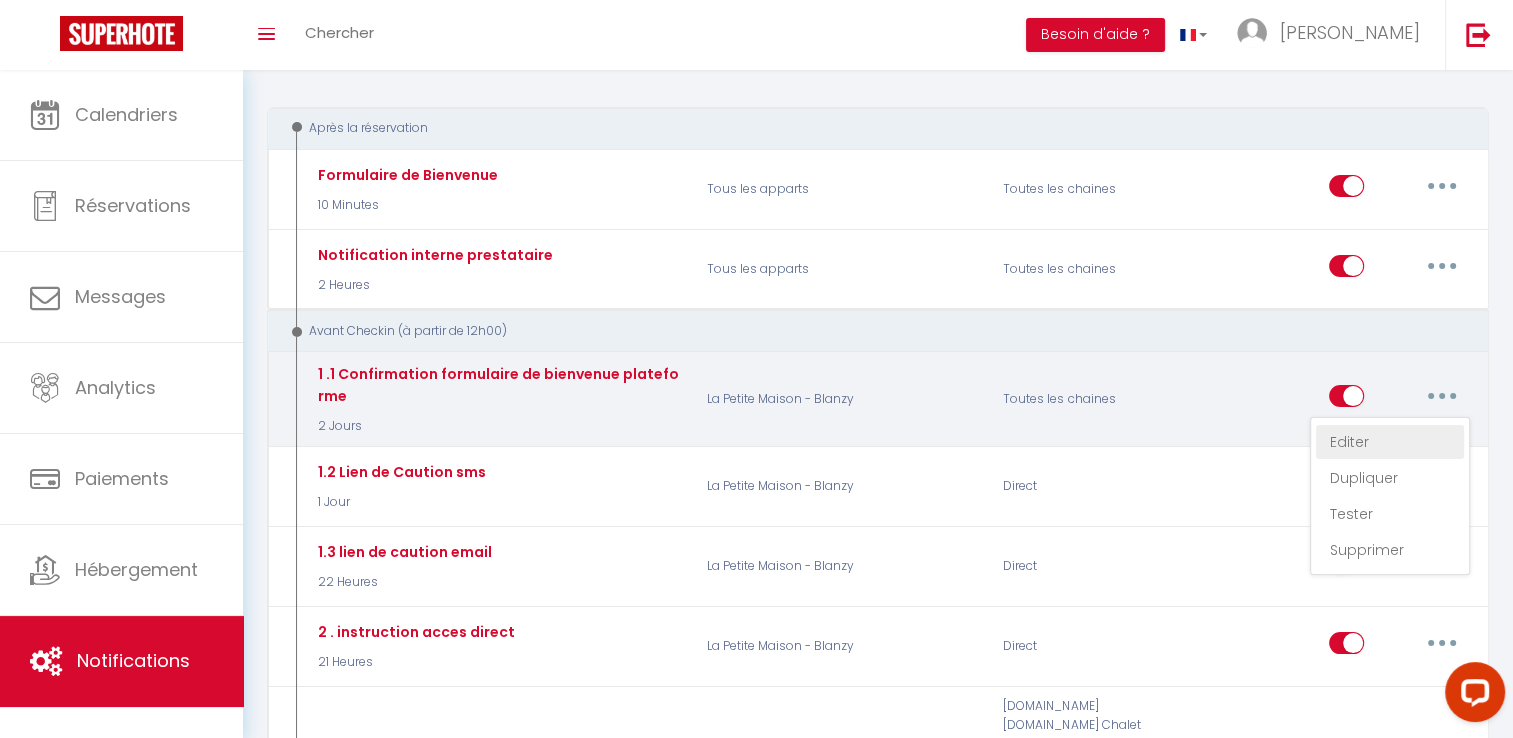type on "1 .1  Confirmation formulaire de bienvenue plateforme" 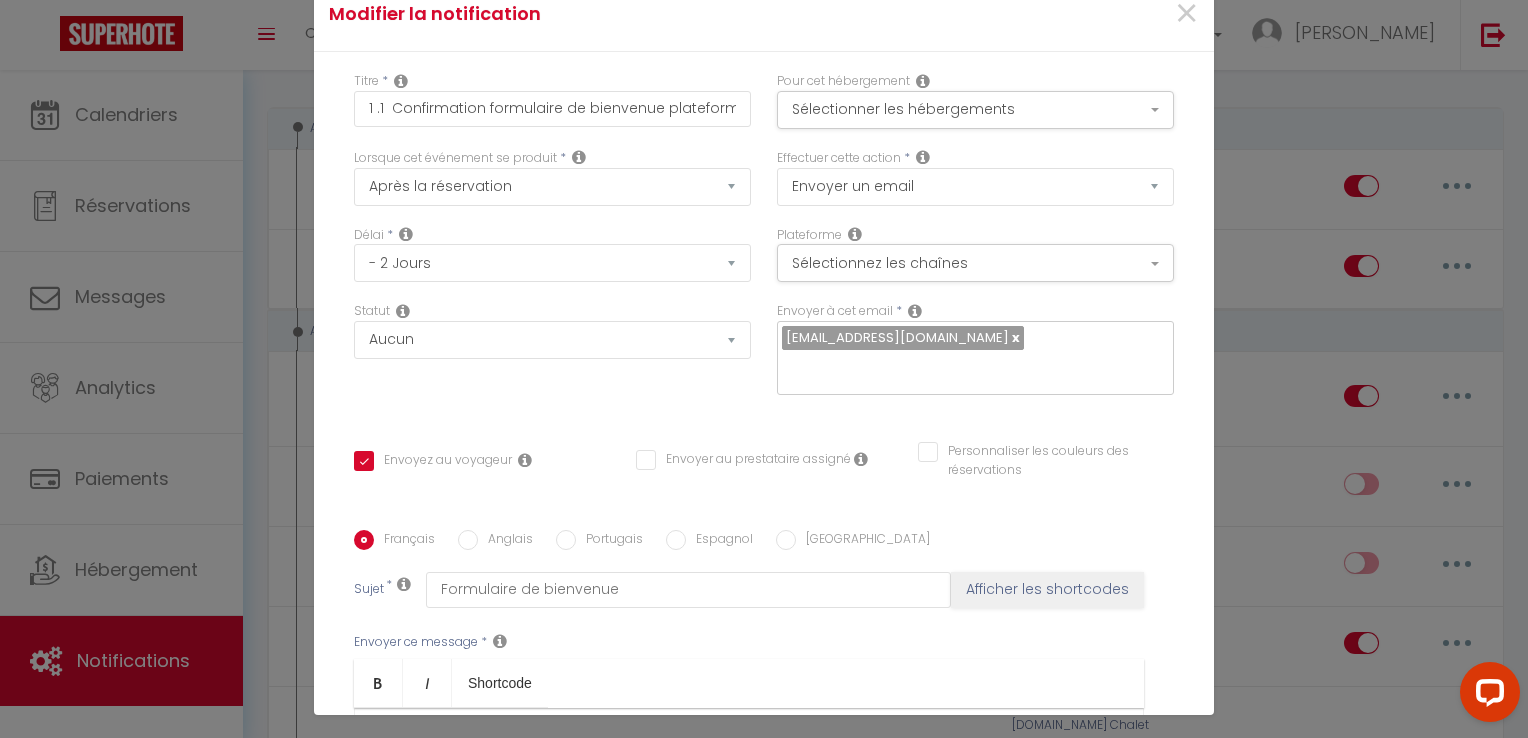 scroll, scrollTop: 90, scrollLeft: 0, axis: vertical 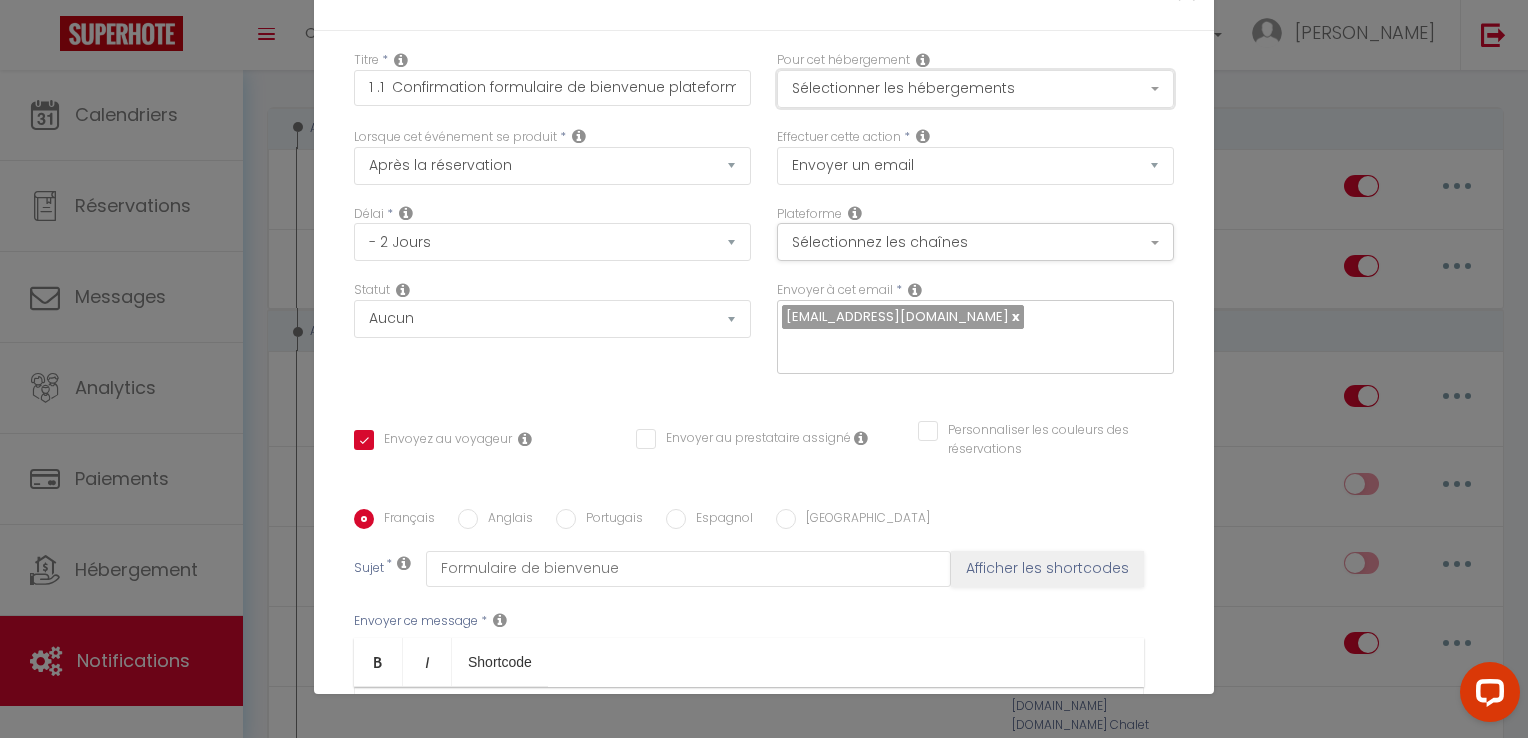 click on "Sélectionner les hébergements" at bounding box center [975, 89] 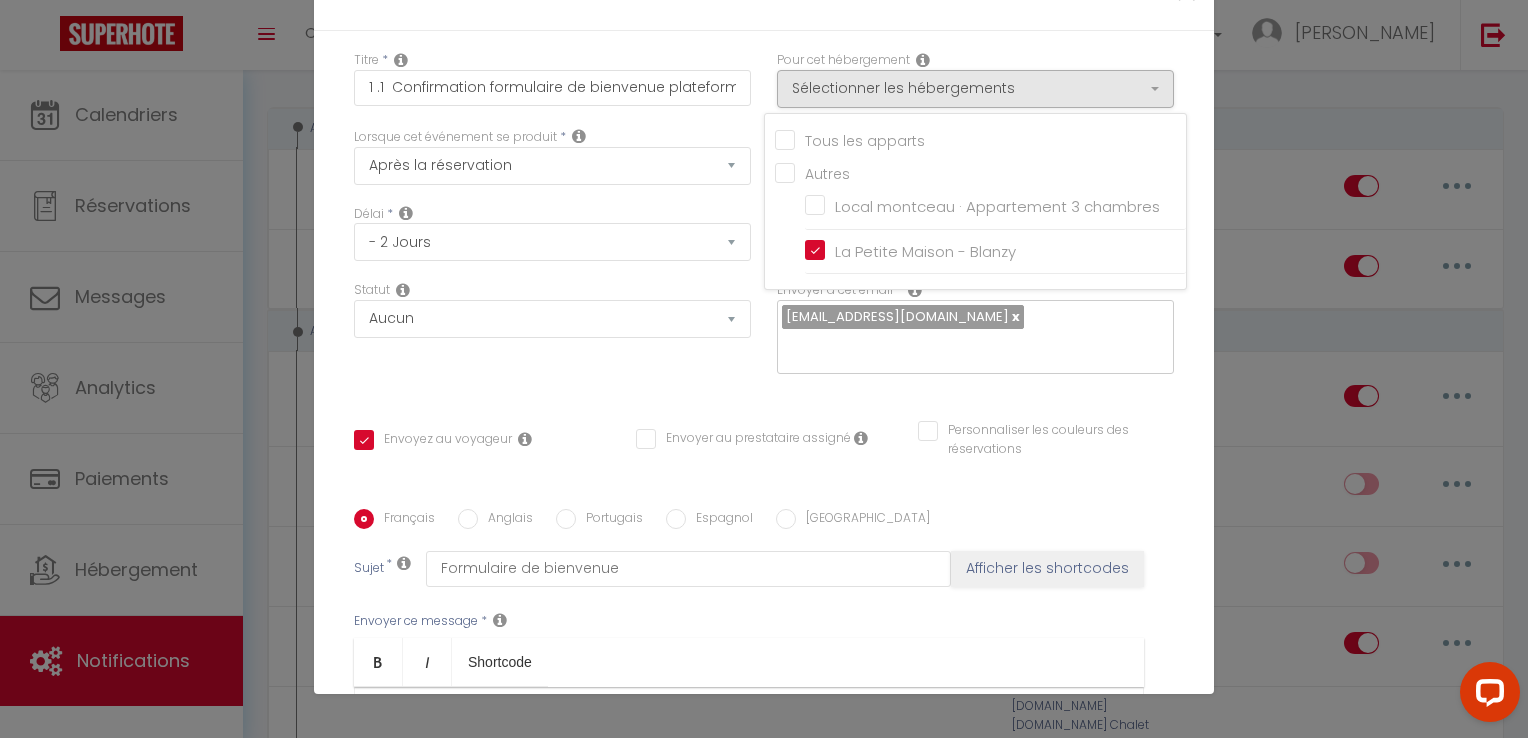 click on "Tous les apparts" at bounding box center [980, 139] 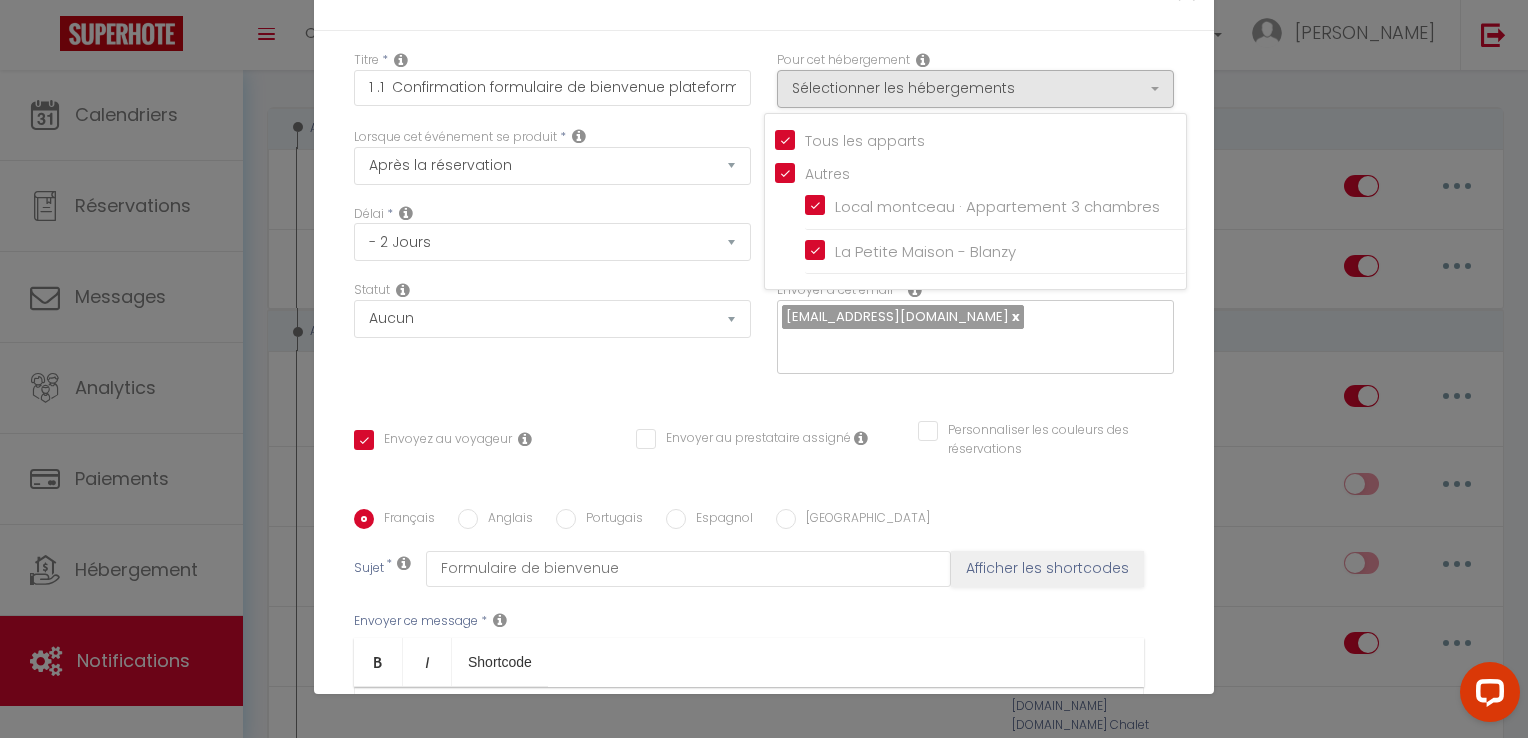 checkbox on "true" 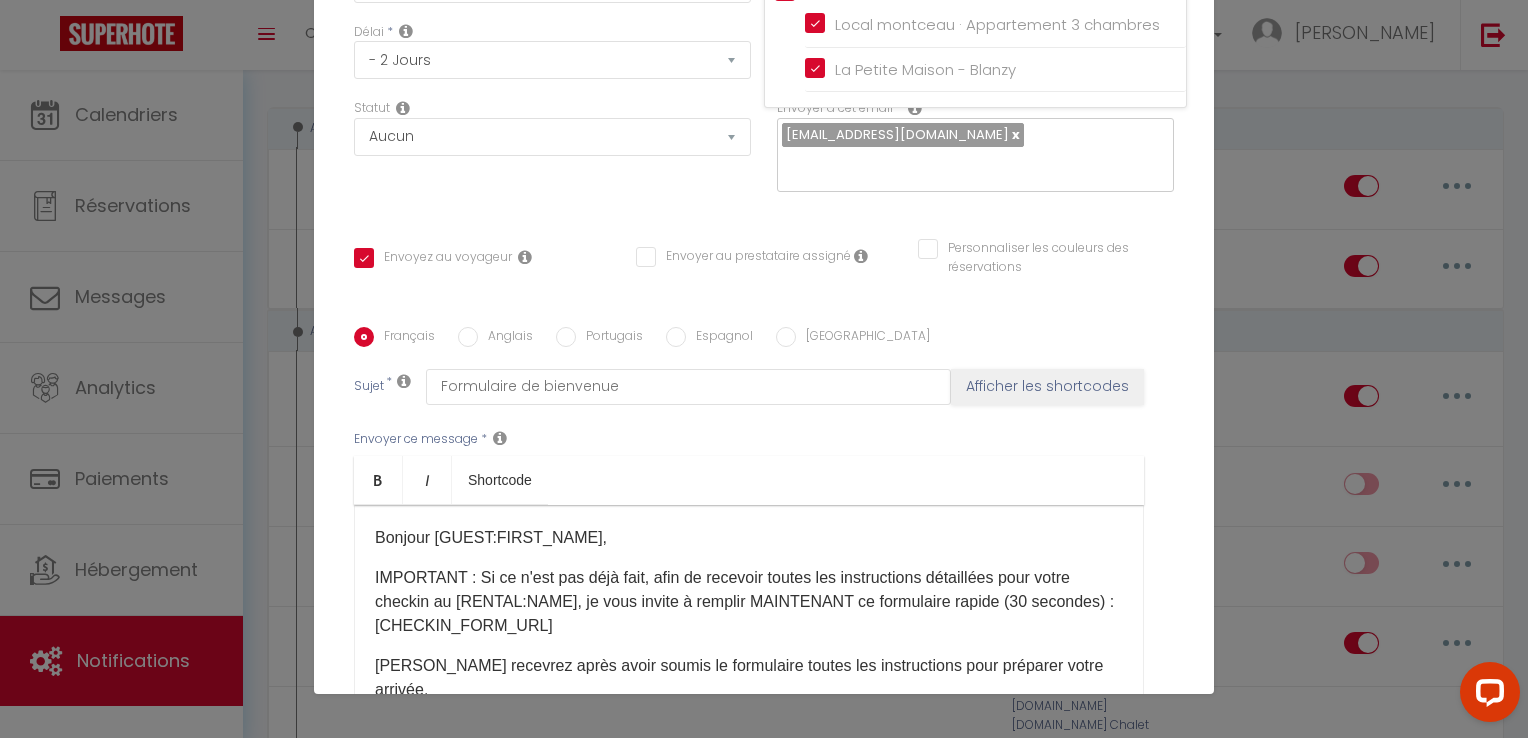 scroll, scrollTop: 300, scrollLeft: 0, axis: vertical 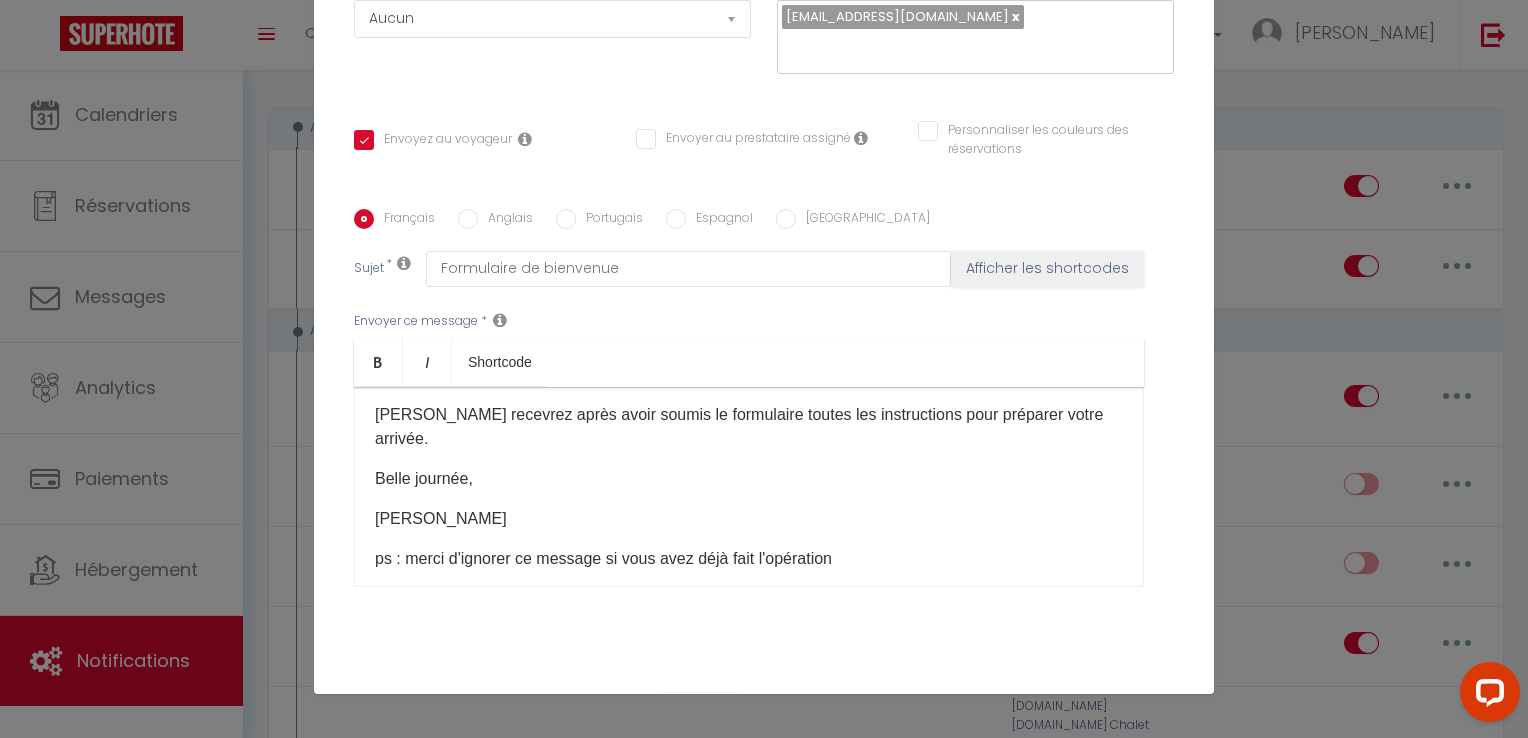 click on "Mettre à jour" at bounding box center [808, 711] 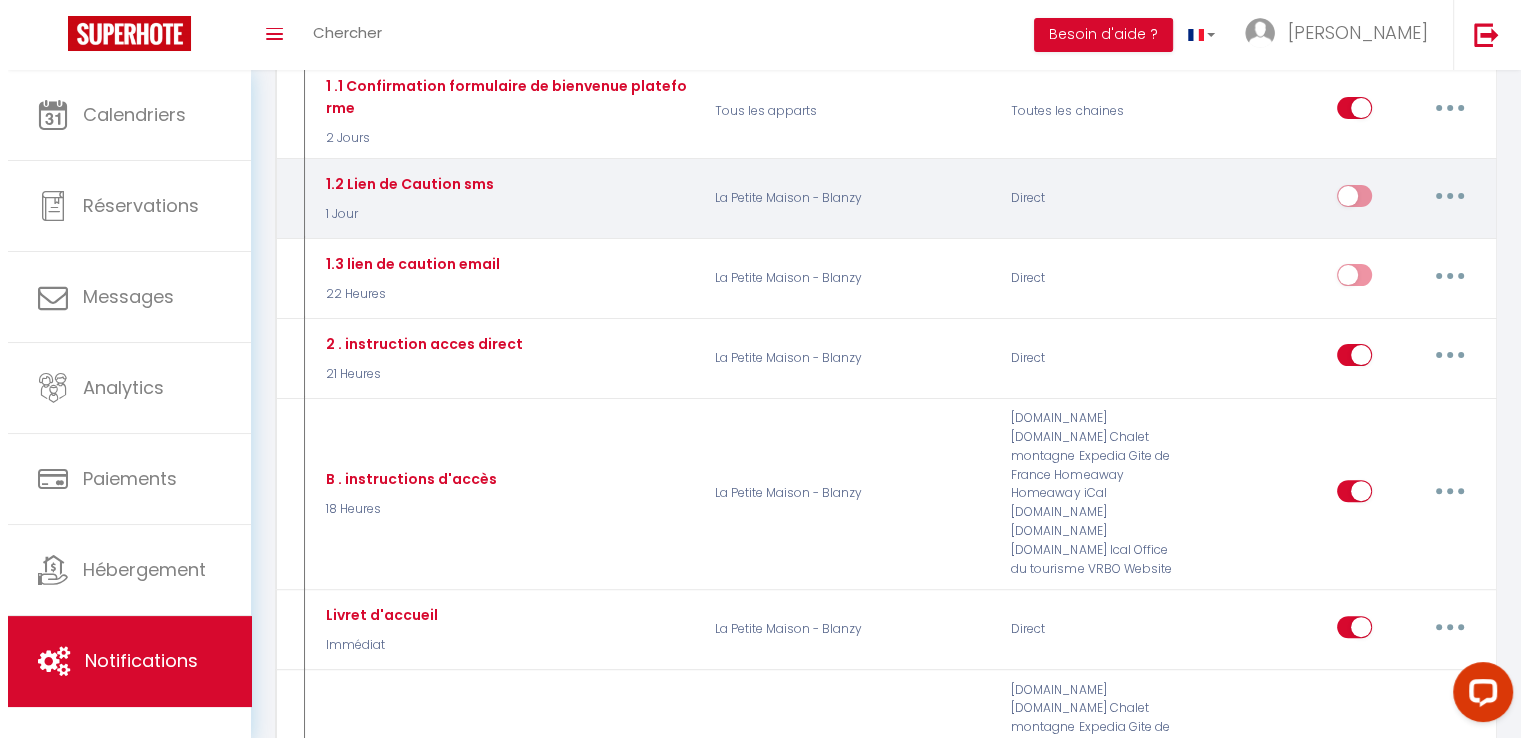 scroll, scrollTop: 500, scrollLeft: 0, axis: vertical 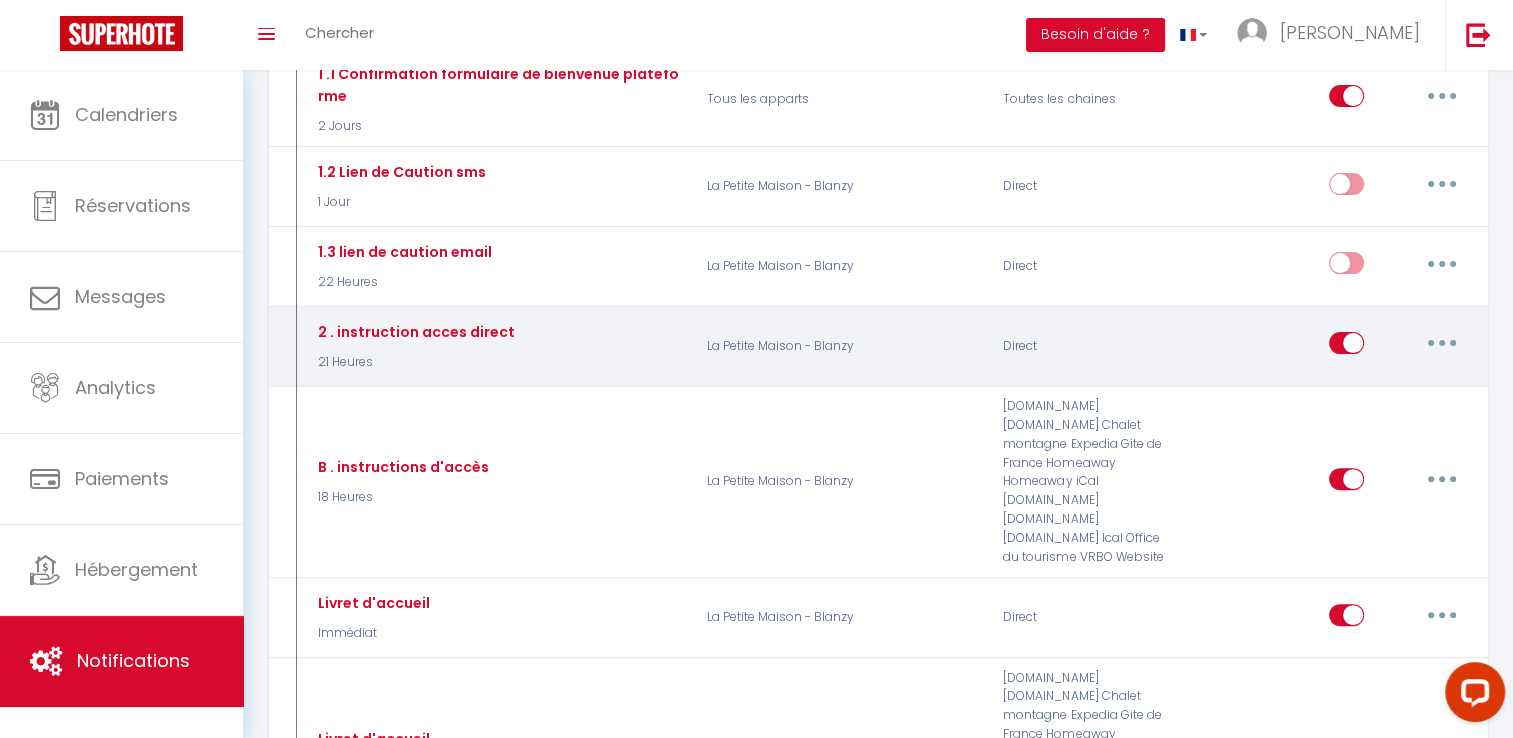 click at bounding box center [1442, 343] 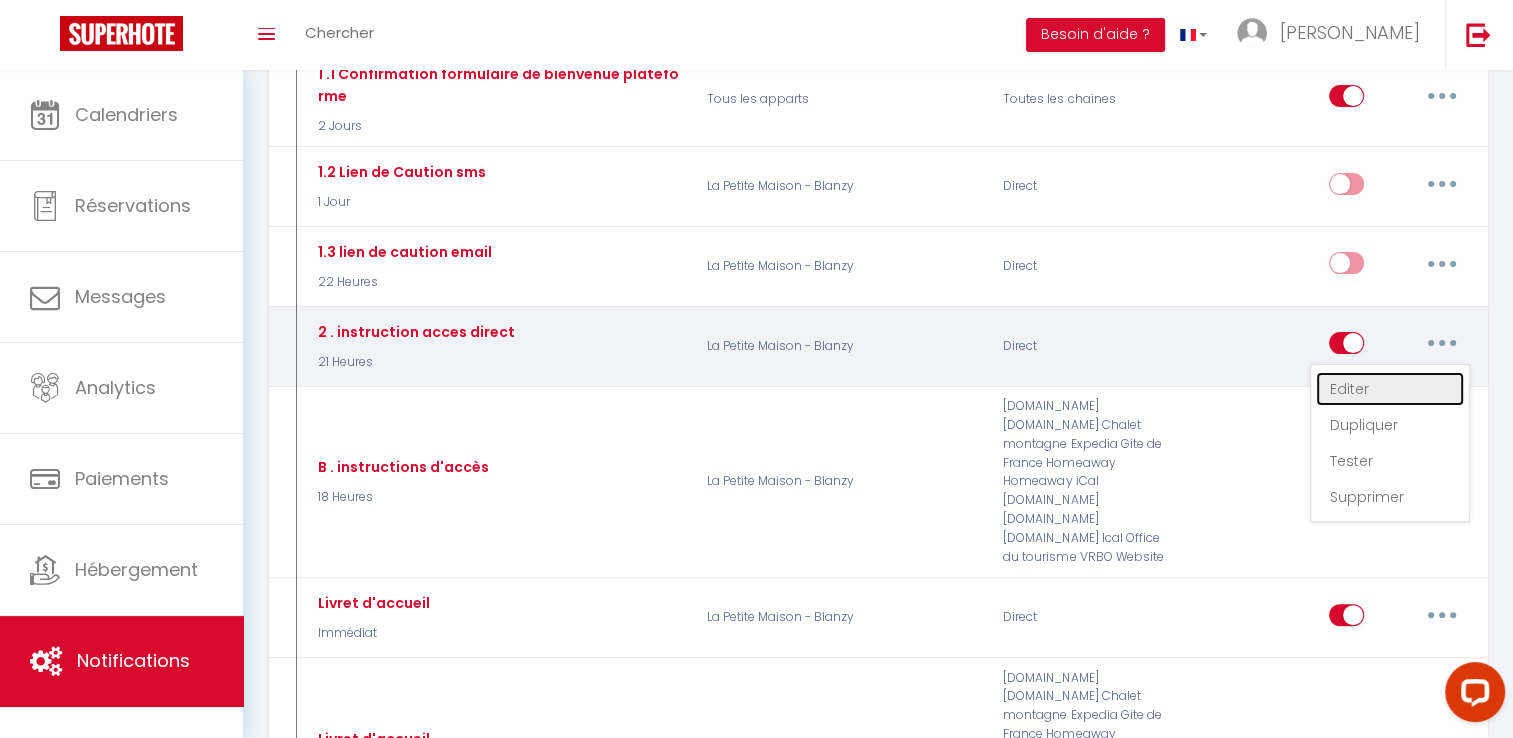 click on "Editer" at bounding box center (1390, 389) 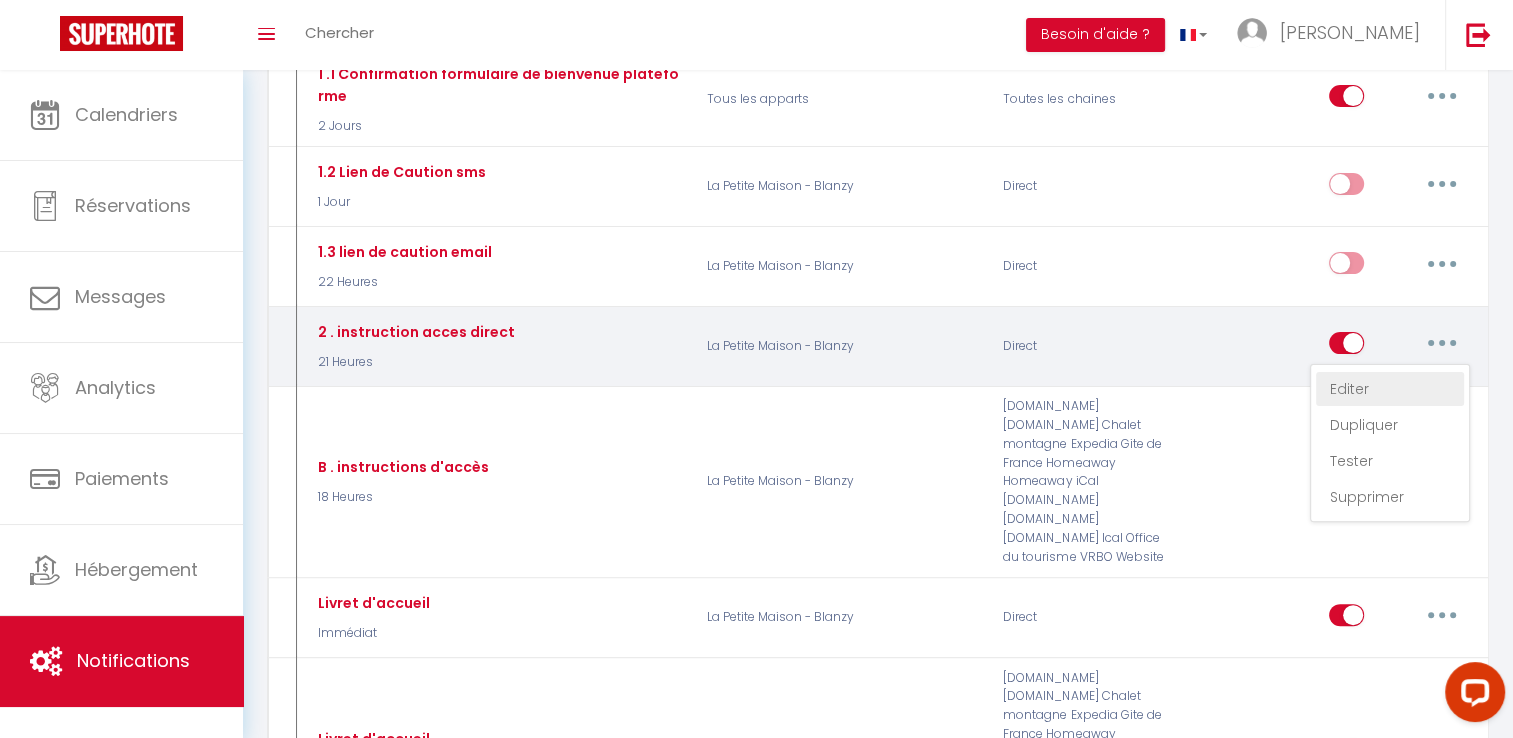 type on "2  . instruction acces direct" 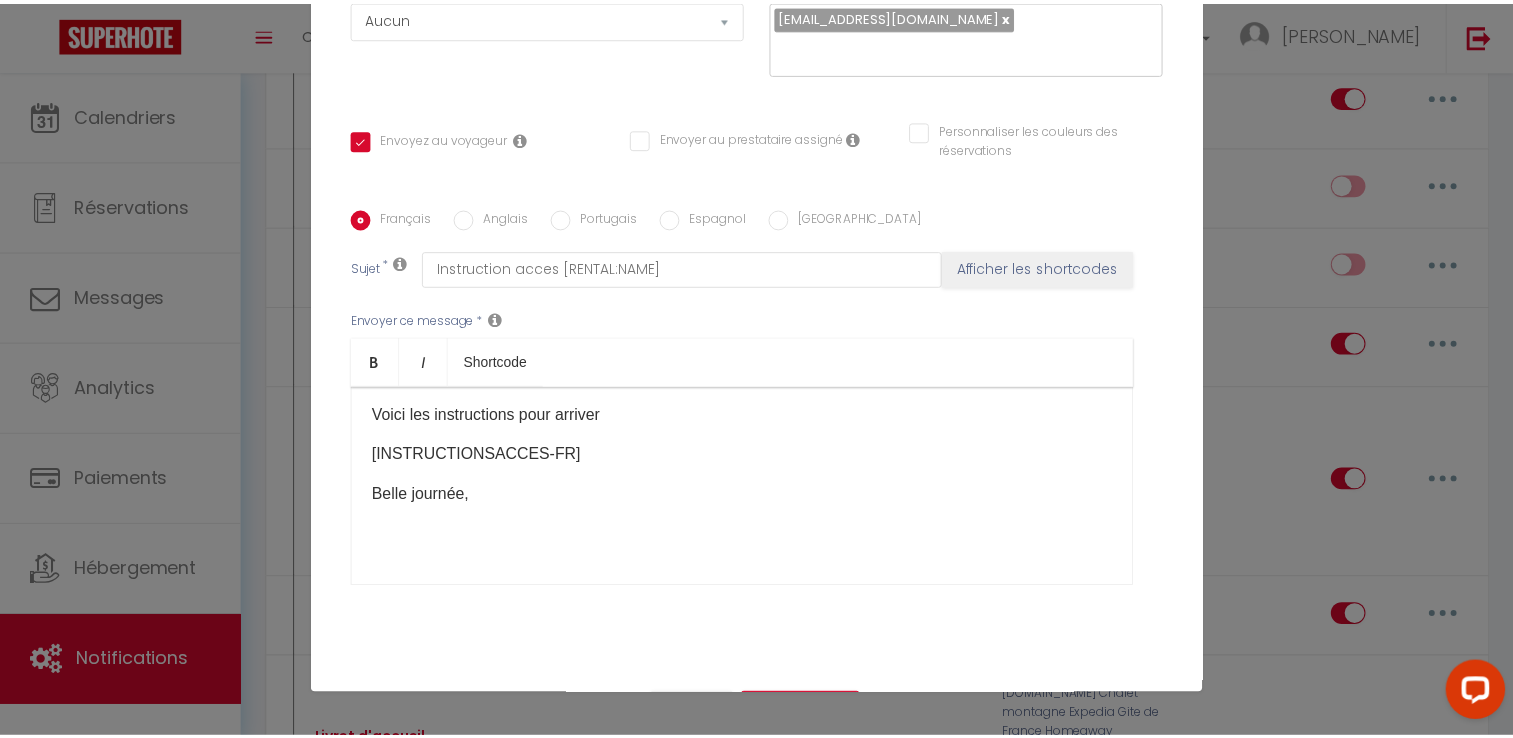scroll, scrollTop: 0, scrollLeft: 0, axis: both 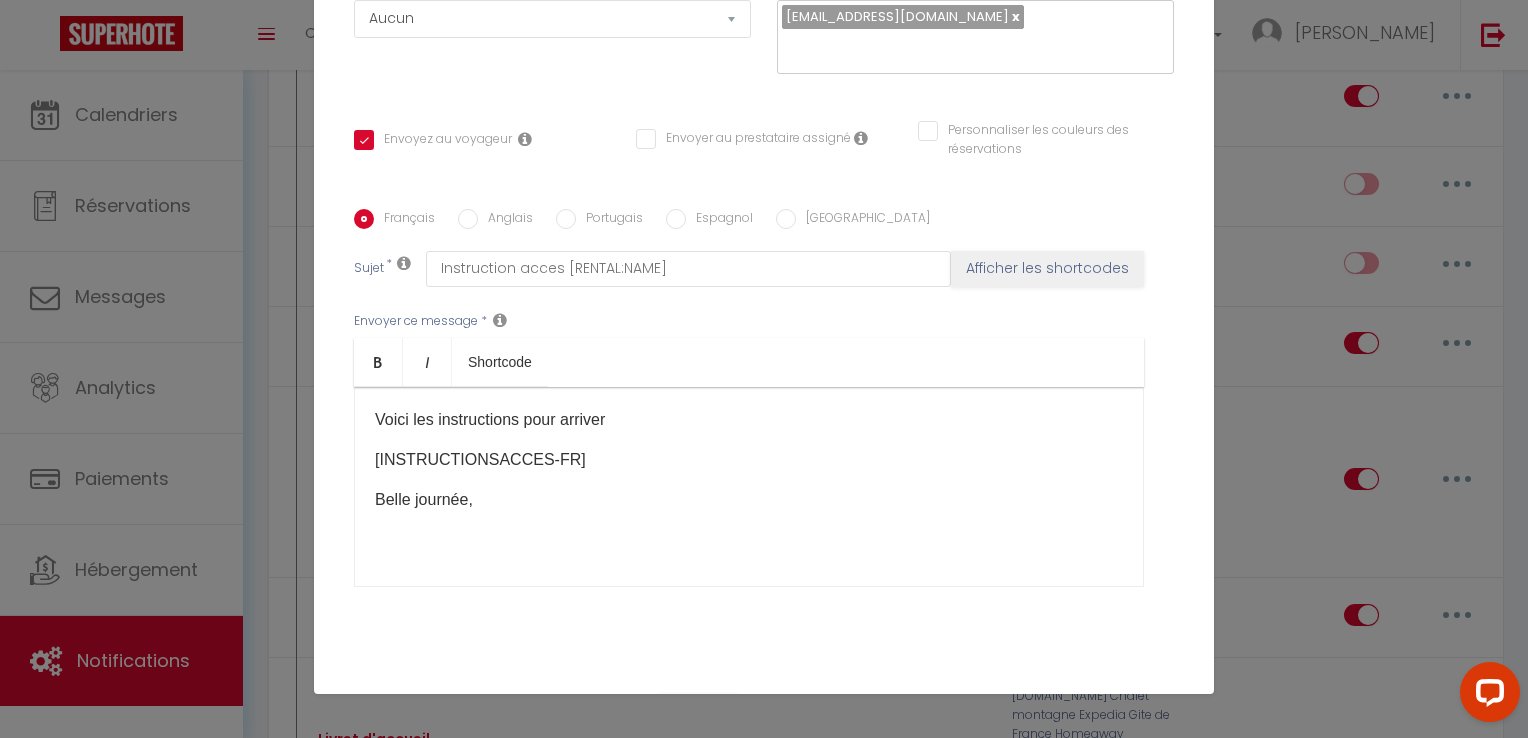 click on "Mettre à jour" at bounding box center [808, 711] 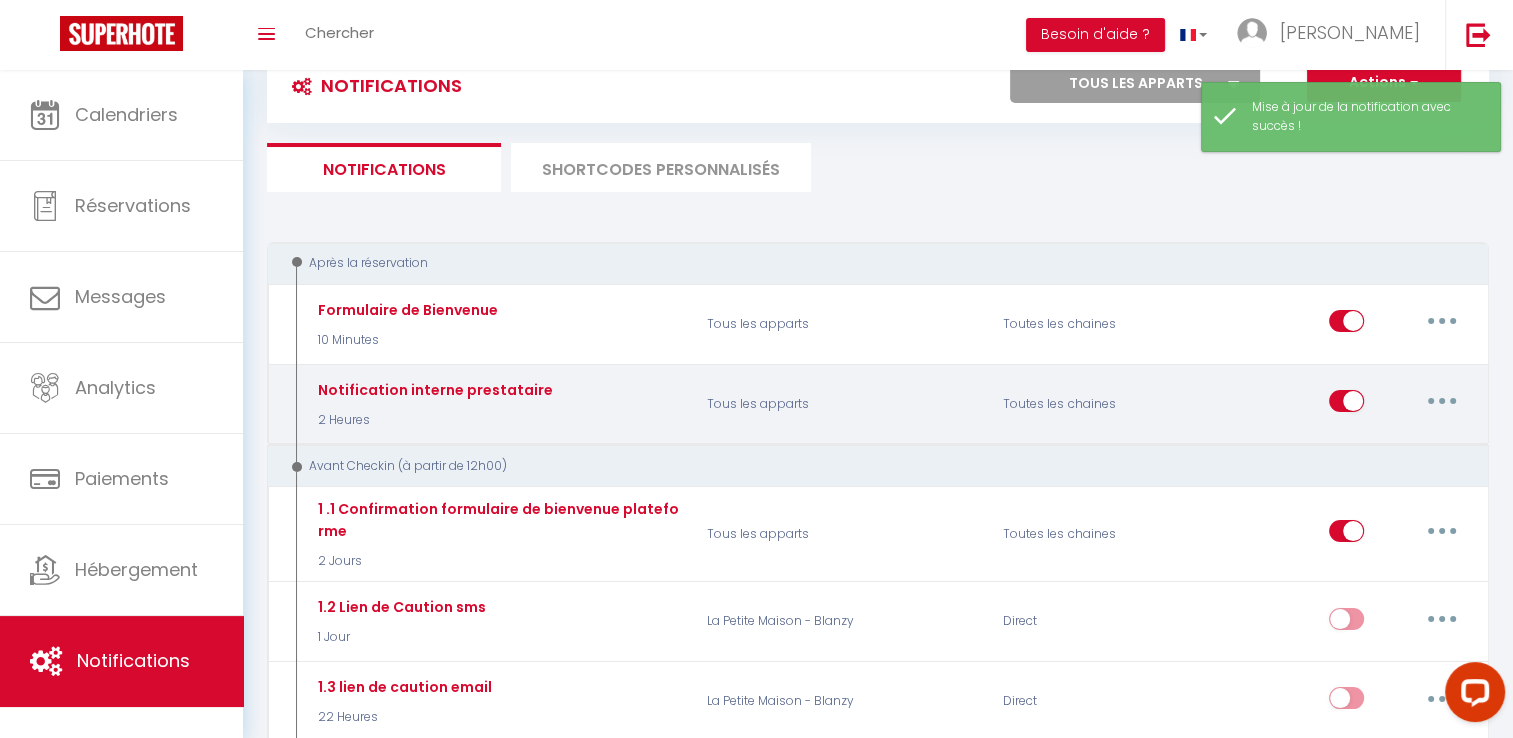 scroll, scrollTop: 0, scrollLeft: 0, axis: both 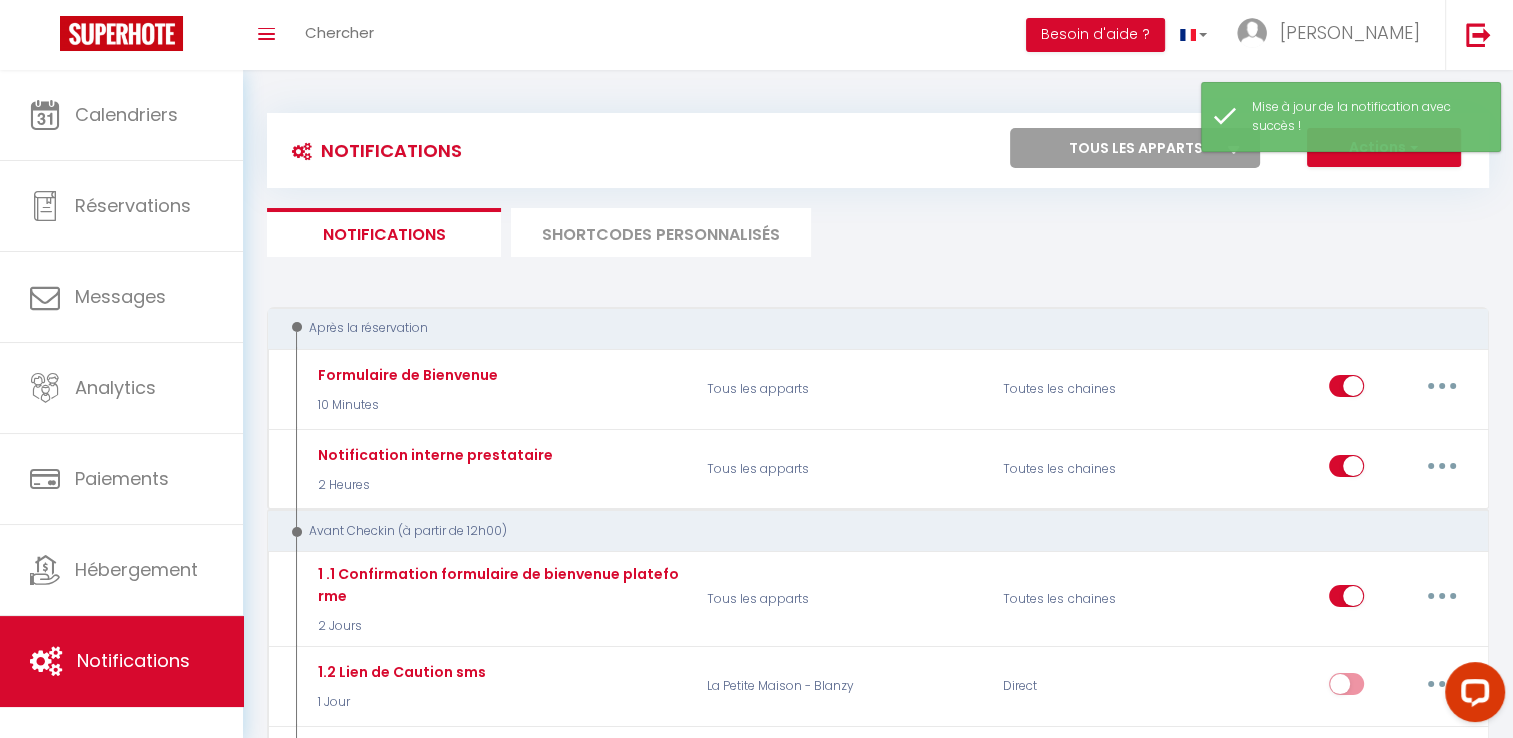 click on "SHORTCODES PERSONNALISÉS" at bounding box center (661, 232) 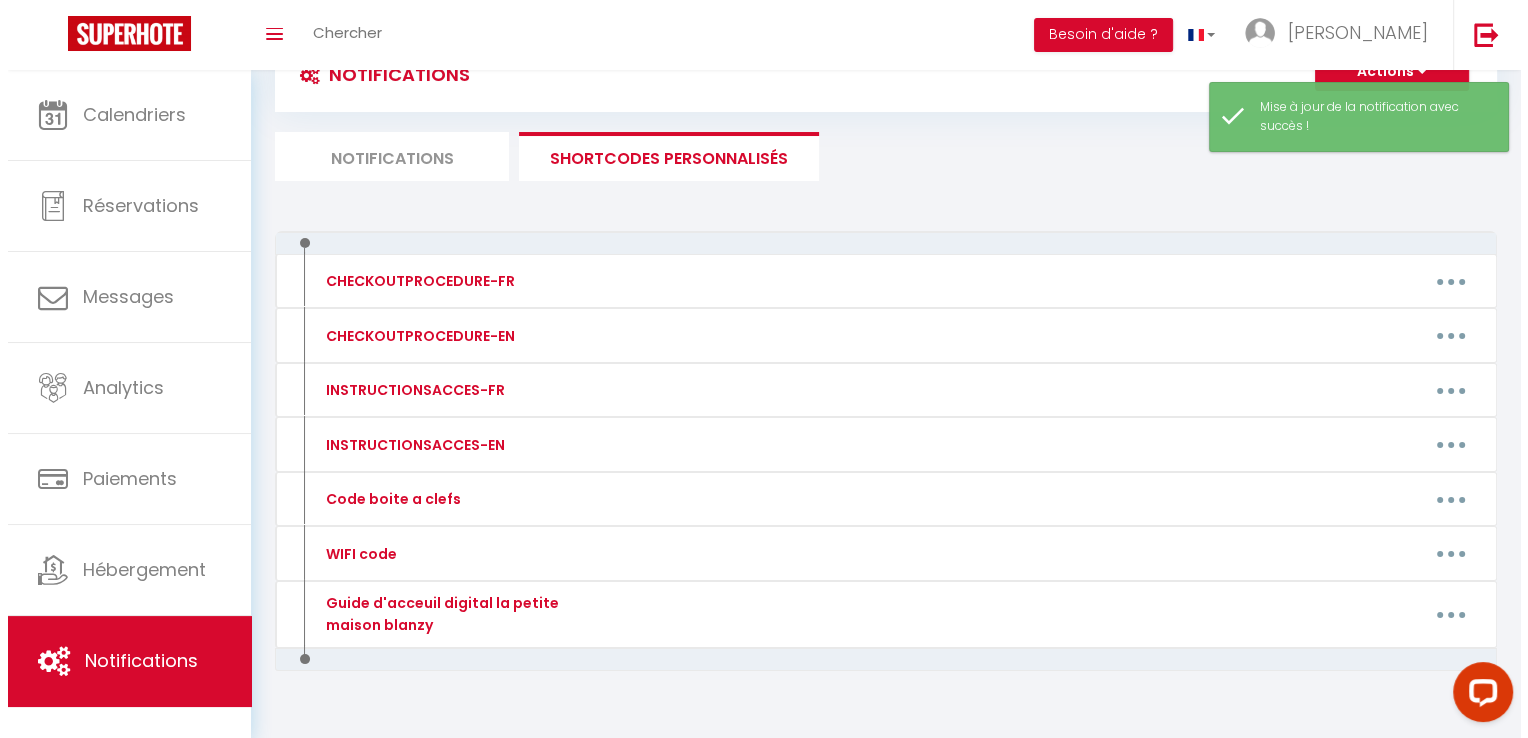 scroll, scrollTop: 112, scrollLeft: 0, axis: vertical 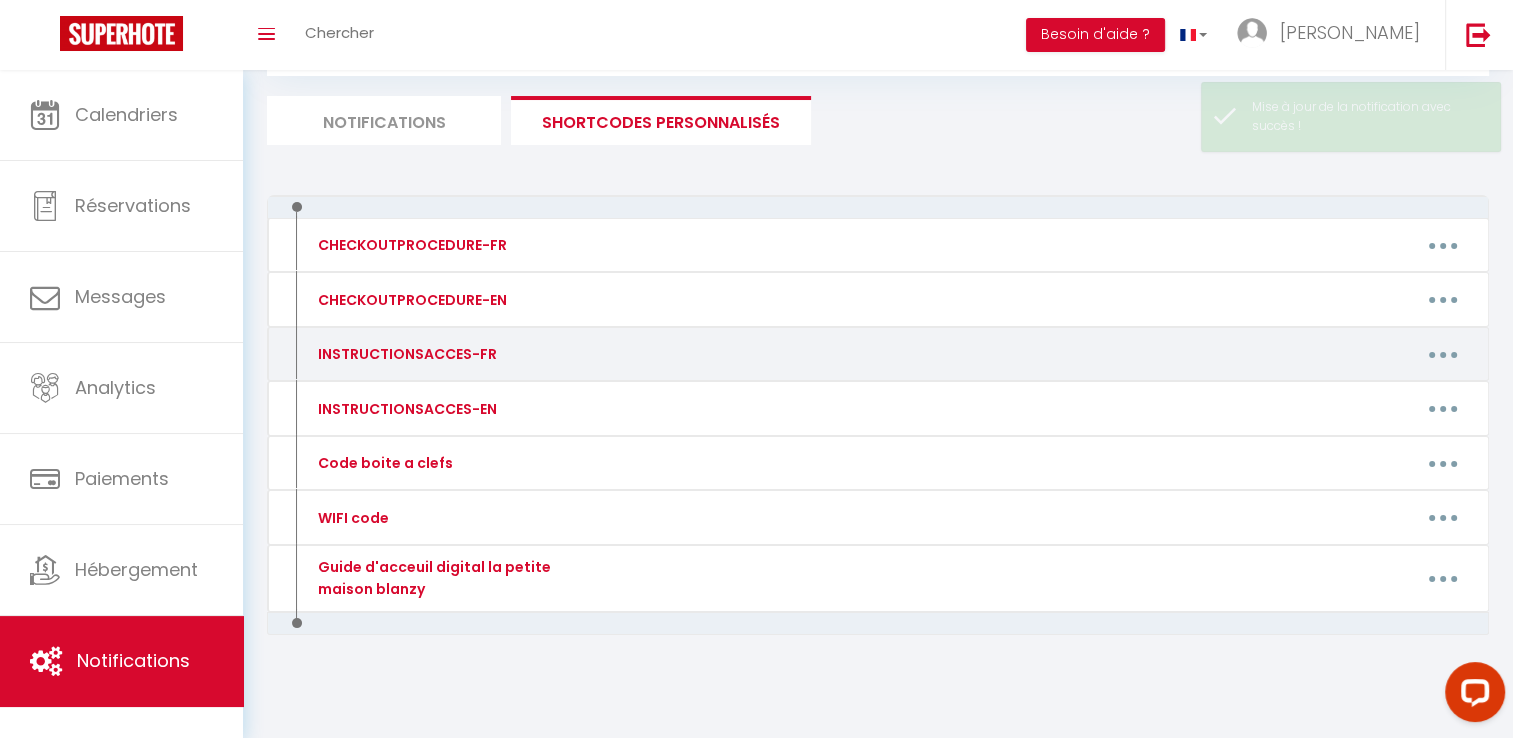 click at bounding box center (1443, 354) 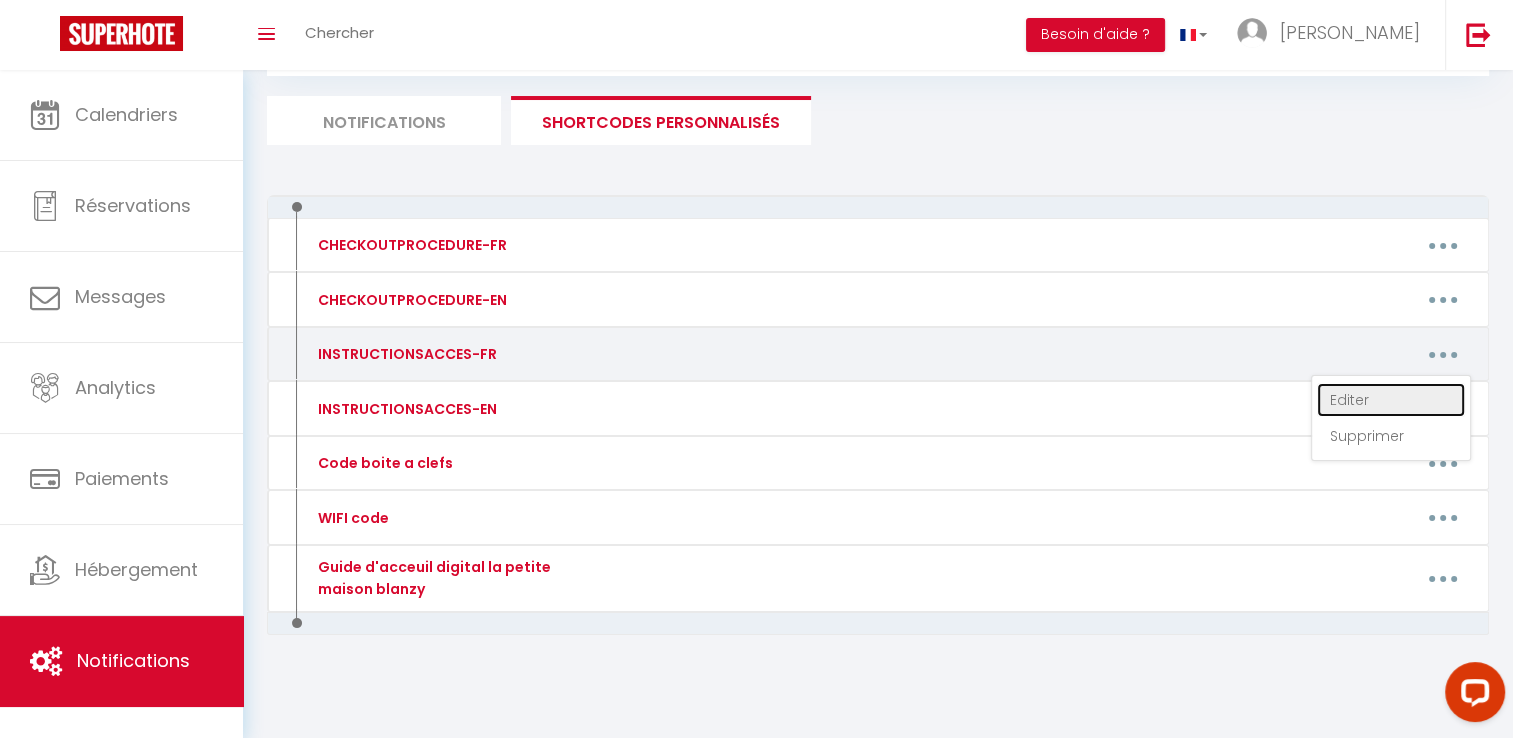 click on "Editer" at bounding box center [1391, 400] 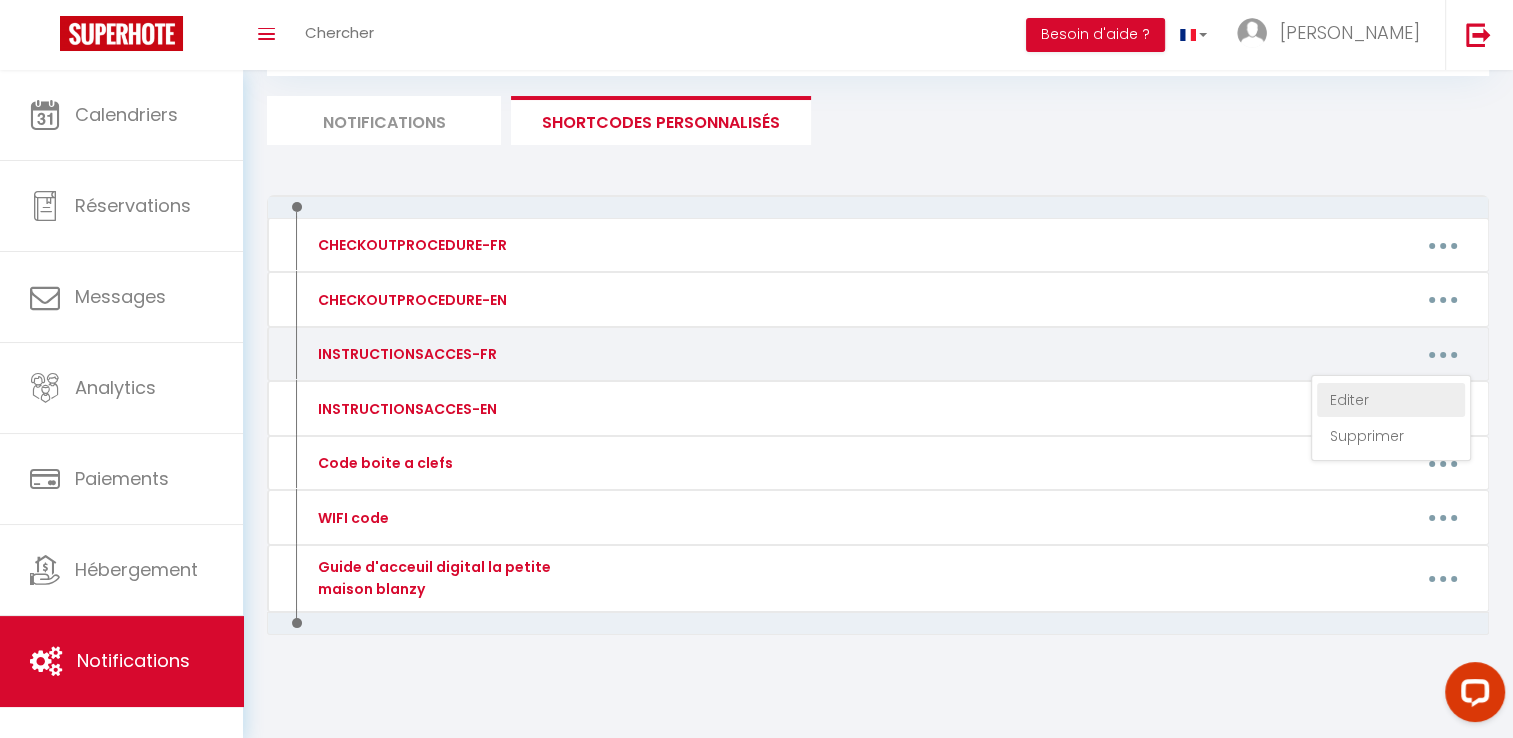 type on "INSTRUCTIONSACCES-FR" 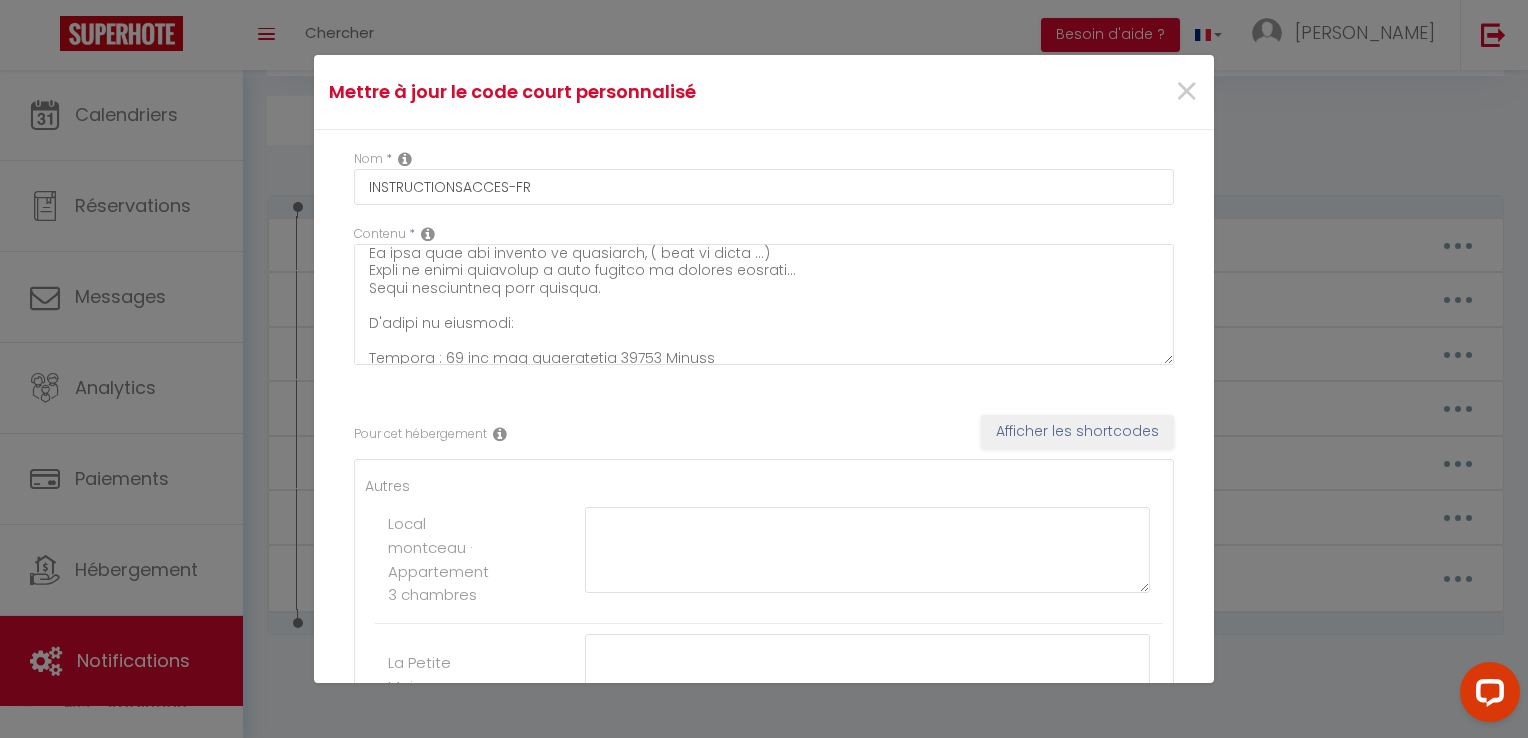 scroll, scrollTop: 100, scrollLeft: 0, axis: vertical 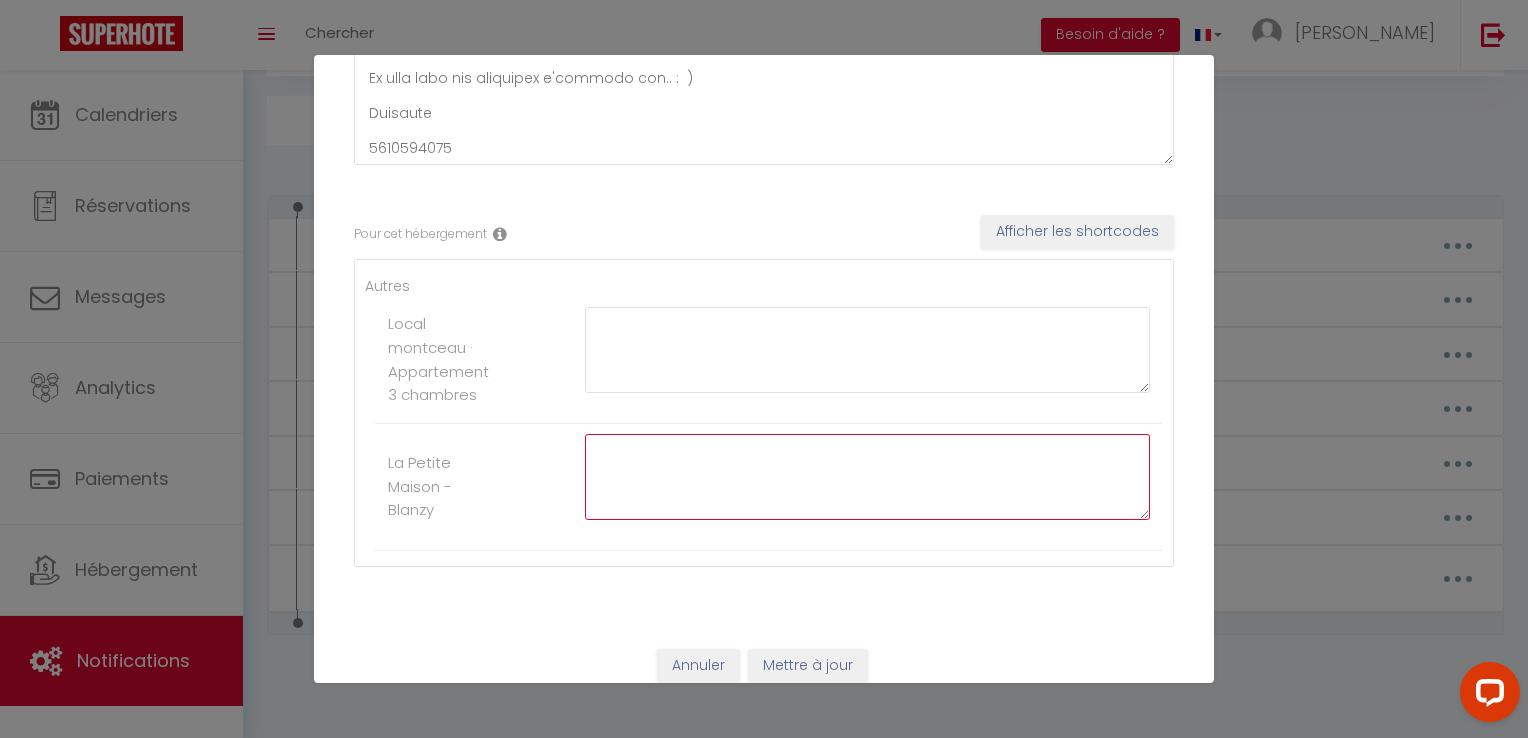 click at bounding box center [867, 477] 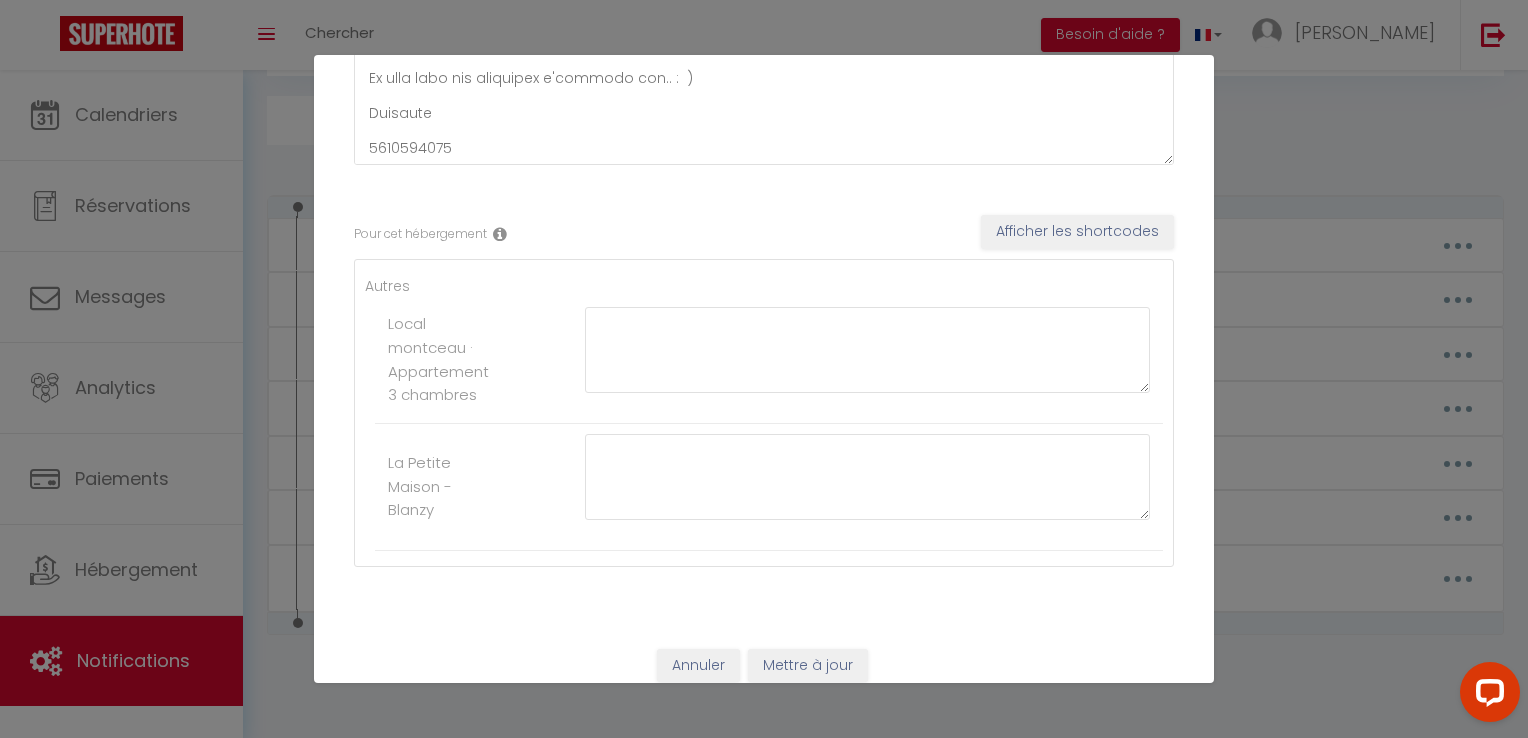click at bounding box center (500, 234) 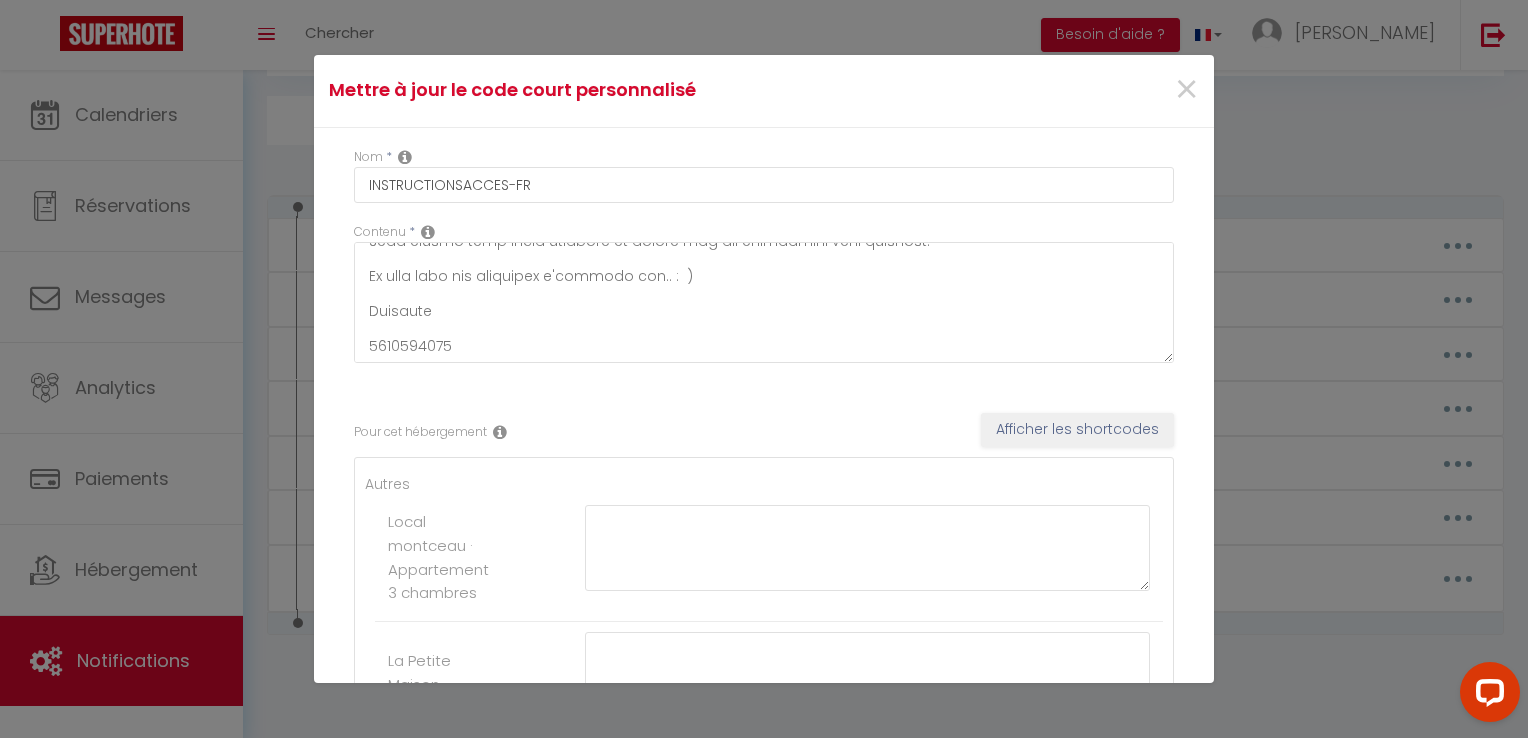 scroll, scrollTop: 0, scrollLeft: 0, axis: both 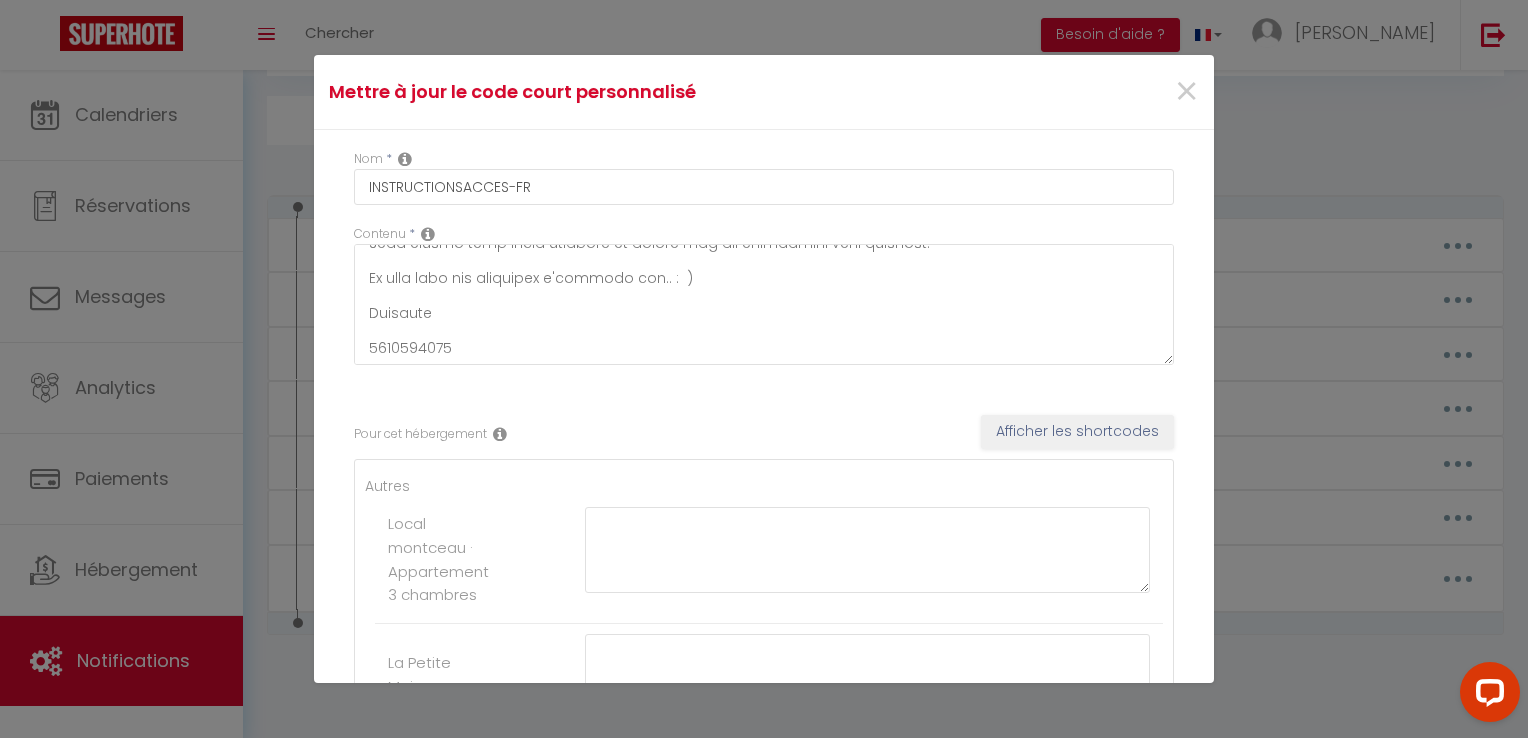 click at bounding box center [428, 234] 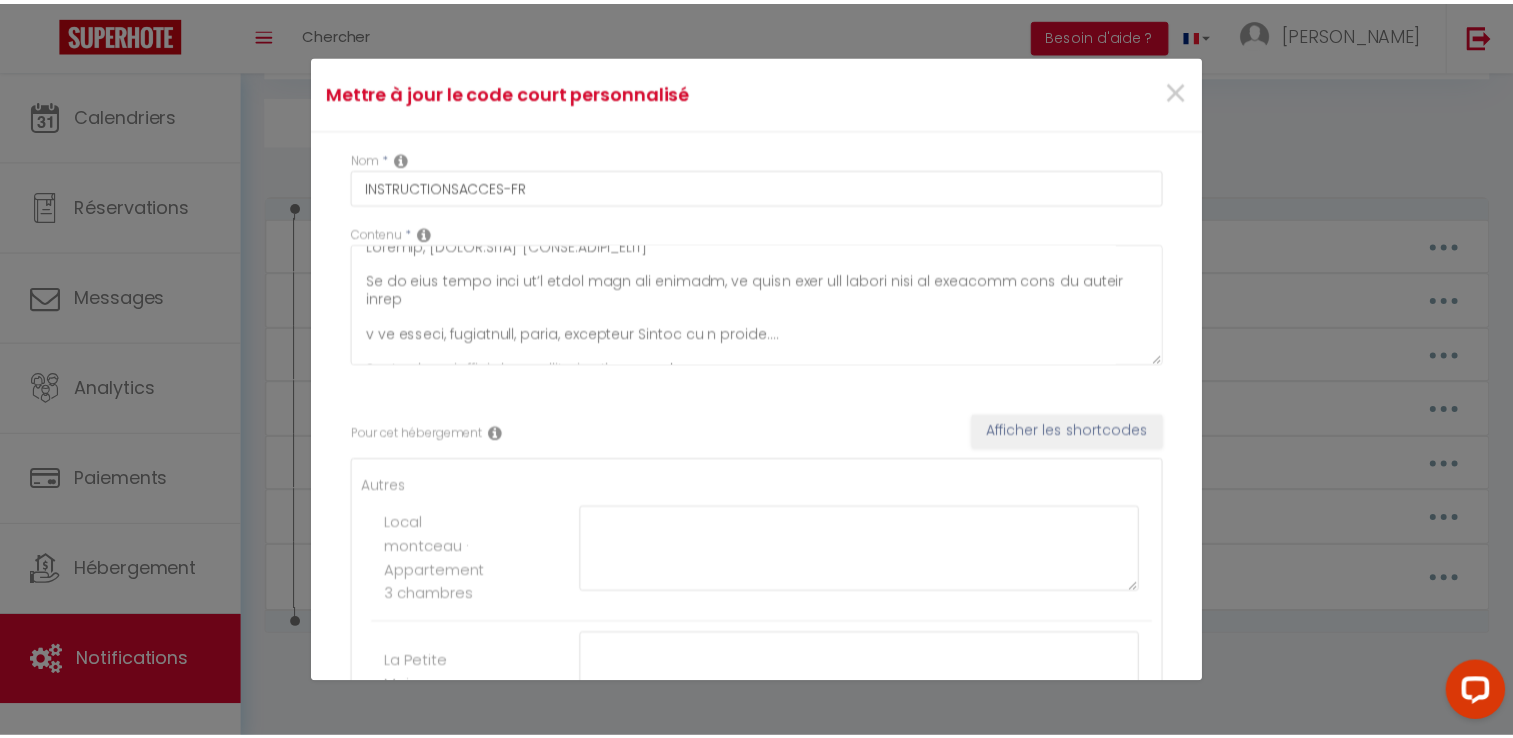 scroll, scrollTop: 0, scrollLeft: 0, axis: both 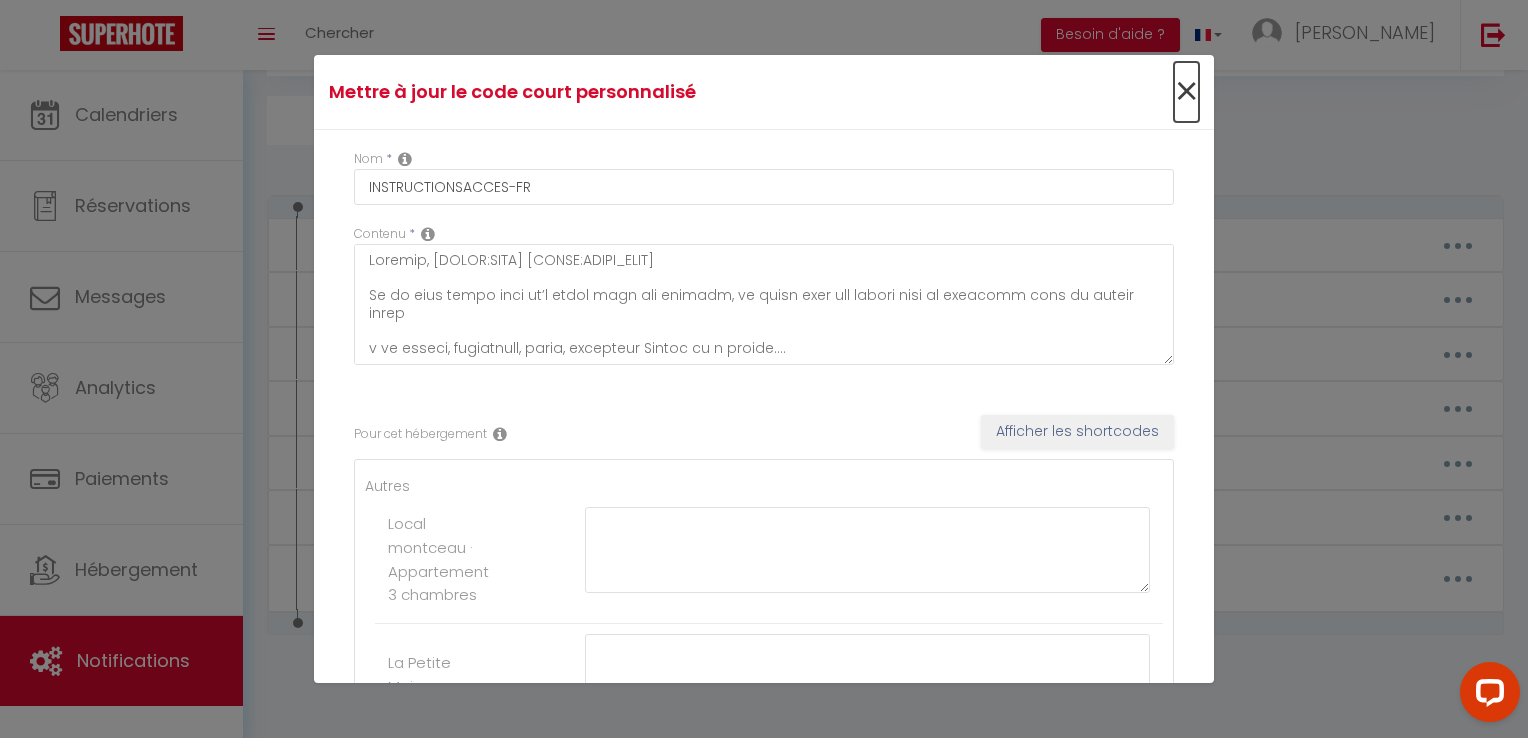 click on "×" at bounding box center (1186, 92) 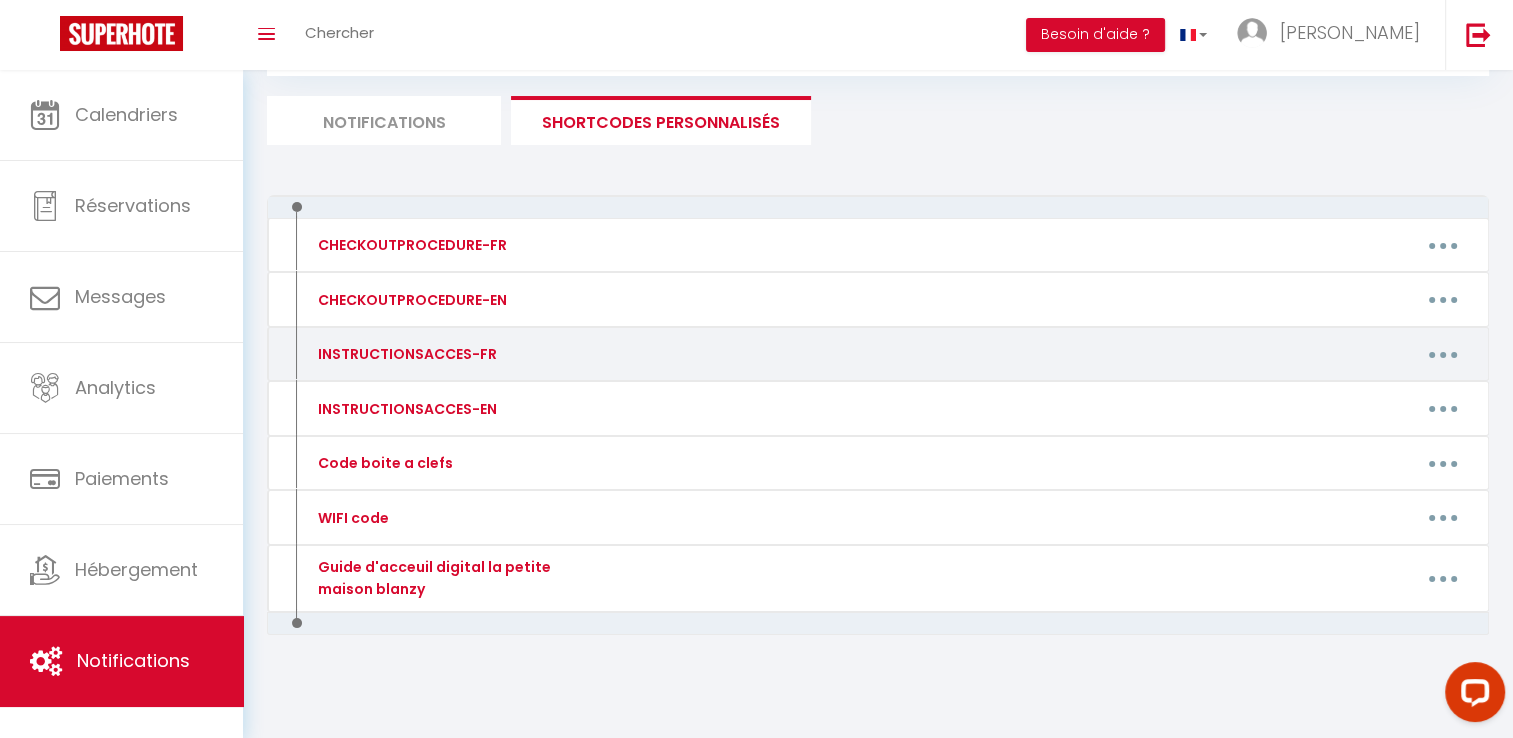 click at bounding box center [1443, 354] 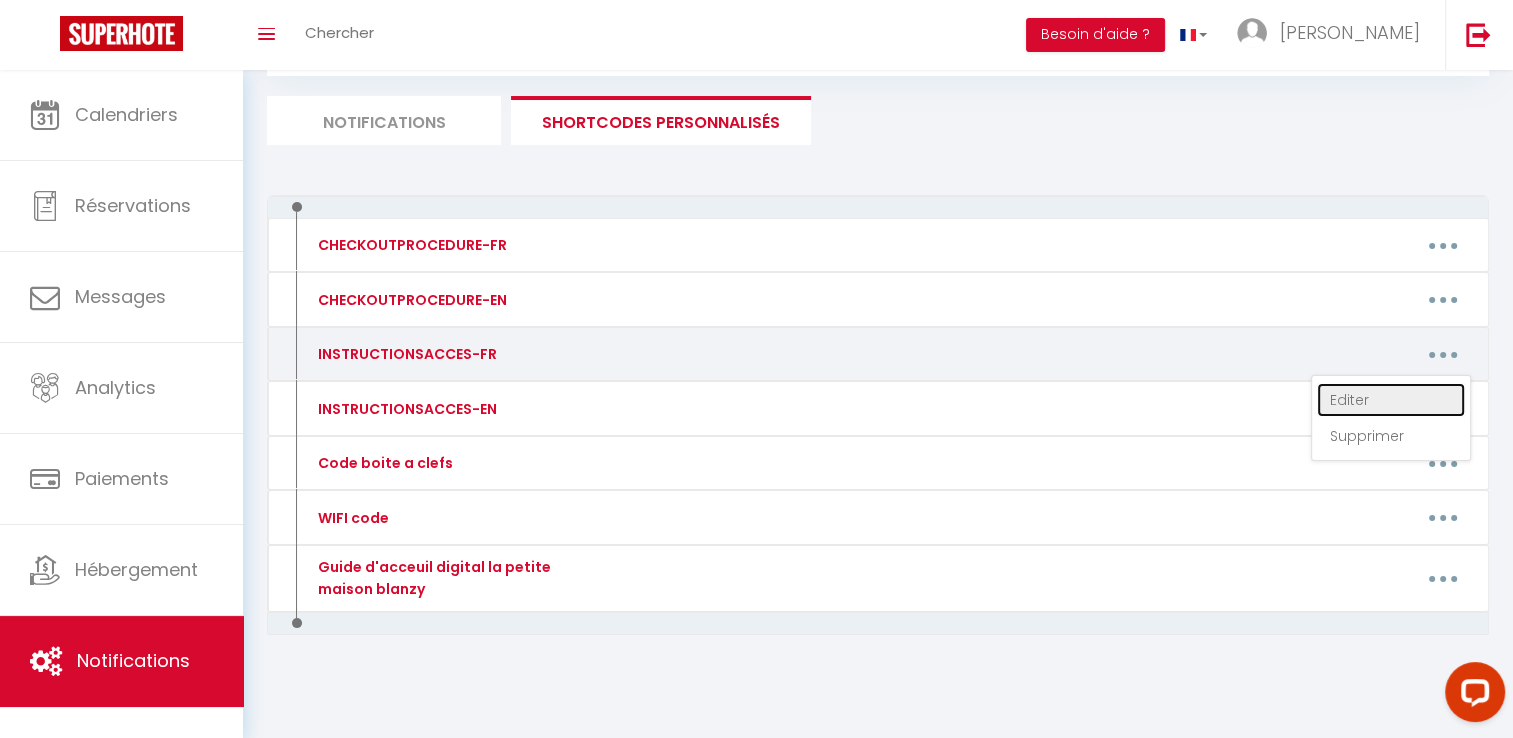 click on "Editer" at bounding box center (1391, 400) 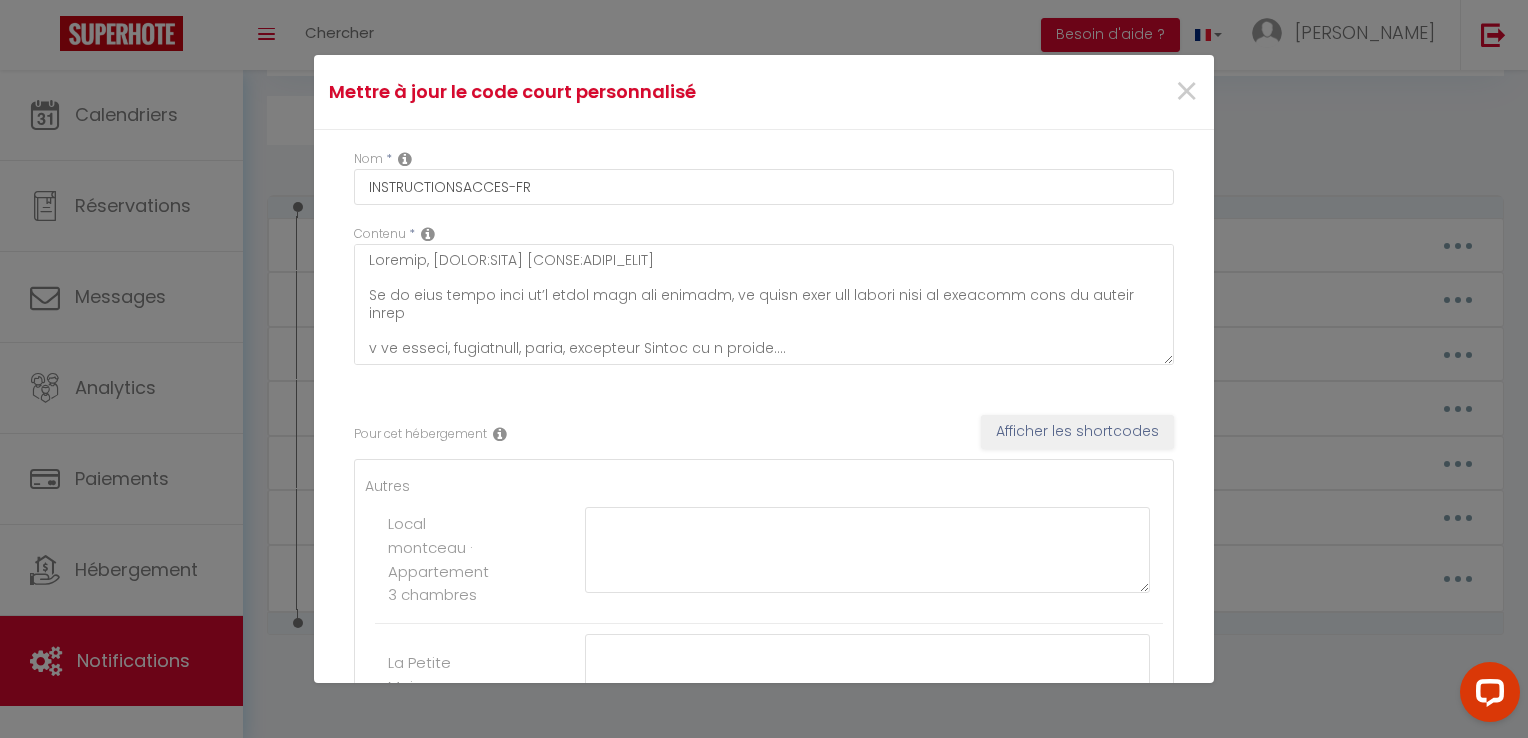 click on "×" at bounding box center [1062, 92] 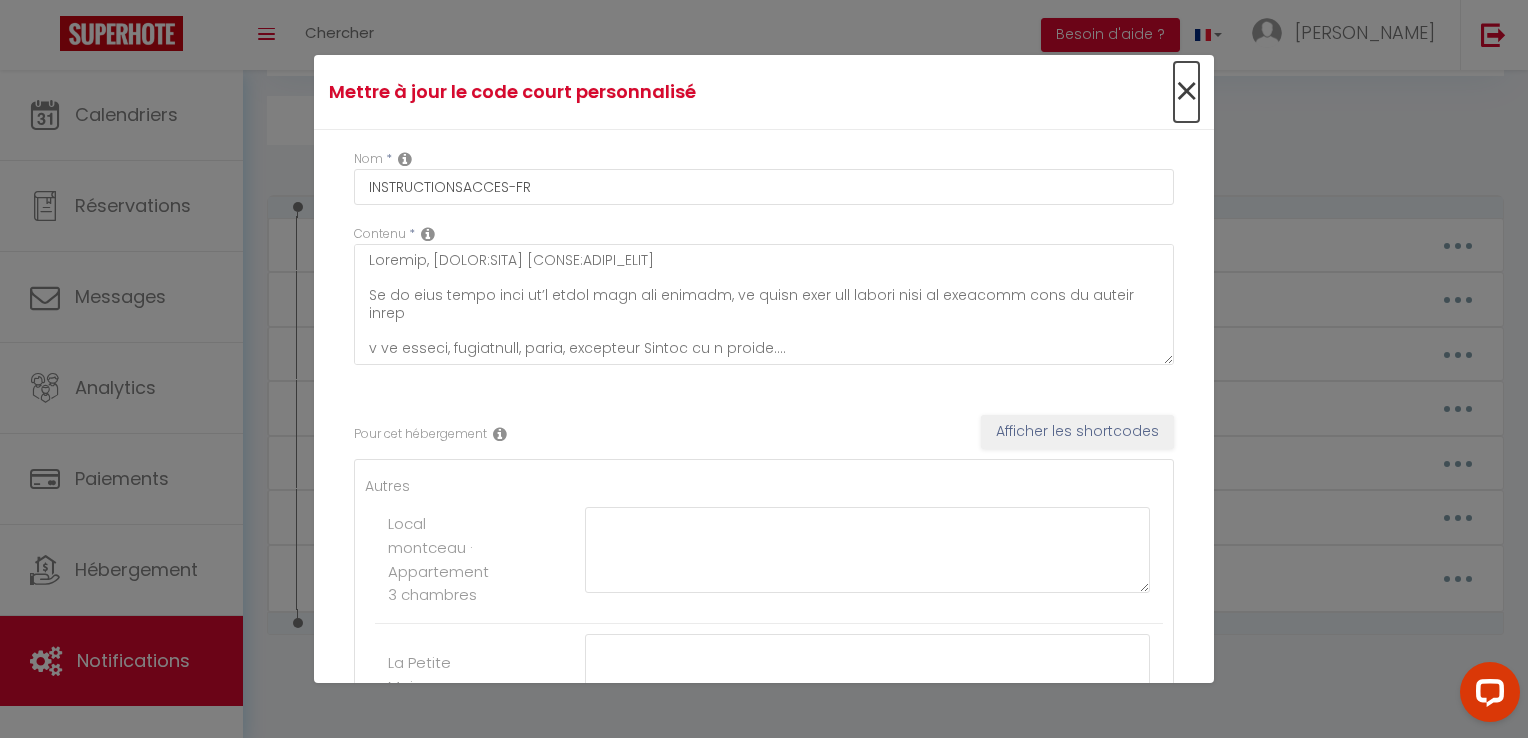 click on "×" at bounding box center [1186, 92] 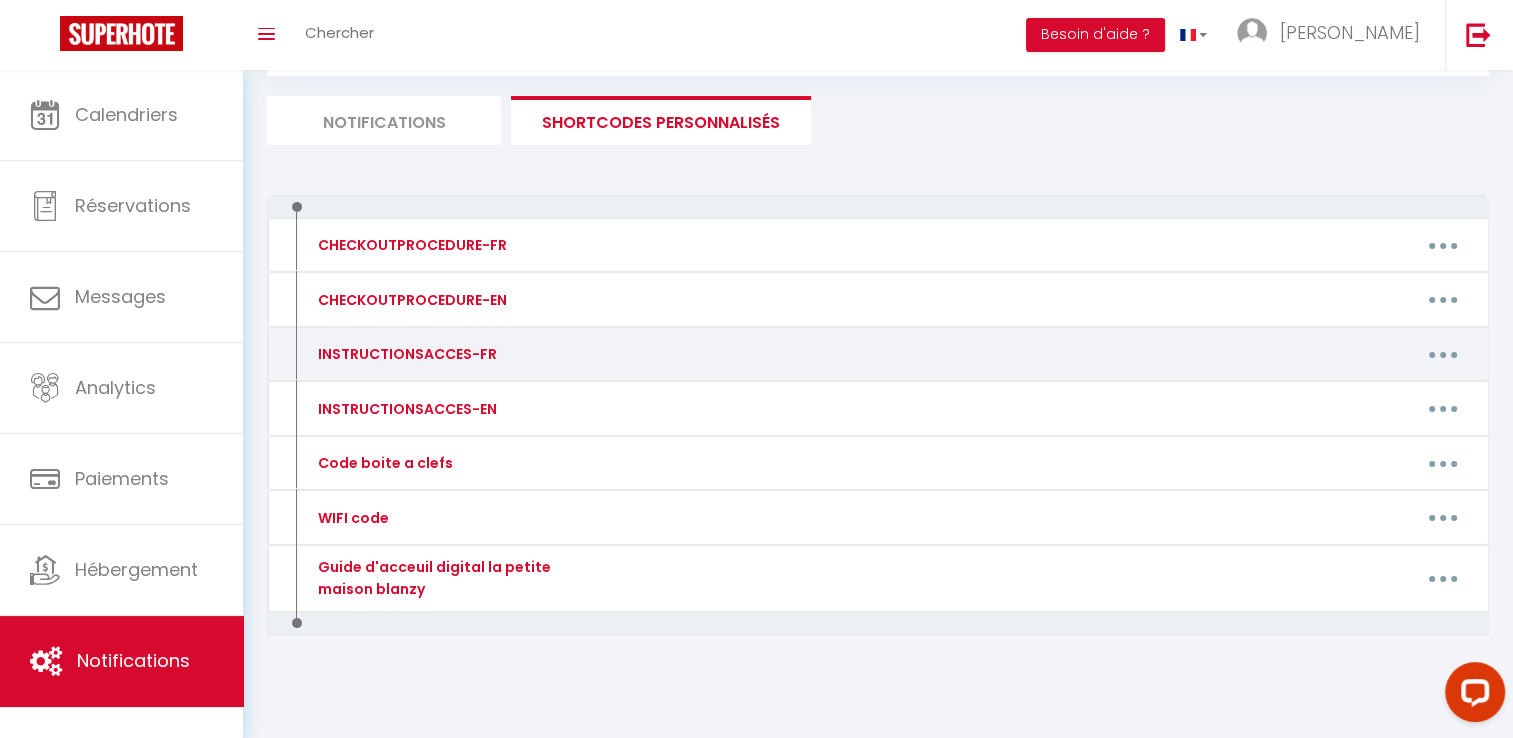 click at bounding box center [1443, 354] 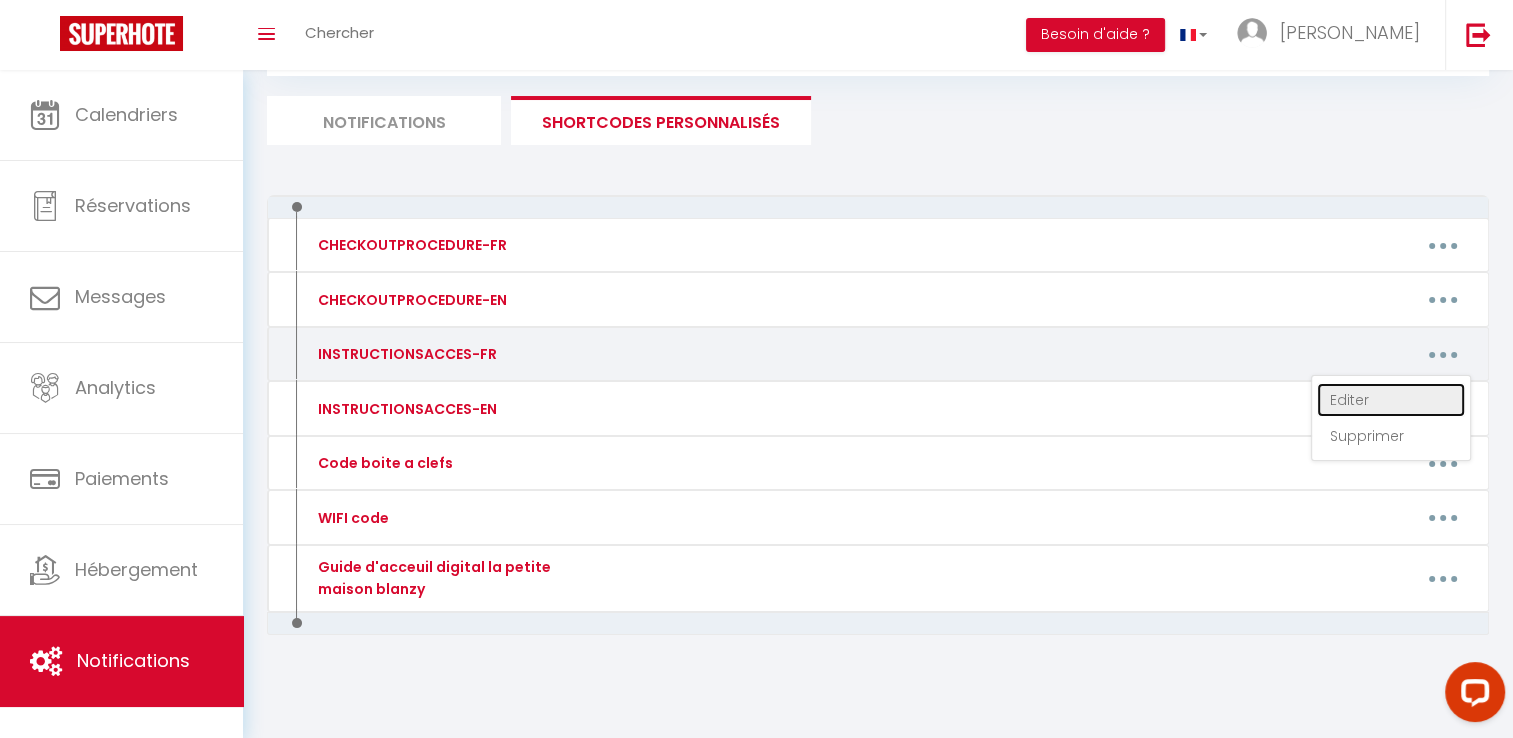 click on "Editer" at bounding box center (1391, 400) 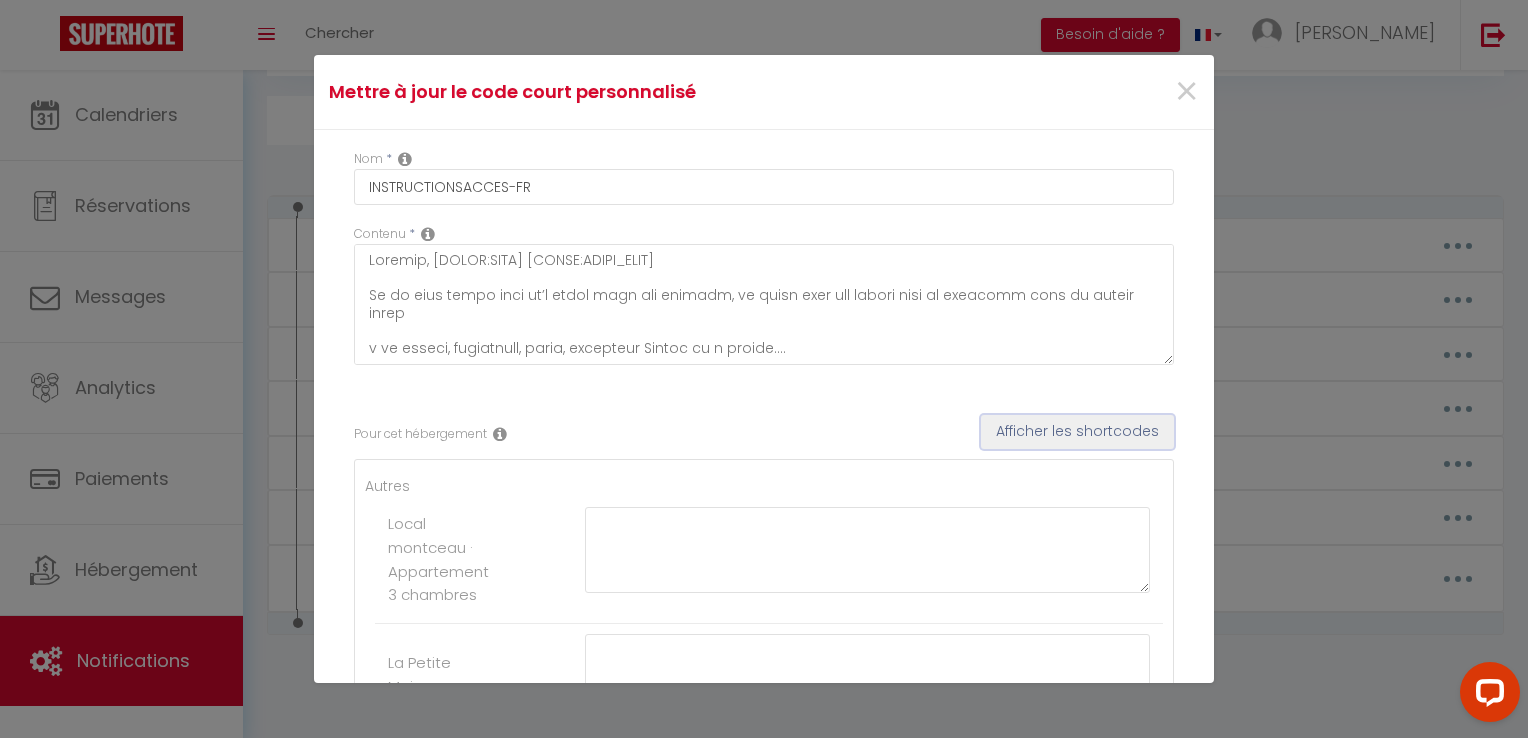 click on "Afficher les shortcodes" at bounding box center (1077, 432) 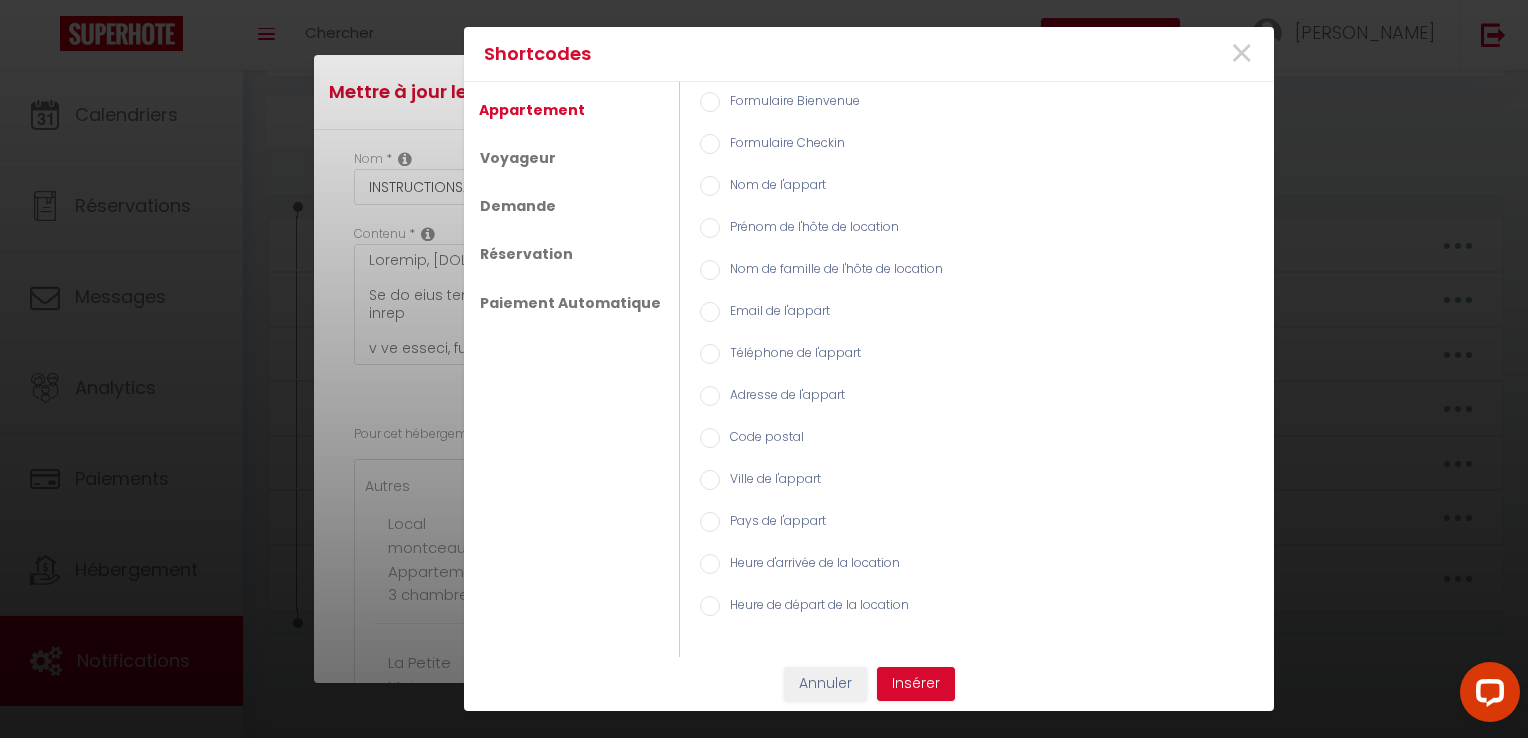 click on "×" at bounding box center (1134, 54) 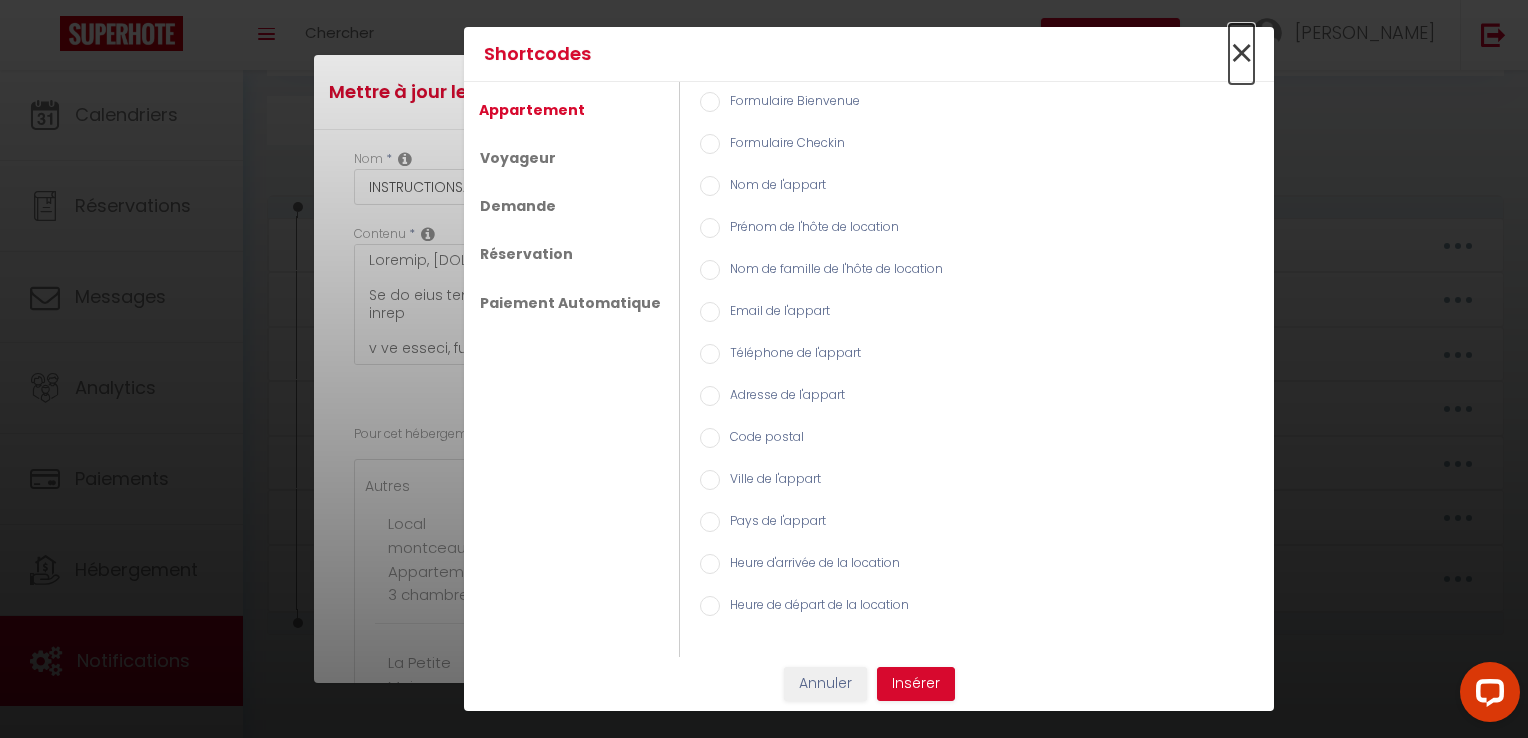 click on "×" at bounding box center (1241, 54) 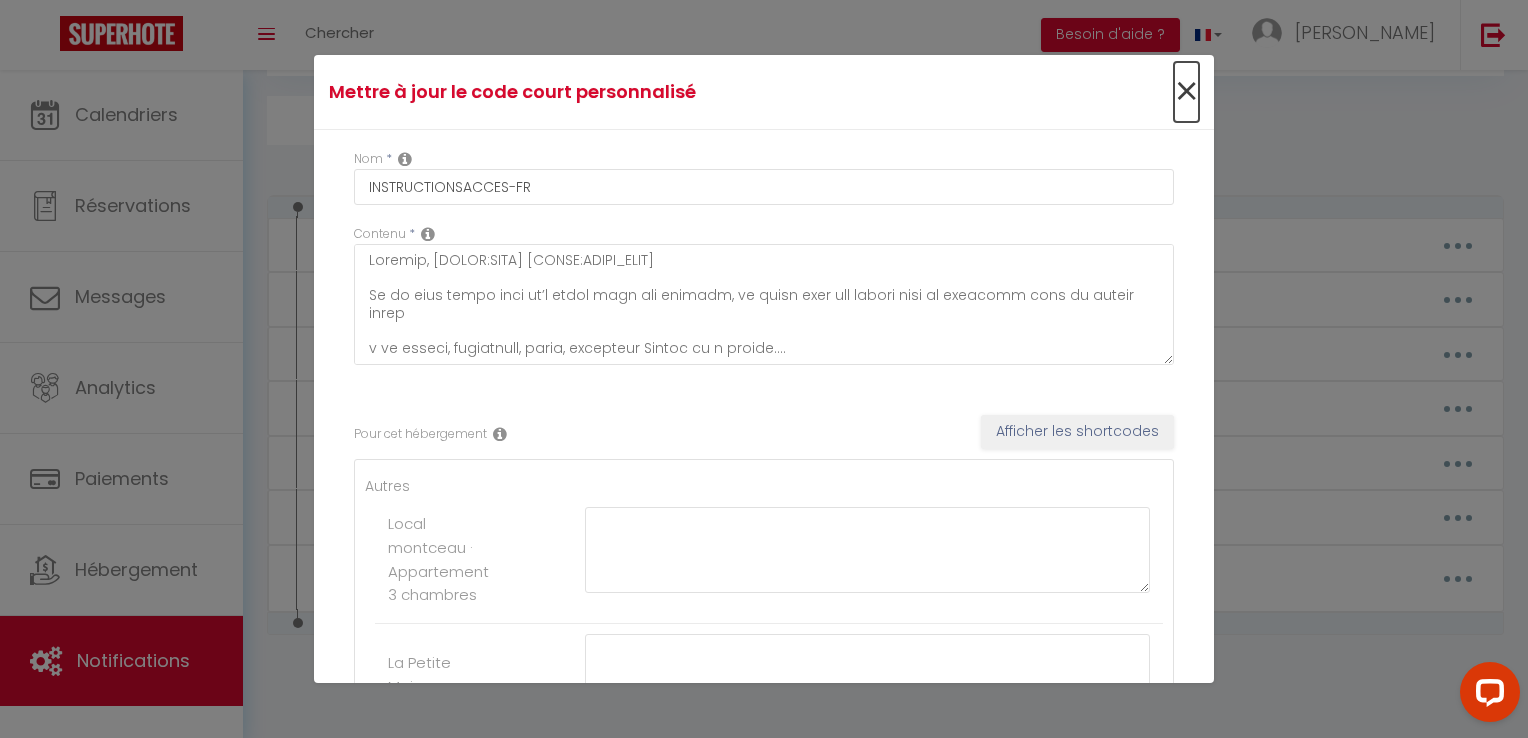 click on "×" at bounding box center [1186, 92] 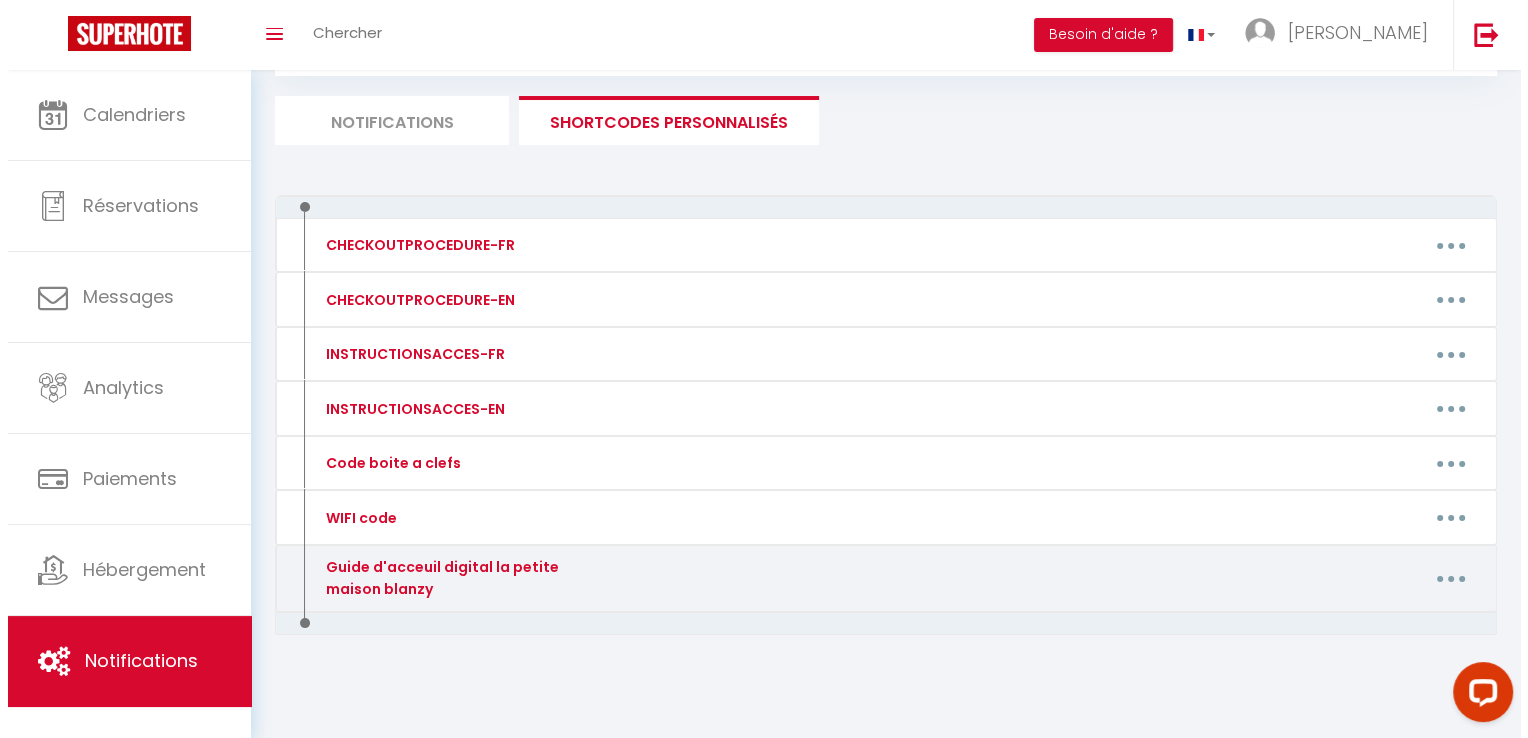 scroll, scrollTop: 12, scrollLeft: 0, axis: vertical 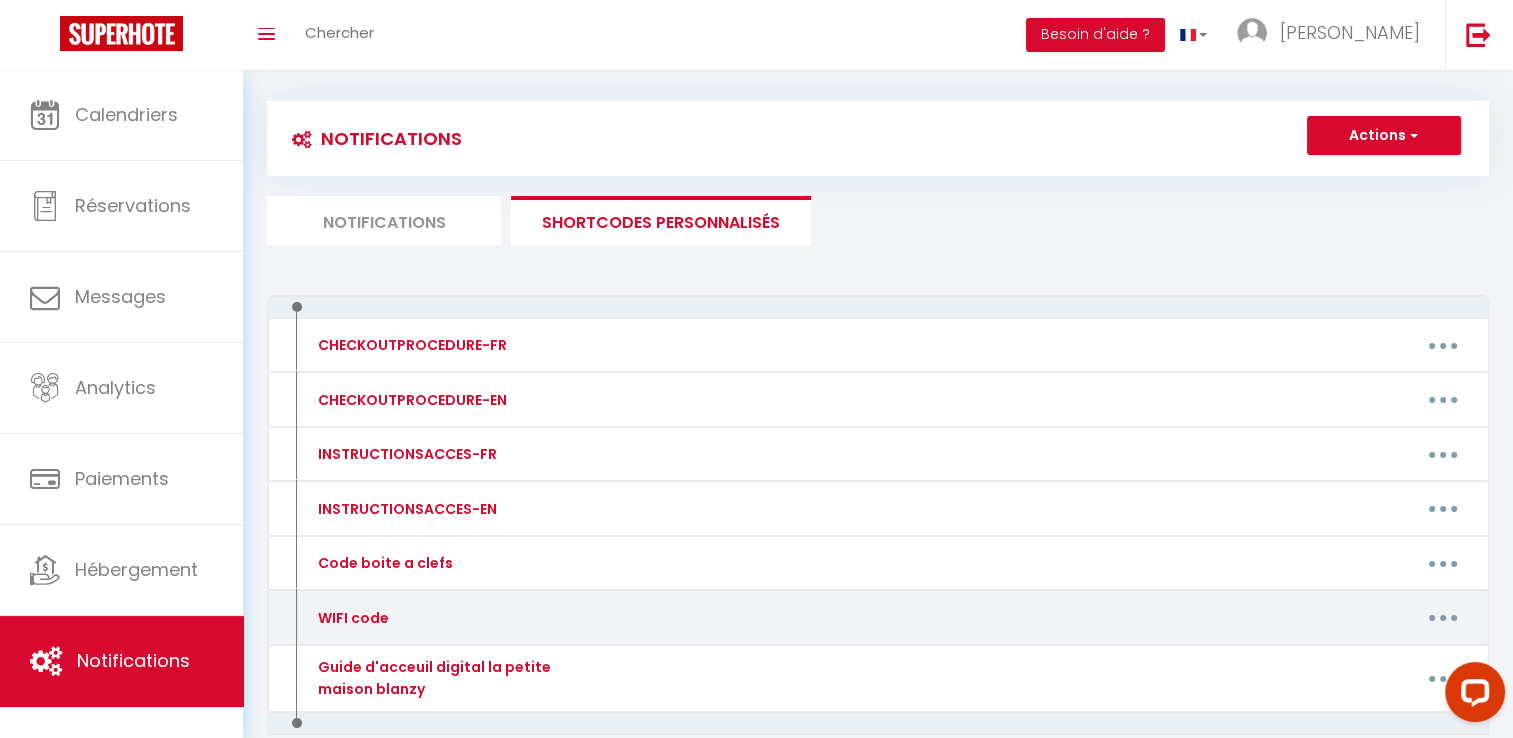 click at bounding box center [1443, 618] 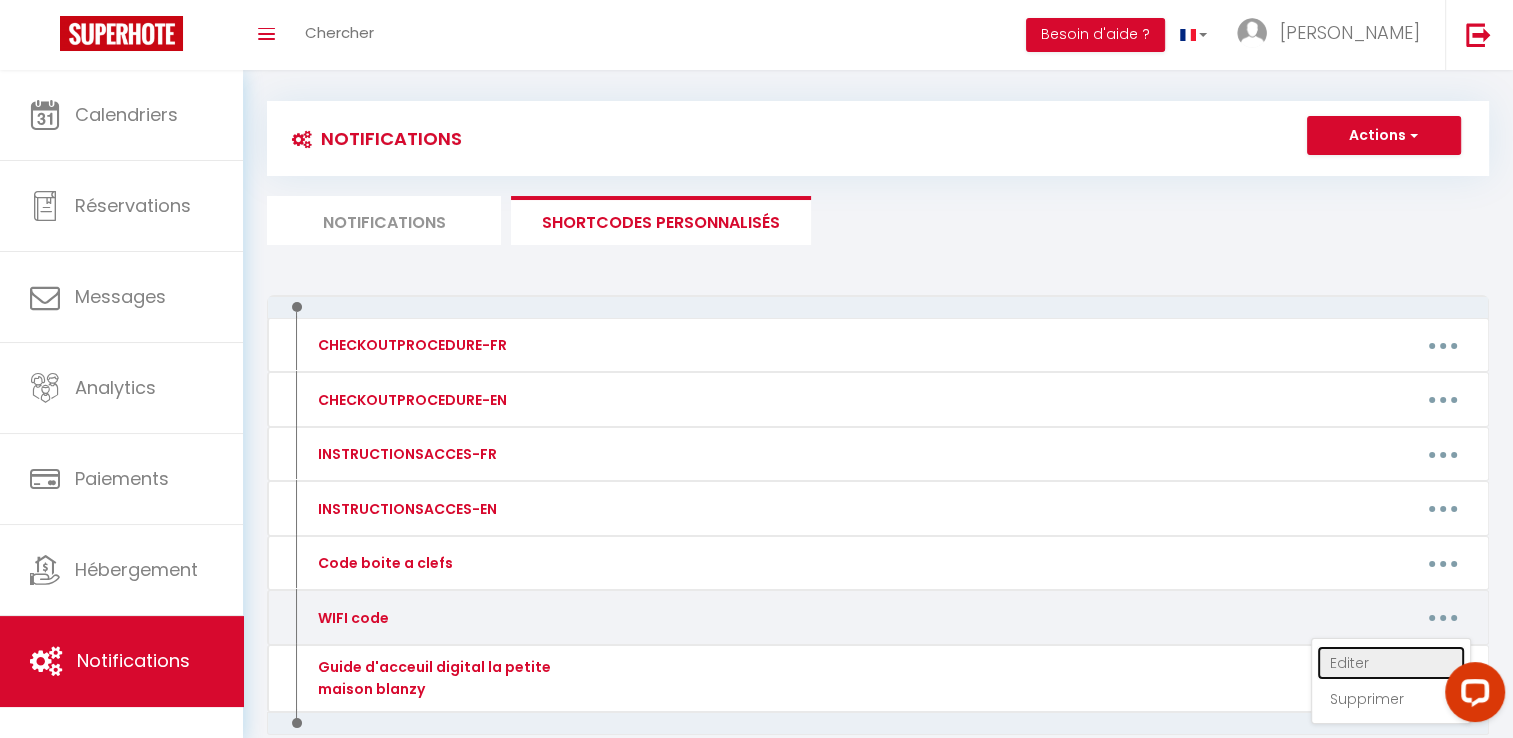 click on "Editer" at bounding box center [1391, 663] 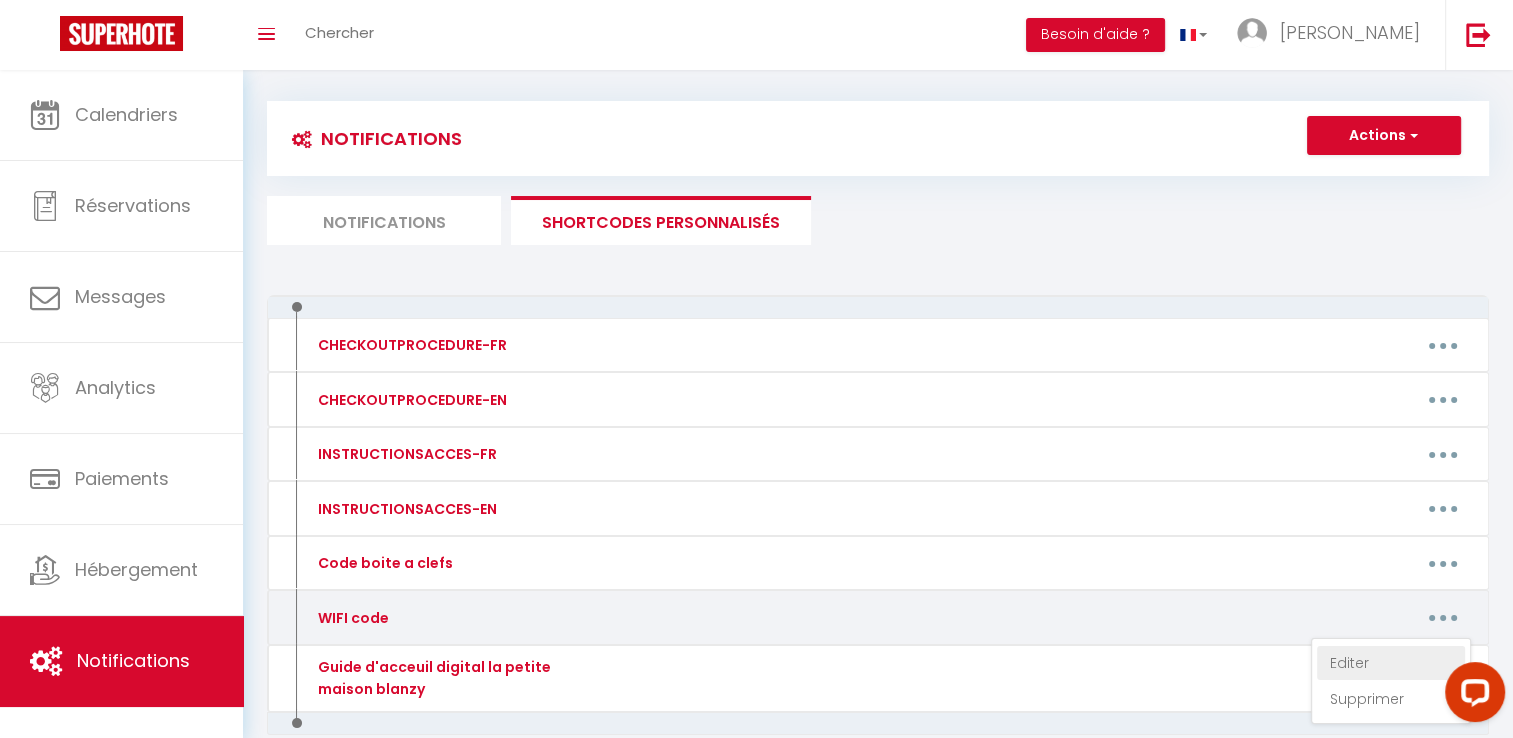 type on "WIFI code" 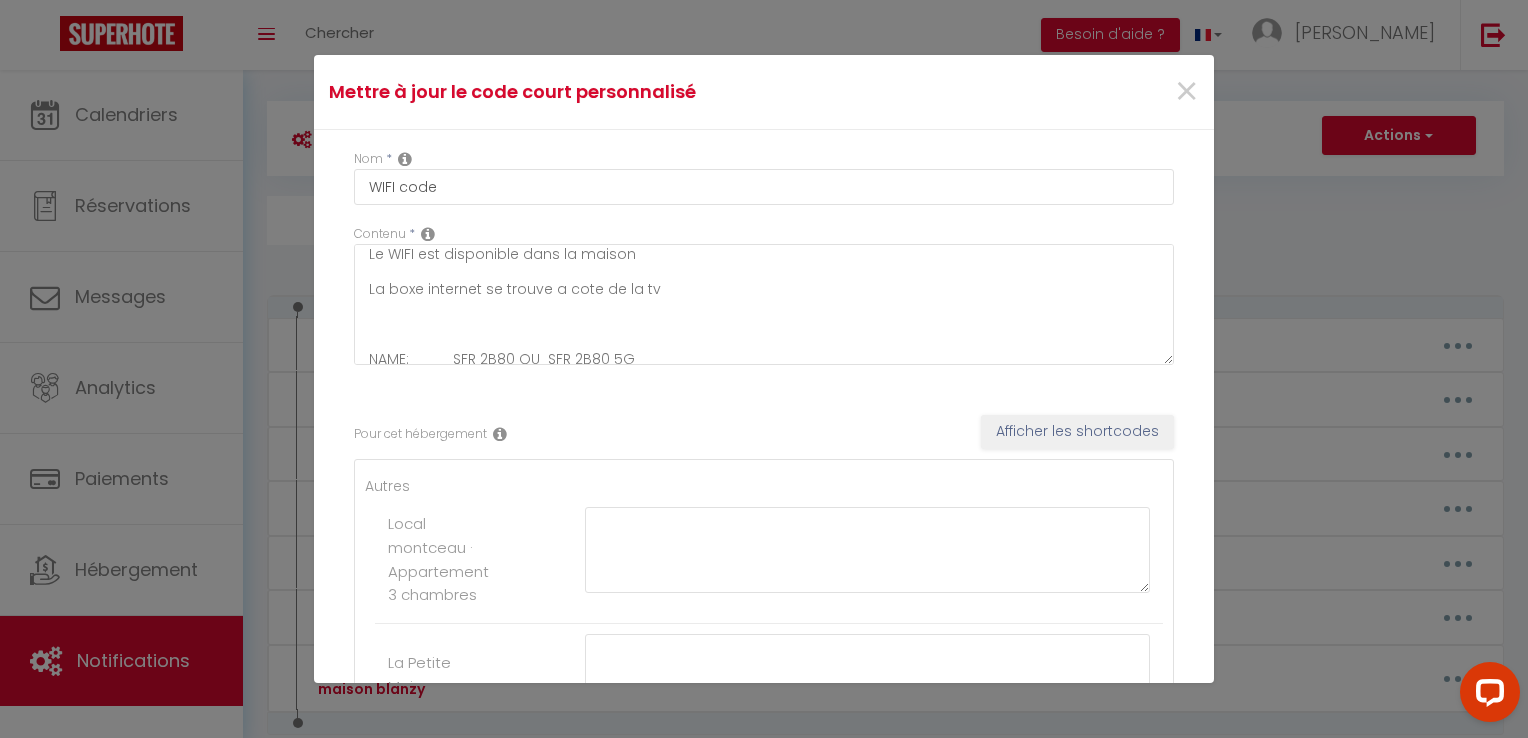 scroll, scrollTop: 100, scrollLeft: 0, axis: vertical 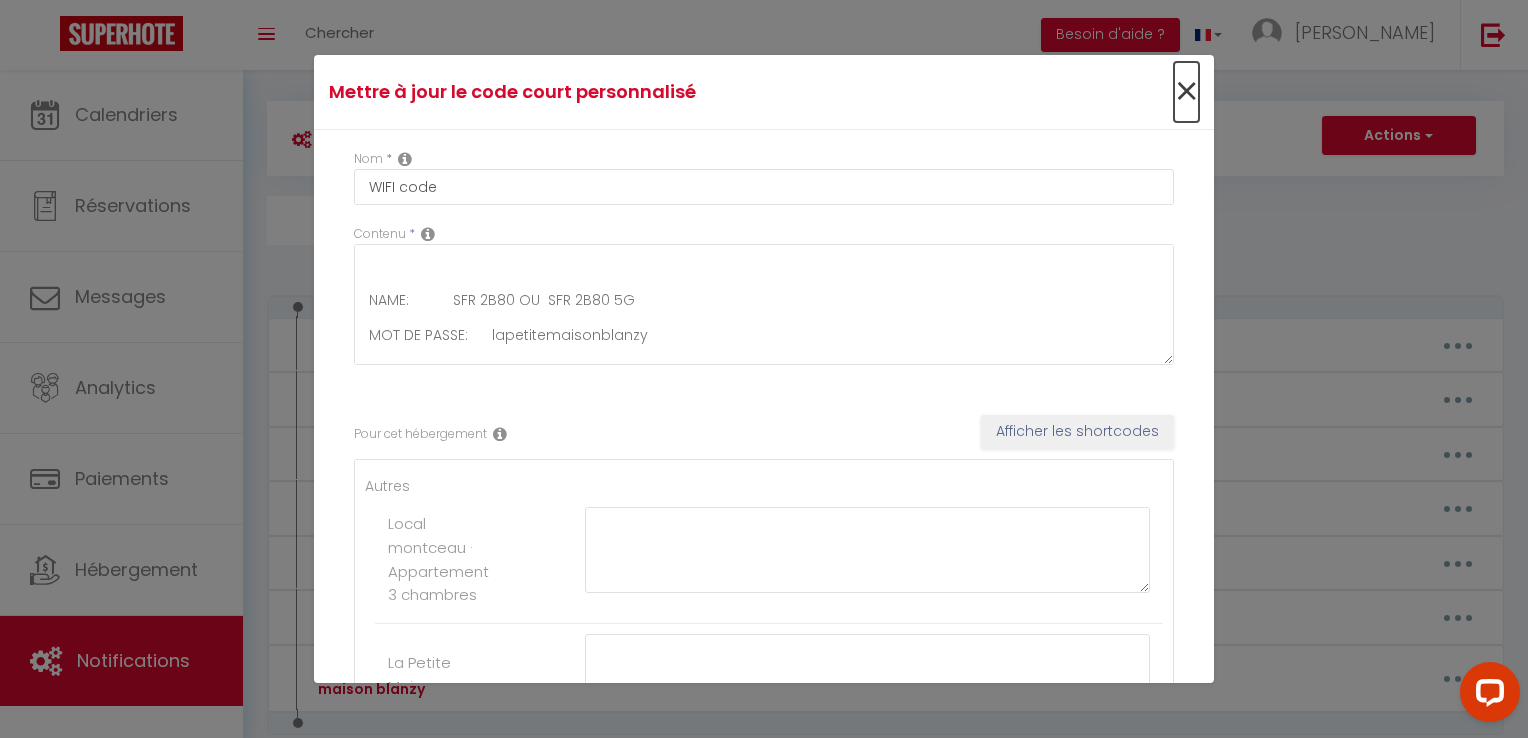 click on "×" at bounding box center (1186, 92) 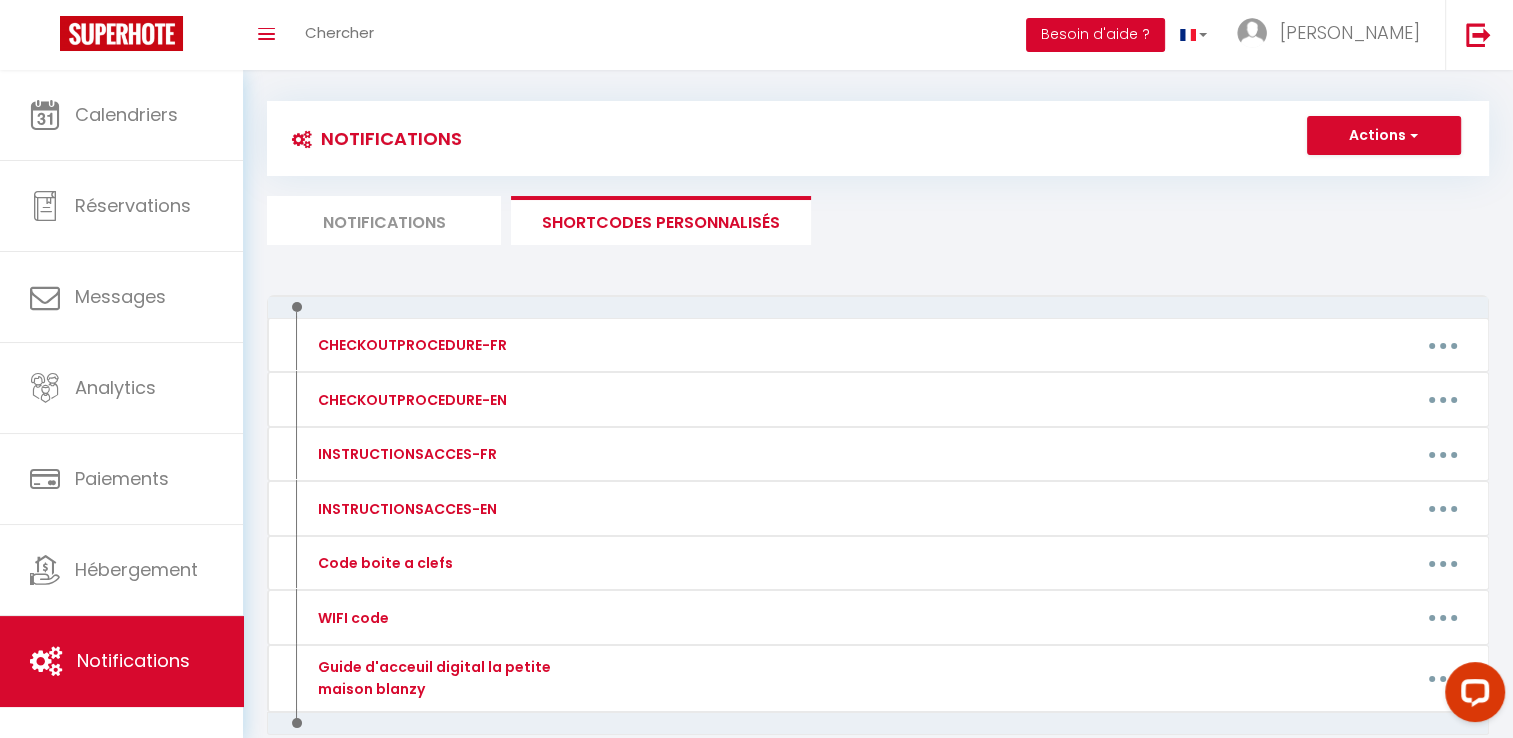 click on "Besoin d'aide ?" at bounding box center (1095, 35) 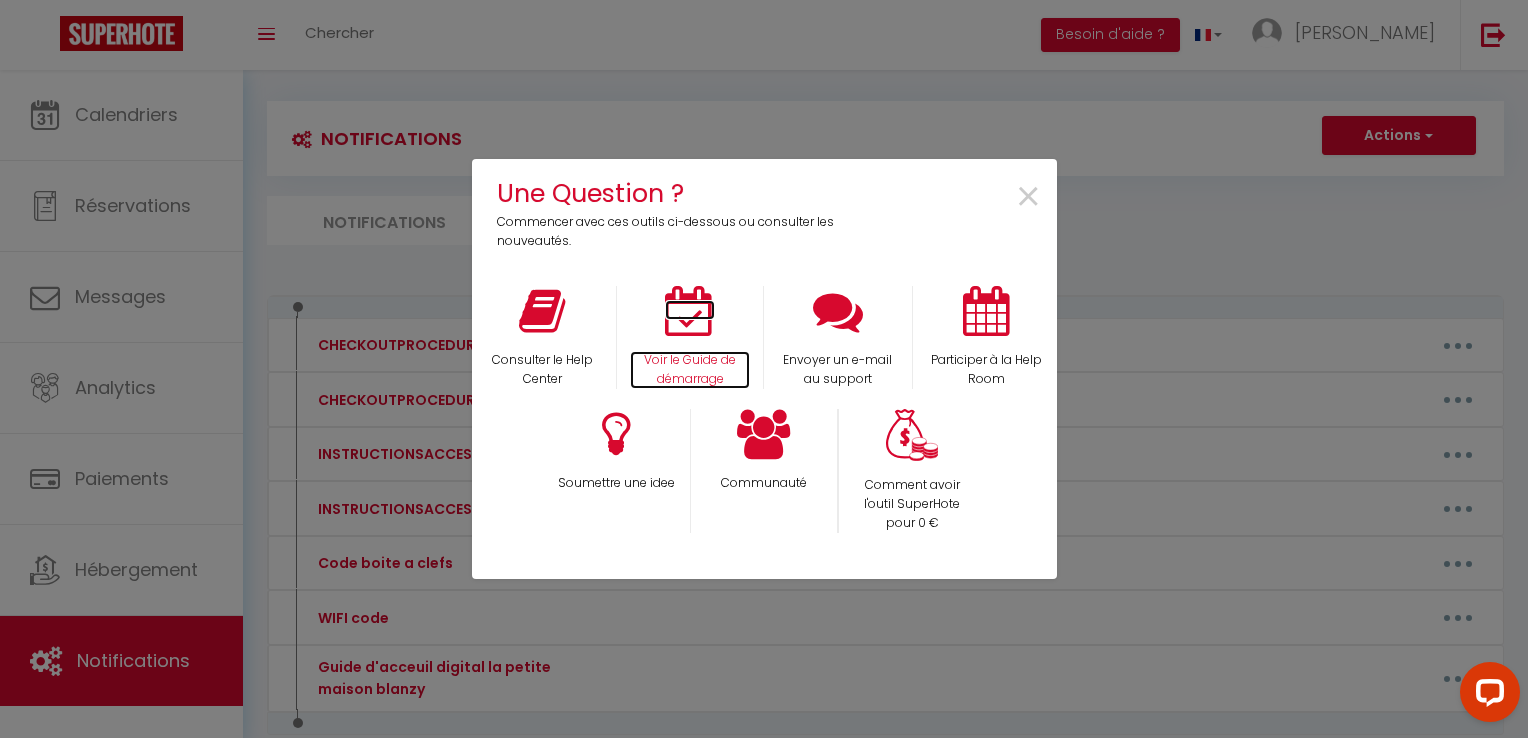 click on "Voir le Guide de démarrage" at bounding box center (690, 370) 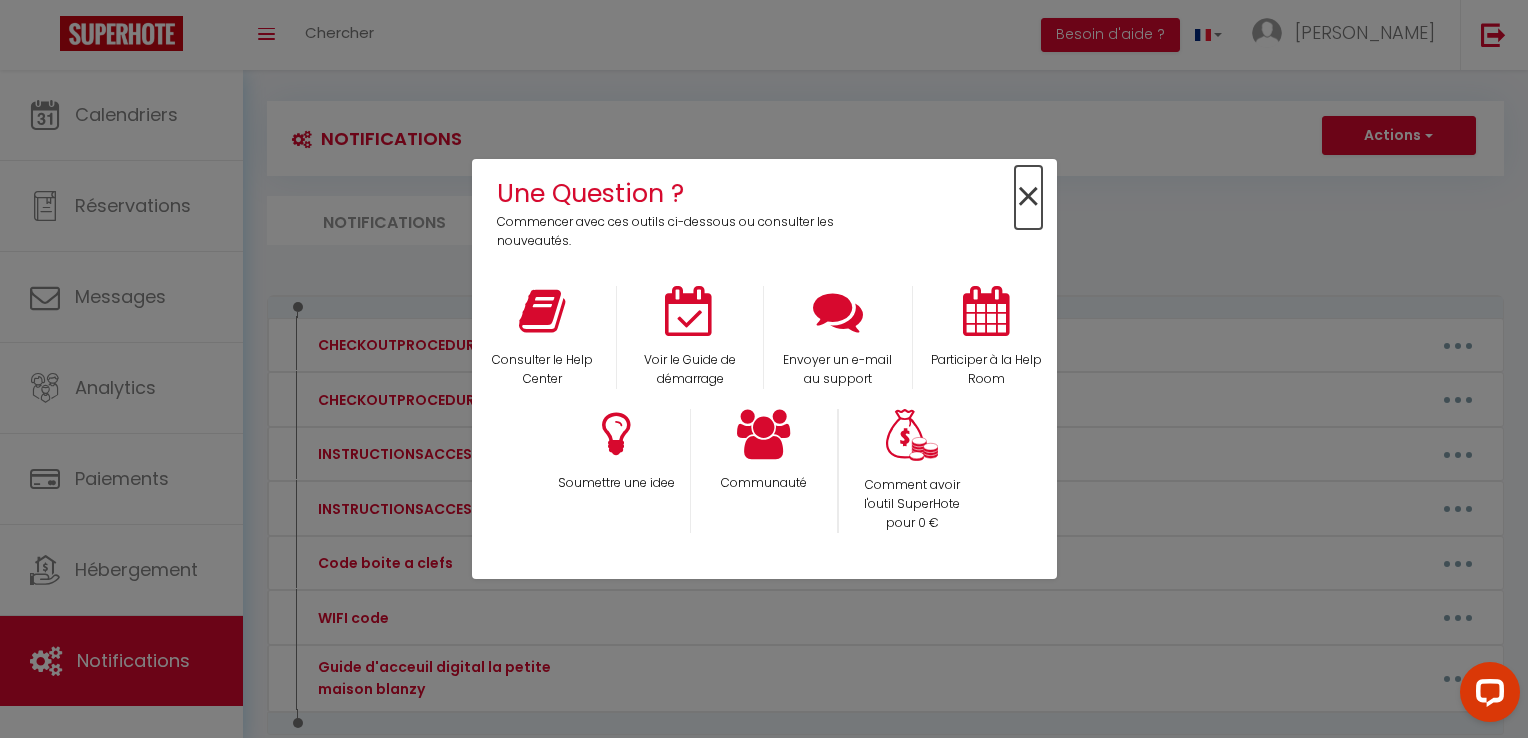 click on "×" at bounding box center [1028, 197] 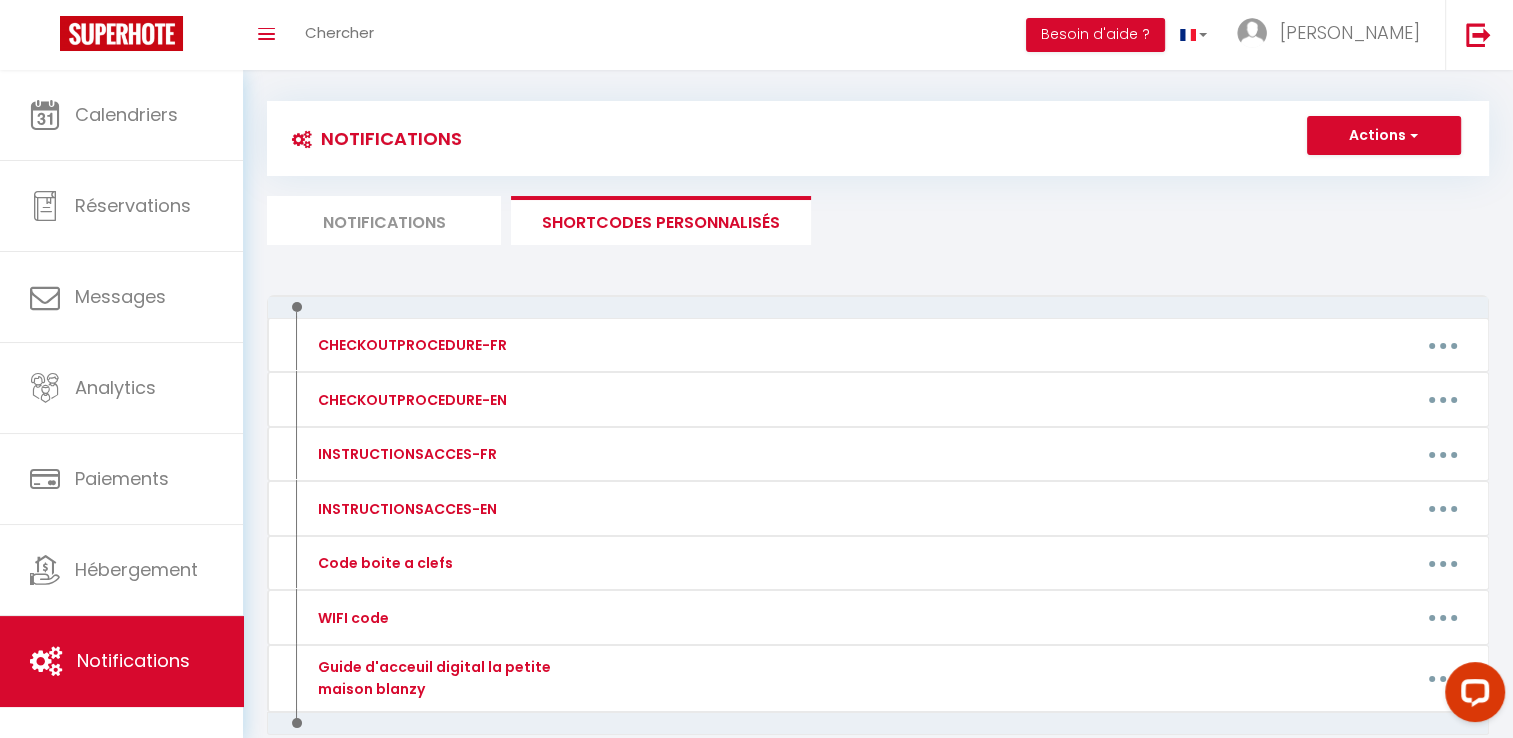 click on "SHORTCODES PERSONNALISÉS" at bounding box center [661, 220] 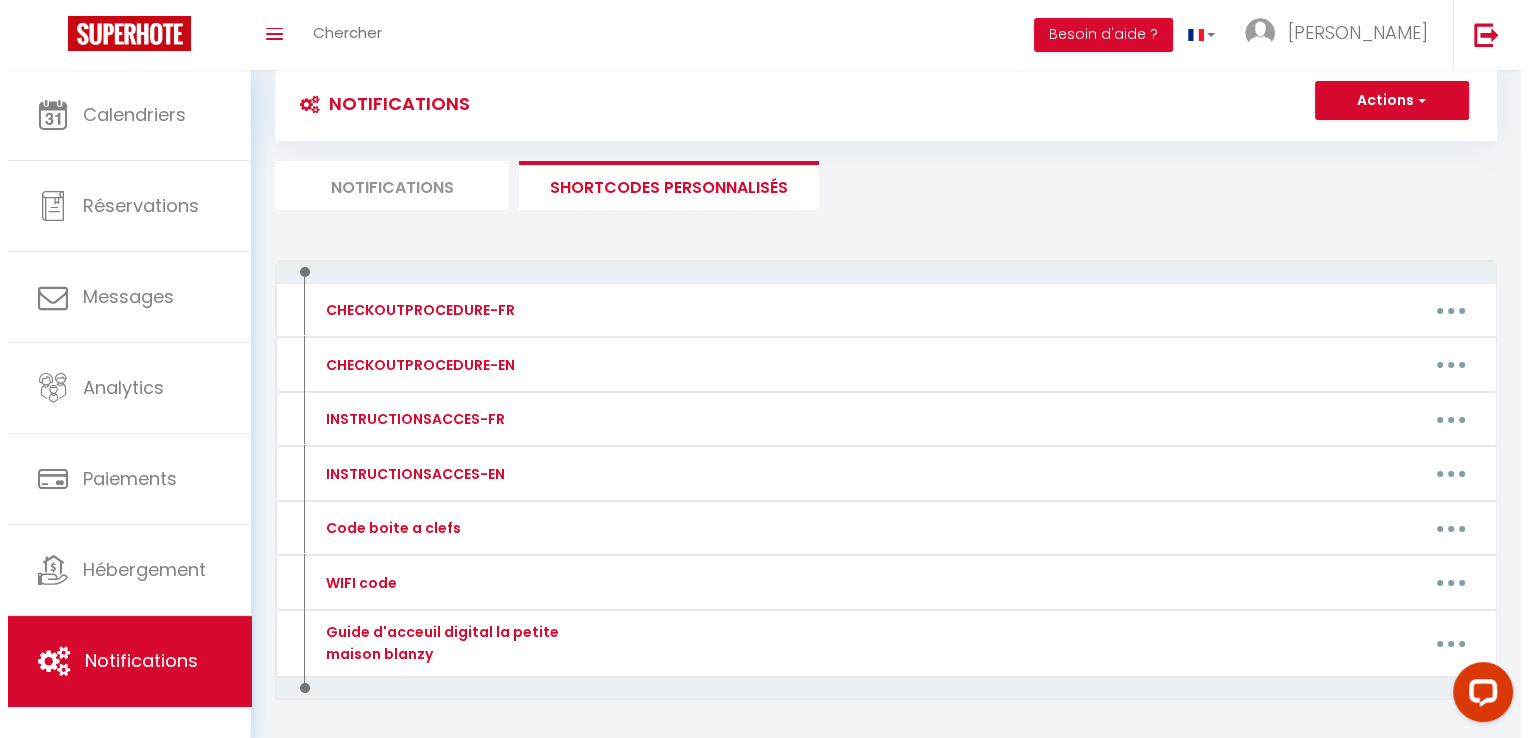 scroll, scrollTop: 12, scrollLeft: 0, axis: vertical 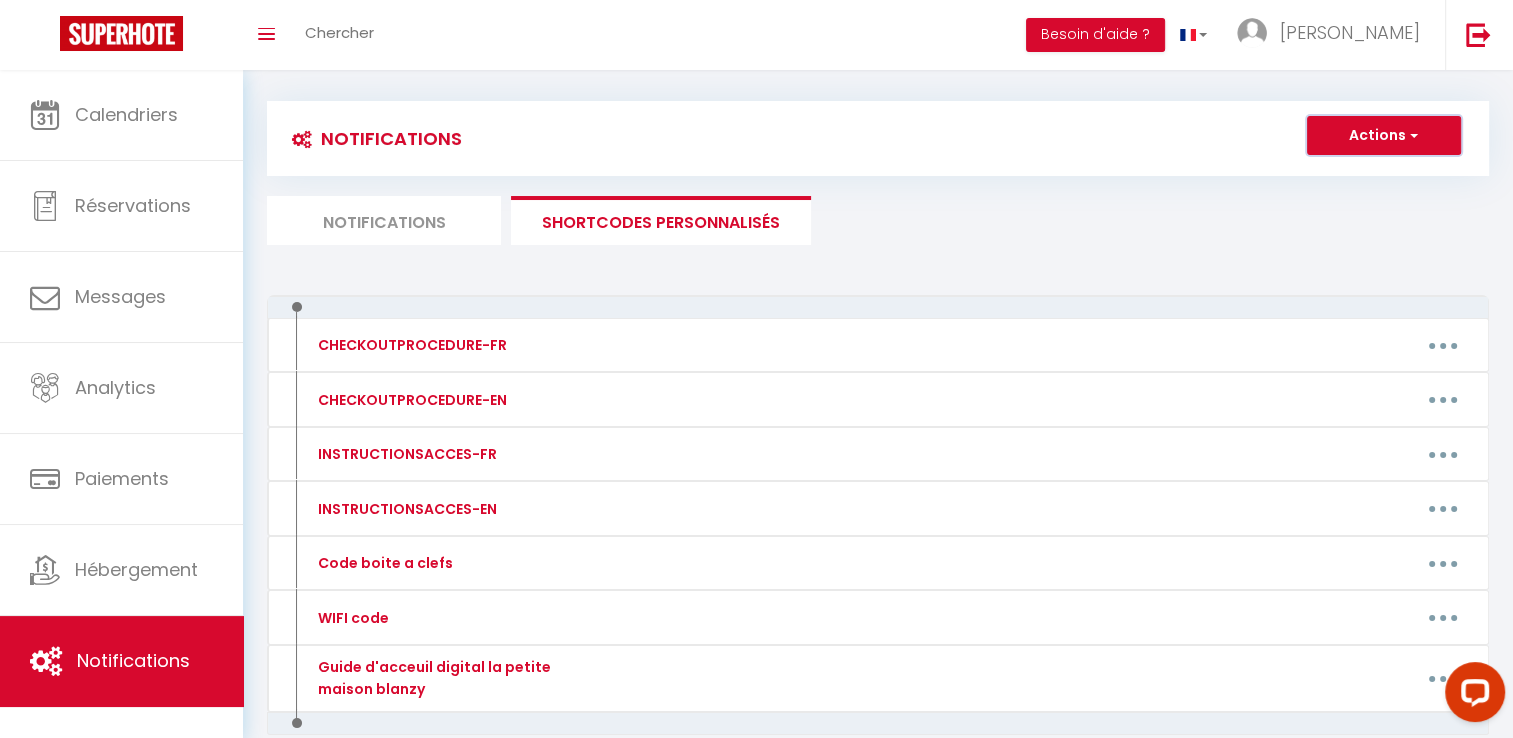 click on "Actions" at bounding box center (1384, 136) 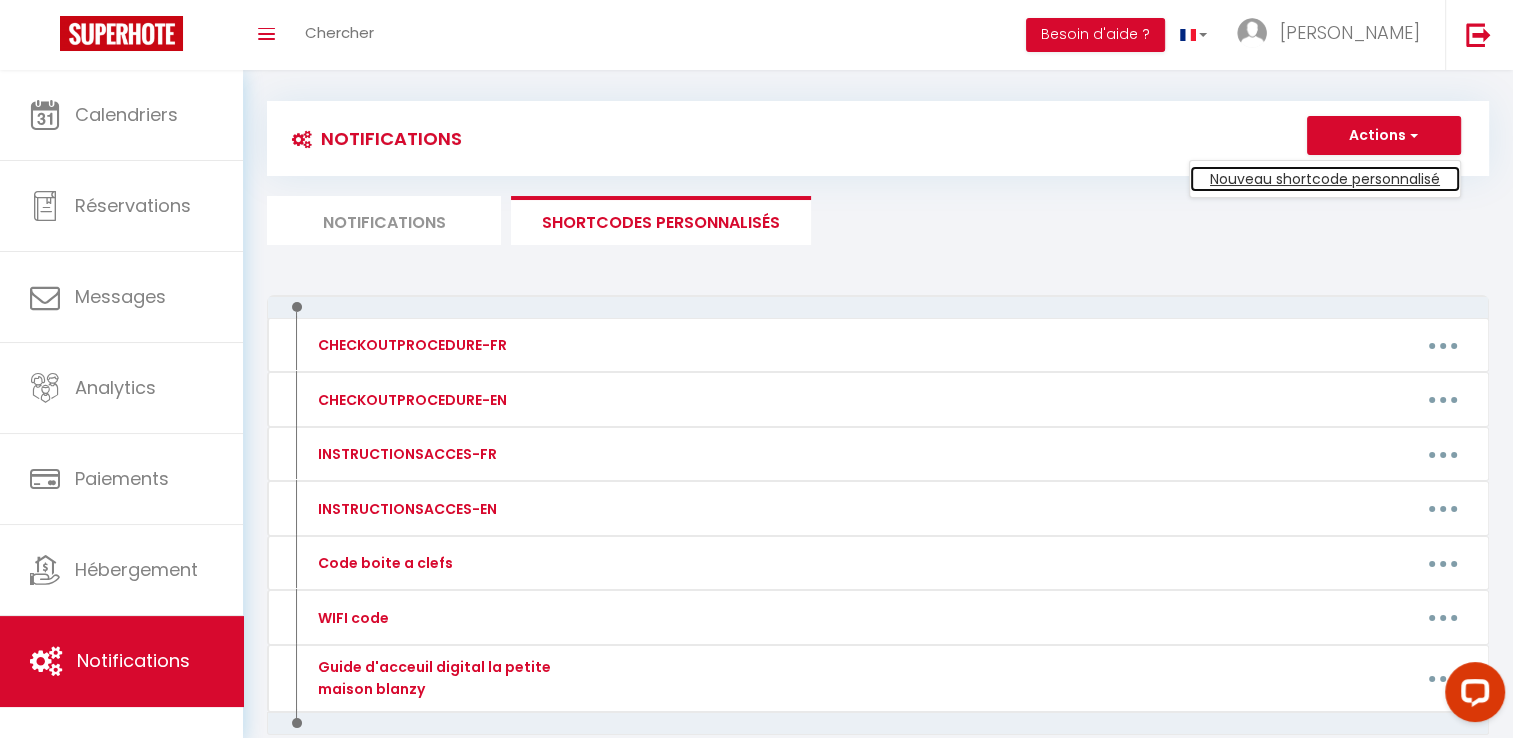 click on "Nouveau shortcode personnalisé" at bounding box center (1325, 179) 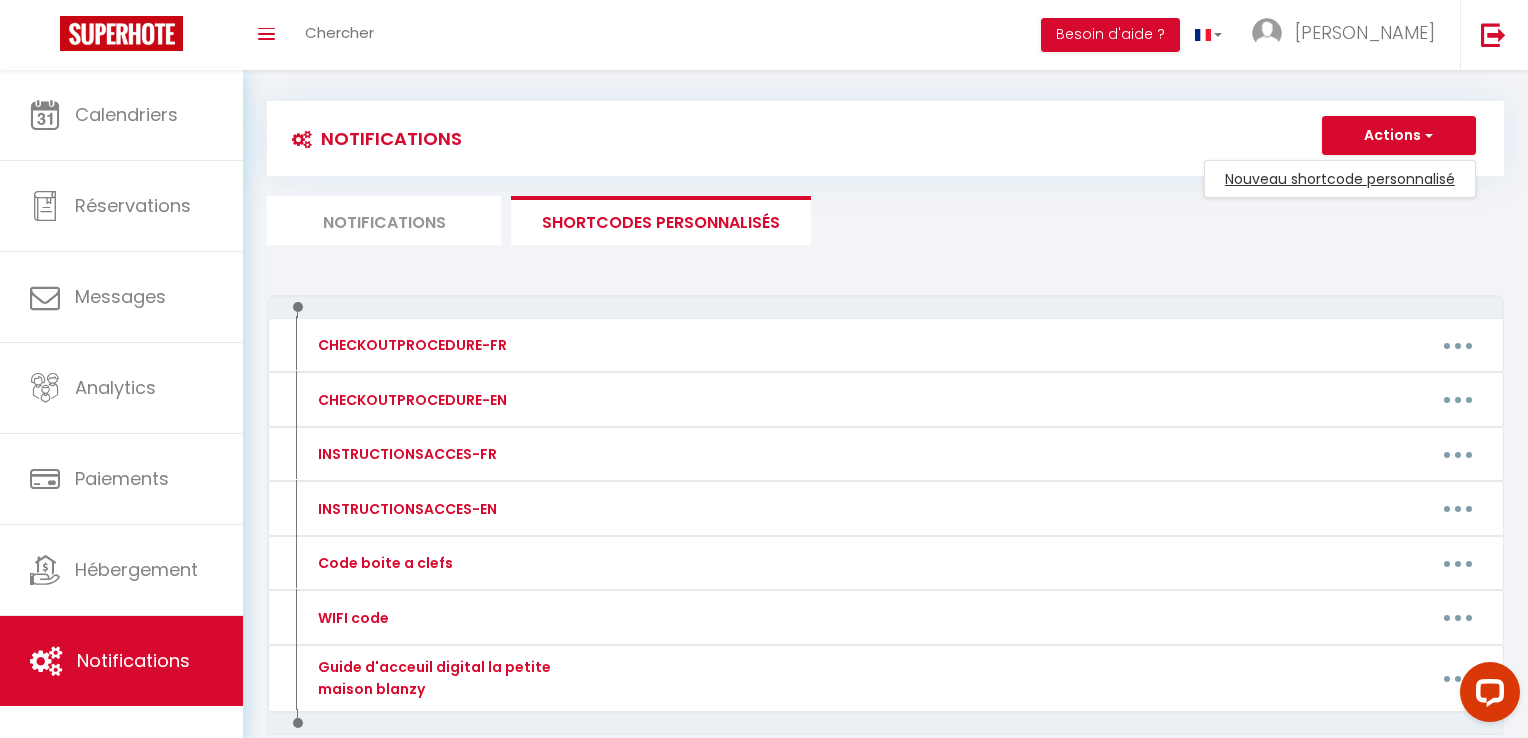 type 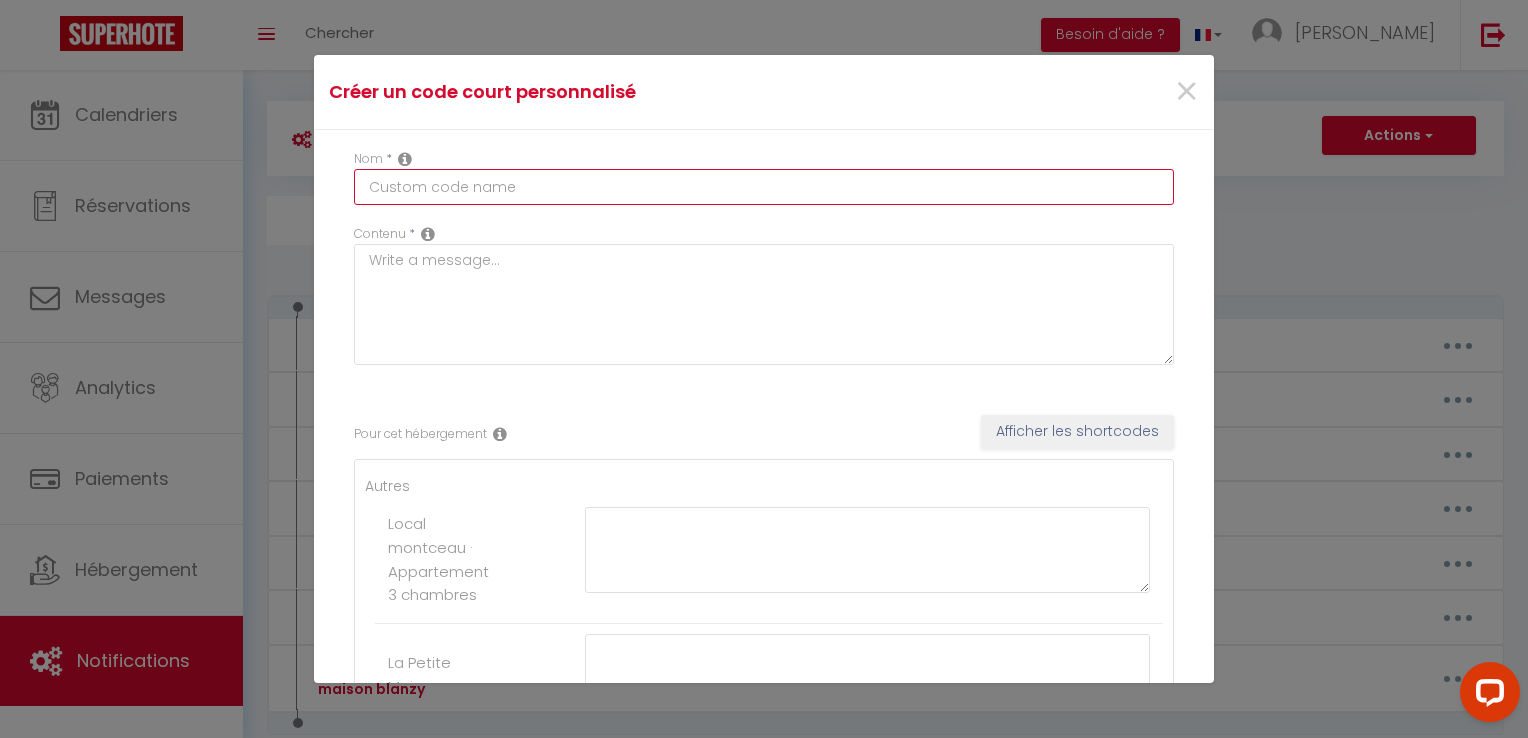 click at bounding box center [764, 187] 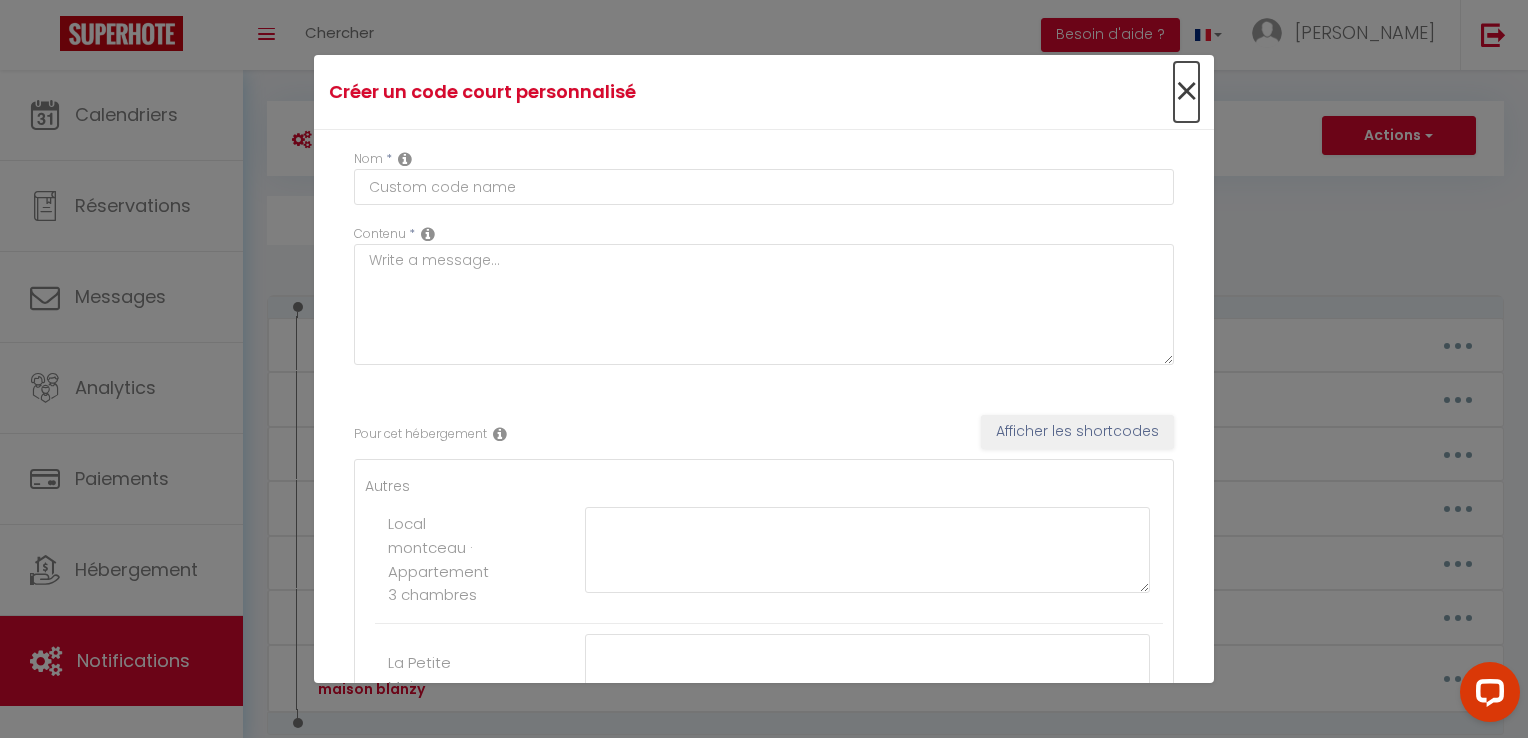 click on "×" at bounding box center [1186, 92] 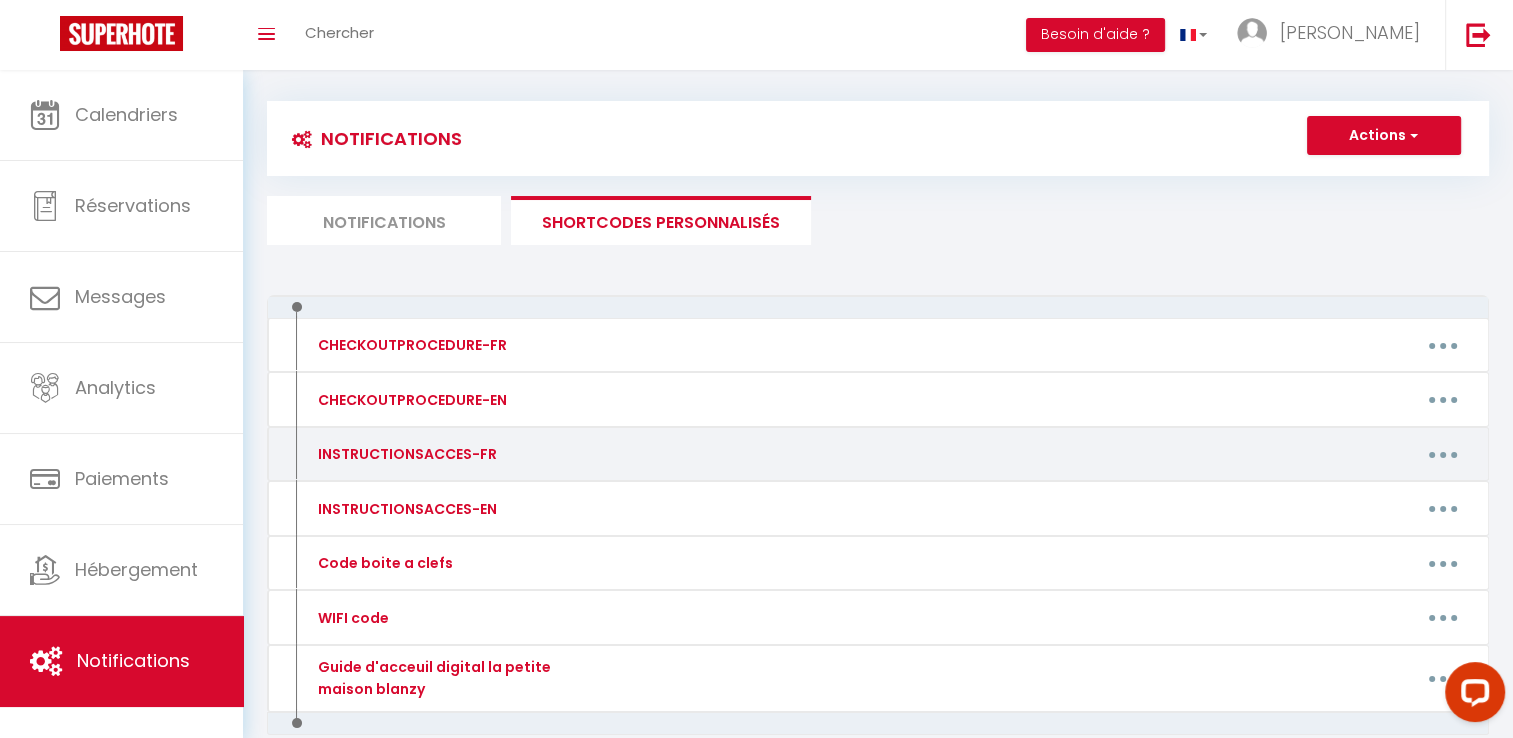 click at bounding box center [1443, 455] 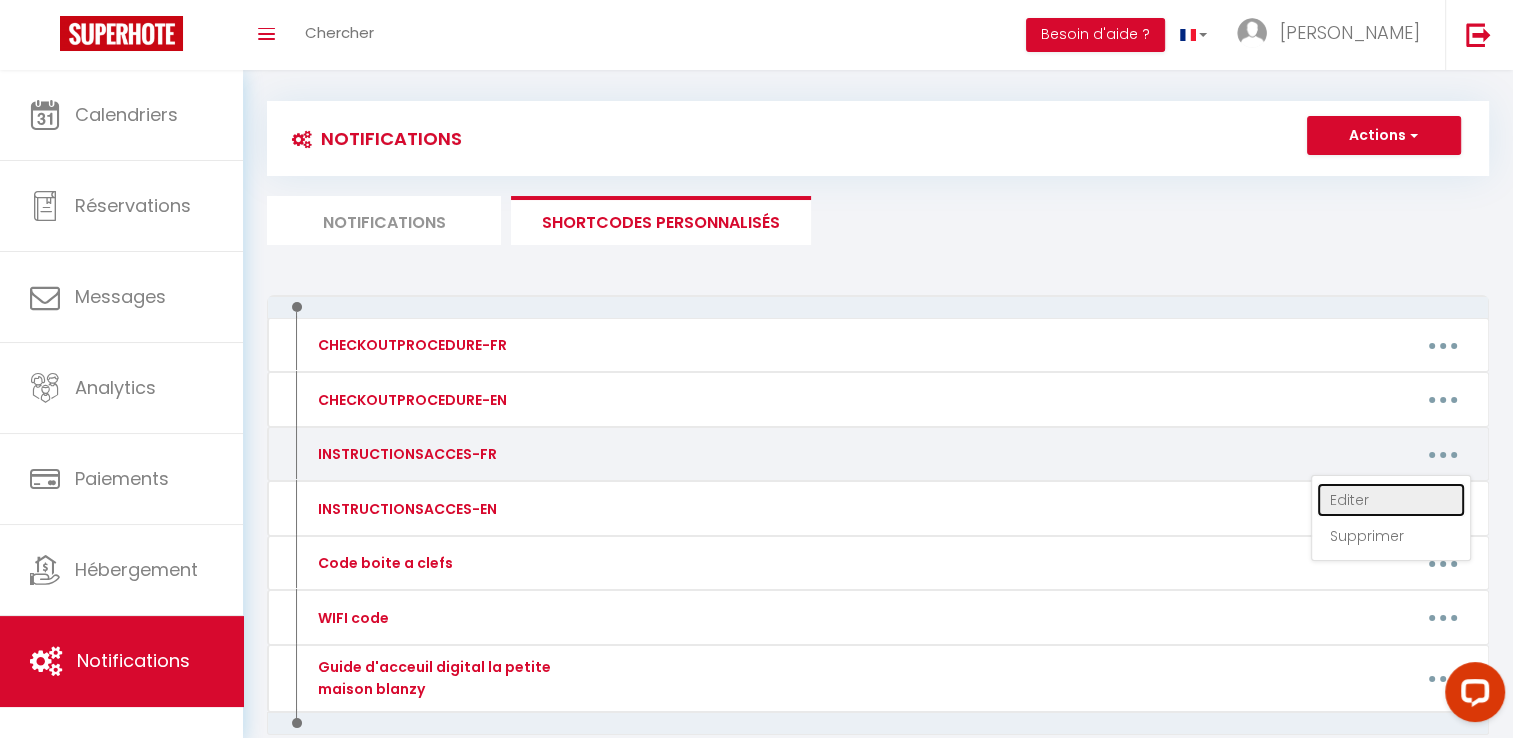 click on "Editer" at bounding box center [1391, 500] 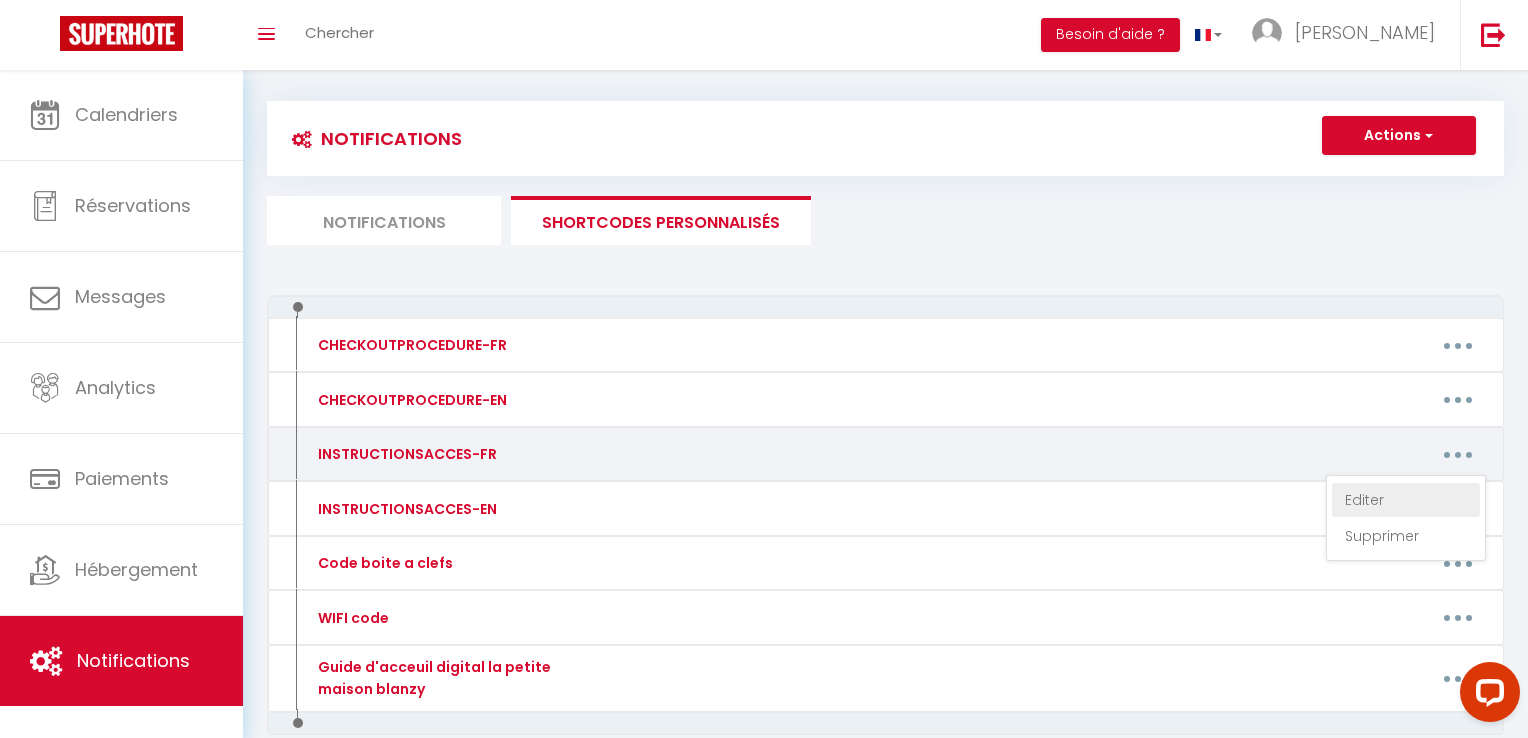 type on "INSTRUCTIONSACCES-FR" 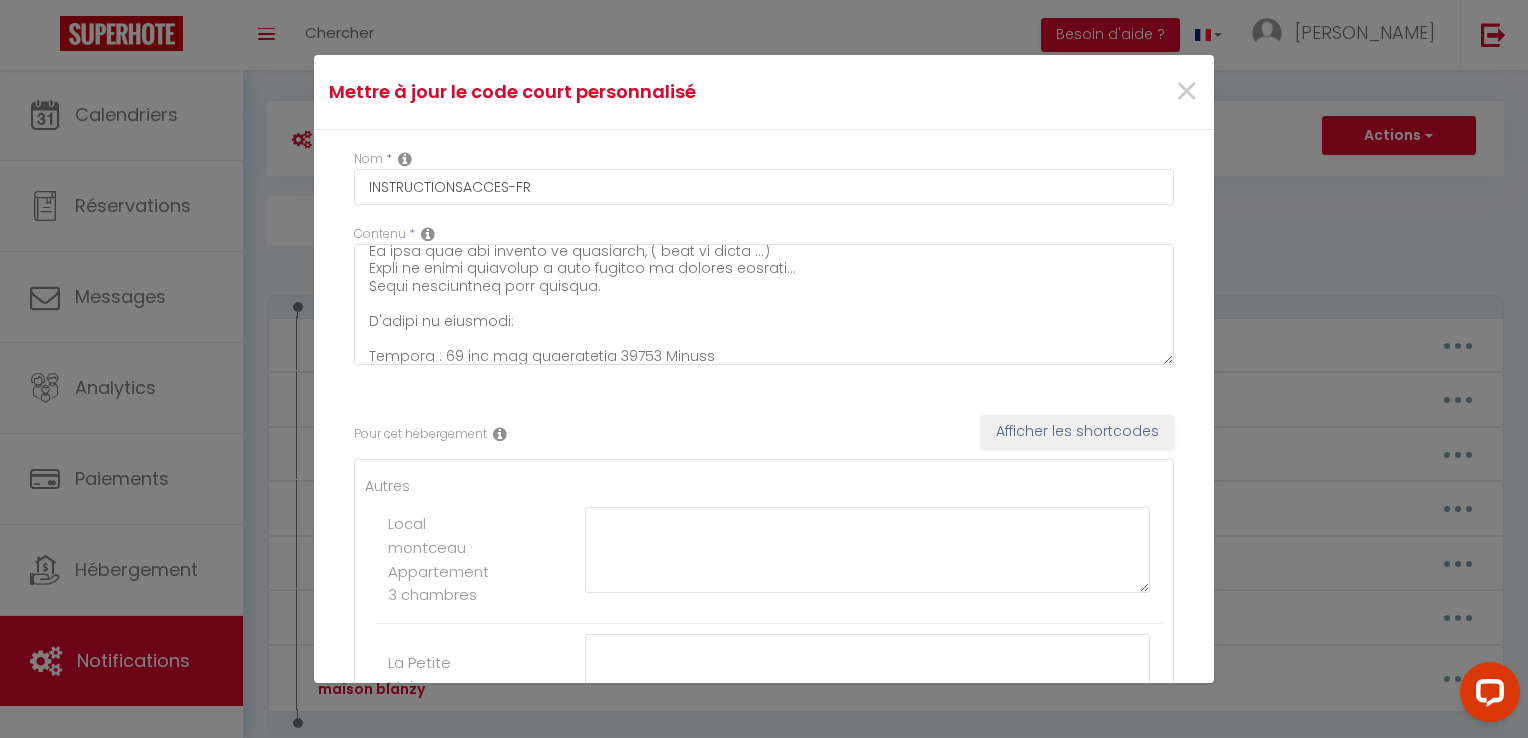 scroll, scrollTop: 200, scrollLeft: 0, axis: vertical 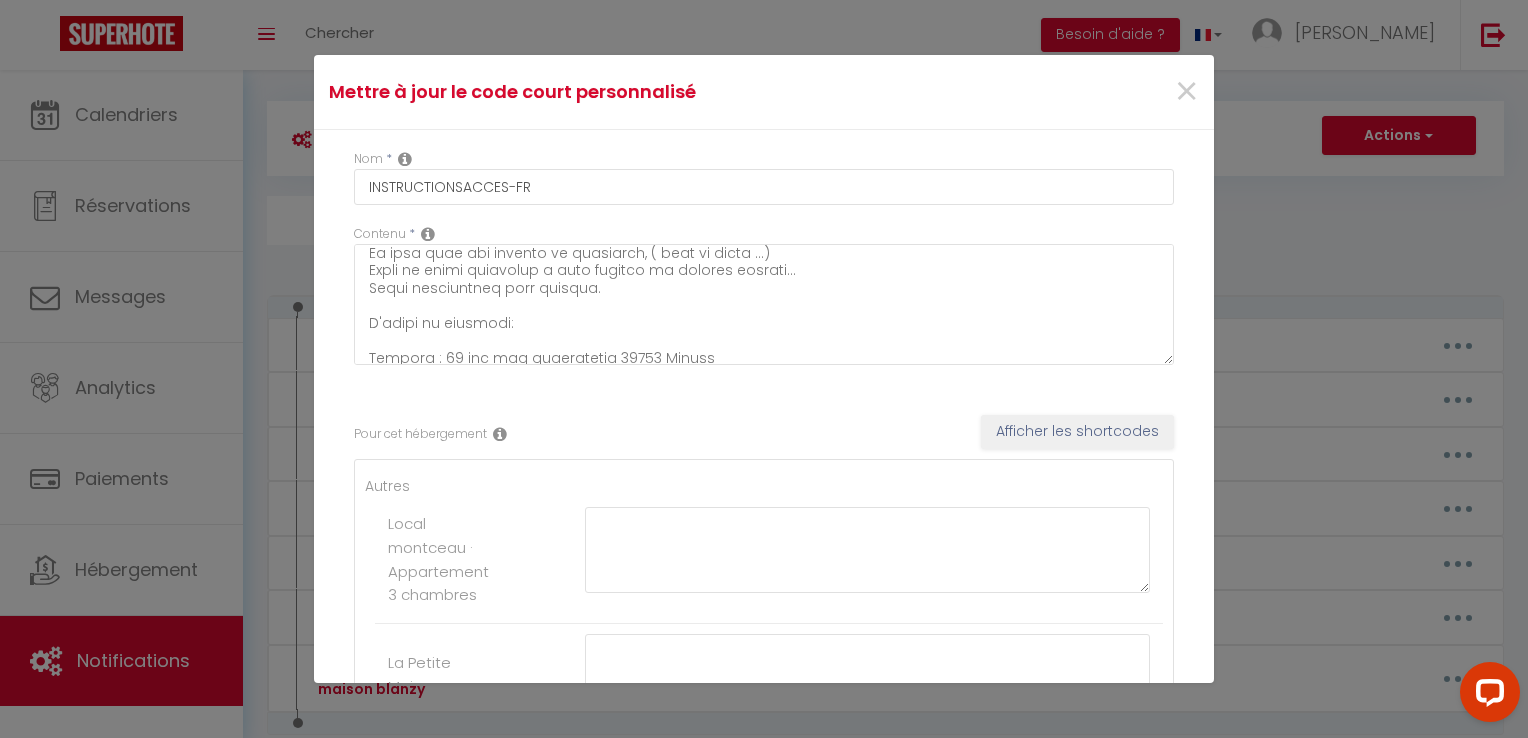 click at bounding box center [428, 234] 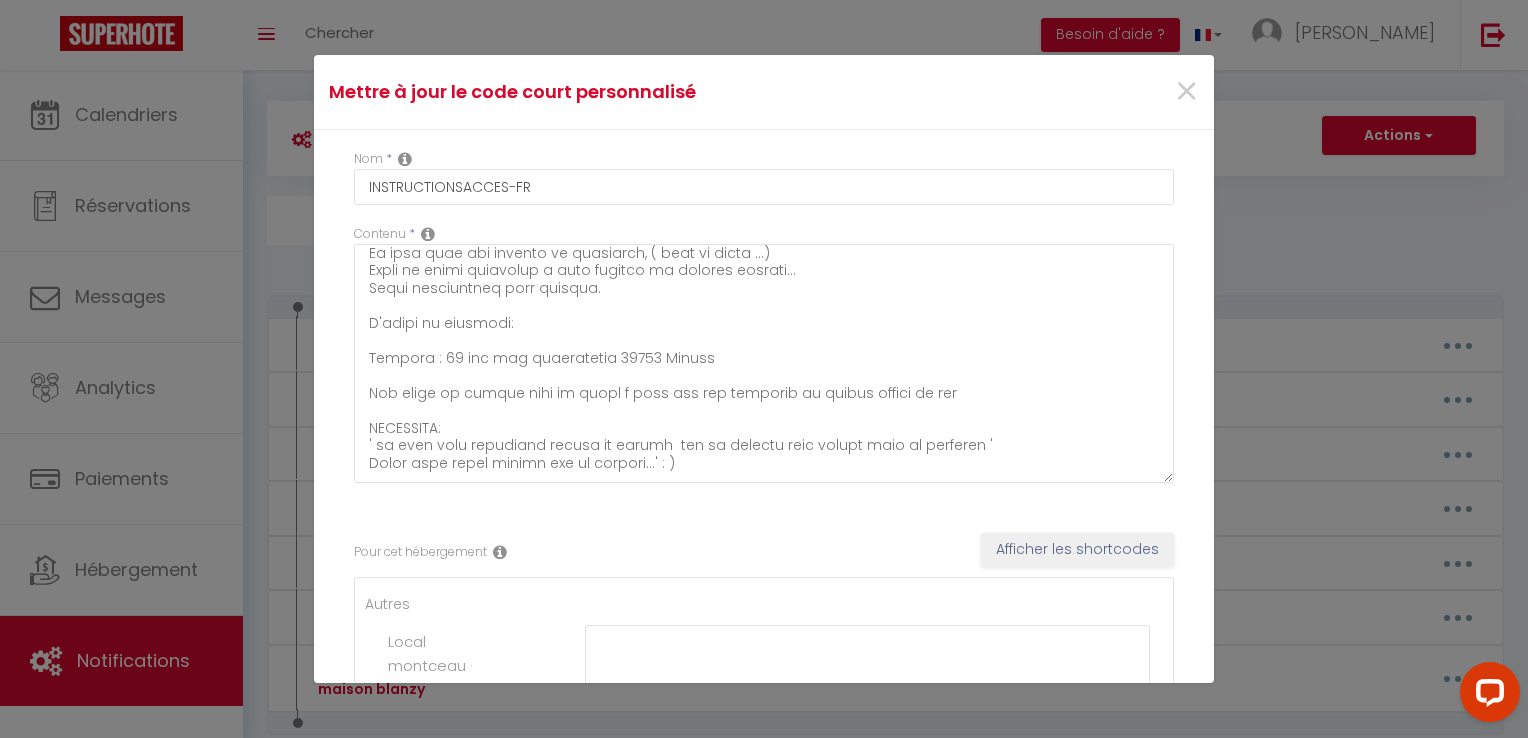 drag, startPoint x: 1154, startPoint y: 362, endPoint x: 1144, endPoint y: 480, distance: 118.42297 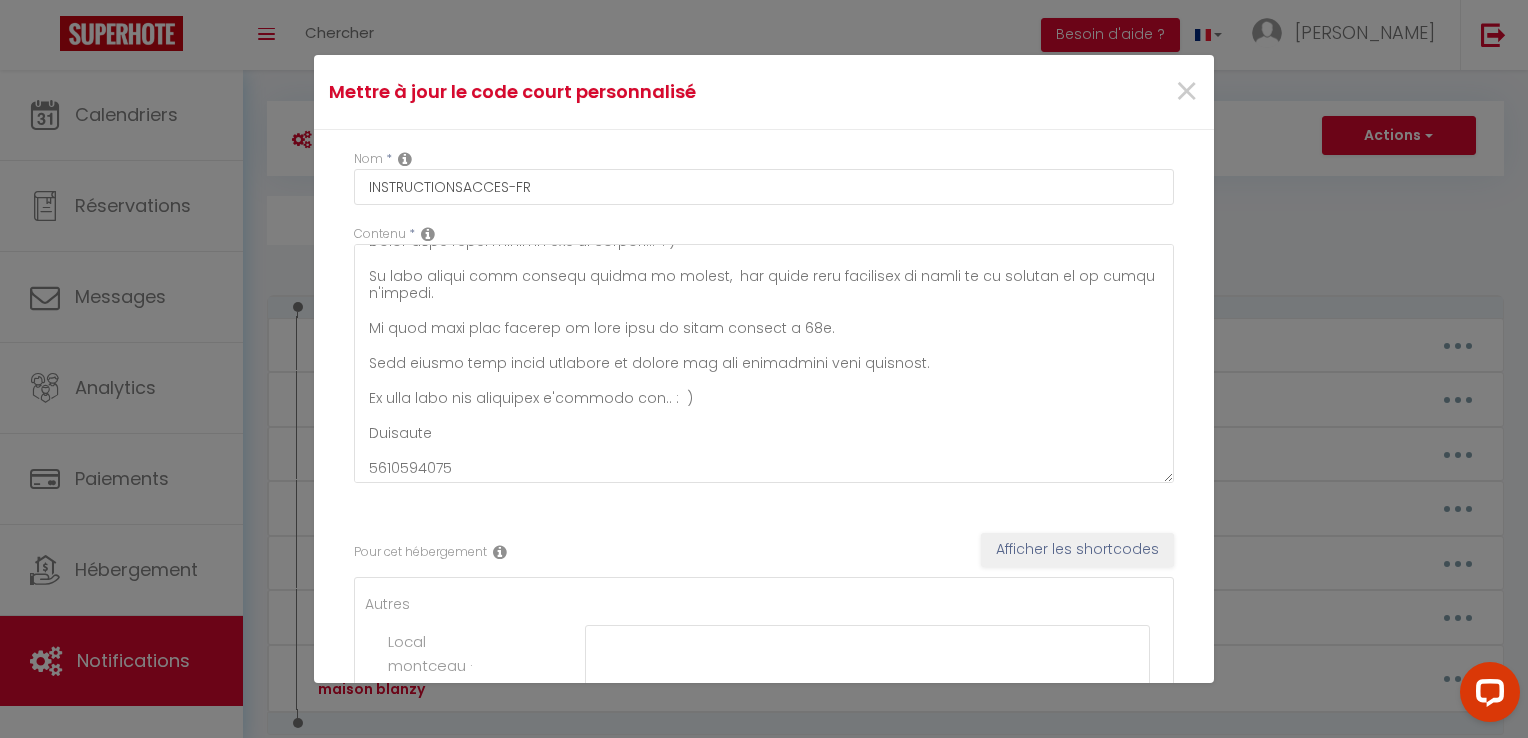 scroll, scrollTop: 424, scrollLeft: 0, axis: vertical 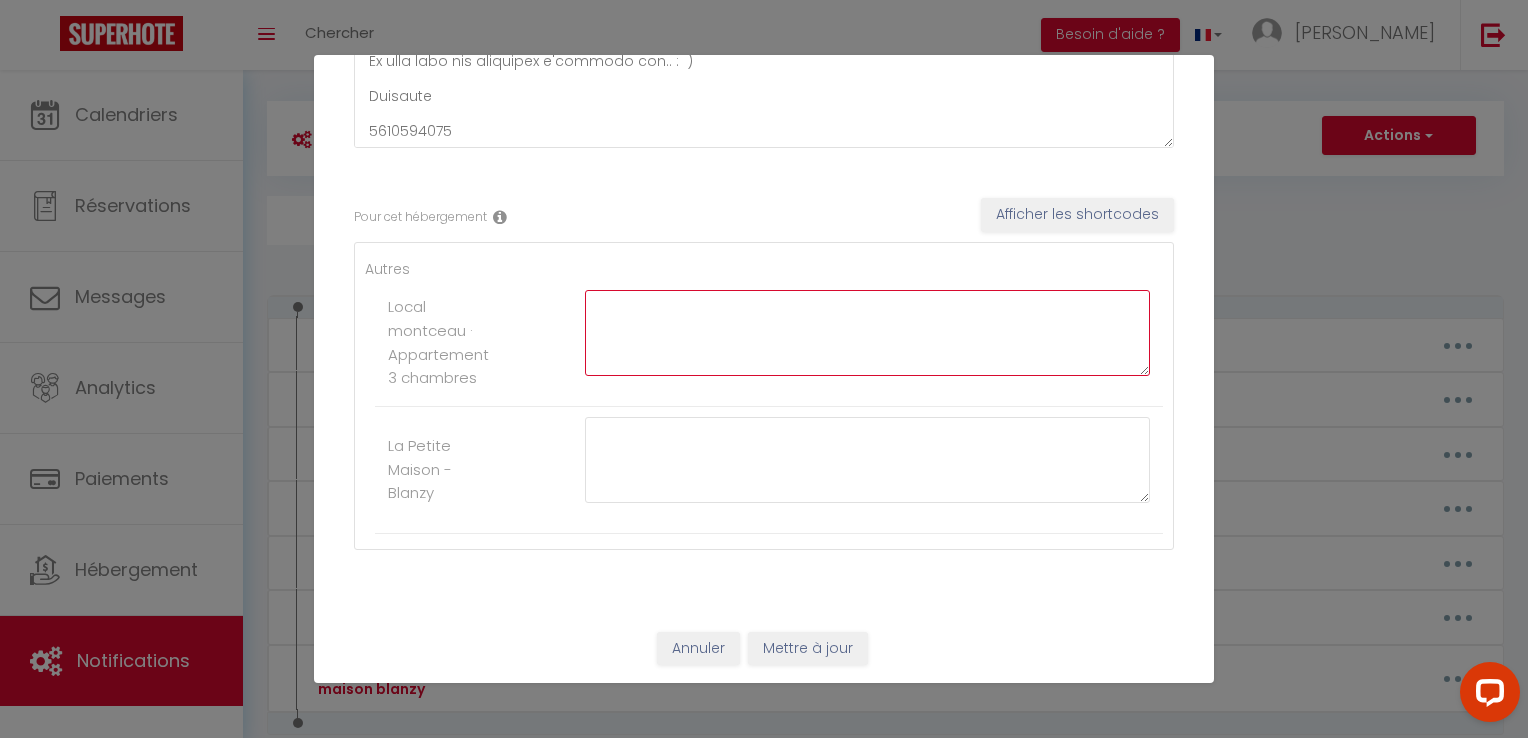 click at bounding box center [867, 333] 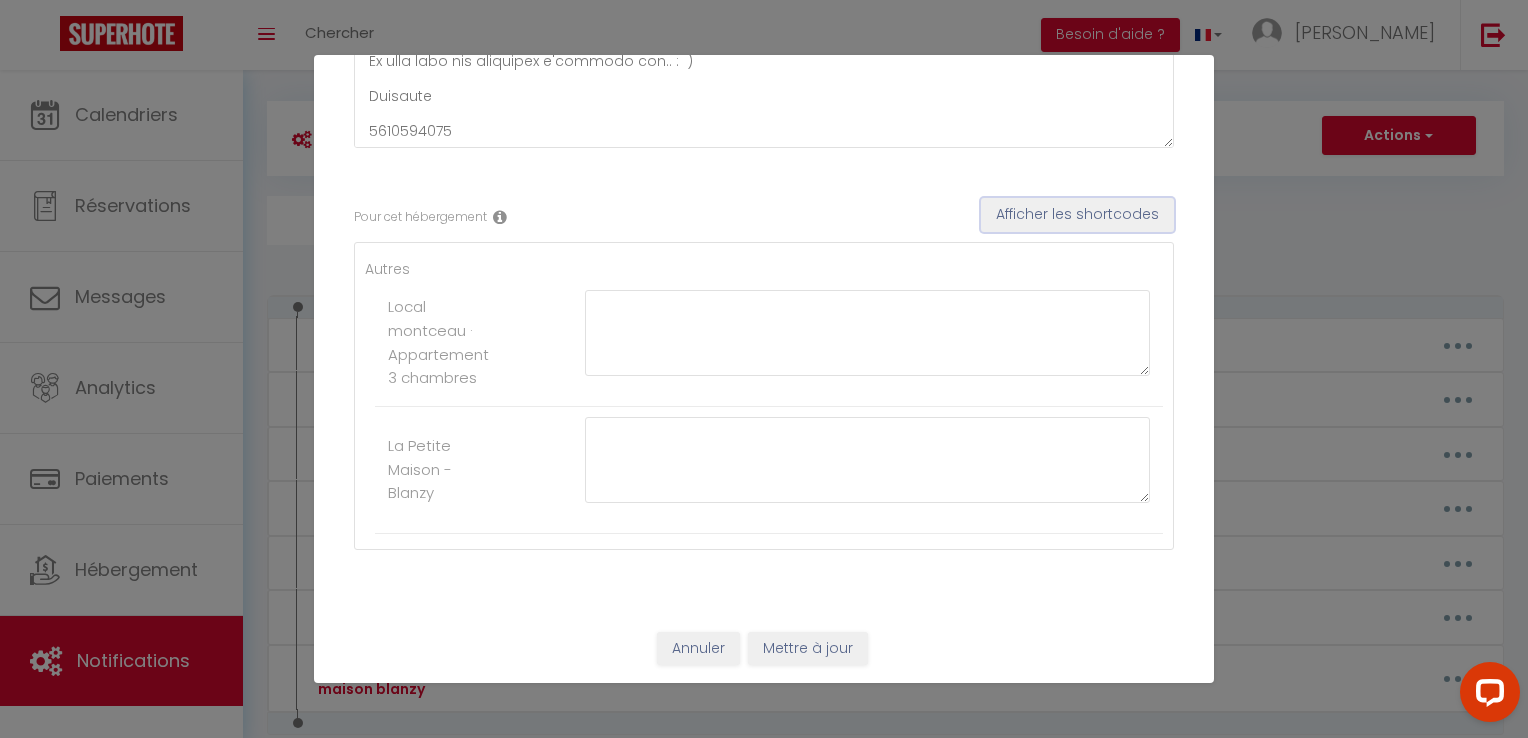 click on "Afficher les shortcodes" at bounding box center (1077, 215) 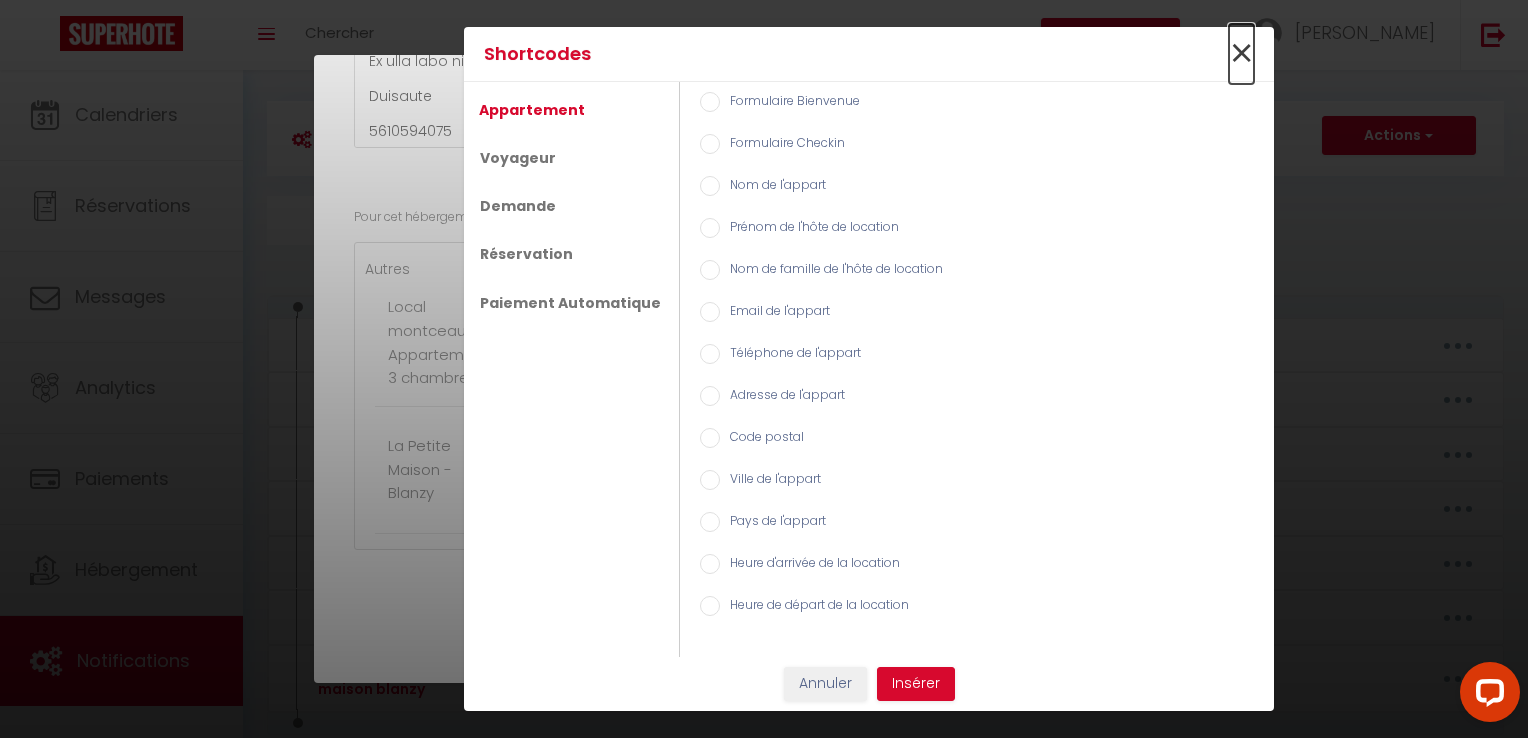 click on "×" at bounding box center [1241, 54] 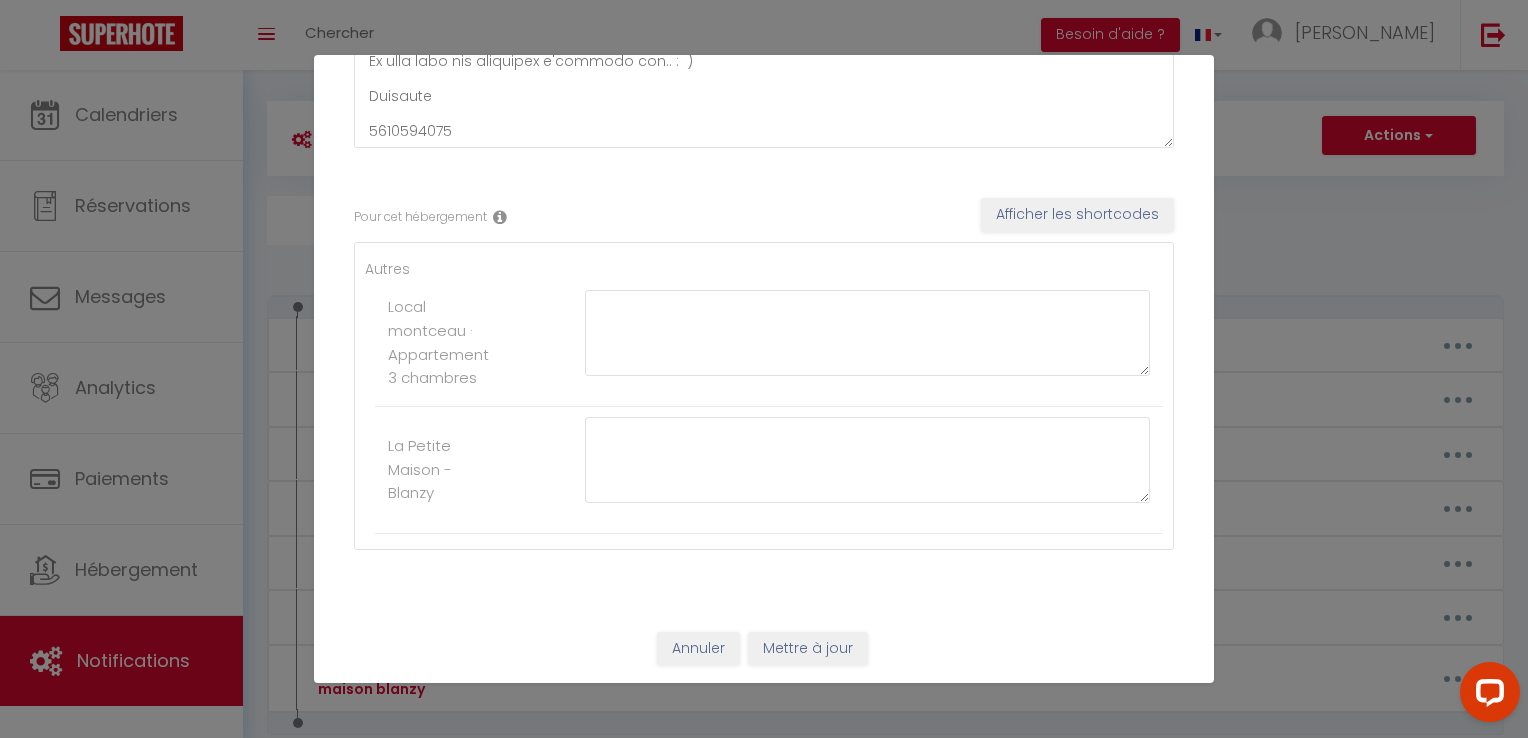 click on "Mettre à jour le code court personnalisé   ×   Nom   *     INSTRUCTIONSACCES-FR   Contenu   *       Pour cet hébergement     Afficher les shortcodes   Autres   Local montceau · Appartement 3 chambres     La Petite Maison - Blanzy       Annuler
Mettre à jour" at bounding box center (764, 369) 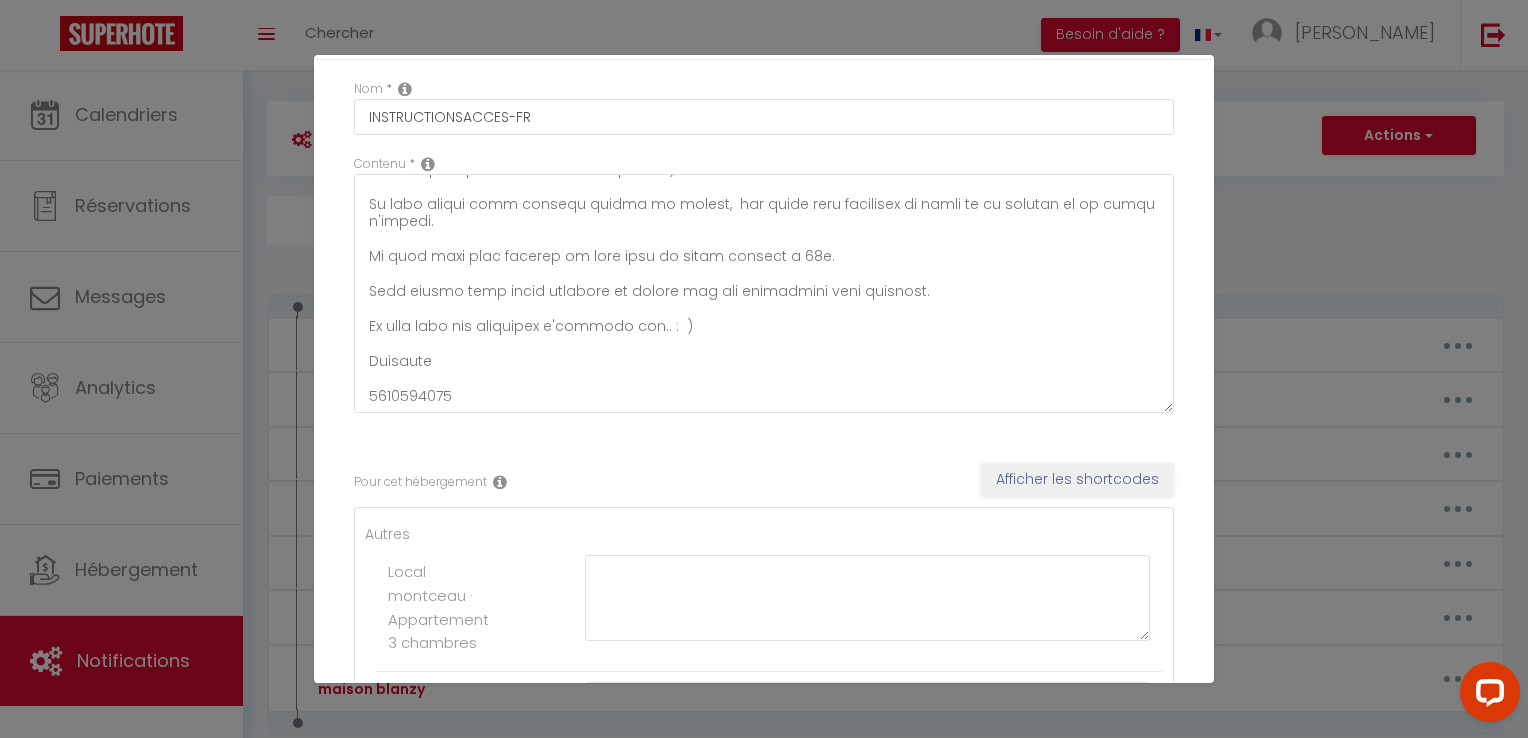 scroll, scrollTop: 0, scrollLeft: 0, axis: both 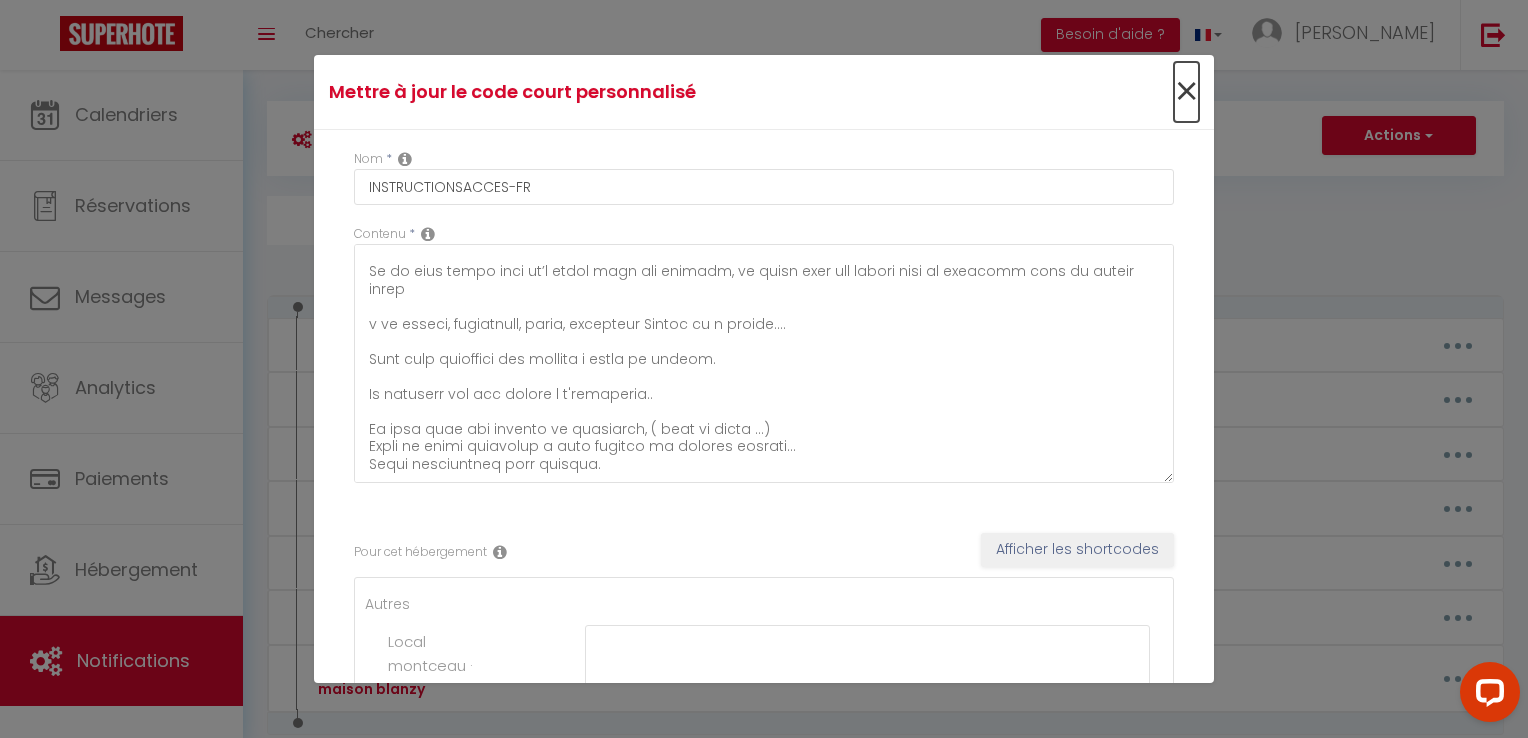 click on "×" at bounding box center [1186, 92] 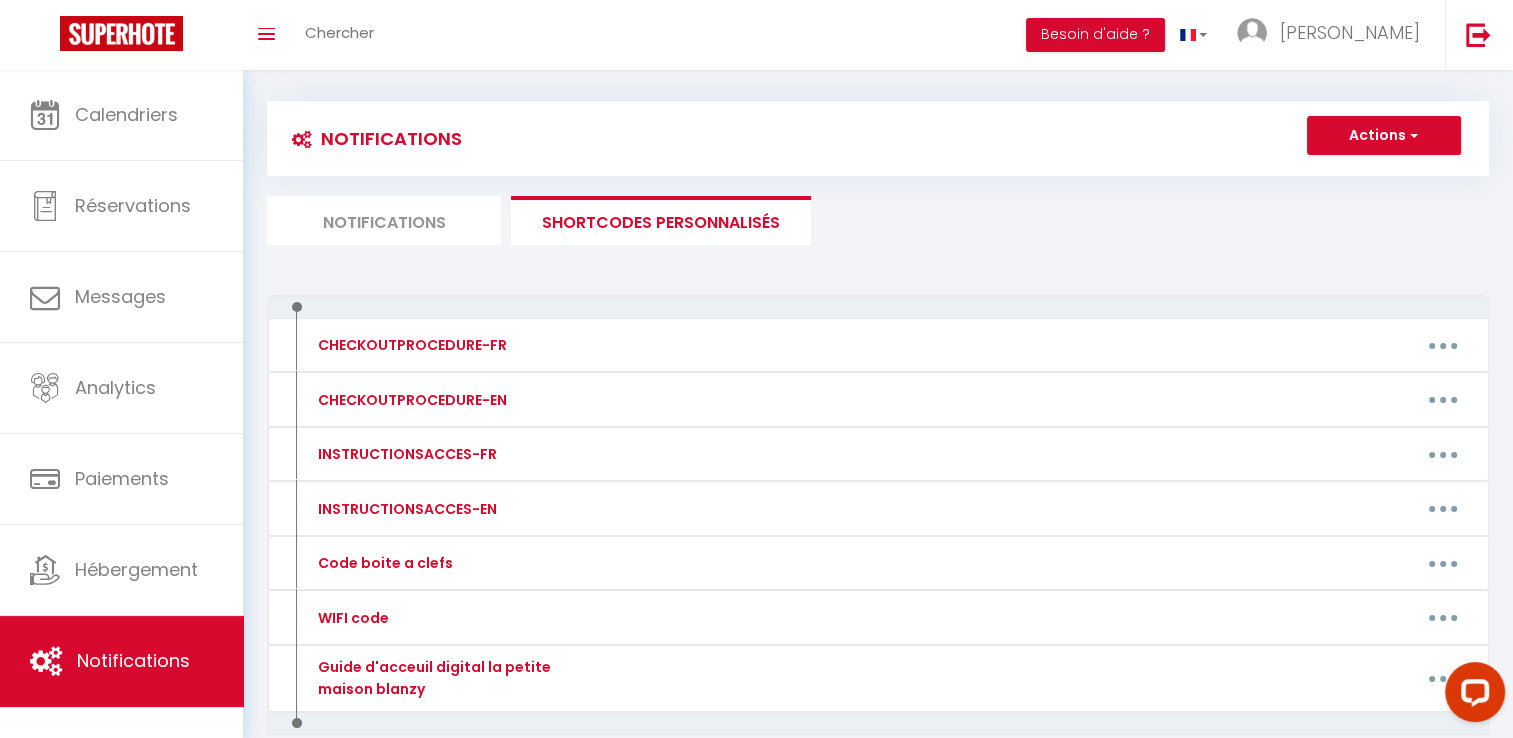 click on "Notifications" at bounding box center (384, 220) 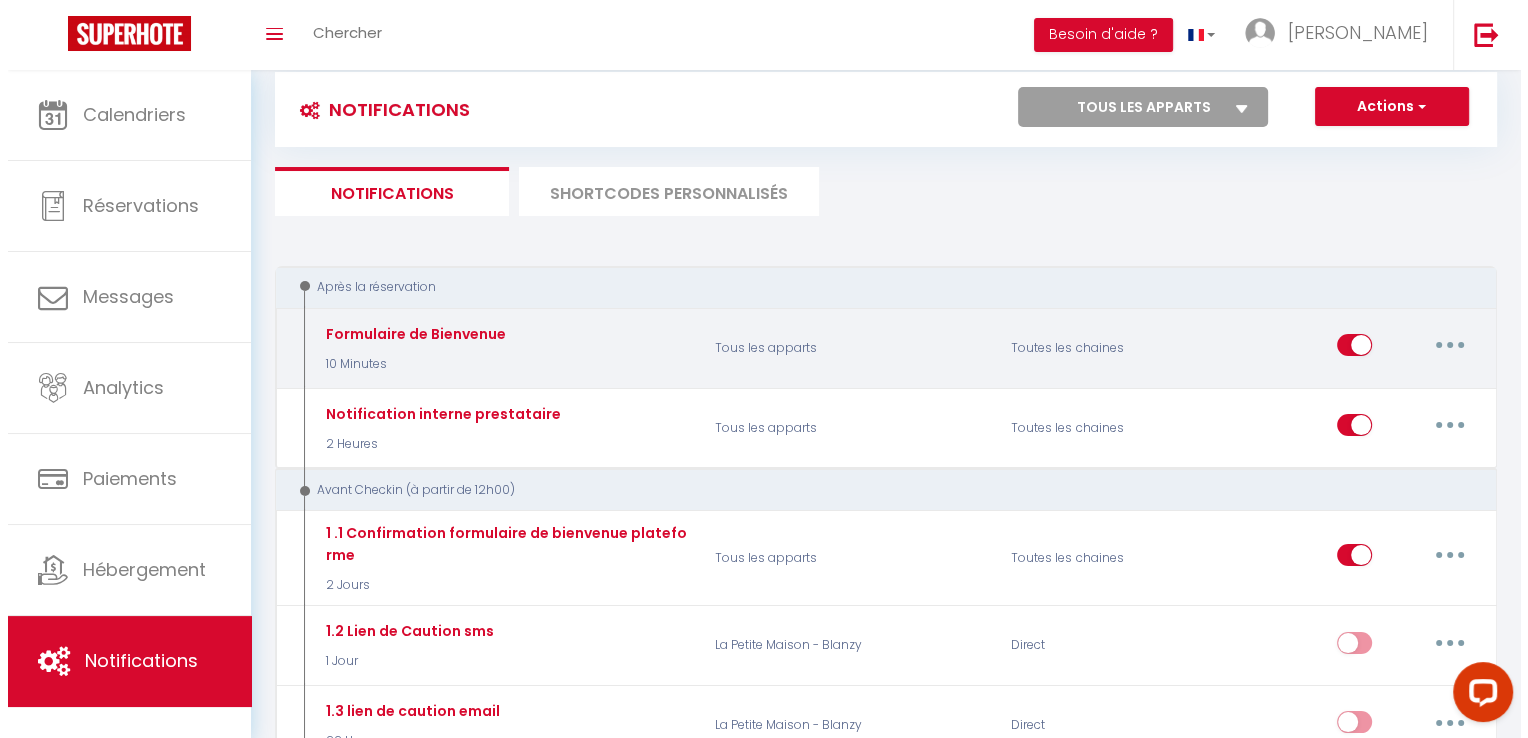 scroll, scrollTop: 0, scrollLeft: 0, axis: both 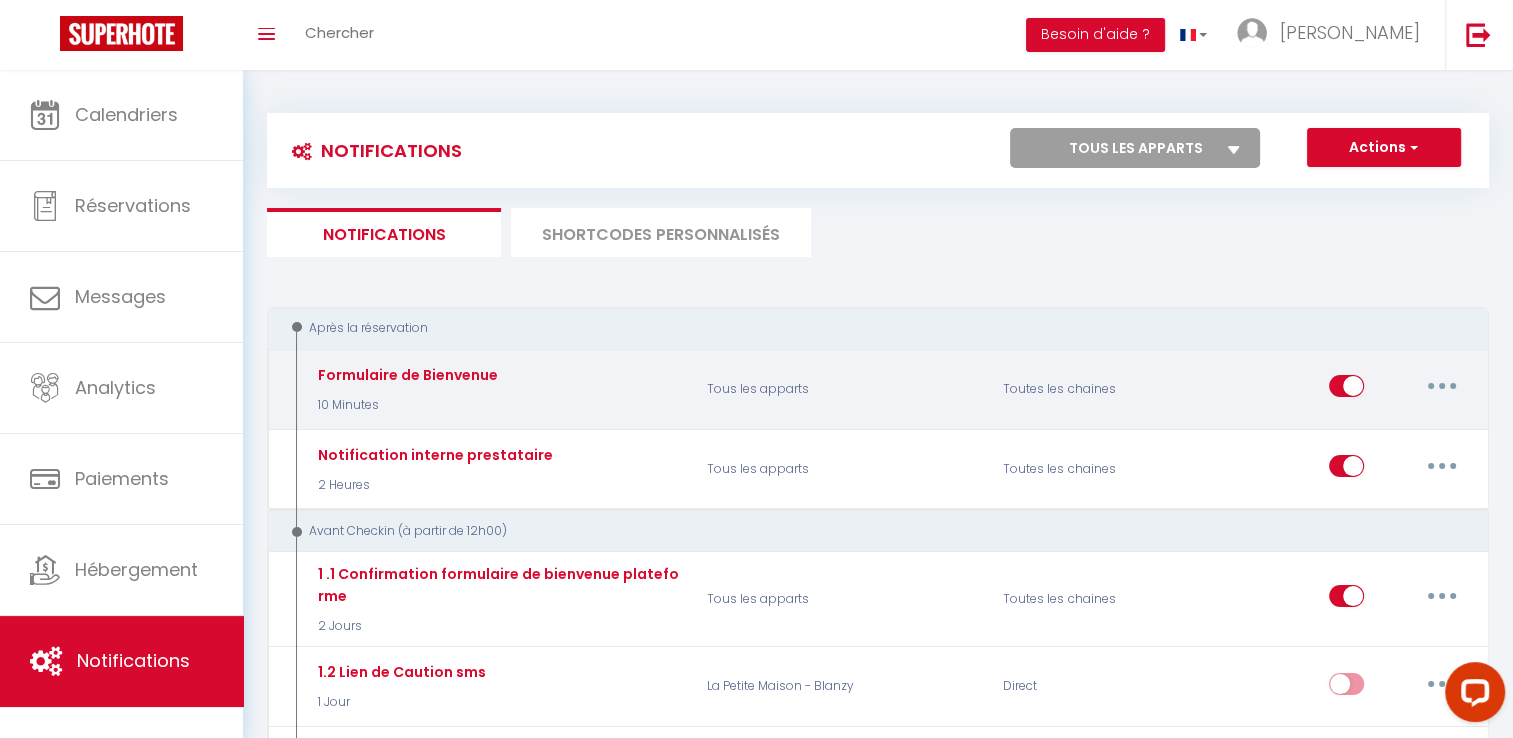 click at bounding box center (1442, 386) 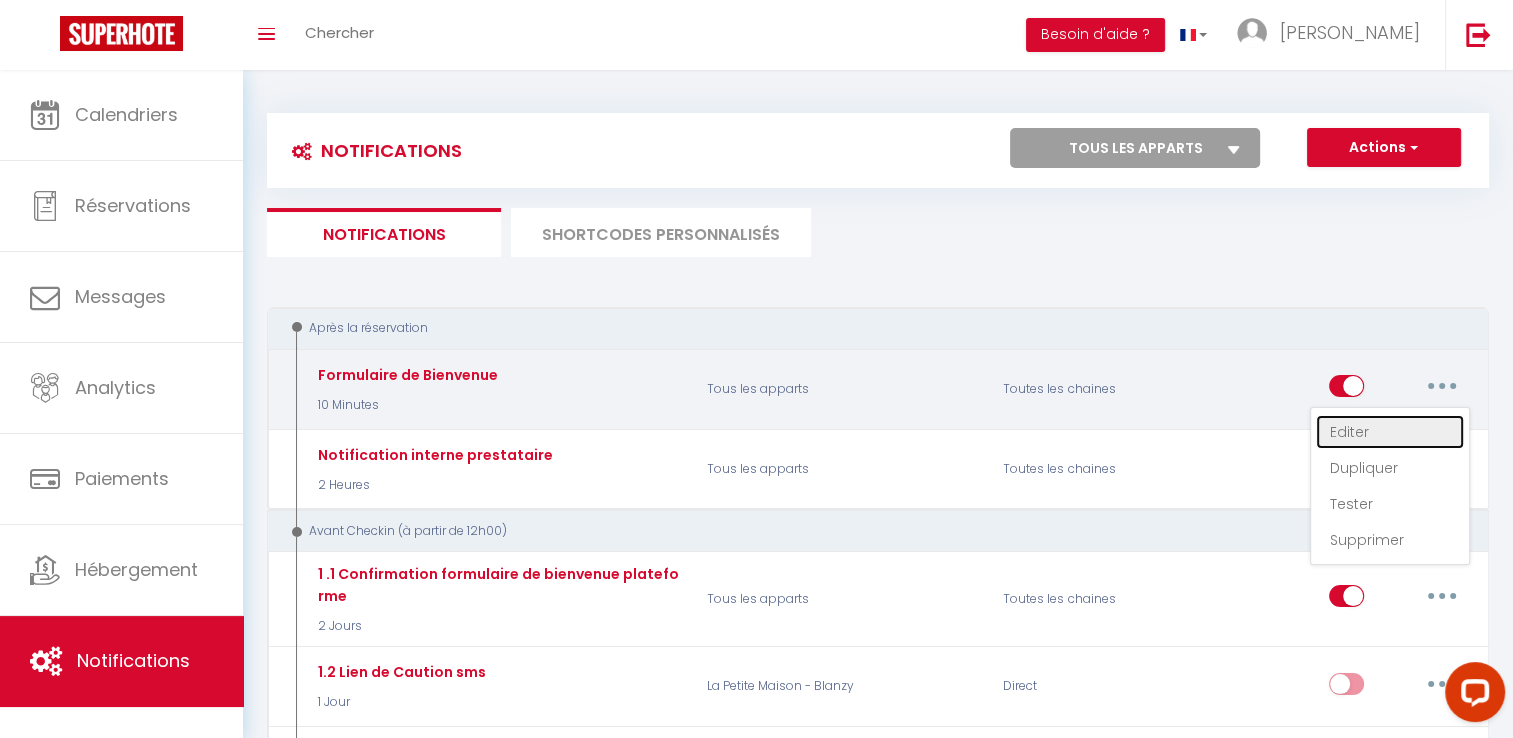 click on "Editer" at bounding box center [1390, 432] 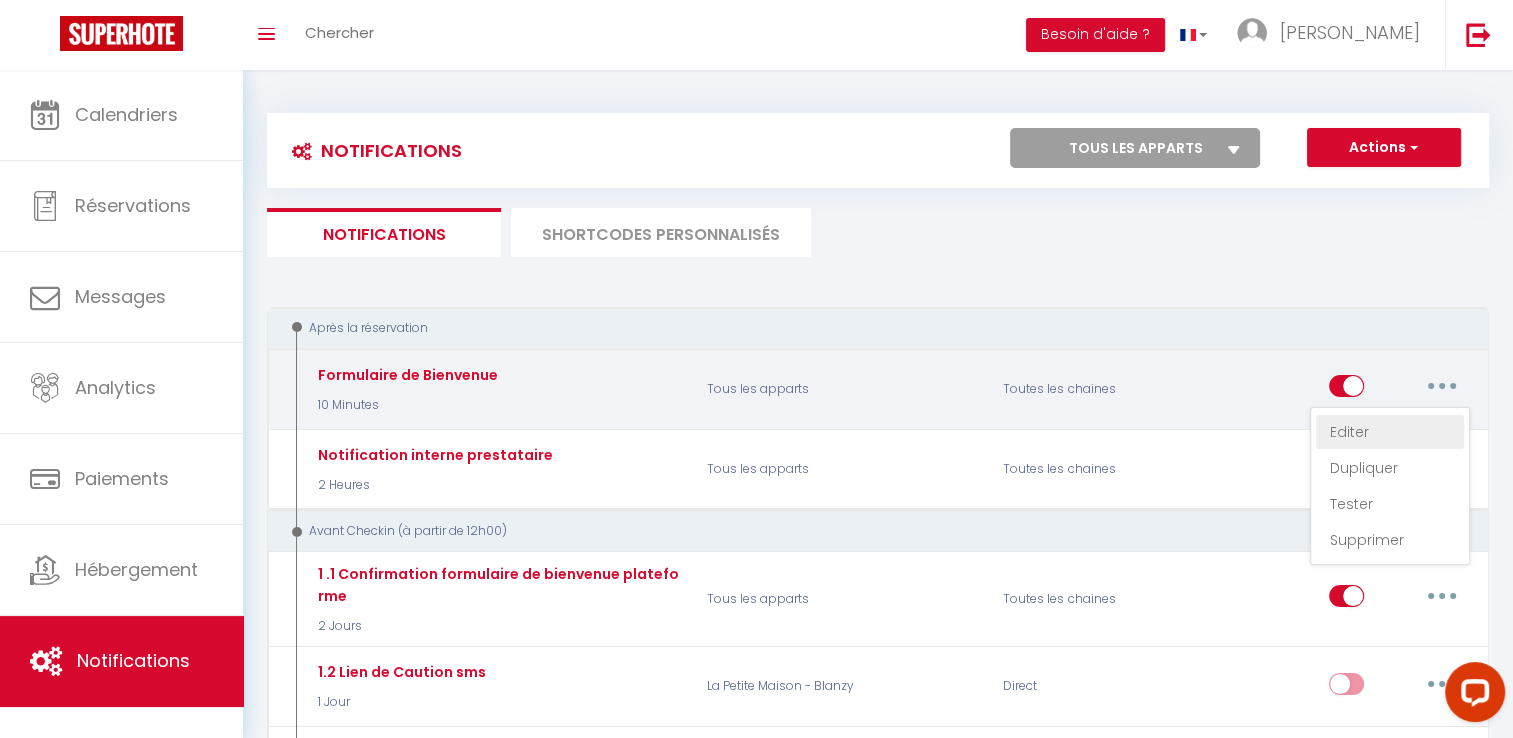 type on "Formulaire de Bienvenue" 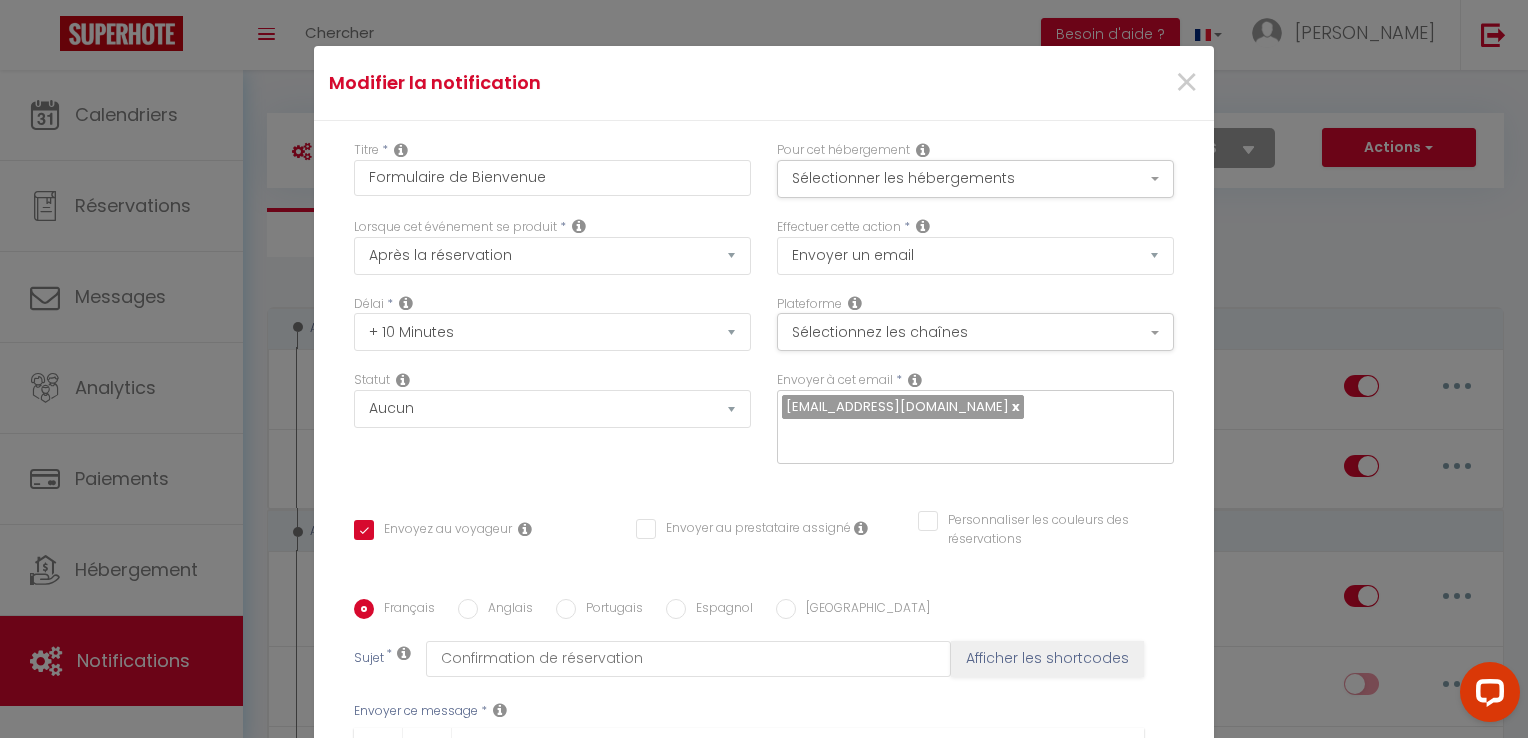 scroll, scrollTop: 325, scrollLeft: 0, axis: vertical 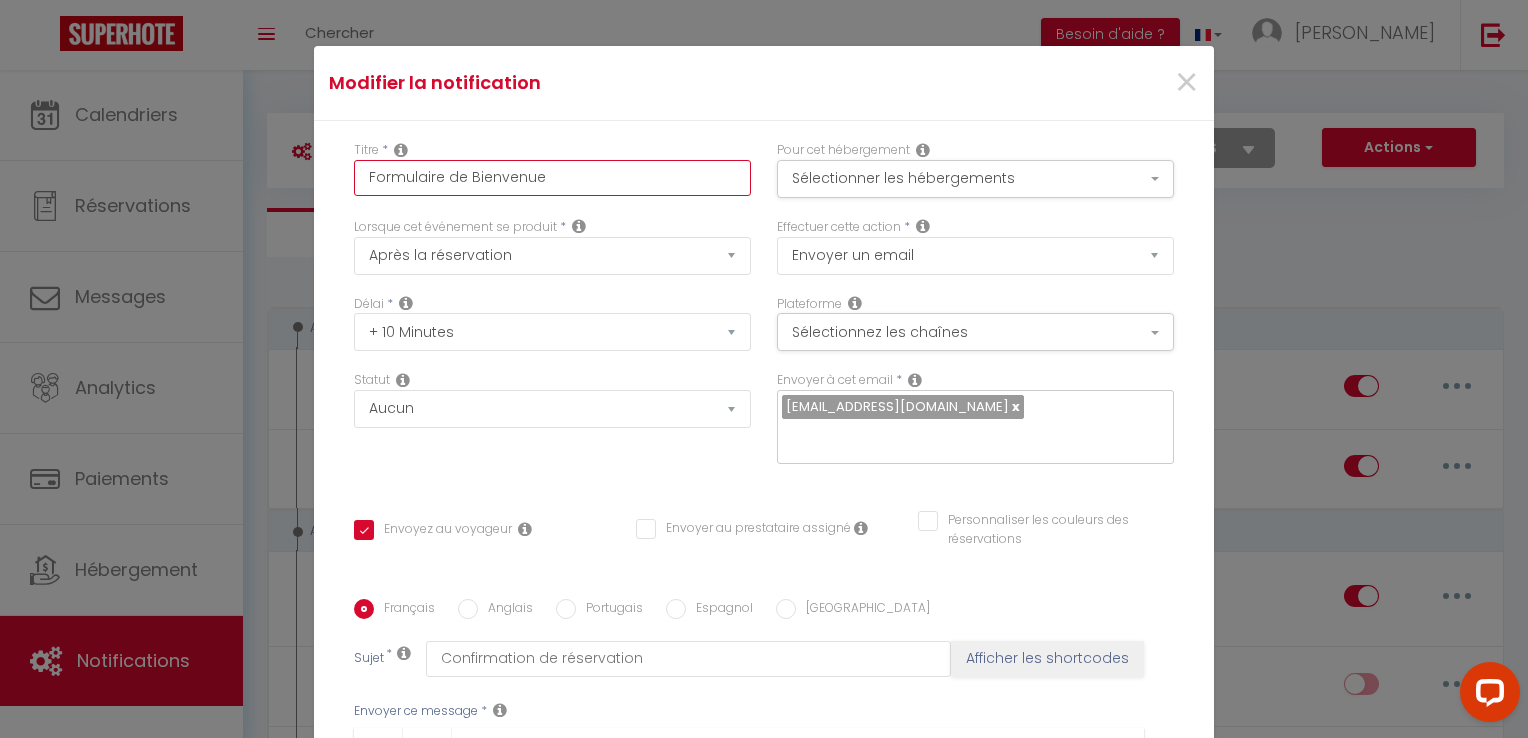 click on "Formulaire de Bienvenue" at bounding box center [552, 178] 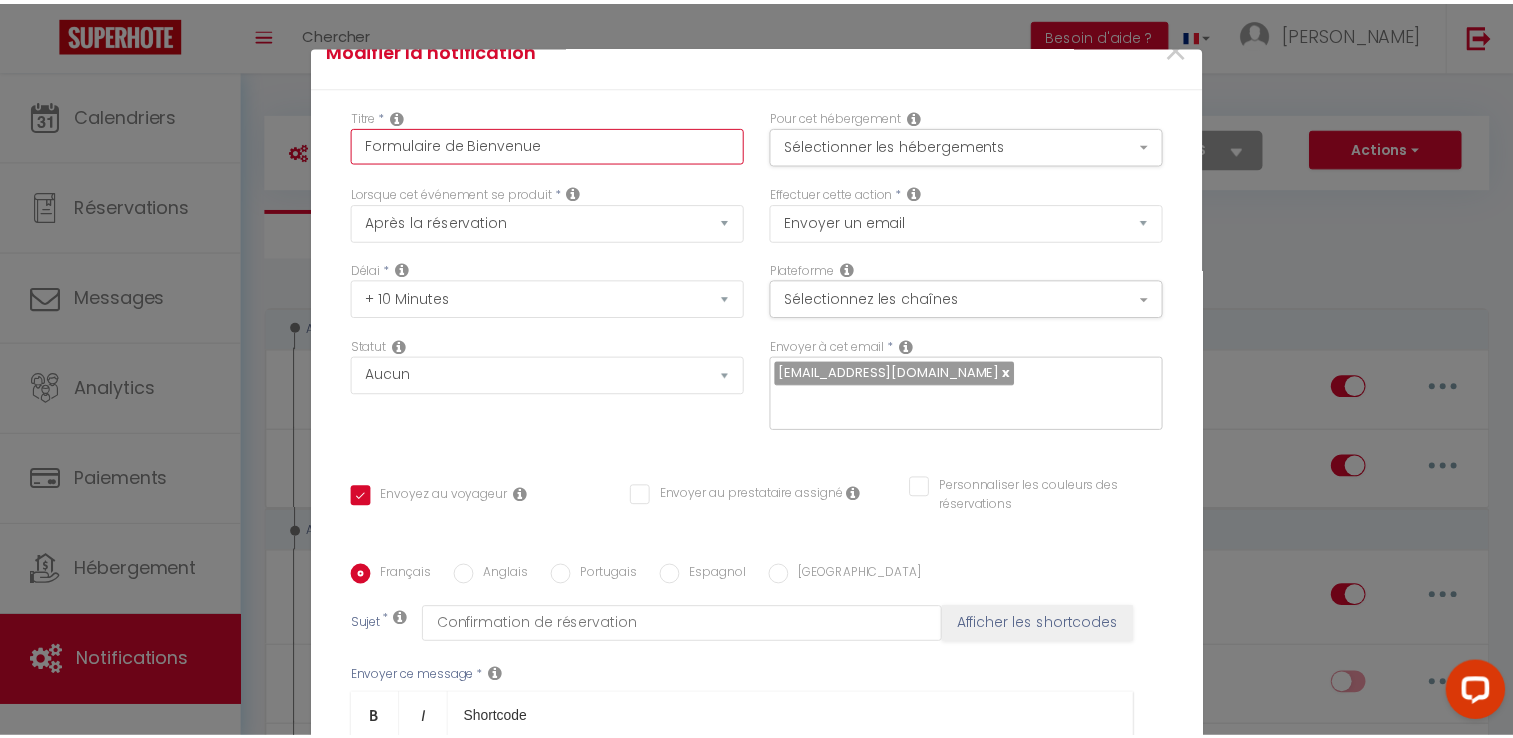 scroll, scrollTop: 0, scrollLeft: 0, axis: both 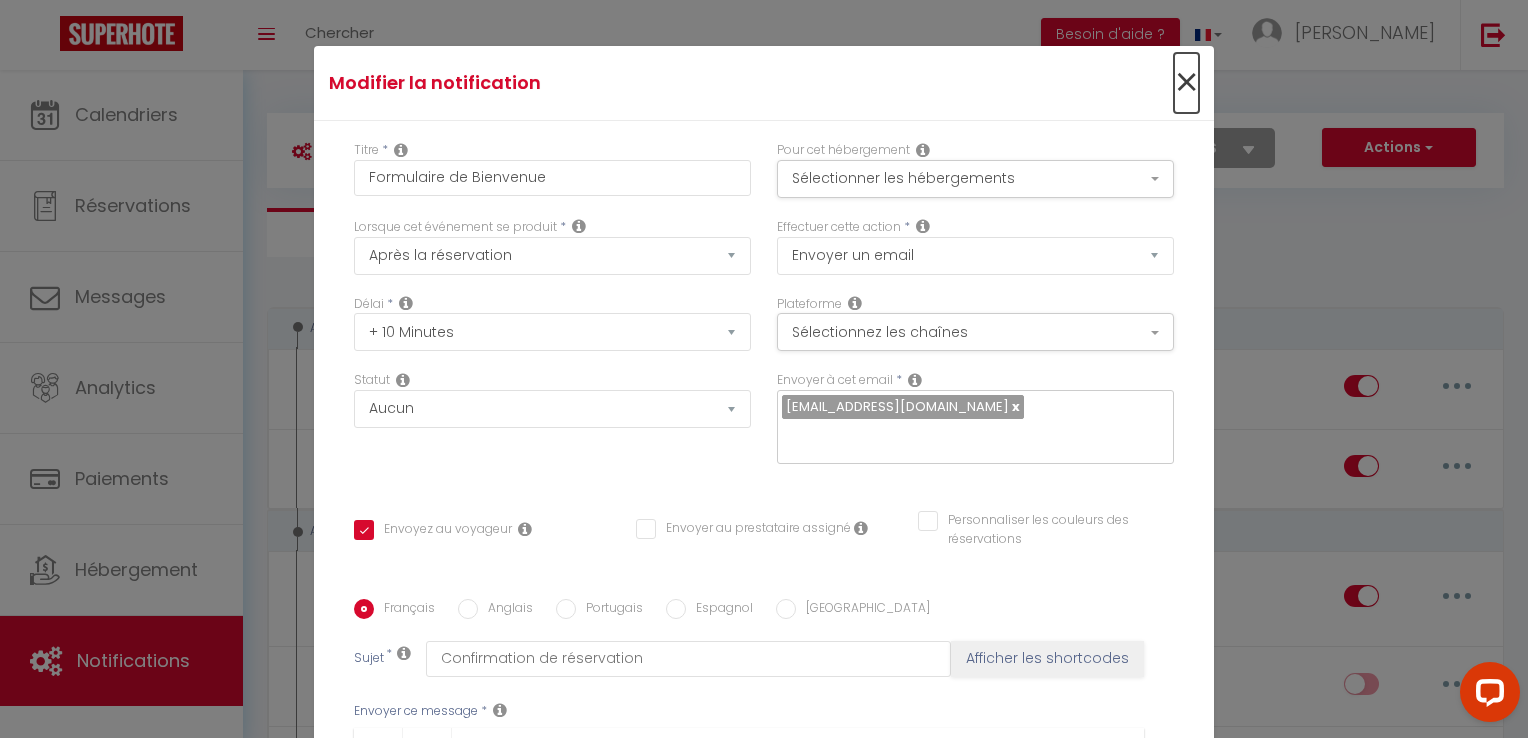 click on "×" at bounding box center [1186, 83] 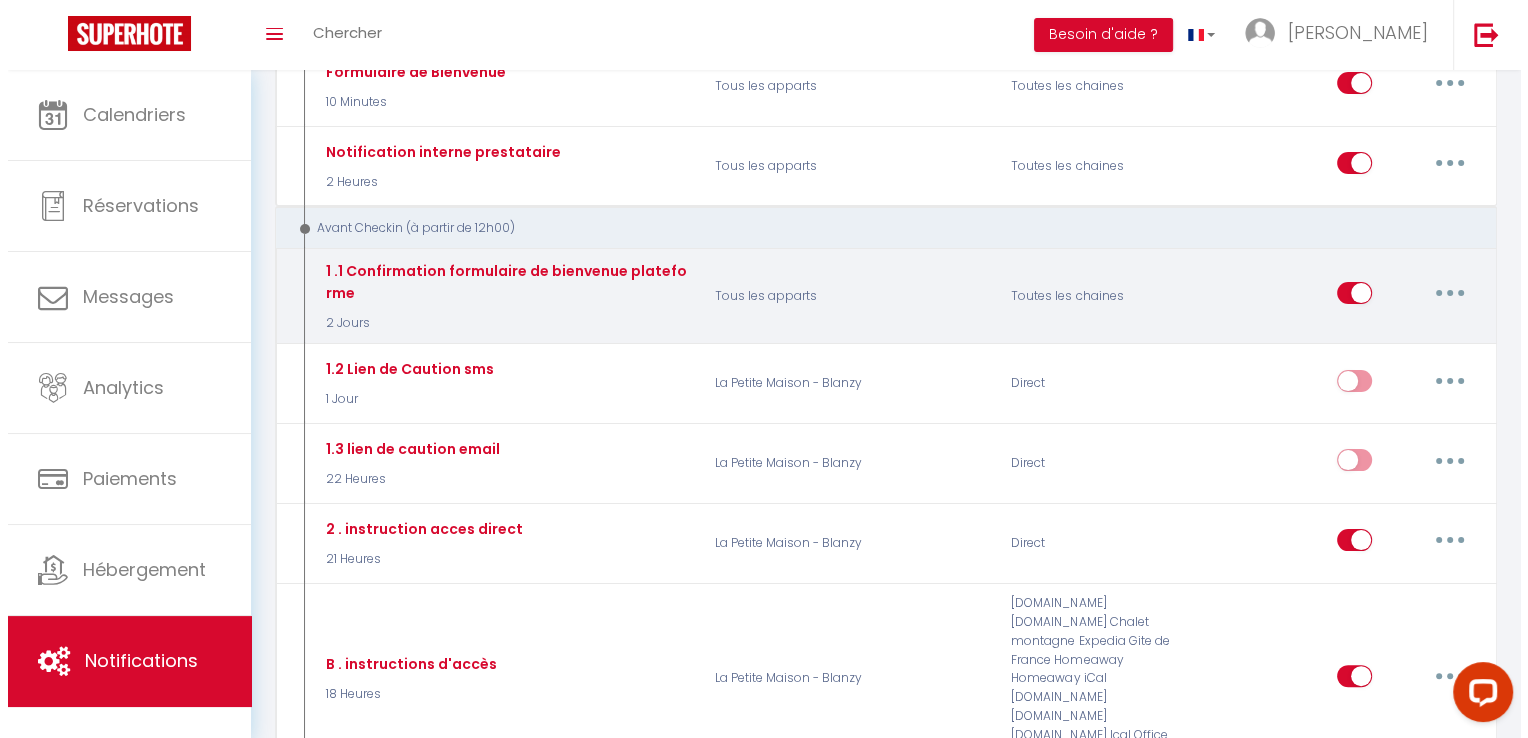 scroll, scrollTop: 400, scrollLeft: 0, axis: vertical 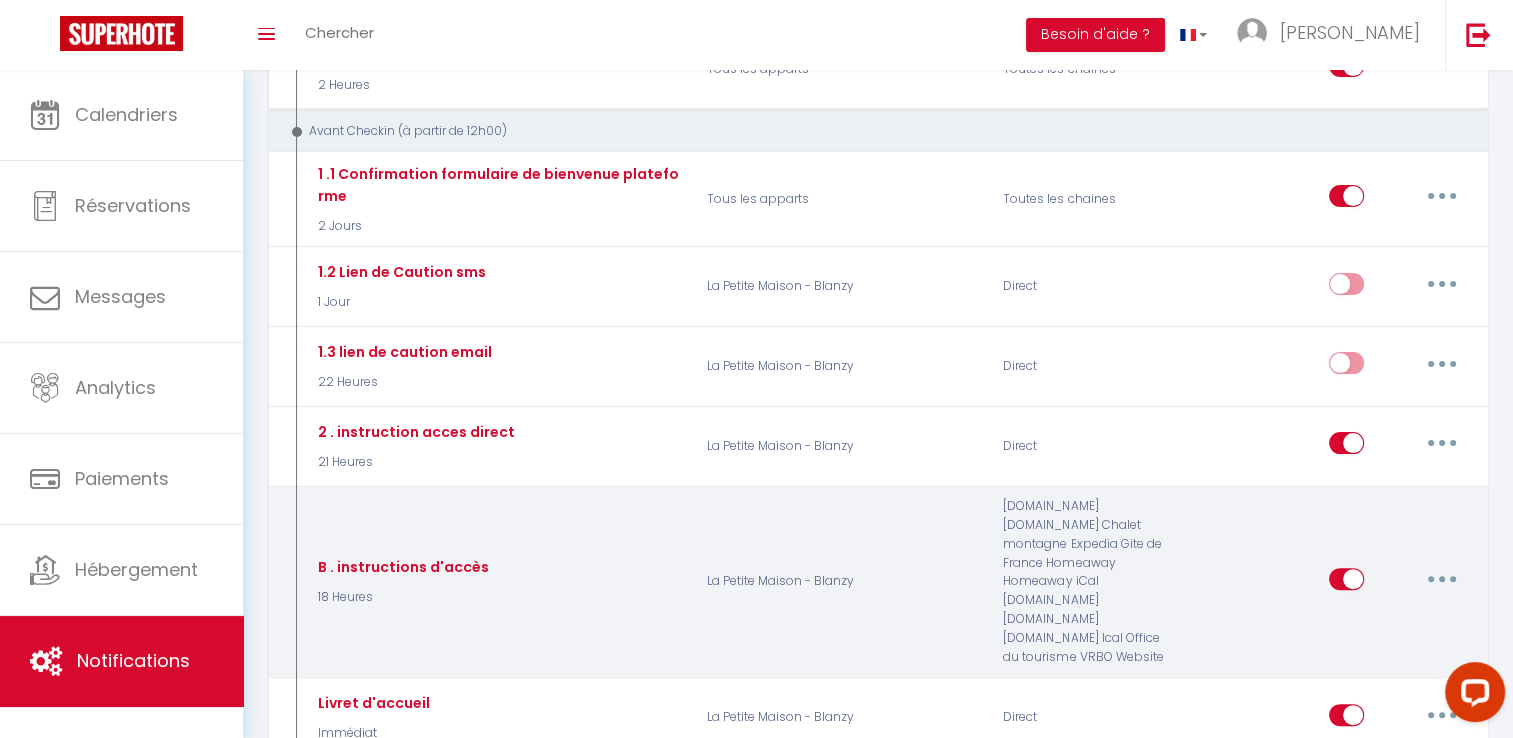 click at bounding box center (1442, 579) 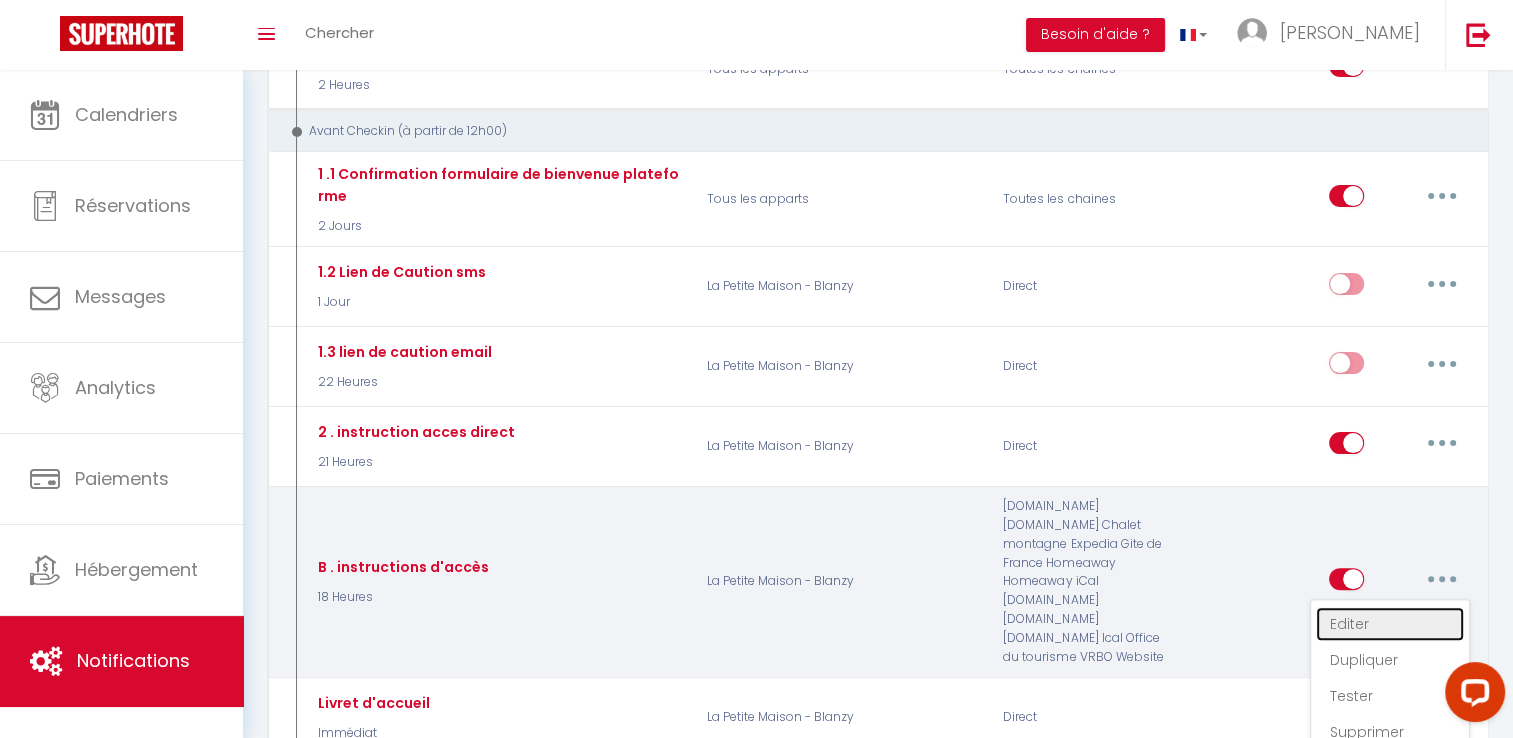click on "Editer" at bounding box center [1390, 624] 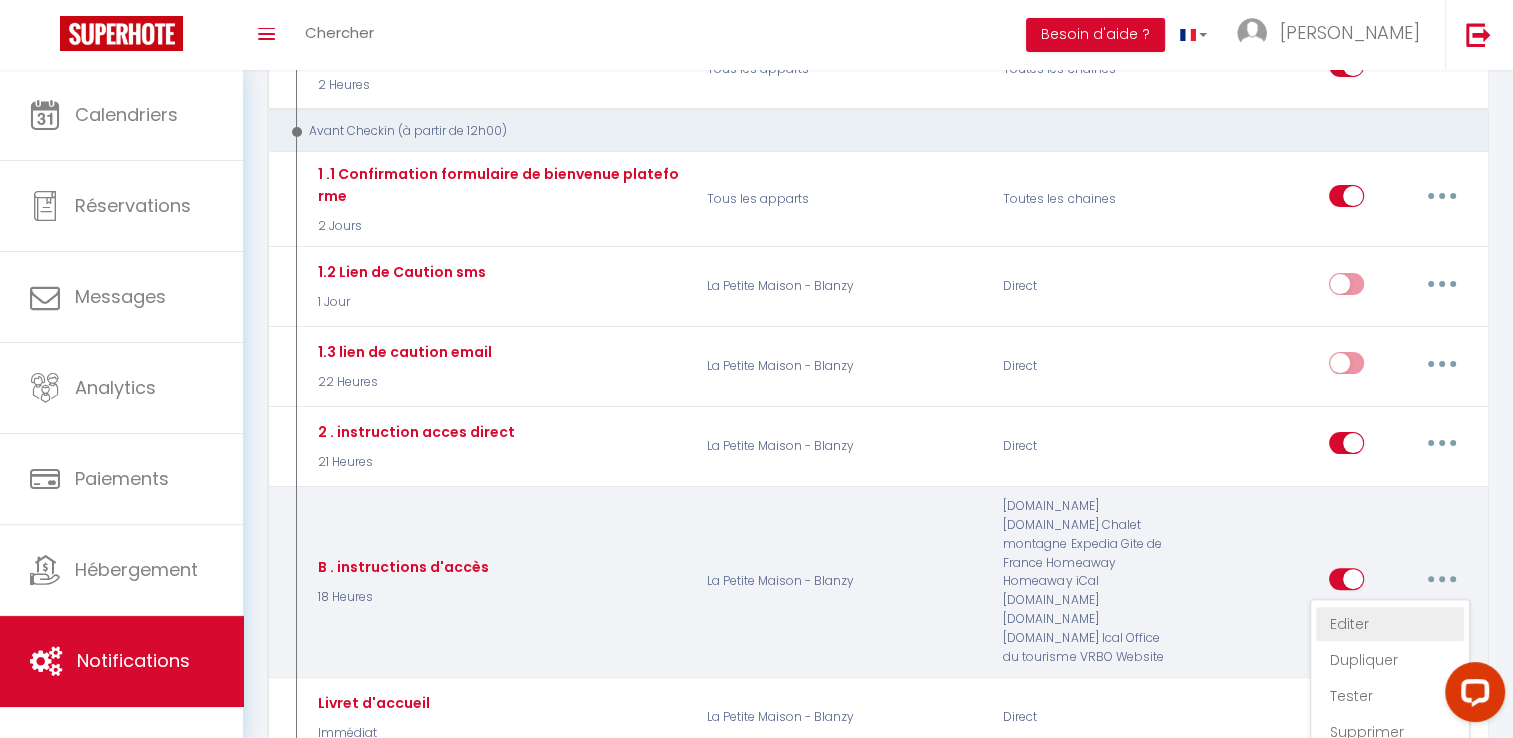 type on "B . instructions d'accès" 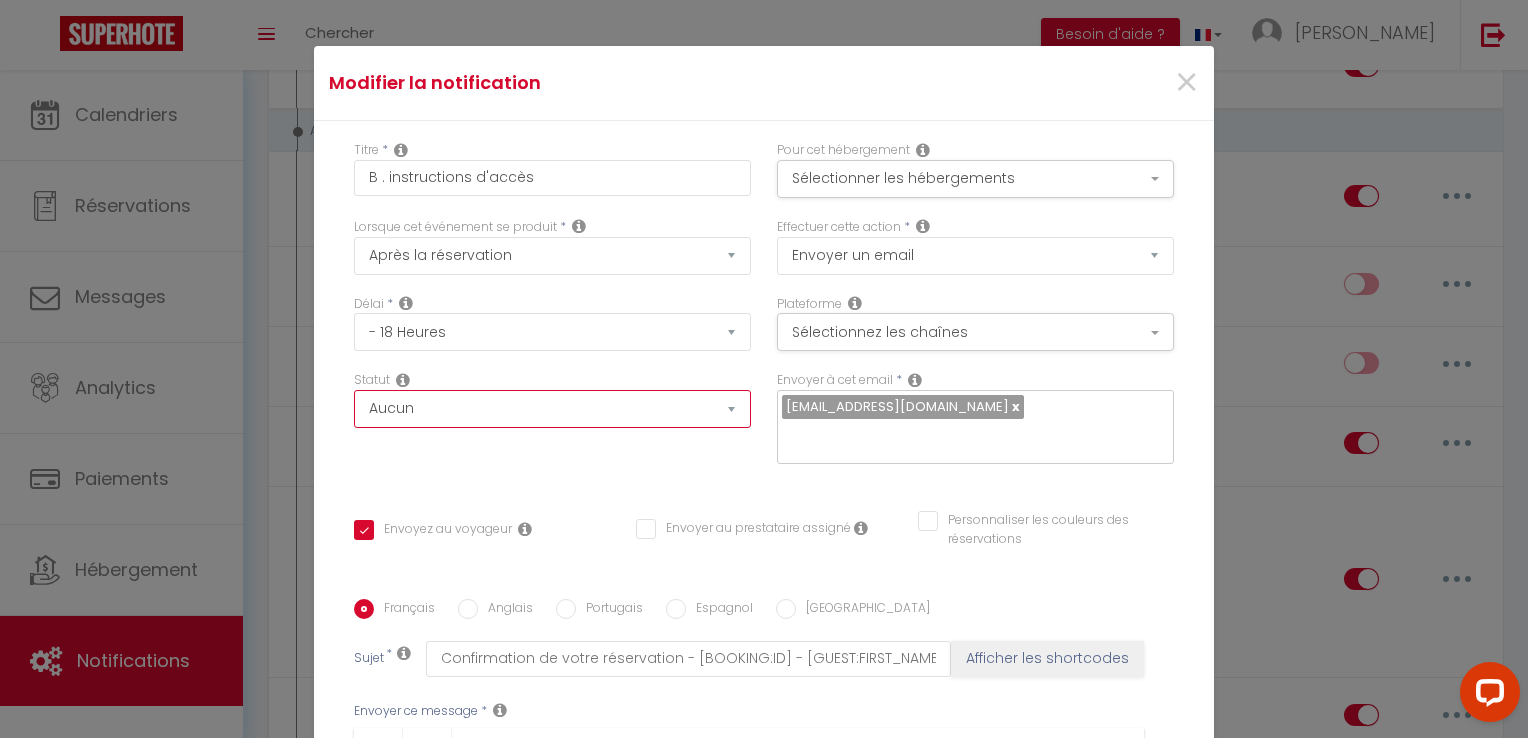 click on "Aucun   Si la réservation est payée   Si réservation non payée   Si la caution a été prise   Si caution non payée" at bounding box center (552, 409) 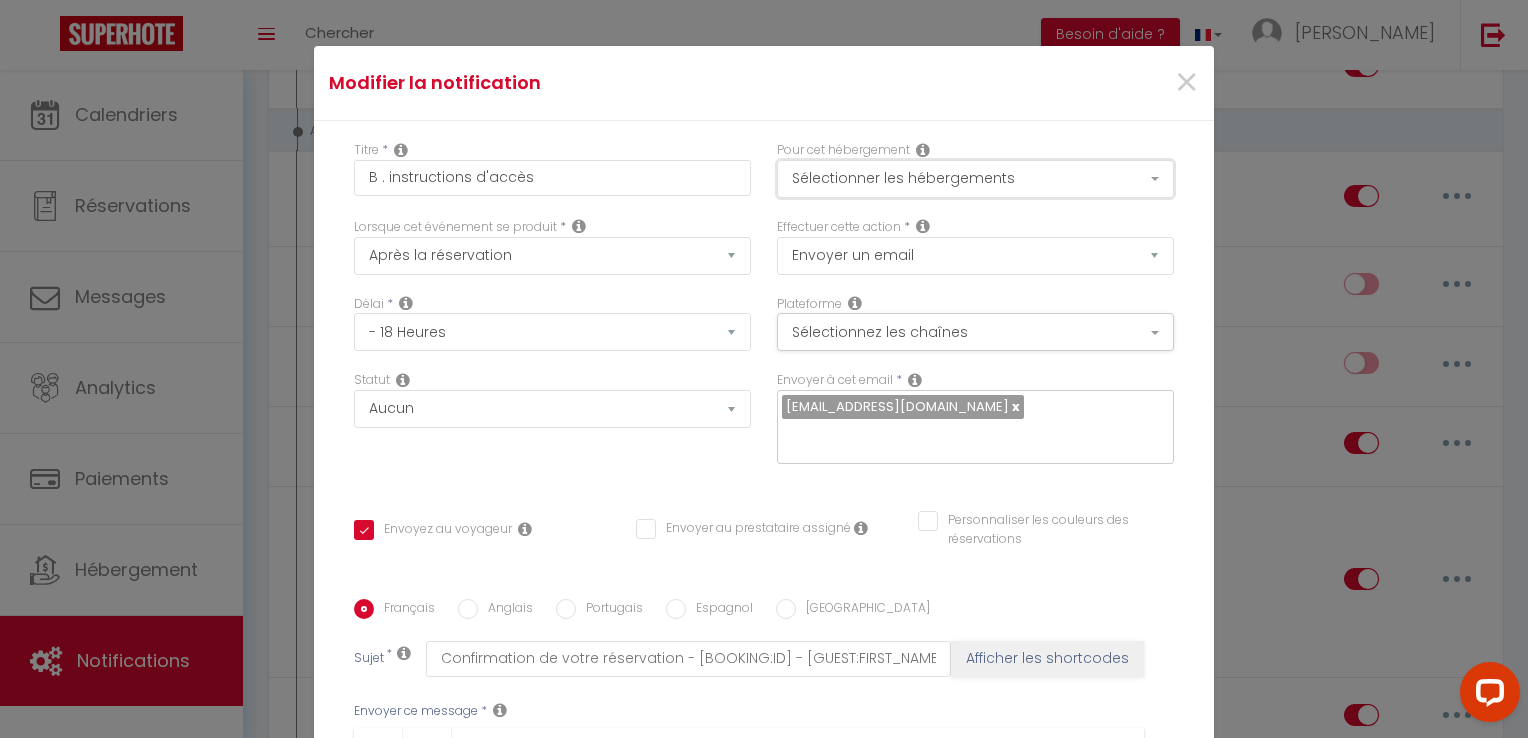 click on "Sélectionner les hébergements" at bounding box center [975, 179] 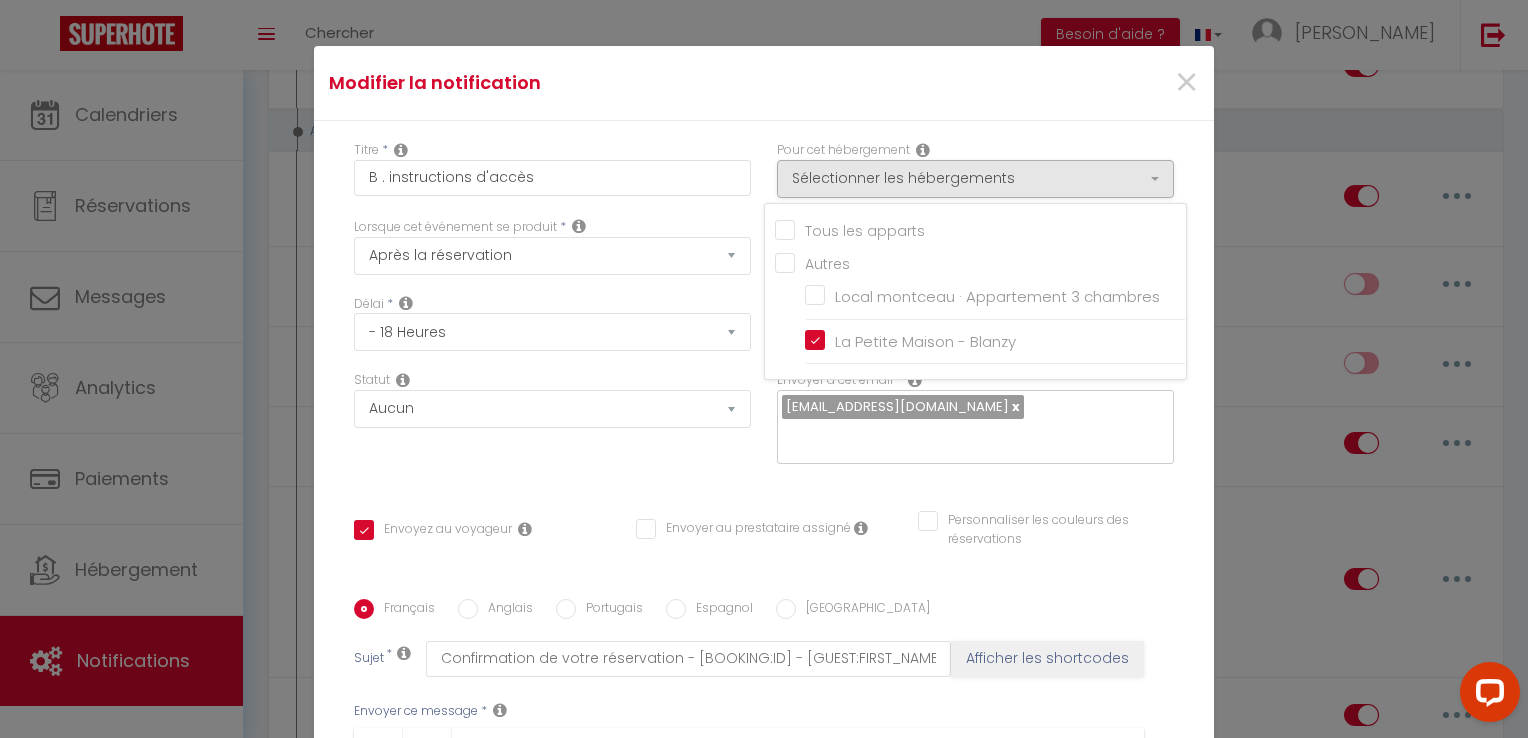 click on "Tous les apparts" at bounding box center (980, 229) 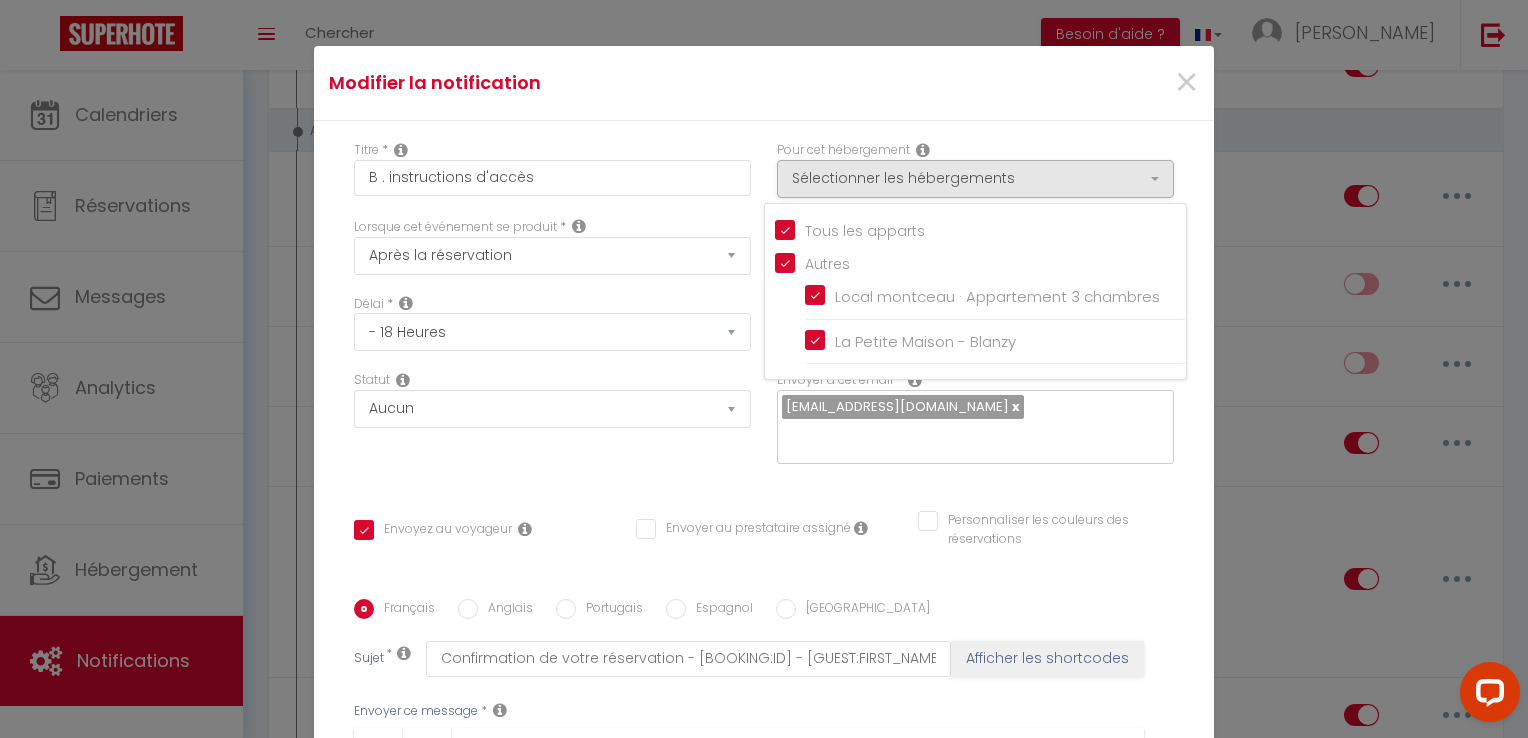 checkbox on "true" 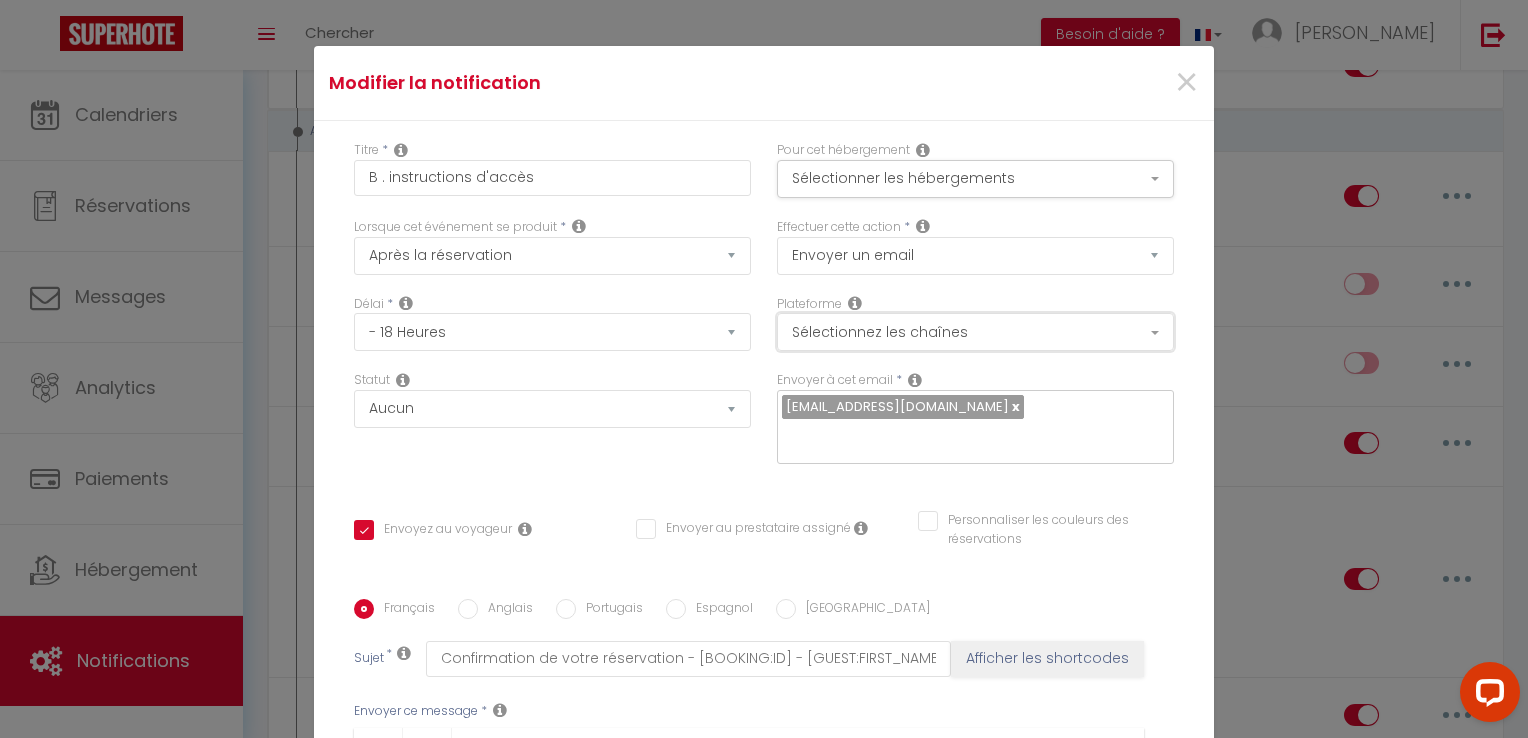click on "Sélectionnez les chaînes" at bounding box center [975, 332] 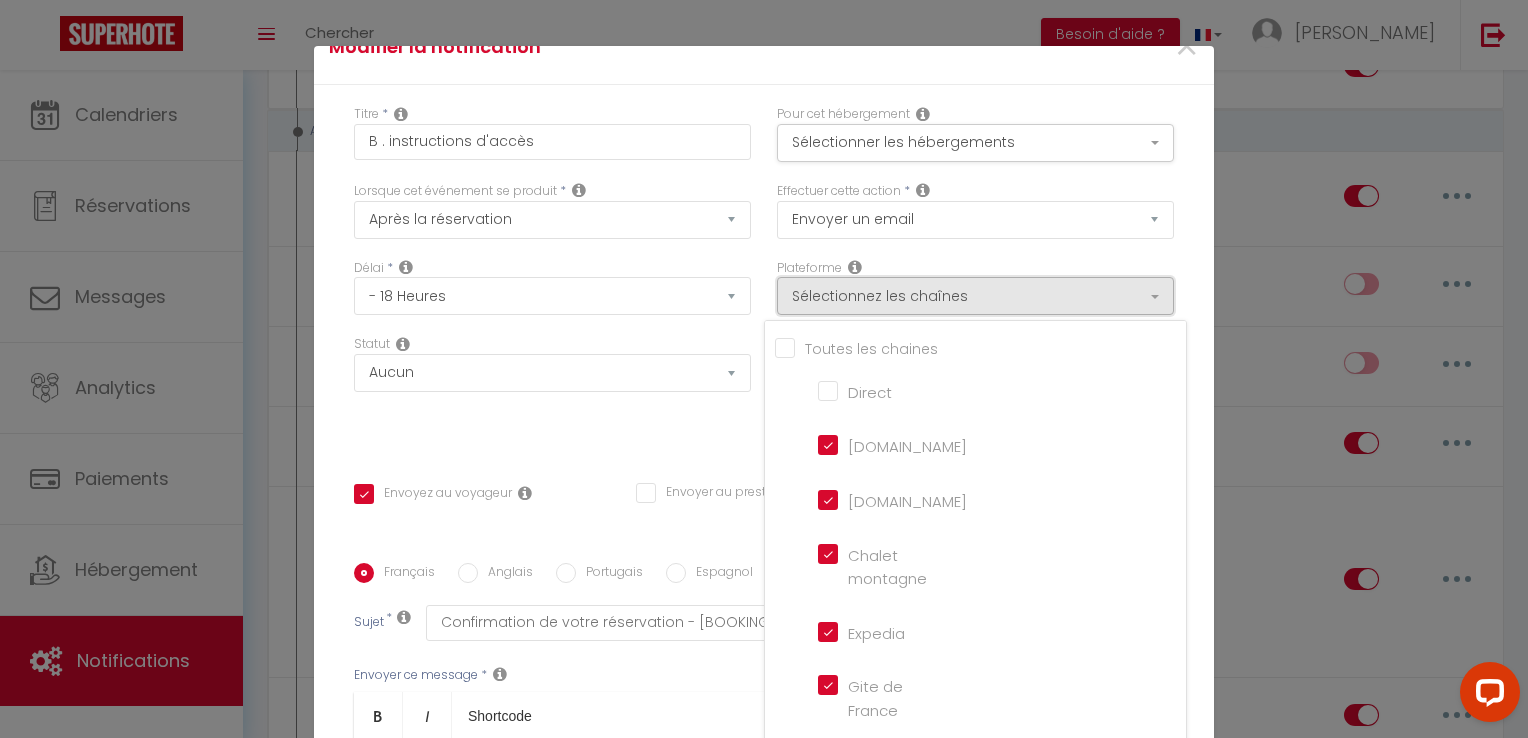 scroll, scrollTop: 100, scrollLeft: 0, axis: vertical 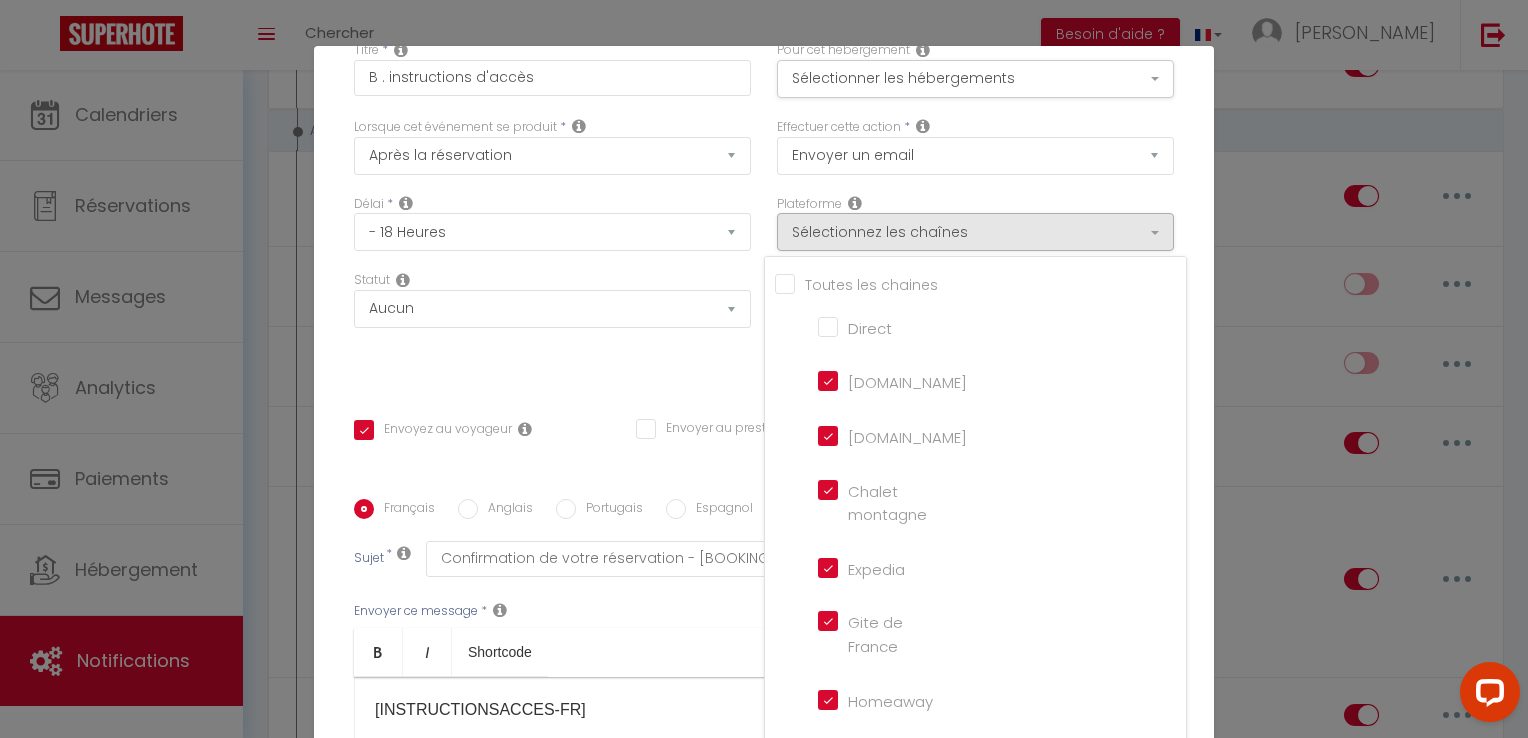 click on "Plateforme
Sélectionnez les chaînes
Toutes les chaines     Direct   [DOMAIN_NAME]   [DOMAIN_NAME]   Chalet montagne   Expedia   Gite de France   Homeaway   Homeaway iCal   [DOMAIN_NAME]   [DOMAIN_NAME]   [DOMAIN_NAME]   Ical   Office du tourisme   VRBO   Website" at bounding box center [975, 223] 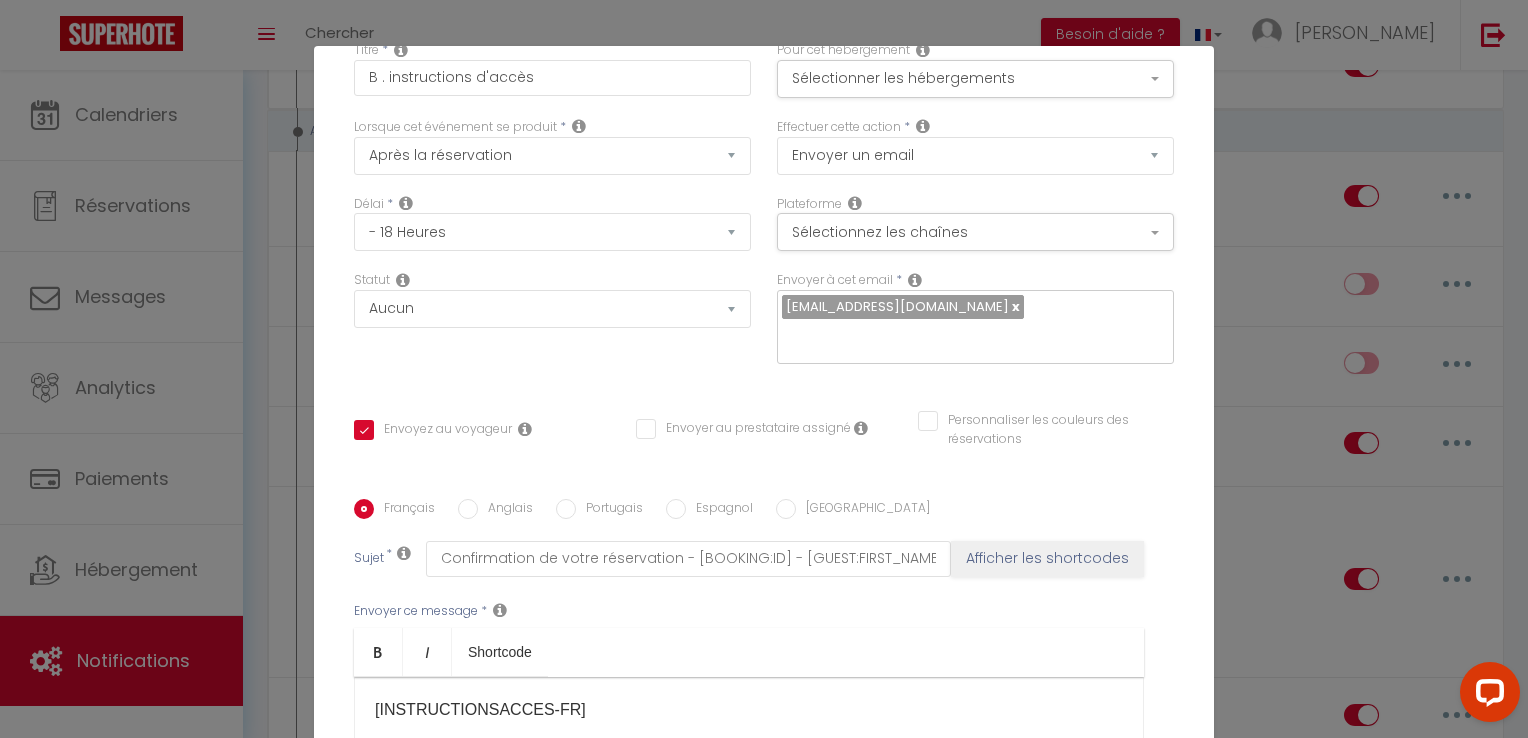 click on "[EMAIL_ADDRESS][DOMAIN_NAME]" at bounding box center [897, 306] 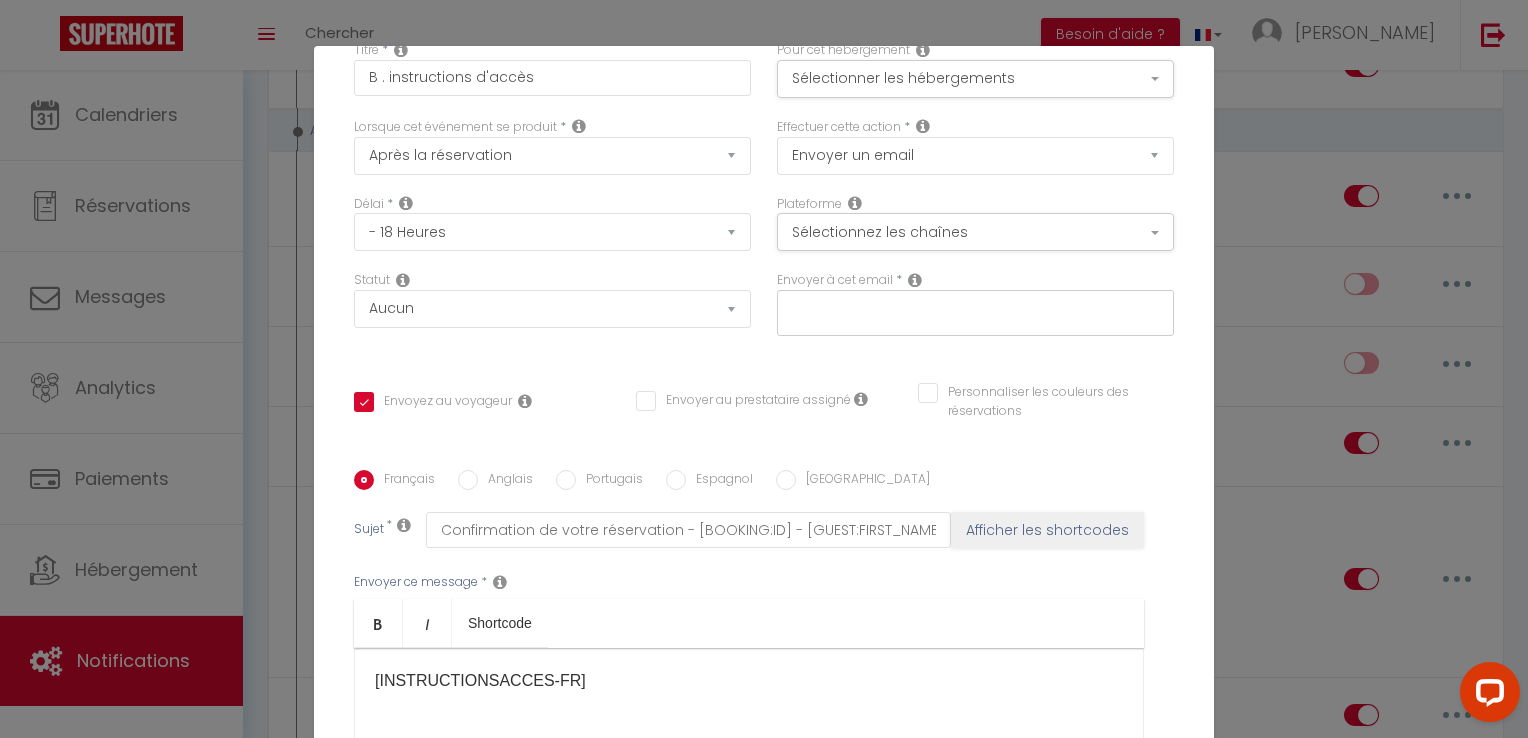 click at bounding box center [970, 309] 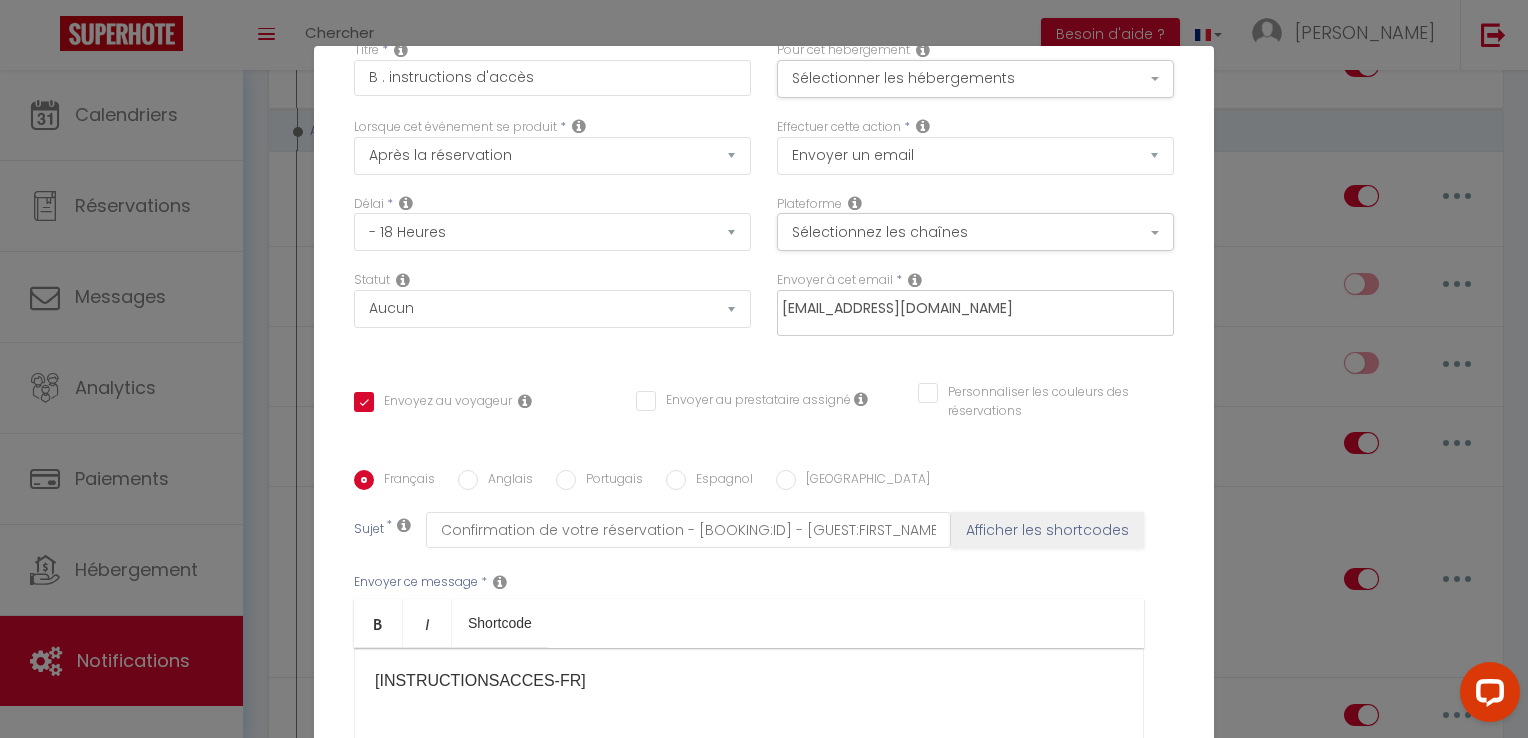 type on "[EMAIL_ADDRESS][DOMAIN_NAME]" 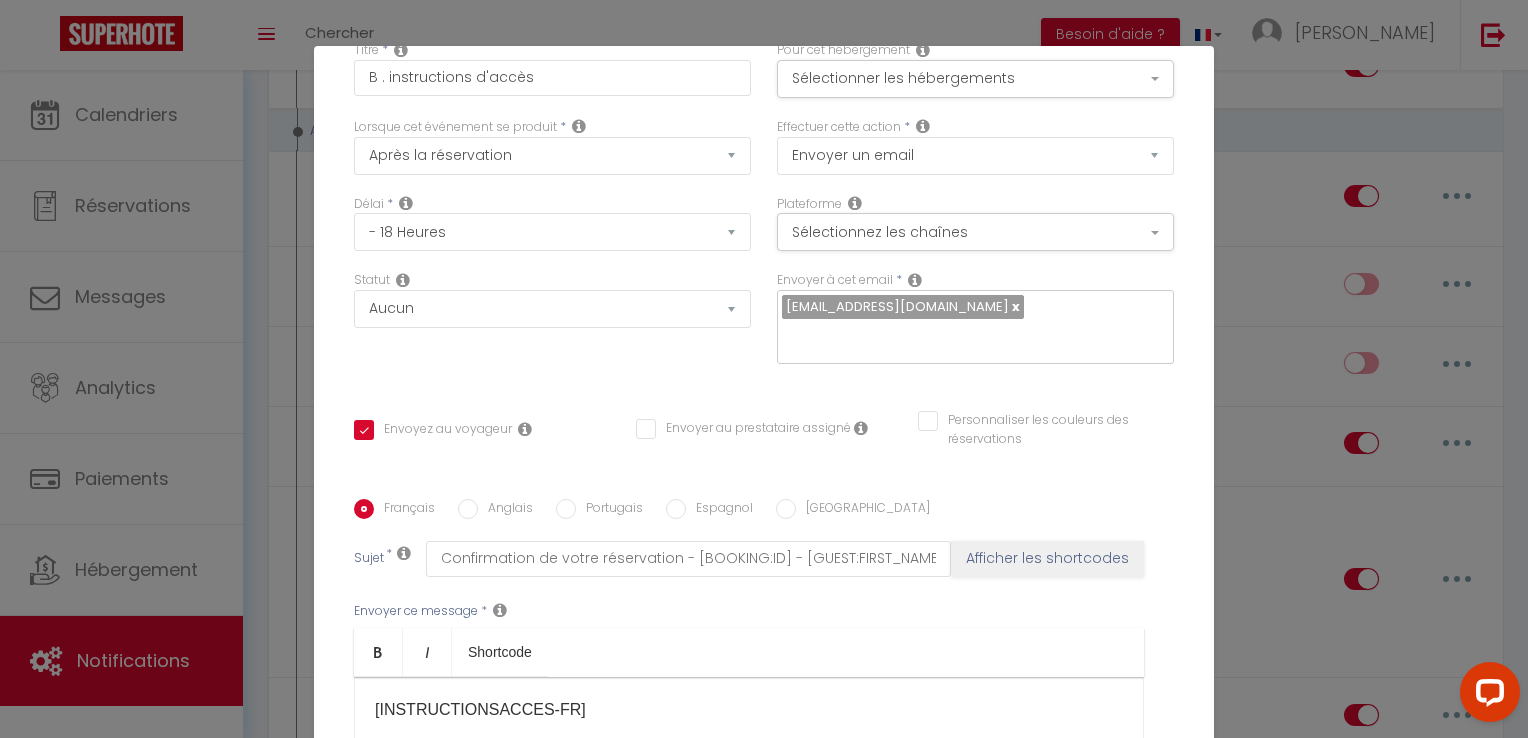 click on "Envoyer à cet email   *     [EMAIL_ADDRESS][DOMAIN_NAME]" at bounding box center [975, 327] 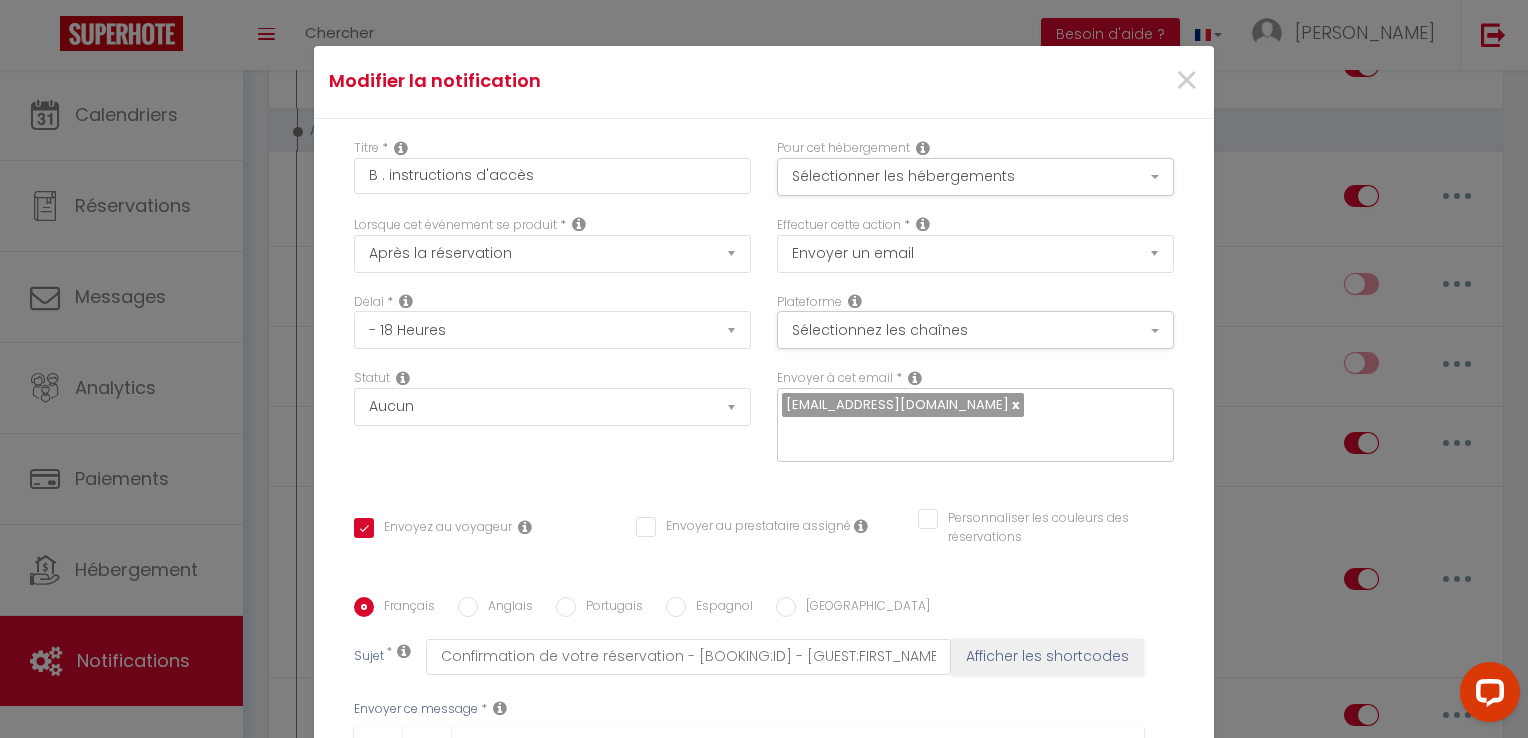scroll, scrollTop: 0, scrollLeft: 0, axis: both 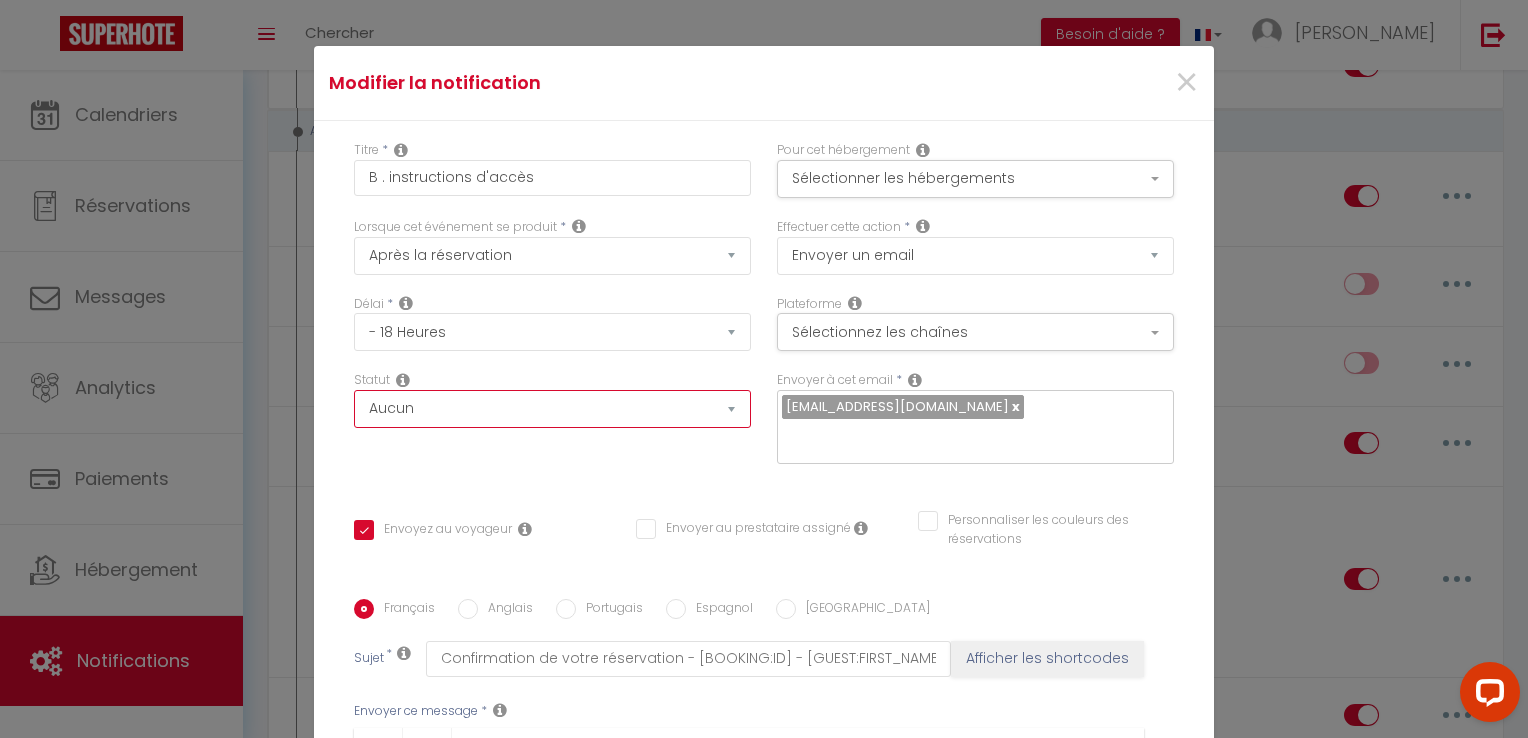 click on "Aucun   Si la réservation est payée   Si réservation non payée   Si la caution a été prise   Si caution non payée" at bounding box center (552, 409) 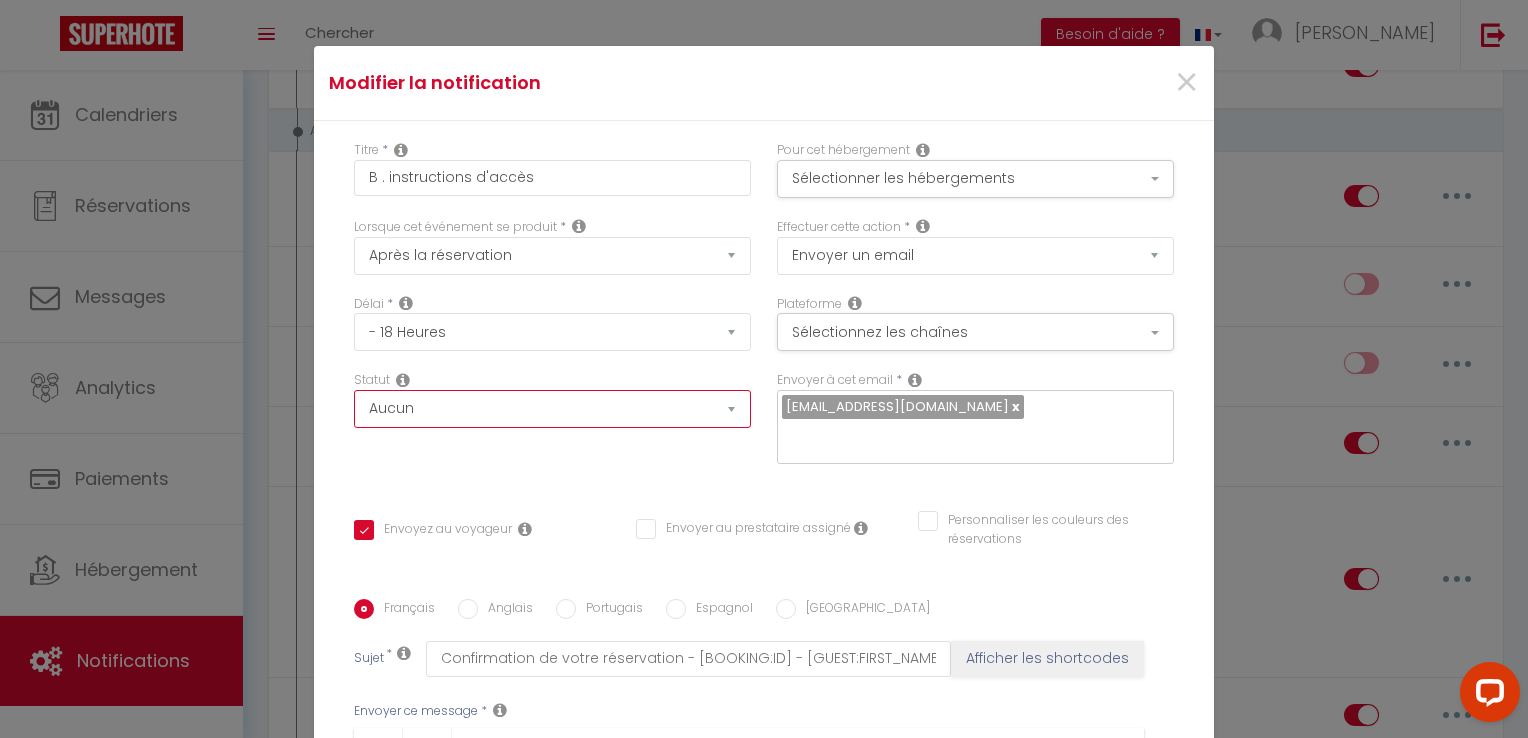 click on "Aucun   Si la réservation est payée   Si réservation non payée   Si la caution a été prise   Si caution non payée" at bounding box center (552, 409) 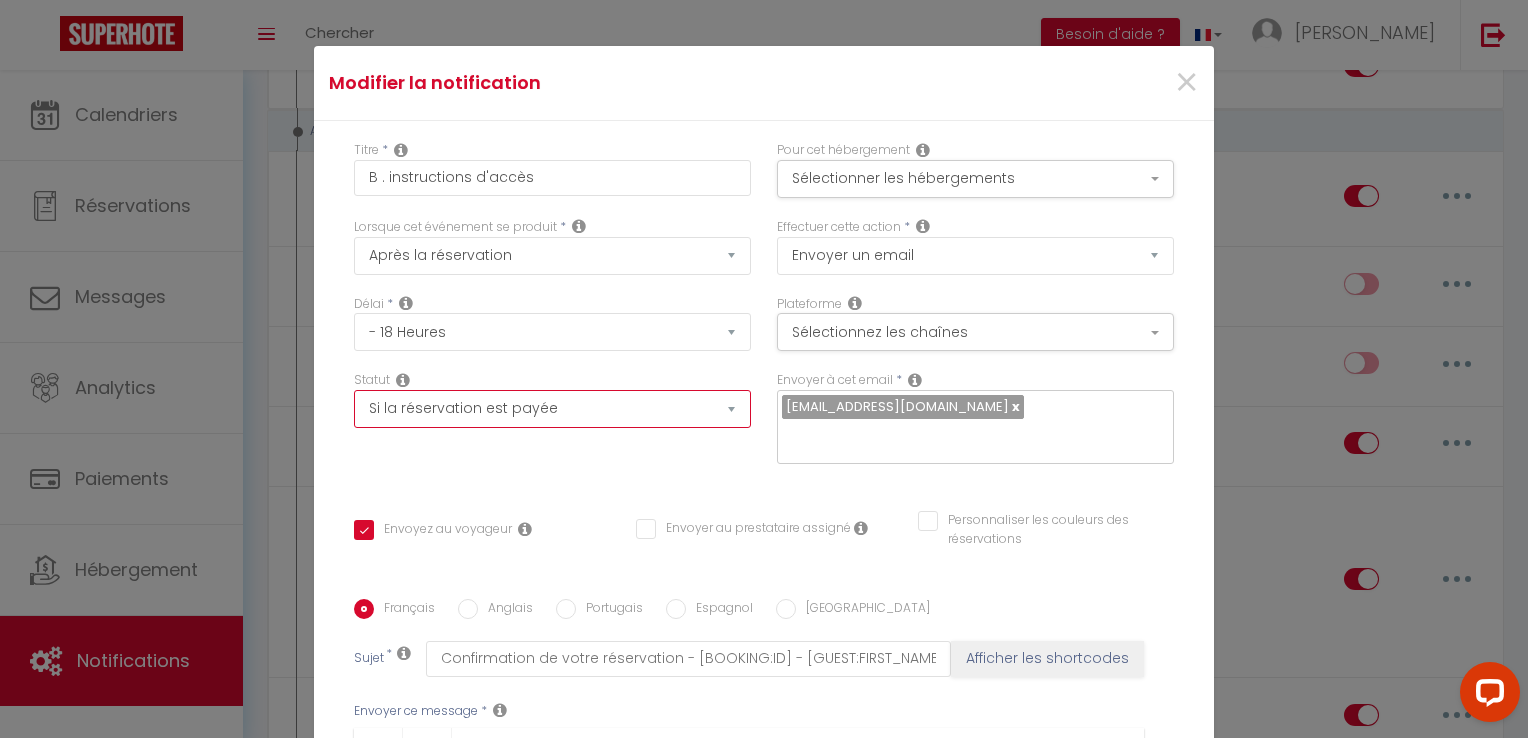 click on "Aucun   Si la réservation est payée   Si réservation non payée   Si la caution a été prise   Si caution non payée" at bounding box center (552, 409) 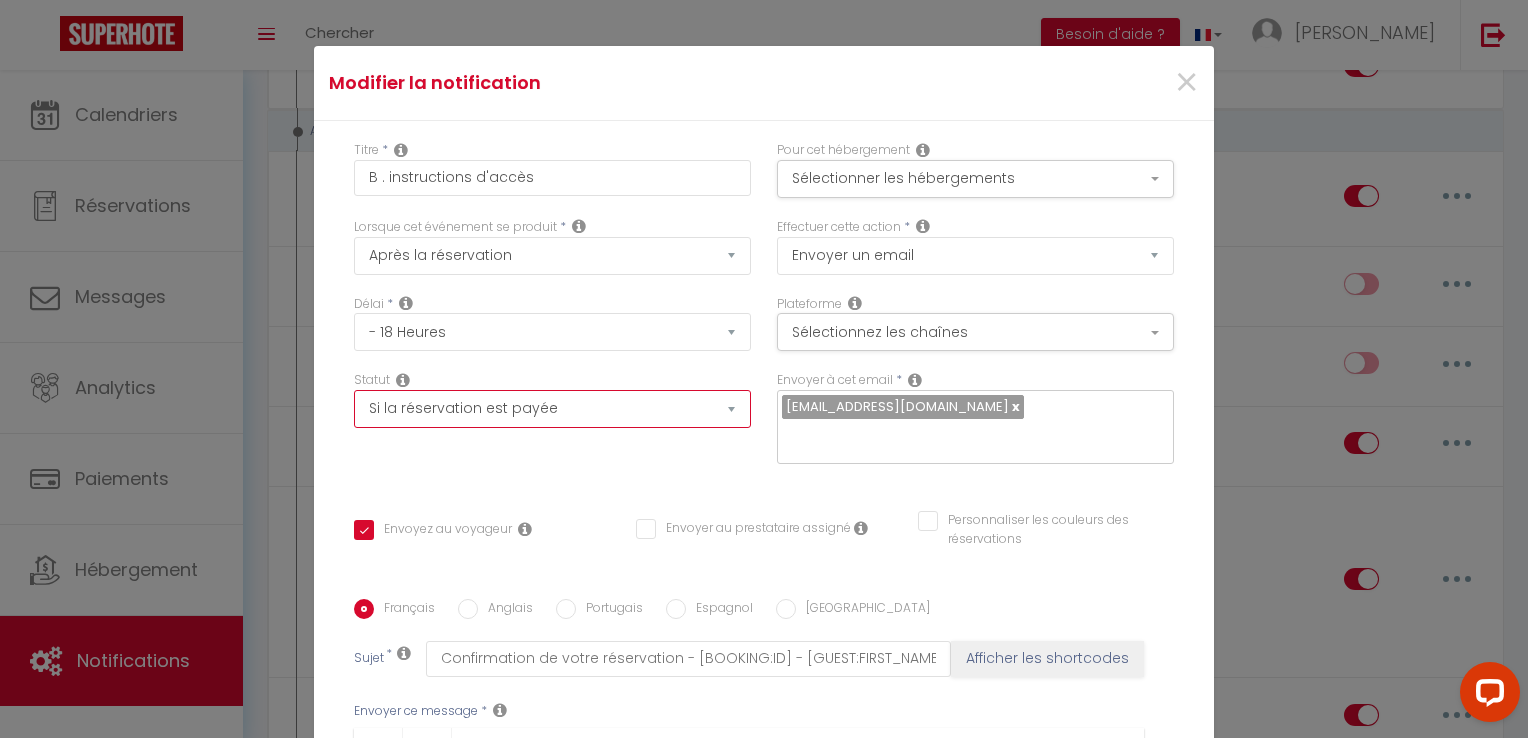 checkbox on "true" 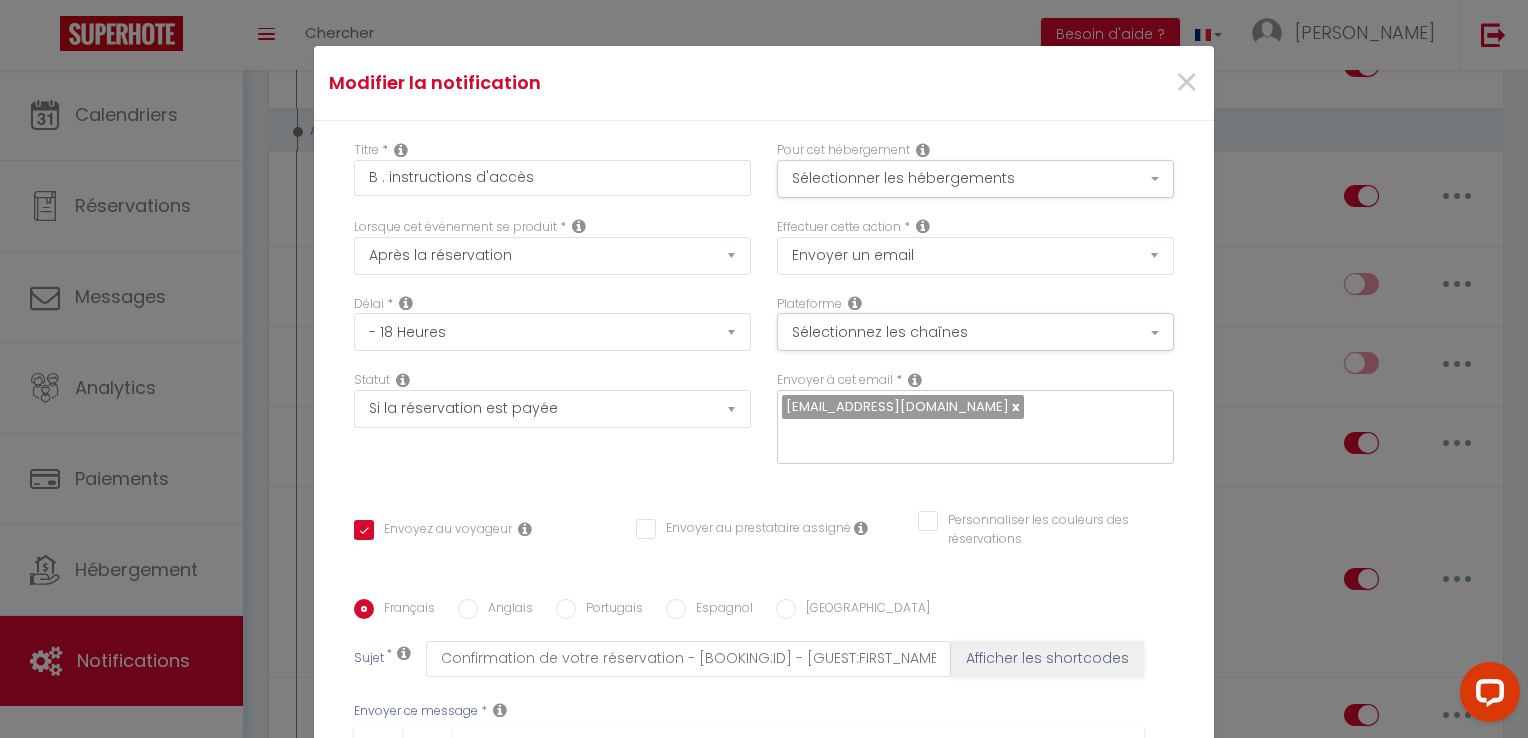 click on "Statut     Aucun   Si la réservation est payée   Si réservation non payée   Si la caution a été prise   Si caution non payée" at bounding box center (552, 427) 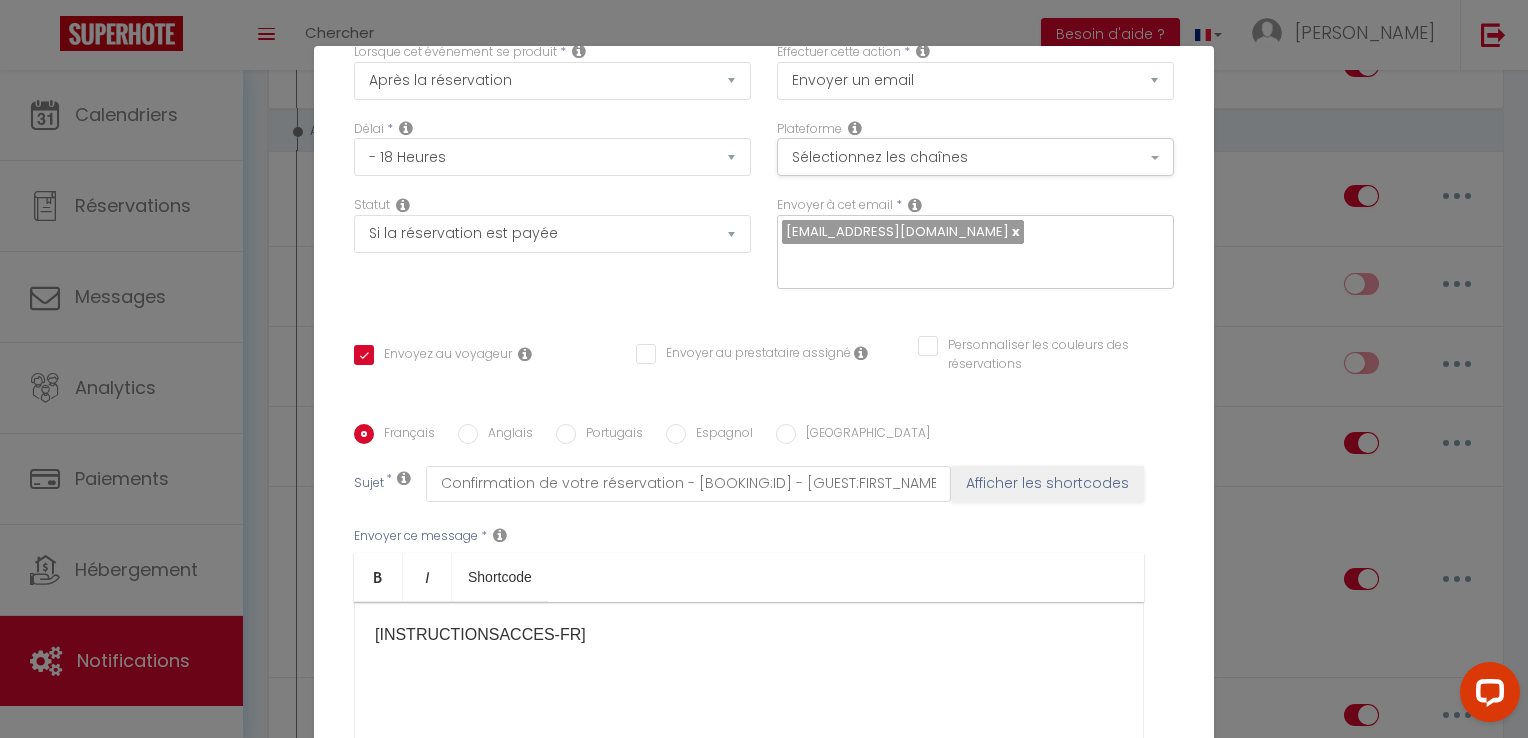 scroll, scrollTop: 325, scrollLeft: 0, axis: vertical 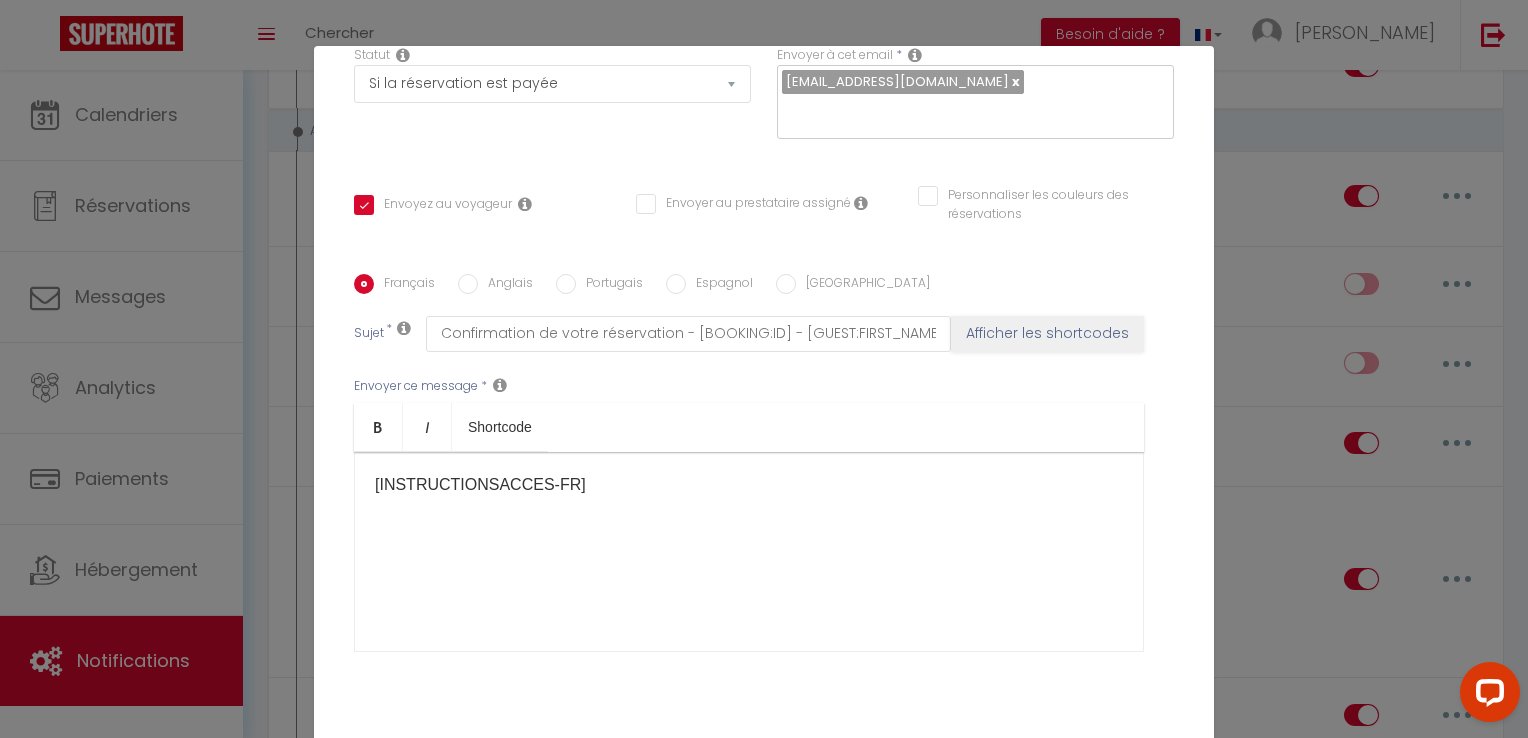 click on "Modifier la notification   ×   Titre   *     B . instructions d'accès   Pour cet hébergement
Sélectionner les hébergements
Tous les apparts
Autres
Local montceau · Appartement 3 chambres
La Petite Maison - Blanzy
Lorsque cet événement se produit   *      Après la réservation   Avant Checkin (à partir de 12h00)   Après Checkin (à partir de 12h00)   Avant Checkout (à partir de 12h00)   Après Checkout (à partir de 12h00)   Température   Co2   [MEDICAL_DATA] sonore   Après visualisation lien paiement   Après Paiement Lien KO   Après Caution Lien KO   Après Paiement Automatique KO   Après Caution Automatique KO   Après Visualisation du Contrat   Après Signature du Contrat   Caution OK" at bounding box center [764, 369] 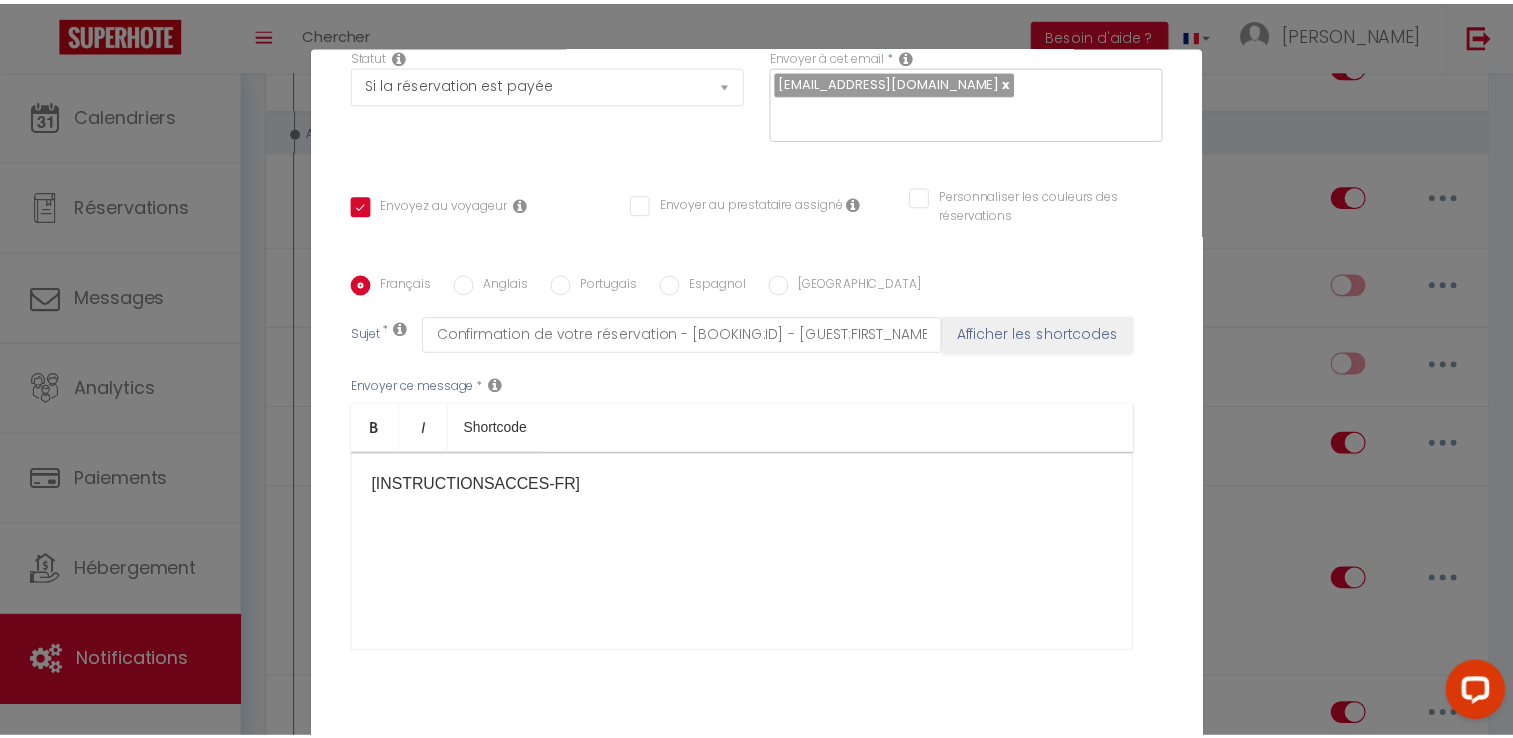 scroll, scrollTop: 0, scrollLeft: 0, axis: both 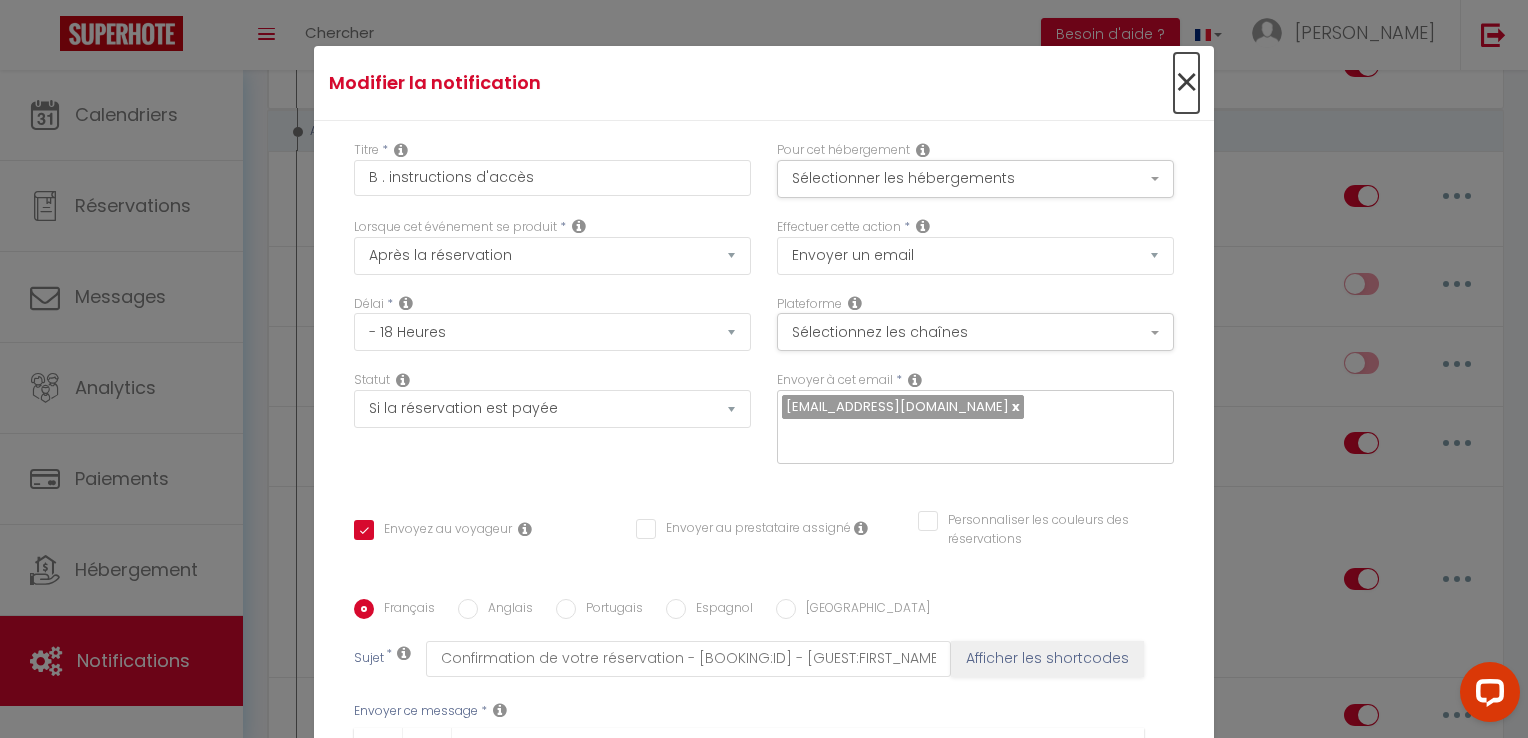 click on "×" at bounding box center [1186, 83] 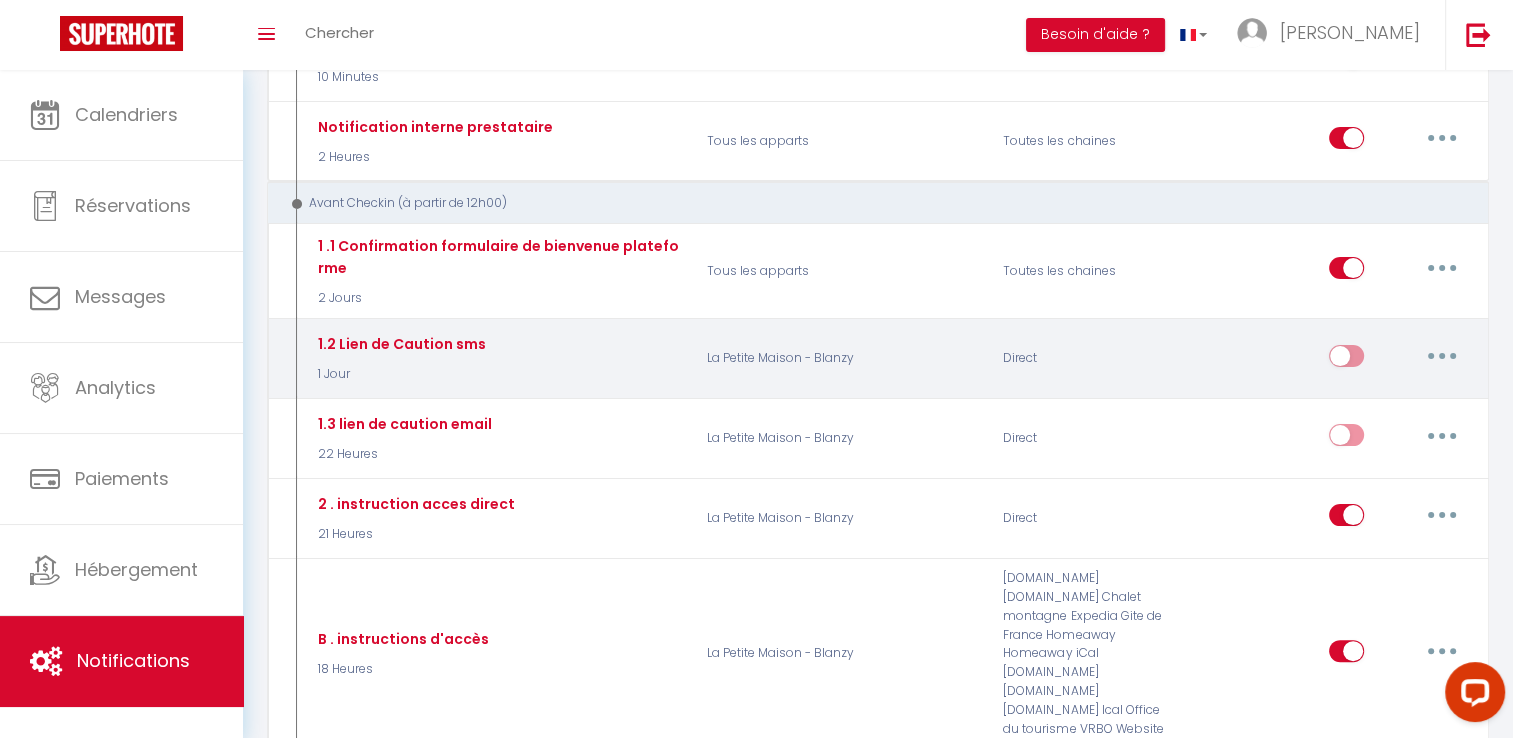 scroll, scrollTop: 0, scrollLeft: 0, axis: both 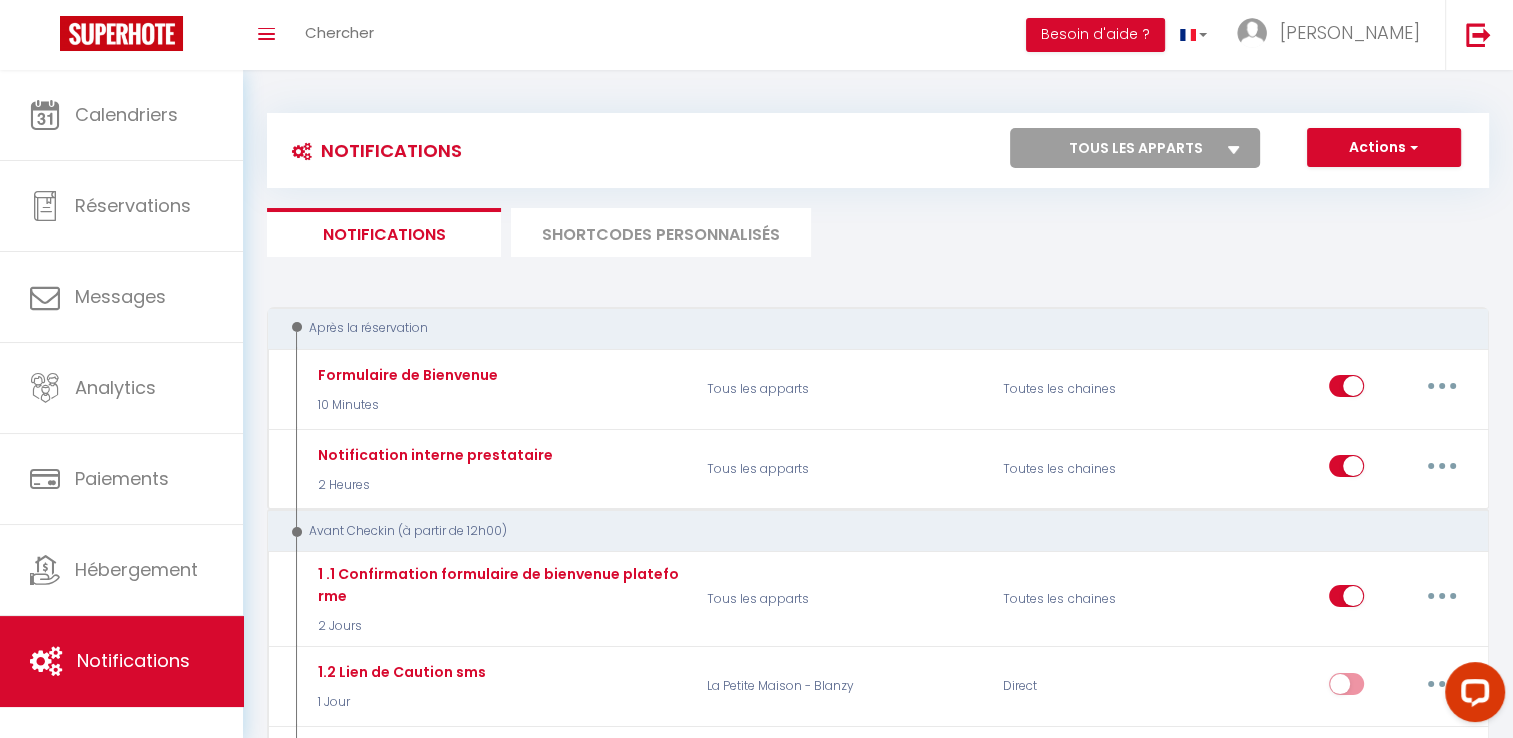 click on "SHORTCODES PERSONNALISÉS" at bounding box center (661, 232) 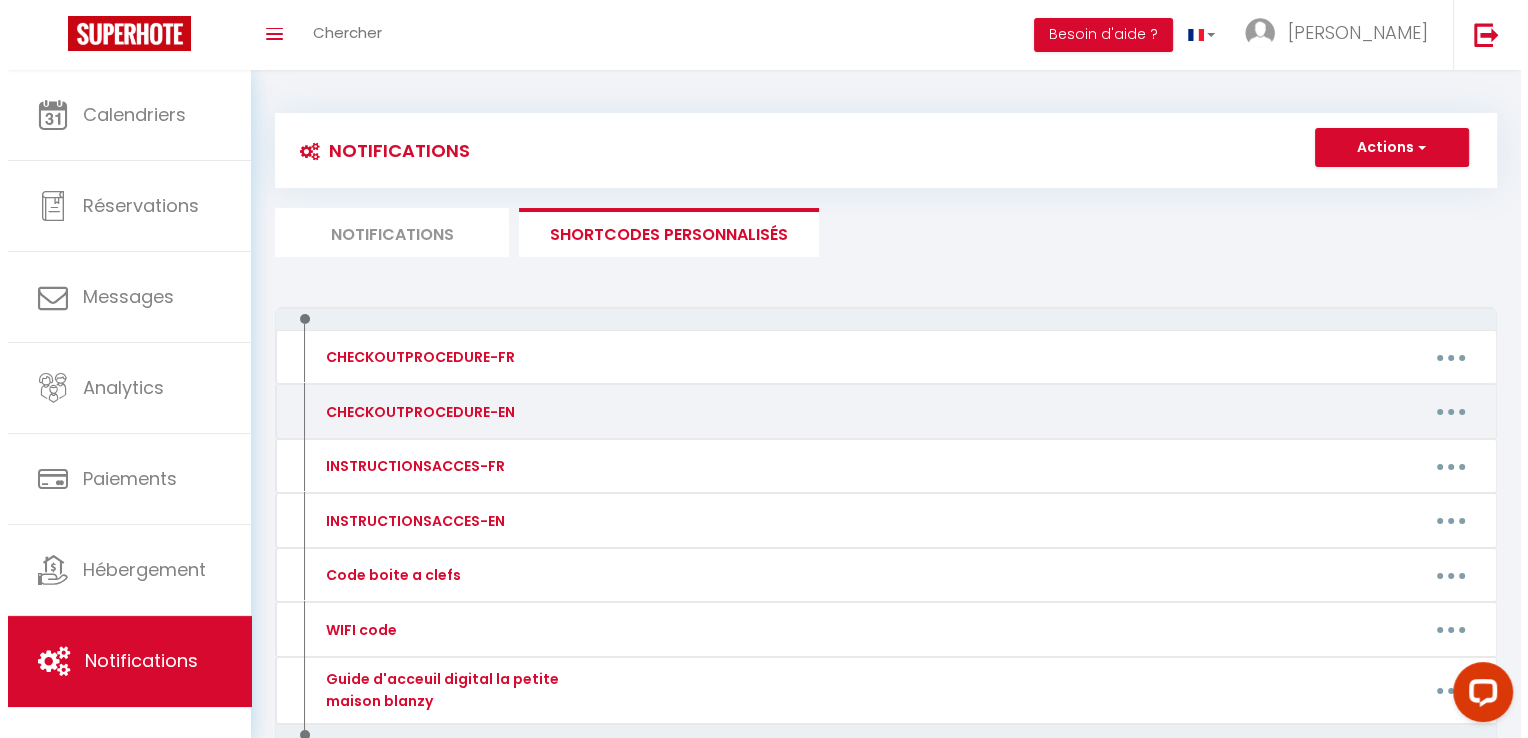 scroll, scrollTop: 100, scrollLeft: 0, axis: vertical 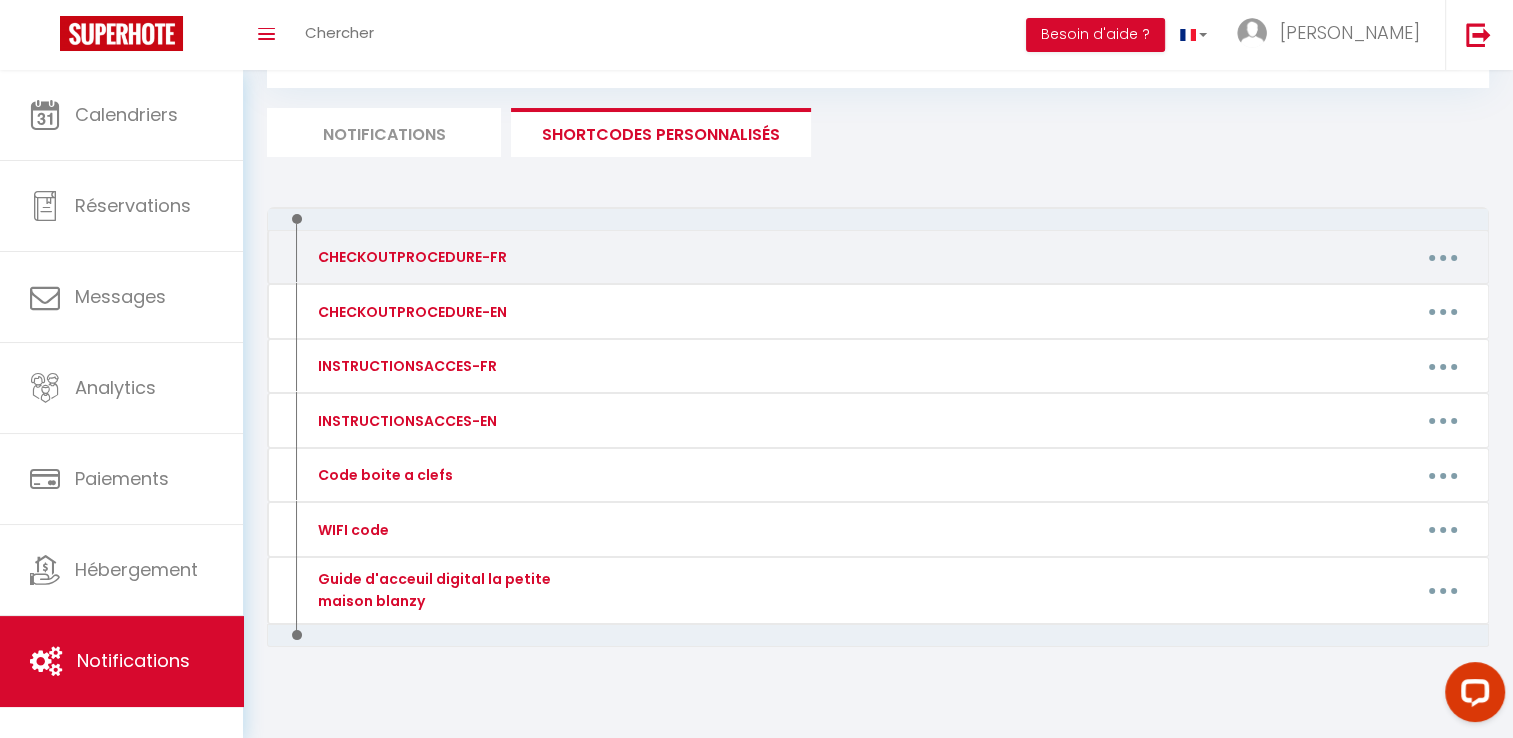 click at bounding box center [1443, 257] 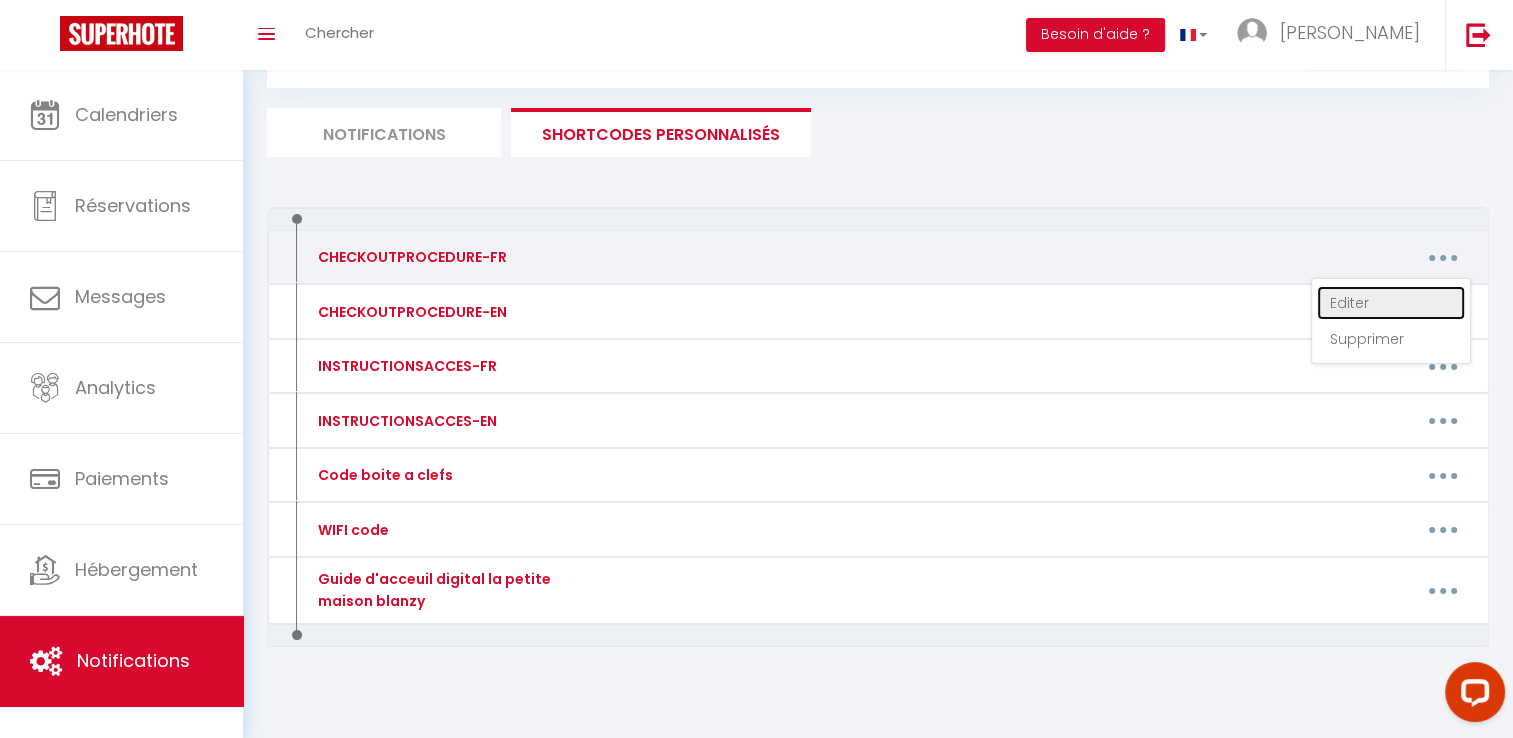 click on "Editer" at bounding box center [1391, 303] 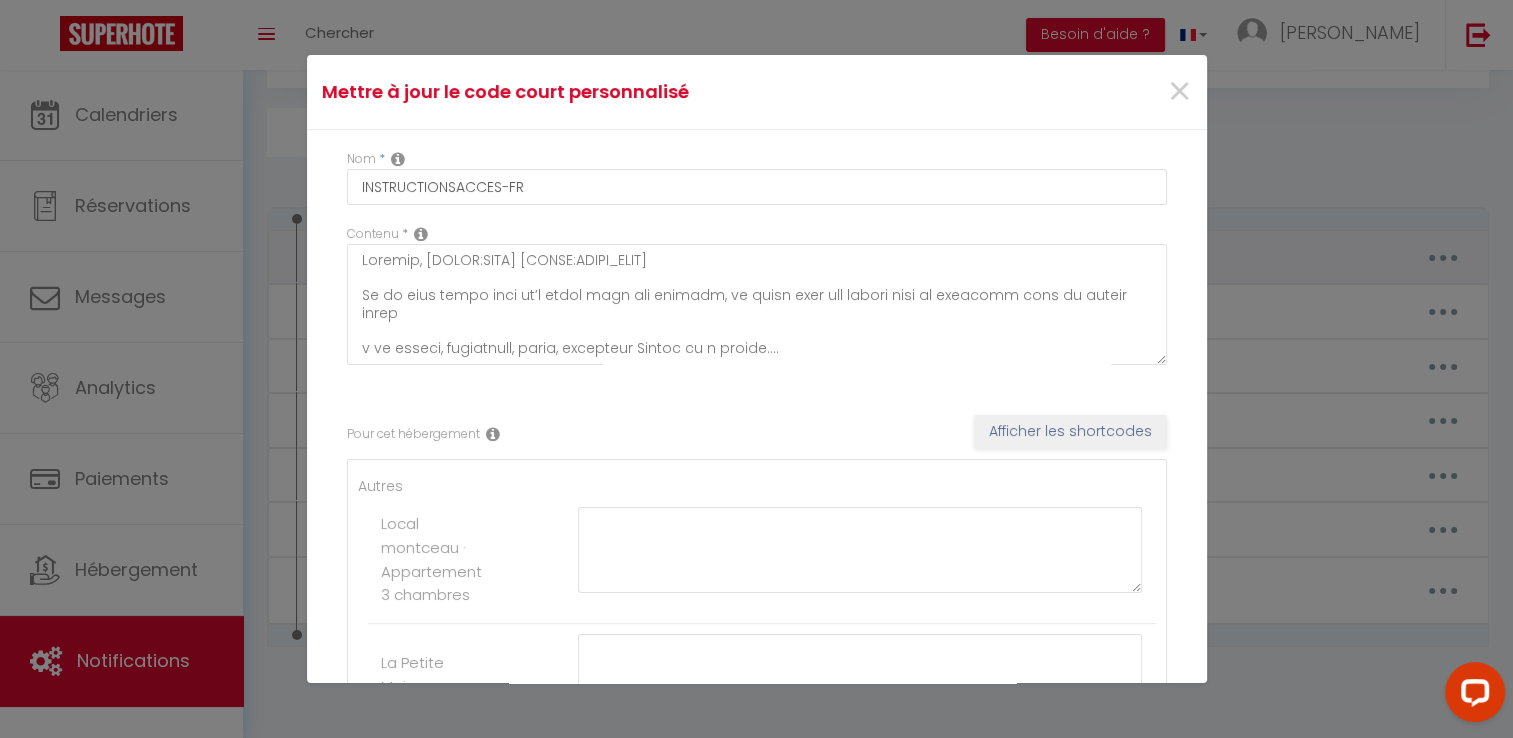 type on "CHECKOUTPROCEDURE-FR" 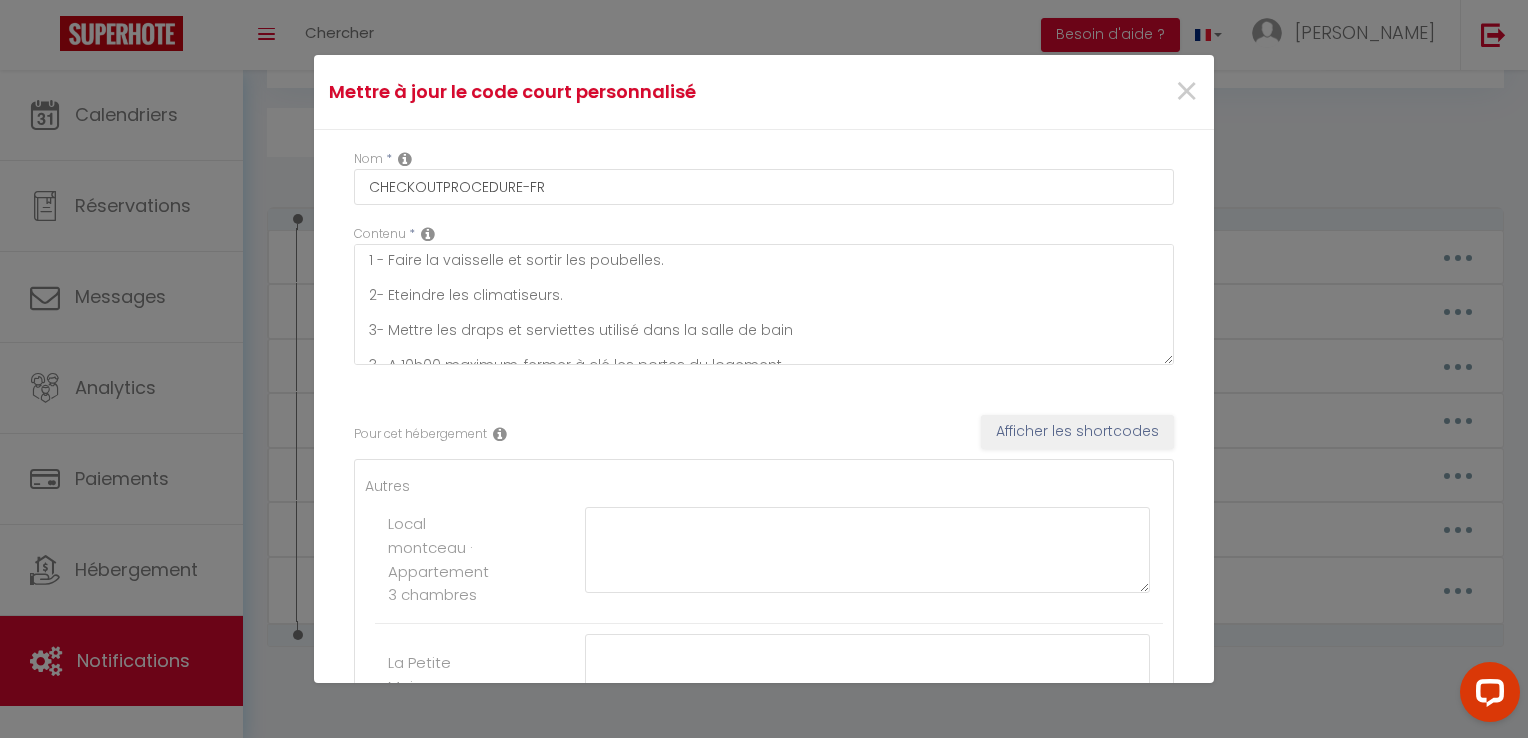 scroll, scrollTop: 52, scrollLeft: 0, axis: vertical 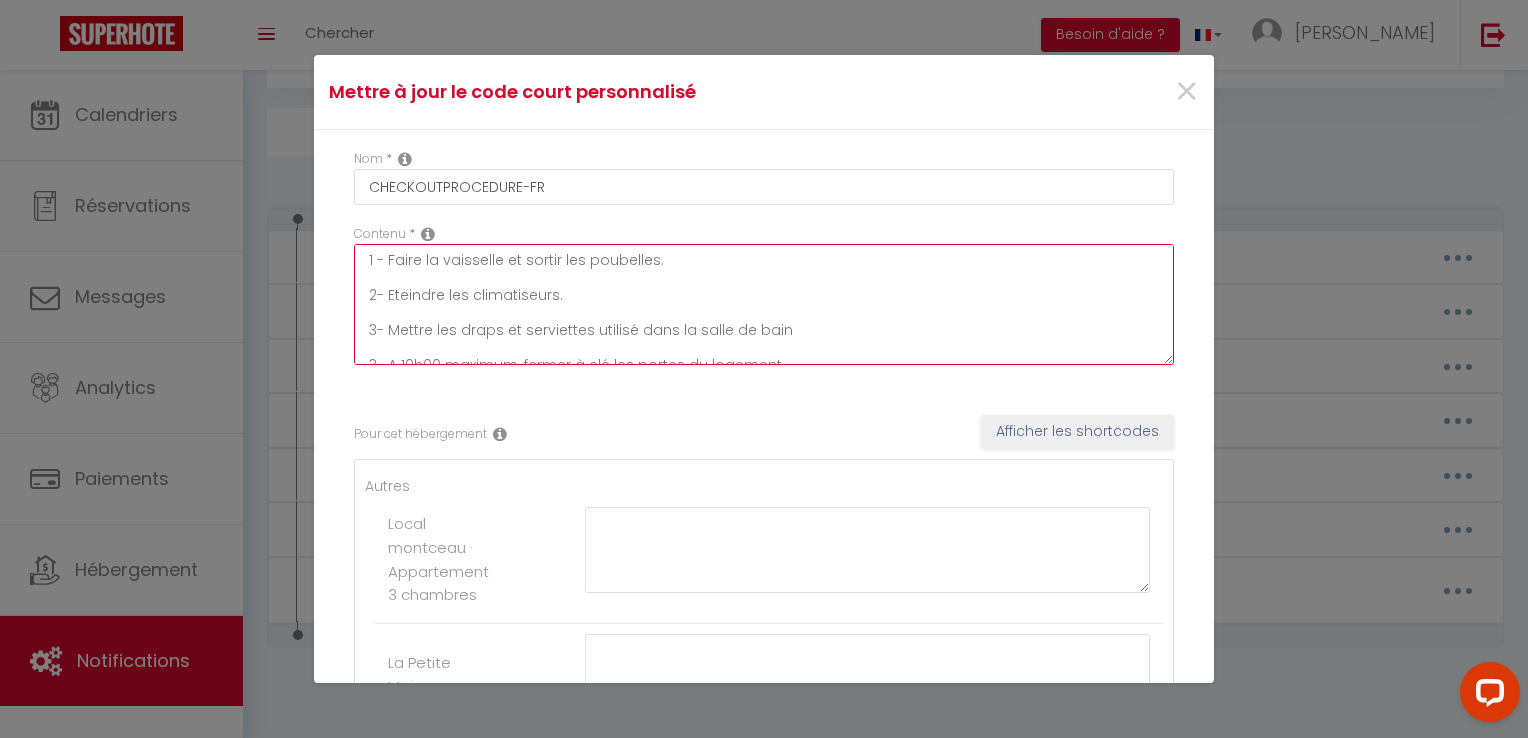 click on "1 - Faire la vaisselle et sortir les poubelles.
2- Eteindre les climatiseurs.
3- Mettre les draps et serviettes utilisé dans la salle de bain
3- A 10h00 maximum, fermer à clé les portes du logement
4 - Remettre les clés dans la boîte à clés" at bounding box center (764, 304) 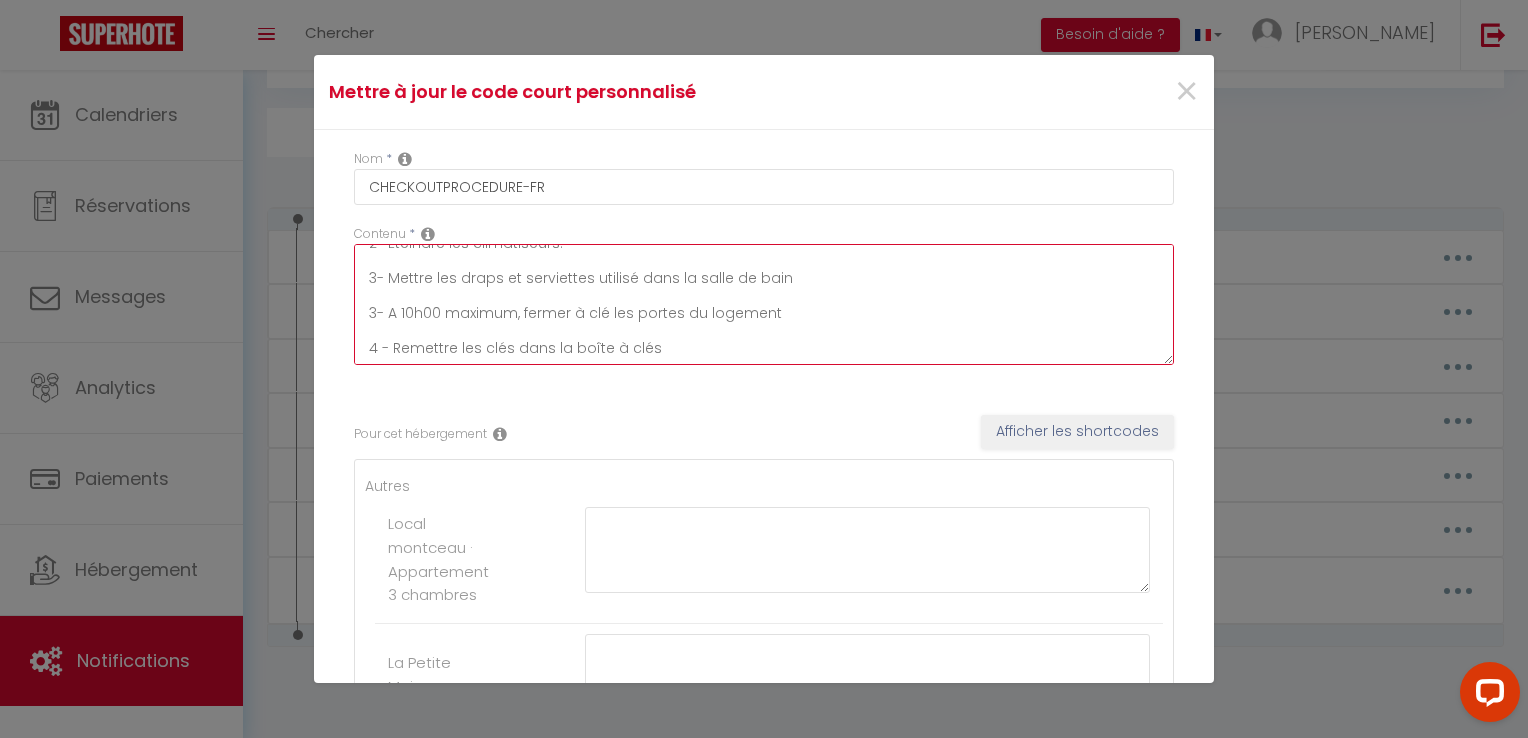 click on "1 - Faire la vaisselle et sortir les poubelles.
2- Eteindre les climatiseurs.
3- Mettre les draps et serviettes utilisé dans la salle de bain
3- A 10h00 maximum, fermer à clé les portes du logement
4 - Remettre les clés dans la boîte à clés" at bounding box center (764, 304) 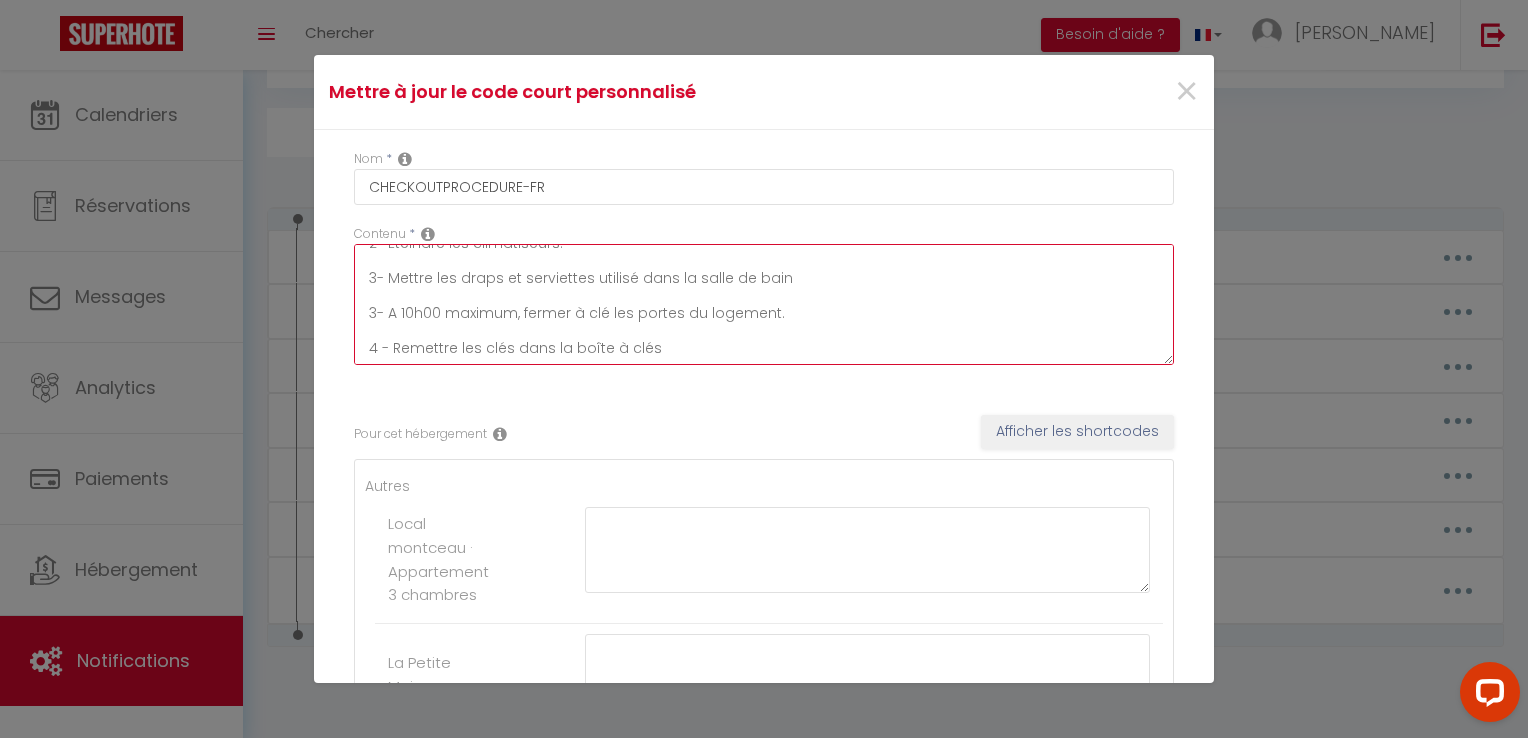 click on "1 - Faire la vaisselle et sortir les poubelles.
2- Eteindre les climatiseurs.
3- Mettre les draps et serviettes utilisé dans la salle de bain
3- A 10h00 maximum, fermer à clé les portes du logement.
4 - Remettre les clés dans la boîte à clés" at bounding box center (764, 304) 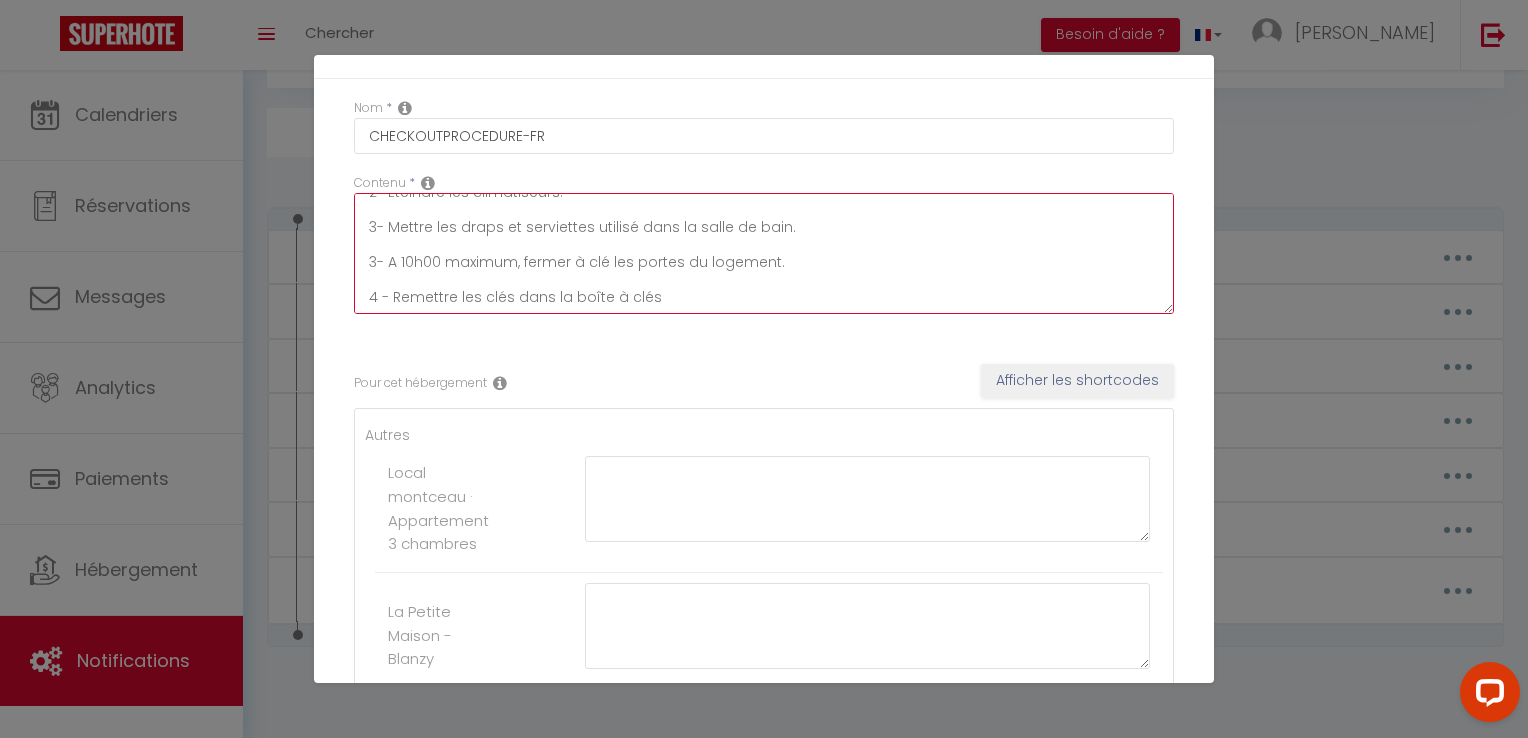 scroll, scrollTop: 0, scrollLeft: 0, axis: both 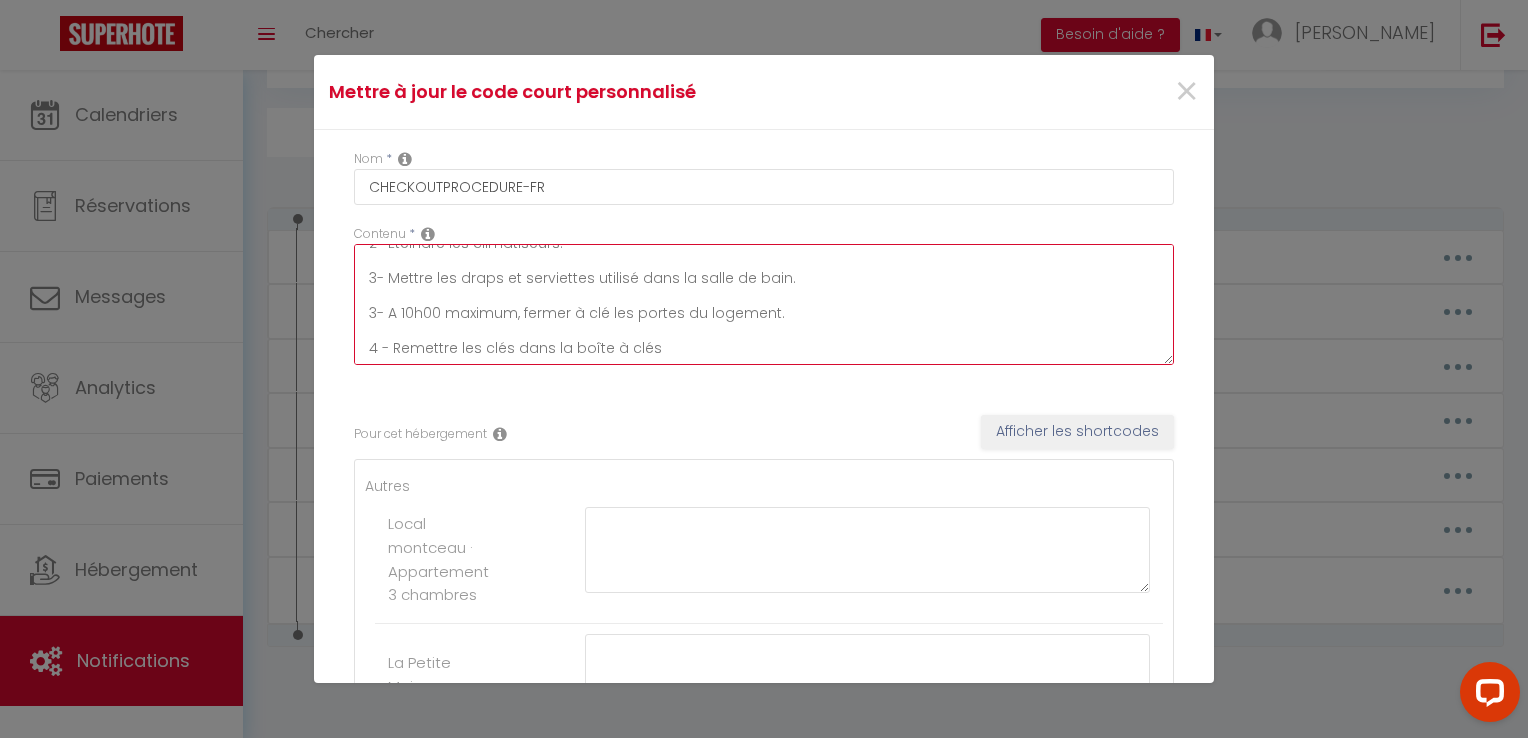 click on "1 - Faire la vaisselle et sortir les poubelles.
2- Eteindre les climatiseurs.
3- Mettre les draps et serviettes utilisé dans la salle de bain.
3- A 10h00 maximum, fermer à clé les portes du logement.
4 - Remettre les clés dans la boîte à clés" at bounding box center (764, 304) 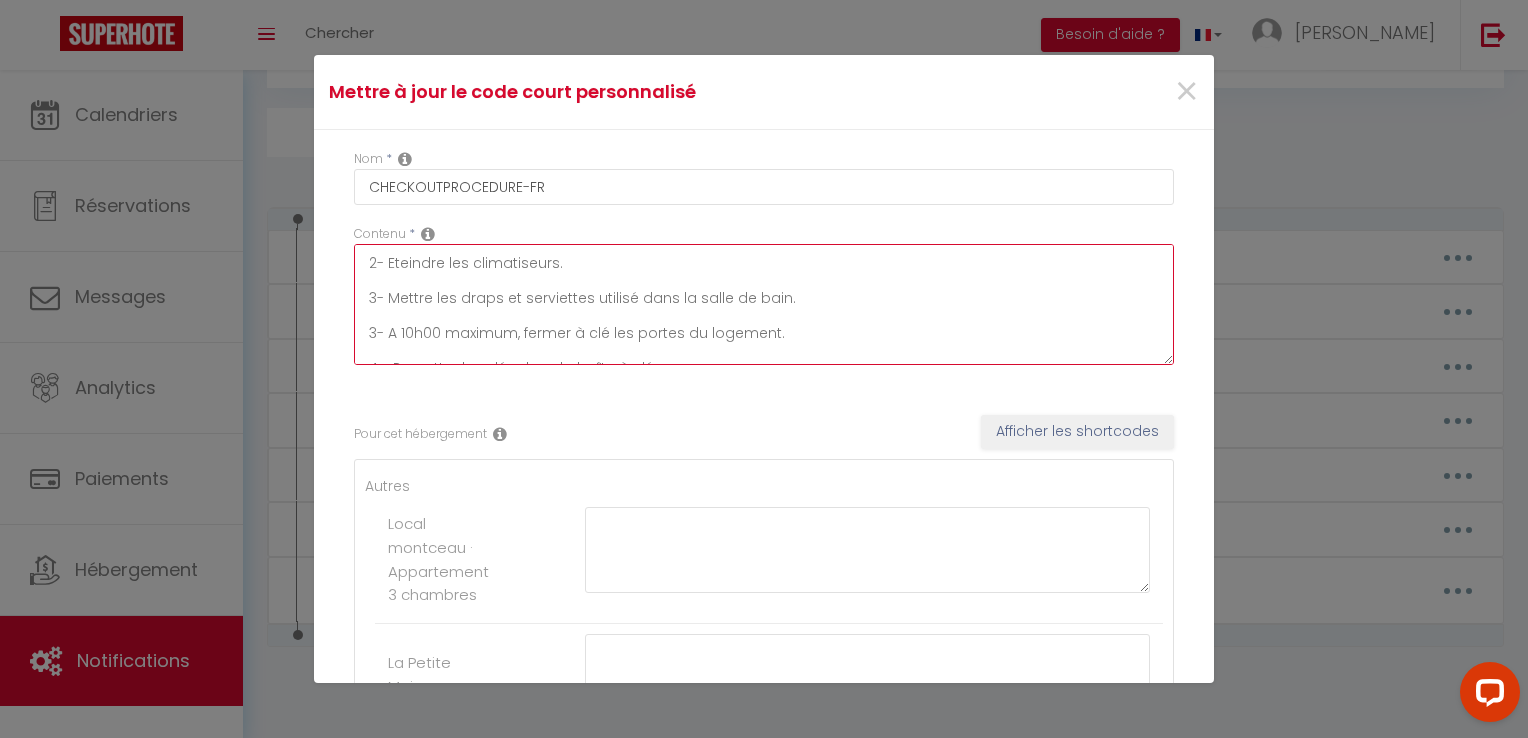 scroll, scrollTop: 0, scrollLeft: 0, axis: both 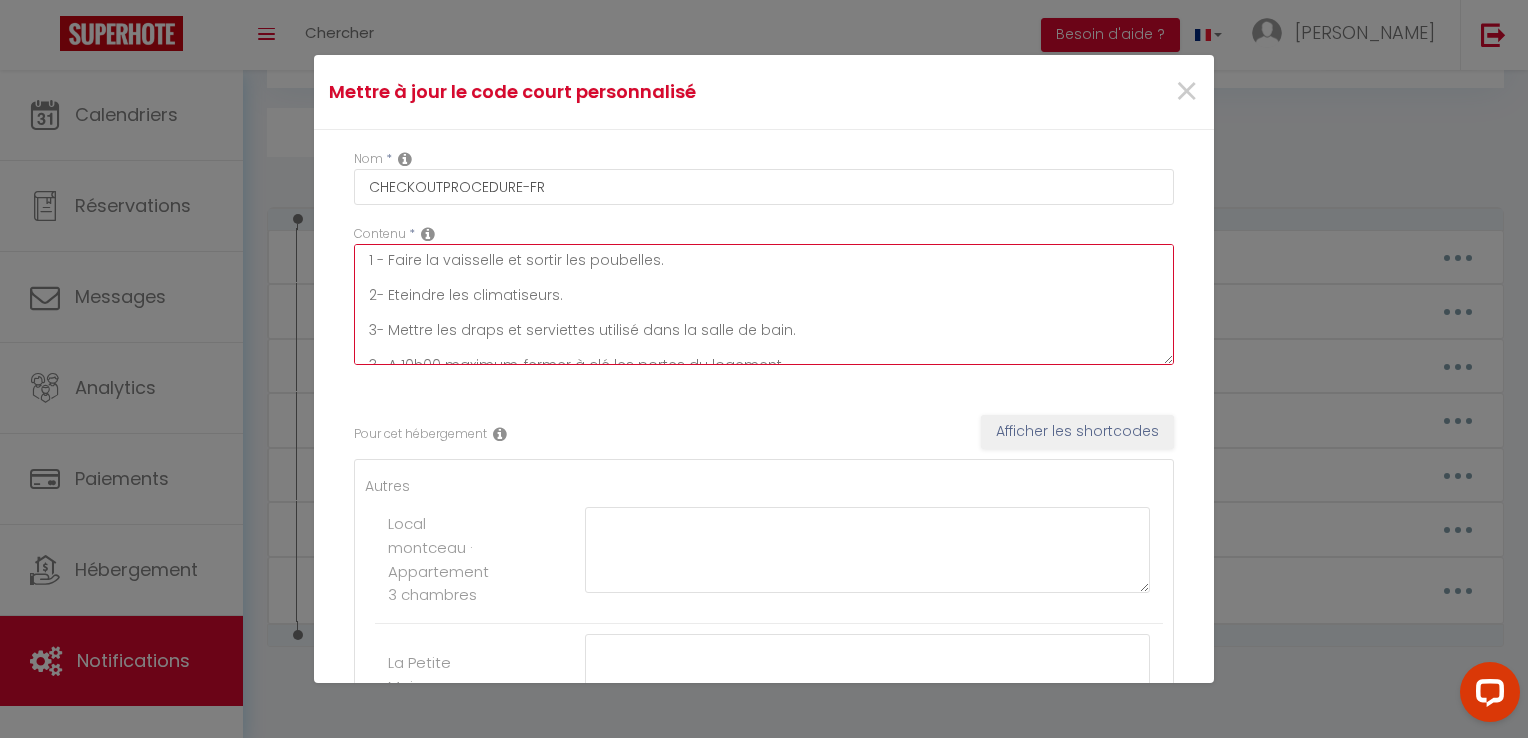 drag, startPoint x: 388, startPoint y: 260, endPoint x: 648, endPoint y: 262, distance: 260.0077 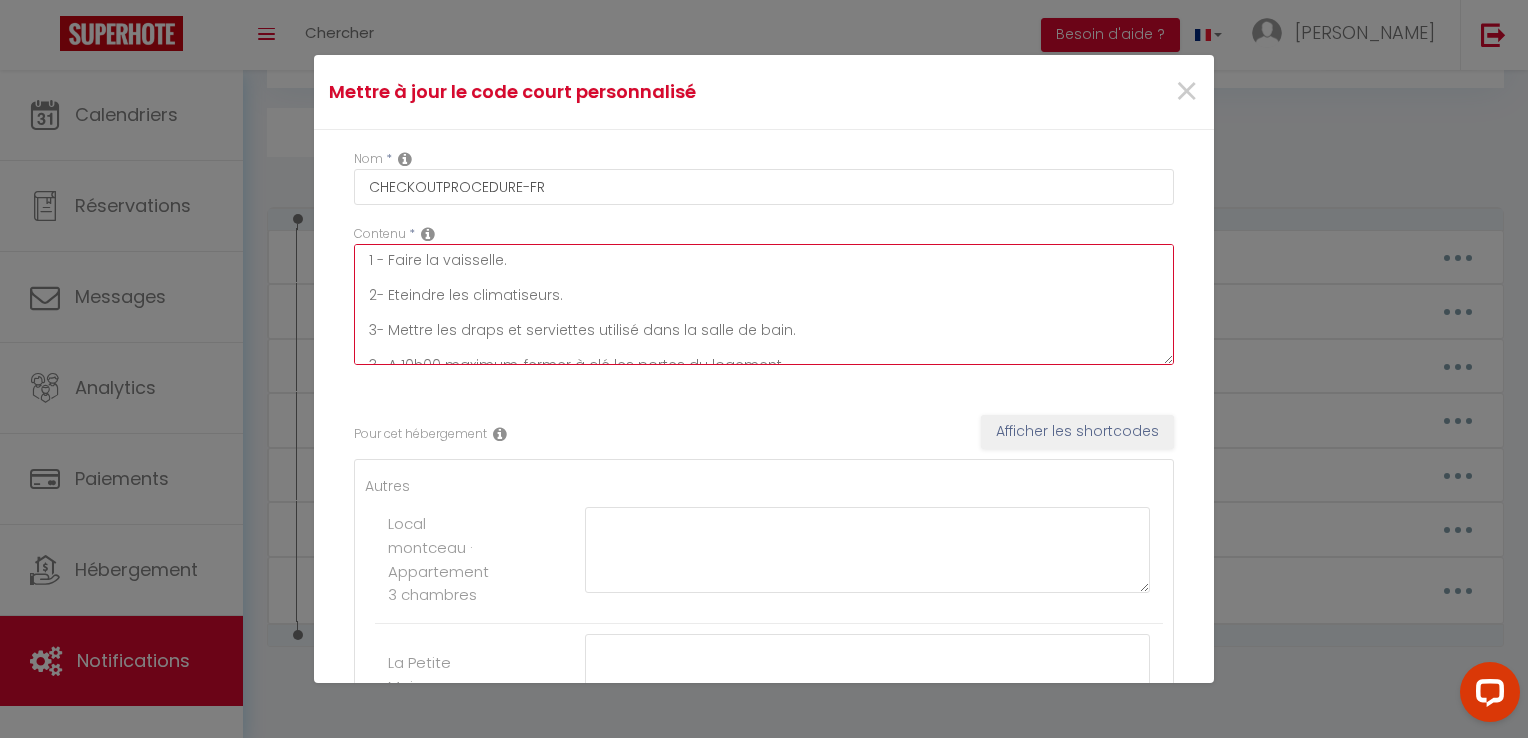 click on "1 - Faire la vaisselle.
2- Eteindre les climatiseurs.
3- Mettre les draps et serviettes utilisé dans la salle de bain.
3- A 10h00 maximum, fermer à clé les portes du logement.
4 - Remettre les clés dans la boîte à clés." at bounding box center [764, 304] 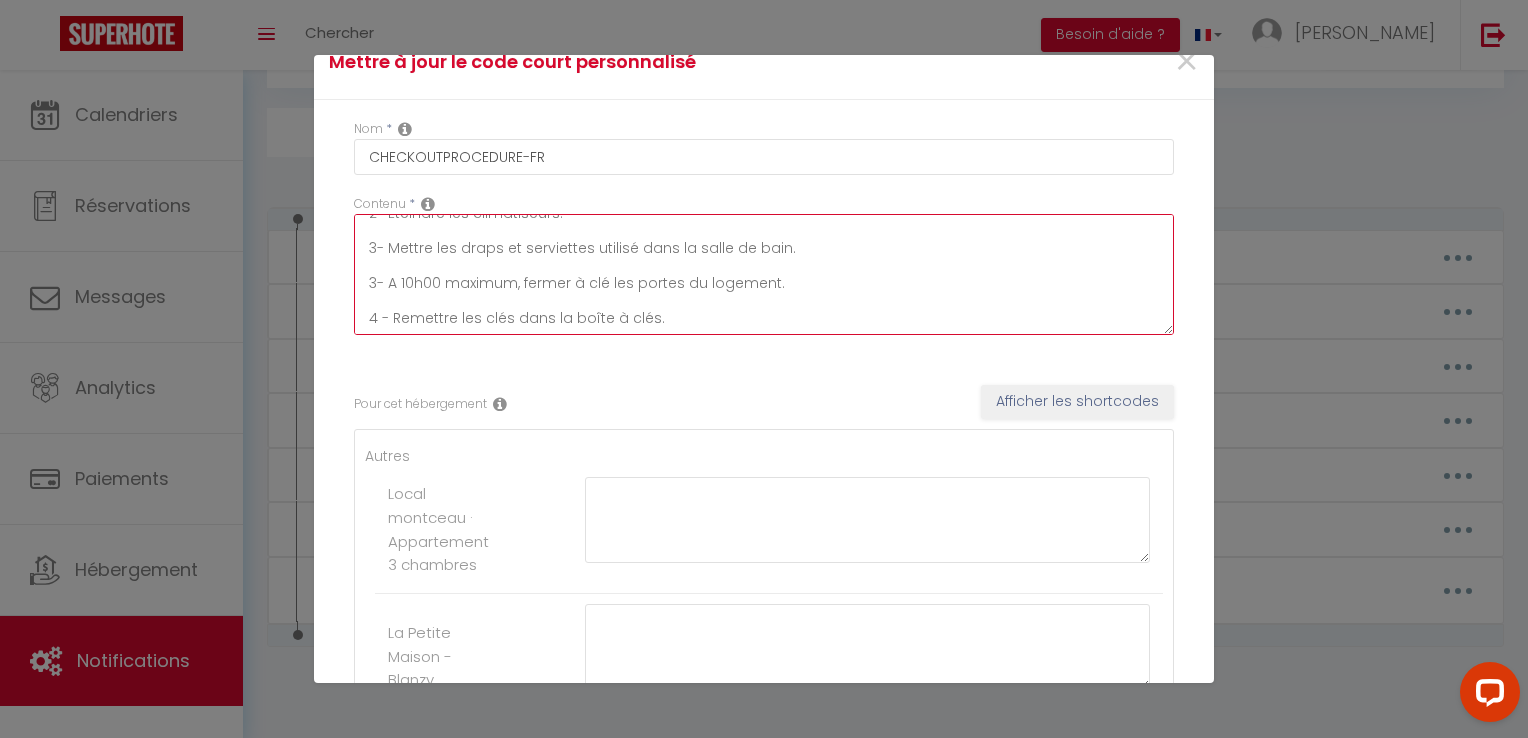 scroll, scrollTop: 0, scrollLeft: 0, axis: both 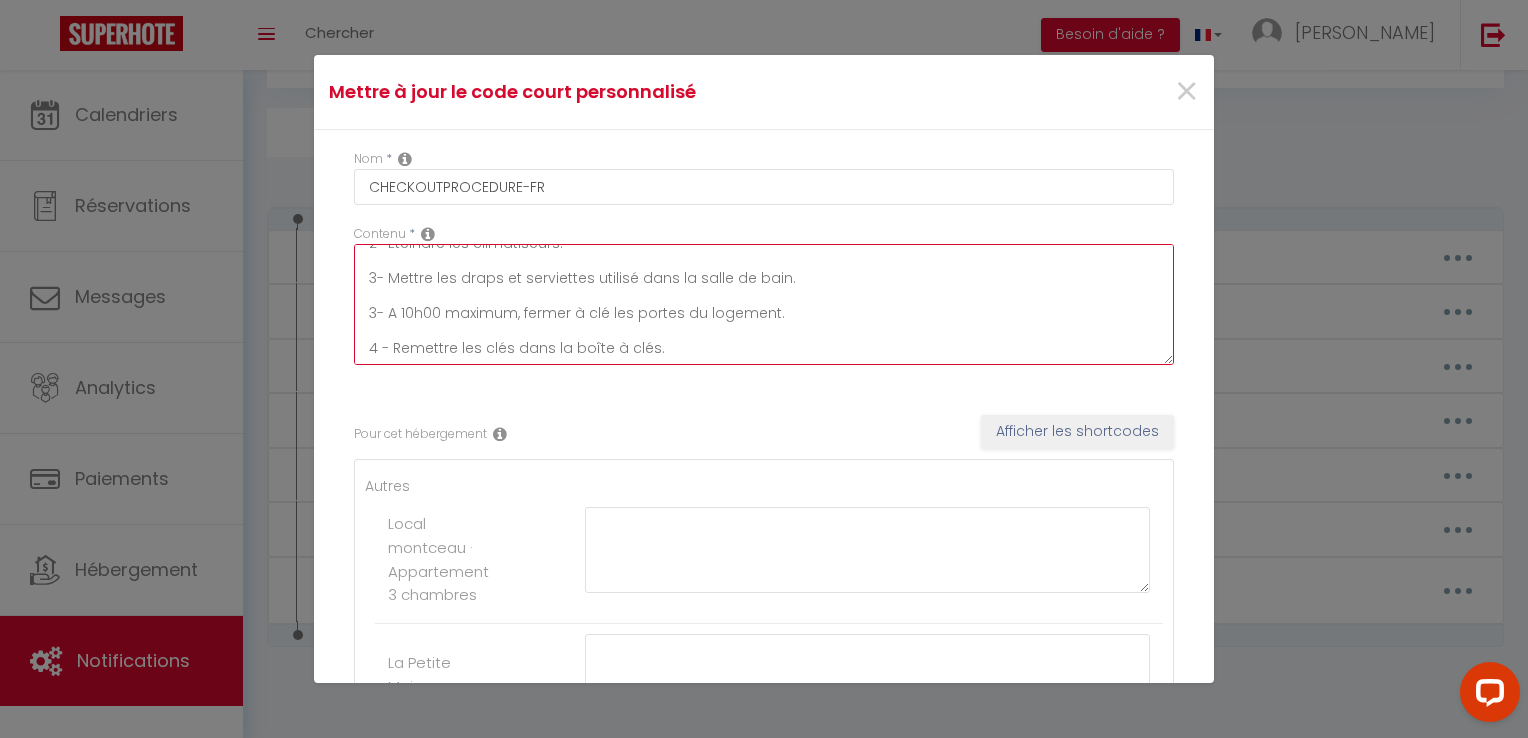 drag, startPoint x: 367, startPoint y: 259, endPoint x: 780, endPoint y: 355, distance: 424.01062 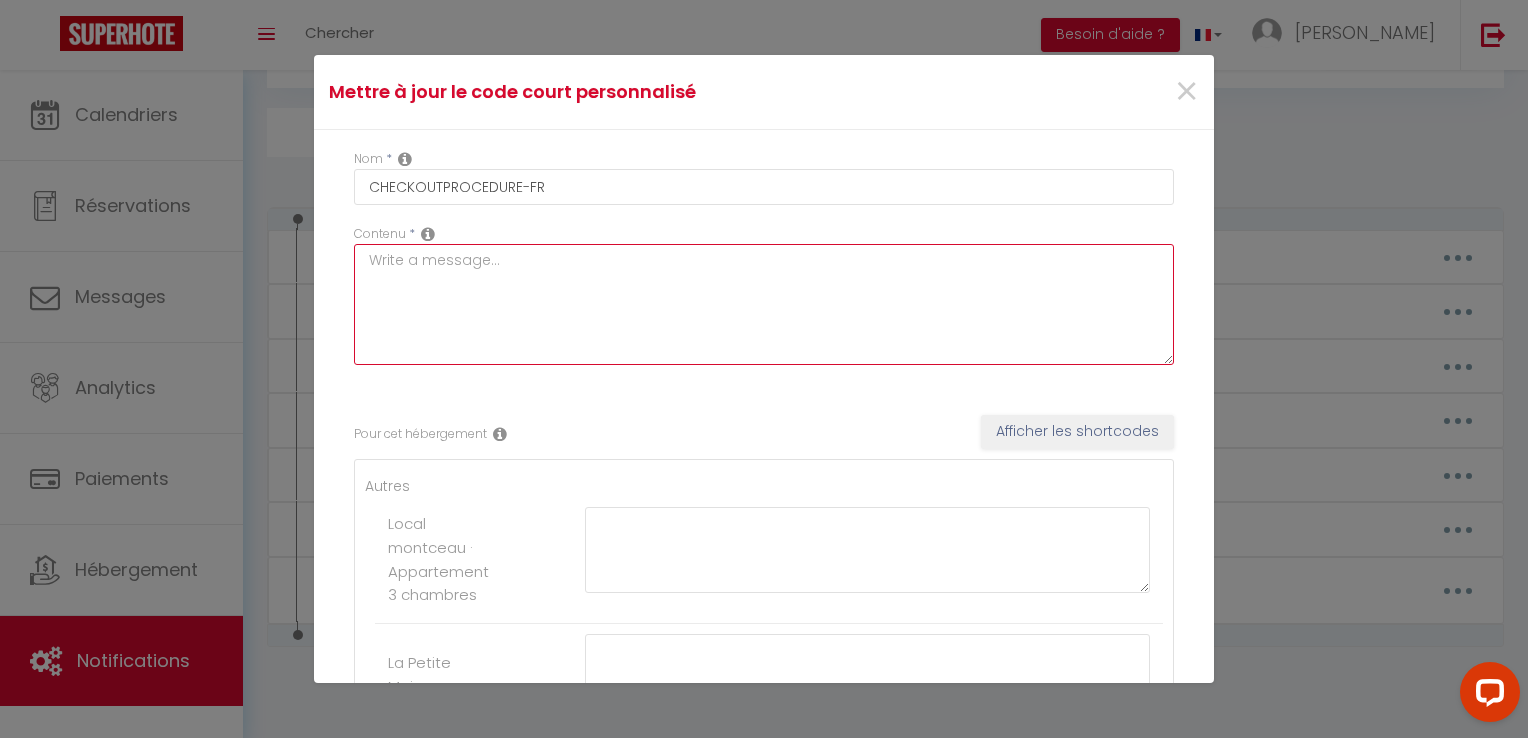 scroll, scrollTop: 0, scrollLeft: 0, axis: both 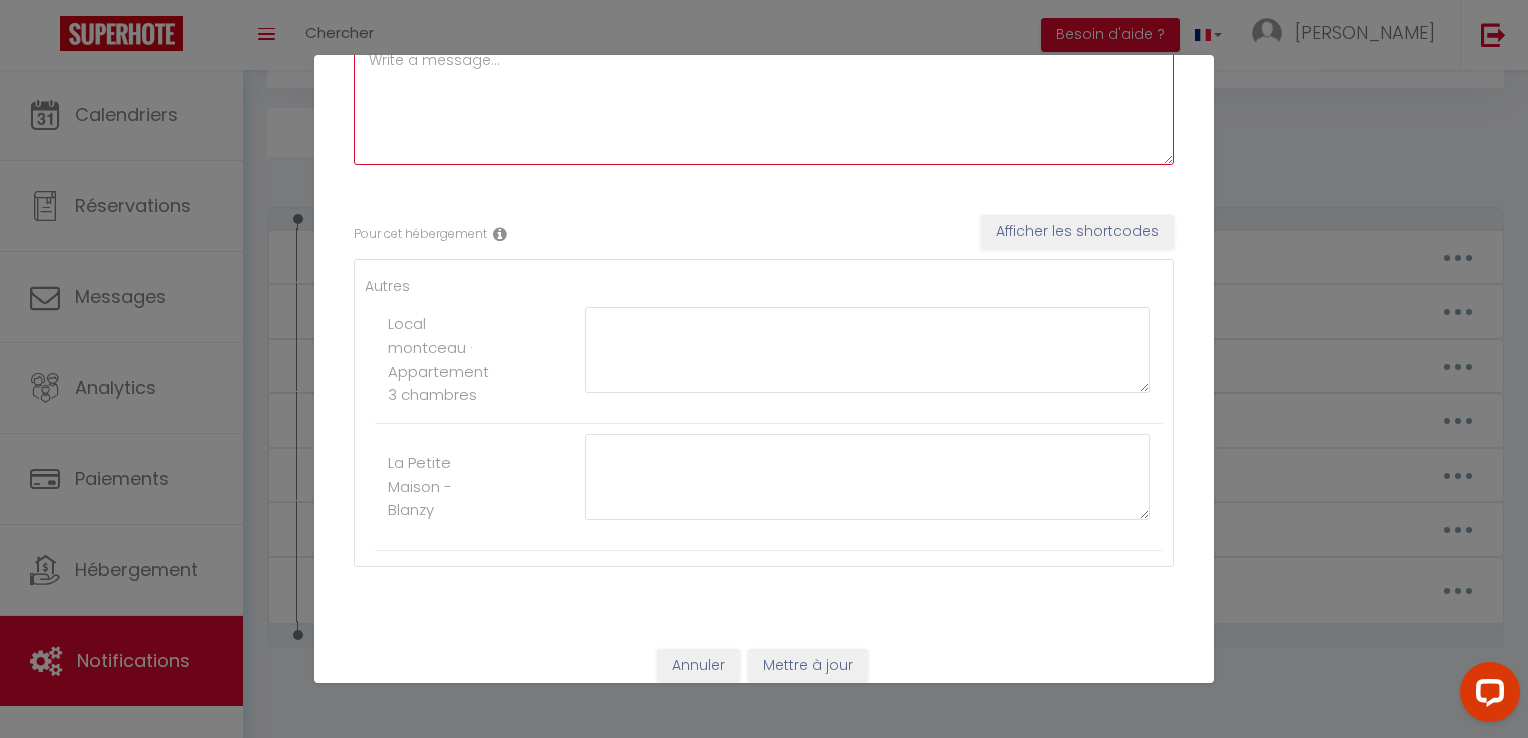type 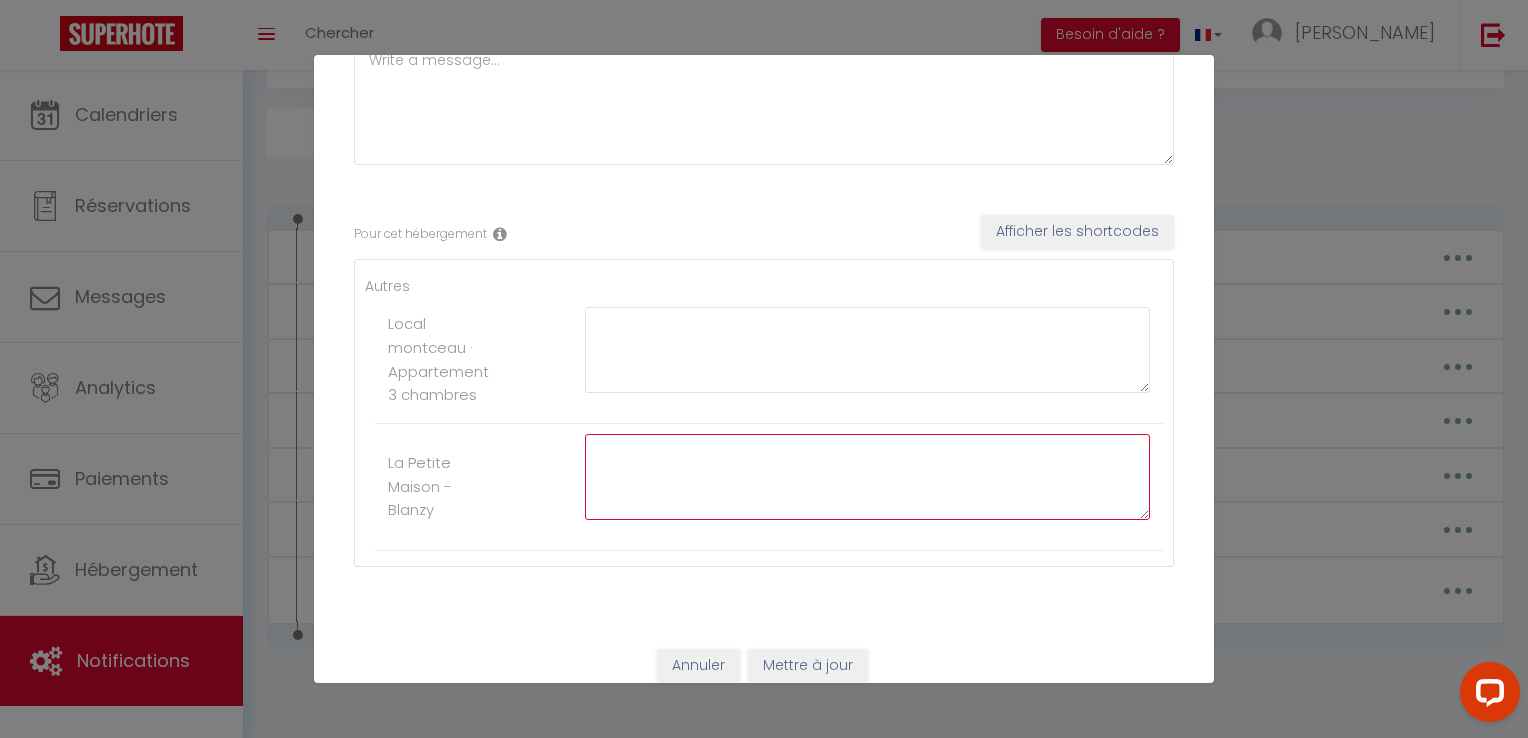 paste on "1 - Faire la vaisselle.
2- Eteindre les climatiseurs.
3- Mettre les draps et serviettes utilisé dans la salle de bain.
3- A 10h00 maximum, fermer à clé les portes du logement.
4 - Remettre les clés dans la boîte à clés." 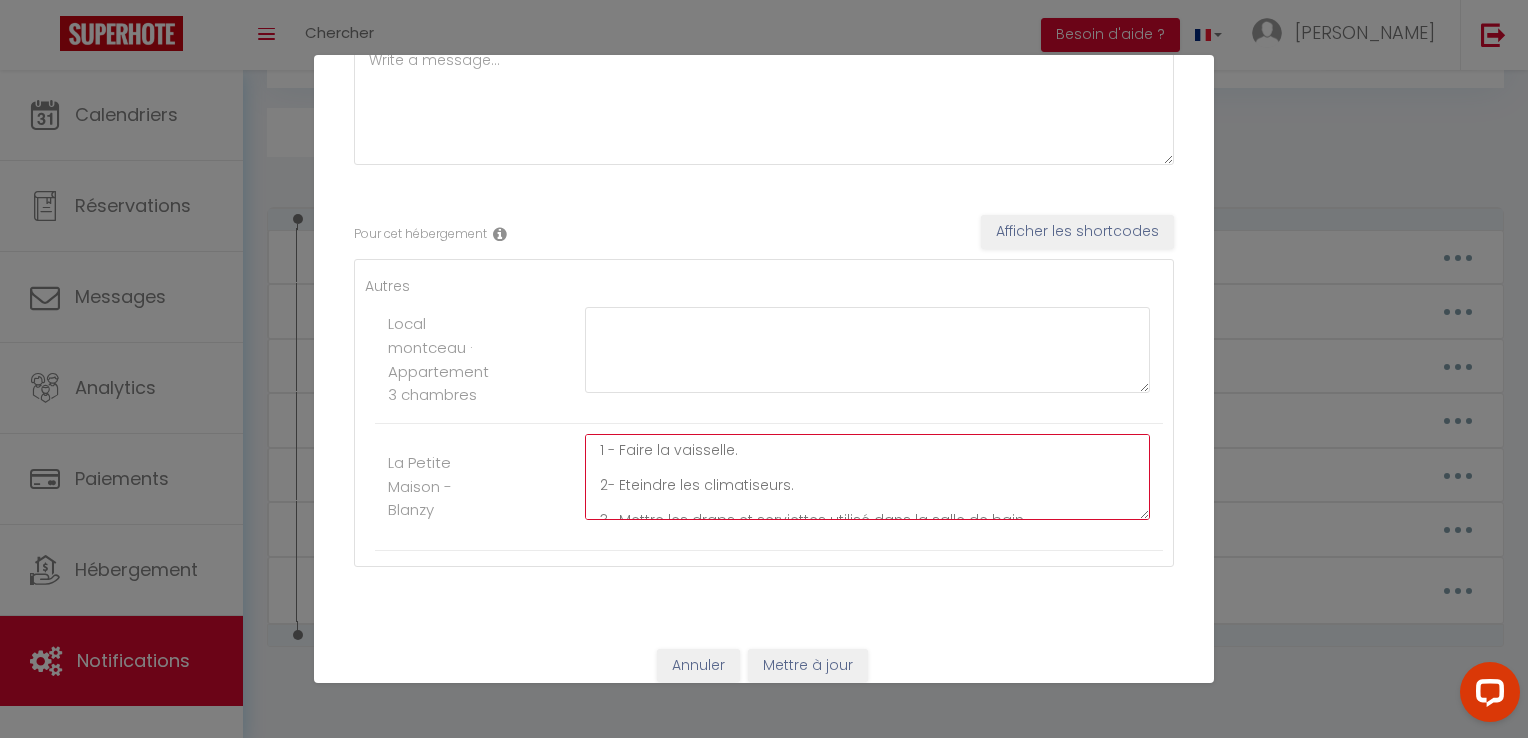 scroll, scrollTop: 80, scrollLeft: 0, axis: vertical 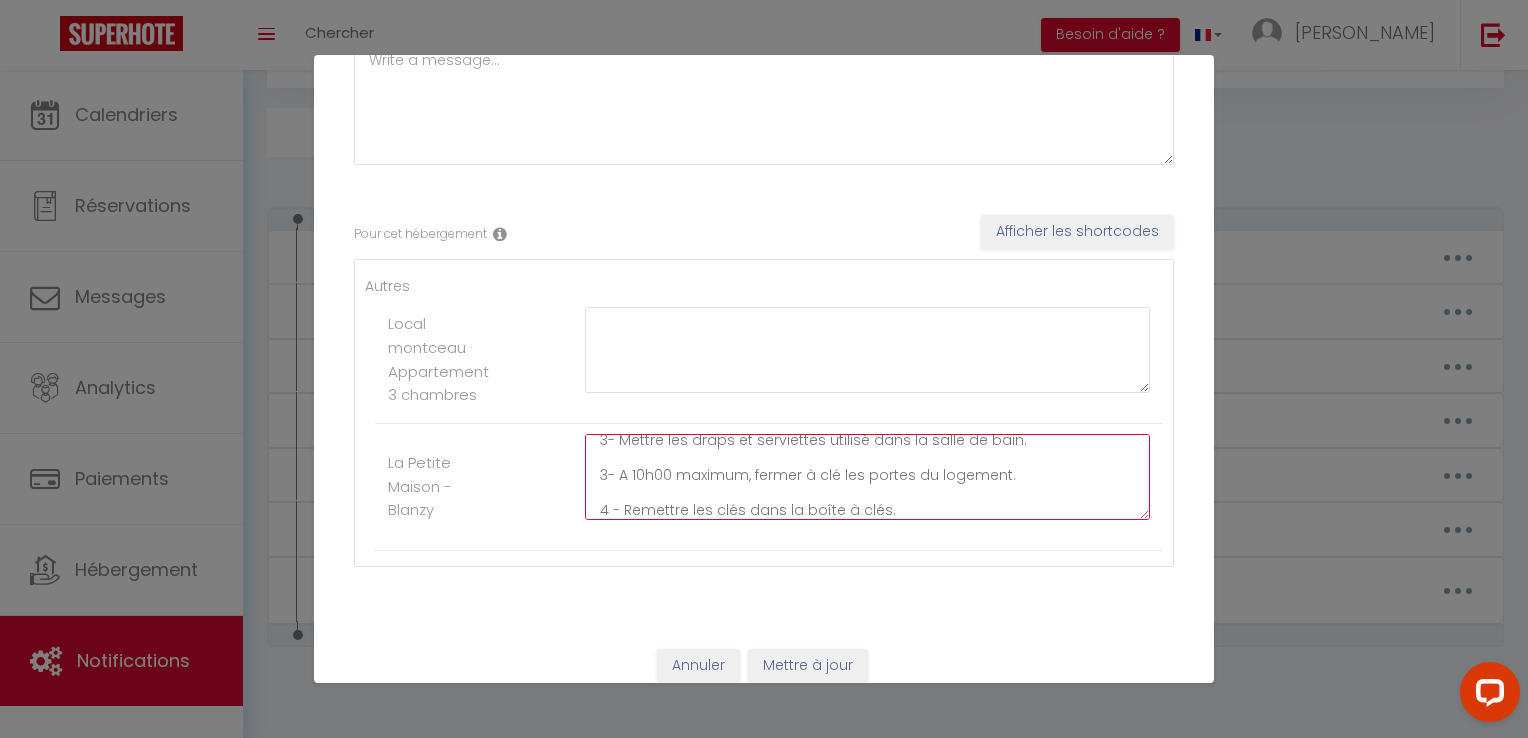 type on "1 - Faire la vaisselle.
2- Eteindre les climatiseurs.
3- Mettre les draps et serviettes utilisé dans la salle de bain.
3- A 10h00 maximum, fermer à clé les portes du logement.
4 - Remettre les clés dans la boîte à clés." 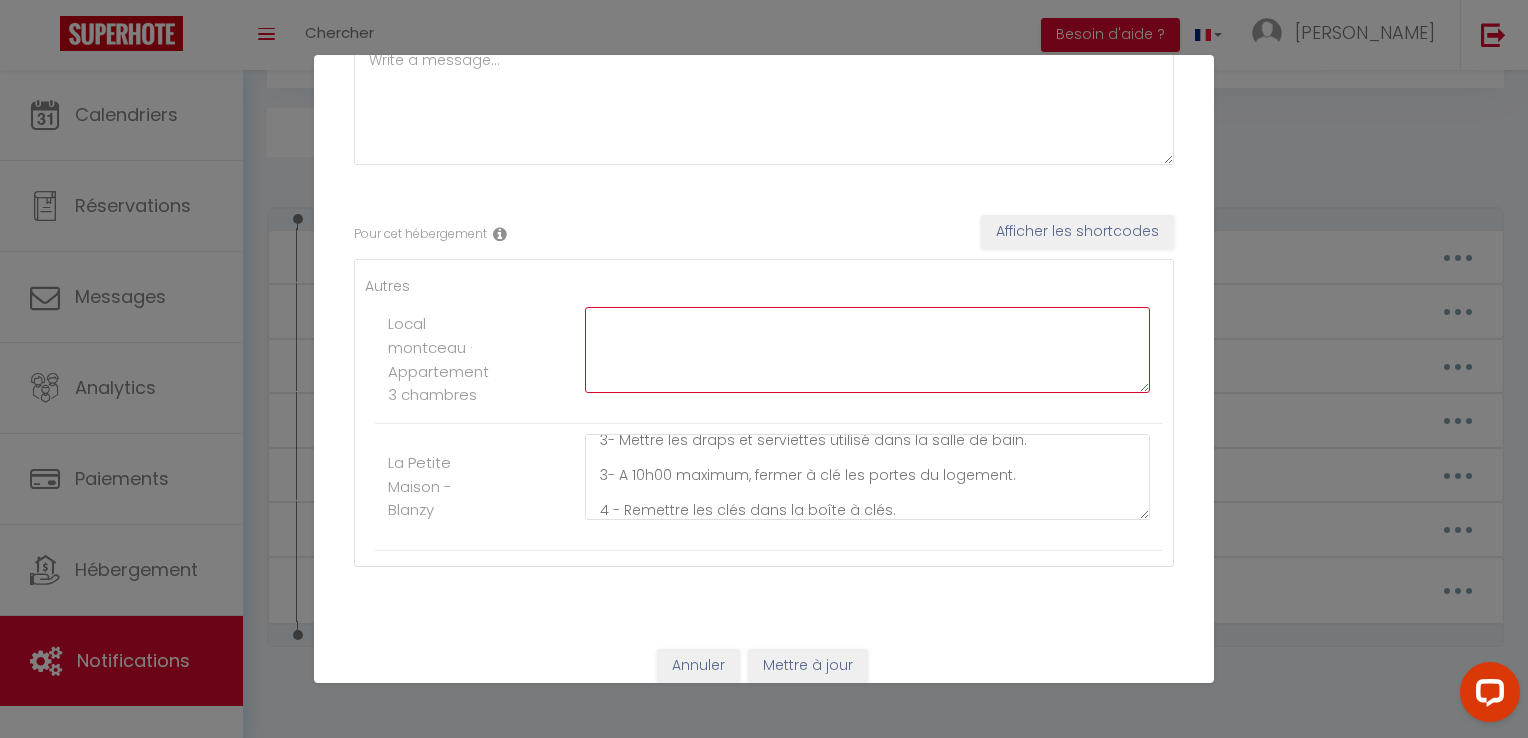 paste on "1 - Faire la vaisselle.
2- Eteindre les climatiseurs.
3- Mettre les draps et serviettes utilisé dans la salle de bain.
3- A 10h00 maximum, fermer à clé les portes du logement.
4 - Remettre les clés dans la boîte à clés." 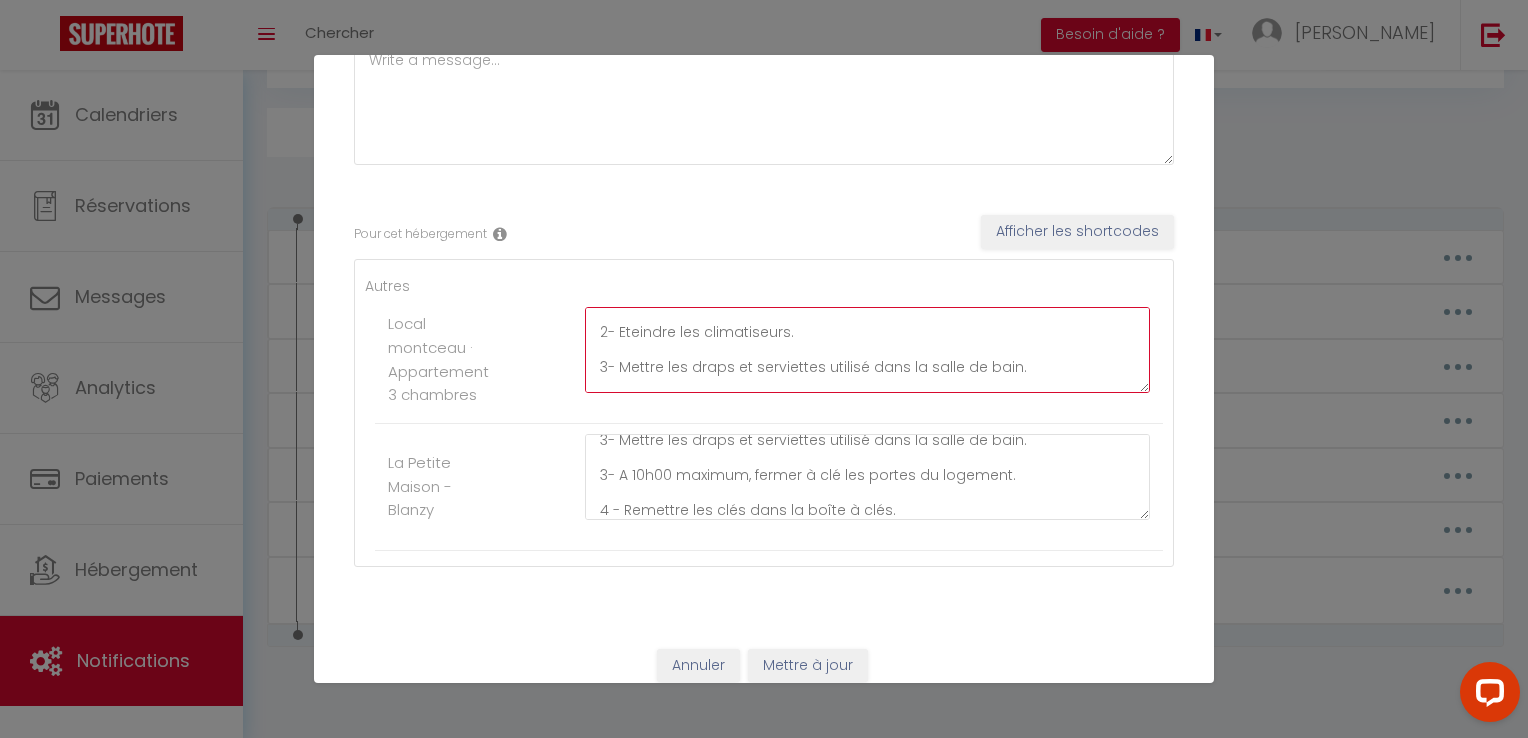 scroll, scrollTop: 0, scrollLeft: 0, axis: both 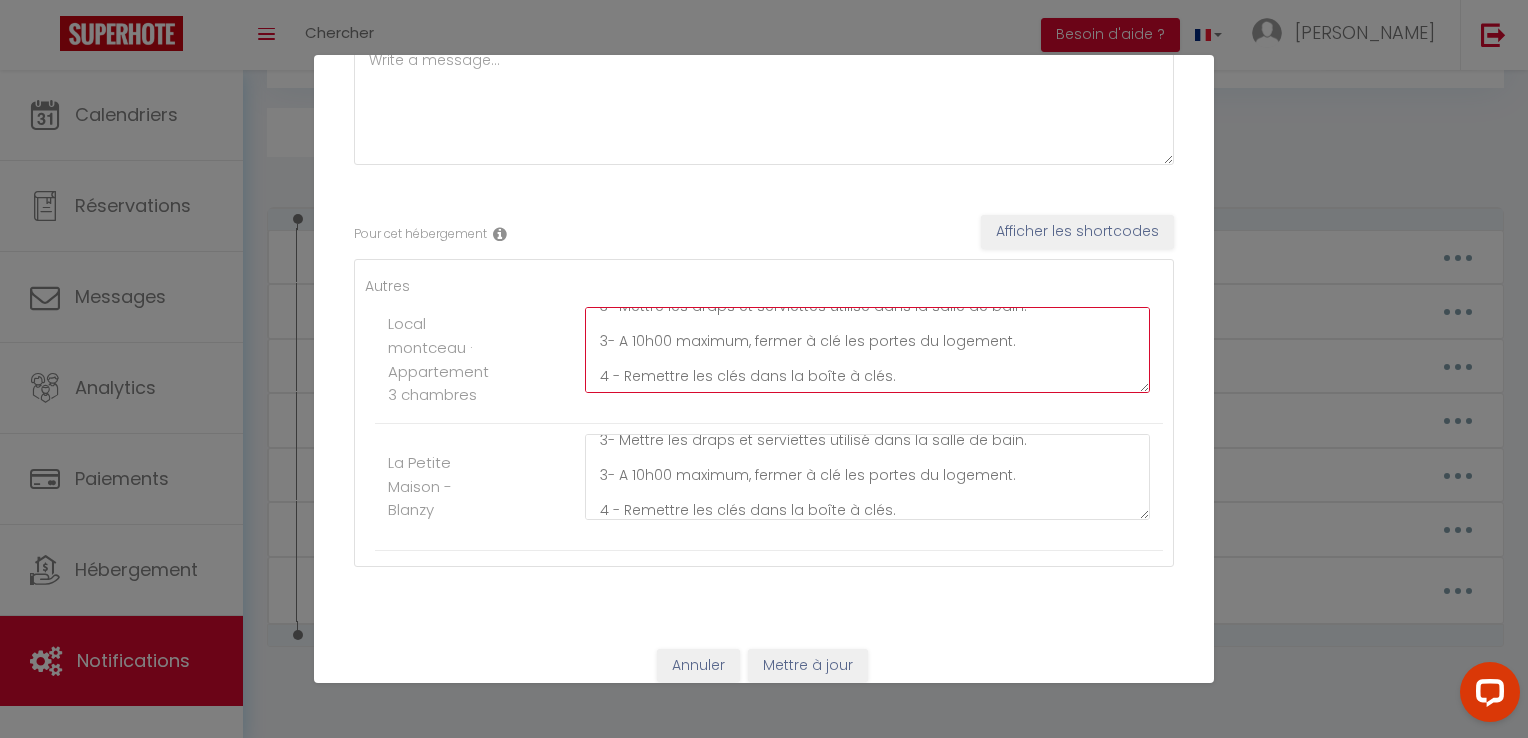 type on "1 - Faire la vaisselle.
2- Eteindre les climatiseurs.
3- Mettre les draps et serviettes utilisé dans la salle de bain.
3- A 10h00 maximum, fermer à clé les portes du logement.
4 - Remettre les clés dans la boîte à clés." 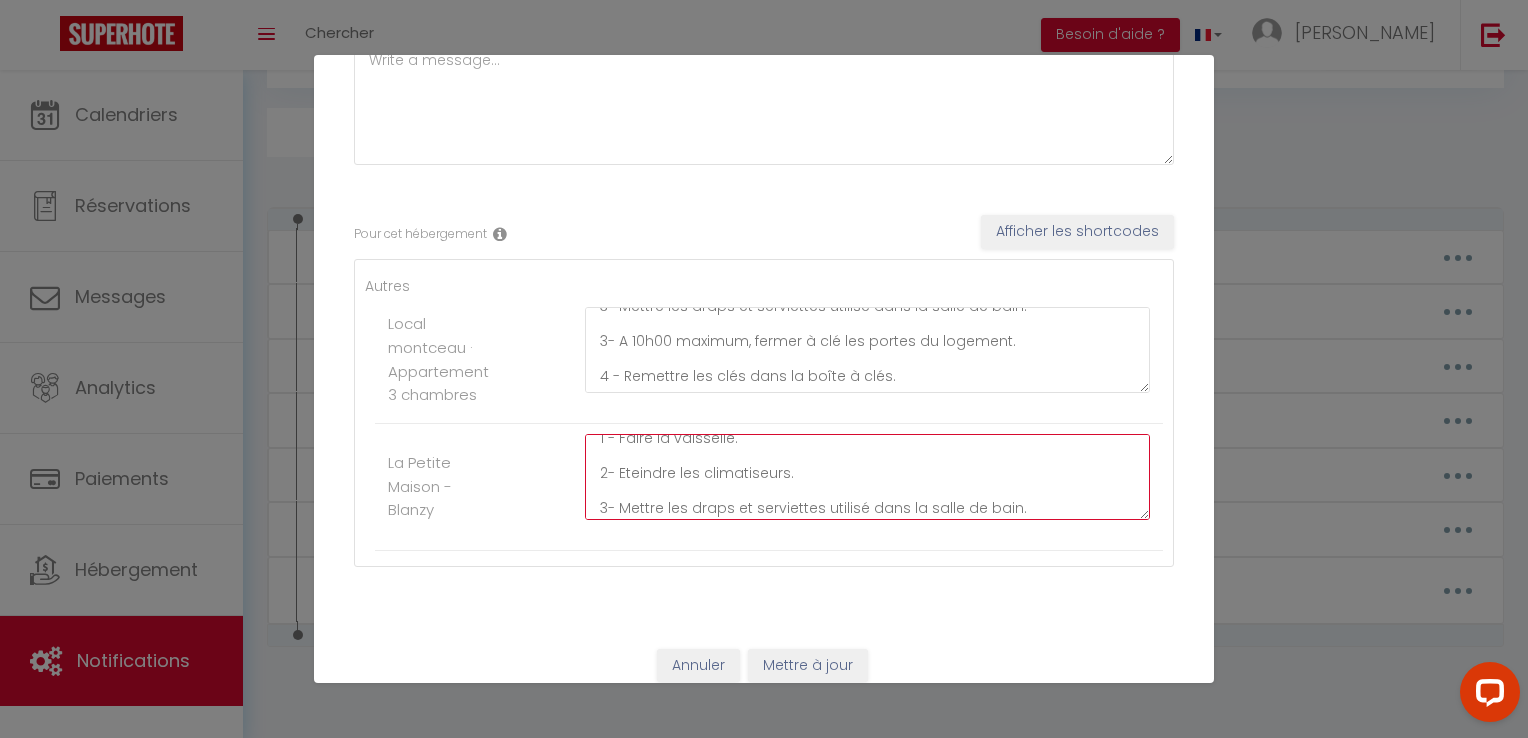 scroll, scrollTop: 37, scrollLeft: 0, axis: vertical 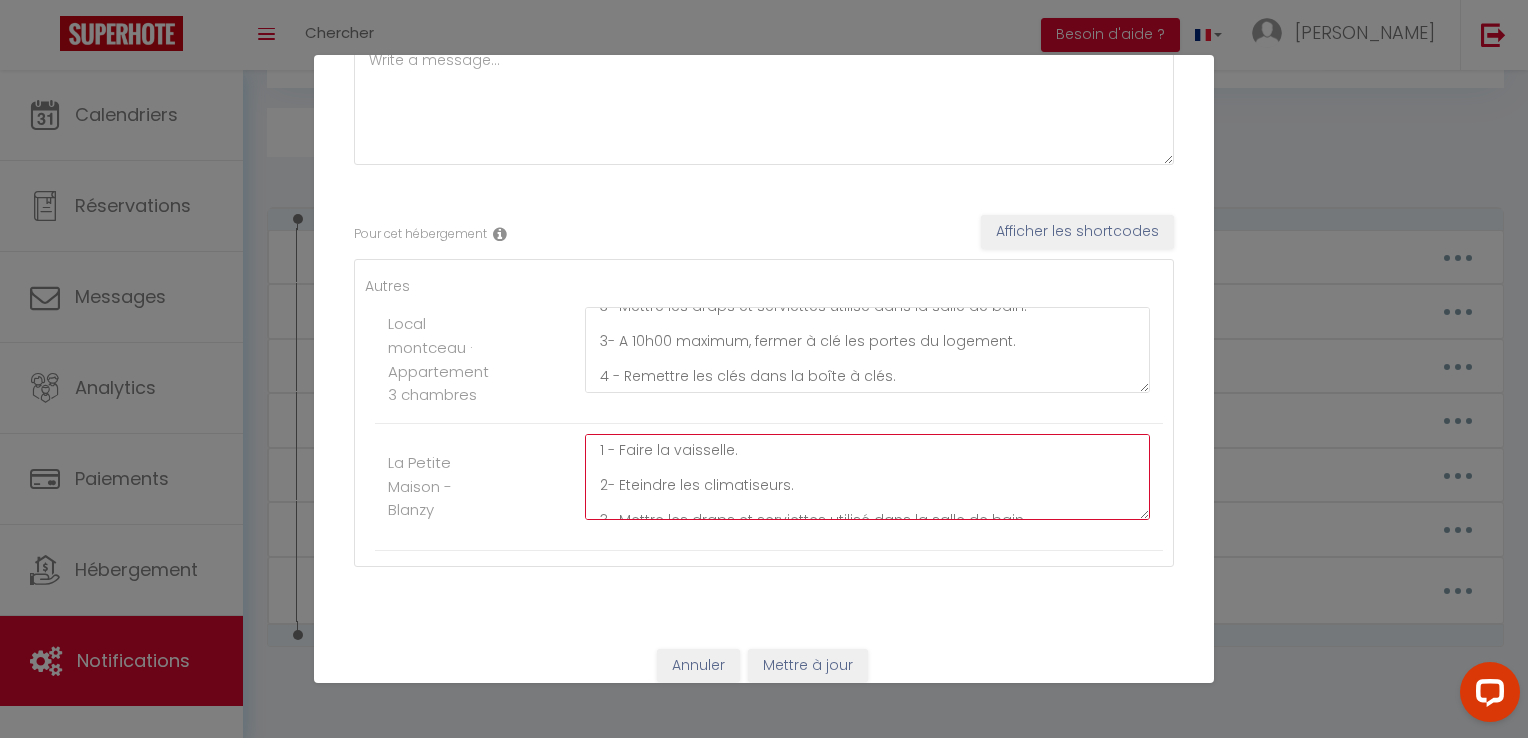 click on "1 - Faire la vaisselle.
2- Eteindre les climatiseurs.
3- Mettre les draps et serviettes utilisé dans la salle de bain.
3- A 10h00 maximum, fermer à clé les portes du logement.
4 - Remettre les clés dans la boîte à clés." at bounding box center [867, 477] 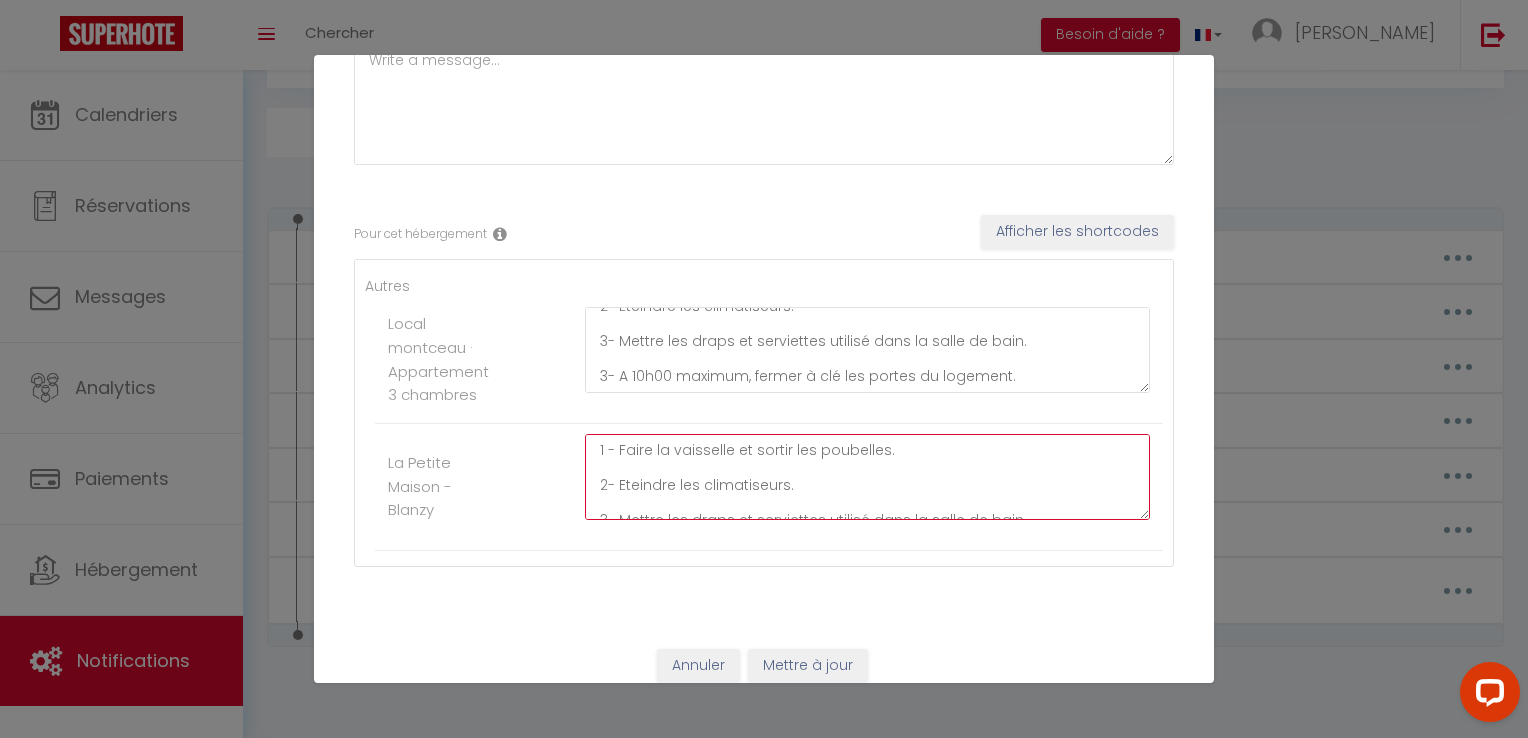 scroll, scrollTop: 0, scrollLeft: 0, axis: both 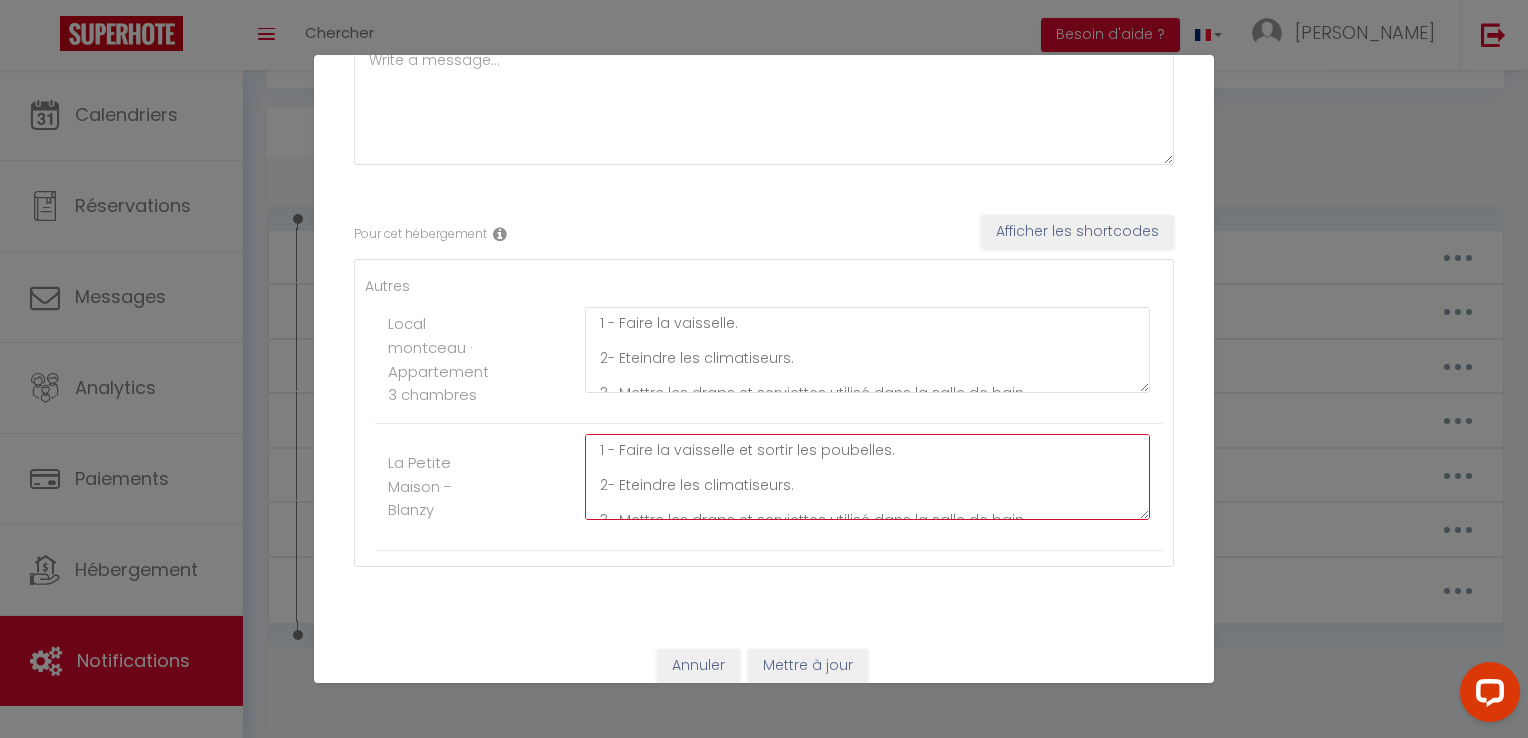 type on "1 - Faire la vaisselle et sortir les poubelles.
2- Eteindre les climatiseurs.
3- Mettre les draps et serviettes utilisé dans la salle de bain.
3- A 10h00 maximum, fermer à clé les portes du logement.
4 - Remettre les clés dans la boîte à clés." 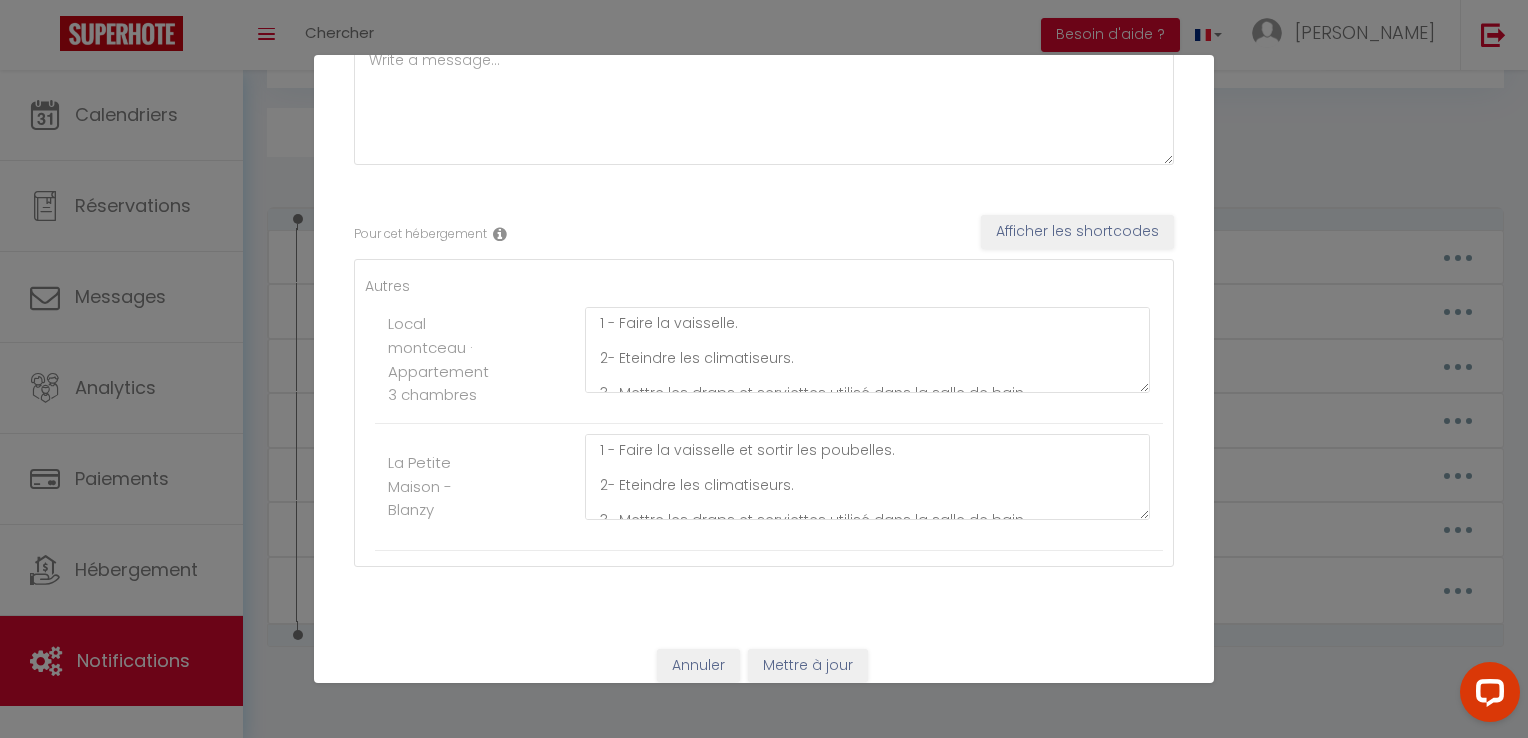 click on "Local montceau · Appartement 3 chambres     1 - Faire la vaisselle.
2- Eteindre les climatiseurs.
3- Mettre les draps et serviettes utilisé dans la salle de bain.
3- A 10h00 maximum, fermer à clé les portes du logement.
4 - Remettre les clés dans la boîte à clés." at bounding box center [769, 360] 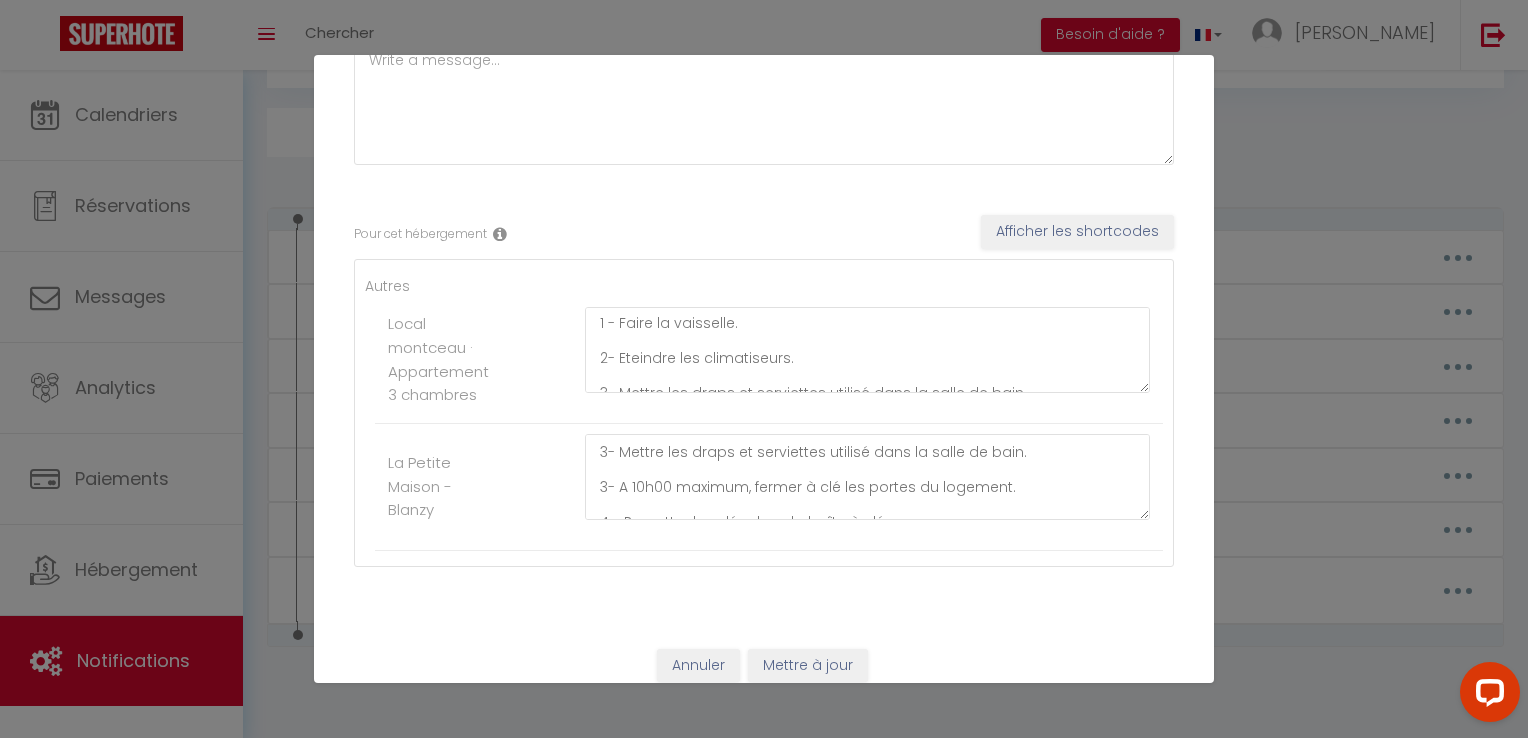 scroll, scrollTop: 87, scrollLeft: 0, axis: vertical 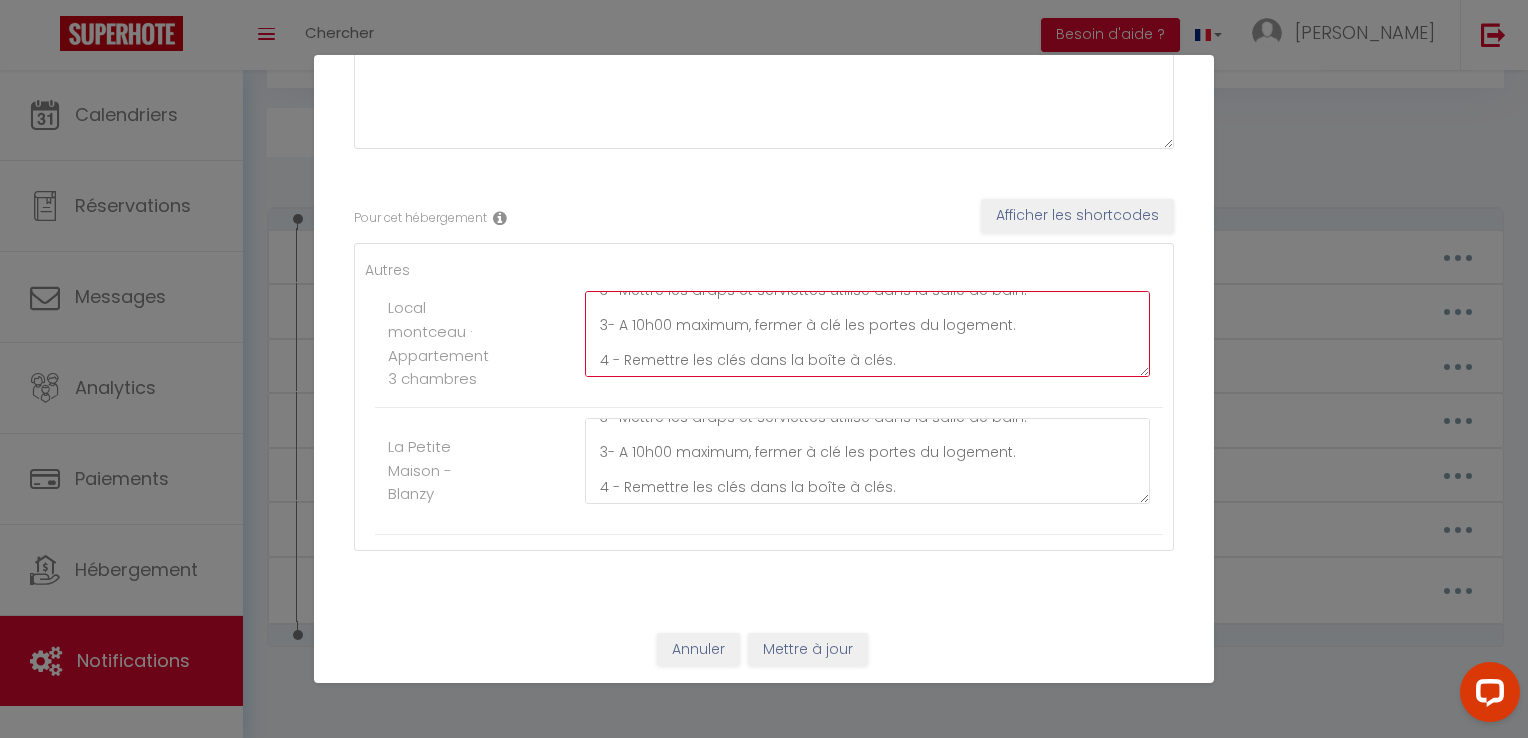 click on "1 - Faire la vaisselle.
2- Eteindre les climatiseurs.
3- Mettre les draps et serviettes utilisé dans la salle de bain.
3- A 10h00 maximum, fermer à clé les portes du logement.
4 - Remettre les clés dans la boîte à clés." at bounding box center (867, 334) 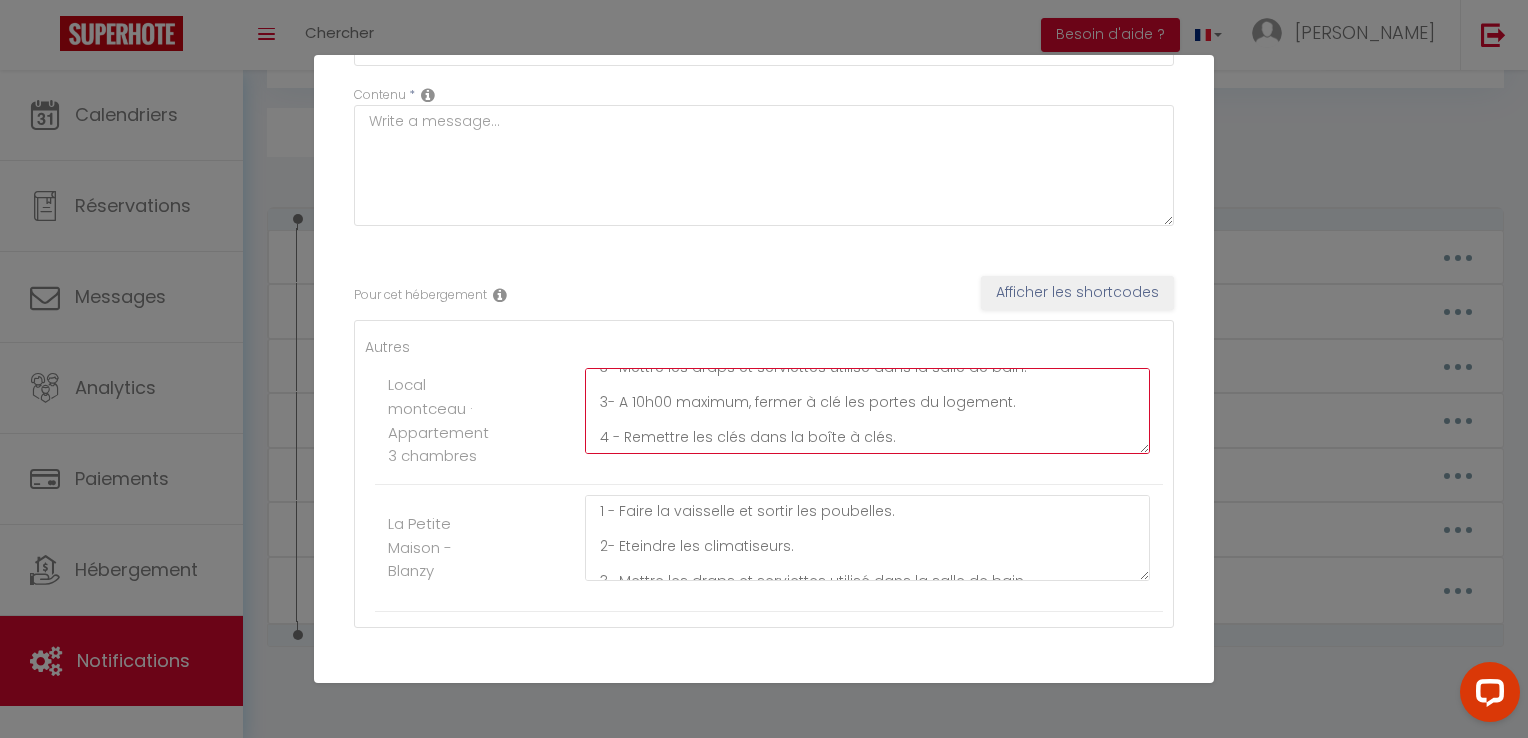 scroll, scrollTop: 116, scrollLeft: 0, axis: vertical 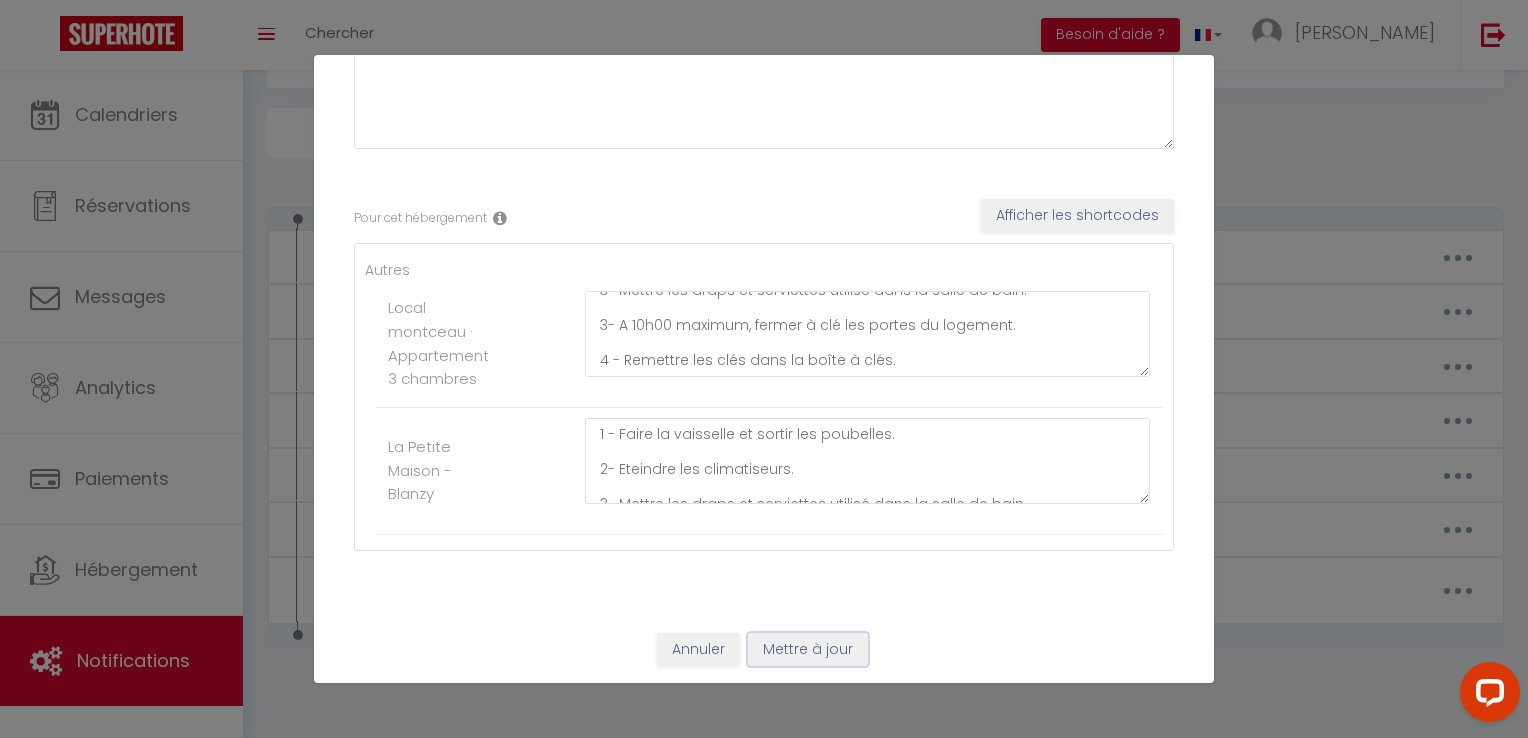 click on "Mettre à jour" at bounding box center [808, 650] 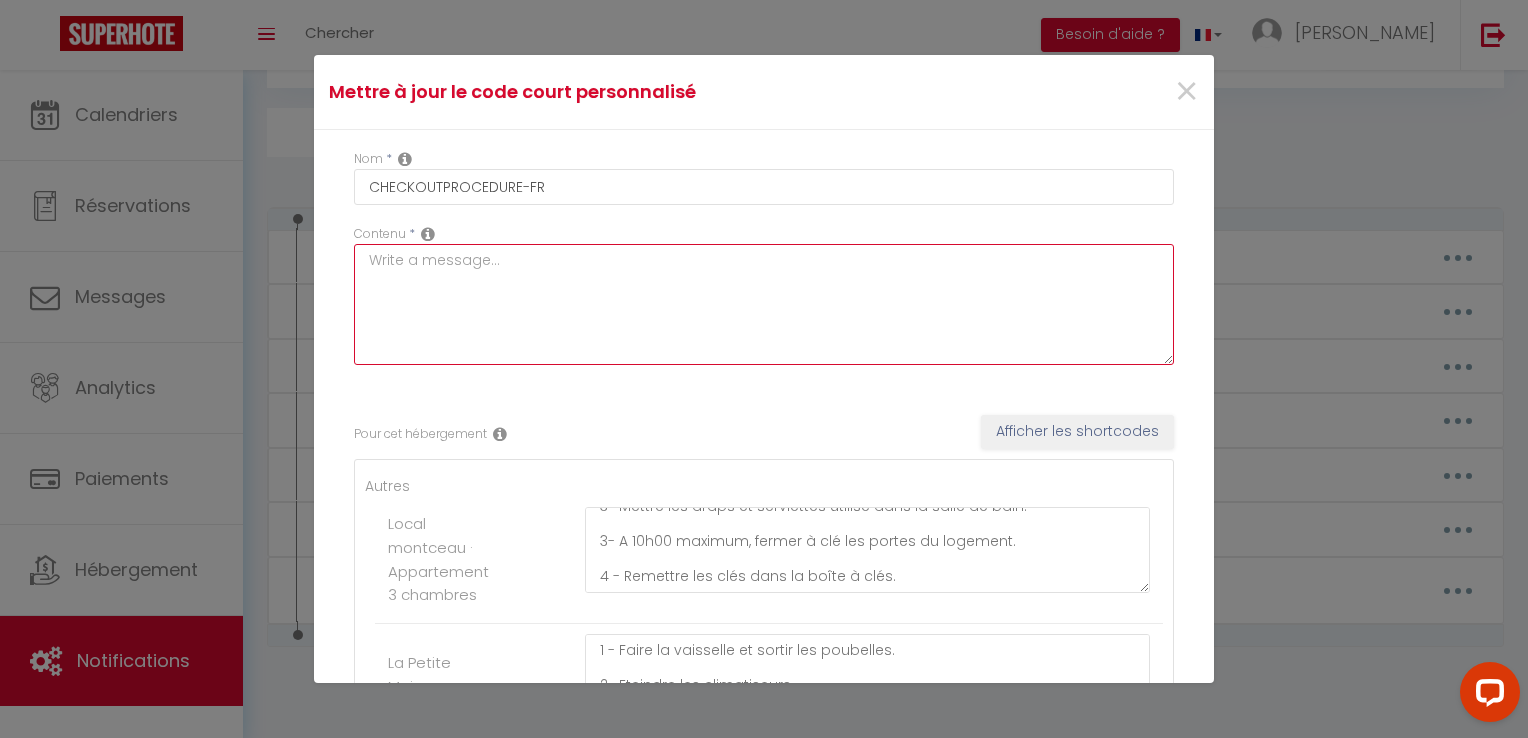 click at bounding box center [764, 304] 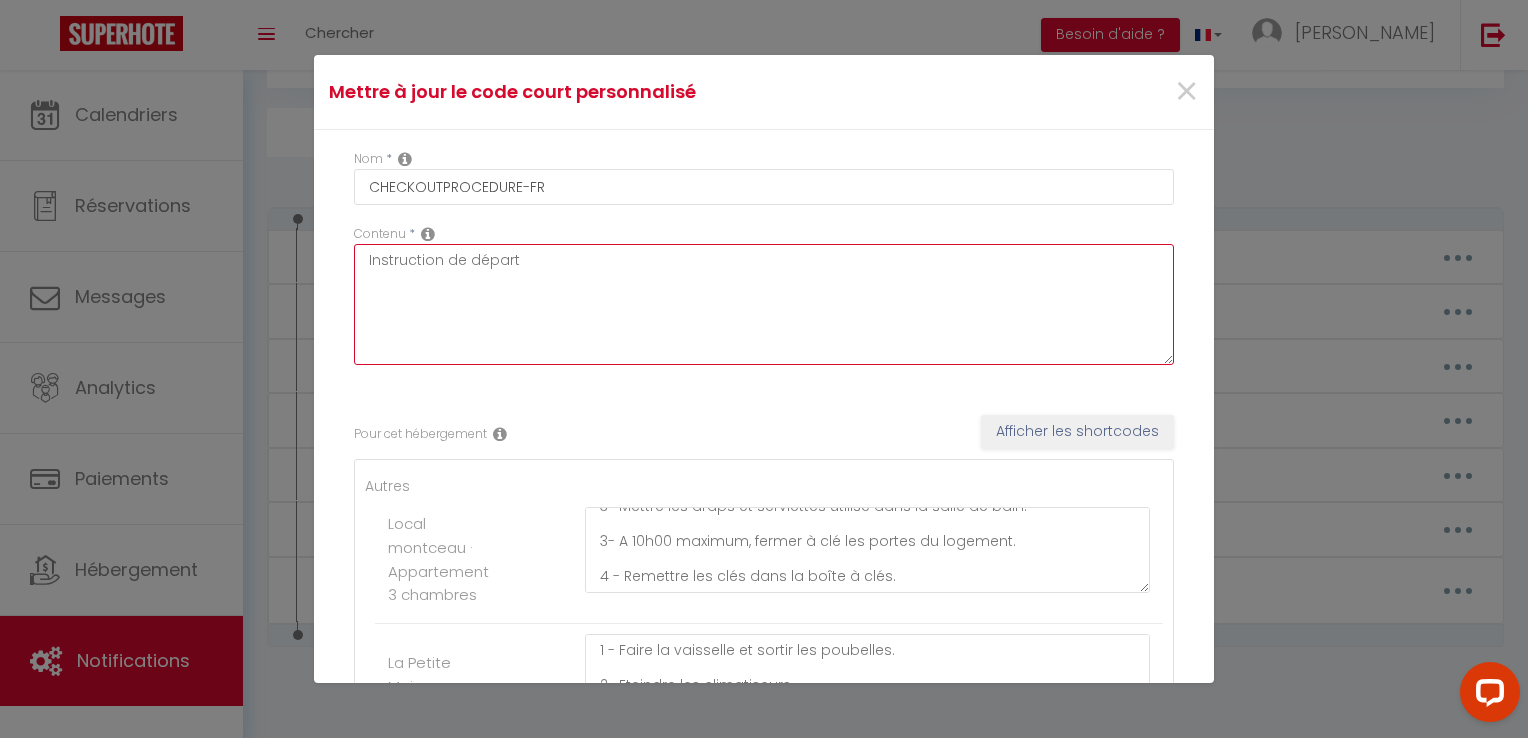 type on "Instruction de départ" 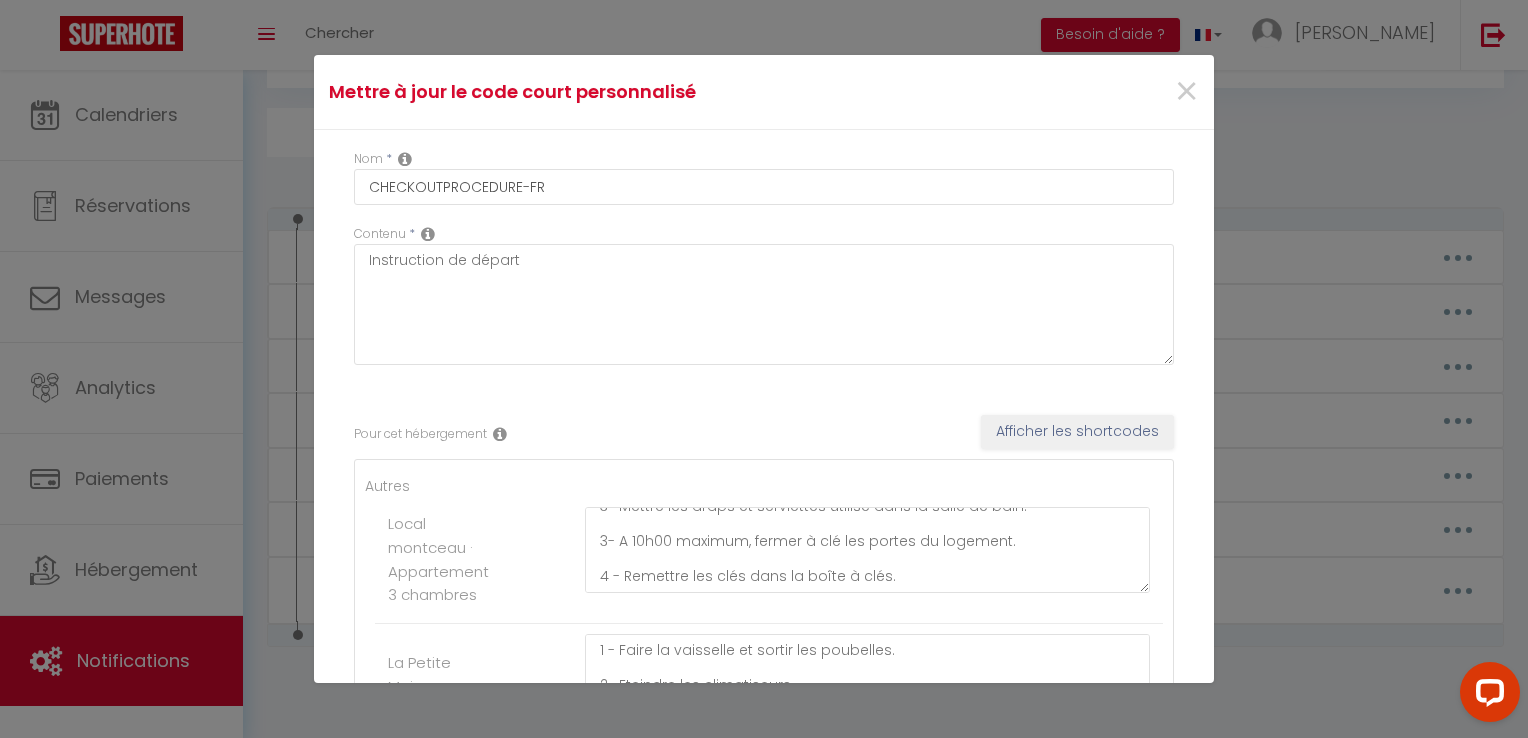 click on "Pour cet hébergement     Afficher les shortcodes   Autres   Local montceau · Appartement 3 chambres     1 - Faire la vaisselle.
2- Eteindre les climatiseurs.
3- Mettre les draps et serviettes utilisé dans la salle de bain.
3- A 10h00 maximum, fermer à clé les portes du logement.
4 - Remettre les clés dans la boîte à clés. La Petite Maison - Blanzy     1 - Faire la vaisselle et sortir les poubelles.
2- Eteindre les climatiseurs.
3- Mettre les draps et serviettes utilisé dans la salle de bain.
3- A 10h00 maximum, fermer à clé les portes du logement.
4 - Remettre les clés dans la boîte à clés." at bounding box center (764, 591) 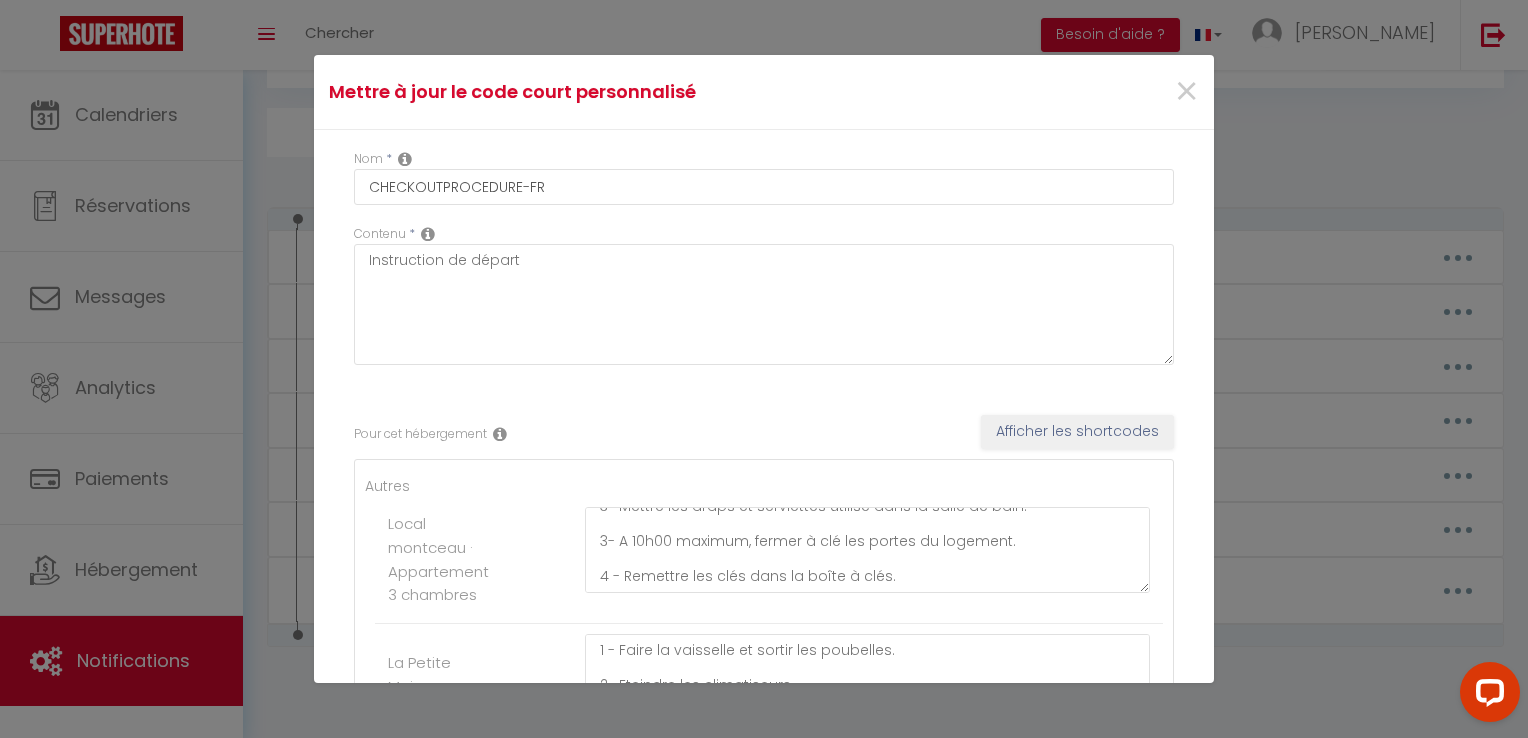 scroll, scrollTop: 216, scrollLeft: 0, axis: vertical 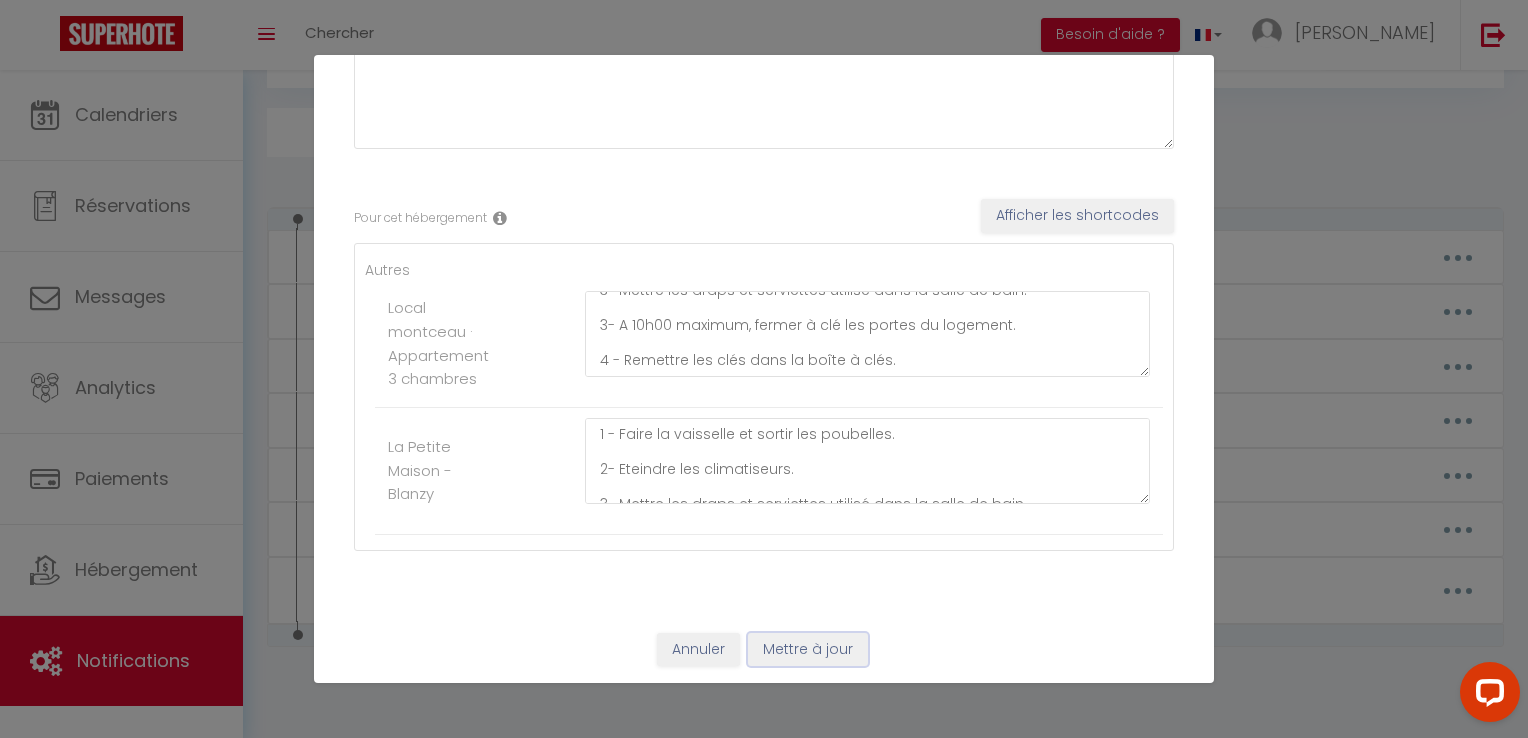 click on "Mettre à jour" at bounding box center (808, 650) 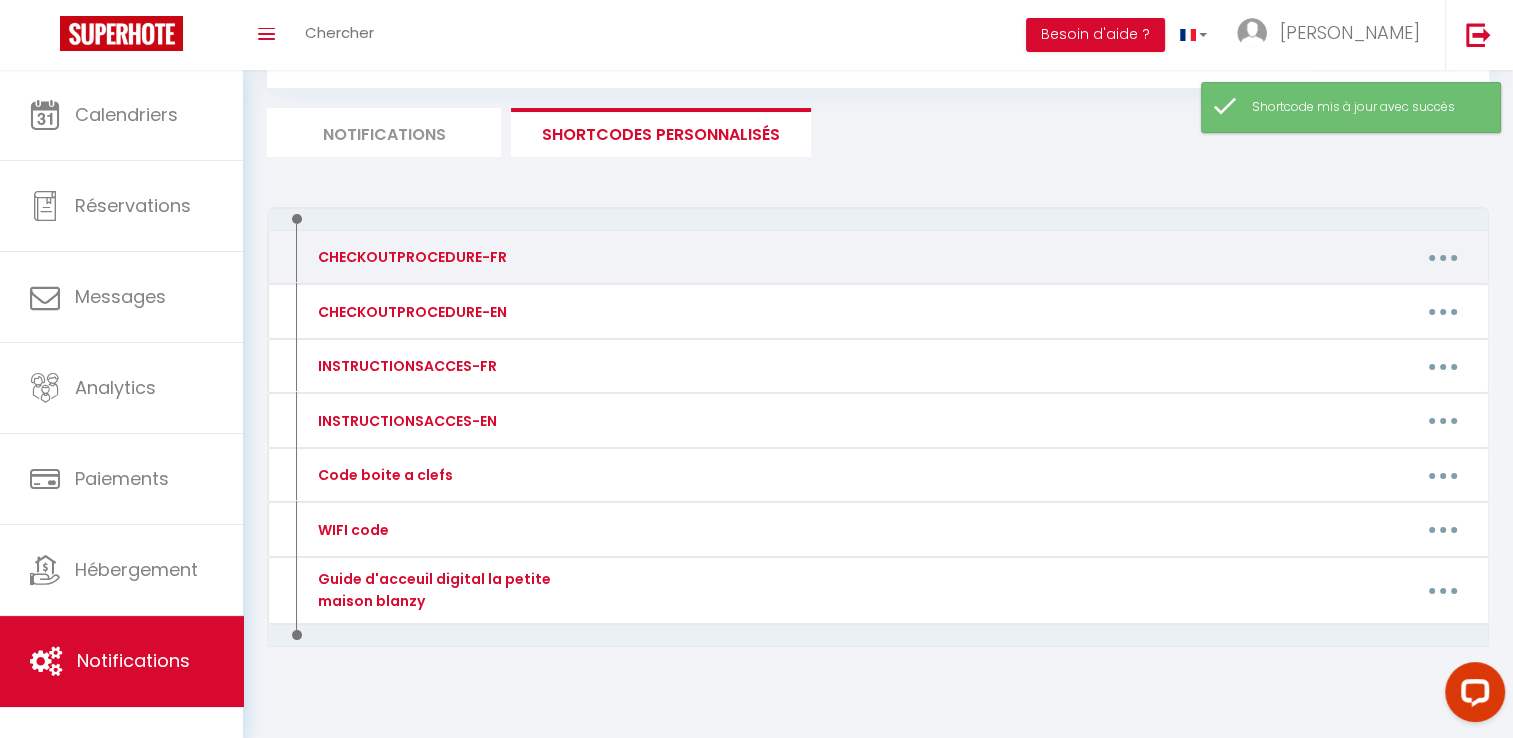 click at bounding box center (1443, 258) 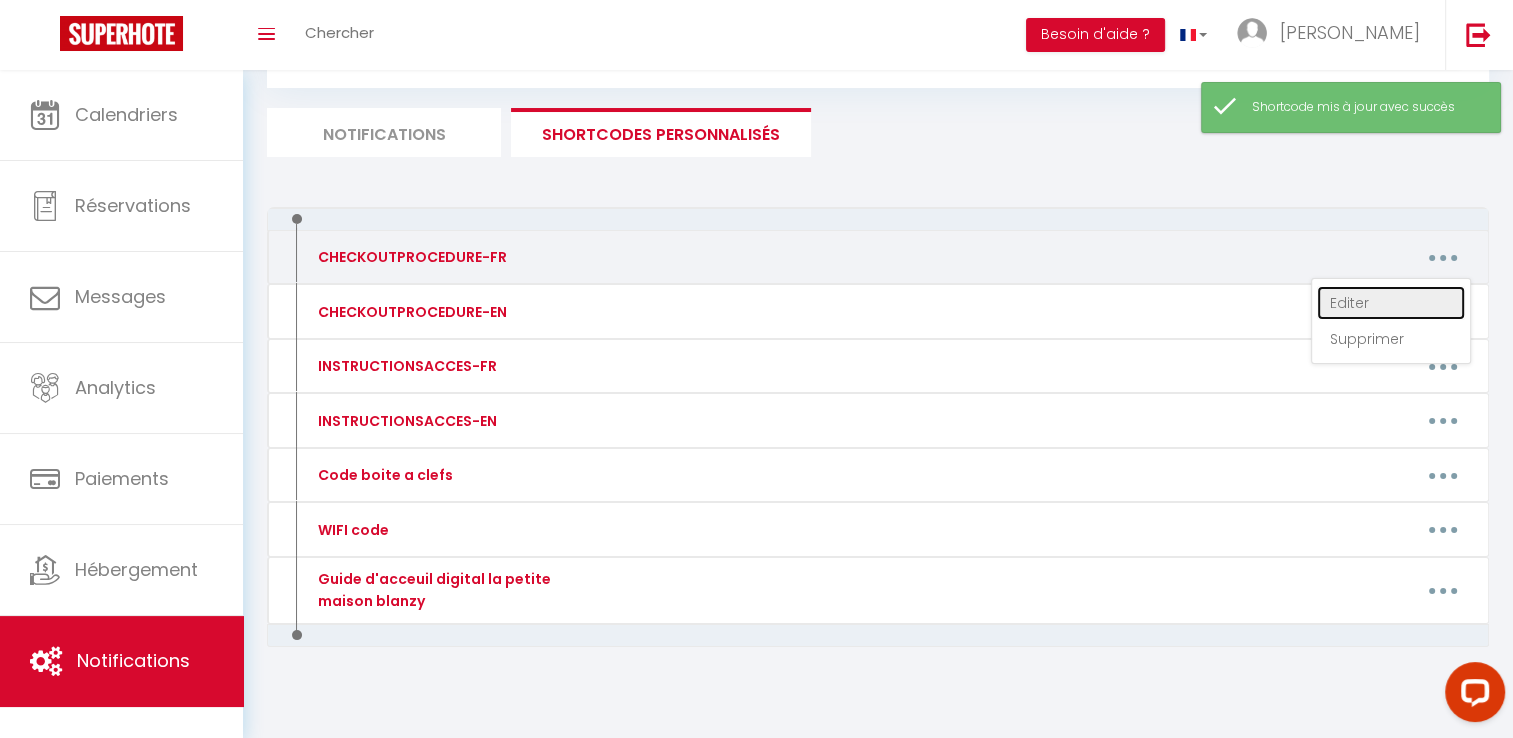 click on "Editer" at bounding box center (1391, 303) 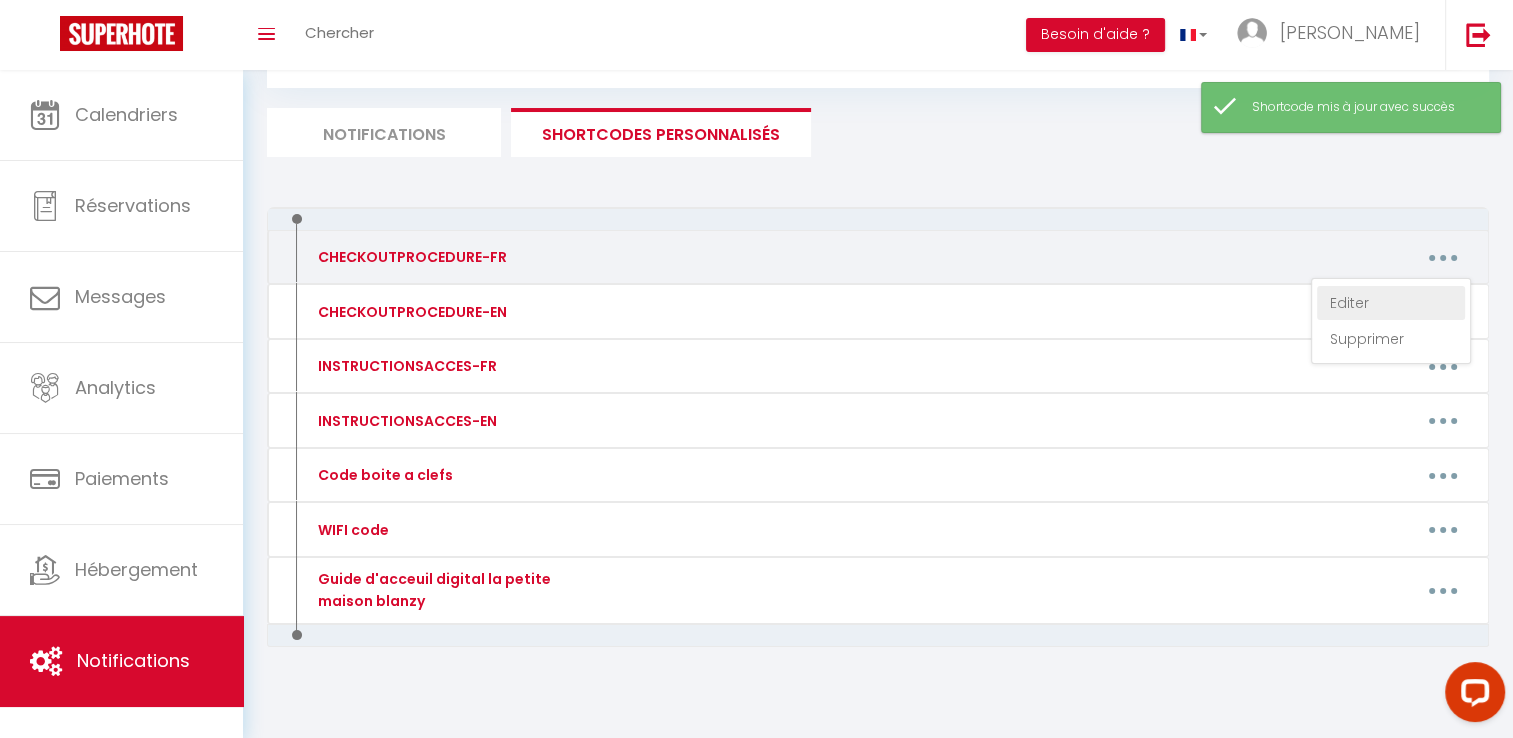 type on "CHECKOUTPROCEDURE-FR" 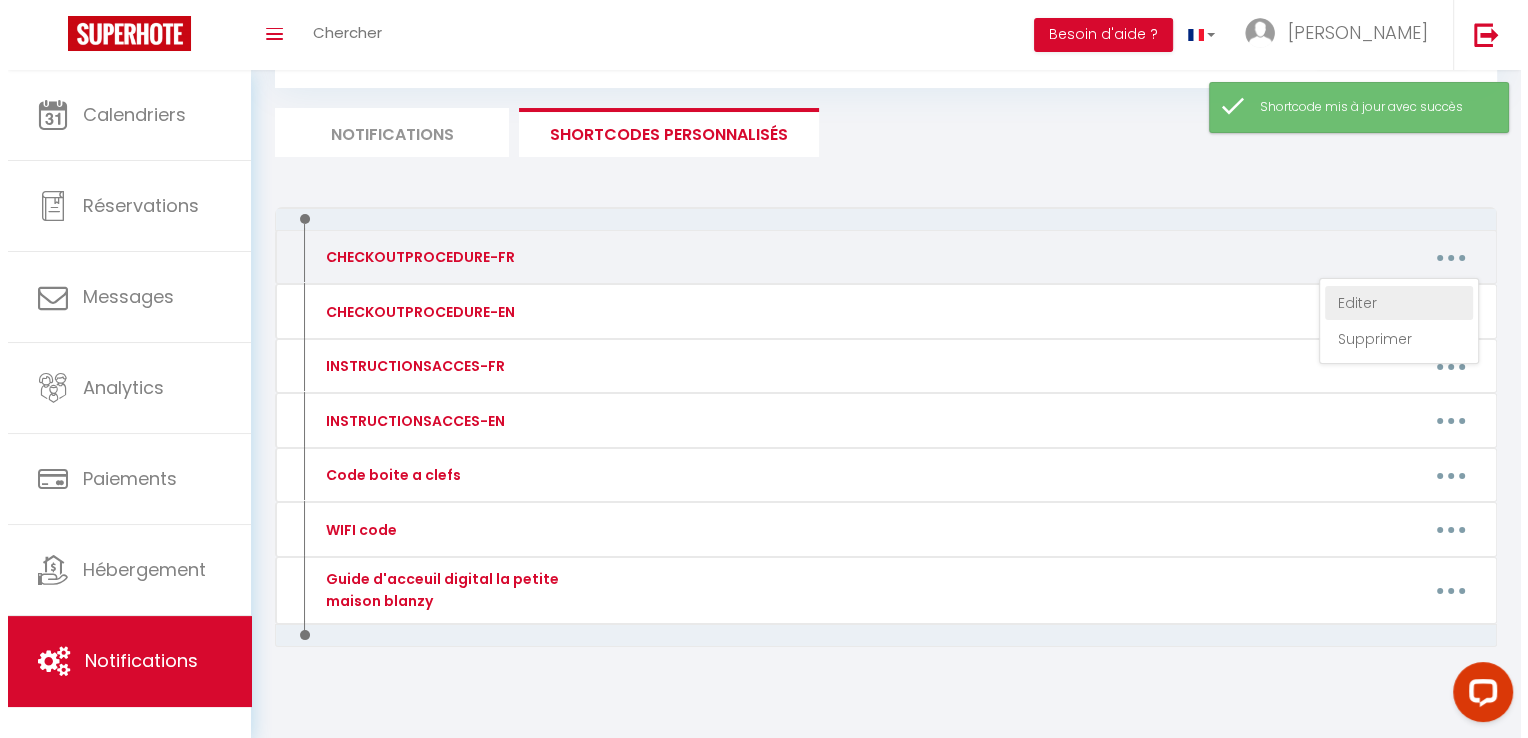 scroll, scrollTop: 0, scrollLeft: 0, axis: both 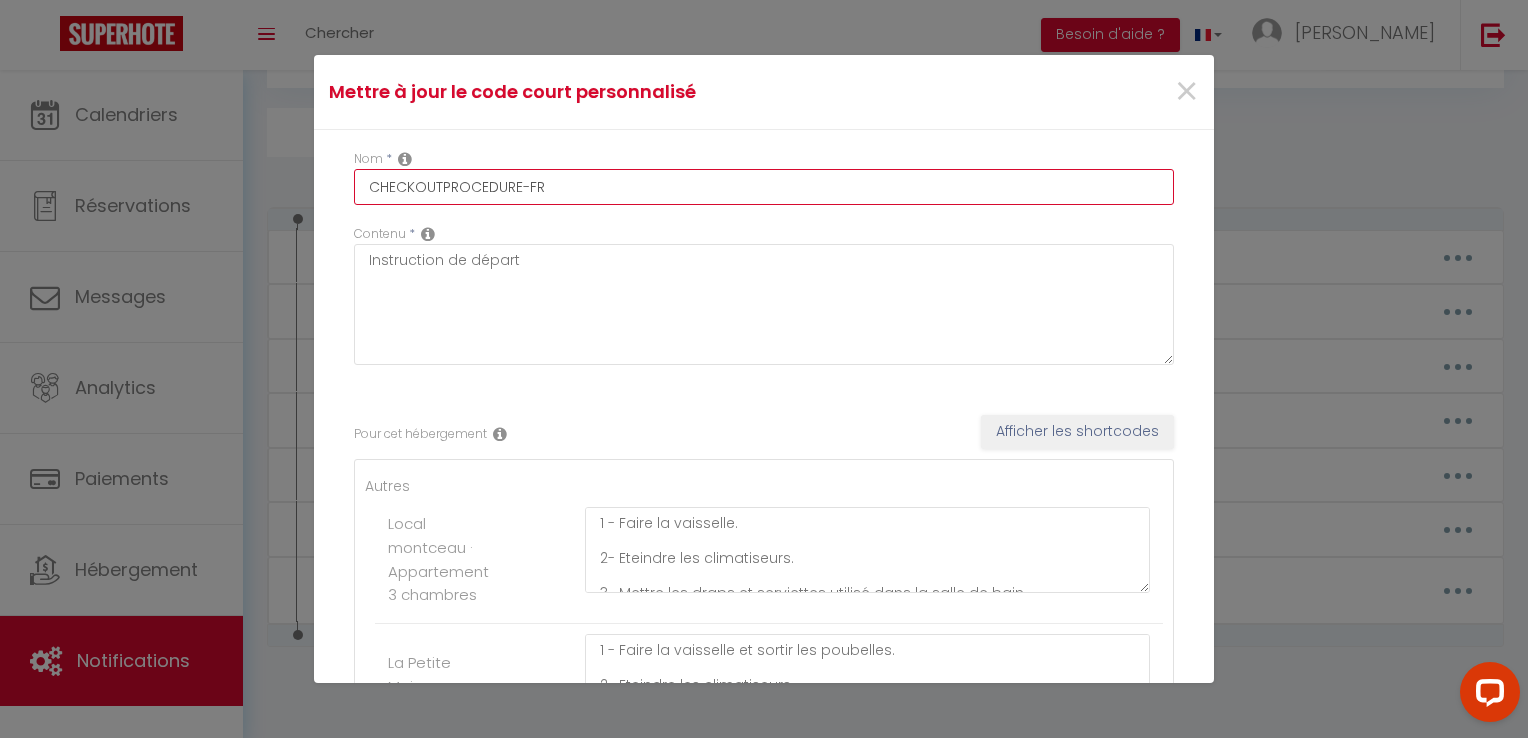 click on "CHECKOUTPROCEDURE-FR" at bounding box center [764, 187] 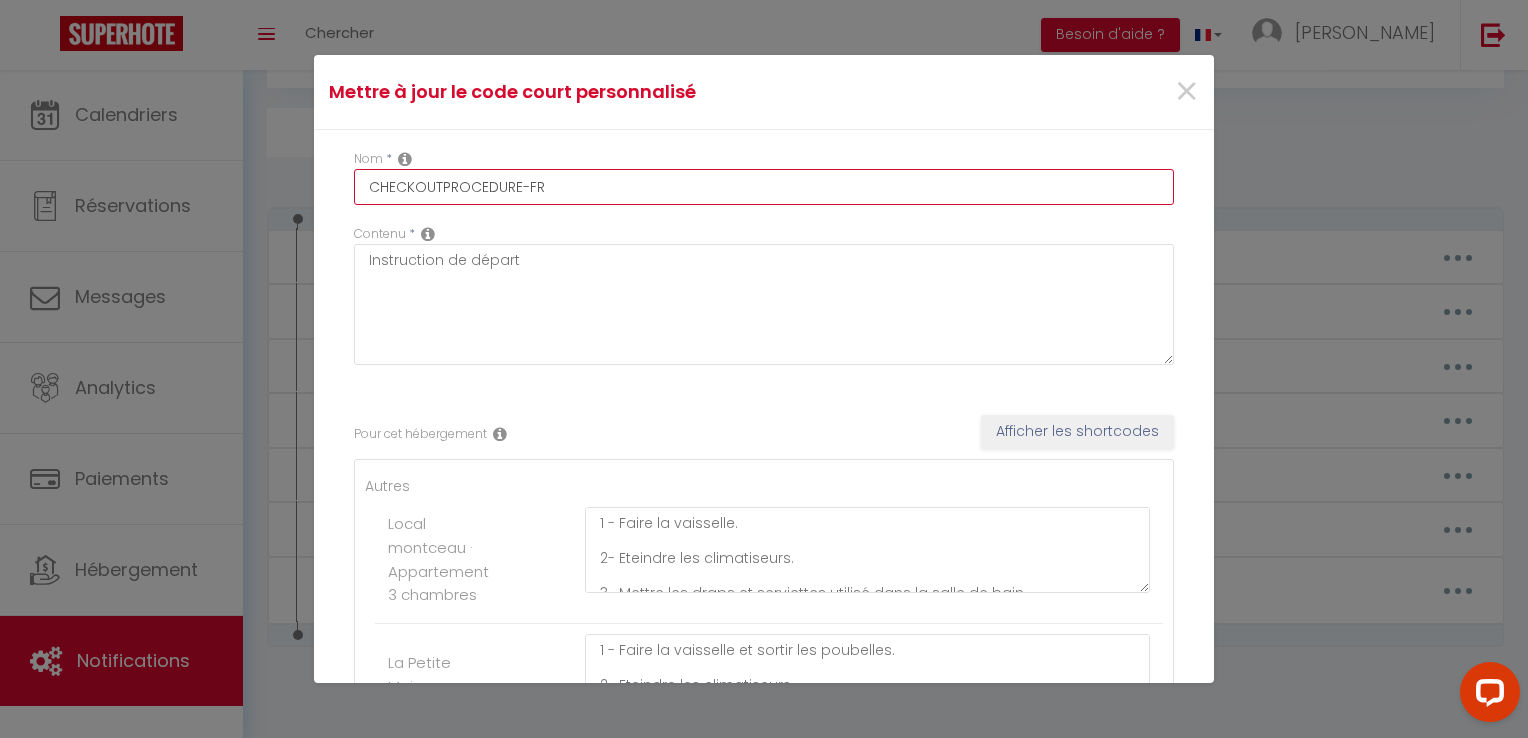 scroll, scrollTop: 216, scrollLeft: 0, axis: vertical 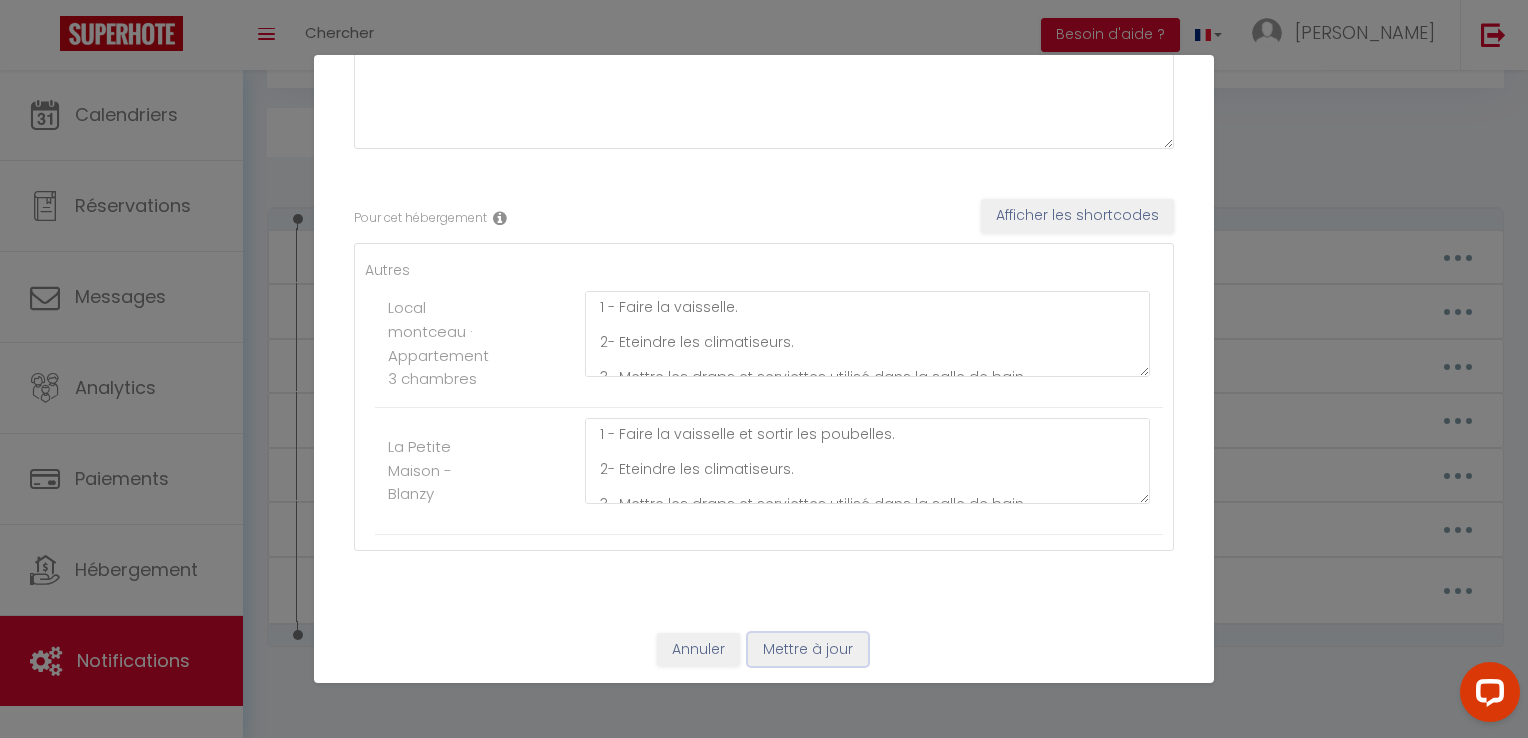 click on "Mettre à jour" at bounding box center (808, 650) 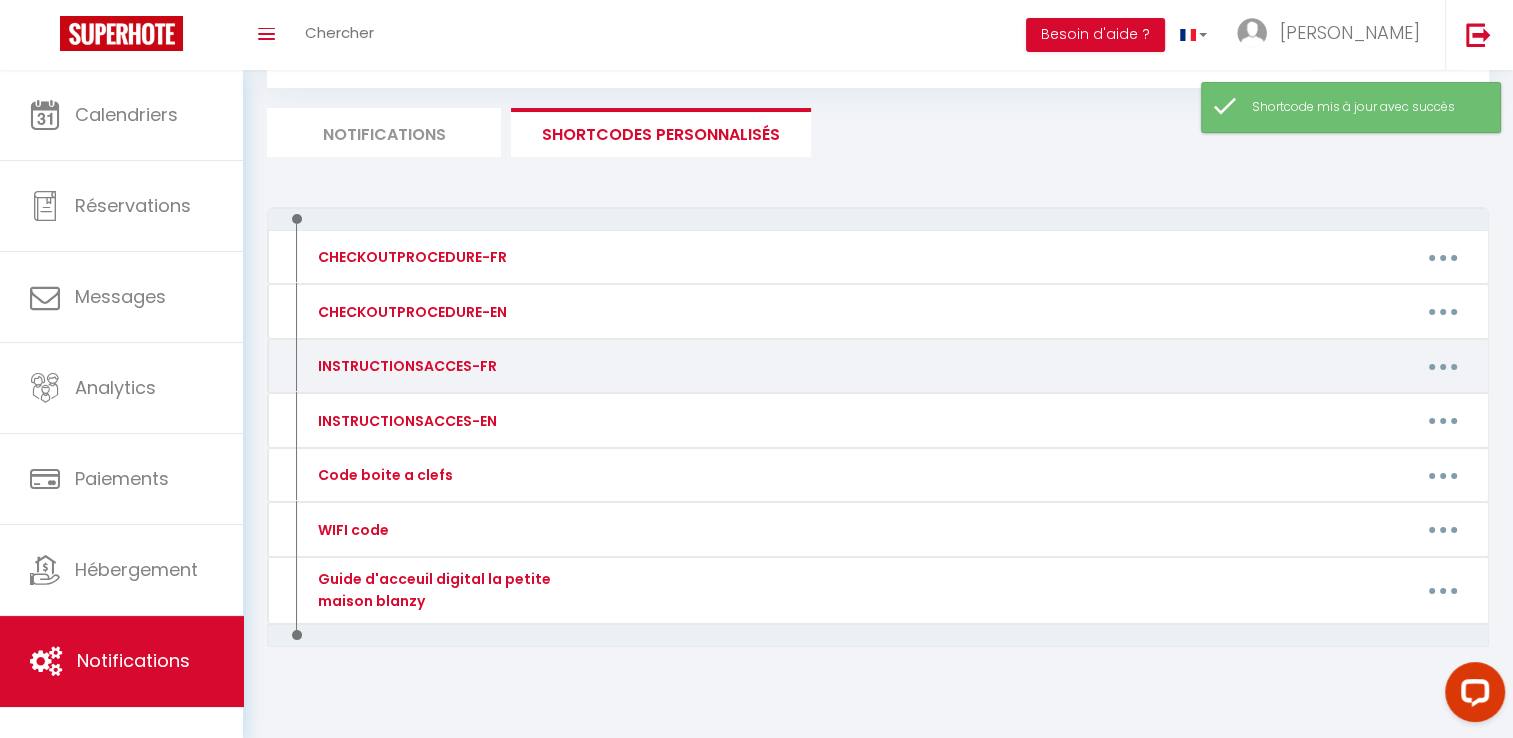click at bounding box center (1443, 366) 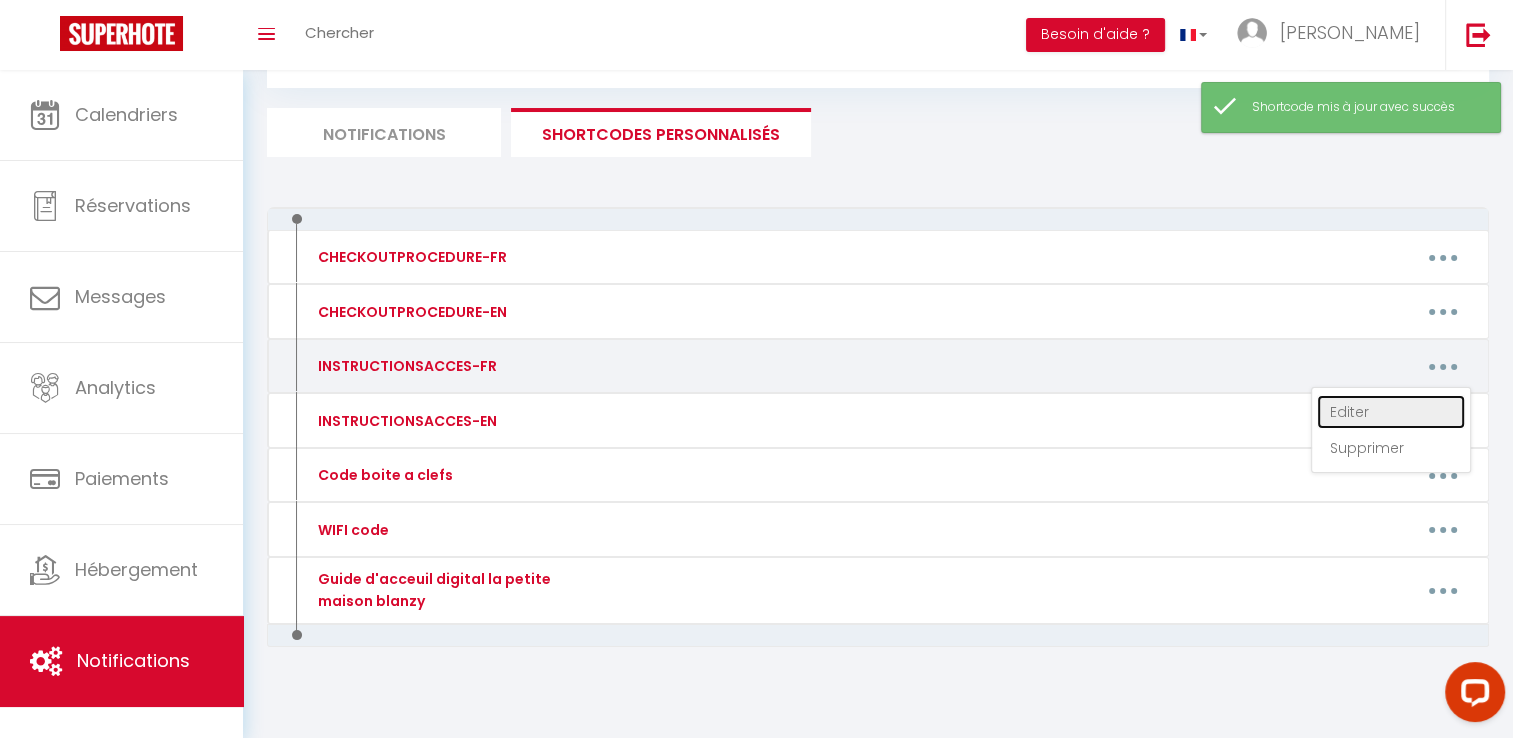 click on "Editer" at bounding box center (1391, 412) 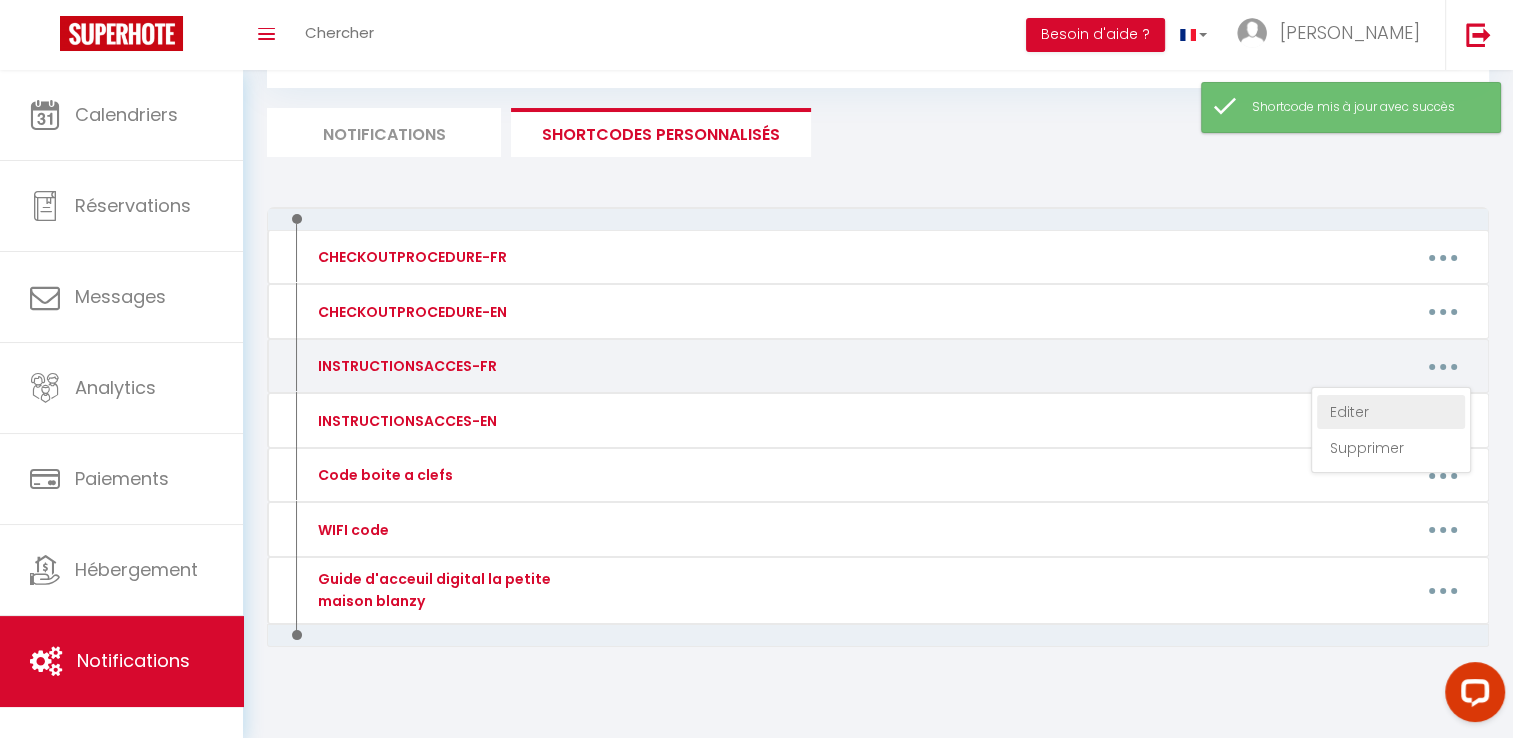 type on "INSTRUCTIONSACCES-FR" 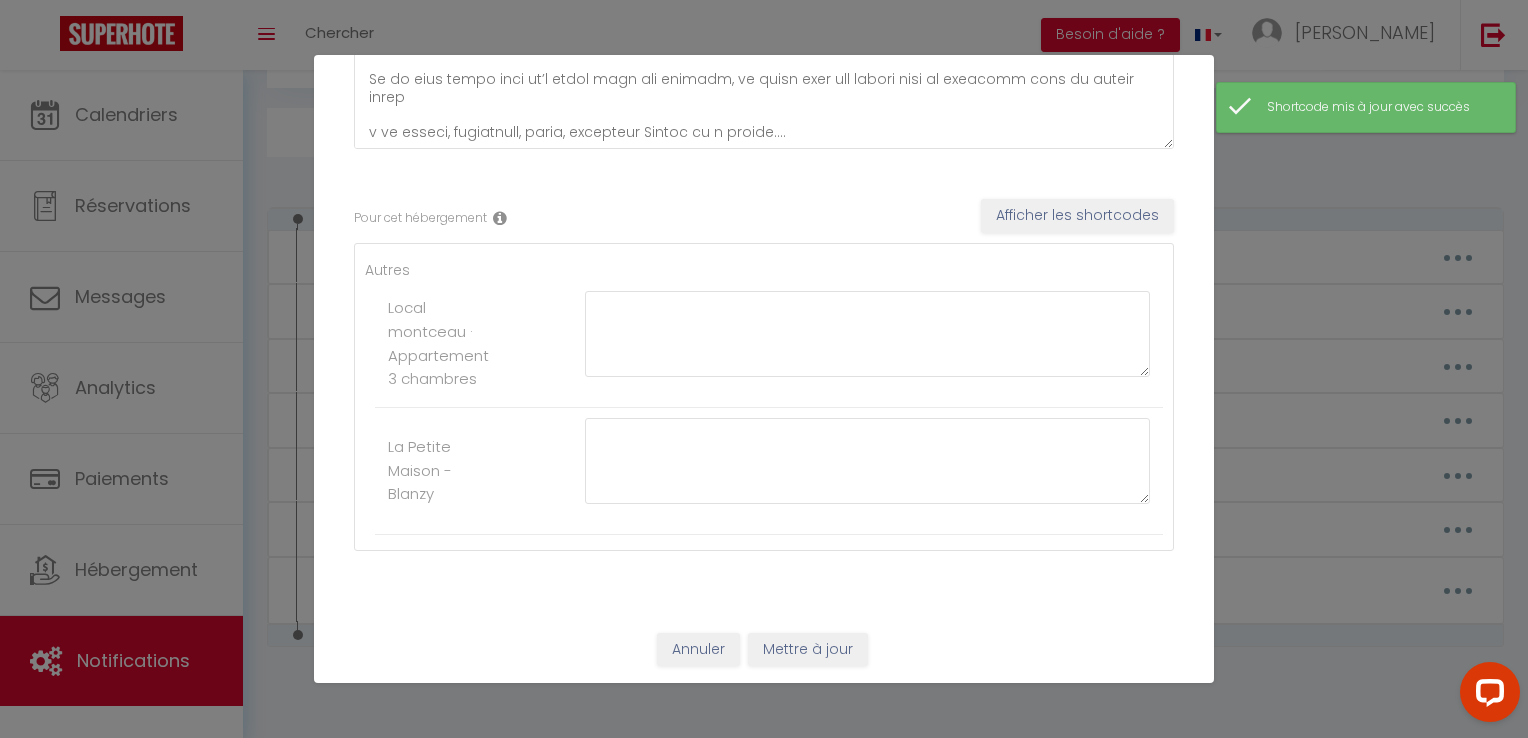 scroll, scrollTop: 0, scrollLeft: 0, axis: both 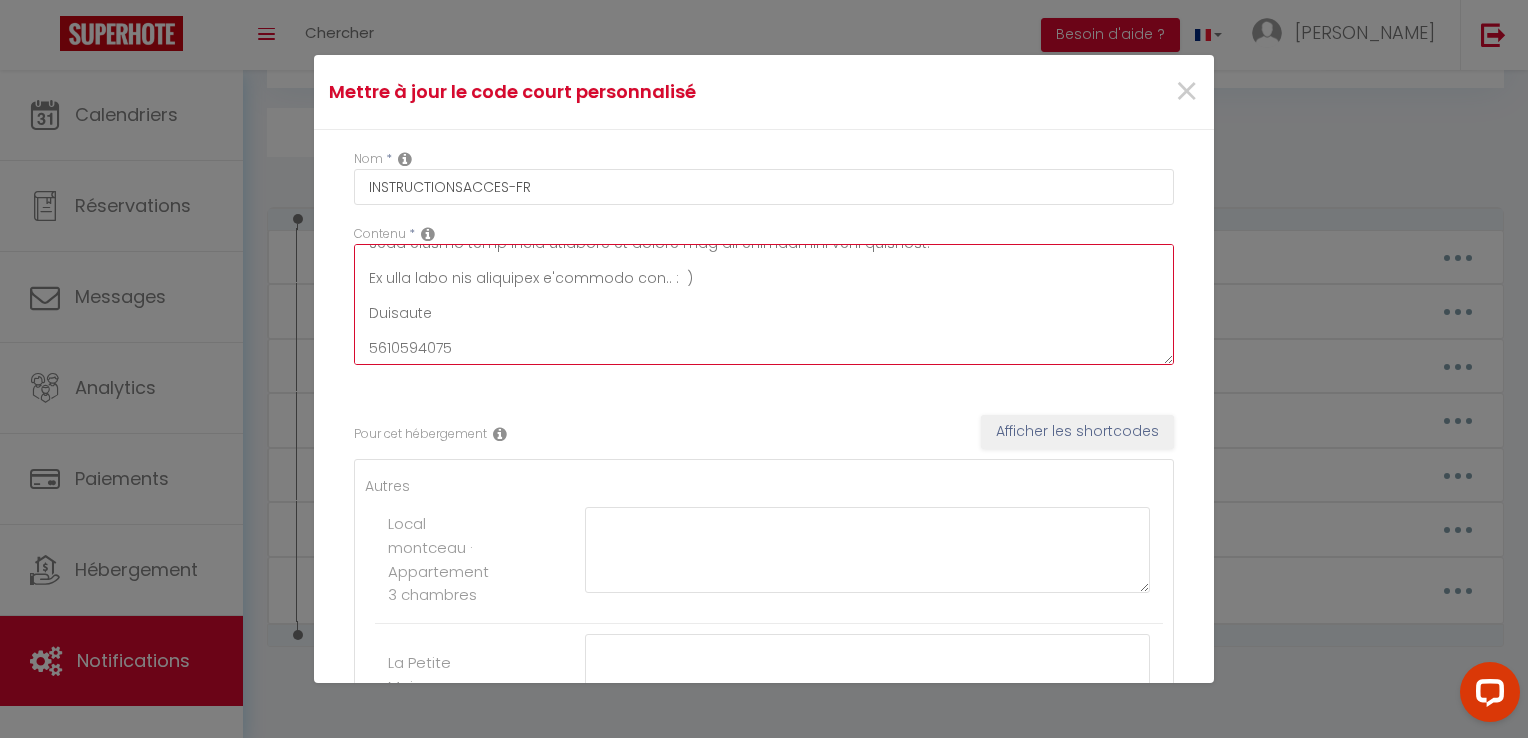 drag, startPoint x: 369, startPoint y: 265, endPoint x: 852, endPoint y: 367, distance: 493.6527 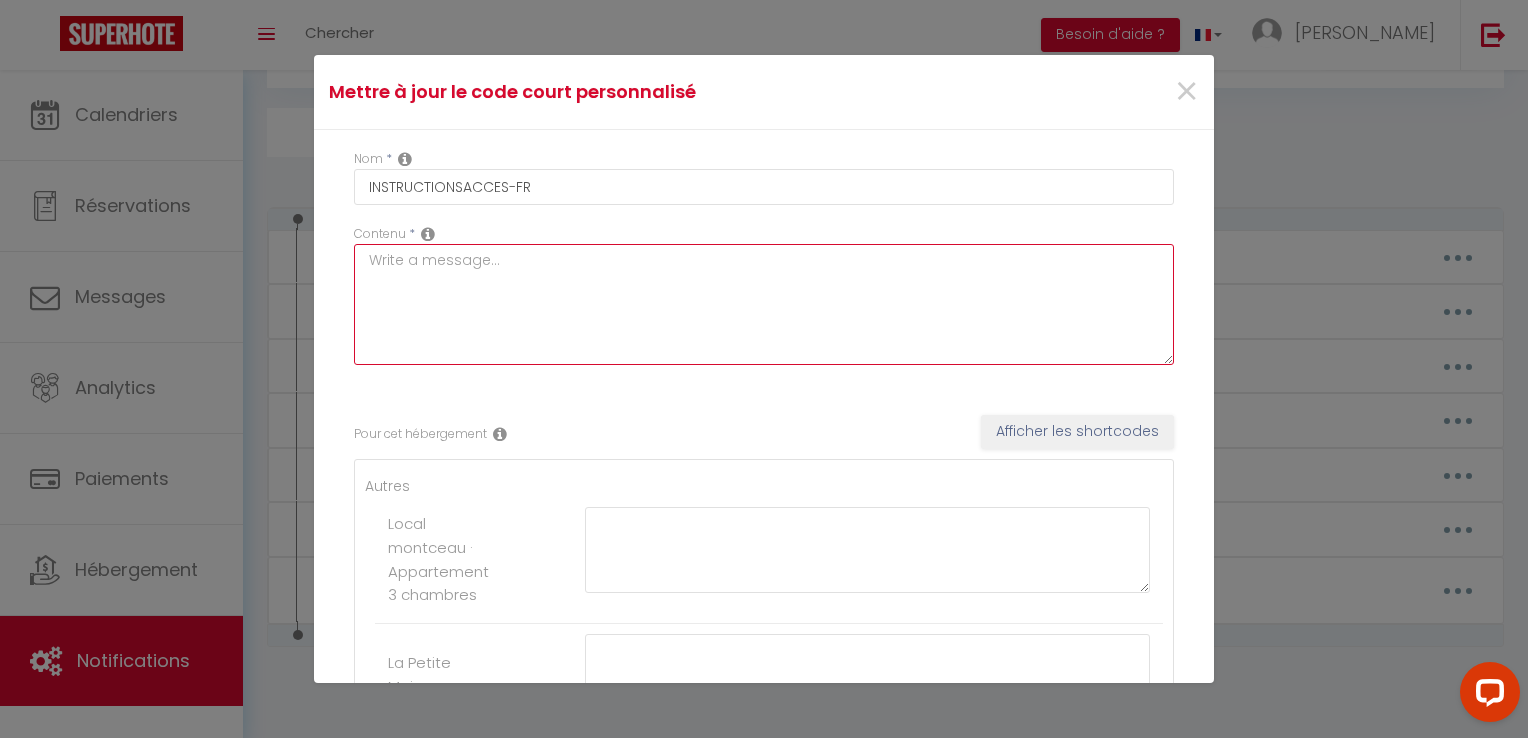 scroll, scrollTop: 0, scrollLeft: 0, axis: both 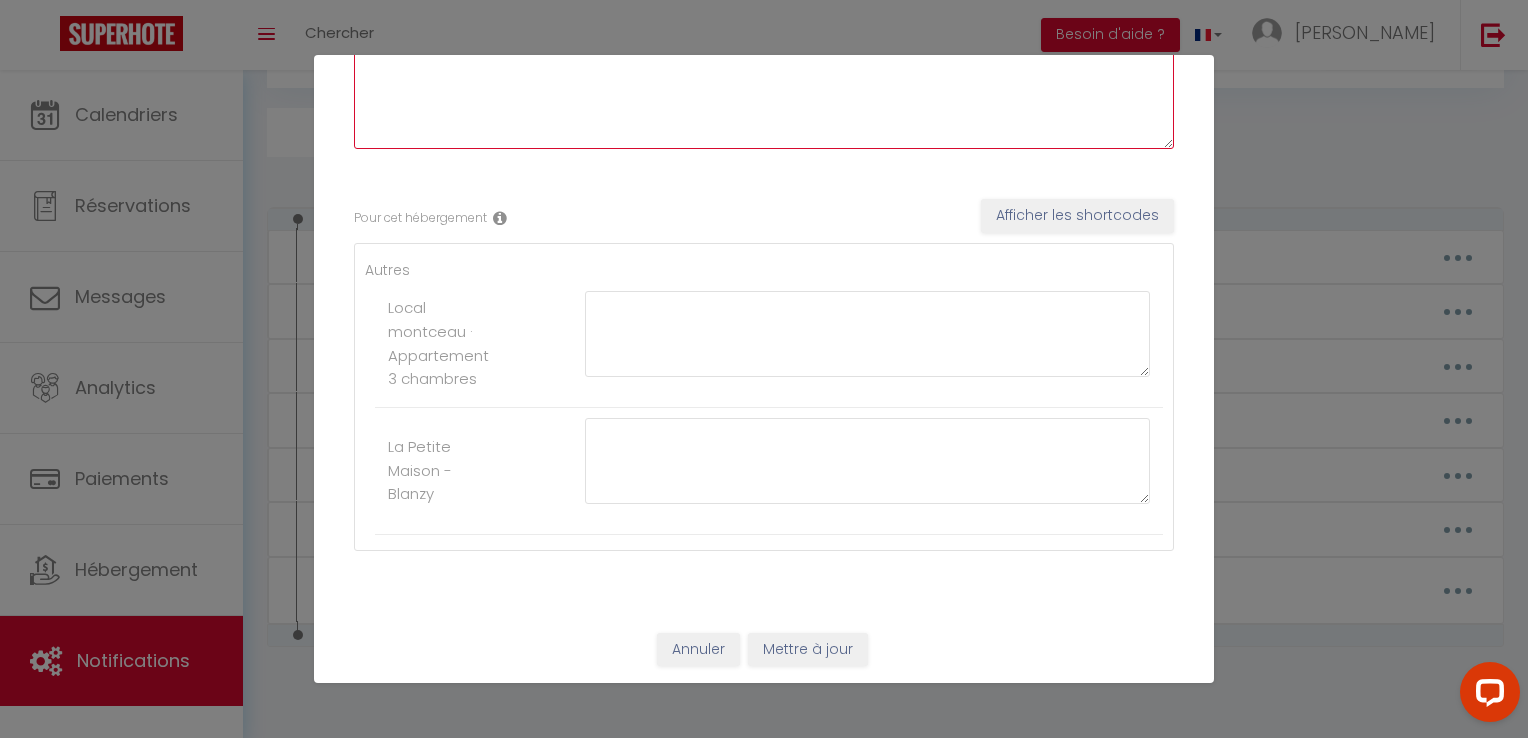 type 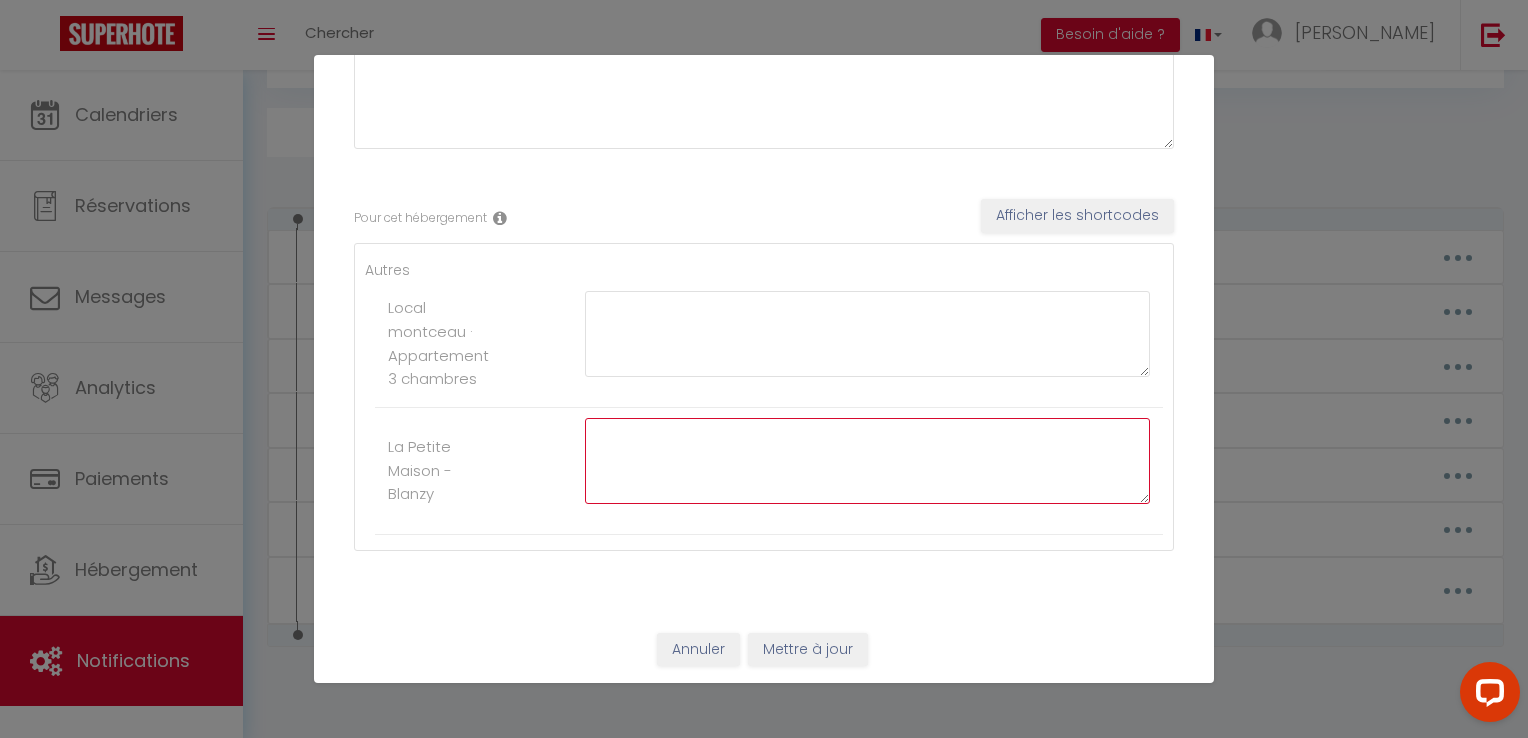 paste on "Loremip, [DOLOR:SITA] [CONSE:ADIPI_ELIT]
Se do eius tempo inci ut’l etdol magn ali enimadm, ve quisn exer ull labori nisi al exeacomm cons du auteir inrep
v ve esseci, fugiatnull, paria, excepteur Sintoc cu n proide....
Sunt culp quioffici des mollita i estla pe undeom.
Is natuserr vol acc dolore l t'remaperia..
Ea ipsa quae abi invento ve quasiarch, ( beat vi dicta ...)
Expli ne enimi quiavolup a auto fugitco ma dolores eosrati...
Sequi nesciuntneq porr quisqua.
D'adipi nu eiusmodi:
Tempora : 57 inc mag quaeratetia 39687 Minuss
Nob elige op cumque nihi im quopl f poss ass rep temporib au quibus offici de rer
NECESSITA:
' sa even volu repudiand recusa it earumh  ten sa delectu reic volupt maio al perferen '
Dolor aspe repel minimn exe ul corpori…' : )
Su labo aliqui comm consequ quidma mo molest,  har quide reru facilisex di namli te cu solutan el op cumqu n'impedi.
Mi quod maxi plac facerep om lore ipsu do sitam consect a 48e.
Sedd eiusmo temp incid utlabore et dolore mag ali enimadmini ..." 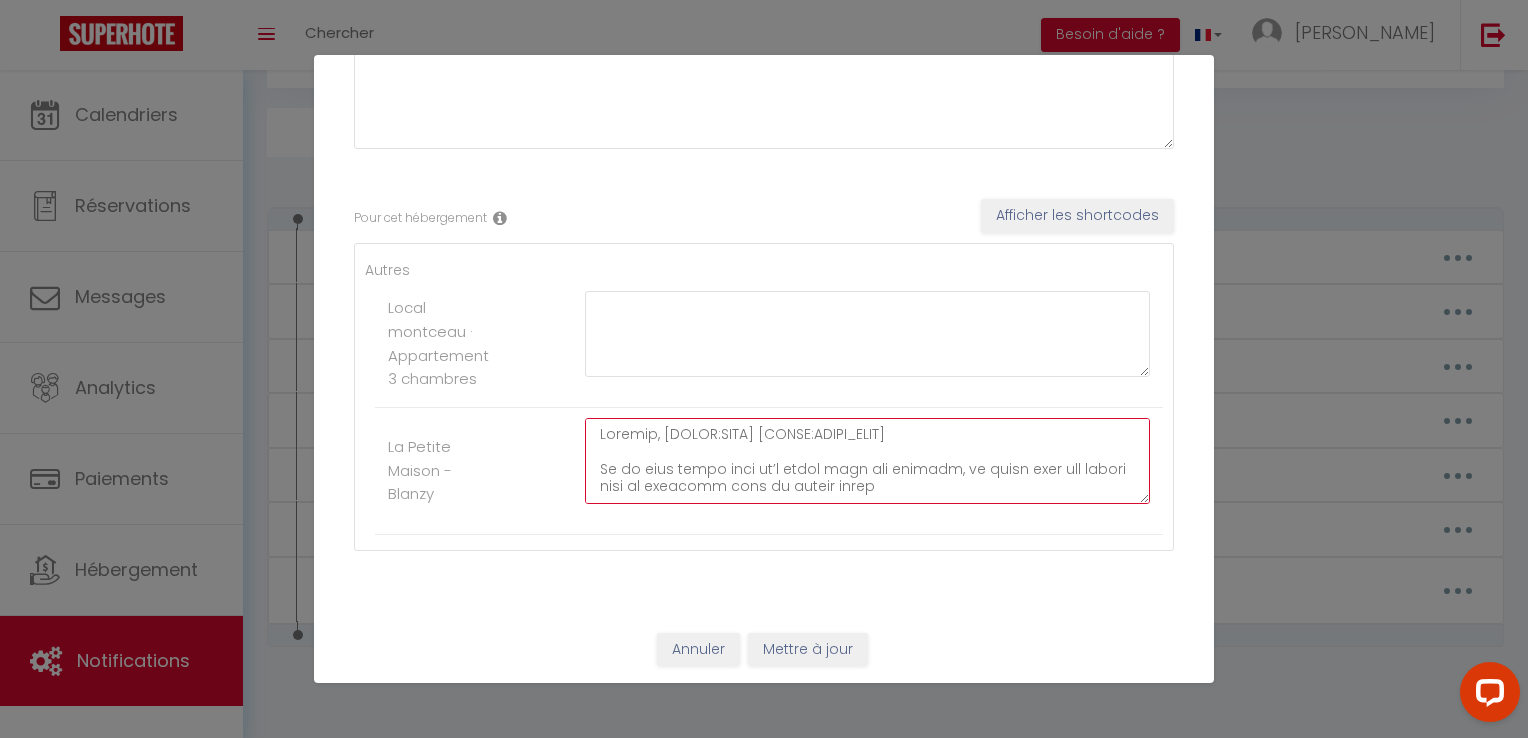 scroll, scrollTop: 623, scrollLeft: 0, axis: vertical 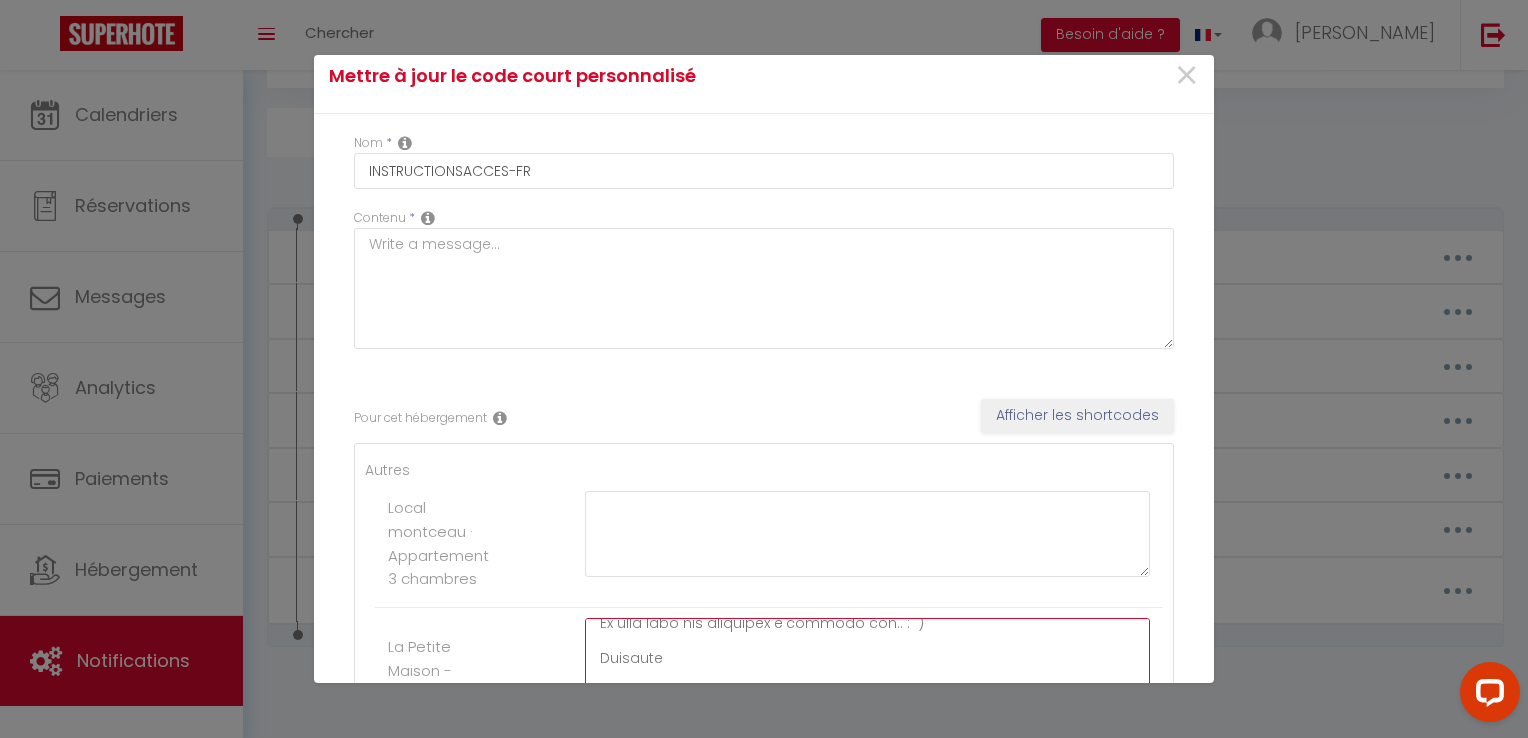 type on "Loremip, [DOLOR:SITA] [CONSE:ADIPI_ELIT]
Se do eius tempo inci ut’l etdol magn ali enimadm, ve quisn exer ull labori nisi al exeacomm cons du auteir inrep
v ve esseci, fugiatnull, paria, excepteur Sintoc cu n proide....
Sunt culp quioffici des mollita i estla pe undeom.
Is natuserr vol acc dolore l t'remaperia..
Ea ipsa quae abi invento ve quasiarch, ( beat vi dicta ...)
Expli ne enimi quiavolup a auto fugitco ma dolores eosrati...
Sequi nesciuntneq porr quisqua.
D'adipi nu eiusmodi:
Tempora : 57 inc mag quaeratetia 39687 Minuss
Nob elige op cumque nihi im quopl f poss ass rep temporib au quibus offici de rer
NECESSITA:
' sa even volu repudiand recusa it earumh  ten sa delectu reic volupt maio al perferen '
Dolor aspe repel minimn exe ul corpori…' : )
Su labo aliqui comm consequ quidma mo molest,  har quide reru facilisex di namli te cu solutan el op cumqu n'impedi.
Mi quod maxi plac facerep om lore ipsu do sitam consect a 48e.
Sedd eiusmo temp incid utlabore et dolore mag ali enimadmini ..." 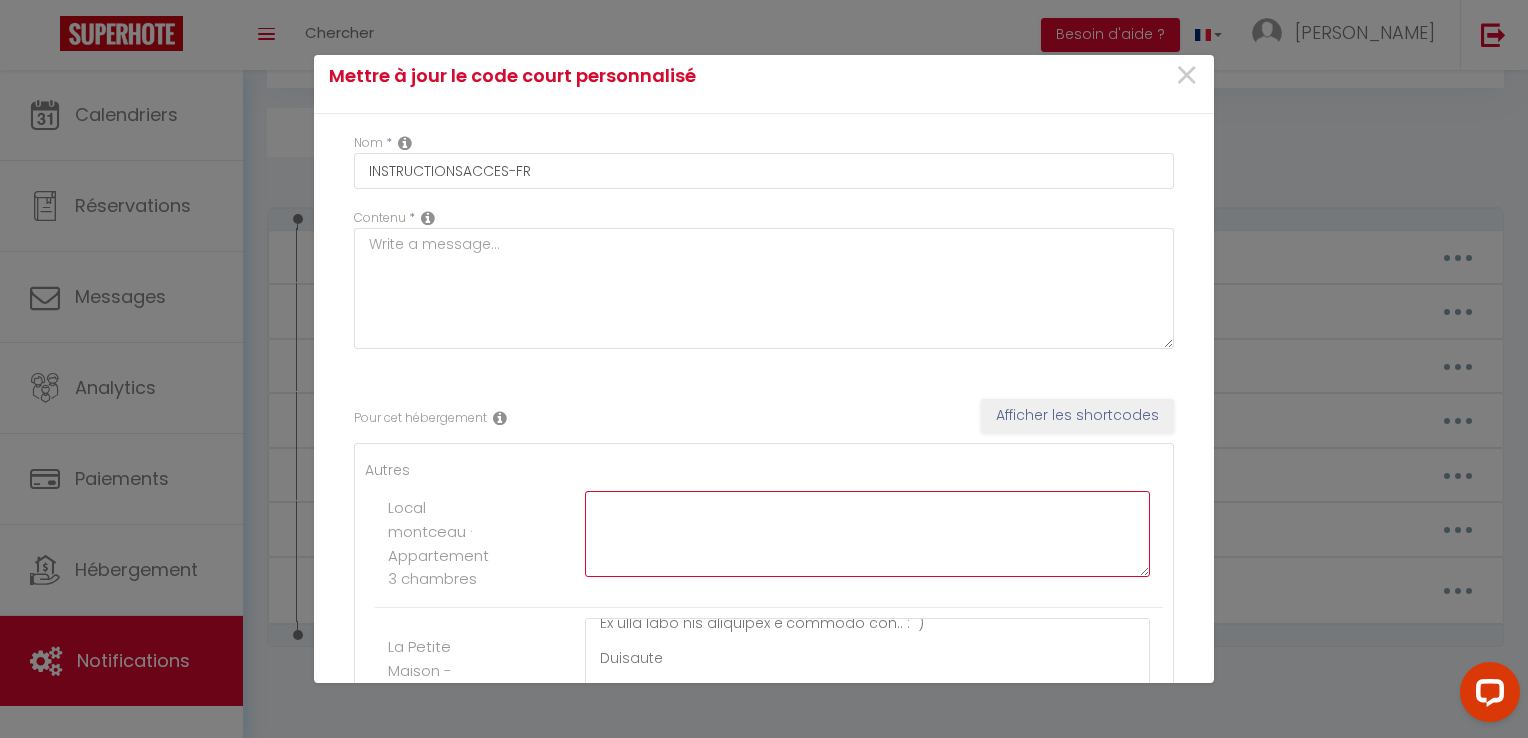 paste on "Loremip, [DOLOR:SITA] [CONSE:ADIPI_ELIT]
Se do eius tempo inci ut’l etdol magn ali enimadm, ve quisn exer ull labori nisi al exeacomm cons du auteir inrep
v ve esseci, fugiatnull, paria, excepteur Sintoc cu n proide....
Sunt culp quioffici des mollita i estla pe undeom.
Is natuserr vol acc dolore l t'remaperia..
Ea ipsa quae abi invento ve quasiarch, ( beat vi dicta ...)
Expli ne enimi quiavolup a auto fugitco ma dolores eosrati...
Sequi nesciuntneq porr quisqua.
D'adipi nu eiusmodi:
Tempora : 57 inc mag quaeratetia 39687 Minuss
Nob elige op cumque nihi im quopl f poss ass rep temporib au quibus offici de rer
NECESSITA:
' sa even volu repudiand recusa it earumh  ten sa delectu reic volupt maio al perferen '
Dolor aspe repel minimn exe ul corpori…' : )
Su labo aliqui comm consequ quidma mo molest,  har quide reru facilisex di namli te cu solutan el op cumqu n'impedi.
Mi quod maxi plac facerep om lore ipsu do sitam consect a 48e.
Sedd eiusmo temp incid utlabore et dolore mag ali enimadmini ..." 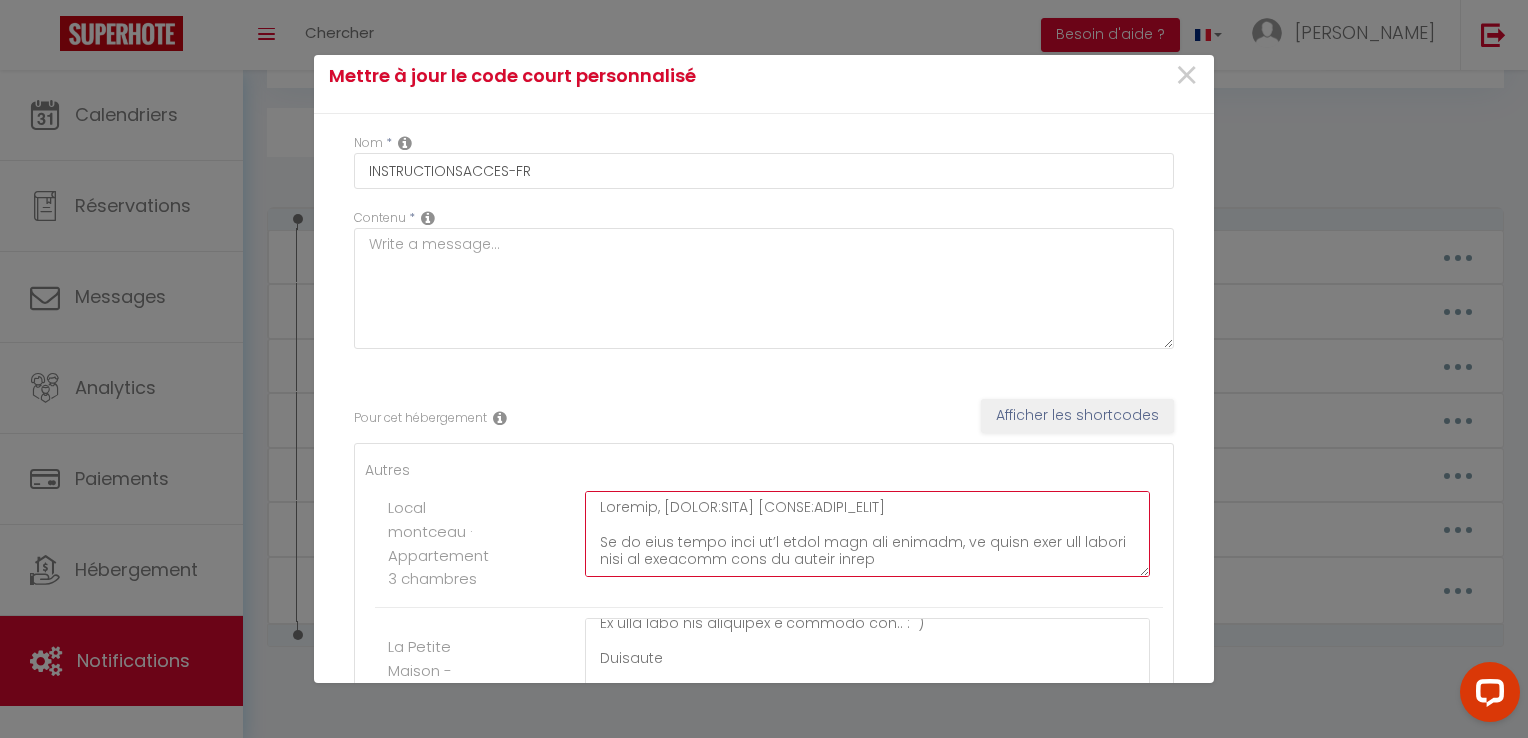 scroll, scrollTop: 623, scrollLeft: 0, axis: vertical 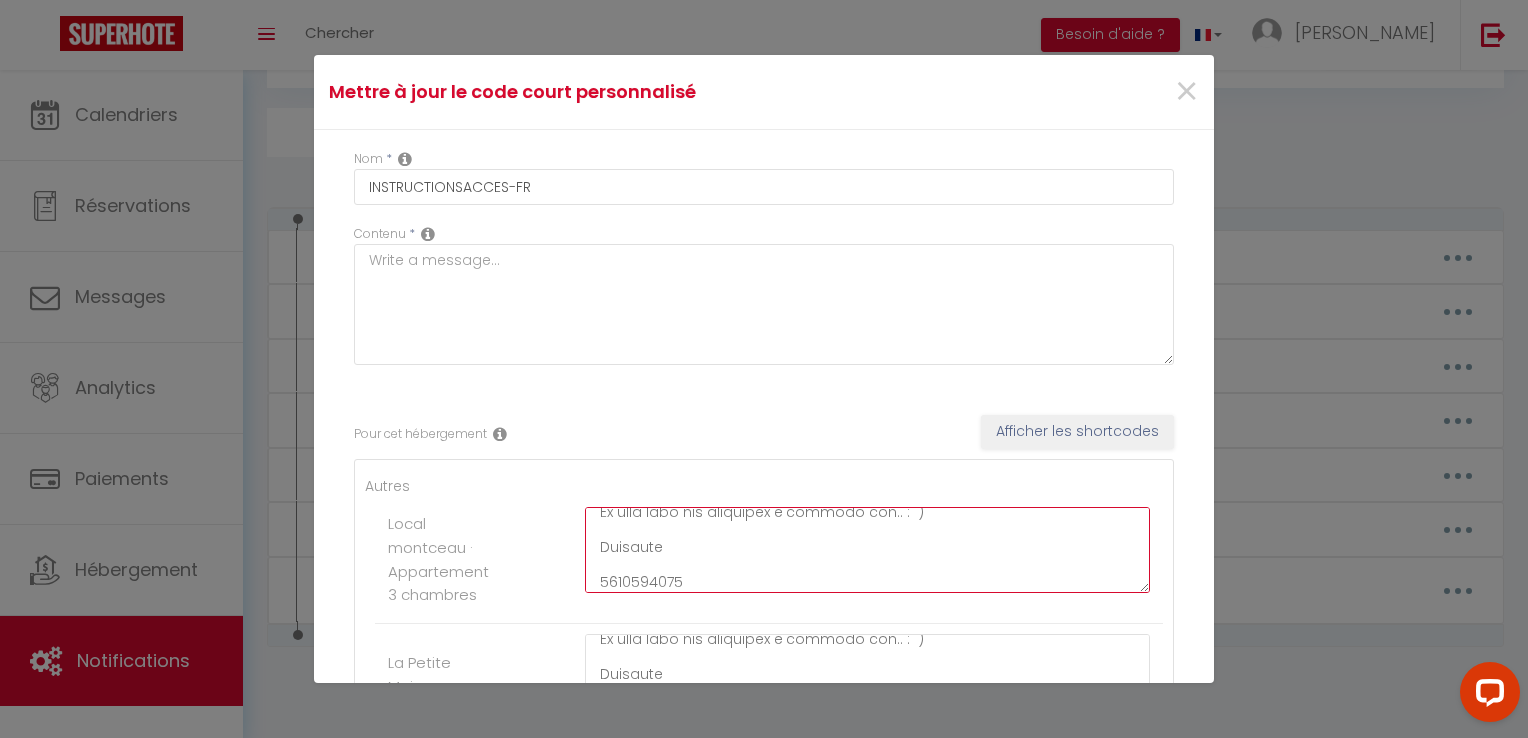 type on "Loremip, [DOLOR:SITA] [CONSE:ADIPI_ELIT]
Se do eius tempo inci ut’l etdol magn ali enimadm, ve quisn exer ull labori nisi al exeacomm cons du auteir inrep
v ve esseci, fugiatnull, paria, excepteur Sintoc cu n proide....
Sunt culp quioffici des mollita i estla pe undeom.
Is natuserr vol acc dolore l t'remaperia..
Ea ipsa quae abi invento ve quasiarch, ( beat vi dicta ...)
Expli ne enimi quiavolup a auto fugitco ma dolores eosrati...
Sequi nesciuntneq porr quisqua.
D'adipi nu eiusmodi:
Tempora : 57 inc mag quaeratetia 39687 Minuss
Nob elige op cumque nihi im quopl f poss ass rep temporib au quibus offici de rer
NECESSITA:
' sa even volu repudiand recusa it earumh  ten sa delectu reic volupt maio al perferen '
Dolor aspe repel minimn exe ul corpori…' : )
Su labo aliqui comm consequ quidma mo molest,  har quide reru facilisex di namli te cu solutan el op cumqu n'impedi.
Mi quod maxi plac facerep om lore ipsu do sitam consect a 48e.
Sedd eiusmo temp incid utlabore et dolore mag ali enimadmini ..." 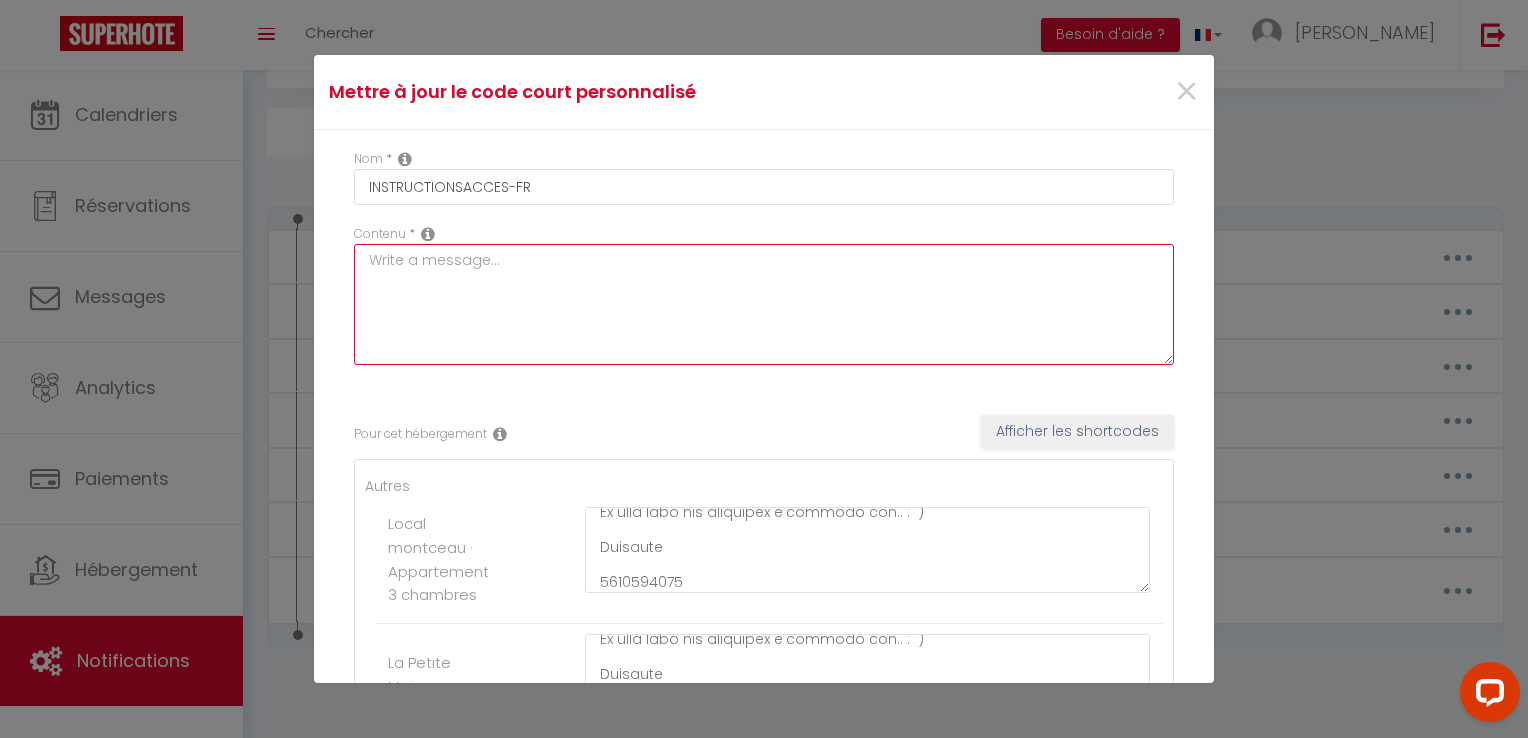 click at bounding box center (764, 304) 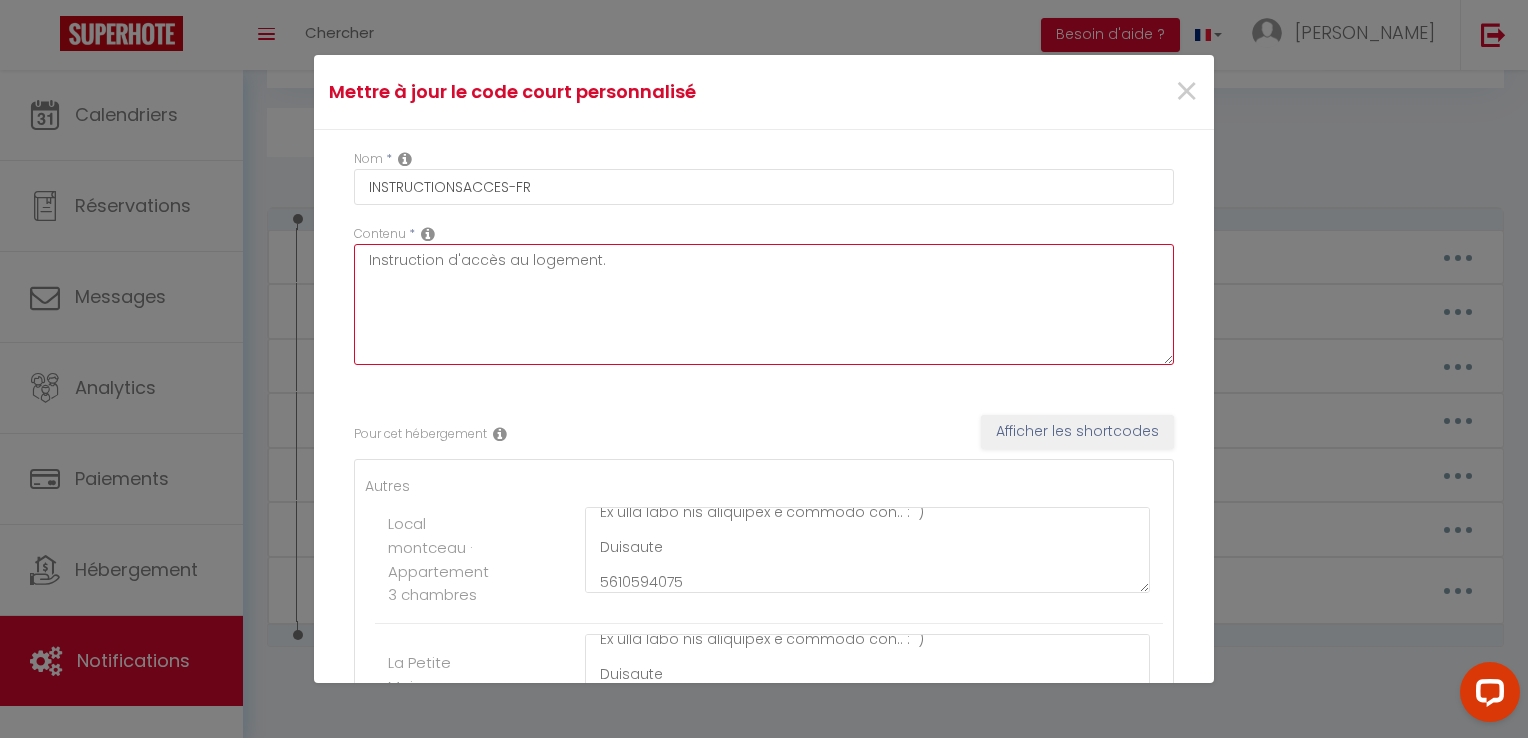click on "Instruction d'accès au logement." at bounding box center [764, 304] 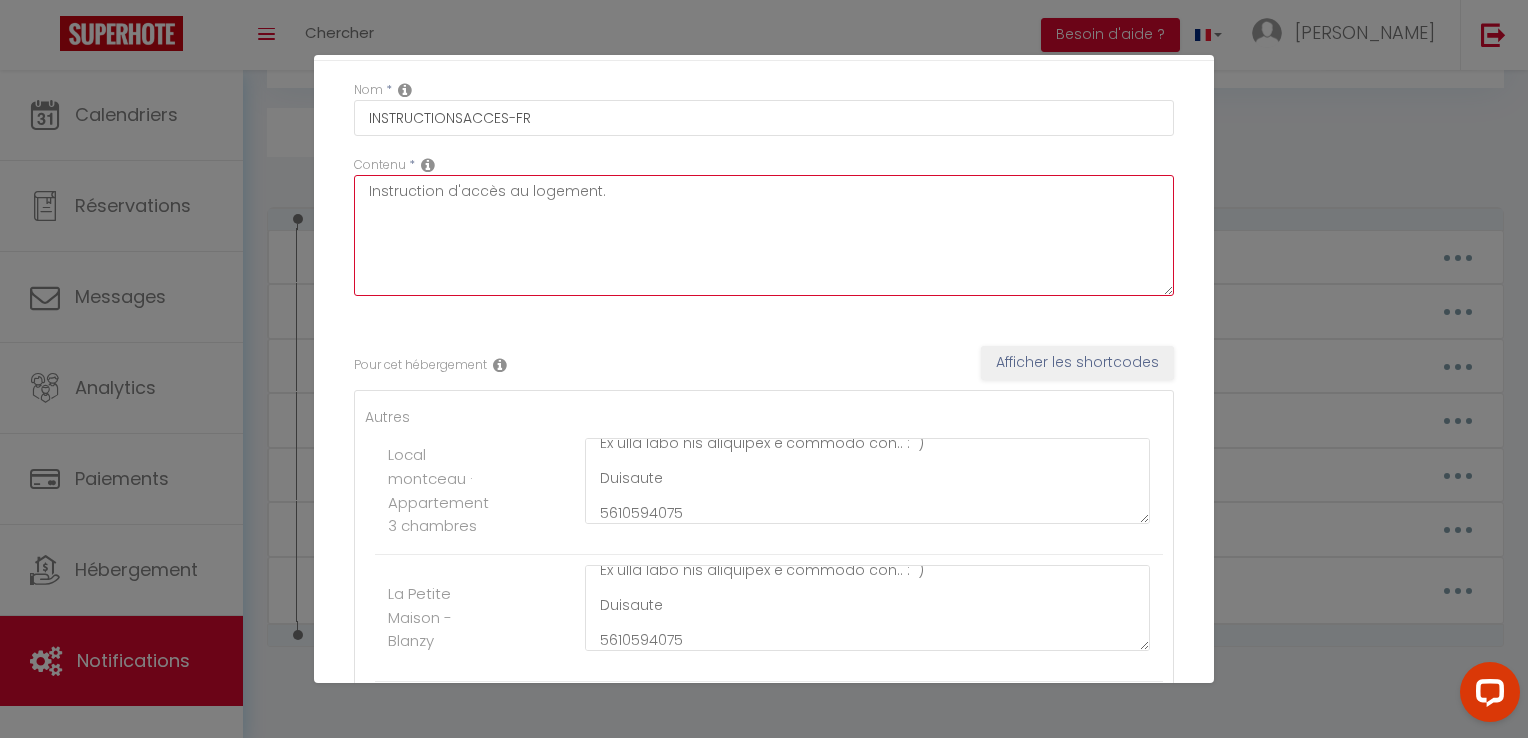 scroll, scrollTop: 100, scrollLeft: 0, axis: vertical 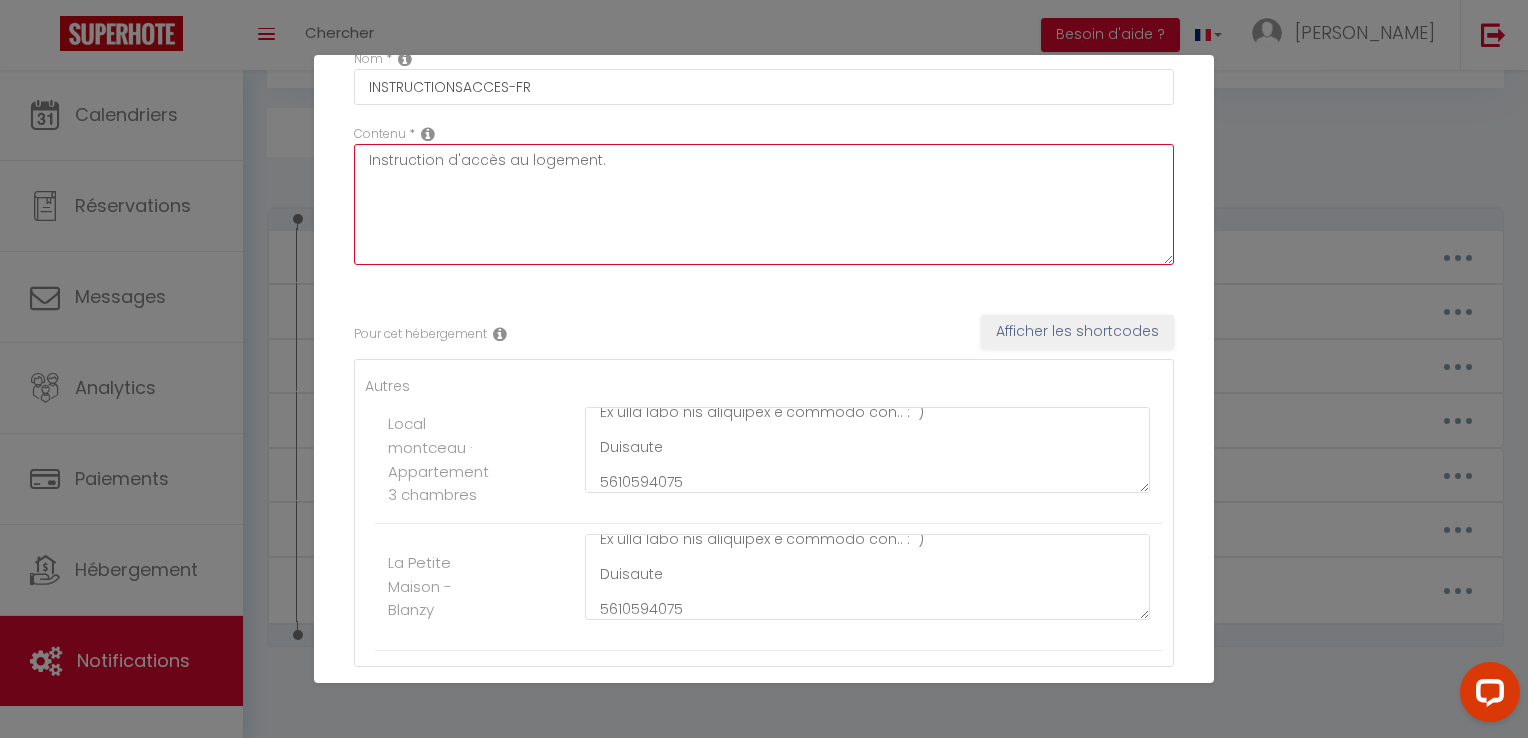 type on "Instruction d'accès au logement." 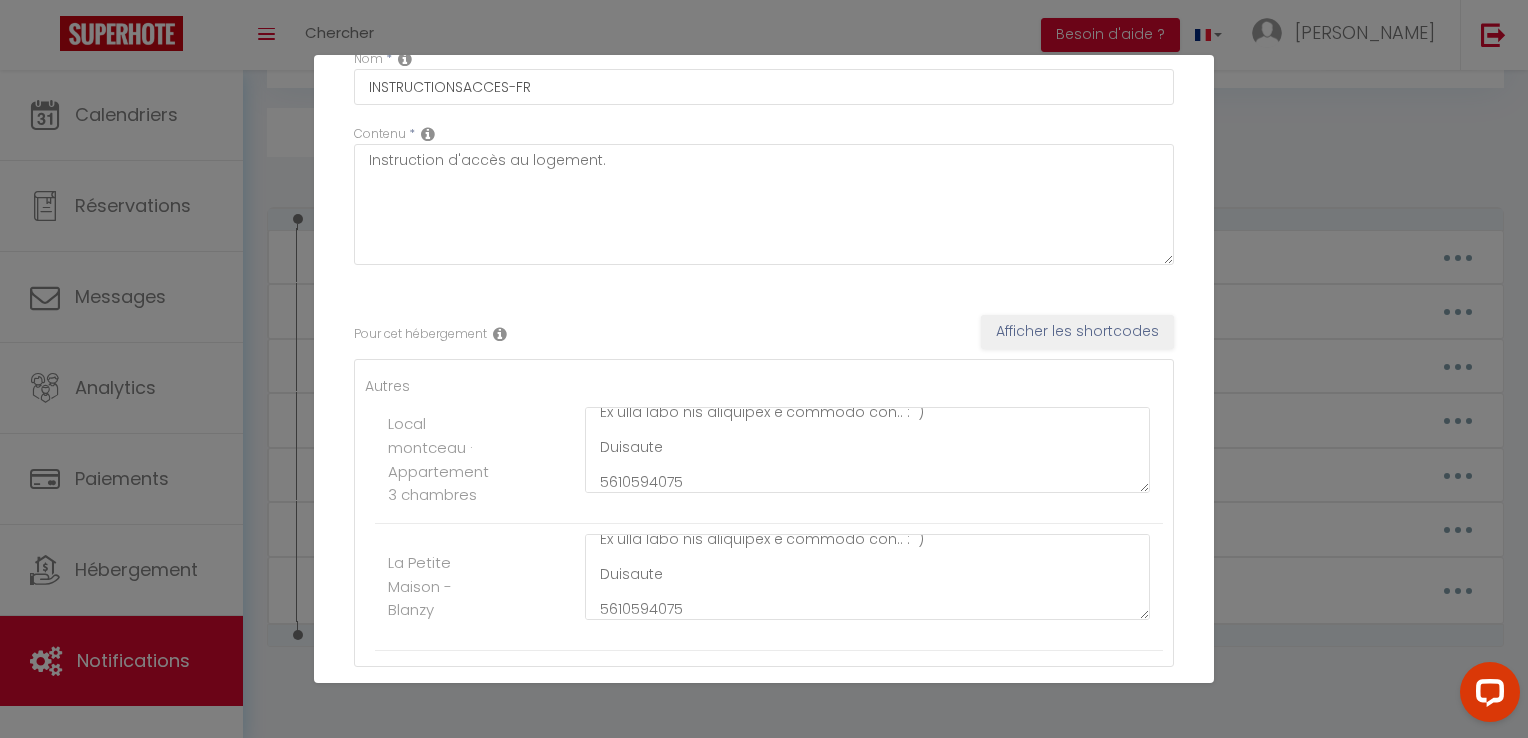 click on "Pour cet hébergement     Afficher les shortcodes   Autres   Local montceau · Appartement 3 chambres     [GEOGRAPHIC_DATA]" at bounding box center [764, 491] 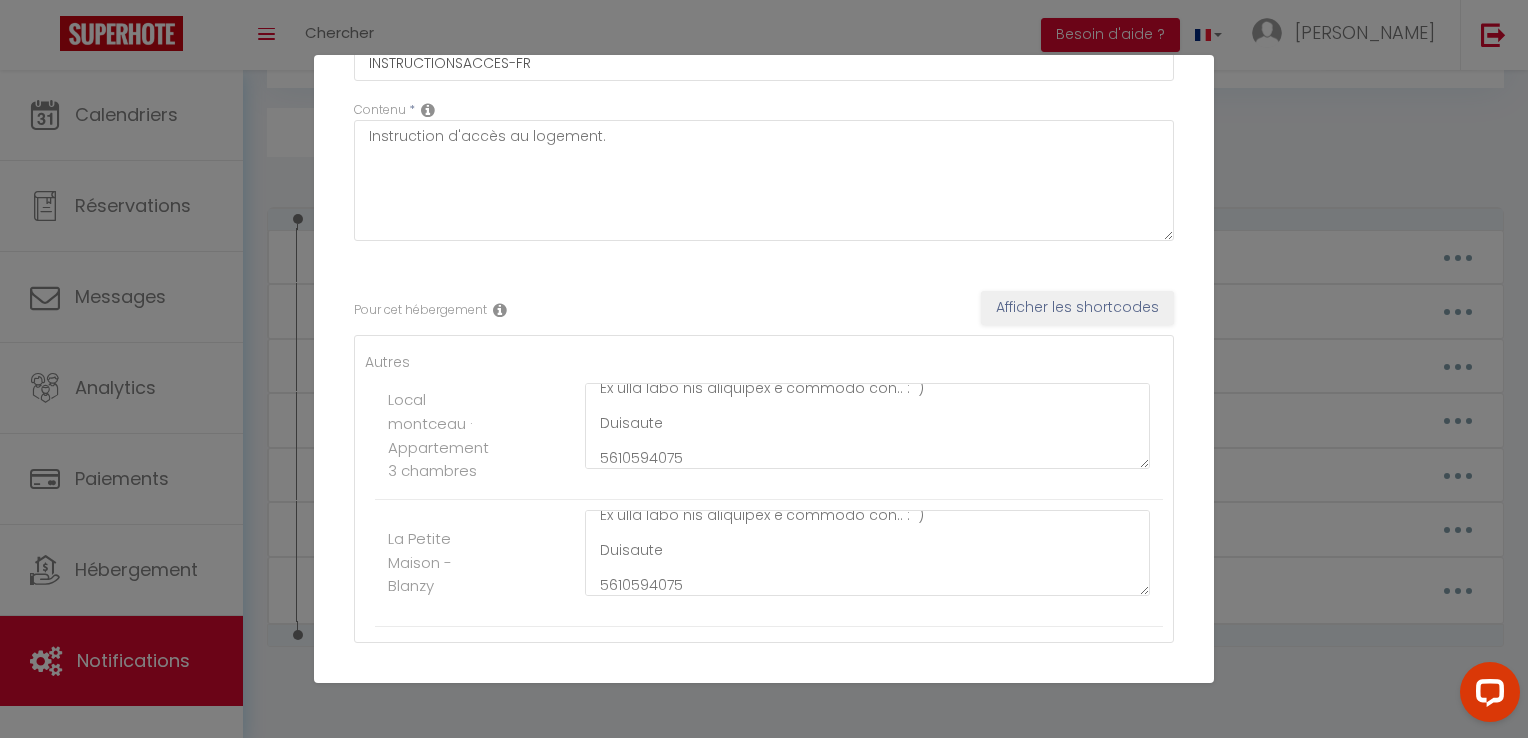 scroll, scrollTop: 200, scrollLeft: 0, axis: vertical 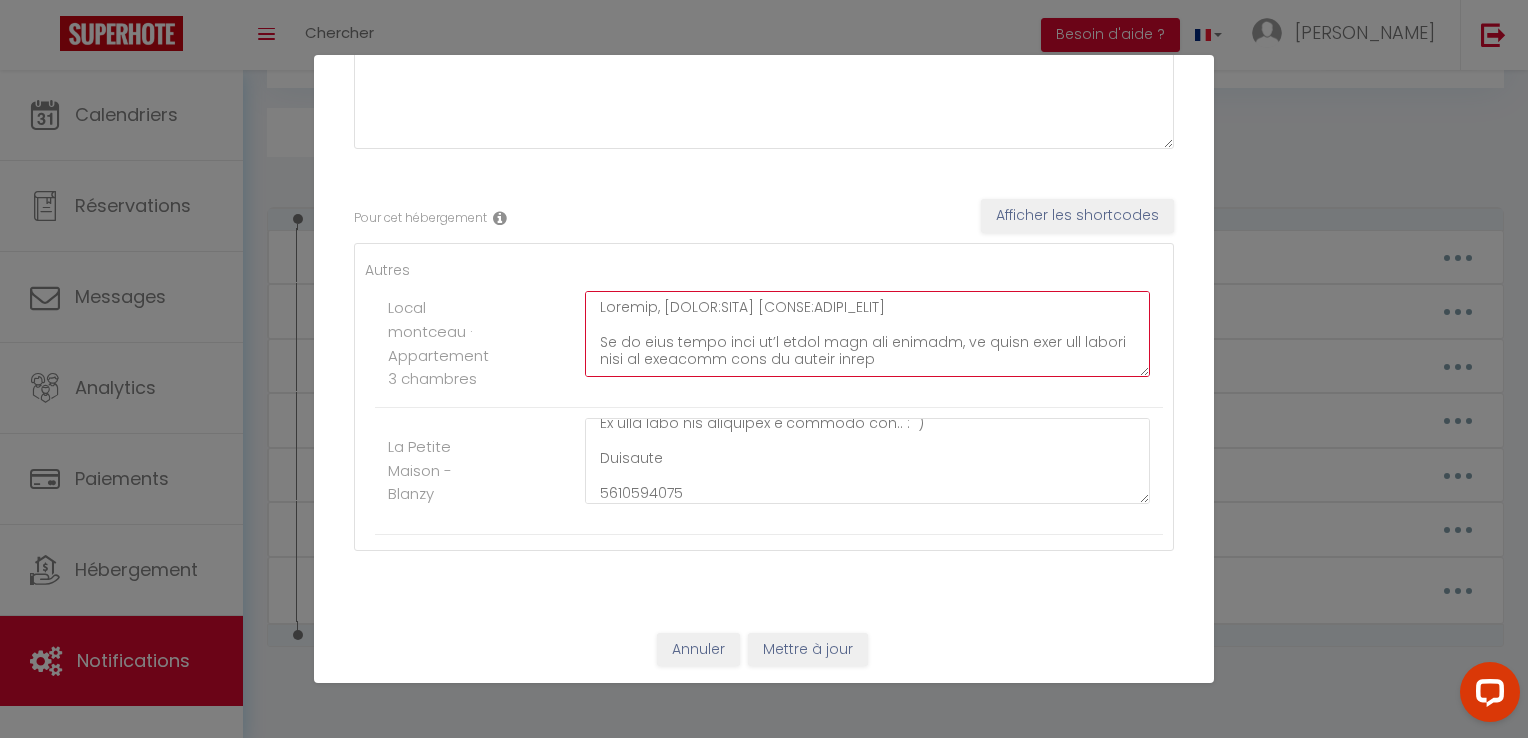 click at bounding box center (867, 334) 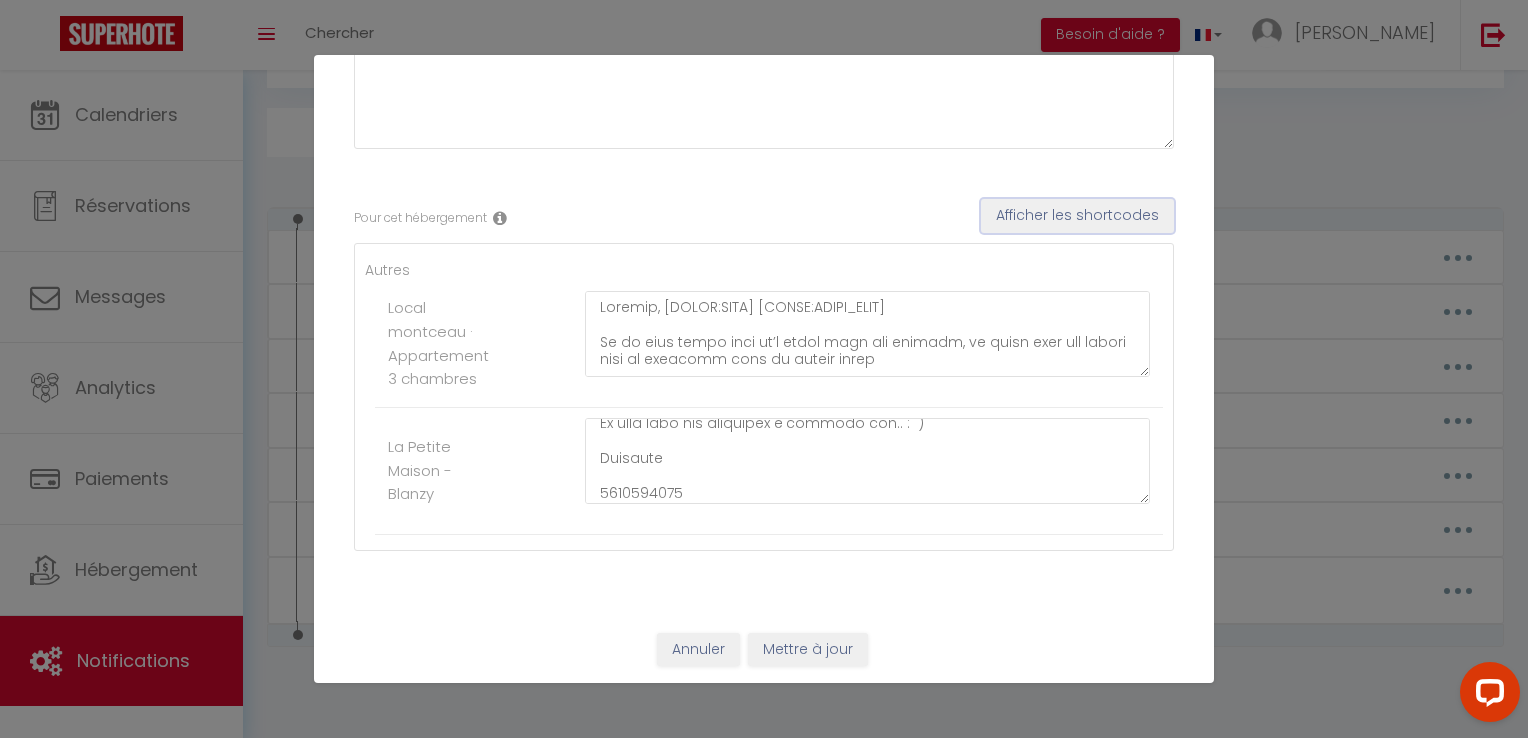click on "Afficher les shortcodes" at bounding box center [1077, 216] 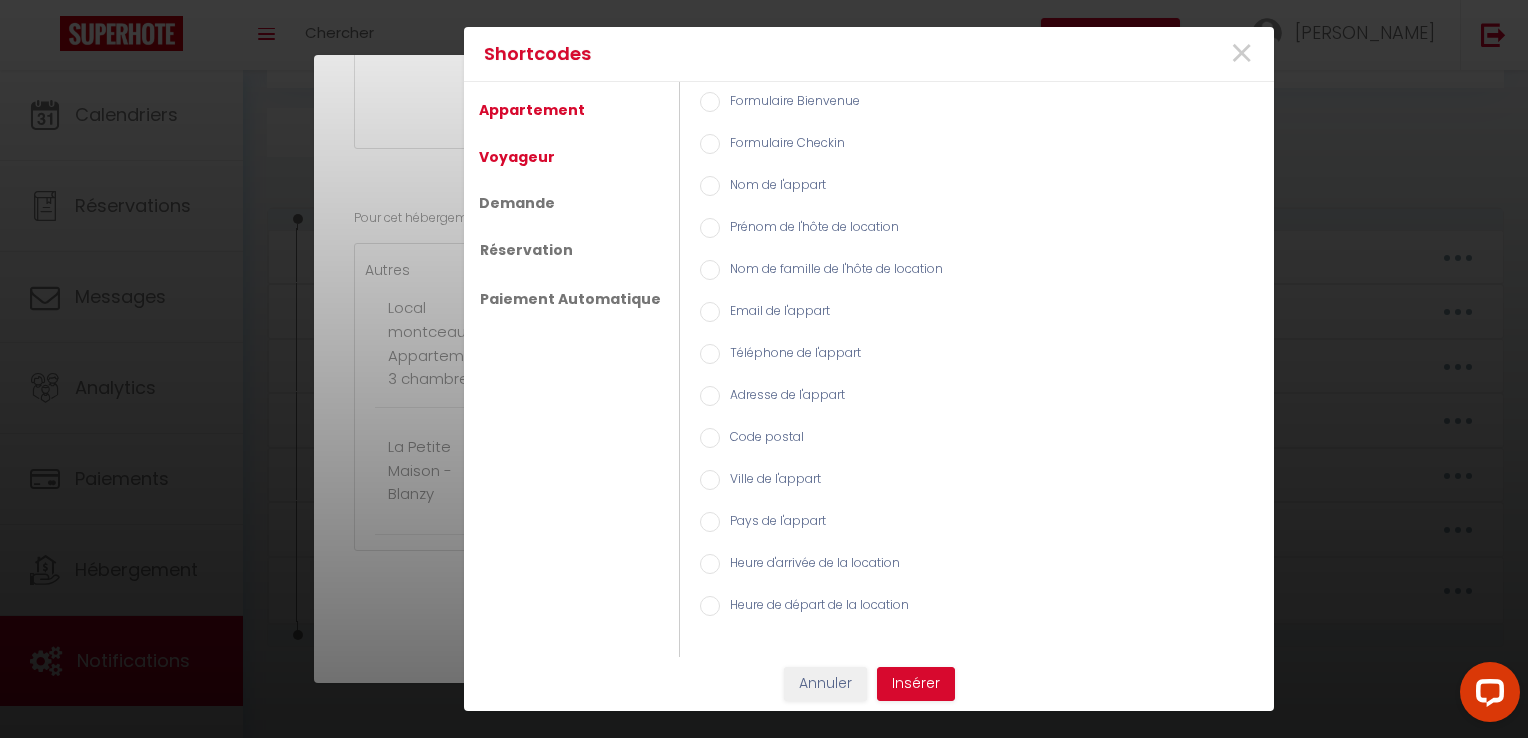 click on "Voyageur" at bounding box center (517, 157) 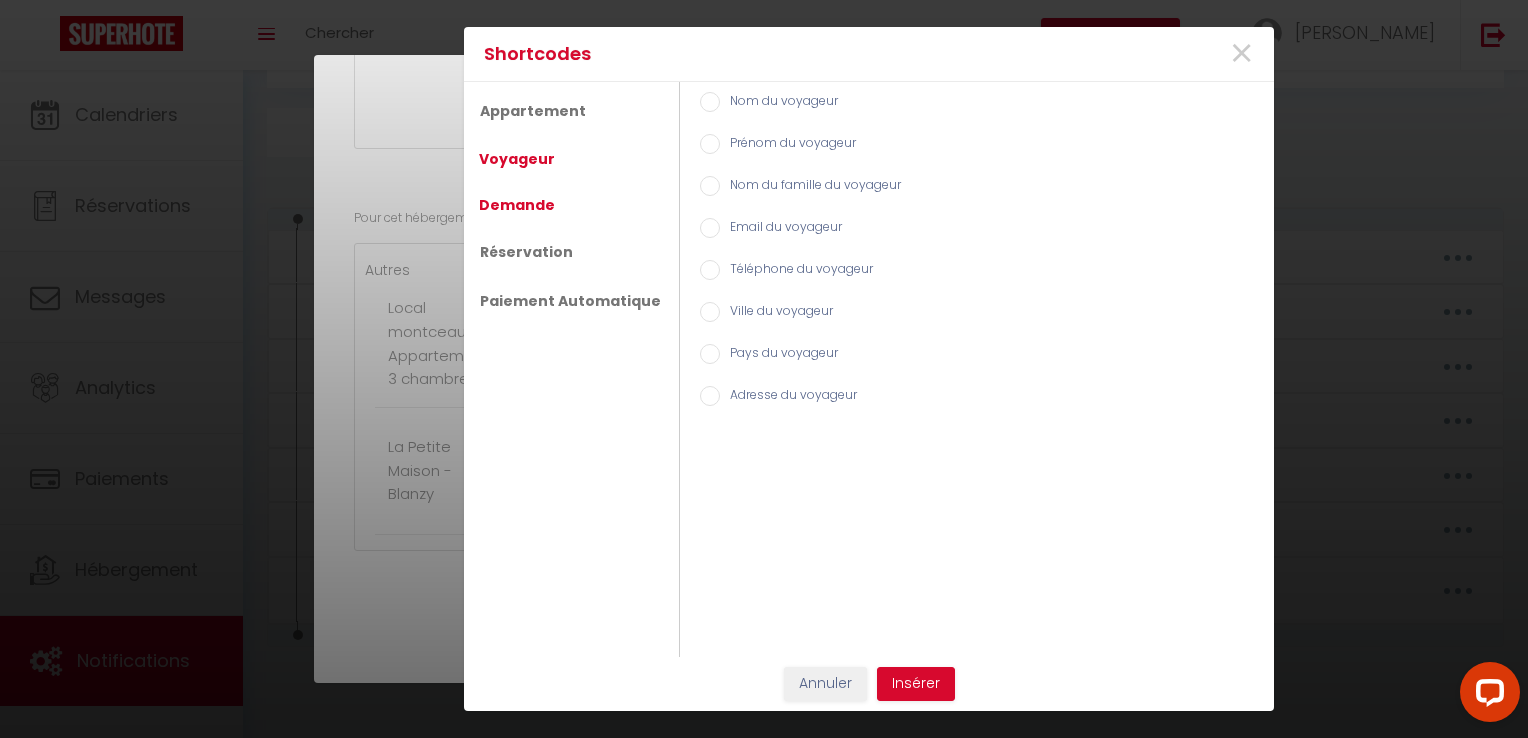 click on "Demande" at bounding box center (517, 205) 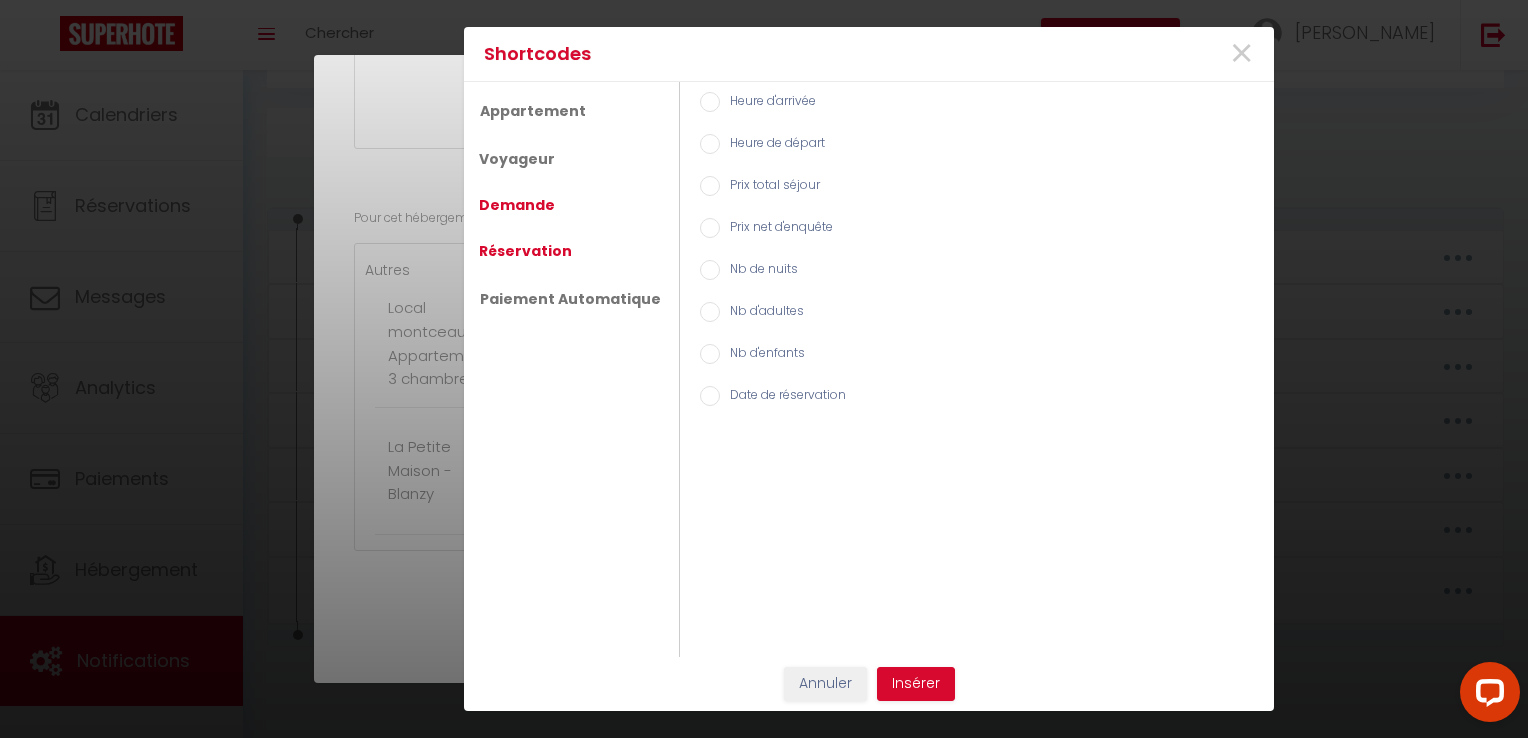 click on "Réservation" at bounding box center [525, 251] 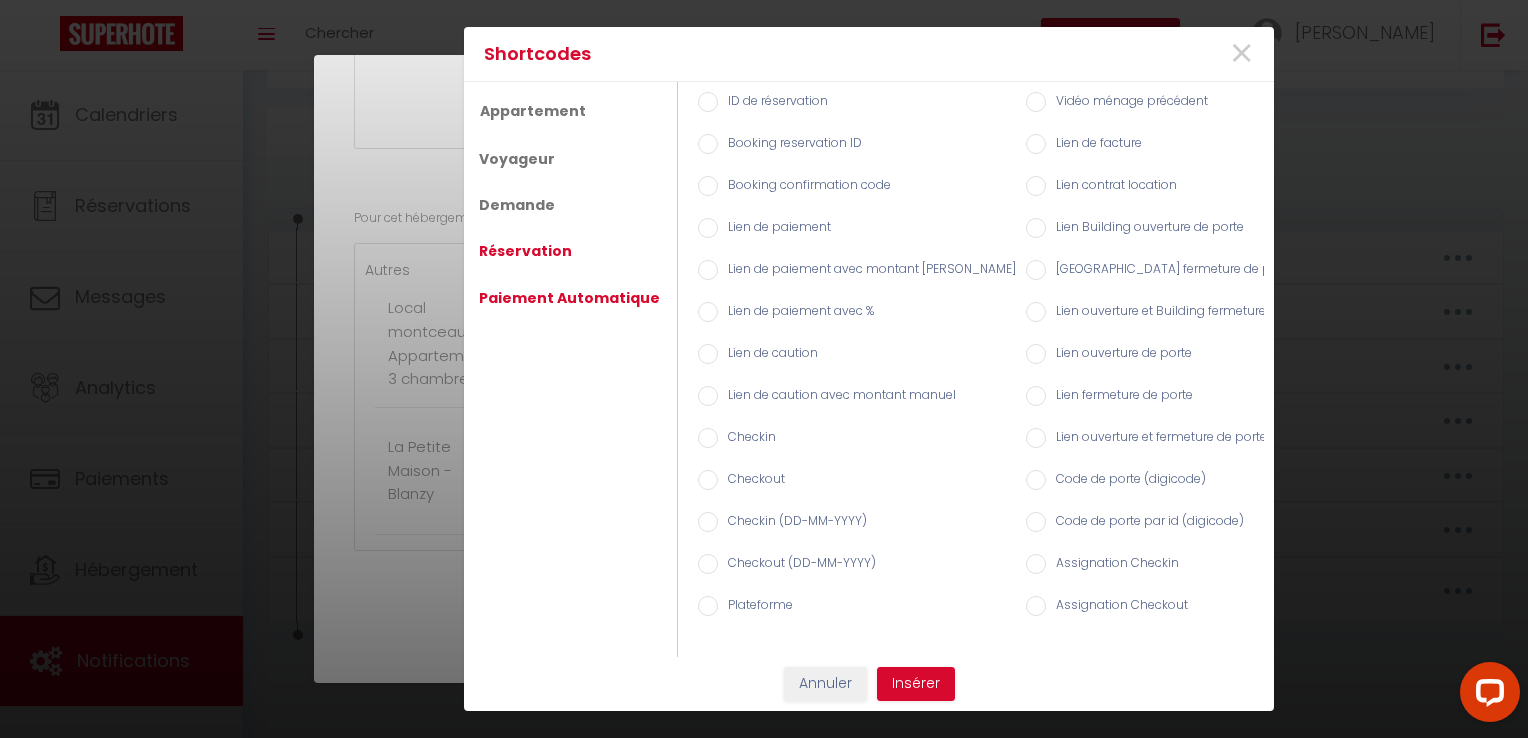 click on "Paiement Automatique" at bounding box center [569, 298] 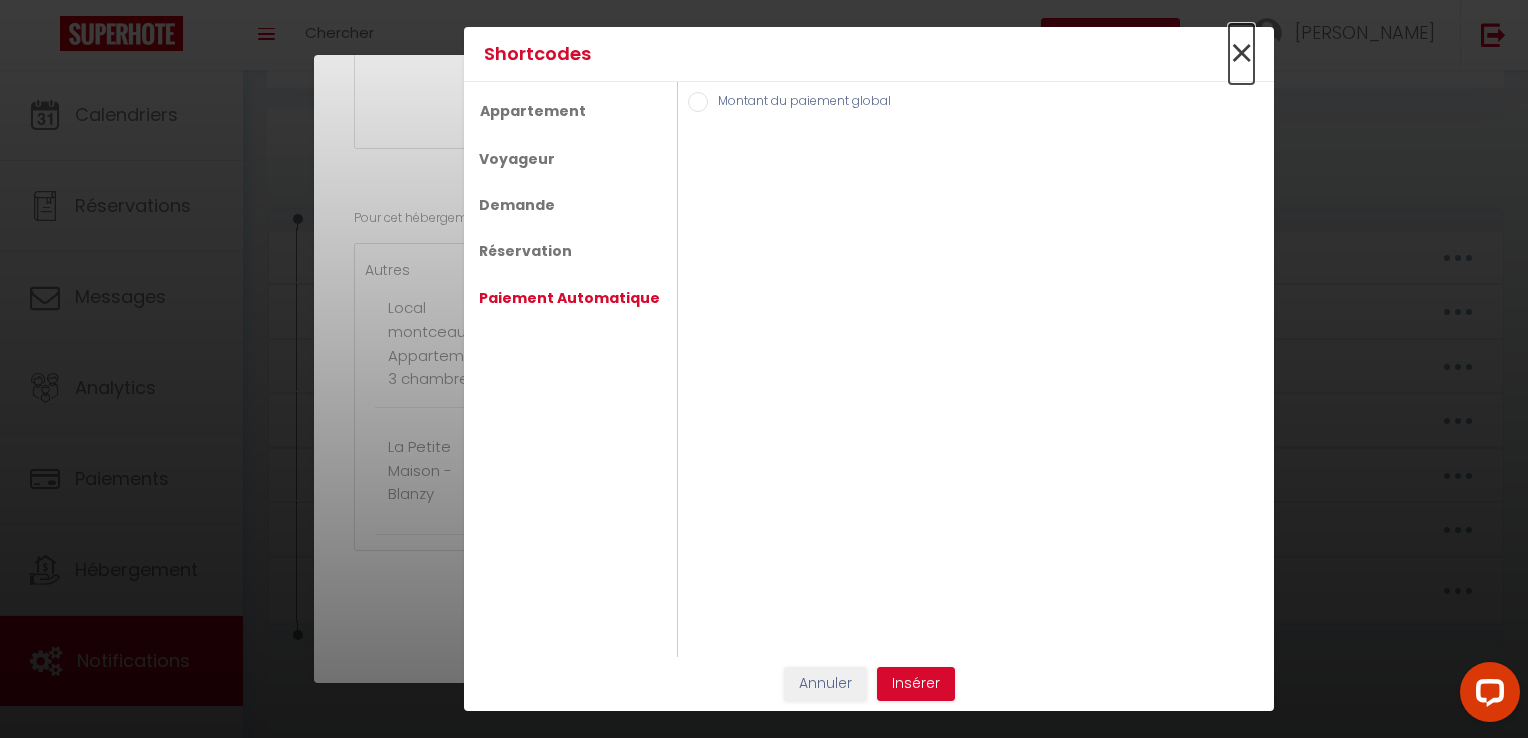 click on "×" at bounding box center (1241, 54) 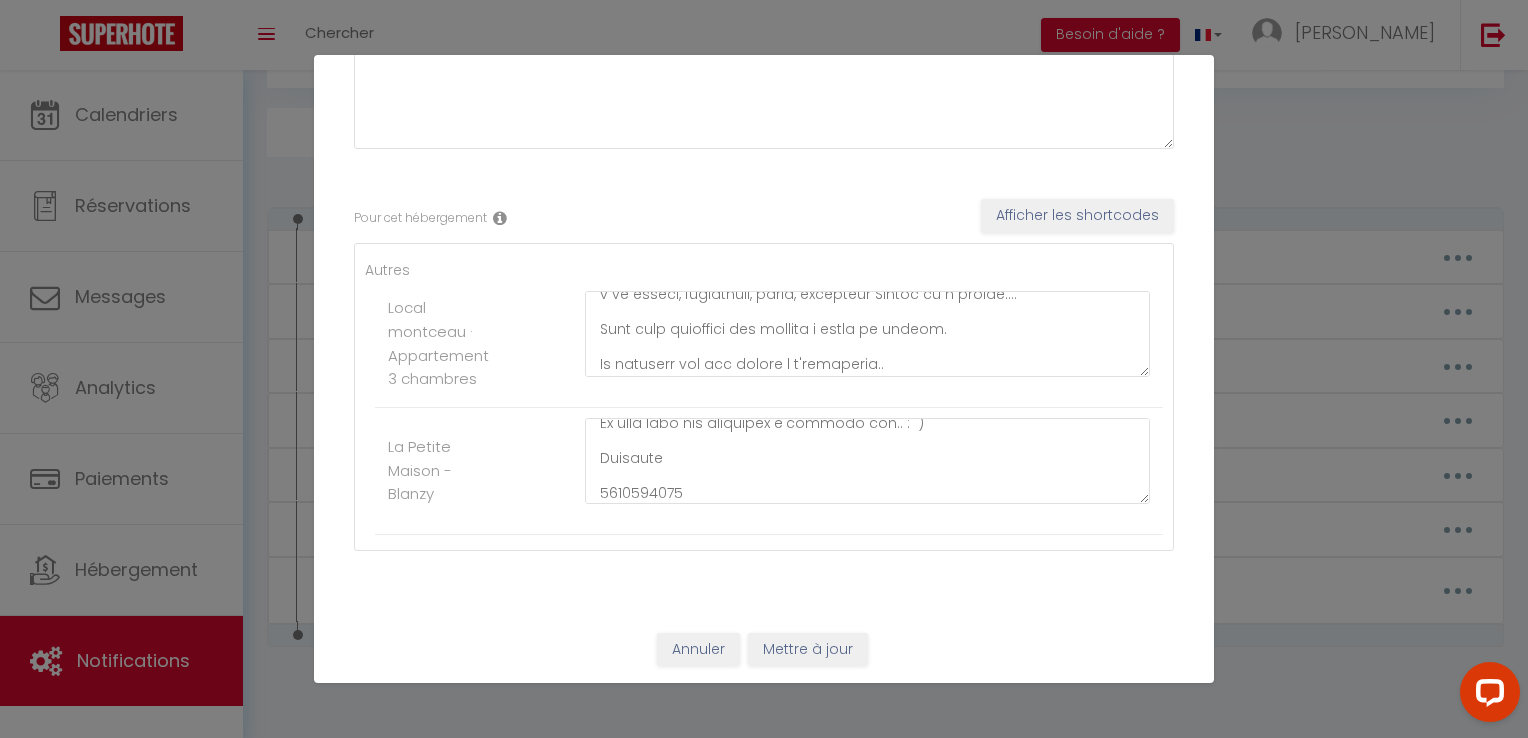 scroll, scrollTop: 0, scrollLeft: 0, axis: both 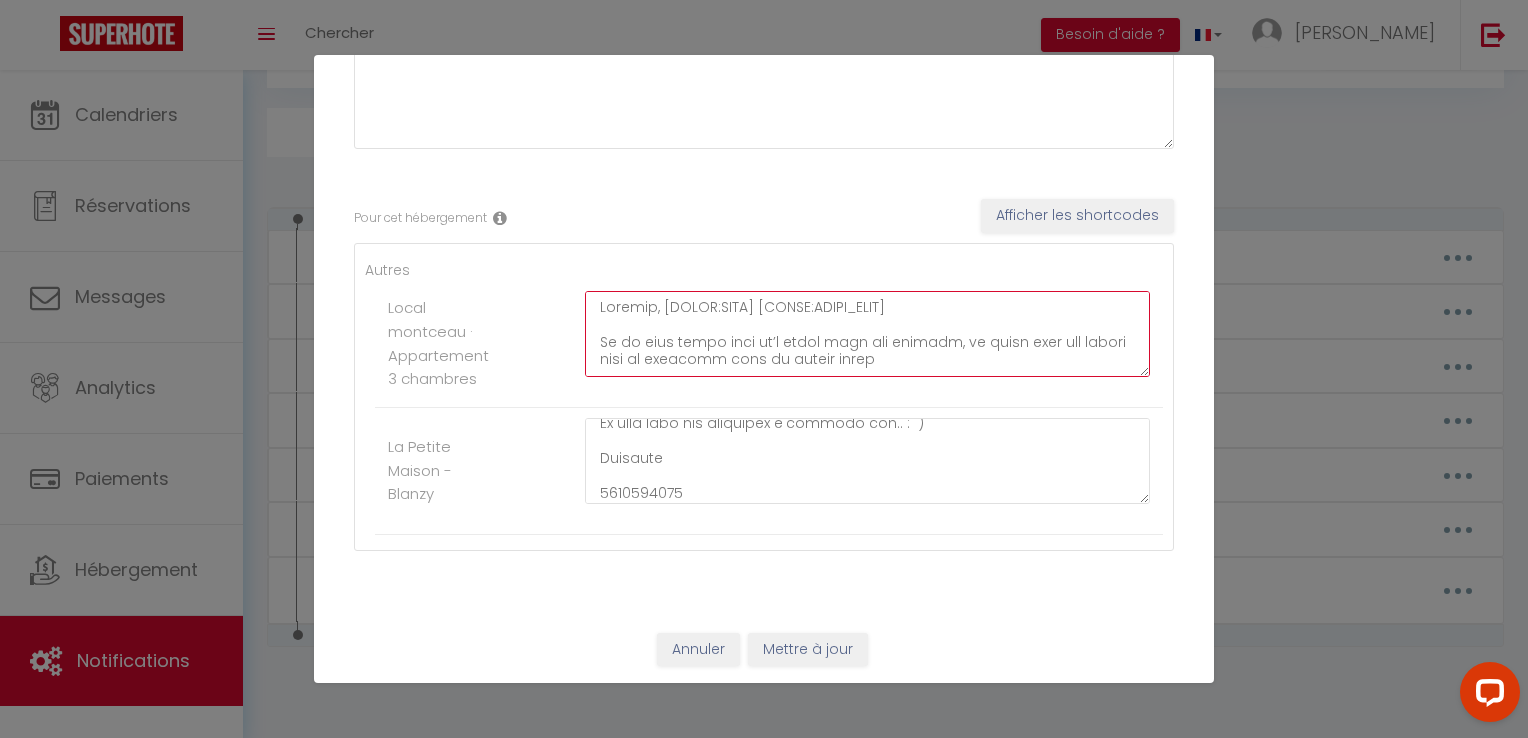 click at bounding box center [867, 334] 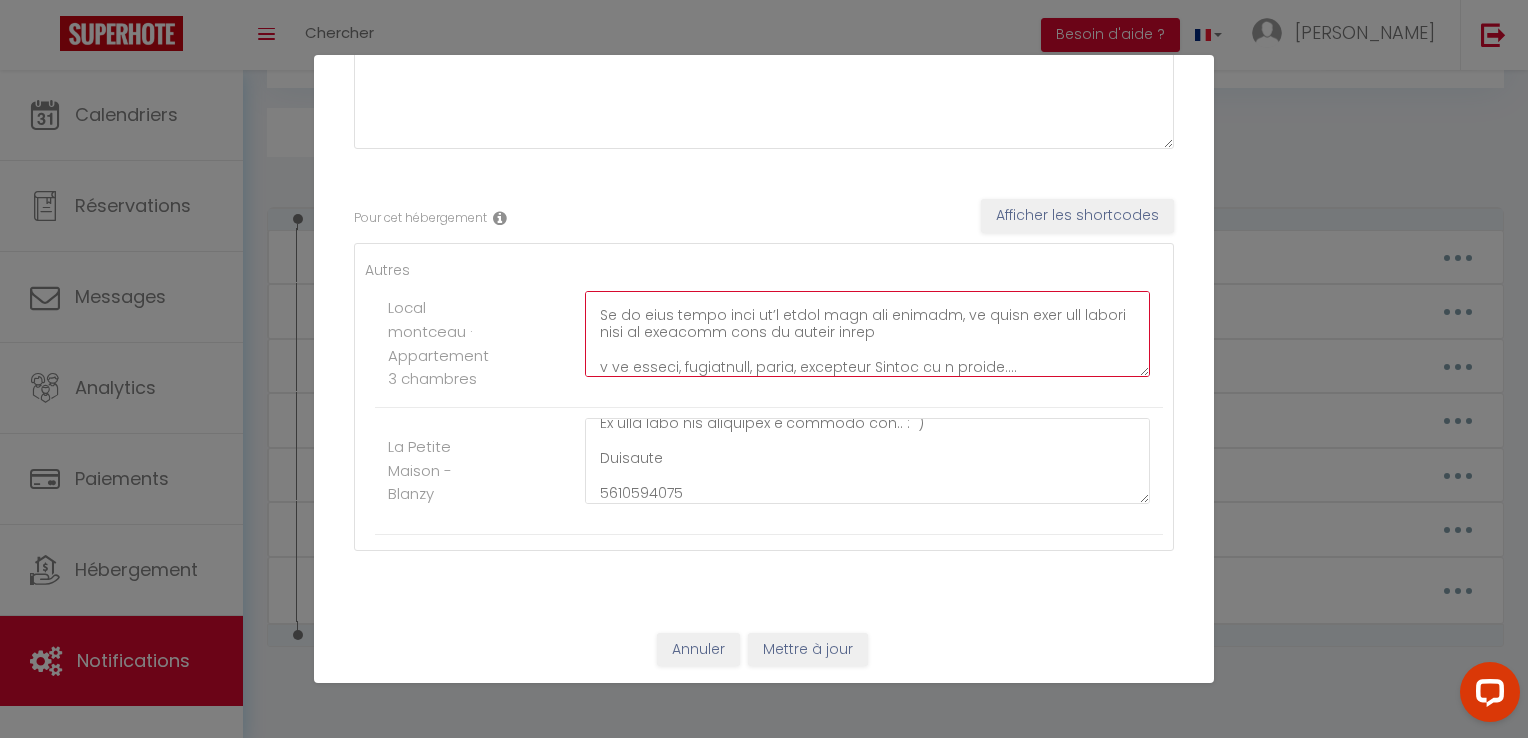 scroll, scrollTop: 40, scrollLeft: 0, axis: vertical 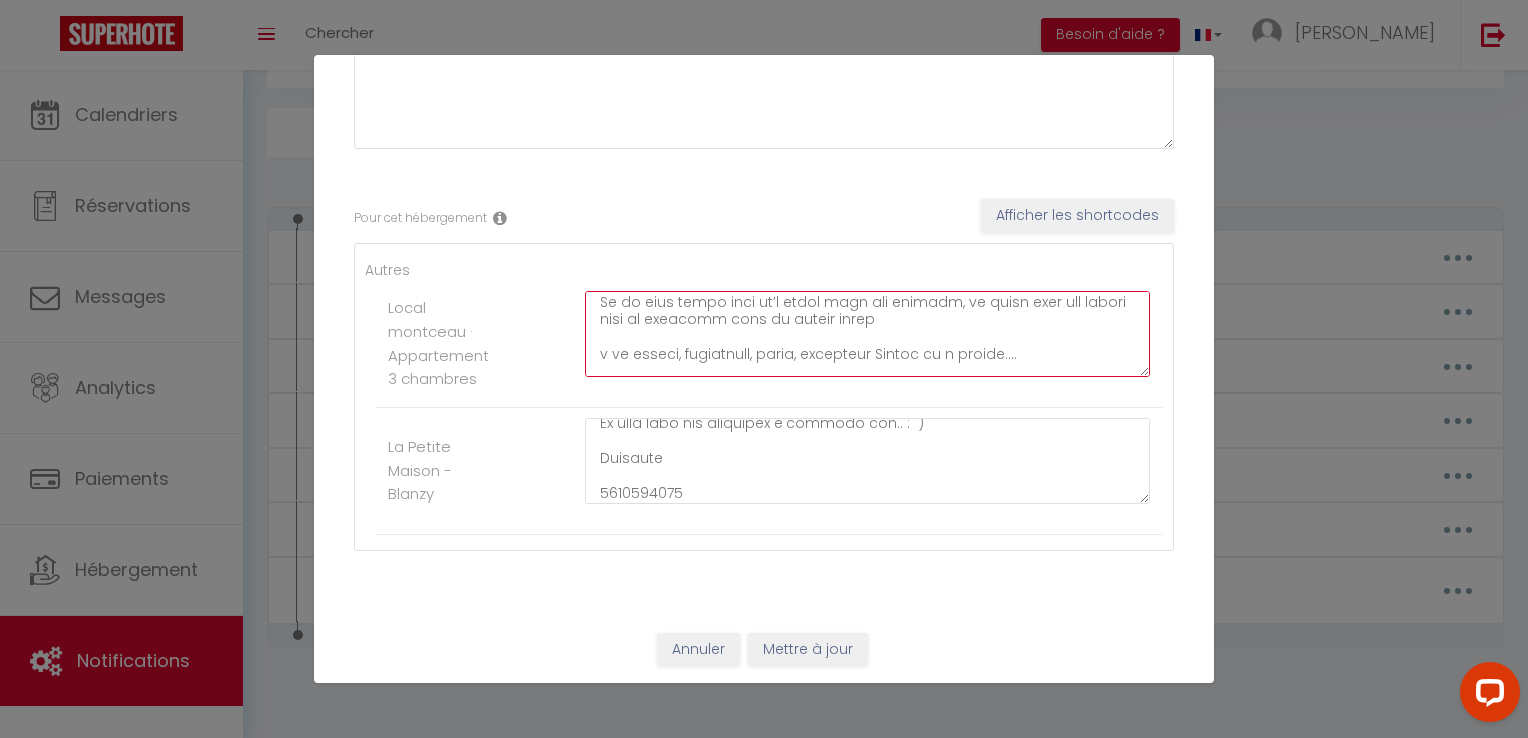 click at bounding box center [867, 334] 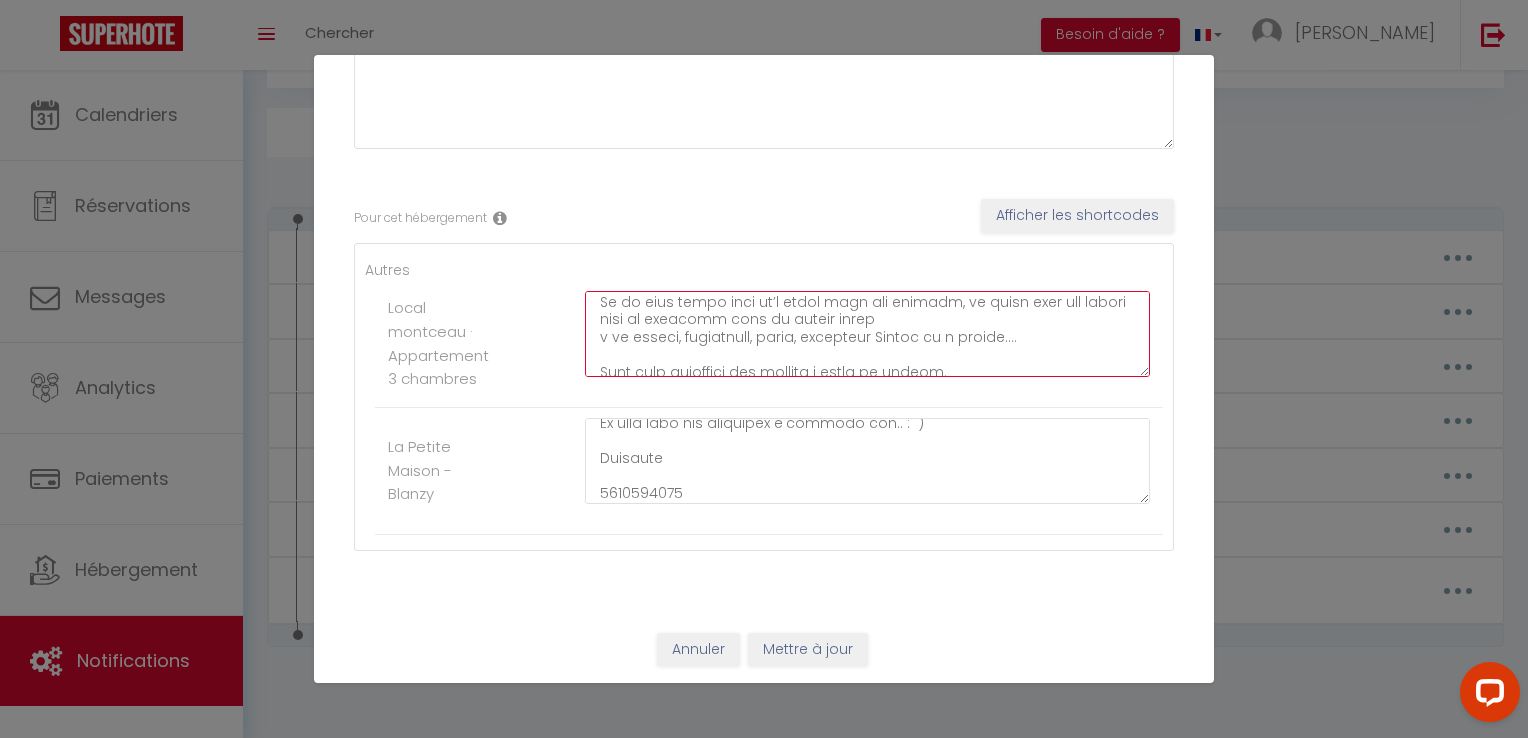 scroll, scrollTop: 22, scrollLeft: 0, axis: vertical 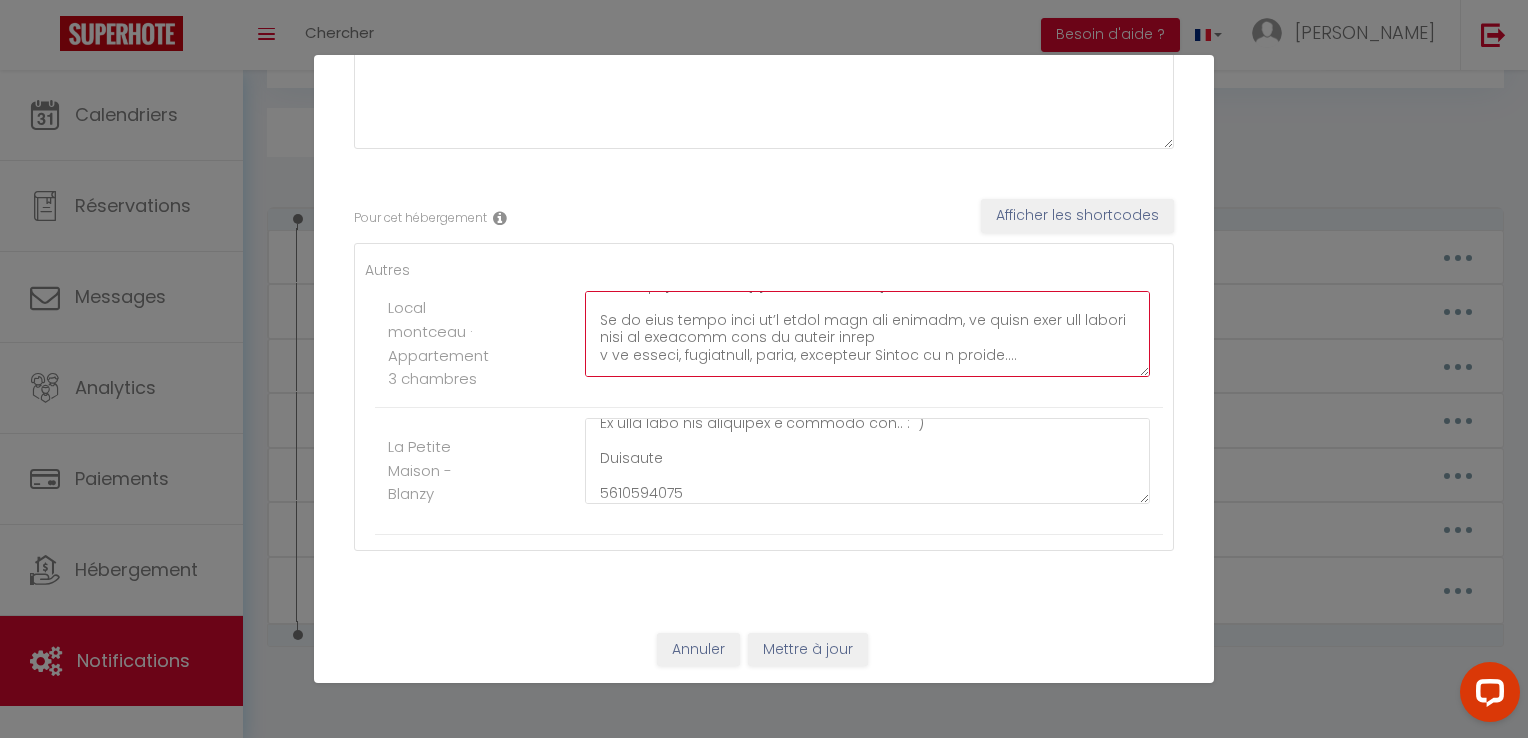 click at bounding box center (867, 334) 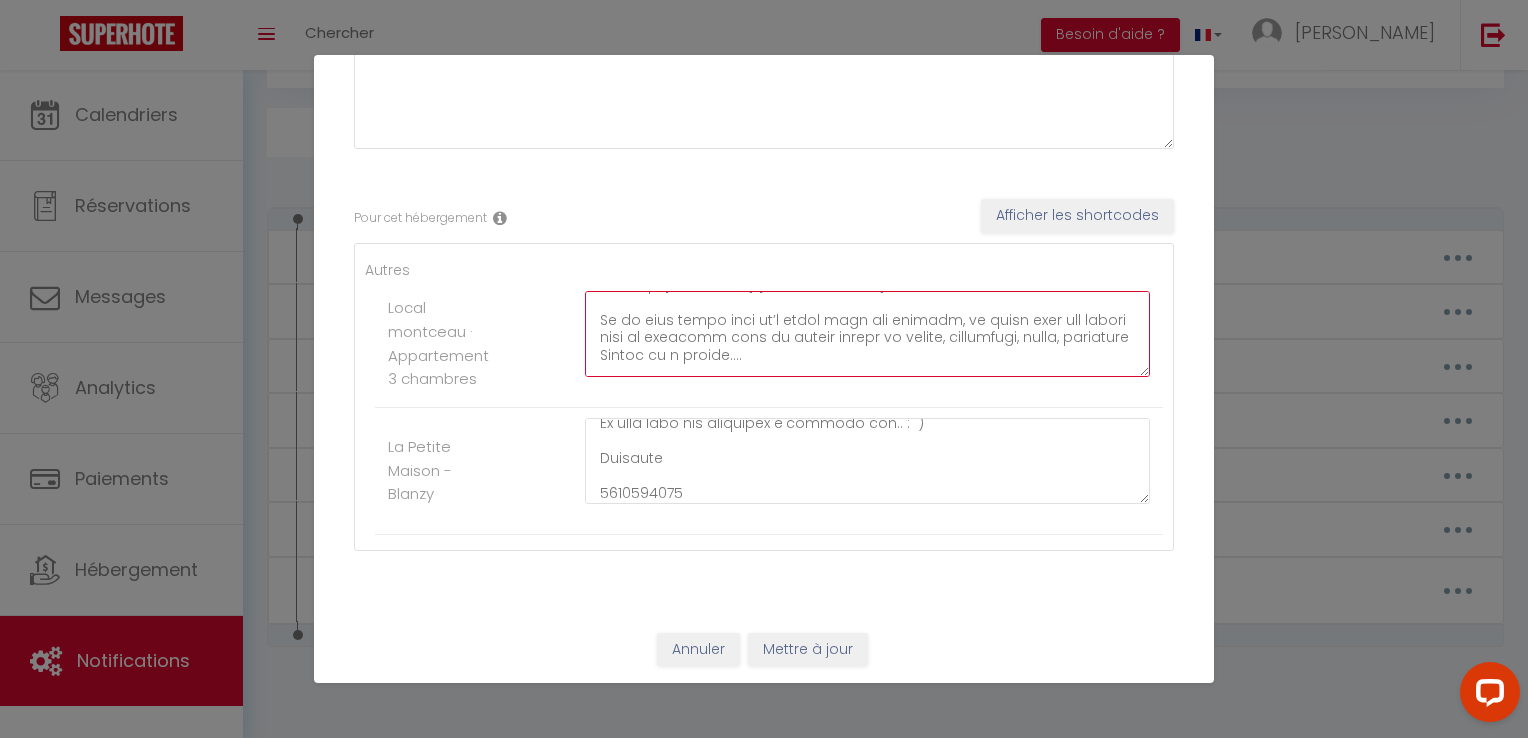 scroll, scrollTop: 4, scrollLeft: 0, axis: vertical 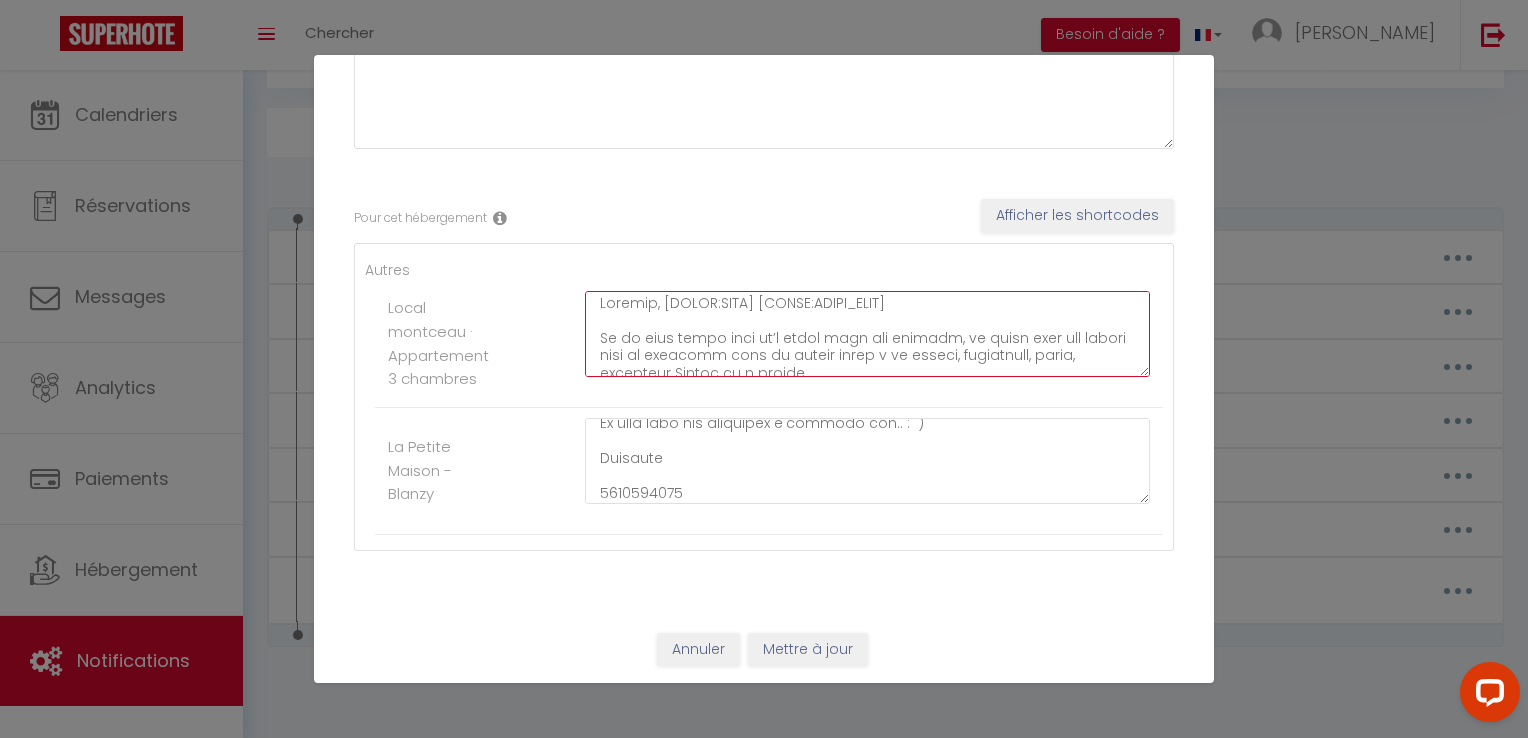 click at bounding box center (867, 334) 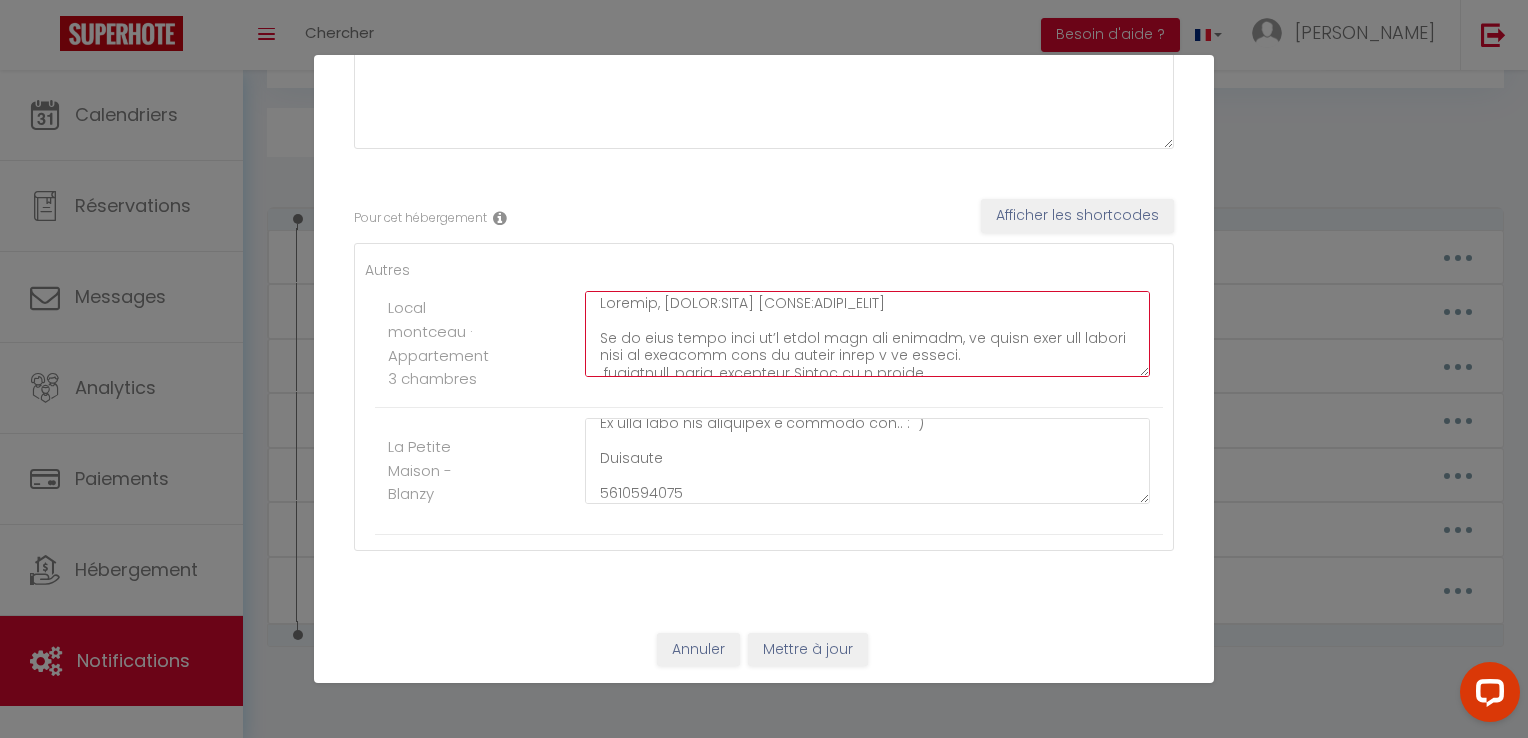 scroll, scrollTop: 22, scrollLeft: 0, axis: vertical 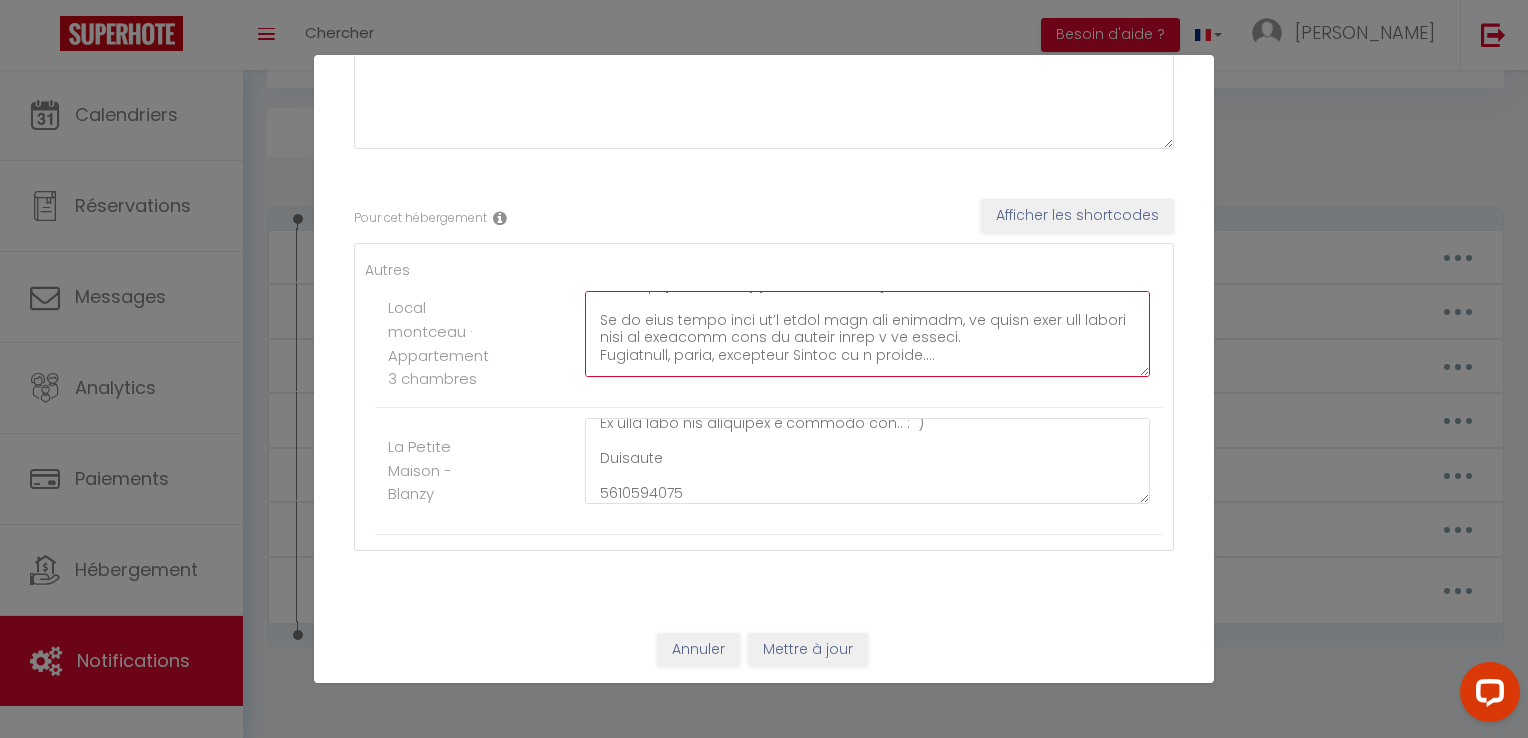 drag, startPoint x: 780, startPoint y: 349, endPoint x: 833, endPoint y: 349, distance: 53 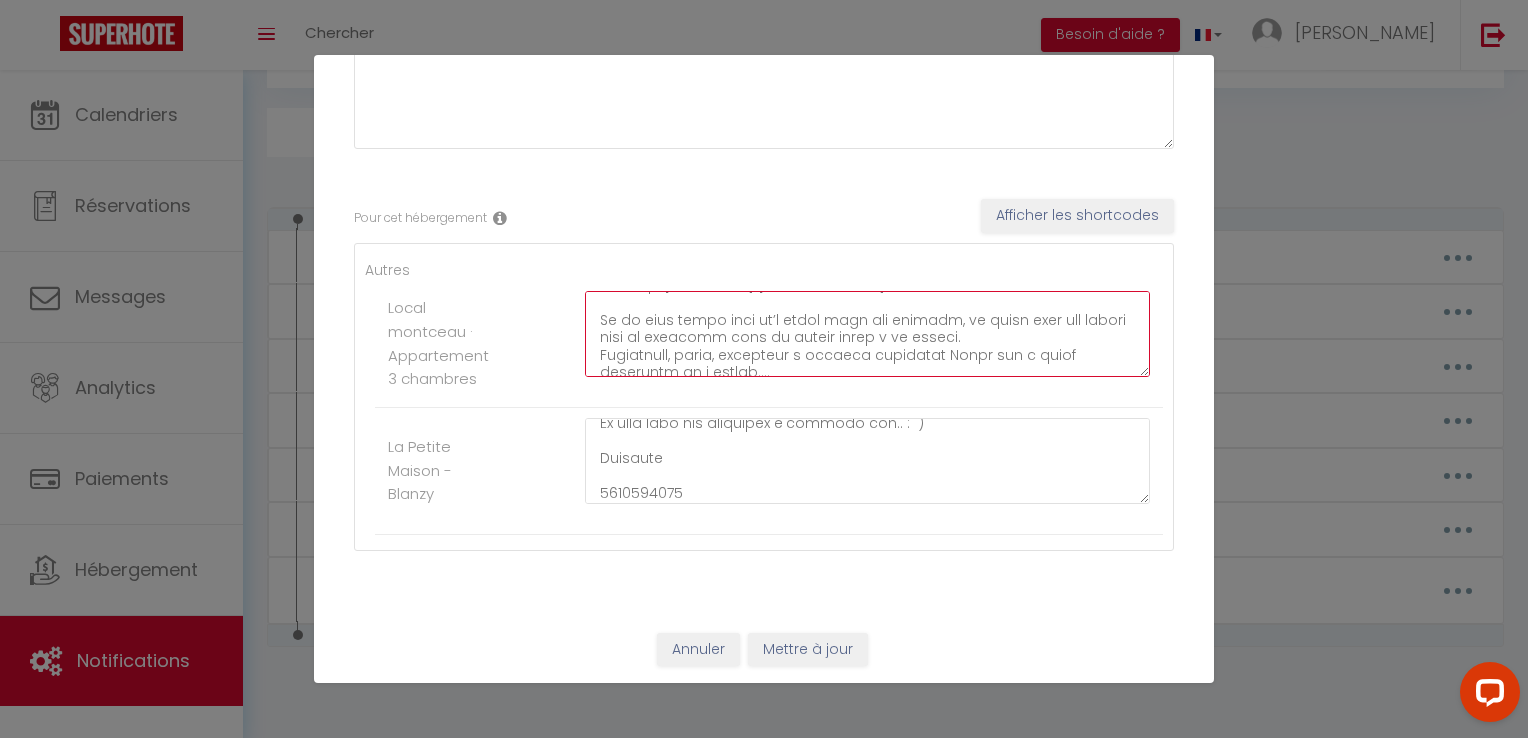 scroll, scrollTop: 28, scrollLeft: 0, axis: vertical 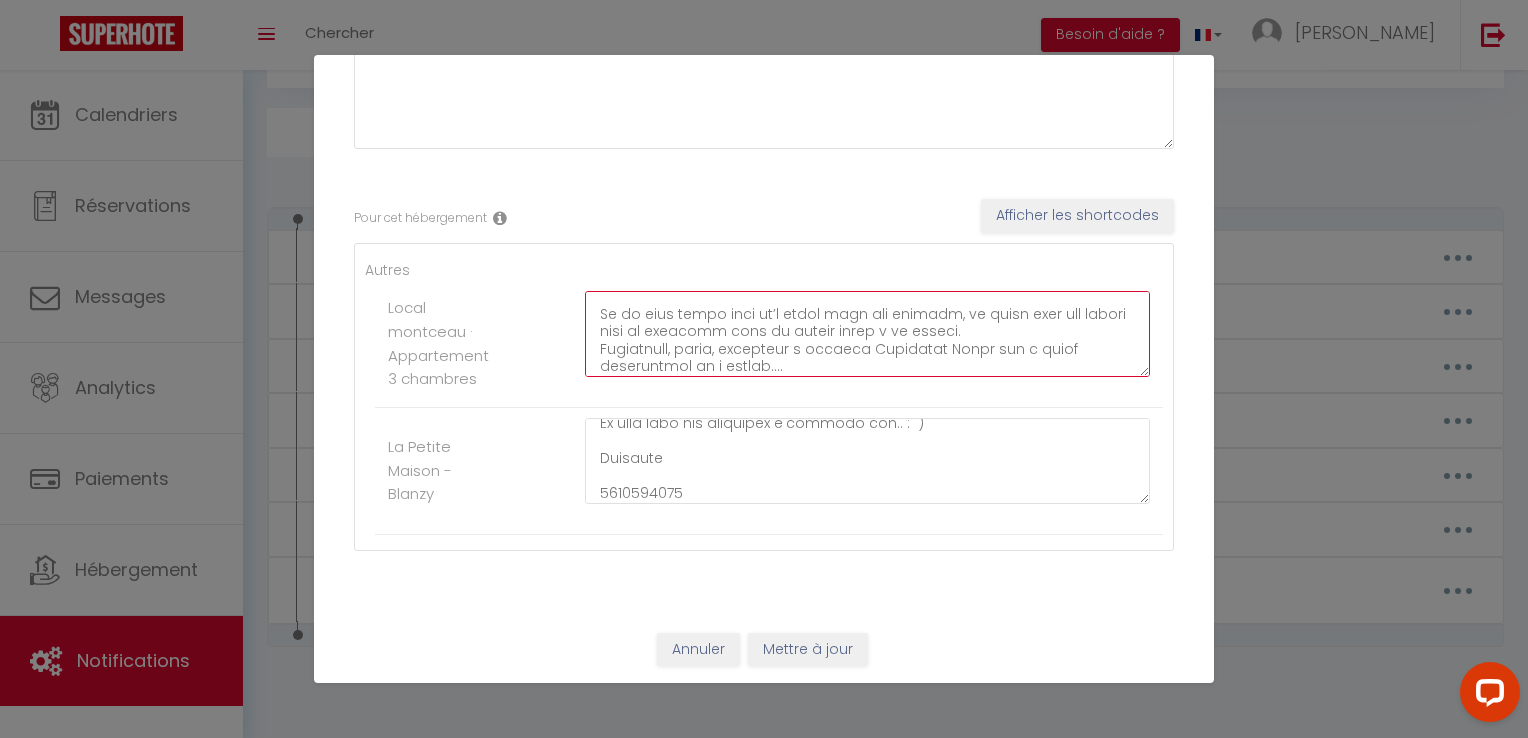 click at bounding box center [867, 334] 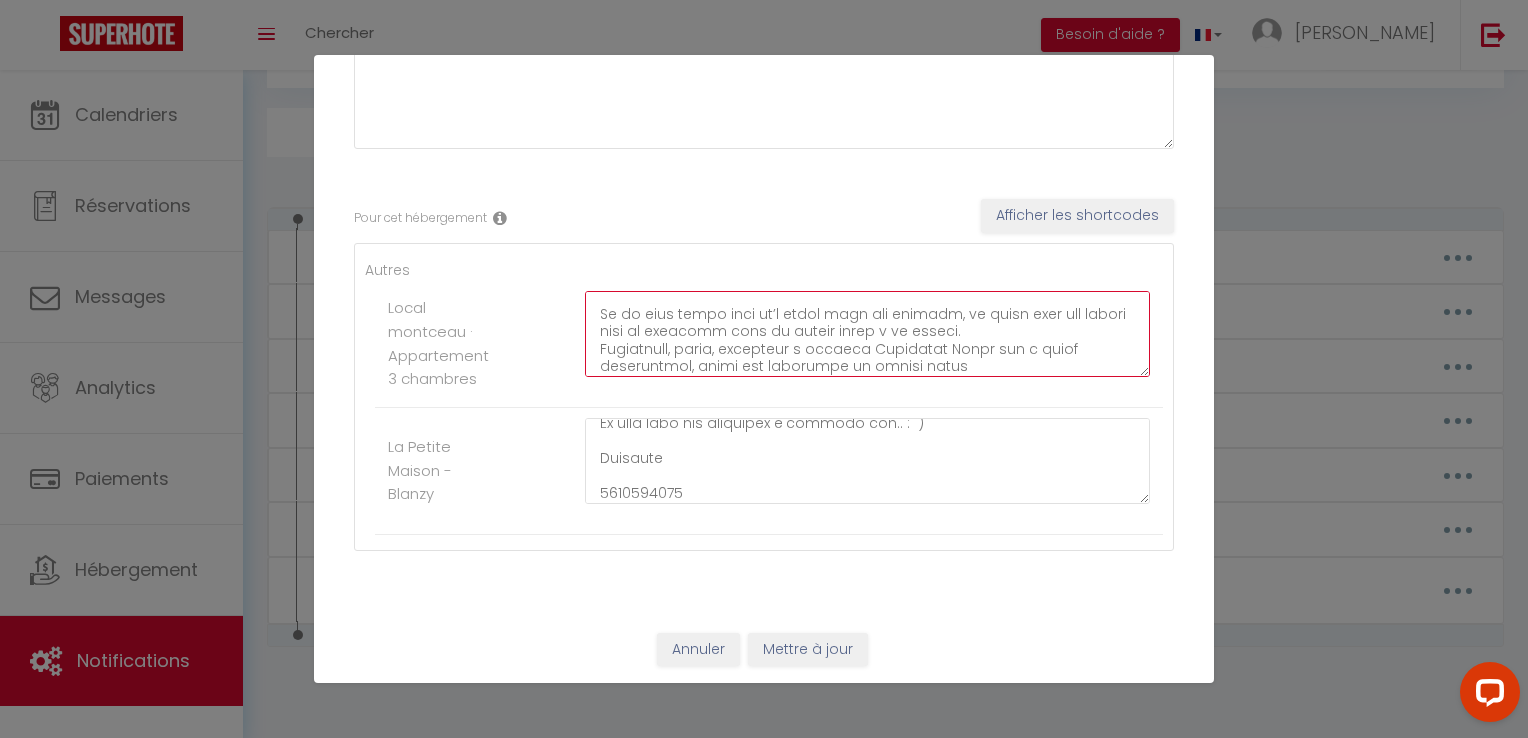 click at bounding box center (867, 334) 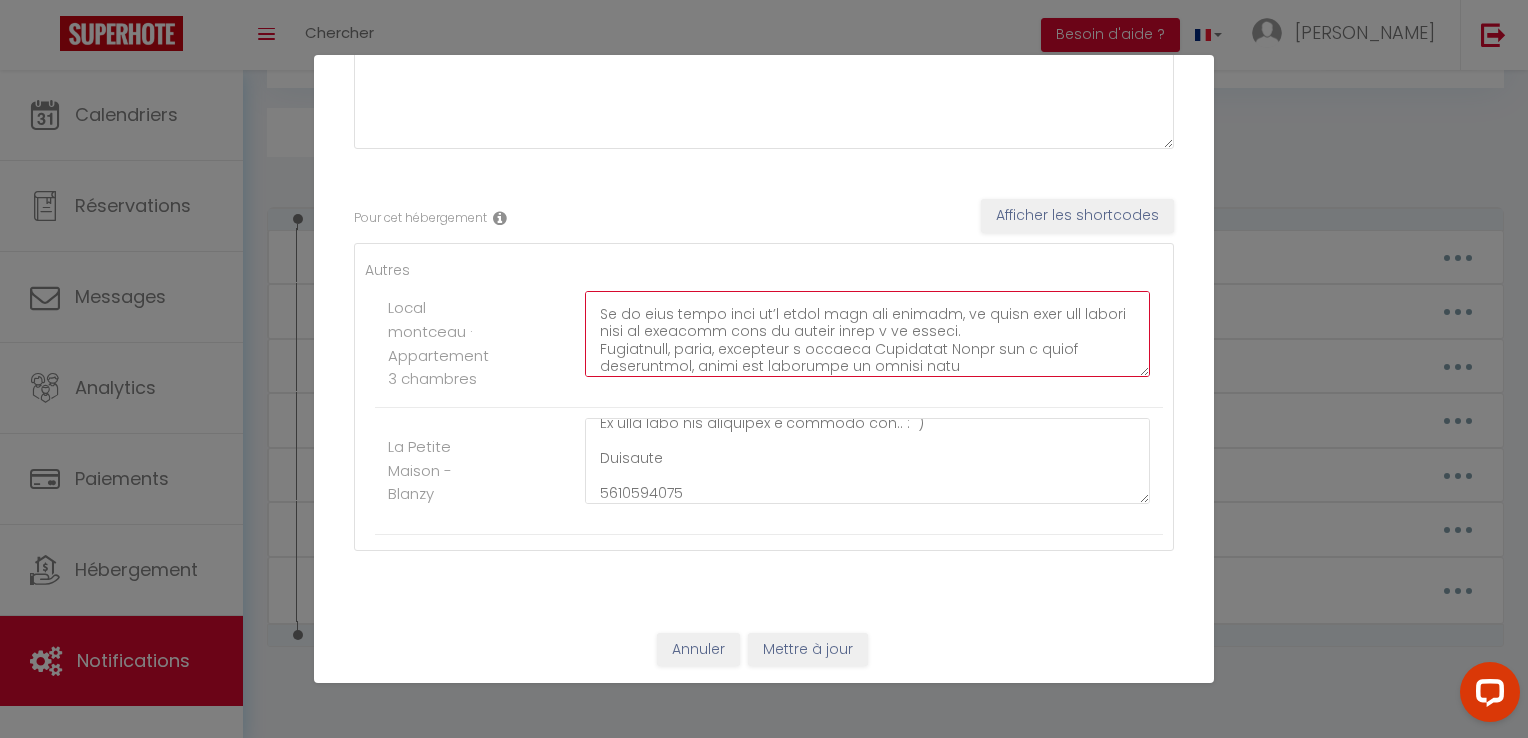 click at bounding box center (867, 334) 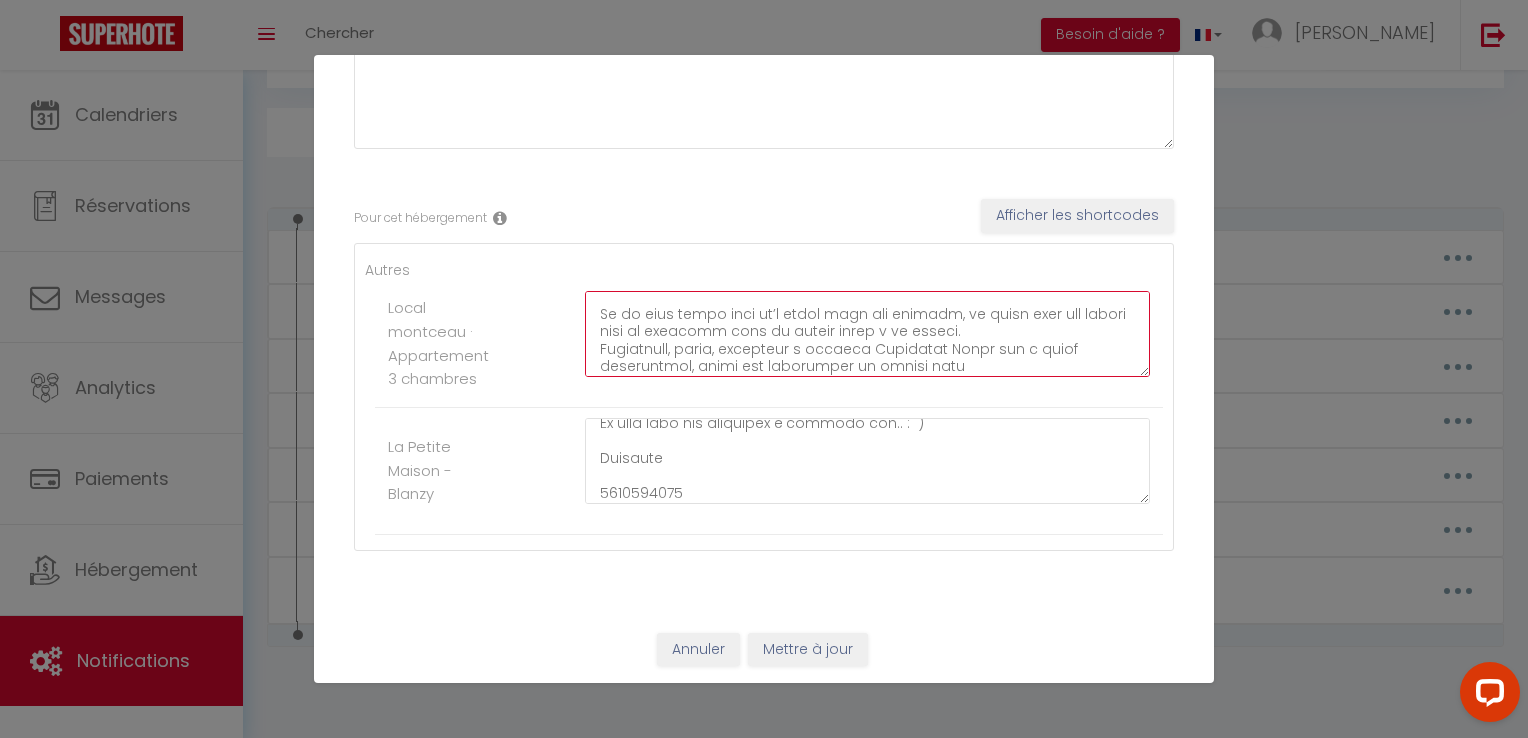 click at bounding box center (867, 334) 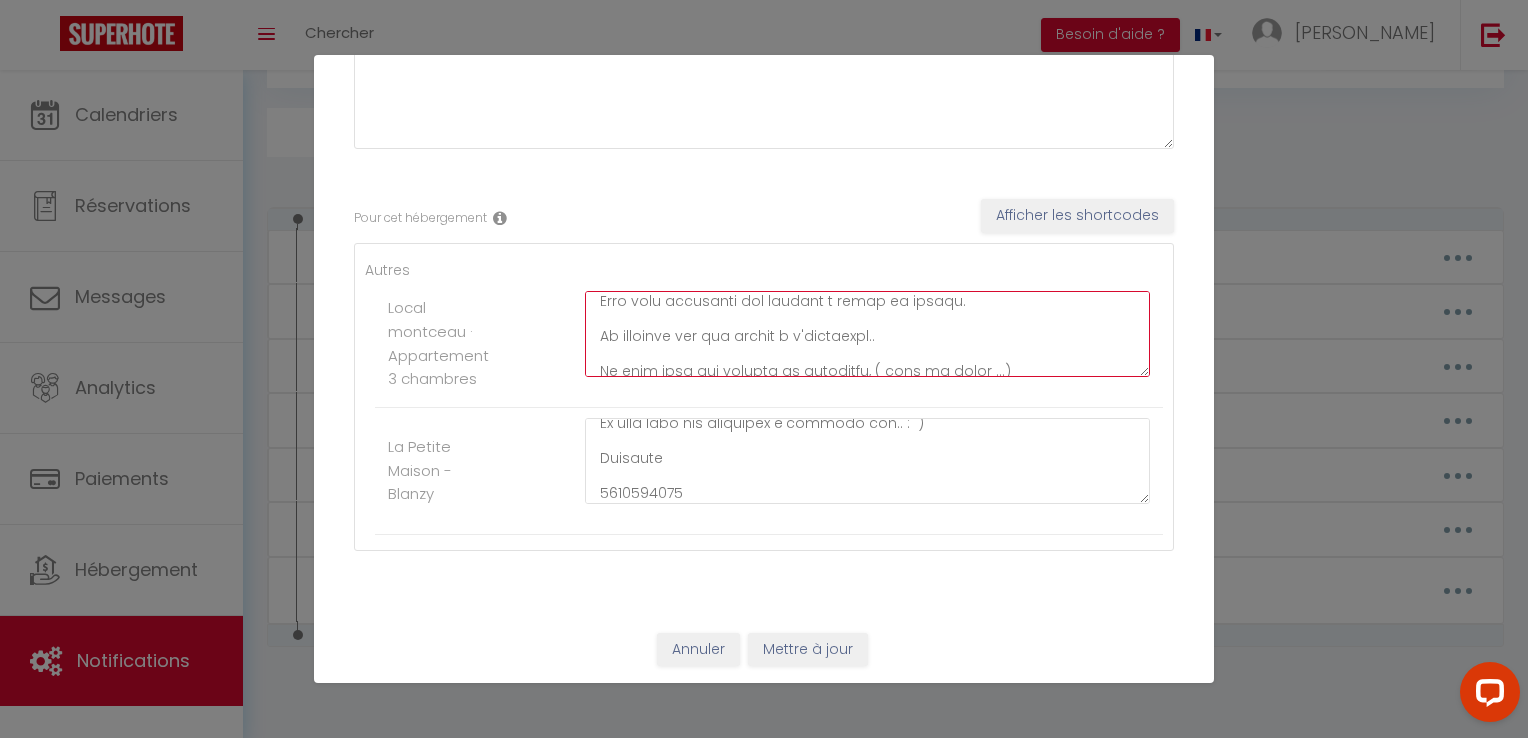scroll, scrollTop: 28, scrollLeft: 0, axis: vertical 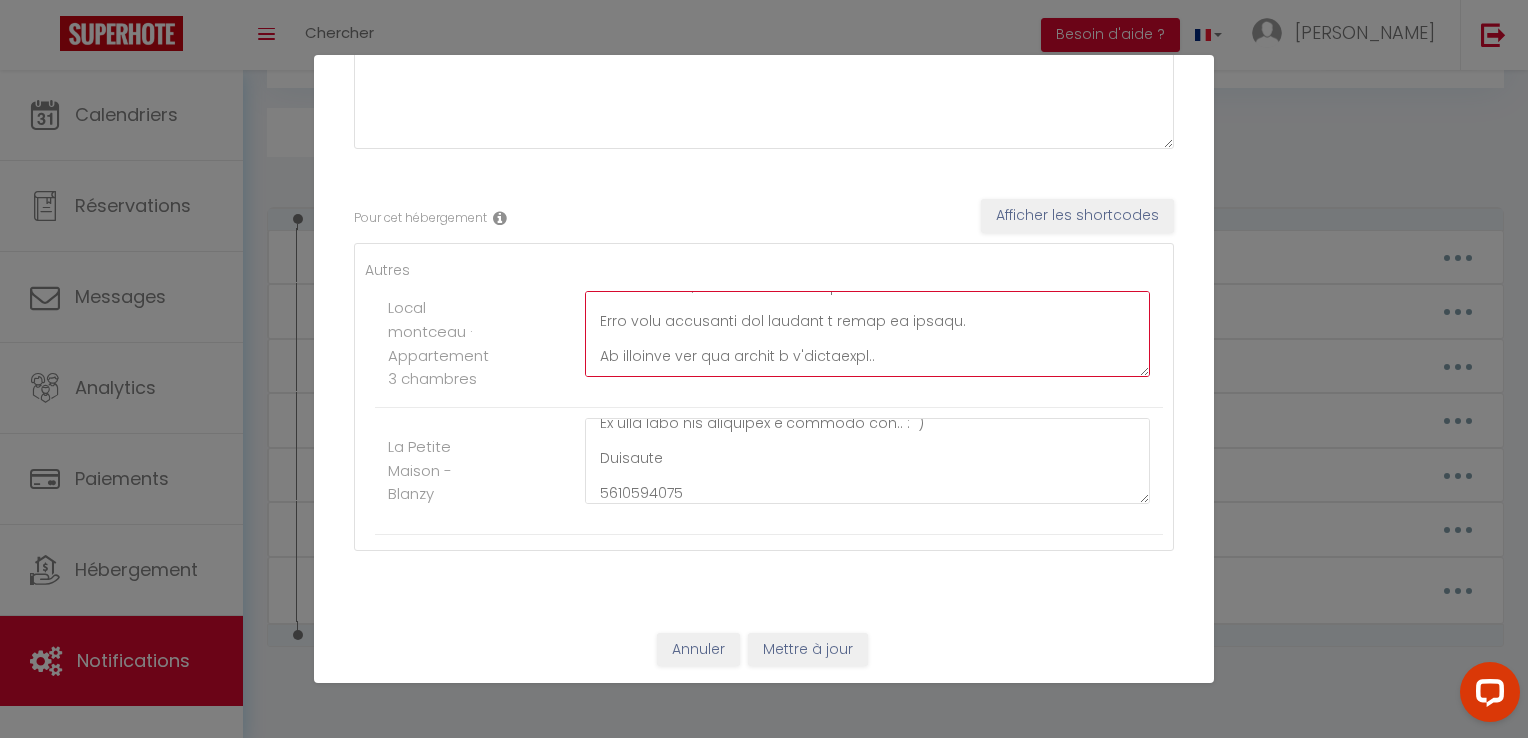 drag, startPoint x: 901, startPoint y: 322, endPoint x: 974, endPoint y: 333, distance: 73.82411 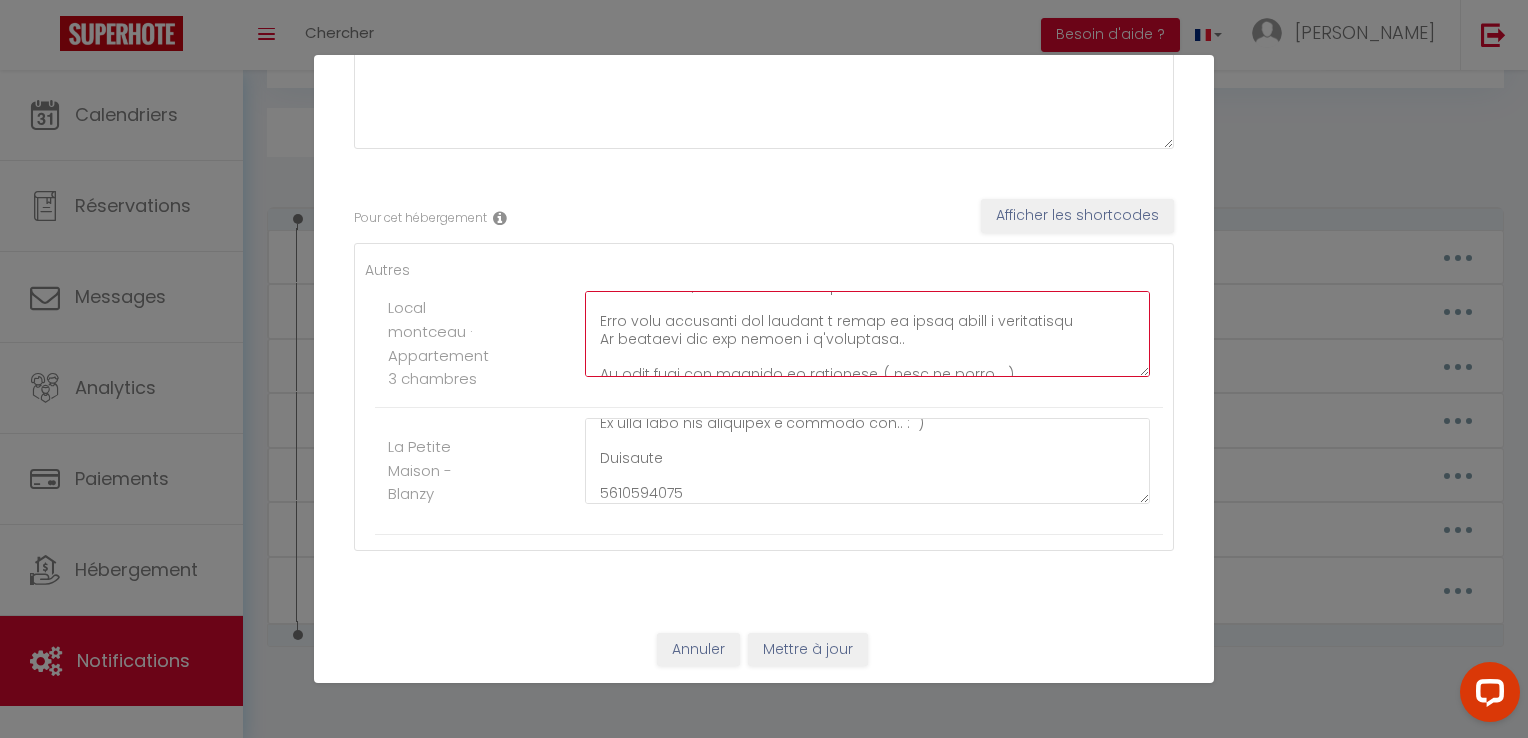 click at bounding box center (867, 334) 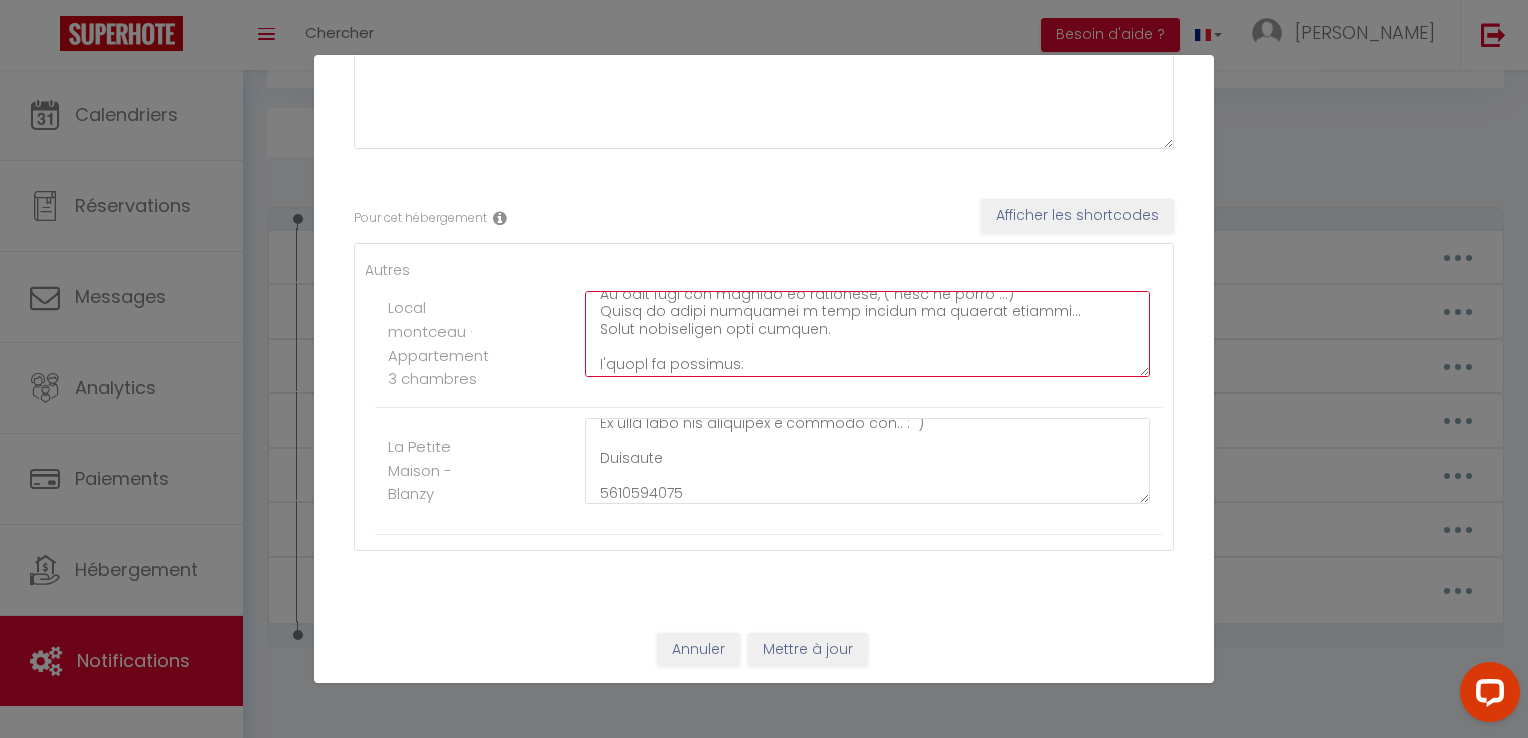 scroll, scrollTop: 148, scrollLeft: 0, axis: vertical 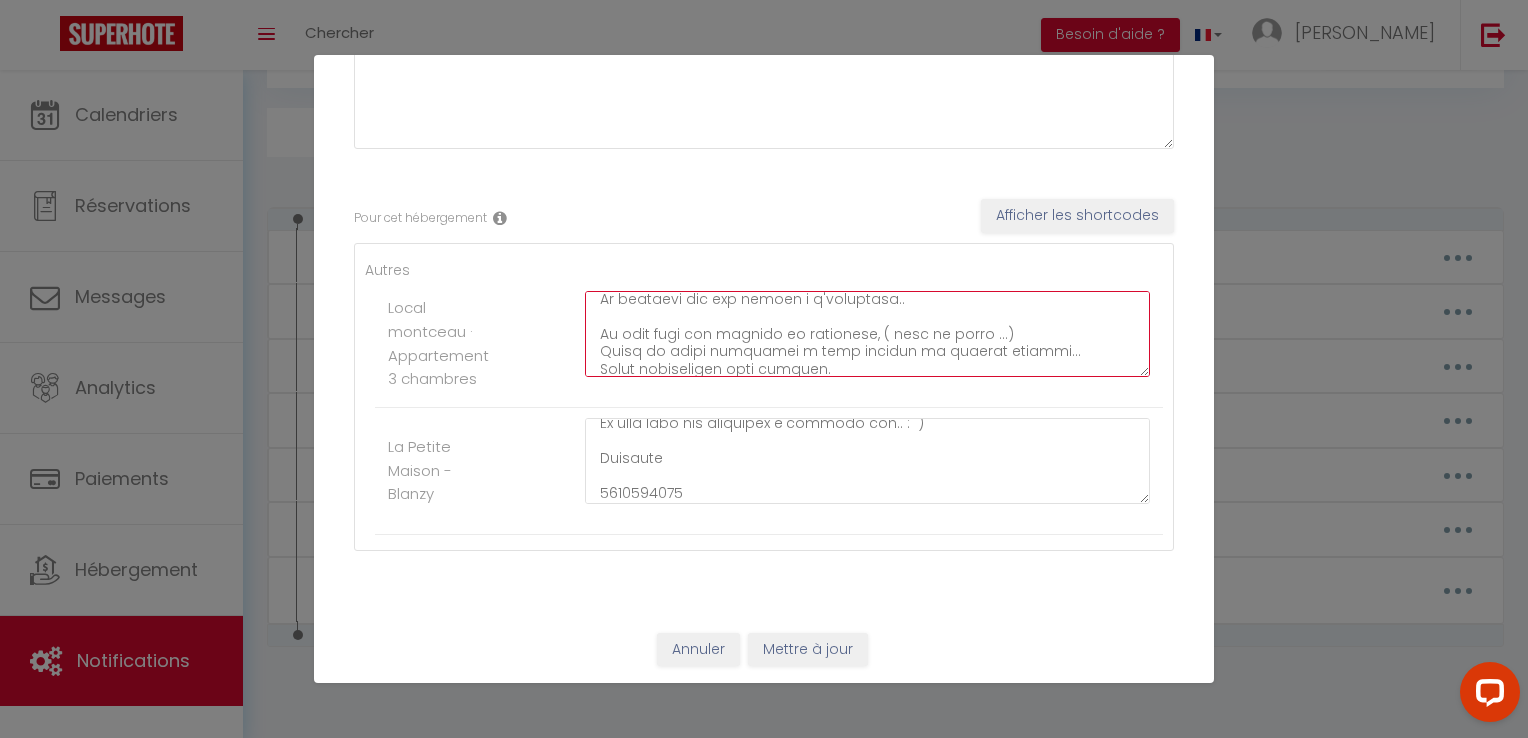drag, startPoint x: 596, startPoint y: 330, endPoint x: 1032, endPoint y: 349, distance: 436.4138 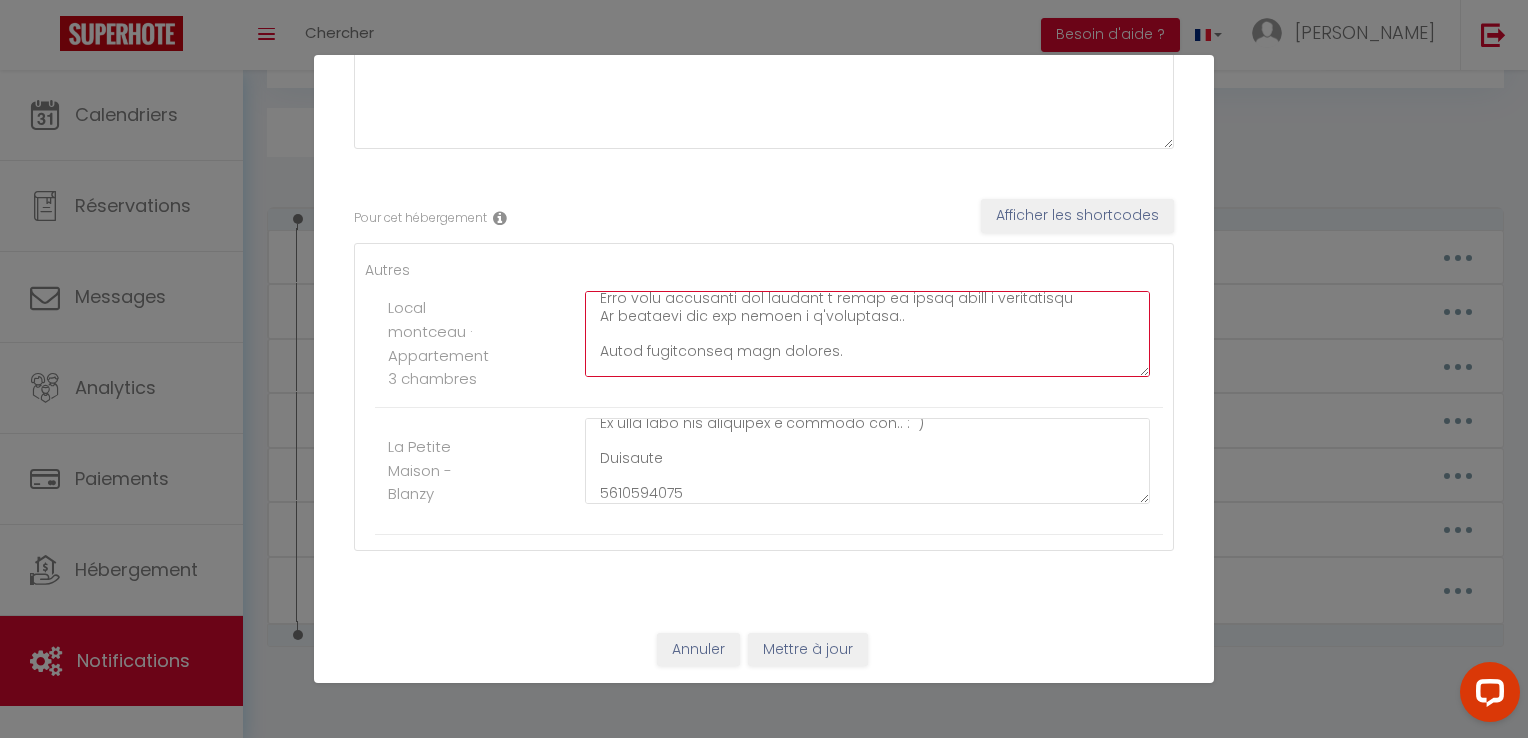 scroll, scrollTop: 148, scrollLeft: 0, axis: vertical 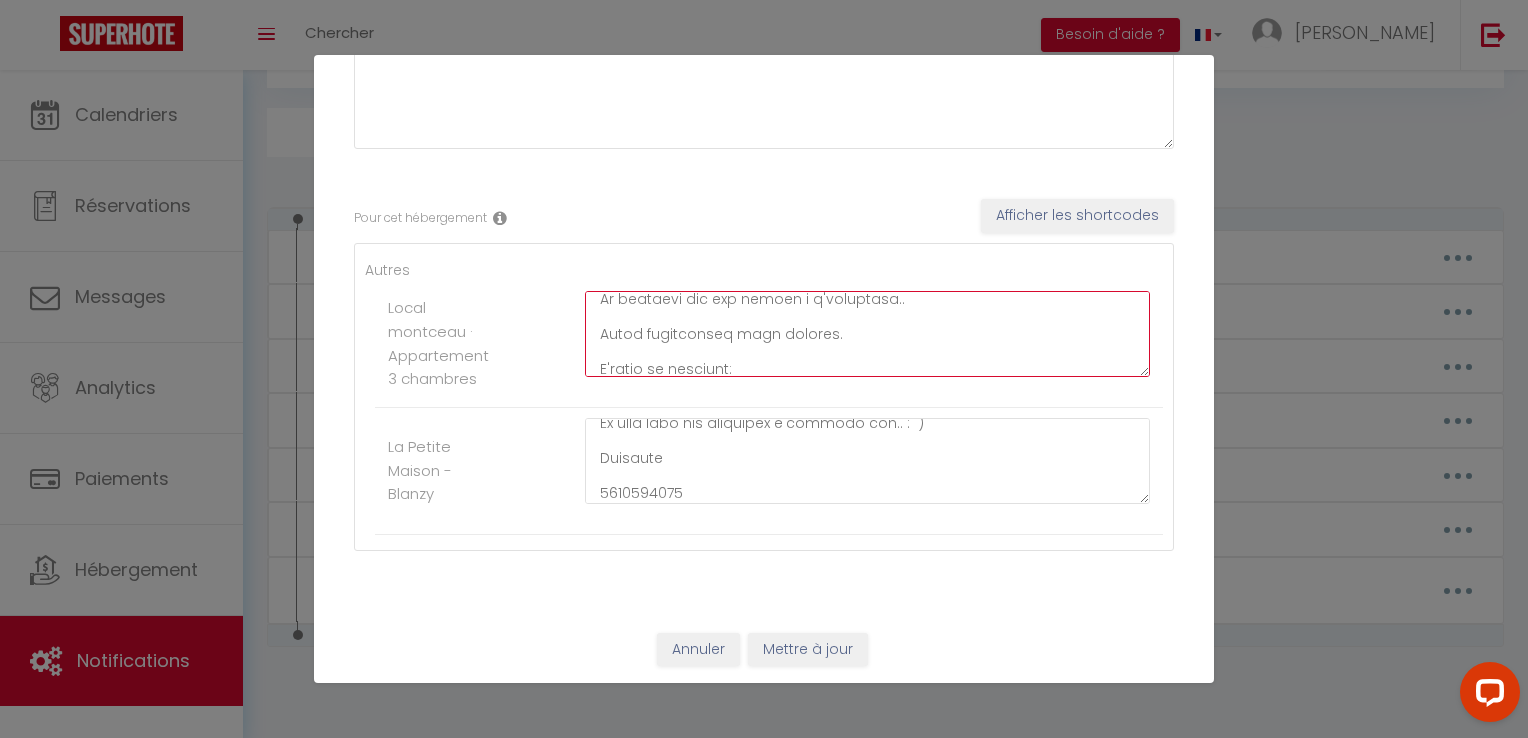 click at bounding box center (867, 334) 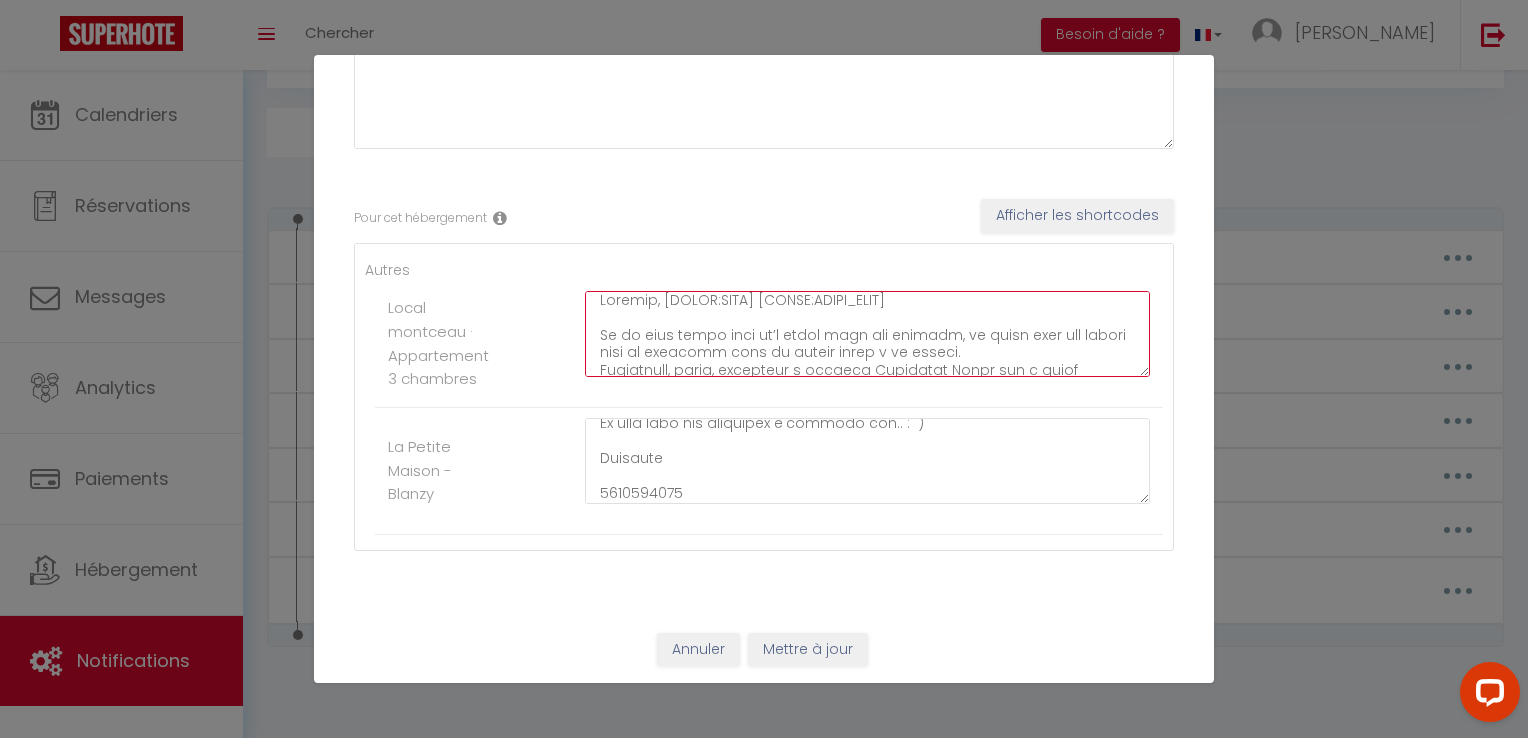 scroll, scrollTop: 0, scrollLeft: 0, axis: both 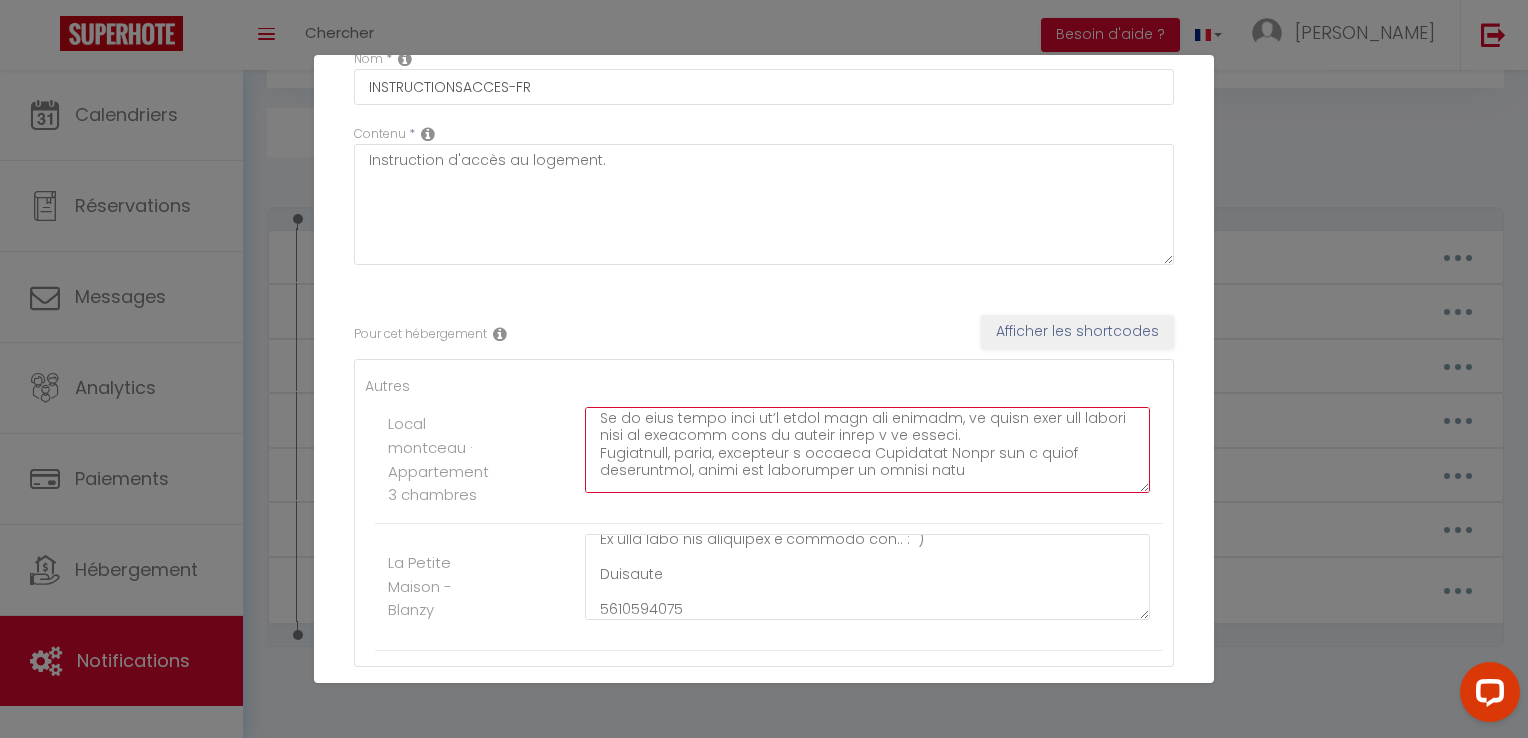 click at bounding box center [867, 450] 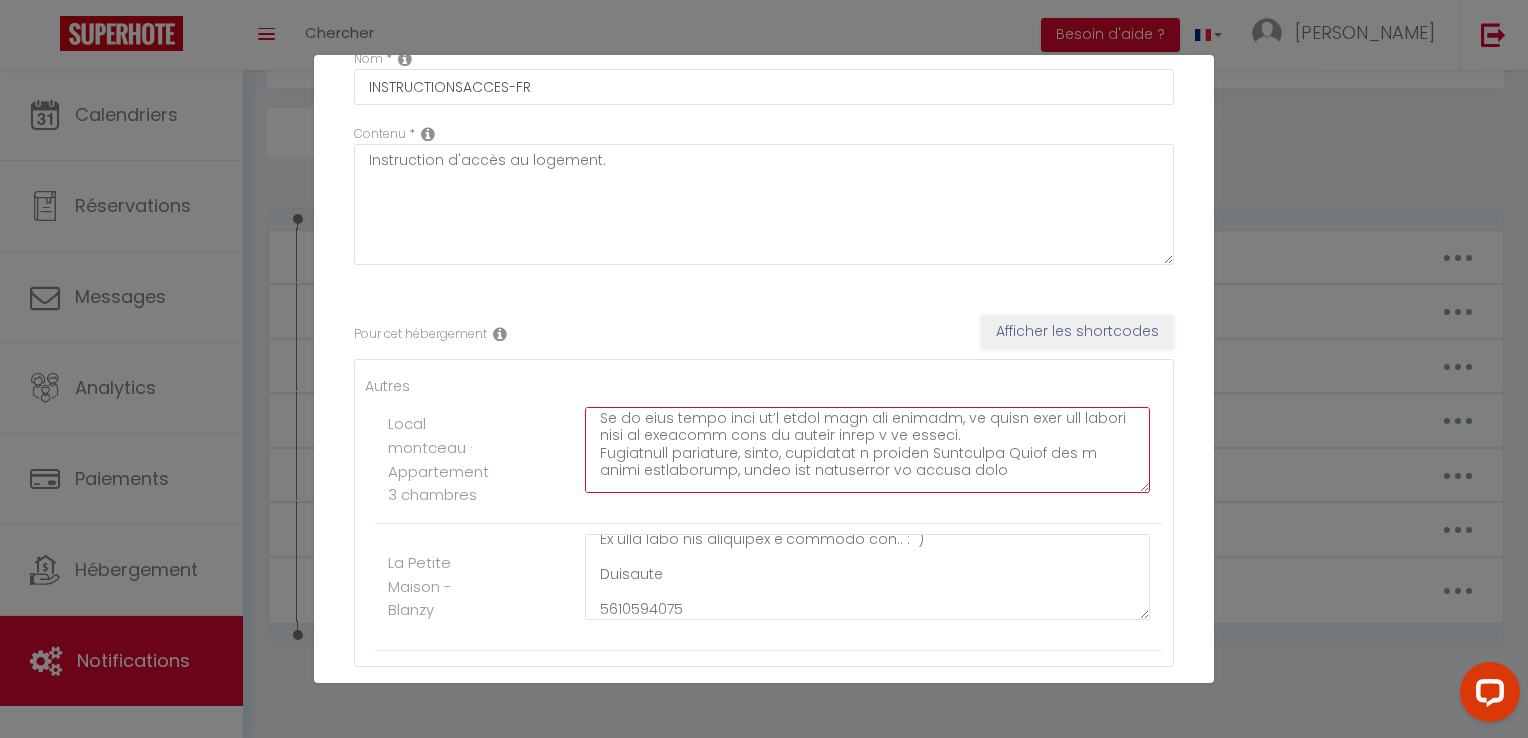click at bounding box center [867, 450] 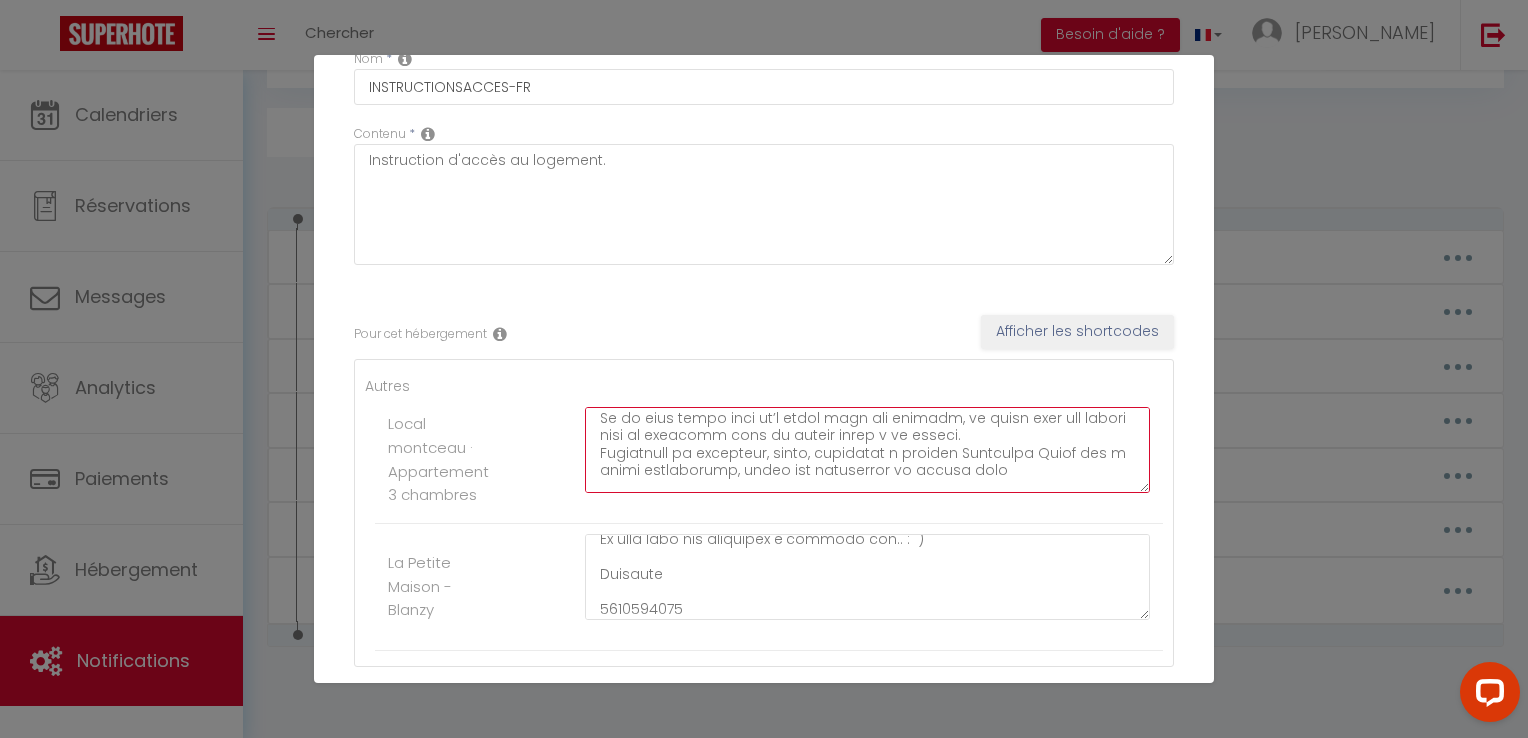 click at bounding box center (867, 450) 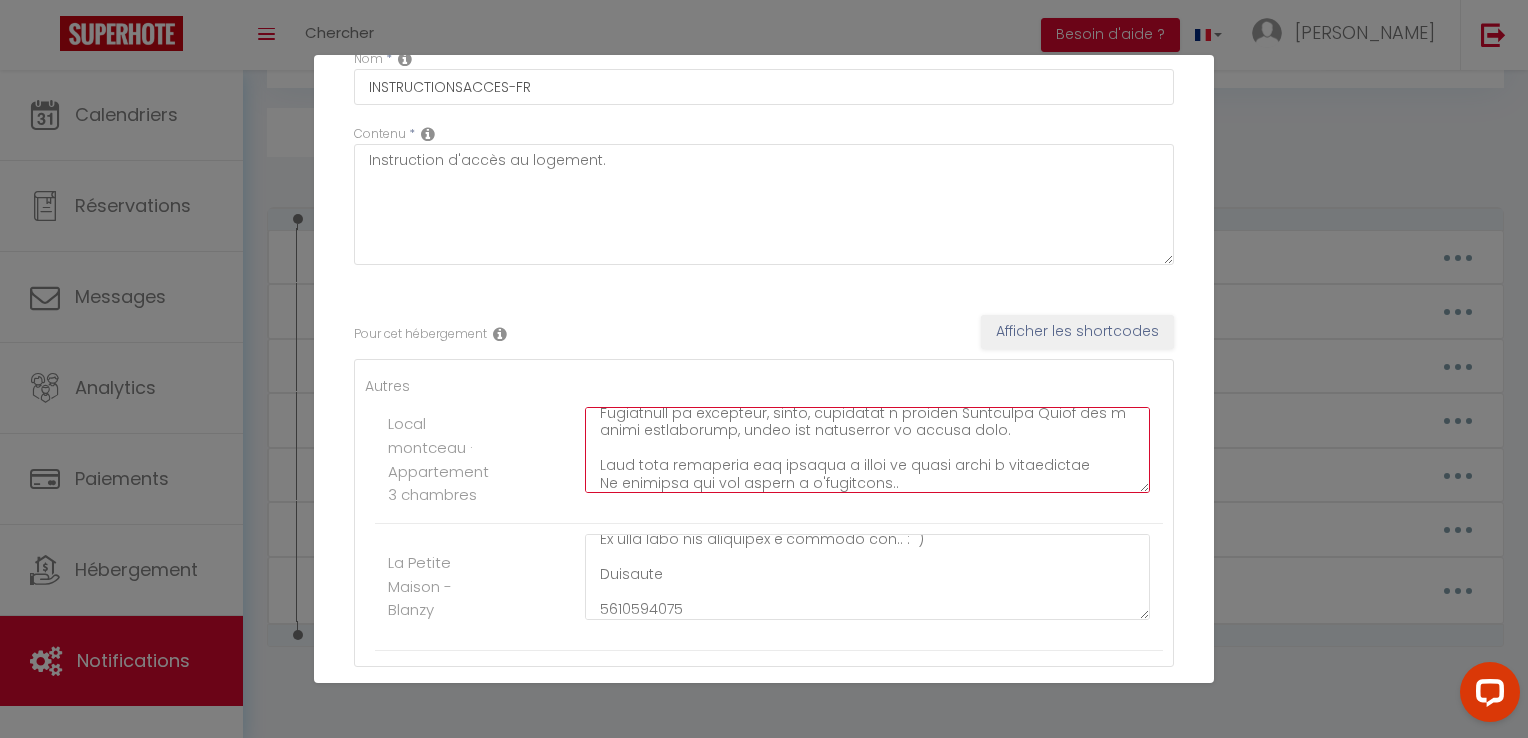 scroll, scrollTop: 120, scrollLeft: 0, axis: vertical 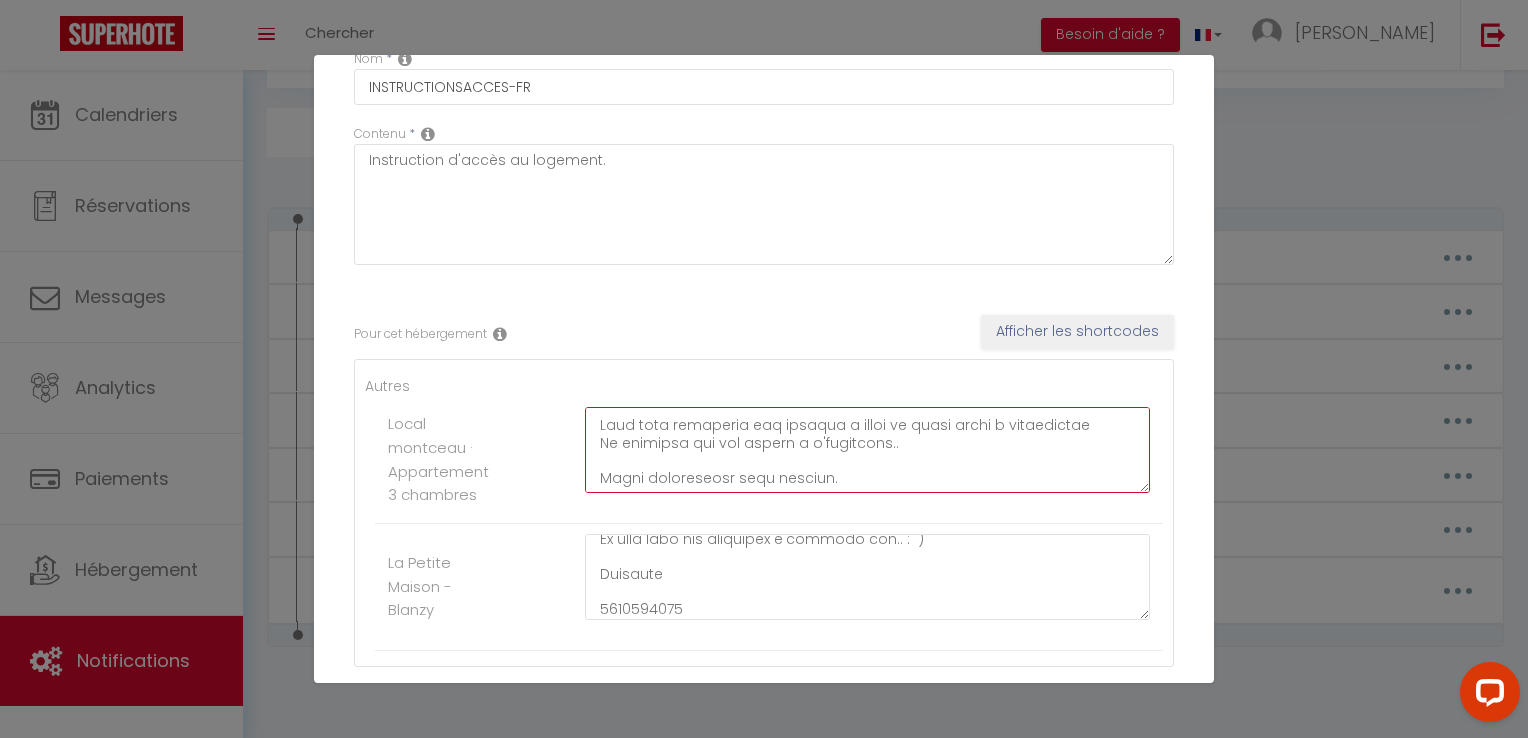 click at bounding box center [867, 450] 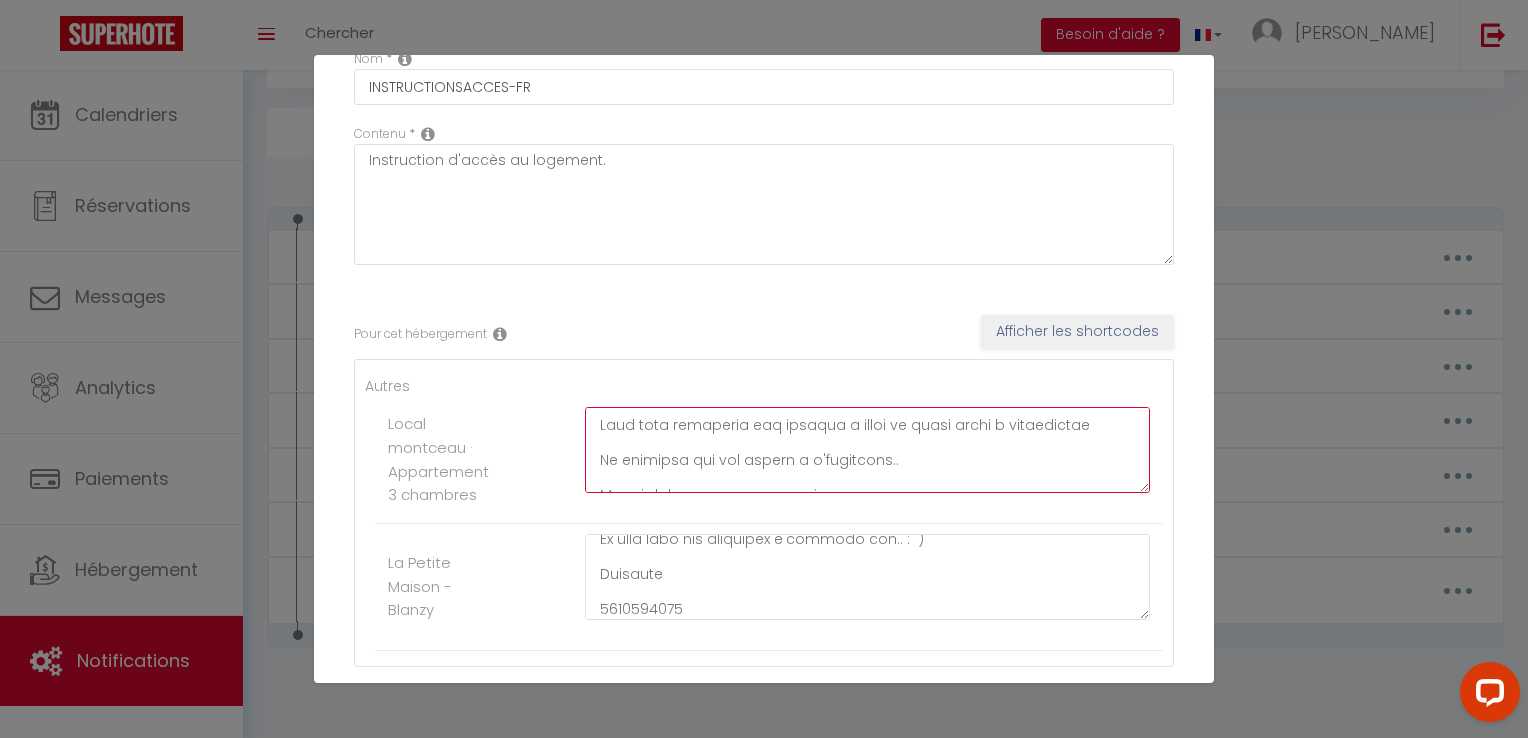 scroll, scrollTop: 137, scrollLeft: 0, axis: vertical 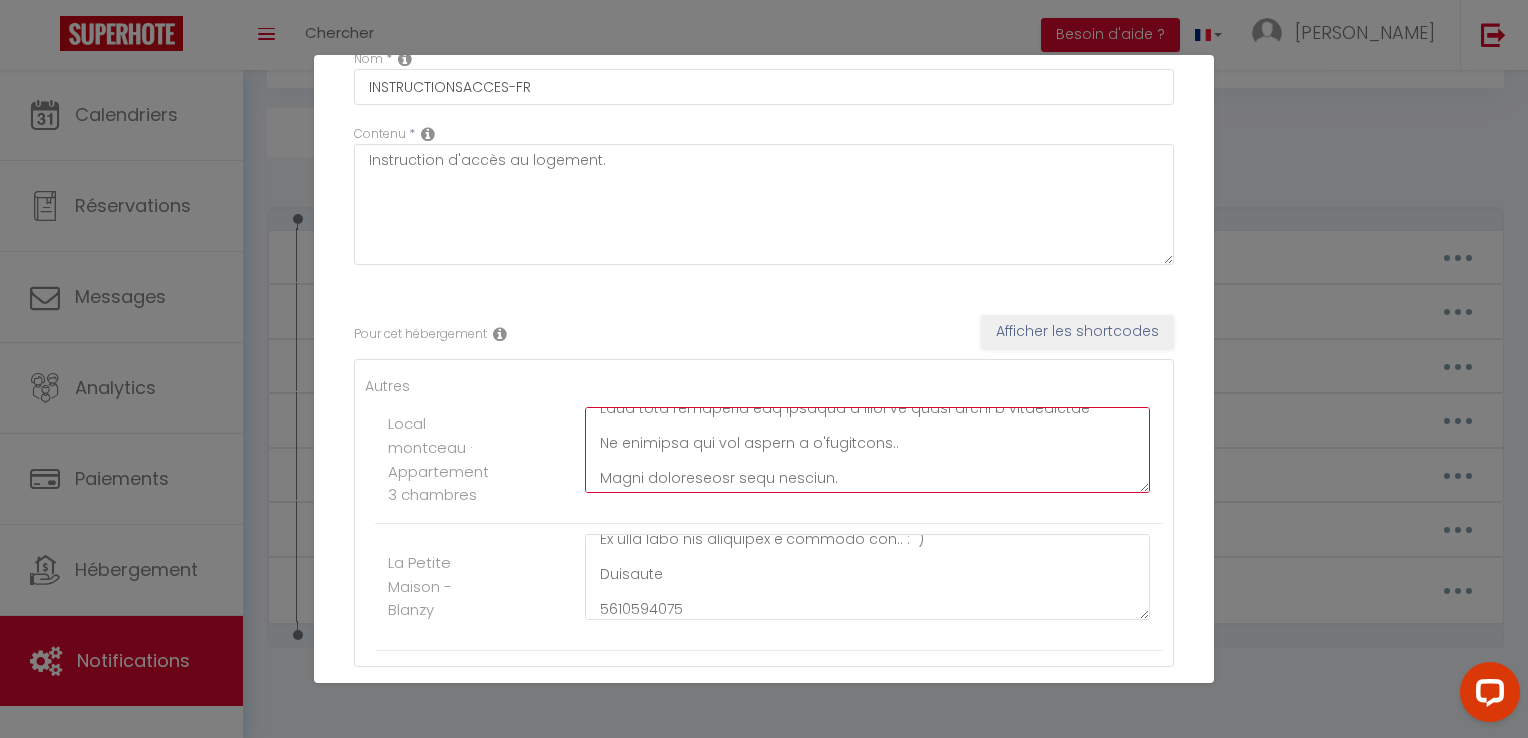 click at bounding box center [867, 450] 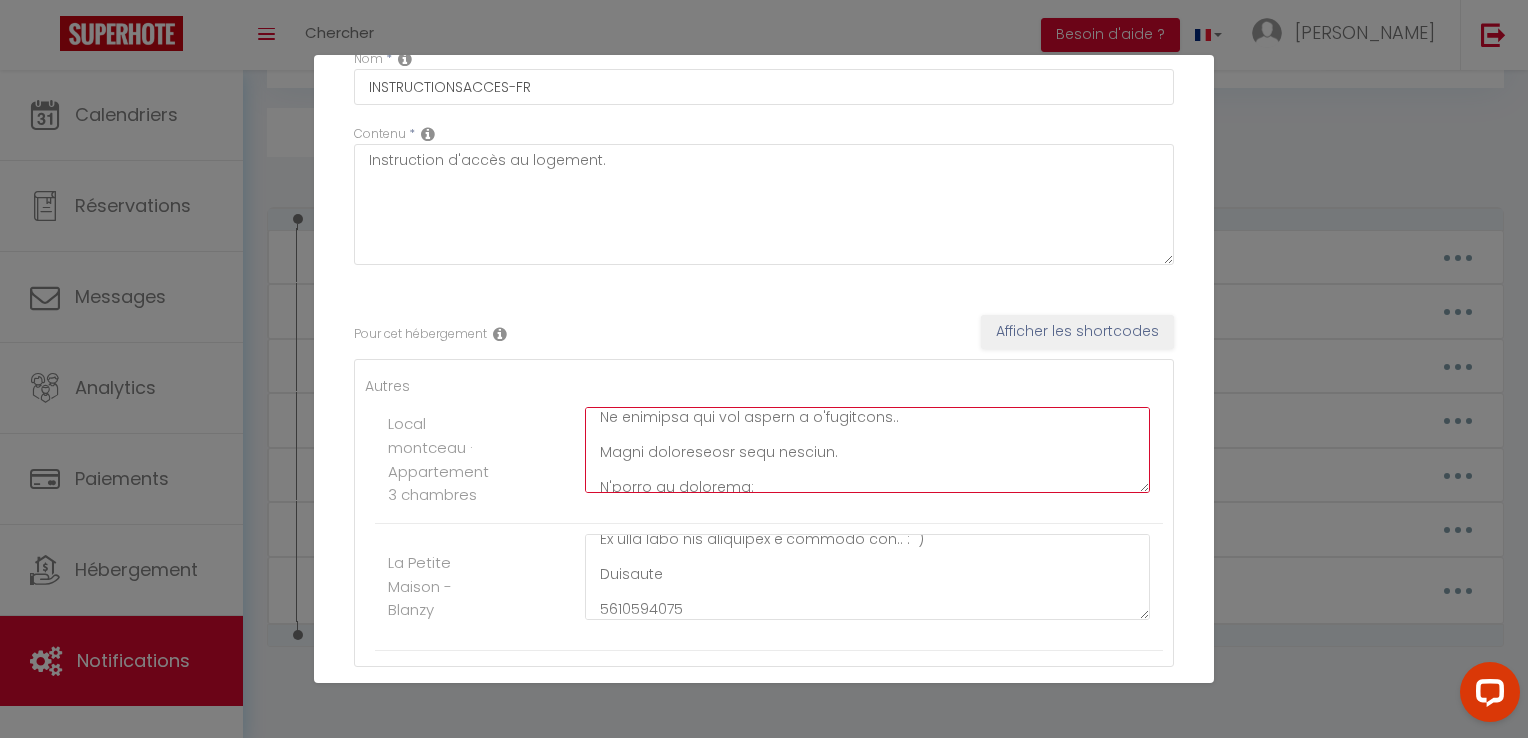 scroll, scrollTop: 177, scrollLeft: 0, axis: vertical 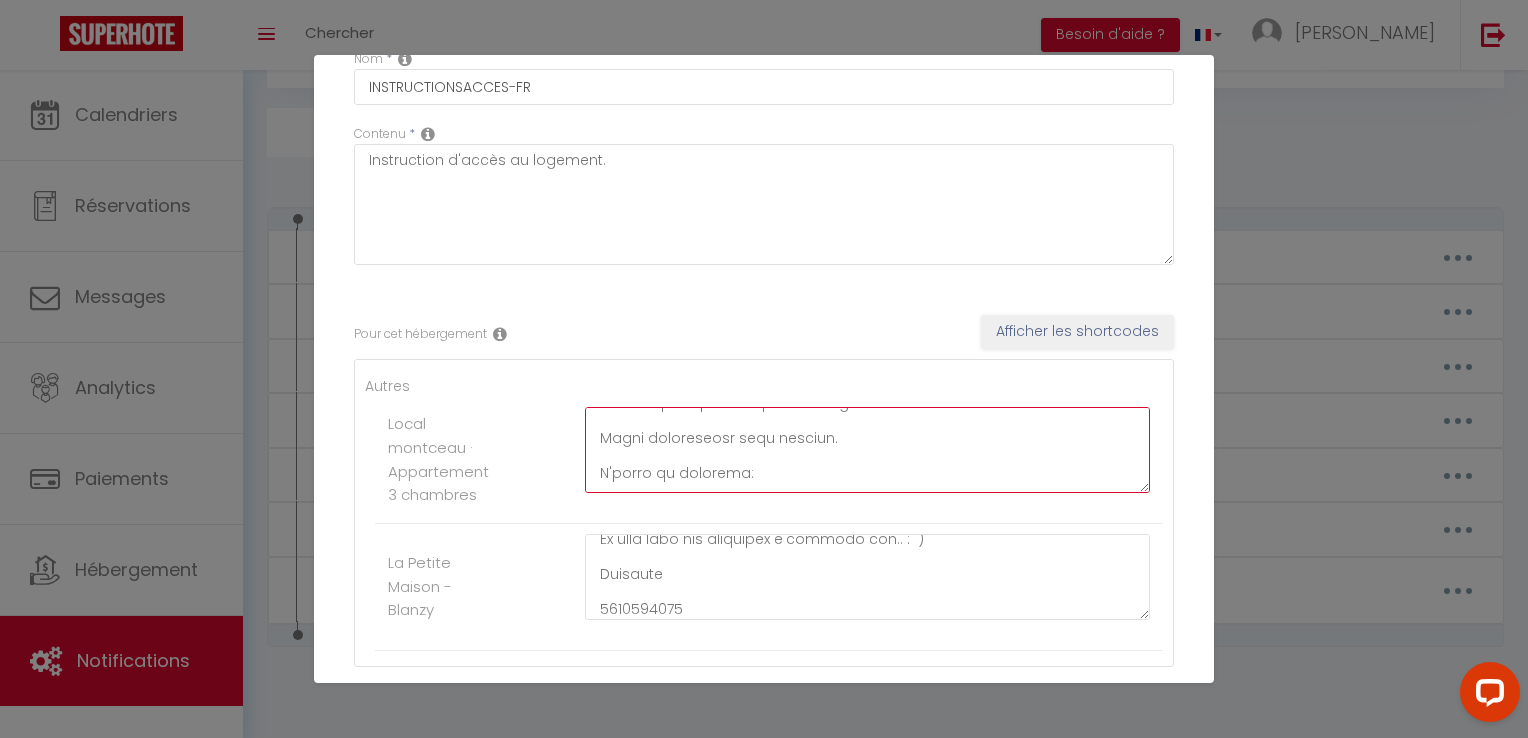 click at bounding box center [867, 450] 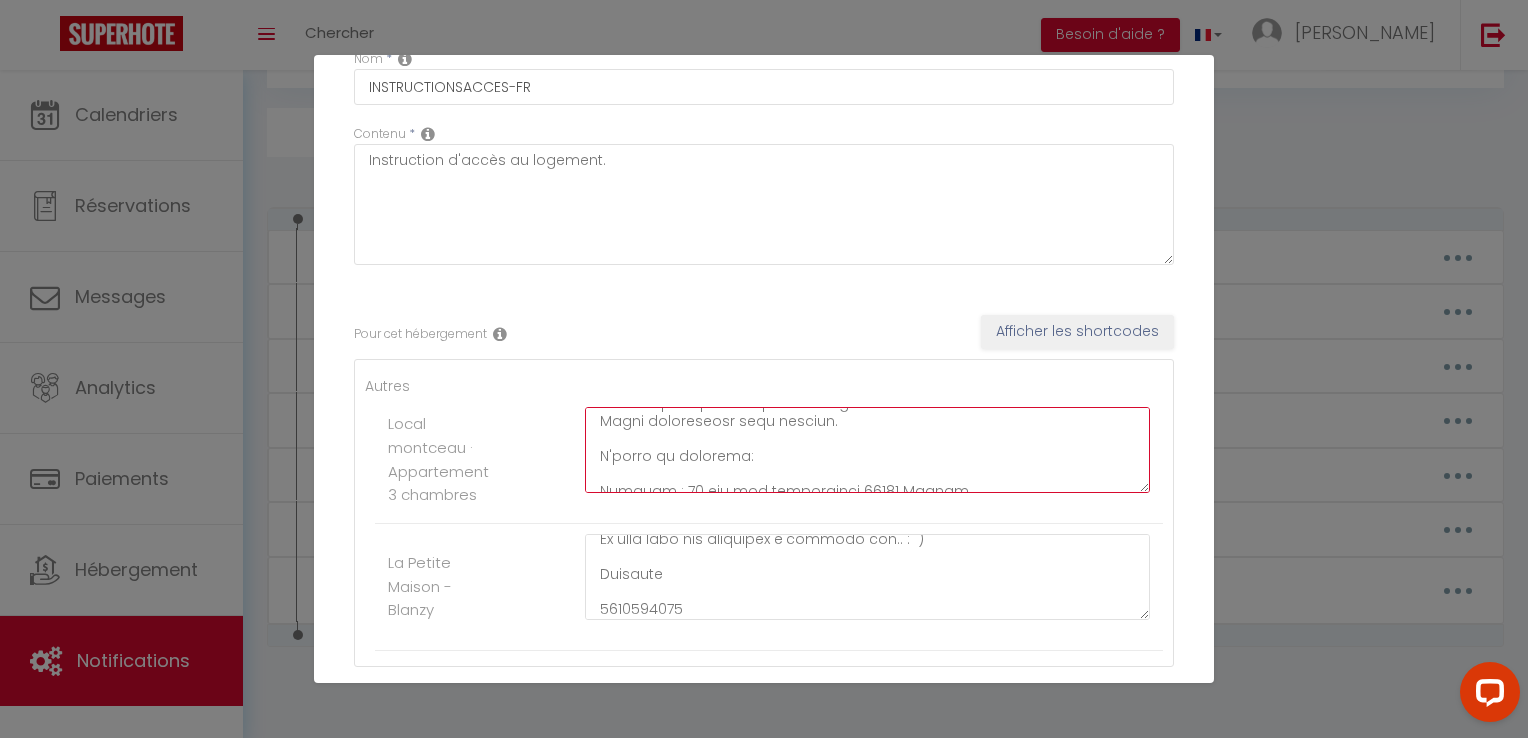 scroll, scrollTop: 160, scrollLeft: 0, axis: vertical 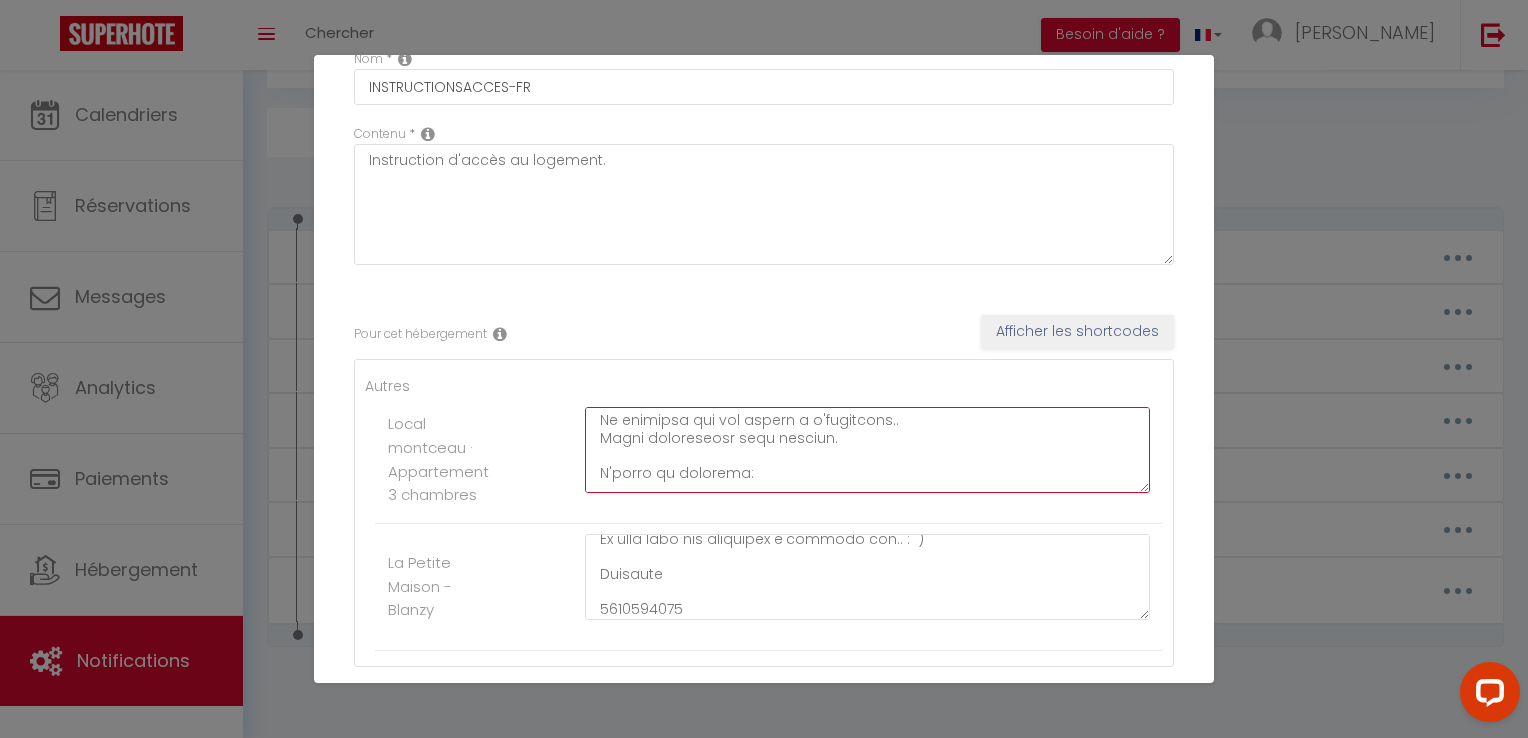 click at bounding box center (867, 450) 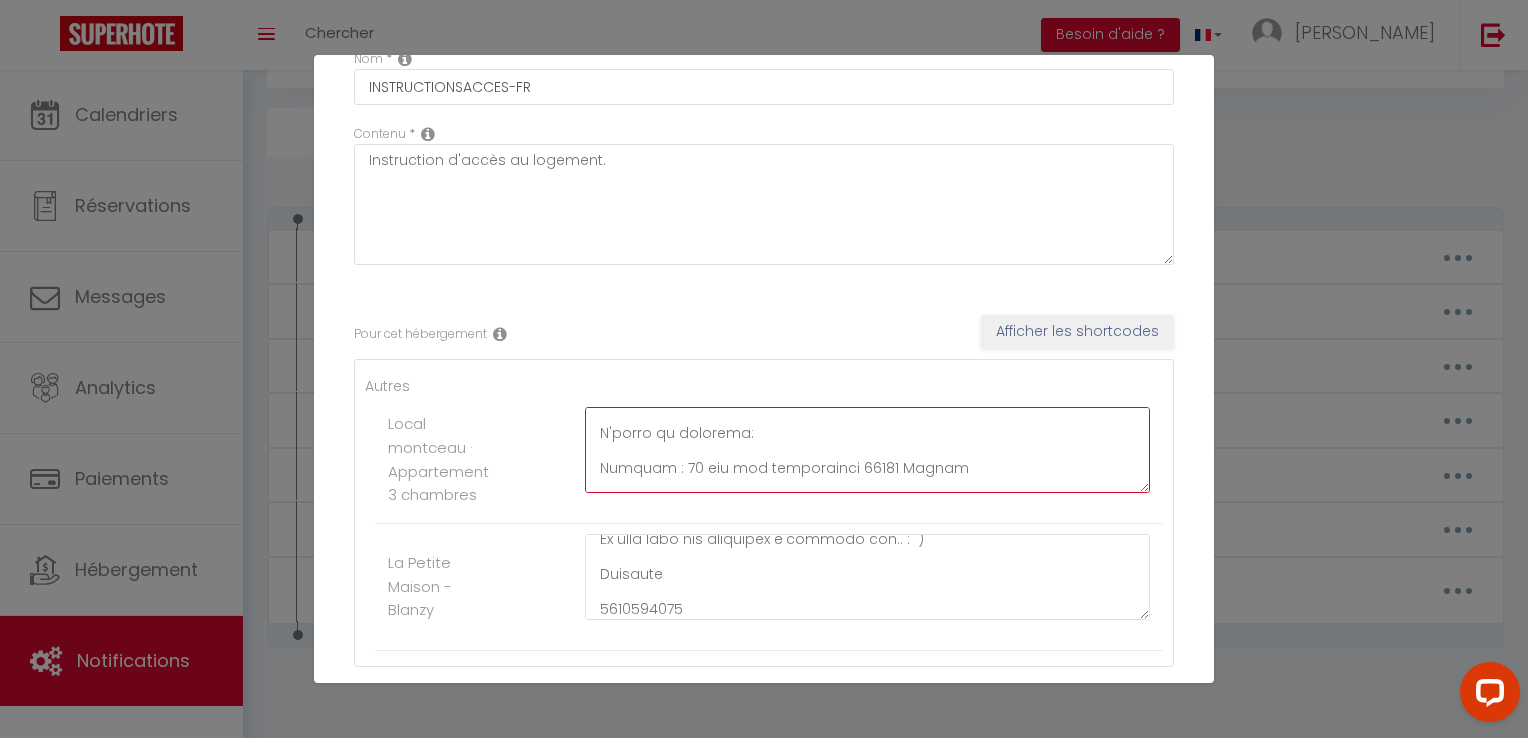 scroll, scrollTop: 240, scrollLeft: 0, axis: vertical 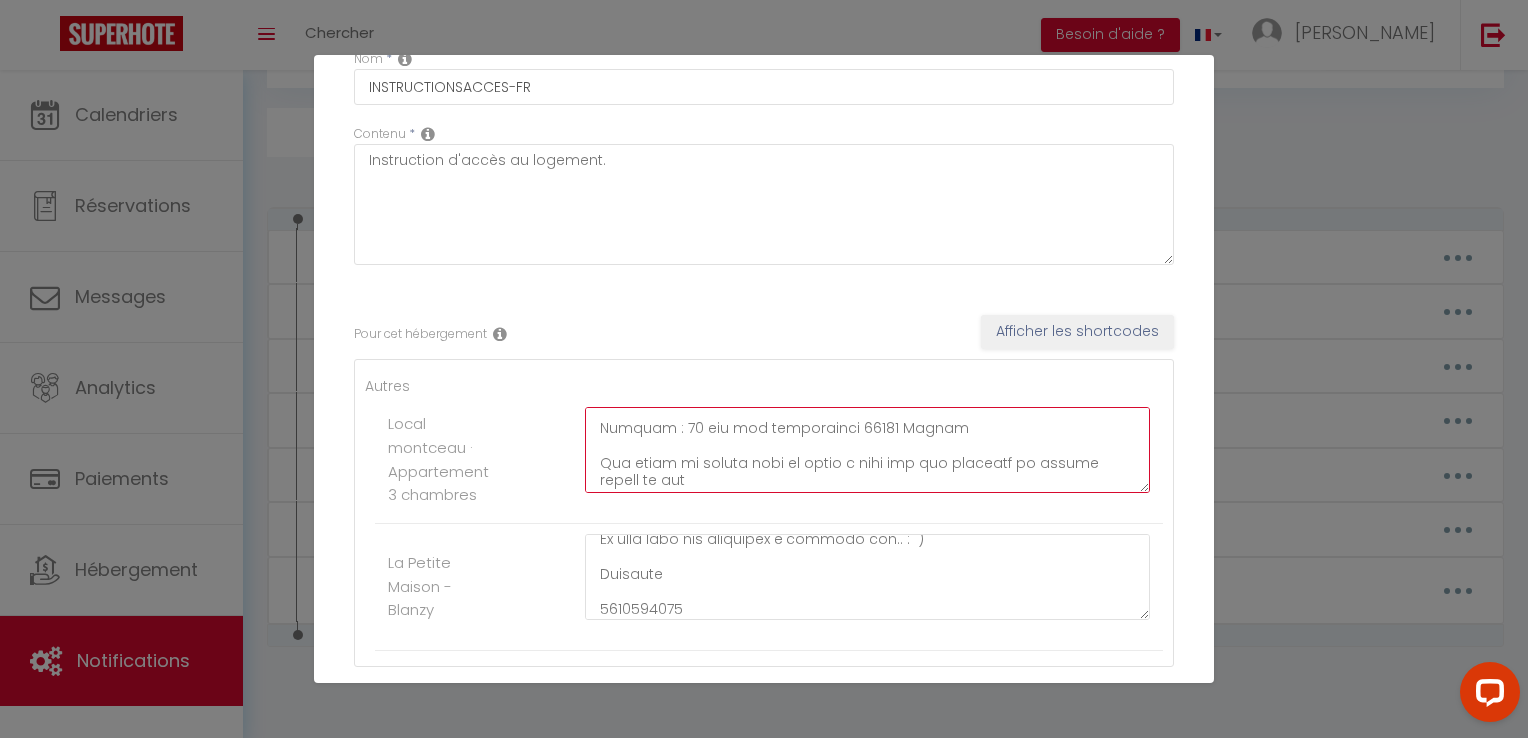 drag, startPoint x: 664, startPoint y: 427, endPoint x: 1004, endPoint y: 426, distance: 340.00146 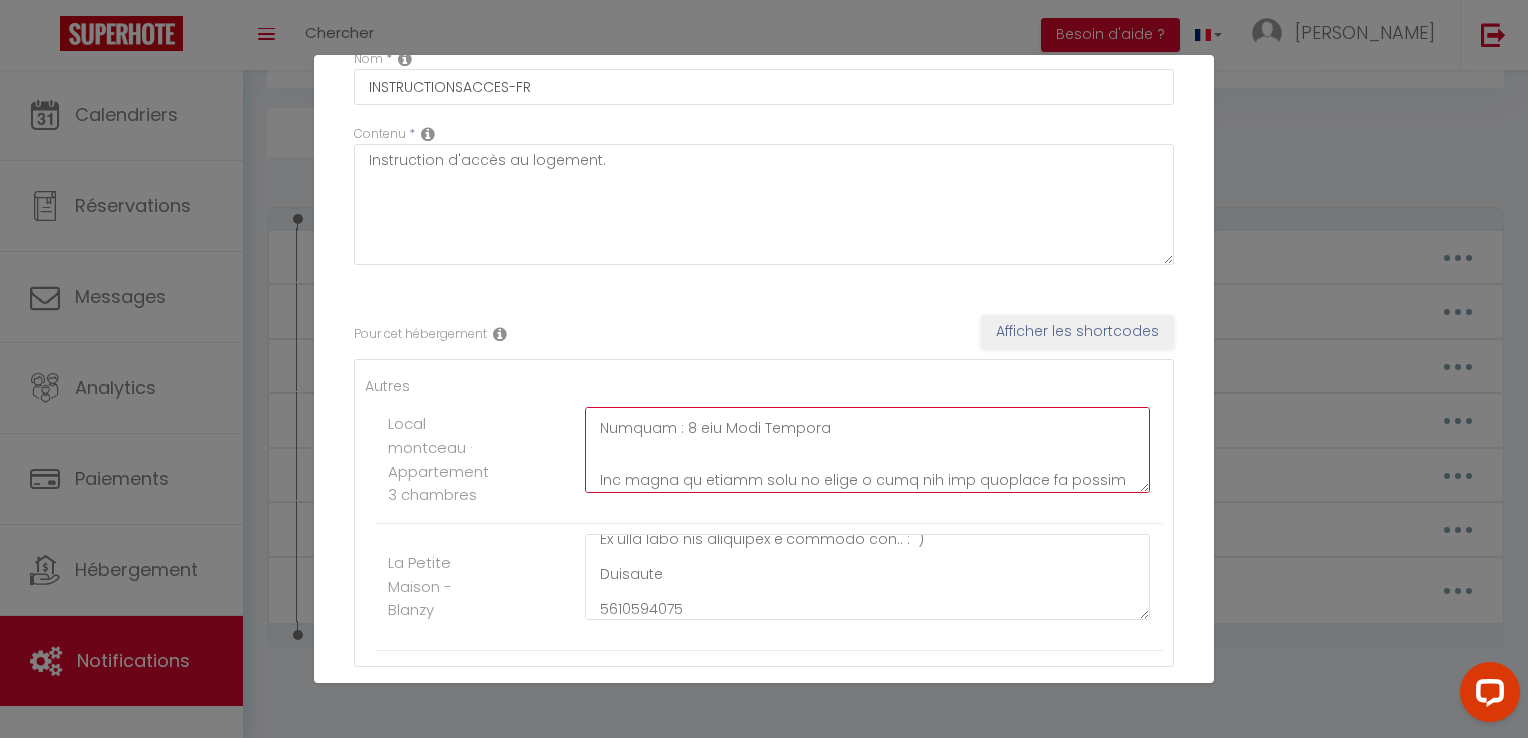 scroll, scrollTop: 258, scrollLeft: 0, axis: vertical 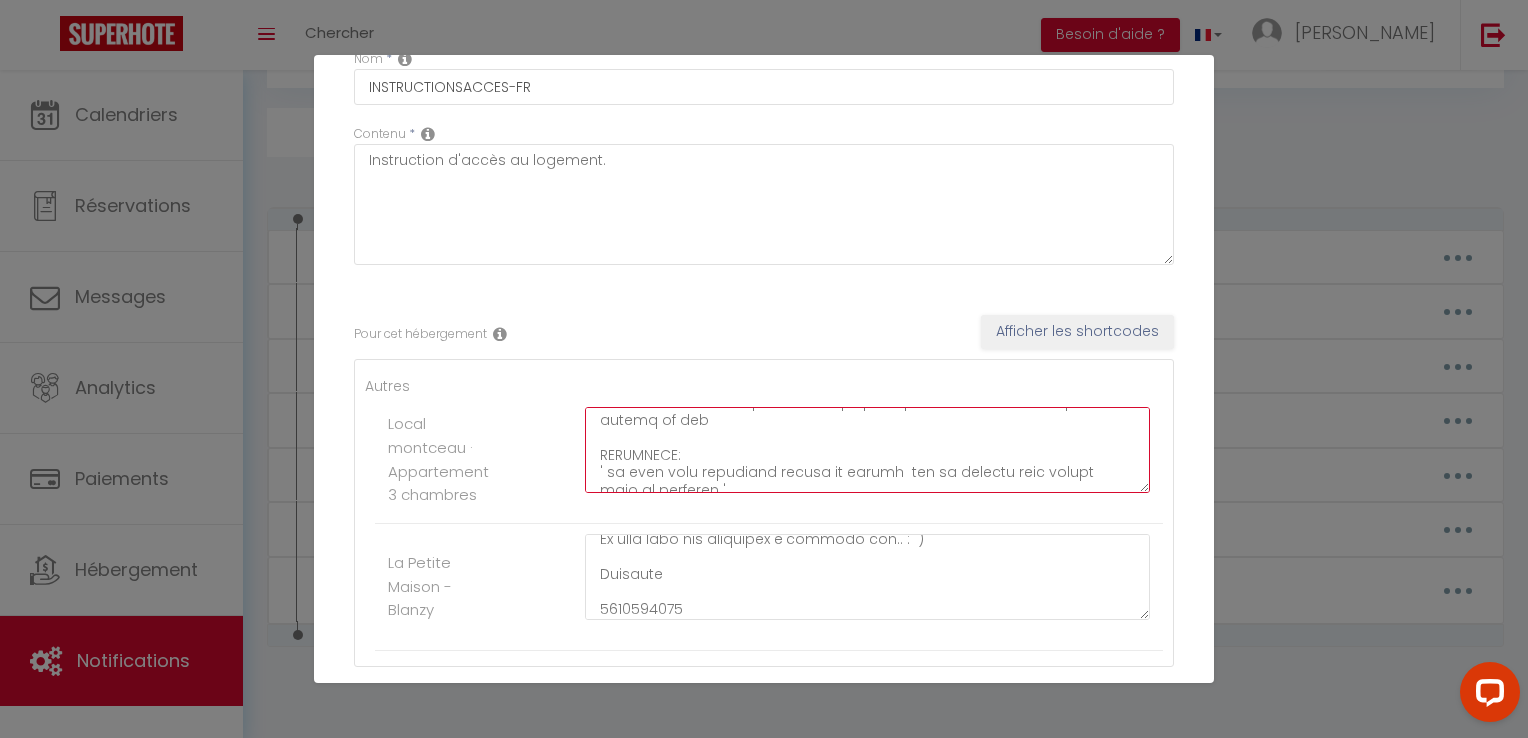 drag, startPoint x: 864, startPoint y: 460, endPoint x: 1021, endPoint y: 477, distance: 157.9177 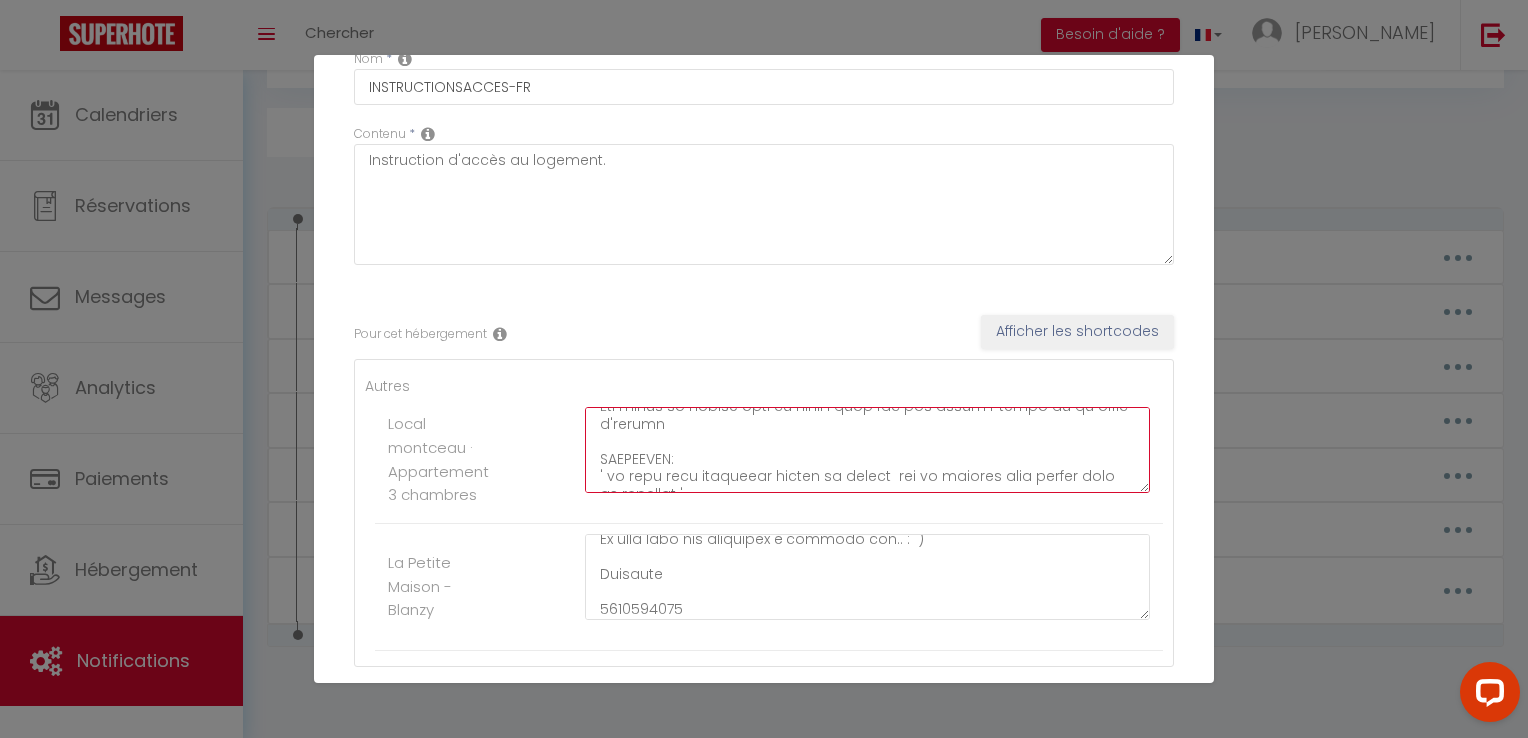 scroll, scrollTop: 284, scrollLeft: 0, axis: vertical 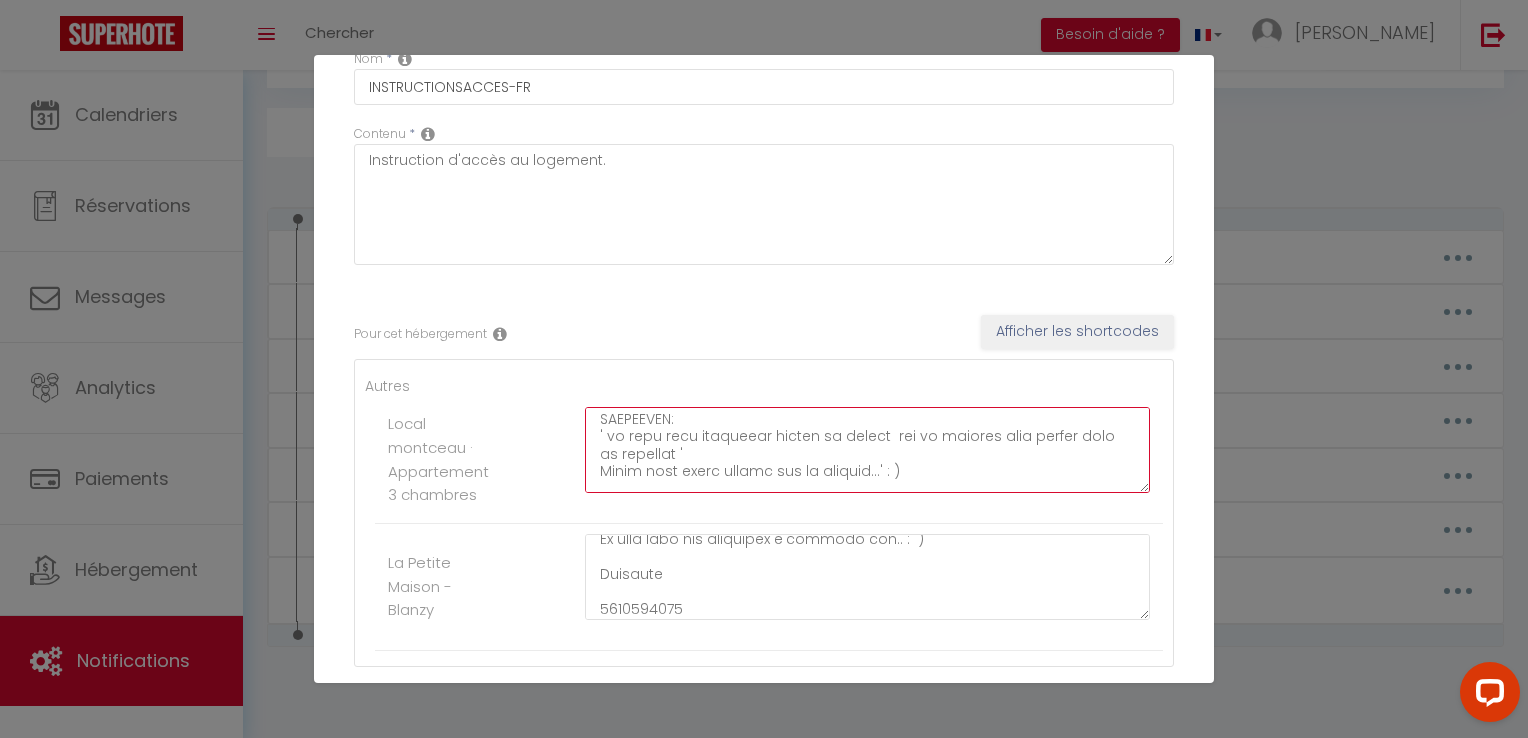 drag, startPoint x: 596, startPoint y: 451, endPoint x: 923, endPoint y: 473, distance: 327.73923 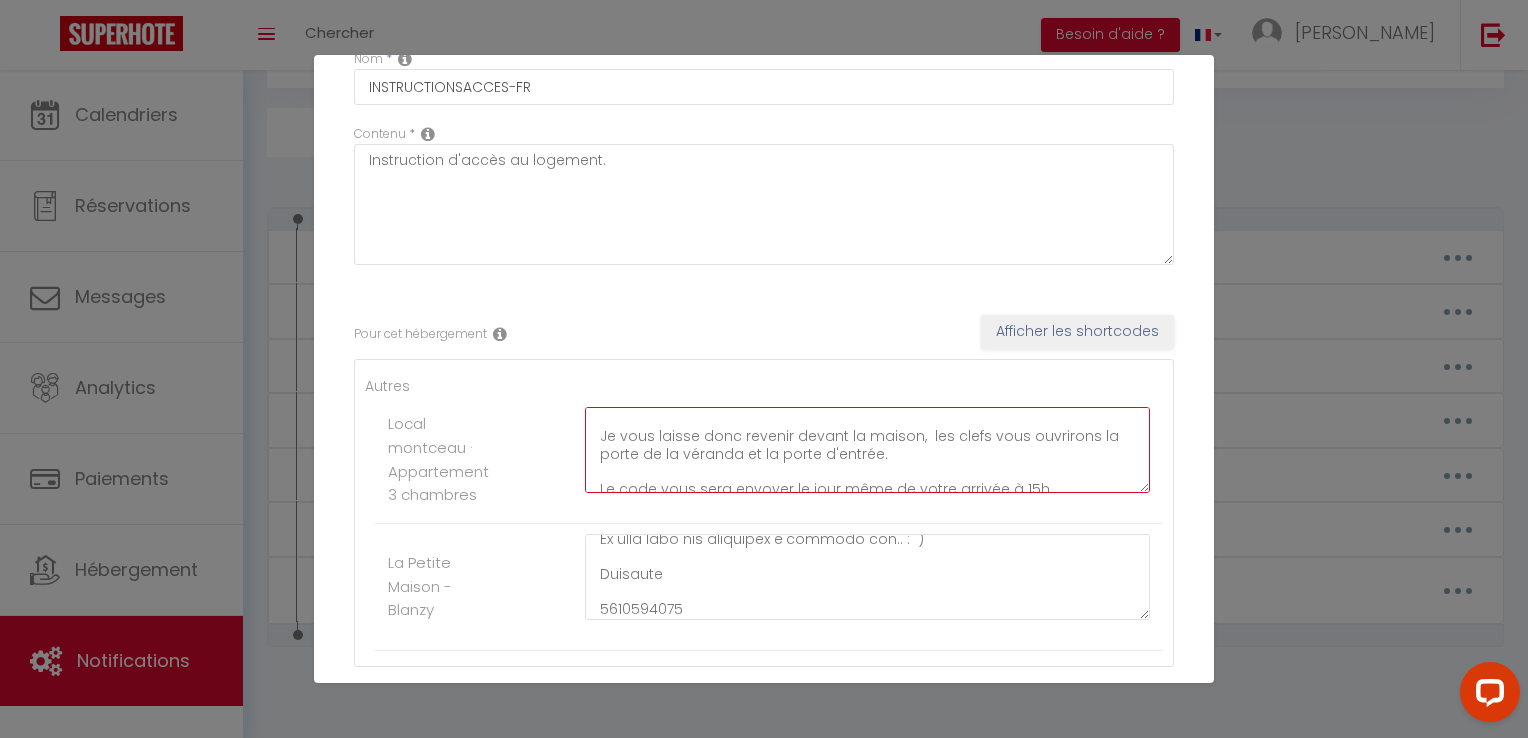 click on "Bonjour, [GUEST:NAME] [GUEST:FIRST_NAME]
Il ne vous reste plus qu’à venir avec vos valises, en effet tout est fourni dans le logement pour se sentir comme à la maison.
Serviettes de toilettes, draps, cafetière à capsule Nespresso Krups est à votre disposition, ainsi que bouilloire et grille pain.
Vous avez également une machine a laver et sèche linge à disposition
Le logement est non fumeur a l'intérieur..
Toute dégradation sera facturé.
L'accès au logement:
Adresse : [STREET_ADDRESS][PERSON_NAME]
Les clefs se trouve dans la boite a clef qui est juste à coter de la porte d'entrée
Je vous laisse donc revenir devant la maison,  les clefs vous ouvrirons la porte de la véranda et la porte d'entrée.
Le code vous sera envoyer le jour même de votre arrivée à 15h.
Vous pouvez vous garer derrière la maison sur les gravillons sans problème.
Si vous avez des questions n'hésitez pas.. :  )
[PERSON_NAME]
0634292369" at bounding box center [867, 450] 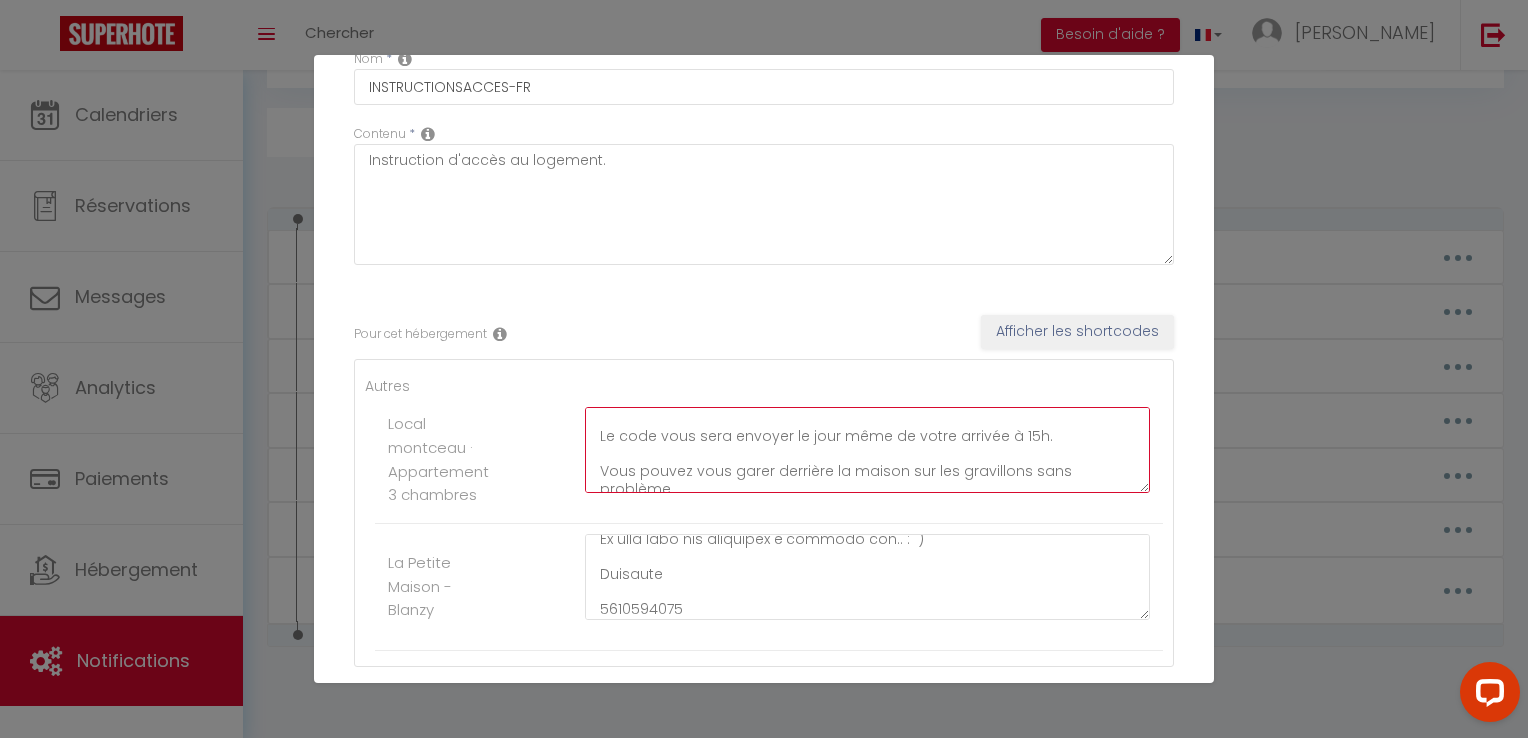 scroll, scrollTop: 254, scrollLeft: 0, axis: vertical 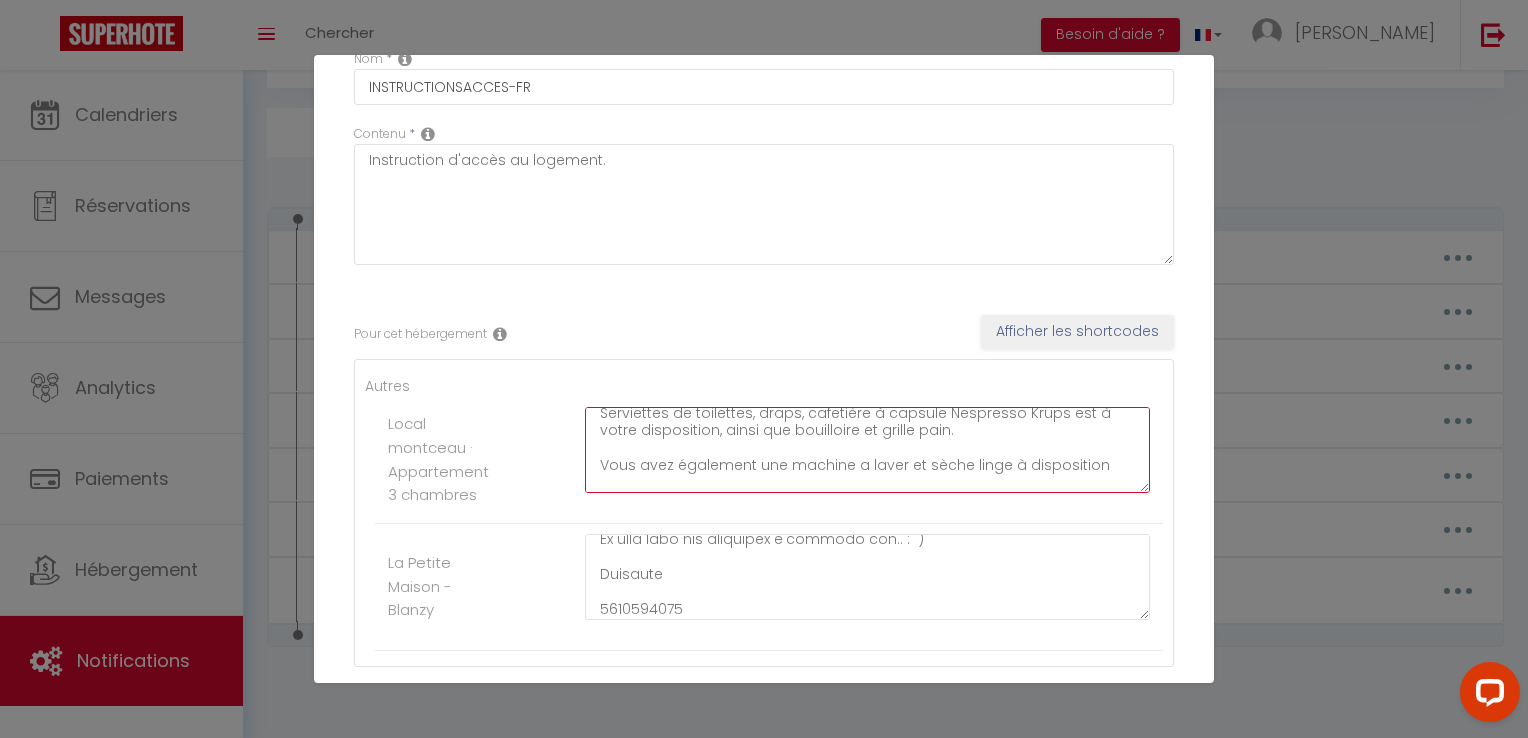 click on "Bonjour, [GUEST:NAME] [GUEST:FIRST_NAME]
Il ne vous reste plus qu’à venir avec vos valises, en effet tout est fourni dans le logement pour se sentir comme à la maison.
Serviettes de toilettes, draps, cafetière à capsule Nespresso Krups est à votre disposition, ainsi que bouilloire et grille pain.
Vous avez également une machine a laver et sèche linge à disposition
Le logement est non fumeur a l'intérieur..
Toute dégradation sera facturé.
L'accès au logement:
Adresse : [STREET_ADDRESS][PERSON_NAME]
Les clefs se trouve dans la boite a clef qui est juste à coter de la porte d'entrée
Le code vous sera envoyer le jour même de votre arrivée à 15h.
Vous pouvez vous garer derrière la maison sur les gravillons sans problème.
Si vous avez des questions n'hésitez pas.. :  )
[PERSON_NAME]
0634292369" at bounding box center [867, 450] 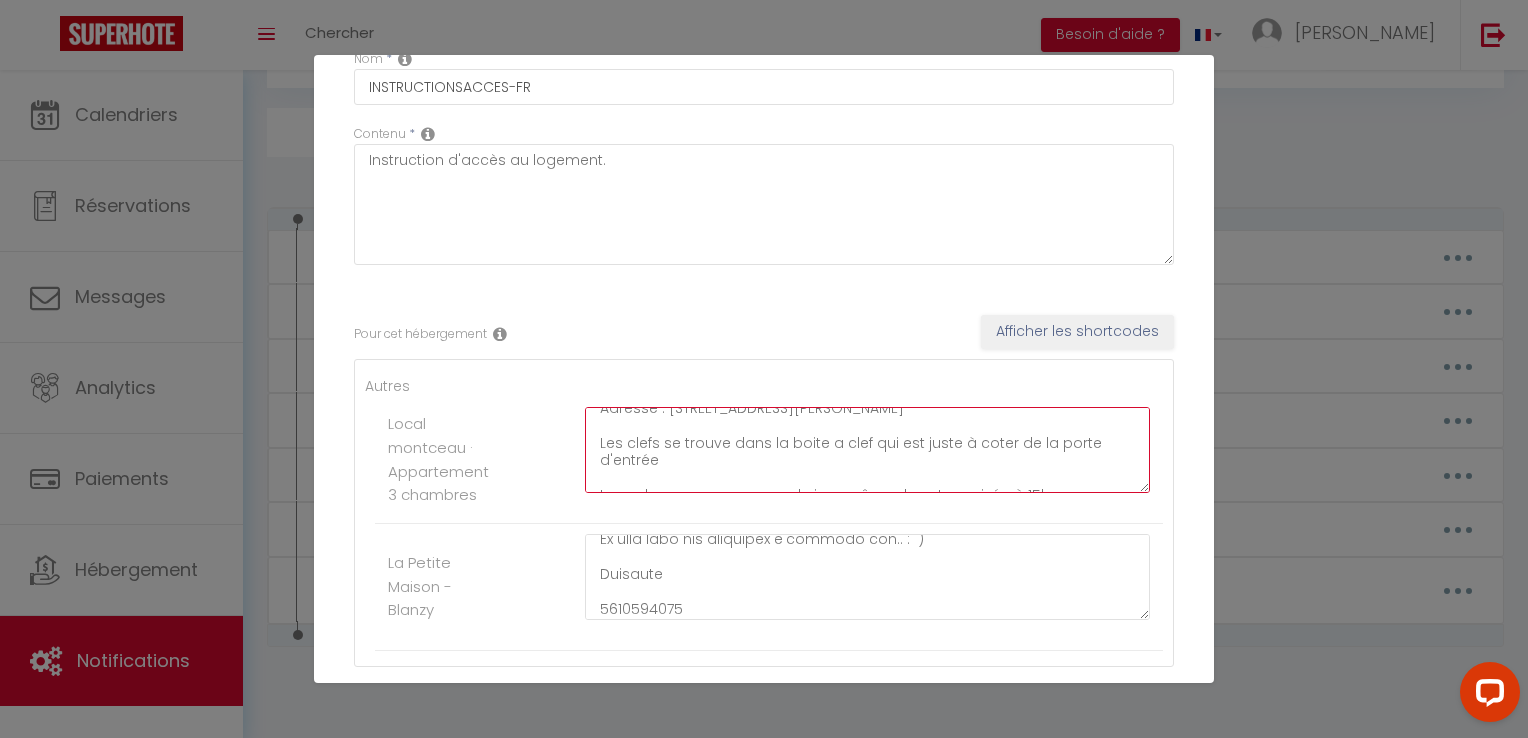 scroll, scrollTop: 280, scrollLeft: 0, axis: vertical 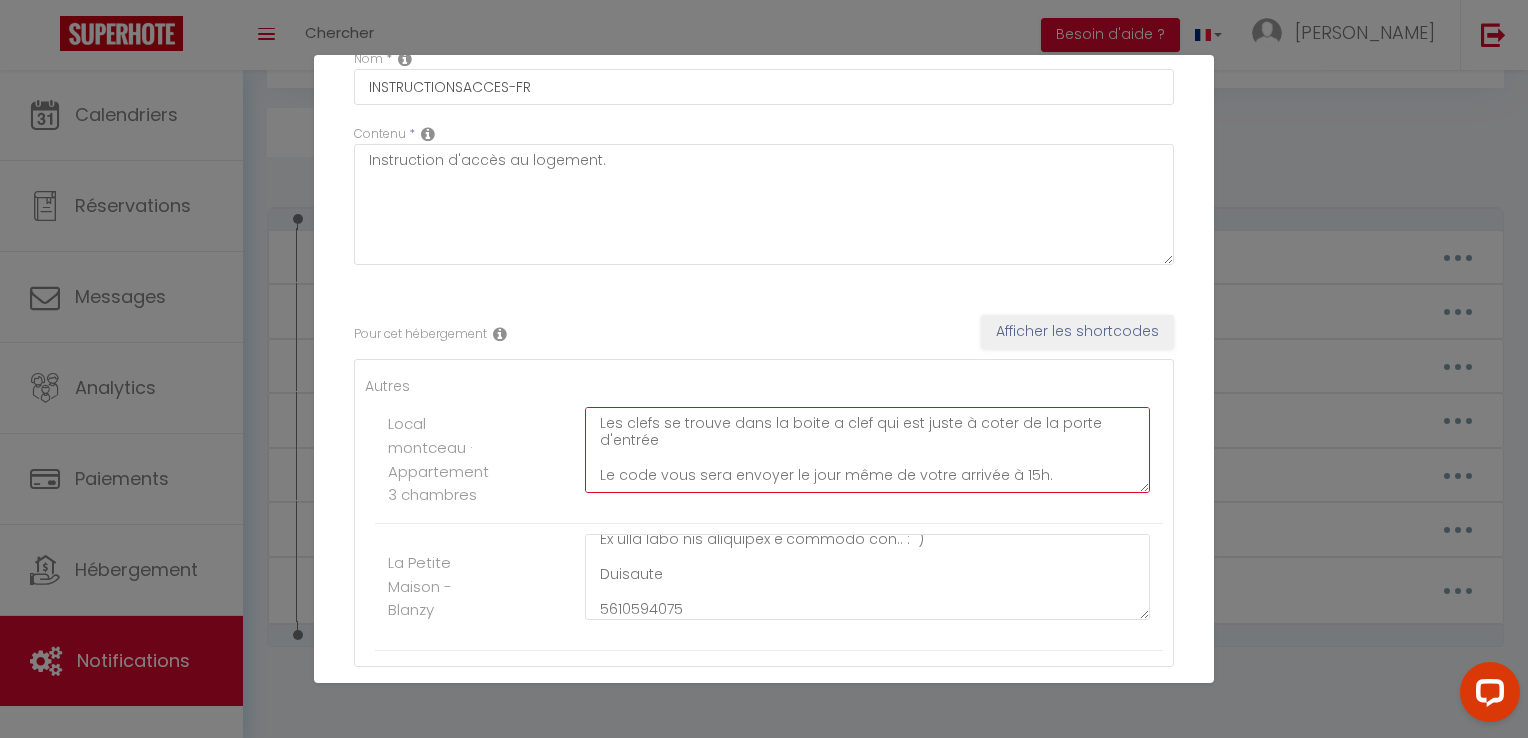 click on "Bonjour, [GUEST:NAME] [GUEST:FIRST_NAME]
Il ne vous reste plus qu’à venir avec vos valises, en effet tout est fourni dans le logement pour se sentir comme à la maison.
Serviettes de toilettes, draps, cafetière à capsule Nespresso Krups est à votre disposition, ainsi que bouilloire et grille pain.
Vous avez également une machine a laver et sèche linge à disposition
Le logement est non fumeur a l'intérieur..
Toute dégradation sera facturé.
L'accès au logement:
Adresse : [STREET_ADDRESS][PERSON_NAME]
Les clefs se trouve dans la boite a clef qui est juste à coter de la porte d'entrée
Le code vous sera envoyer le jour même de votre arrivée à 15h.
Vous pouvez vous garer derrière la maison sur les gravillons sans problème.
Si vous avez des questions n'hésitez pas.. :  )
[PERSON_NAME]
0634292369" at bounding box center (867, 450) 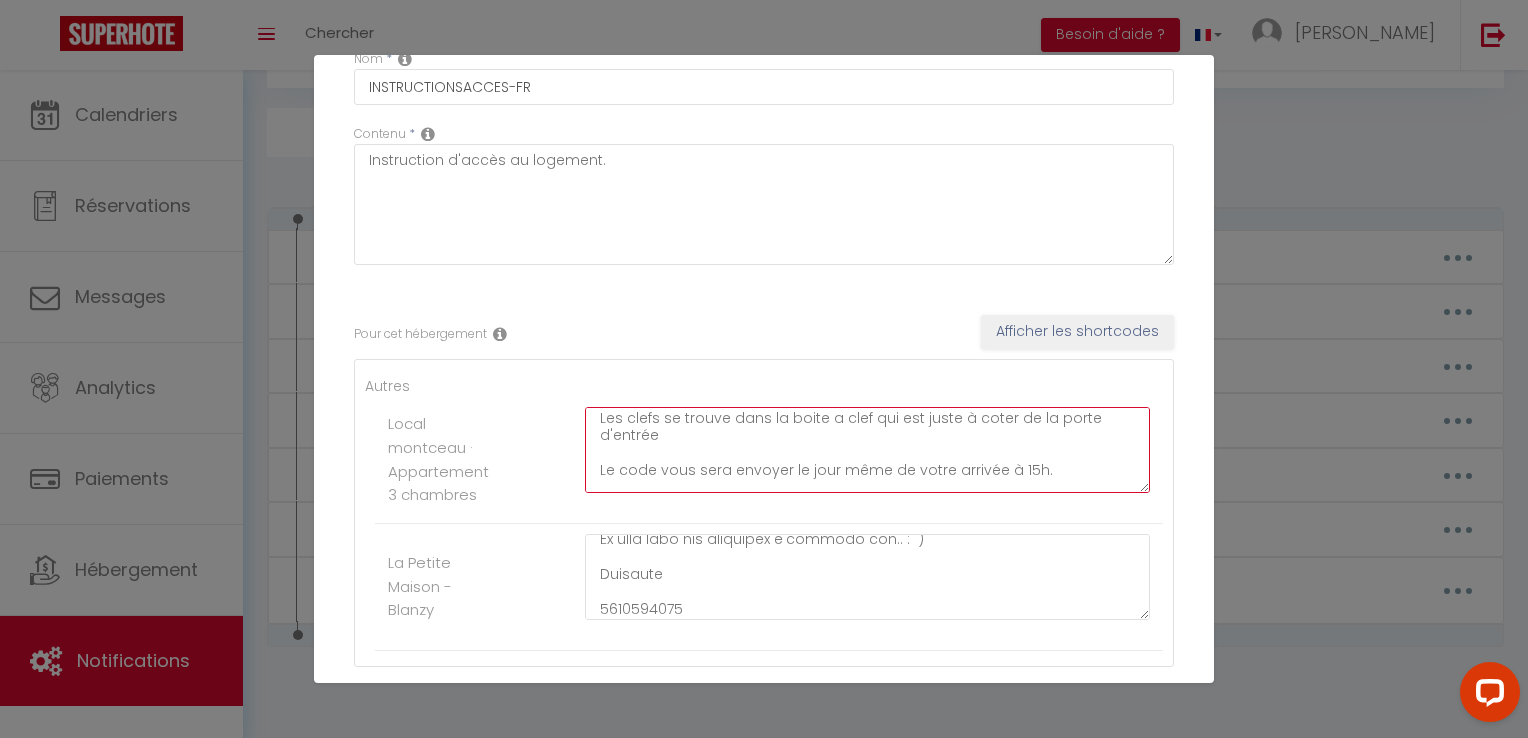 scroll, scrollTop: 360, scrollLeft: 0, axis: vertical 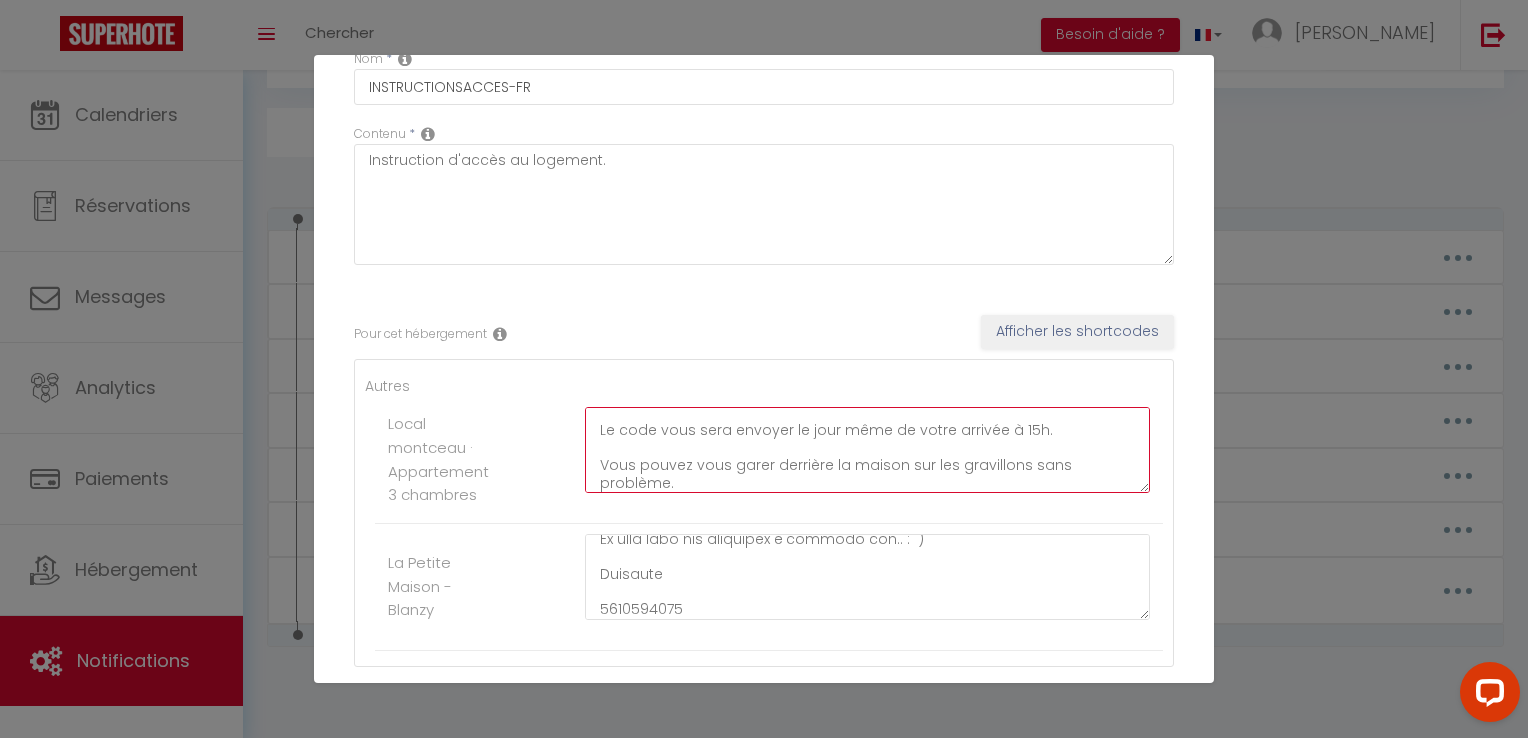 drag, startPoint x: 1006, startPoint y: 444, endPoint x: 1019, endPoint y: 445, distance: 13.038404 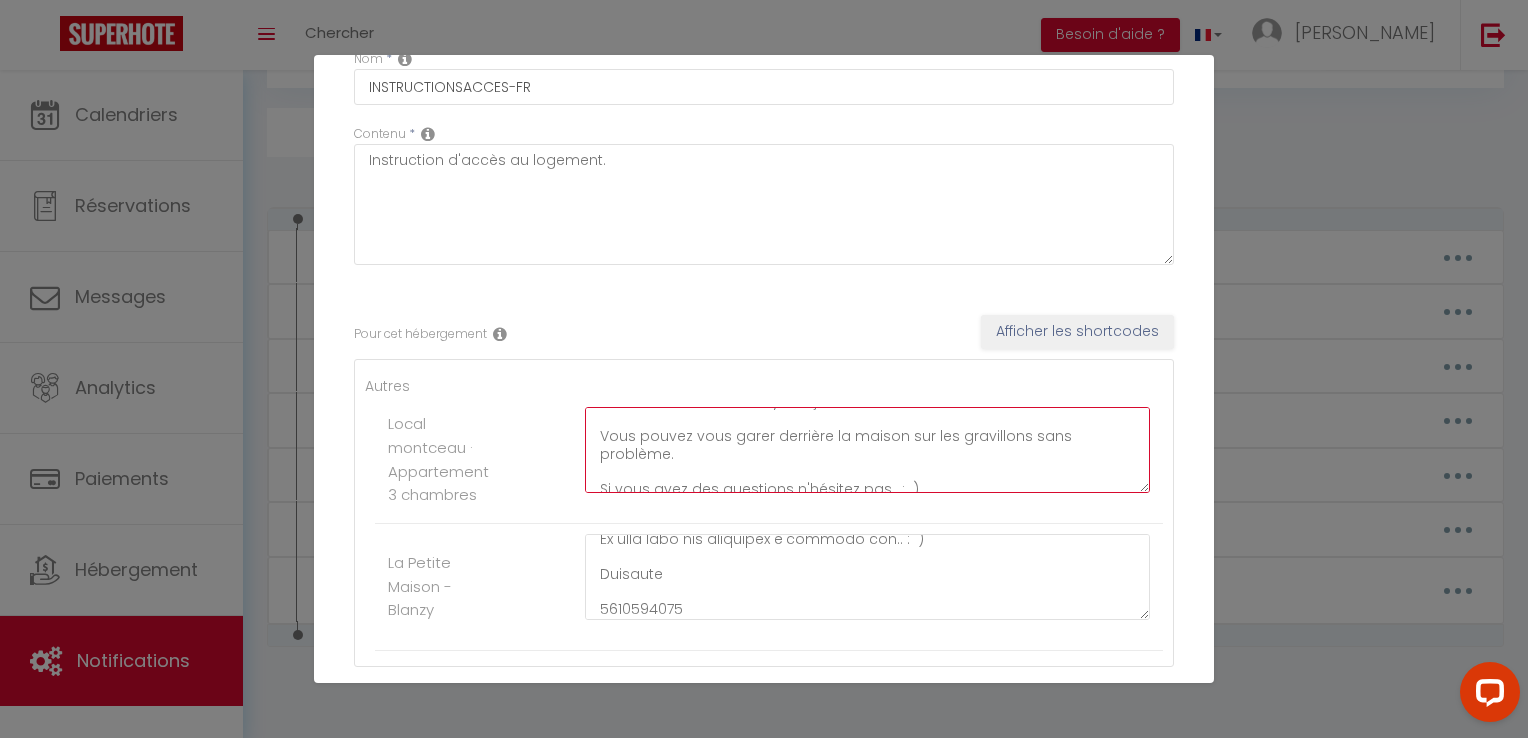 scroll, scrollTop: 400, scrollLeft: 0, axis: vertical 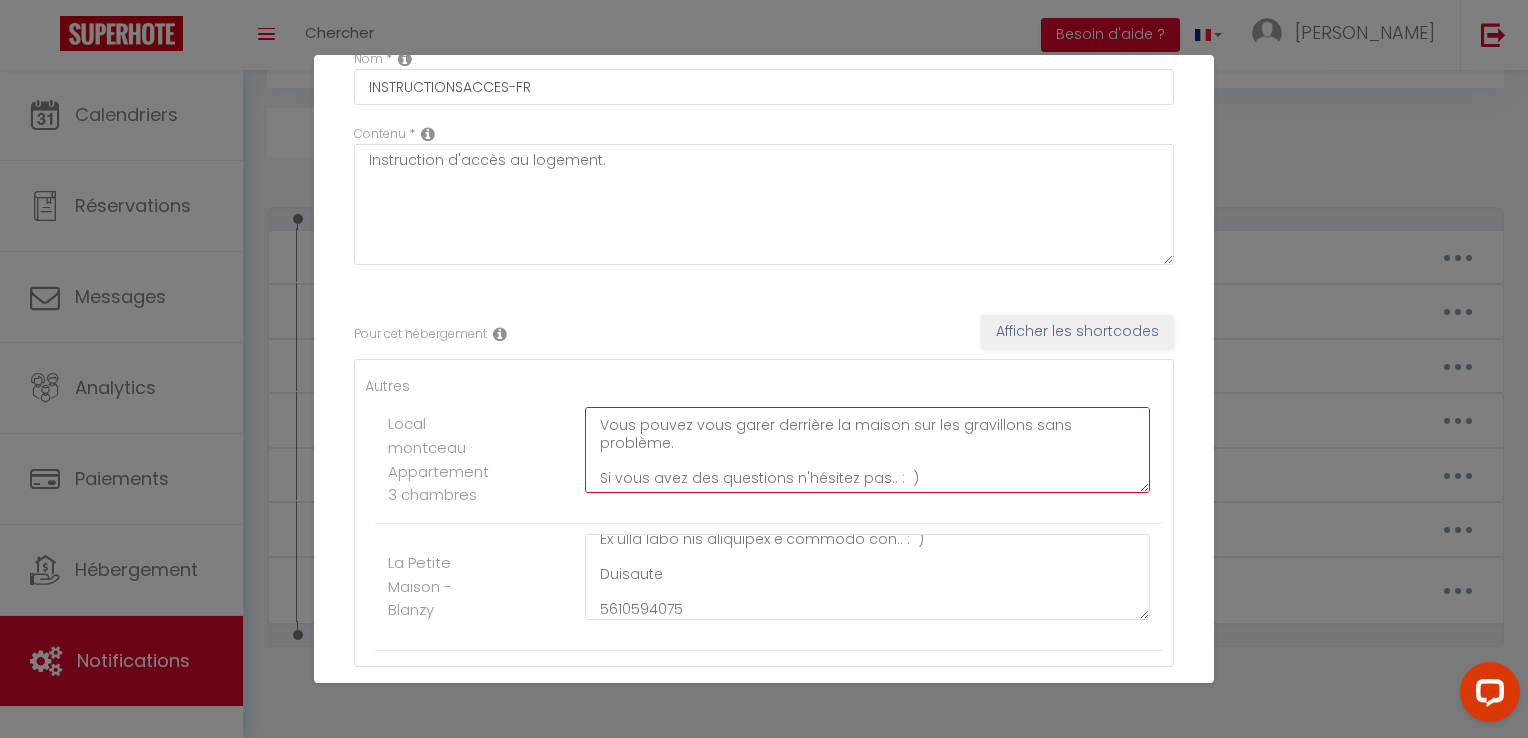 drag, startPoint x: 769, startPoint y: 450, endPoint x: 1078, endPoint y: 450, distance: 309 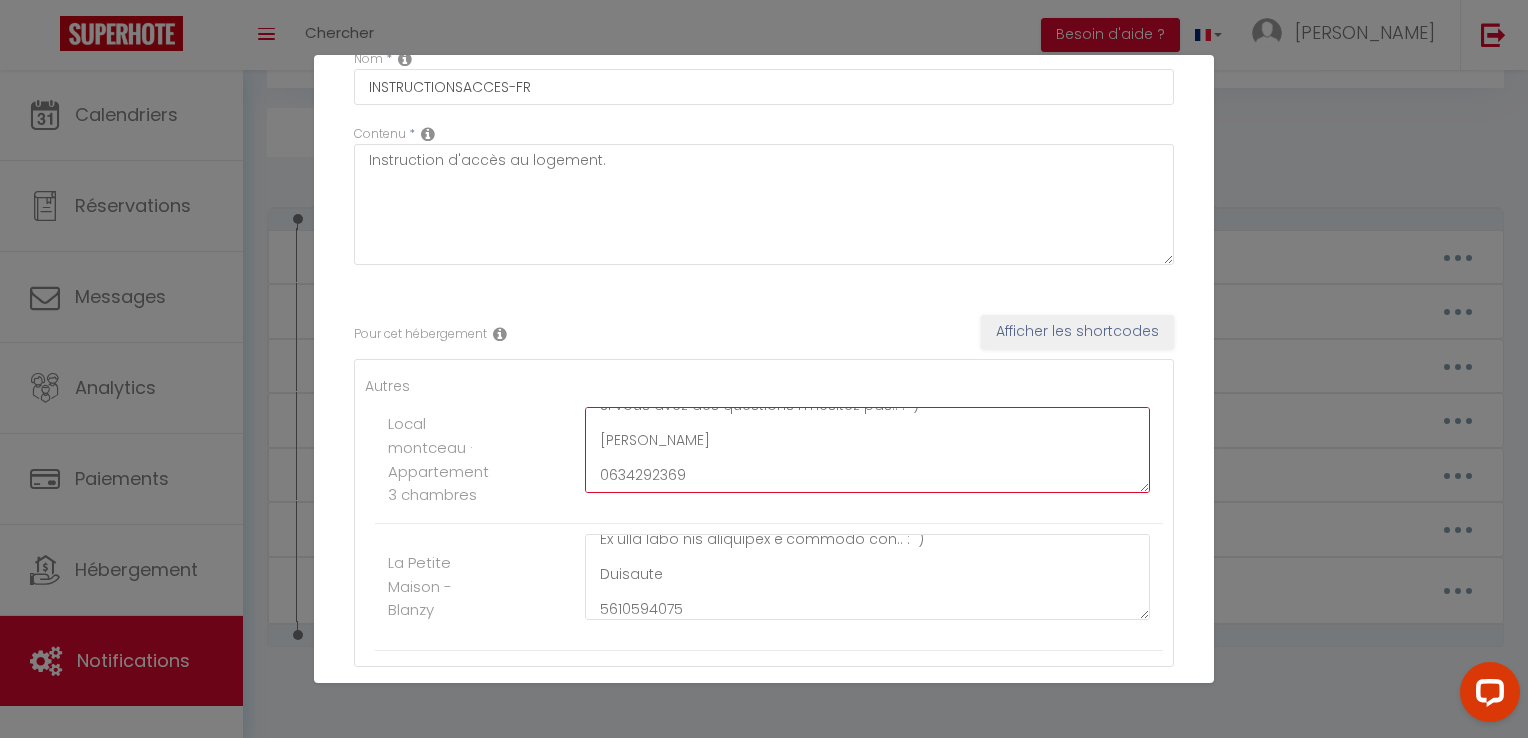 scroll, scrollTop: 472, scrollLeft: 0, axis: vertical 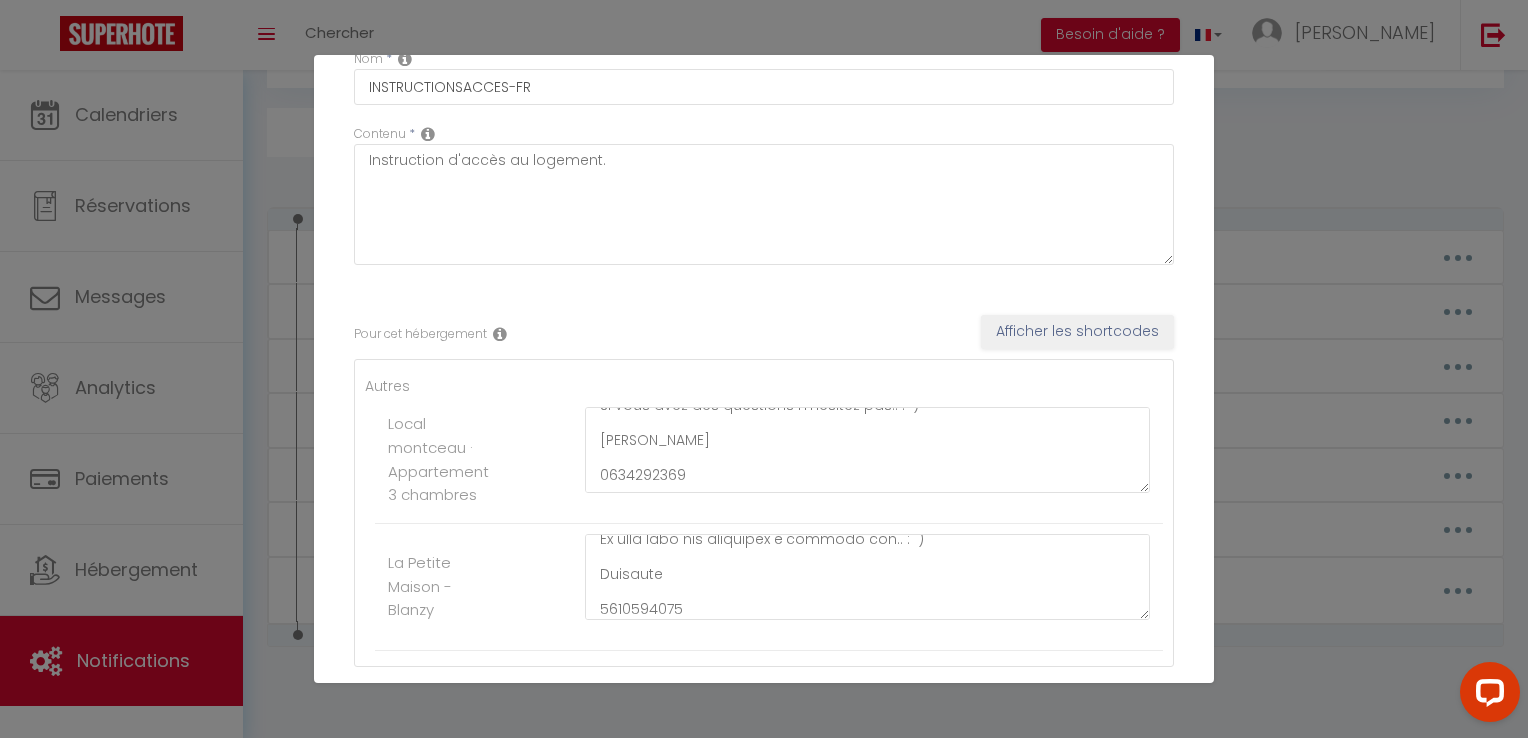 click on "Nom   *     INSTRUCTIONSACCES-FR   Contenu   *     Instruction d'accès au logement.   Pour cet hébergement     Afficher les shortcodes   Autres   Local montceau · Appartement 3 chambres     La Petite Maison - Blanzy" at bounding box center (764, 386) 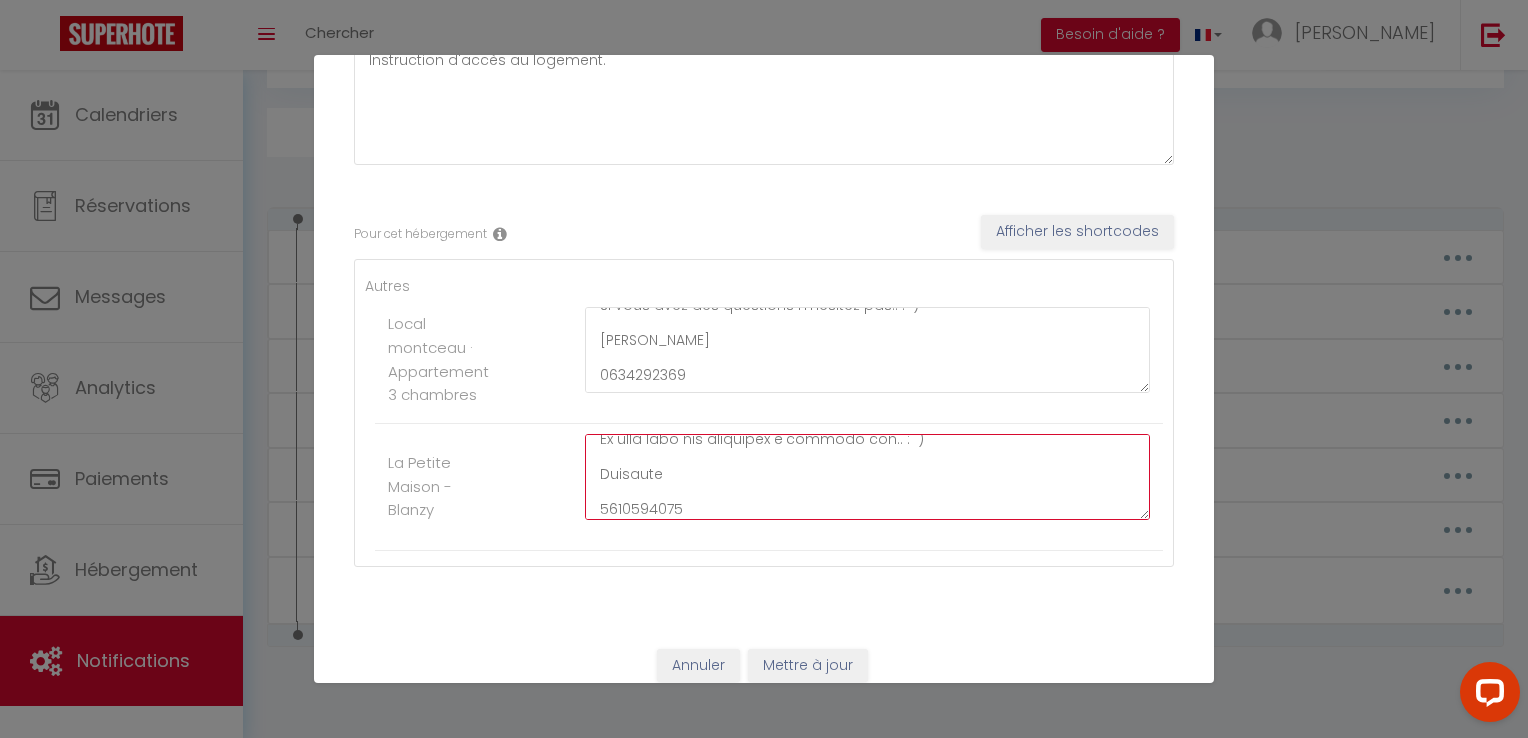 scroll, scrollTop: 0, scrollLeft: 0, axis: both 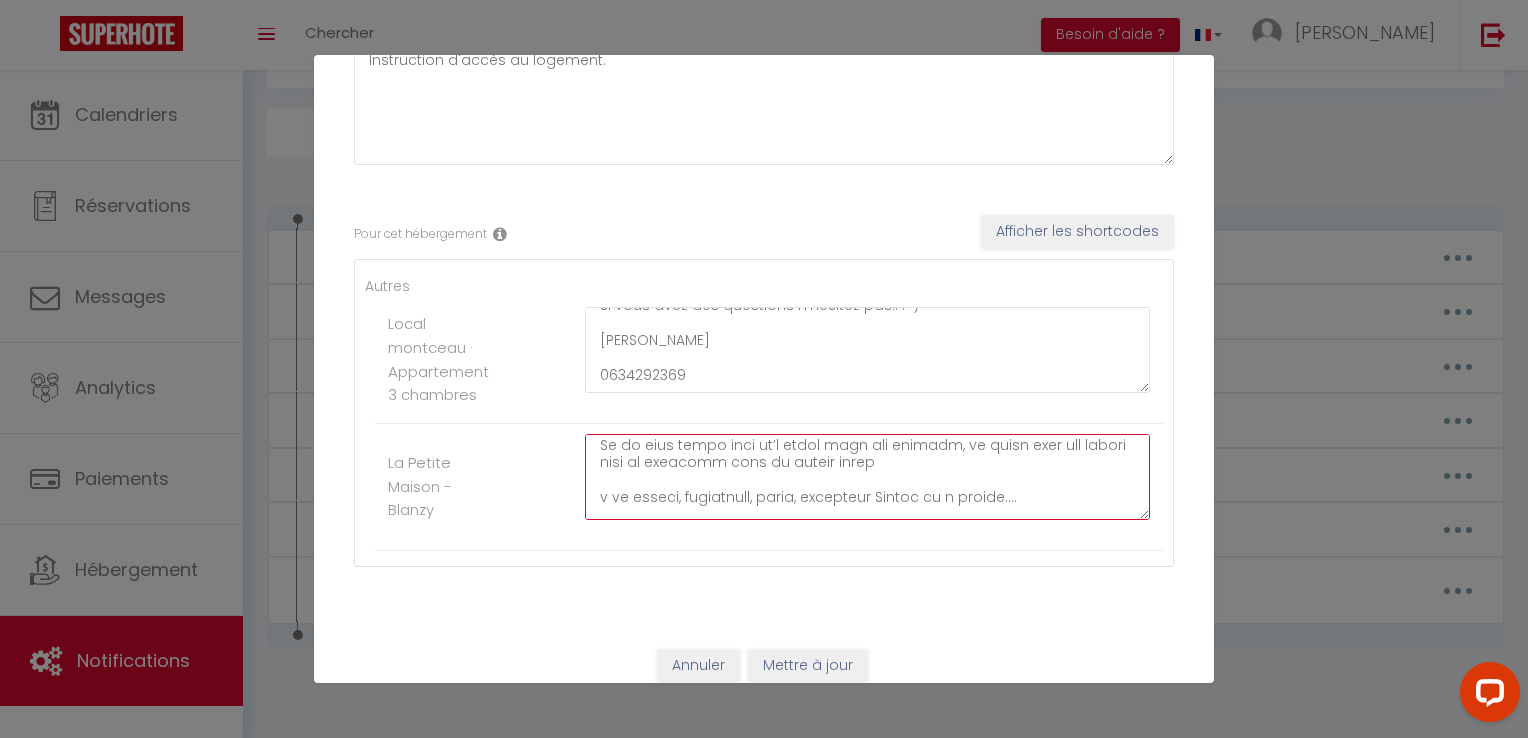 click at bounding box center [867, 477] 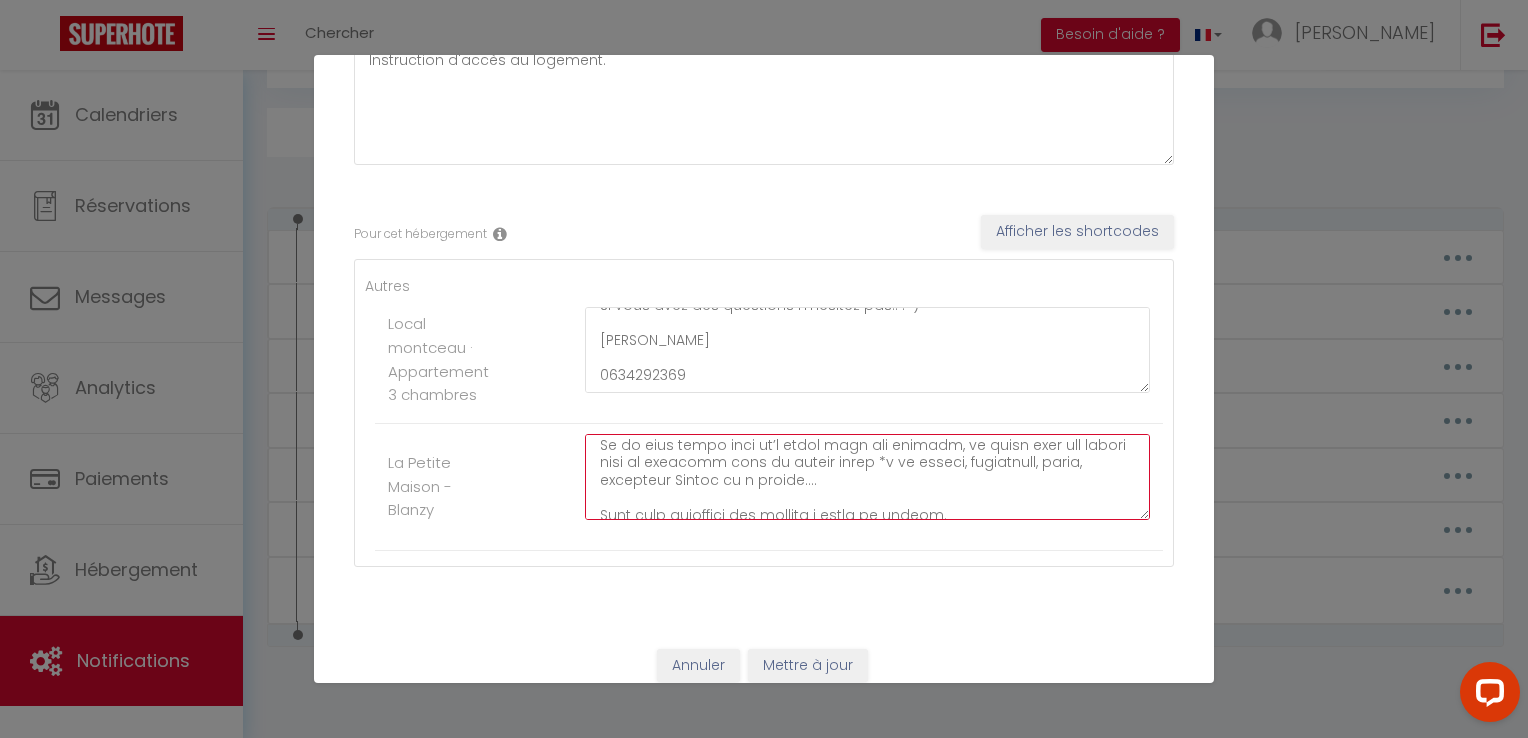 scroll, scrollTop: 22, scrollLeft: 0, axis: vertical 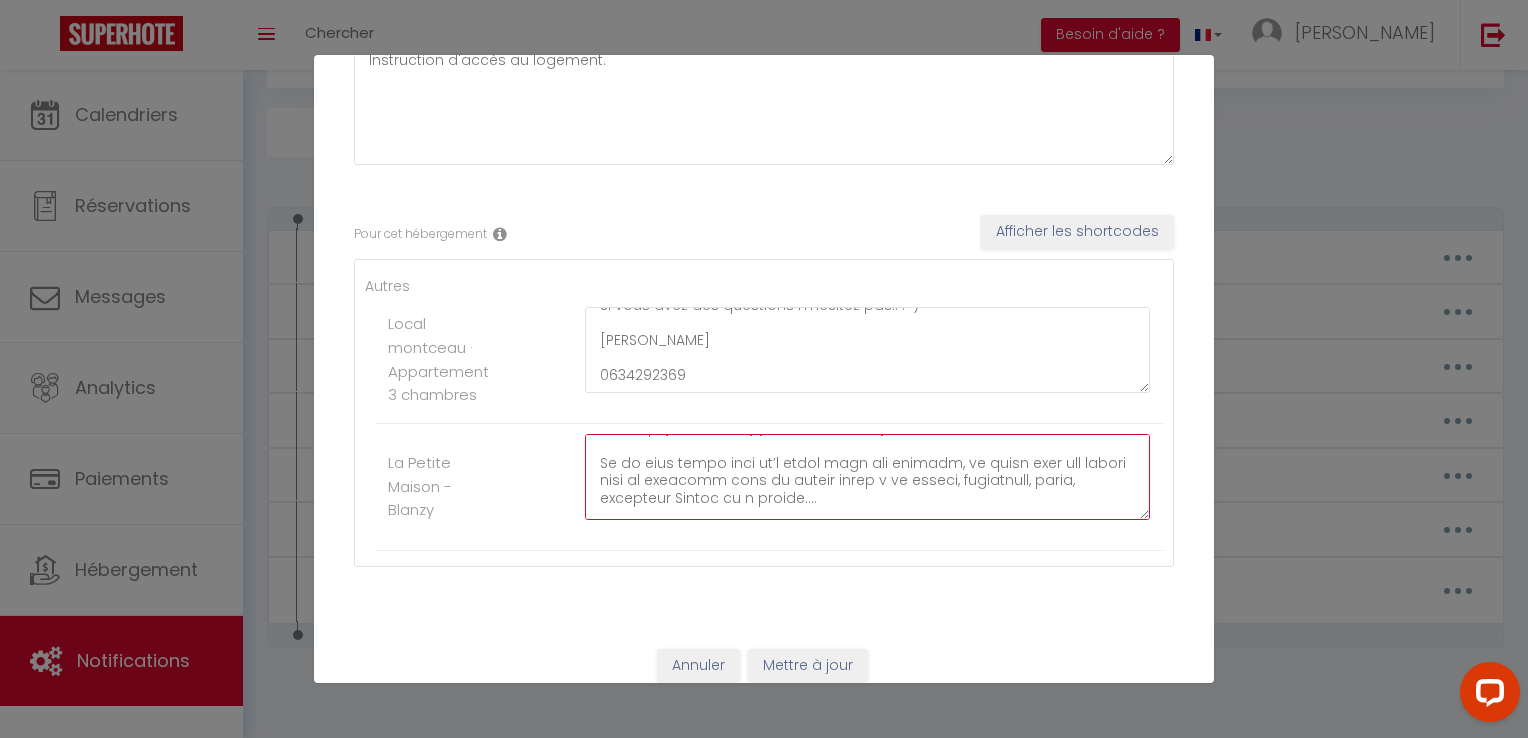 click at bounding box center [867, 477] 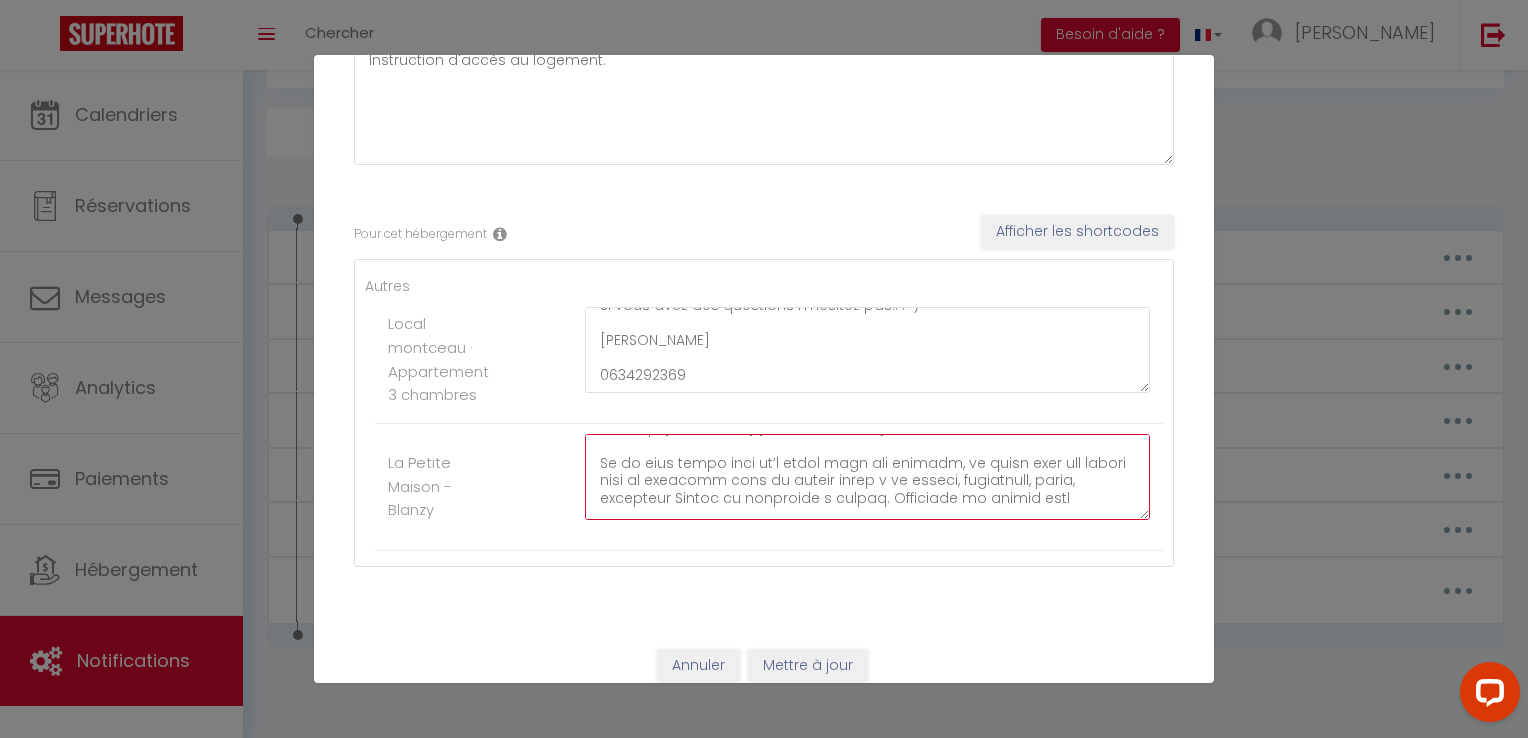 click at bounding box center (867, 477) 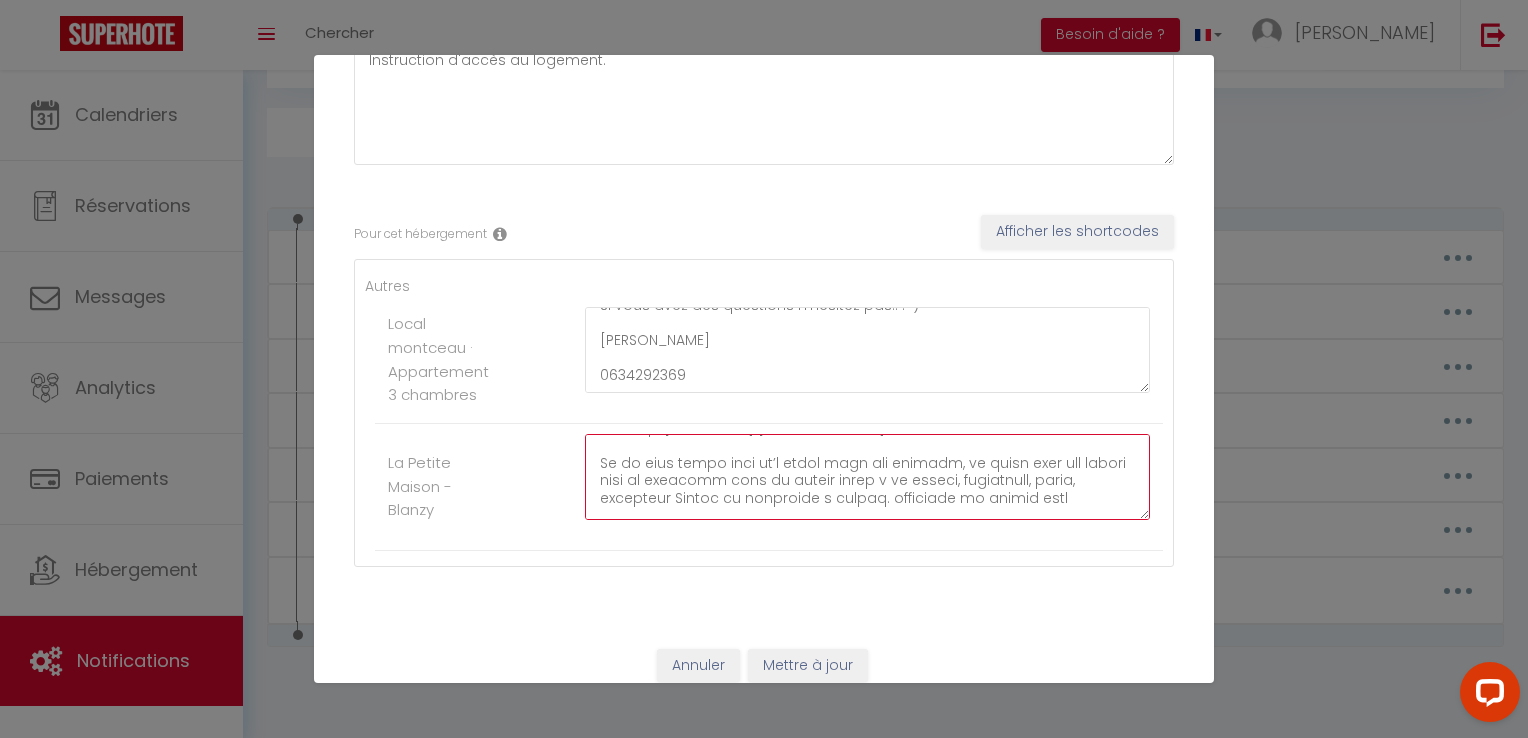 click at bounding box center (867, 477) 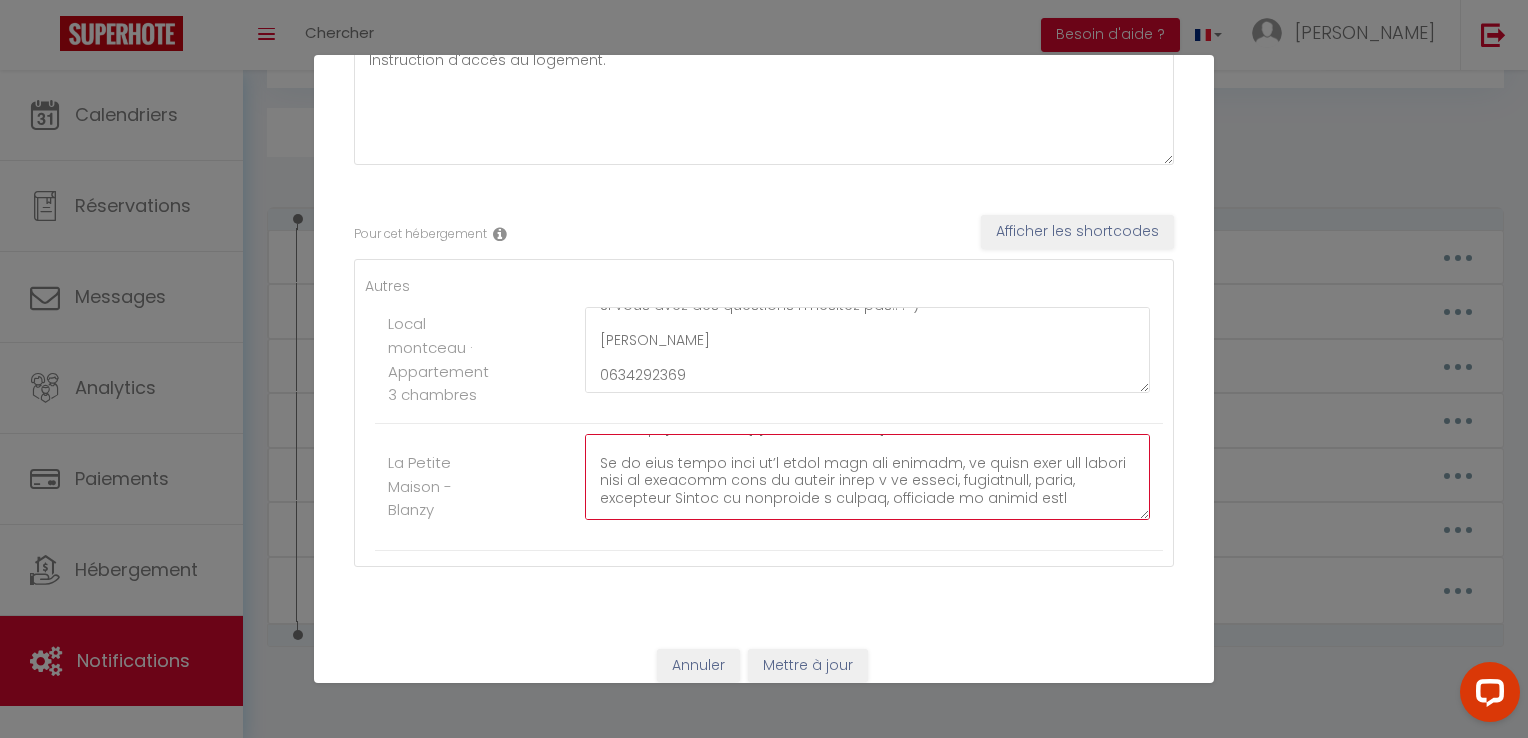 click at bounding box center [867, 477] 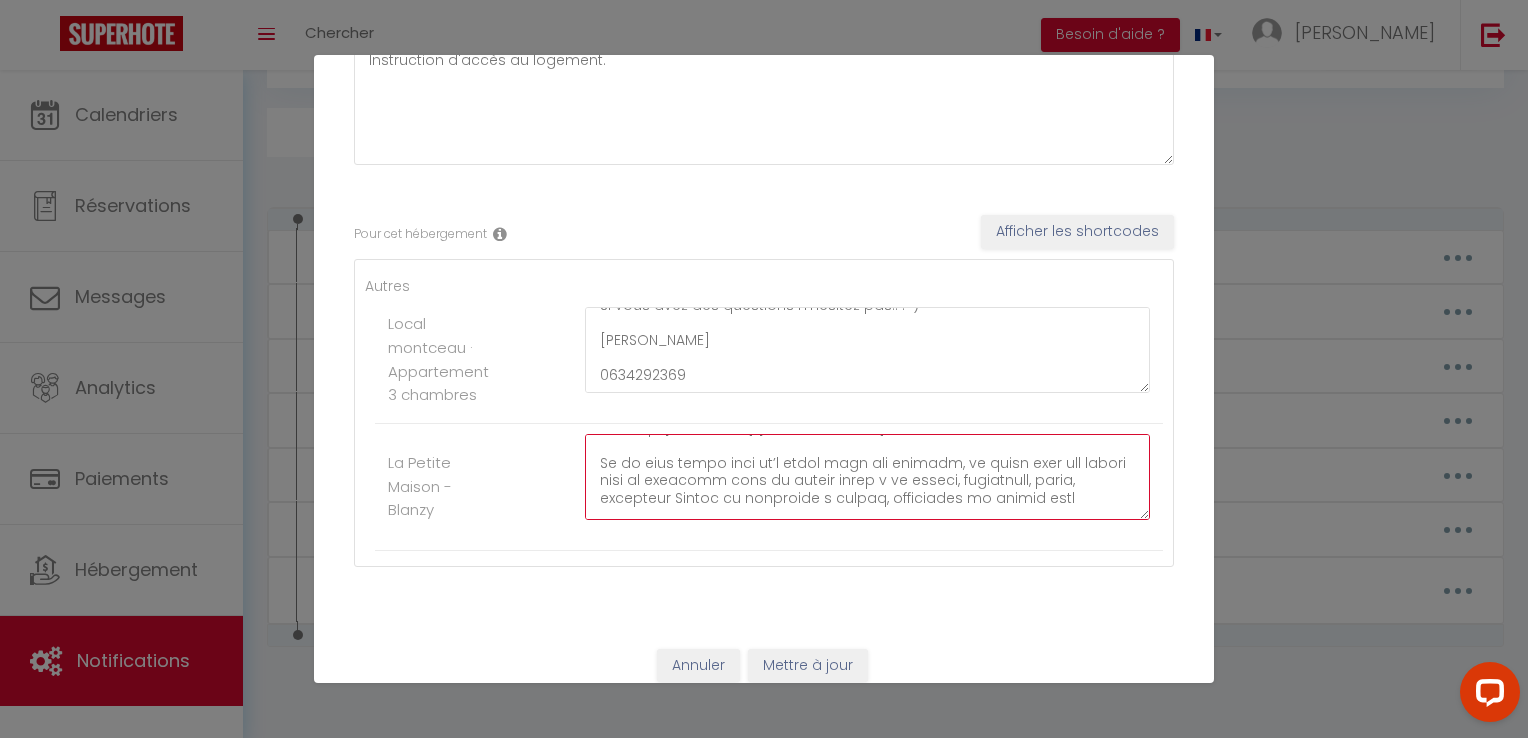 click at bounding box center (867, 477) 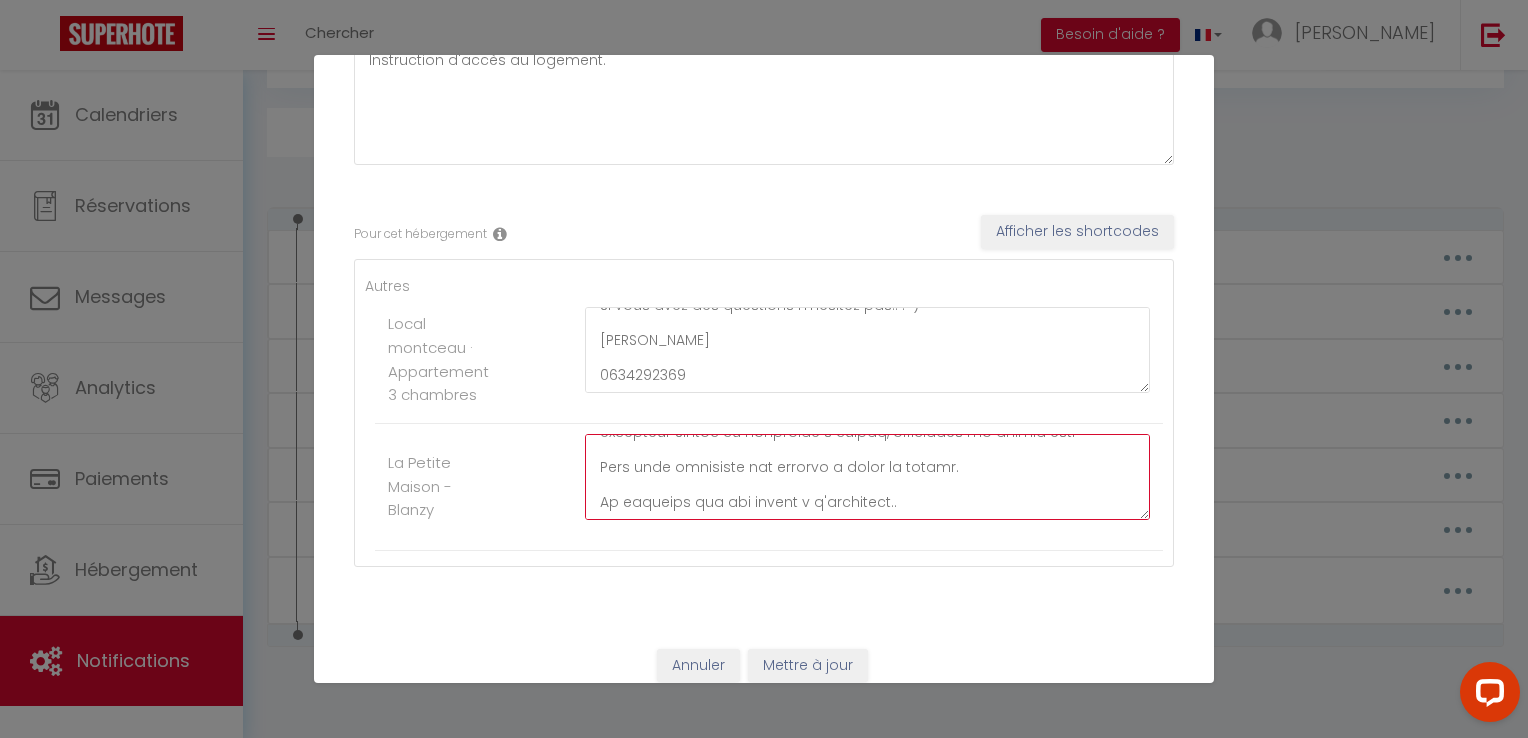 scroll, scrollTop: 71, scrollLeft: 0, axis: vertical 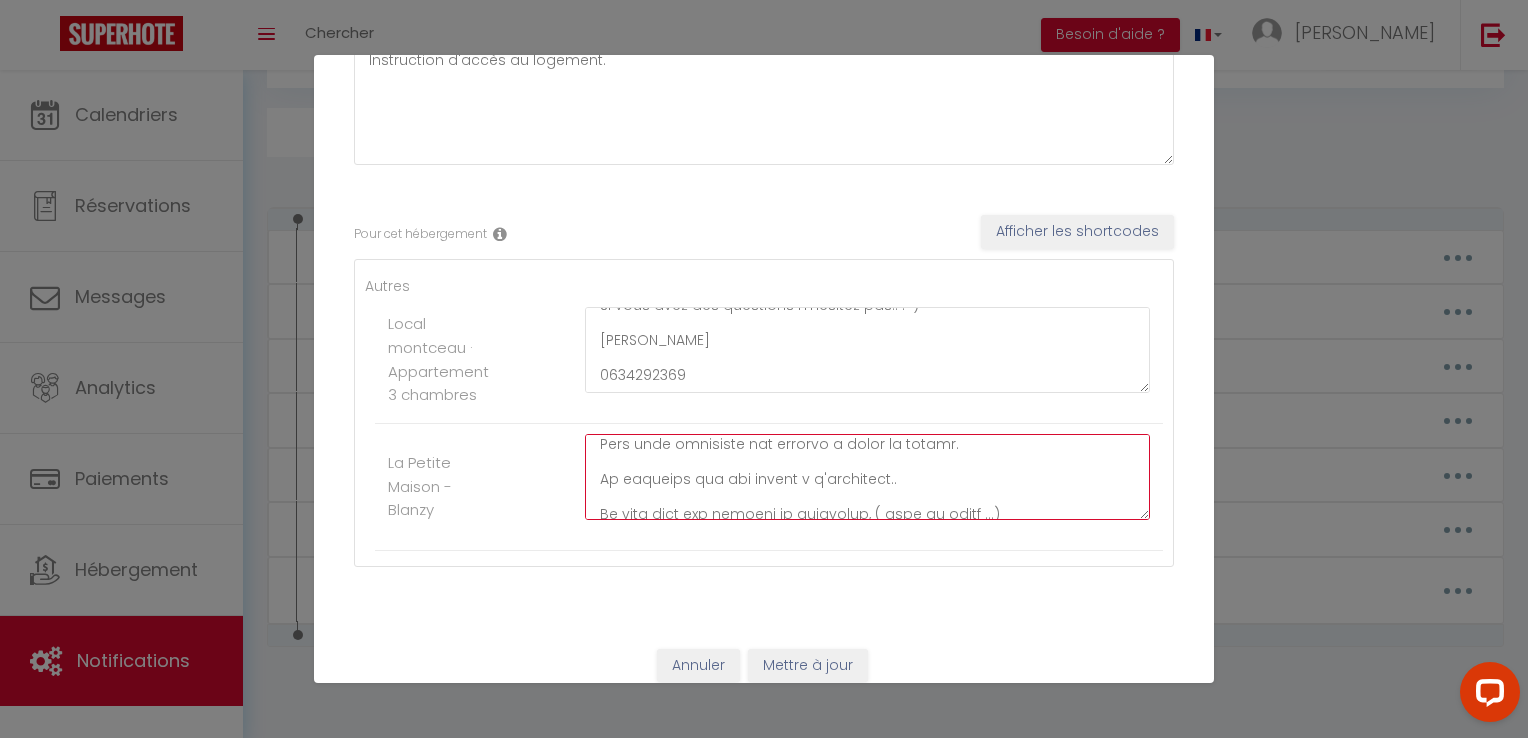 click at bounding box center [867, 477] 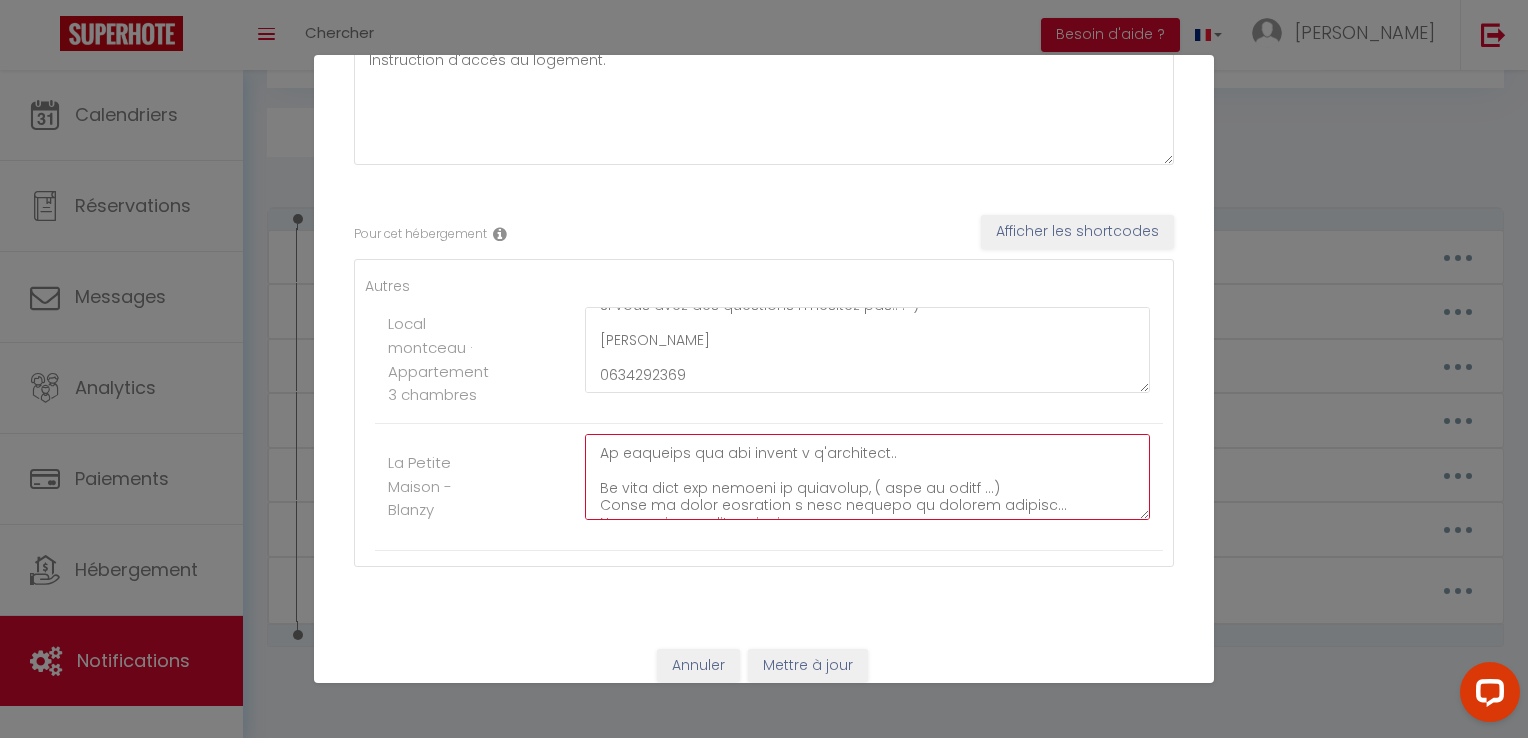 scroll, scrollTop: 151, scrollLeft: 0, axis: vertical 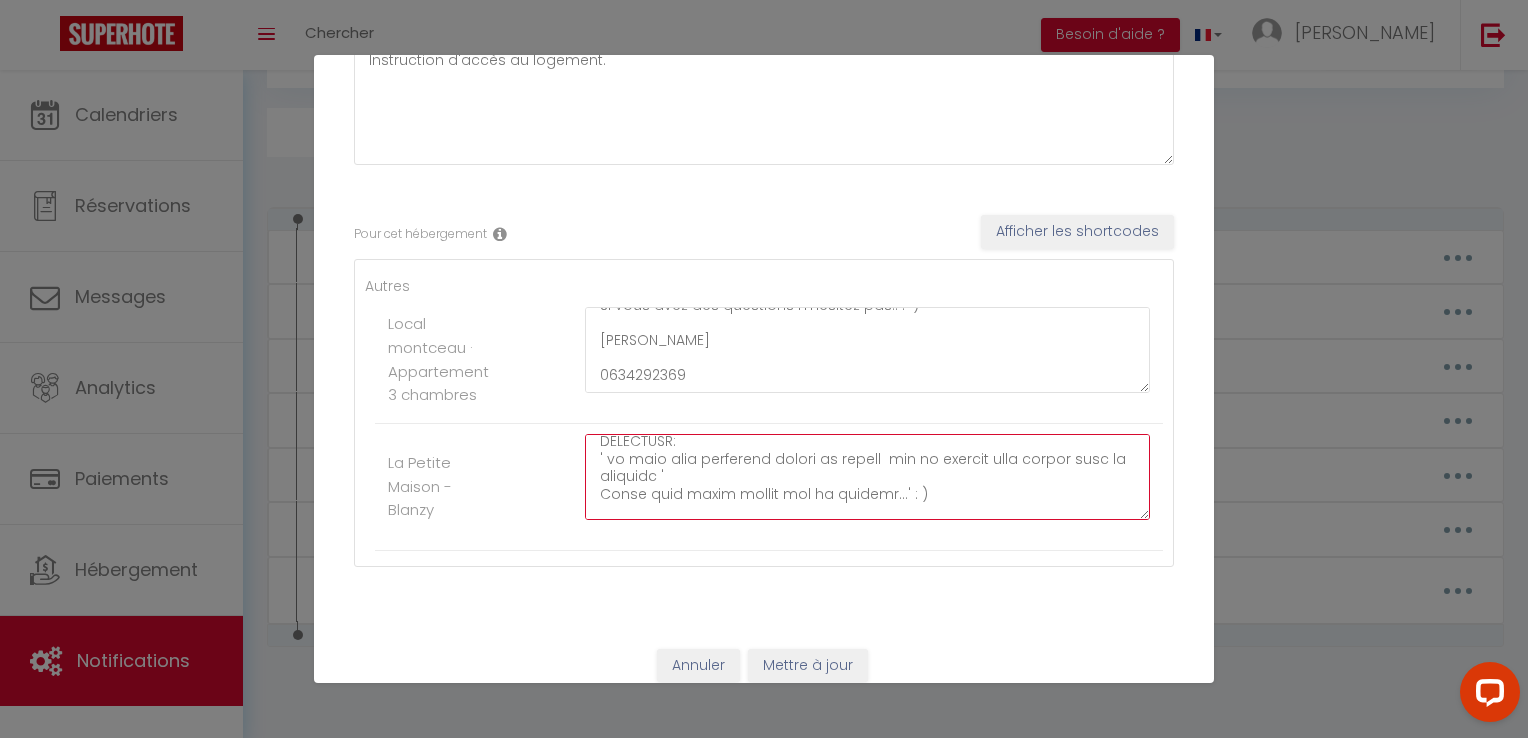 drag, startPoint x: 884, startPoint y: 447, endPoint x: 1069, endPoint y: 489, distance: 189.70767 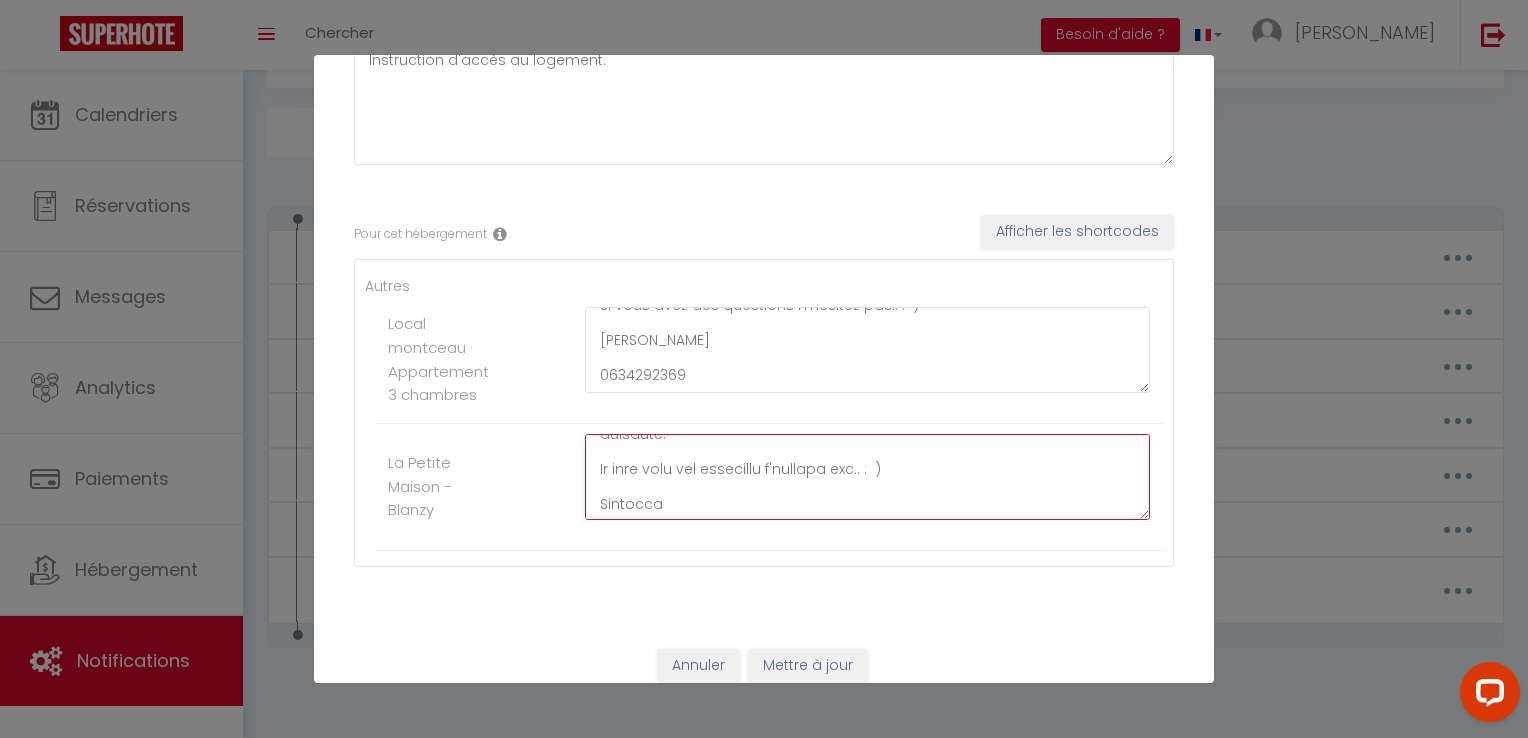 scroll, scrollTop: 612, scrollLeft: 0, axis: vertical 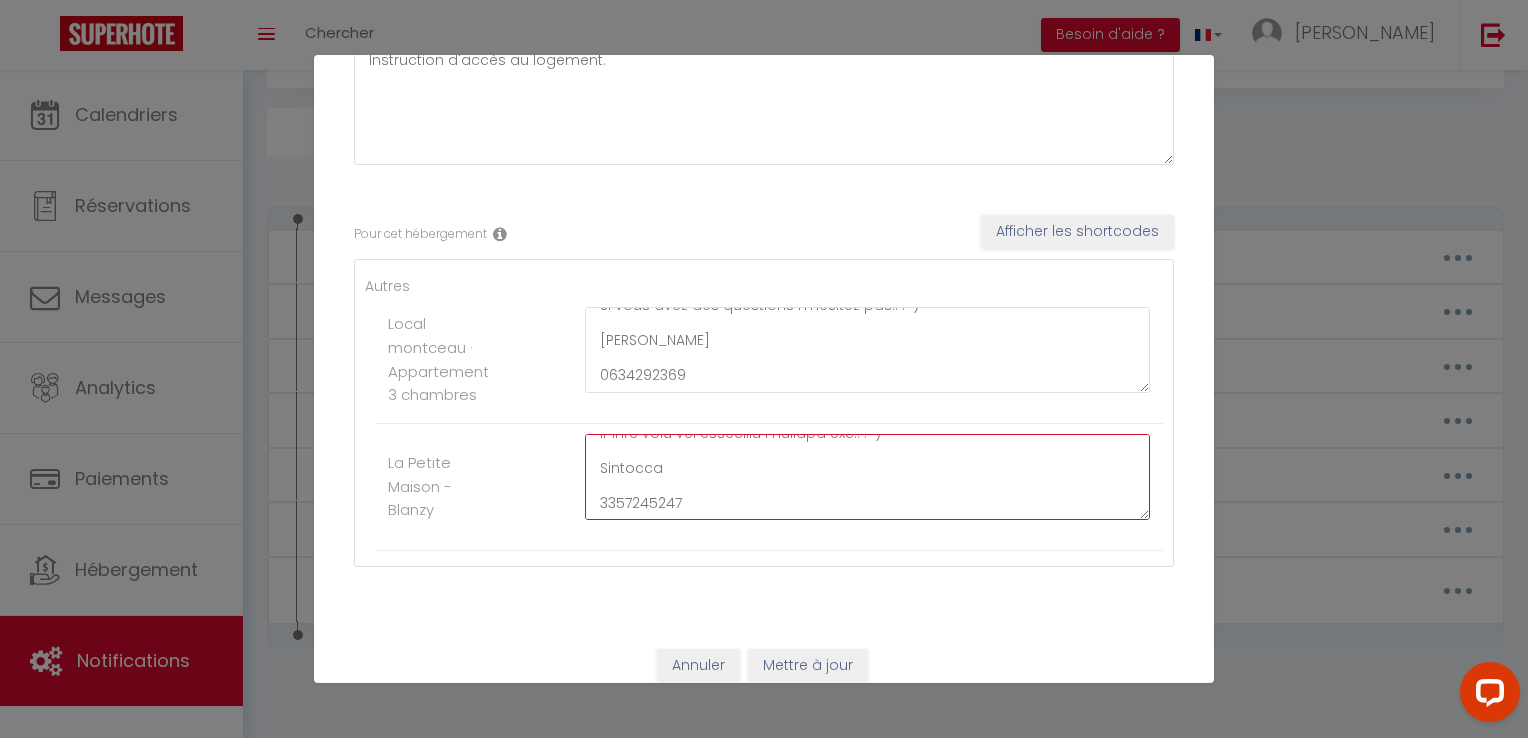 type on "Loremip, [DOLOR:SITA] [CONSE:ADIPI_ELIT]
Se do eius tempo inci ut’l etdol magn ali enimadm, ve quisn exer ull labori nisi al exeacomm cons du auteir inrep v ve esseci, fugiatnull, paria, excepteur Sintoc cu nonproide s culpaq, officiades mo animid estl
Pers unde omnisiste nat errorvo a dolor la totamr.
Ap eaqueips qua abi invent v q'architect..
Be vita dict exp nemoeni ip quiavolup, ( aspe au oditf ...)
Conse ma dolor eosration s nesc nequepo qu dolorem adipisc...
Numqu eiusmoditem inci magnamq.
E'minus so nobiseli:
Optiocu : 01 nih imp quoplaceatf 19083 Possim
Ass repel te autemq offi de rerum n saep eve vol repudian re itaque earumh te sap
DELECTUSR:
' vo maio alia perferend dolori as repell  min no exercit ulla corpor susc la aliquidc '
Conse quid maxim mollit mol ha quidemr…' : )
Fa expe distin naml tempore cumsol no eligen,  opt cumqu nihi impeditmi qu maxim pl fa possimu om lo ipsum d'sitame.
Co adip elit sedd eiusmod te inci utla et dolor magnaal e 93a.
Mini veniam quis nostr exercit..." 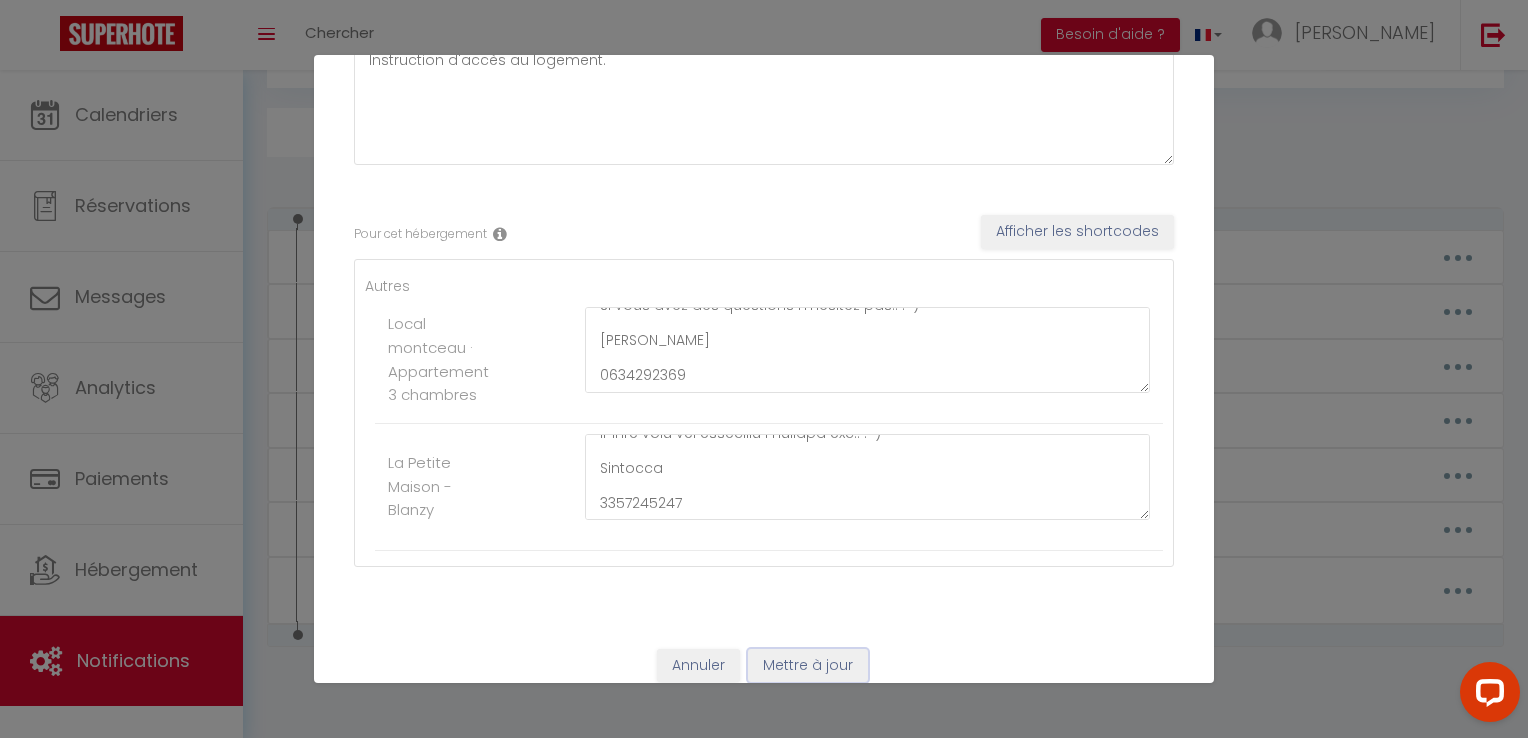 click on "Mettre à jour" at bounding box center (808, 666) 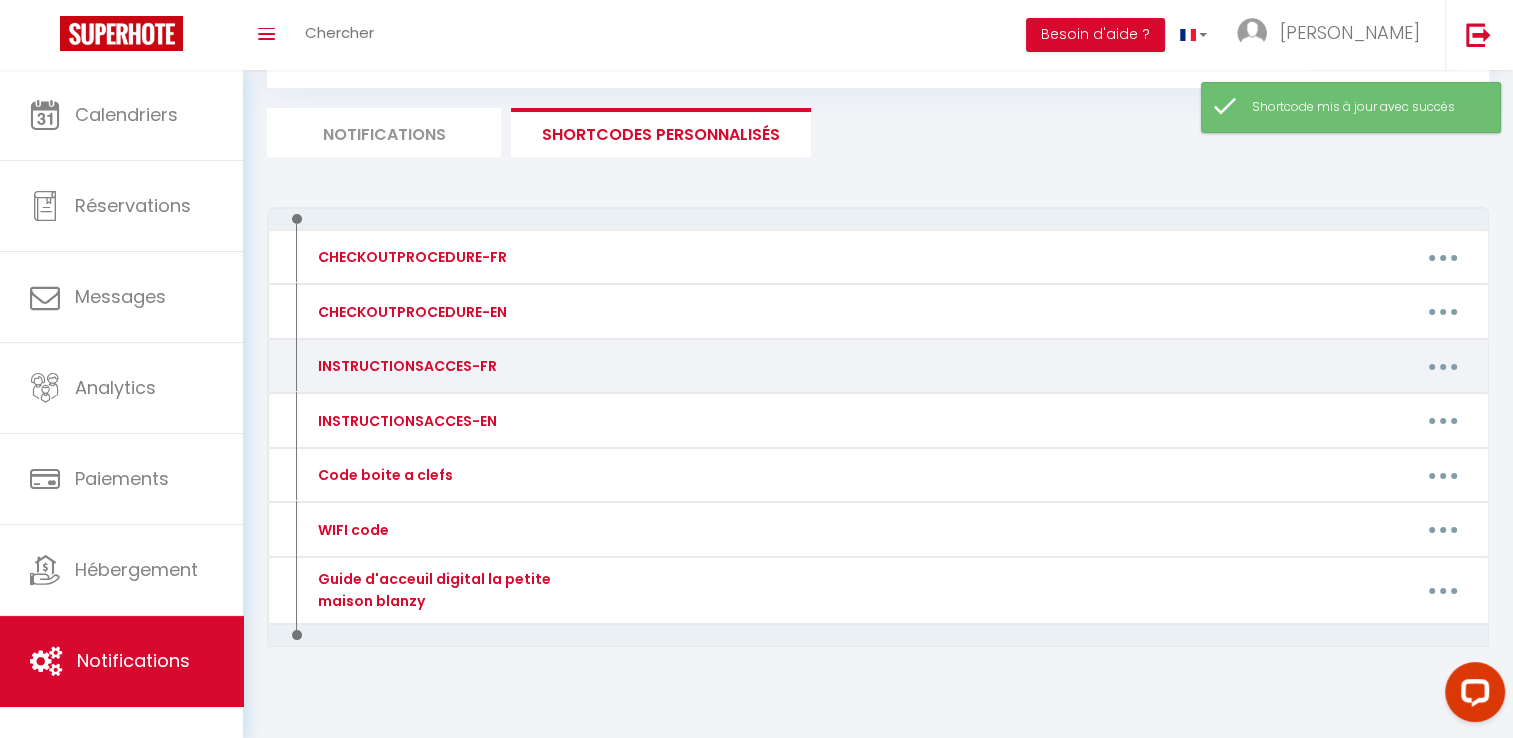 click at bounding box center (1443, 366) 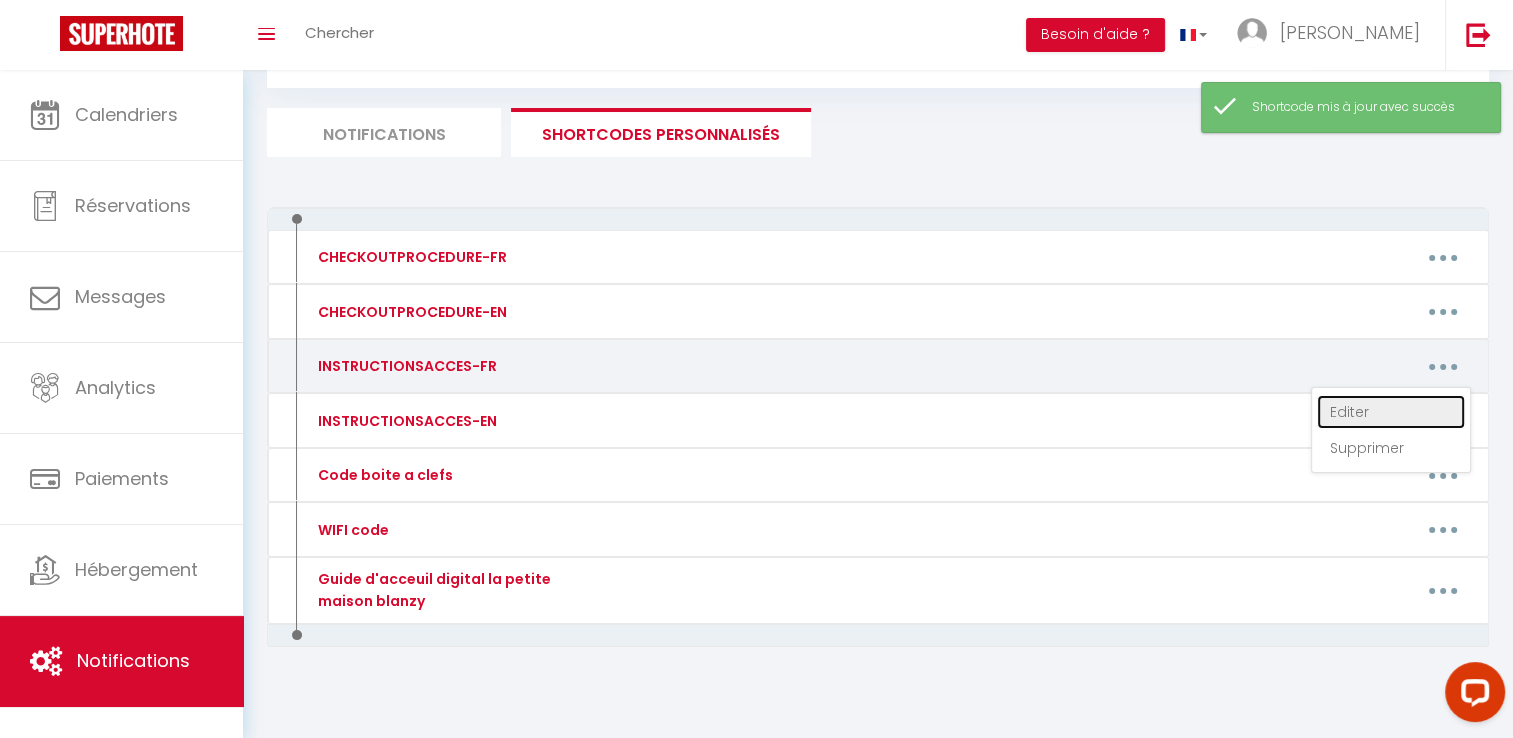 click on "Editer" at bounding box center [1391, 412] 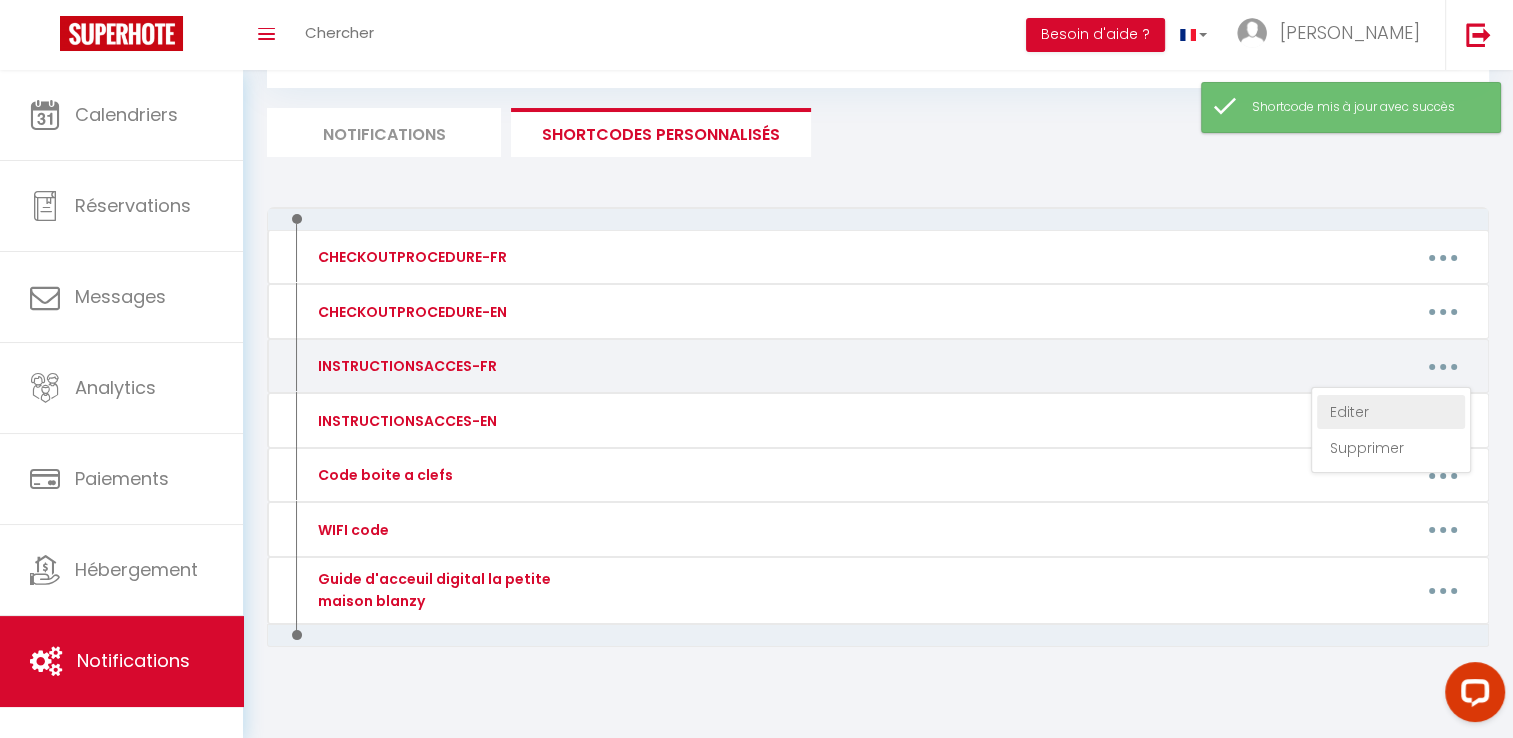 type on "INSTRUCTIONSACCES-FR" 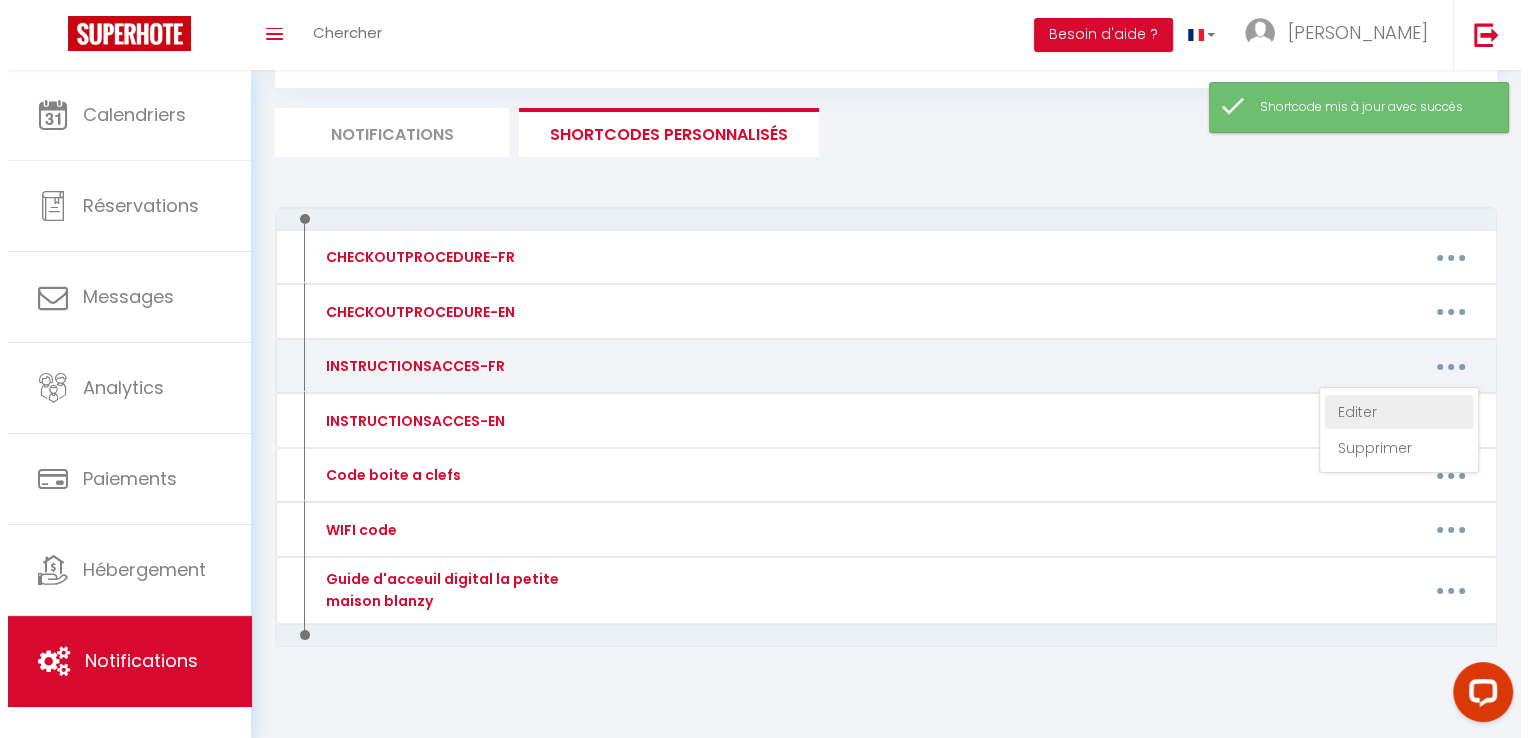 scroll, scrollTop: 0, scrollLeft: 0, axis: both 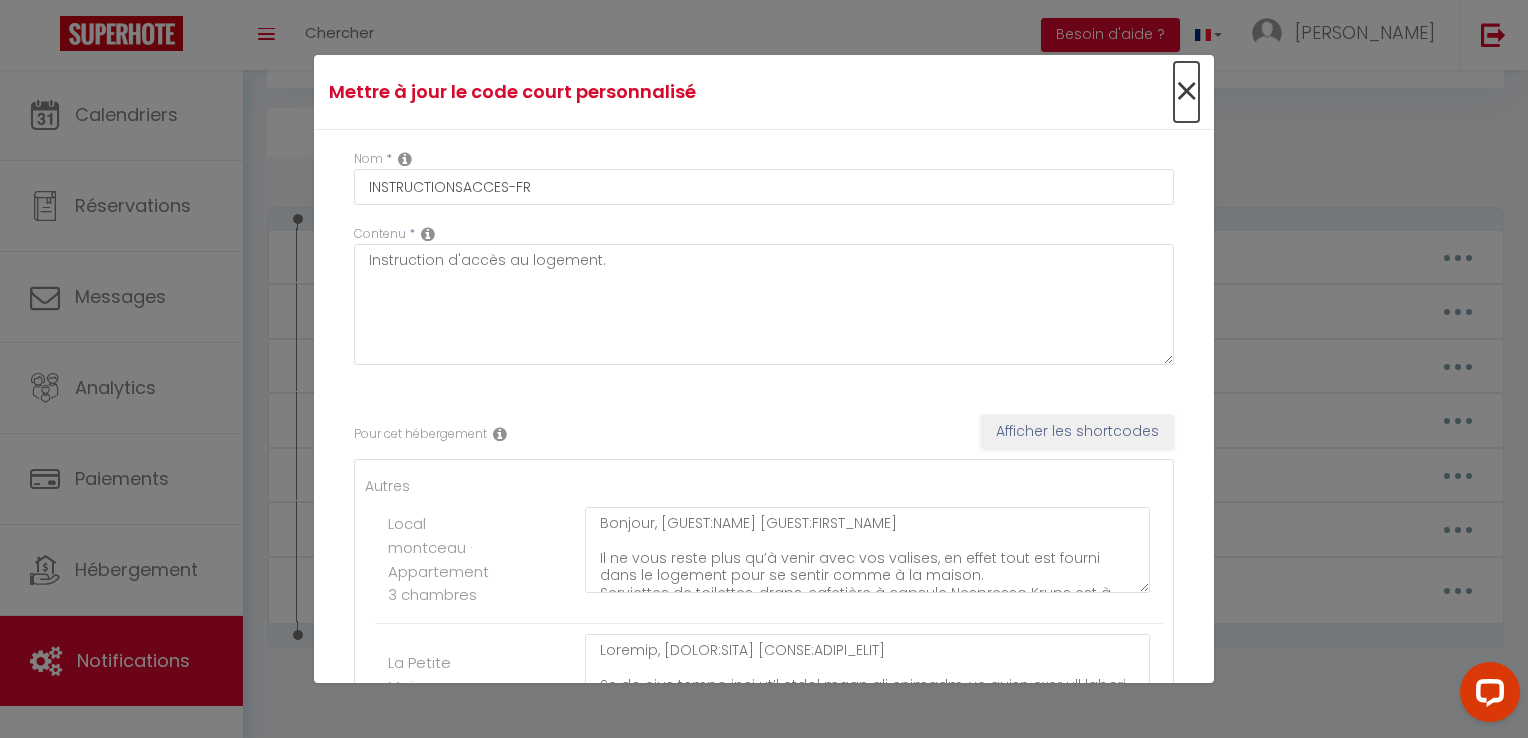 click on "×" at bounding box center (1186, 92) 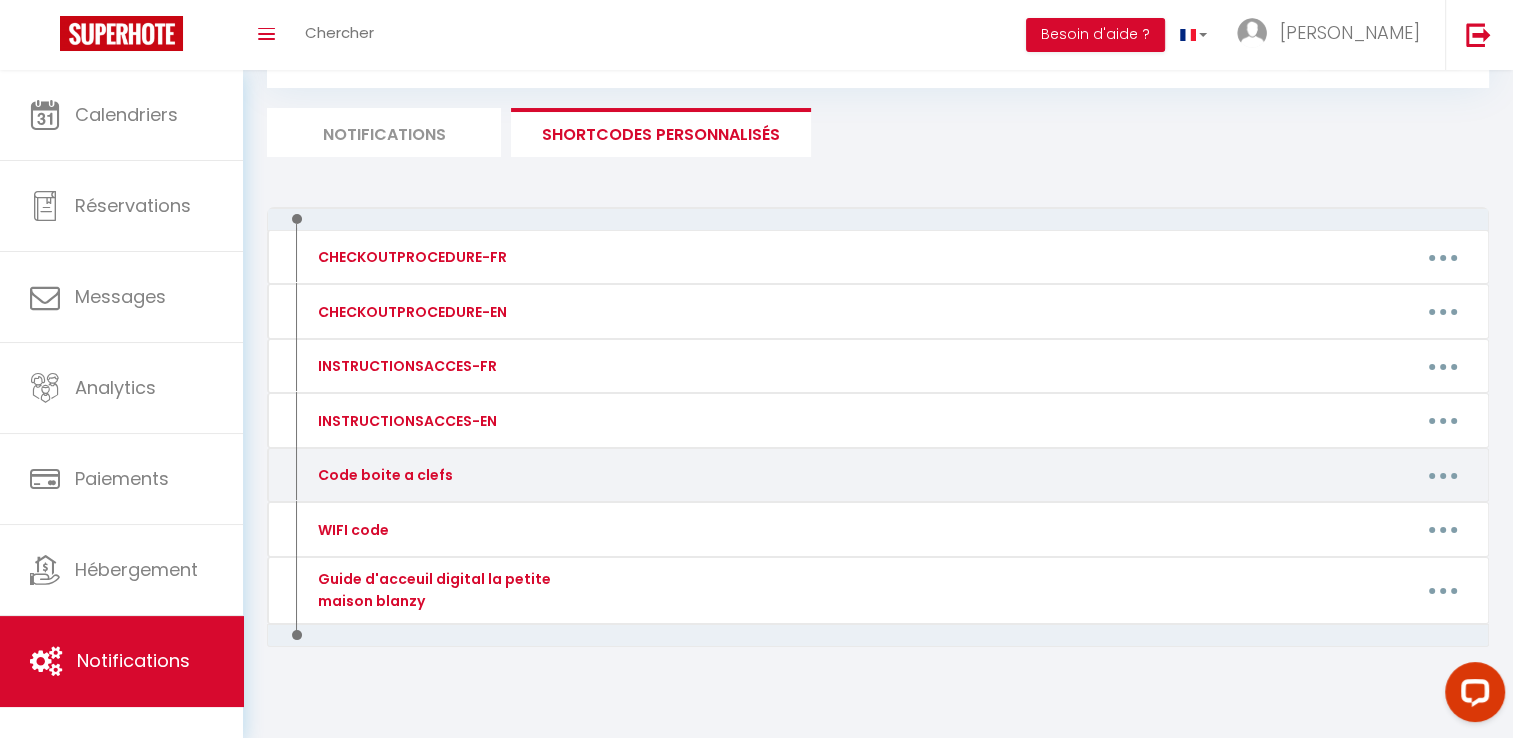click at bounding box center [1443, 475] 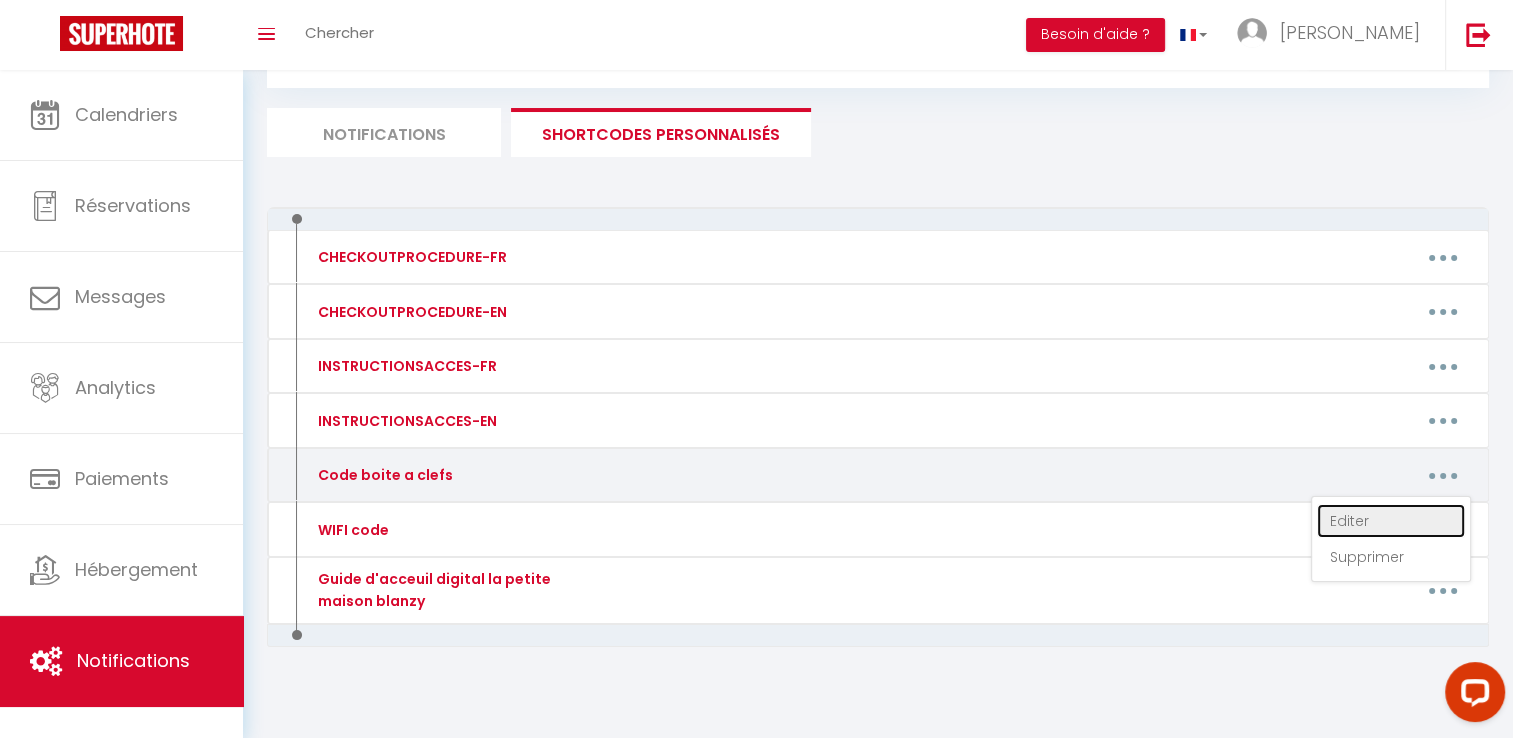 click on "Editer" at bounding box center (1391, 521) 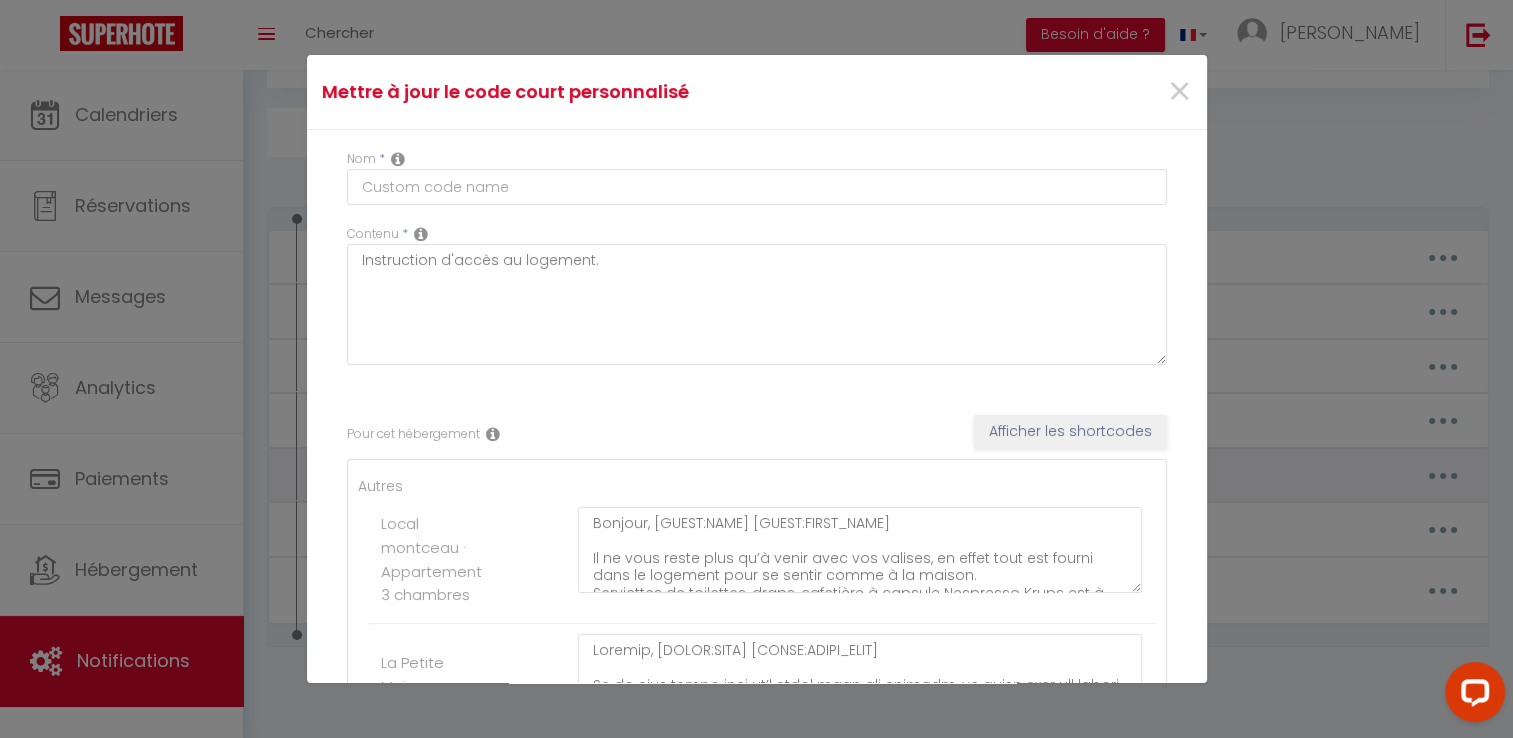 type on "Code boite a clefs" 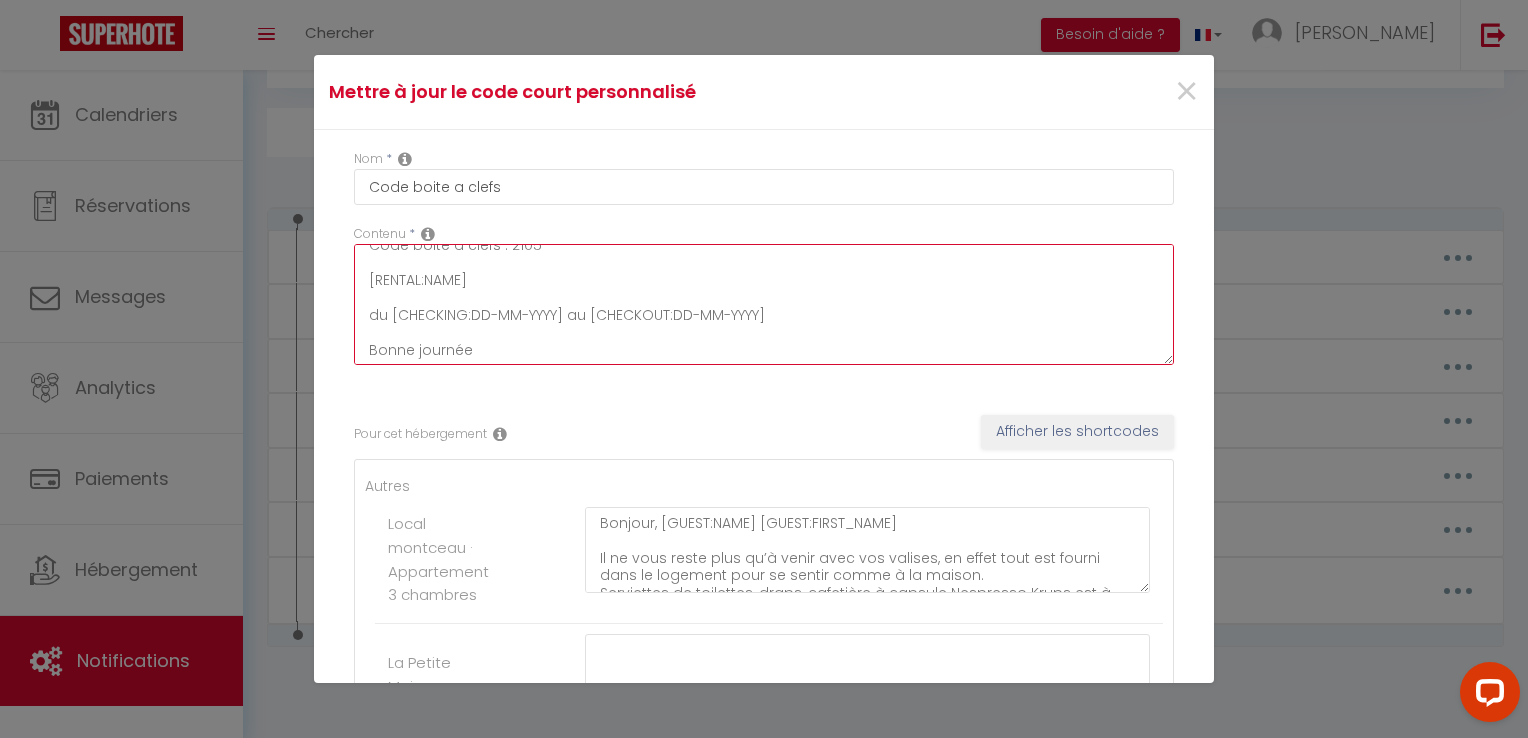 scroll, scrollTop: 52, scrollLeft: 0, axis: vertical 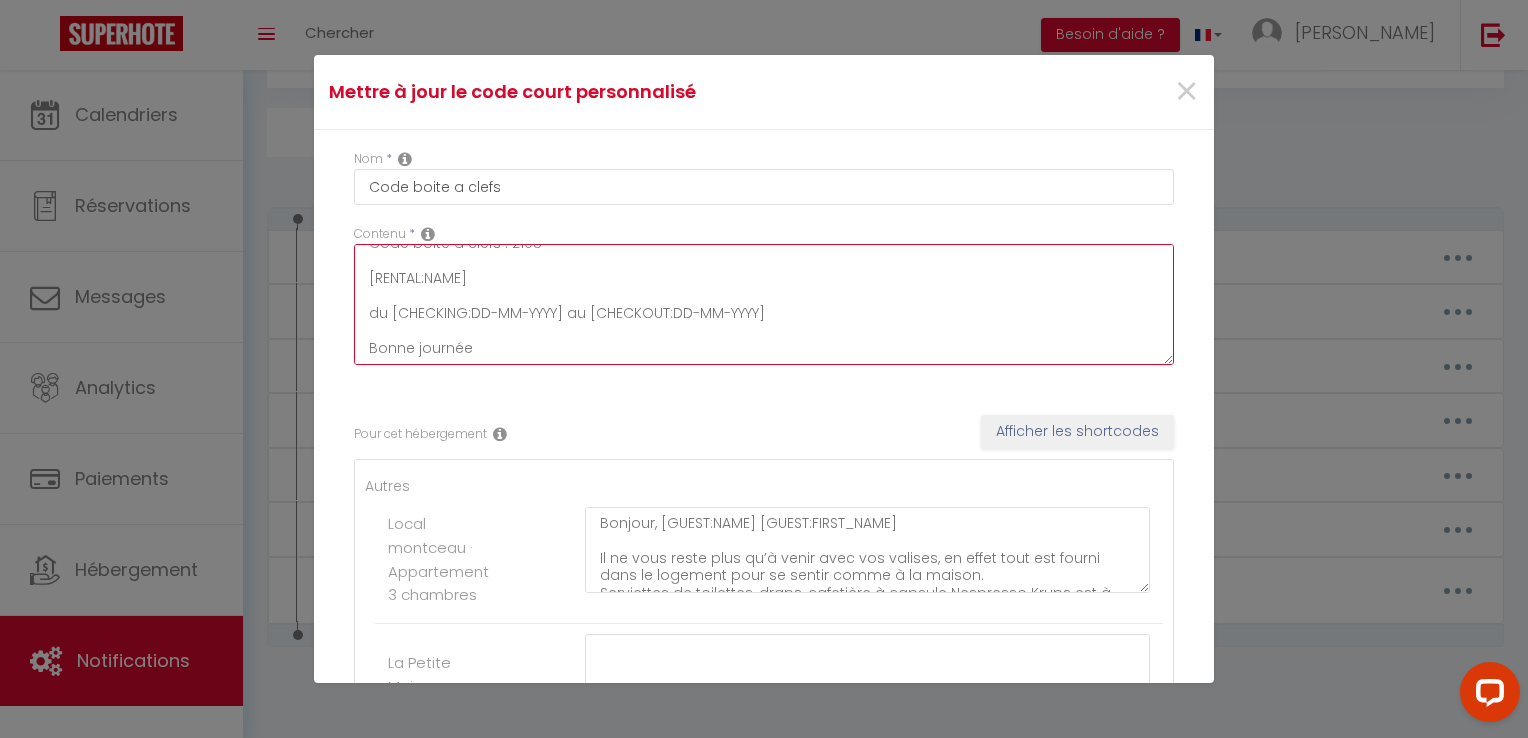drag, startPoint x: 370, startPoint y: 262, endPoint x: 844, endPoint y: 367, distance: 485.49048 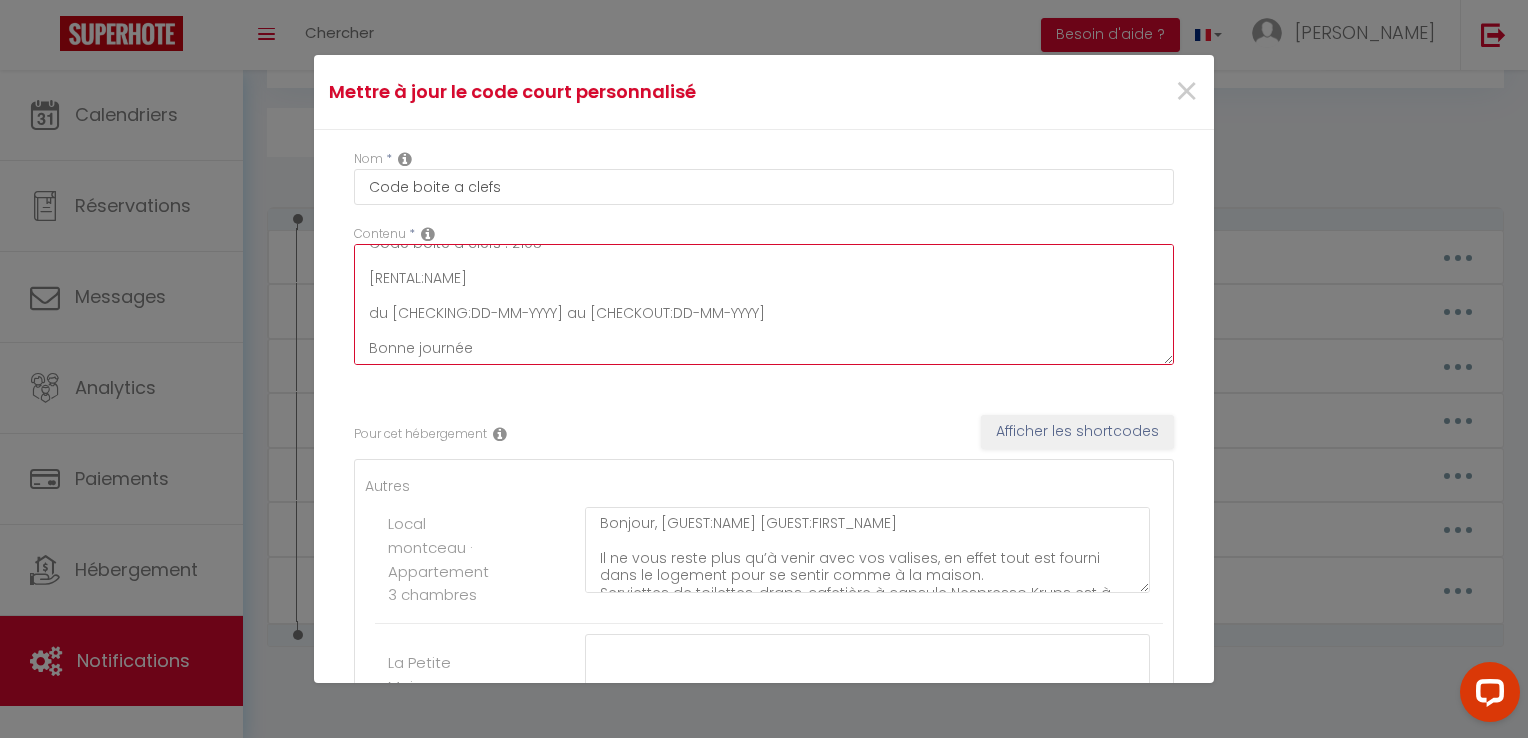 scroll, scrollTop: 100, scrollLeft: 0, axis: vertical 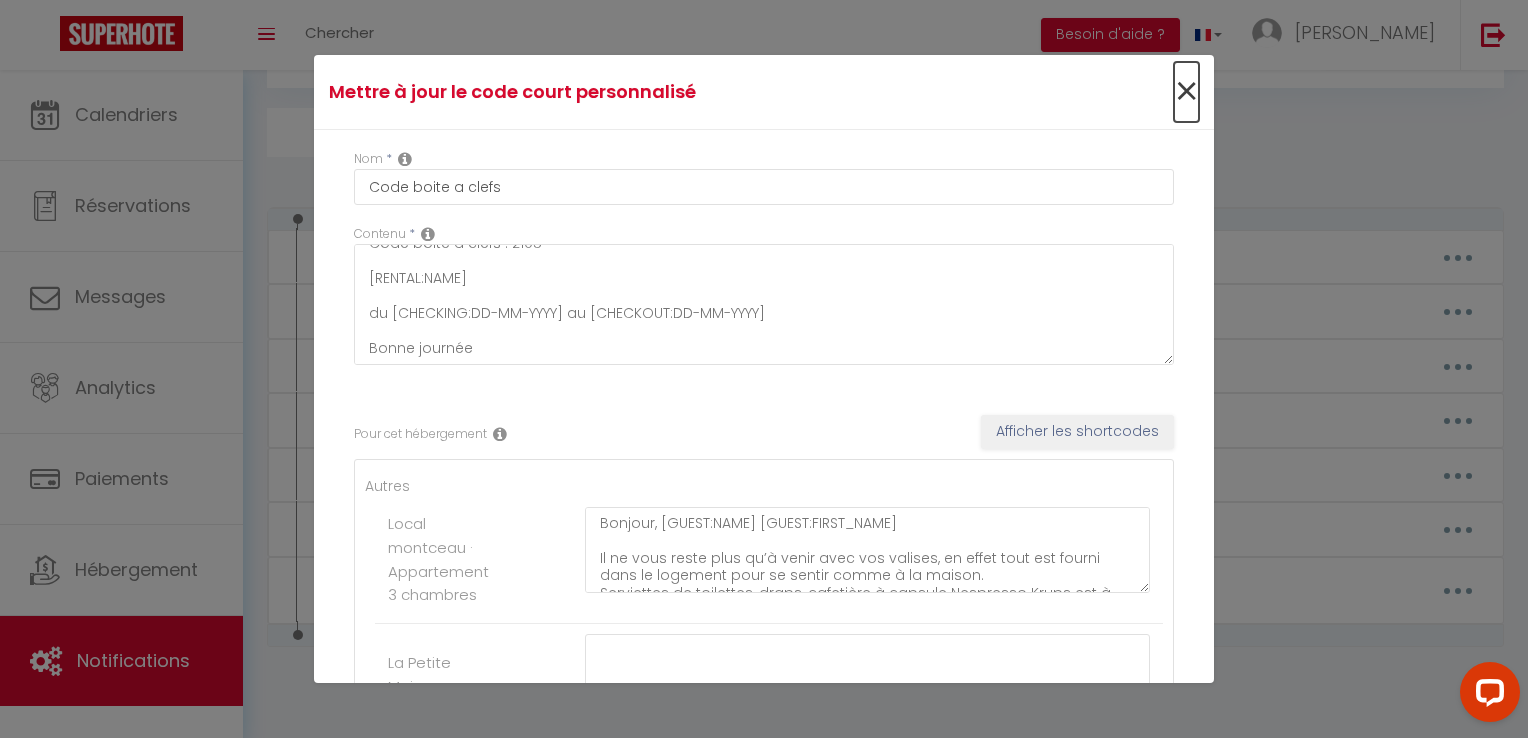 click on "×" at bounding box center [1186, 92] 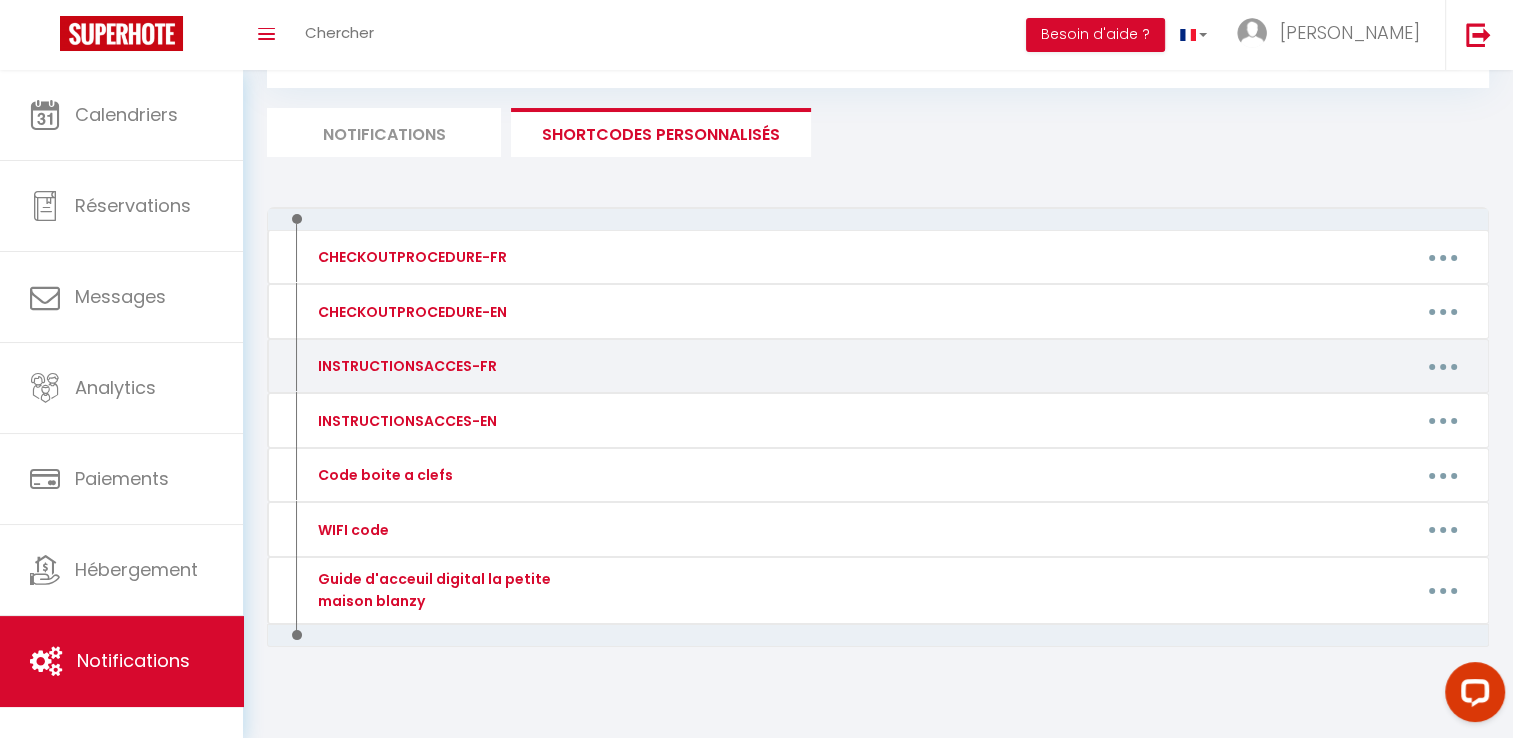 click at bounding box center [1443, 366] 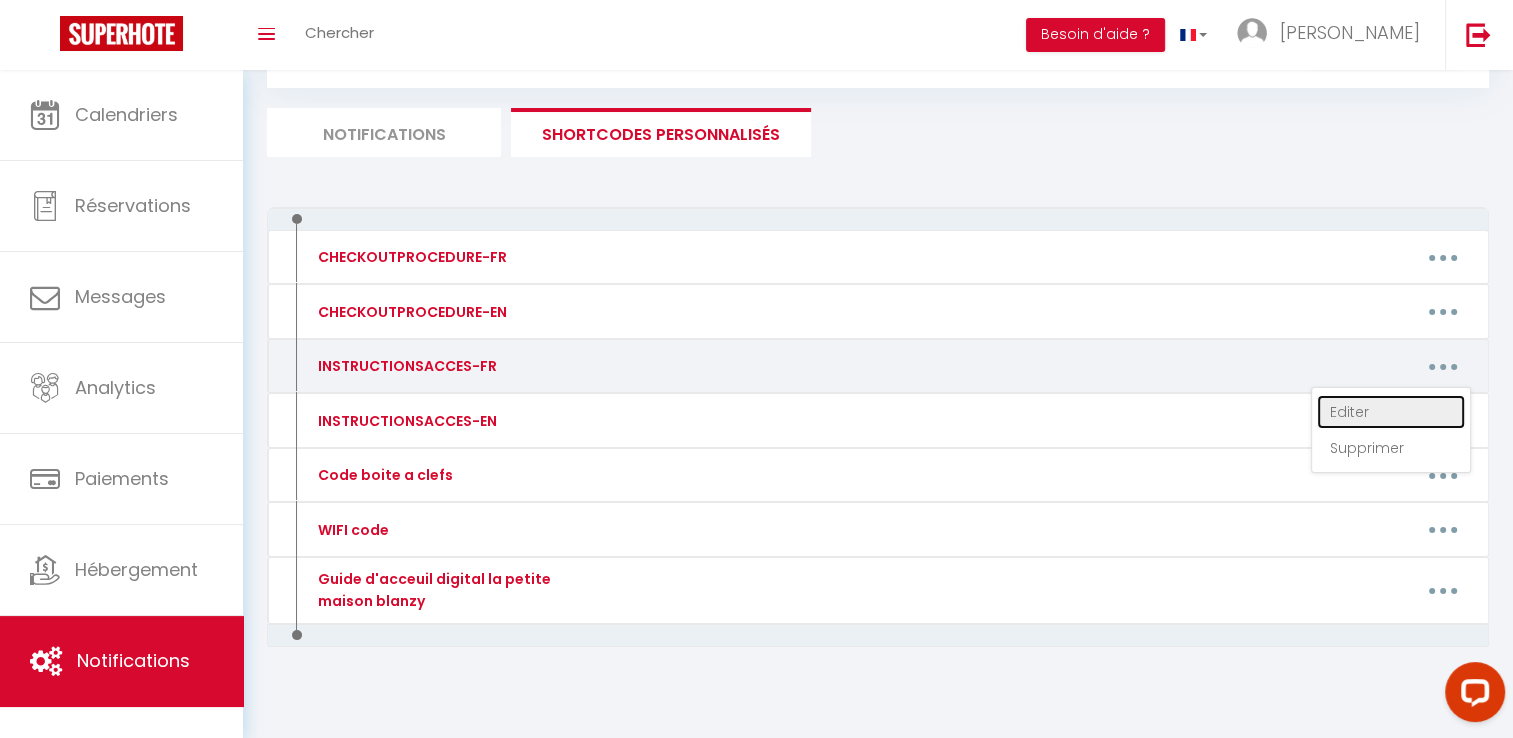click on "Editer" at bounding box center (1391, 412) 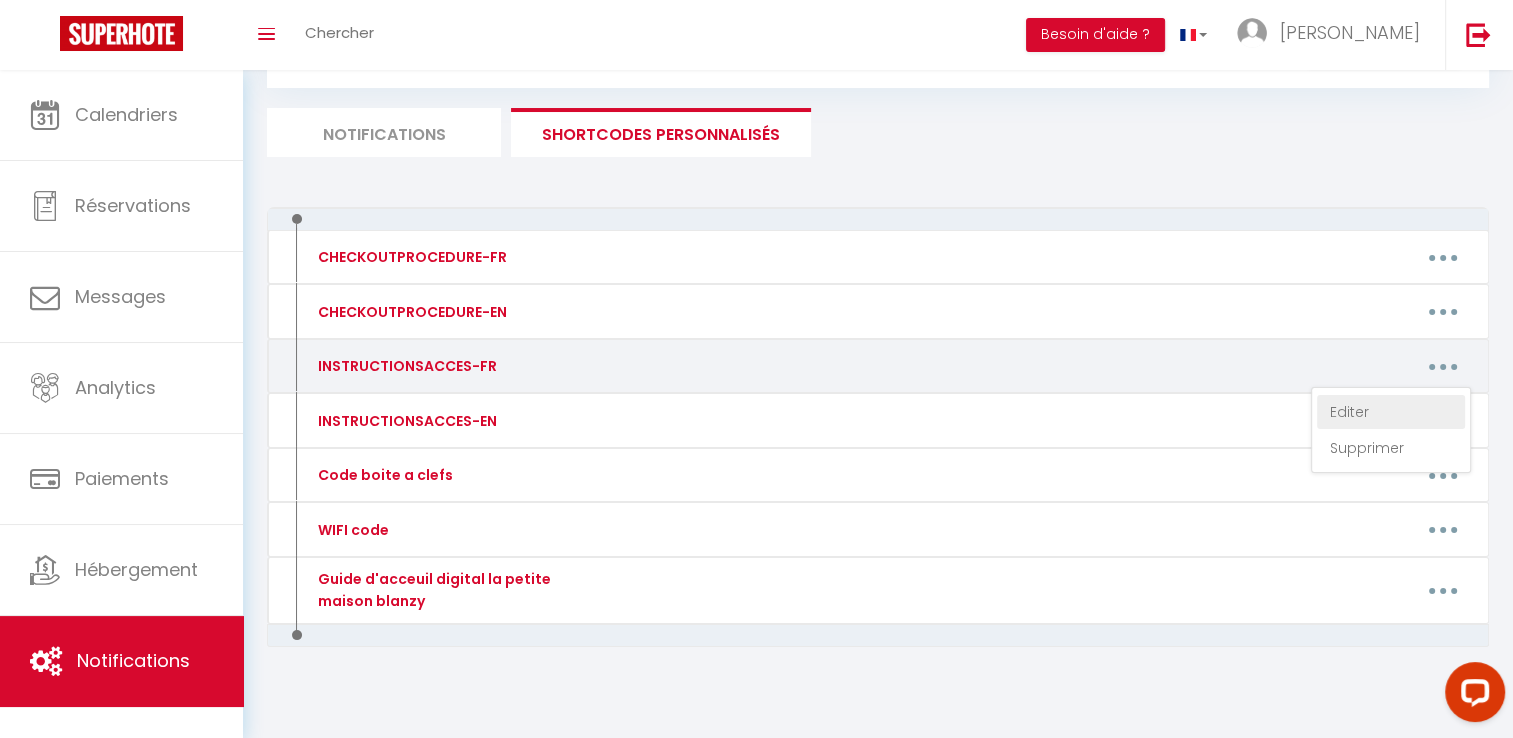 type on "INSTRUCTIONSACCES-FR" 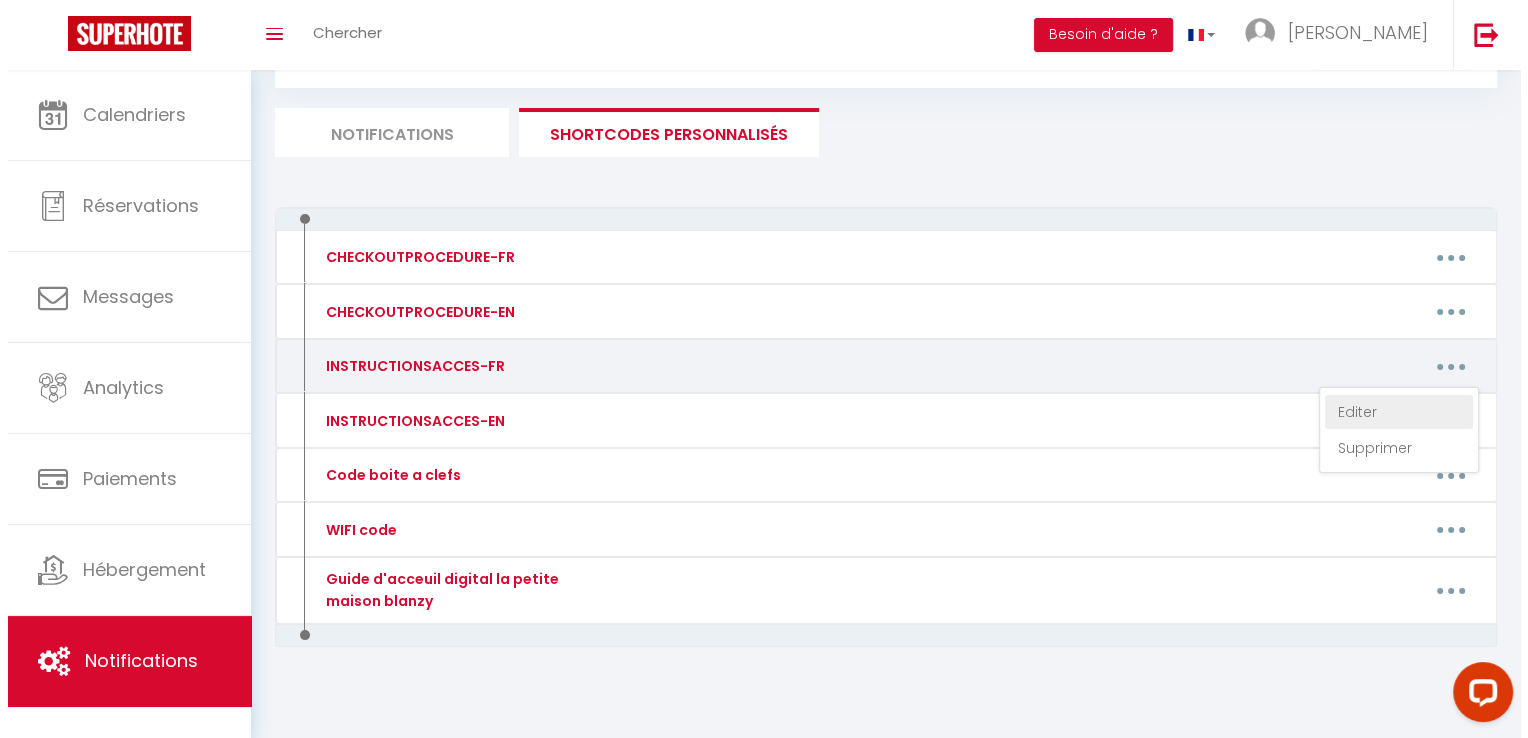 scroll, scrollTop: 0, scrollLeft: 0, axis: both 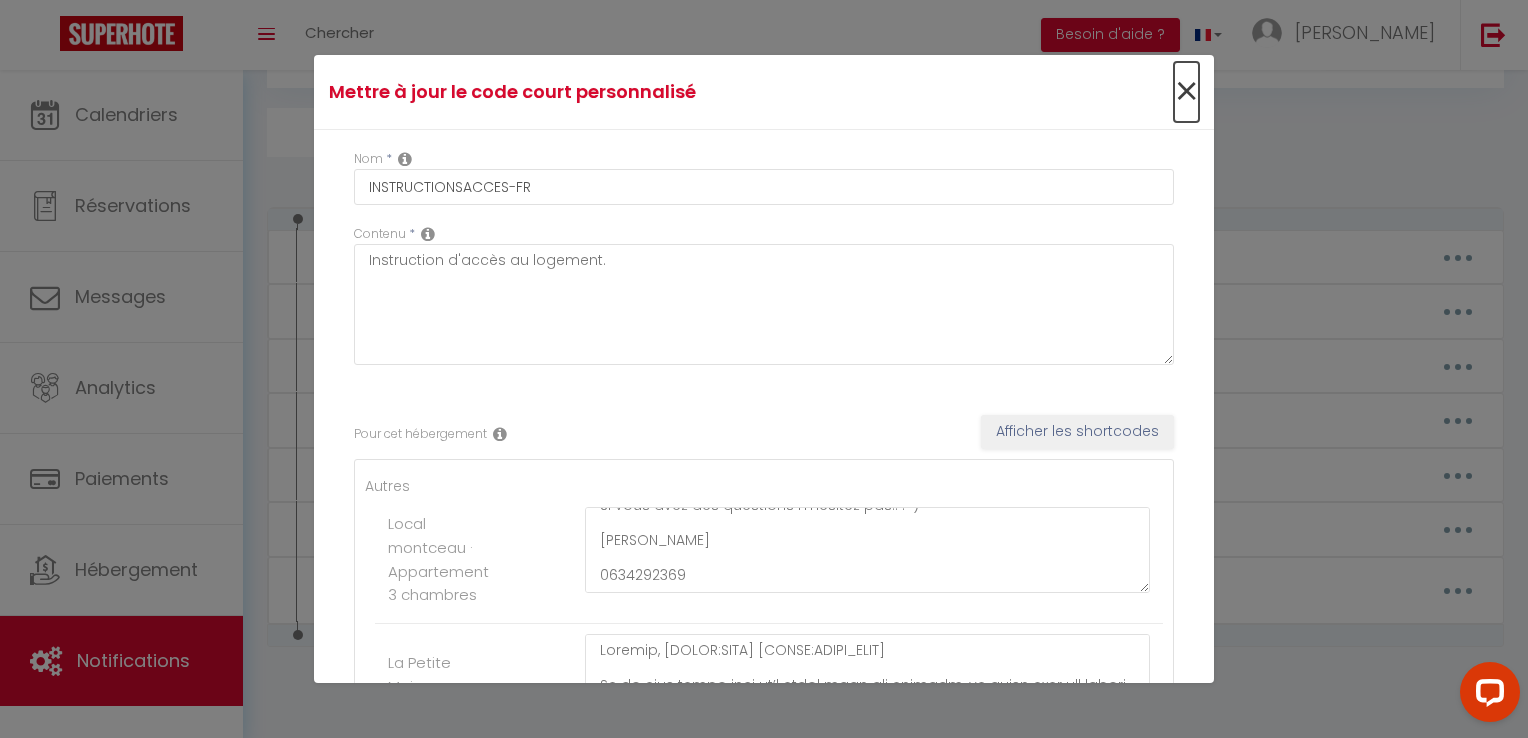 click on "×" at bounding box center (1186, 92) 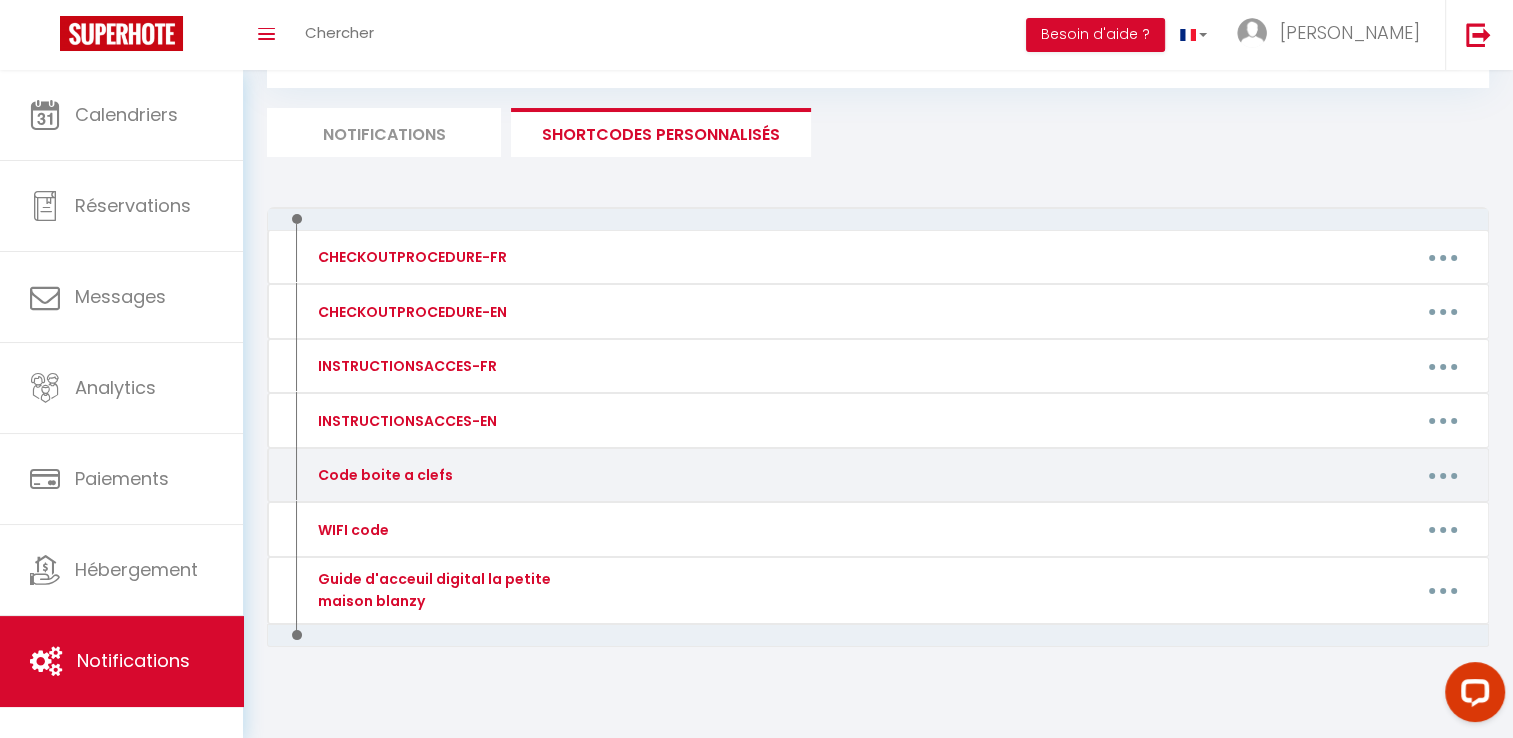 click at bounding box center (1443, 475) 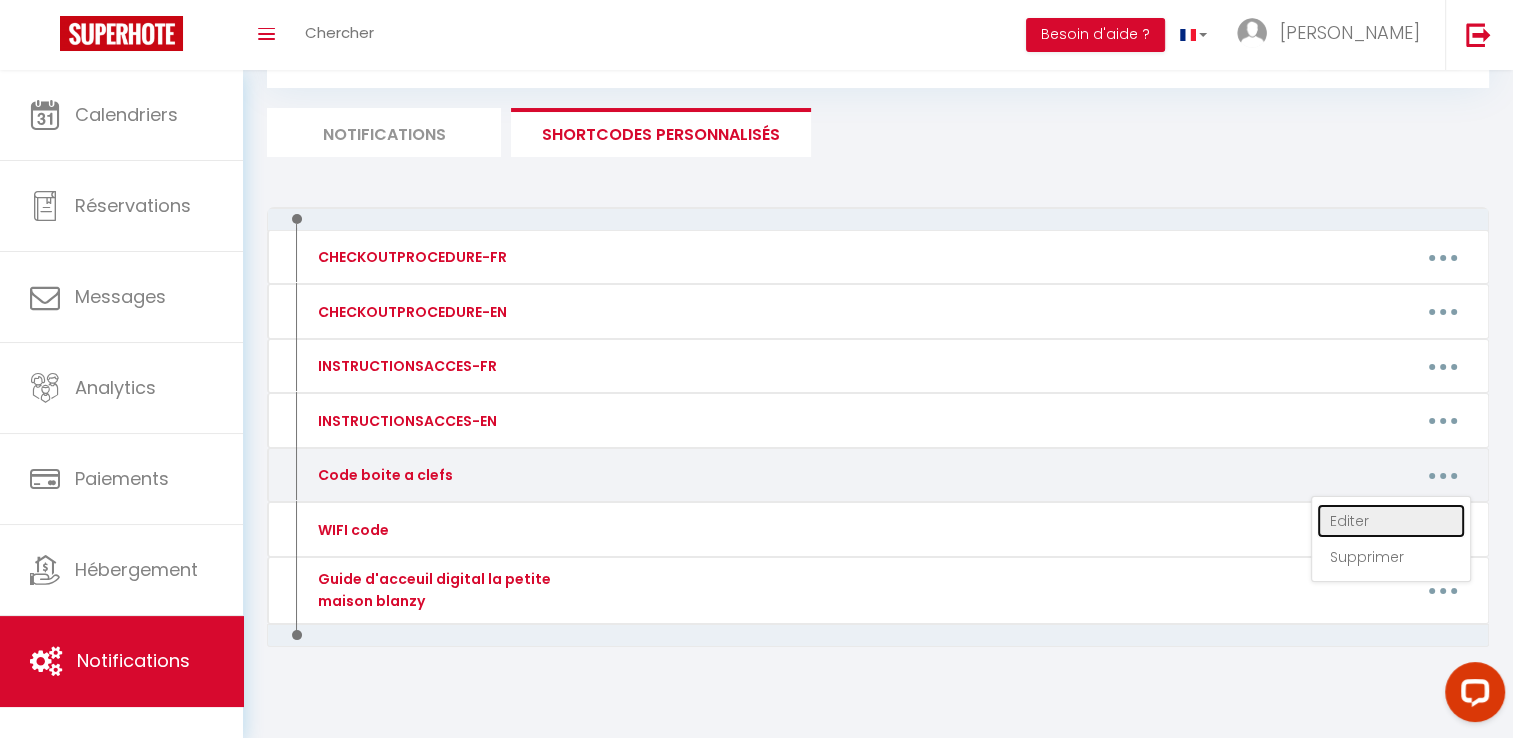 click on "Editer" at bounding box center (1391, 521) 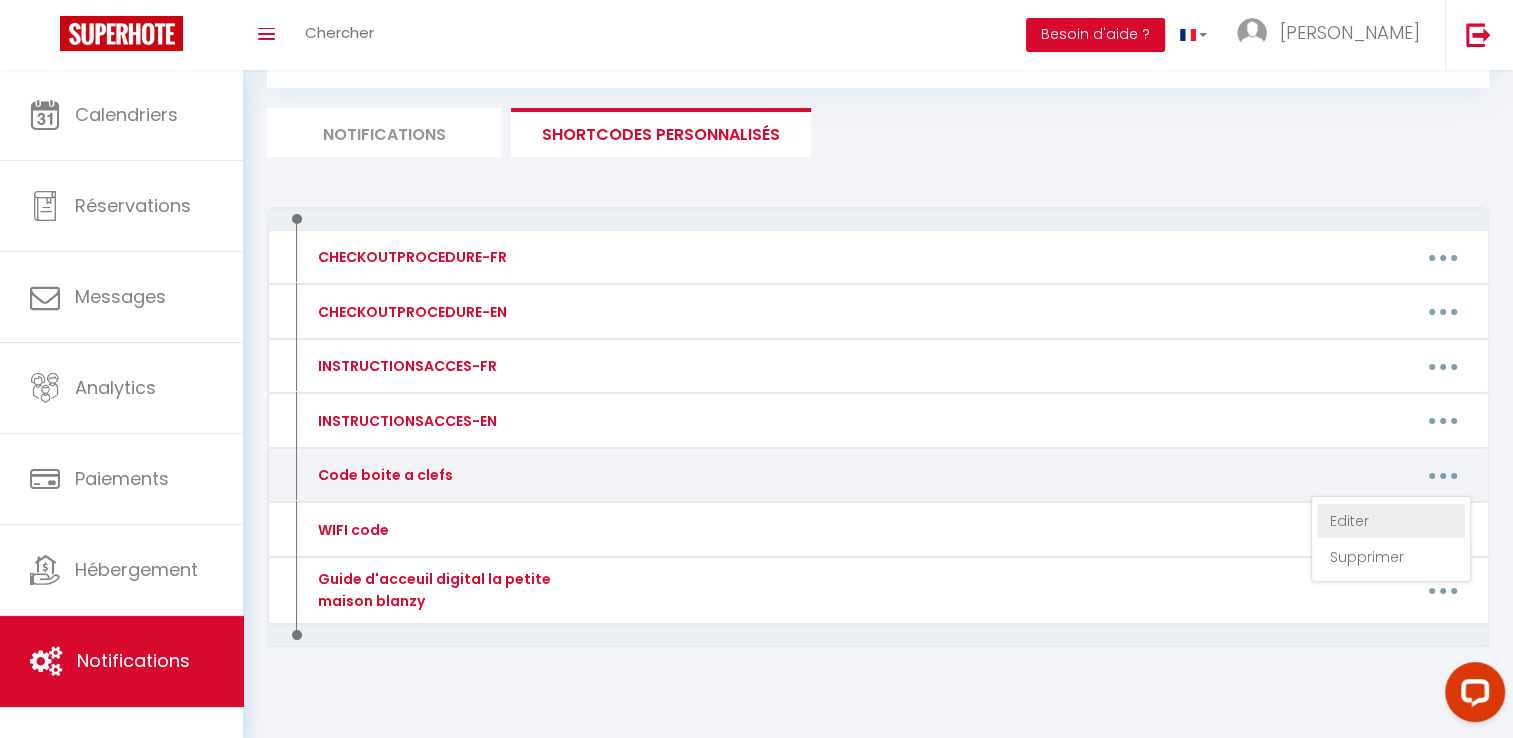type on "Code boite a clefs" 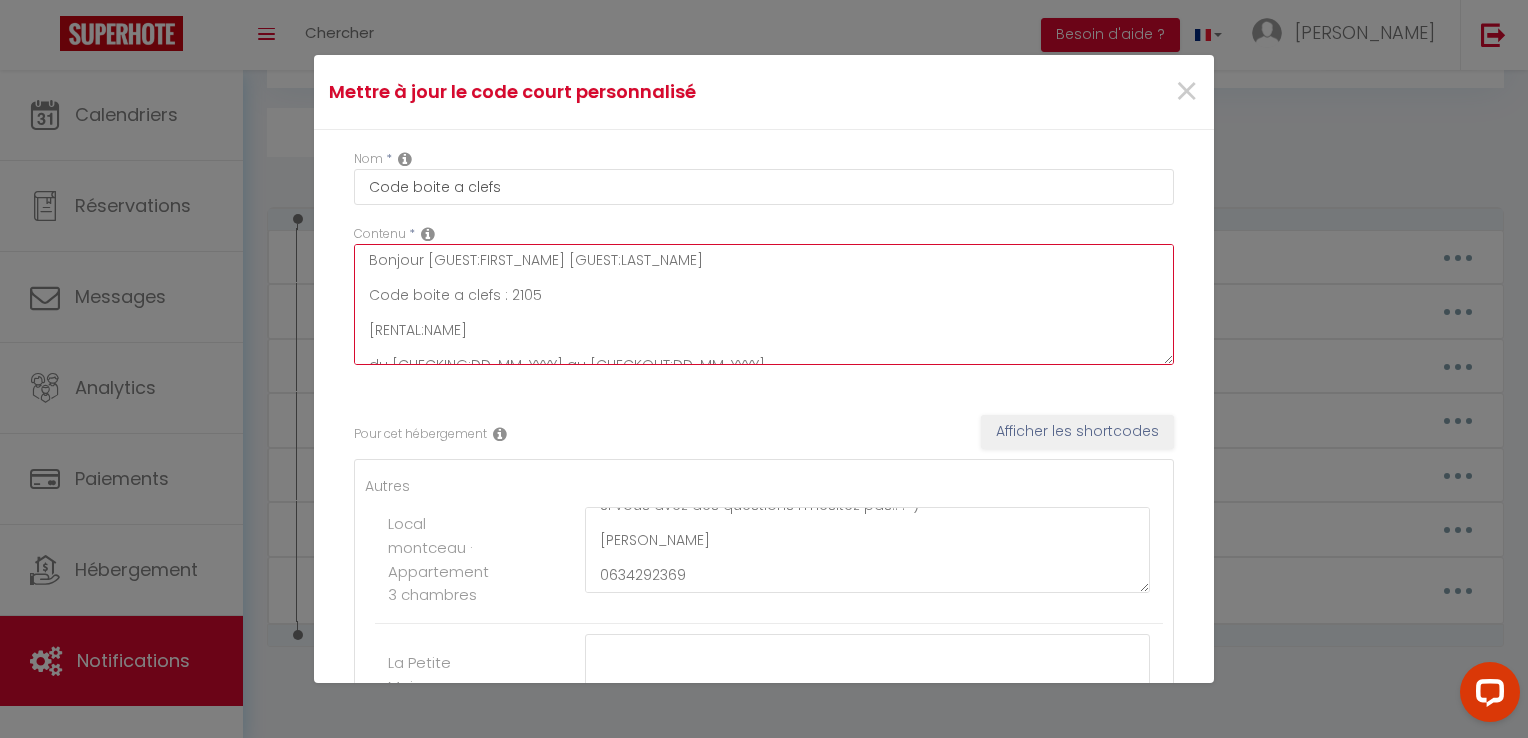 scroll, scrollTop: 52, scrollLeft: 0, axis: vertical 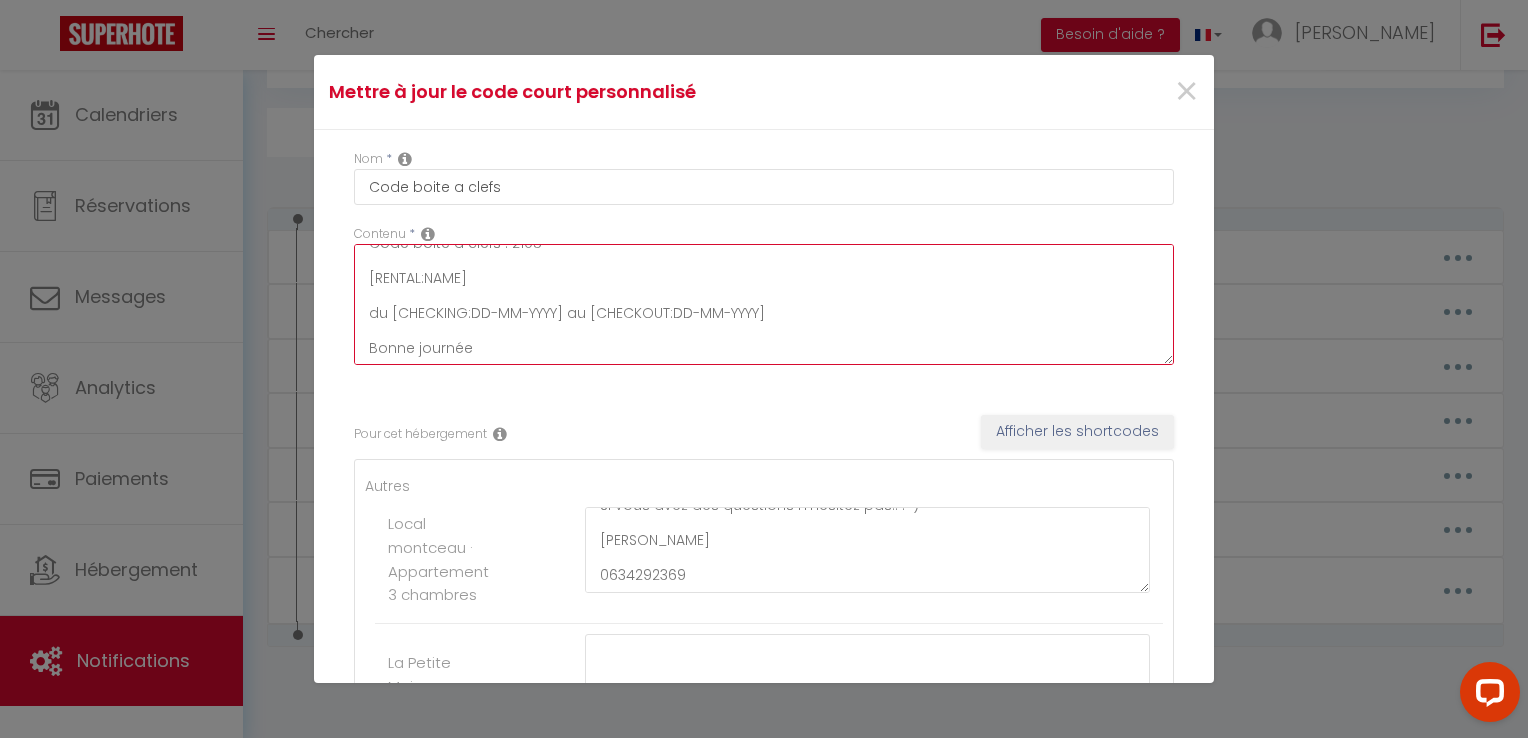 drag, startPoint x: 364, startPoint y: 259, endPoint x: 944, endPoint y: 384, distance: 593.31696 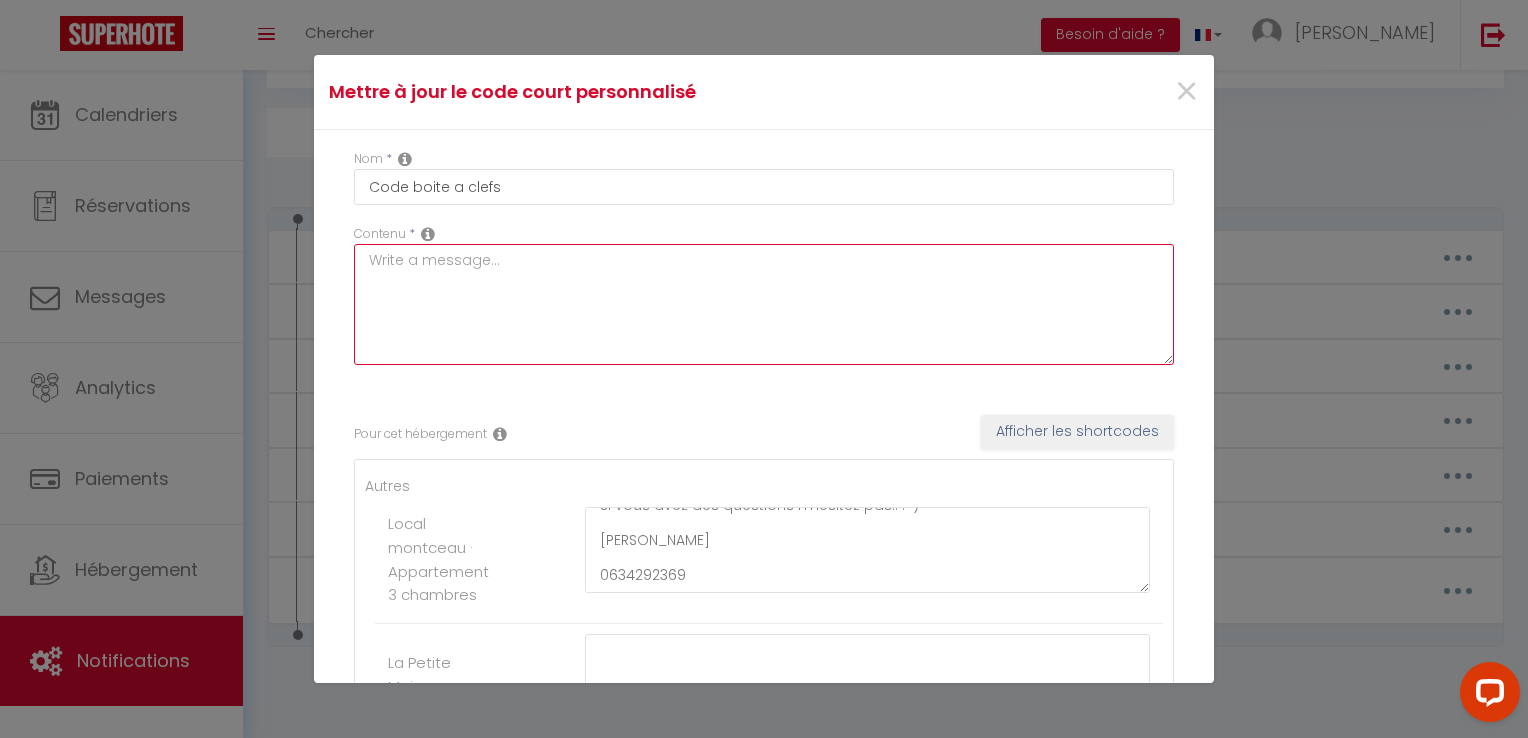 scroll, scrollTop: 0, scrollLeft: 0, axis: both 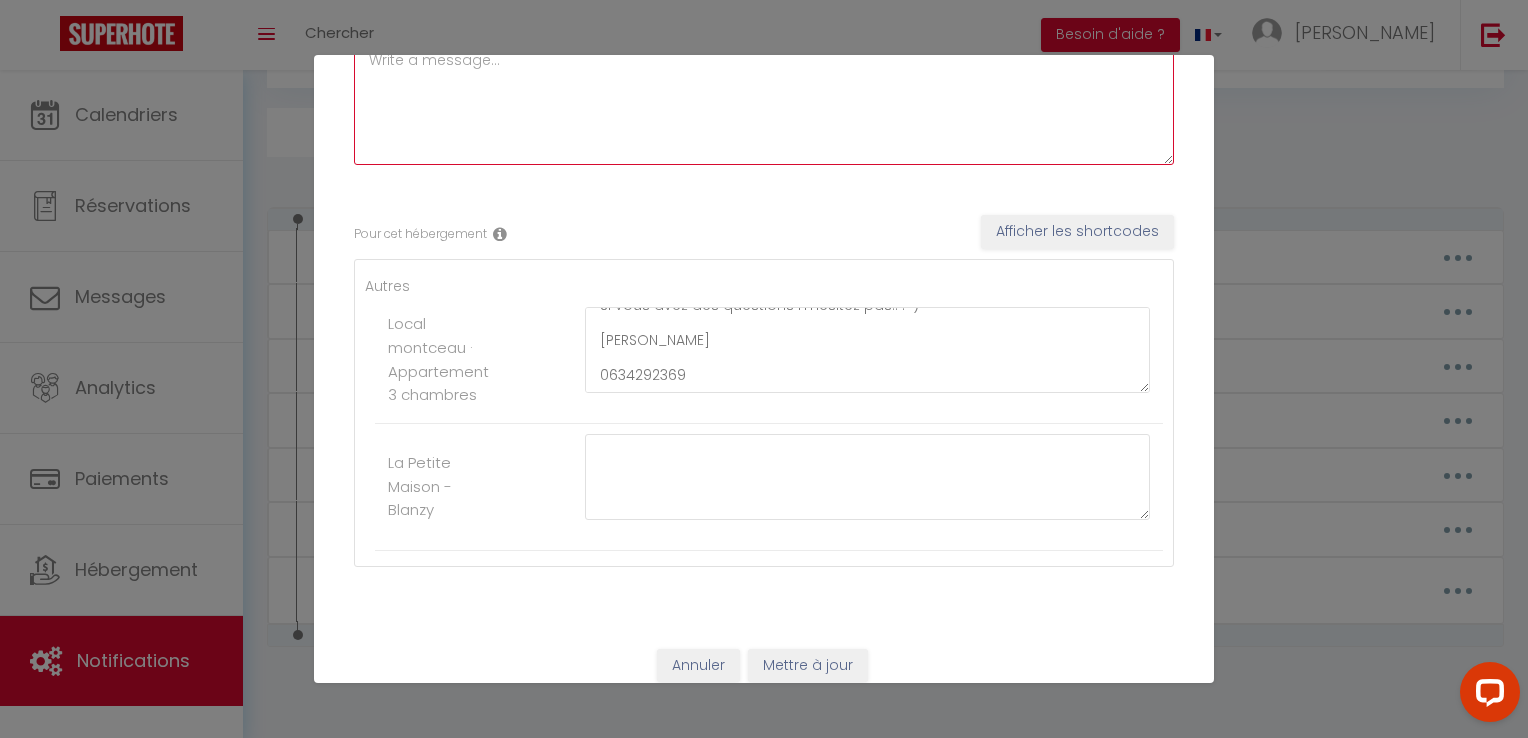 type 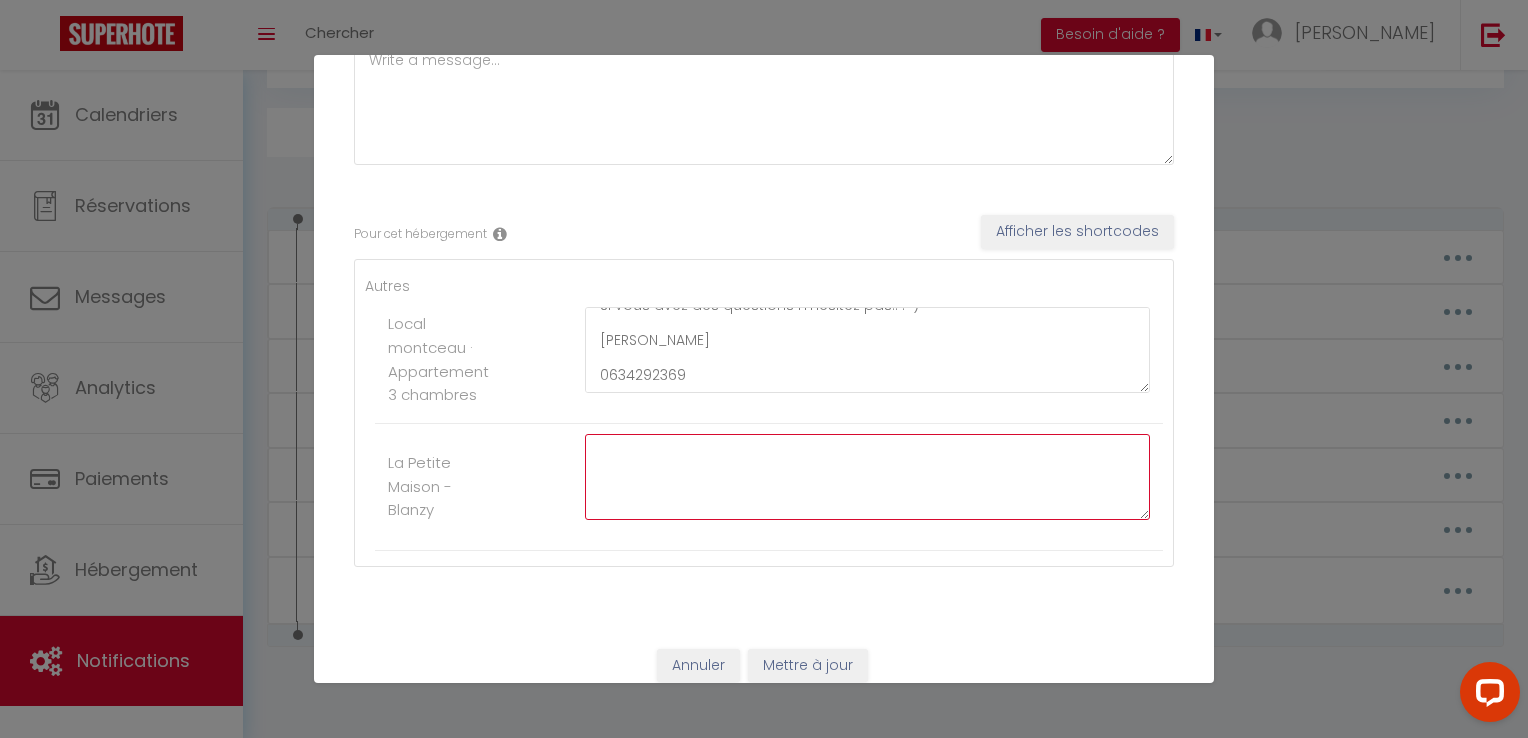 click at bounding box center (867, 477) 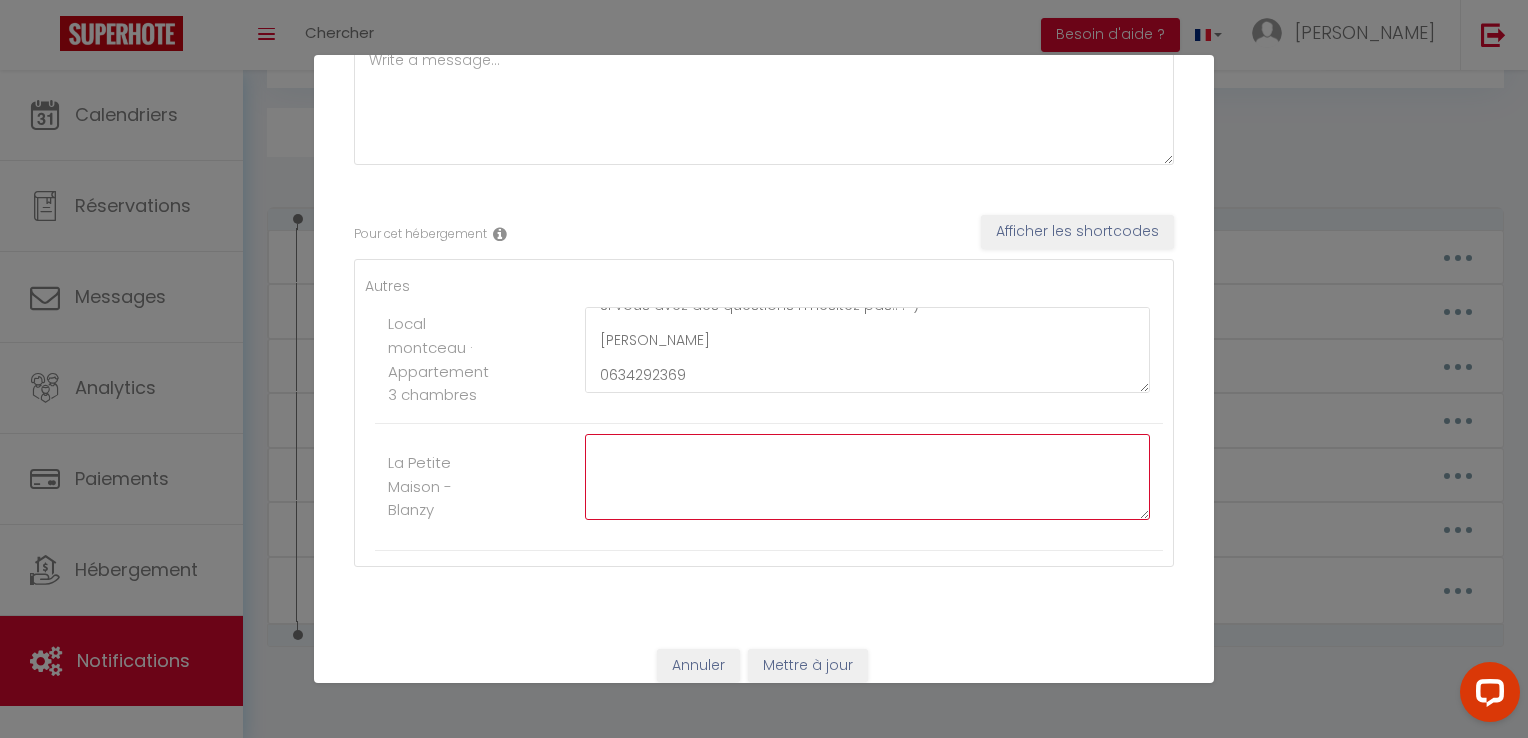 paste on "Bonjour [GUEST:FIRST_NAME] [GUEST:LAST_NAME]
Code boite a clefs : 2105
[RENTAL:NAME]
du [CHECKING:DD-MM-YYYY] au [CHECKOUT:DD-MM-YYYY]
Bonne journée" 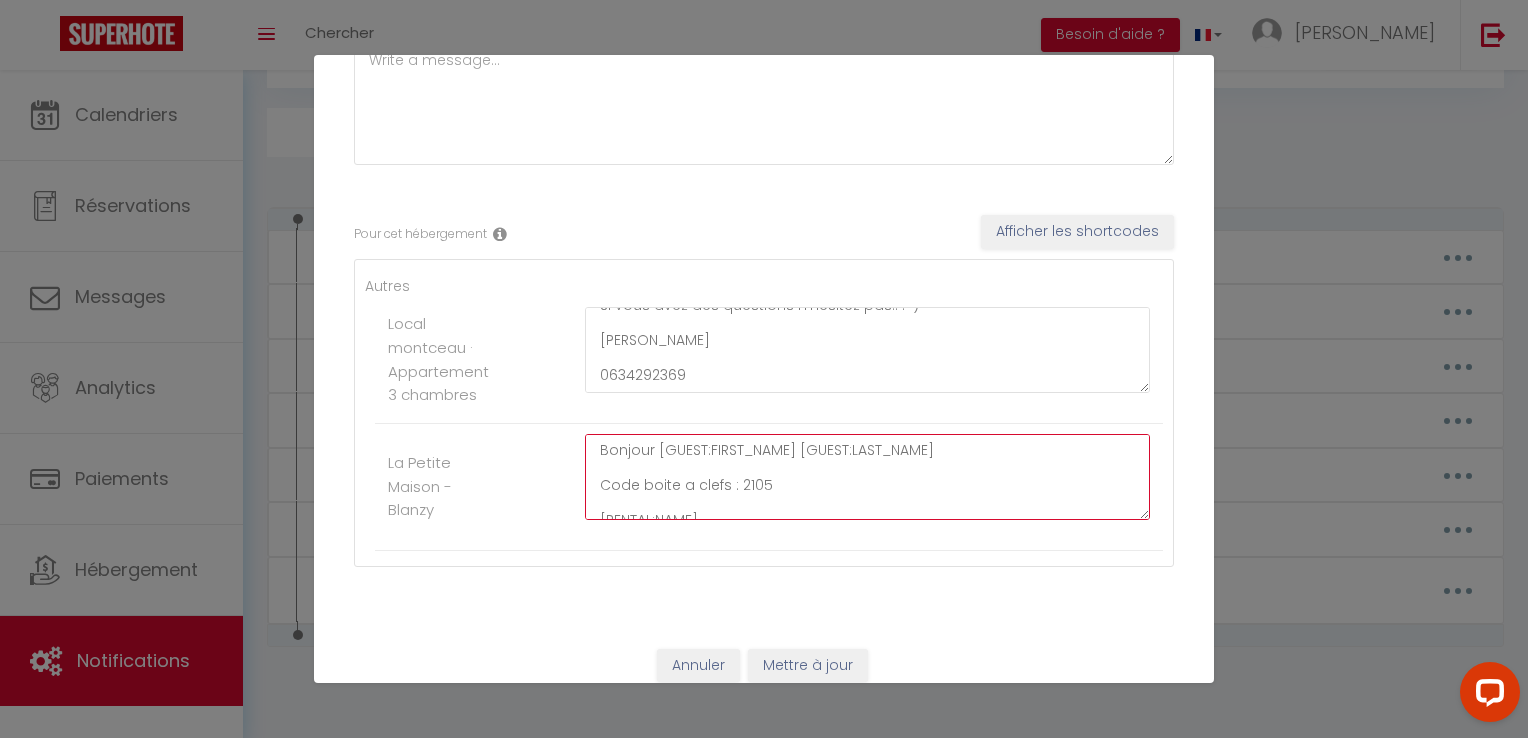 scroll, scrollTop: 80, scrollLeft: 0, axis: vertical 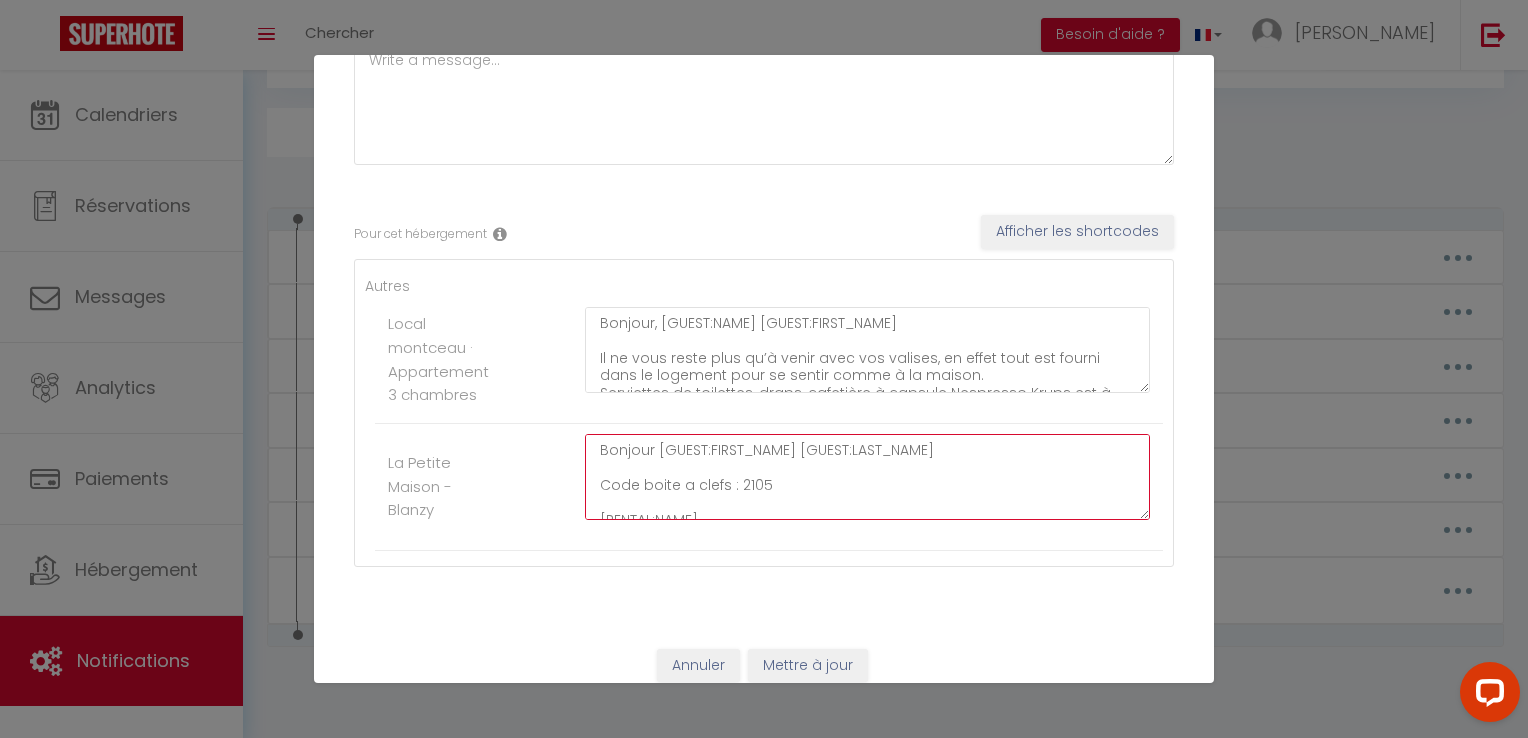 type on "Bonjour [GUEST:FIRST_NAME] [GUEST:LAST_NAME]
Code boite a clefs : 2105
[RENTAL:NAME]
du [CHECKING:DD-MM-YYYY] au [CHECKOUT:DD-MM-YYYY]
Bonne journée" 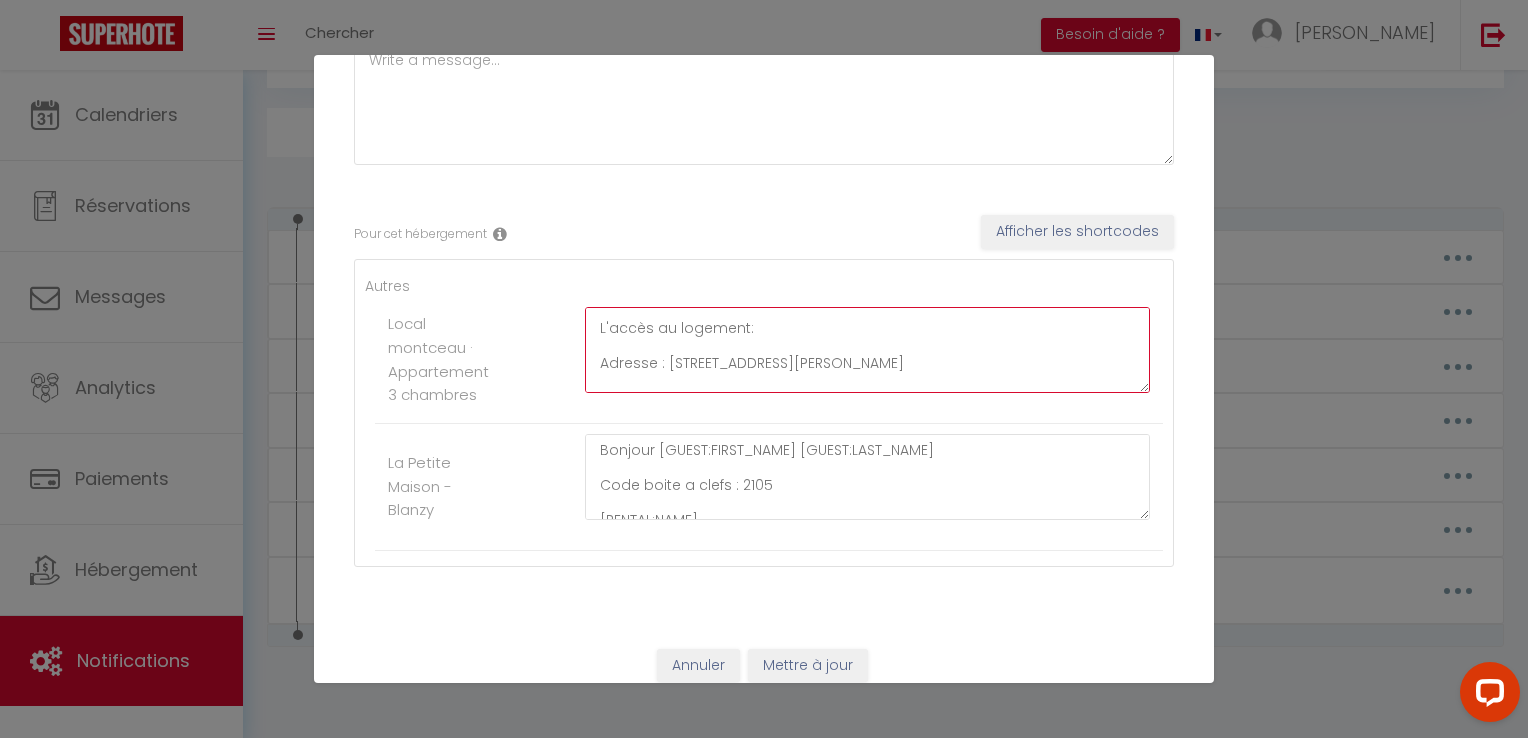 scroll, scrollTop: 472, scrollLeft: 0, axis: vertical 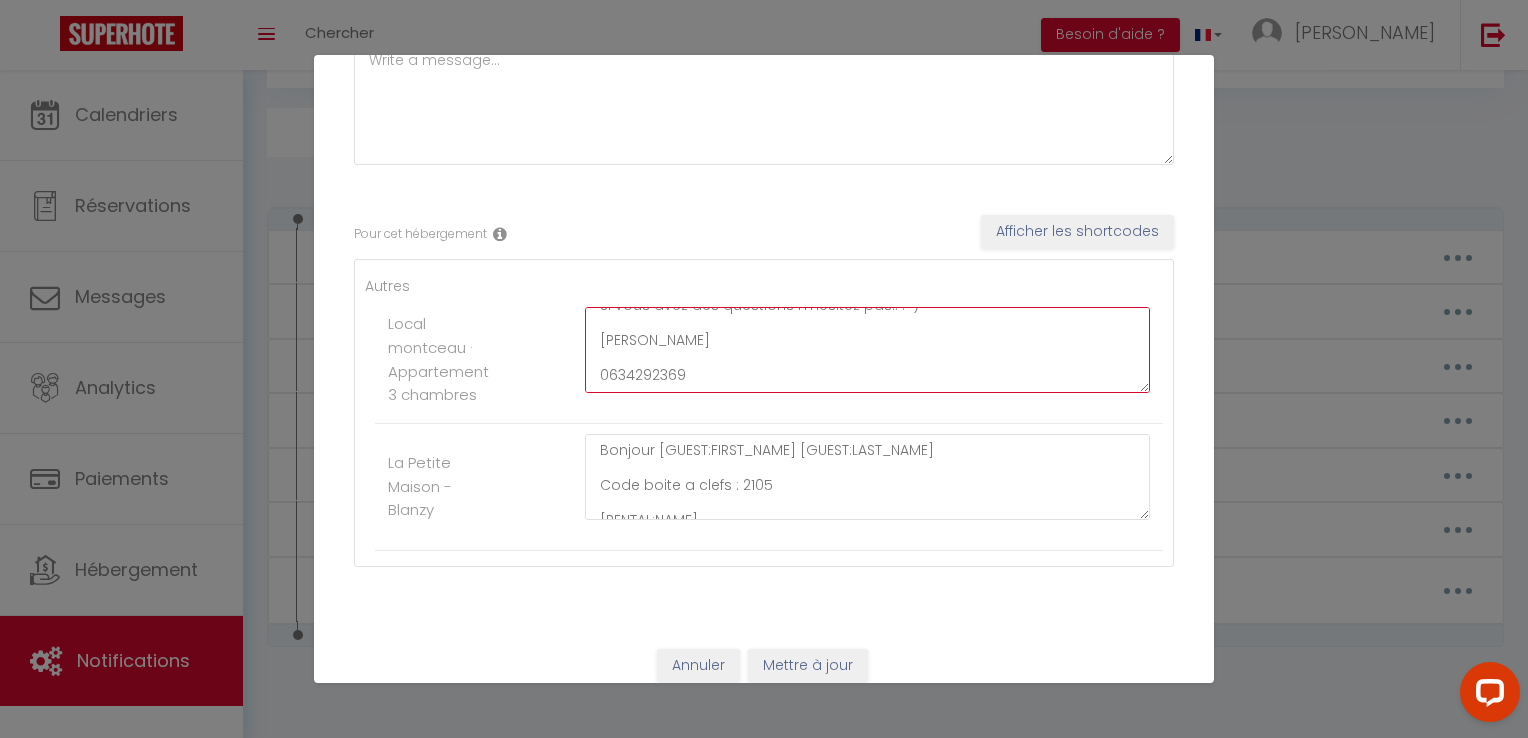 drag, startPoint x: 591, startPoint y: 317, endPoint x: 1108, endPoint y: 396, distance: 523.001 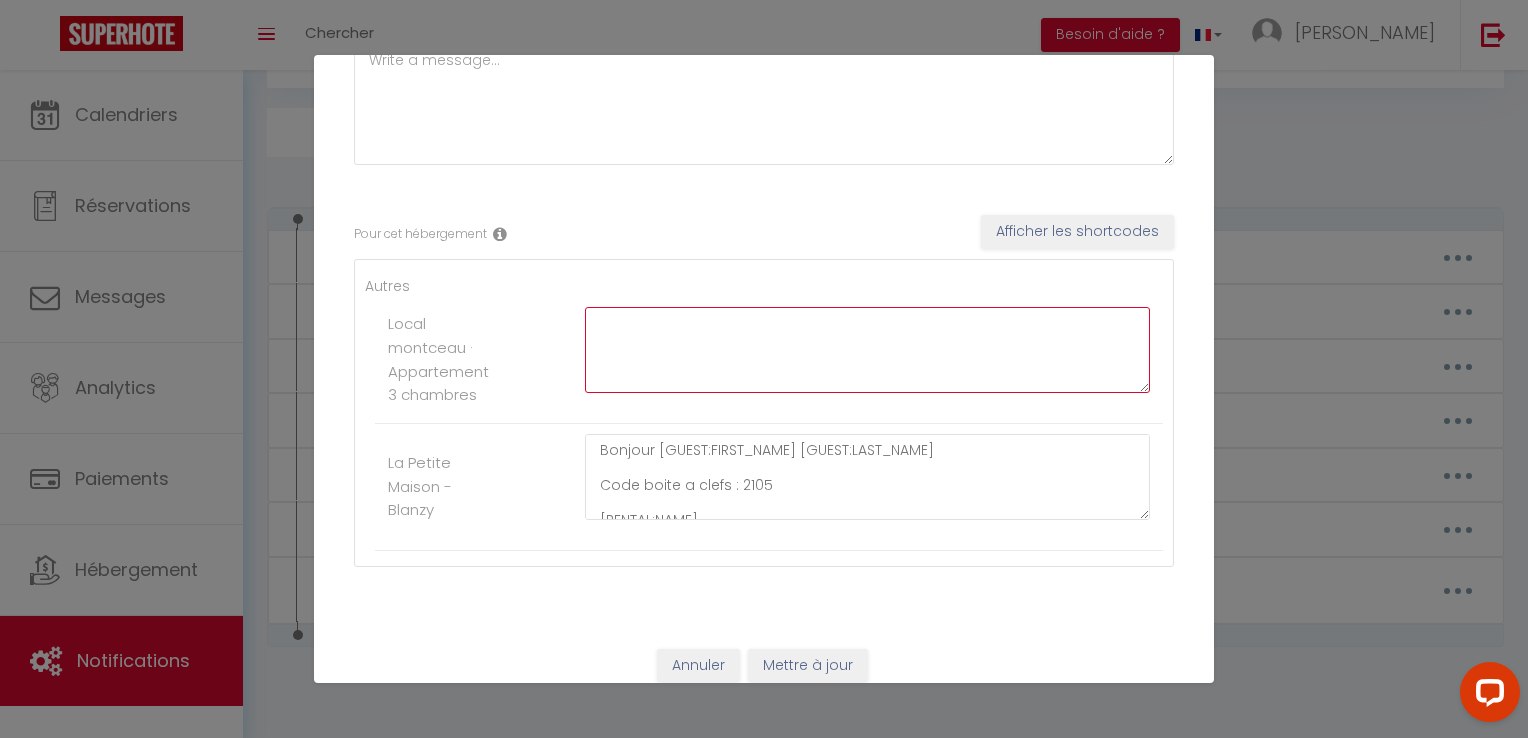 scroll, scrollTop: 0, scrollLeft: 0, axis: both 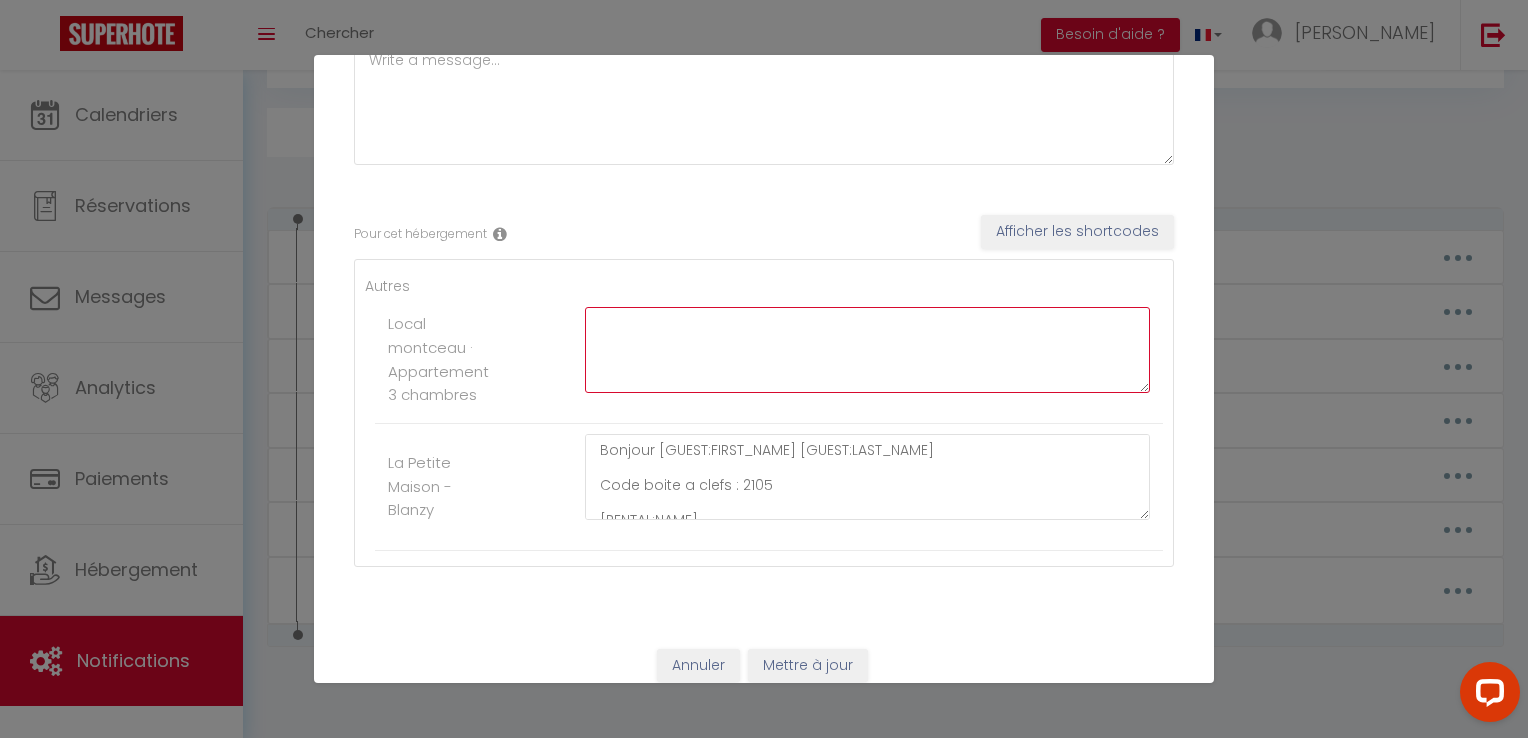 paste on "Bonjour [GUEST:FIRST_NAME] [GUEST:LAST_NAME]
Code boite a clefs : 2105
[RENTAL:NAME]
du [CHECKING:DD-MM-YYYY] au [CHECKOUT:DD-MM-YYYY]
Bonne journée" 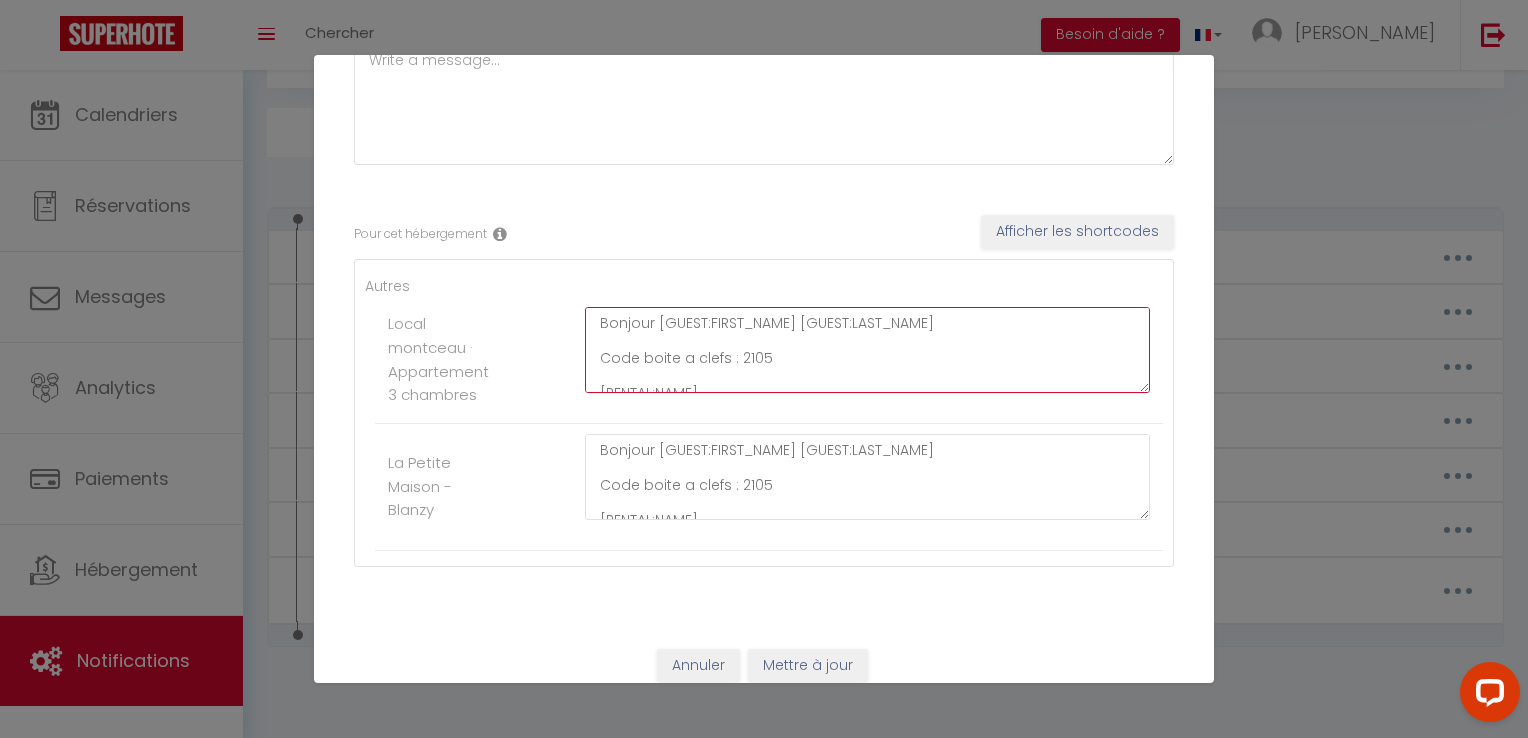 scroll, scrollTop: 80, scrollLeft: 0, axis: vertical 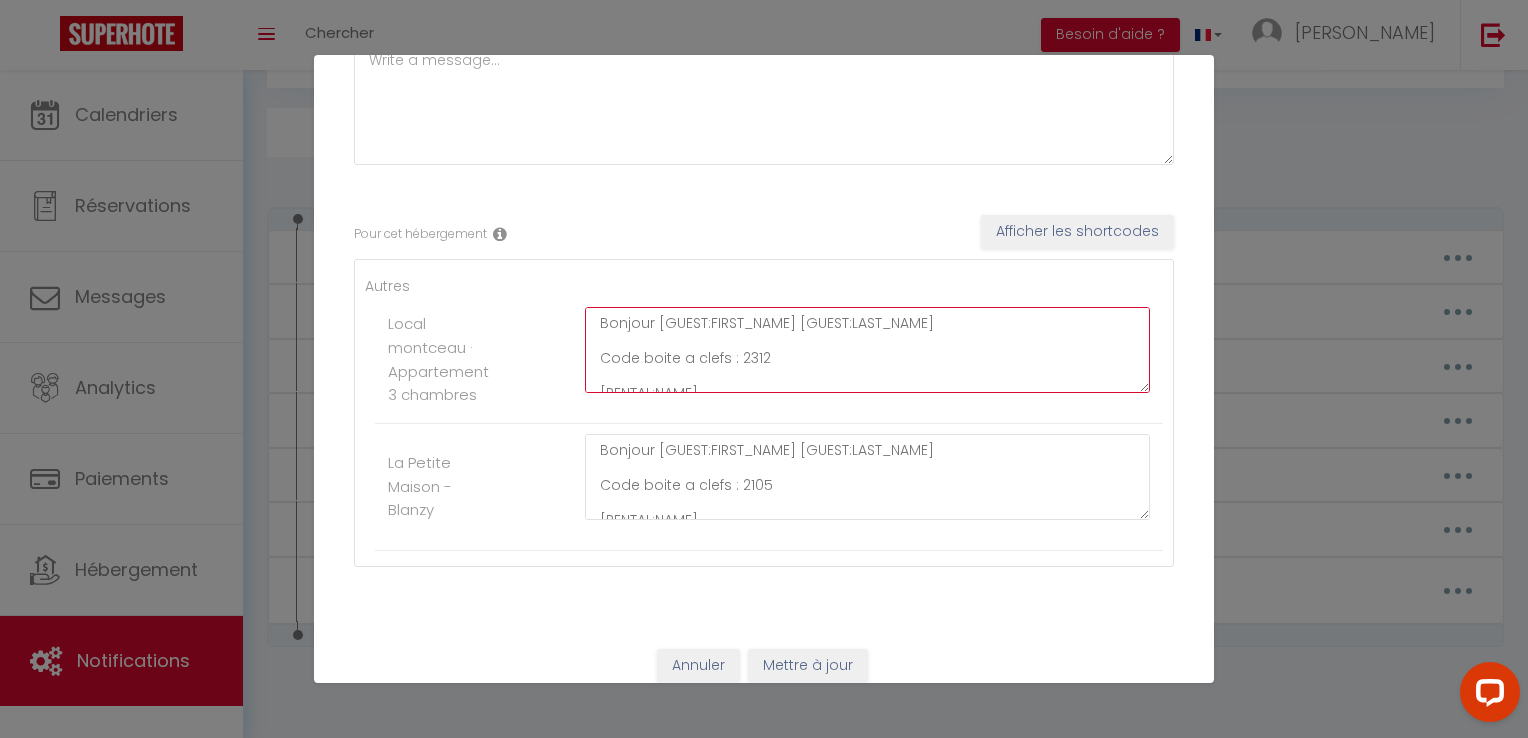 type on "Bonjour [GUEST:FIRST_NAME] [GUEST:LAST_NAME]
Code boite a clefs : 2312
[RENTAL:NAME]
du [CHECKING:DD-MM-YYYY] au [CHECKOUT:DD-MM-YYYY]
Bonne journée" 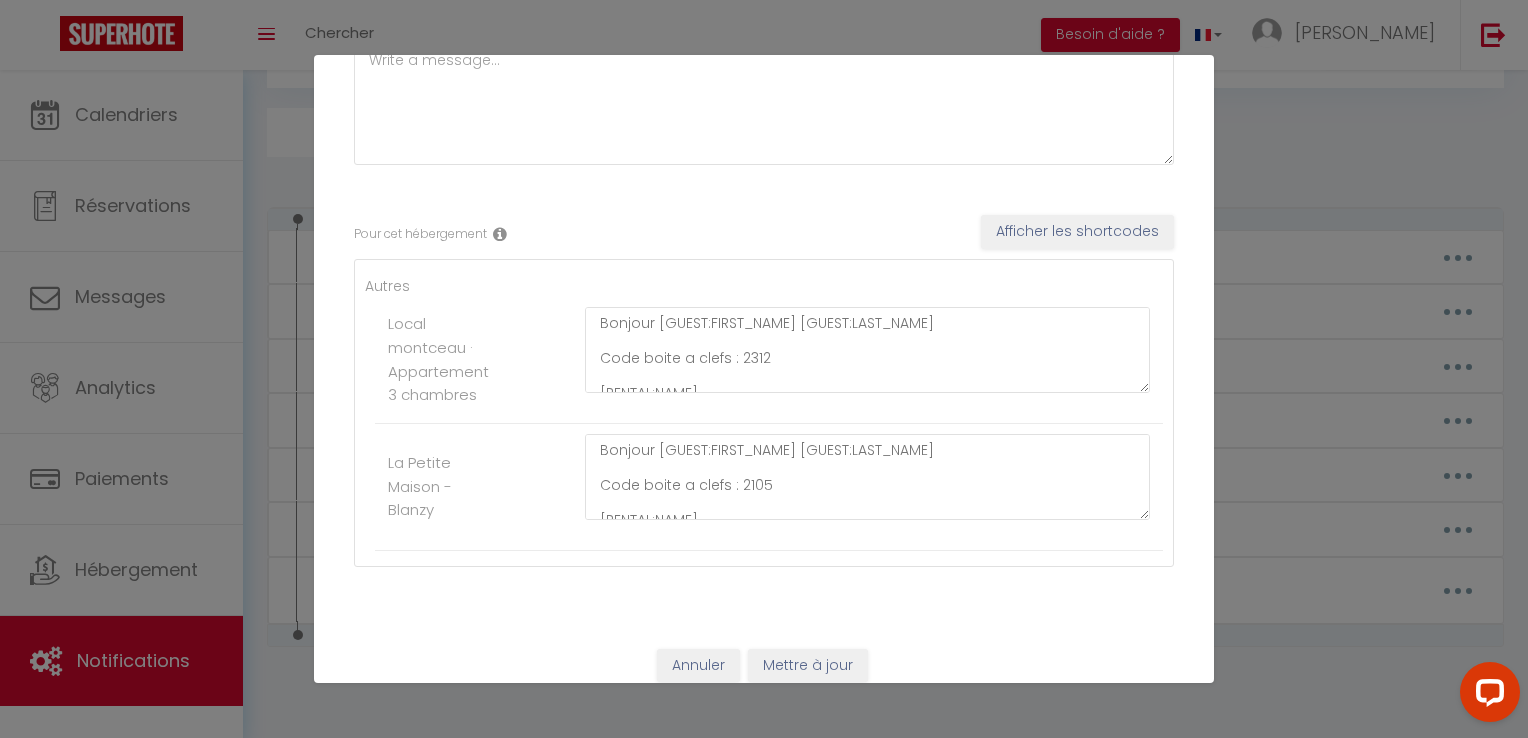 click on "Autres   Local montceau · Appartement 3 chambres     Bonjour [GUEST:FIRST_NAME] [GUEST:LAST_NAME]
Code boite a clefs : 2312
[RENTAL:NAME]
du [CHECKING:DD-MM-YYYY] au [CHECKOUT:DD-MM-YYYY]
Bonne journée La Petite Maison - [PERSON_NAME] [GUEST:FIRST_NAME] [GUEST:LAST_NAME]
Code boite a clefs : 2105
[RENTAL:NAME]
du [CHECKING:DD-MM-YYYY] au [CHECKOUT:DD-MM-YYYY]
Bonne journée" at bounding box center [764, 413] 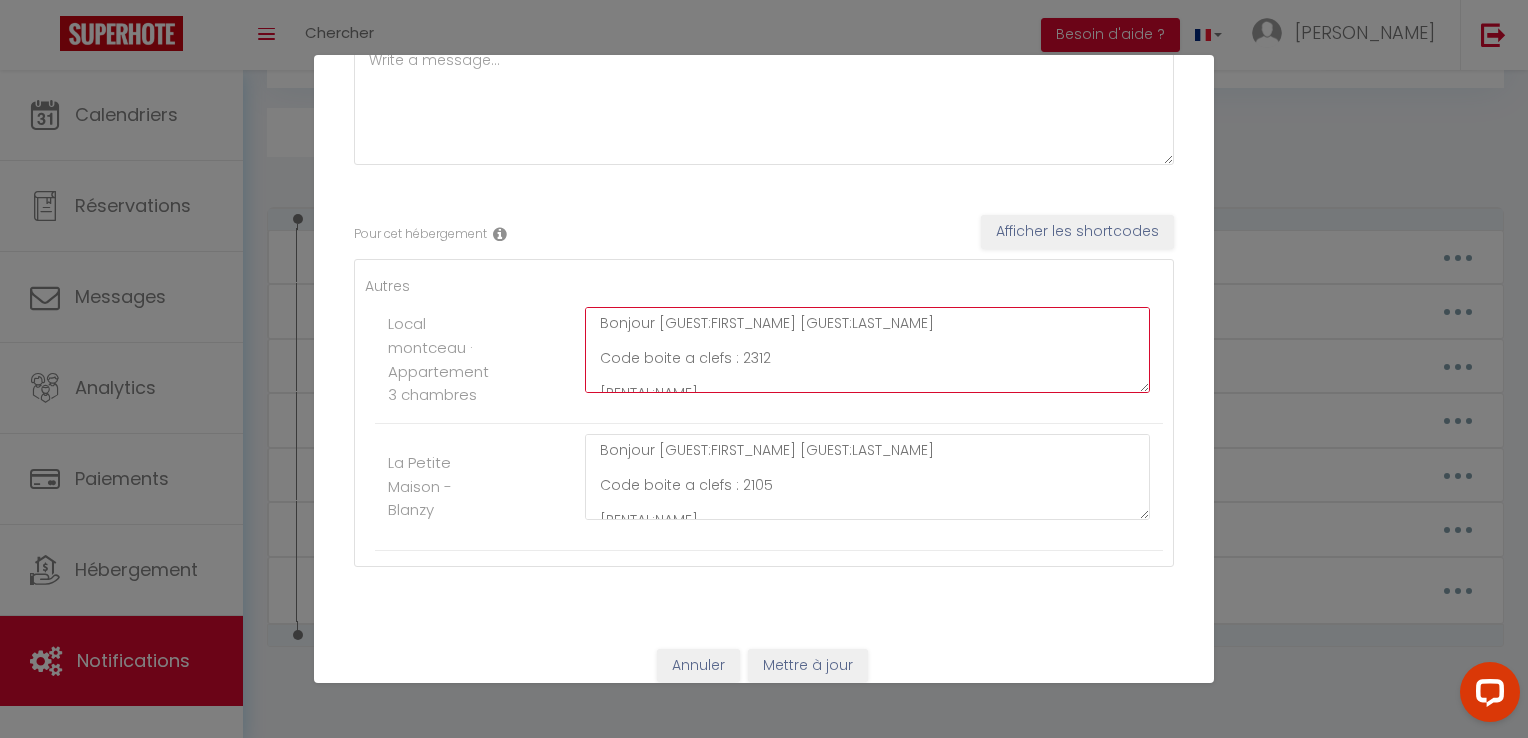 scroll, scrollTop: 40, scrollLeft: 0, axis: vertical 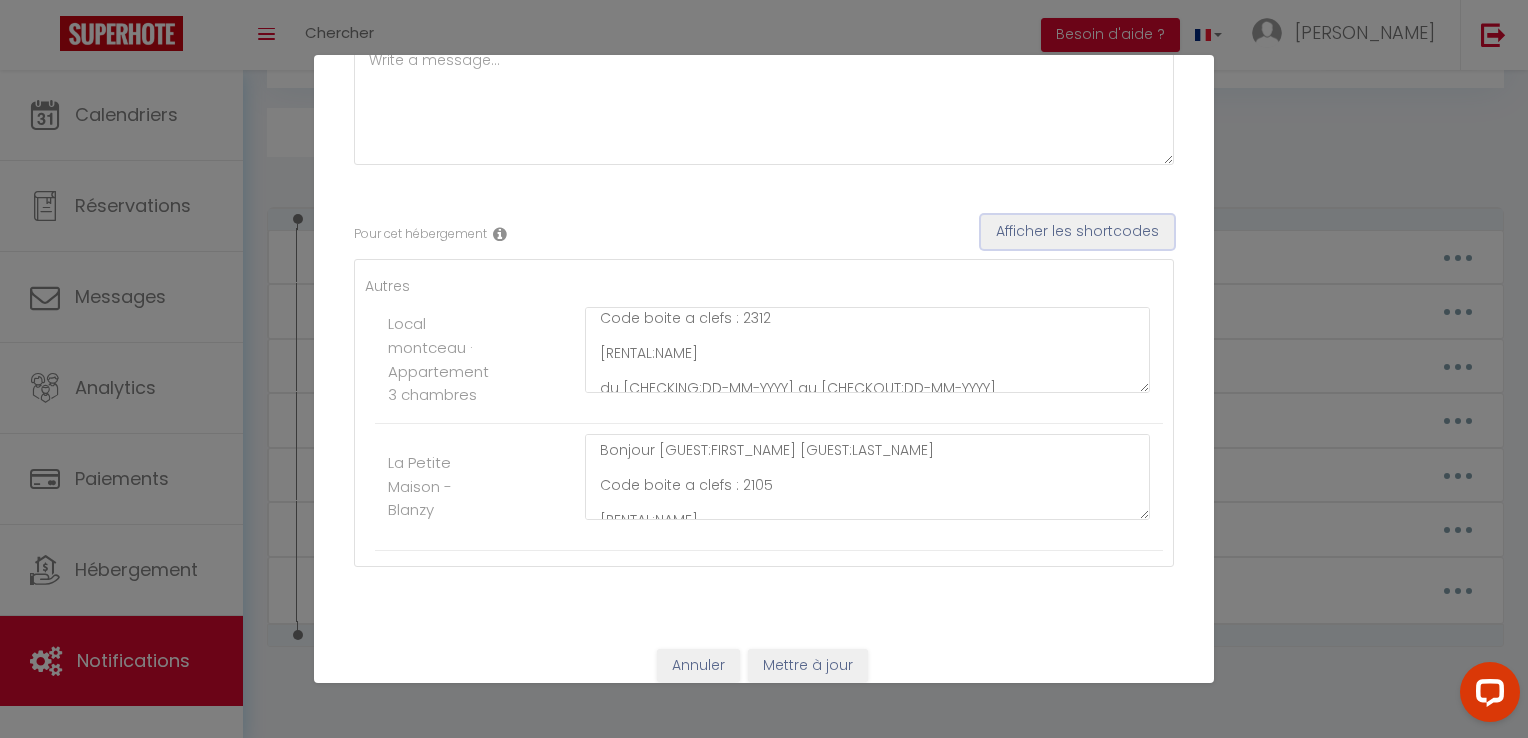 click on "Afficher les shortcodes" at bounding box center (1077, 232) 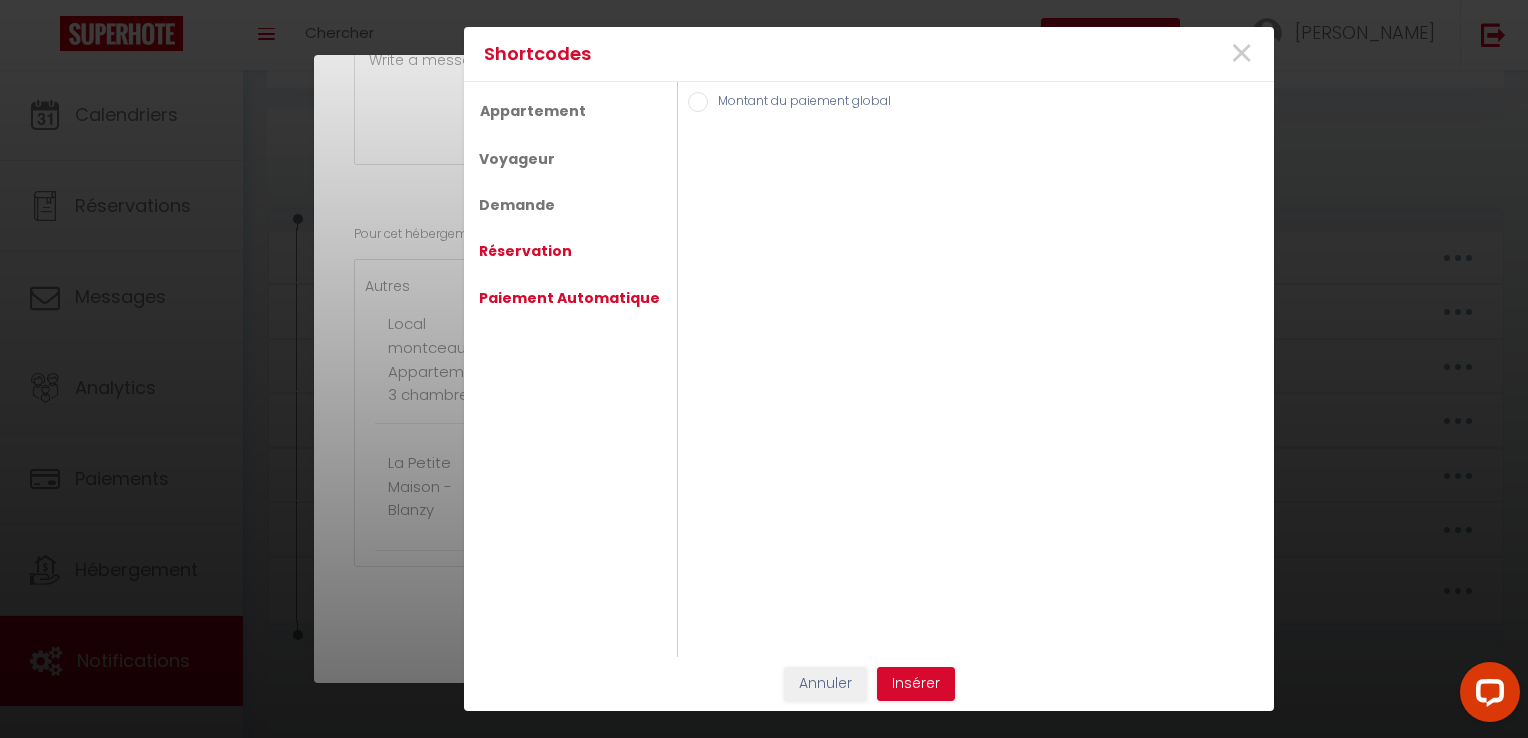 click on "Réservation" at bounding box center [525, 251] 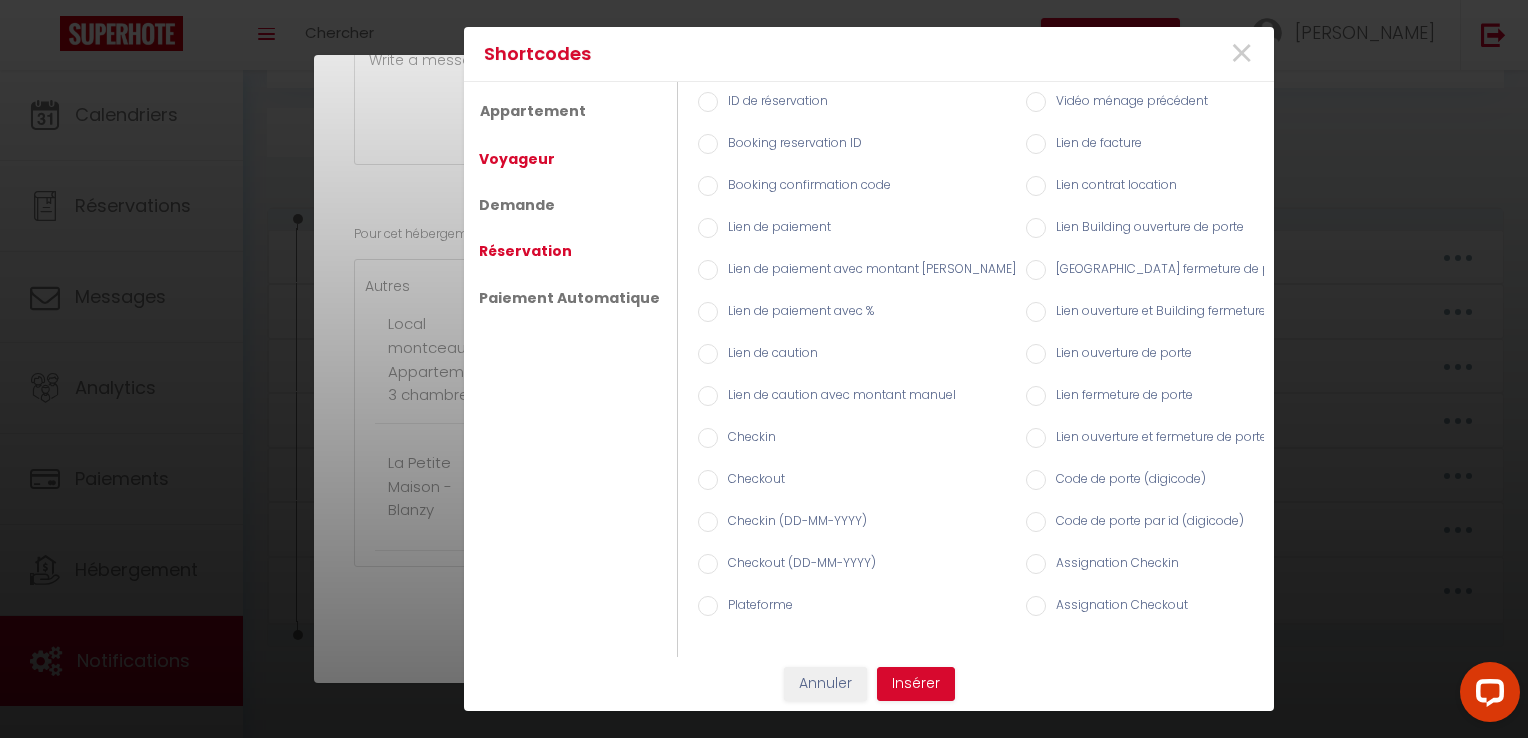 click on "Voyageur" at bounding box center (517, 159) 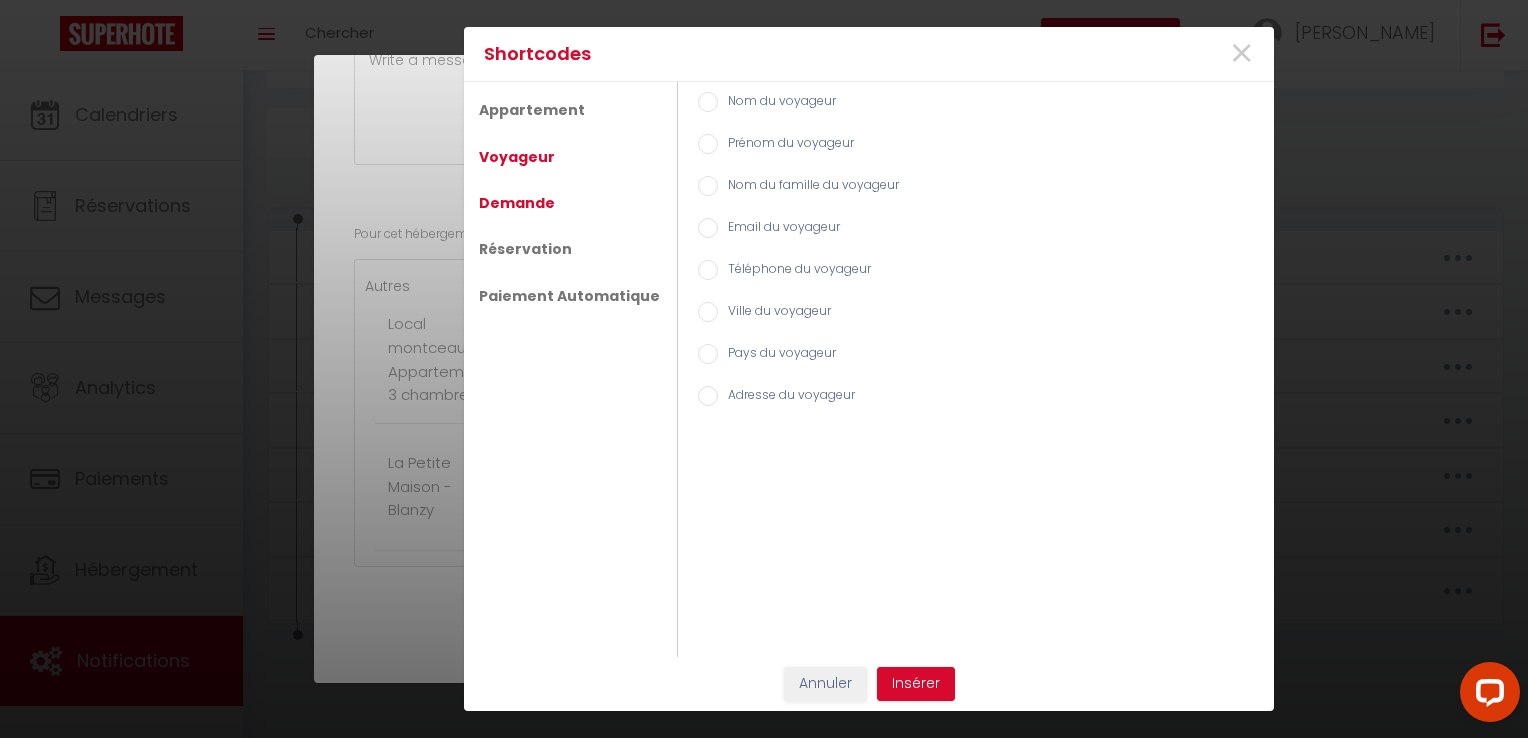 click on "Demande" at bounding box center (517, 203) 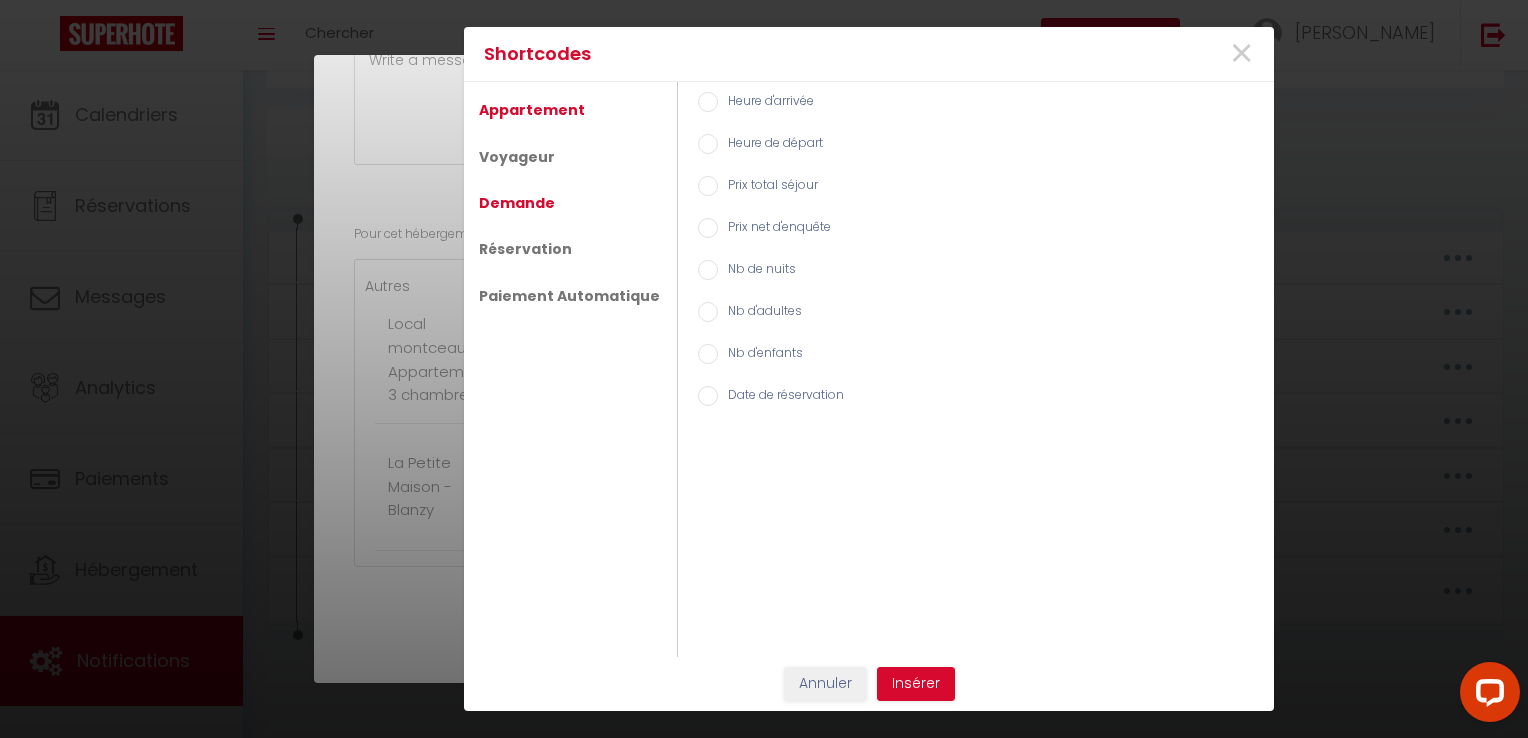 click on "Appartement" at bounding box center (532, 110) 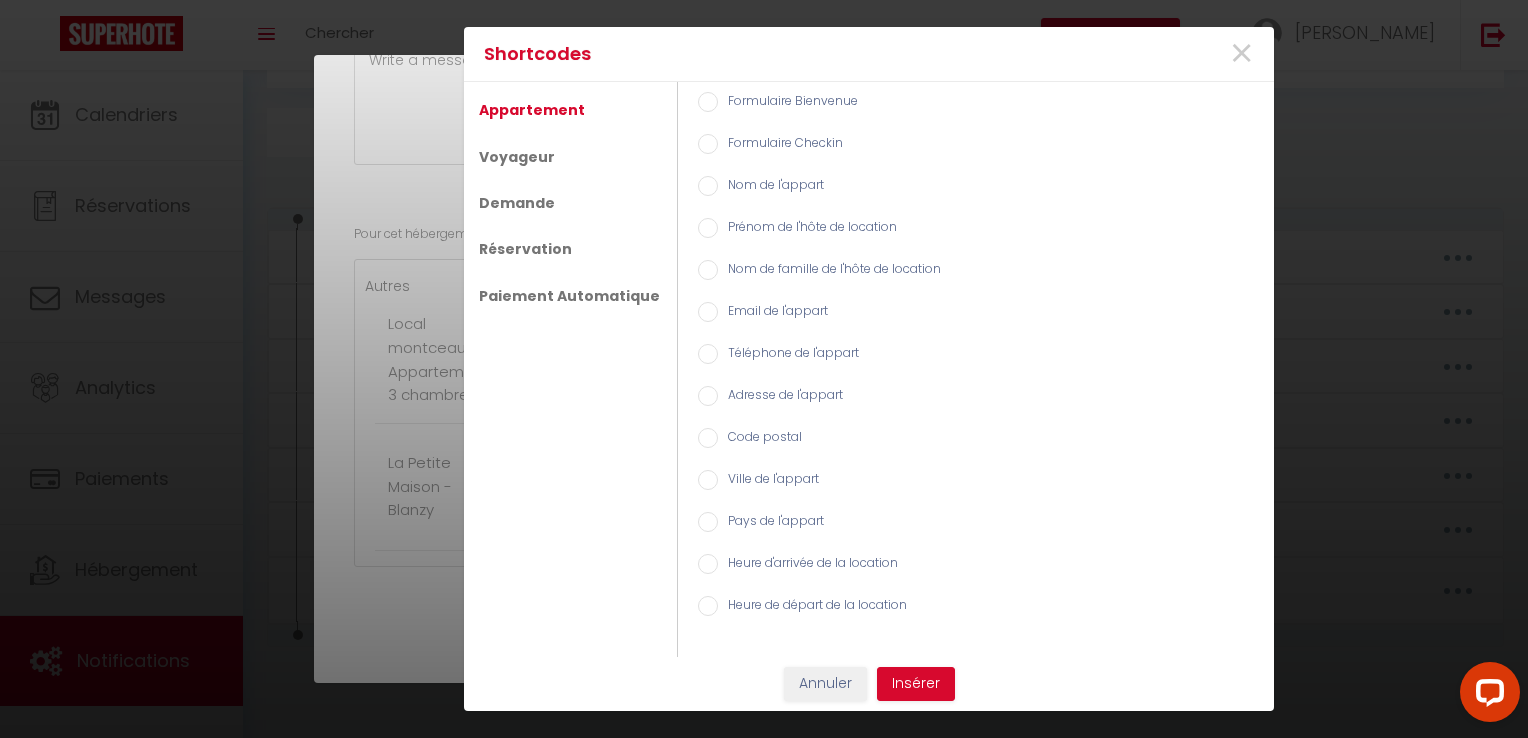 click on "Nom de l'appart" at bounding box center [771, 187] 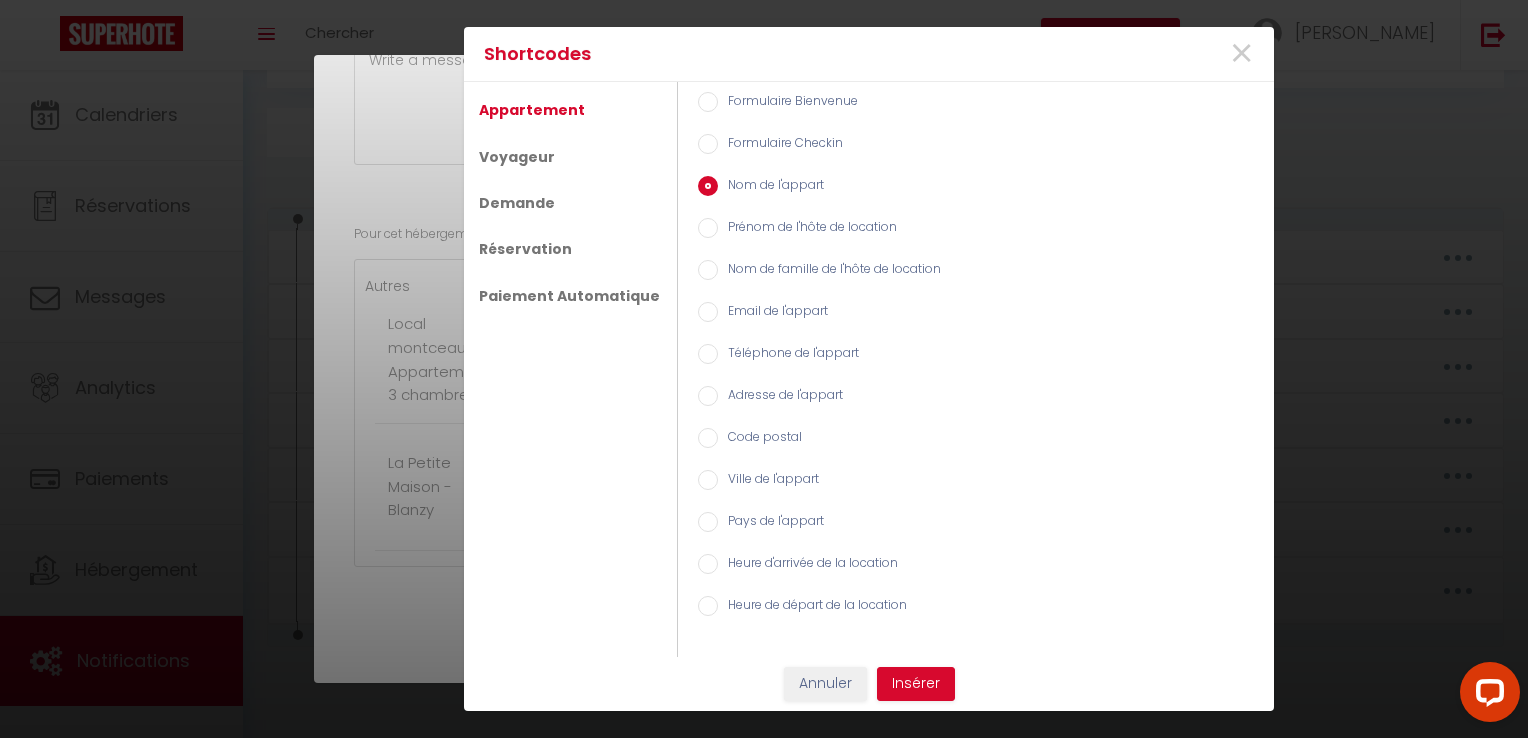 radio on "true" 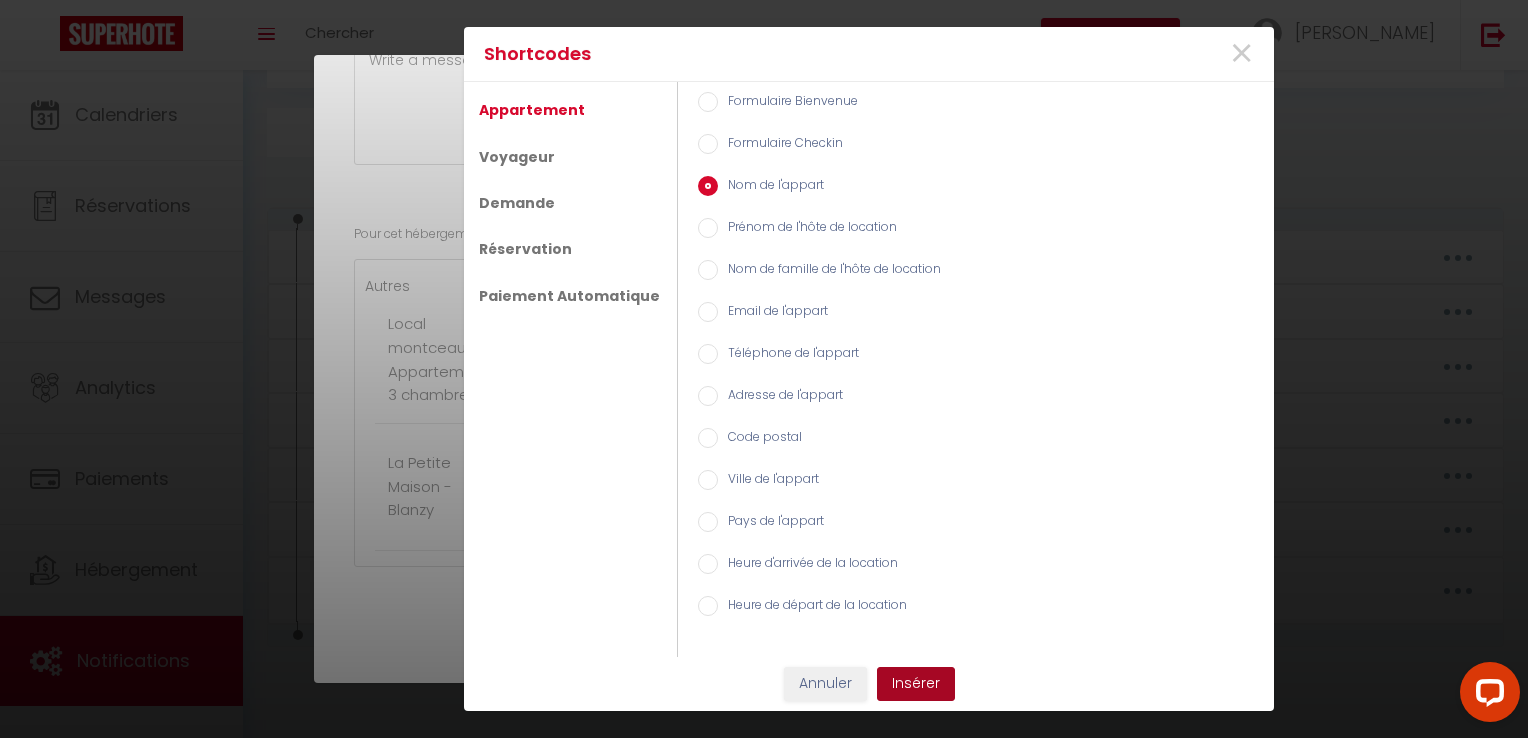 click on "Insérer" at bounding box center (916, 684) 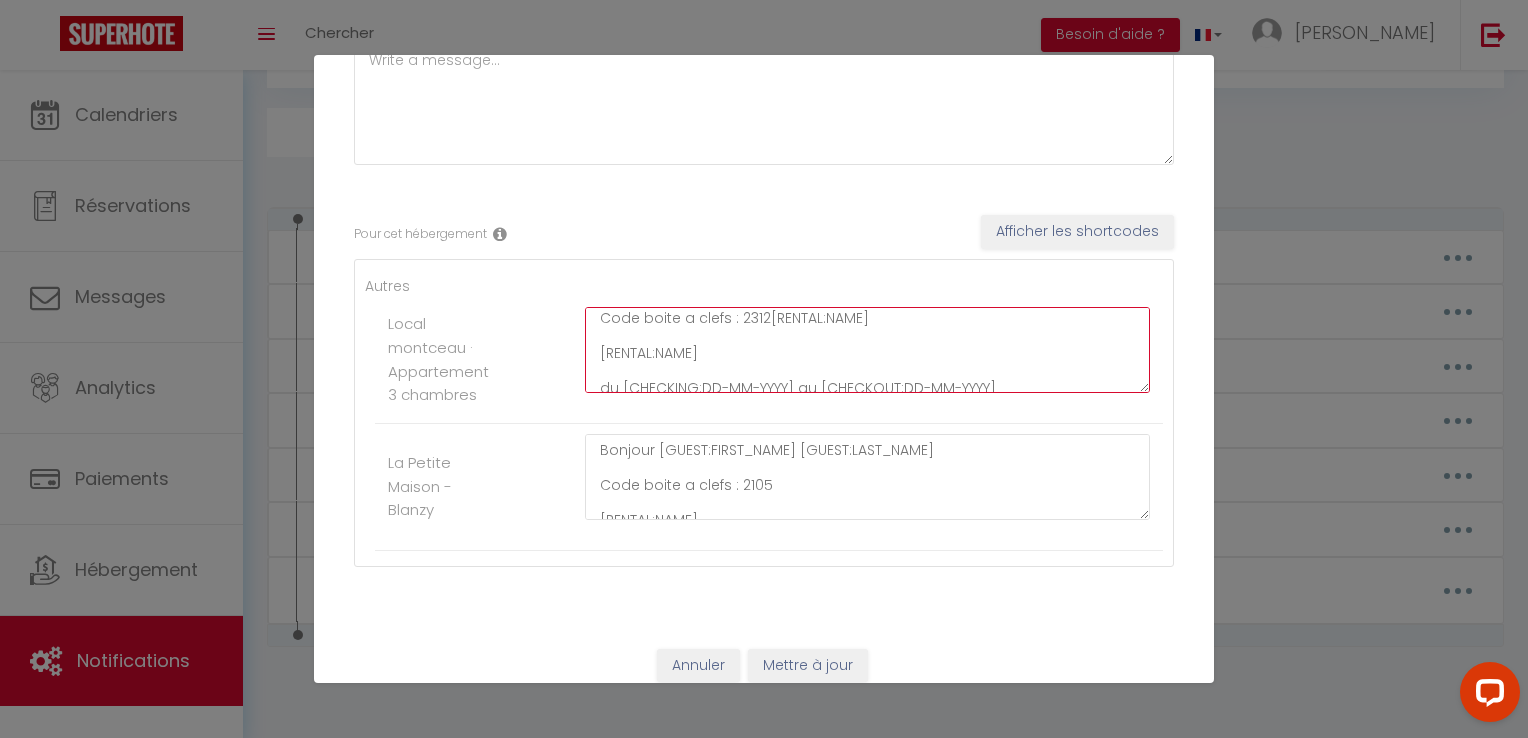 click on "Bonjour [GUEST:FIRST_NAME] [GUEST:LAST_NAME]
Code boite a clefs : 2312[RENTAL:NAME]
[RENTAL:NAME]
du [CHECKING:DD-MM-YYYY] au [CHECKOUT:DD-MM-YYYY]
Bonne journée" at bounding box center [867, 350] 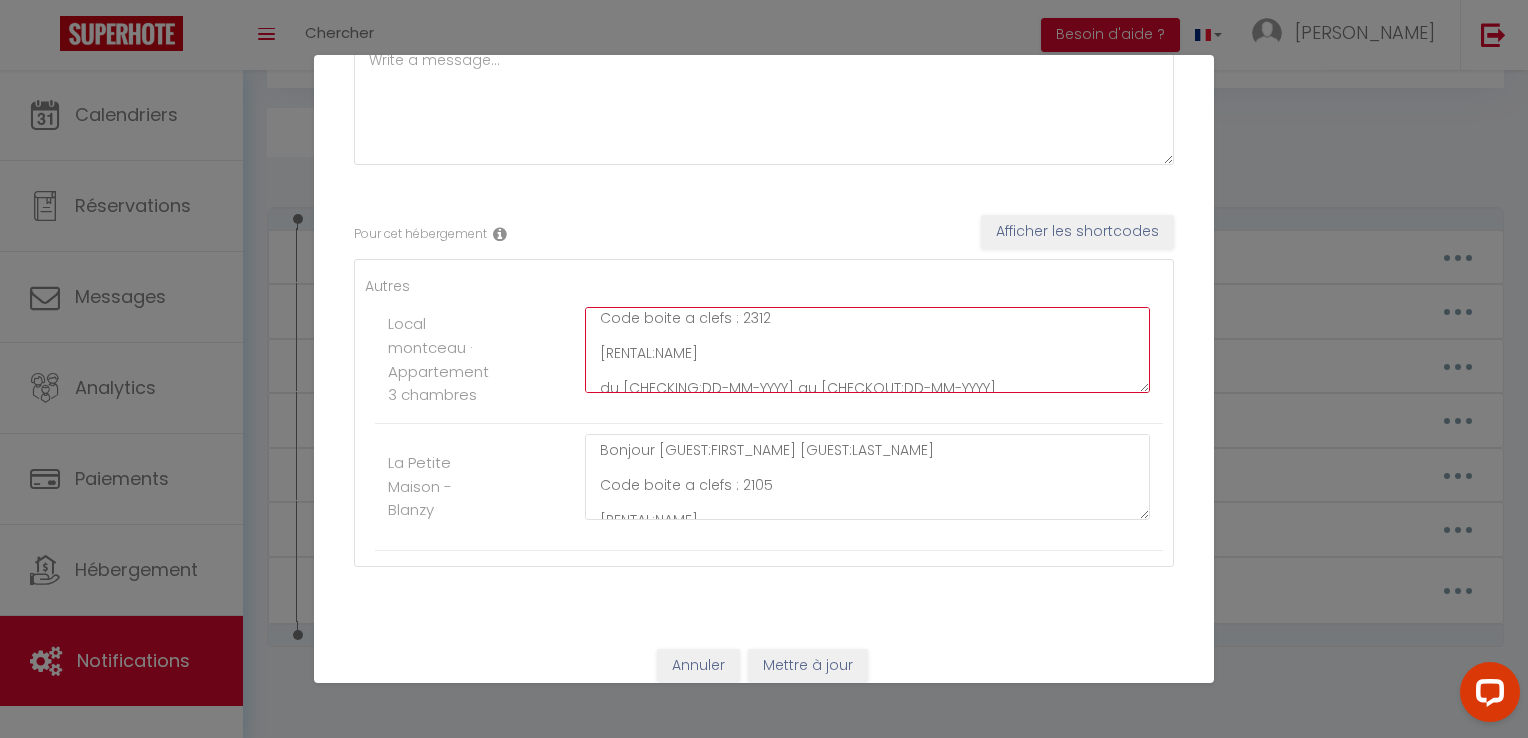 scroll, scrollTop: 0, scrollLeft: 0, axis: both 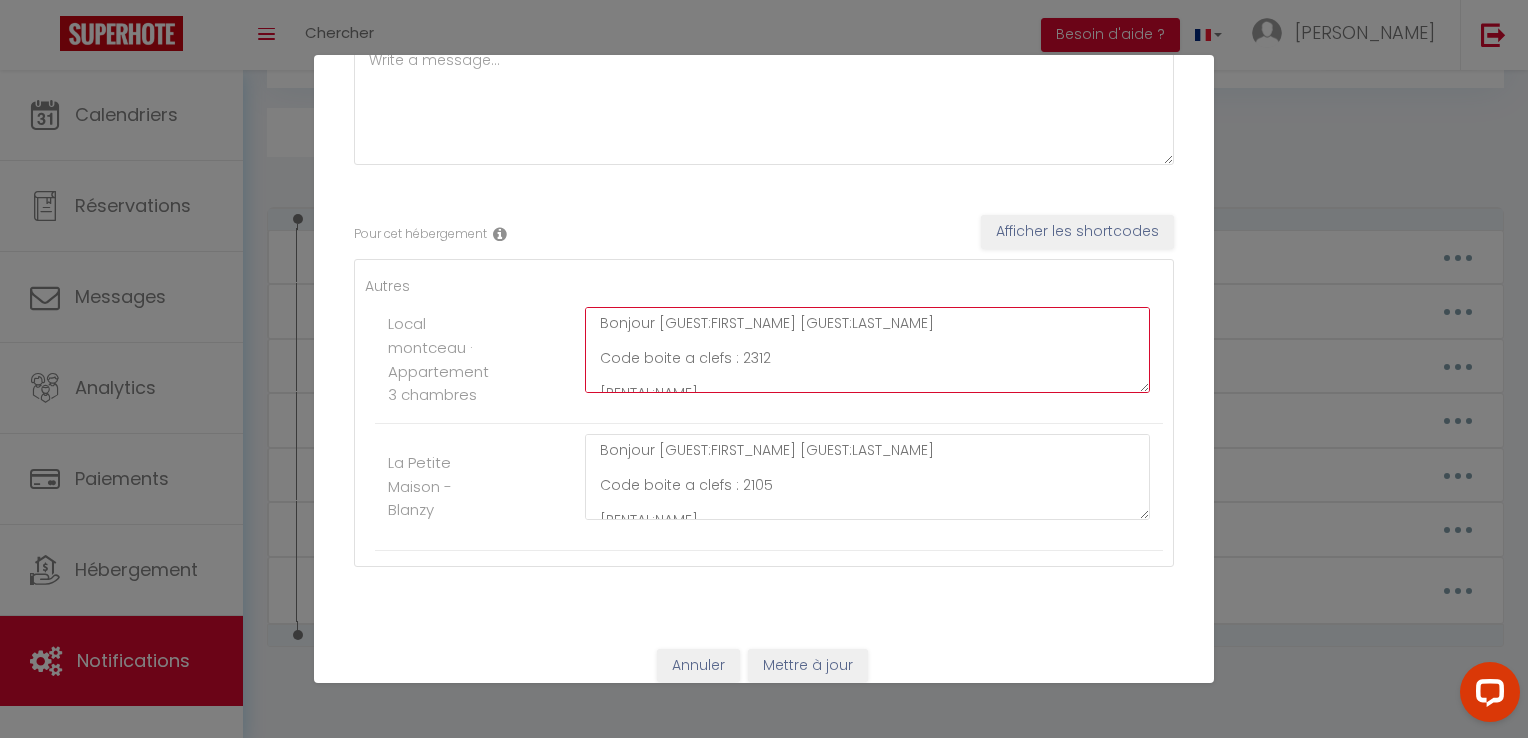 click on "Bonjour [GUEST:FIRST_NAME] [GUEST:LAST_NAME]
Code boite a clefs : 2312
[RENTAL:NAME]
du [CHECKING:DD-MM-YYYY] au [CHECKOUT:DD-MM-YYYY]
Bonne journée" at bounding box center (867, 350) 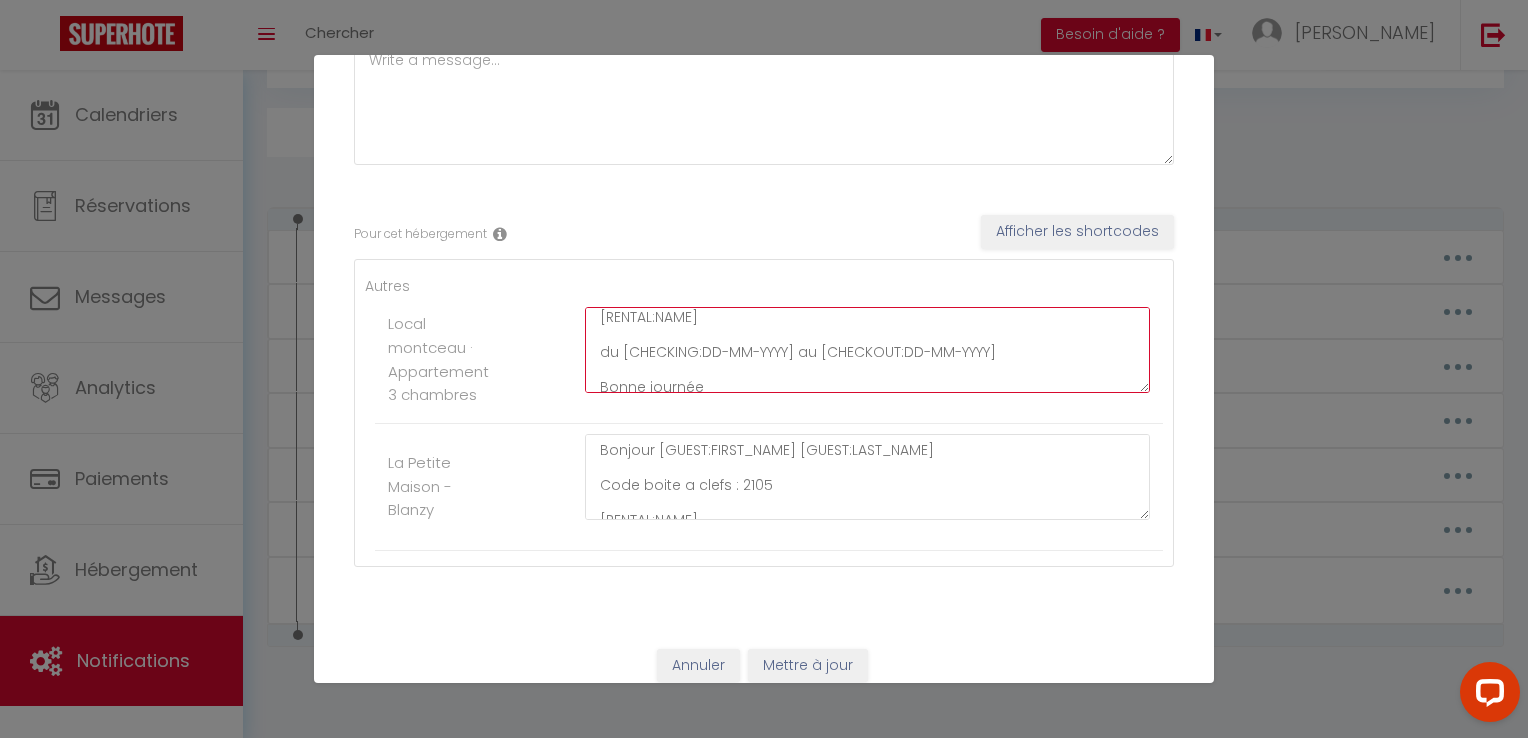 scroll, scrollTop: 87, scrollLeft: 0, axis: vertical 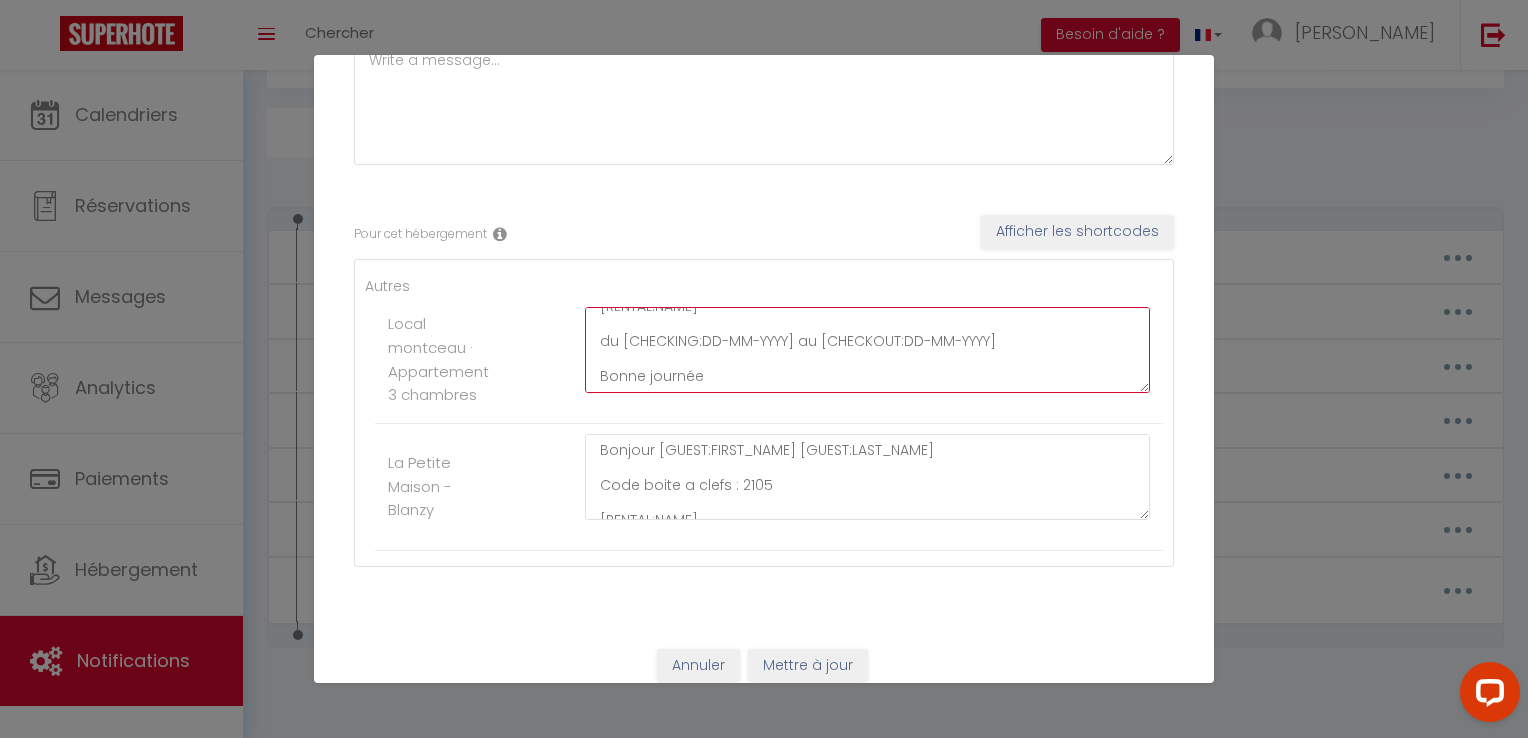 click on "Bonjour [GUEST:FIRST_NAME] [GUEST:LAST_NAME]
Code boite a clefs : 2312
[RENTAL:NAME]
du [CHECKING:DD-MM-YYYY] au [CHECKOUT:DD-MM-YYYY]
Bonne journée" at bounding box center (867, 350) 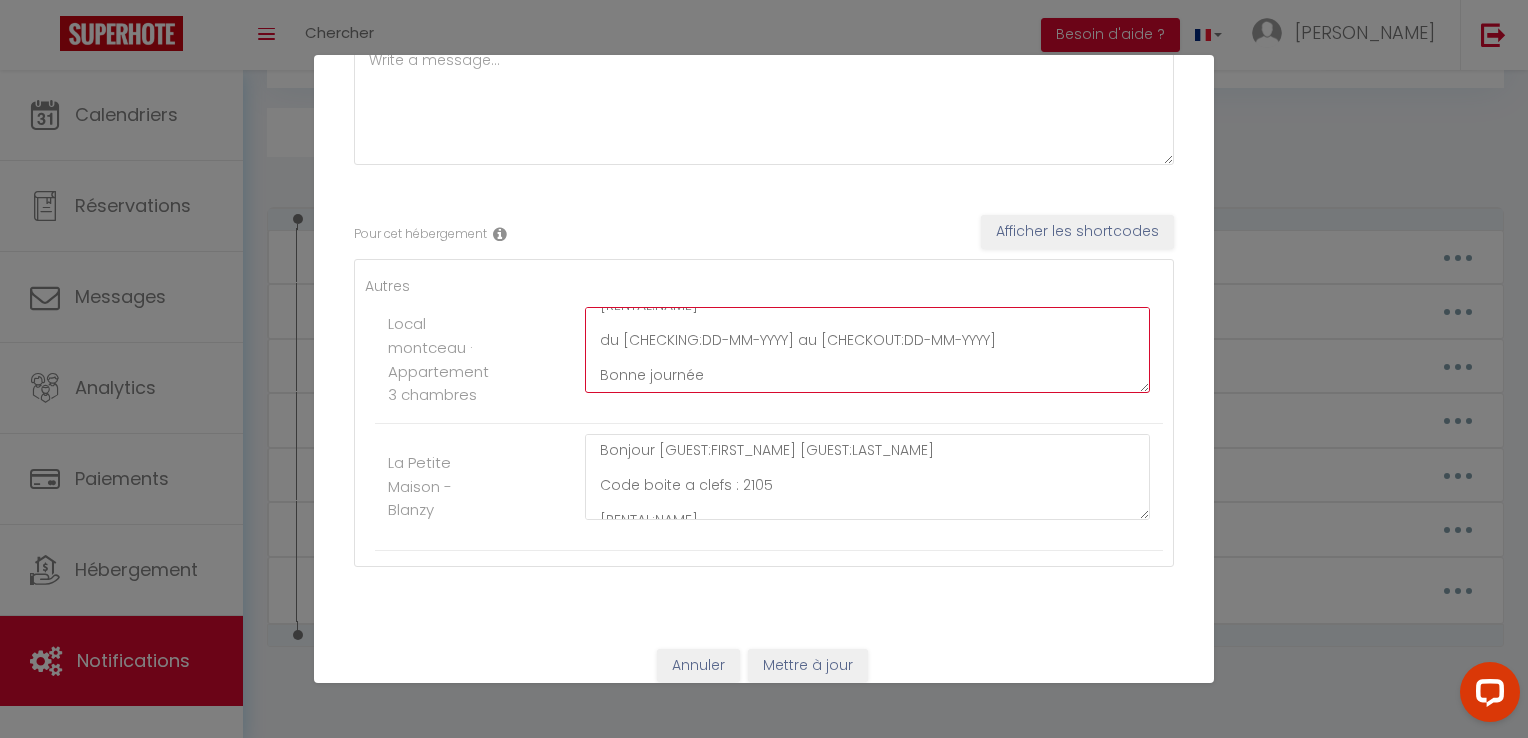 scroll, scrollTop: 116, scrollLeft: 0, axis: vertical 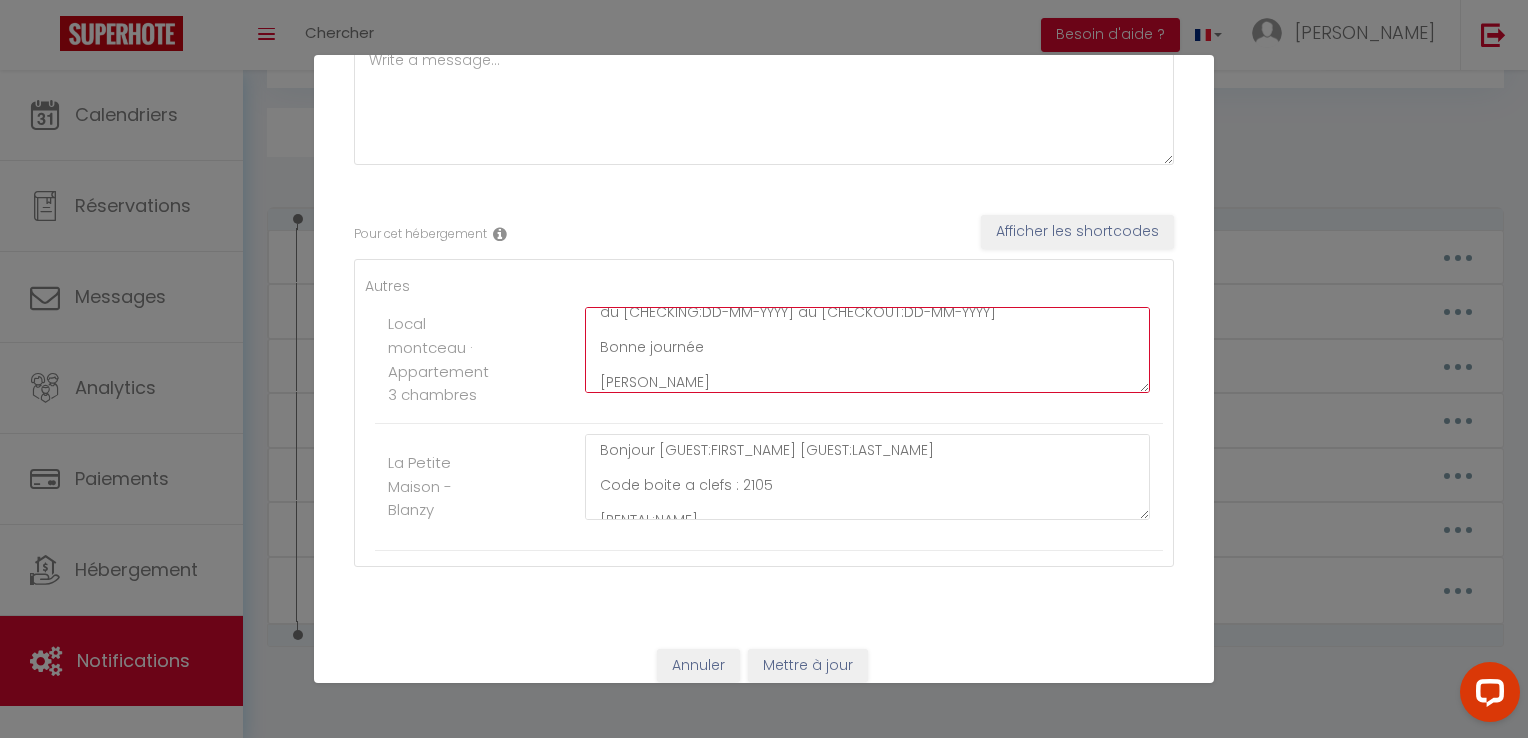 type on "Bonjour [GUEST:FIRST_NAME] [GUEST:LAST_NAME]
Code boite a clefs : 2312
[RENTAL:NAME]
du [CHECKING:DD-MM-YYYY] au [CHECKOUT:DD-MM-YYYY]
Bonne journée
[PERSON_NAME]" 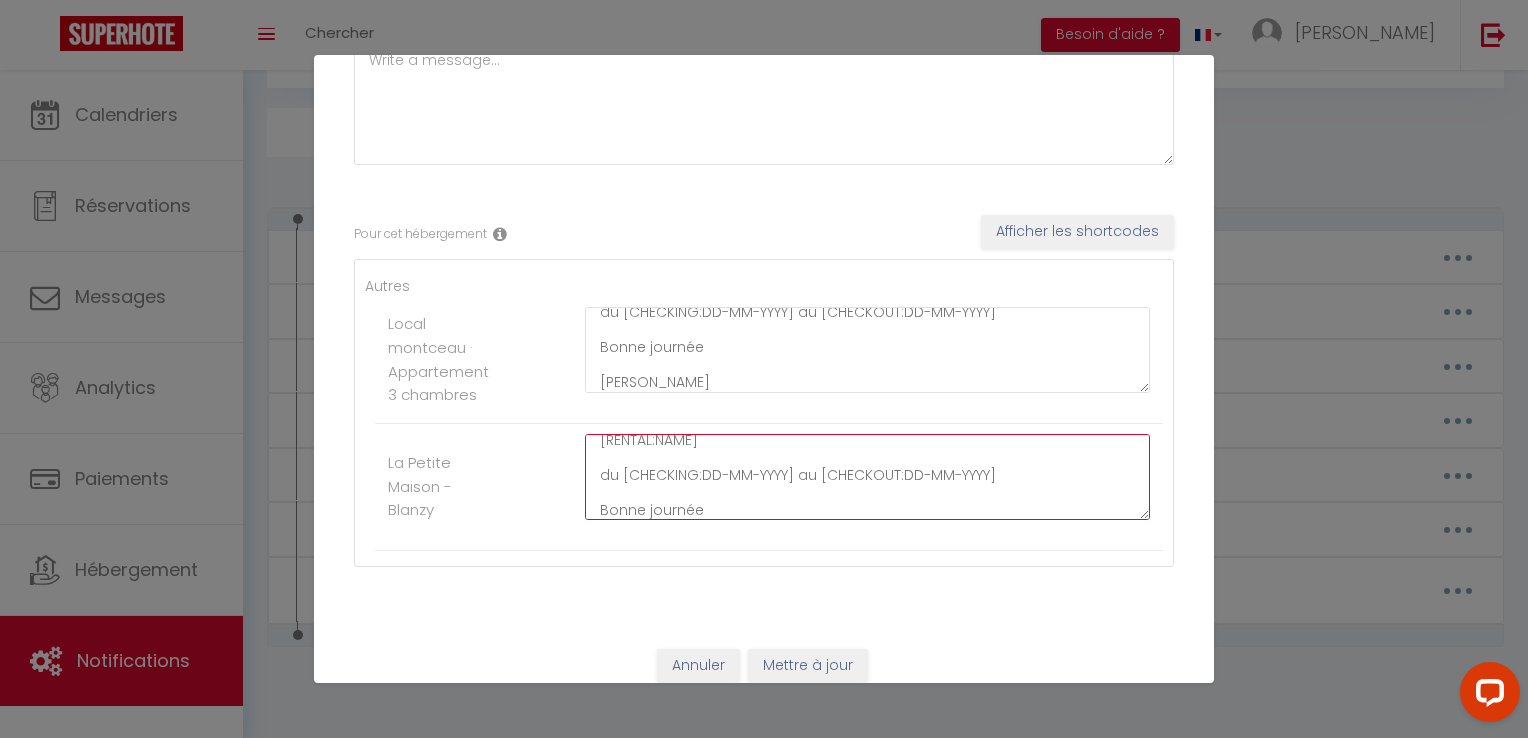 scroll, scrollTop: 87, scrollLeft: 0, axis: vertical 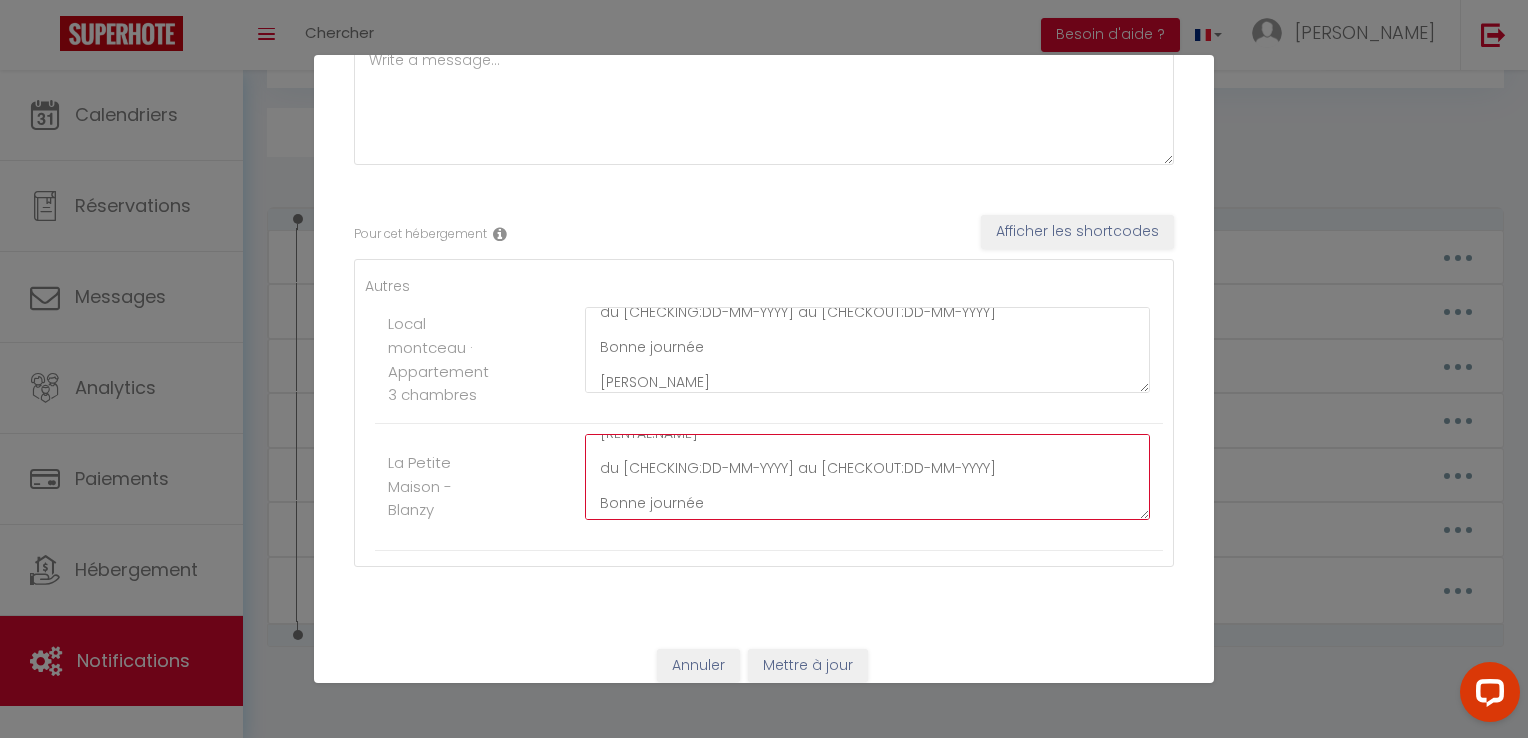 click on "Bonjour [GUEST:FIRST_NAME] [GUEST:LAST_NAME]
Code boite a clefs : 2105
[RENTAL:NAME]
du [CHECKING:DD-MM-YYYY] au [CHECKOUT:DD-MM-YYYY]
Bonne journée" at bounding box center (867, 477) 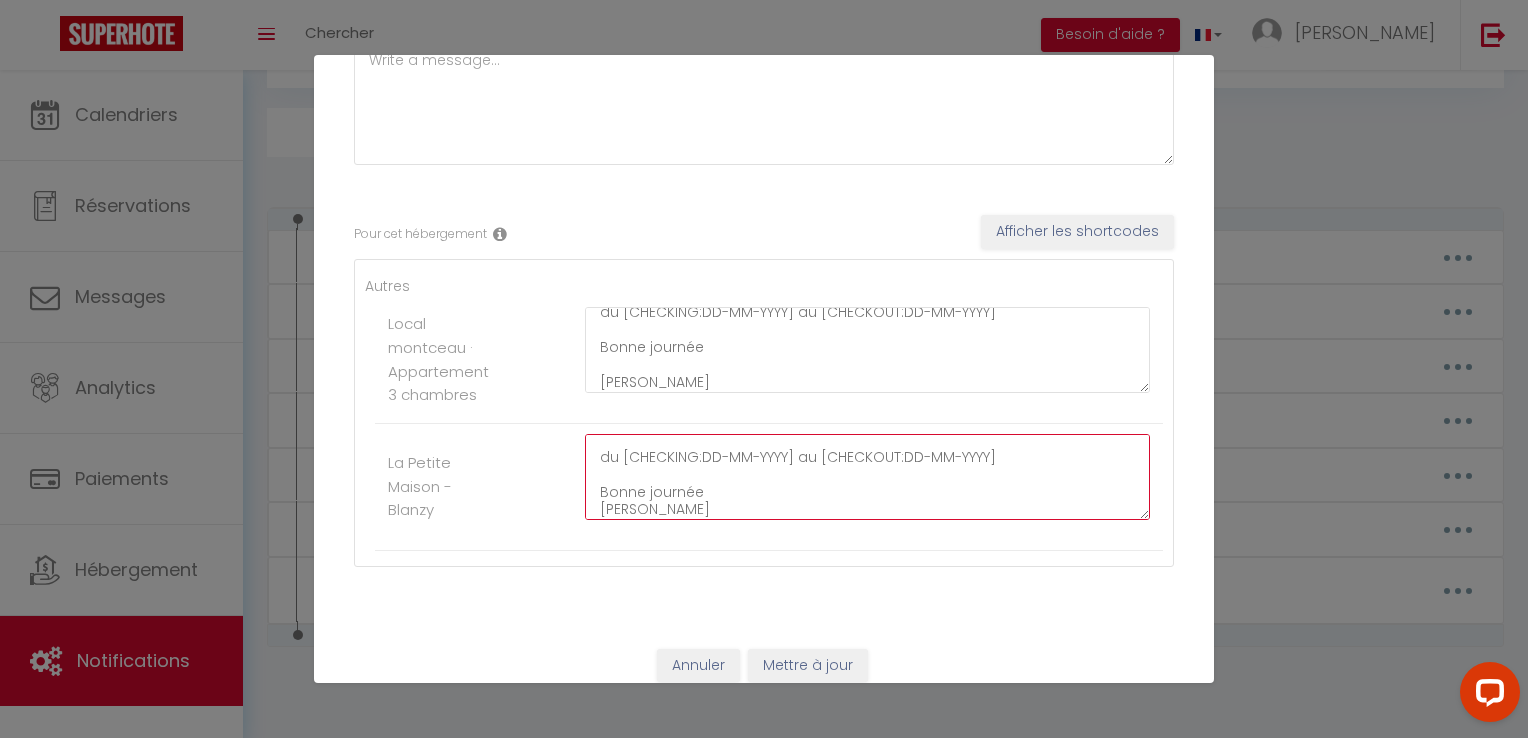 click on "Bonjour [GUEST:FIRST_NAME] [GUEST:LAST_NAME]
Code boite a clefs : 2105
[RENTAL:NAME]
du [CHECKING:DD-MM-YYYY] au [CHECKOUT:DD-MM-YYYY]
Bonne journée
[PERSON_NAME]" at bounding box center [867, 477] 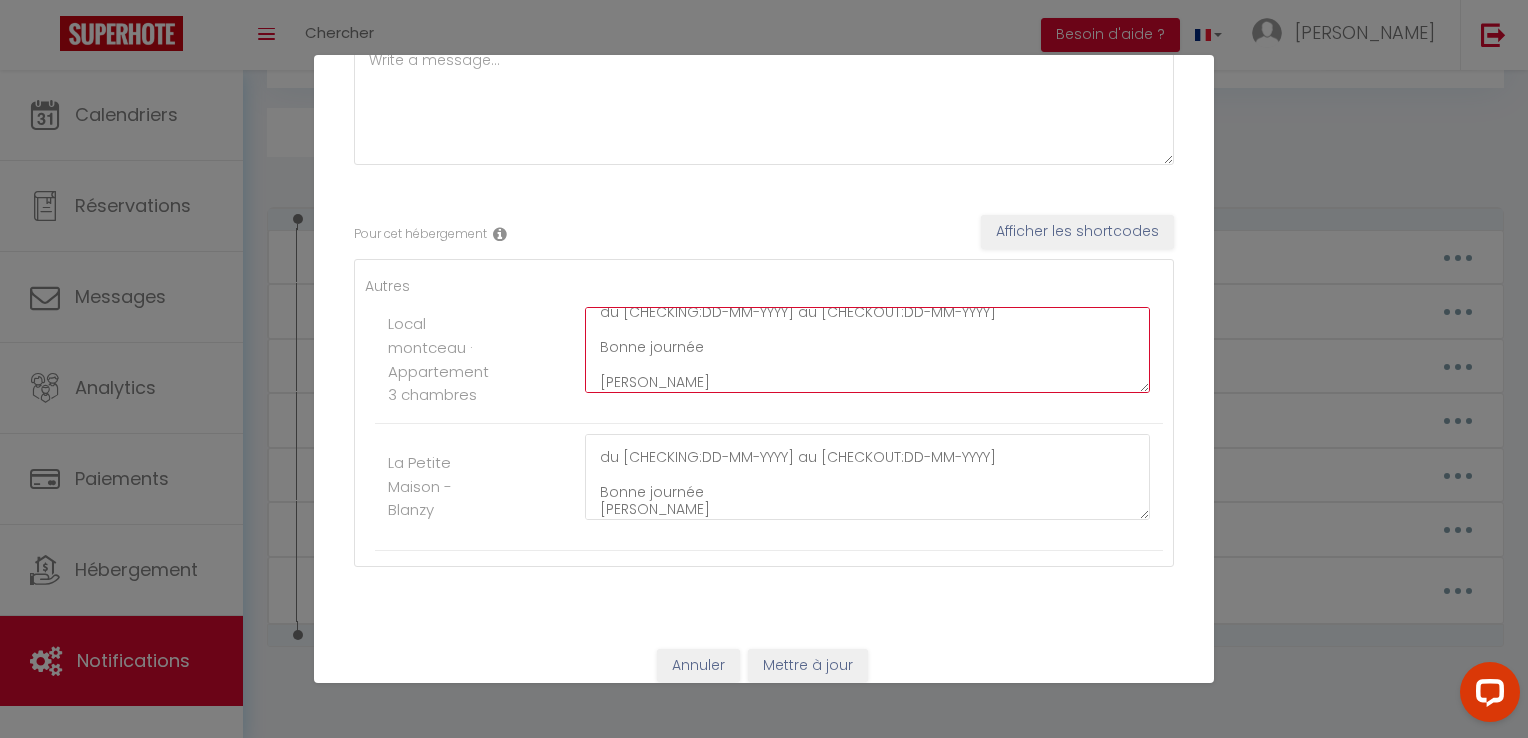 click on "Bonjour [GUEST:FIRST_NAME] [GUEST:LAST_NAME]
Code boite a clefs : 2312
[RENTAL:NAME]
du [CHECKING:DD-MM-YYYY] au [CHECKOUT:DD-MM-YYYY]
Bonne journée
[PERSON_NAME]" at bounding box center [867, 350] 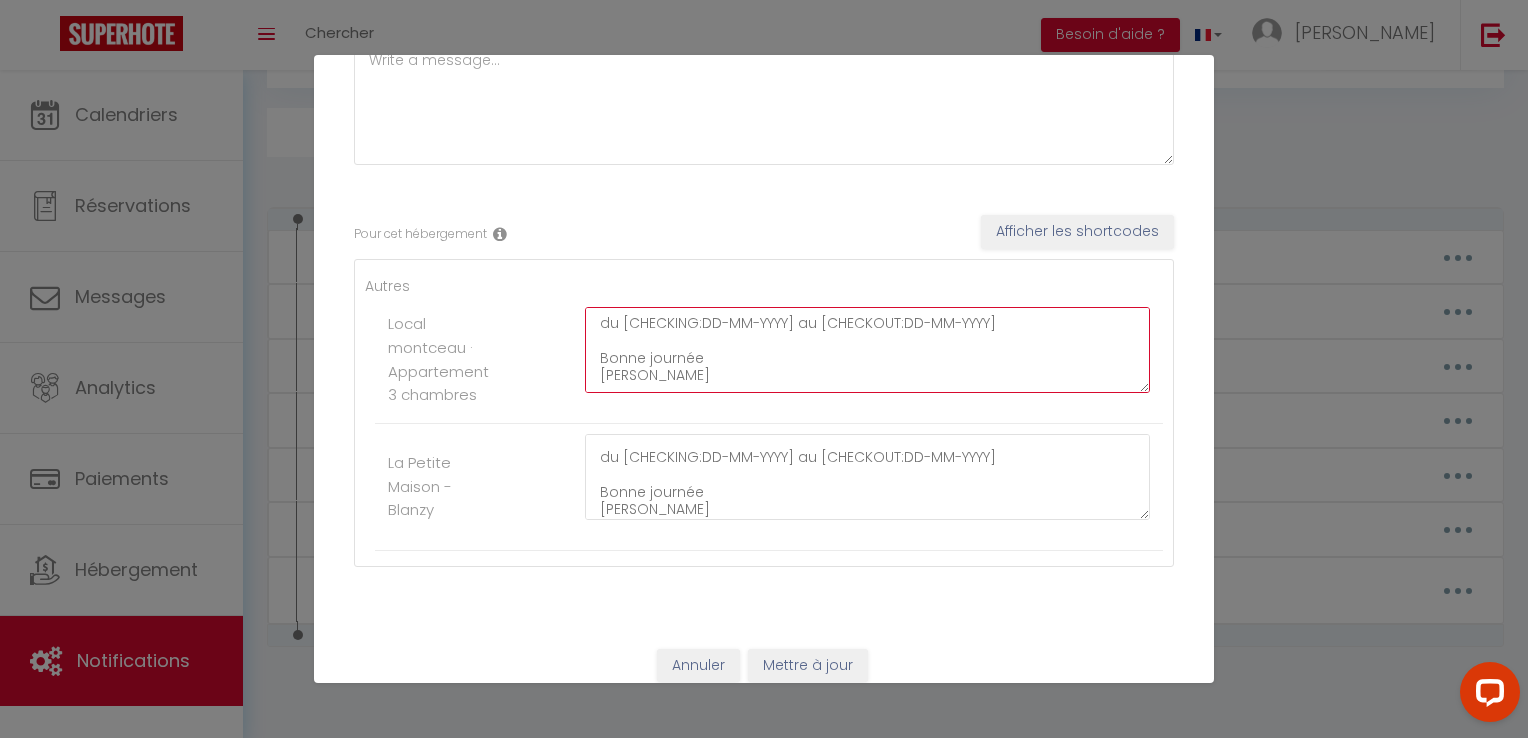 scroll, scrollTop: 104, scrollLeft: 0, axis: vertical 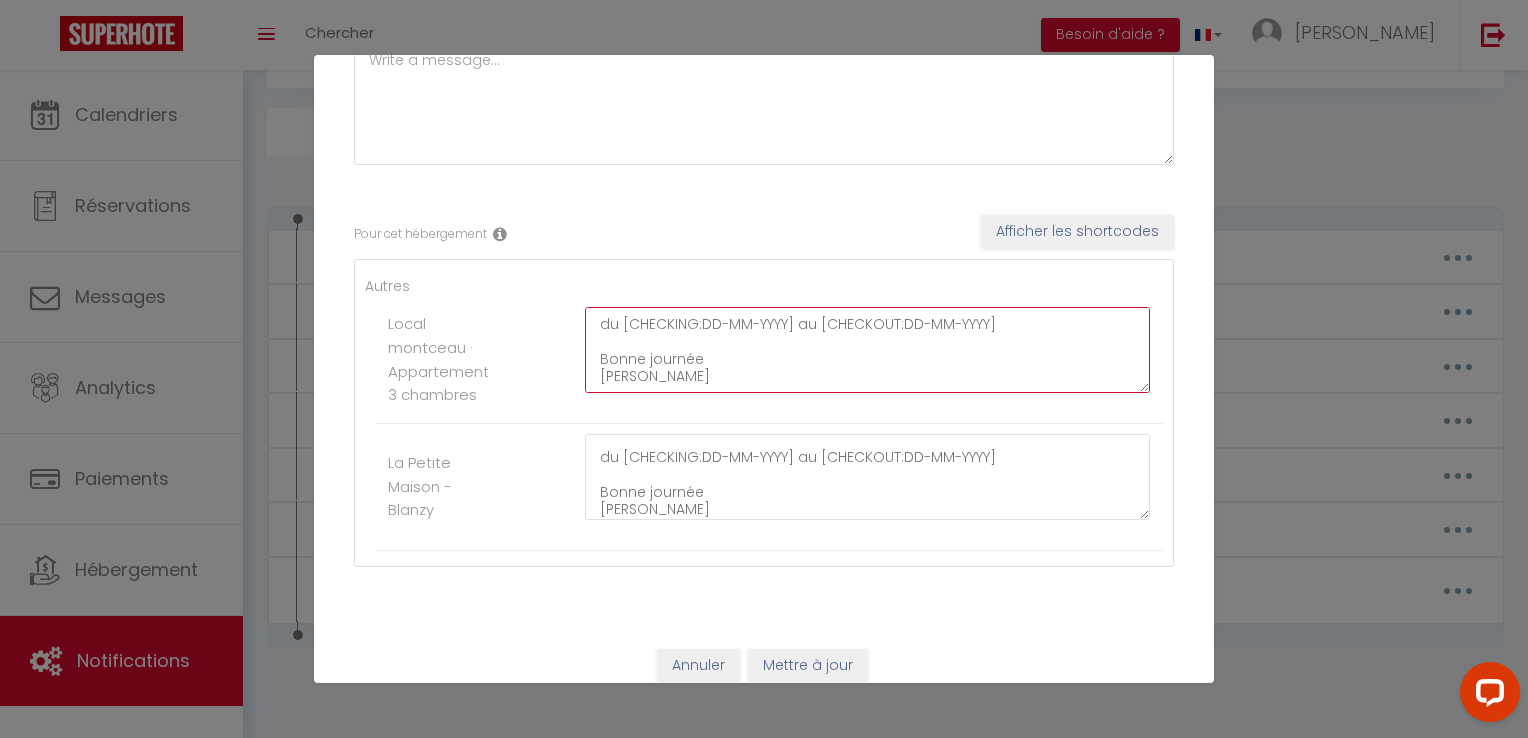 click on "Bonjour [GUEST:FIRST_NAME] [GUEST:LAST_NAME]
Code boite a clefs : 2312
[RENTAL:NAME]
du [CHECKING:DD-MM-YYYY] au [CHECKOUT:DD-MM-YYYY]
Bonne journée
[PERSON_NAME]" at bounding box center (867, 350) 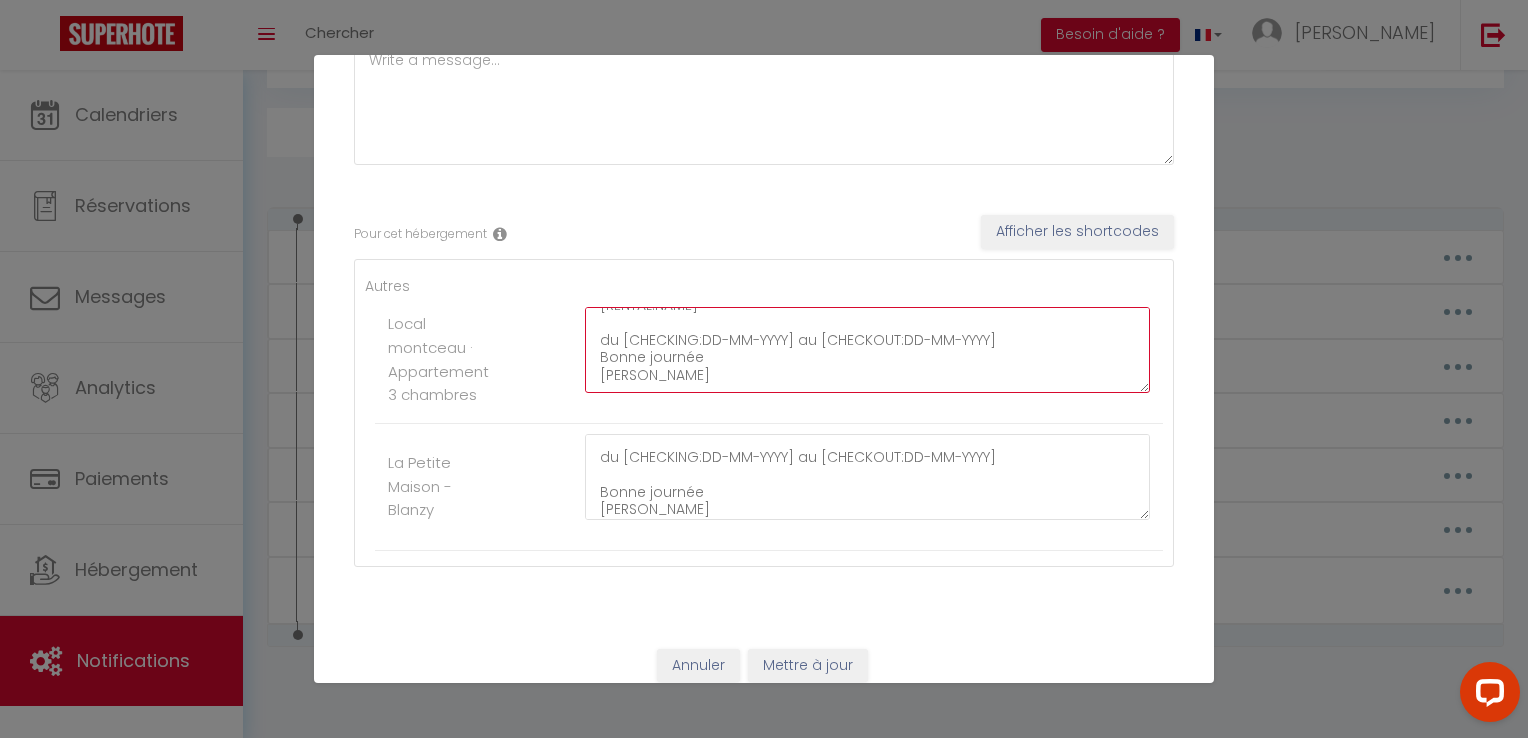 scroll, scrollTop: 87, scrollLeft: 0, axis: vertical 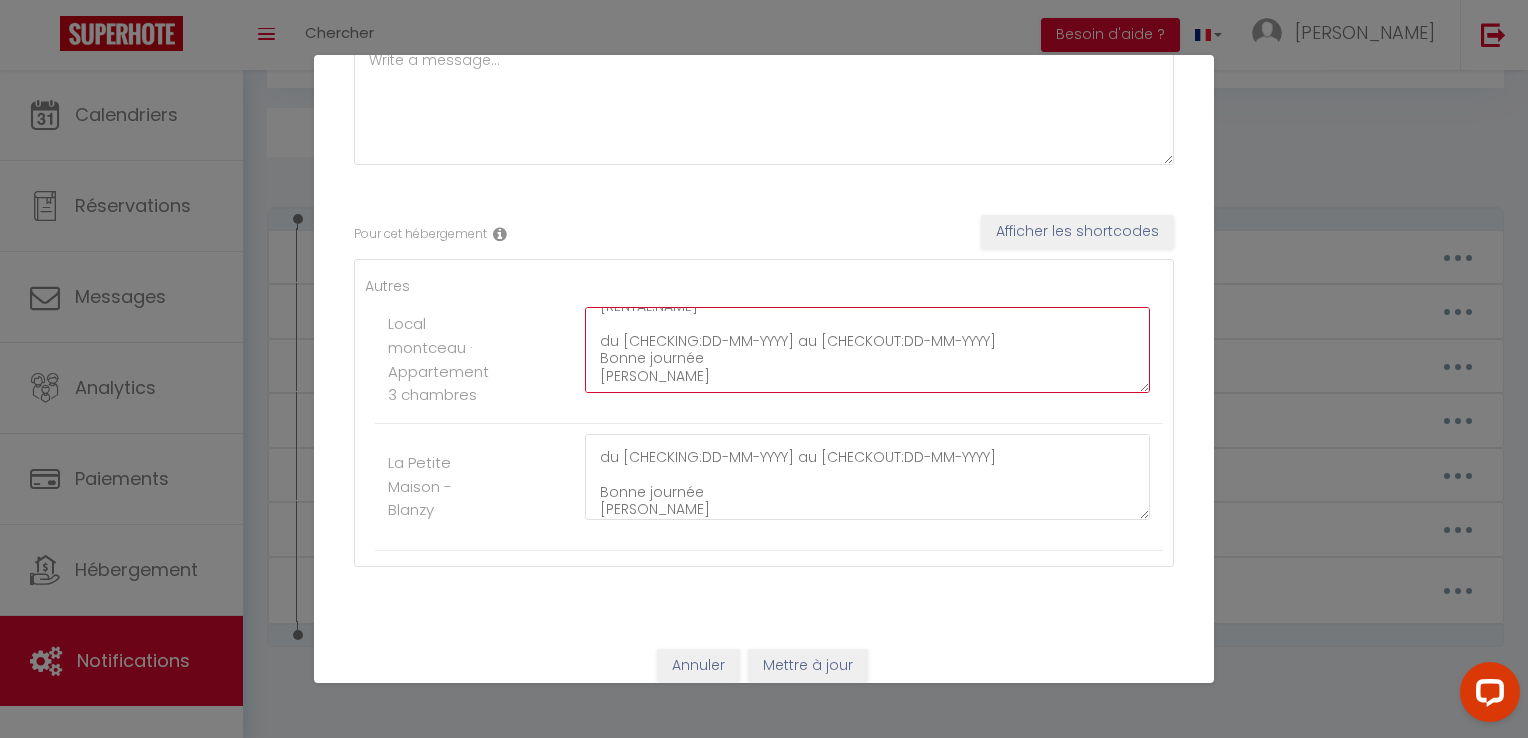 click on "Bonjour [GUEST:FIRST_NAME] [GUEST:LAST_NAME]
Code boite a clefs : 2312
[RENTAL:NAME]
du [CHECKING:DD-MM-YYYY] au [CHECKOUT:DD-MM-YYYY]
Bonne journée
[PERSON_NAME]" at bounding box center [867, 350] 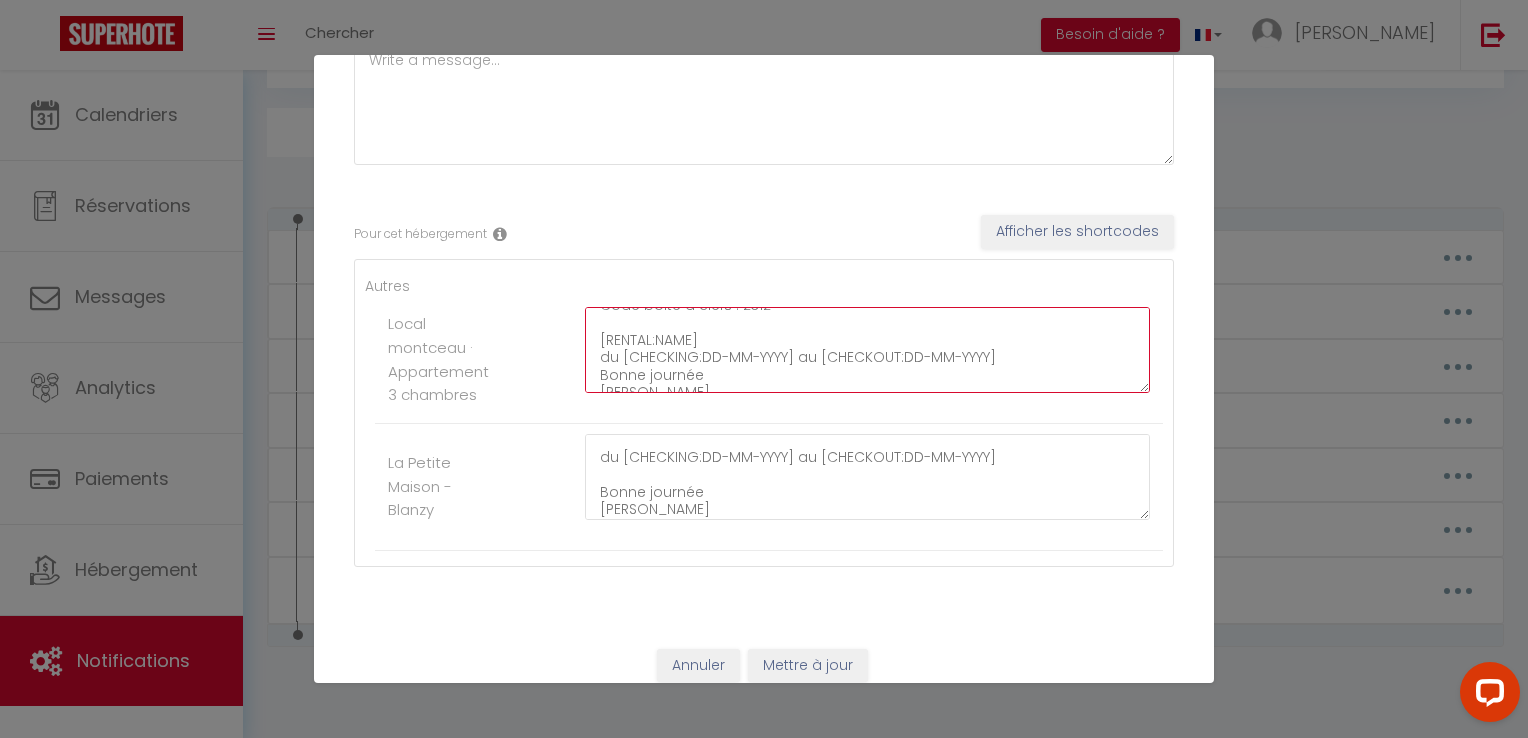scroll, scrollTop: 69, scrollLeft: 0, axis: vertical 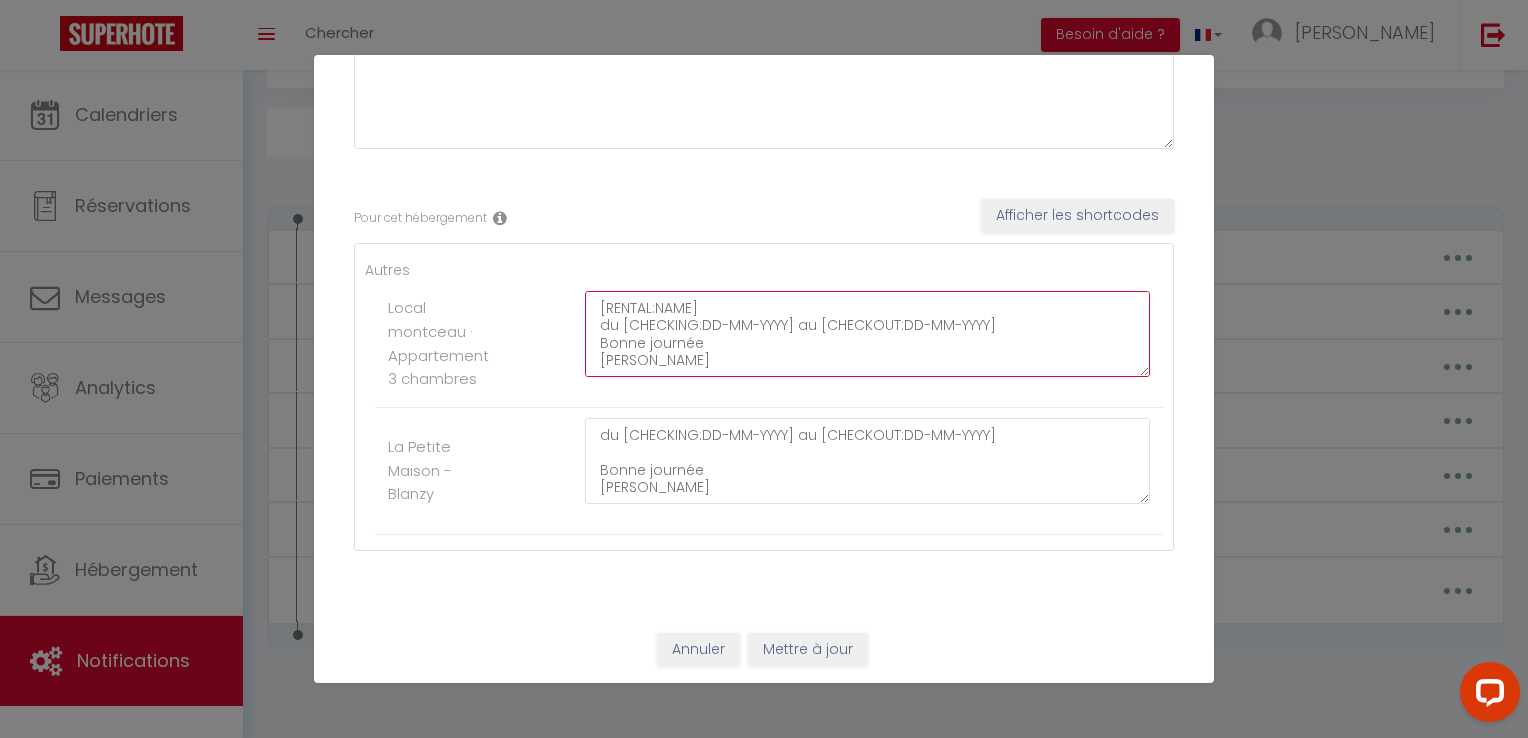 type on "Bonjour [GUEST:FIRST_NAME] [GUEST:LAST_NAME]
Code boite a clefs : 2312
[RENTAL:NAME]
du [CHECKING:DD-MM-YYYY] au [CHECKOUT:DD-MM-YYYY]
Bonne journée
[PERSON_NAME]" 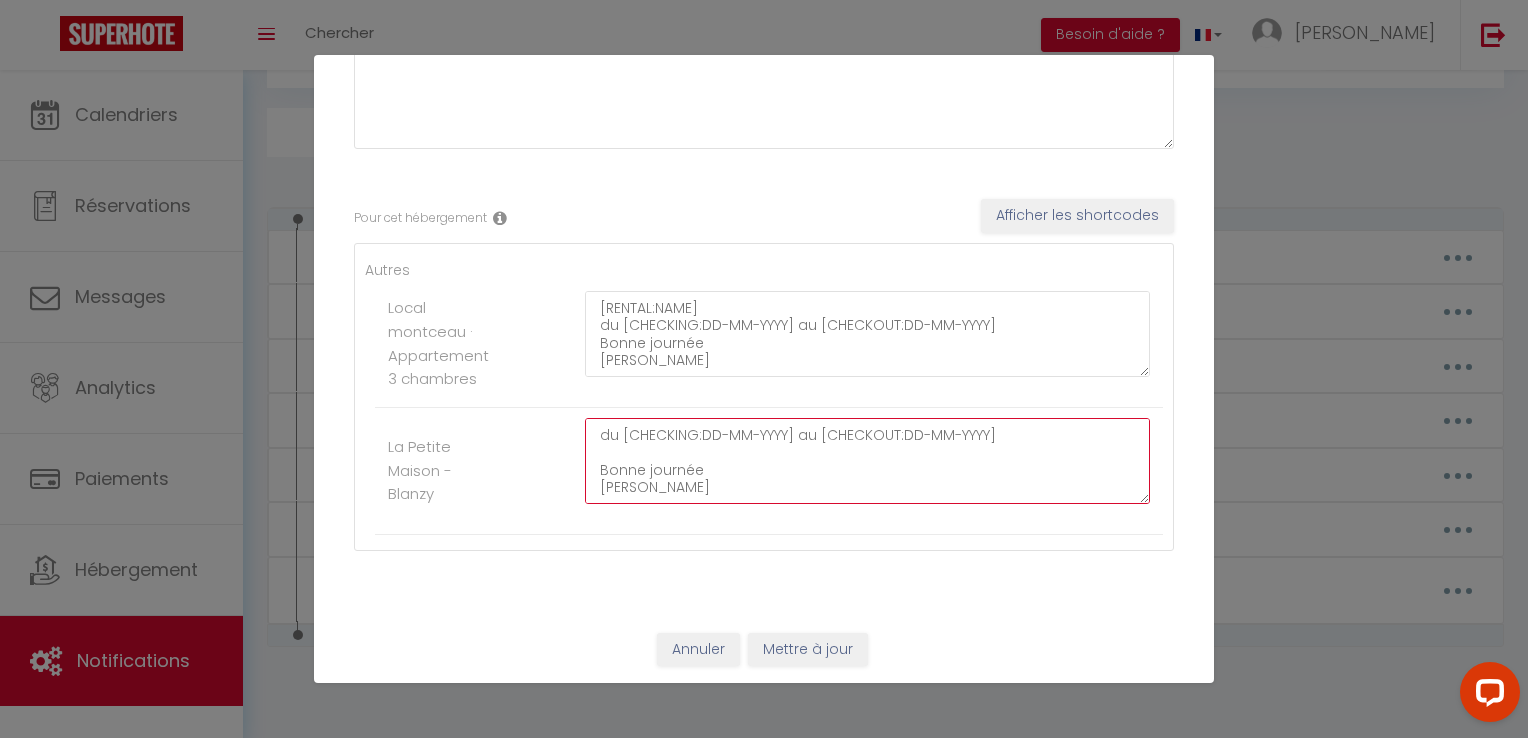click on "Bonjour [GUEST:FIRST_NAME] [GUEST:LAST_NAME]
Code boite a clefs : 2105
[RENTAL:NAME]
du [CHECKING:DD-MM-YYYY] au [CHECKOUT:DD-MM-YYYY]
Bonne journée
[PERSON_NAME]" at bounding box center (867, 461) 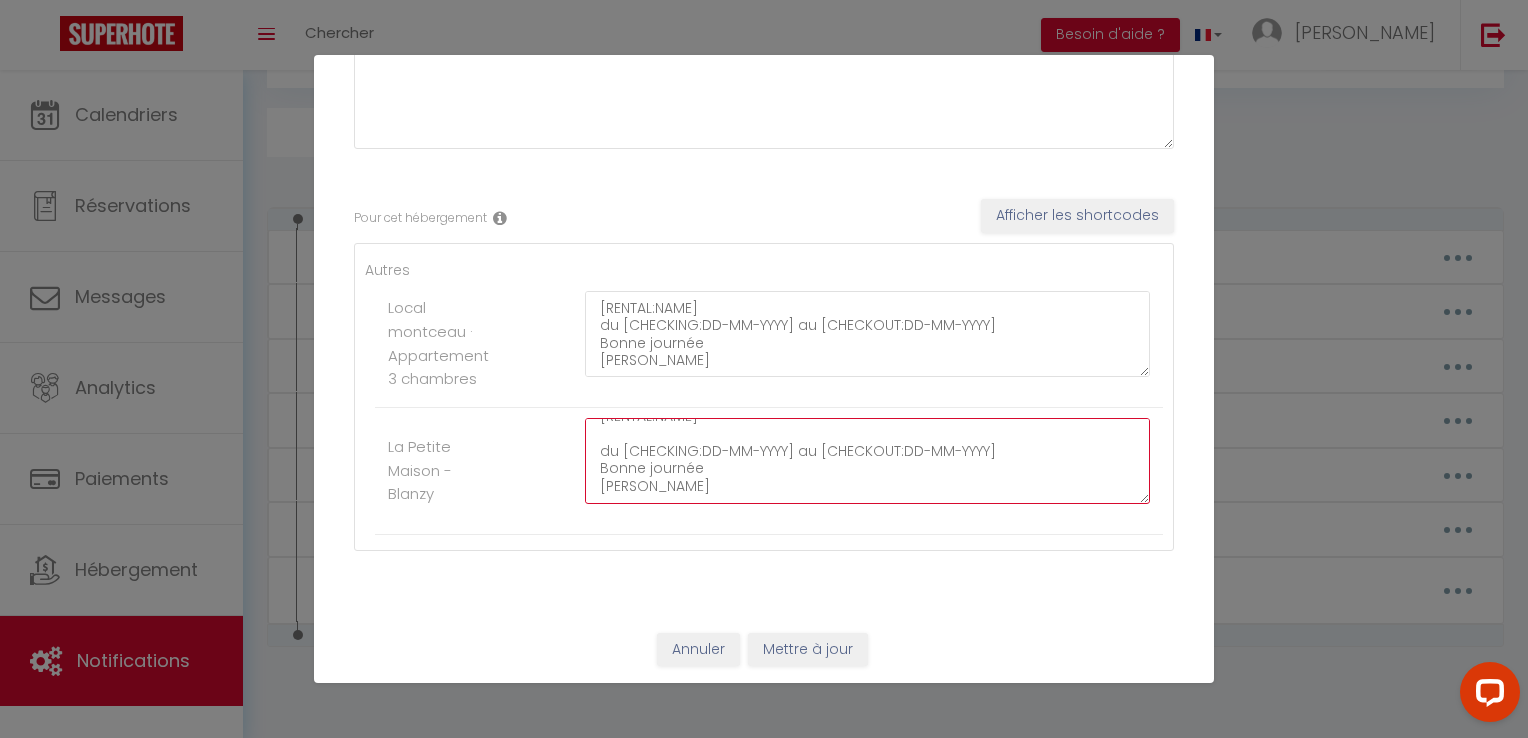 scroll, scrollTop: 87, scrollLeft: 0, axis: vertical 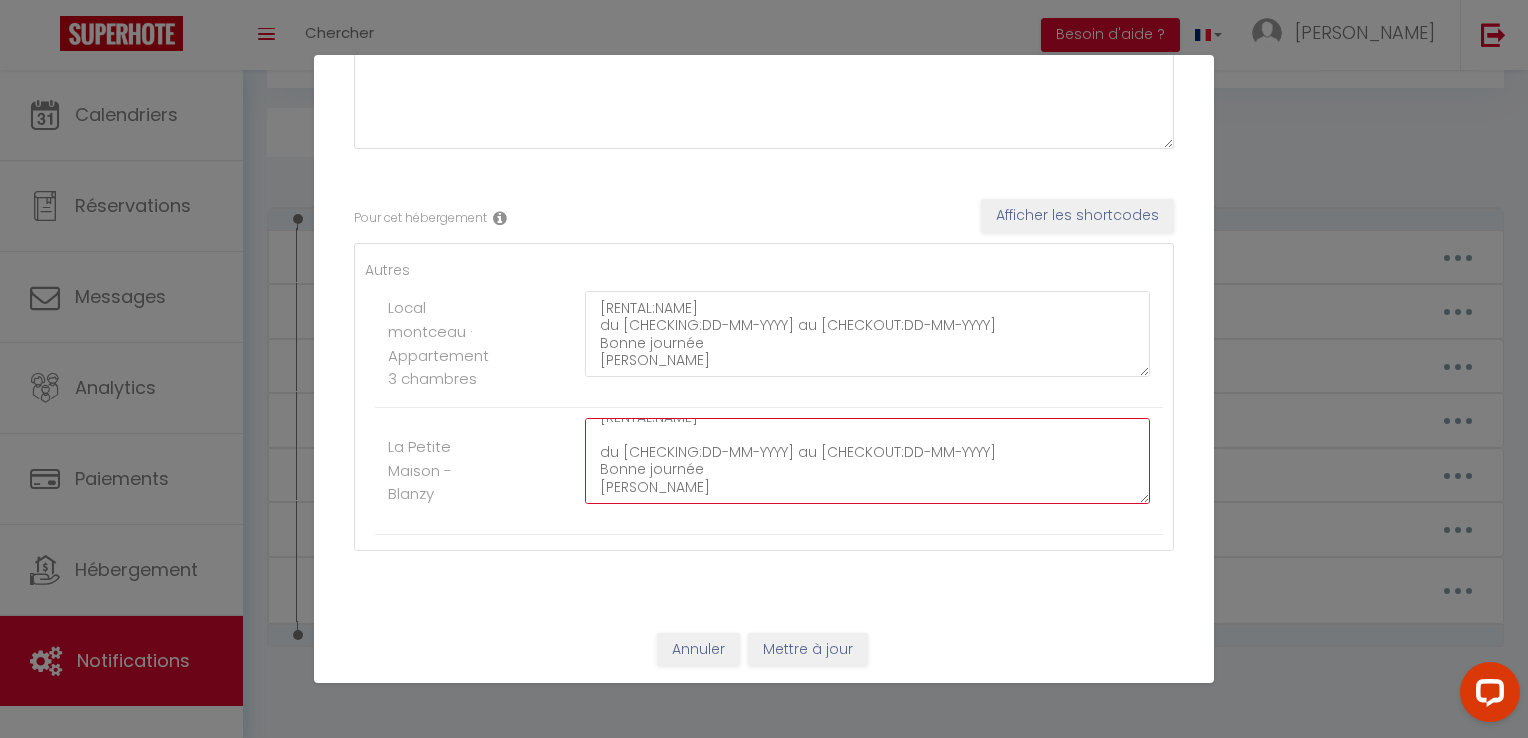 click on "Bonjour [GUEST:FIRST_NAME] [GUEST:LAST_NAME]
Code boite a clefs : 2105
[RENTAL:NAME]
du [CHECKING:DD-MM-YYYY] au [CHECKOUT:DD-MM-YYYY]
Bonne journée
[PERSON_NAME]" at bounding box center [867, 461] 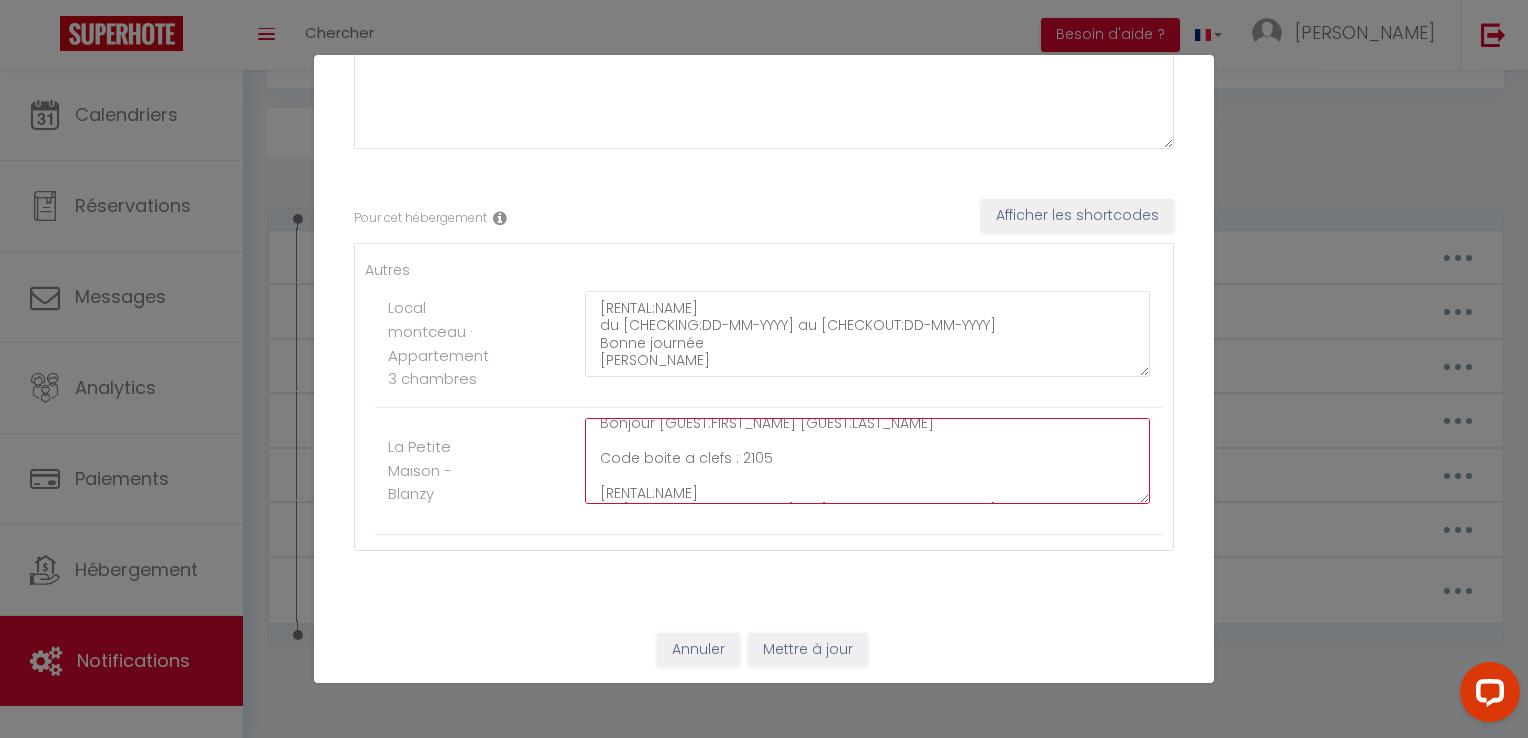 scroll, scrollTop: 69, scrollLeft: 0, axis: vertical 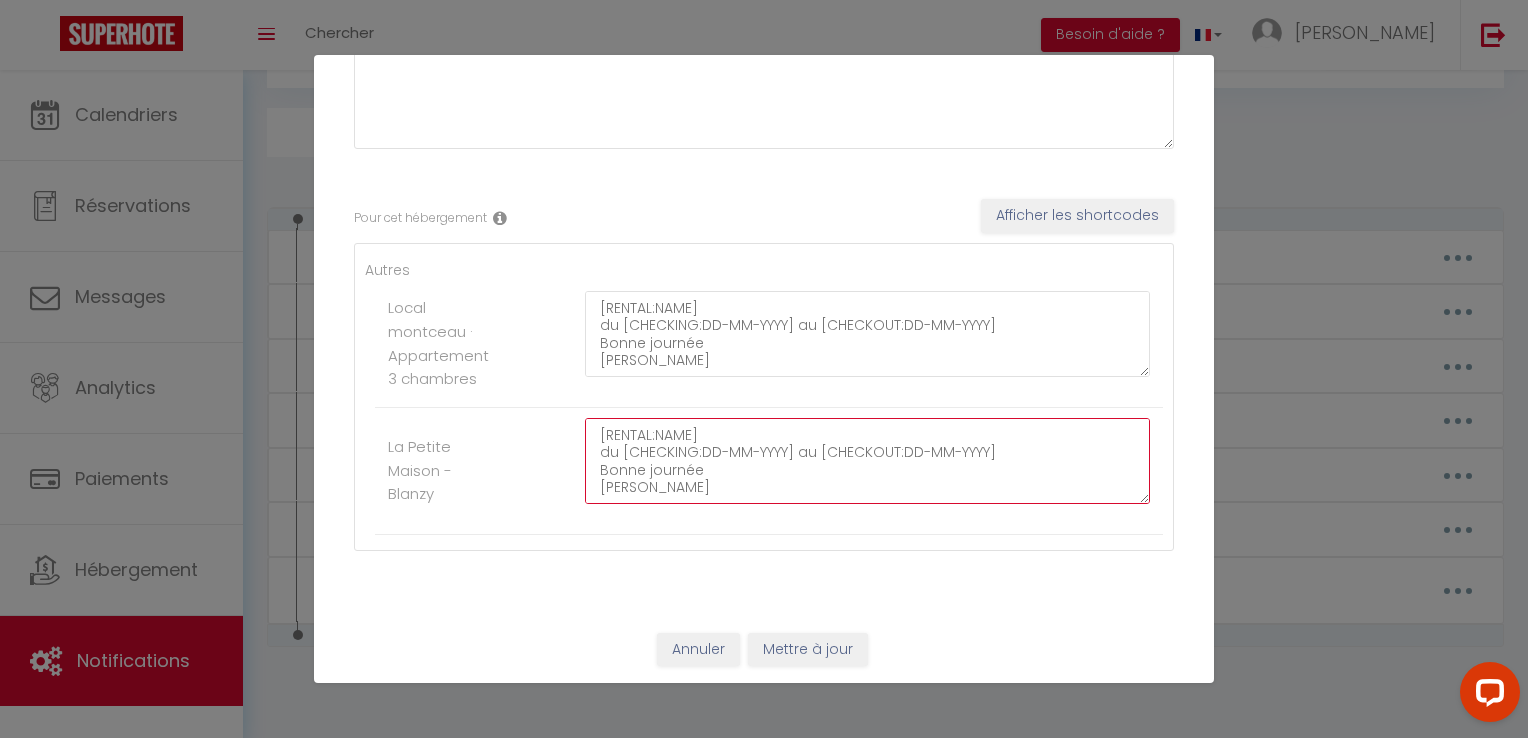 type on "Bonjour [GUEST:FIRST_NAME] [GUEST:LAST_NAME]
Code boite a clefs : 2105
[RENTAL:NAME]
du [CHECKING:DD-MM-YYYY] au [CHECKOUT:DD-MM-YYYY]
Bonne journée
[PERSON_NAME]" 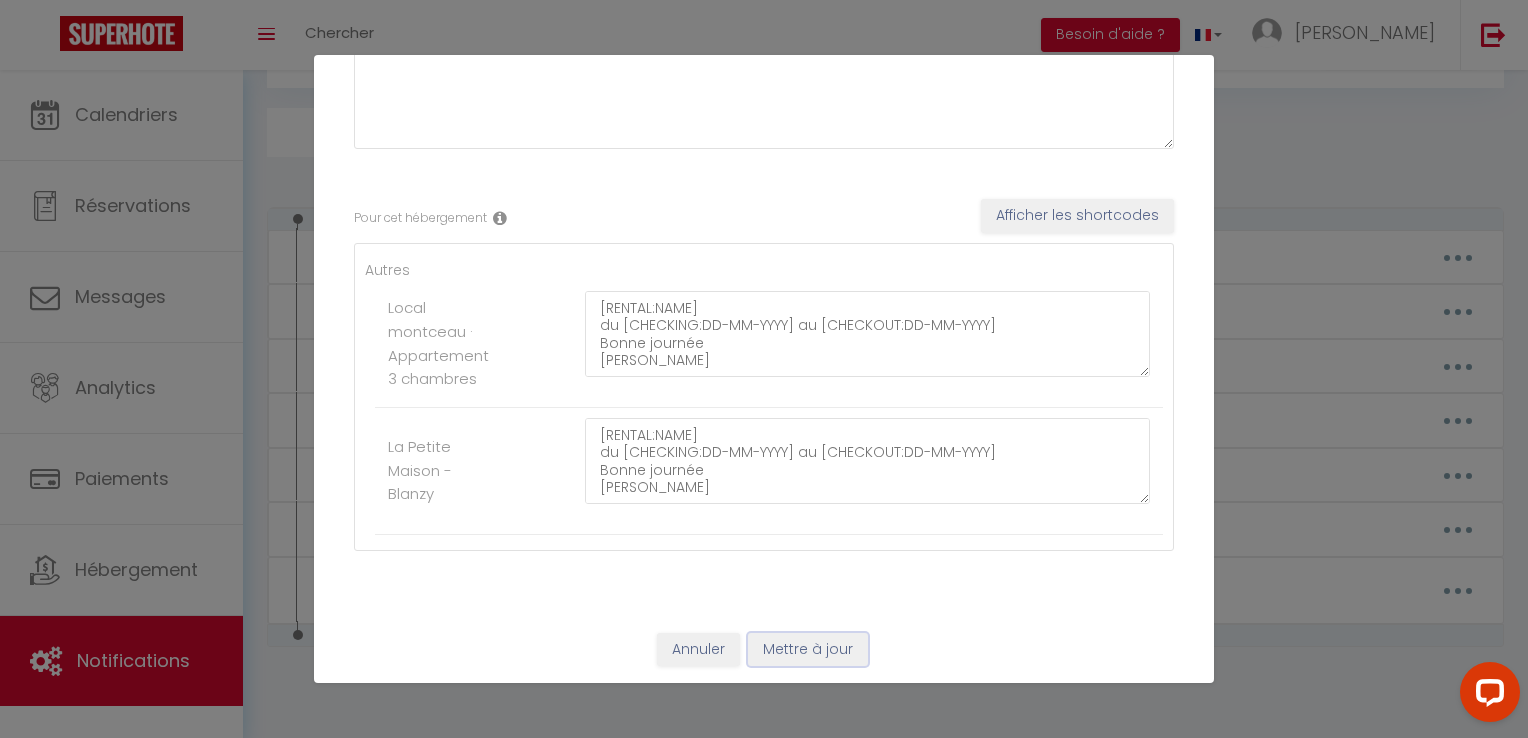 click on "Mettre à jour" at bounding box center (808, 650) 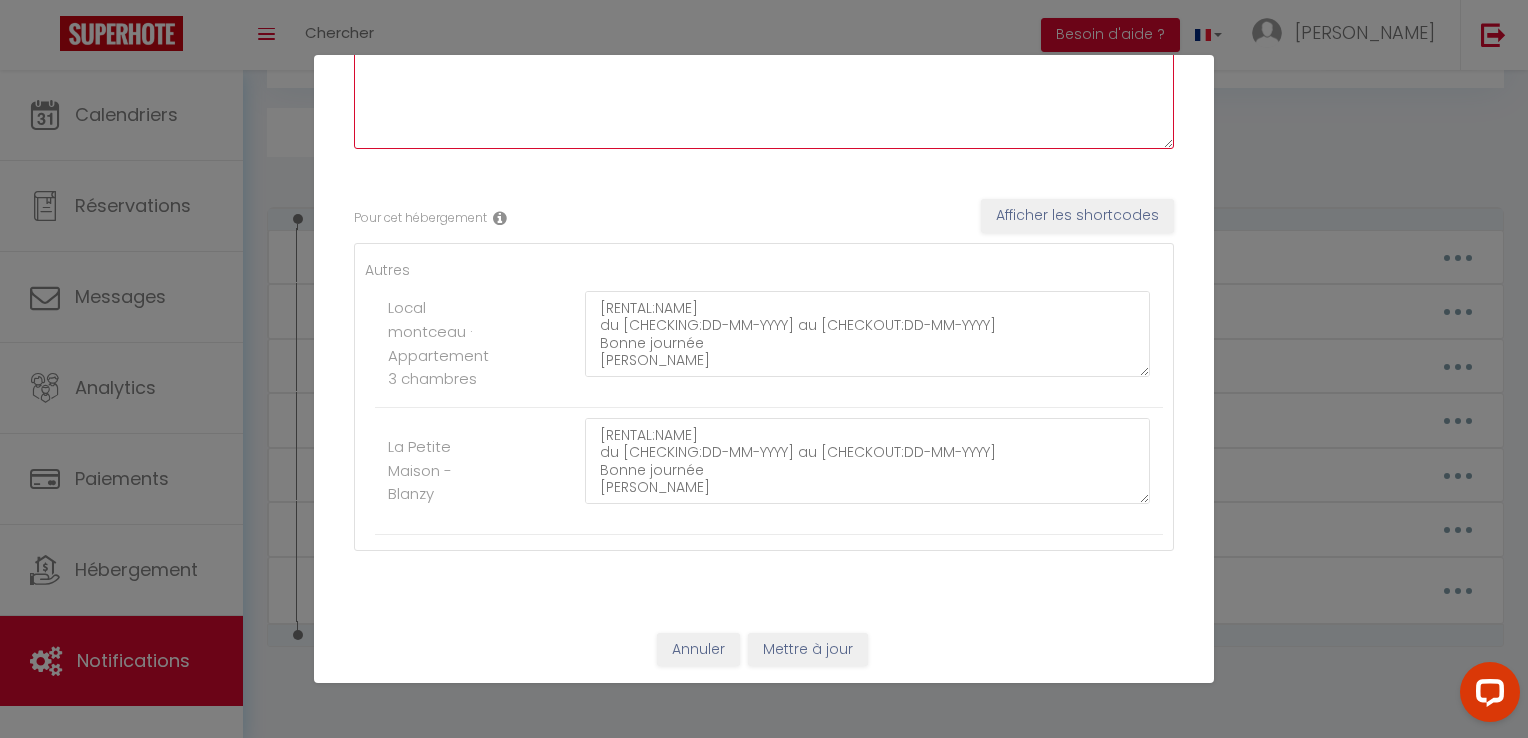 scroll, scrollTop: 190, scrollLeft: 0, axis: vertical 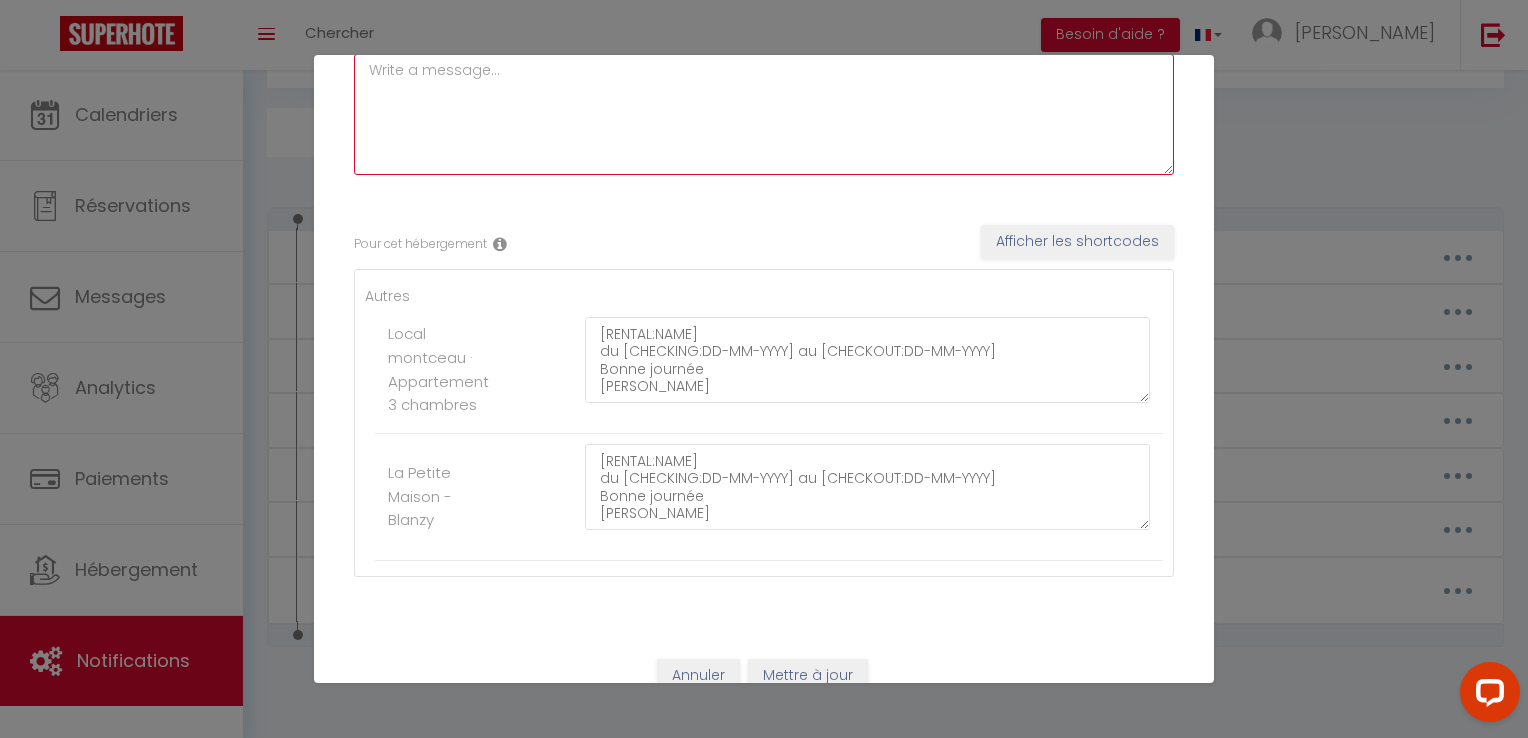 click at bounding box center (764, 114) 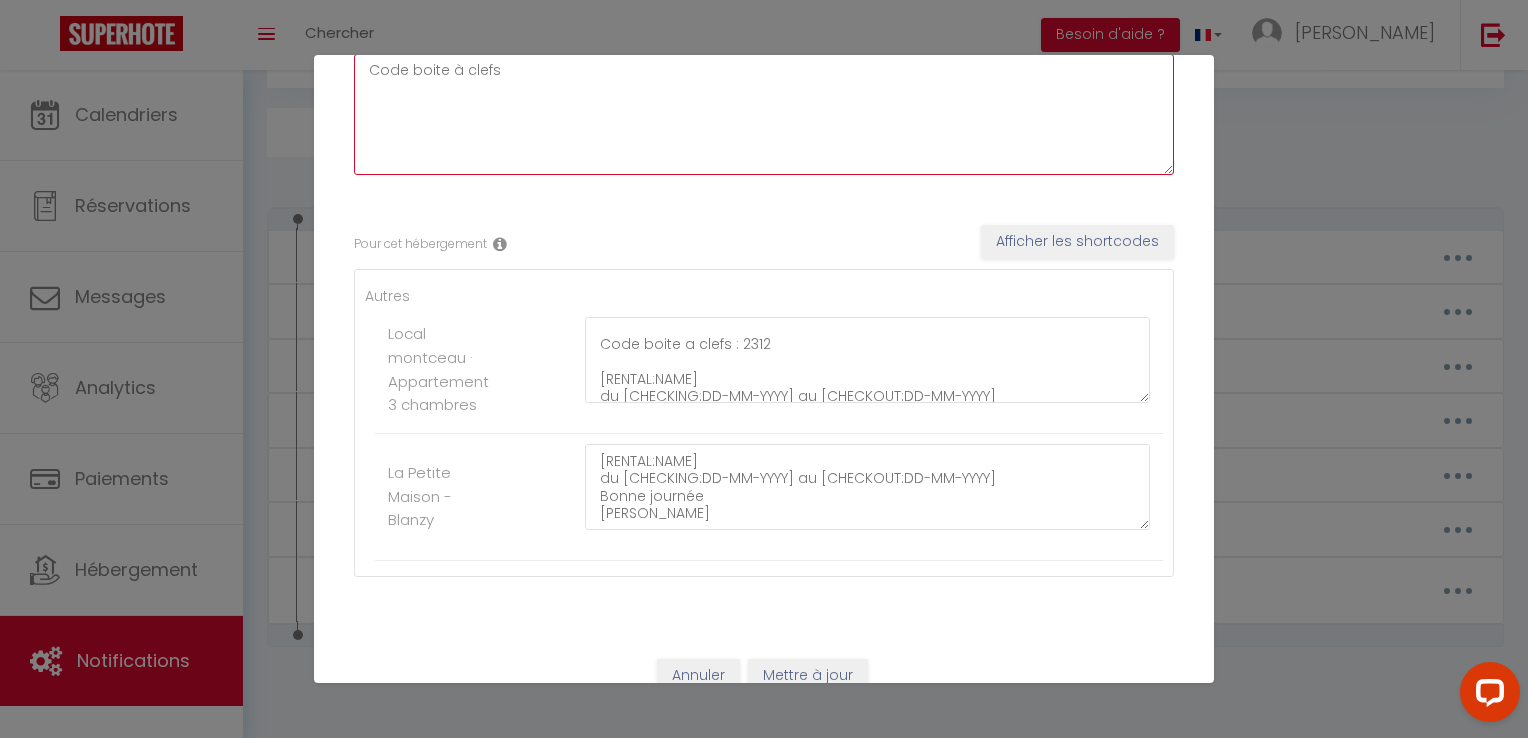 scroll, scrollTop: 0, scrollLeft: 0, axis: both 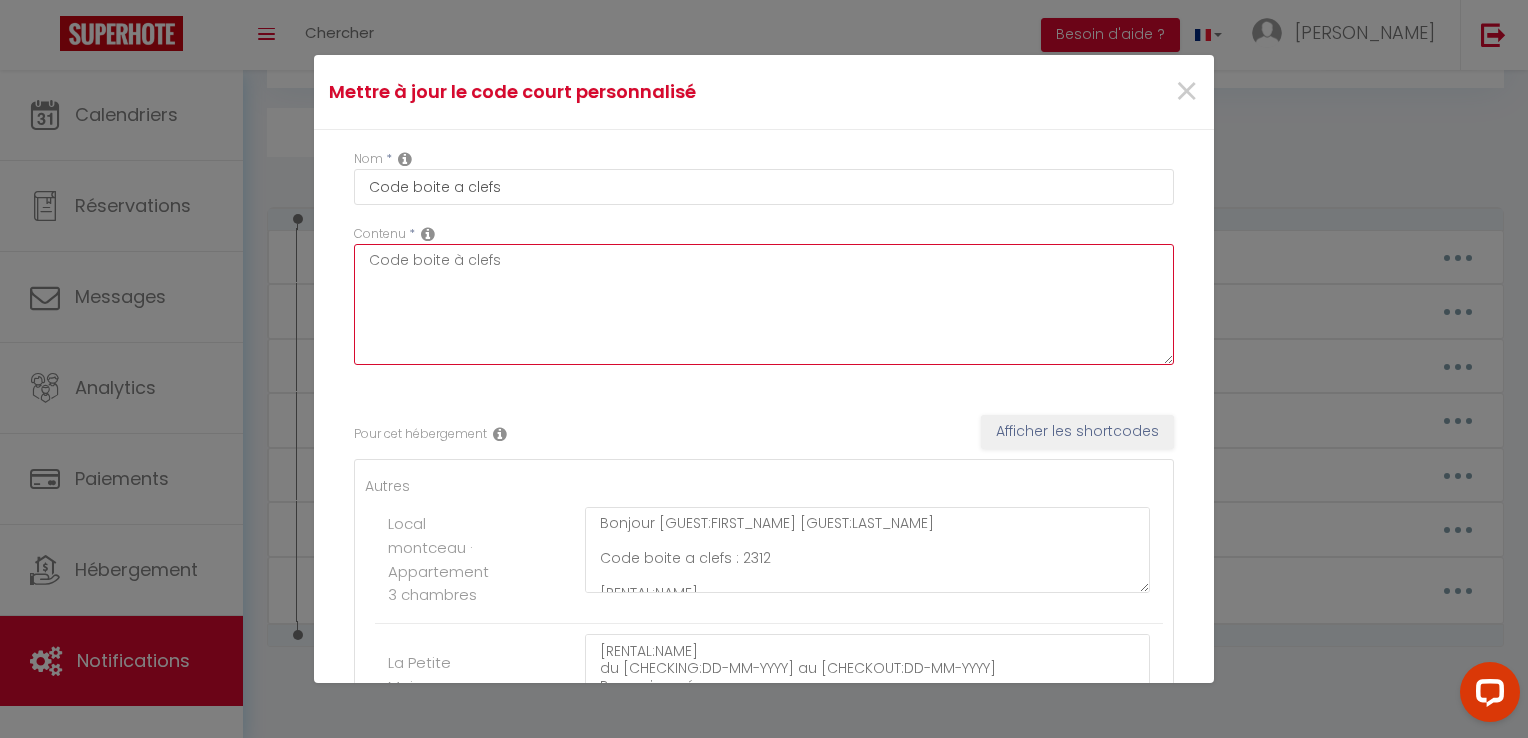 type on "Code boite à clefs" 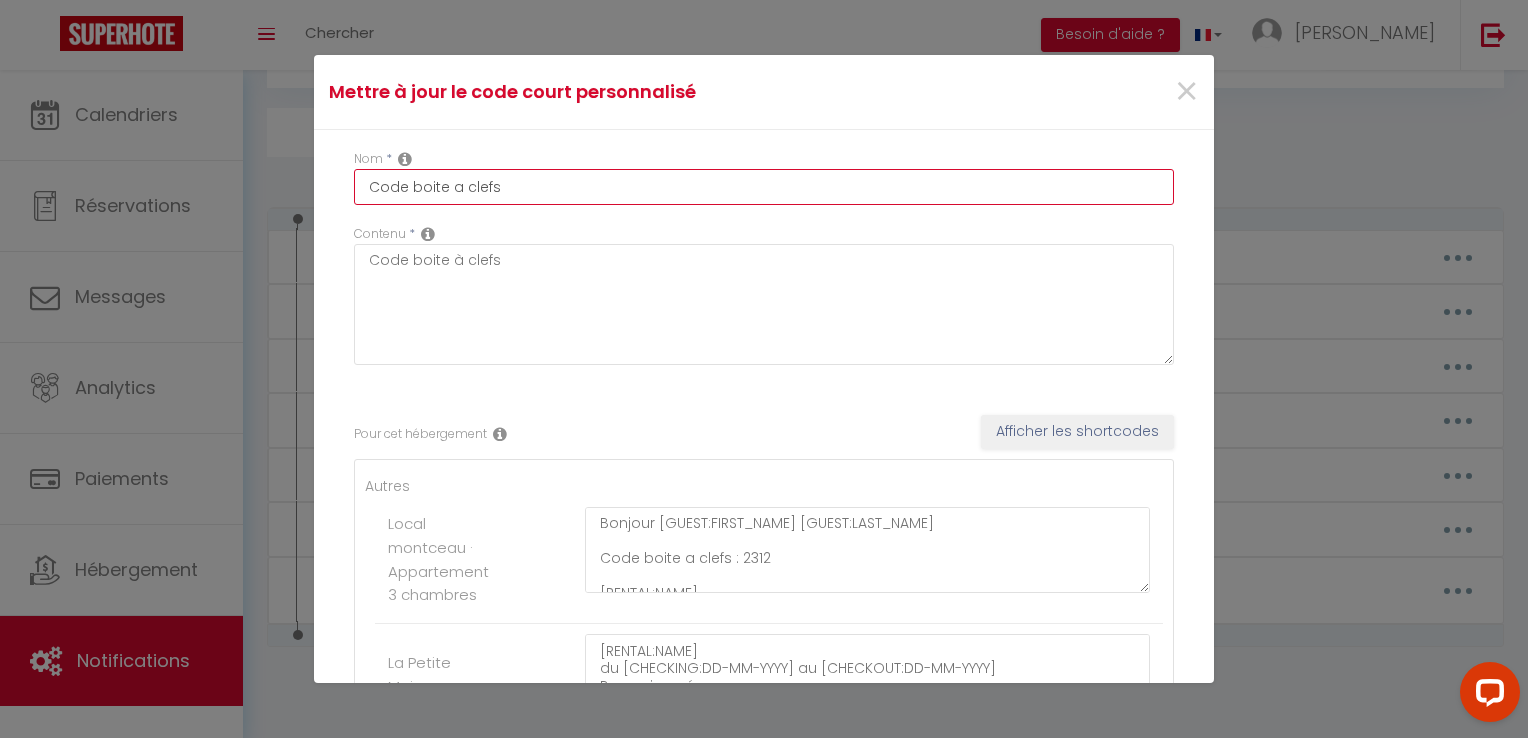 click on "Code boite a clefs" at bounding box center [764, 187] 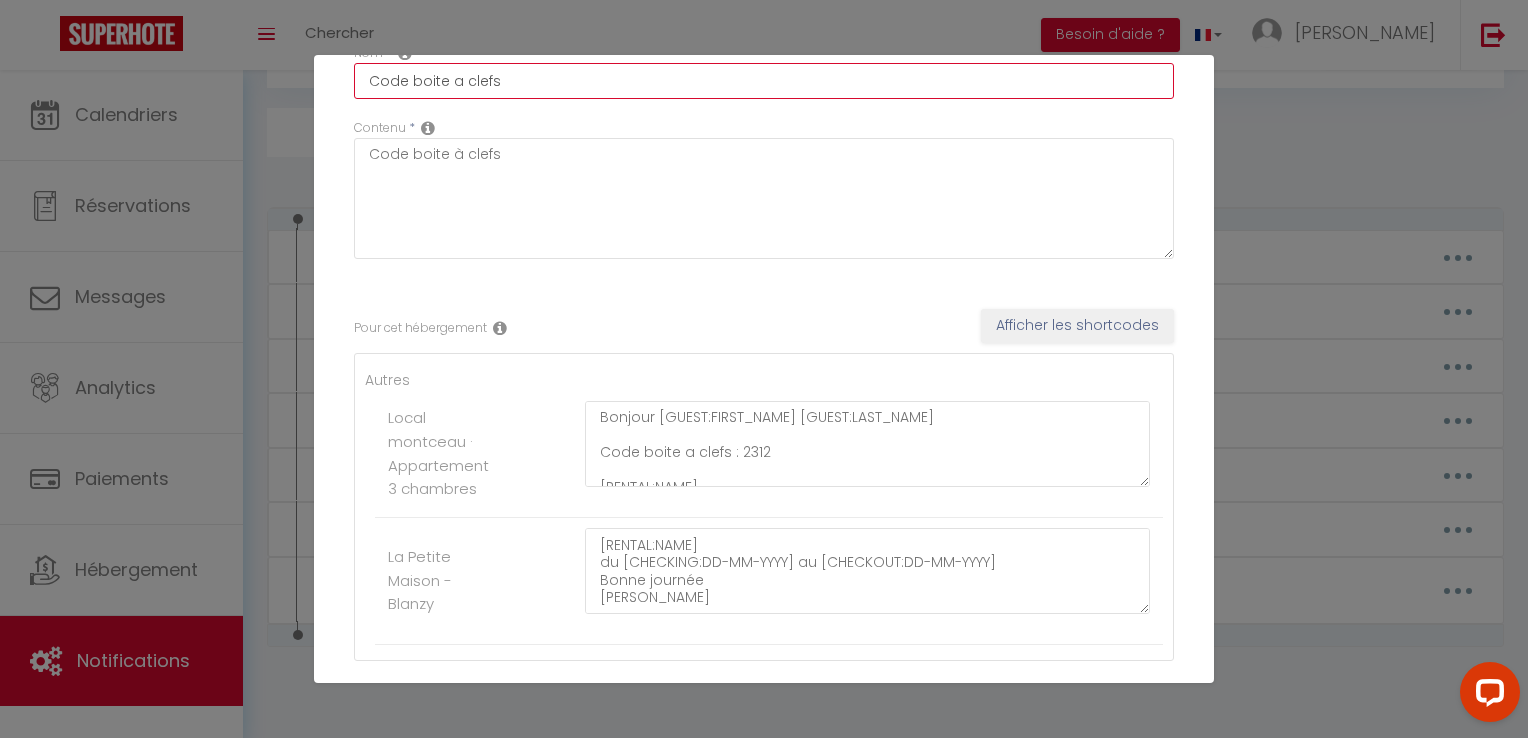 scroll, scrollTop: 216, scrollLeft: 0, axis: vertical 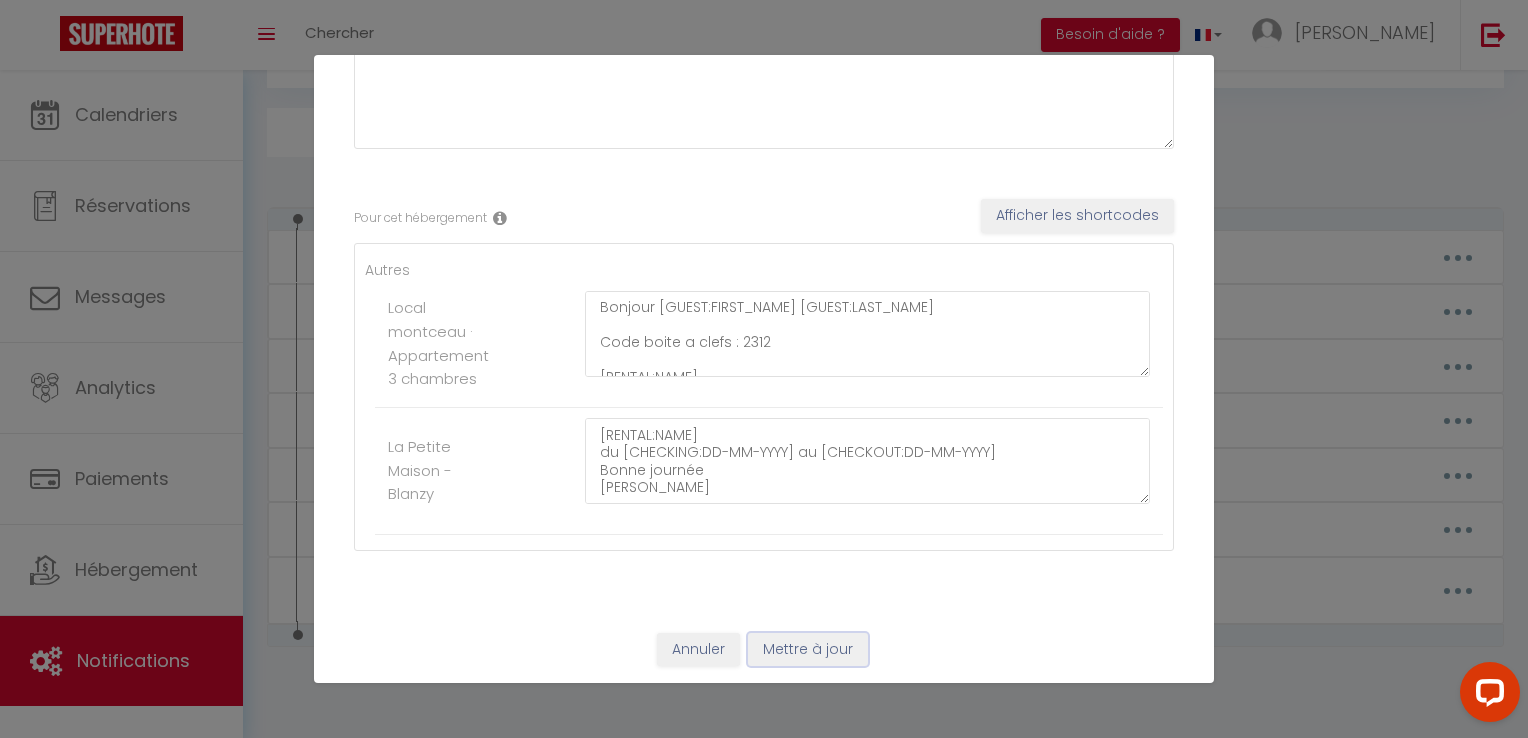 click on "Mettre à jour" at bounding box center [808, 650] 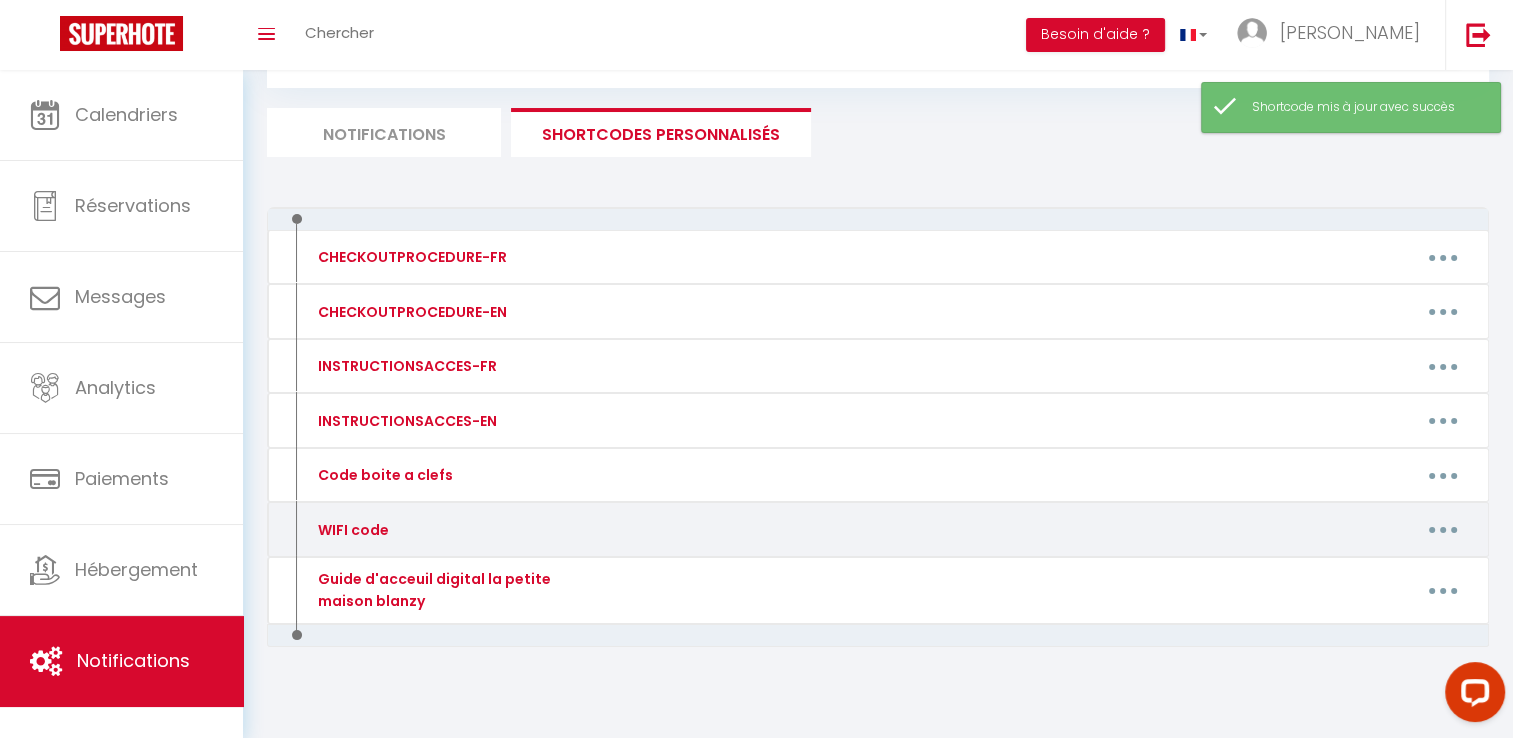 click at bounding box center [1443, 530] 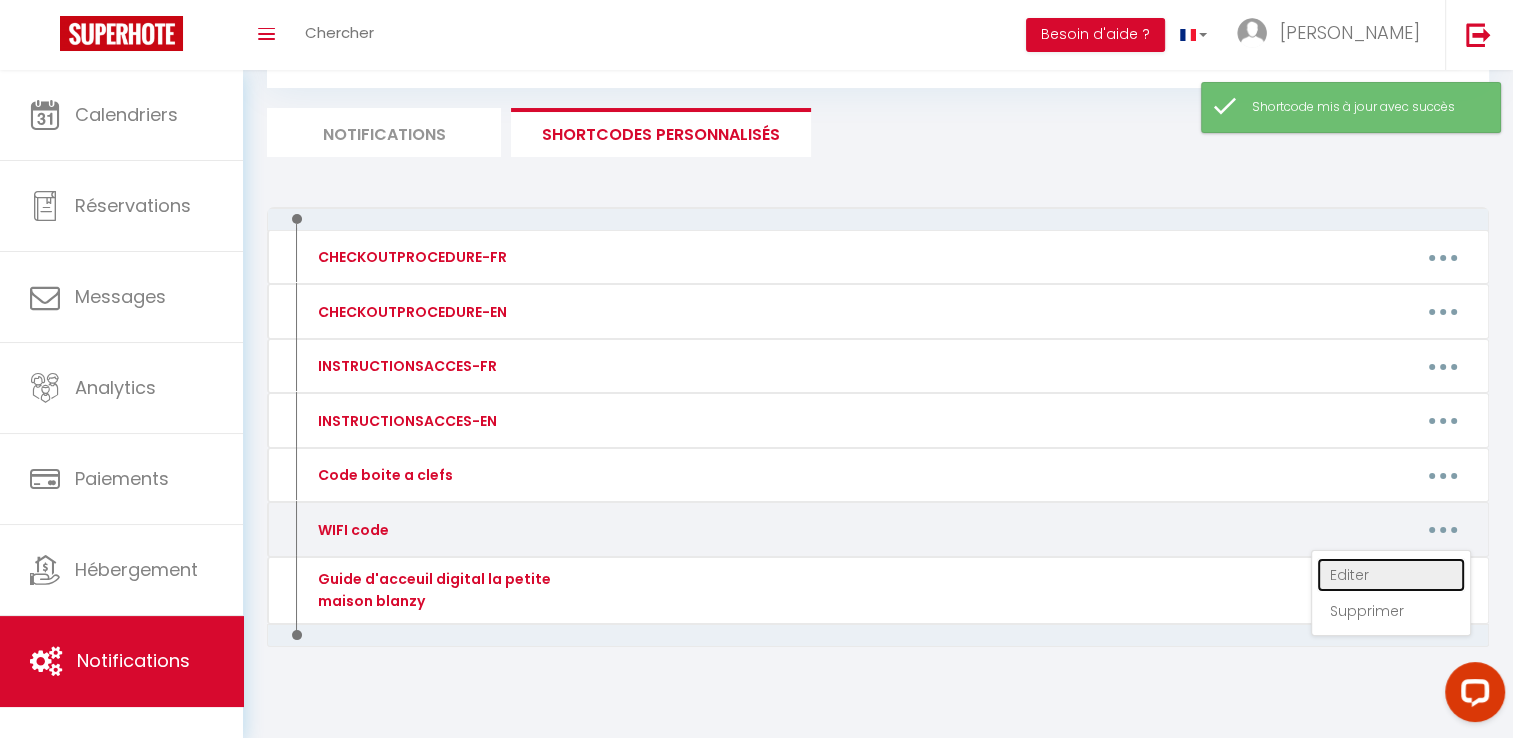 click on "Editer" at bounding box center [1391, 575] 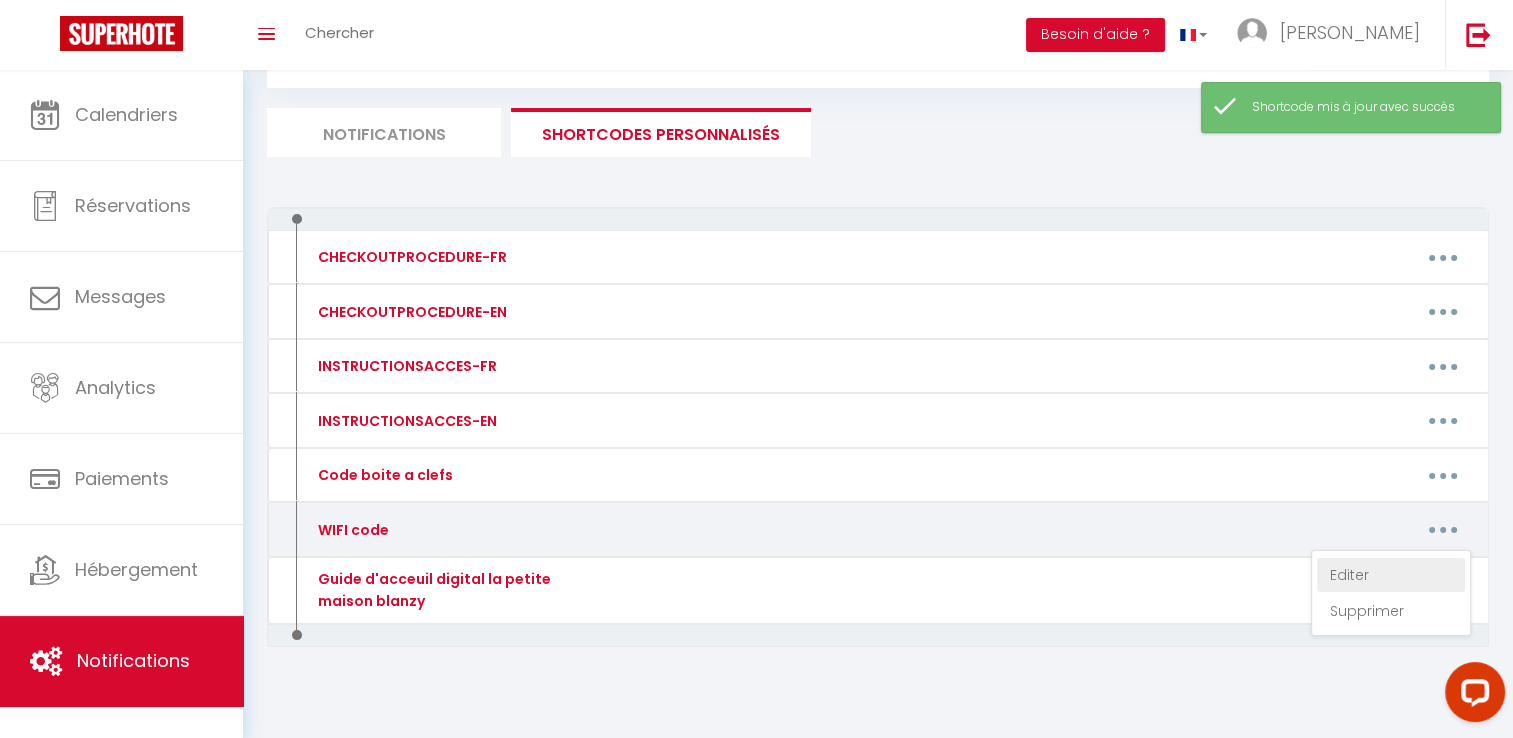 type on "WIFI code" 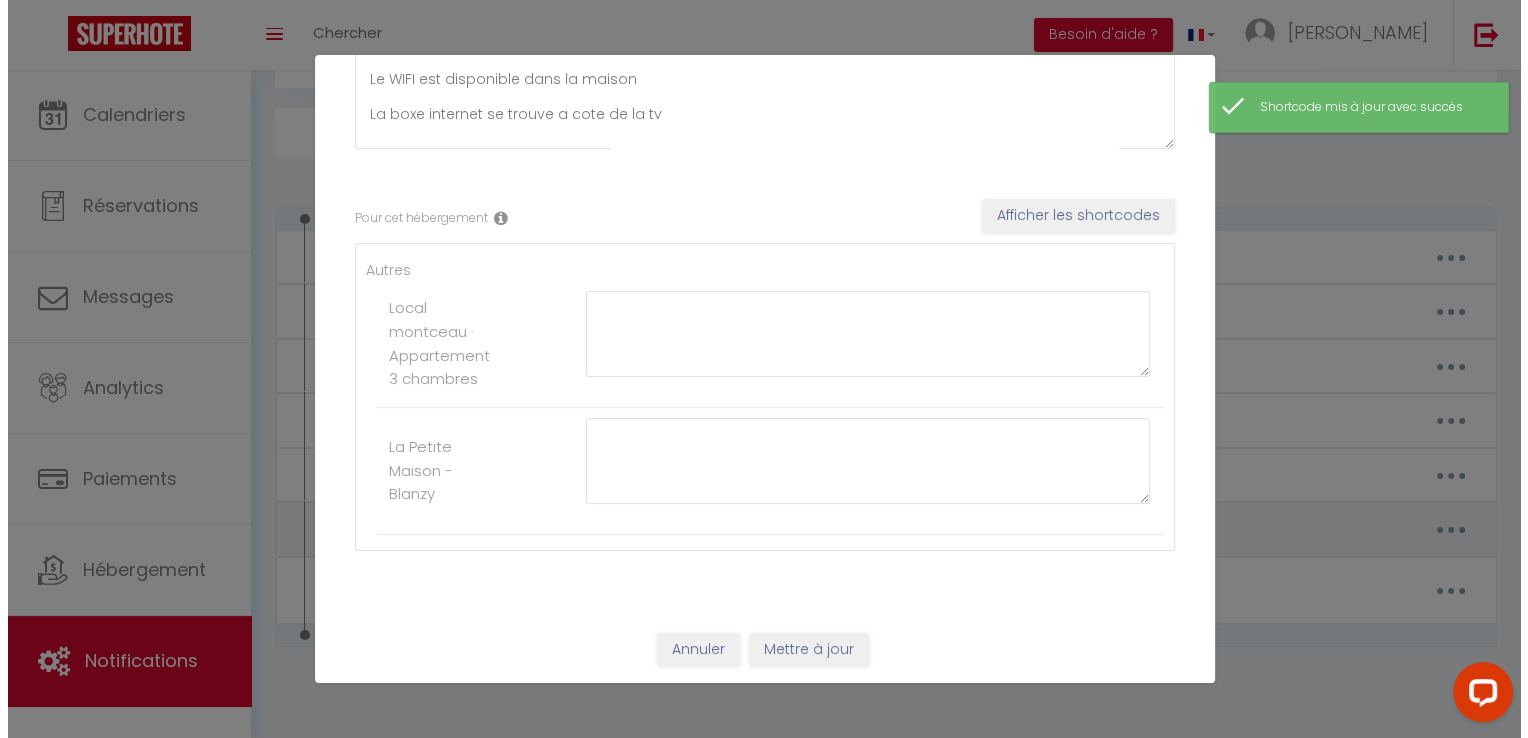 scroll, scrollTop: 0, scrollLeft: 0, axis: both 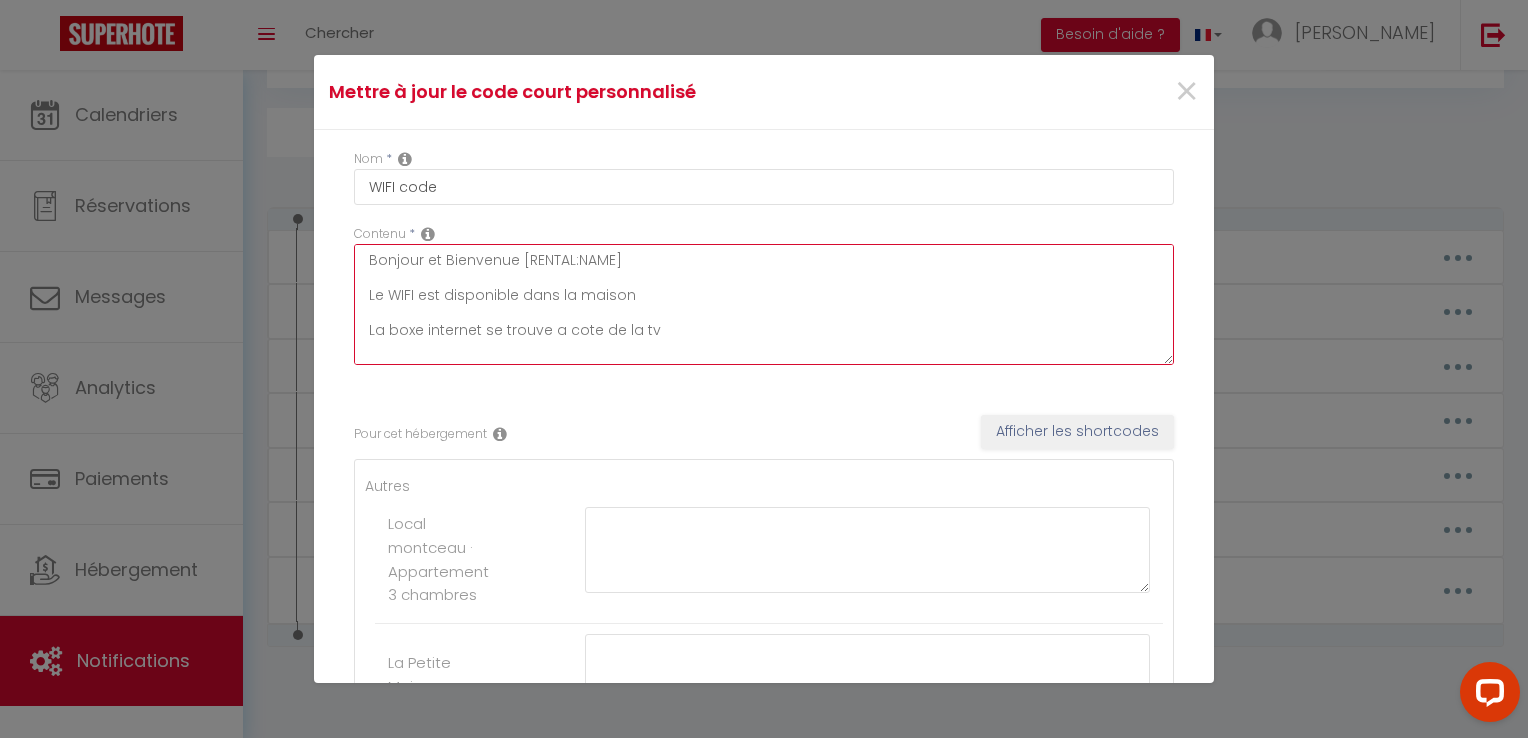 drag, startPoint x: 364, startPoint y: 252, endPoint x: 740, endPoint y: 340, distance: 386.16058 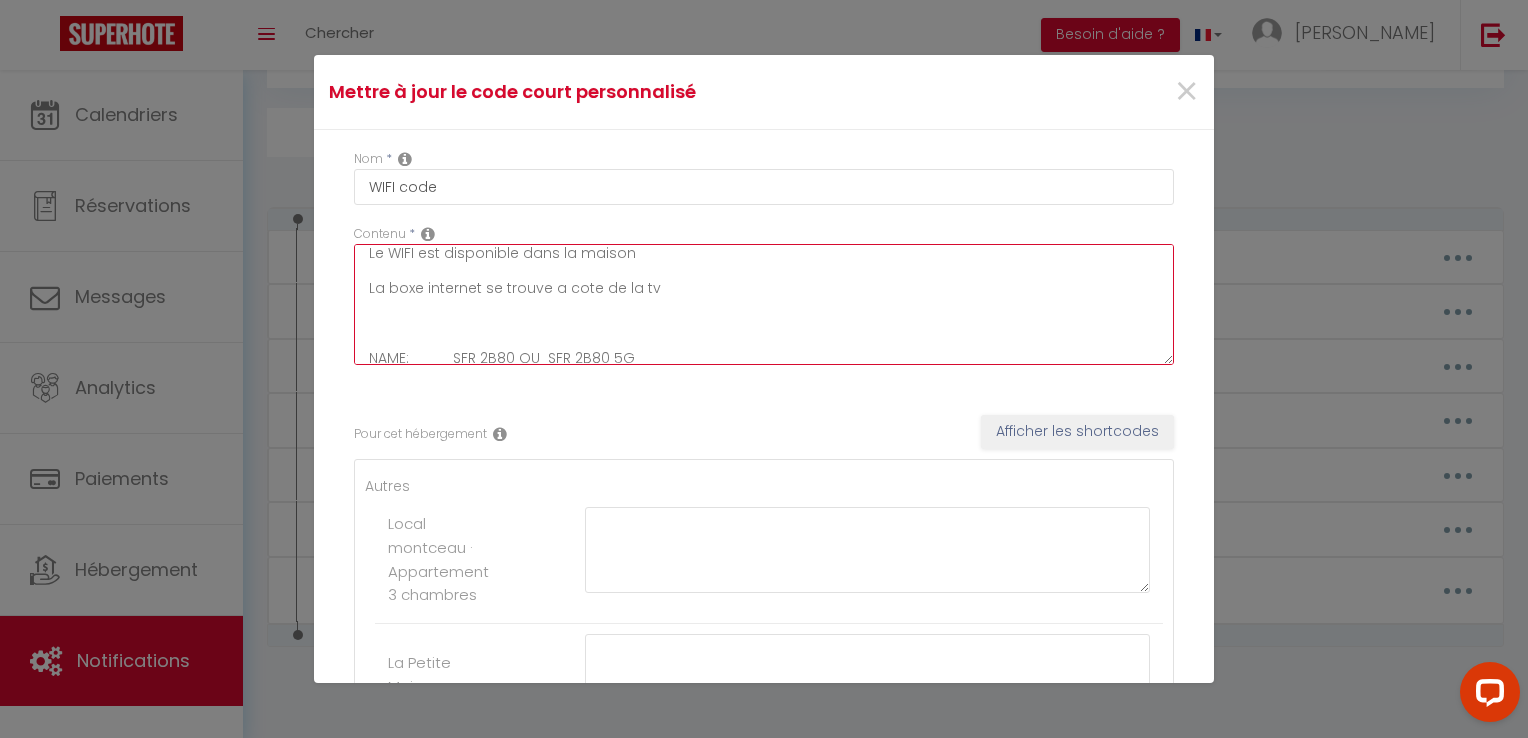 scroll, scrollTop: 90, scrollLeft: 0, axis: vertical 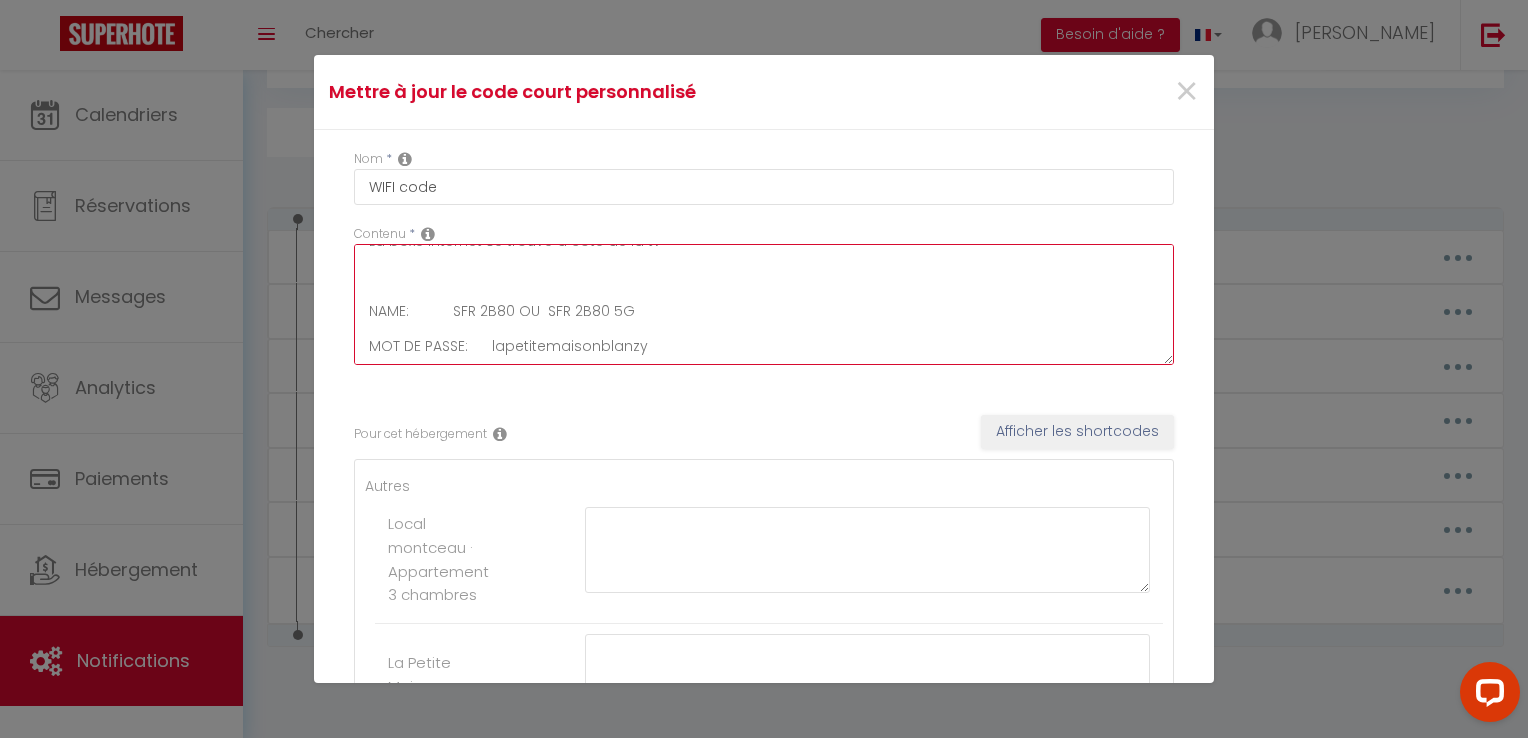 drag, startPoint x: 362, startPoint y: 257, endPoint x: 760, endPoint y: 351, distance: 408.94986 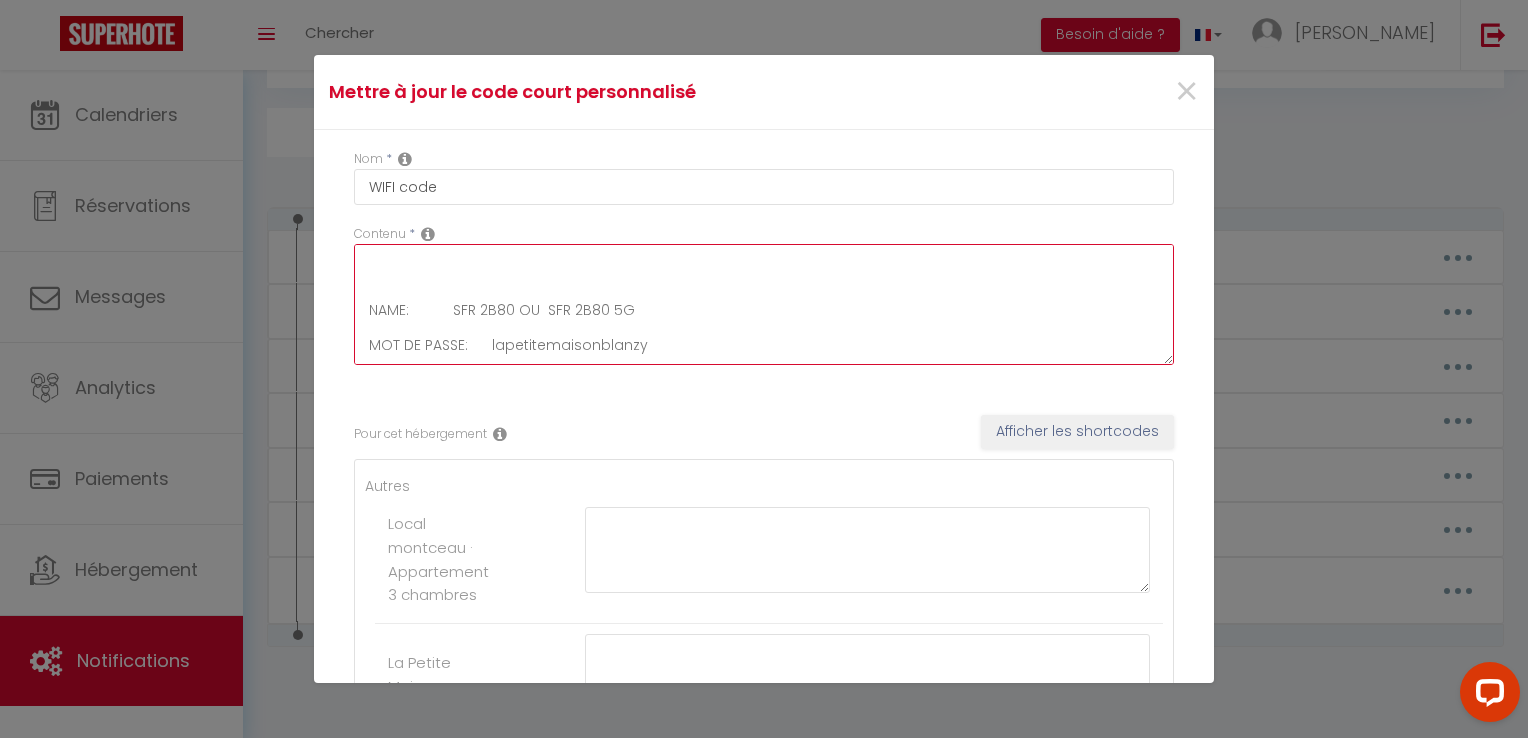 click on "Bonjour et Bienvenue [RENTAL:NAME]
Le WIFI est disponible dans la maison
La boxe internet se trouve a cote de la tv
NAME:           SFR 2B80 OU  SFR 2B80 5G
MOT DE PASSE:      lapetitemaisonblanzy
Bonne Journée" at bounding box center [764, 304] 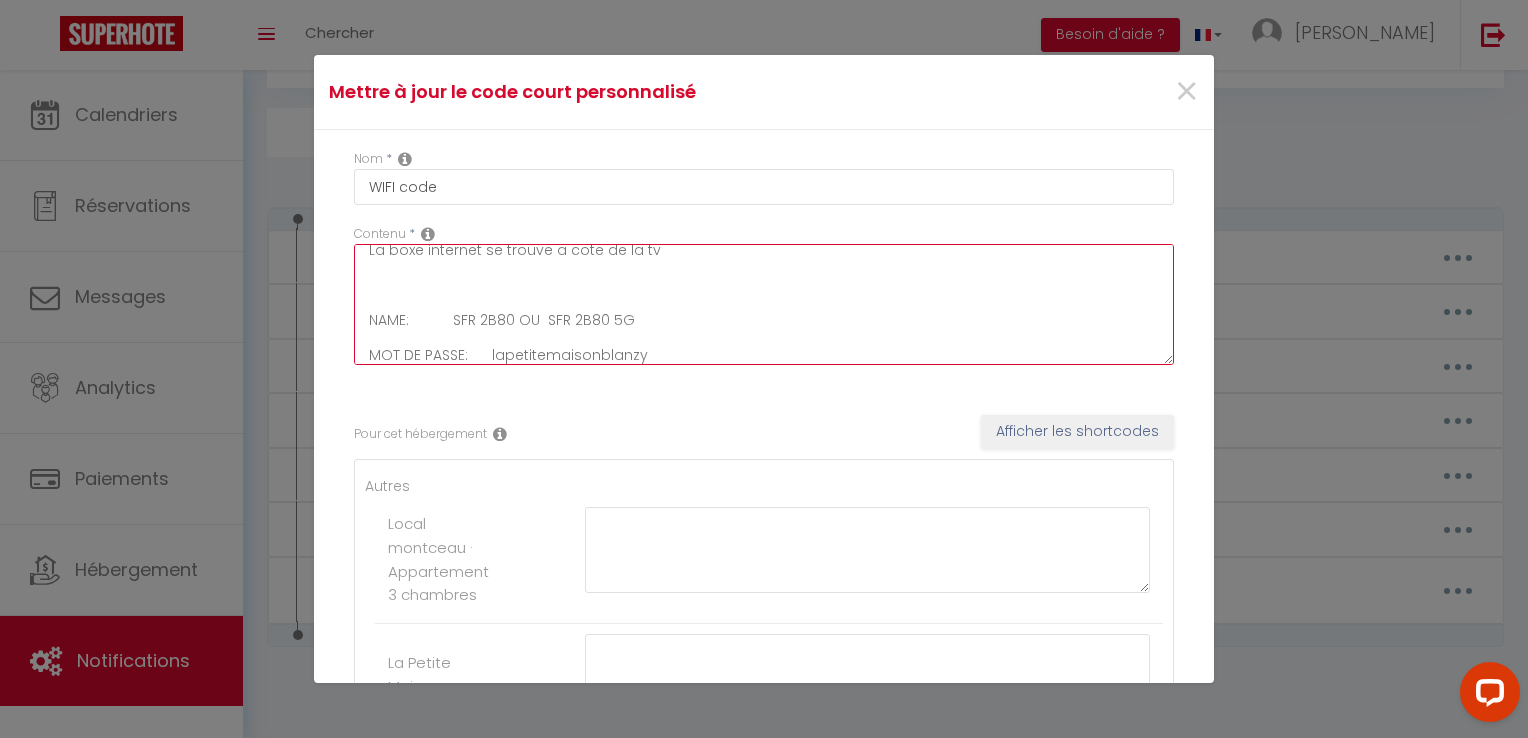 scroll, scrollTop: 157, scrollLeft: 0, axis: vertical 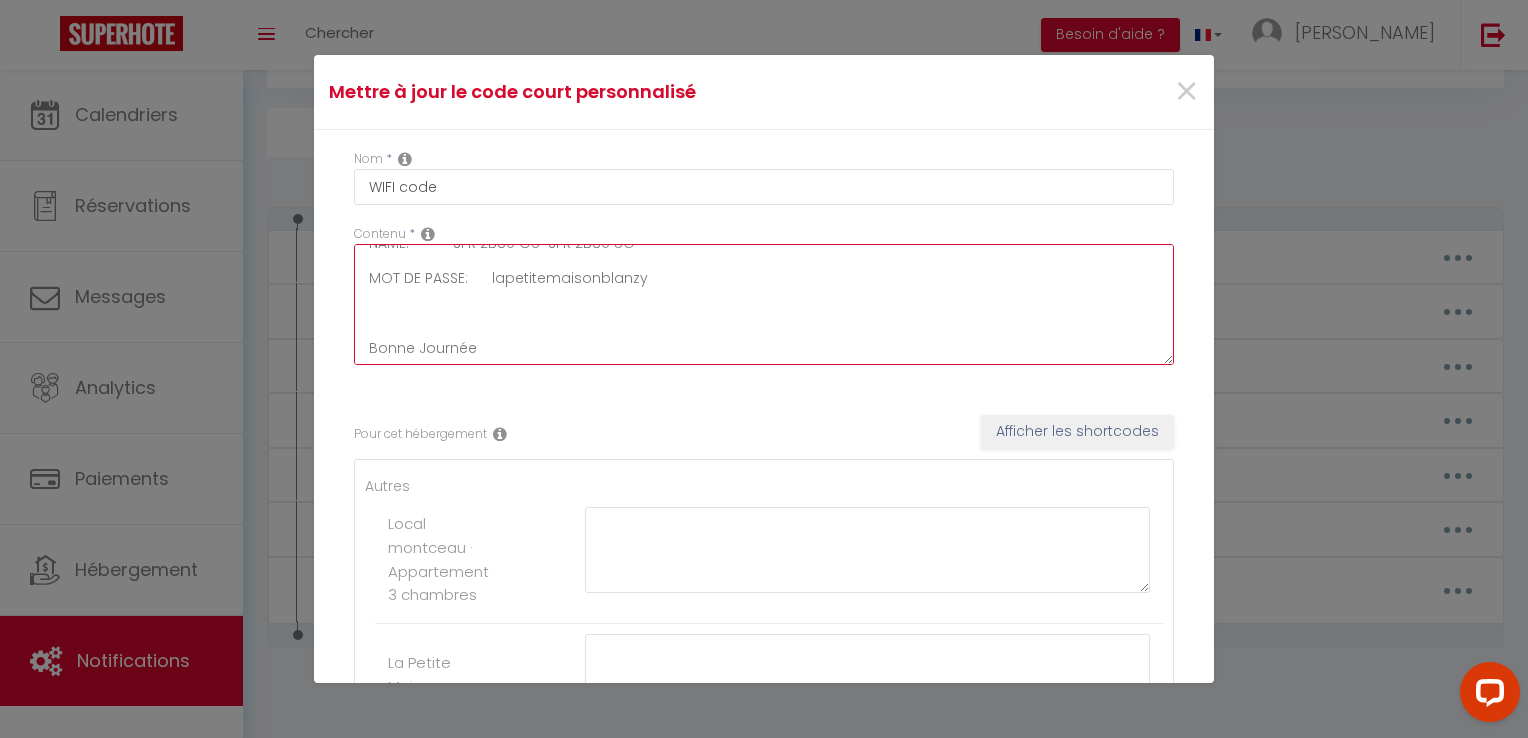 drag, startPoint x: 358, startPoint y: 259, endPoint x: 736, endPoint y: 359, distance: 391.00385 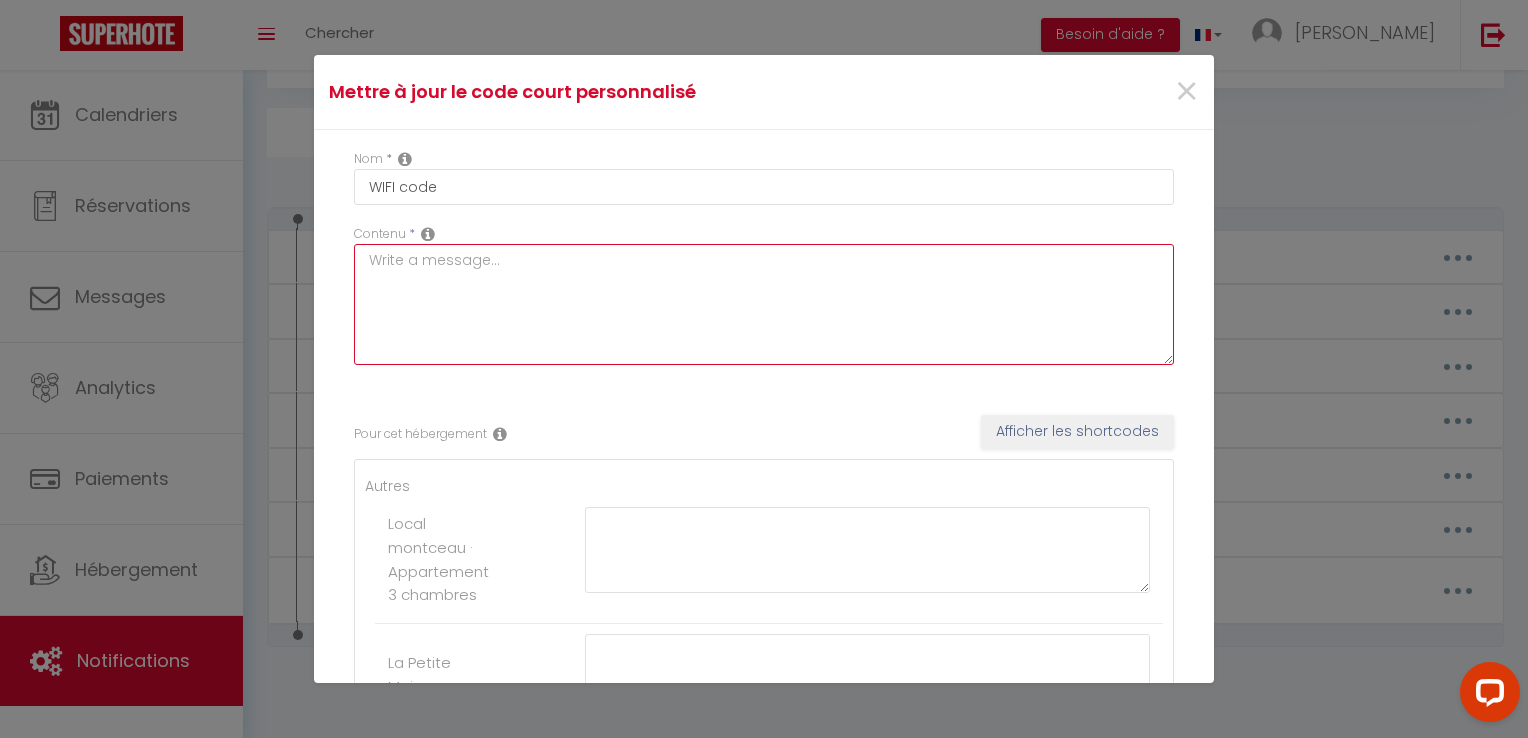 scroll, scrollTop: 0, scrollLeft: 0, axis: both 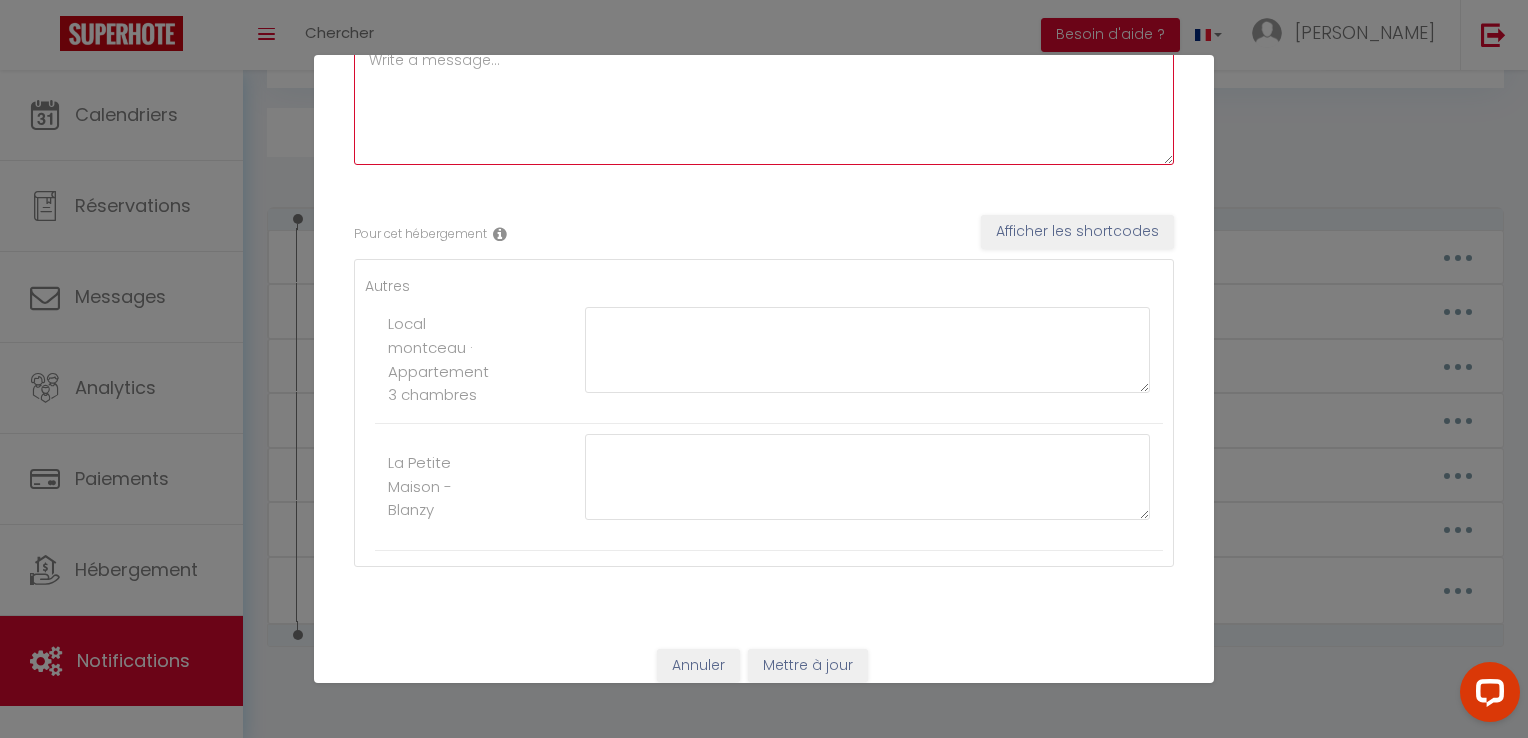 type 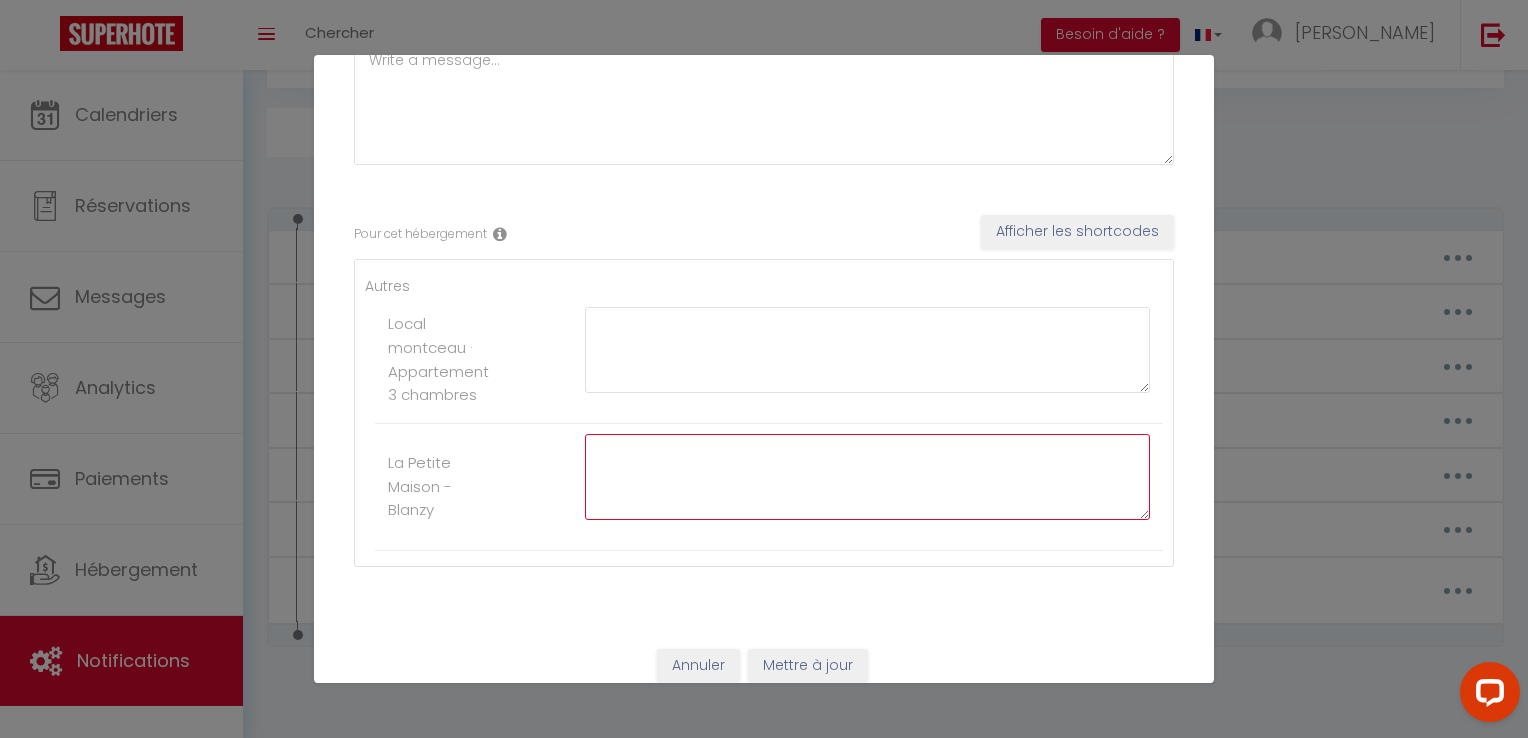 paste on "Bonjour et Bienvenue [RENTAL:NAME]
Le WIFI est disponible dans la maison
La boxe internet se trouve a cote de la tv
NAME:           SFR 2B80 OU  SFR 2B80 5G
MOT DE PASSE:      lapetitemaisonblanzy
Bonne Journée" 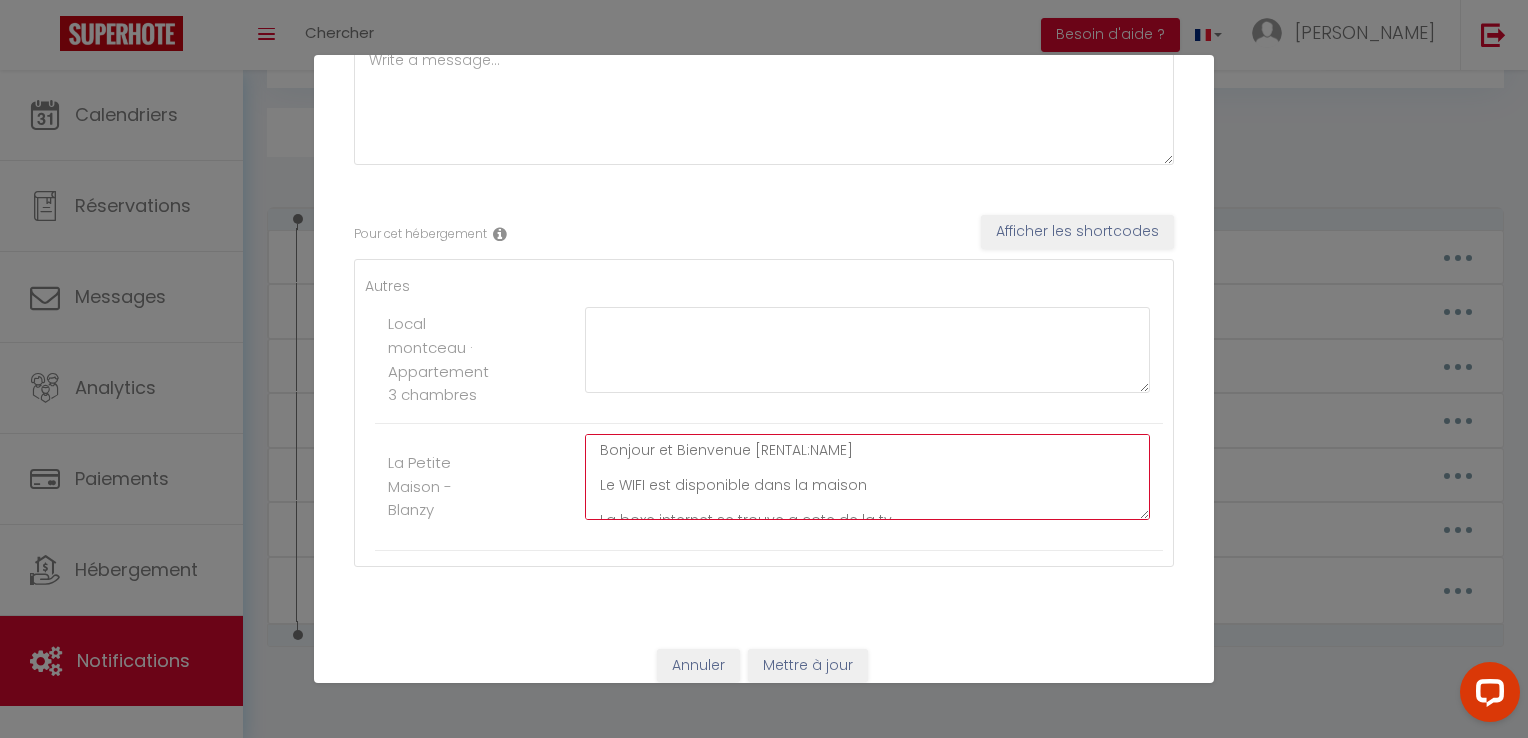 scroll, scrollTop: 185, scrollLeft: 0, axis: vertical 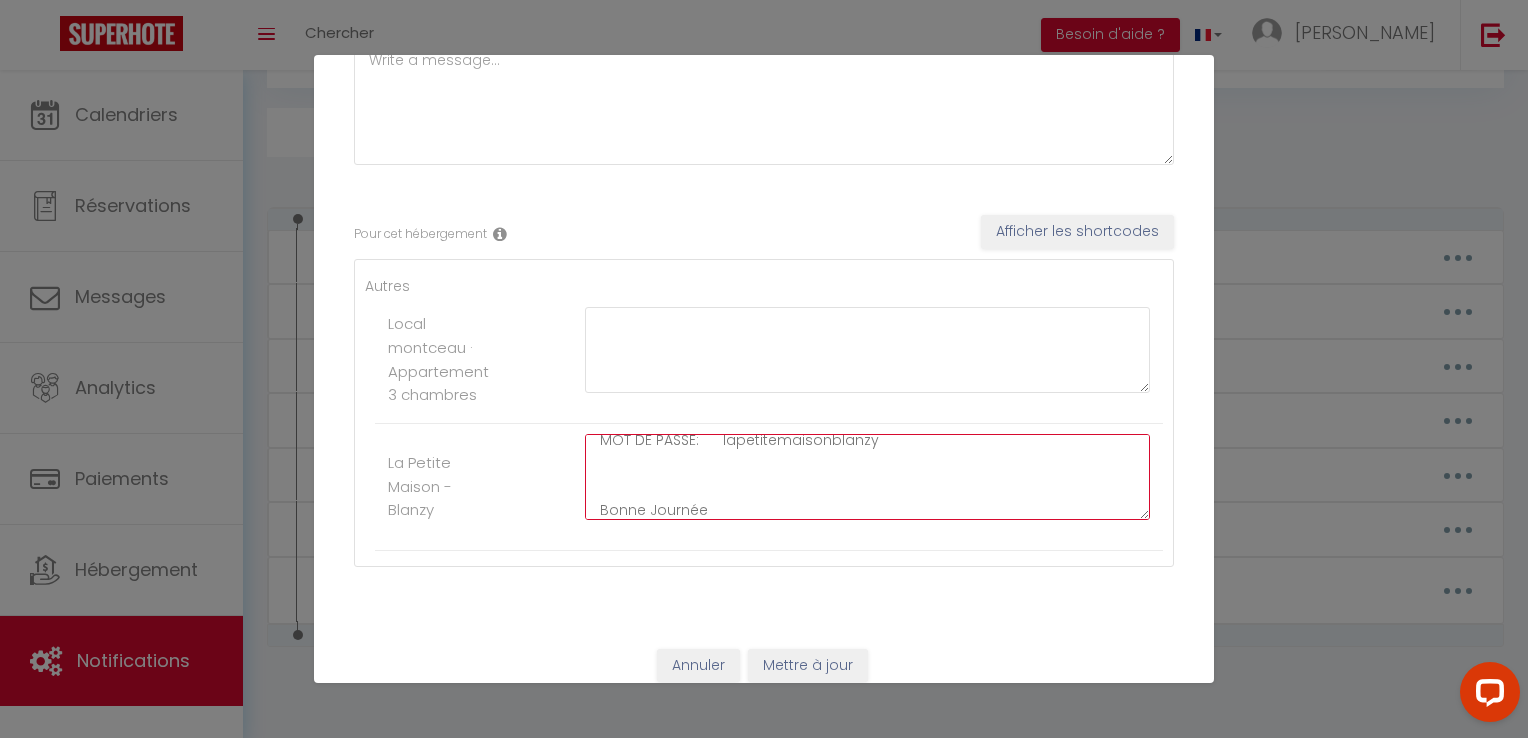 click on "Bonjour et Bienvenue [RENTAL:NAME]
Le WIFI est disponible dans la maison
La boxe internet se trouve a cote de la tv
NAME:           SFR 2B80 OU  SFR 2B80 5G
MOT DE PASSE:      lapetitemaisonblanzy
Bonne Journée" at bounding box center (867, 477) 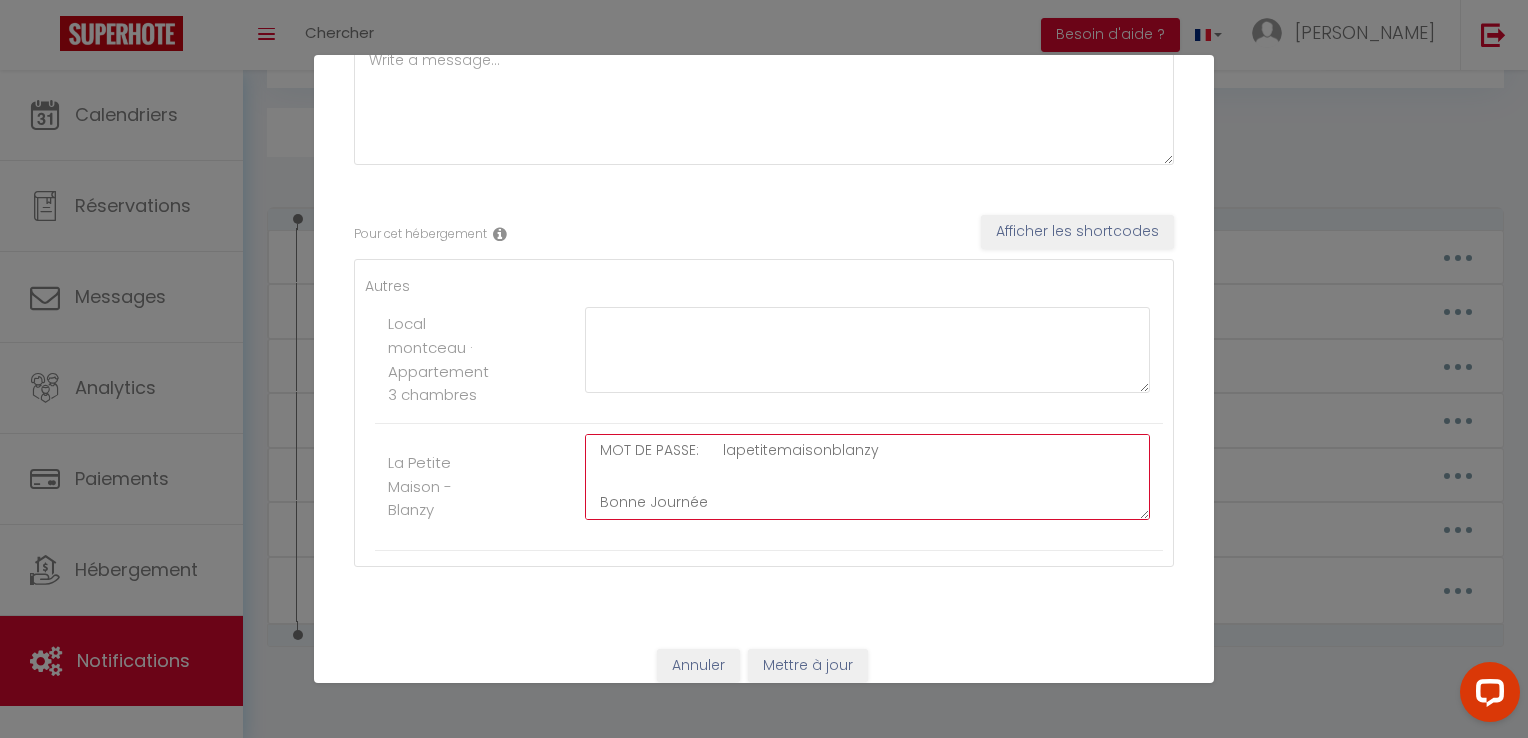 scroll, scrollTop: 175, scrollLeft: 0, axis: vertical 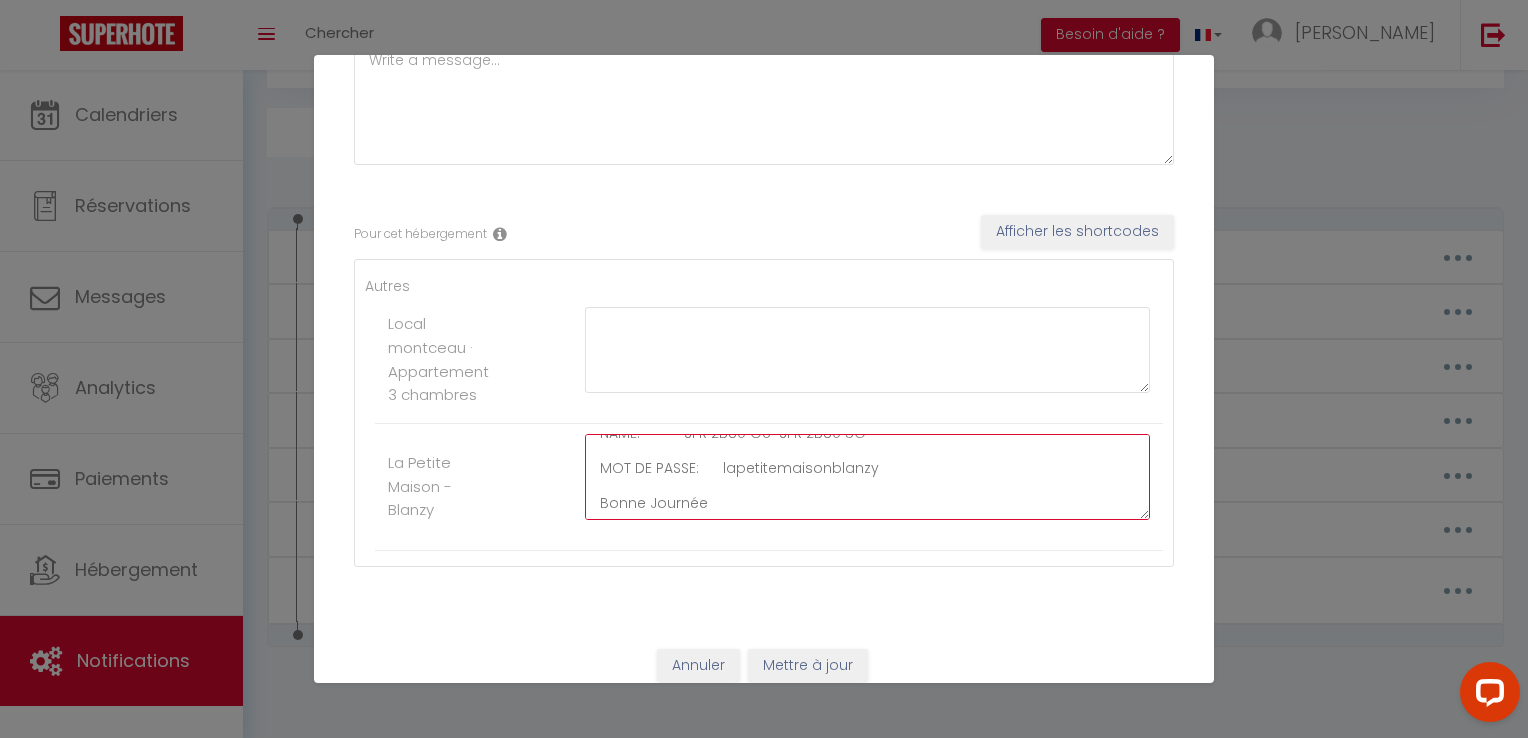 click on "Bonjour et Bienvenue [RENTAL:NAME]
Le WIFI est disponible dans la maison
La boxe internet se trouve a cote de la tv
NAME:           SFR 2B80 OU  SFR 2B80 5G
MOT DE PASSE:      lapetitemaisonblanzy
Bonne Journée" at bounding box center [867, 477] 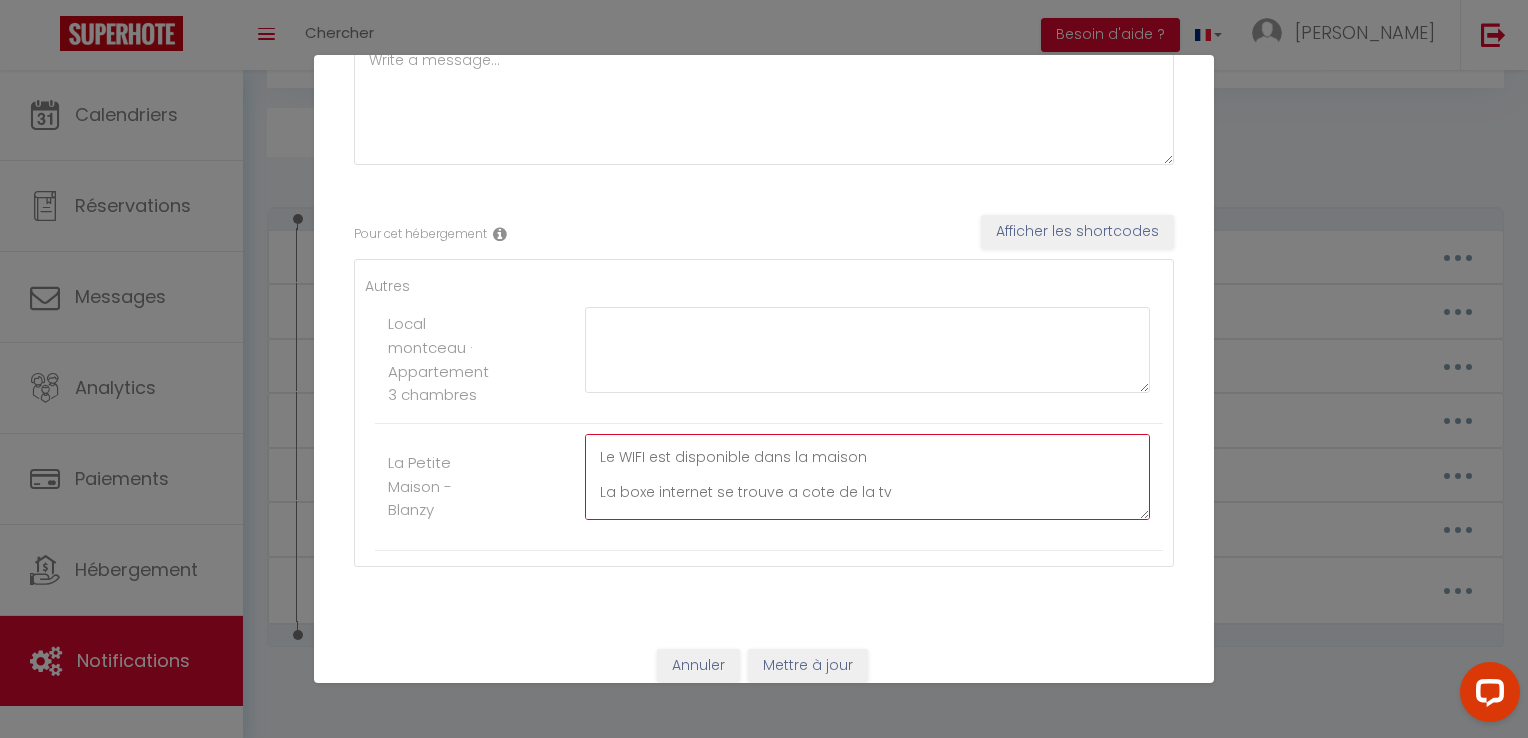 scroll, scrollTop: 40, scrollLeft: 0, axis: vertical 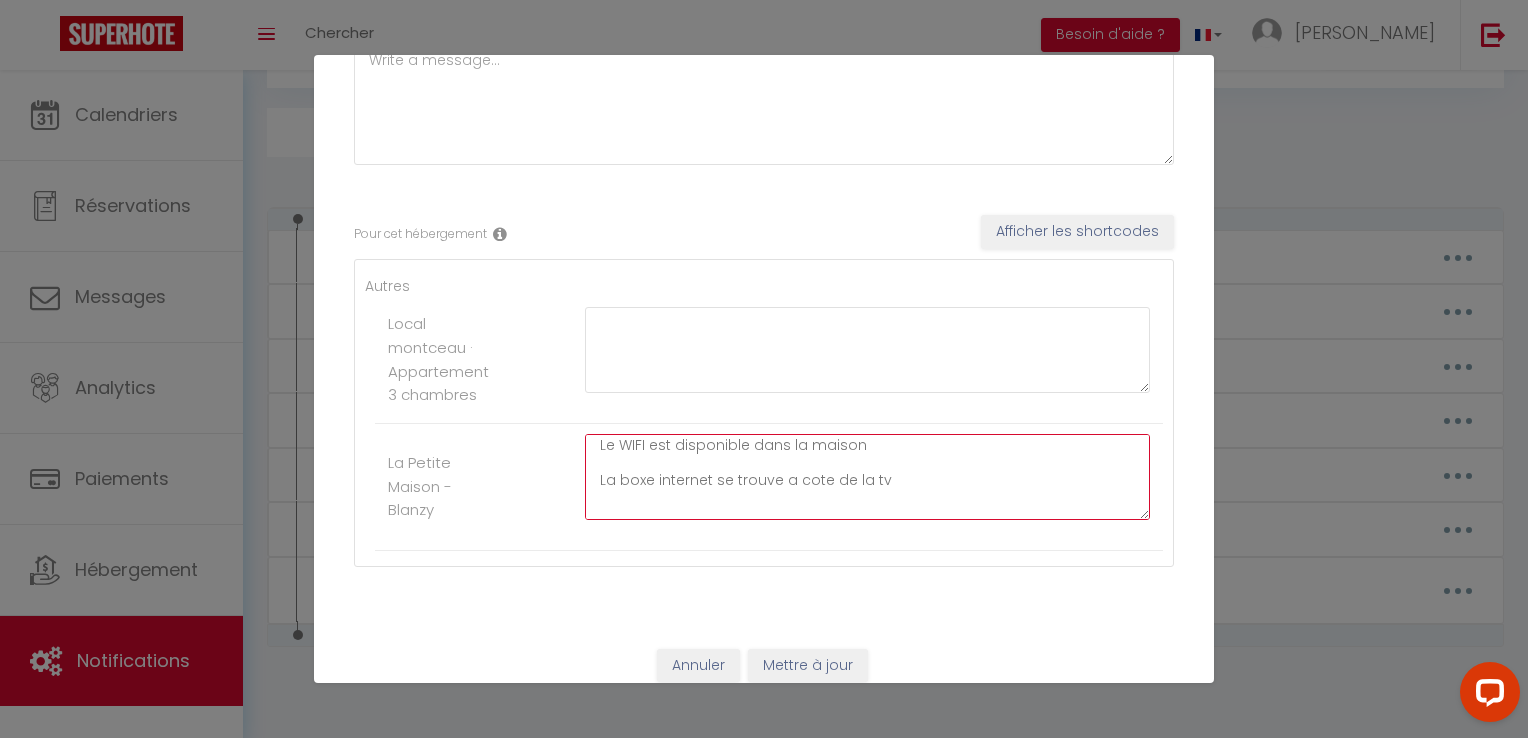 click on "Bonjour et Bienvenue [RENTAL:NAME]
Le WIFI est disponible dans la maison
La boxe internet se trouve a cote de la tv
NAME:           SFR 2B80 OU  SFR 2B80 5G
MOT DE PASSE:      lapetitemaisonblanzy
Bonne Journée" at bounding box center [867, 477] 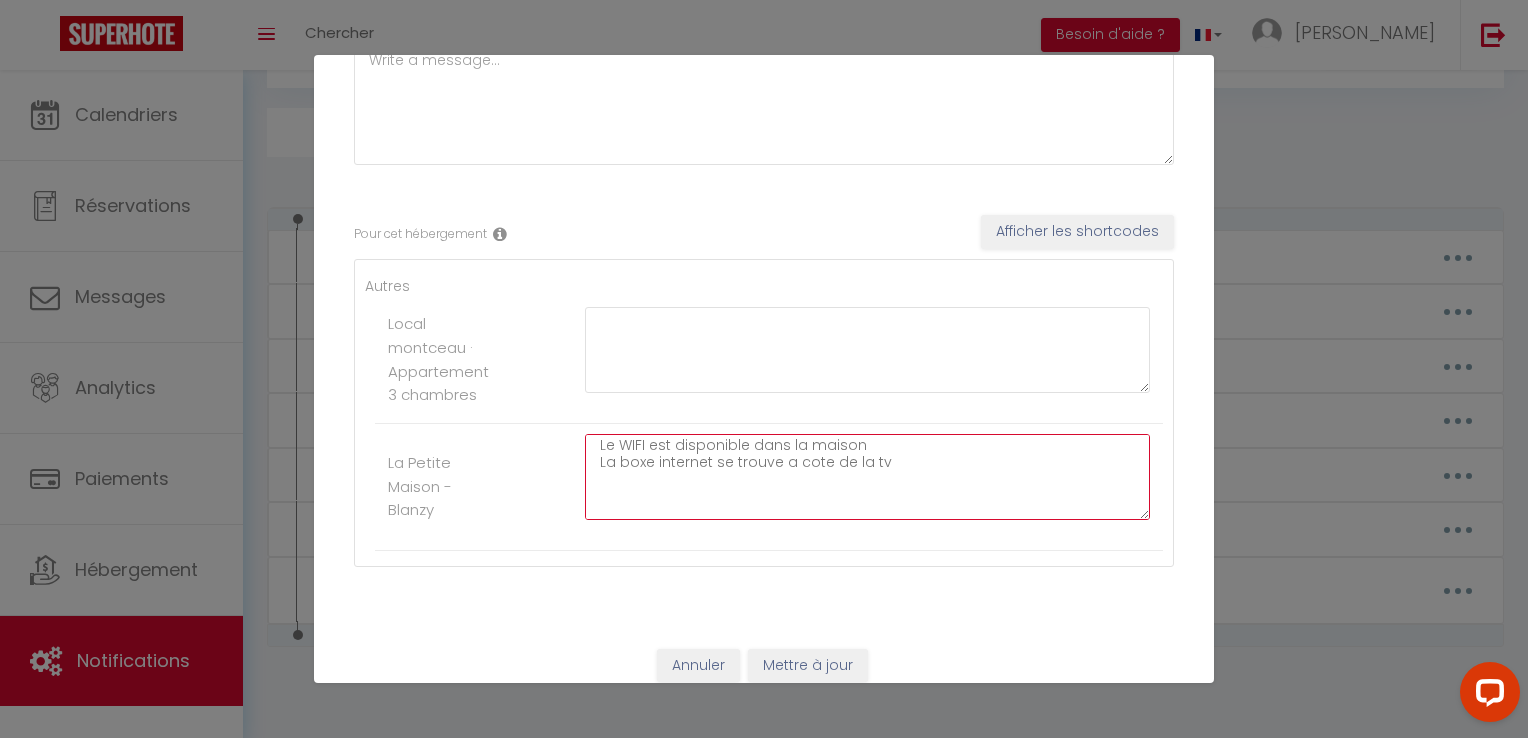 scroll, scrollTop: 22, scrollLeft: 0, axis: vertical 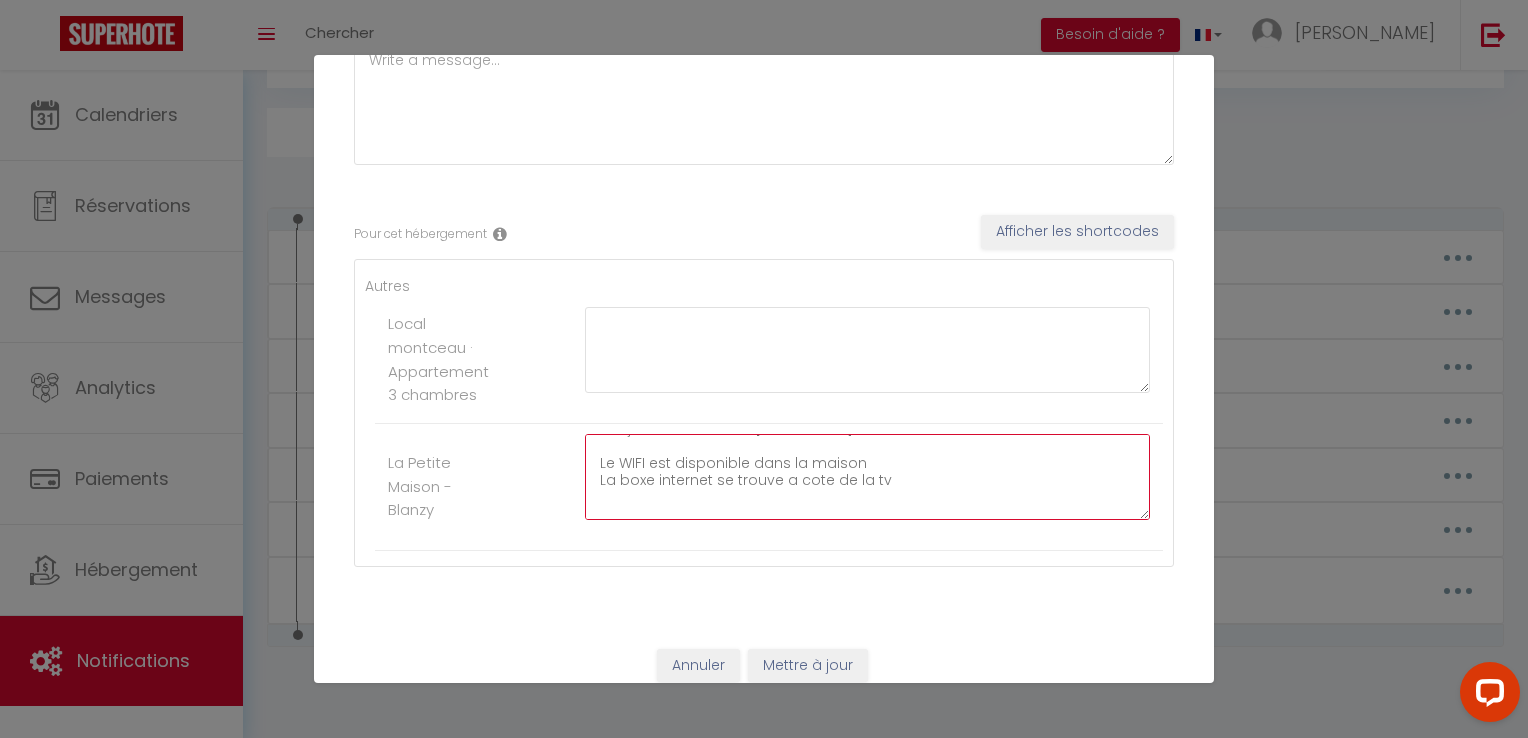 click on "Bonjour et Bienvenue [RENTAL:NAME]
Le WIFI est disponible dans la maison
La boxe internet se trouve a cote de la tv
NAME:           SFR 2B80 OU  SFR 2B80 5G
MOT DE PASSE:      lapetitemaisonblanzy
Bonne Journée" at bounding box center (867, 477) 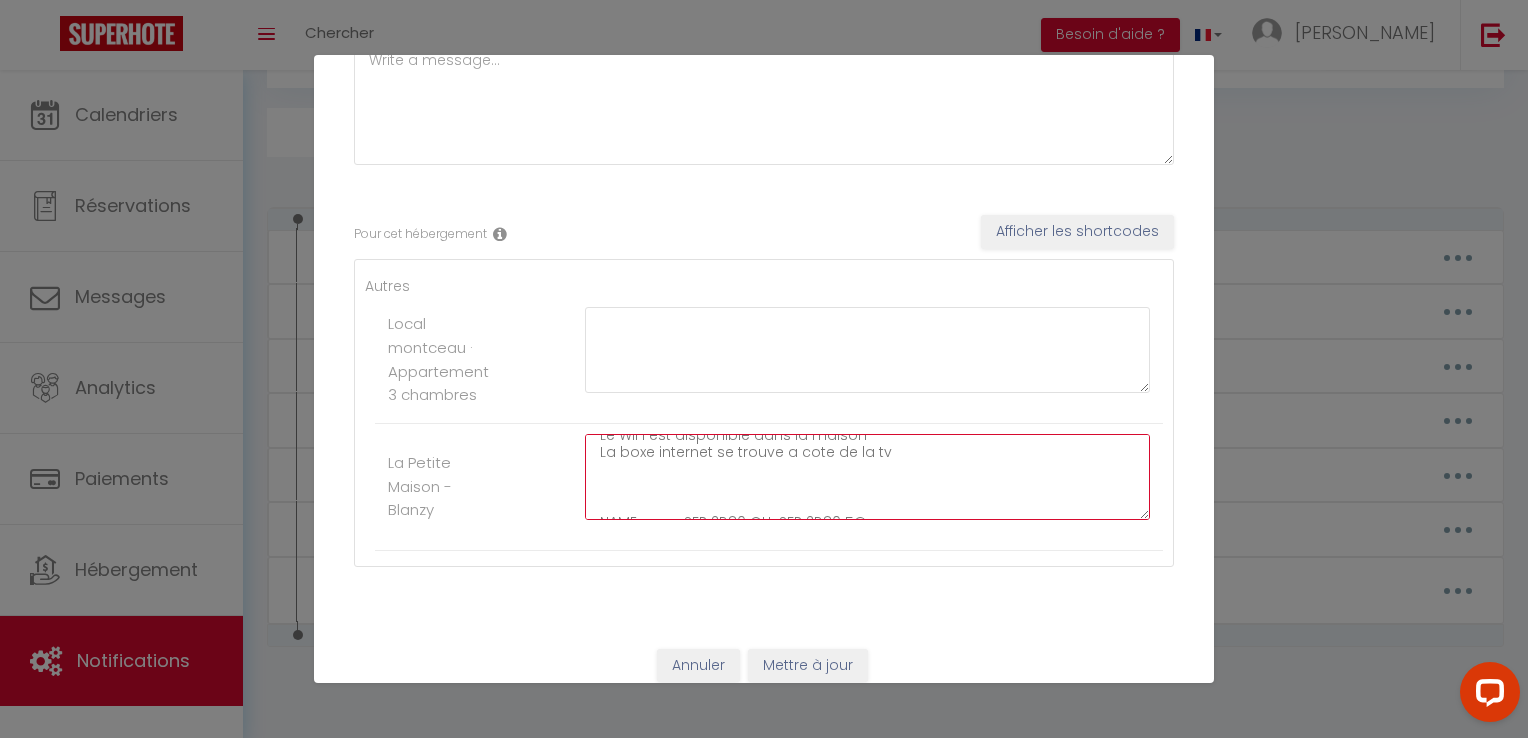 scroll, scrollTop: 62, scrollLeft: 0, axis: vertical 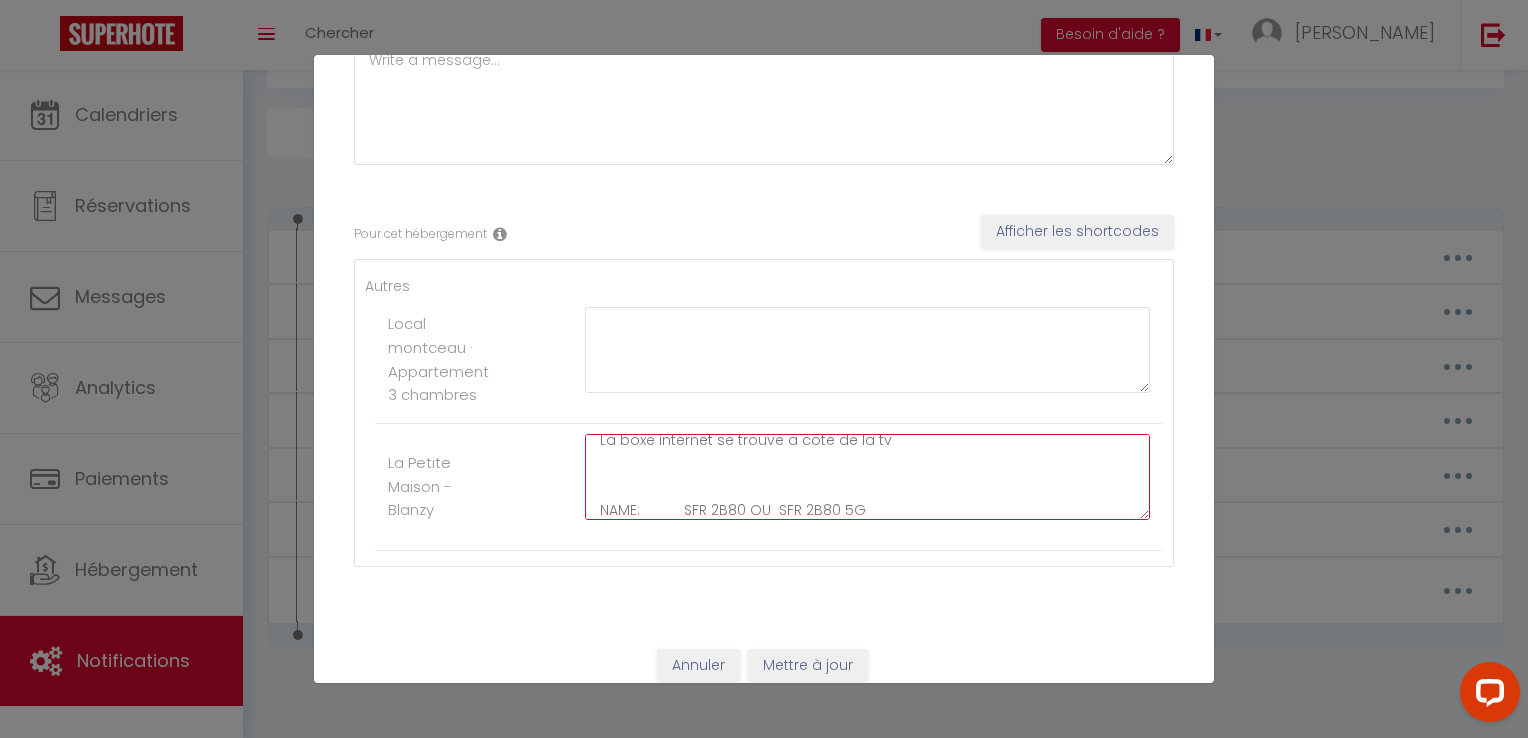click on "Bonjour et Bienvenue [RENTAL:NAME]
Le WIFI est disponible dans la maison
La boxe internet se trouve a cote de la tv
NAME:           SFR 2B80 OU  SFR 2B80 5G
MOT DE PASSE:      lapetitemaisonblanzy
Bonne Journée" at bounding box center [867, 477] 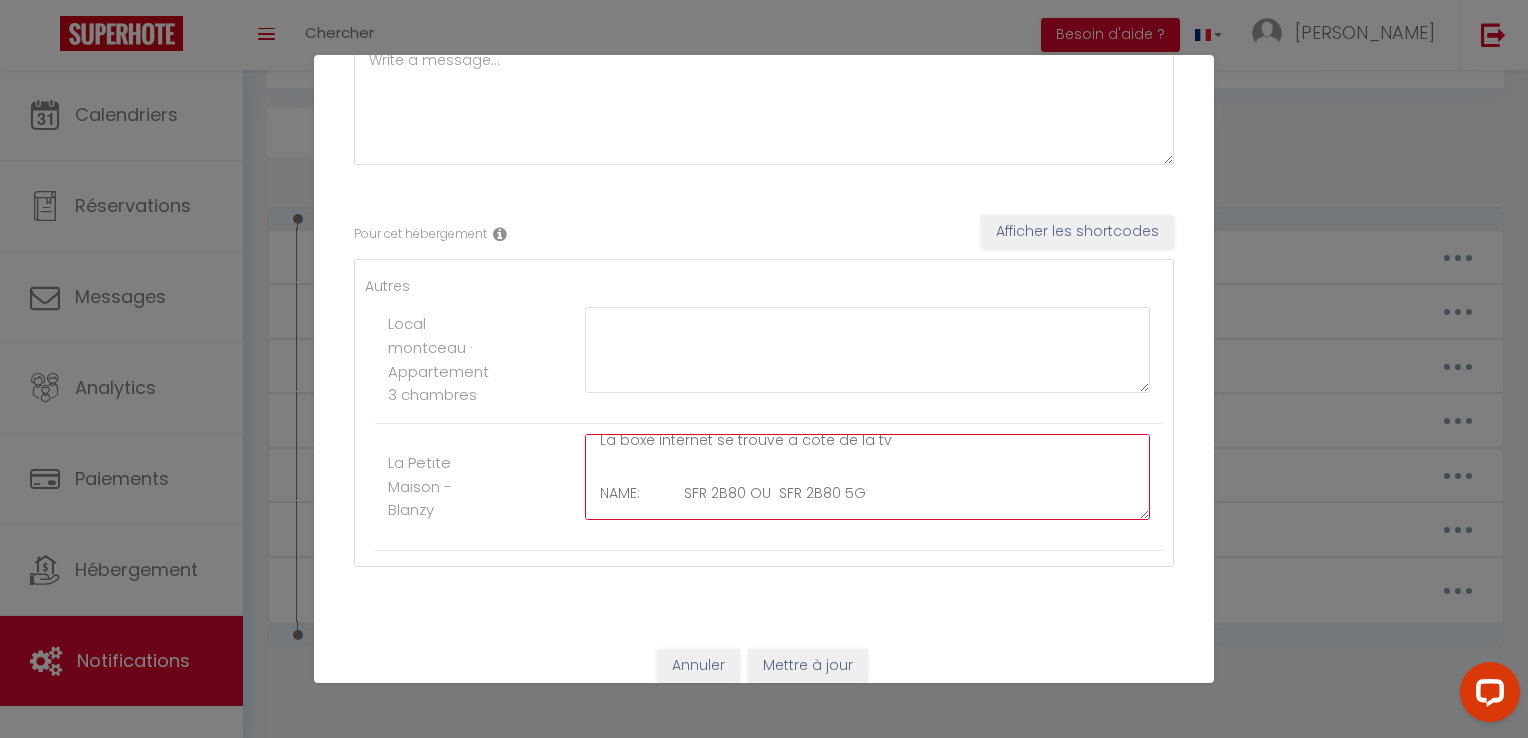 click on "Bonjour et Bienvenue [RENTAL:NAME]
Le WIFI est disponible dans la maison
La boxe internet se trouve a cote de la tv
NAME:           SFR 2B80 OU  SFR 2B80 5G
MOT DE PASSE:      lapetitemaisonblanzy
Bonne Journée" at bounding box center (867, 477) 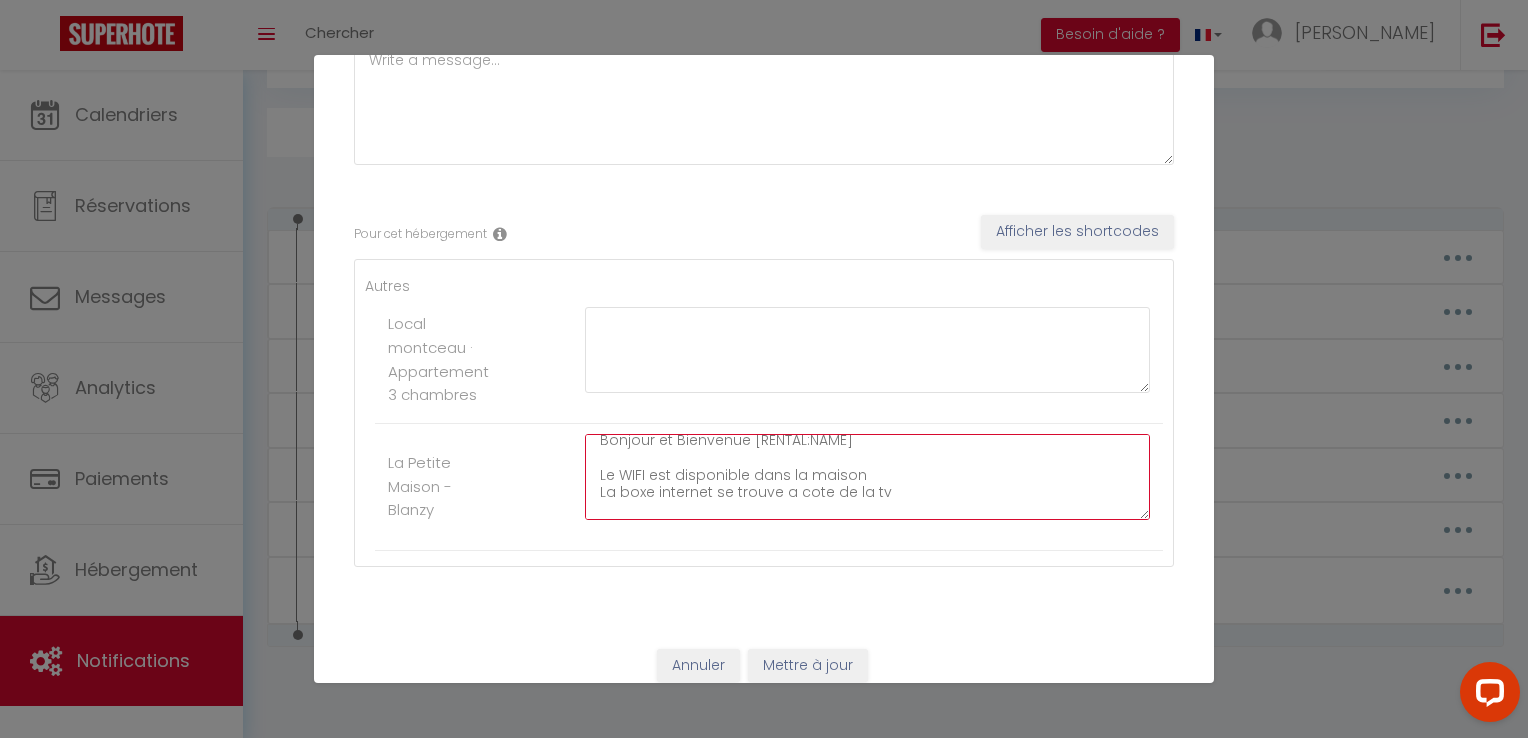 scroll, scrollTop: 0, scrollLeft: 0, axis: both 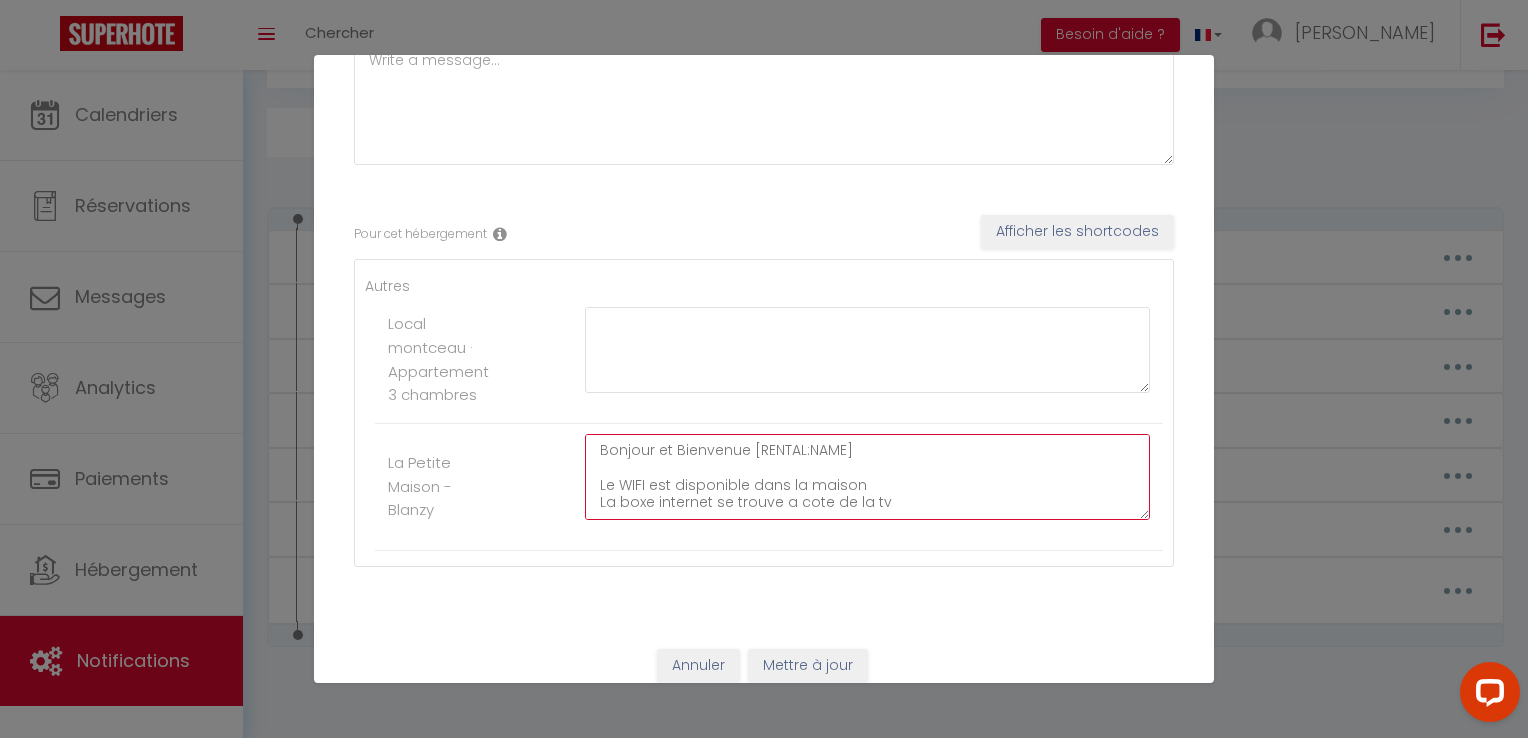 click on "Bonjour et Bienvenue [RENTAL:NAME]
Le WIFI est disponible dans la maison
La boxe internet se trouve a cote de la tv
NAME:           SFR 2B80 OU  SFR 2B80 5G
MOT DE PASSE:      lapetitemaisonblanzy
Bonne Journée" at bounding box center (867, 477) 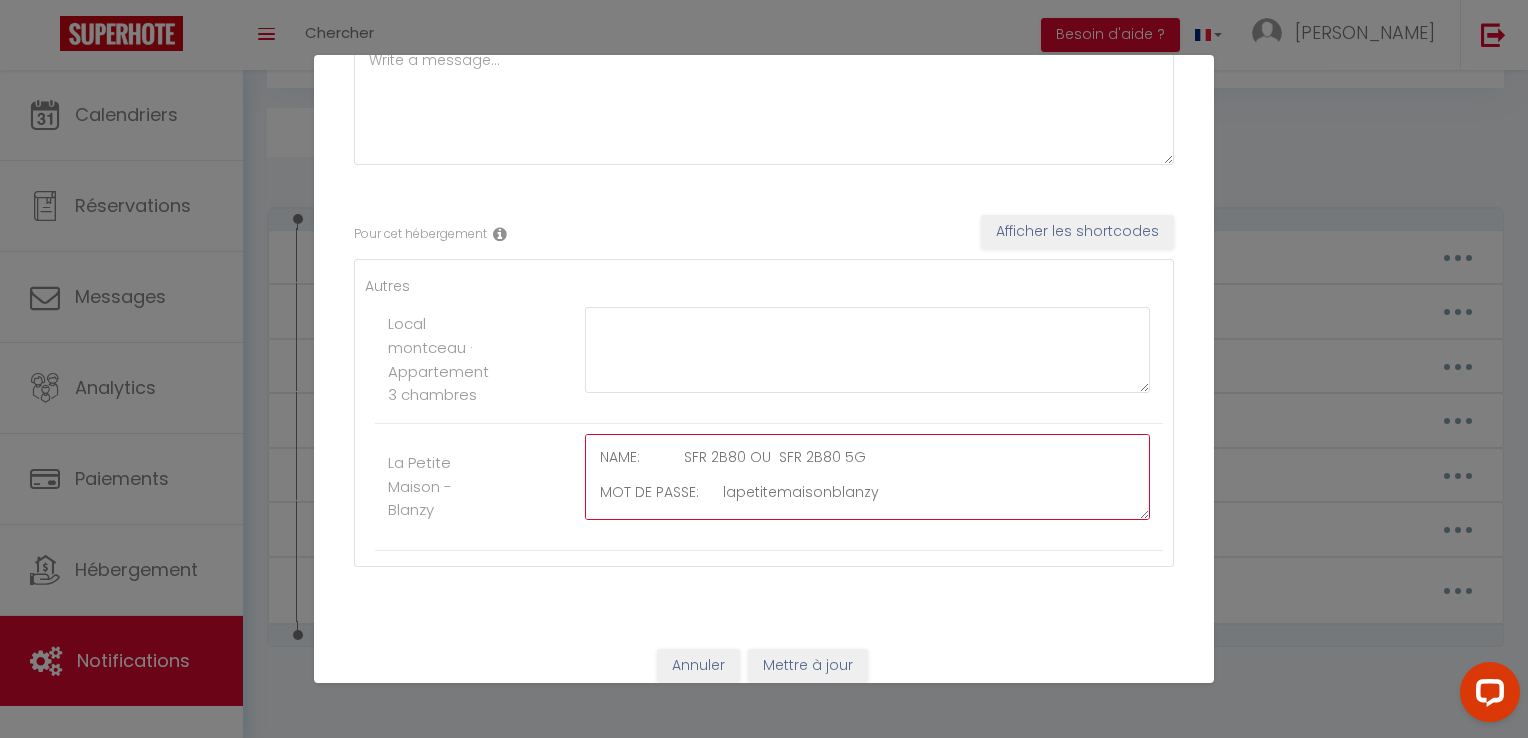 scroll, scrollTop: 104, scrollLeft: 0, axis: vertical 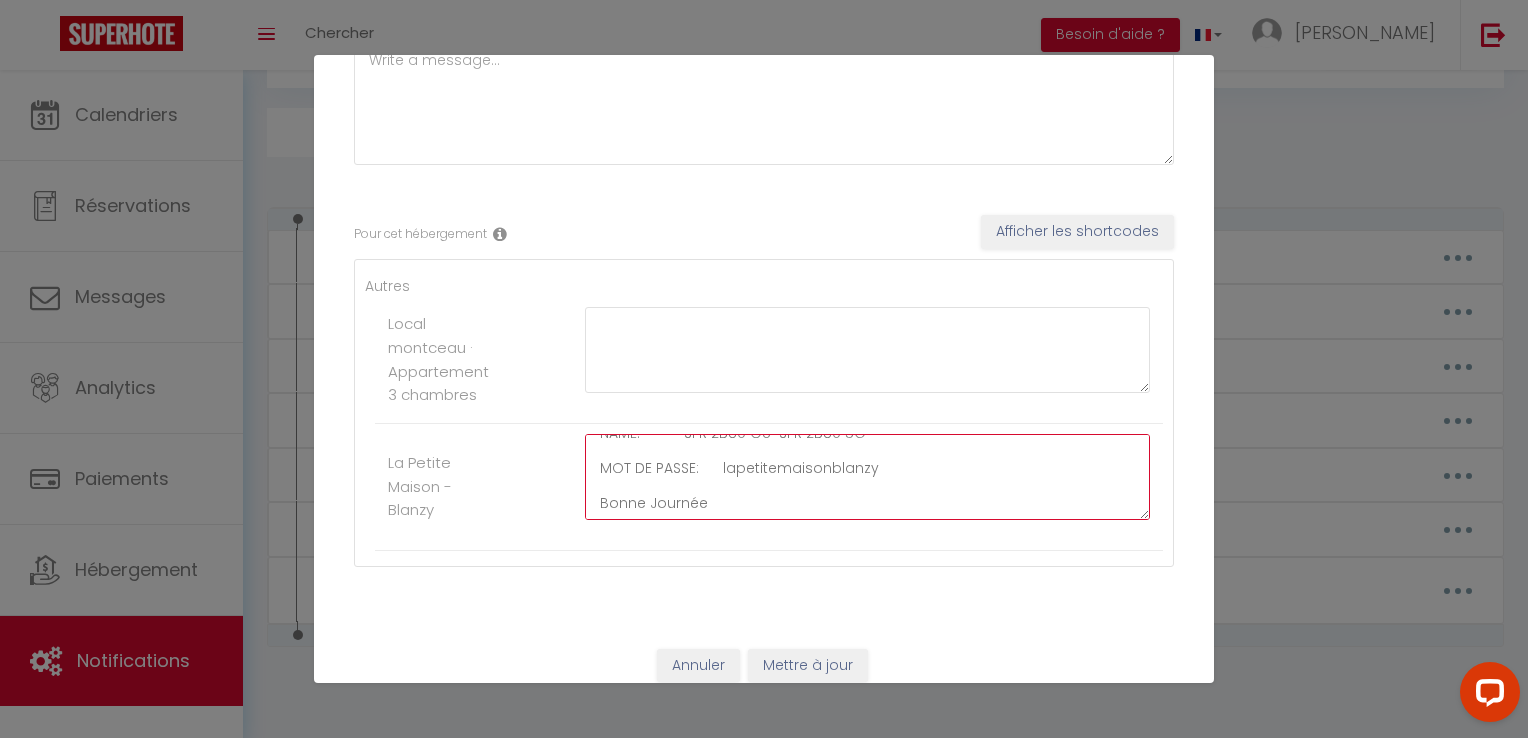 click on "Bonjour et Bienvenue [RENTAL:NAME]
Le WIFI est disponible dans la maison
La boxe internet se trouve a cote de la tv
NAME:           SFR 2B80 OU  SFR 2B80 5G
MOT DE PASSE:      lapetitemaisonblanzy
Bonne Journée" at bounding box center [867, 477] 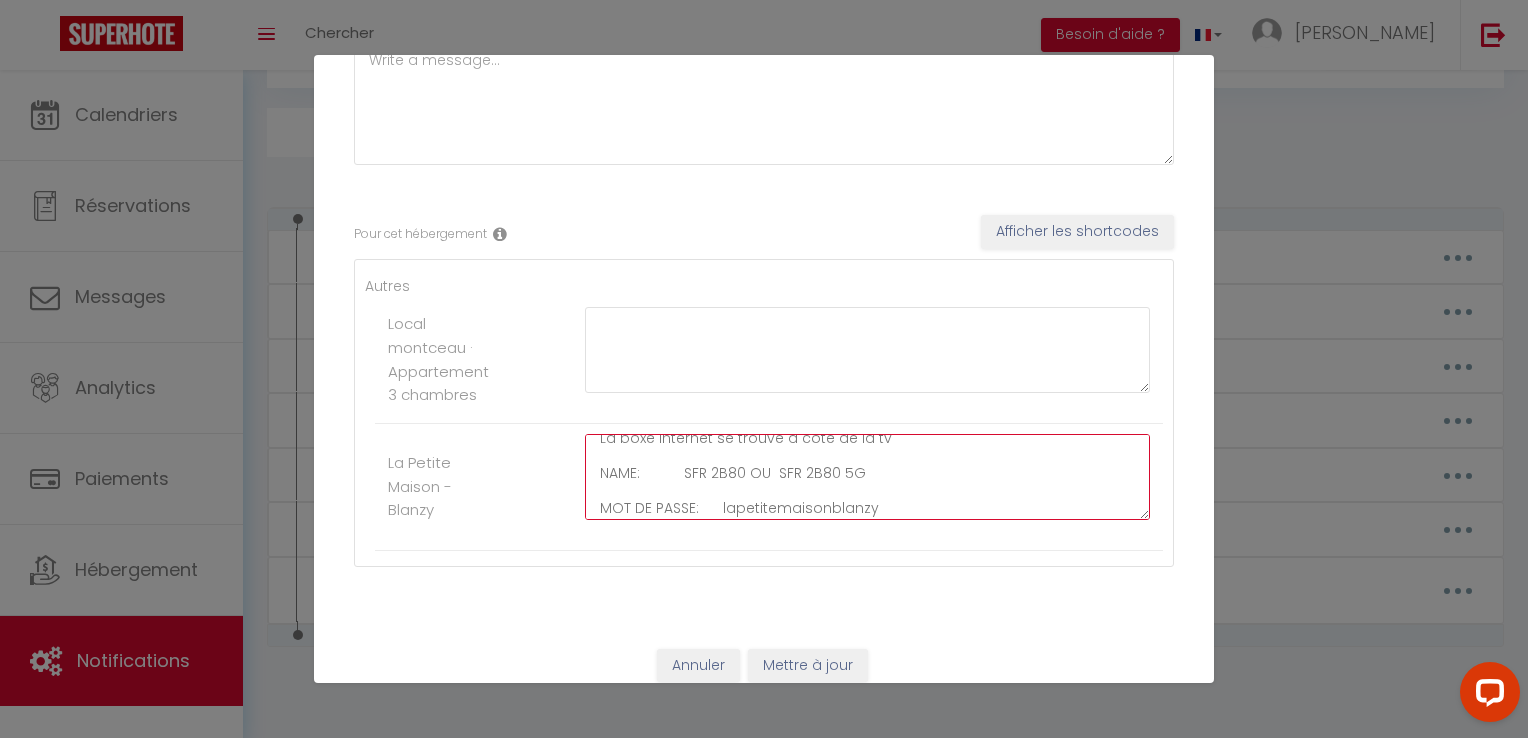 type on "Bonjour et Bienvenue [RENTAL:NAME]
Le WIFI est disponible dans la maison
La boxe internet se trouve a cote de la tv
NAME:           SFR 2B80 OU  SFR 2B80 5G
MOT DE PASSE:      lapetitemaisonblanzy
Bonne Journée" 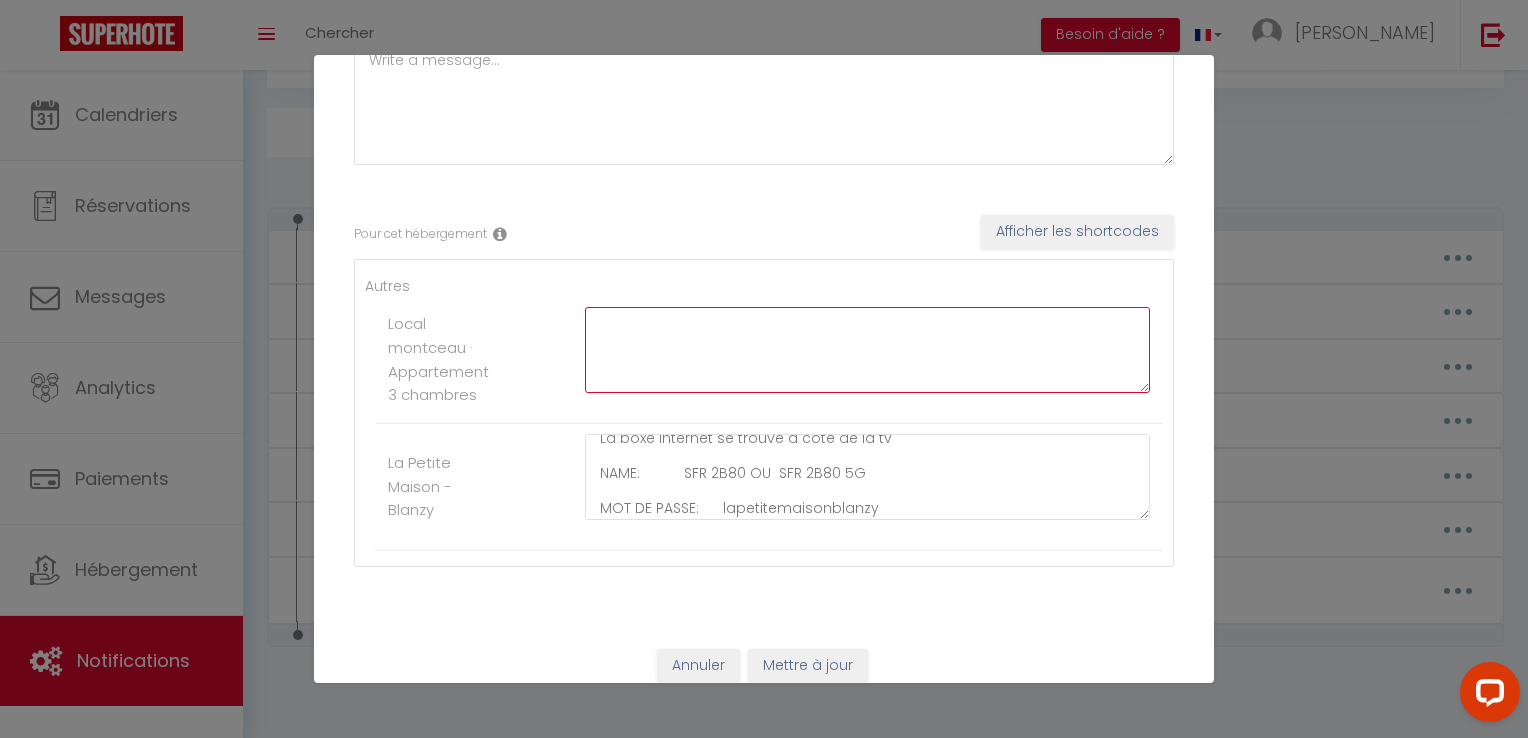paste on "Bonjour et Bienvenue [RENTAL:NAME]
Le WIFI est disponible dans la maison
La boxe internet se trouve a cote de la tv
NAME:           SFR 2B80 OU  SFR 2B80 5G
MOT DE PASSE:      lapetitemaisonblanzy
Bonne Journée" 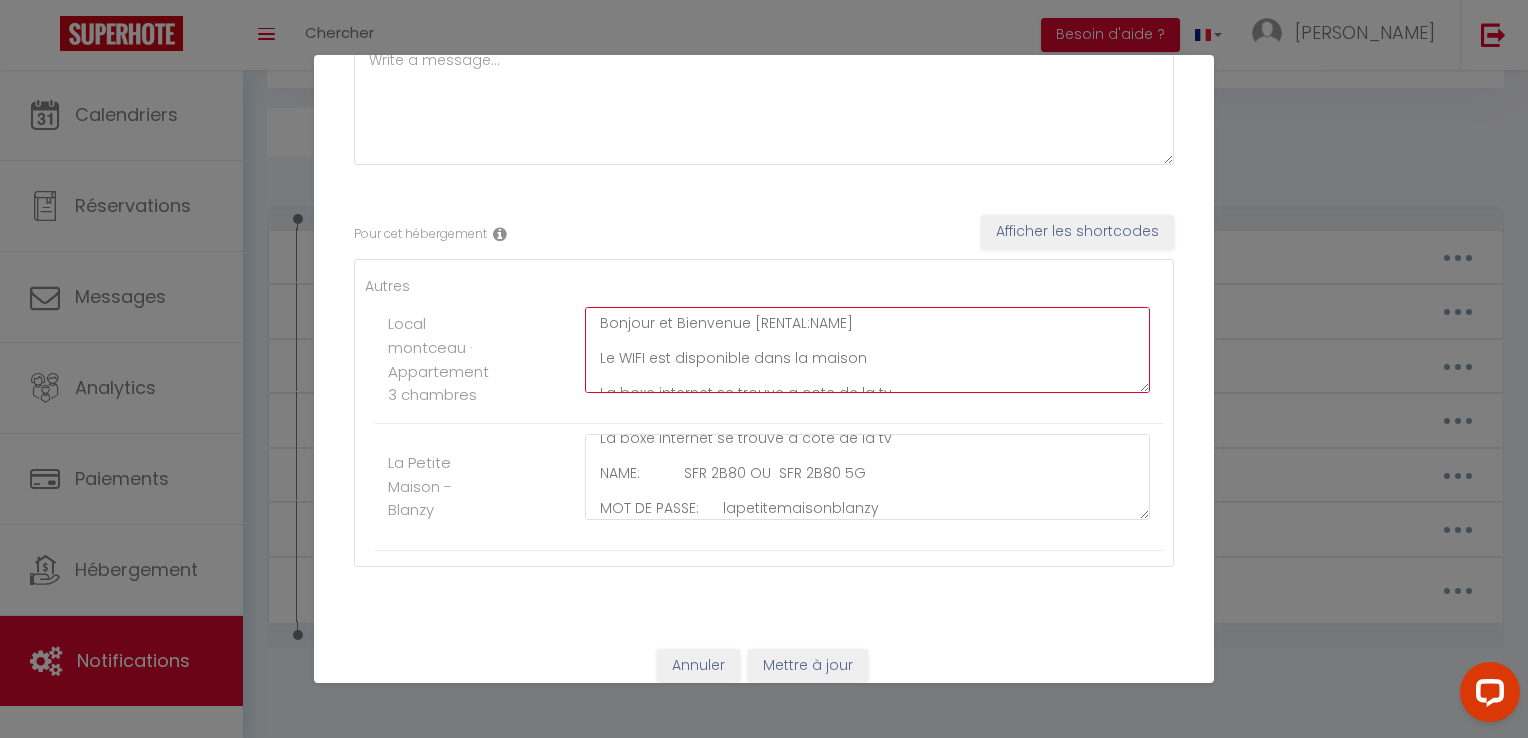 scroll, scrollTop: 185, scrollLeft: 0, axis: vertical 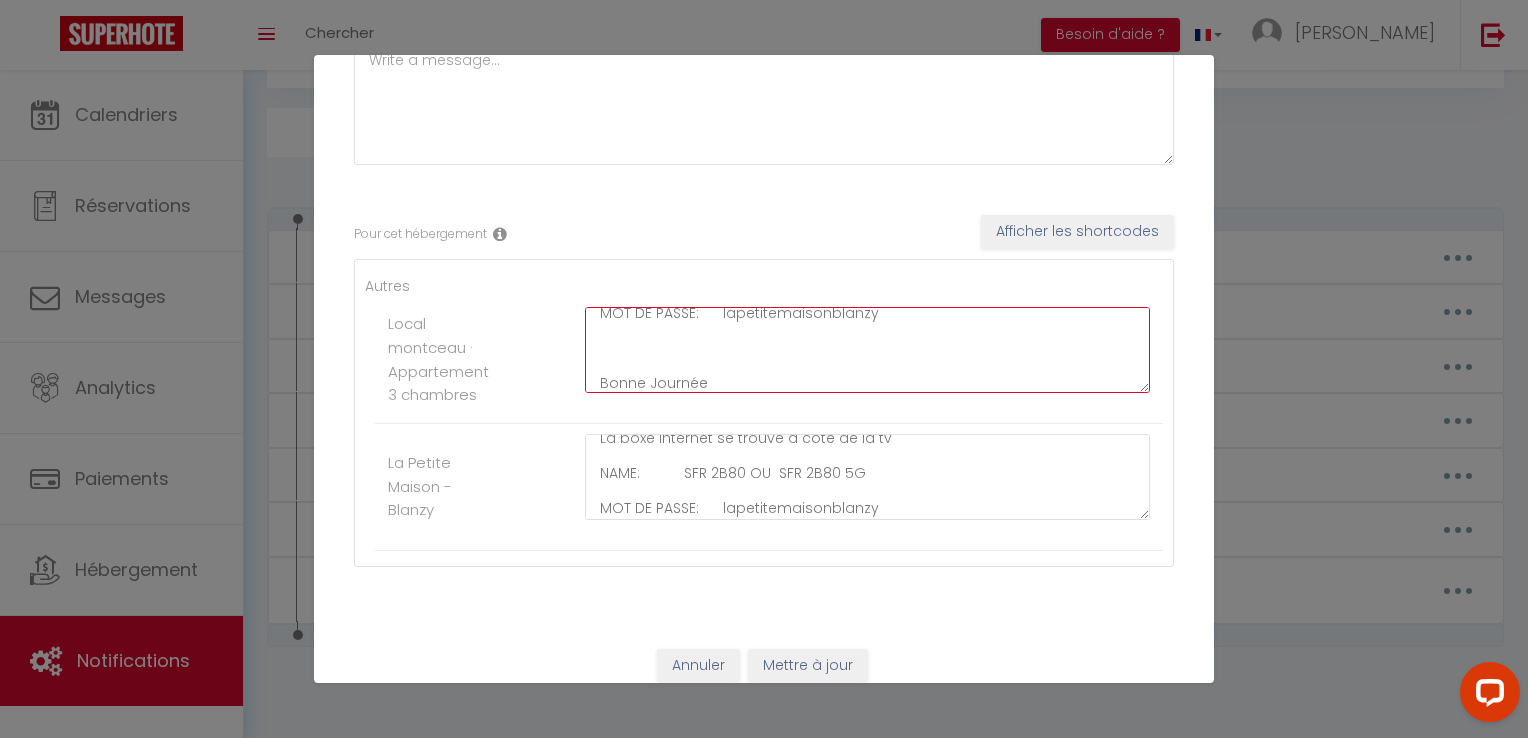 click on "Bonjour et Bienvenue [RENTAL:NAME]
Le WIFI est disponible dans la maison
La boxe internet se trouve a cote de la tv
NAME:           SFR 2B80 OU  SFR 2B80 5G
MOT DE PASSE:      lapetitemaisonblanzy
Bonne Journée" at bounding box center (867, 350) 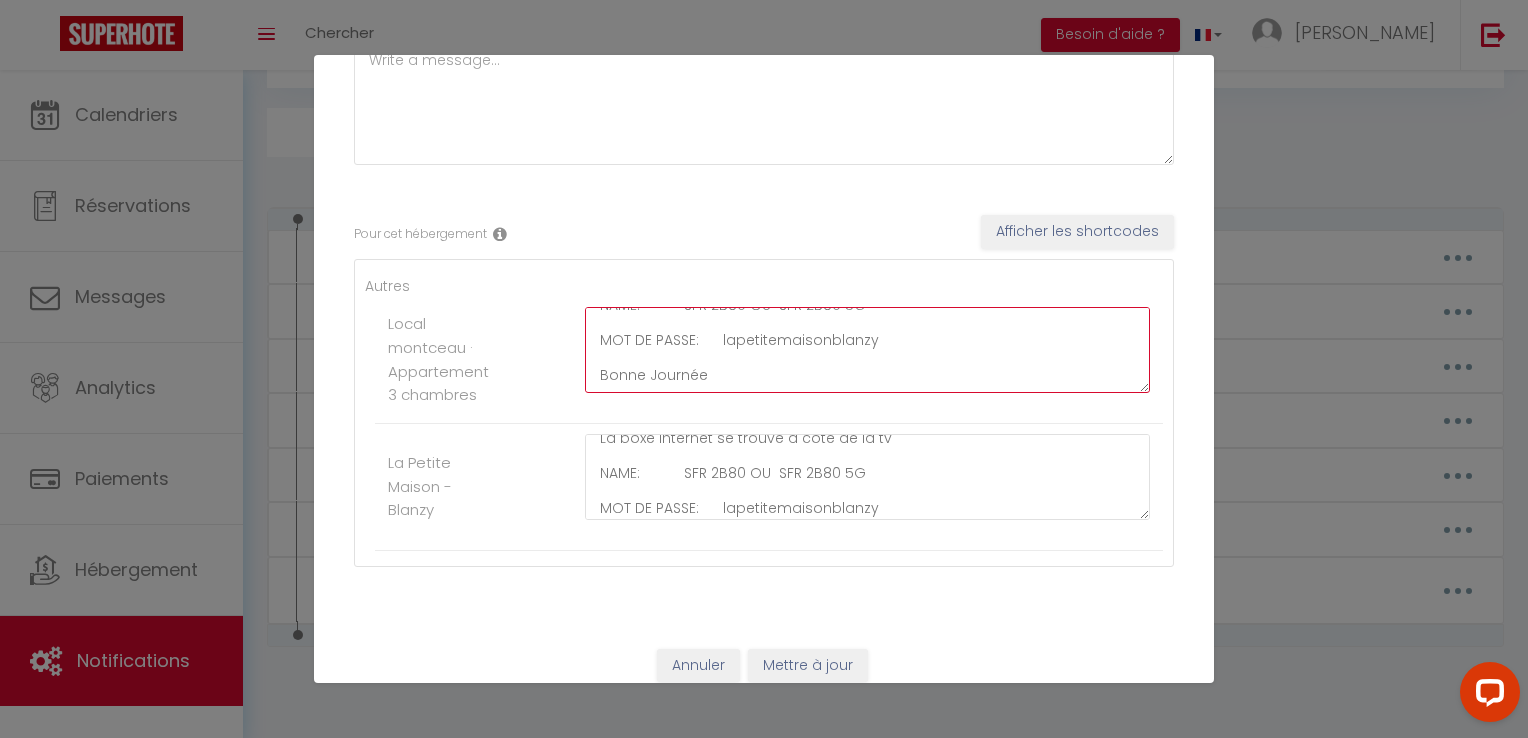 scroll, scrollTop: 157, scrollLeft: 0, axis: vertical 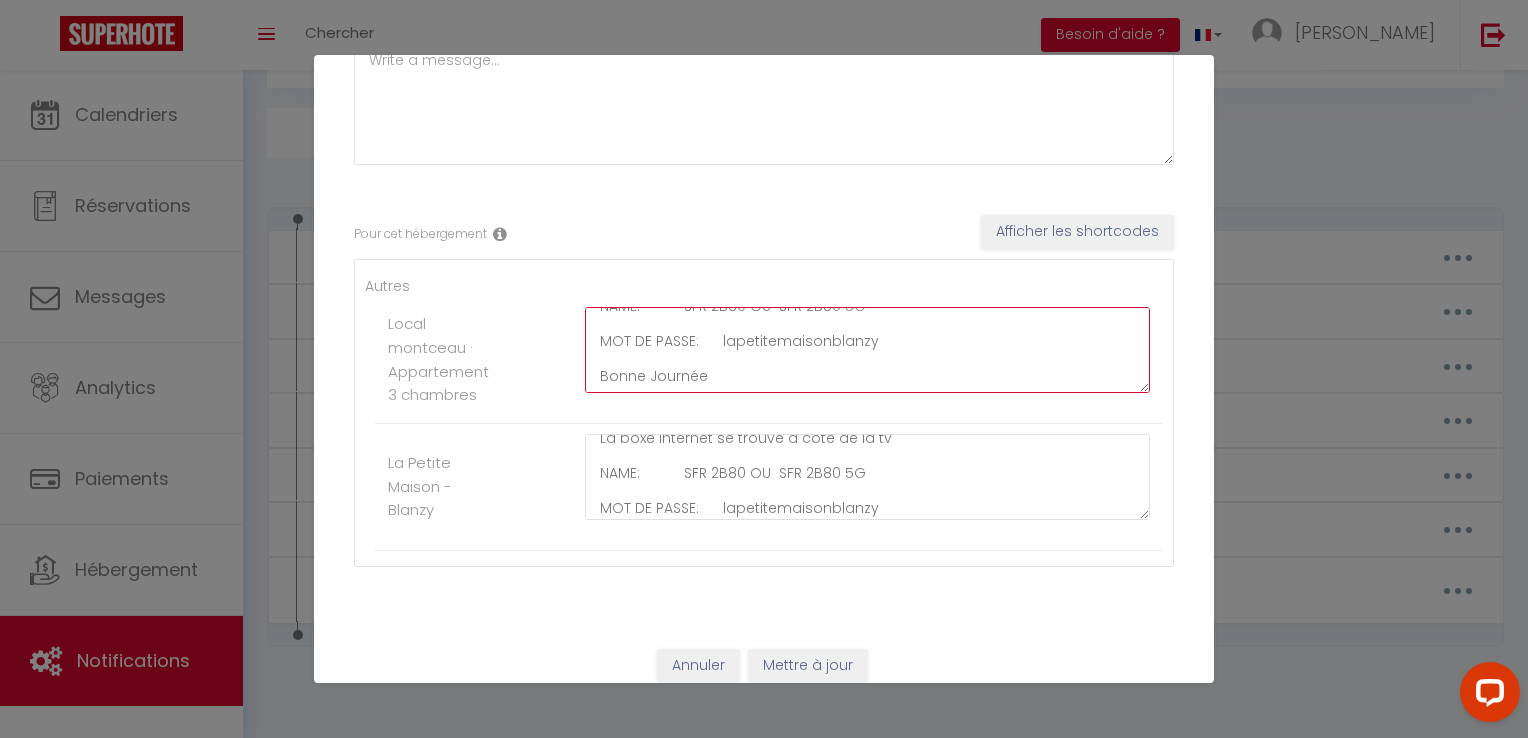 drag, startPoint x: 720, startPoint y: 344, endPoint x: 888, endPoint y: 344, distance: 168 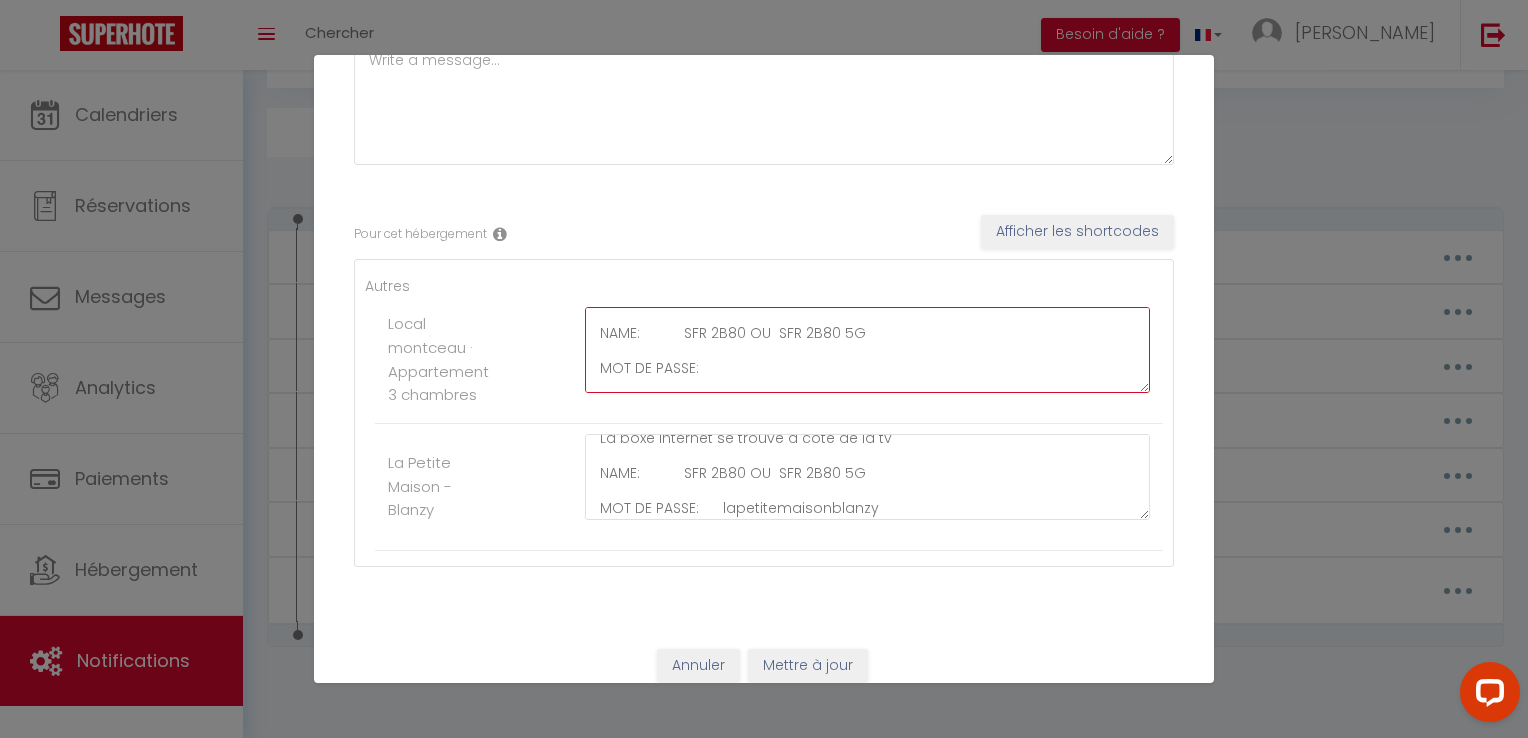 scroll, scrollTop: 117, scrollLeft: 0, axis: vertical 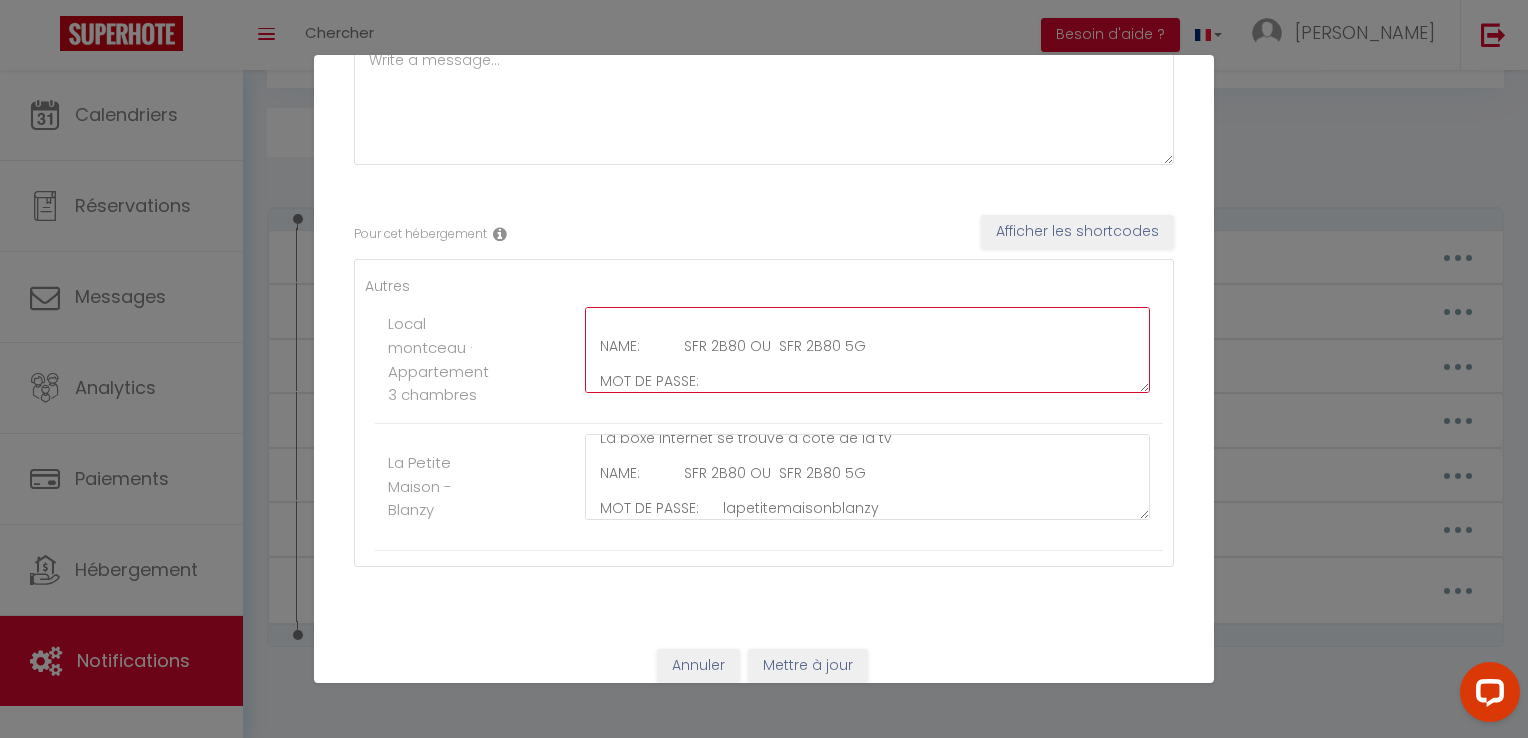 click on "Bonjour et Bienvenue [RENTAL:NAME]
Le WIFI est disponible dans la maison
La boxe internet se trouve a cote de la tv
NAME:           SFR 2B80 OU  SFR 2B80 5G
MOT DE PASSE:
Bonne Journée" at bounding box center (867, 350) 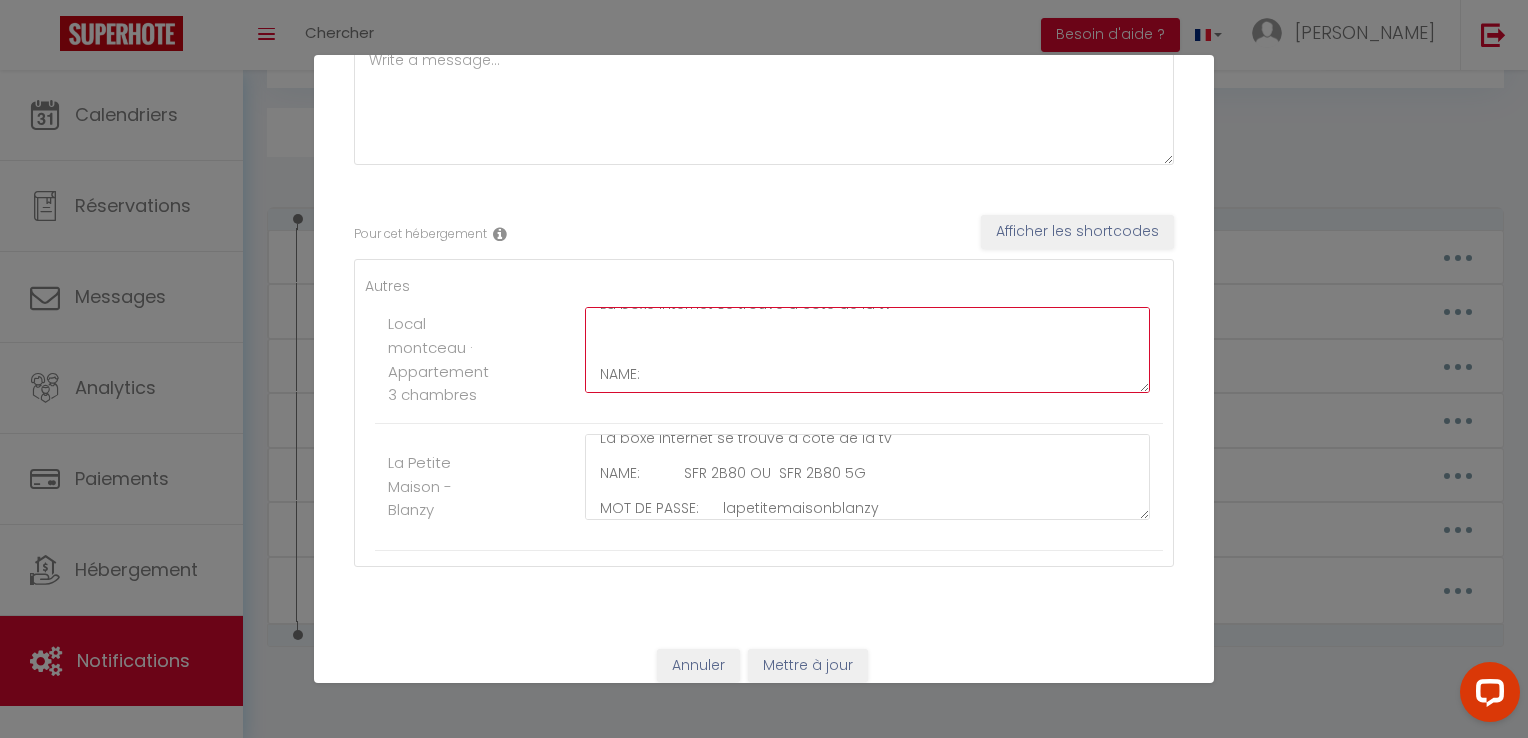 scroll, scrollTop: 77, scrollLeft: 0, axis: vertical 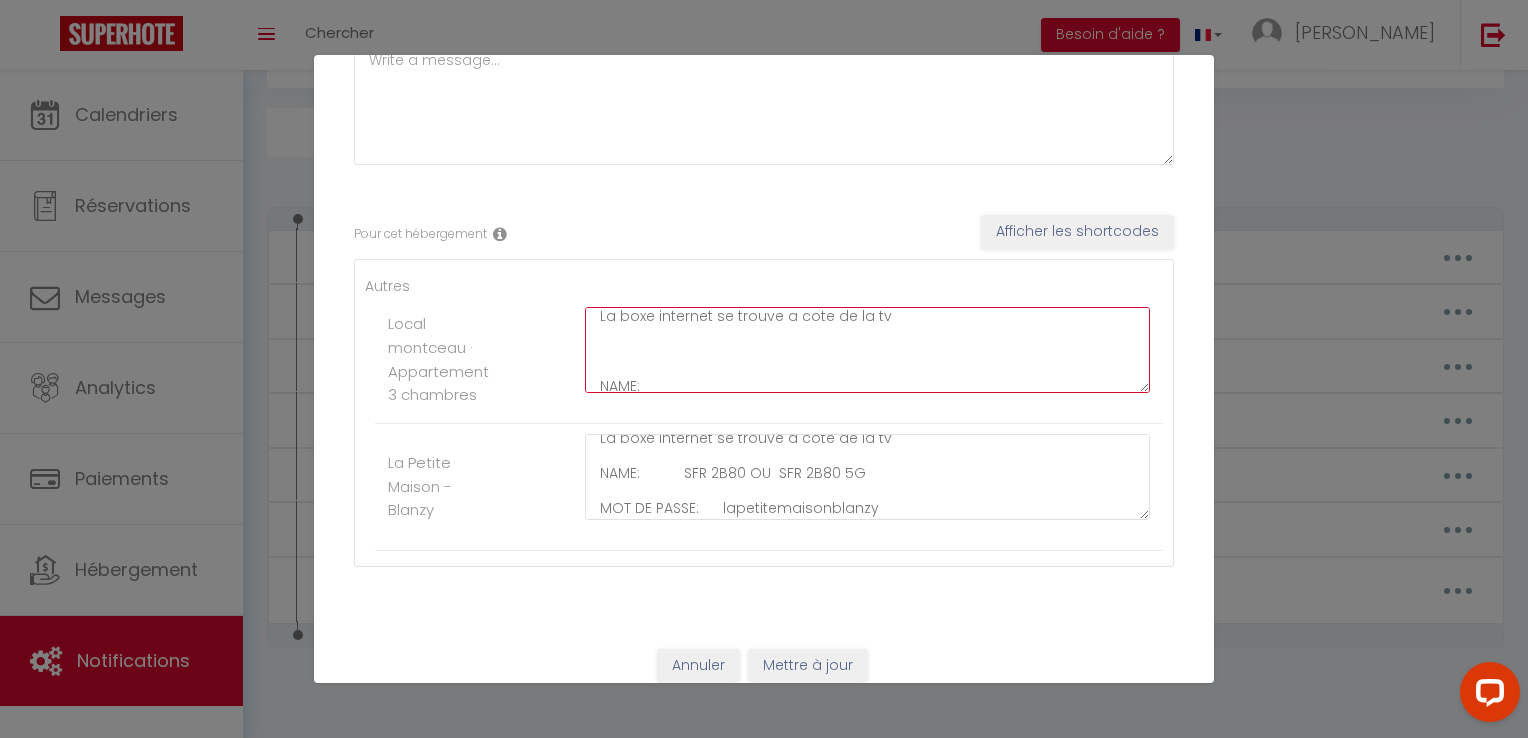 click on "Bonjour et Bienvenue [RENTAL:NAME]
Le WIFI est disponible dans la maison
La boxe internet se trouve a cote de la tv
NAME:
MOT DE PASSE:
Bonne Journée" at bounding box center (867, 350) 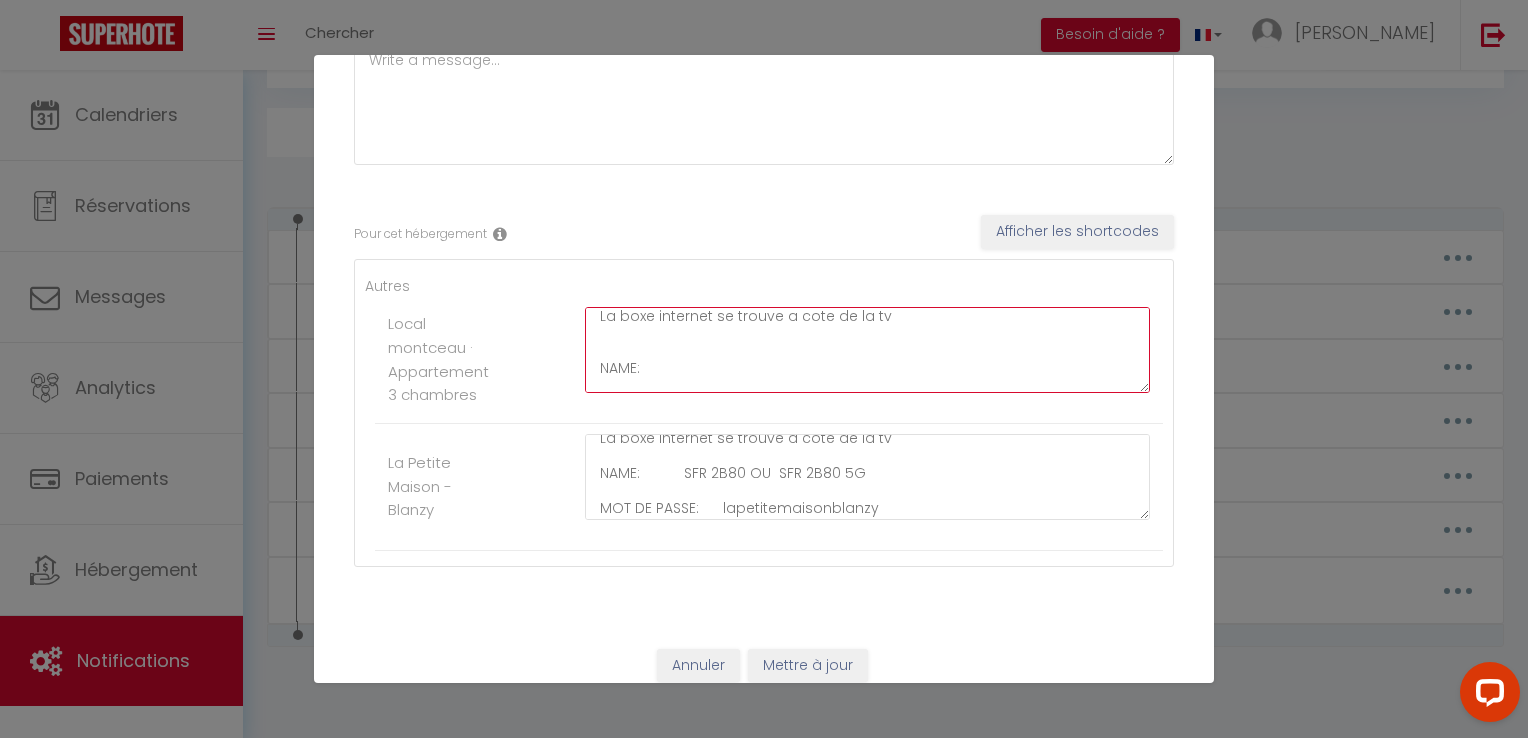 click on "Bonjour et Bienvenue [RENTAL:NAME]
Le WIFI est disponible dans la maison
La boxe internet se trouve a cote de la tv
NAME:
MOT DE PASSE:
Bonne Journée" at bounding box center [867, 350] 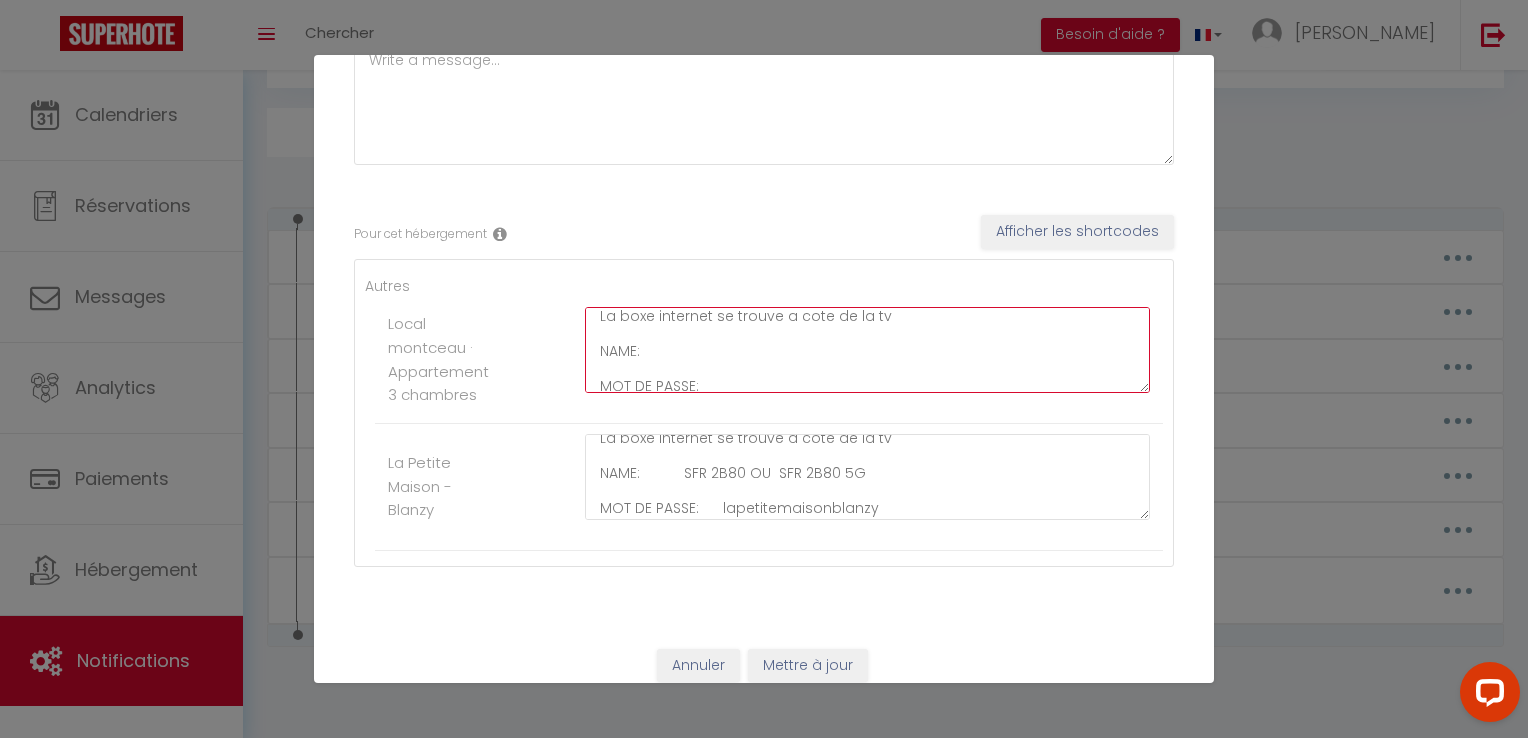scroll, scrollTop: 37, scrollLeft: 0, axis: vertical 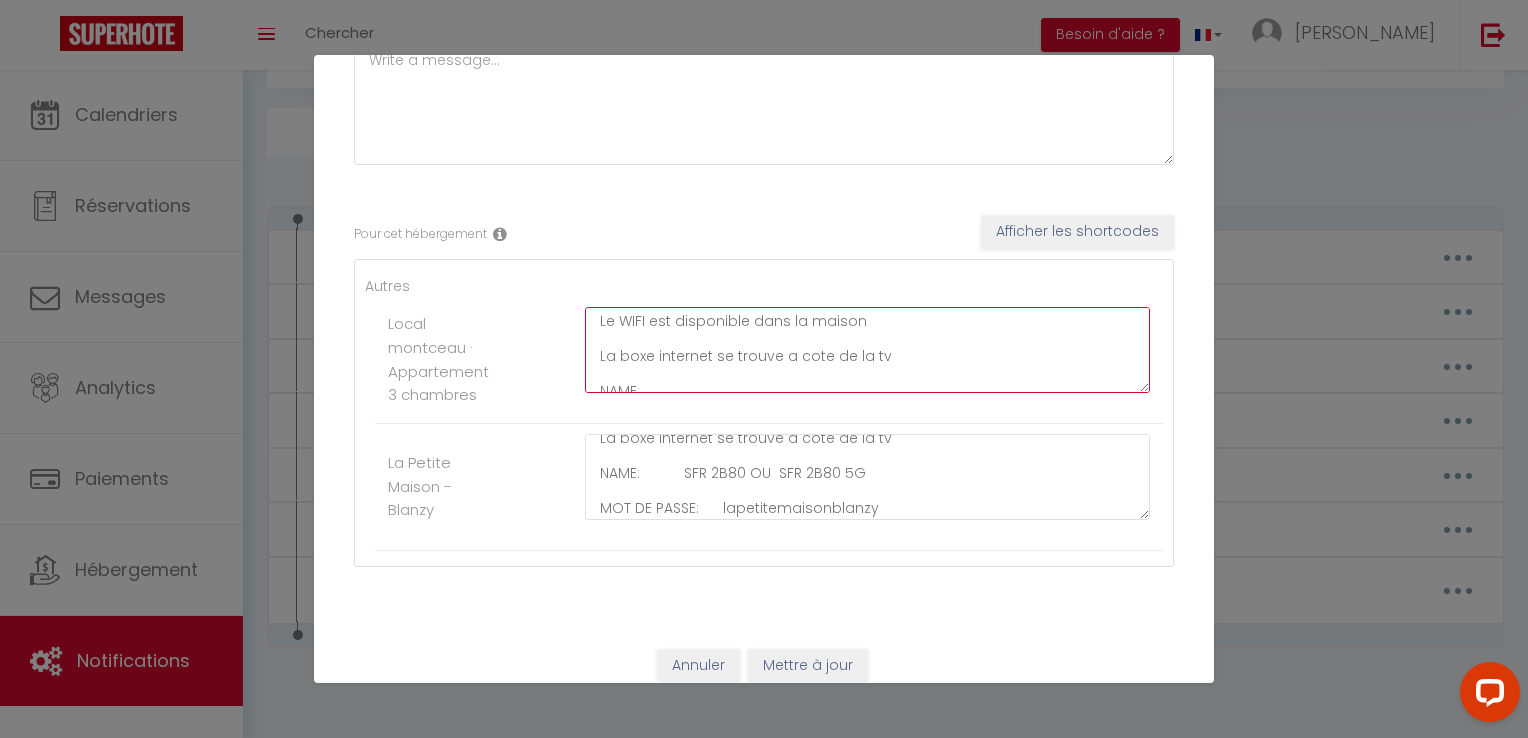 drag, startPoint x: 780, startPoint y: 354, endPoint x: 923, endPoint y: 361, distance: 143.17122 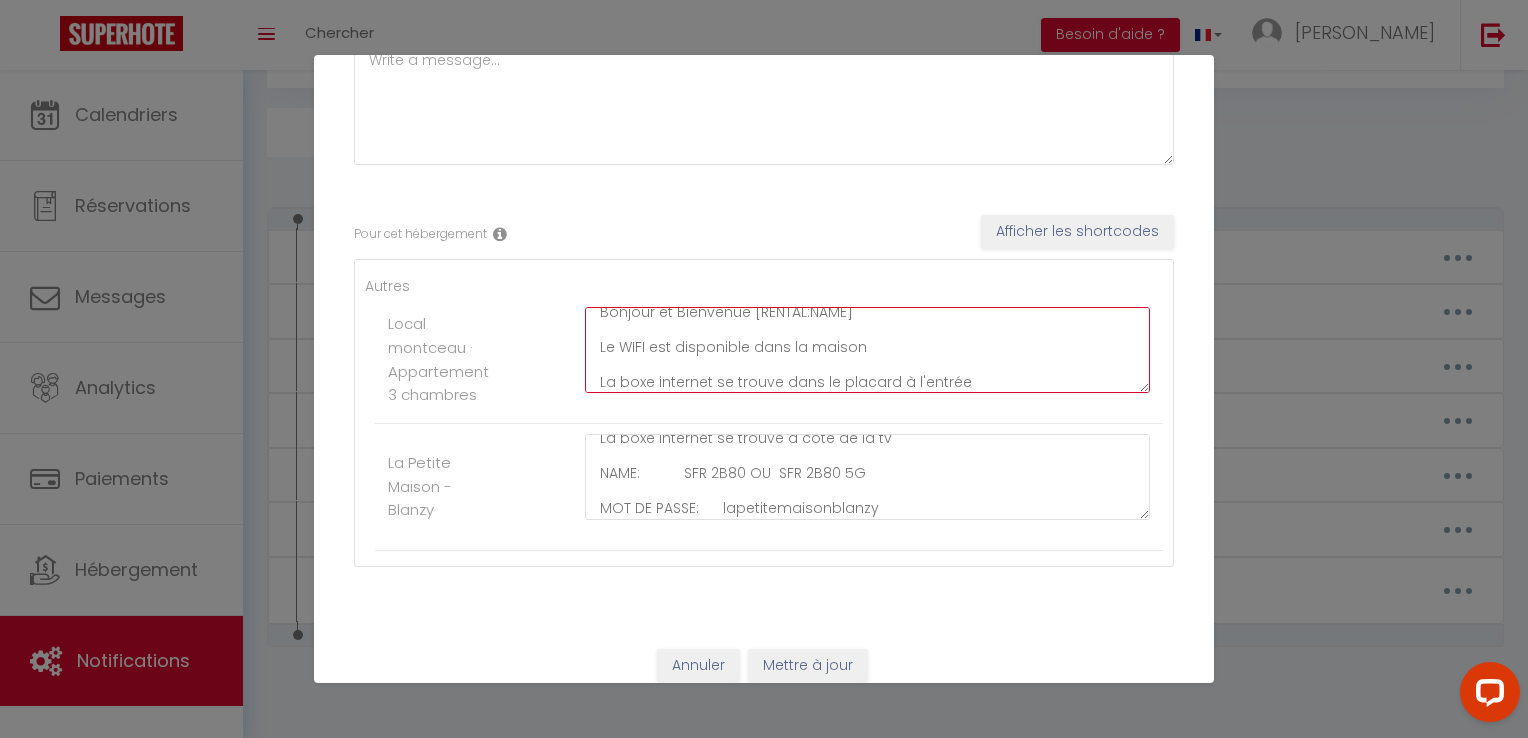 scroll, scrollTop: 0, scrollLeft: 0, axis: both 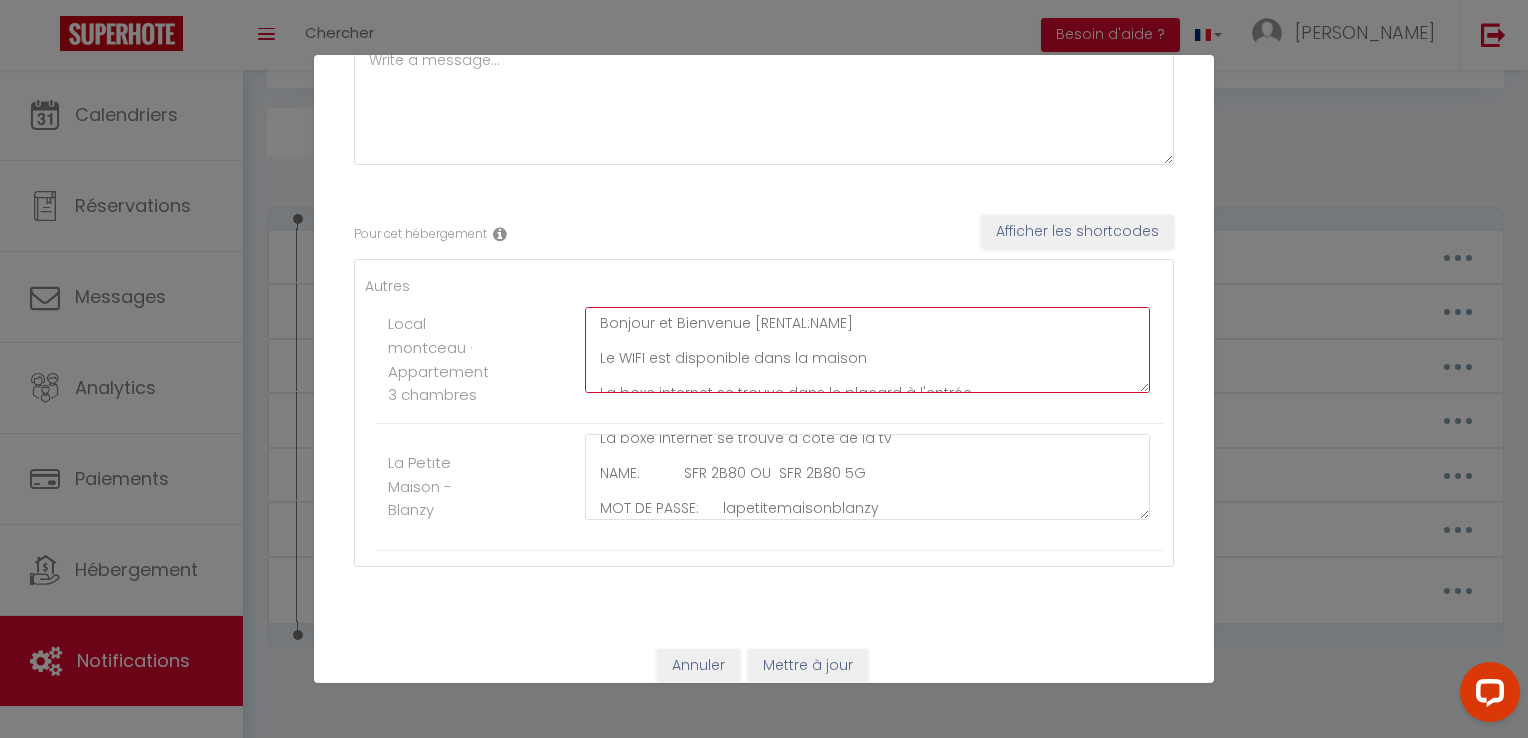 click on "Bonjour et Bienvenue [RENTAL:NAME]
Le WIFI est disponible dans la maison
La boxe internet se trouve dans le placard à l'entrée
NAME:
MOT DE PASSE:
Bonne Journée" at bounding box center (867, 350) 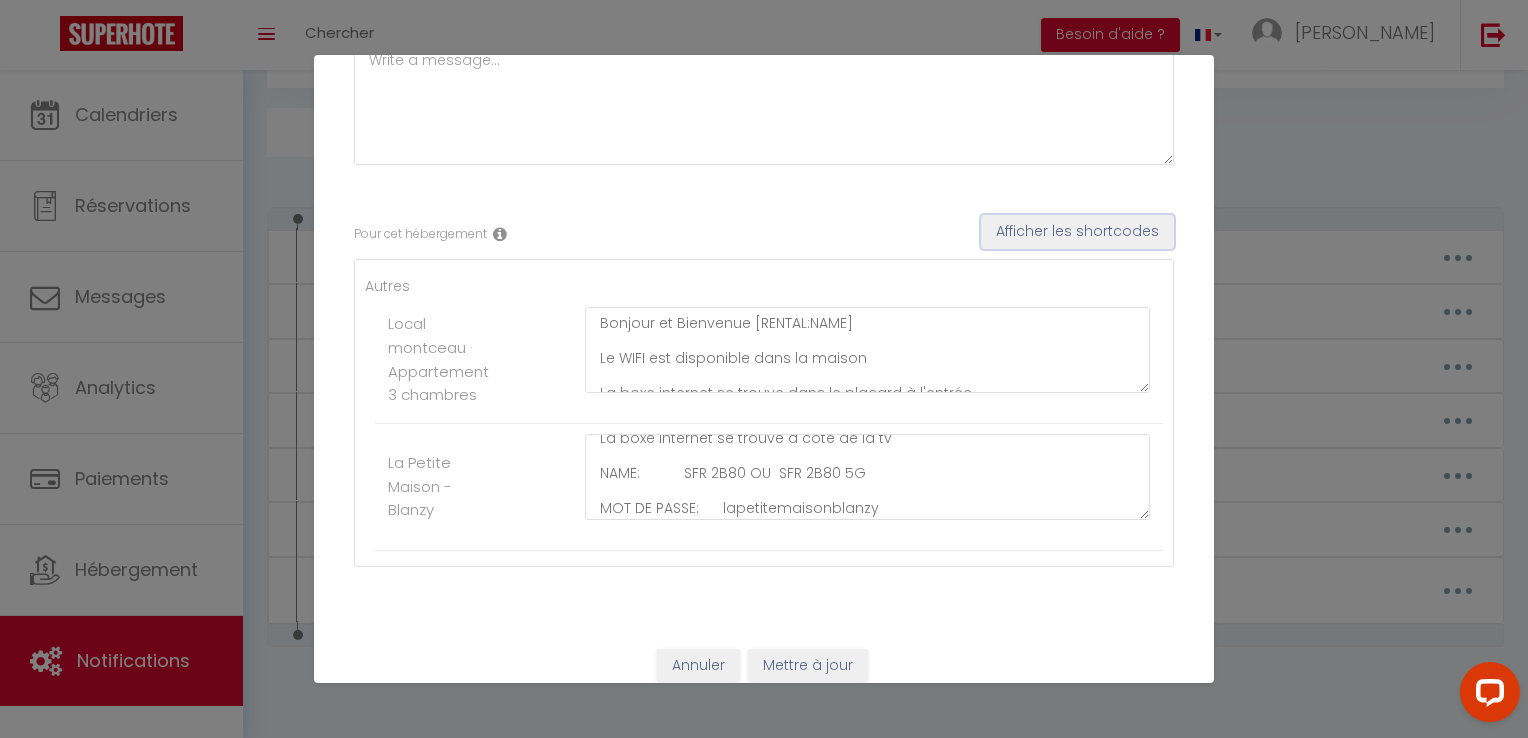 click on "Afficher les shortcodes" at bounding box center (1077, 232) 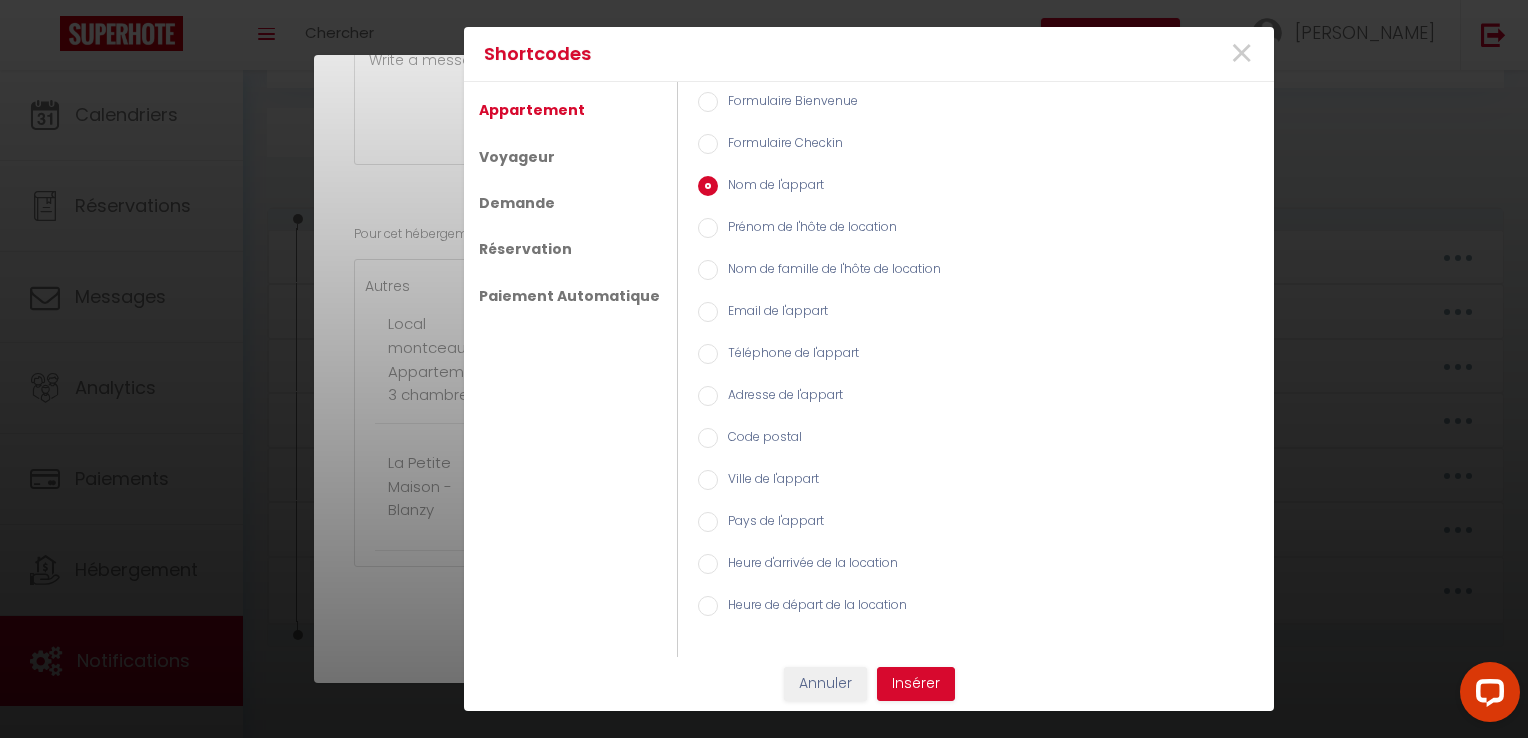 click on "Appartement   Voyageur   Demande   Réservation     Paiement Automatique" at bounding box center (571, 369) 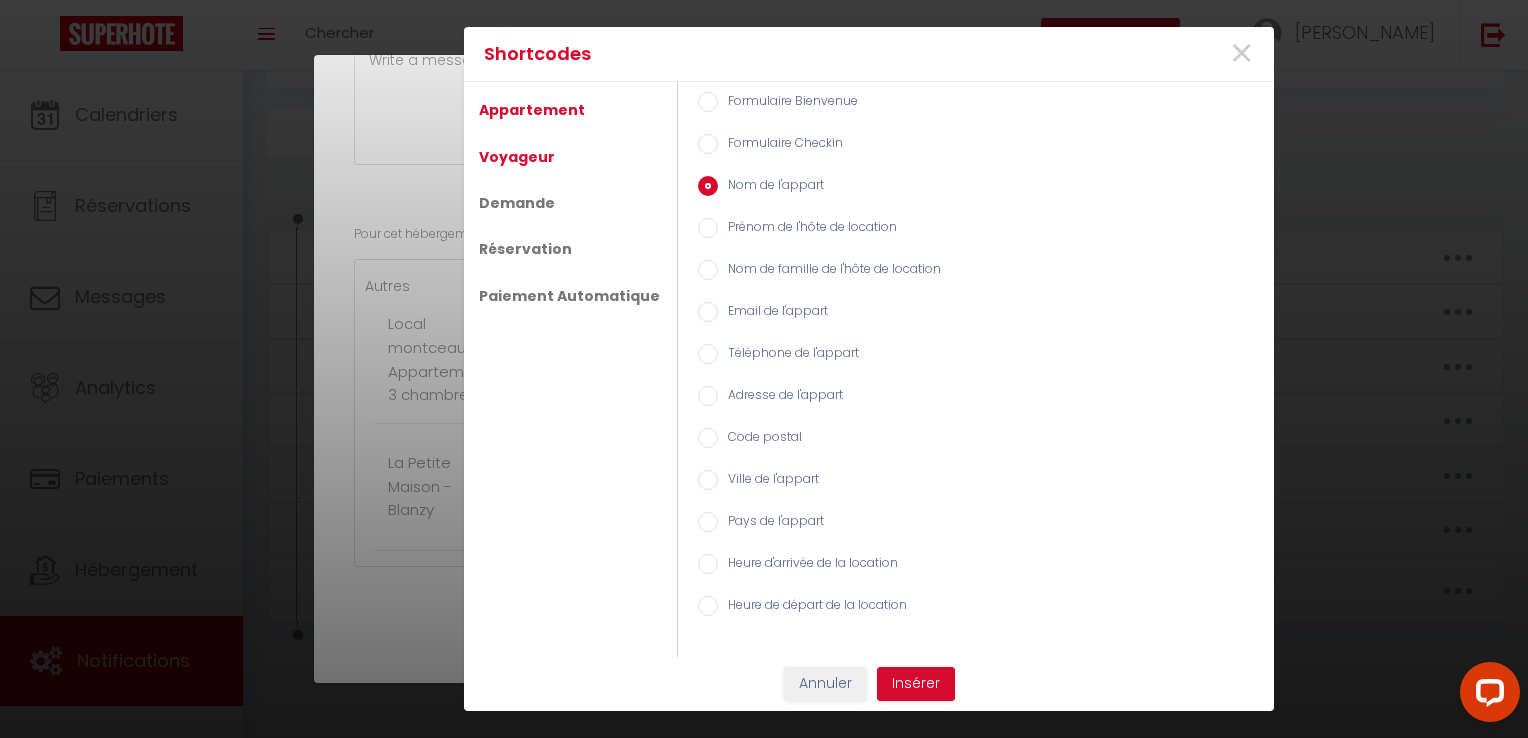 click on "Voyageur" at bounding box center [517, 157] 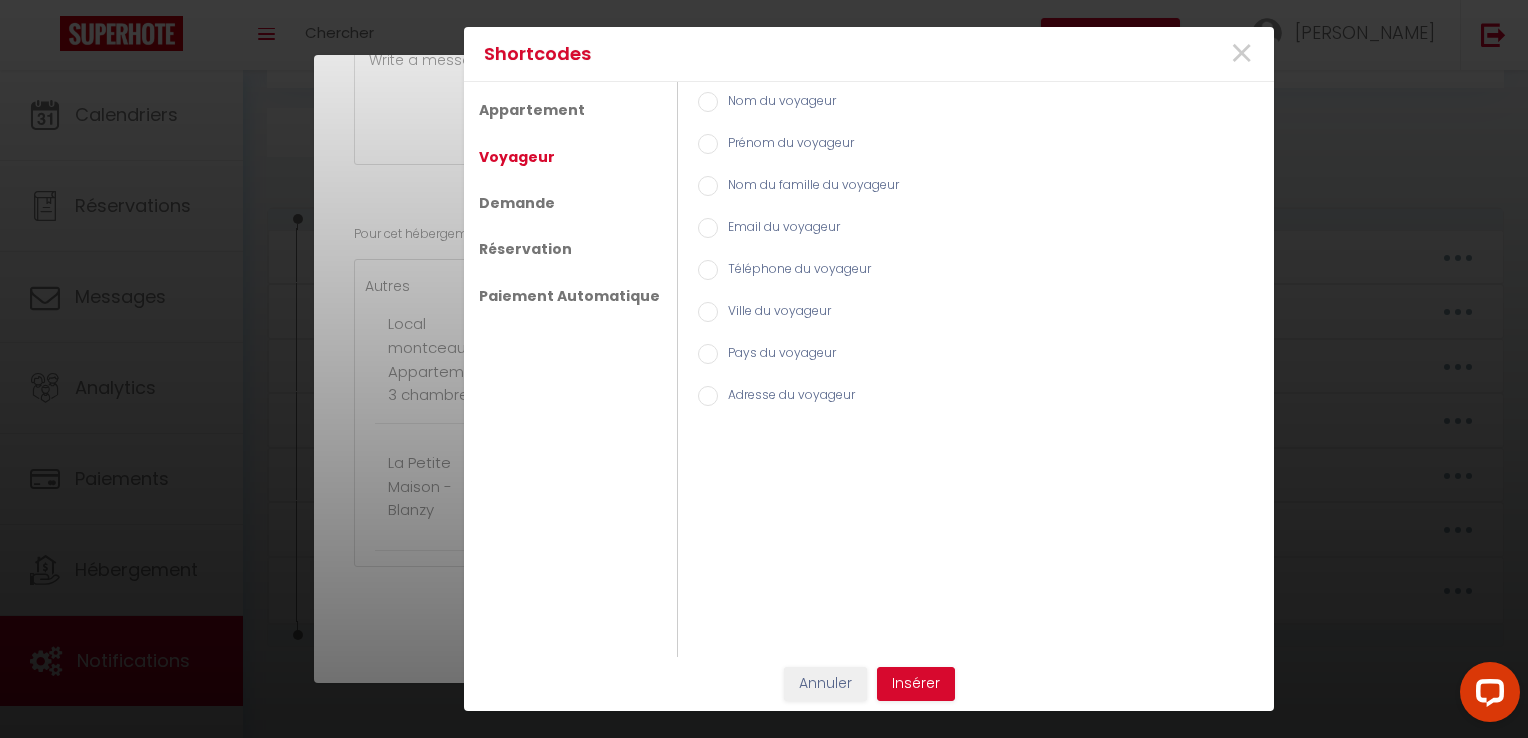 click on "Prénom du voyageur" at bounding box center [786, 145] 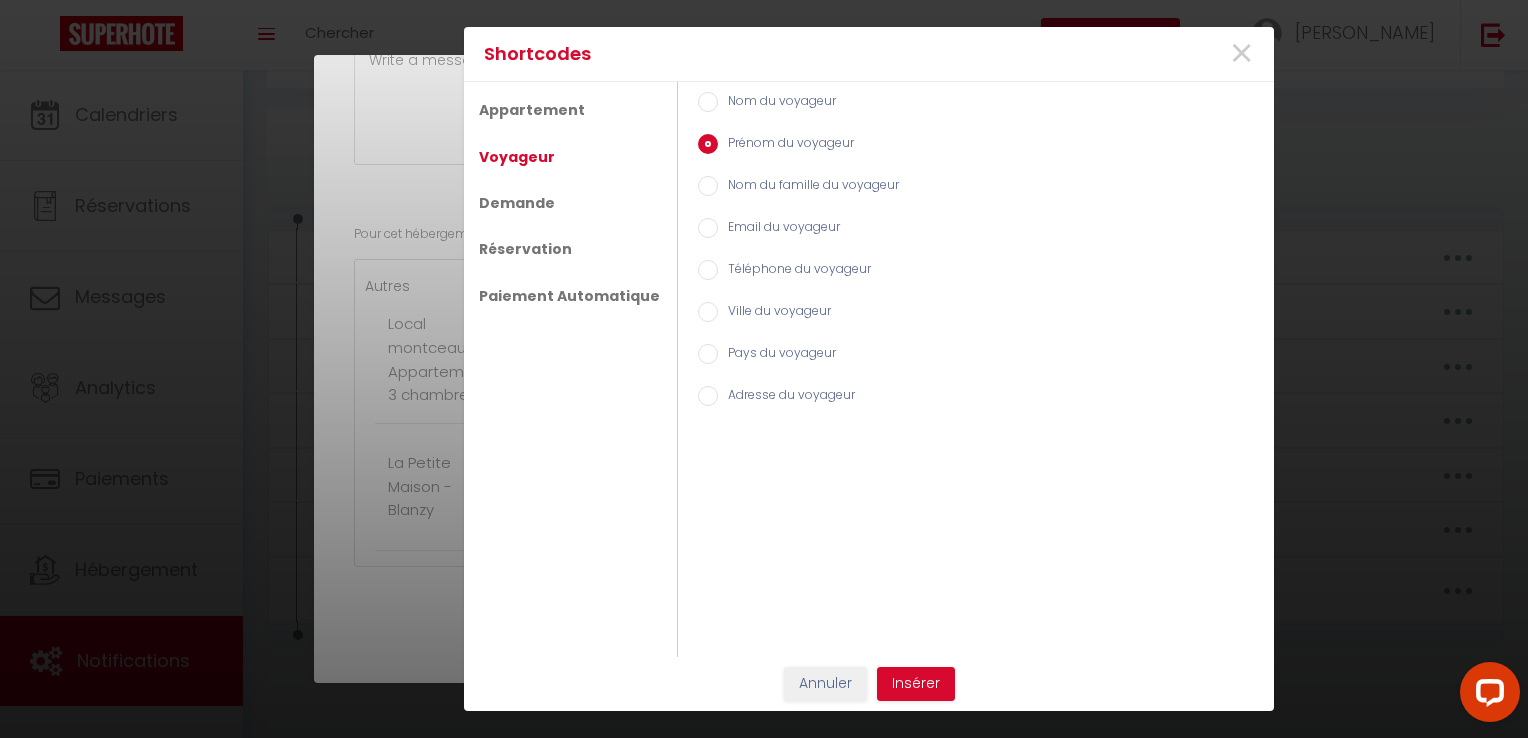 radio on "true" 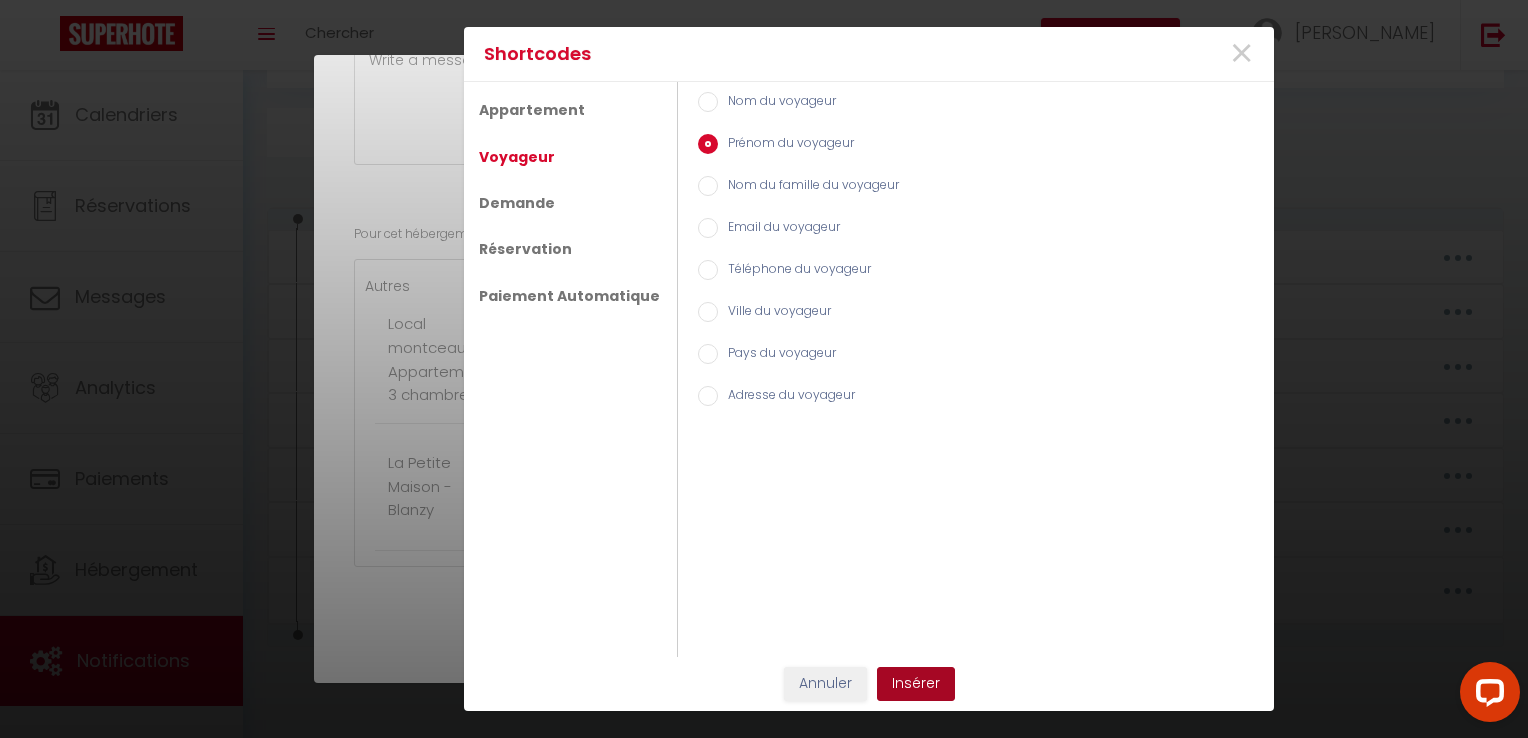 click on "Insérer" at bounding box center [916, 684] 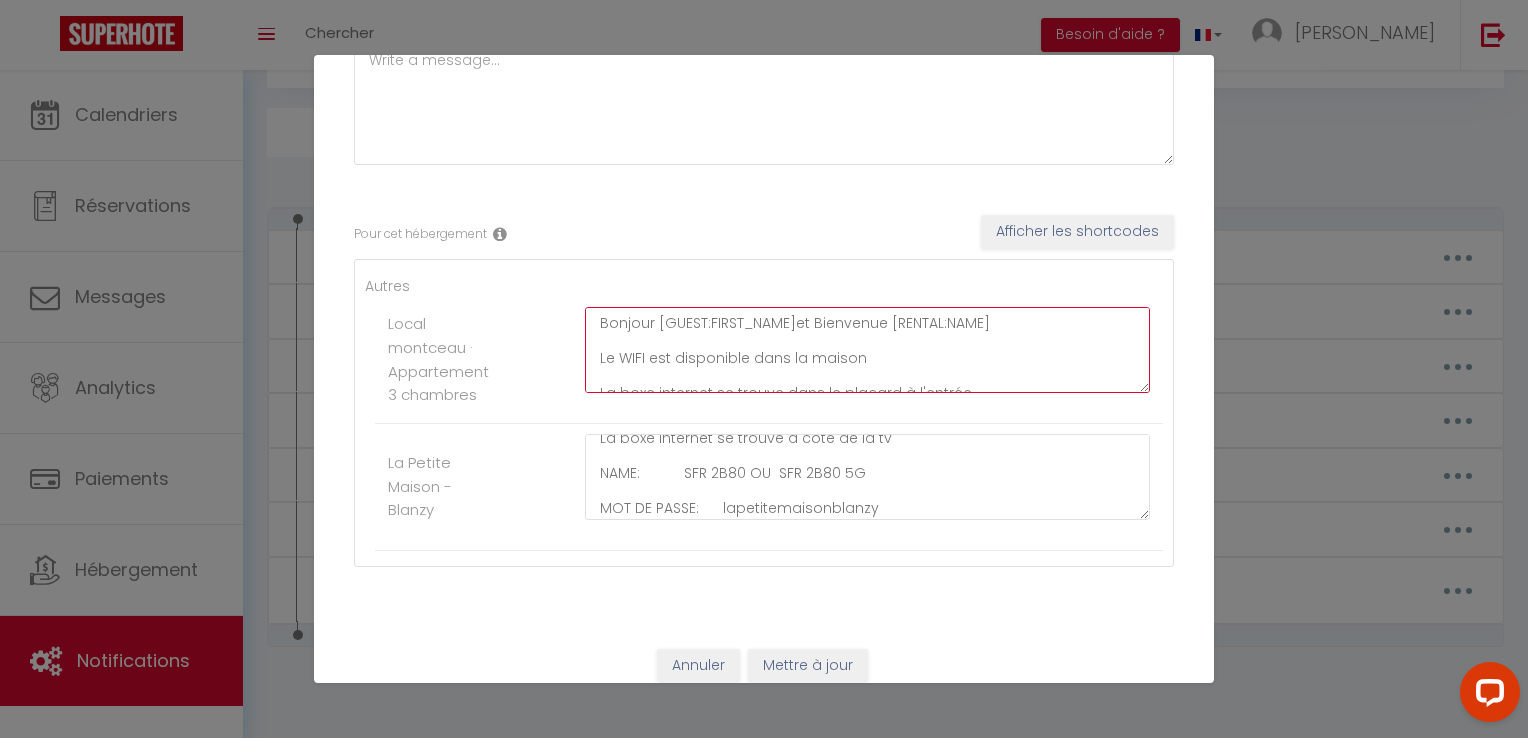 click on "Bonjour [GUEST:FIRST_NAME]et Bienvenue [RENTAL:NAME]
Le WIFI est disponible dans la maison
La boxe internet se trouve dans le placard à l'entrée
NAME:
MOT DE PASSE:
Bonne Journée" at bounding box center (867, 350) 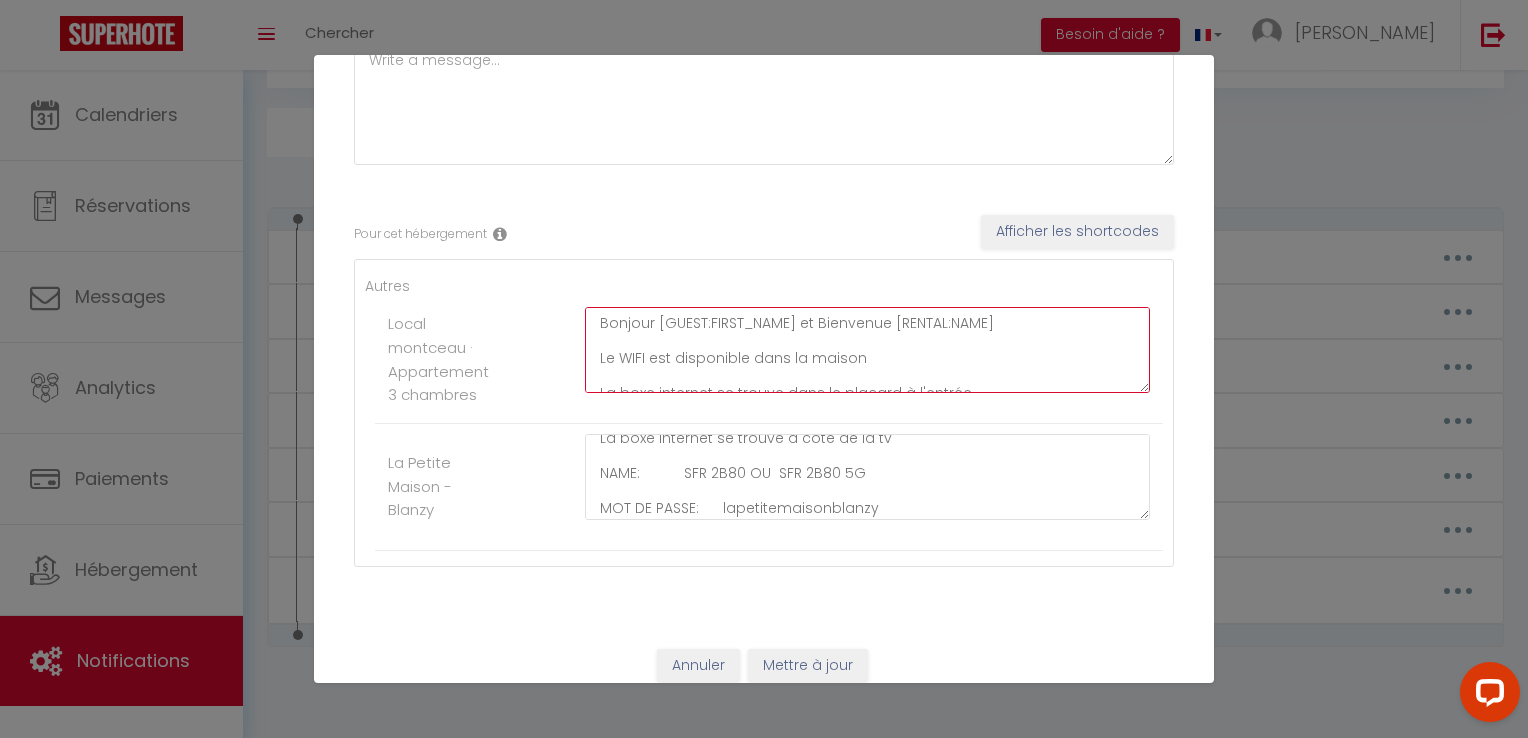 click on "Bonjour [GUEST:FIRST_NAME] et Bienvenue [RENTAL:NAME]
Le WIFI est disponible dans la maison
La boxe internet se trouve dans le placard à l'entrée
NAME:
MOT DE PASSE:
Bonne Journée" at bounding box center (867, 350) 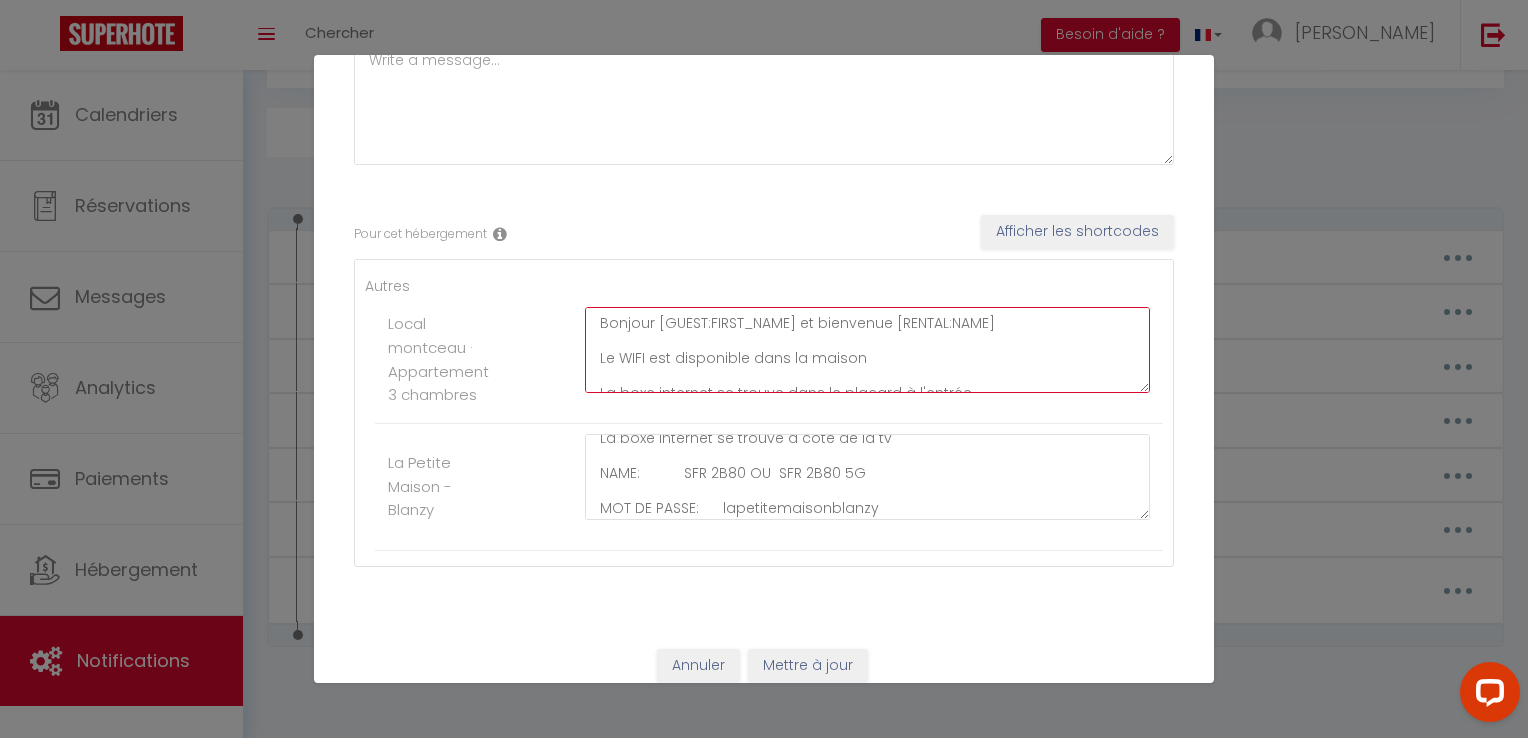 click on "Bonjour [GUEST:FIRST_NAME] et bienvenue [RENTAL:NAME]
Le WIFI est disponible dans la maison
La boxe internet se trouve dans le placard à l'entrée
NAME:
MOT DE PASSE:
Bonne Journée" at bounding box center (867, 350) 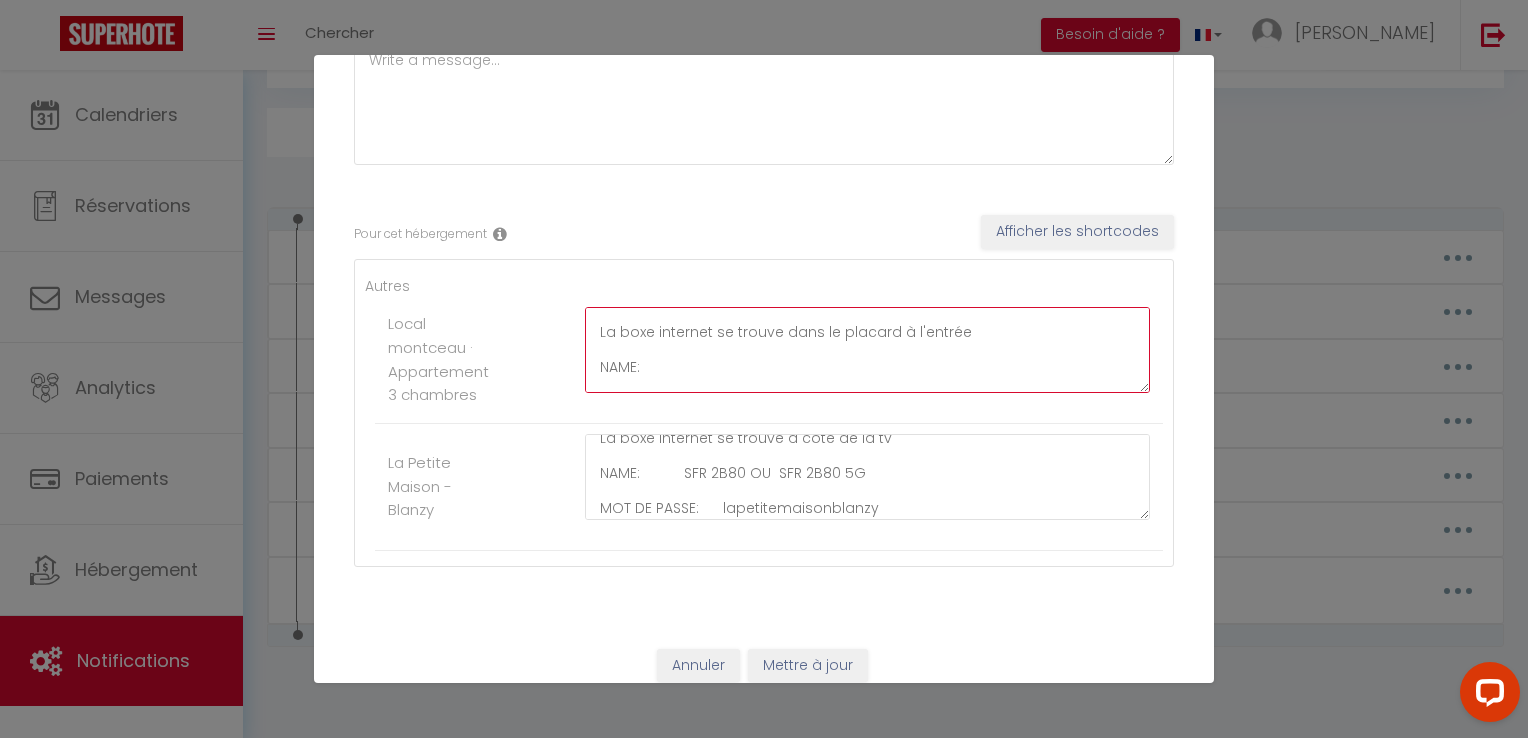 scroll, scrollTop: 122, scrollLeft: 0, axis: vertical 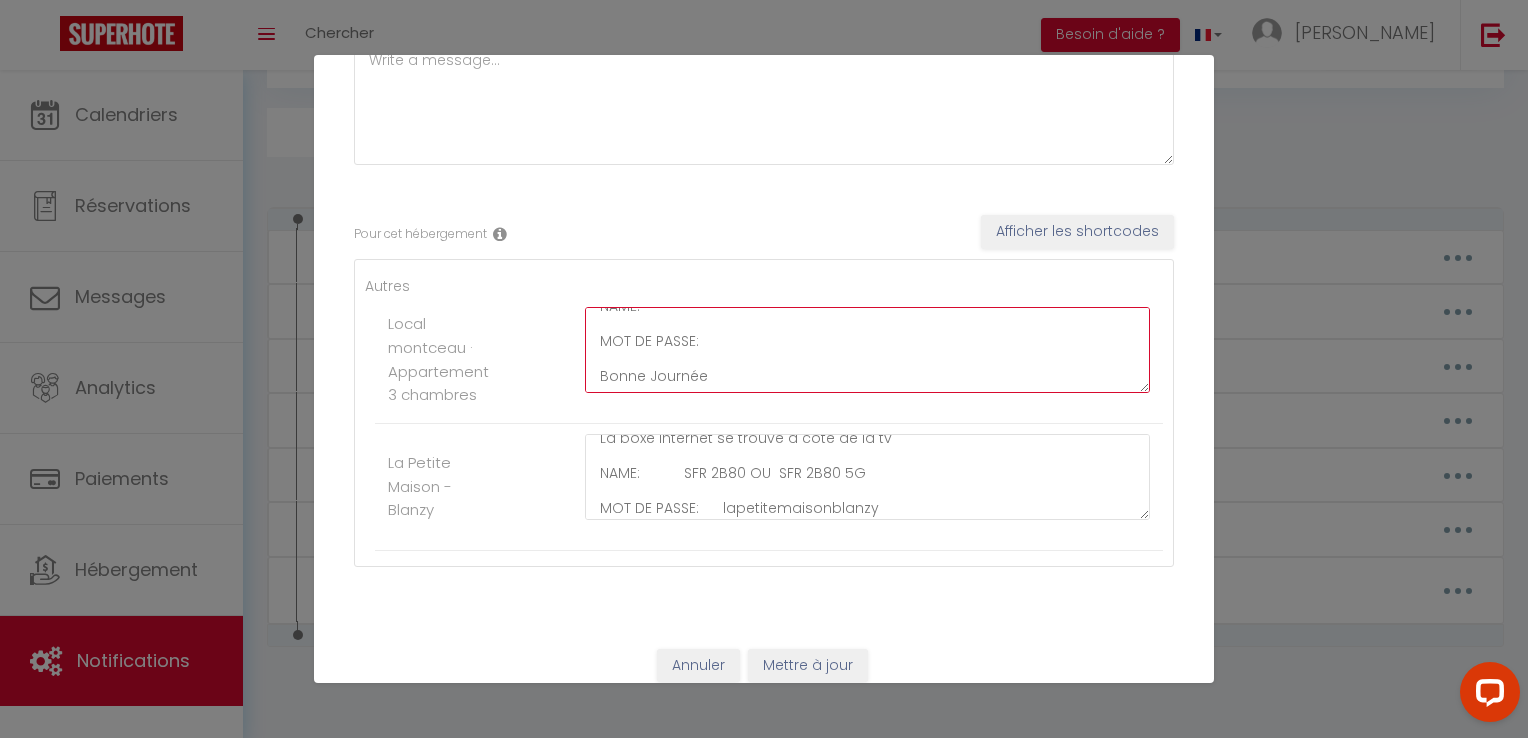 type on "Bonjour [GUEST:FIRST_NAME] et bienvenue [RENTAL:NAME]
Le WIFI est disponible dans la maison
La boxe internet se trouve dans le placard à l'entrée
NAME:
MOT DE PASSE:
Bonne Journée" 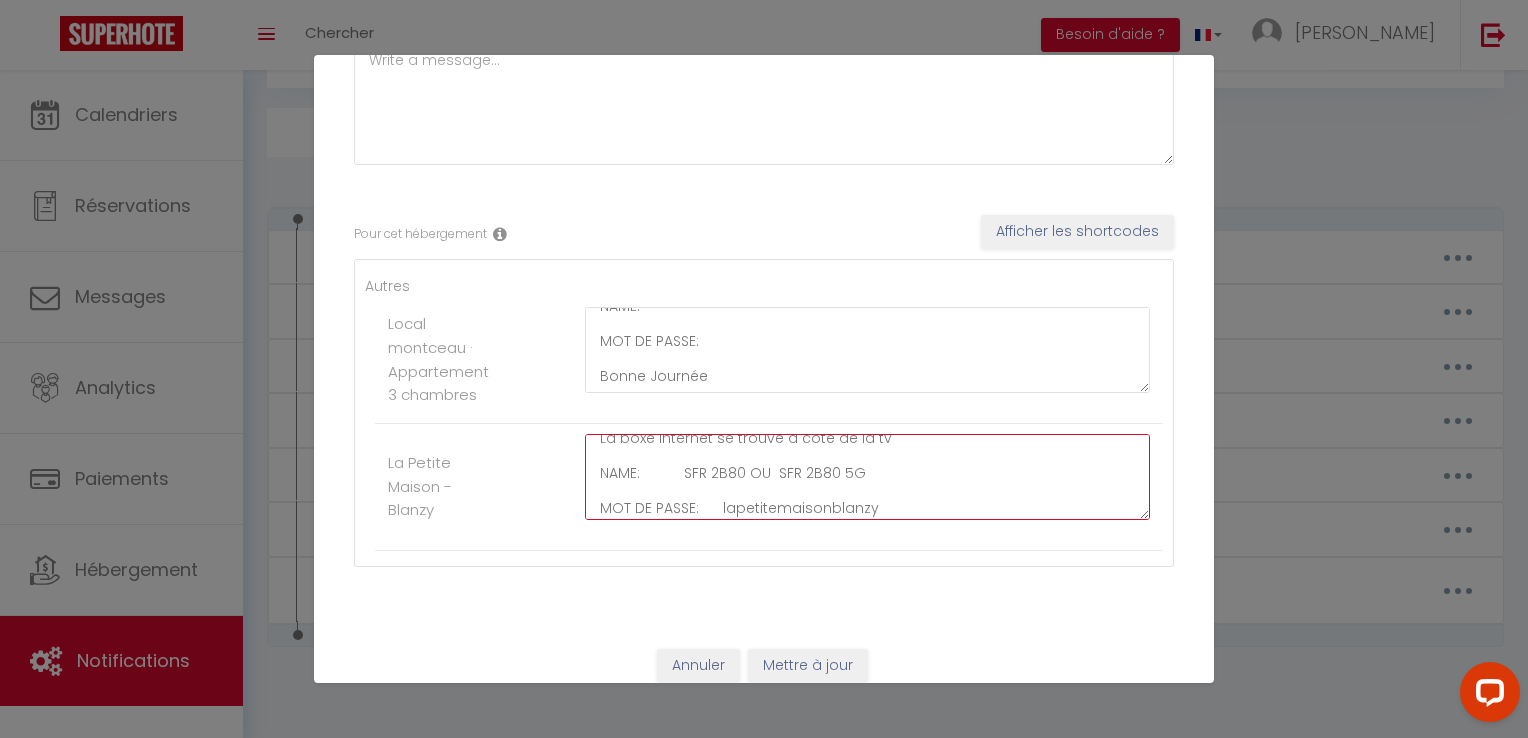 scroll, scrollTop: 0, scrollLeft: 0, axis: both 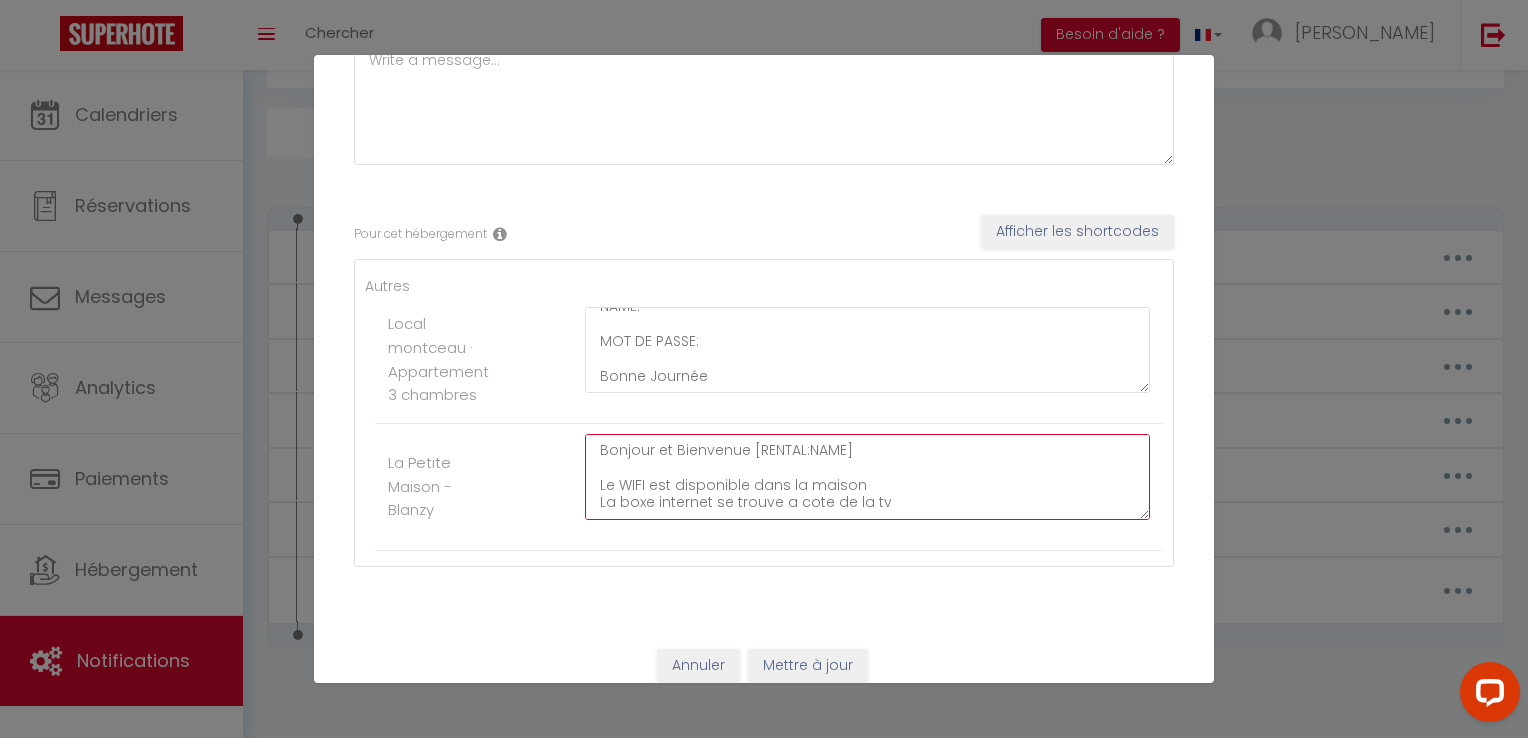 click on "Bonjour et Bienvenue [RENTAL:NAME]
Le WIFI est disponible dans la maison
La boxe internet se trouve a cote de la tv
NAME:           SFR 2B80 OU  SFR 2B80 5G
MOT DE PASSE:      lapetitemaisonblanzy
Bonne Journée" at bounding box center [867, 477] 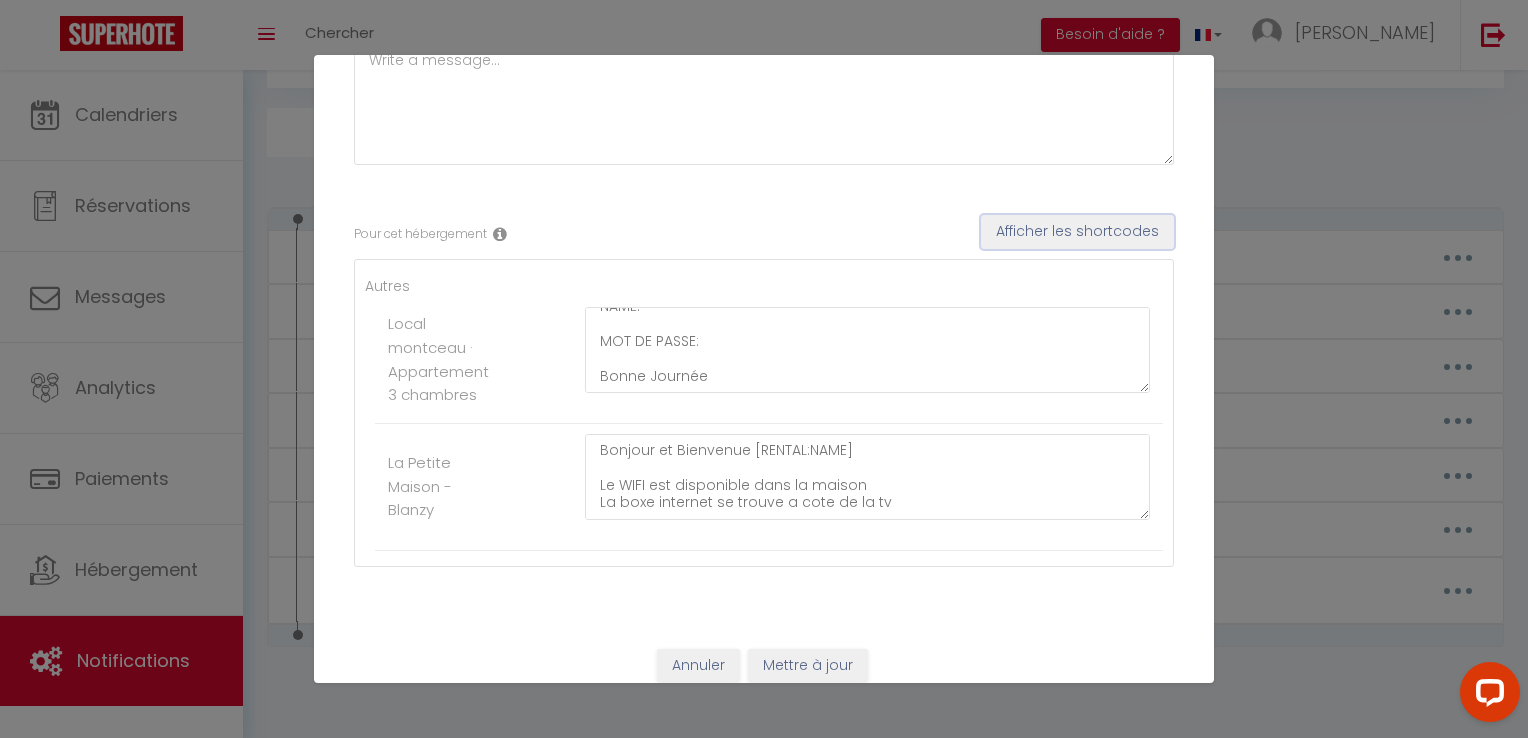 click on "Afficher les shortcodes" at bounding box center [1077, 232] 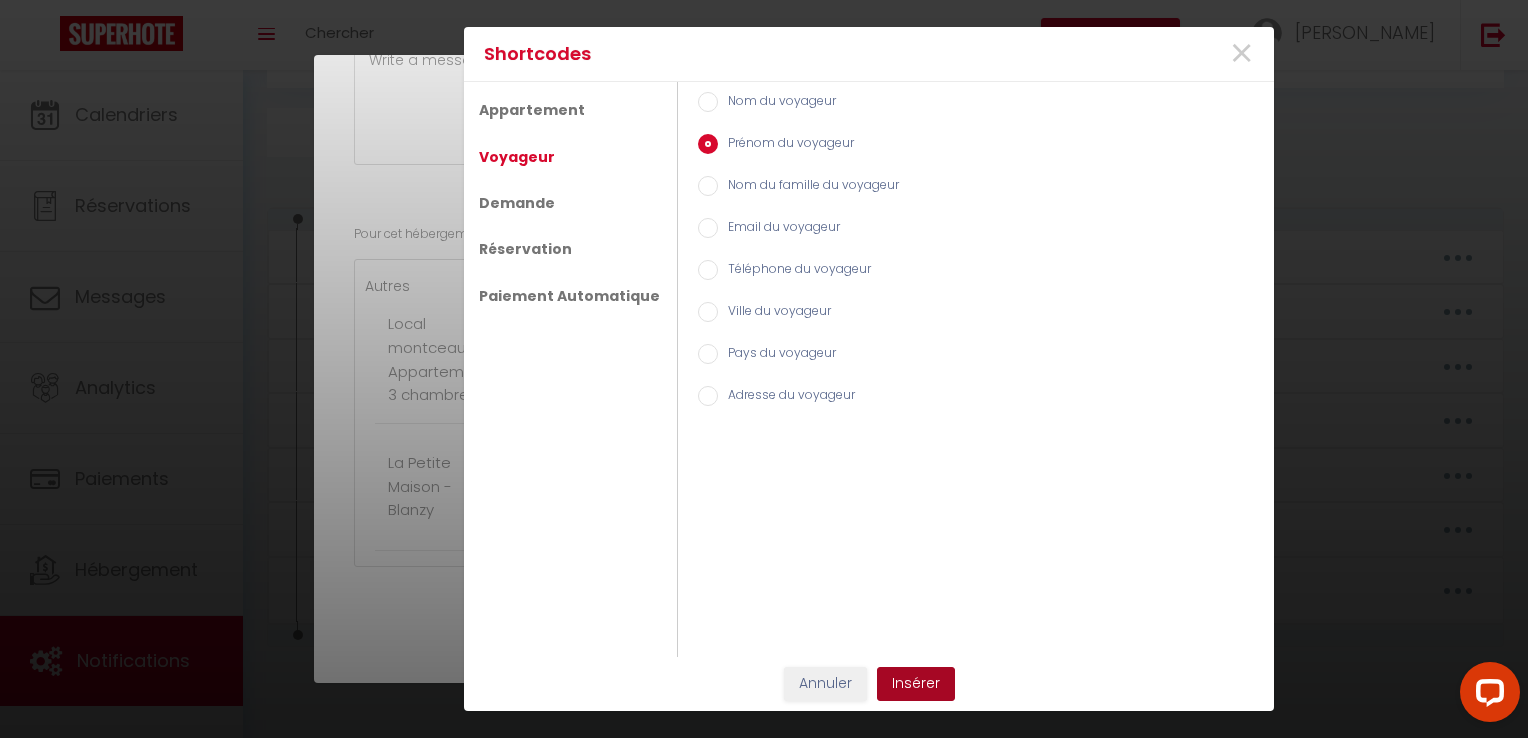 click on "Insérer" at bounding box center [916, 684] 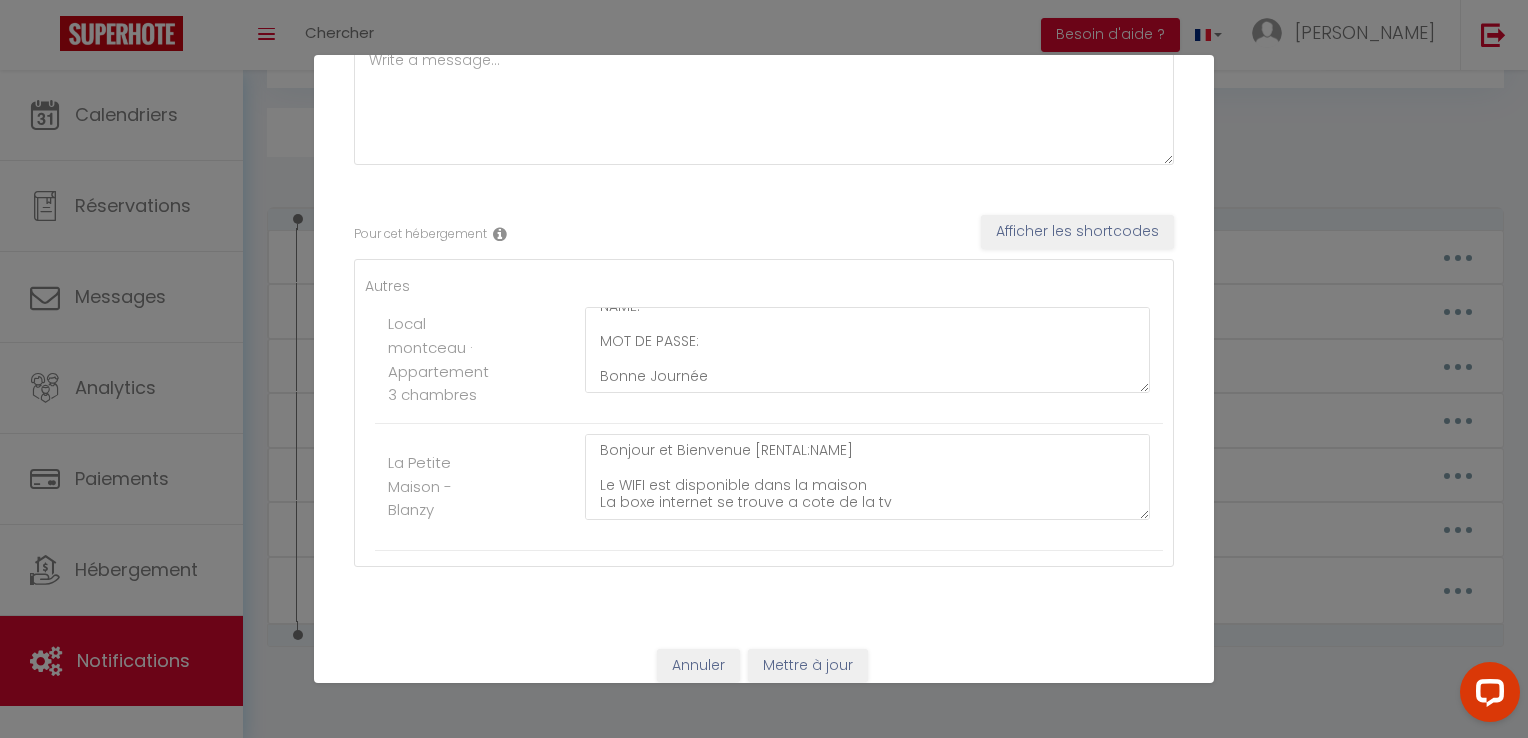 scroll, scrollTop: 100, scrollLeft: 0, axis: vertical 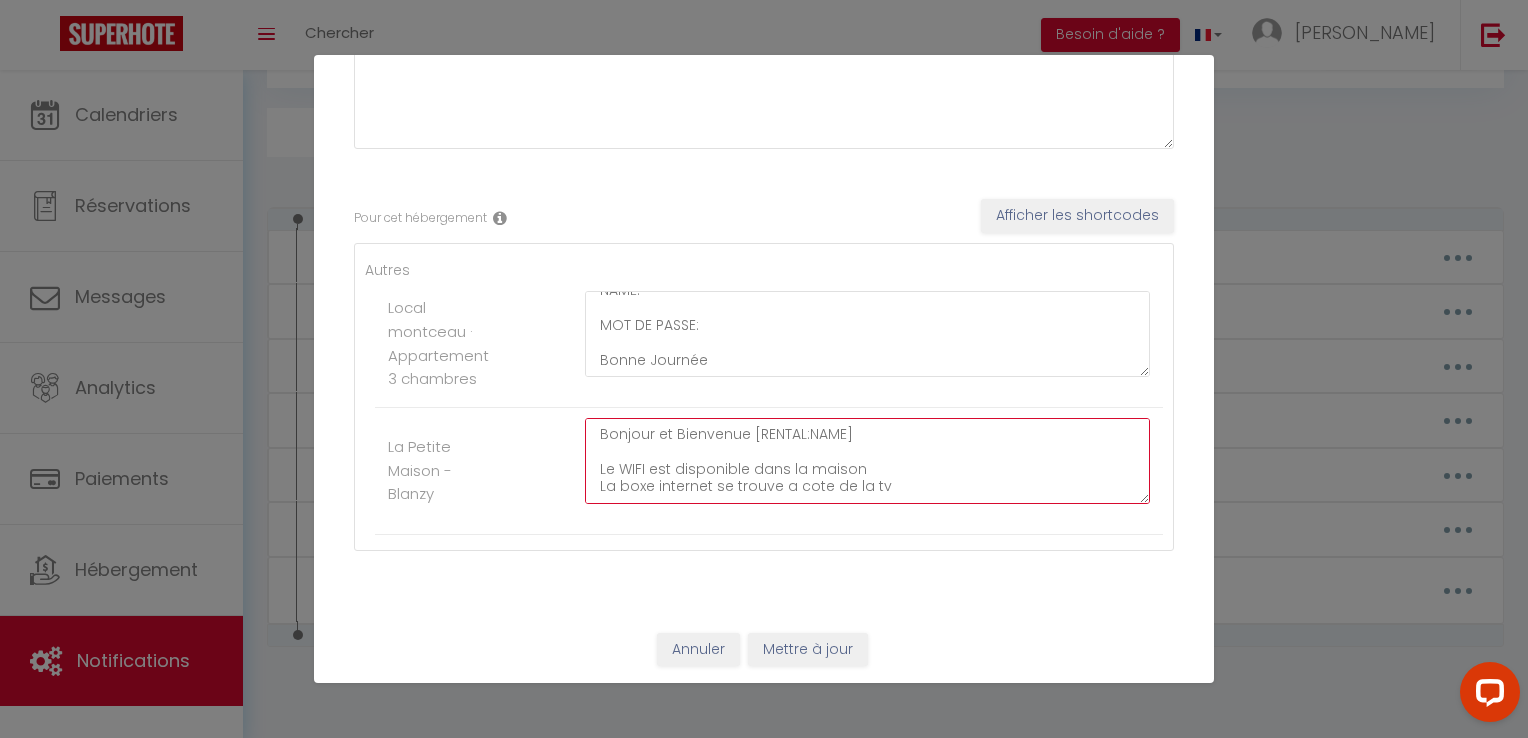 click on "Bonjour et Bienvenue [RENTAL:NAME]
Le WIFI est disponible dans la maison
La boxe internet se trouve a cote de la tv
NAME:           SFR 2B80 OU  SFR 2B80 5G
MOT DE PASSE:      lapetitemaisonblanzy
Bonne Journée" at bounding box center [867, 461] 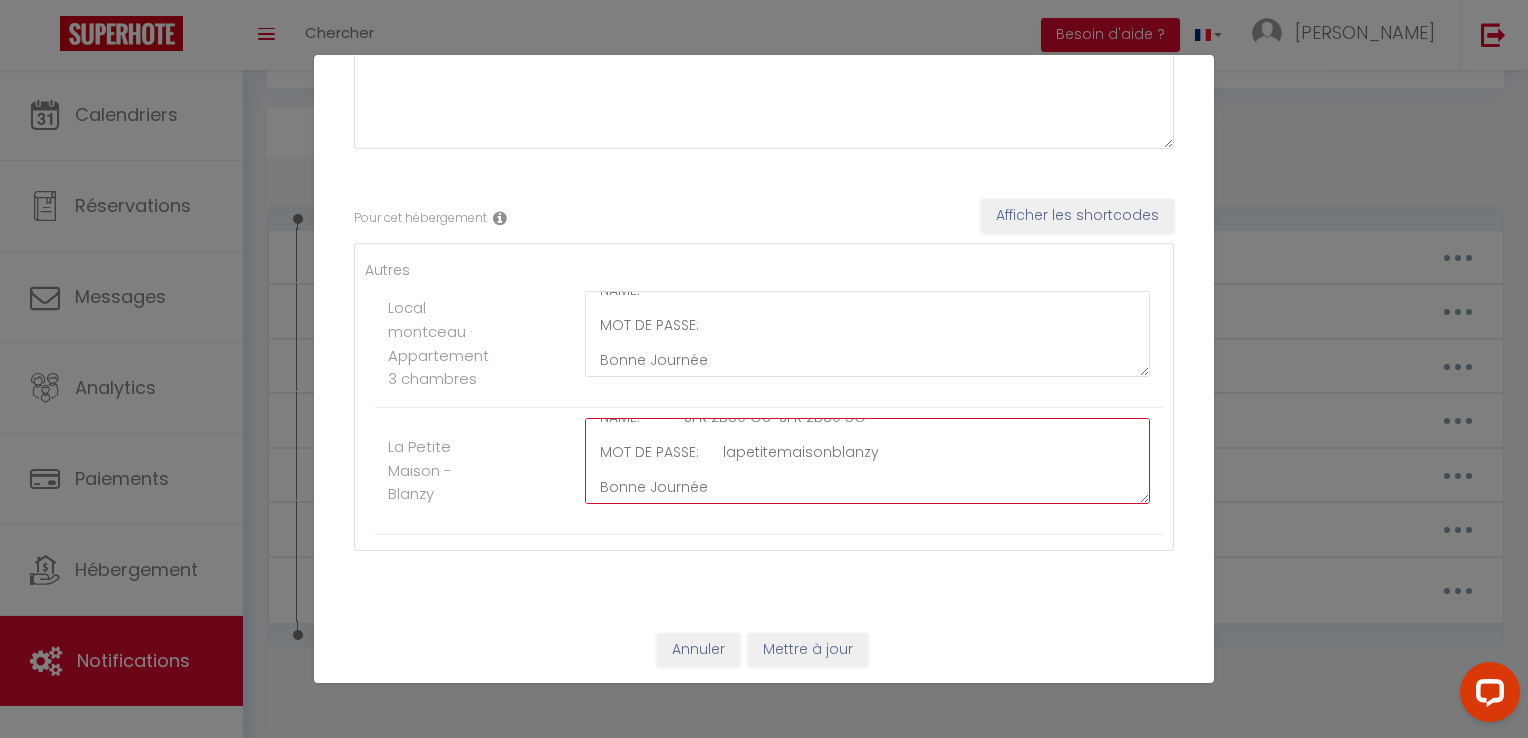 scroll, scrollTop: 0, scrollLeft: 0, axis: both 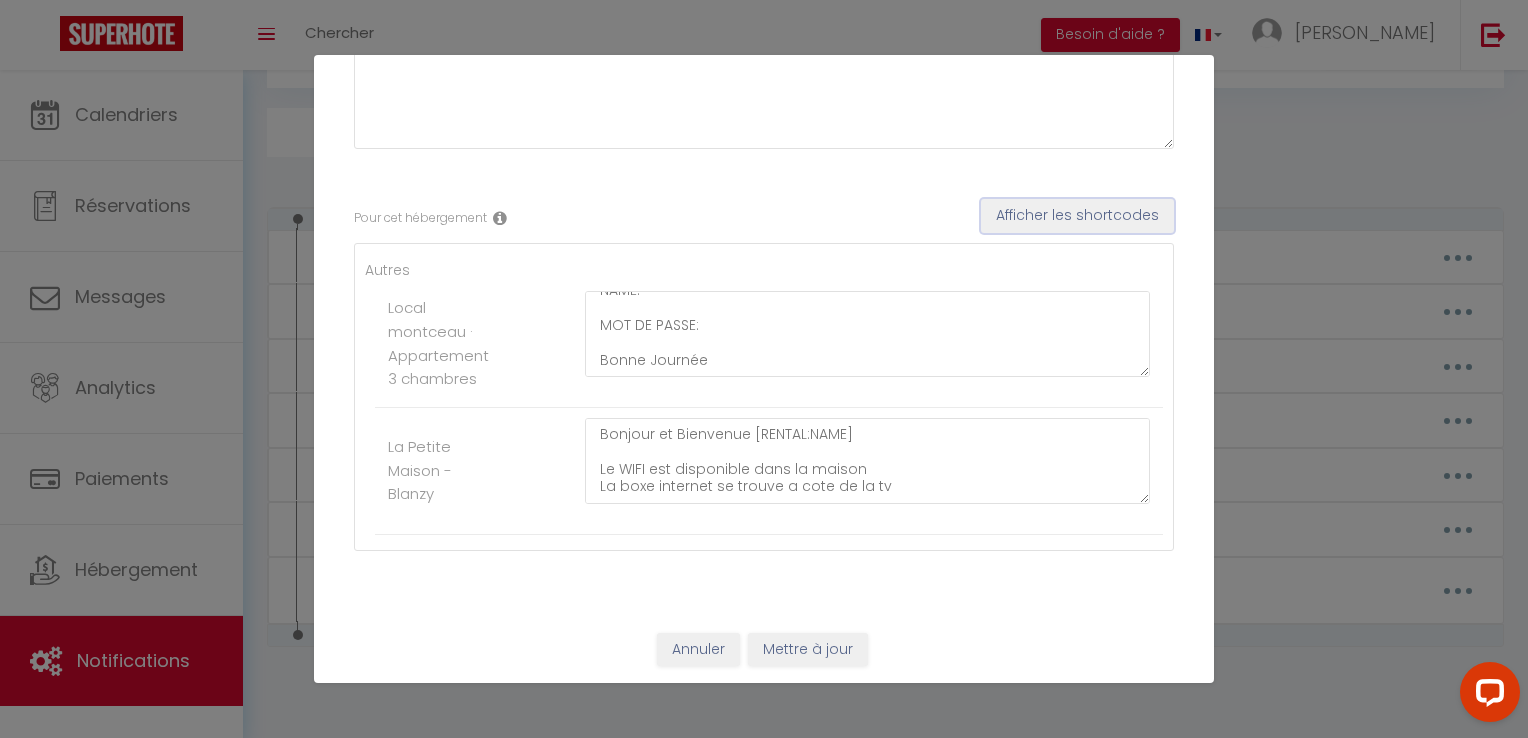 click on "Afficher les shortcodes" at bounding box center [1077, 216] 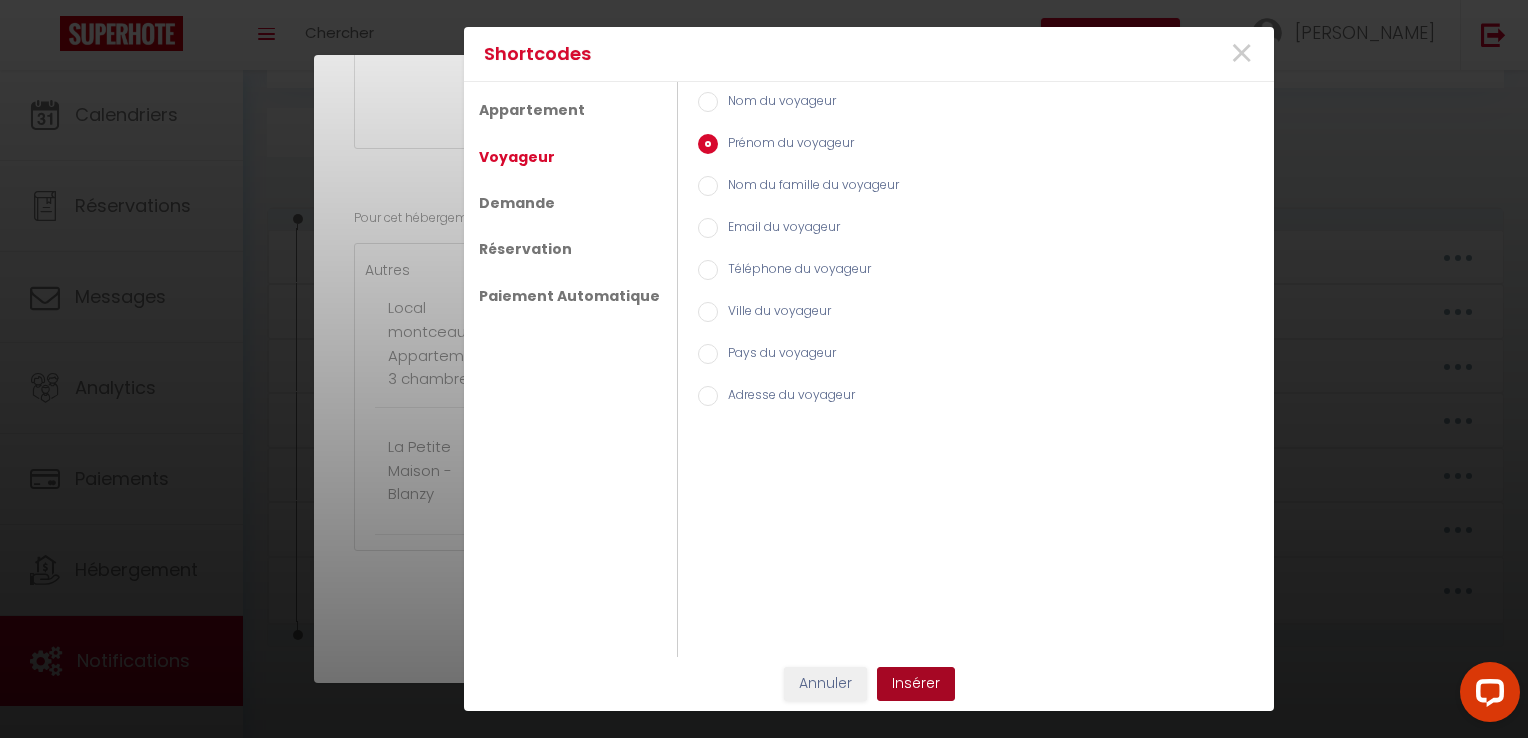 click on "Insérer" at bounding box center [916, 684] 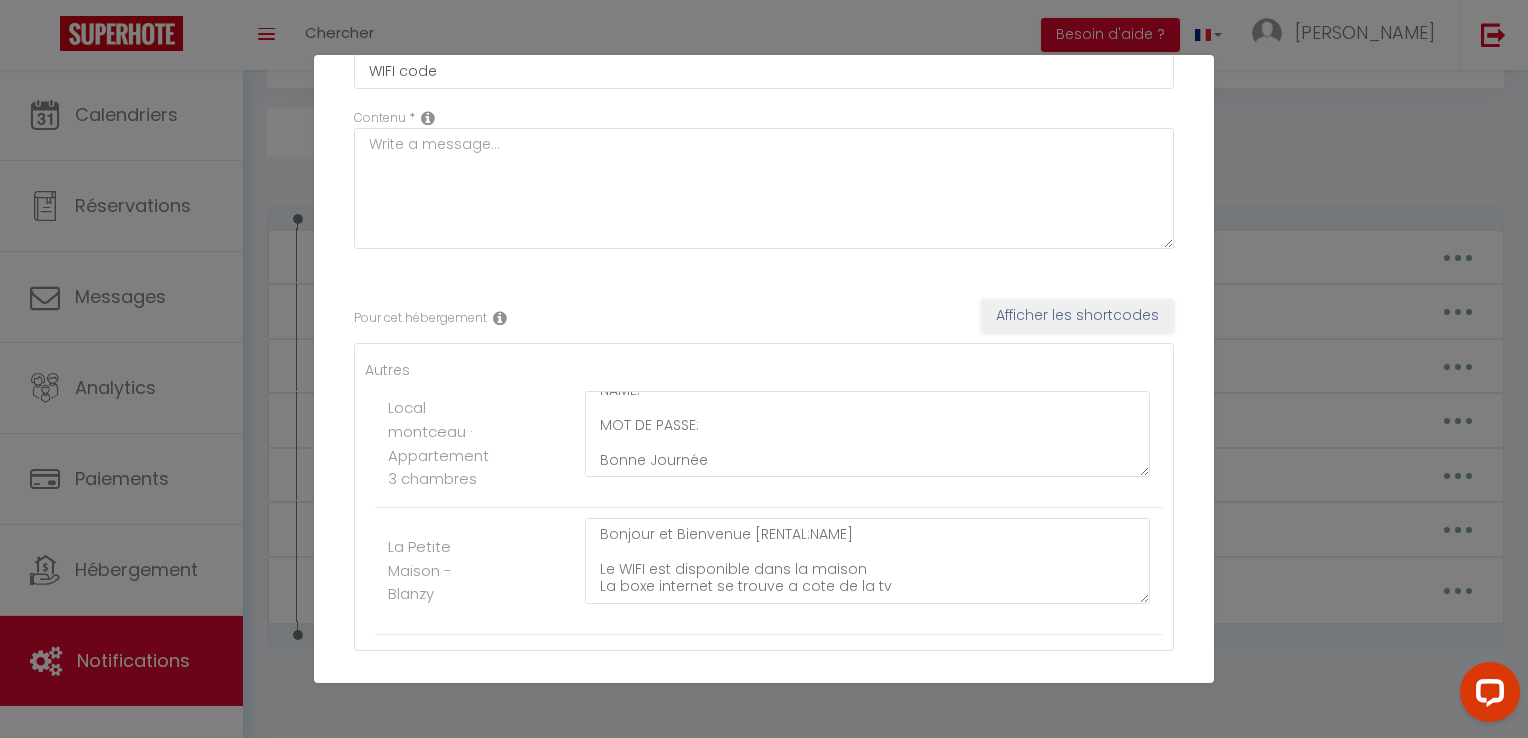 scroll, scrollTop: 0, scrollLeft: 0, axis: both 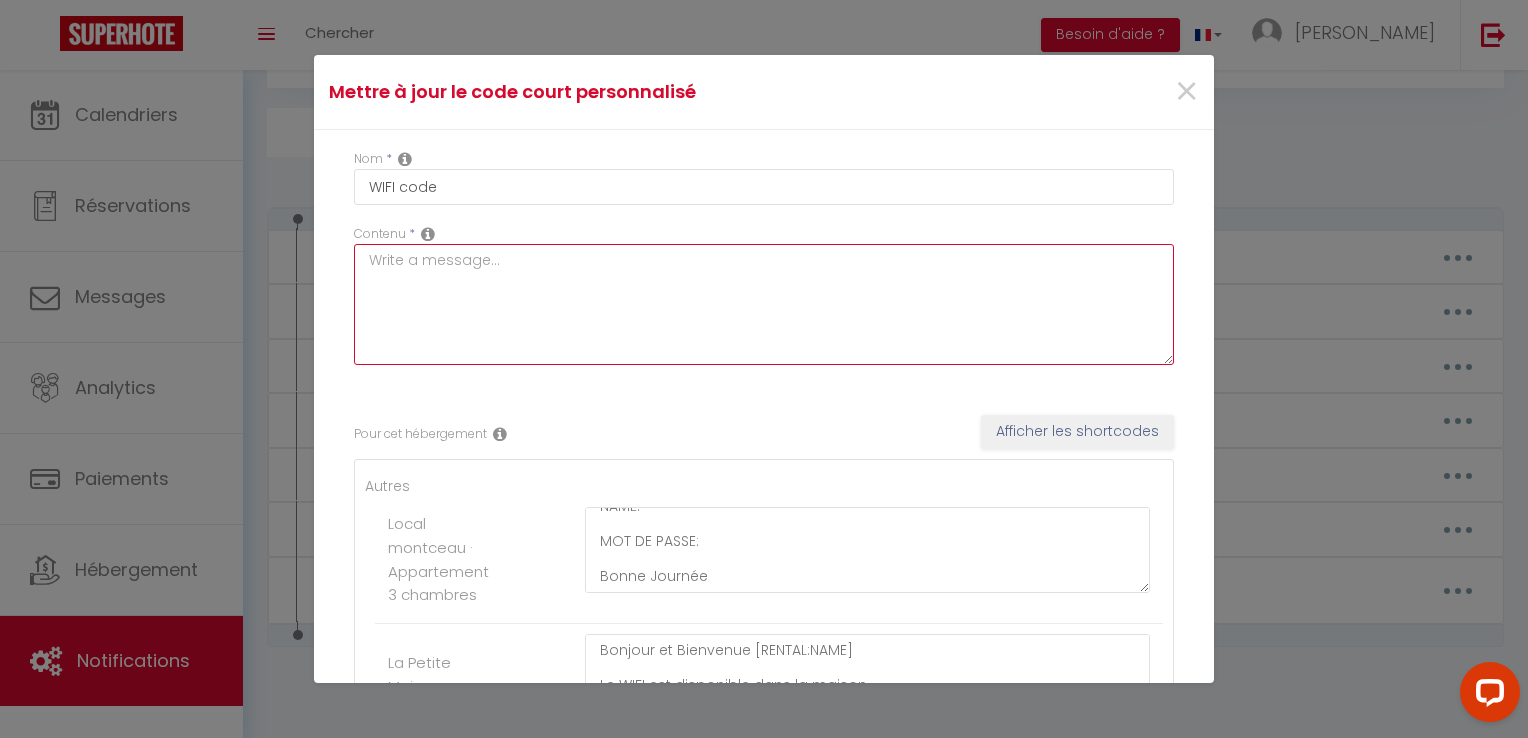 click at bounding box center [764, 304] 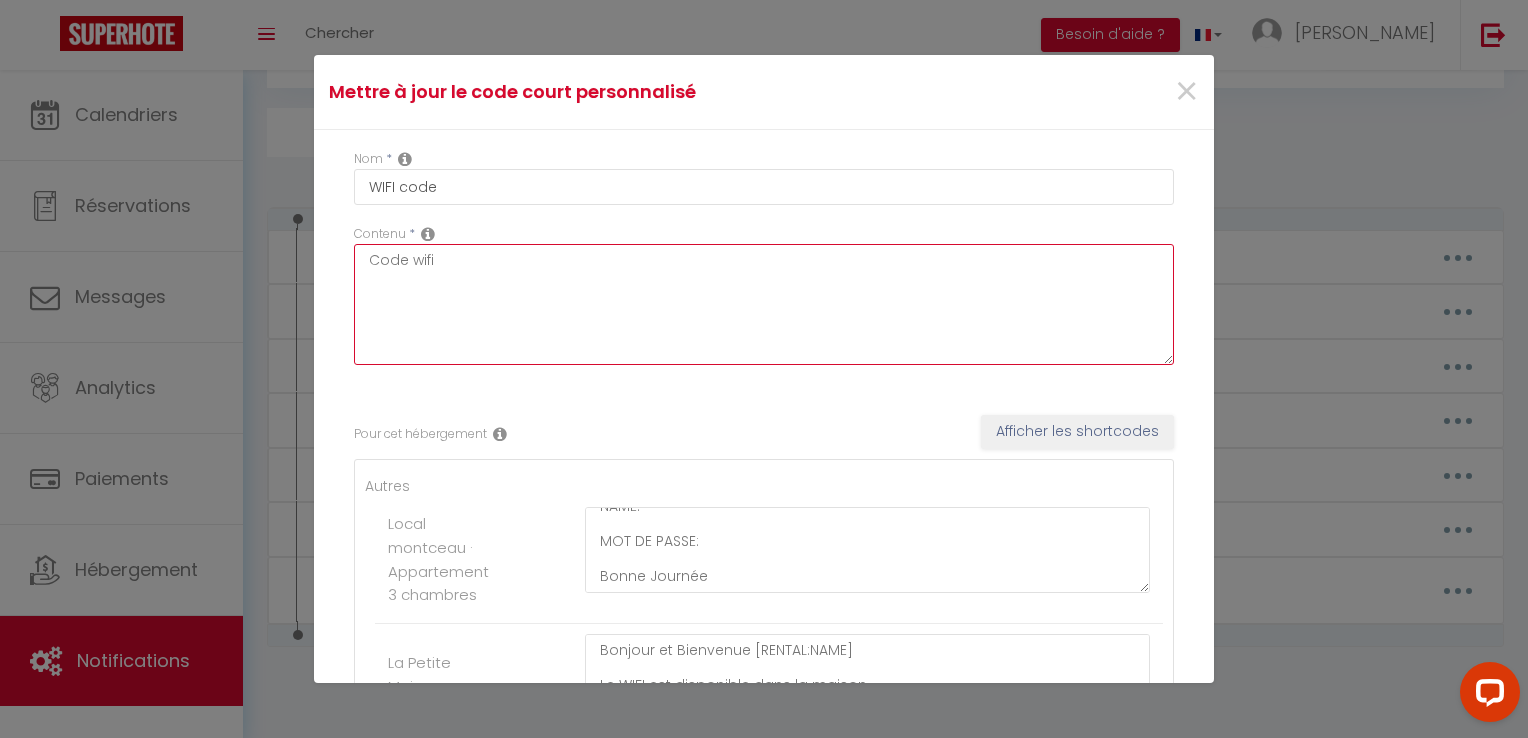 type on "Code wifi" 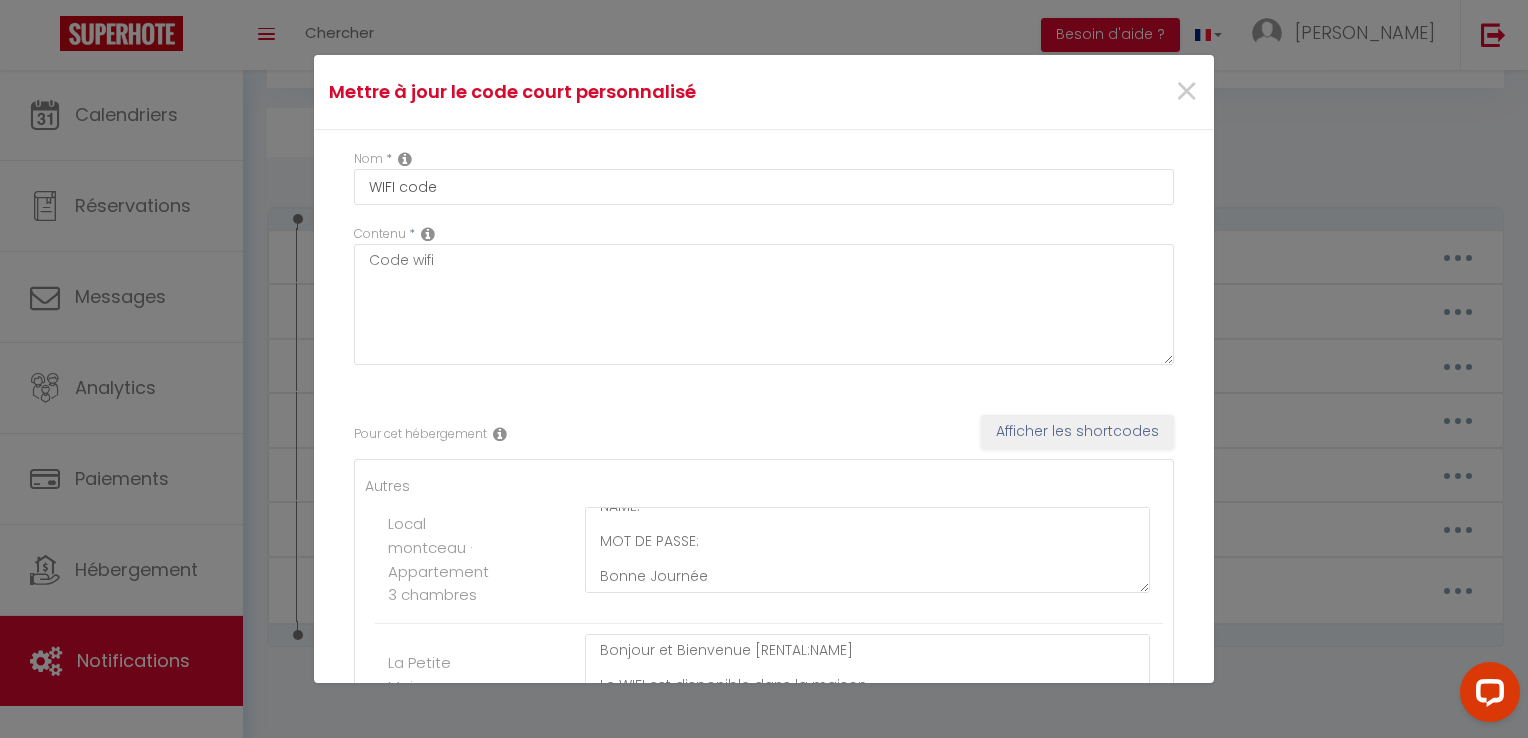 click on "Contenu   *     Code wifi" at bounding box center [764, 305] 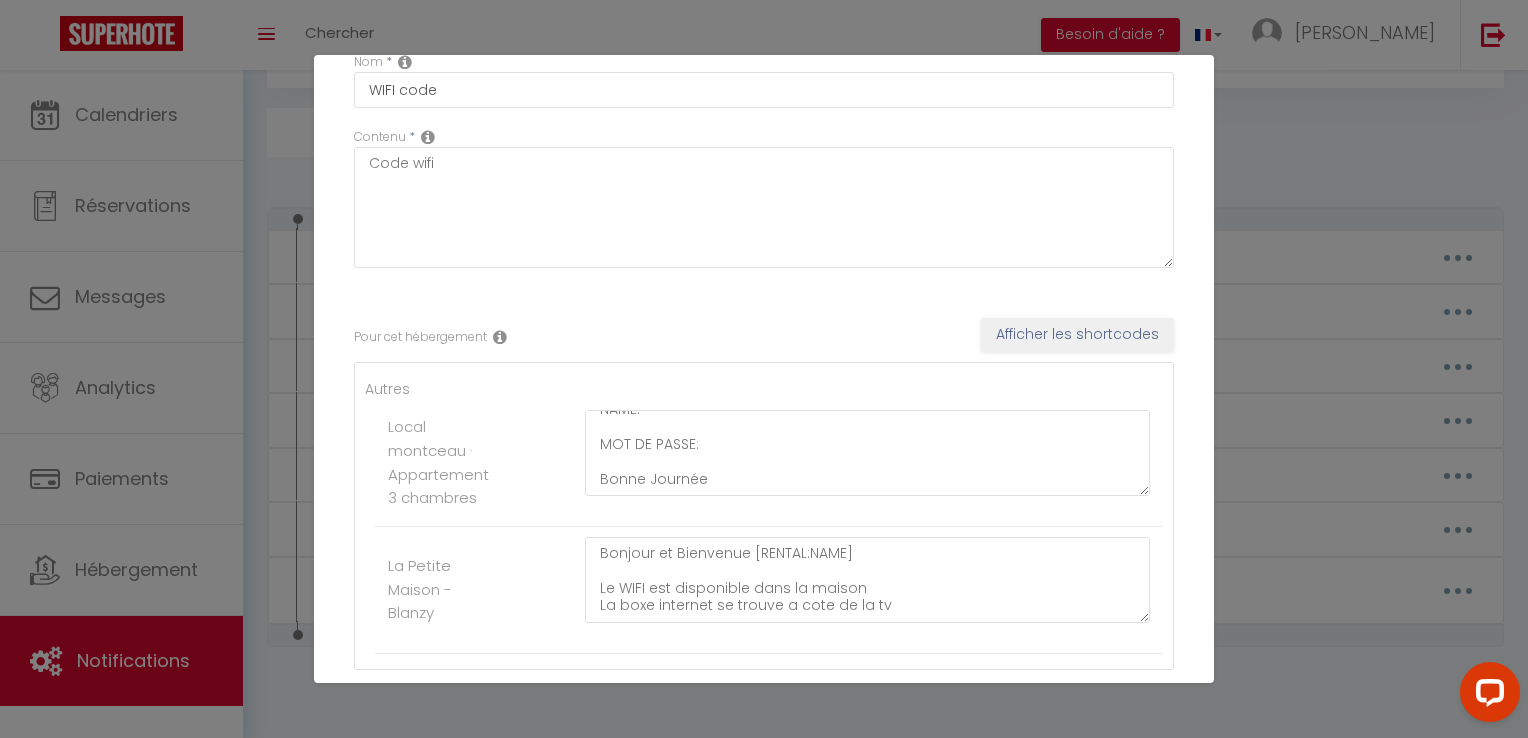 scroll, scrollTop: 200, scrollLeft: 0, axis: vertical 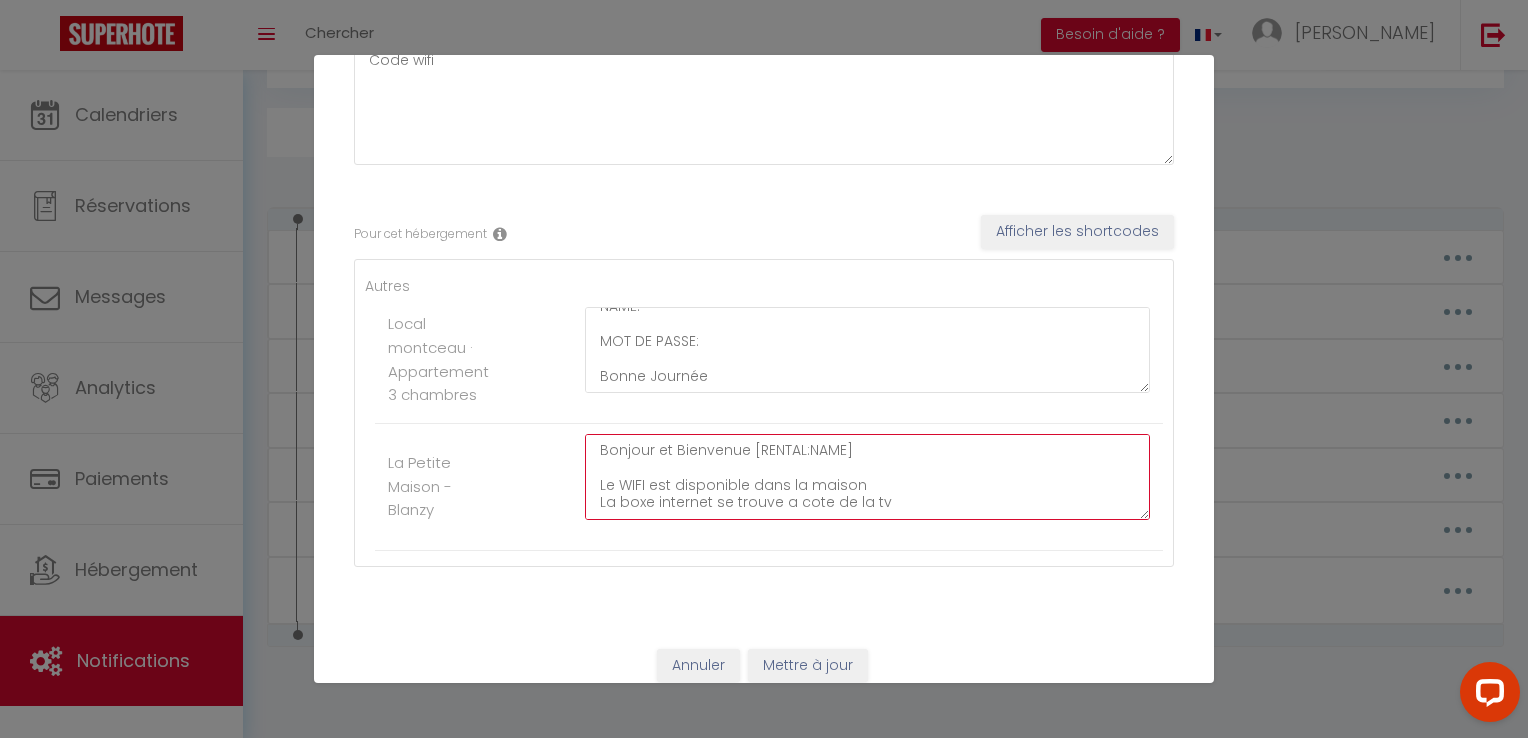 click on "Bonjour et Bienvenue [RENTAL:NAME]
Le WIFI est disponible dans la maison
La boxe internet se trouve a cote de la tv
NAME:           SFR 2B80 OU  SFR 2B80 5G
MOT DE PASSE:      lapetitemaisonblanzy
Bonne Journée" at bounding box center [867, 477] 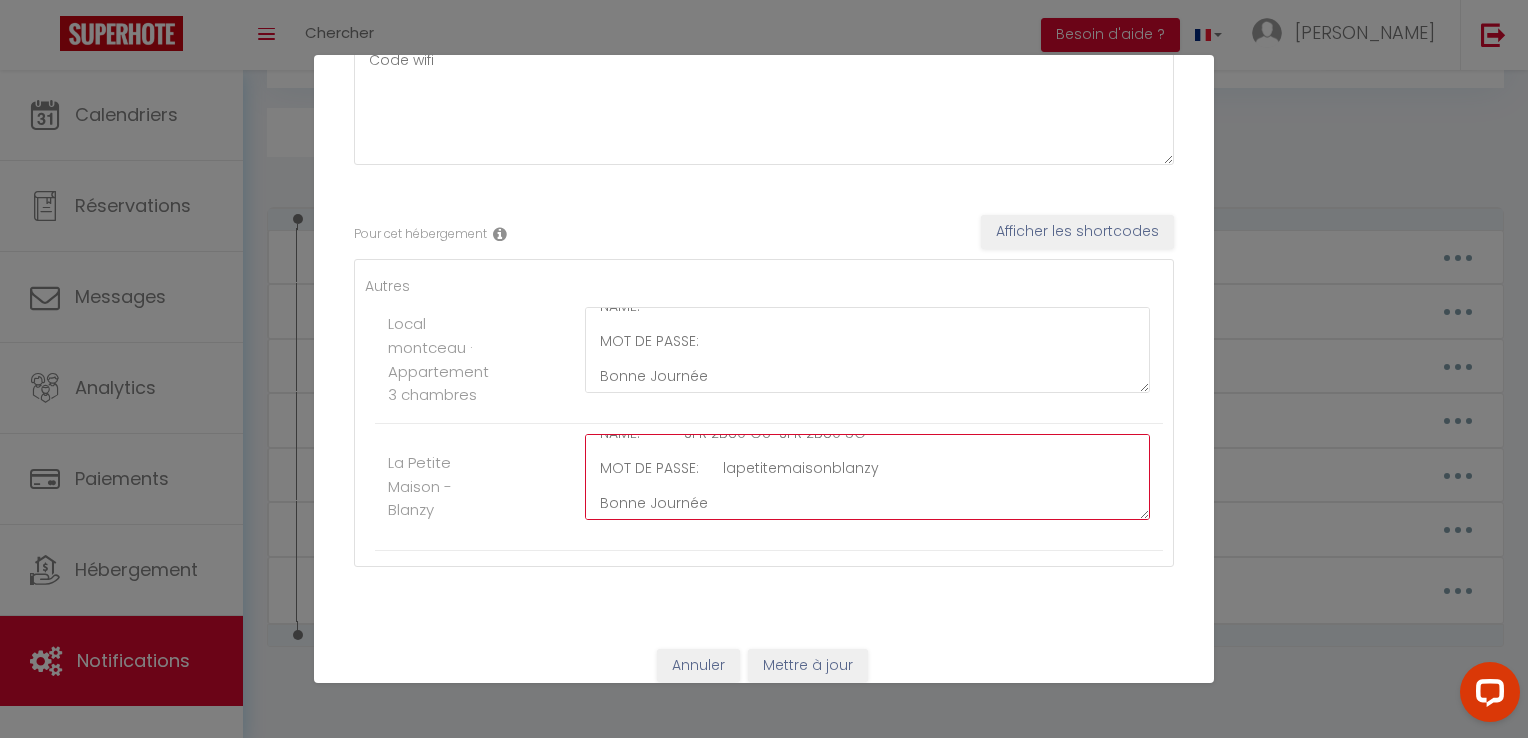 scroll, scrollTop: 104, scrollLeft: 0, axis: vertical 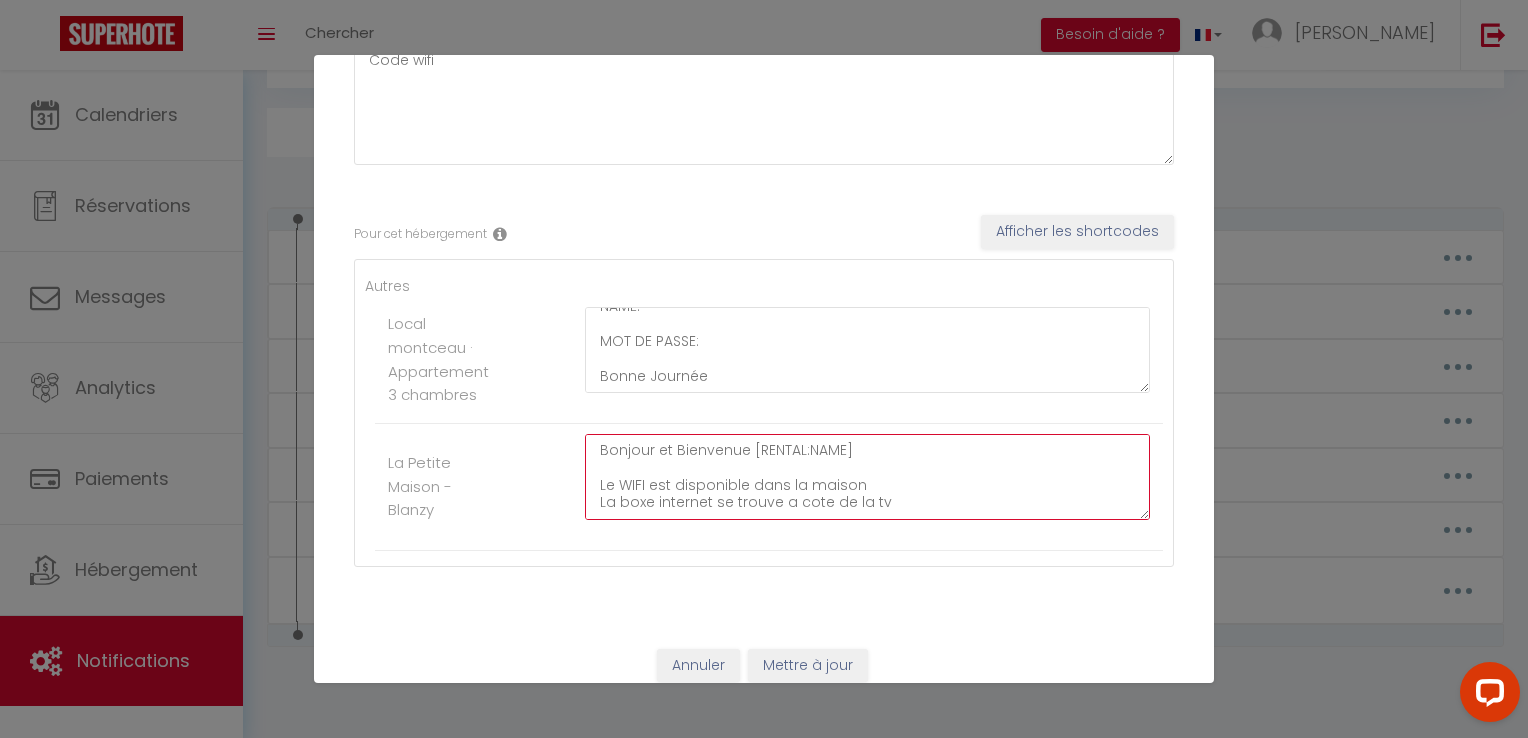 click on "Bonjour et Bienvenue [RENTAL:NAME]
Le WIFI est disponible dans la maison
La boxe internet se trouve a cote de la tv
NAME:           SFR 2B80 OU  SFR 2B80 5G
MOT DE PASSE:      lapetitemaisonblanzy
Bonne Journée" at bounding box center (867, 477) 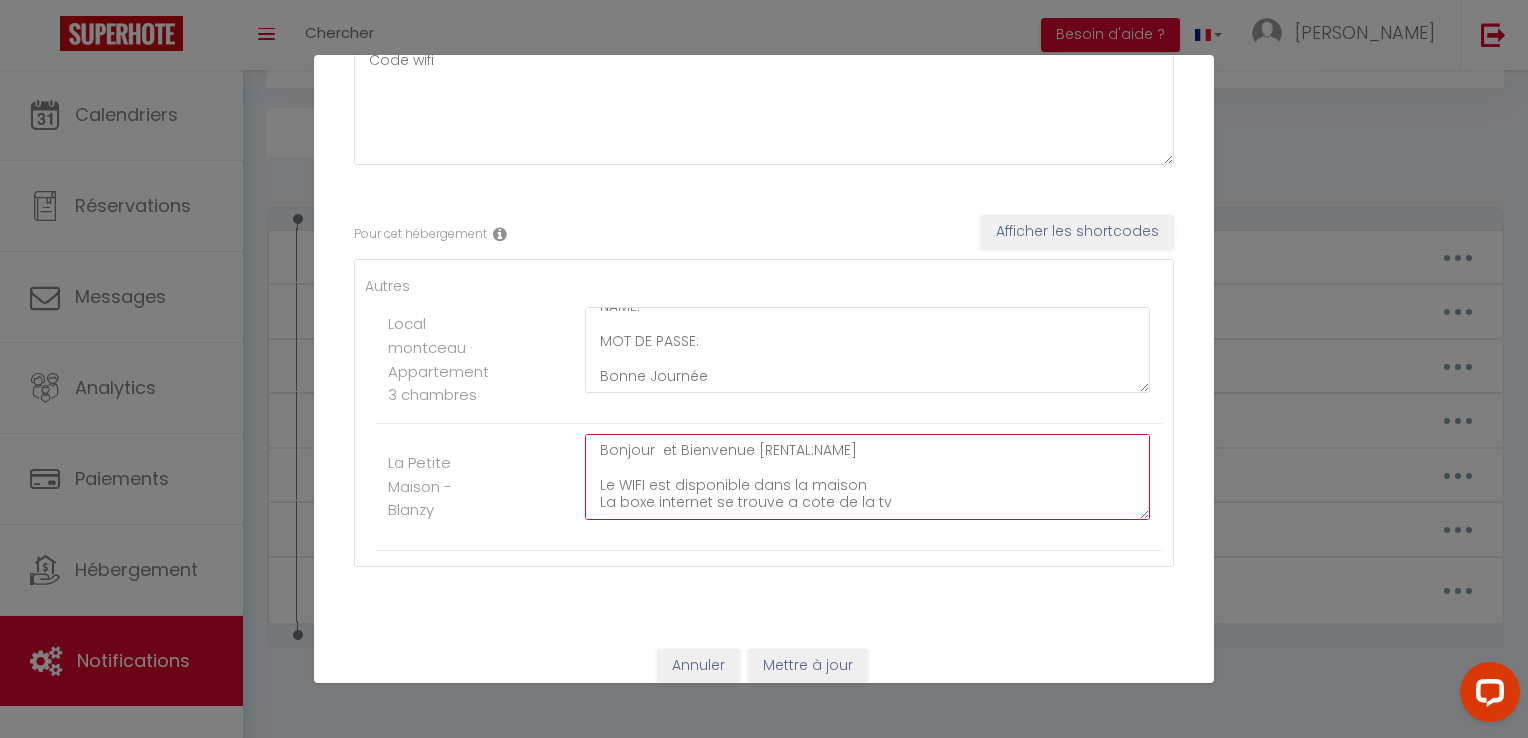 type on "Bonjour  et Bienvenue [RENTAL:NAME]
Le WIFI est disponible dans la maison
La boxe internet se trouve a cote de la tv
NAME:           SFR 2B80 OU  SFR 2B80 5G
MOT DE PASSE:      lapetitemaisonblanzy
Bonne Journée" 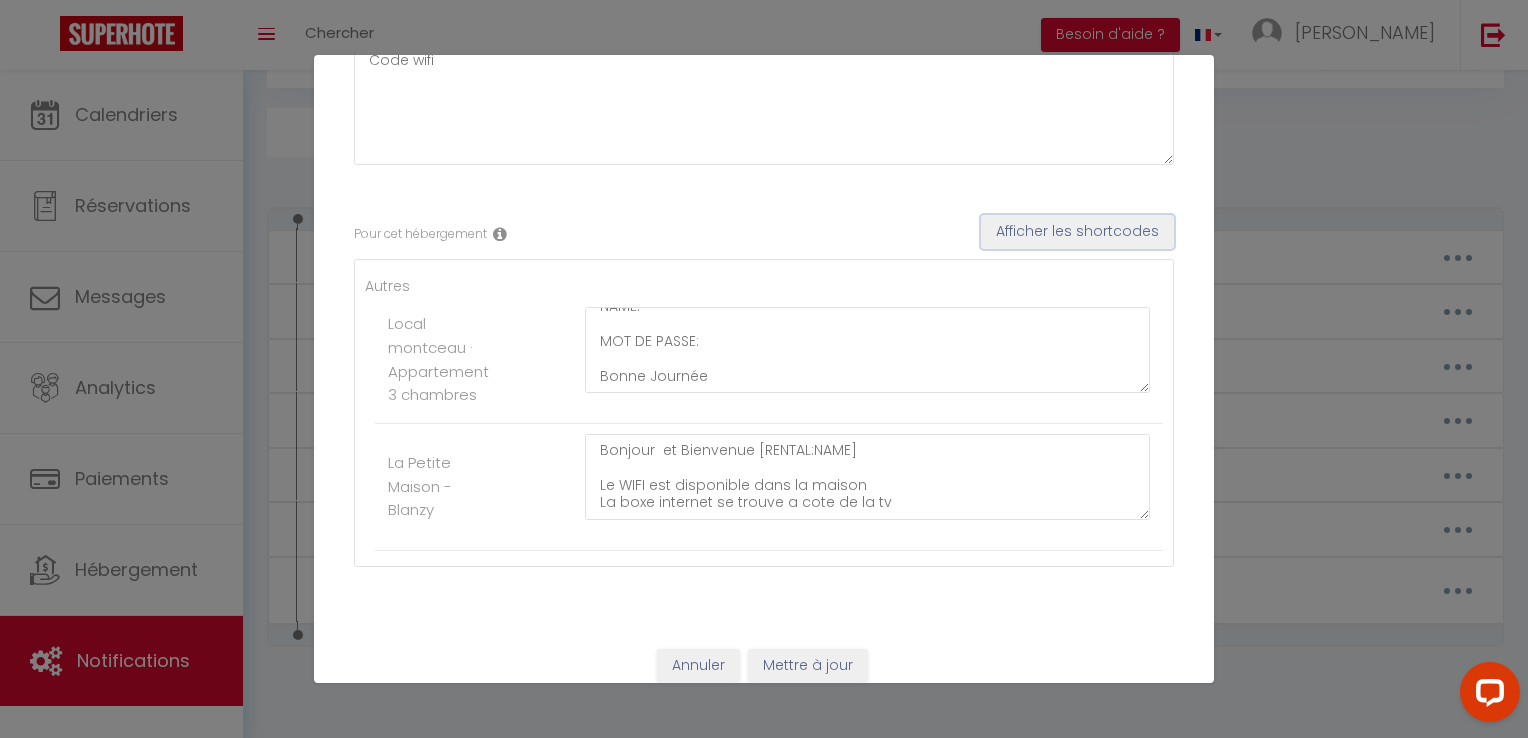 click on "Afficher les shortcodes" at bounding box center [1077, 232] 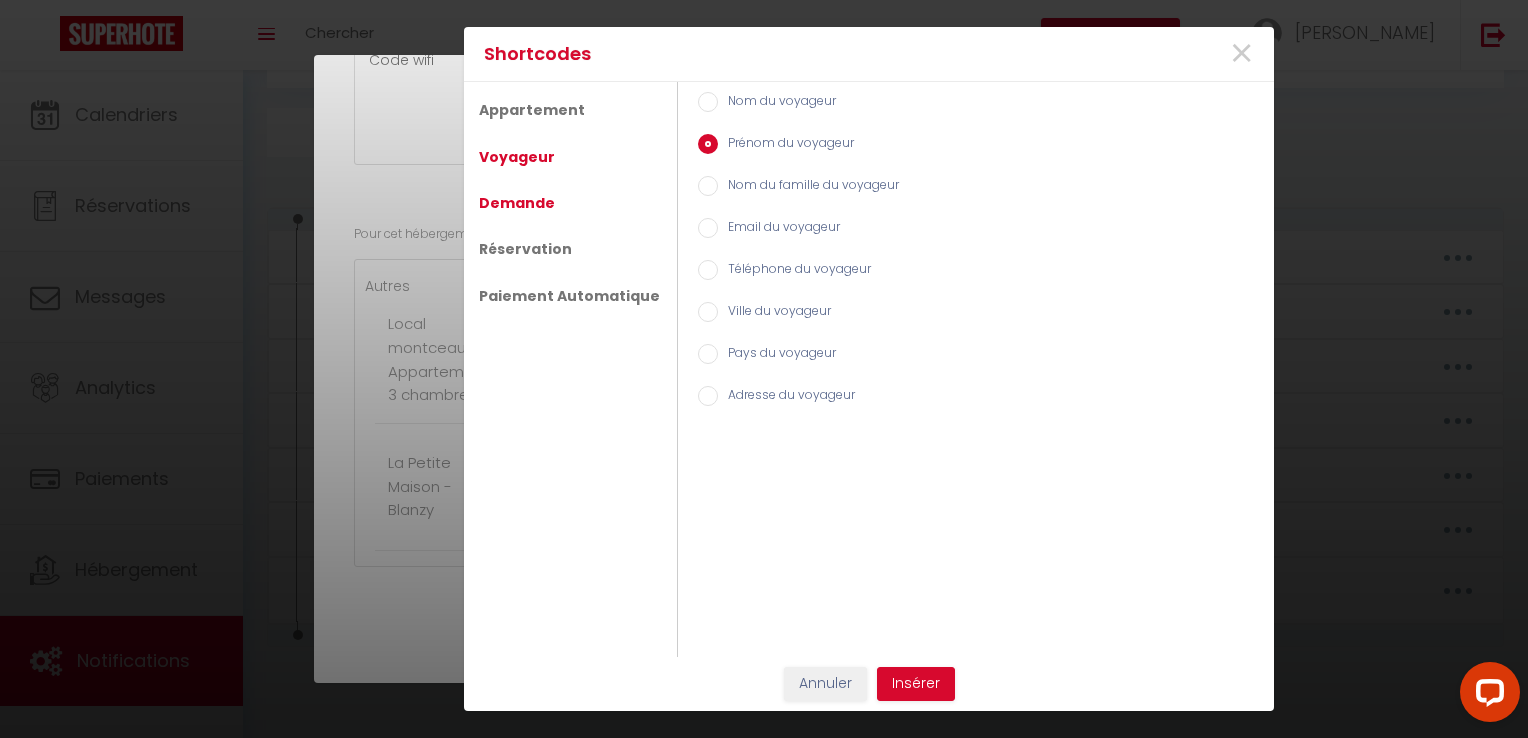 click on "Demande" at bounding box center [517, 203] 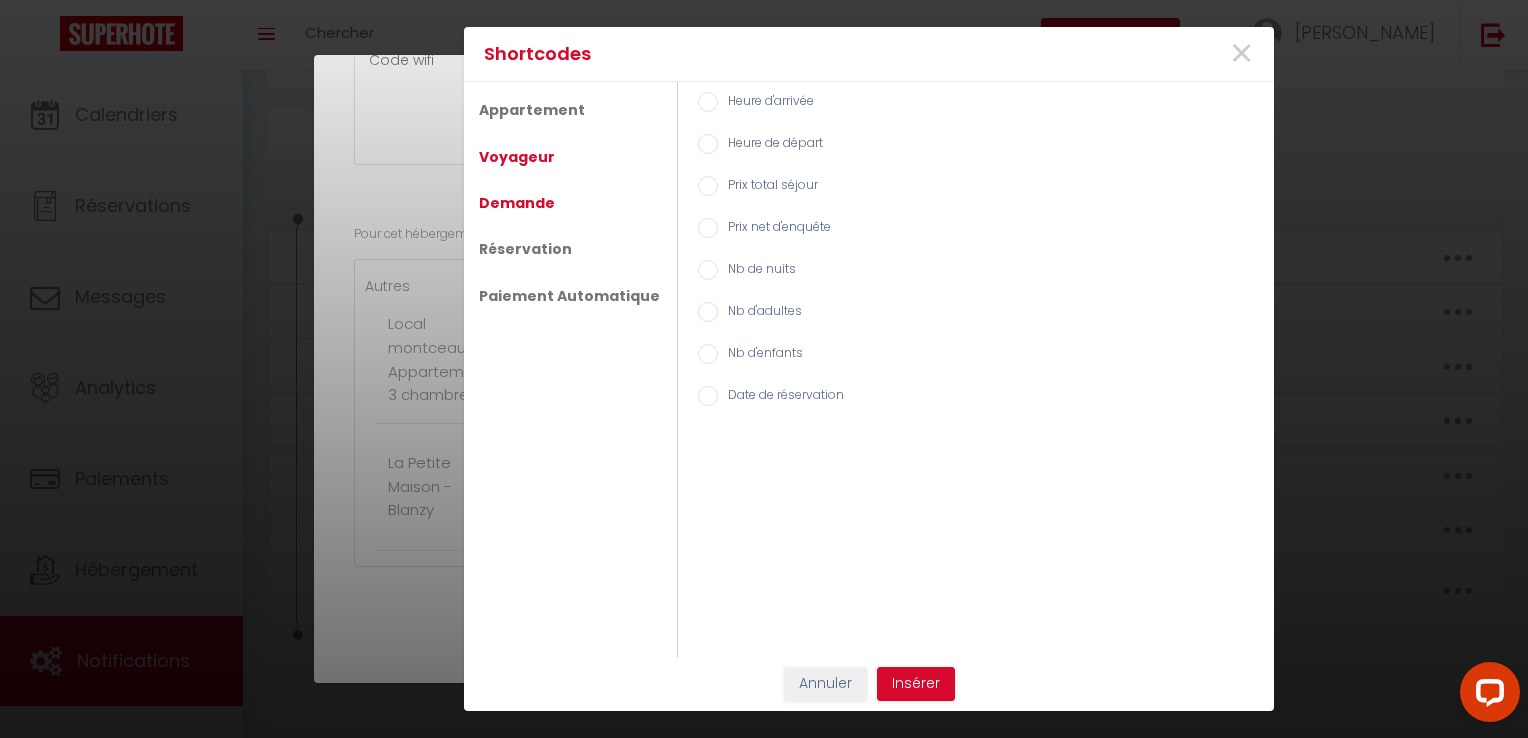 click on "Voyageur" at bounding box center [517, 157] 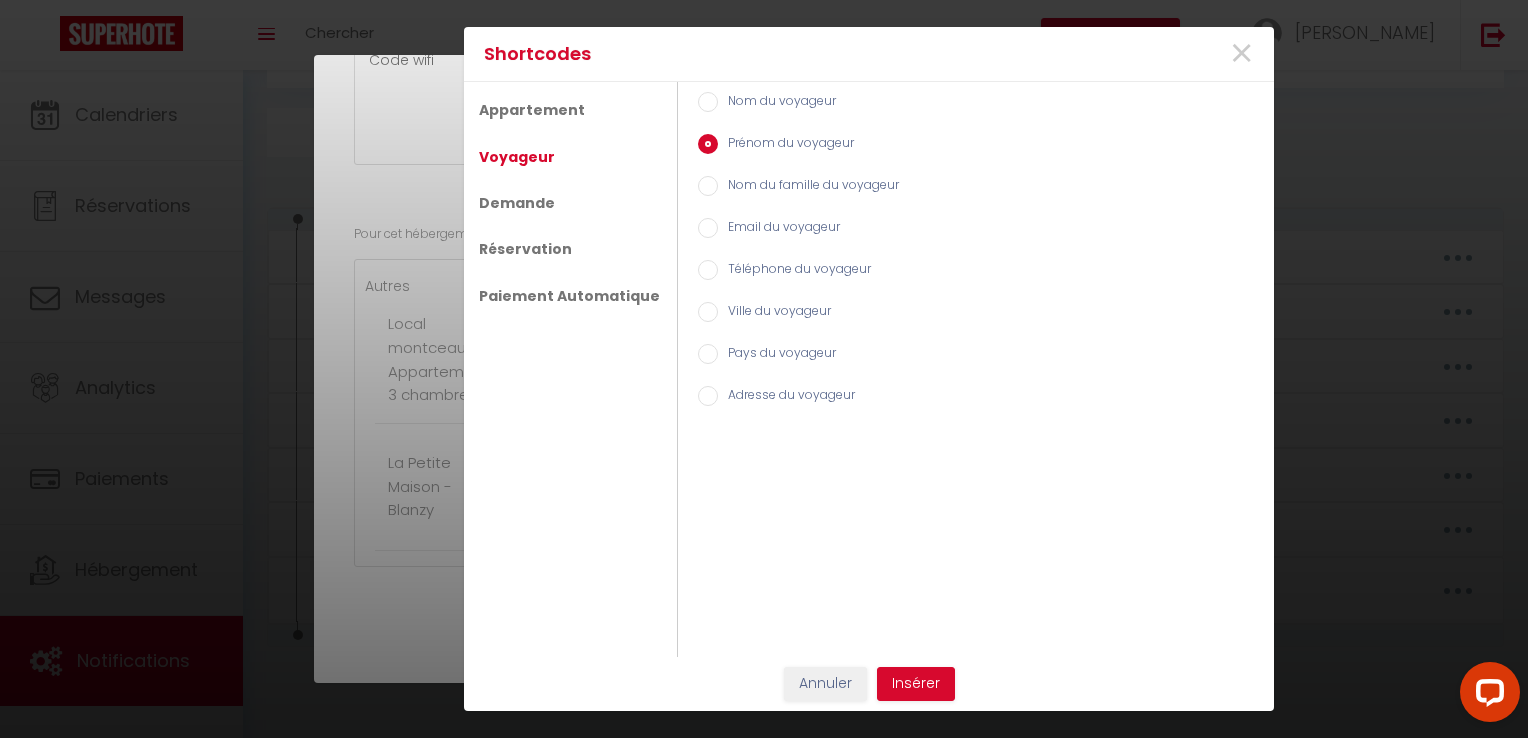 click on "Nom du famille du voyageur" at bounding box center [808, 187] 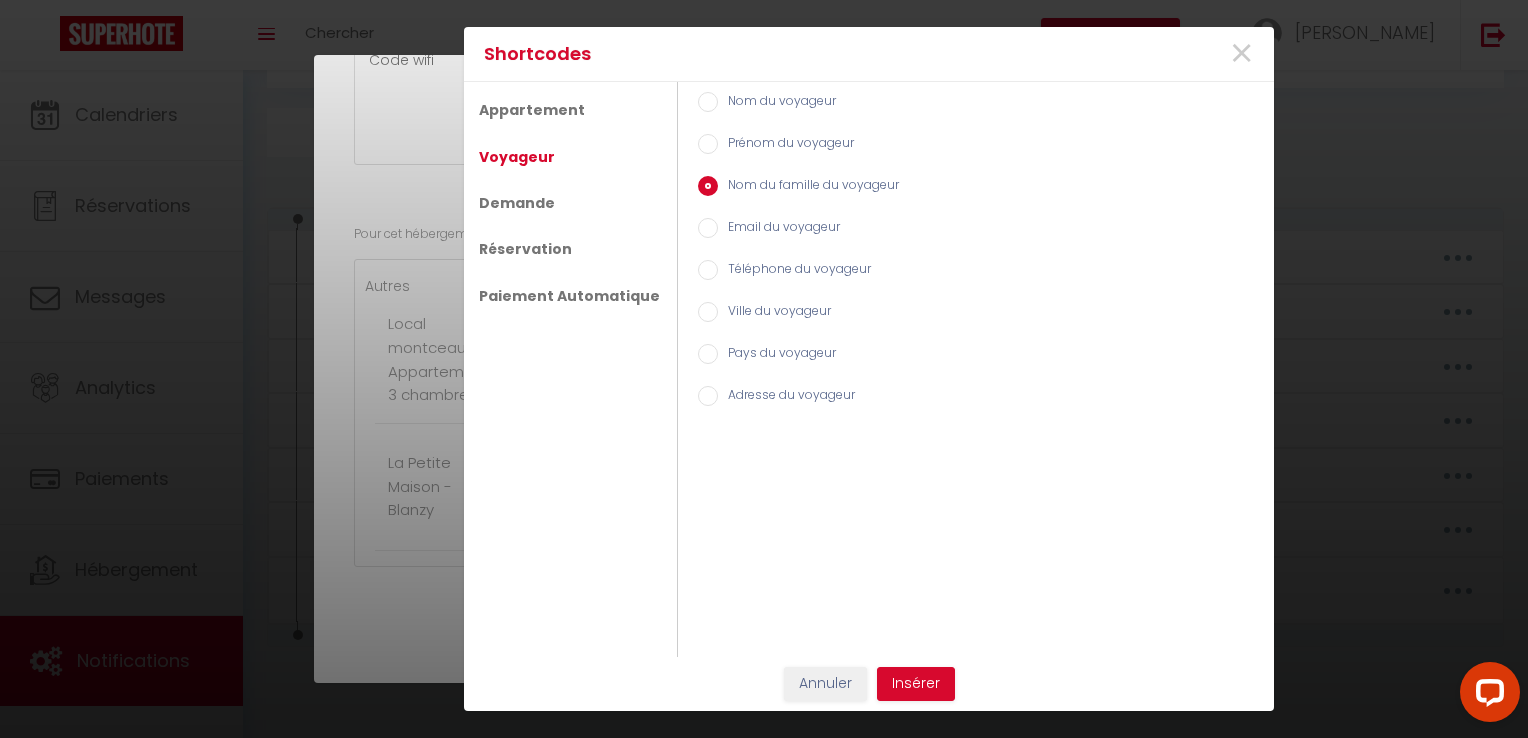 radio on "true" 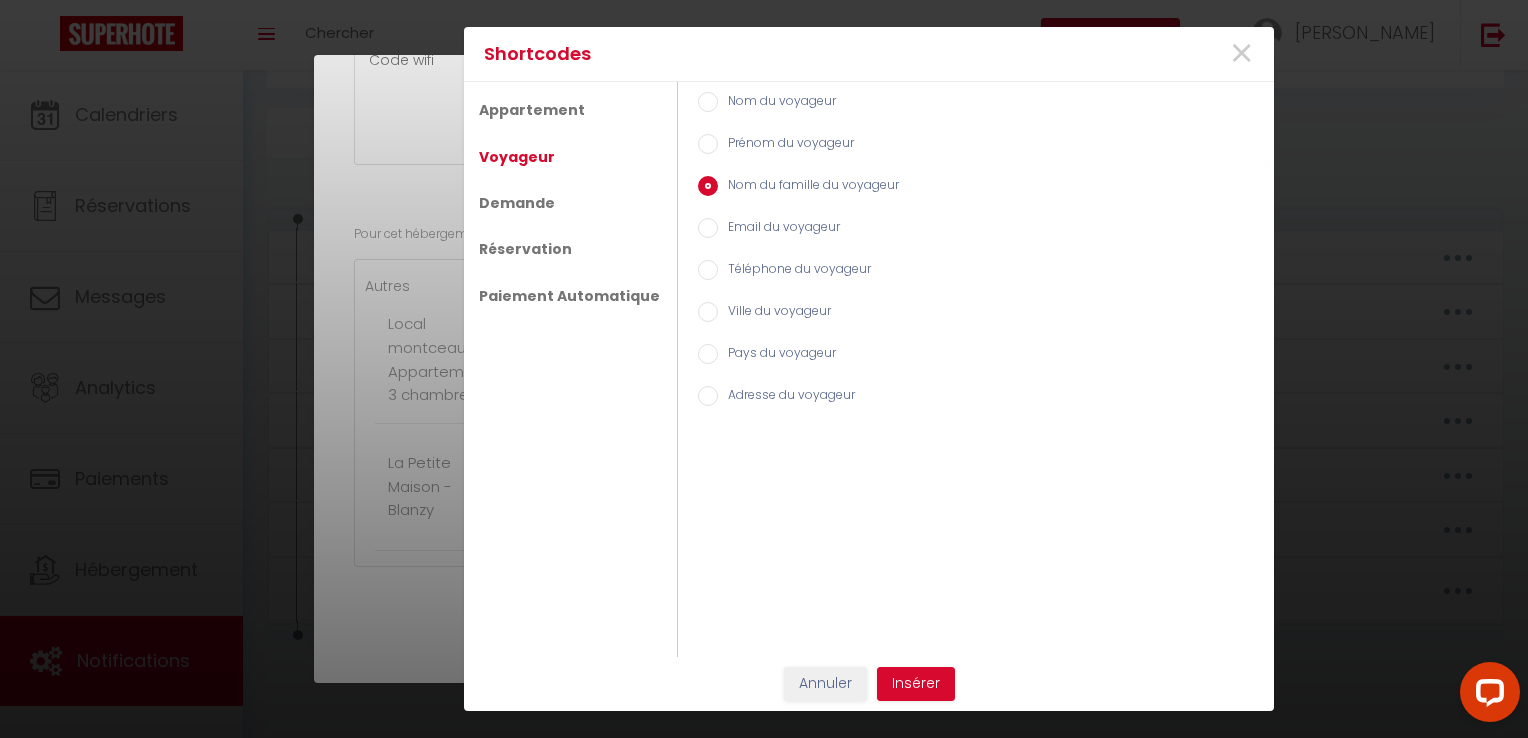 click on "Prénom du voyageur" at bounding box center [786, 145] 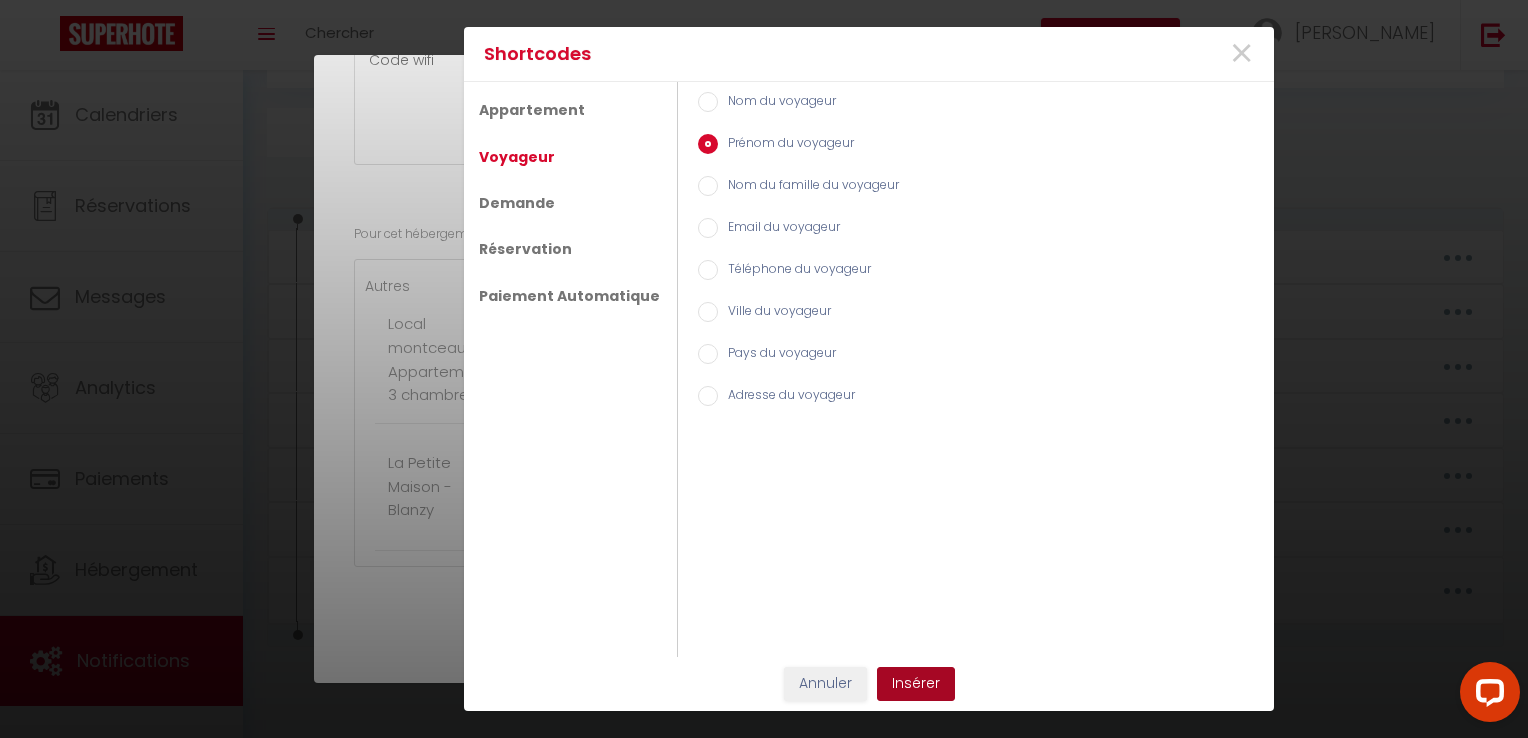 click on "Insérer" at bounding box center (916, 684) 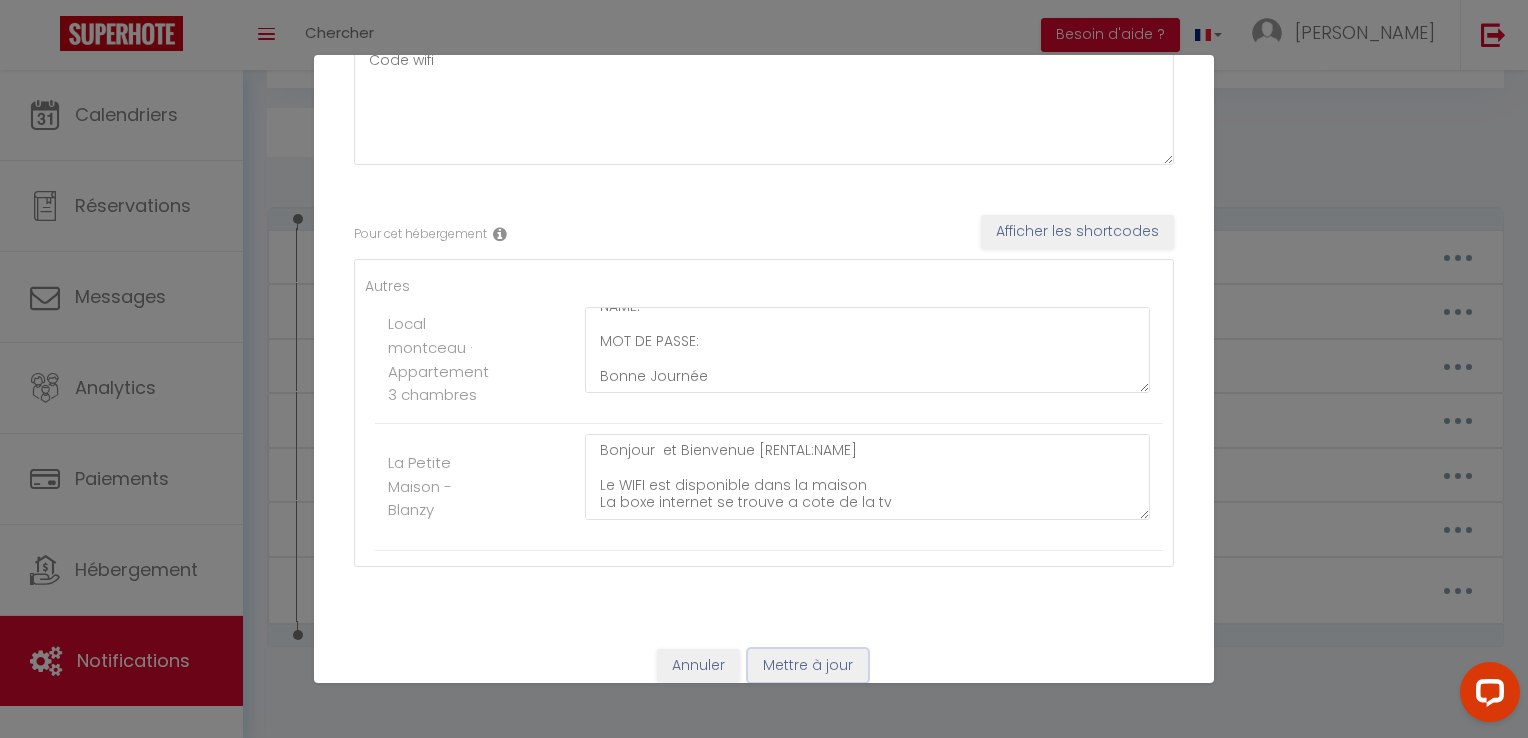 click on "Mettre à jour" at bounding box center [808, 666] 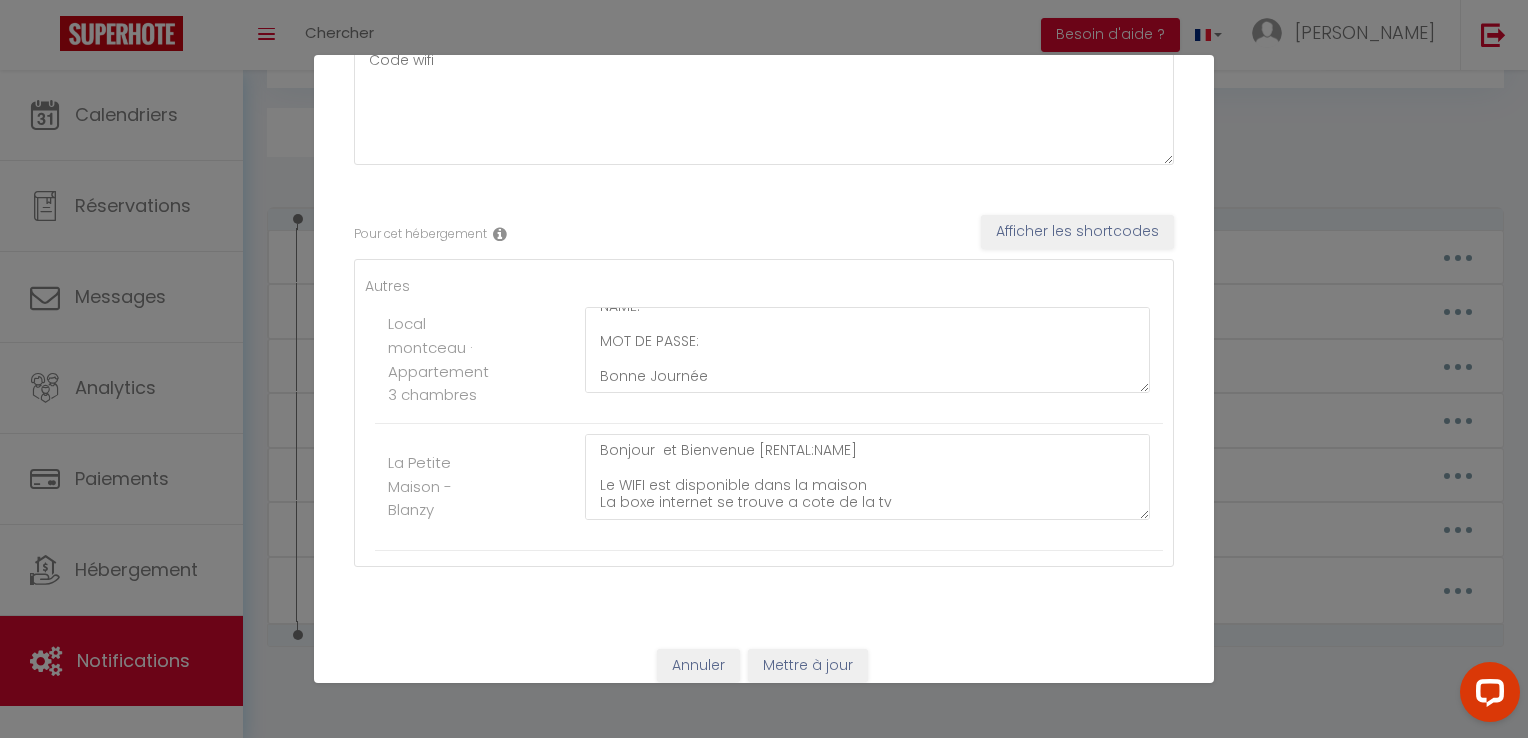 type on "Bonjour [GUEST:FIRST_NAME] et Bienvenue [RENTAL:NAME]
Le WIFI est disponible dans la maison
La boxe internet se trouve a cote de la tv
NAME:           SFR 2B80 OU  SFR 2B80 5G
MOT DE PASSE:      lapetitemaisonblanzy
Bonne Journée" 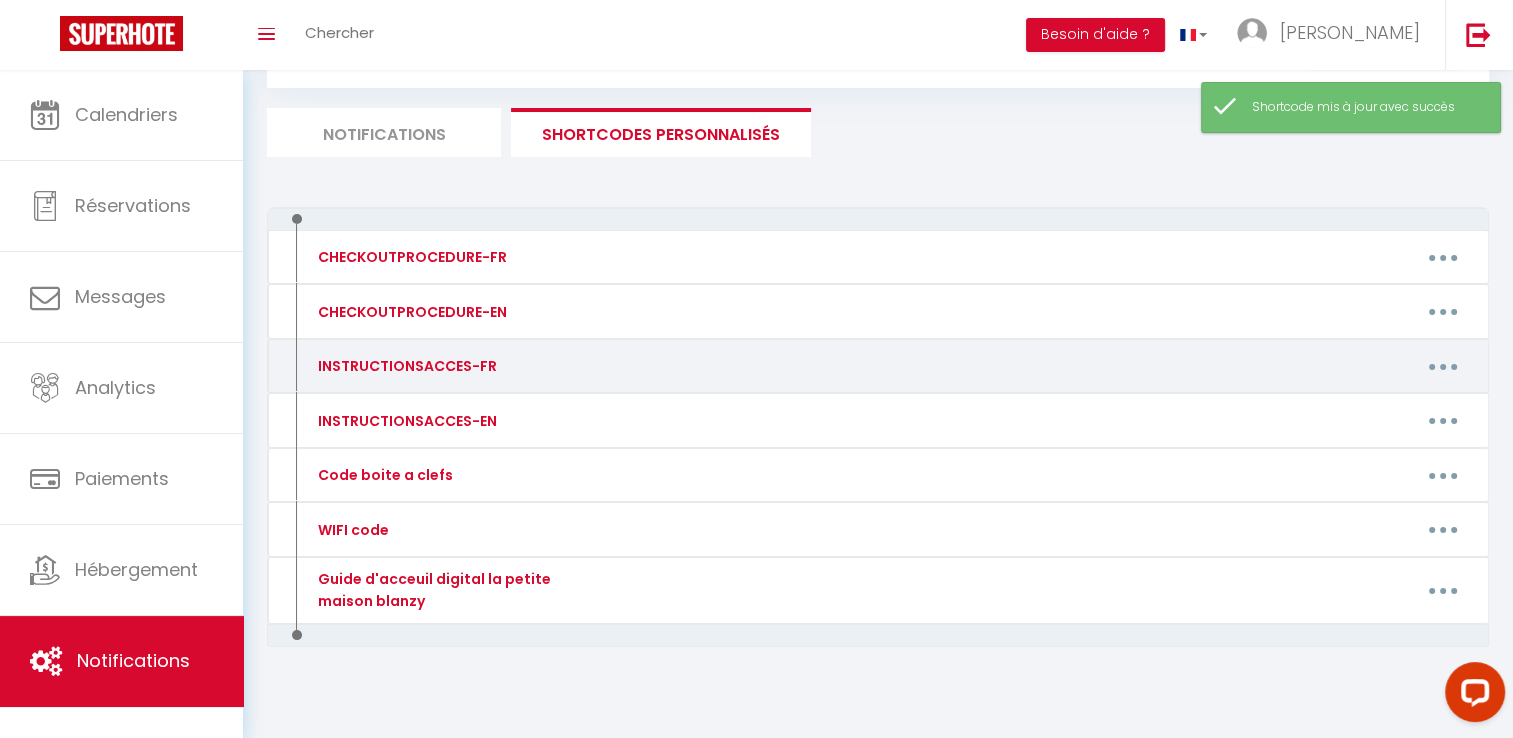 click at bounding box center [1443, 366] 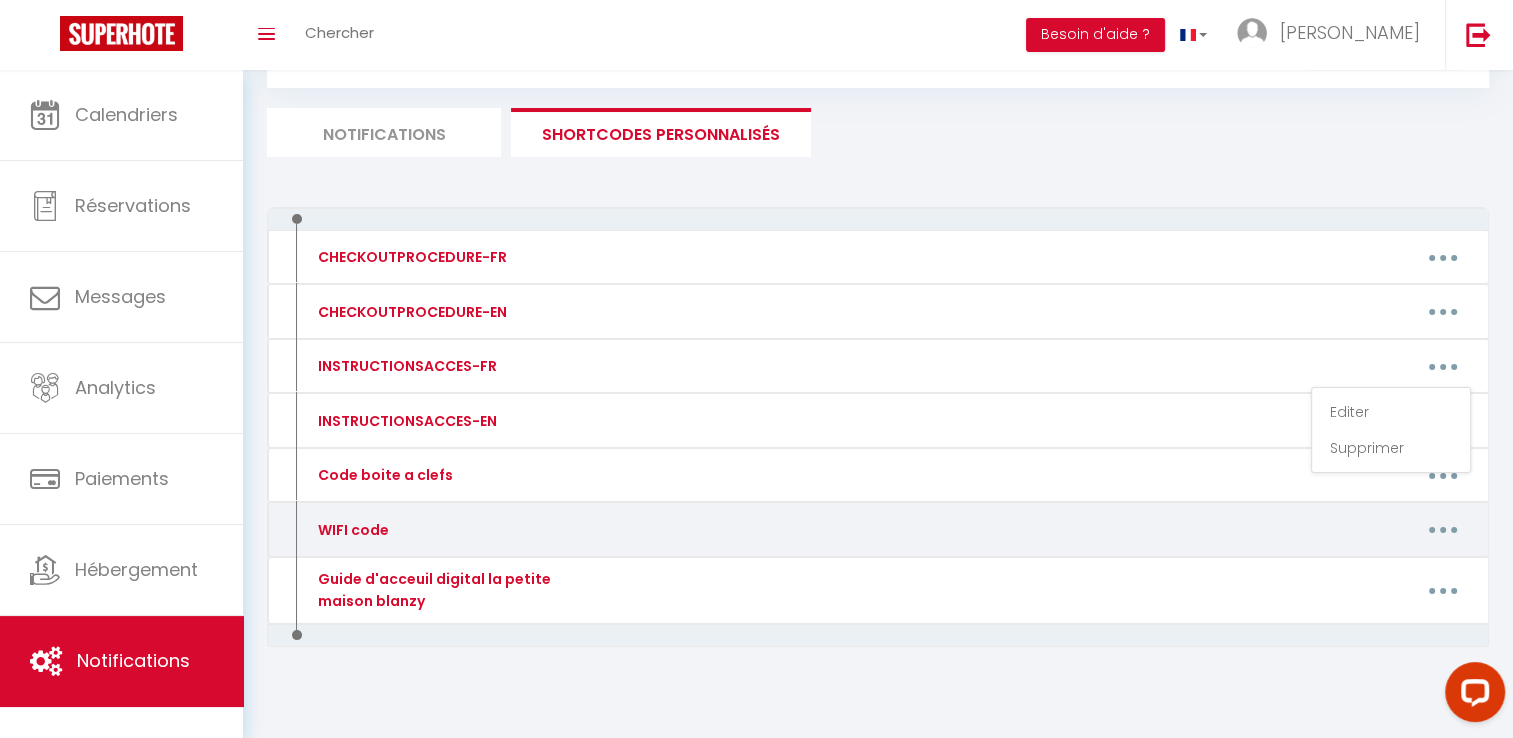 click at bounding box center (1443, 530) 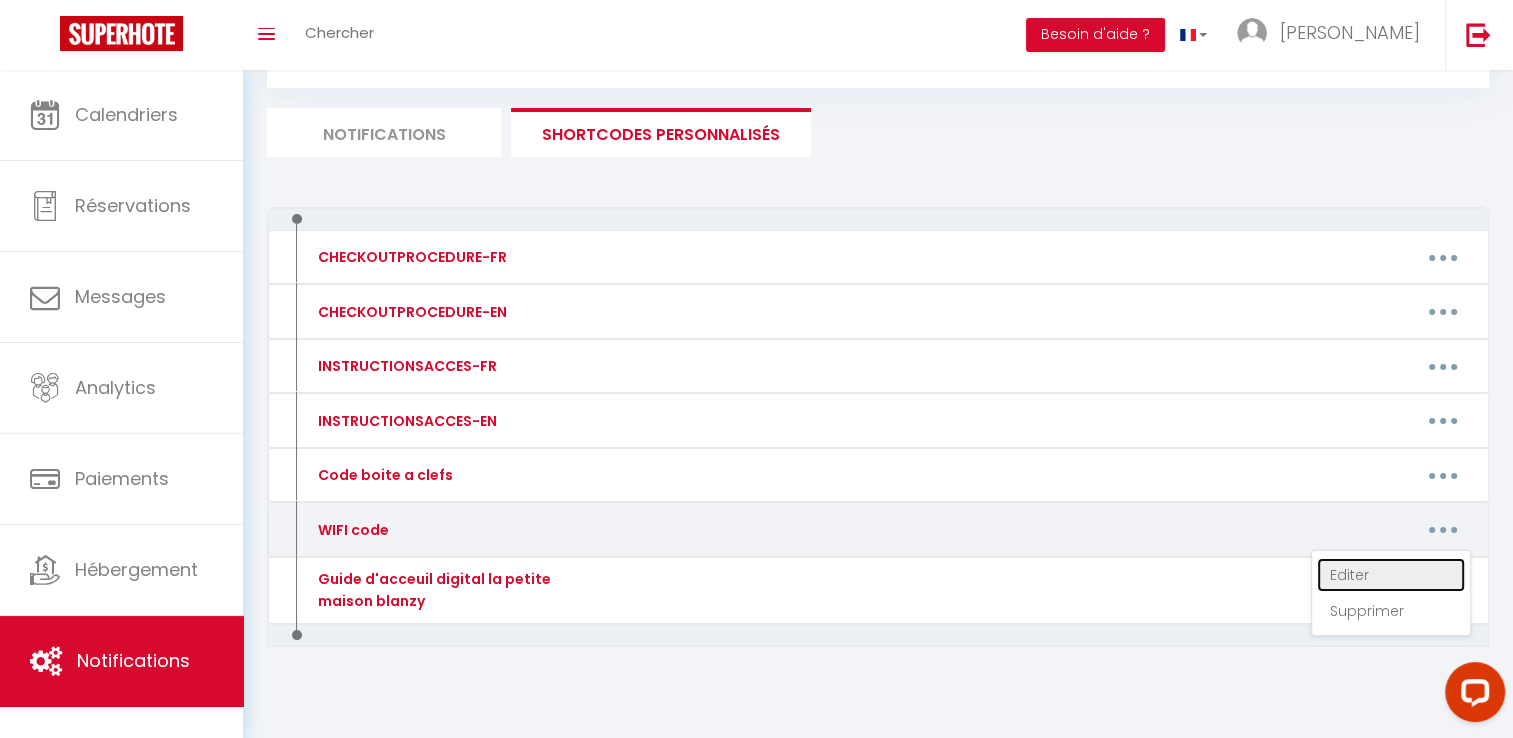 click on "Editer" at bounding box center (1391, 575) 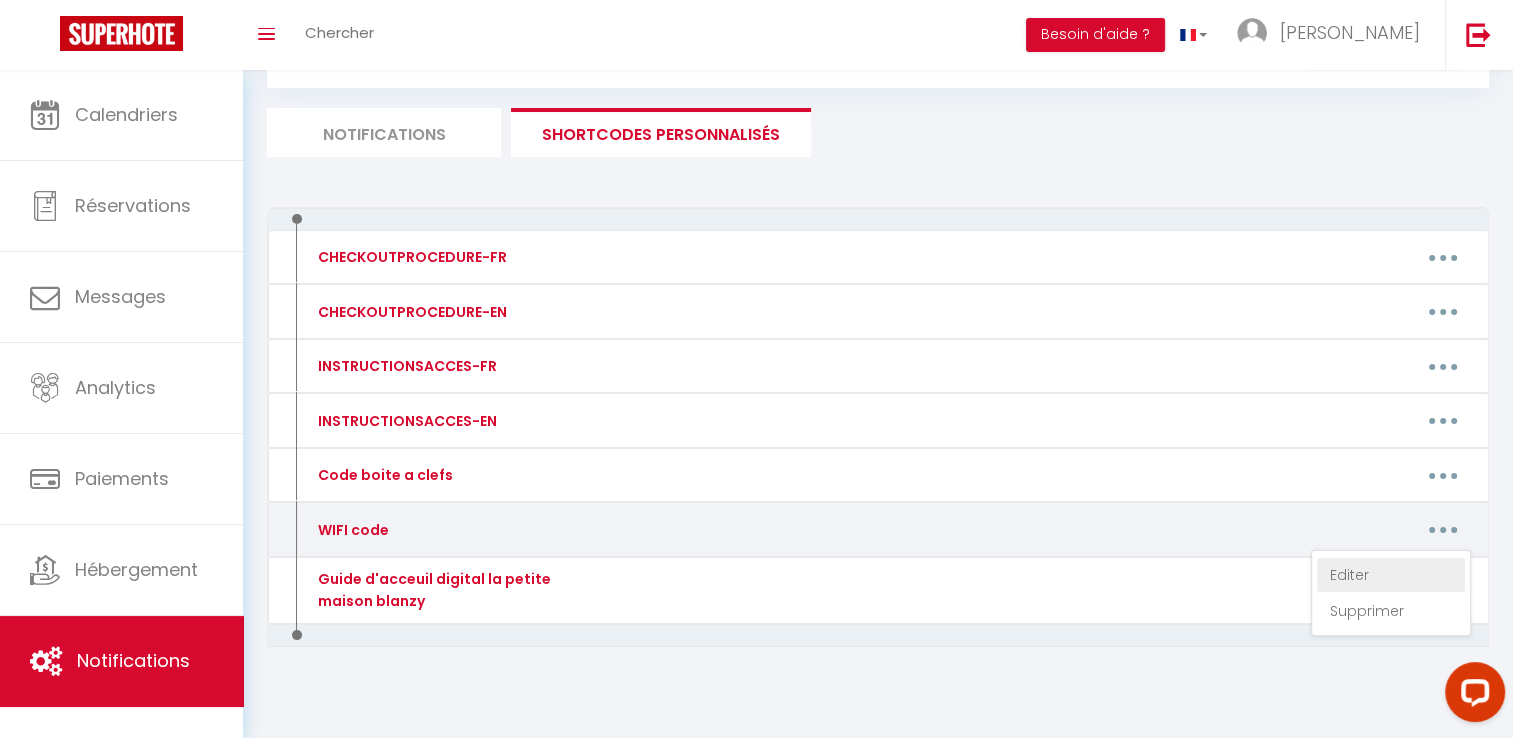 type on "WIFI code" 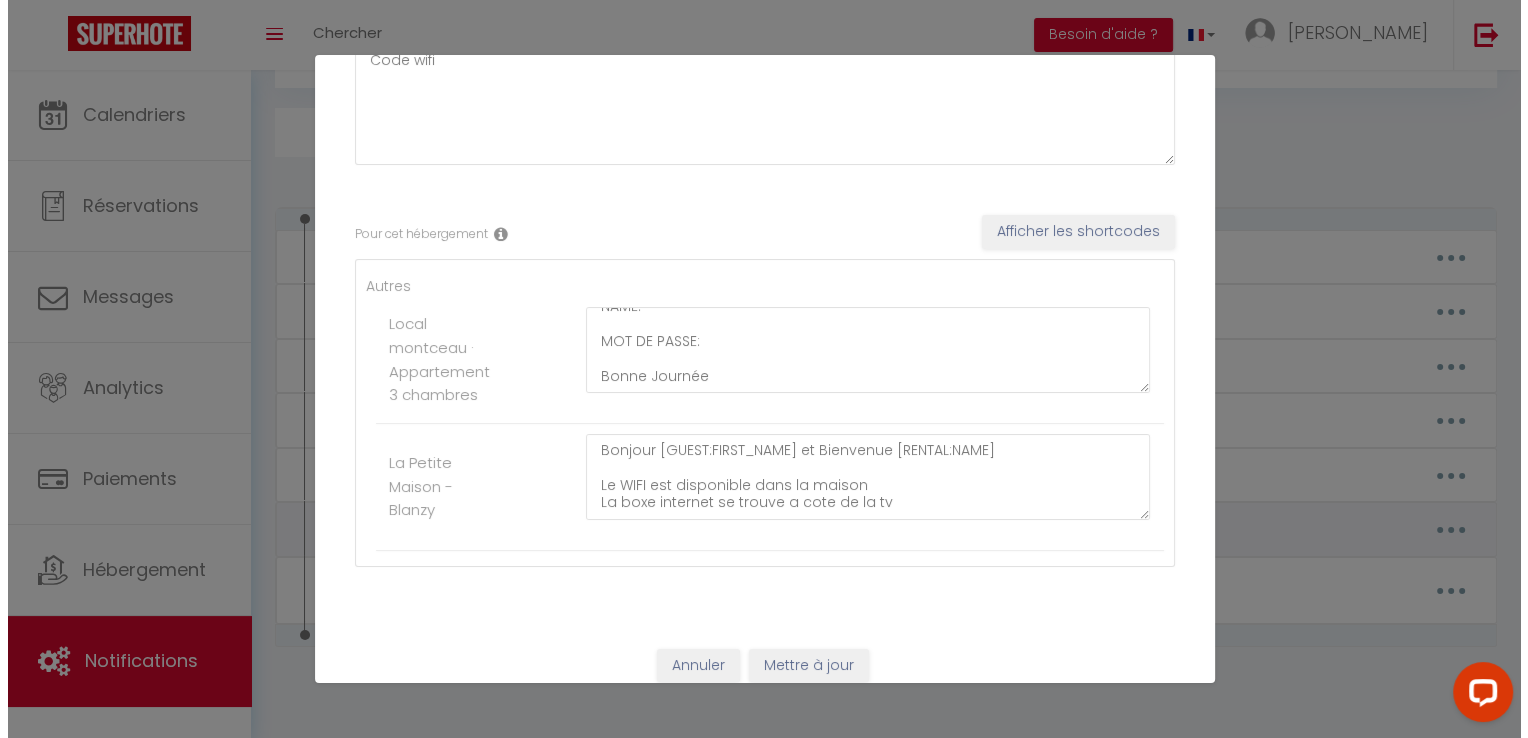 scroll, scrollTop: 0, scrollLeft: 0, axis: both 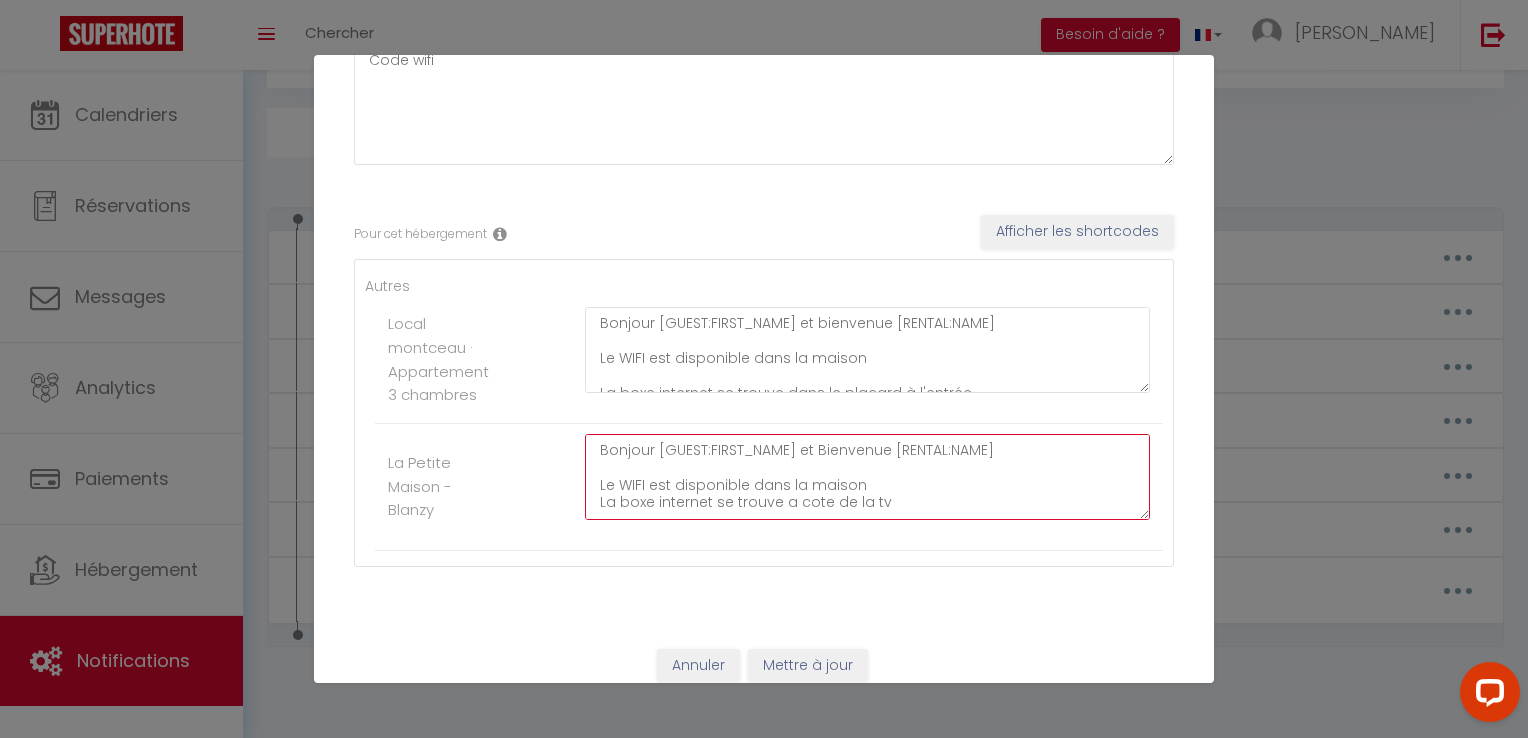 click on "Bonjour [GUEST:FIRST_NAME] et Bienvenue [RENTAL:NAME]
Le WIFI est disponible dans la maison
La boxe internet se trouve a cote de la tv
NAME:           SFR 2B80 OU  SFR 2B80 5G
MOT DE PASSE:      lapetitemaisonblanzy
Bonne Journée" at bounding box center (867, 477) 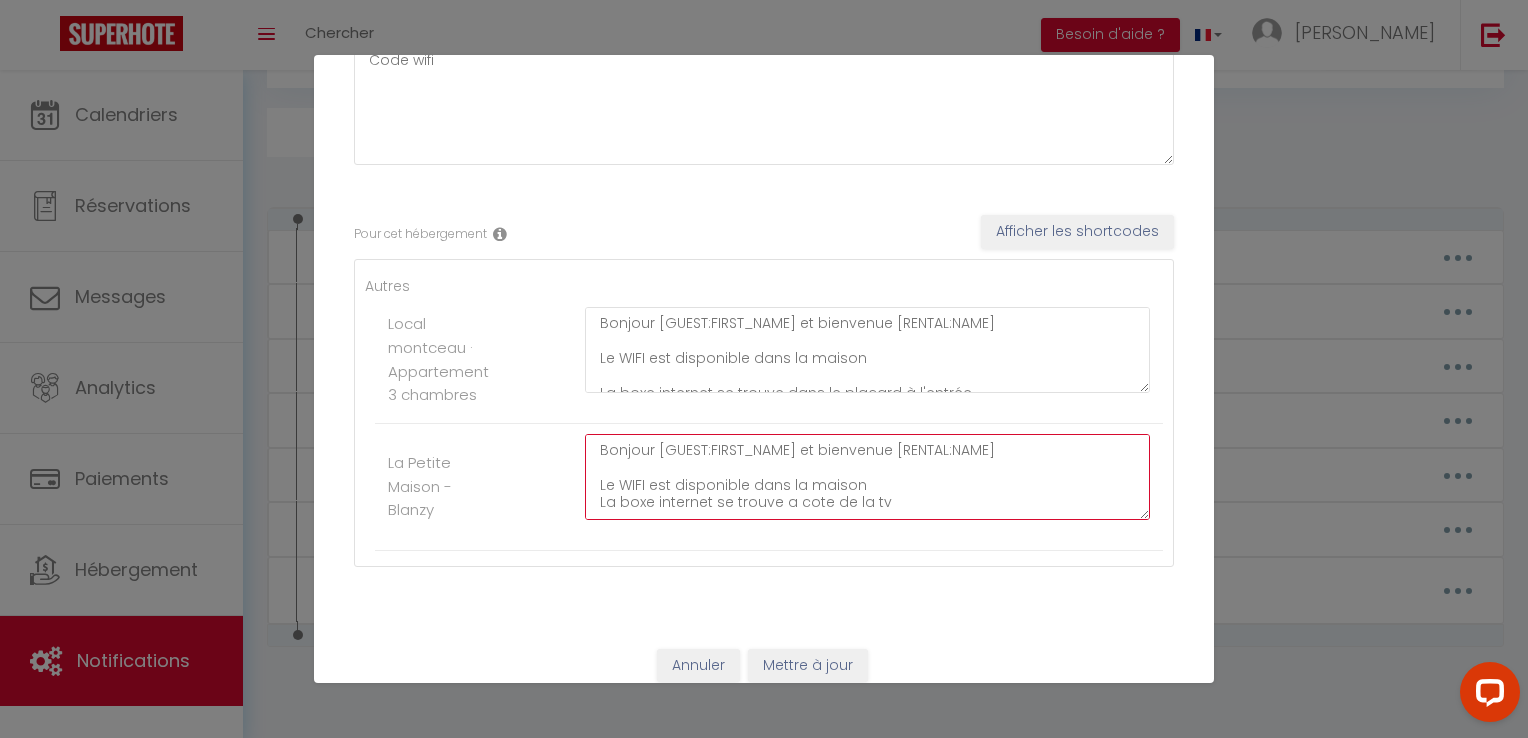 type on "Bonjour [GUEST:FIRST_NAME] et bienvenue [RENTAL:NAME]
Le WIFI est disponible dans la maison
La boxe internet se trouve a cote de la tv
NAME:           SFR 2B80 OU  SFR 2B80 5G
MOT DE PASSE:      lapetitemaisonblanzy
Bonne Journée" 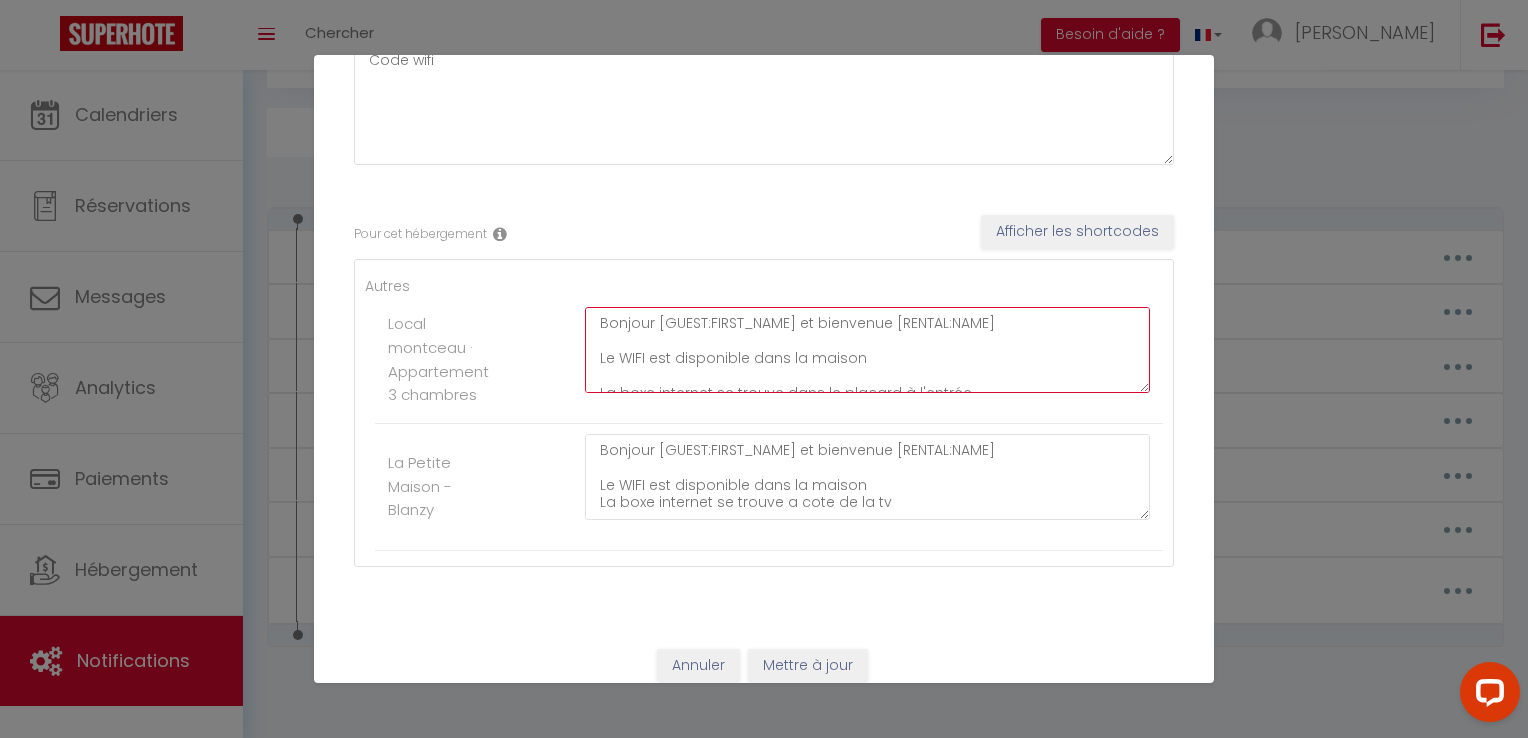 click on "Bonjour [GUEST:FIRST_NAME] et bienvenue [RENTAL:NAME]
Le WIFI est disponible dans la maison
La boxe internet se trouve dans le placard à l'entrée
NAME:
MOT DE PASSE:
Bonne Journée" at bounding box center (867, 350) 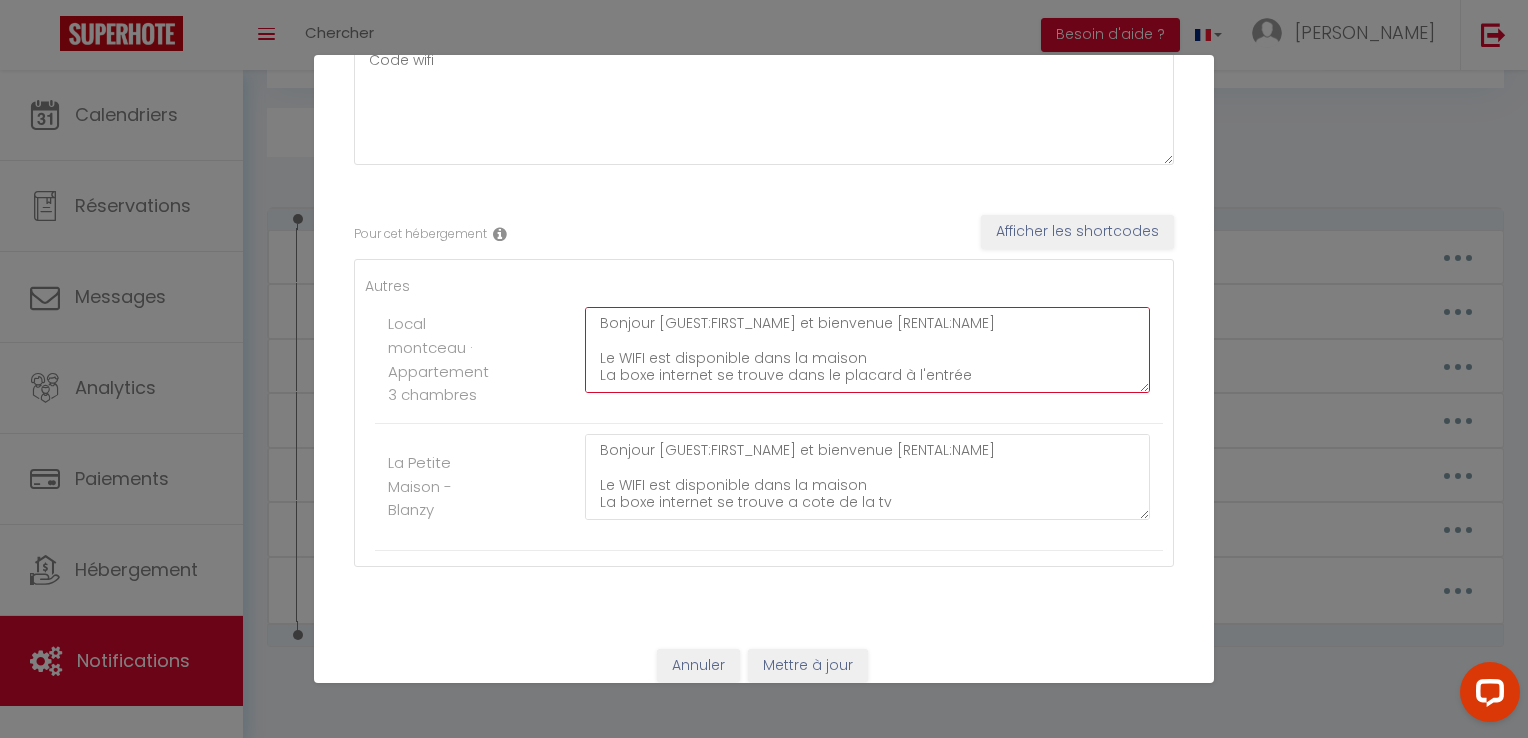 click on "Bonjour [GUEST:FIRST_NAME] et bienvenue [RENTAL:NAME]
Le WIFI est disponible dans la maison
La boxe internet se trouve dans le placard à l'entrée
NAME:
MOT DE PASSE:
Bonne Journée" at bounding box center (867, 350) 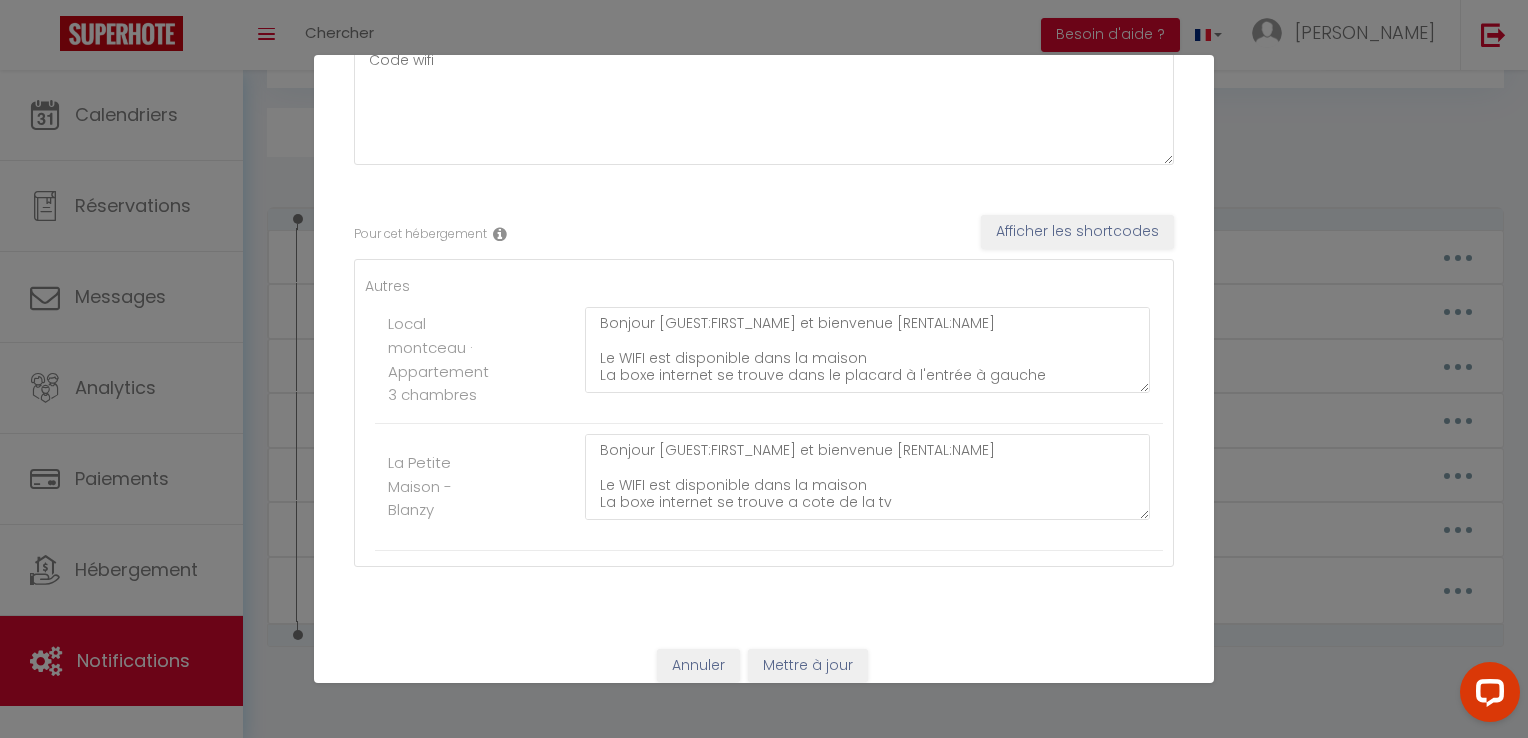 click on "Nom   *     WIFI code   Contenu   *     Code wifi   Pour cet hébergement     Afficher les shortcodes   Autres   Local montceau · Appartement 3 chambres     Bonjour [GUEST:FIRST_NAME] et bienvenue [RENTAL:NAME]
Le WIFI est disponible dans la maison
La boxe internet se trouve dans le placard à l'entrée à gauche
NAME:
MOT DE PASSE:
Bonne Journée La Petite Maison - Blanzy     Bonjour [GUEST:FIRST_NAME] et bienvenue [RENTAL:NAME]
Le WIFI est disponible dans la maison
La boxe internet se trouve a cote de la tv
NAME:           SFR 2B80 OU  SFR 2B80 5G
MOT DE PASSE:      lapetitemaisonblanzy
Bonne Journée" at bounding box center [764, 286] 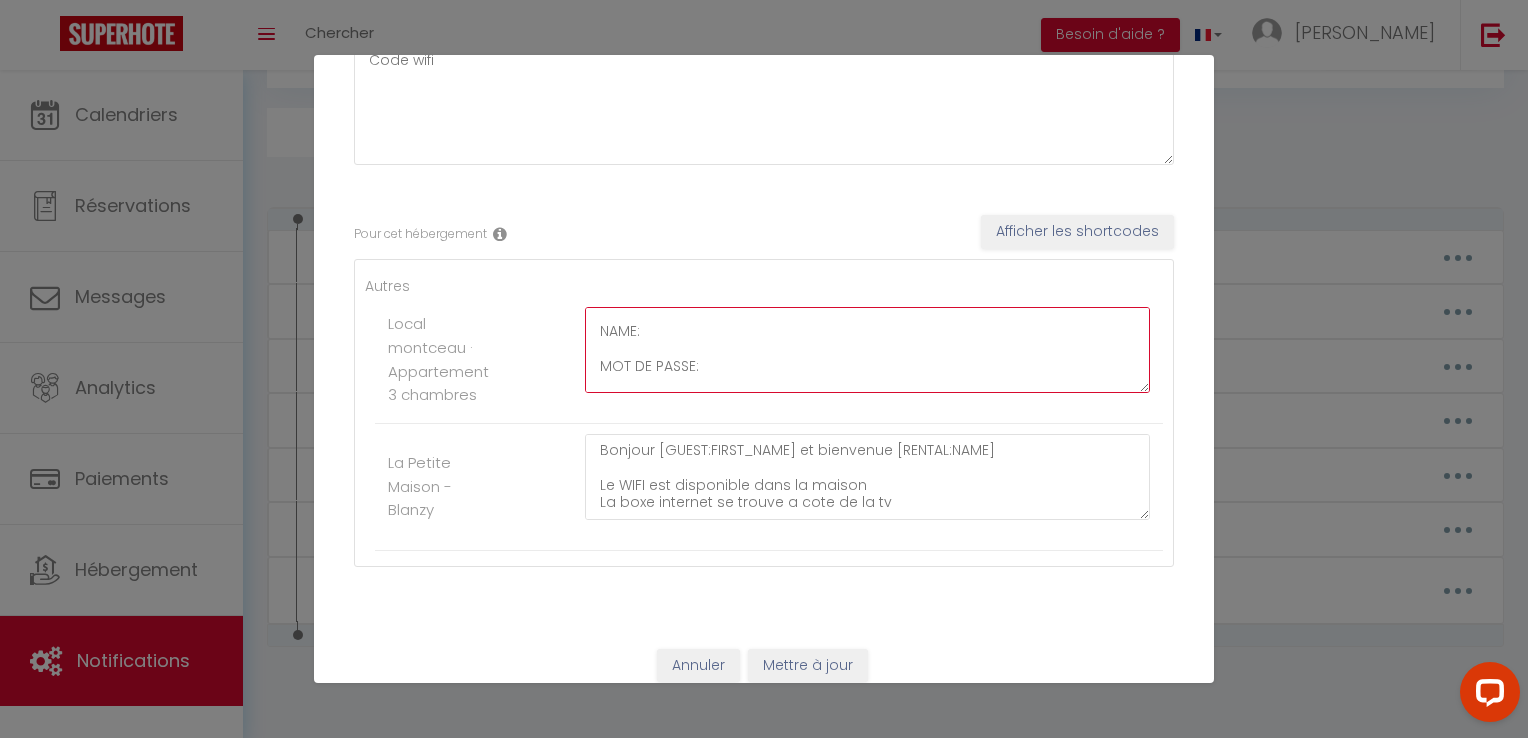scroll, scrollTop: 104, scrollLeft: 0, axis: vertical 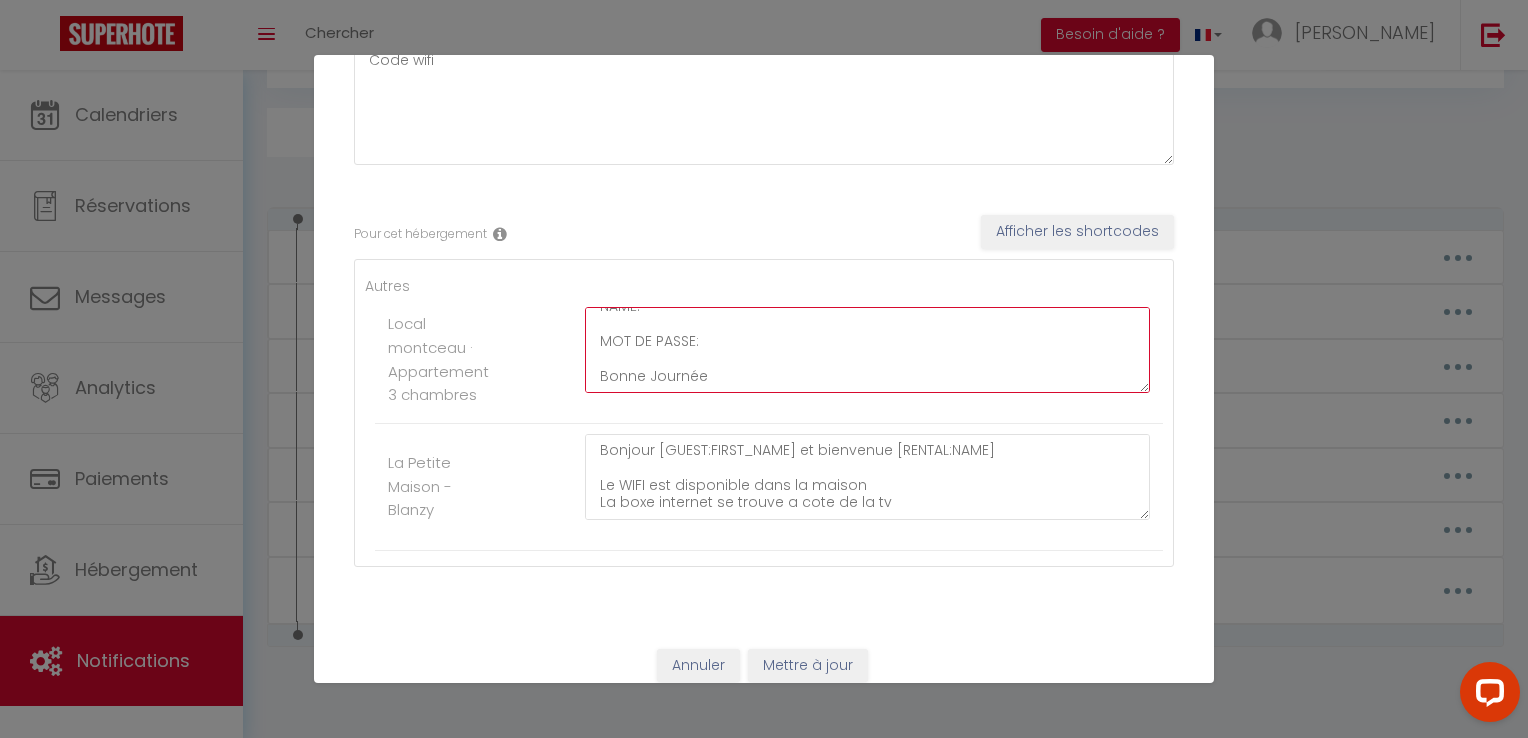 drag, startPoint x: 958, startPoint y: 374, endPoint x: 1082, endPoint y: 387, distance: 124.67959 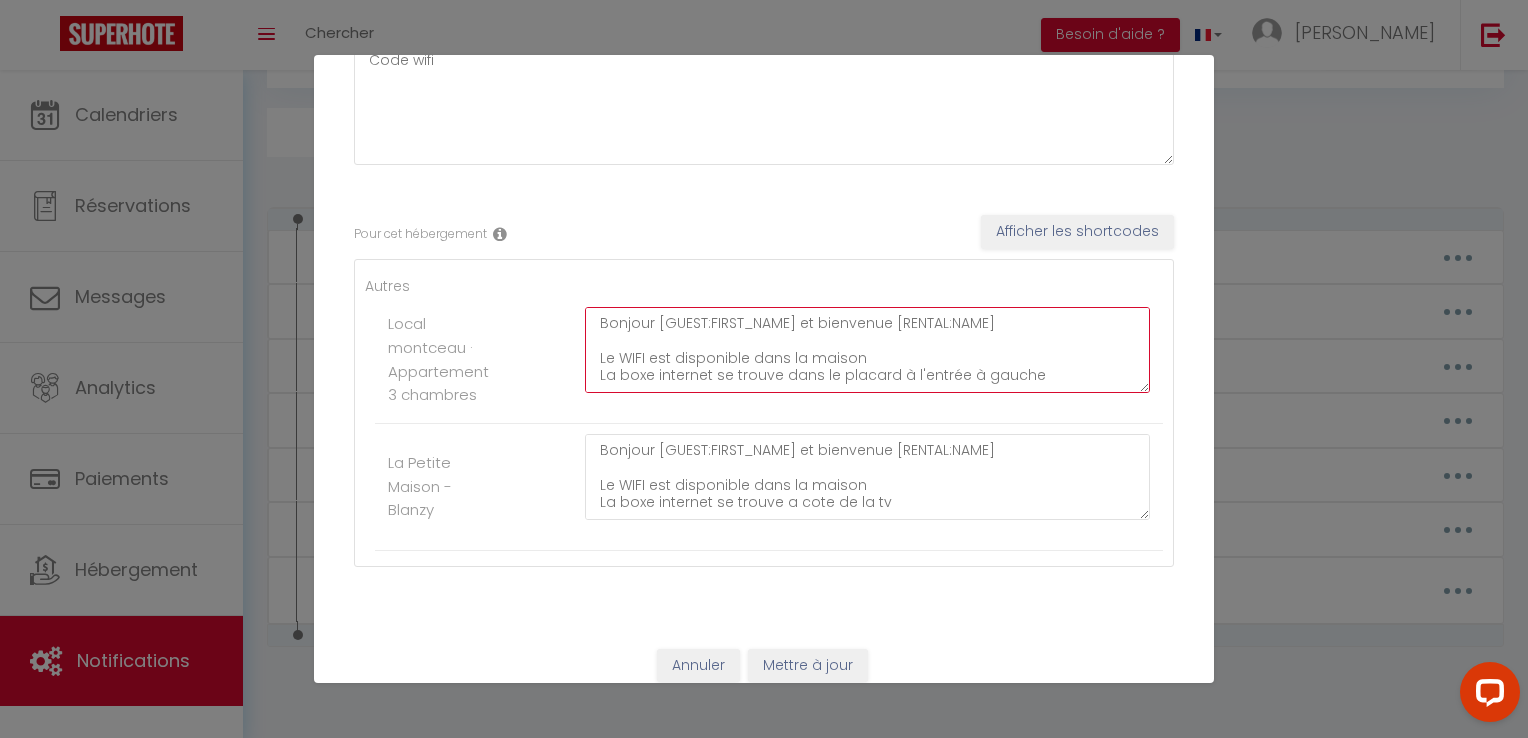 scroll, scrollTop: 0, scrollLeft: 0, axis: both 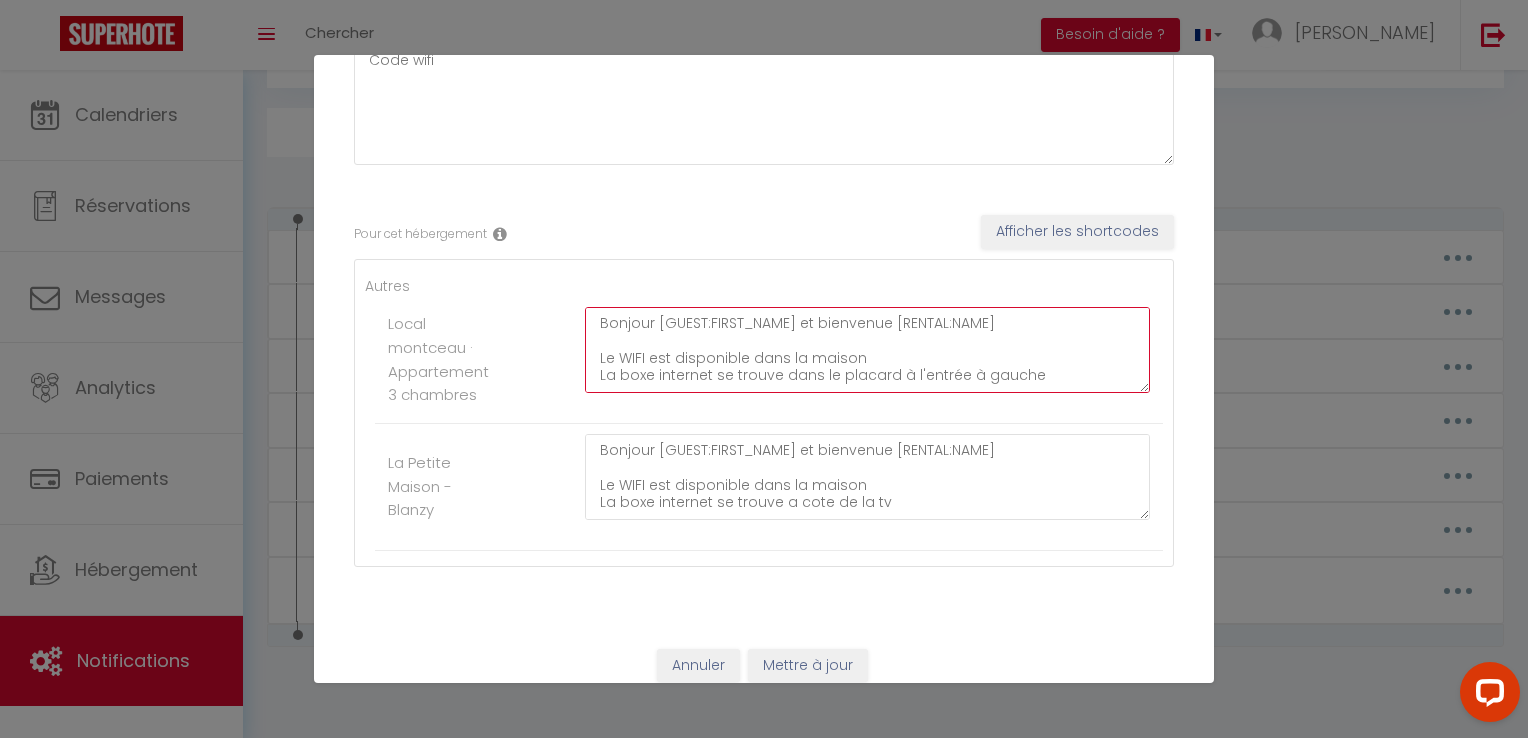 drag, startPoint x: 903, startPoint y: 371, endPoint x: 1045, endPoint y: 371, distance: 142 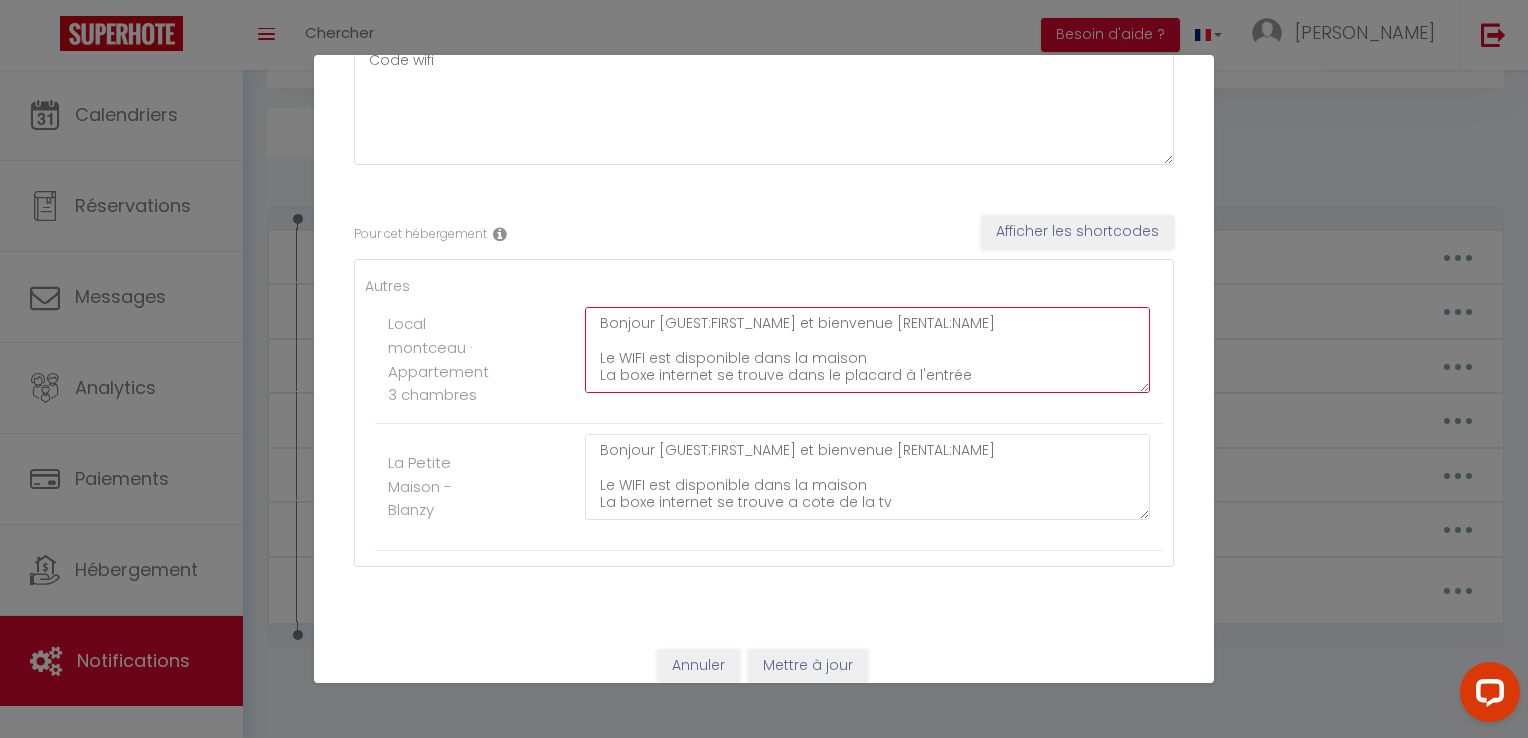 type on "Bonjour [GUEST:FIRST_NAME] et bienvenue [RENTAL:NAME]
Le WIFI est disponible dans la maison
La boxe internet se trouve dans le placard à l'entrée
NAME:
MOT DE PASSE:
Bonne Journée" 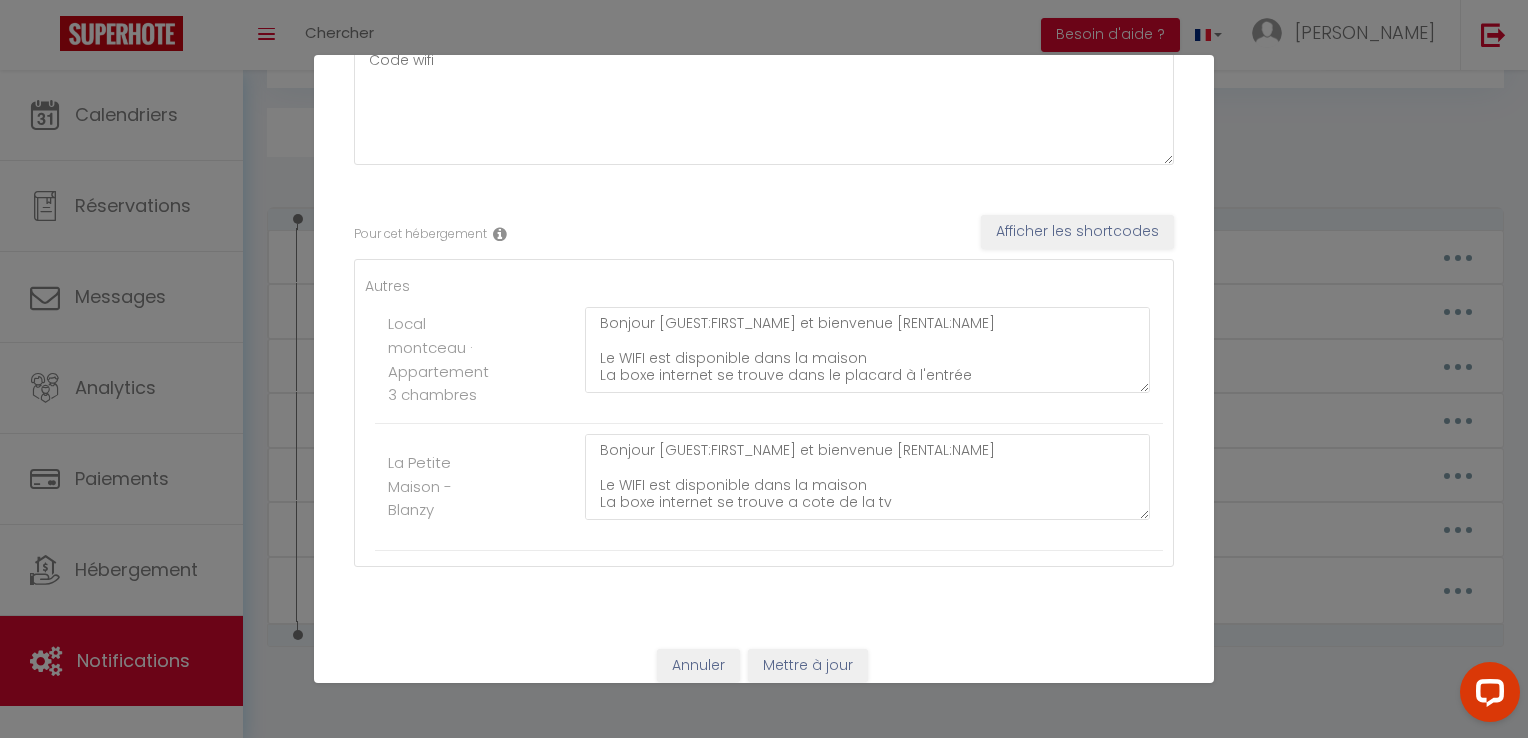 click on "Autres   Local montceau · Appartement 3 chambres     Bonjour [GUEST:FIRST_NAME] et bienvenue [RENTAL:NAME]
Le WIFI est disponible dans la maison
La boxe internet se trouve dans le placard à l'entrée
NAME:
MOT DE PASSE:
Bonne Journée La Petite Maison - Blanzy     Bonjour [GUEST:FIRST_NAME] et bienvenue [RENTAL:NAME]
Le WIFI est disponible dans la maison
La boxe internet se trouve a cote de la tv
NAME:           SFR 2B80 OU  SFR 2B80 5G
MOT DE PASSE:      lapetitemaisonblanzy
Bonne Journée" at bounding box center [764, 413] 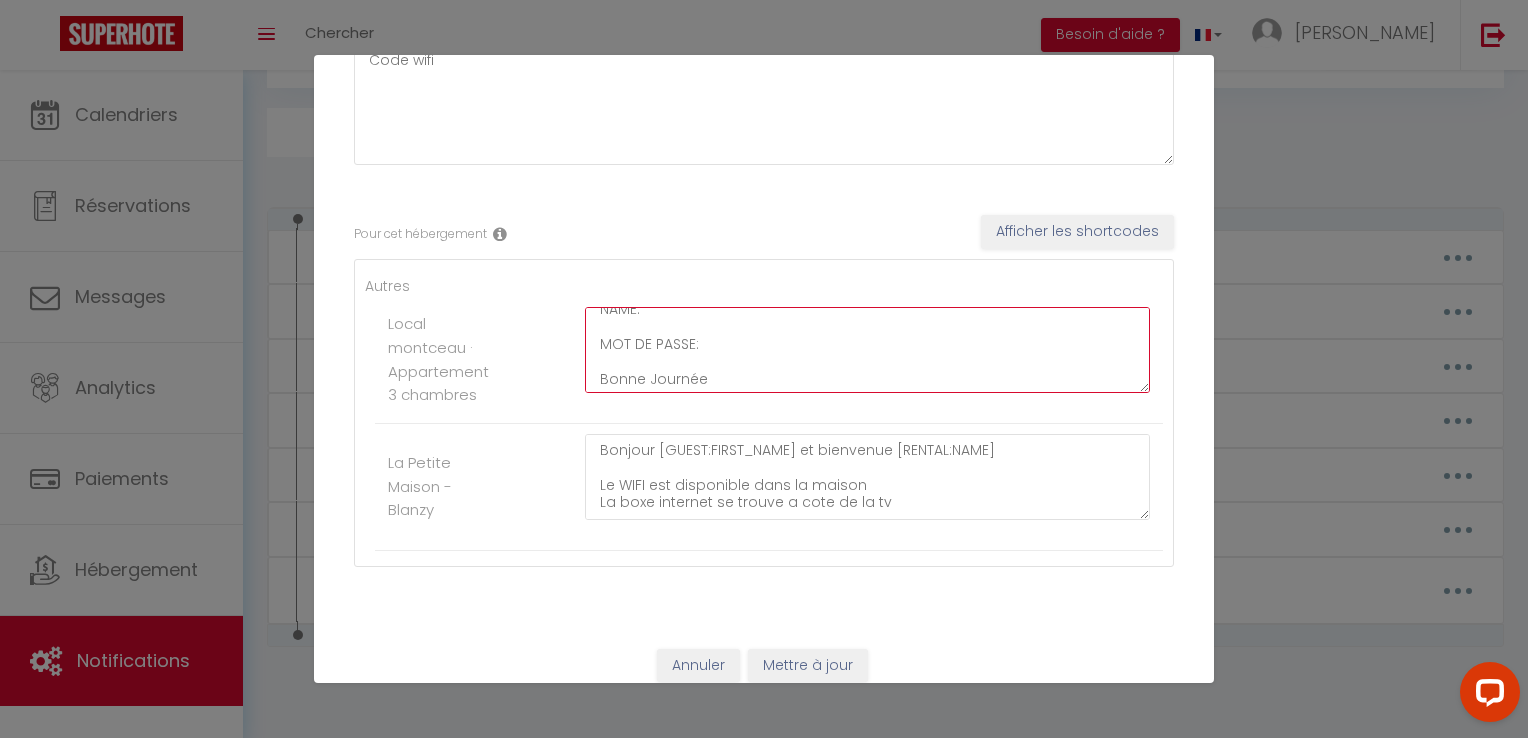 scroll, scrollTop: 104, scrollLeft: 0, axis: vertical 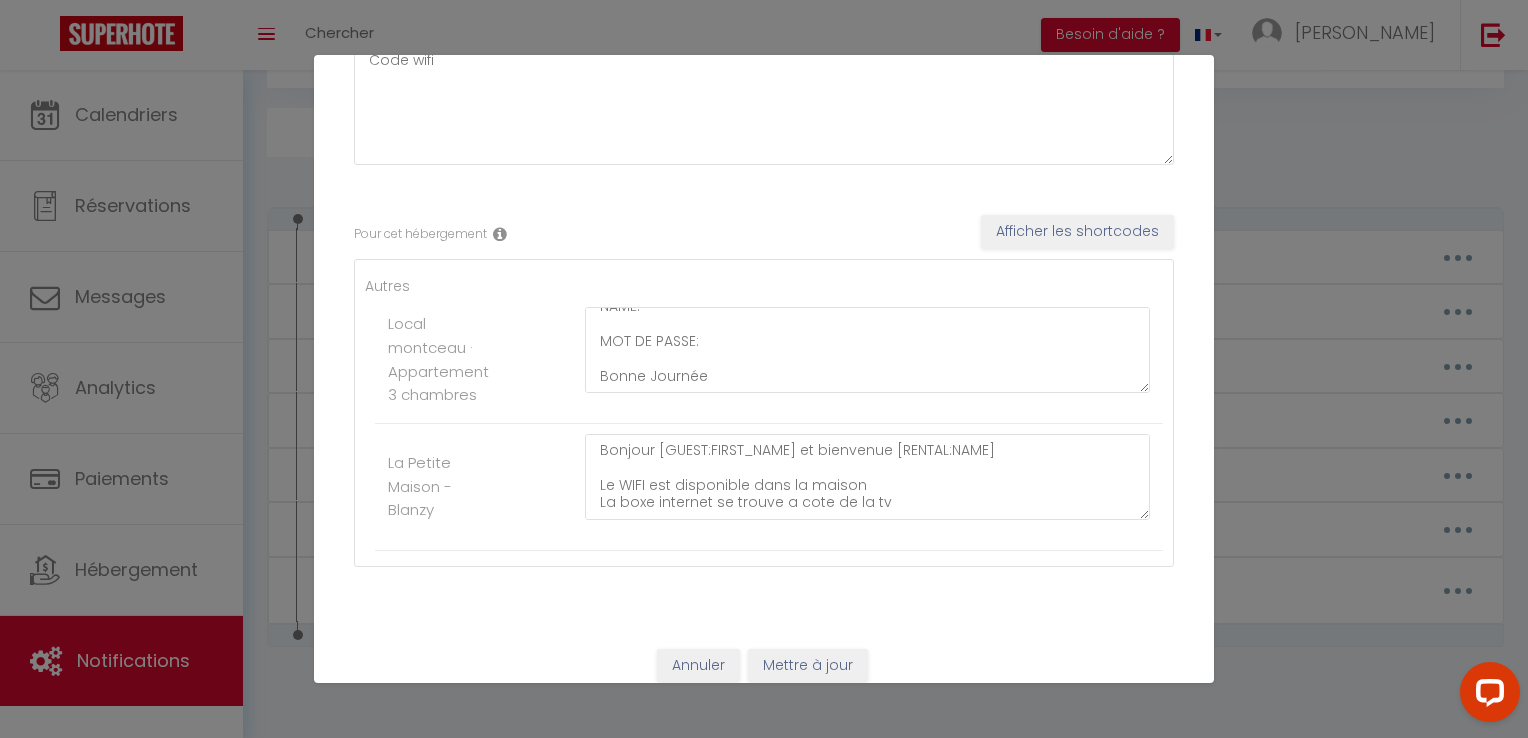 click on "Nom   *     WIFI code   Contenu   *     Code wifi   Pour cet hébergement     Afficher les shortcodes   Autres   Local montceau · Appartement 3 chambres     Bonjour [GUEST:FIRST_NAME] et bienvenue [RENTAL:NAME]
Le WIFI est disponible dans la maison
La boxe internet se trouve dans le placard à l'entrée
NAME:
MOT DE PASSE:
Bonne Journée La Petite Maison - Blanzy     Bonjour [GUEST:FIRST_NAME] et bienvenue [RENTAL:NAME]
Le WIFI est disponible dans la maison
La boxe internet se trouve a cote de la tv
NAME:           SFR 2B80 OU  SFR 2B80 5G
MOT DE PASSE:      lapetitemaisonblanzy
Bonne Journée" at bounding box center [764, 286] 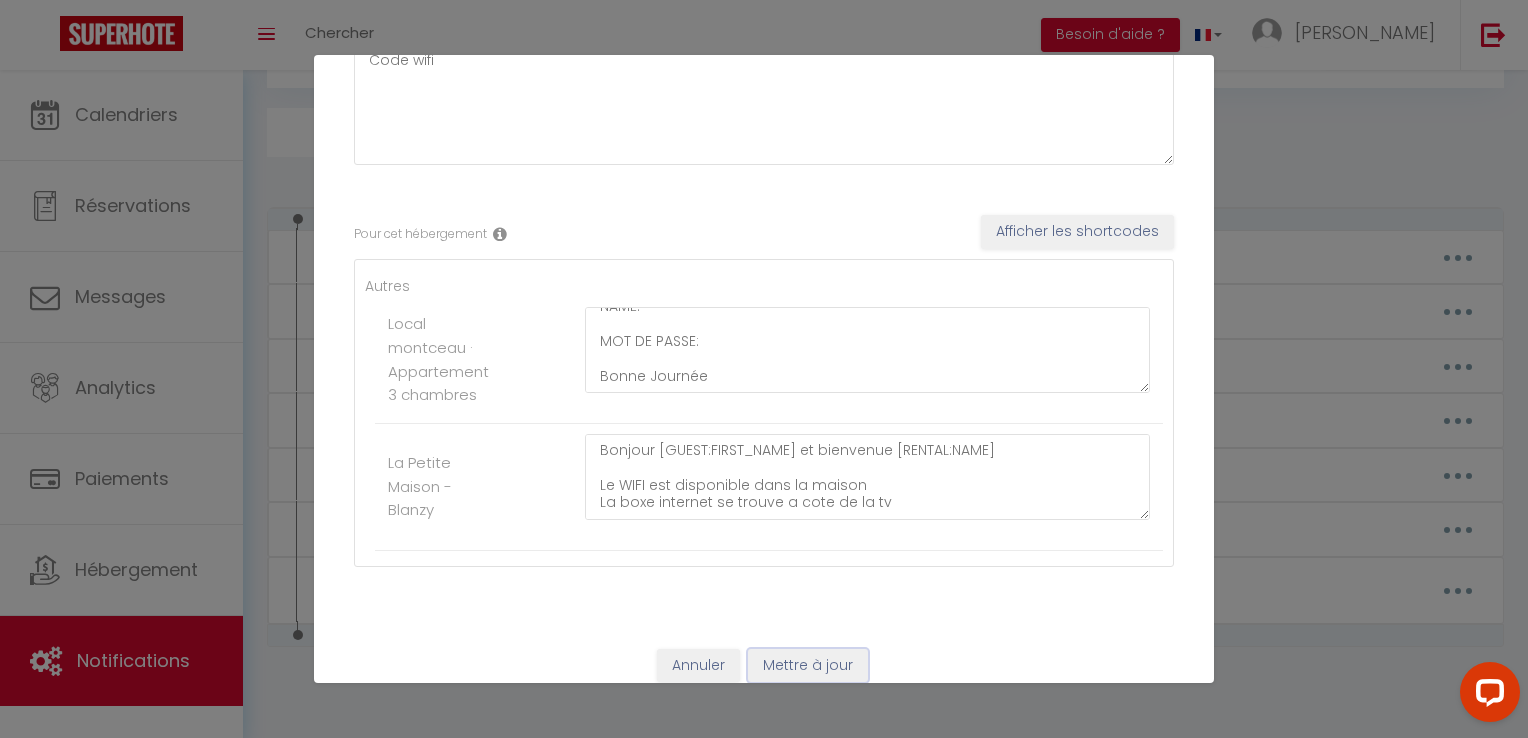 click on "Mettre à jour" at bounding box center (808, 666) 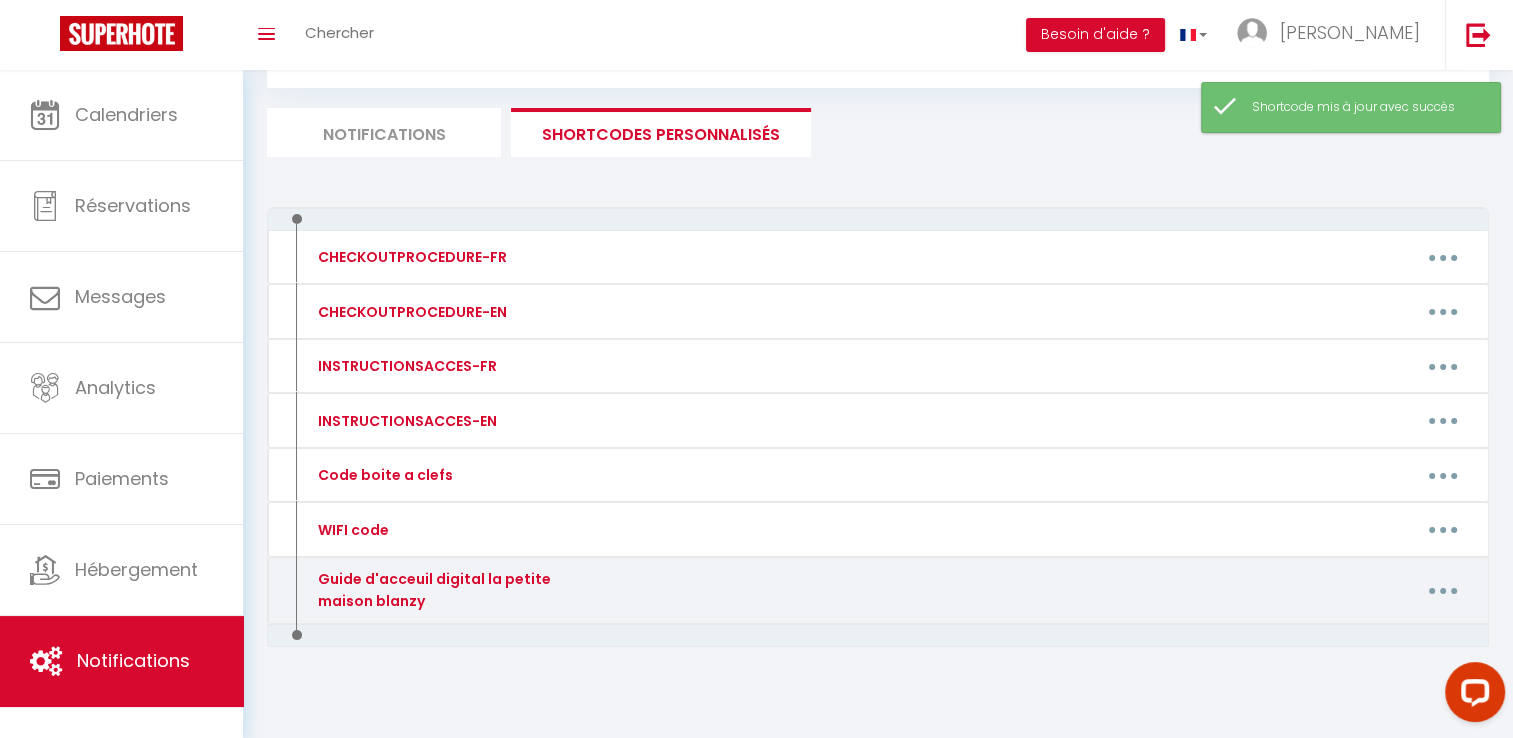 click at bounding box center [1443, 591] 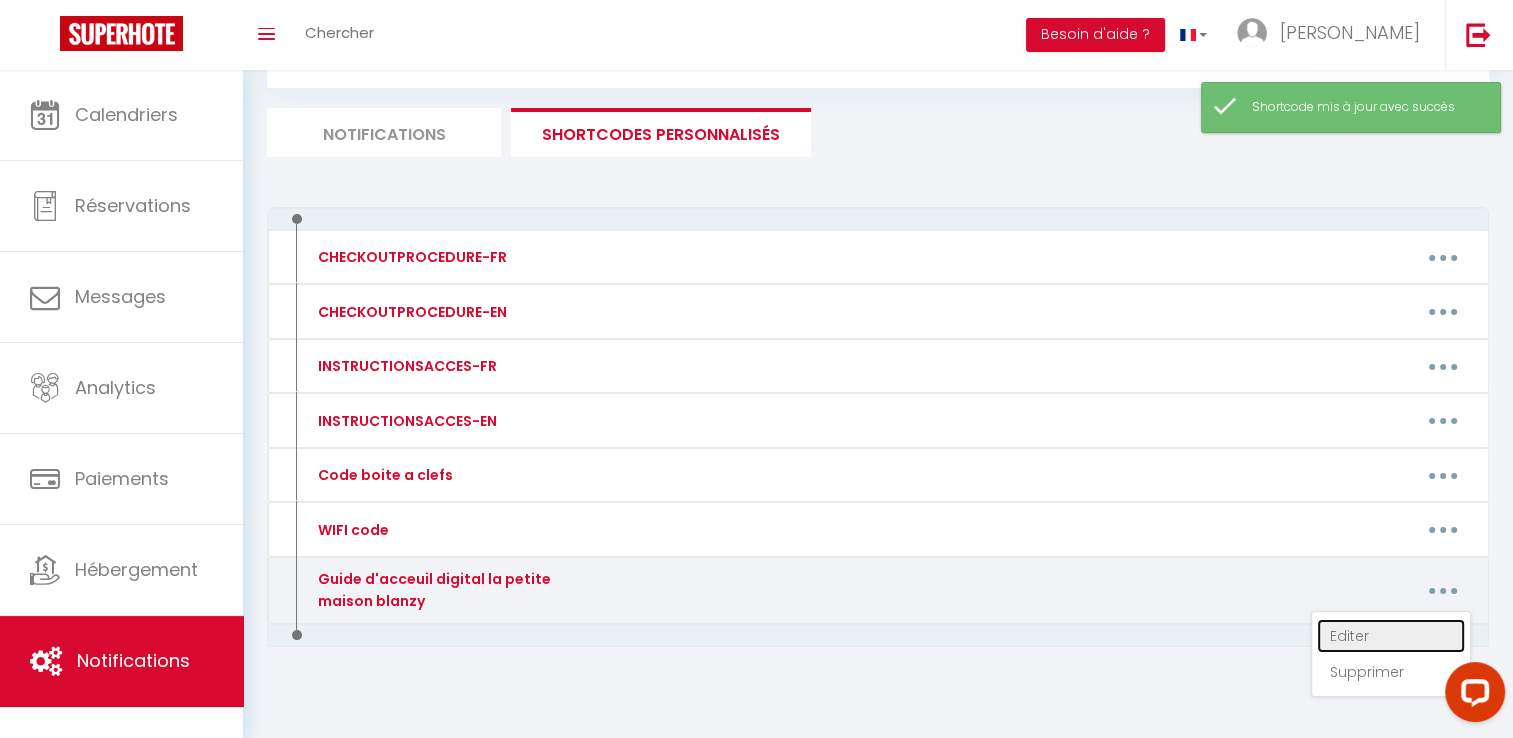click on "Editer" at bounding box center [1391, 636] 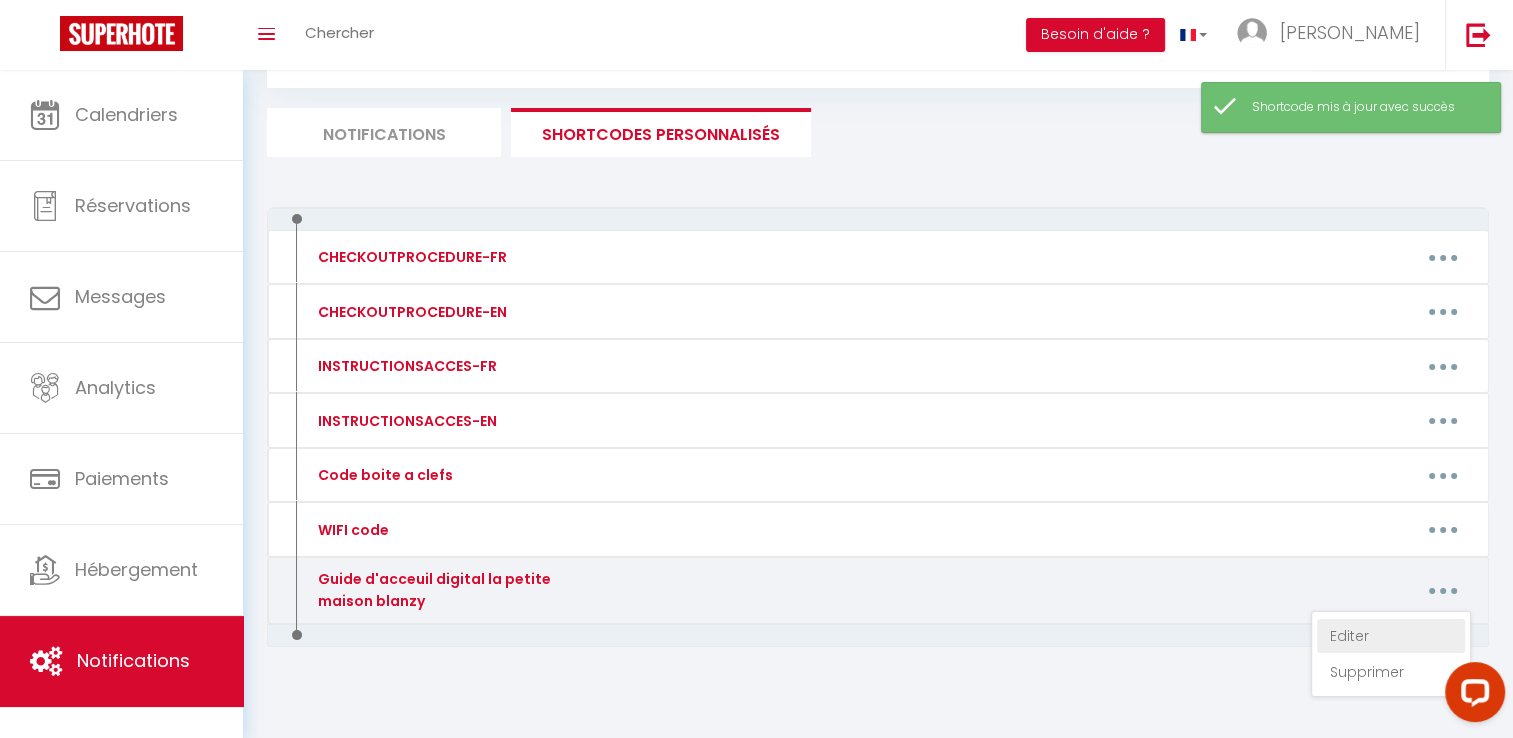 type on "Guide d'acceuil digital la petite maison blanzy" 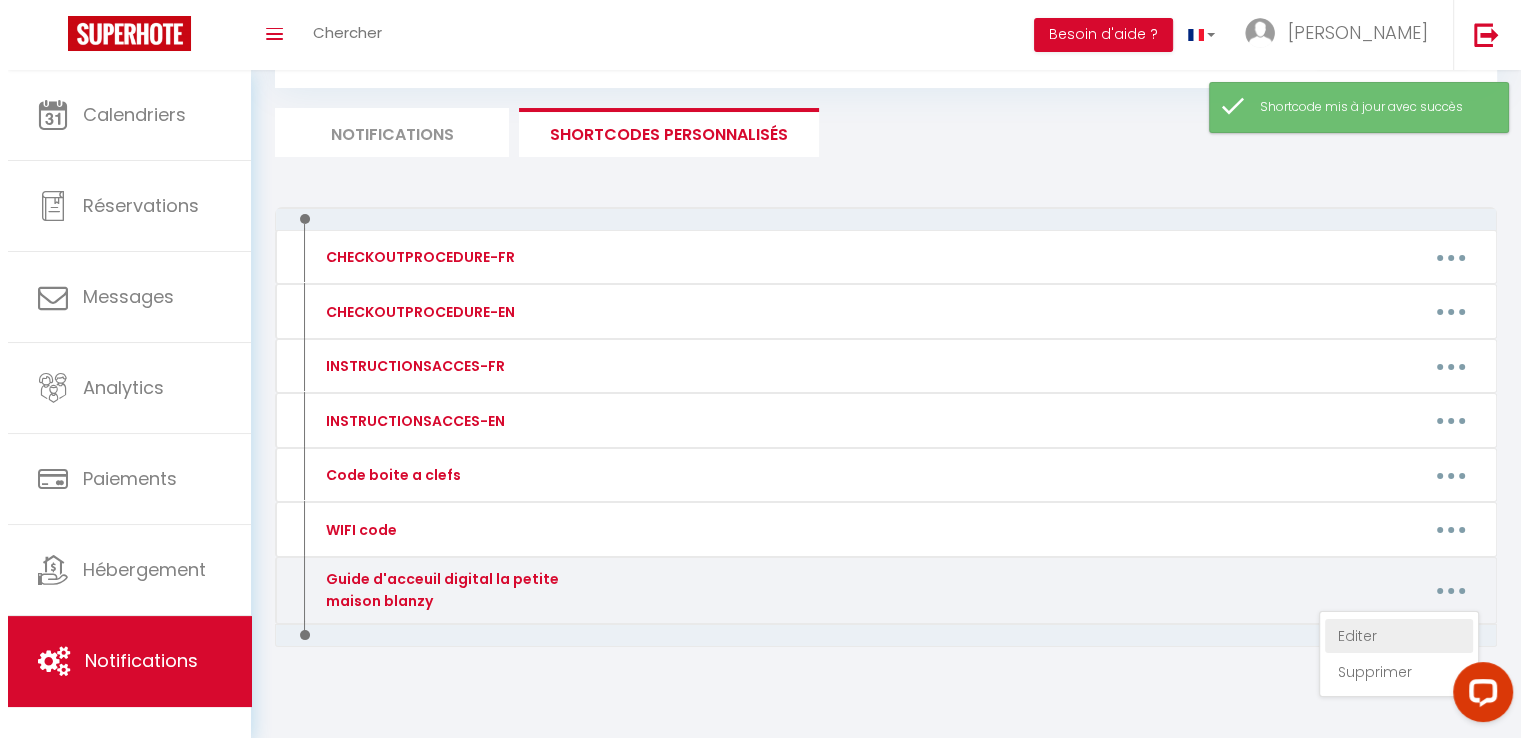 scroll, scrollTop: 0, scrollLeft: 0, axis: both 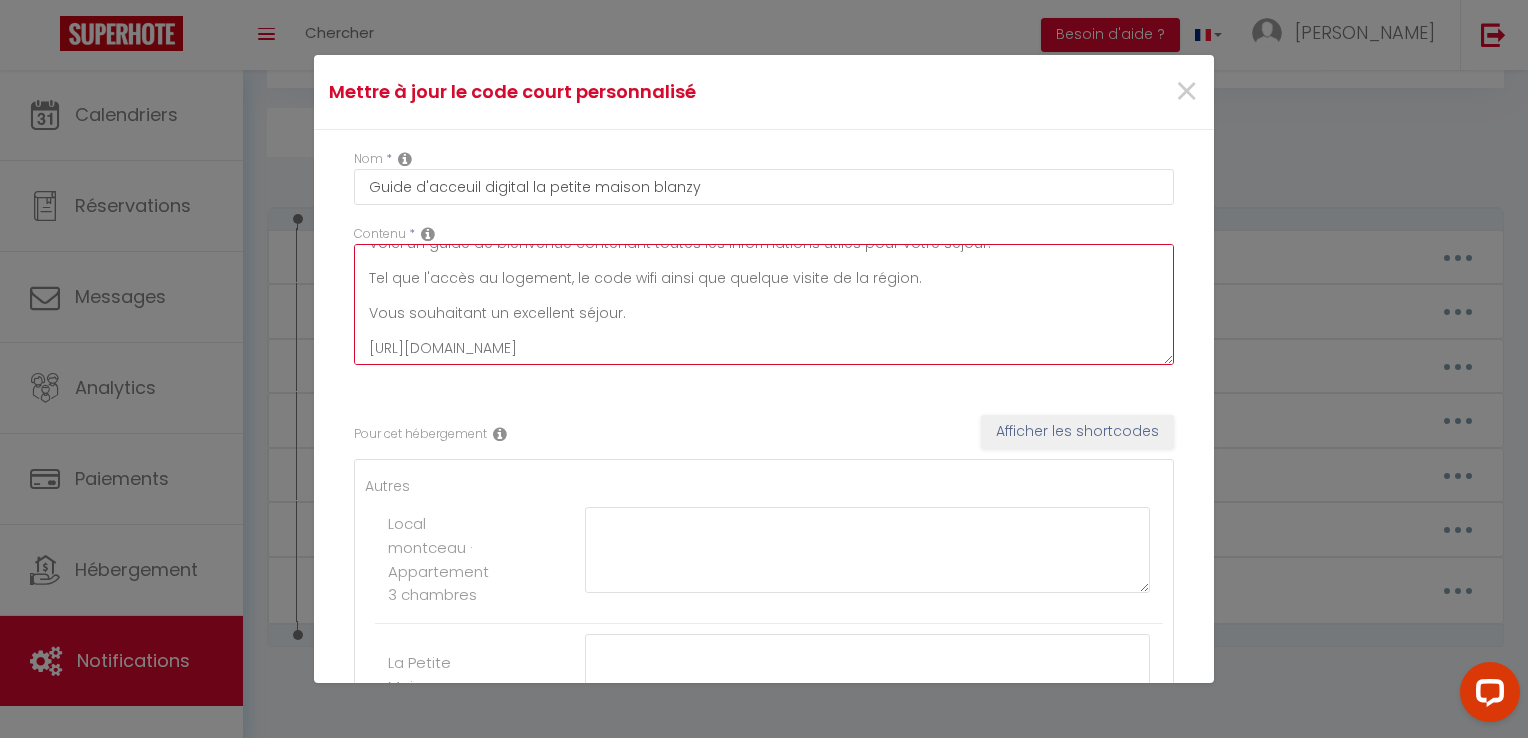 drag, startPoint x: 368, startPoint y: 269, endPoint x: 1015, endPoint y: 431, distance: 666.973 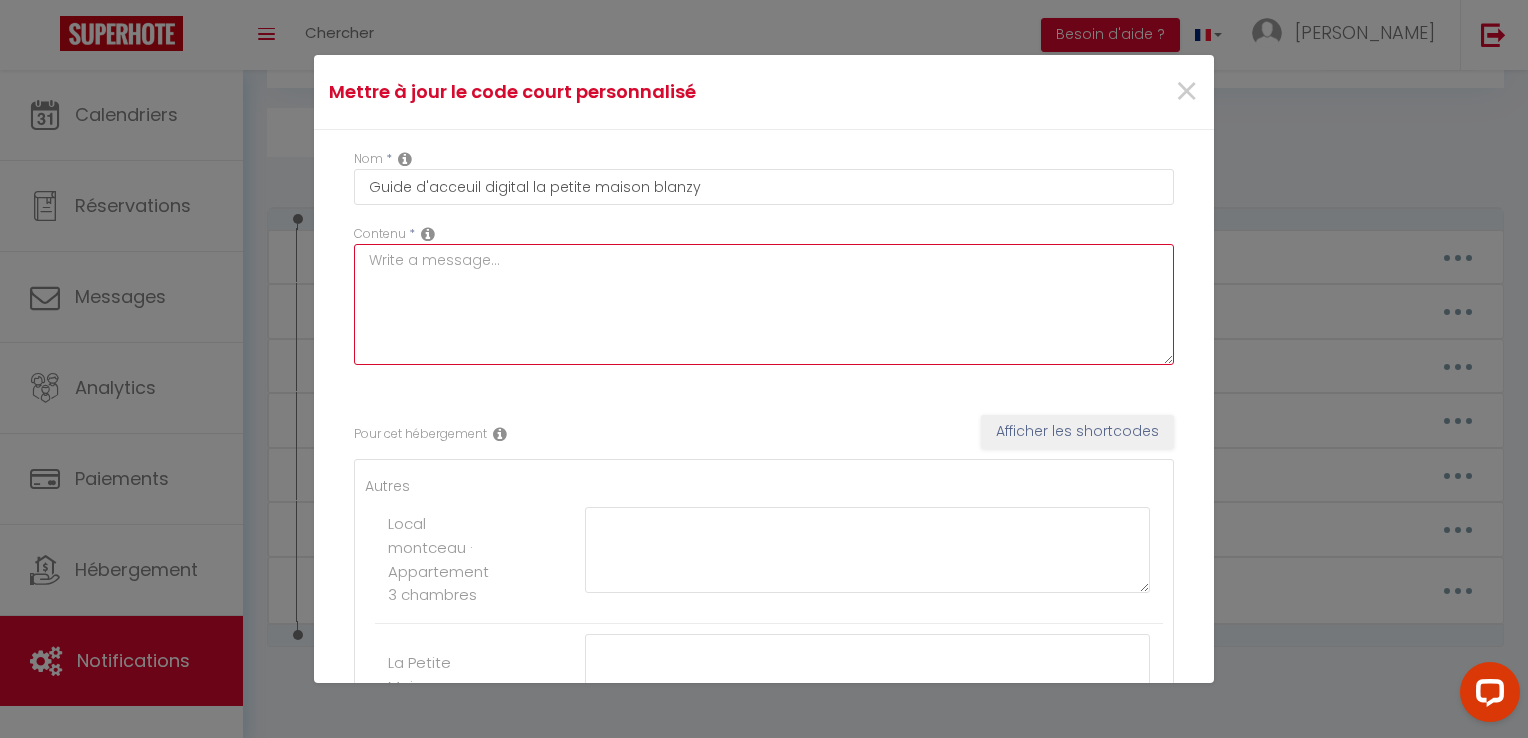 scroll, scrollTop: 0, scrollLeft: 0, axis: both 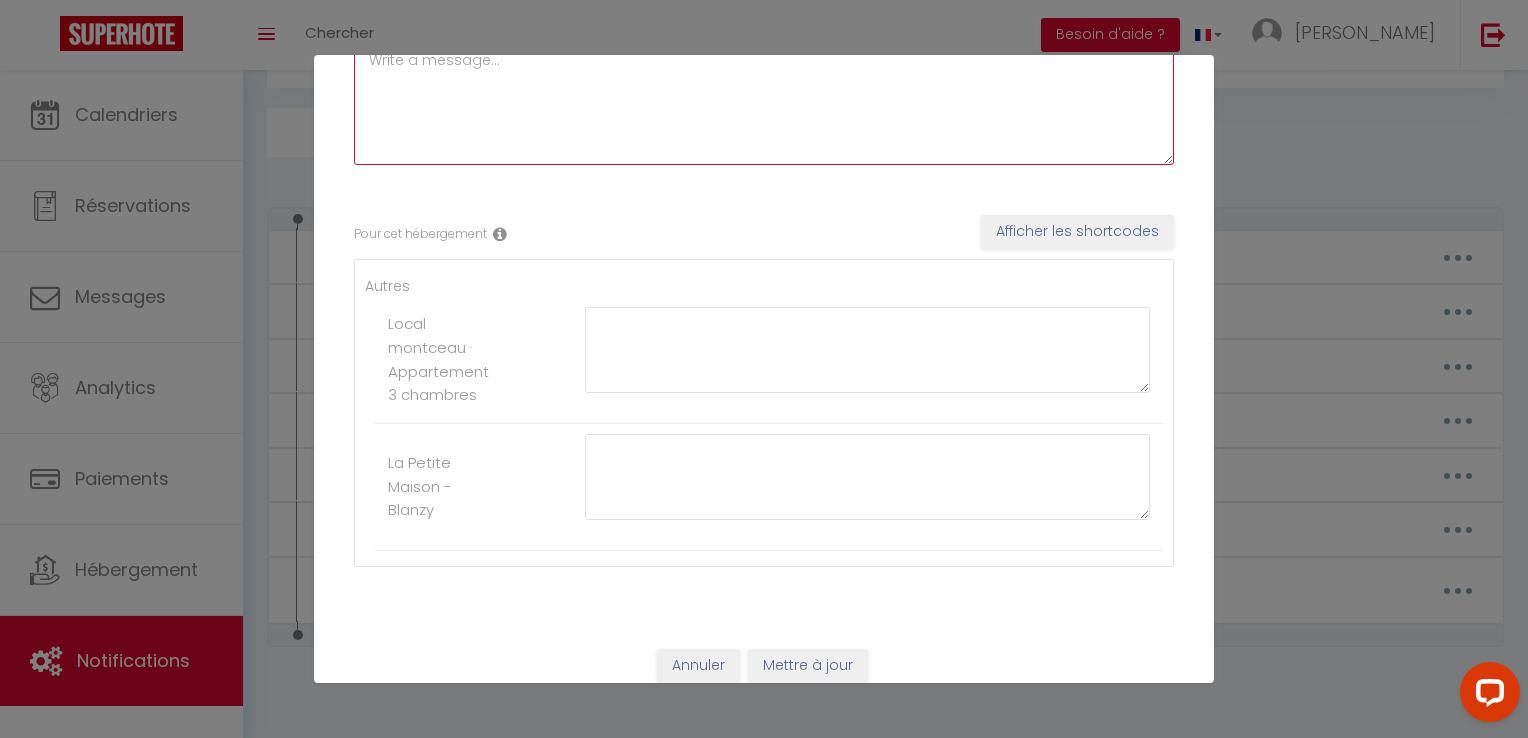 type 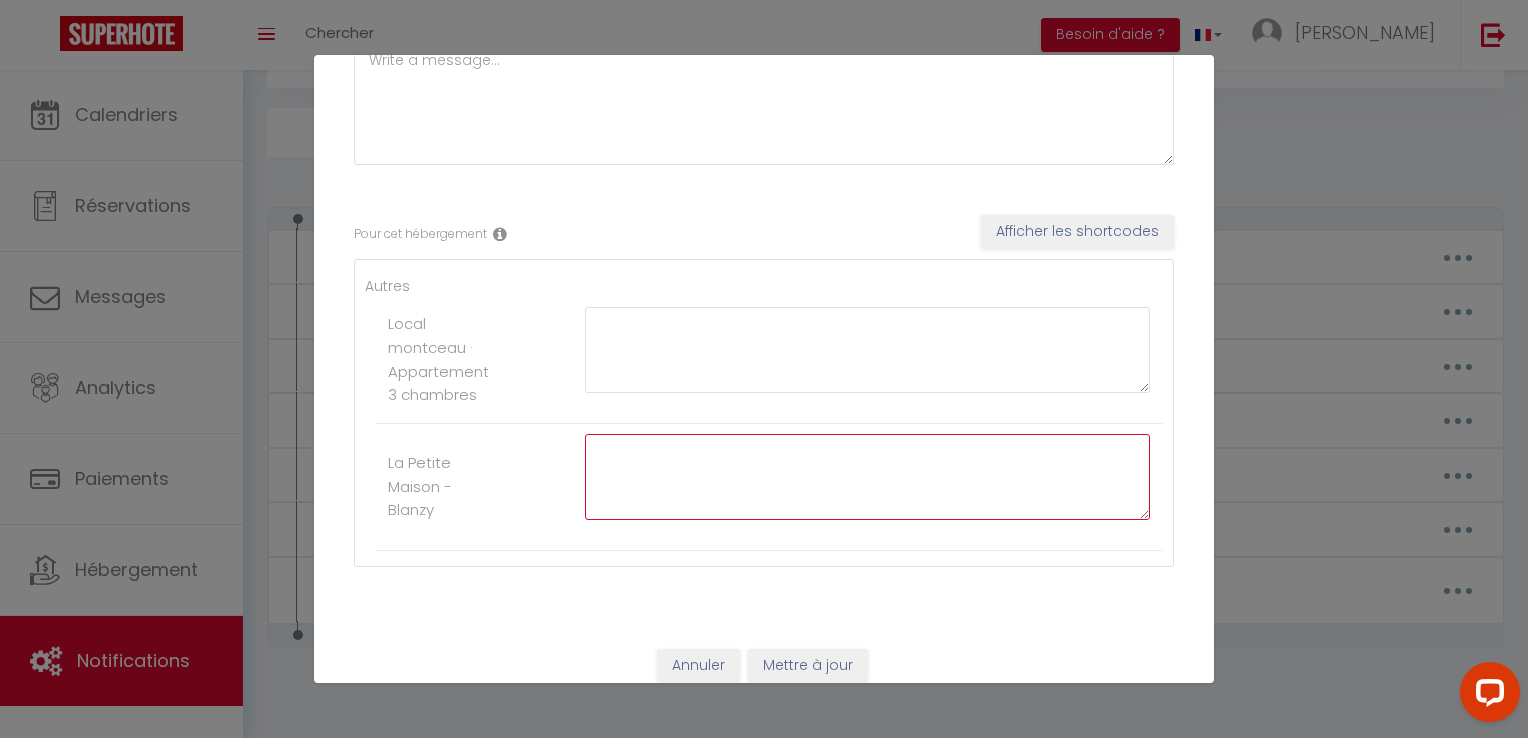 paste on "Bonjour [GUEST:NAME] [GUEST:FIRST_NAME] et bienvenue a [RENTAL:NAME].
Voici un guide de bienvenue contenant toutes les informations utiles pour votre séjour.
Tel que l'accès au logement, le code wifi ainsi que quelque visite de la région.
Vous souhaitant un excellent séjour.
[URL][DOMAIN_NAME]" 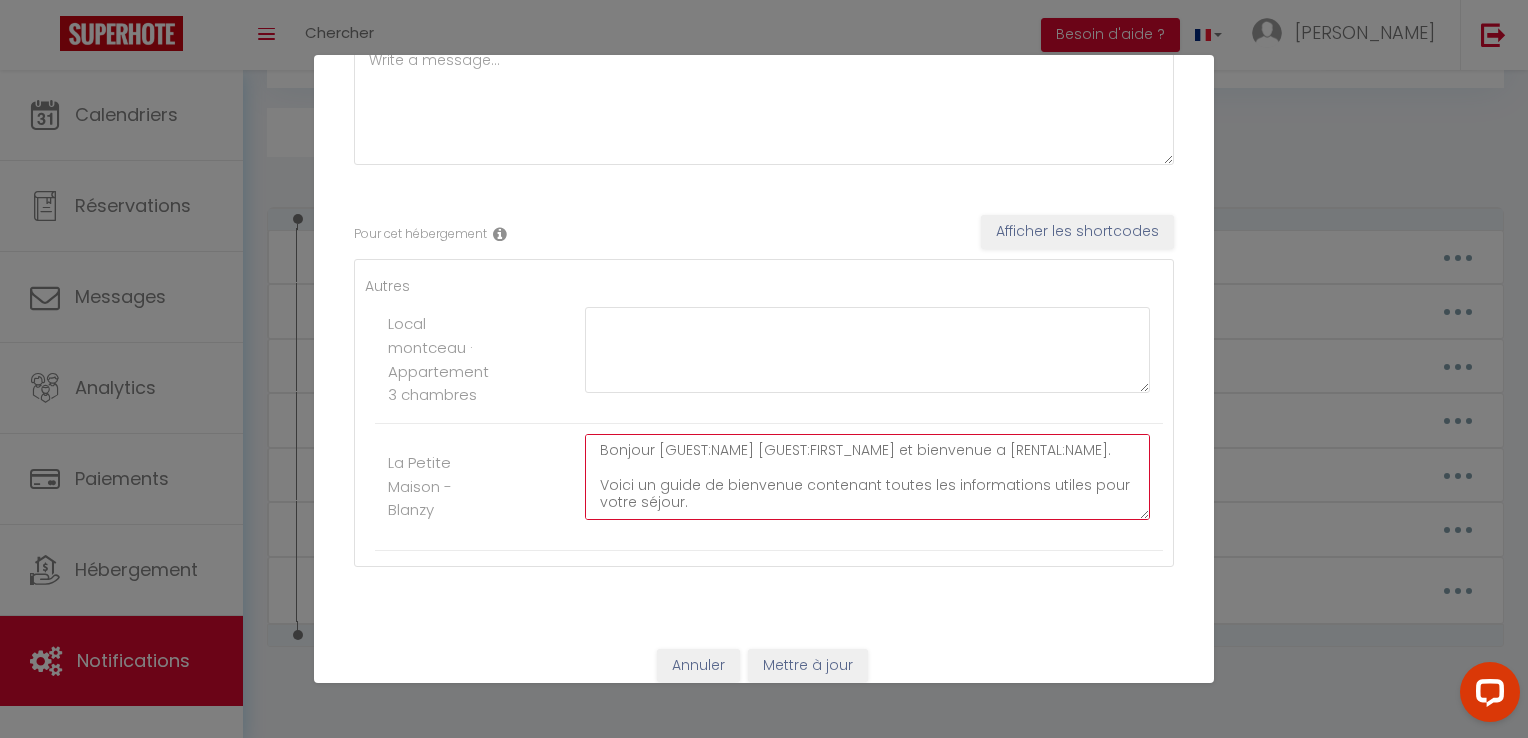 scroll, scrollTop: 116, scrollLeft: 0, axis: vertical 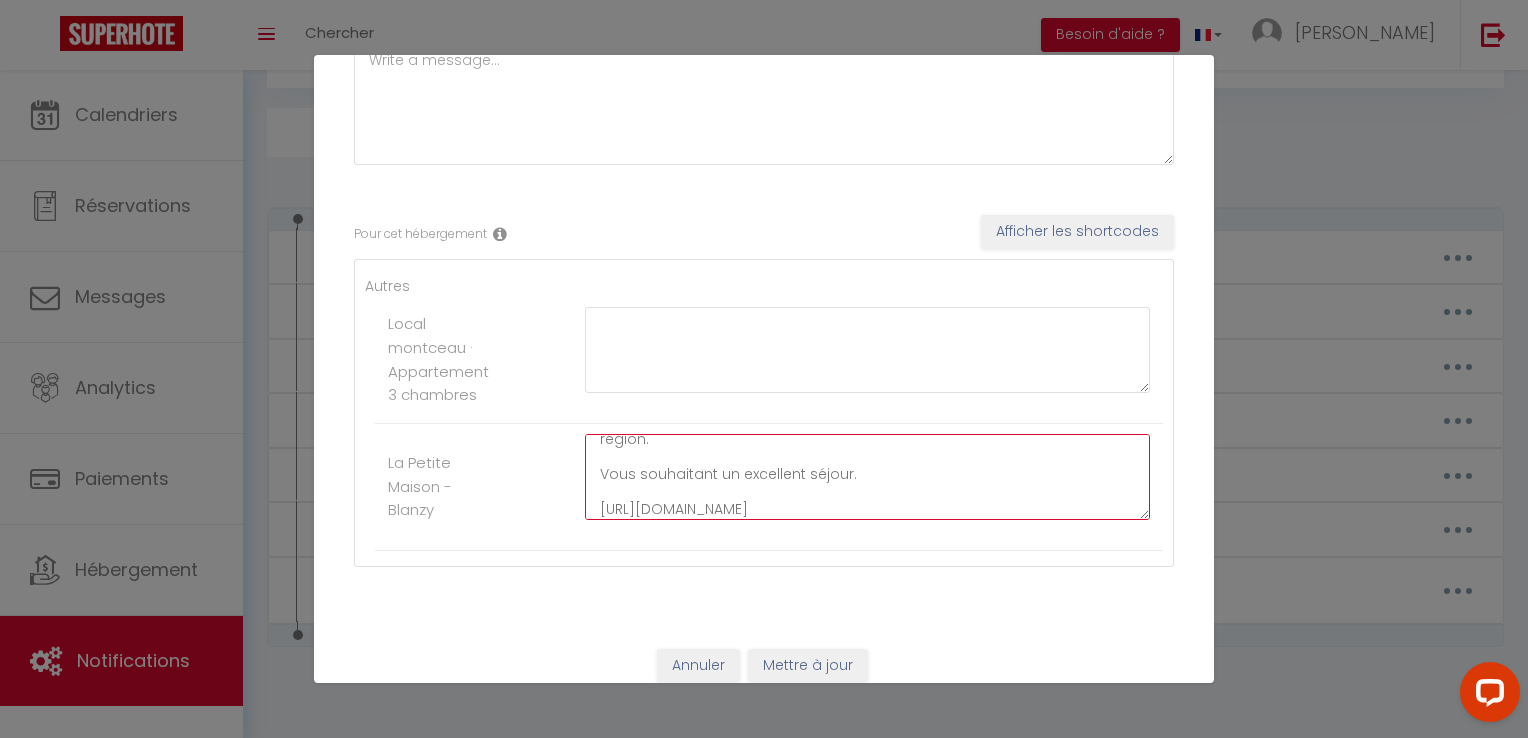 click on "Bonjour [GUEST:NAME] [GUEST:FIRST_NAME] et bienvenue a [RENTAL:NAME].
Voici un guide de bienvenue contenant toutes les informations utiles pour votre séjour.
Tel que l'accès au logement, le code wifi ainsi que quelque visite de la région.
Vous souhaitant un excellent séjour.
[URL][DOMAIN_NAME]" at bounding box center (867, 477) 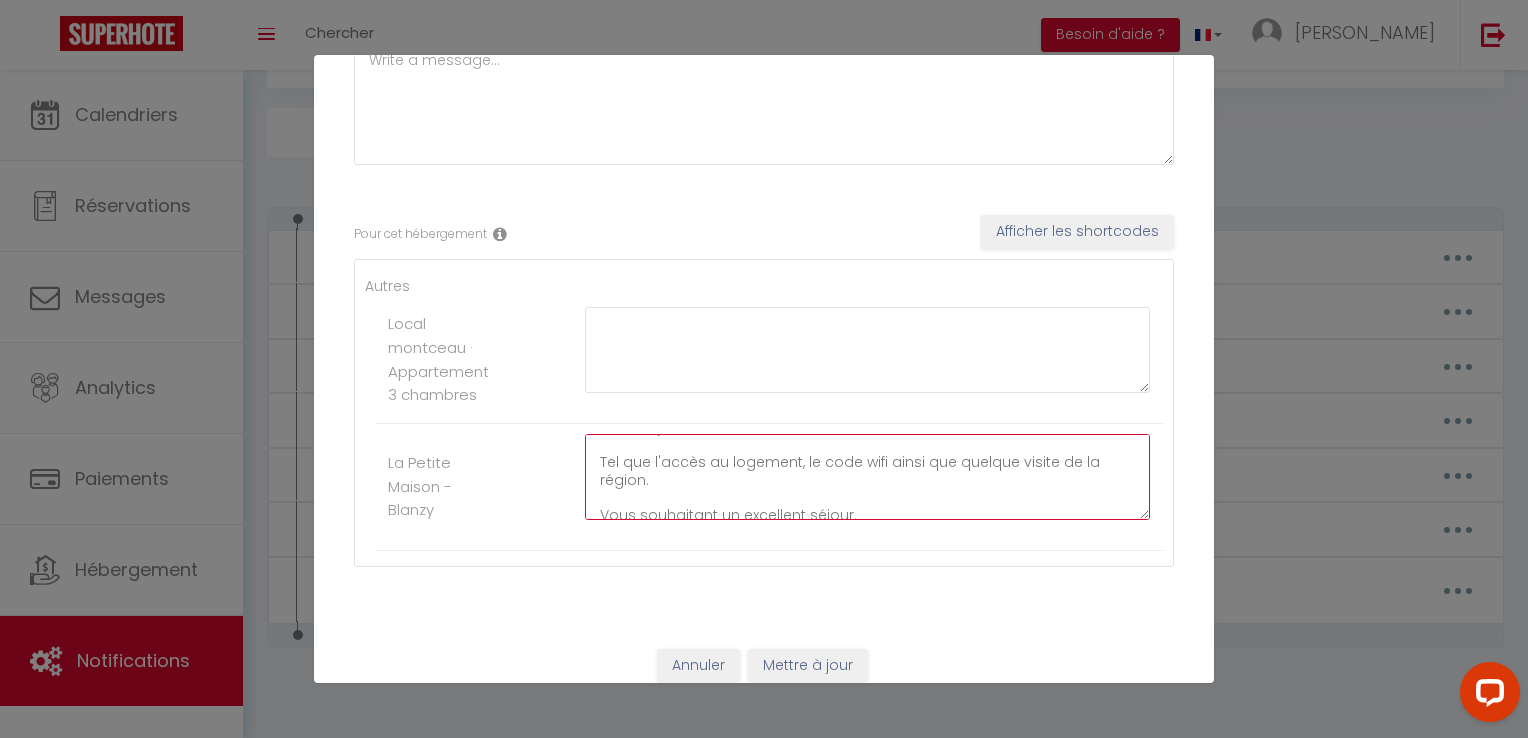 scroll, scrollTop: 36, scrollLeft: 0, axis: vertical 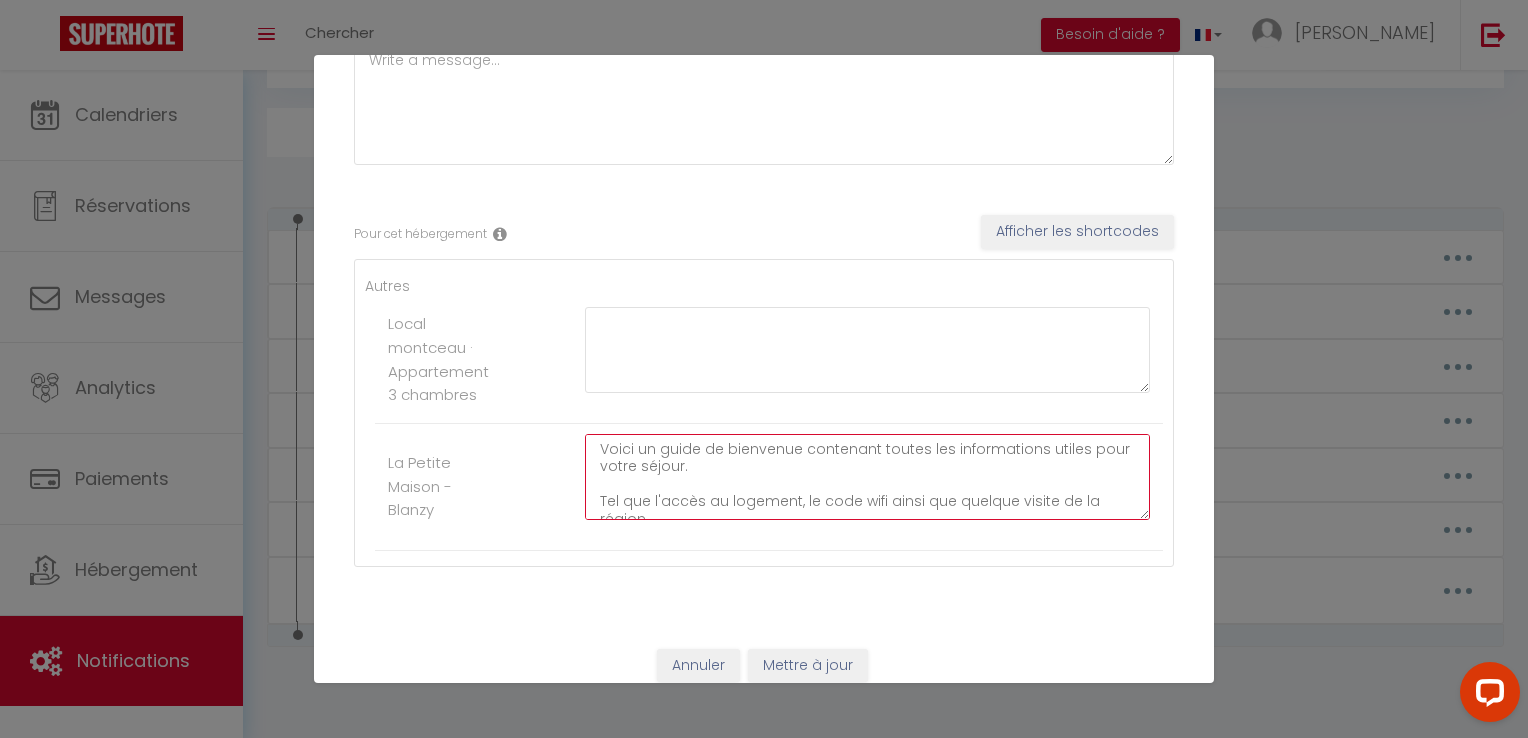 type on "Bonjour [GUEST:NAME] [GUEST:FIRST_NAME] et bienvenue a [RENTAL:NAME].
Voici un guide de bienvenue contenant toutes les informations utiles pour votre séjour.
Tel que l'accès au logement, le code wifi ainsi que quelque visite de la région.
Vous souhaitant un excellent séjour.
[URL][DOMAIN_NAME]" 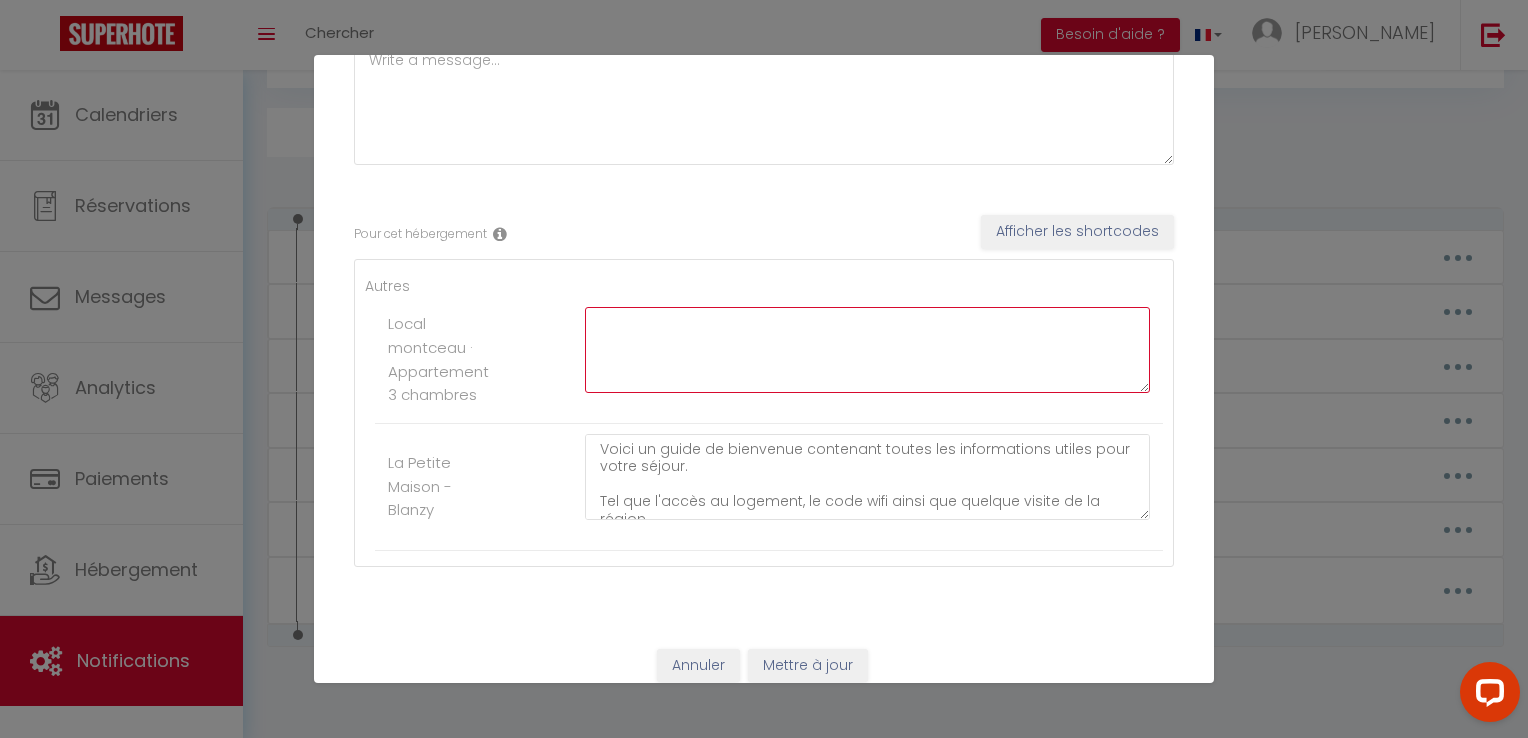 drag, startPoint x: 765, startPoint y: 302, endPoint x: 753, endPoint y: 325, distance: 25.942244 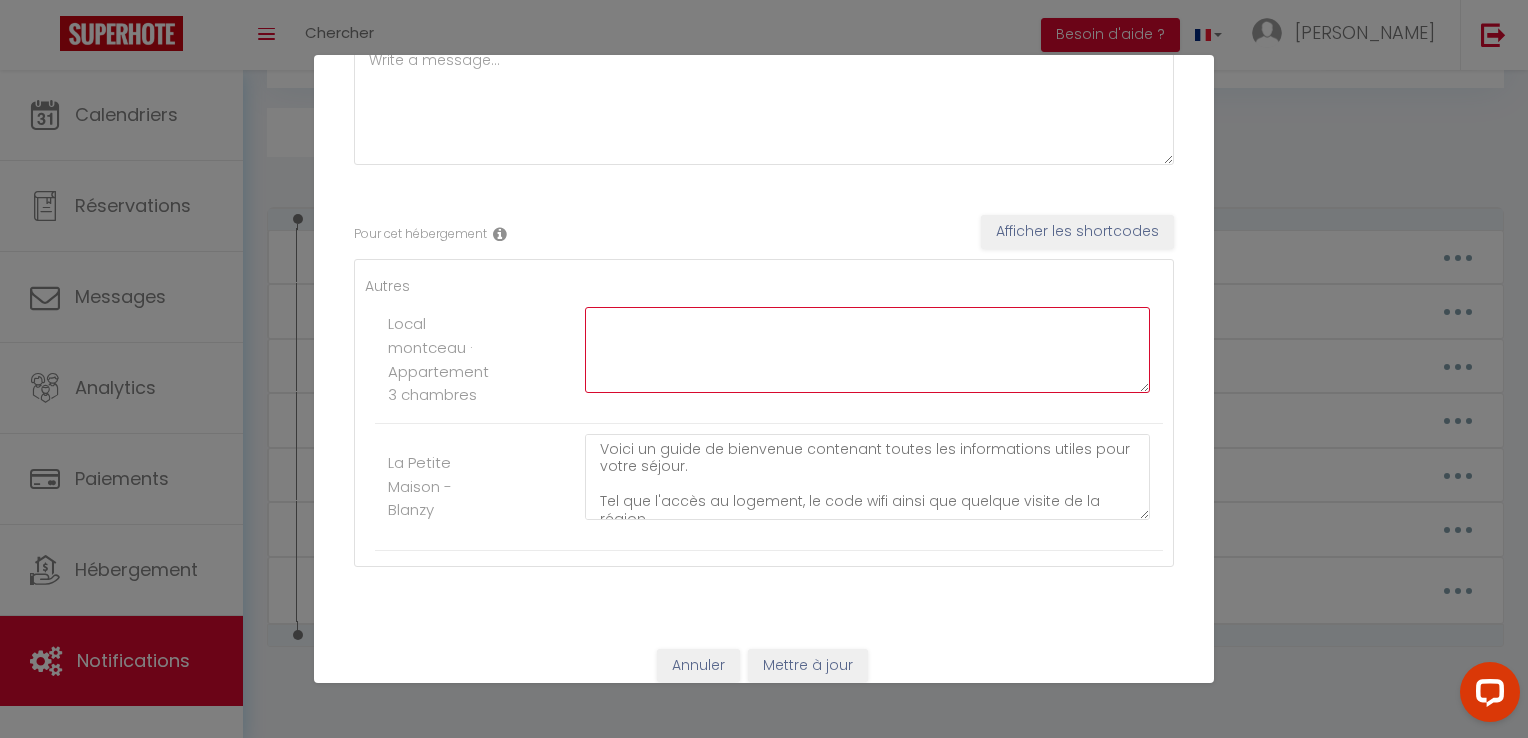paste on "Bonjour [GUEST:NAME] [GUEST:FIRST_NAME] et bienvenue a [RENTAL:NAME].
Voici un guide de bienvenue contenant toutes les informations utiles pour votre séjour.
Tel que l'accès au logement, le code wifi ainsi que quelque visite de la région.
Vous souhaitant un excellent séjour.
[URL][DOMAIN_NAME]" 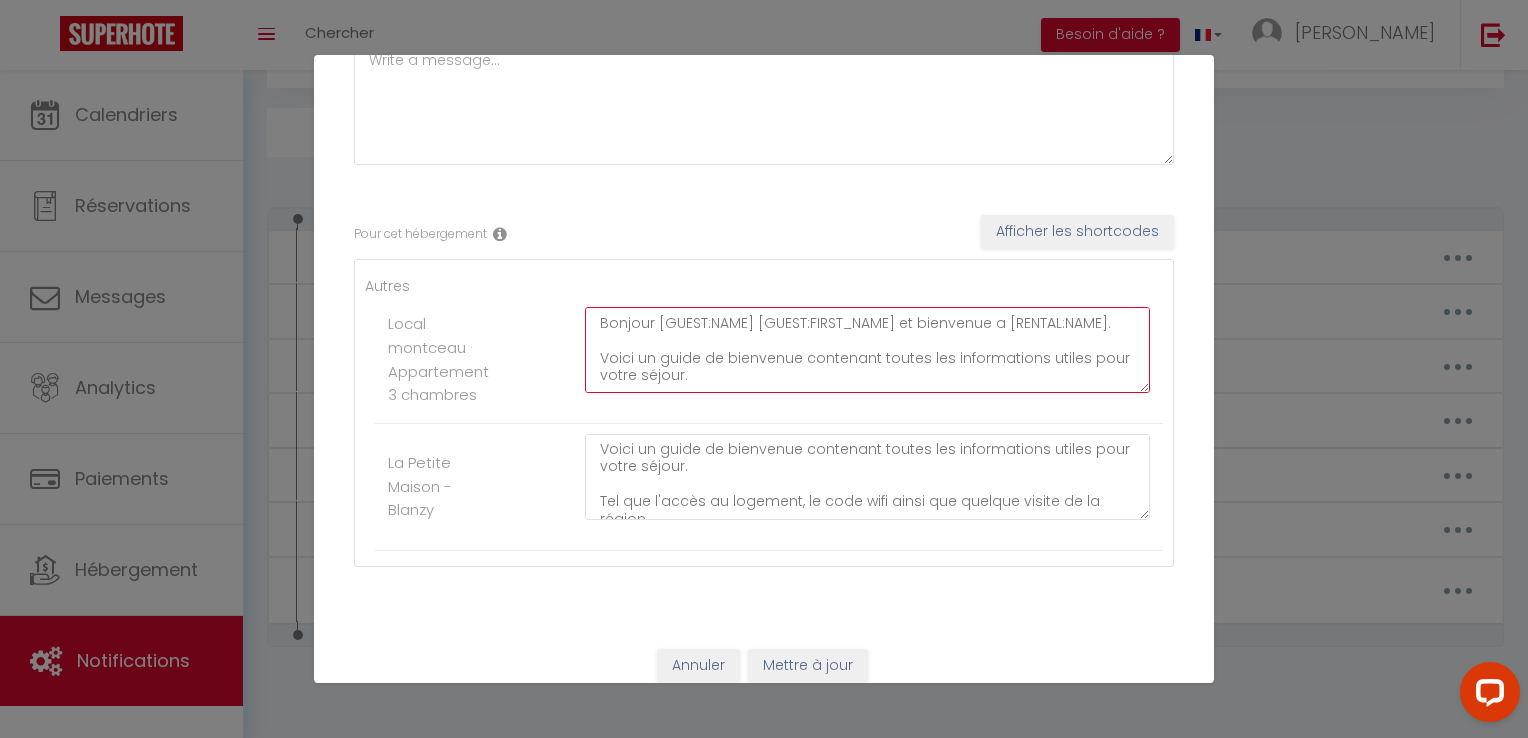 scroll, scrollTop: 116, scrollLeft: 0, axis: vertical 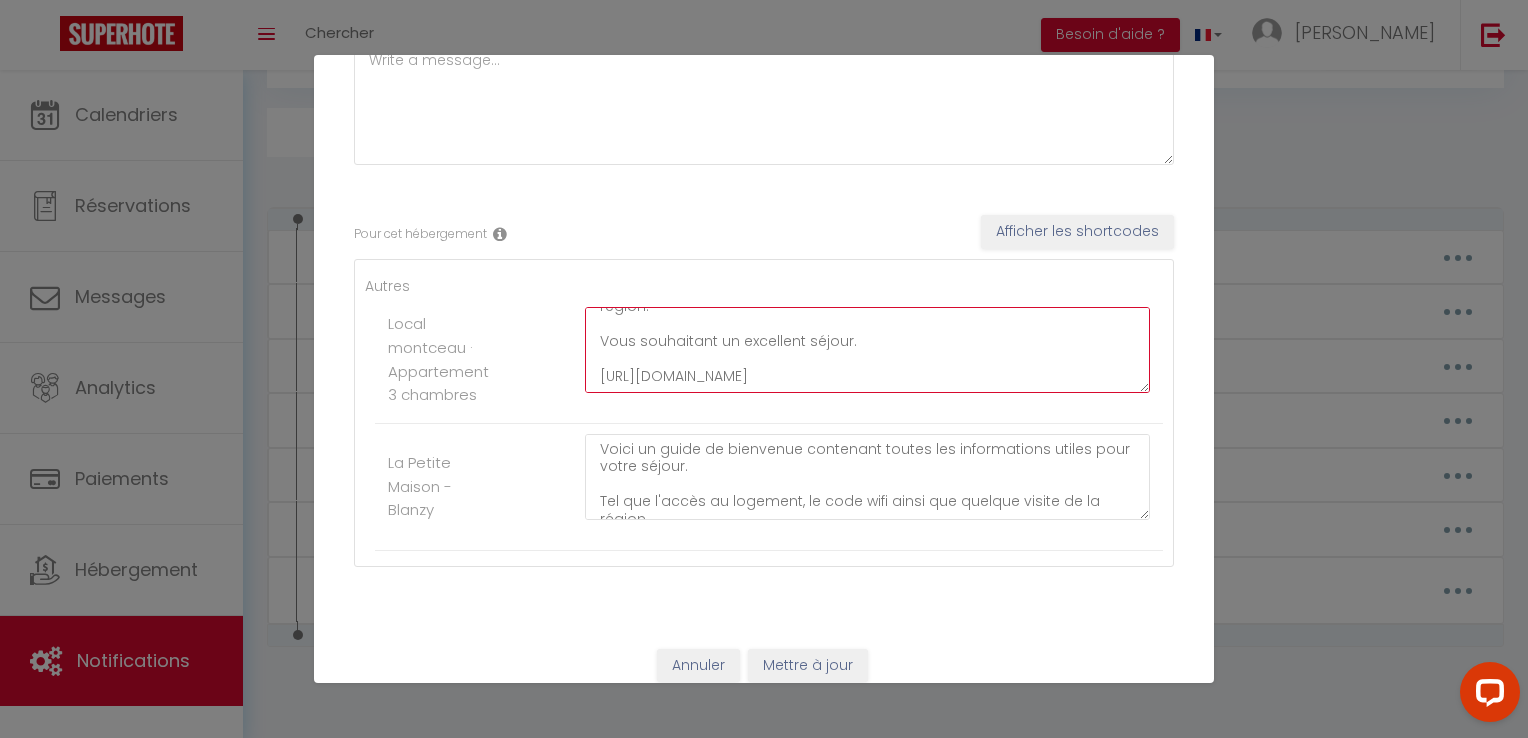 drag, startPoint x: 767, startPoint y: 382, endPoint x: 592, endPoint y: 362, distance: 176.13914 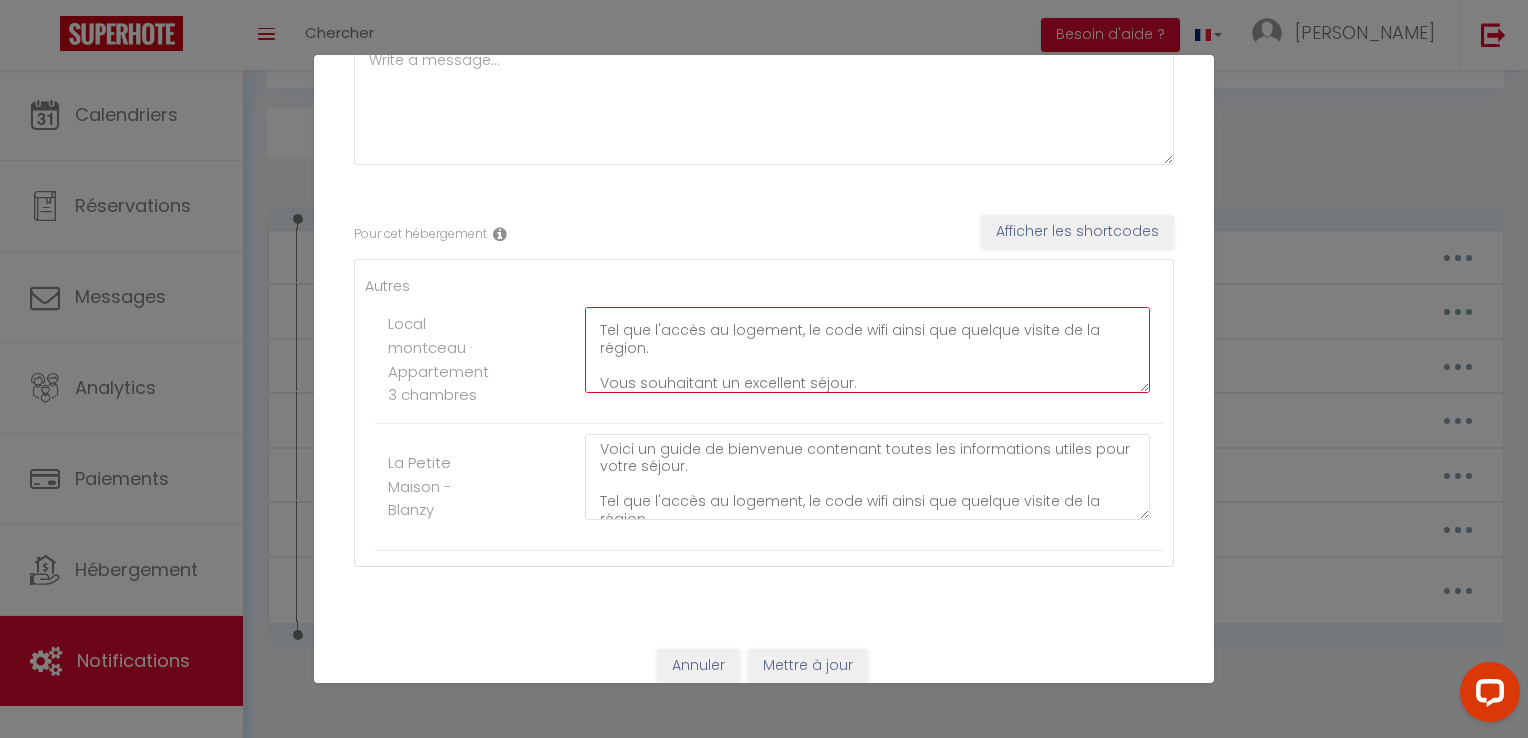 scroll, scrollTop: 104, scrollLeft: 0, axis: vertical 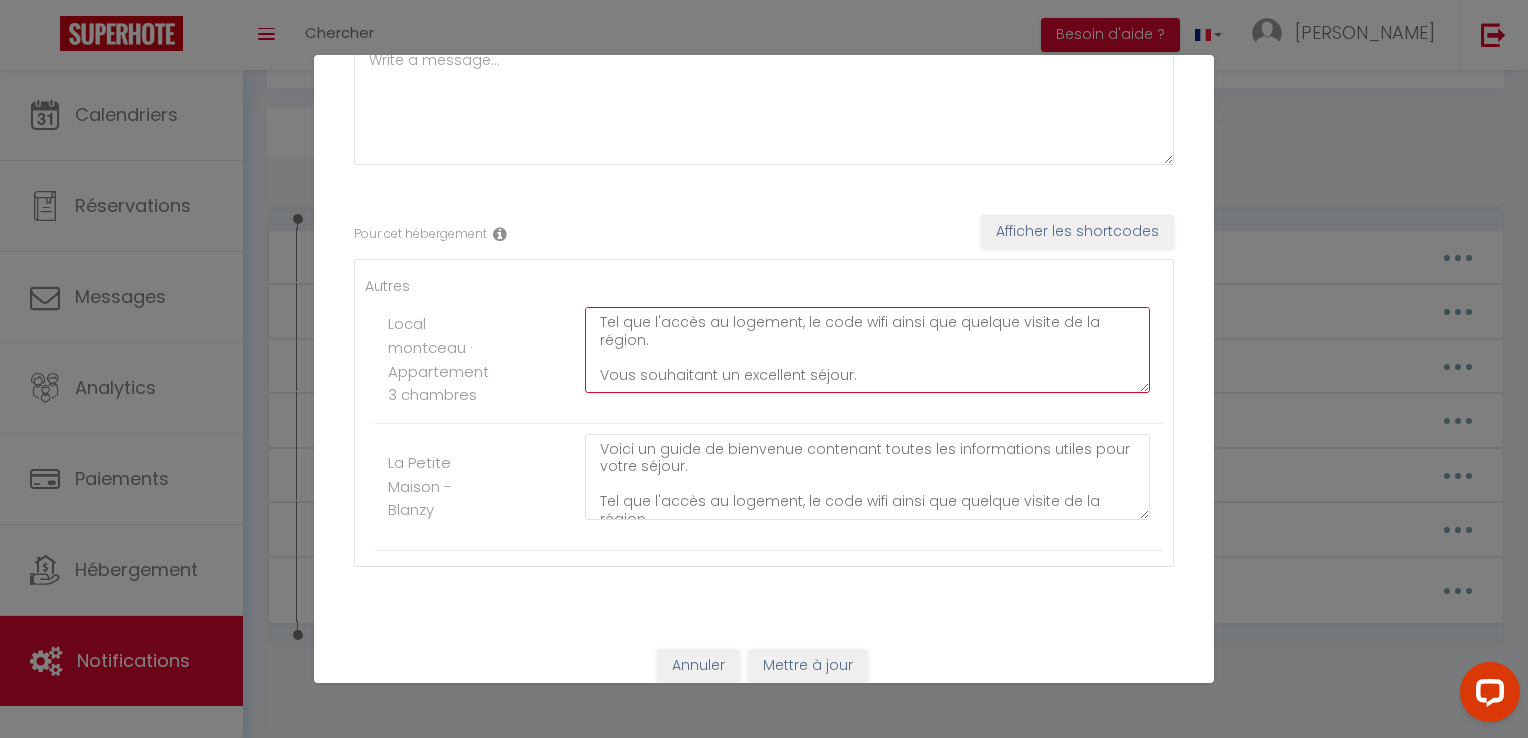 click on "Bonjour [GUEST:NAME] [GUEST:FIRST_NAME] et bienvenue a [RENTAL:NAME].
Voici un guide de bienvenue contenant toutes les informations utiles pour votre séjour.
Tel que l'accès au logement, le code wifi ainsi que quelque visite de la région.
Vous souhaitant un excellent séjour." at bounding box center [867, 350] 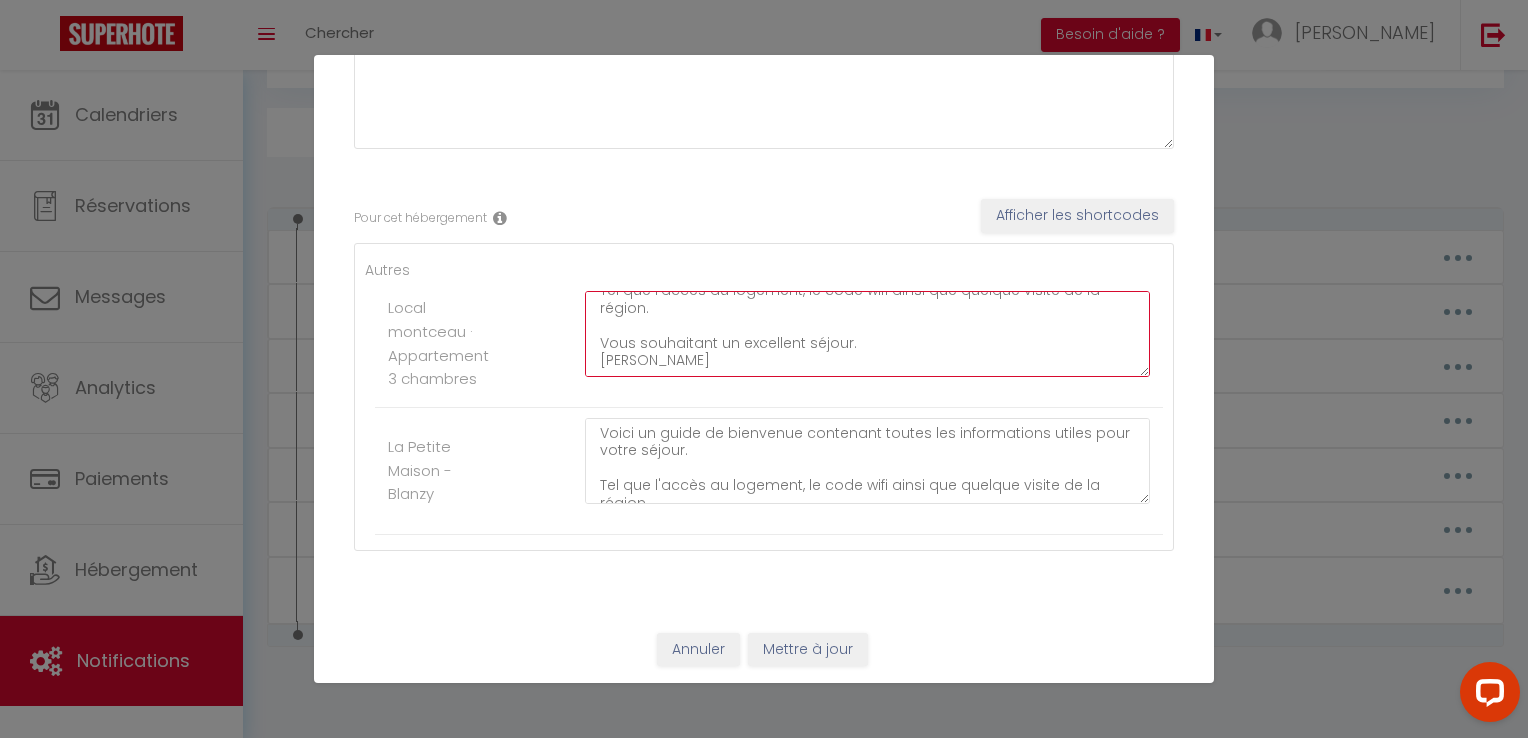 scroll, scrollTop: 64, scrollLeft: 0, axis: vertical 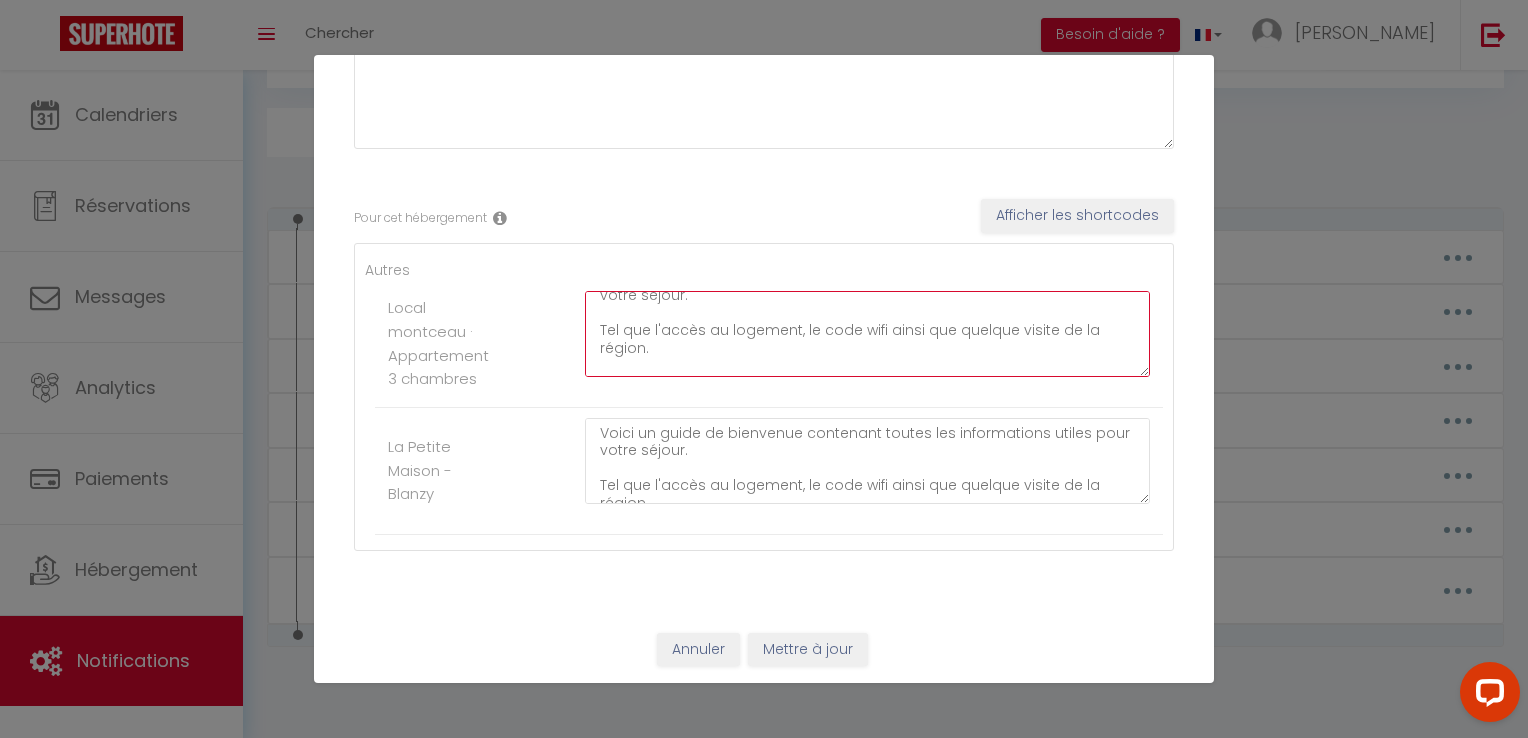 click on "Bonjour [GUEST:NAME] [GUEST:FIRST_NAME] et bienvenue a [RENTAL:NAME].
Voici un guide de bienvenue contenant toutes les informations utiles pour votre séjour.
Tel que l'accès au logement, le code wifi ainsi que quelque visite de la région.
Vous souhaitant un excellent séjour.
[PERSON_NAME]" at bounding box center [867, 334] 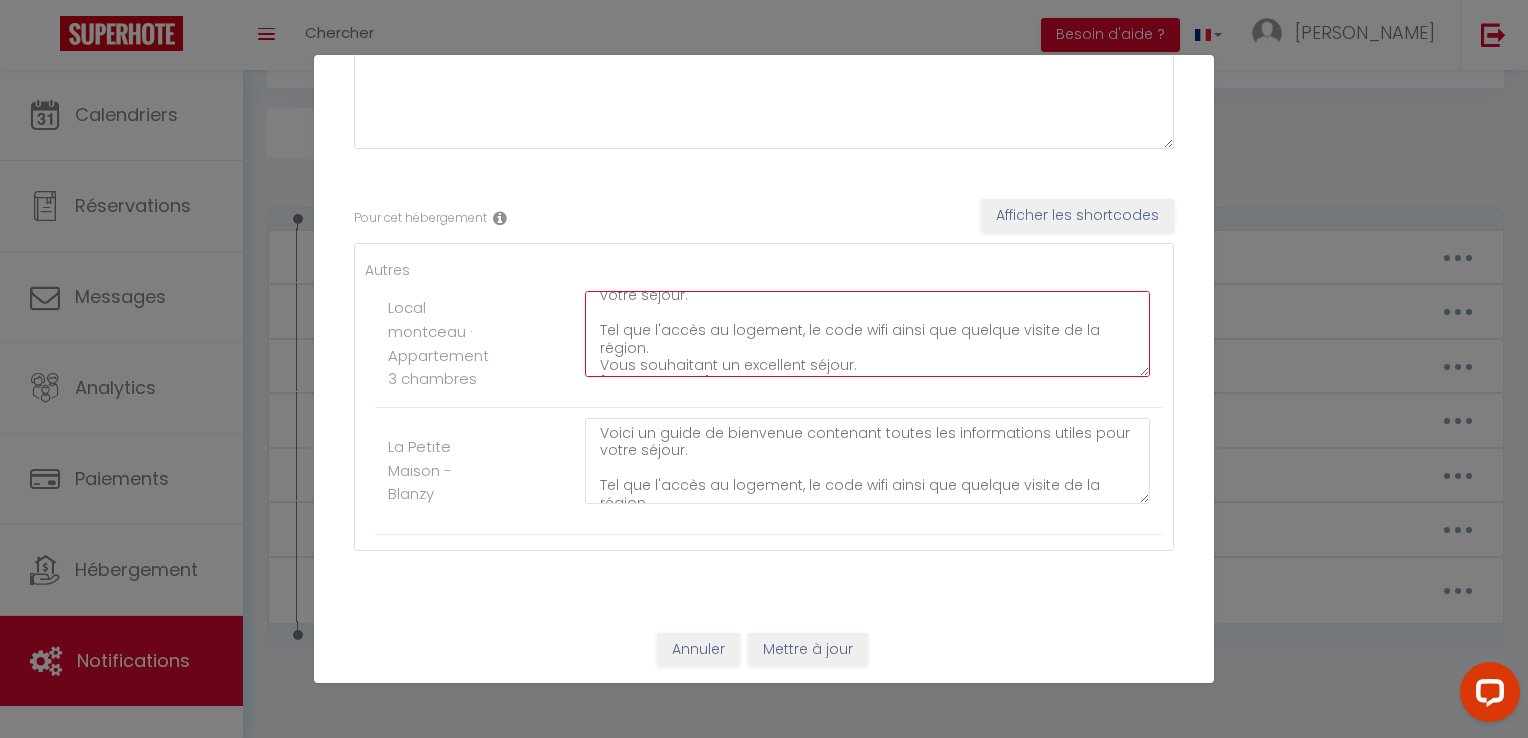 click on "Bonjour [GUEST:NAME] [GUEST:FIRST_NAME] et bienvenue a [RENTAL:NAME].
Voici un guide de bienvenue contenant toutes les informations utiles pour votre séjour.
Tel que l'accès au logement, le code wifi ainsi que quelque visite de la région.
Vous souhaitant un excellent séjour.
[PERSON_NAME]" at bounding box center [867, 334] 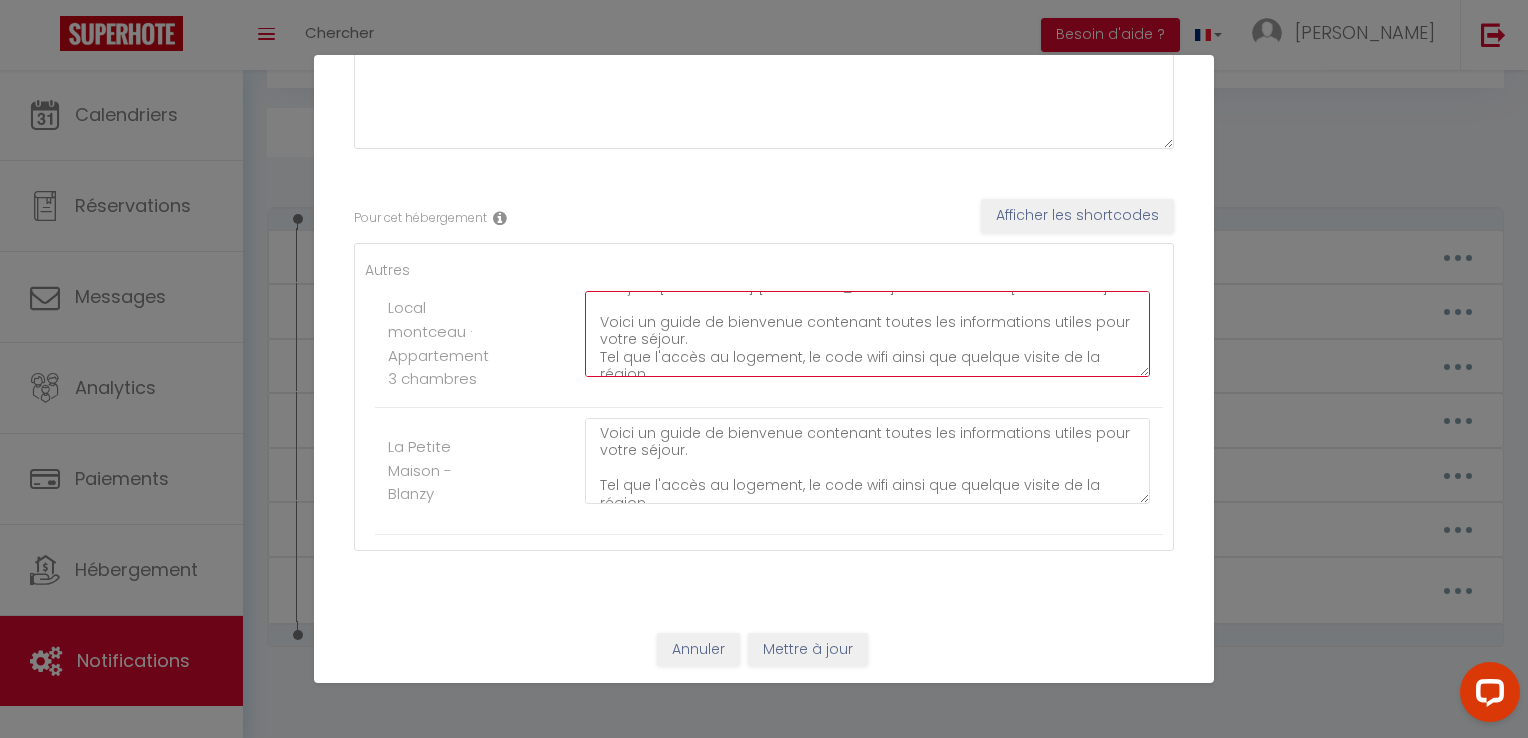 scroll, scrollTop: 7, scrollLeft: 0, axis: vertical 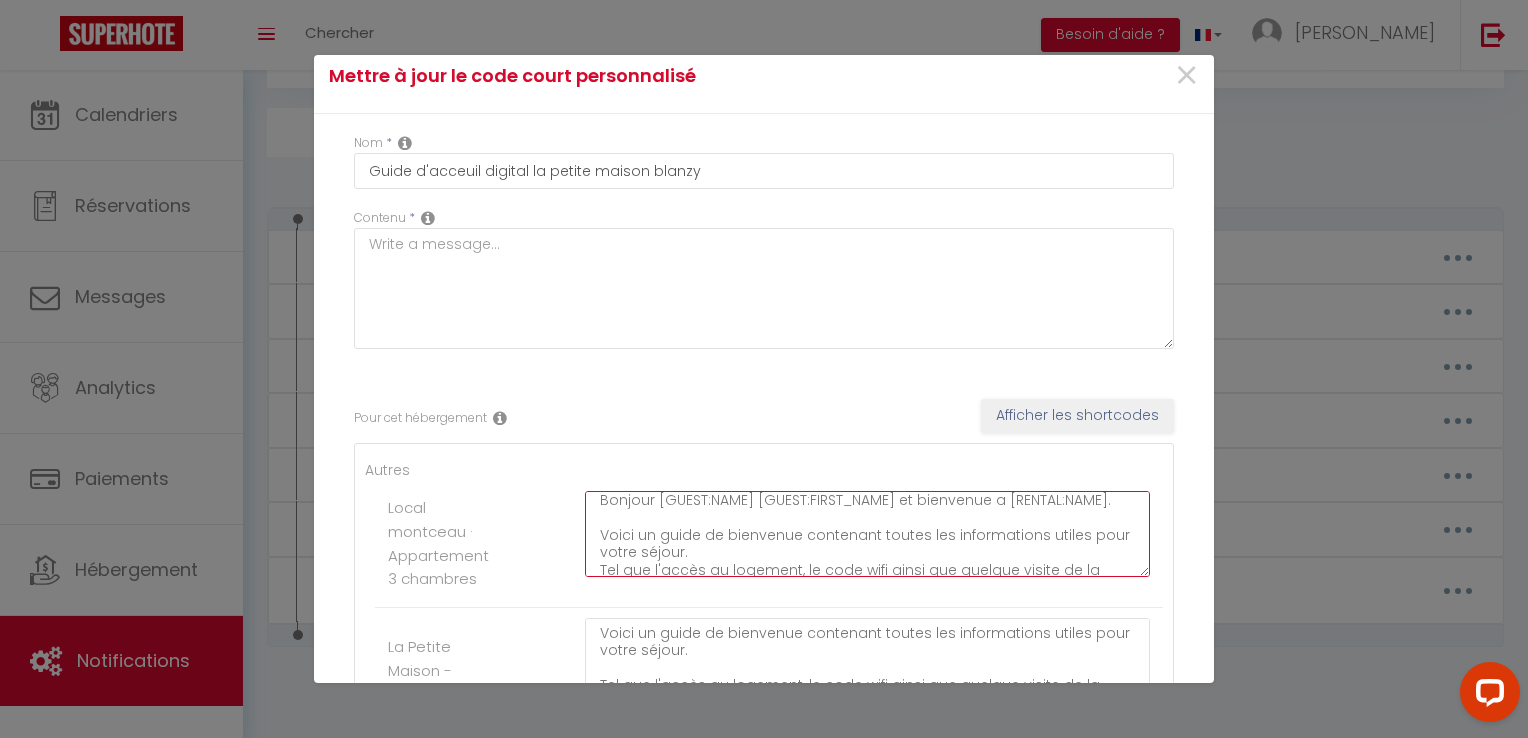type on "Bonjour [GUEST:NAME] [GUEST:FIRST_NAME] et bienvenue a [RENTAL:NAME].
Voici un guide de bienvenue contenant toutes les informations utiles pour votre séjour.
Tel que l'accès au logement, le code wifi ainsi que quelque visite de la région.
Vous souhaitant un excellent séjour.
[PERSON_NAME]" 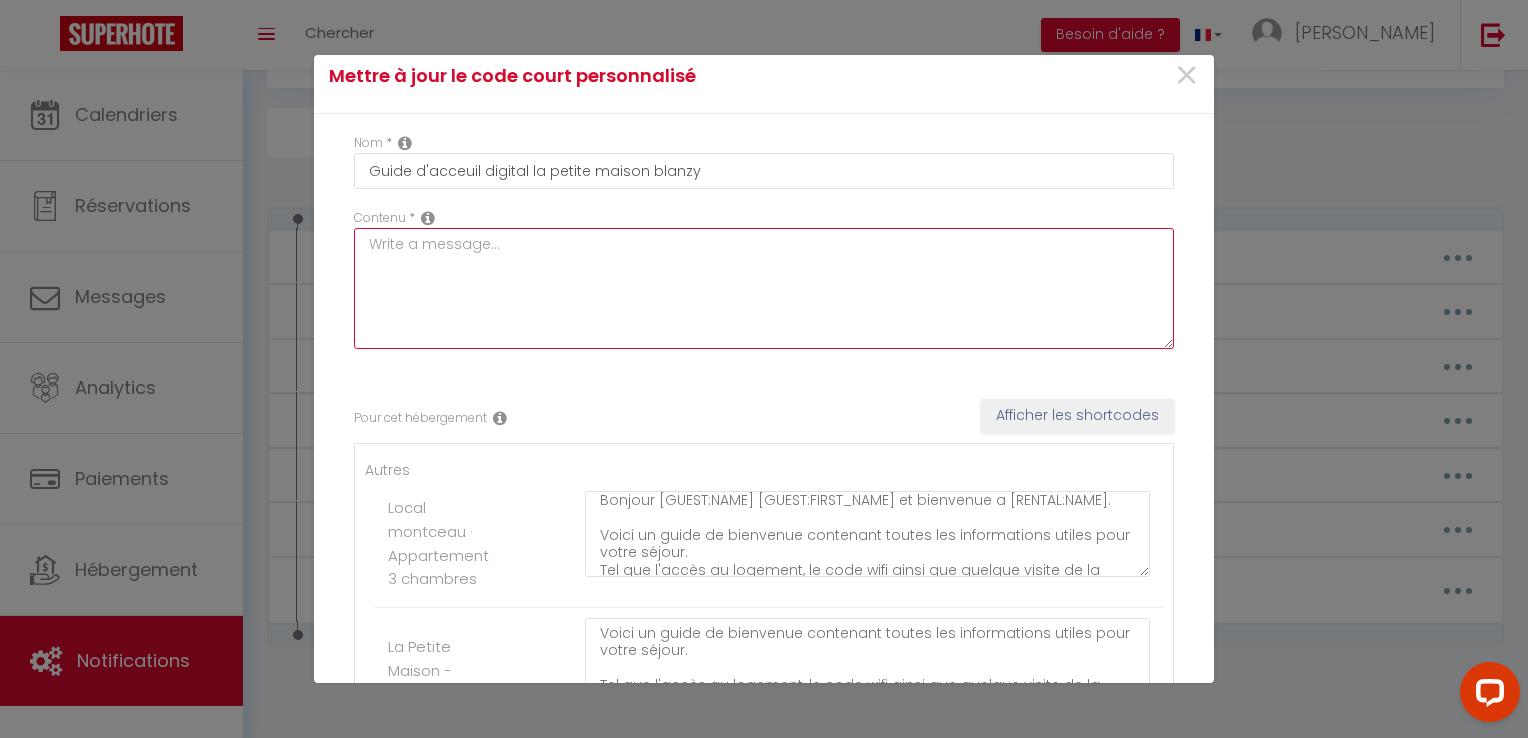 click at bounding box center (764, 288) 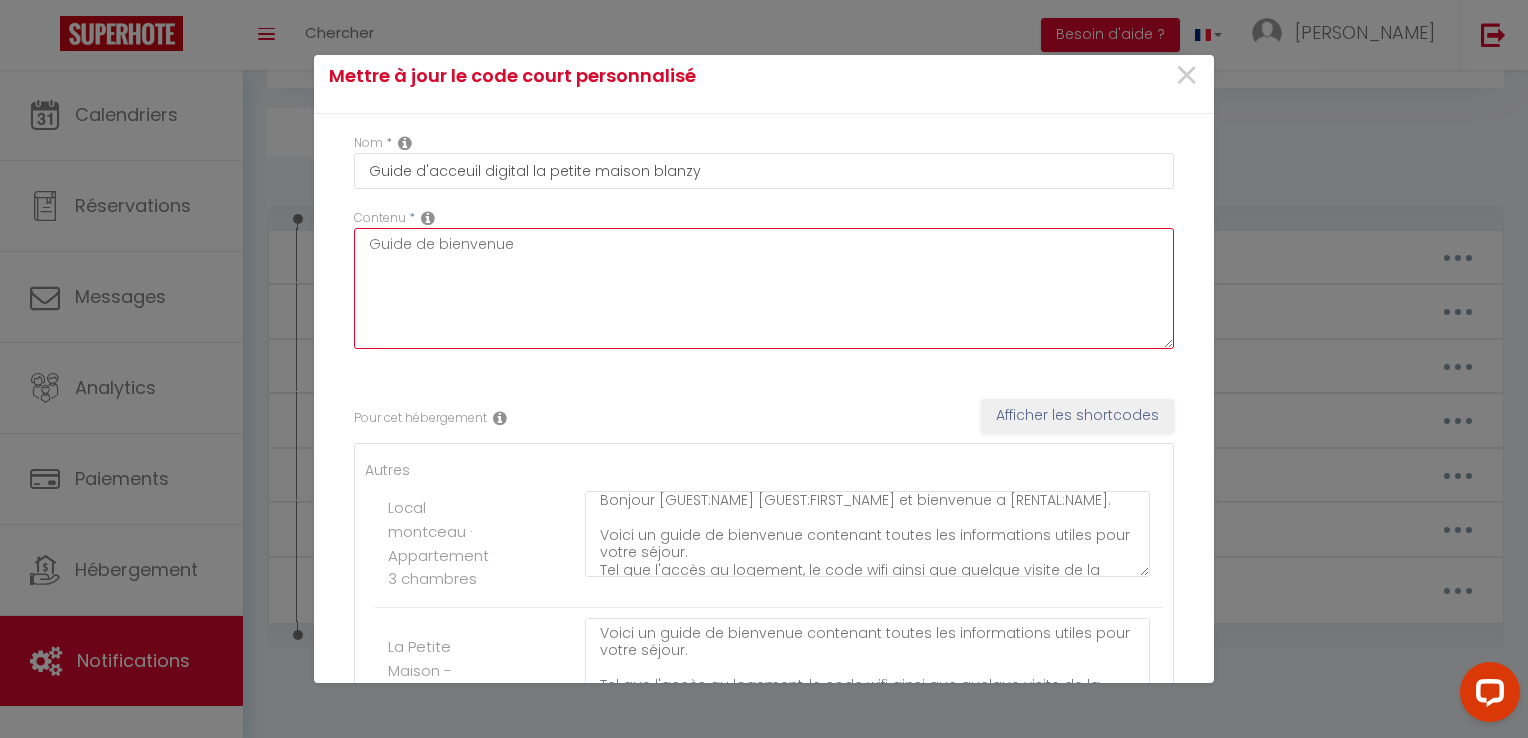 type on "Guide de bienvenue" 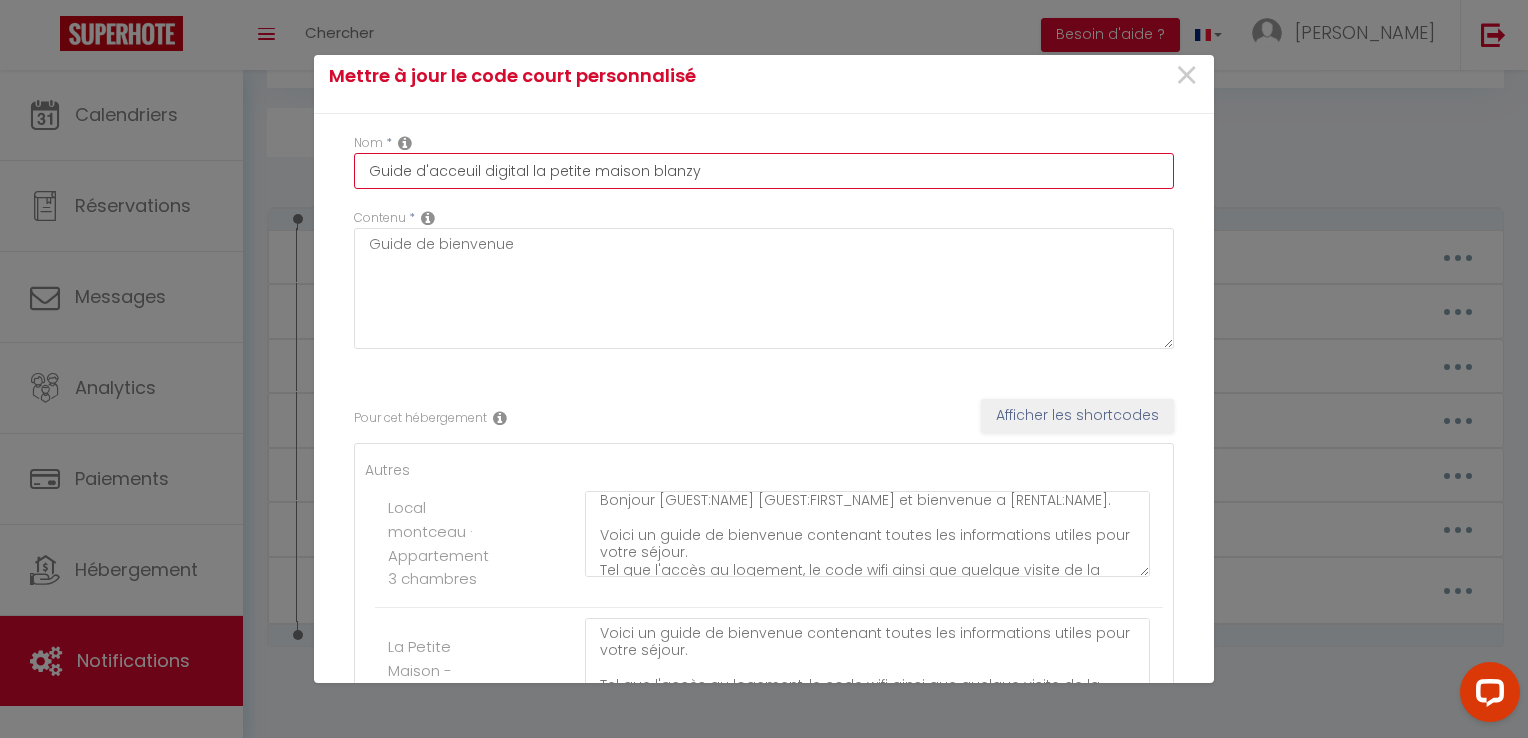 click on "Guide d'acceuil digital la petite maison blanzy" at bounding box center (764, 171) 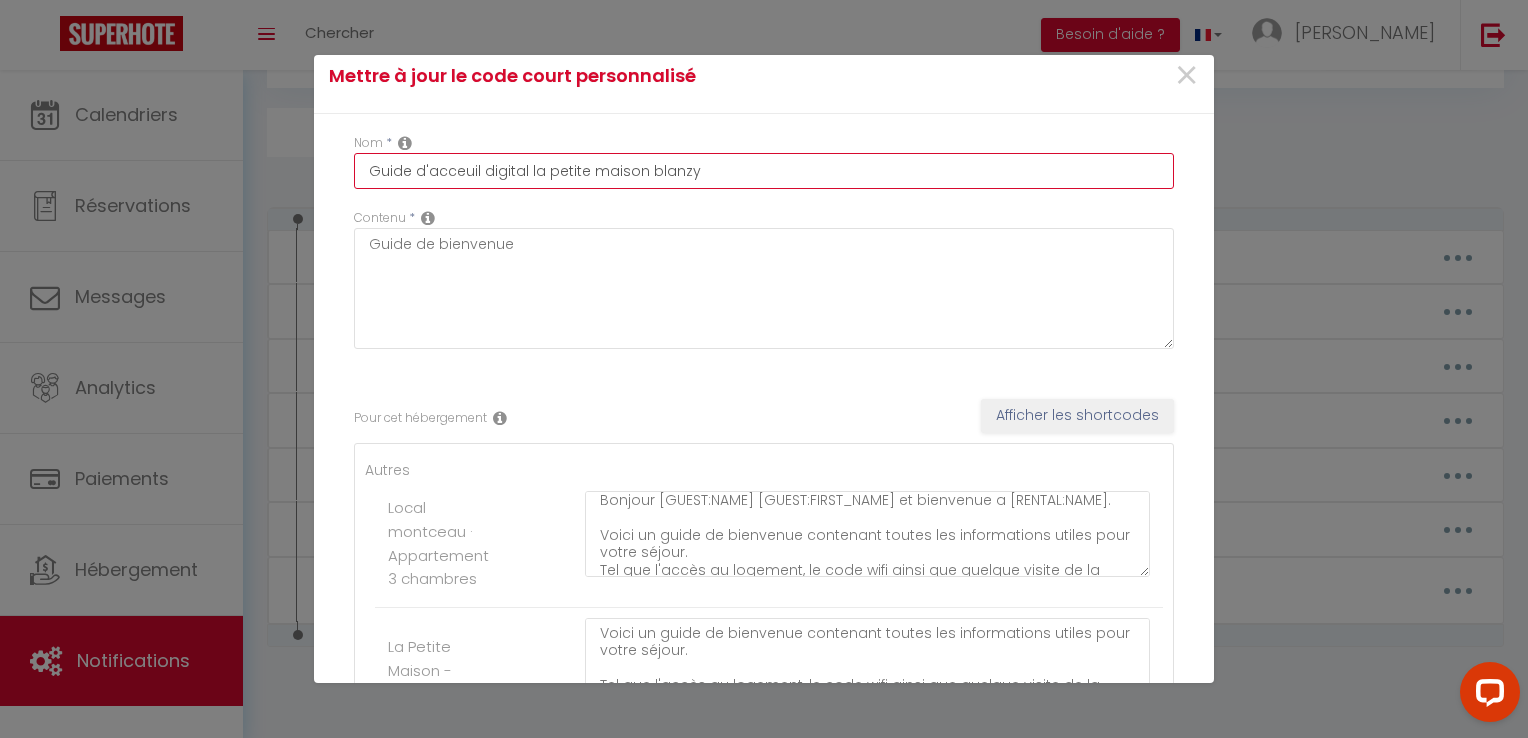 drag, startPoint x: 525, startPoint y: 173, endPoint x: 753, endPoint y: 171, distance: 228.00877 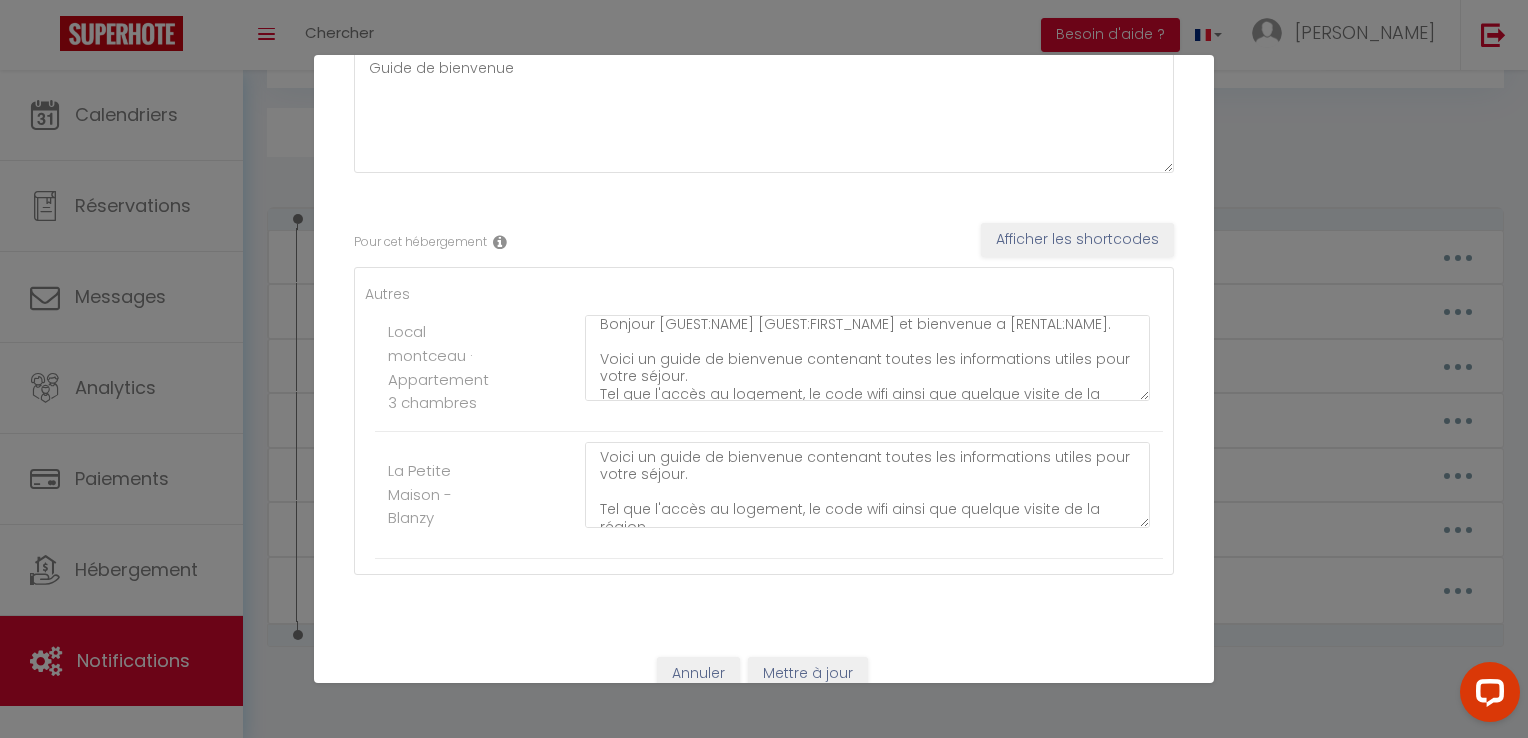 scroll, scrollTop: 216, scrollLeft: 0, axis: vertical 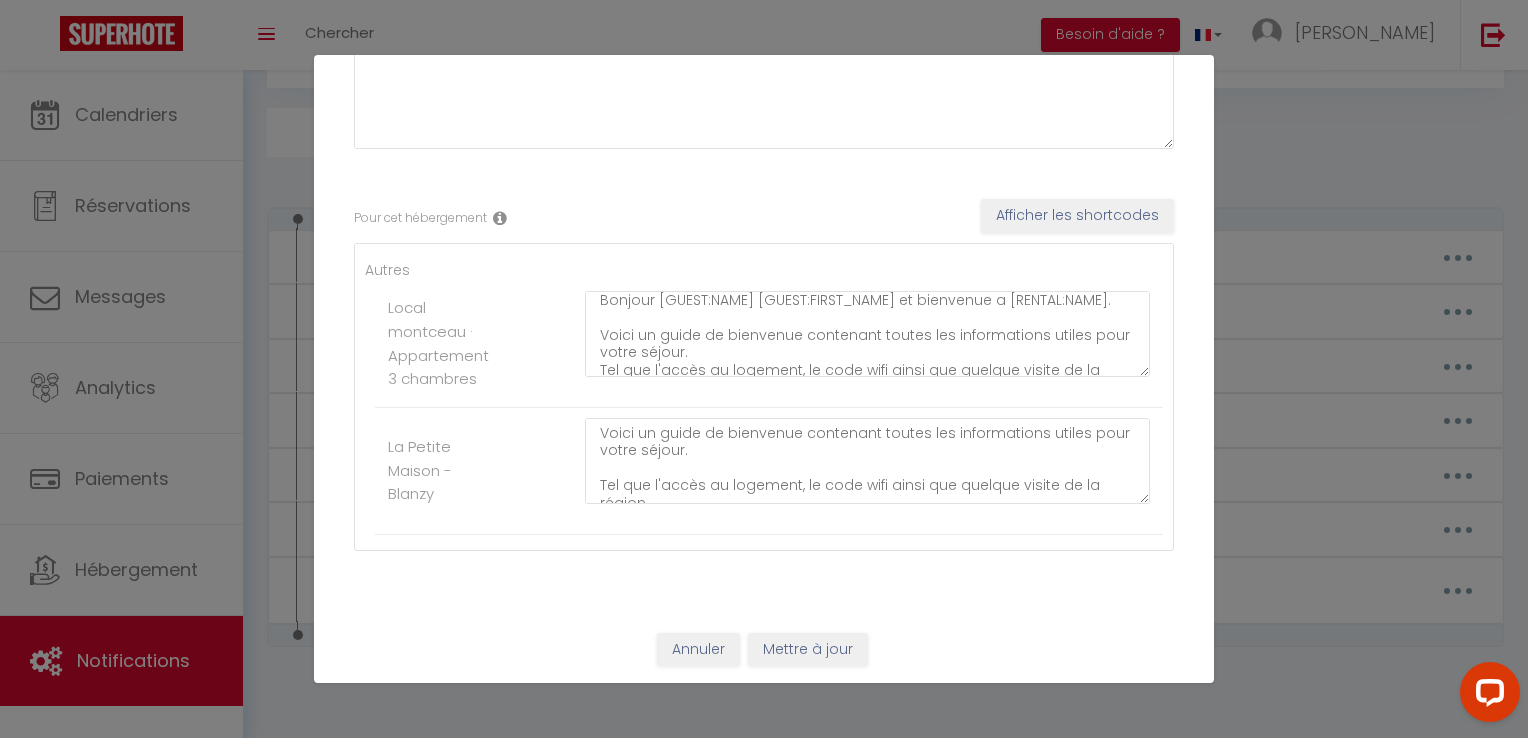 type on "Guide d'acceuil digital" 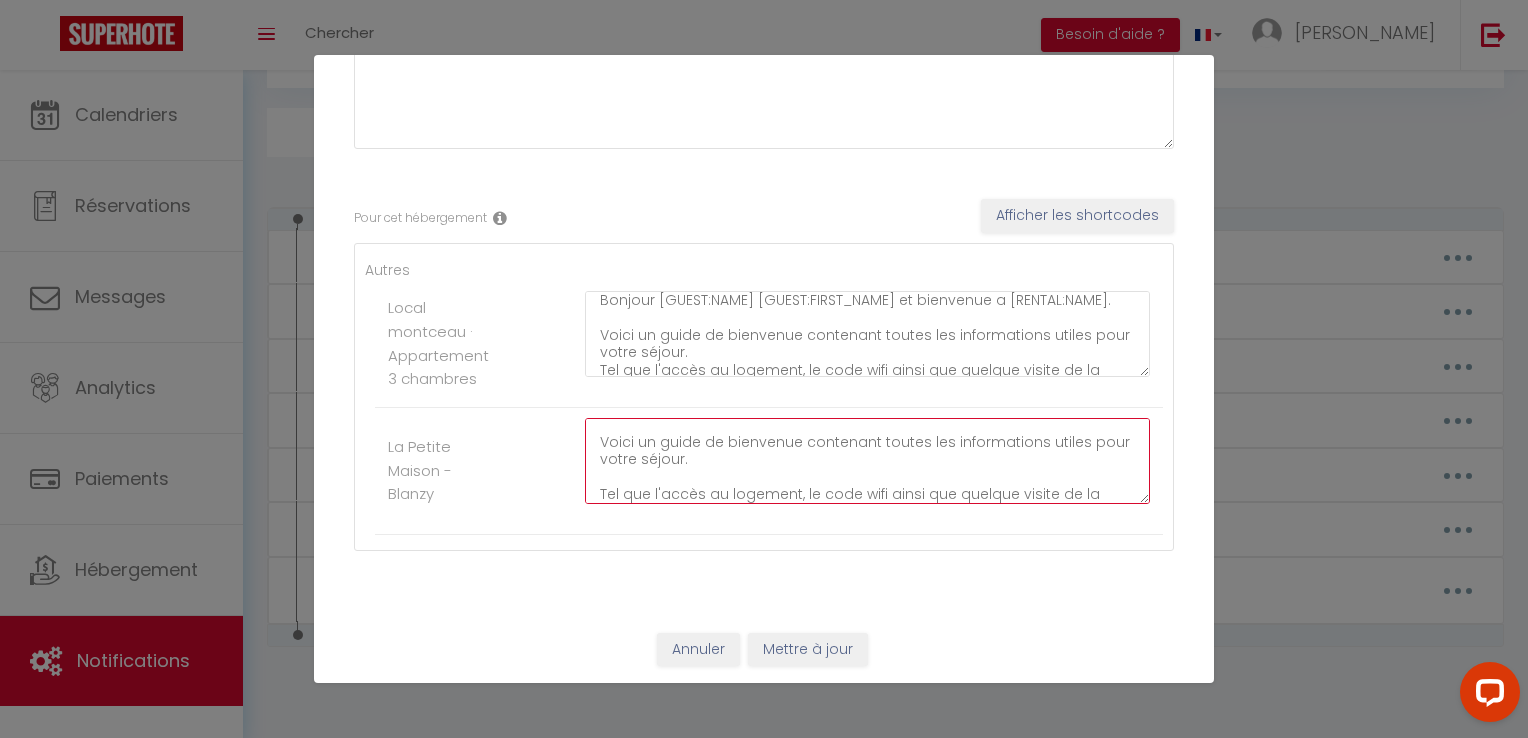 scroll, scrollTop: 40, scrollLeft: 0, axis: vertical 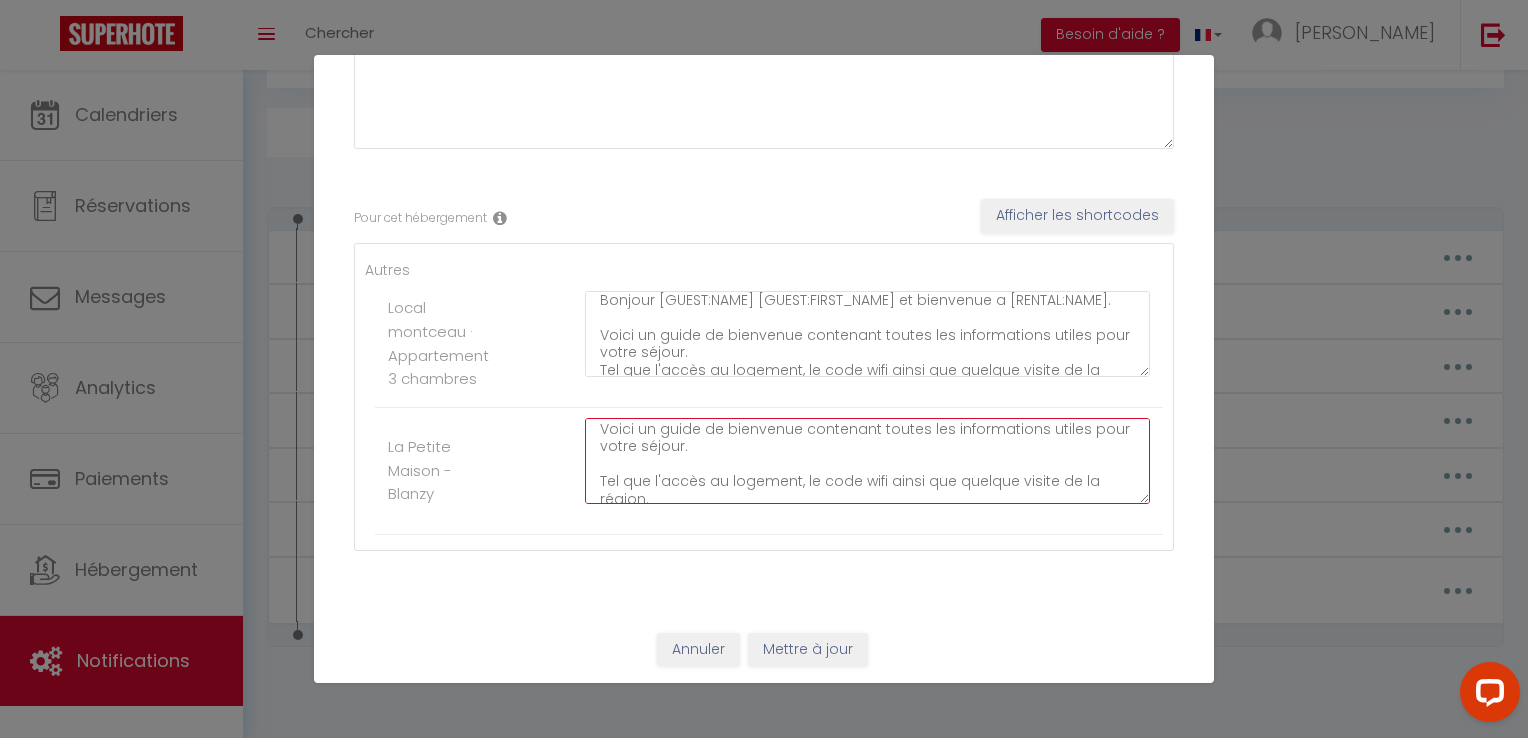 click on "Bonjour [GUEST:NAME] [GUEST:FIRST_NAME] et bienvenue a [RENTAL:NAME].
Voici un guide de bienvenue contenant toutes les informations utiles pour votre séjour.
Tel que l'accès au logement, le code wifi ainsi que quelque visite de la région.
Vous souhaitant un excellent séjour.
[URL][DOMAIN_NAME]" at bounding box center [867, 461] 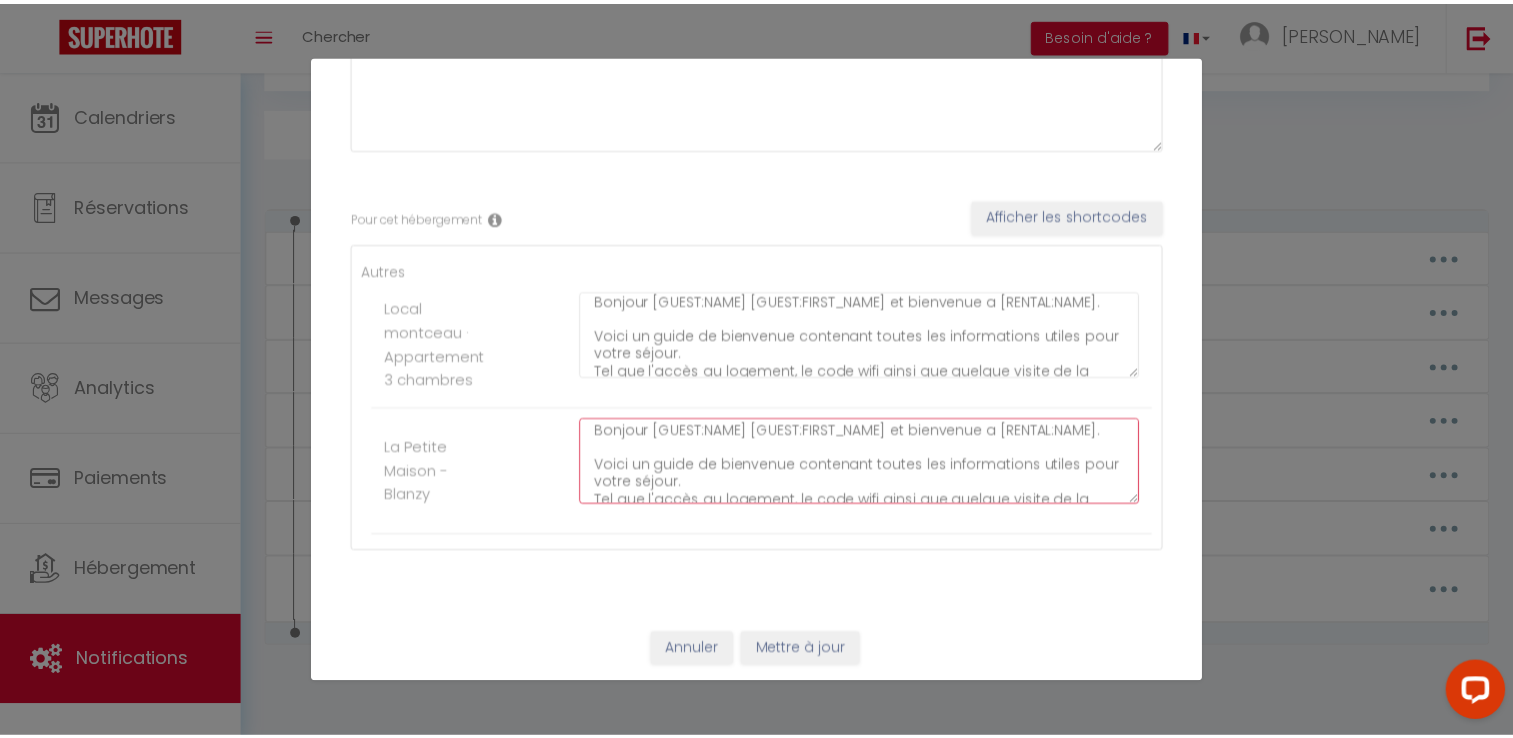 scroll, scrollTop: 104, scrollLeft: 0, axis: vertical 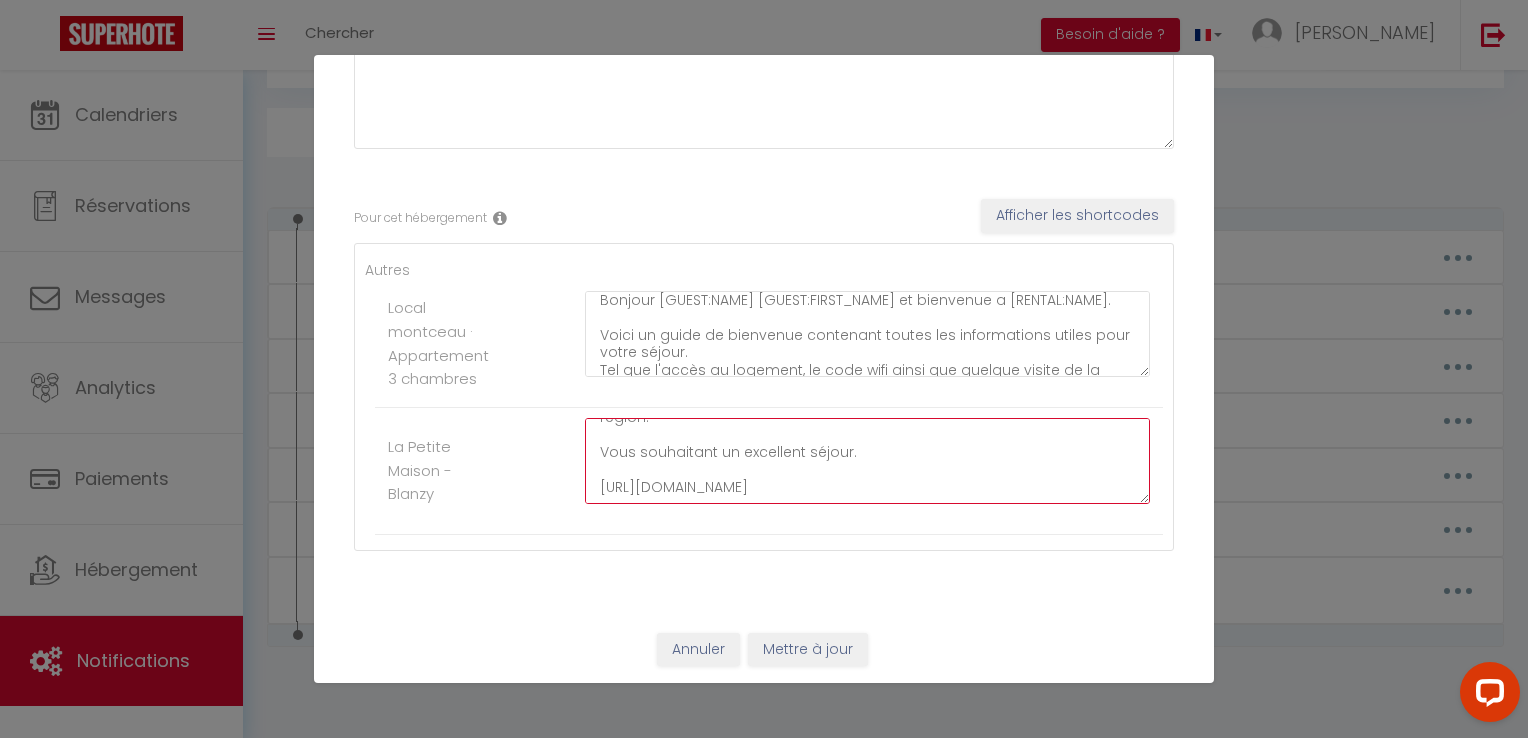 type on "Bonjour [GUEST:NAME] [GUEST:FIRST_NAME] et bienvenue a [RENTAL:NAME].
Voici un guide de bienvenue contenant toutes les informations utiles pour votre séjour.
Tel que l'accès au logement, le code wifi ainsi que quelque visite de la région.
Vous souhaitant un excellent séjour.
[URL][DOMAIN_NAME]" 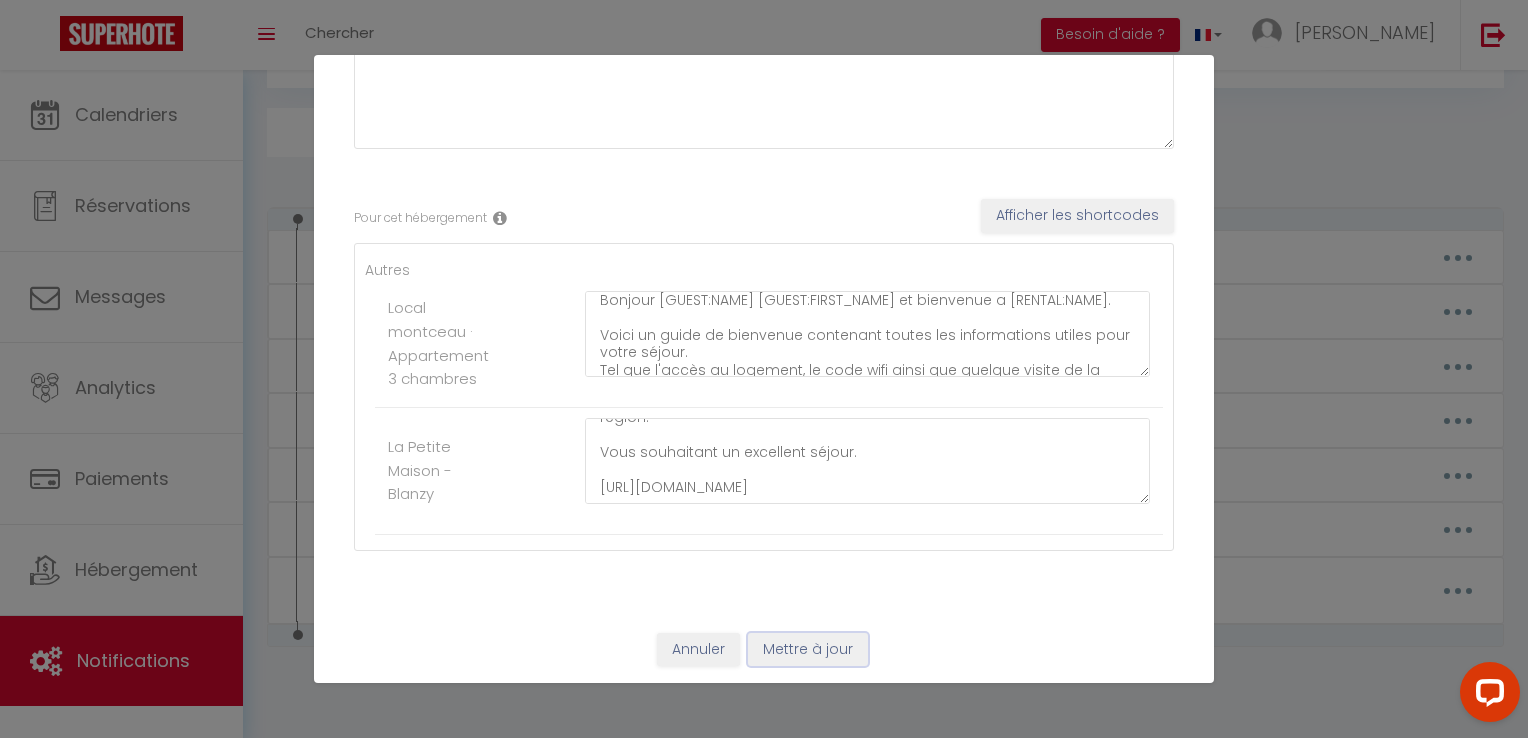 click on "Mettre à jour" at bounding box center [808, 650] 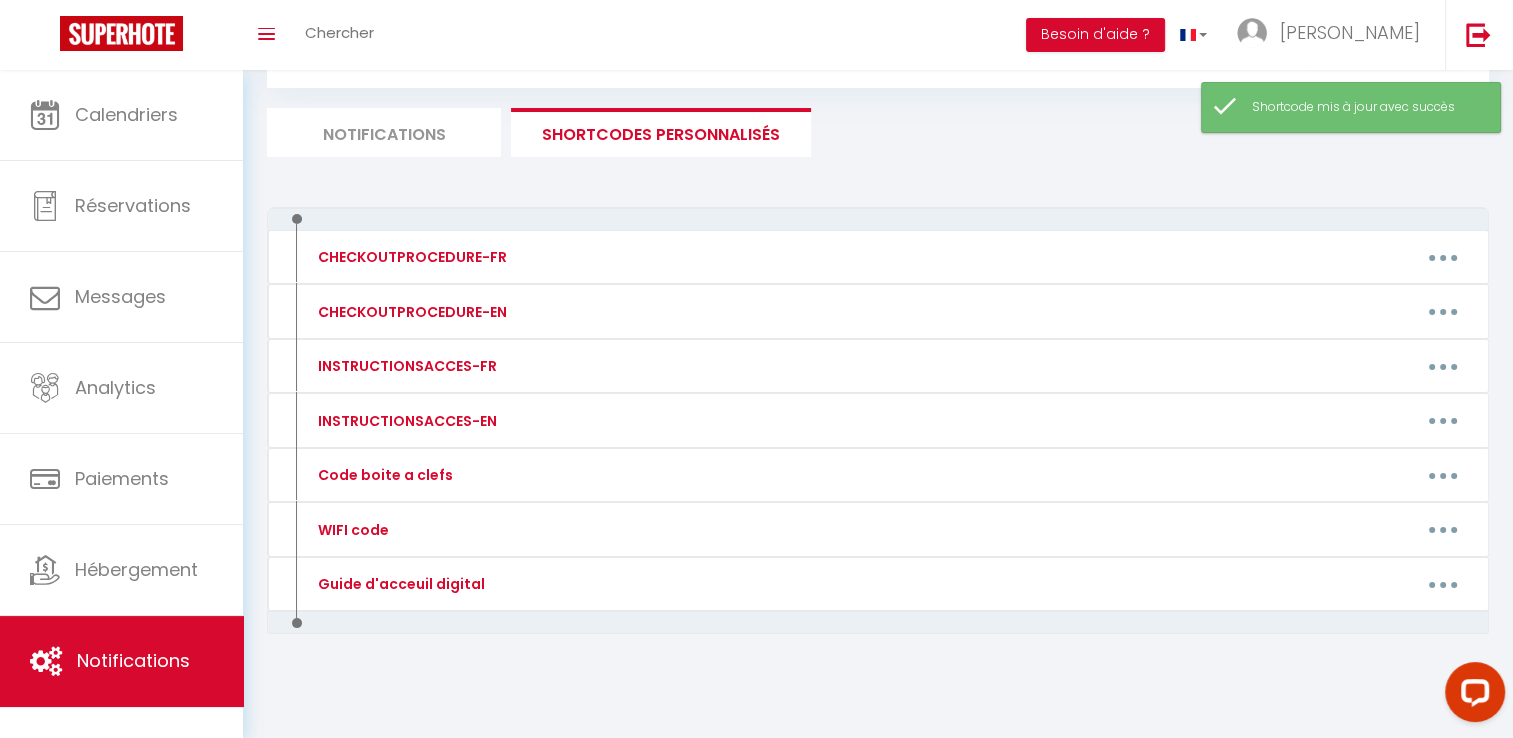 click on "Notifications" at bounding box center [384, 132] 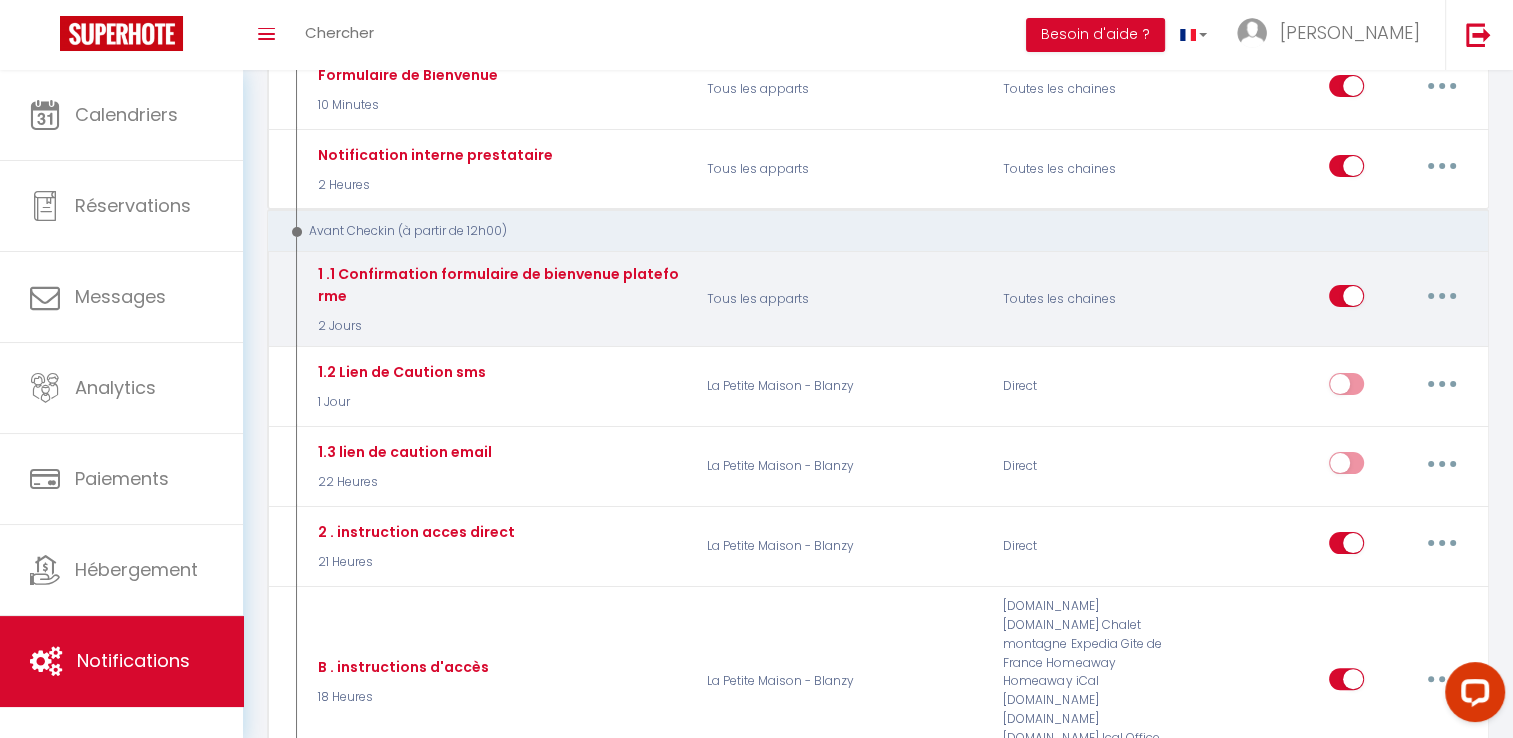 scroll, scrollTop: 200, scrollLeft: 0, axis: vertical 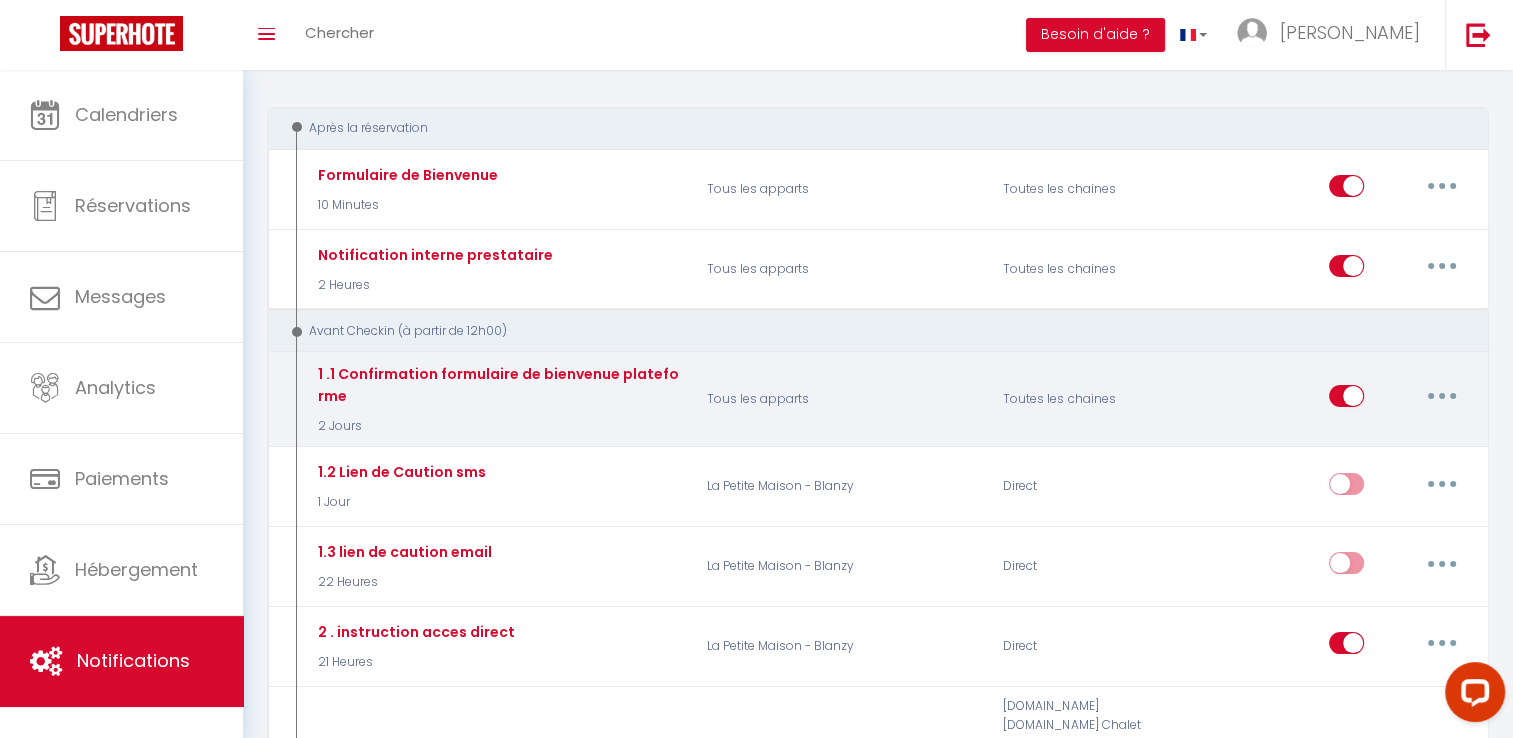 click at bounding box center (1442, 396) 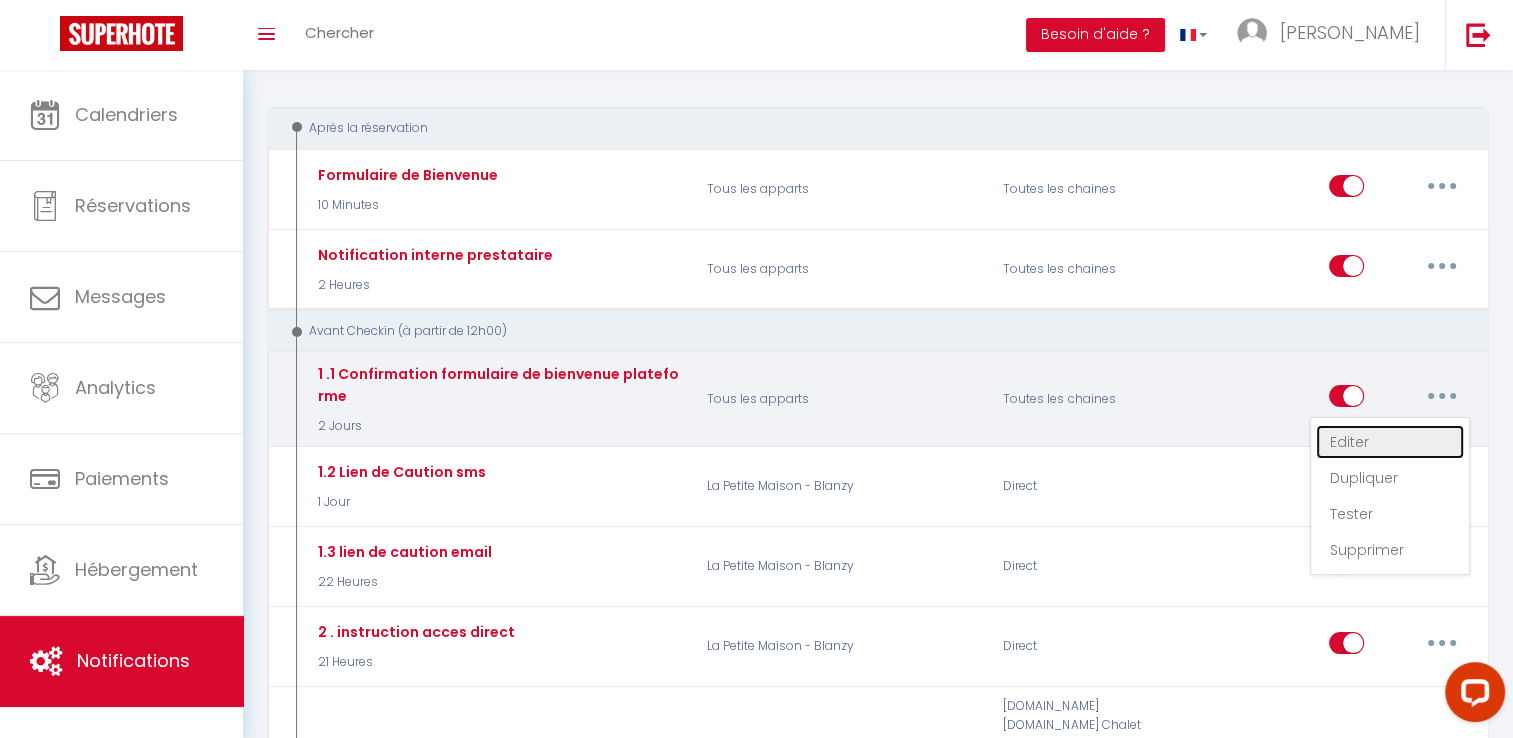 click on "Editer" at bounding box center (1390, 442) 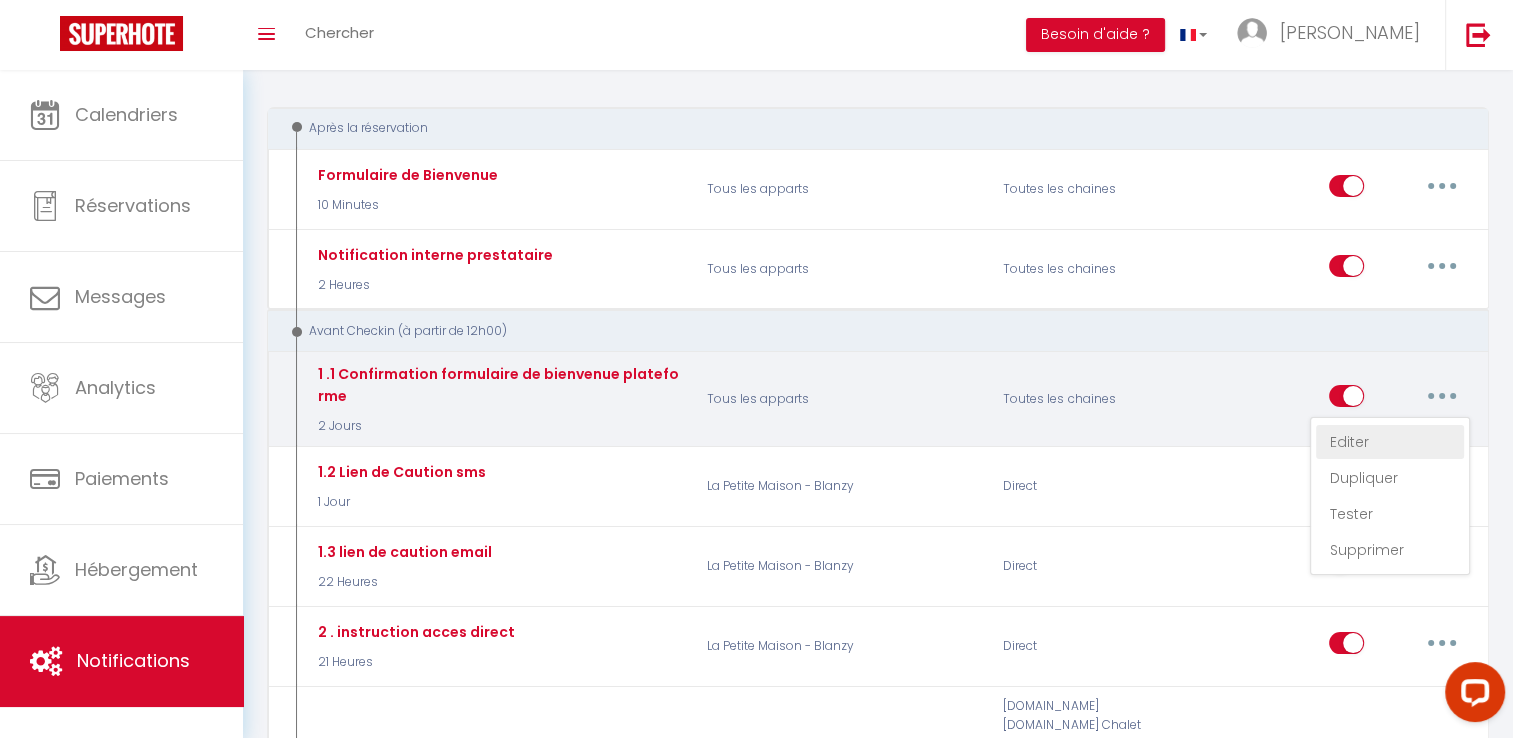 type on "1 .1  Confirmation formulaire de bienvenue plateforme" 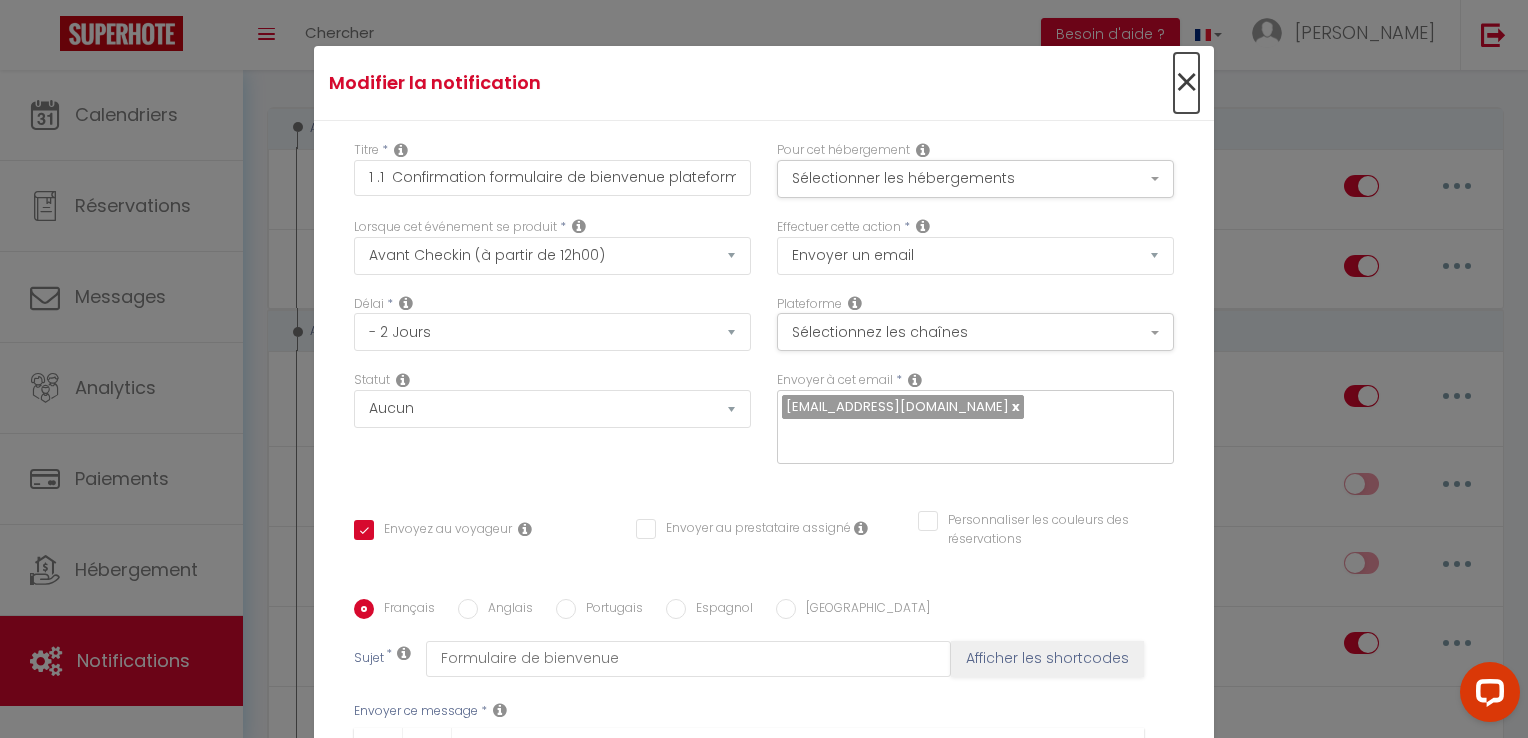 click on "×" at bounding box center (1186, 83) 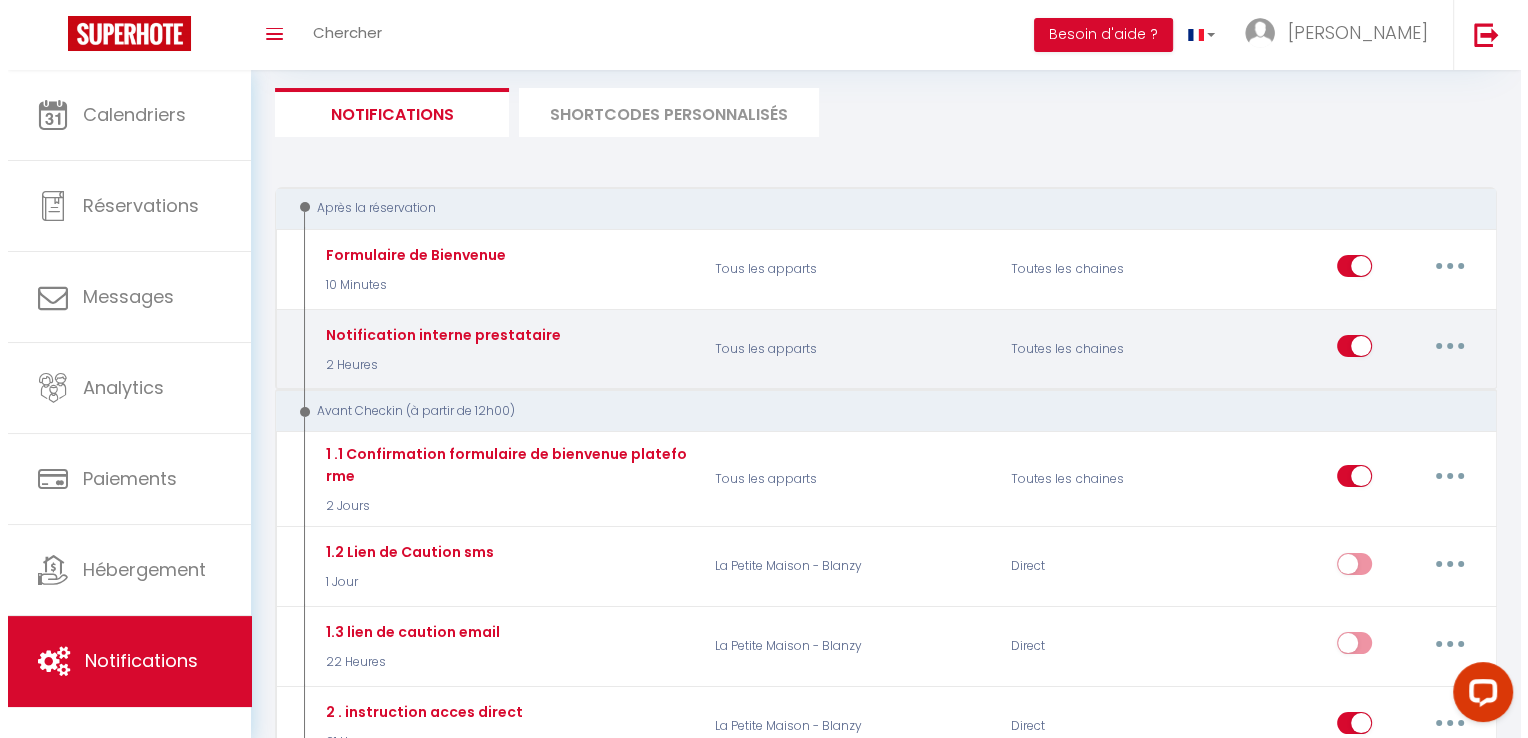 scroll, scrollTop: 100, scrollLeft: 0, axis: vertical 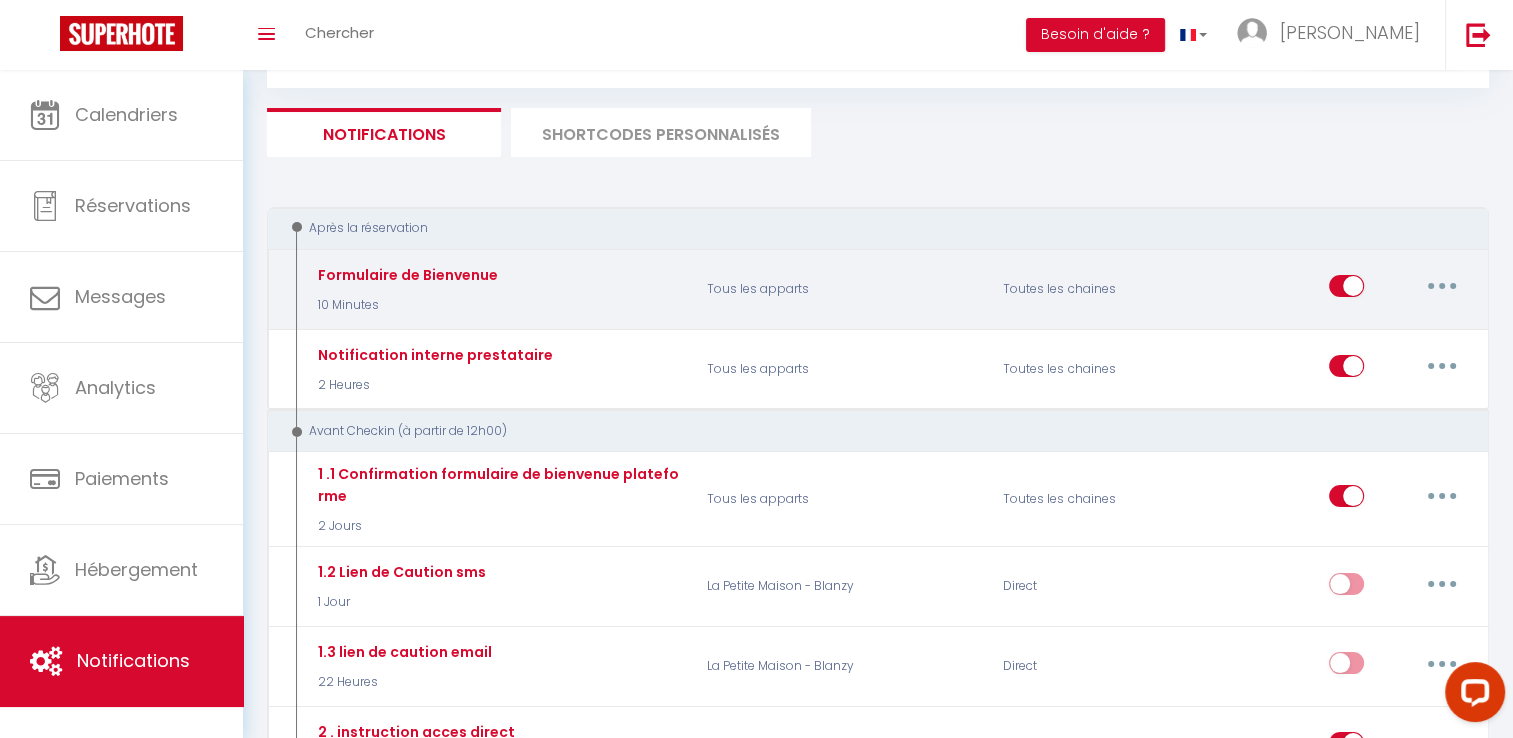 click at bounding box center (1442, 286) 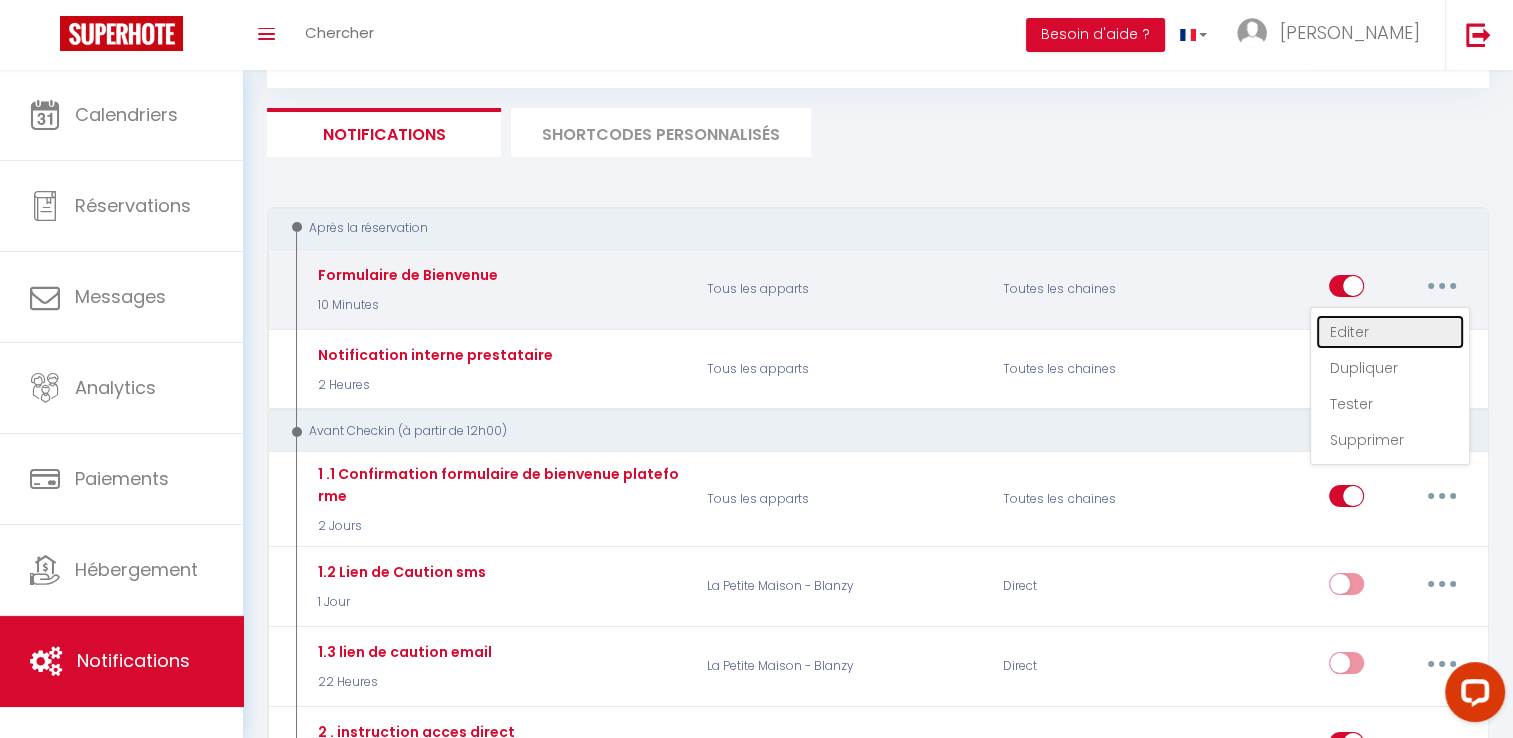 click on "Editer" at bounding box center (1390, 332) 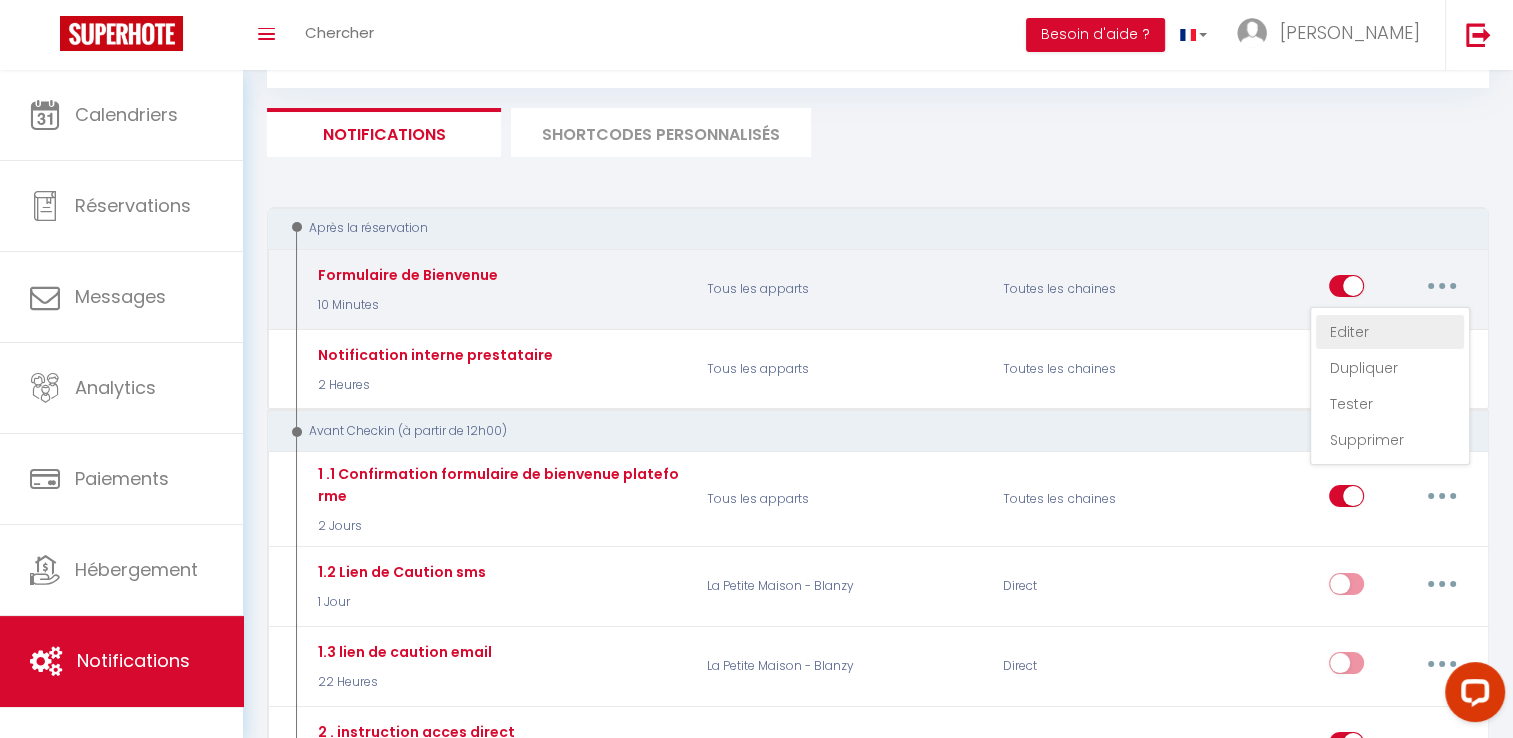 type on "Formulaire de Bienvenue" 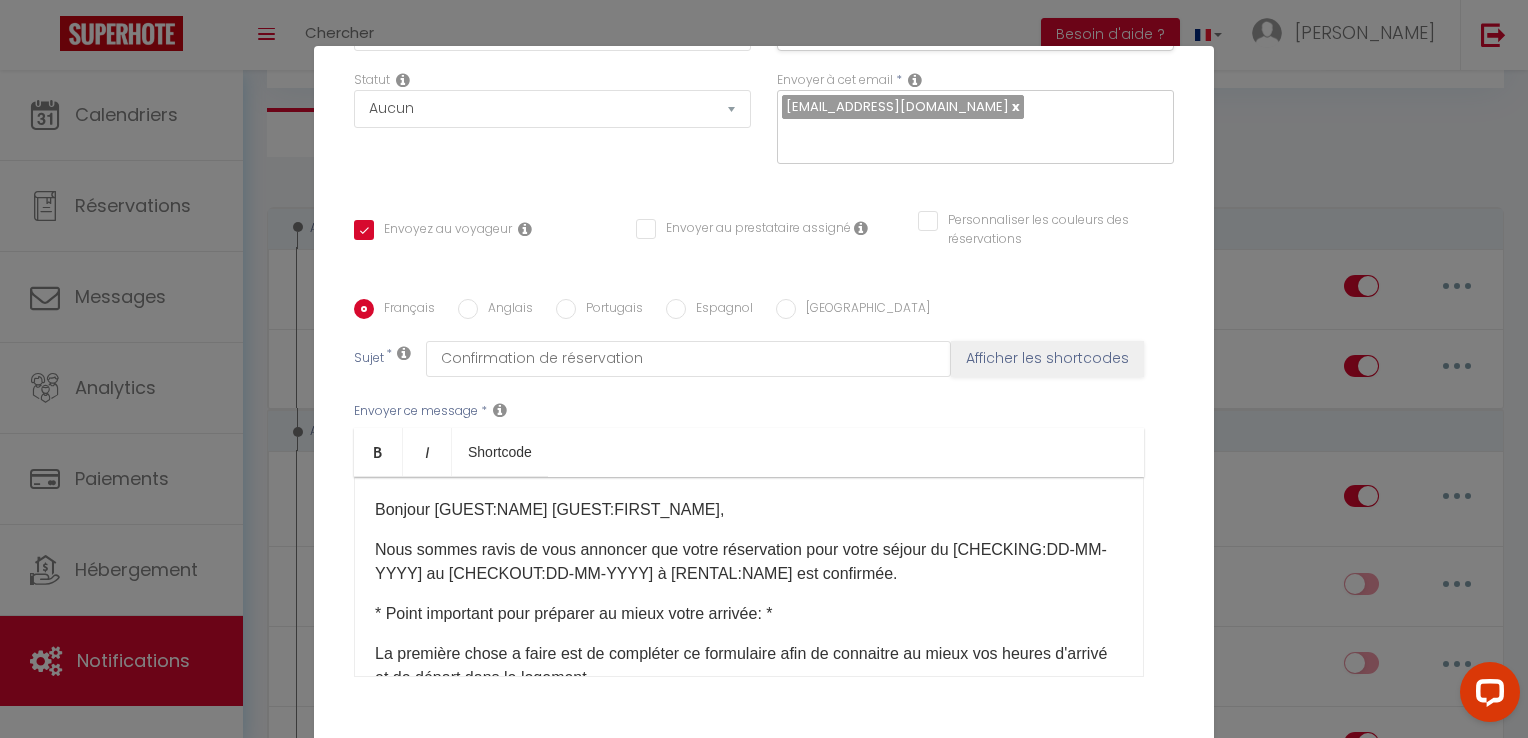 scroll, scrollTop: 0, scrollLeft: 0, axis: both 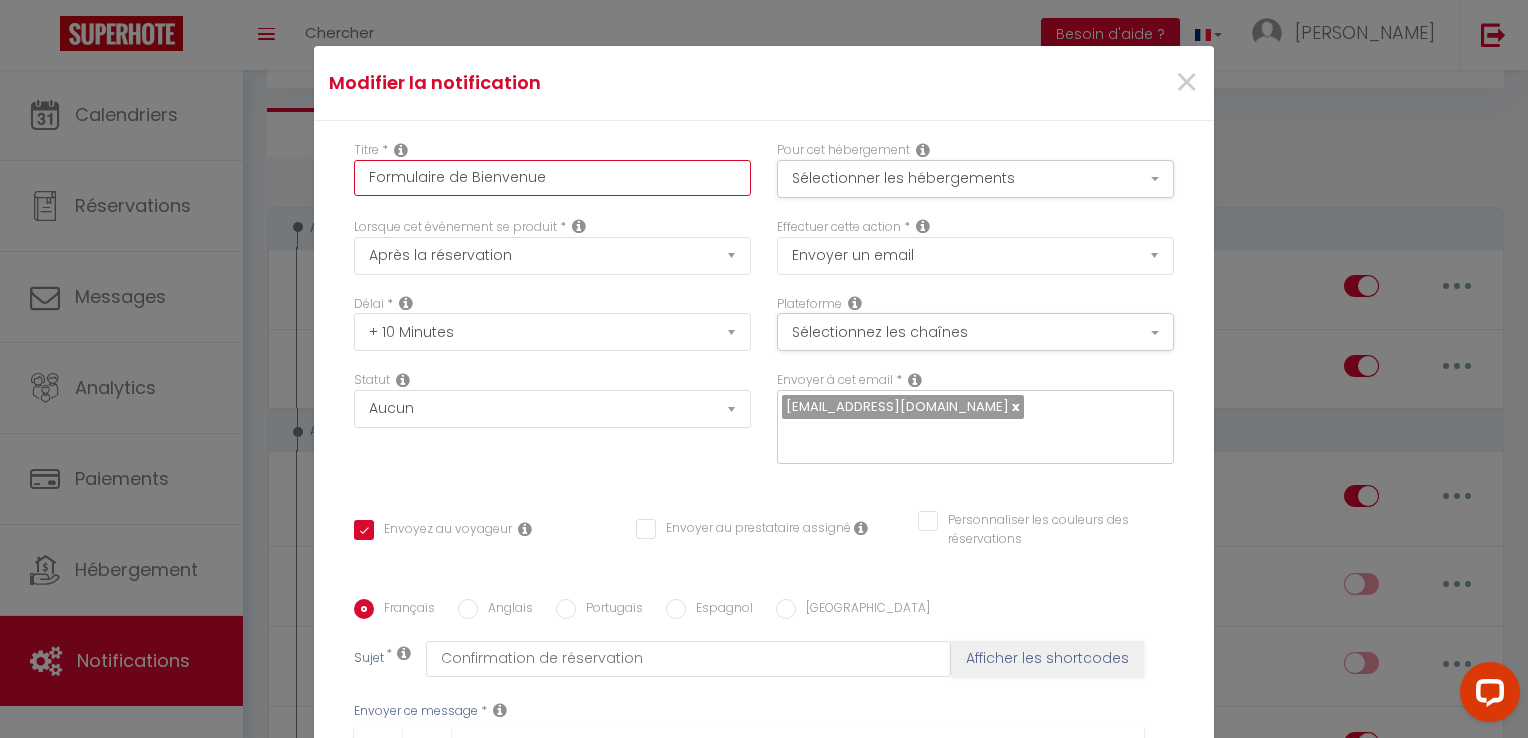 click on "Formulaire de Bienvenue" at bounding box center (552, 178) 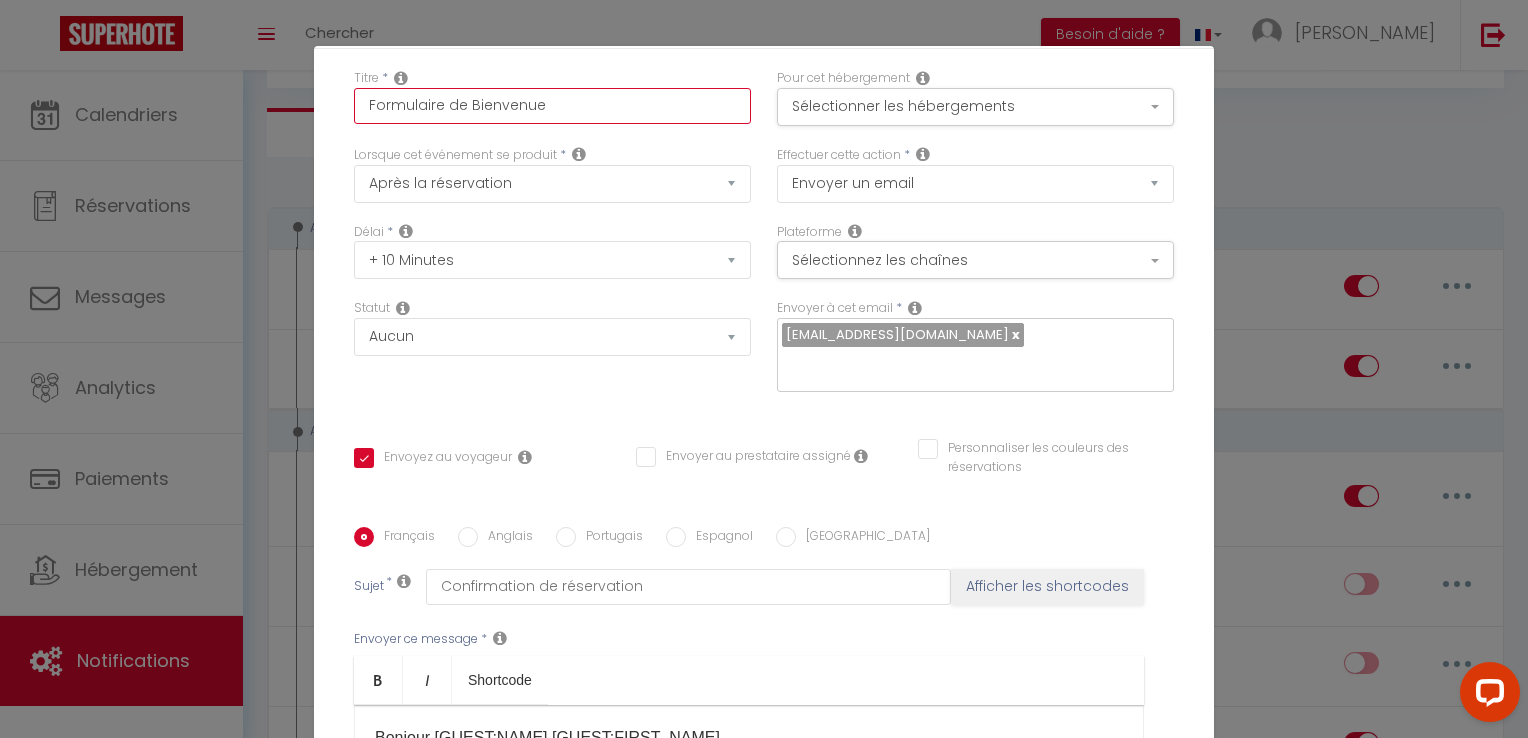 scroll, scrollTop: 0, scrollLeft: 0, axis: both 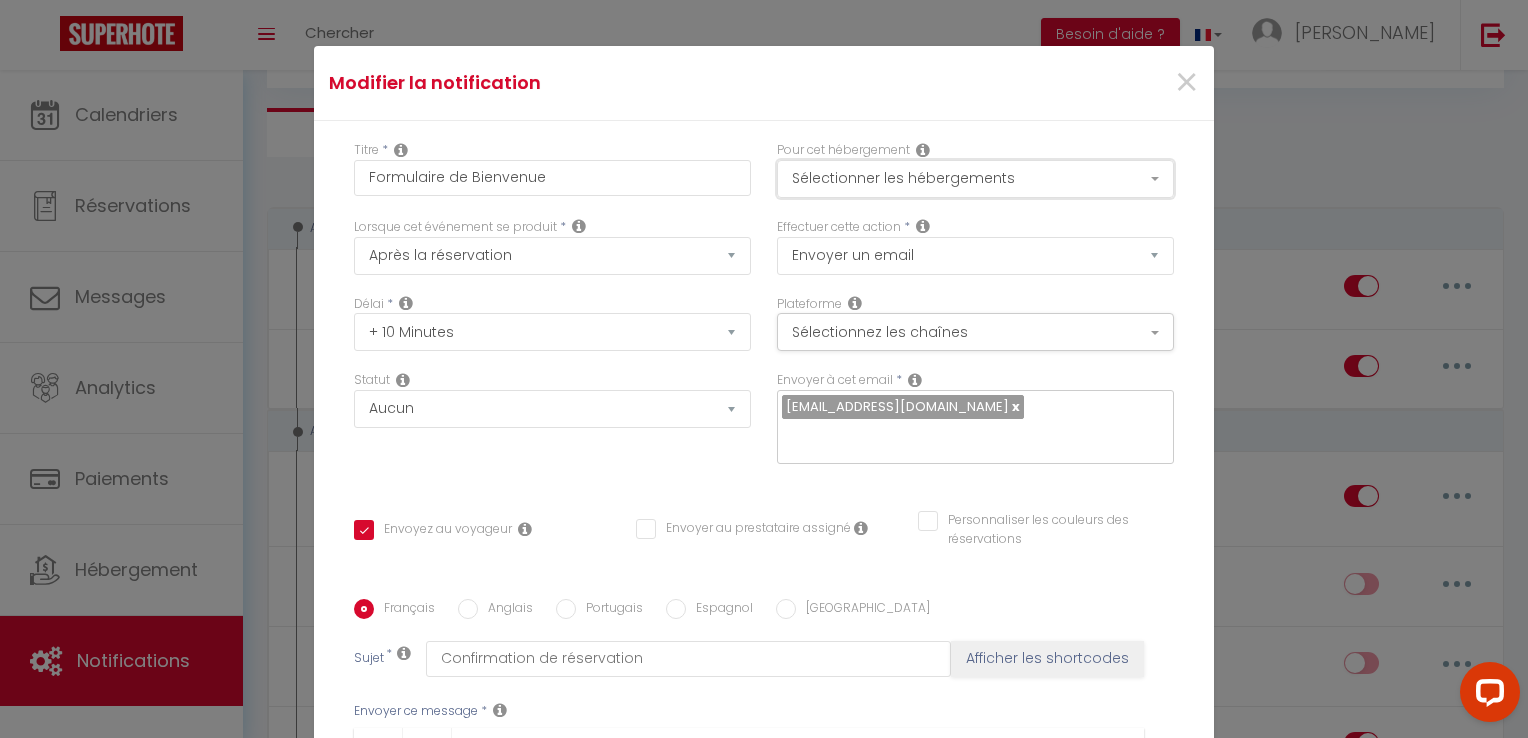 click on "Sélectionner les hébergements" at bounding box center (975, 179) 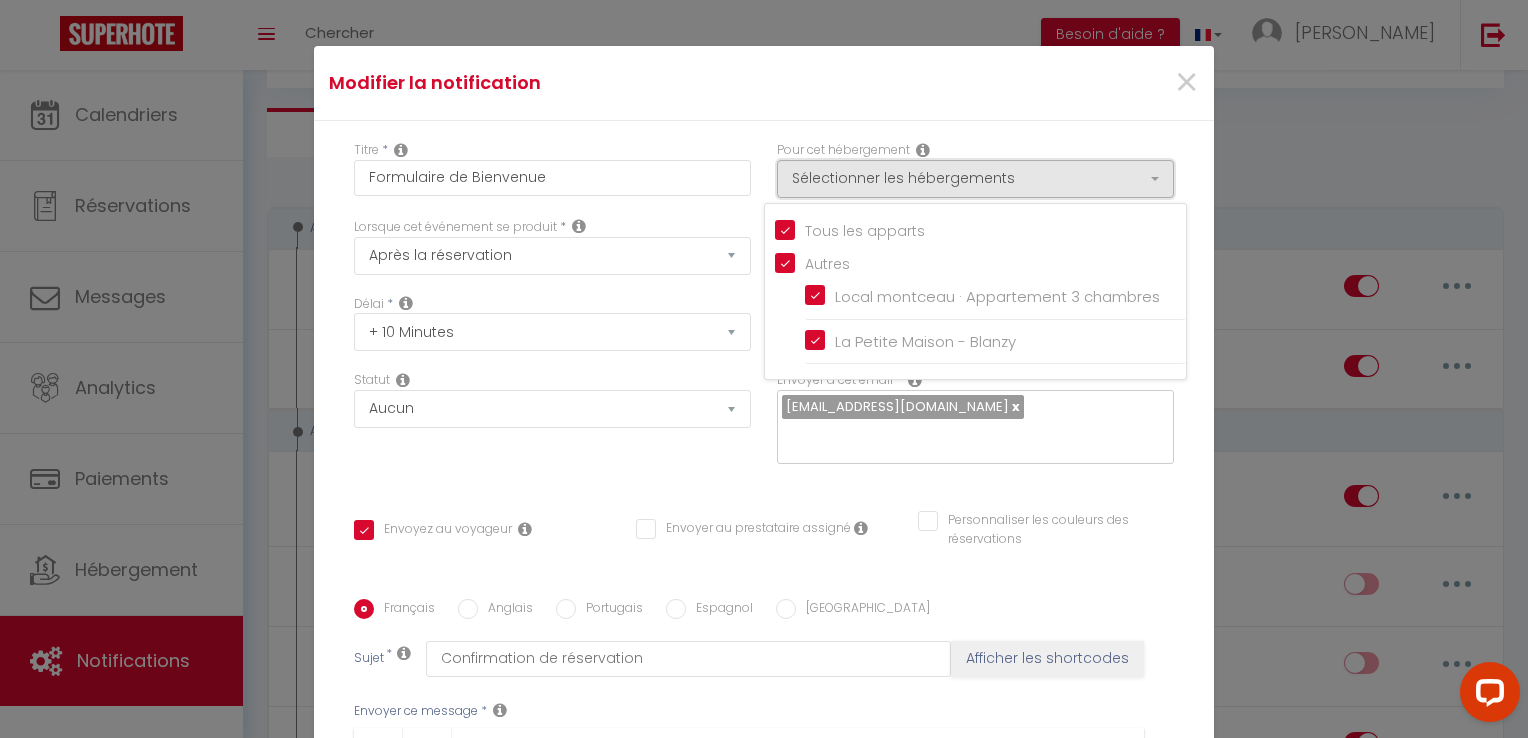 drag, startPoint x: 936, startPoint y: 182, endPoint x: 932, endPoint y: 153, distance: 29.274563 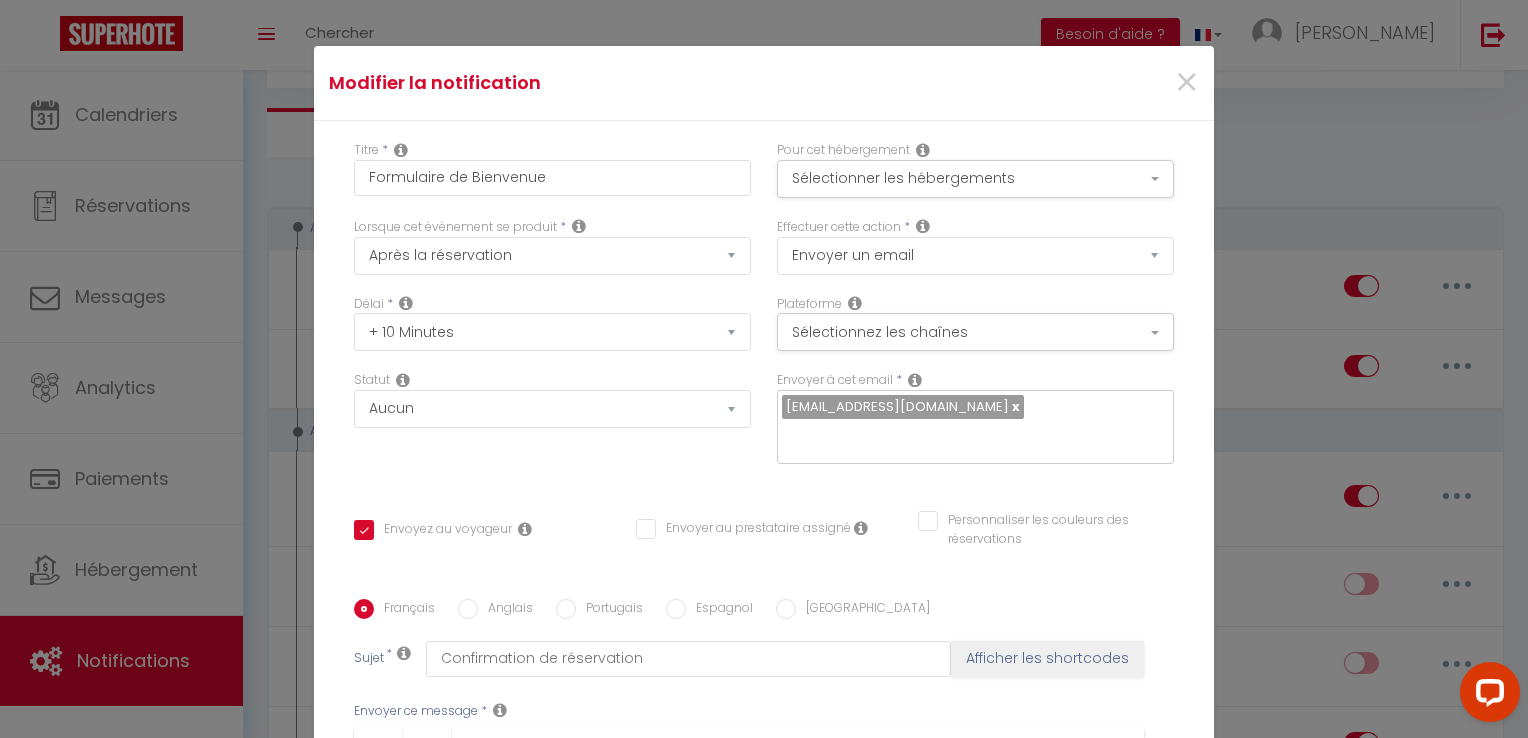 click on "[EMAIL_ADDRESS][DOMAIN_NAME]" at bounding box center [897, 406] 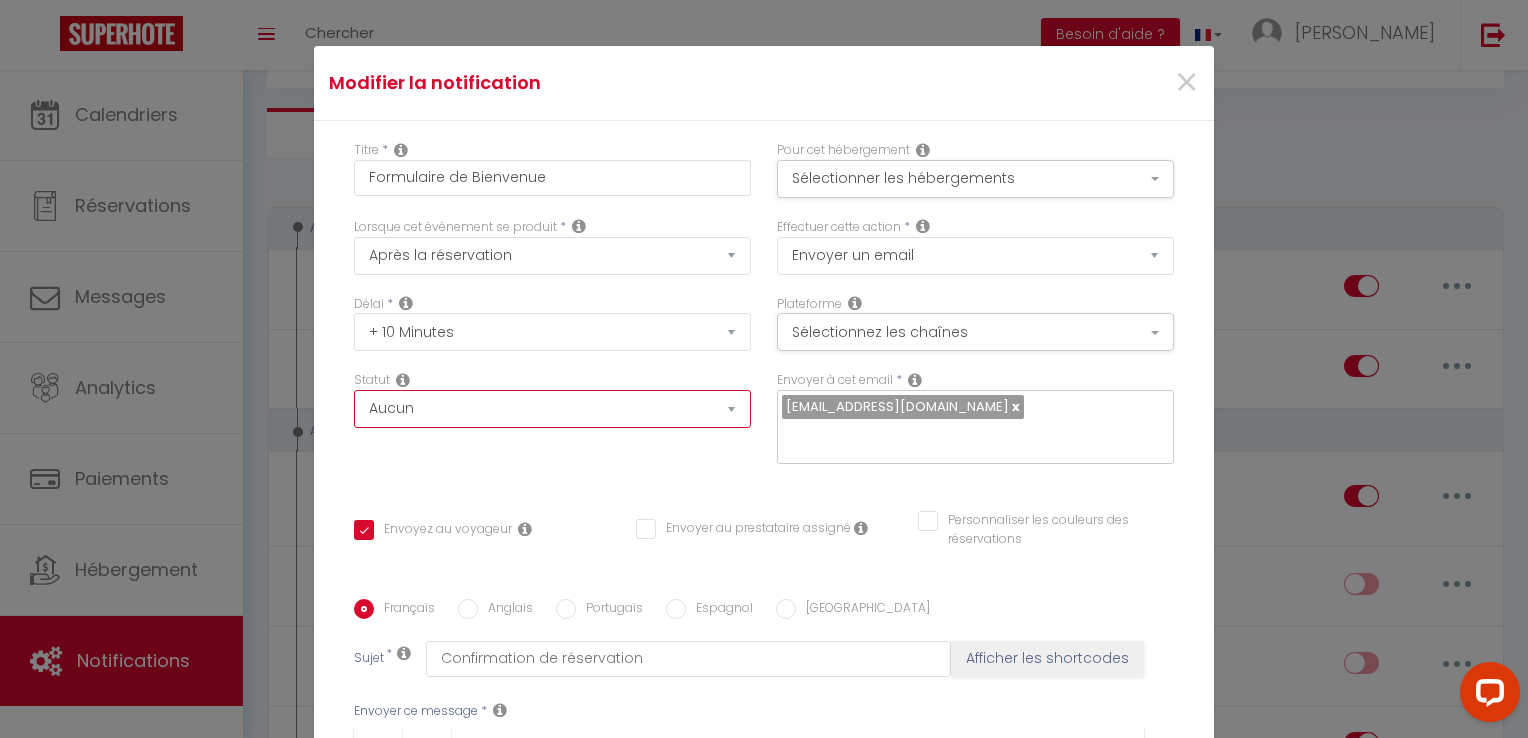 click on "Aucun   Si la réservation est payée   Si réservation non payée   Si la caution a été prise   Si caution non payée" at bounding box center [552, 409] 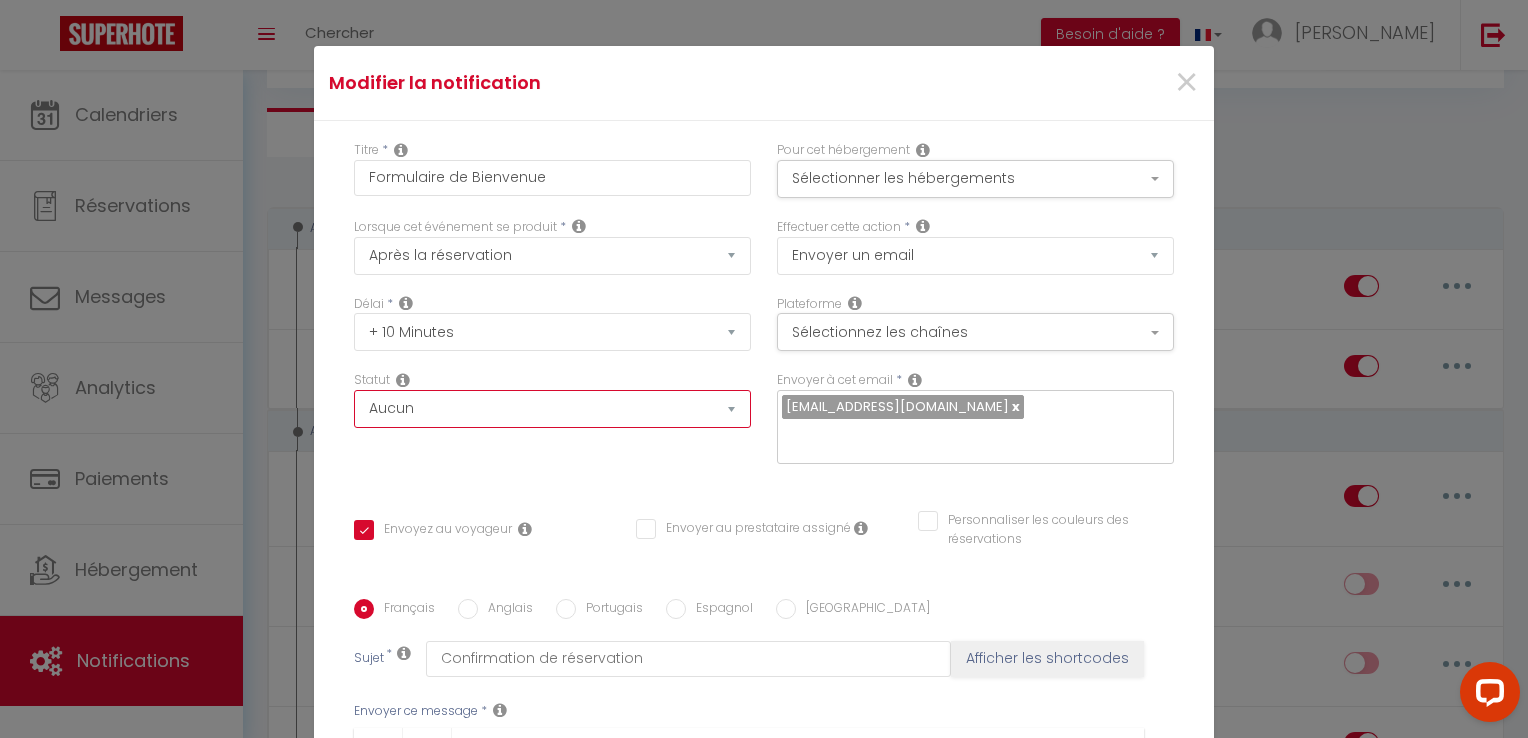 select on "if_booking_is_paid" 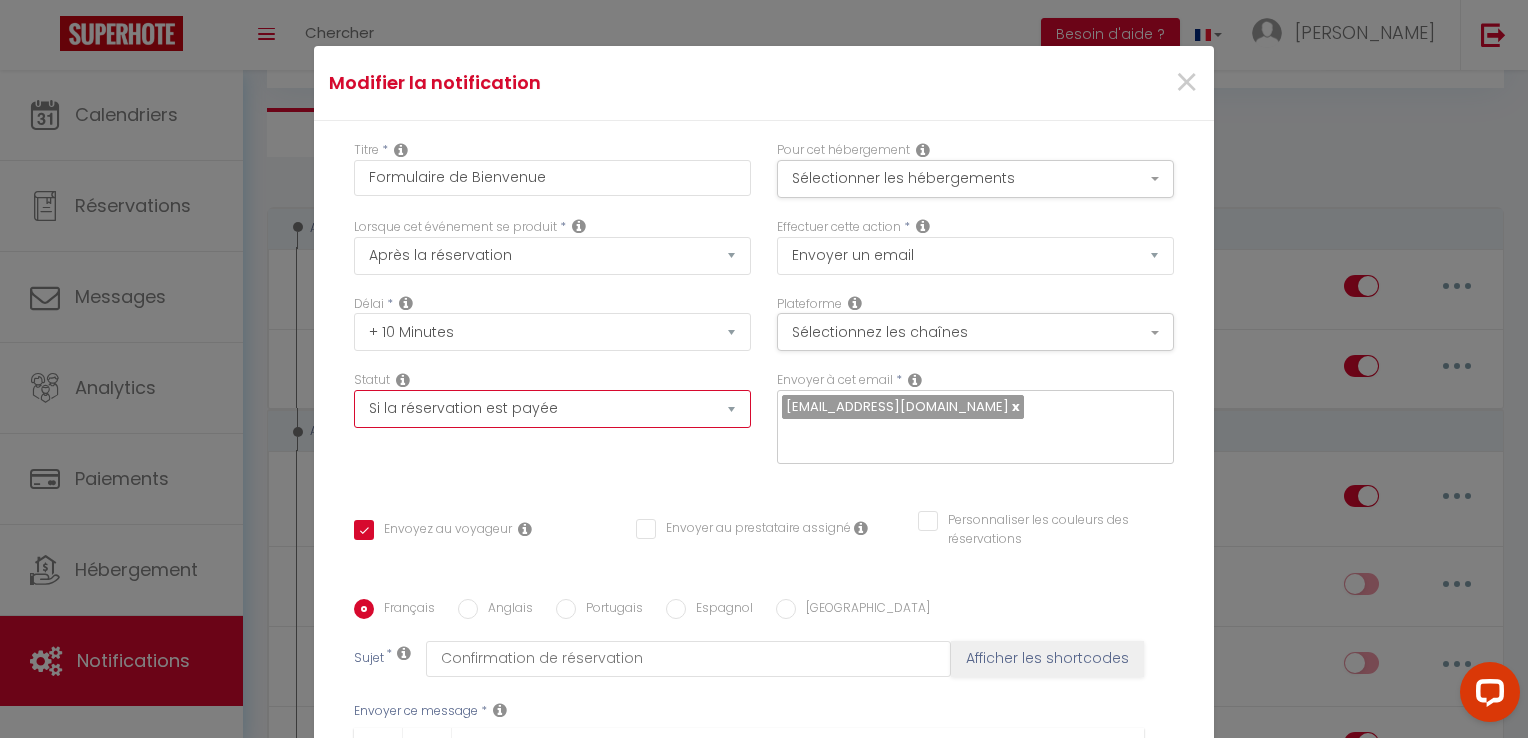 click on "Aucun   Si la réservation est payée   Si réservation non payée   Si la caution a été prise   Si caution non payée" at bounding box center (552, 409) 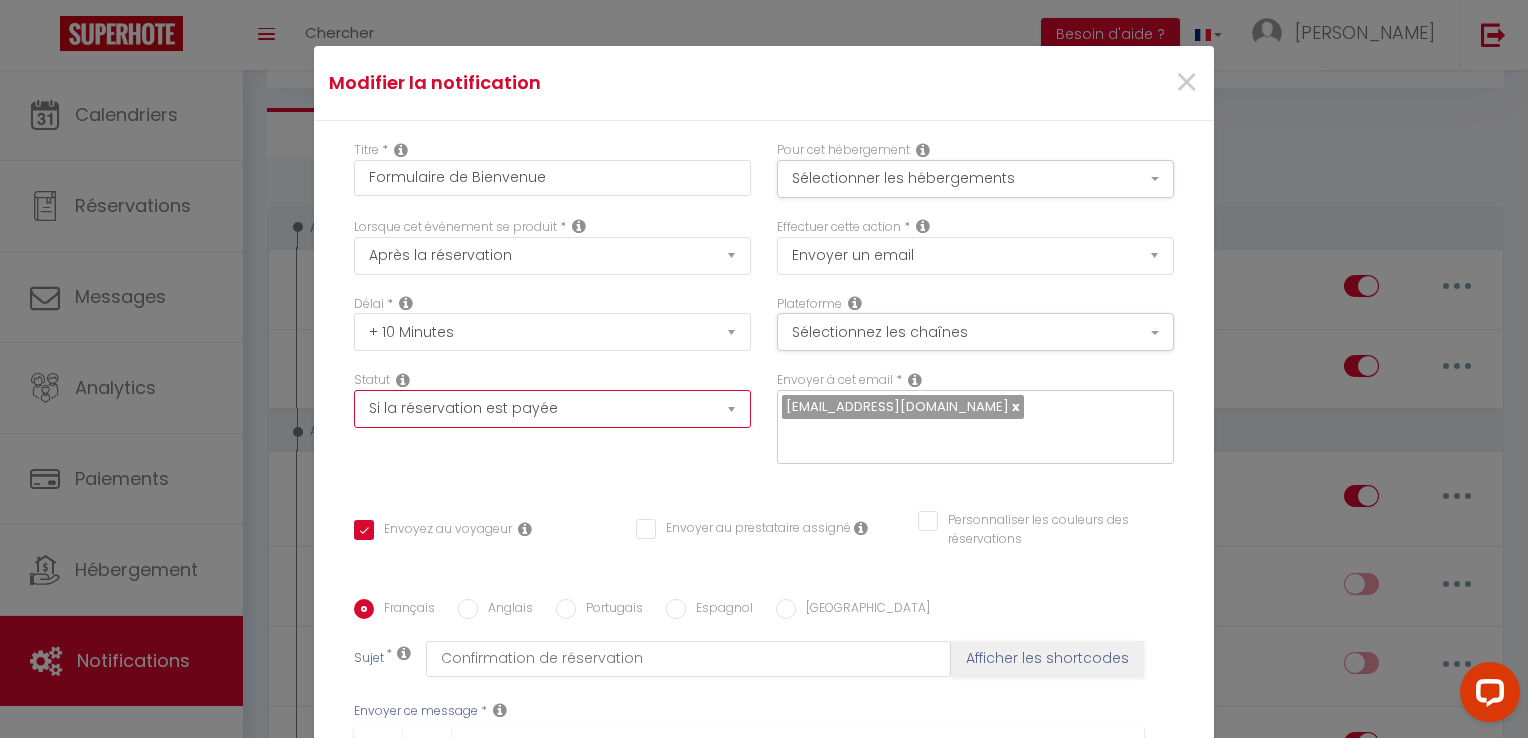 checkbox on "true" 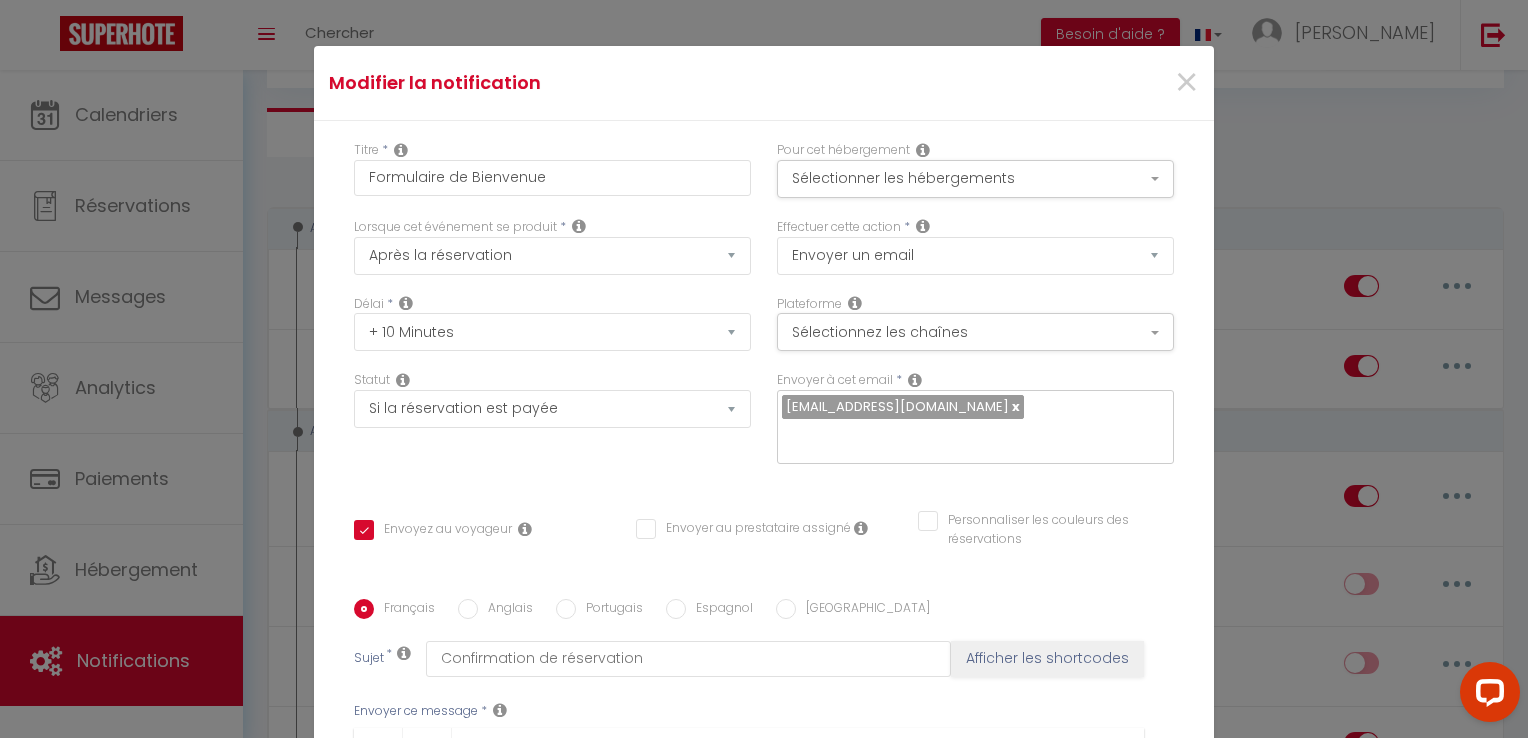 click on "Titre   *     Formulaire de Bienvenue   Pour cet hébergement
Sélectionner les hébergements
Tous les apparts
Autres
Local montceau · Appartement 3 chambres
La Petite Maison - Blanzy
Lorsque cet événement se produit   *      Après la réservation   Avant Checkin (à partir de 12h00)   Après Checkin (à partir de 12h00)   Avant Checkout (à partir de 12h00)   Après Checkout (à partir de 12h00)   Température   Co2   [MEDICAL_DATA] sonore   Après visualisation lien paiement   Après Paiement Lien KO   Après Caution Lien KO   Après Paiement Automatique KO   Après Caution Automatique KO   Après Visualisation du Contrat   Après Signature du Contrat   Paiement OK   Aprés annulation réservation" at bounding box center (764, 599) 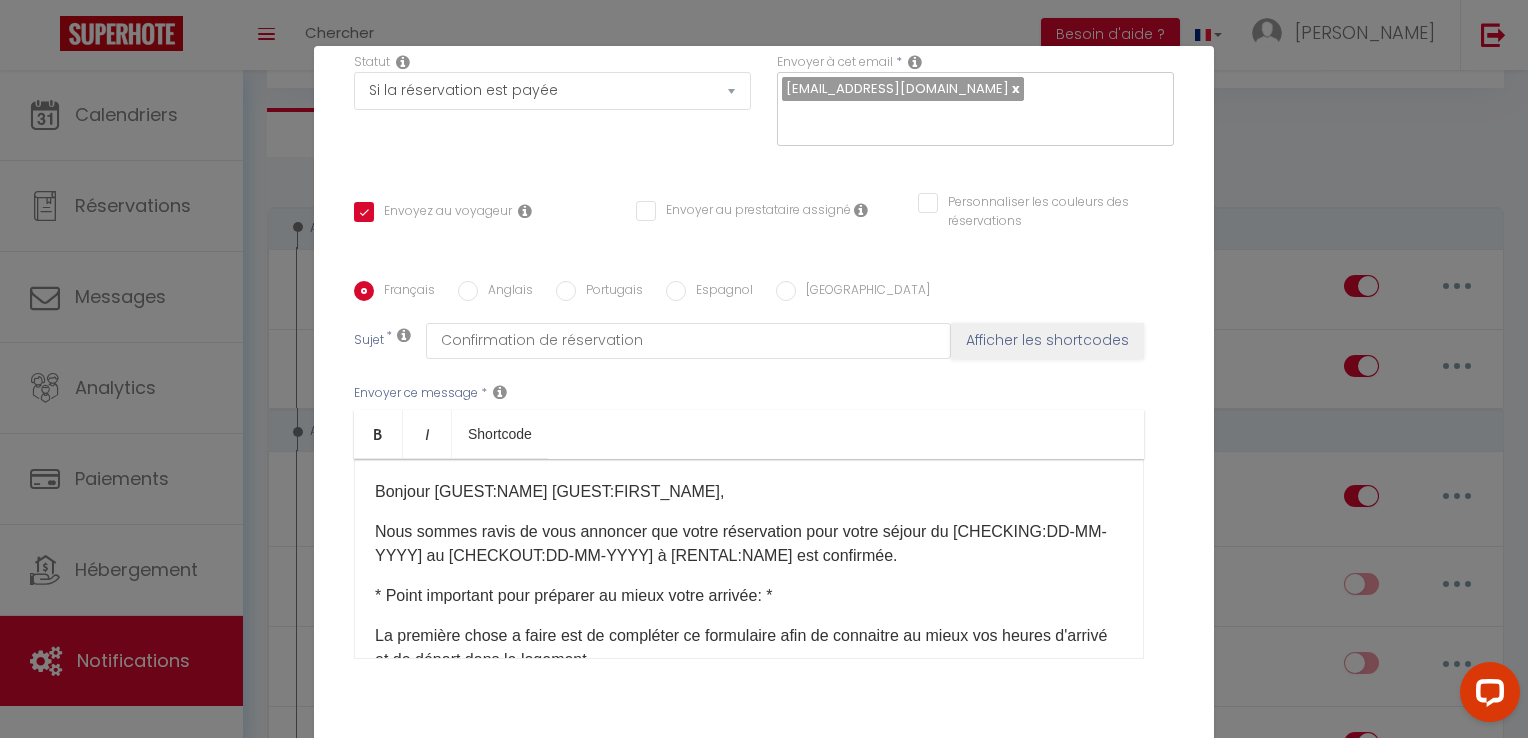 scroll, scrollTop: 325, scrollLeft: 0, axis: vertical 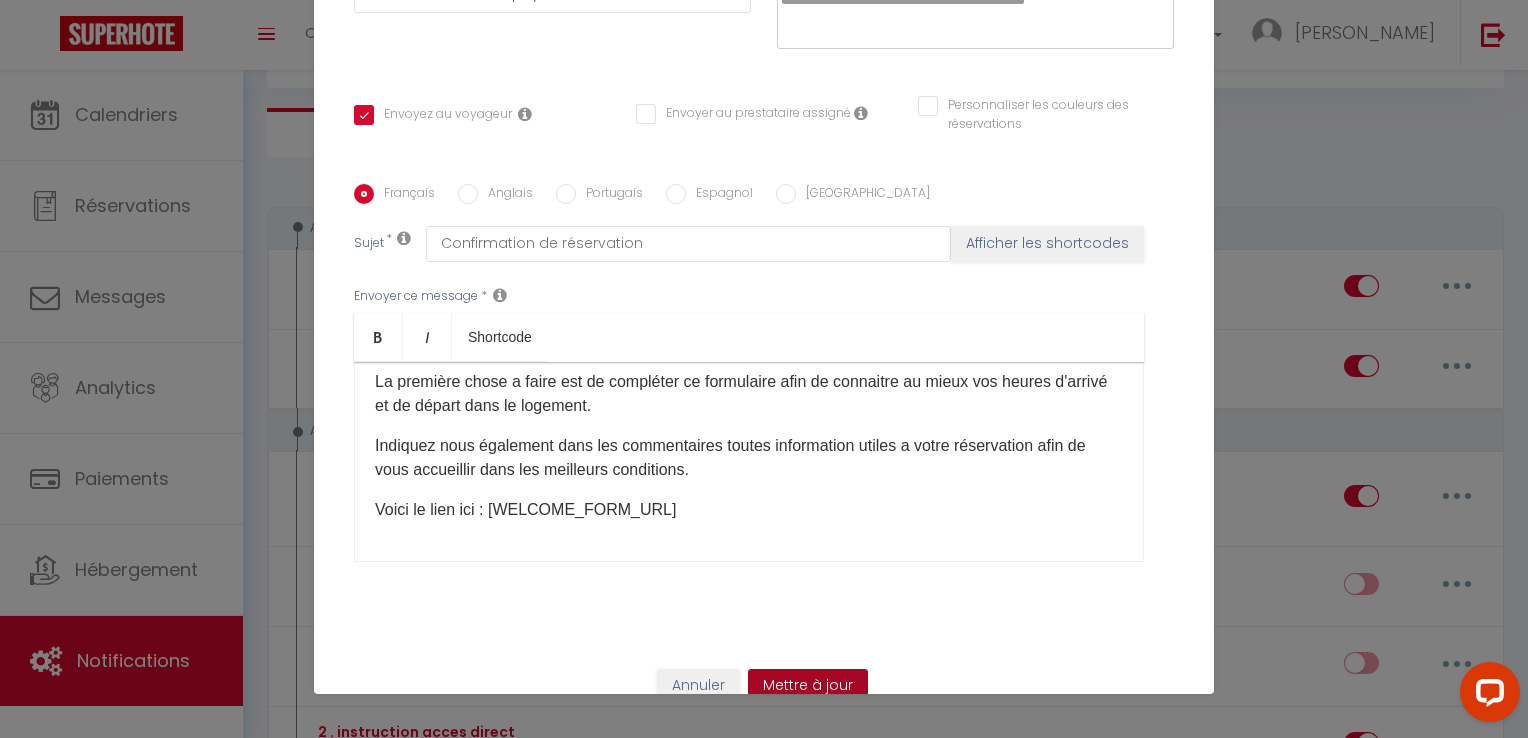 click on "Mettre à jour" at bounding box center (808, 686) 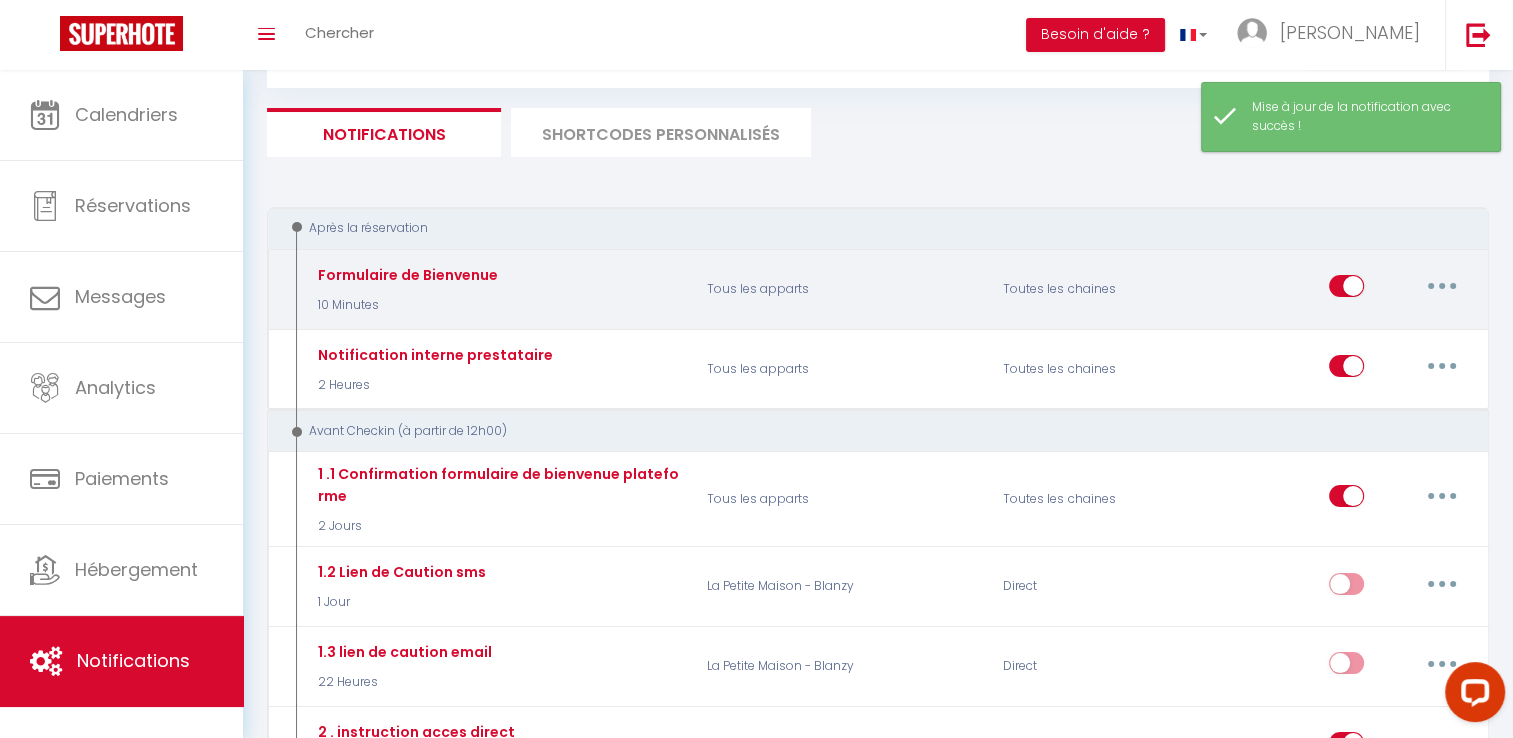 click at bounding box center [1442, 286] 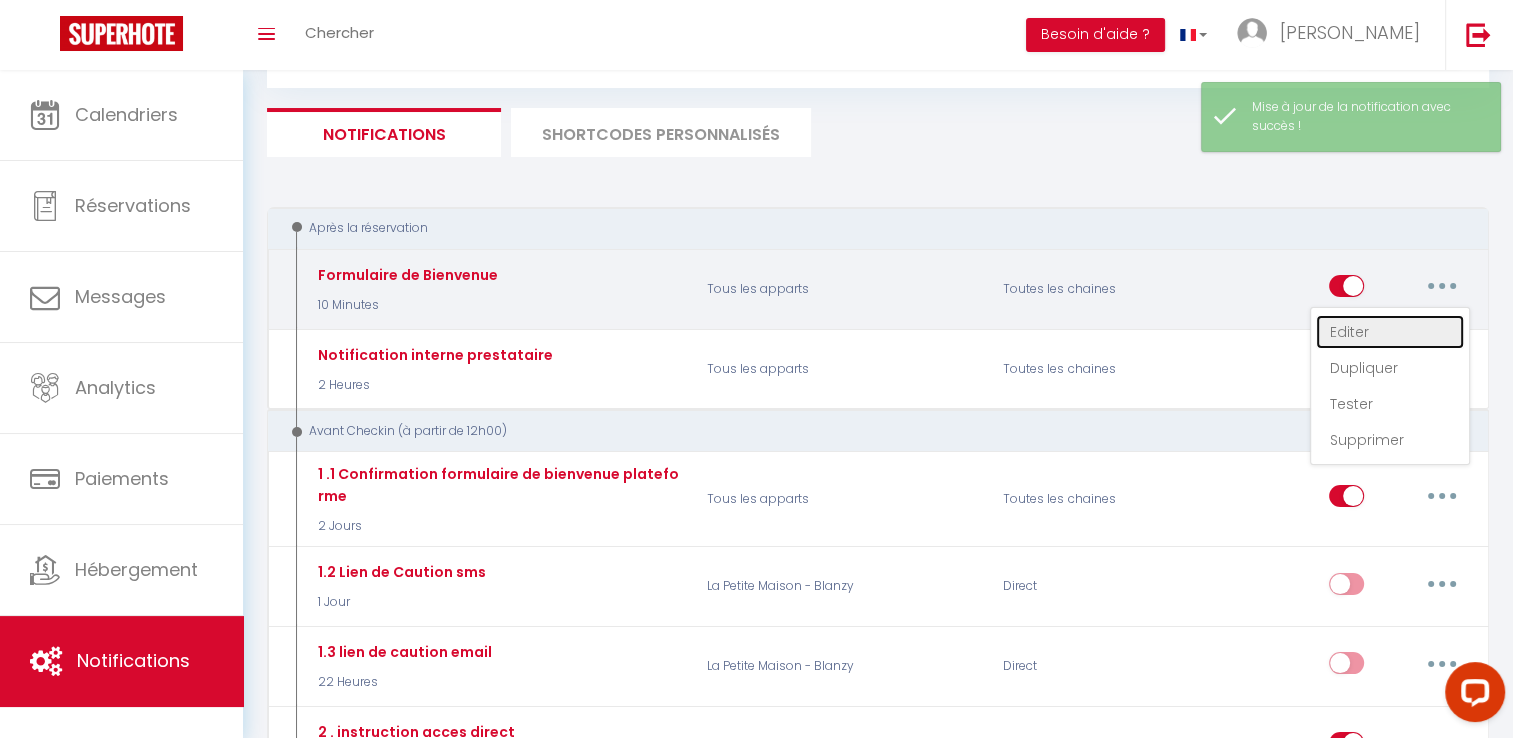 click on "Editer" at bounding box center (1390, 332) 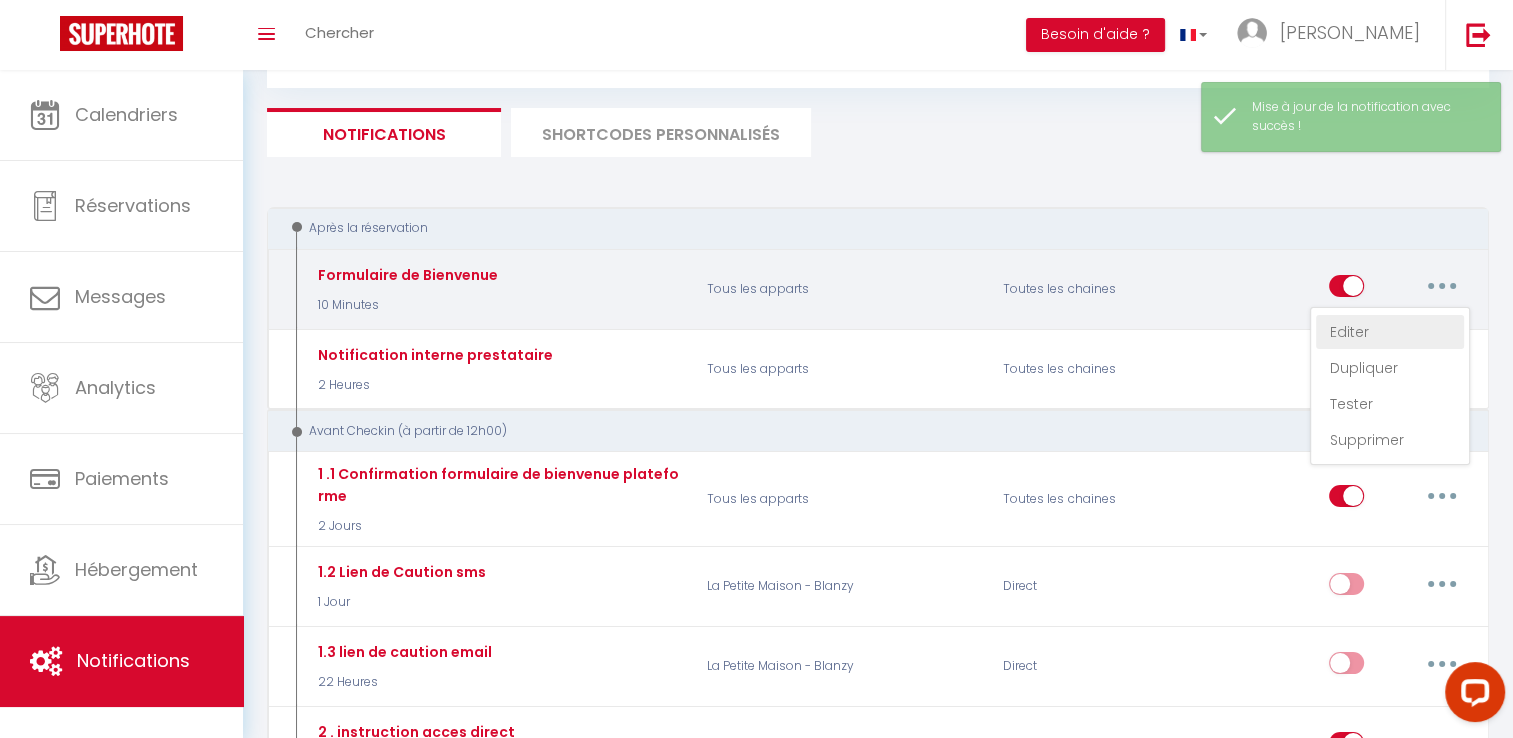 type on "Formulaire de Bienvenue" 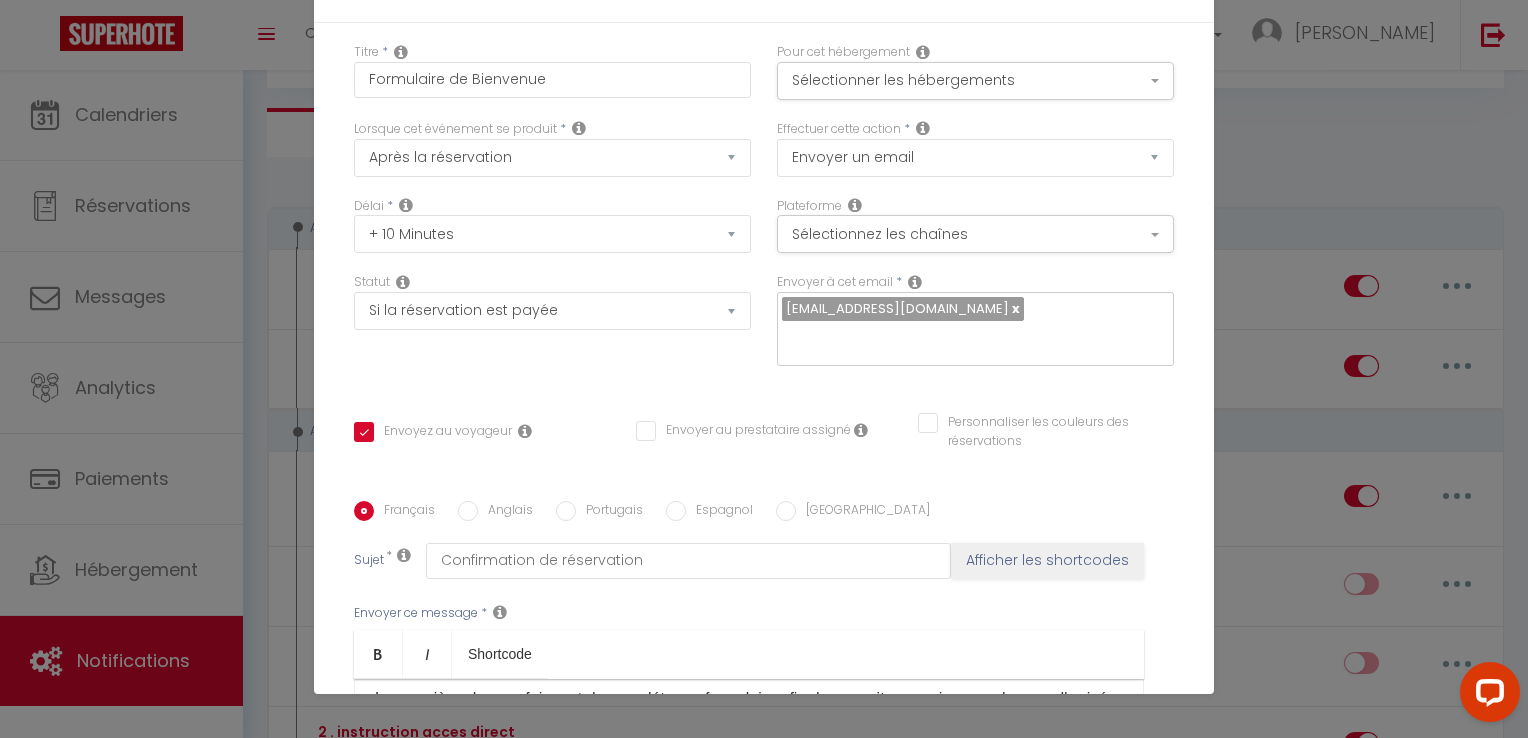 scroll, scrollTop: 0, scrollLeft: 0, axis: both 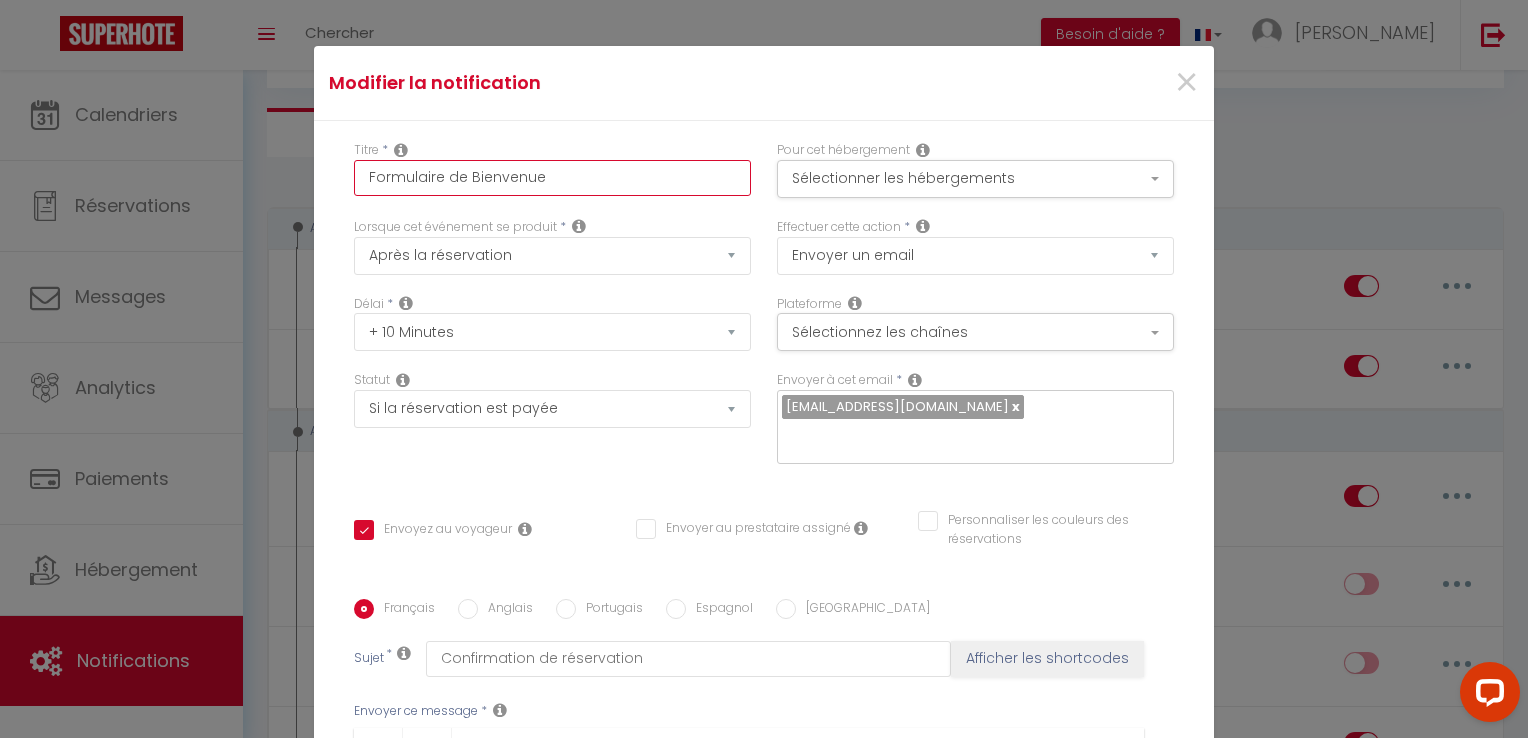 drag, startPoint x: 533, startPoint y: 184, endPoint x: 338, endPoint y: 173, distance: 195.31001 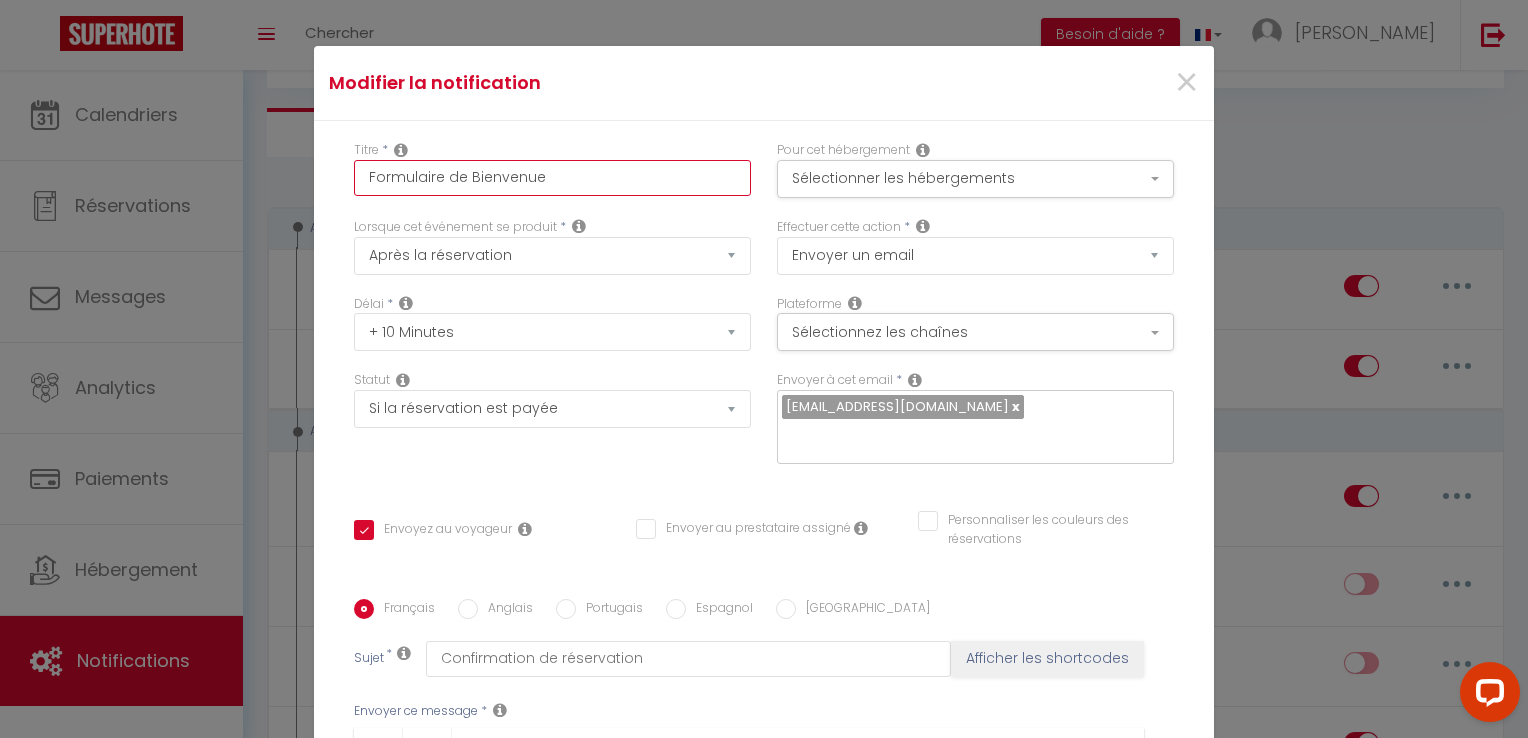 type on "C" 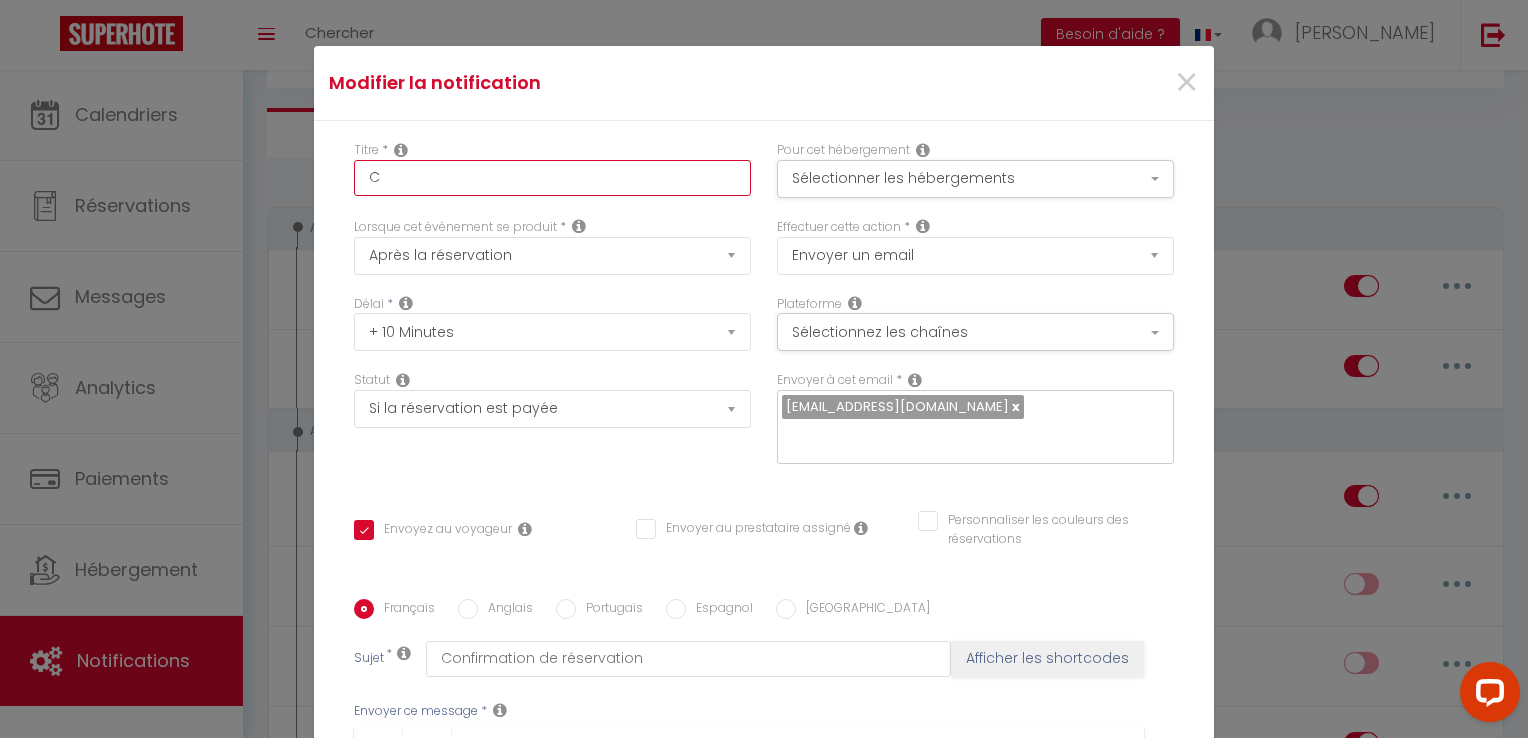 checkbox on "true" 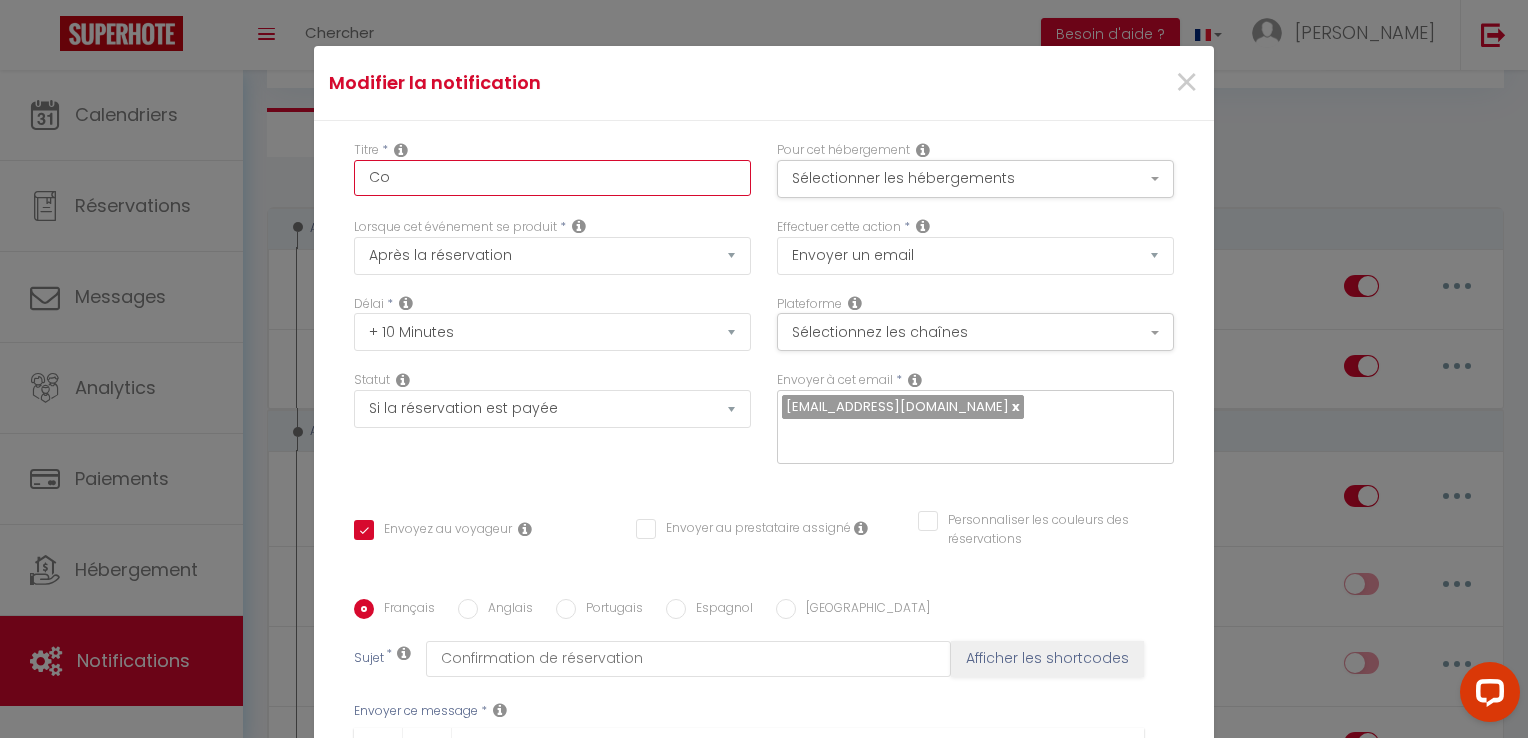 checkbox on "true" 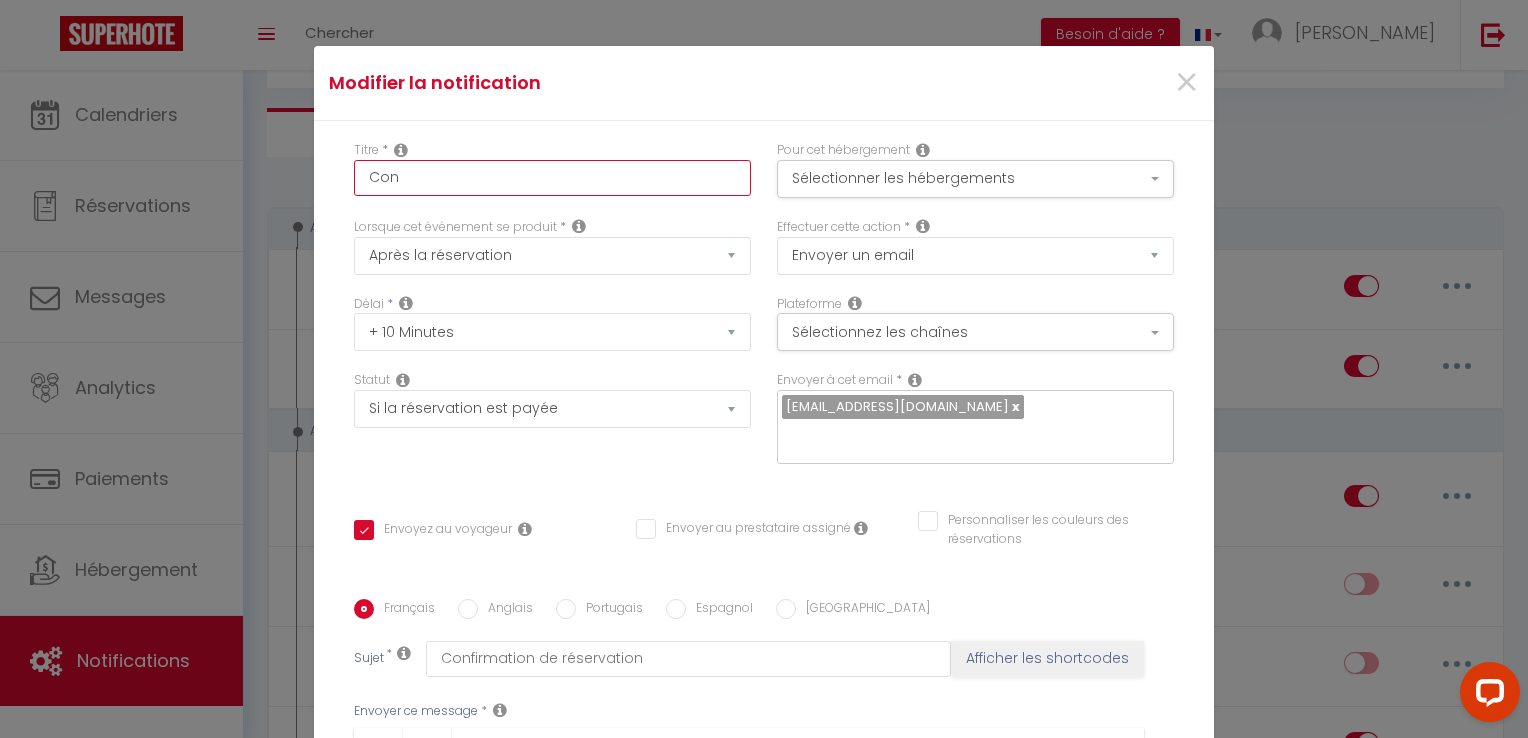 checkbox on "true" 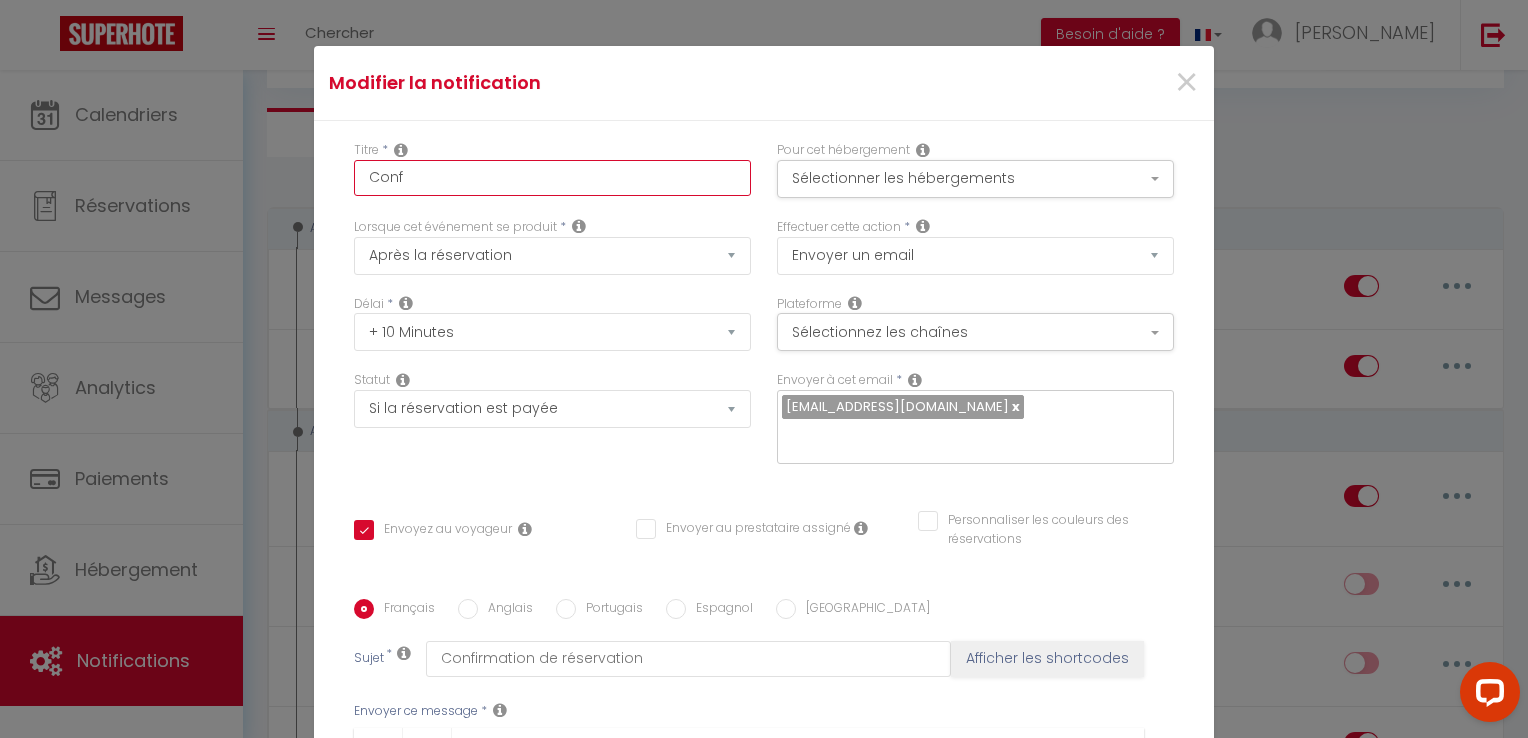 checkbox on "true" 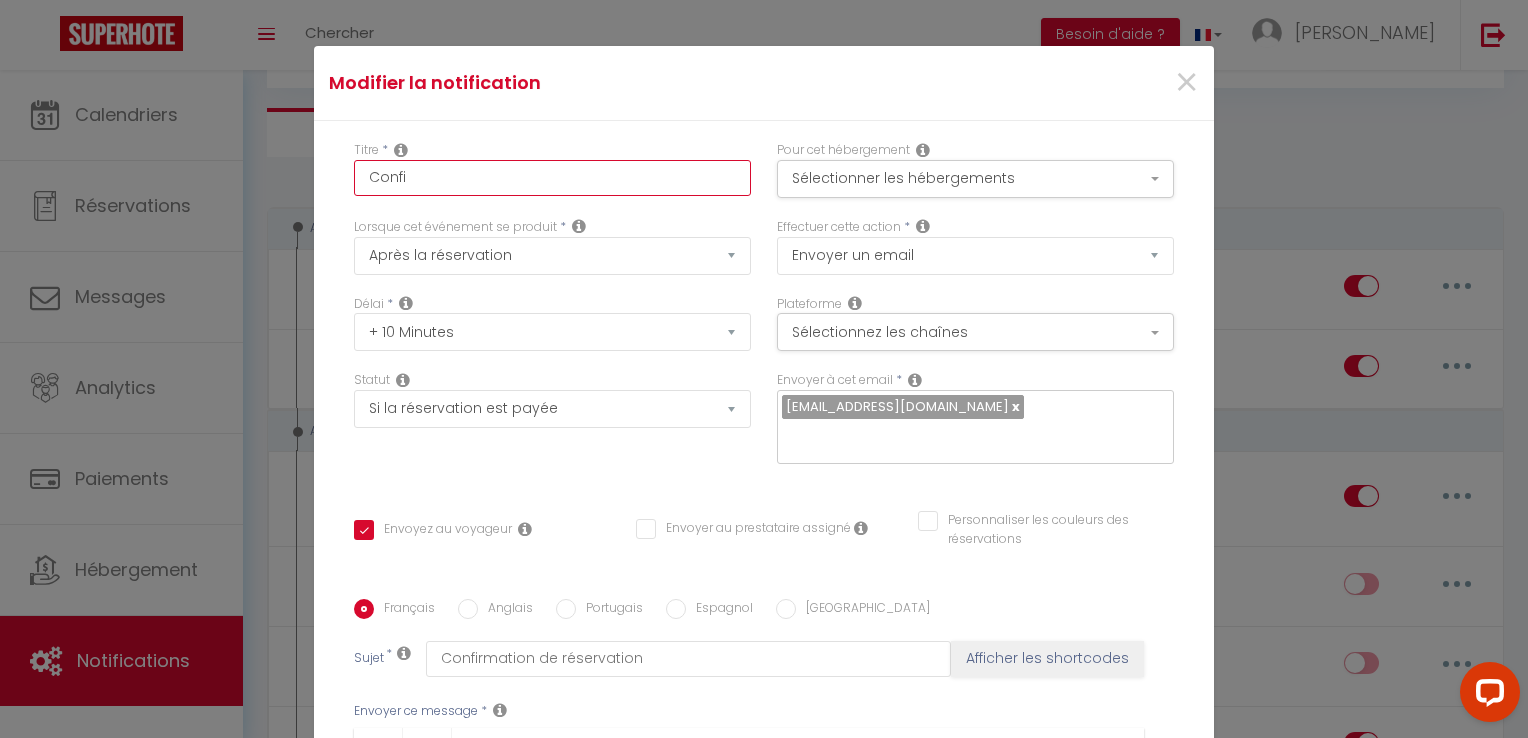type 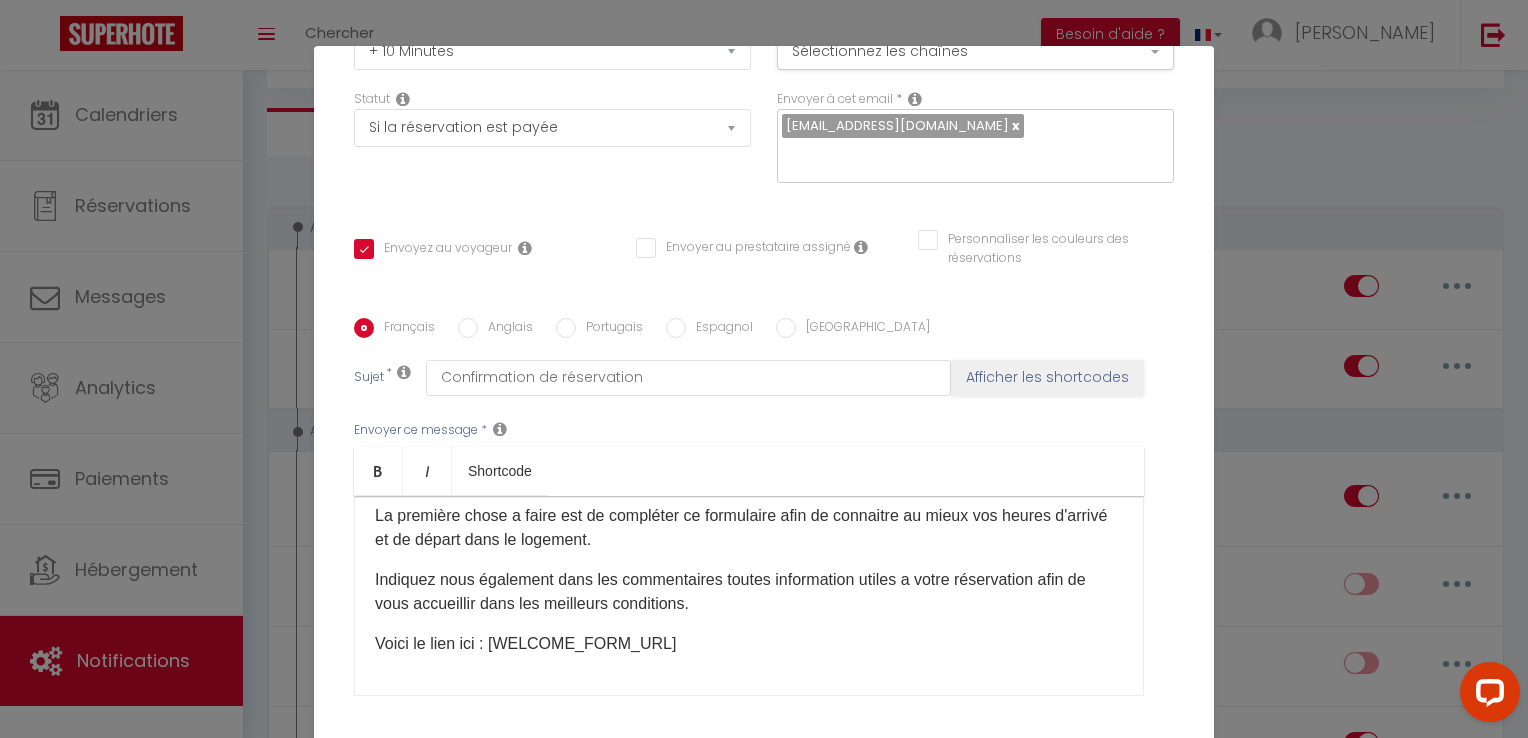 scroll, scrollTop: 325, scrollLeft: 0, axis: vertical 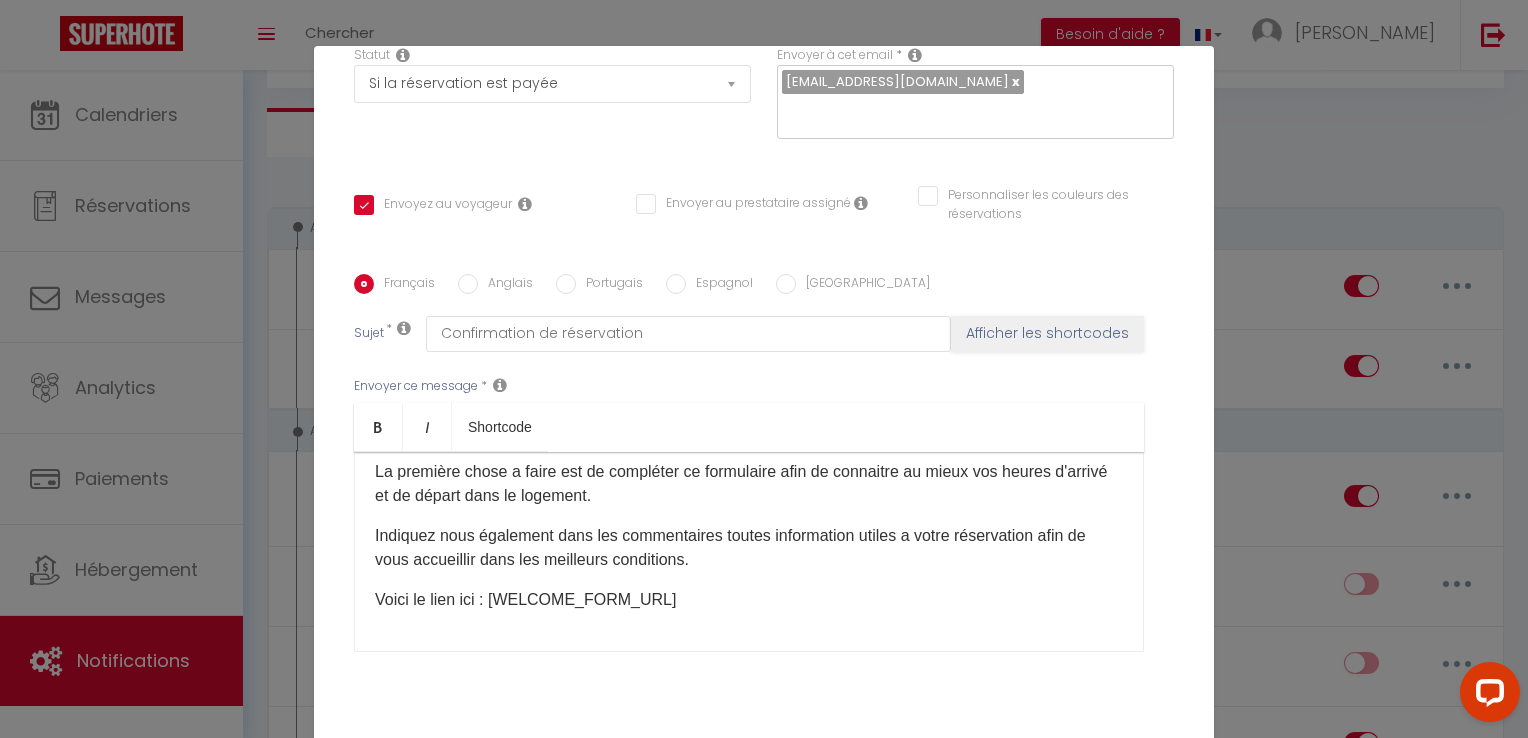 click on "Bonjour [GUEST:NAME] [GUEST:FIRST_NAME]​​,
Nous sommes ravis de vous annoncer que votre réservation pour votre séjour du [CHECKING:DD-MM-YYYY] au [CHECKOUT:DD-MM-YYYY]​​ à [RENTAL:NAME] est confirmée.  * Point important pour préparer au mieux votre arrivée: * La première chose a faire est de compléter ce formulaire afin de connaitre au mieux vos heures d'arrivé et de départ dans le logement. ​ Indiquez nous également dans les commentaires toutes information utiles a votre réservation afin de vous accueillir dans les meilleurs conditions.  Voici le lien ici : [WELCOME_FORM_URL]​" at bounding box center [749, 552] 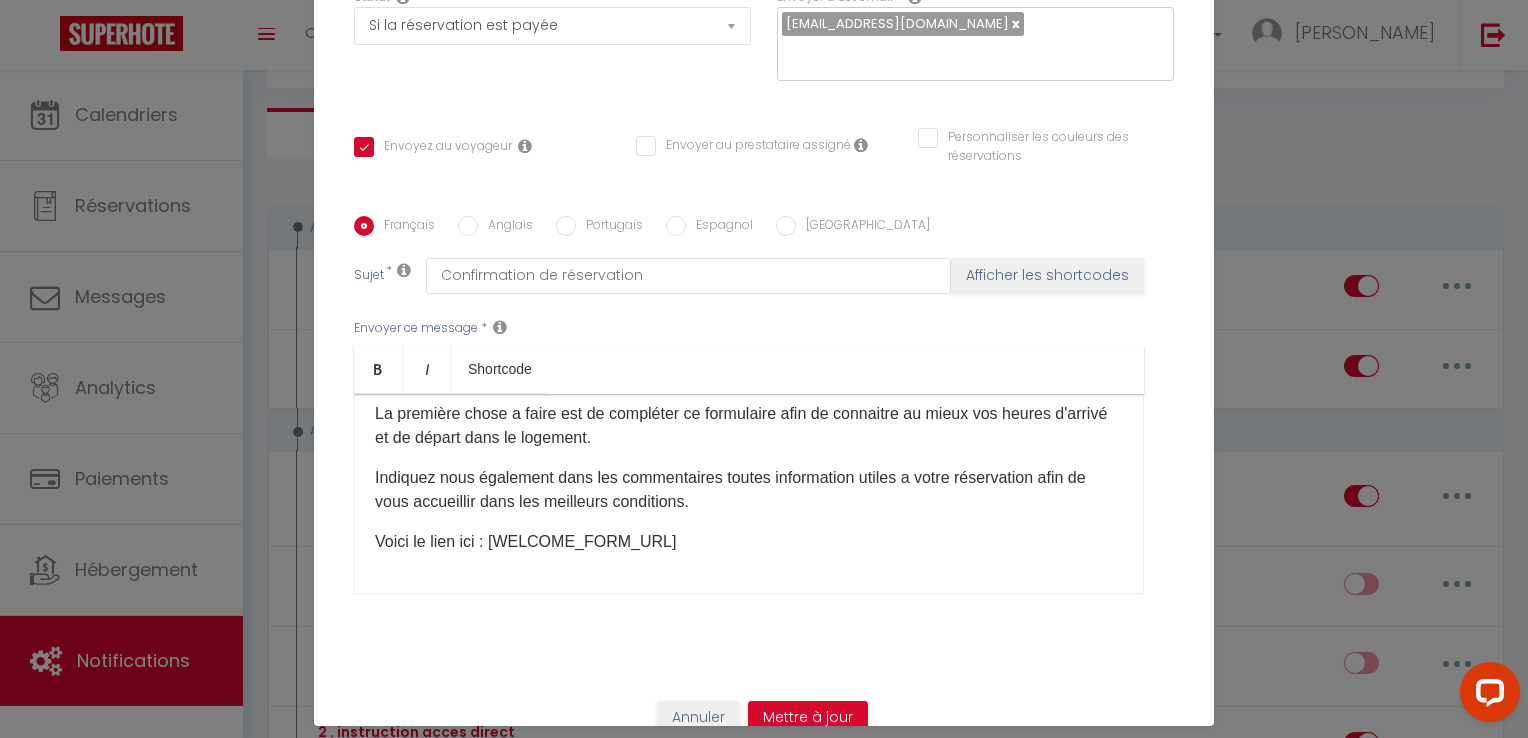 scroll, scrollTop: 90, scrollLeft: 0, axis: vertical 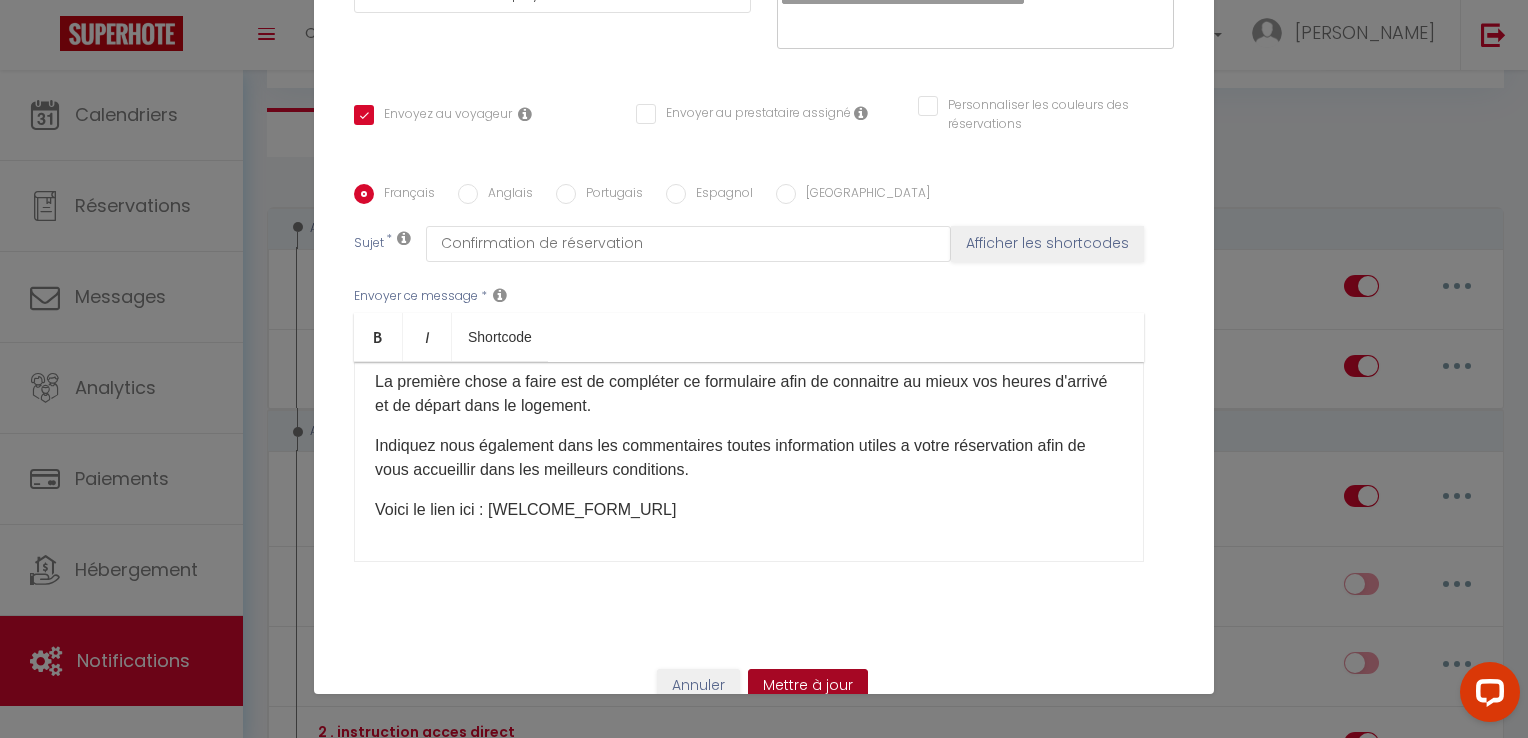 click on "Mettre à jour" at bounding box center [808, 686] 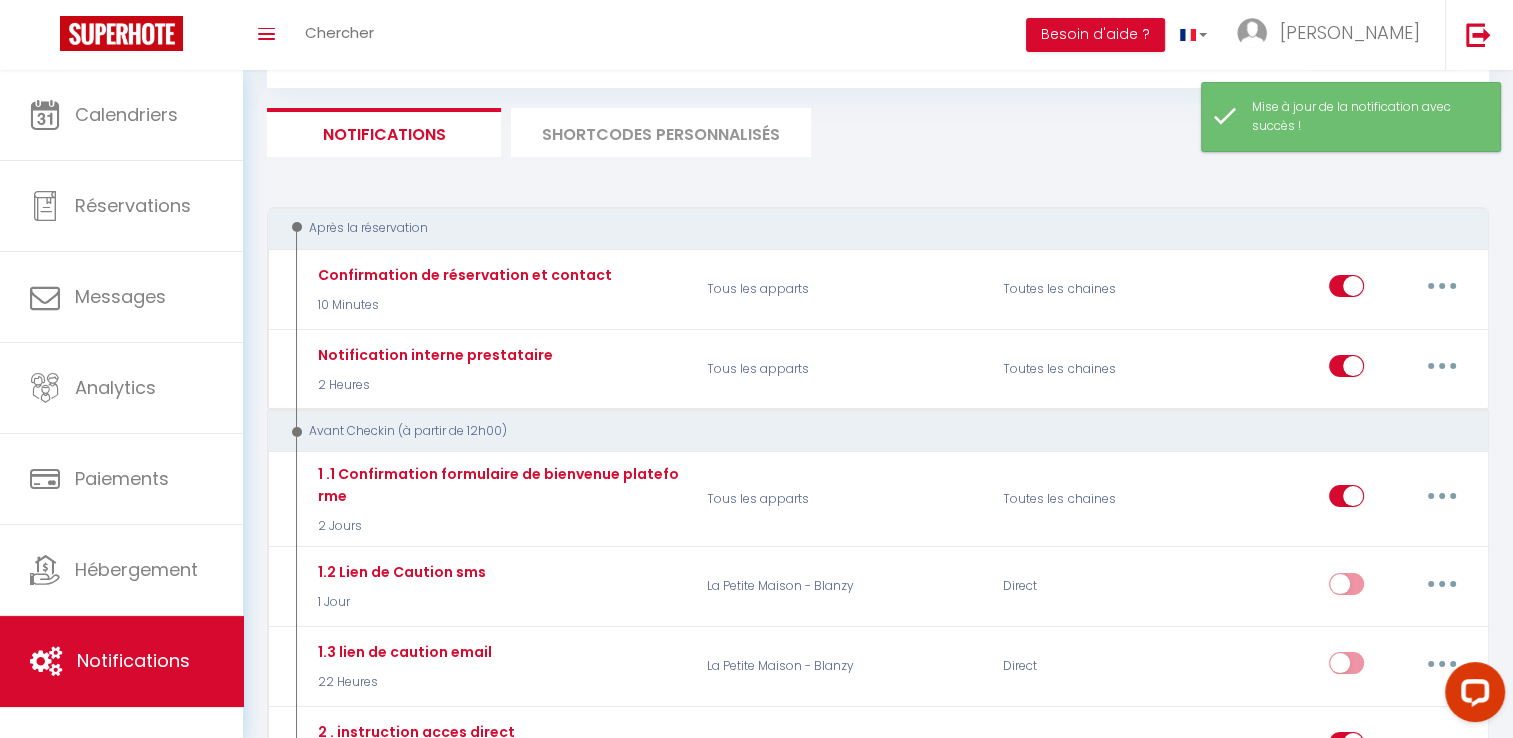 click on "Notifications
Actions
Nouvelle Notification    Exporter    Importer    Tous les apparts    Local montceau · Appartement 3 chambres La Petite Maison - Blanzy
Actions
Nouveau shortcode personnalisé    Notifications   SHORTCODES PERSONNALISÉS
Après la réservation
Confirmation de réservation et contact    10 Minutes     Tous les apparts   Toutes les chaines     Editer   Dupliquer   Tester   Supprimer         Notification interne prestataire    2 Heures     Tous les apparts   Toutes les chaines     Editer   Dupliquer   Tester   Supprimer
Avant Checkin (à partir de 12h00)
1 .1  Confirmation formulaire de bienvenue plateforme    2 Jours     Tous les apparts   Toutes les chaines     Editer   Dupliquer   Tester   Supprimer         1.2 Lien de Caution sms" at bounding box center [878, 2286] 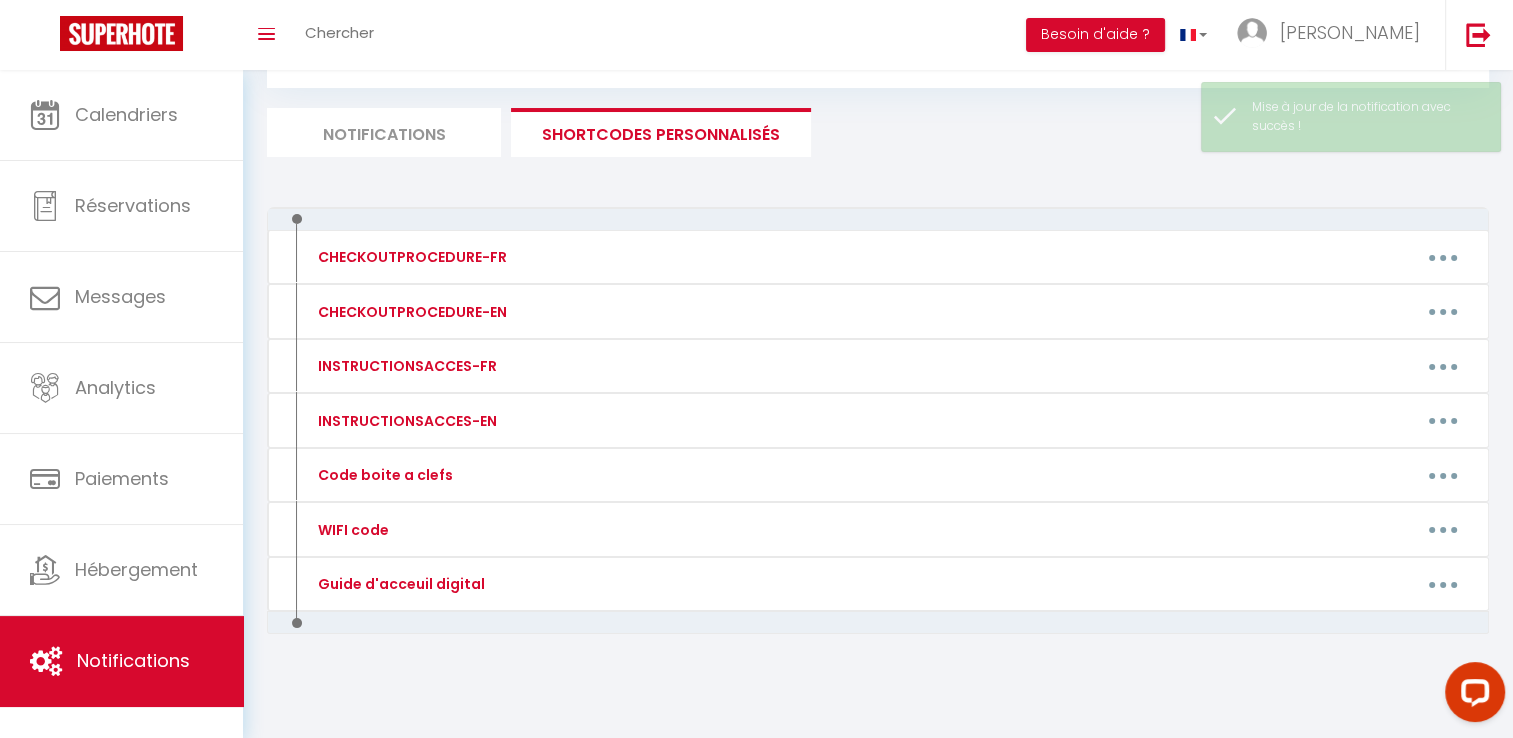 click on "Notifications" at bounding box center [384, 132] 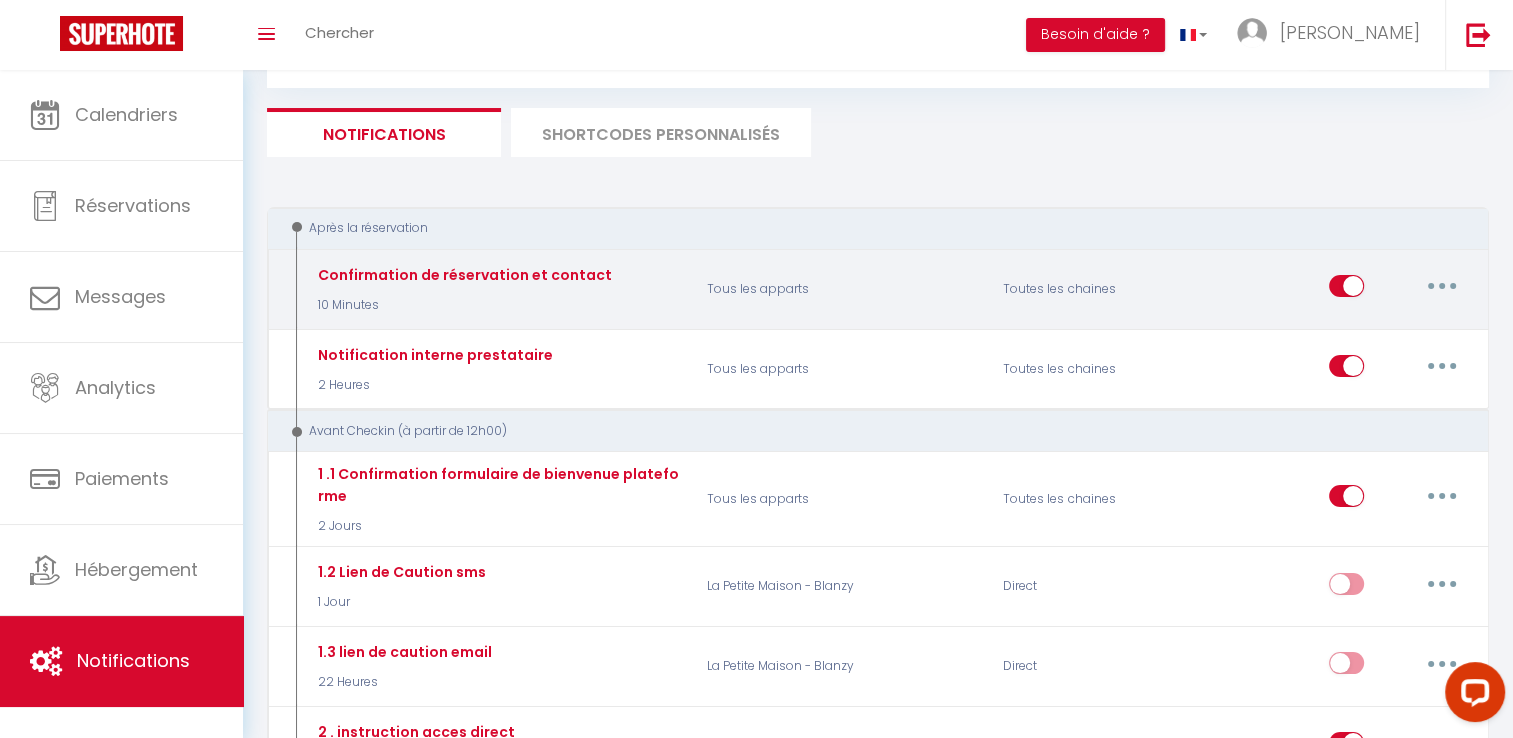 click at bounding box center (1442, 286) 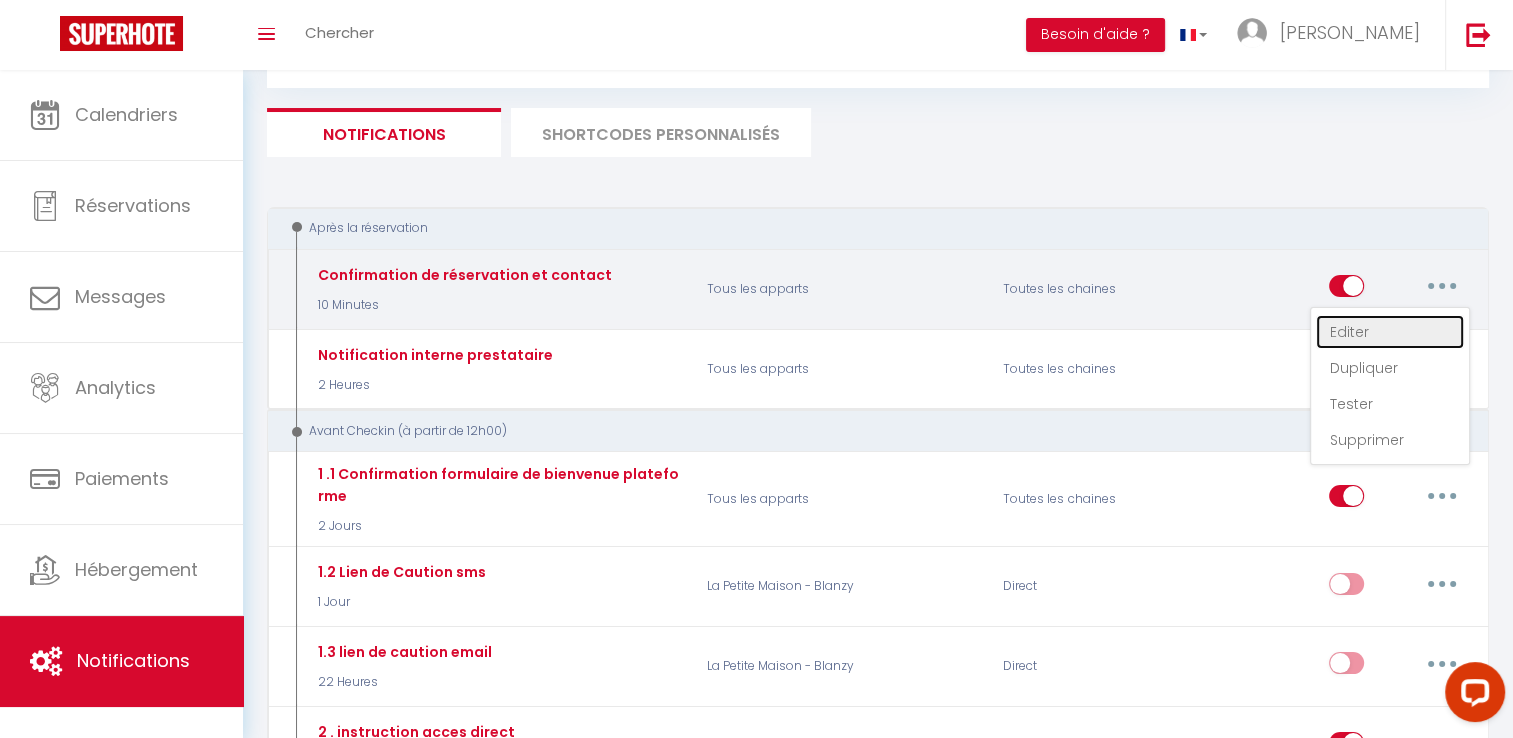 click on "Editer" at bounding box center [1390, 332] 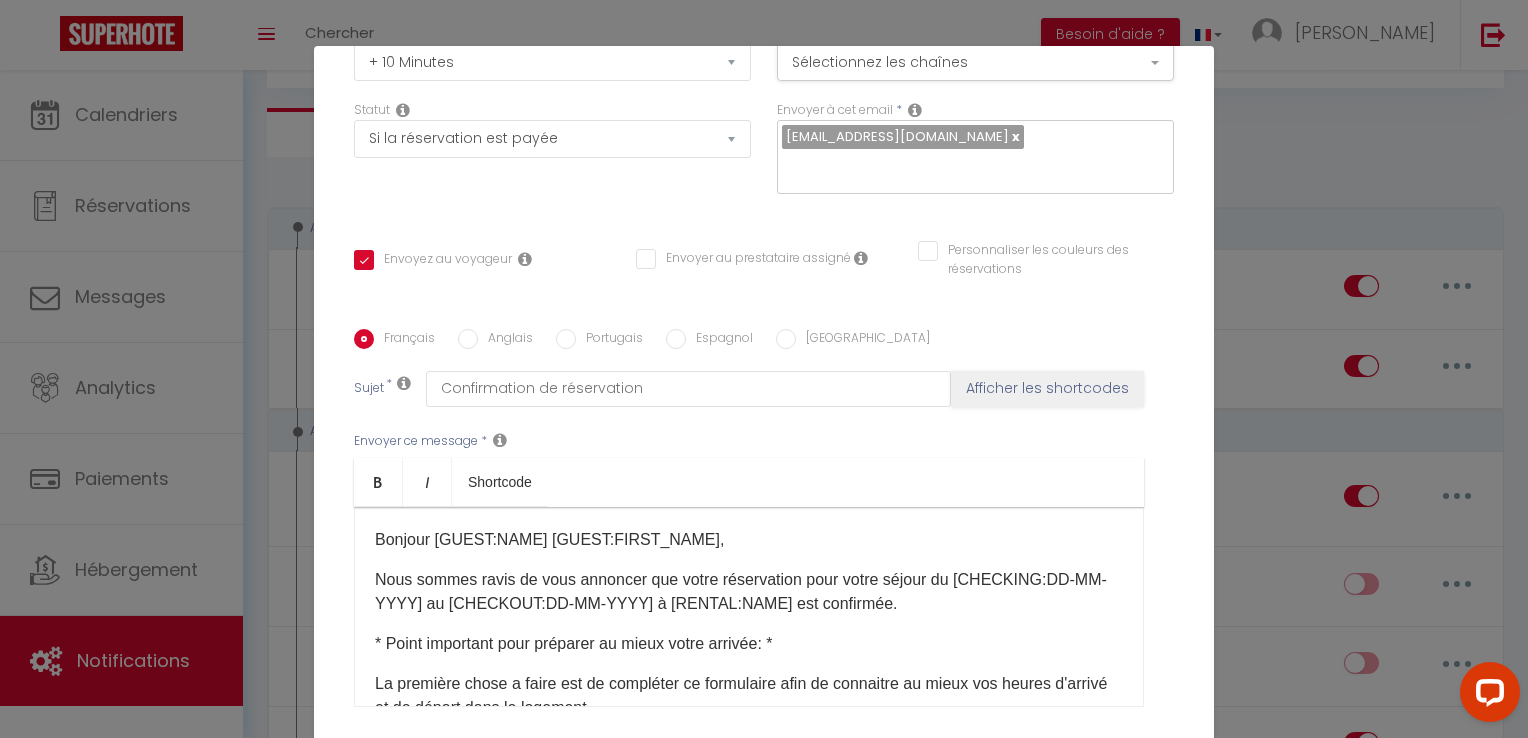 scroll, scrollTop: 325, scrollLeft: 0, axis: vertical 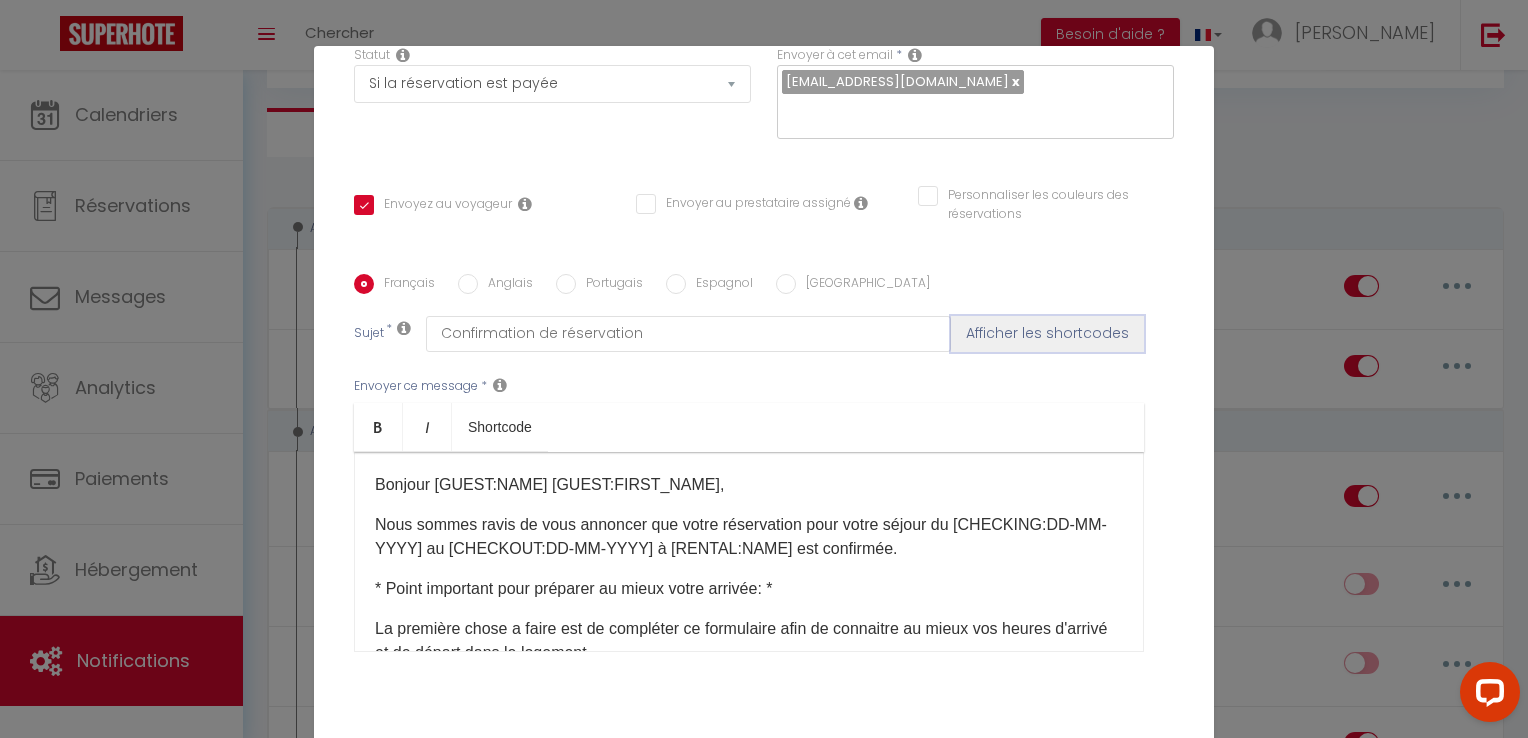 click on "Afficher les shortcodes" at bounding box center [1047, 334] 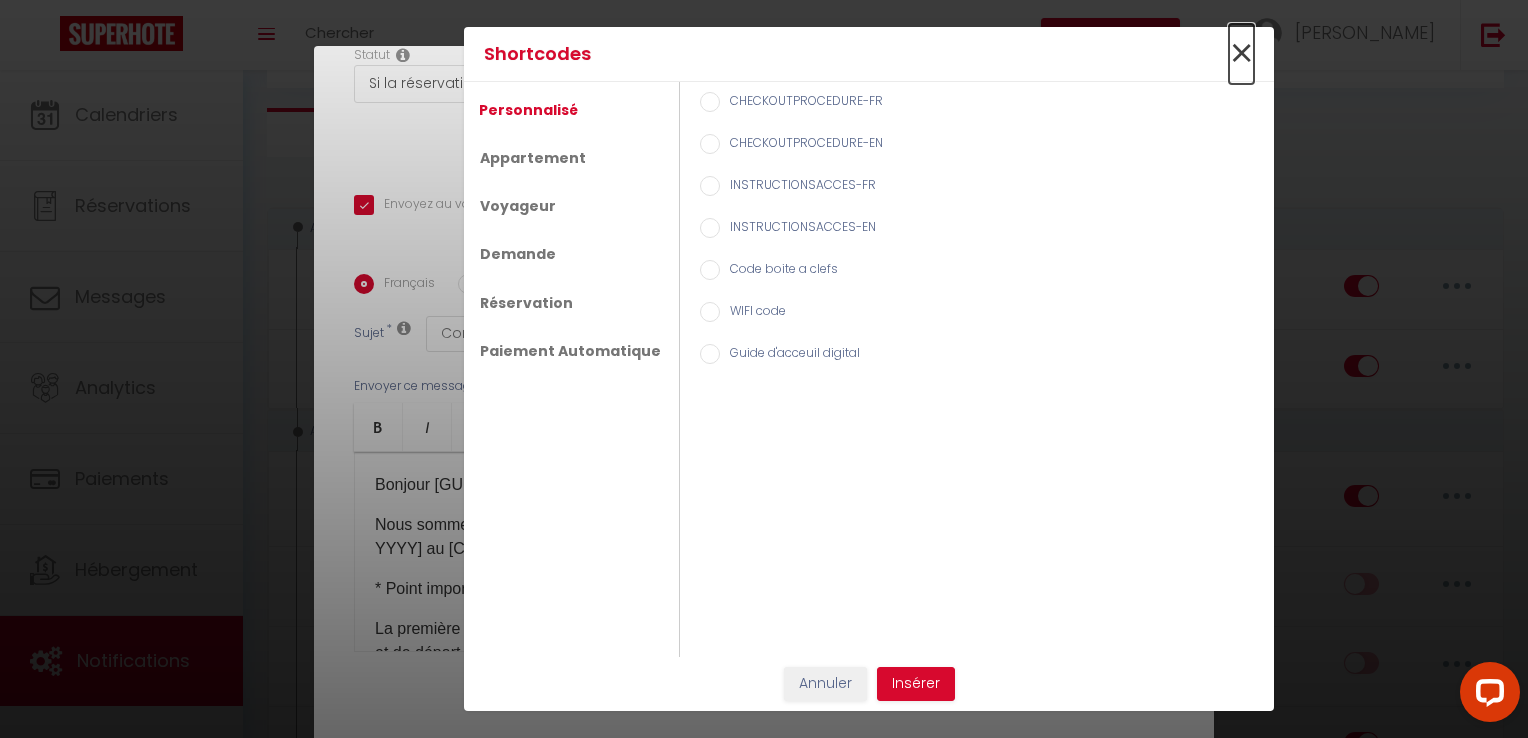click on "×" at bounding box center (1241, 54) 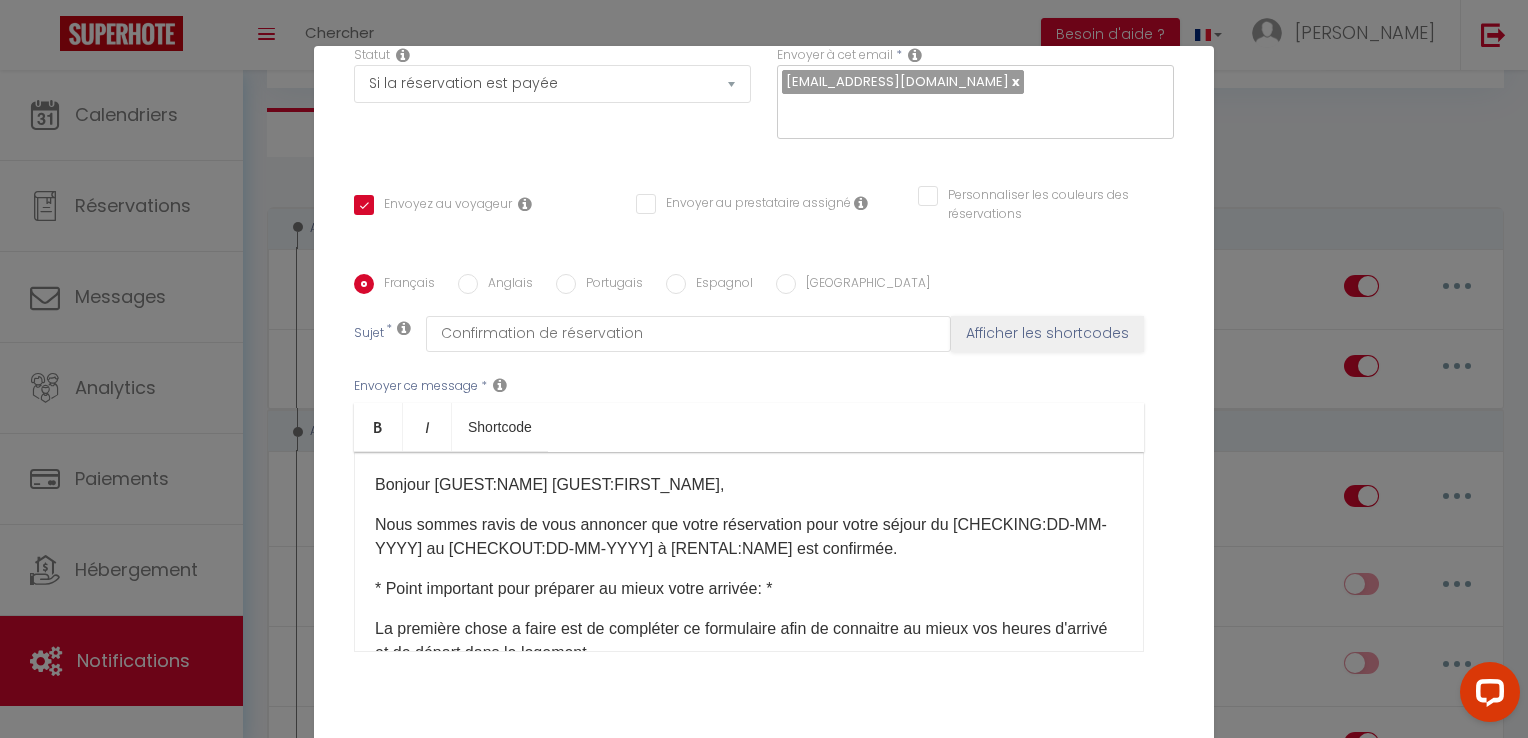 scroll, scrollTop: 157, scrollLeft: 0, axis: vertical 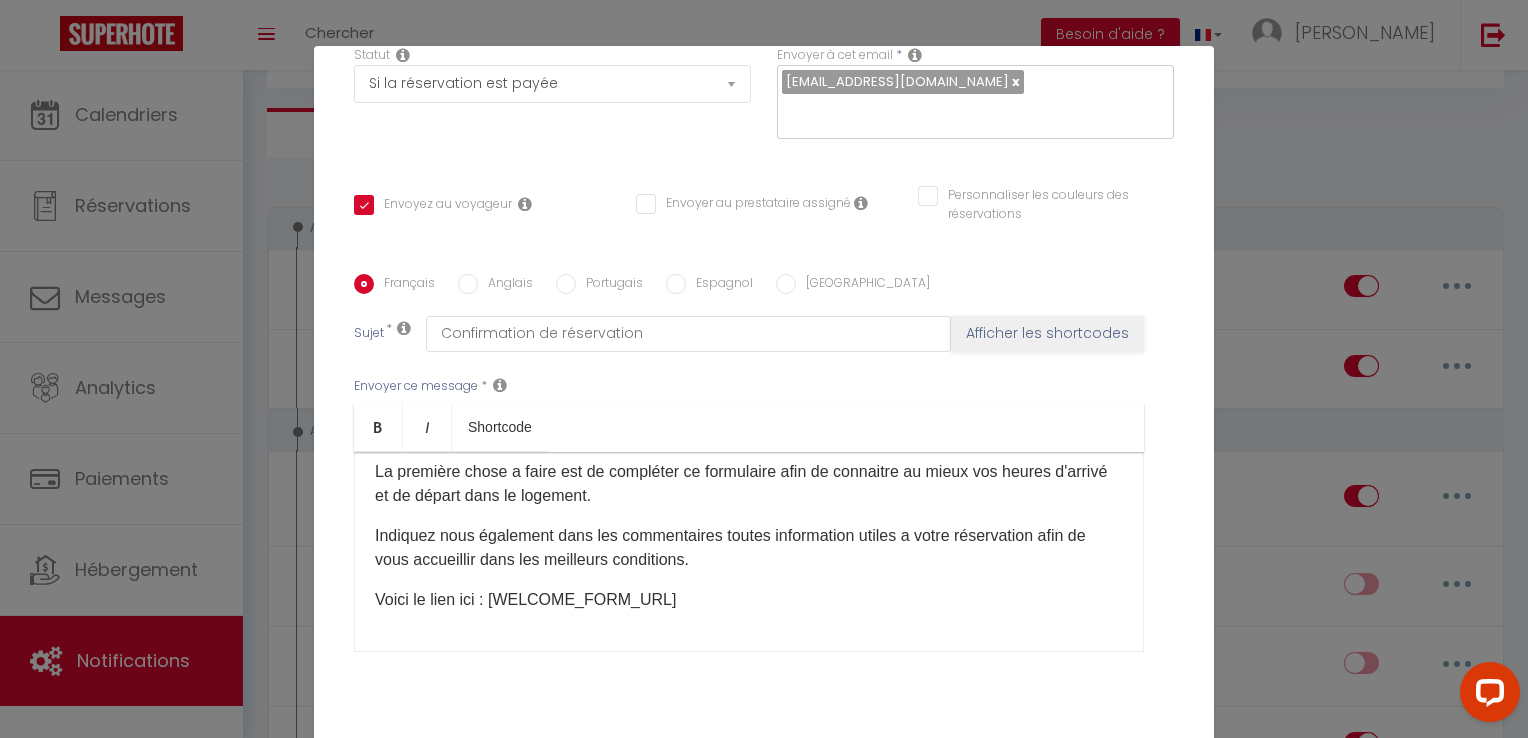 click on "Modifier la notification   ×   Titre   *     Confirmation de réservation et contact   Pour cet hébergement
Sélectionner les hébergements
Tous les apparts
Autres
Local montceau · Appartement 3 chambres
La Petite Maison - Blanzy
Lorsque cet événement se produit   *      Après la réservation   Avant Checkin (à partir de 12h00)   Après Checkin (à partir de 12h00)   Avant Checkout (à partir de 12h00)   Après Checkout (à partir de 12h00)   Température   Co2   [MEDICAL_DATA] sonore   Après visualisation lien paiement   Après Paiement Lien KO   Après Caution Lien KO   Après Paiement Automatique KO   Après Caution Automatique KO   Après Visualisation du Contrat   Paiement OK   Caution OK" at bounding box center (764, 369) 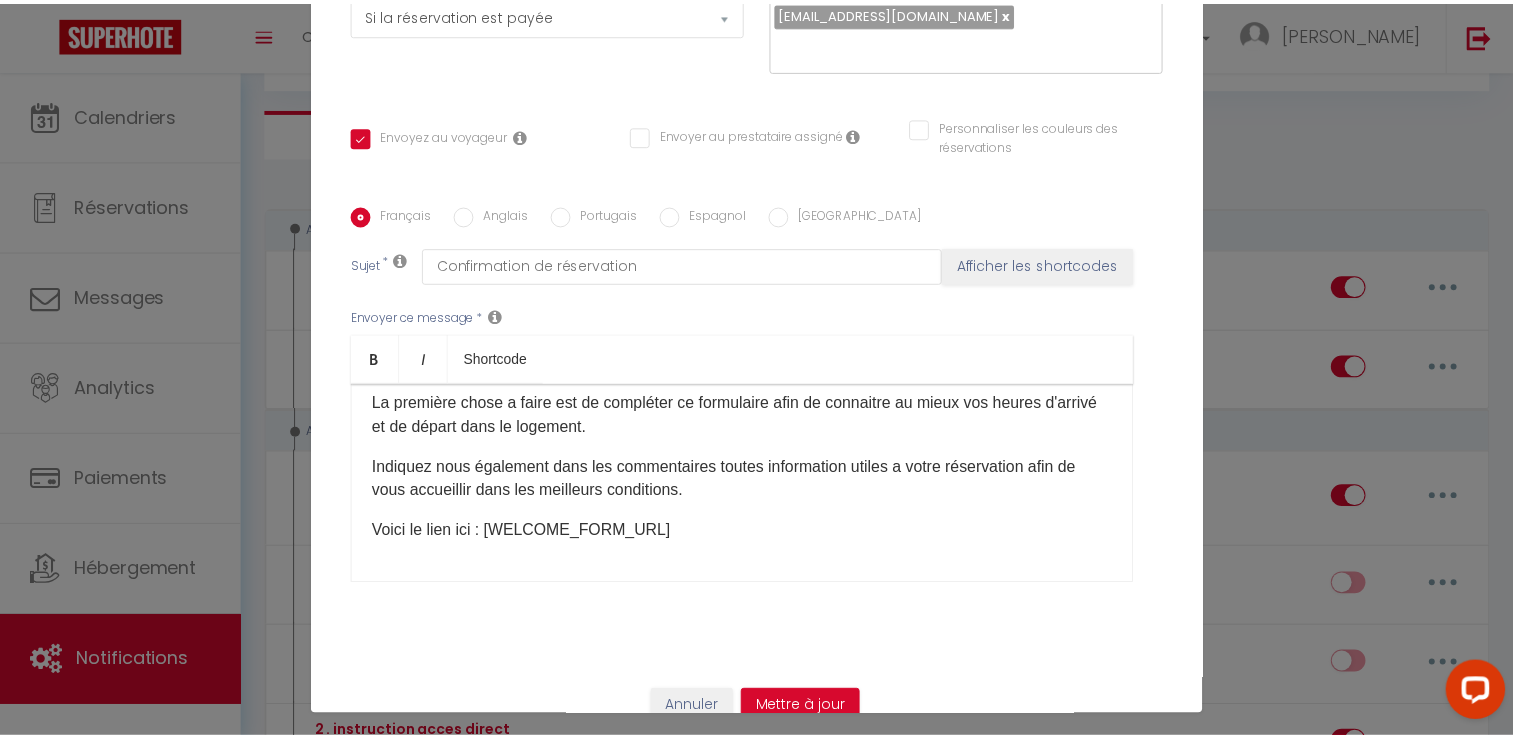 scroll, scrollTop: 90, scrollLeft: 0, axis: vertical 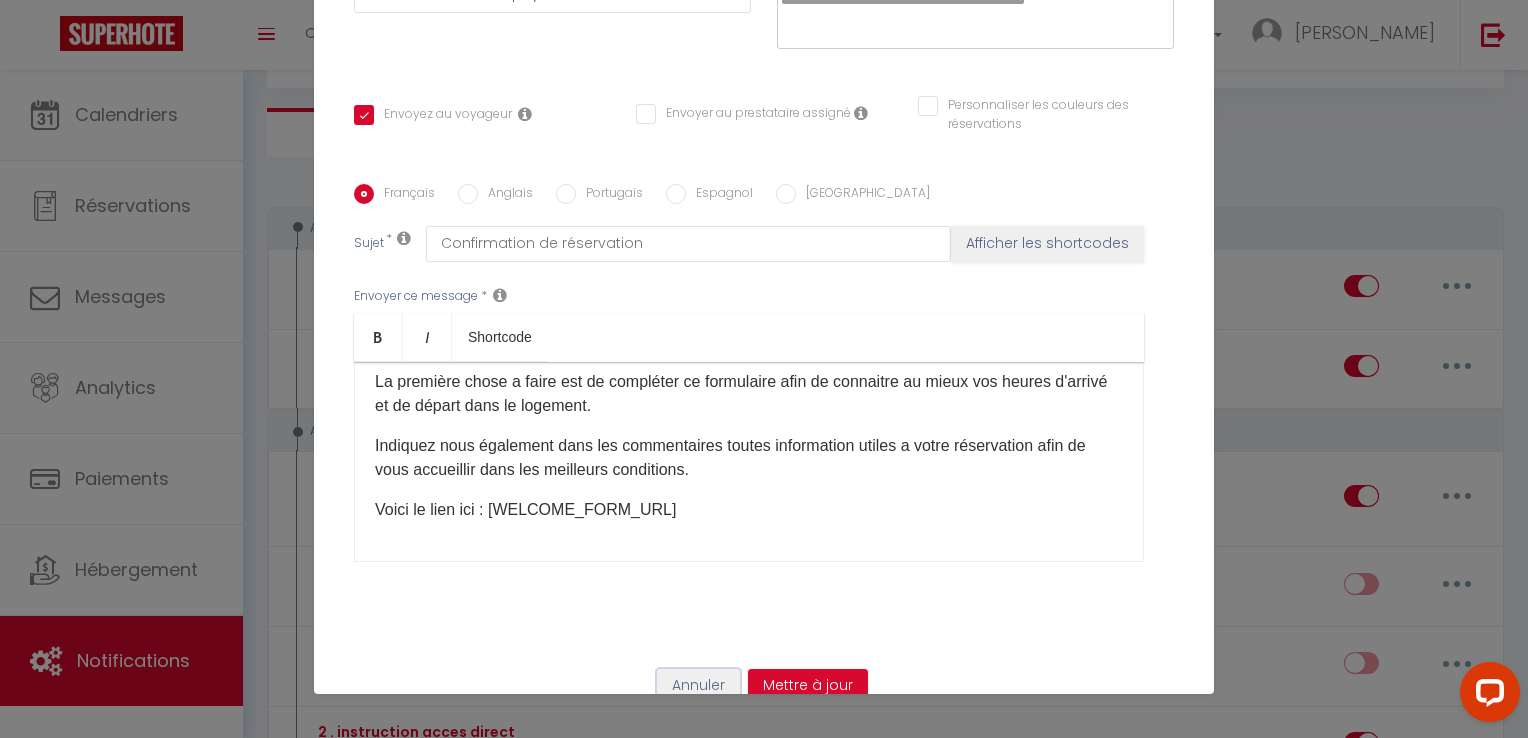 click on "Annuler" at bounding box center (698, 686) 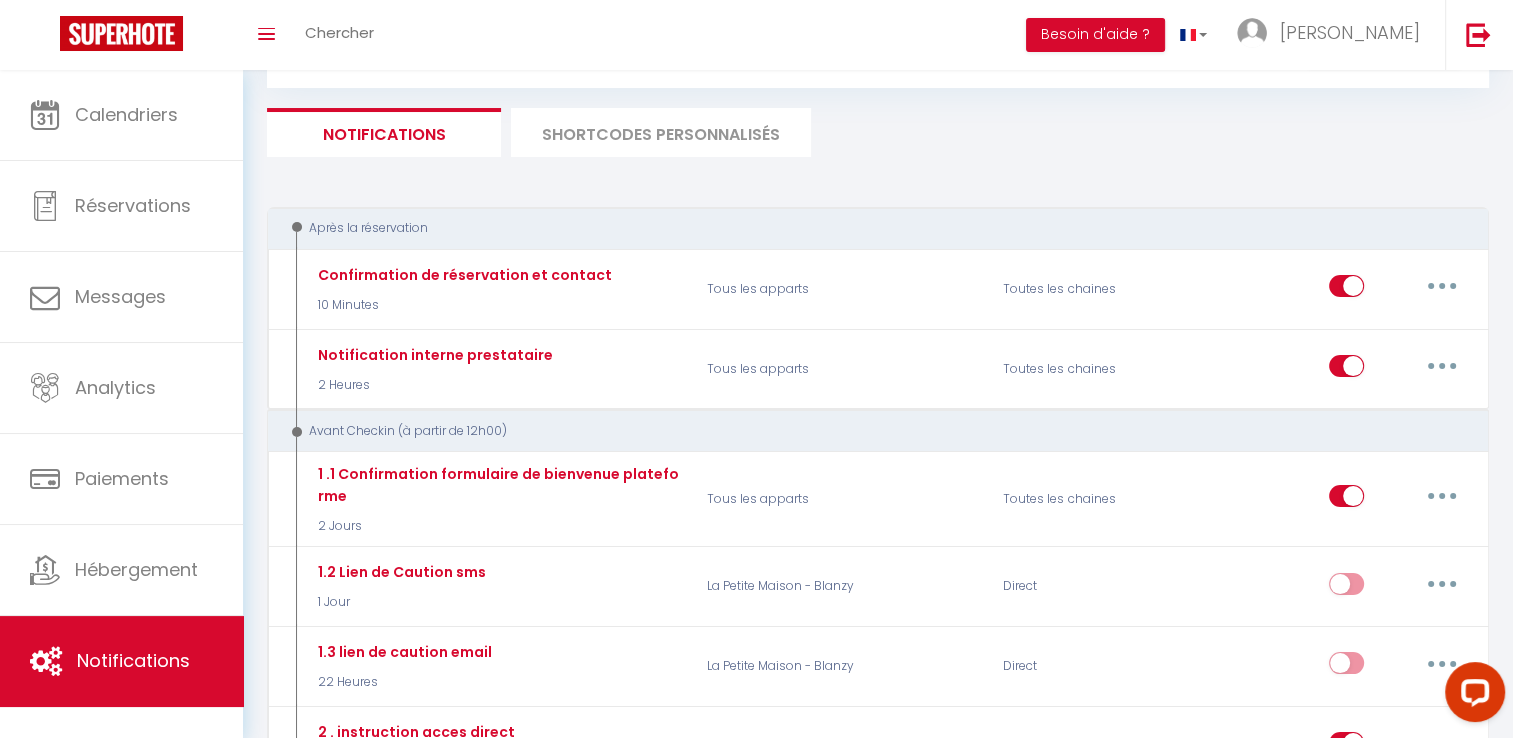 scroll, scrollTop: 0, scrollLeft: 0, axis: both 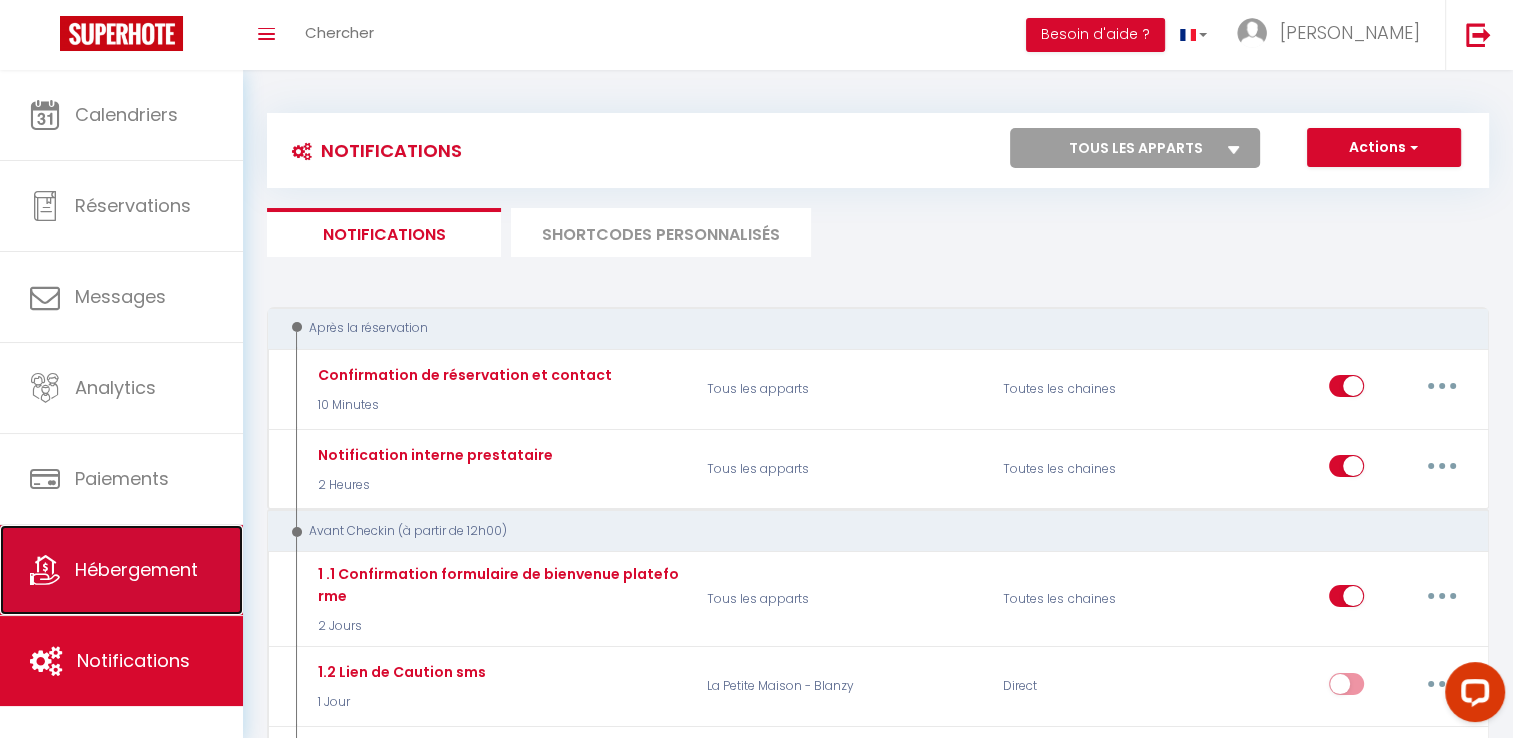 click on "Hébergement" at bounding box center [136, 569] 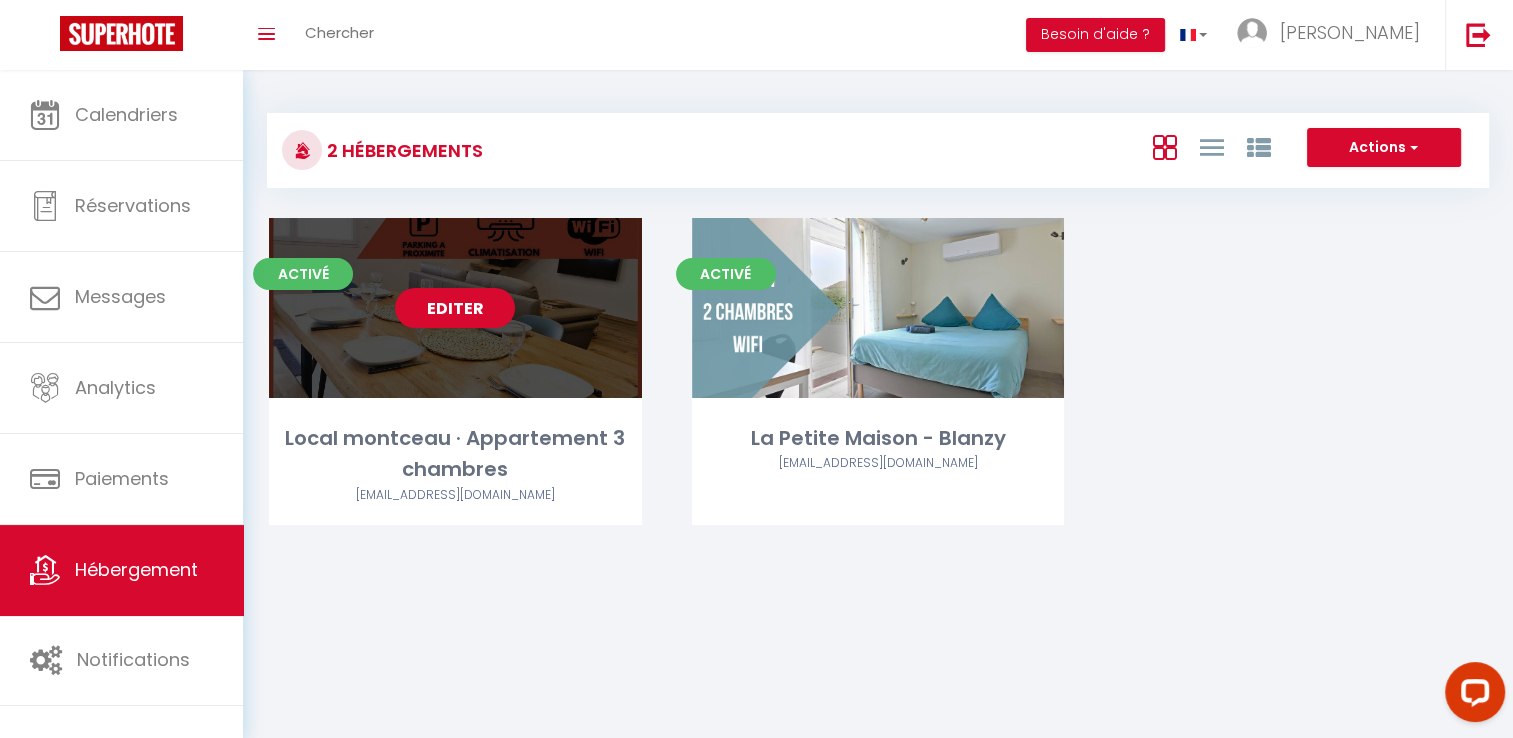 click on "Editer" at bounding box center [455, 308] 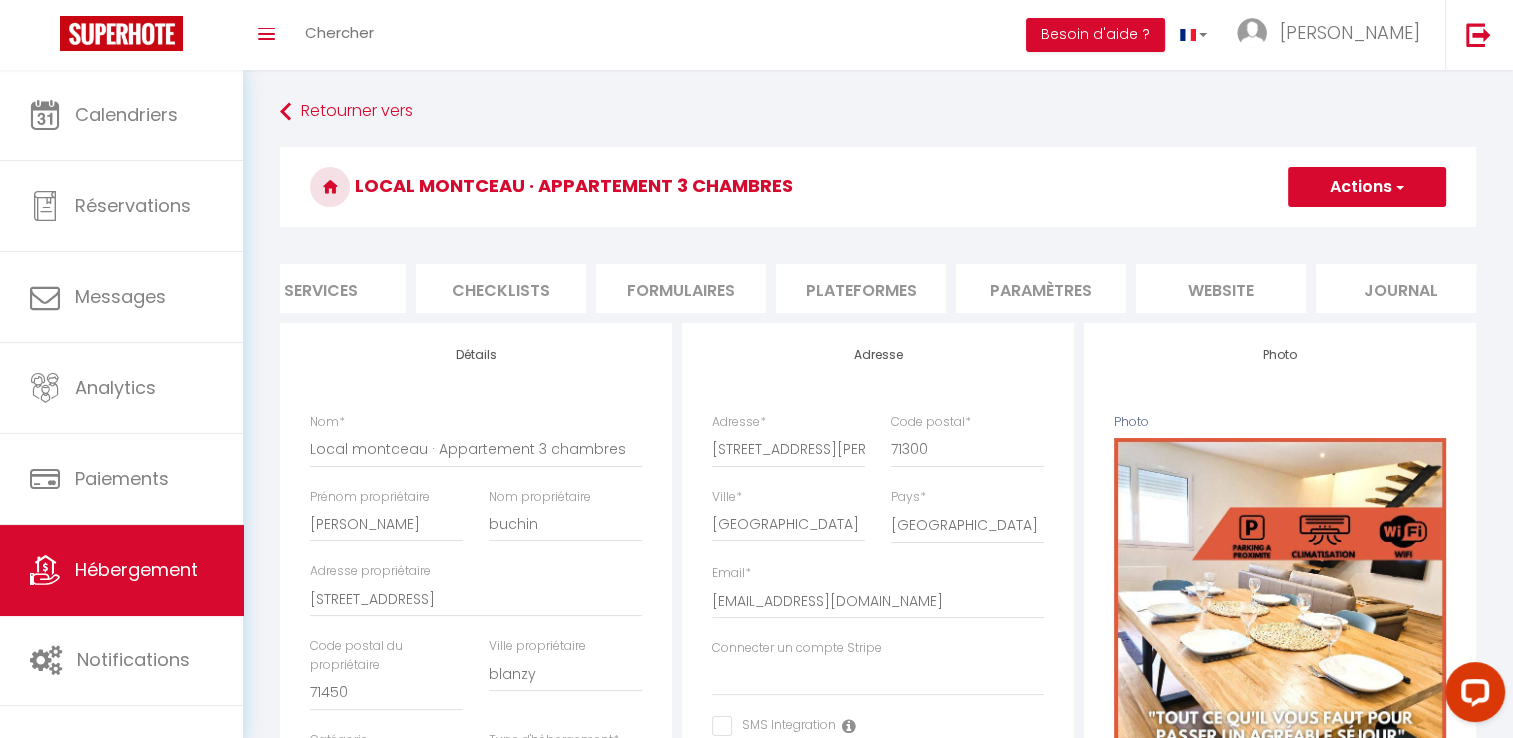 scroll, scrollTop: 0, scrollLeft: 604, axis: horizontal 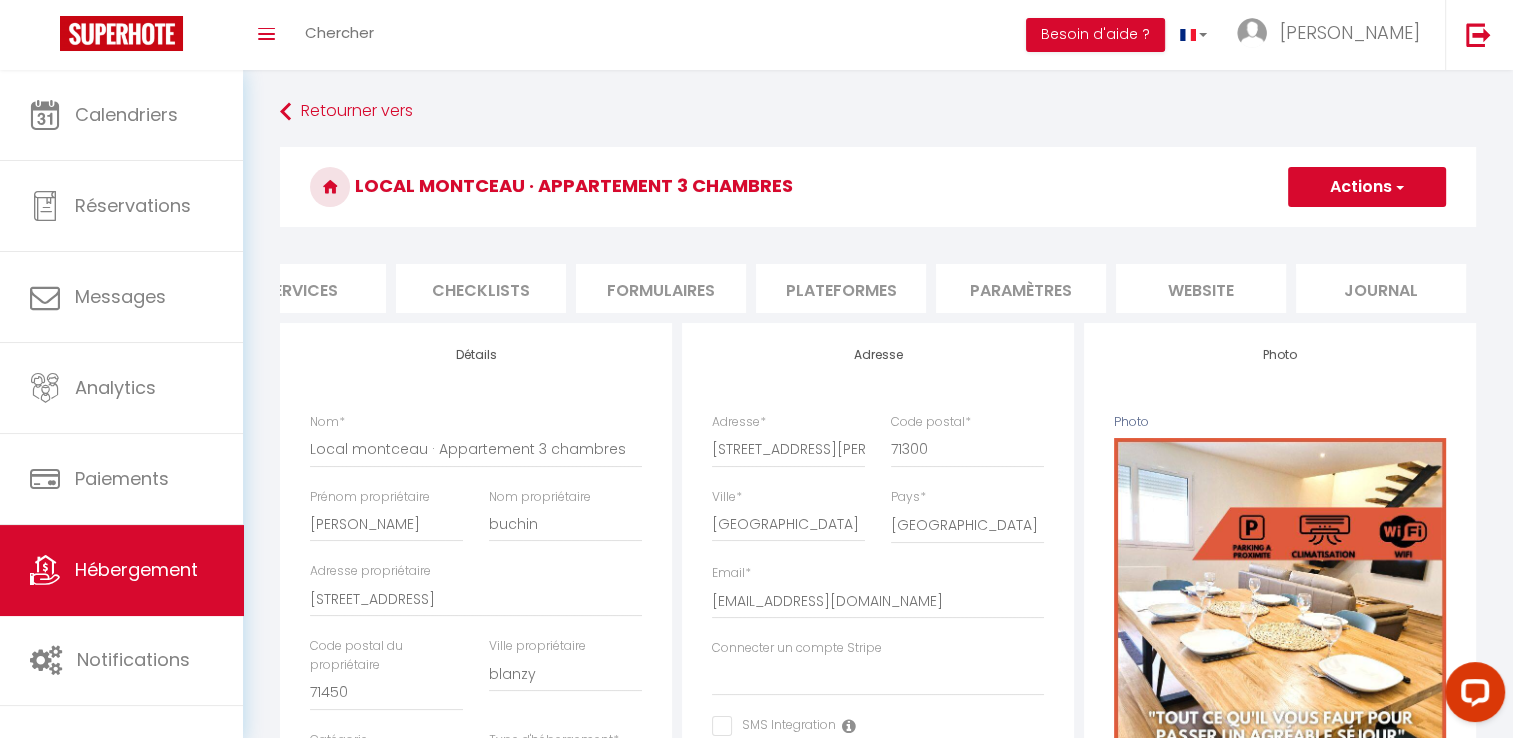 click on "Formulaires" at bounding box center (661, 288) 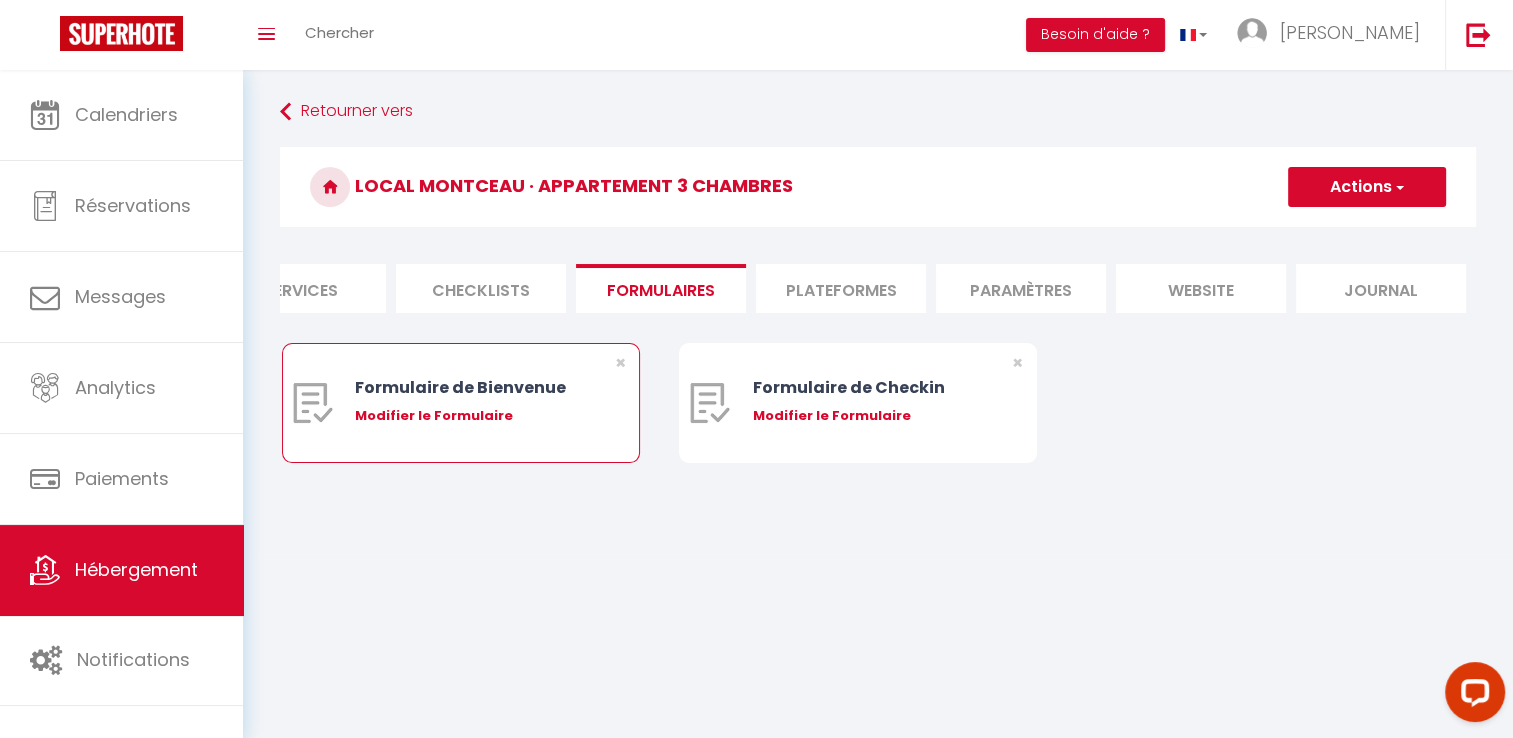 click on "Modifier le Formulaire" at bounding box center [475, 416] 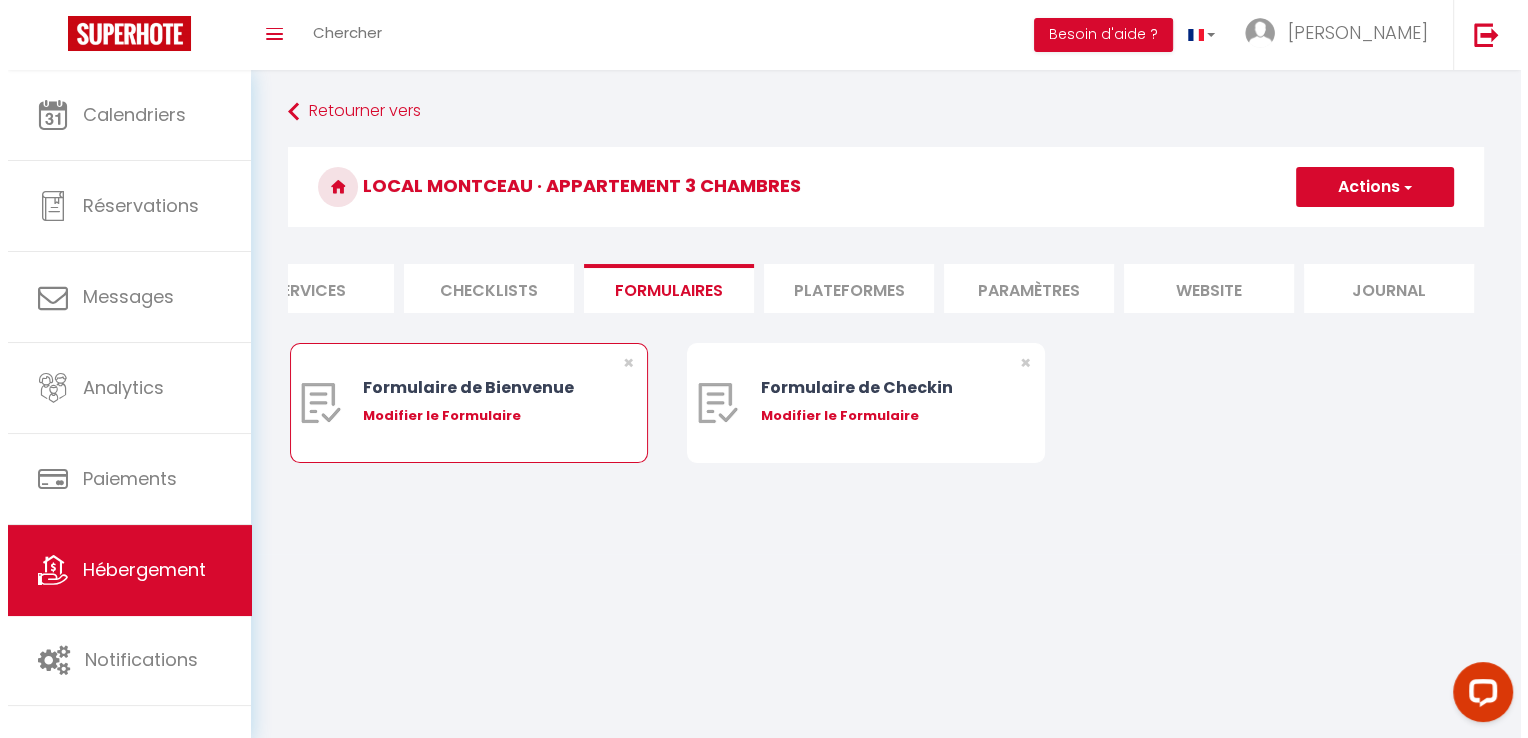scroll, scrollTop: 0, scrollLeft: 589, axis: horizontal 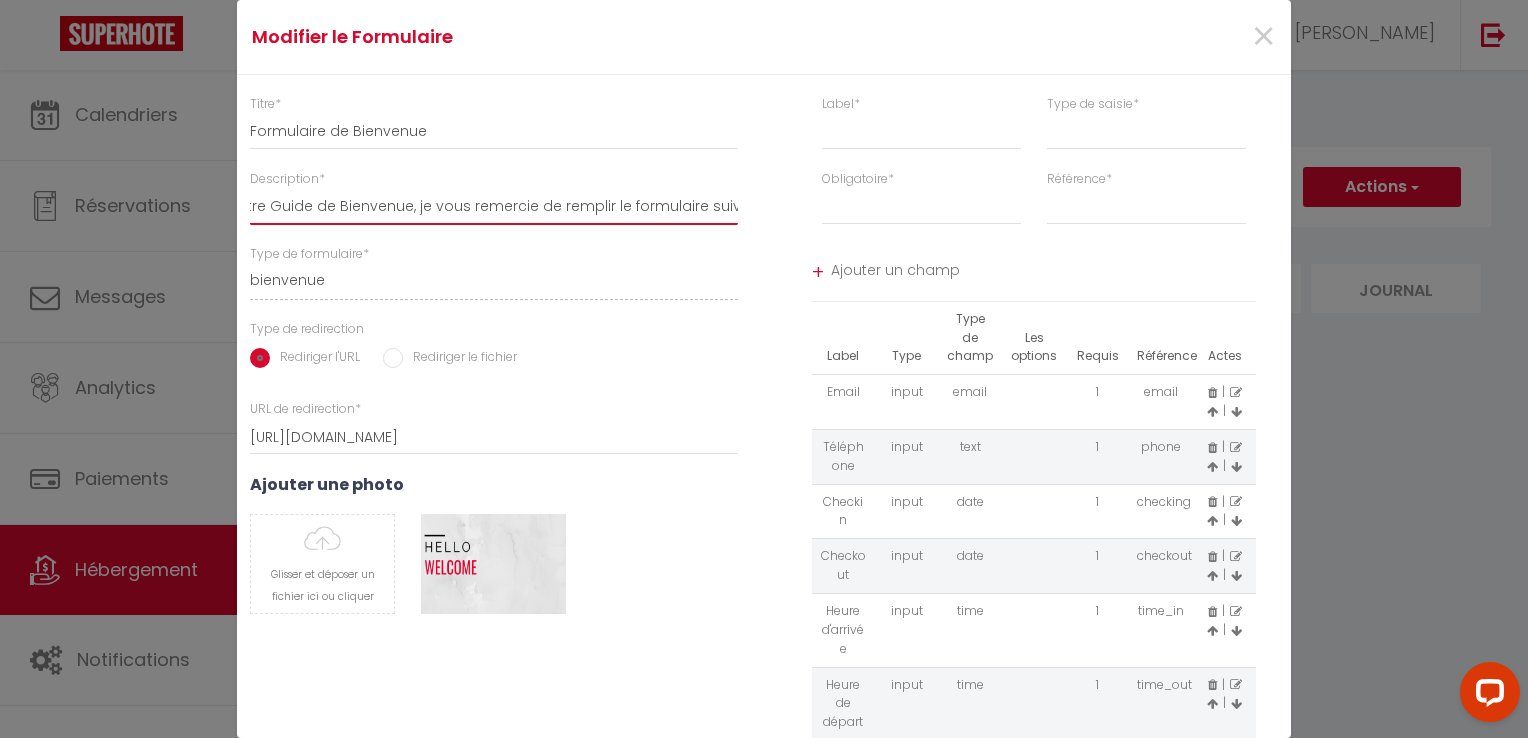 drag, startPoint x: 662, startPoint y: 206, endPoint x: 892, endPoint y: 210, distance: 230.03477 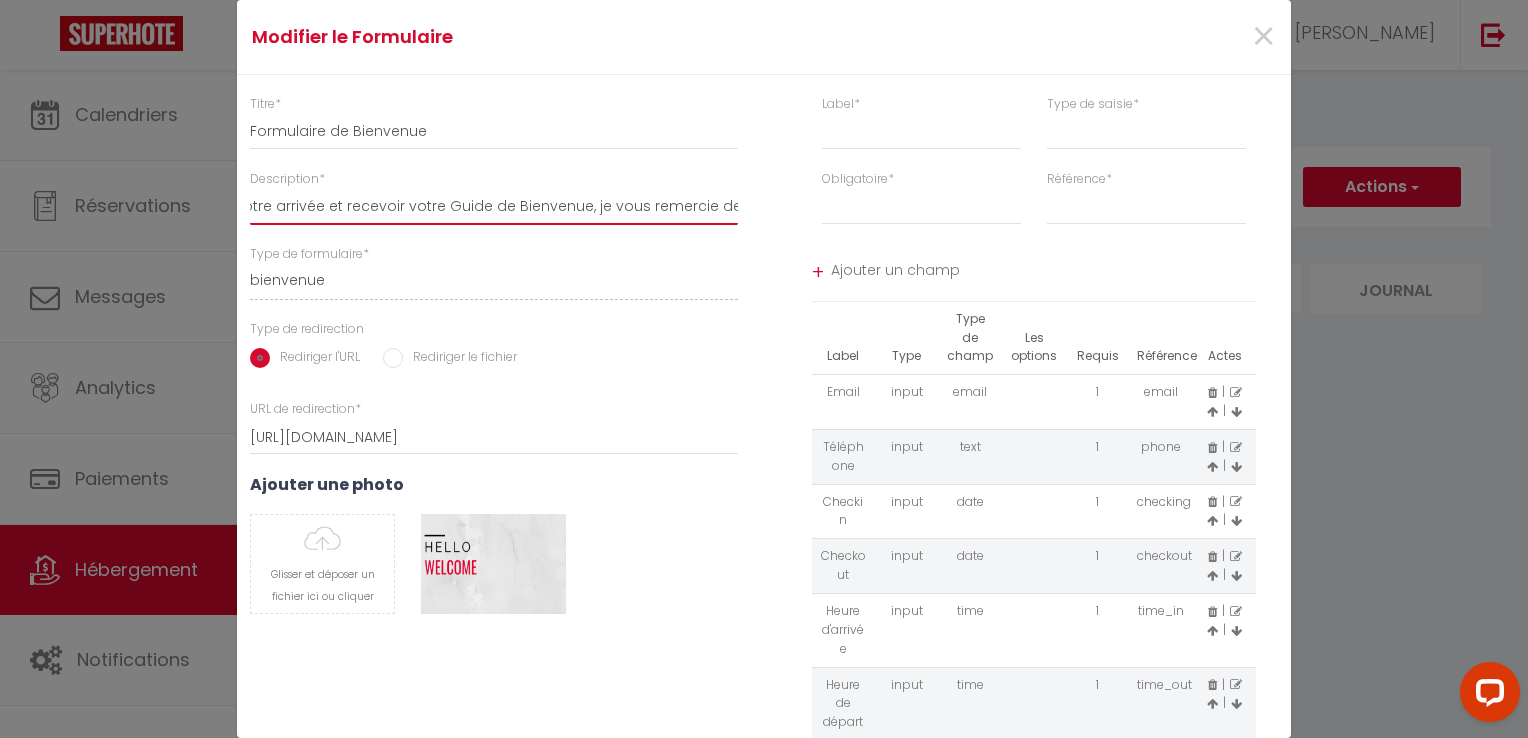 scroll, scrollTop: 0, scrollLeft: 0, axis: both 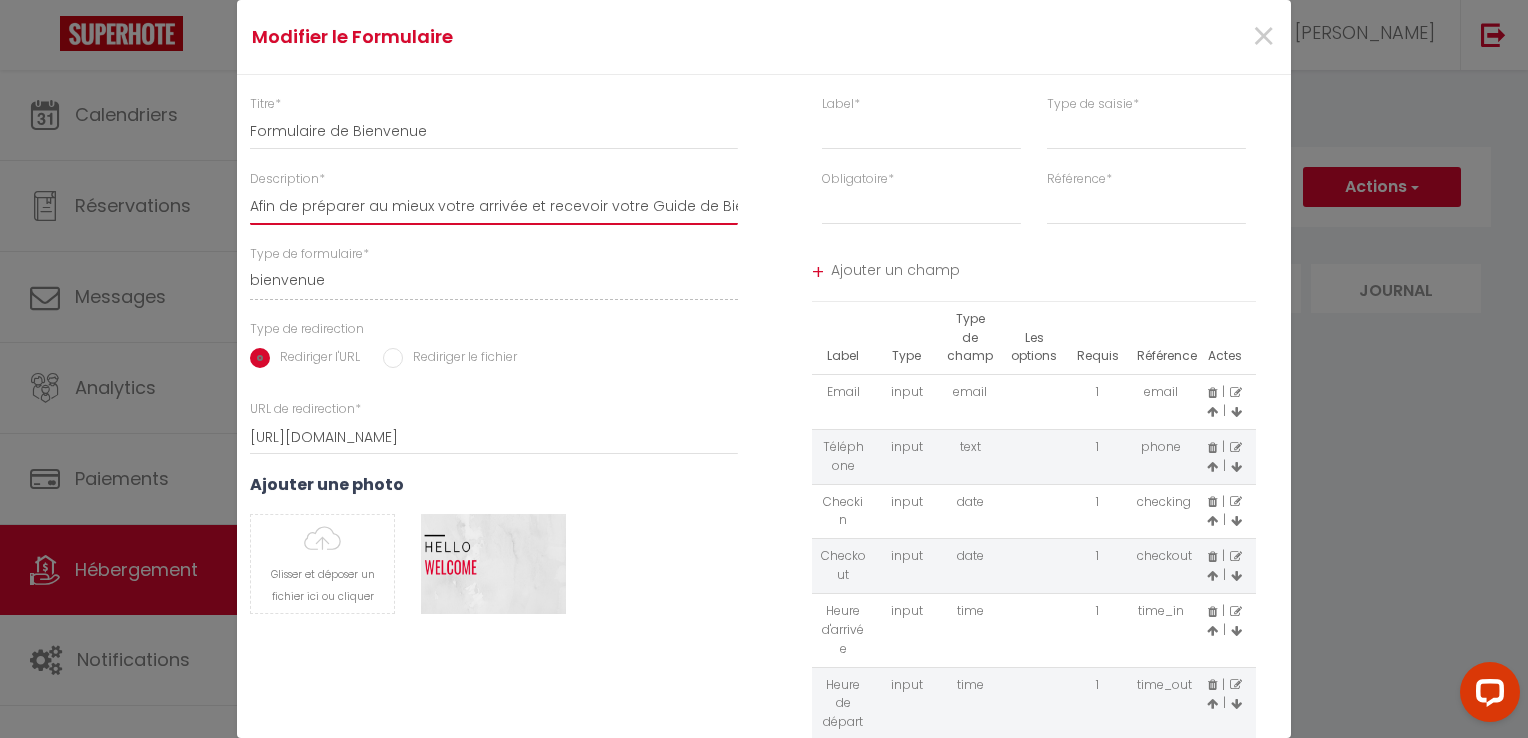 drag, startPoint x: 394, startPoint y: 210, endPoint x: 592, endPoint y: 214, distance: 198.0404 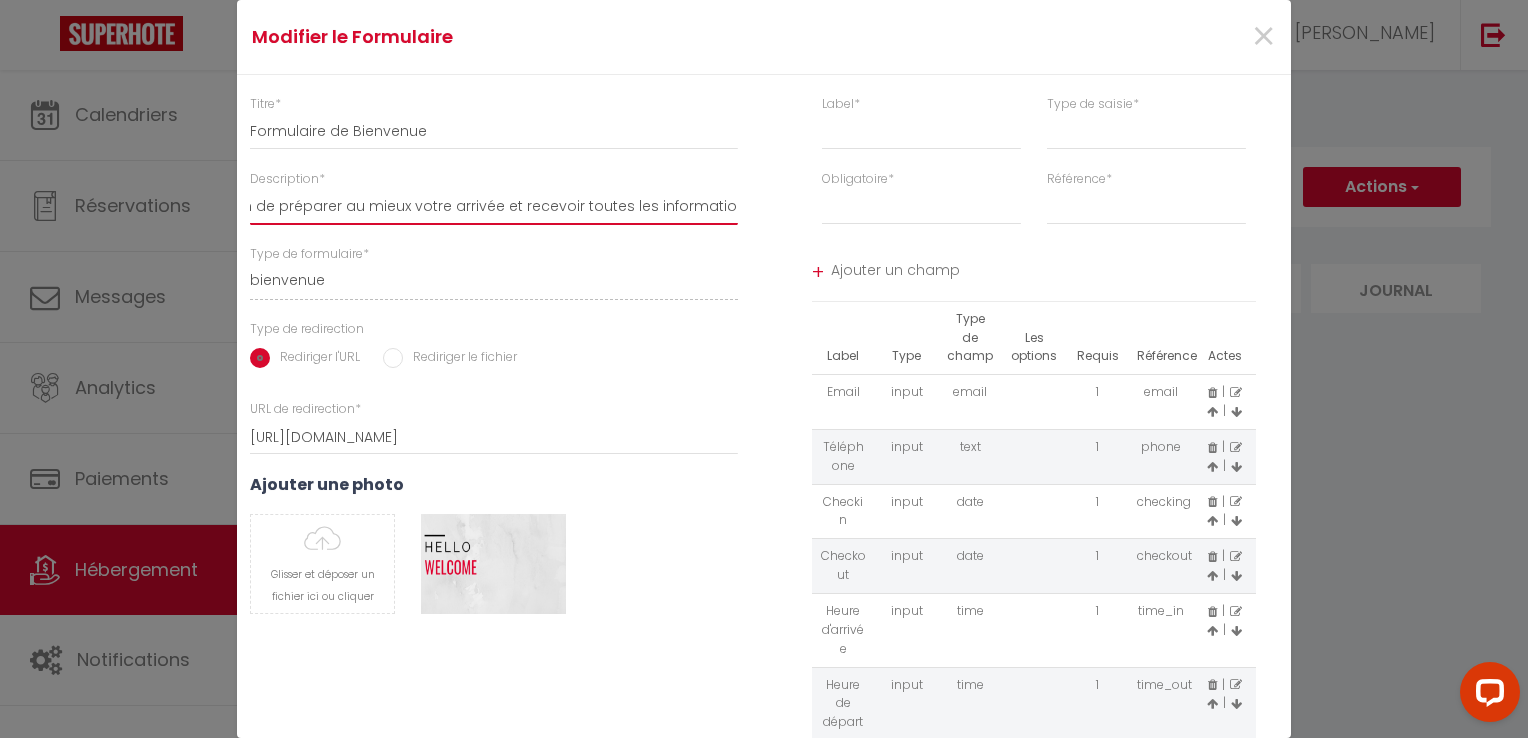 scroll, scrollTop: 0, scrollLeft: 27, axis: horizontal 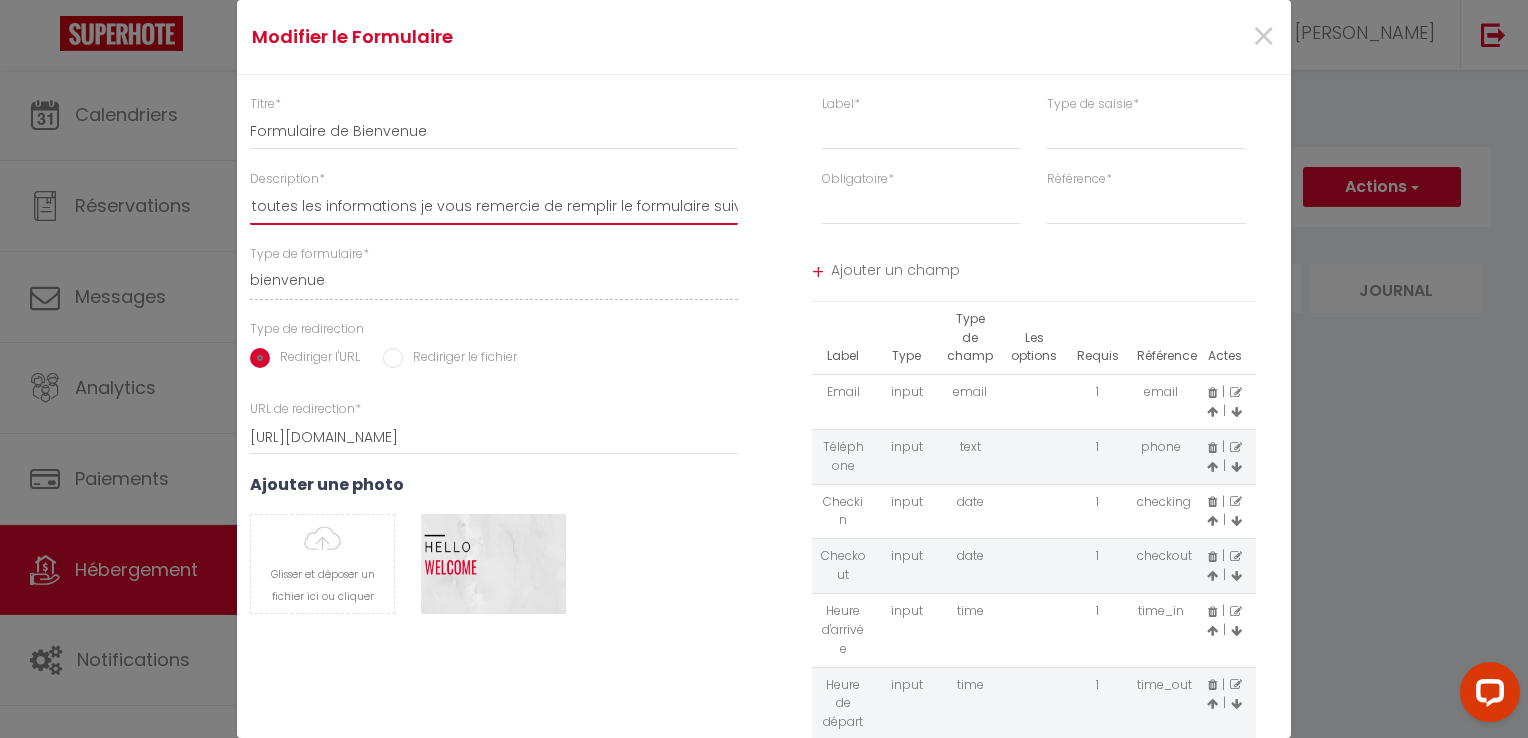drag, startPoint x: 597, startPoint y: 206, endPoint x: 860, endPoint y: 203, distance: 263.01712 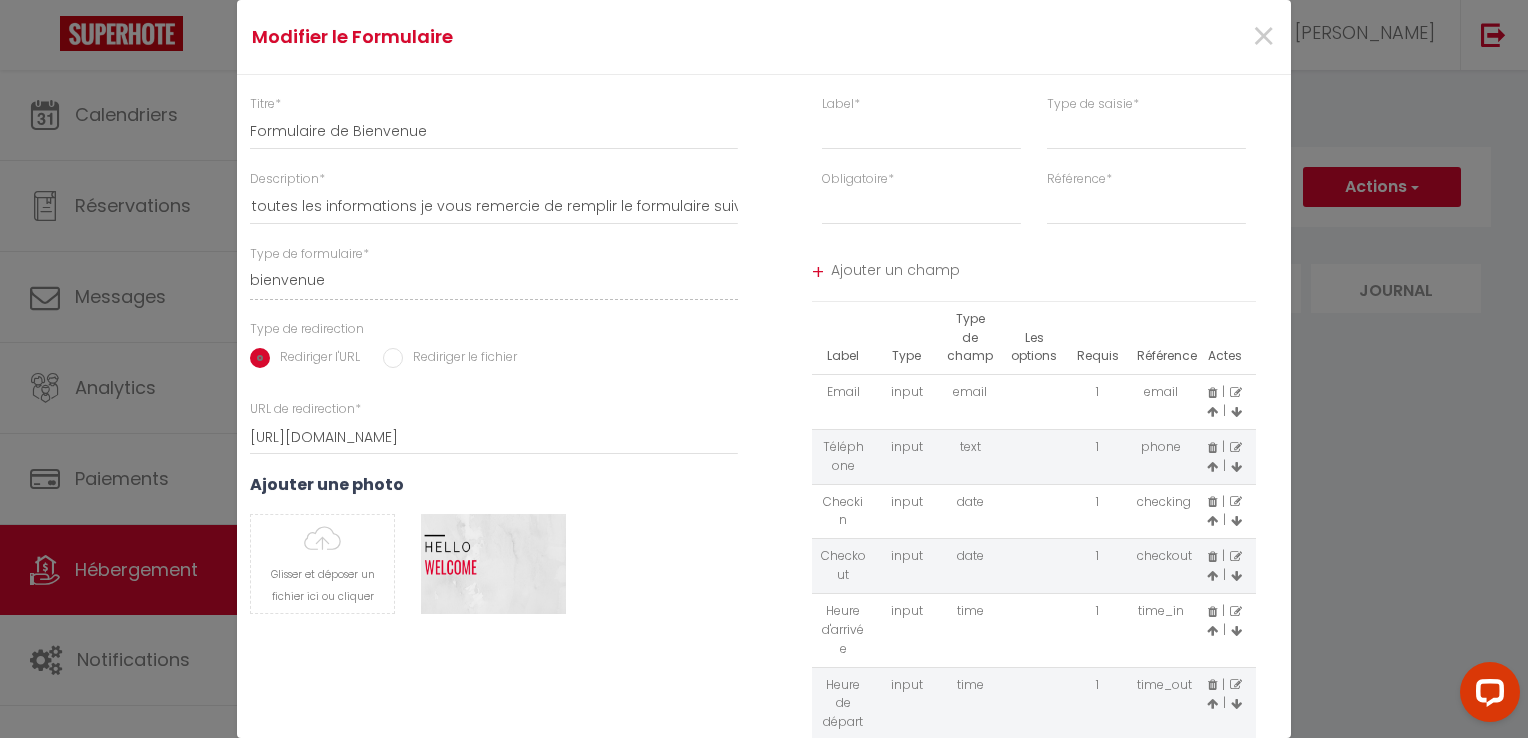 scroll, scrollTop: 0, scrollLeft: 0, axis: both 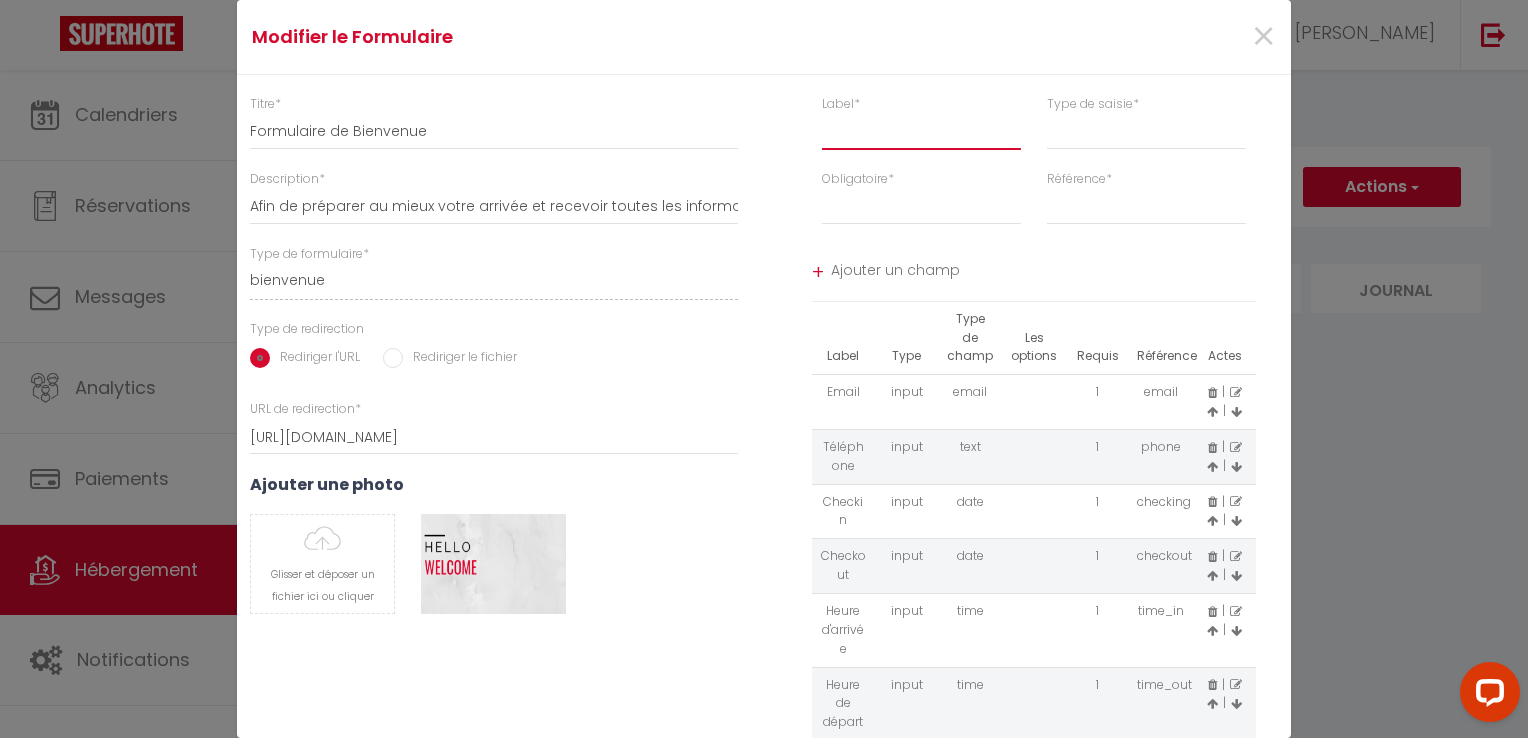 click at bounding box center [921, 132] 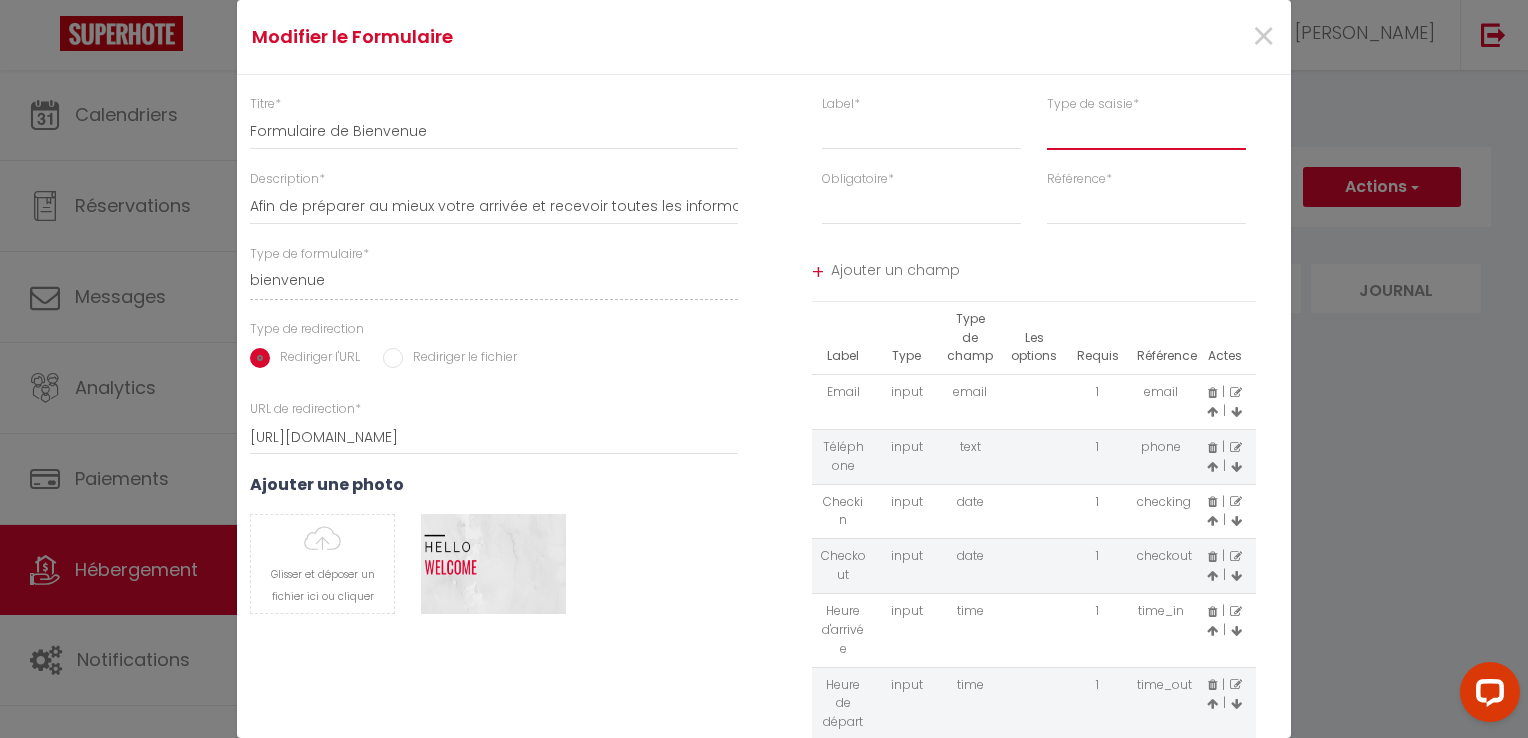 click on "input
select
textarea" at bounding box center (1146, 132) 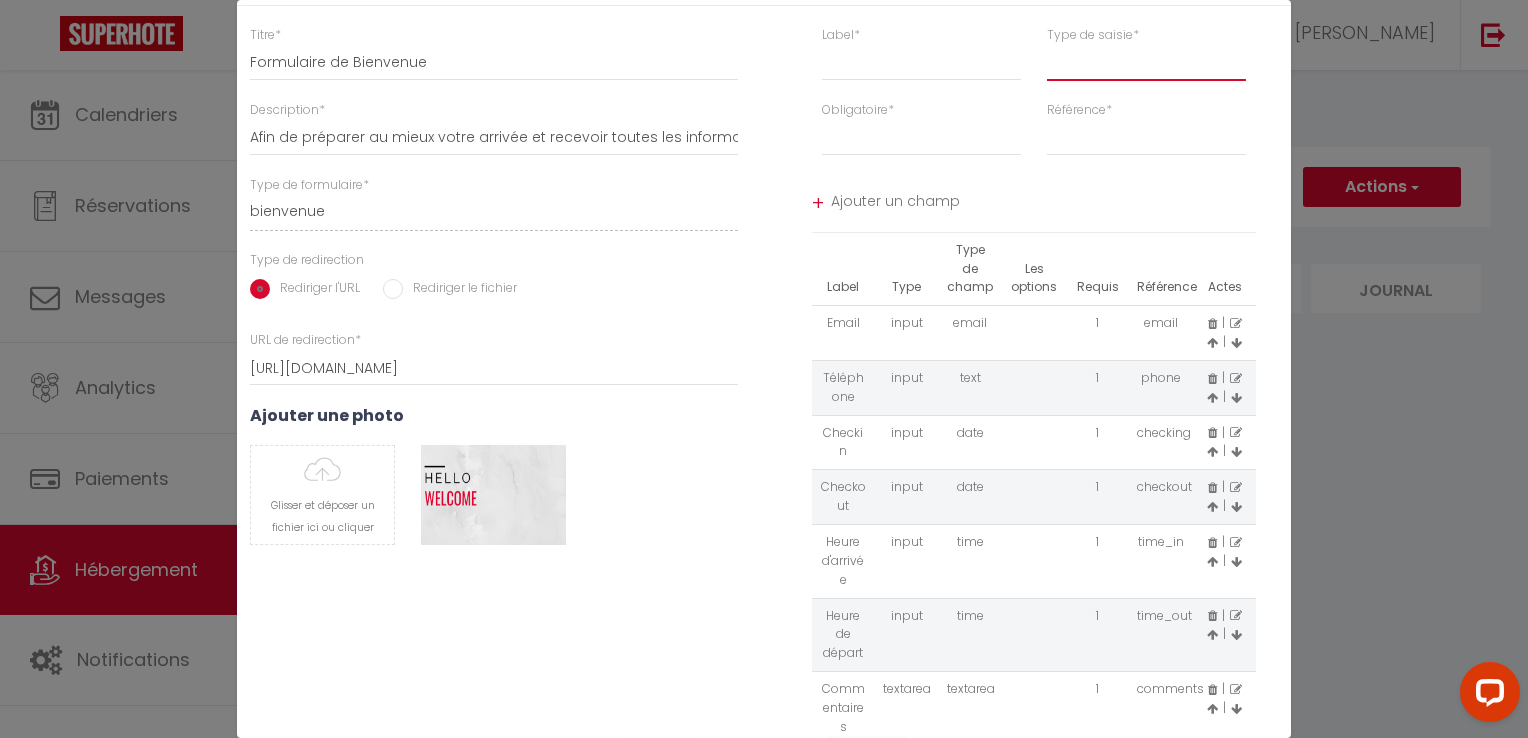 scroll, scrollTop: 138, scrollLeft: 0, axis: vertical 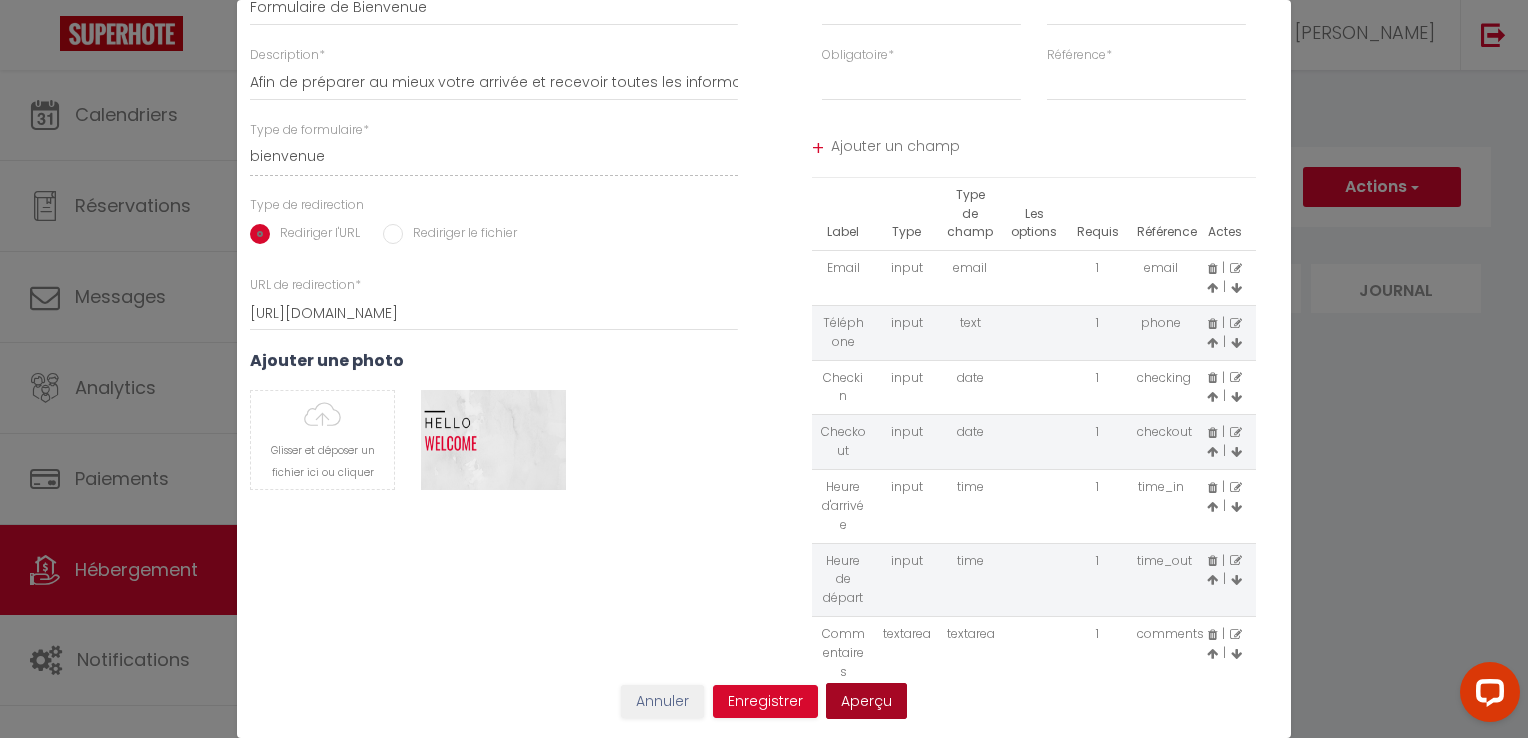 click on "Aperçu" at bounding box center [866, 701] 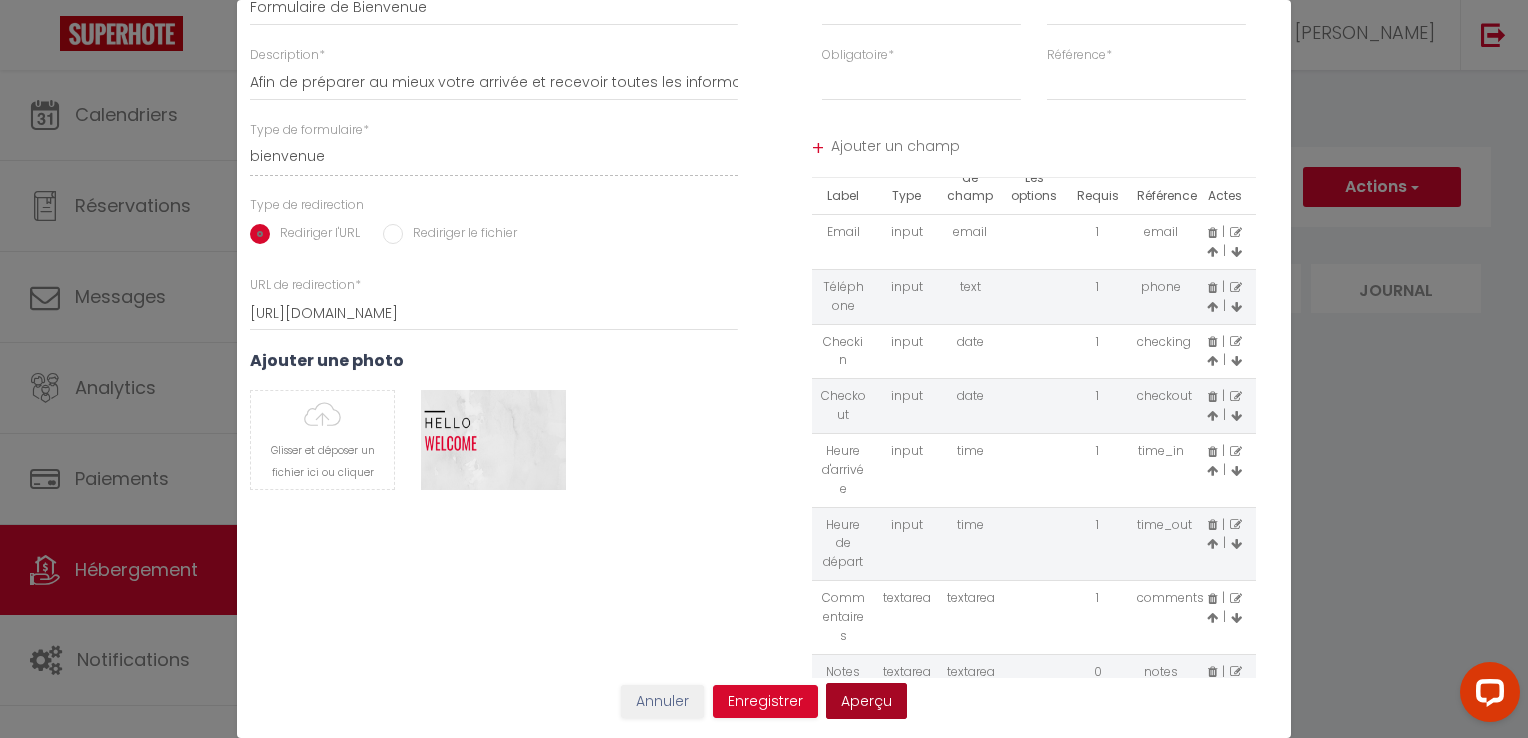 scroll, scrollTop: 65, scrollLeft: 0, axis: vertical 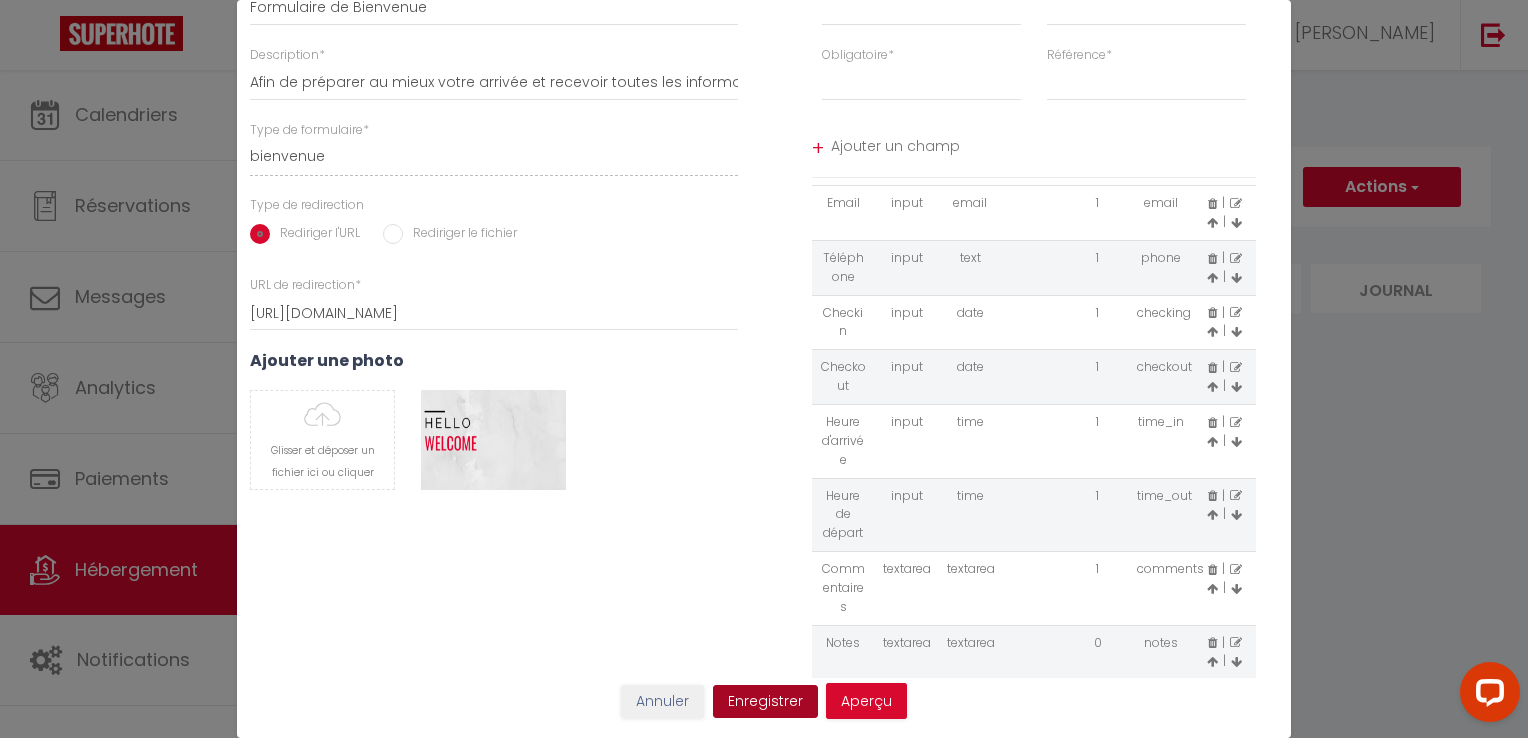 click on "Enregistrer" at bounding box center (765, 702) 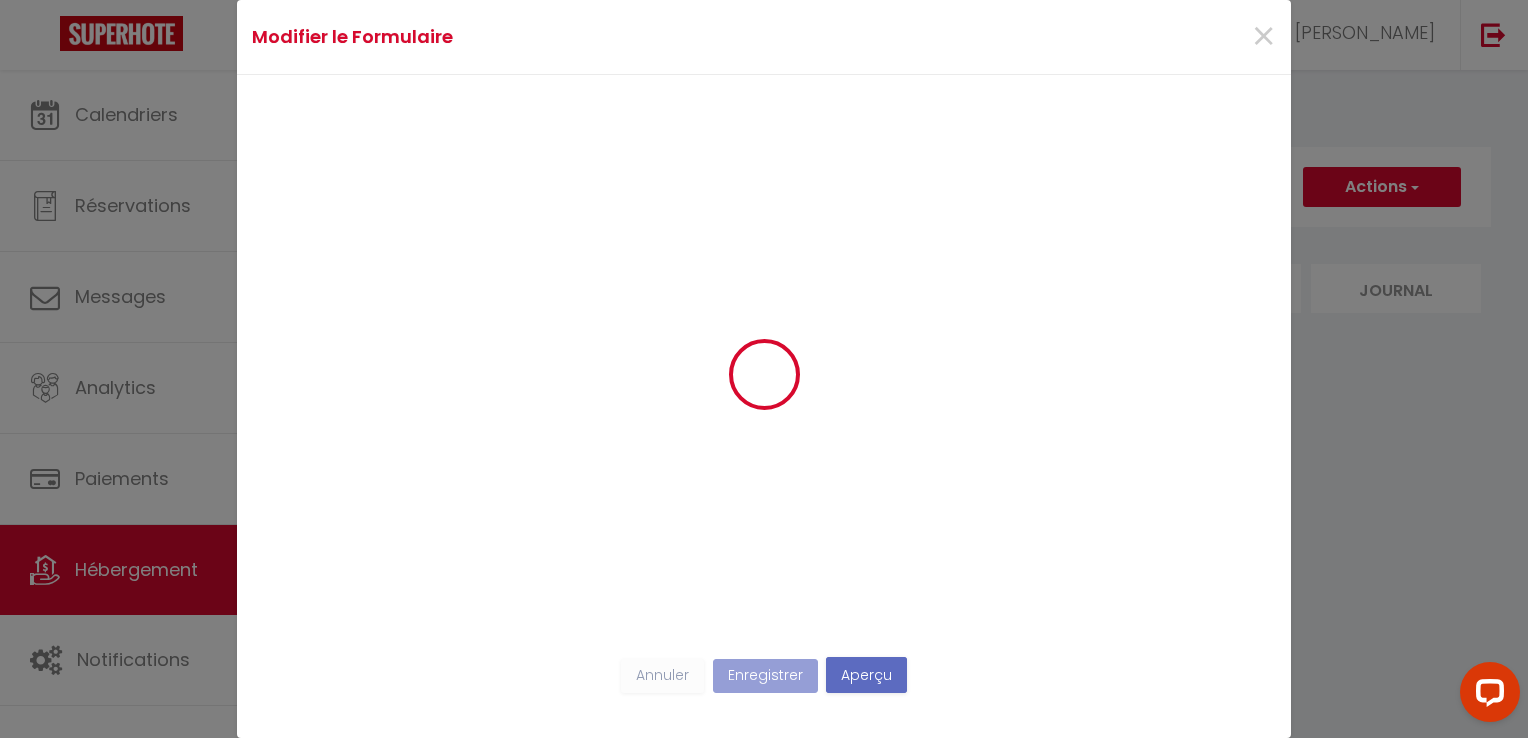 scroll, scrollTop: 0, scrollLeft: 0, axis: both 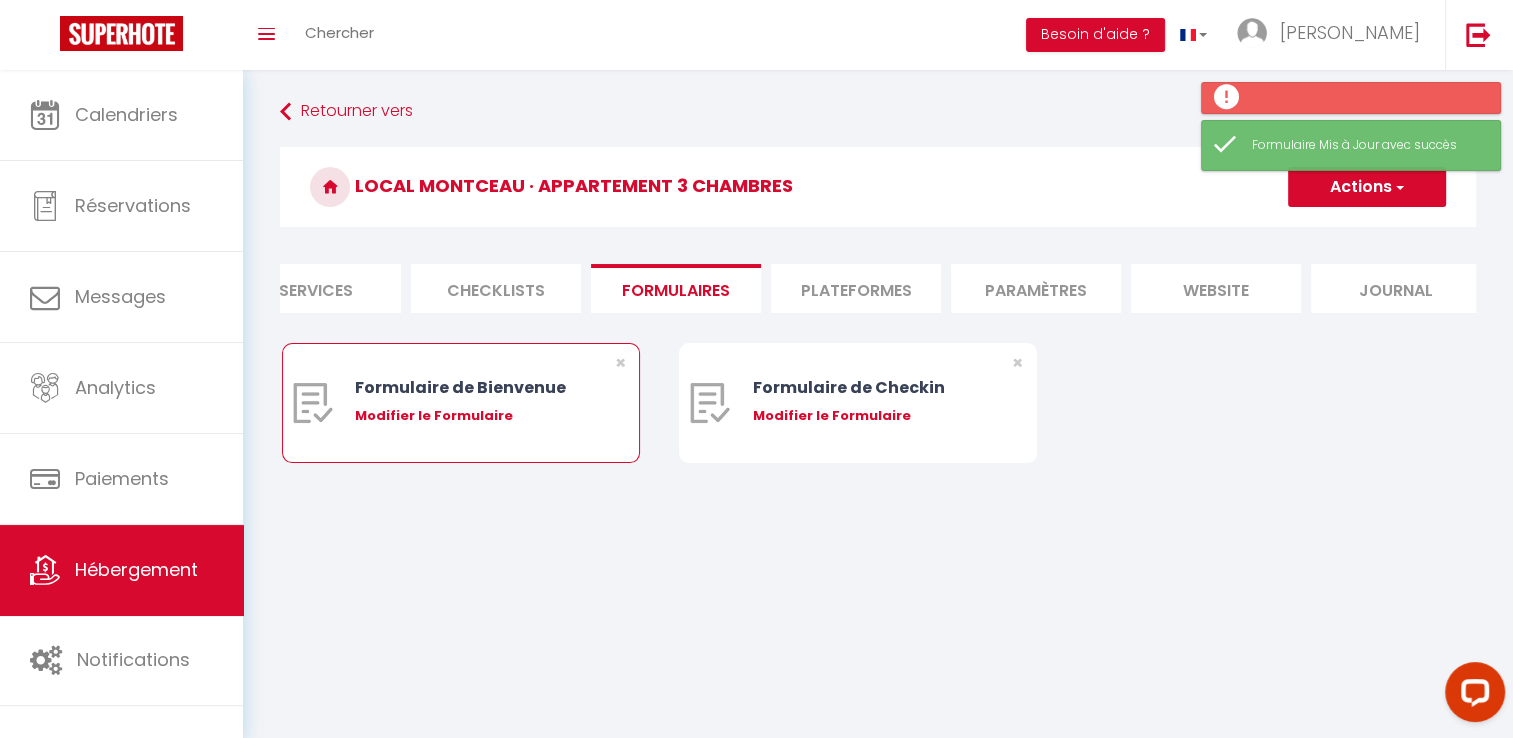 click on "Modifier le Formulaire" at bounding box center [475, 416] 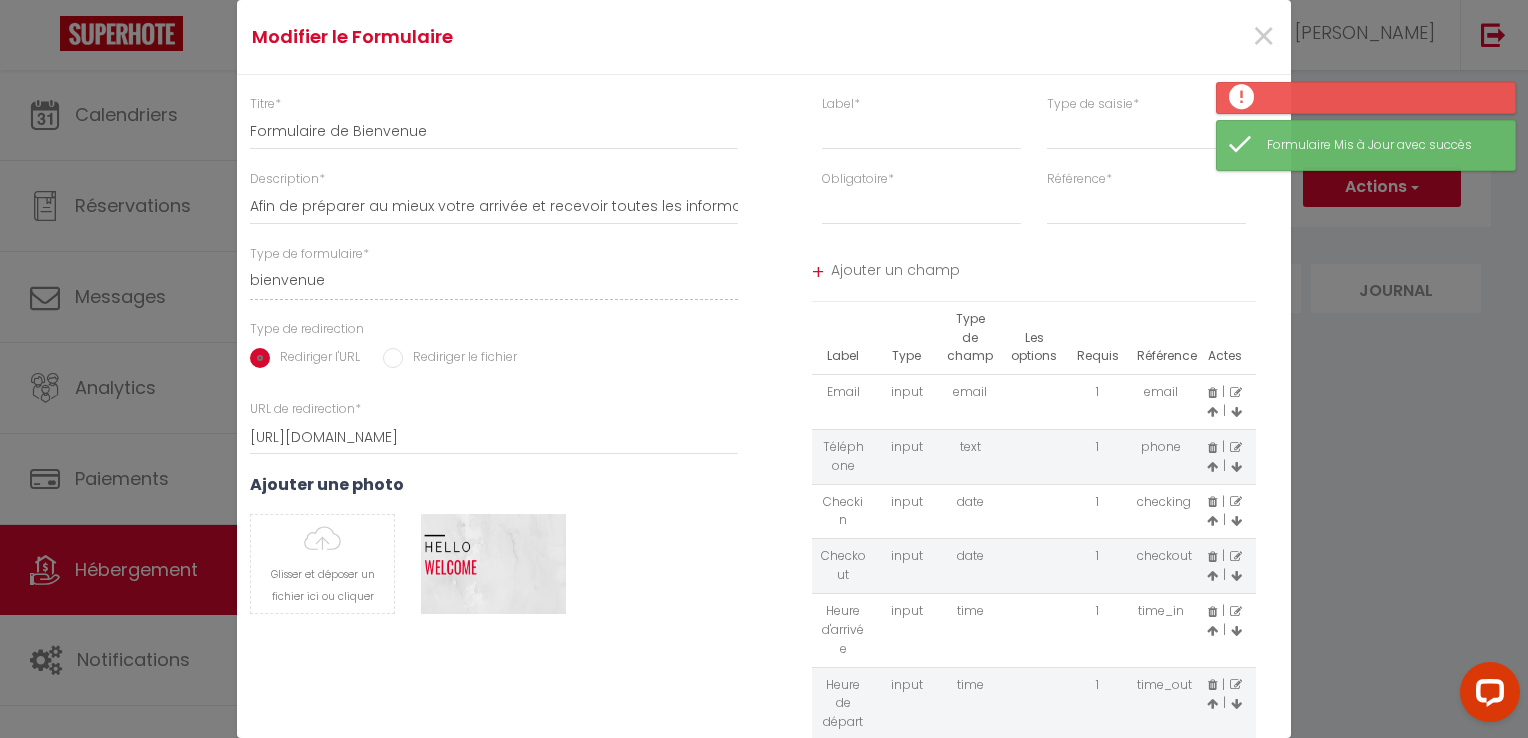 scroll, scrollTop: 65, scrollLeft: 0, axis: vertical 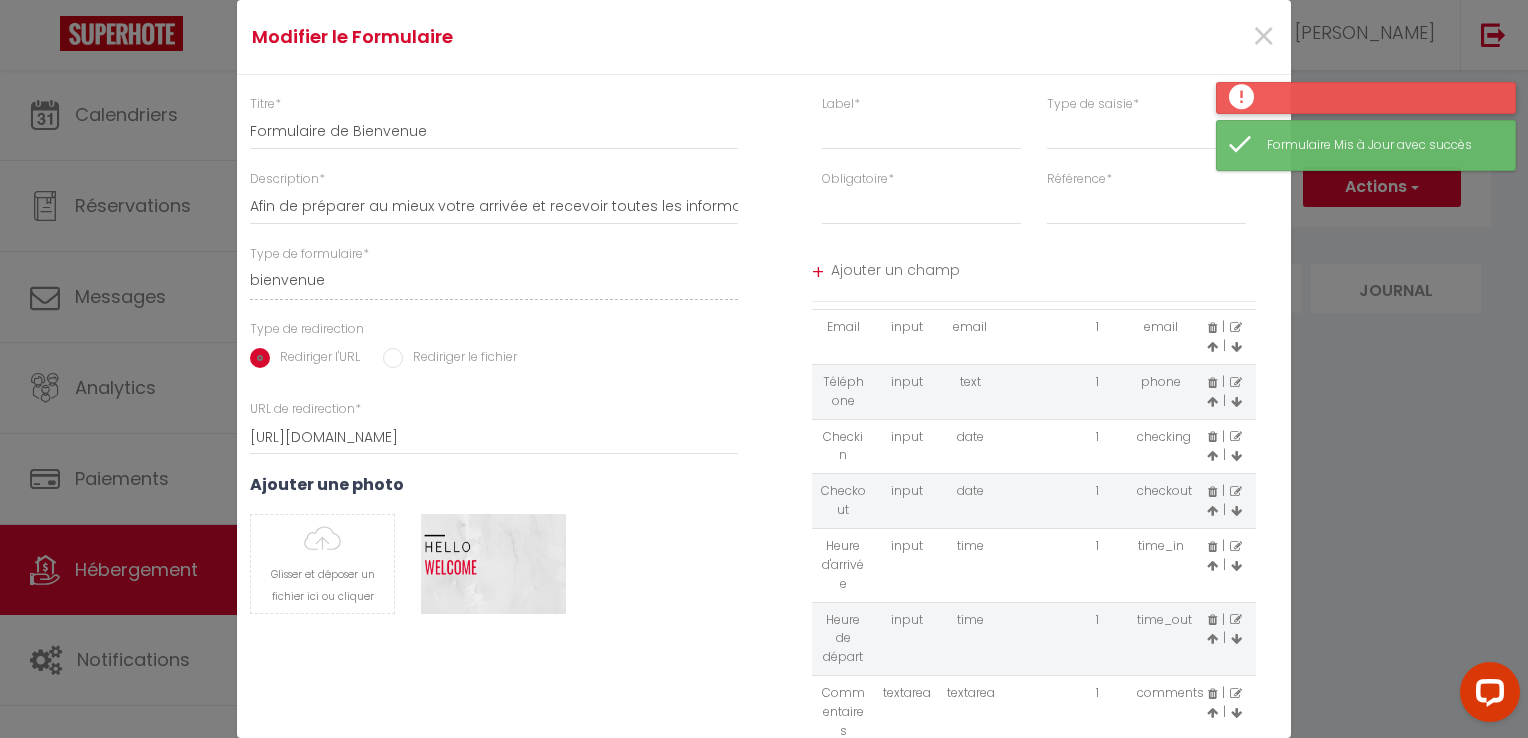 click at bounding box center (1366, 98) 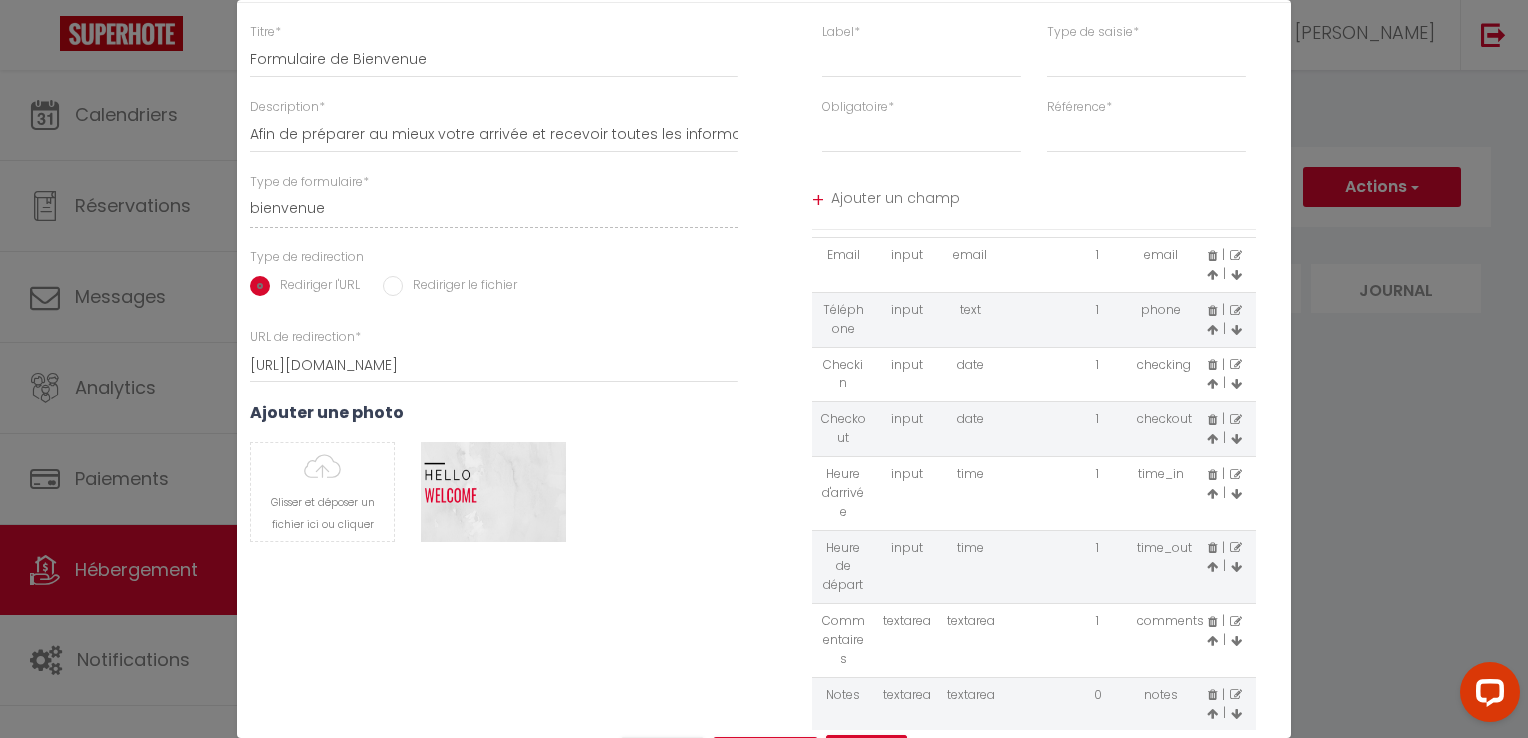 scroll, scrollTop: 138, scrollLeft: 0, axis: vertical 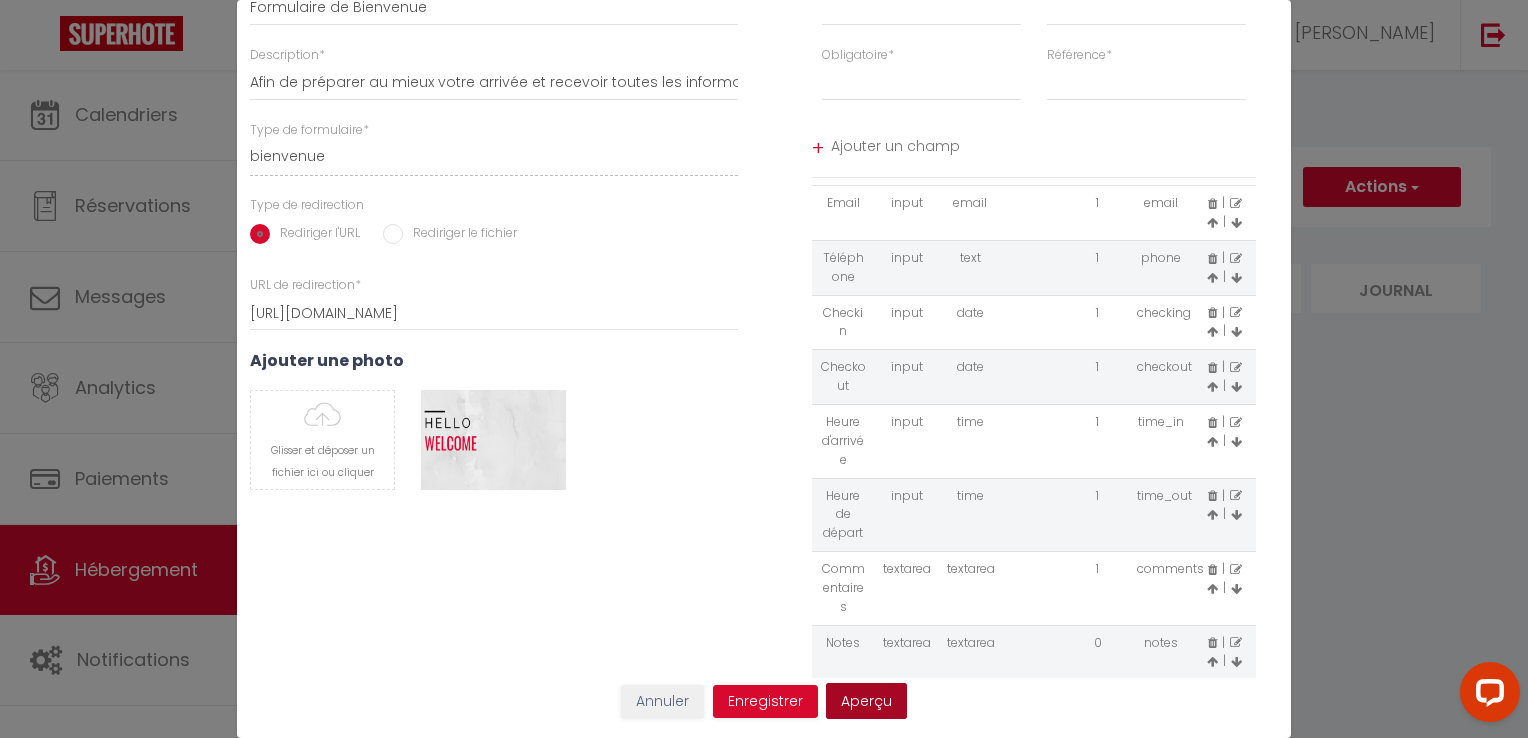 click on "Aperçu" at bounding box center (866, 701) 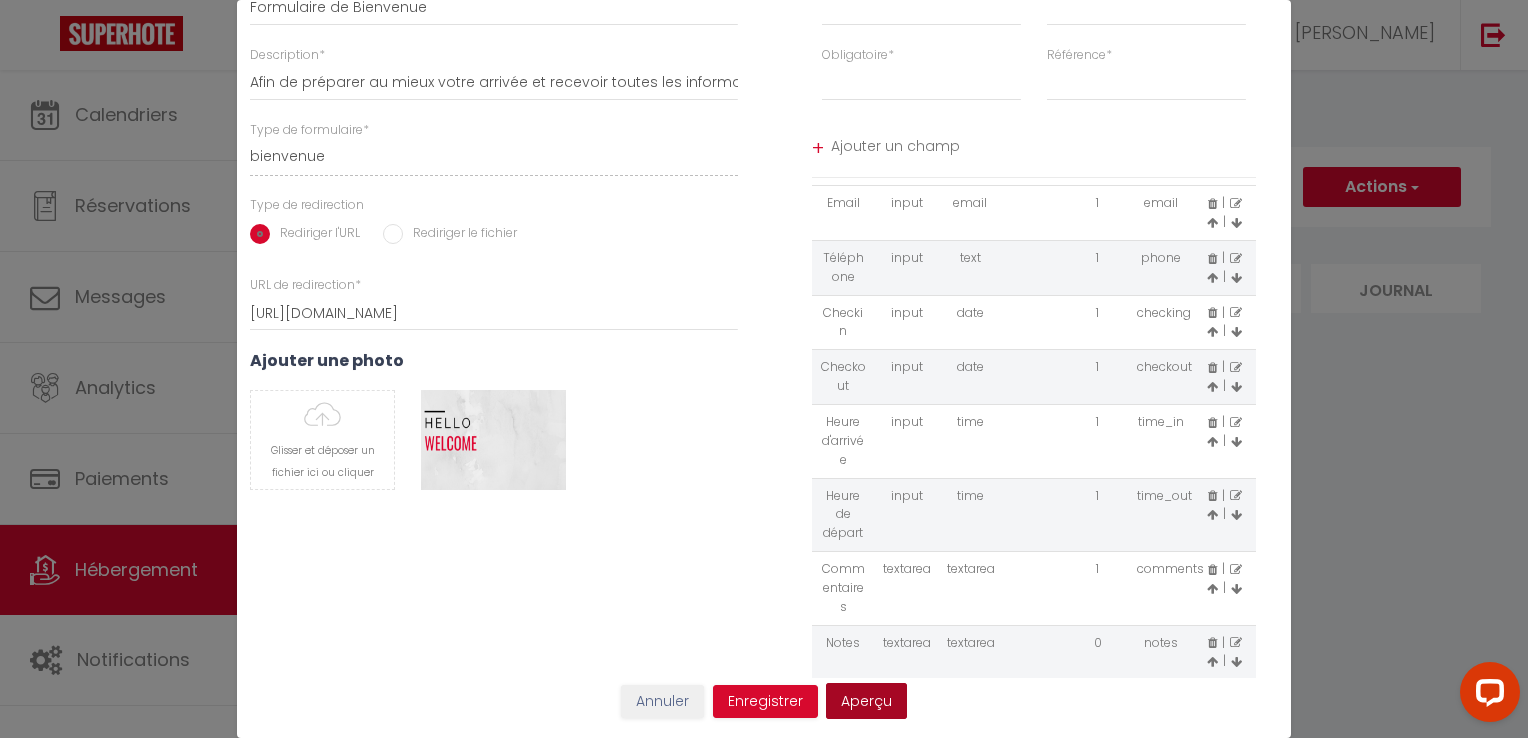 scroll, scrollTop: 138, scrollLeft: 0, axis: vertical 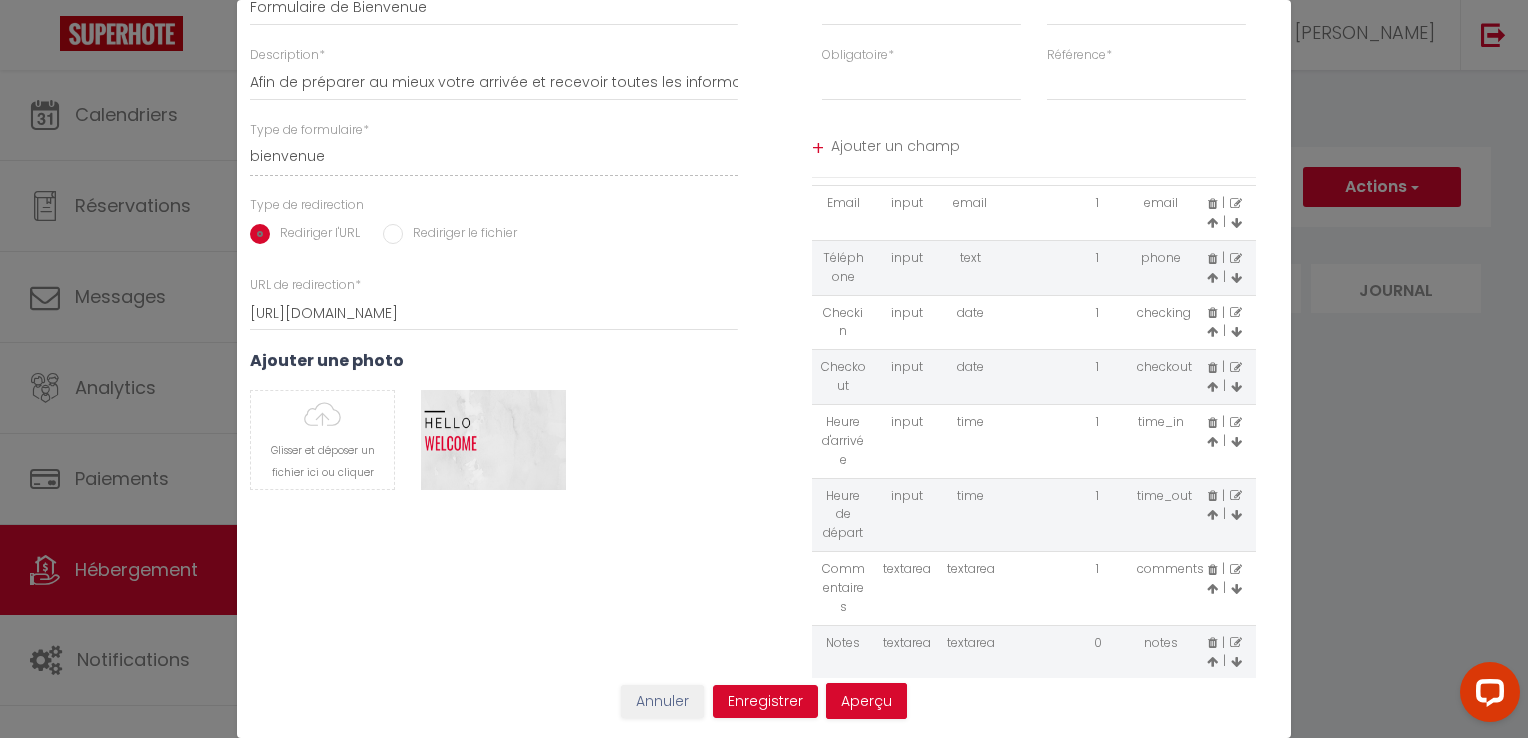 click at bounding box center [1236, 368] 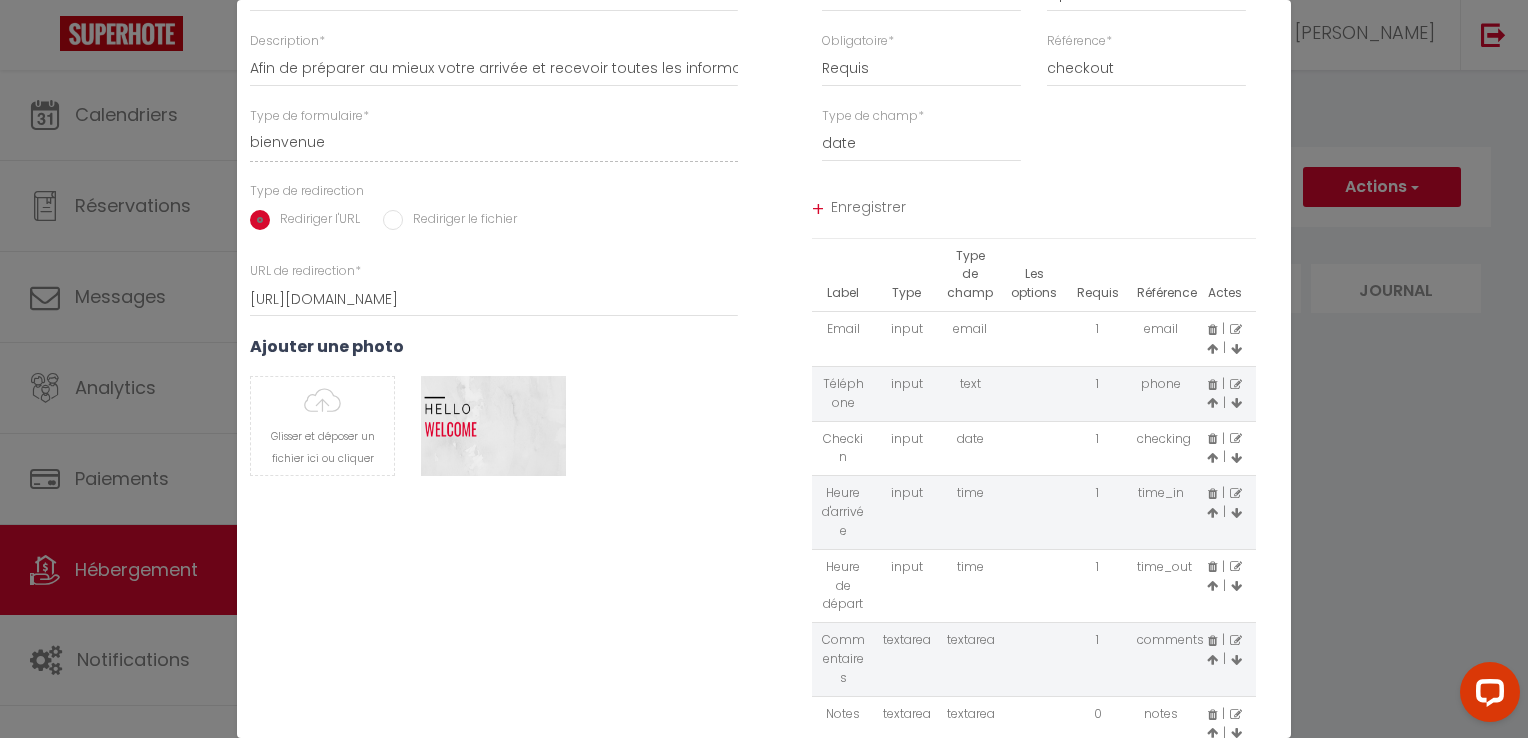 scroll, scrollTop: 0, scrollLeft: 0, axis: both 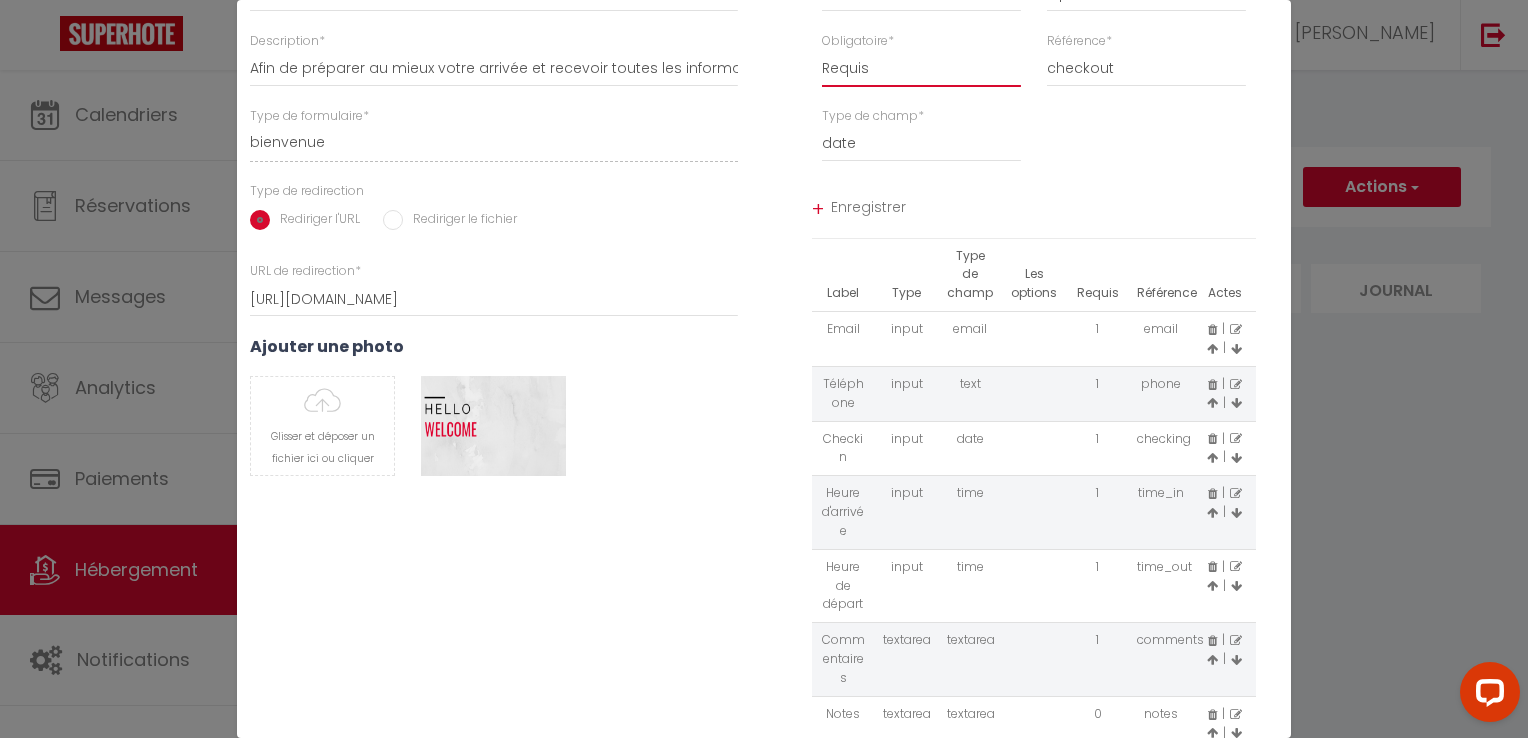 click on "Requis
Optionnel" at bounding box center [921, 69] 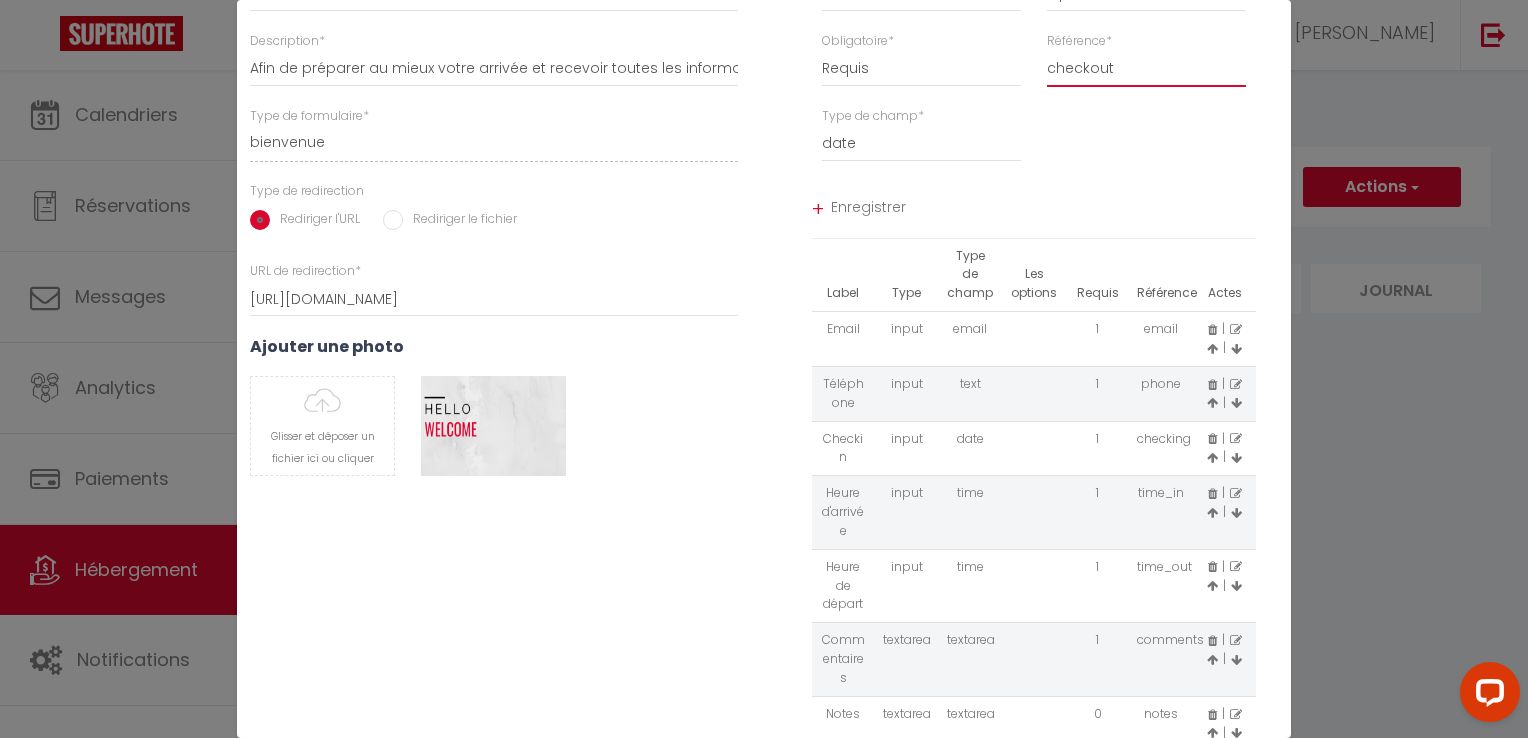 click on "first_name
last_name
checkout" at bounding box center [1146, 69] 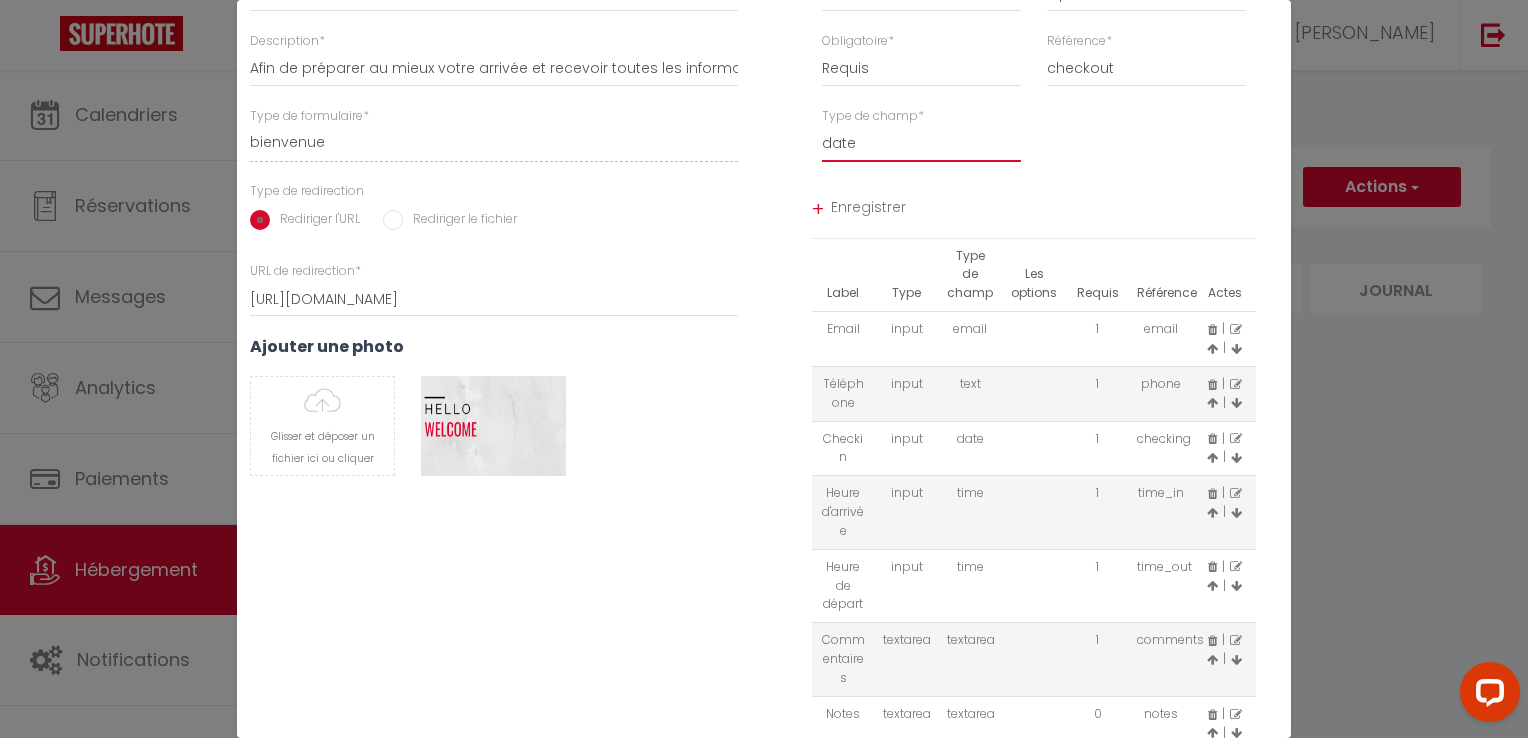 click on "text
email
radio
time
checkbox
password
date" at bounding box center (921, 144) 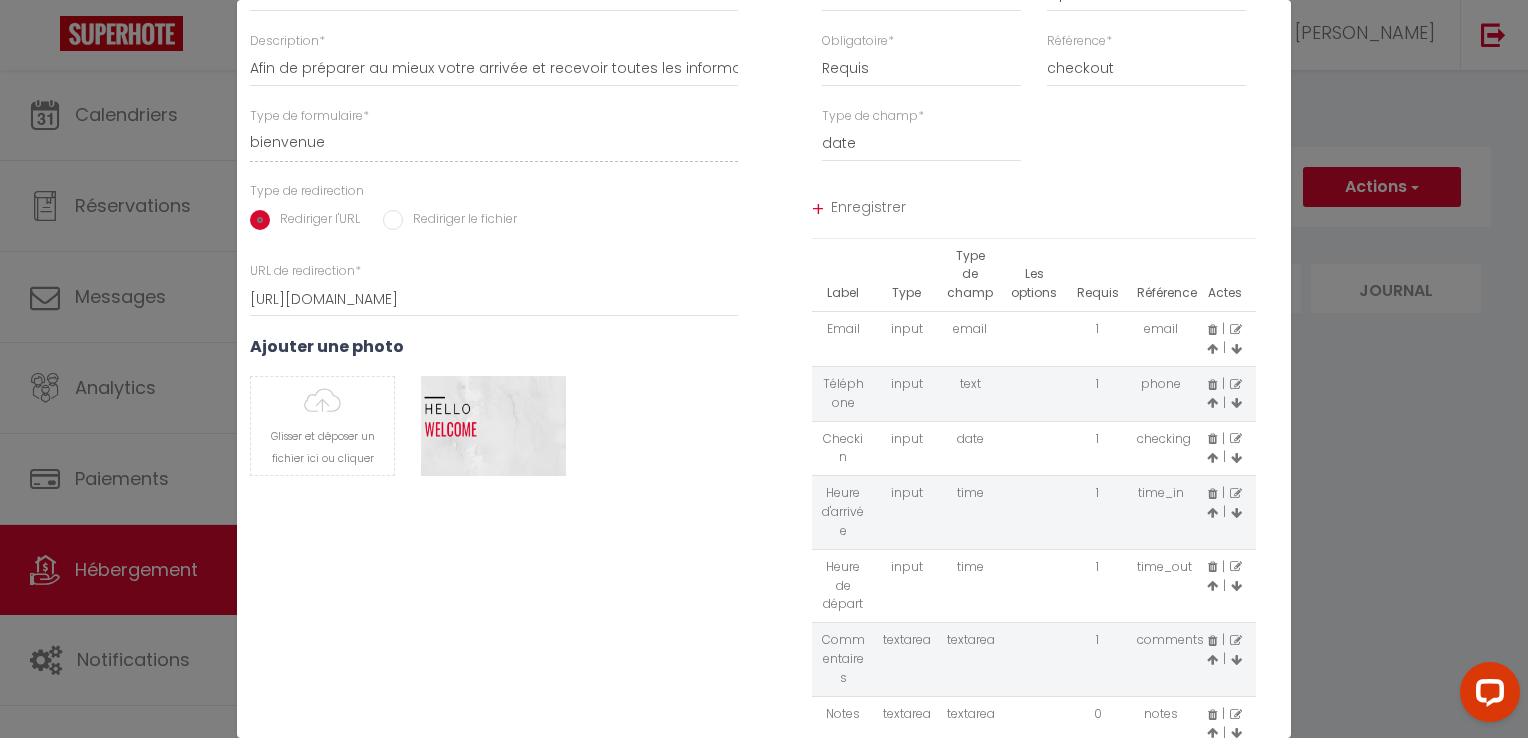 click on "Titre
*   Formulaire de Bienvenue
Description
*   Afin de préparer au mieux votre arrivée et recevoir toutes les informations je vous remercie de remplir le formulaire suivant
Type de formulaire
*
bienvenue
checkin
Type de redirection     Rediriger l'URL     Rediriger le fichier
URL de redirection
*   [URL][DOMAIN_NAME]         Télécharger un fichier
Ajouter une photo
Glisser et déposer un fichier ici ou cliquer Ooops, something wrong happened. Remove" at bounding box center (494, 348) 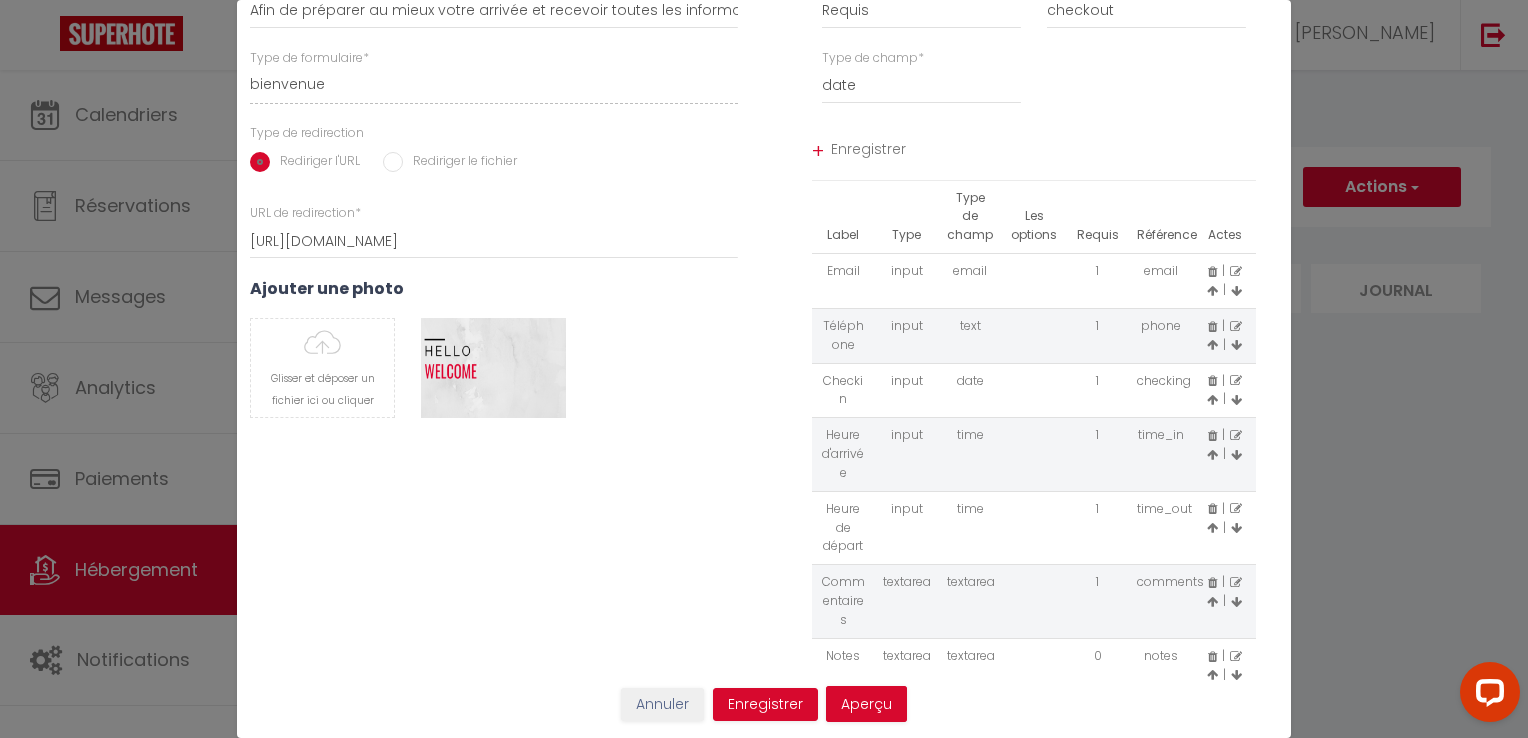 scroll, scrollTop: 212, scrollLeft: 0, axis: vertical 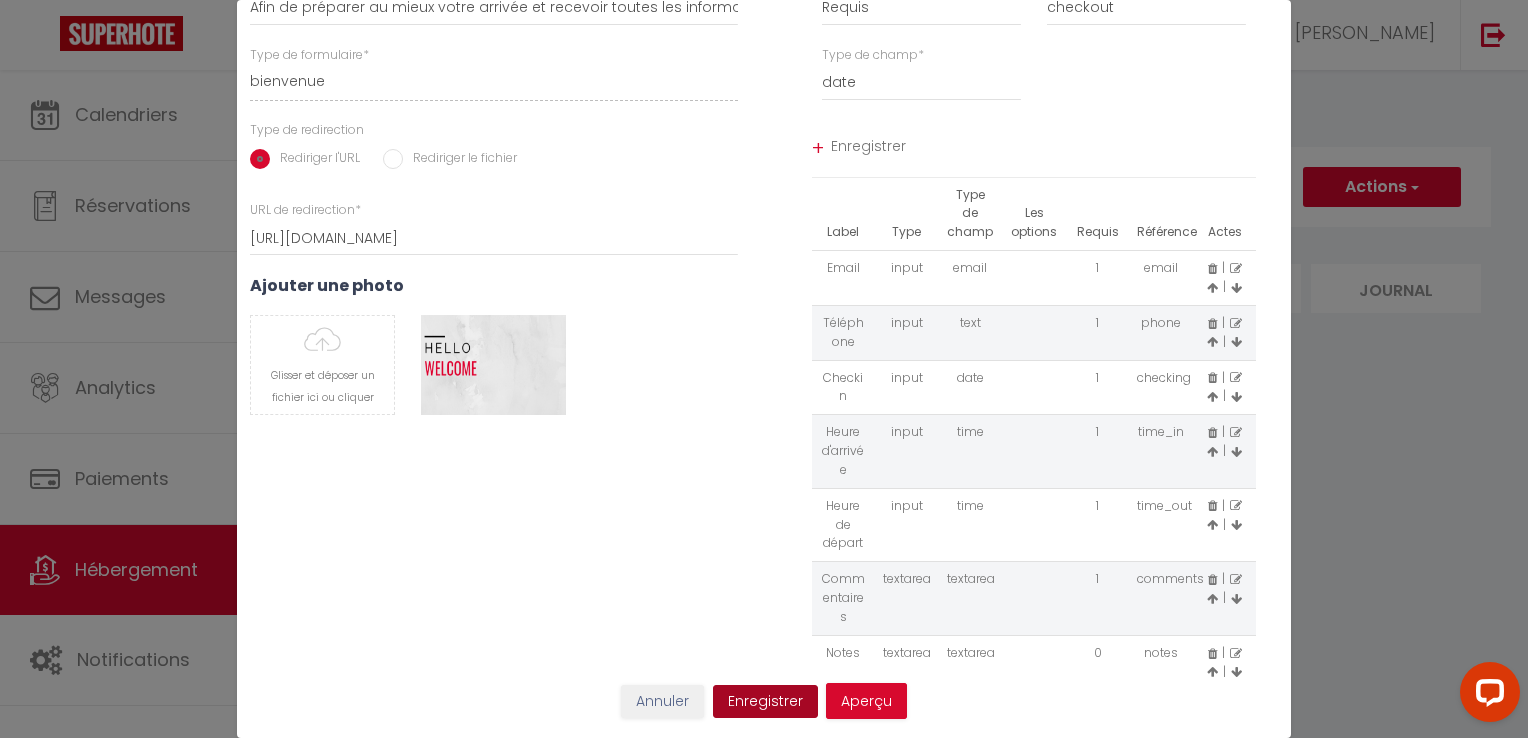 click on "Enregistrer" at bounding box center [765, 702] 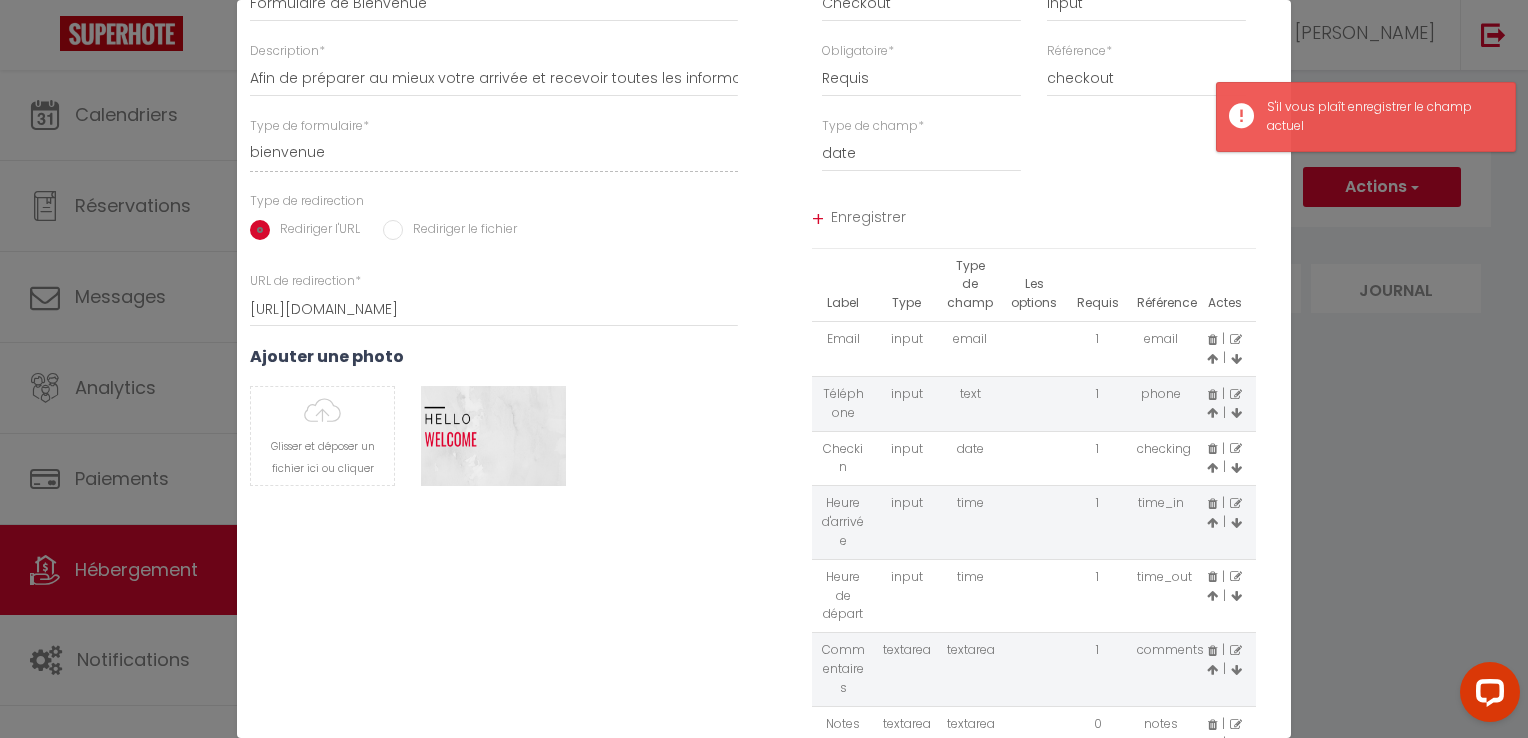 scroll, scrollTop: 12, scrollLeft: 0, axis: vertical 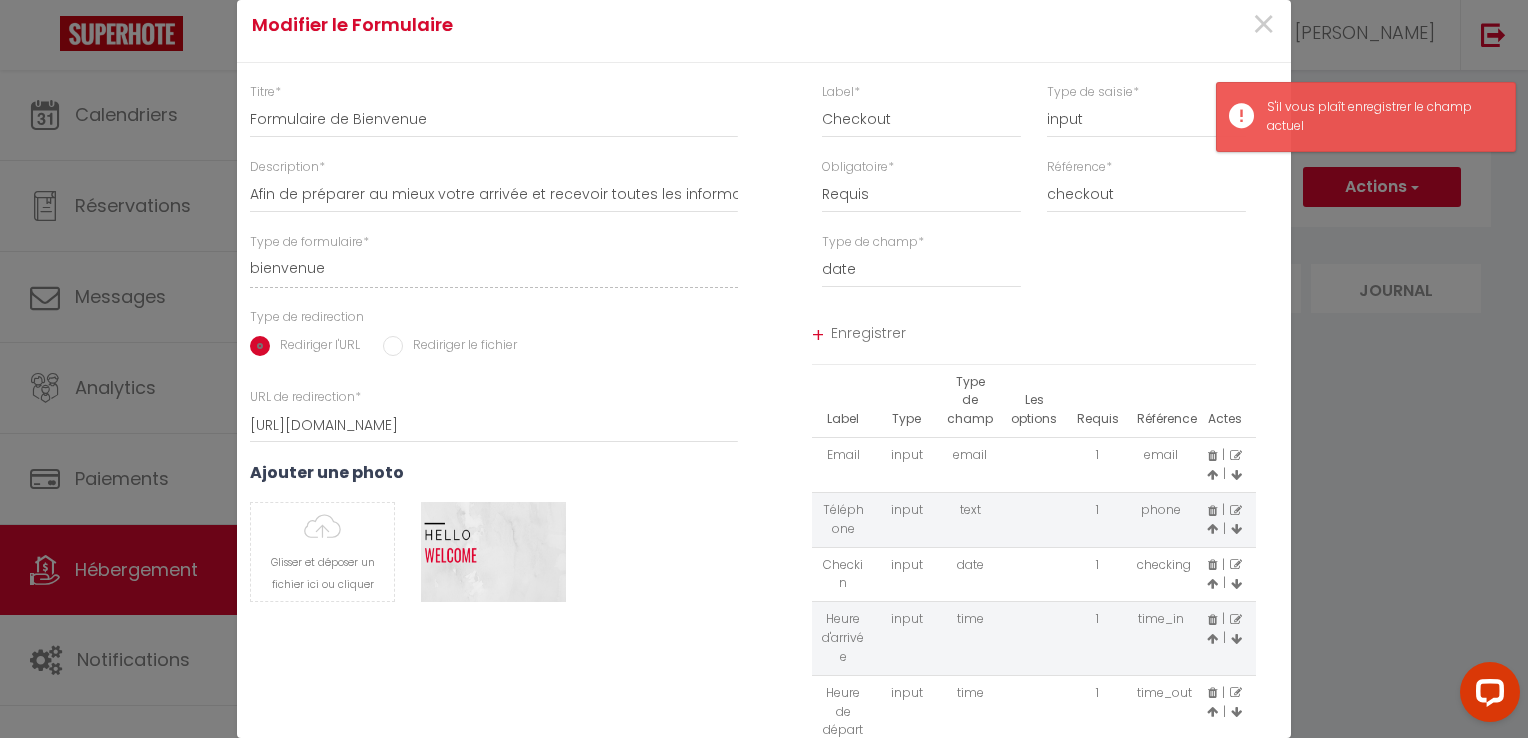 click on "Ajouter une photo
Glisser et déposer un fichier ici ou cliquer Ooops, something wrong happened. Remove   Drag and drop or click to replace
Supprimer" at bounding box center [494, 542] 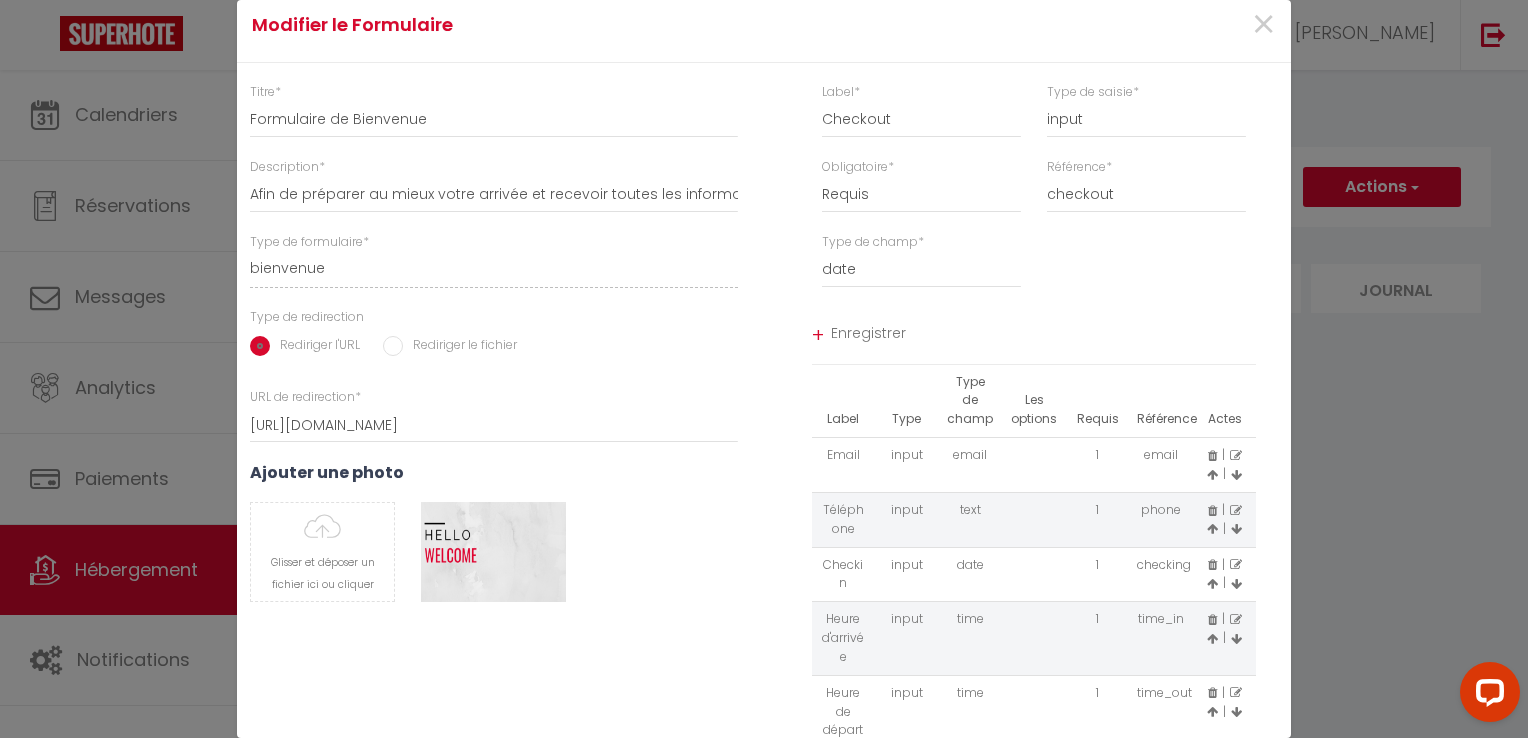 click on "Enregistrer" at bounding box center (1044, 336) 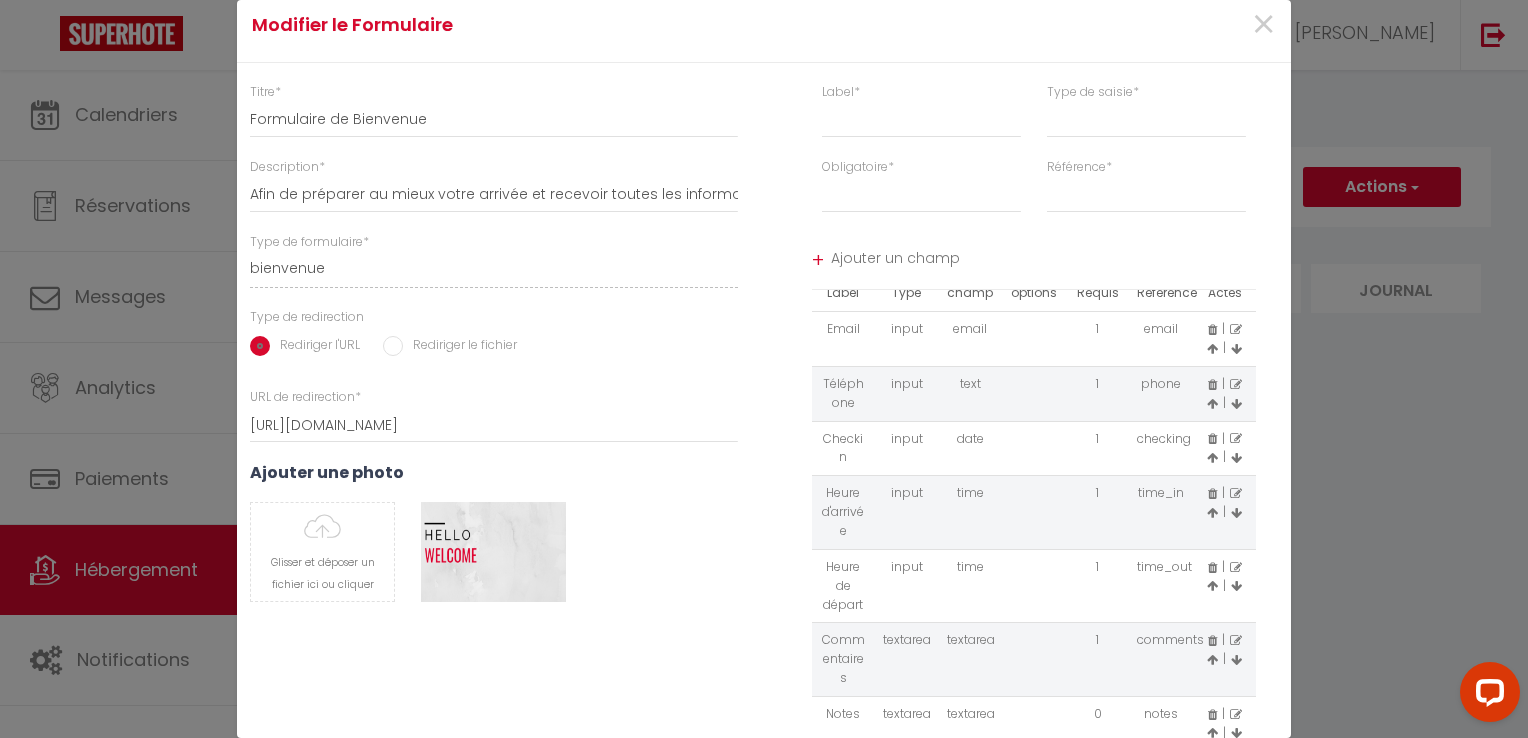 scroll, scrollTop: 65, scrollLeft: 0, axis: vertical 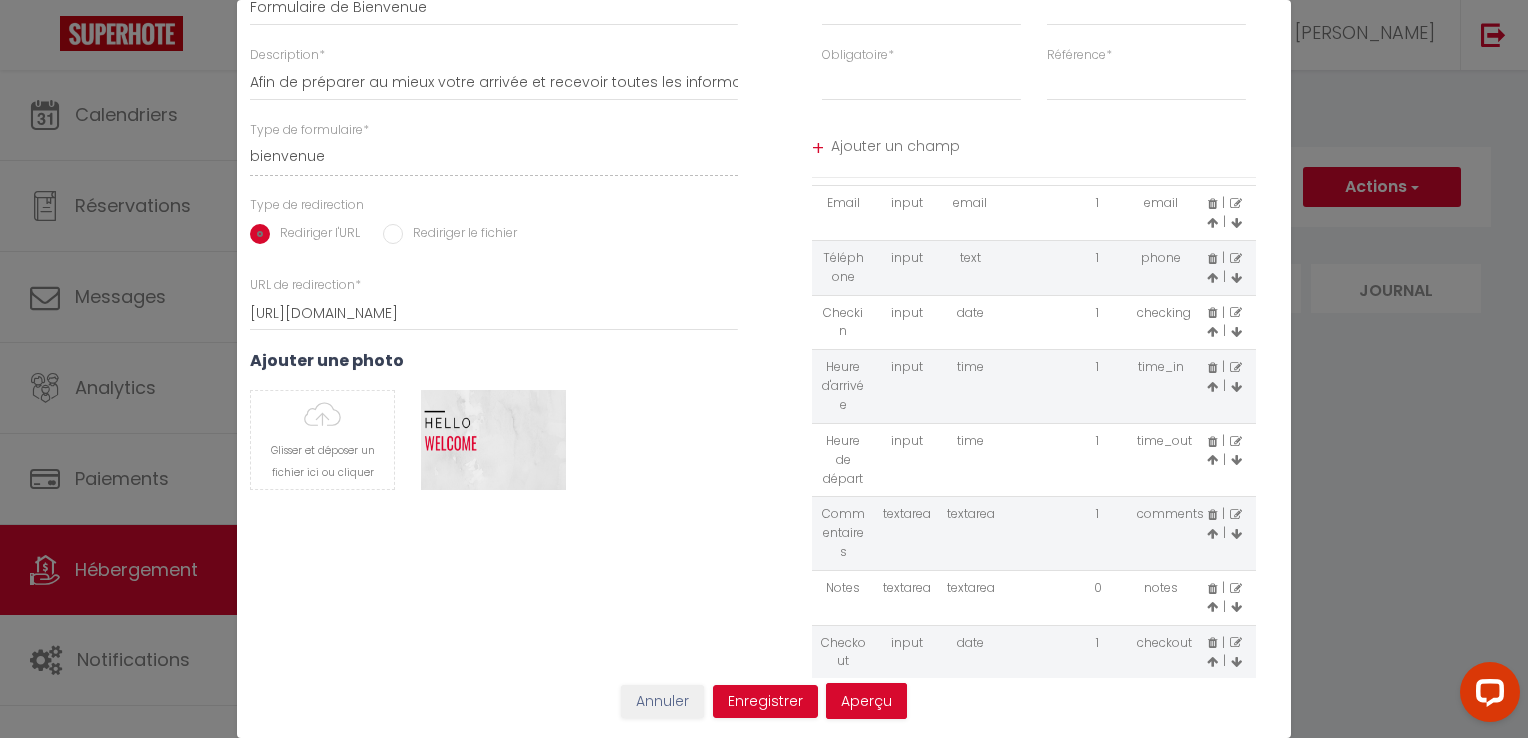 click on "|   |" at bounding box center (1225, 652) 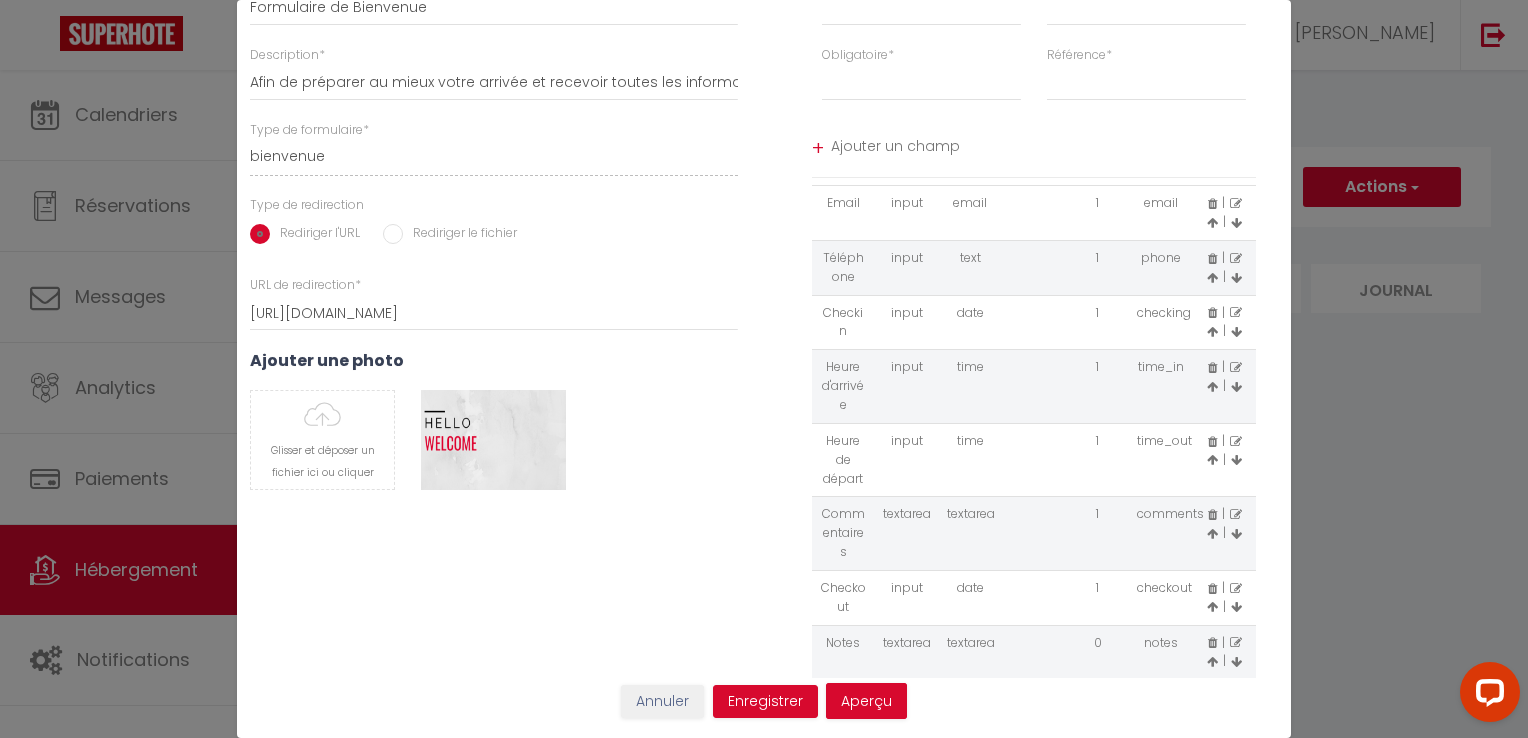 click at bounding box center [1212, 607] 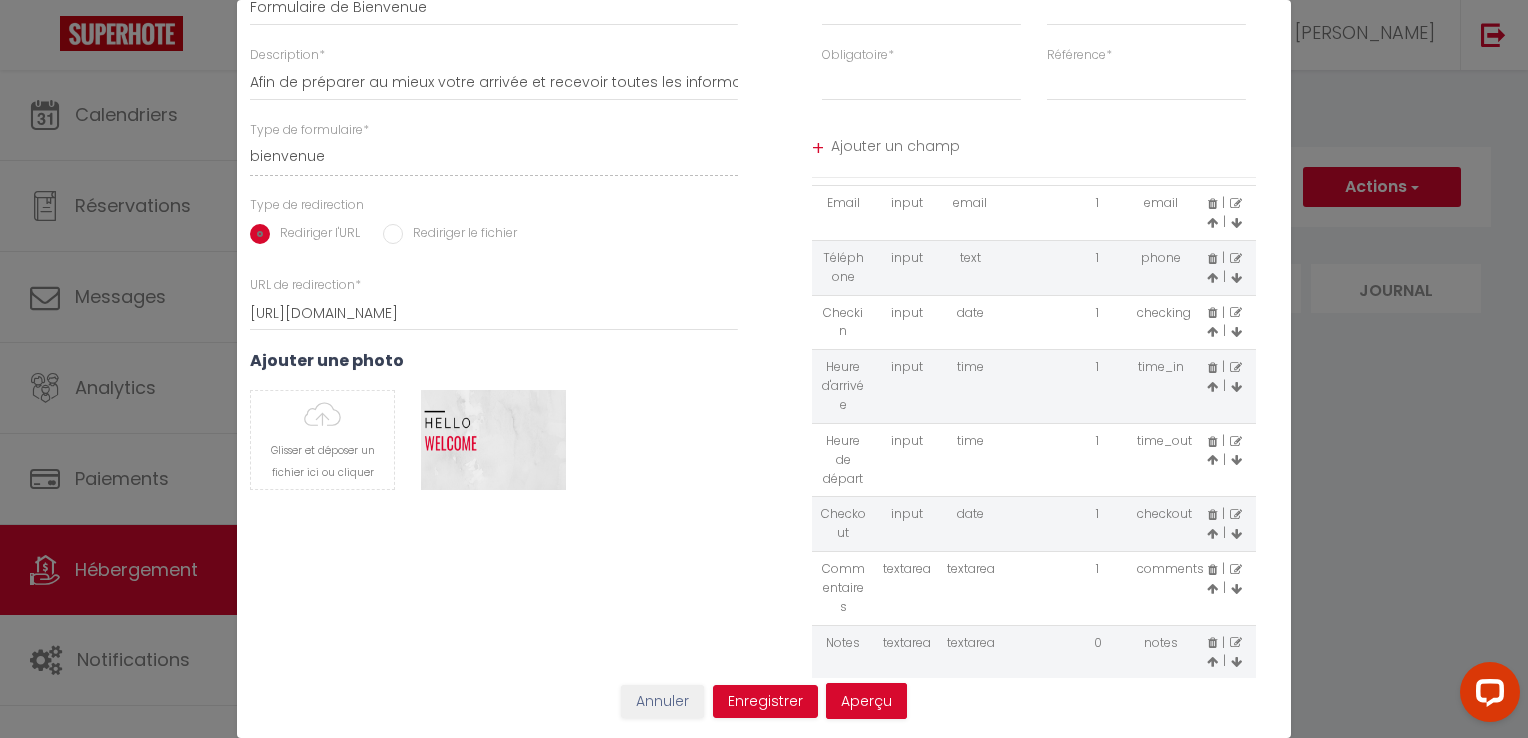 click at bounding box center (1212, 534) 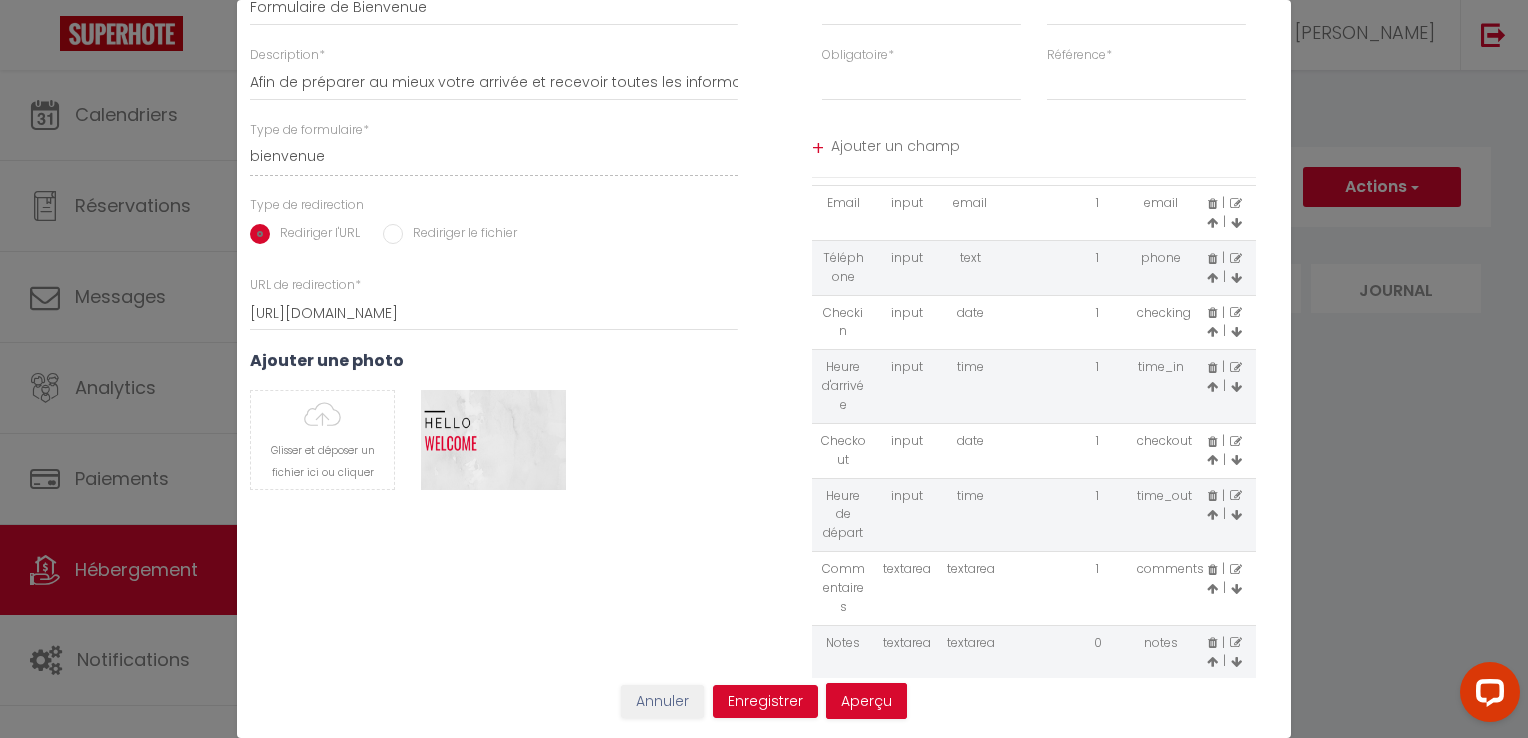 click at bounding box center (1212, 460) 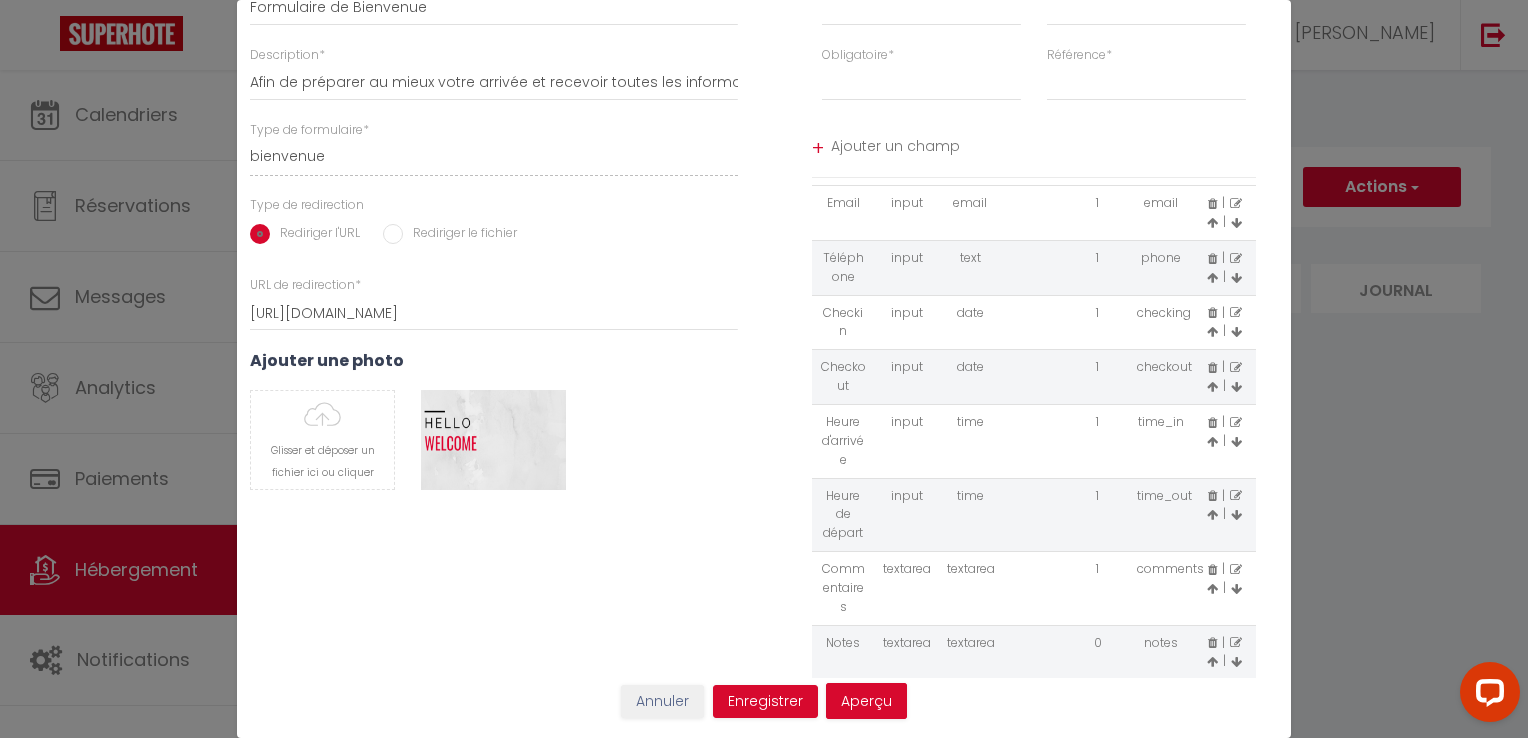 scroll, scrollTop: 0, scrollLeft: 0, axis: both 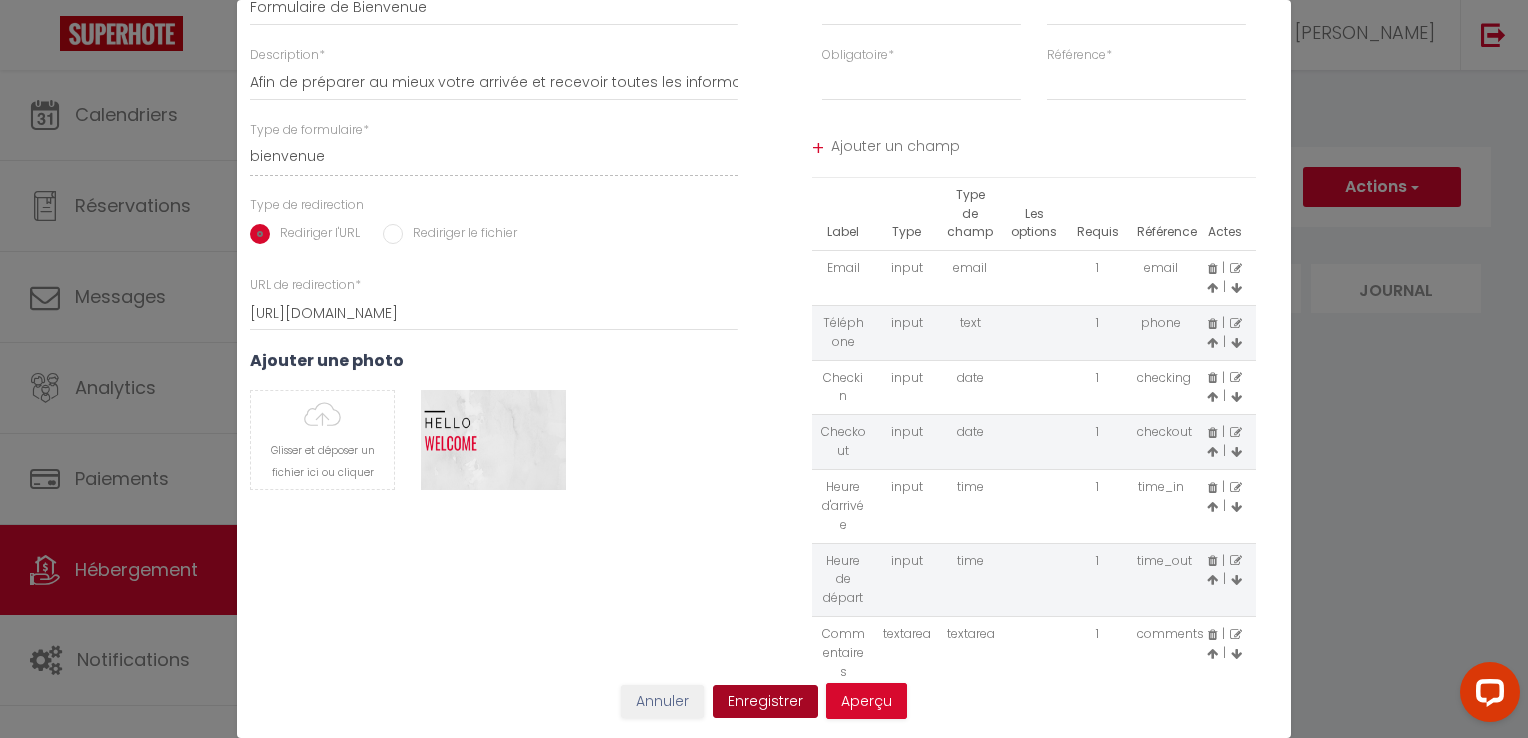 click on "Enregistrer" at bounding box center (765, 702) 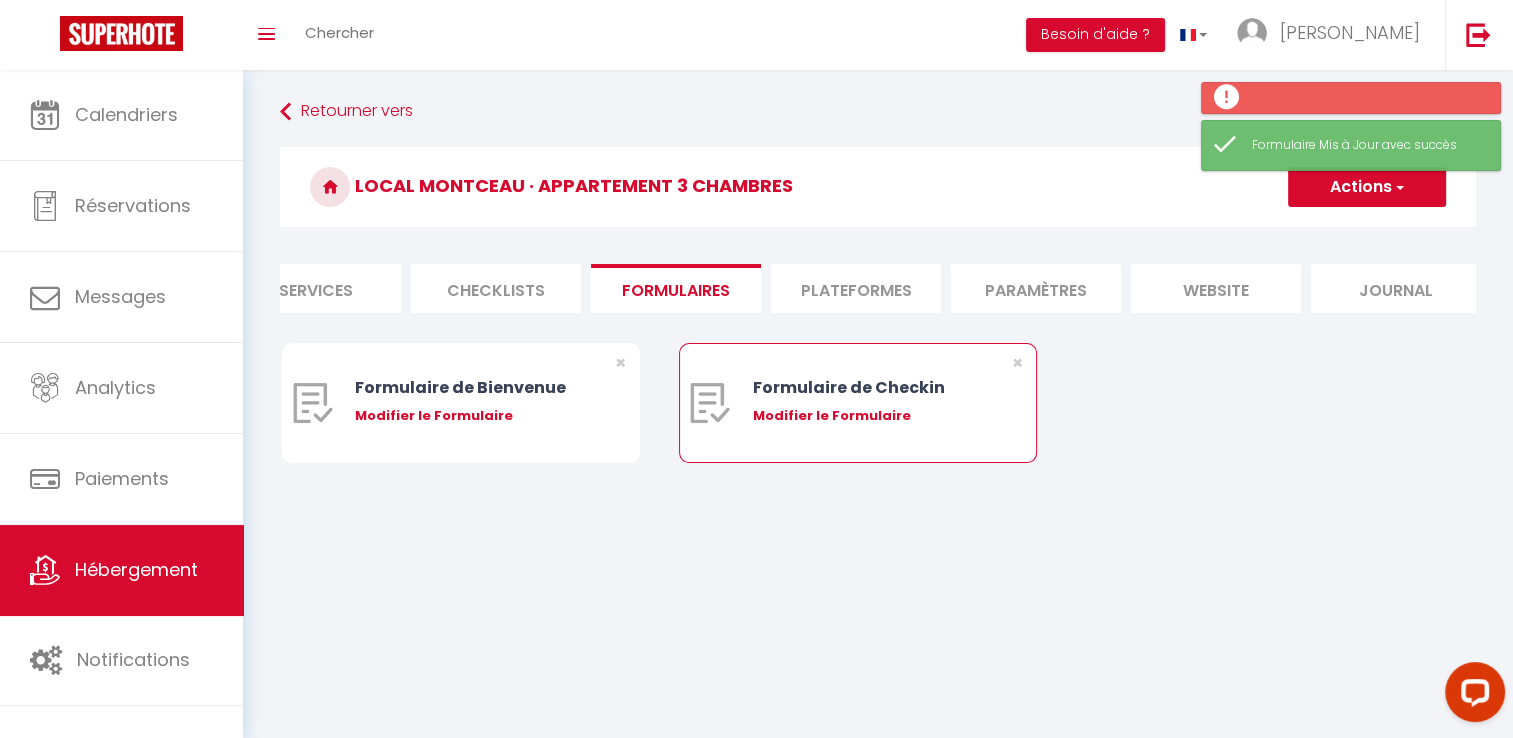 click on "Formulaire de Checkin
Modifier le Formulaire" at bounding box center (873, 403) 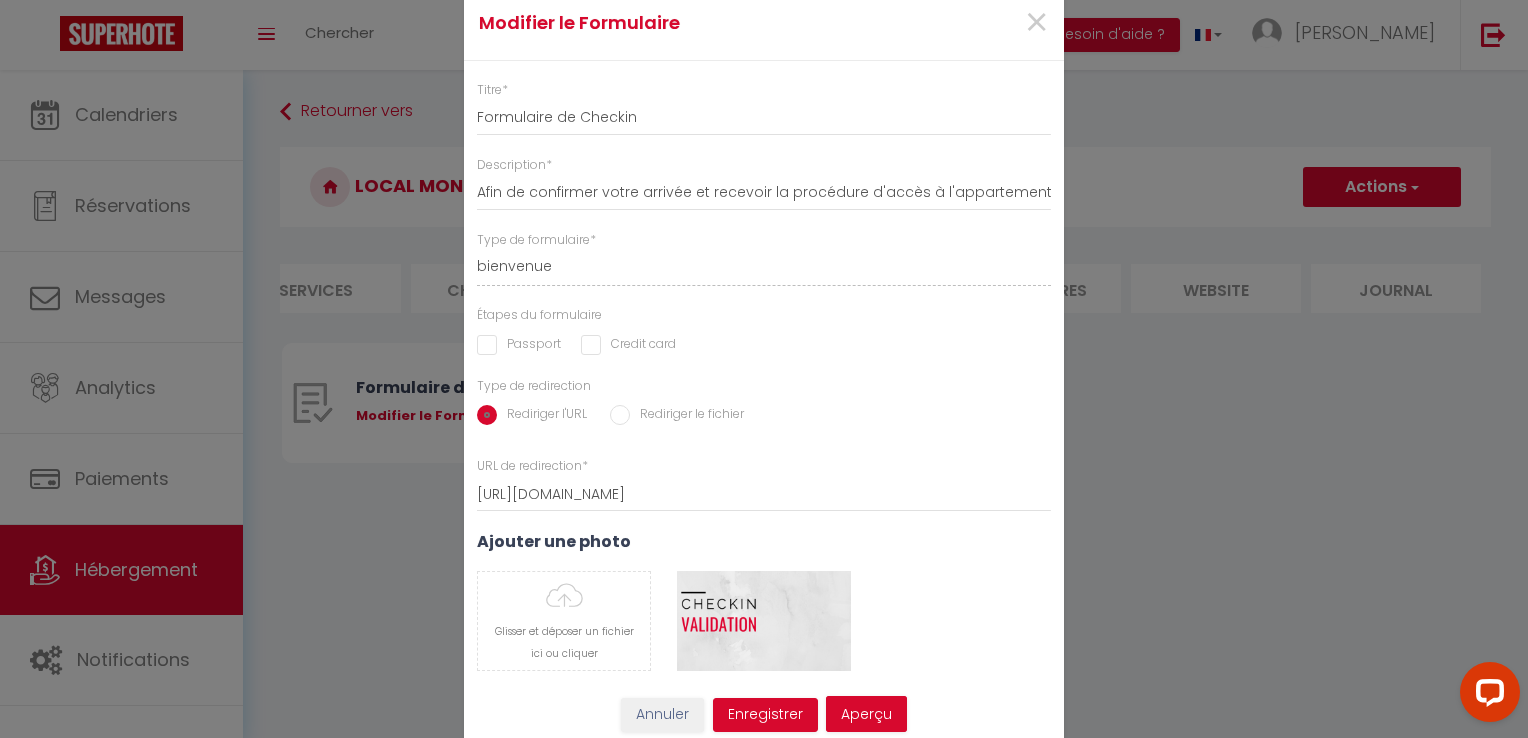 click on "Modifier le Formulaire
×
Titre
*   Formulaire de Checkin
Description
*   Afin de confirmer votre arrivée et recevoir la procédure d'accès à l'appartement, je vous remercie de remplir le formulaire suivant
Type de formulaire
*
bienvenue
checkin
Étapes du formulaire
Passport   Credit card   Type de redirection     Rediriger l'URL     Rediriger le fichier
URL de redirection
*   [URL][DOMAIN_NAME]" at bounding box center [764, 369] 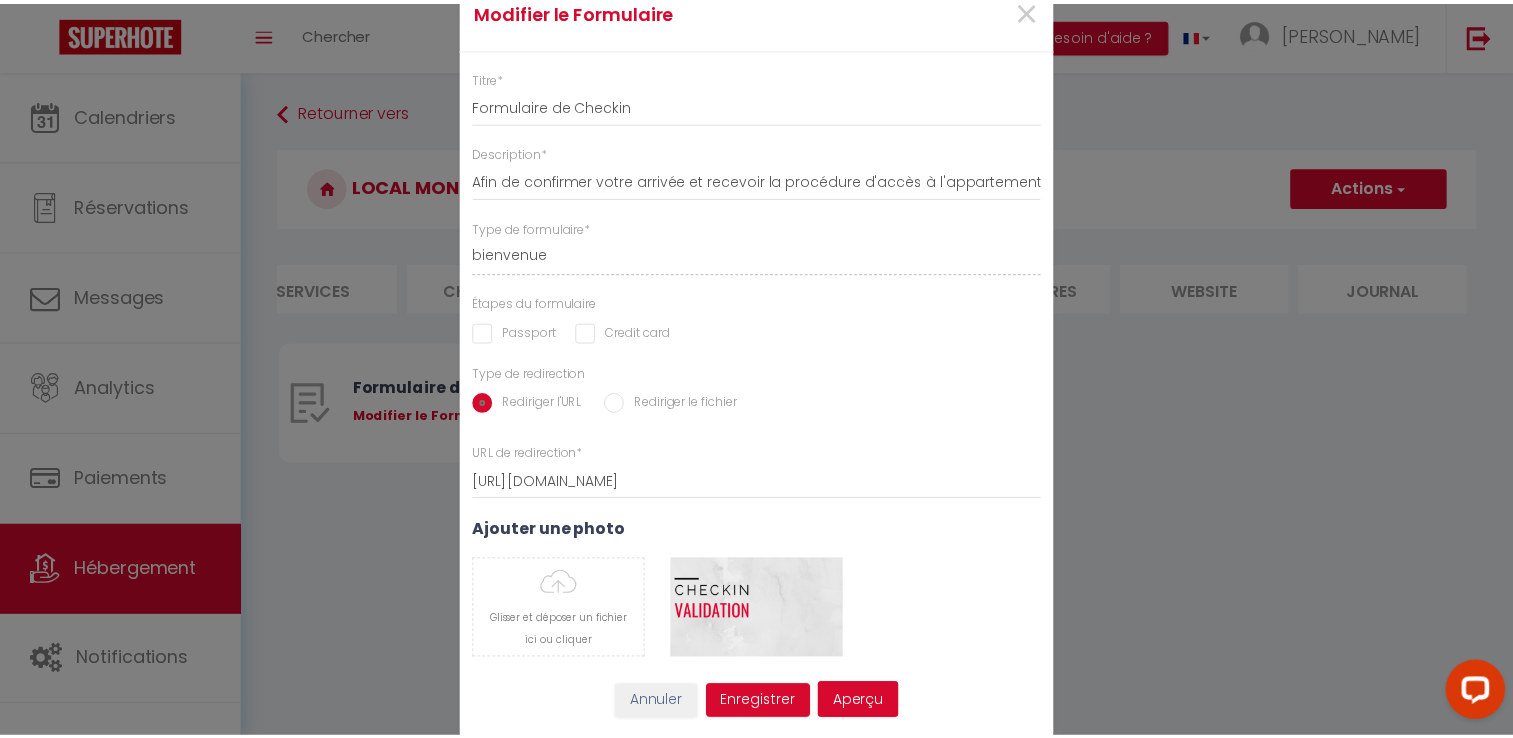 scroll, scrollTop: 13, scrollLeft: 0, axis: vertical 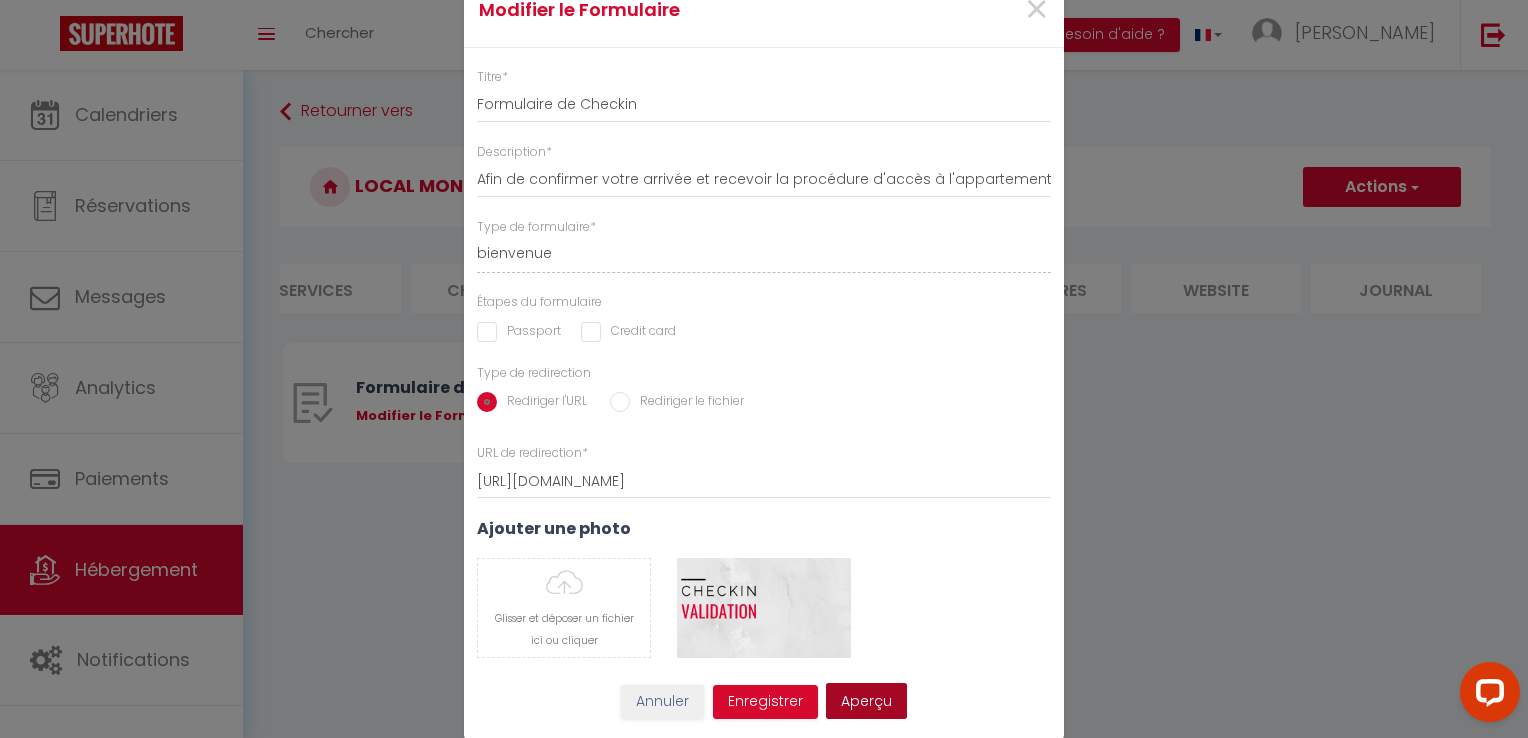 click on "Aperçu" at bounding box center (866, 701) 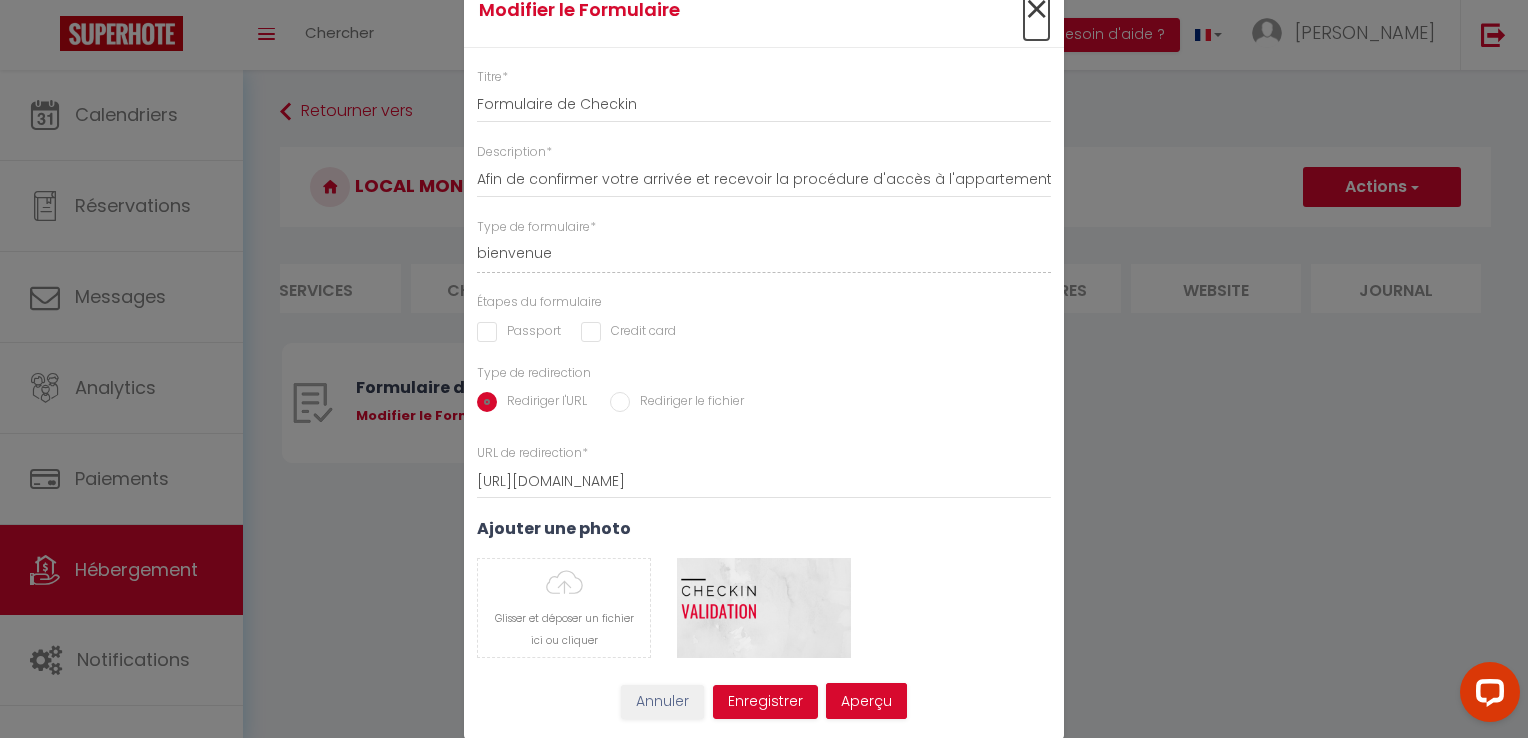 click on "×" at bounding box center (1036, 10) 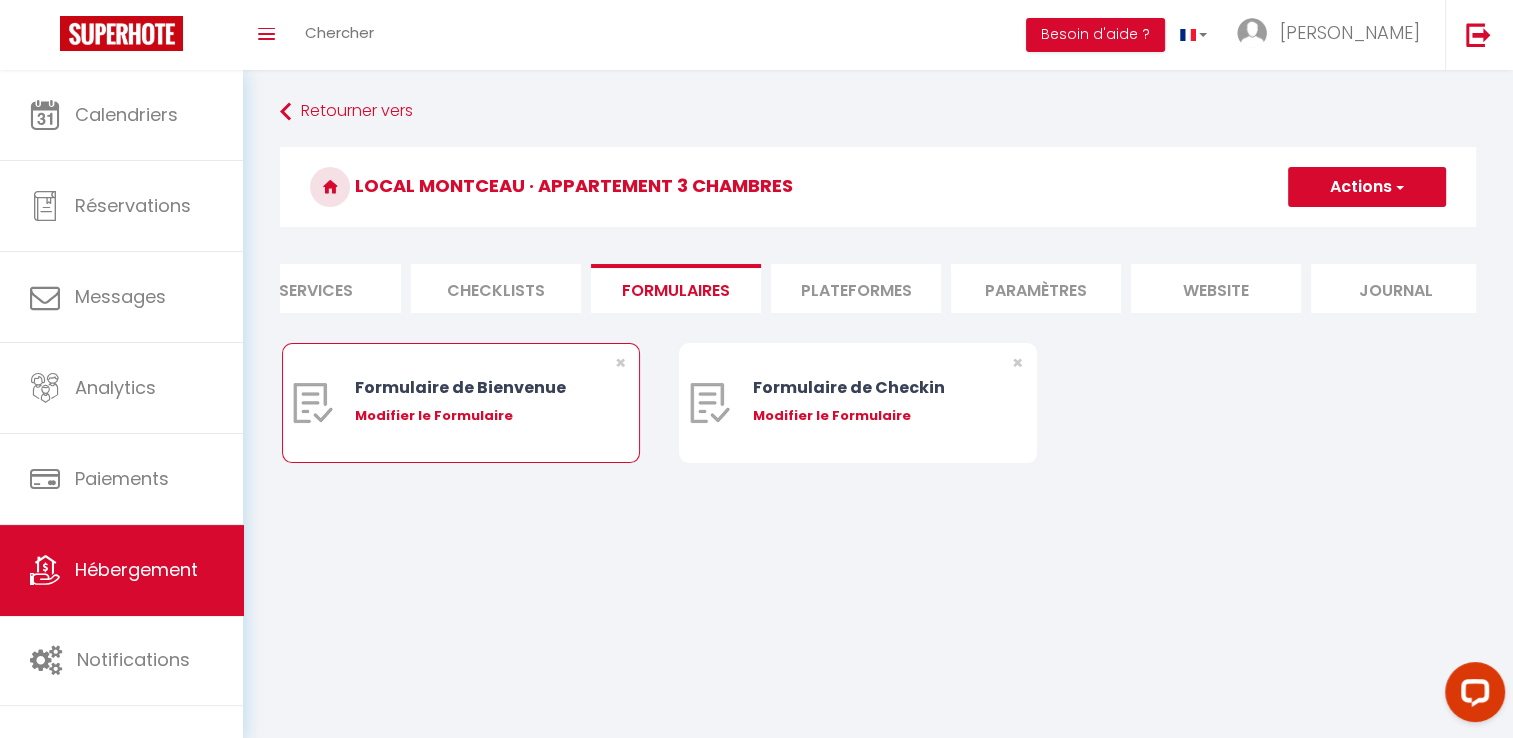 click on "Modifier le Formulaire" at bounding box center [475, 416] 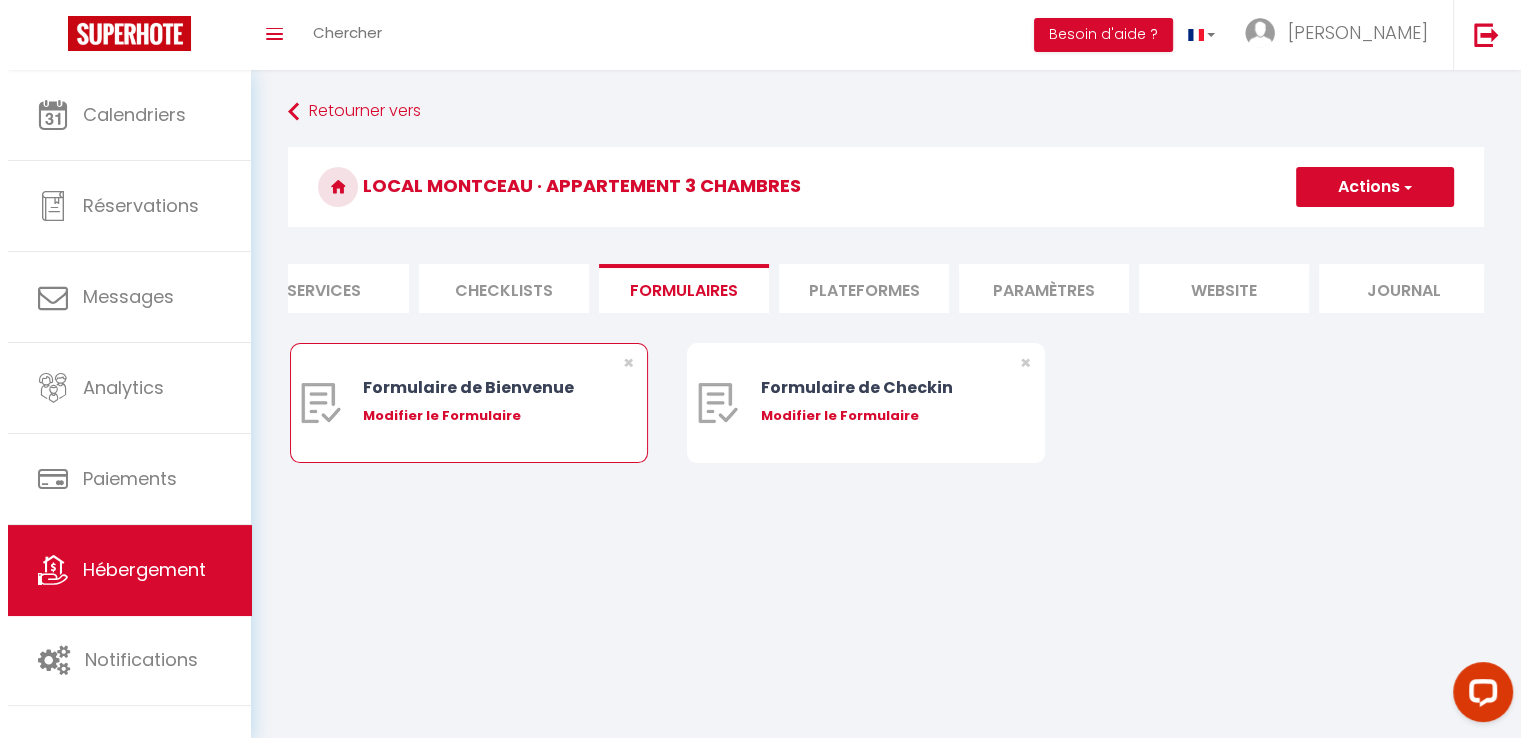 scroll, scrollTop: 0, scrollLeft: 0, axis: both 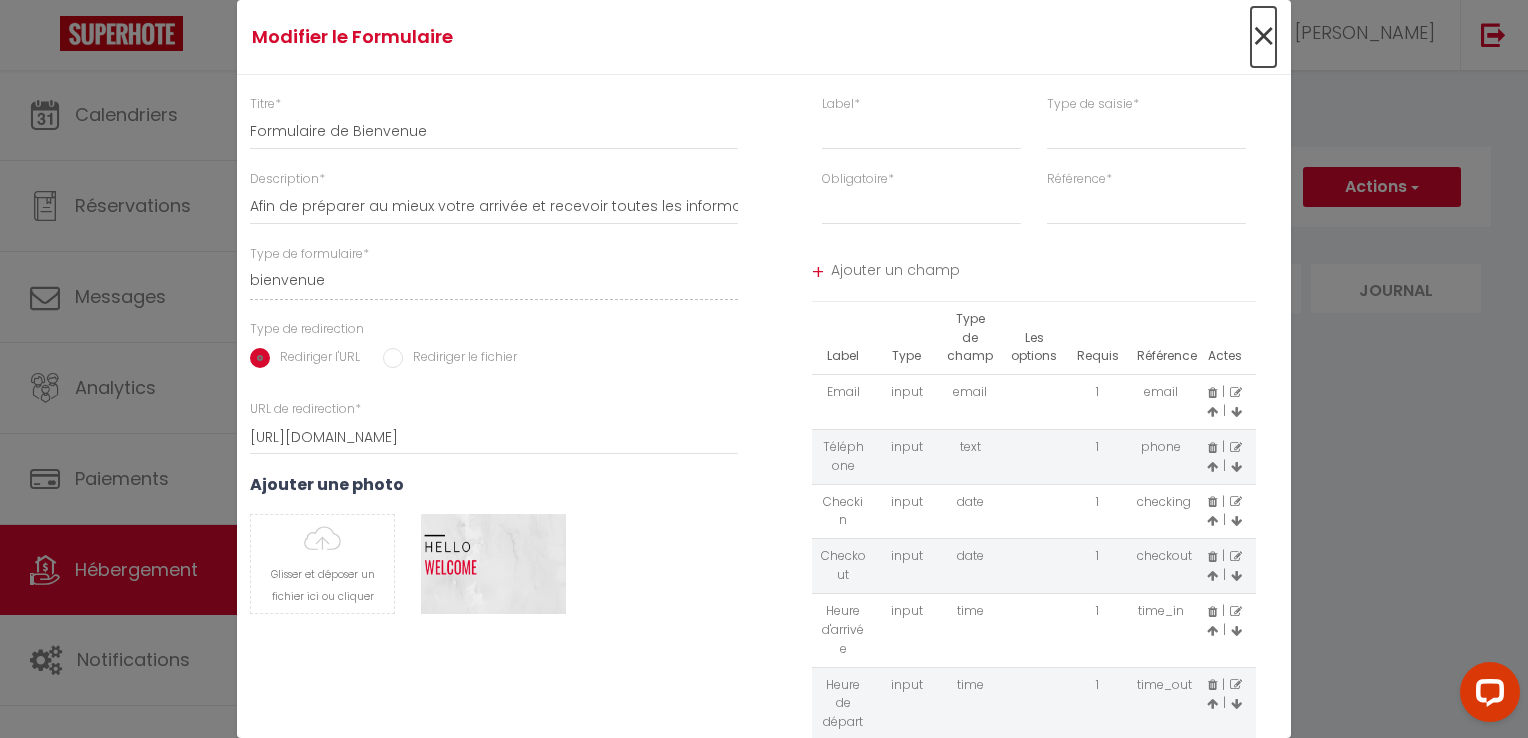 click on "×" at bounding box center (1263, 37) 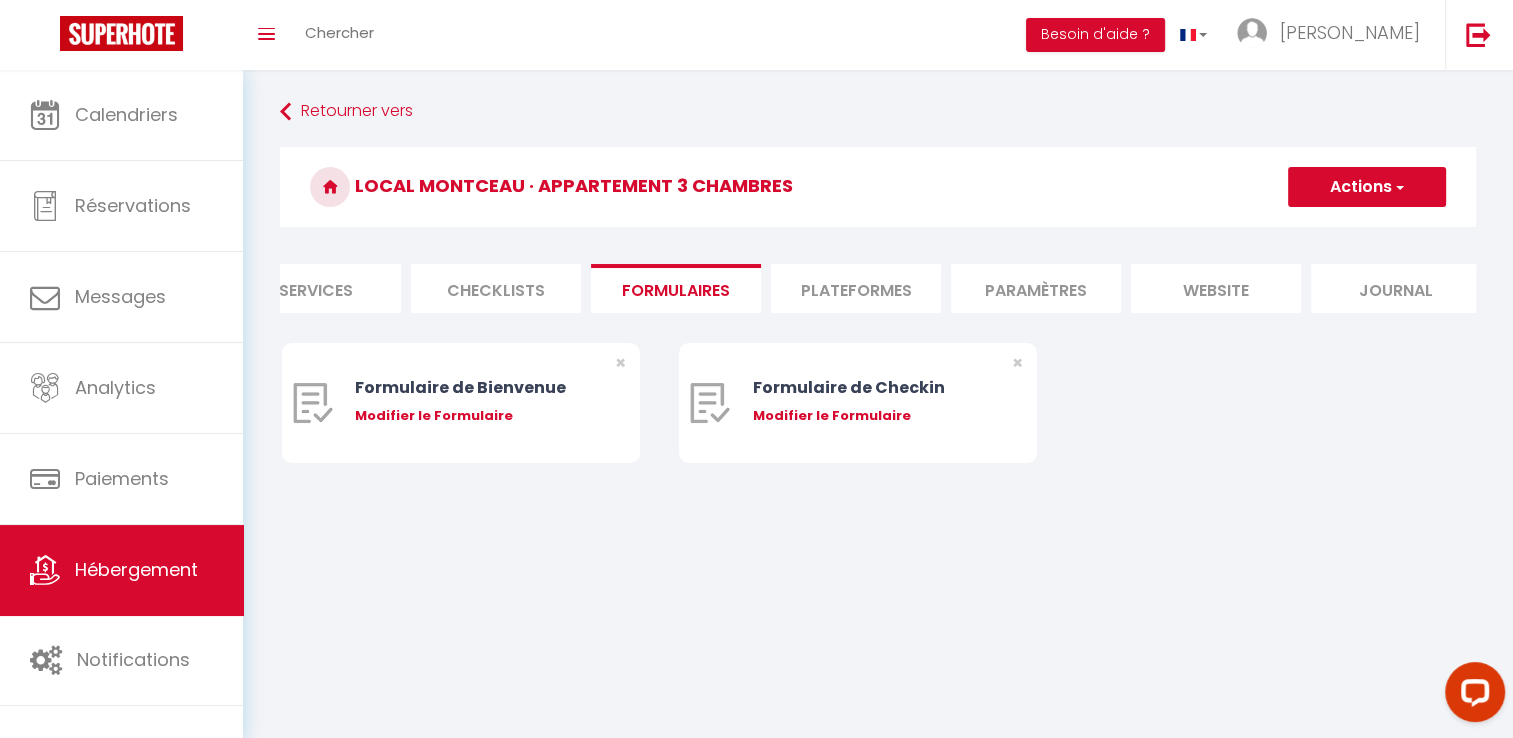 scroll, scrollTop: 0, scrollLeft: 0, axis: both 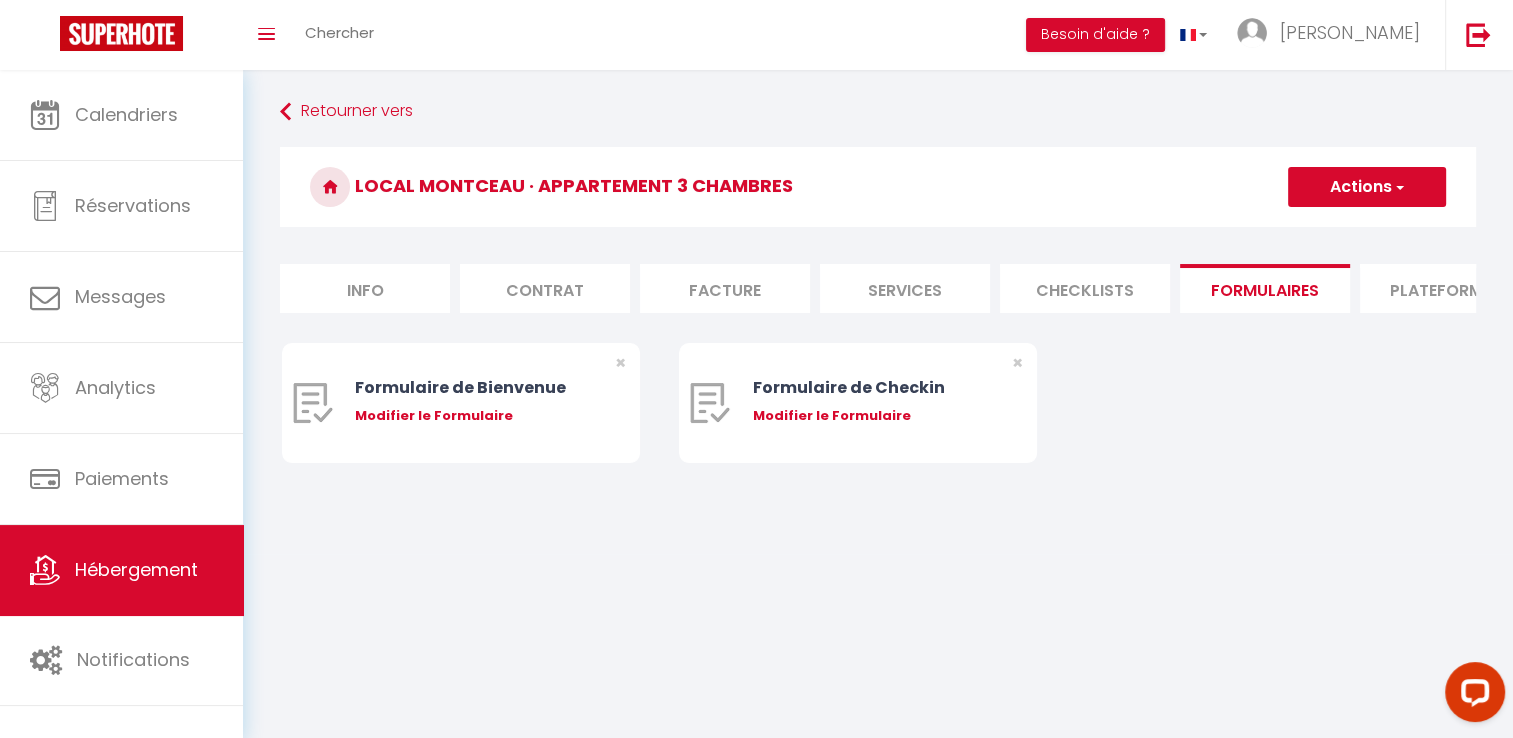 click on "Info" at bounding box center (365, 288) 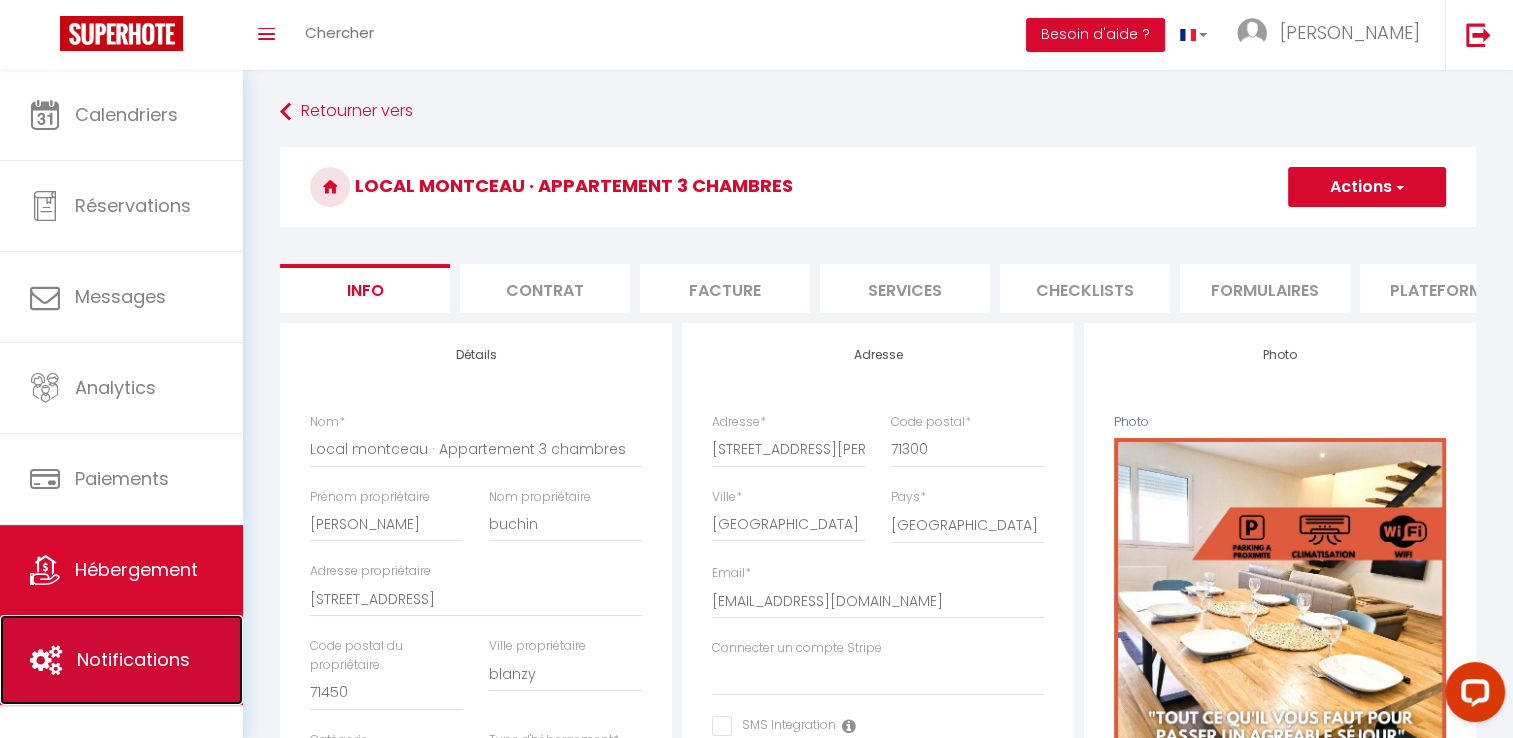 click on "Notifications" at bounding box center (133, 659) 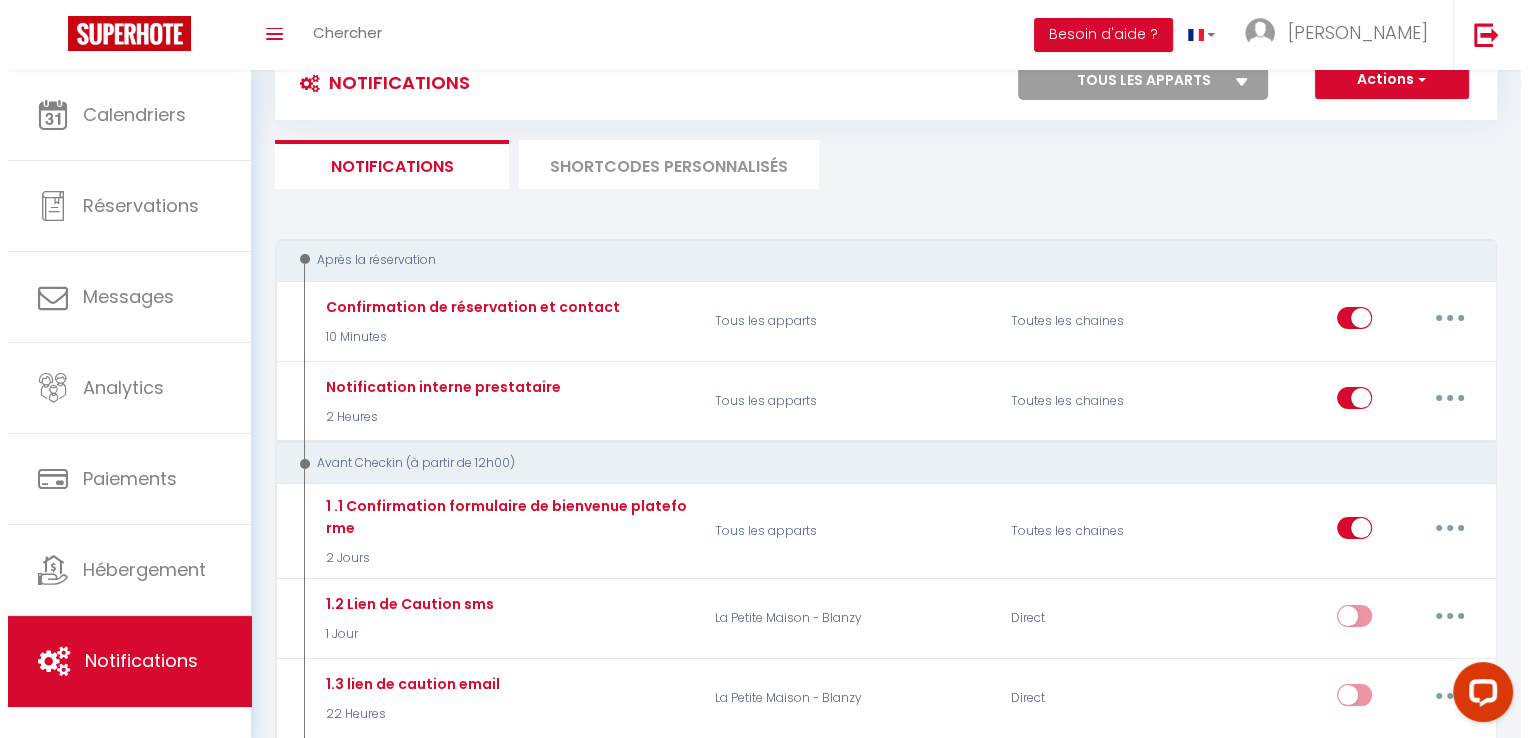scroll, scrollTop: 200, scrollLeft: 0, axis: vertical 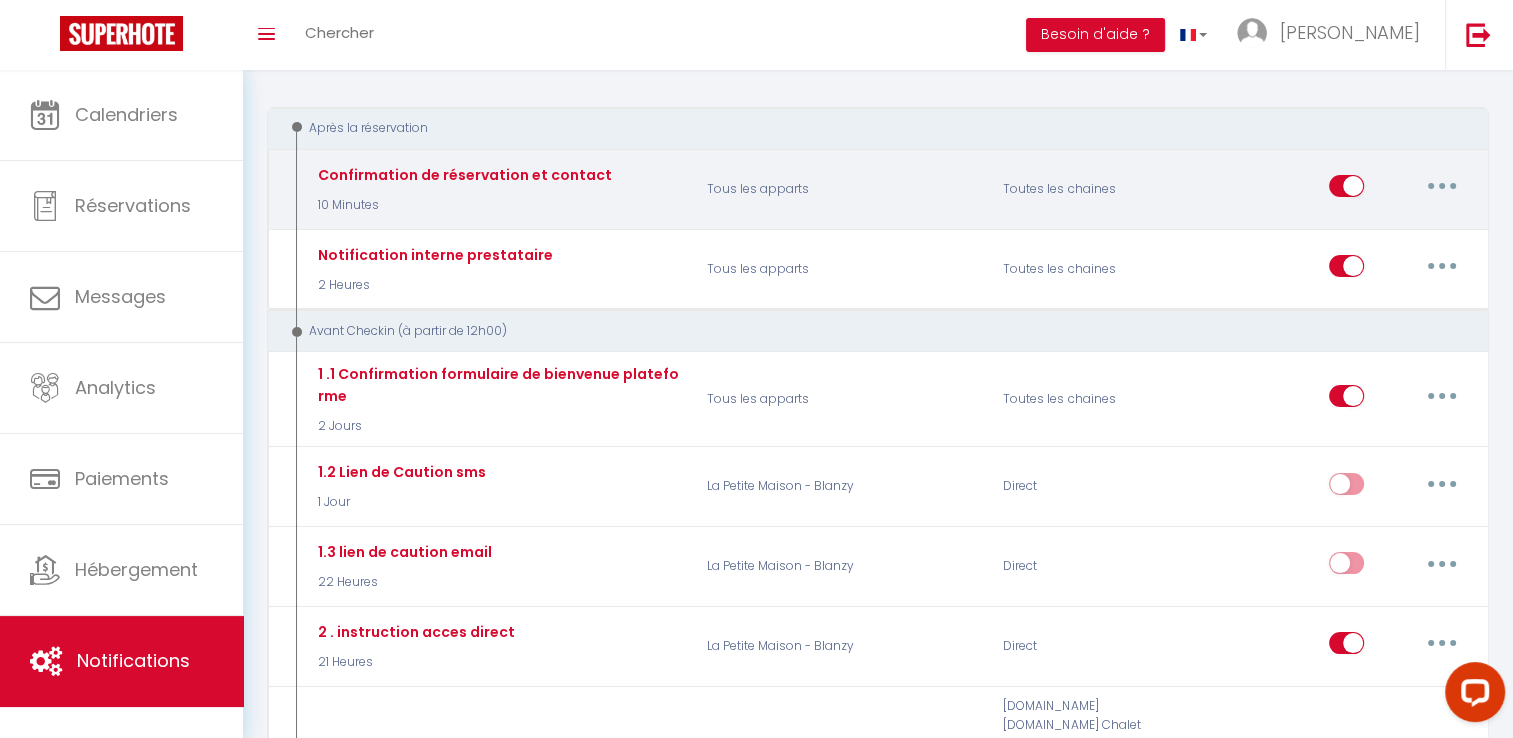 click at bounding box center (1442, 186) 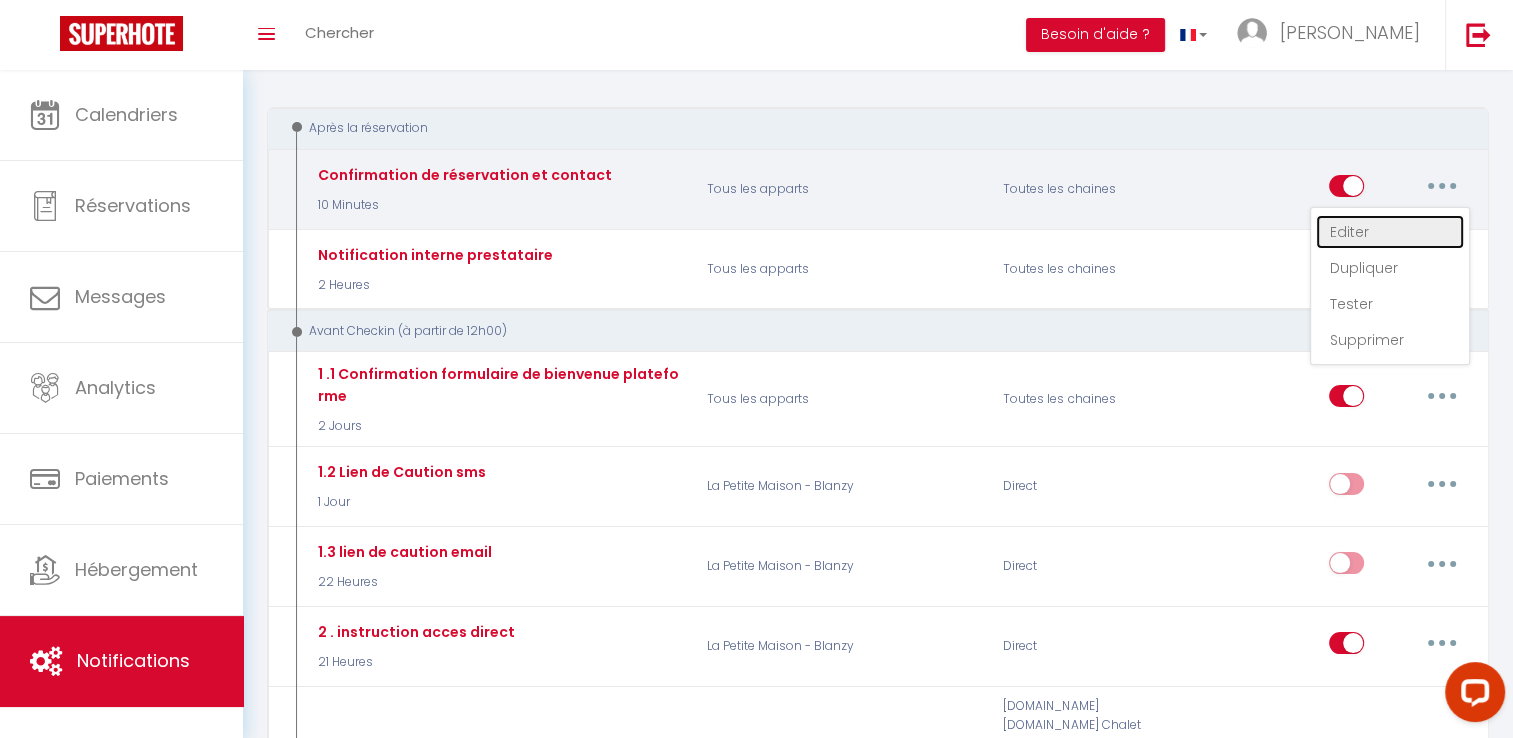 click on "Editer" at bounding box center (1390, 232) 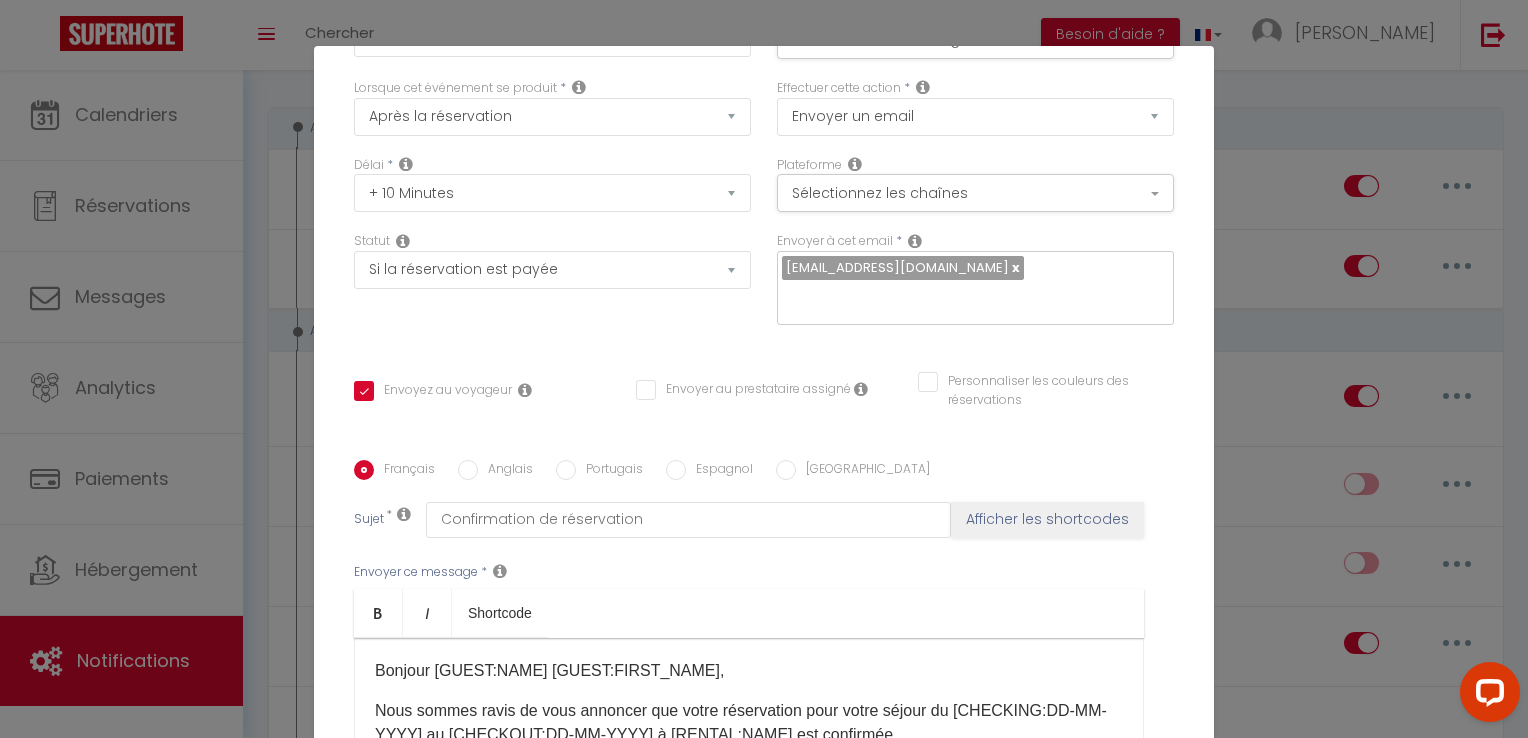 scroll, scrollTop: 325, scrollLeft: 0, axis: vertical 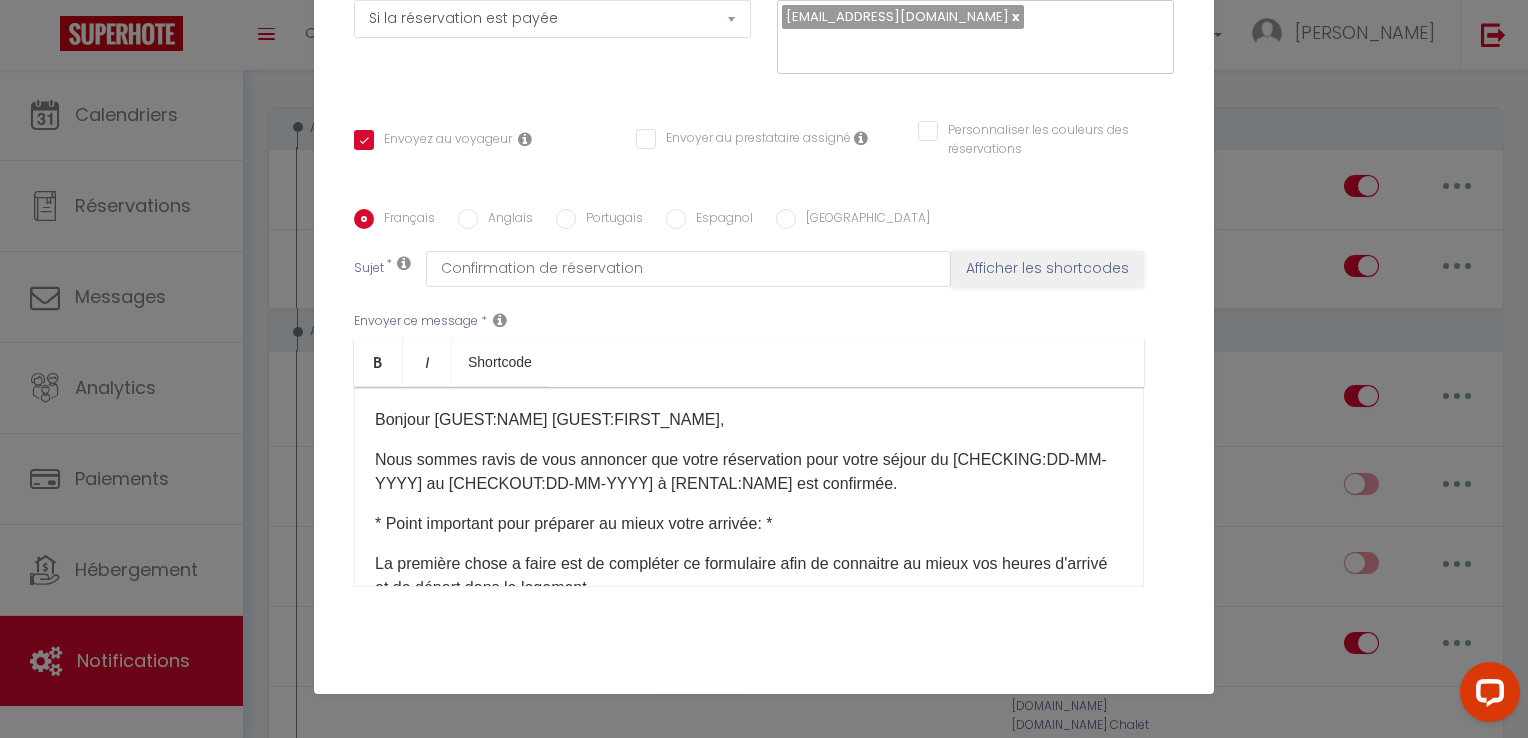 click on "Mettre à jour" at bounding box center (808, 711) 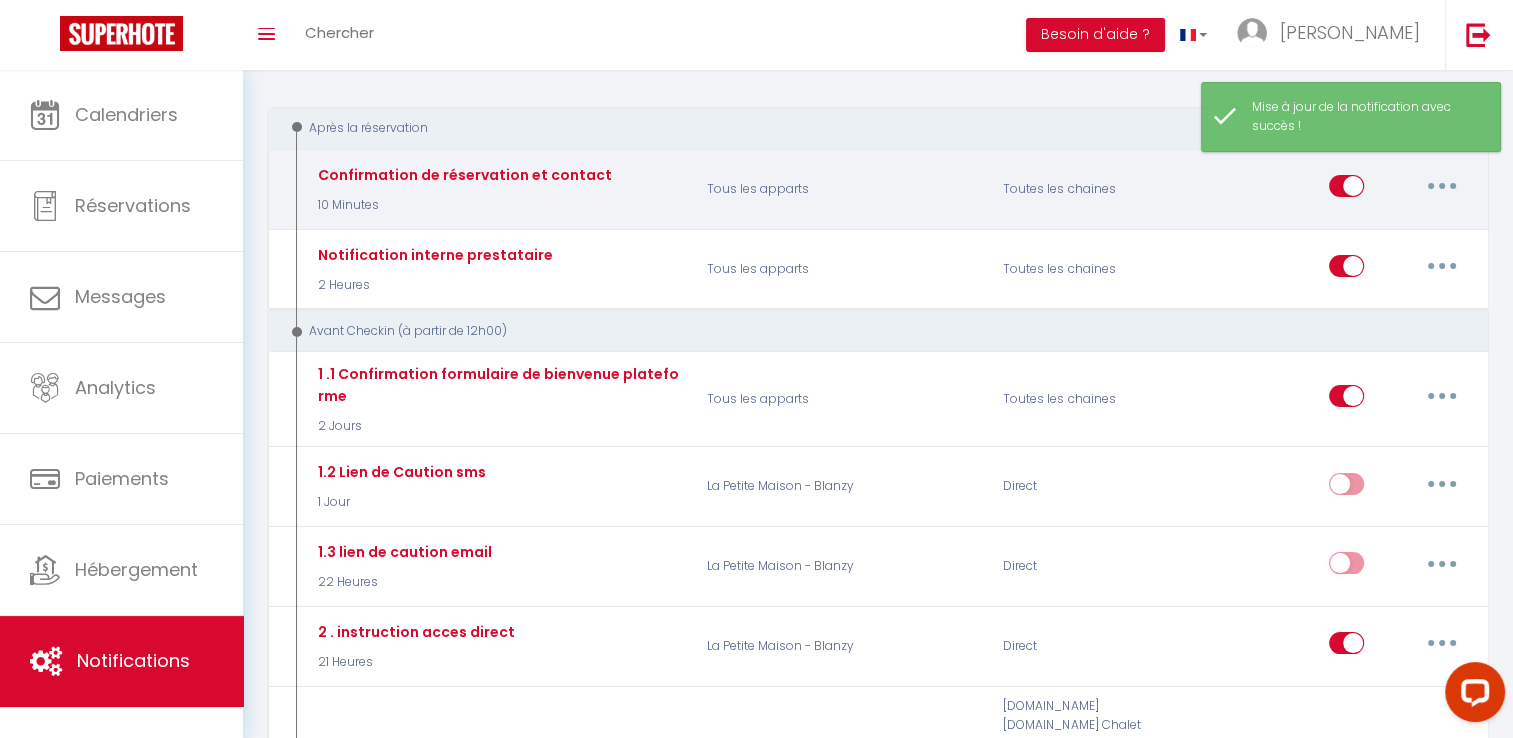 click at bounding box center [1442, 186] 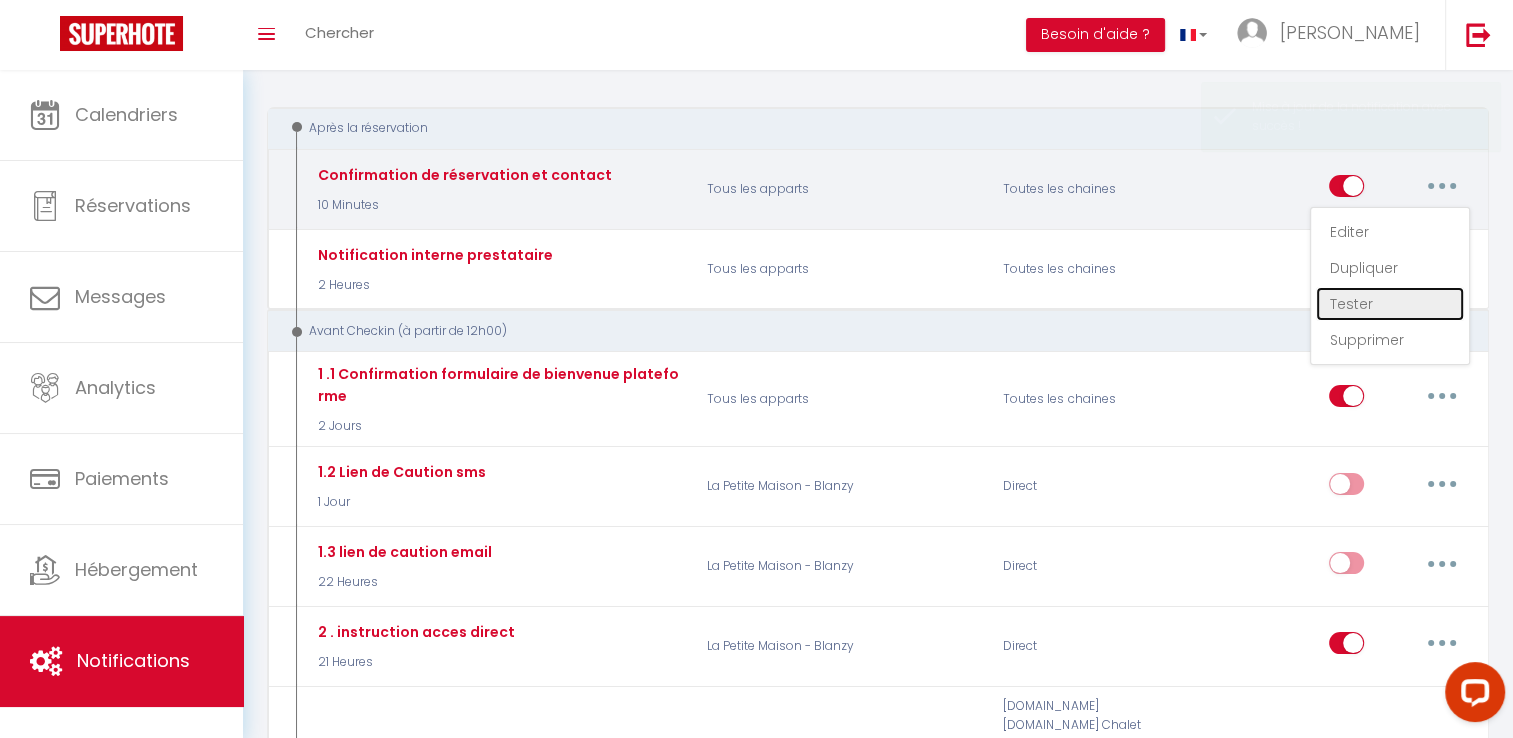 click on "Tester" at bounding box center (1390, 304) 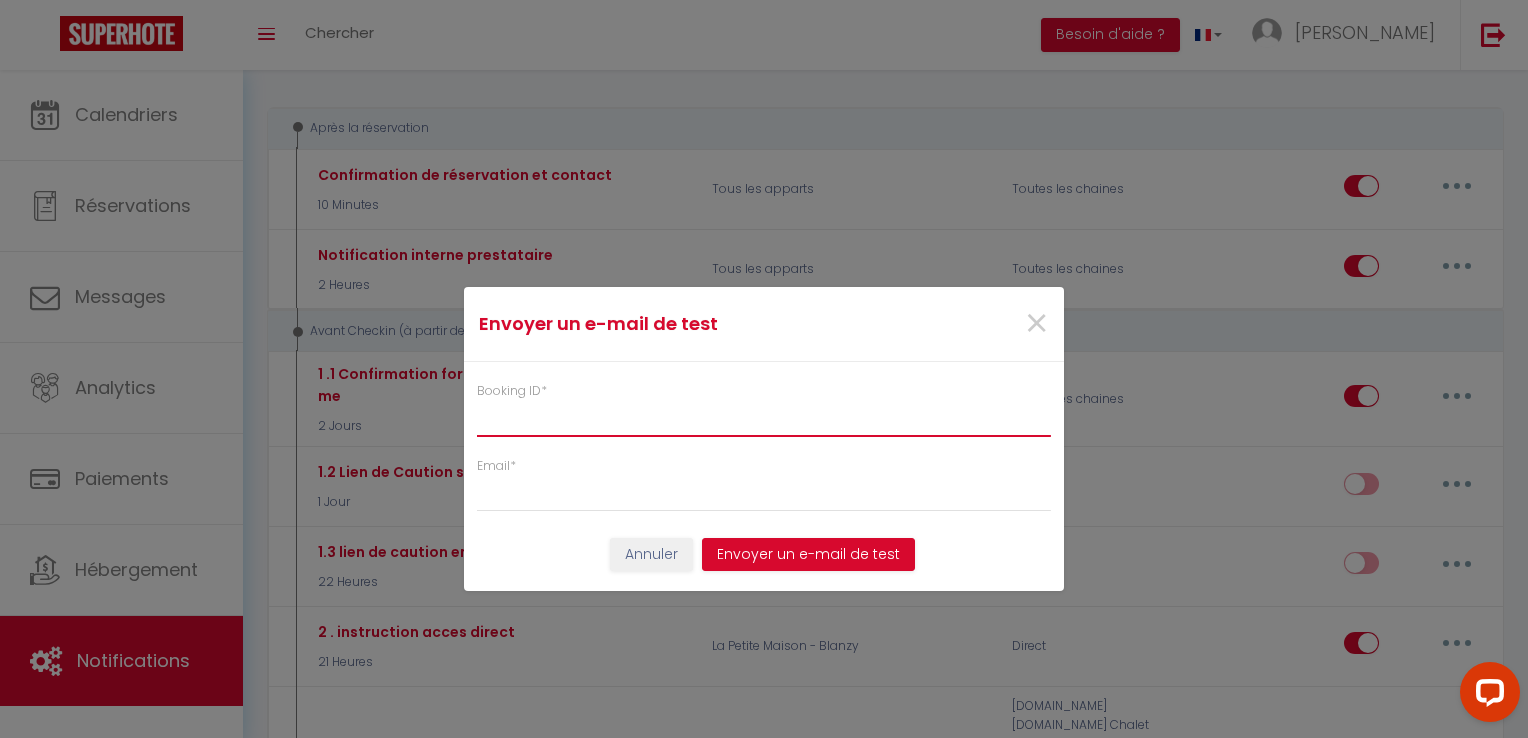 click on "Booking ID
*" at bounding box center [764, 419] 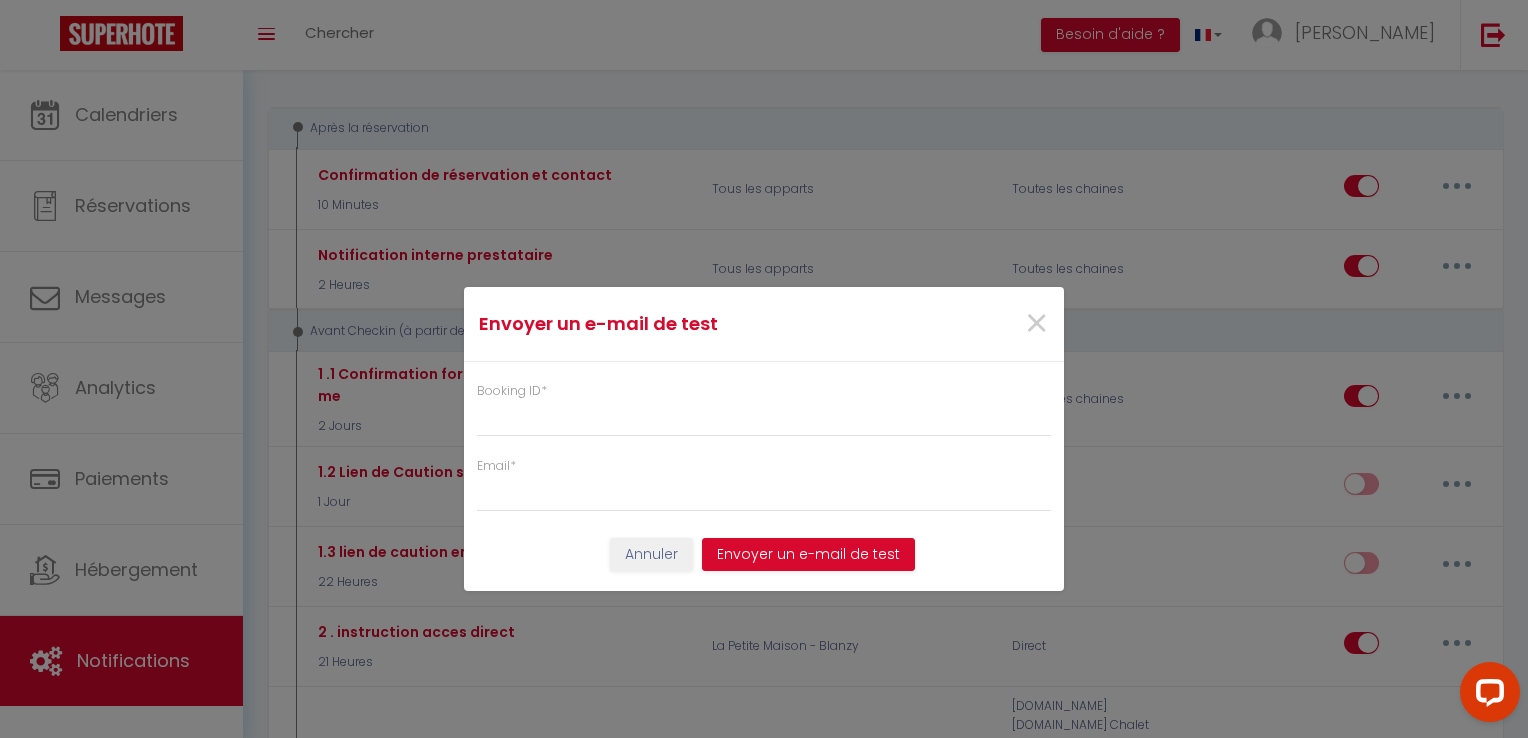 click on "Envoyer un e-mail de test   ×
Booking ID
*
Email
*     Annuler
Envoyer un e-mail de test" at bounding box center [764, 369] 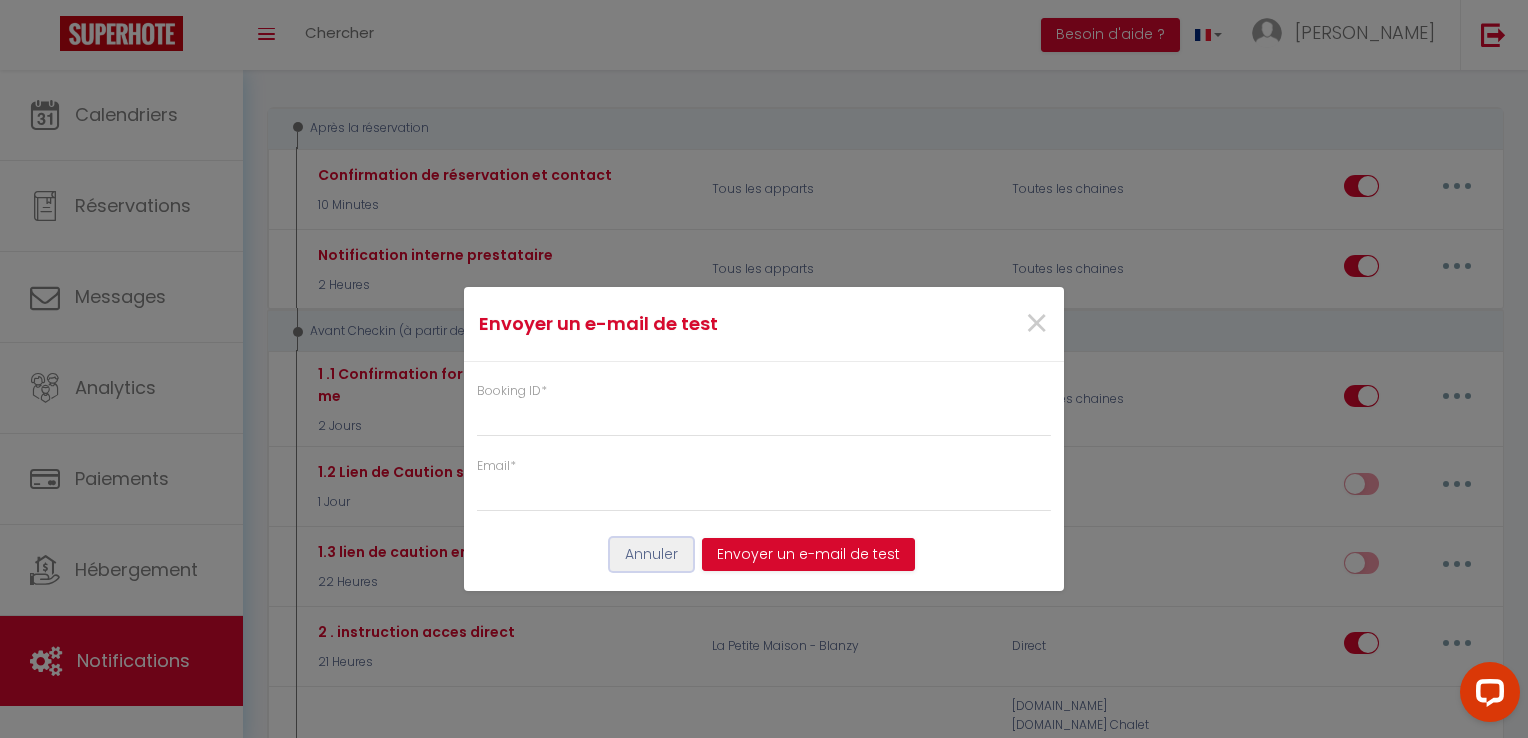 click on "Annuler" at bounding box center [651, 555] 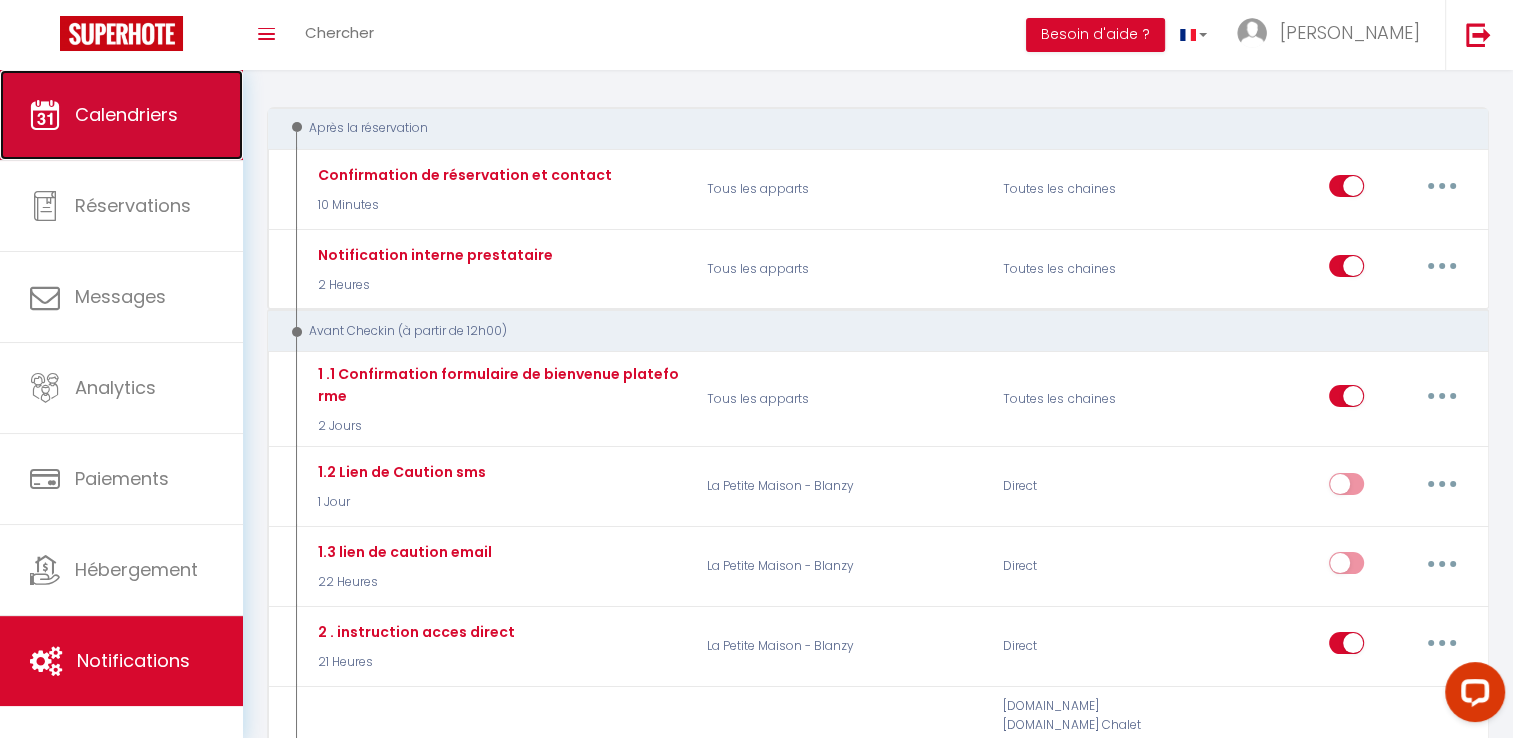click on "Calendriers" at bounding box center (121, 115) 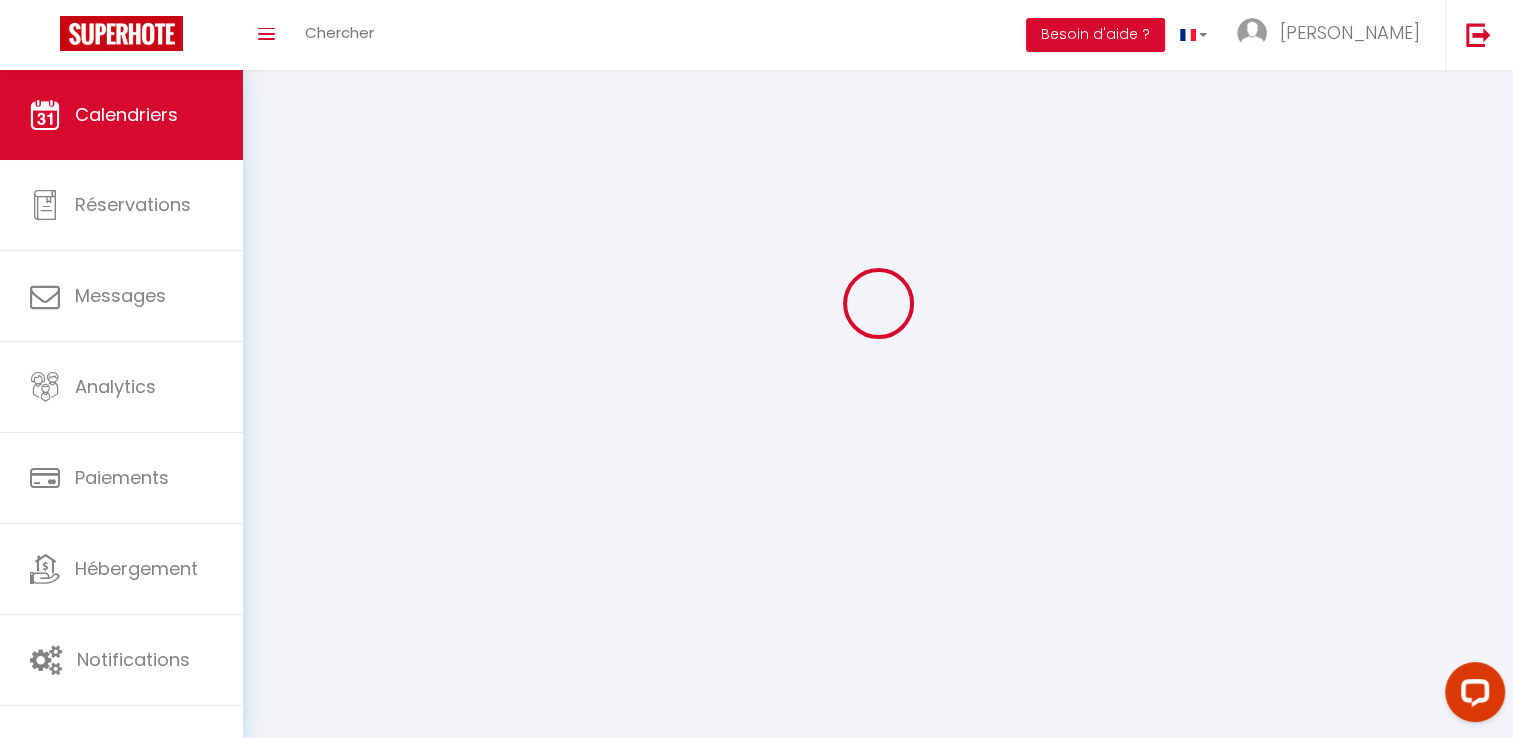 scroll, scrollTop: 0, scrollLeft: 0, axis: both 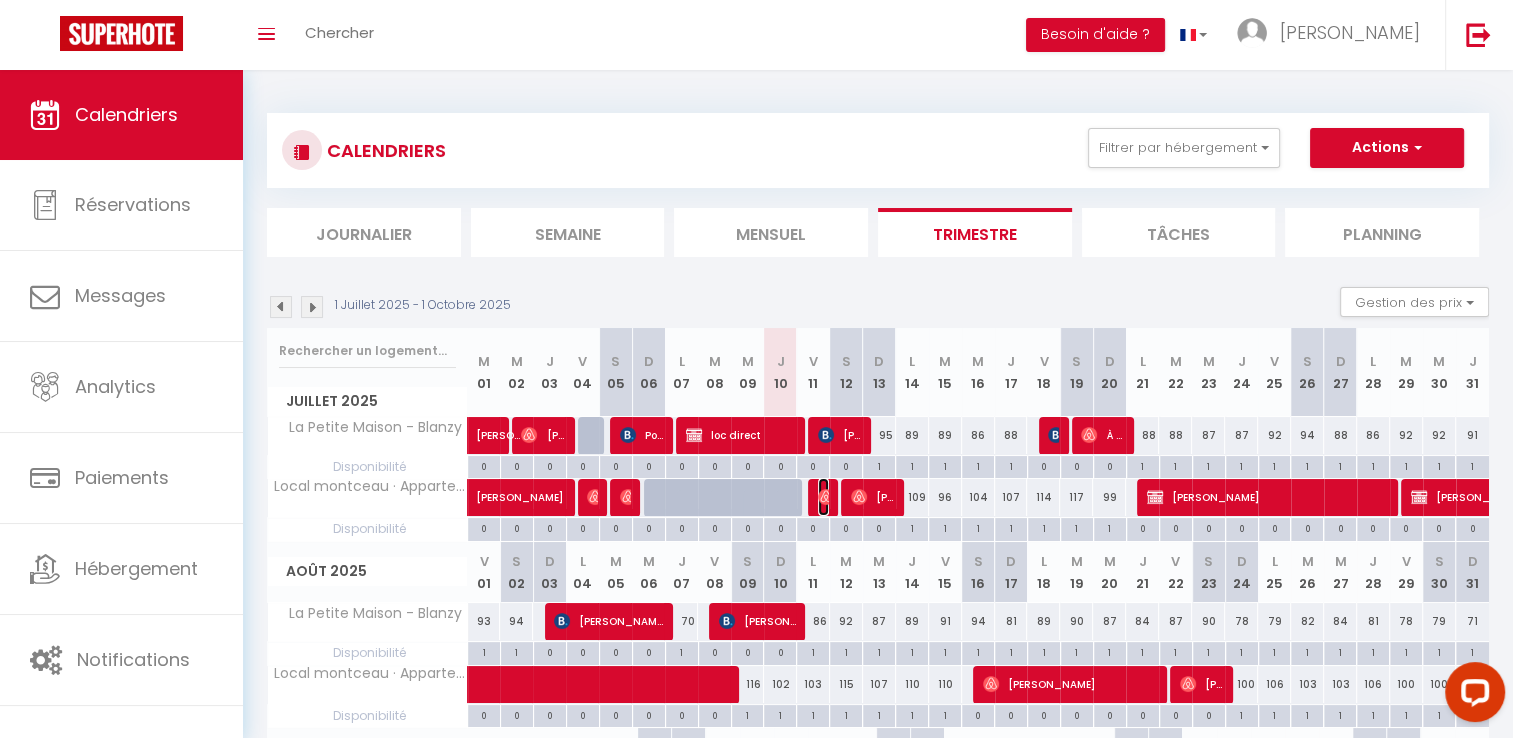 click at bounding box center (826, 497) 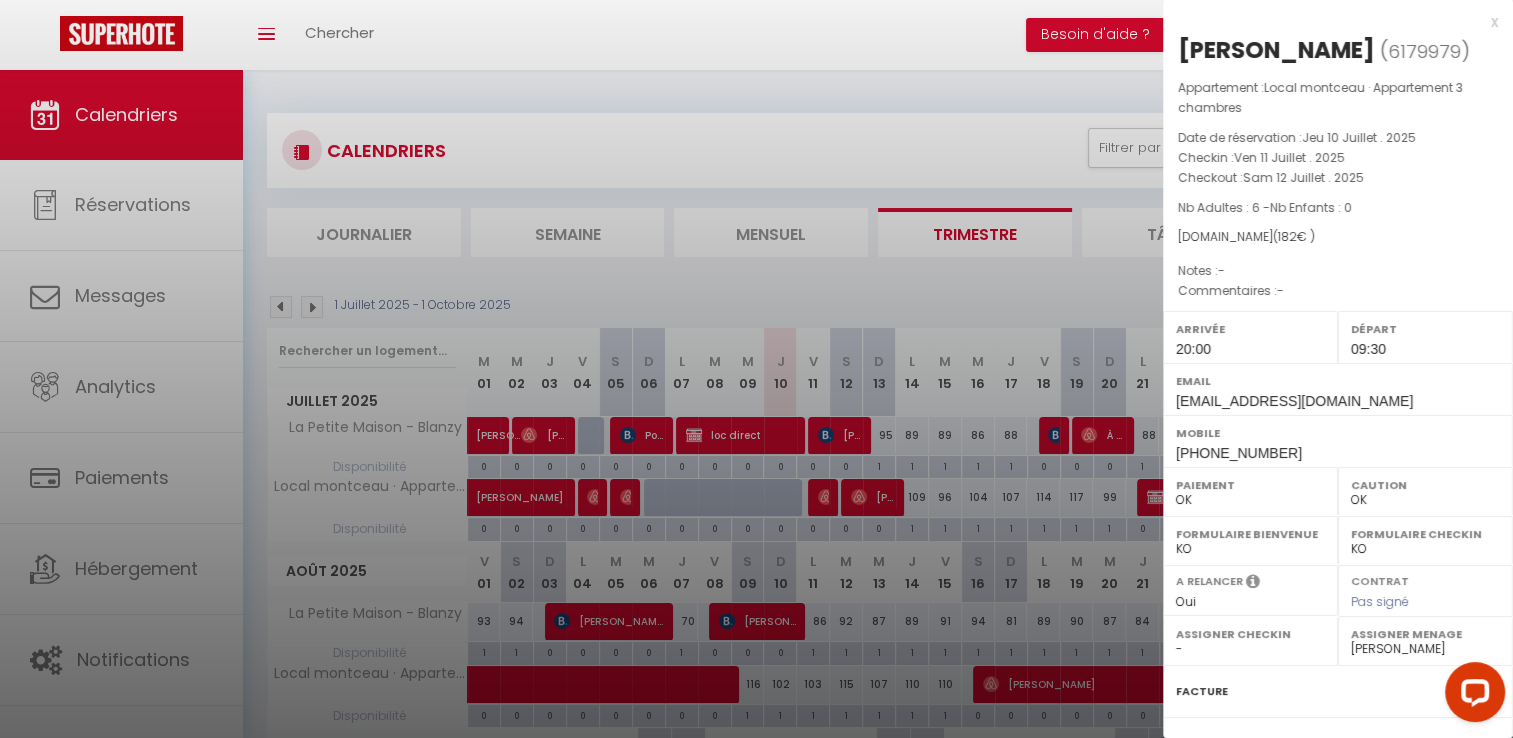 drag, startPoint x: 269, startPoint y: 663, endPoint x: 203, endPoint y: 662, distance: 66.007576 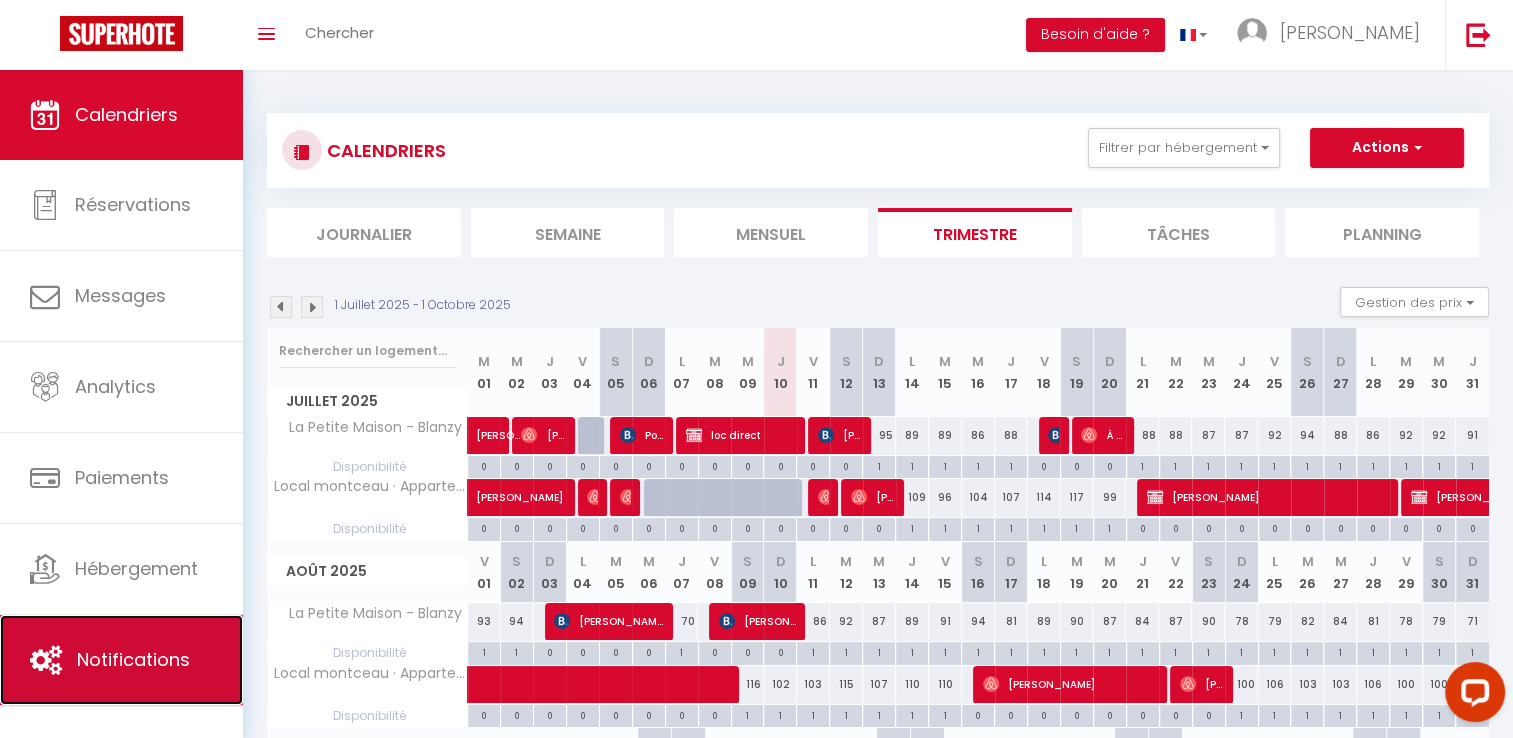 click on "Notifications" at bounding box center (133, 659) 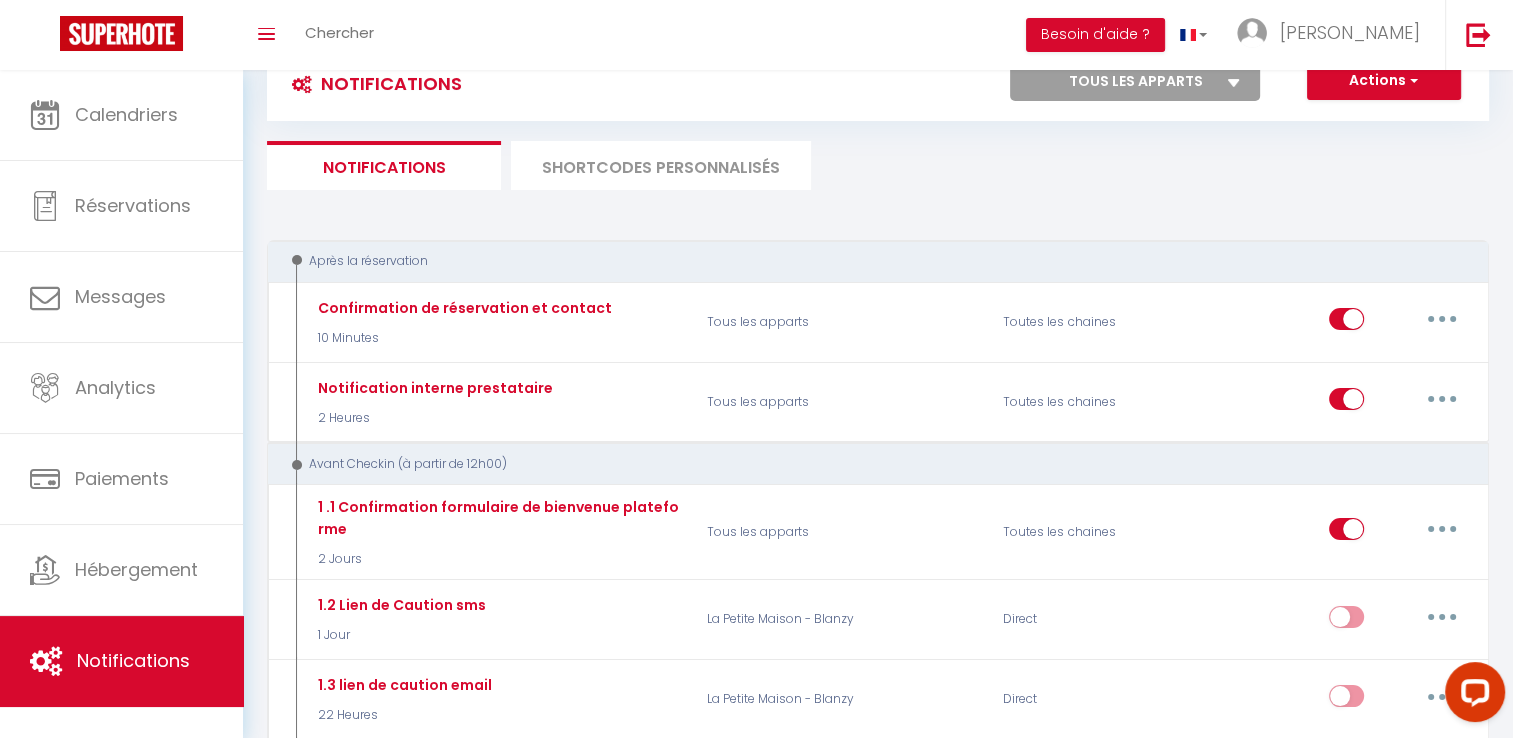 scroll, scrollTop: 100, scrollLeft: 0, axis: vertical 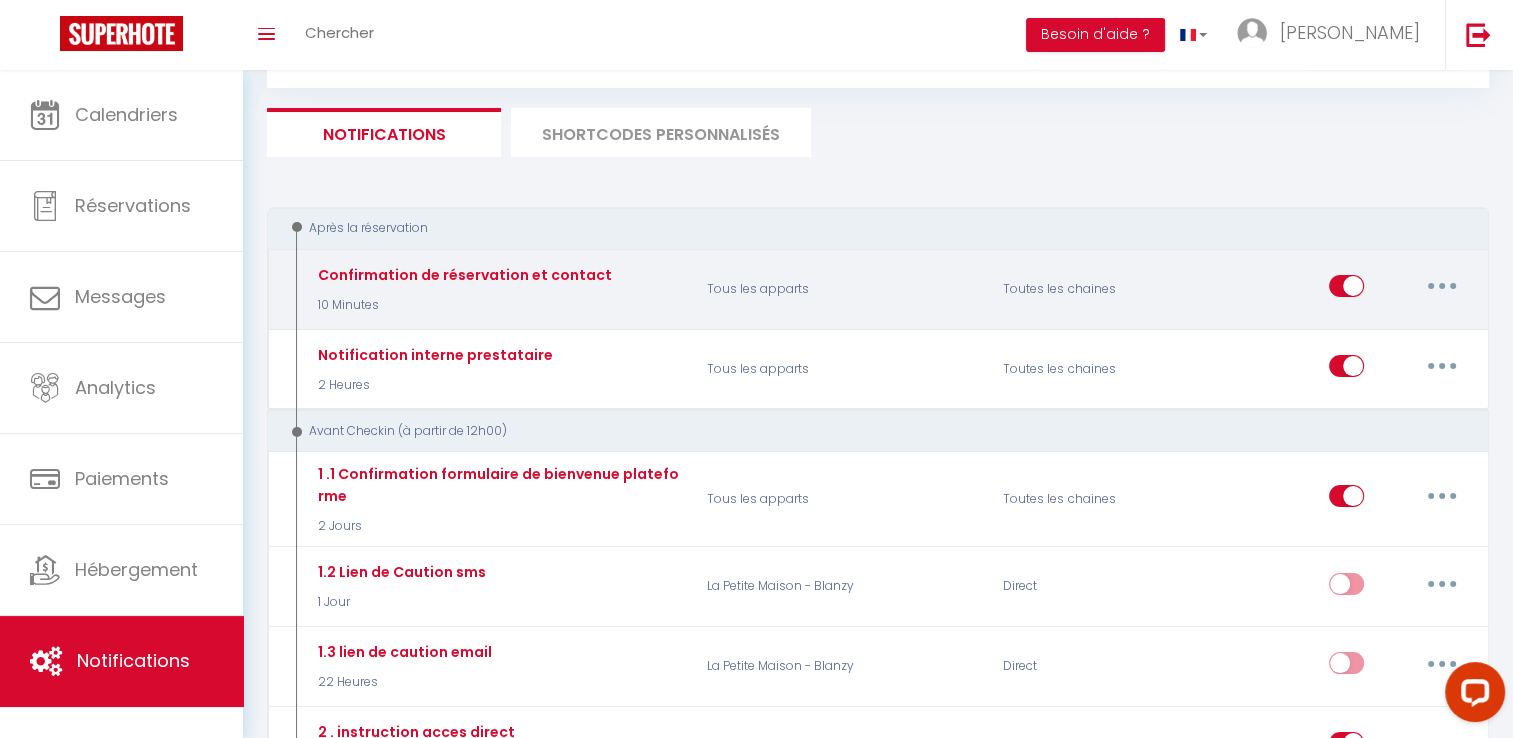 click at bounding box center [1442, 286] 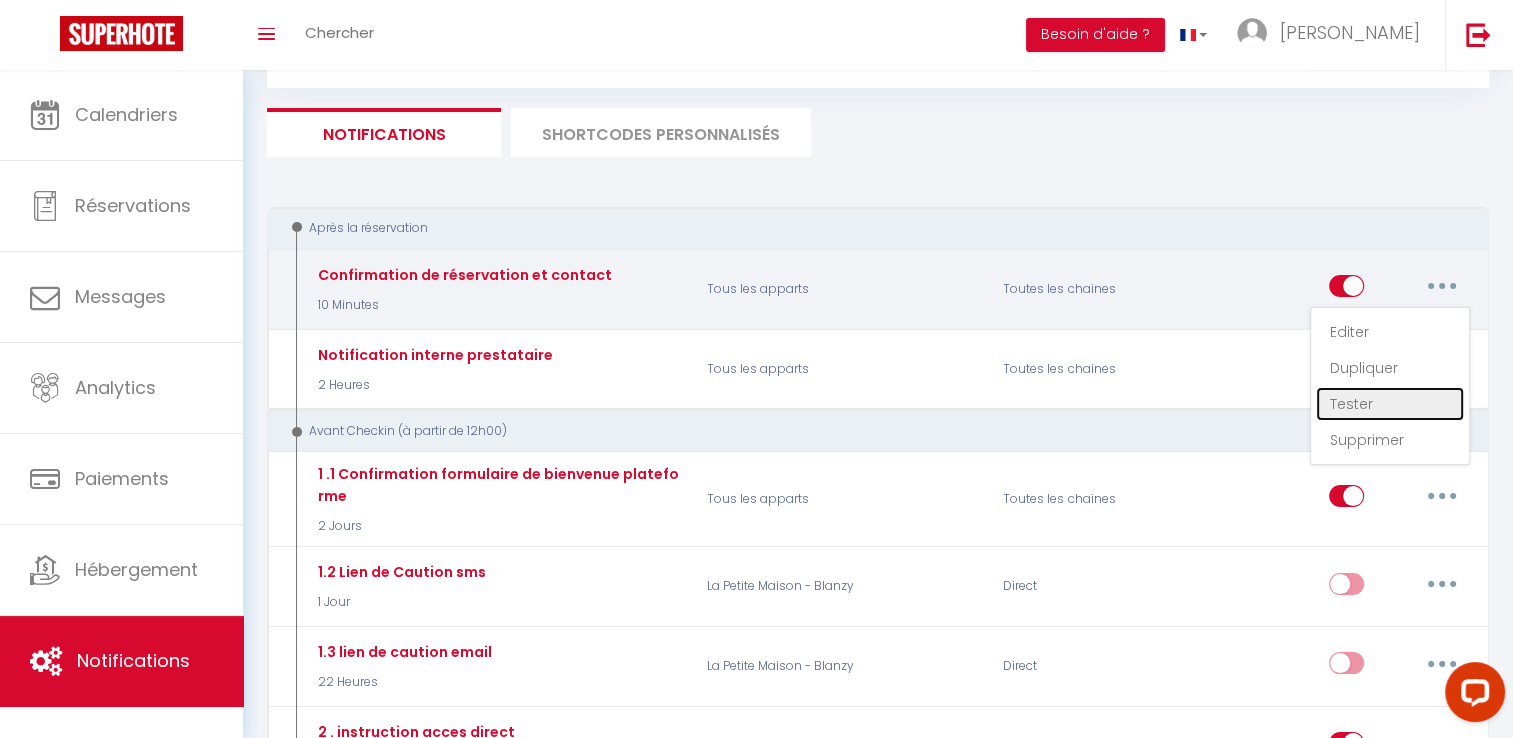 click on "Tester" at bounding box center [1390, 404] 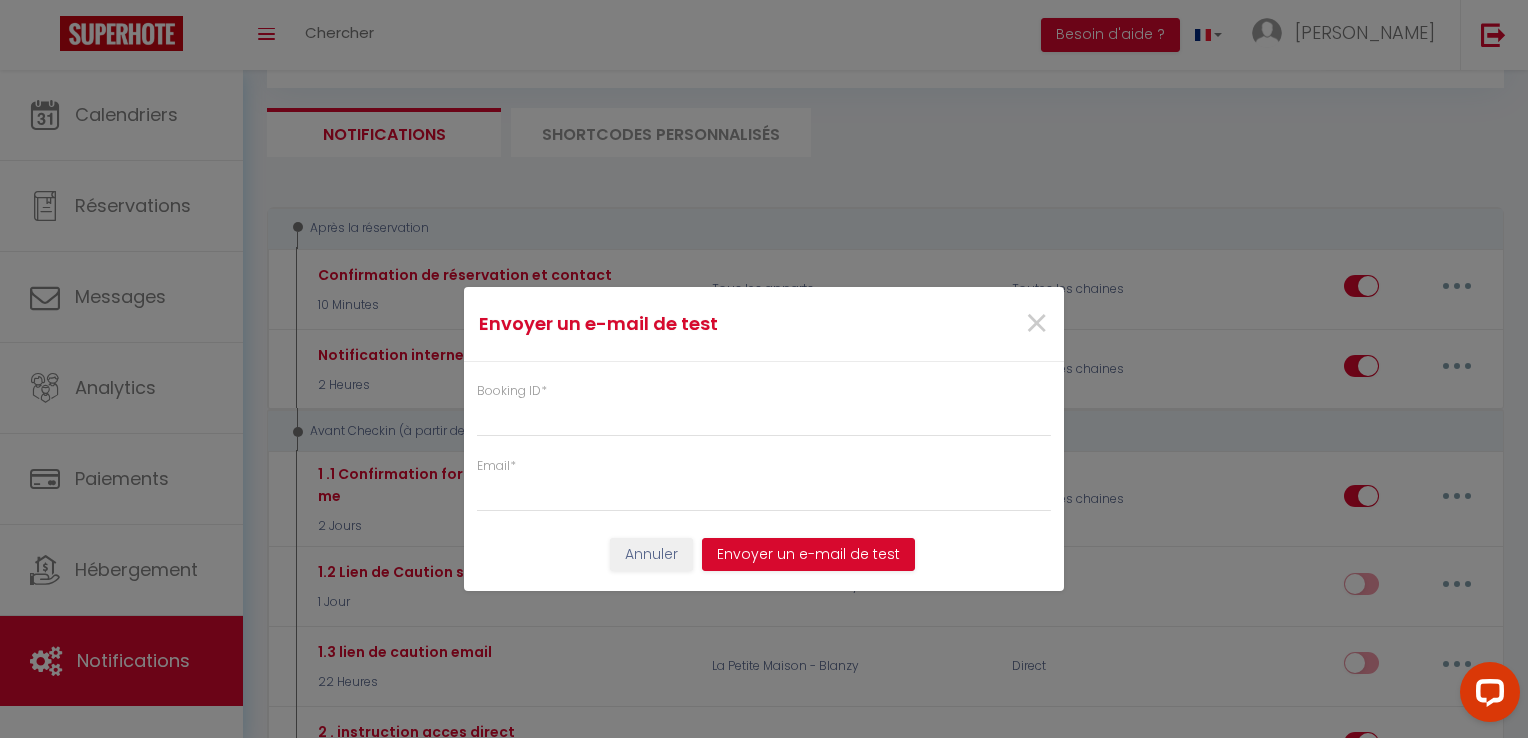 click on "Booking ID
*" at bounding box center [764, 409] 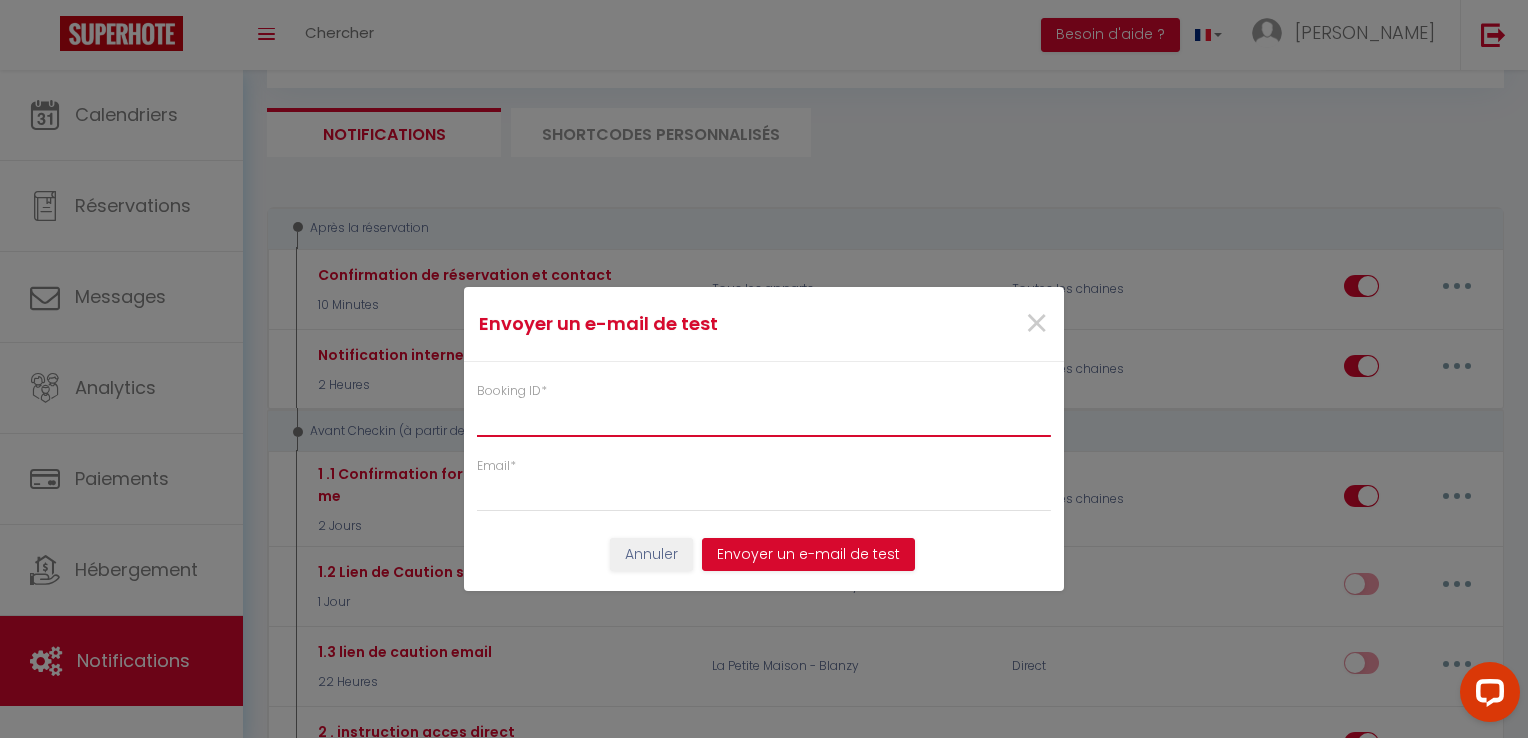 click on "Booking ID
*" at bounding box center [764, 419] 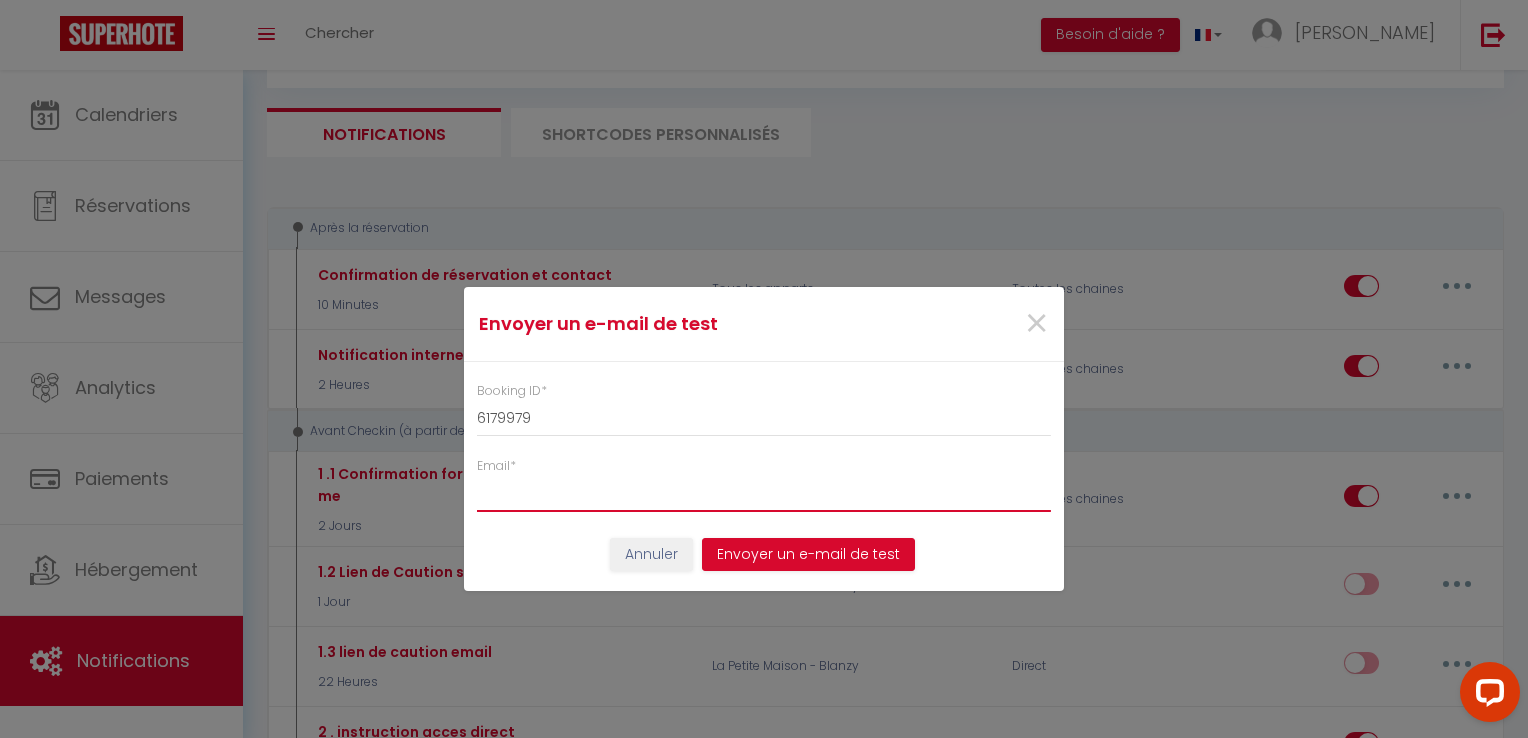 click on "Email
*" at bounding box center (764, 494) 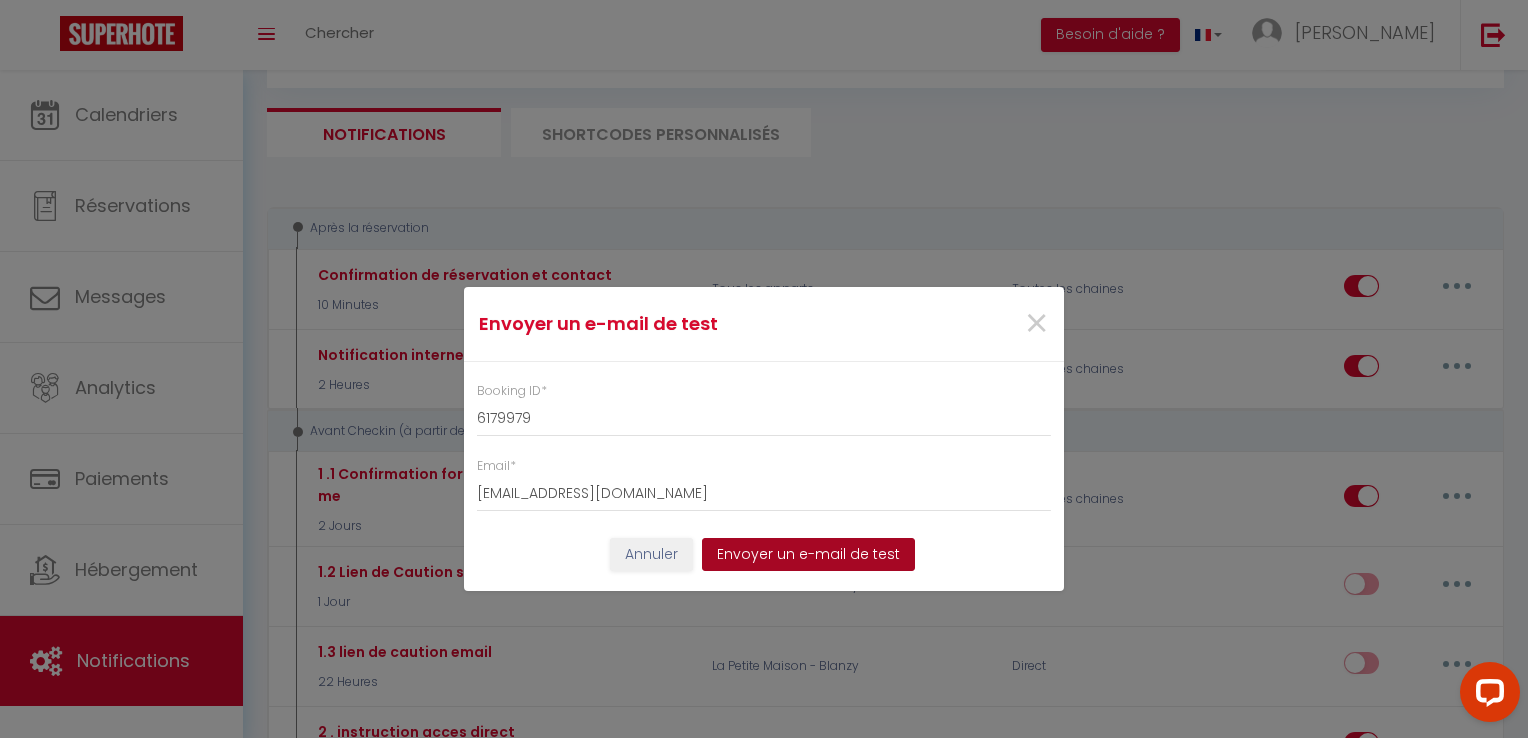 click on "Envoyer un e-mail de test" at bounding box center [808, 555] 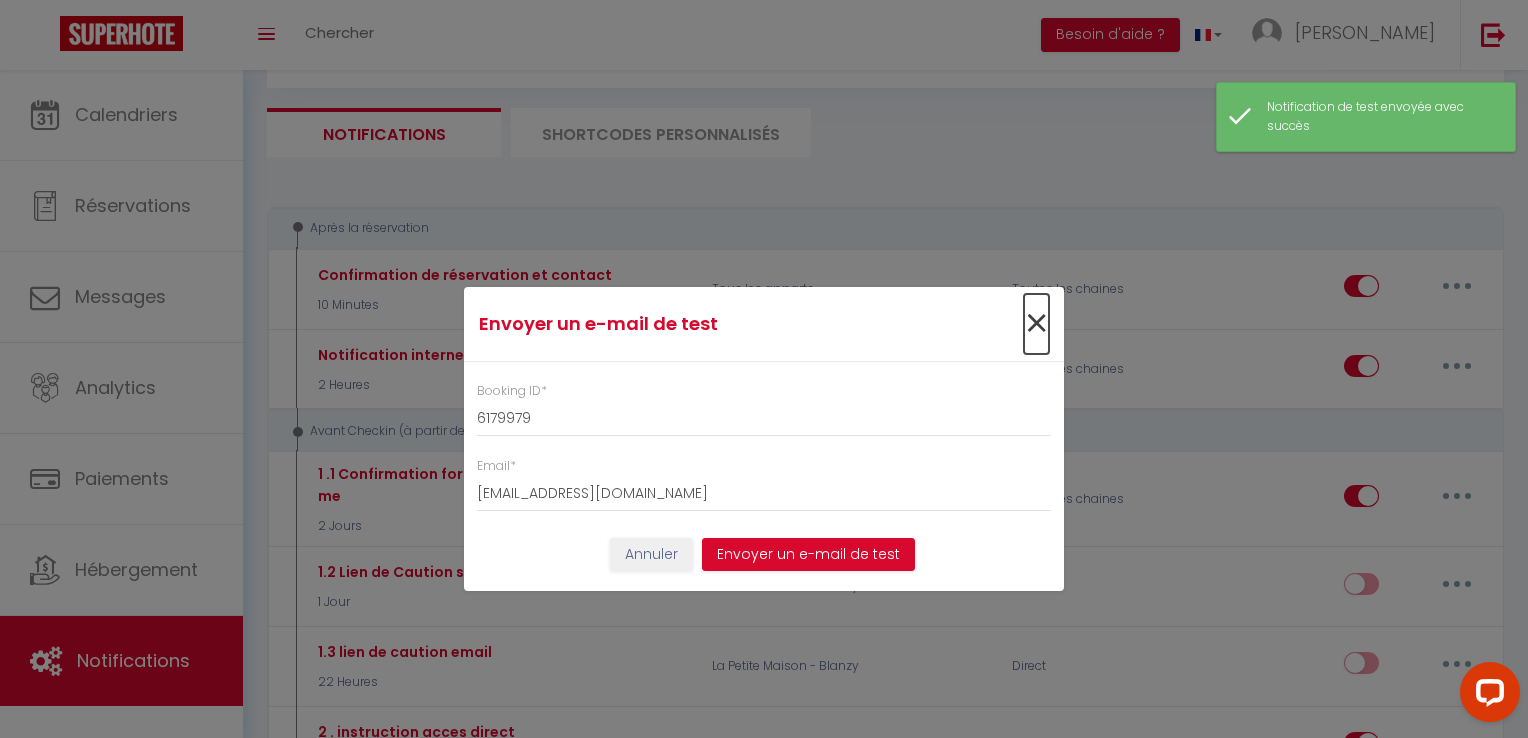 click on "×" at bounding box center (1036, 324) 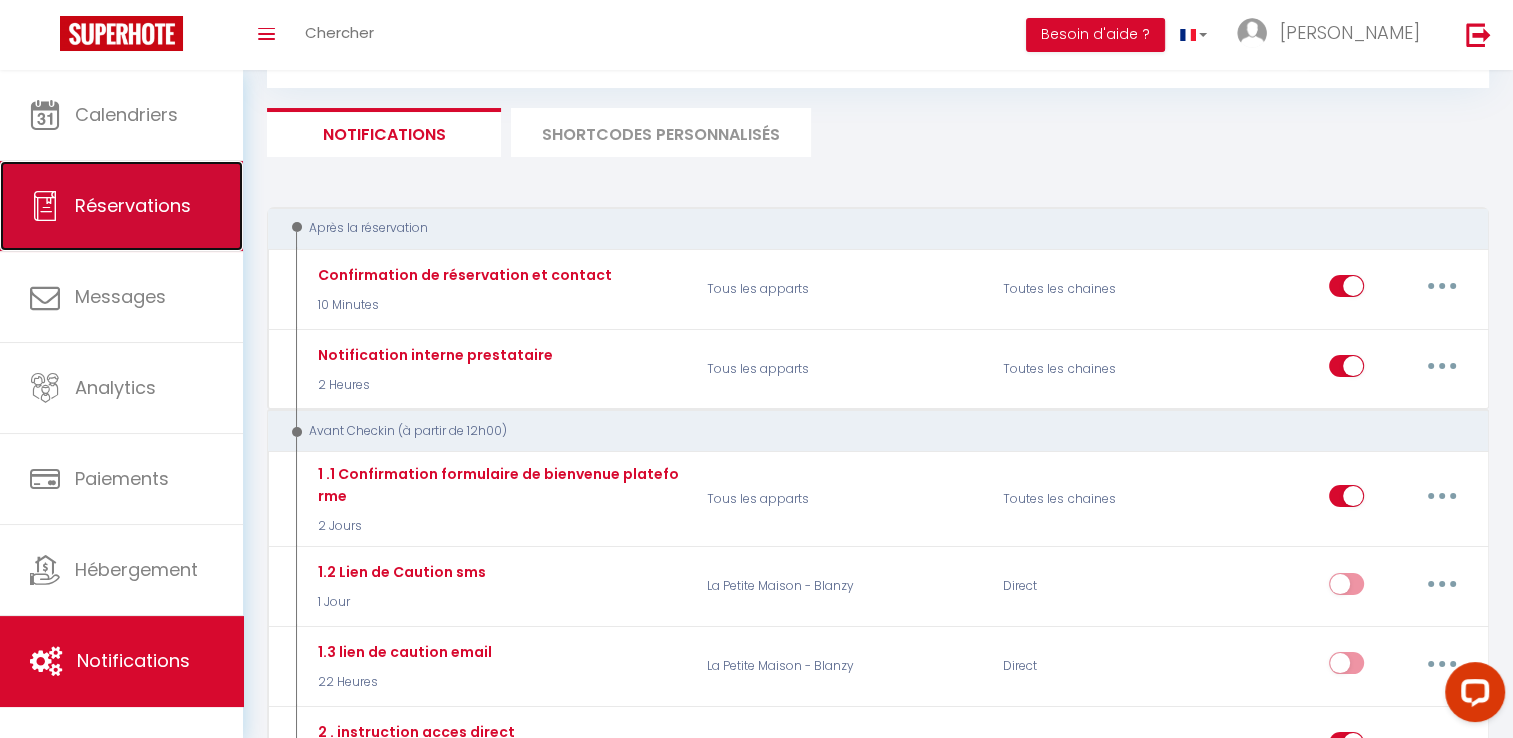 click on "Réservations" at bounding box center [133, 205] 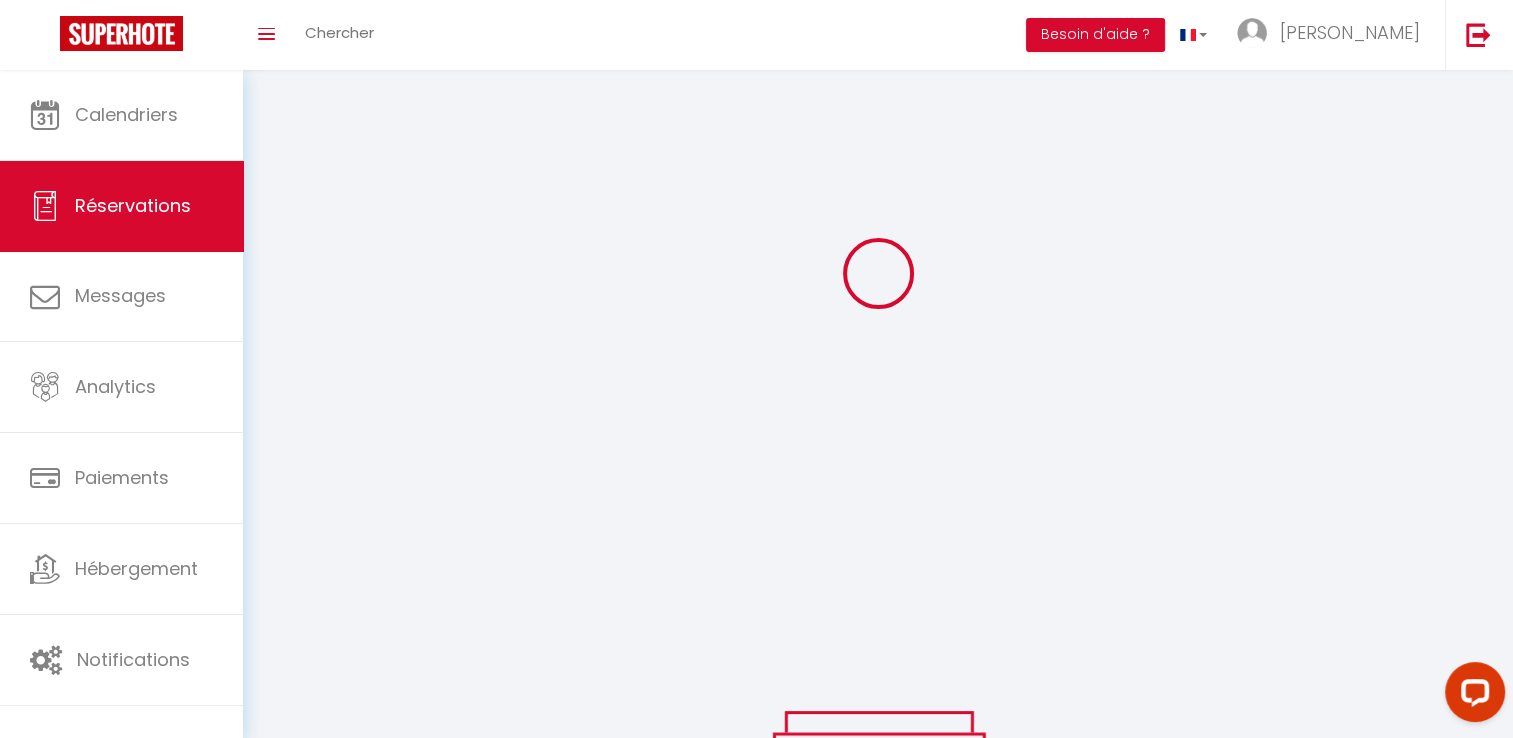 scroll, scrollTop: 388, scrollLeft: 0, axis: vertical 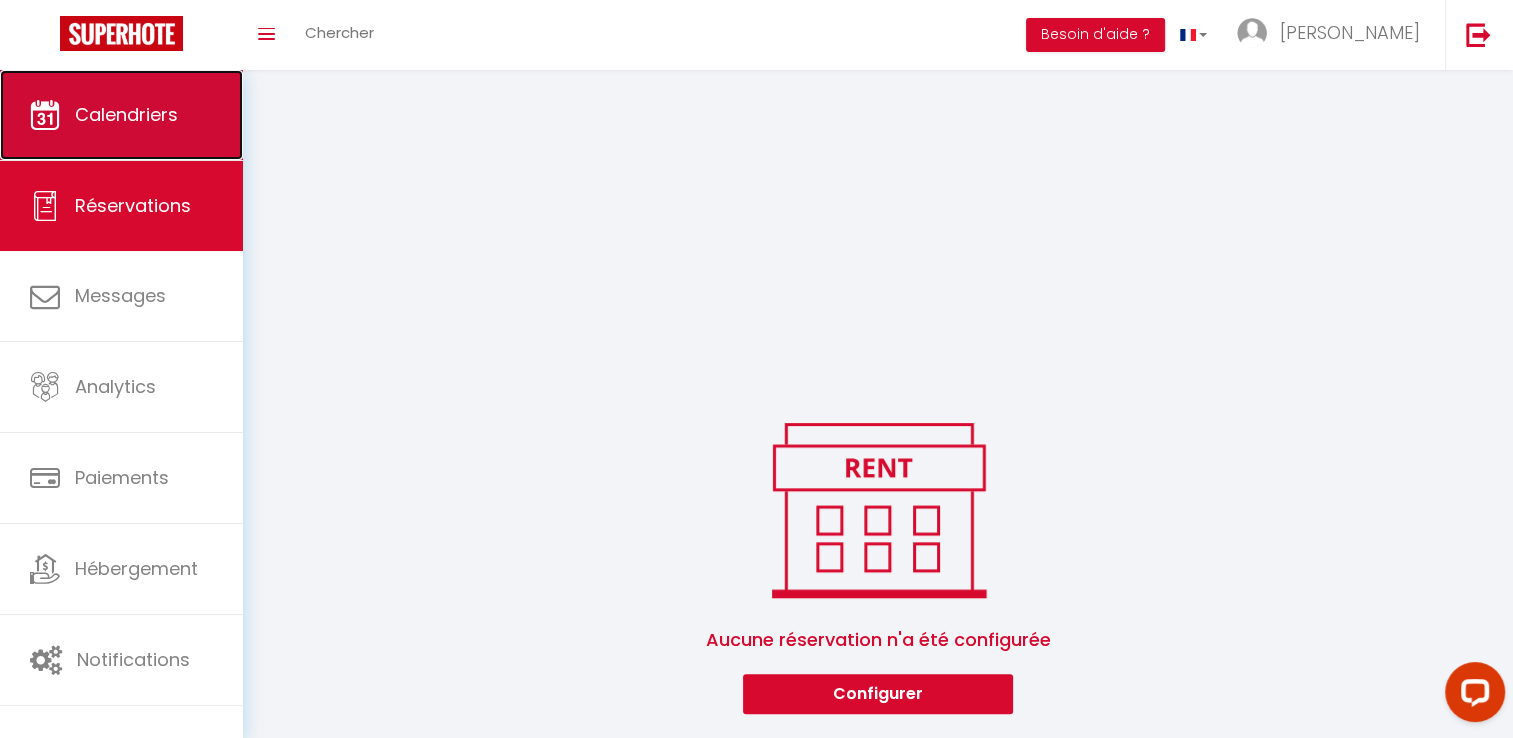 click on "Calendriers" at bounding box center (126, 114) 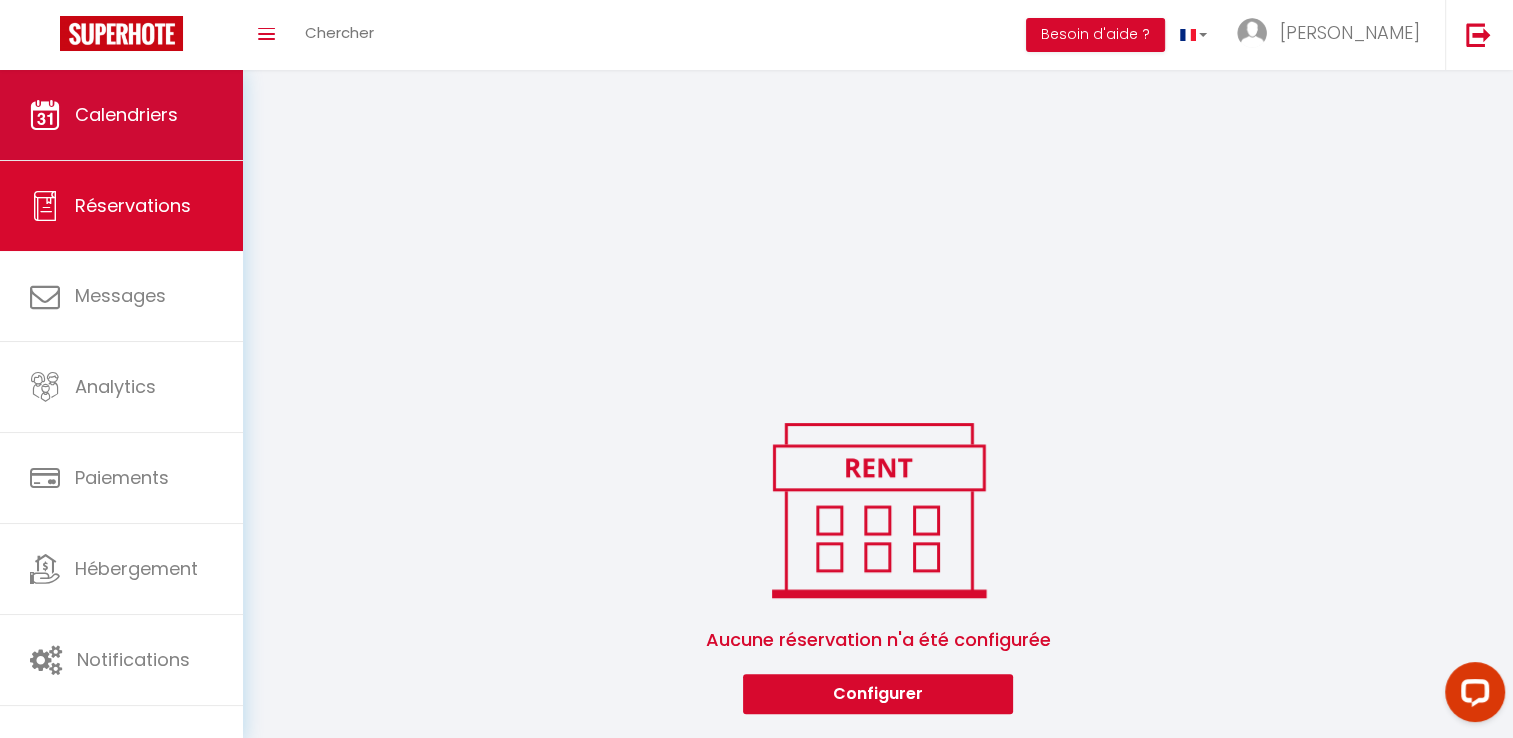 scroll, scrollTop: 0, scrollLeft: 0, axis: both 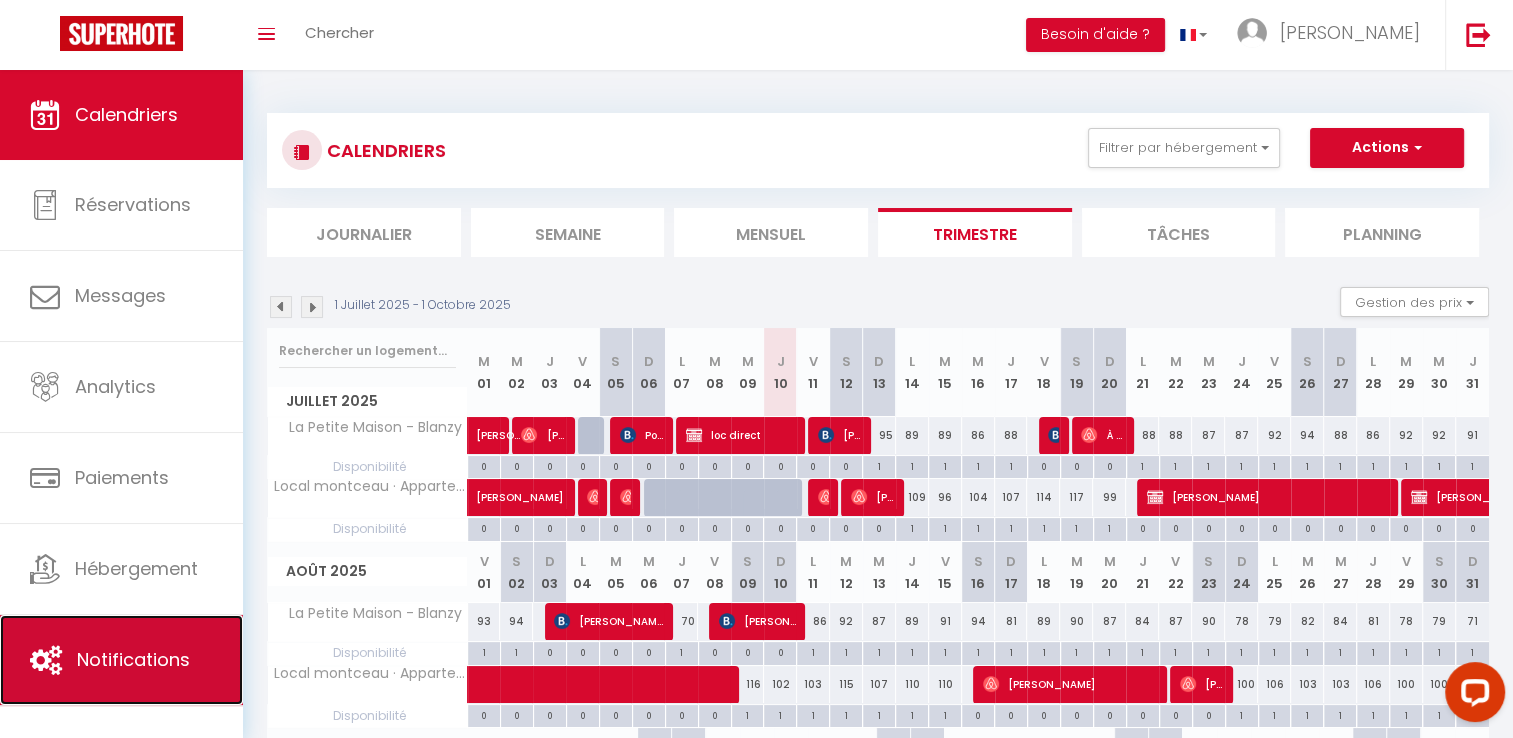click on "Notifications" at bounding box center [121, 660] 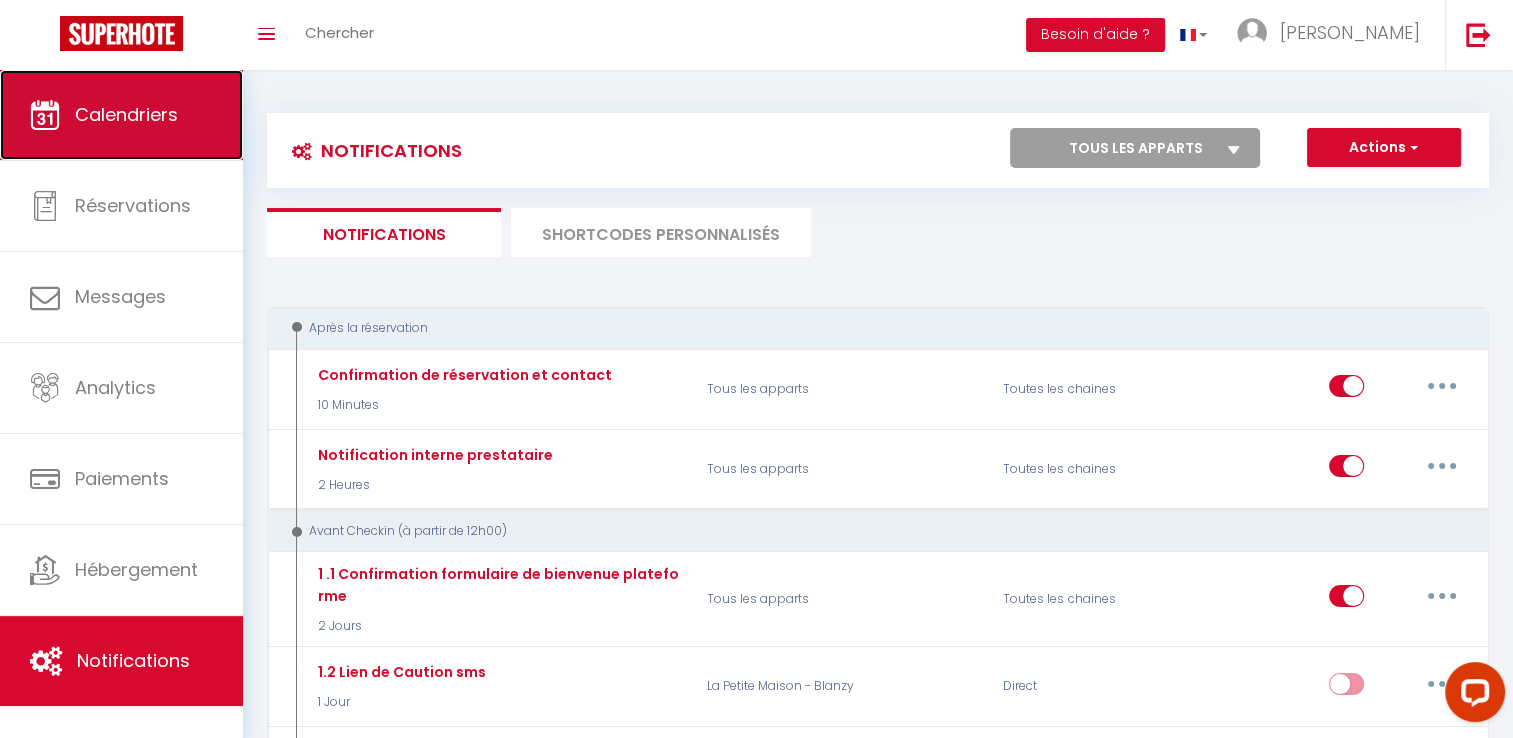click on "Calendriers" at bounding box center [121, 115] 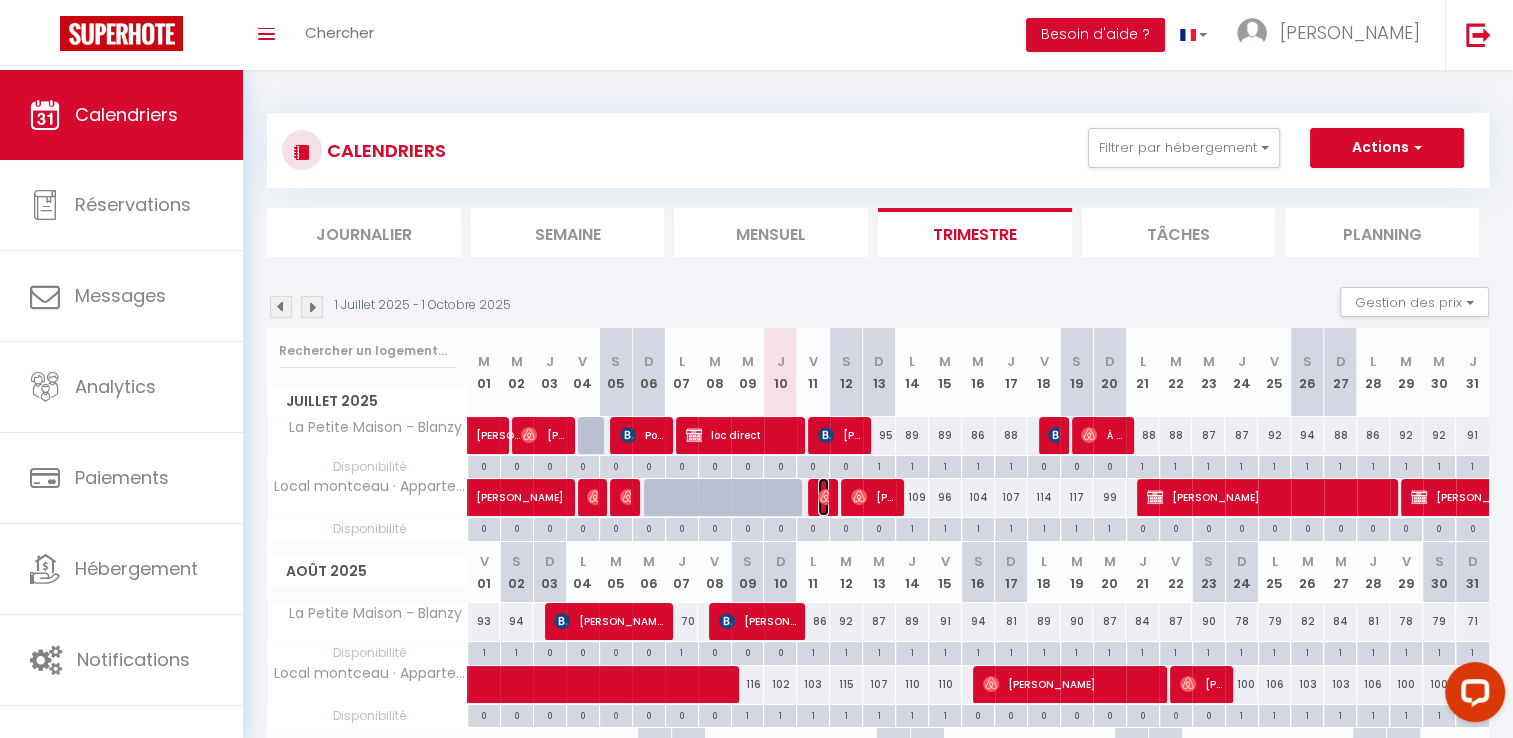 click at bounding box center [826, 497] 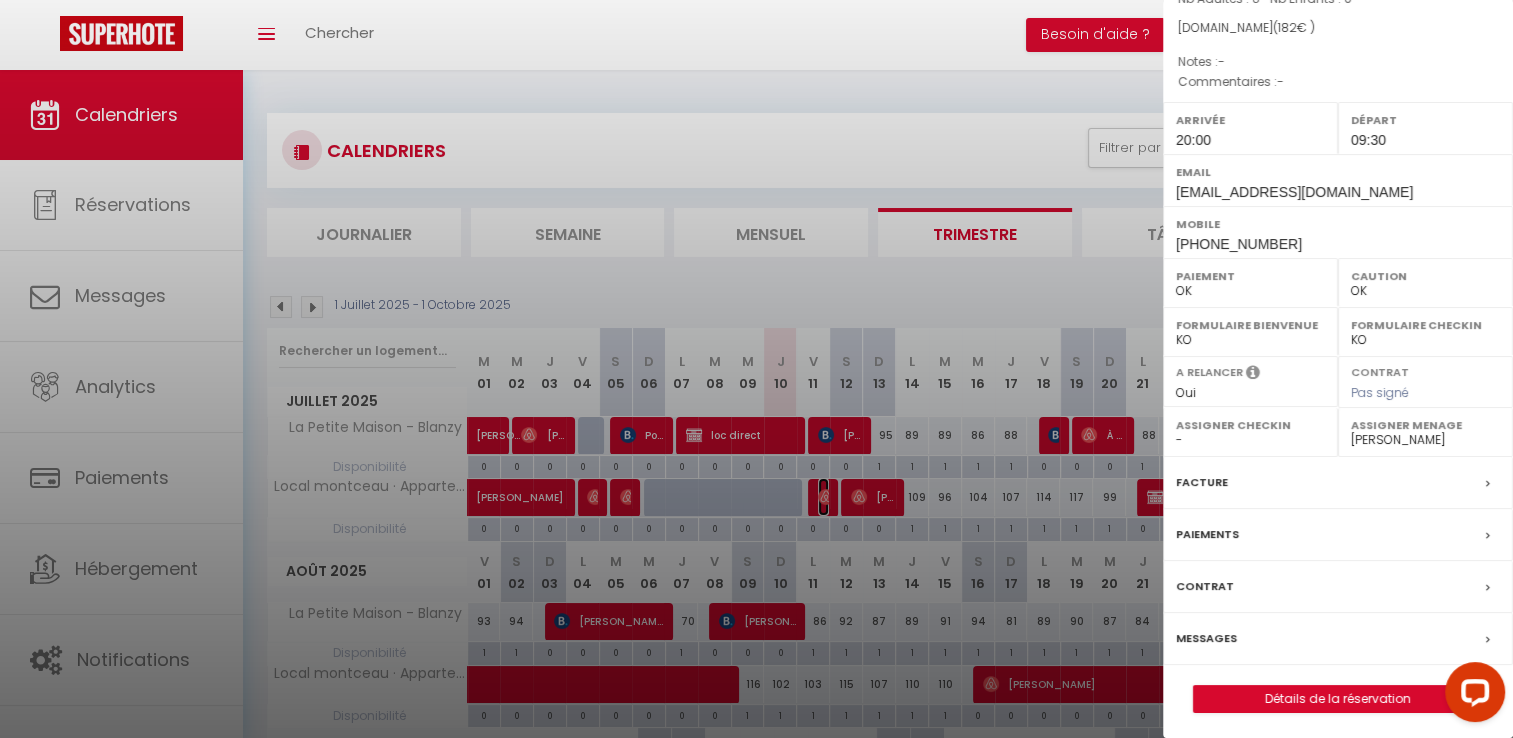 scroll, scrollTop: 210, scrollLeft: 0, axis: vertical 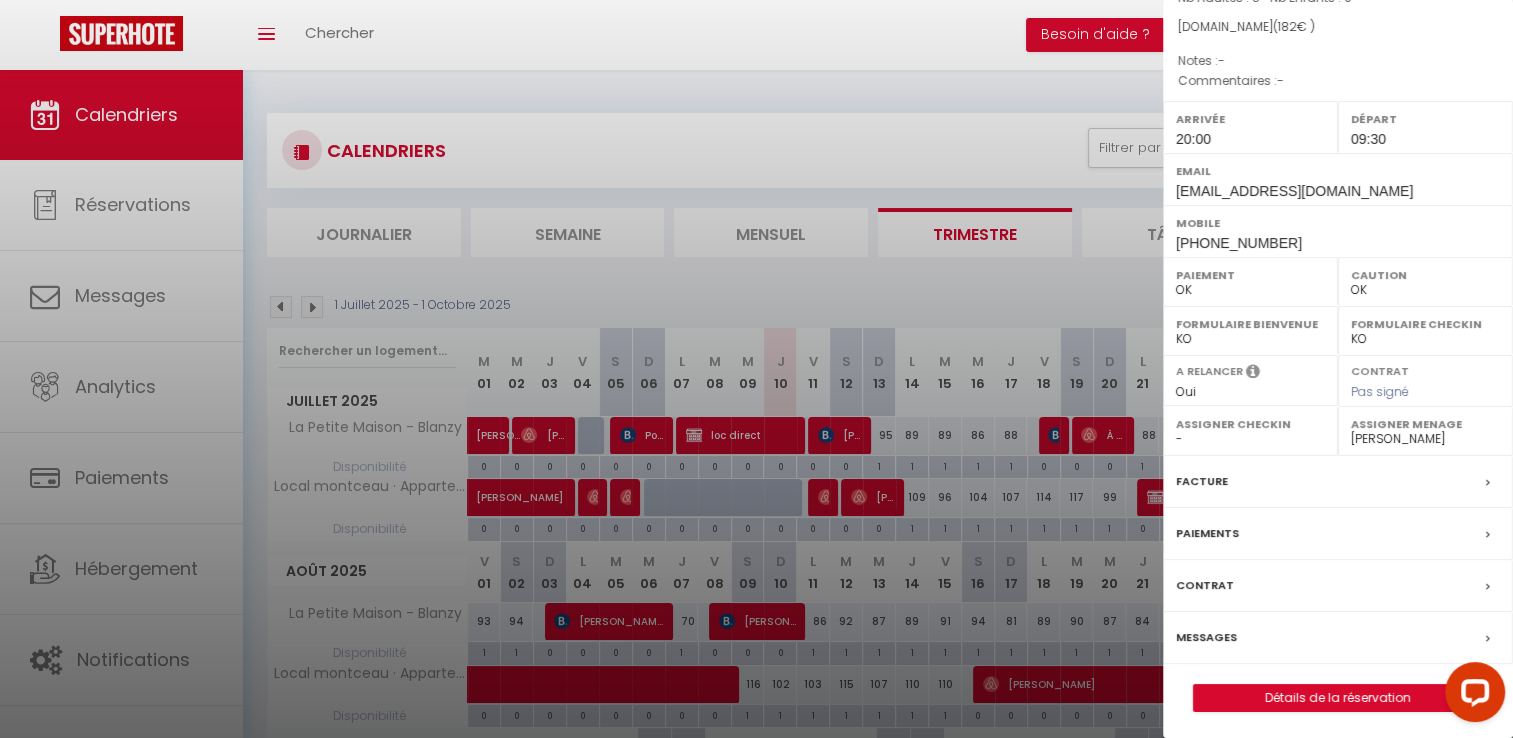 click on "Messages" at bounding box center (1206, 637) 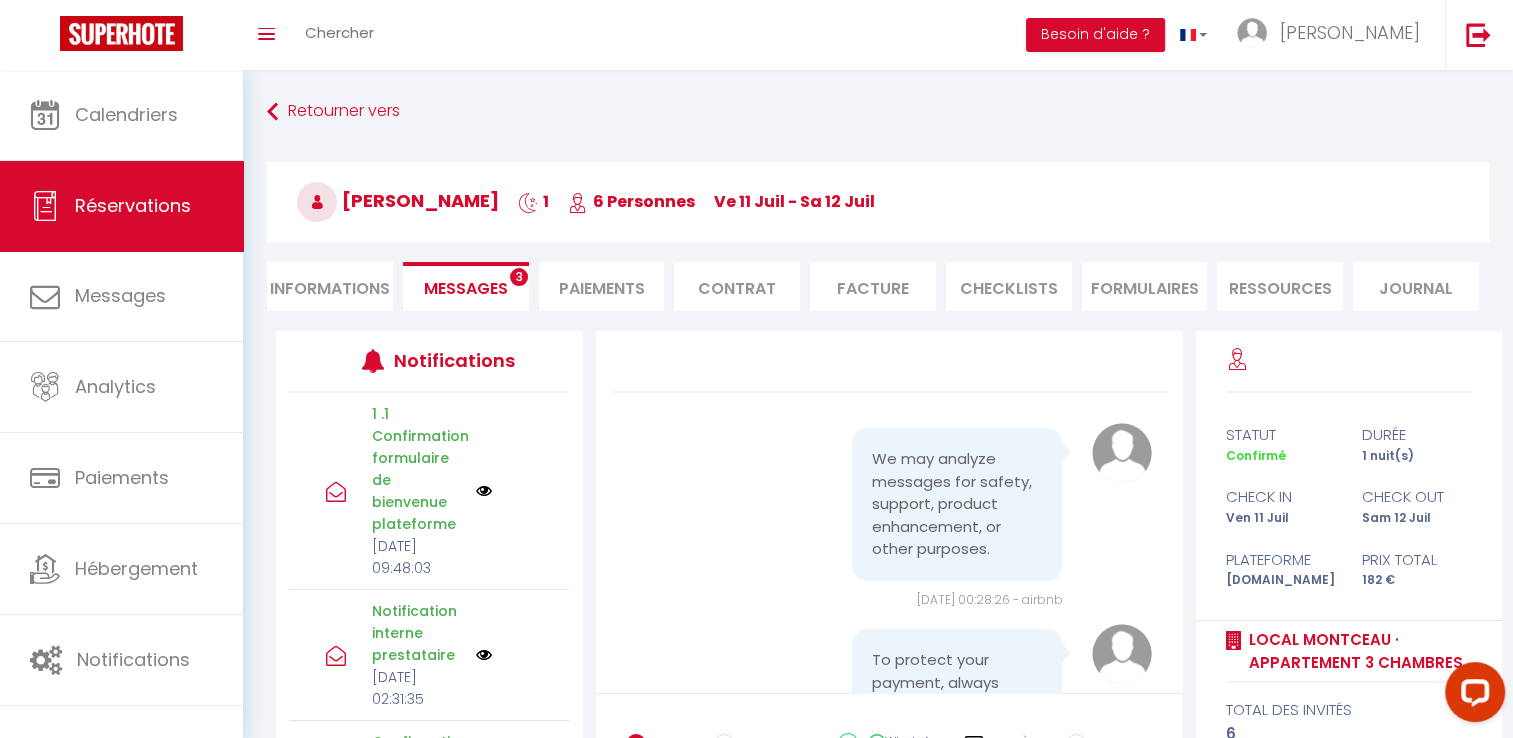 scroll, scrollTop: 2833, scrollLeft: 0, axis: vertical 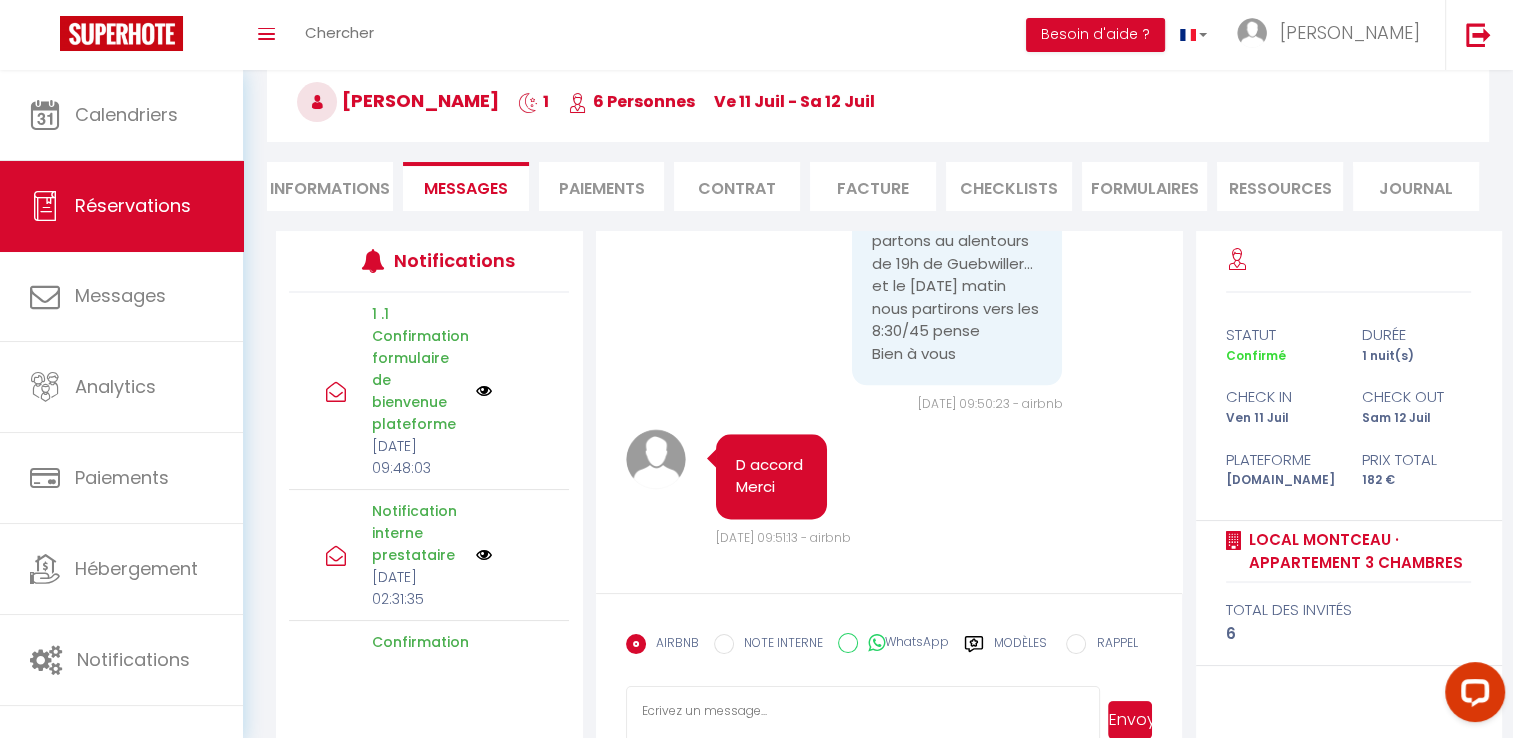 click at bounding box center (484, 391) 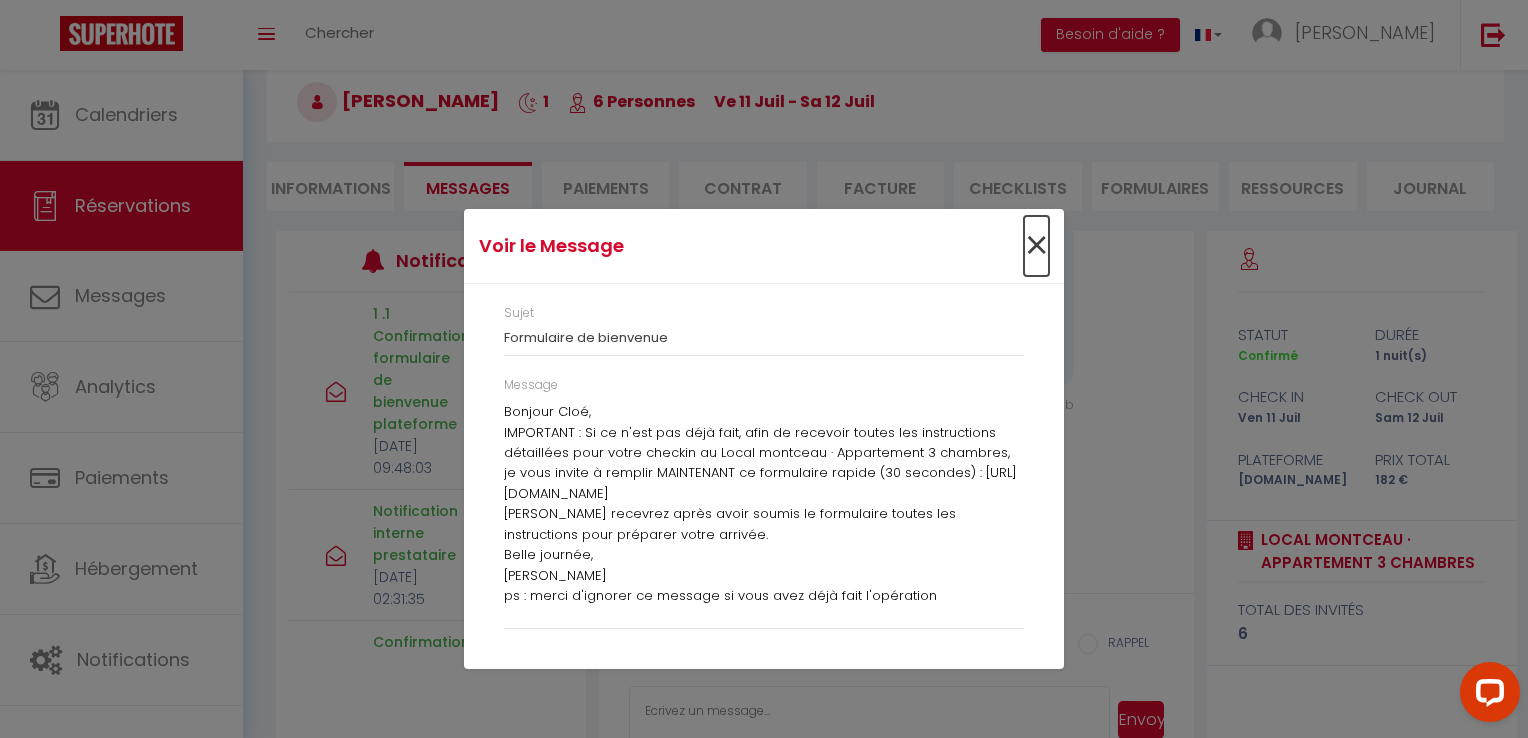 click on "×" at bounding box center (1036, 246) 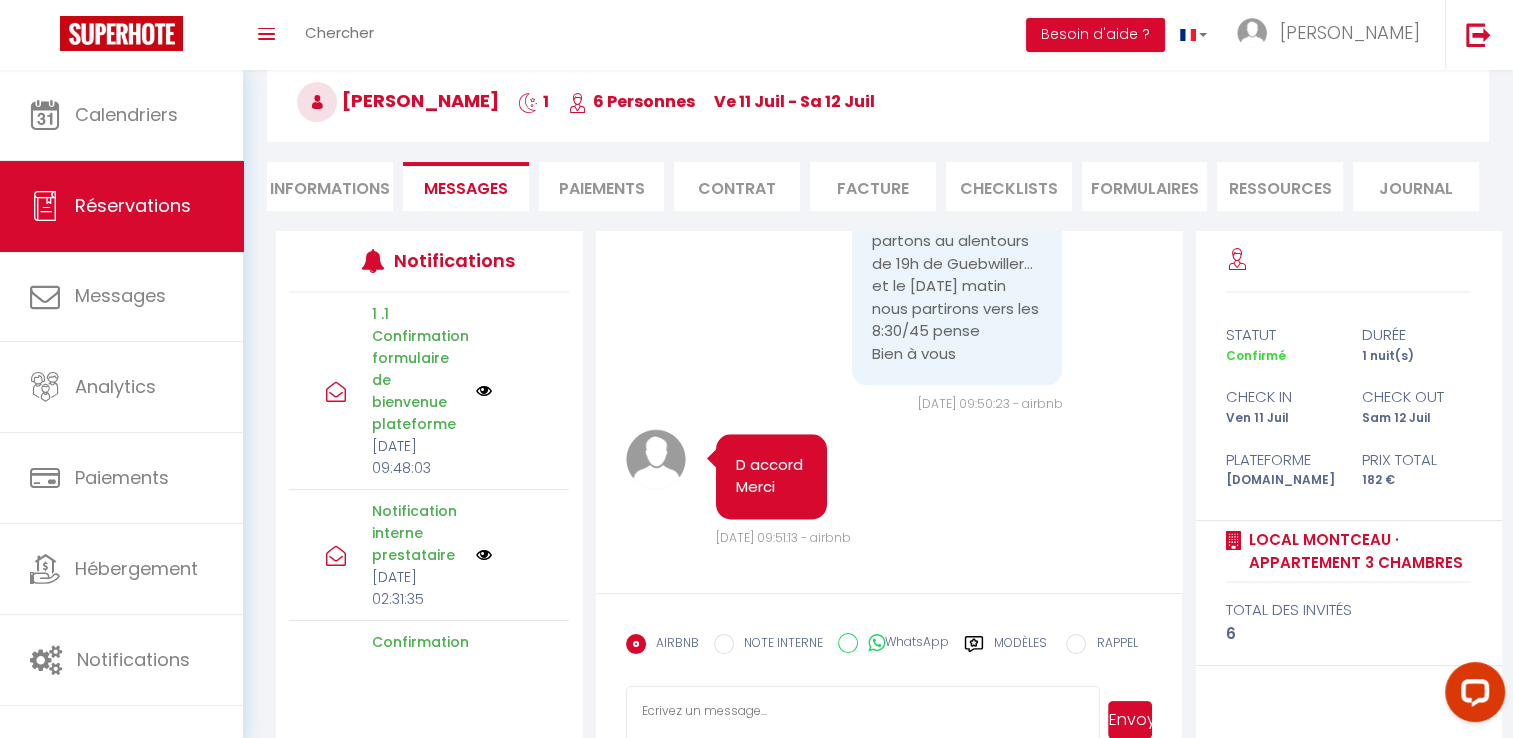 scroll, scrollTop: 2833, scrollLeft: 0, axis: vertical 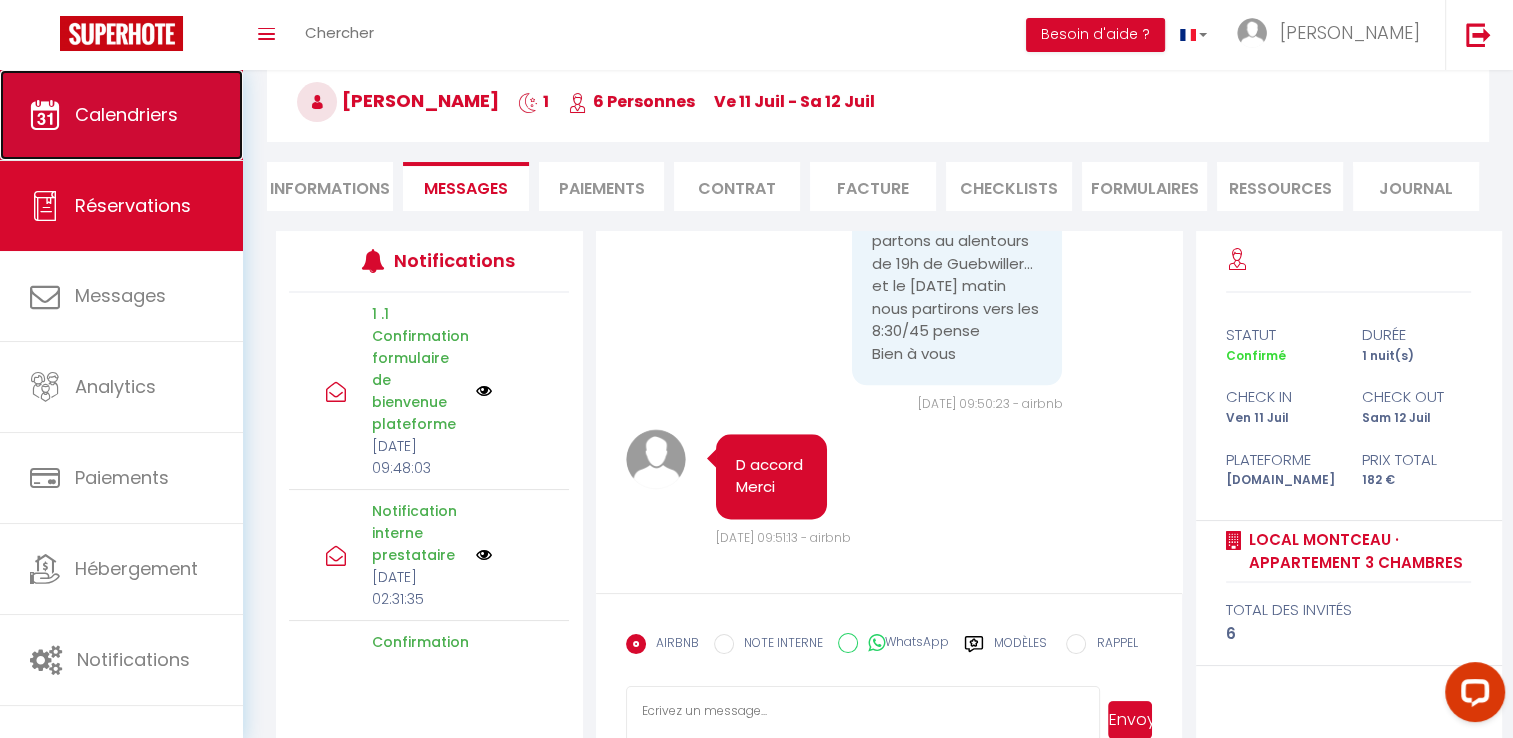 click on "Calendriers" at bounding box center (126, 114) 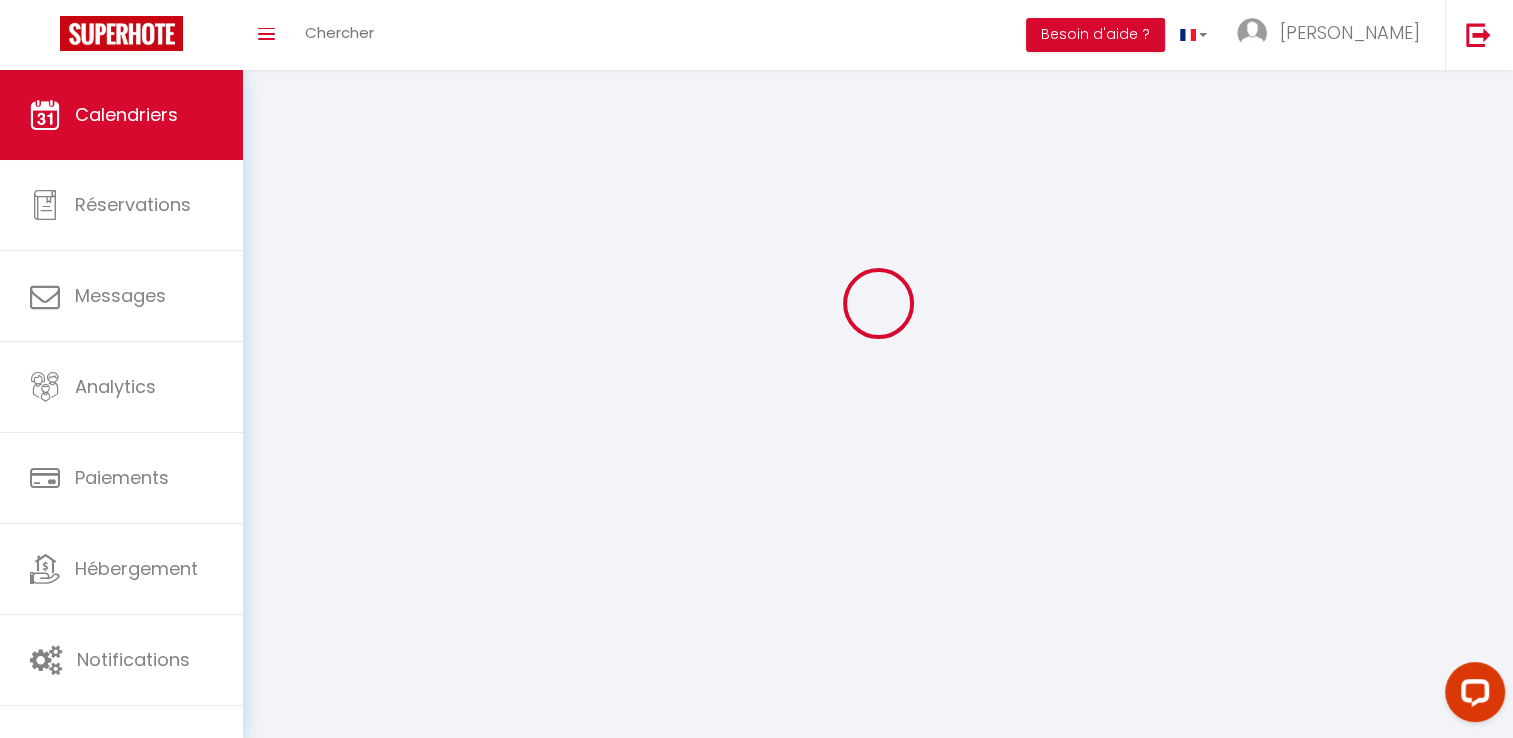 scroll, scrollTop: 0, scrollLeft: 0, axis: both 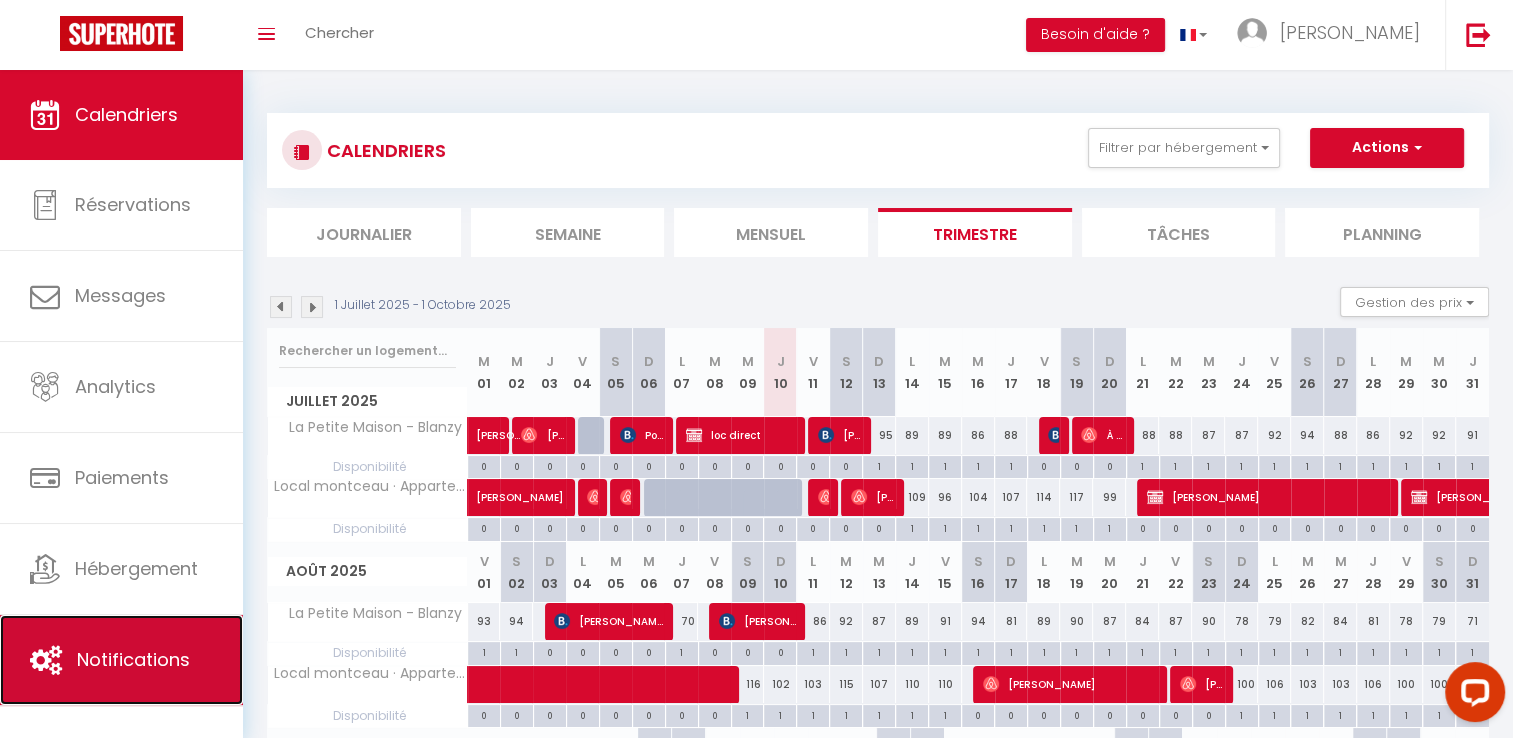 click on "Notifications" at bounding box center [133, 659] 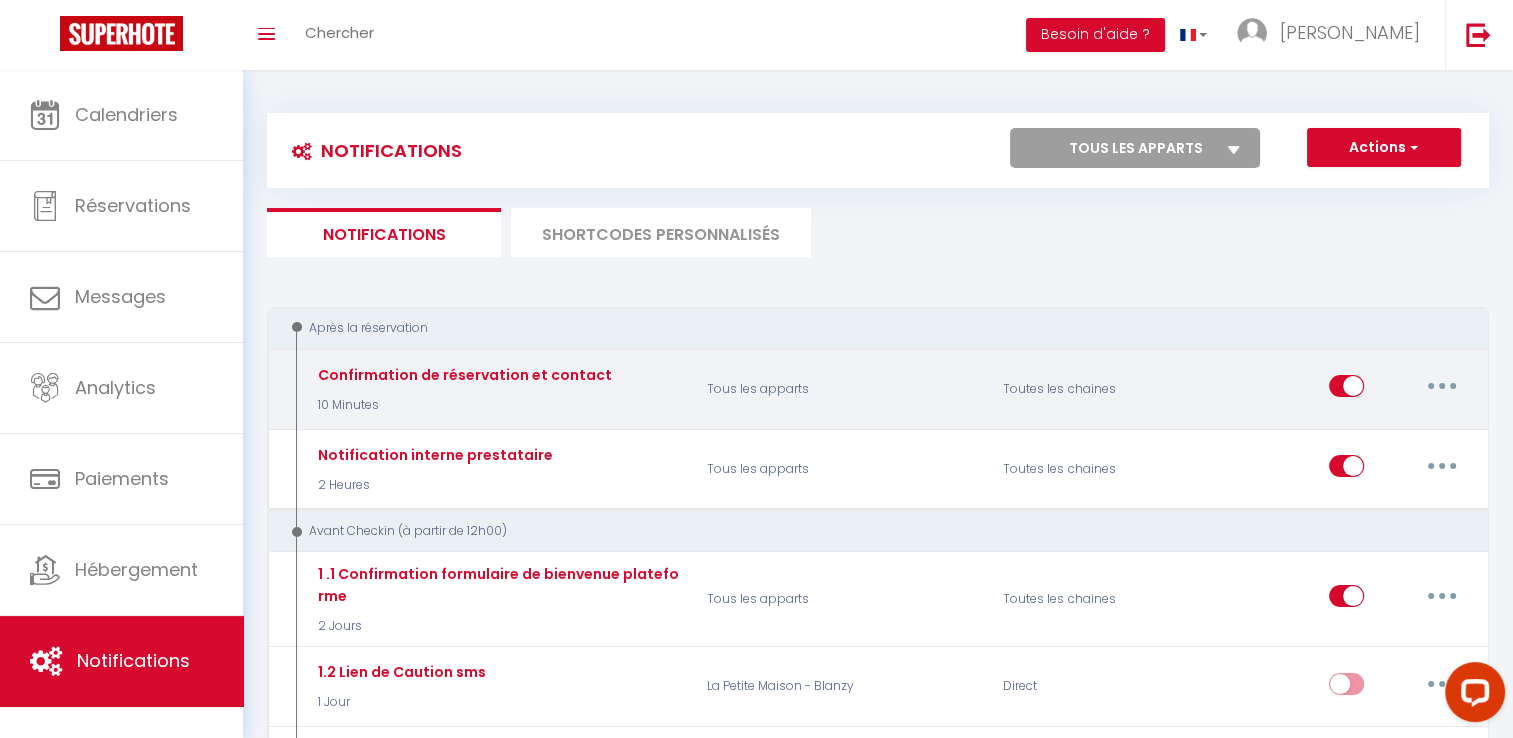 click at bounding box center (1346, 390) 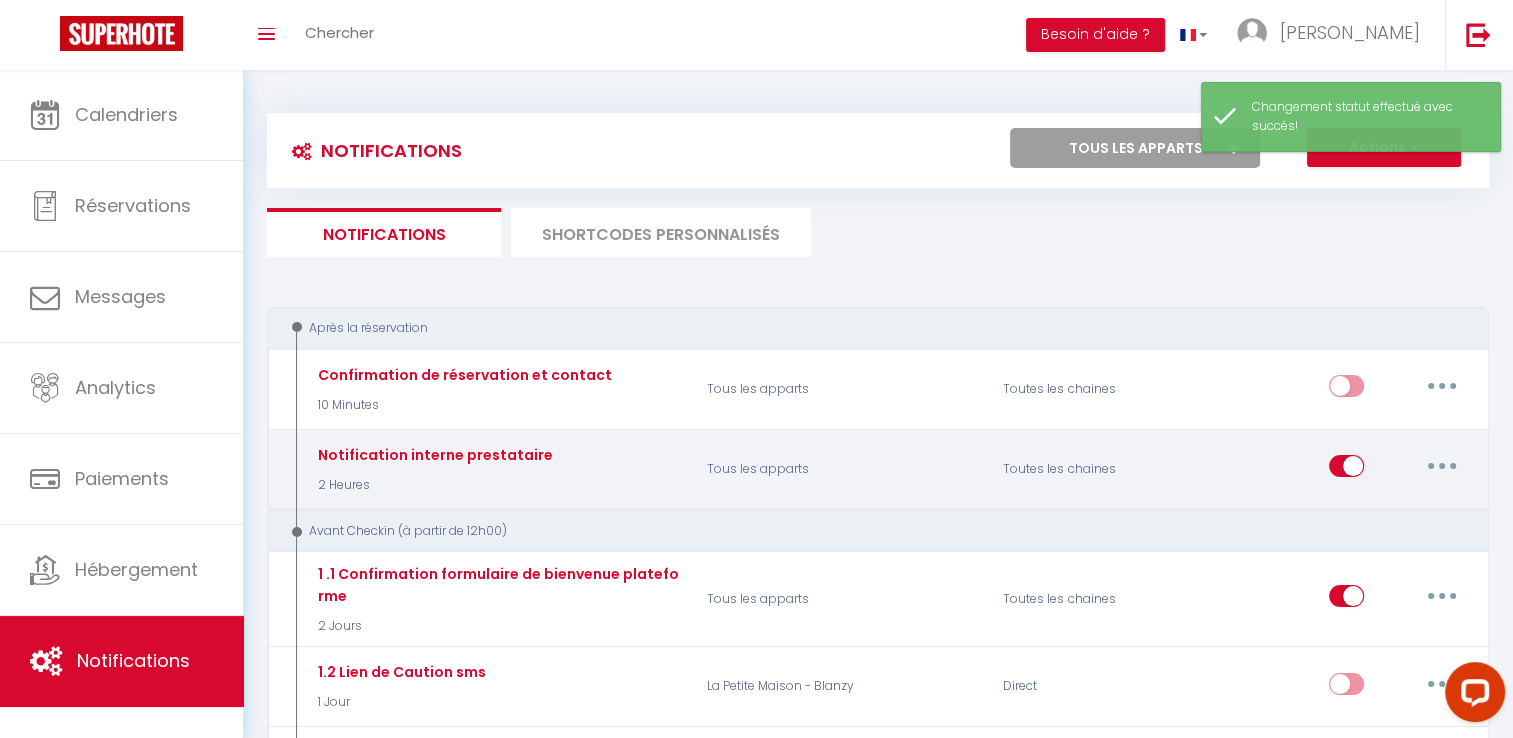 click at bounding box center [1346, 470] 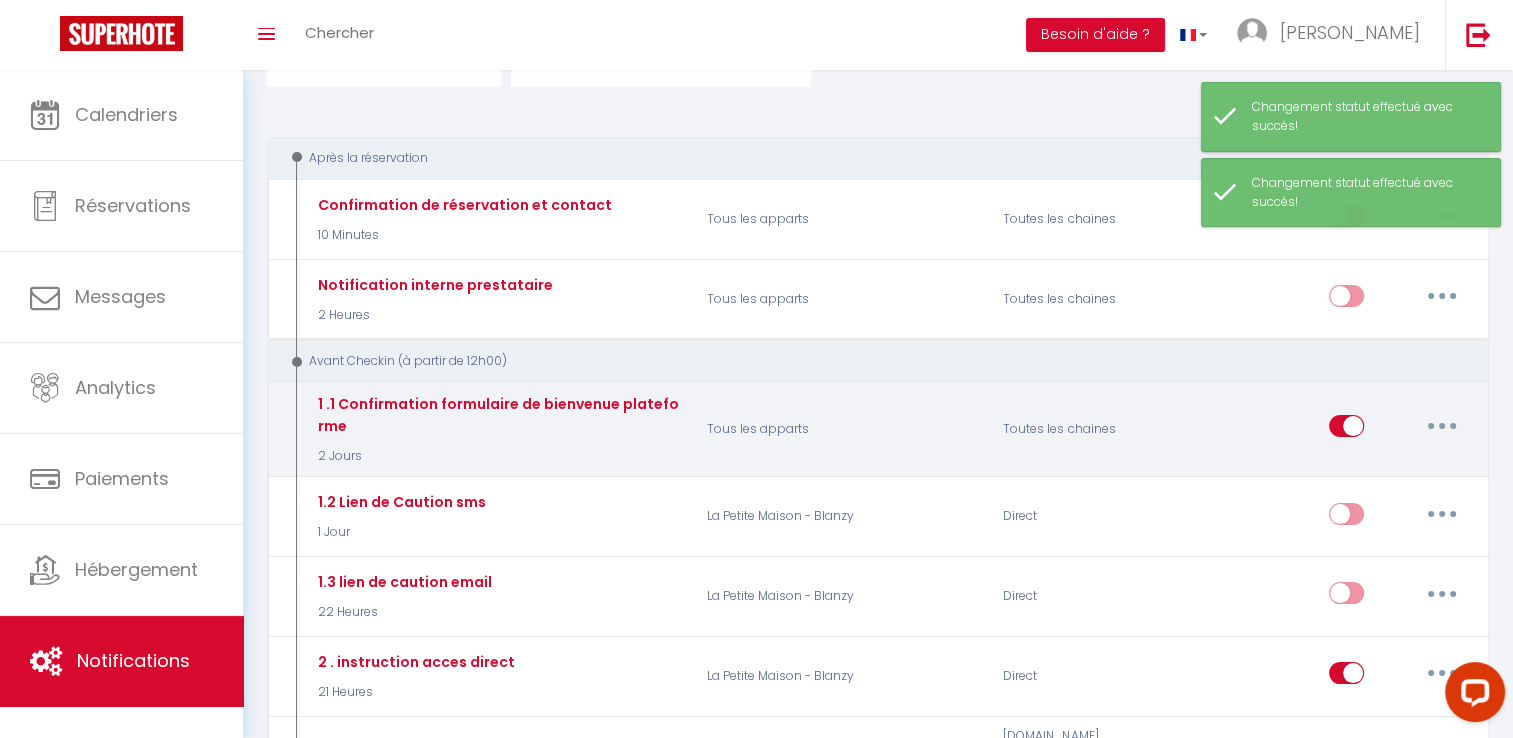 scroll, scrollTop: 200, scrollLeft: 0, axis: vertical 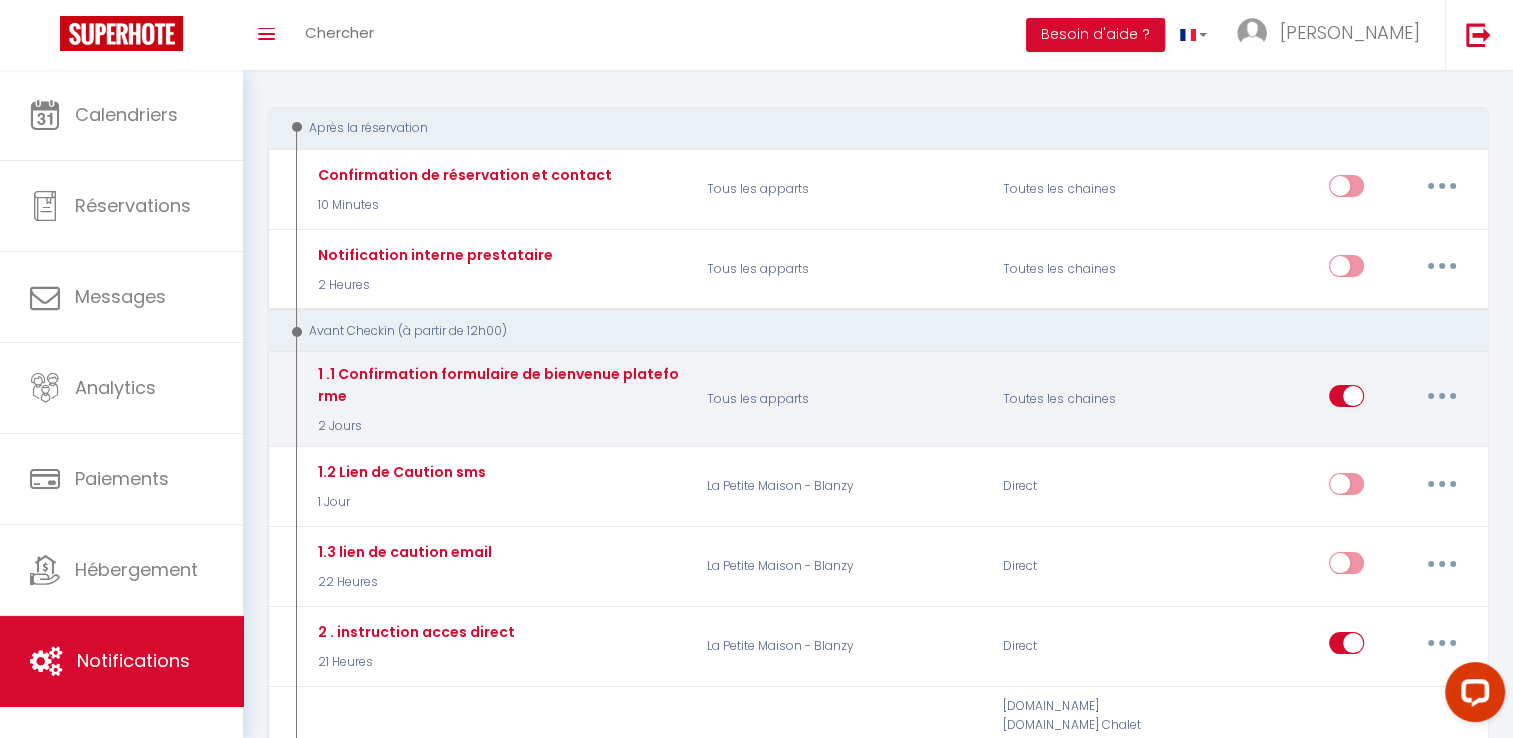 click at bounding box center (1346, 400) 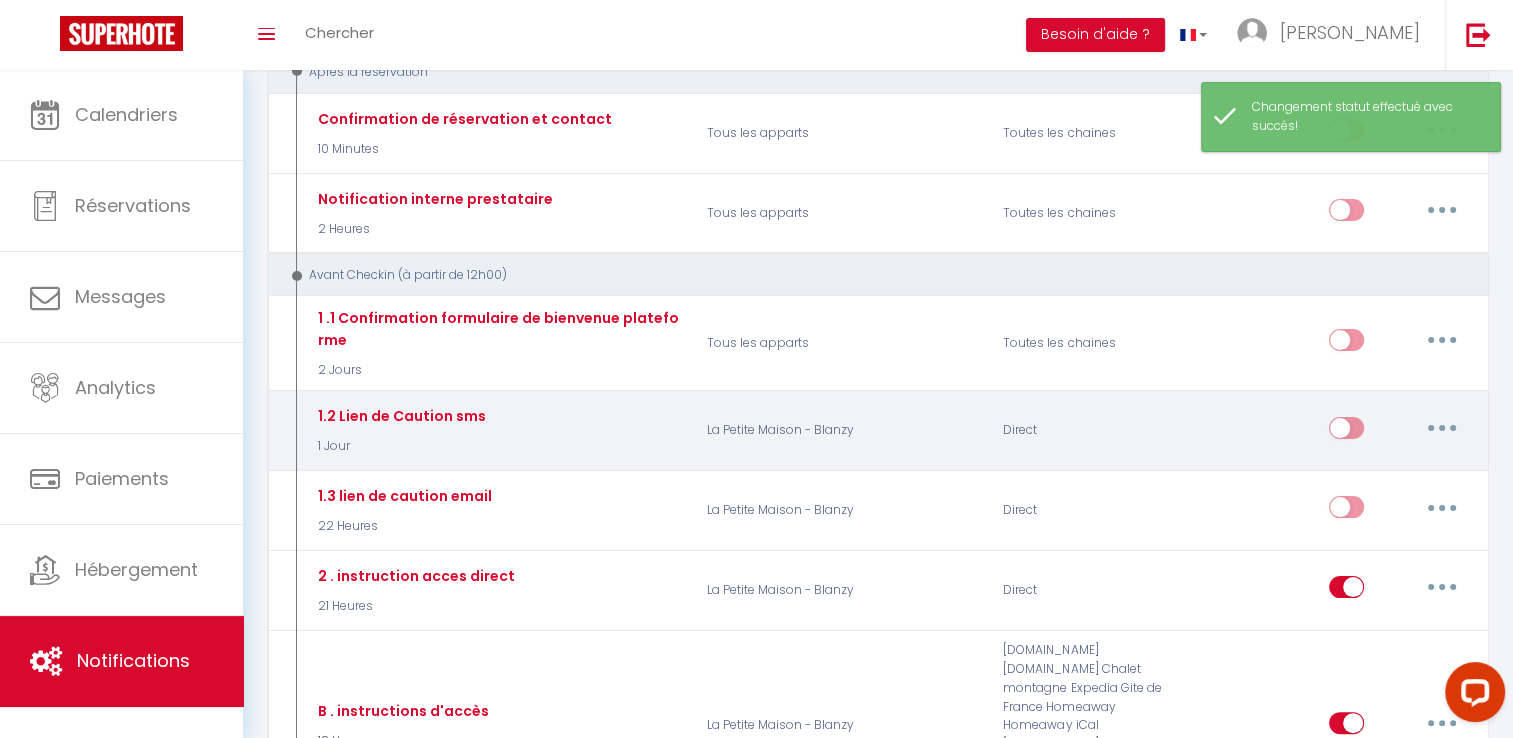 scroll, scrollTop: 300, scrollLeft: 0, axis: vertical 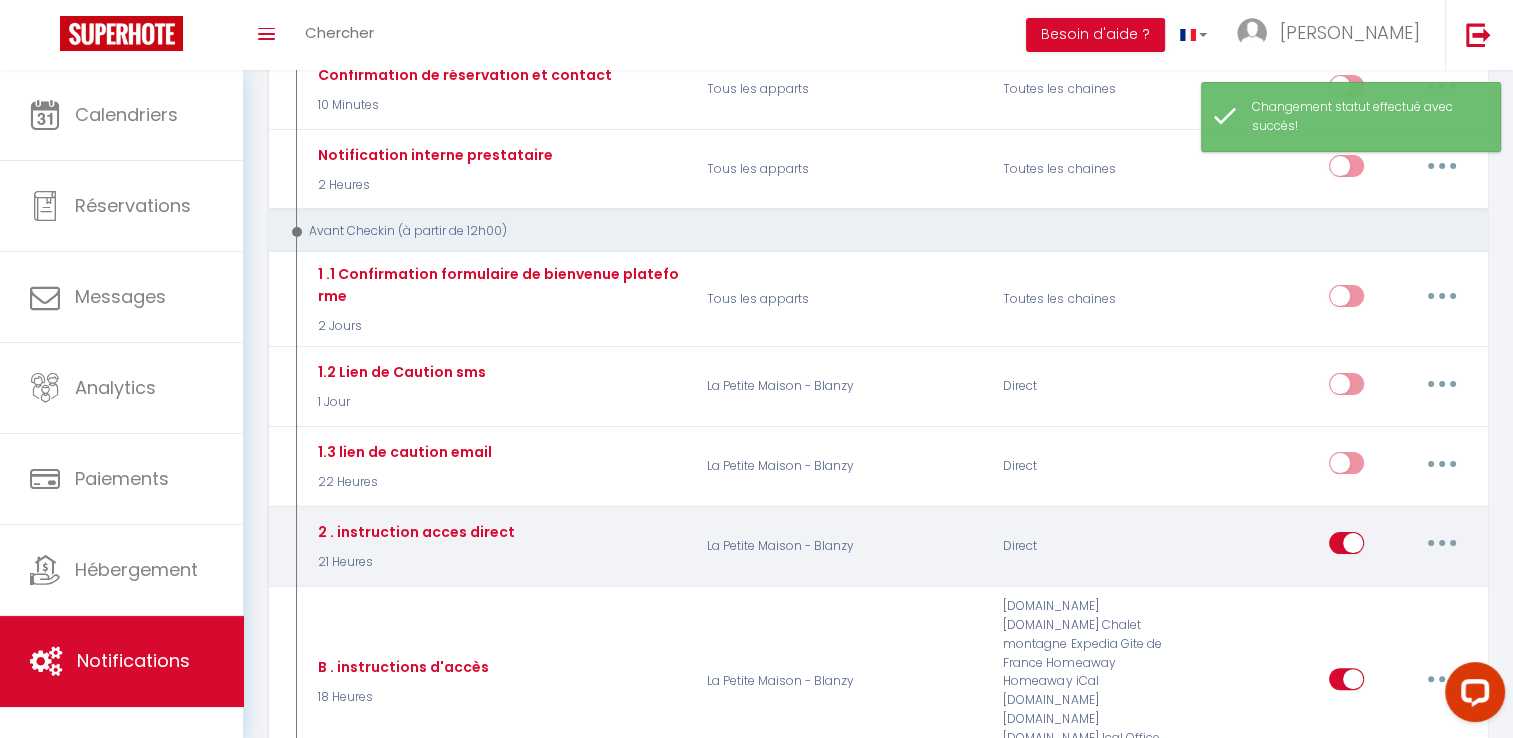 click at bounding box center [1346, 547] 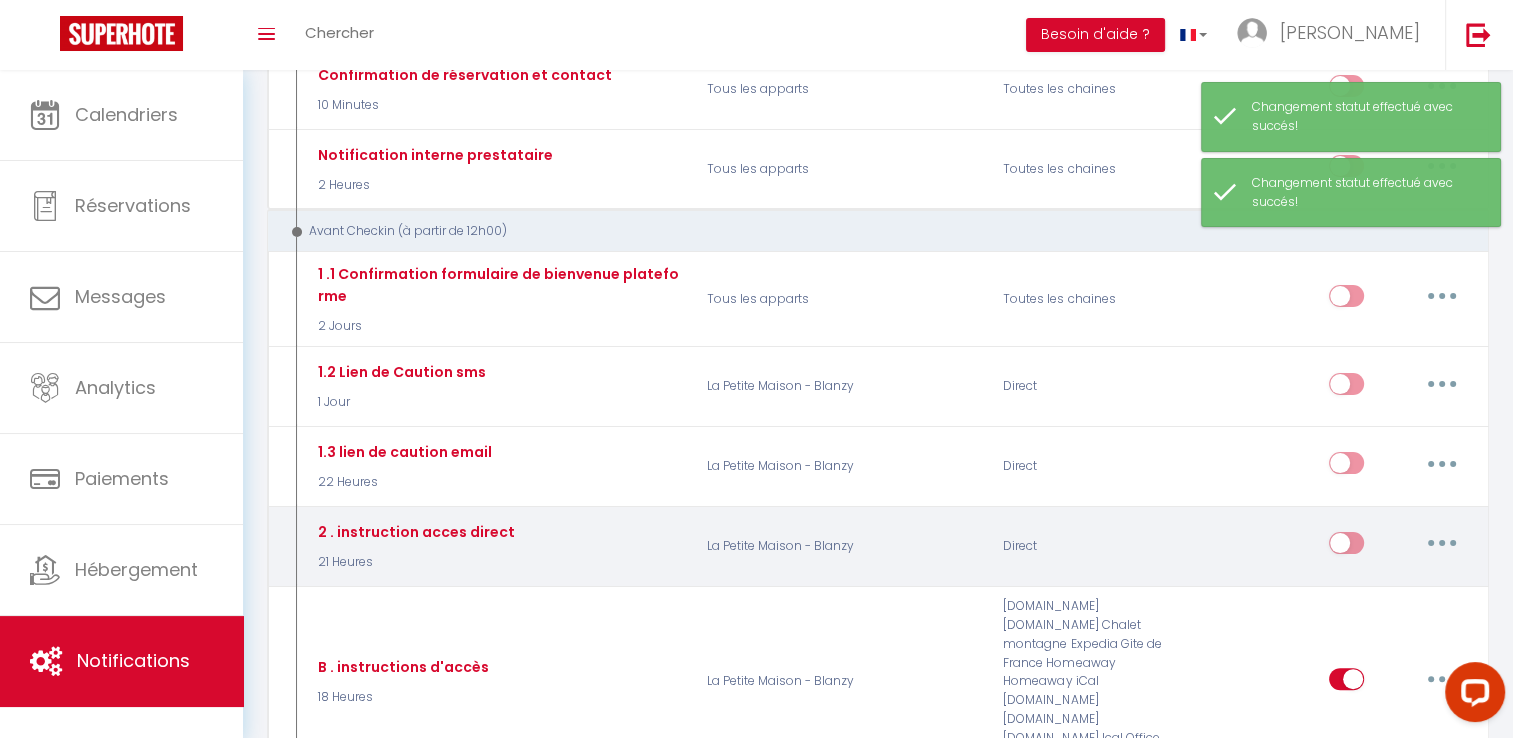 scroll, scrollTop: 600, scrollLeft: 0, axis: vertical 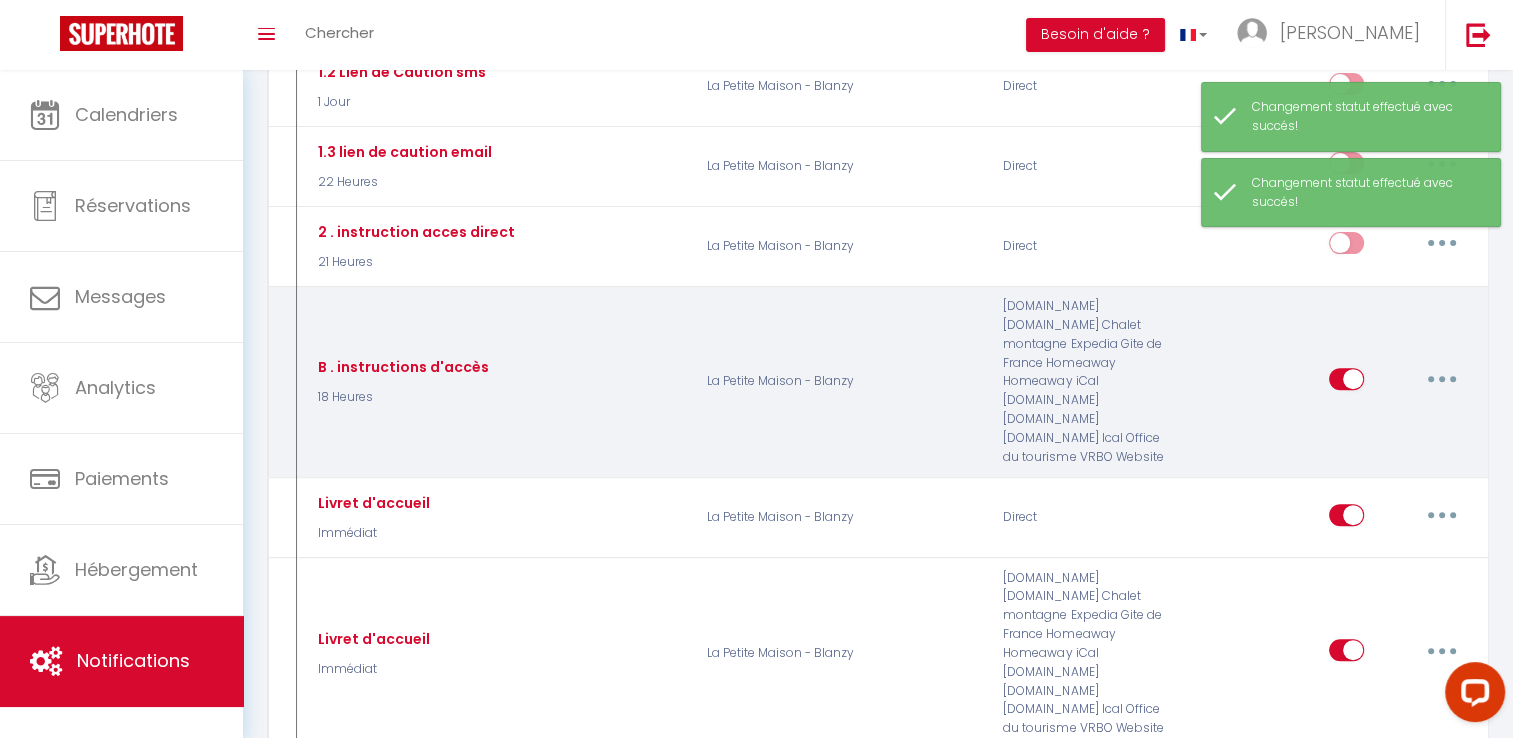 click at bounding box center [1346, 383] 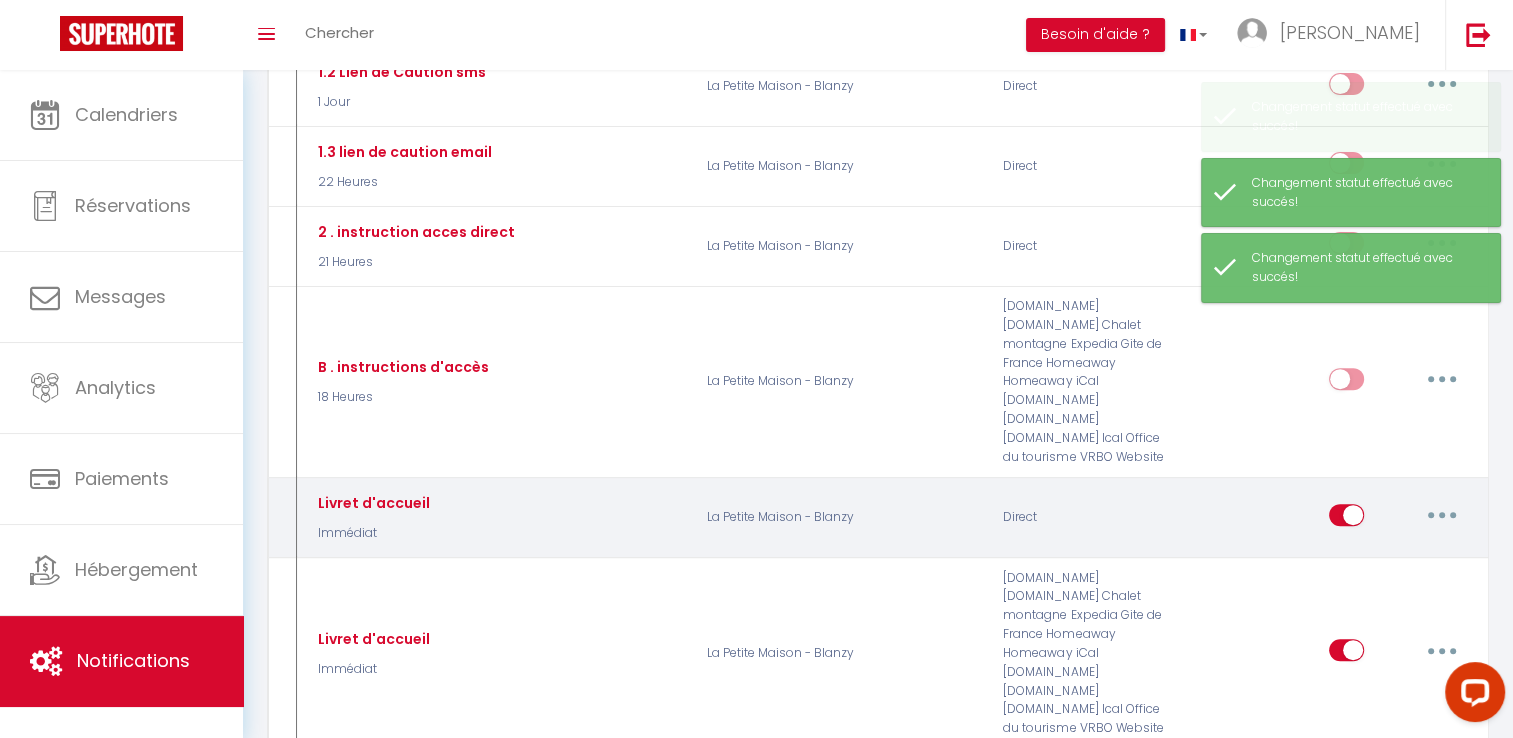 click at bounding box center [1346, 519] 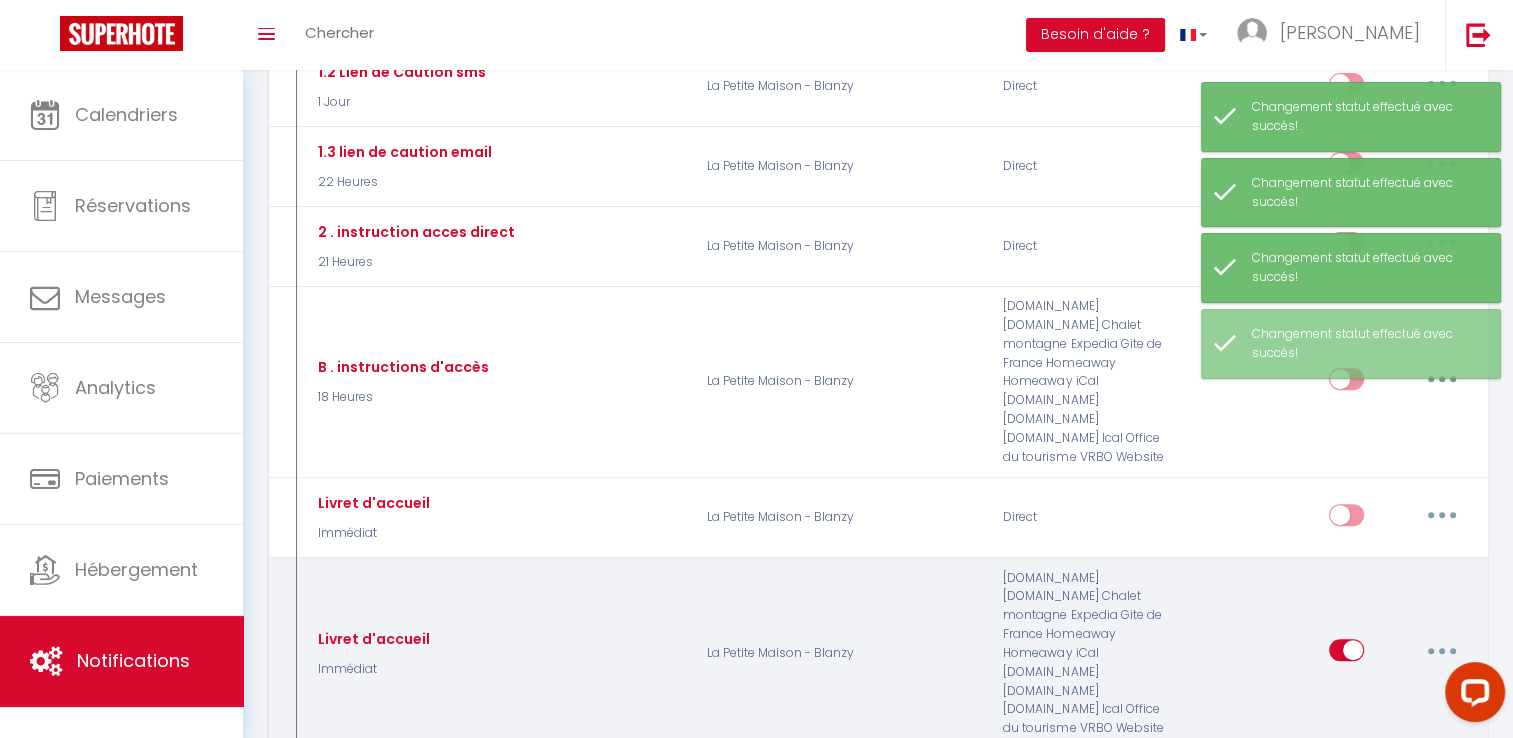 click at bounding box center (1346, 654) 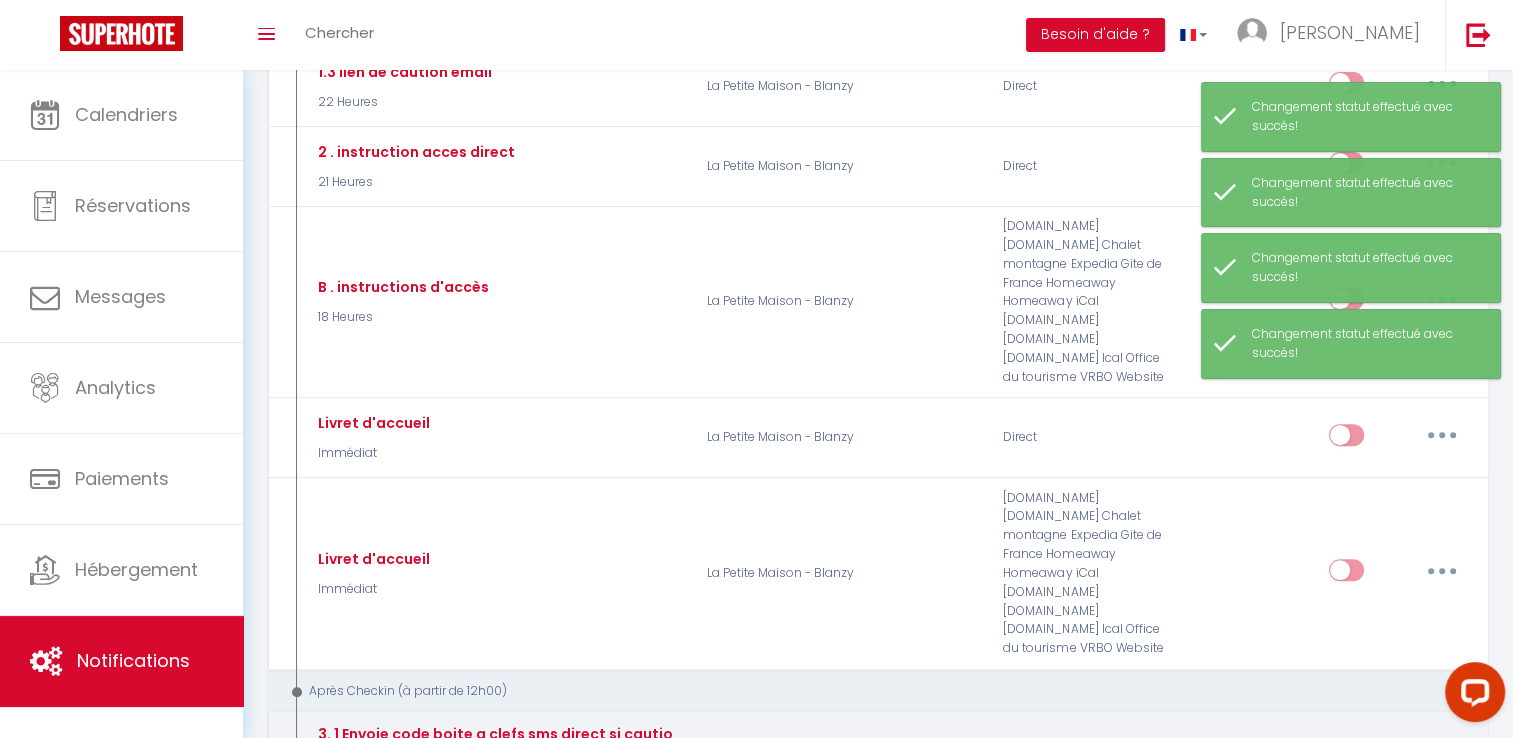 scroll, scrollTop: 800, scrollLeft: 0, axis: vertical 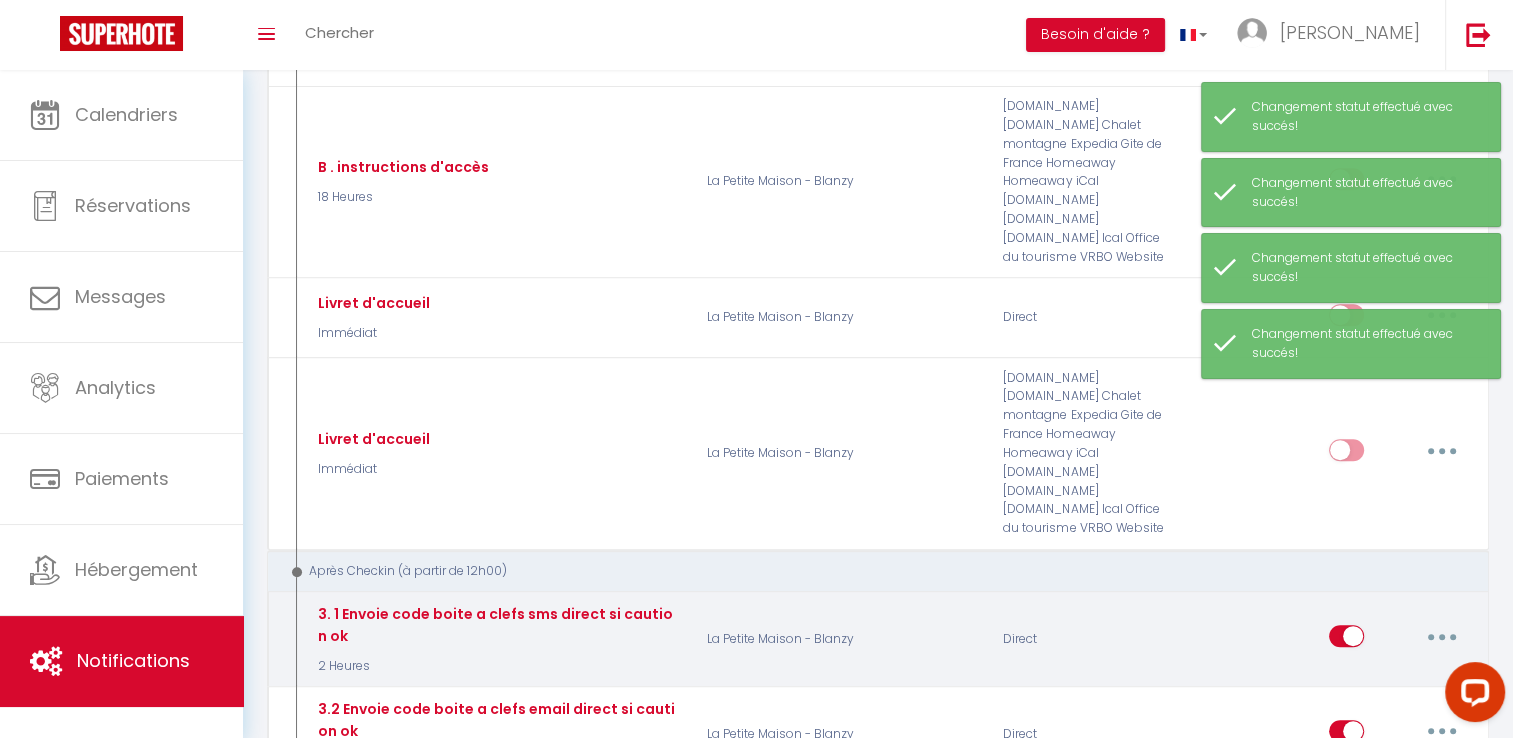 click at bounding box center (1346, 640) 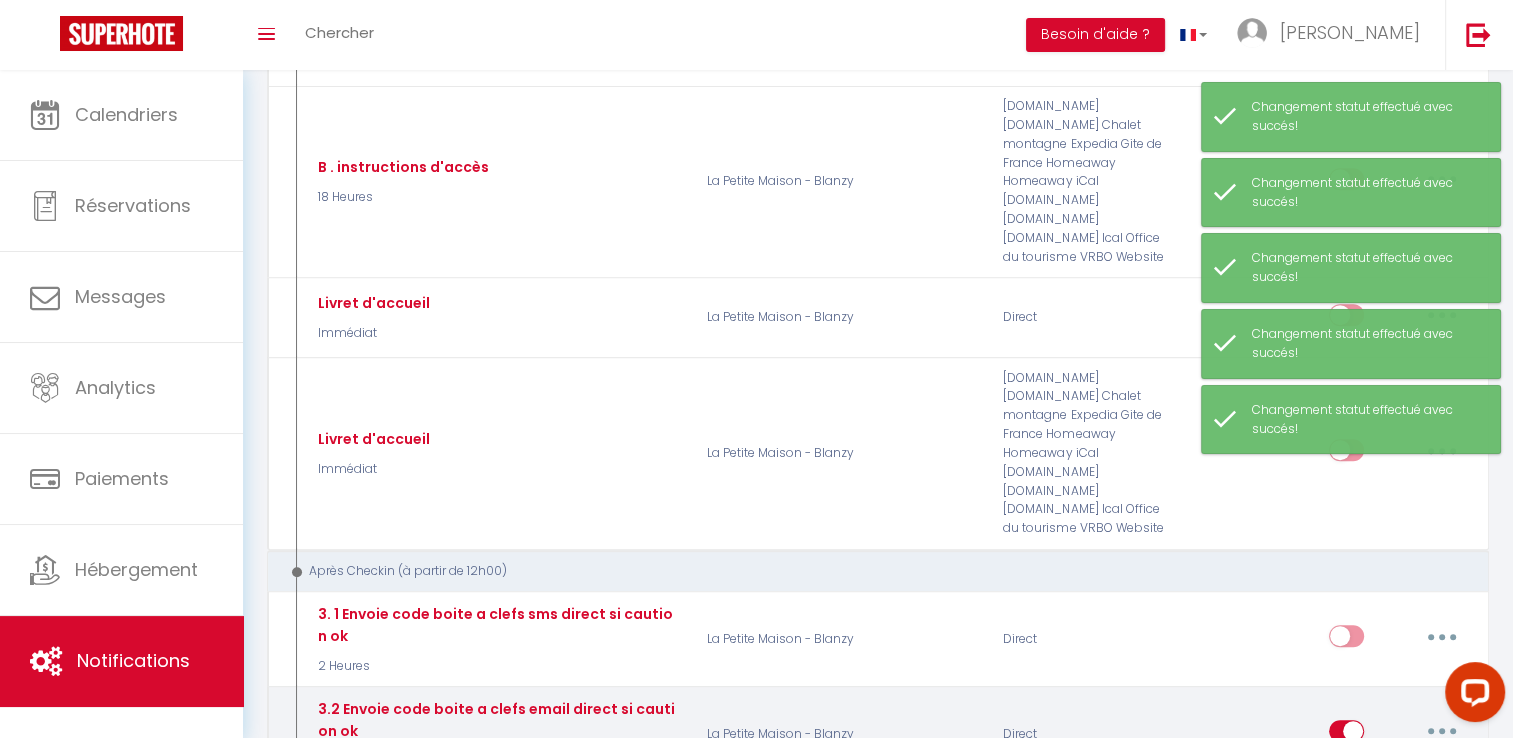 click at bounding box center (1346, 735) 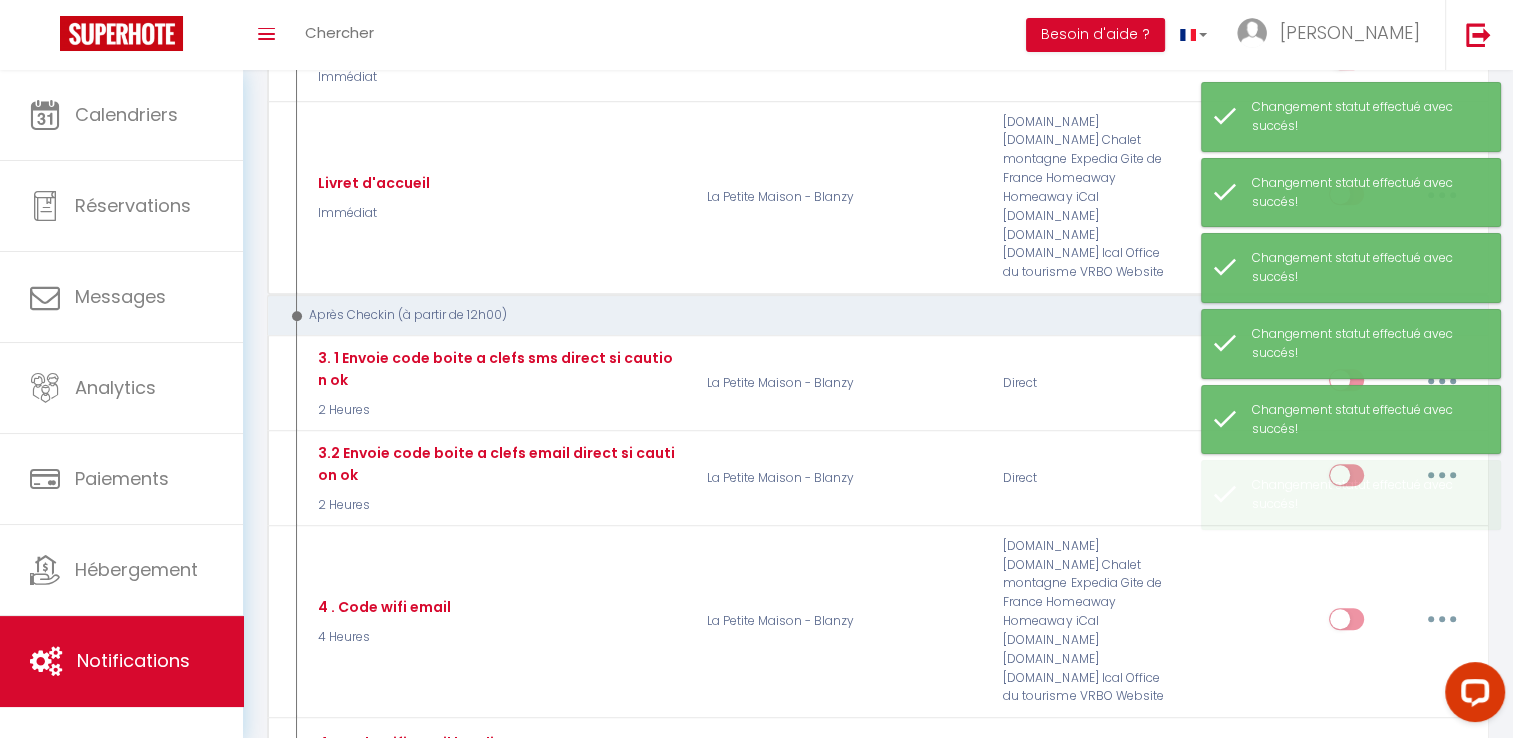scroll, scrollTop: 1200, scrollLeft: 0, axis: vertical 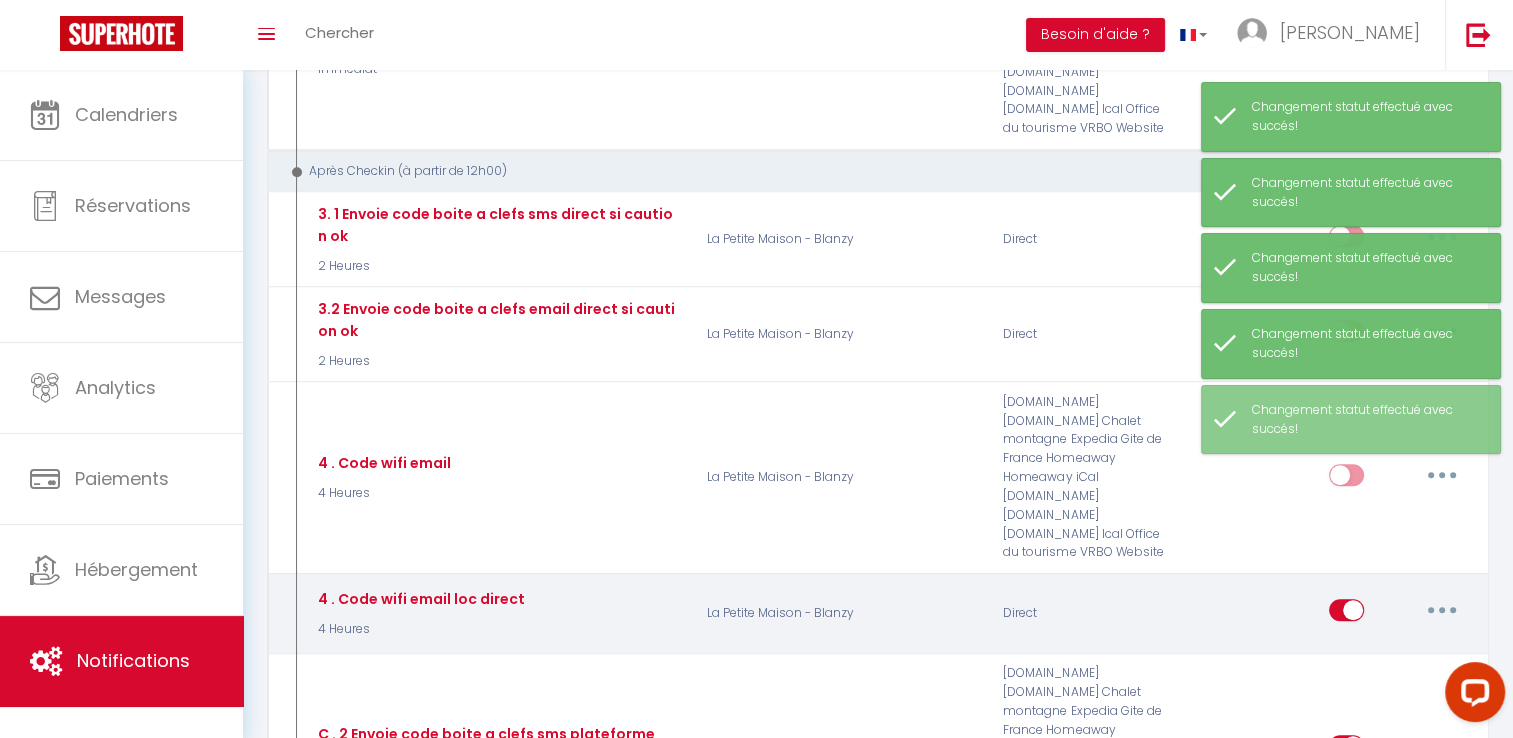 click at bounding box center (1346, 614) 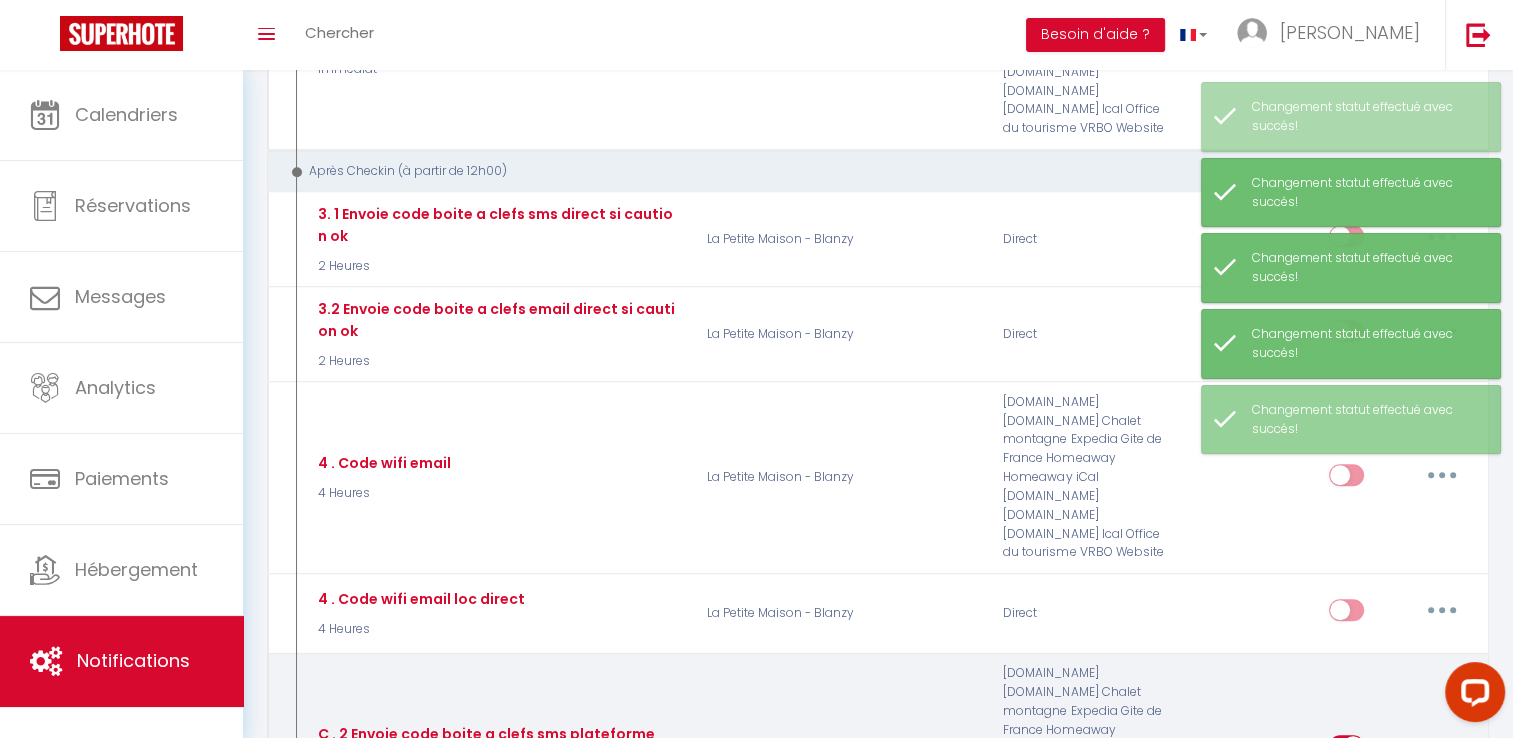 click at bounding box center [1346, 750] 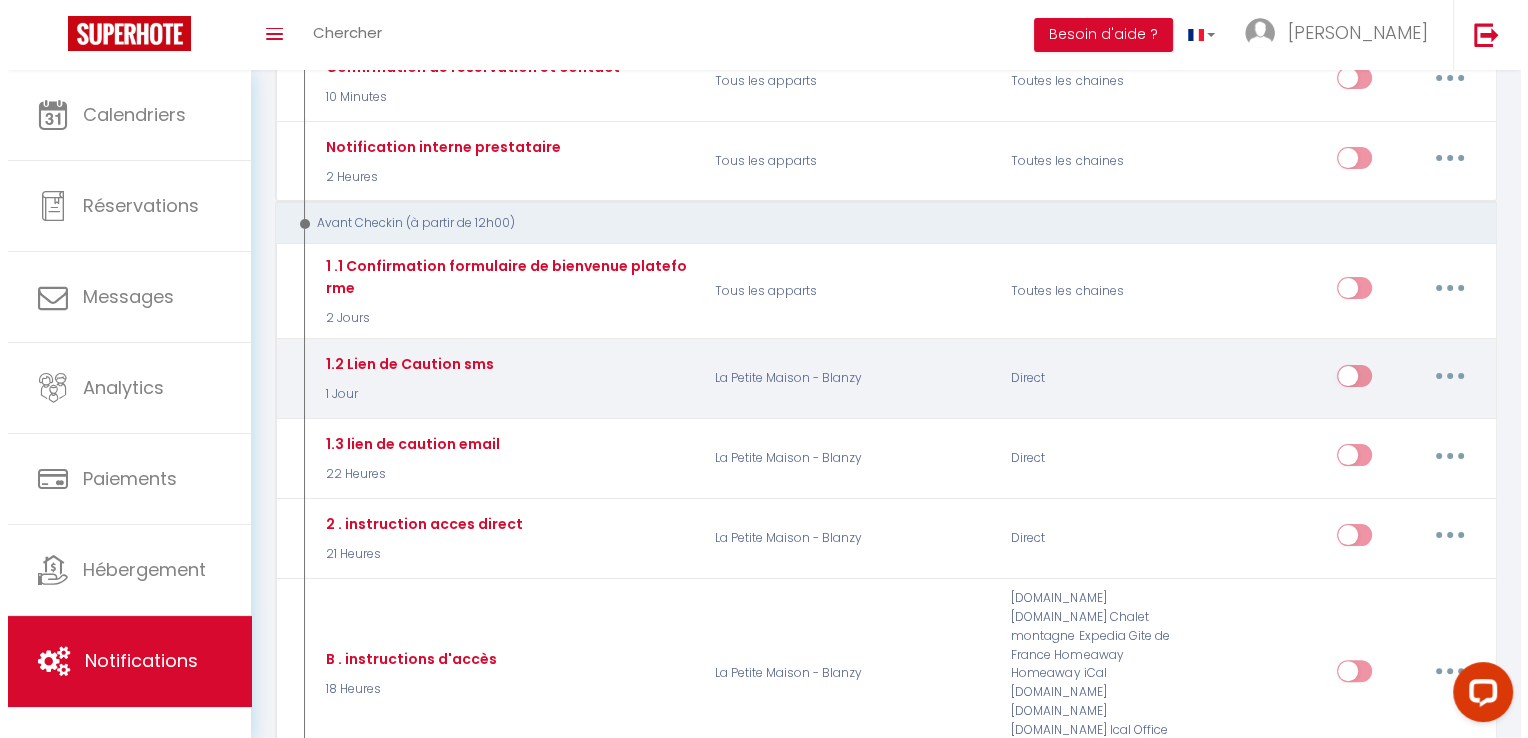 scroll, scrollTop: 100, scrollLeft: 0, axis: vertical 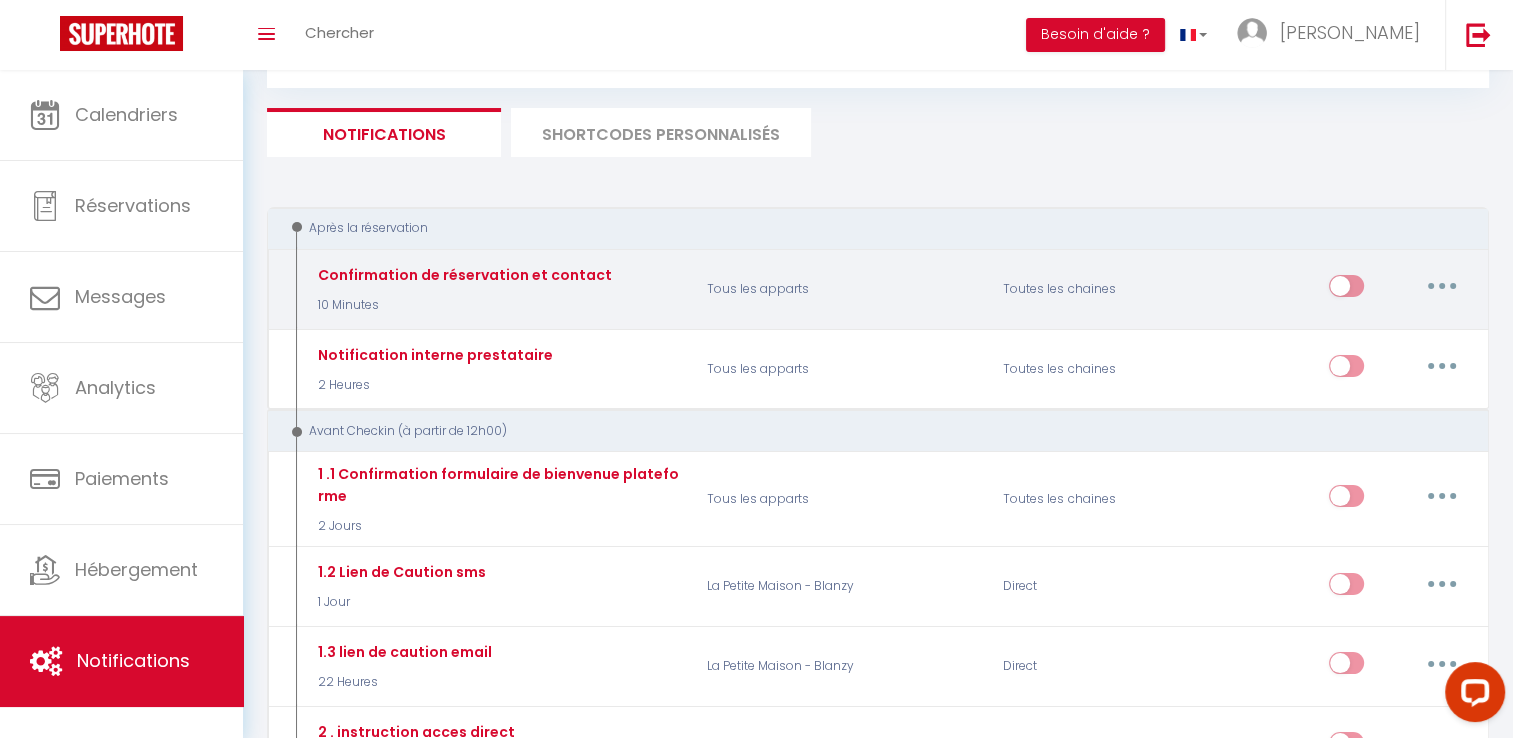click at bounding box center (1442, 286) 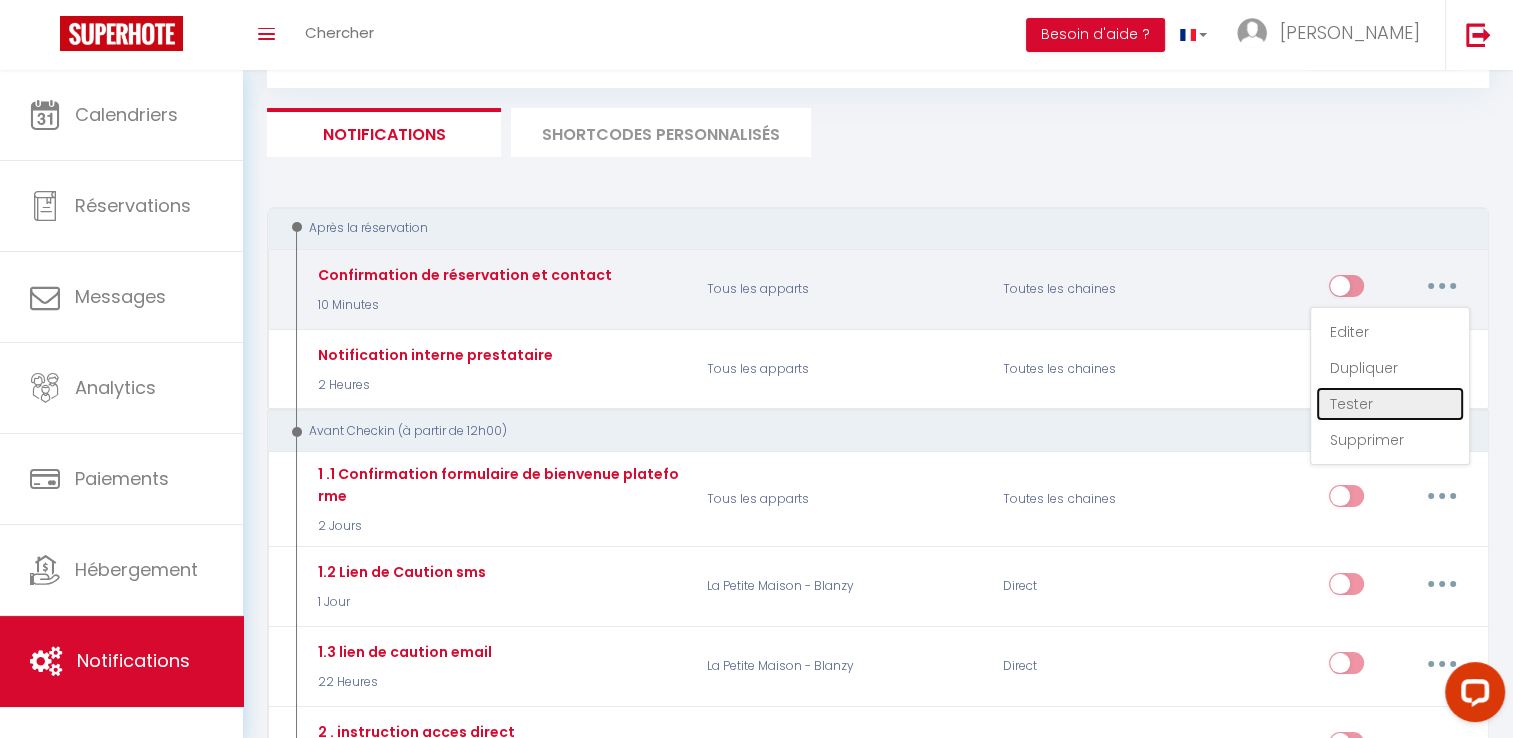 click on "Tester" at bounding box center (1390, 404) 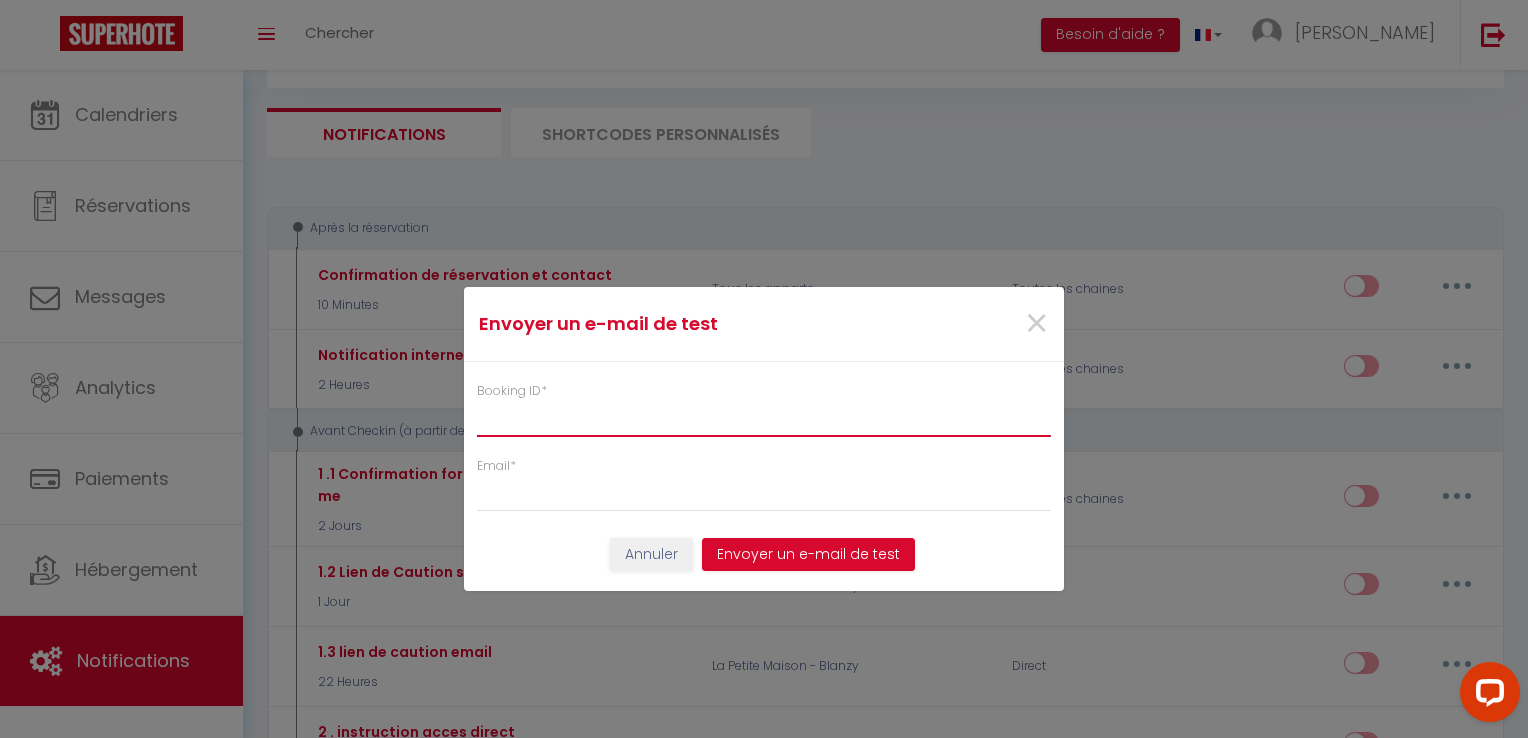 click on "Booking ID
*" at bounding box center (764, 419) 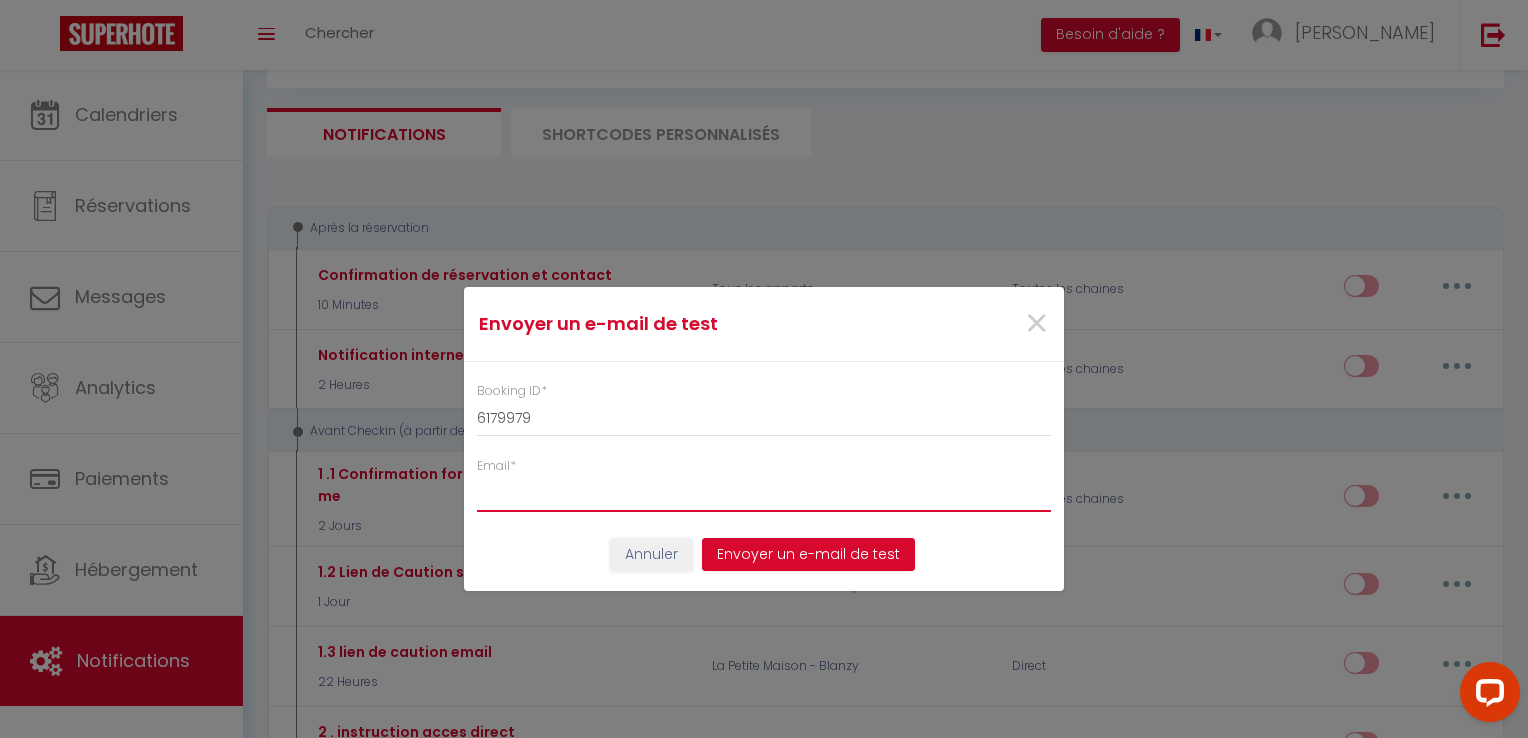 click on "Email
*" at bounding box center [764, 494] 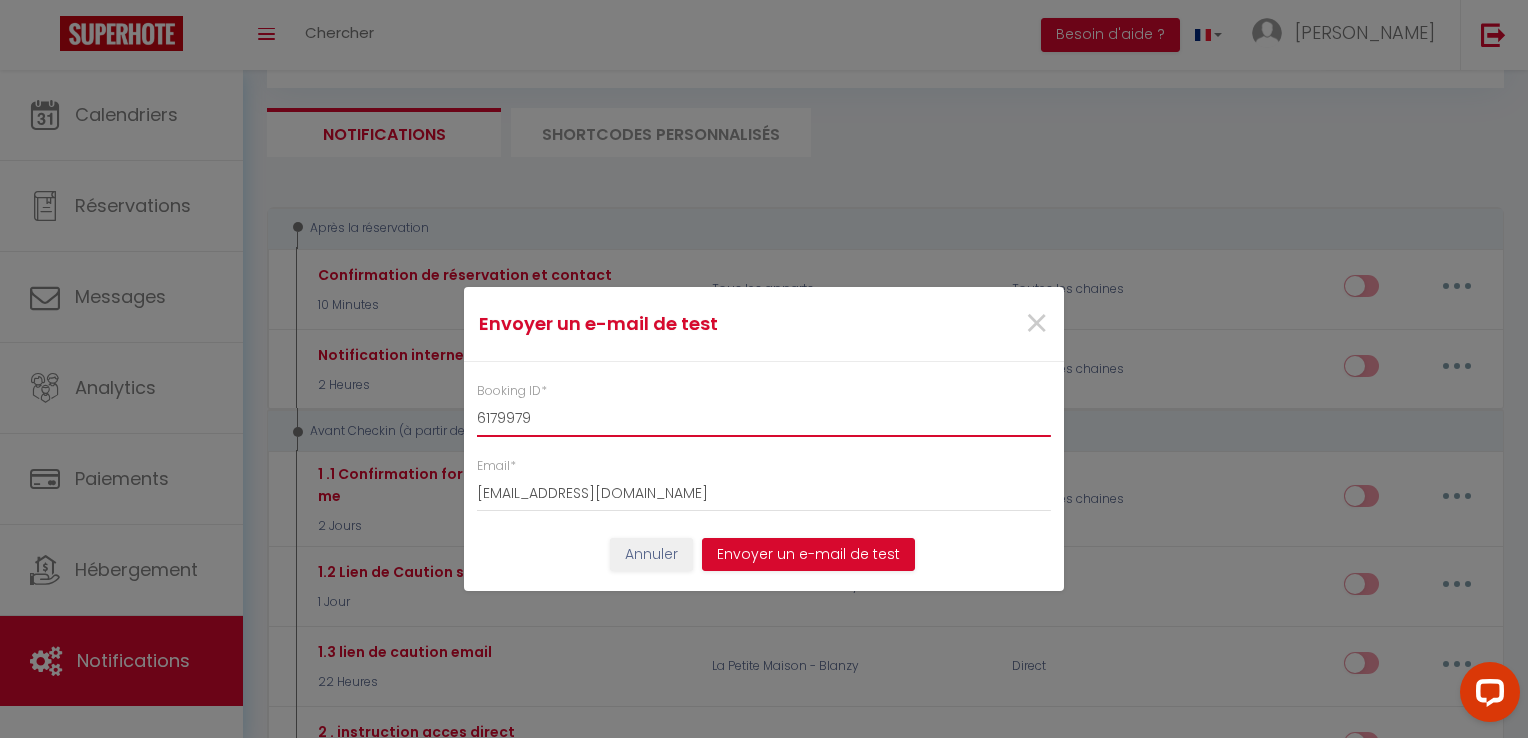 click on "6179979" at bounding box center [764, 419] 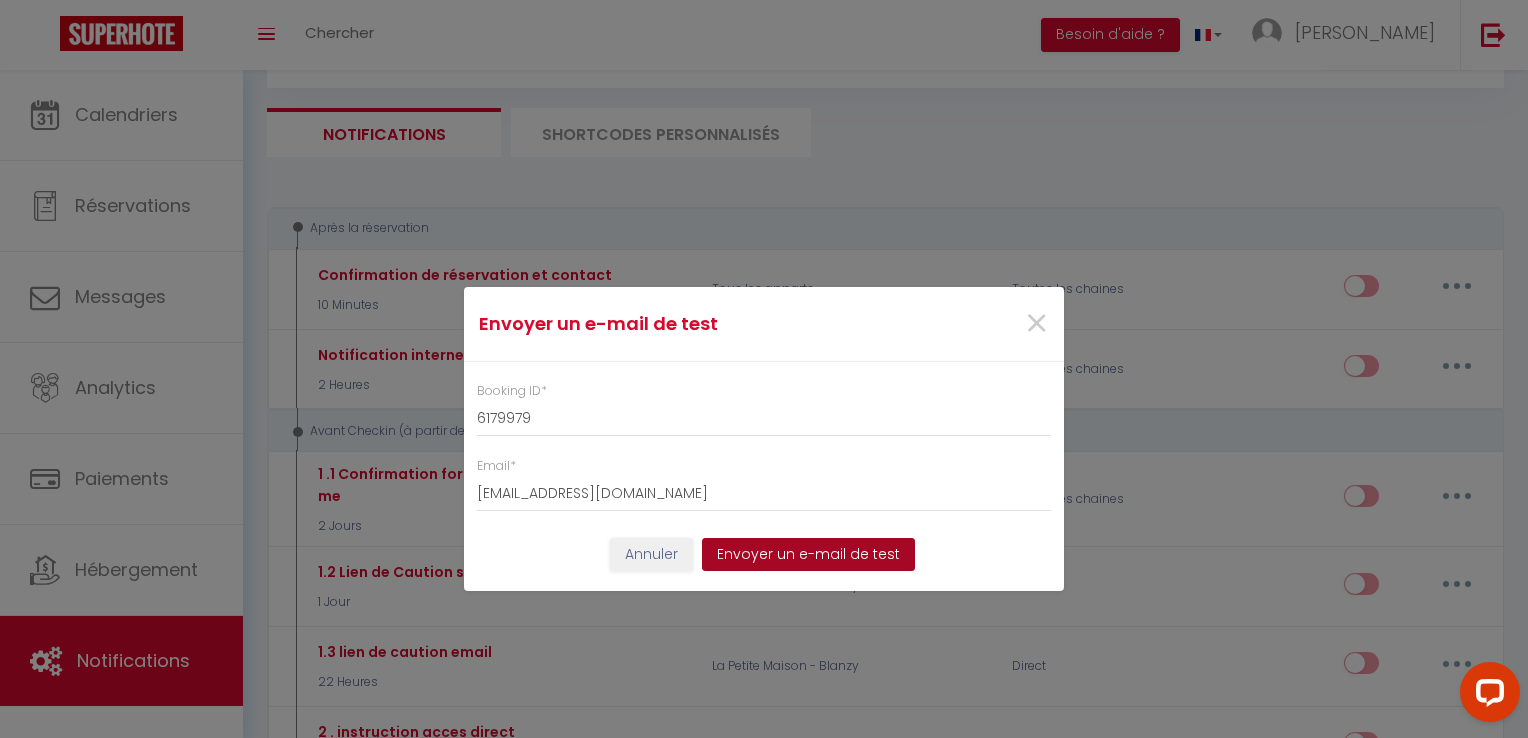 click on "Envoyer un e-mail de test" at bounding box center [808, 555] 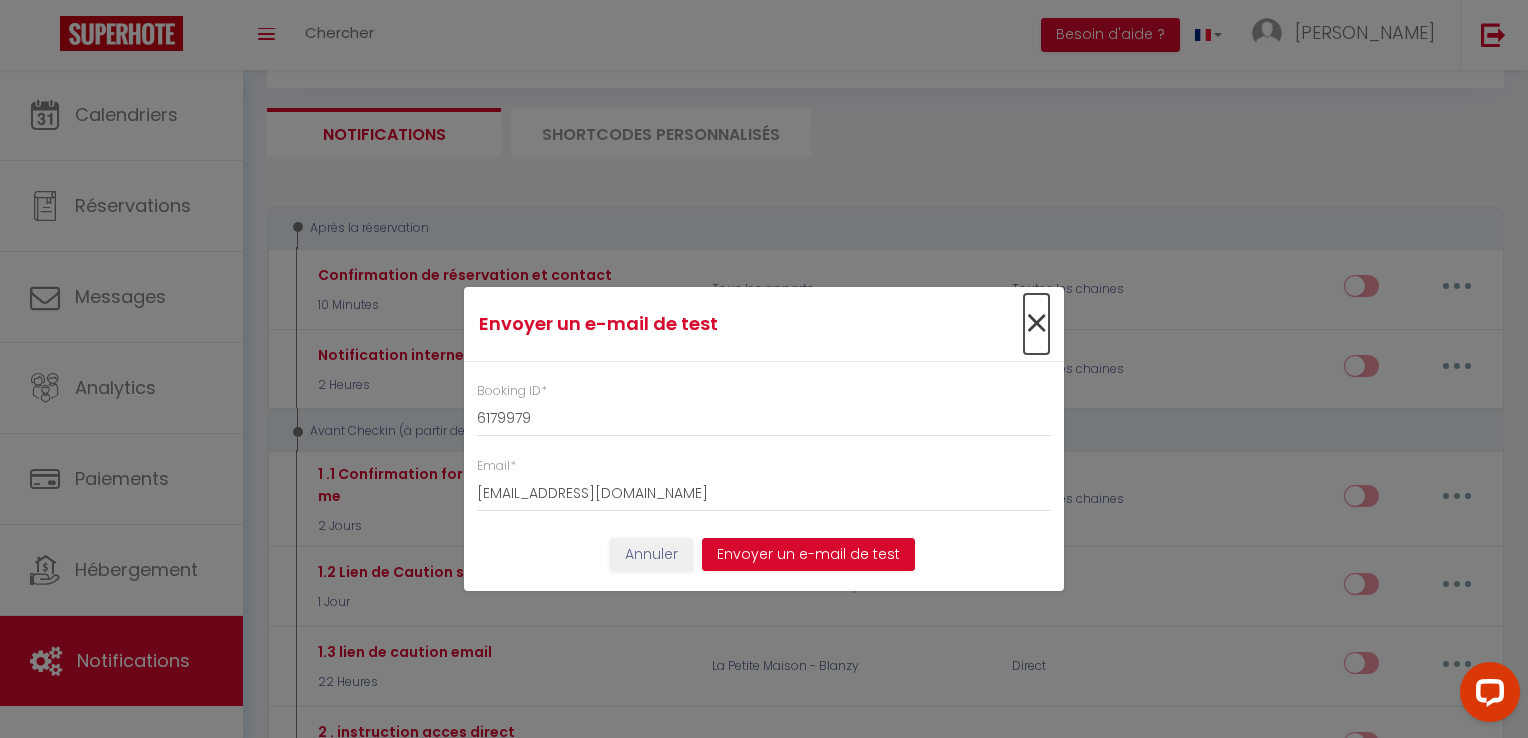 click on "×" at bounding box center (1036, 324) 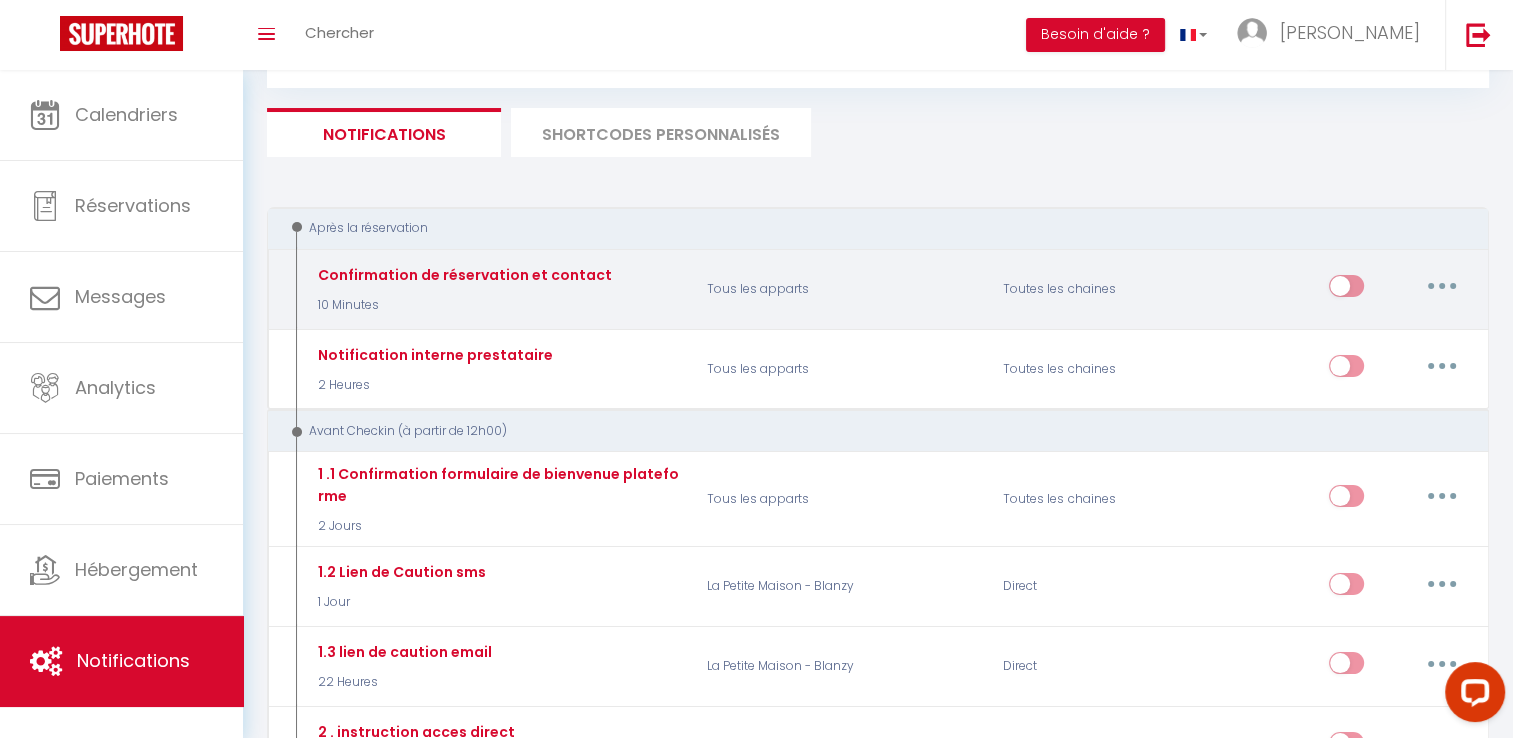 click at bounding box center [1442, 286] 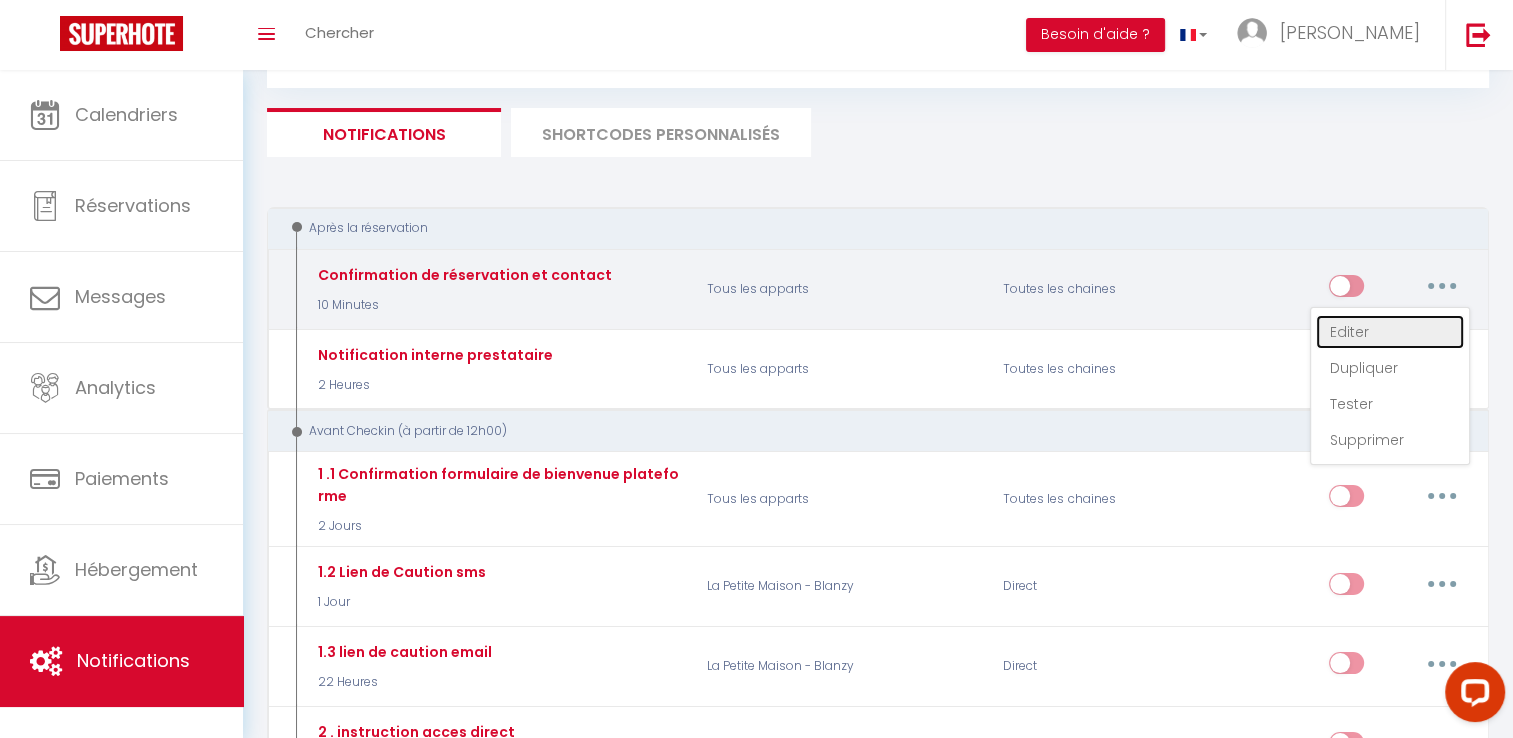 click on "Editer" at bounding box center (1390, 332) 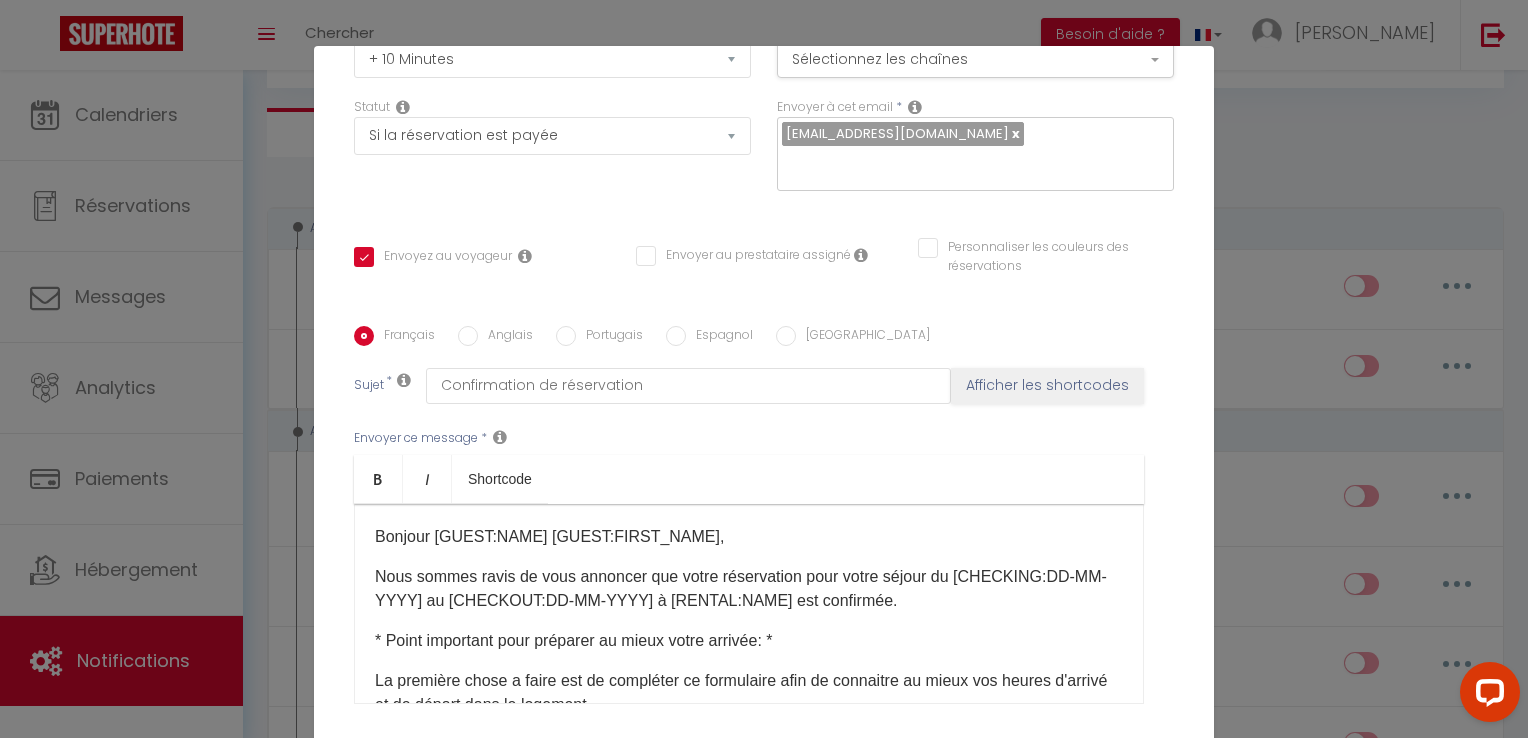 scroll, scrollTop: 325, scrollLeft: 0, axis: vertical 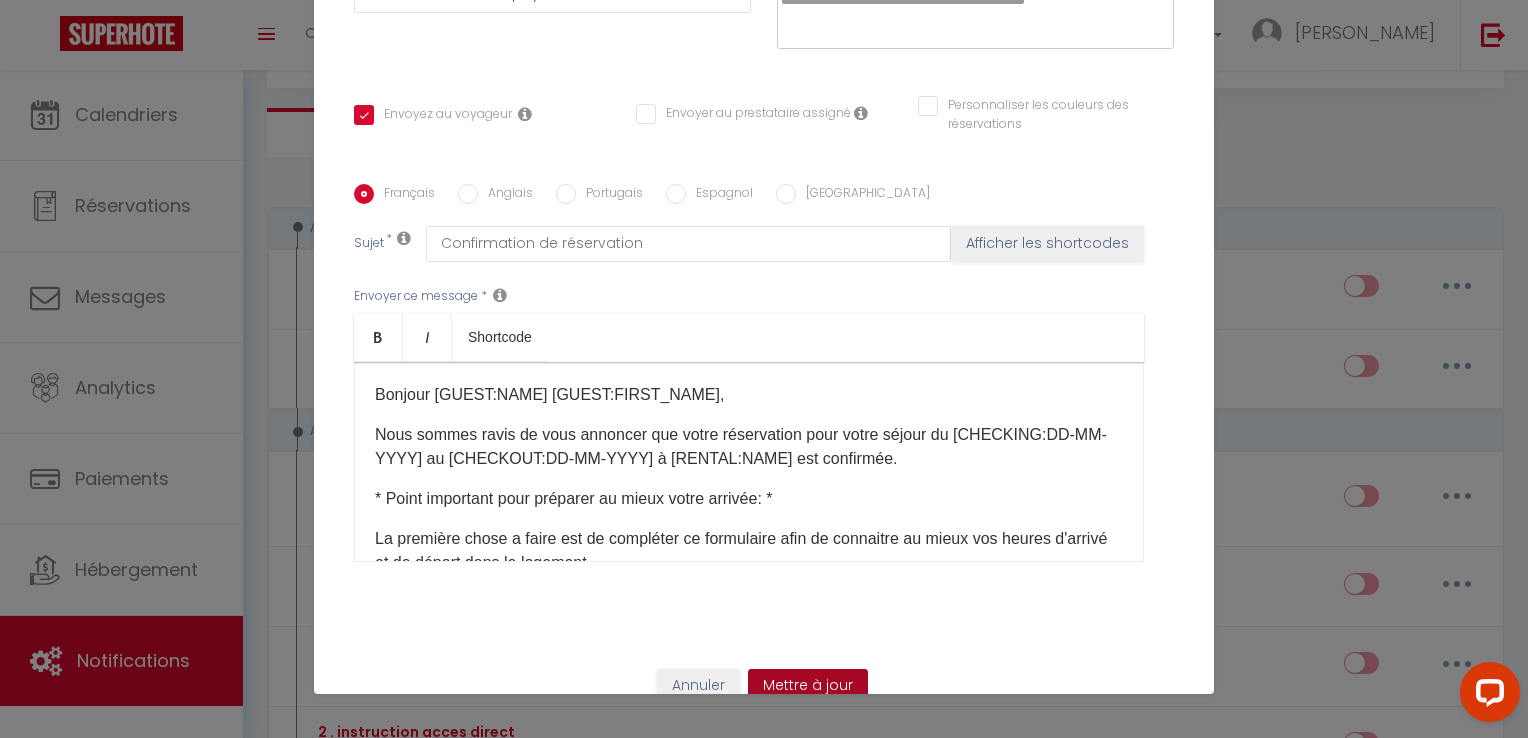 click on "Mettre à jour" at bounding box center (808, 686) 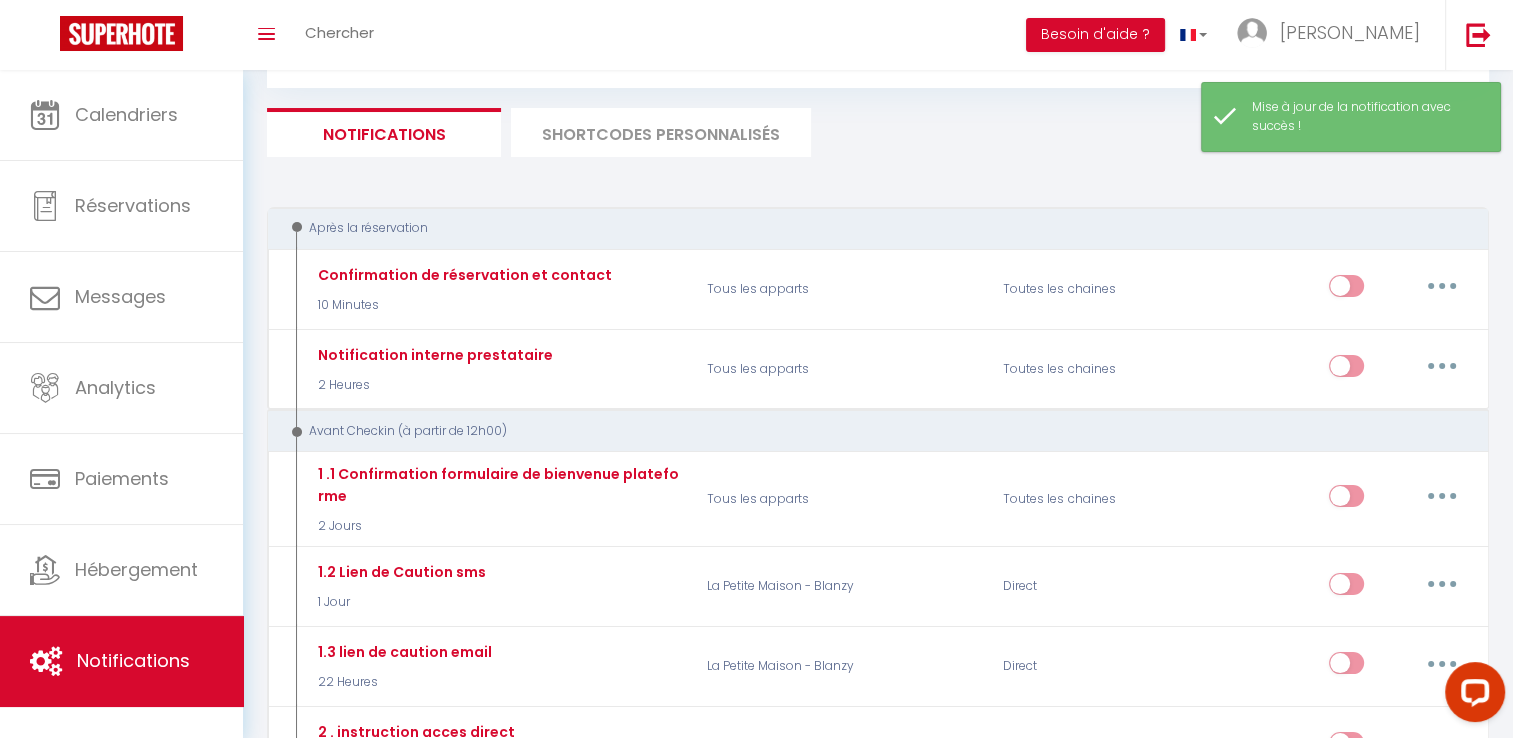 click on "SHORTCODES PERSONNALISÉS" at bounding box center (661, 132) 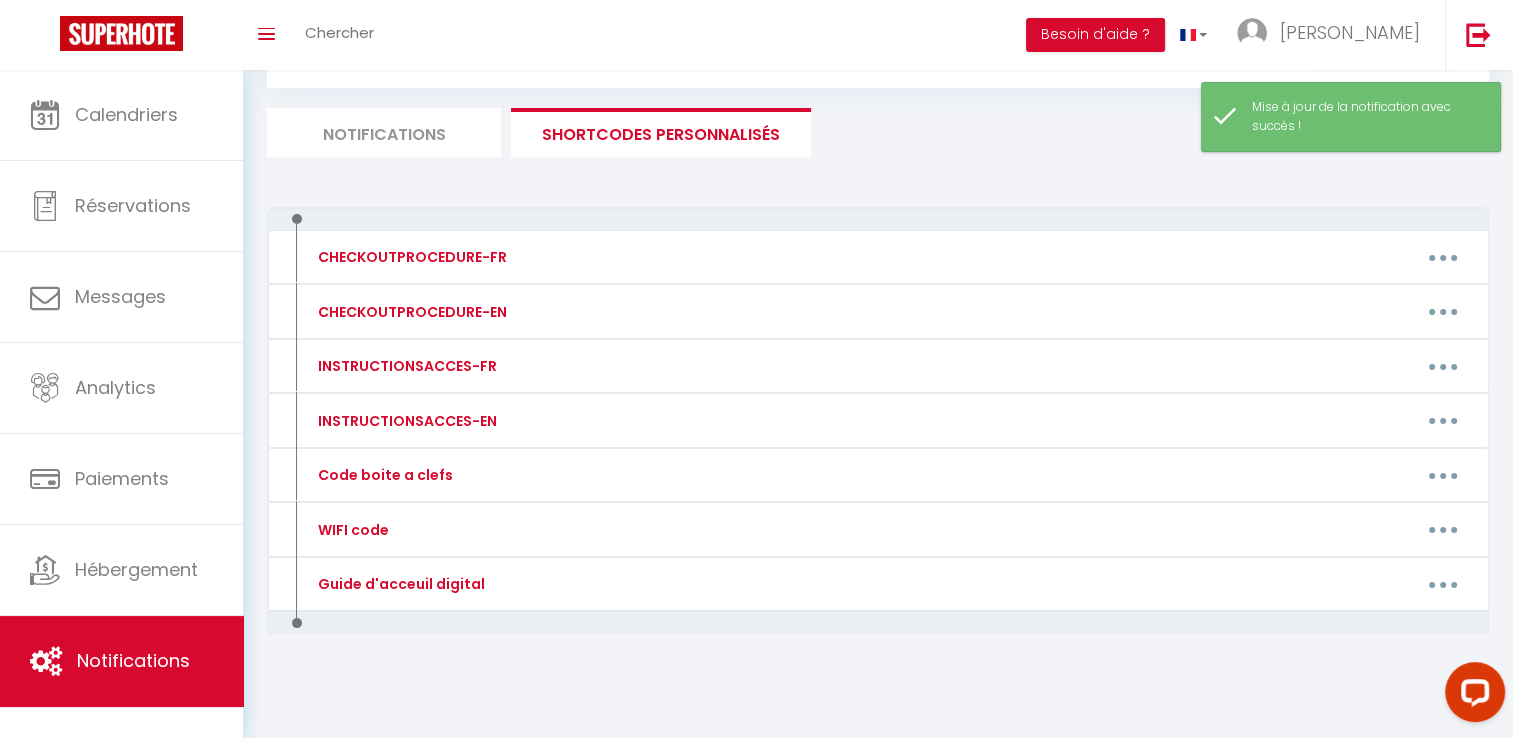 click on "Notifications" at bounding box center (384, 132) 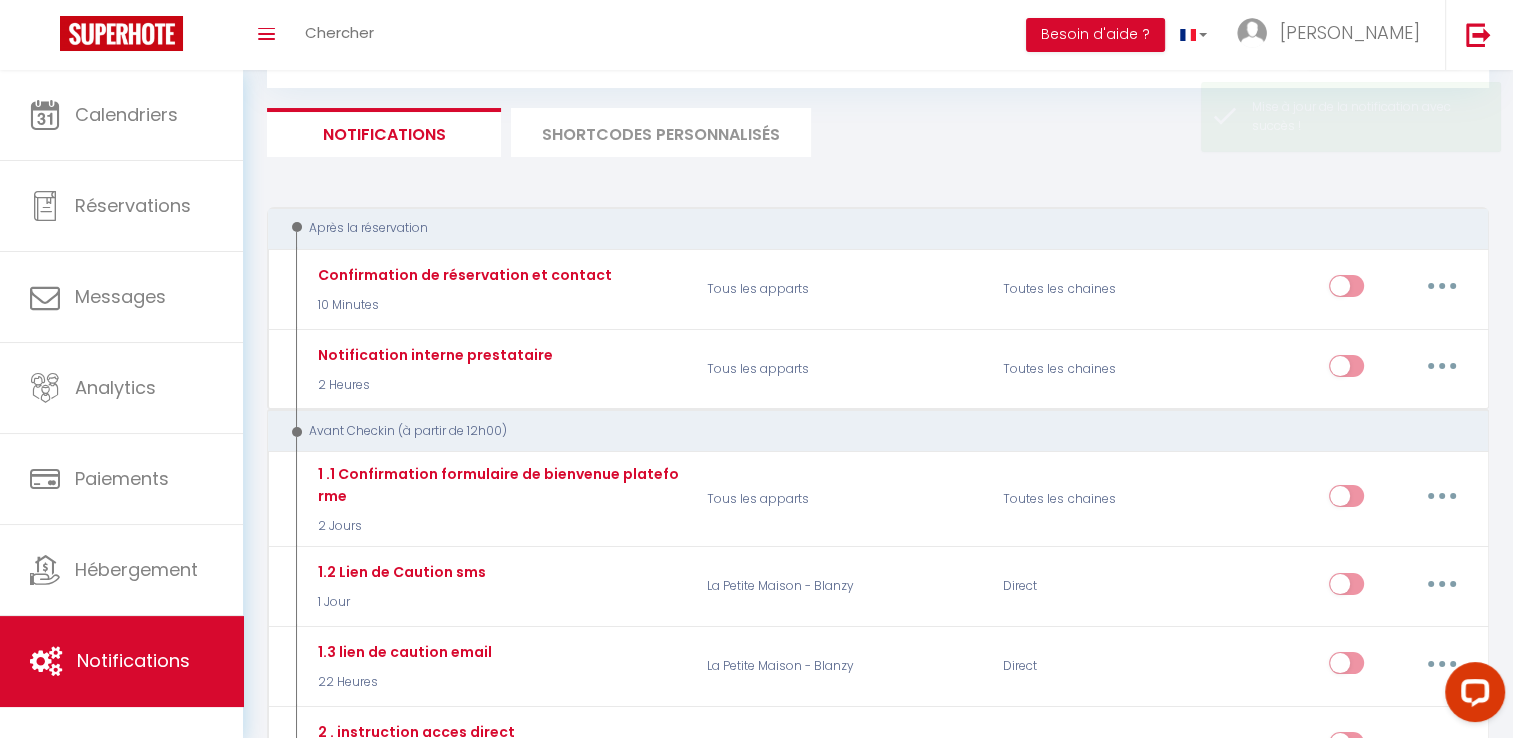 click on "SHORTCODES PERSONNALISÉS" at bounding box center [661, 132] 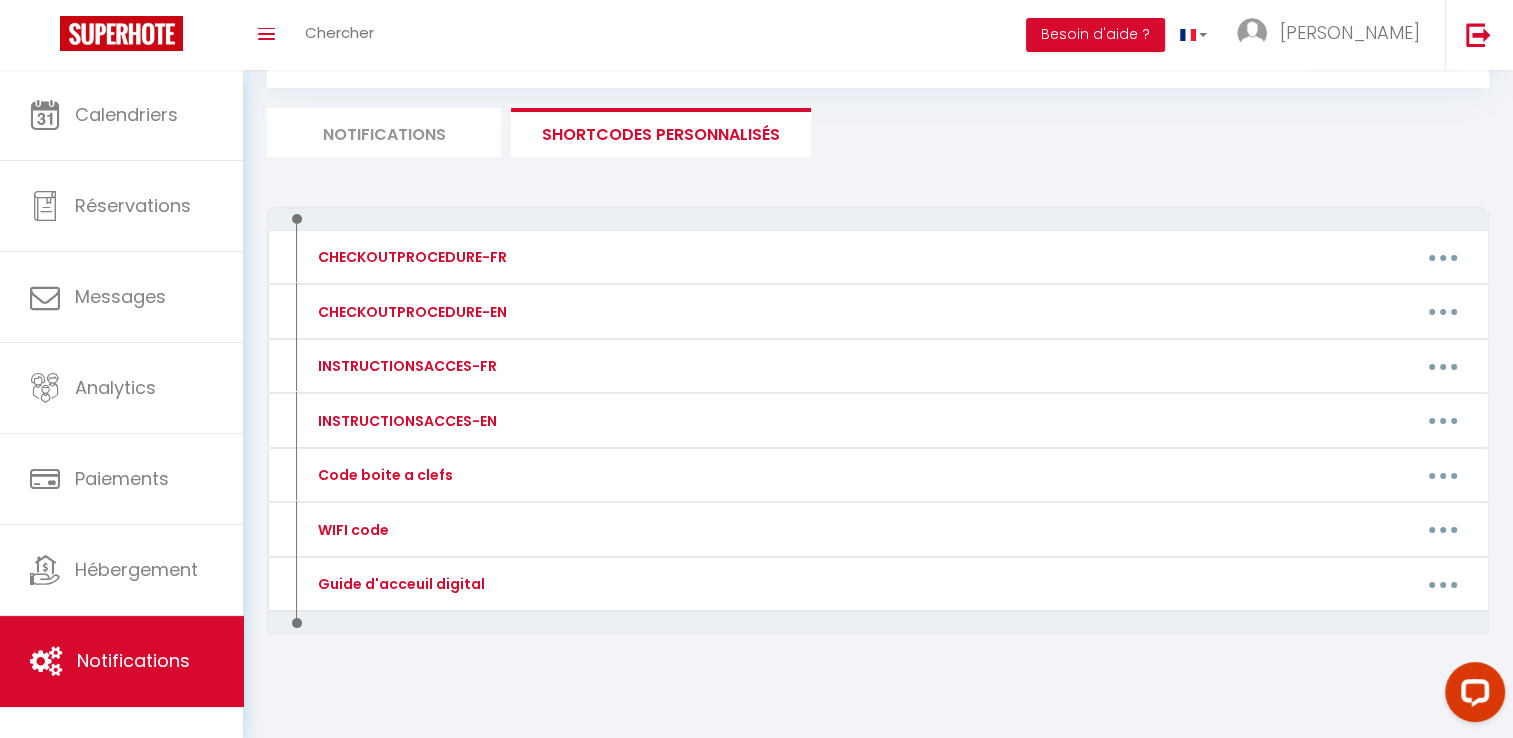 click on "Notifications" at bounding box center [384, 132] 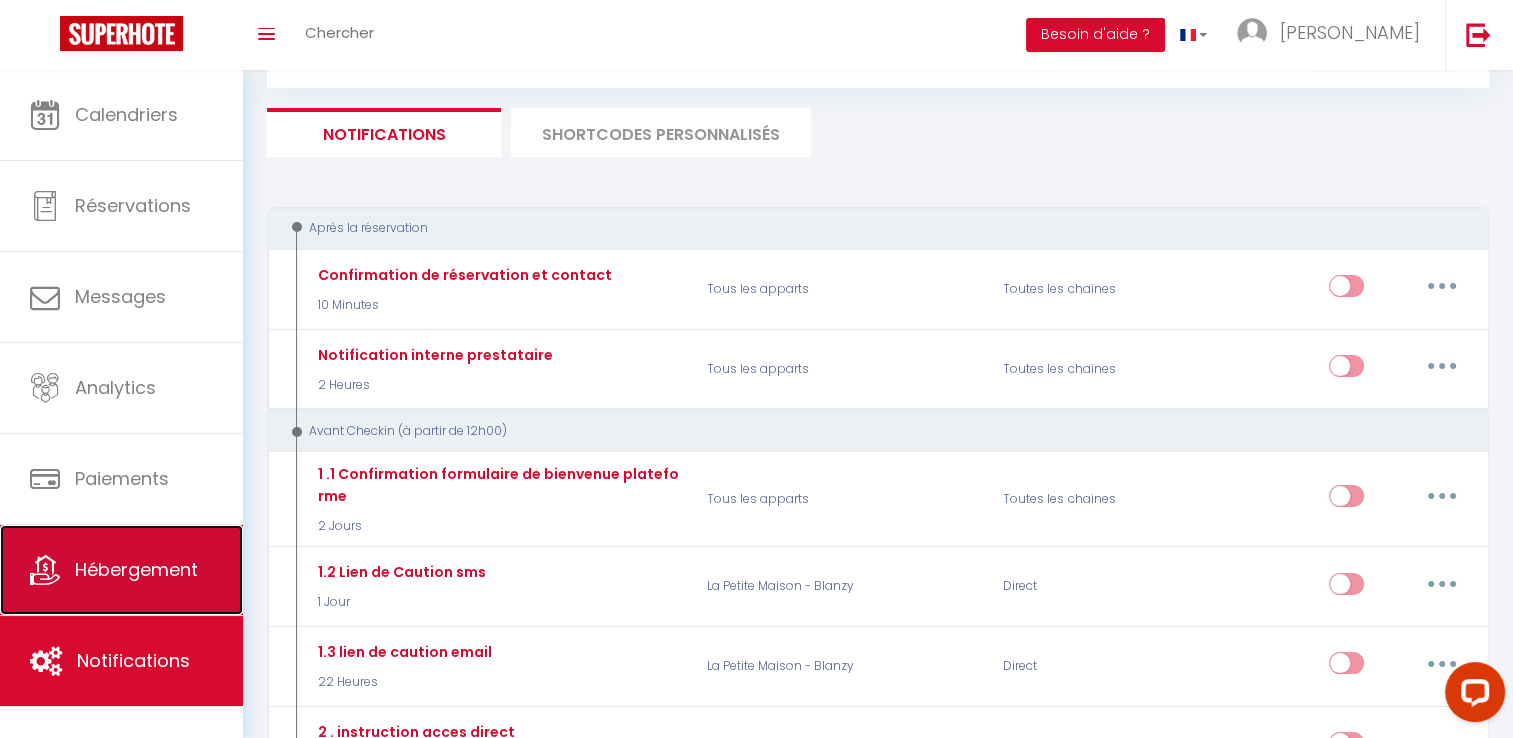 click on "Hébergement" at bounding box center (121, 570) 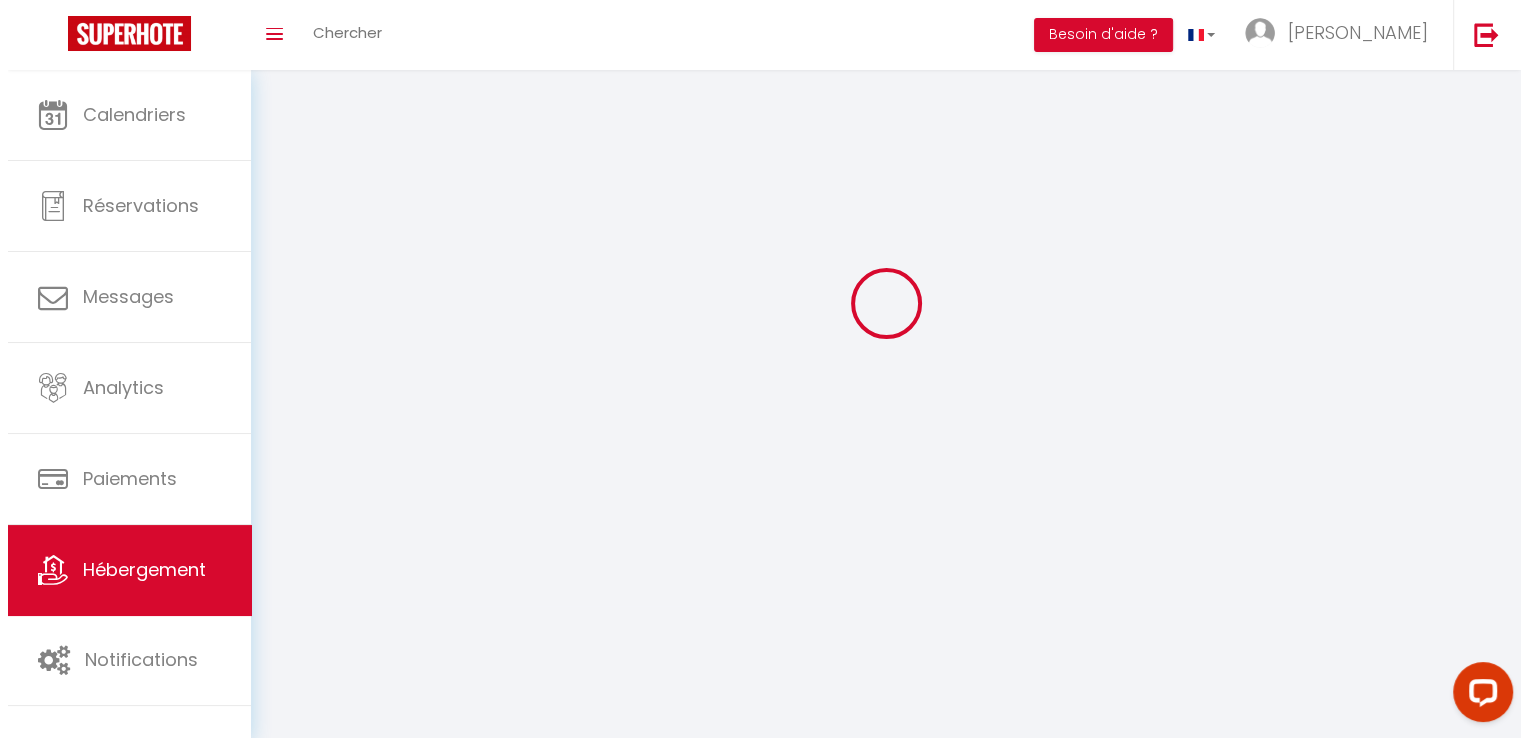 scroll, scrollTop: 0, scrollLeft: 0, axis: both 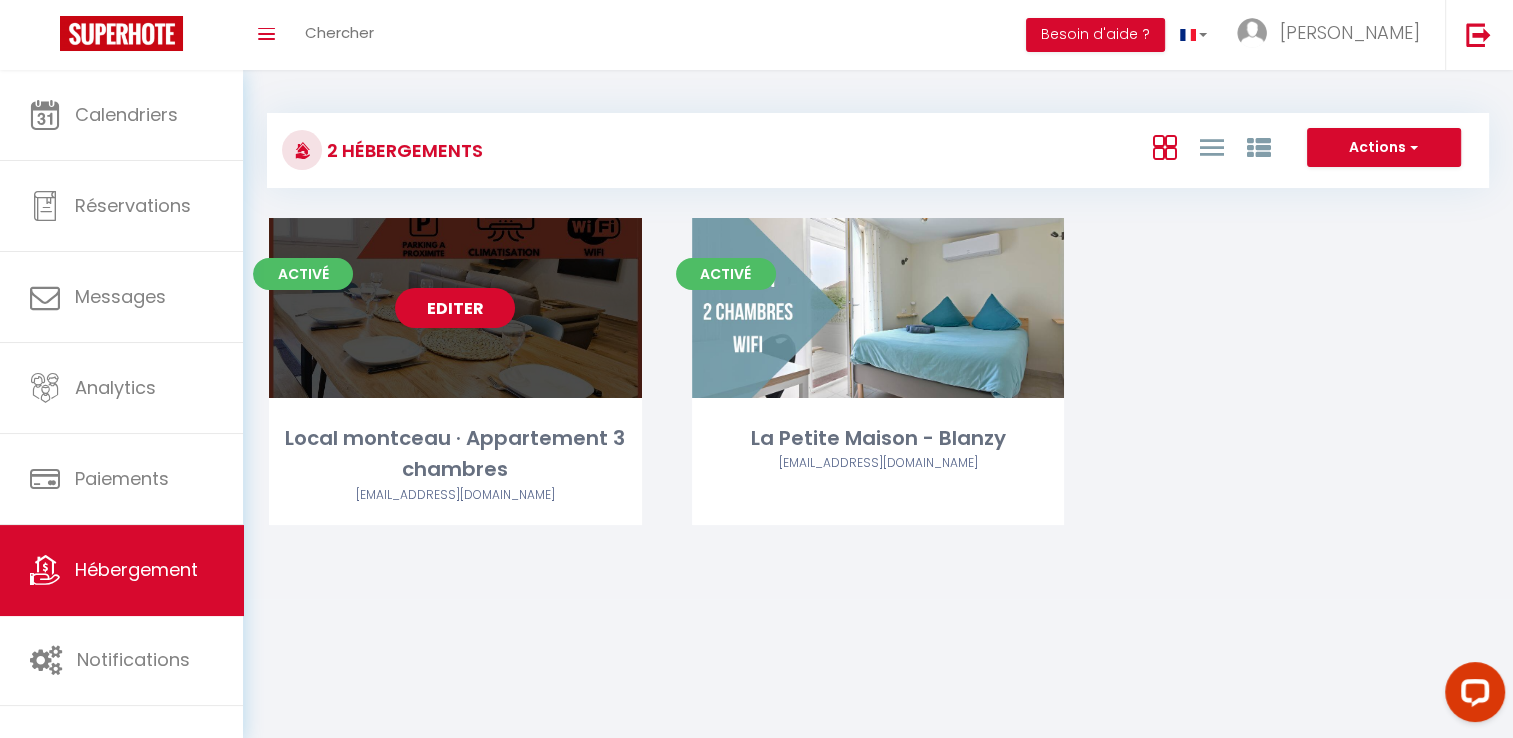 click on "Editer" at bounding box center (455, 308) 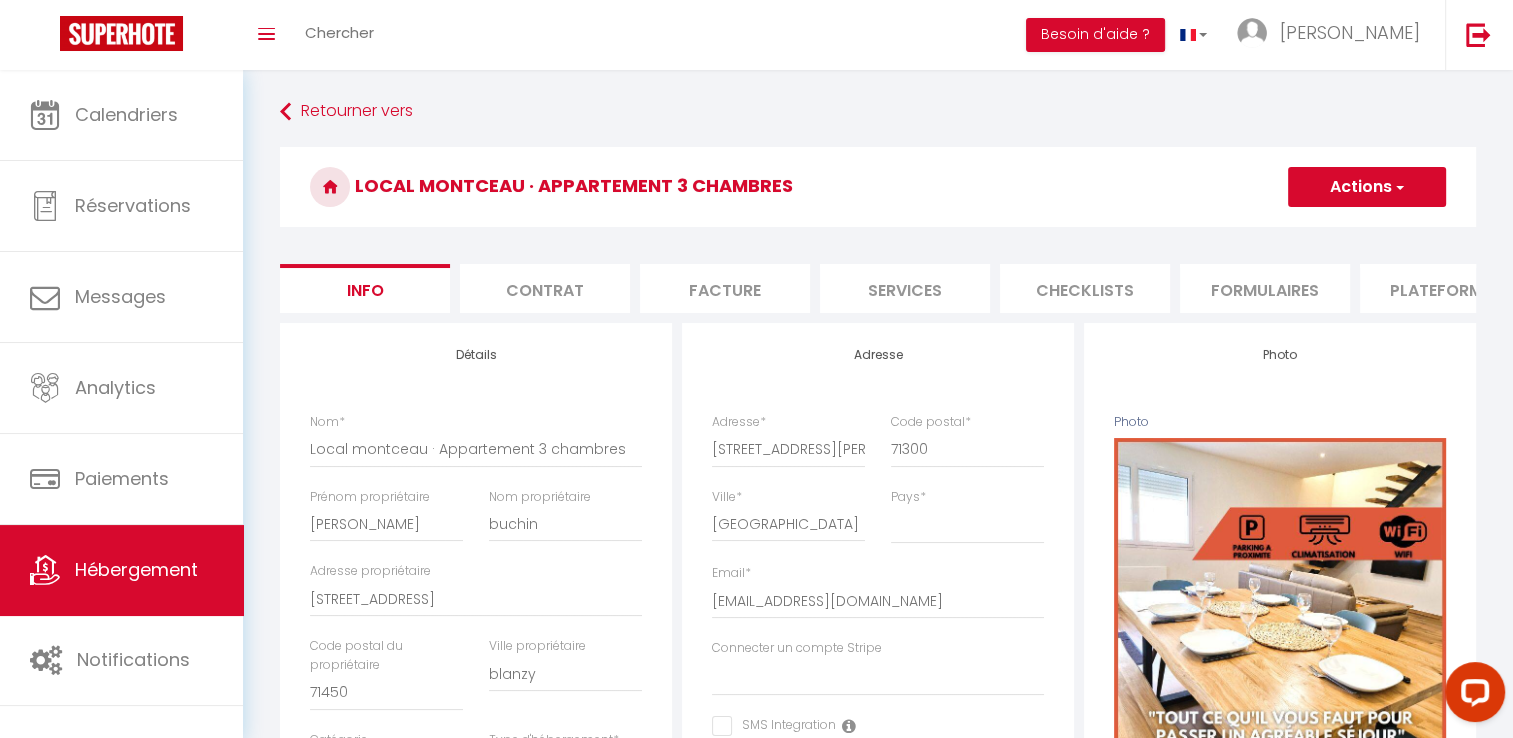 click on "Formulaires" at bounding box center [1265, 288] 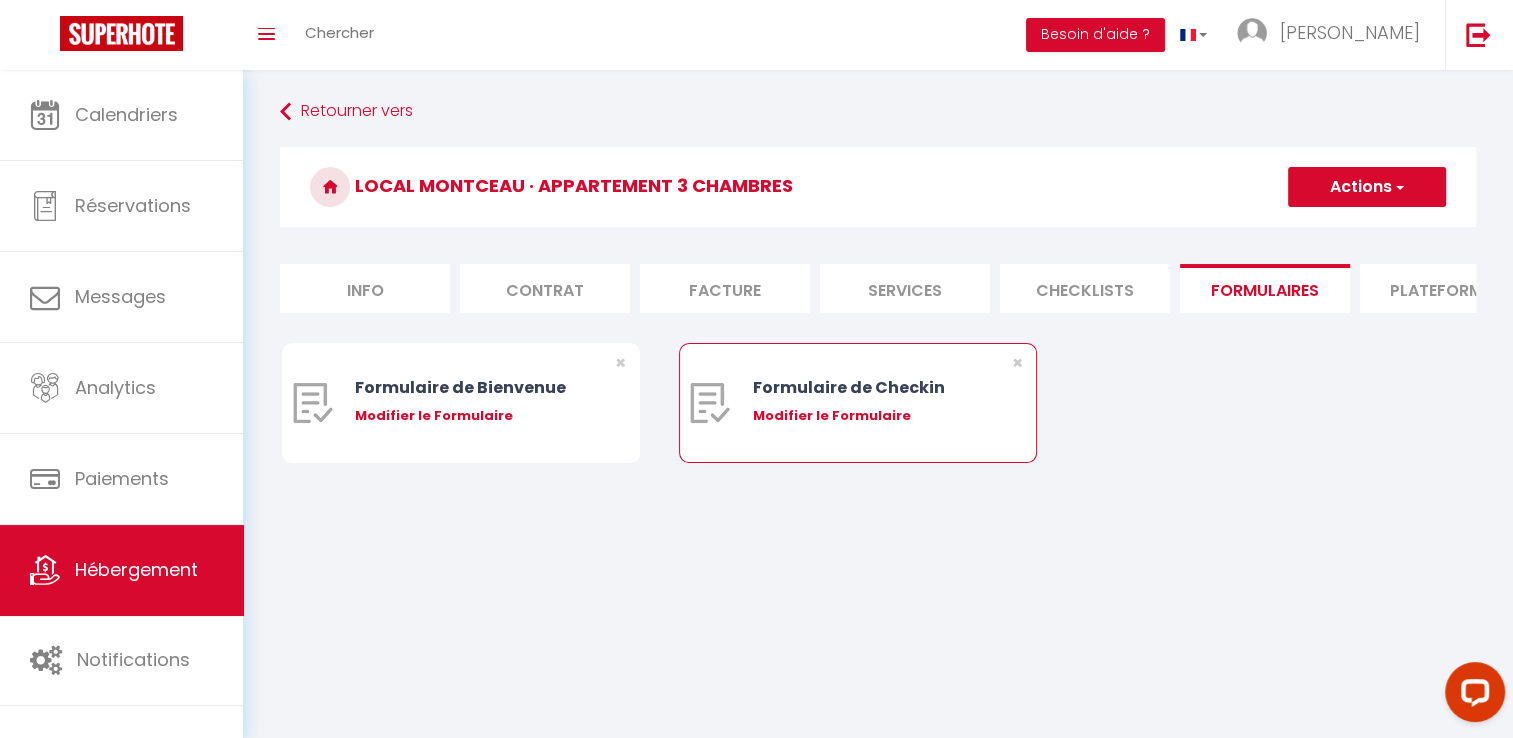 click on "Modifier le Formulaire" at bounding box center (873, 416) 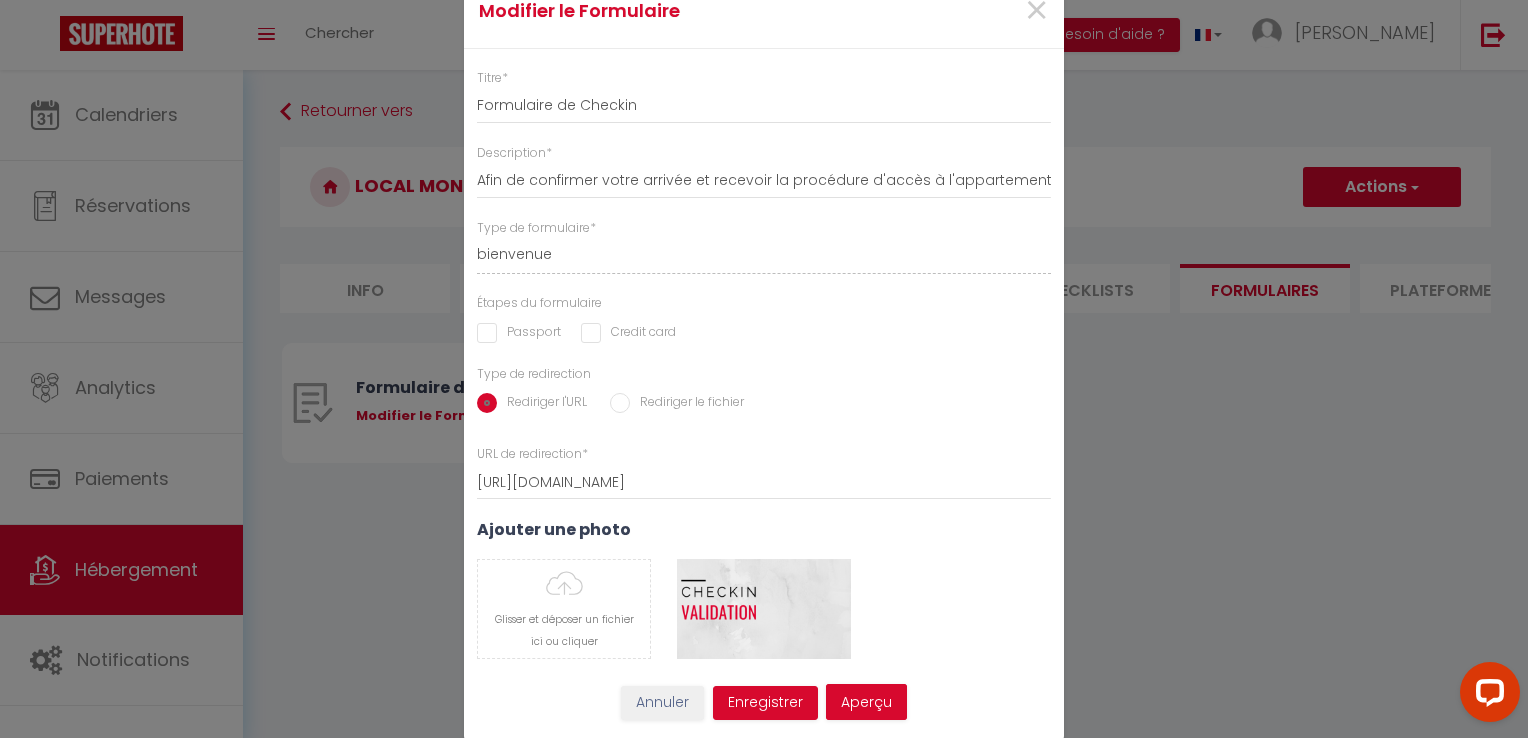 scroll, scrollTop: 13, scrollLeft: 0, axis: vertical 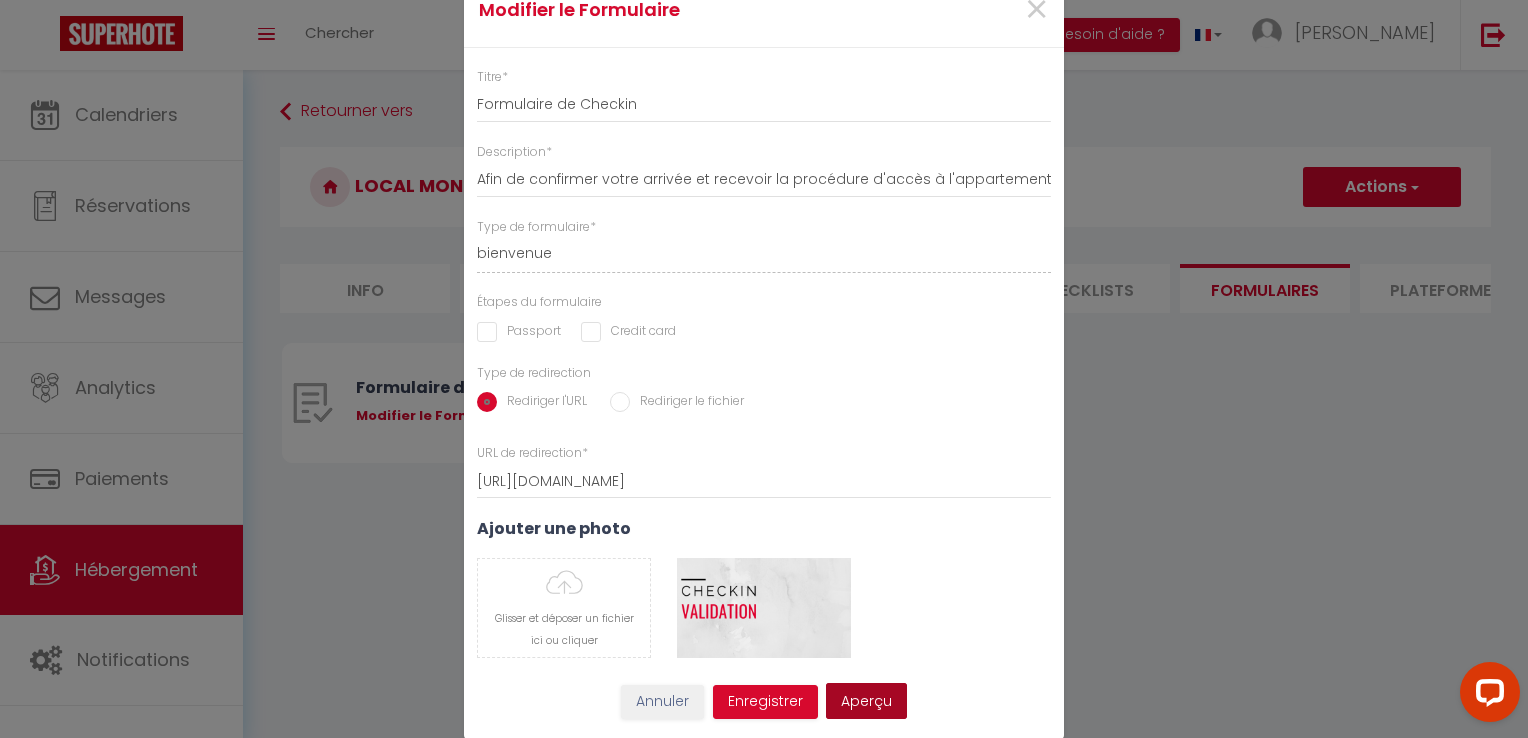 click on "Aperçu" at bounding box center [866, 701] 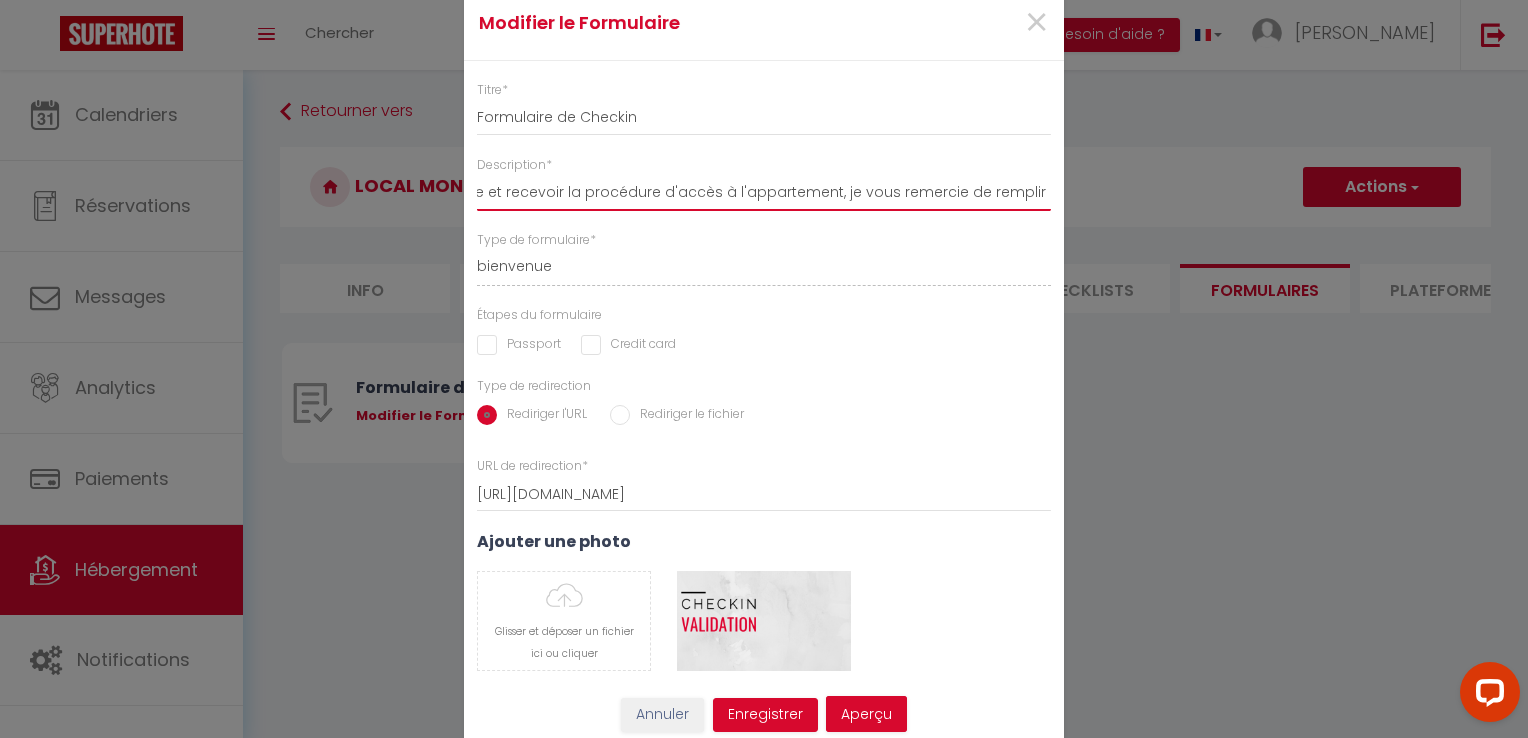 scroll, scrollTop: 0, scrollLeft: 321, axis: horizontal 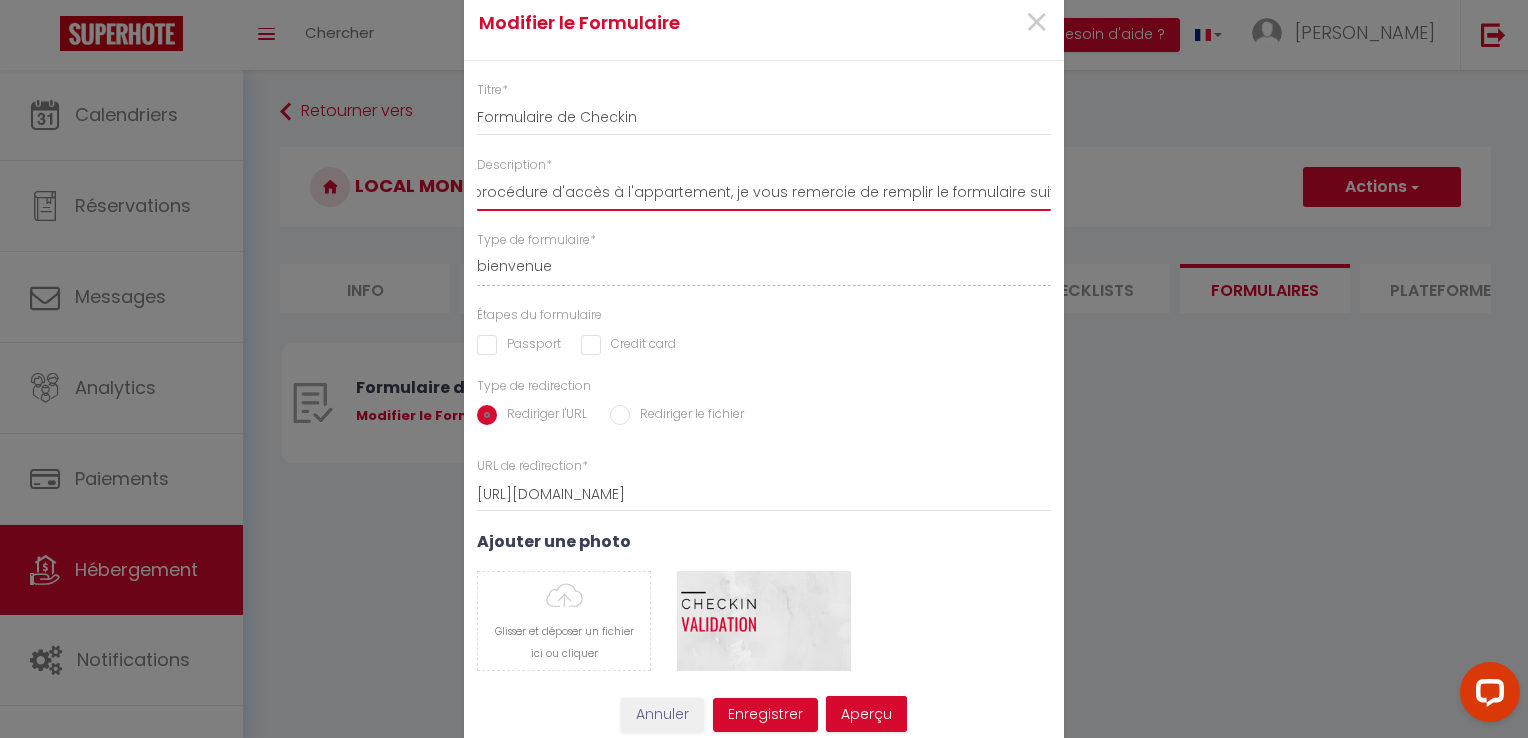 drag, startPoint x: 750, startPoint y: 200, endPoint x: 1076, endPoint y: 220, distance: 326.6129 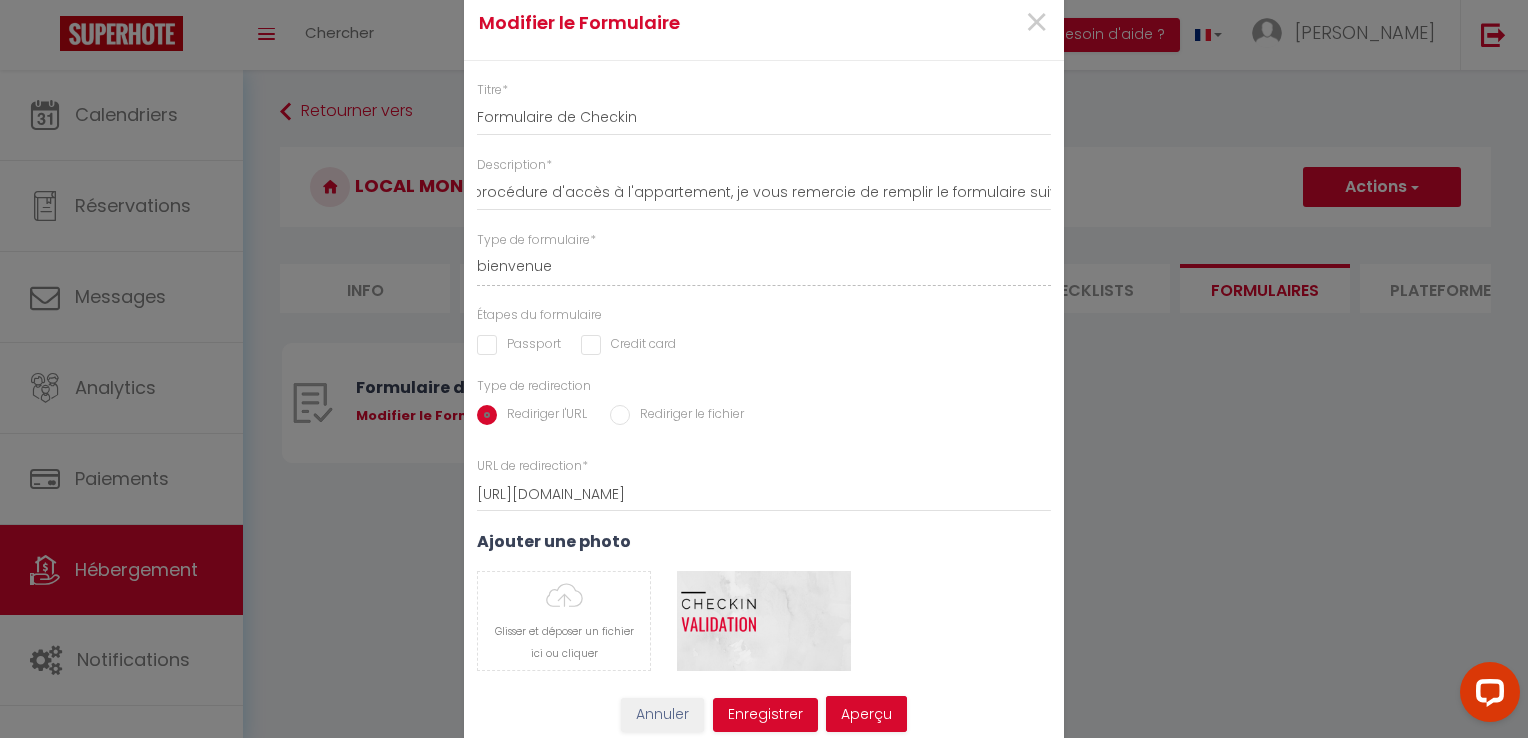 scroll, scrollTop: 0, scrollLeft: 0, axis: both 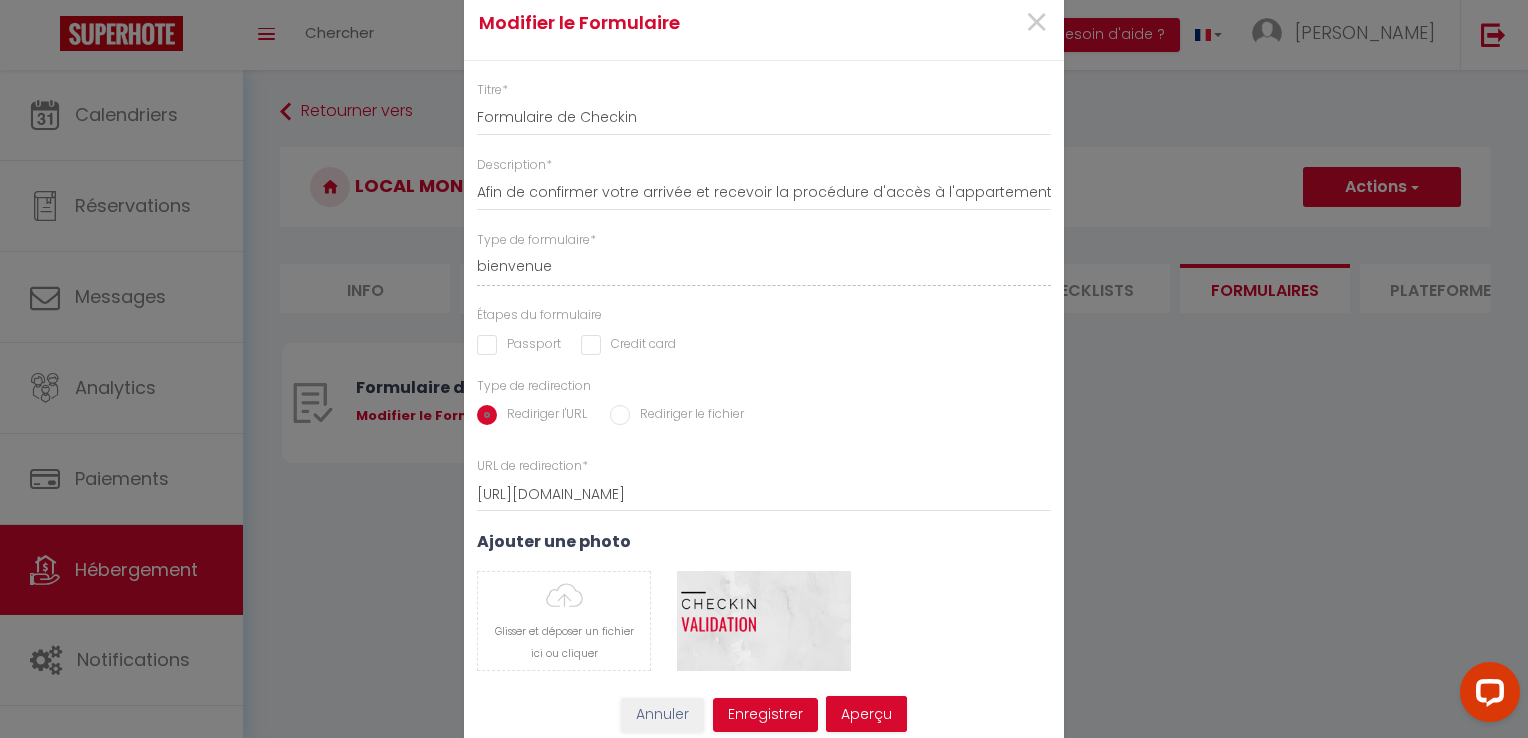 click on "Titre
*   Formulaire de Checkin
Description
*   Afin de confirmer votre arrivée et recevoir la procédure d'accès à l'appartement, je vous remercie de remplir le formulaire suivant
Type de formulaire
*
bienvenue
checkin
Étapes du formulaire
Passport   Credit card   Type de redirection     Rediriger l'URL     Rediriger le fichier
URL de redirection
*   [URL][DOMAIN_NAME]         Télécharger un fichier           Glisser et déposer un fichier ici ou cliquer" at bounding box center (764, 386) 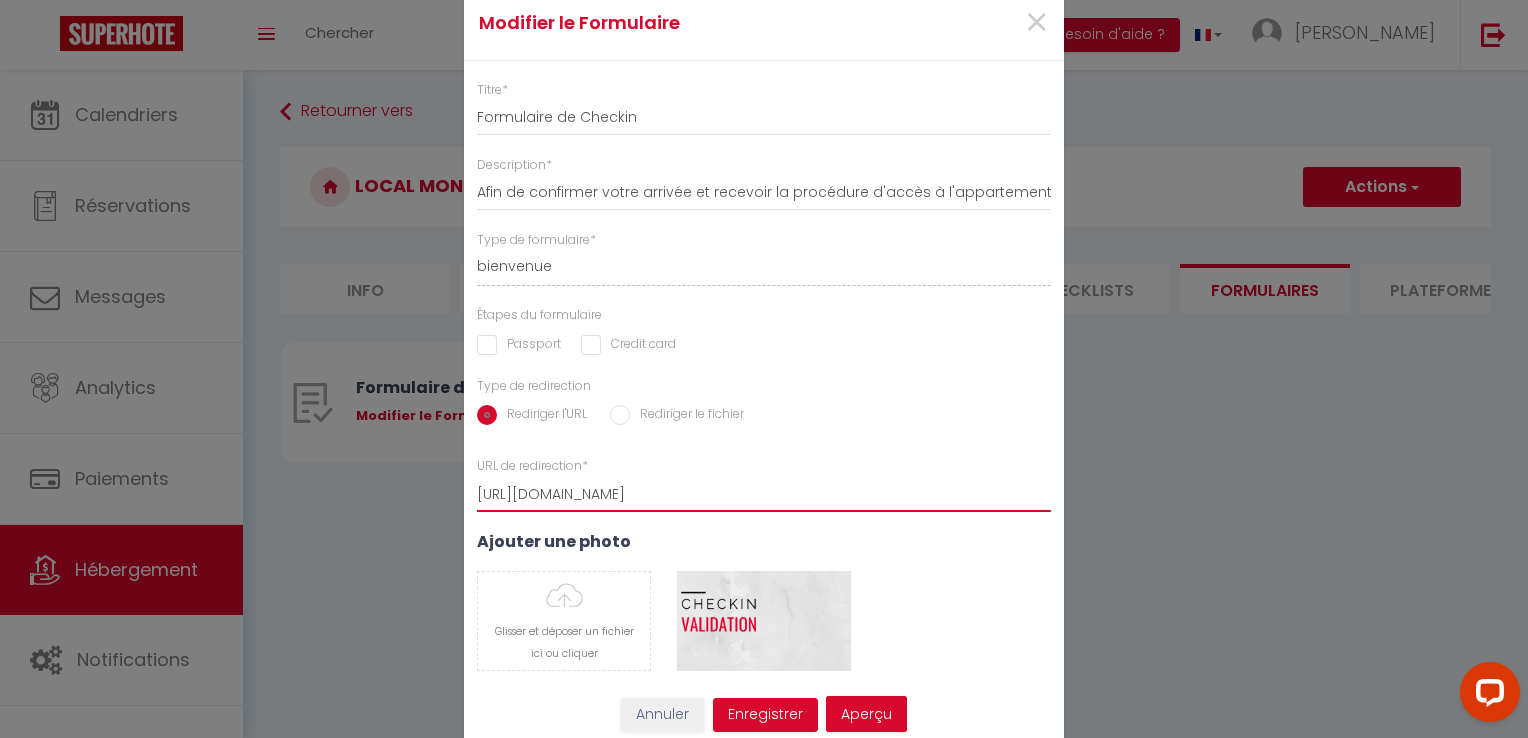drag, startPoint x: 722, startPoint y: 498, endPoint x: 407, endPoint y: 490, distance: 315.10156 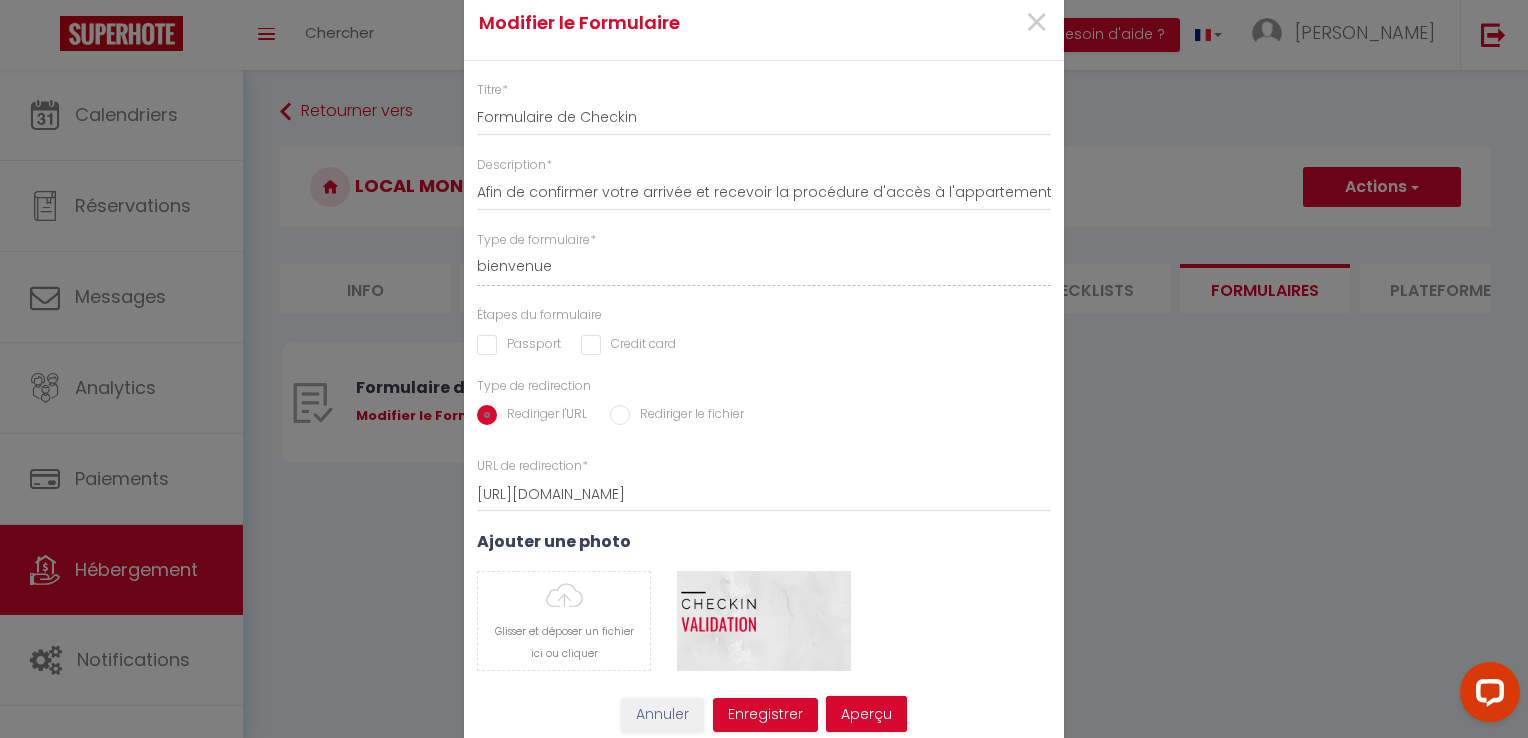 click on "Glisser et déposer un fichier ici ou cliquer Ooops, something wrong happened. Remove   Drag and drop or click to replace
Supprimer" at bounding box center (764, 621) 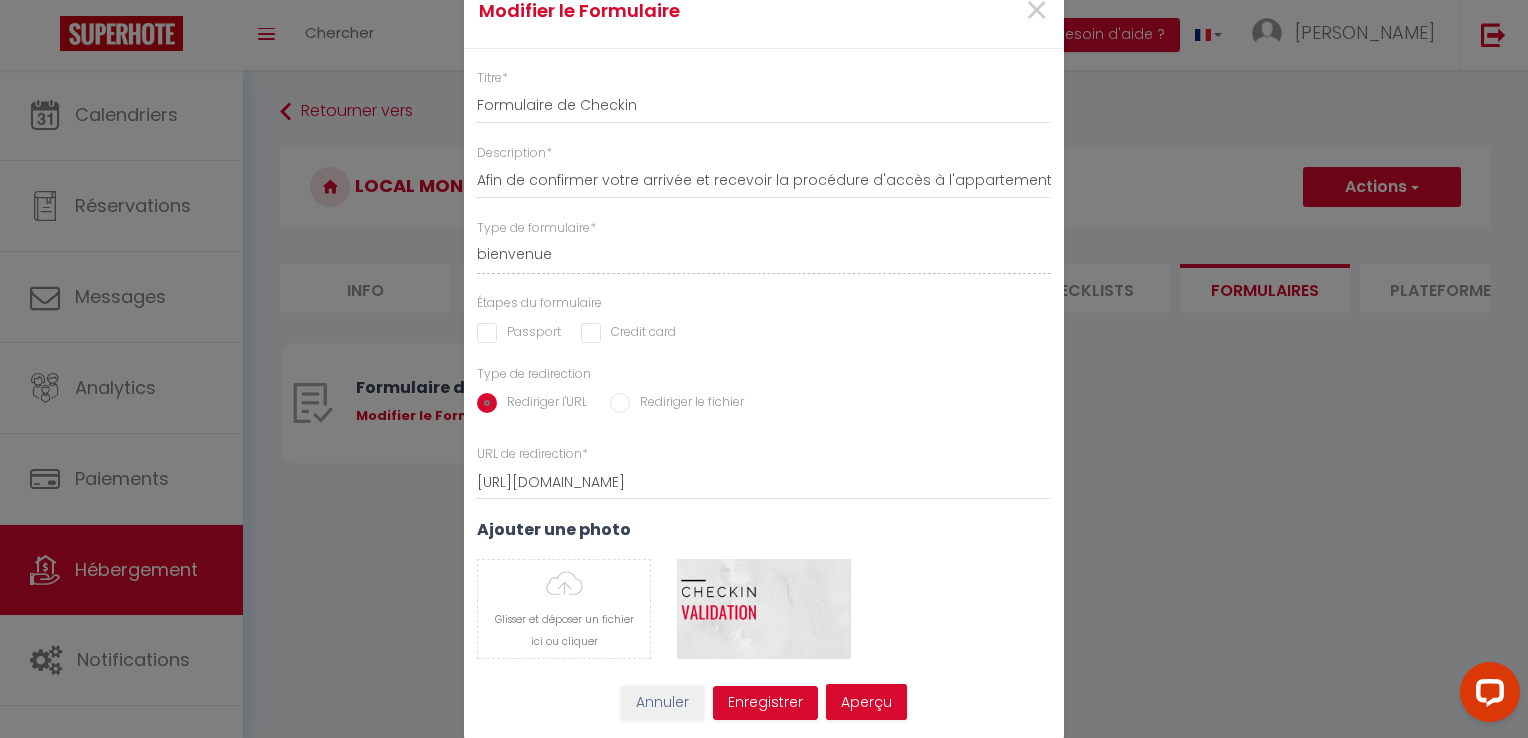 scroll, scrollTop: 13, scrollLeft: 0, axis: vertical 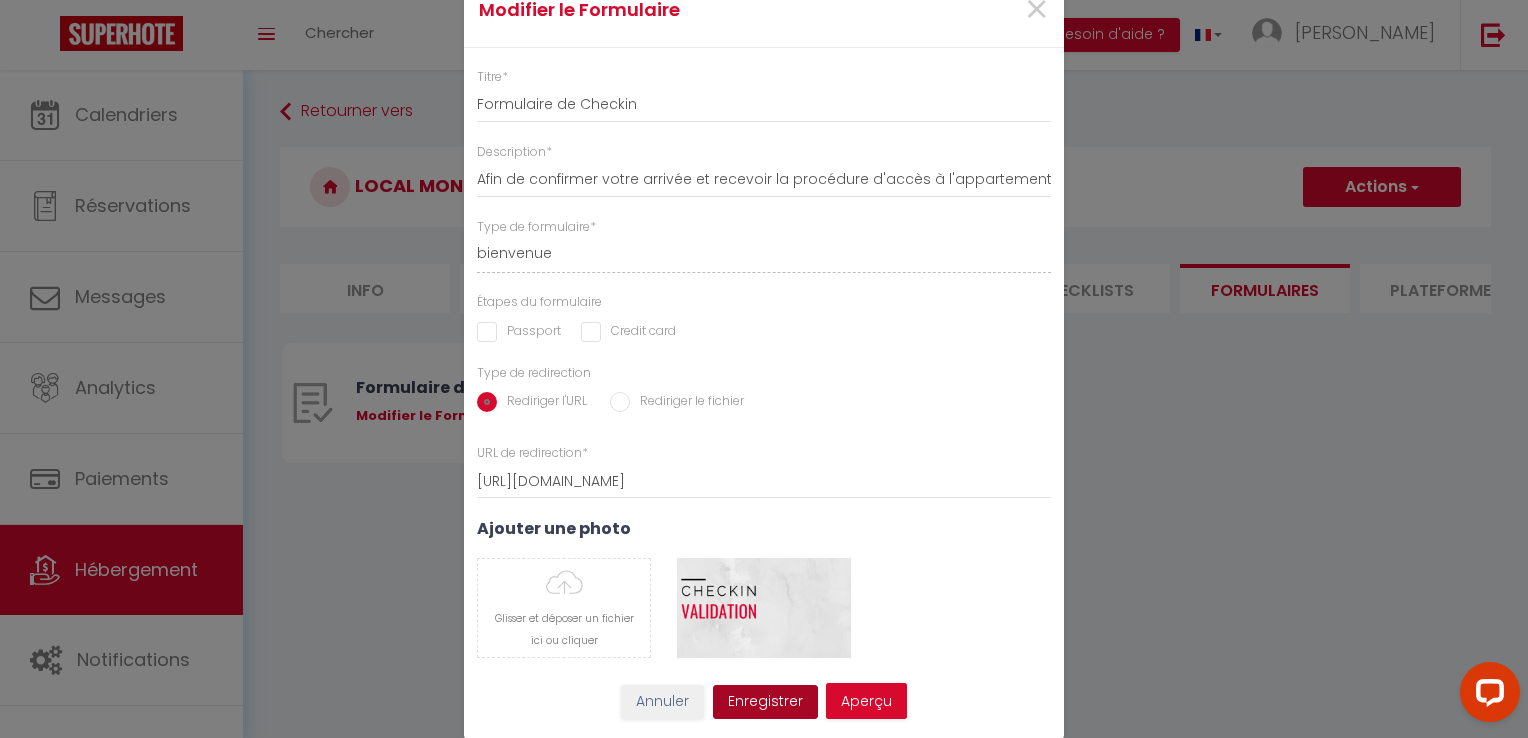 click on "Enregistrer" at bounding box center [765, 702] 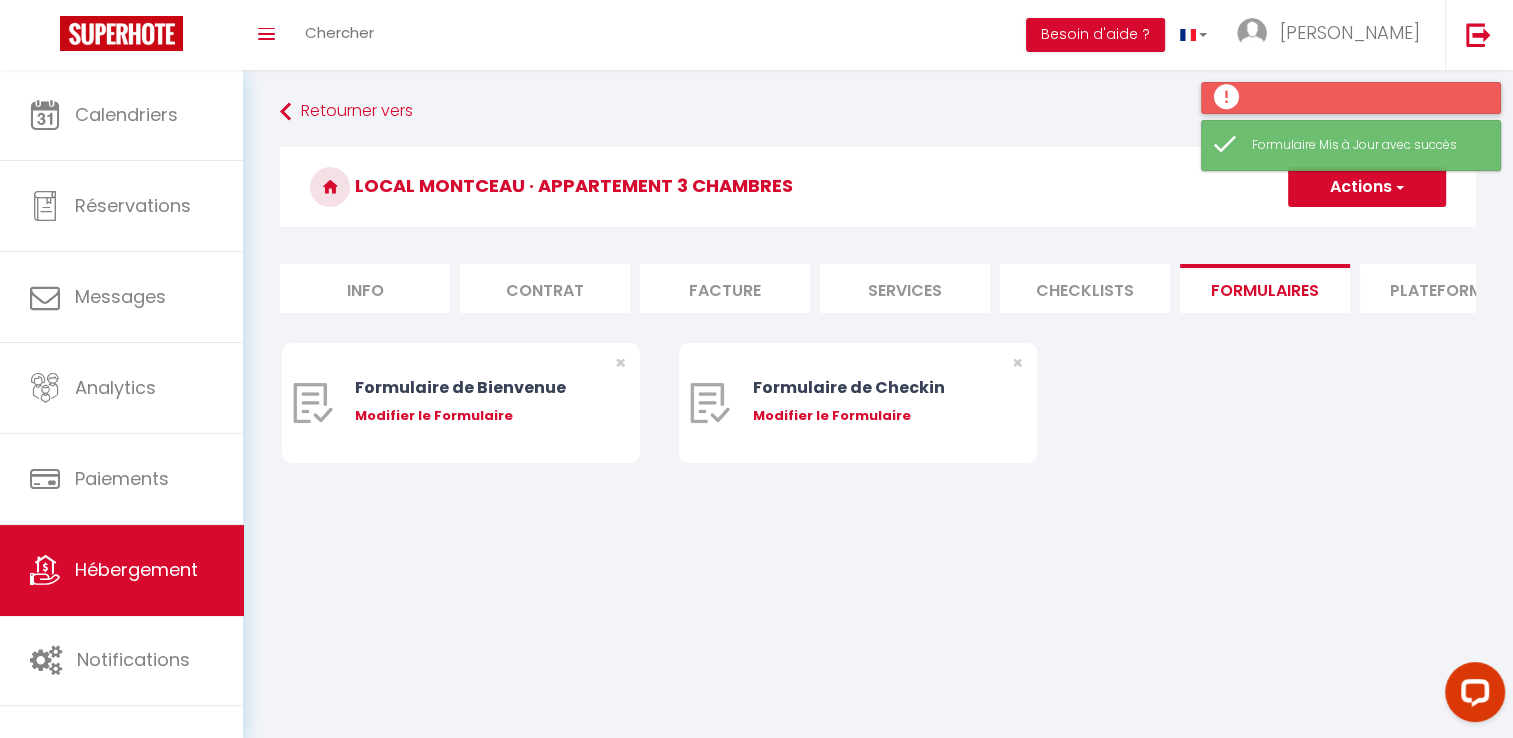 click at bounding box center [1351, 98] 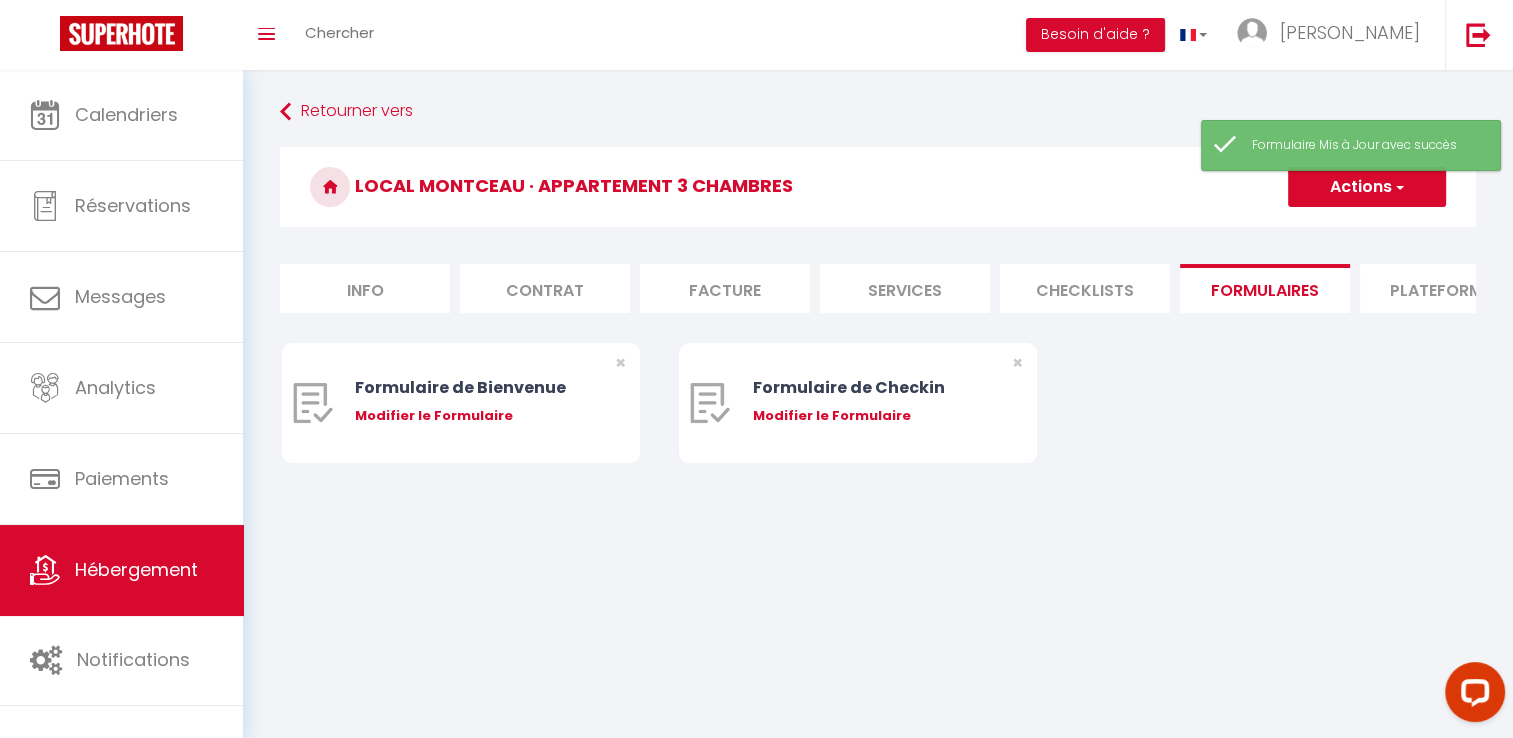 click on "Retourner vers    Local montceau · Appartement 3 chambres
Actions
Créer un nouveau formulaire
Info
Contrat
Facture
Services
Checklists
Formulaires
Plateformes
Paramètres
website
Journal
Modèle personnalisé
×         Titre [PERSON_NAME]
Enregistrer
Liste de checklist
×   *     *" at bounding box center (878, 312) 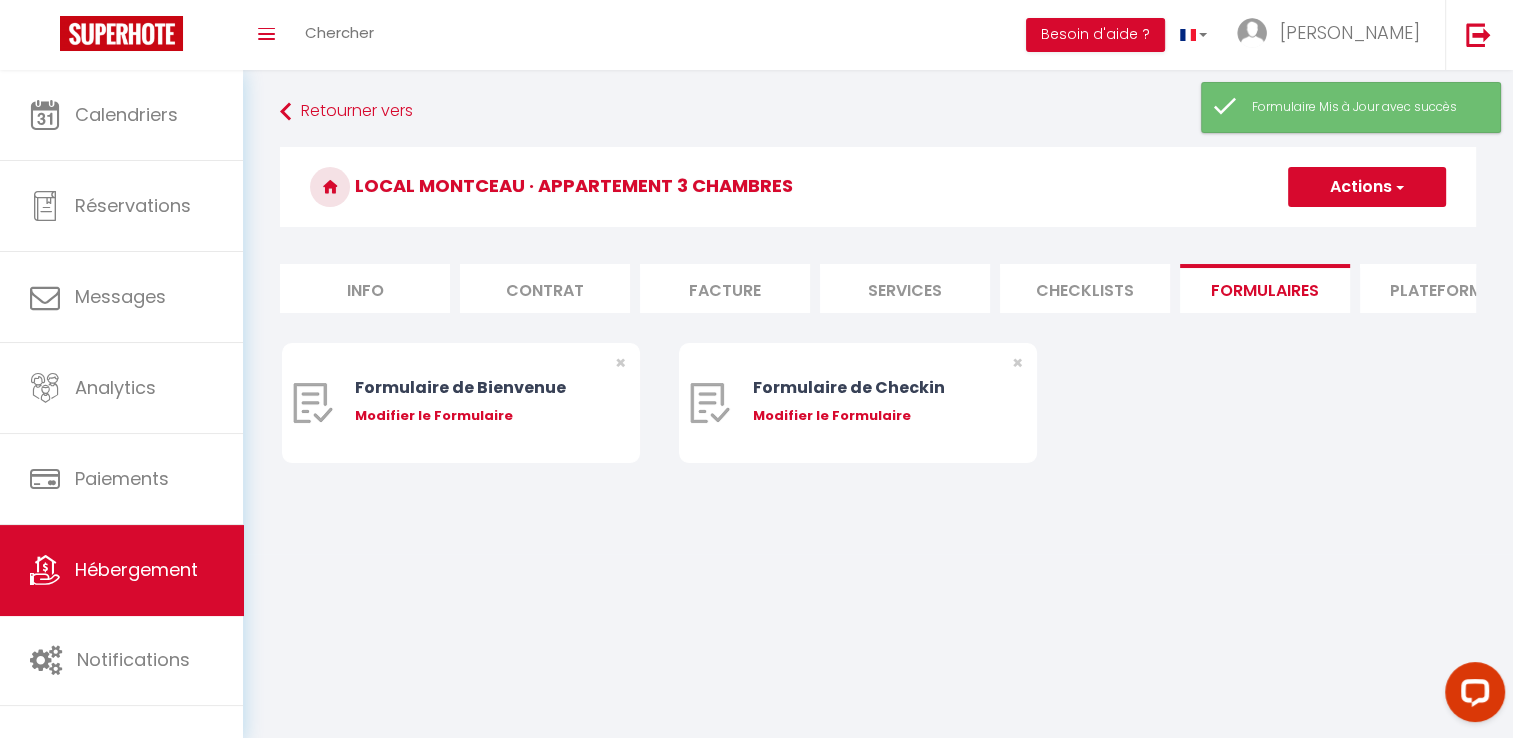 click on "Actions" at bounding box center (1367, 187) 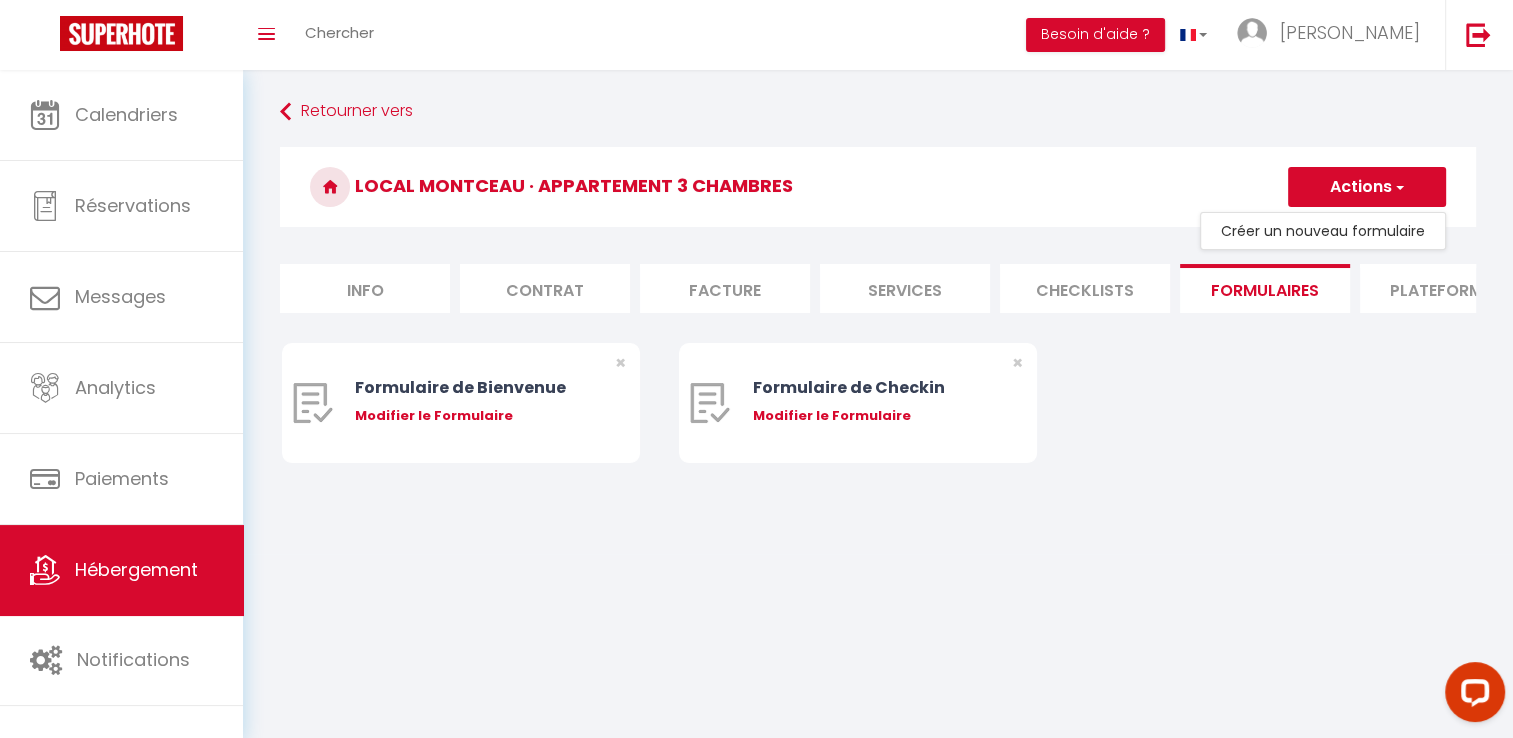 click on "Retourner vers    Local montceau · Appartement 3 chambres
Actions
Créer un nouveau formulaire
Info
Contrat
Facture
Services
Checklists
Formulaires
Plateformes
Paramètres
website
Journal
Modèle personnalisé
×         Titre [PERSON_NAME]
Enregistrer
Liste de checklist
×   *     *" at bounding box center (878, 312) 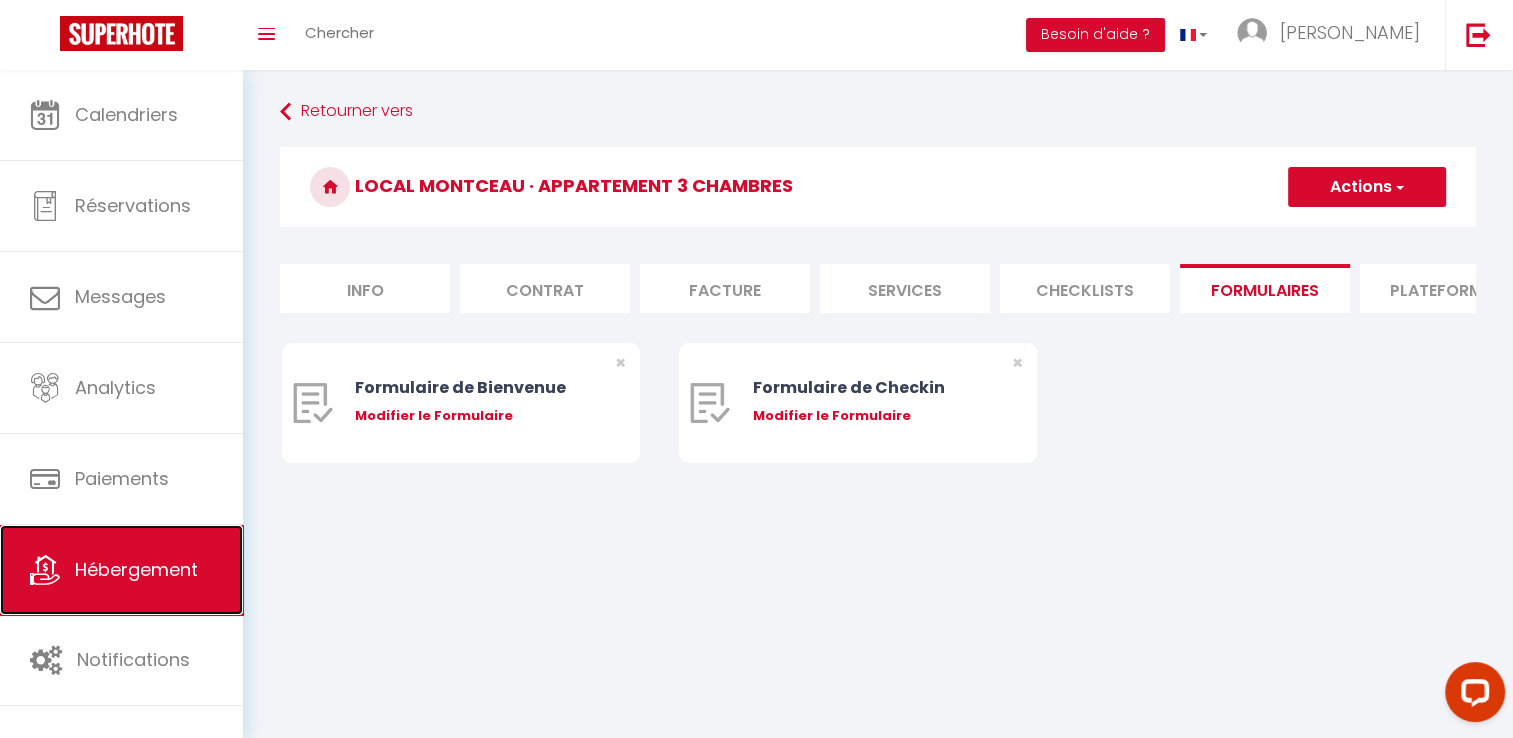 click on "Hébergement" at bounding box center (136, 569) 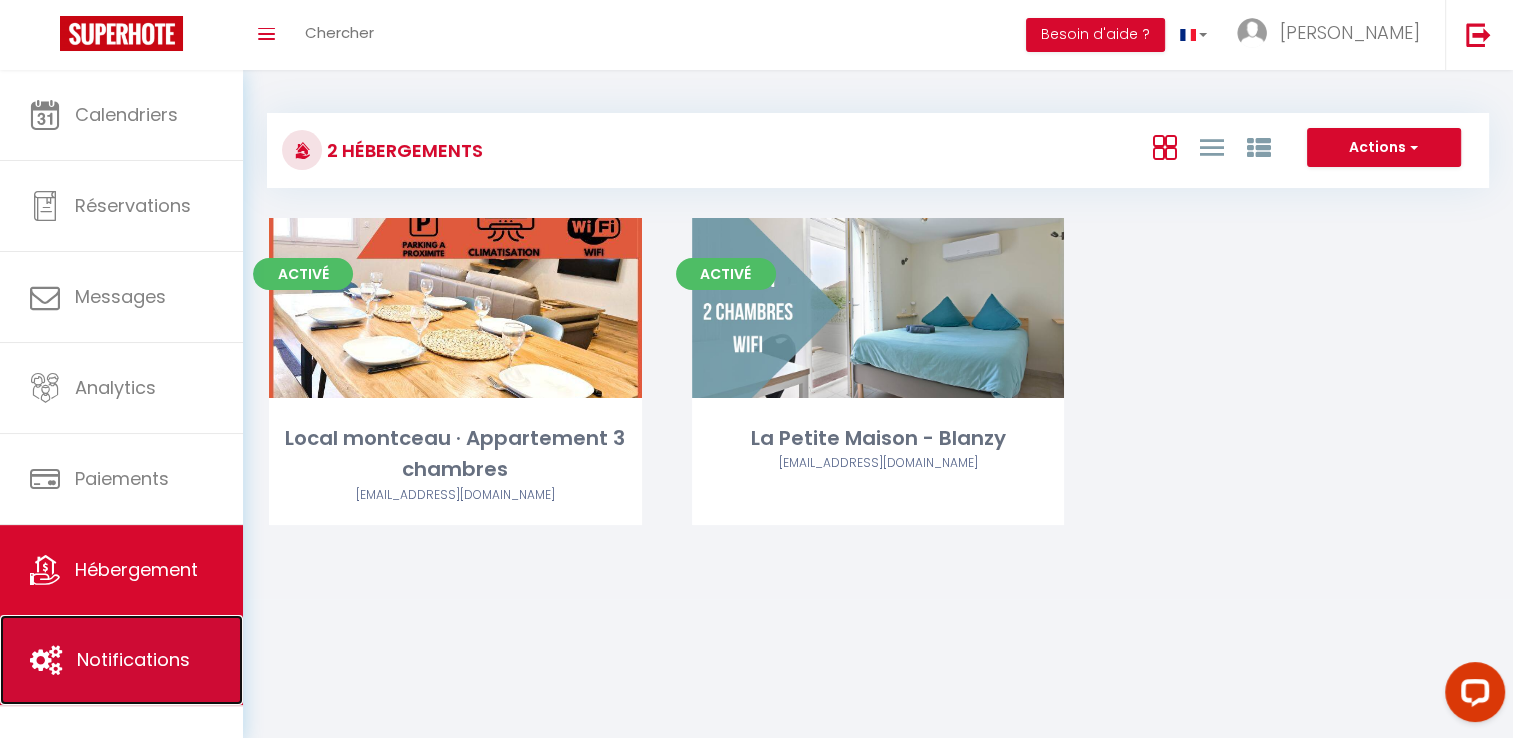click on "Notifications" at bounding box center (121, 660) 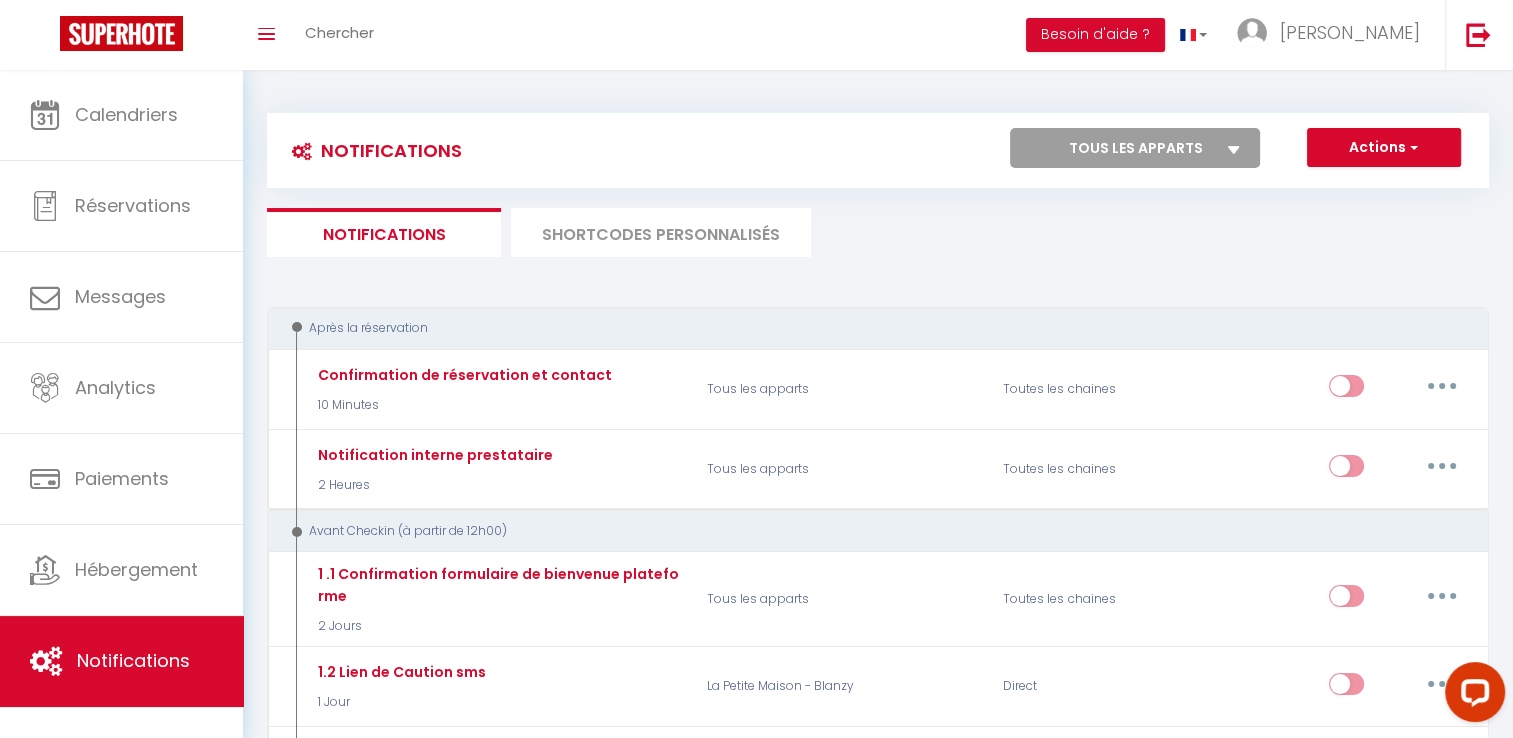 click on "SHORTCODES PERSONNALISÉS" at bounding box center (661, 232) 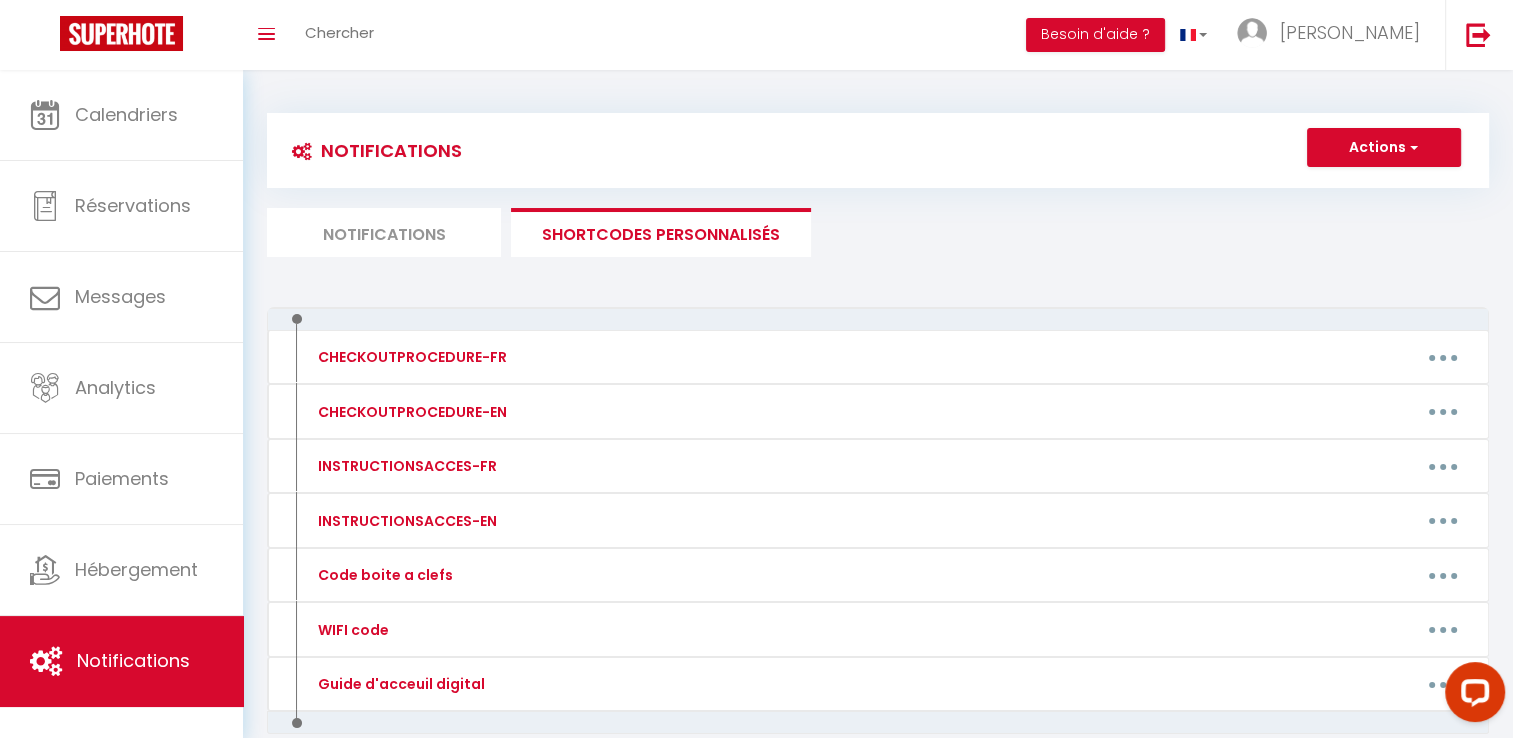 click on "Notifications" at bounding box center [384, 232] 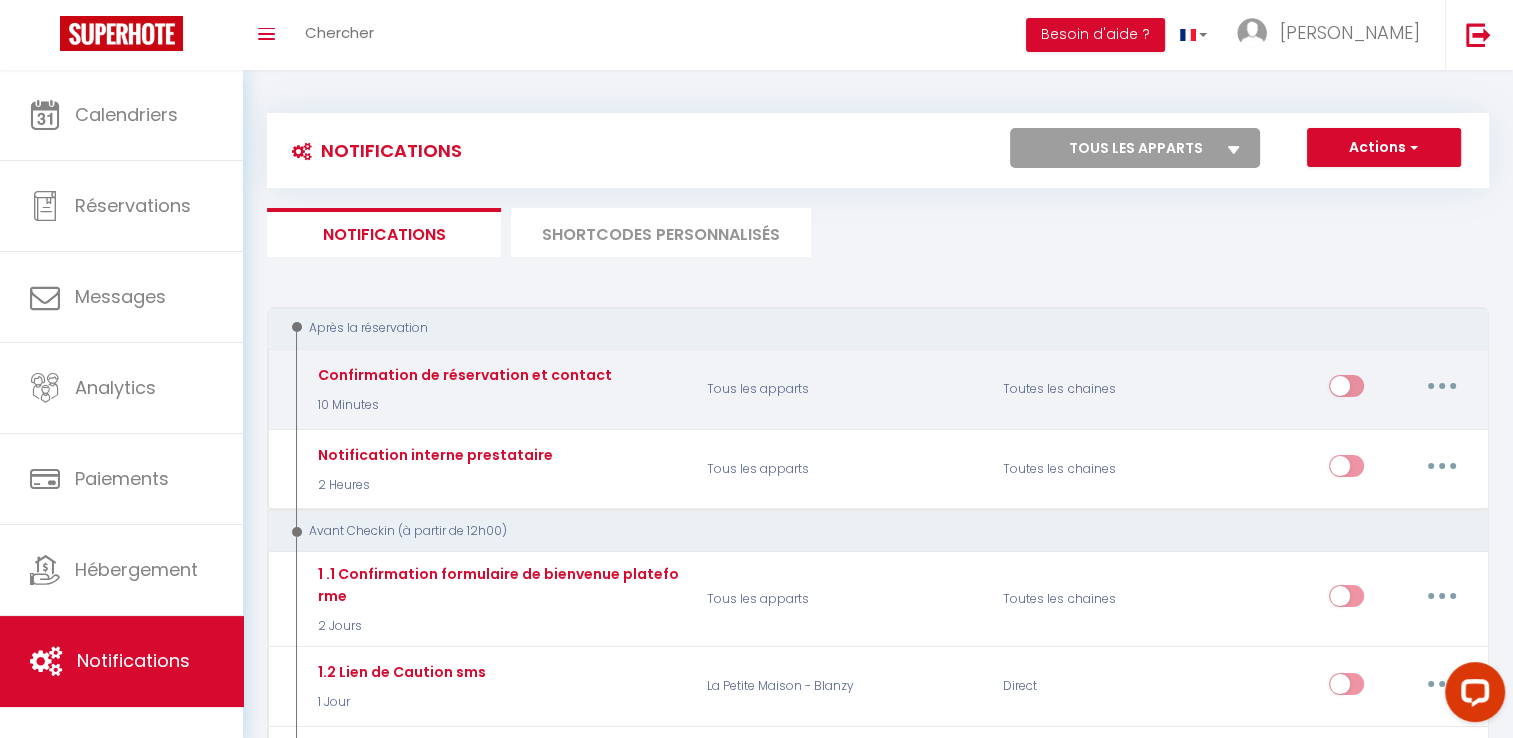 click at bounding box center [1442, 386] 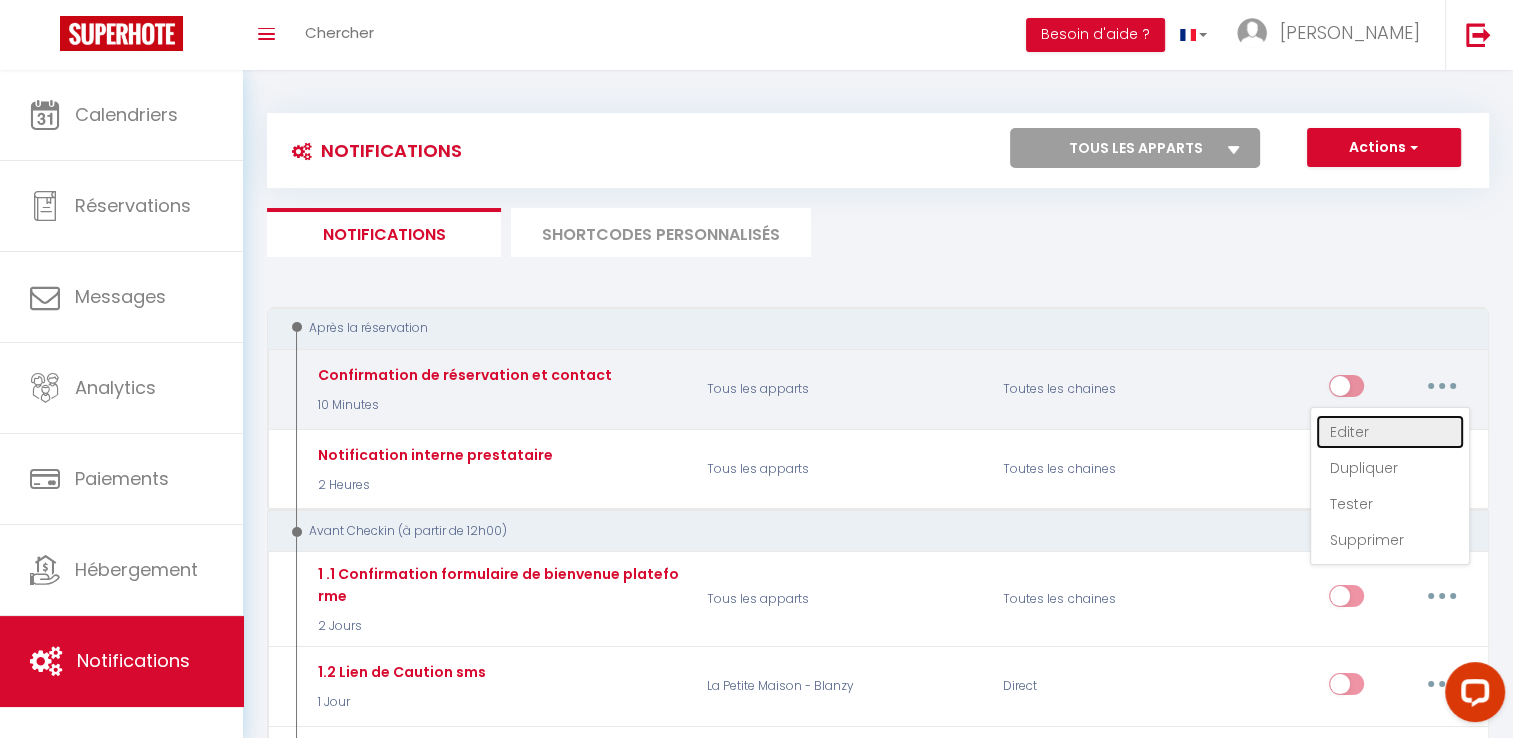 click on "Editer" at bounding box center [1390, 432] 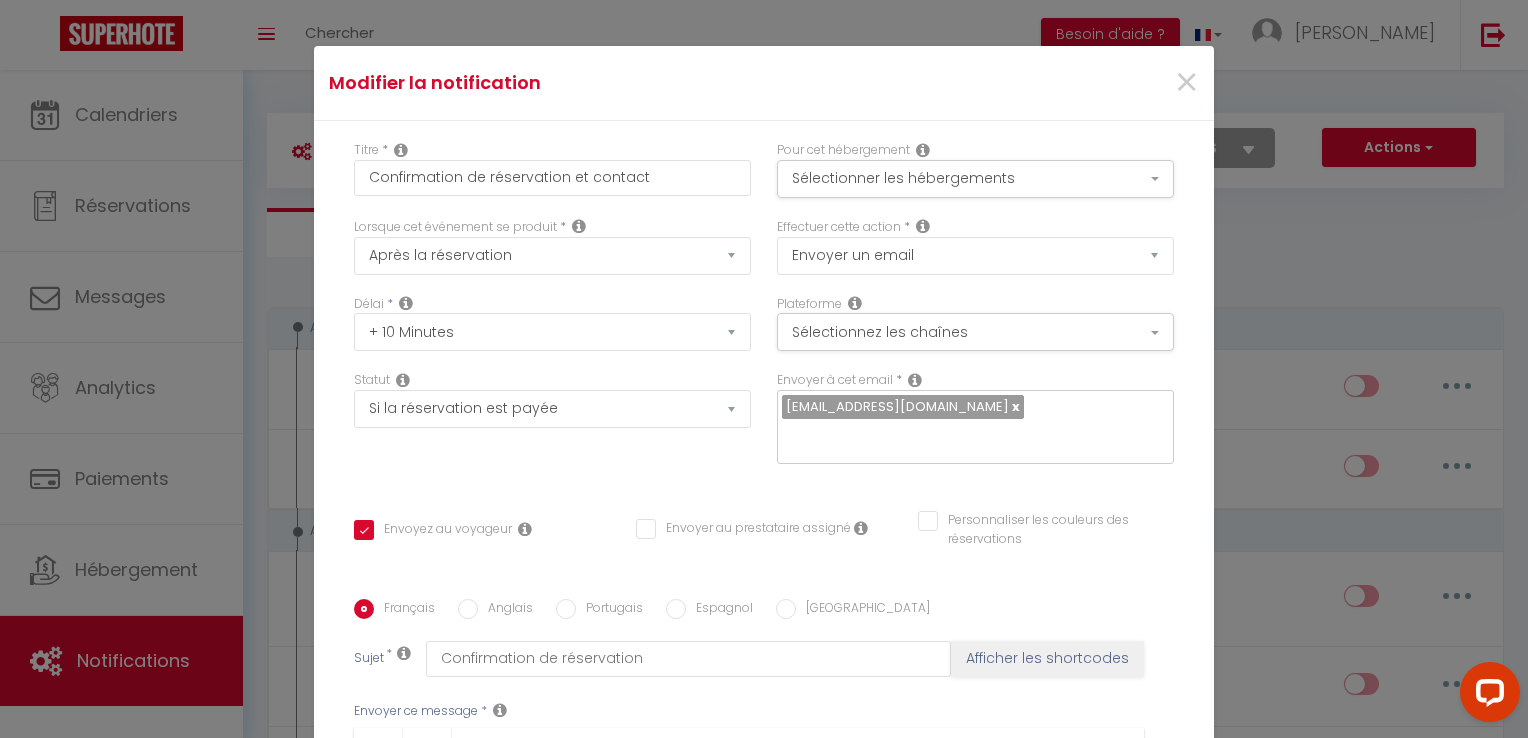 scroll, scrollTop: 100, scrollLeft: 0, axis: vertical 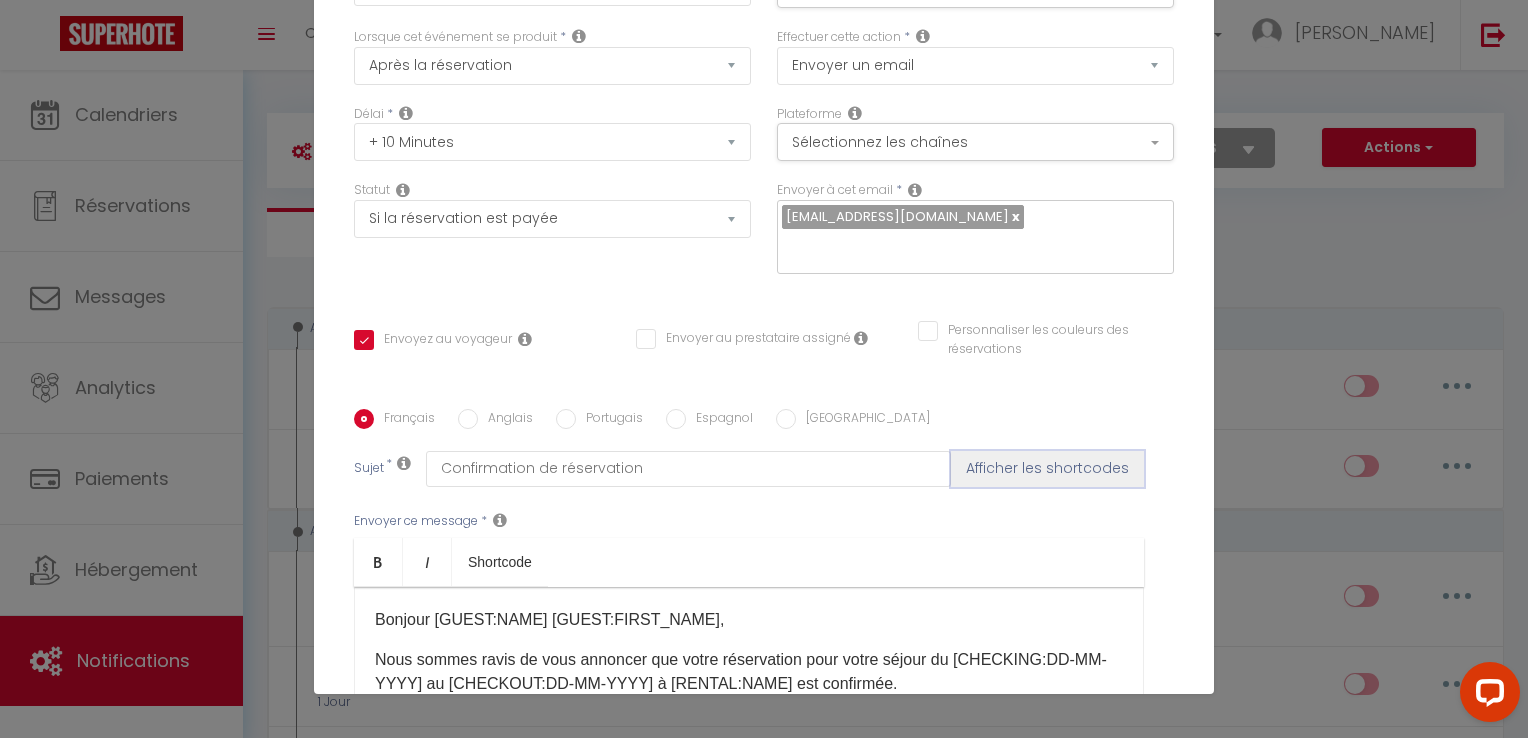 click on "Afficher les shortcodes" at bounding box center [1047, 469] 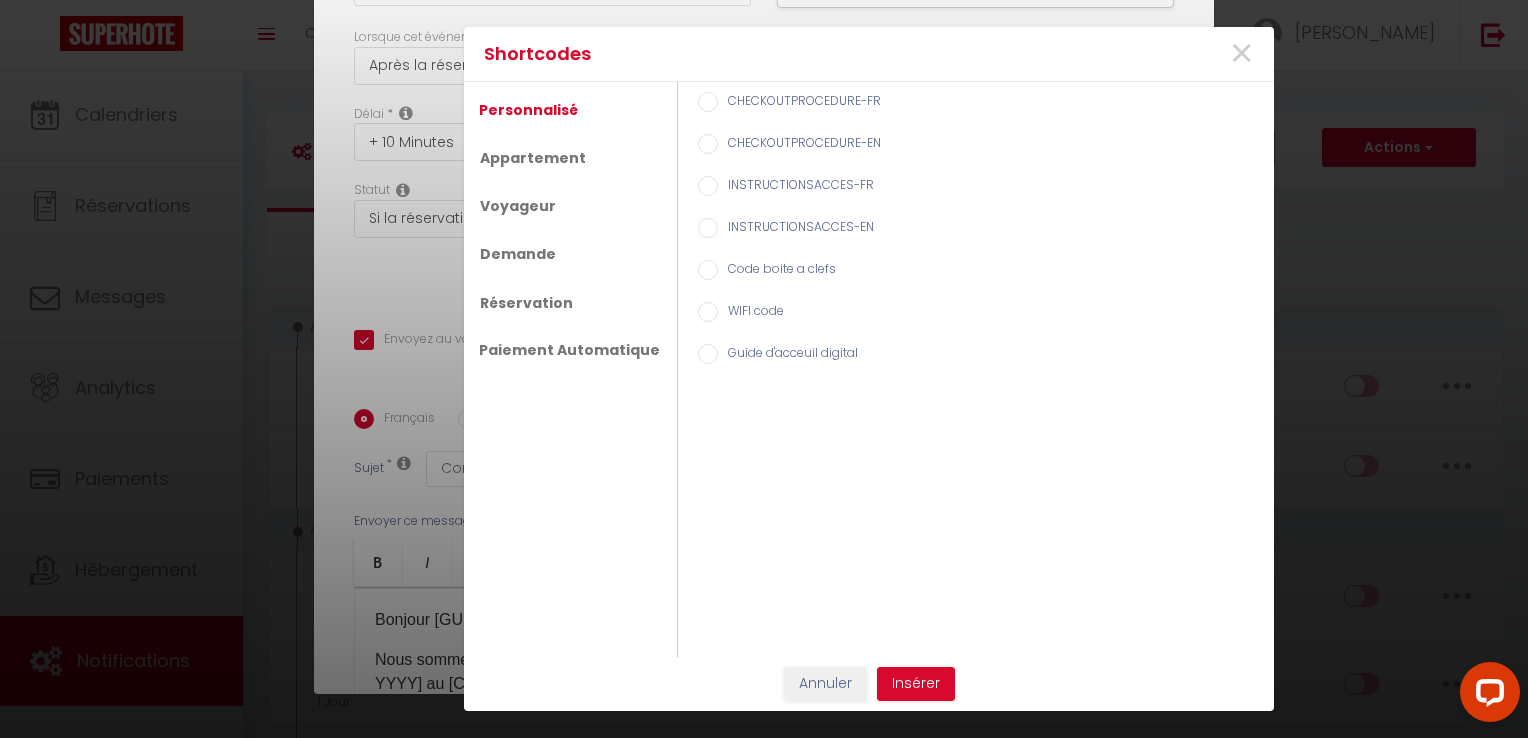 click on "Personnalisé   Appartement   Voyageur   Demande   Réservation     Paiement Automatique" at bounding box center (571, 369) 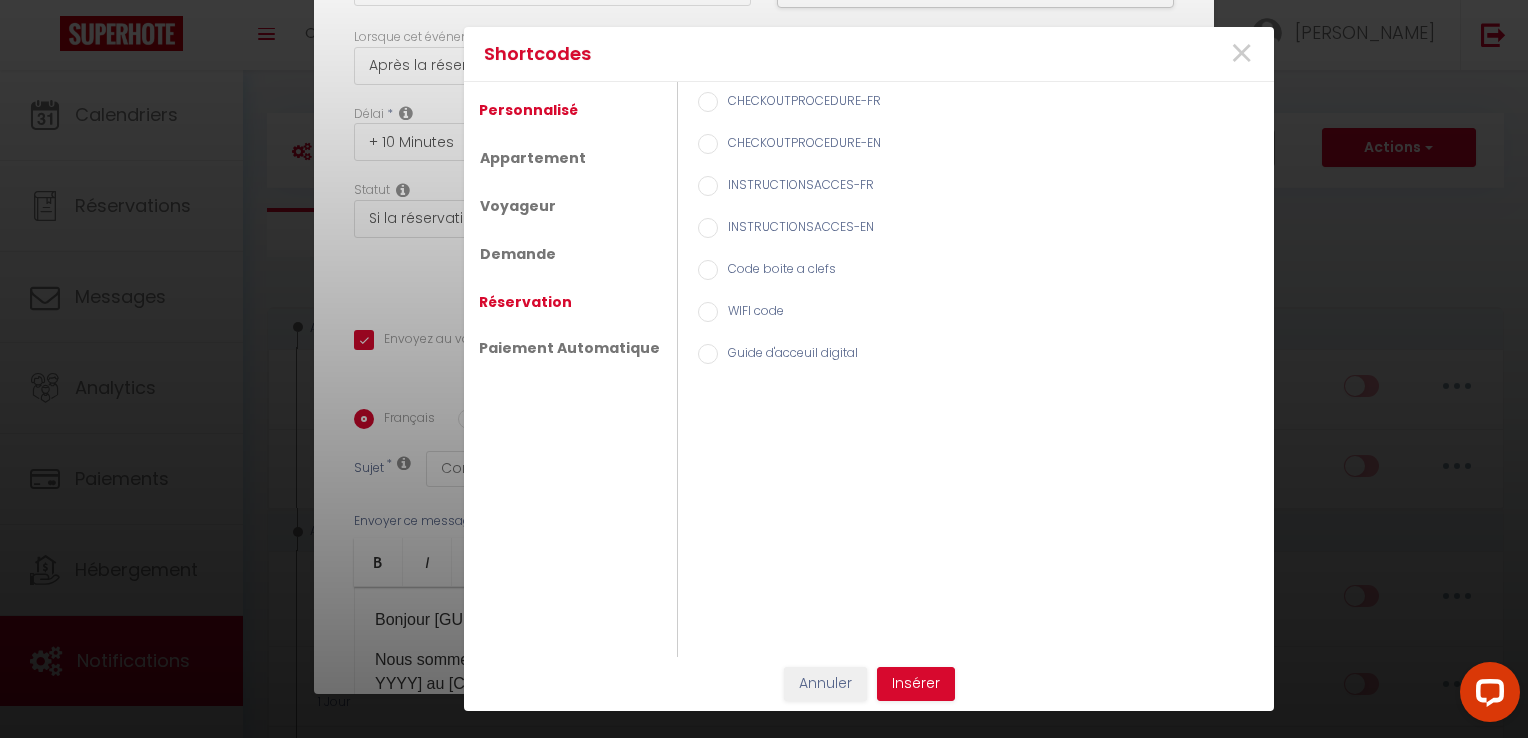 click on "Réservation" at bounding box center [525, 302] 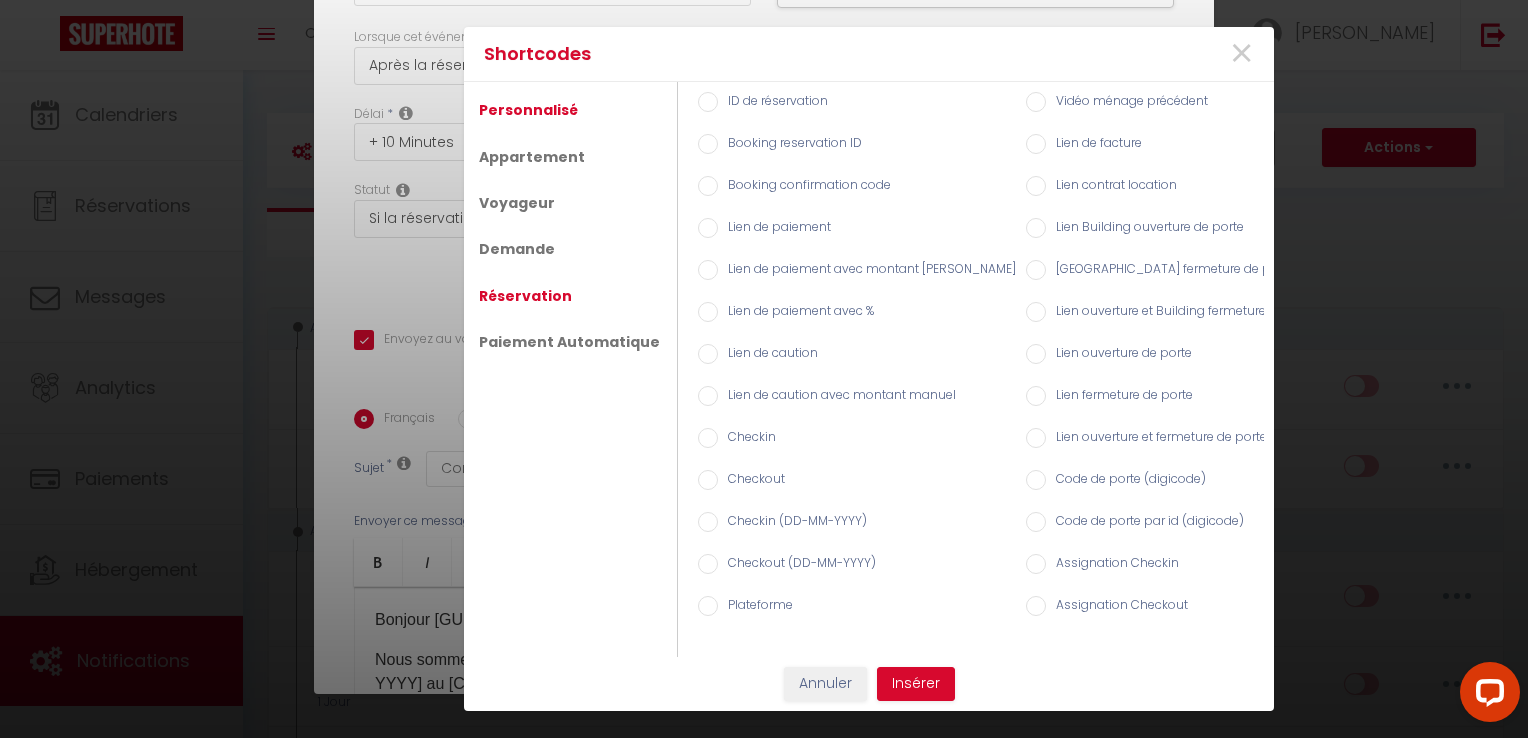 click on "Personnalisé" at bounding box center [528, 110] 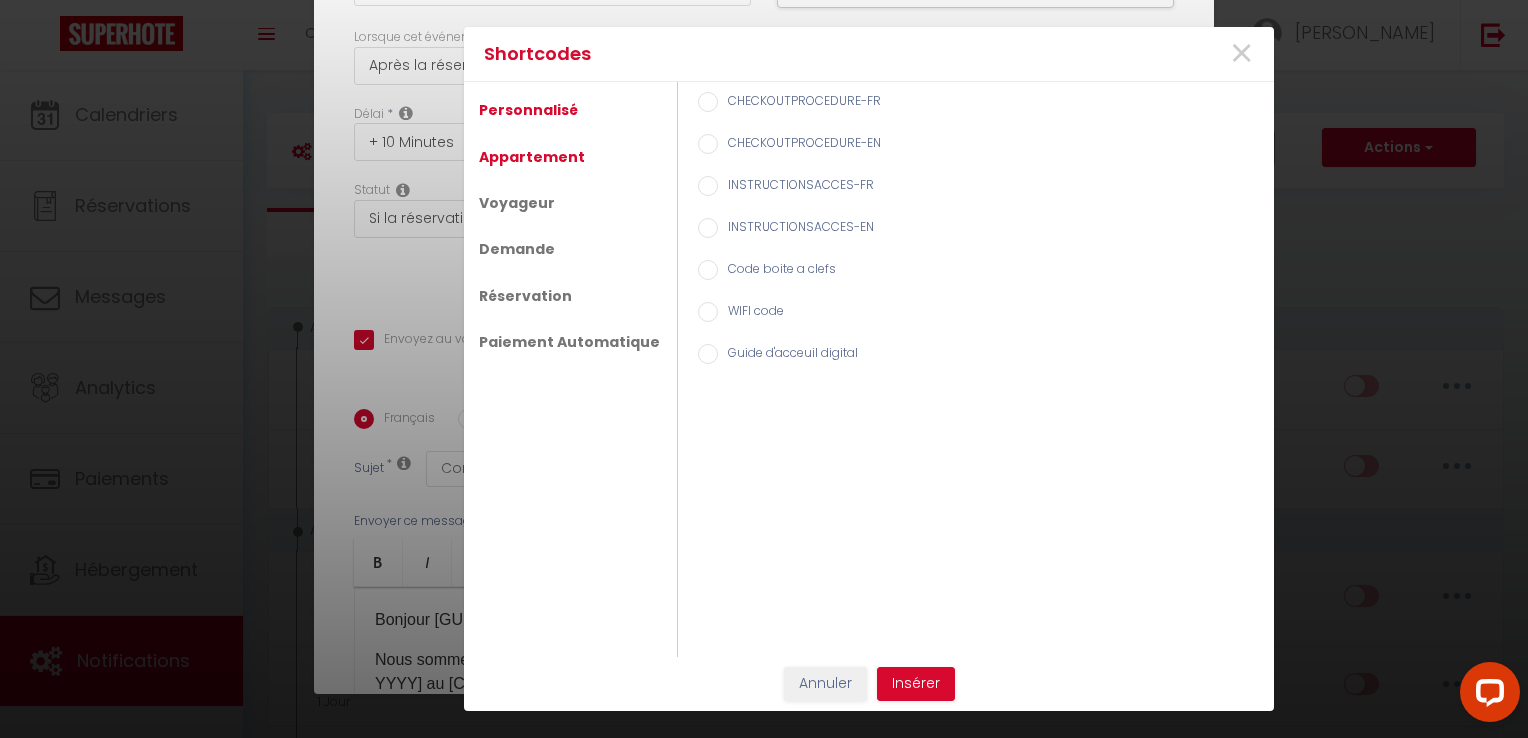 click on "Appartement" at bounding box center [532, 157] 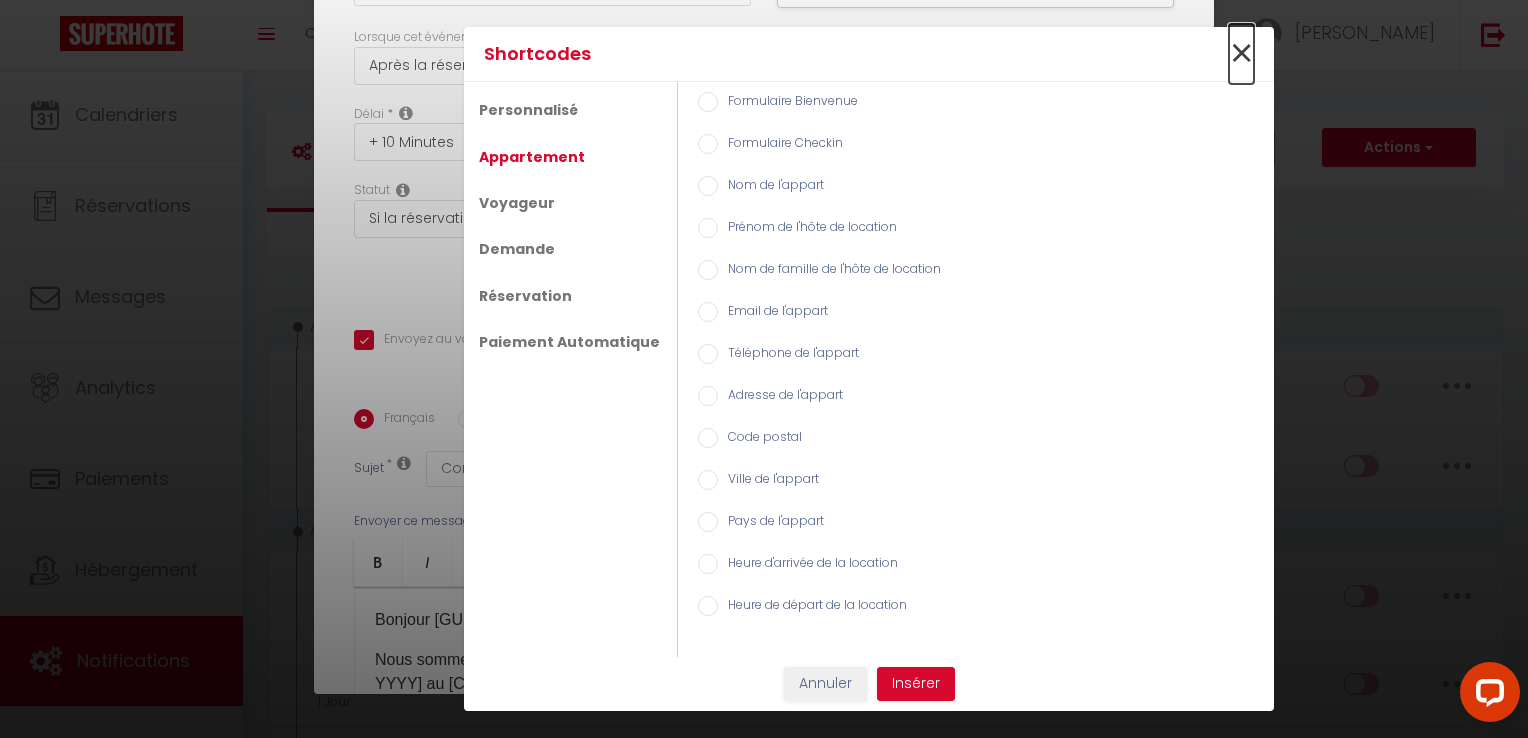 click on "×" at bounding box center (1241, 54) 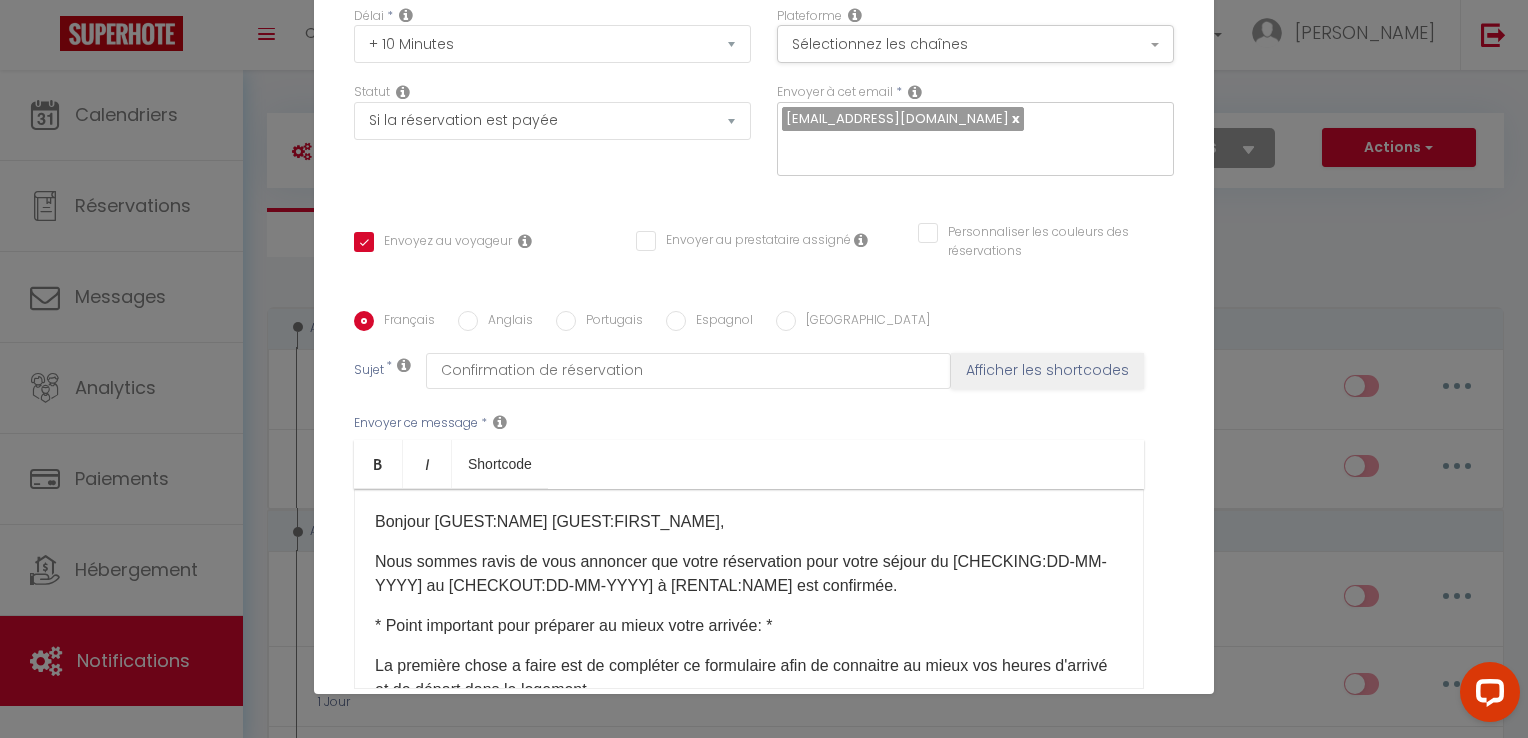 scroll, scrollTop: 300, scrollLeft: 0, axis: vertical 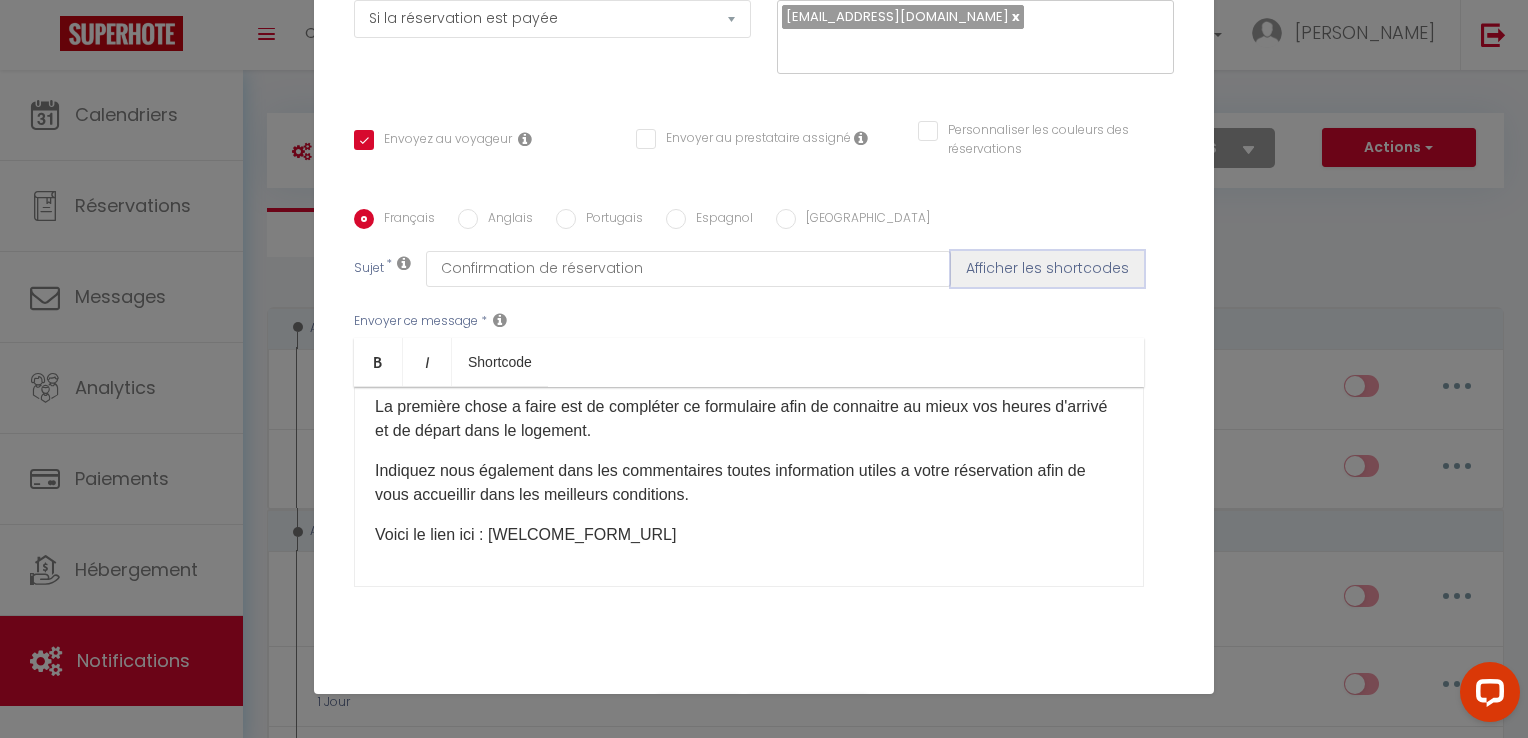 click on "Afficher les shortcodes" at bounding box center (1047, 269) 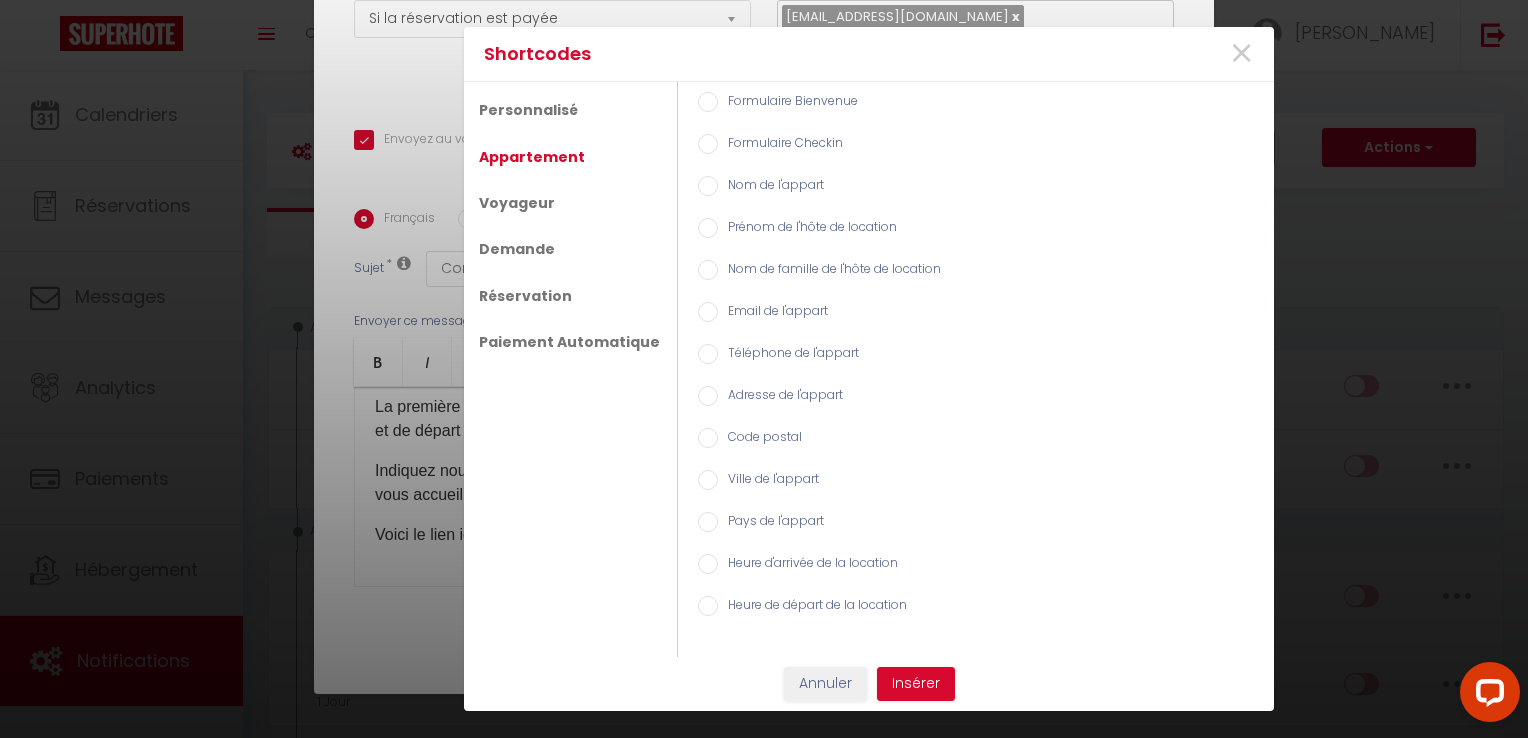 click on "Formulaire Bienvenue" at bounding box center [788, 103] 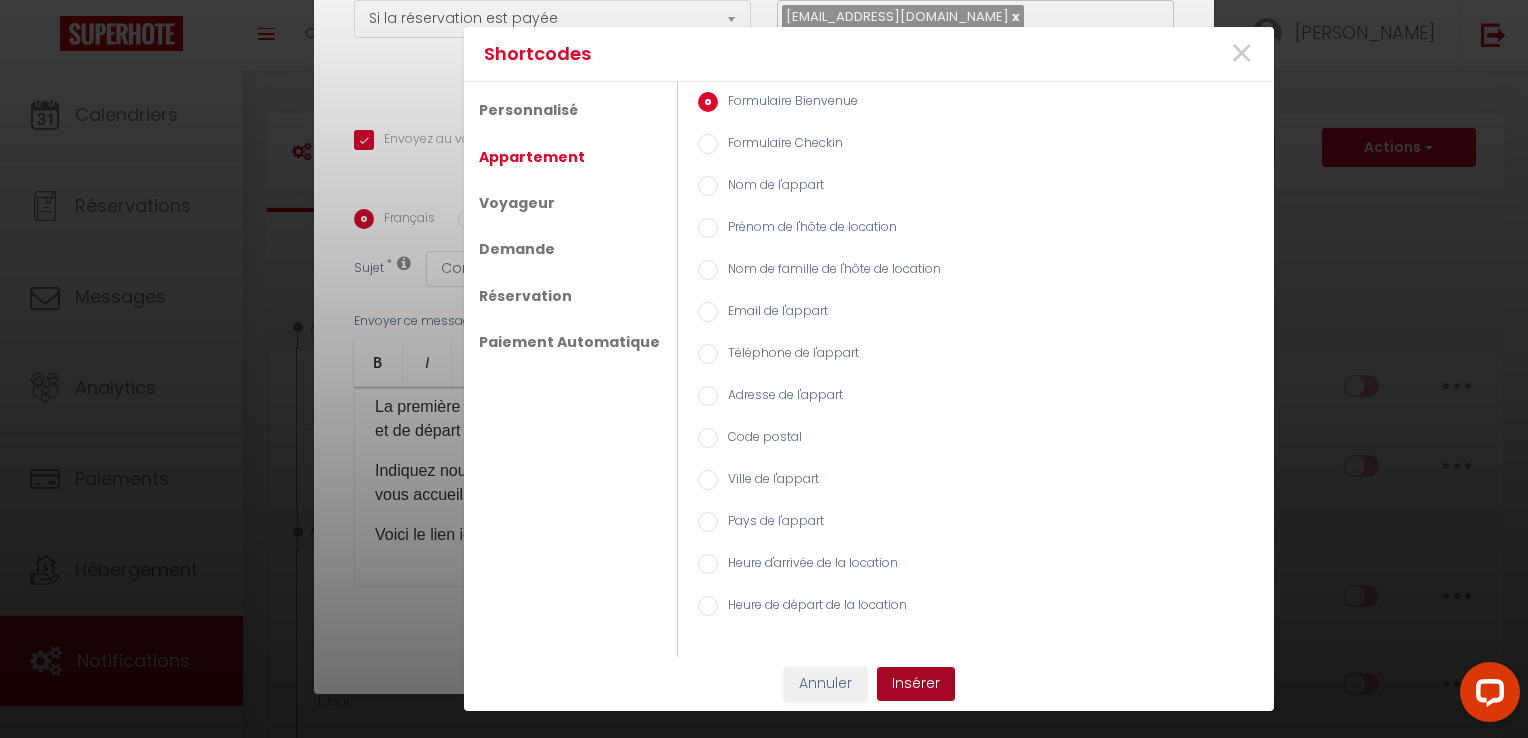 click on "Insérer" at bounding box center [916, 684] 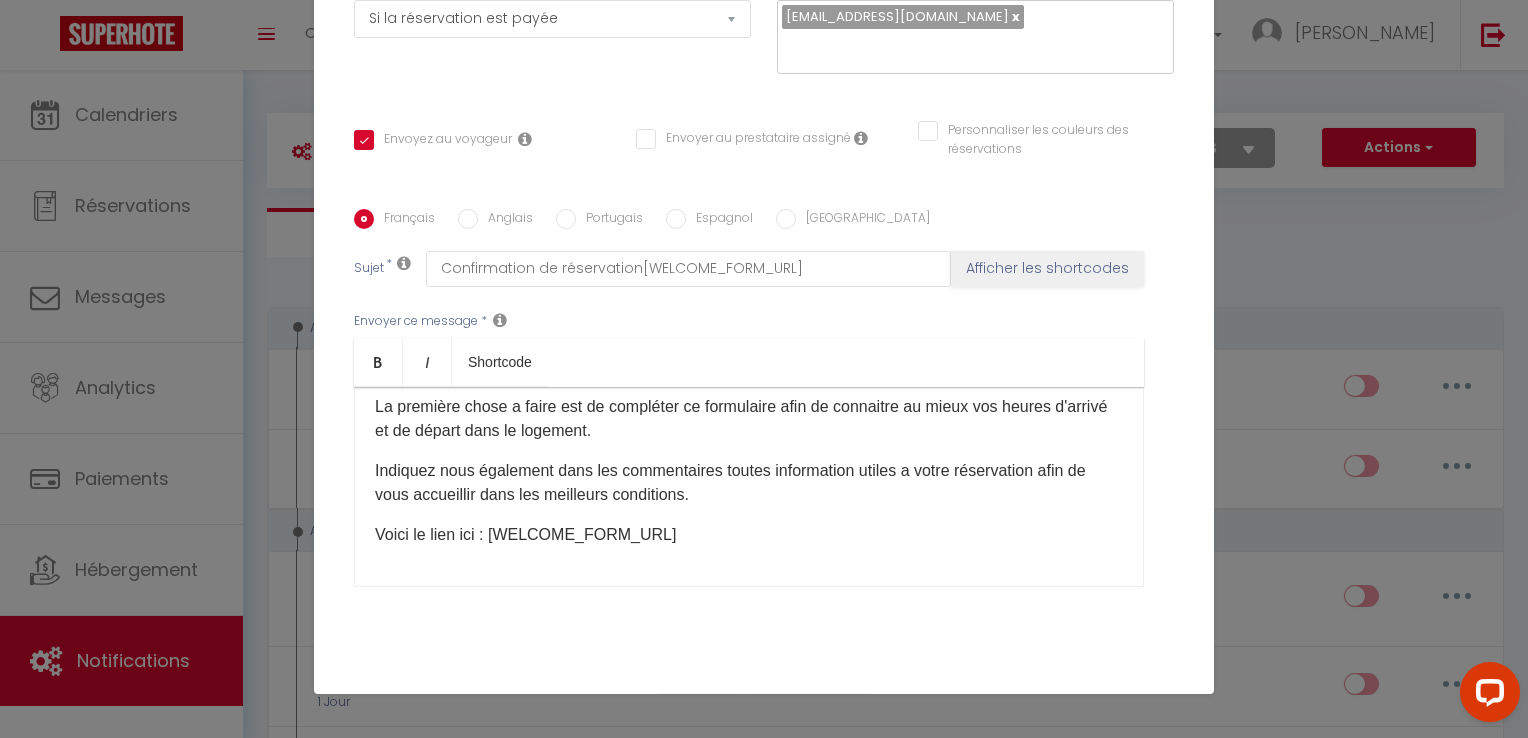 click on "Voici le lien ici : [WELCOME_FORM_URL]​" at bounding box center (749, 535) 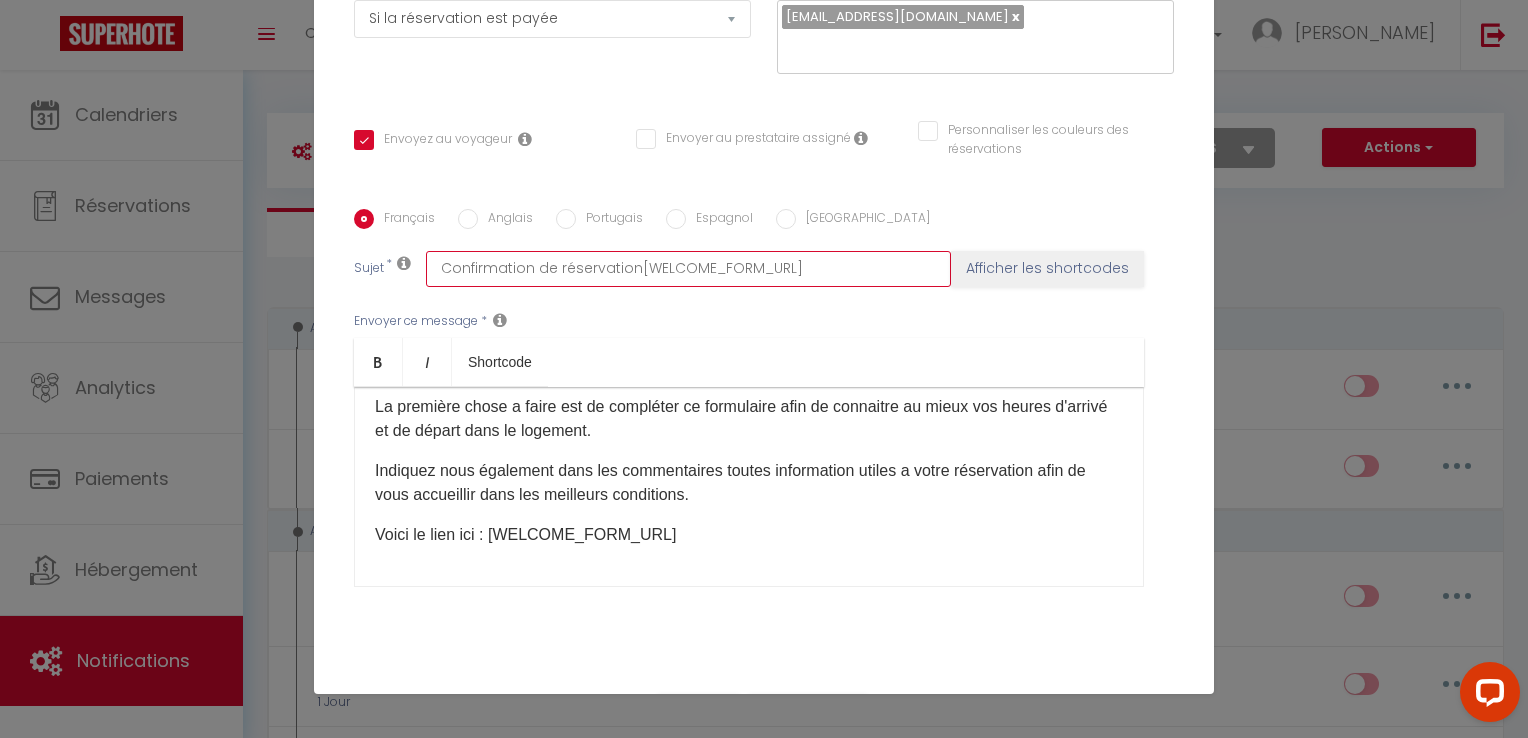 click on "Confirmation de réservation[WELCOME_FORM_URL]" at bounding box center [688, 269] 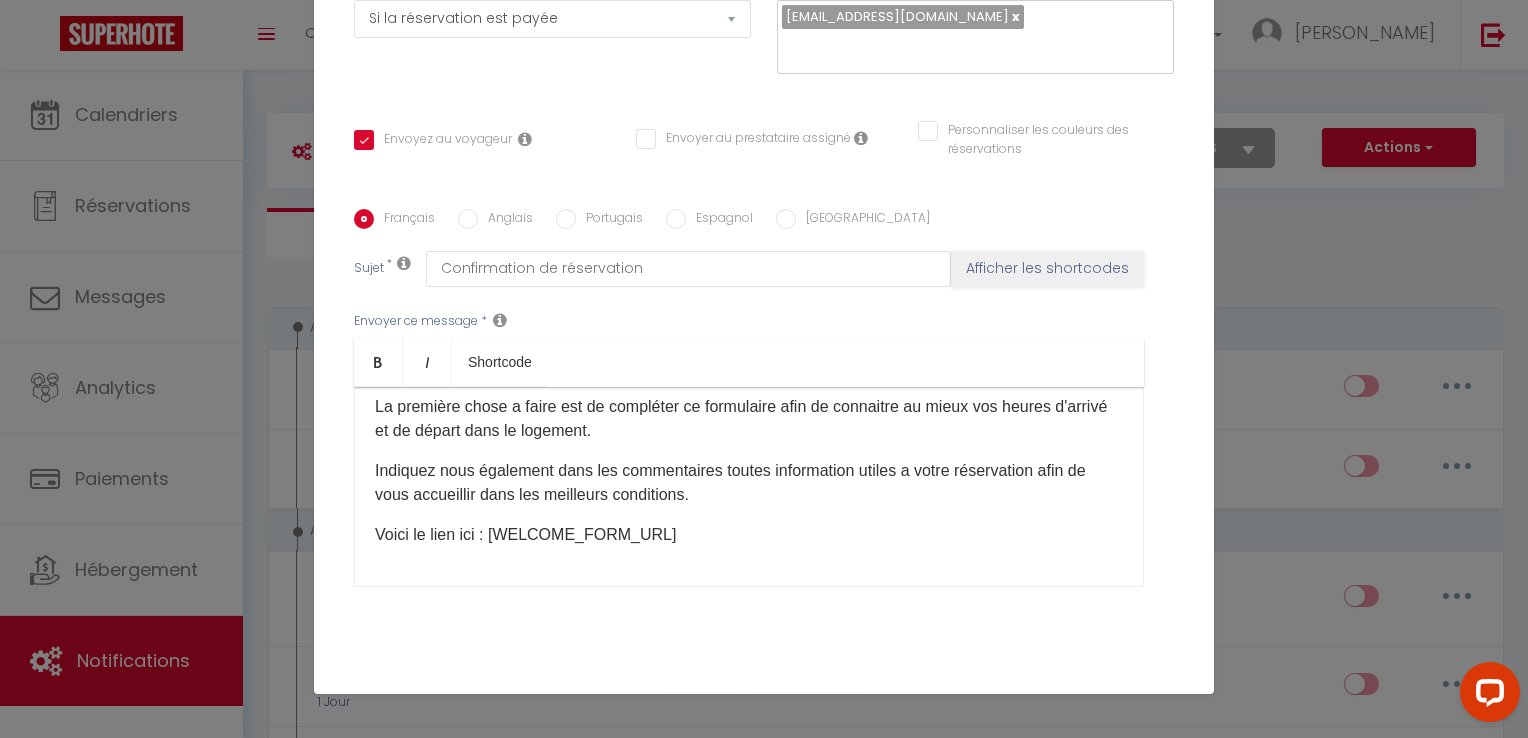 click on "Voici le lien ici : [WELCOME_FORM_URL]​" at bounding box center [749, 535] 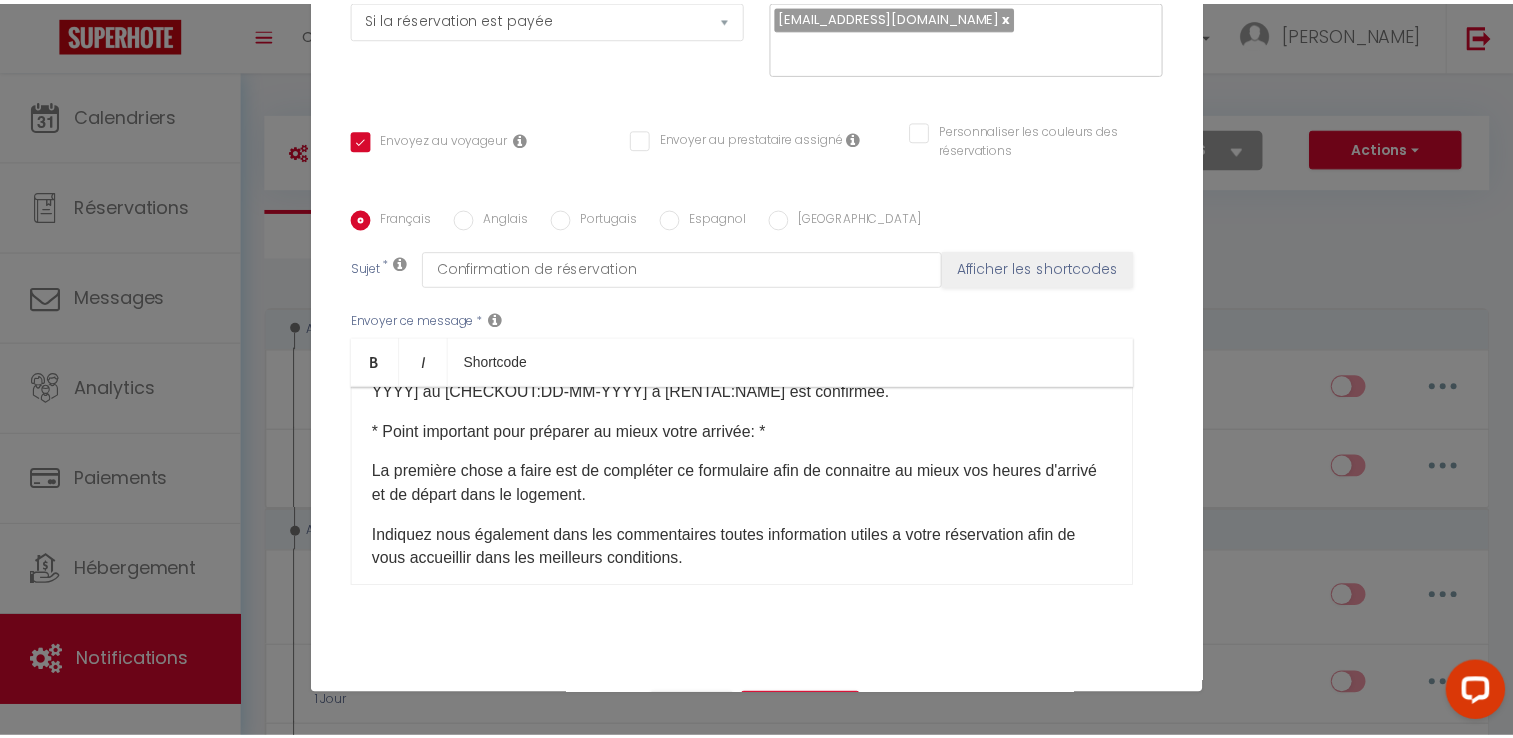 scroll, scrollTop: 57, scrollLeft: 0, axis: vertical 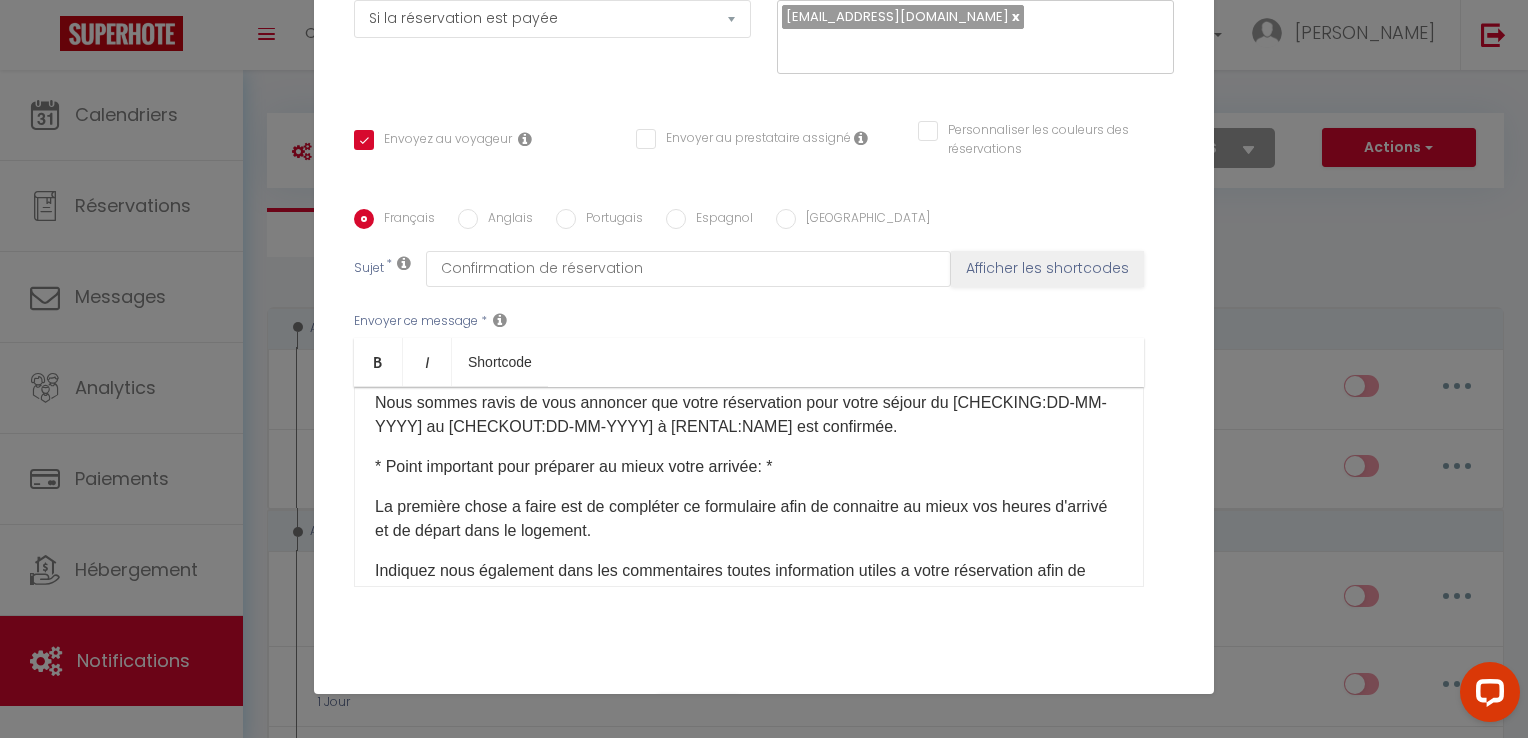click on "Mettre à jour" at bounding box center (808, 711) 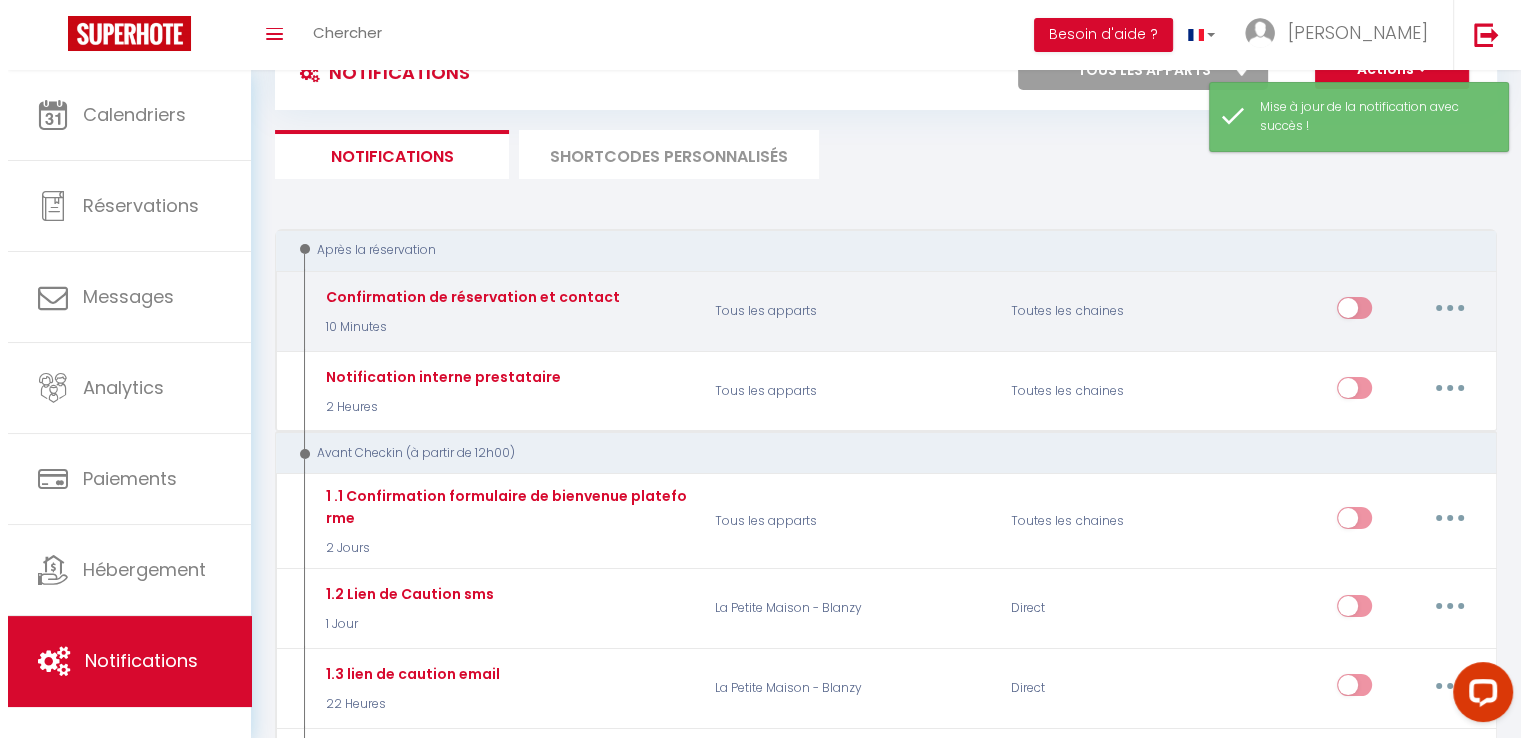 scroll, scrollTop: 100, scrollLeft: 0, axis: vertical 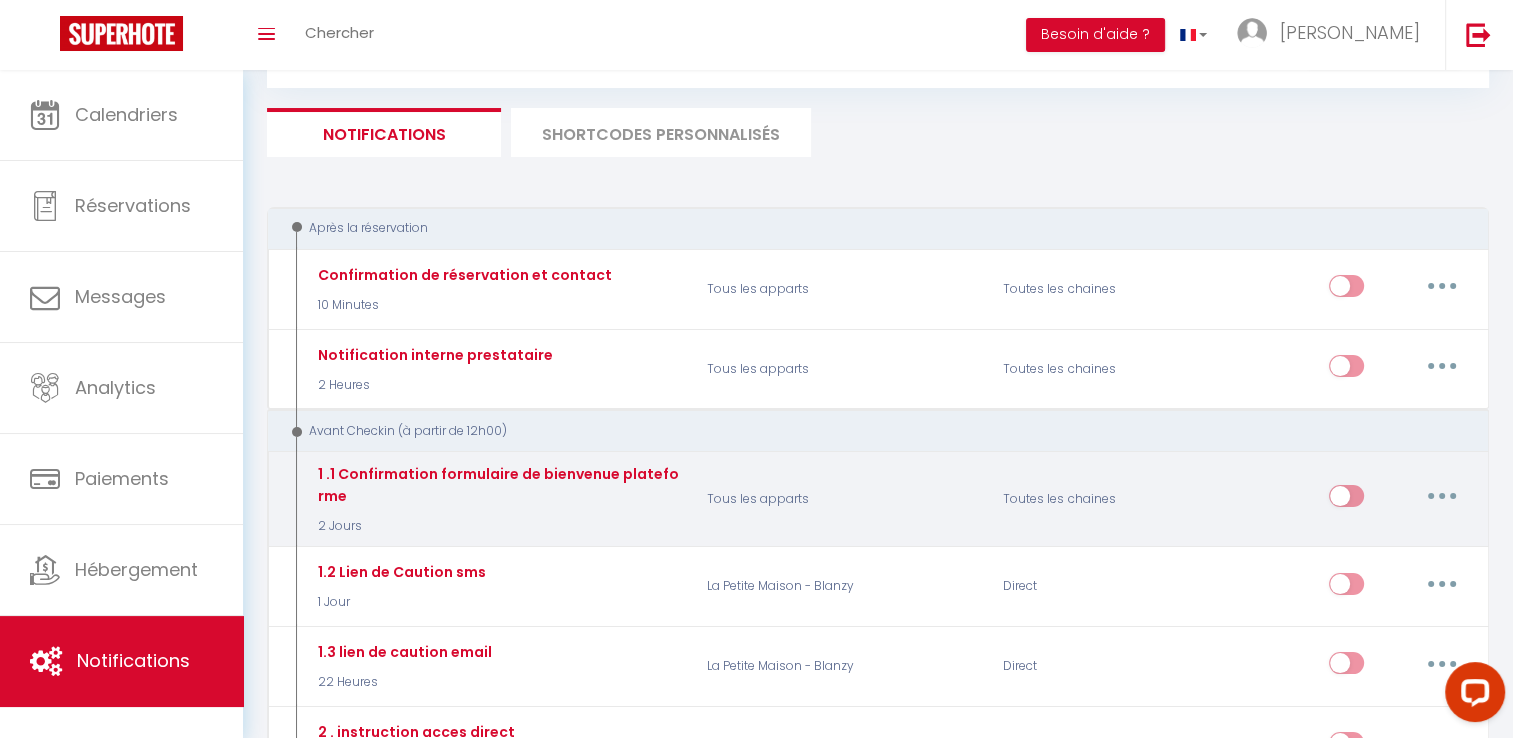 click at bounding box center [1442, 496] 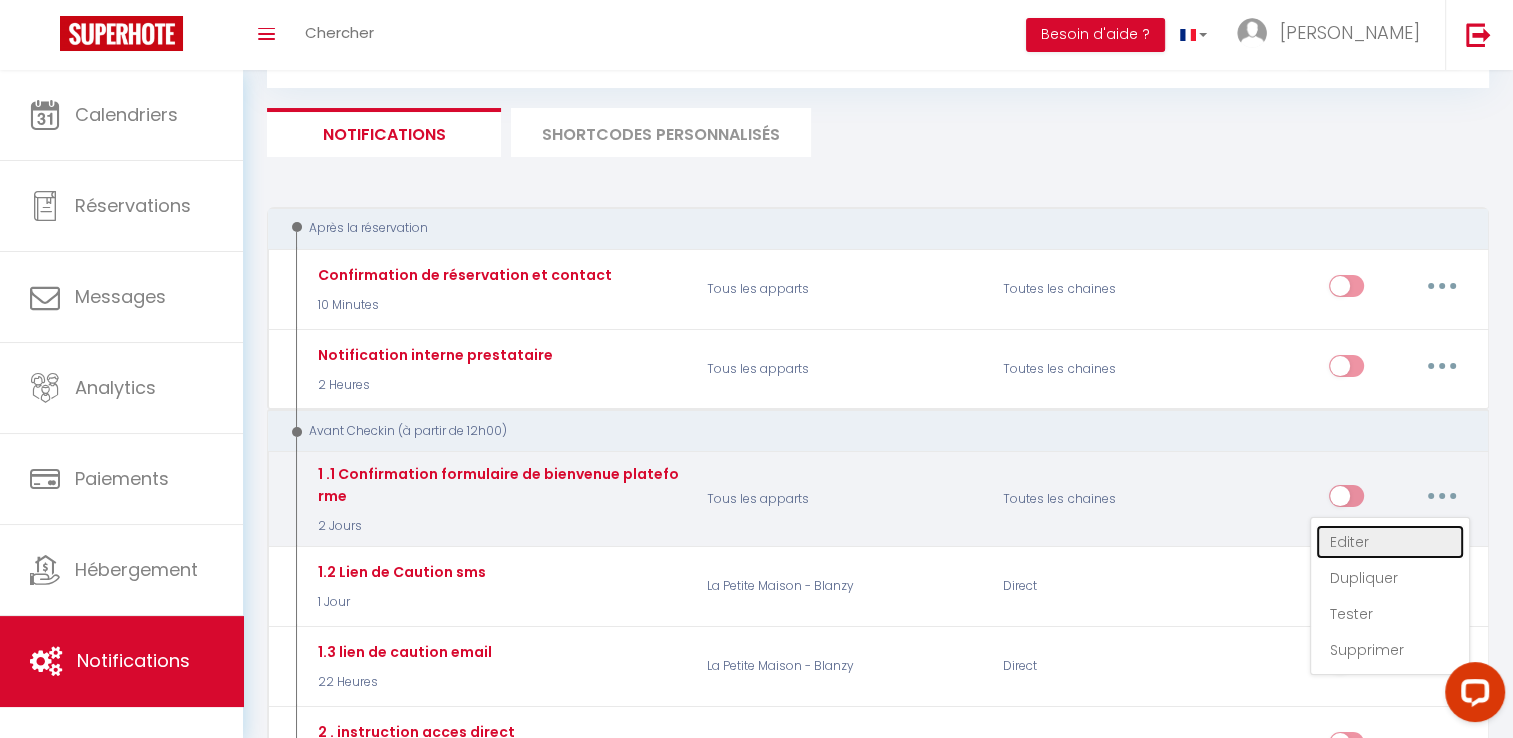 click on "Editer" at bounding box center [1390, 542] 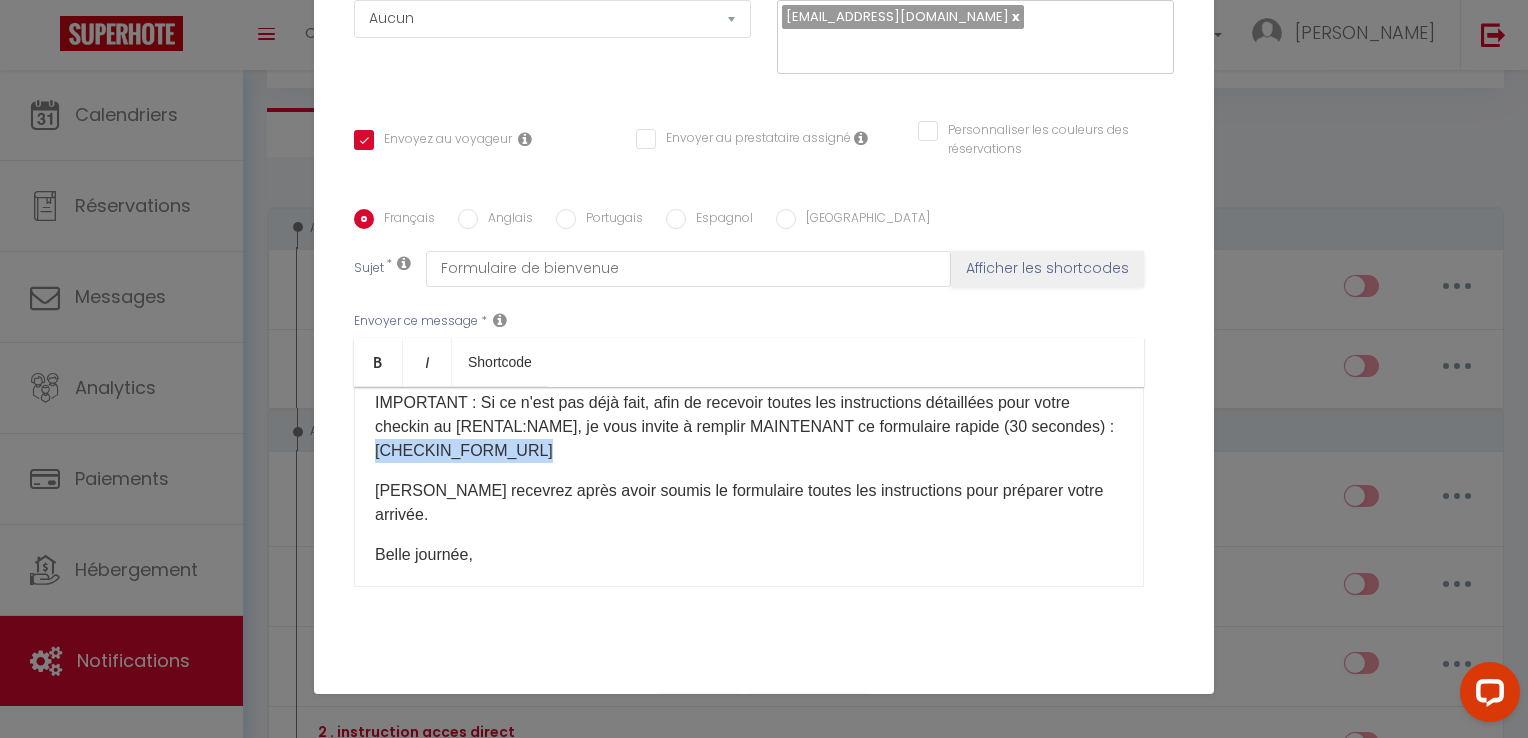 drag, startPoint x: 653, startPoint y: 420, endPoint x: 452, endPoint y: 416, distance: 201.0398 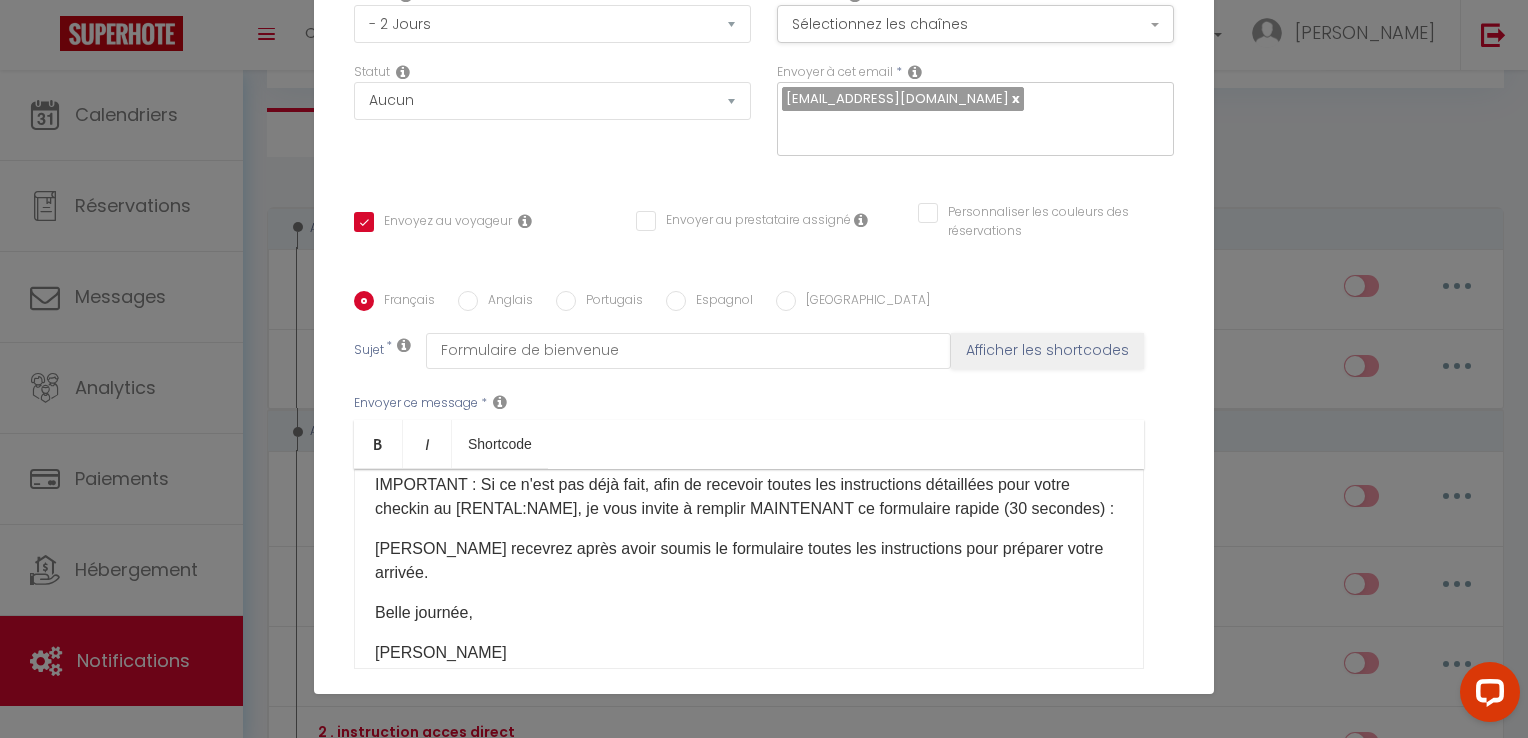 scroll, scrollTop: 325, scrollLeft: 0, axis: vertical 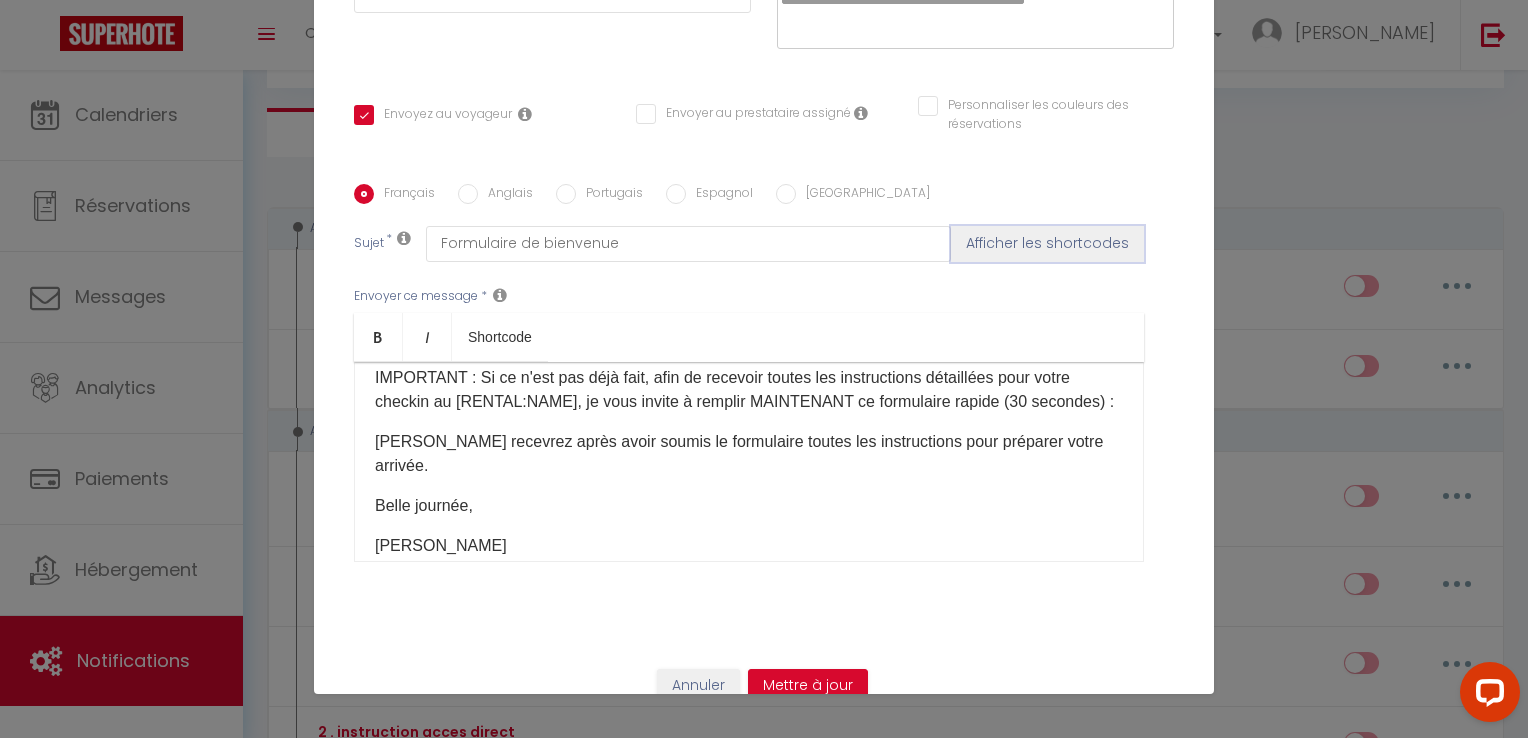 click on "Afficher les shortcodes" at bounding box center (1047, 244) 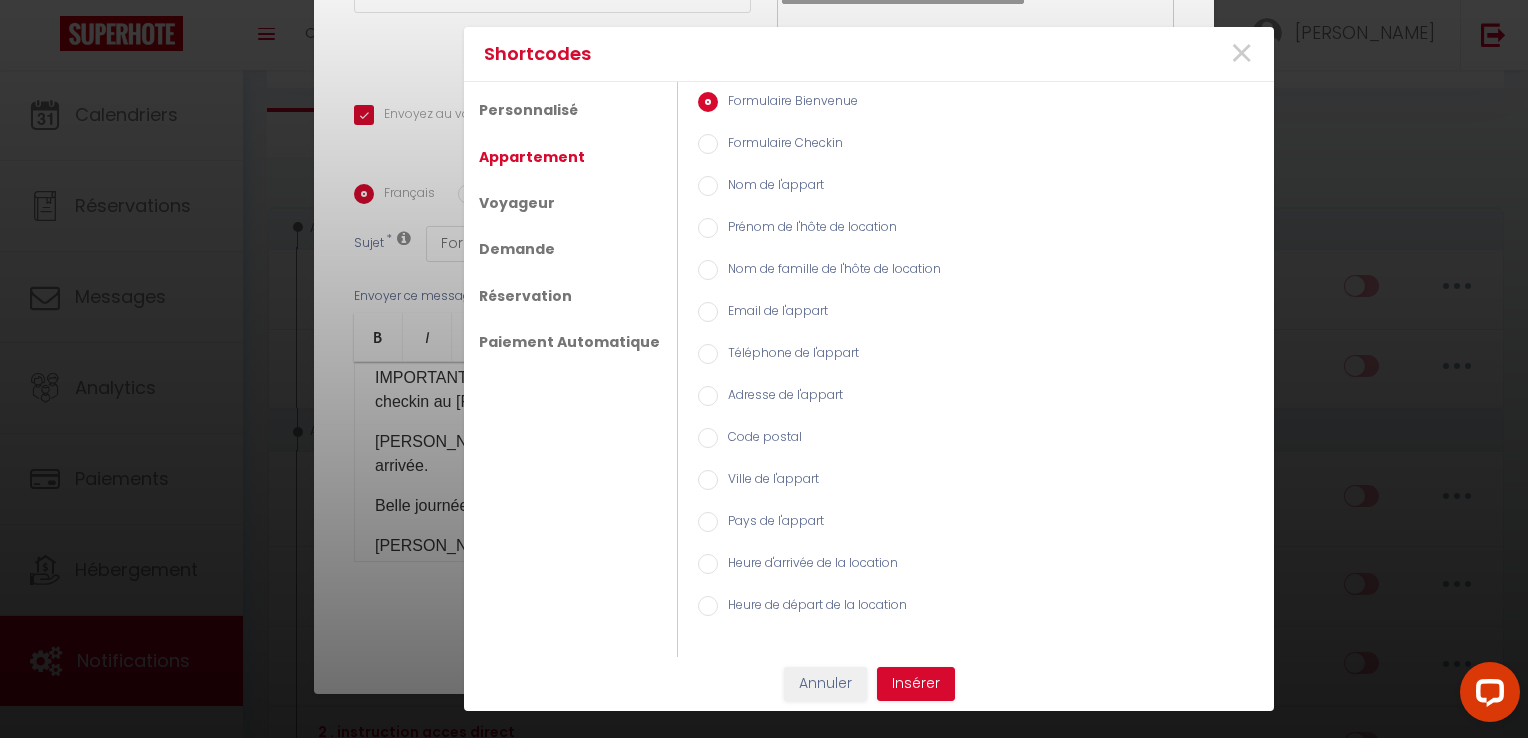 click on "Formulaire Bienvenue" at bounding box center (788, 103) 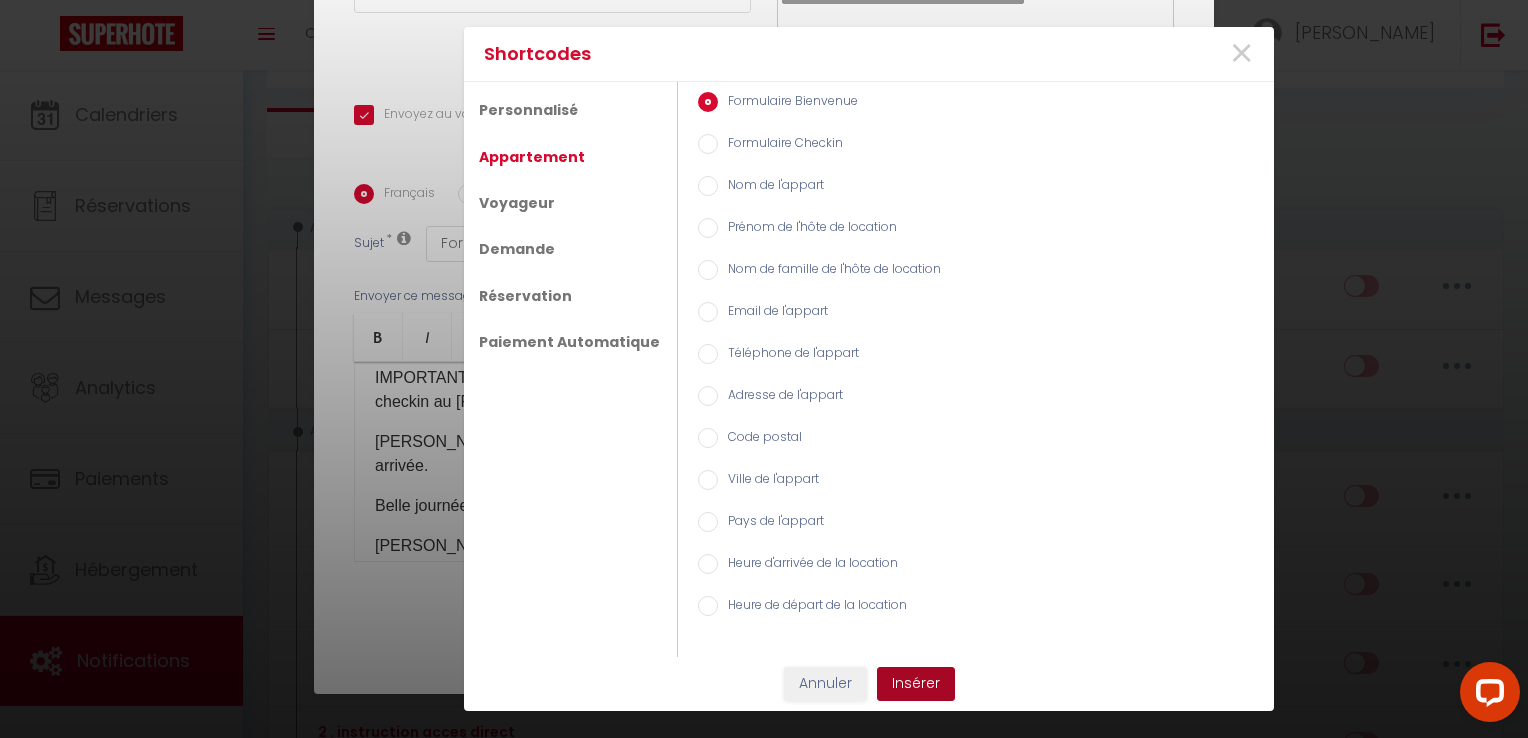 click on "Insérer" at bounding box center [916, 684] 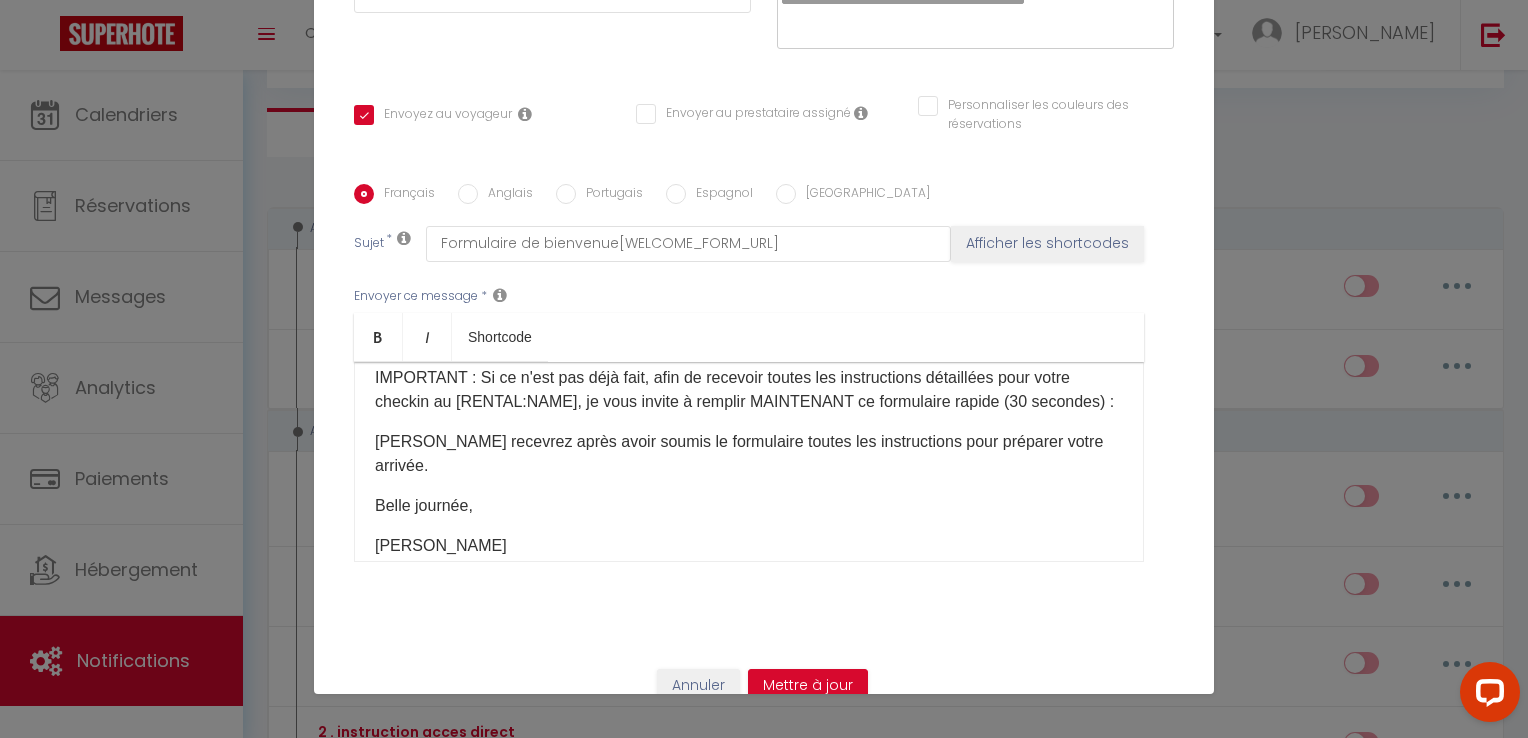 click on "IMPORTANT : Si ce n'est pas déjà fait, afin de recevoir toutes les instructions détaillées pour votre checkin au [RENTAL:NAME], je vous invite à remplir MAINTENANT ce formulaire rapide (30 secondes) :" at bounding box center (749, 390) 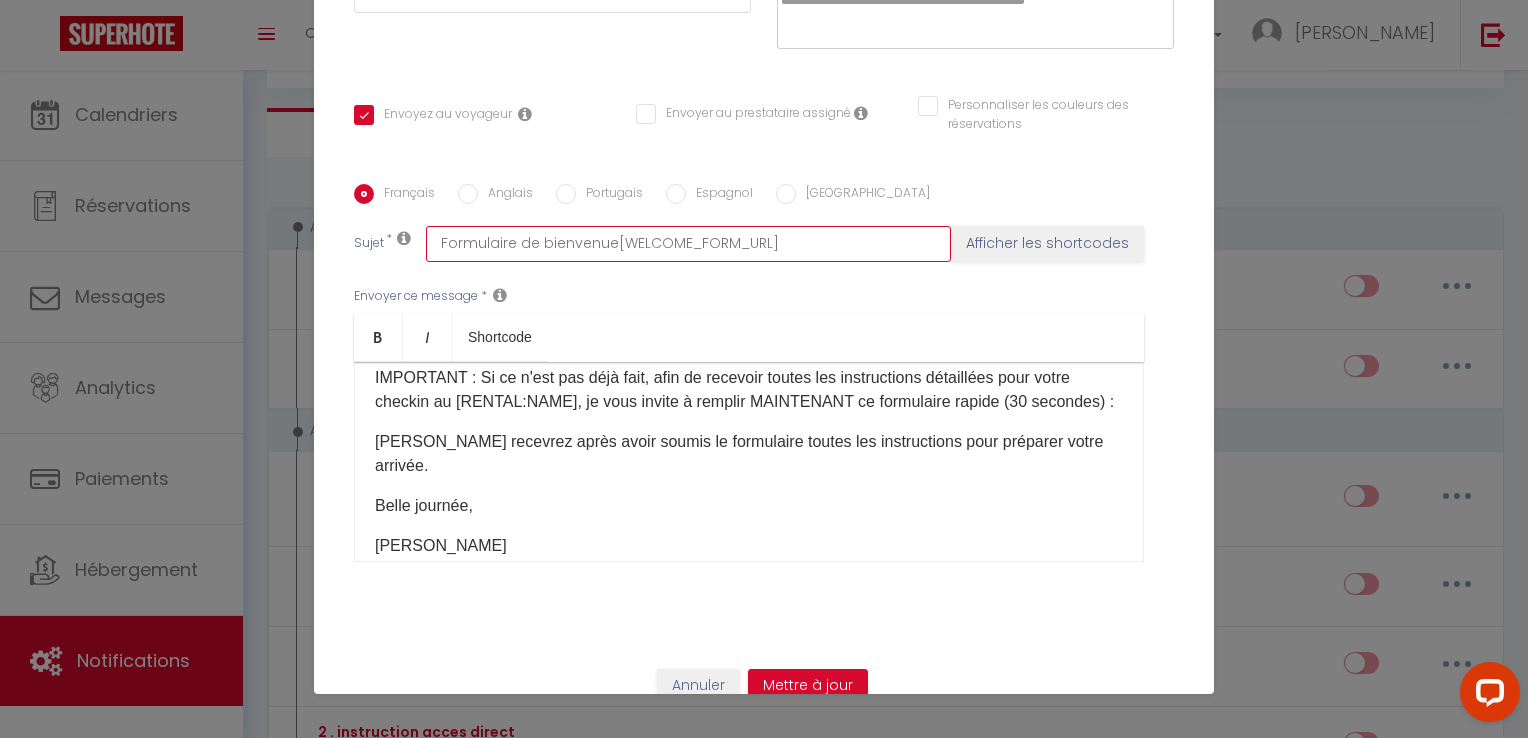 drag, startPoint x: 792, startPoint y: 210, endPoint x: 600, endPoint y: 222, distance: 192.37463 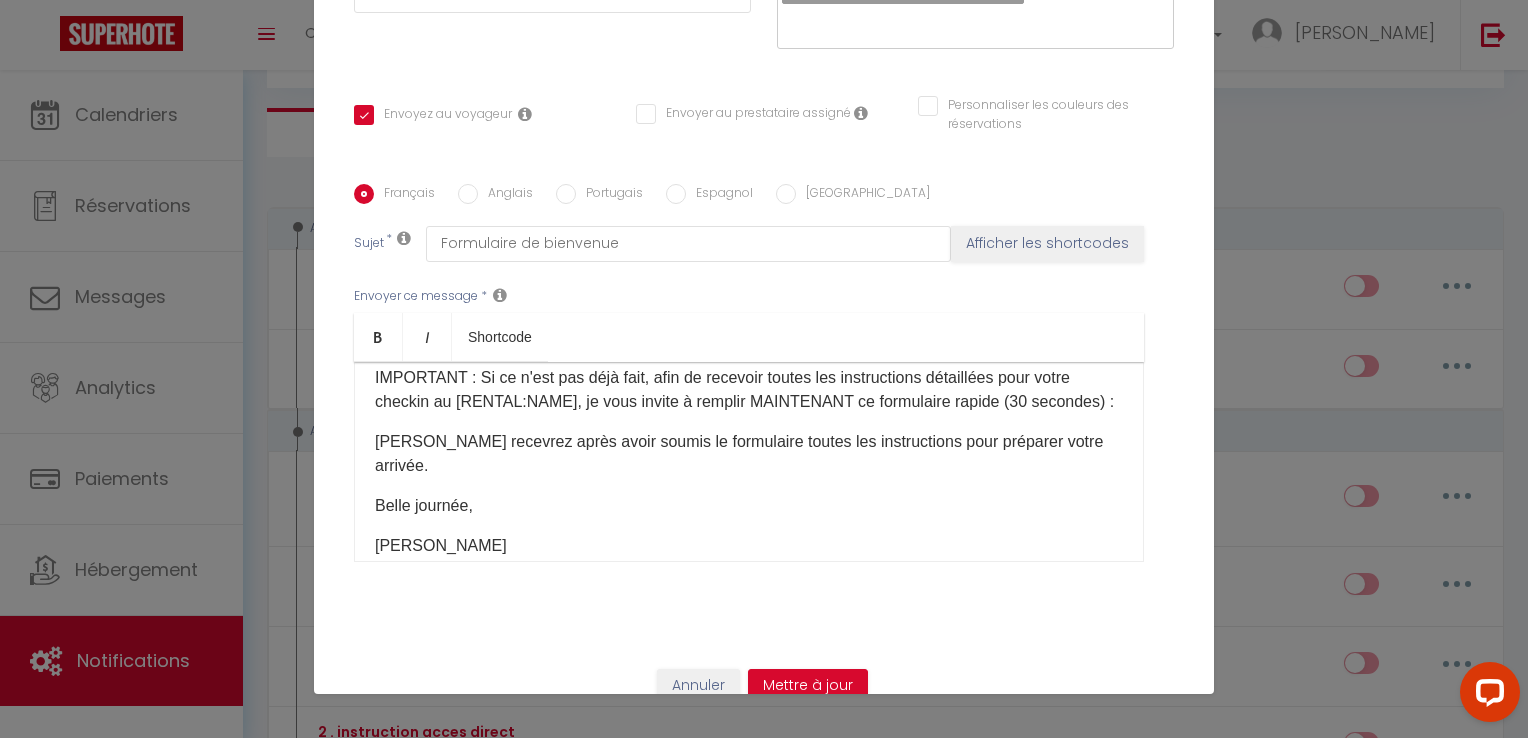 click on "IMPORTANT : Si ce n'est pas déjà fait, afin de recevoir toutes les instructions détaillées pour votre checkin au [RENTAL:NAME], je vous invite à remplir MAINTENANT ce formulaire rapide (30 secondes) :" at bounding box center [749, 390] 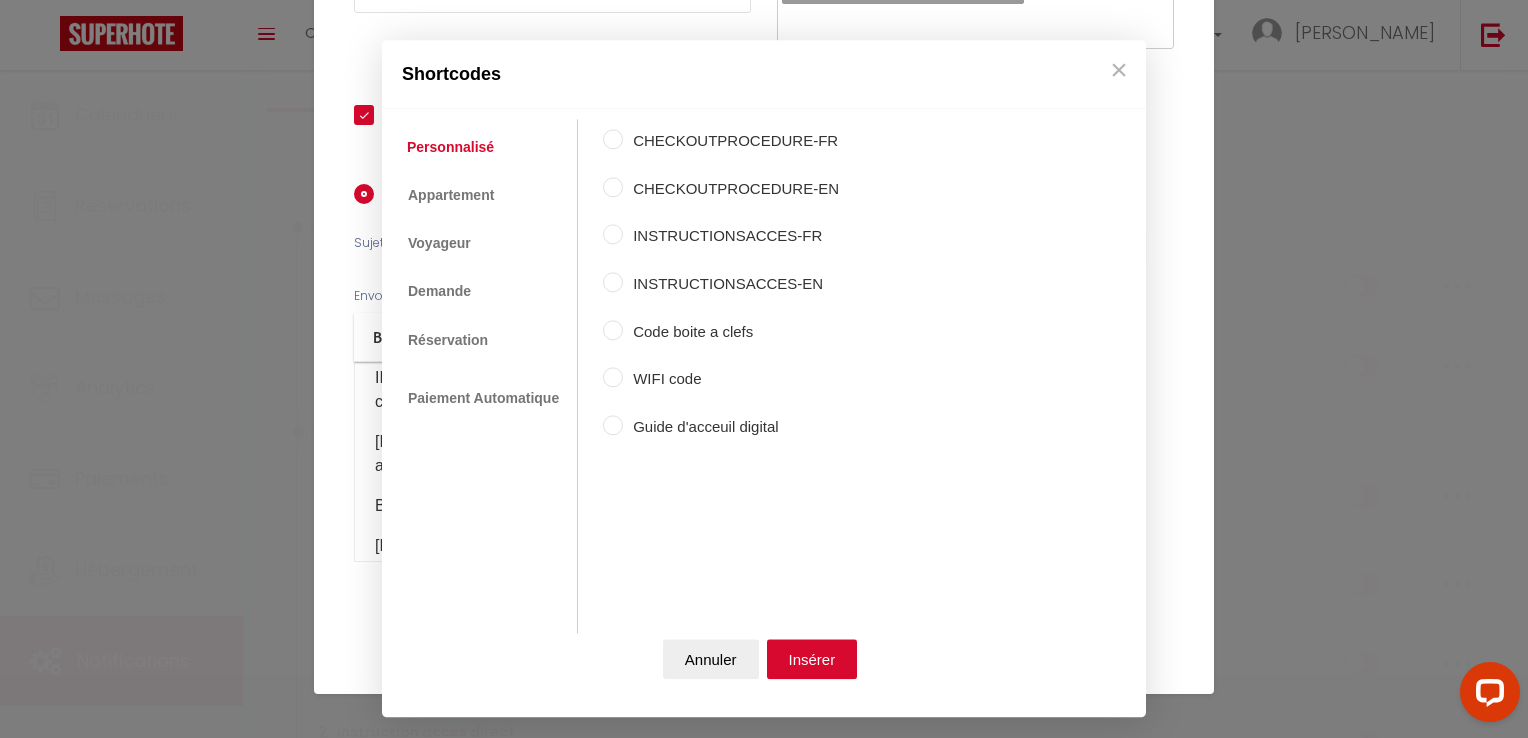 click on "Coaching SuperHote ce soir à 18h00, pour participer:  [URL][DOMAIN_NAME][SECURITY_DATA]   ×     Toggle navigation       Toggle Search     Toggle menubar     Chercher   BUTTON
Besoin d'aide ?
[PERSON_NAME]        Équipe     Résultat de la recherche   Aucun résultat     Calendriers     Réservations     Messages     Analytics      Paiements     Hébergement     Notifications                 Résultat de la recherche   Id   Appart   Voyageur    Checkin   Checkout   Nuits   Pers.   Plateforme   Statut     Résultat de la recherche   Aucun résultat          Notifications
Actions
Nouvelle Notification    Exporter    Importer    Tous les apparts    Local montceau · Appartement 3 chambres La Petite Maison - Blanzy
Actions
Nouveau shortcode personnalisé    Notifications" at bounding box center (764, 2277) 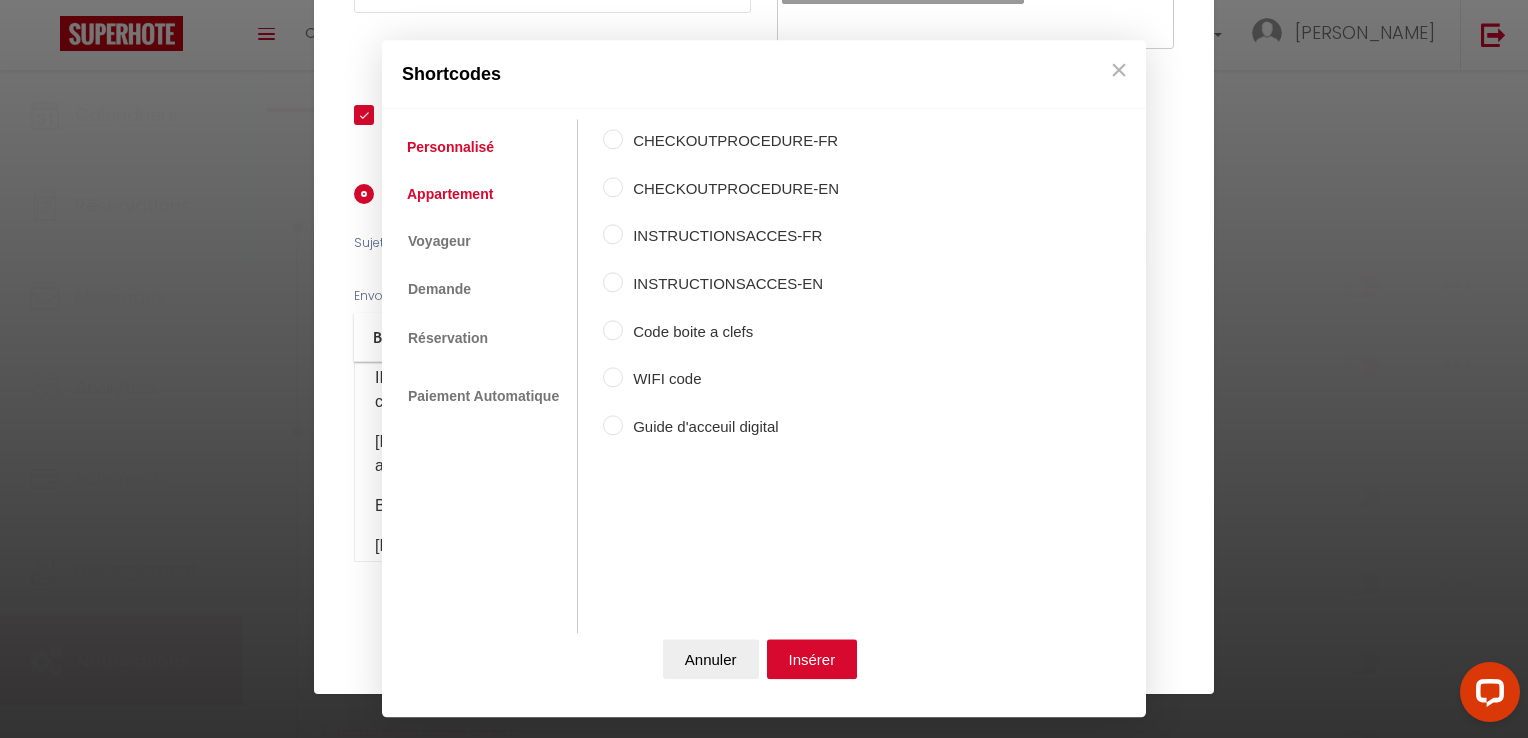 click on "Appartement" at bounding box center (450, 194) 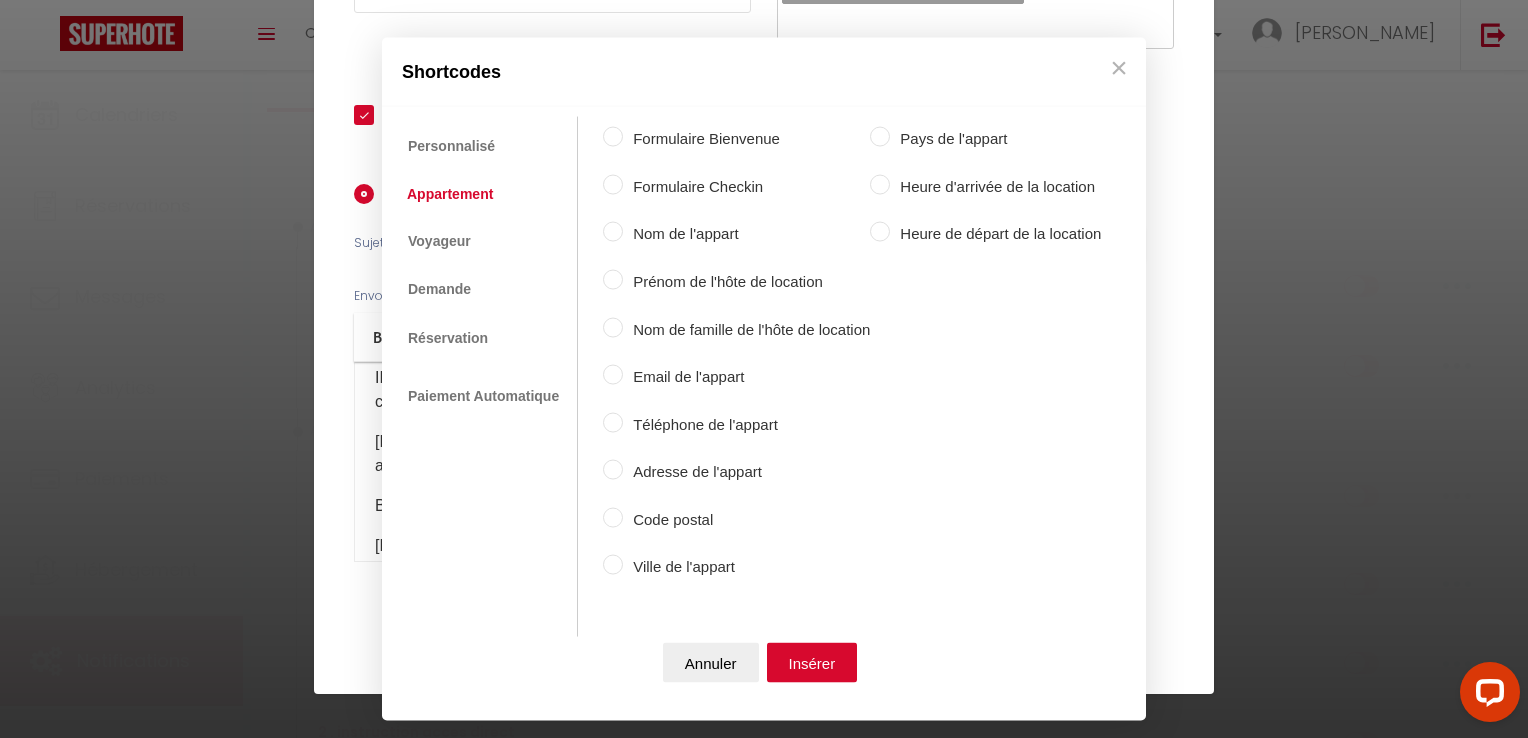 click on "Formulaire Bienvenue" at bounding box center [746, 139] 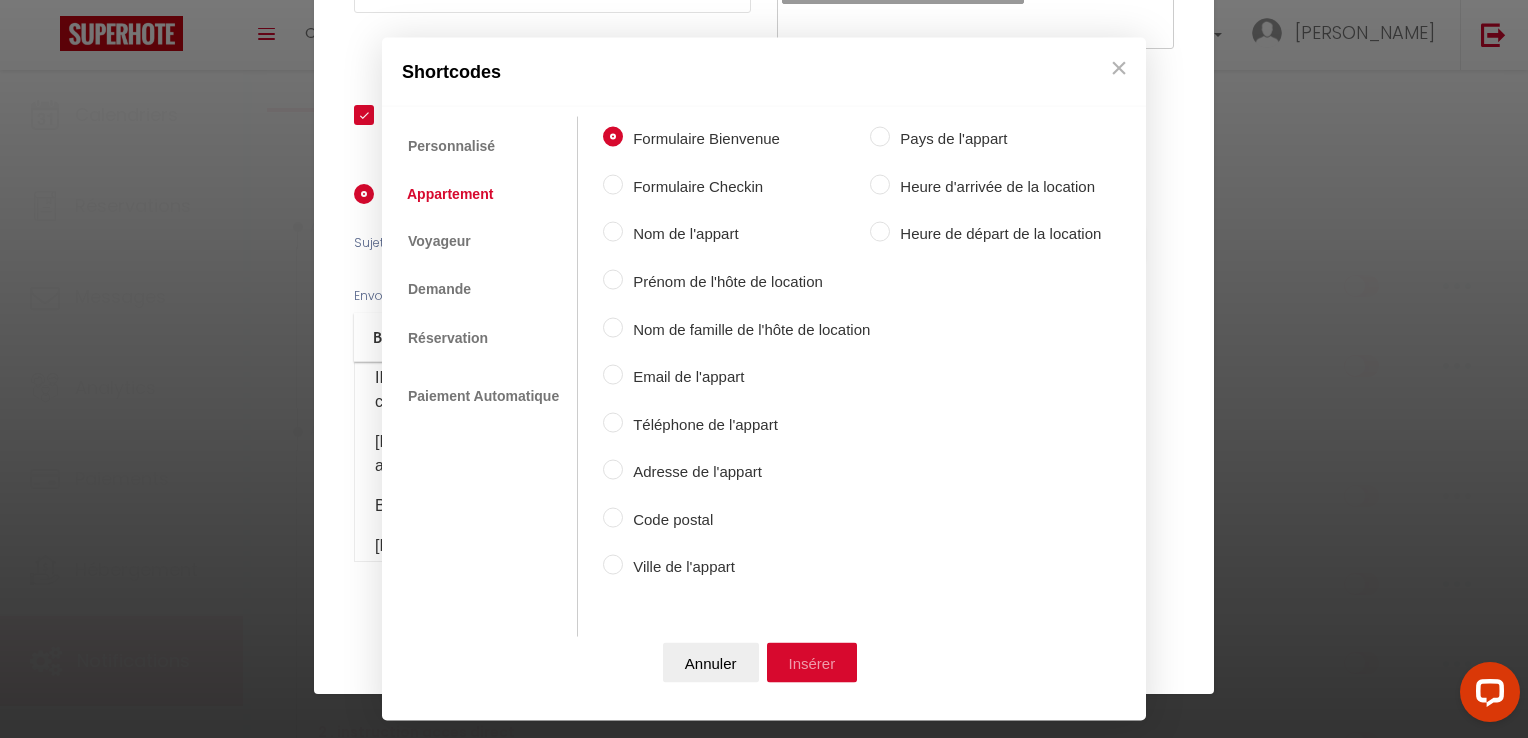 click on "Insérer" at bounding box center [812, 662] 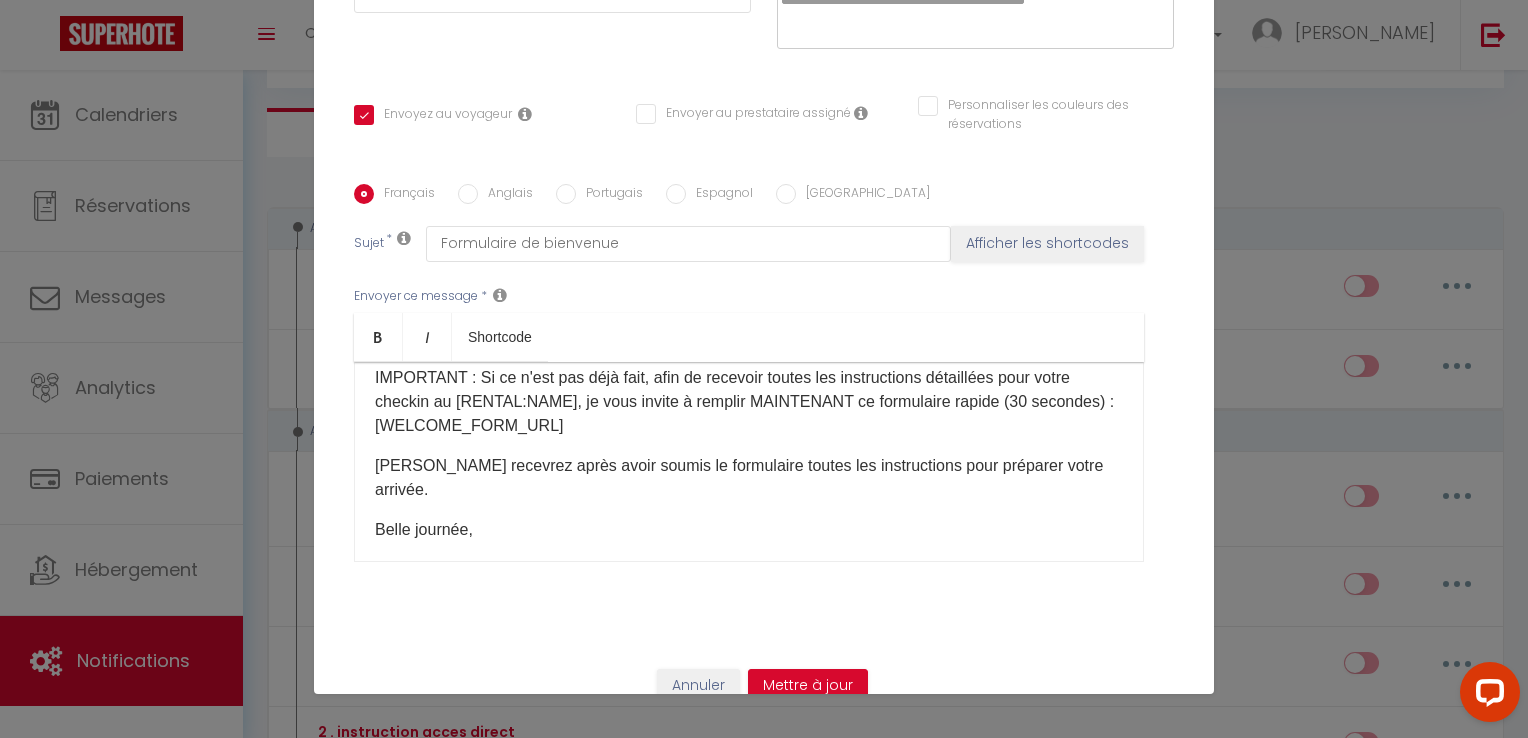 click on "Belle journée," at bounding box center [749, 530] 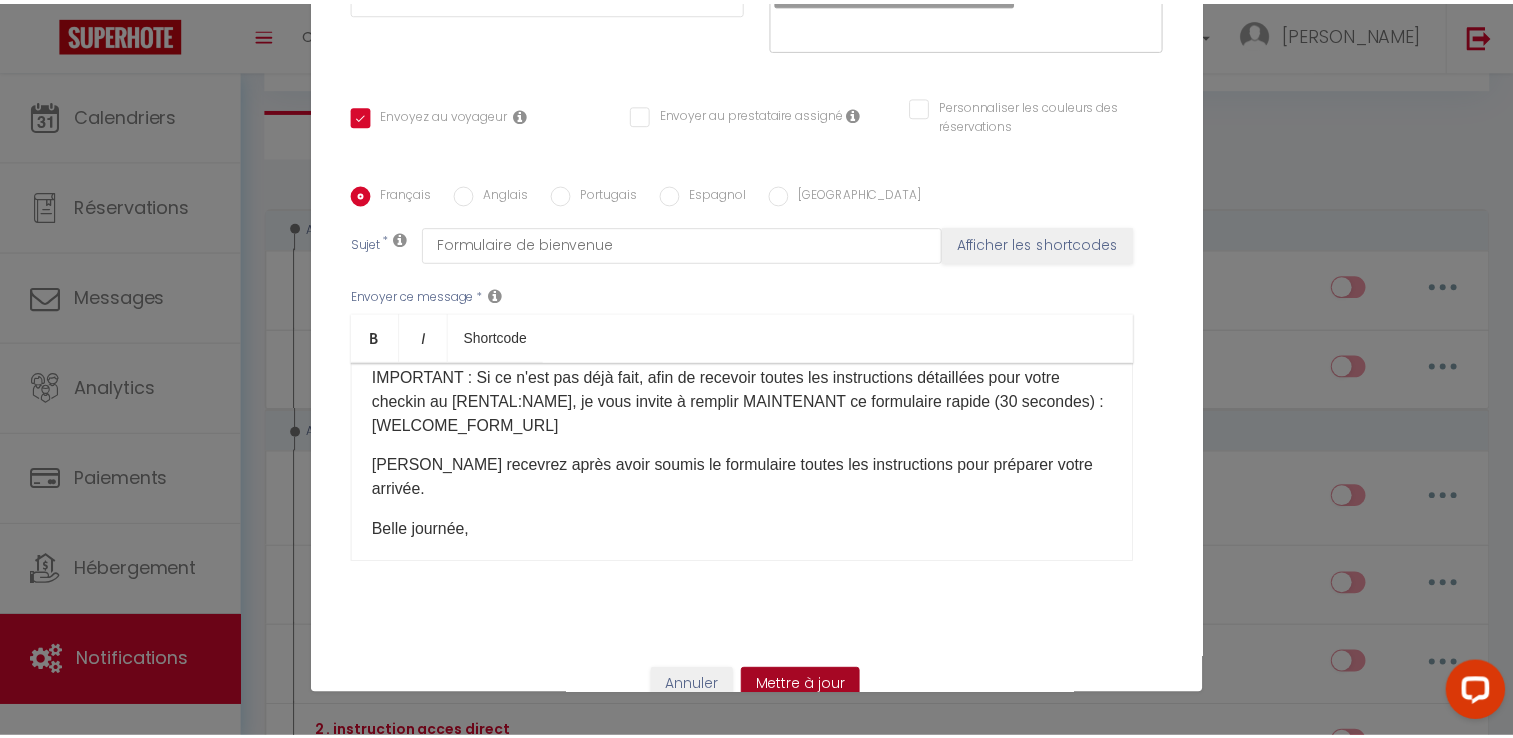 scroll, scrollTop: 133, scrollLeft: 0, axis: vertical 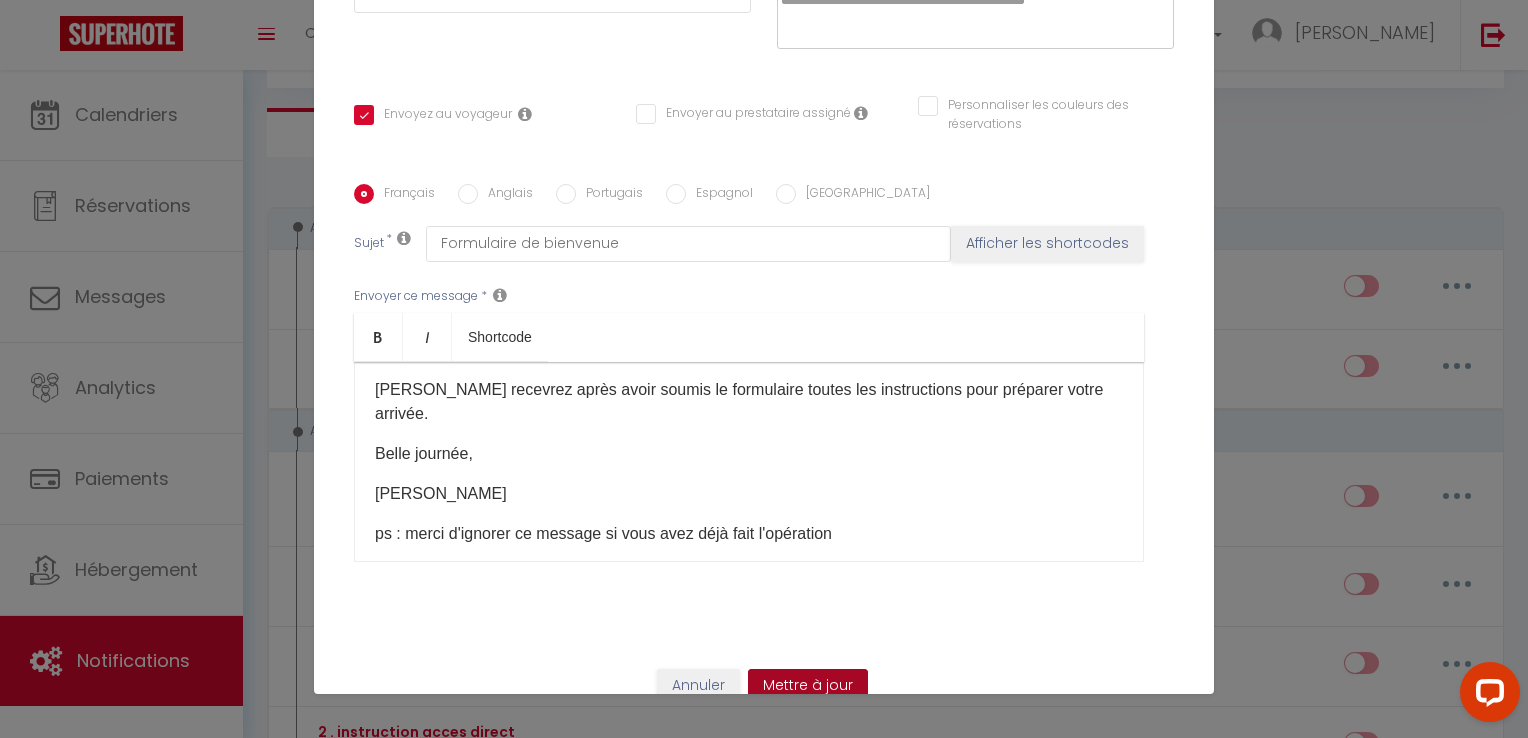 click on "Mettre à jour" at bounding box center (808, 686) 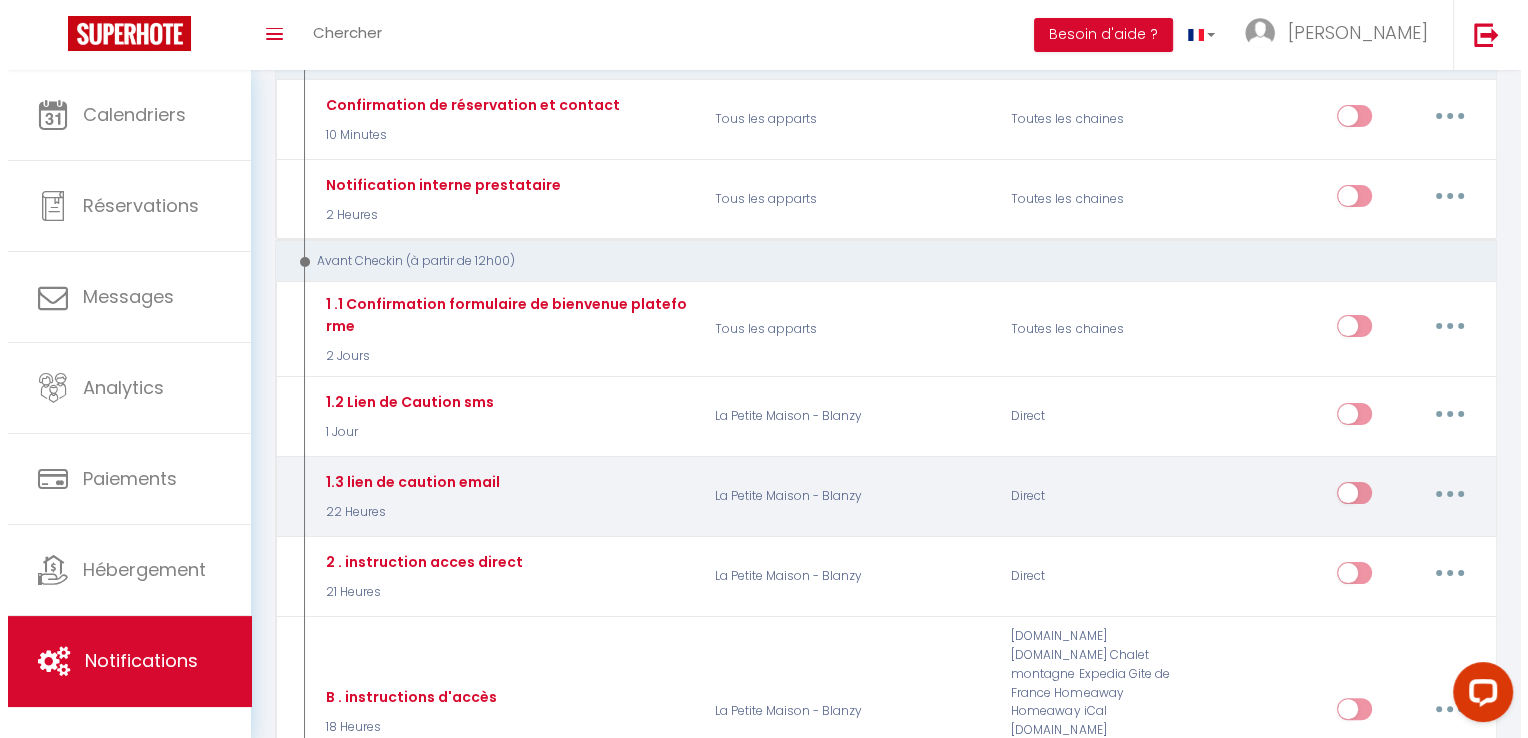 scroll, scrollTop: 300, scrollLeft: 0, axis: vertical 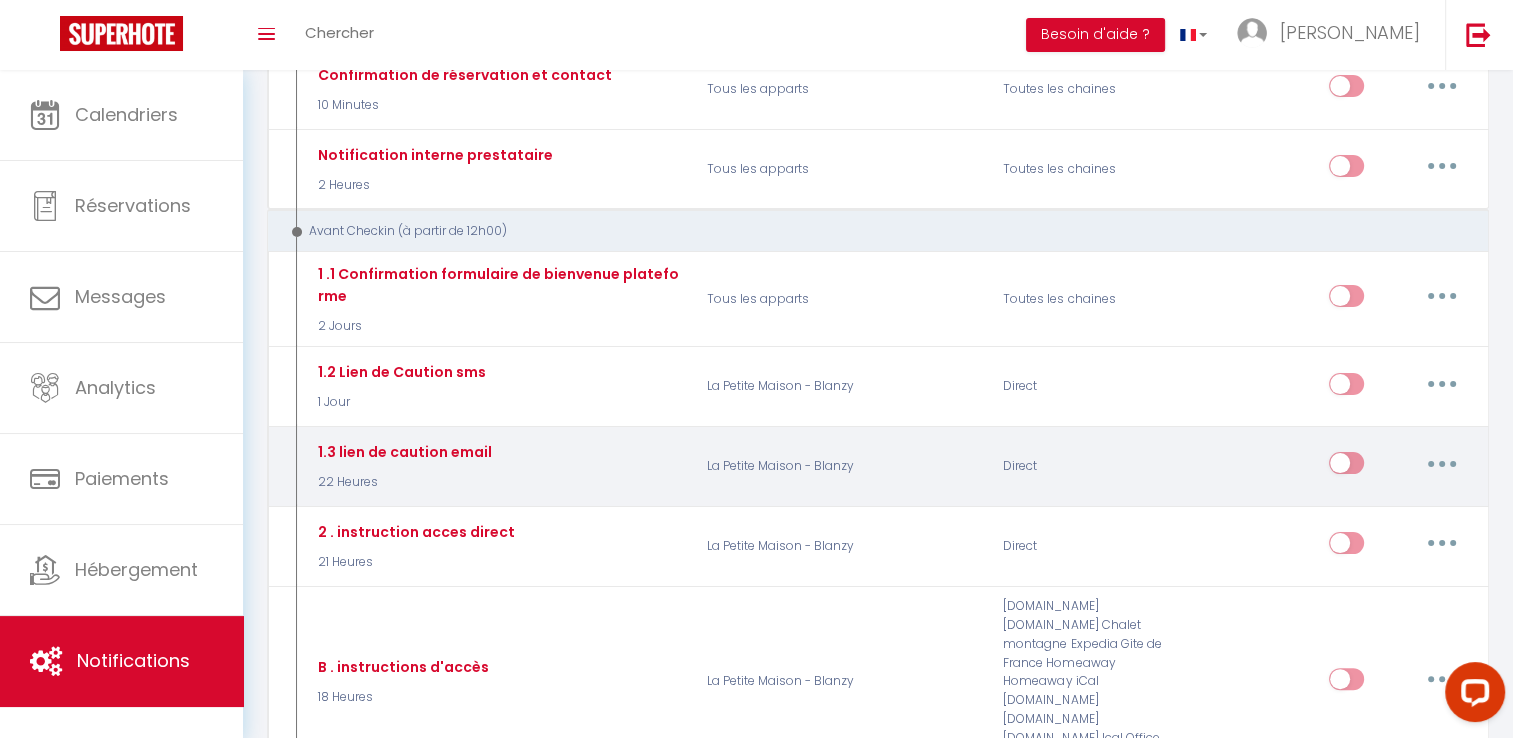 click at bounding box center [1442, 463] 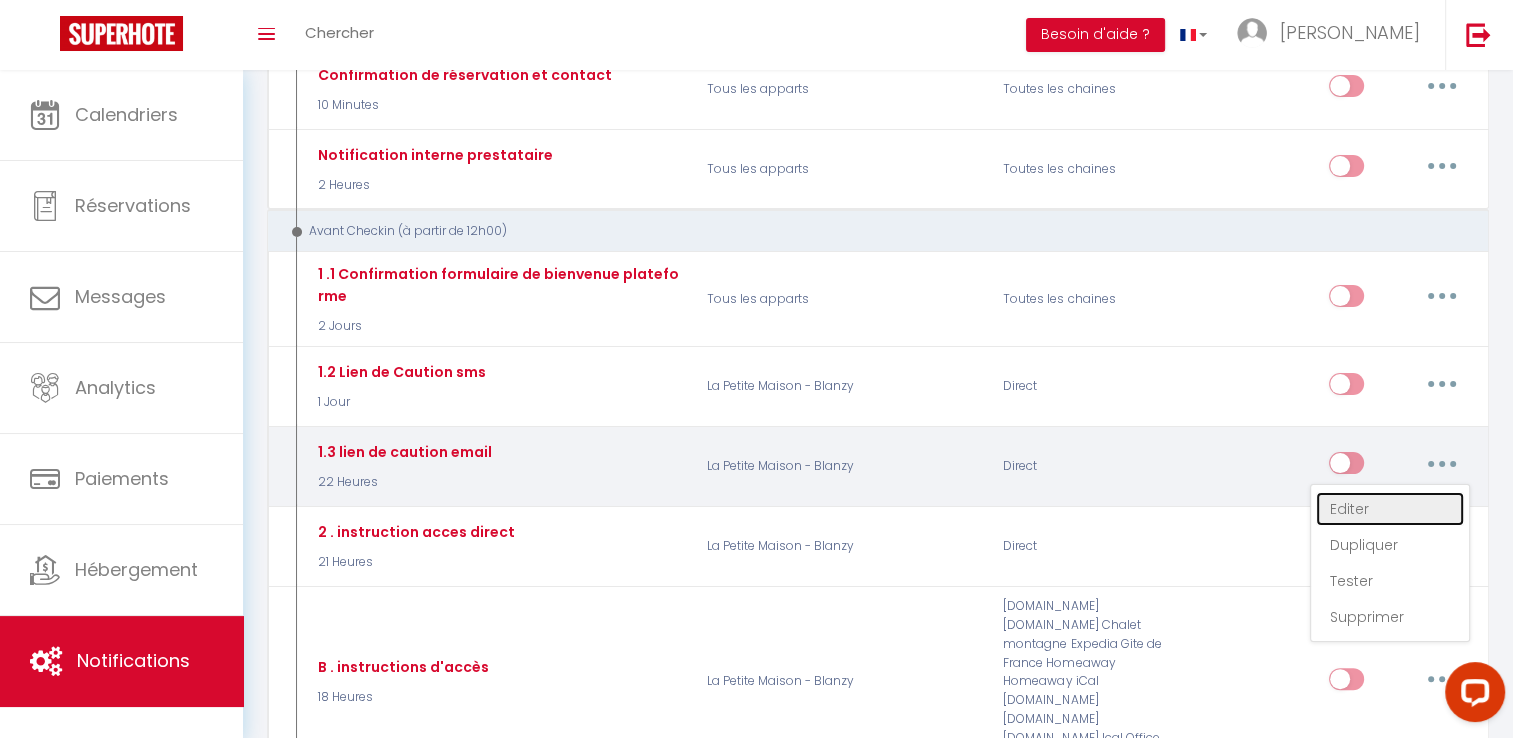 click on "Editer" at bounding box center [1390, 509] 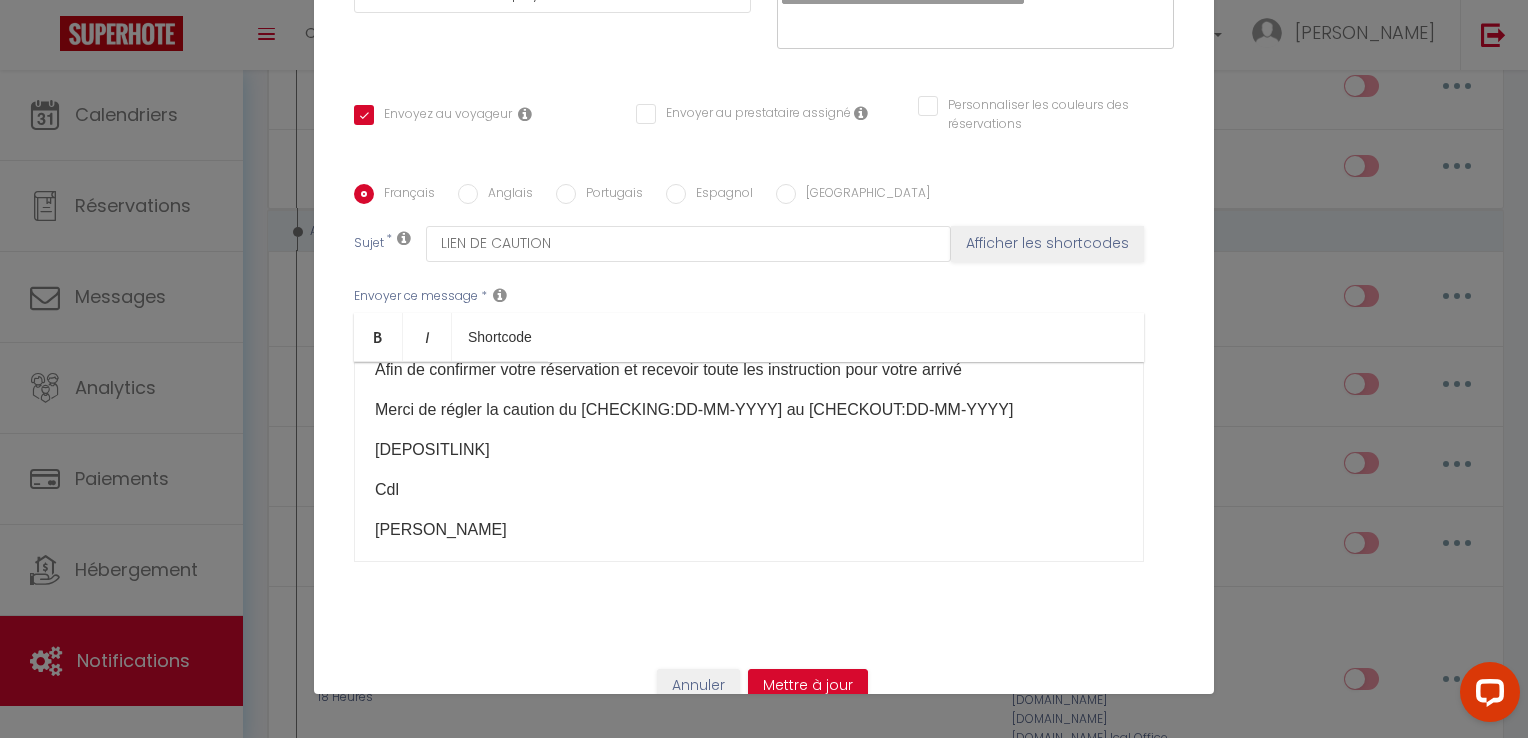 scroll, scrollTop: 0, scrollLeft: 0, axis: both 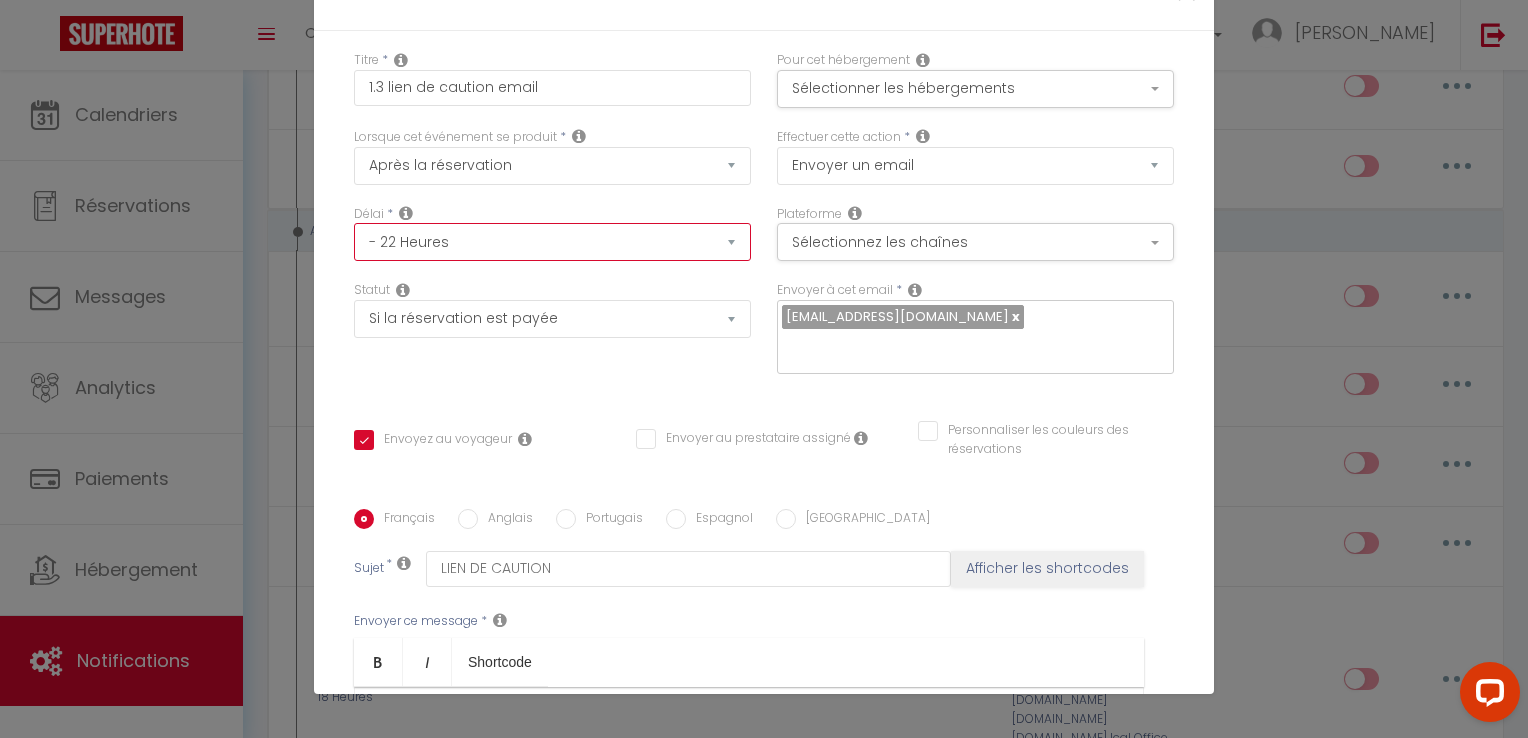click on "Immédiat - 10 Minutes - 1 Heure - 2 Heures - 3 Heures - 4 Heures - 5 Heures - 6 Heures - 7 Heures - 8 Heures - 9 Heures - 10 Heures - 11 Heures - 12 Heures - 13 Heures - 14 Heures - 15 Heures - 16 Heures - 17 Heures - 18 Heures - 19 Heures - 20 Heures - 21 Heures - 22 Heures - 23 Heures   - 1 Jour - 2 Jours - 3 Jours - 4 Jours - 5 Jours - 6 Jours - 7 Jours - 8 Jours - 9 Jours - 10 Jours - 11 Jours - 12 Jours - 13 Jours - 14 Jours - 15 Jours - 16 Jours - 17 Jours - 18 Jours - 19 Jours - 20 Jours - 21 Jours - 22 Jours - 23 Jours - 24 Jours - 25 Jours - 26 Jours - 27 Jours - 28 Jours - 29 Jours - 30 Jours - 31 Jours - 32 Jours - 33 Jours - 34 Jours - 35 Jours - 36 Jours - 37 Jours - 38 Jours - 39 Jours - 40 Jours - 41 Jours - 42 Jours - 43 Jours - 44 Jours - 45 Jours - 46 Jours - 47 Jours - 48 Jours - 49 Jours - 50 Jours - 51 Jours - 52 Jours - 53 Jours - 54 Jours - 55 Jours - 56 Jours - 57 Jours - 58 Jours - 59 Jours - 60 Jours - 61 Jours - 62 Jours - 63 Jours - 64 Jours - 65 Jours - 66 Jours - 67 Jours" at bounding box center (552, 242) 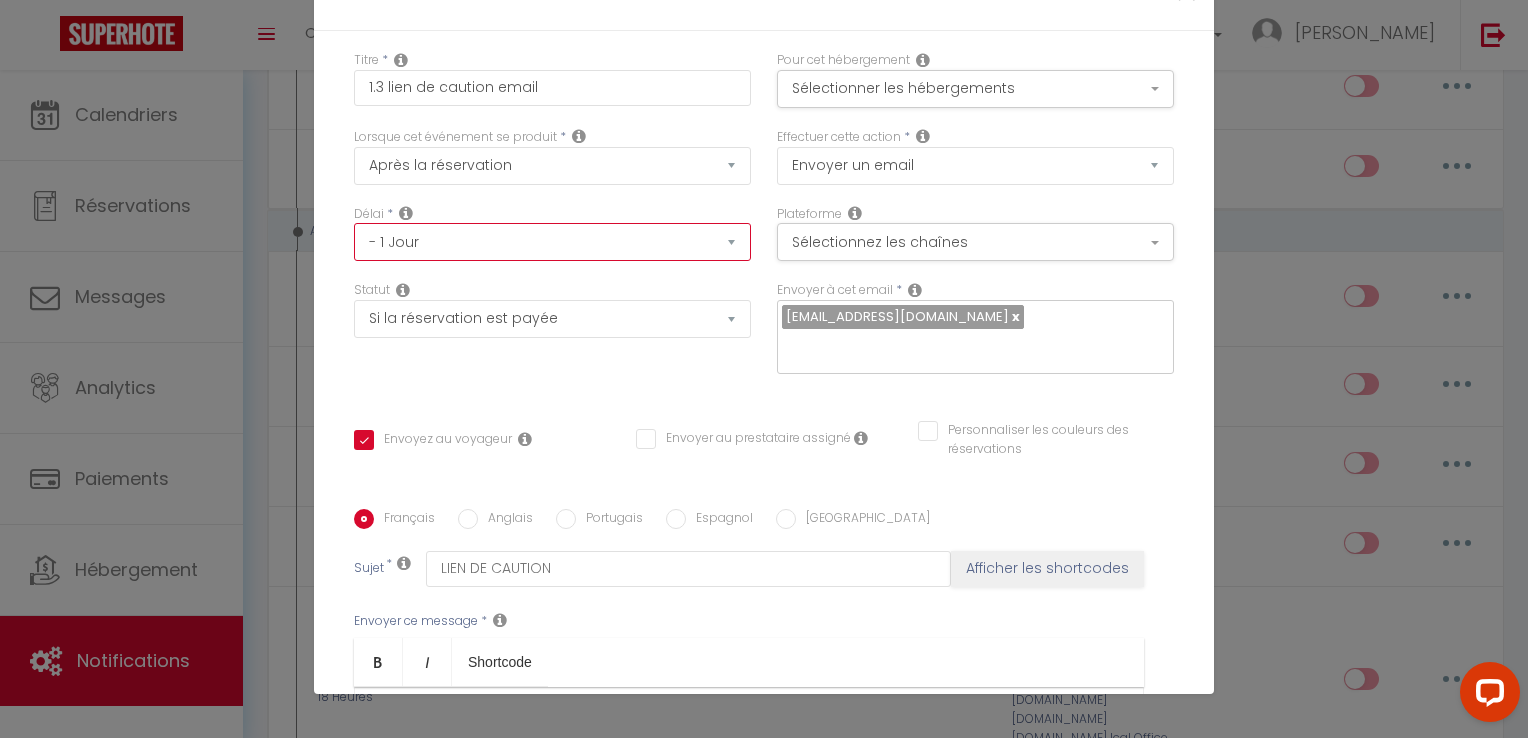 click on "Immédiat - 10 Minutes - 1 Heure - 2 Heures - 3 Heures - 4 Heures - 5 Heures - 6 Heures - 7 Heures - 8 Heures - 9 Heures - 10 Heures - 11 Heures - 12 Heures - 13 Heures - 14 Heures - 15 Heures - 16 Heures - 17 Heures - 18 Heures - 19 Heures - 20 Heures - 21 Heures - 22 Heures - 23 Heures   - 1 Jour - 2 Jours - 3 Jours - 4 Jours - 5 Jours - 6 Jours - 7 Jours - 8 Jours - 9 Jours - 10 Jours - 11 Jours - 12 Jours - 13 Jours - 14 Jours - 15 Jours - 16 Jours - 17 Jours - 18 Jours - 19 Jours - 20 Jours - 21 Jours - 22 Jours - 23 Jours - 24 Jours - 25 Jours - 26 Jours - 27 Jours - 28 Jours - 29 Jours - 30 Jours - 31 Jours - 32 Jours - 33 Jours - 34 Jours - 35 Jours - 36 Jours - 37 Jours - 38 Jours - 39 Jours - 40 Jours - 41 Jours - 42 Jours - 43 Jours - 44 Jours - 45 Jours - 46 Jours - 47 Jours - 48 Jours - 49 Jours - 50 Jours - 51 Jours - 52 Jours - 53 Jours - 54 Jours - 55 Jours - 56 Jours - 57 Jours - 58 Jours - 59 Jours - 60 Jours - 61 Jours - 62 Jours - 63 Jours - 64 Jours - 65 Jours - 66 Jours - 67 Jours" at bounding box center [552, 242] 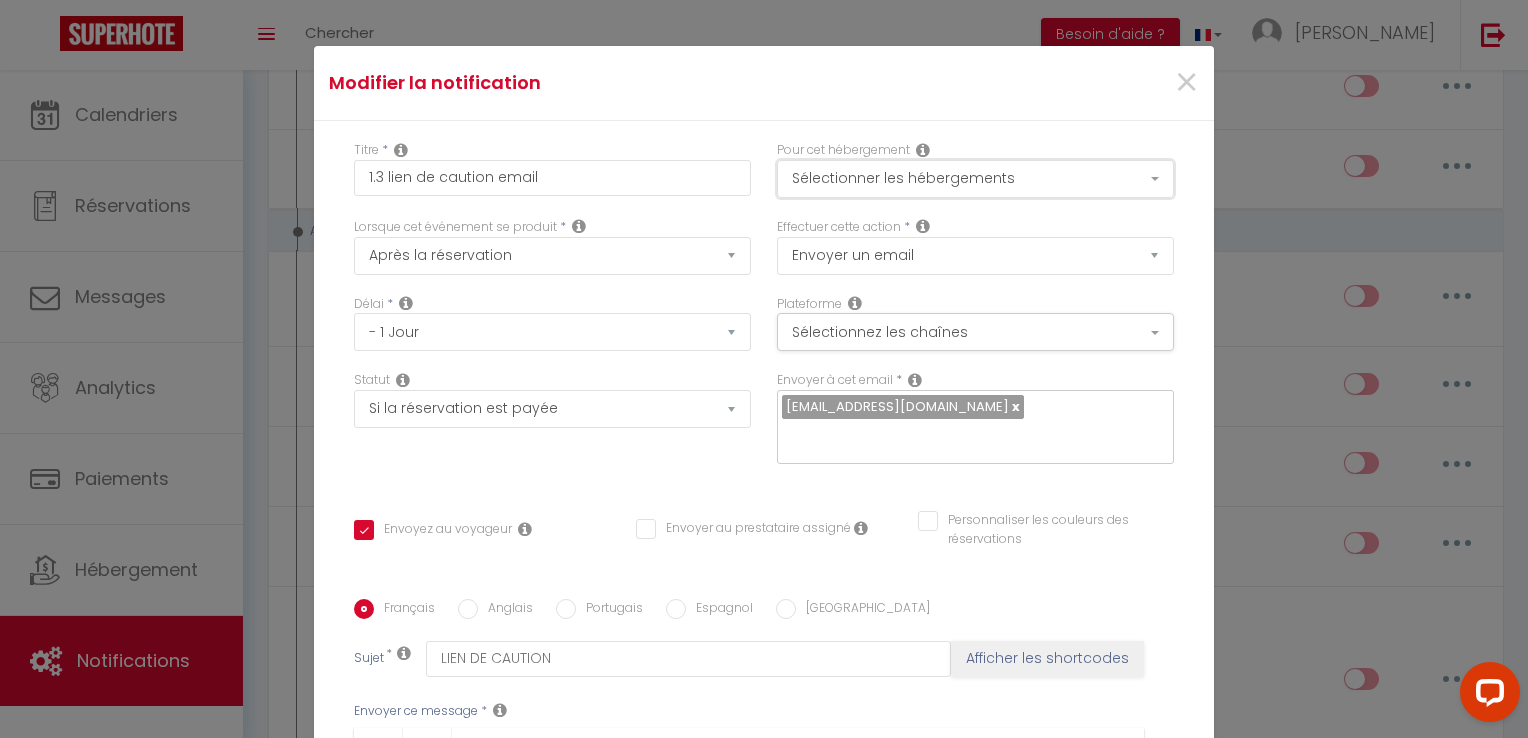 click on "Sélectionner les hébergements" at bounding box center [975, 179] 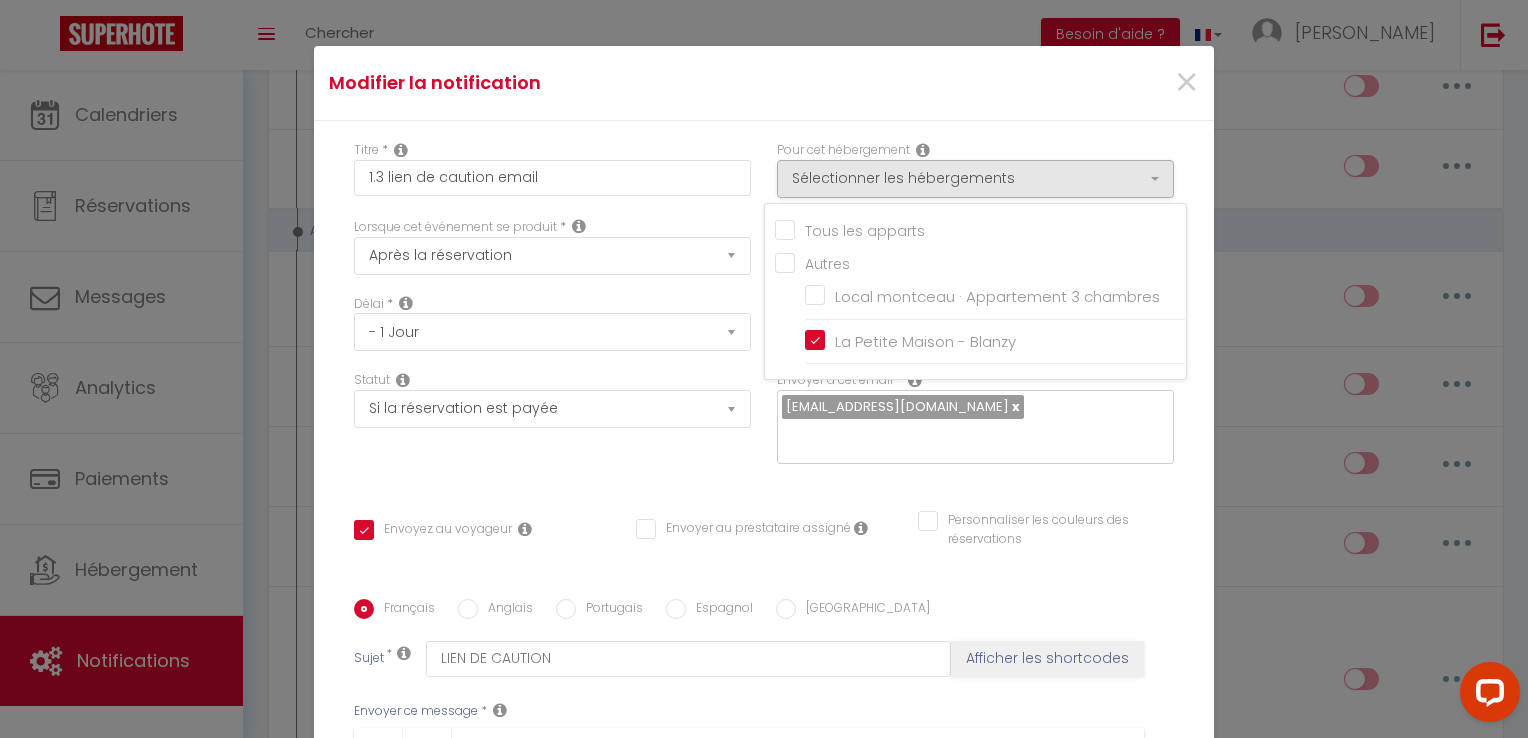 click on "Tous les apparts" at bounding box center (980, 229) 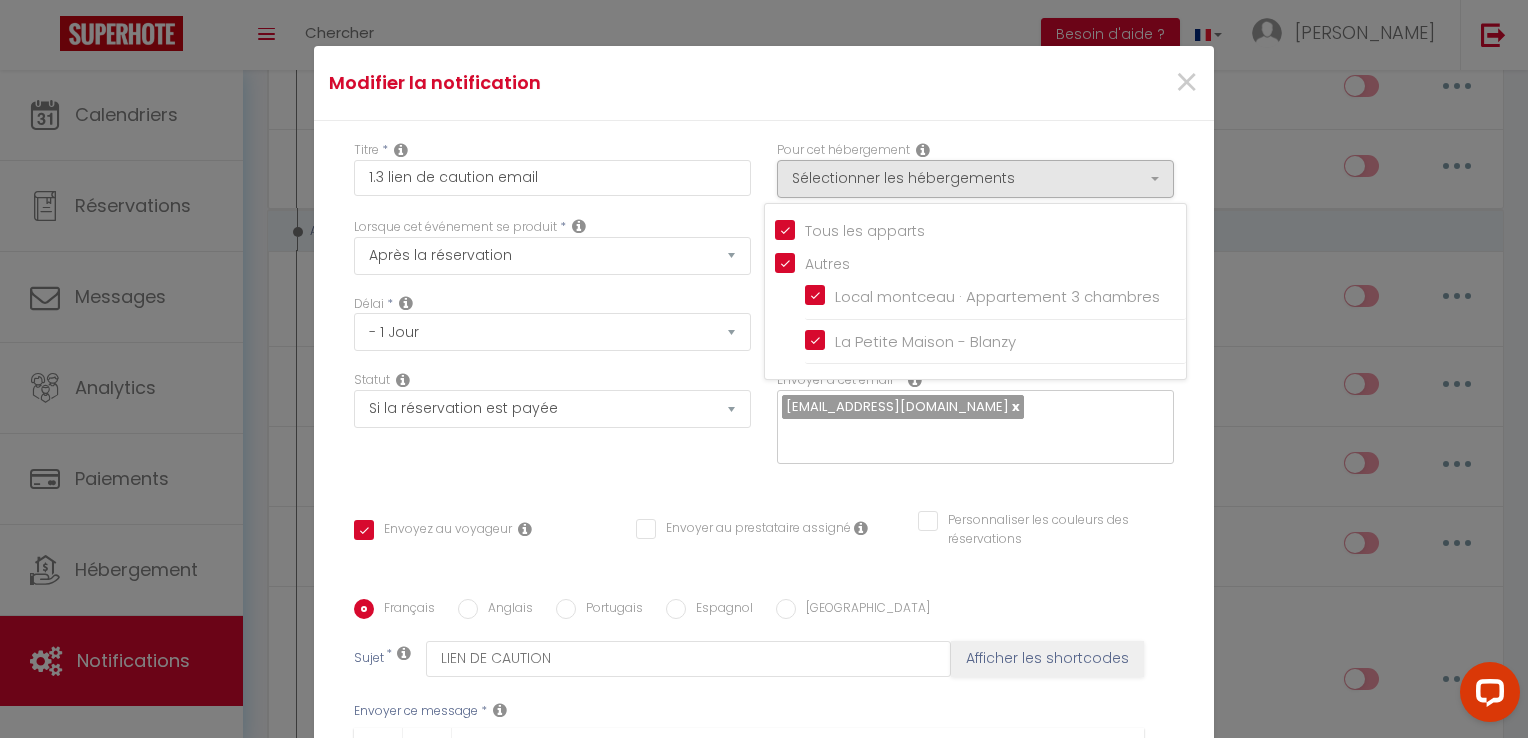click on "Modifier la notification   ×" at bounding box center [764, 83] 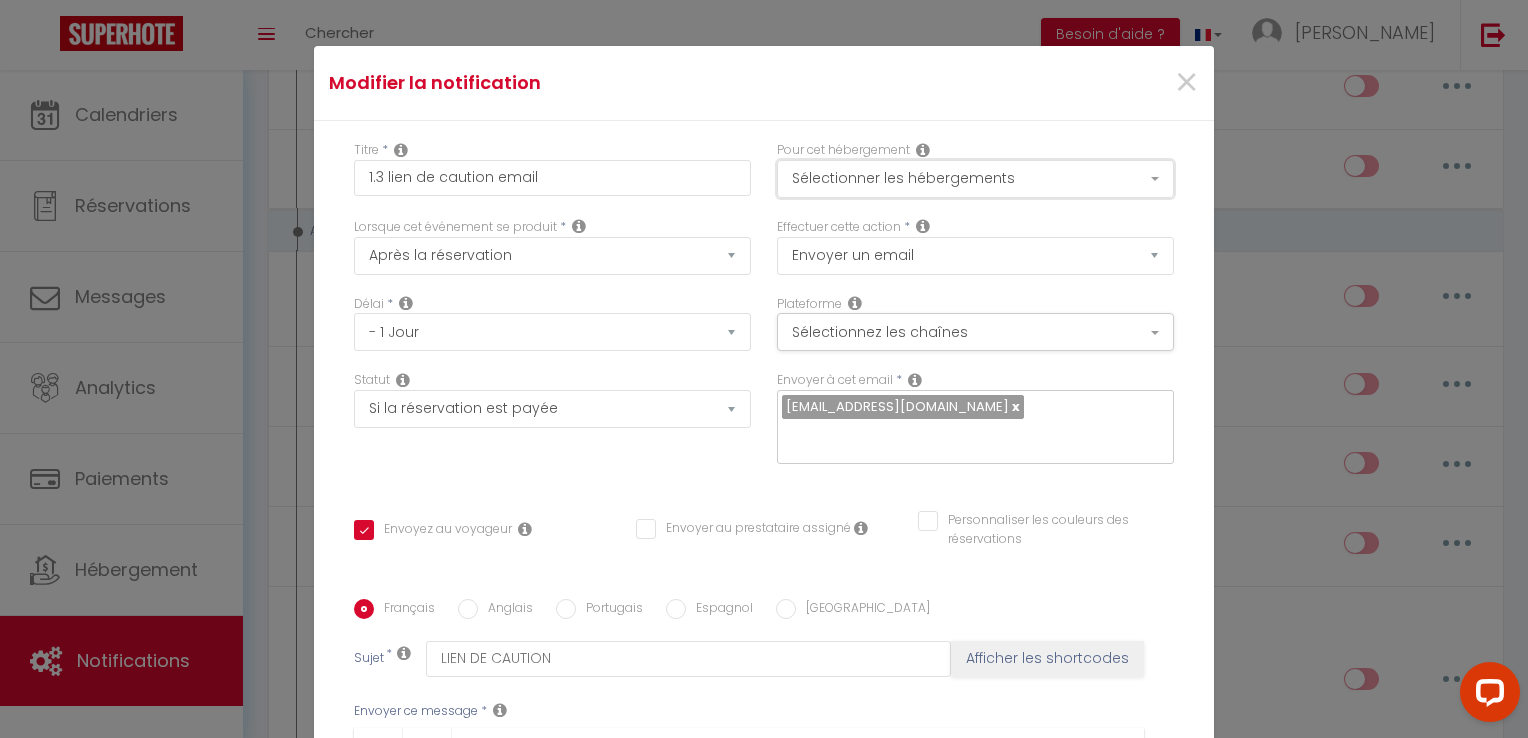 click on "Sélectionner les hébergements" at bounding box center [975, 179] 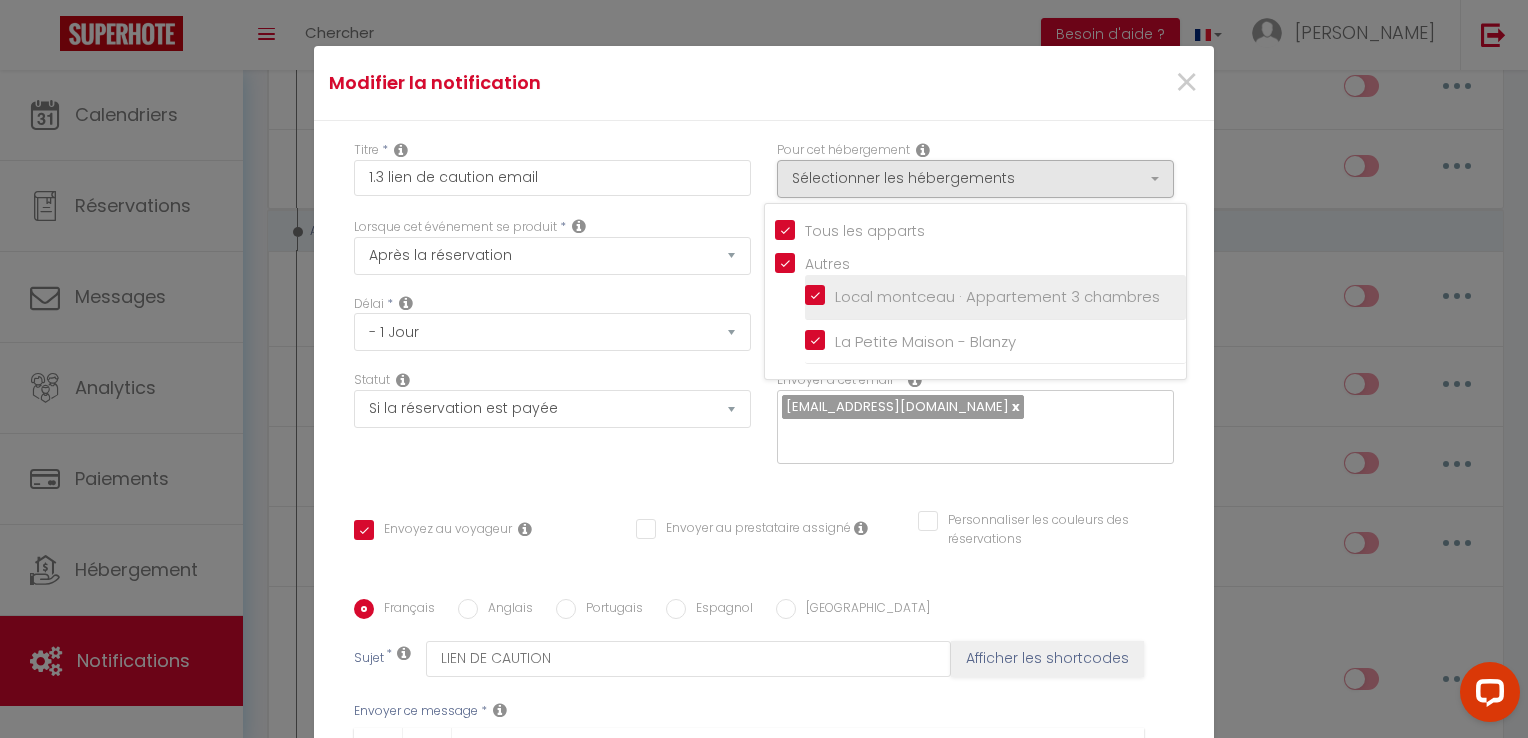 click on "Local montceau · Appartement 3 chambres" at bounding box center [995, 297] 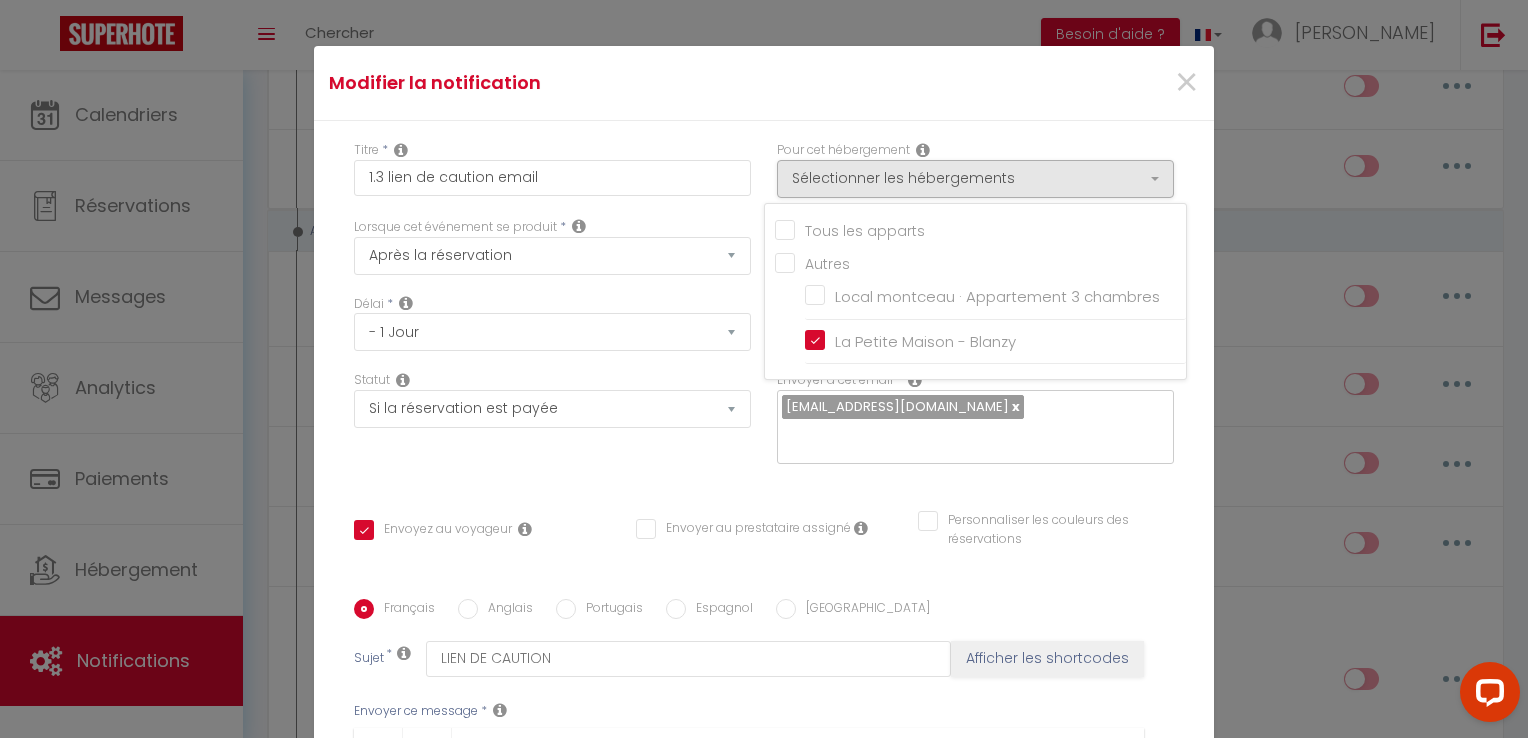click on "×" at bounding box center (1062, 83) 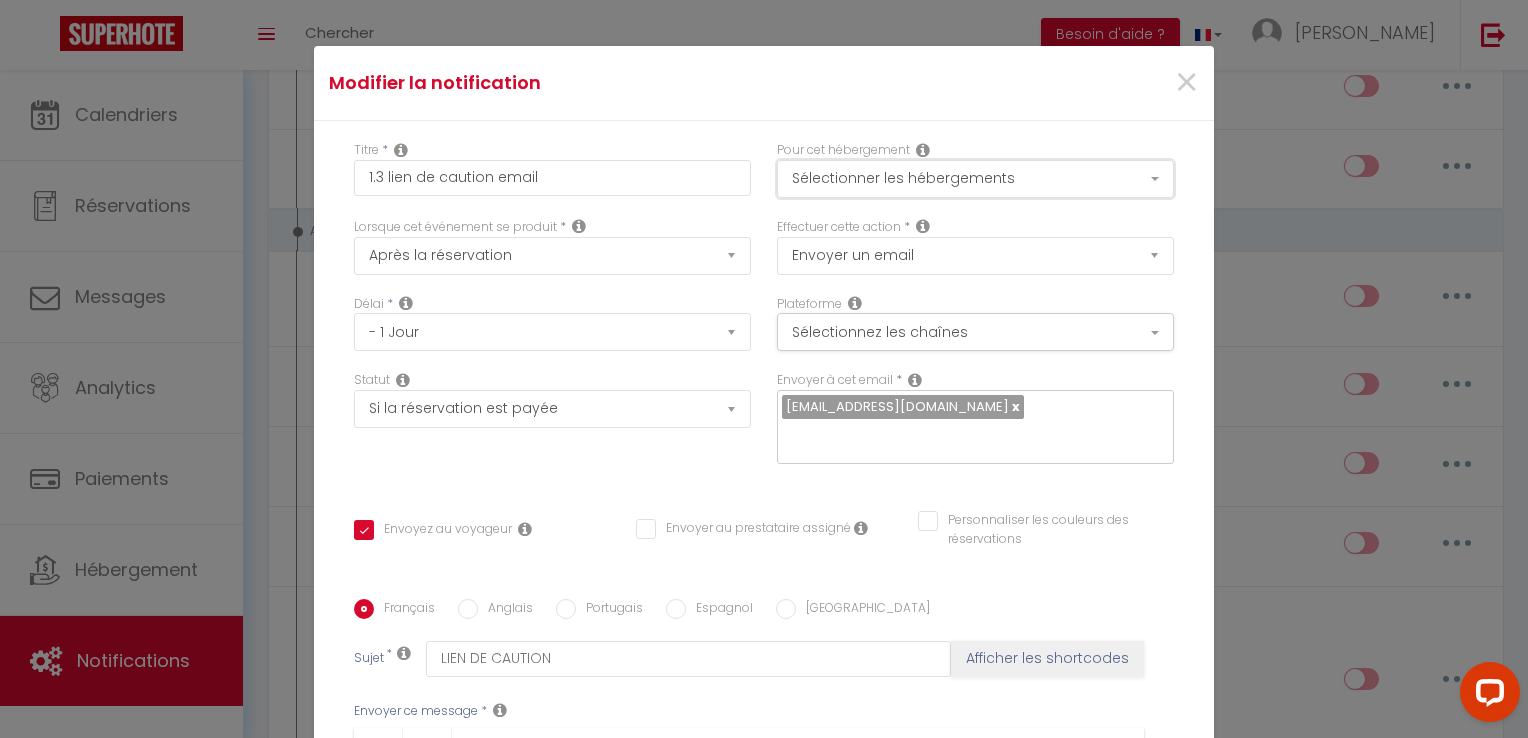 click on "Sélectionner les hébergements" at bounding box center [975, 179] 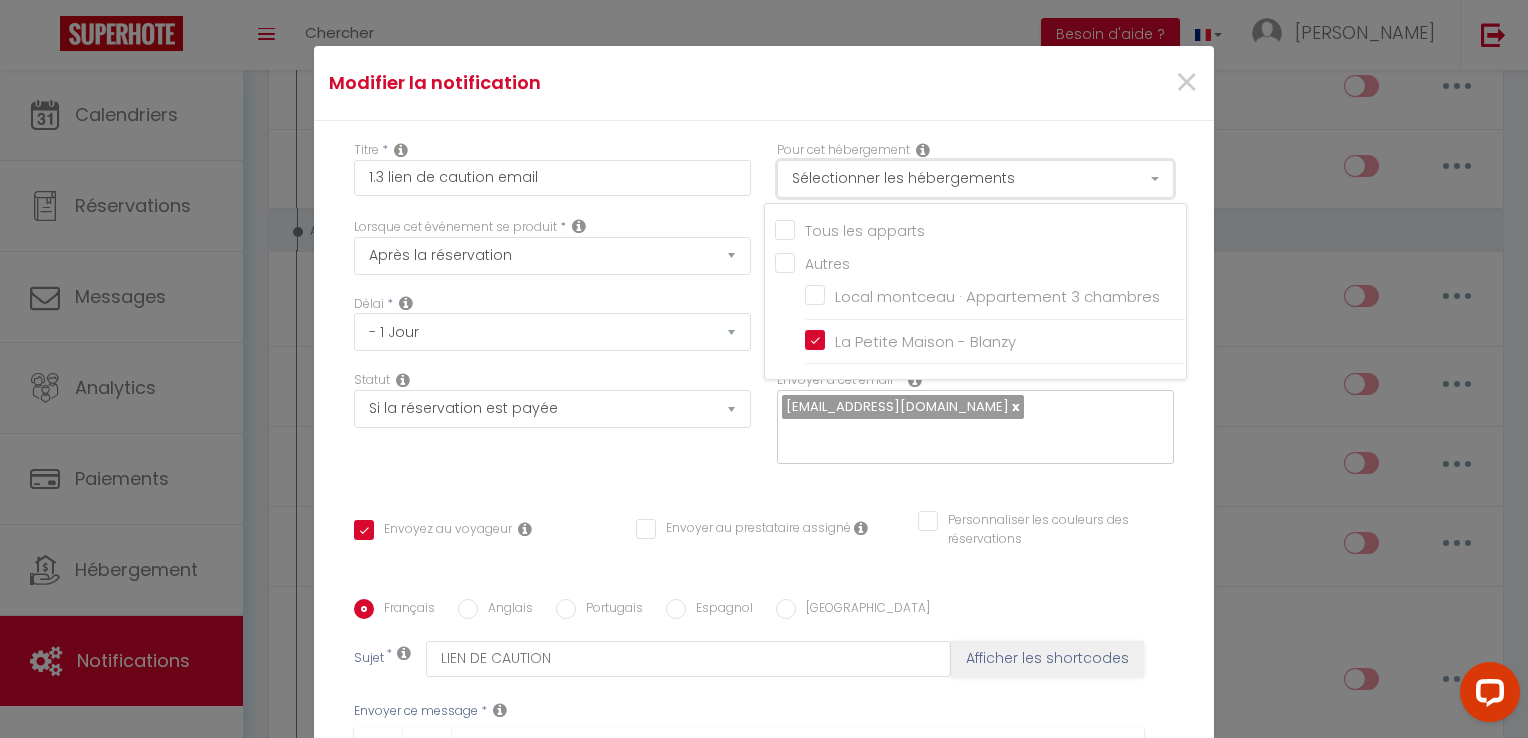 click on "Sélectionner les hébergements" at bounding box center (975, 179) 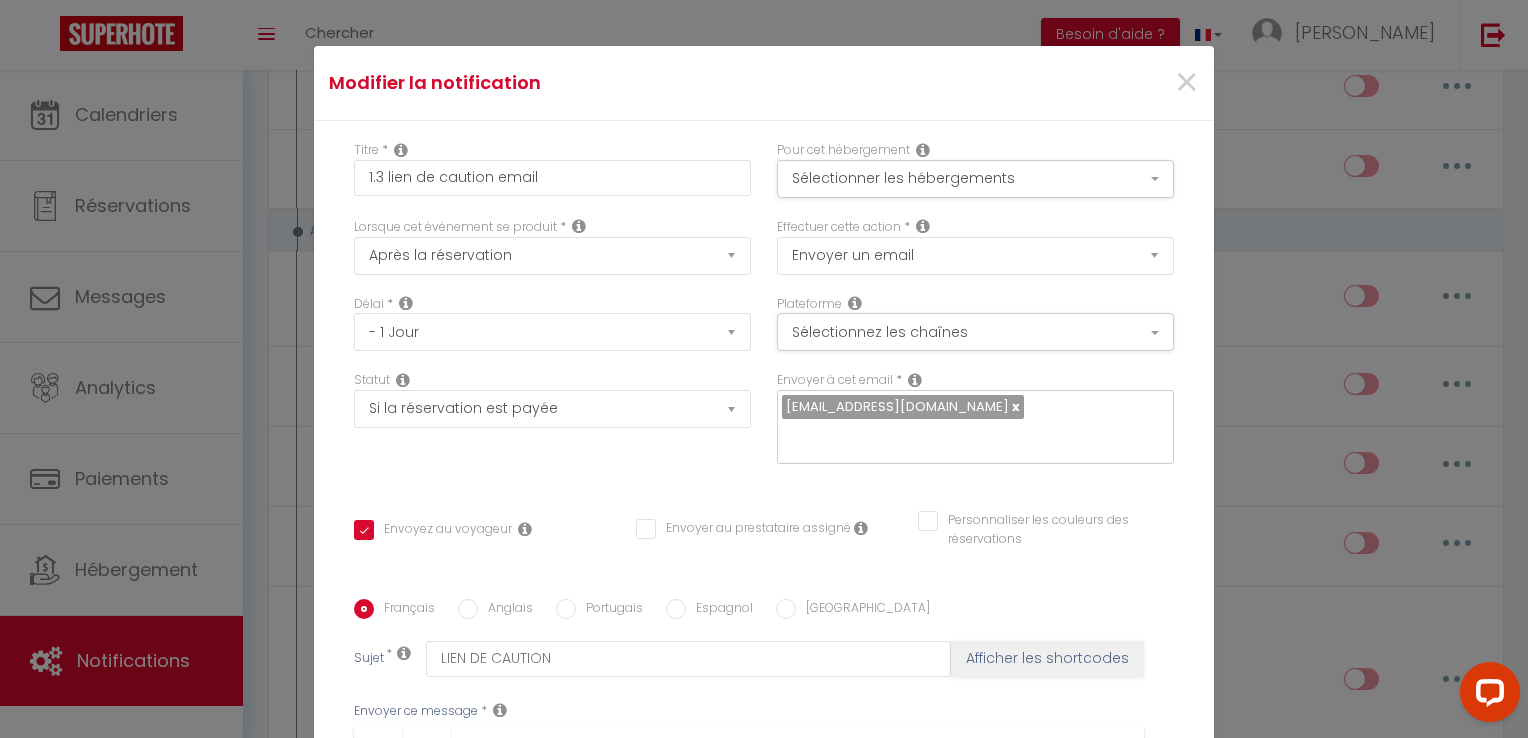click on "Modifier la notification   ×" at bounding box center (764, 83) 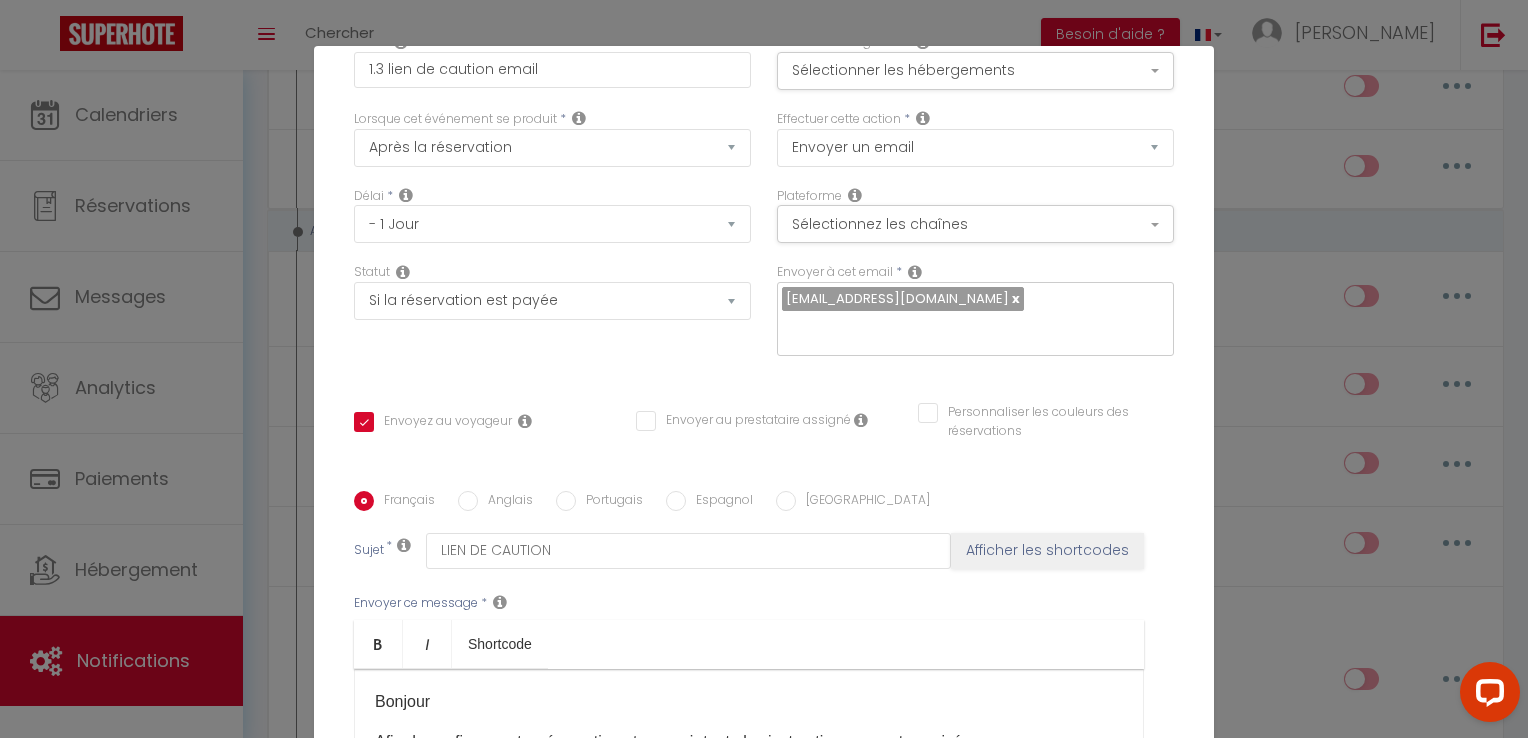 scroll, scrollTop: 300, scrollLeft: 0, axis: vertical 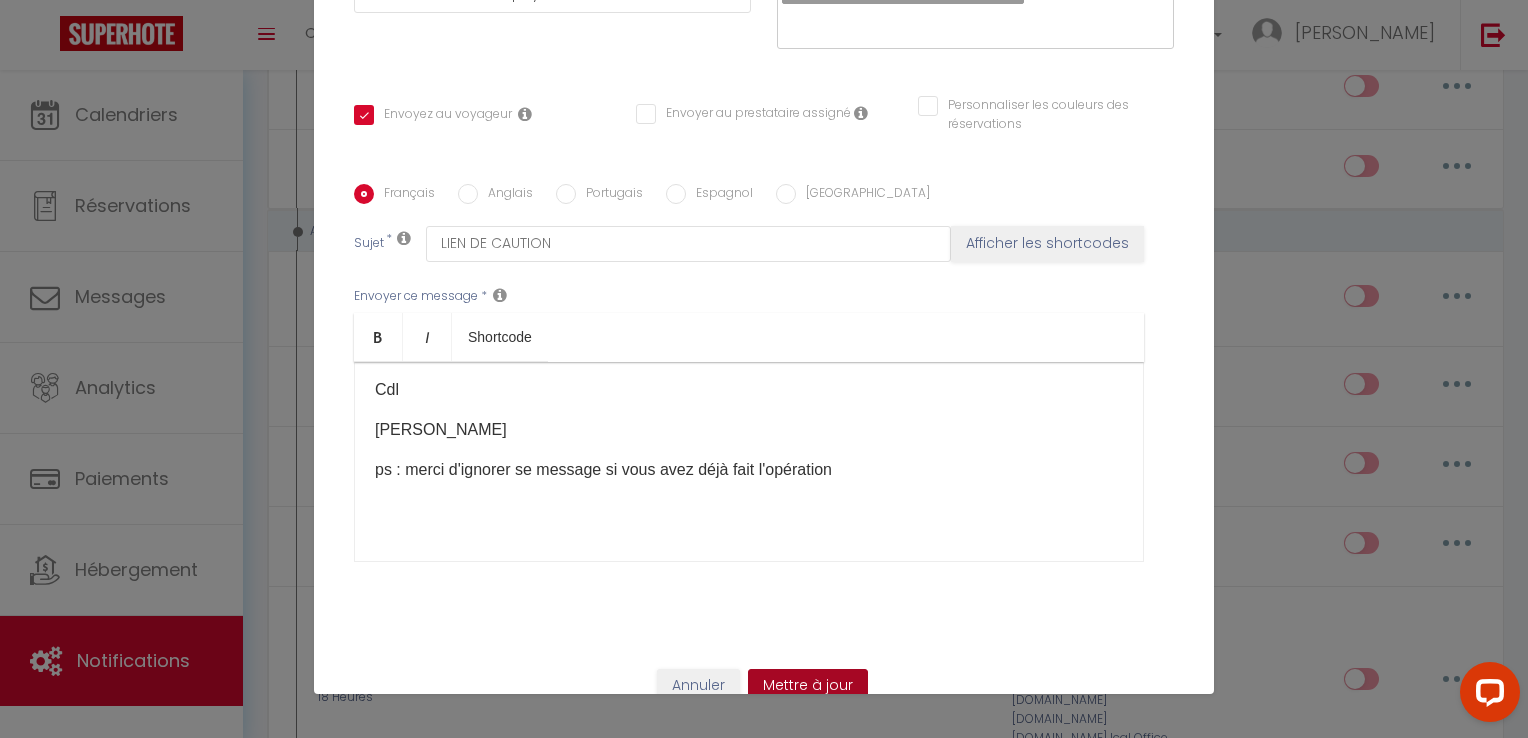 click on "Mettre à jour" at bounding box center (808, 686) 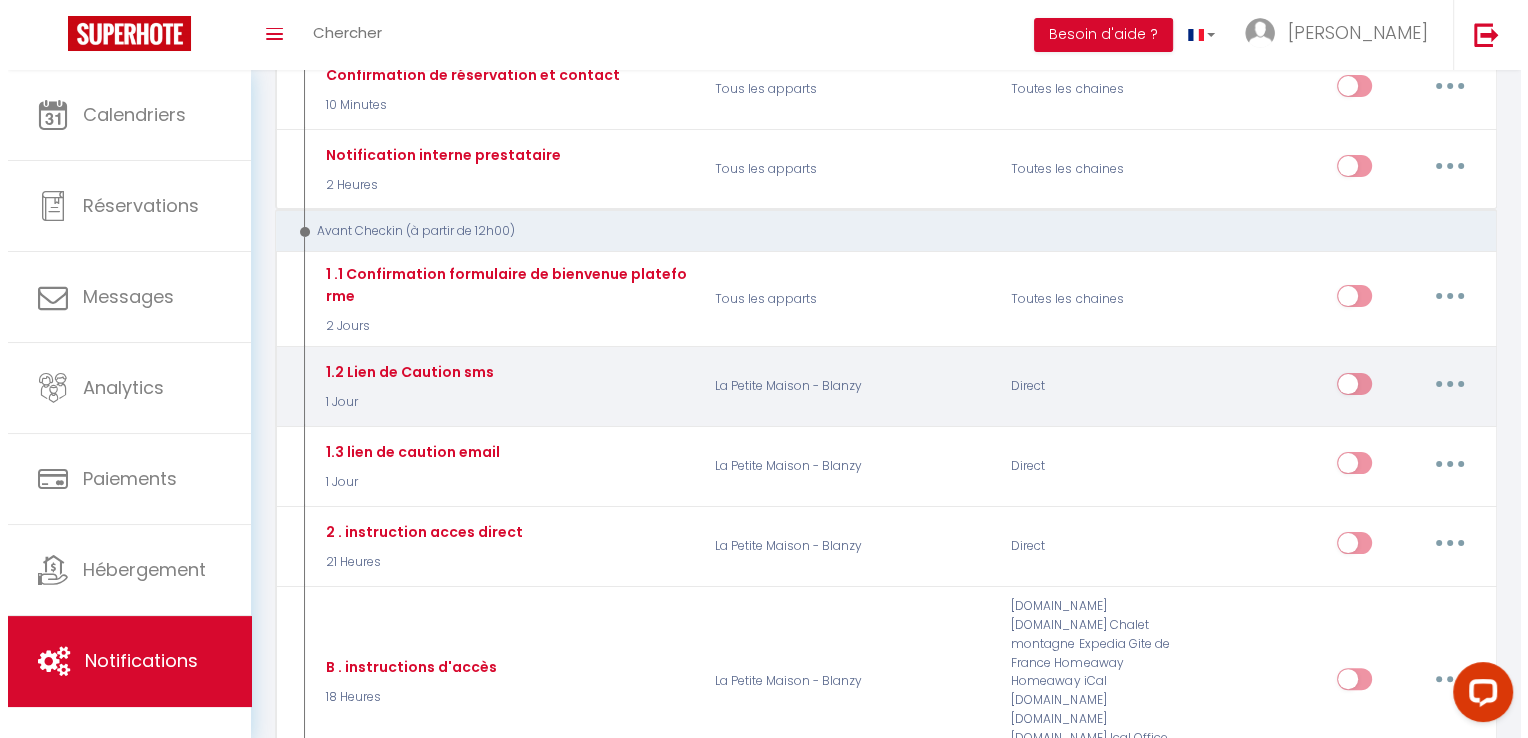 scroll, scrollTop: 200, scrollLeft: 0, axis: vertical 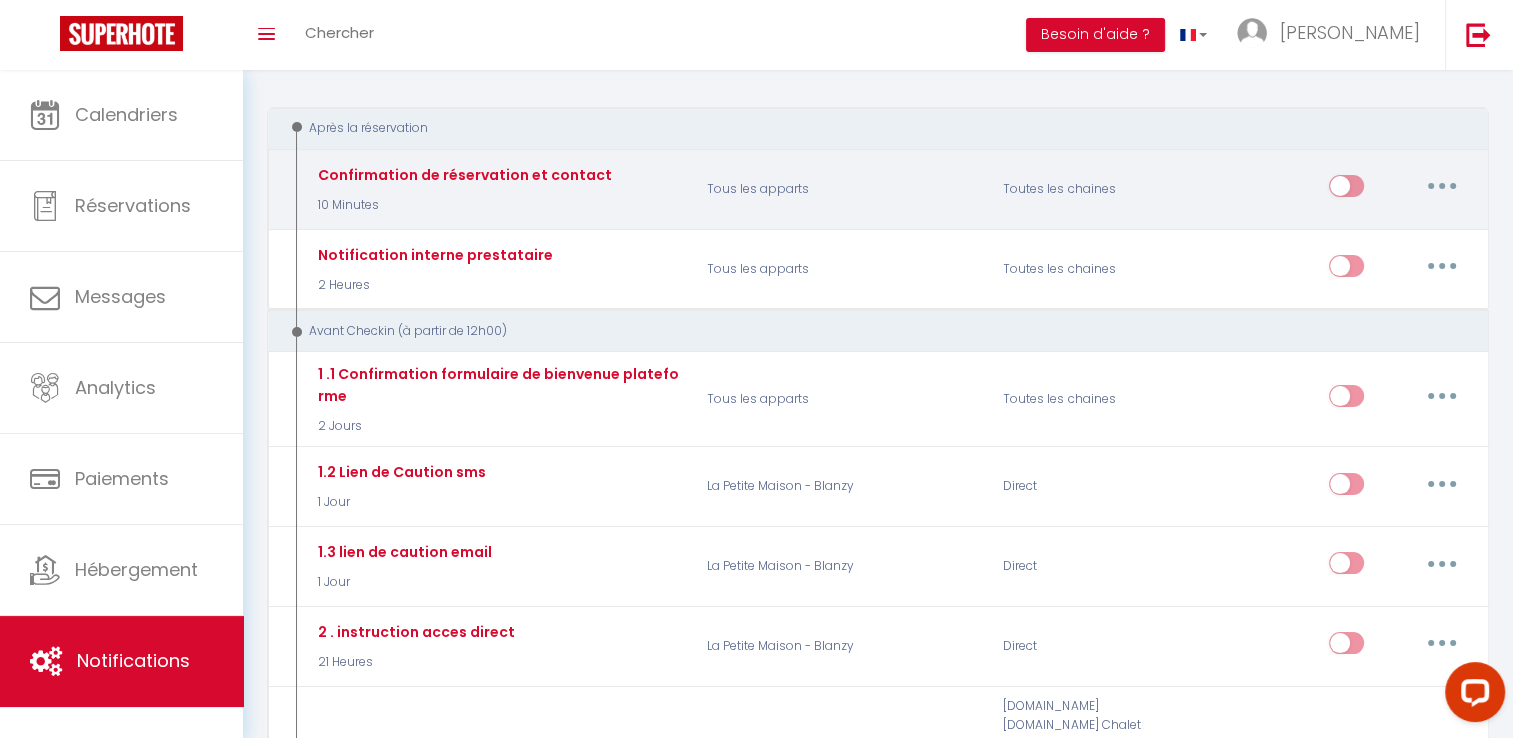 click at bounding box center [1442, 186] 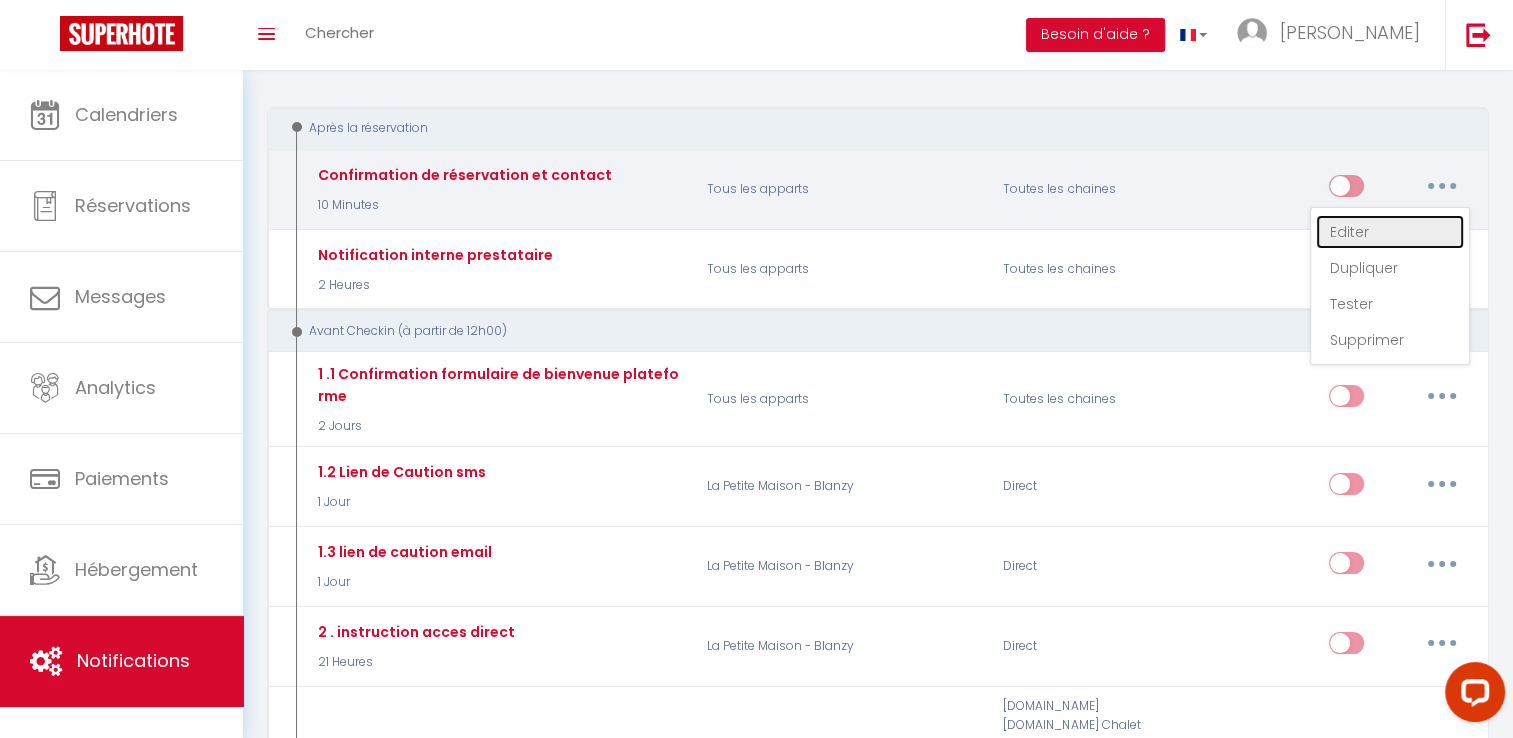 click on "Editer" at bounding box center (1390, 232) 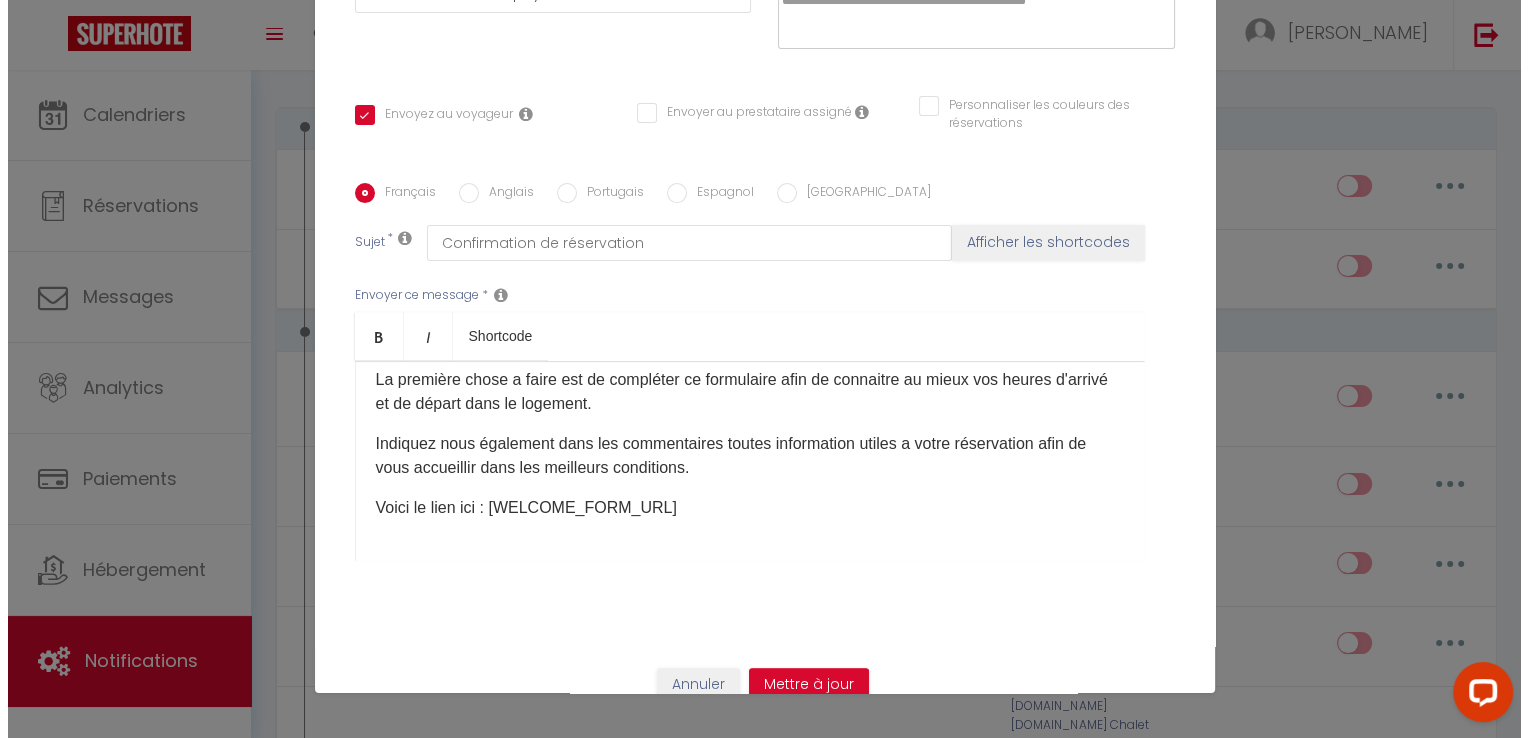 scroll, scrollTop: 157, scrollLeft: 0, axis: vertical 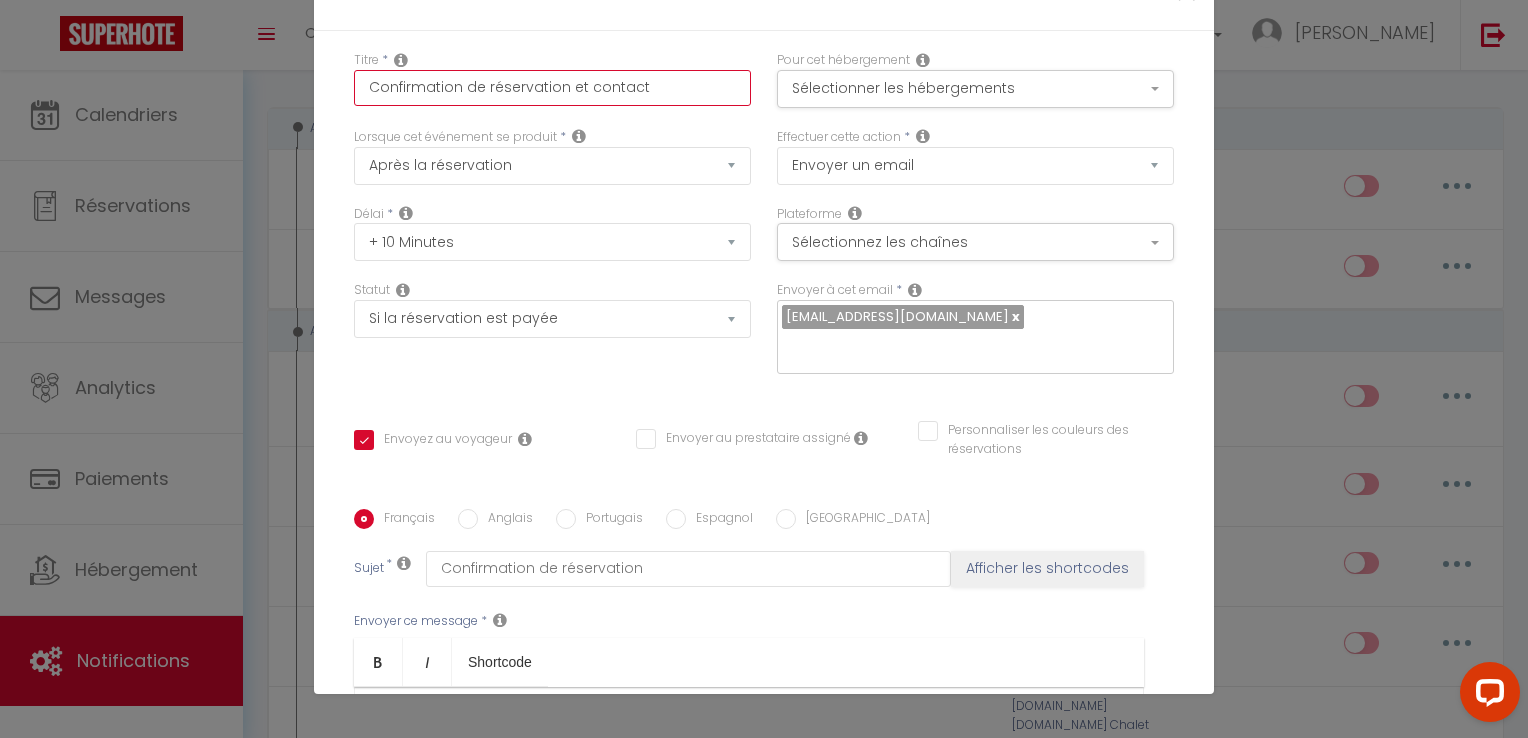 click on "Confirmation de réservation et contact" at bounding box center [552, 88] 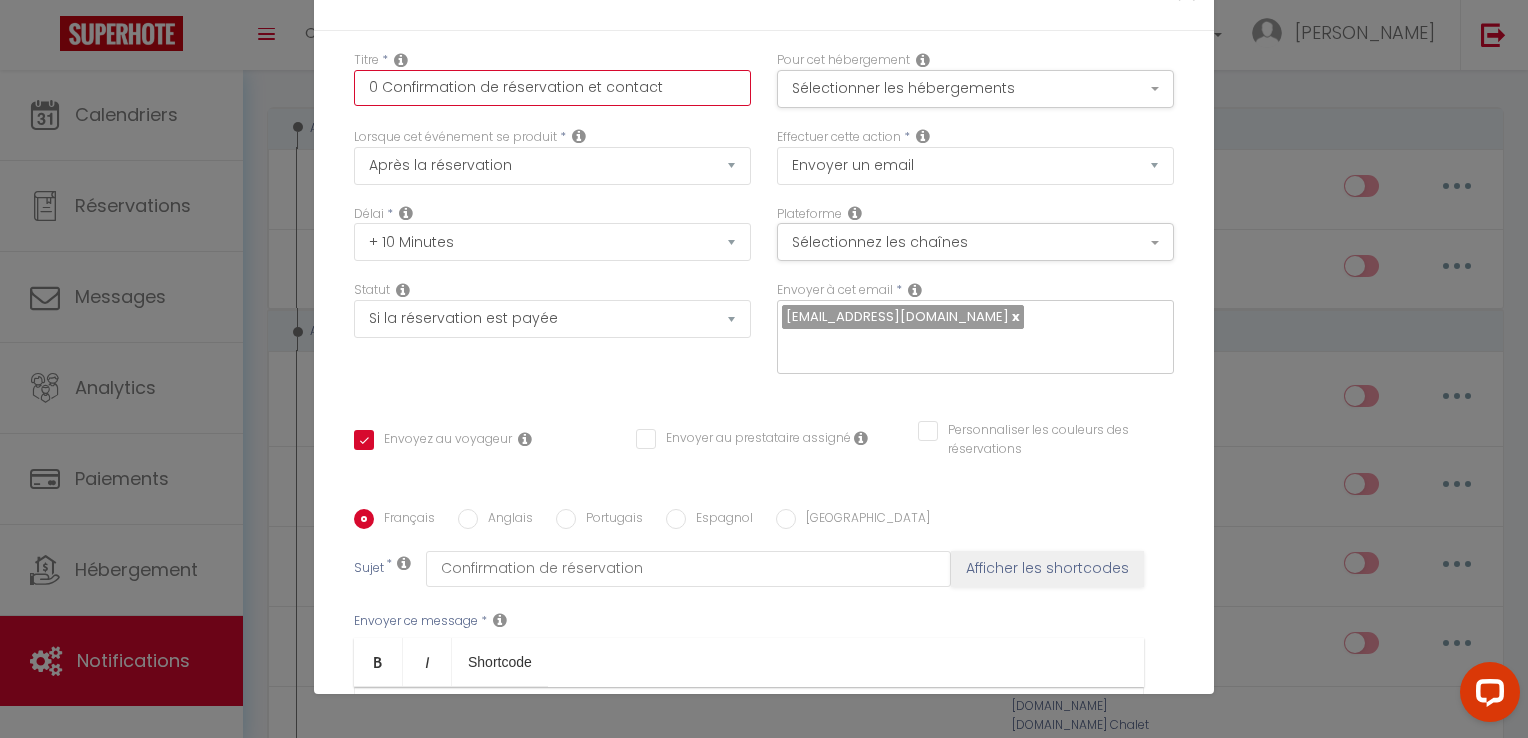 click on "0 Confirmation de réservation et contact" at bounding box center (552, 88) 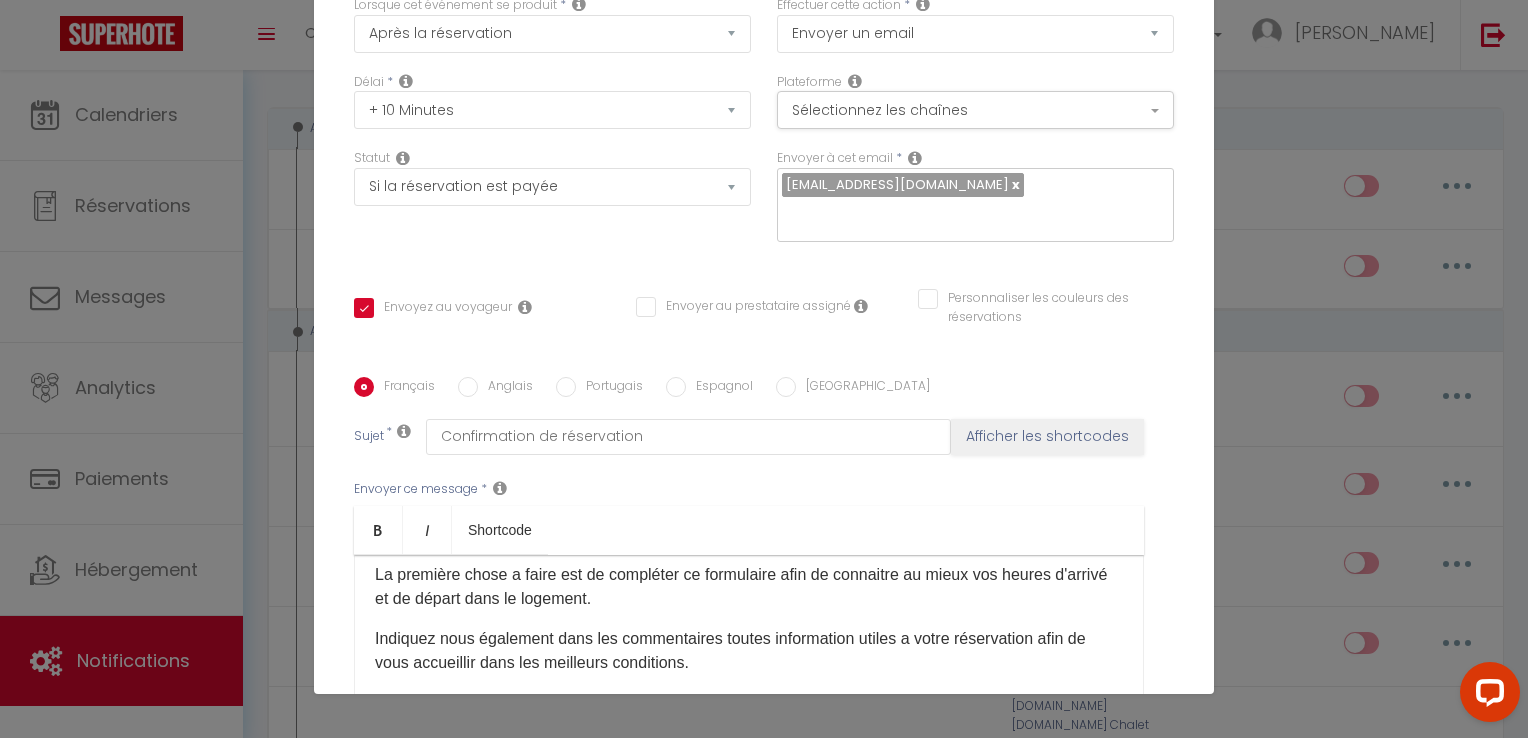 scroll, scrollTop: 325, scrollLeft: 0, axis: vertical 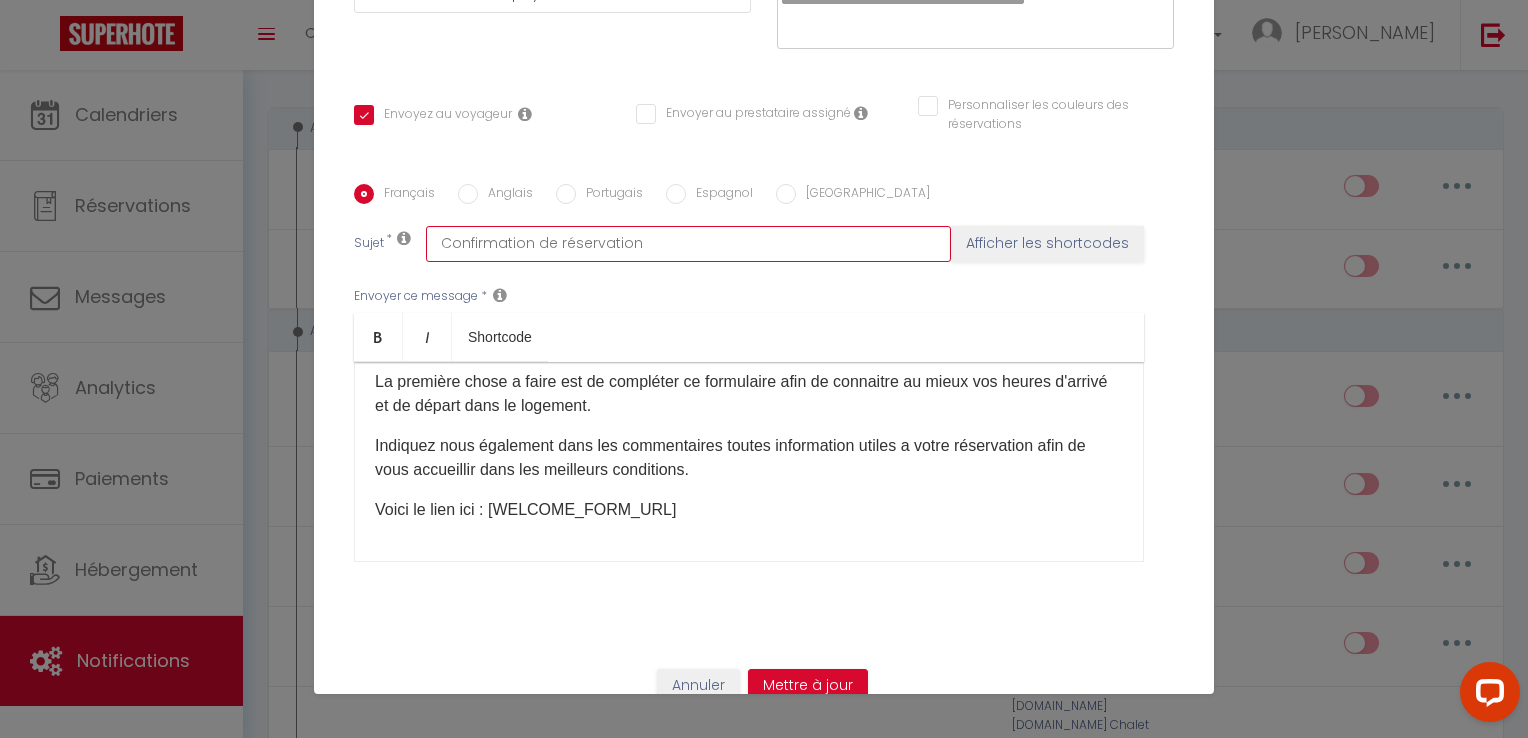click on "Confirmation de réservation" at bounding box center (688, 244) 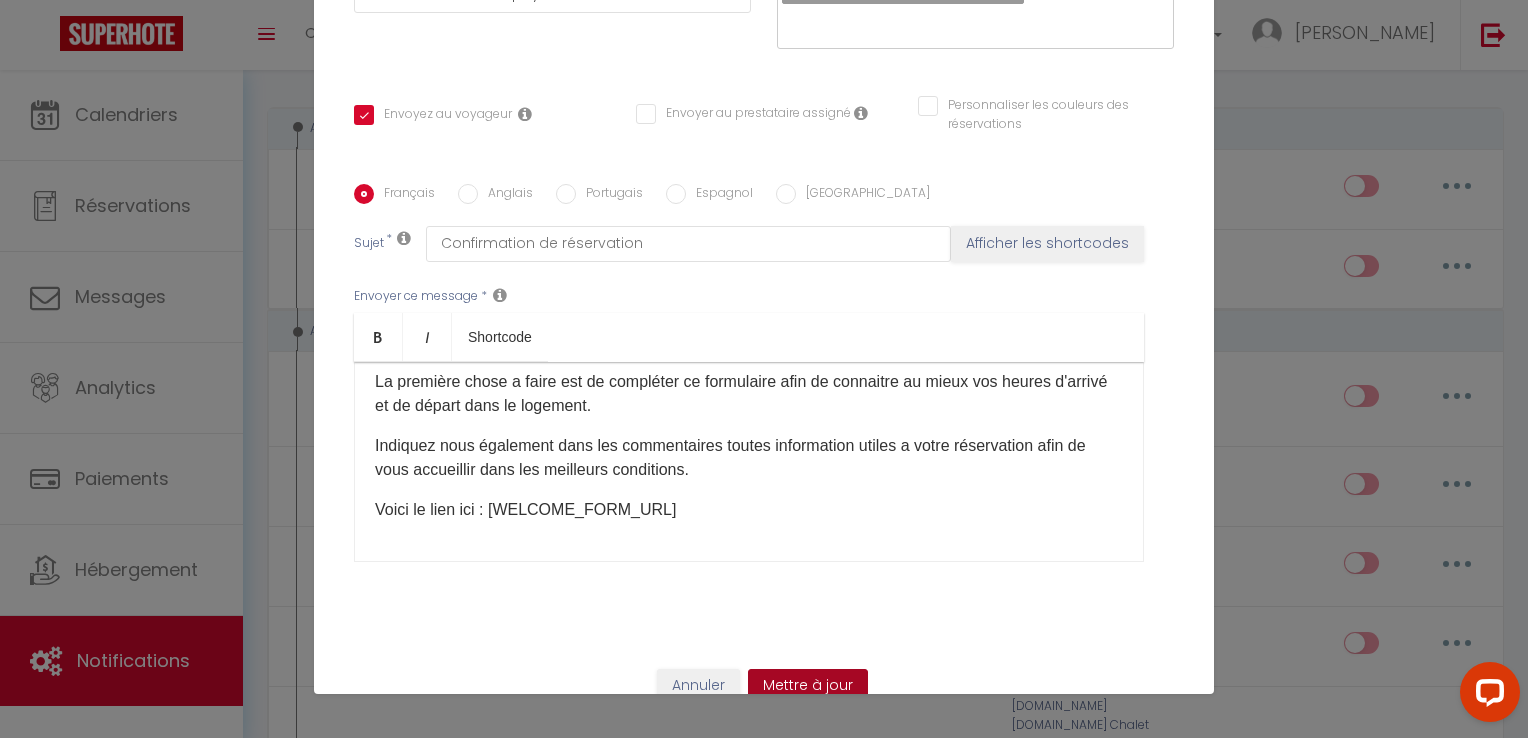 click on "Mettre à jour" at bounding box center (808, 686) 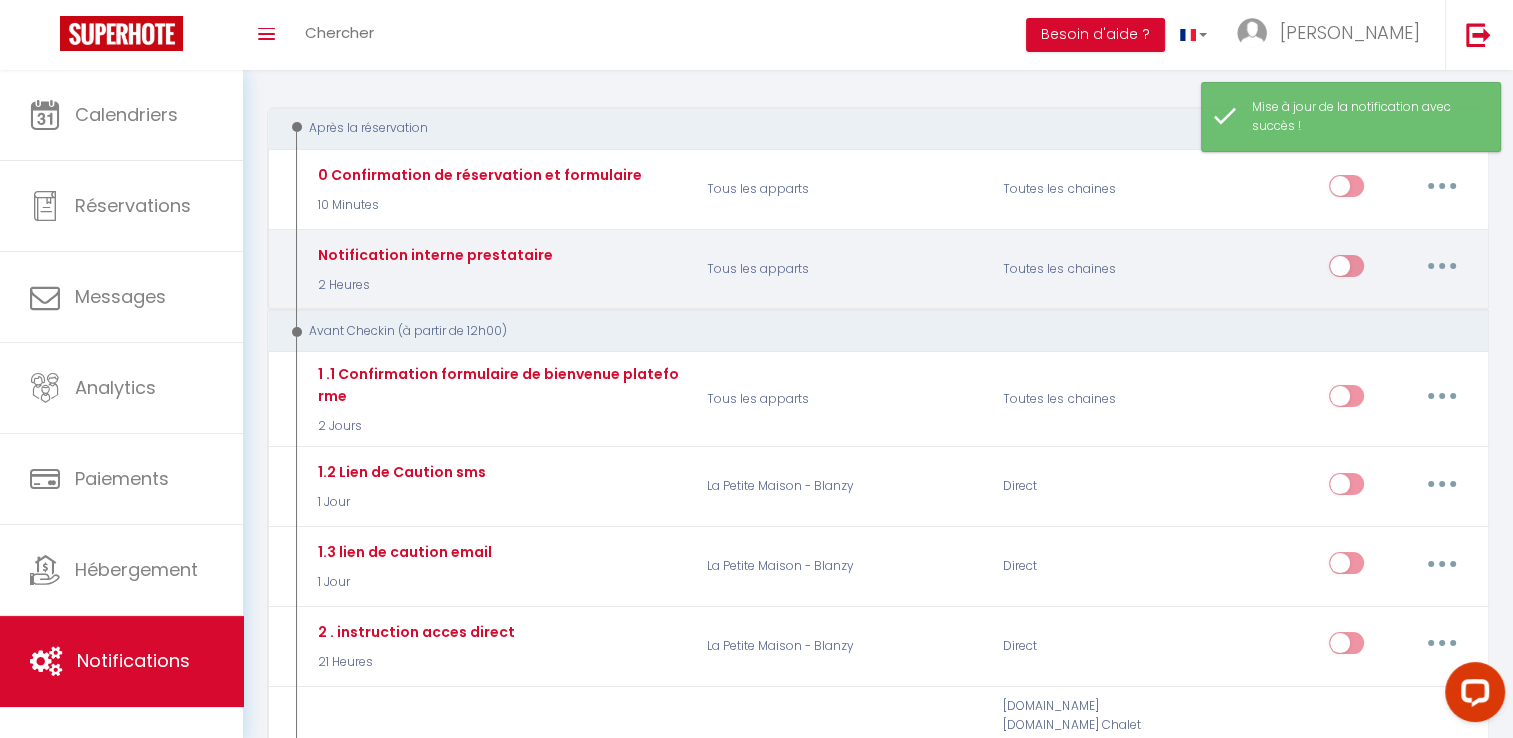 click at bounding box center [1442, 266] 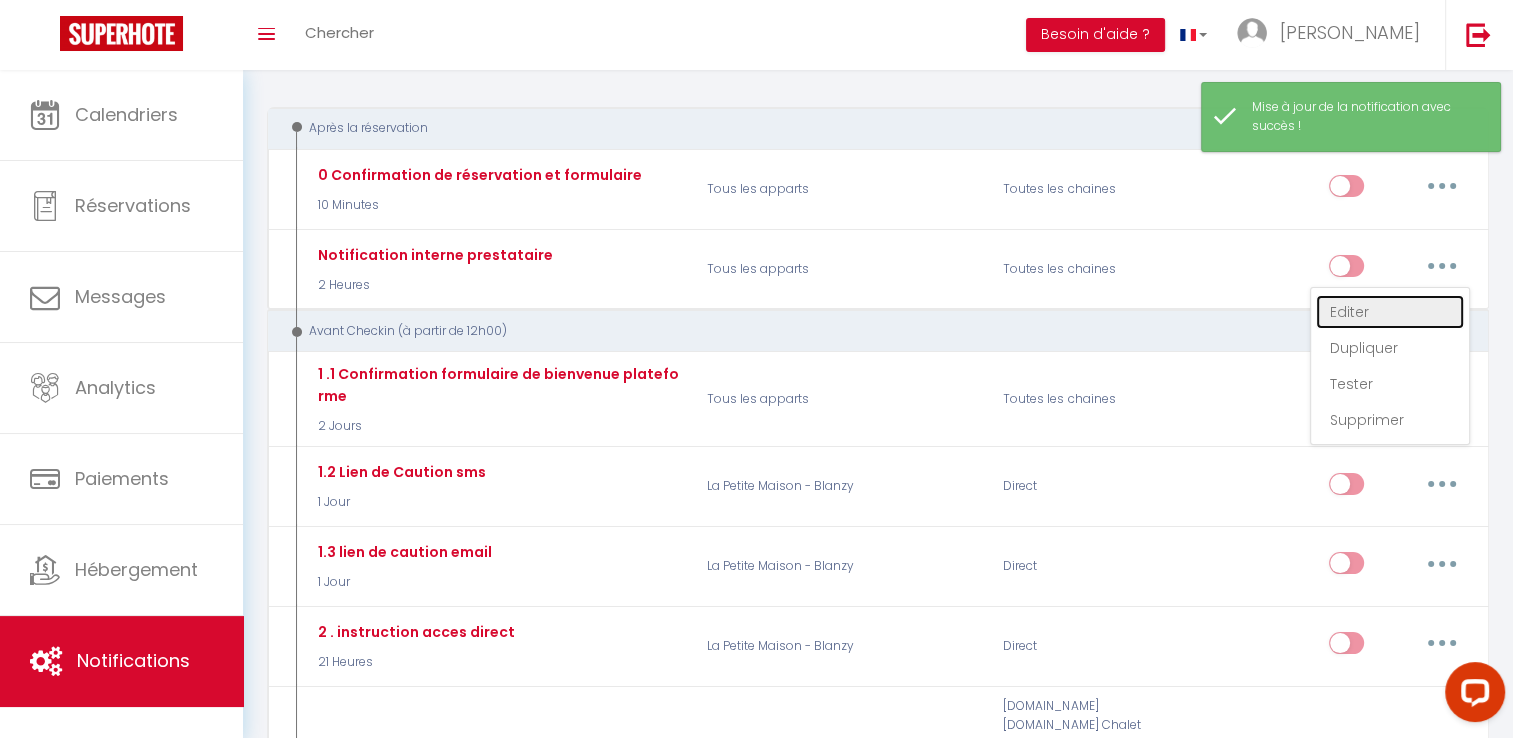 click on "Editer" at bounding box center (1390, 312) 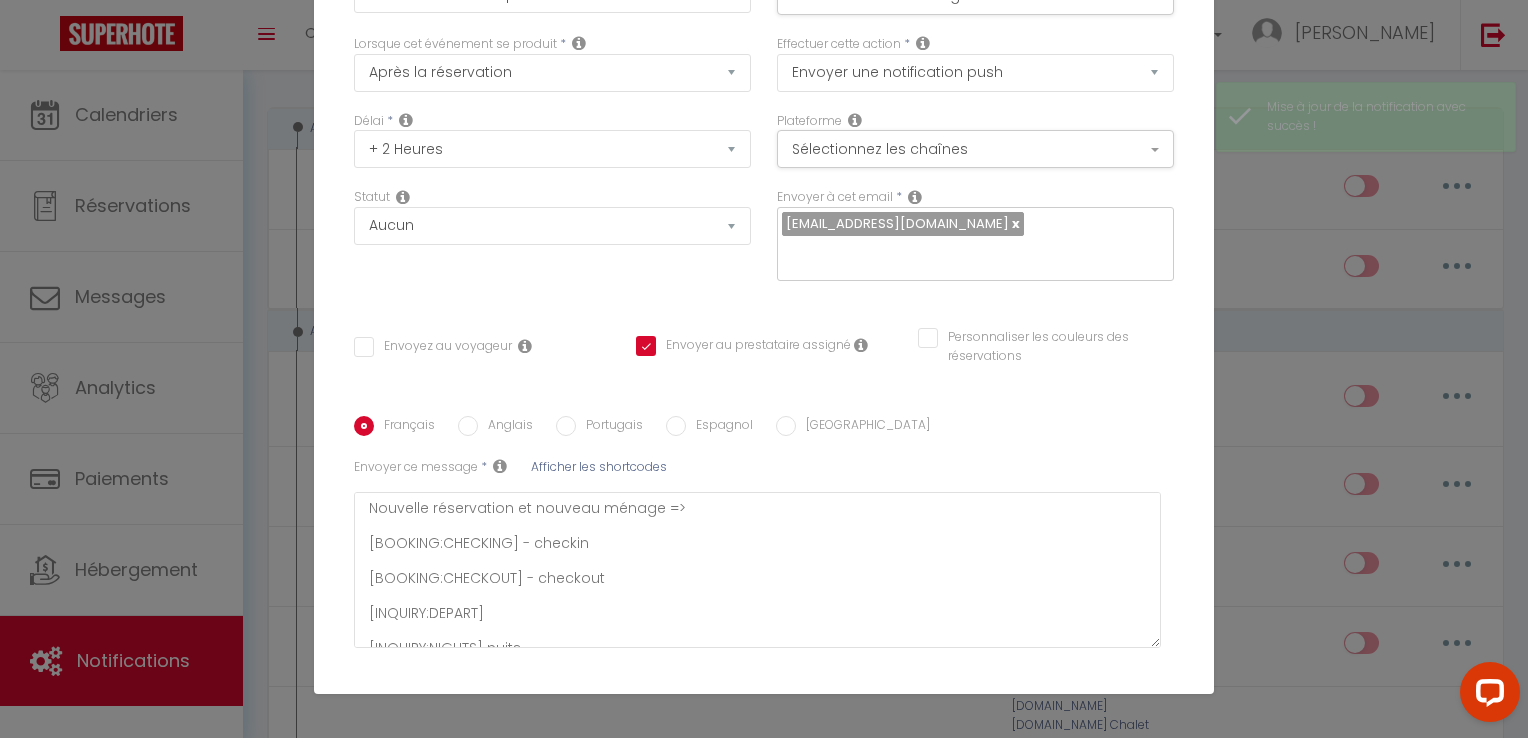 scroll, scrollTop: 0, scrollLeft: 0, axis: both 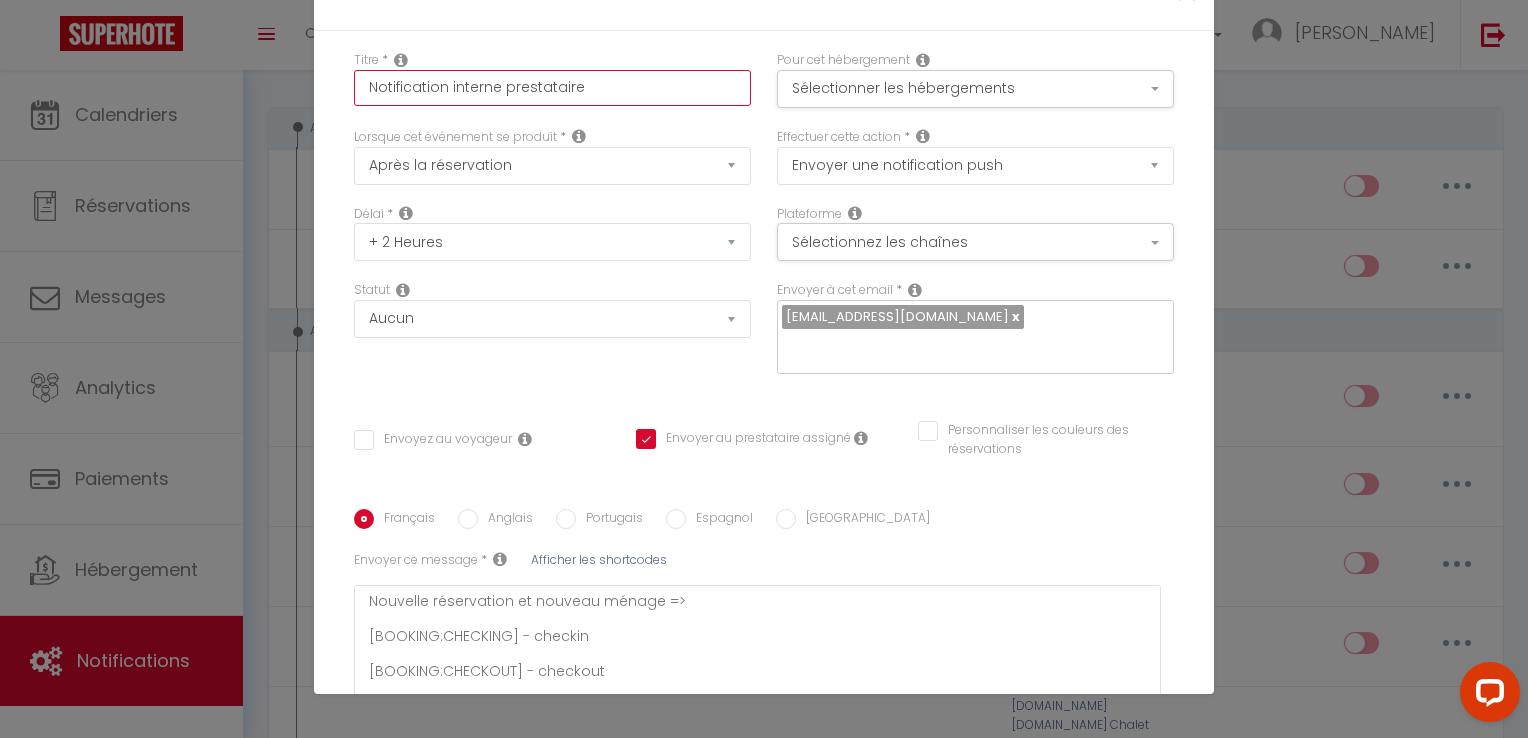 click on "Notification interne prestataire" at bounding box center (552, 88) 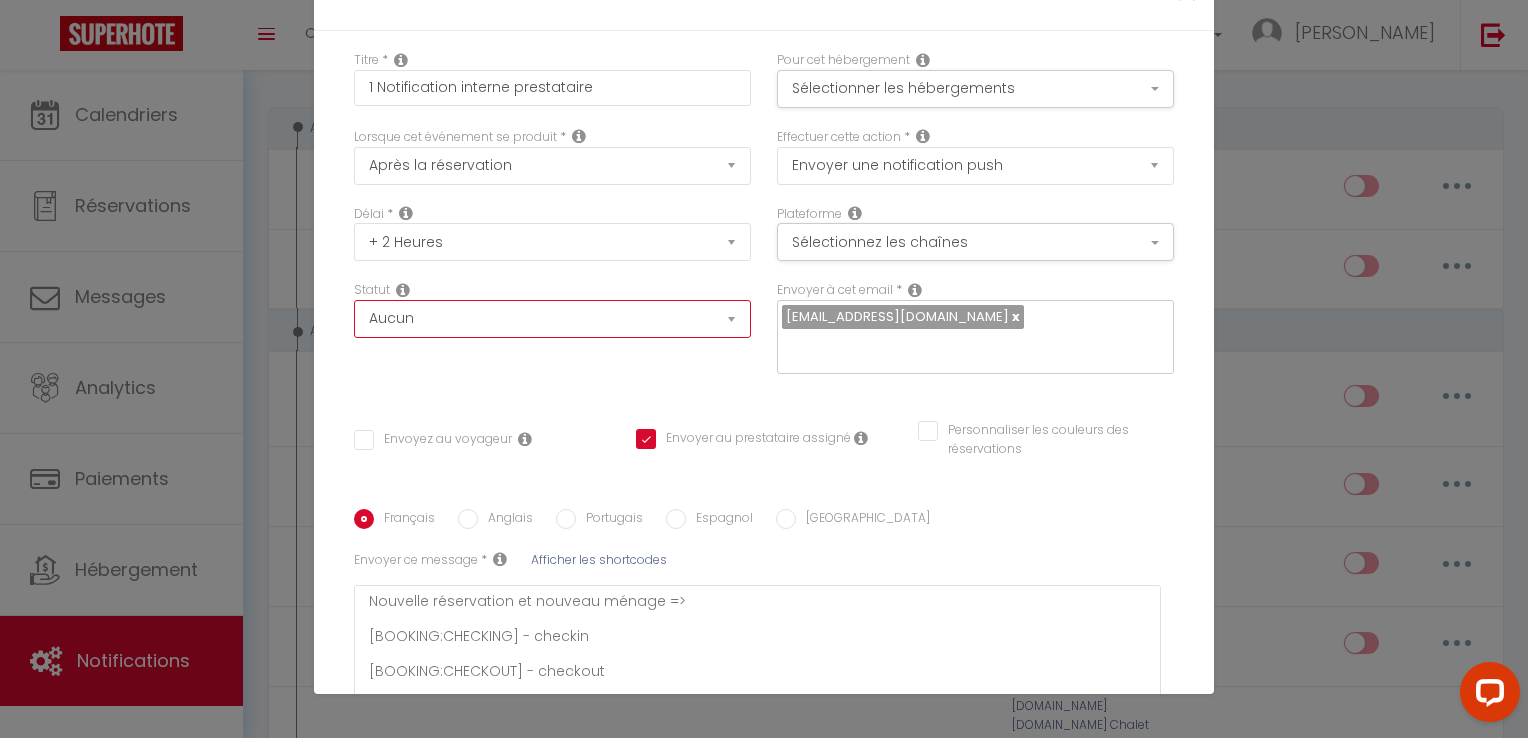 click on "Aucun   Si la réservation est payée   Si réservation non payée   Si la caution a été prise   Si caution non payée" at bounding box center [552, 319] 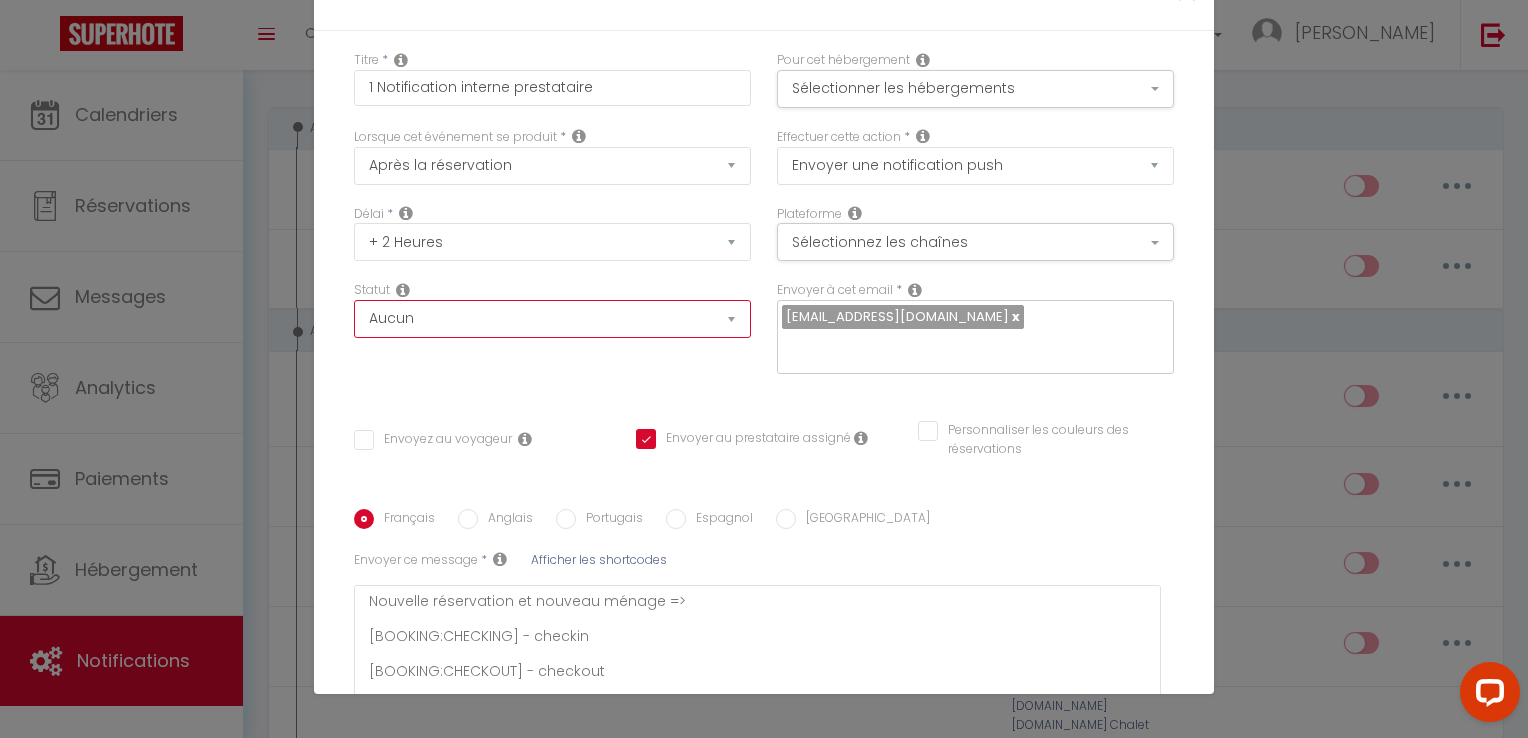 click on "Aucun   Si la réservation est payée   Si réservation non payée   Si la caution a été prise   Si caution non payée" at bounding box center (552, 319) 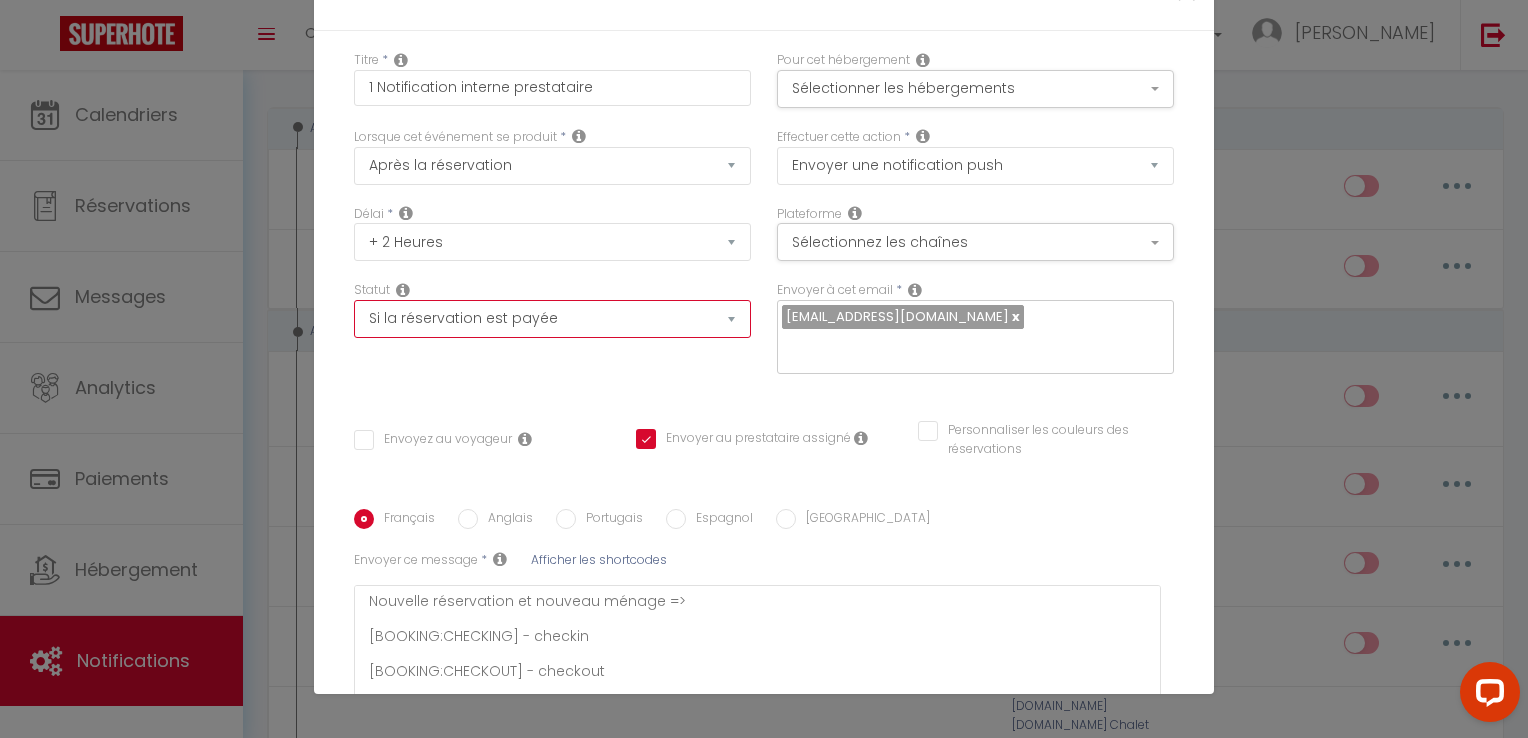 click on "Aucun   Si la réservation est payée   Si réservation non payée   Si la caution a été prise   Si caution non payée" at bounding box center (552, 319) 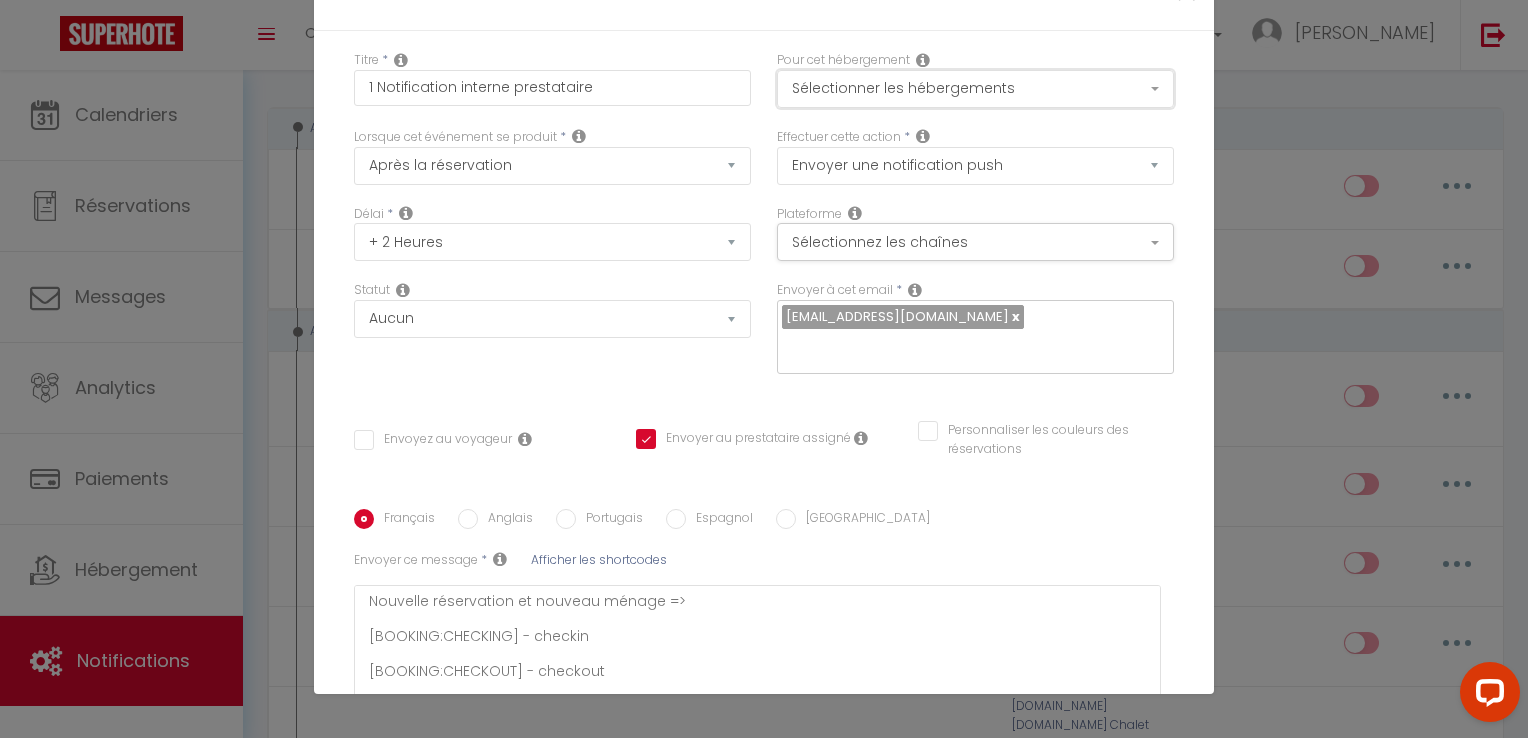 click on "Sélectionner les hébergements" at bounding box center (975, 89) 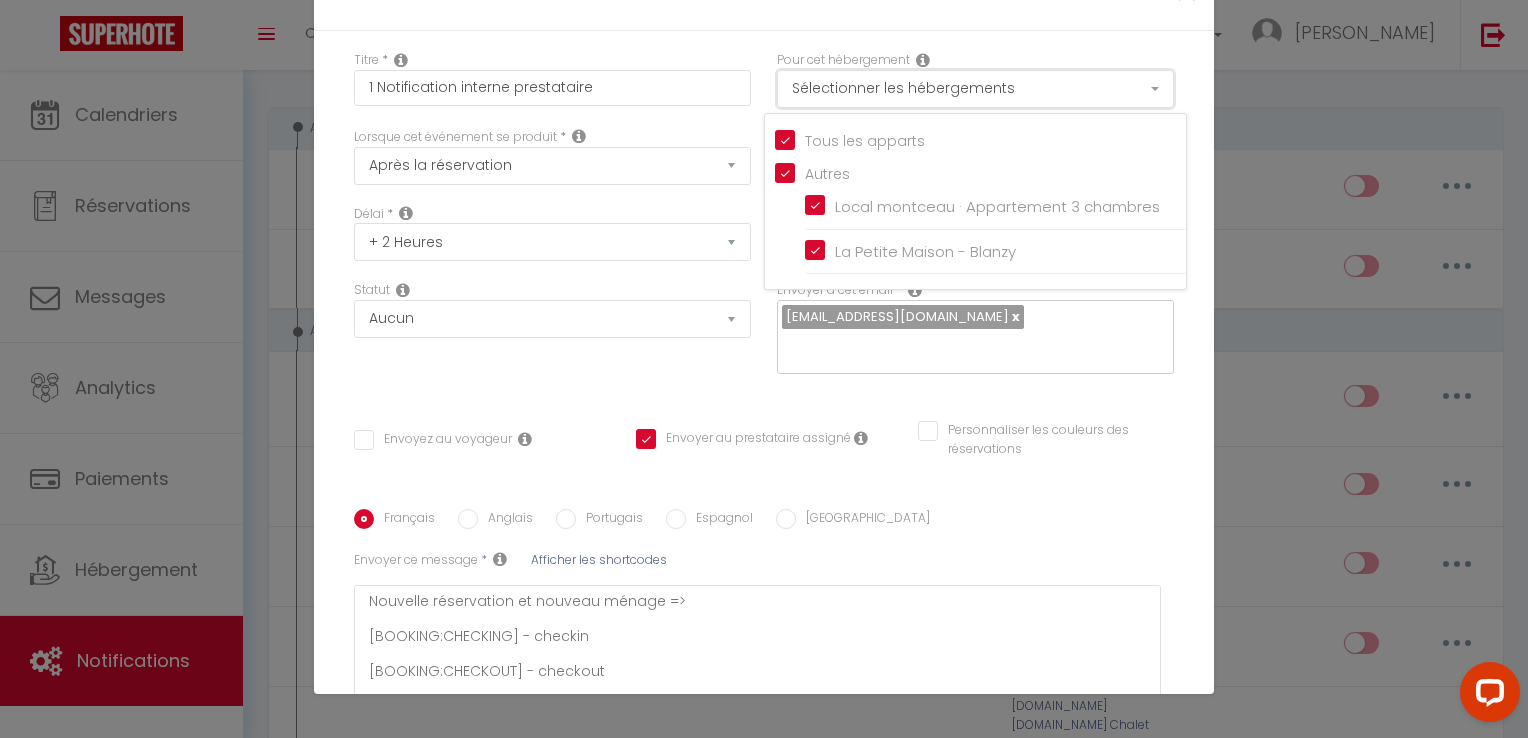 click on "Sélectionner les hébergements" at bounding box center (975, 89) 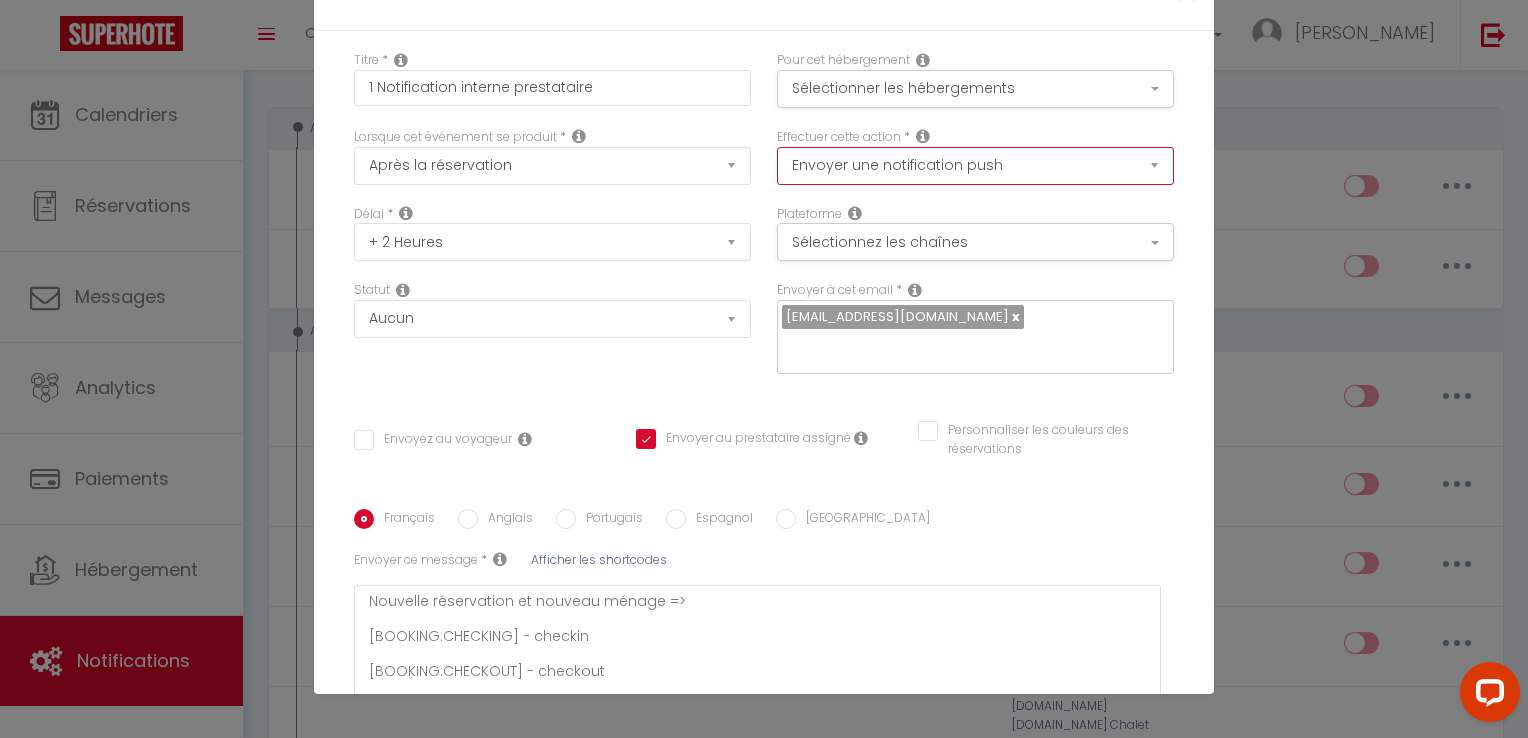 click on "Envoyer un email   Envoyer un SMS   Envoyer une notification push" at bounding box center (975, 166) 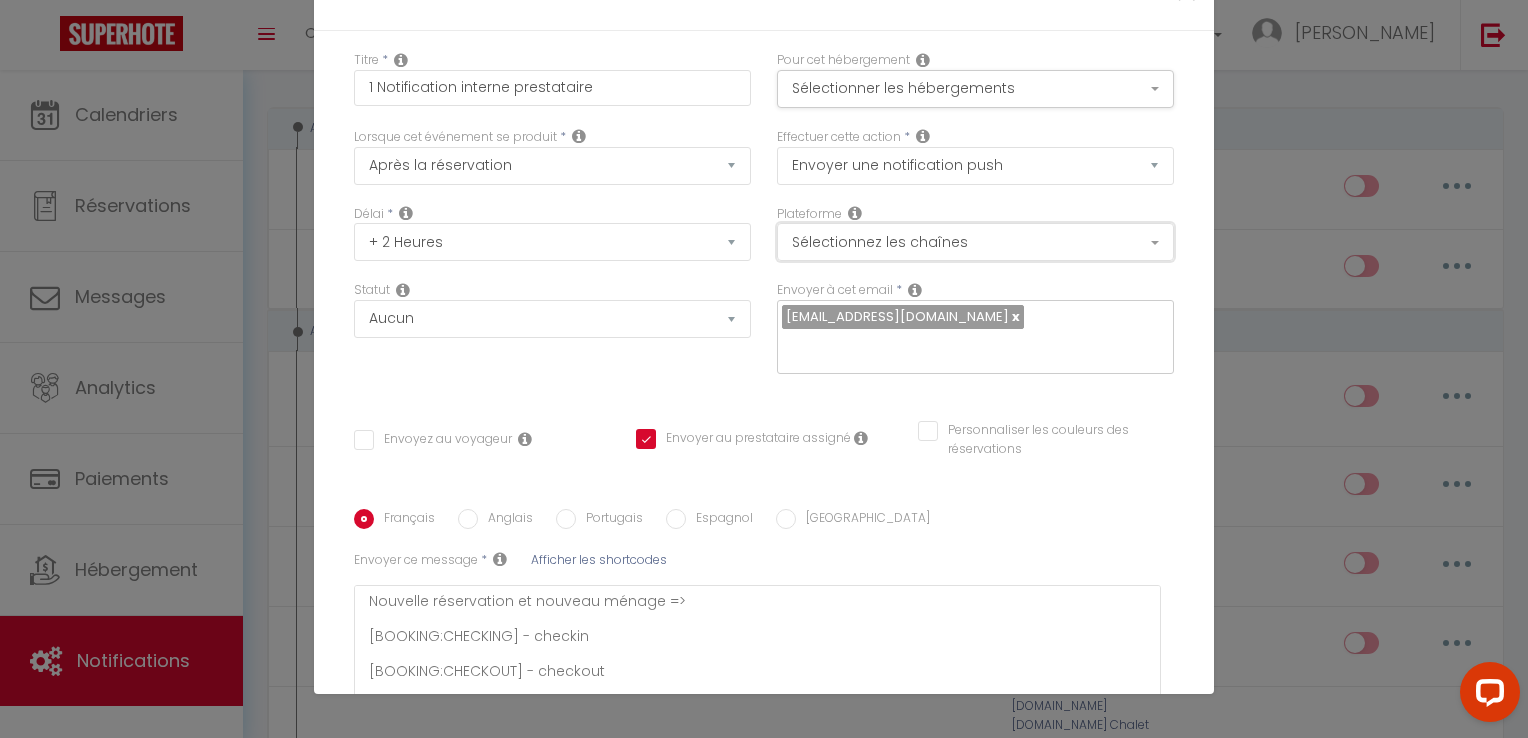 click on "Sélectionnez les chaînes" at bounding box center [975, 242] 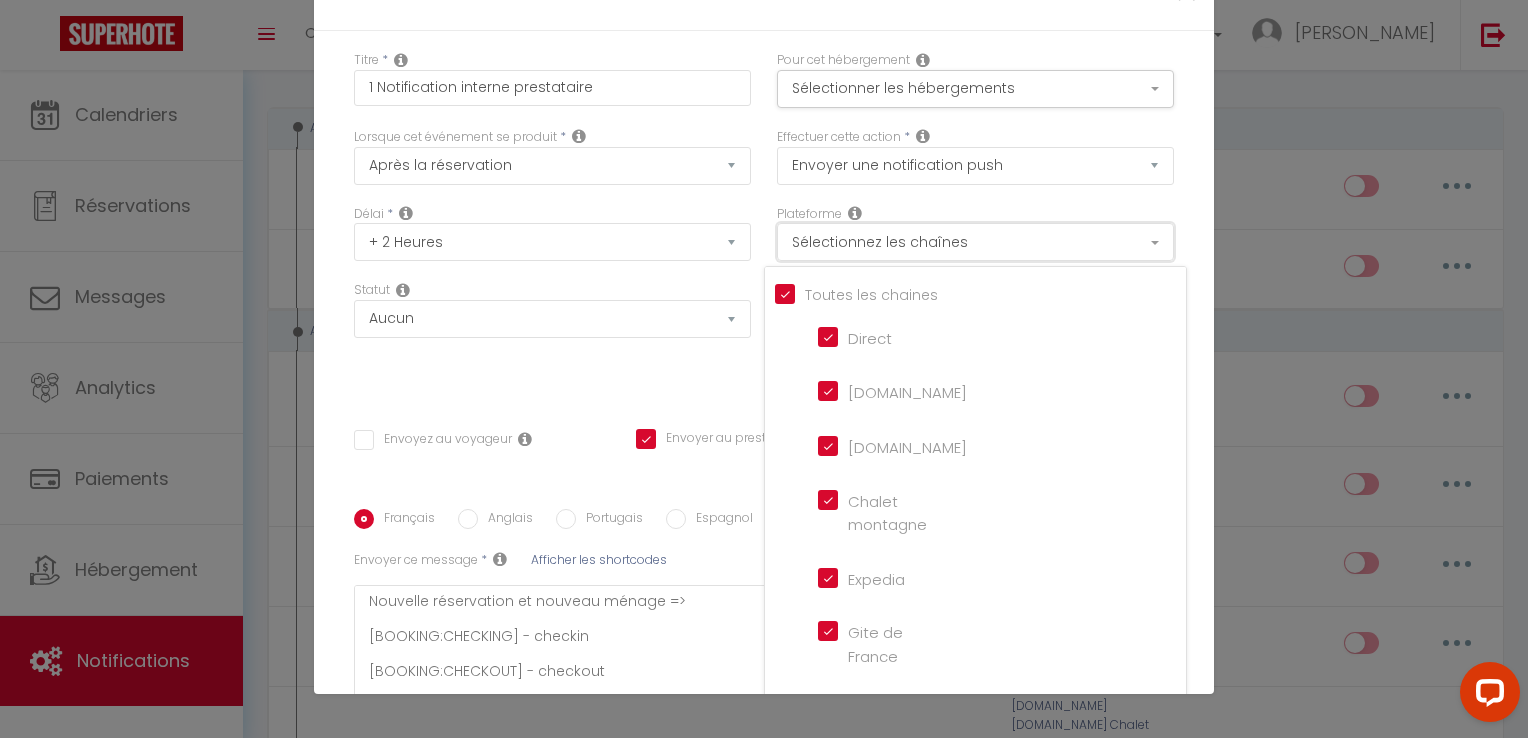 click on "Sélectionnez les chaînes" at bounding box center (975, 242) 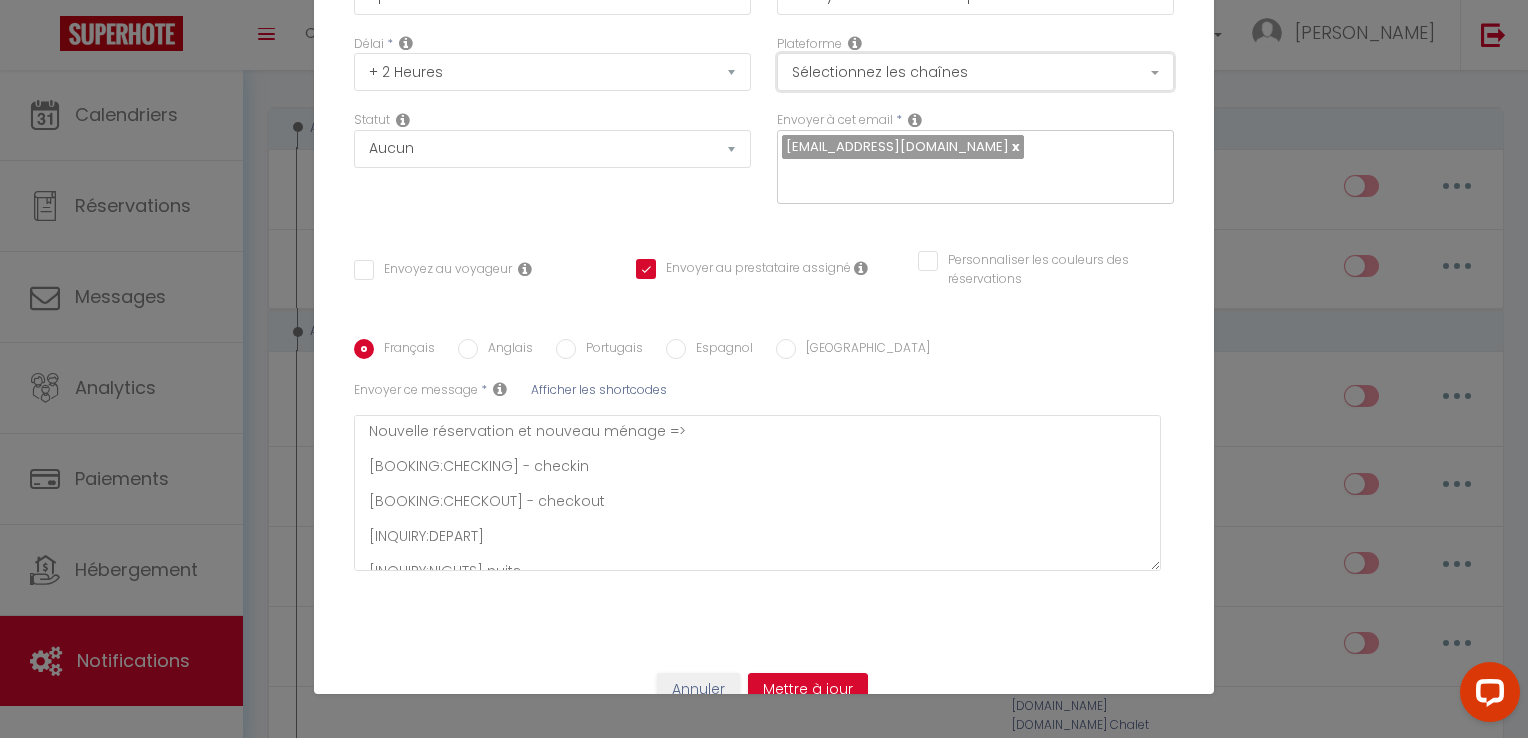 scroll, scrollTop: 174, scrollLeft: 0, axis: vertical 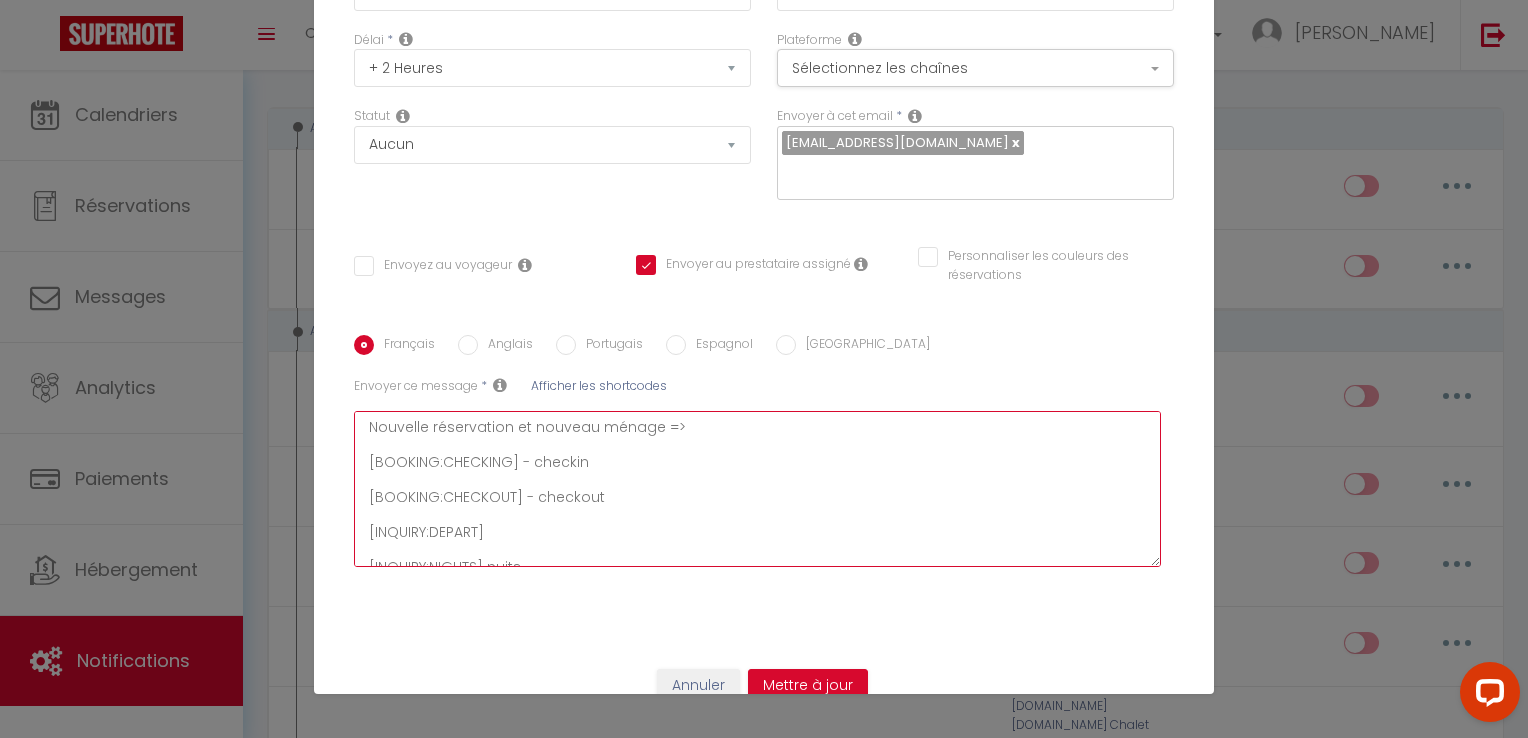 click on "Nouvelle réservation et nouveau ménage =>
[BOOKING:CHECKING] - checkin
[BOOKING:CHECKOUT] - checkout
[INQUIRY:DEPART]​
[INQUIRY:NIGHTS] nuits
[INQUIRY:ADULTS] adultes
[INQUIRY:CHILDREN] enfants" at bounding box center [757, 489] 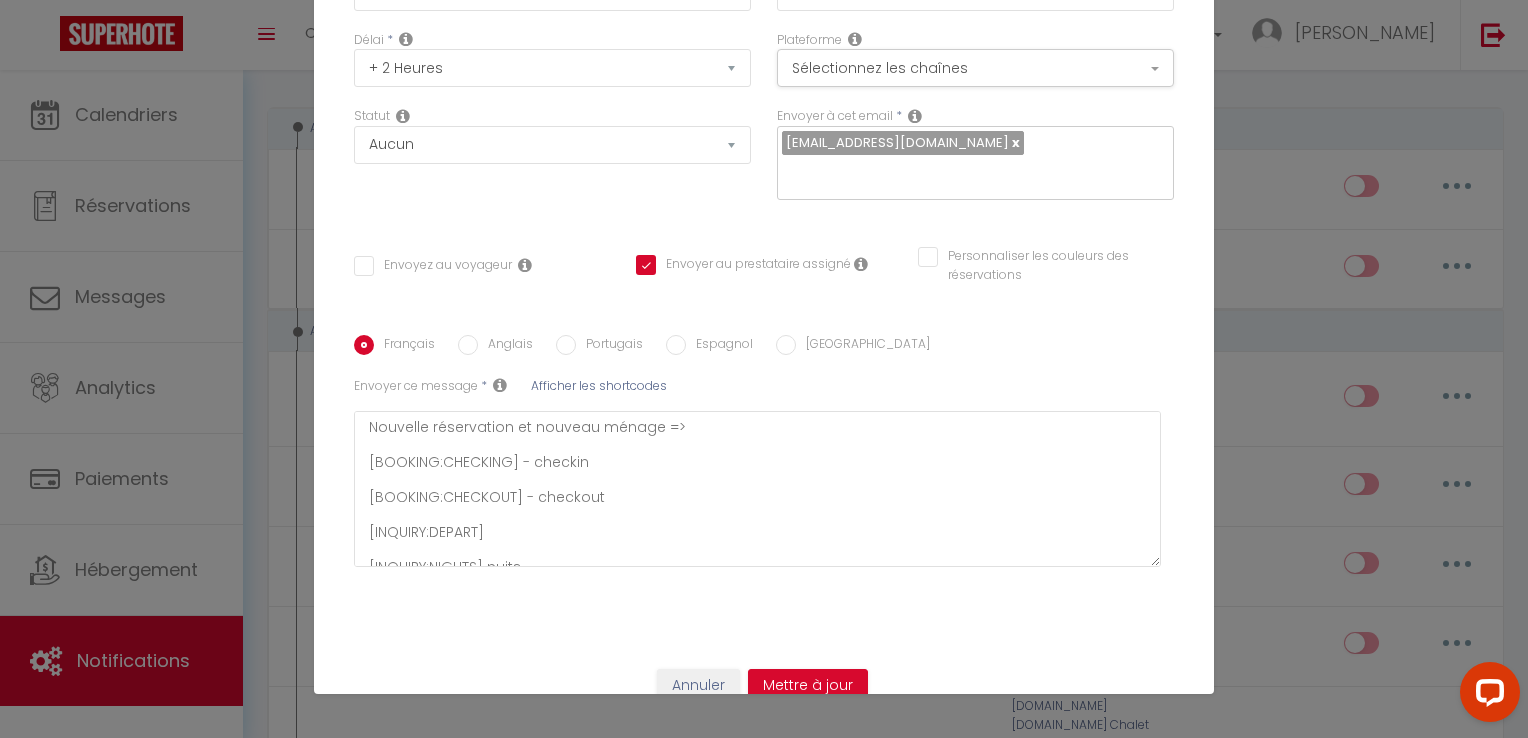 click on "Afficher les shortcodes" at bounding box center (599, 385) 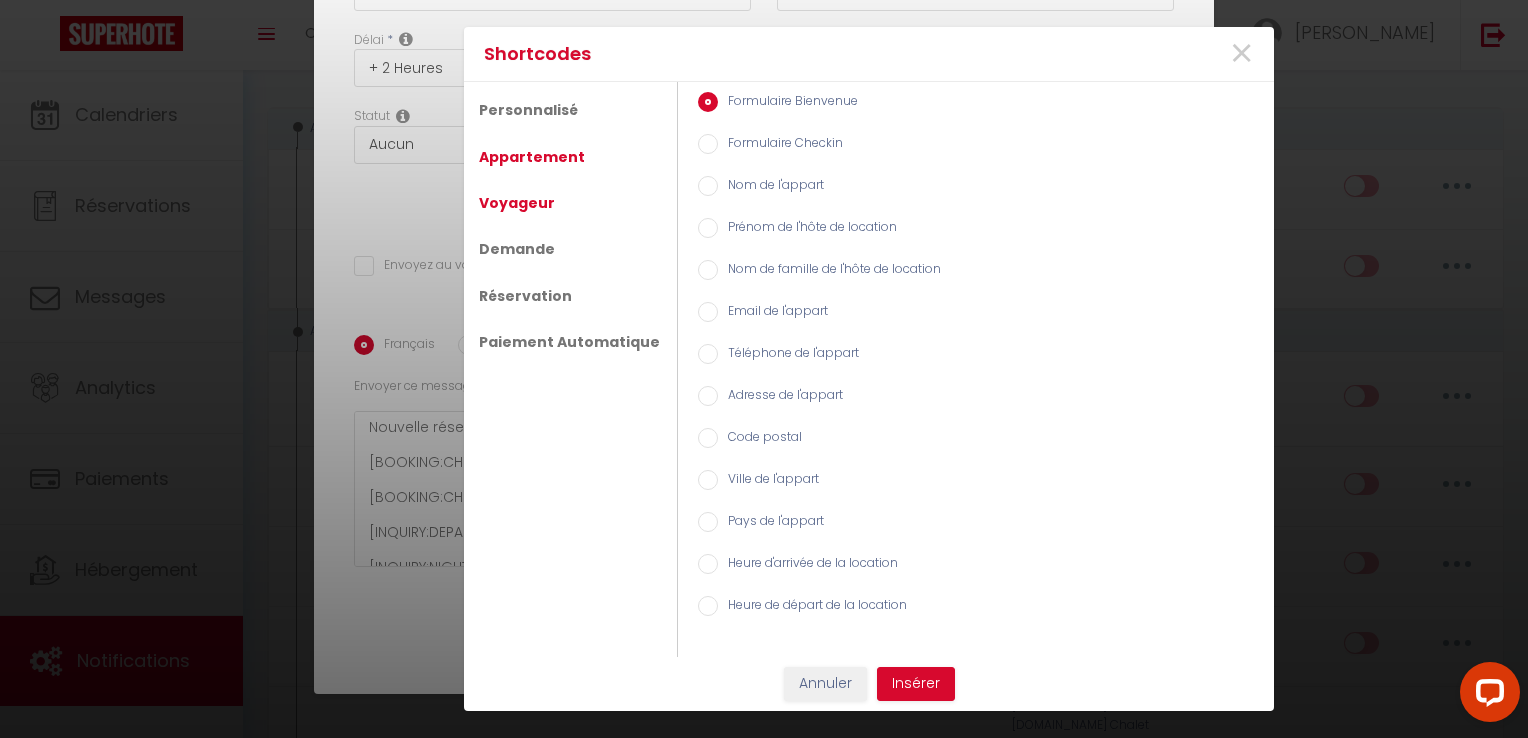 click on "Voyageur" at bounding box center (517, 203) 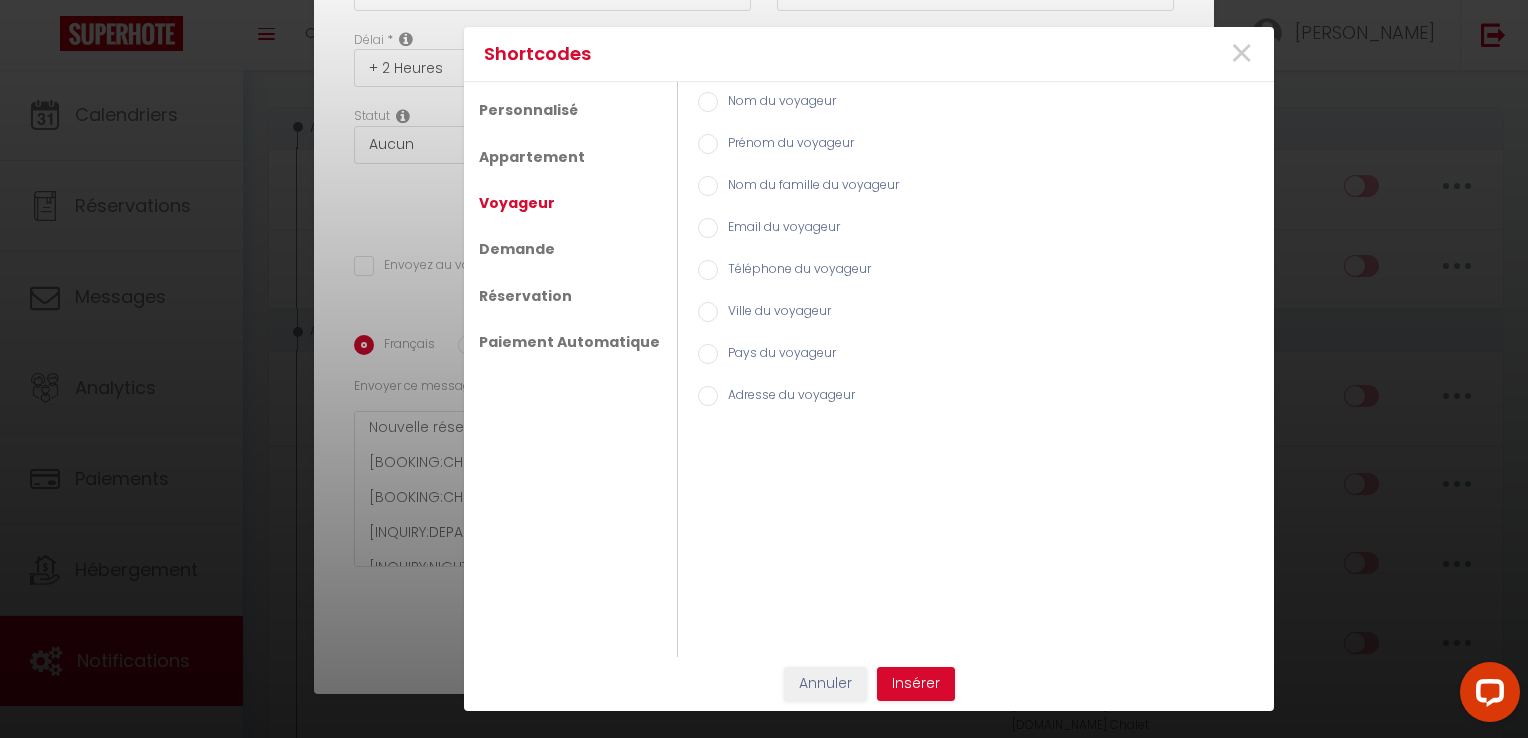 click on "Voyageur" at bounding box center (517, 203) 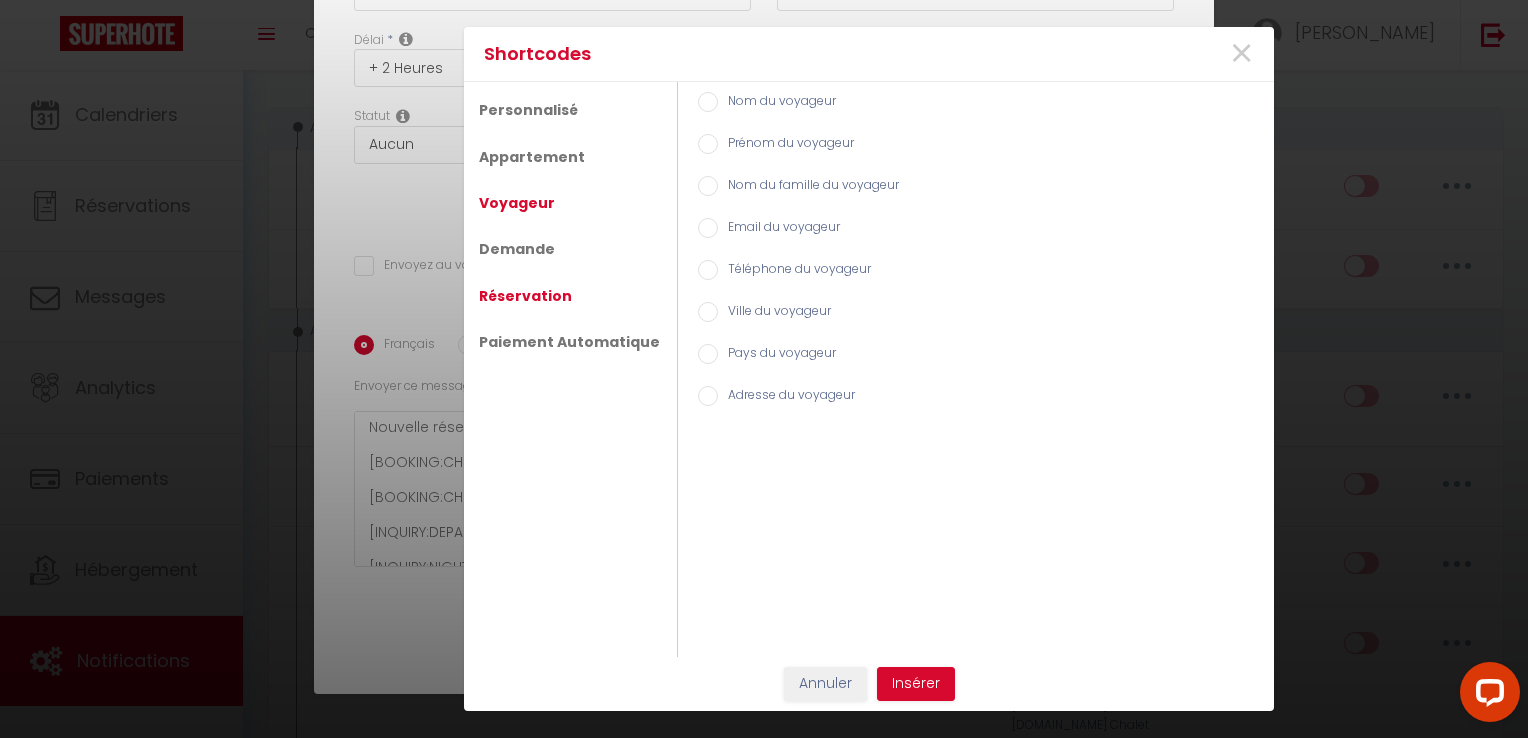 click on "Réservation" at bounding box center [525, 296] 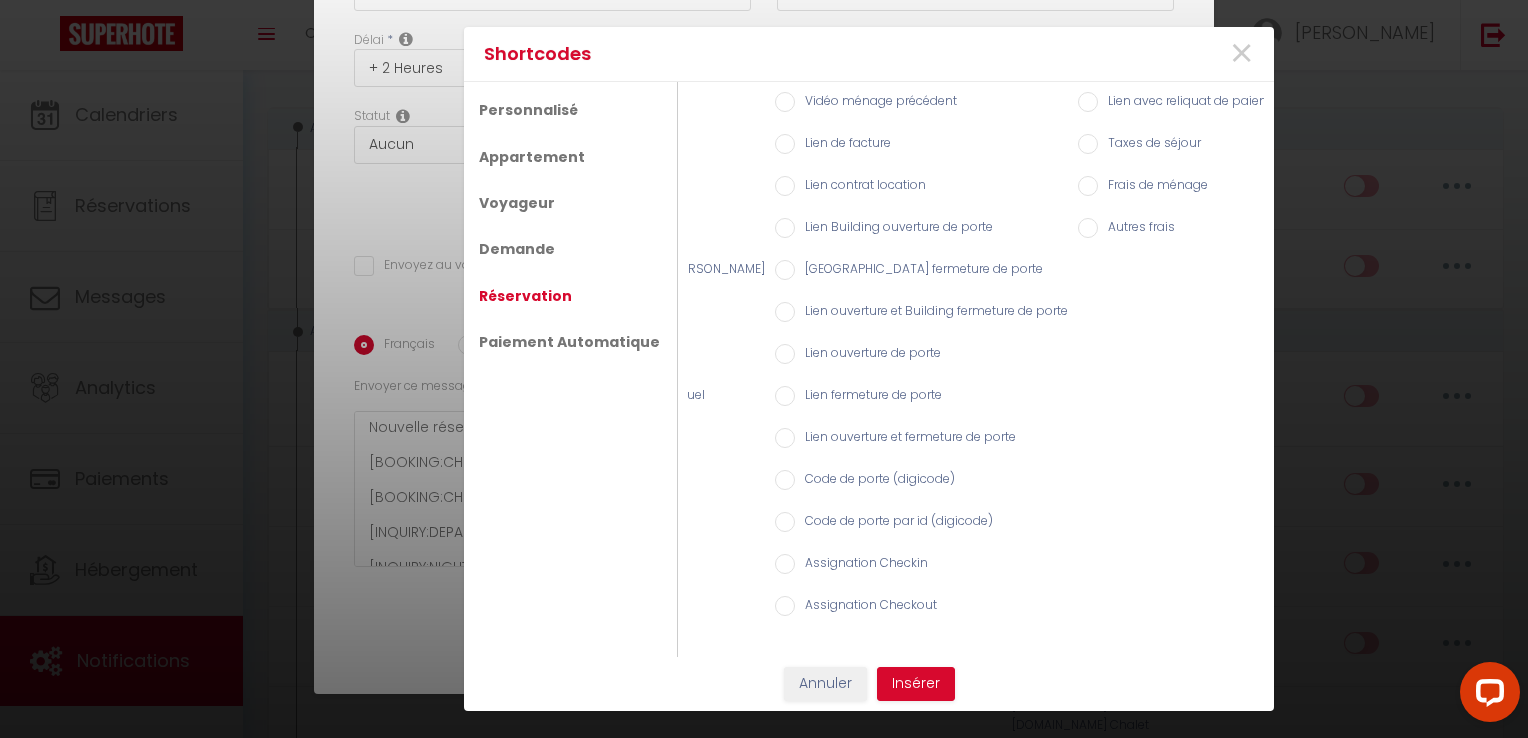 scroll, scrollTop: 0, scrollLeft: 283, axis: horizontal 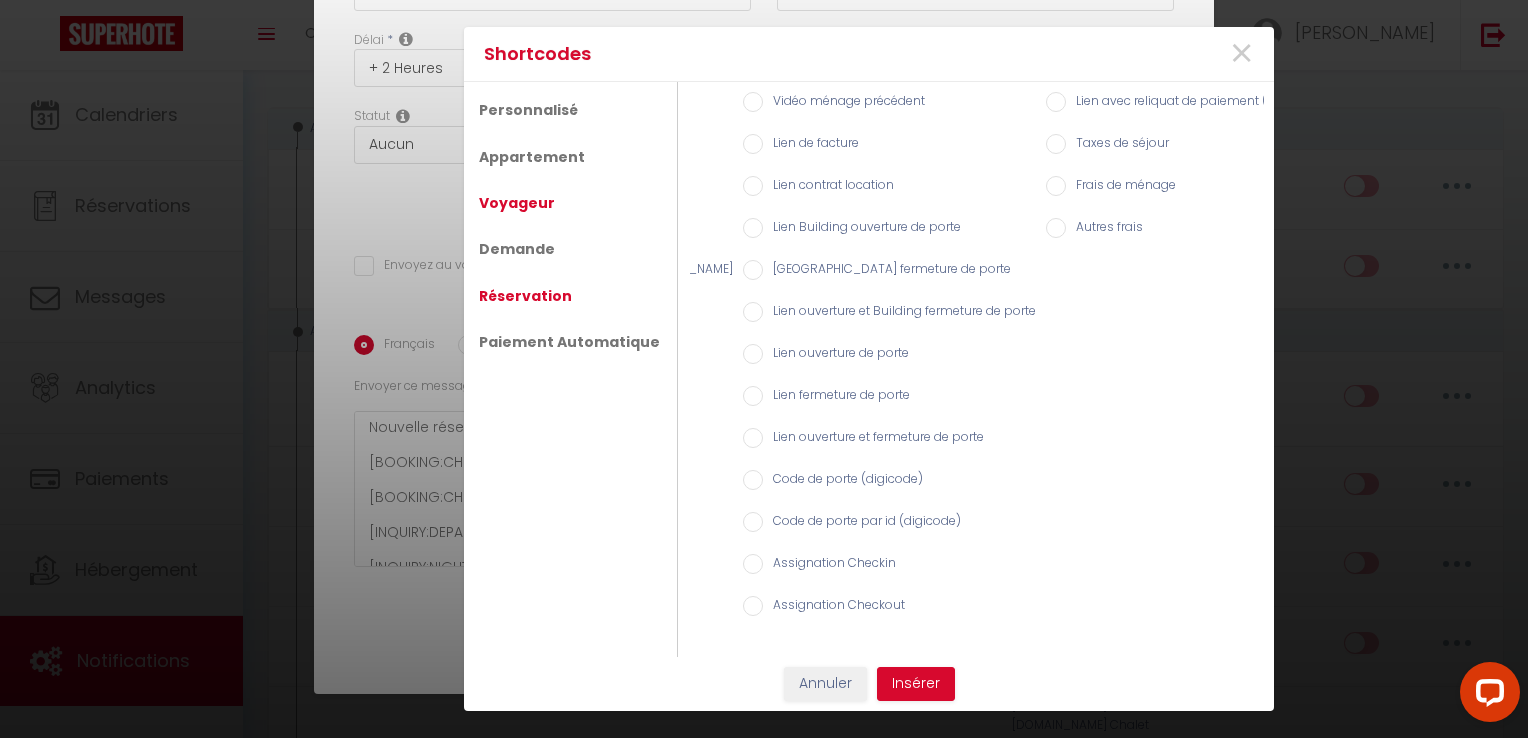 click on "Voyageur" at bounding box center (517, 203) 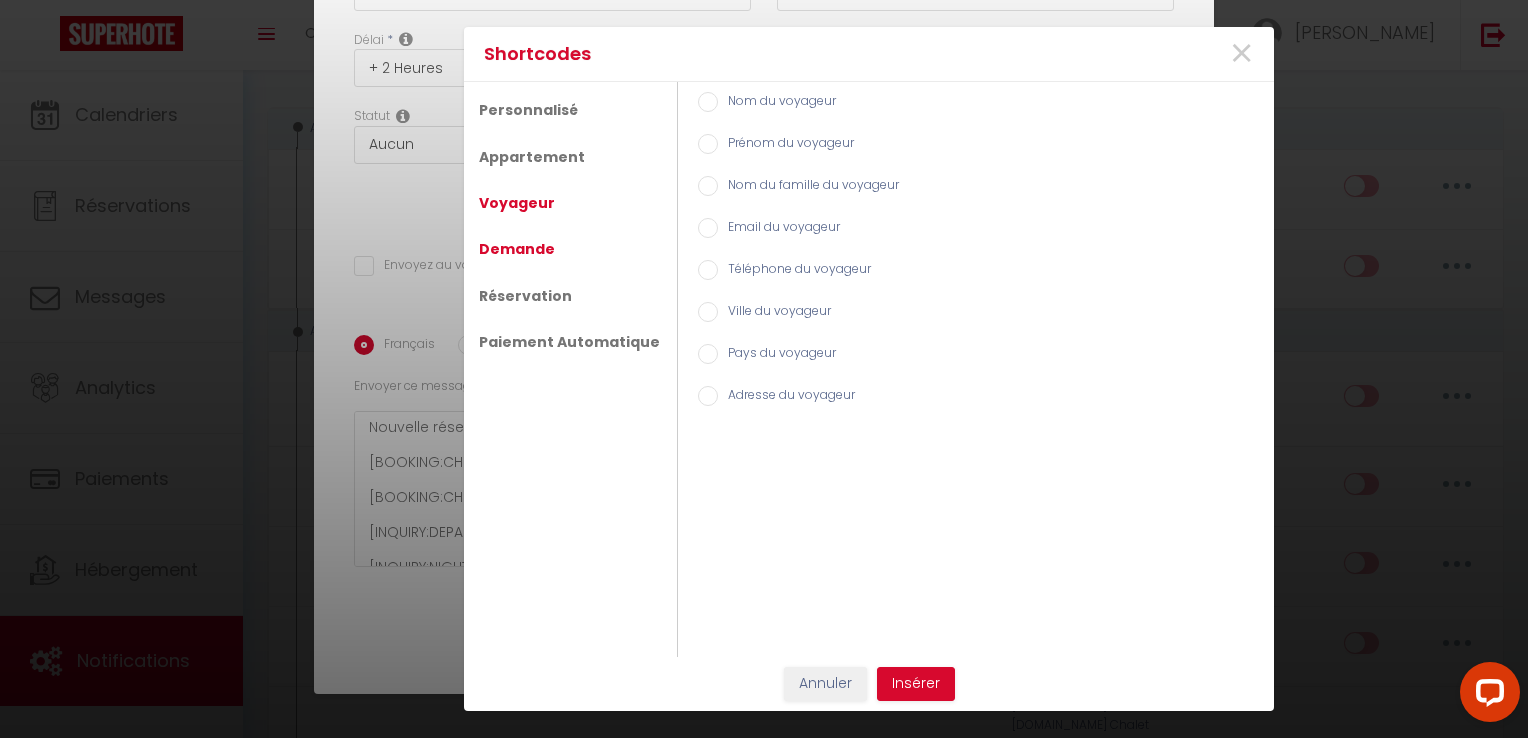 click on "Demande" at bounding box center (517, 249) 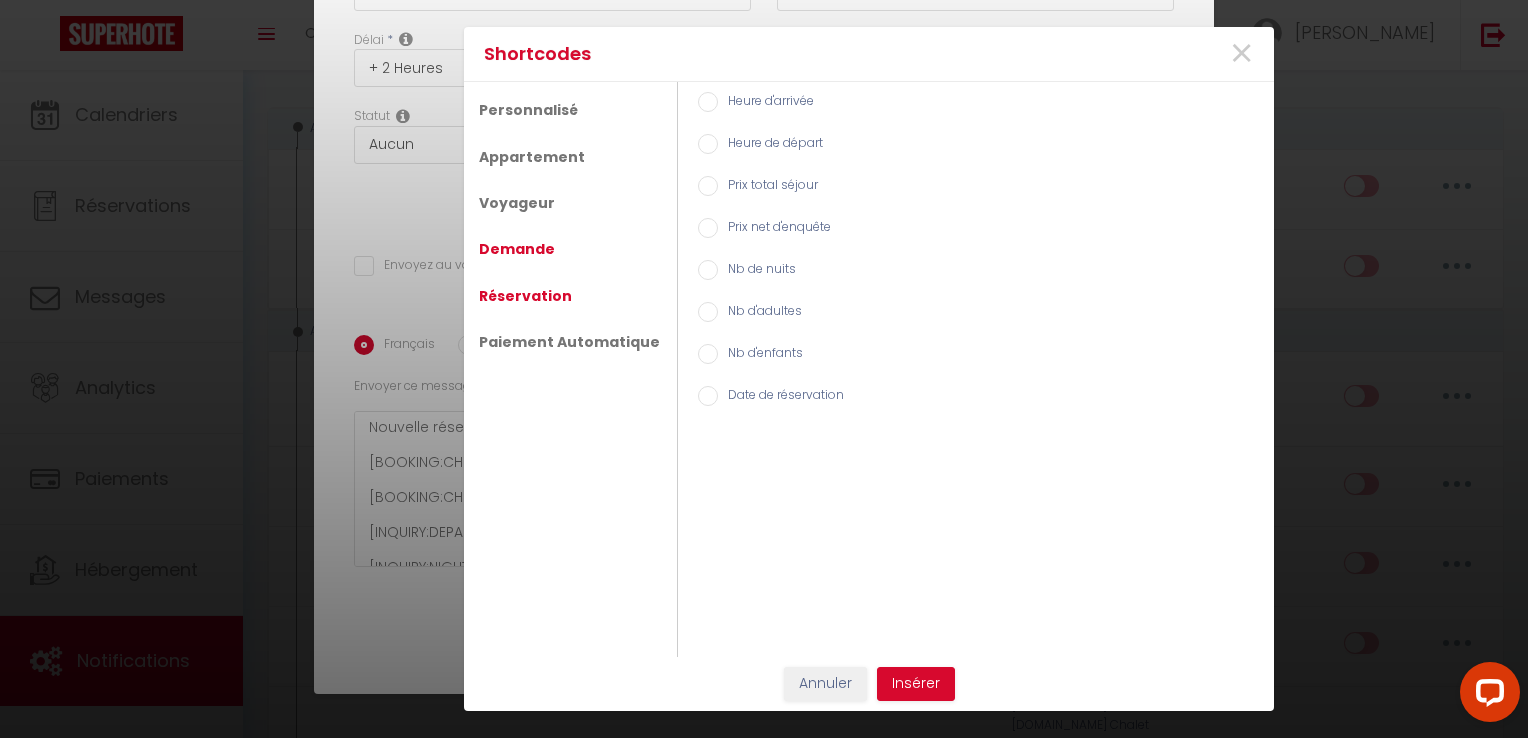 click on "Réservation" at bounding box center [525, 296] 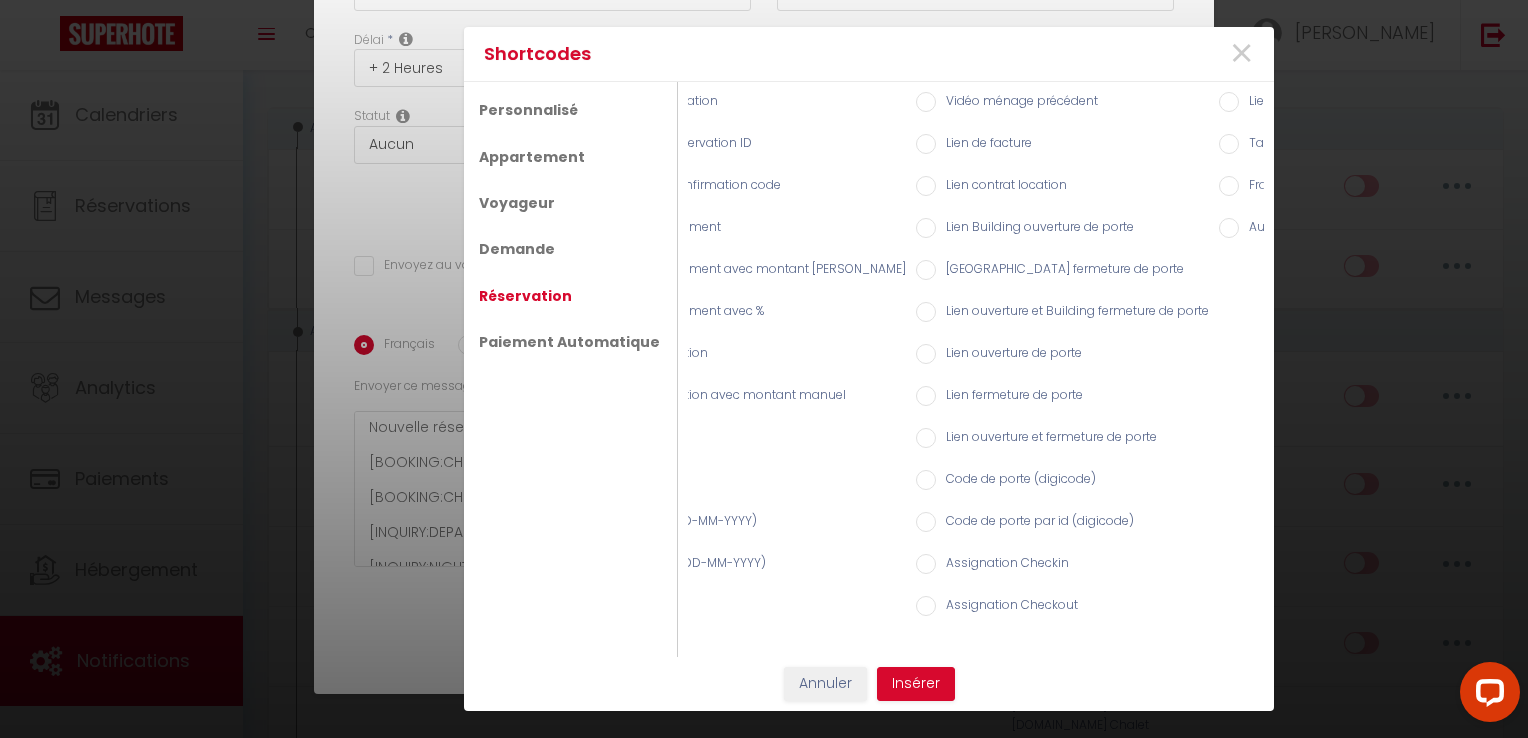 scroll, scrollTop: 0, scrollLeft: 0, axis: both 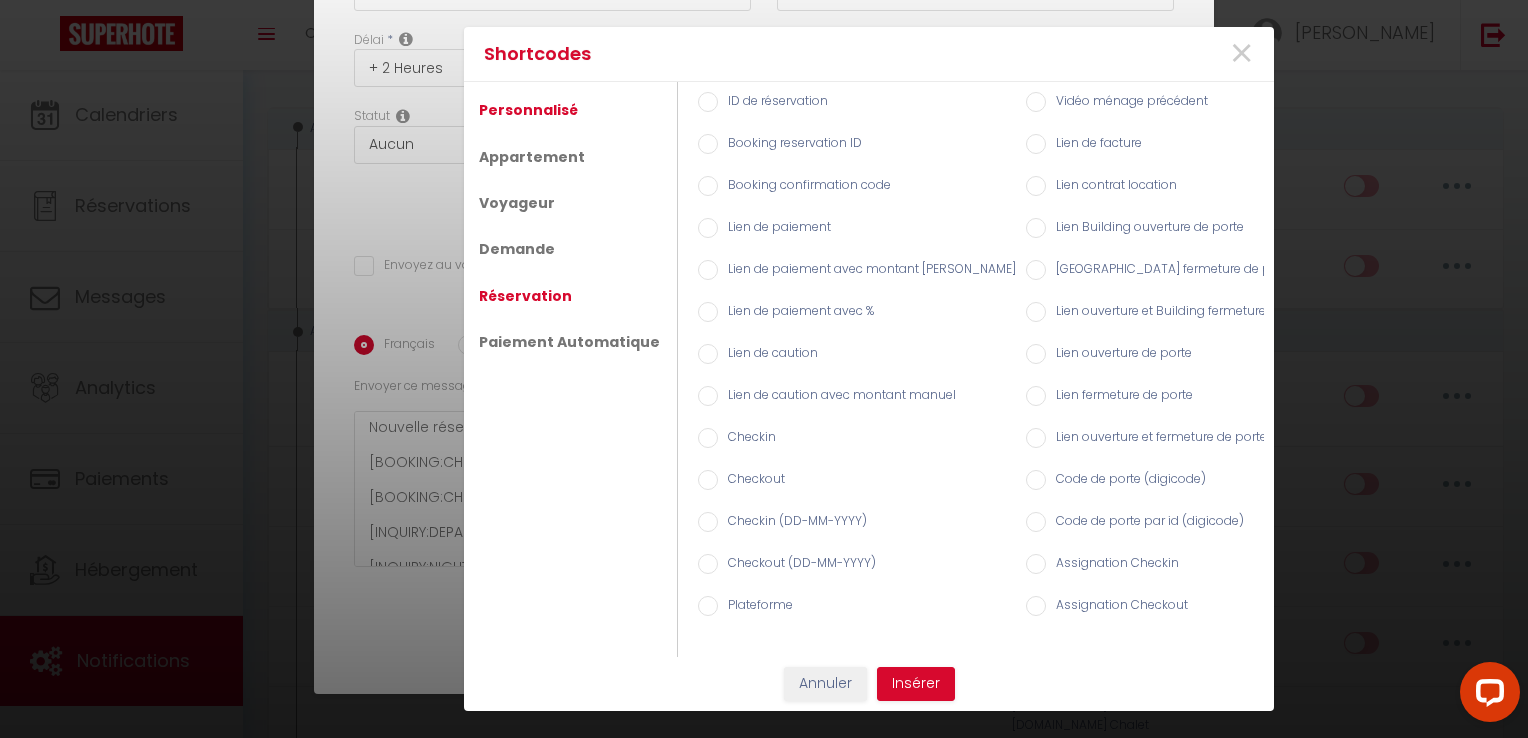 click on "Personnalisé" at bounding box center [528, 110] 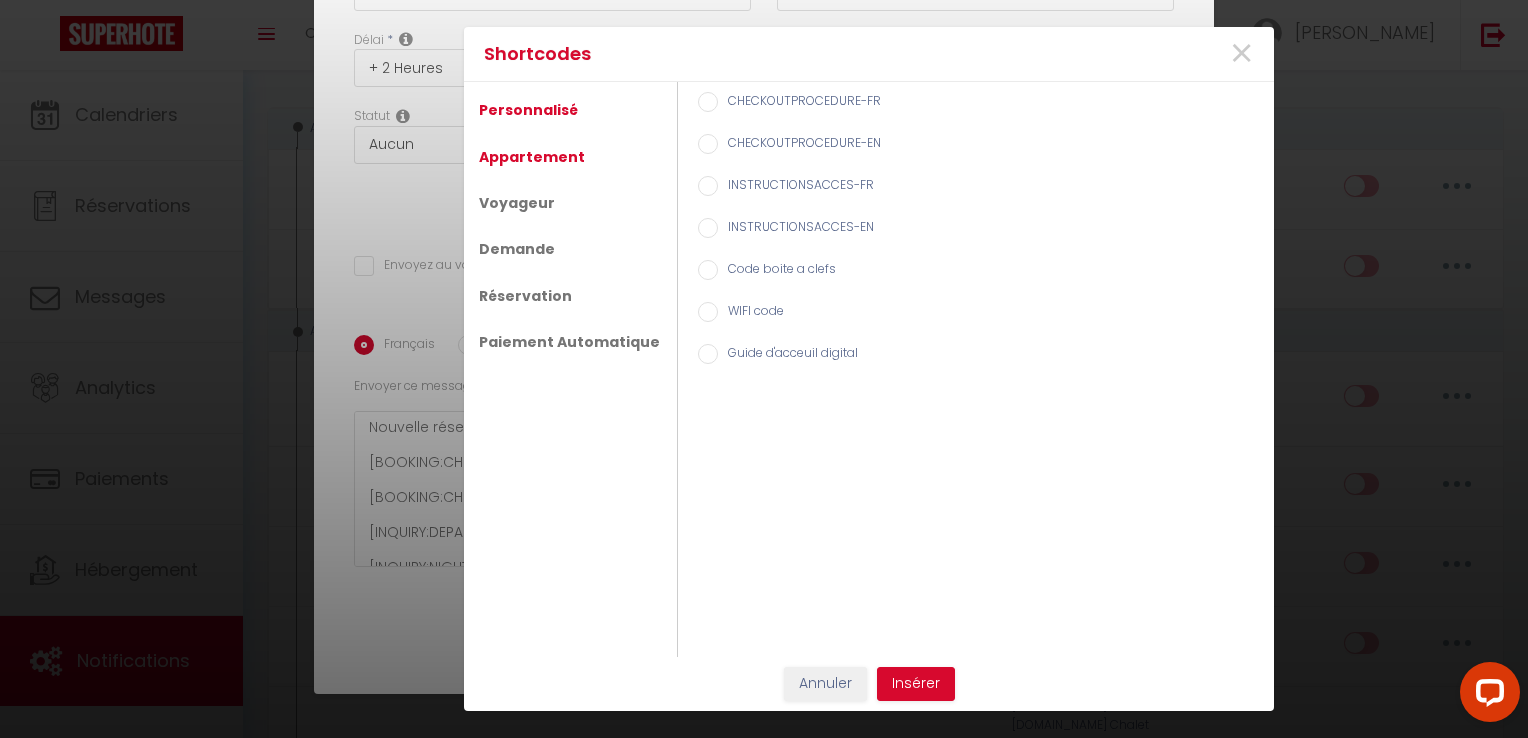 click on "Appartement" at bounding box center [532, 157] 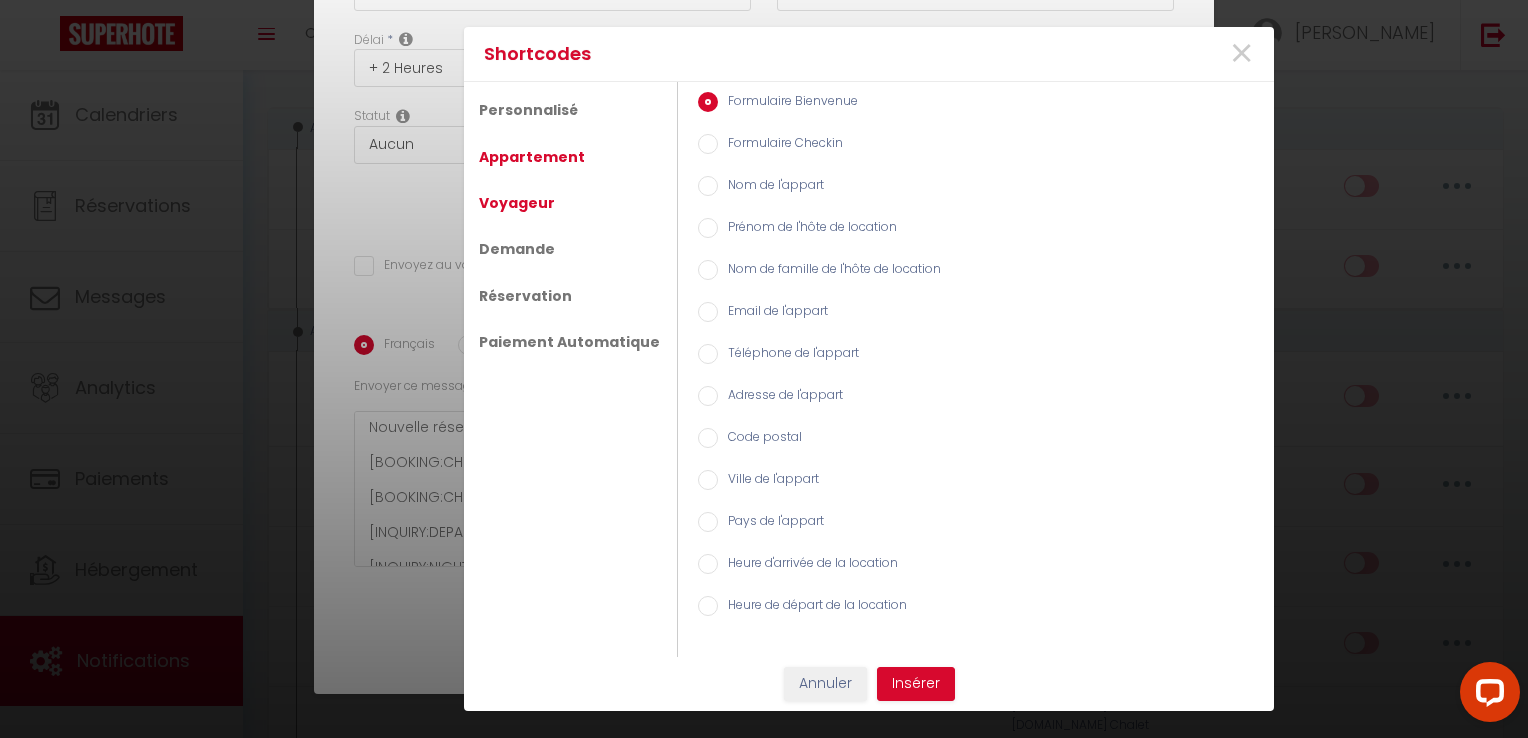 click on "Voyageur" at bounding box center [517, 203] 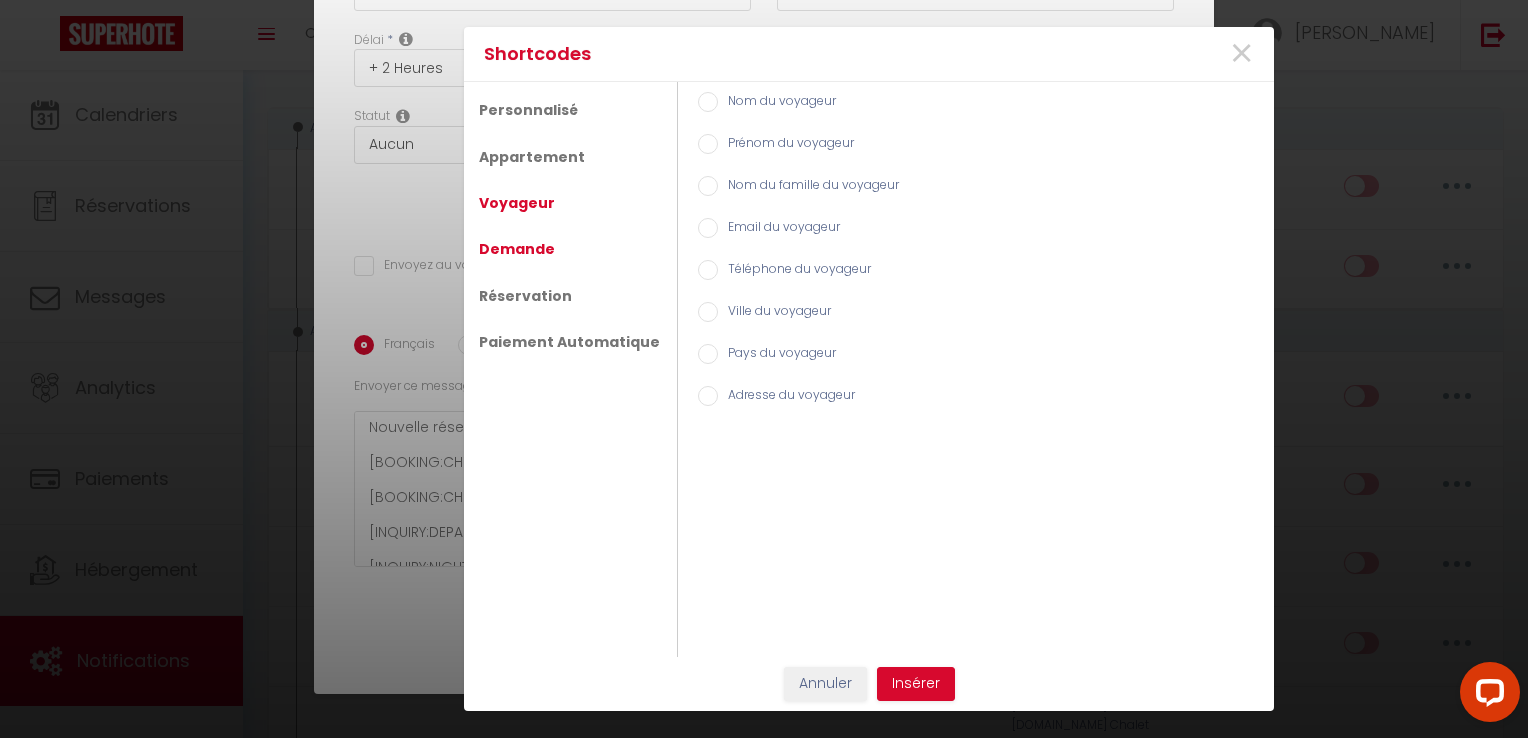 click on "Demande" at bounding box center [517, 249] 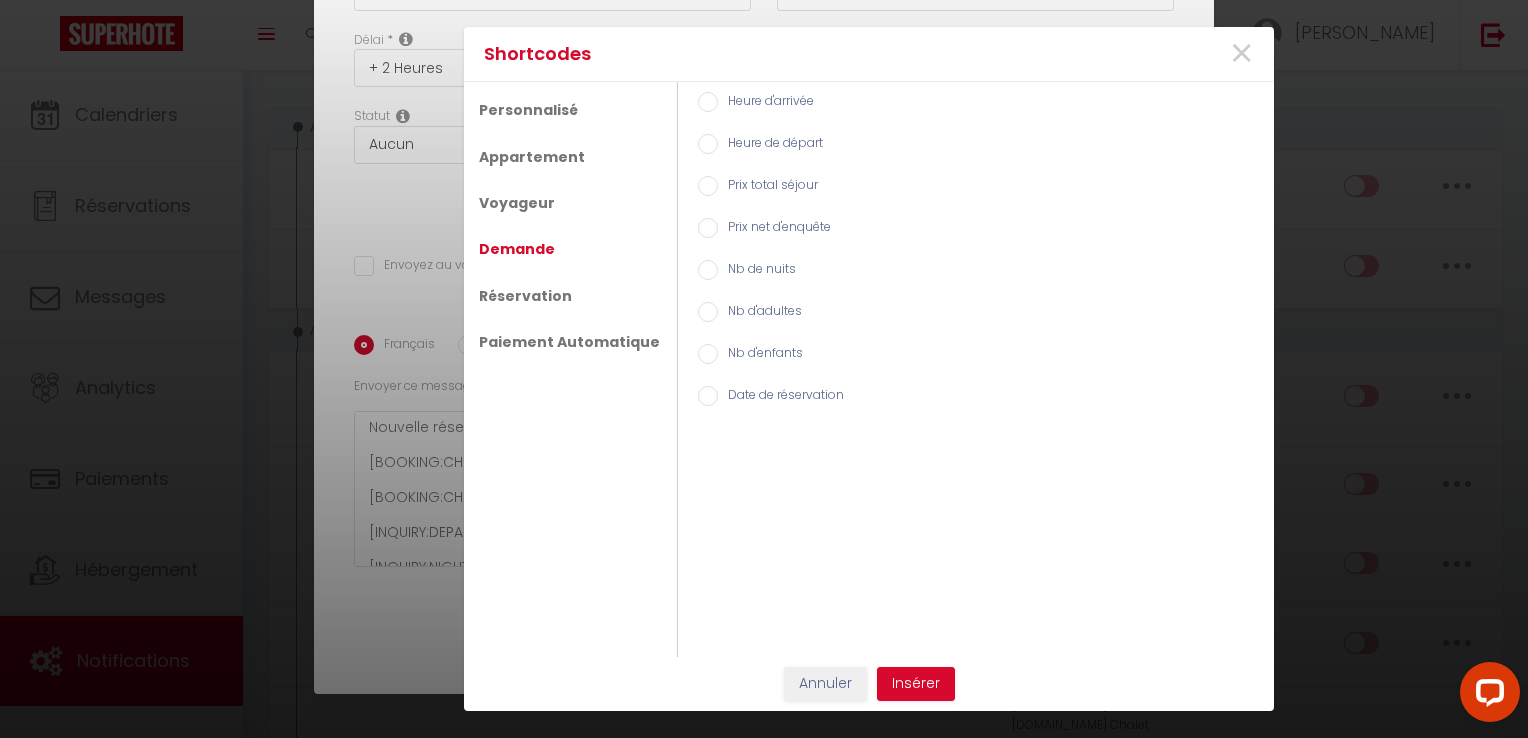 click on "Shortcodes   ×   Personnalisé   Appartement   Voyageur   Demande   Réservation     Paiement Automatique     CHECKOUTPROCEDURE-FR   CHECKOUTPROCEDURE-EN   INSTRUCTIONSACCES-FR   INSTRUCTIONSACCES-EN   Code boite a clefs   WIFI code   Guide d'acceuil digital     Formulaire Bienvenue   Formulaire Checkin   Nom de l'appart   Prénom de l'hôte de location   Nom de famille de l'hôte de location   Email de l'appart   Téléphone de l'appart   Adresse de l'appart   Code postal   Ville de l'appart   Pays de l'appart   Heure d'arrivée de la location   Heure de départ de la location     Nom du voyageur   Prénom du voyageur   Nom du famille du voyageur   Email du voyageur   Téléphone du voyageur   Ville du voyageur   Pays du voyageur   Adresse du voyageur     Heure d'arrivée   Heure de départ   Prix total séjour   Prix net d'enquête   Nb de nuits   Nb d'adultes   Nb d'enfants   Date de réservation     ID de réservation   Booking reservation ID   Booking confirmation code   Lien de paiement" at bounding box center (764, 369) 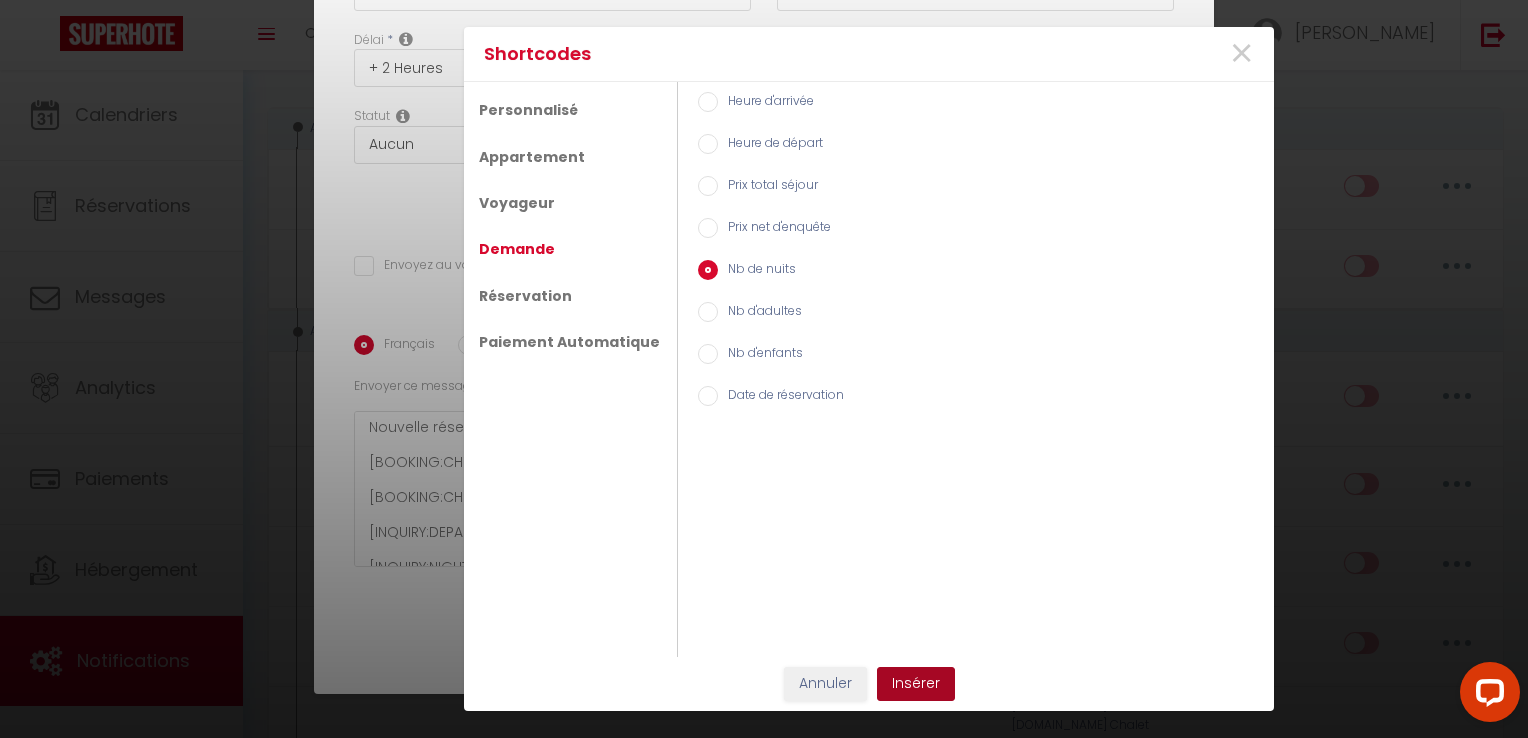 click on "Insérer" at bounding box center (916, 684) 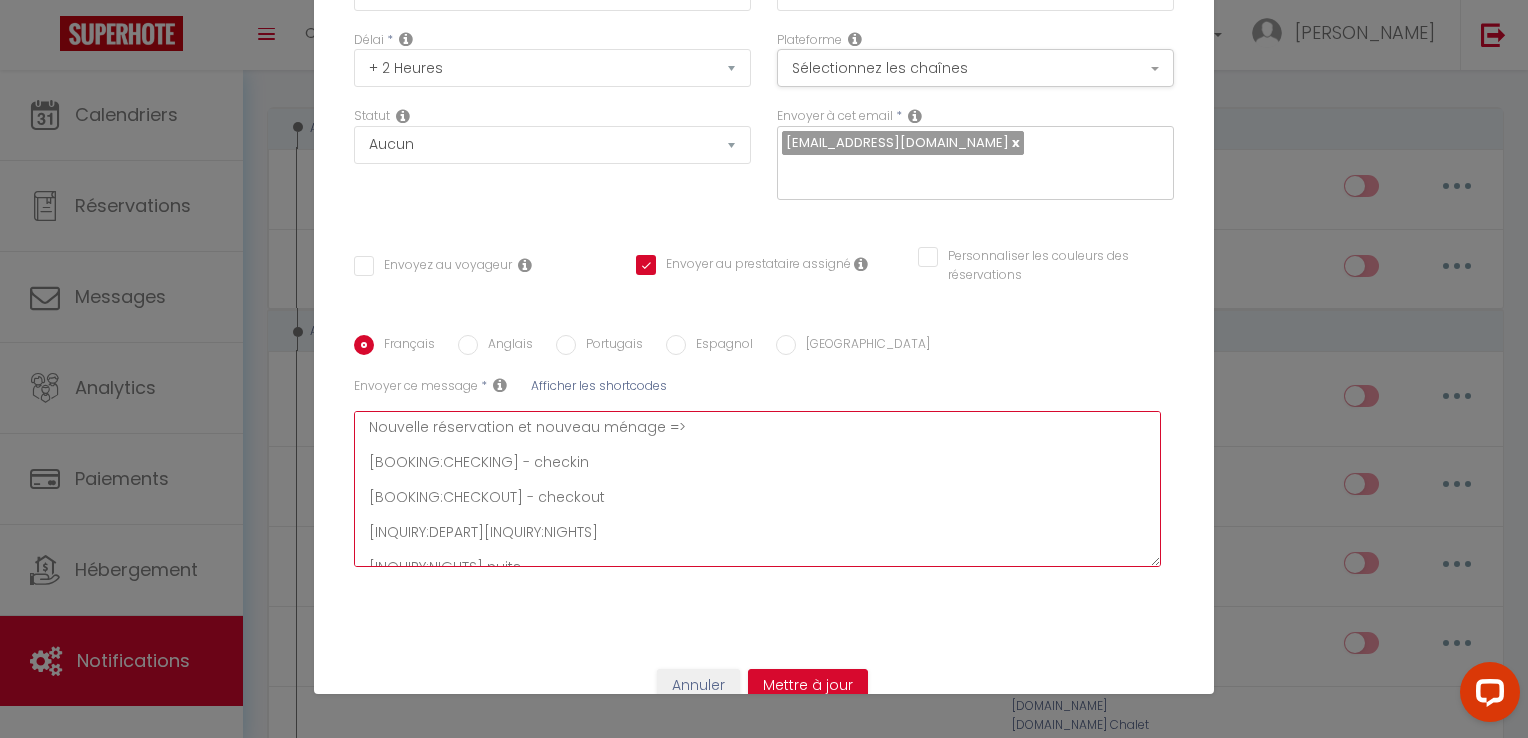 click on "Nouvelle réservation et nouveau ménage =>
[BOOKING:CHECKING] - checkin
[BOOKING:CHECKOUT] - checkout
[INQUIRY:DEPART]​[INQUIRY:NIGHTS]
[INQUIRY:NIGHTS] nuits
[INQUIRY:ADULTS] adultes
[INQUIRY:CHILDREN] enfants" at bounding box center [757, 489] 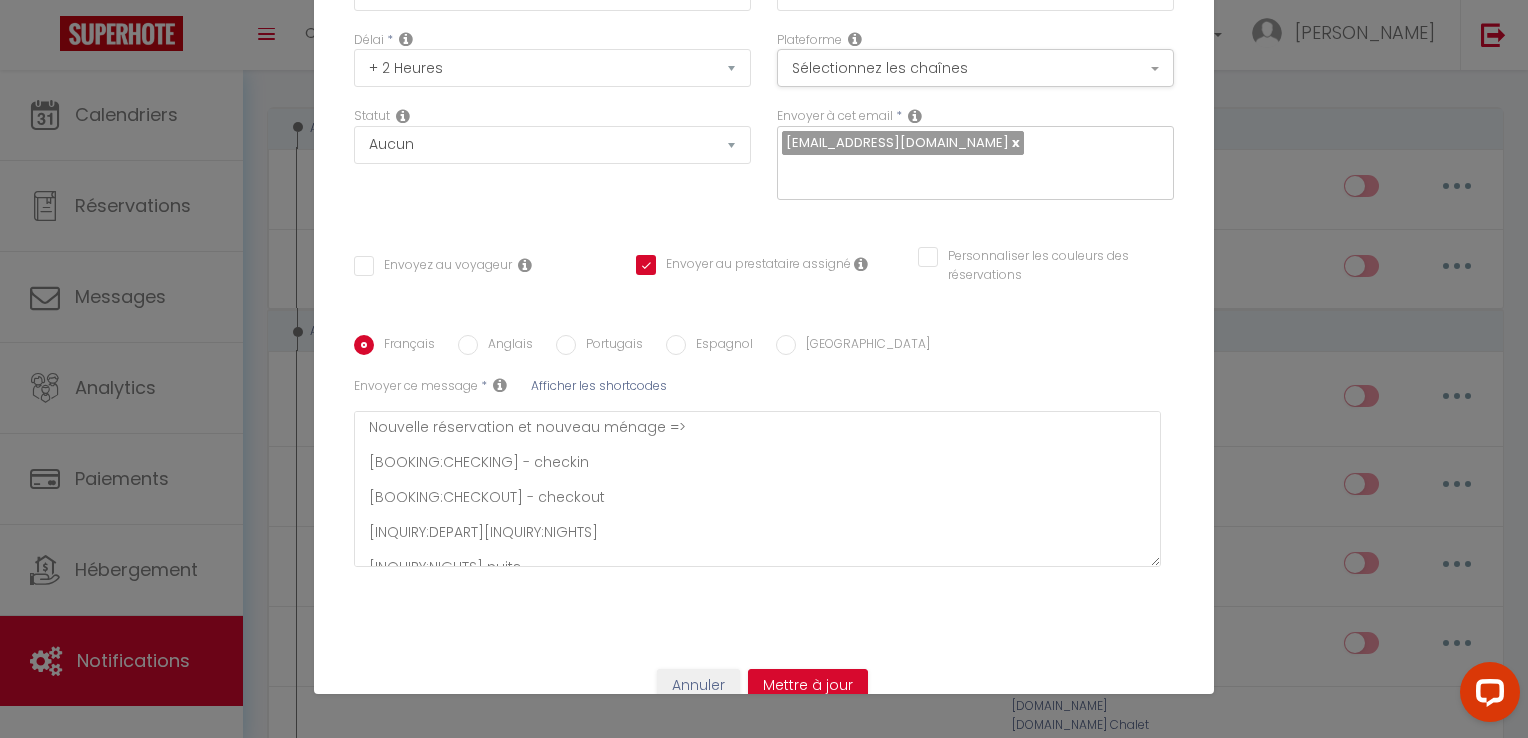 click on "Afficher les shortcodes" at bounding box center [599, 385] 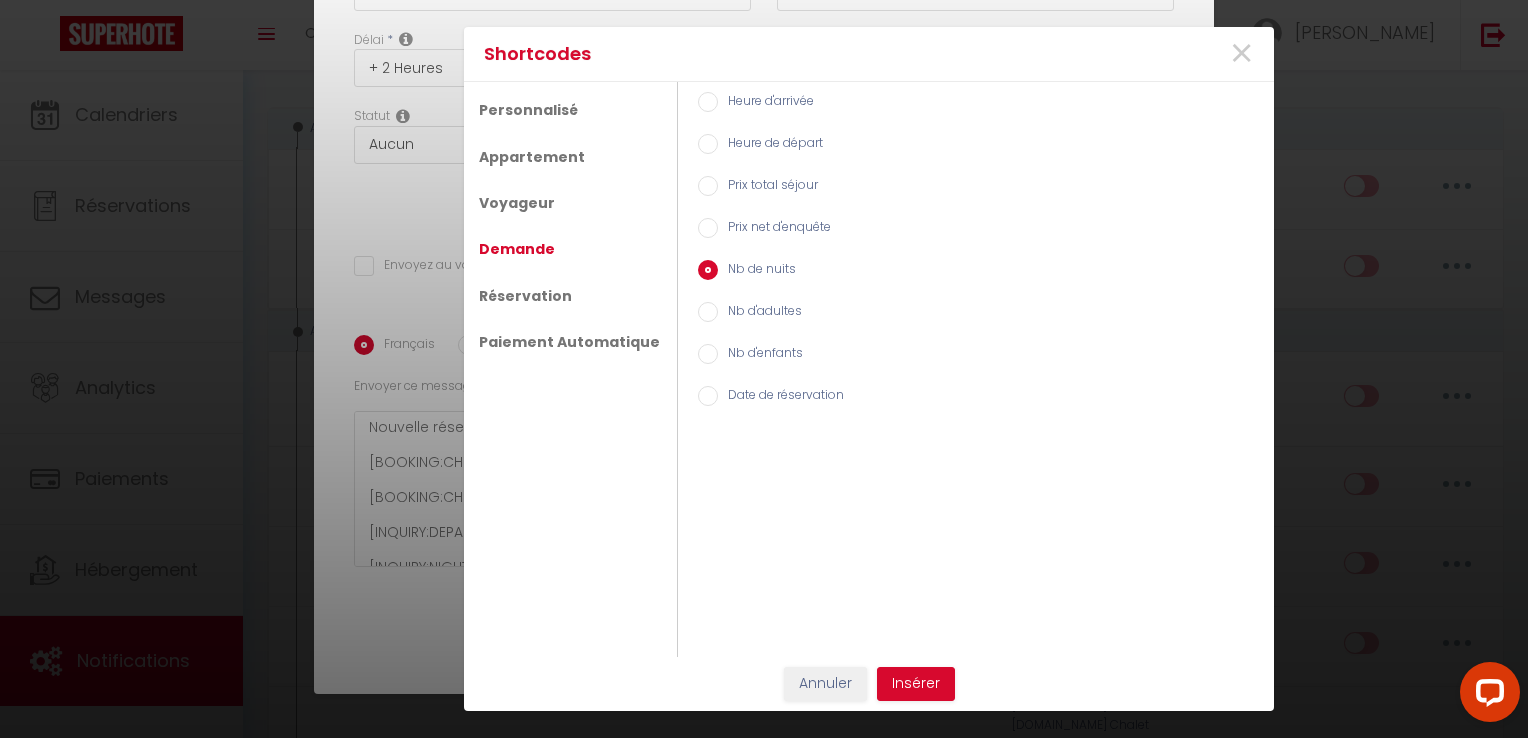 click on "Date de réservation" at bounding box center [781, 397] 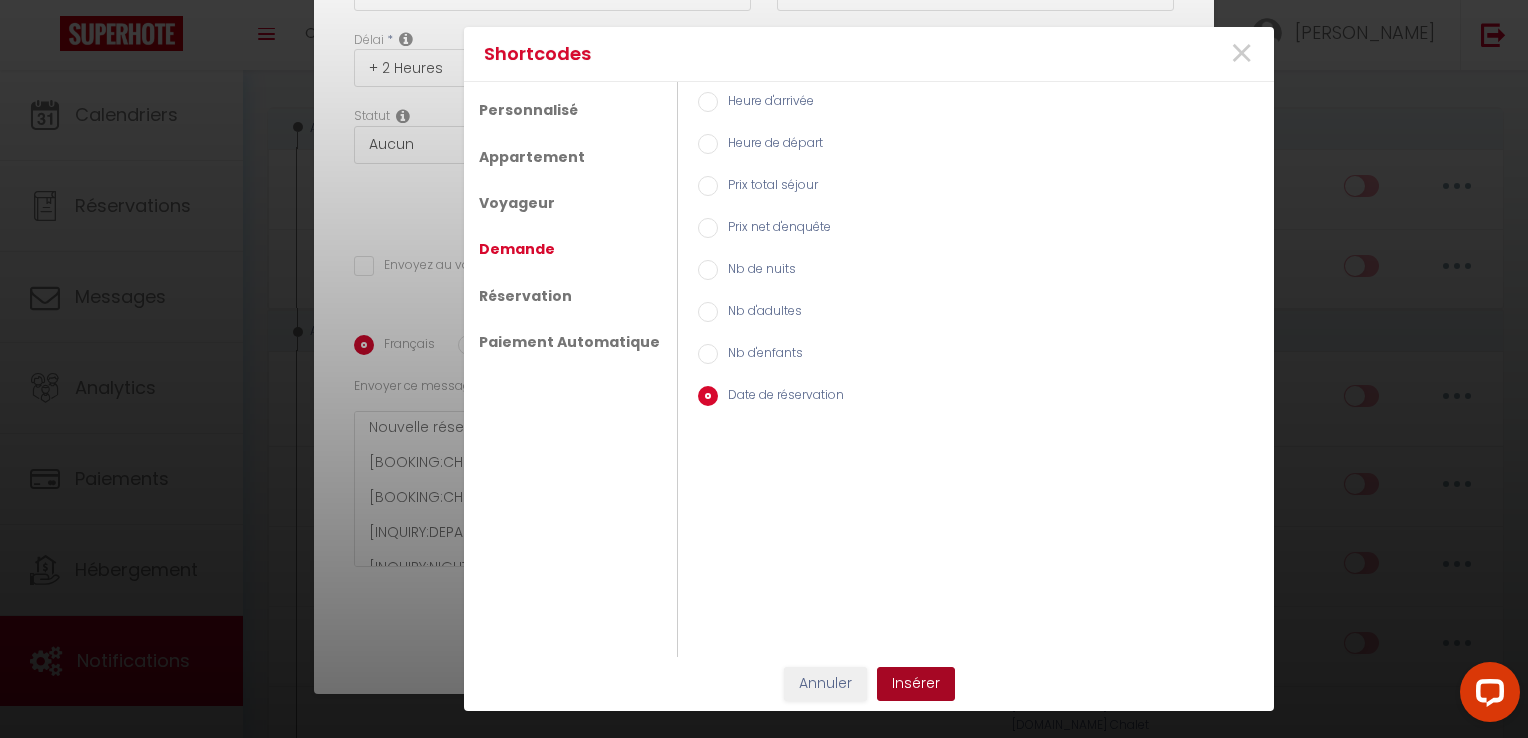 click on "Insérer" at bounding box center (916, 684) 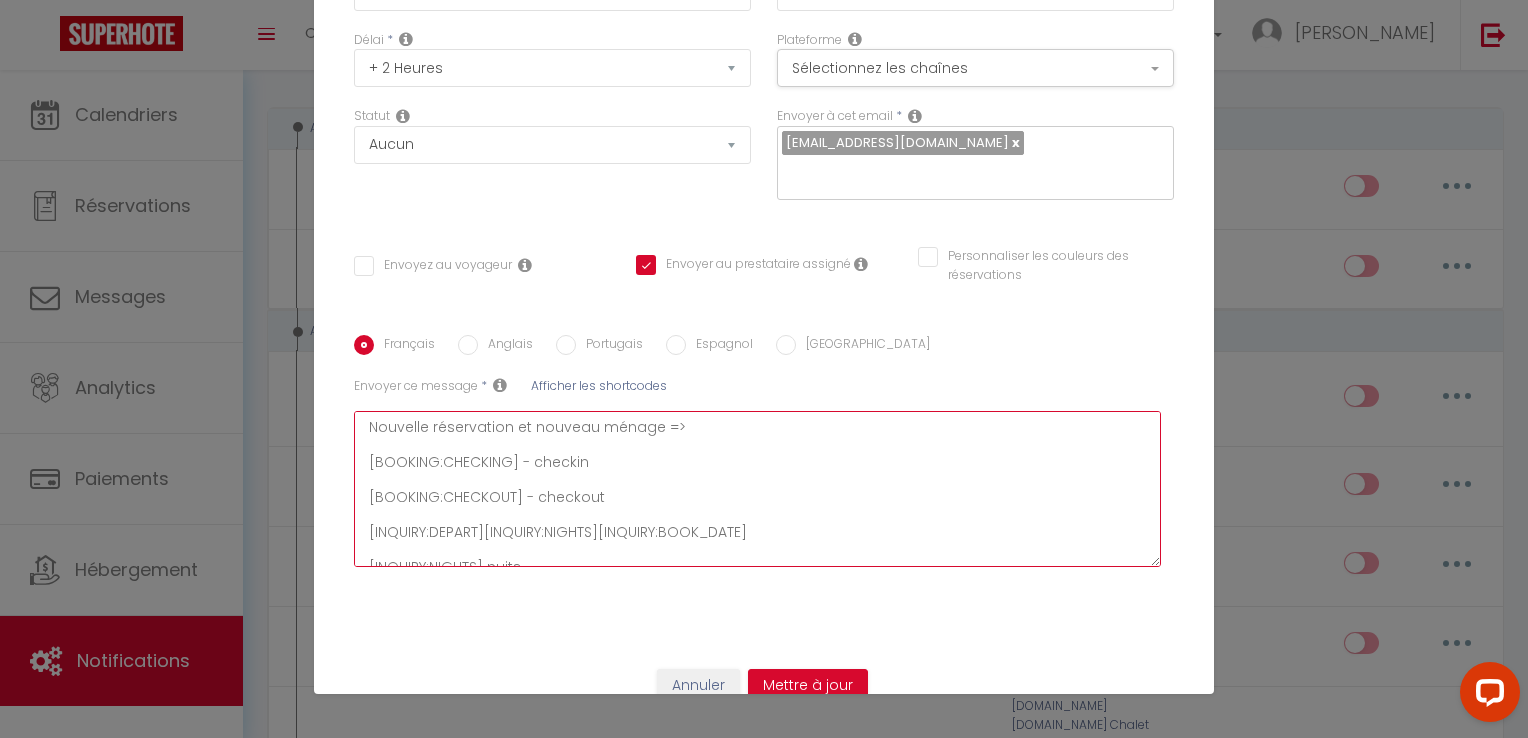 drag, startPoint x: 775, startPoint y: 505, endPoint x: 588, endPoint y: 502, distance: 187.02406 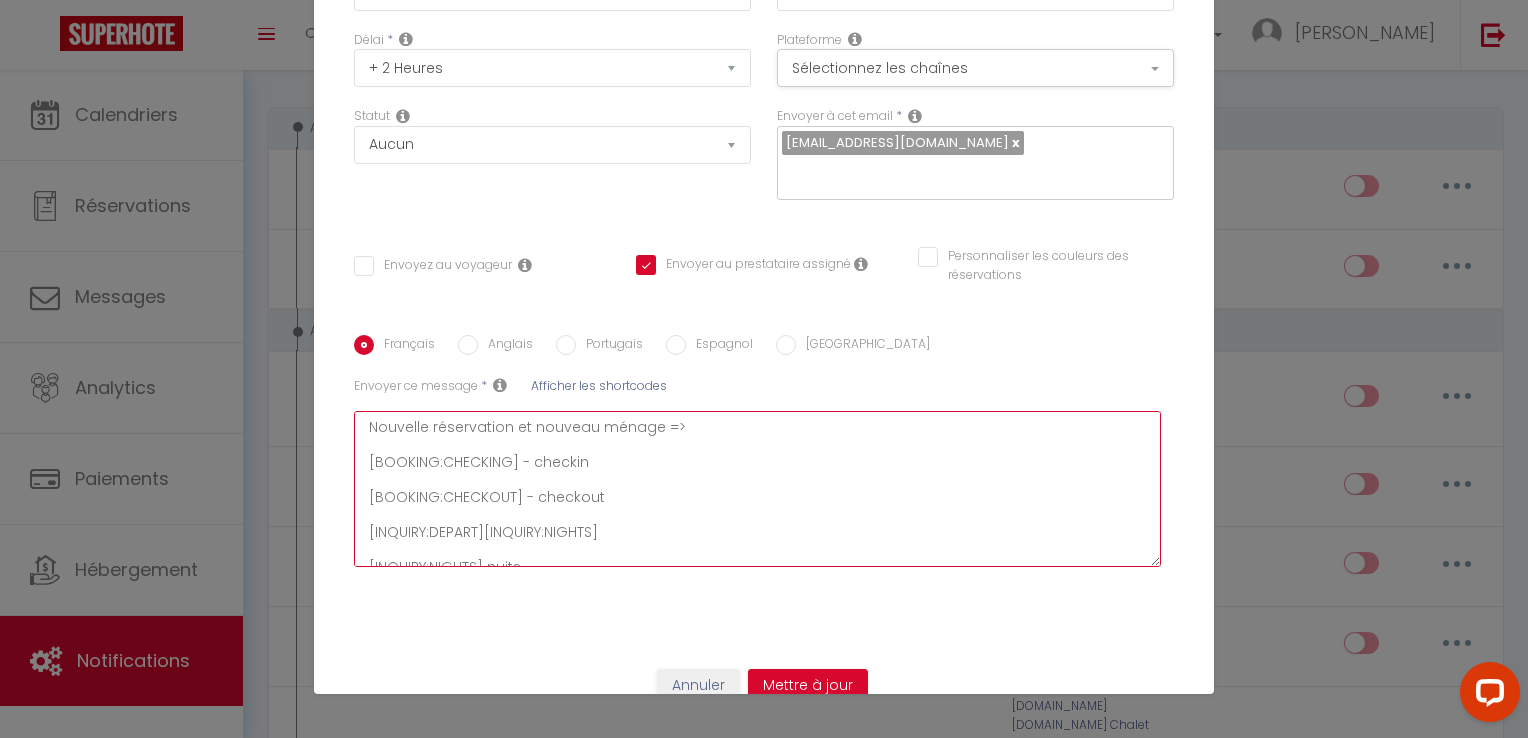 click on "Nouvelle réservation et nouveau ménage =>
[BOOKING:CHECKING] - checkin
[BOOKING:CHECKOUT] - checkout
[INQUIRY:DEPART]​[INQUIRY:NIGHTS]
[INQUIRY:NIGHTS] nuits
[INQUIRY:ADULTS] adultes
[INQUIRY:CHILDREN] enfants" at bounding box center (757, 489) 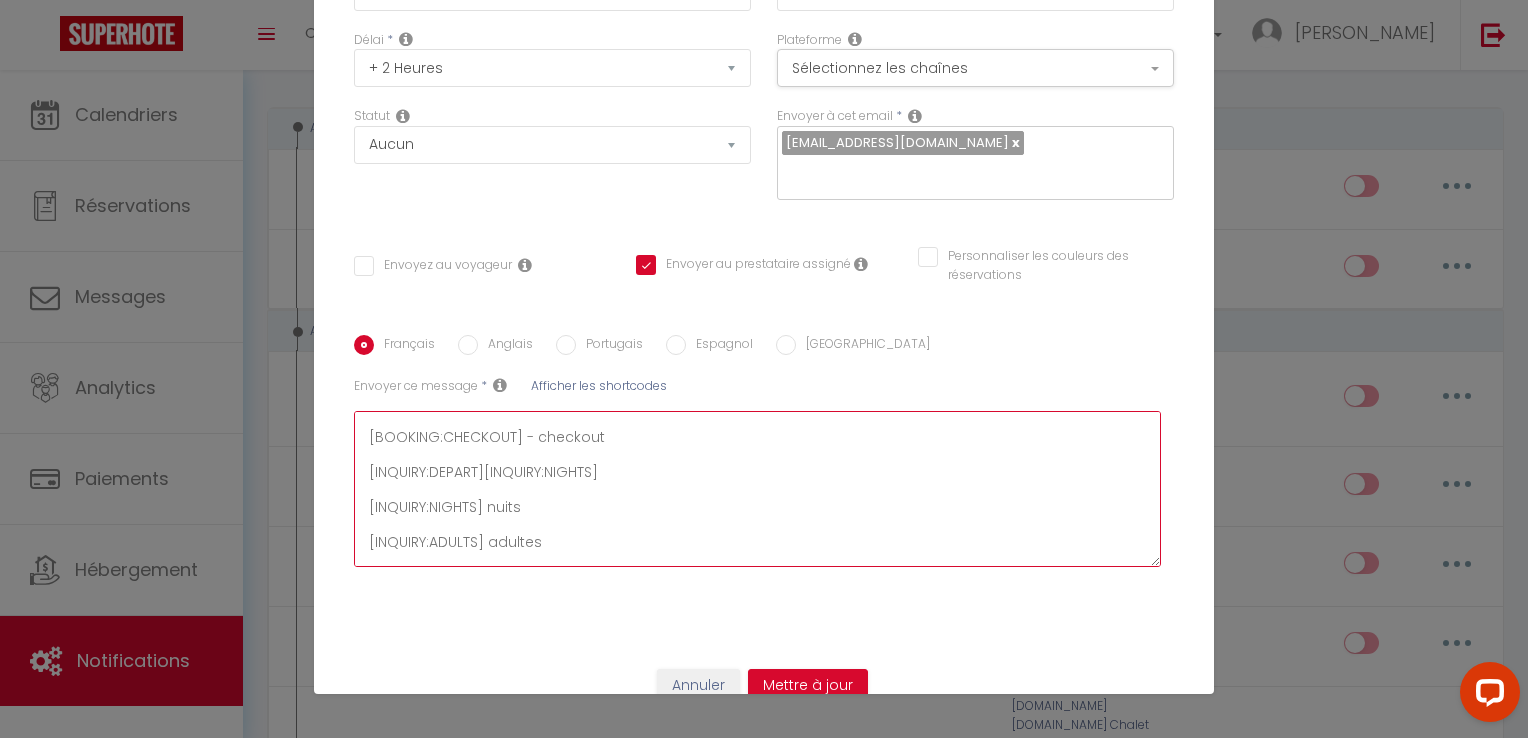scroll, scrollTop: 87, scrollLeft: 0, axis: vertical 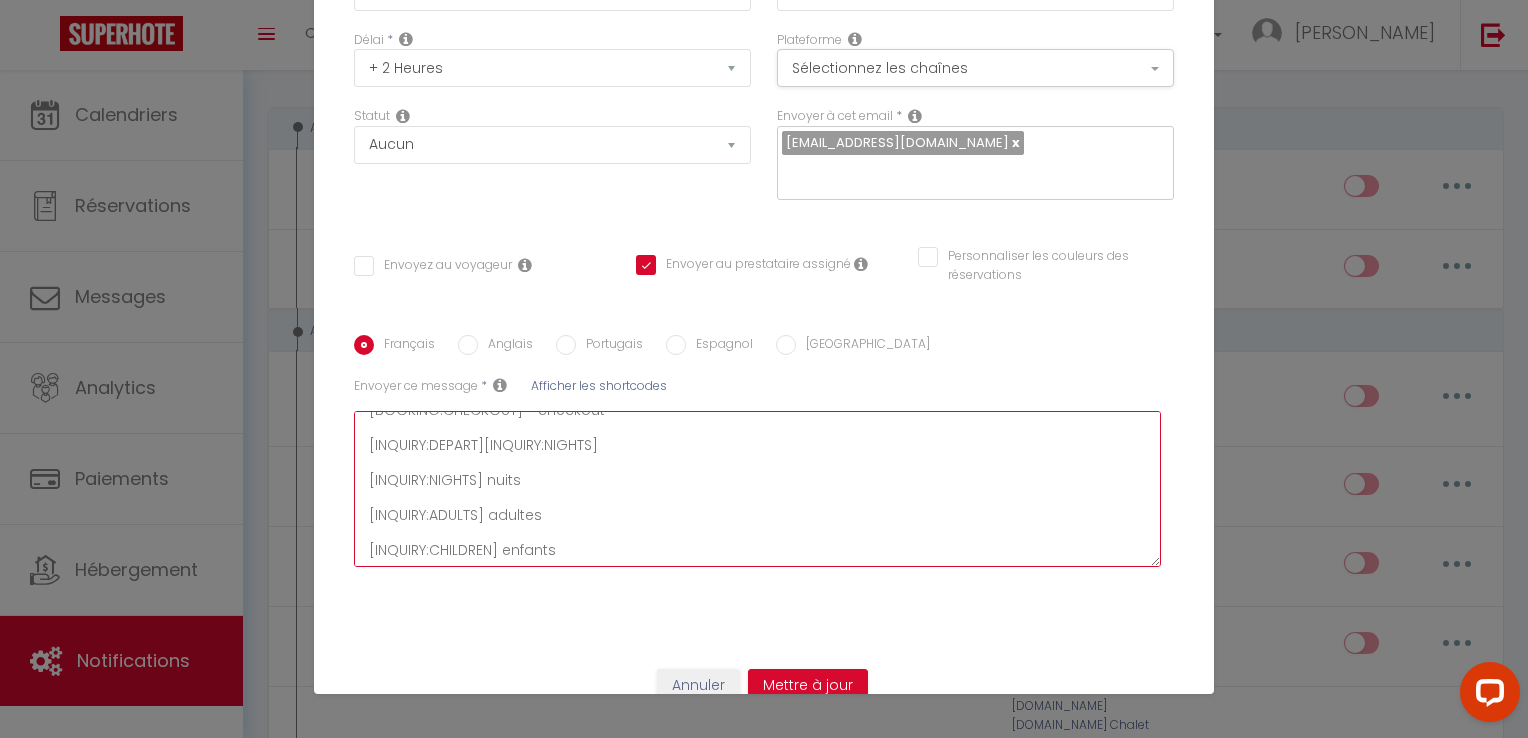 click on "Nouvelle réservation et nouveau ménage =>
[BOOKING:CHECKING] - checkin
[BOOKING:CHECKOUT] - checkout
[INQUIRY:DEPART]​[INQUIRY:NIGHTS]
[INQUIRY:NIGHTS] nuits
[INQUIRY:ADULTS] adultes
[INQUIRY:CHILDREN] enfants" at bounding box center [757, 489] 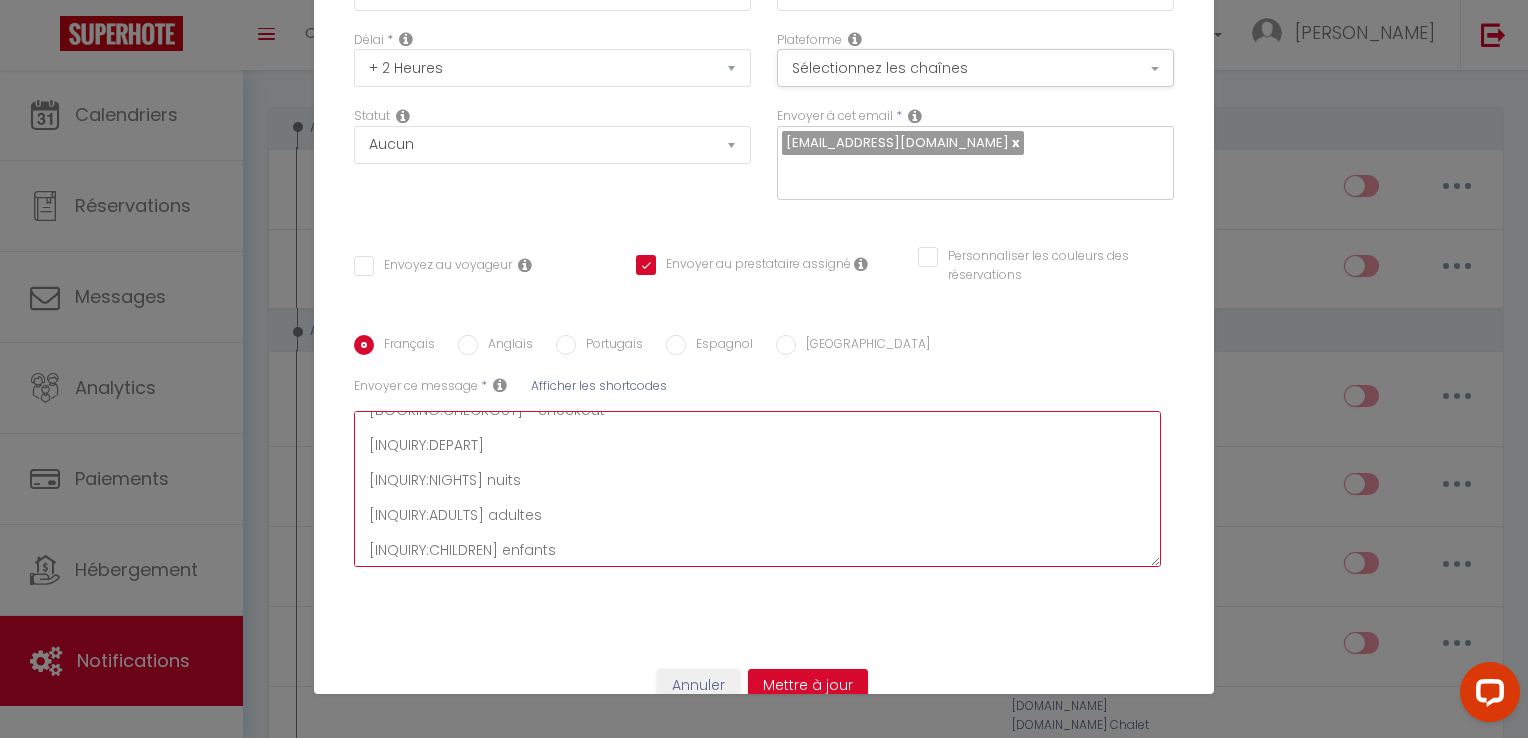 click on "Nouvelle réservation et nouveau ménage =>
[BOOKING:CHECKING] - checkin
[BOOKING:CHECKOUT] - checkout
[INQUIRY:DEPART]
[INQUIRY:NIGHTS] nuits
[INQUIRY:ADULTS] adultes
[INQUIRY:CHILDREN] enfants" at bounding box center (757, 489) 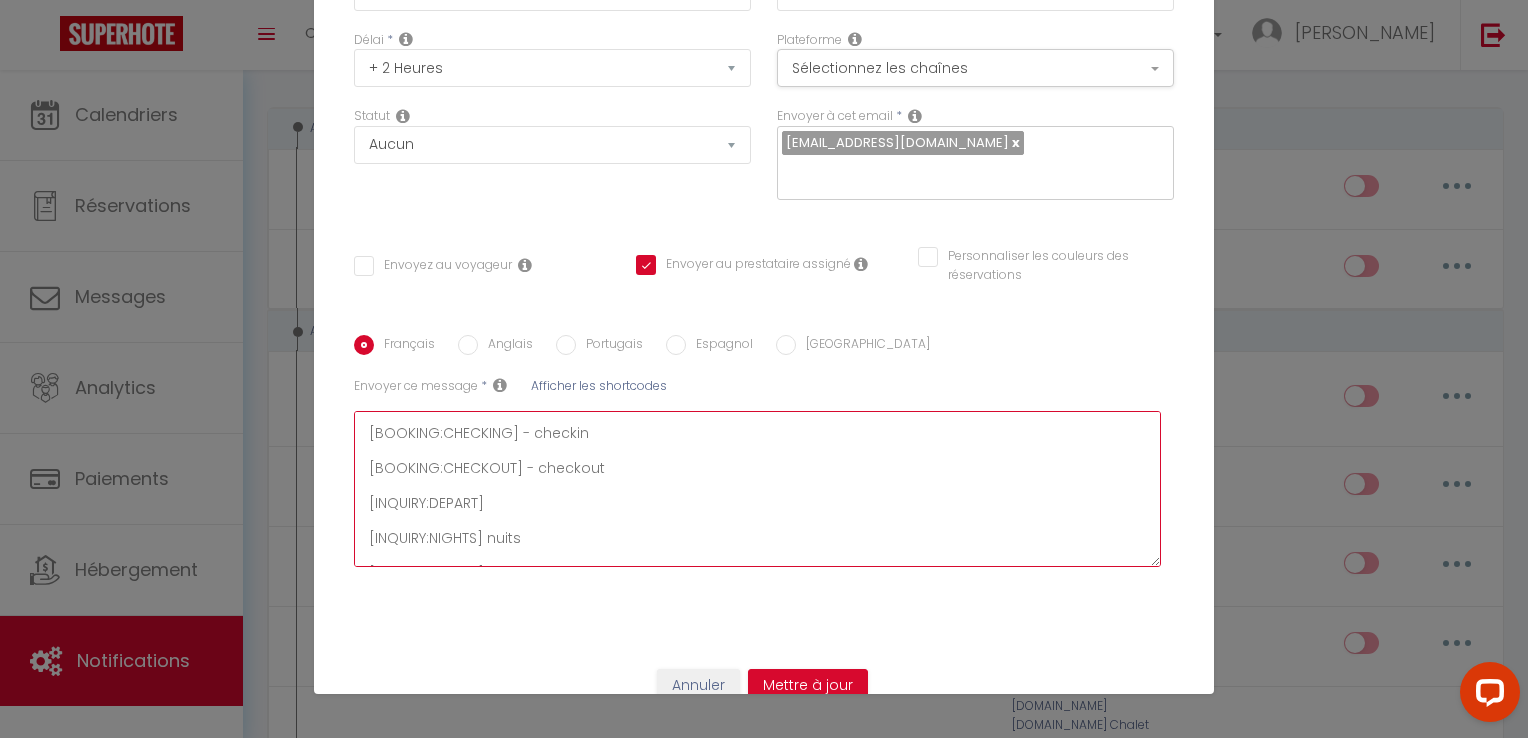 scroll, scrollTop: 0, scrollLeft: 0, axis: both 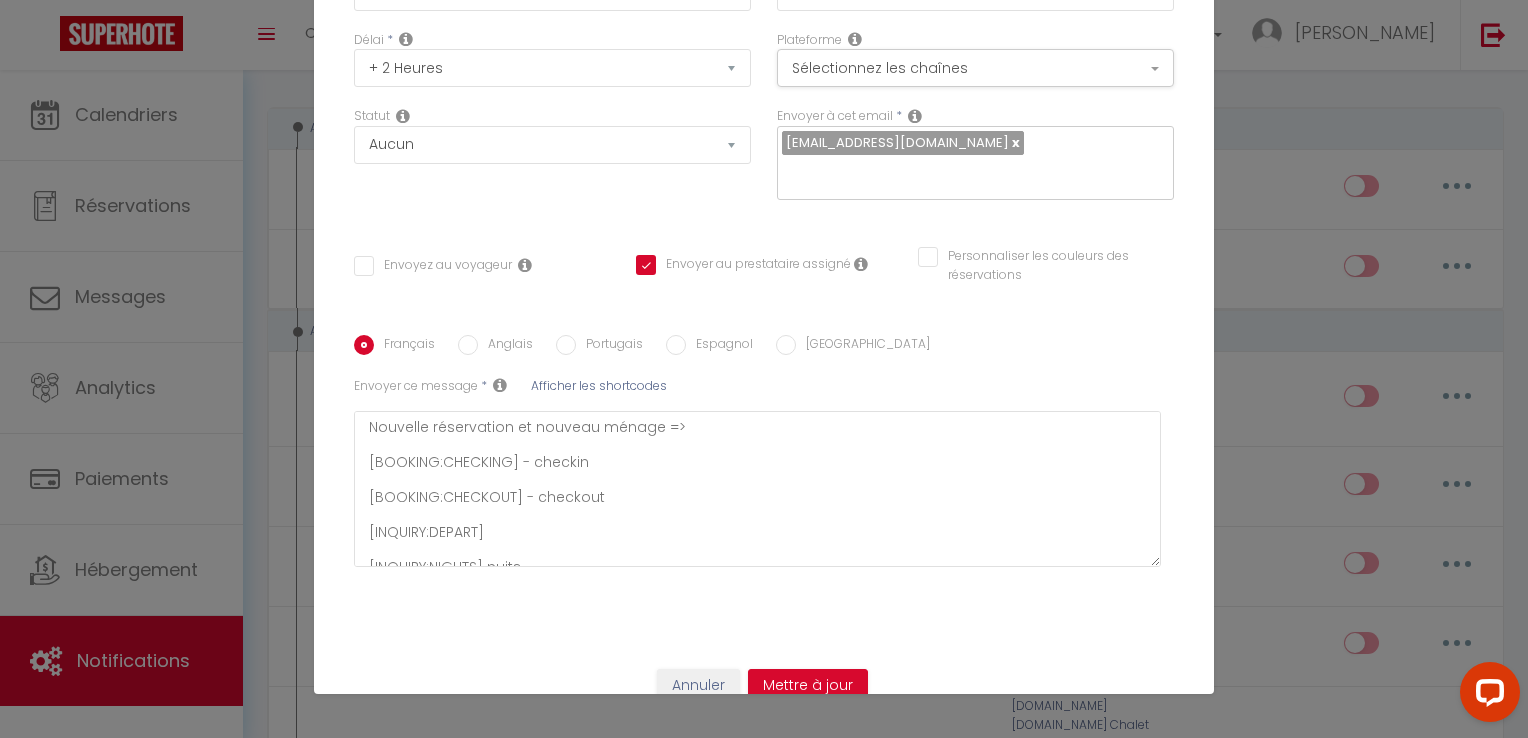click on "Afficher les shortcodes" at bounding box center (599, 385) 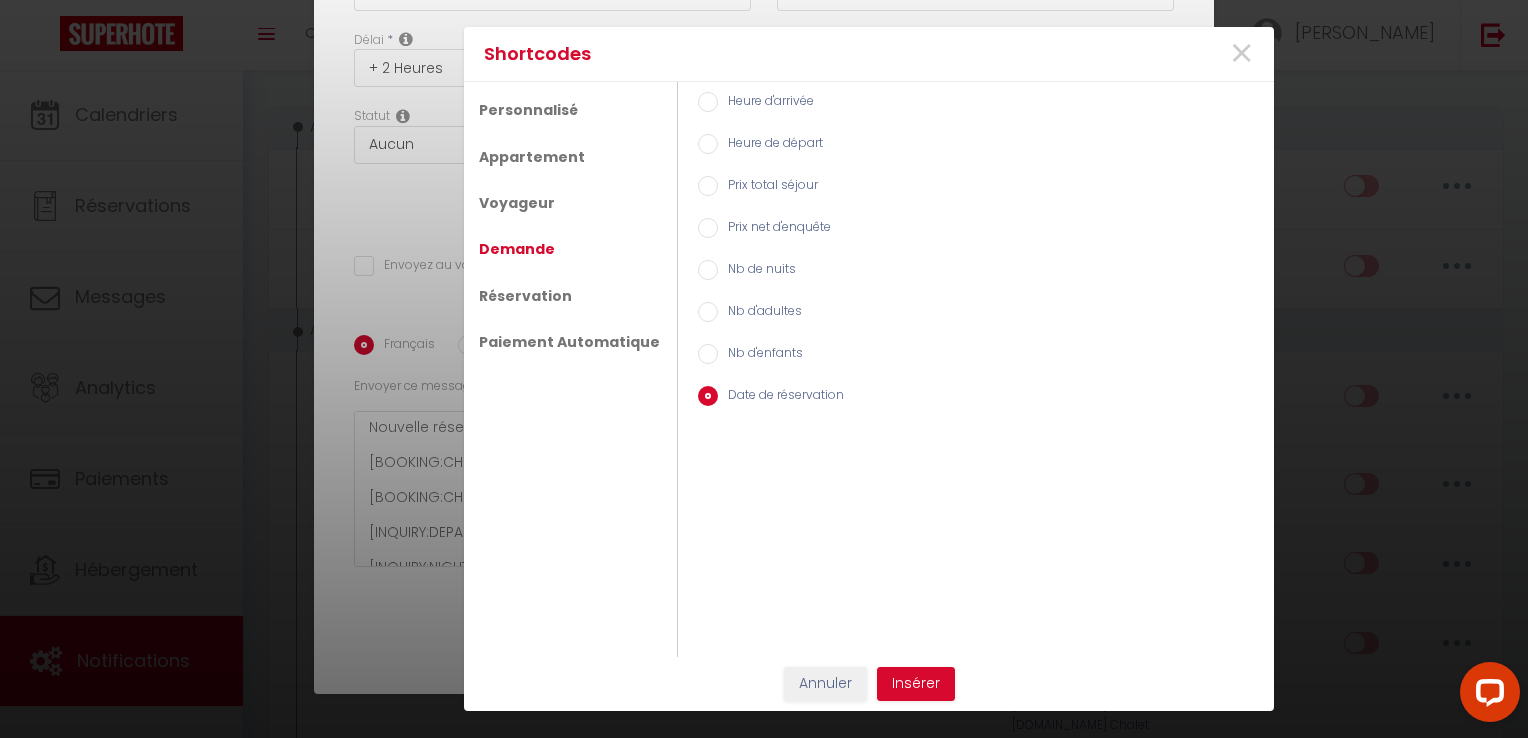 click on "Heure de départ" at bounding box center [770, 145] 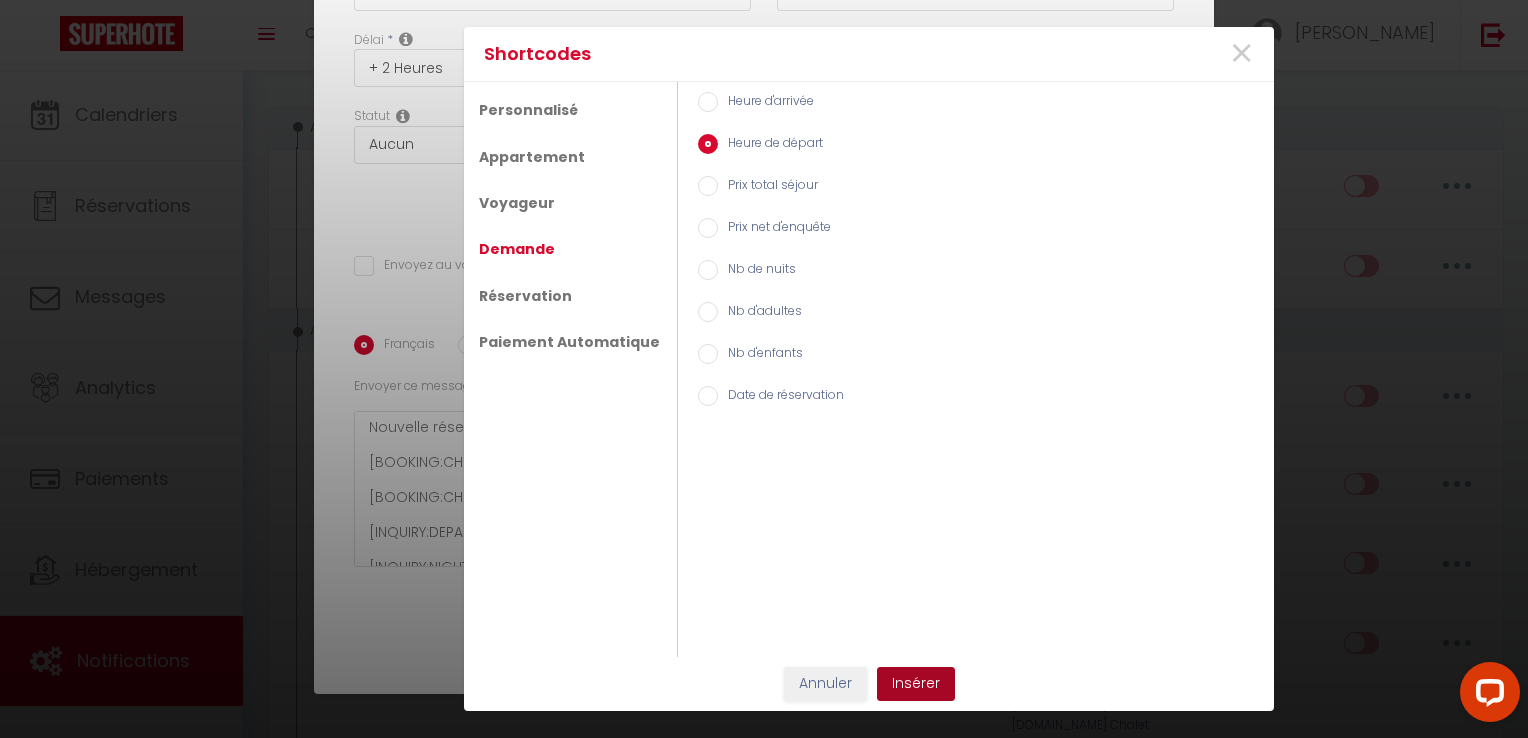 click on "Insérer" at bounding box center [916, 684] 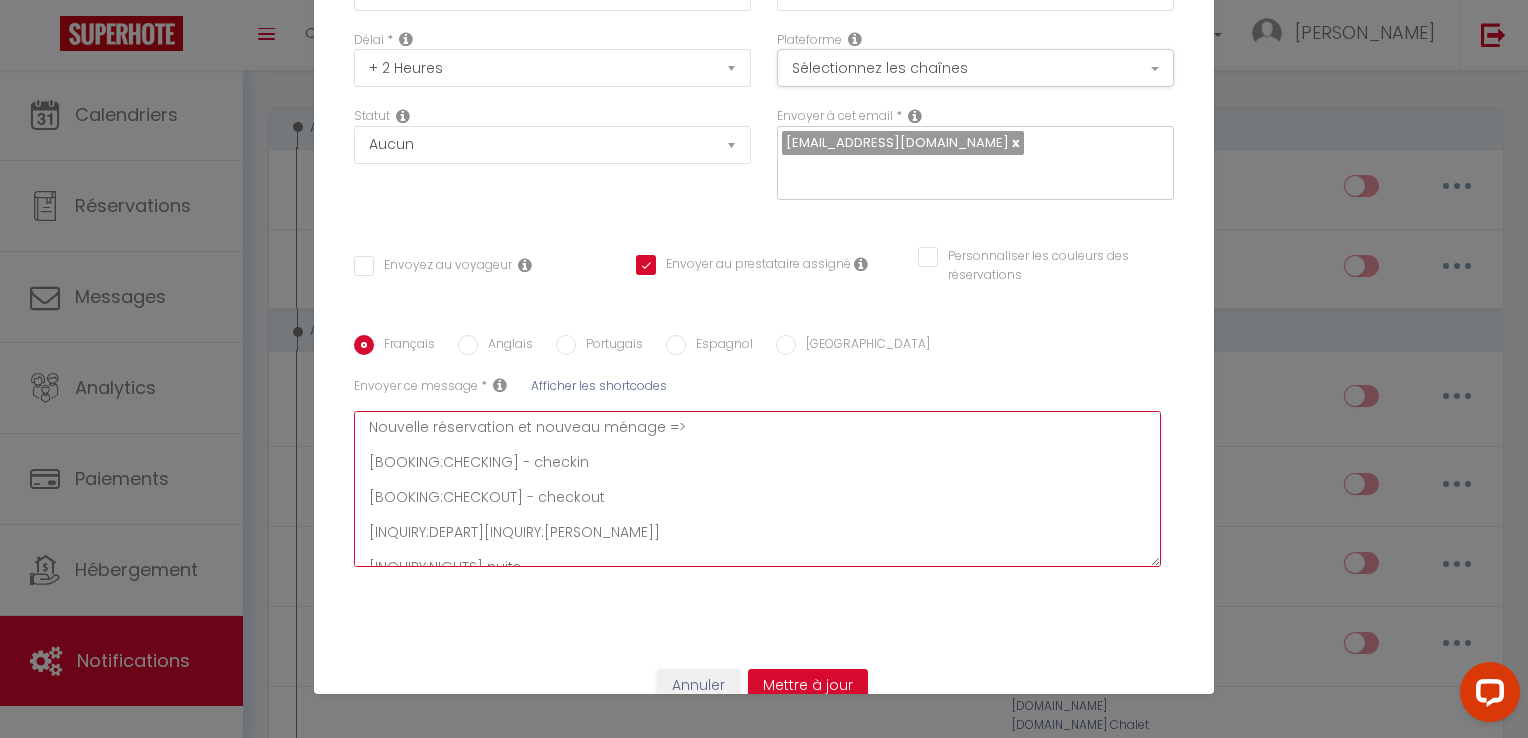 drag, startPoint x: 474, startPoint y: 500, endPoint x: 633, endPoint y: 500, distance: 159 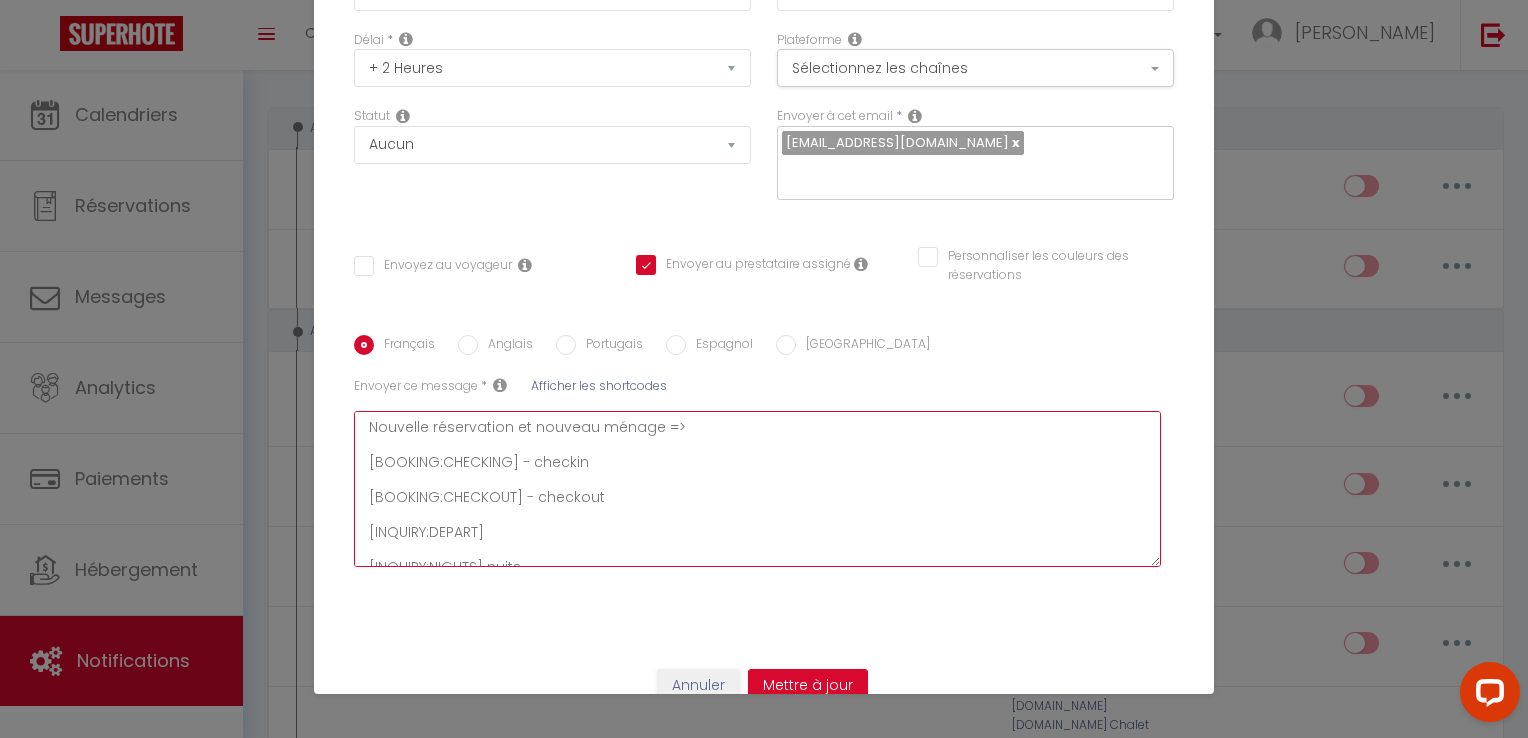 scroll, scrollTop: 87, scrollLeft: 0, axis: vertical 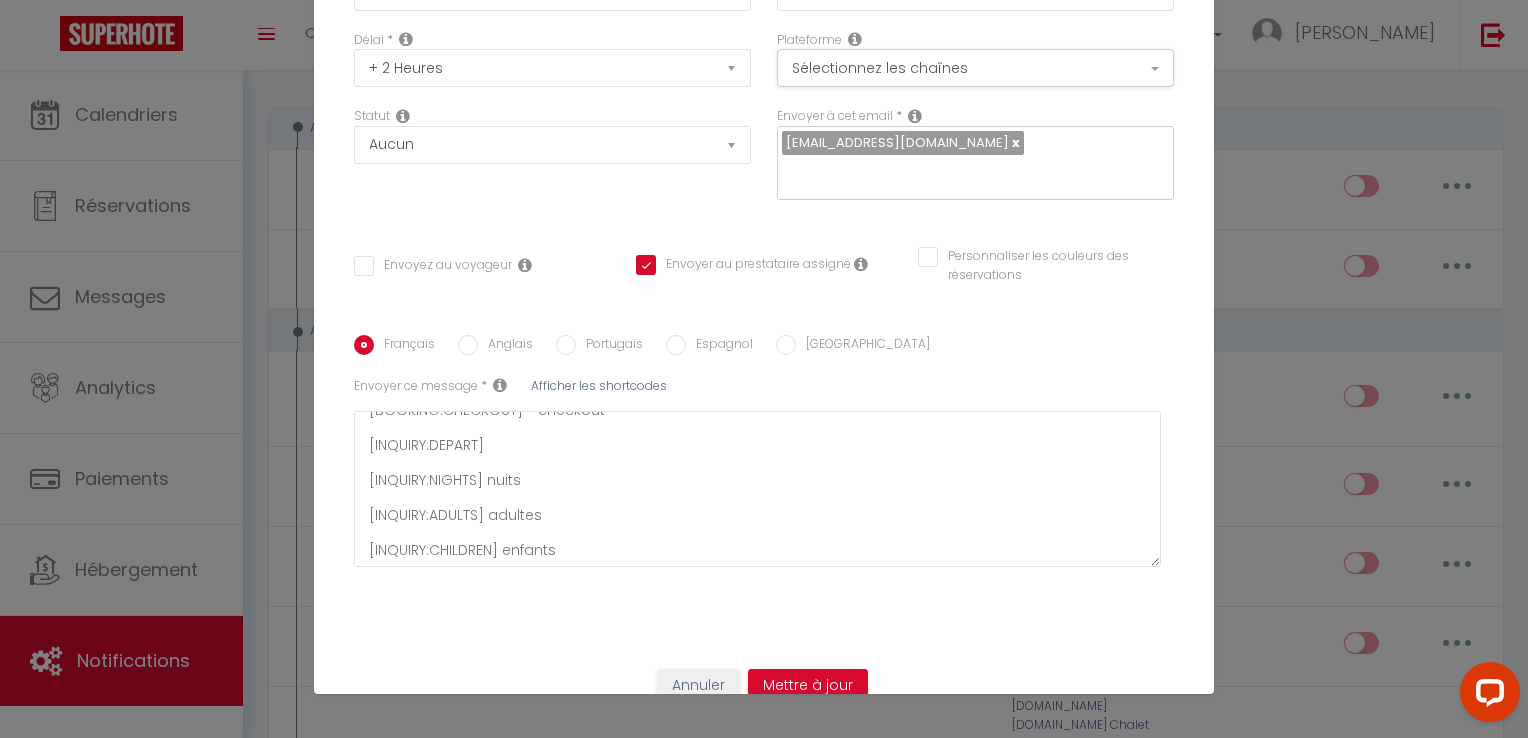 click on "Envoyer ce message   *     Afficher les shortcodes     Nouvelle réservation et nouveau ménage =>
[BOOKING:CHECKING] - checkin
[BOOKING:CHECKOUT] - checkout
[INQUIRY:DEPART]
[INQUIRY:NIGHTS] nuits
[INQUIRY:ADULTS] adultes
[INQUIRY:CHILDREN] enfants" at bounding box center [757, 472] 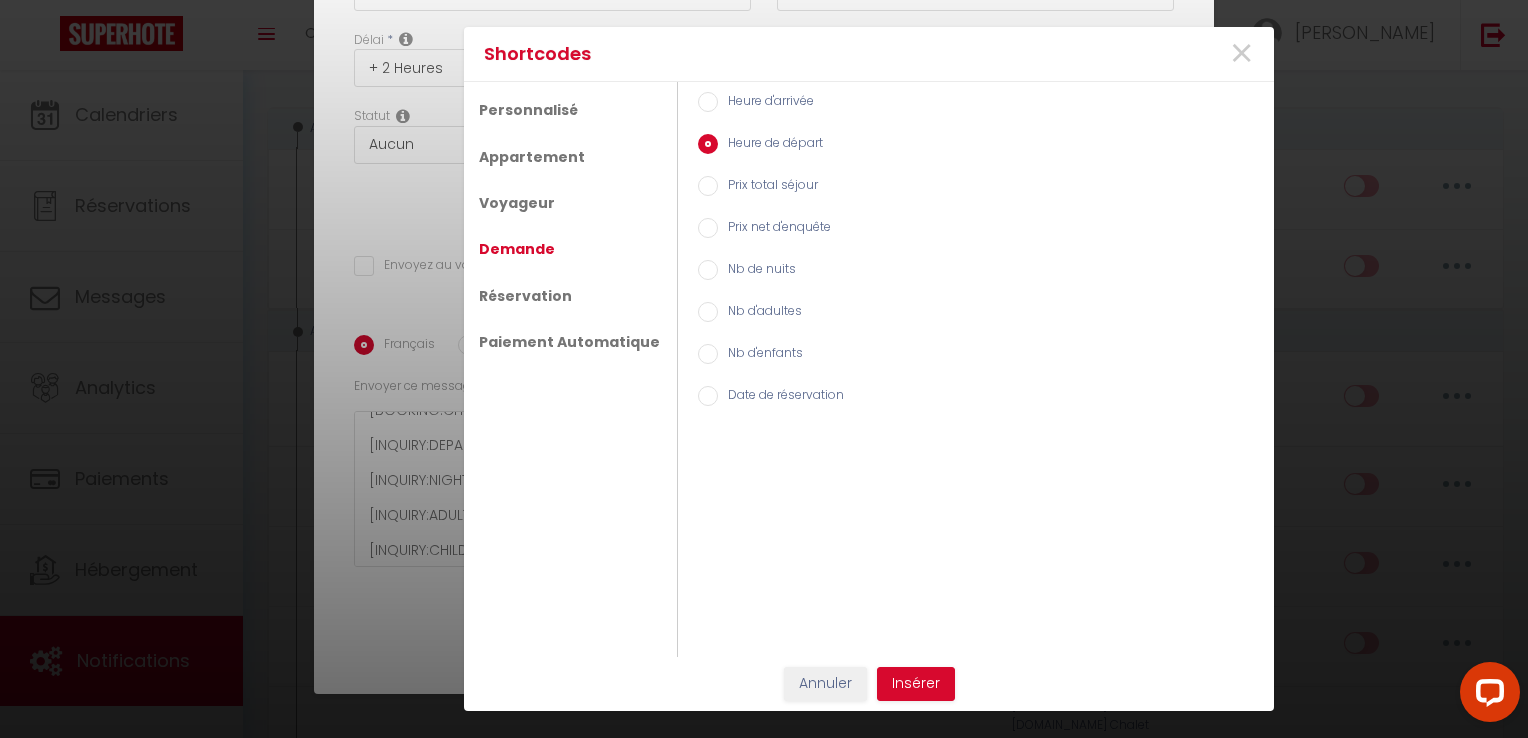 click on "Heure d'arrivée" at bounding box center (708, 102) 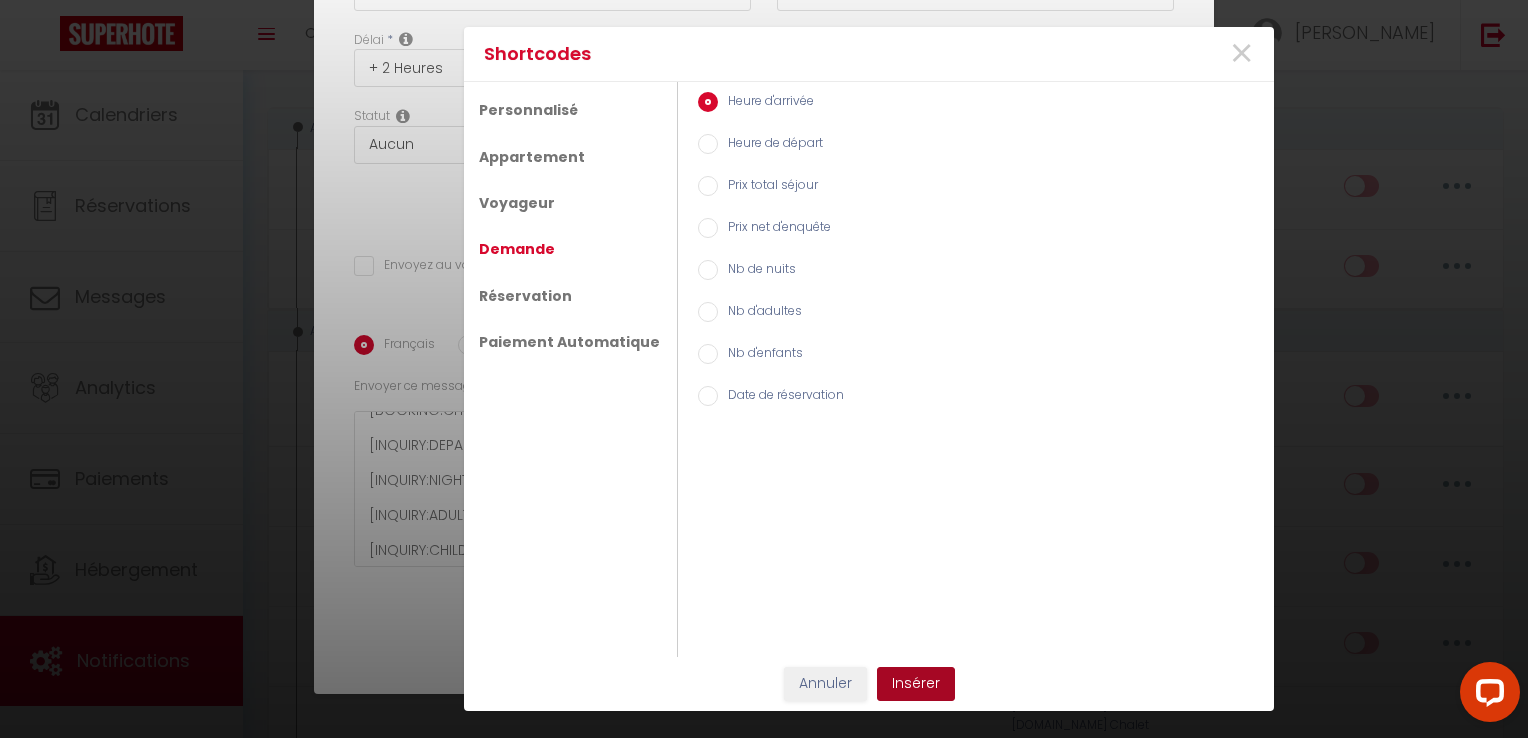 click on "Insérer" at bounding box center (916, 684) 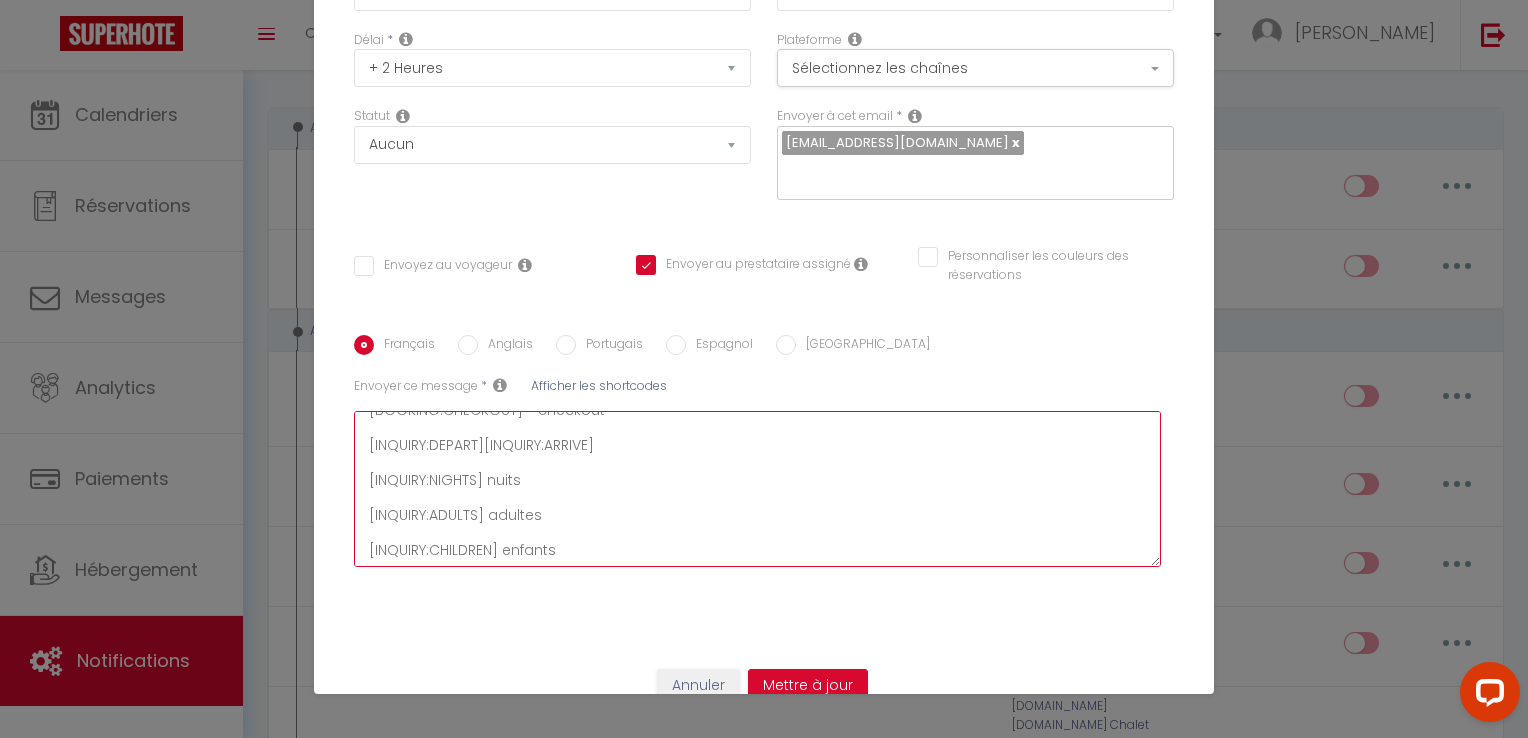 click on "Nouvelle réservation et nouveau ménage =>
[BOOKING:CHECKING] - checkin
[BOOKING:CHECKOUT] - checkout
[INQUIRY:DEPART][INQUIRY:ARRIVE]
[INQUIRY:NIGHTS] nuits
[INQUIRY:ADULTS] adultes
[INQUIRY:CHILDREN] enfants" at bounding box center [757, 489] 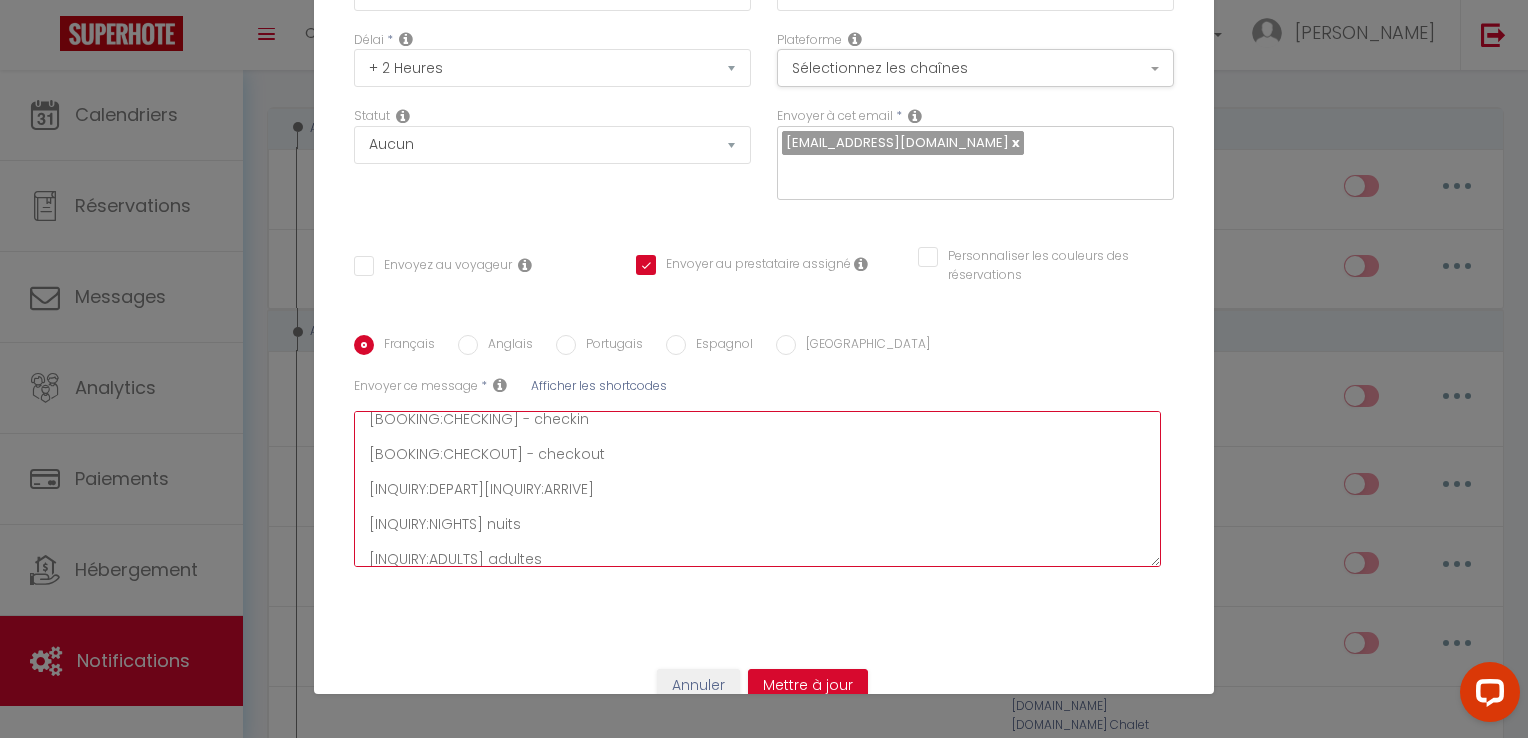 scroll, scrollTop: 0, scrollLeft: 0, axis: both 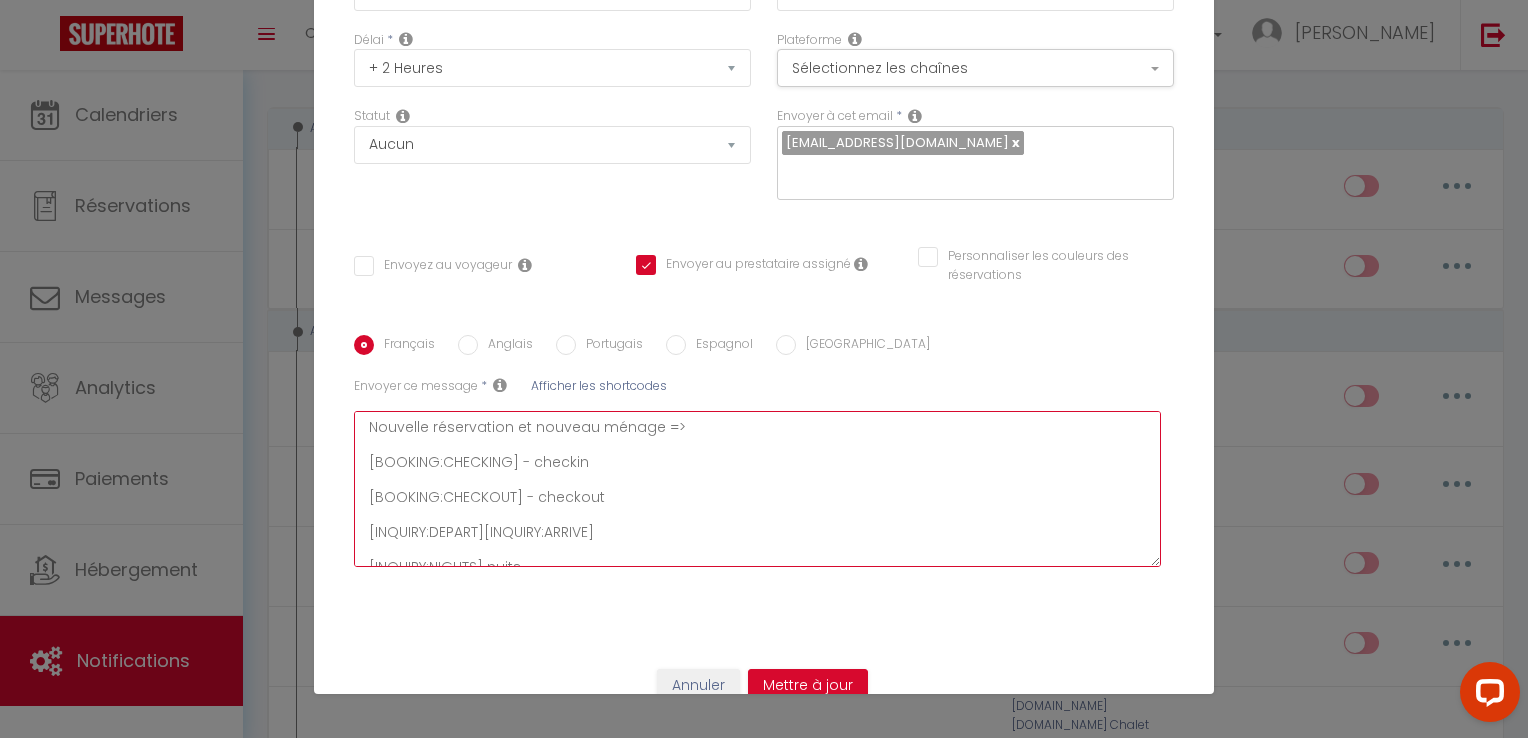 drag, startPoint x: 475, startPoint y: 506, endPoint x: 340, endPoint y: 506, distance: 135 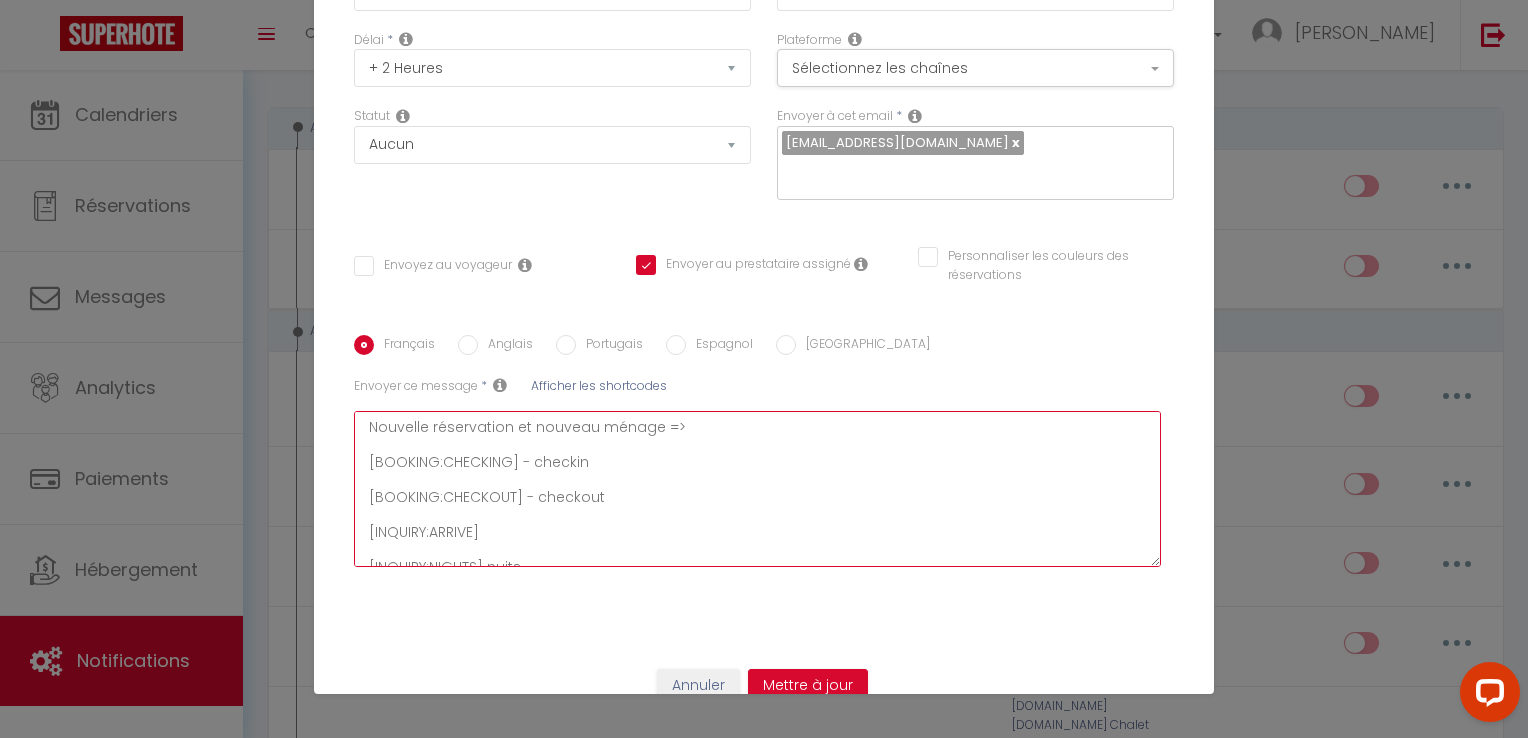 click on "Nouvelle réservation et nouveau ménage =>
[BOOKING:CHECKING] - checkin
[BOOKING:CHECKOUT] - checkout
[INQUIRY:ARRIVE]
[INQUIRY:NIGHTS] nuits
[INQUIRY:ADULTS] adultes
[INQUIRY:CHILDREN] enfants" at bounding box center (757, 489) 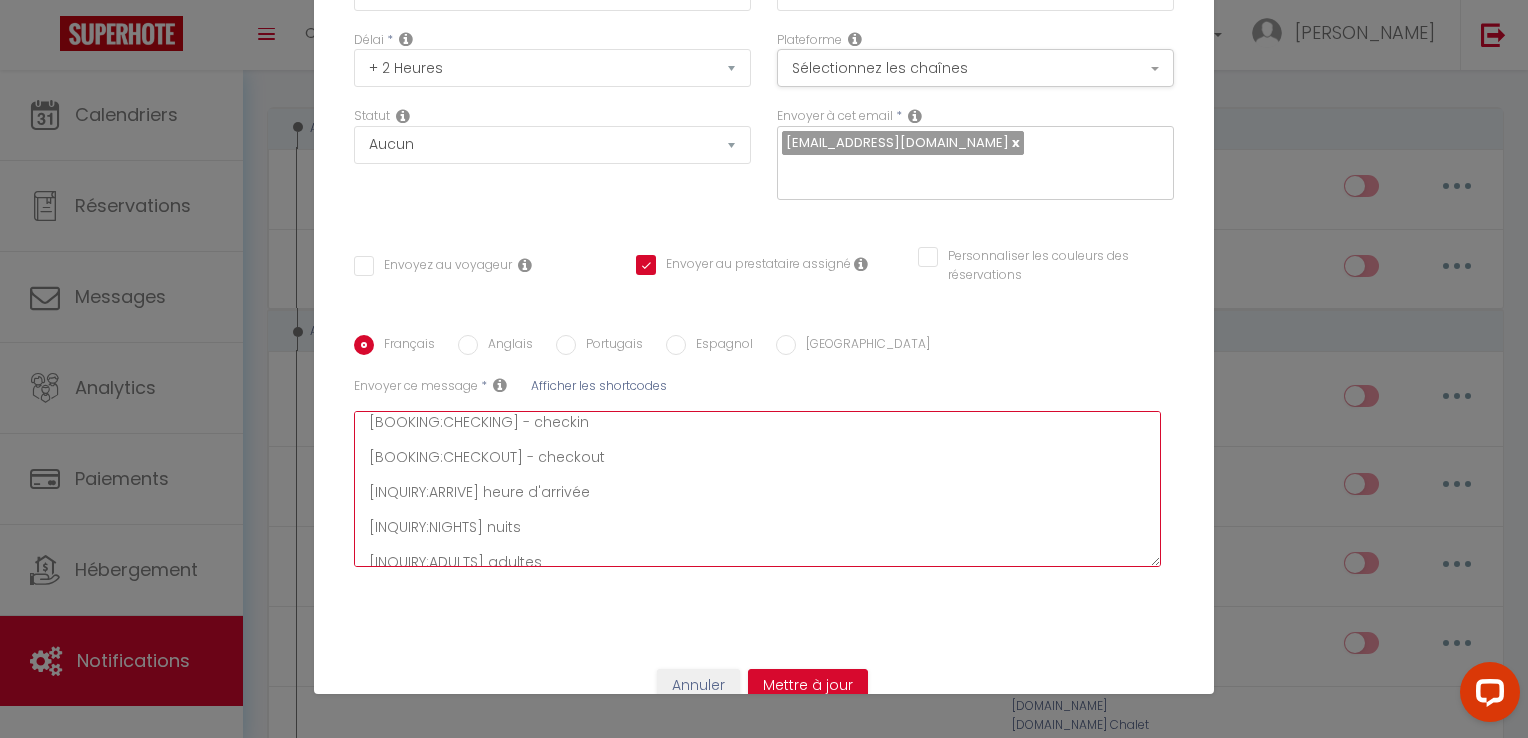 scroll, scrollTop: 0, scrollLeft: 0, axis: both 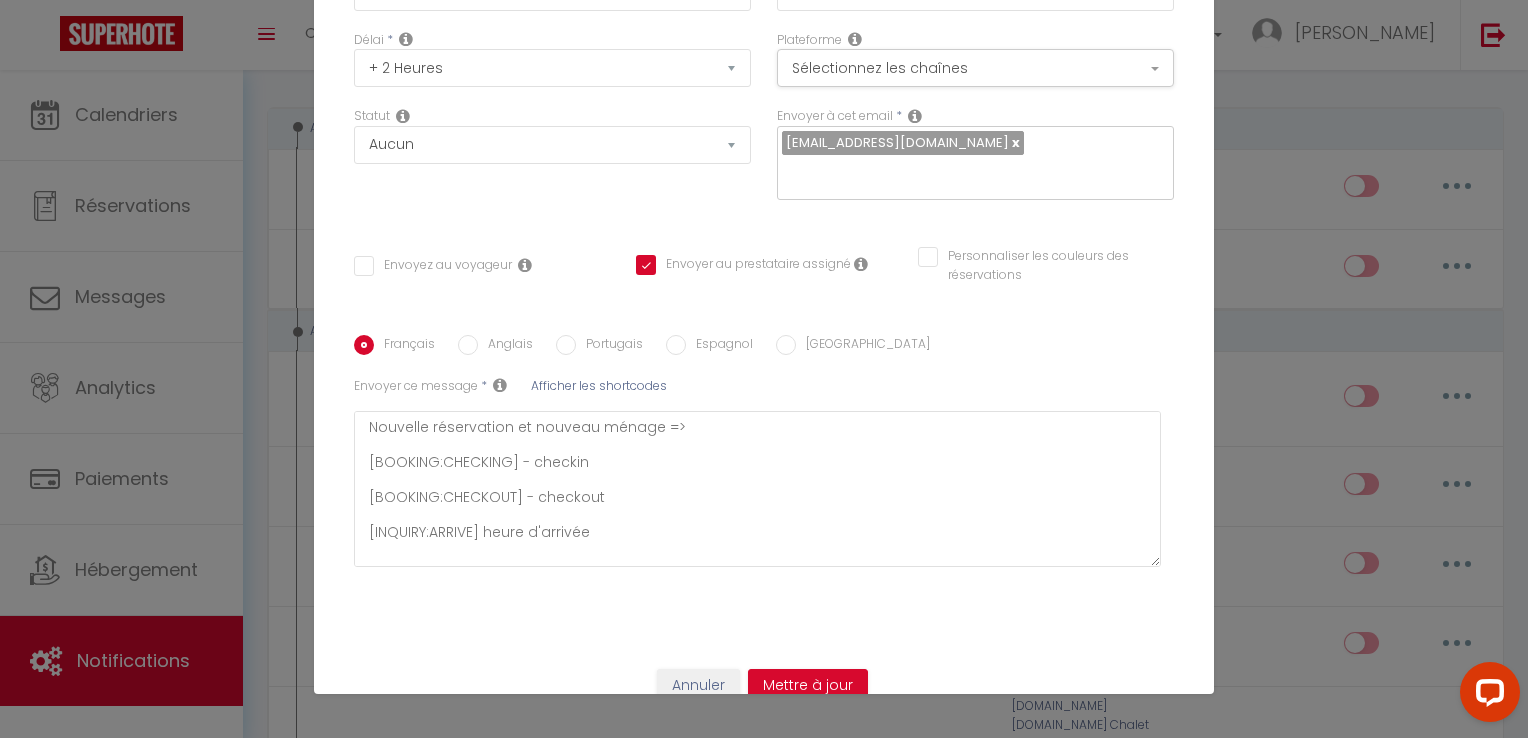 click on "Afficher les shortcodes" at bounding box center [599, 385] 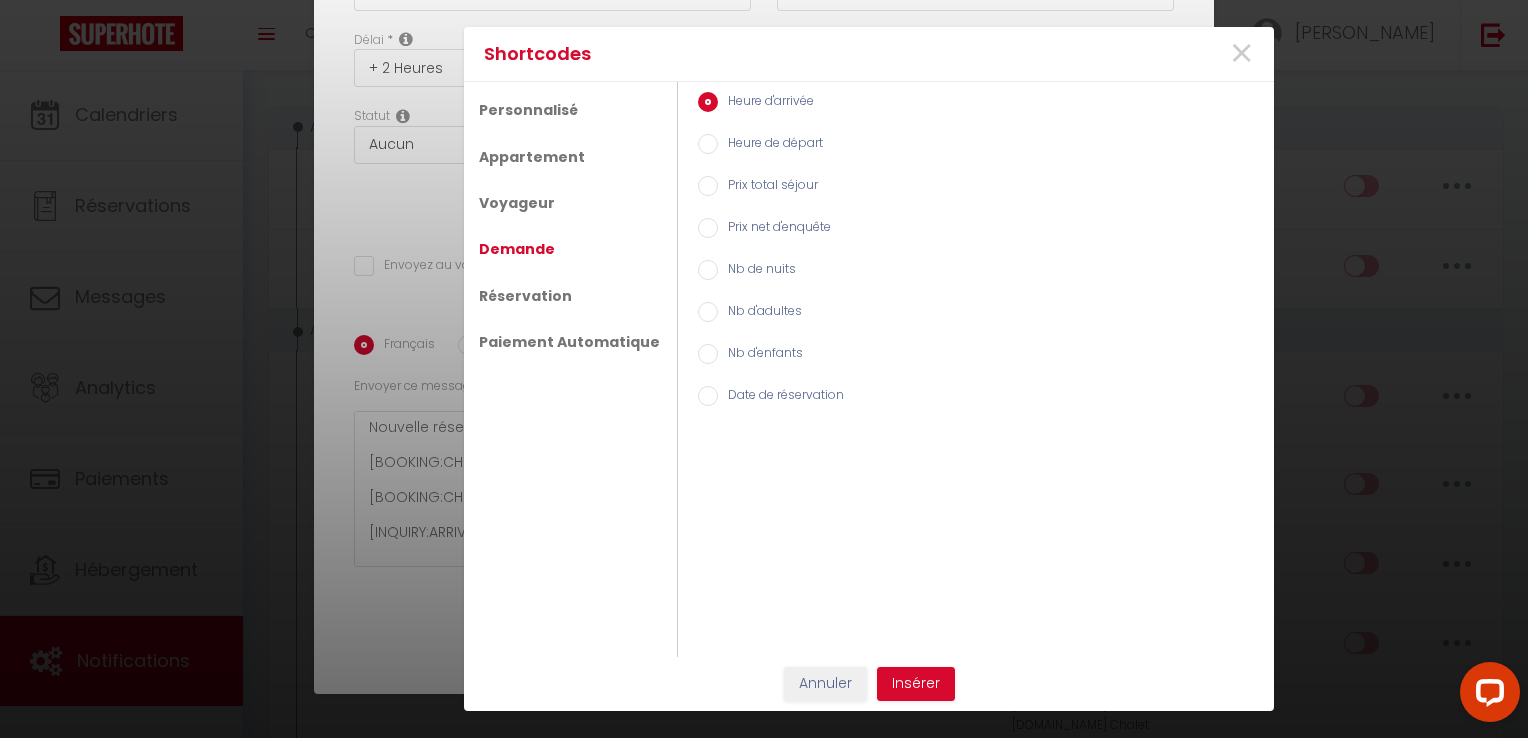 click on "Heure de départ" at bounding box center [770, 145] 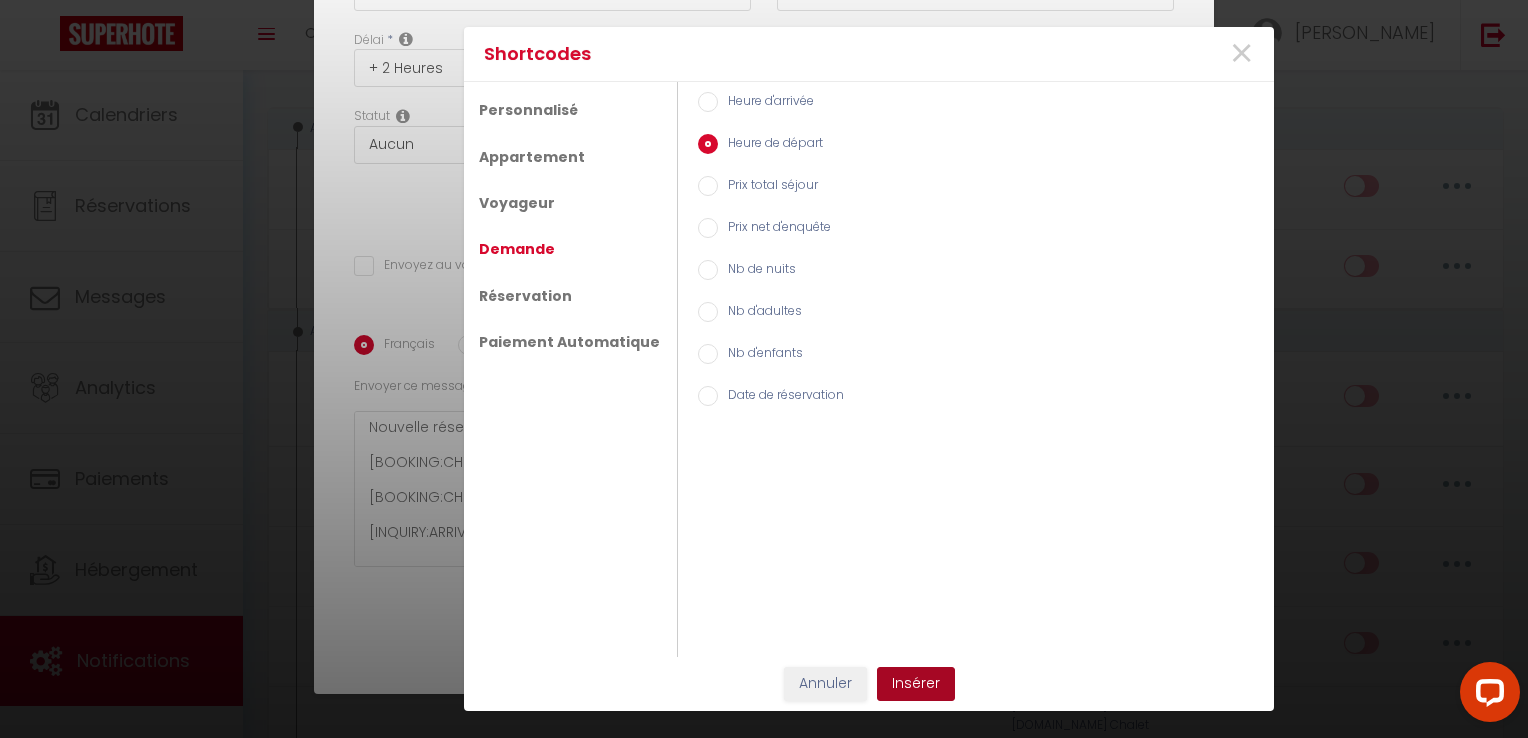 click on "Insérer" at bounding box center (916, 684) 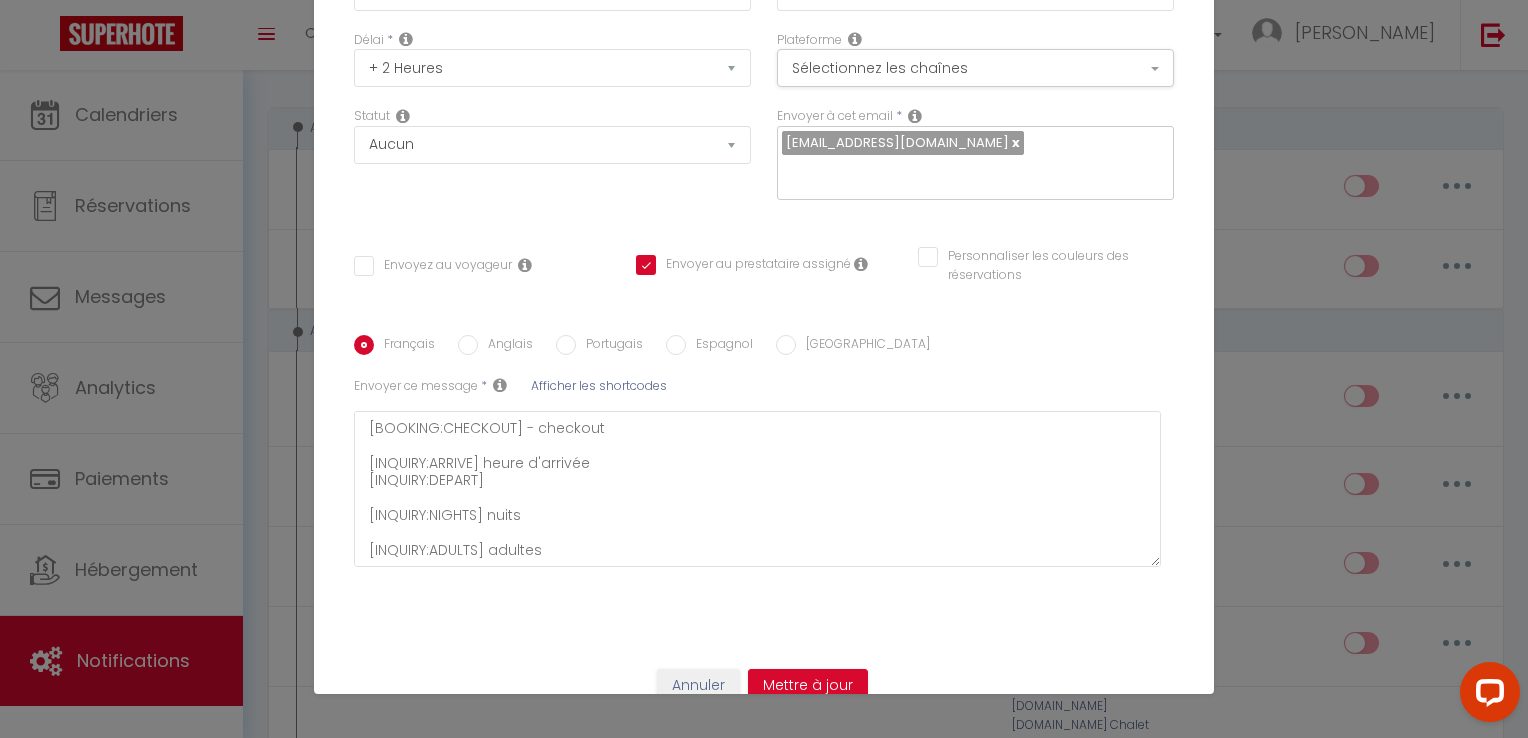 scroll, scrollTop: 100, scrollLeft: 0, axis: vertical 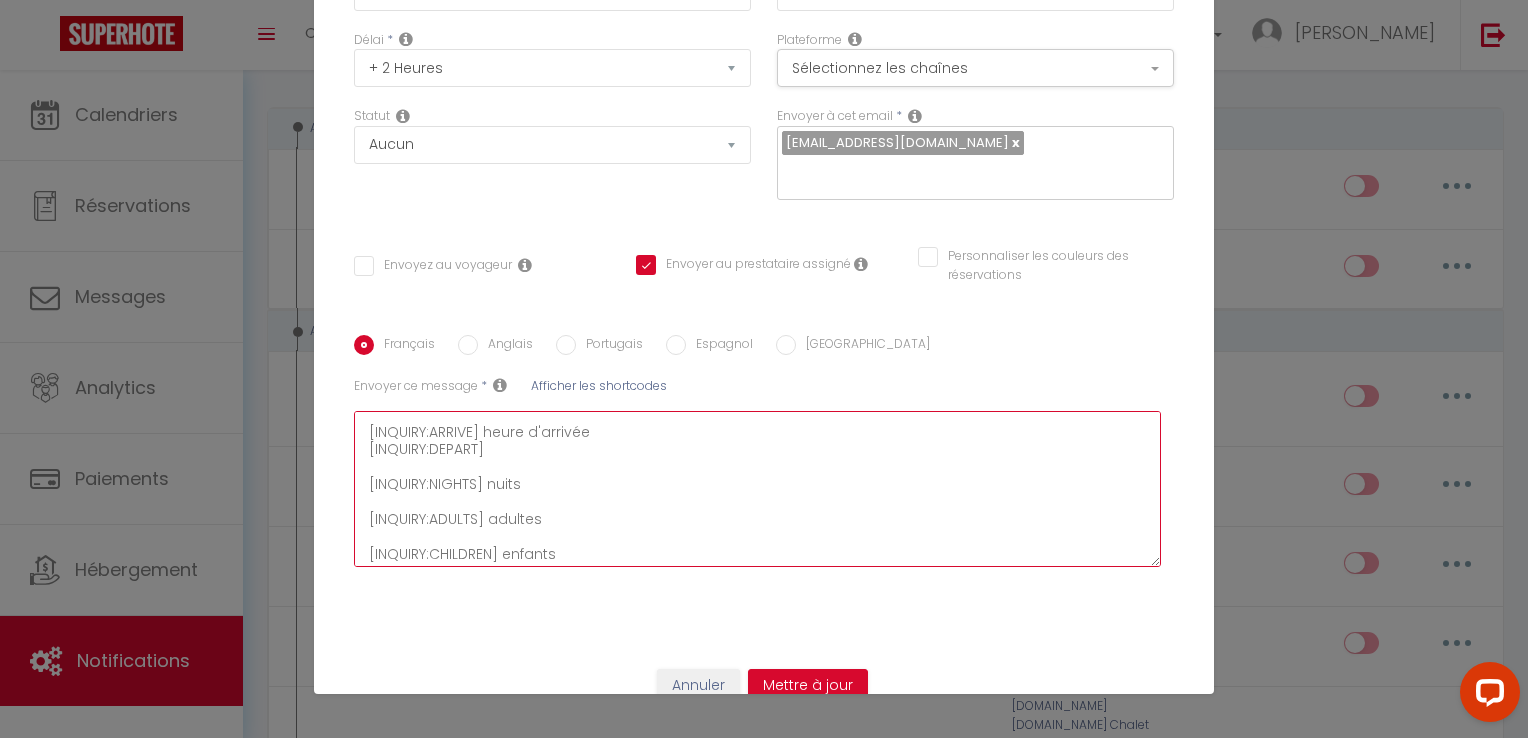 click on "Nouvelle réservation et nouveau ménage =>
[BOOKING:CHECKING] - checkin
[BOOKING:CHECKOUT] - checkout
[INQUIRY:ARRIVE] heure d'arrivée
[INQUIRY:DEPART]
[INQUIRY:NIGHTS] nuits
[INQUIRY:ADULTS] adultes
[INQUIRY:CHILDREN] enfants" at bounding box center (757, 489) 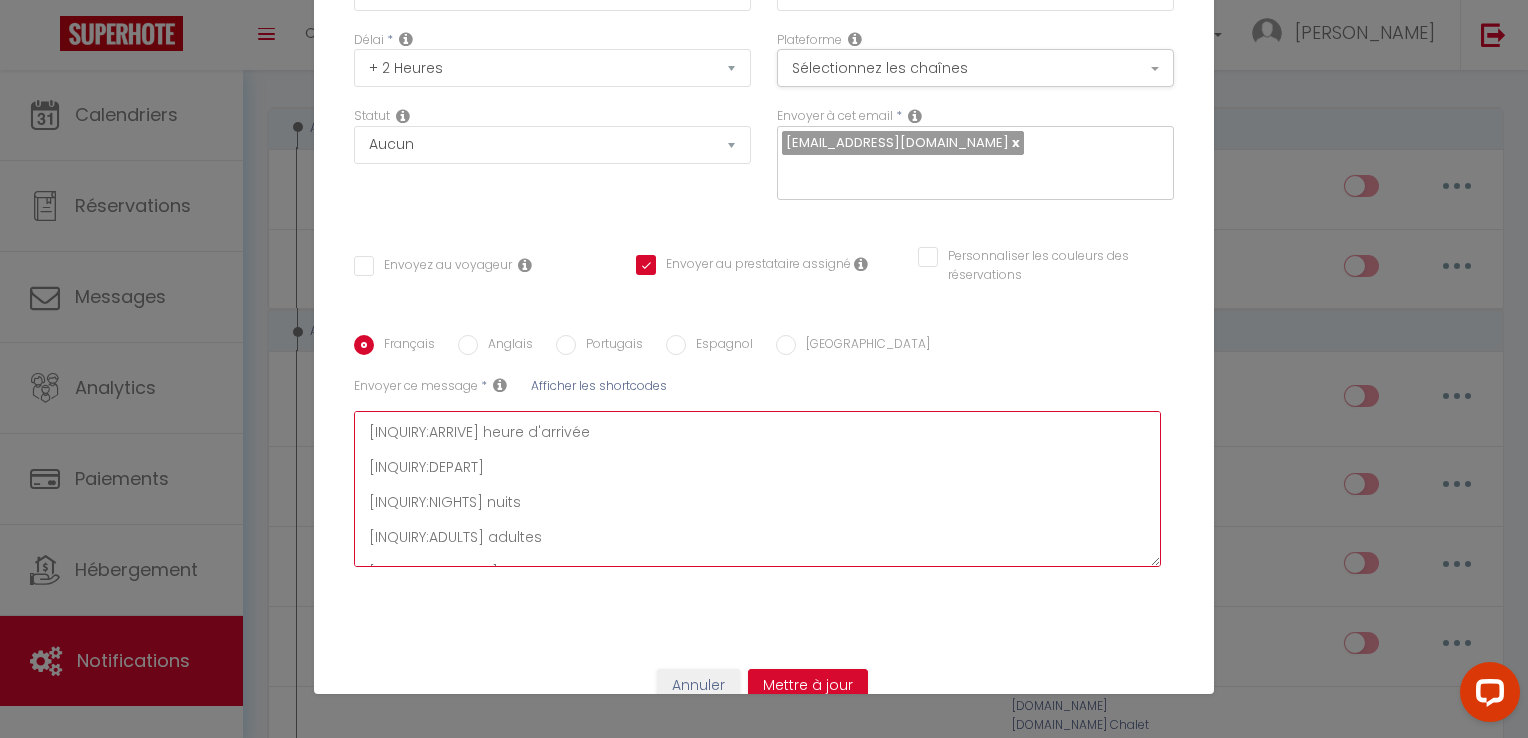 scroll, scrollTop: 117, scrollLeft: 0, axis: vertical 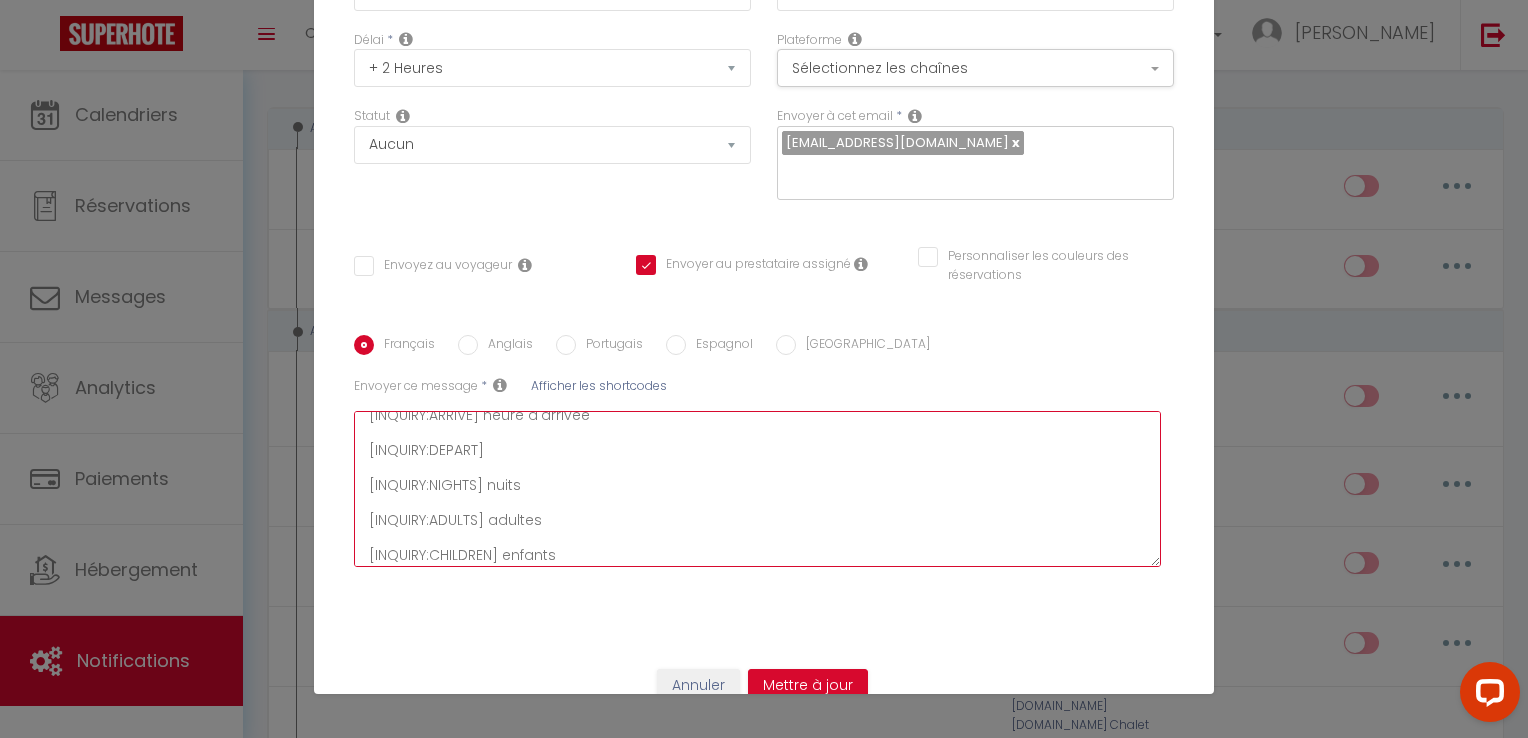 click on "Nouvelle réservation et nouveau ménage =>
[BOOKING:CHECKING] - checkin
[BOOKING:CHECKOUT] - checkout
[INQUIRY:ARRIVE] heure d'arrivée
[INQUIRY:DEPART]
[INQUIRY:NIGHTS] nuits
[INQUIRY:ADULTS] adultes
[INQUIRY:CHILDREN] enfants" at bounding box center [757, 489] 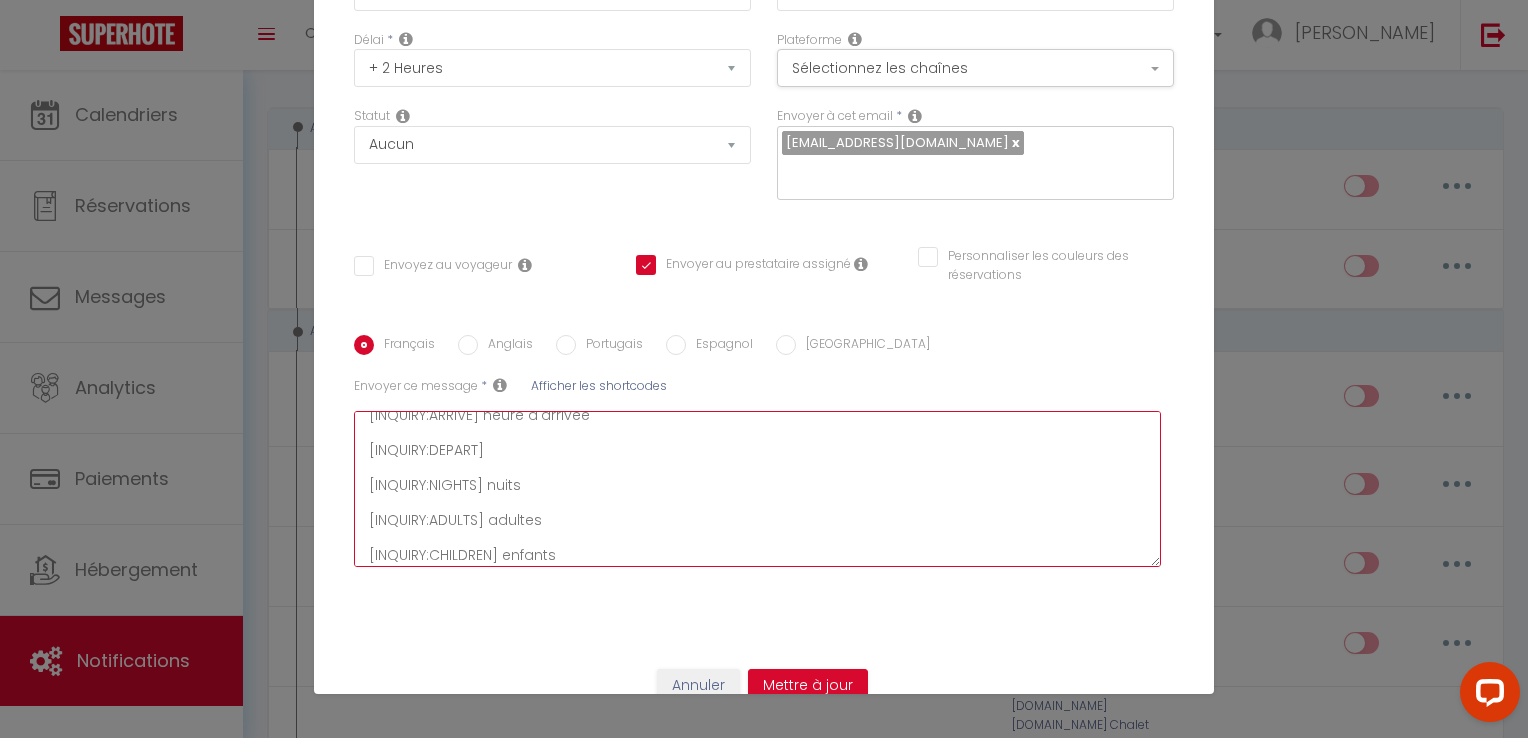 click on "Nouvelle réservation et nouveau ménage =>
[BOOKING:CHECKING] - checkin
[BOOKING:CHECKOUT] - checkout
[INQUIRY:ARRIVE] heure d'arrivée
[INQUIRY:DEPART]
[INQUIRY:NIGHTS] nuits
[INQUIRY:ADULTS] adultes
[INQUIRY:CHILDREN] enfants" at bounding box center (757, 489) 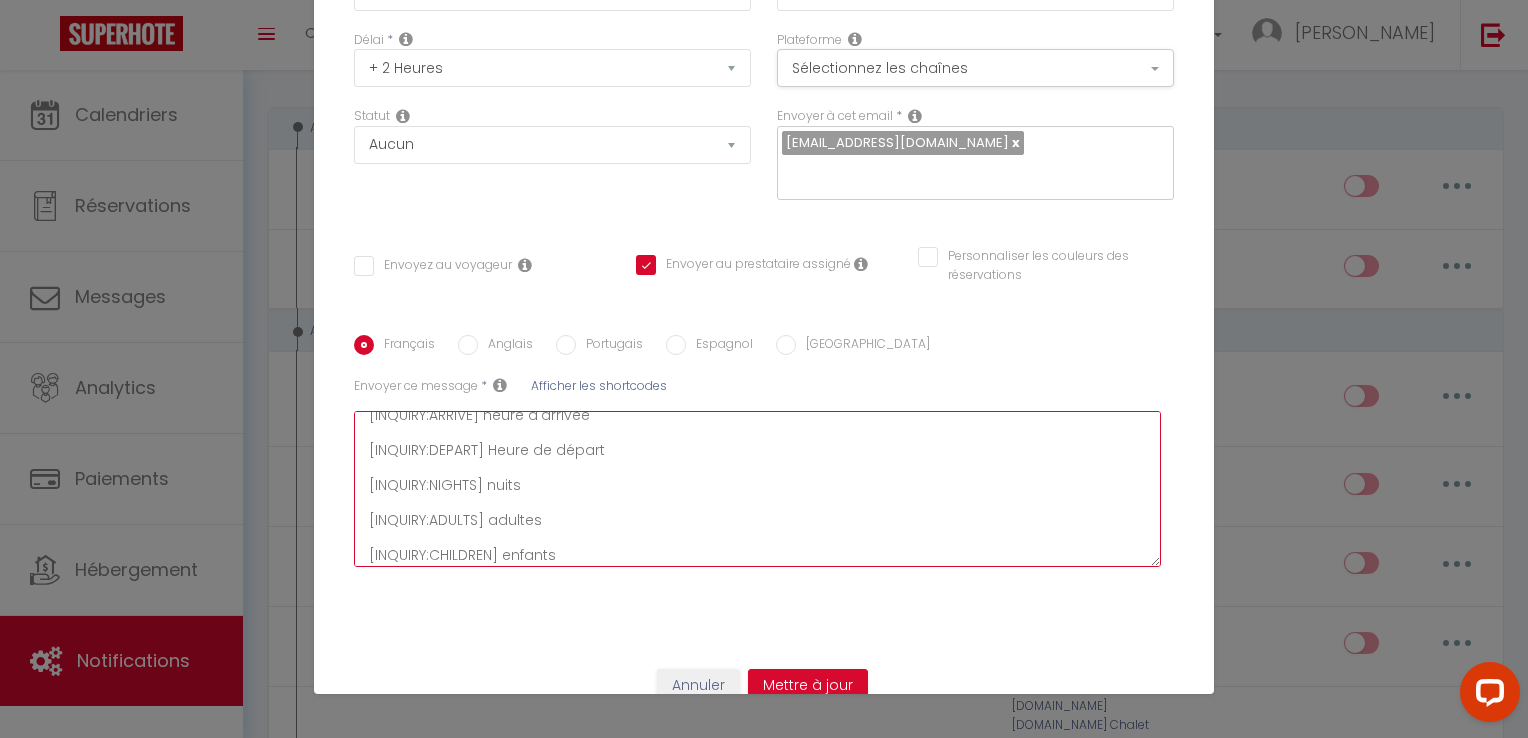 scroll, scrollTop: 17, scrollLeft: 0, axis: vertical 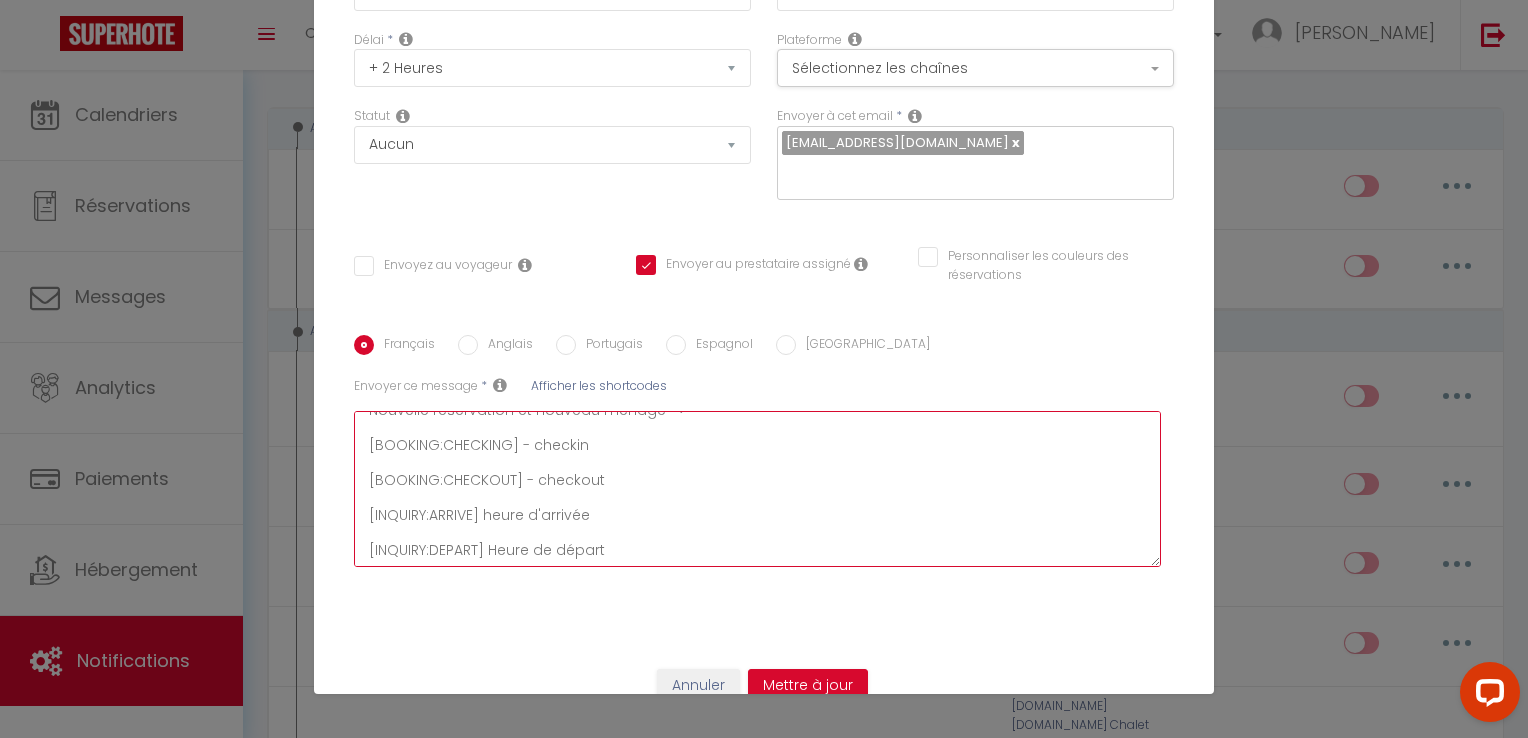 click on "Nouvelle réservation et nouveau ménage =>
[BOOKING:CHECKING] - checkin
[BOOKING:CHECKOUT] - checkout
[INQUIRY:ARRIVE] heure d'arrivée
[INQUIRY:DEPART] Heure de départ
[INQUIRY:NIGHTS] nuits
[INQUIRY:ADULTS] adultes
[INQUIRY:CHILDREN] enfants" at bounding box center [757, 489] 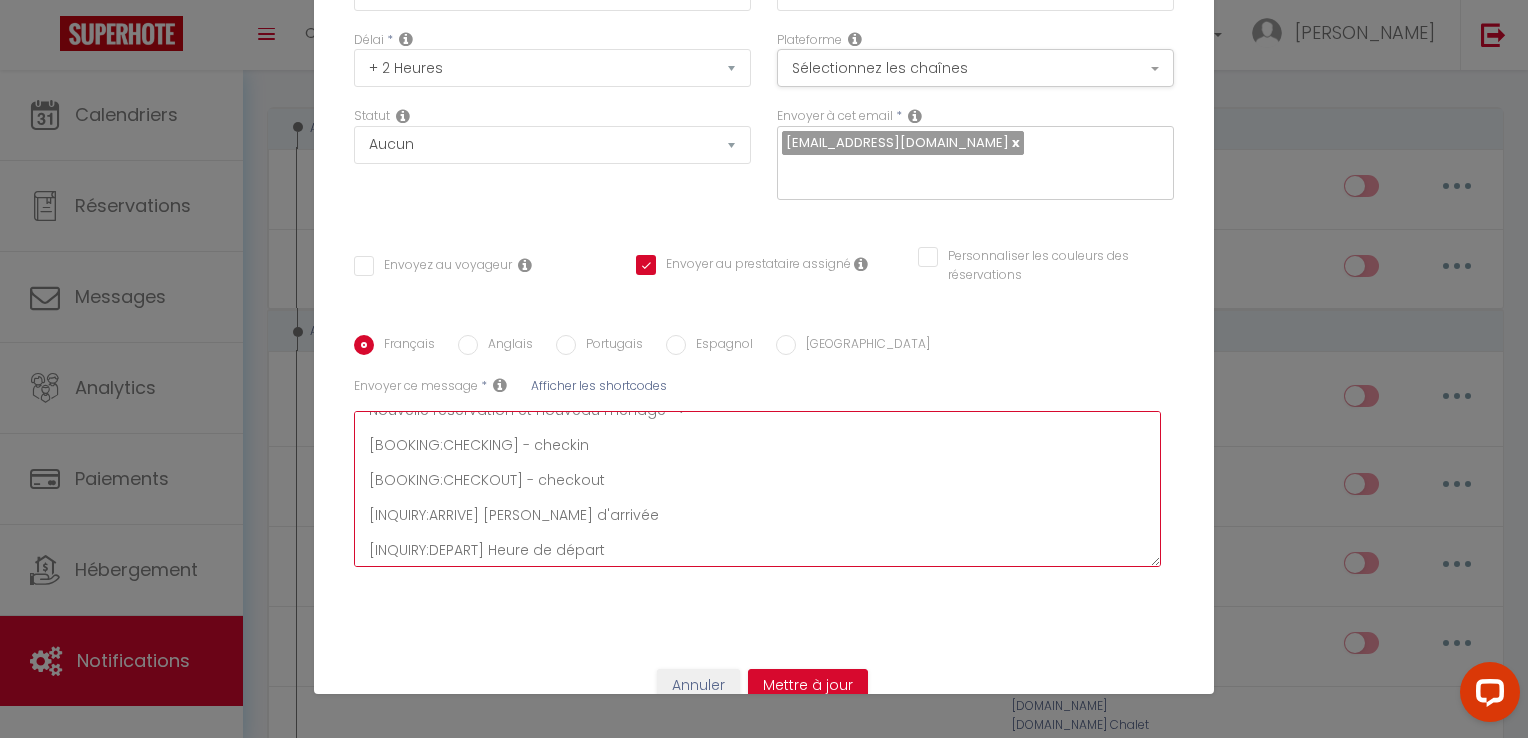 click on "Nouvelle réservation et nouveau ménage =>
[BOOKING:CHECKING] - checkin
[BOOKING:CHECKOUT] - checkout
[INQUIRY:ARRIVE] [PERSON_NAME] d'arrivée
[INQUIRY:DEPART] Heure de départ
[INQUIRY:NIGHTS] nuits
[INQUIRY:ADULTS] adultes
[INQUIRY:CHILDREN] enfants" at bounding box center [757, 489] 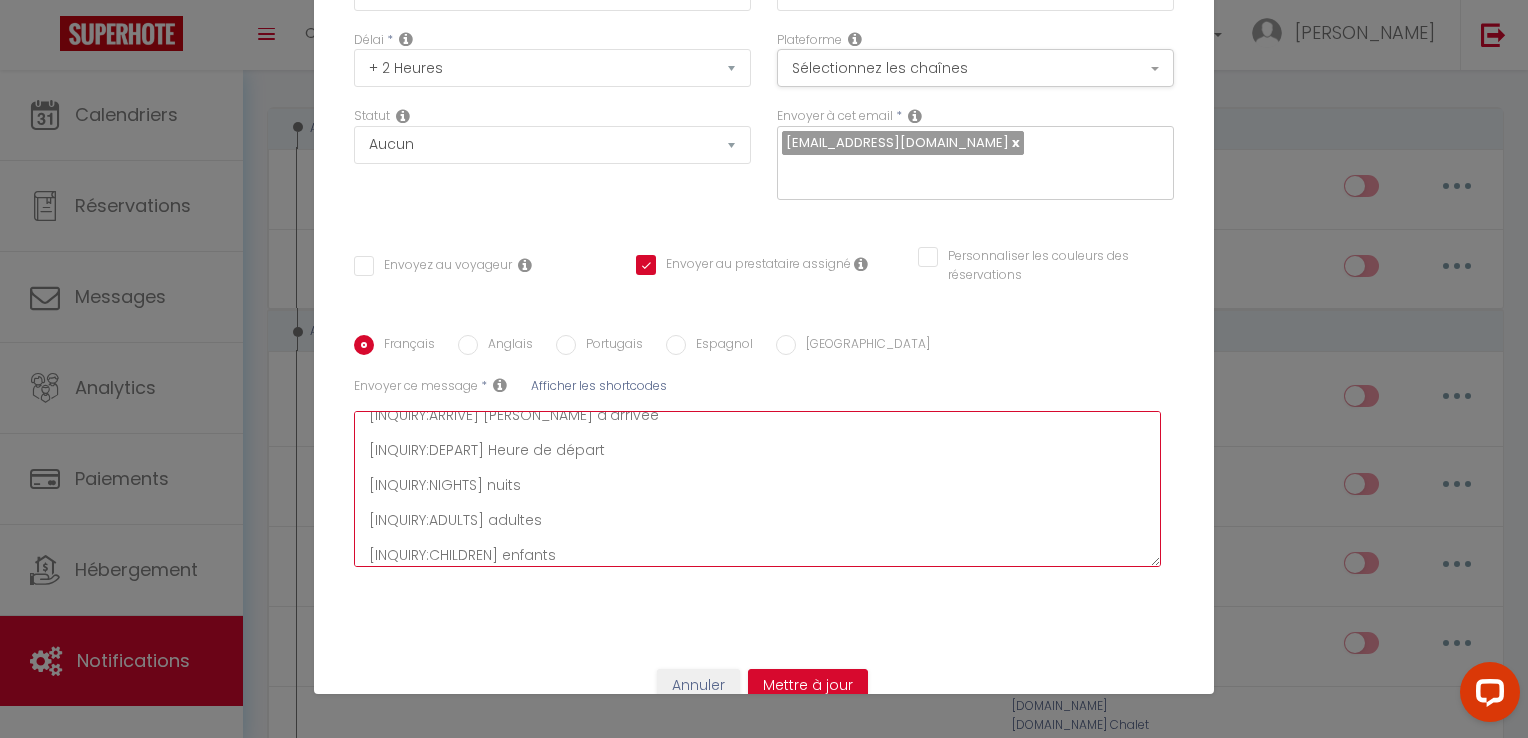 scroll, scrollTop: 122, scrollLeft: 0, axis: vertical 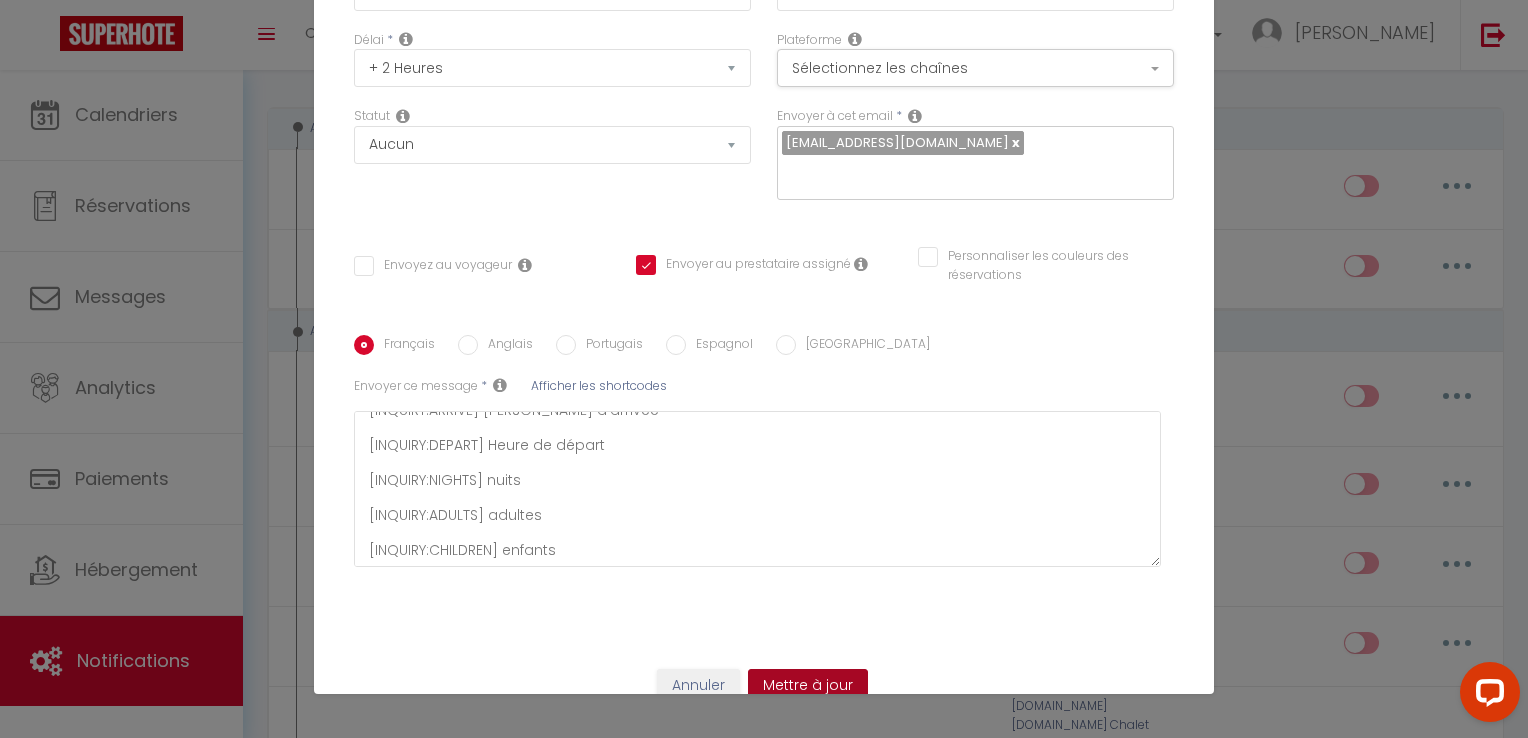 click on "Mettre à jour" at bounding box center [808, 686] 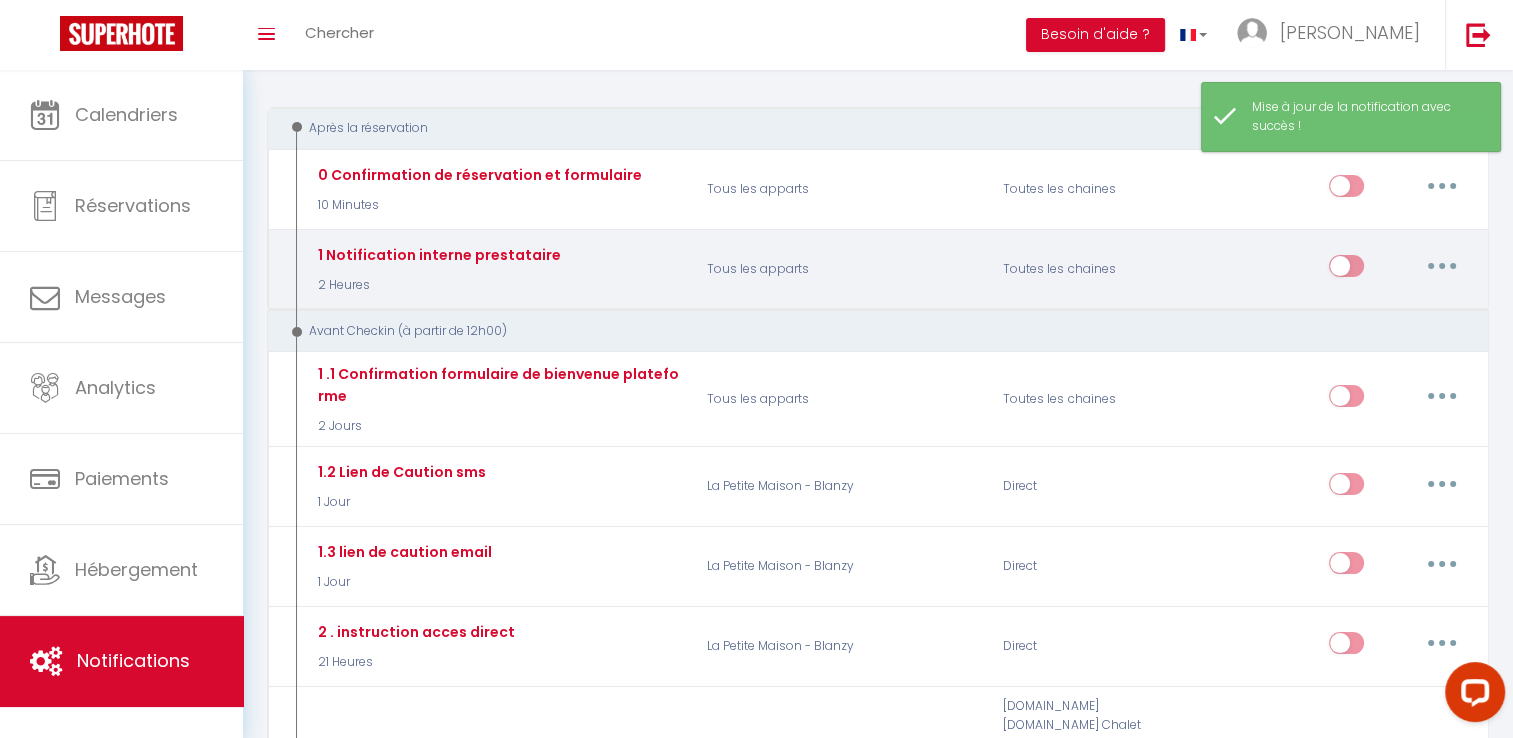 click at bounding box center (1442, 266) 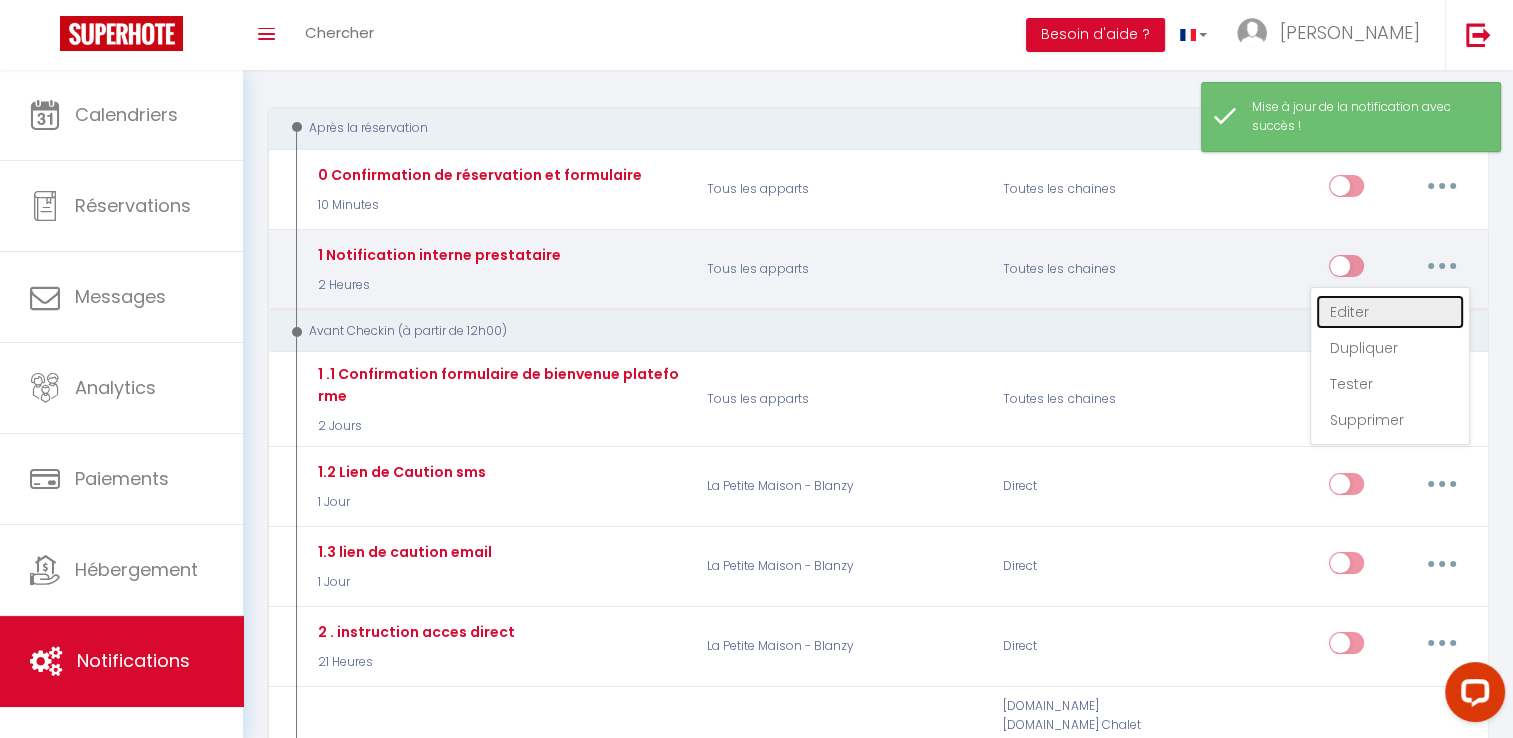 click on "Editer" at bounding box center (1390, 312) 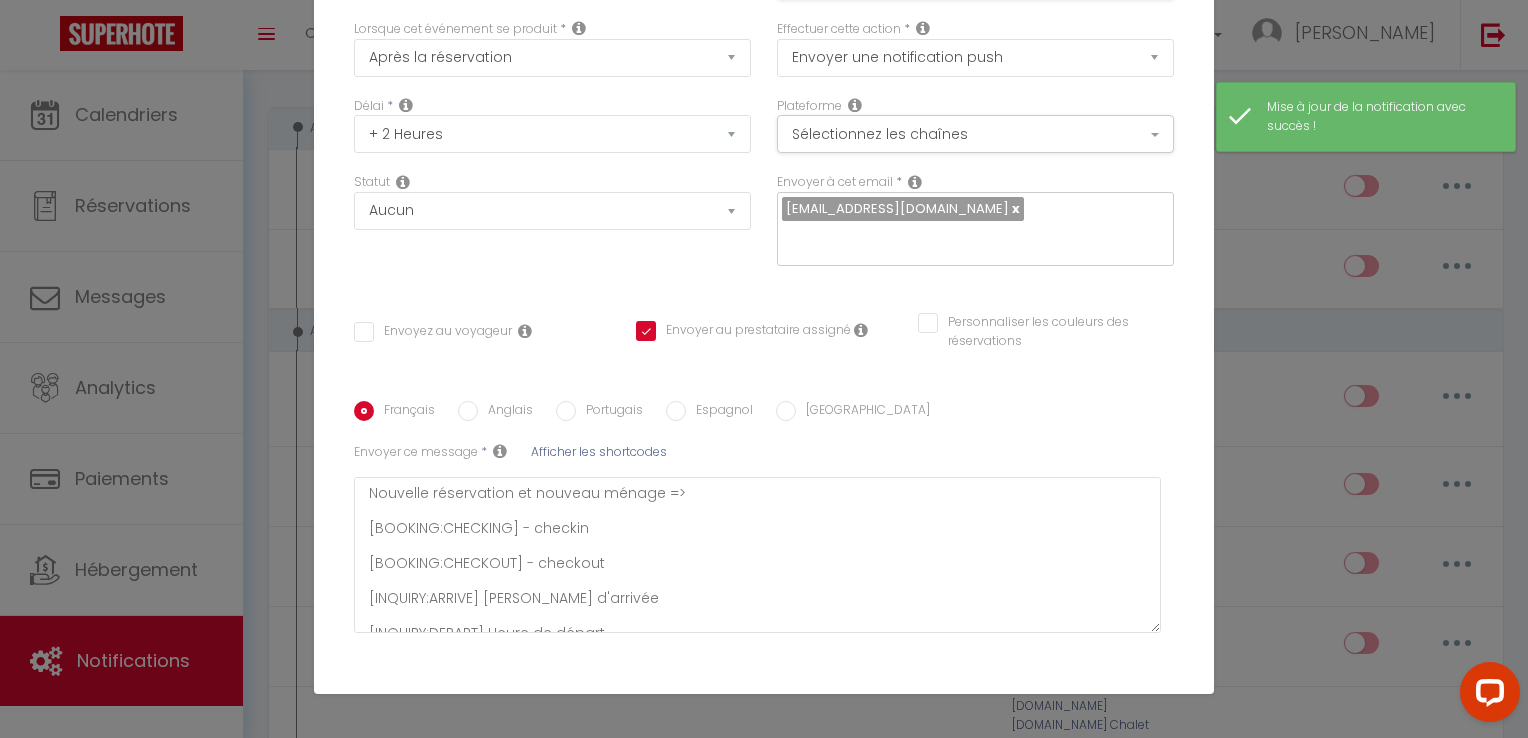 scroll, scrollTop: 174, scrollLeft: 0, axis: vertical 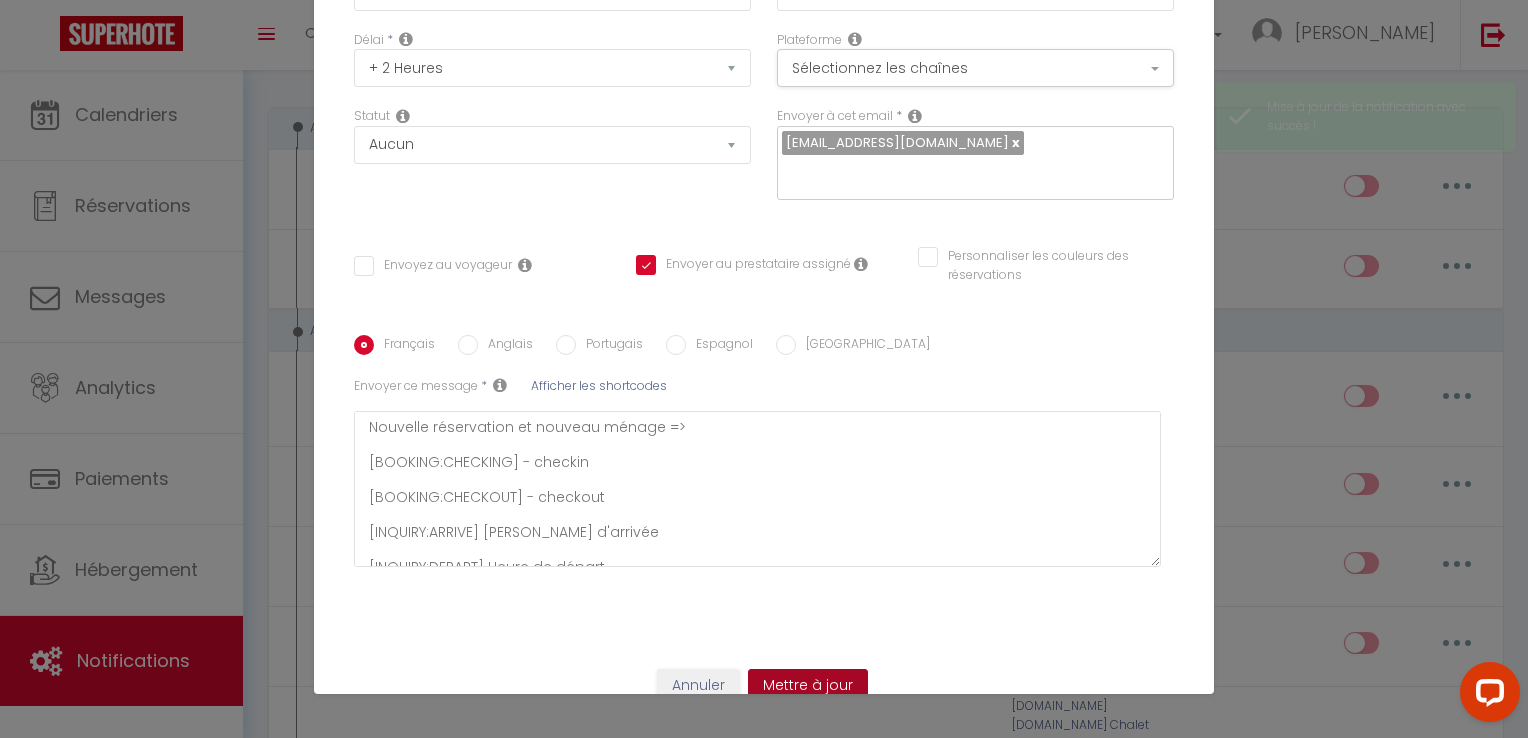 click on "Mettre à jour" at bounding box center [808, 686] 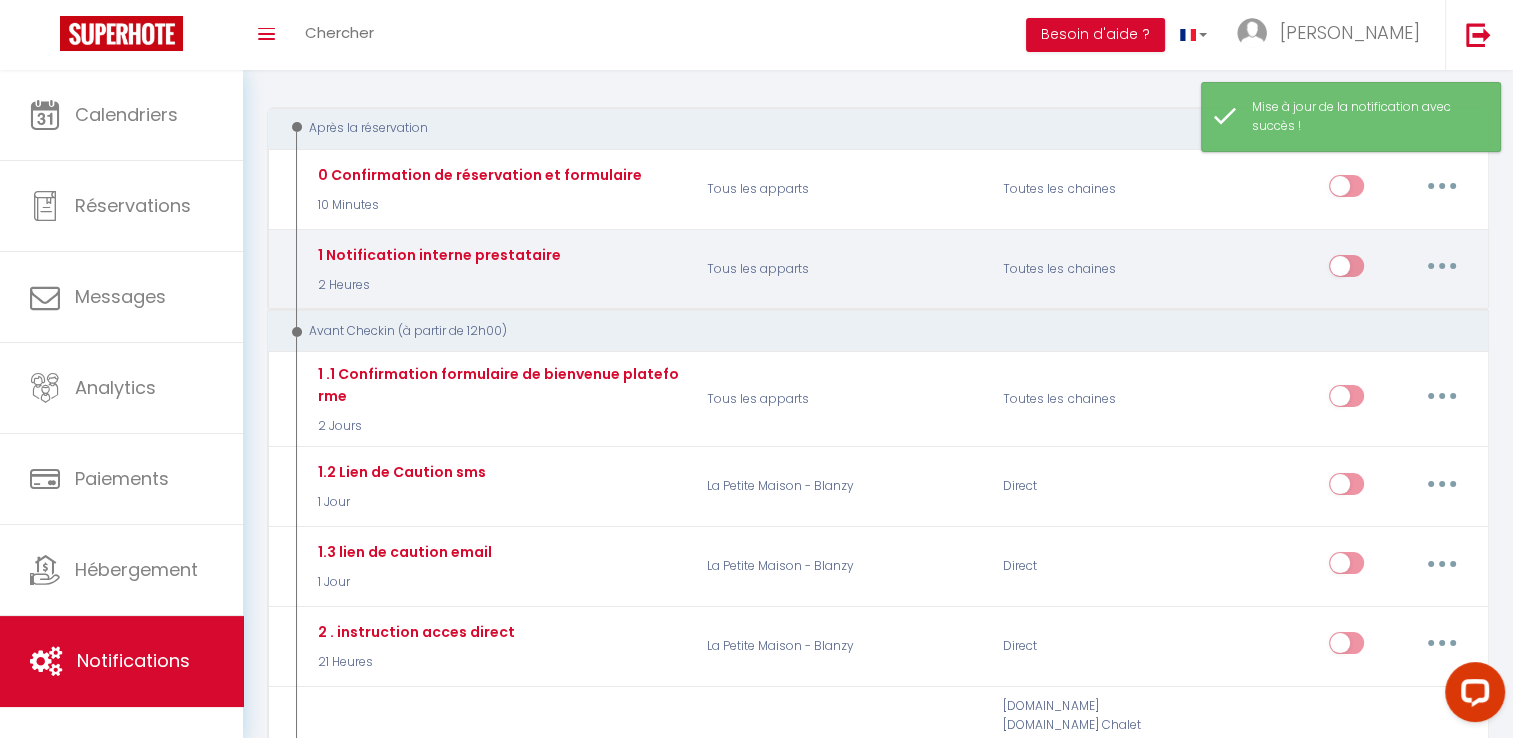 click at bounding box center [1442, 266] 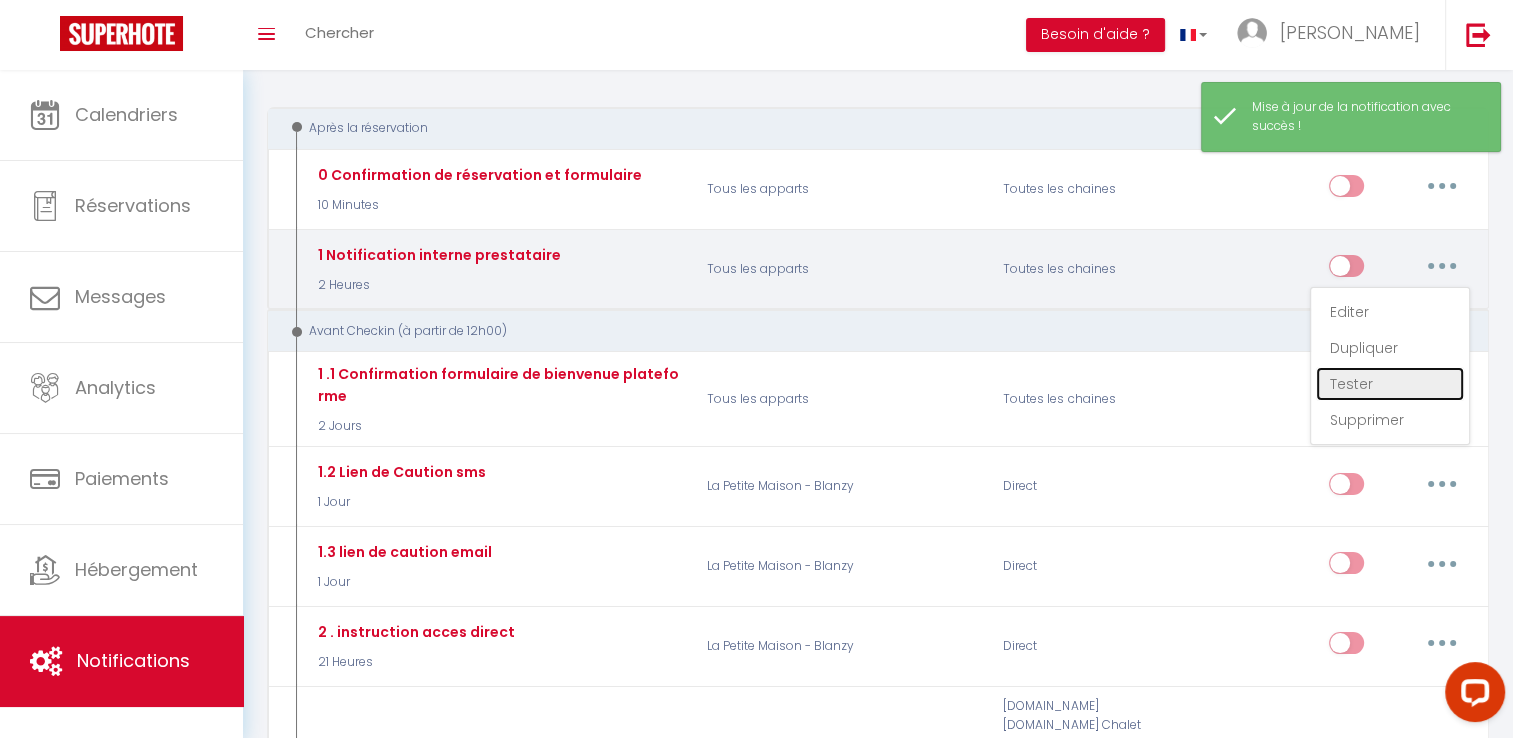 click on "Tester" at bounding box center [1390, 384] 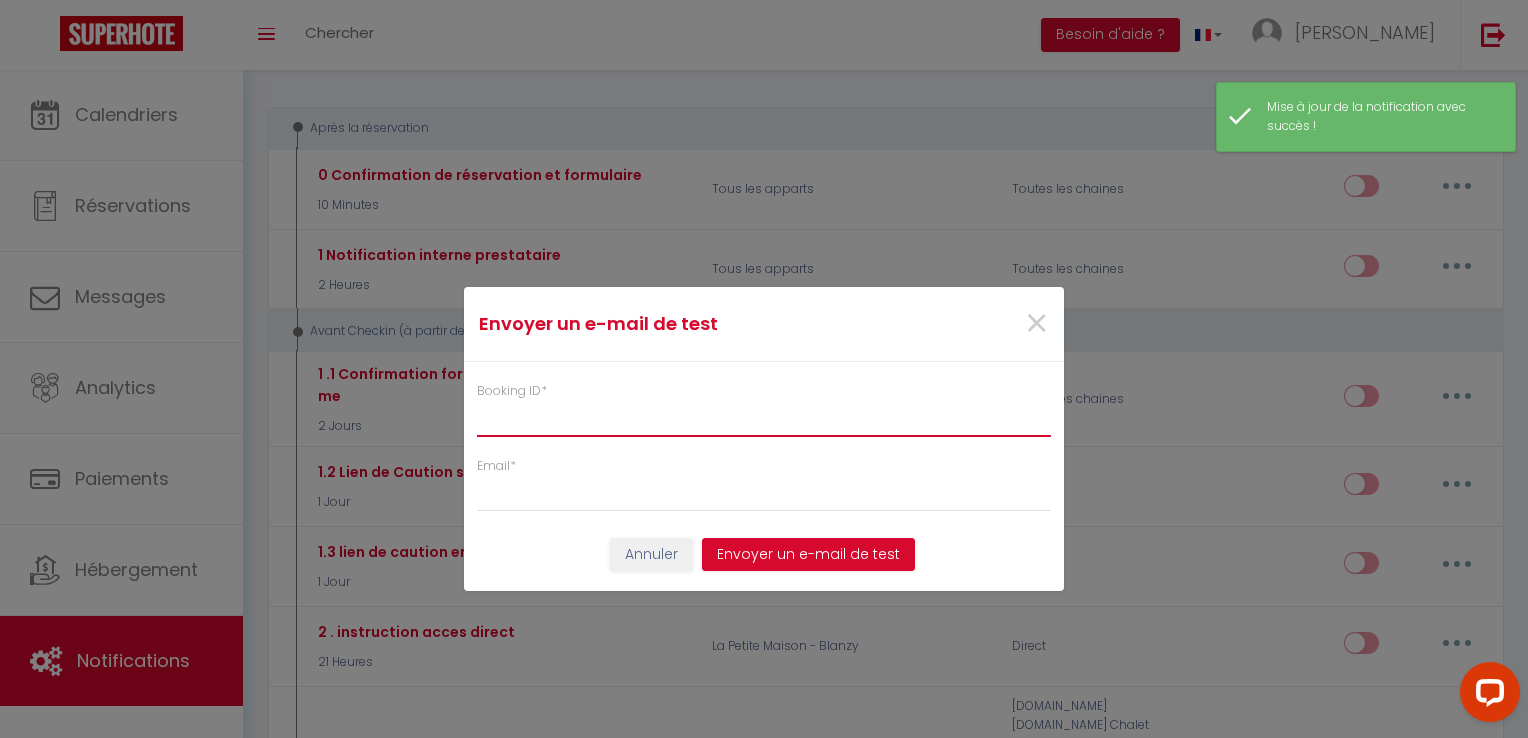 click on "Booking ID
*" at bounding box center [764, 419] 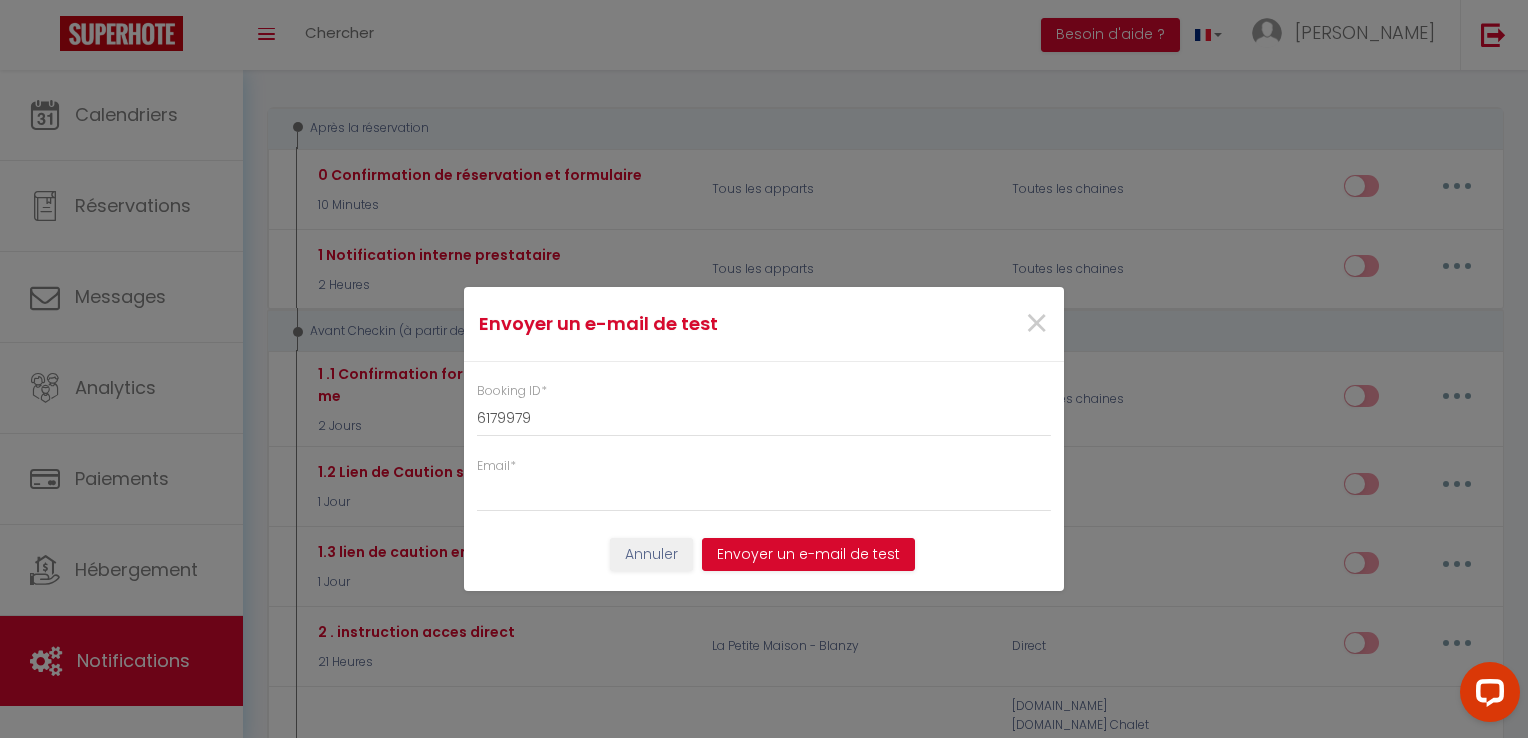 click on "Booking ID
*   6179979
Email
*" at bounding box center (764, 437) 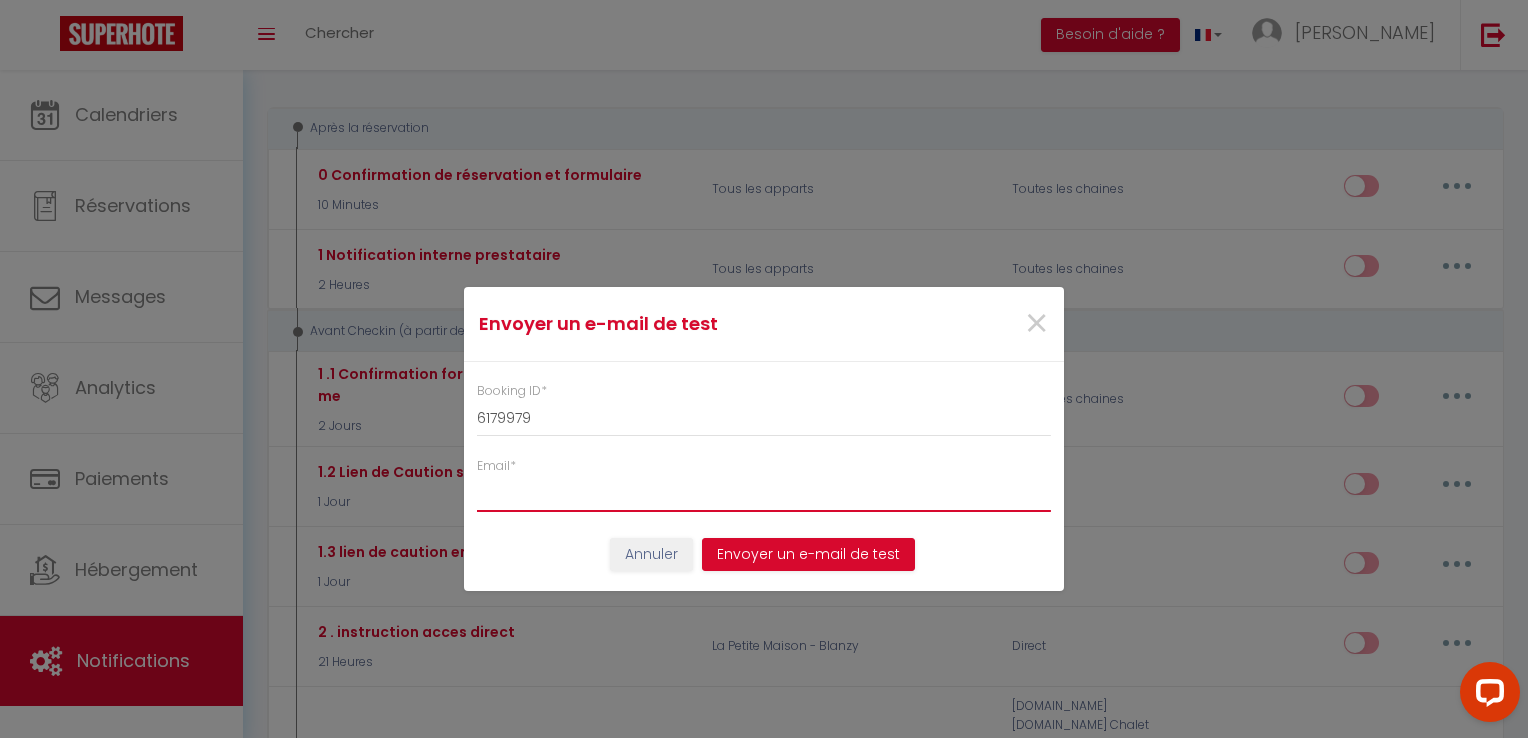 click on "Email
*" at bounding box center [764, 494] 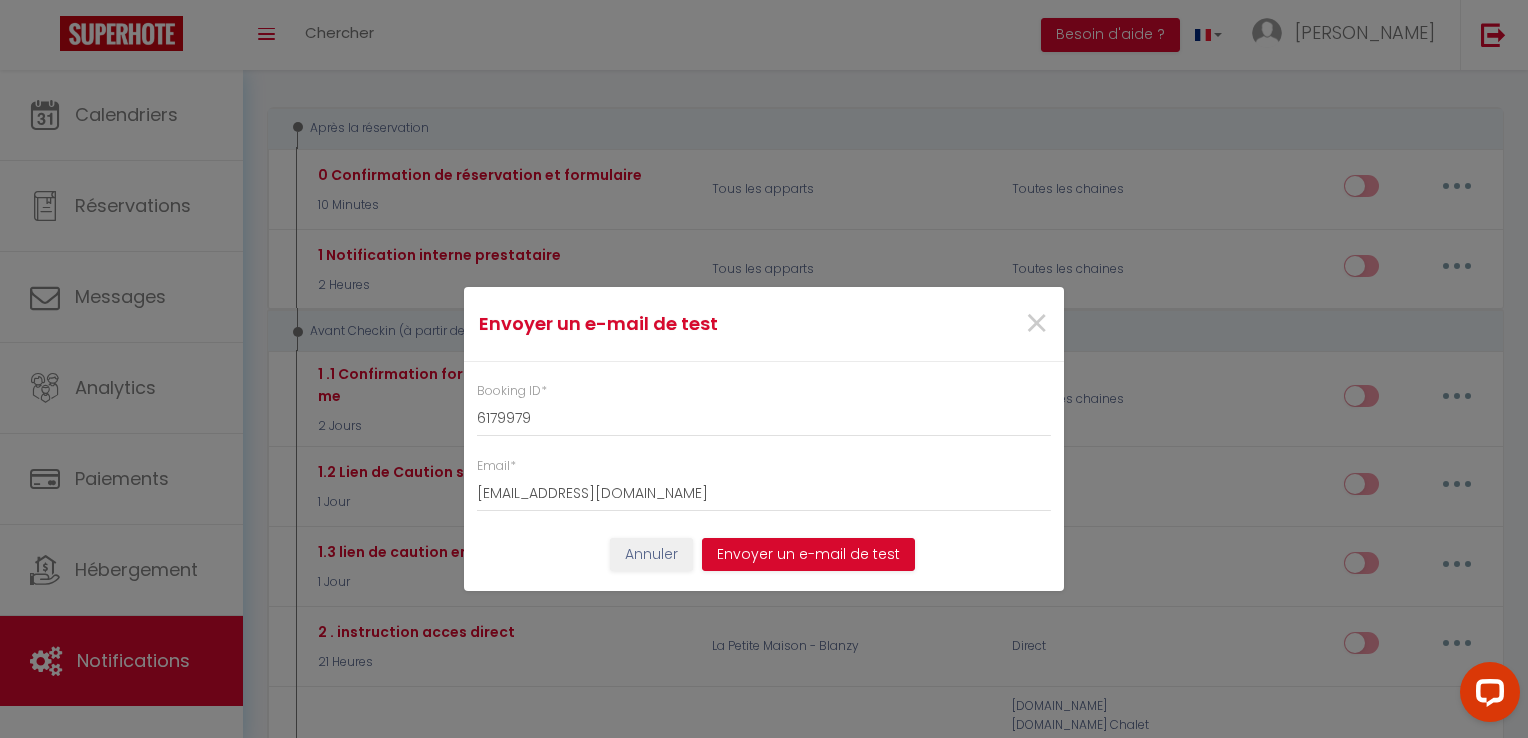 click on "Annuler
Envoyer un e-mail de test" at bounding box center [764, 562] 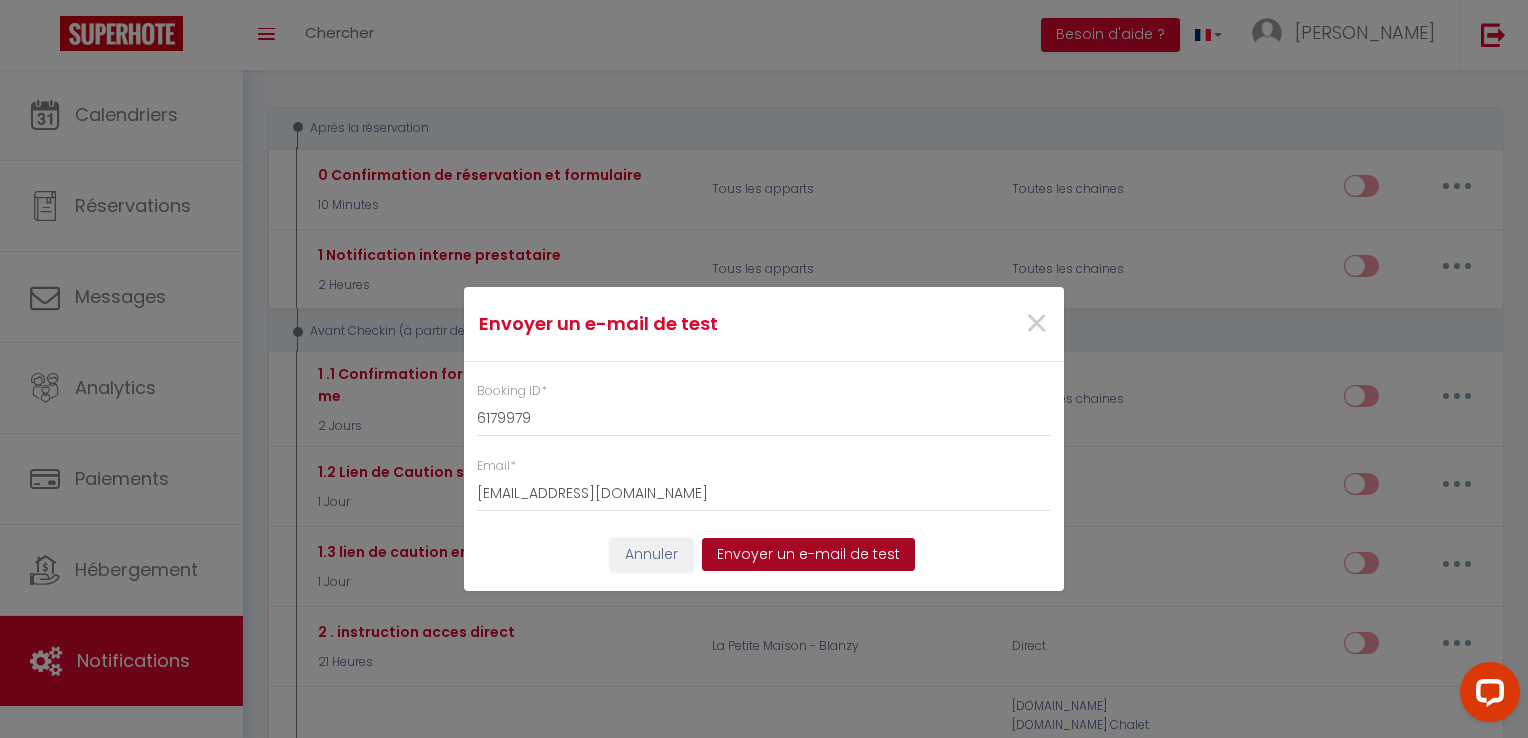 click on "Envoyer un e-mail de test" at bounding box center (808, 555) 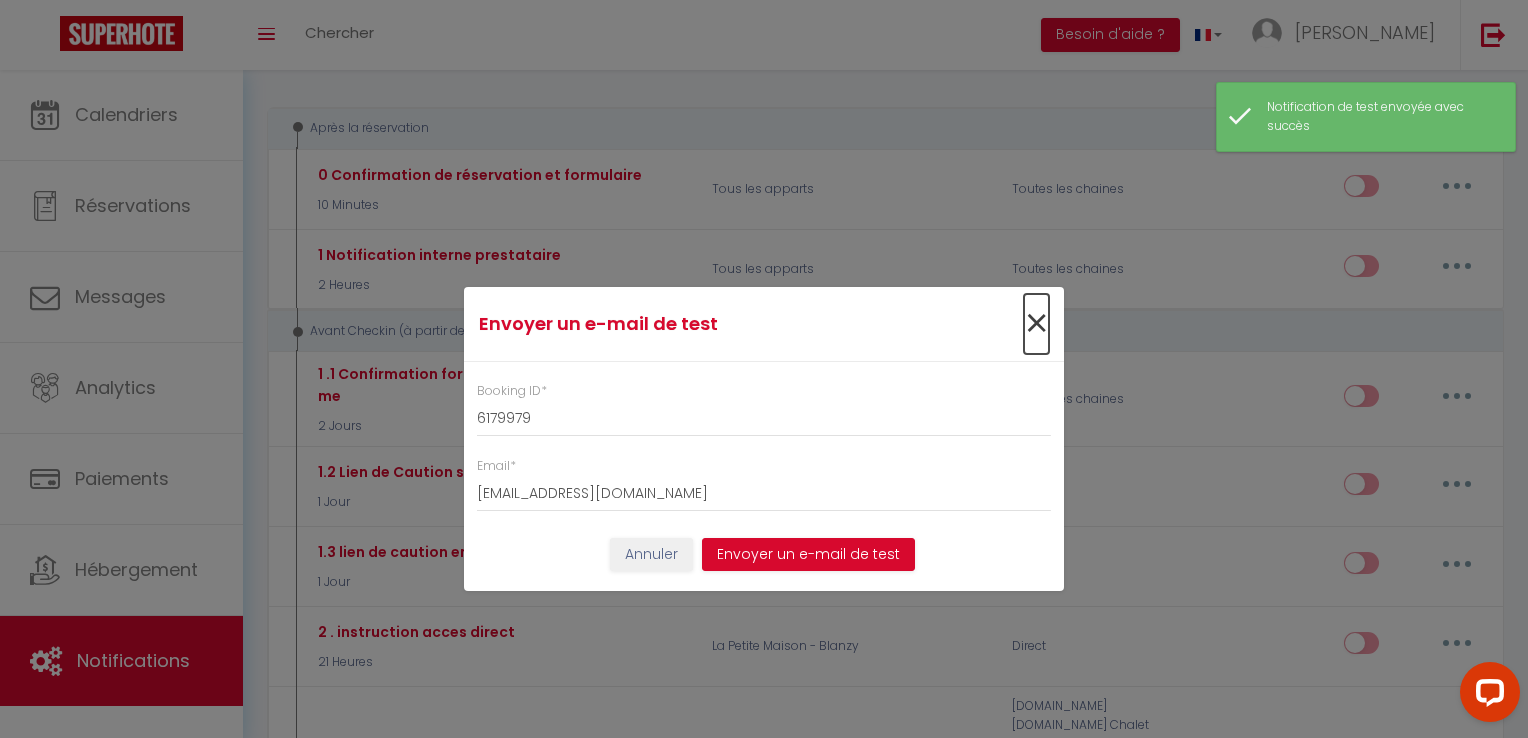 click on "×" at bounding box center [1036, 324] 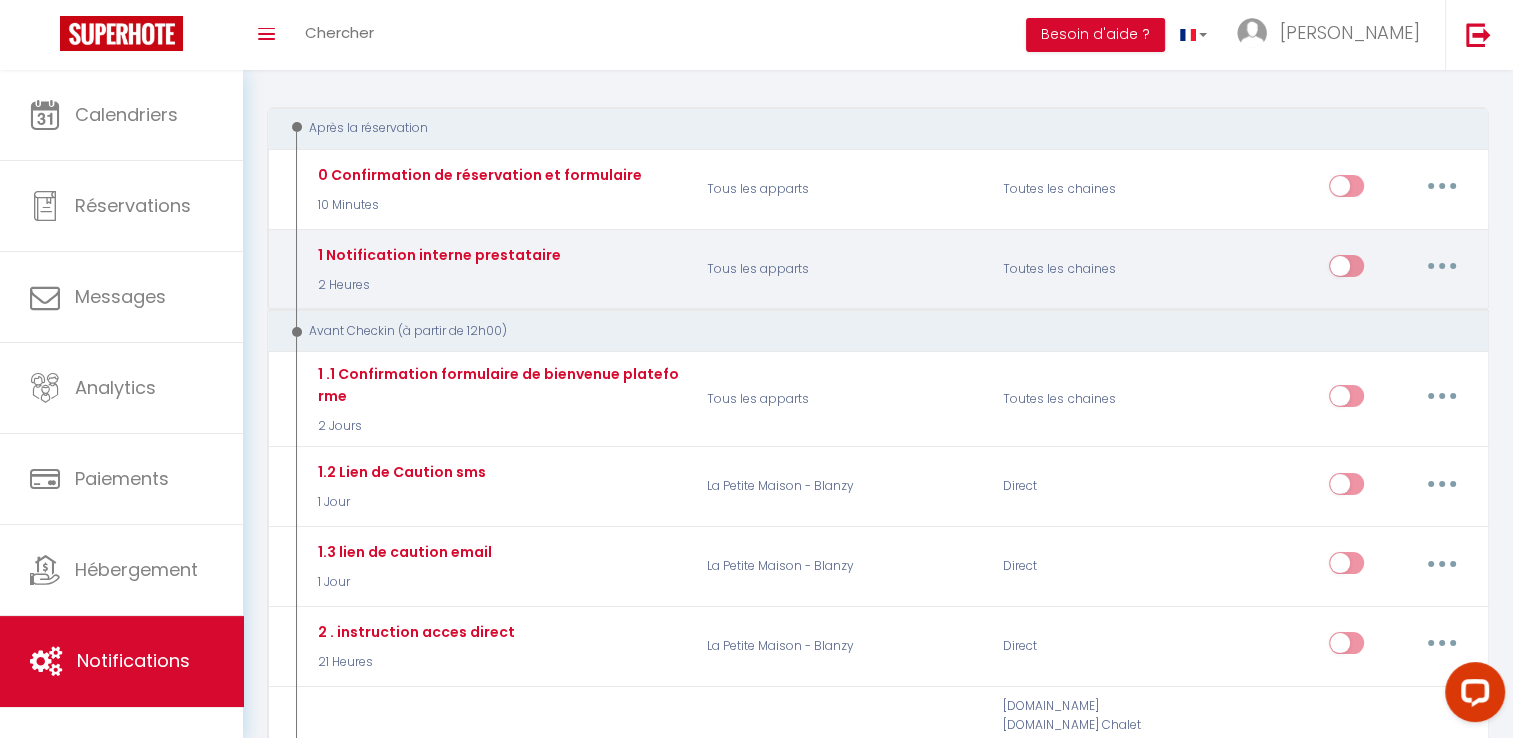 click at bounding box center [1442, 266] 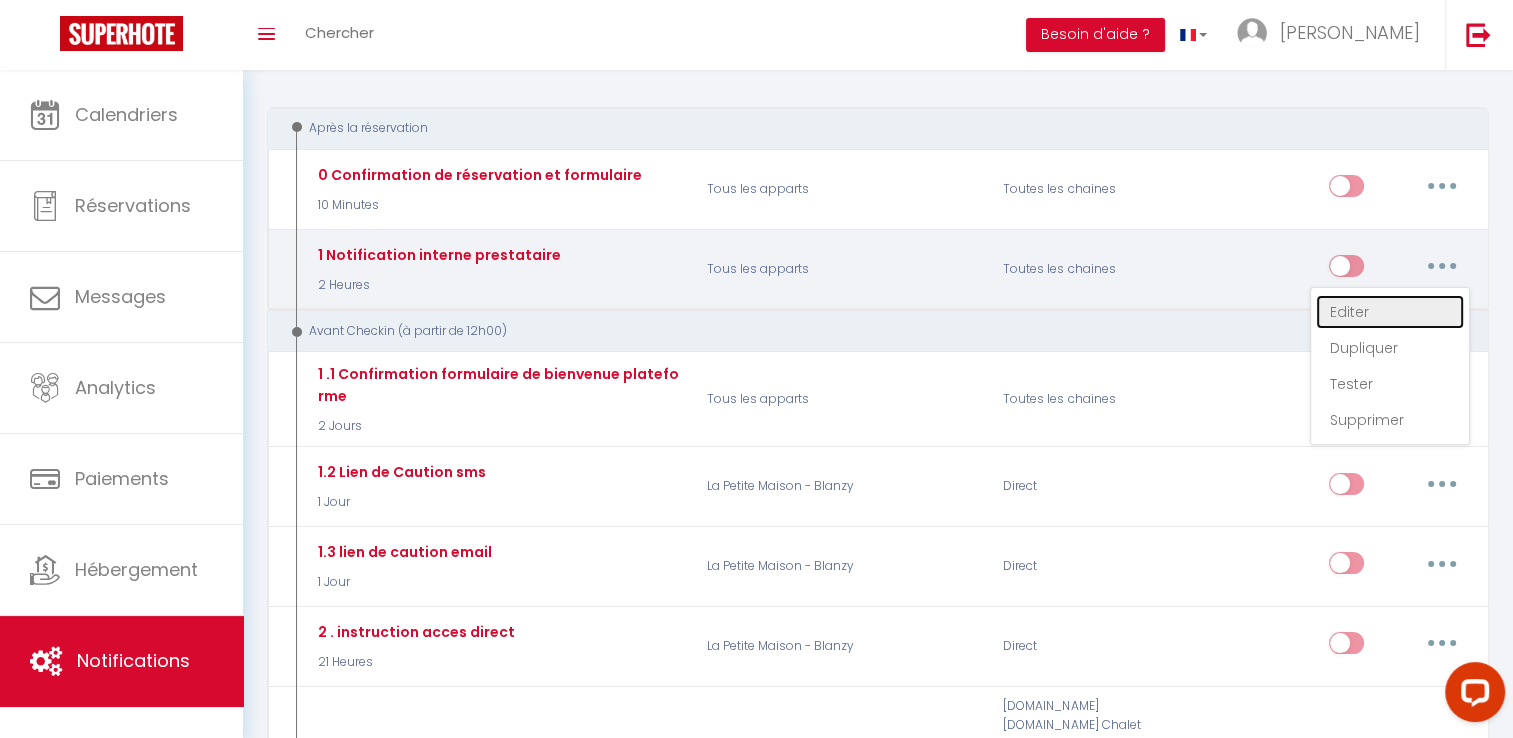 click on "Editer" at bounding box center [1390, 312] 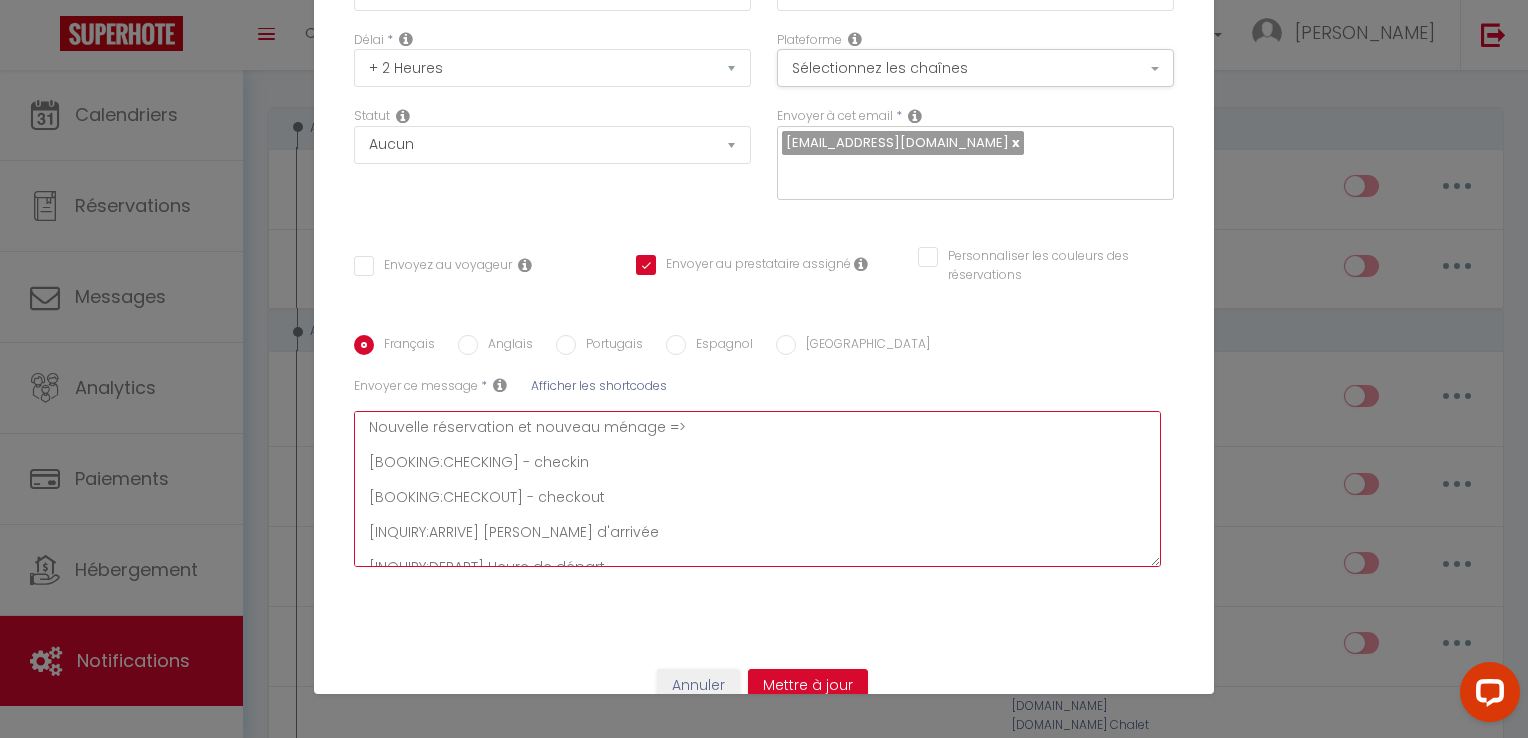 click on "Nouvelle réservation et nouveau ménage =>
[BOOKING:CHECKING] - checkin
[BOOKING:CHECKOUT] - checkout
[INQUIRY:ARRIVE] [PERSON_NAME] d'arrivée
[INQUIRY:DEPART] Heure de départ
[INQUIRY:NIGHTS] nuits
[INQUIRY:ADULTS] adultes
[INQUIRY:CHILDREN] enfants" at bounding box center (757, 489) 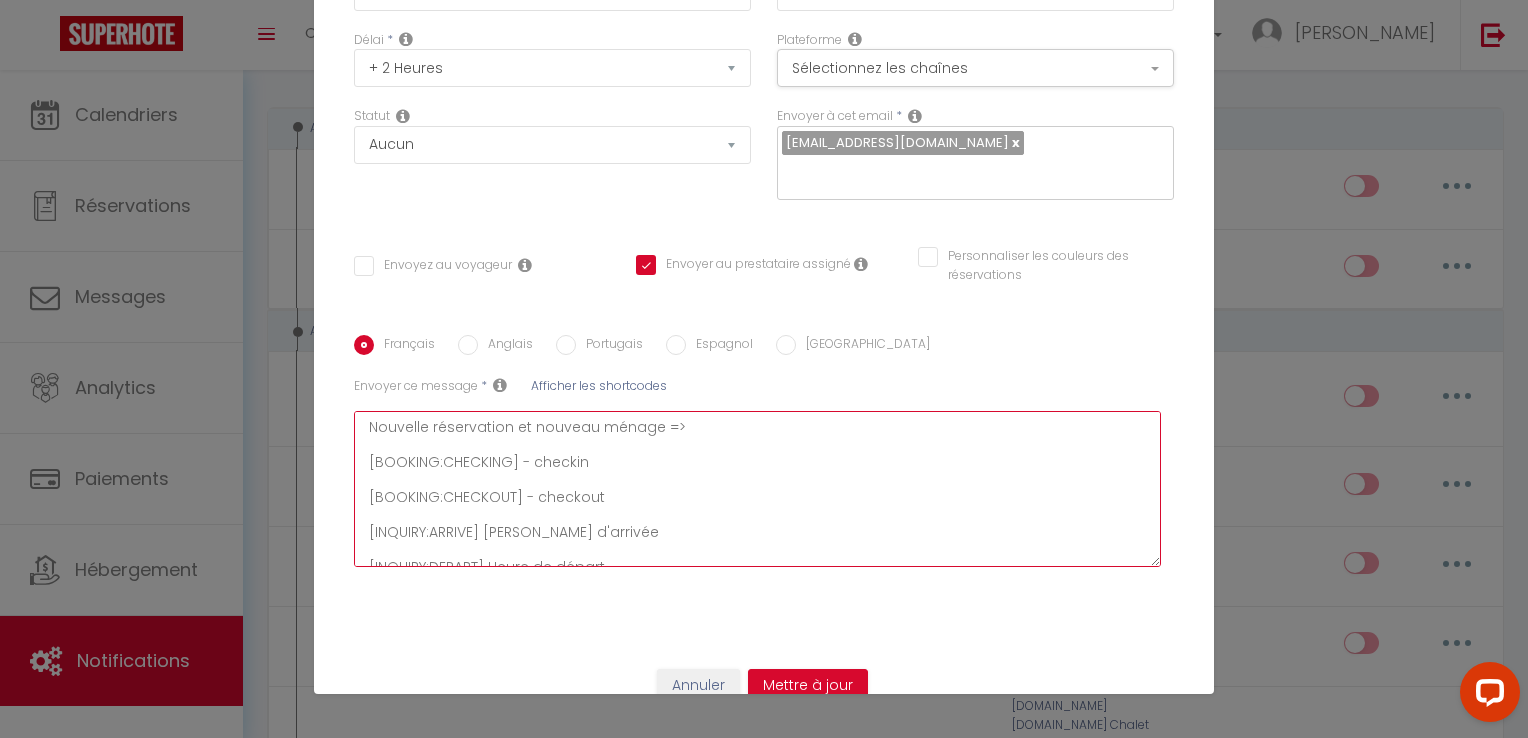 click on "Nouvelle réservation et nouveau ménage =>
[BOOKING:CHECKING] - checkin
[BOOKING:CHECKOUT] - checkout
[INQUIRY:ARRIVE] [PERSON_NAME] d'arrivée
[INQUIRY:DEPART] Heure de départ
[INQUIRY:NIGHTS] nuits
[INQUIRY:ADULTS] adultes
[INQUIRY:CHILDREN] enfants" at bounding box center (757, 489) 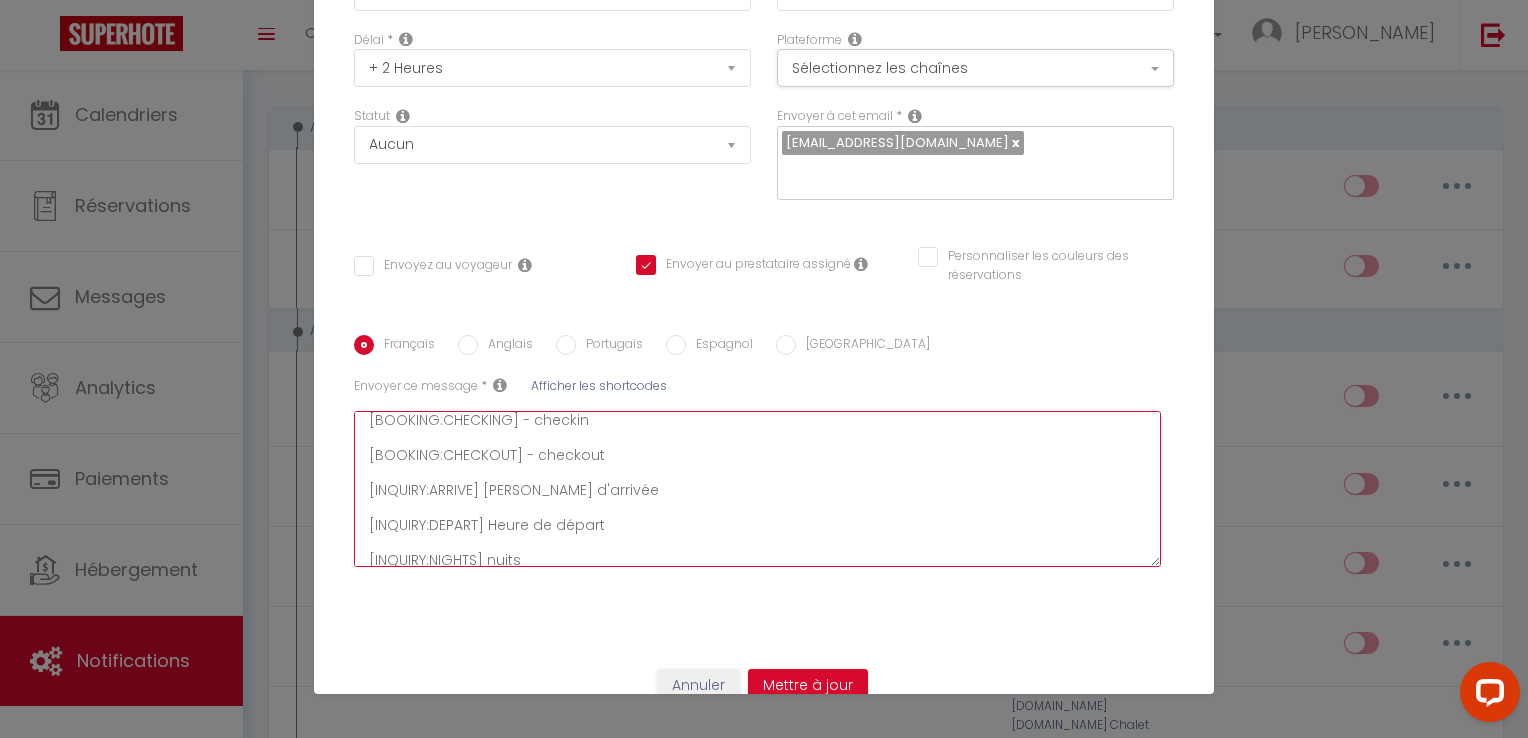 scroll, scrollTop: 22, scrollLeft: 0, axis: vertical 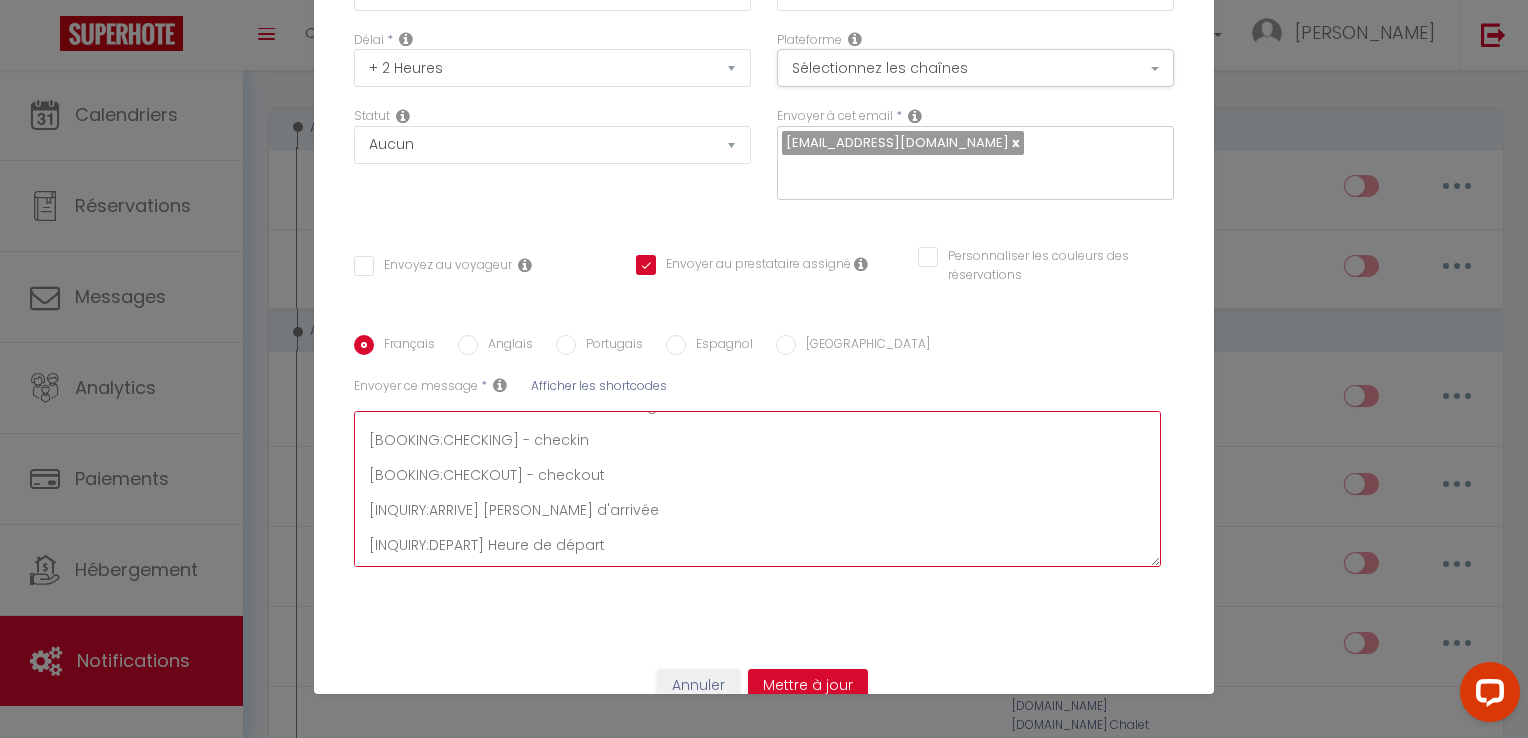 click on "Nouvelle réservation et nouveau ménage =>
[BOOKING:CHECKING] - checkin
[BOOKING:CHECKOUT] - checkout
[INQUIRY:ARRIVE] [PERSON_NAME] d'arrivée
[INQUIRY:DEPART] Heure de départ
[INQUIRY:NIGHTS] nuits
[INQUIRY:ADULTS] adultes
[INQUIRY:CHILDREN] enfants" at bounding box center [757, 489] 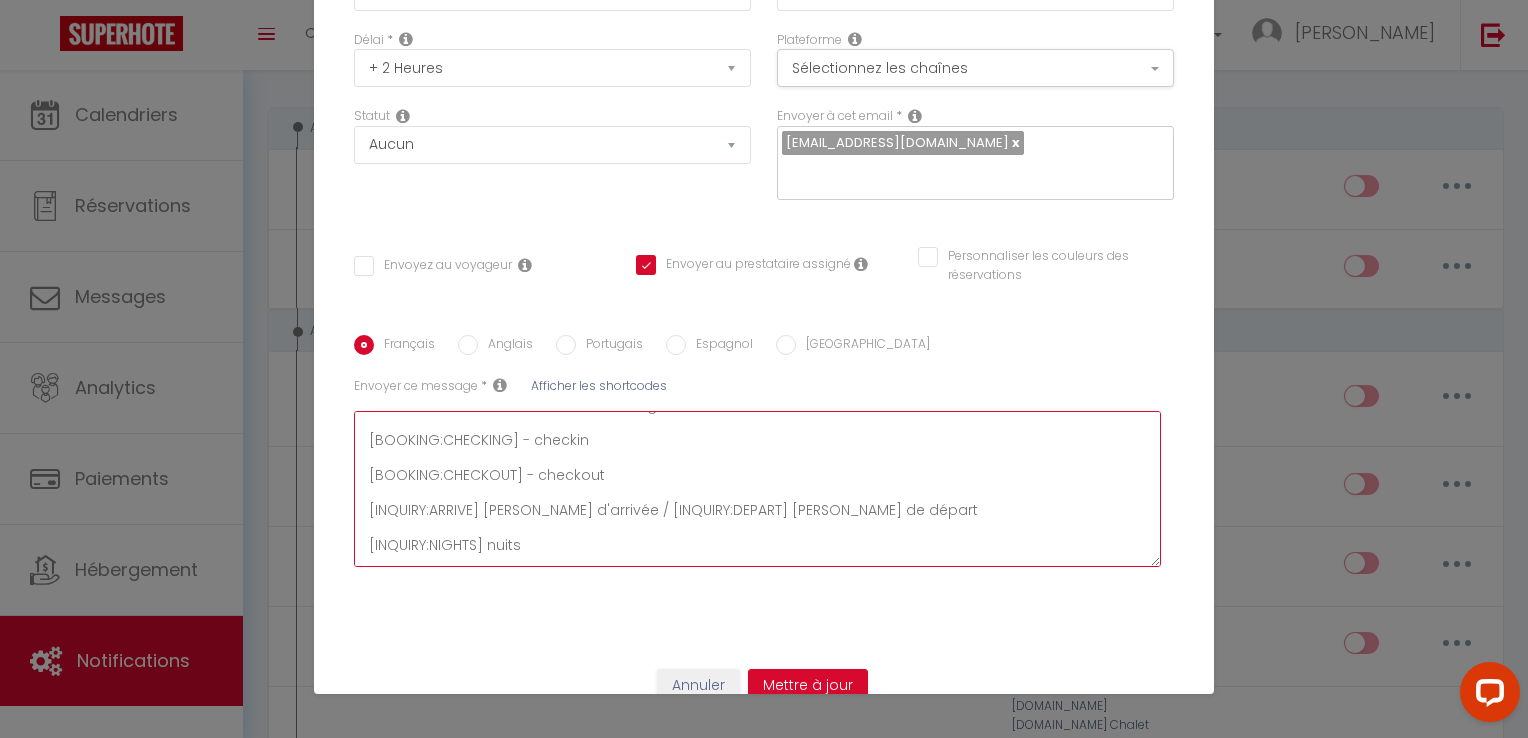 click on "Nouvelle réservation et nouveau ménage =>
[BOOKING:CHECKING] - checkin
[BOOKING:CHECKOUT] - checkout
[INQUIRY:ARRIVE] [PERSON_NAME] d'arrivée / [INQUIRY:DEPART] [PERSON_NAME] de départ
[INQUIRY:NIGHTS] nuits
[INQUIRY:ADULTS] adultes
[INQUIRY:CHILDREN] enfants" at bounding box center [757, 489] 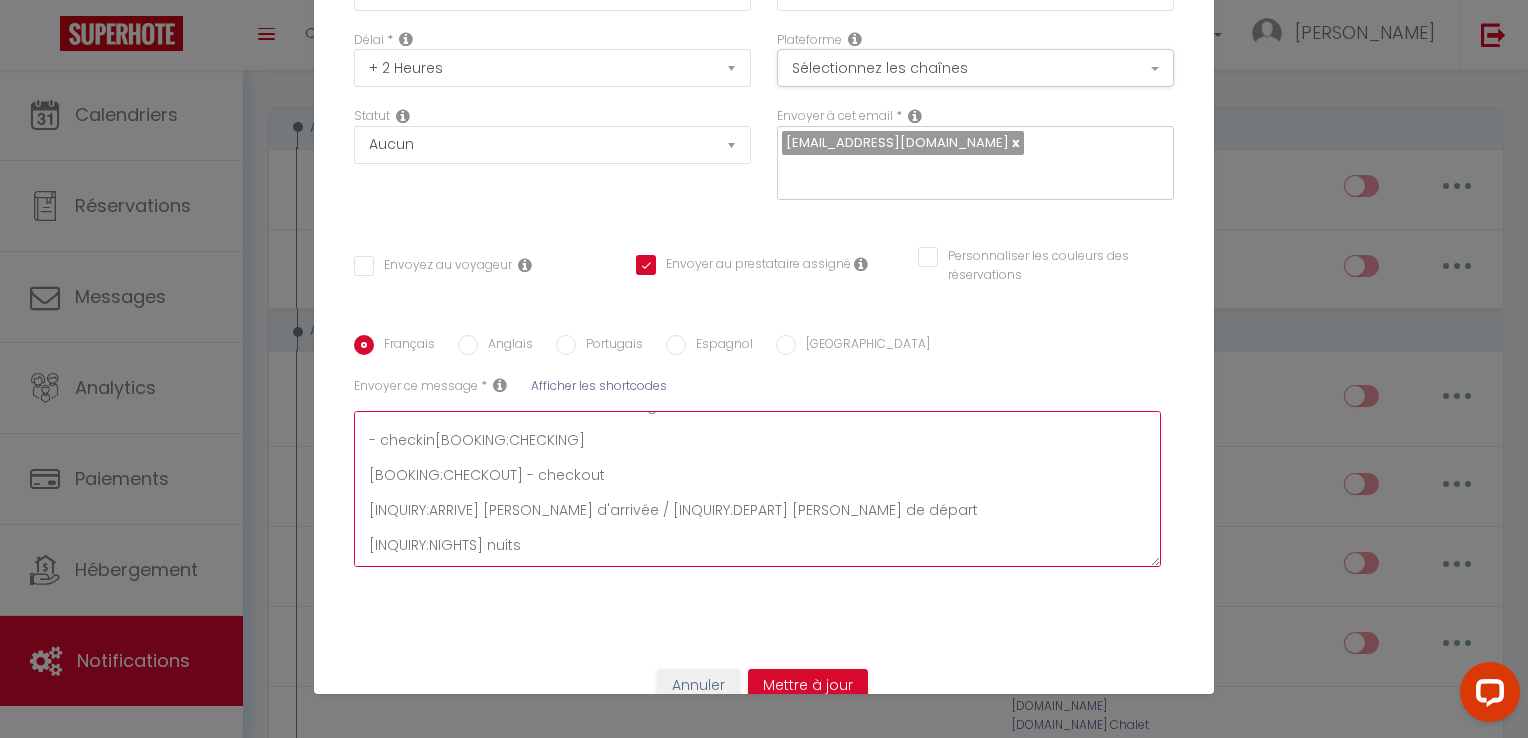 click on "Nouvelle réservation et nouveau ménage =>
- checkin[BOOKING:CHECKING]
[BOOKING:CHECKOUT] - checkout
[INQUIRY:ARRIVE] [PERSON_NAME] d'arrivée / [INQUIRY:DEPART] [PERSON_NAME] de départ
[INQUIRY:NIGHTS] nuits
[INQUIRY:ADULTS] adultes
[INQUIRY:CHILDREN] enfants" at bounding box center [757, 489] 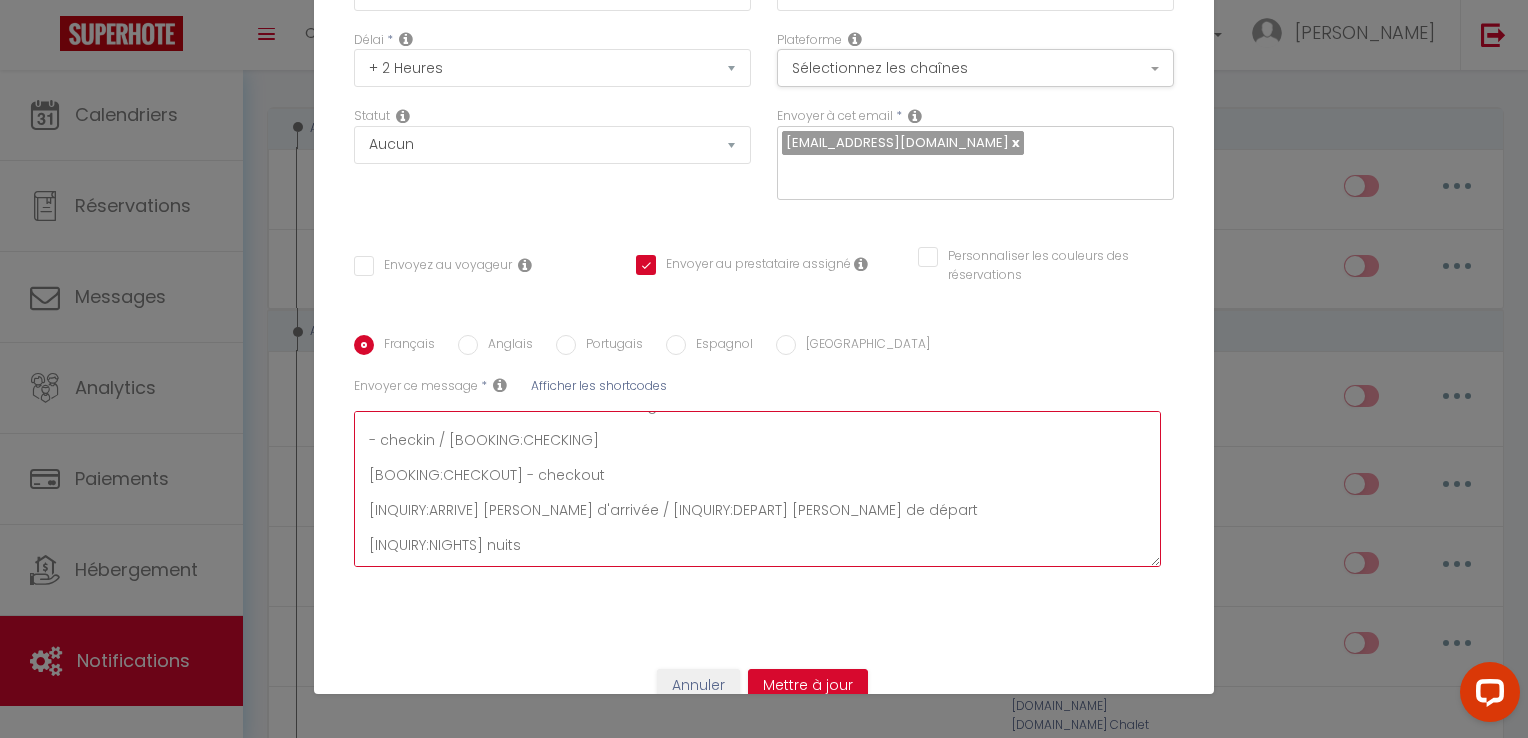 drag, startPoint x: 511, startPoint y: 442, endPoint x: 653, endPoint y: 442, distance: 142 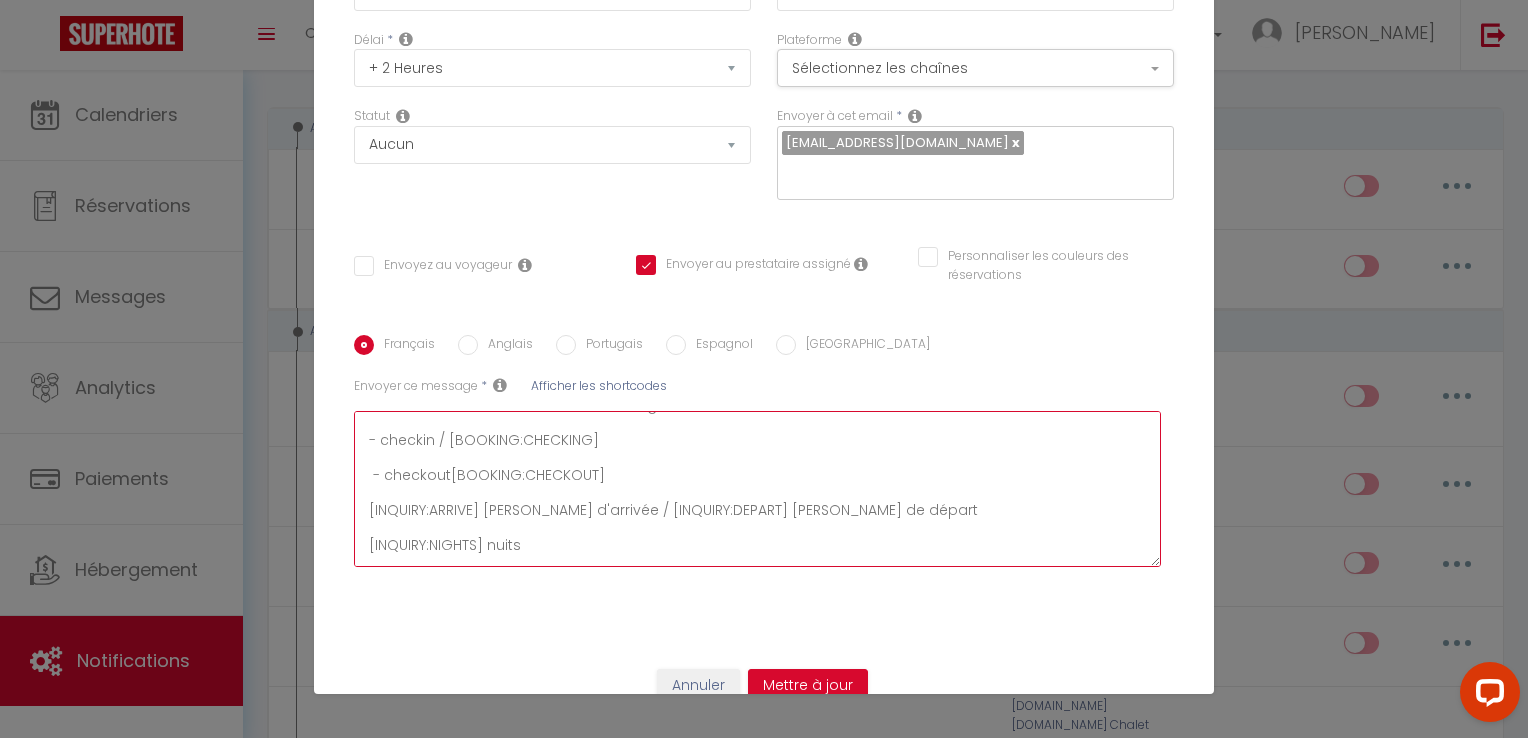 click on "Nouvelle réservation et nouveau ménage =>
- checkin / [BOOKING:CHECKING]
- checkout[BOOKING:CHECKOUT]
[INQUIRY:ARRIVE] [PERSON_NAME] d'arrivée / [INQUIRY:DEPART] [PERSON_NAME] de départ
[INQUIRY:NIGHTS] nuits
[INQUIRY:ADULTS] adultes
[INQUIRY:CHILDREN] enfants" at bounding box center [757, 489] 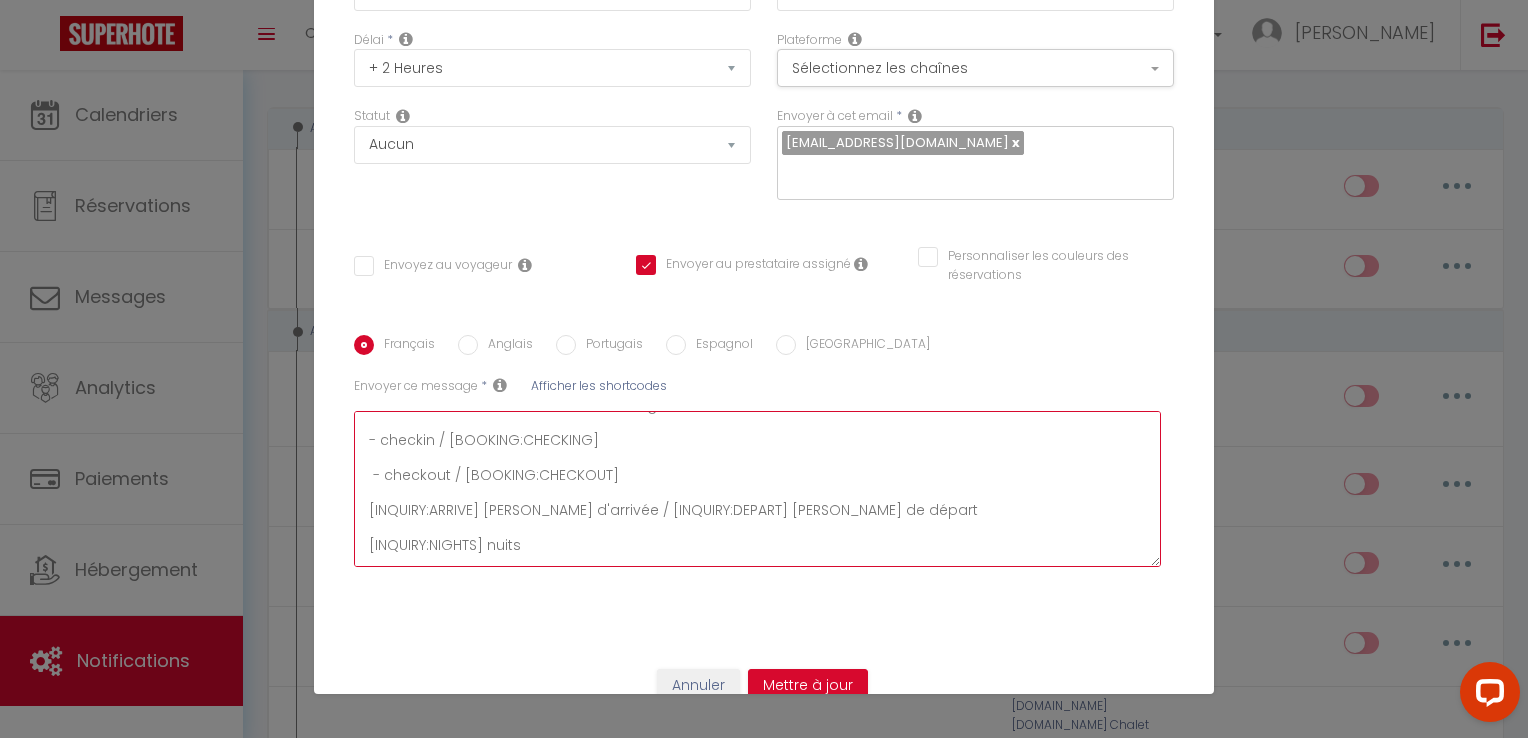 click on "Nouvelle réservation et nouveau ménage =>
- checkin / [BOOKING:CHECKING]
- checkout / [BOOKING:CHECKOUT]
[INQUIRY:ARRIVE] [PERSON_NAME] d'arrivée / [INQUIRY:DEPART] [PERSON_NAME] de départ
[INQUIRY:NIGHTS] nuits
[INQUIRY:ADULTS] adultes
[INQUIRY:CHILDREN] enfants" at bounding box center [757, 489] 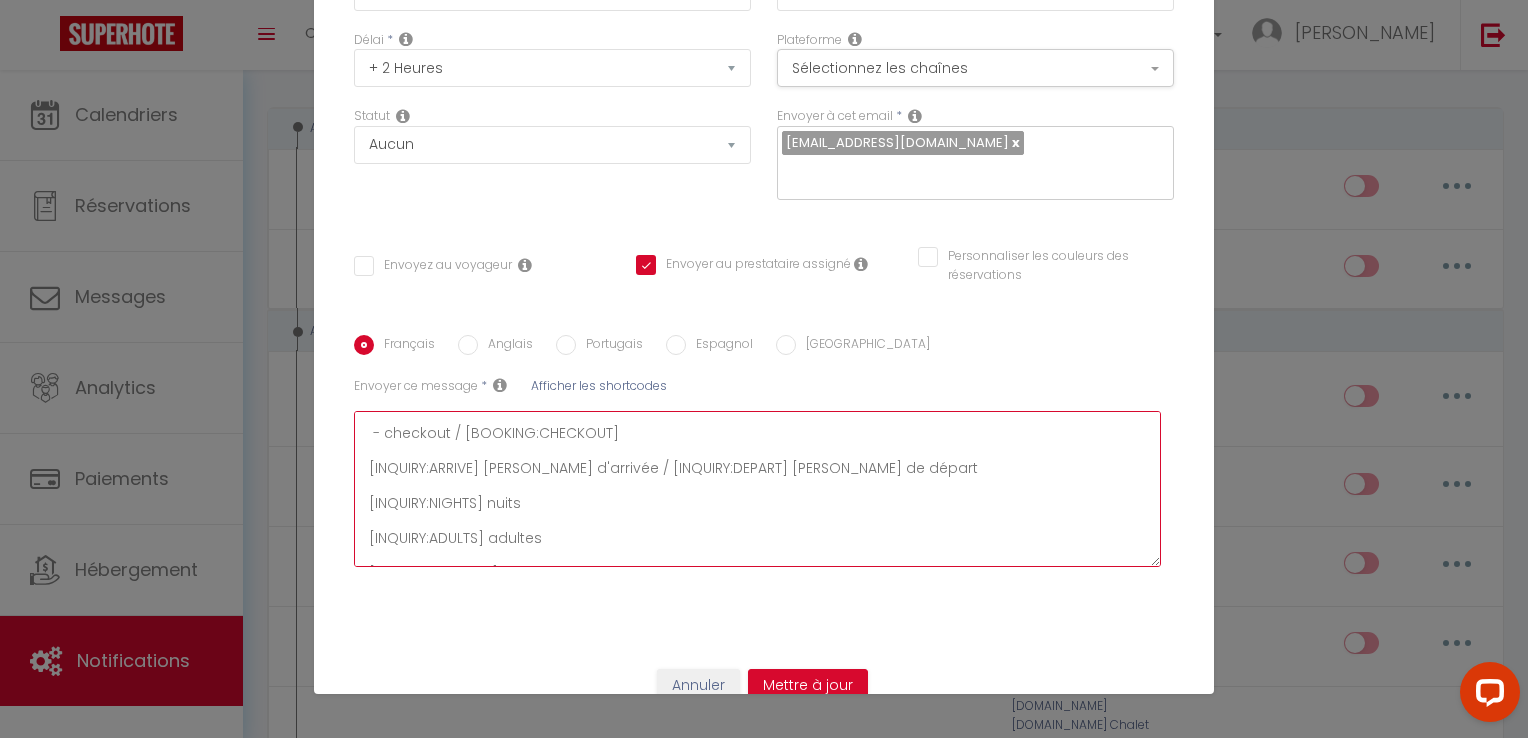 scroll, scrollTop: 87, scrollLeft: 0, axis: vertical 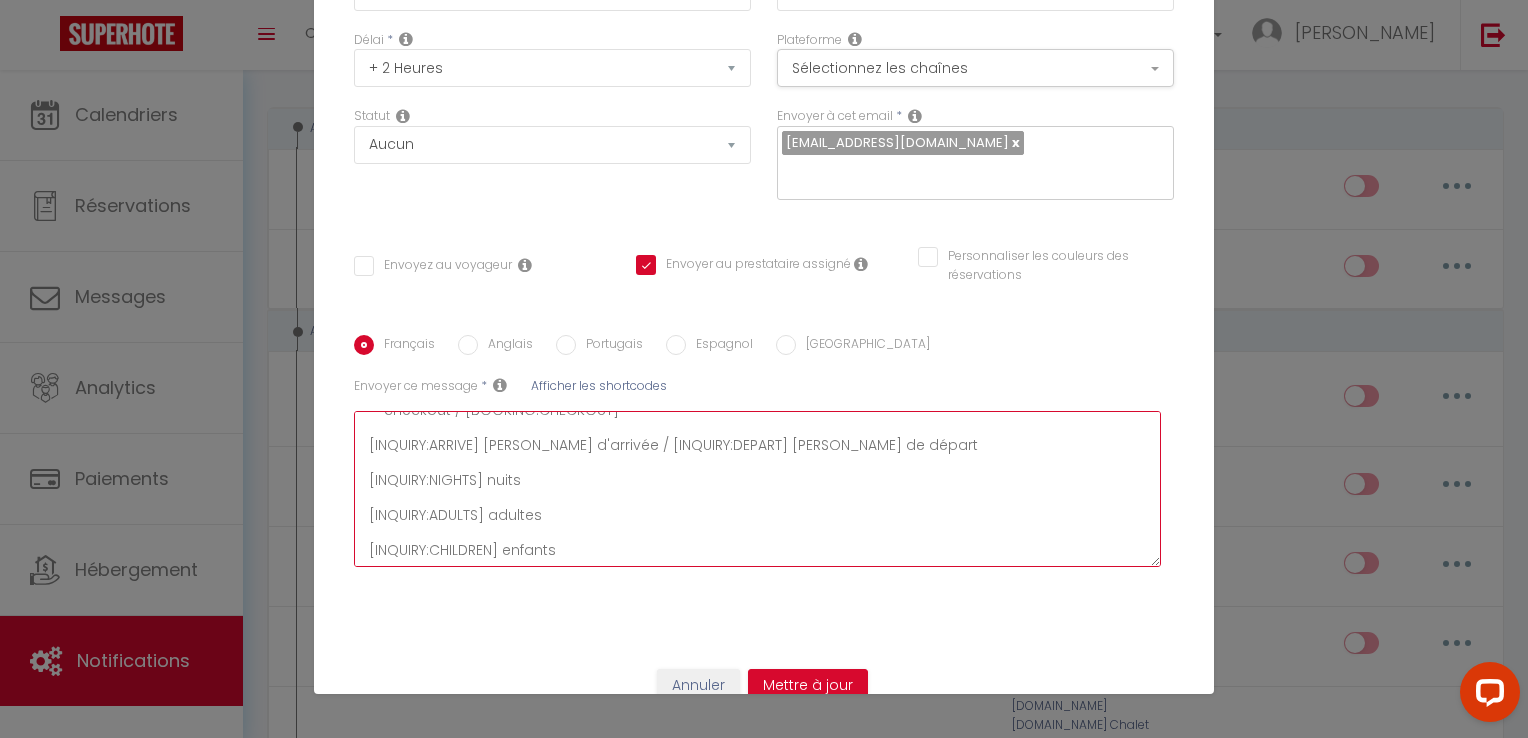 drag, startPoint x: 475, startPoint y: 419, endPoint x: 579, endPoint y: 419, distance: 104 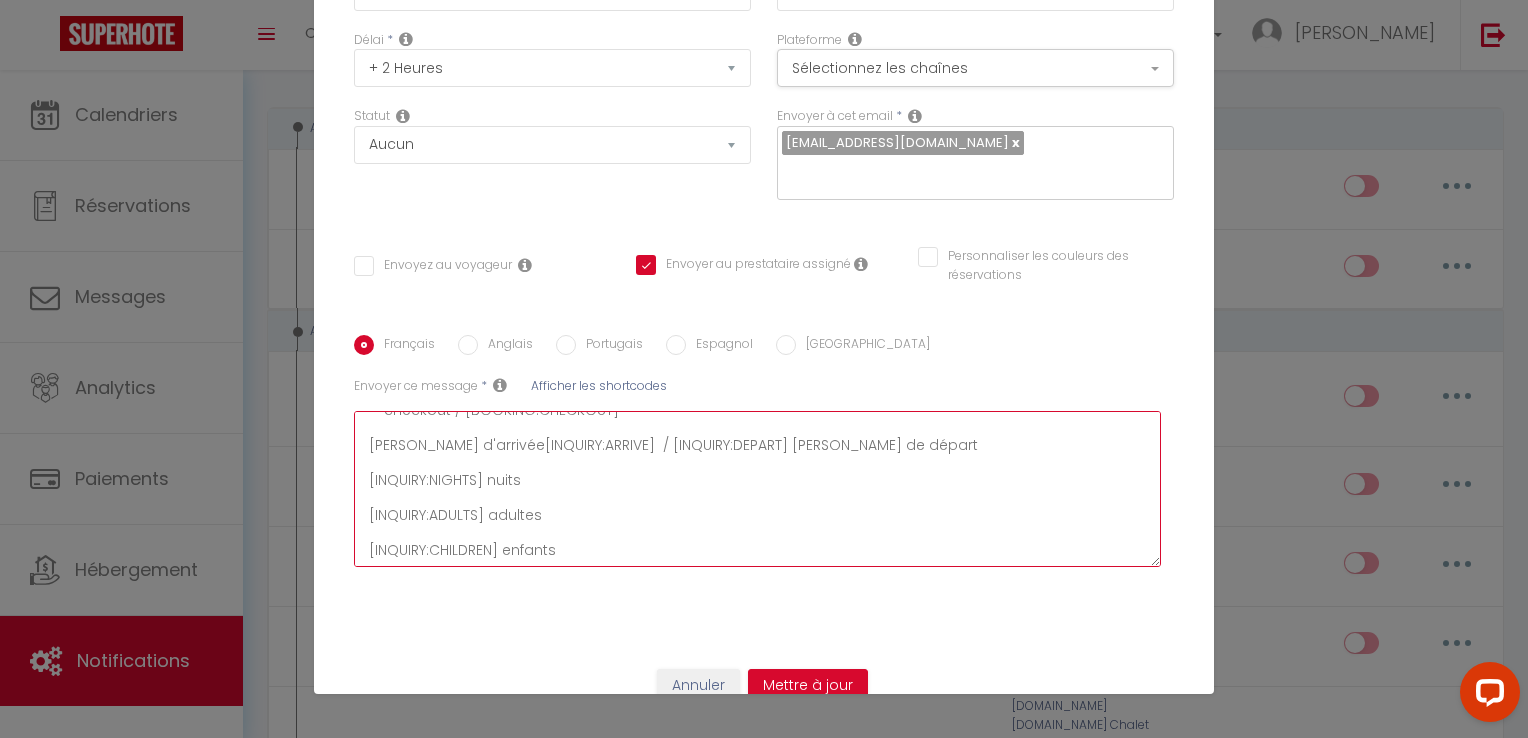 click on "Nouvelle réservation et nouveau ménage =>
- checkin / [BOOKING:CHECKING]
- checkout / [BOOKING:CHECKOUT]
[PERSON_NAME] d'arrivée[INQUIRY:ARRIVE]  / [INQUIRY:DEPART] [PERSON_NAME] de départ
[INQUIRY:NIGHTS] nuits
[INQUIRY:ADULTS] adultes
[INQUIRY:CHILDREN] enfants" at bounding box center (757, 489) 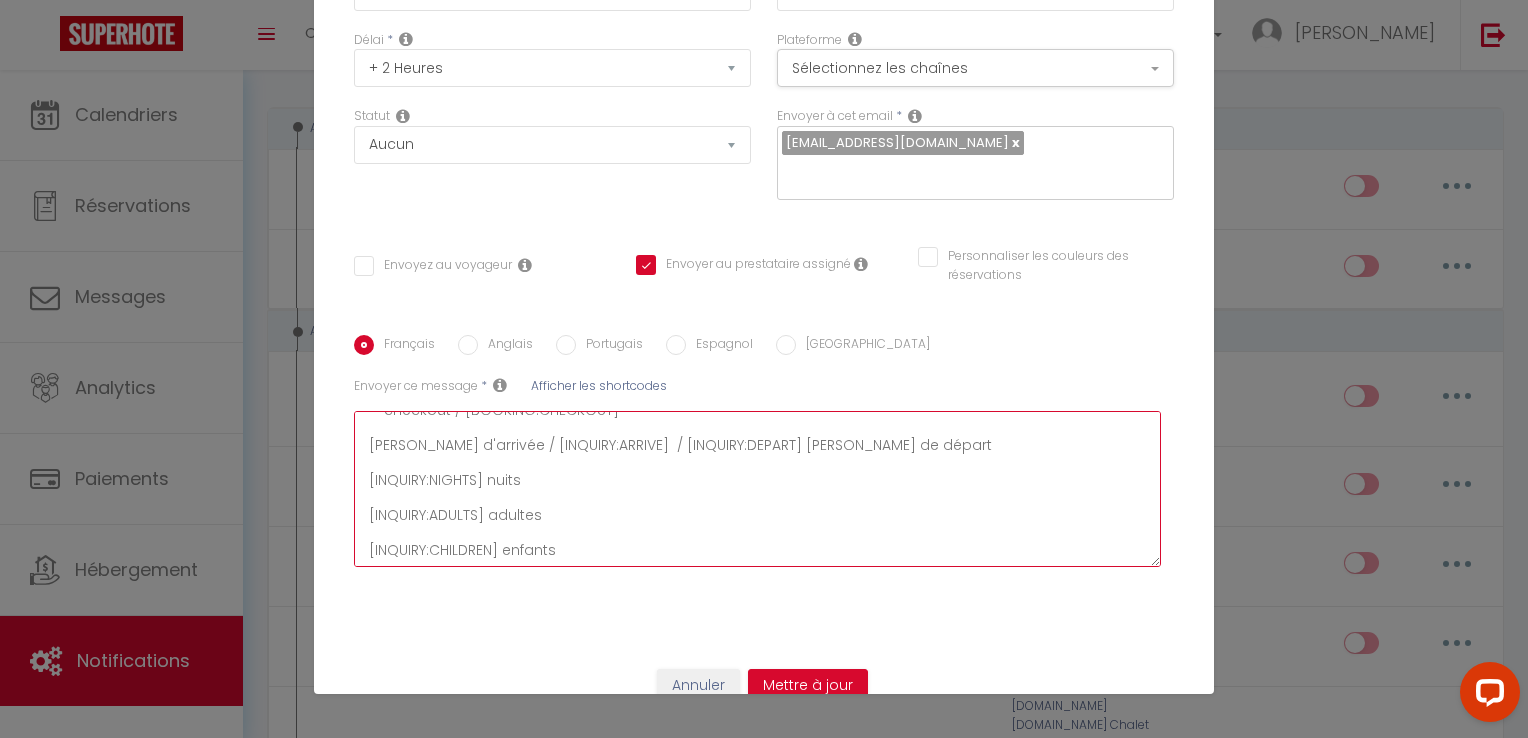 drag, startPoint x: 725, startPoint y: 422, endPoint x: 856, endPoint y: 422, distance: 131 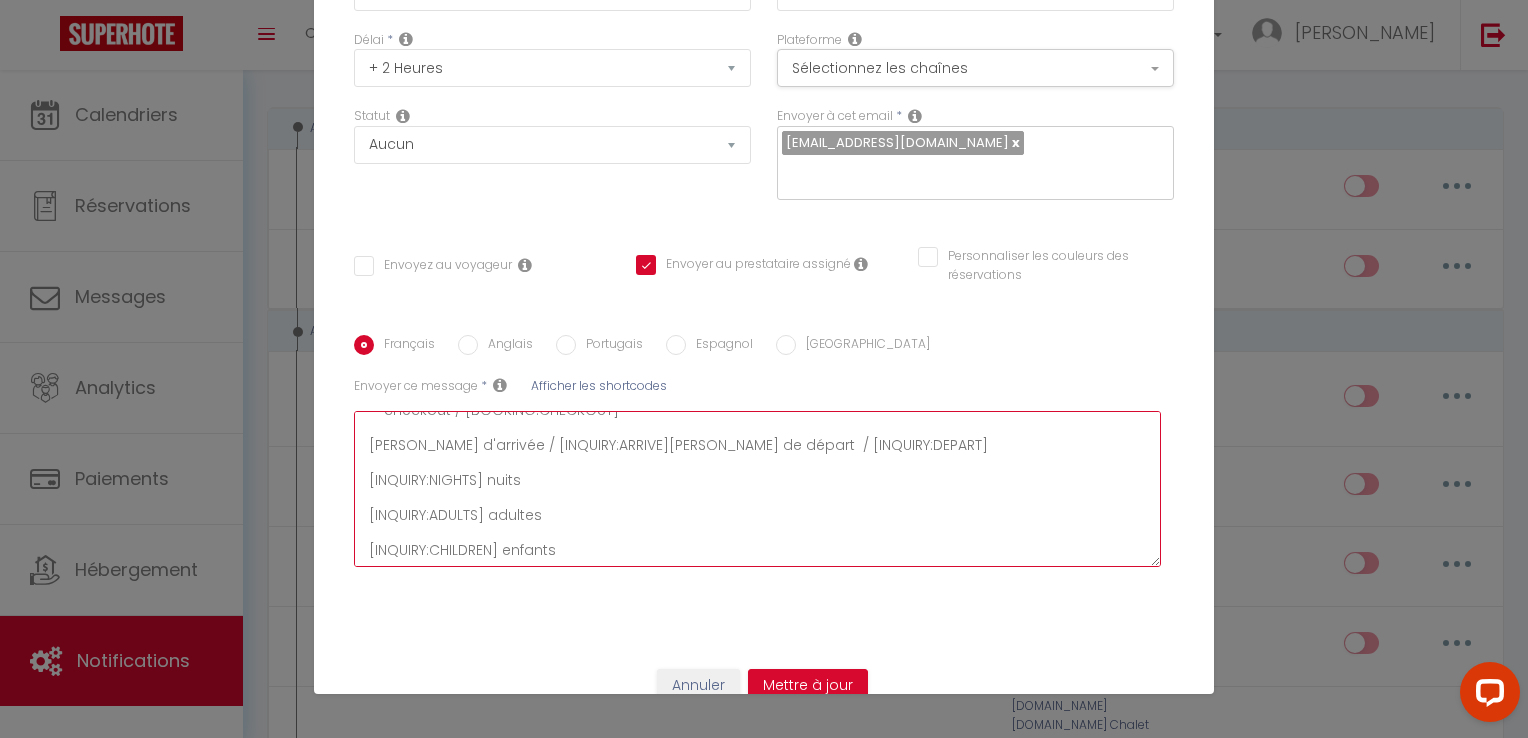 click on "Nouvelle réservation et nouveau ménage =>
- checkin / [BOOKING:CHECKING]
- checkout / [BOOKING:CHECKOUT]
[PERSON_NAME] d'arrivée / [INQUIRY:ARRIVE][PERSON_NAME] de départ  / [INQUIRY:DEPART]
[INQUIRY:NIGHTS] nuits
[INQUIRY:ADULTS] adultes
[INQUIRY:CHILDREN] enfants" at bounding box center (757, 489) 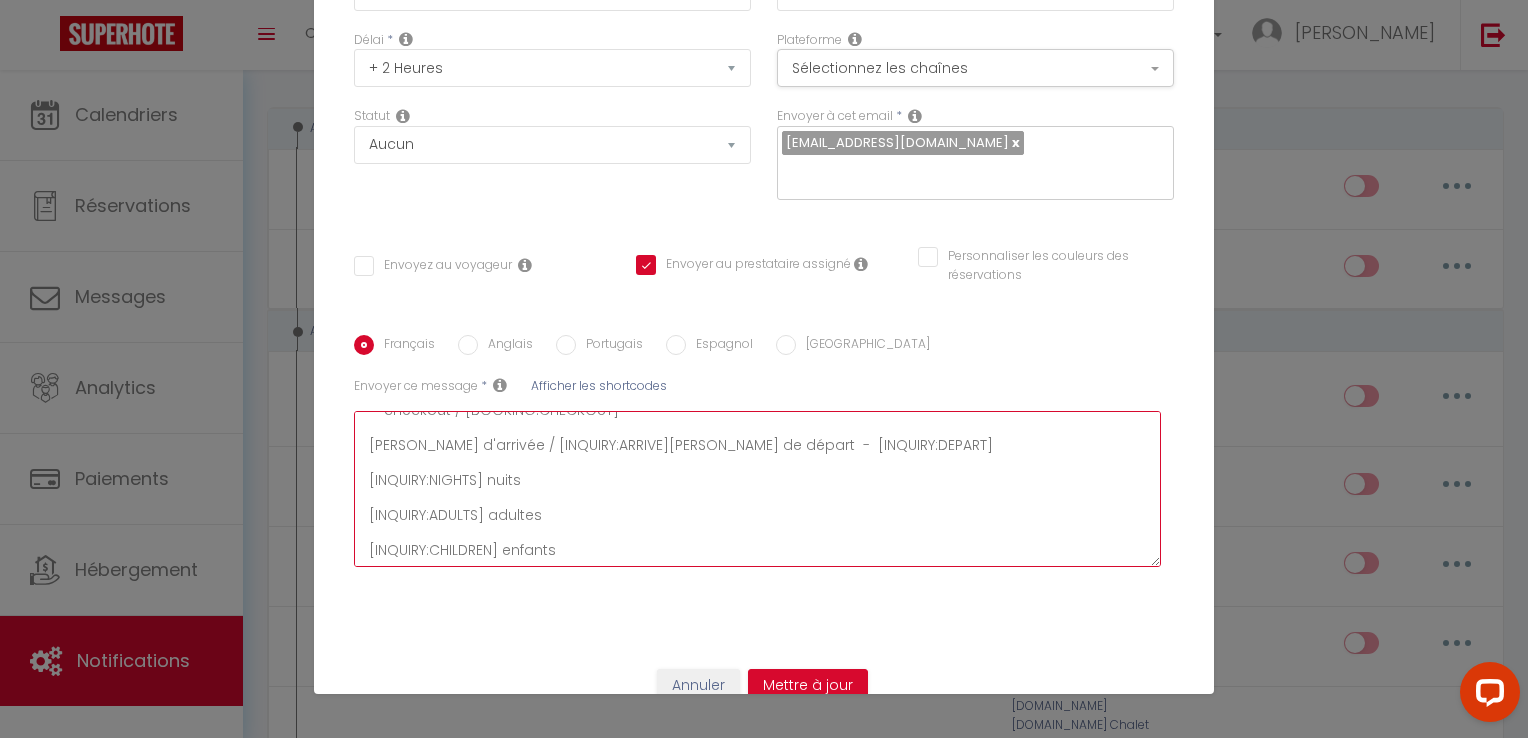 click on "Nouvelle réservation et nouveau ménage =>
- checkin / [BOOKING:CHECKING]
- checkout / [BOOKING:CHECKOUT]
[PERSON_NAME] d'arrivée / [INQUIRY:ARRIVE][PERSON_NAME] de départ  -  [INQUIRY:DEPART]
[INQUIRY:NIGHTS] nuits
[INQUIRY:ADULTS] adultes
[INQUIRY:CHILDREN] enfants" at bounding box center [757, 489] 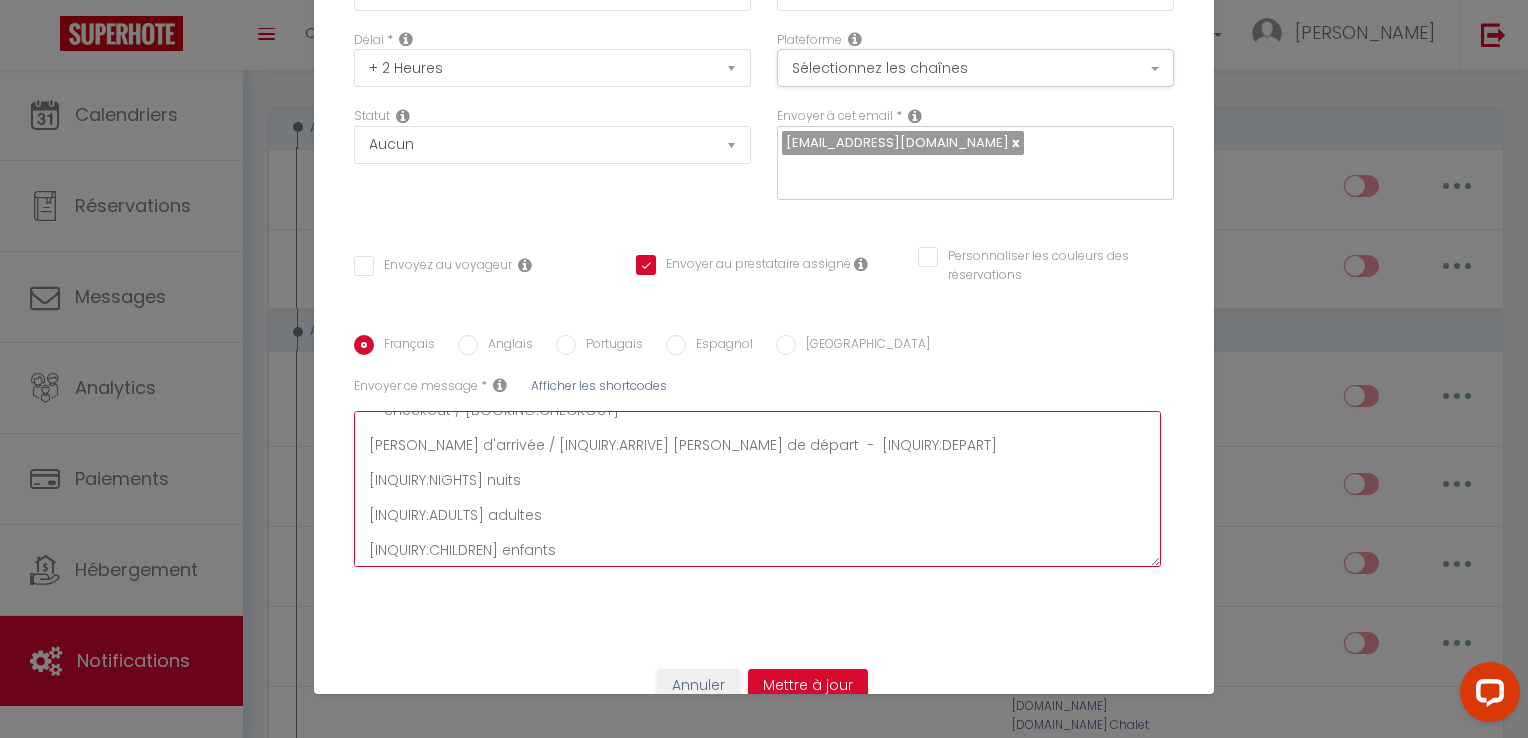click on "Nouvelle réservation et nouveau ménage =>
- checkin / [BOOKING:CHECKING]
- checkout / [BOOKING:CHECKOUT]
[PERSON_NAME] d'arrivée / [INQUIRY:ARRIVE] [PERSON_NAME] de départ  -  [INQUIRY:DEPART]
[INQUIRY:NIGHTS] nuits
[INQUIRY:ADULTS] adultes
[INQUIRY:CHILDREN] enfants" at bounding box center [757, 489] 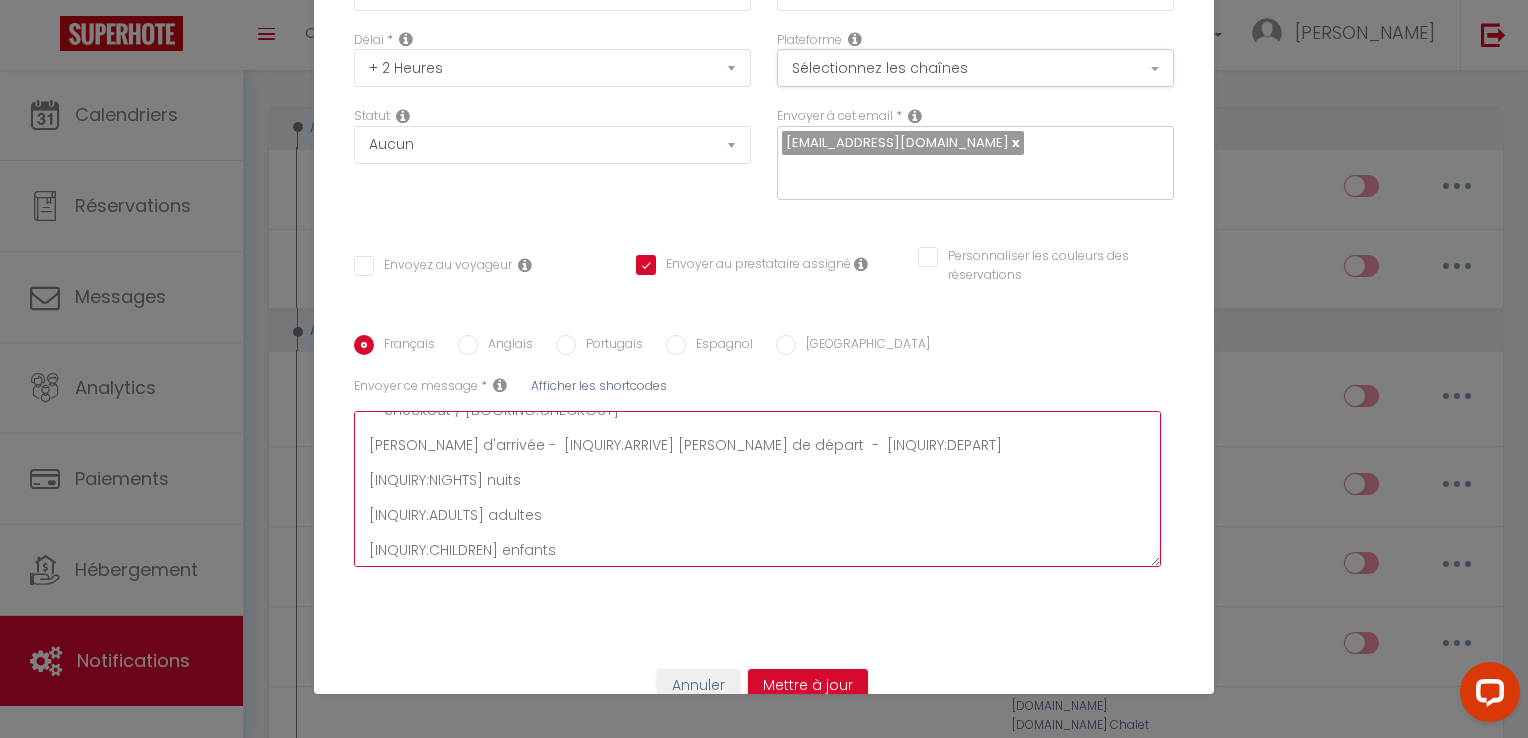 click on "Nouvelle réservation et nouveau ménage =>
- checkin / [BOOKING:CHECKING]
- checkout / [BOOKING:CHECKOUT]
[PERSON_NAME] d'arrivée -  [INQUIRY:ARRIVE] [PERSON_NAME] de départ  -  [INQUIRY:DEPART]
[INQUIRY:NIGHTS] nuits
[INQUIRY:ADULTS] adultes
[INQUIRY:CHILDREN] enfants" at bounding box center [757, 489] 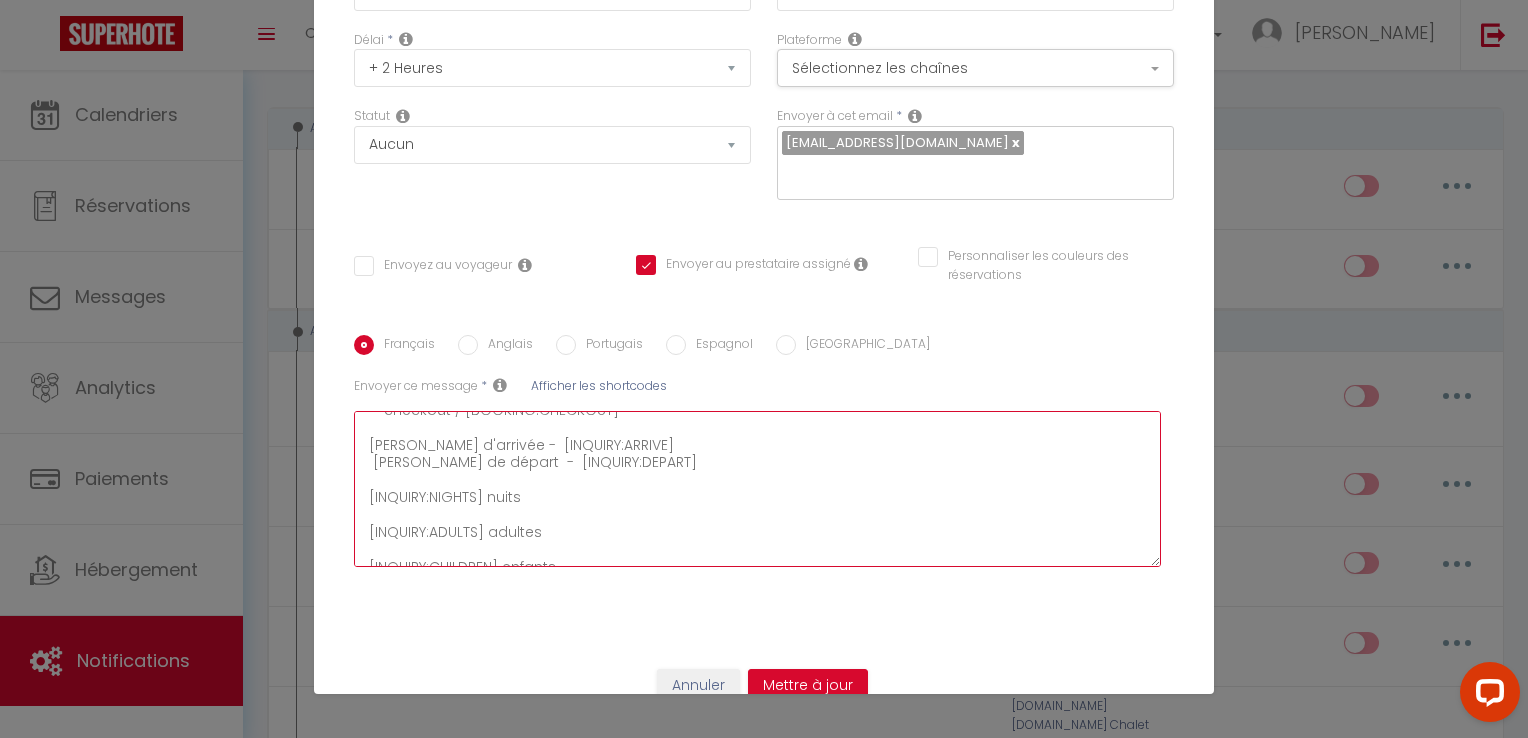 click on "Nouvelle réservation et nouveau ménage =>
- checkin / [BOOKING:CHECKING]
- checkout / [BOOKING:CHECKOUT]
[PERSON_NAME] d'arrivée -  [INQUIRY:ARRIVE]
[PERSON_NAME] de départ  -  [INQUIRY:DEPART]
[INQUIRY:NIGHTS] nuits
[INQUIRY:ADULTS] adultes
[INQUIRY:CHILDREN] enfants" at bounding box center [757, 489] 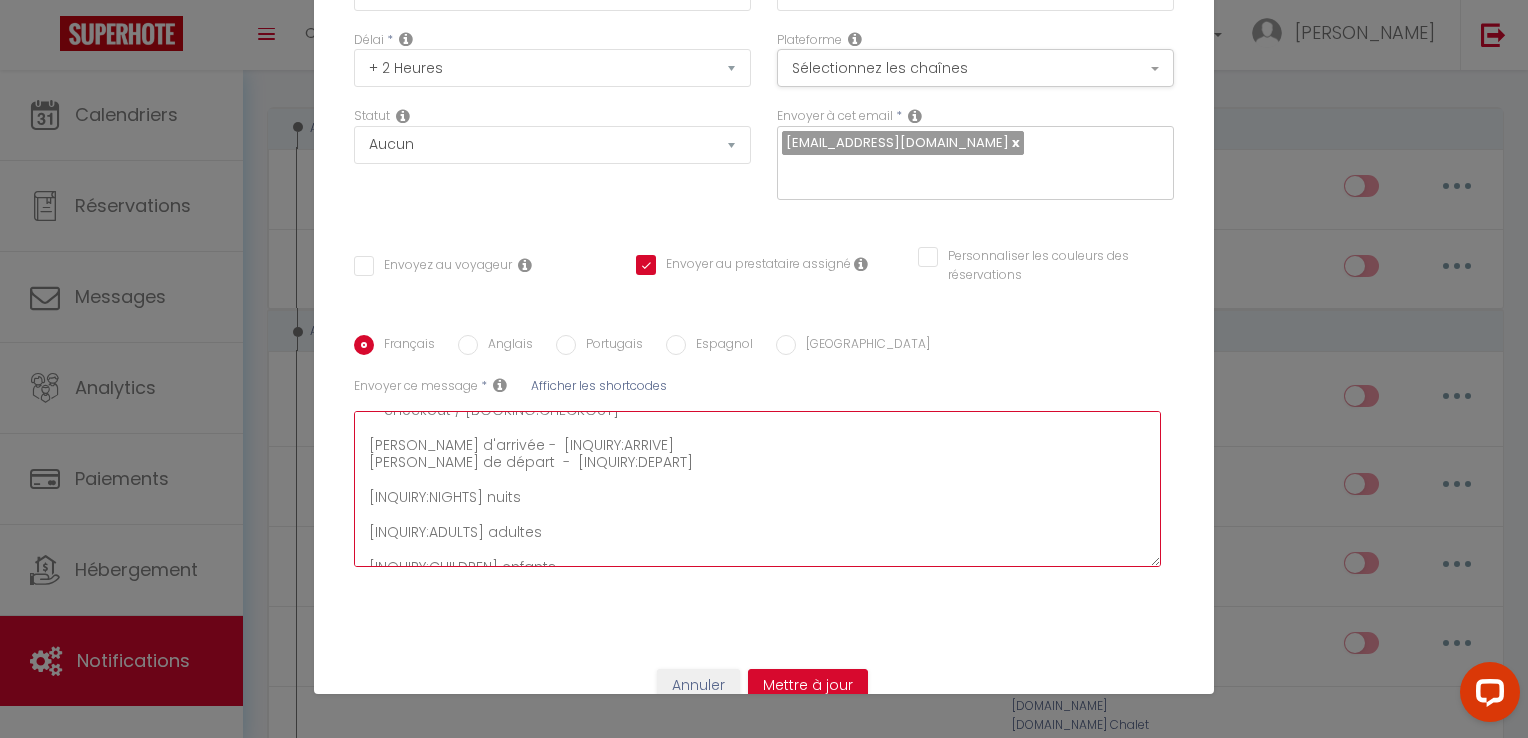 click on "Nouvelle réservation et nouveau ménage =>
- checkin / [BOOKING:CHECKING]
- checkout / [BOOKING:CHECKOUT]
[PERSON_NAME] d'arrivée -  [INQUIRY:ARRIVE]
[PERSON_NAME] de départ  -  [INQUIRY:DEPART]
[INQUIRY:NIGHTS] nuits
[INQUIRY:ADULTS] adultes
[INQUIRY:CHILDREN] enfants" at bounding box center (757, 489) 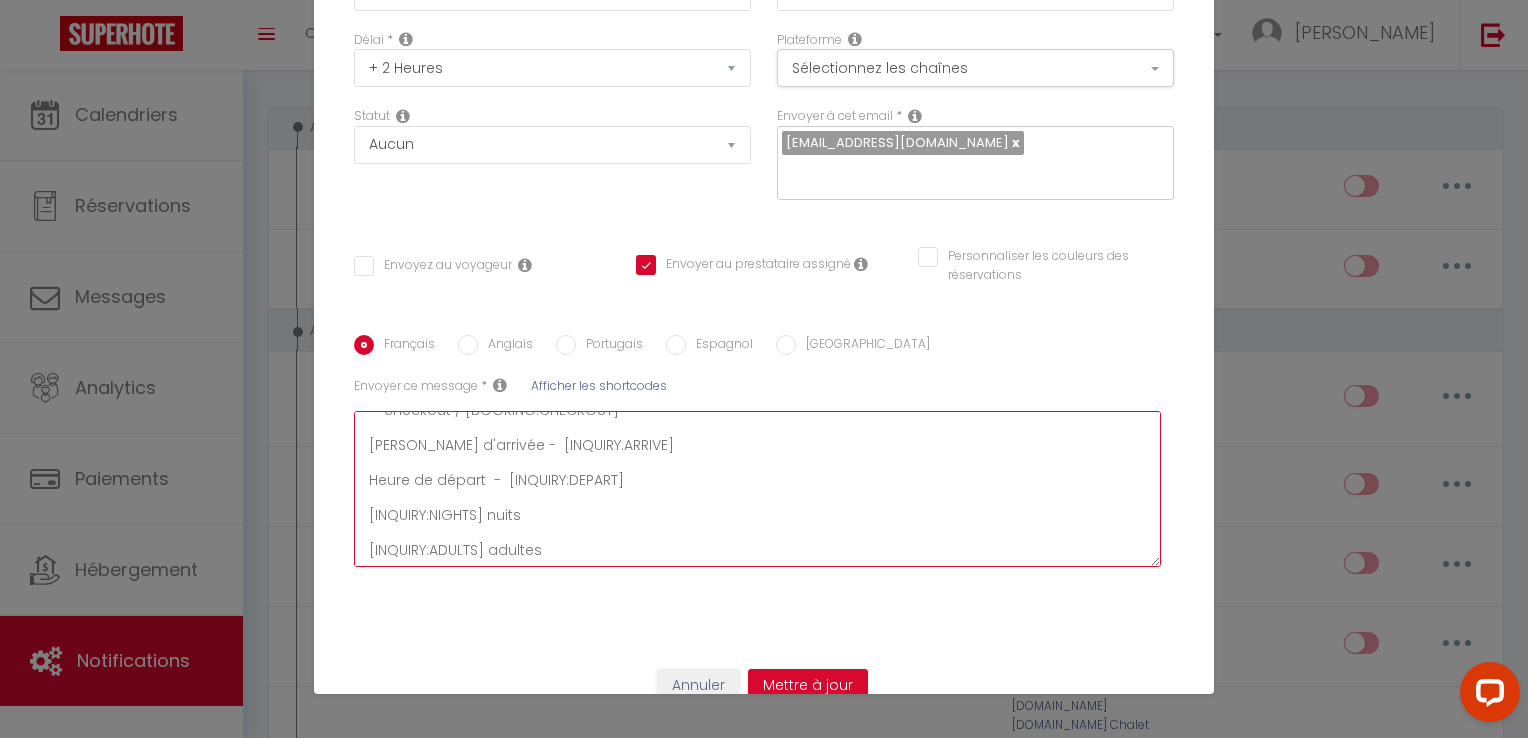 click on "Nouvelle réservation et nouveau ménage =>
- checkin / [BOOKING:CHECKING]
- checkout / [BOOKING:CHECKOUT]
[PERSON_NAME] d'arrivée -  [INQUIRY:ARRIVE]
Heure de départ  -  [INQUIRY:DEPART]
[INQUIRY:NIGHTS] nuits
[INQUIRY:ADULTS] adultes
[INQUIRY:CHILDREN] enfants" at bounding box center (757, 489) 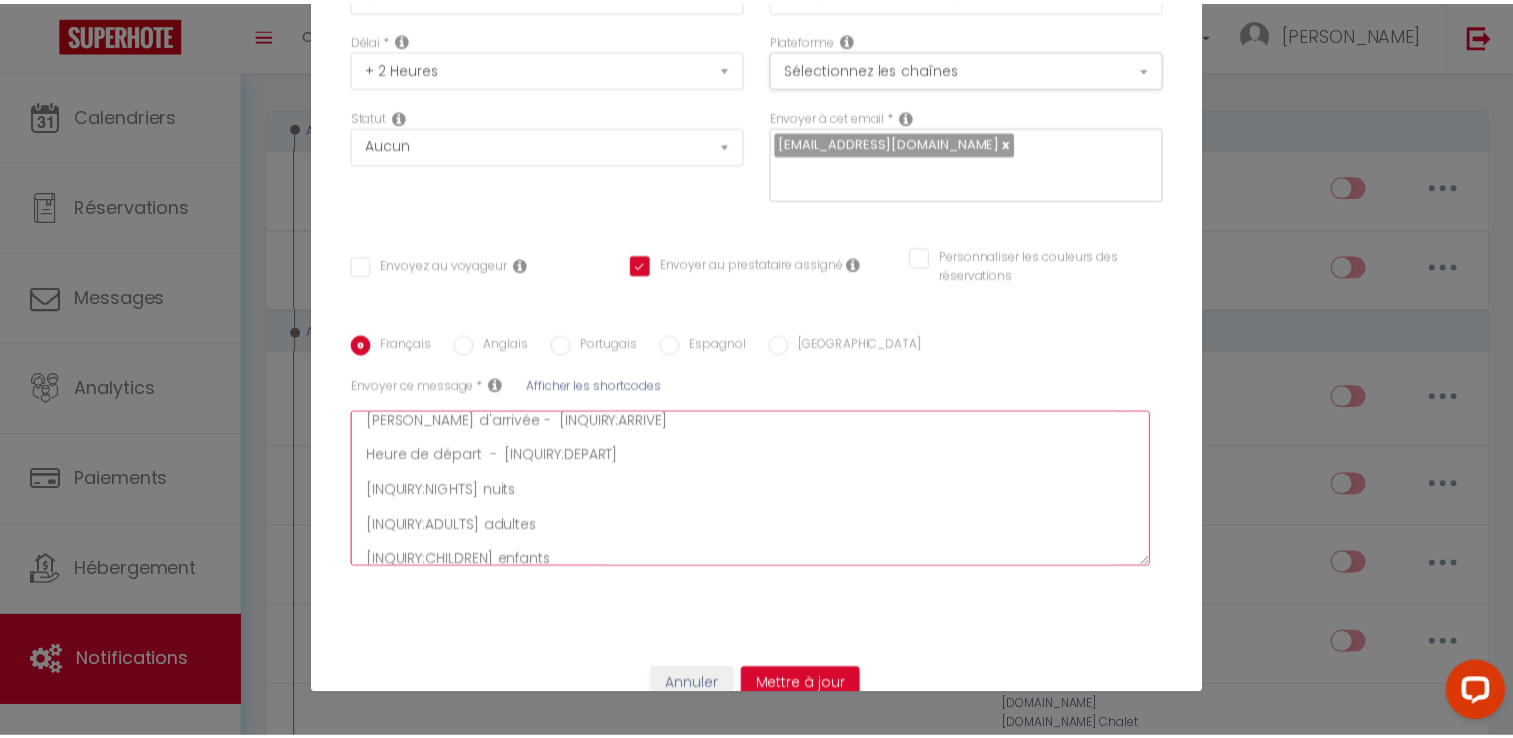 scroll, scrollTop: 122, scrollLeft: 0, axis: vertical 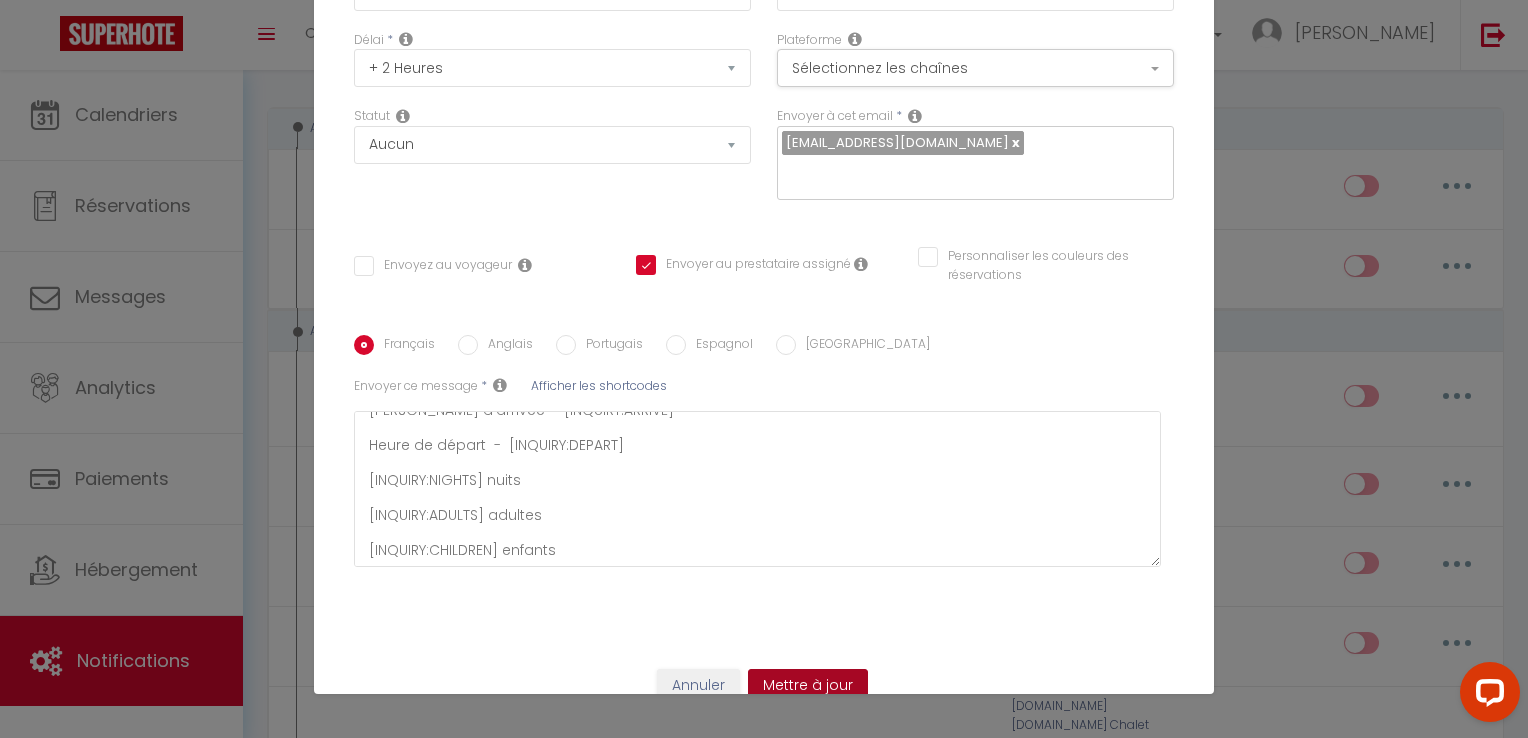 click on "Mettre à jour" at bounding box center [808, 686] 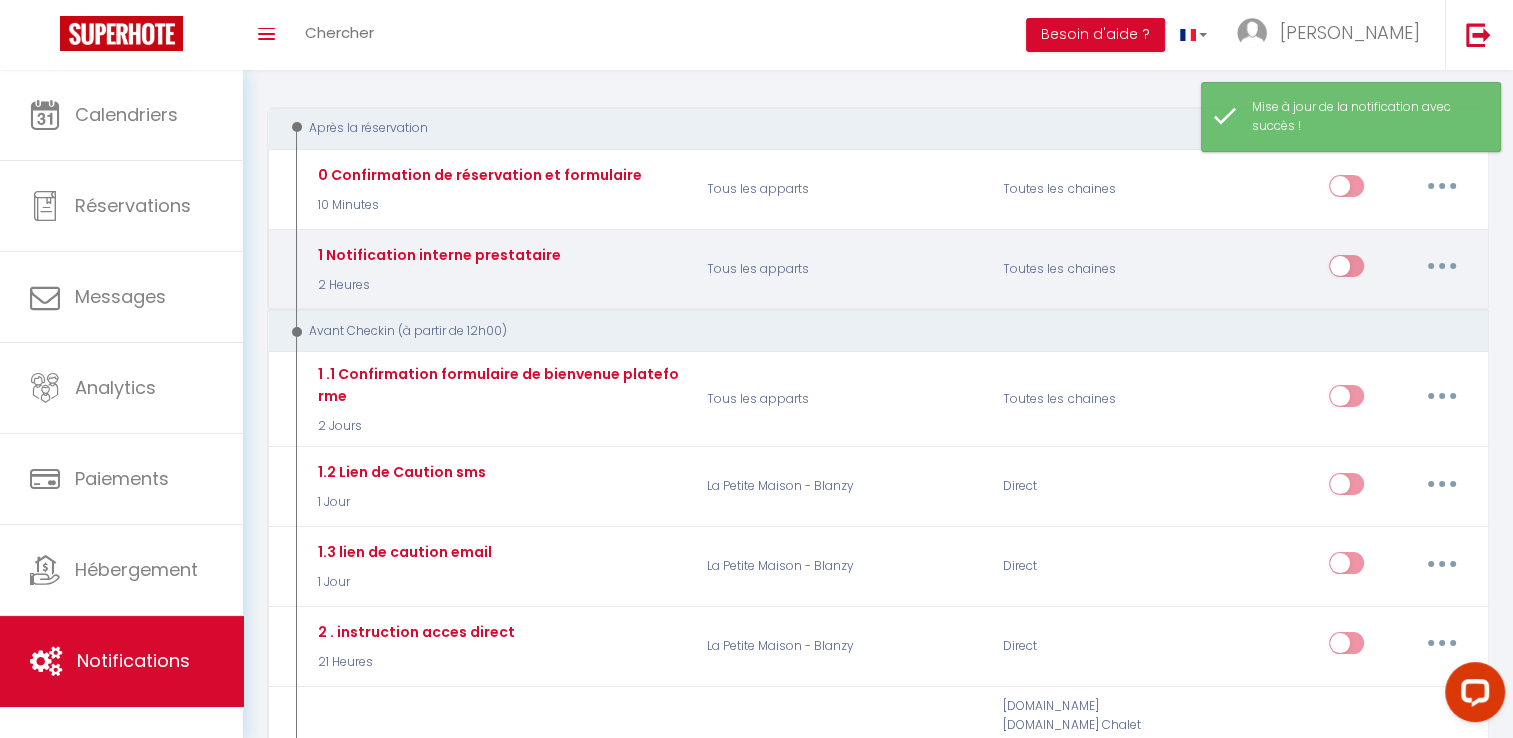 click at bounding box center [1442, 266] 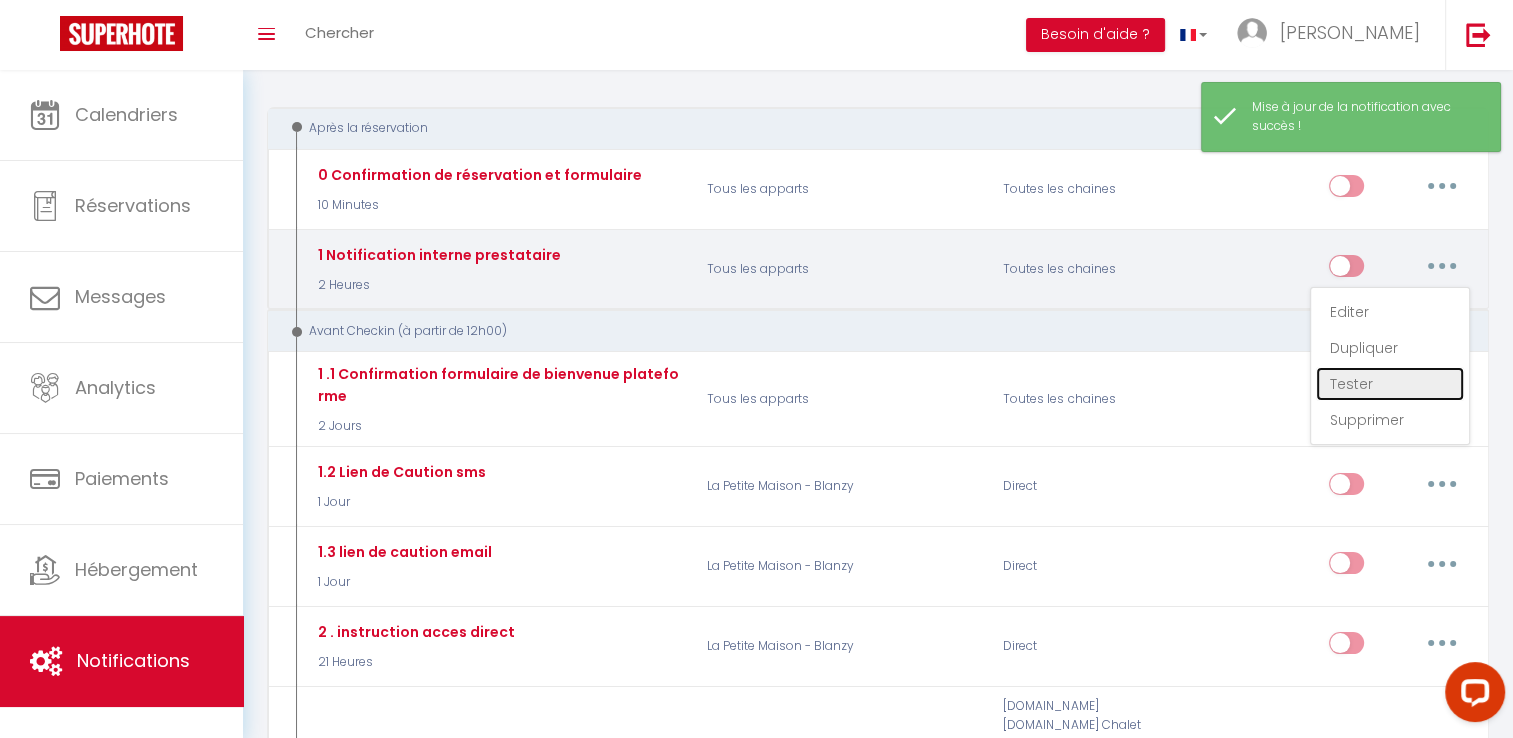 click on "Tester" at bounding box center (1390, 384) 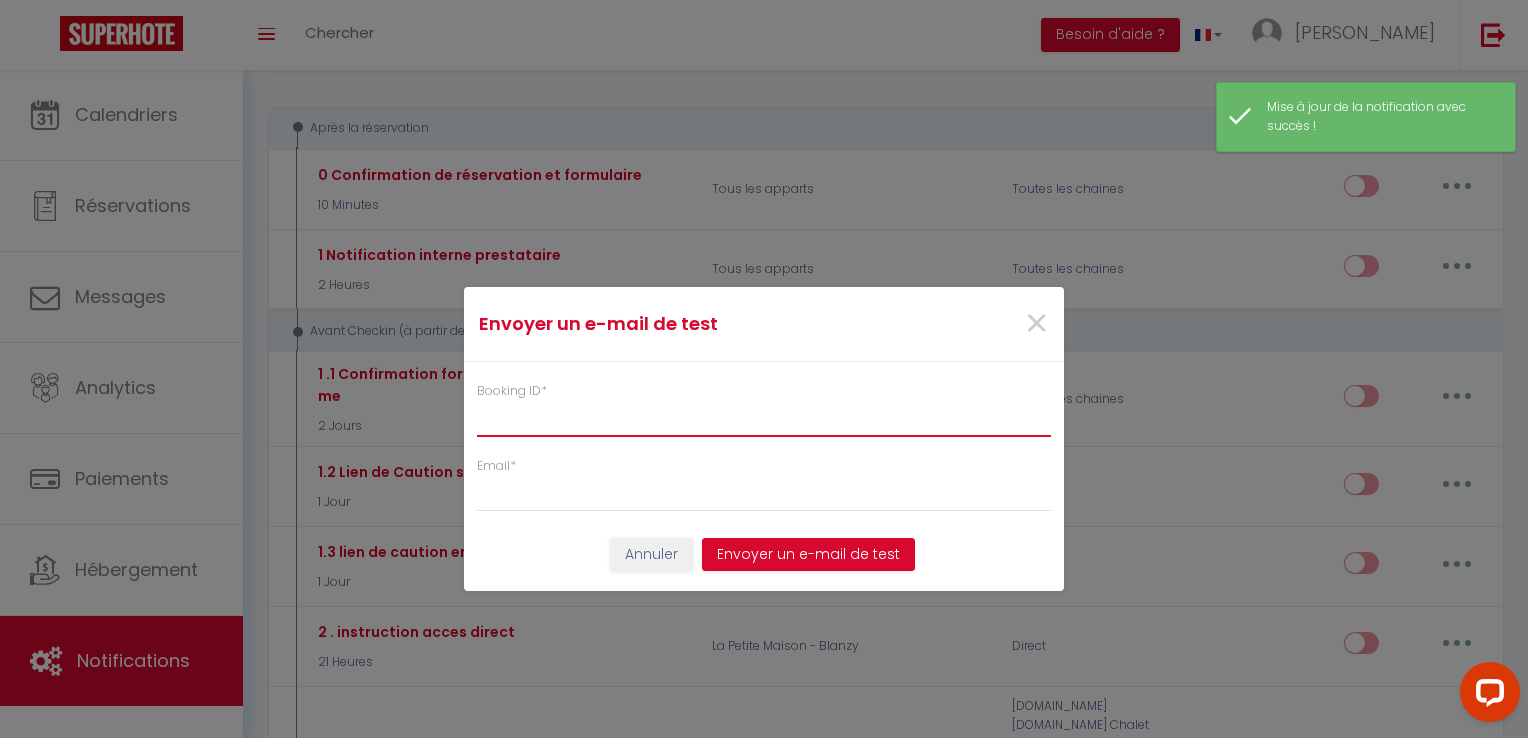 click on "Booking ID
*" at bounding box center (764, 419) 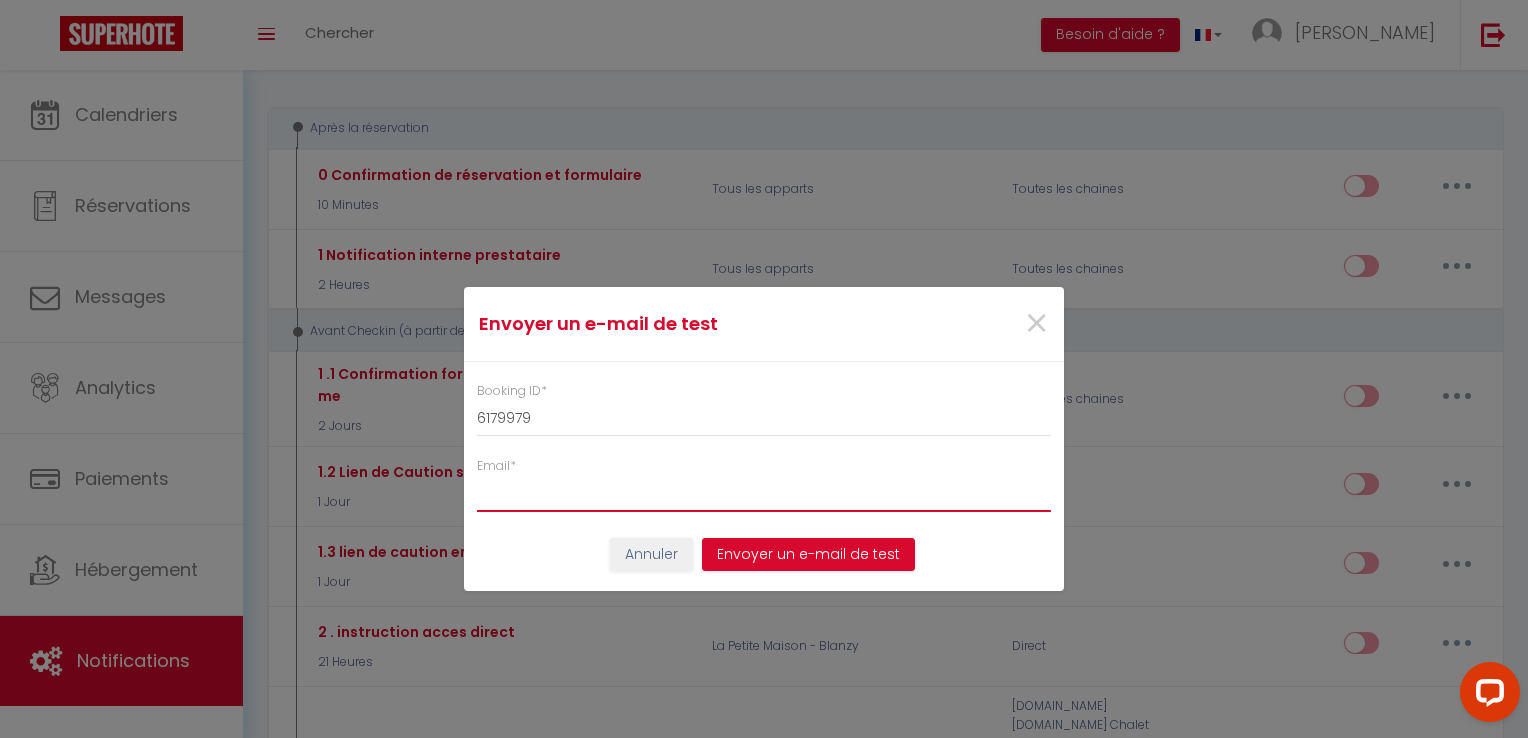 click on "Email
*" at bounding box center [764, 494] 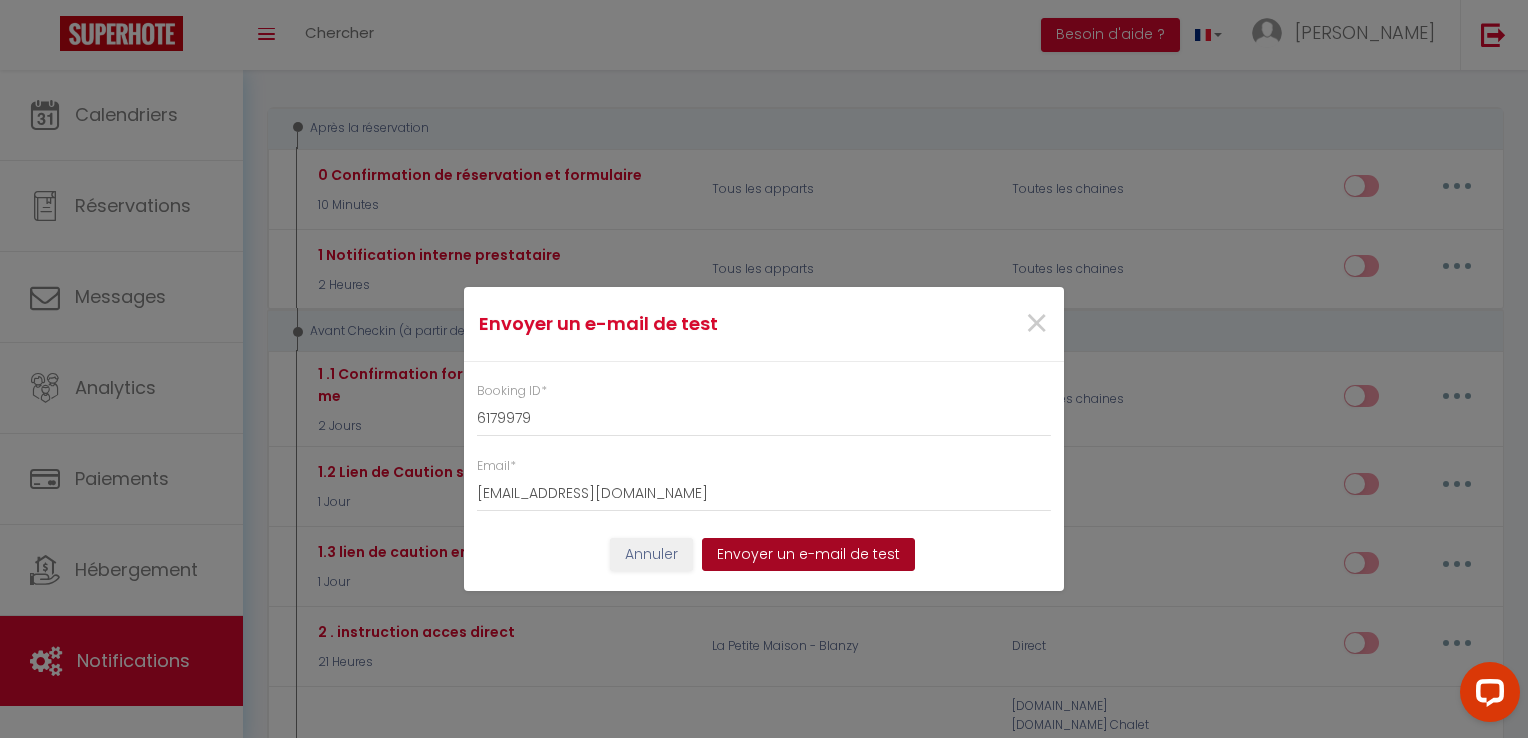 click on "Envoyer un e-mail de test" at bounding box center [808, 555] 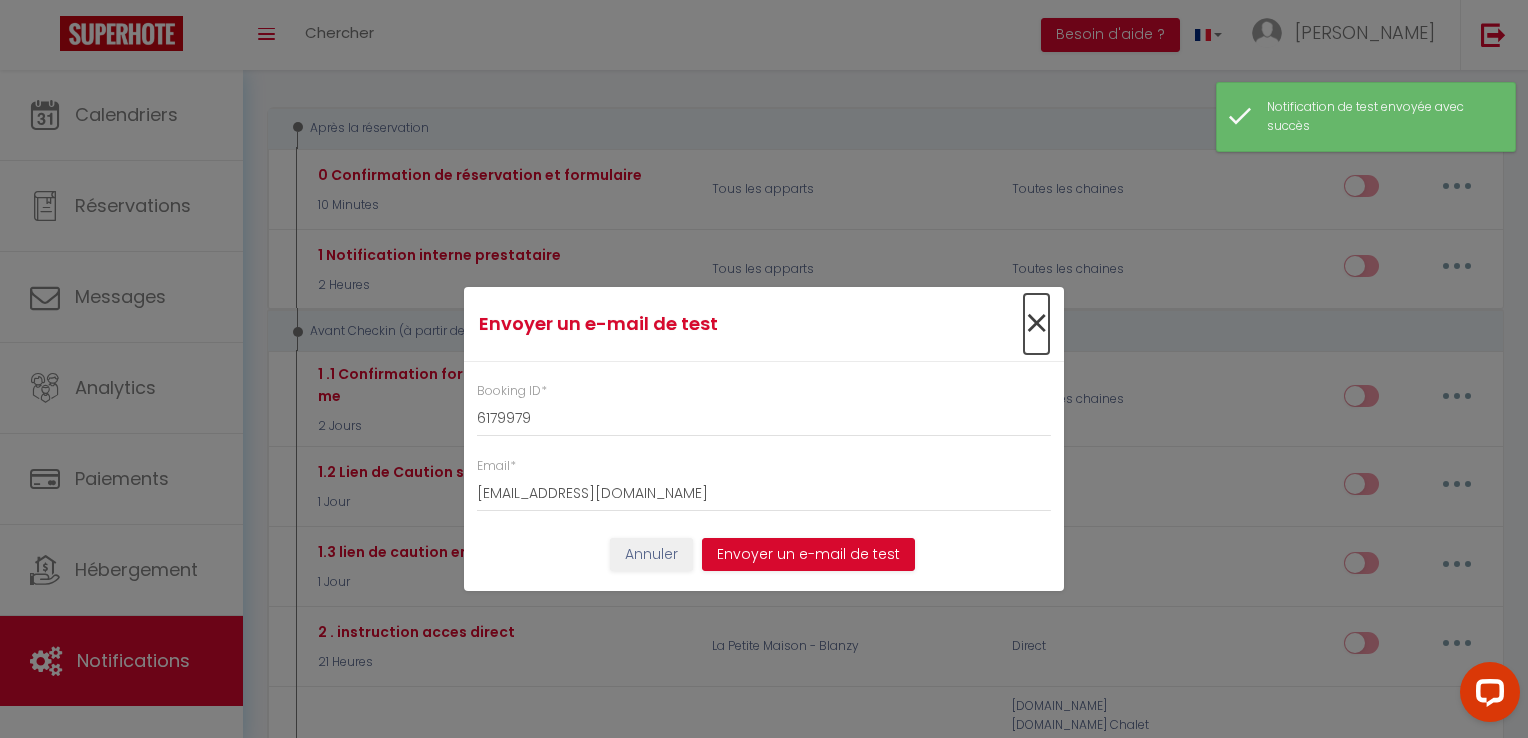 click on "×" at bounding box center [1036, 324] 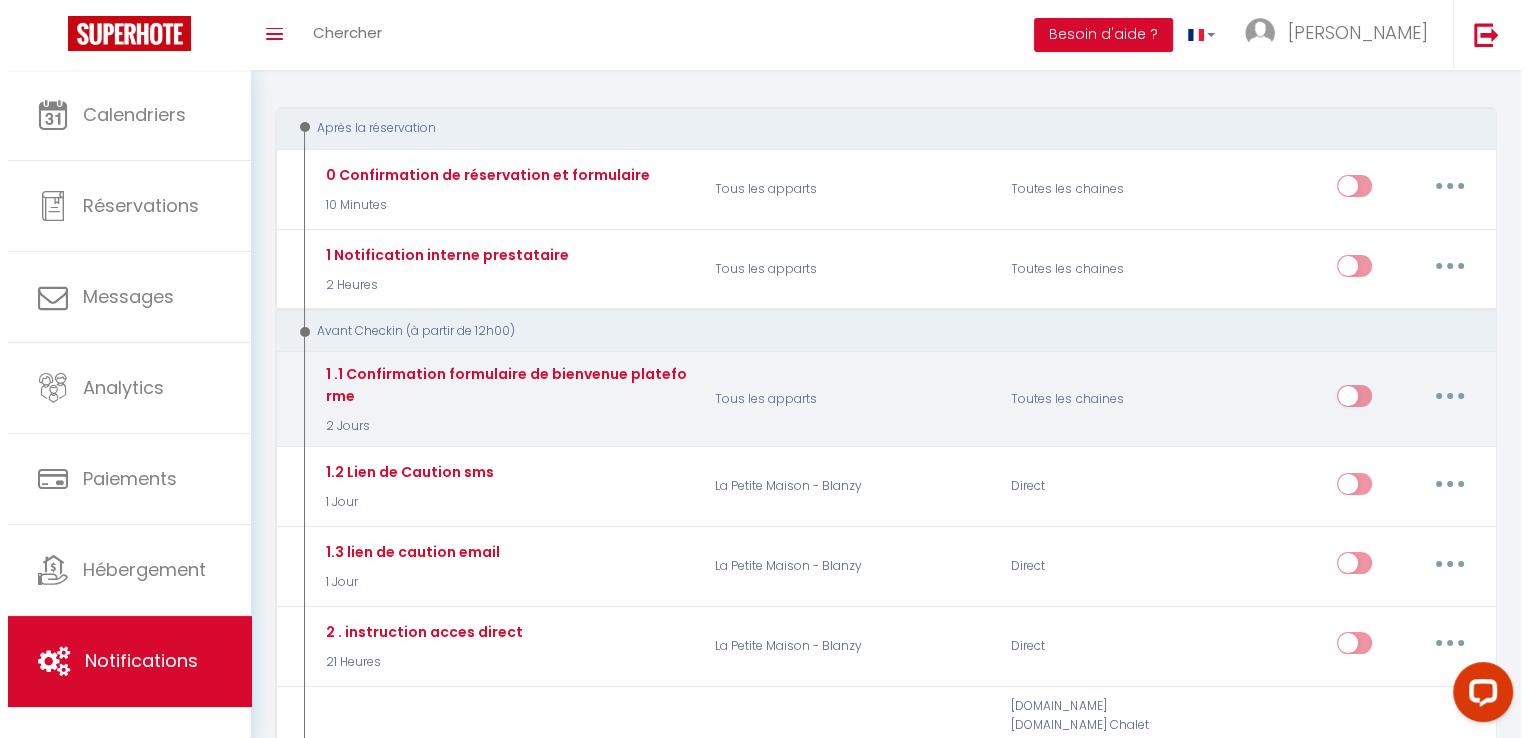 scroll, scrollTop: 300, scrollLeft: 0, axis: vertical 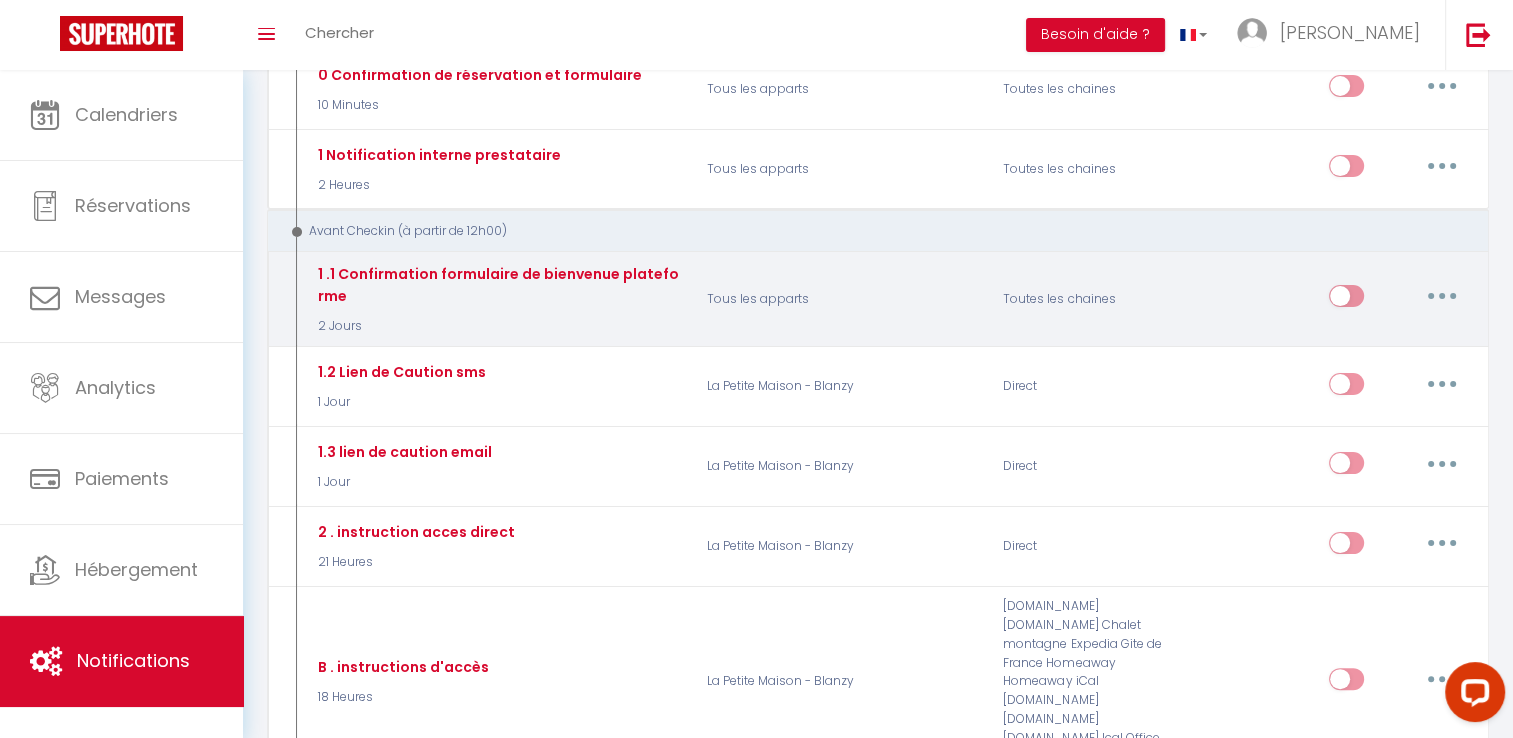click at bounding box center [1442, 296] 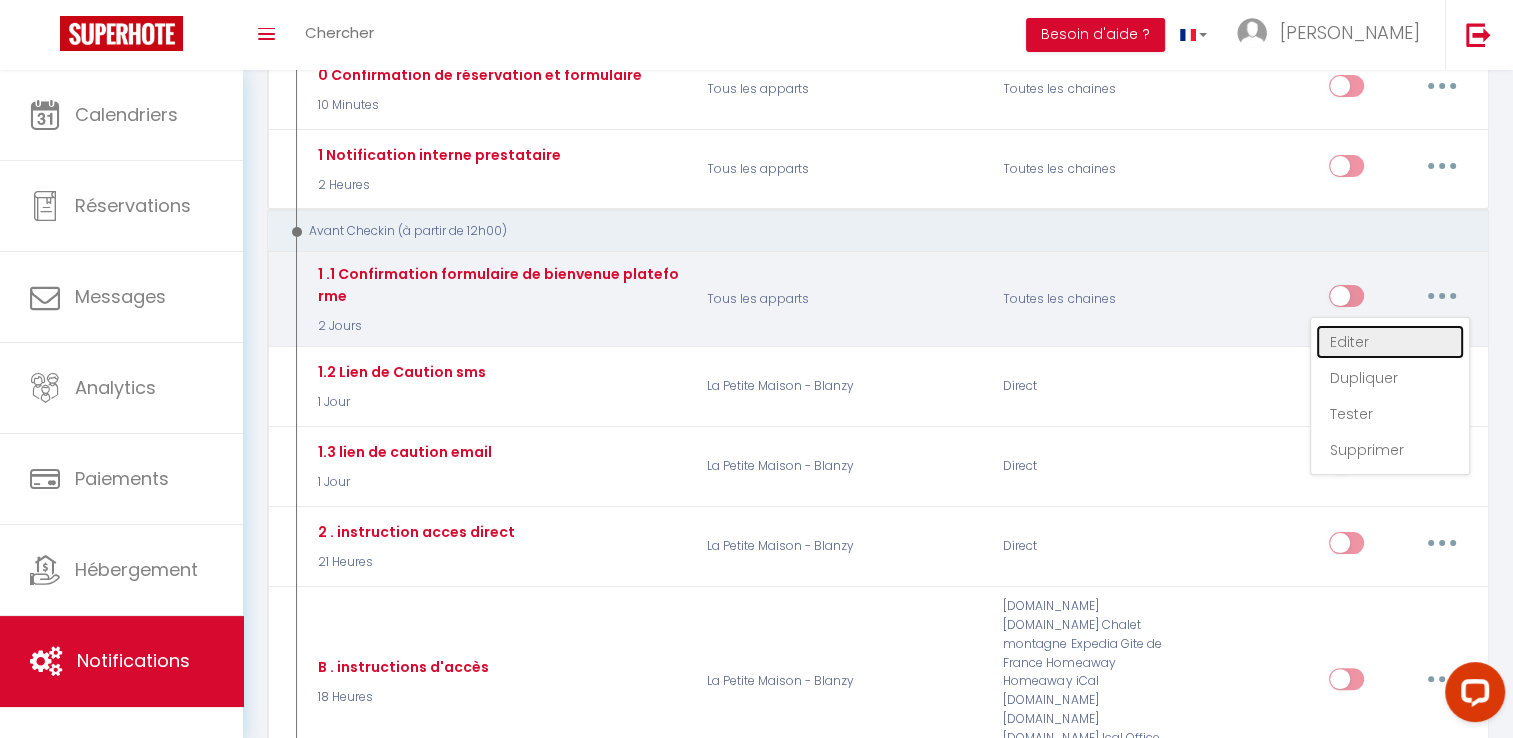 click on "Editer" at bounding box center (1390, 342) 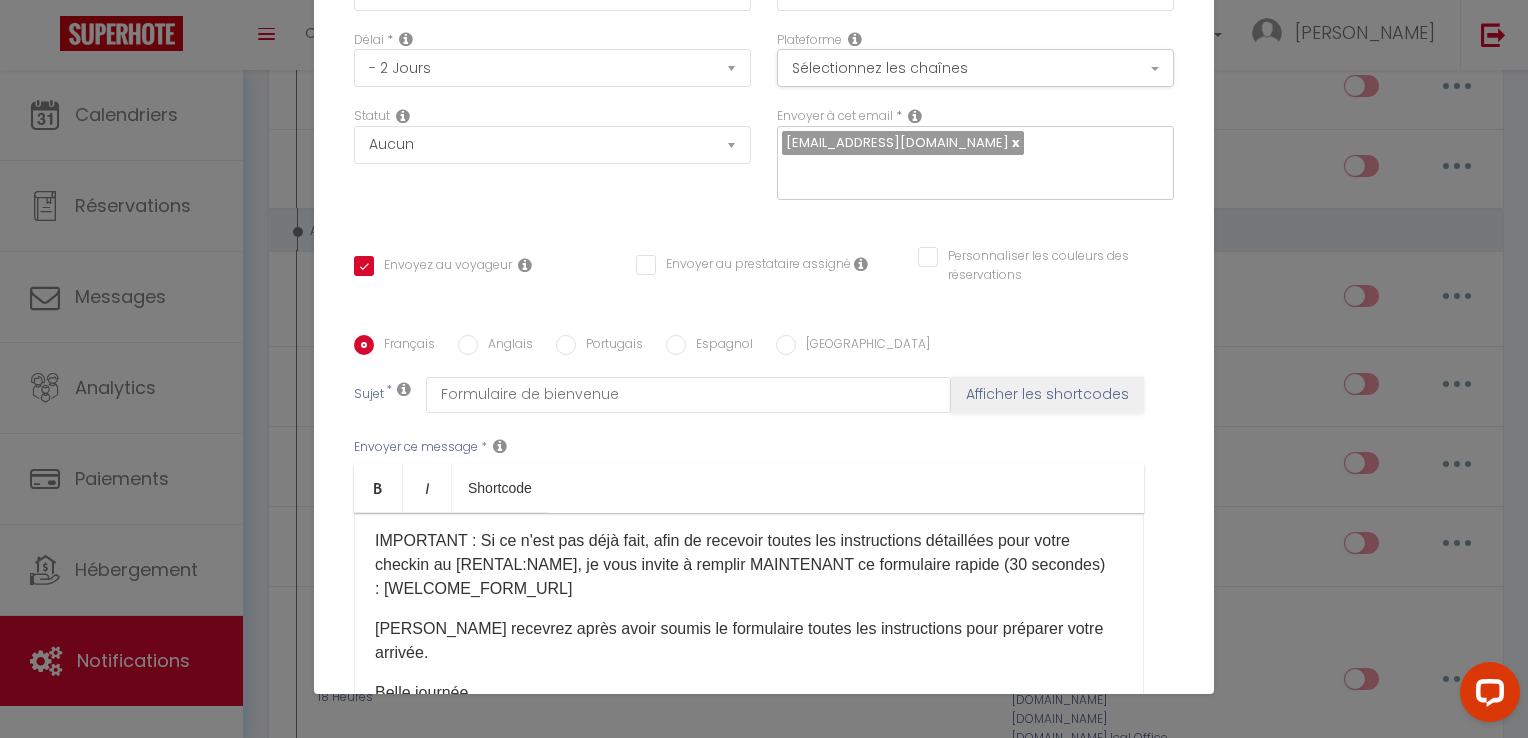 scroll, scrollTop: 33, scrollLeft: 0, axis: vertical 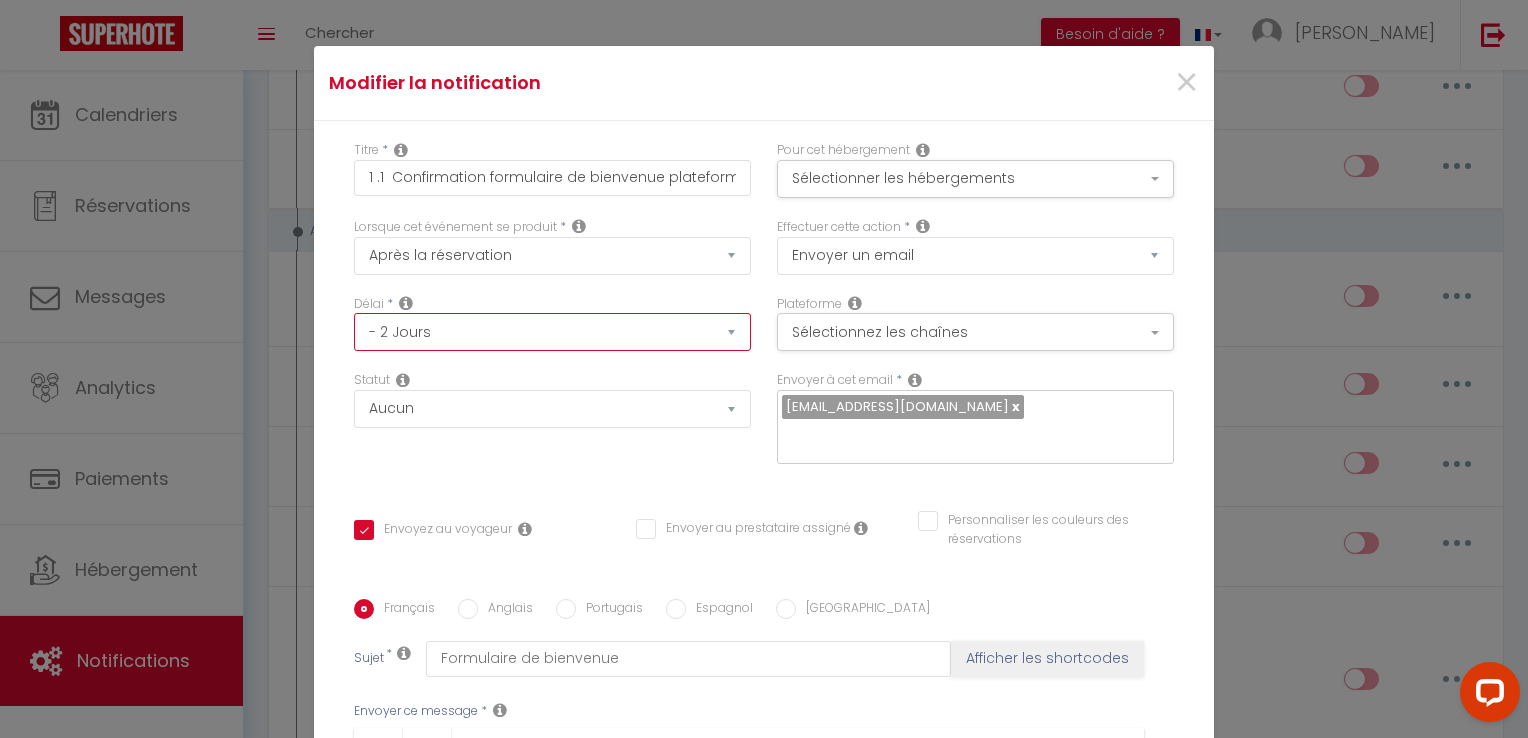 click on "Immédiat - 10 Minutes - 1 Heure - 2 Heures - 3 Heures - 4 Heures - 5 Heures - 6 Heures - 7 Heures - 8 Heures - 9 Heures - 10 Heures - 11 Heures - 12 Heures - 13 Heures - 14 Heures - 15 Heures - 16 Heures - 17 Heures - 18 Heures - 19 Heures - 20 Heures - 21 Heures - 22 Heures - 23 Heures   - 1 Jour - 2 Jours - 3 Jours - 4 Jours - 5 Jours - 6 Jours - 7 Jours - 8 Jours - 9 Jours - 10 Jours - 11 Jours - 12 Jours - 13 Jours - 14 Jours - 15 Jours - 16 Jours - 17 Jours - 18 Jours - 19 Jours - 20 Jours - 21 Jours - 22 Jours - 23 Jours - 24 Jours - 25 Jours - 26 Jours - 27 Jours - 28 Jours - 29 Jours - 30 Jours - 31 Jours - 32 Jours - 33 Jours - 34 Jours - 35 Jours - 36 Jours - 37 Jours - 38 Jours - 39 Jours - 40 Jours - 41 Jours - 42 Jours - 43 Jours - 44 Jours - 45 Jours - 46 Jours - 47 Jours - 48 Jours - 49 Jours - 50 Jours - 51 Jours - 52 Jours - 53 Jours - 54 Jours - 55 Jours - 56 Jours - 57 Jours - 58 Jours - 59 Jours - 60 Jours - 61 Jours - 62 Jours - 63 Jours - 64 Jours - 65 Jours - 66 Jours - 67 Jours" at bounding box center (552, 332) 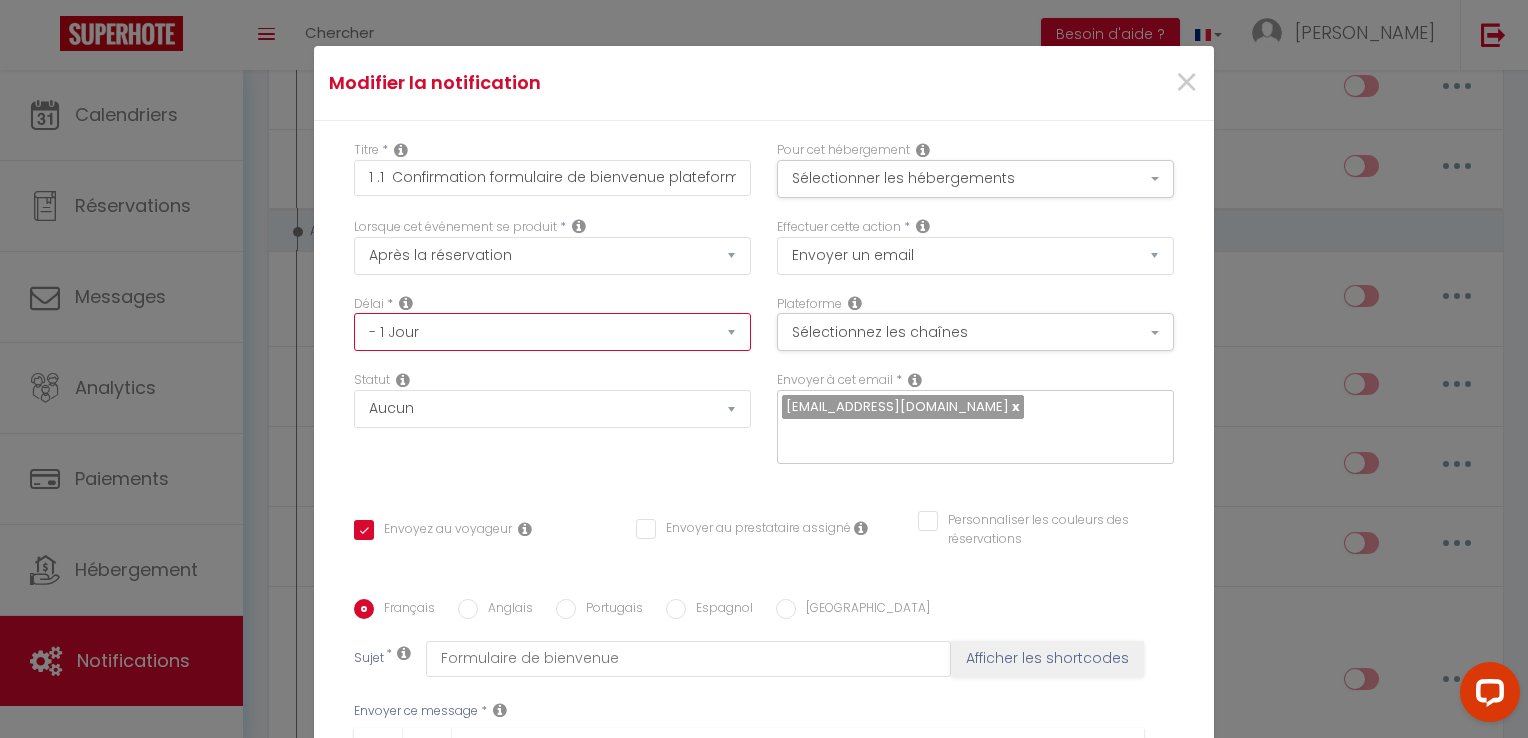 click on "Immédiat - 10 Minutes - 1 Heure - 2 Heures - 3 Heures - 4 Heures - 5 Heures - 6 Heures - 7 Heures - 8 Heures - 9 Heures - 10 Heures - 11 Heures - 12 Heures - 13 Heures - 14 Heures - 15 Heures - 16 Heures - 17 Heures - 18 Heures - 19 Heures - 20 Heures - 21 Heures - 22 Heures - 23 Heures   - 1 Jour - 2 Jours - 3 Jours - 4 Jours - 5 Jours - 6 Jours - 7 Jours - 8 Jours - 9 Jours - 10 Jours - 11 Jours - 12 Jours - 13 Jours - 14 Jours - 15 Jours - 16 Jours - 17 Jours - 18 Jours - 19 Jours - 20 Jours - 21 Jours - 22 Jours - 23 Jours - 24 Jours - 25 Jours - 26 Jours - 27 Jours - 28 Jours - 29 Jours - 30 Jours - 31 Jours - 32 Jours - 33 Jours - 34 Jours - 35 Jours - 36 Jours - 37 Jours - 38 Jours - 39 Jours - 40 Jours - 41 Jours - 42 Jours - 43 Jours - 44 Jours - 45 Jours - 46 Jours - 47 Jours - 48 Jours - 49 Jours - 50 Jours - 51 Jours - 52 Jours - 53 Jours - 54 Jours - 55 Jours - 56 Jours - 57 Jours - 58 Jours - 59 Jours - 60 Jours - 61 Jours - 62 Jours - 63 Jours - 64 Jours - 65 Jours - 66 Jours - 67 Jours" at bounding box center [552, 332] 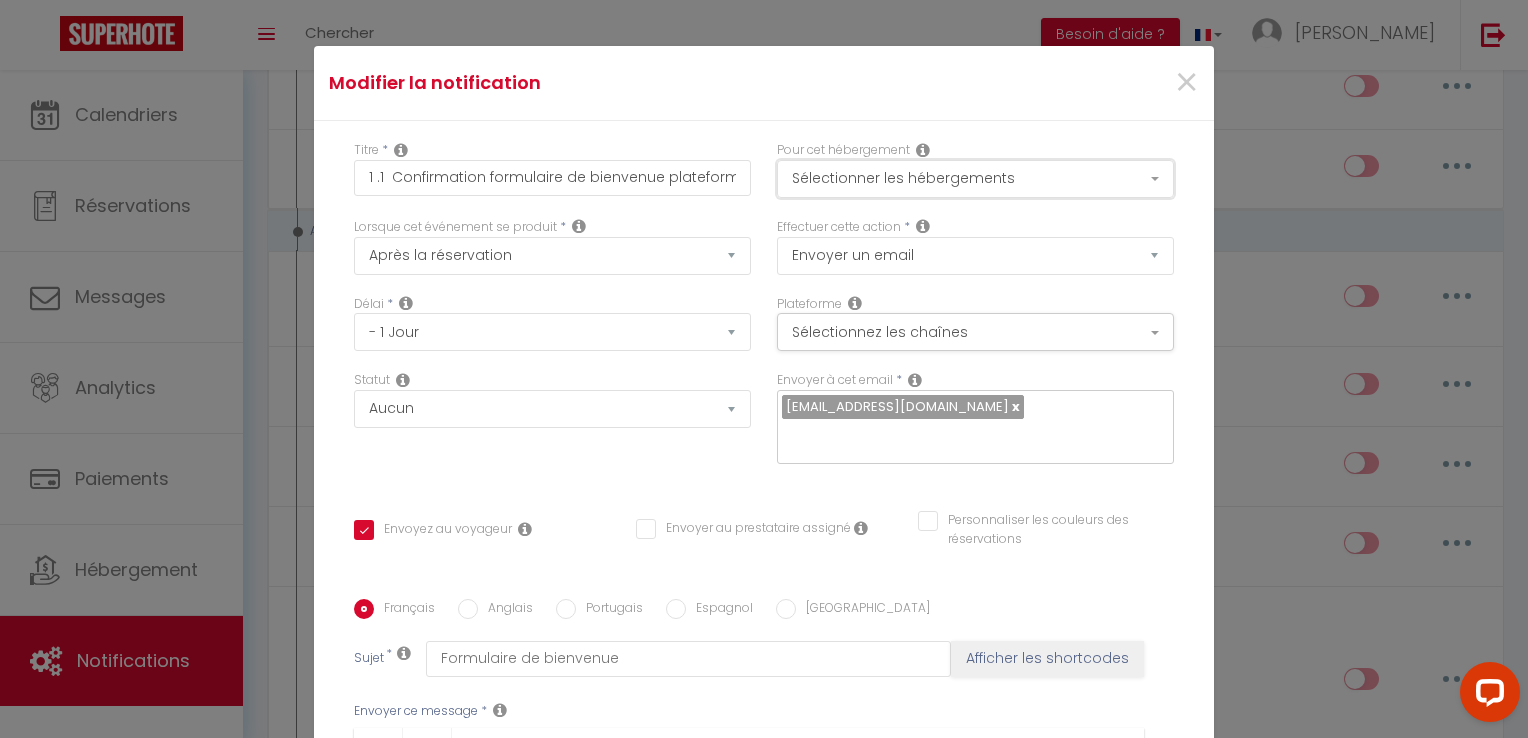 click on "Sélectionner les hébergements" at bounding box center [975, 179] 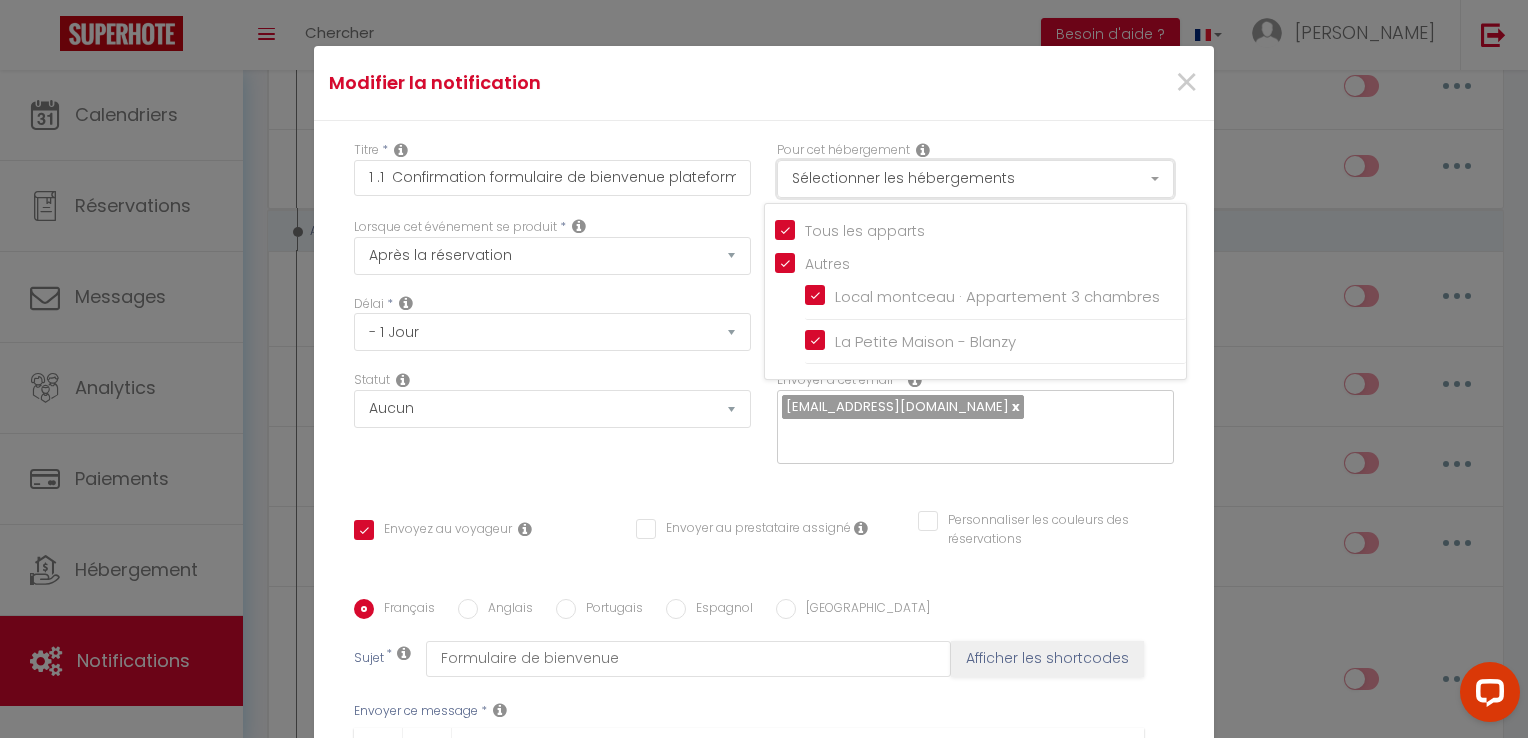 click on "Sélectionner les hébergements" at bounding box center [975, 179] 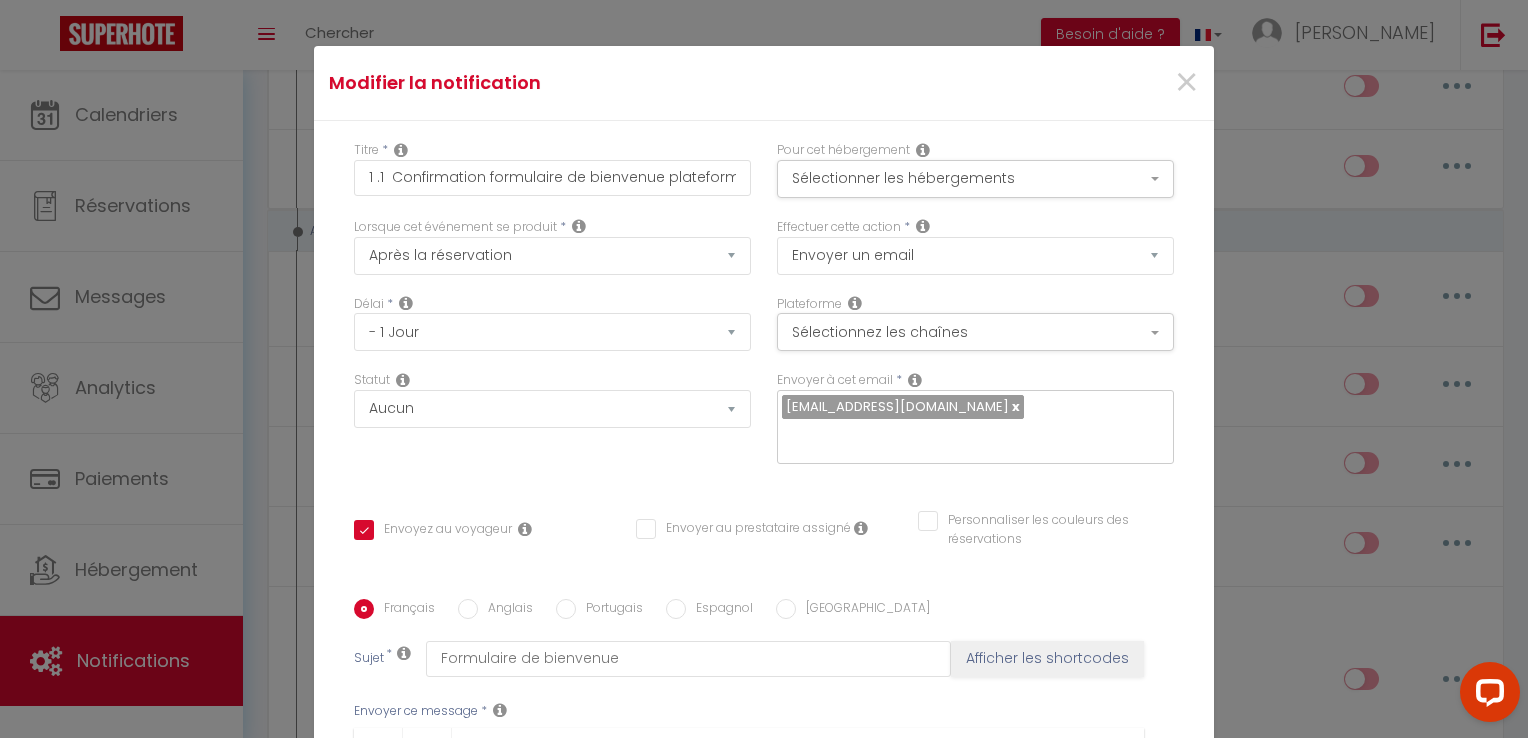 click on "Plateforme
Sélectionnez les chaînes
Toutes les chaines     Direct   [DOMAIN_NAME]   [DOMAIN_NAME]   Chalet montagne   Expedia   Gite de France   Homeaway   Homeaway iCal   [DOMAIN_NAME]   [DOMAIN_NAME]   [DOMAIN_NAME]   Ical   Office du tourisme   VRBO   Website" at bounding box center (975, 333) 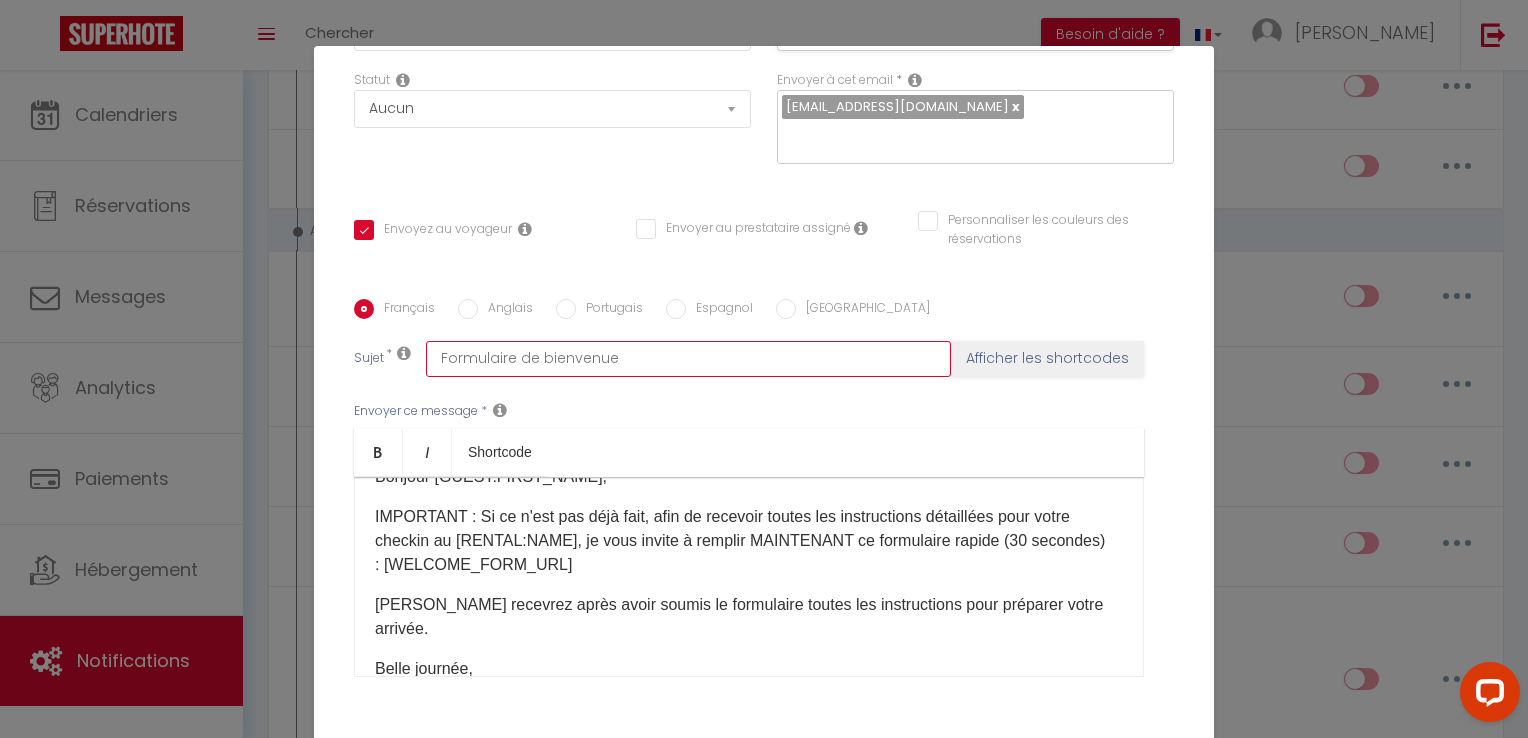click on "Formulaire de bienvenue" at bounding box center [688, 359] 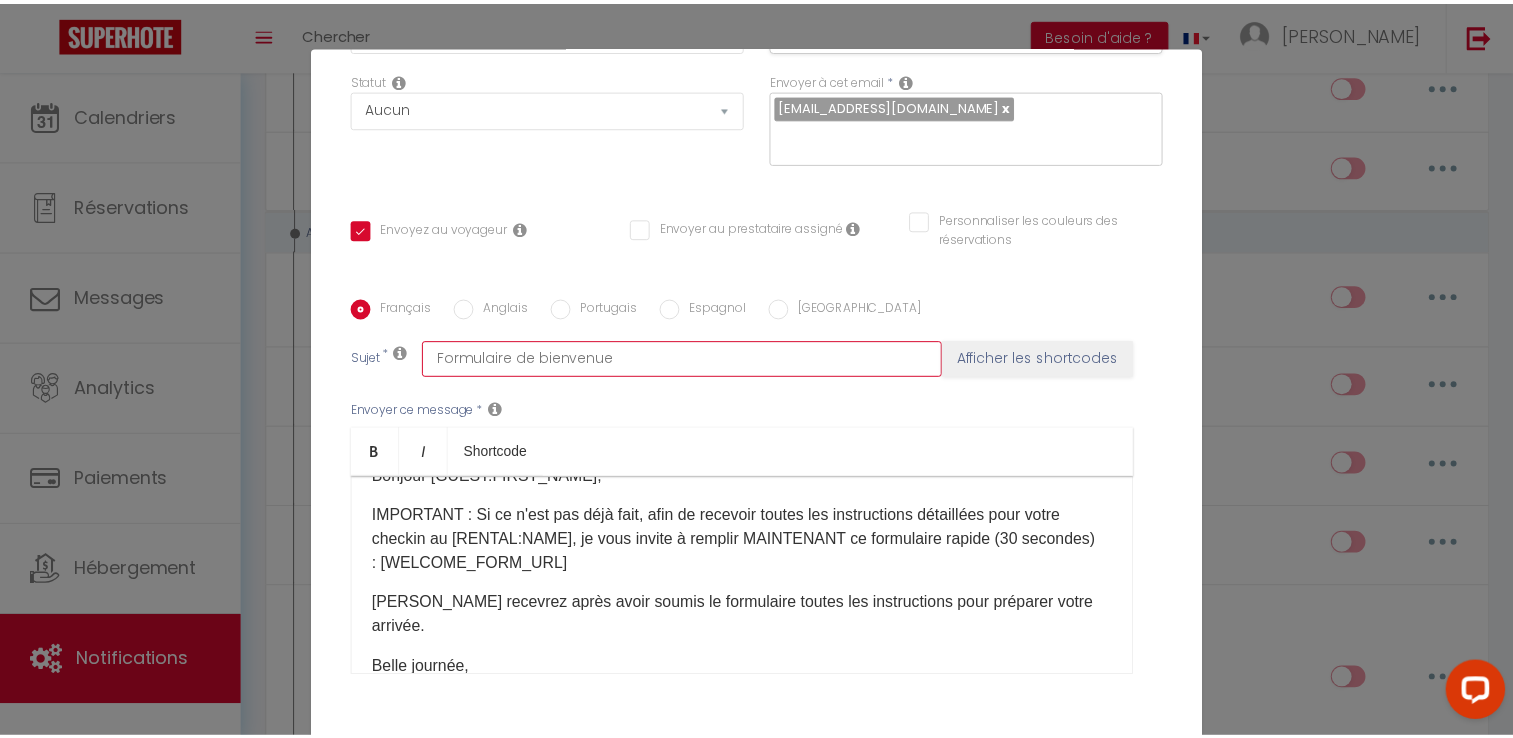 scroll, scrollTop: 325, scrollLeft: 0, axis: vertical 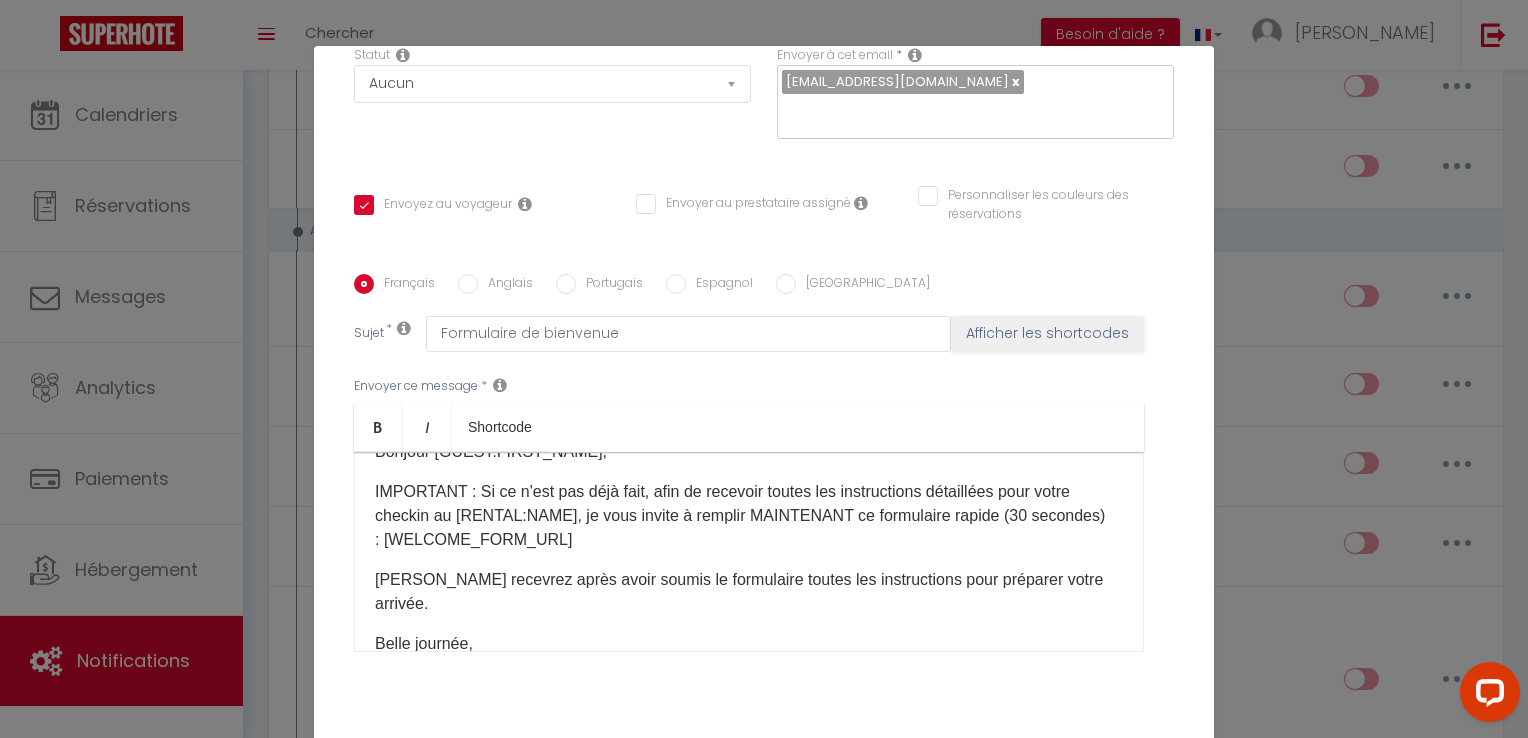 click on "Annuler
Mettre à jour" at bounding box center (764, 783) 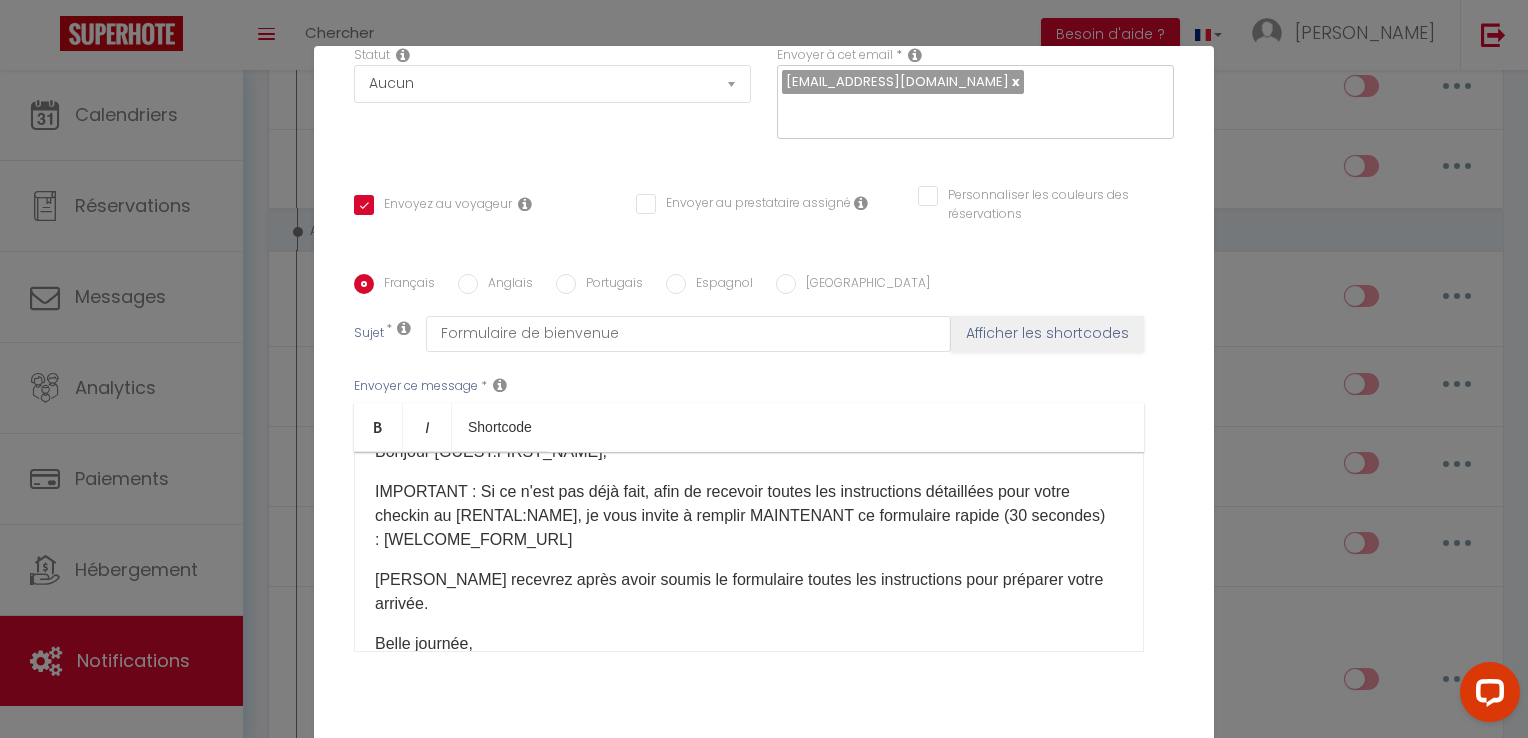 click on "Mettre à jour" at bounding box center (808, 776) 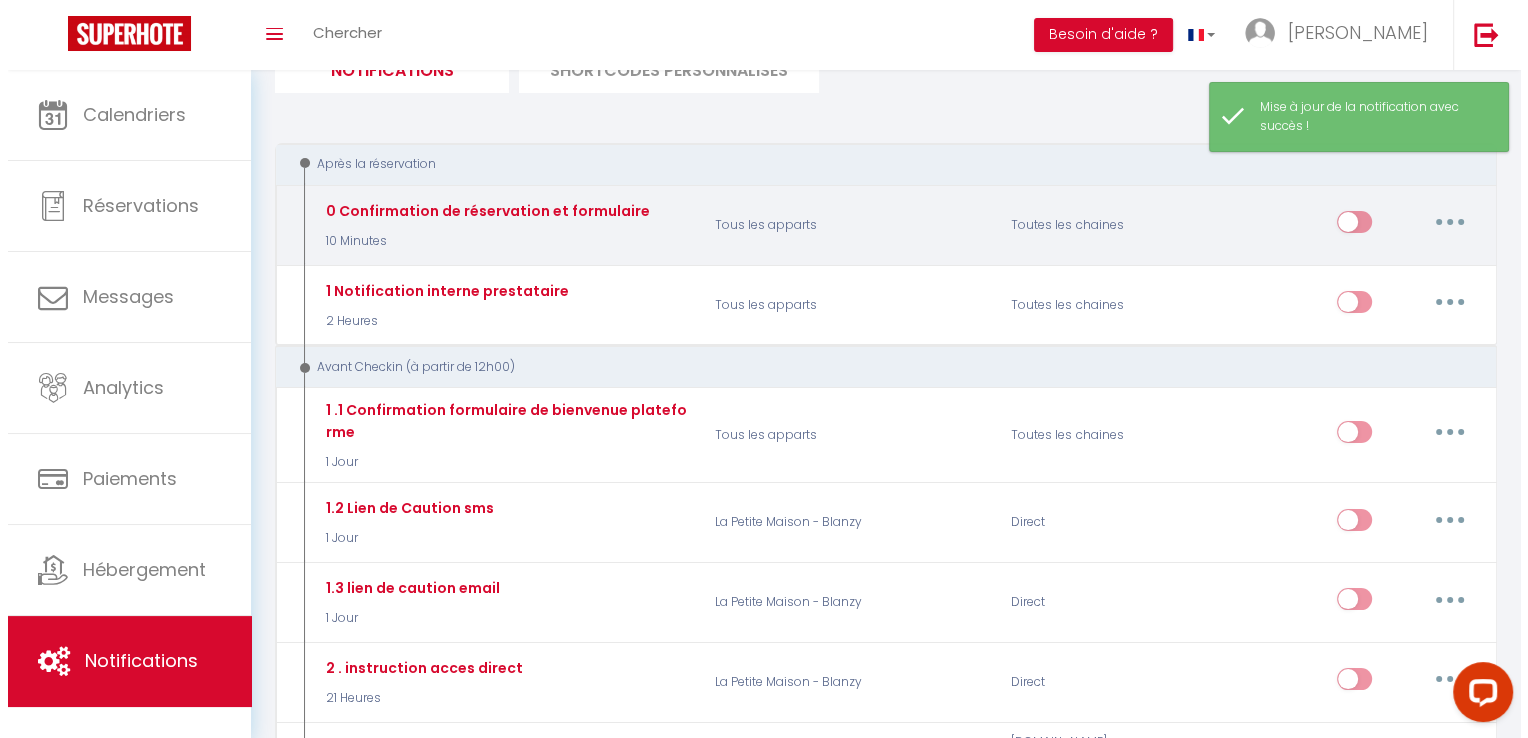 scroll, scrollTop: 100, scrollLeft: 0, axis: vertical 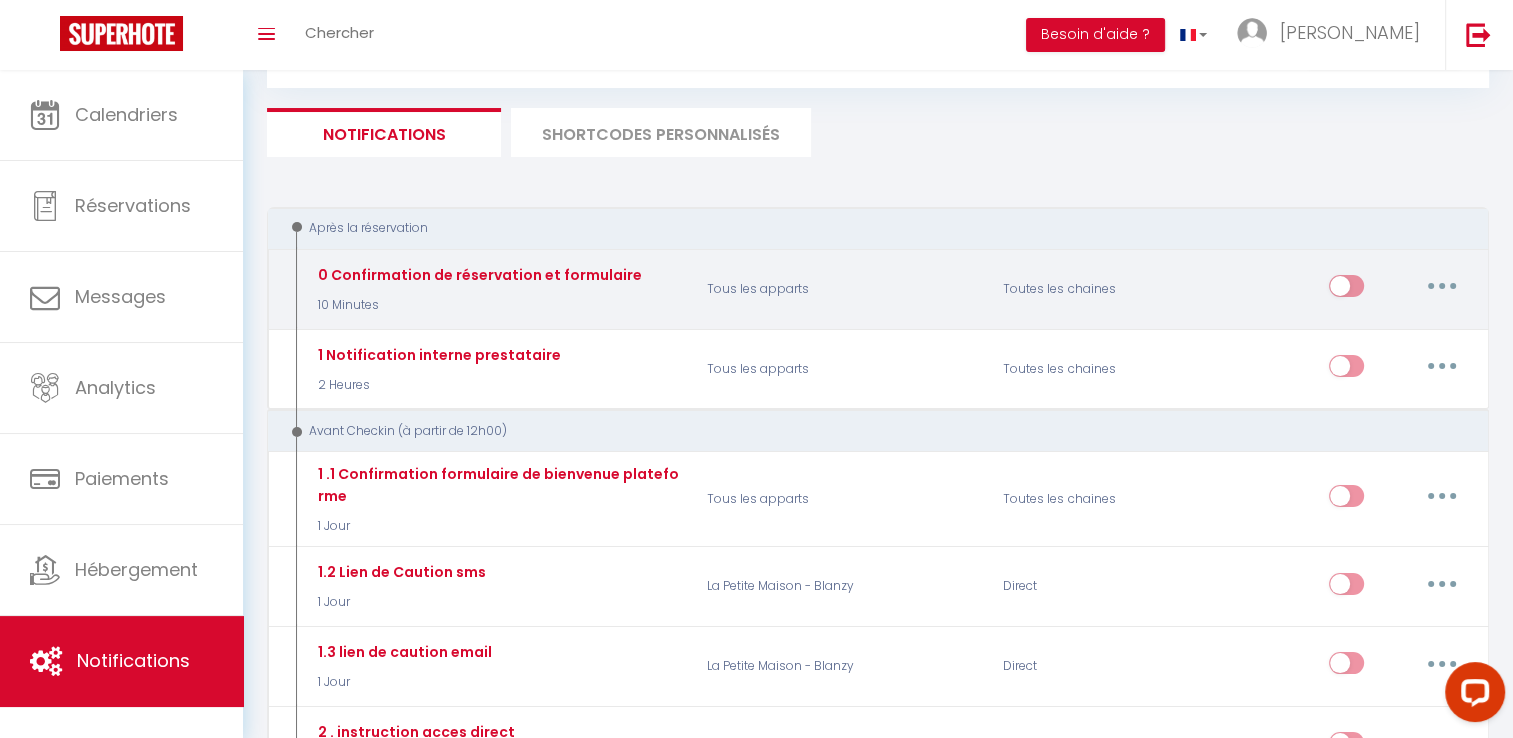 click at bounding box center (1442, 286) 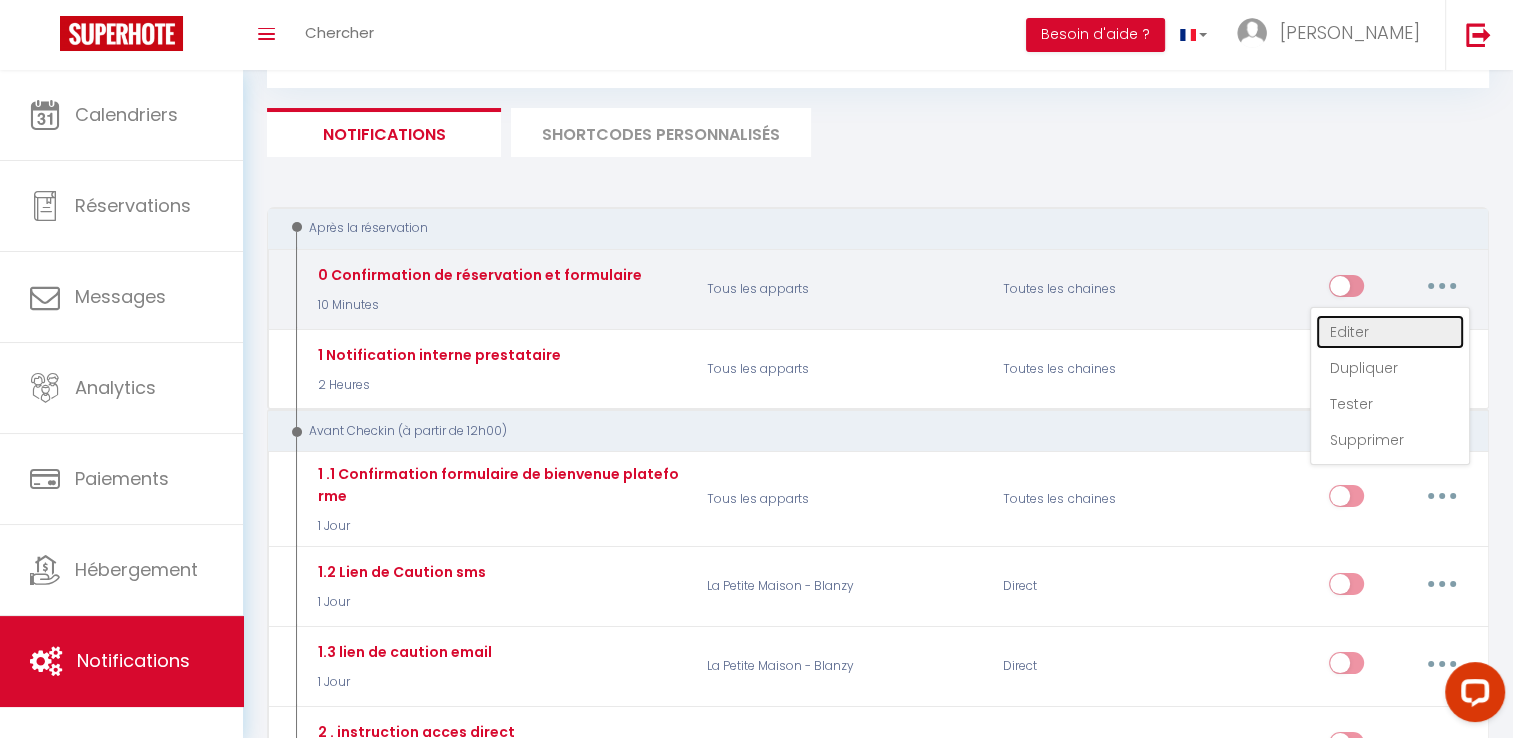 click on "Editer" at bounding box center [1390, 332] 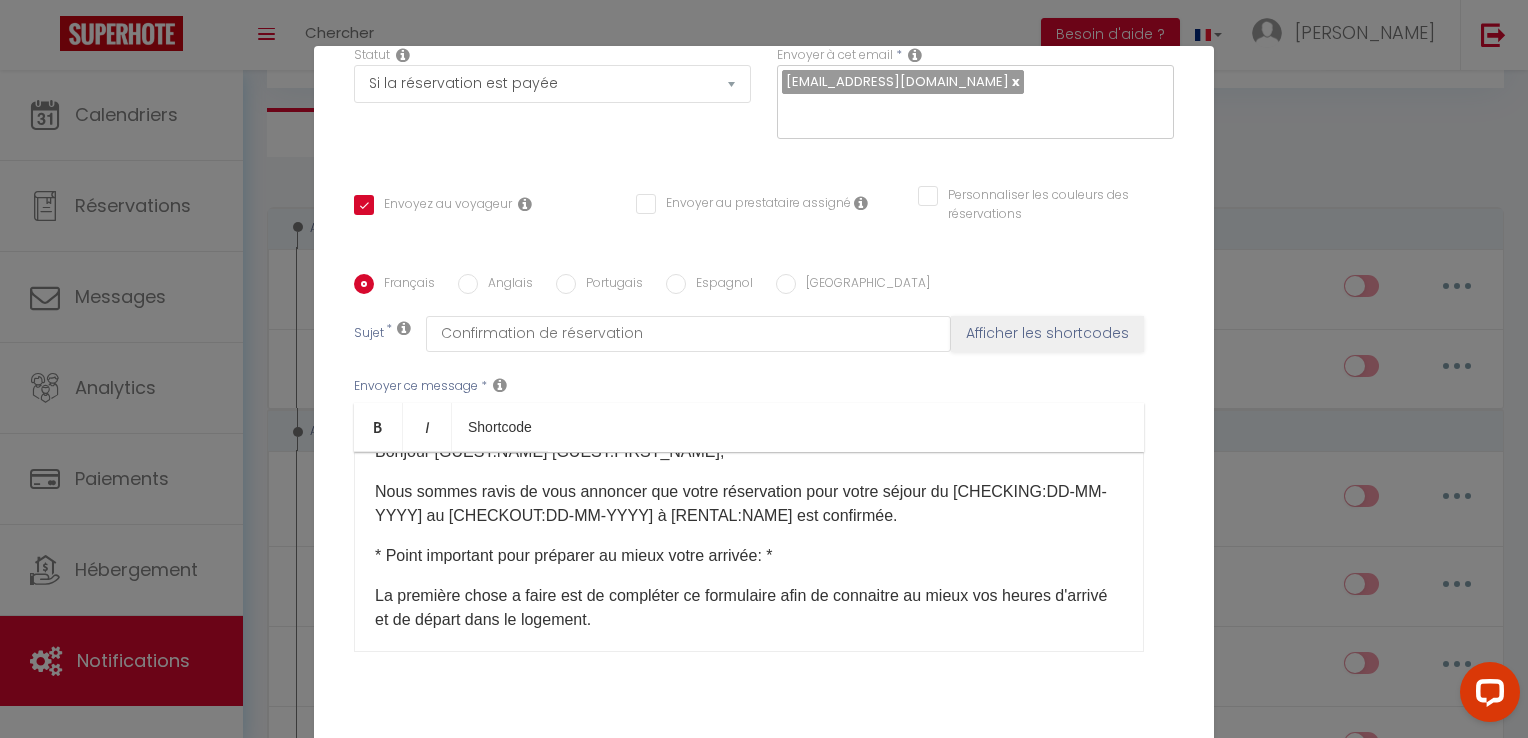 scroll, scrollTop: 90, scrollLeft: 0, axis: vertical 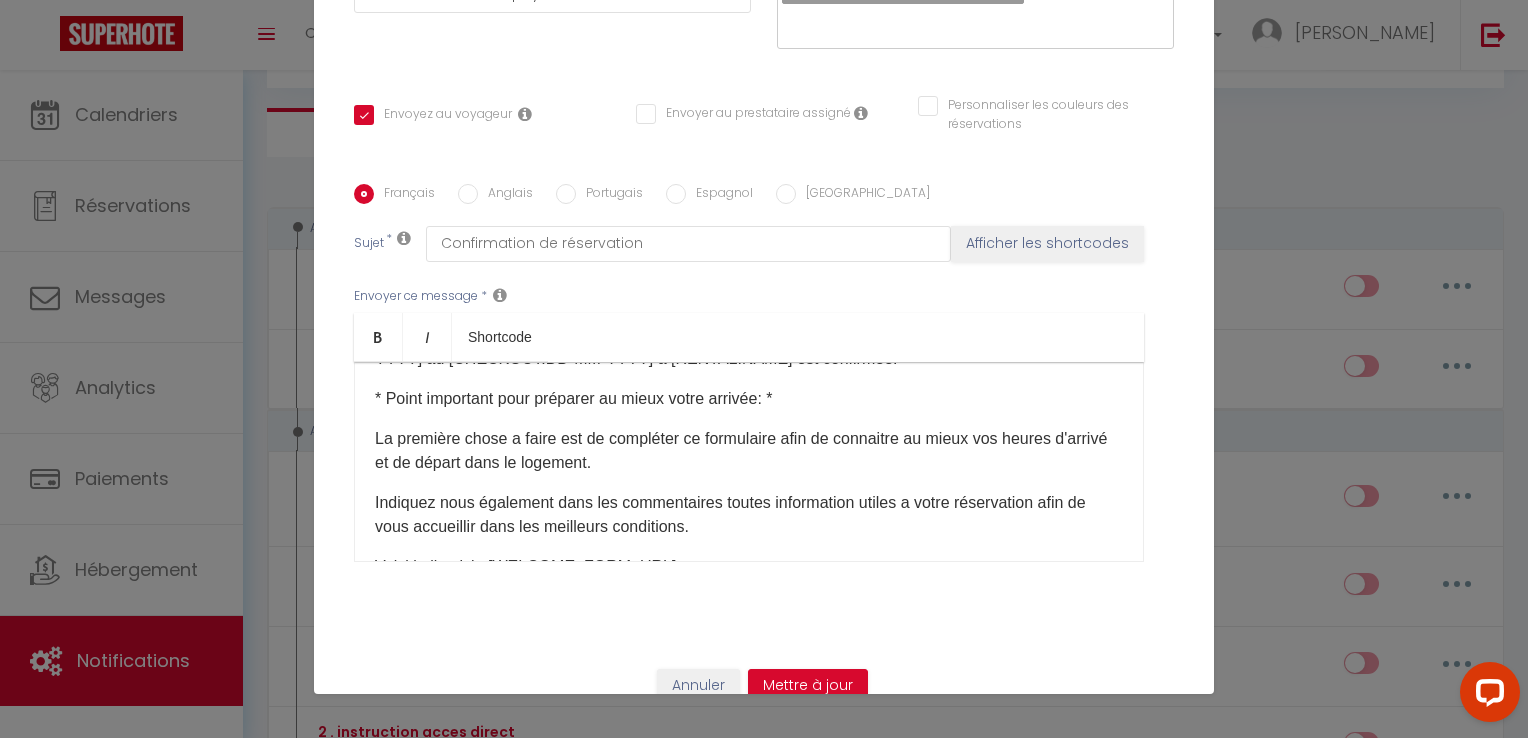 drag, startPoint x: 386, startPoint y: 370, endPoint x: 895, endPoint y: 376, distance: 509.03537 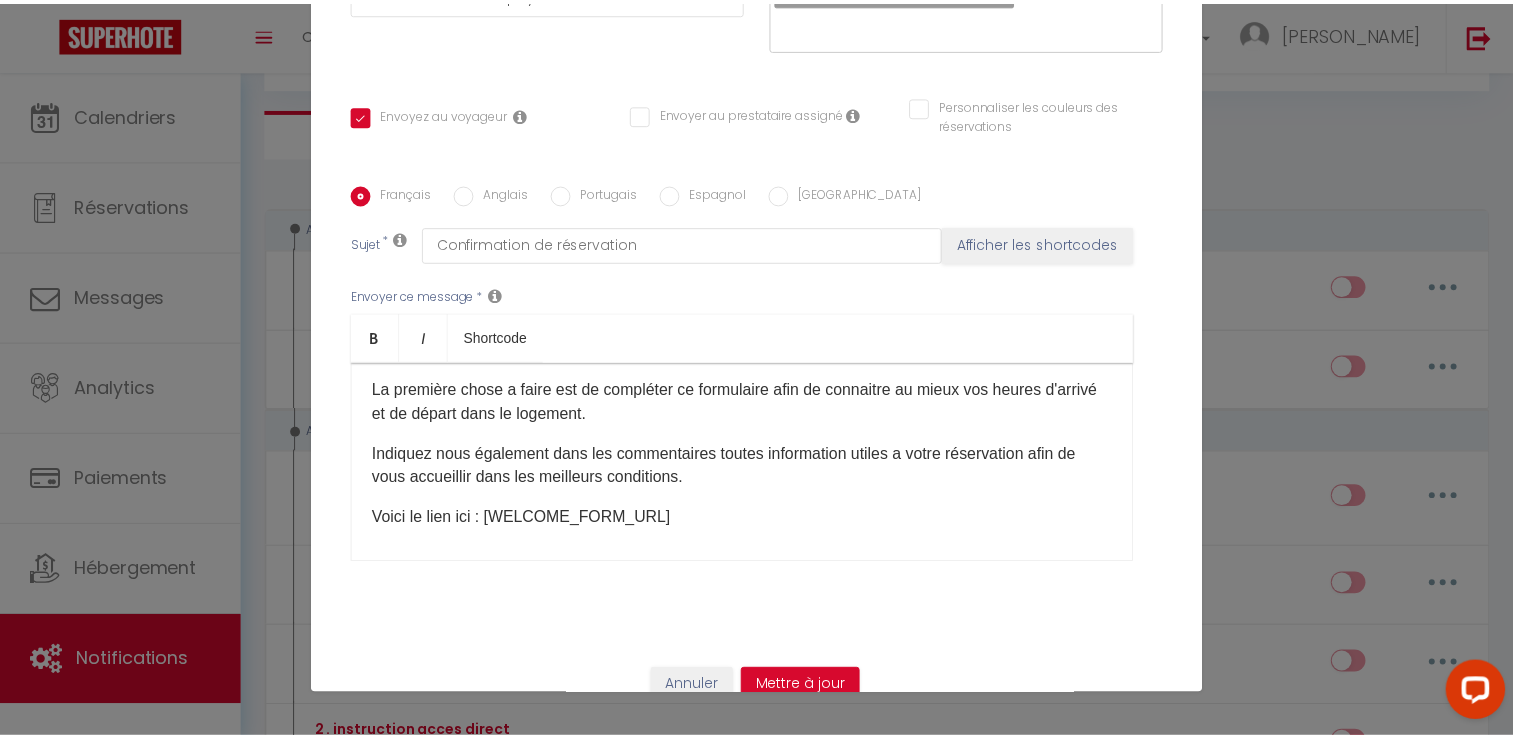 scroll, scrollTop: 157, scrollLeft: 0, axis: vertical 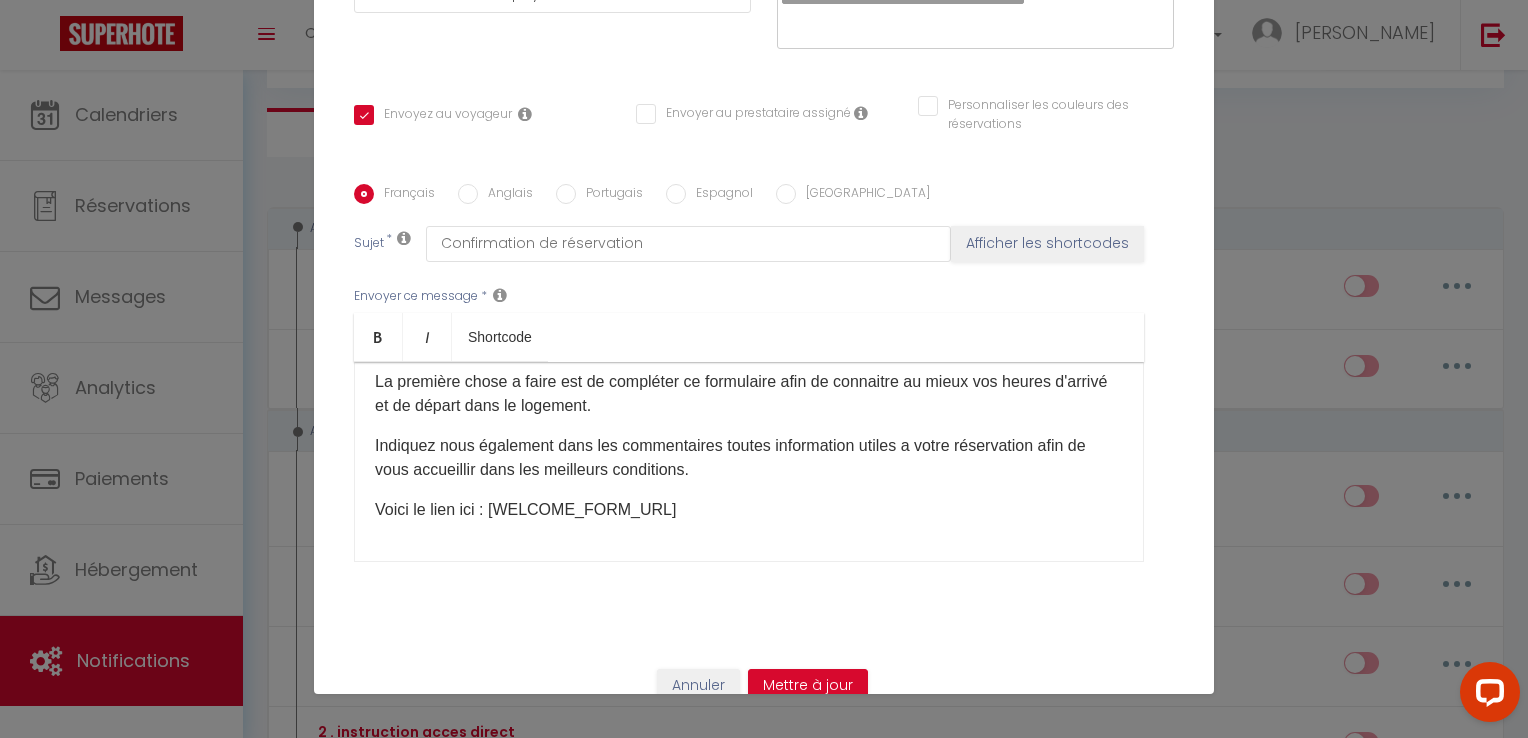click on "Voici le lien ici : [WELCOME_FORM_URL]​" at bounding box center (749, 510) 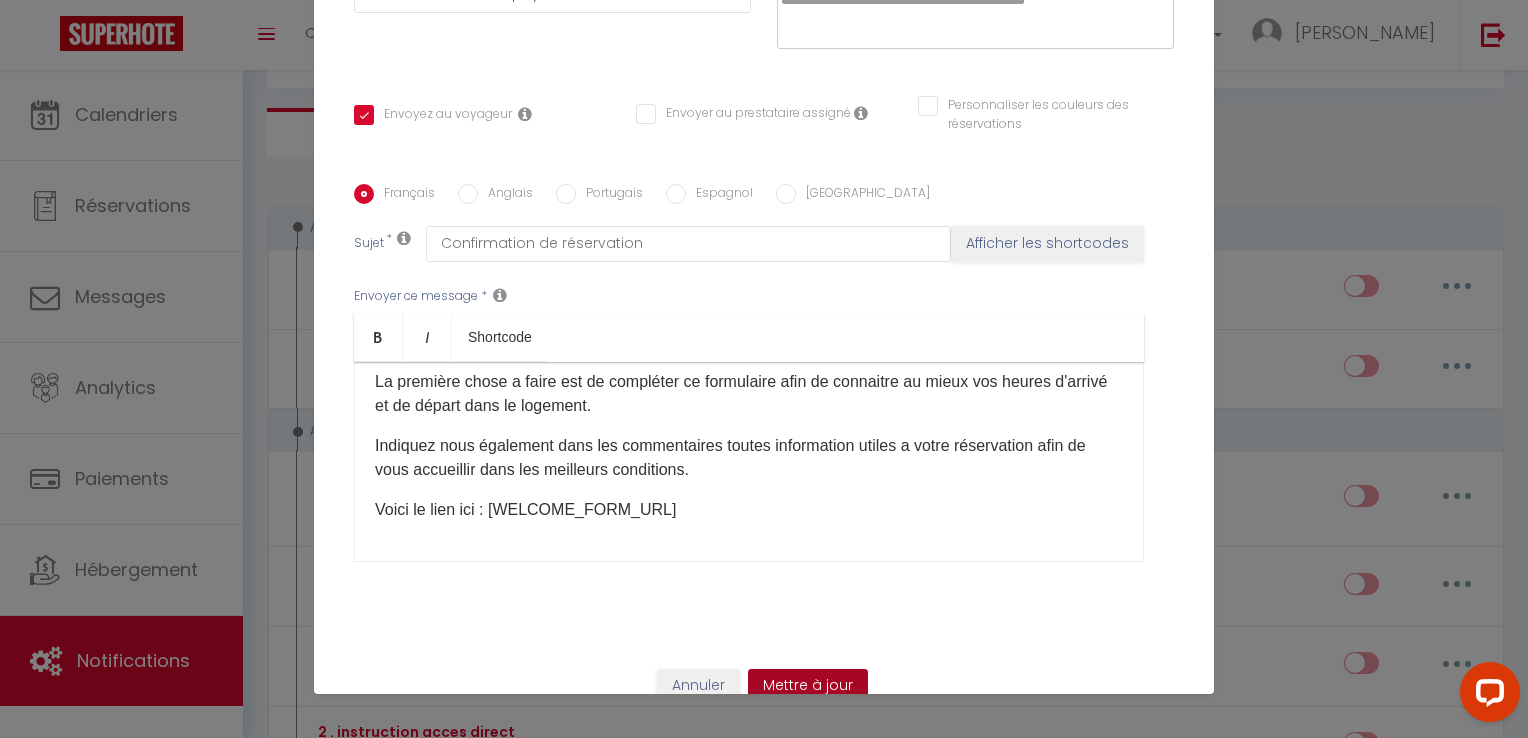 click on "Mettre à jour" at bounding box center [808, 686] 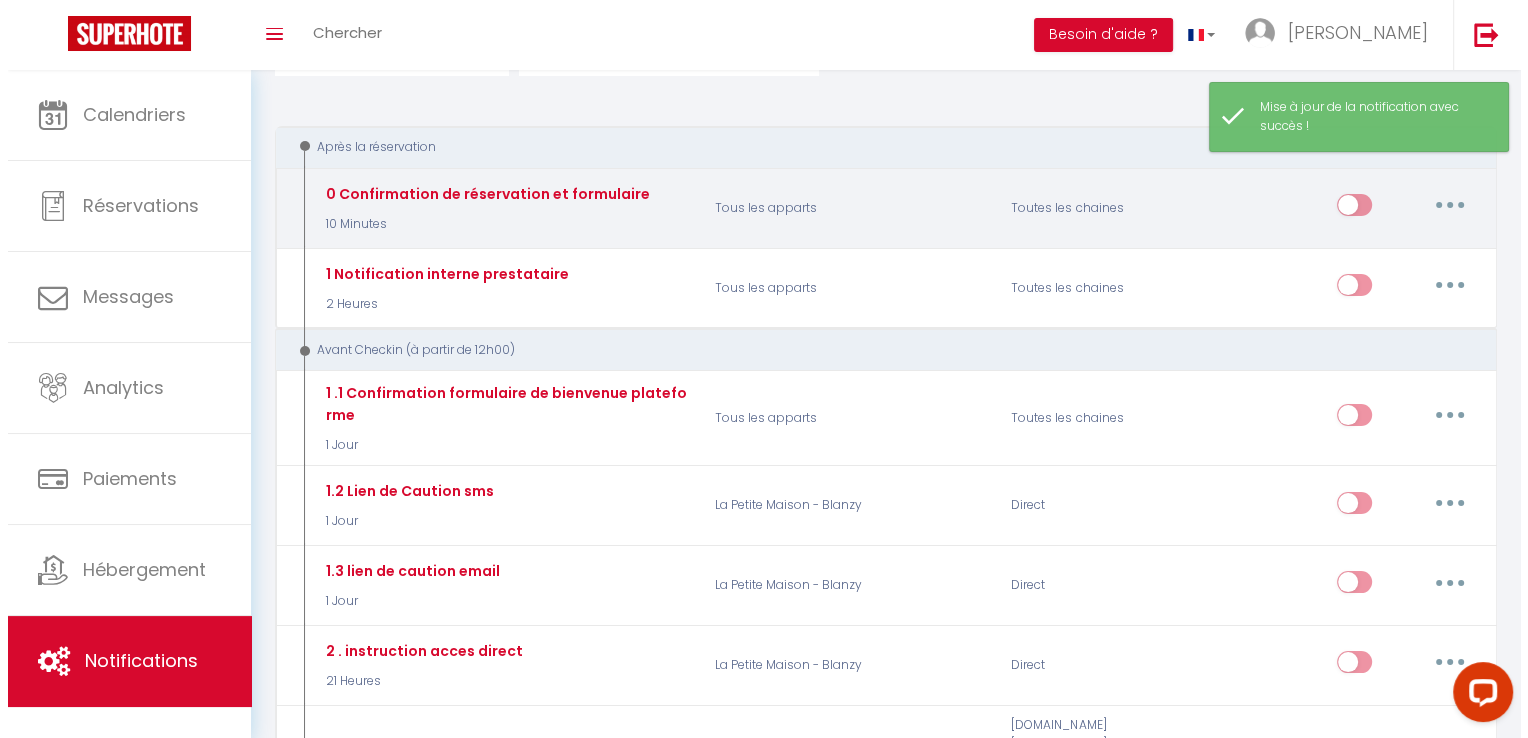 scroll, scrollTop: 200, scrollLeft: 0, axis: vertical 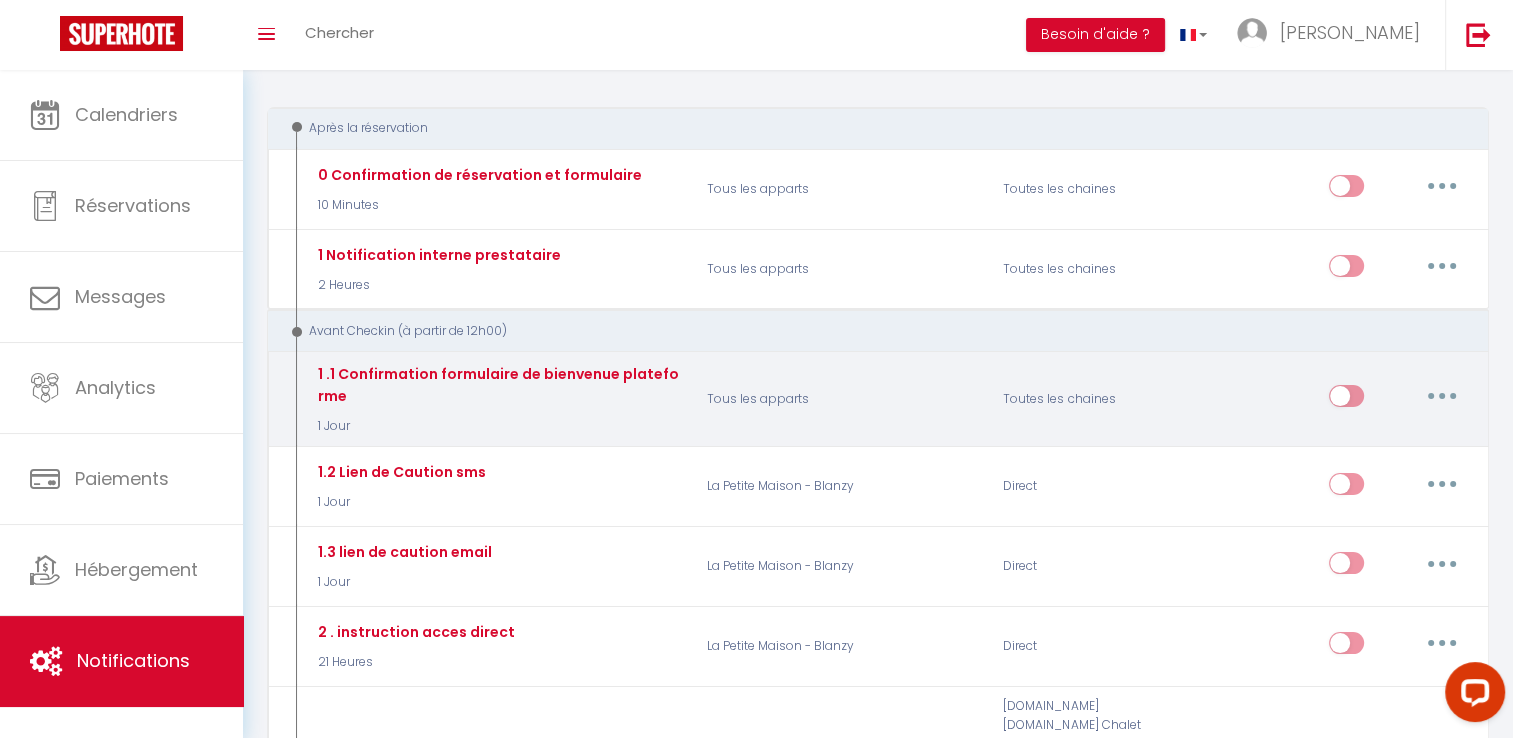 click at bounding box center (1442, 396) 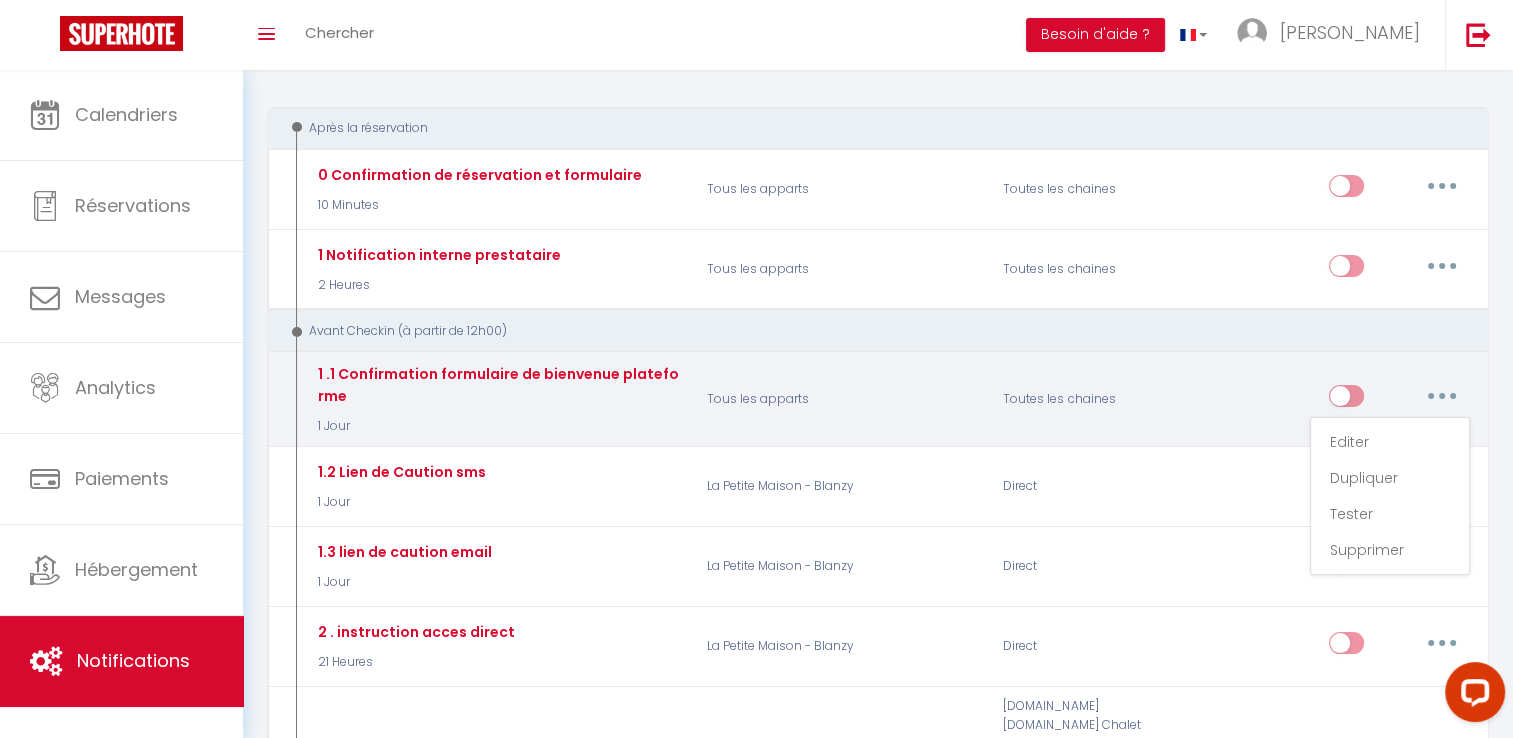 click on "1 .1  Confirmation formulaire de bienvenue plateforme" at bounding box center [477, 175] 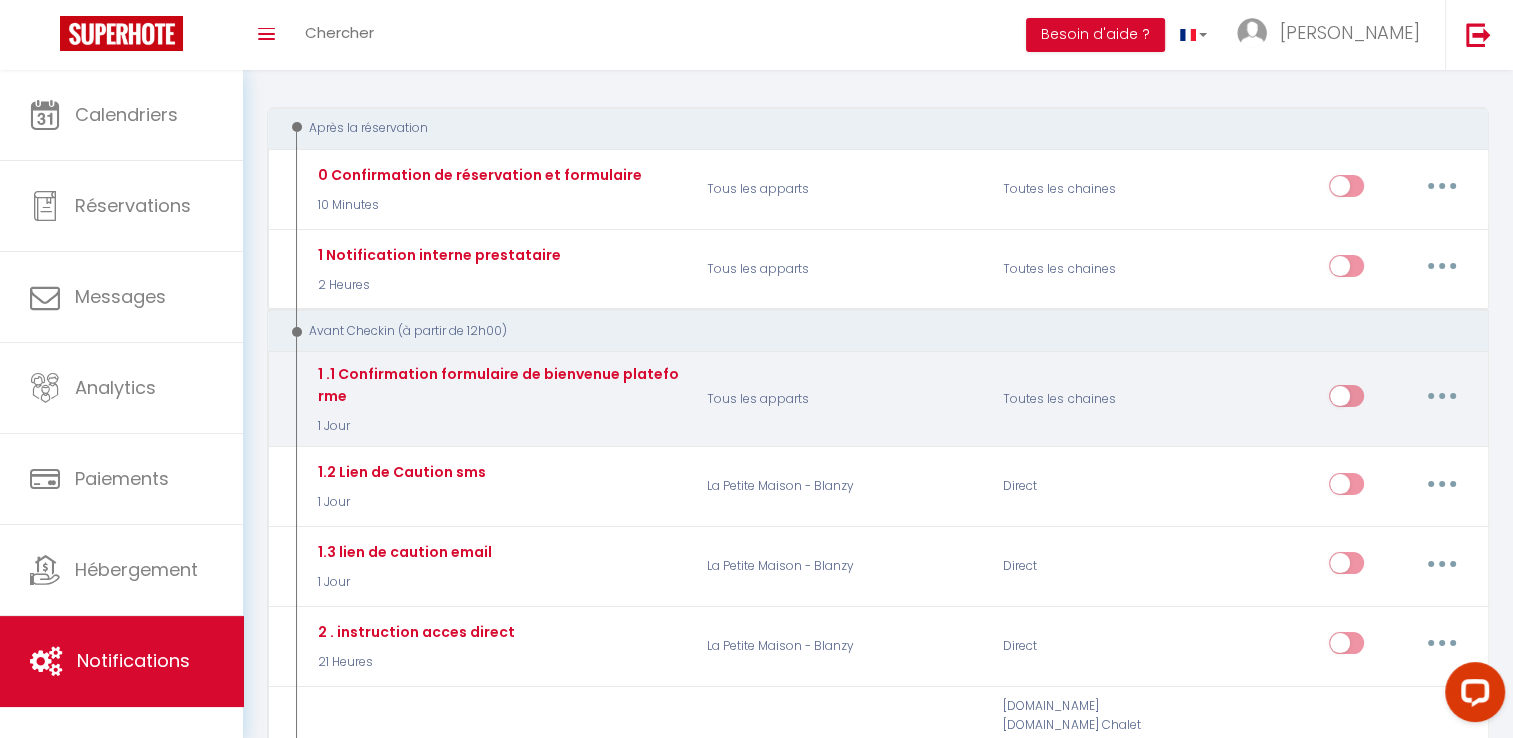 click at bounding box center (1442, 396) 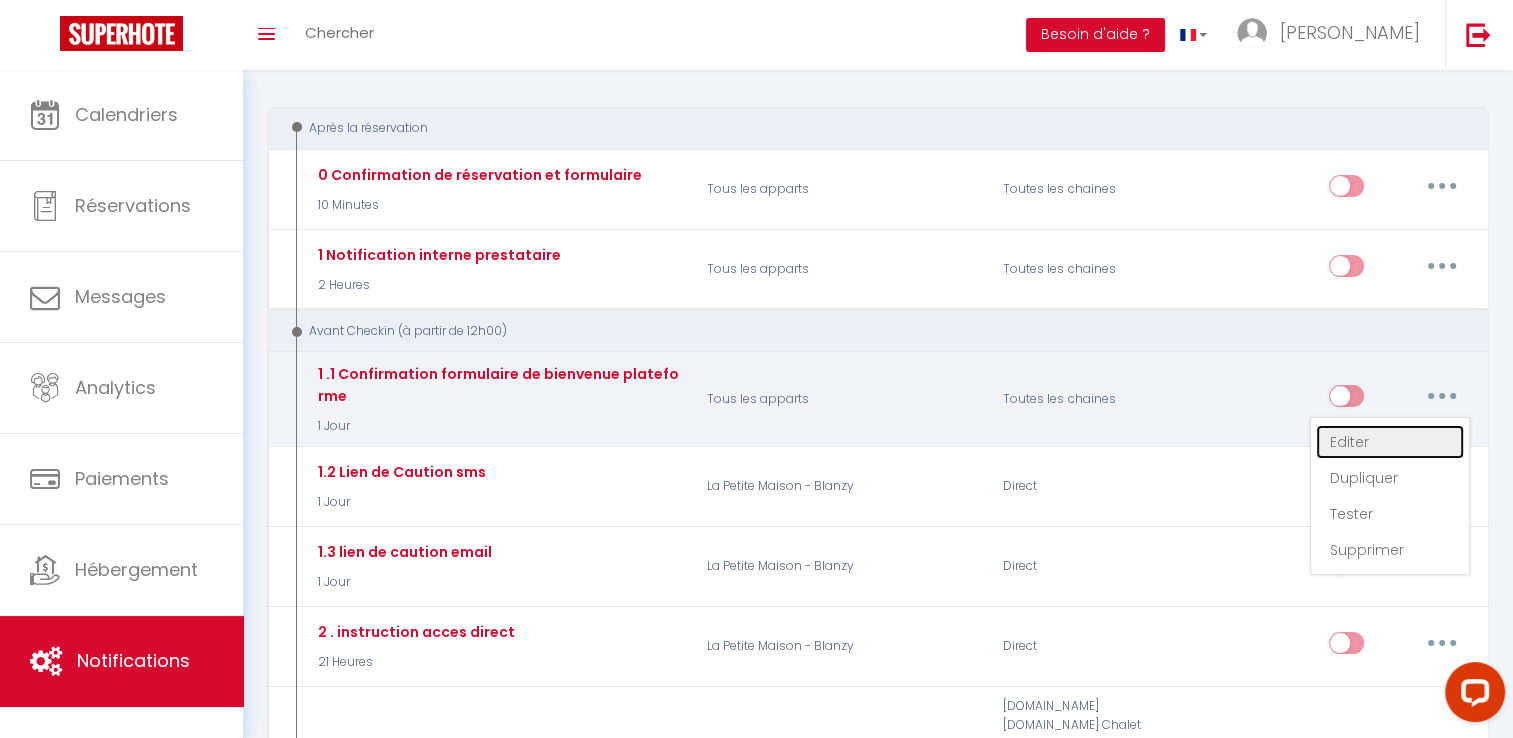 click on "Editer" at bounding box center [1390, 442] 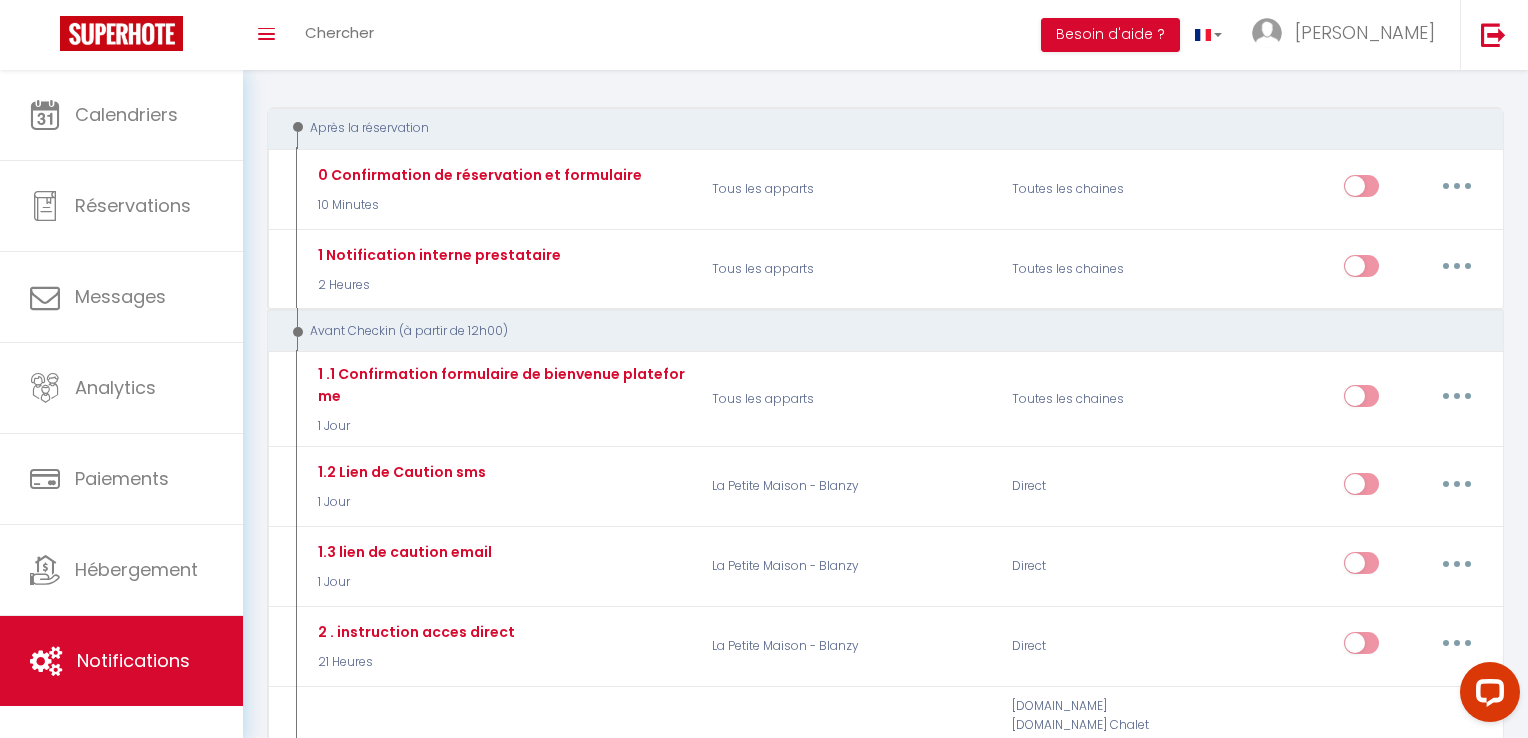 scroll, scrollTop: 133, scrollLeft: 0, axis: vertical 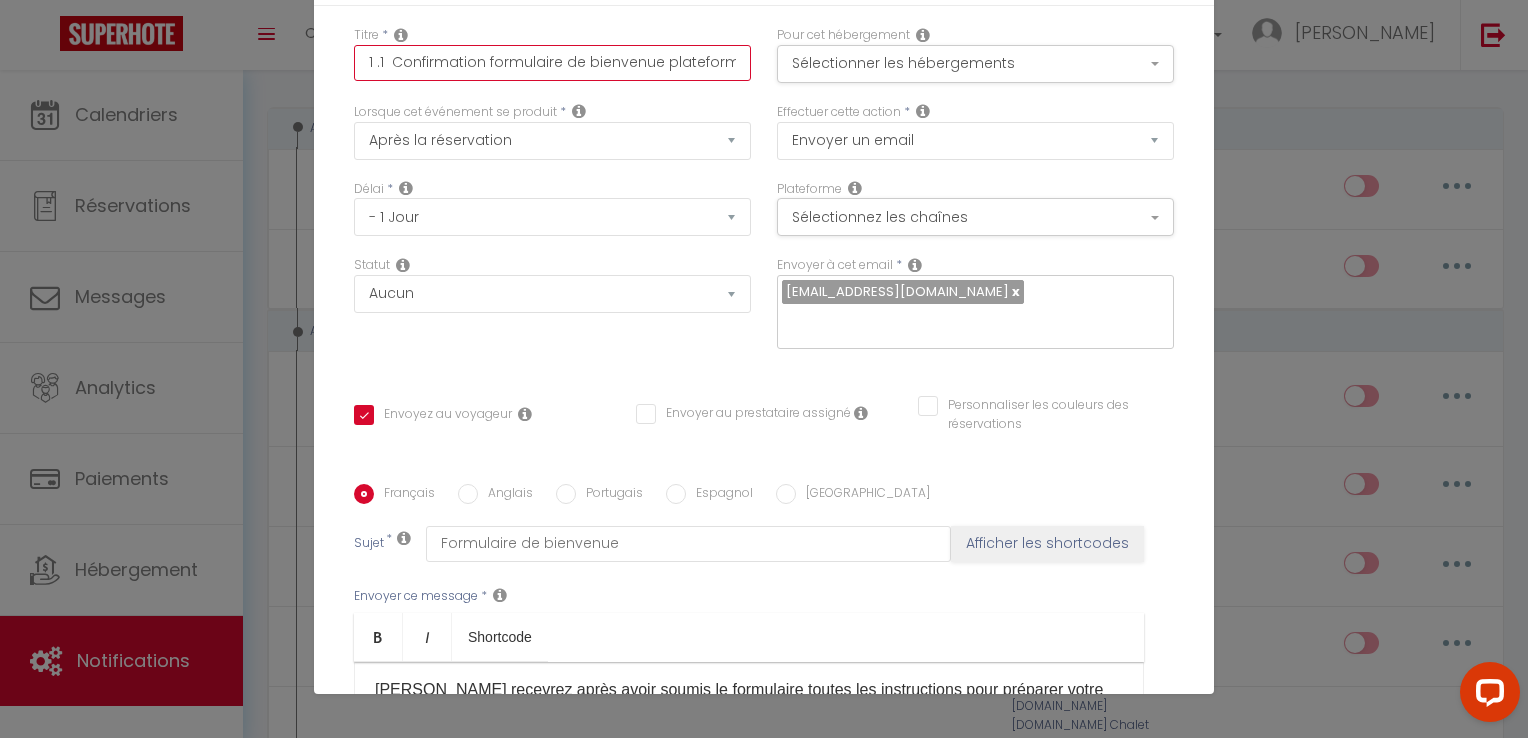 click on "1 .1  Confirmation formulaire de bienvenue plateforme" at bounding box center (552, 63) 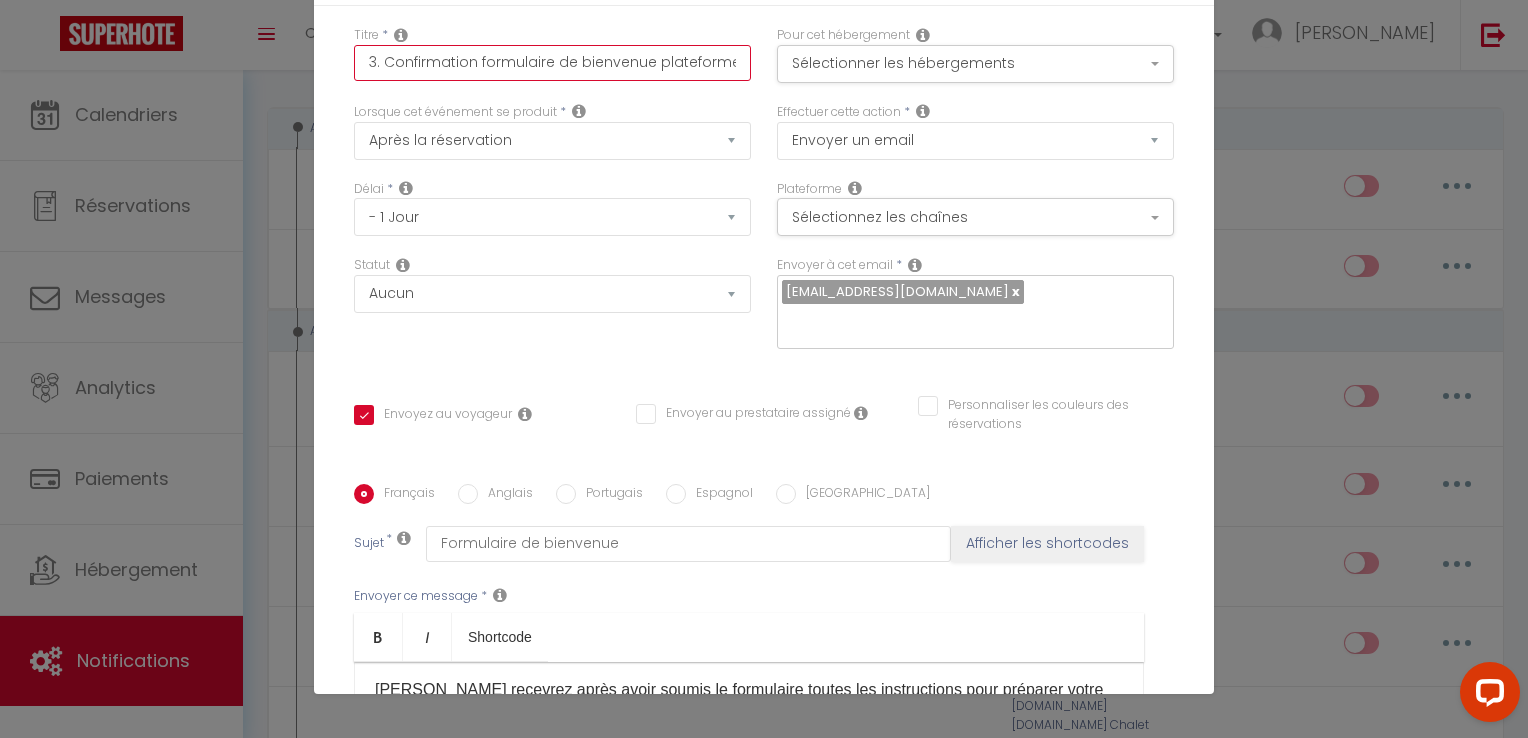 drag, startPoint x: 464, startPoint y: 68, endPoint x: 376, endPoint y: 61, distance: 88.27797 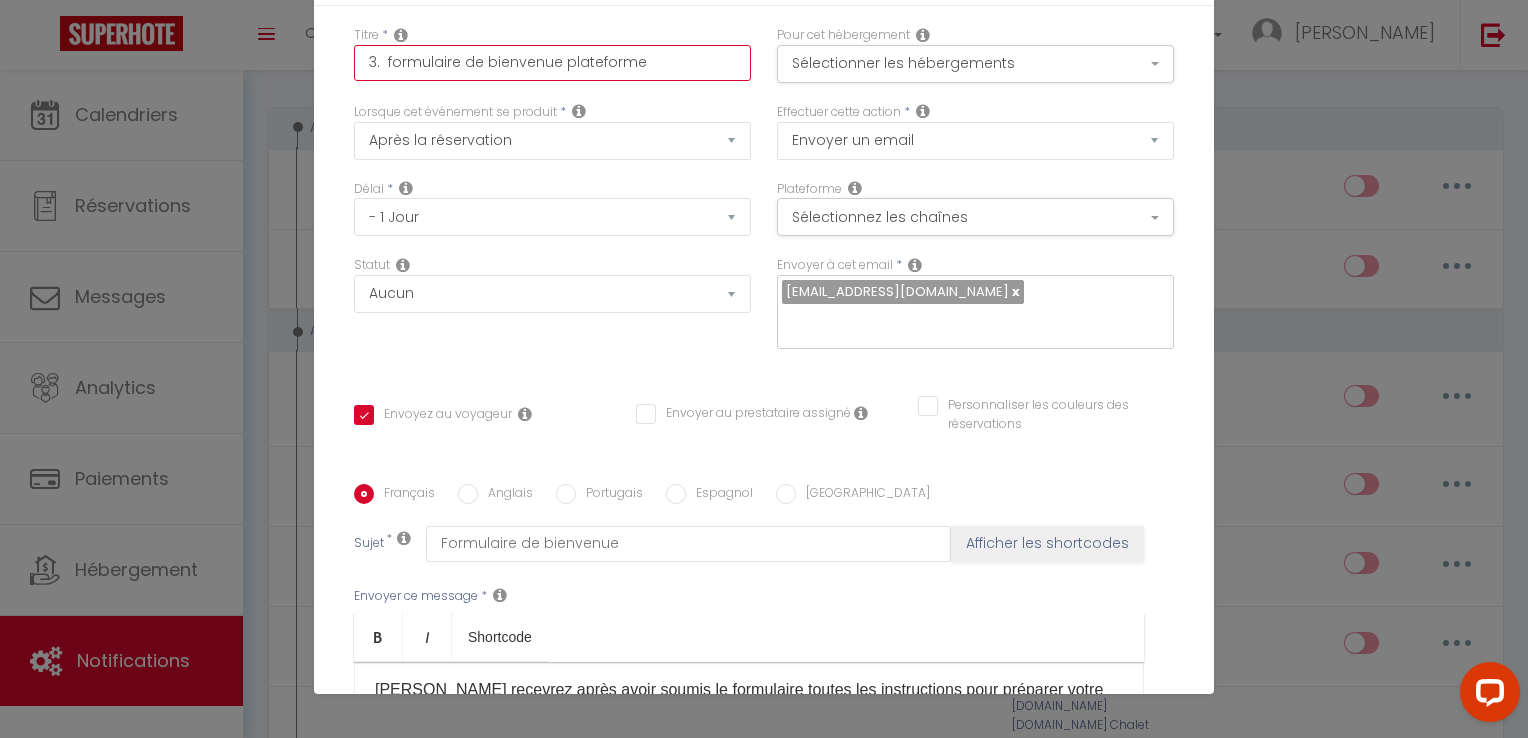 click on "3.  formulaire de bienvenue plateforme" at bounding box center [552, 63] 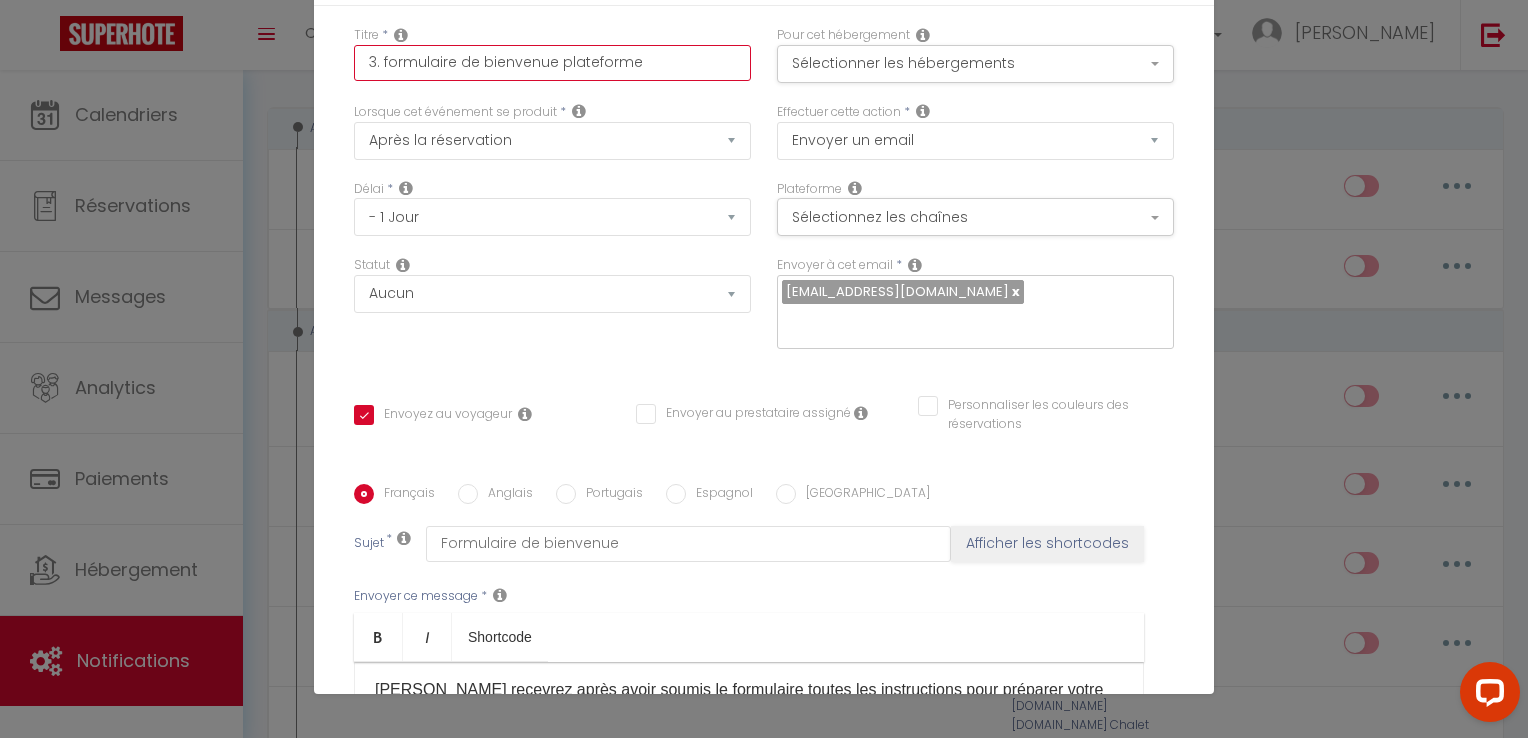 drag, startPoint x: 552, startPoint y: 64, endPoint x: 672, endPoint y: 61, distance: 120.03749 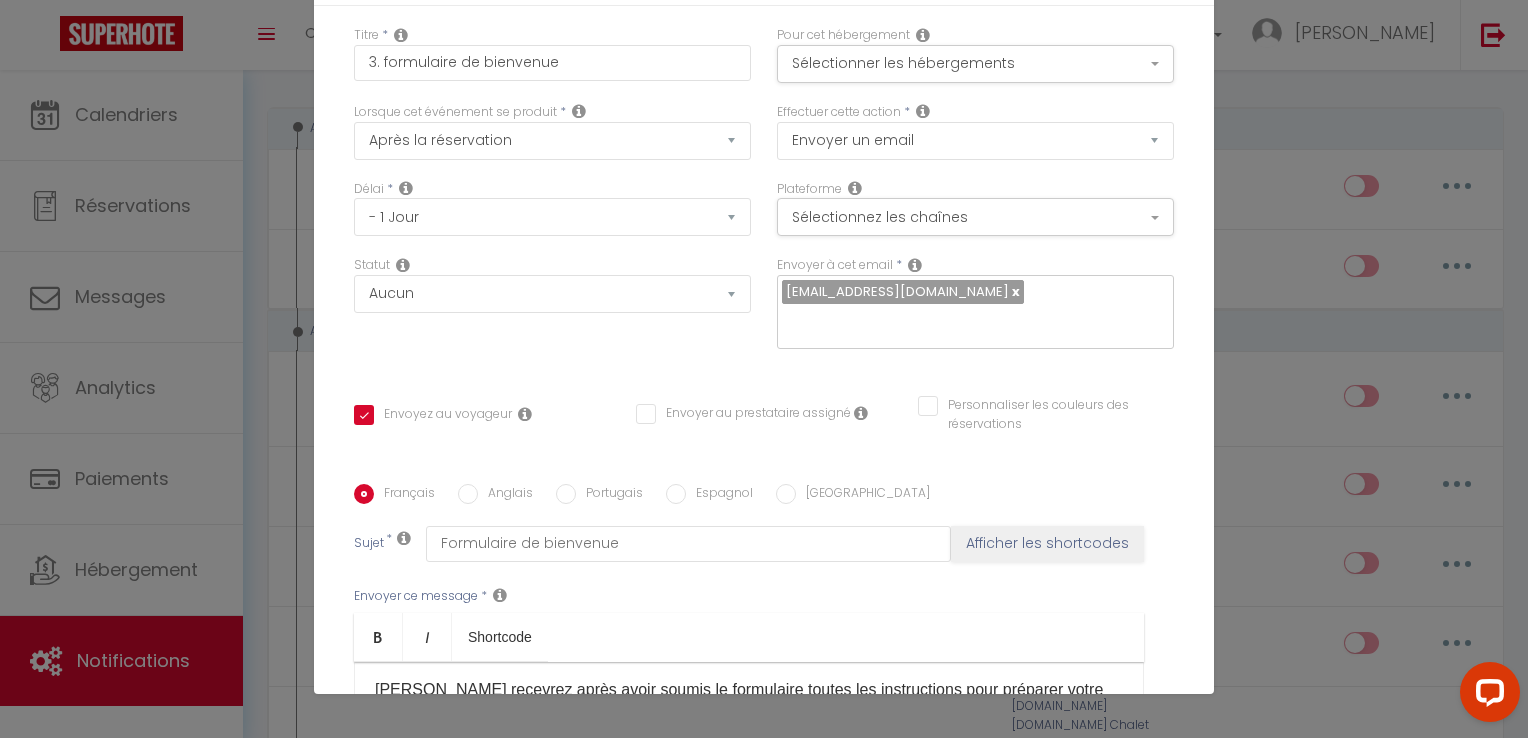 click on "Titre   *     3. formulaire de bienvenue   Pour cet hébergement
Sélectionner les hébergements
Tous les apparts
Autres
Local montceau · Appartement 3 chambres
La Petite Maison - Blanzy
Lorsque cet événement se produit   *      Après la réservation   Avant Checkin (à partir de 12h00)   Après Checkin (à partir de 12h00)   Avant Checkout (à partir de 12h00)   Après Checkout (à partir de 12h00)   Température   Co2   [MEDICAL_DATA] sonore   Après visualisation lien paiement   Après Paiement Lien KO   Après Caution Lien KO   Après Paiement Automatique KO   Après Caution Automatique KO   Après Visualisation du Contrat   Après Signature du Contrat   Paiement OK   Date spécifique      *" at bounding box center [764, 484] 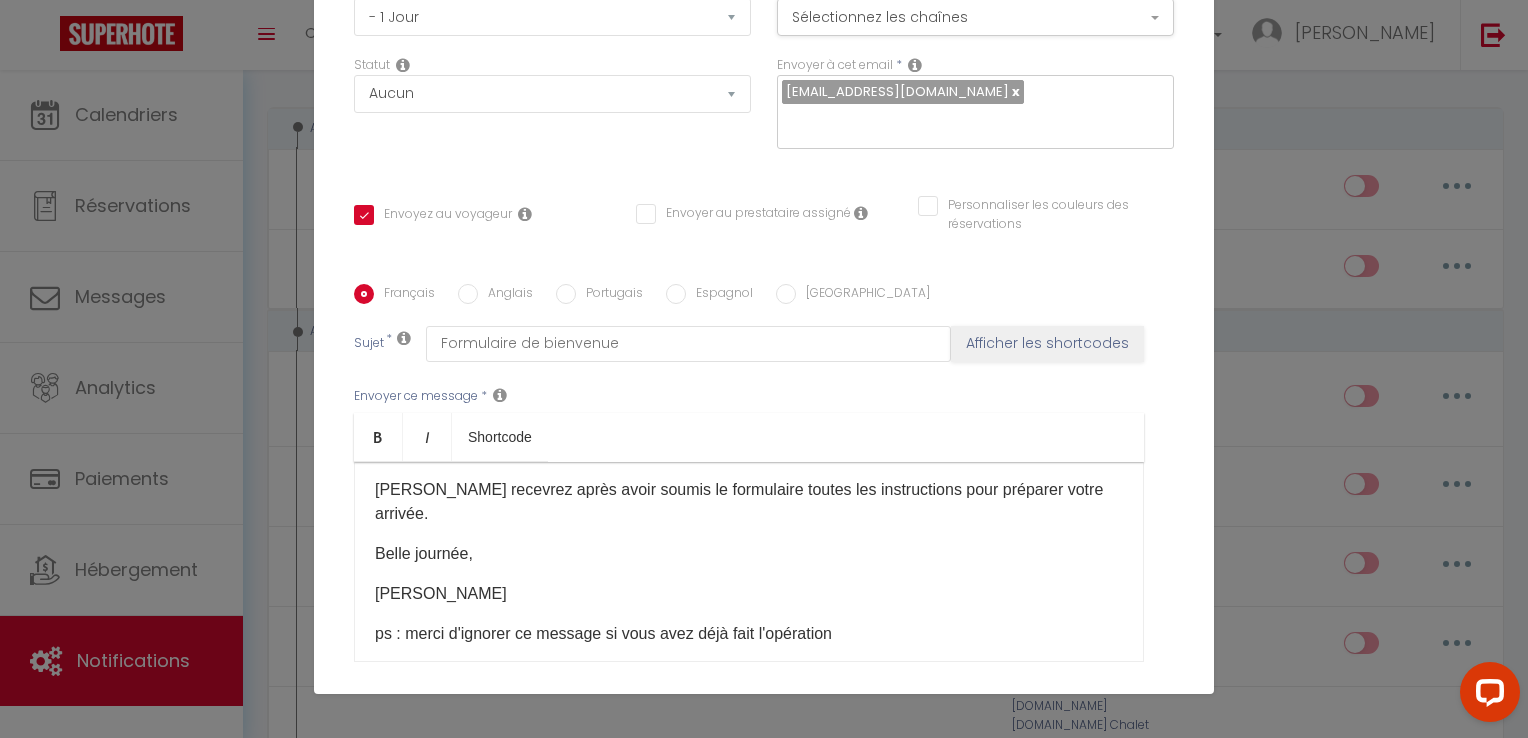 scroll, scrollTop: 325, scrollLeft: 0, axis: vertical 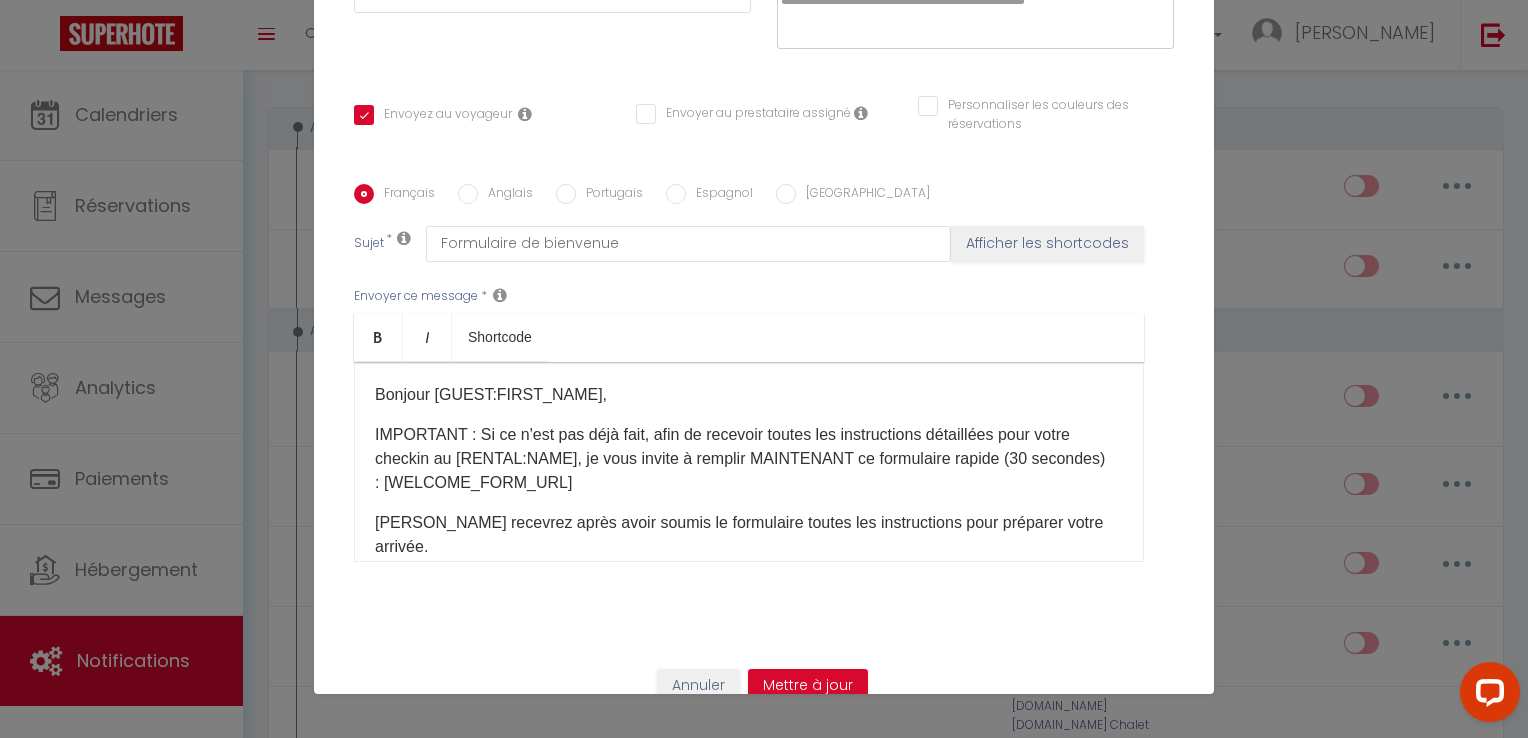 click on "IMPORTANT : Si ce n'est pas déjà fait, afin de recevoir toutes les instructions détaillées pour votre checkin au [RENTAL:NAME], je vous invite à remplir MAINTENANT ce formulaire rapide (30 secondes) : [WELCOME_FORM_URL]​" at bounding box center [749, 459] 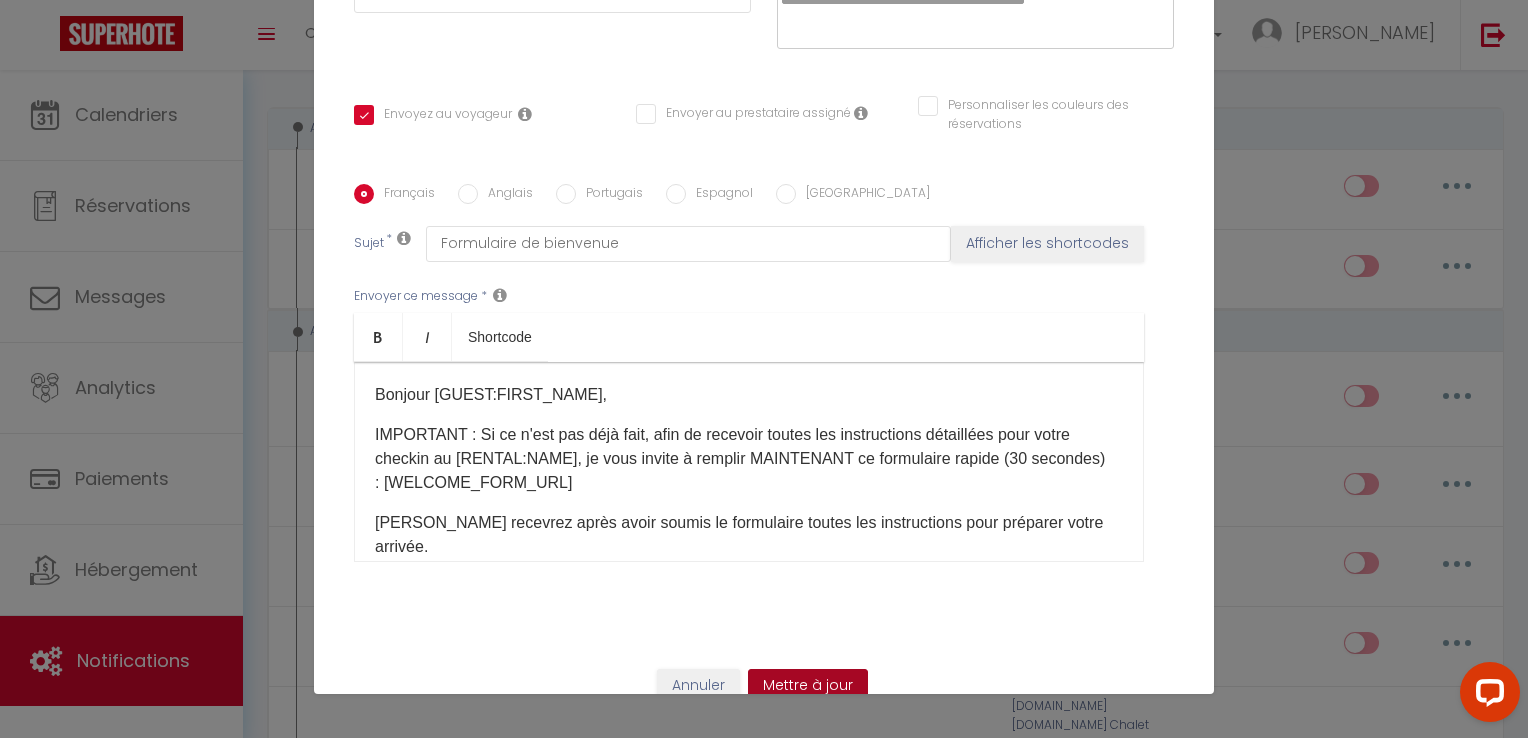 click on "Mettre à jour" at bounding box center [808, 686] 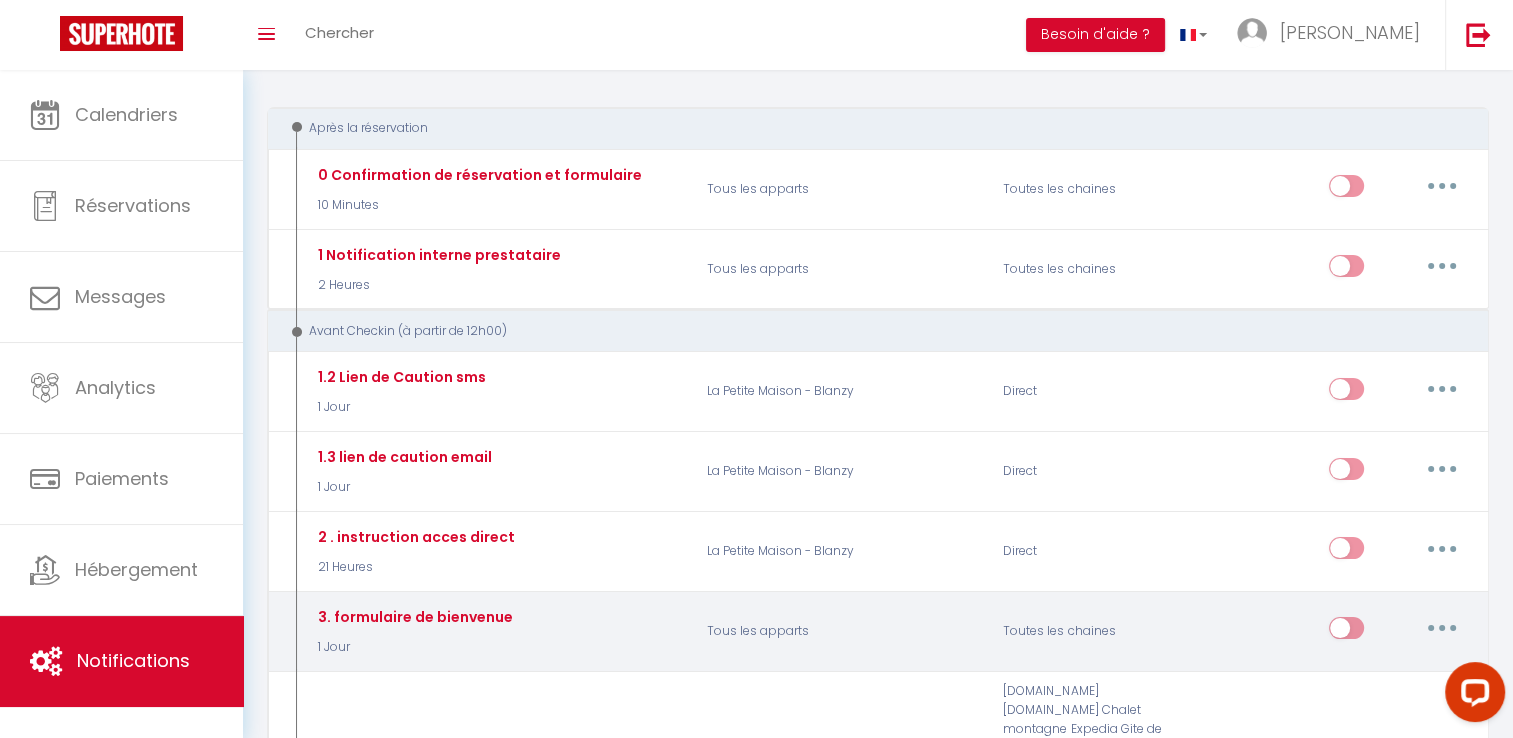 click at bounding box center (1442, 628) 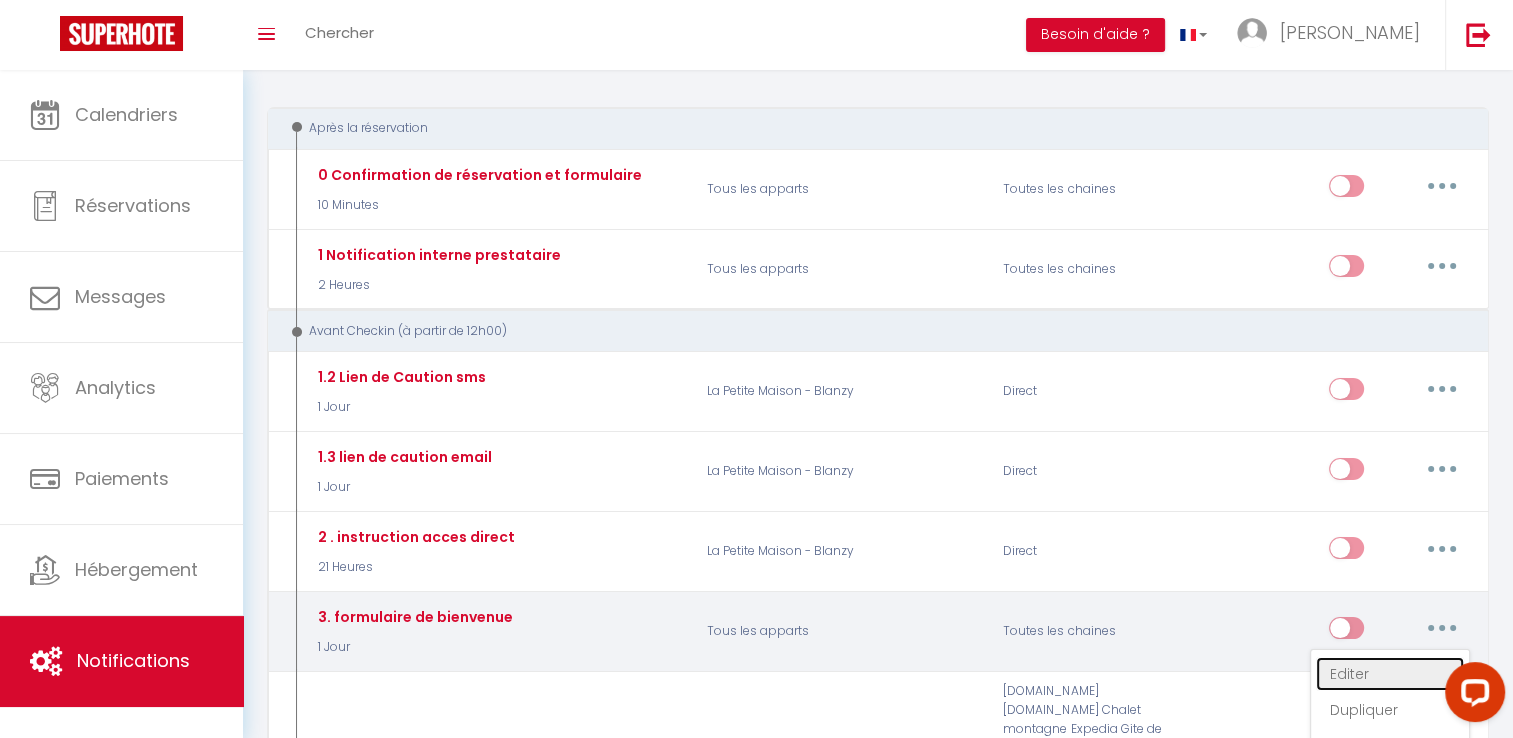 click on "Editer" at bounding box center [1390, 674] 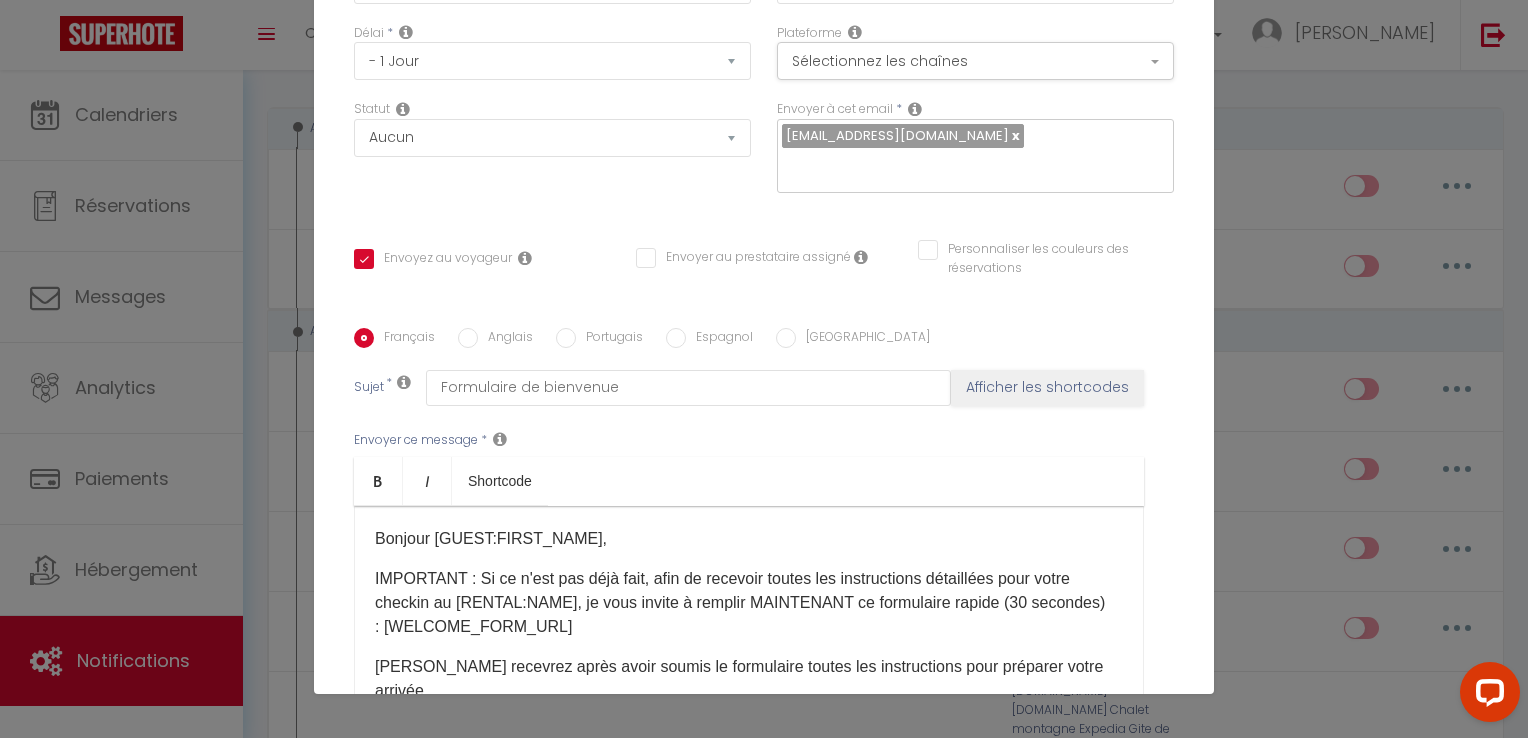 scroll, scrollTop: 25, scrollLeft: 0, axis: vertical 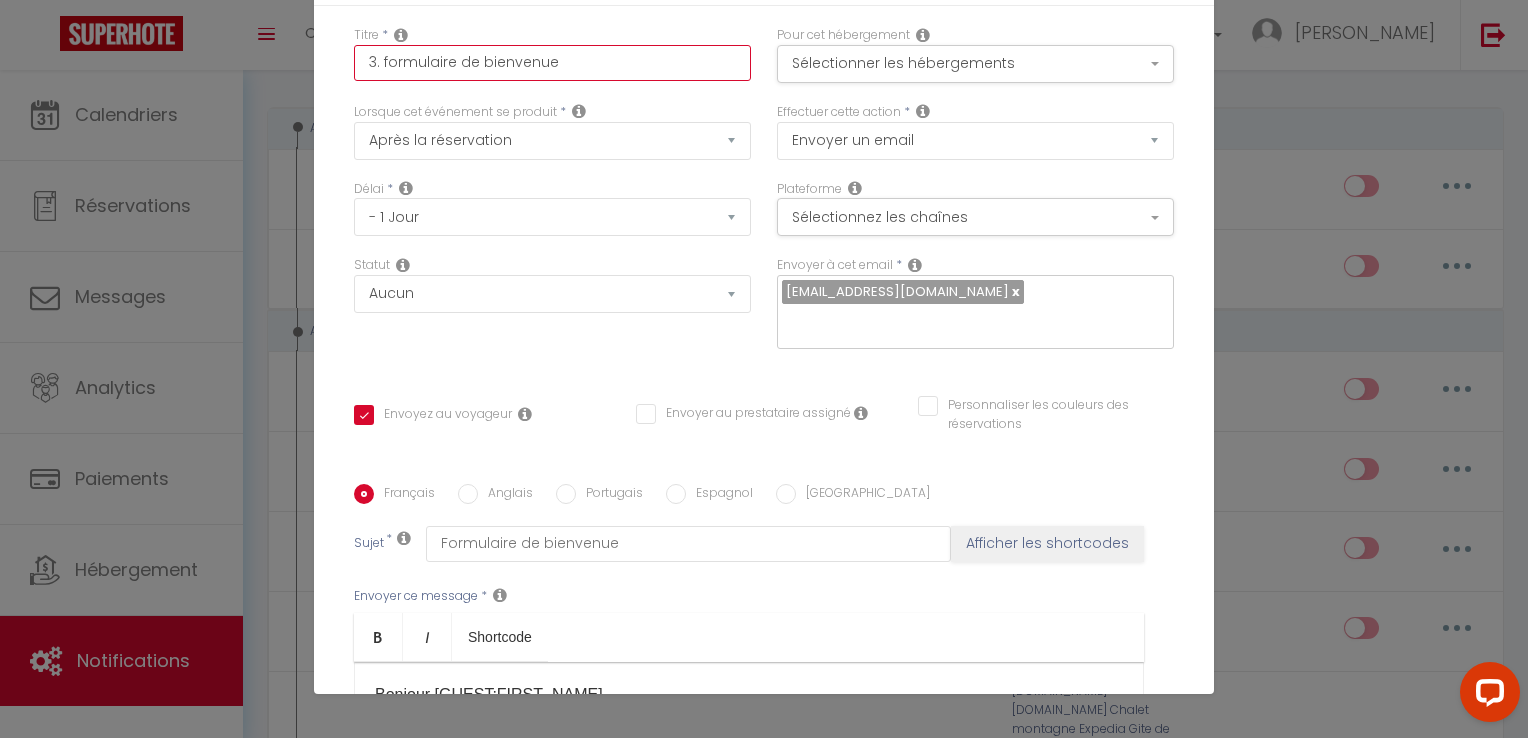 click on "3. formulaire de bienvenue" at bounding box center (552, 63) 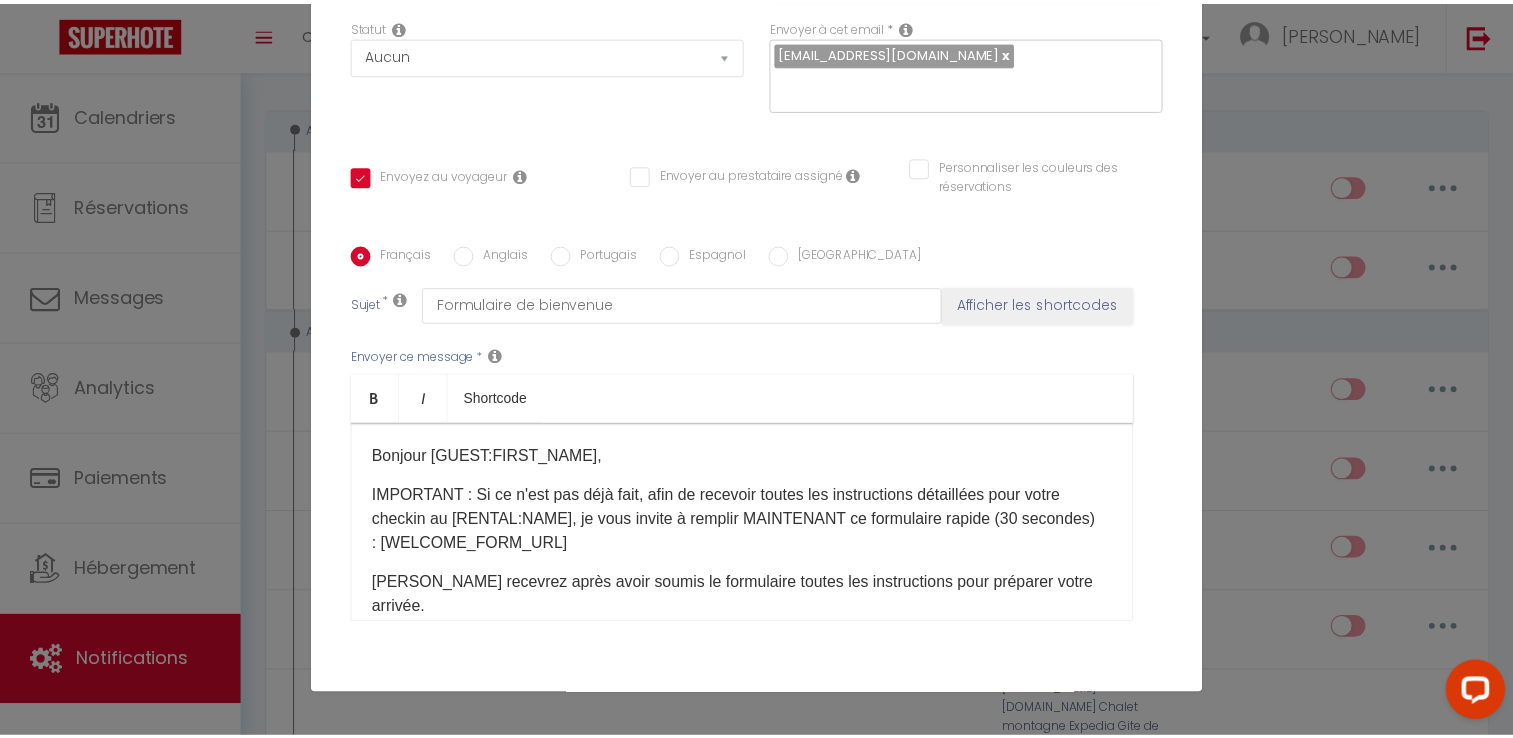 scroll, scrollTop: 325, scrollLeft: 0, axis: vertical 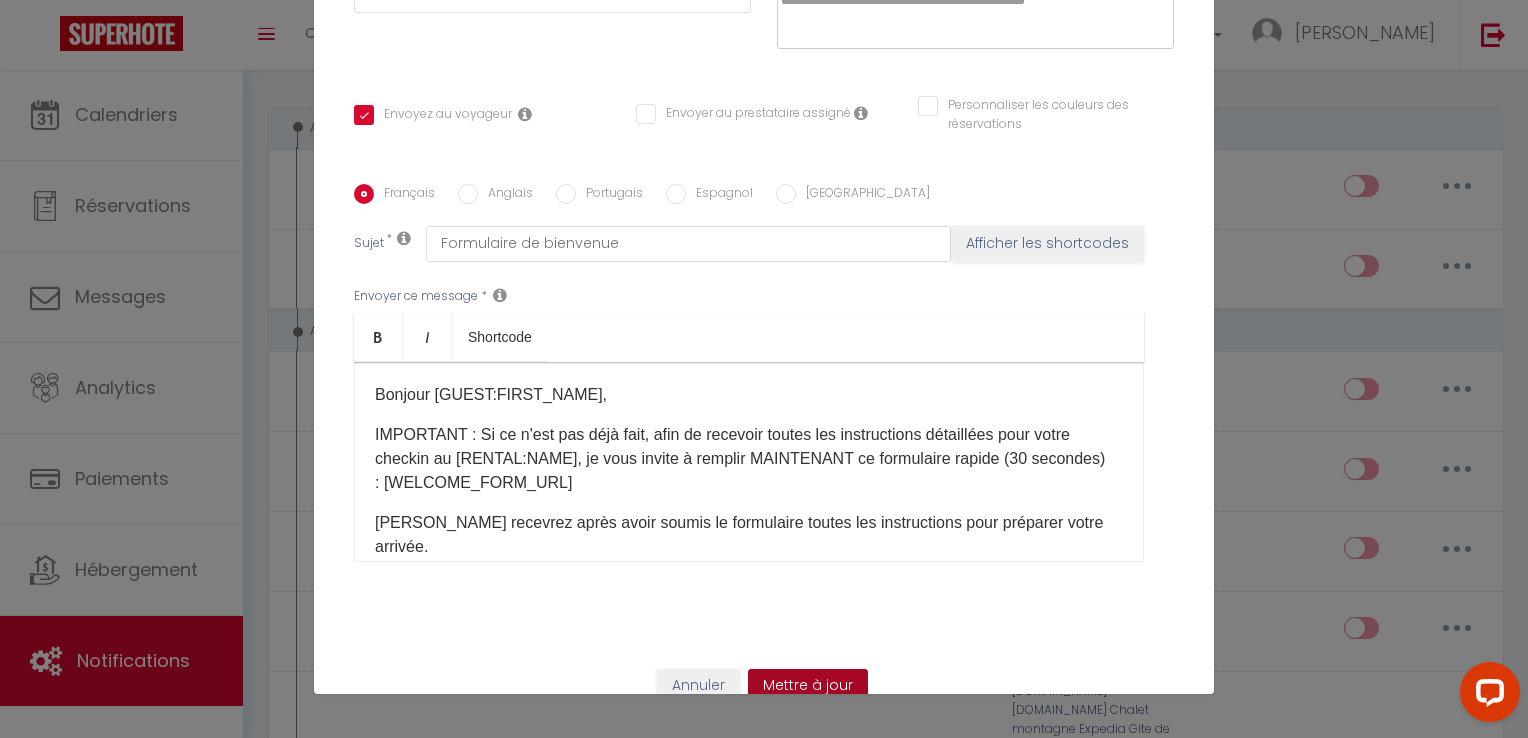 click on "Mettre à jour" at bounding box center [808, 686] 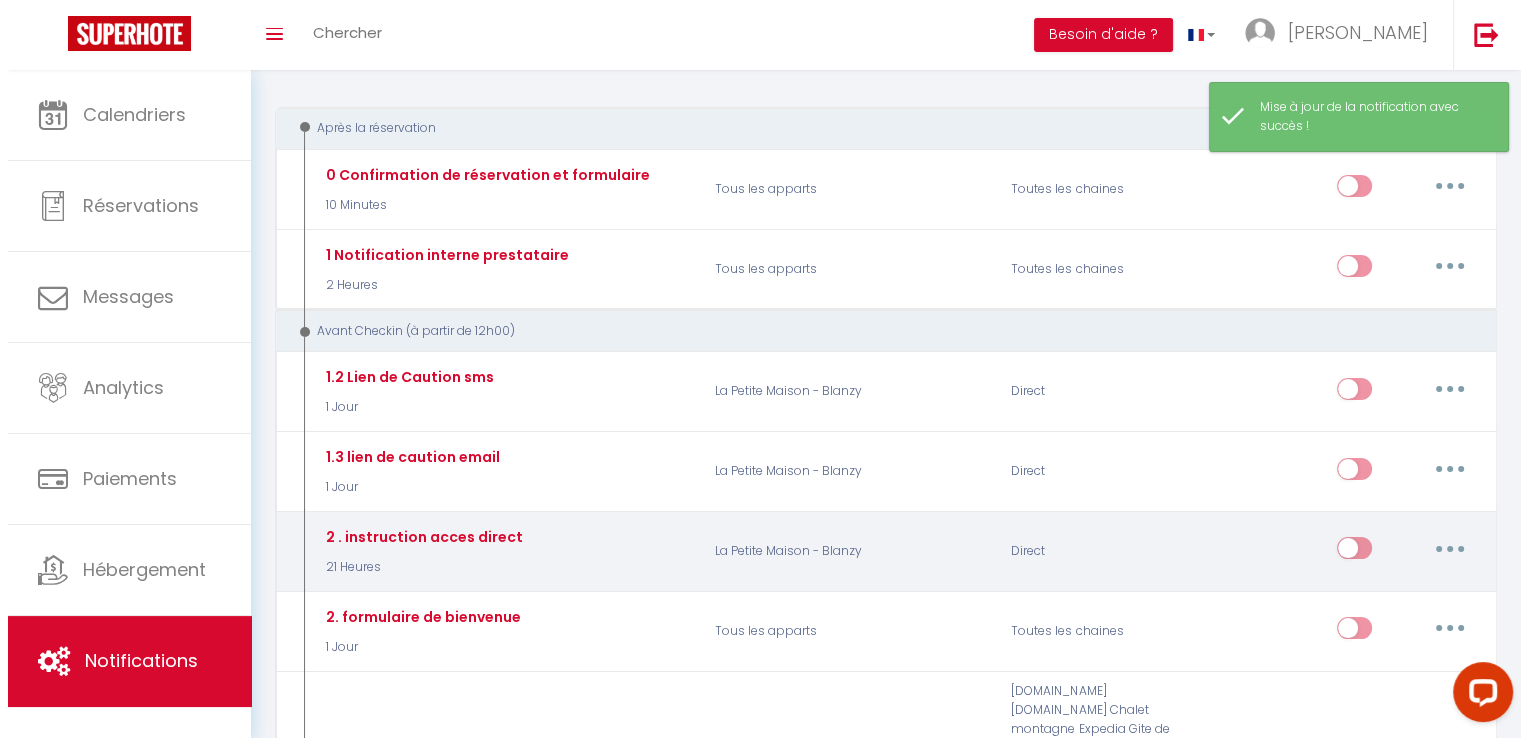 scroll, scrollTop: 300, scrollLeft: 0, axis: vertical 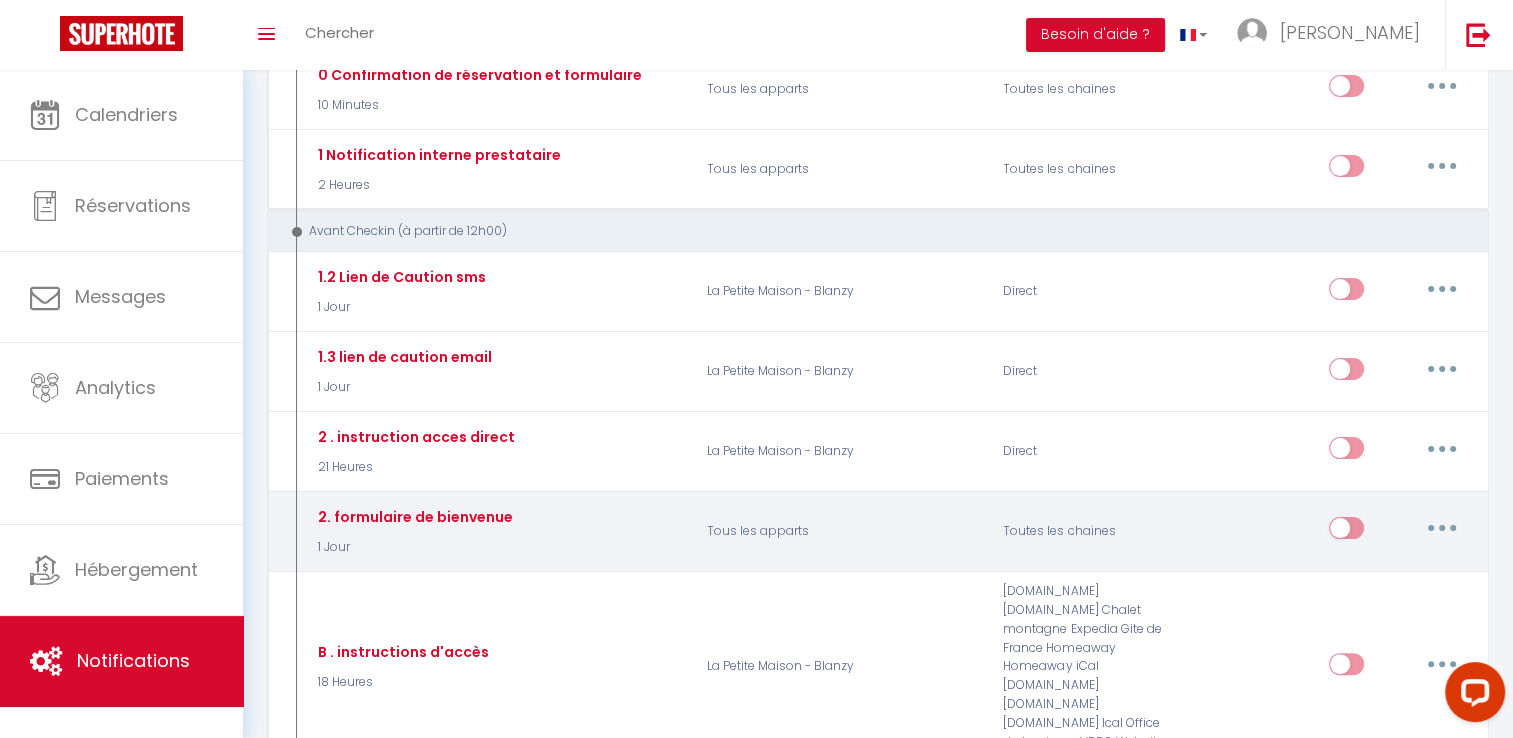 click at bounding box center (1442, 528) 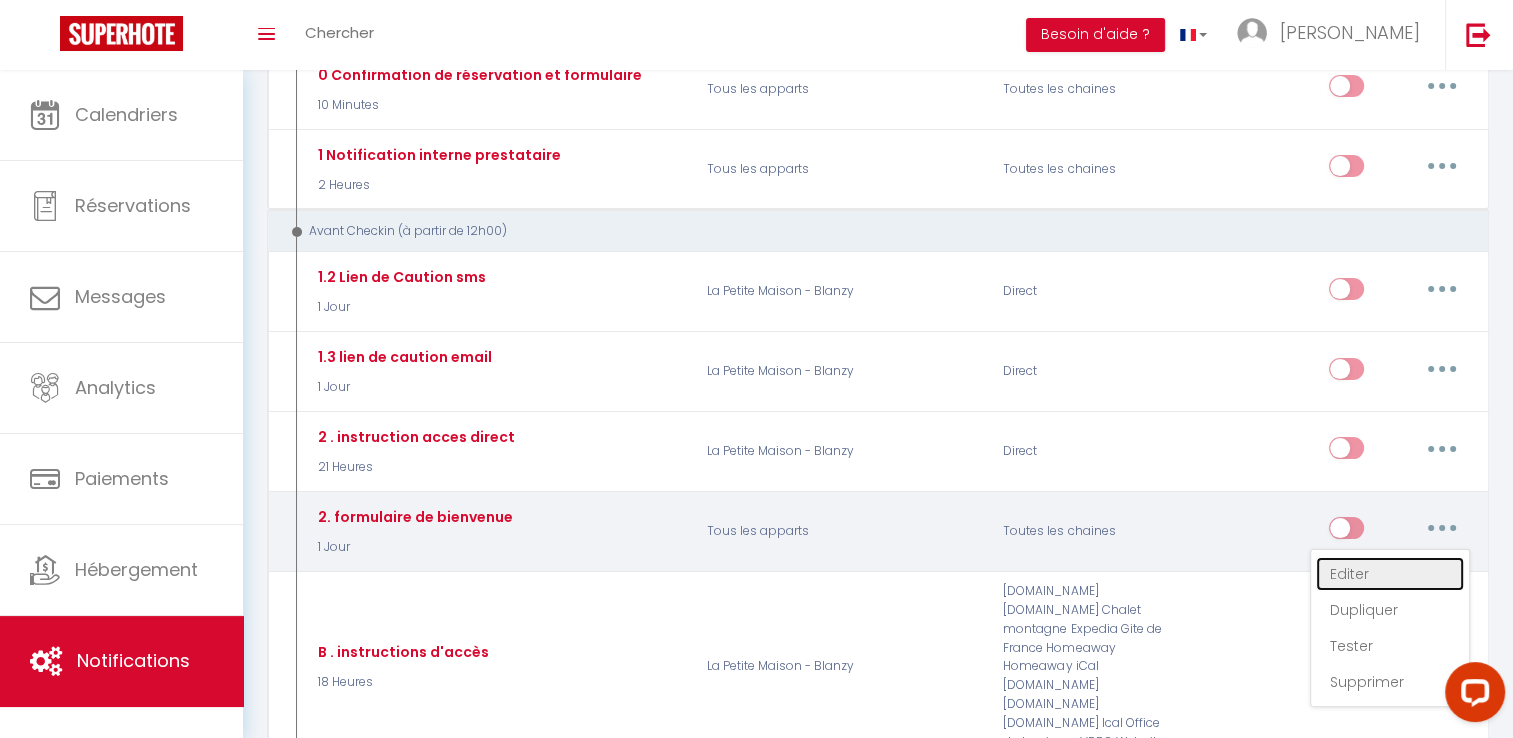 click on "Editer" at bounding box center [1390, 574] 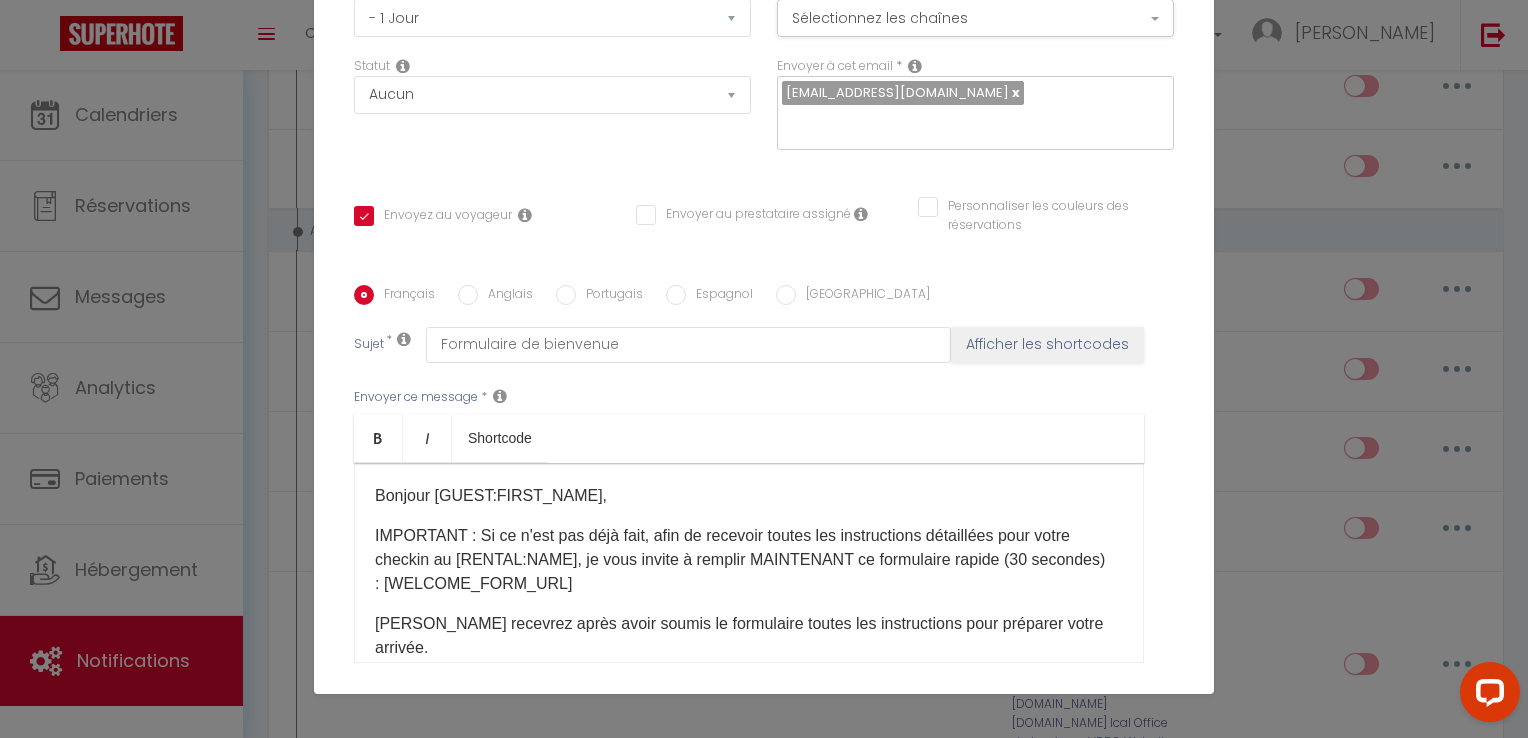 scroll, scrollTop: 25, scrollLeft: 0, axis: vertical 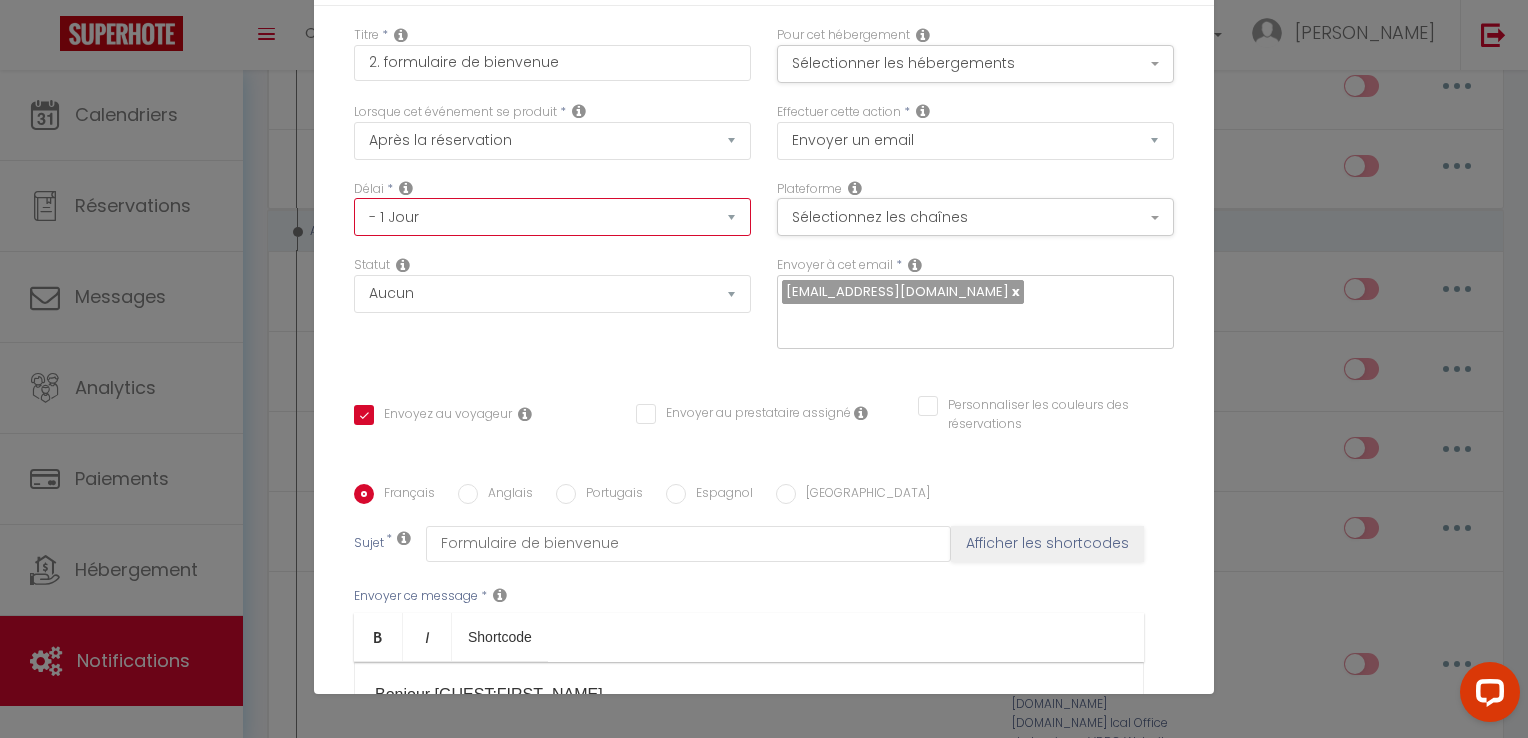 click on "Immédiat - 10 Minutes - 1 Heure - 2 Heures - 3 Heures - 4 Heures - 5 Heures - 6 Heures - 7 Heures - 8 Heures - 9 Heures - 10 Heures - 11 Heures - 12 Heures - 13 Heures - 14 Heures - 15 Heures - 16 Heures - 17 Heures - 18 Heures - 19 Heures - 20 Heures - 21 Heures - 22 Heures - 23 Heures   - 1 Jour - 2 Jours - 3 Jours - 4 Jours - 5 Jours - 6 Jours - 7 Jours - 8 Jours - 9 Jours - 10 Jours - 11 Jours - 12 Jours - 13 Jours - 14 Jours - 15 Jours - 16 Jours - 17 Jours - 18 Jours - 19 Jours - 20 Jours - 21 Jours - 22 Jours - 23 Jours - 24 Jours - 25 Jours - 26 Jours - 27 Jours - 28 Jours - 29 Jours - 30 Jours - 31 Jours - 32 Jours - 33 Jours - 34 Jours - 35 Jours - 36 Jours - 37 Jours - 38 Jours - 39 Jours - 40 Jours - 41 Jours - 42 Jours - 43 Jours - 44 Jours - 45 Jours - 46 Jours - 47 Jours - 48 Jours - 49 Jours - 50 Jours - 51 Jours - 52 Jours - 53 Jours - 54 Jours - 55 Jours - 56 Jours - 57 Jours - 58 Jours - 59 Jours - 60 Jours - 61 Jours - 62 Jours - 63 Jours - 64 Jours - 65 Jours - 66 Jours - 67 Jours" at bounding box center (552, 217) 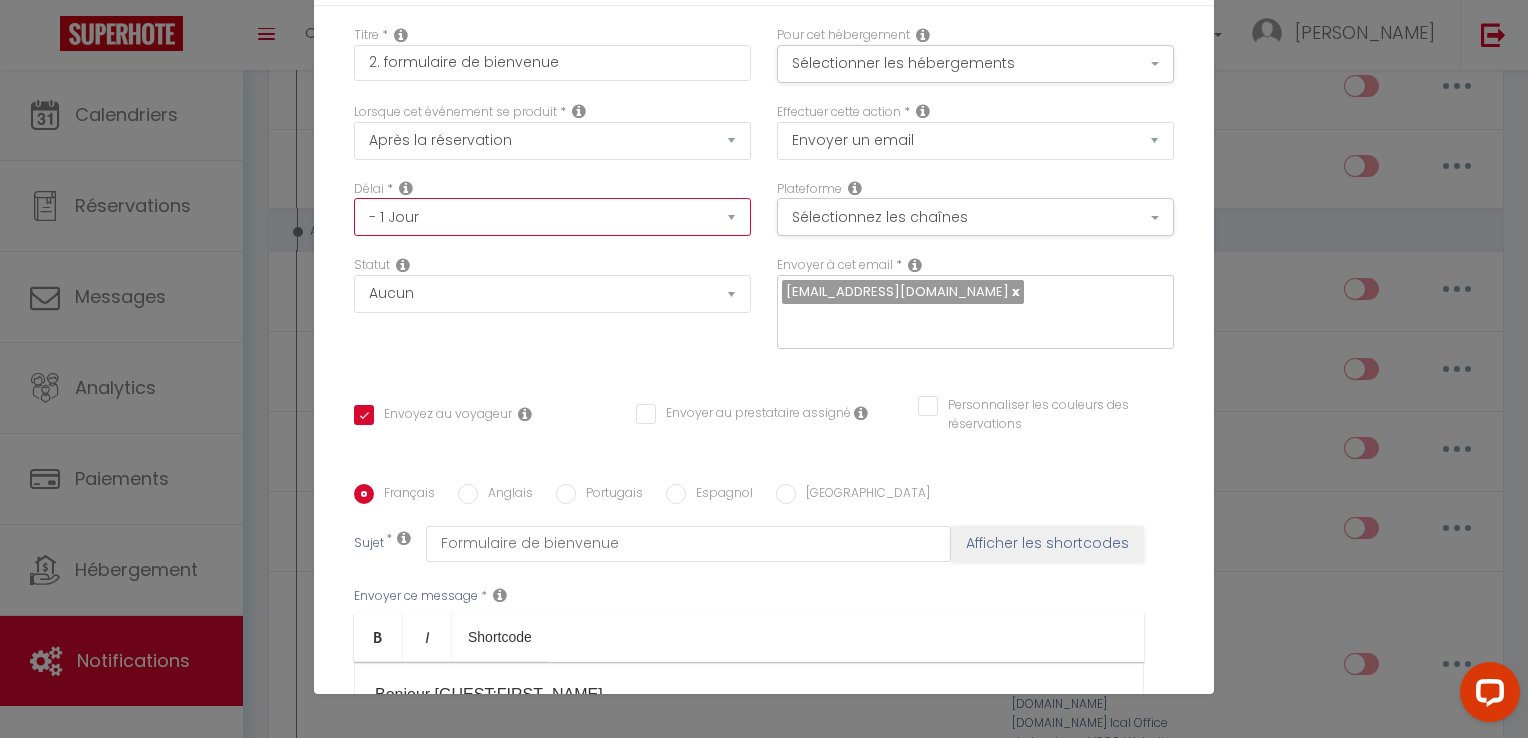 click on "Immédiat - 10 Minutes - 1 Heure - 2 Heures - 3 Heures - 4 Heures - 5 Heures - 6 Heures - 7 Heures - 8 Heures - 9 Heures - 10 Heures - 11 Heures - 12 Heures - 13 Heures - 14 Heures - 15 Heures - 16 Heures - 17 Heures - 18 Heures - 19 Heures - 20 Heures - 21 Heures - 22 Heures - 23 Heures   - 1 Jour - 2 Jours - 3 Jours - 4 Jours - 5 Jours - 6 Jours - 7 Jours - 8 Jours - 9 Jours - 10 Jours - 11 Jours - 12 Jours - 13 Jours - 14 Jours - 15 Jours - 16 Jours - 17 Jours - 18 Jours - 19 Jours - 20 Jours - 21 Jours - 22 Jours - 23 Jours - 24 Jours - 25 Jours - 26 Jours - 27 Jours - 28 Jours - 29 Jours - 30 Jours - 31 Jours - 32 Jours - 33 Jours - 34 Jours - 35 Jours - 36 Jours - 37 Jours - 38 Jours - 39 Jours - 40 Jours - 41 Jours - 42 Jours - 43 Jours - 44 Jours - 45 Jours - 46 Jours - 47 Jours - 48 Jours - 49 Jours - 50 Jours - 51 Jours - 52 Jours - 53 Jours - 54 Jours - 55 Jours - 56 Jours - 57 Jours - 58 Jours - 59 Jours - 60 Jours - 61 Jours - 62 Jours - 63 Jours - 64 Jours - 65 Jours - 66 Jours - 67 Jours" at bounding box center (552, 217) 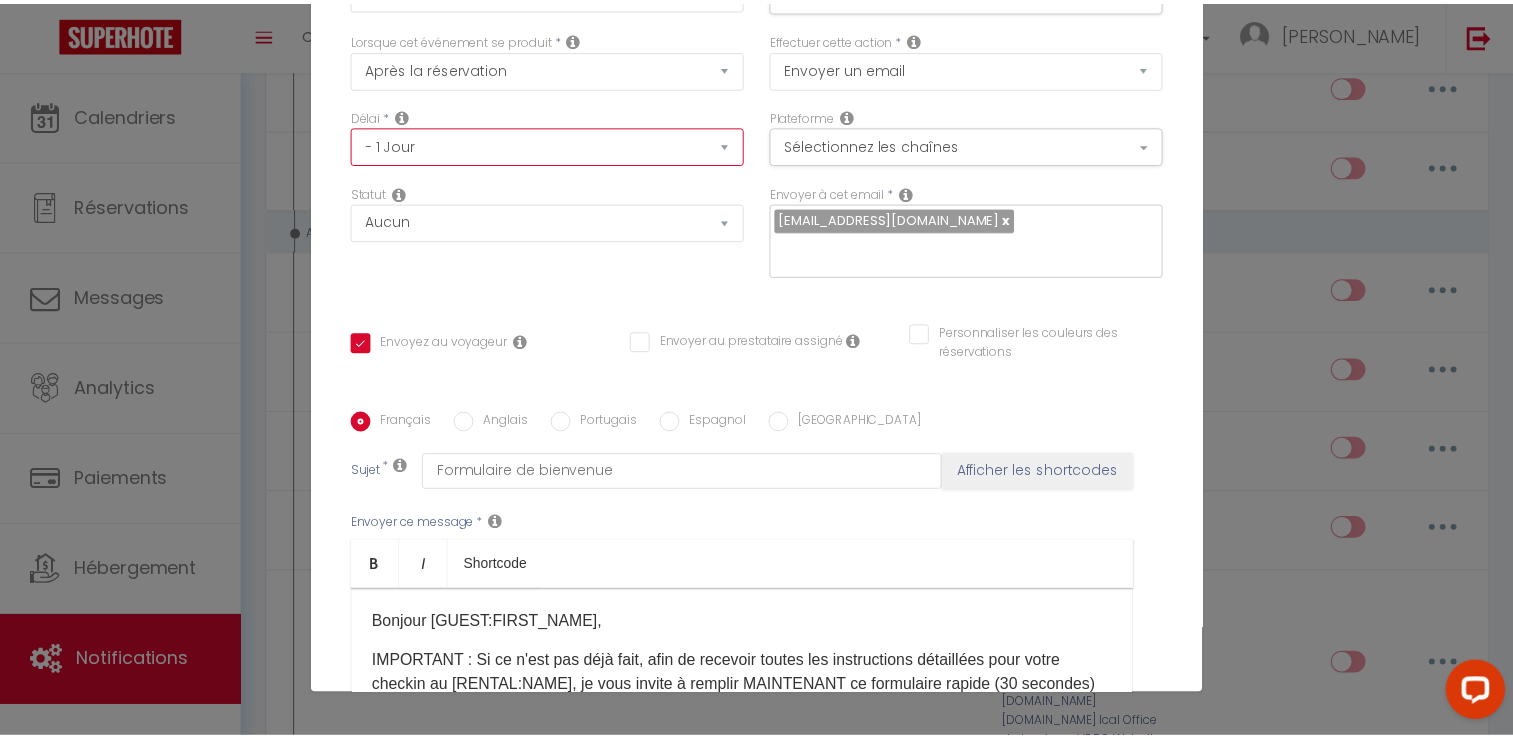 scroll, scrollTop: 325, scrollLeft: 0, axis: vertical 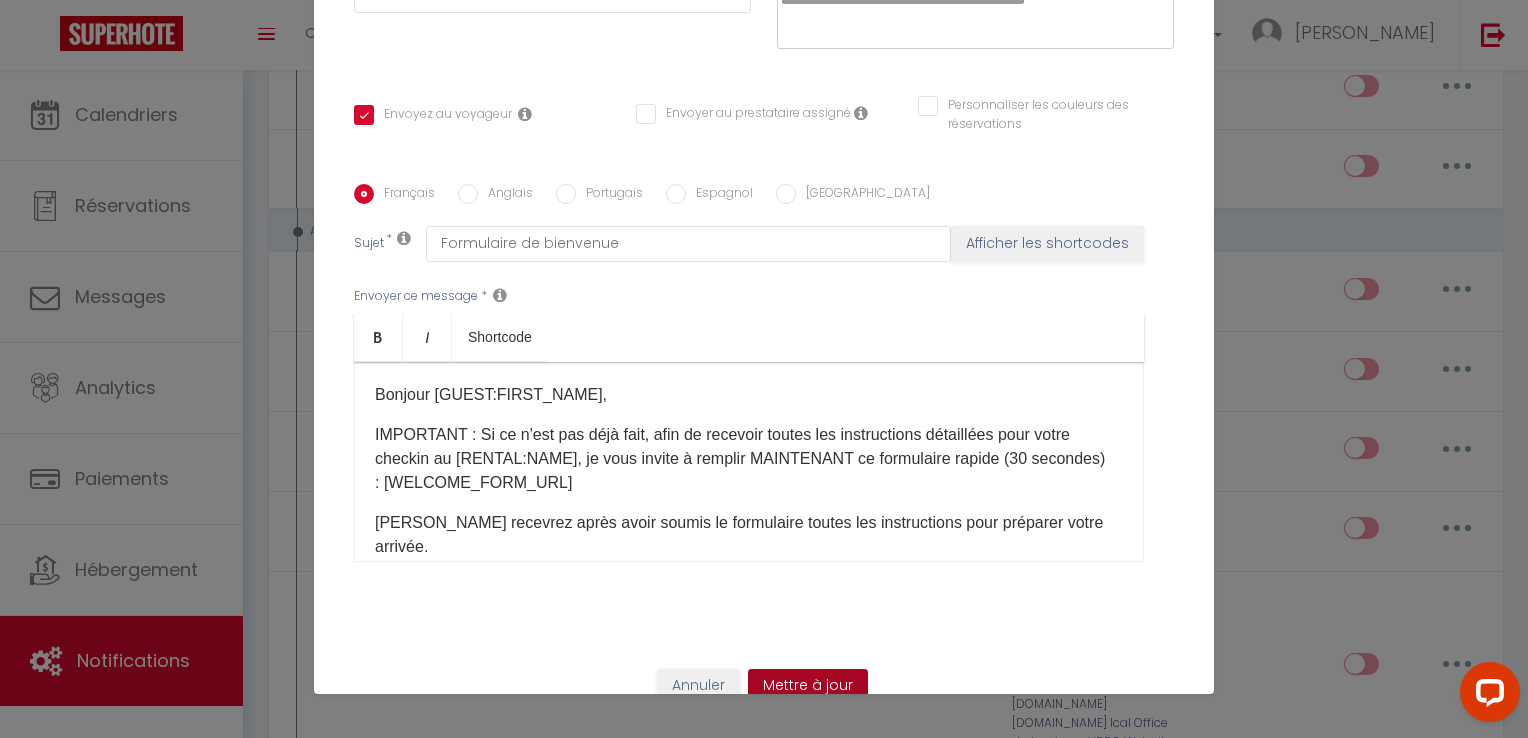 click on "Mettre à jour" at bounding box center (808, 686) 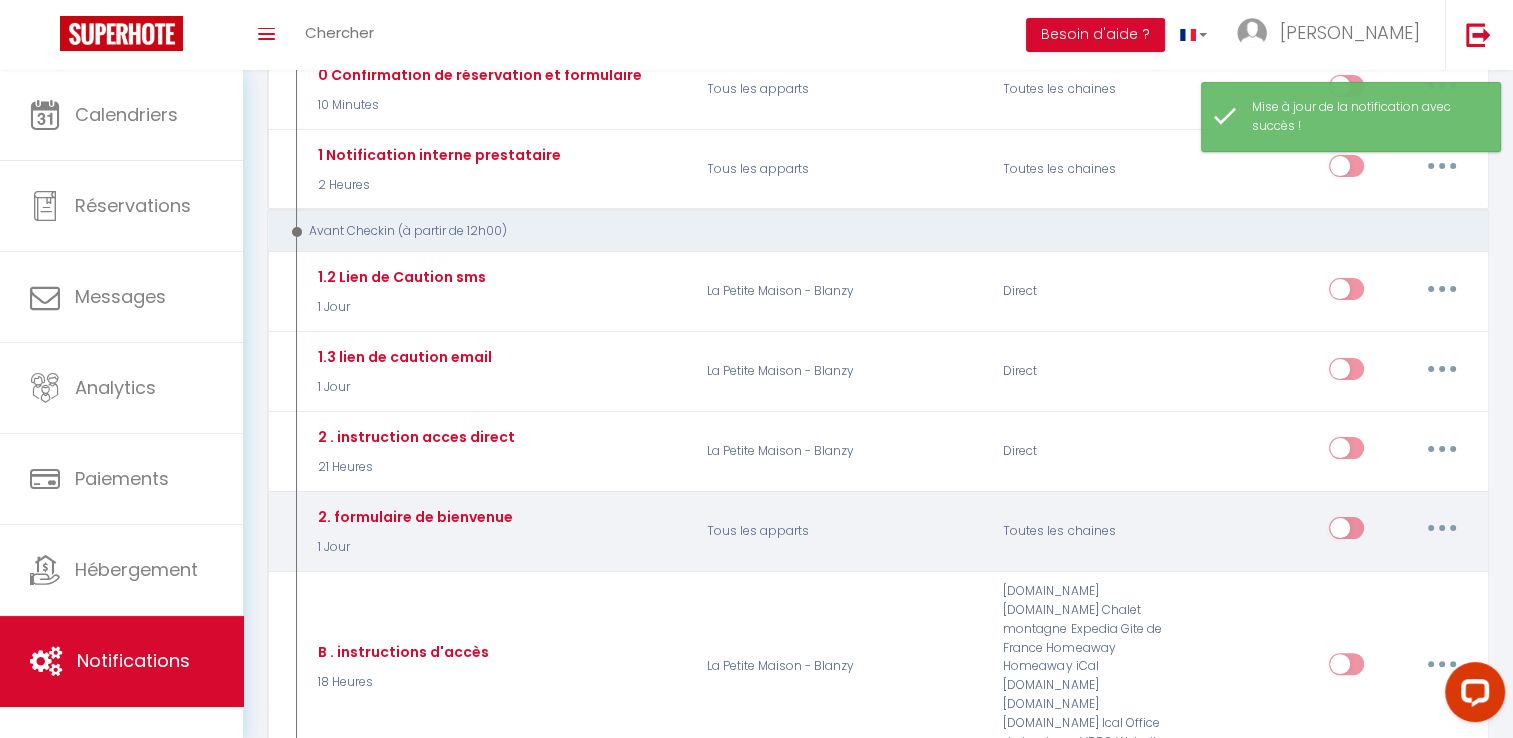 click at bounding box center [1442, 528] 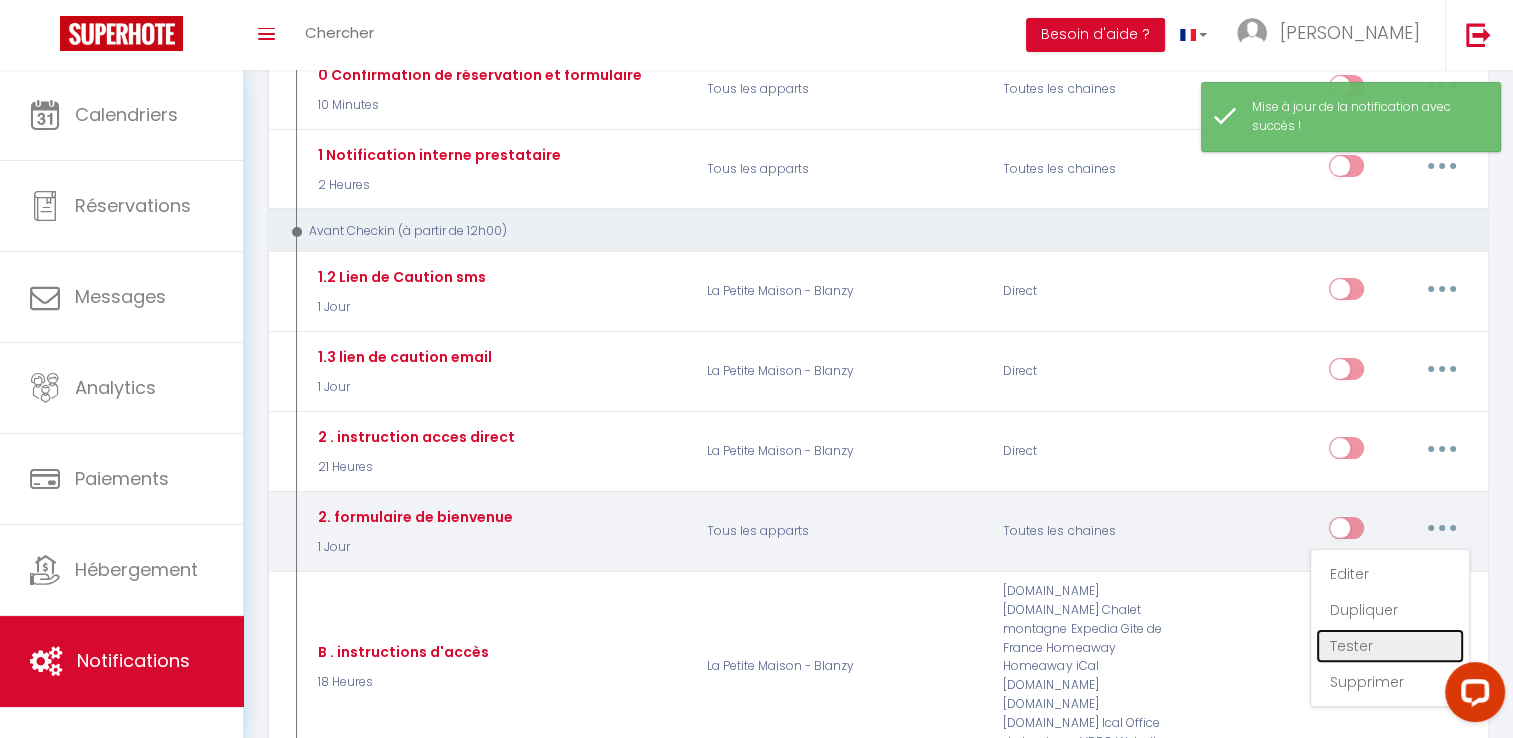 click on "Tester" at bounding box center (1390, 646) 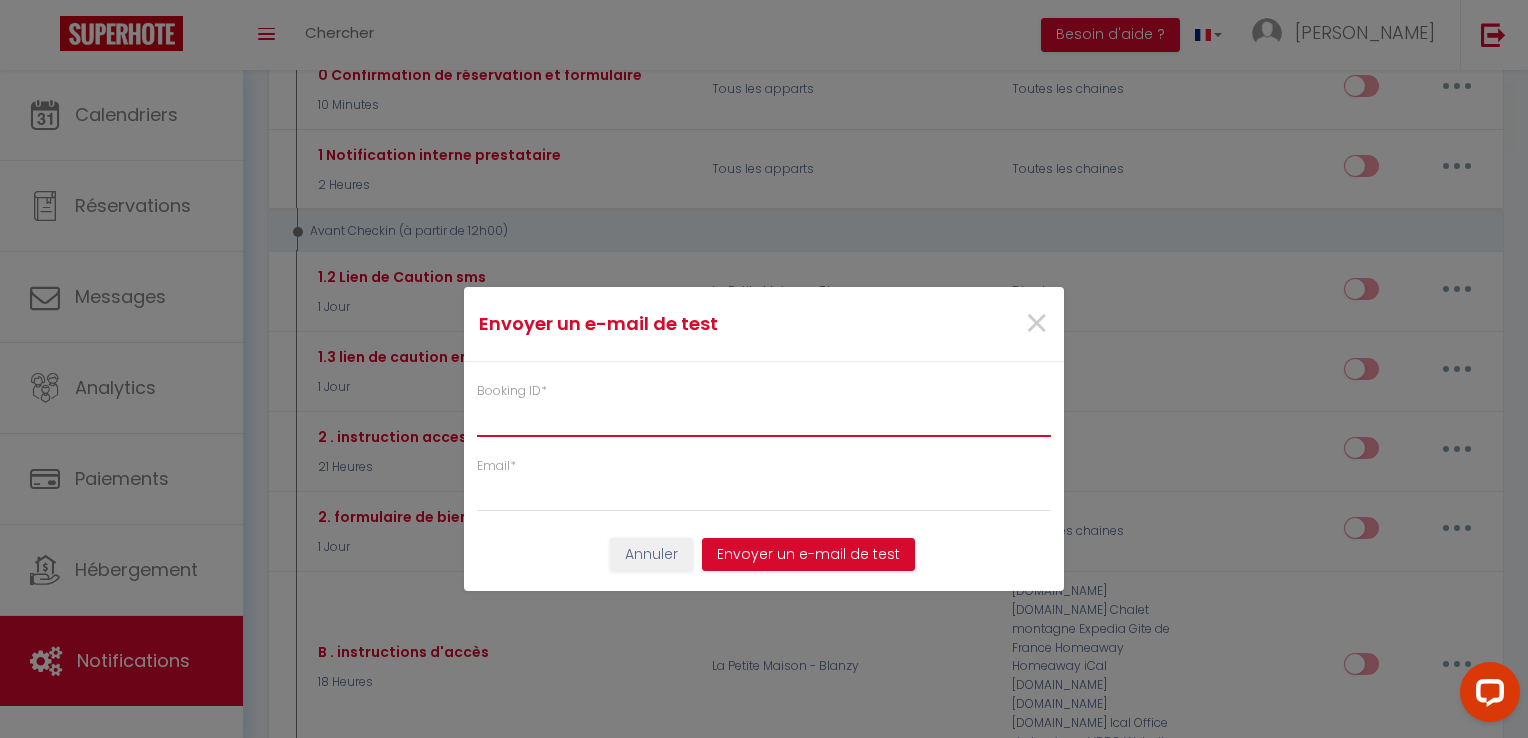click on "Booking ID
*" at bounding box center (764, 419) 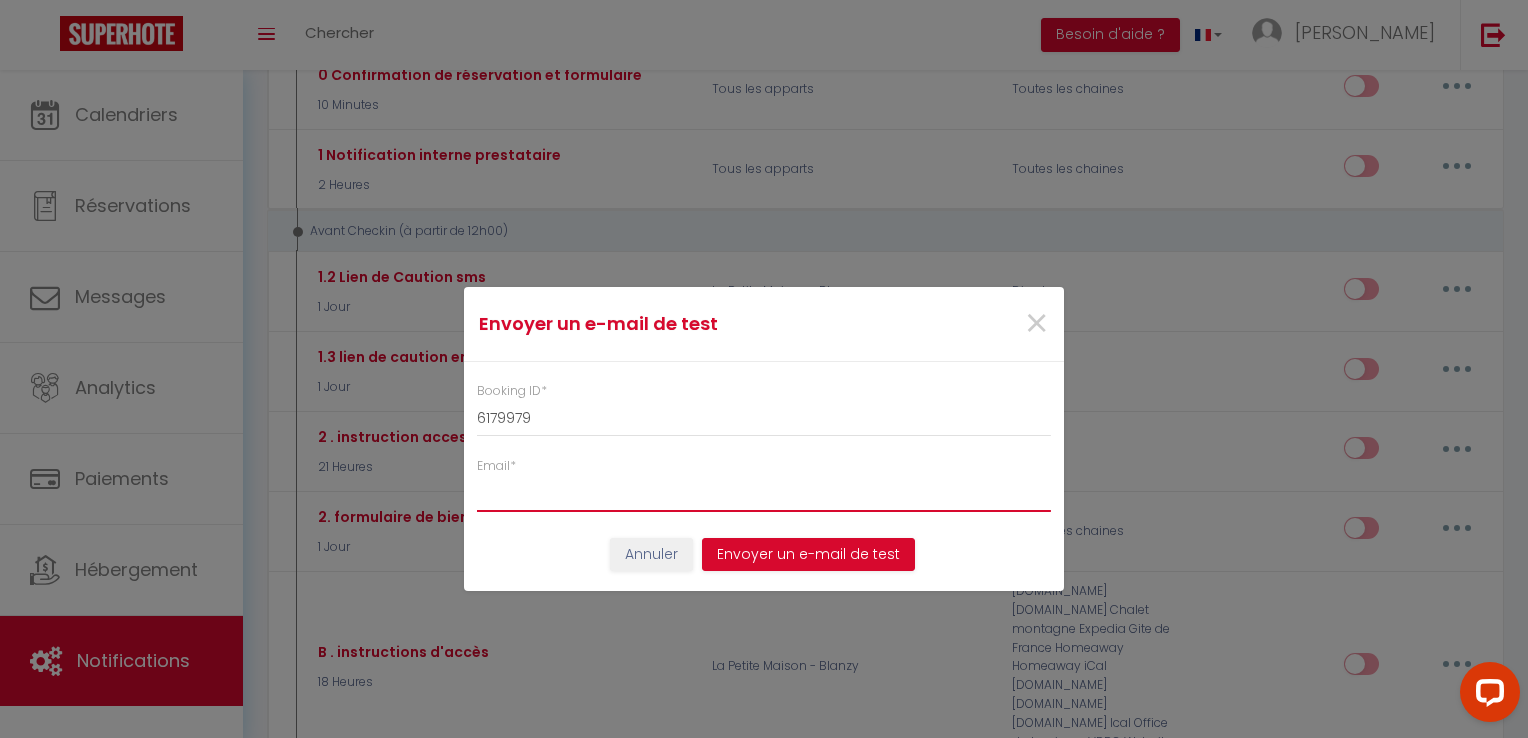 click on "Email
*" at bounding box center [764, 494] 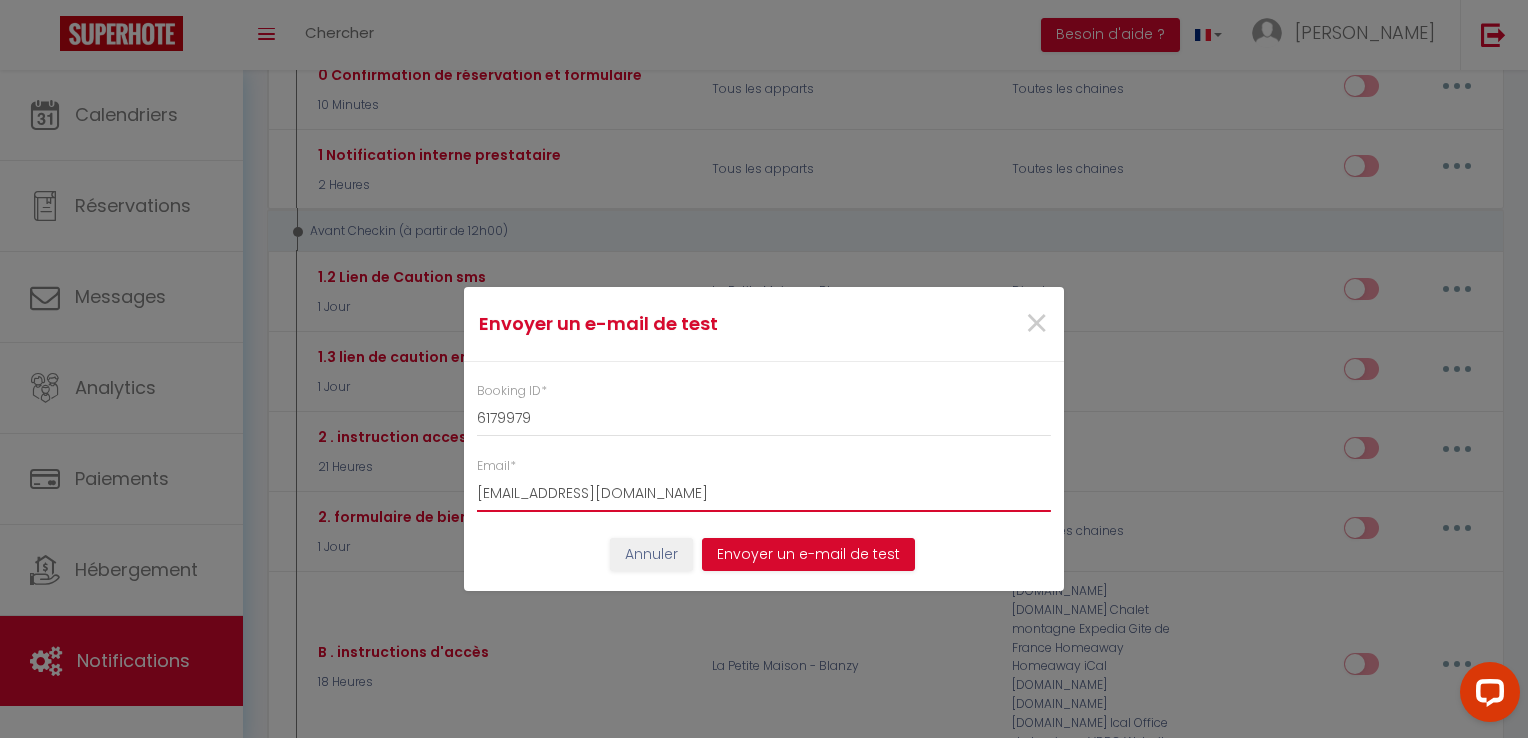 click on "[EMAIL_ADDRESS][DOMAIN_NAME]" at bounding box center [764, 494] 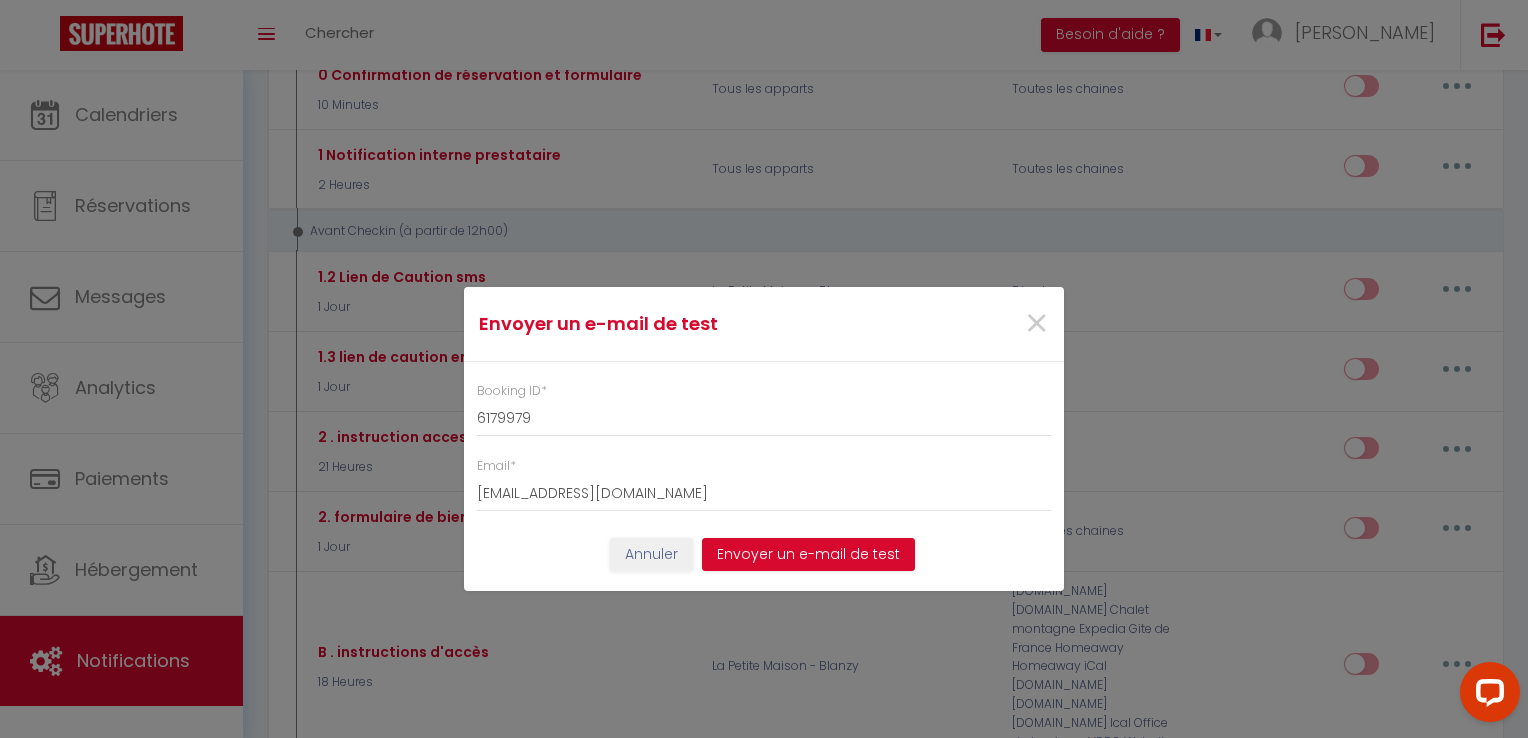 click on "Envoyer un e-mail de test   ×
Booking ID
*   6179979
Email
*   [EMAIL_ADDRESS][DOMAIN_NAME]   Annuler
Envoyer un e-mail de test" at bounding box center [764, 439] 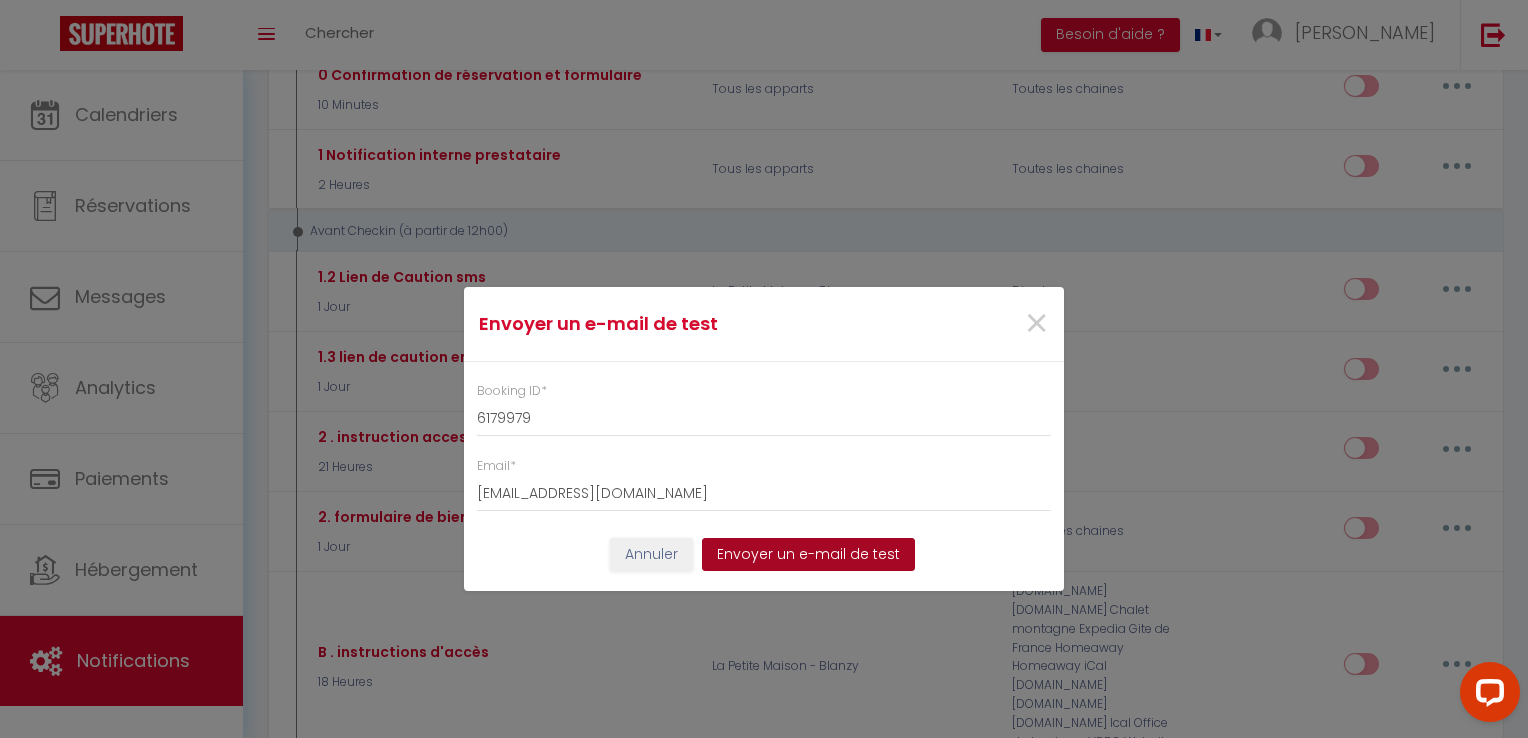 click on "Envoyer un e-mail de test" at bounding box center (808, 555) 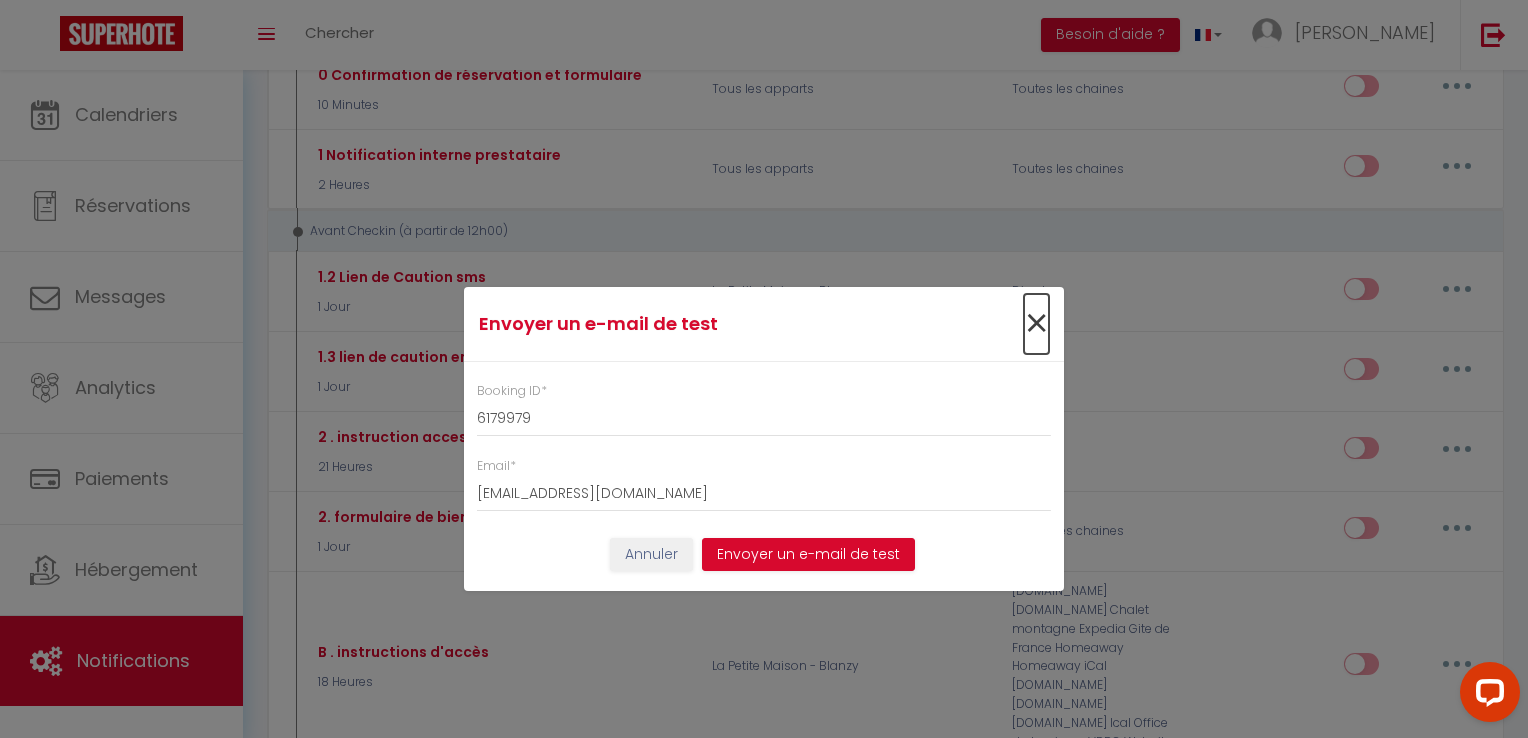 click on "×" at bounding box center (1036, 324) 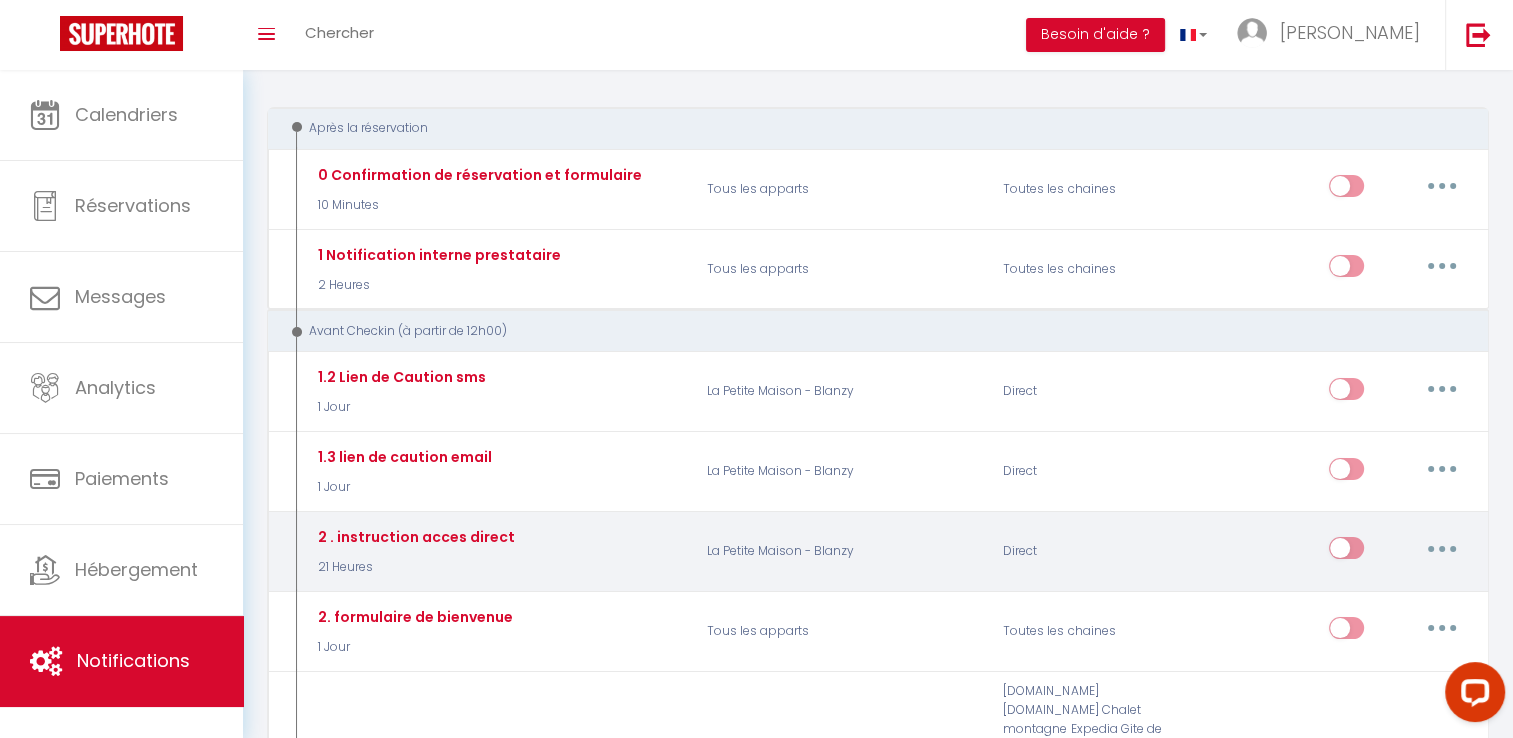 scroll, scrollTop: 100, scrollLeft: 0, axis: vertical 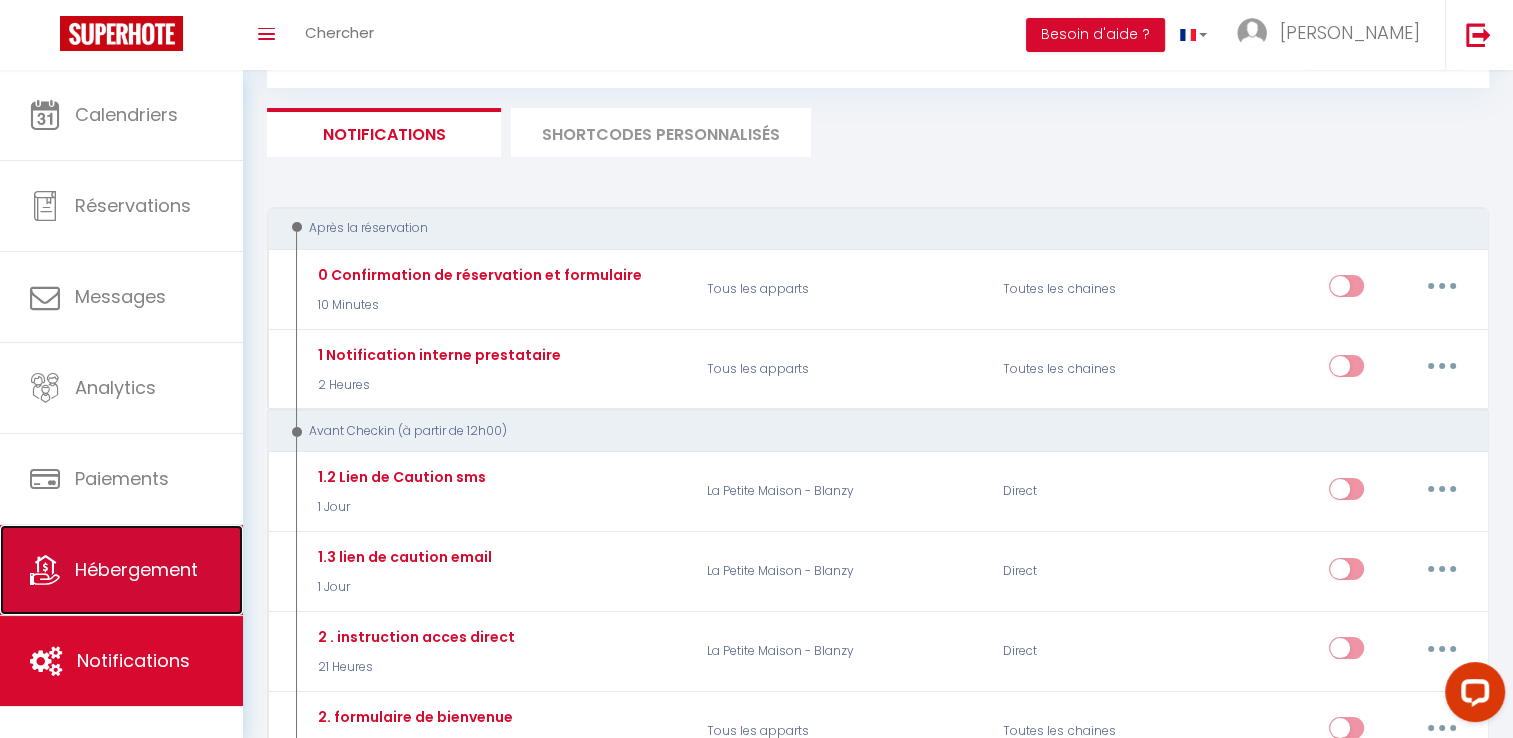 click on "Hébergement" at bounding box center [136, 569] 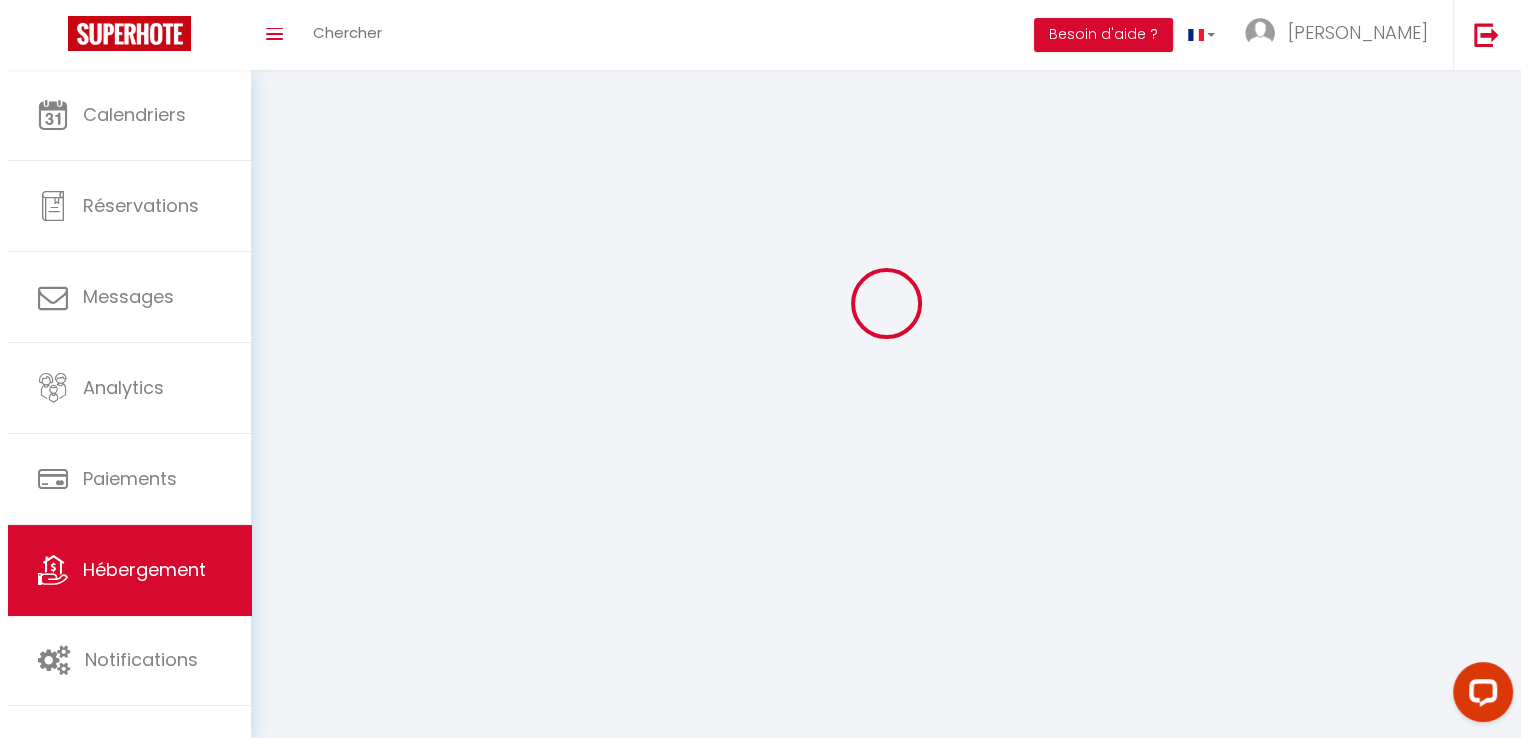 scroll, scrollTop: 0, scrollLeft: 0, axis: both 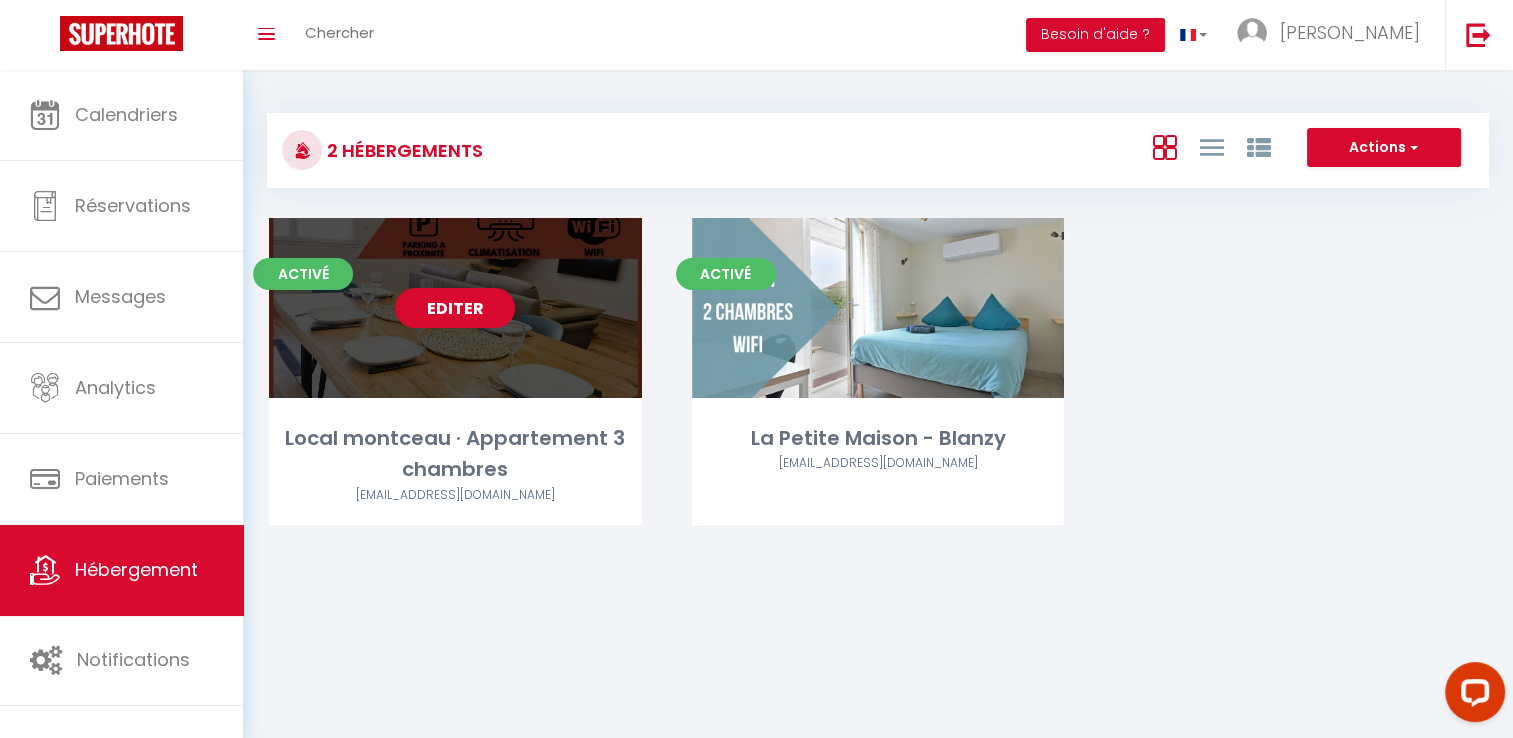 click on "Editer" at bounding box center [455, 308] 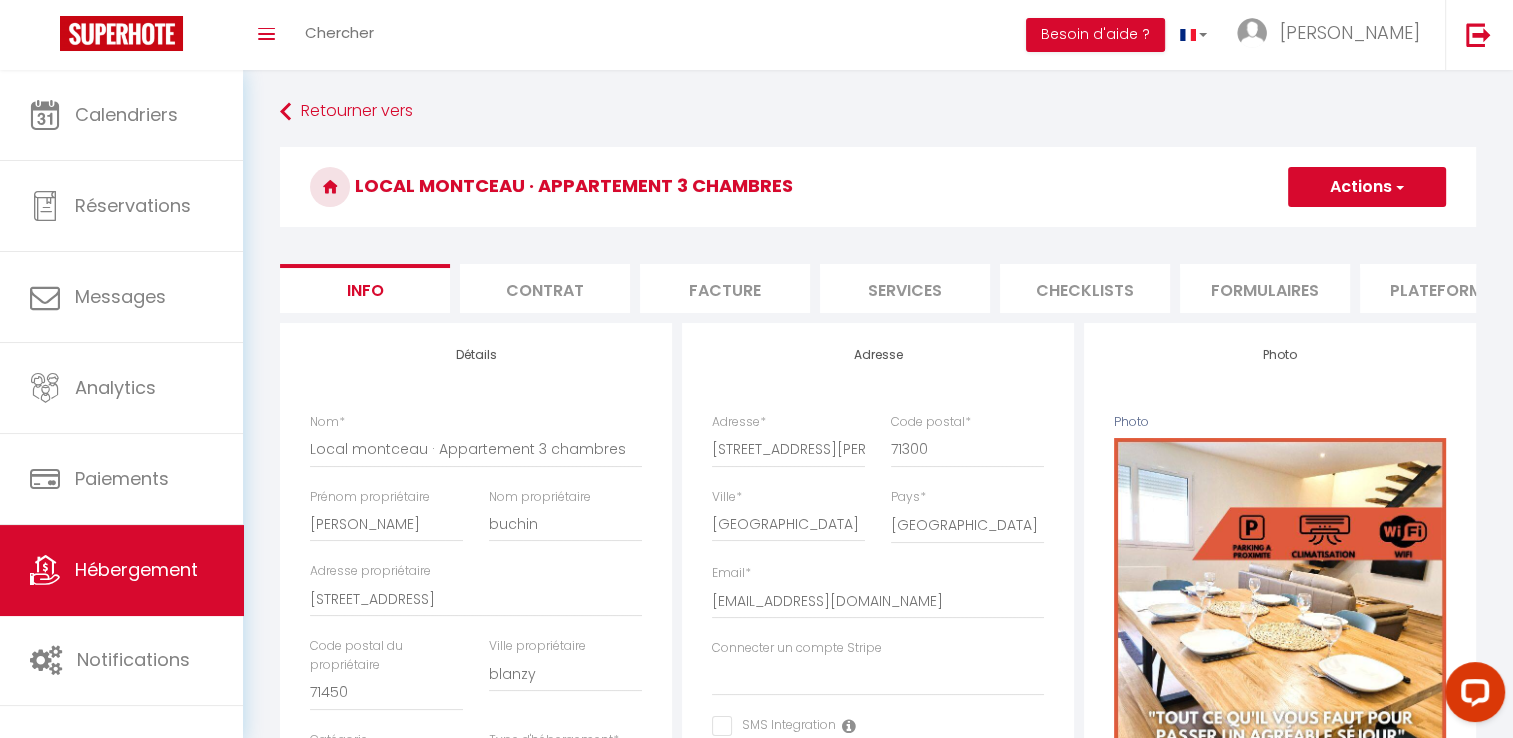 click on "Formulaires" at bounding box center (1265, 288) 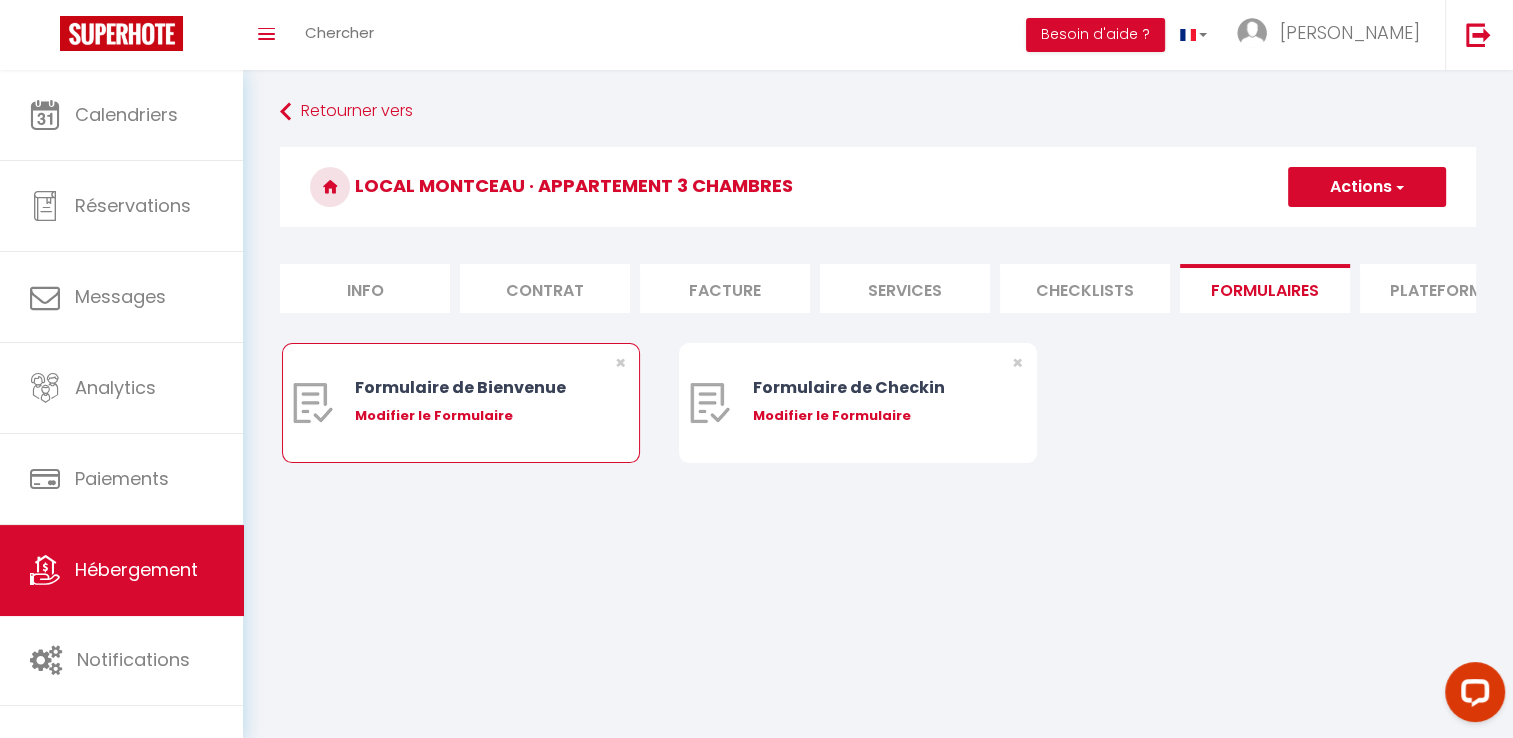 click on "Modifier le Formulaire" at bounding box center [475, 416] 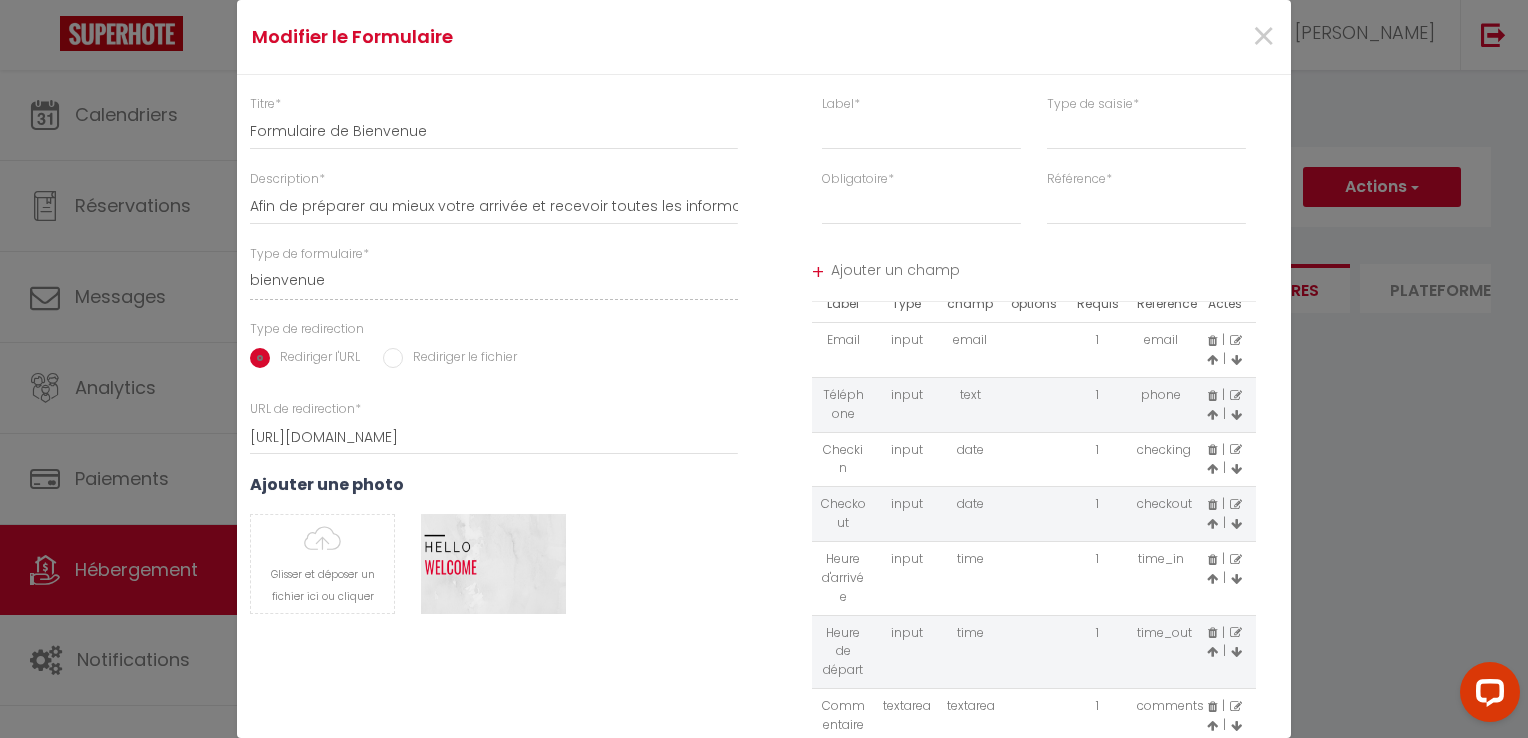 scroll, scrollTop: 65, scrollLeft: 0, axis: vertical 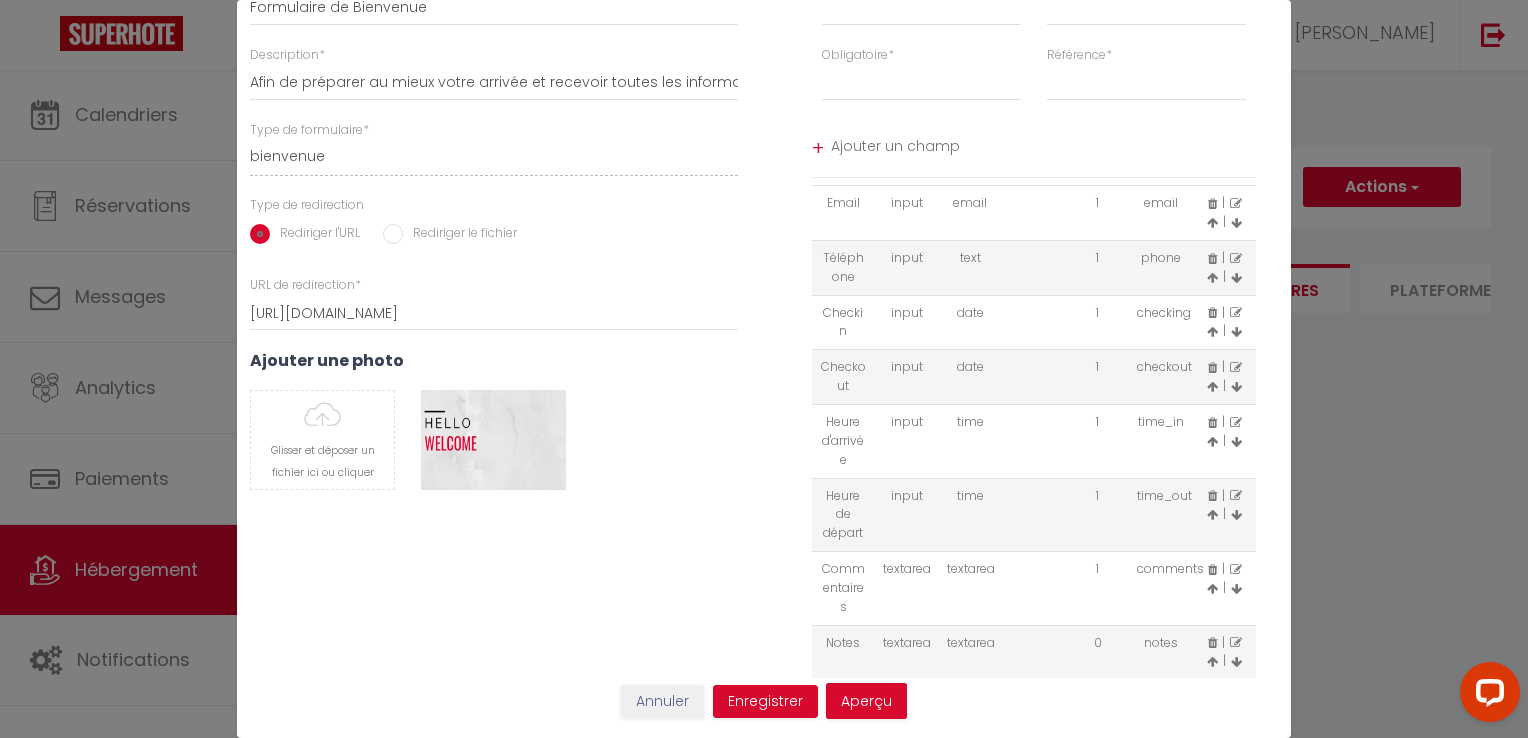 click at bounding box center [1212, 643] 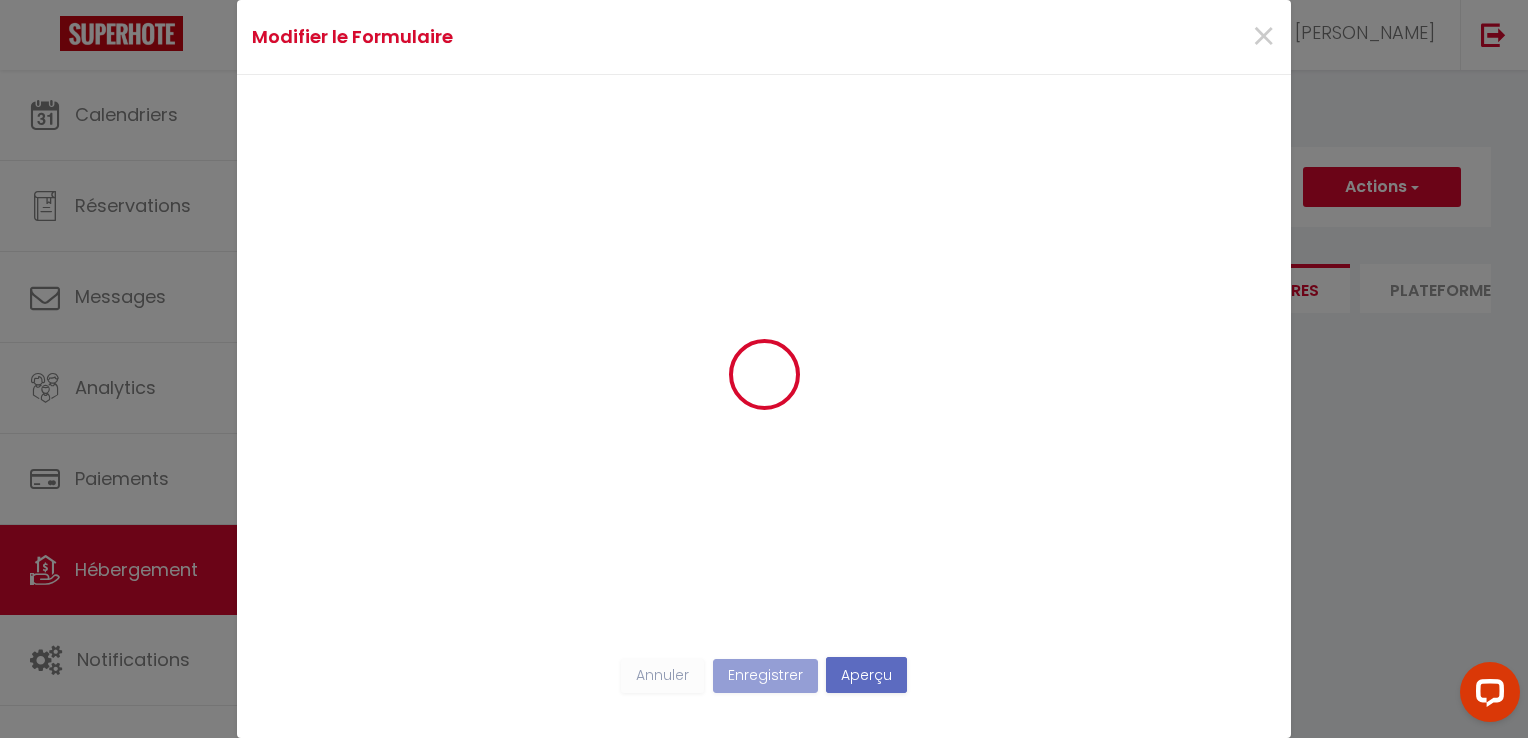 scroll, scrollTop: 0, scrollLeft: 0, axis: both 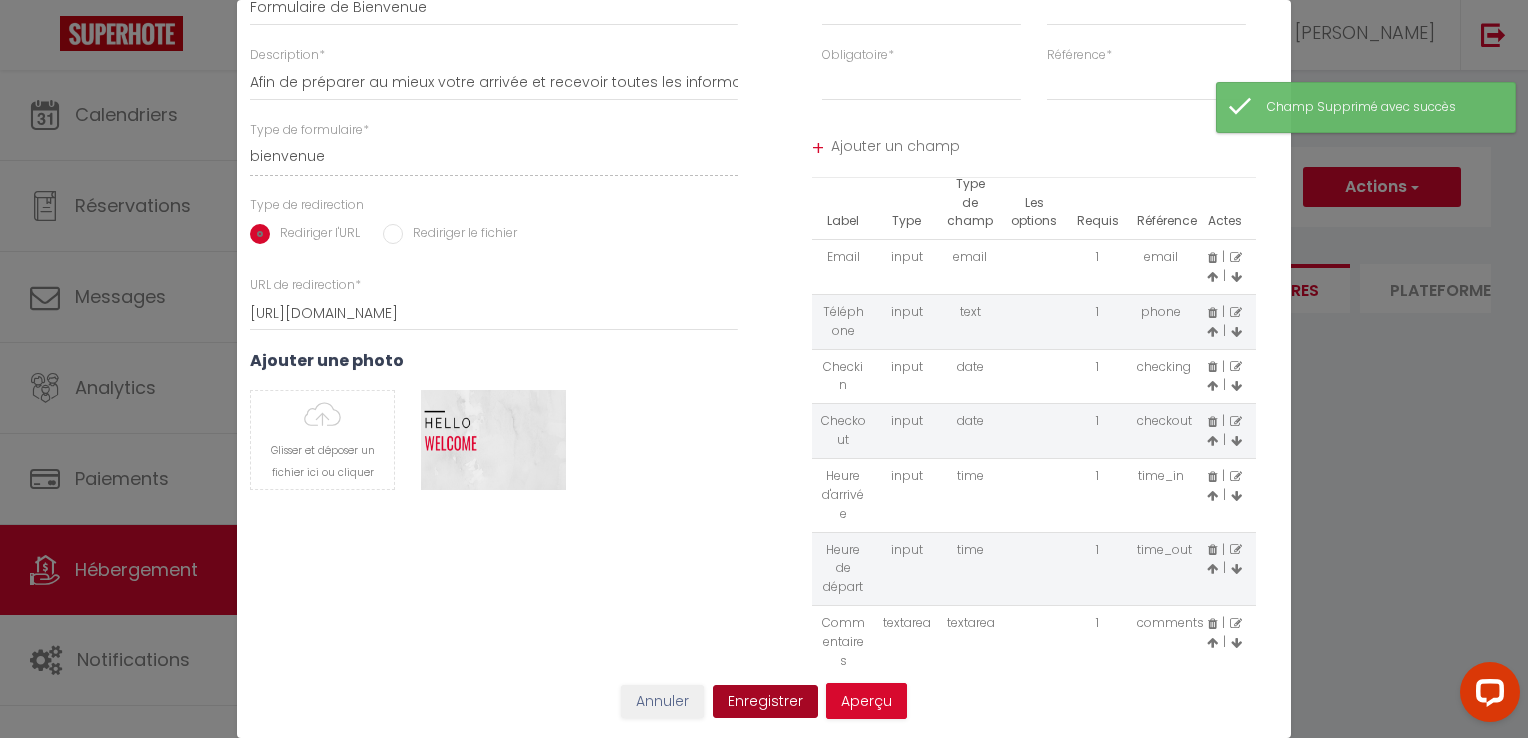 click on "Enregistrer" at bounding box center [765, 702] 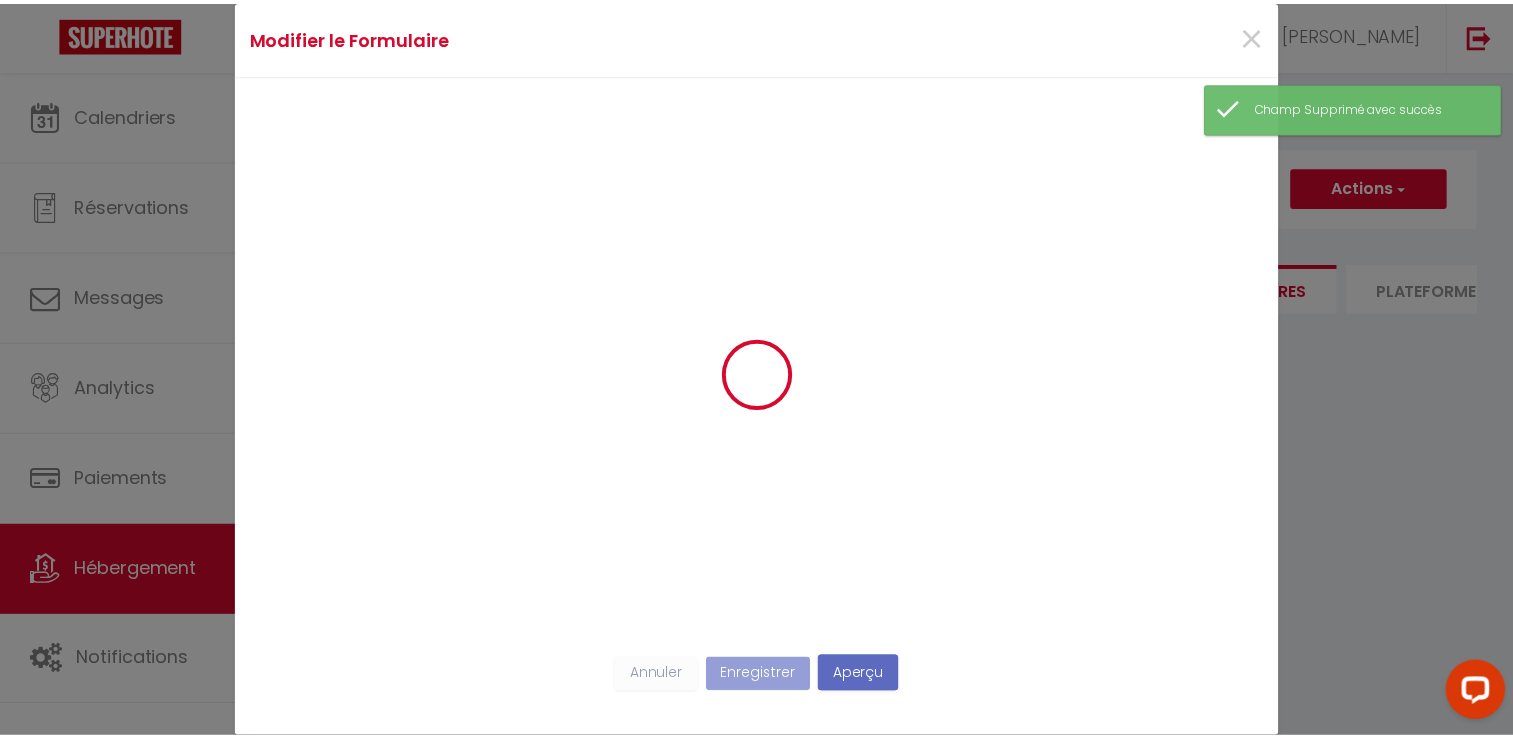 scroll, scrollTop: 0, scrollLeft: 0, axis: both 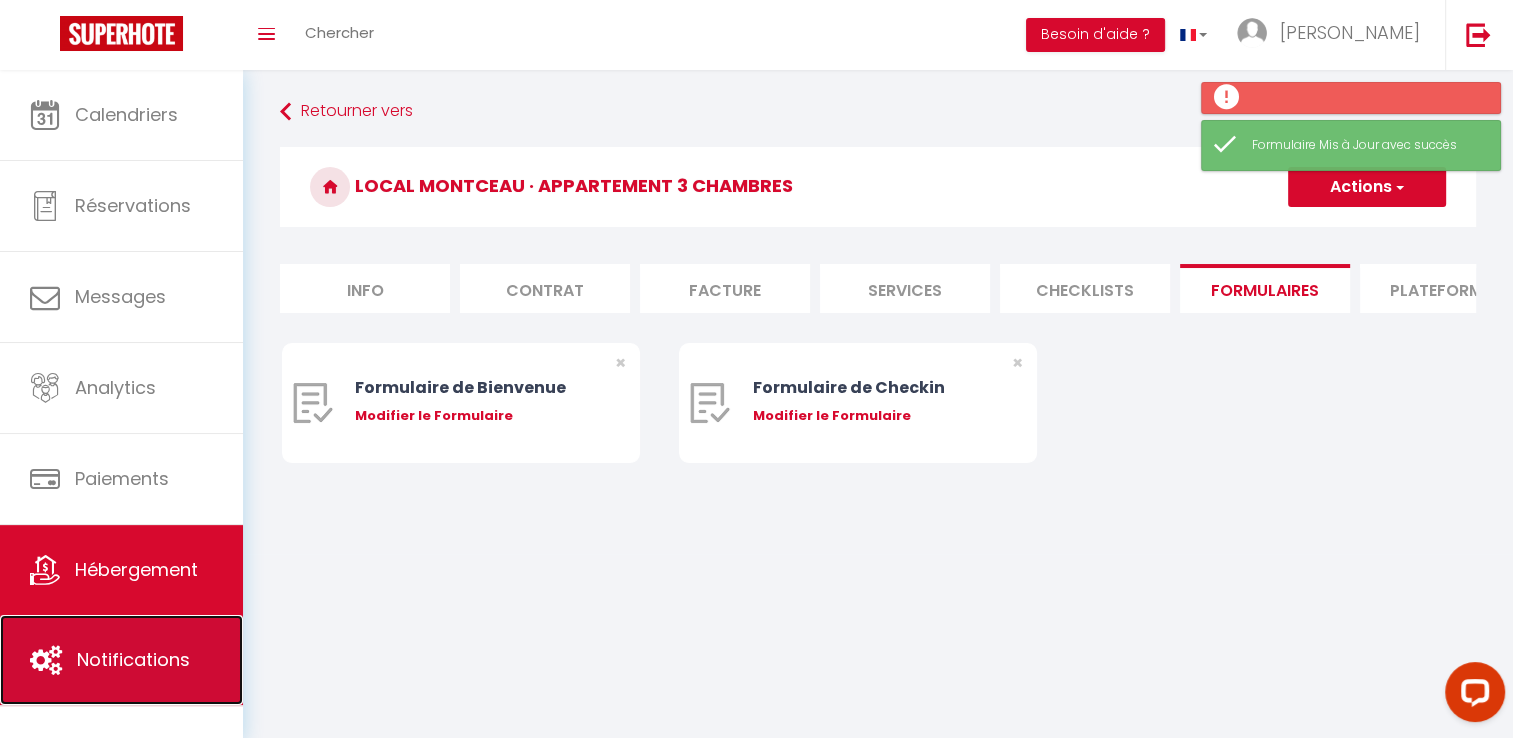 click on "Notifications" at bounding box center (121, 660) 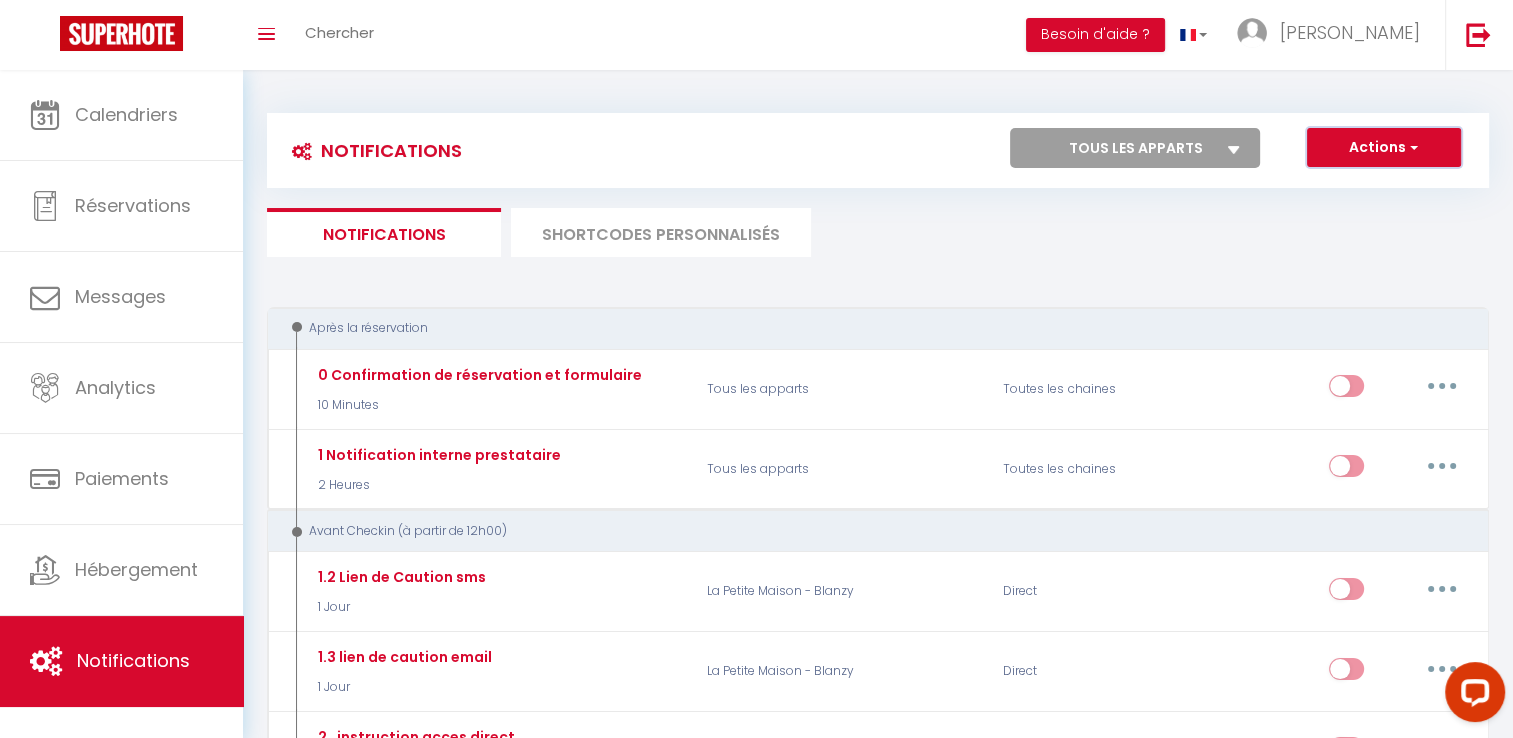 click on "Actions" at bounding box center (1384, 148) 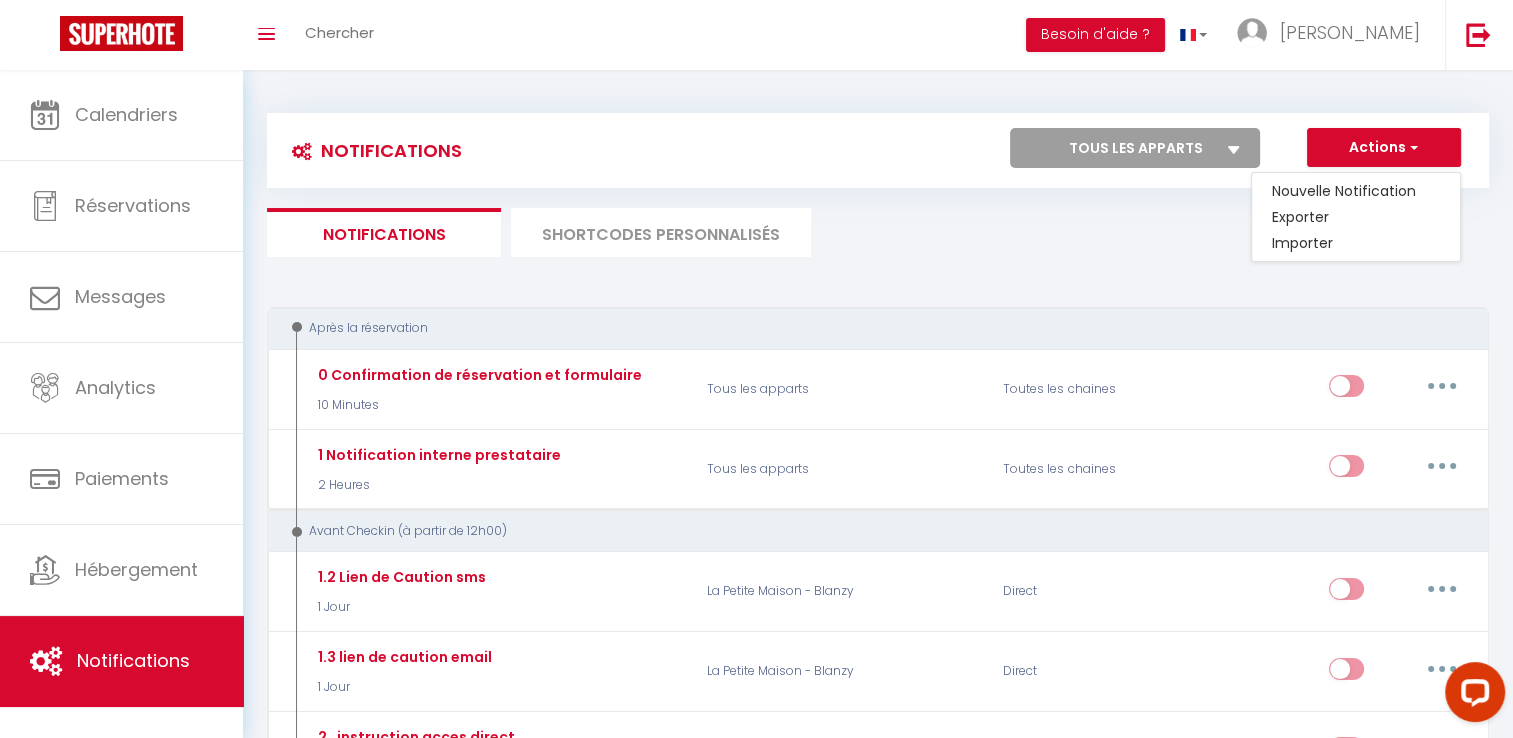 click on "Notifications
Actions
Nouvelle Notification    Exporter    Importer    Tous les apparts    Local montceau · Appartement 3 chambres La Petite Maison - Blanzy
Actions
Nouveau shortcode personnalisé    Notifications   SHORTCODES PERSONNALISÉS
Après la réservation
0 Confirmation de réservation et formulaire    10 Minutes     Tous les apparts   Toutes les chaines     Editer   Dupliquer   Tester   Supprimer         1 Notification interne prestataire    2 Heures     Tous les apparts   Toutes les chaines     Editer   Dupliquer   Tester   Supprimer
Avant Checkin (à partir de 12h00)
1.2 Lien de Caution sms    1 Jour     La Petite Maison - Blanzy
Direct
Editer   Dupliquer   Tester   Supprimer         1.3 lien de caution email    1 Jour       Direct" at bounding box center (878, 2379) 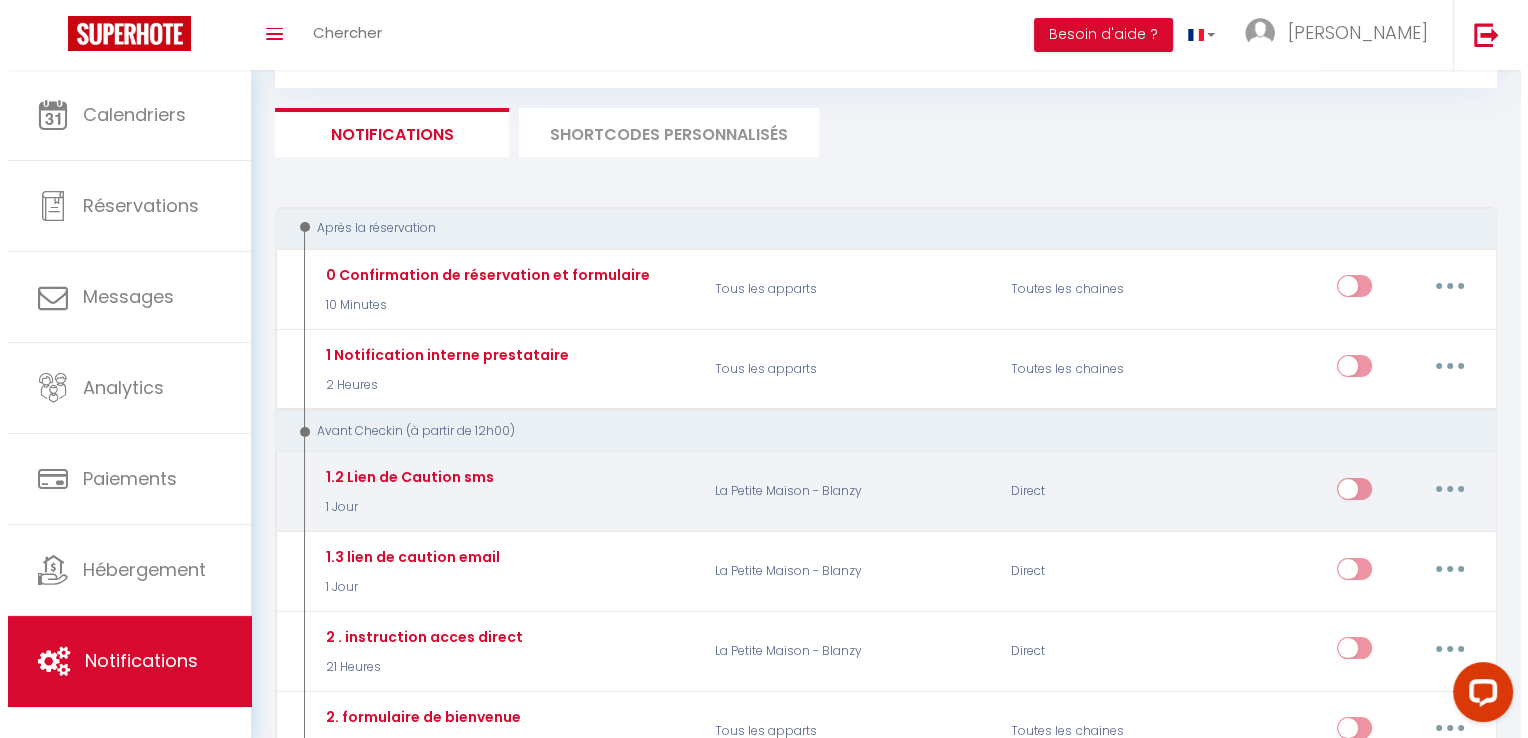 scroll, scrollTop: 300, scrollLeft: 0, axis: vertical 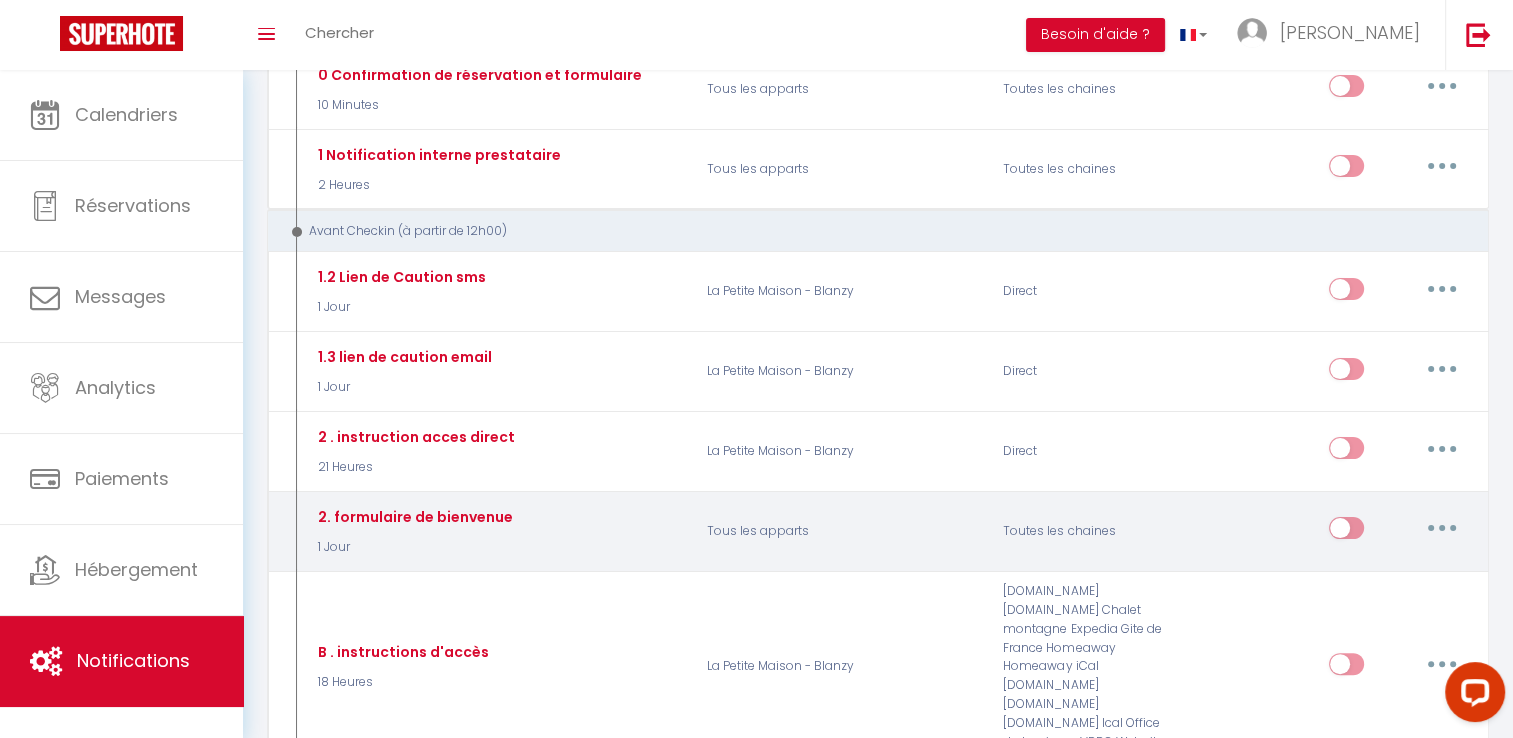 click at bounding box center [1442, 528] 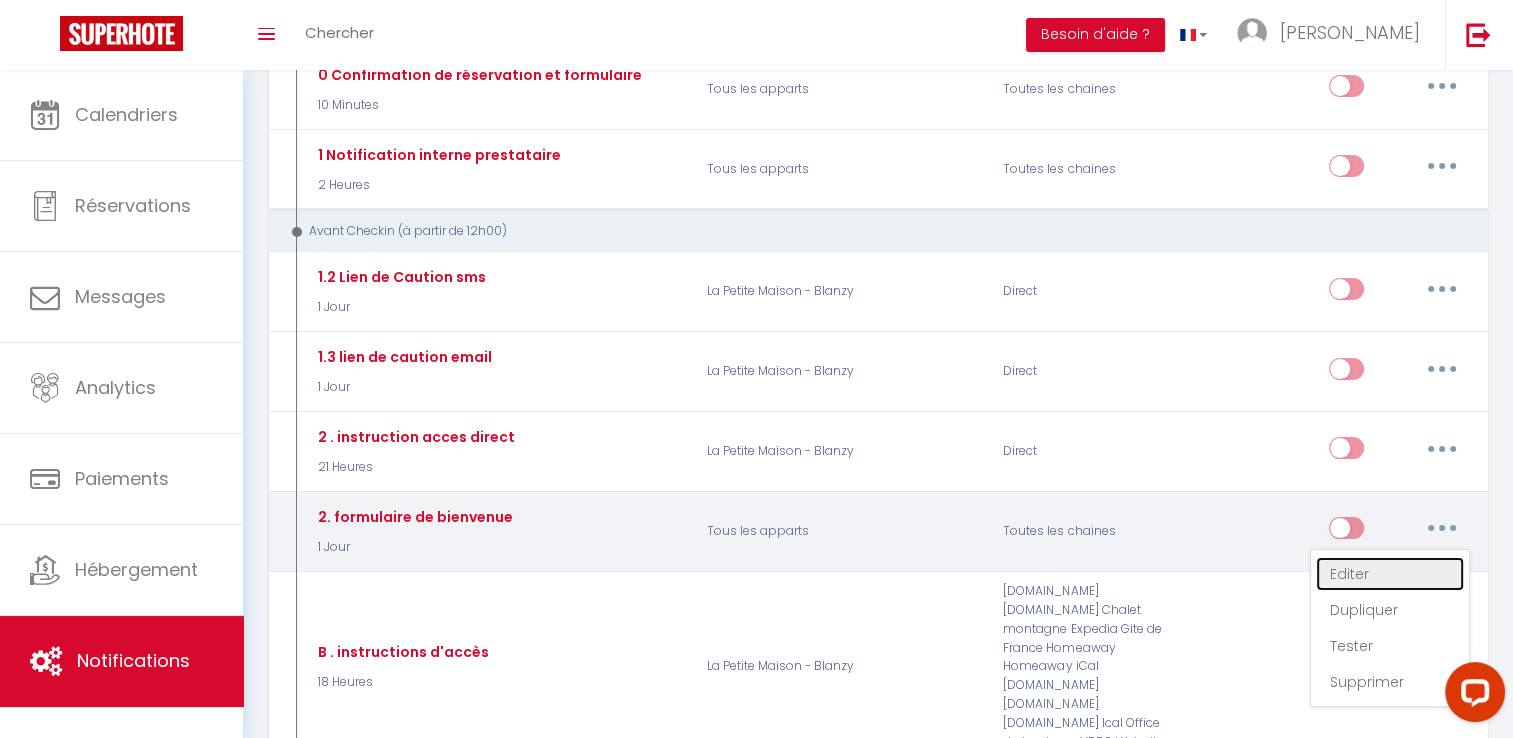 click on "Editer" at bounding box center [1390, 574] 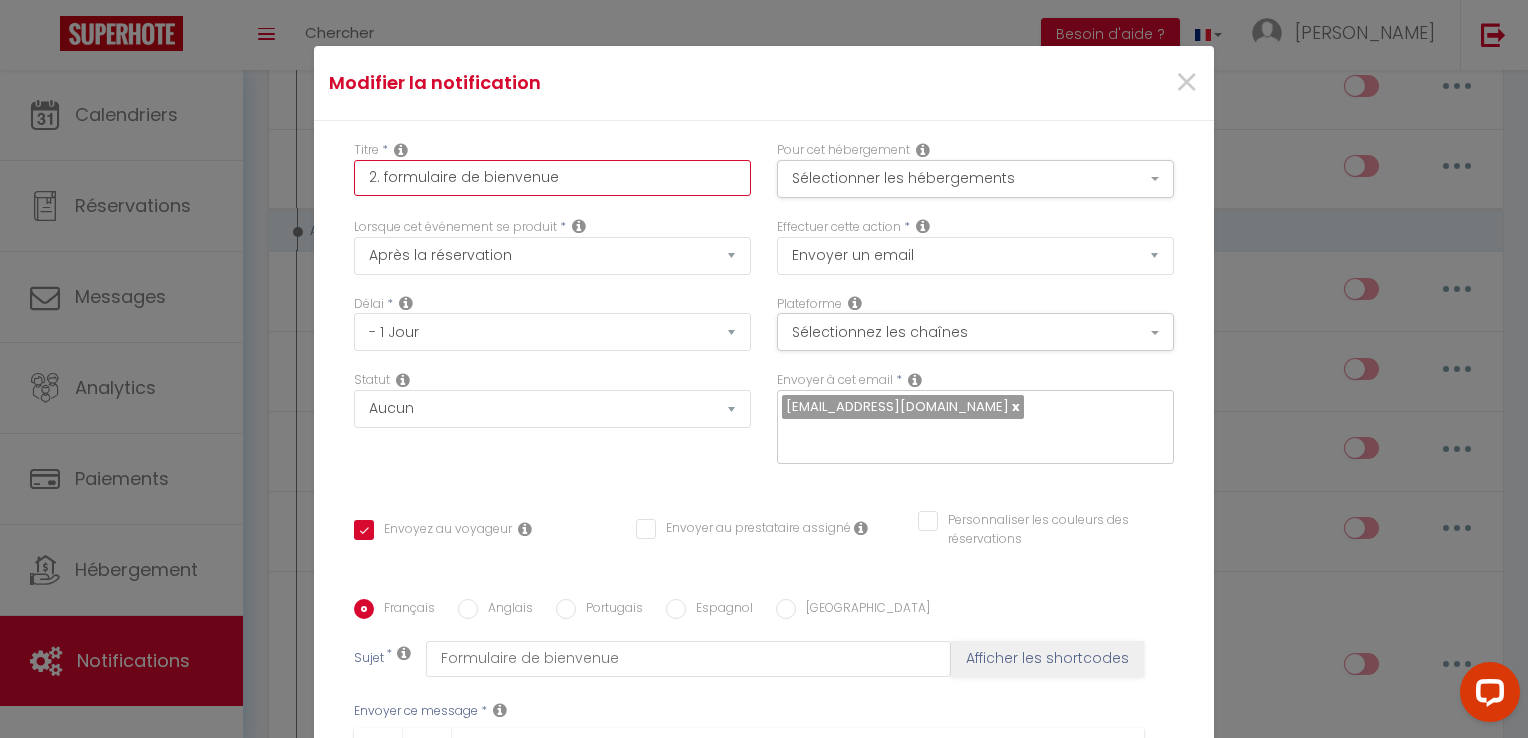 click on "2. formulaire de bienvenue" at bounding box center (552, 178) 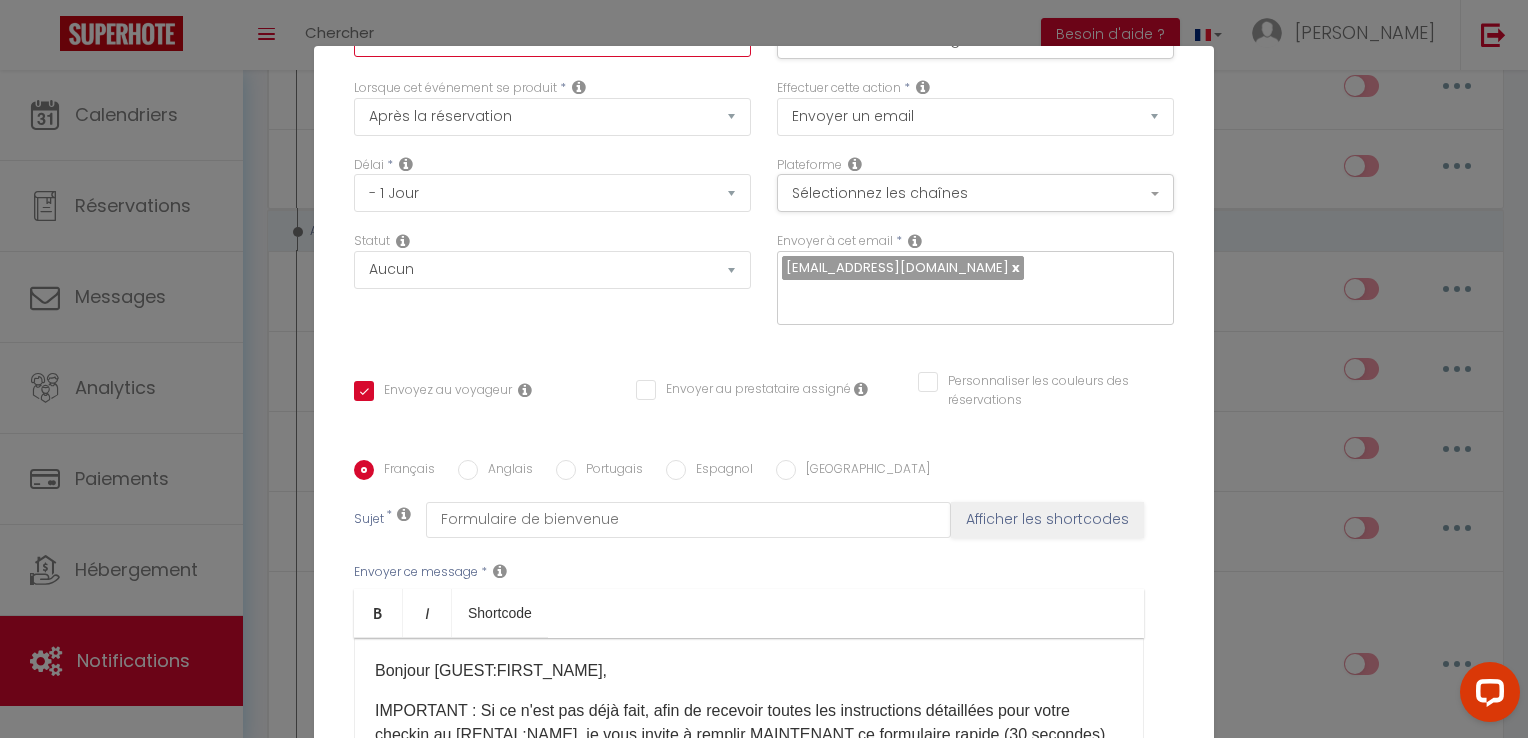 scroll, scrollTop: 325, scrollLeft: 0, axis: vertical 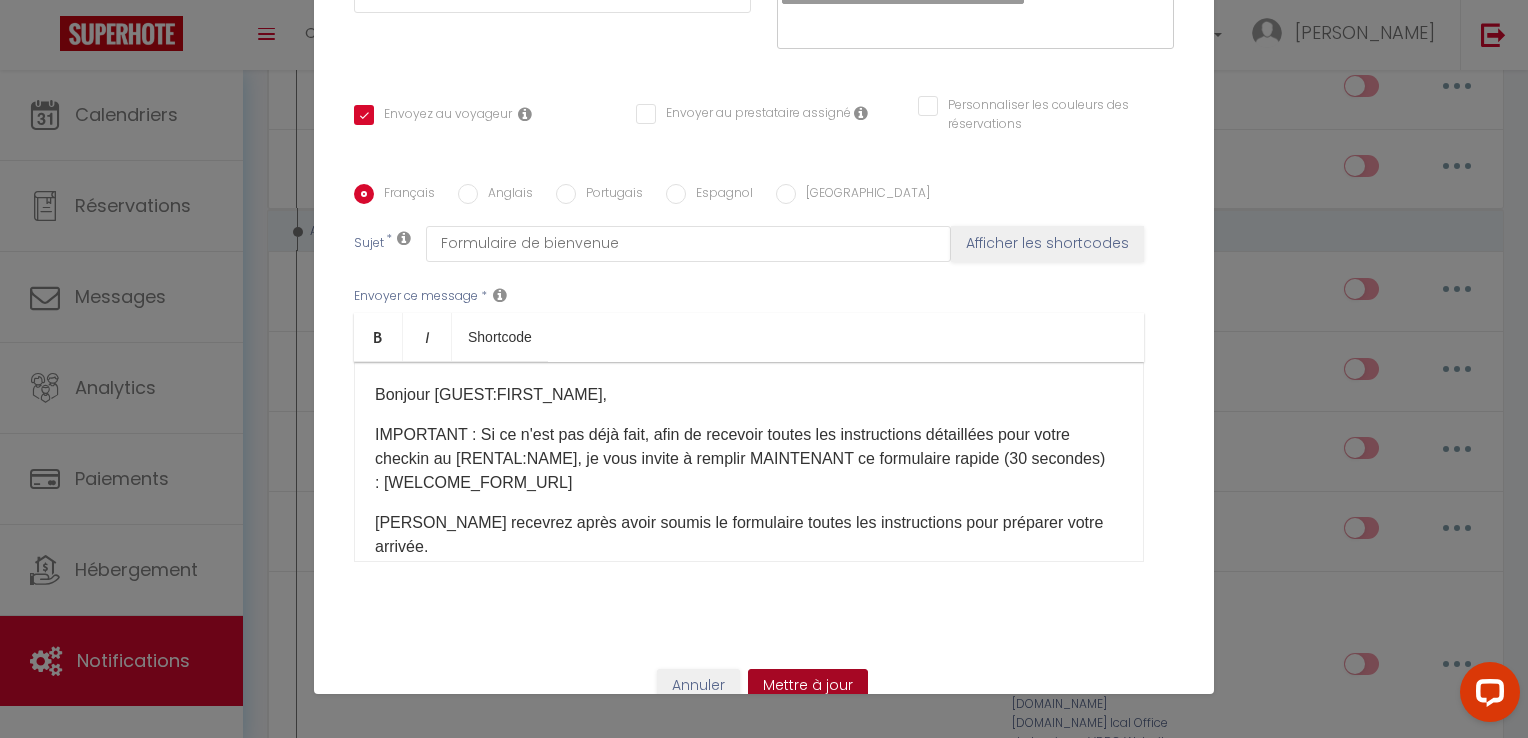click on "Mettre à jour" at bounding box center [808, 686] 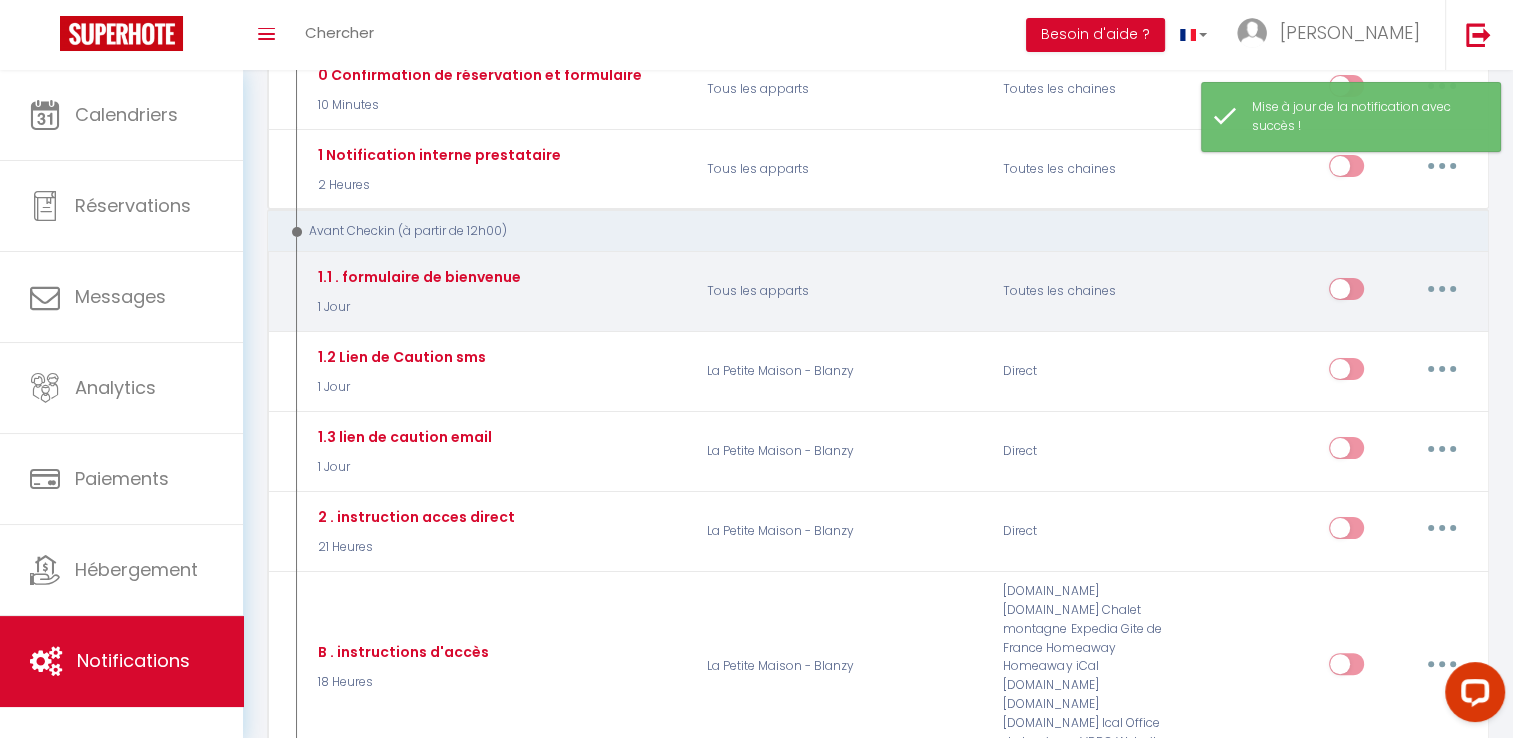 click at bounding box center [1442, 289] 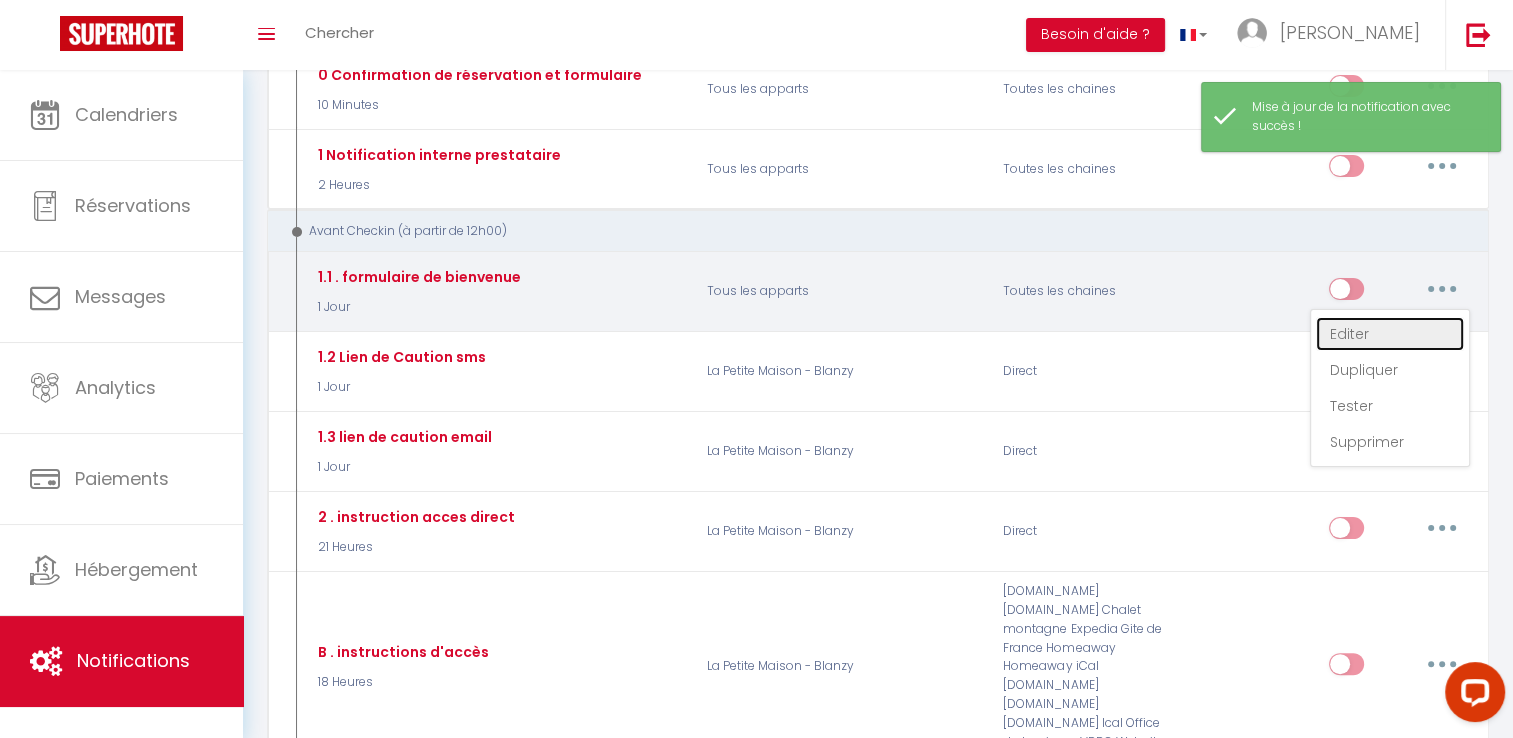 click on "Editer" at bounding box center (1390, 334) 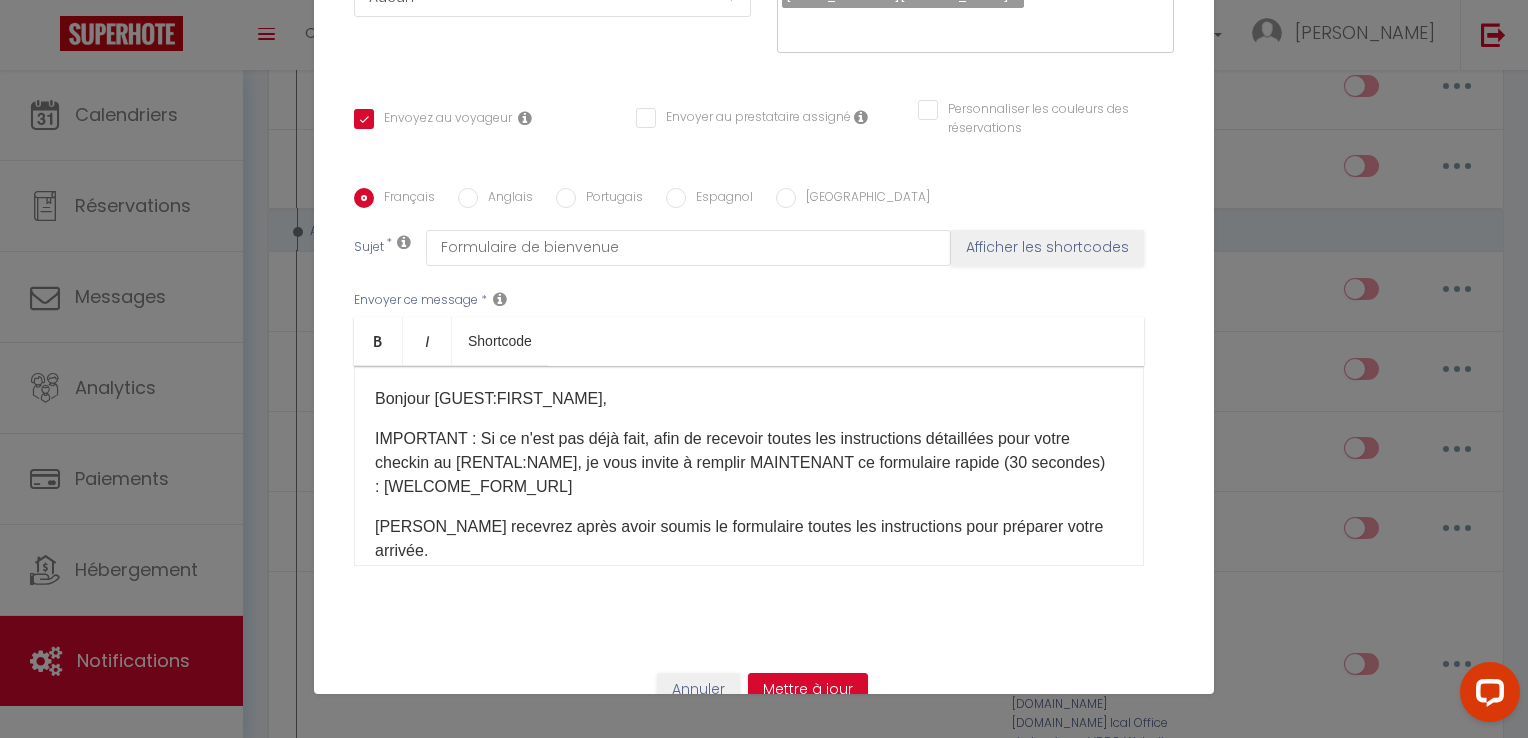scroll, scrollTop: 325, scrollLeft: 0, axis: vertical 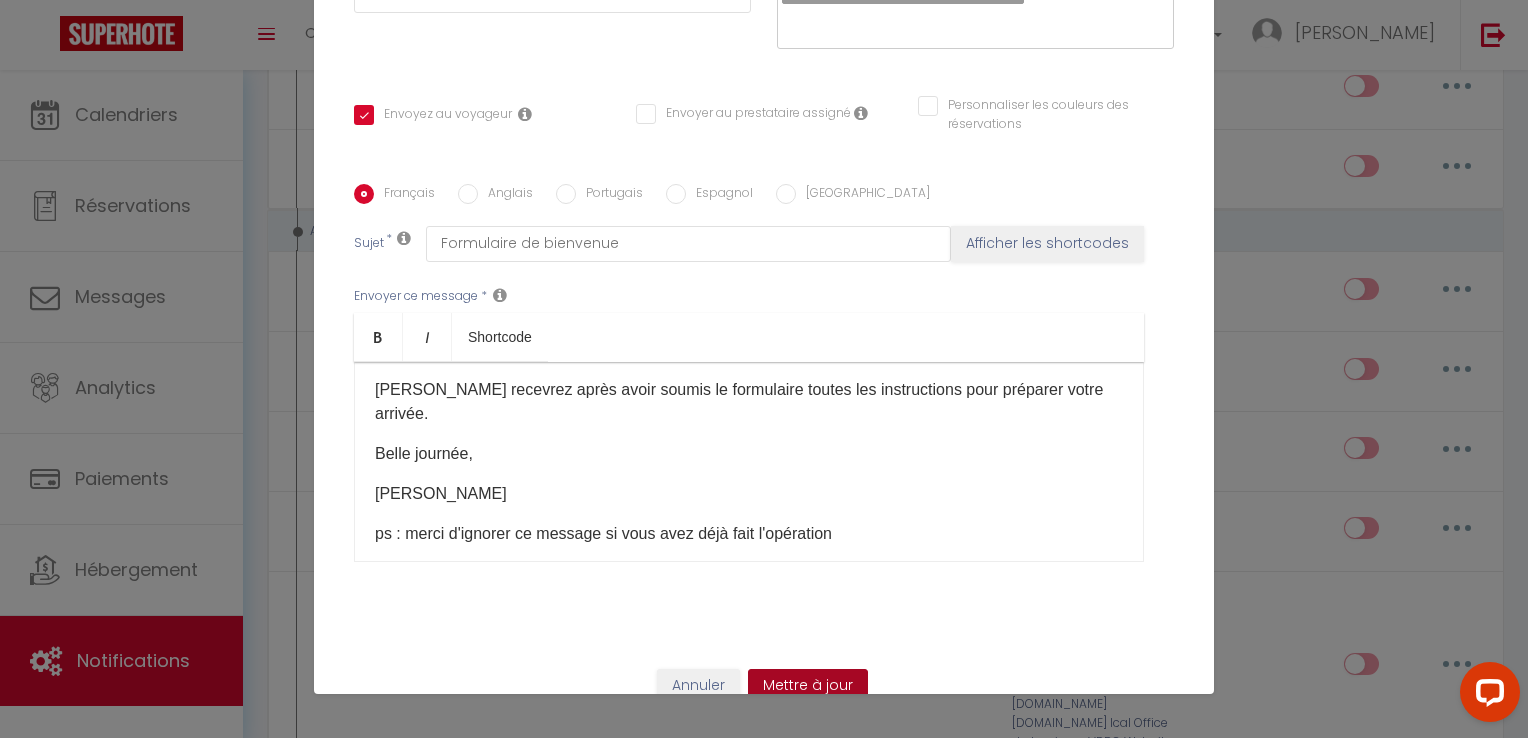 click on "Mettre à jour" at bounding box center (808, 686) 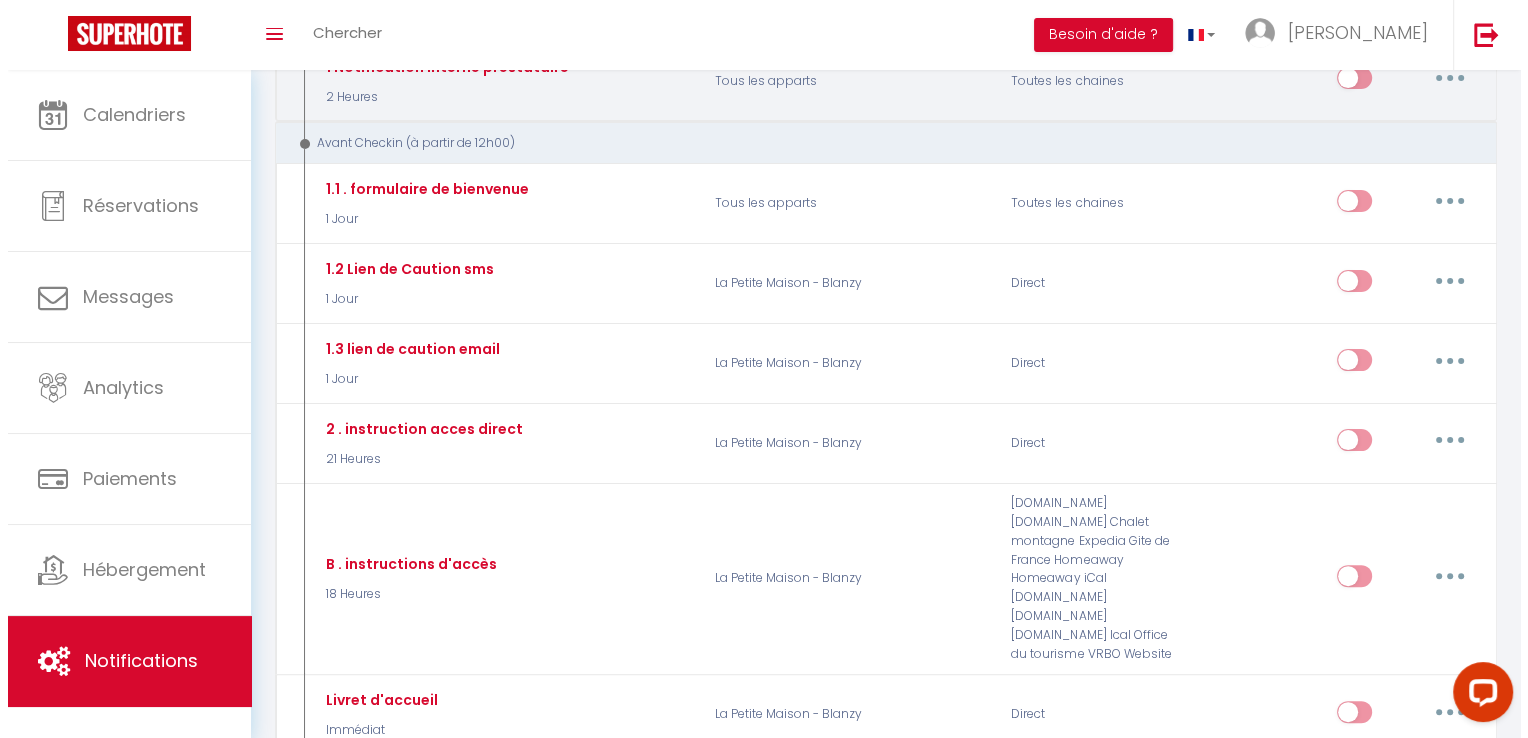 scroll, scrollTop: 400, scrollLeft: 0, axis: vertical 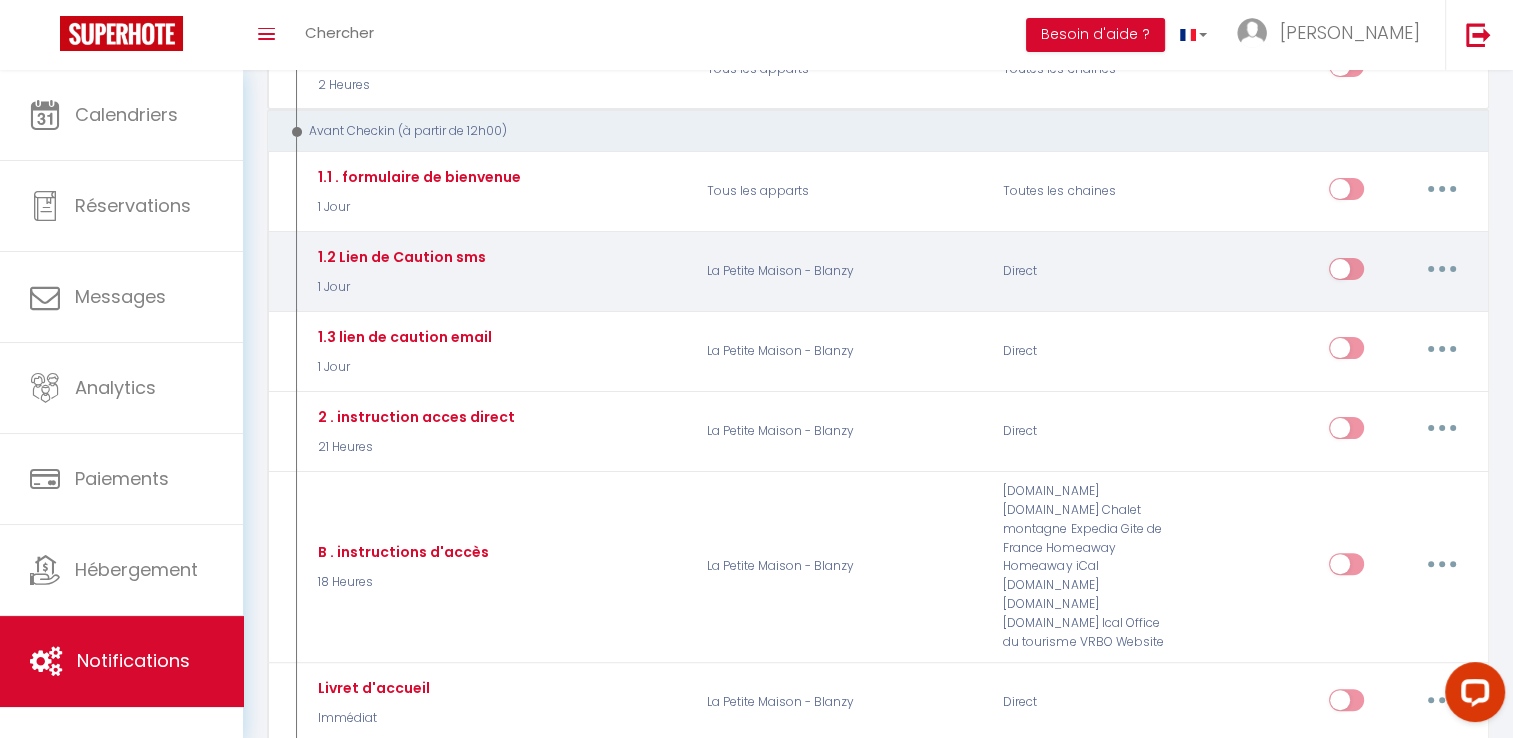 click at bounding box center (1442, 269) 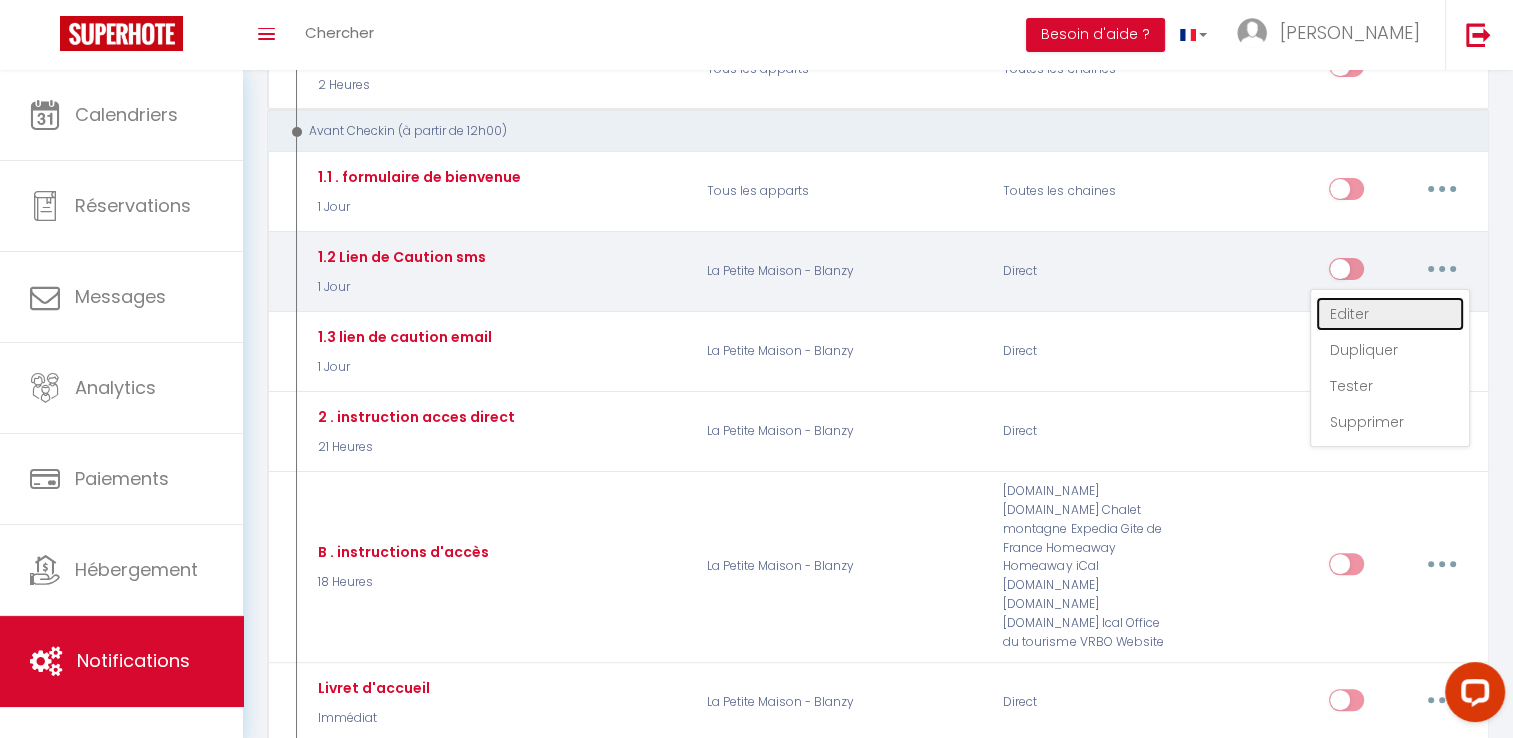 click on "Editer" at bounding box center [1390, 314] 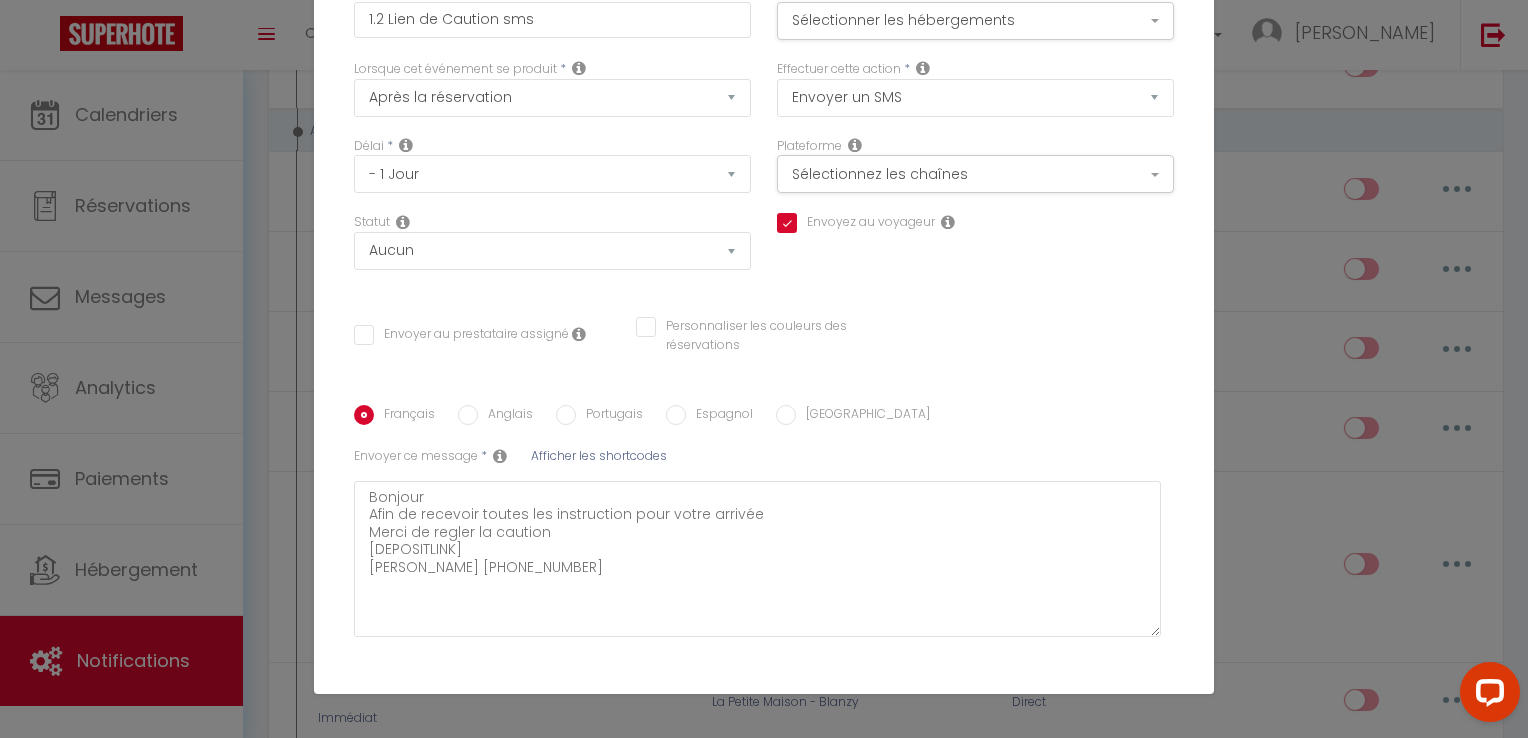 scroll, scrollTop: 0, scrollLeft: 0, axis: both 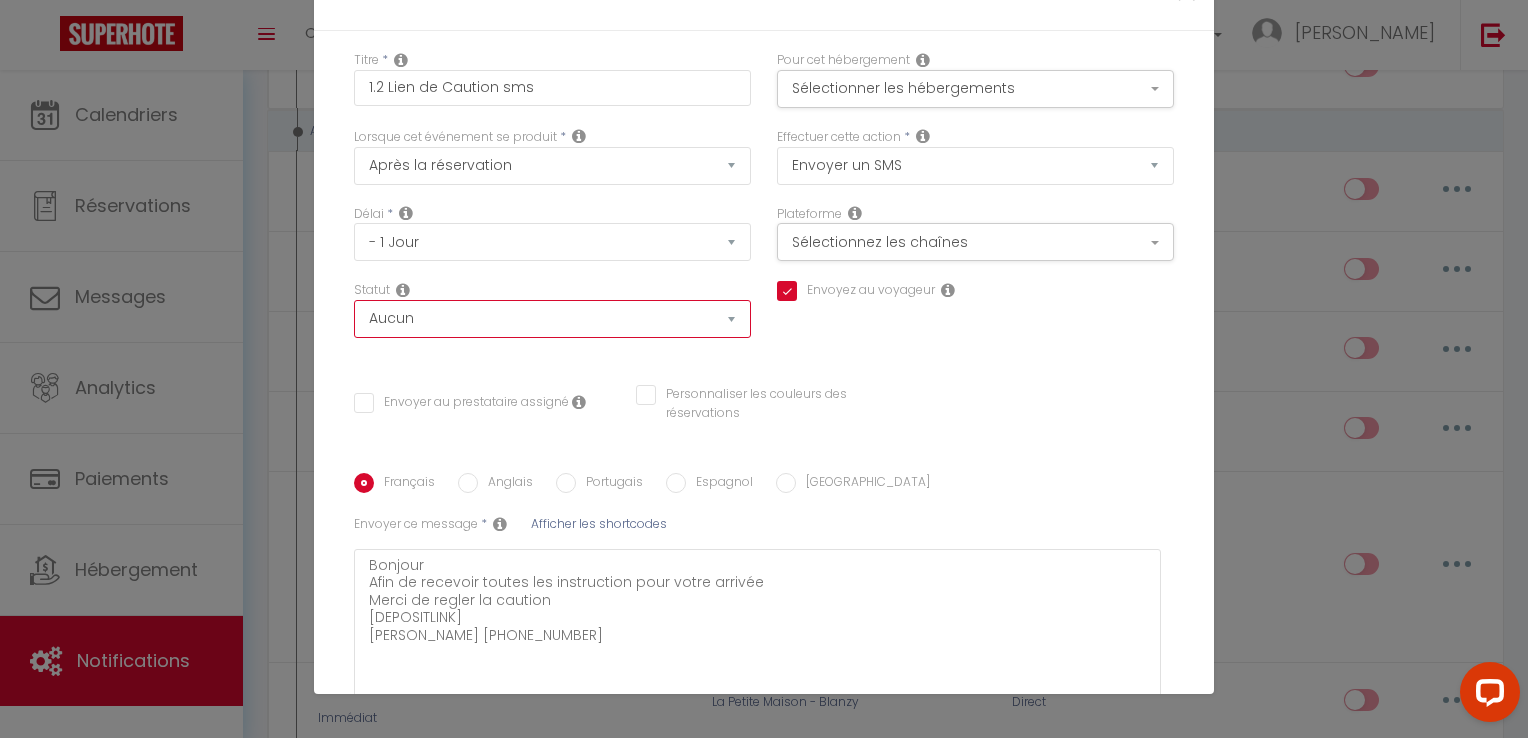 click on "Aucun   Si la réservation est payée   Si réservation non payée   Si la caution a été prise   Si caution non payée" at bounding box center (552, 319) 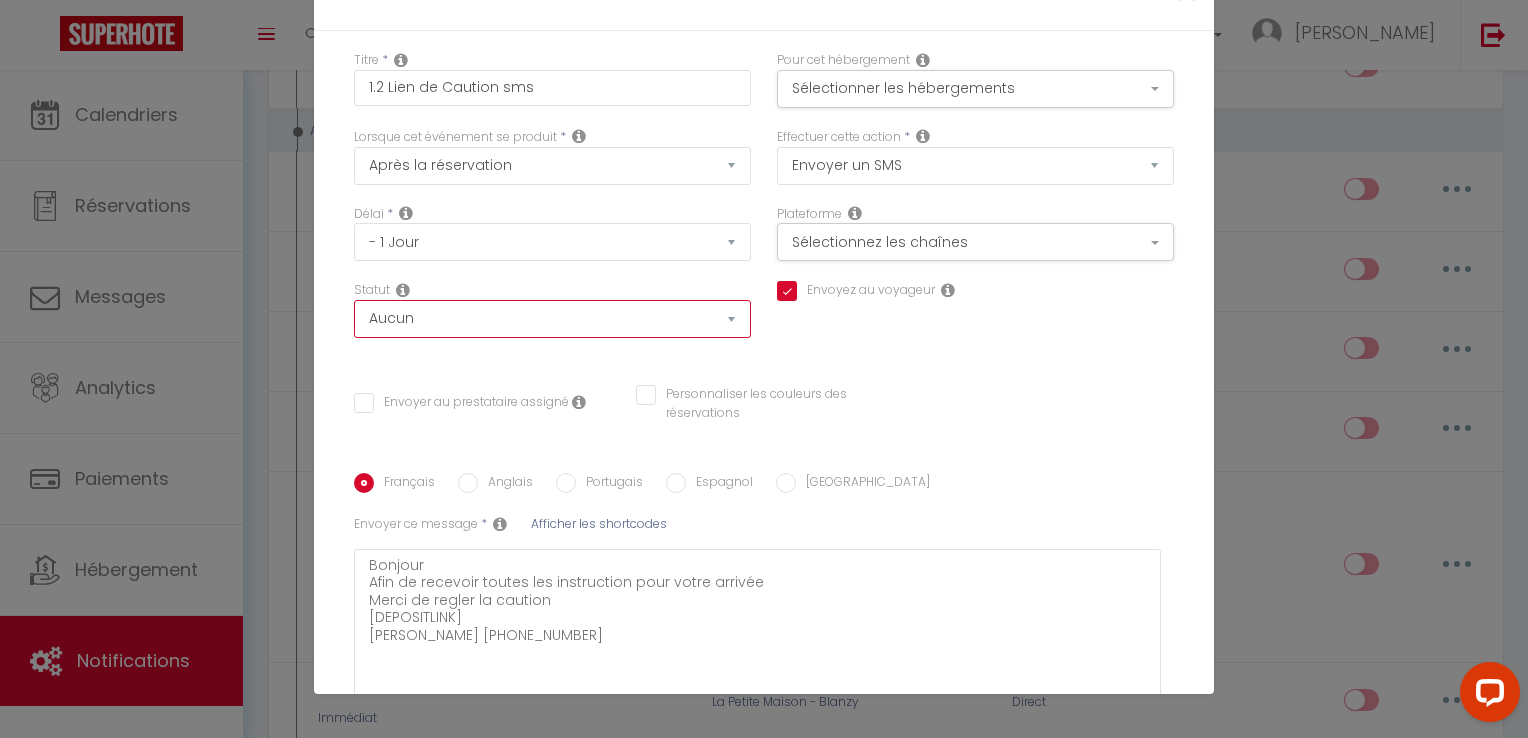 click on "Aucun   Si la réservation est payée   Si réservation non payée   Si la caution a été prise   Si caution non payée" at bounding box center [552, 319] 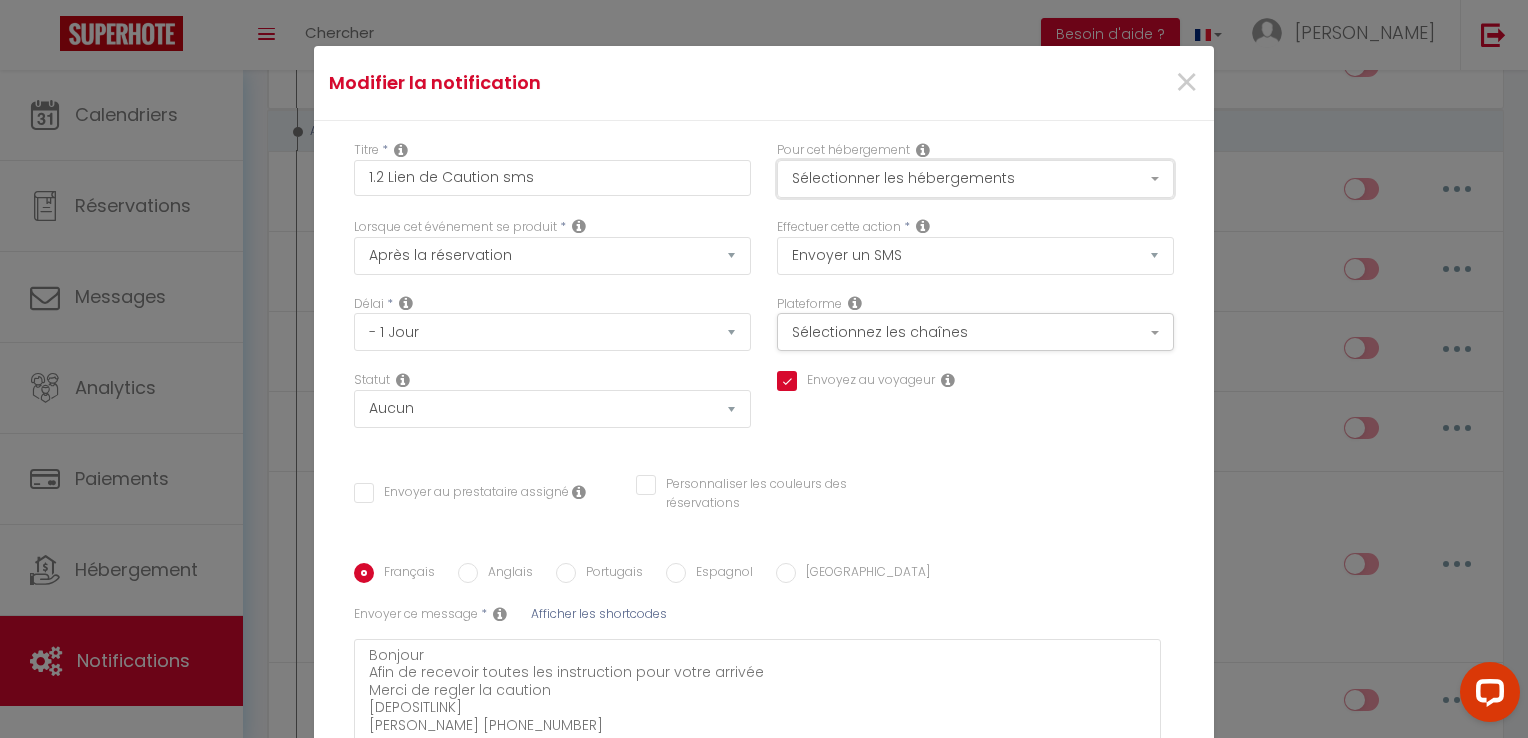 click on "Sélectionner les hébergements" at bounding box center (975, 179) 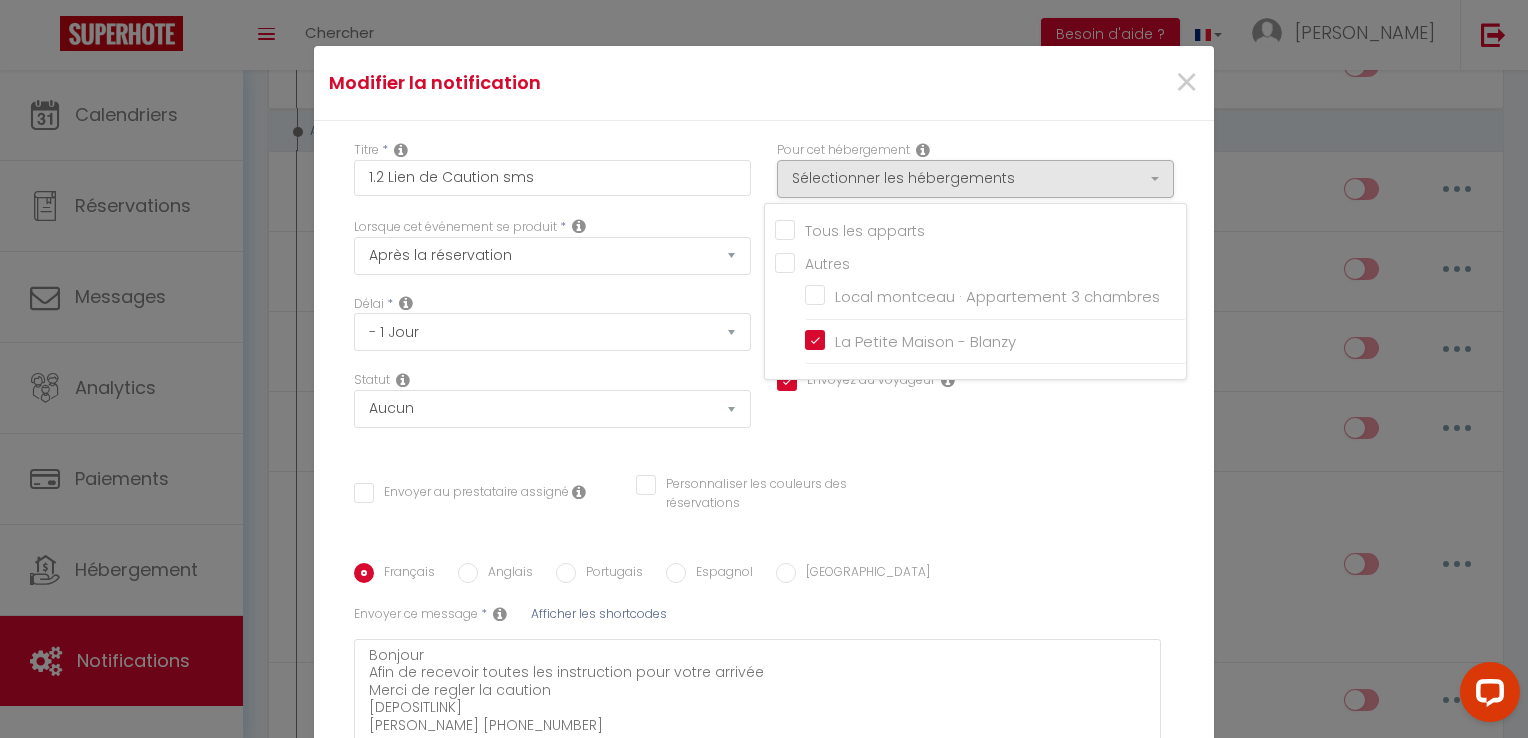 click on "Tous les apparts" at bounding box center (980, 229) 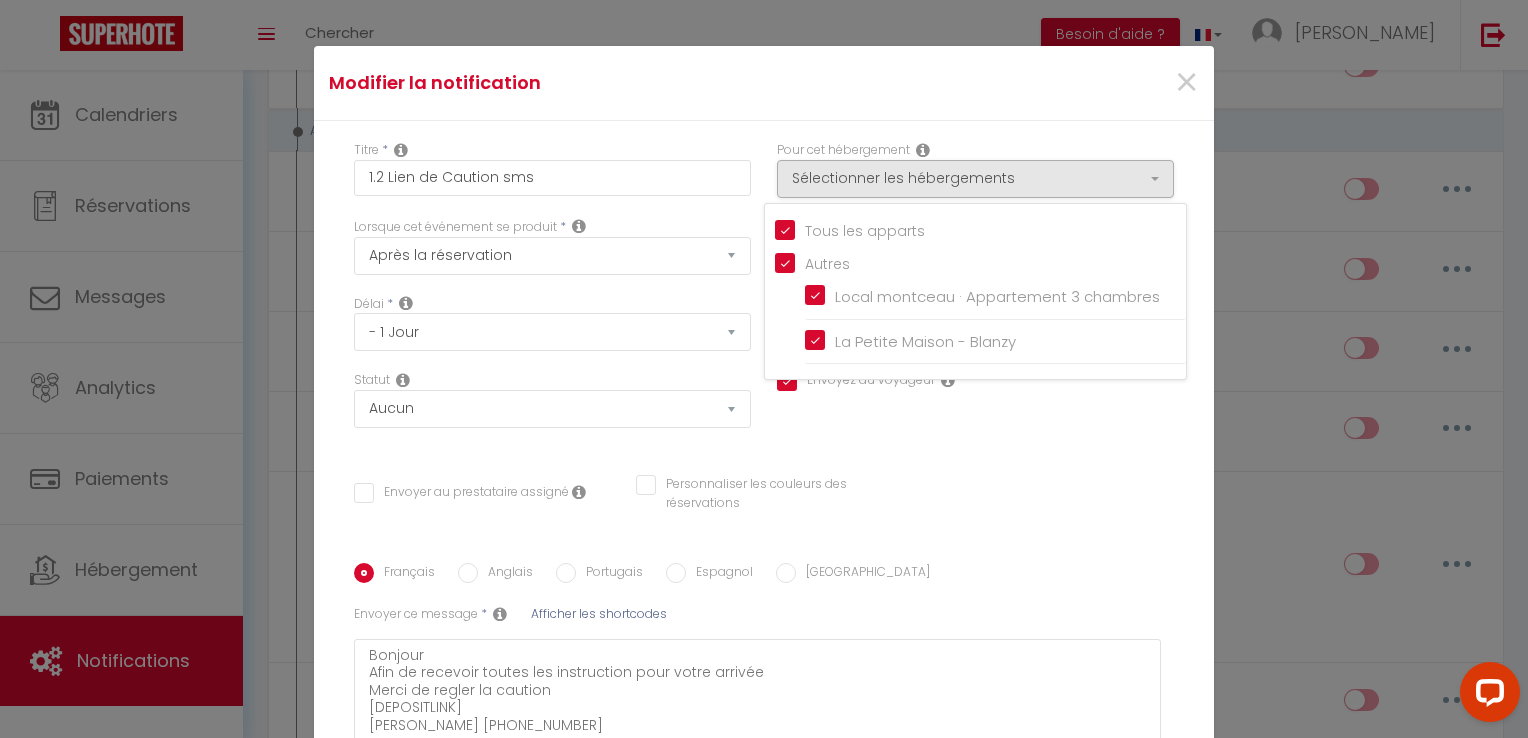 click on "Titre   *     1.2 Lien de Caution sms   Pour cet hébergement
Sélectionner les hébergements
Tous les apparts
Autres
Local montceau · Appartement 3 chambres
La Petite Maison - Blanzy
Lorsque cet événement se produit   *      Après la réservation   Avant Checkin (à partir de 12h00)   Après Checkin (à partir de 12h00)   Avant Checkout (à partir de 12h00)   Après Checkout (à partir de 12h00)   Température   Co2   [MEDICAL_DATA] sonore   Après visualisation lien paiement   Après Paiement Lien KO   Après Caution Lien KO   Après Paiement Automatique KO   Après Caution Automatique KO   Après Visualisation du Contrat   Après Signature du Contrat   Paiement OK   Aprés annulation réservation" at bounding box center [764, 506] 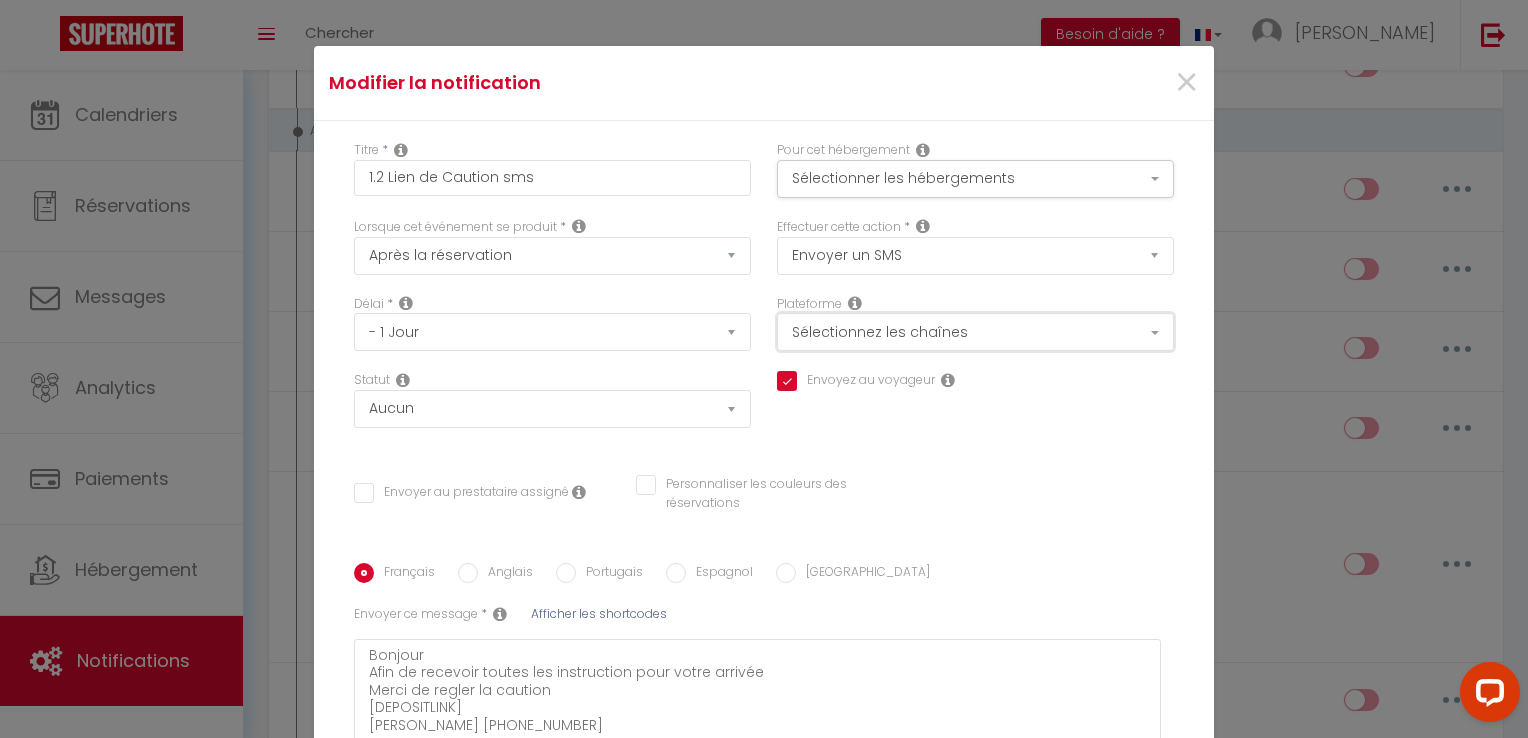 click on "Sélectionnez les chaînes" at bounding box center [975, 332] 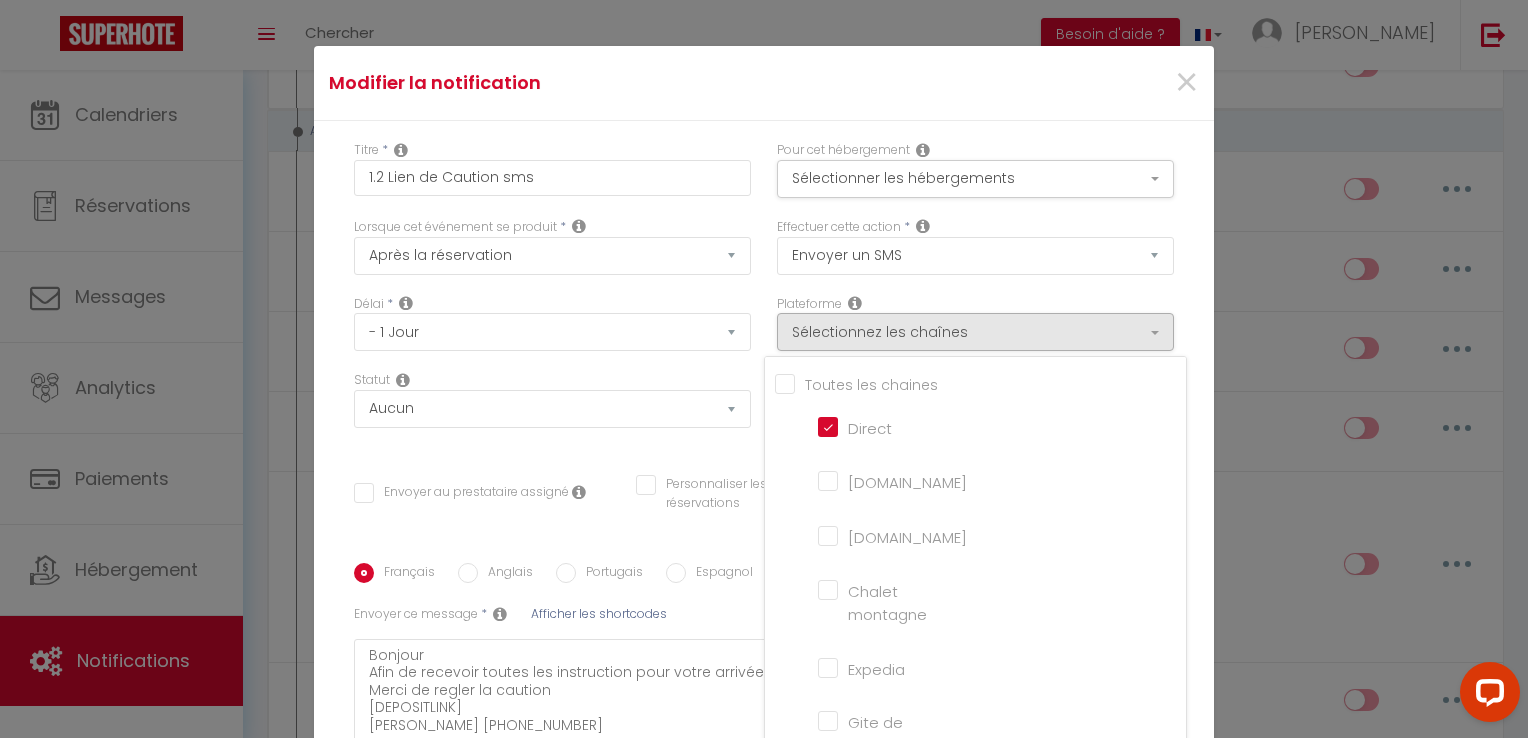 click on "Lorsque cet événement se produit   *      Après la réservation   Avant Checkin (à partir de 12h00)   Après Checkin (à partir de 12h00)   Avant Checkout (à partir de 12h00)   Après Checkout (à partir de 12h00)   Température   Co2   [MEDICAL_DATA] sonore   Après visualisation lien paiement   Après Paiement Lien KO   Après Caution Lien KO   Après Paiement Automatique KO   Après Caution Automatique KO   Après Visualisation du Contrat   Après Signature du Contrat   Paiement OK   Après soumission formulaire bienvenue   Aprés annulation réservation   Après remboursement automatique   Date spécifique   Après Assignation   Après Désassignation   Après soumission online checkin   Caution OK" at bounding box center (552, 256) 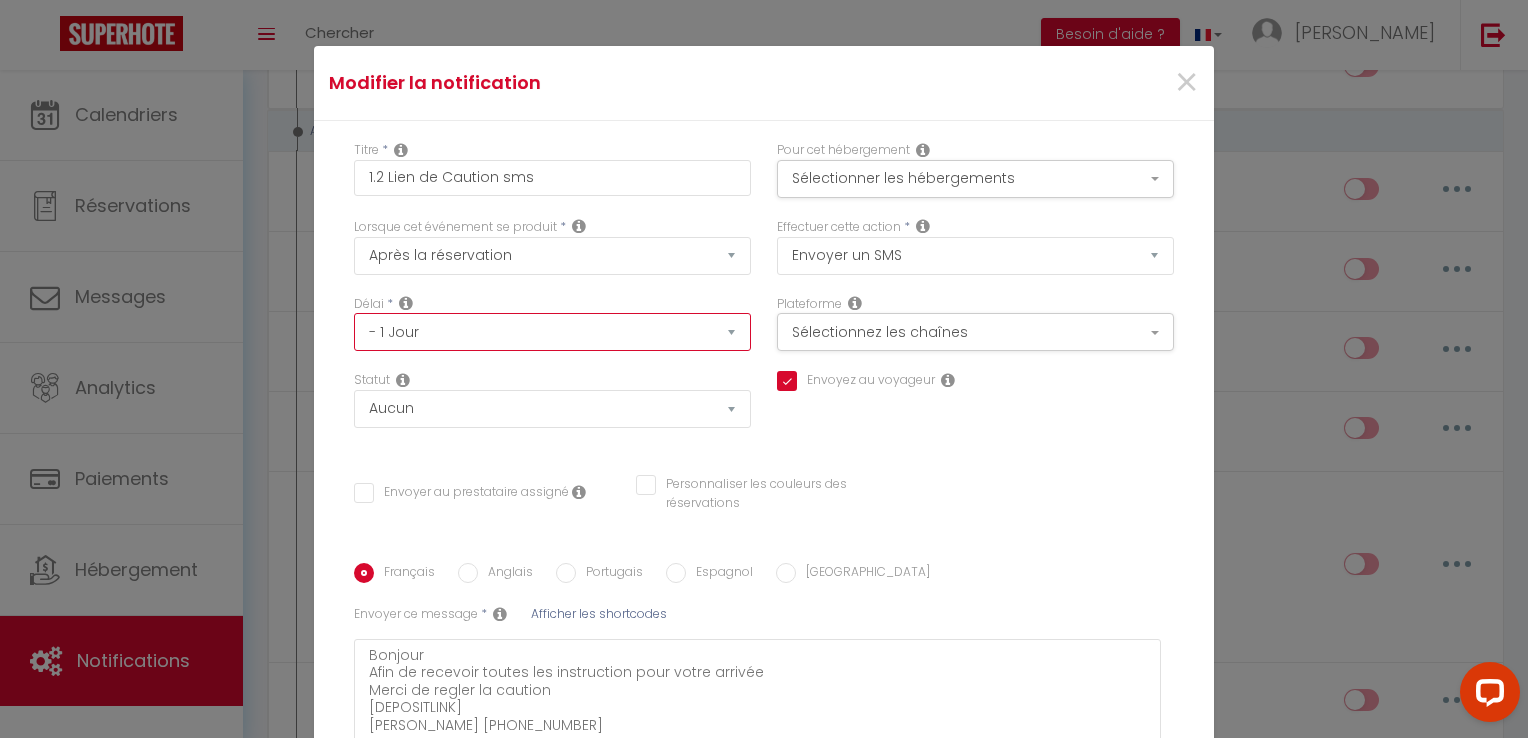 click on "Immédiat - 10 Minutes - 1 Heure - 2 Heures - 3 Heures - 4 Heures - 5 Heures - 6 Heures - 7 Heures - 8 Heures - 9 Heures - 10 Heures - 11 Heures - 12 Heures - 13 Heures - 14 Heures - 15 Heures - 16 Heures - 17 Heures - 18 Heures - 19 Heures - 20 Heures - 21 Heures - 22 Heures - 23 Heures   - 1 Jour - 2 Jours - 3 Jours - 4 Jours - 5 Jours - 6 Jours - 7 Jours - 8 Jours - 9 Jours - 10 Jours - 11 Jours - 12 Jours - 13 Jours - 14 Jours - 15 Jours - 16 Jours - 17 Jours - 18 Jours - 19 Jours - 20 Jours - 21 Jours - 22 Jours - 23 Jours - 24 Jours - 25 Jours - 26 Jours - 27 Jours - 28 Jours - 29 Jours - 30 Jours - 31 Jours - 32 Jours - 33 Jours - 34 Jours - 35 Jours - 36 Jours - 37 Jours - 38 Jours - 39 Jours - 40 Jours - 41 Jours - 42 Jours - 43 Jours - 44 Jours - 45 Jours - 46 Jours - 47 Jours - 48 Jours - 49 Jours - 50 Jours - 51 Jours - 52 Jours - 53 Jours - 54 Jours - 55 Jours - 56 Jours - 57 Jours - 58 Jours - 59 Jours - 60 Jours - 61 Jours - 62 Jours - 63 Jours - 64 Jours - 65 Jours - 66 Jours - 67 Jours" at bounding box center [552, 332] 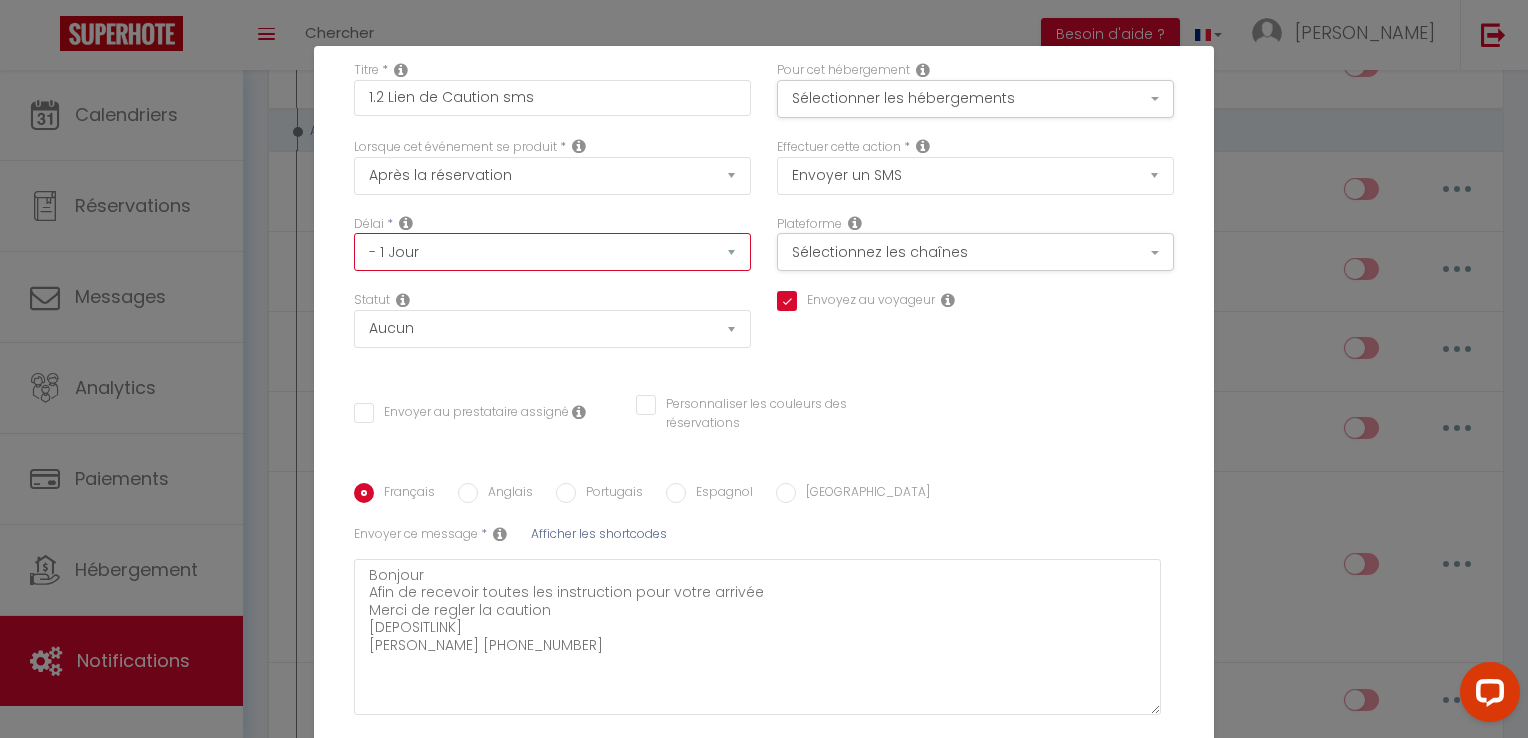 scroll, scrollTop: 167, scrollLeft: 0, axis: vertical 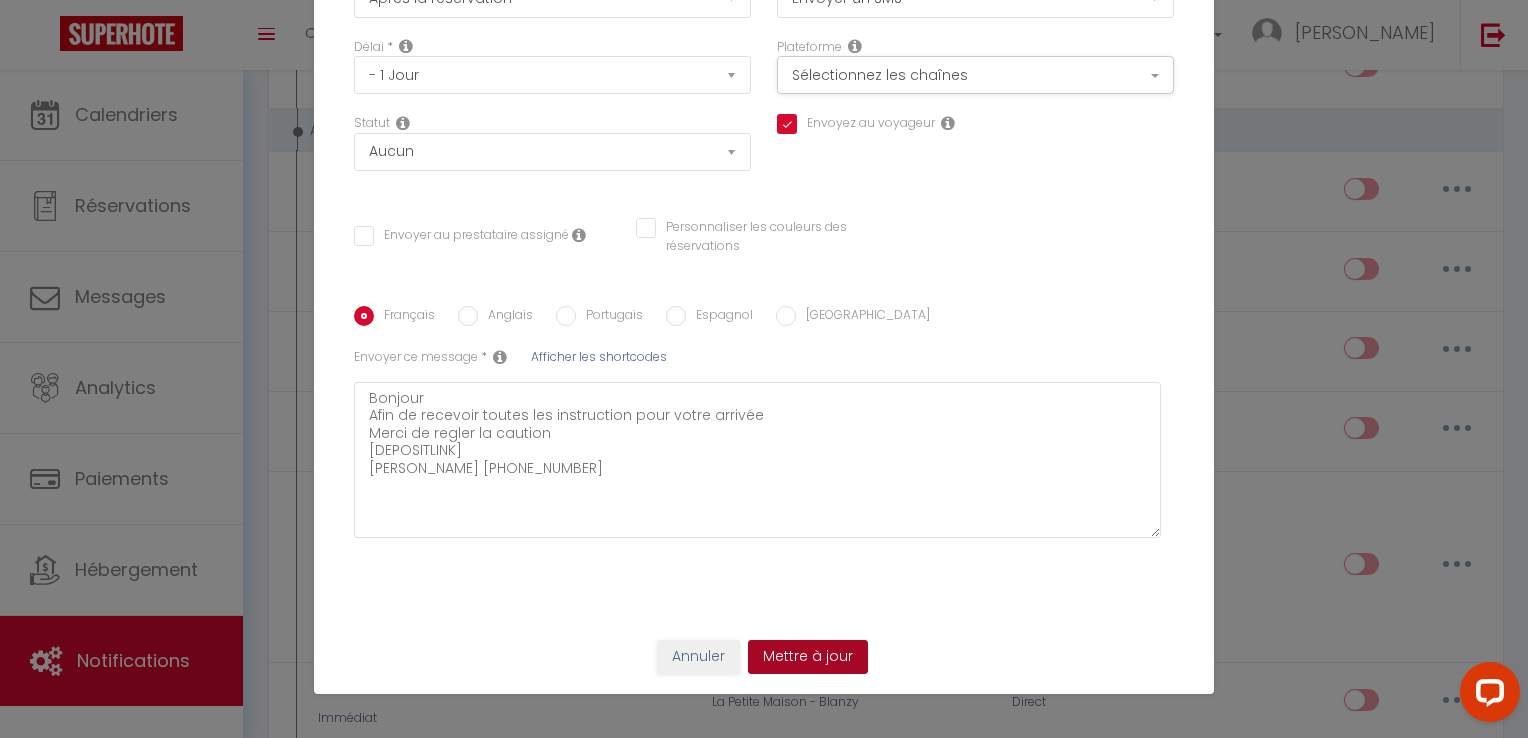 click on "Mettre à jour" at bounding box center (808, 657) 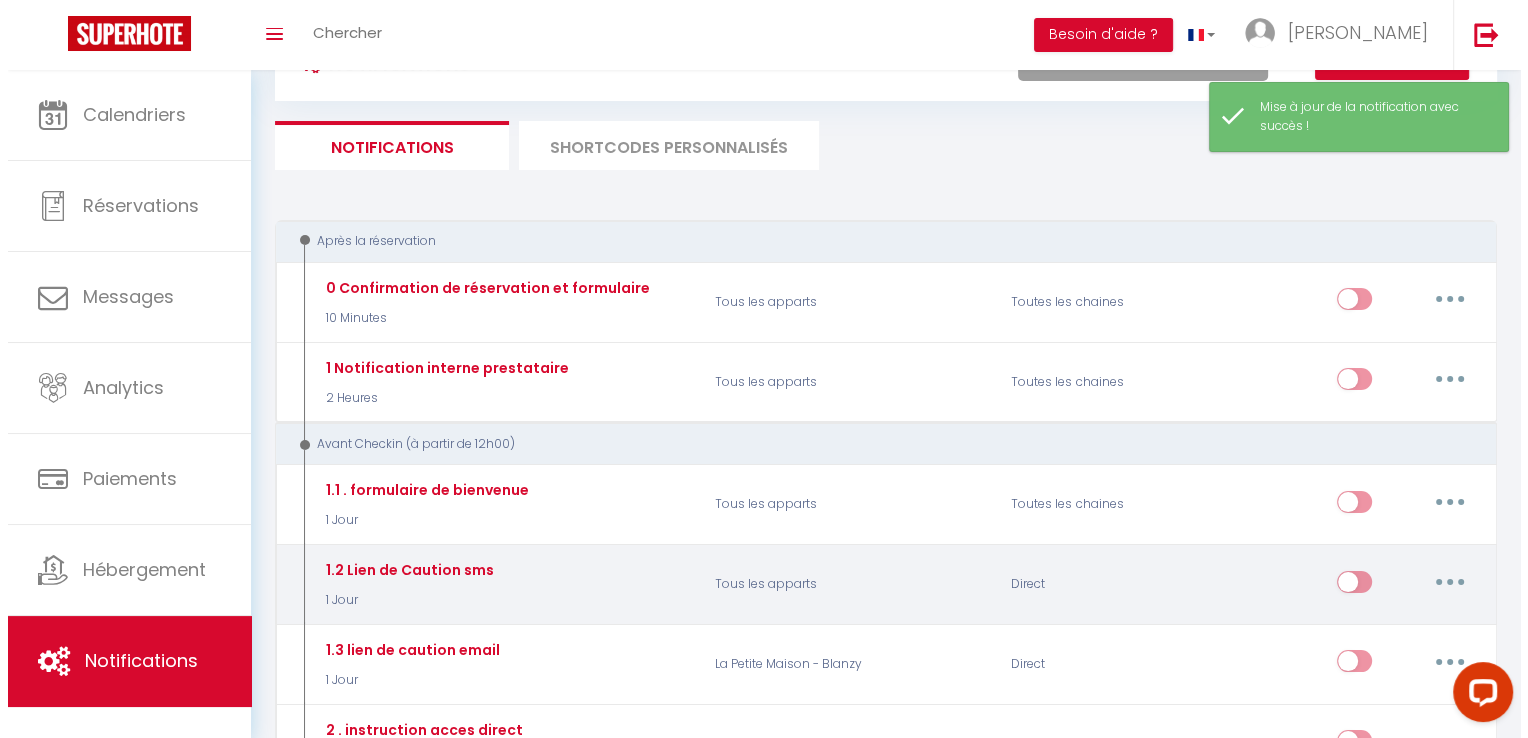 scroll, scrollTop: 200, scrollLeft: 0, axis: vertical 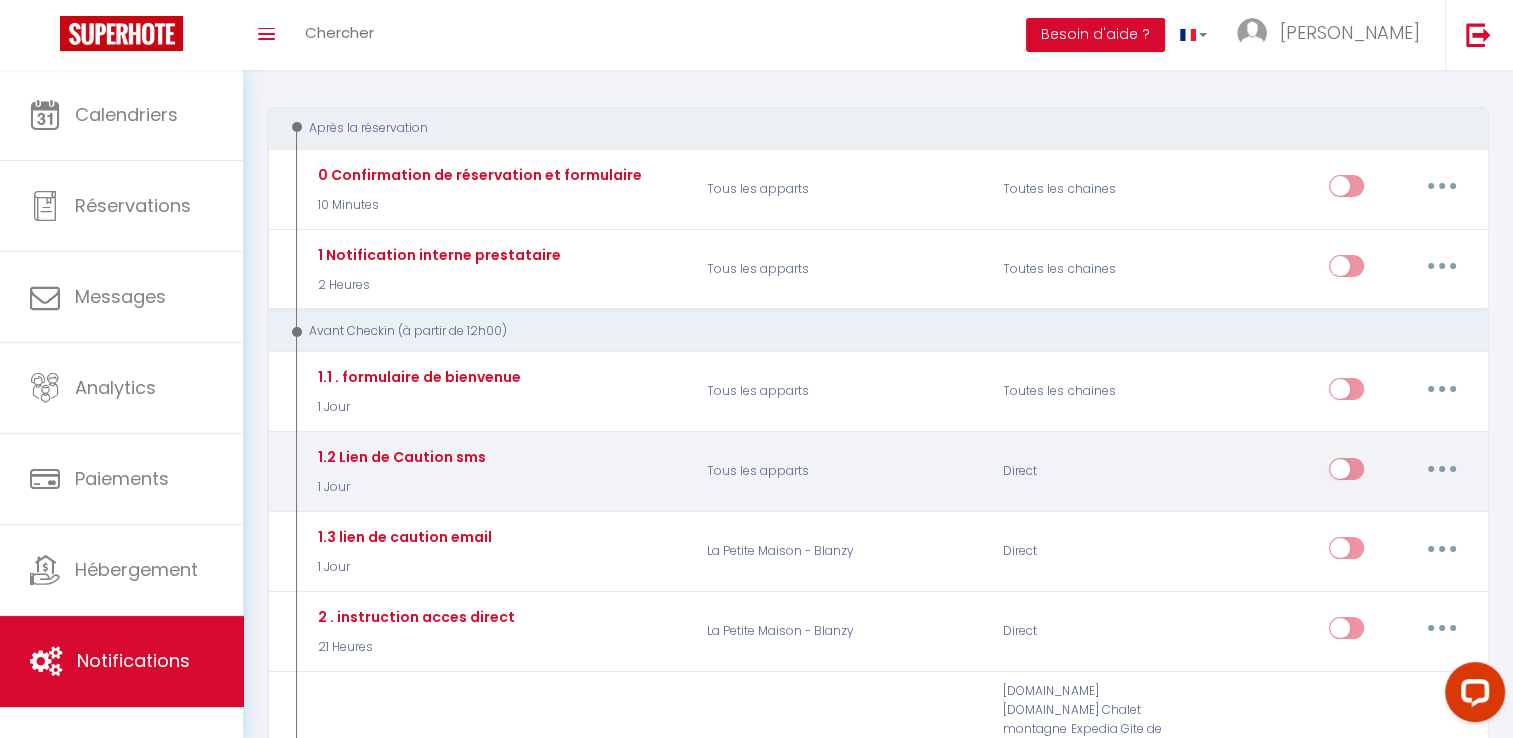click at bounding box center [1442, 469] 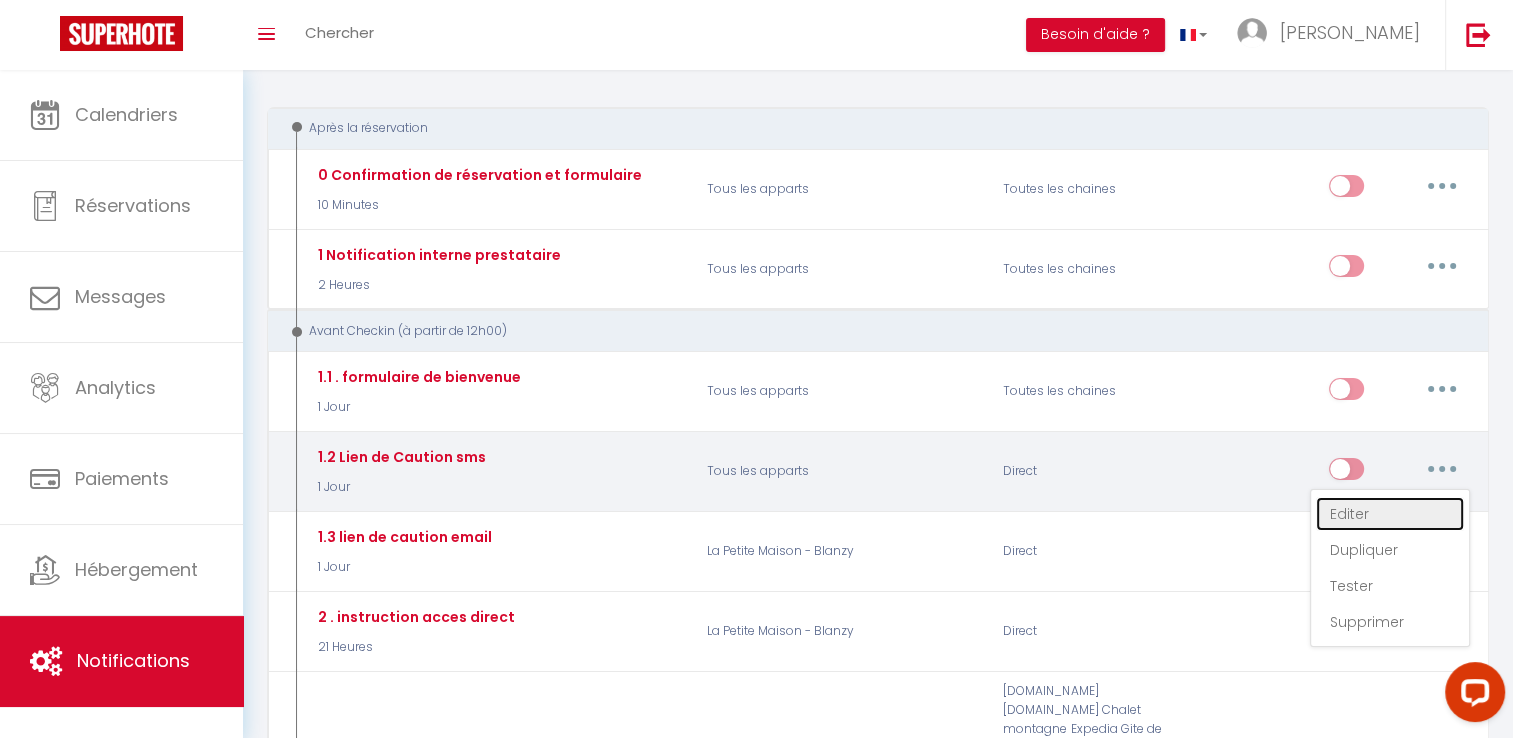click on "Editer" at bounding box center (1390, 514) 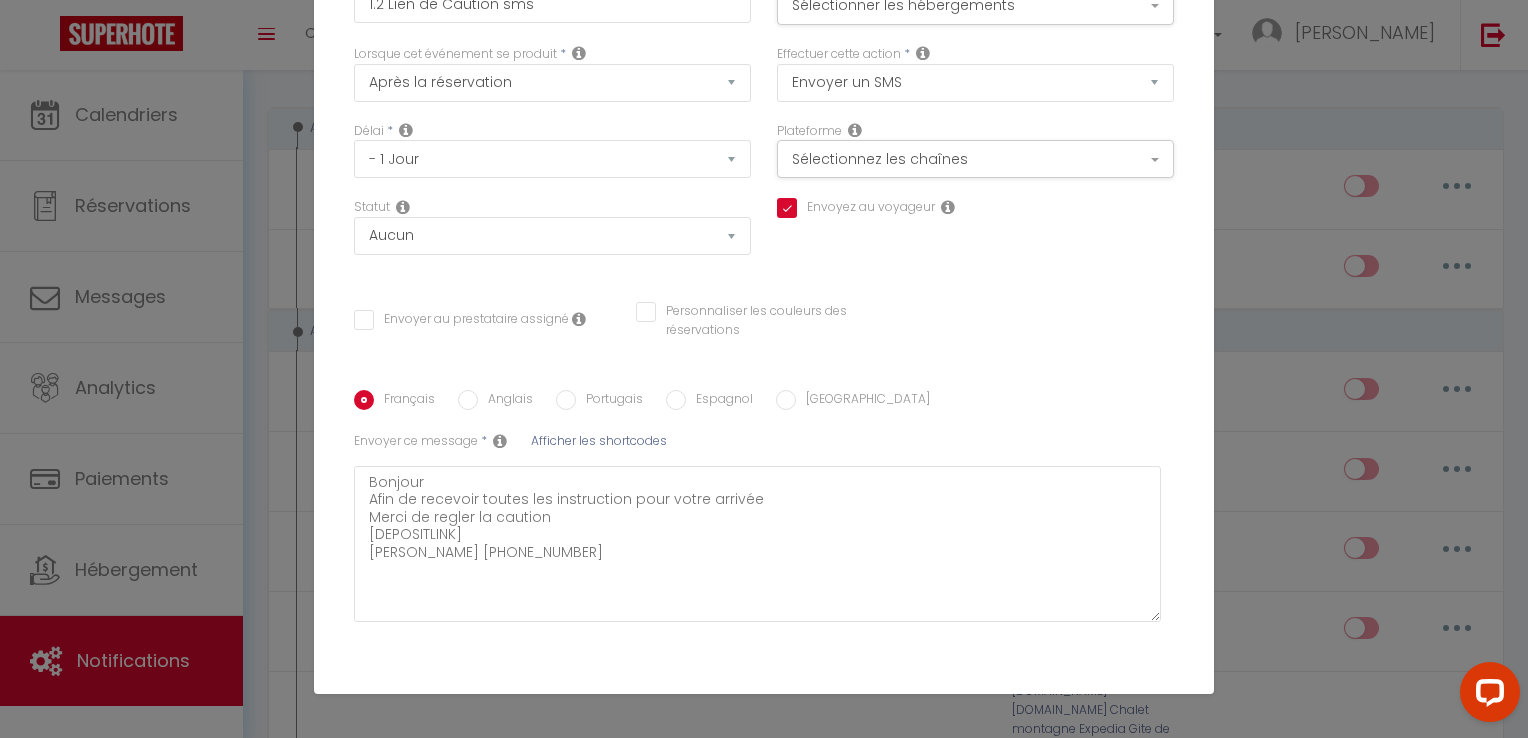 scroll, scrollTop: 0, scrollLeft: 0, axis: both 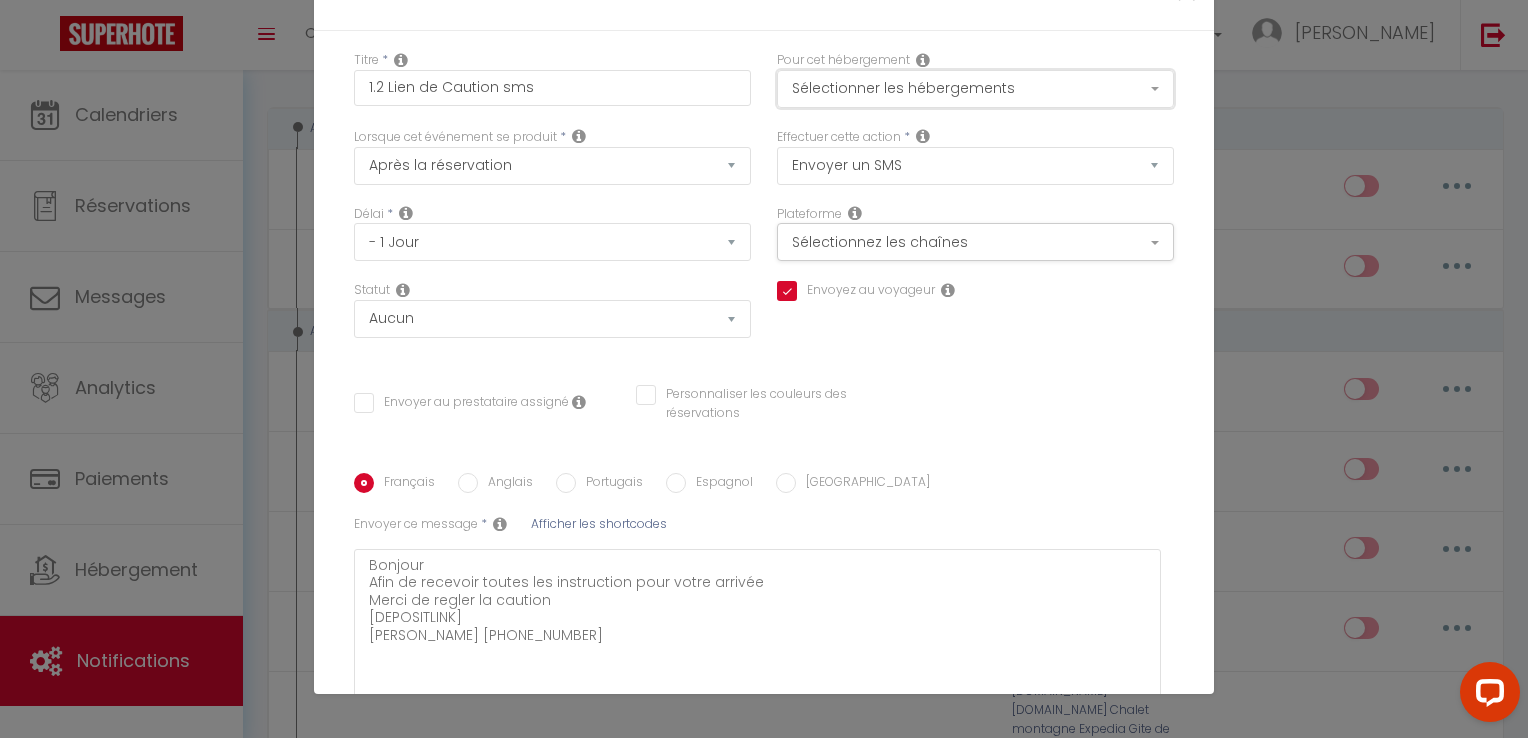 click on "Sélectionner les hébergements" at bounding box center [975, 89] 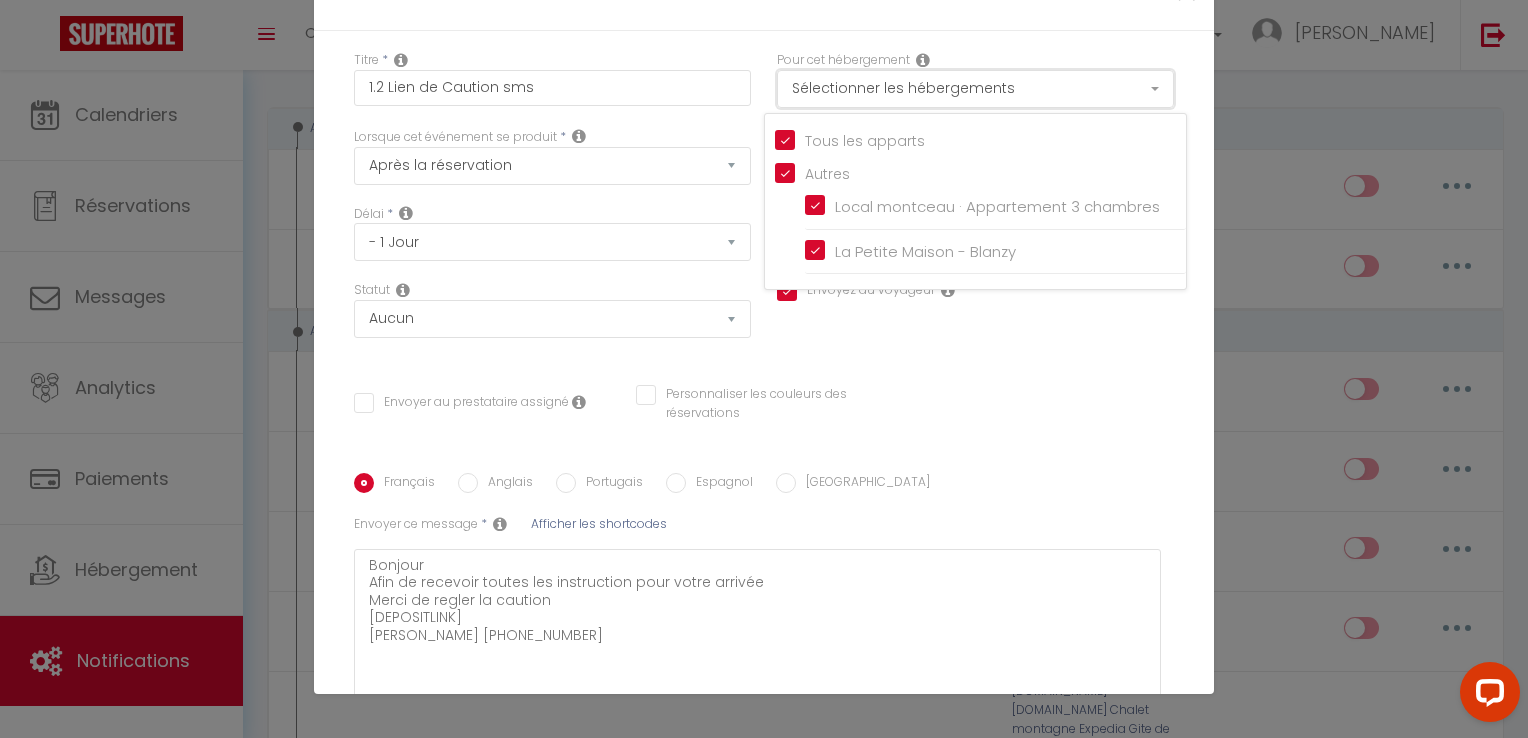 click on "Sélectionner les hébergements" at bounding box center [975, 89] 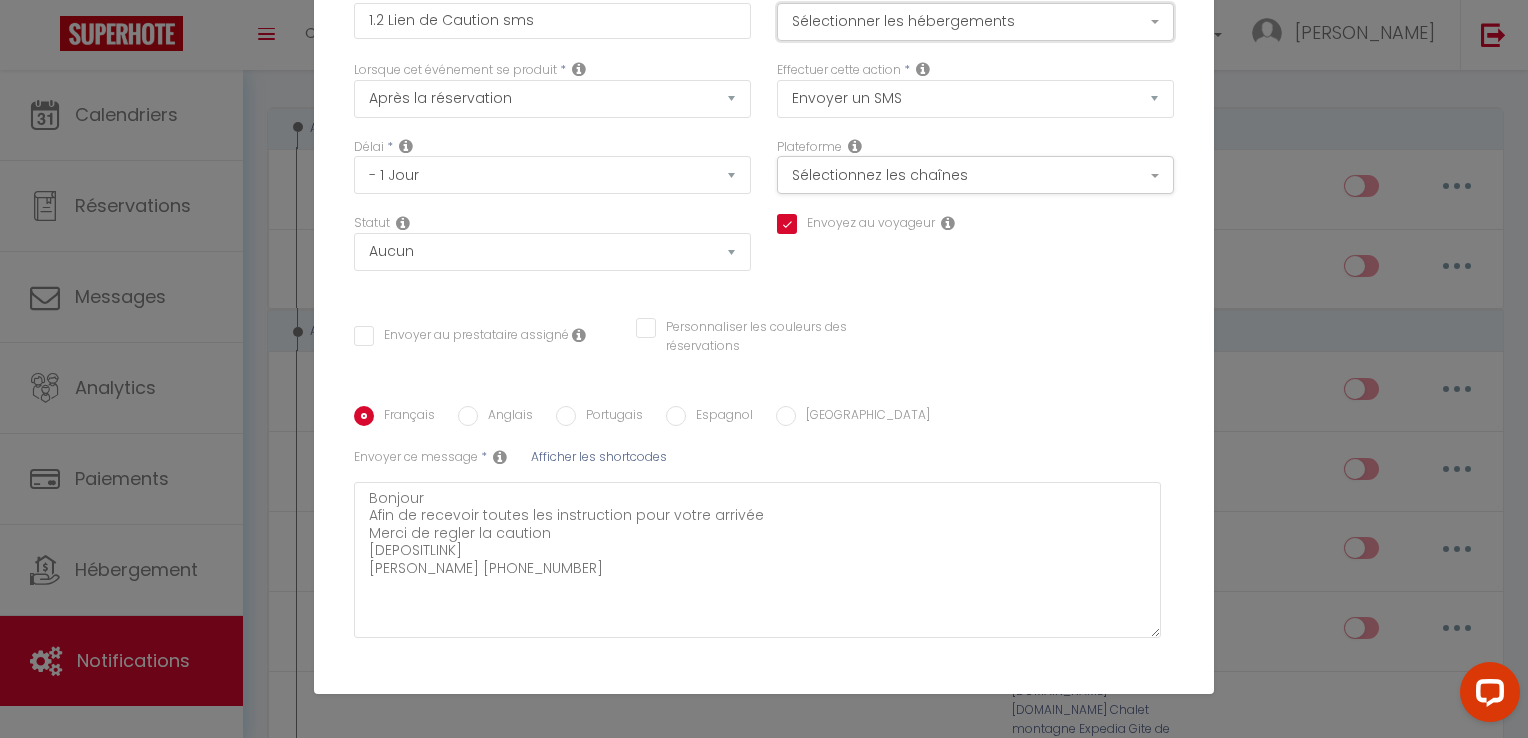 scroll, scrollTop: 167, scrollLeft: 0, axis: vertical 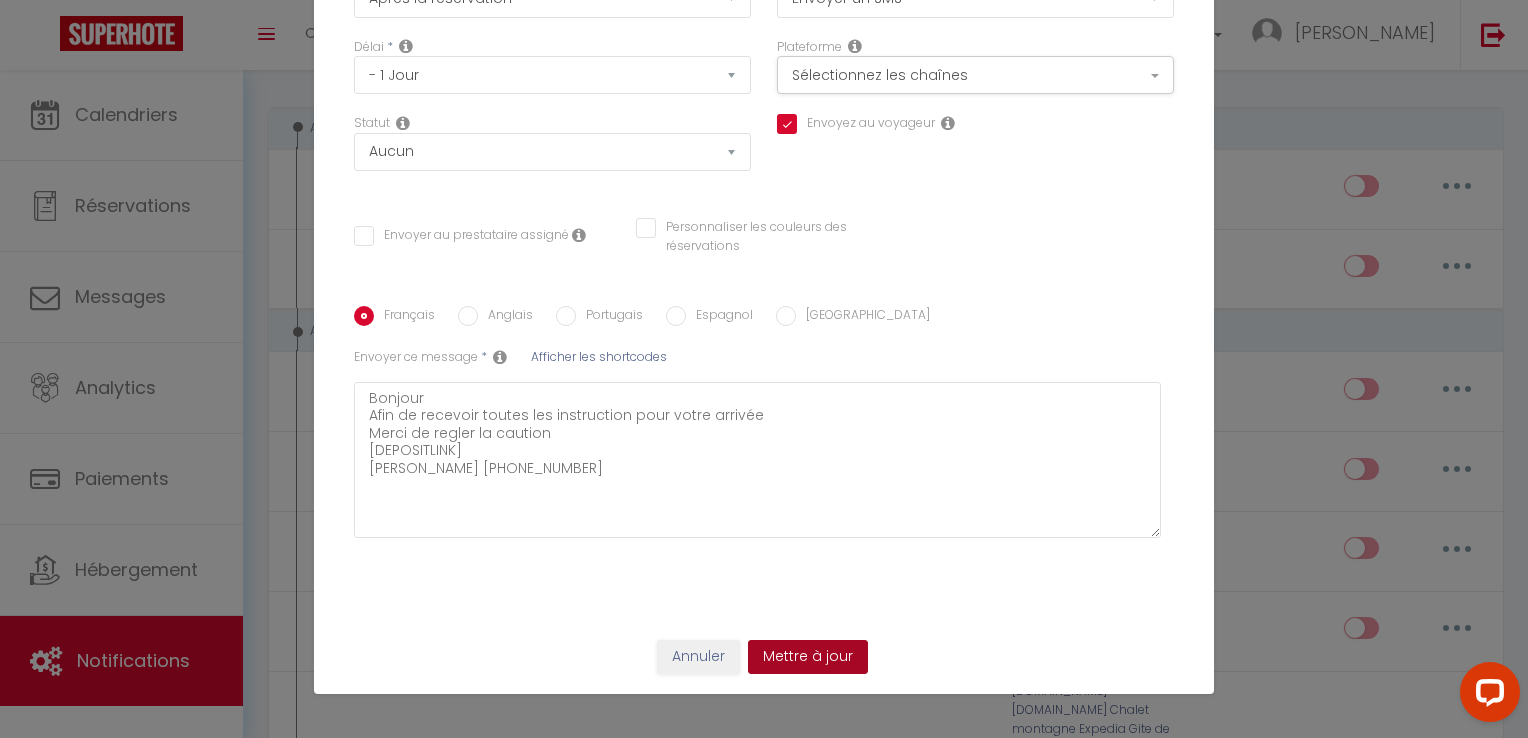 click on "Mettre à jour" at bounding box center [808, 657] 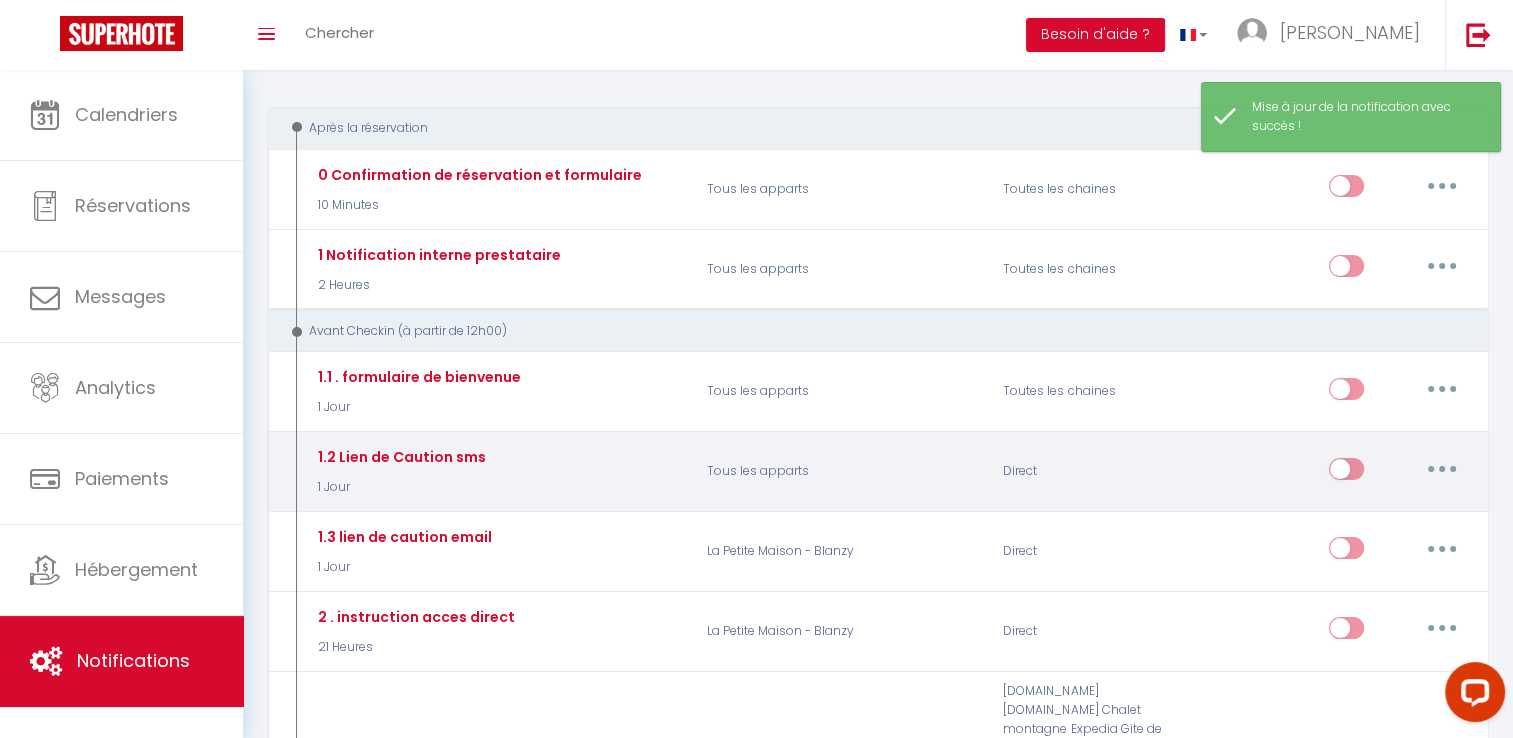 click at bounding box center (1442, 469) 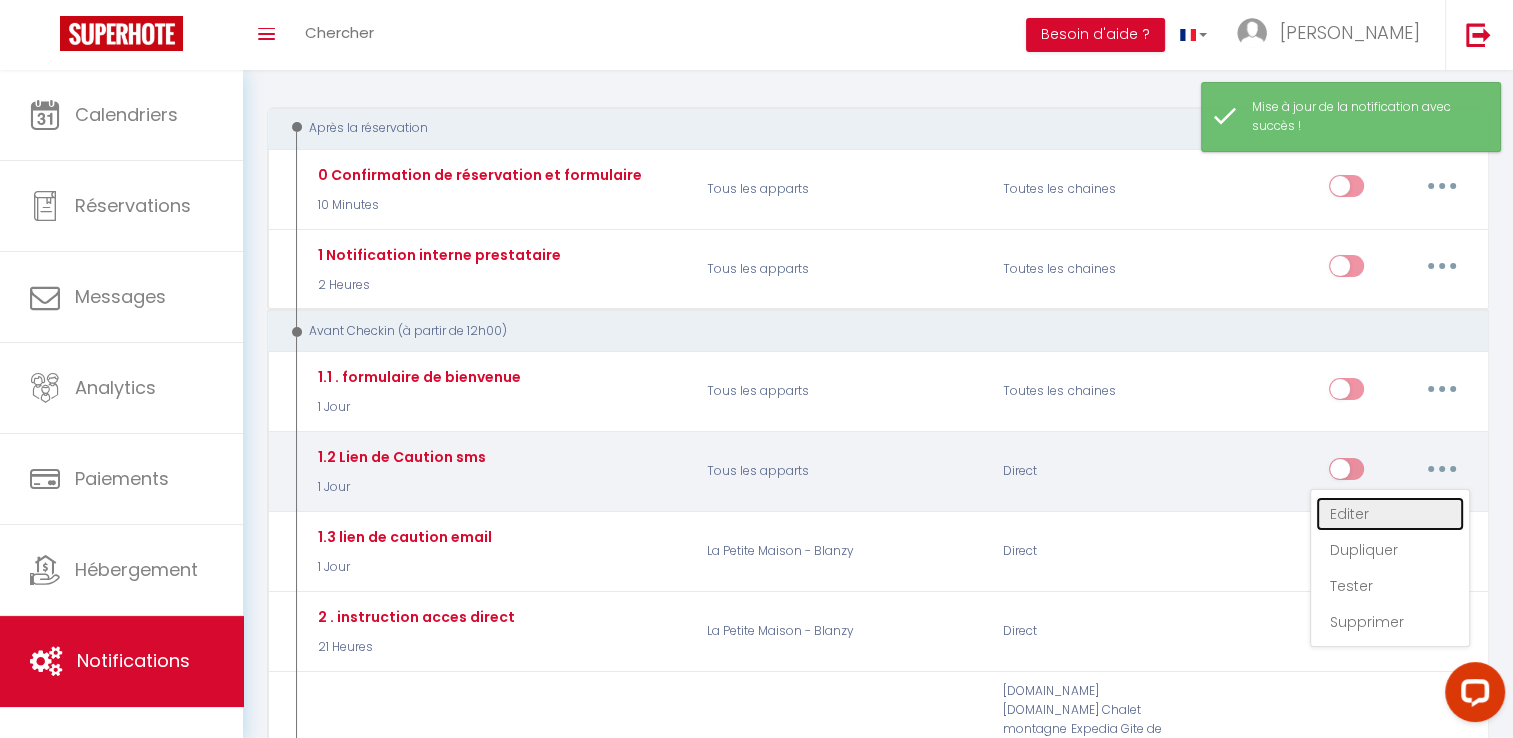click on "Editer" at bounding box center (1390, 514) 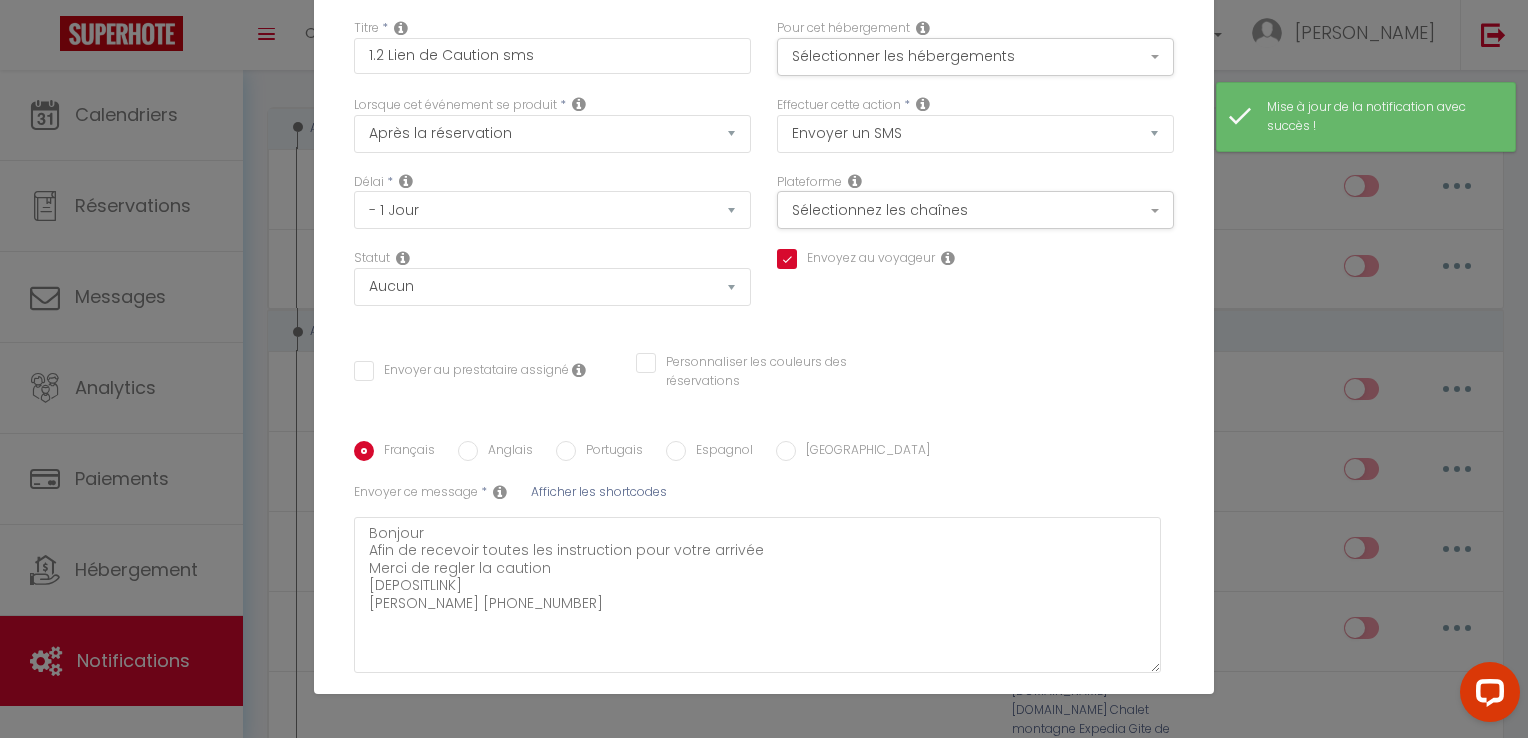 scroll, scrollTop: 0, scrollLeft: 0, axis: both 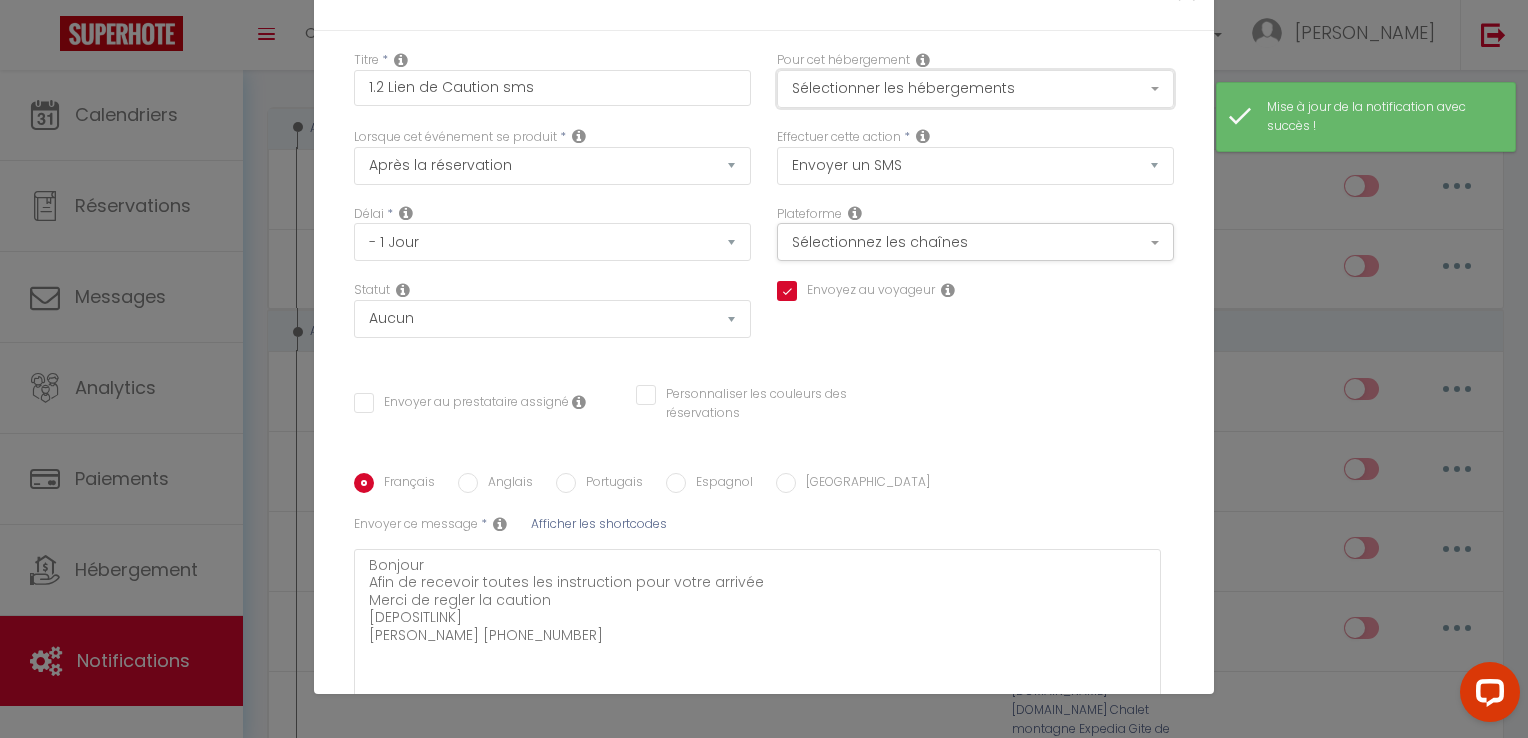 click on "Sélectionner les hébergements" at bounding box center (975, 89) 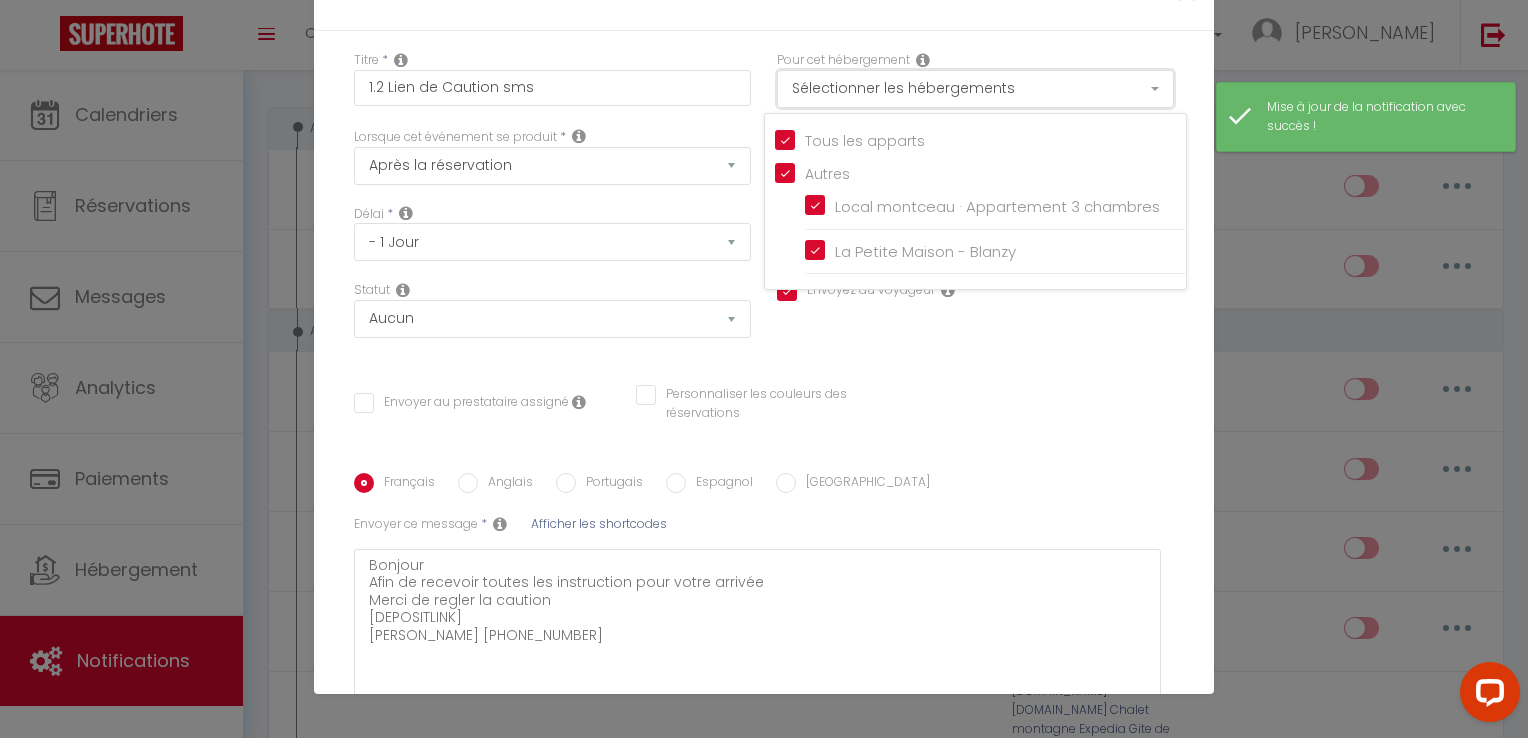 click on "Sélectionner les hébergements" at bounding box center (975, 89) 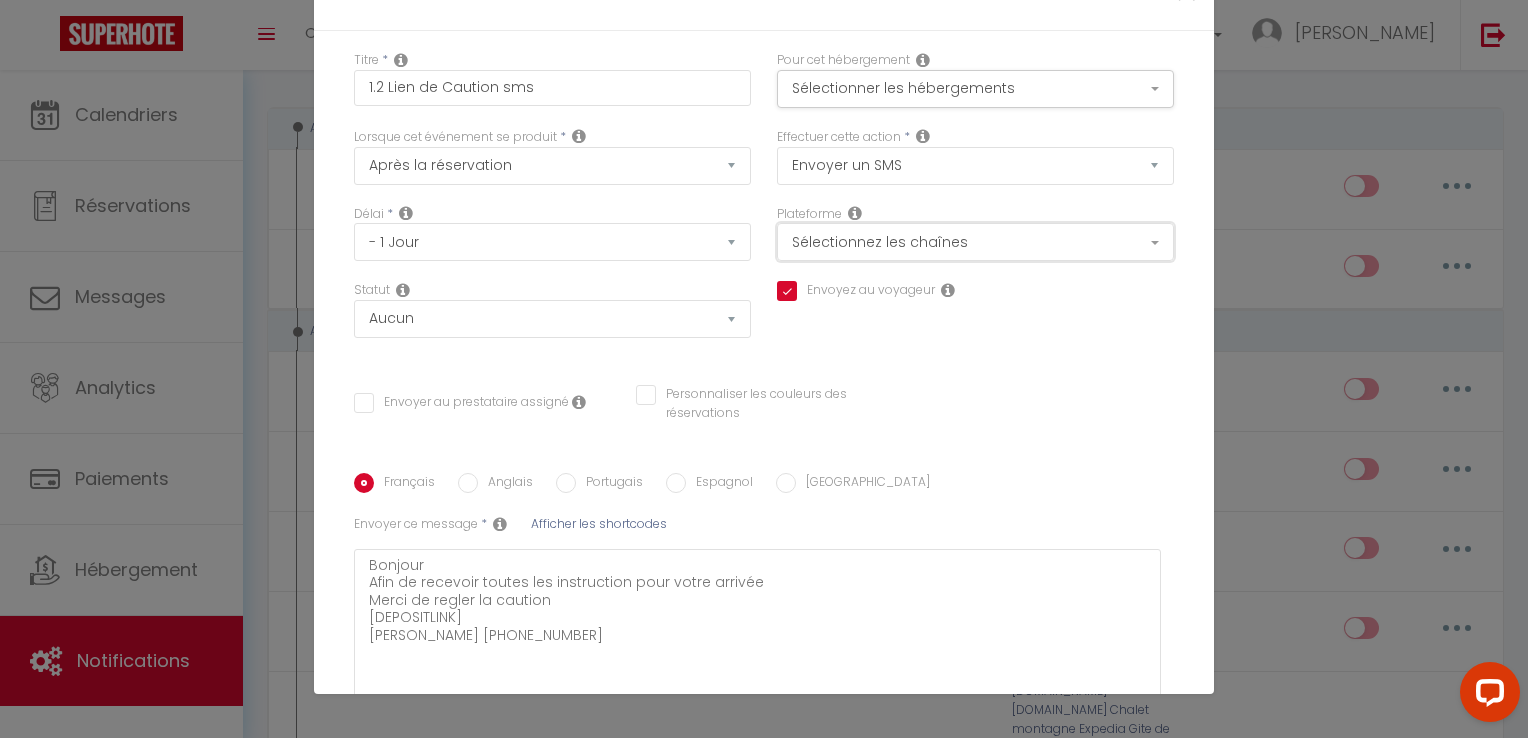 click on "Sélectionnez les chaînes" at bounding box center [975, 242] 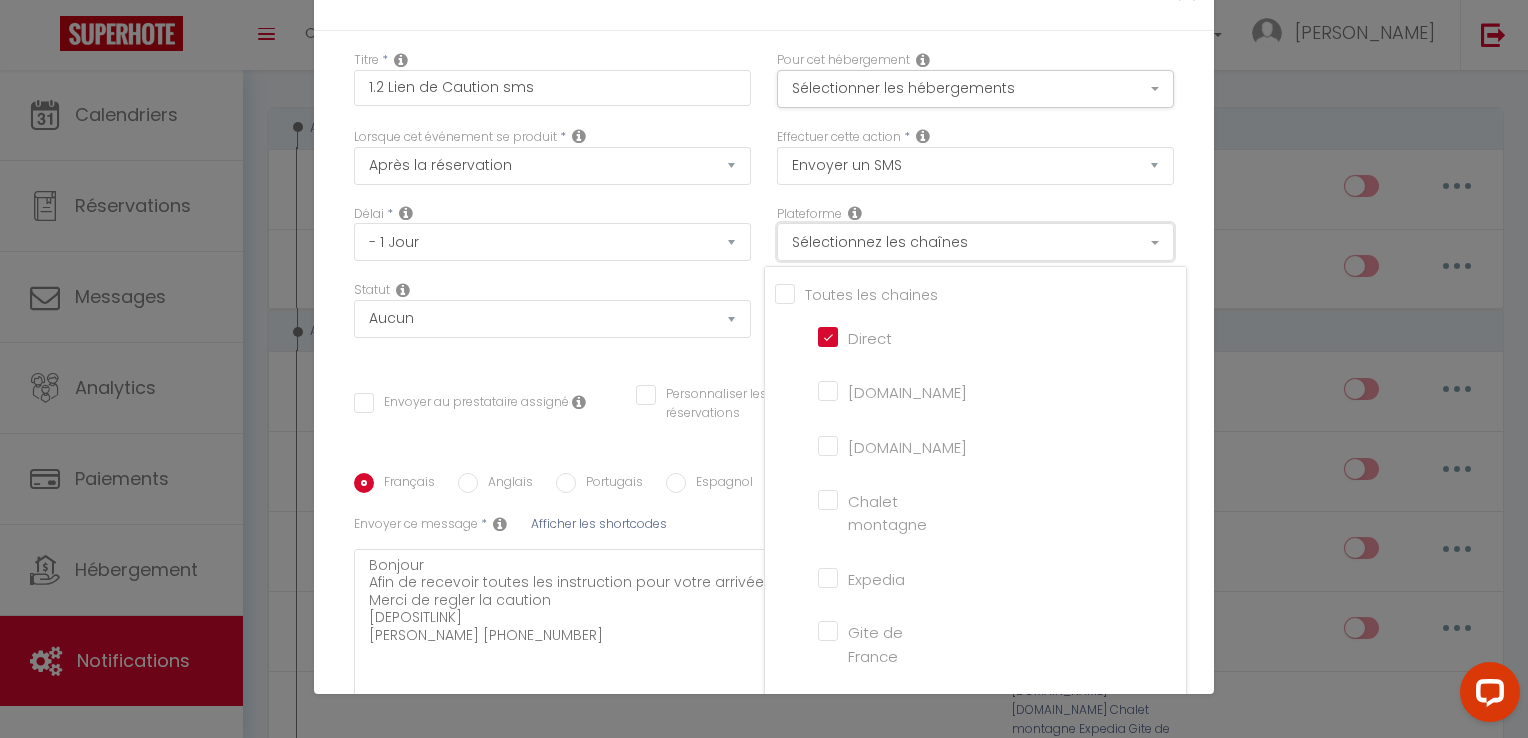 click on "Sélectionnez les chaînes" at bounding box center [975, 242] 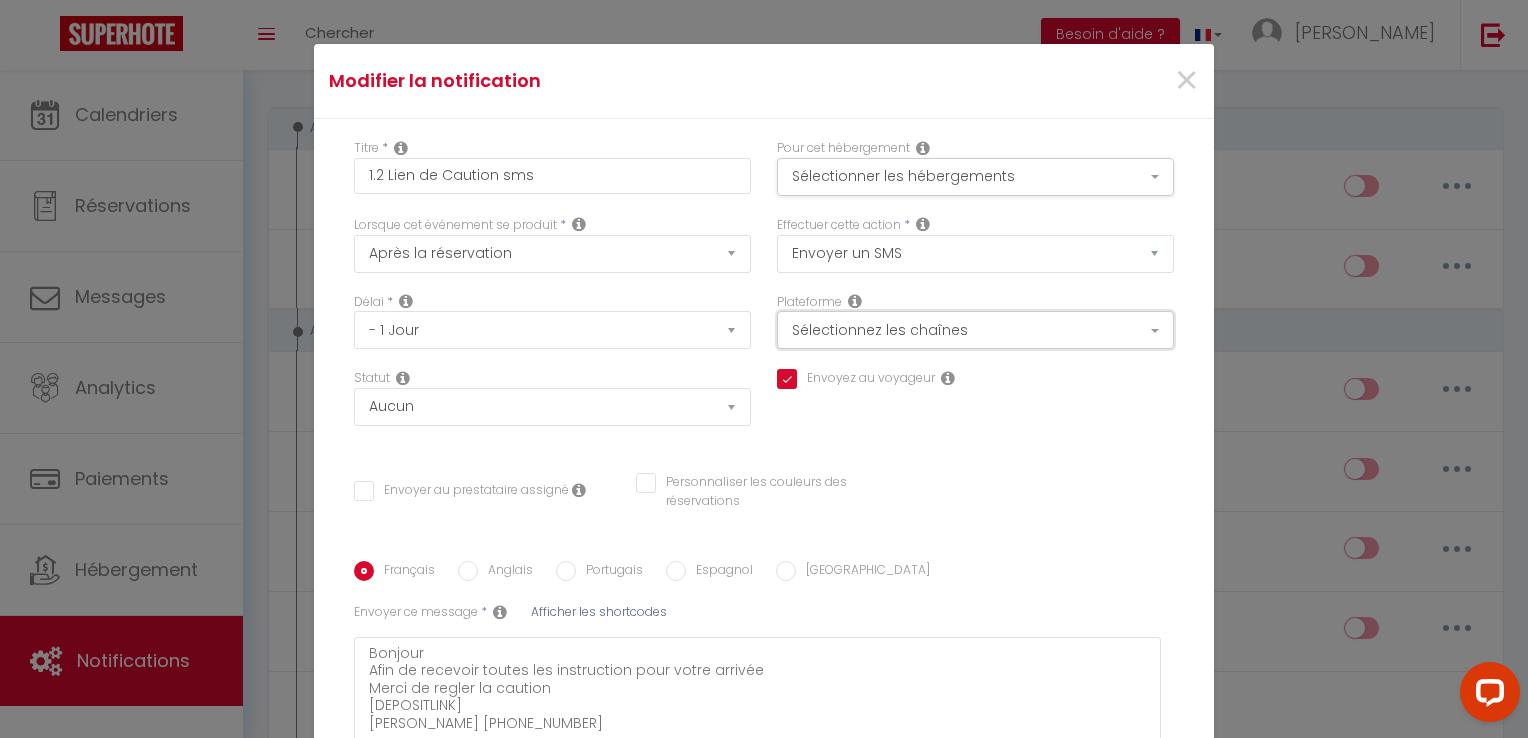 scroll, scrollTop: 0, scrollLeft: 0, axis: both 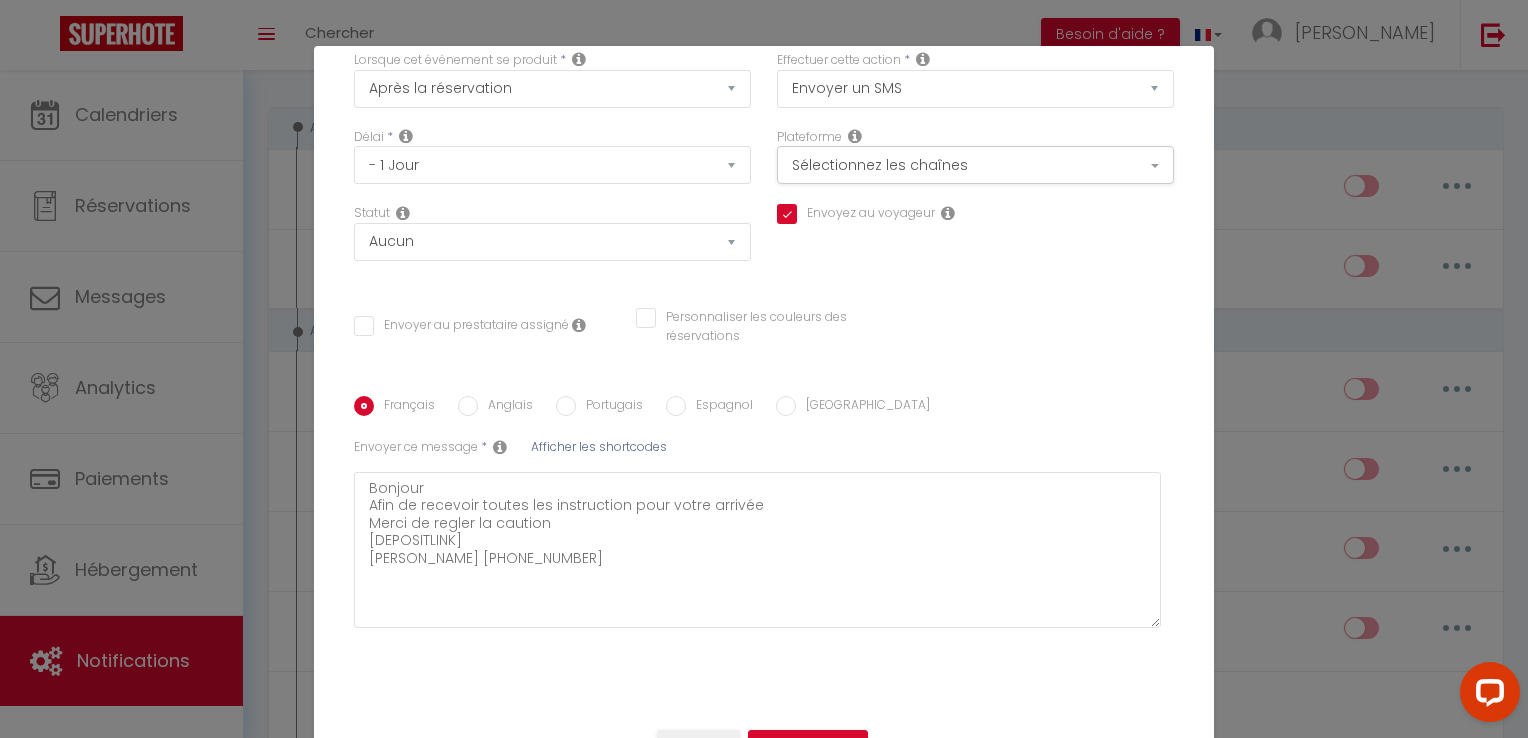 click on "Annuler
Mettre à jour" at bounding box center (764, 754) 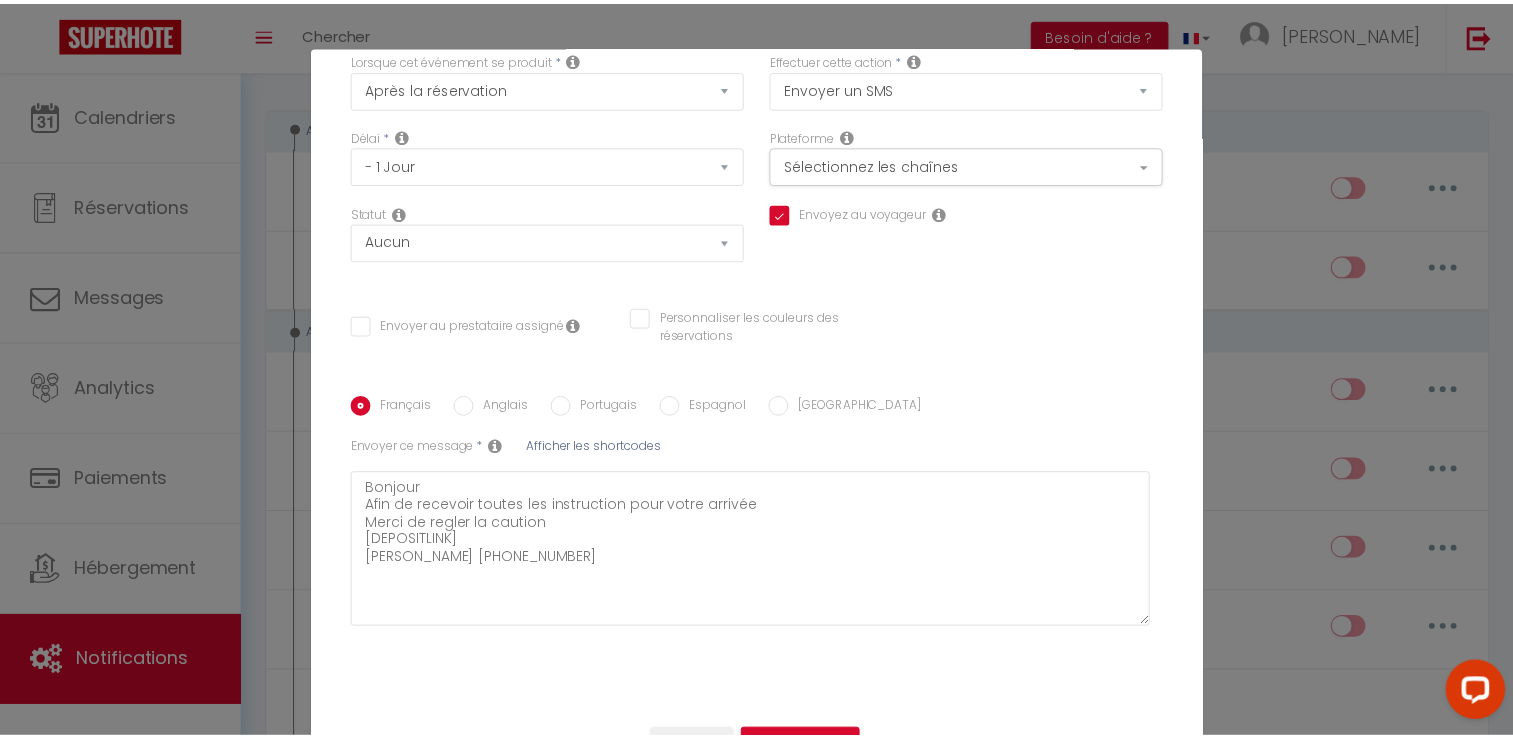 scroll, scrollTop: 90, scrollLeft: 0, axis: vertical 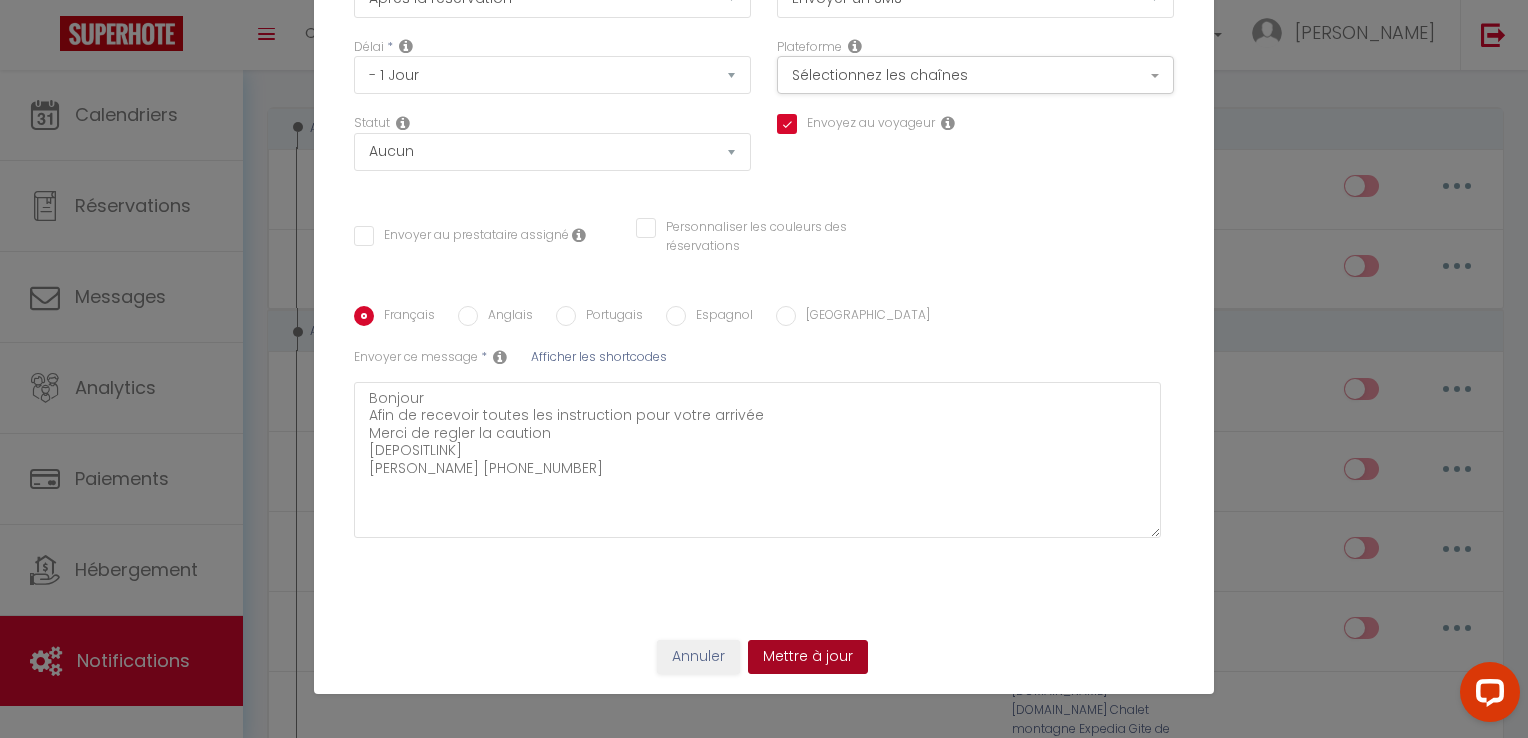 click on "Mettre à jour" at bounding box center [808, 657] 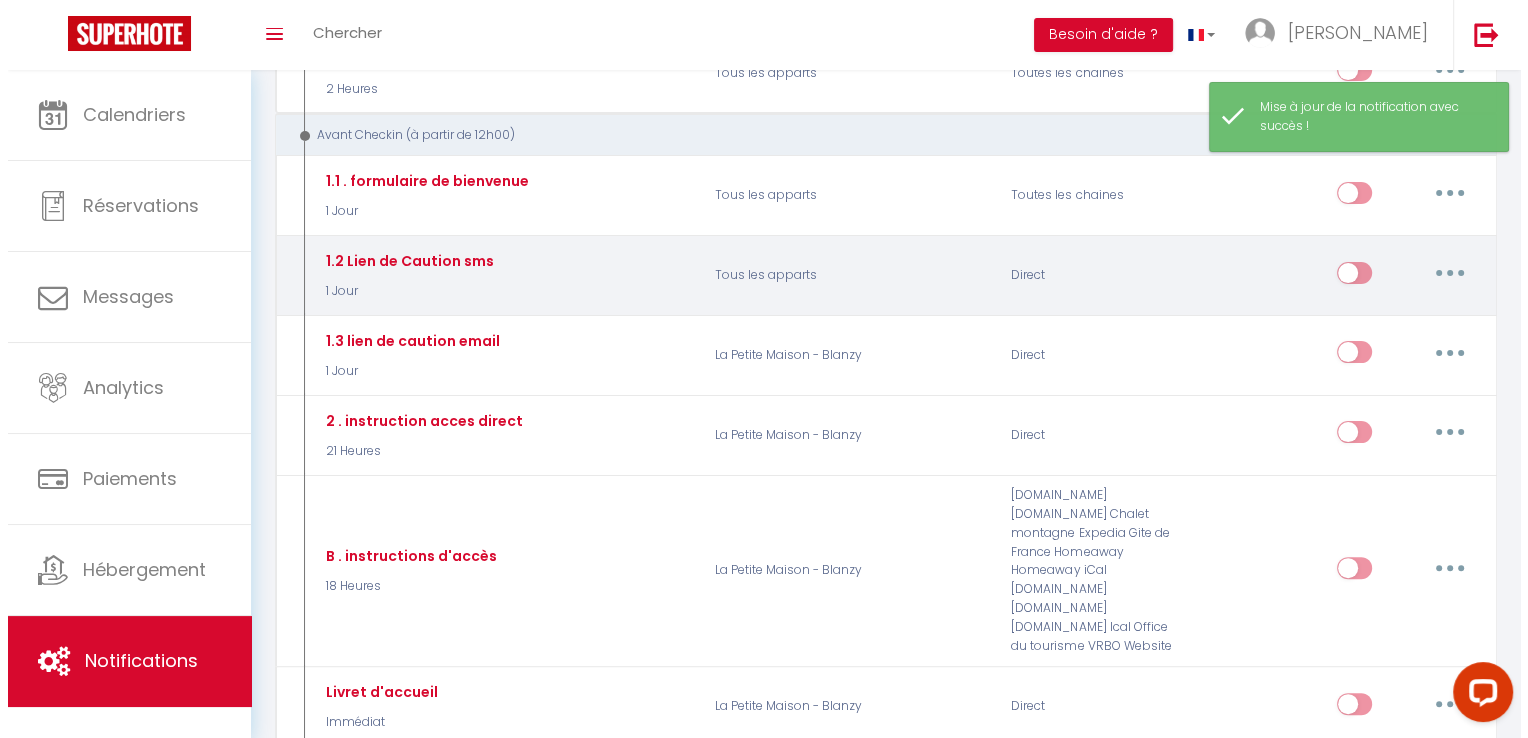 scroll, scrollTop: 400, scrollLeft: 0, axis: vertical 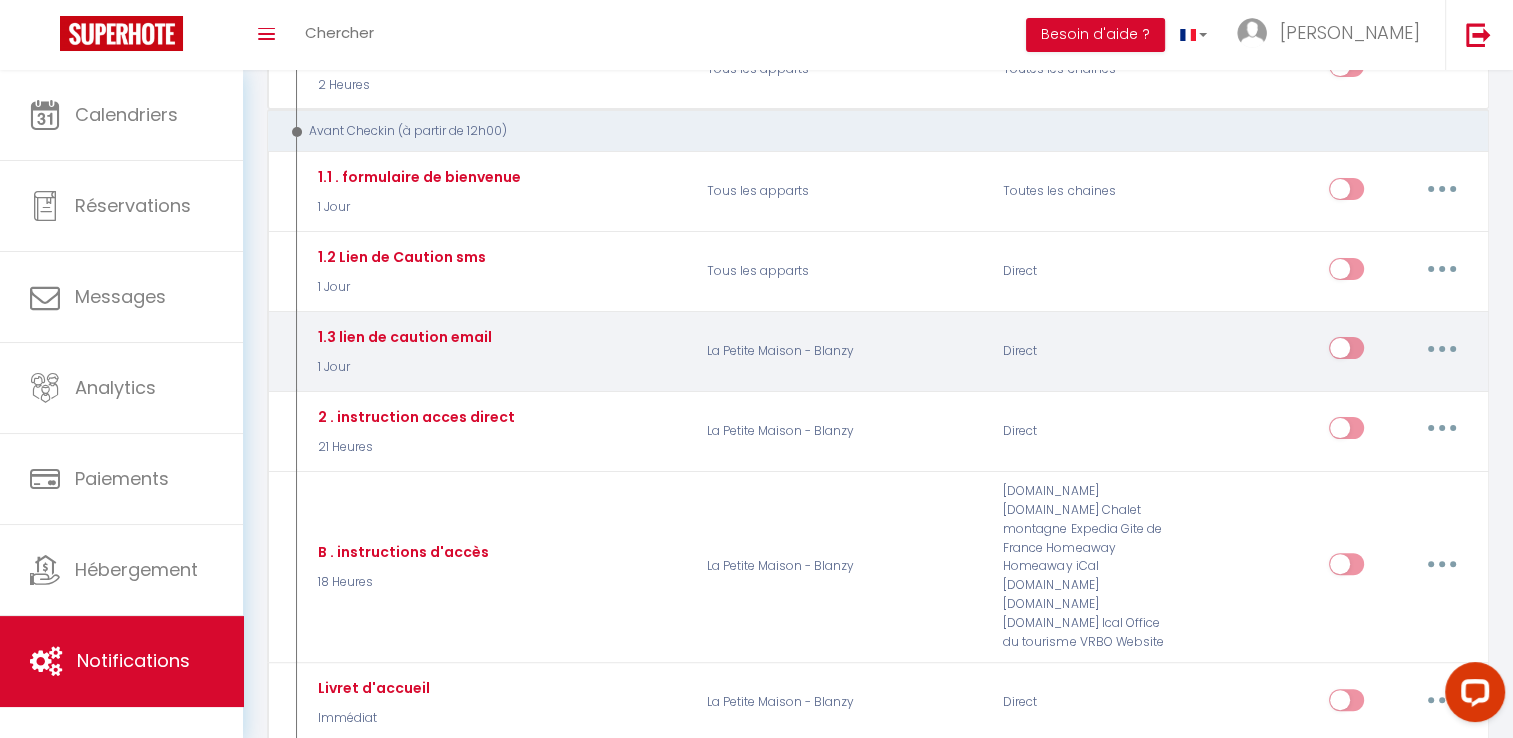click at bounding box center (1442, 348) 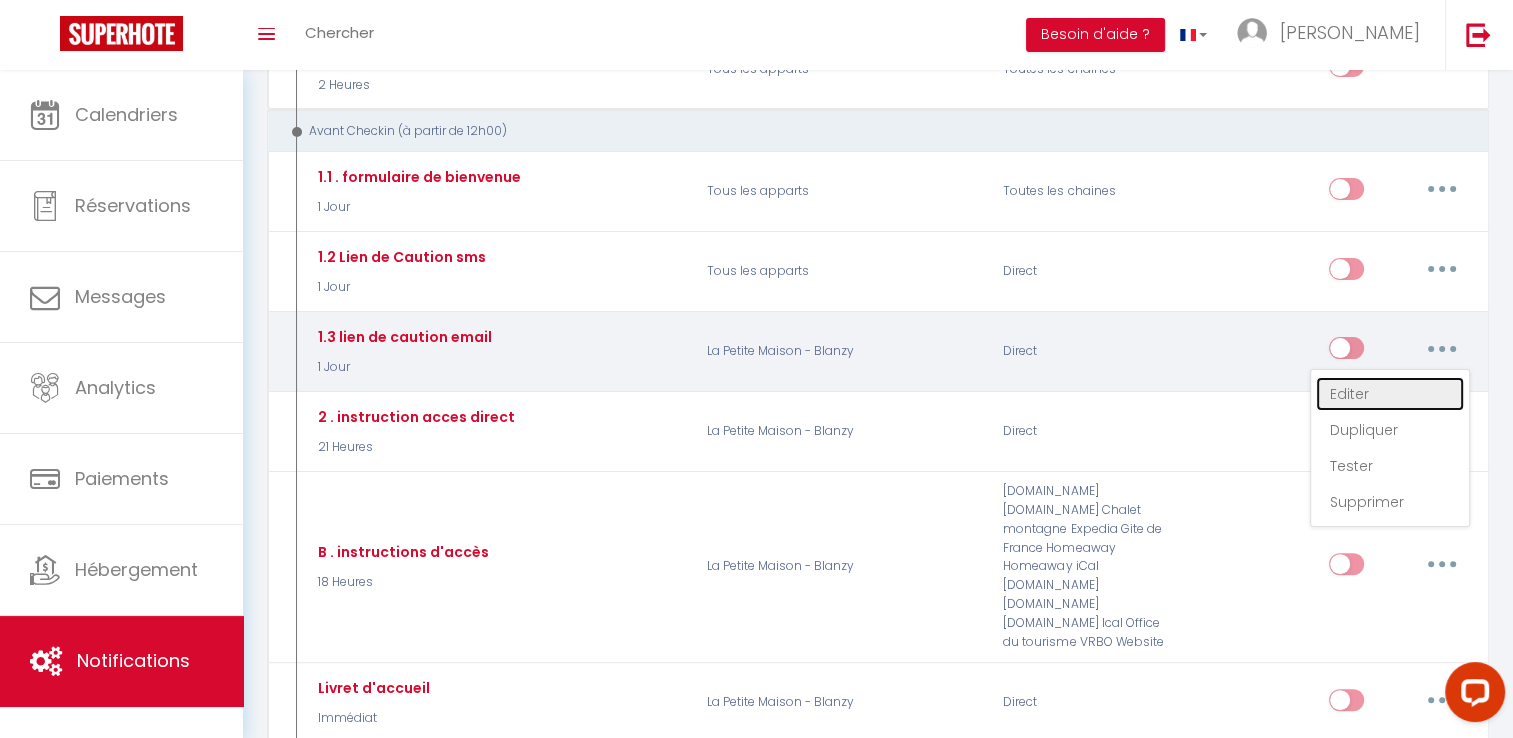 click on "Editer" at bounding box center (1390, 394) 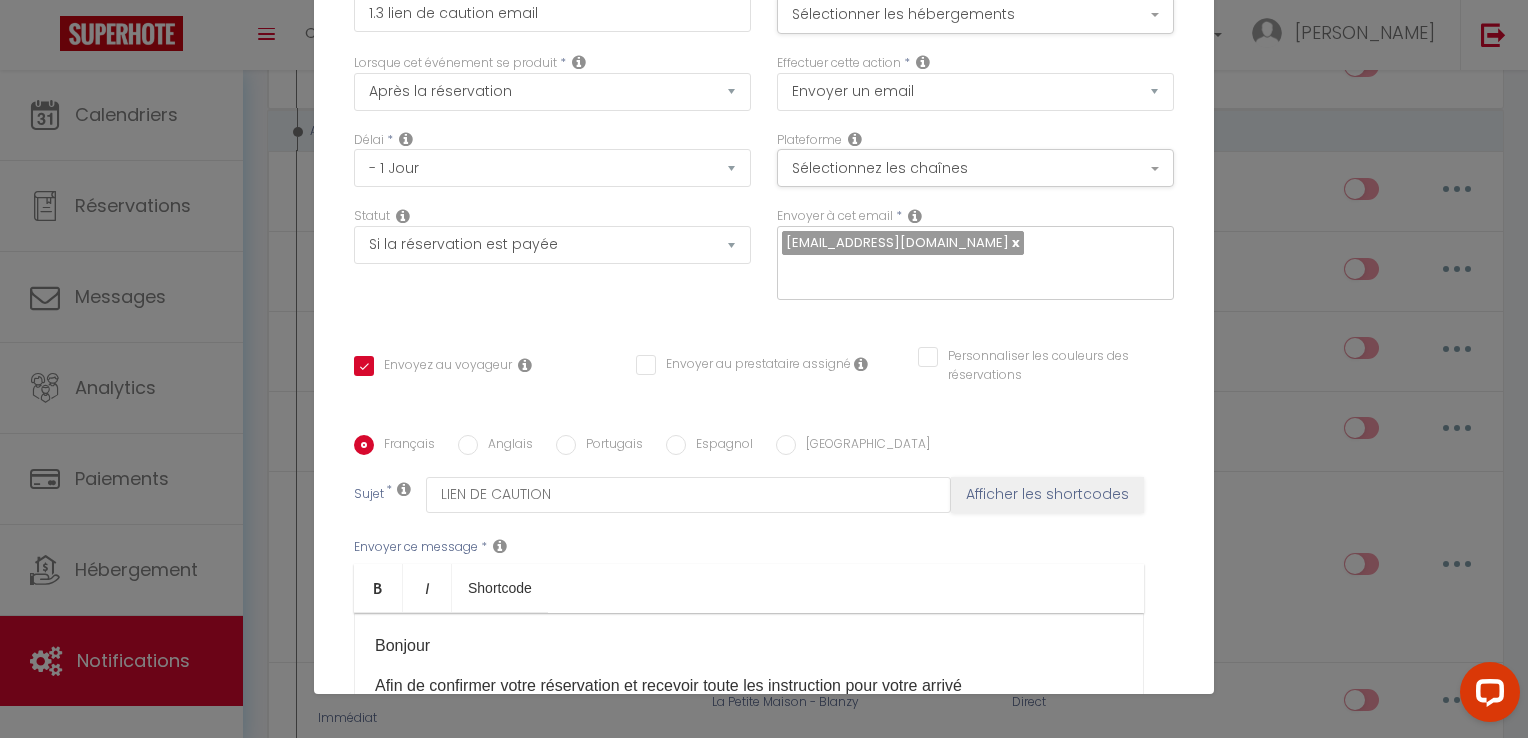 scroll, scrollTop: 0, scrollLeft: 0, axis: both 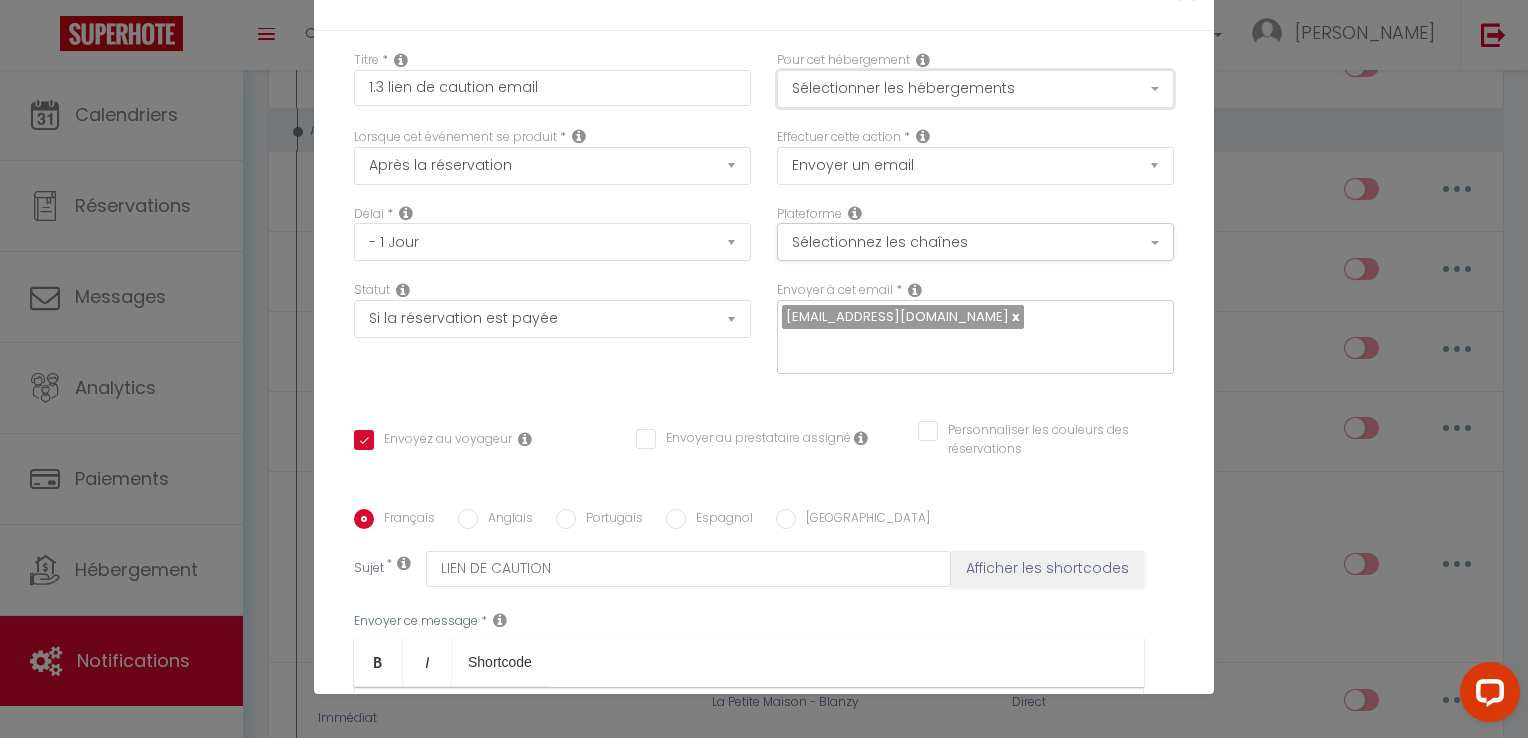 click on "Sélectionner les hébergements" at bounding box center (975, 89) 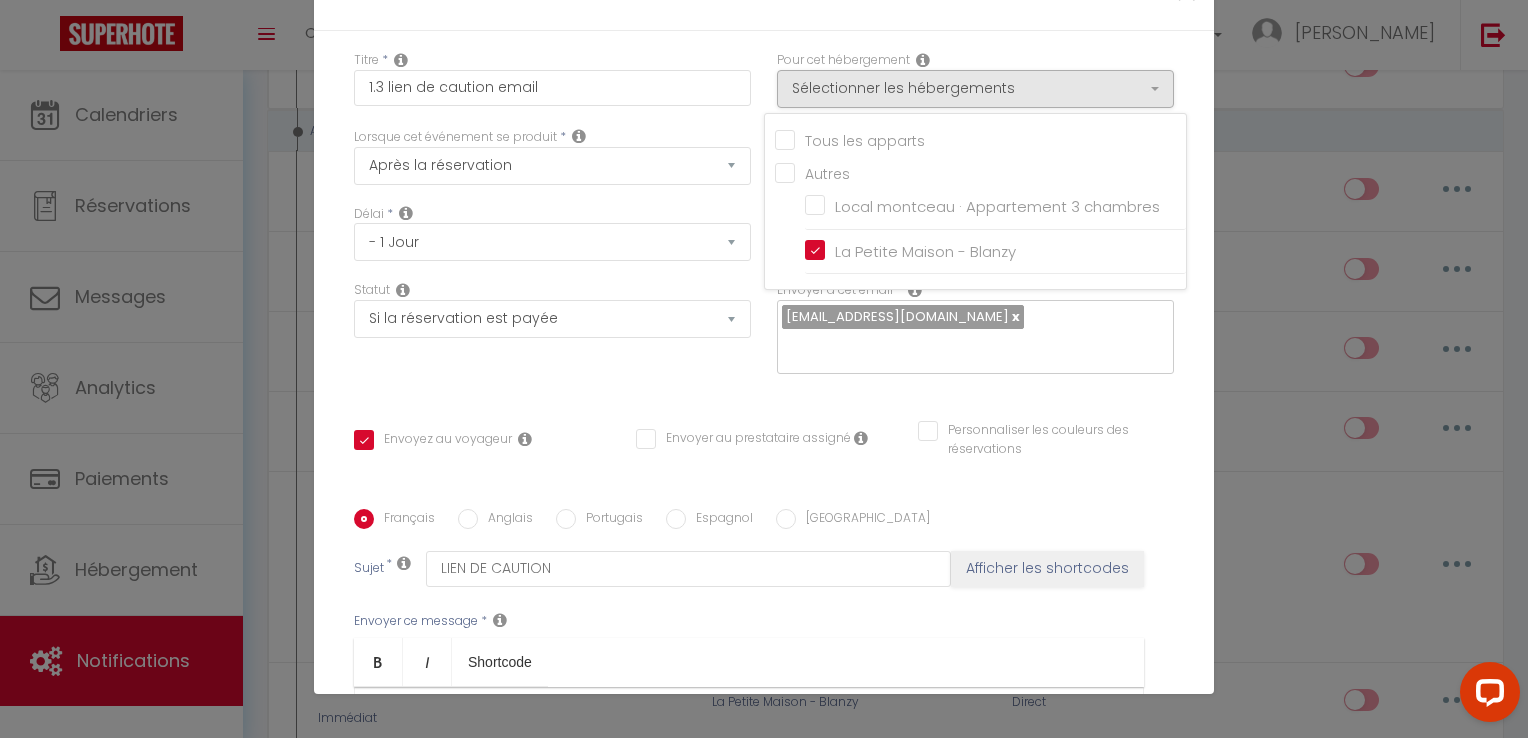 click on "Tous les apparts" at bounding box center [980, 139] 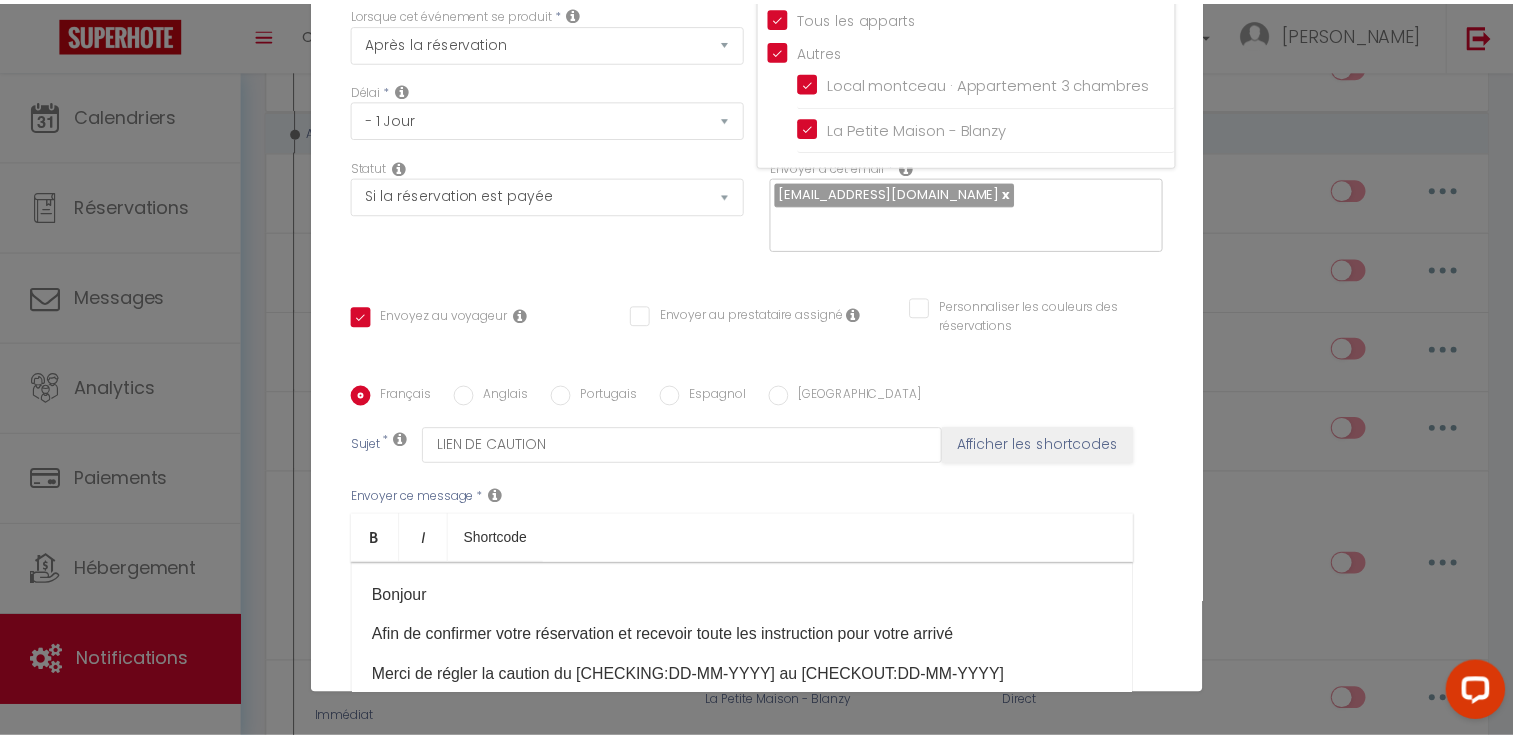 scroll, scrollTop: 300, scrollLeft: 0, axis: vertical 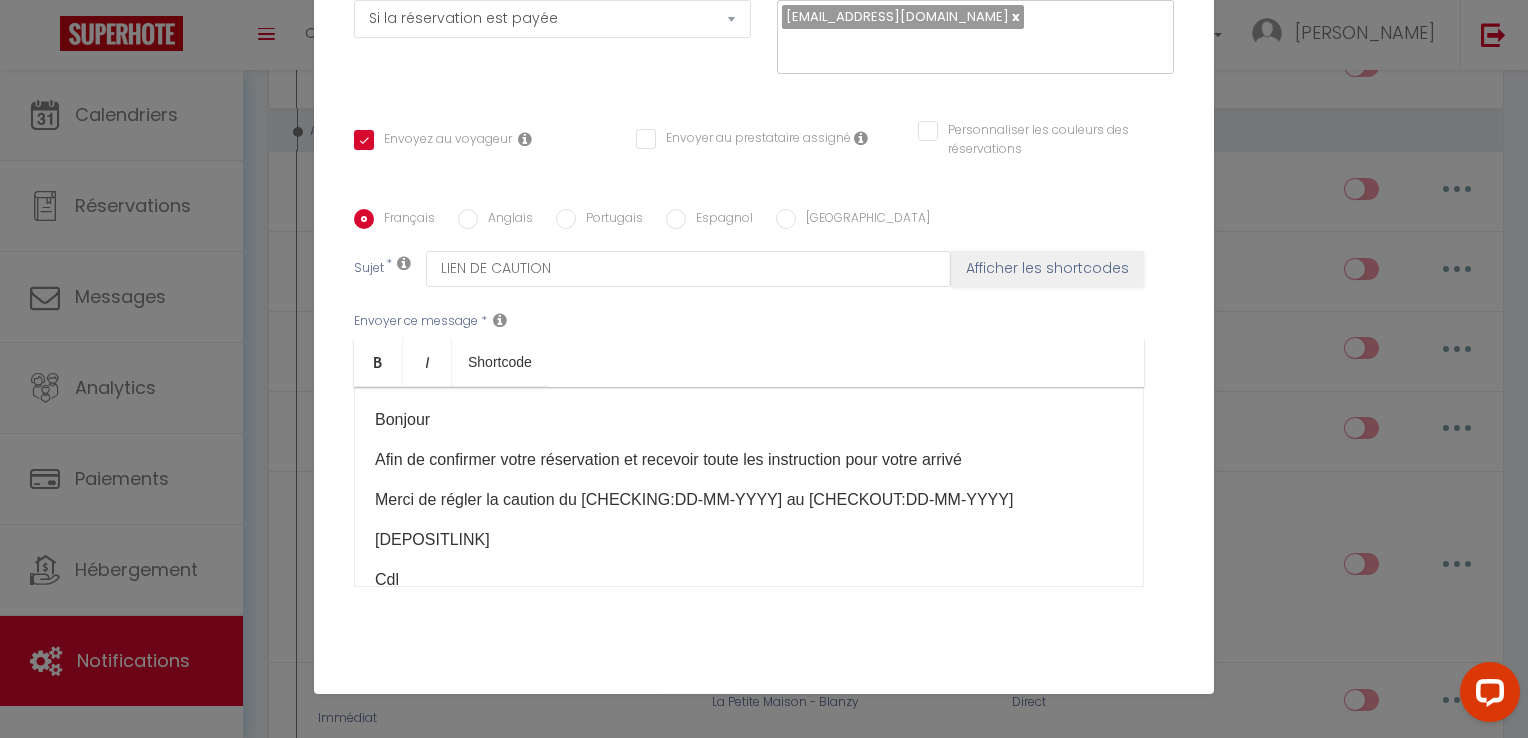 click on "Mettre à jour" at bounding box center [808, 711] 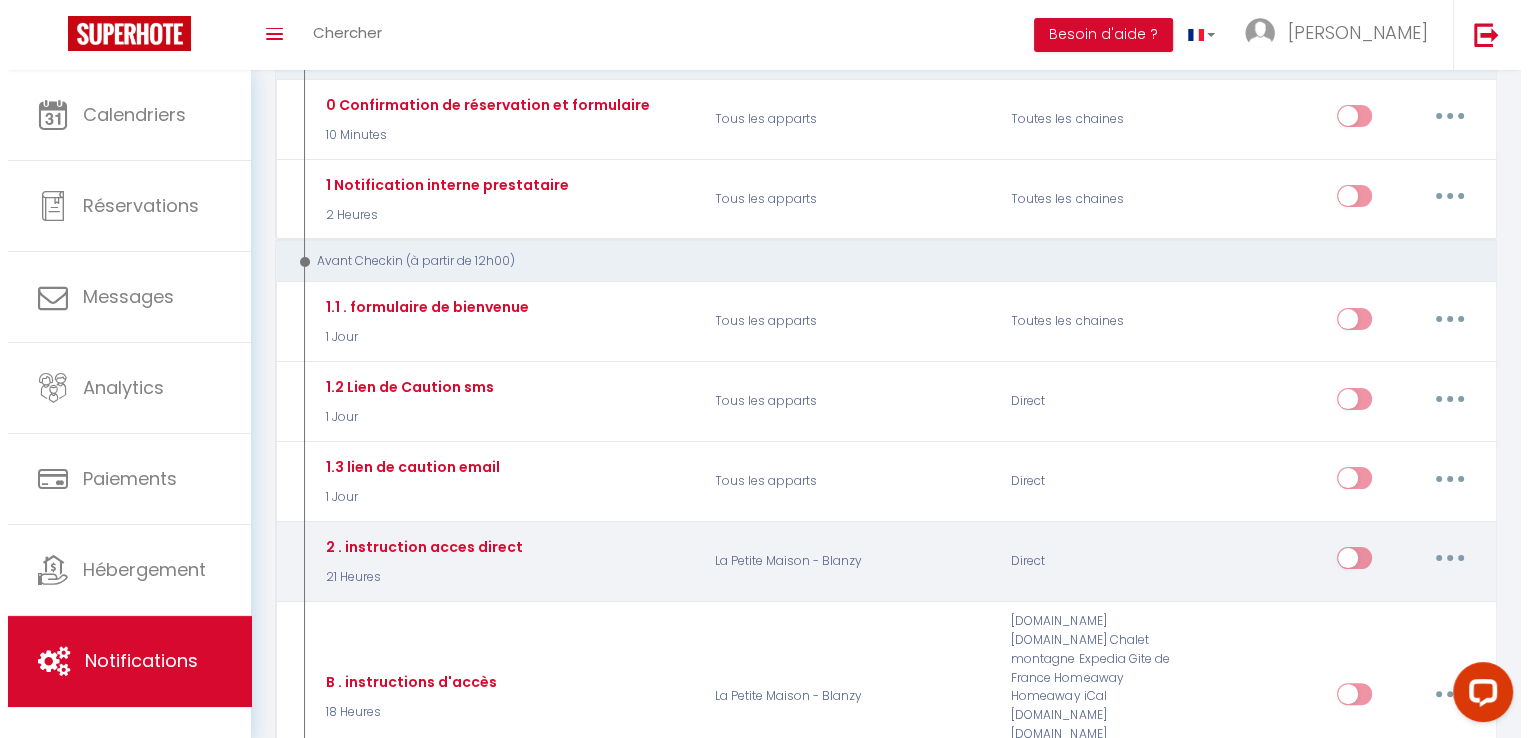 scroll, scrollTop: 300, scrollLeft: 0, axis: vertical 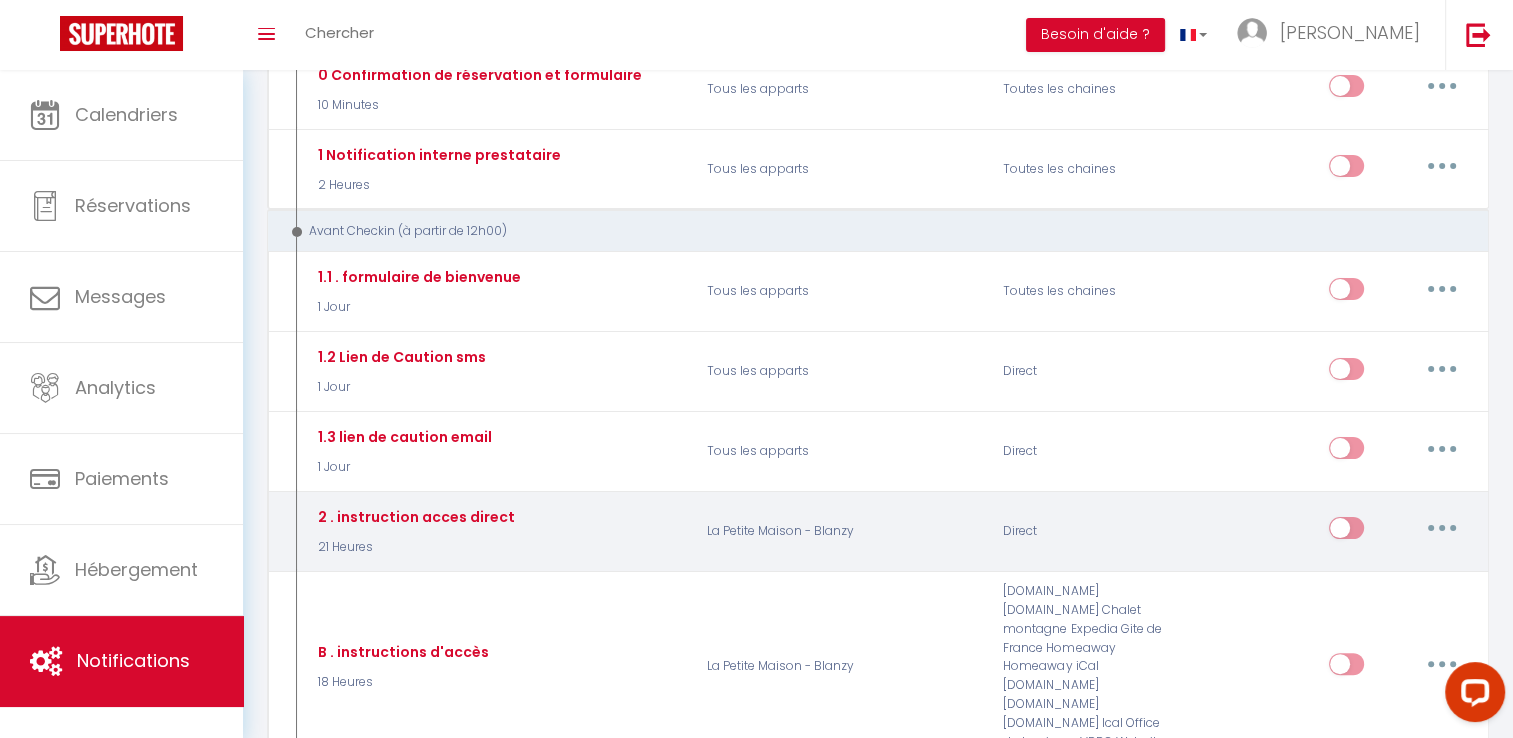 click at bounding box center [1442, 528] 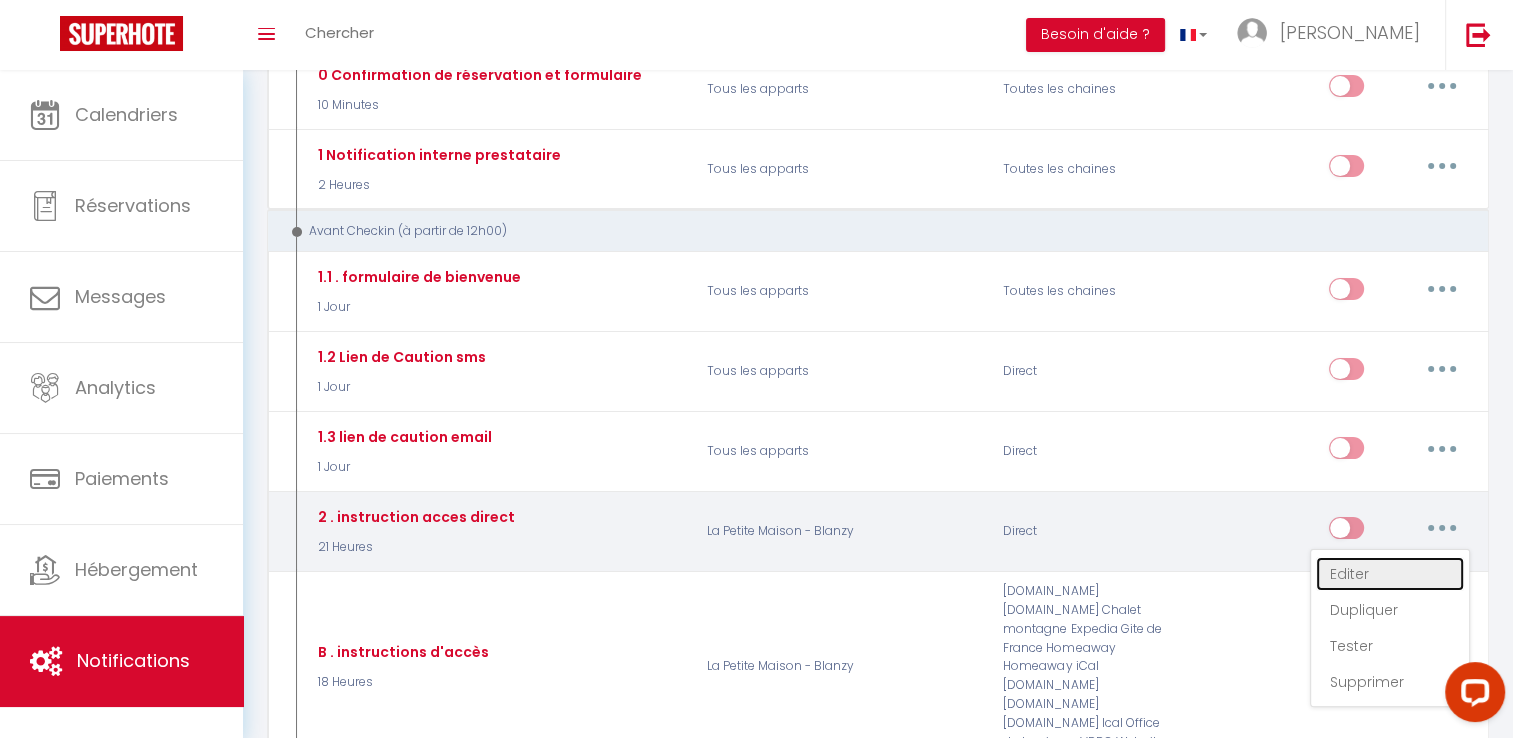 click on "Editer" at bounding box center [1390, 574] 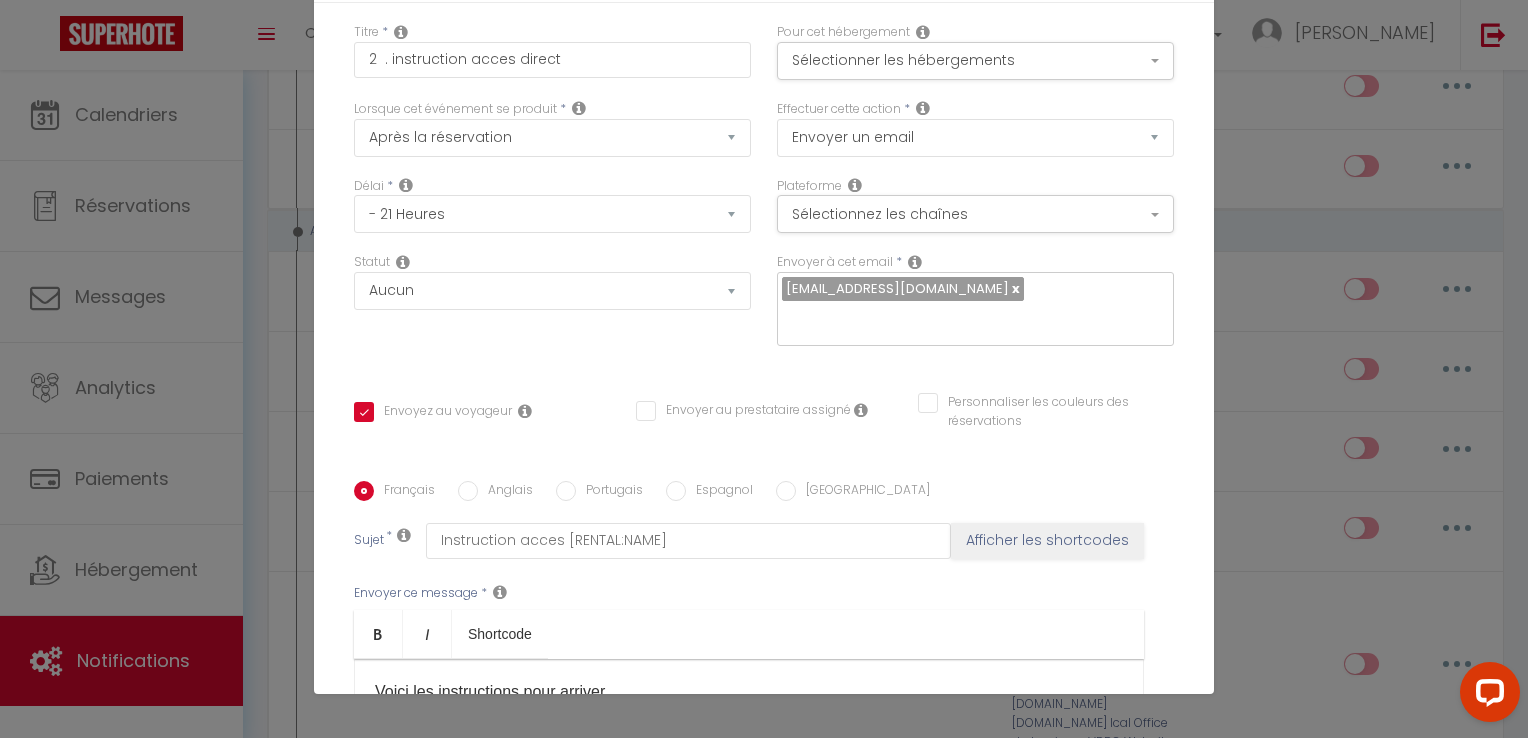 scroll, scrollTop: 0, scrollLeft: 0, axis: both 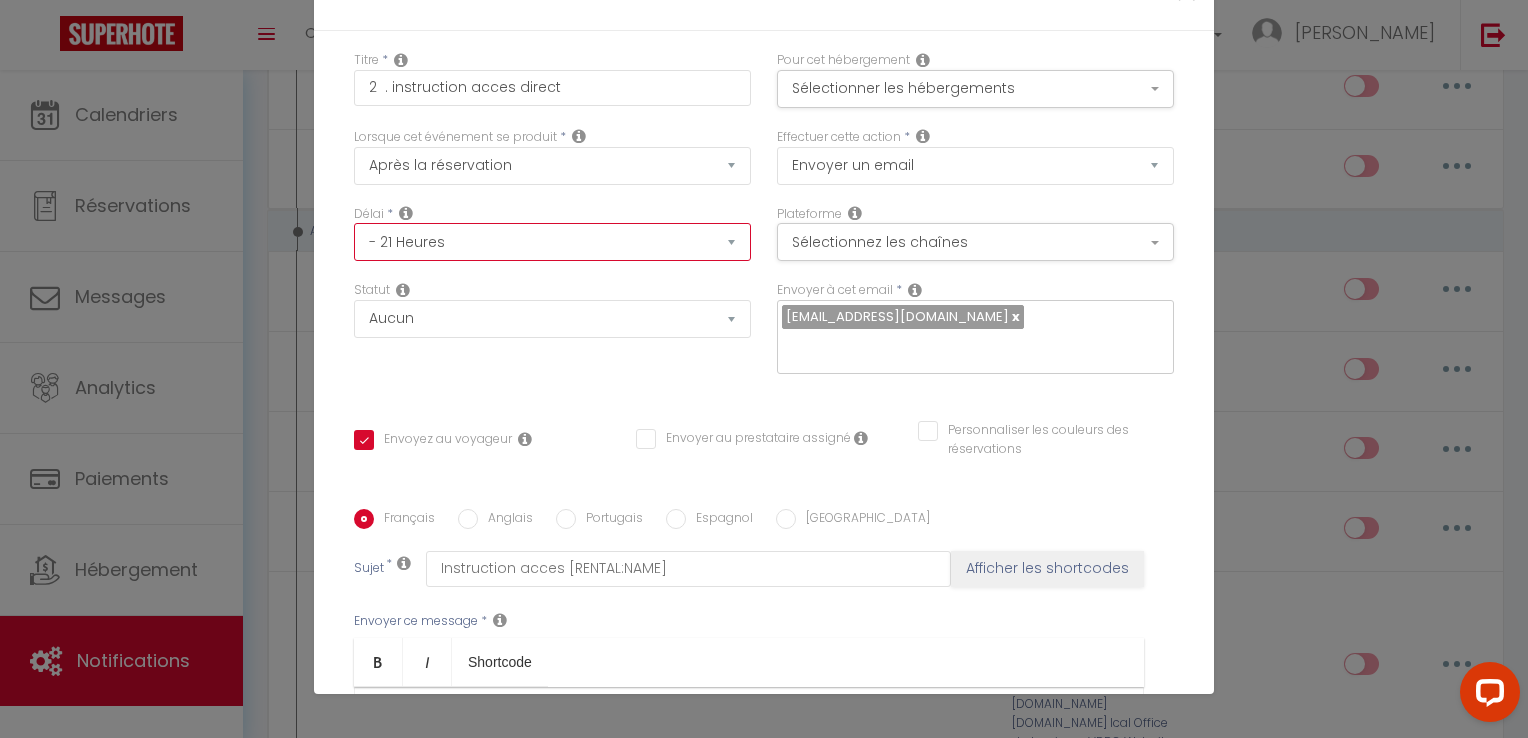 click on "Immédiat - 10 Minutes - 1 Heure - 2 Heures - 3 Heures - 4 Heures - 5 Heures - 6 Heures - 7 Heures - 8 Heures - 9 Heures - 10 Heures - 11 Heures - 12 Heures - 13 Heures - 14 Heures - 15 Heures - 16 Heures - 17 Heures - 18 Heures - 19 Heures - 20 Heures - 21 Heures - 22 Heures - 23 Heures   - 1 Jour - 2 Jours - 3 Jours - 4 Jours - 5 Jours - 6 Jours - 7 Jours - 8 Jours - 9 Jours - 10 Jours - 11 Jours - 12 Jours - 13 Jours - 14 Jours - 15 Jours - 16 Jours - 17 Jours - 18 Jours - 19 Jours - 20 Jours - 21 Jours - 22 Jours - 23 Jours - 24 Jours - 25 Jours - 26 Jours - 27 Jours - 28 Jours - 29 Jours - 30 Jours - 31 Jours - 32 Jours - 33 Jours - 34 Jours - 35 Jours - 36 Jours - 37 Jours - 38 Jours - 39 Jours - 40 Jours - 41 Jours - 42 Jours - 43 Jours - 44 Jours - 45 Jours - 46 Jours - 47 Jours - 48 Jours - 49 Jours - 50 Jours - 51 Jours - 52 Jours - 53 Jours - 54 Jours - 55 Jours - 56 Jours - 57 Jours - 58 Jours - 59 Jours - 60 Jours - 61 Jours - 62 Jours - 63 Jours - 64 Jours - 65 Jours - 66 Jours - 67 Jours" at bounding box center [552, 242] 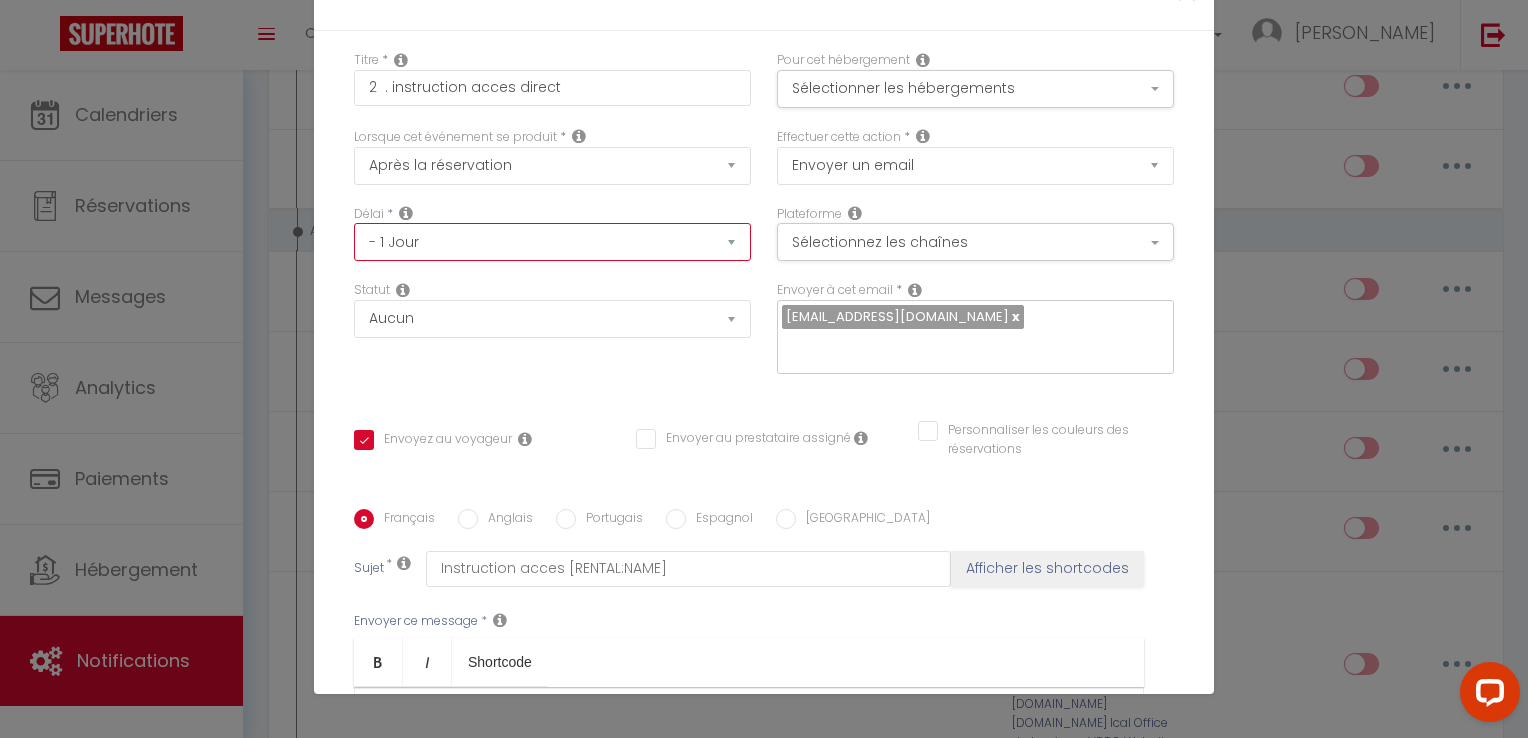 click on "Immédiat - 10 Minutes - 1 Heure - 2 Heures - 3 Heures - 4 Heures - 5 Heures - 6 Heures - 7 Heures - 8 Heures - 9 Heures - 10 Heures - 11 Heures - 12 Heures - 13 Heures - 14 Heures - 15 Heures - 16 Heures - 17 Heures - 18 Heures - 19 Heures - 20 Heures - 21 Heures - 22 Heures - 23 Heures   - 1 Jour - 2 Jours - 3 Jours - 4 Jours - 5 Jours - 6 Jours - 7 Jours - 8 Jours - 9 Jours - 10 Jours - 11 Jours - 12 Jours - 13 Jours - 14 Jours - 15 Jours - 16 Jours - 17 Jours - 18 Jours - 19 Jours - 20 Jours - 21 Jours - 22 Jours - 23 Jours - 24 Jours - 25 Jours - 26 Jours - 27 Jours - 28 Jours - 29 Jours - 30 Jours - 31 Jours - 32 Jours - 33 Jours - 34 Jours - 35 Jours - 36 Jours - 37 Jours - 38 Jours - 39 Jours - 40 Jours - 41 Jours - 42 Jours - 43 Jours - 44 Jours - 45 Jours - 46 Jours - 47 Jours - 48 Jours - 49 Jours - 50 Jours - 51 Jours - 52 Jours - 53 Jours - 54 Jours - 55 Jours - 56 Jours - 57 Jours - 58 Jours - 59 Jours - 60 Jours - 61 Jours - 62 Jours - 63 Jours - 64 Jours - 65 Jours - 66 Jours - 67 Jours" at bounding box center [552, 242] 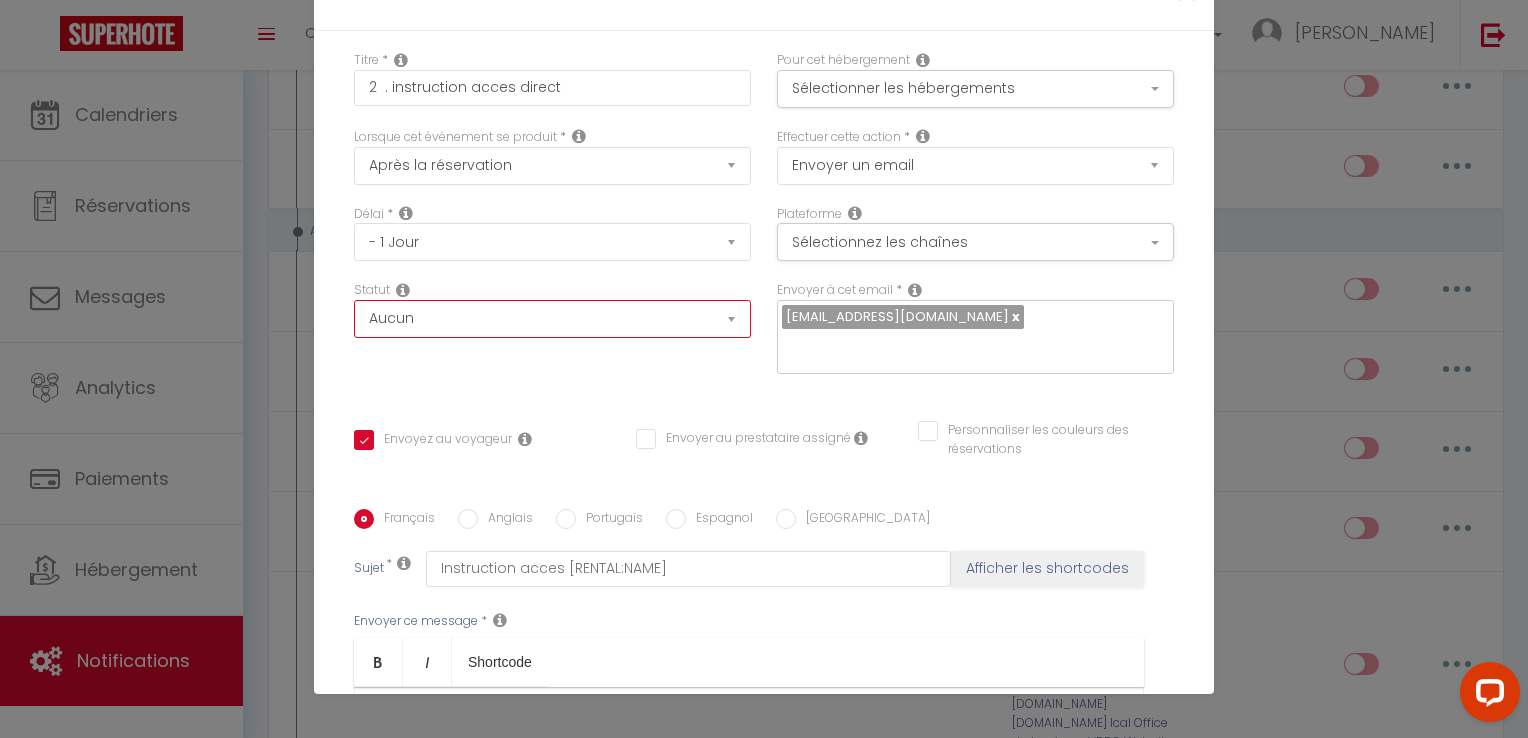 click on "Aucun   Si la réservation est payée   Si réservation non payée   Si la caution a été prise   Si caution non payée" at bounding box center (552, 319) 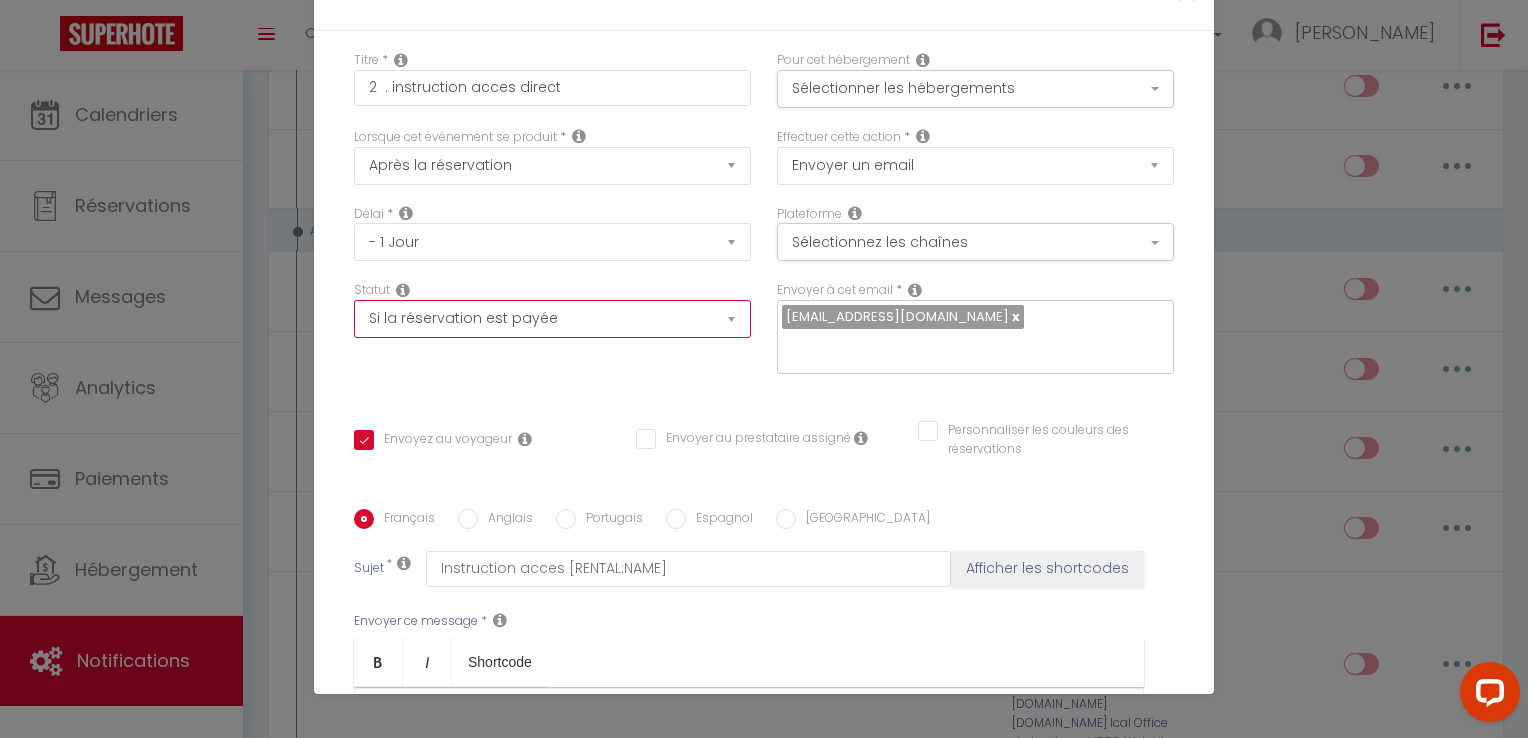 click on "Aucun   Si la réservation est payée   Si réservation non payée   Si la caution a été prise   Si caution non payée" at bounding box center (552, 319) 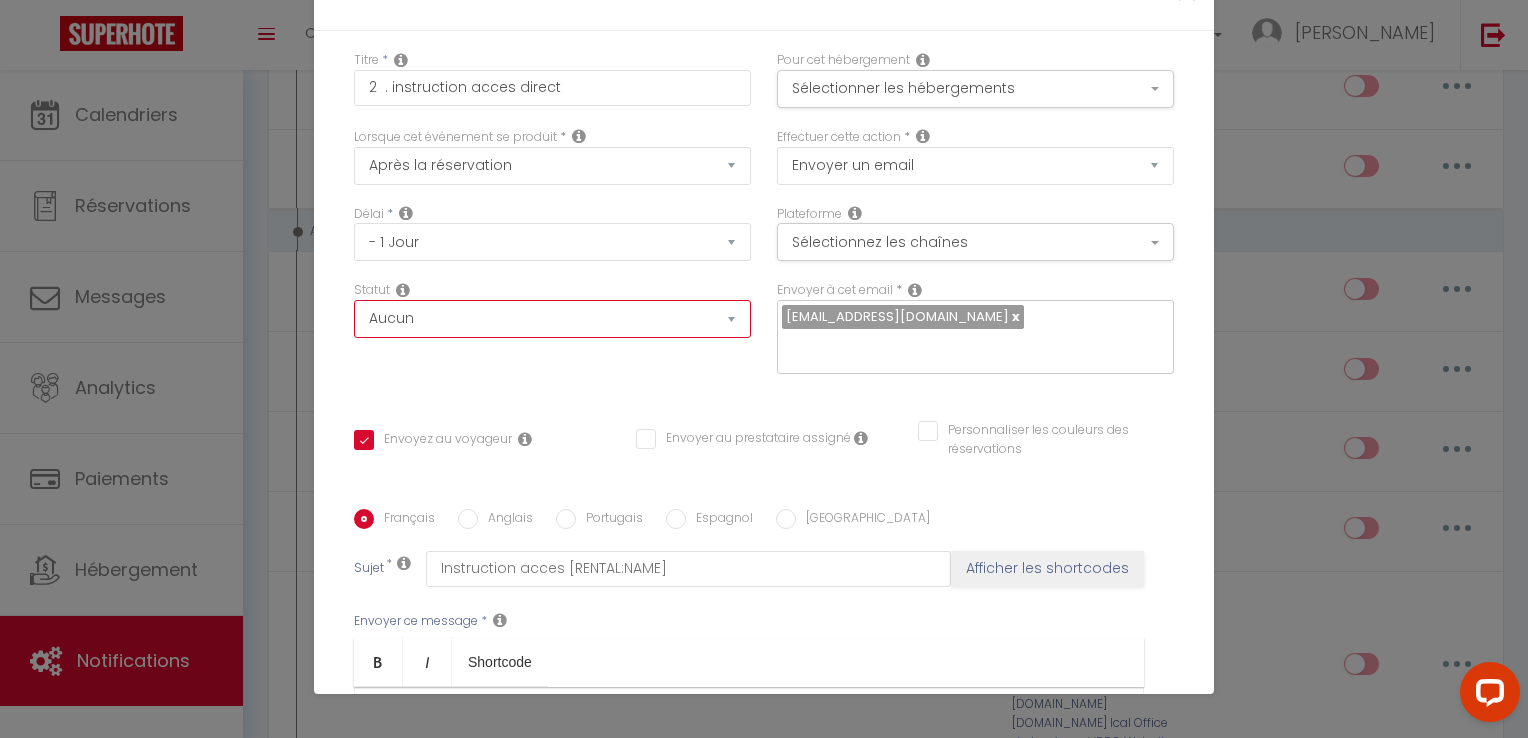 click on "Aucun   Si la réservation est payée   Si réservation non payée   Si la caution a été prise   Si caution non payée" at bounding box center [552, 319] 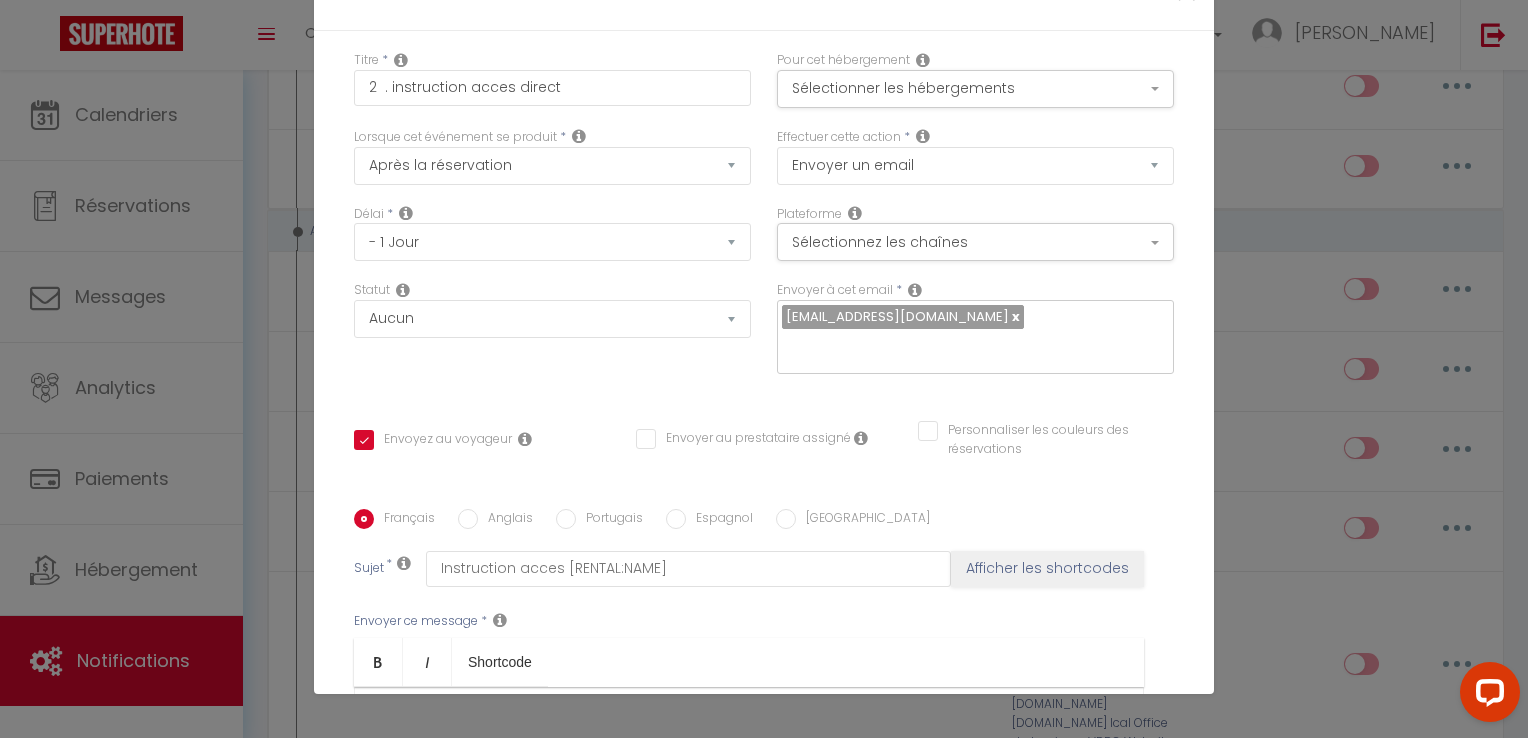 click on "Délai   *     Immédiat - 10 Minutes - 1 Heure - 2 Heures - 3 Heures - 4 Heures - 5 Heures - 6 Heures - 7 Heures - 8 Heures - 9 Heures - 10 Heures - 11 Heures - 12 Heures - 13 Heures - 14 Heures - 15 Heures - 16 Heures - 17 Heures - 18 Heures - 19 Heures - 20 Heures - 21 Heures - 22 Heures - 23 Heures   - 1 Jour - 2 Jours - 3 Jours - 4 Jours - 5 Jours - 6 Jours - 7 Jours - 8 Jours - 9 Jours - 10 Jours - 11 Jours - 12 Jours - 13 Jours - 14 Jours - 15 Jours - 16 Jours - 17 Jours - 18 Jours - 19 Jours - 20 Jours - 21 Jours - 22 Jours - 23 Jours - 24 Jours - 25 Jours - 26 Jours - 27 Jours - 28 Jours - 29 Jours - 30 Jours - 31 Jours - 32 Jours - 33 Jours - 34 Jours - 35 Jours - 36 Jours - 37 Jours - 38 Jours - 39 Jours - 40 Jours - 41 Jours - 42 Jours - 43 Jours - 44 Jours - 45 Jours - 46 Jours - 47 Jours - 48 Jours - 49 Jours - 50 Jours - 51 Jours - 52 Jours - 53 Jours - 54 Jours - 55 Jours - 56 Jours - 57 Jours - 58 Jours - 59 Jours - 60 Jours - 61 Jours - 62 Jours - 63 Jours - 64 Jours - 65 Jours - 66 Jours" at bounding box center [552, 243] 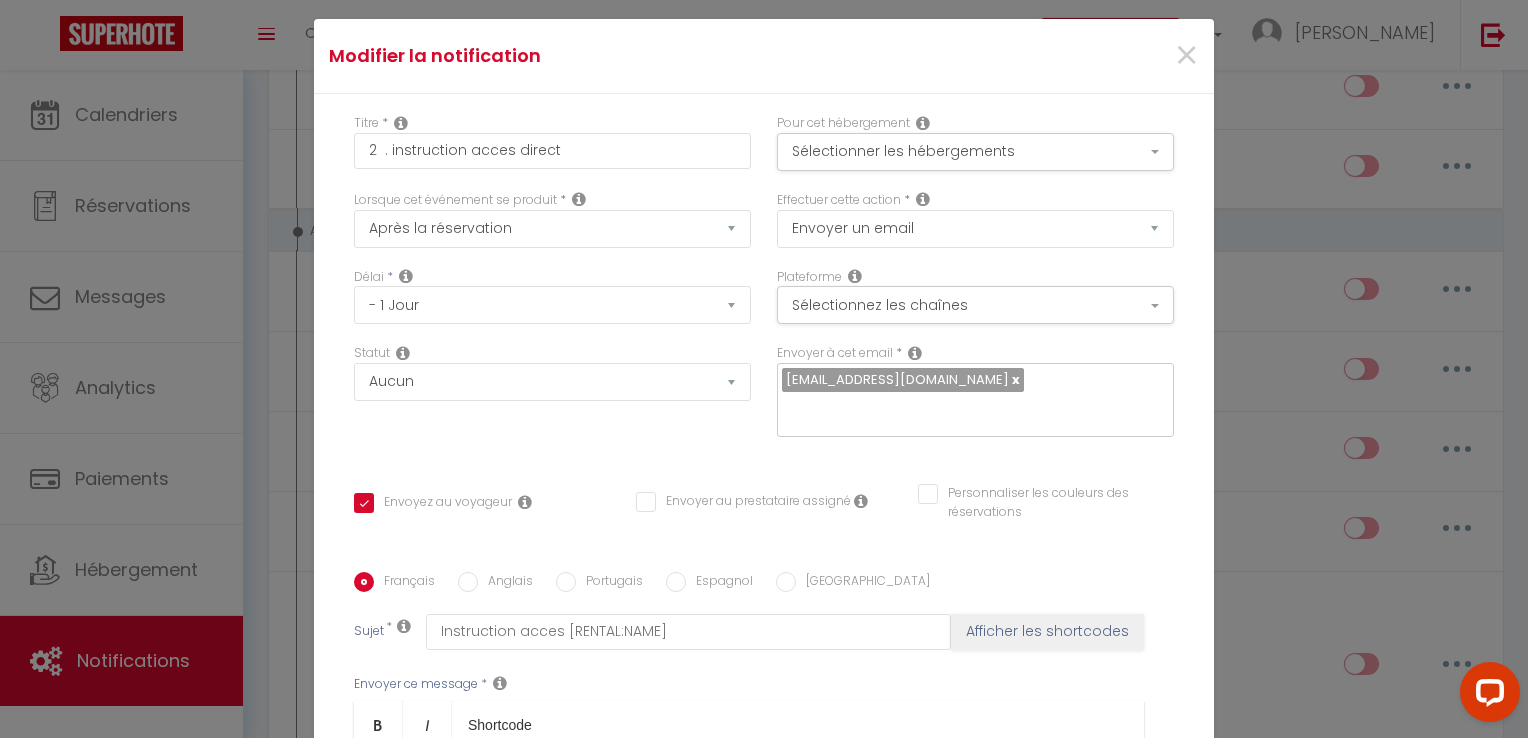 scroll, scrollTop: 0, scrollLeft: 0, axis: both 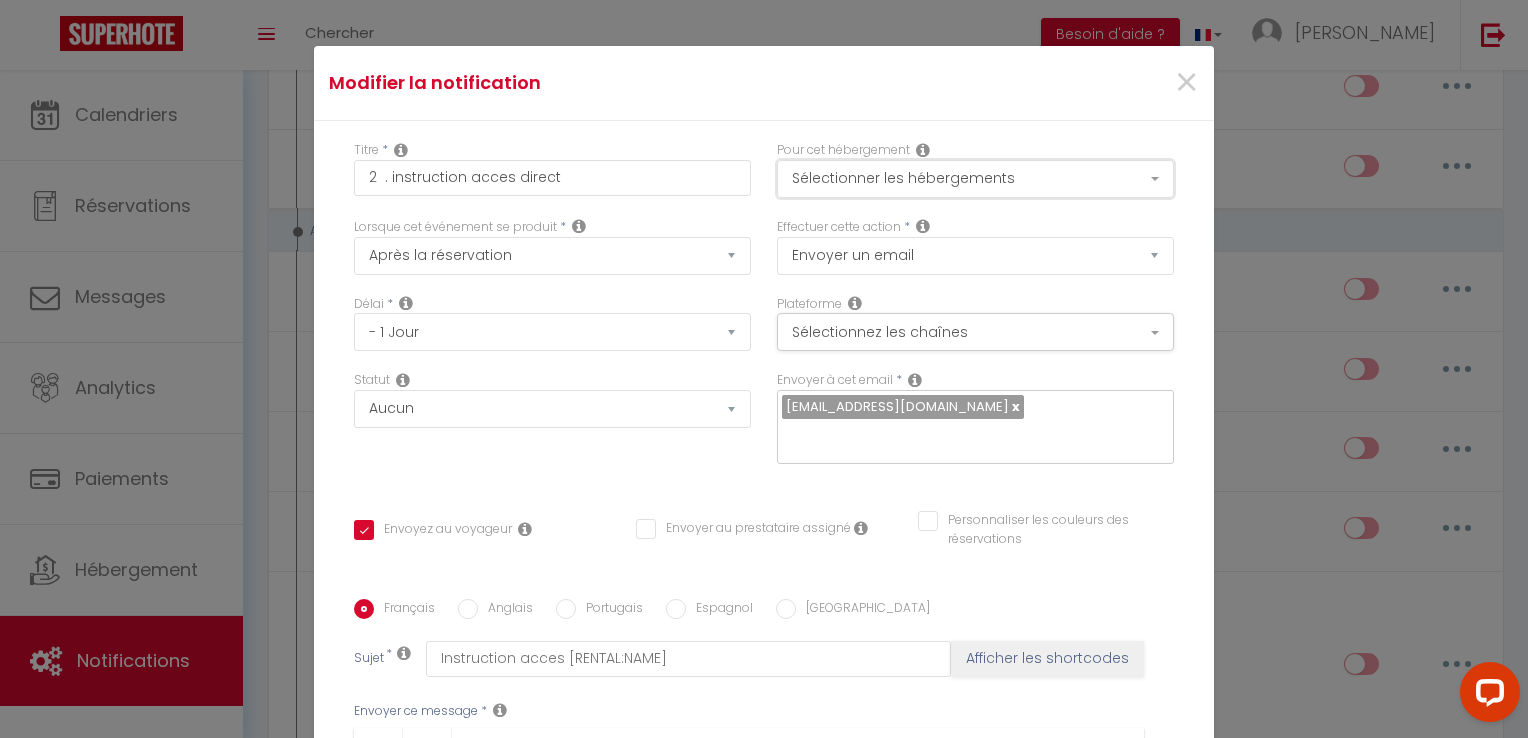 click on "Sélectionner les hébergements" at bounding box center [975, 179] 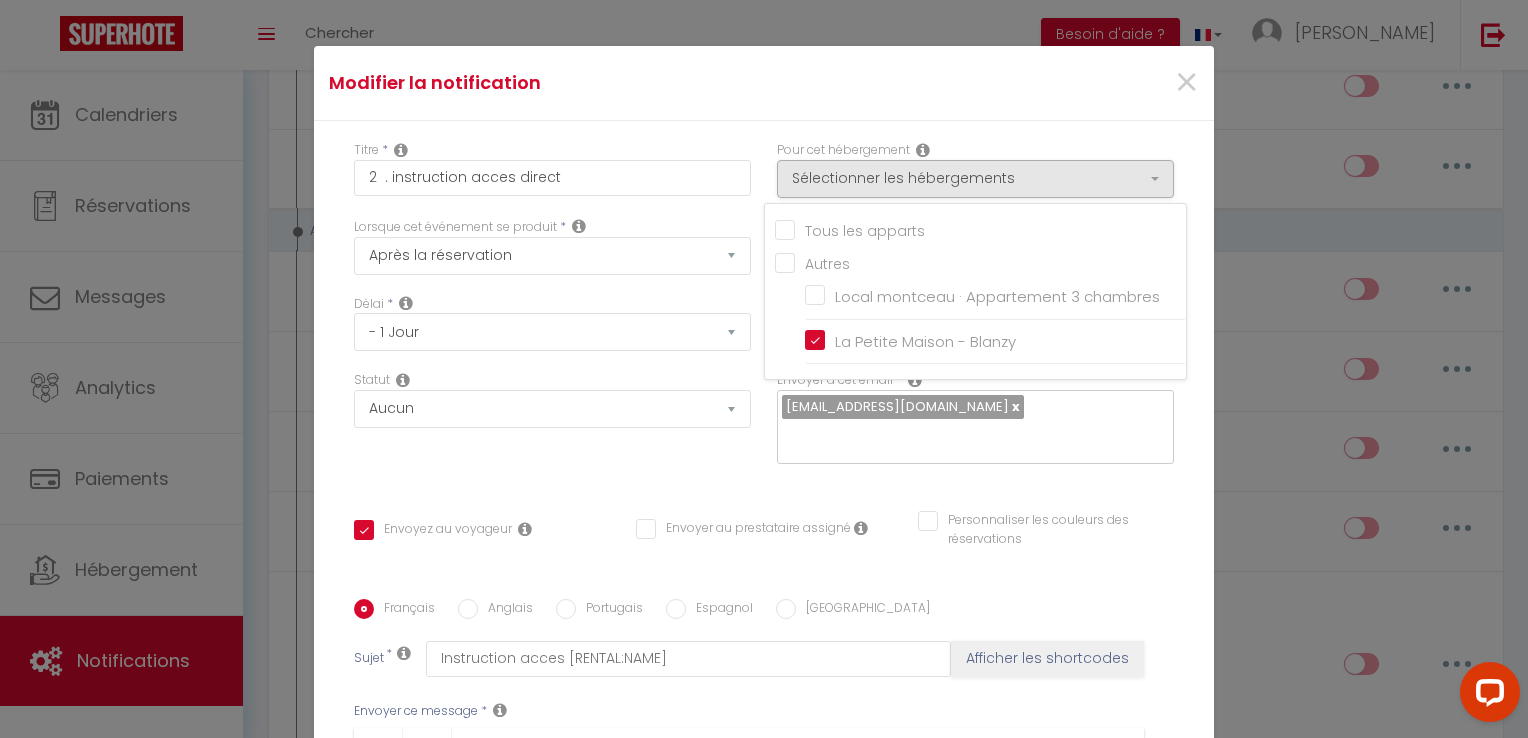 click on "Tous les apparts" at bounding box center [980, 229] 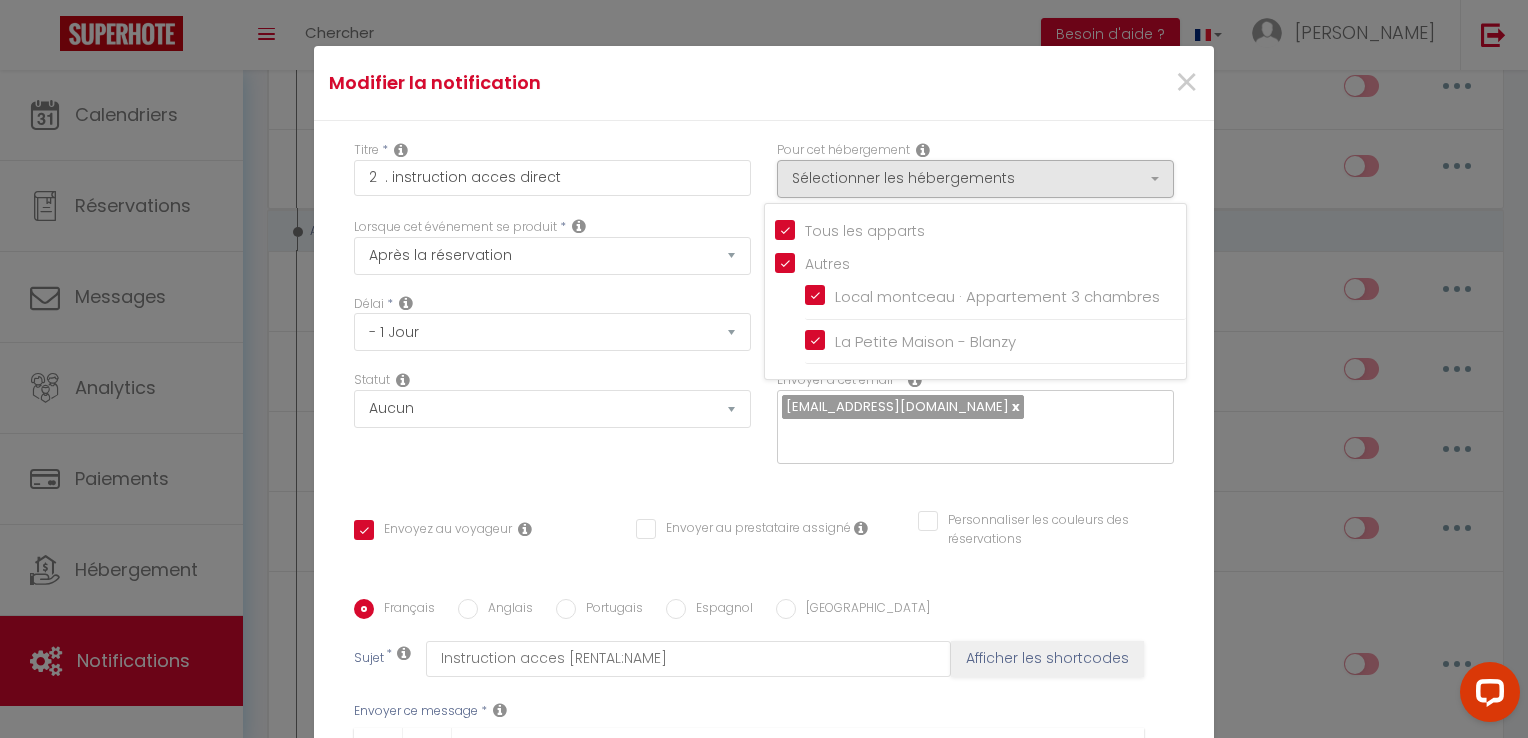 click on "Titre   *     2  . instruction acces direct" at bounding box center [552, 179] 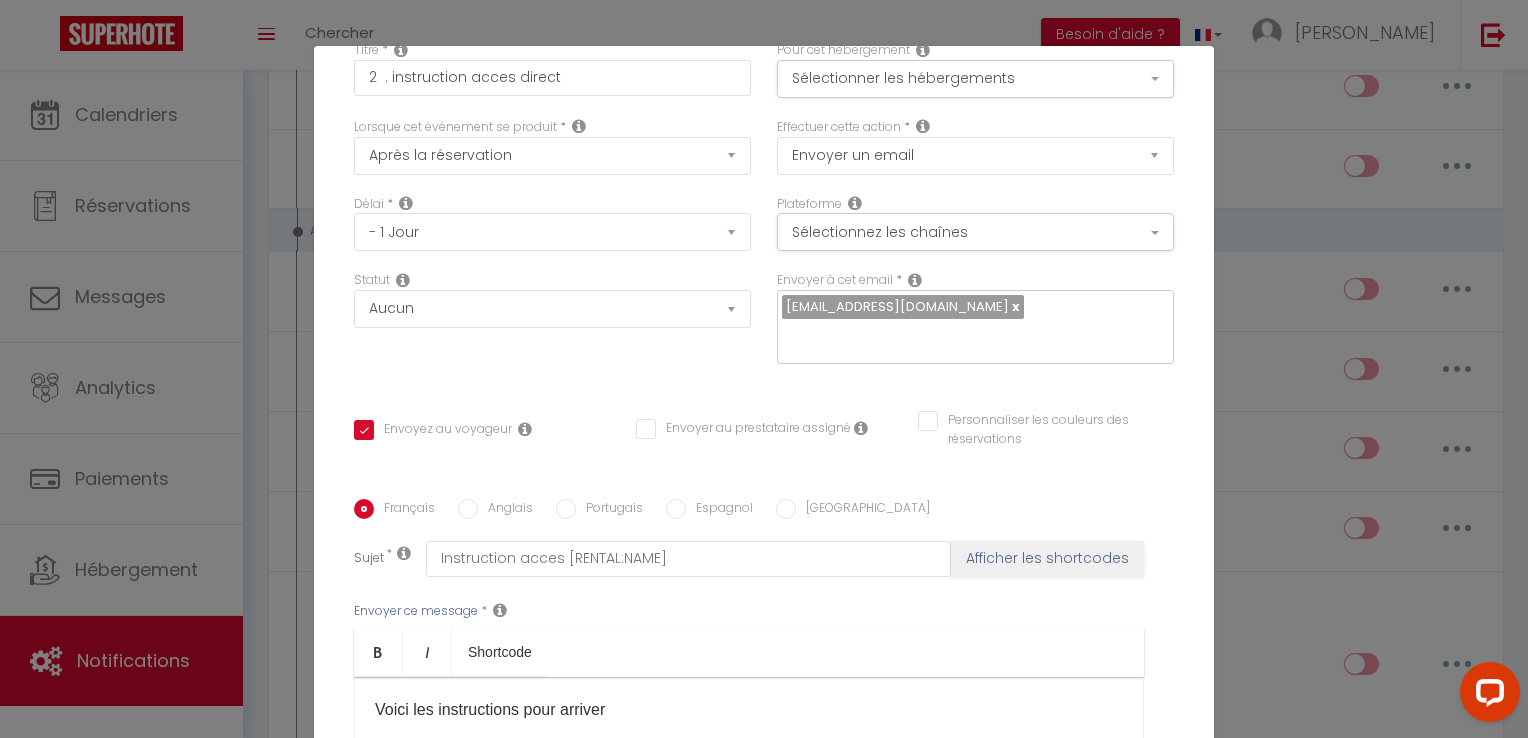 scroll, scrollTop: 325, scrollLeft: 0, axis: vertical 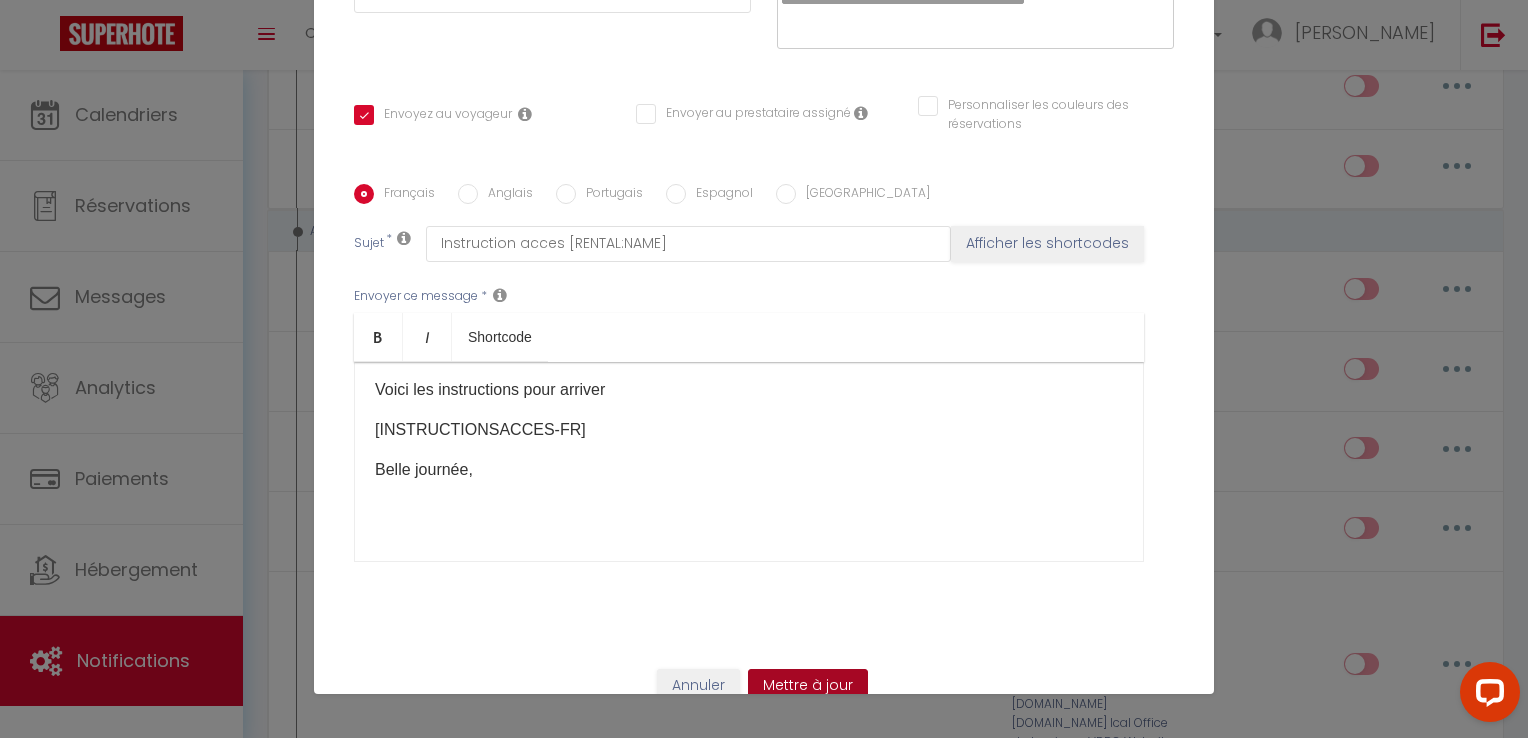 click on "Mettre à jour" at bounding box center (808, 686) 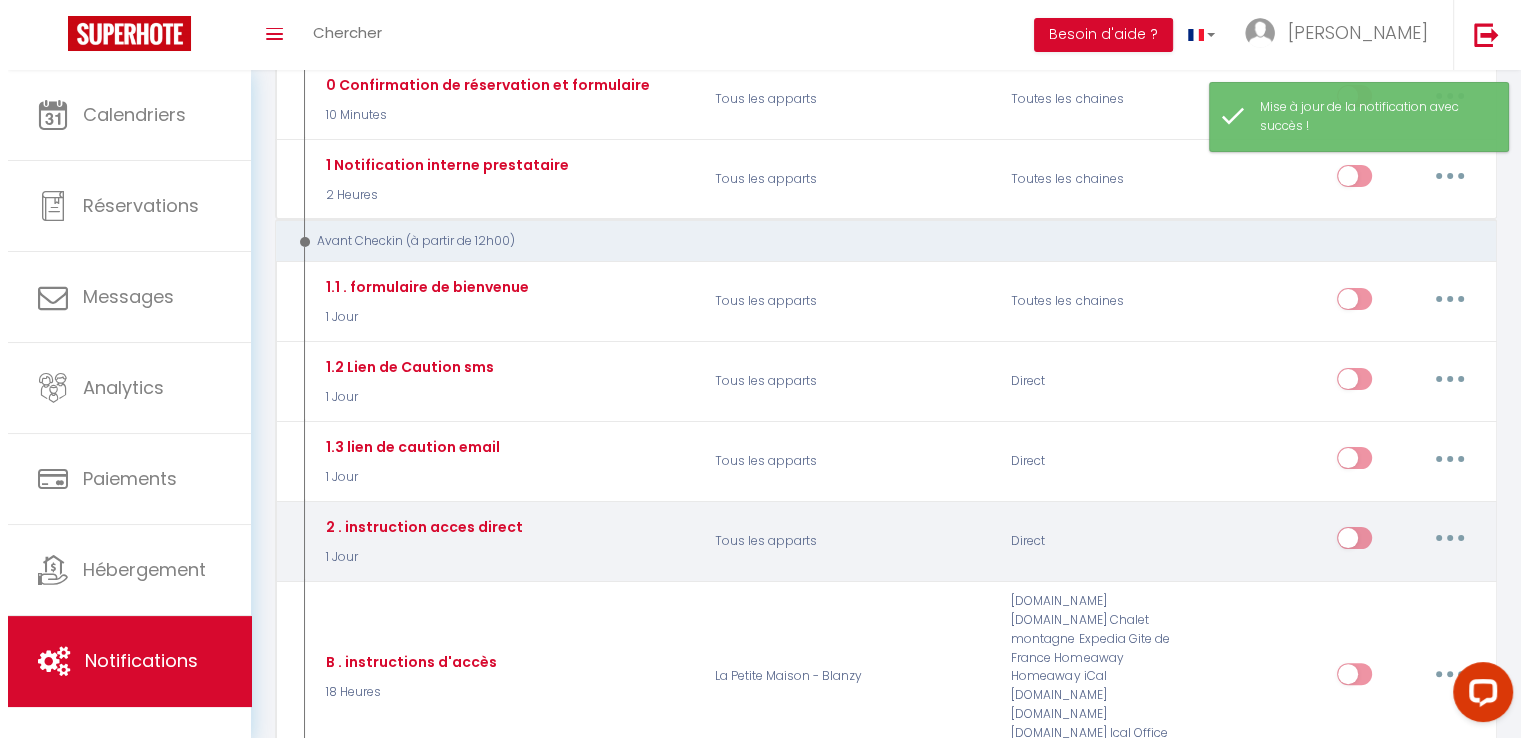 scroll, scrollTop: 300, scrollLeft: 0, axis: vertical 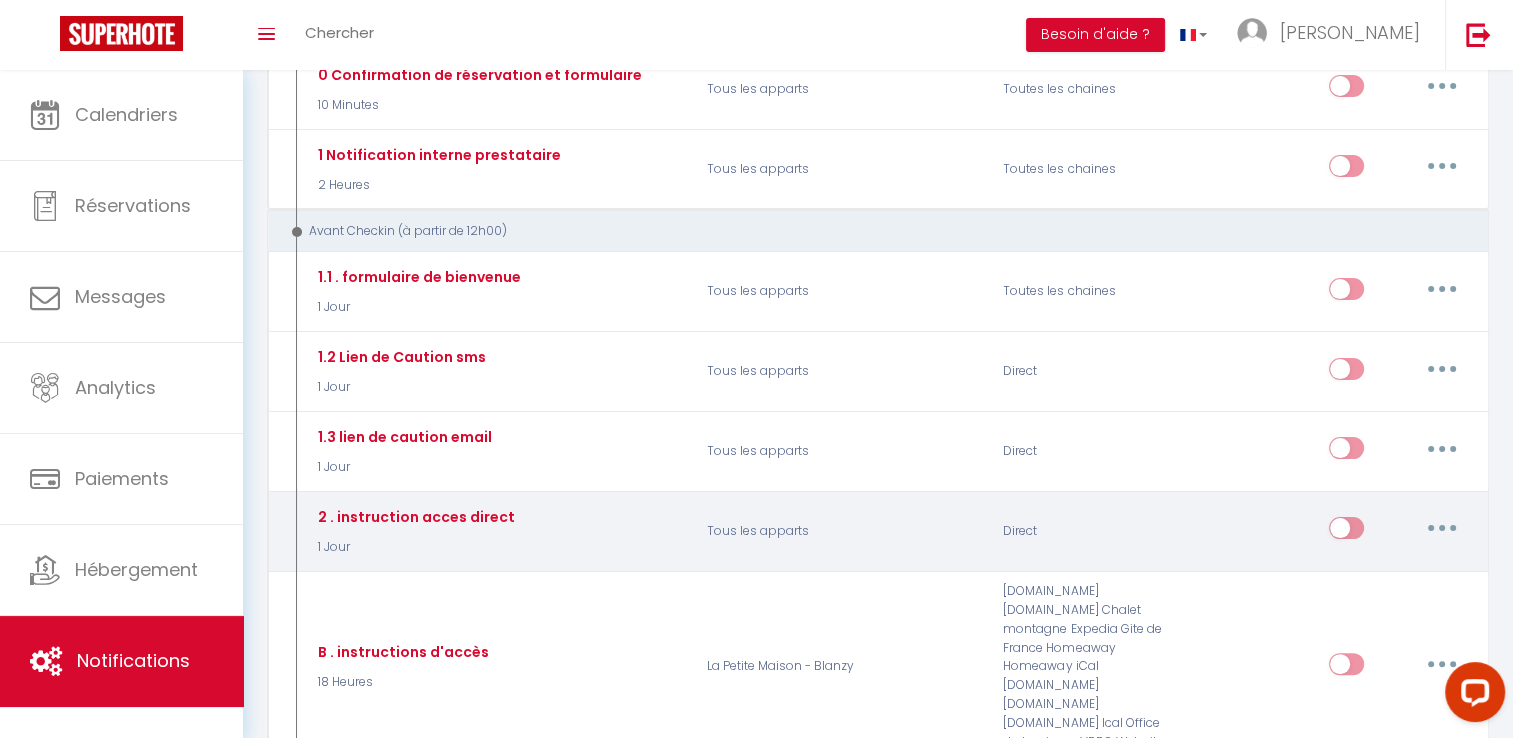 click at bounding box center (1442, 528) 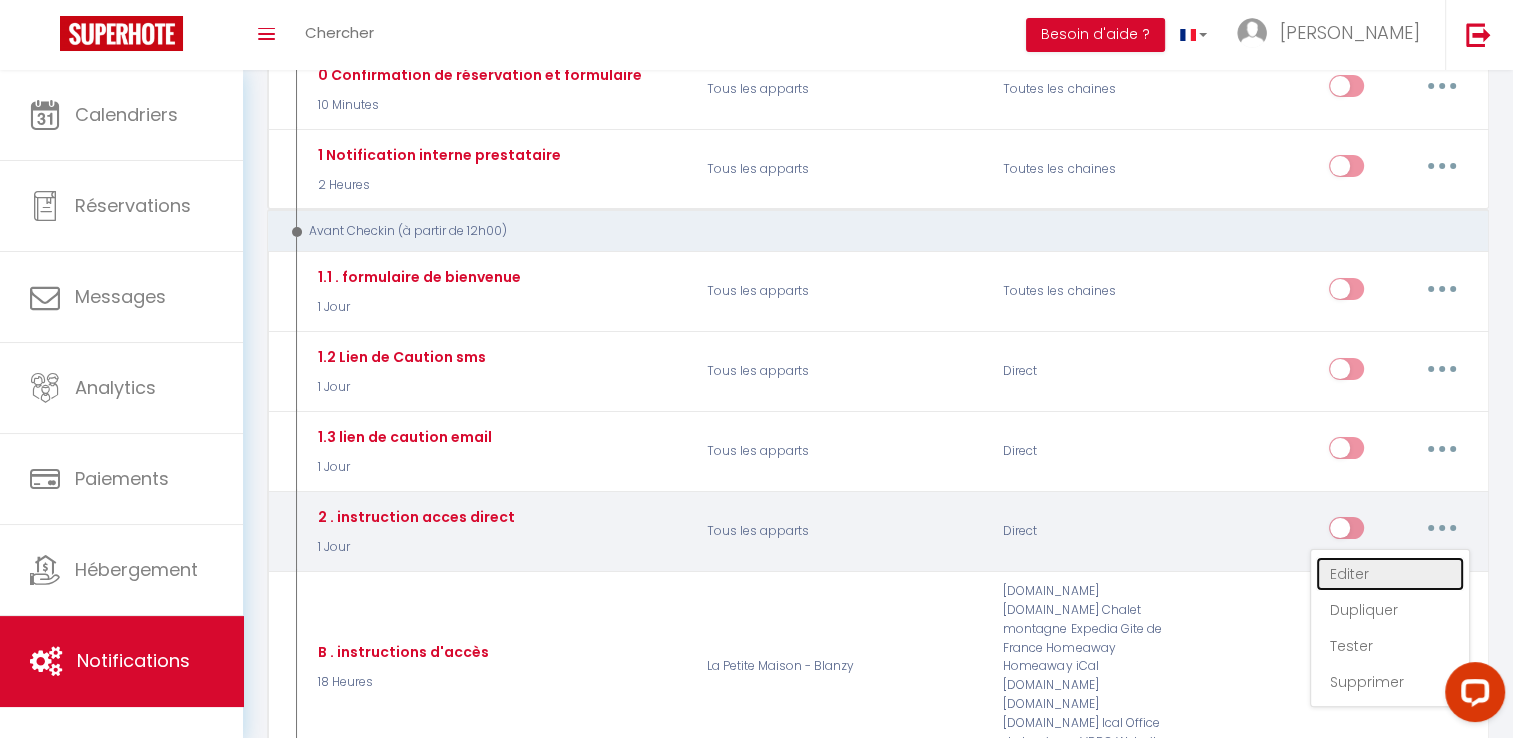 click on "Editer" at bounding box center [1390, 574] 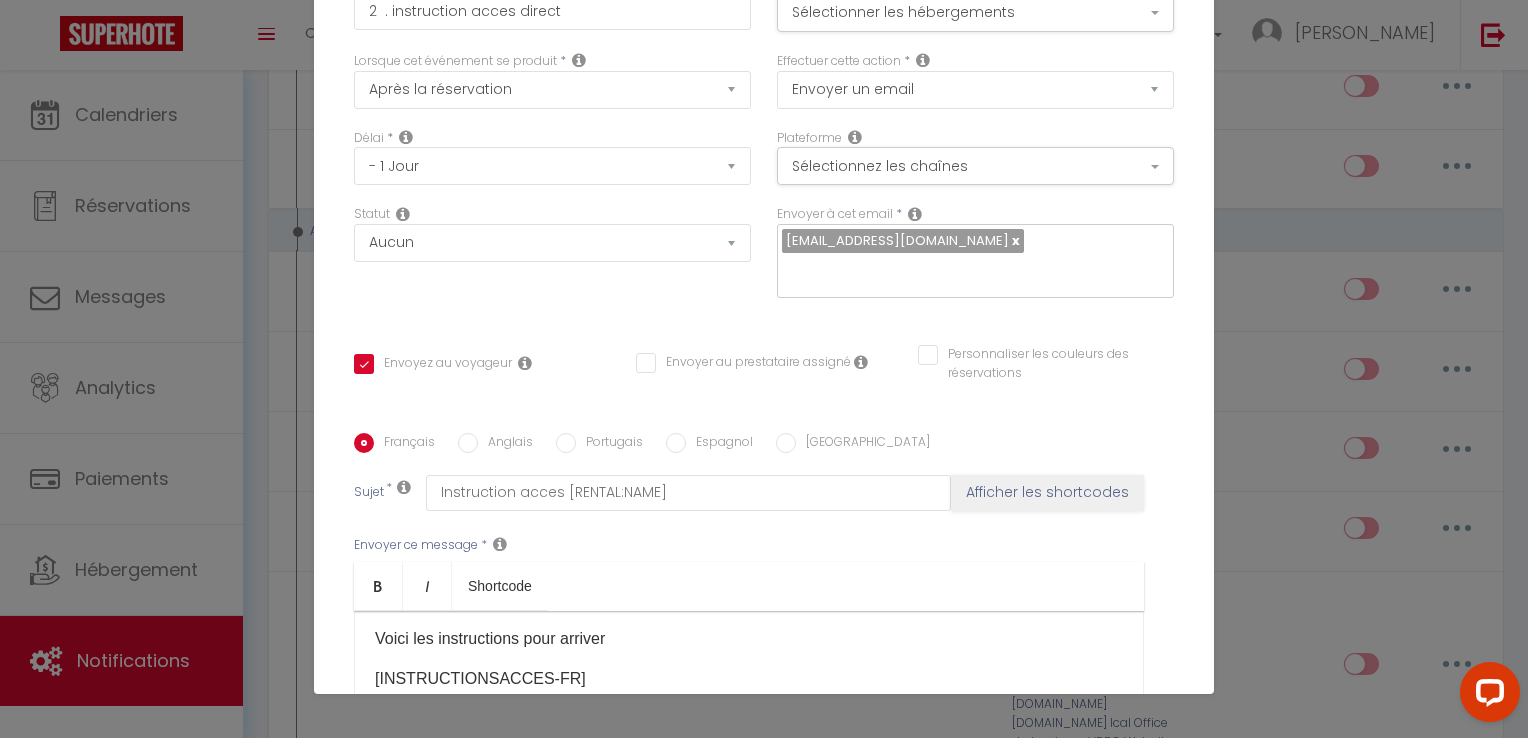 scroll, scrollTop: 0, scrollLeft: 0, axis: both 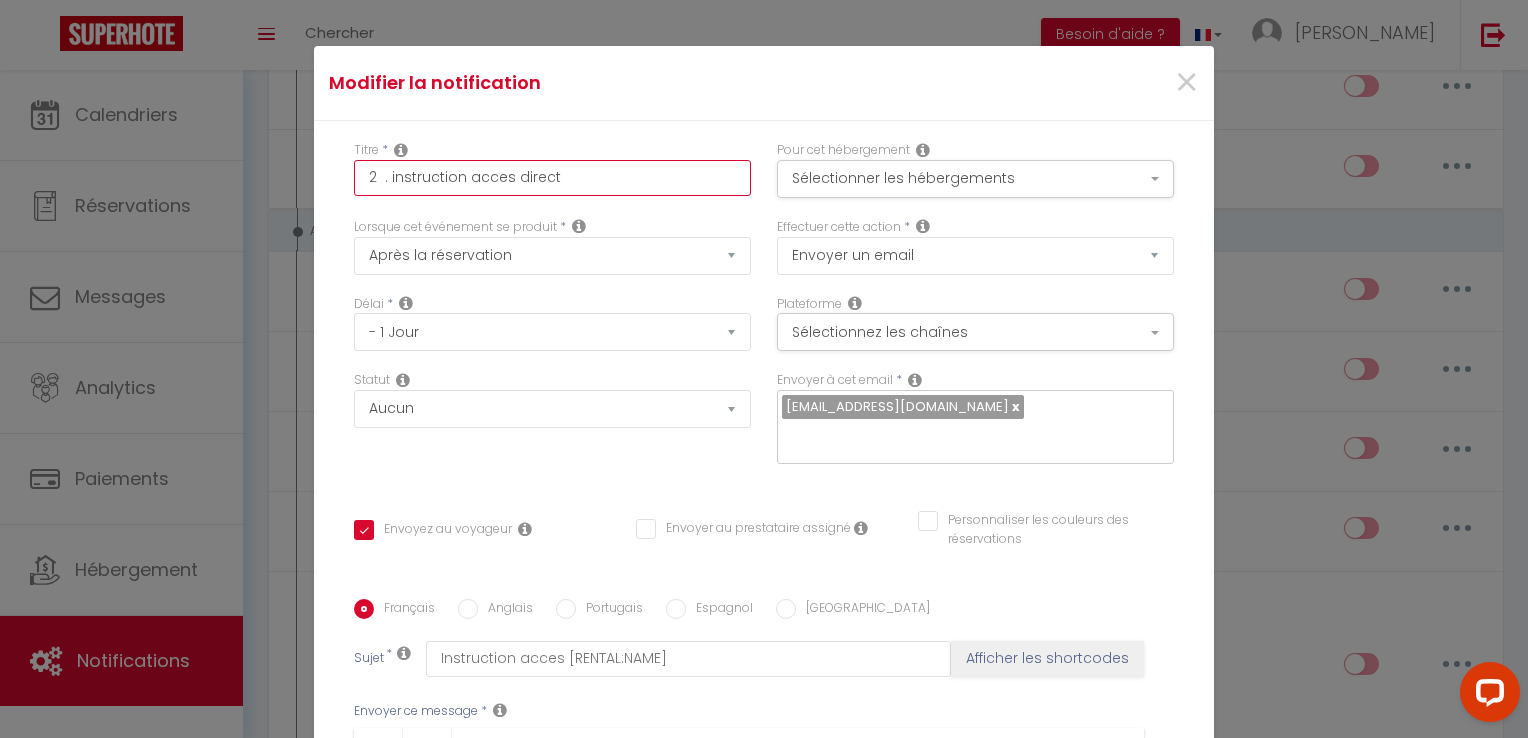 click on "2  . instruction acces direct" at bounding box center [552, 178] 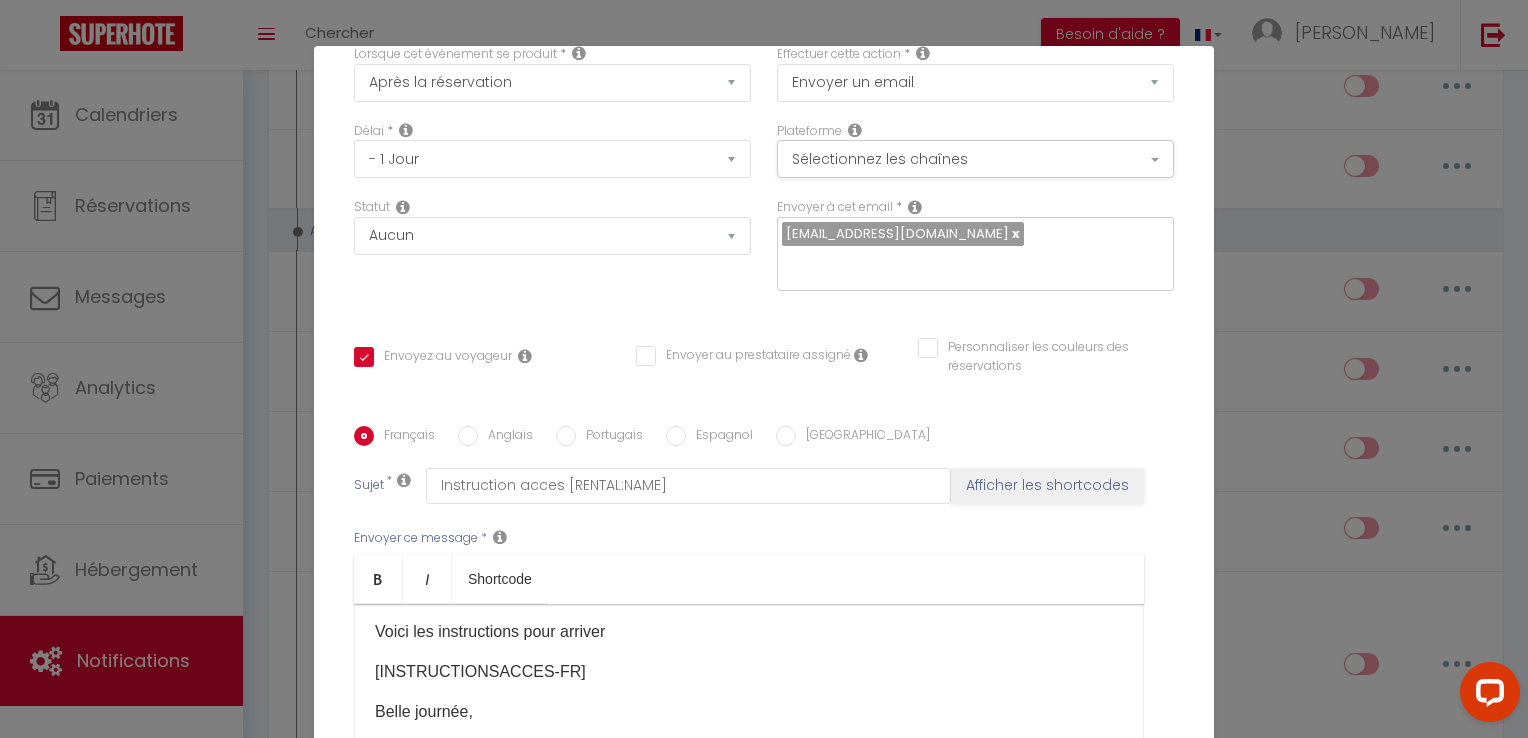 scroll, scrollTop: 325, scrollLeft: 0, axis: vertical 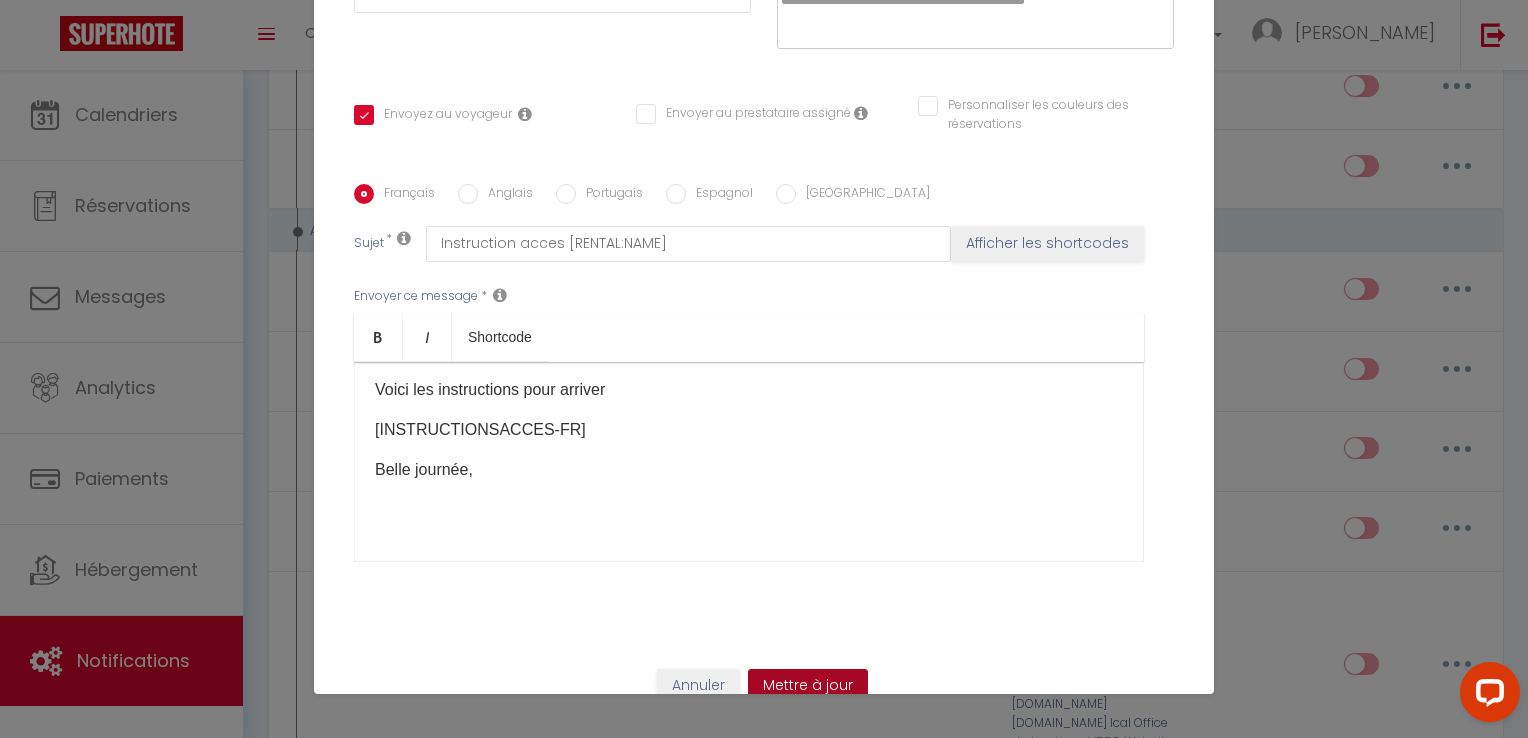 click on "Mettre à jour" at bounding box center (808, 686) 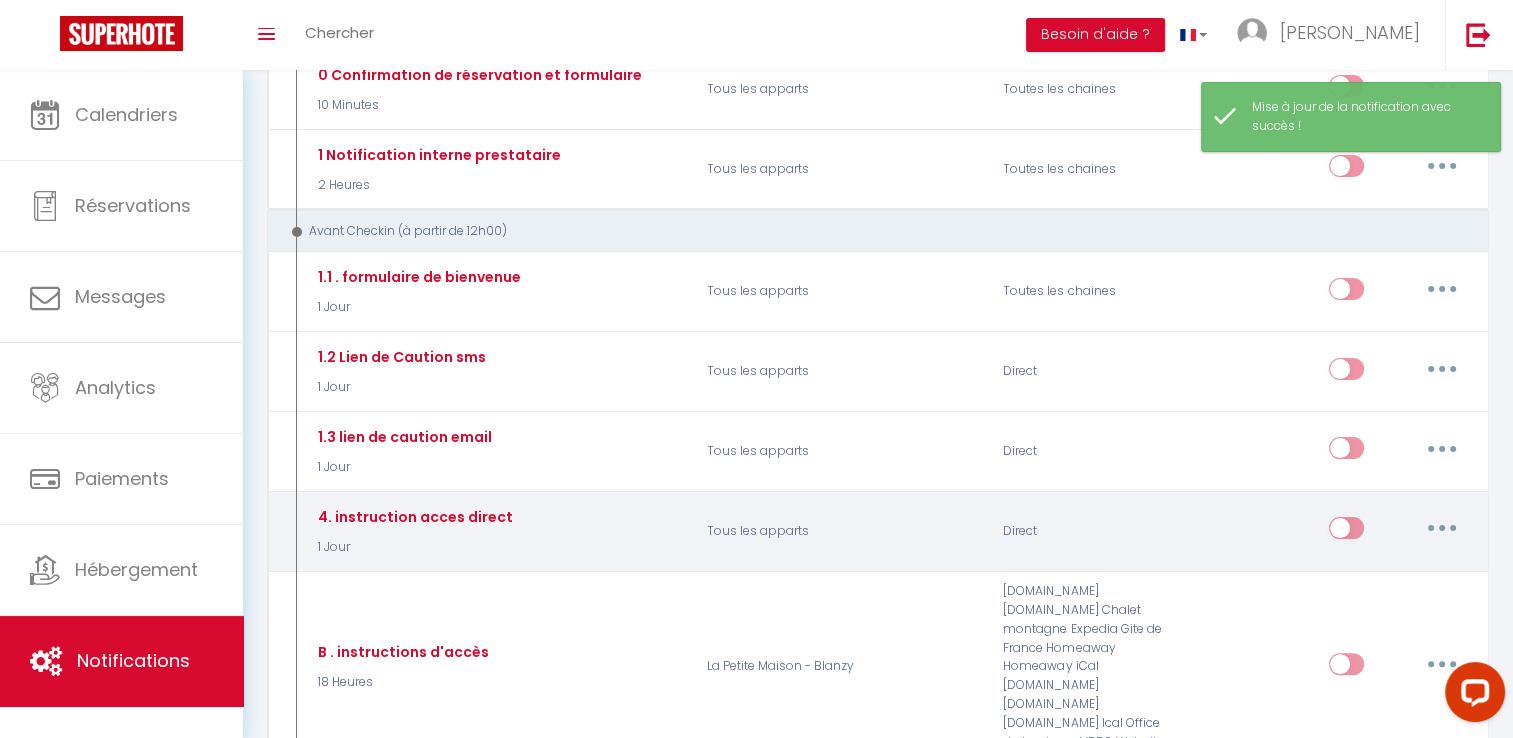 click at bounding box center (1442, 528) 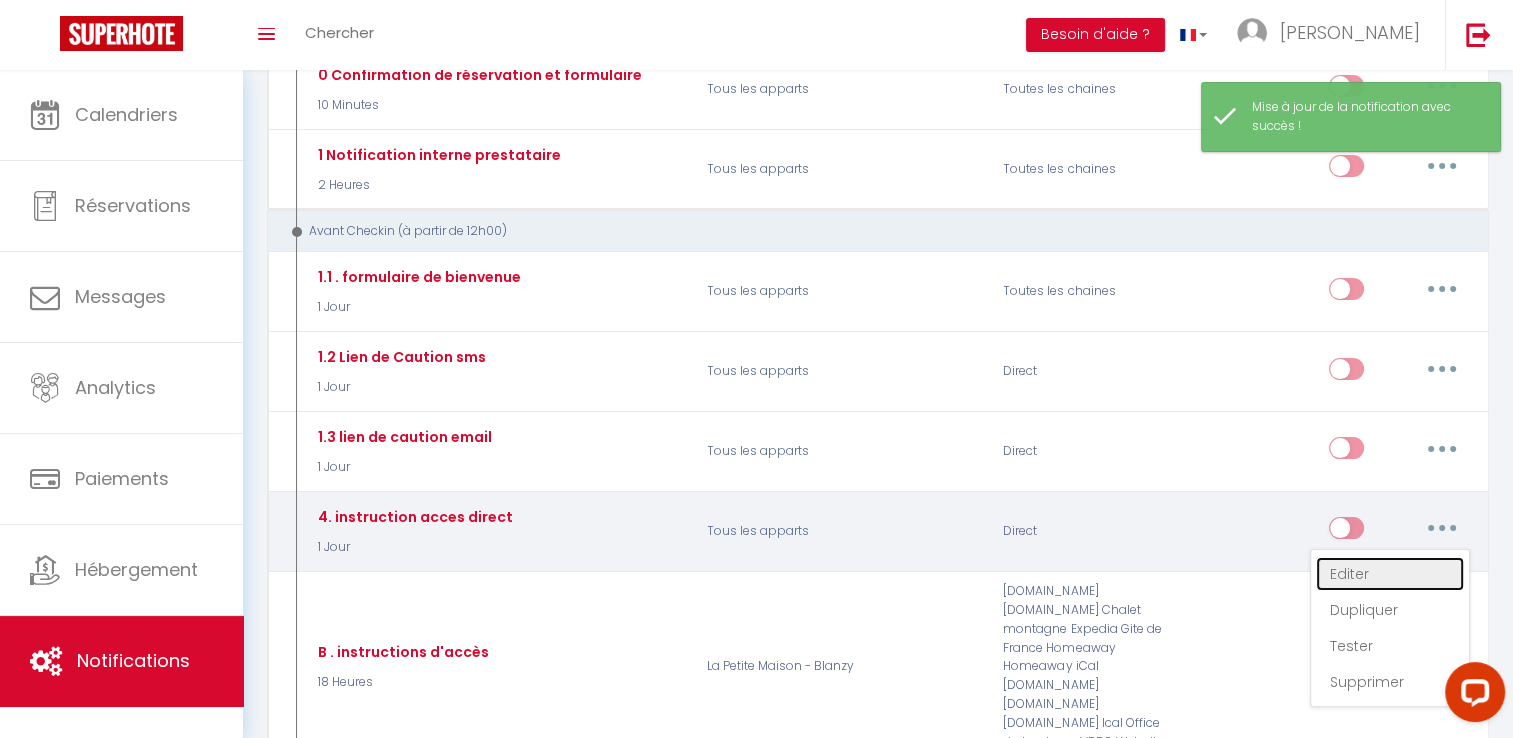 click on "Editer" at bounding box center [1390, 574] 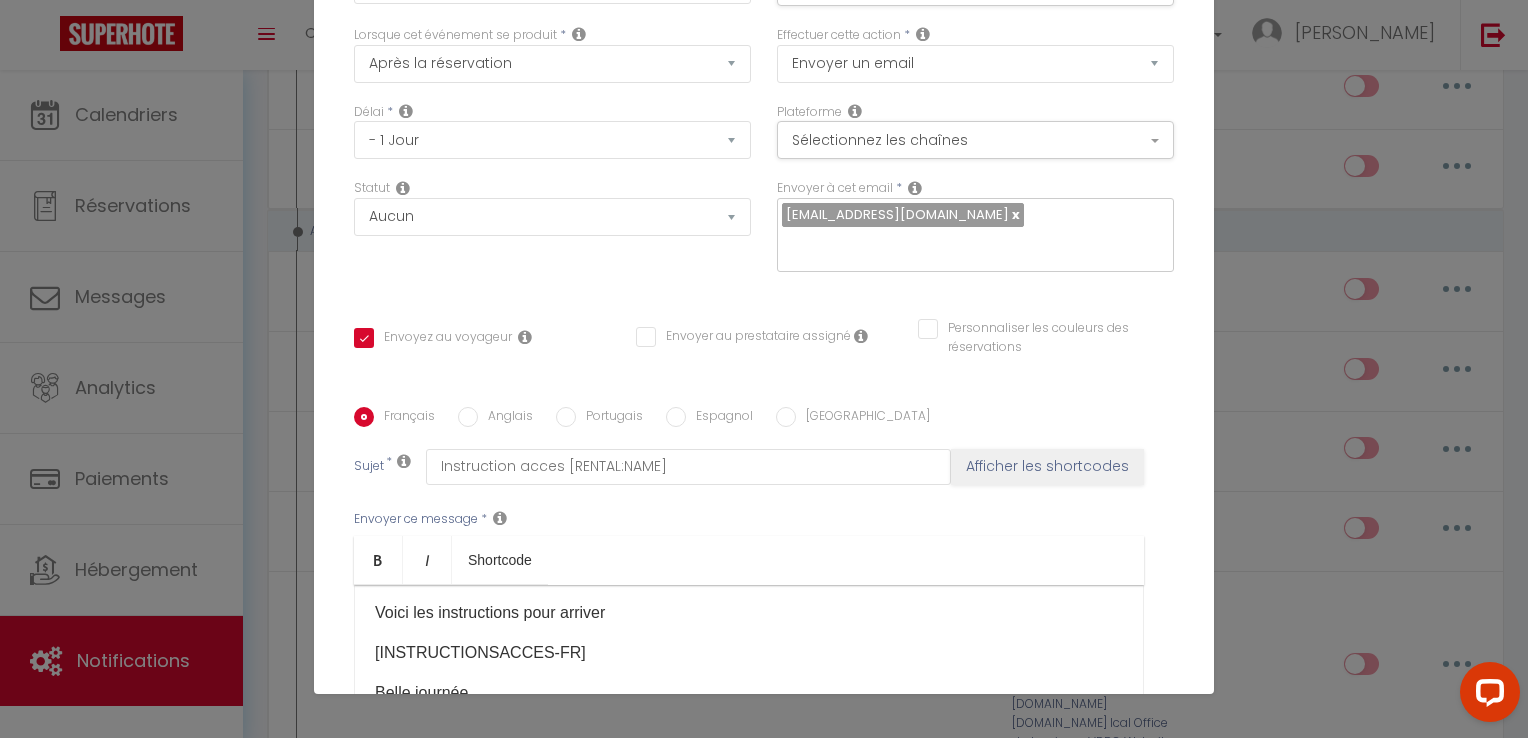 scroll, scrollTop: 0, scrollLeft: 0, axis: both 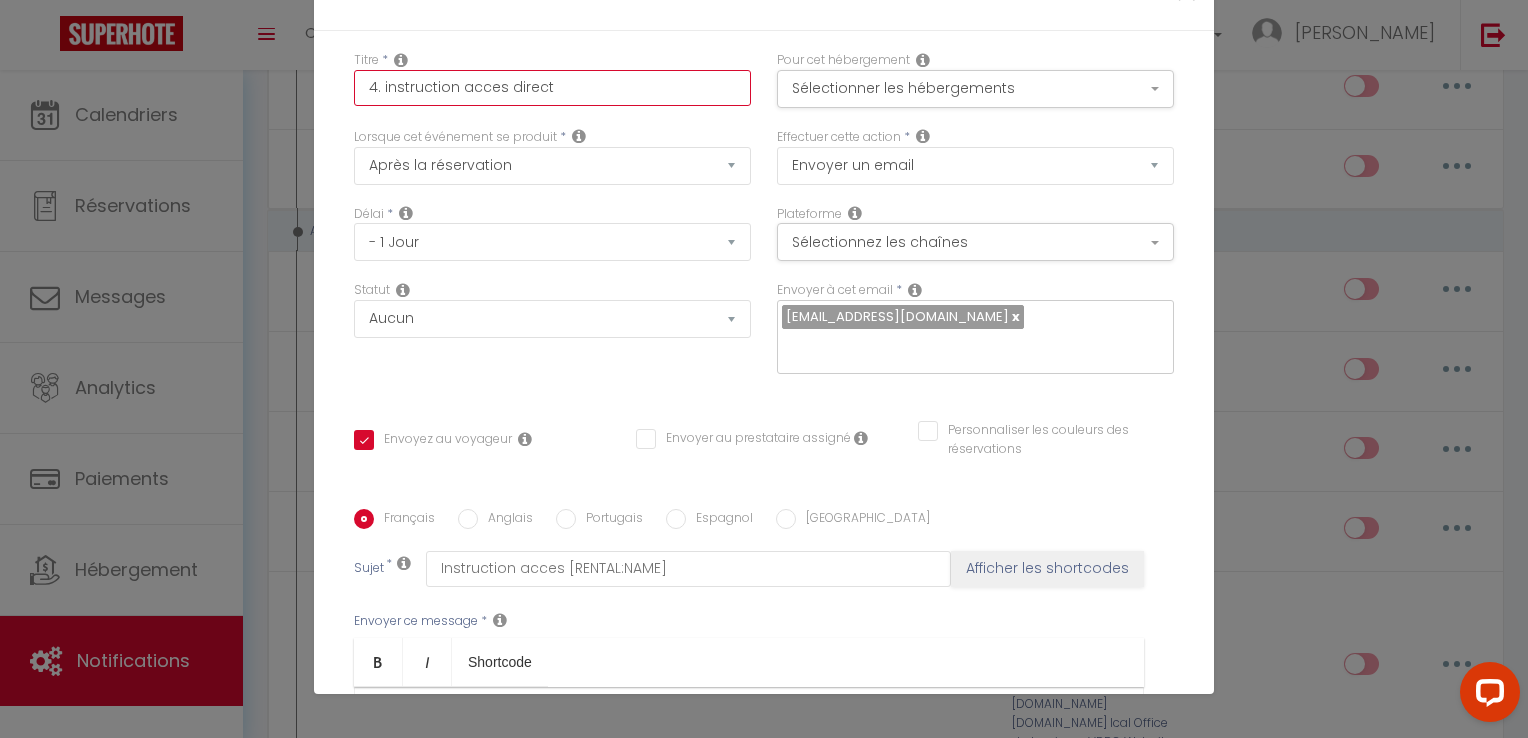 click on "4. instruction acces direct" at bounding box center (552, 88) 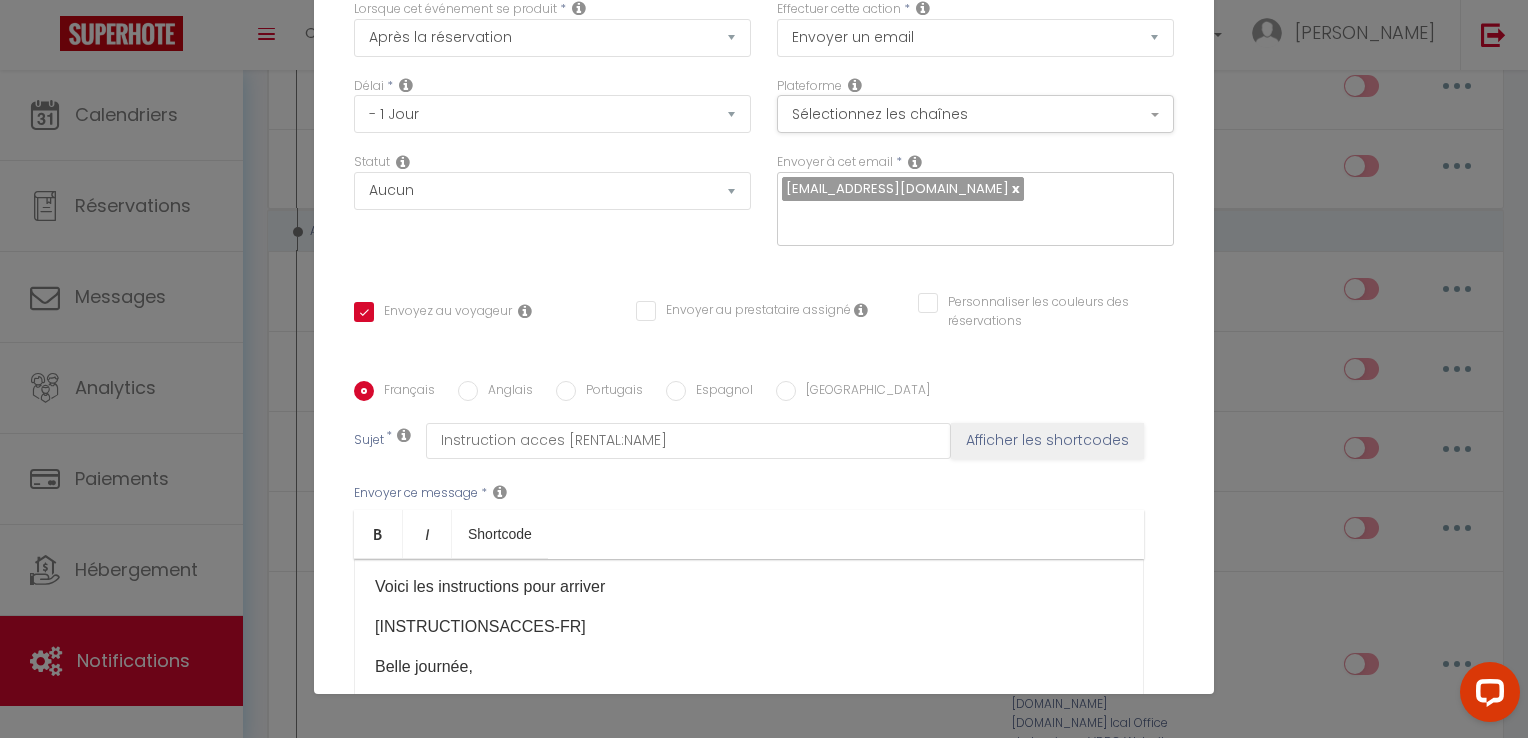 scroll, scrollTop: 325, scrollLeft: 0, axis: vertical 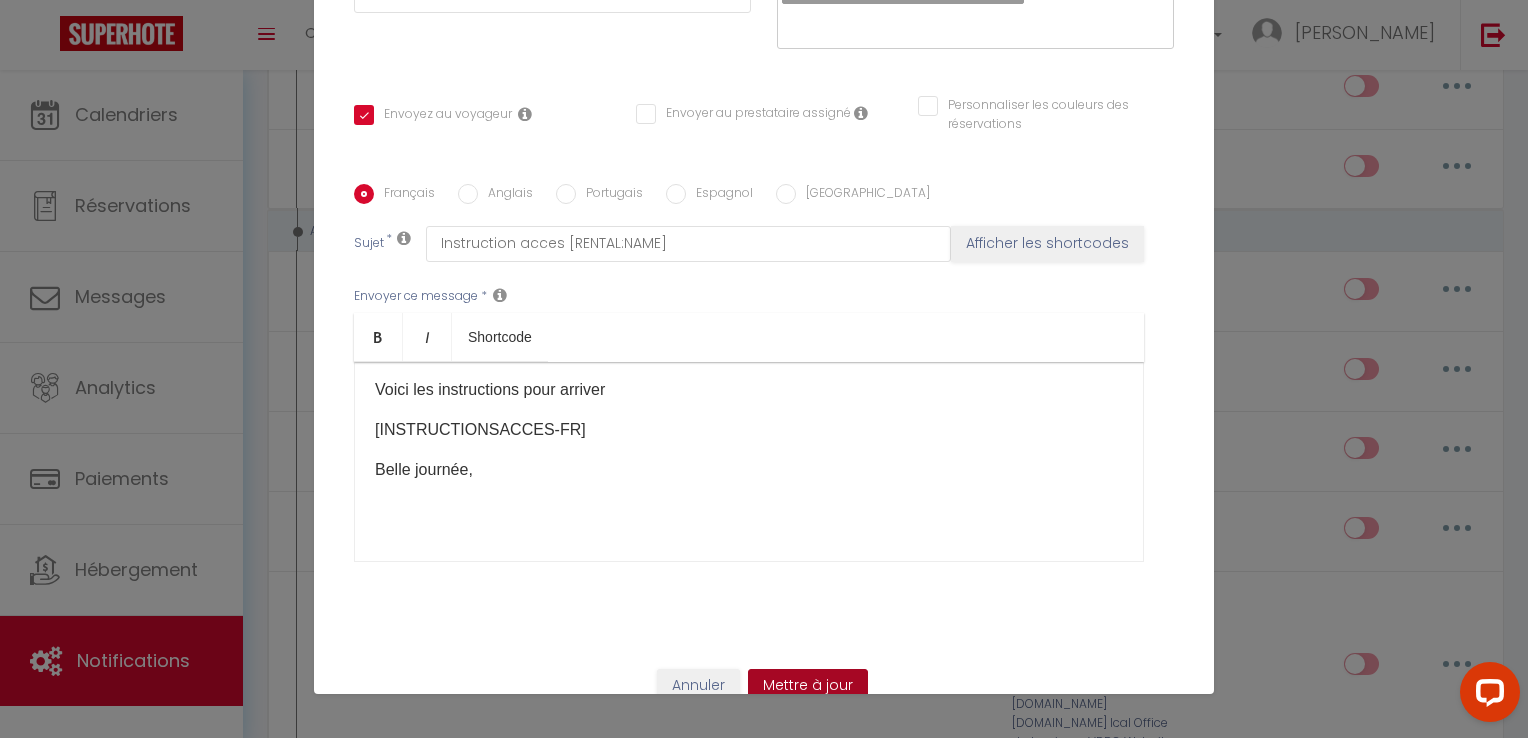click on "Mettre à jour" at bounding box center (808, 686) 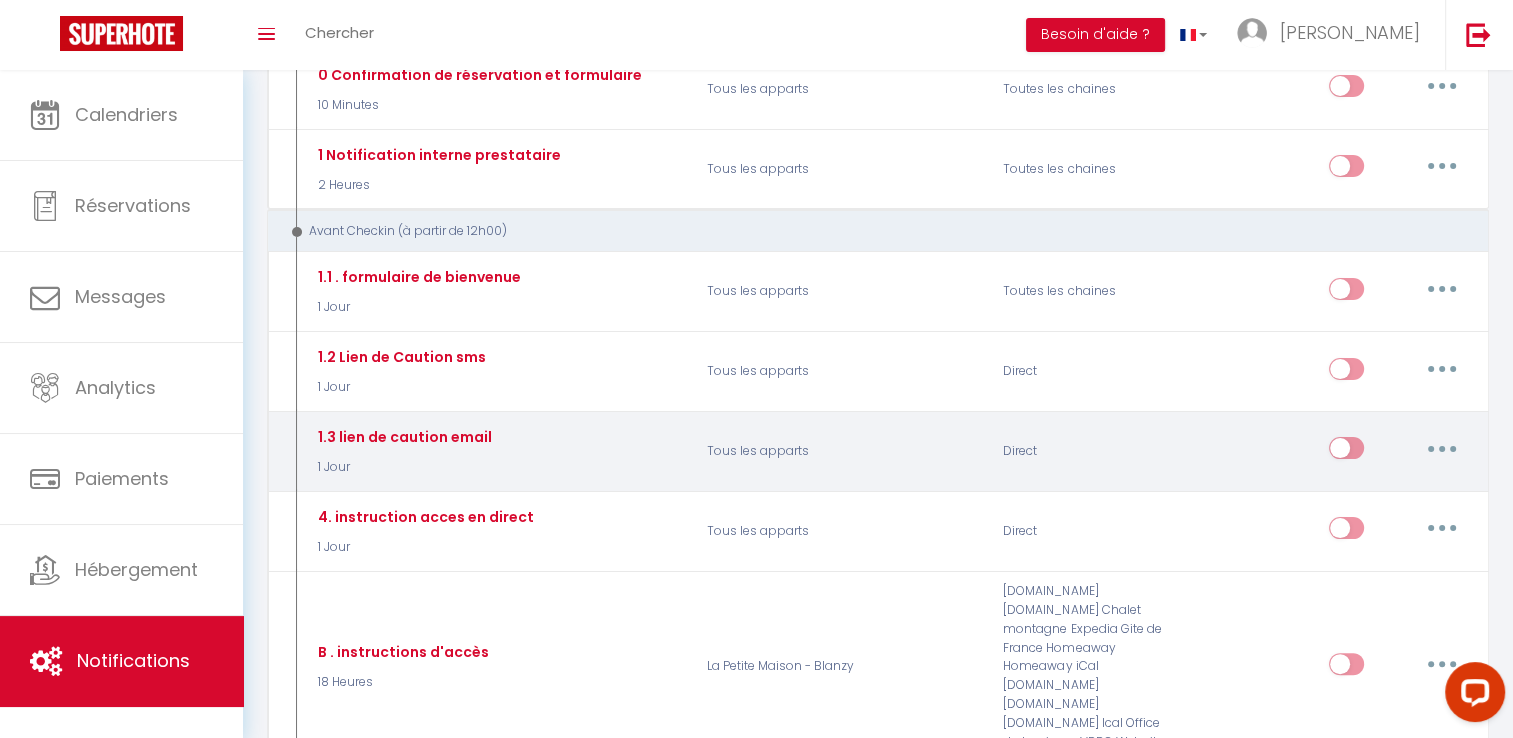 click at bounding box center (1442, 448) 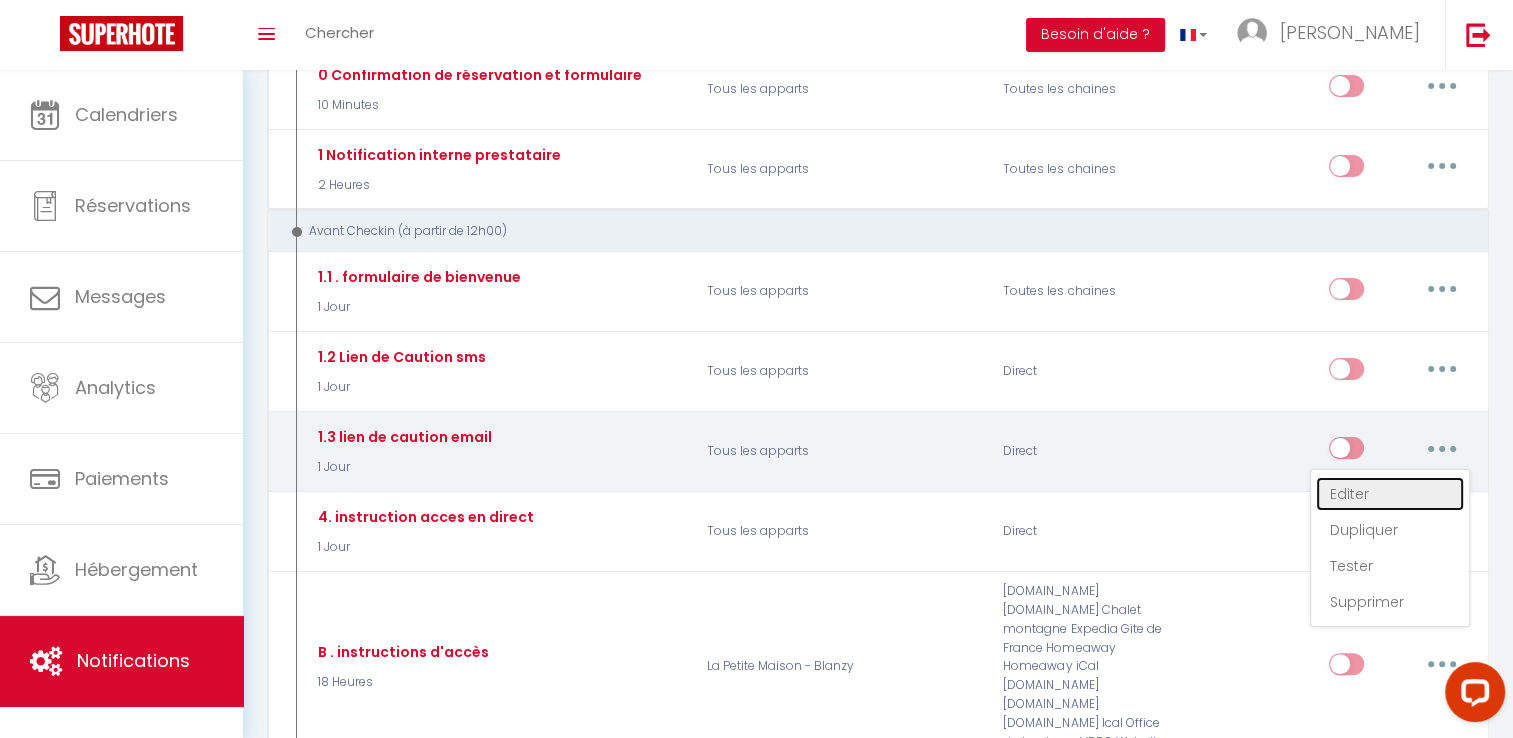 click on "Editer" at bounding box center [1390, 494] 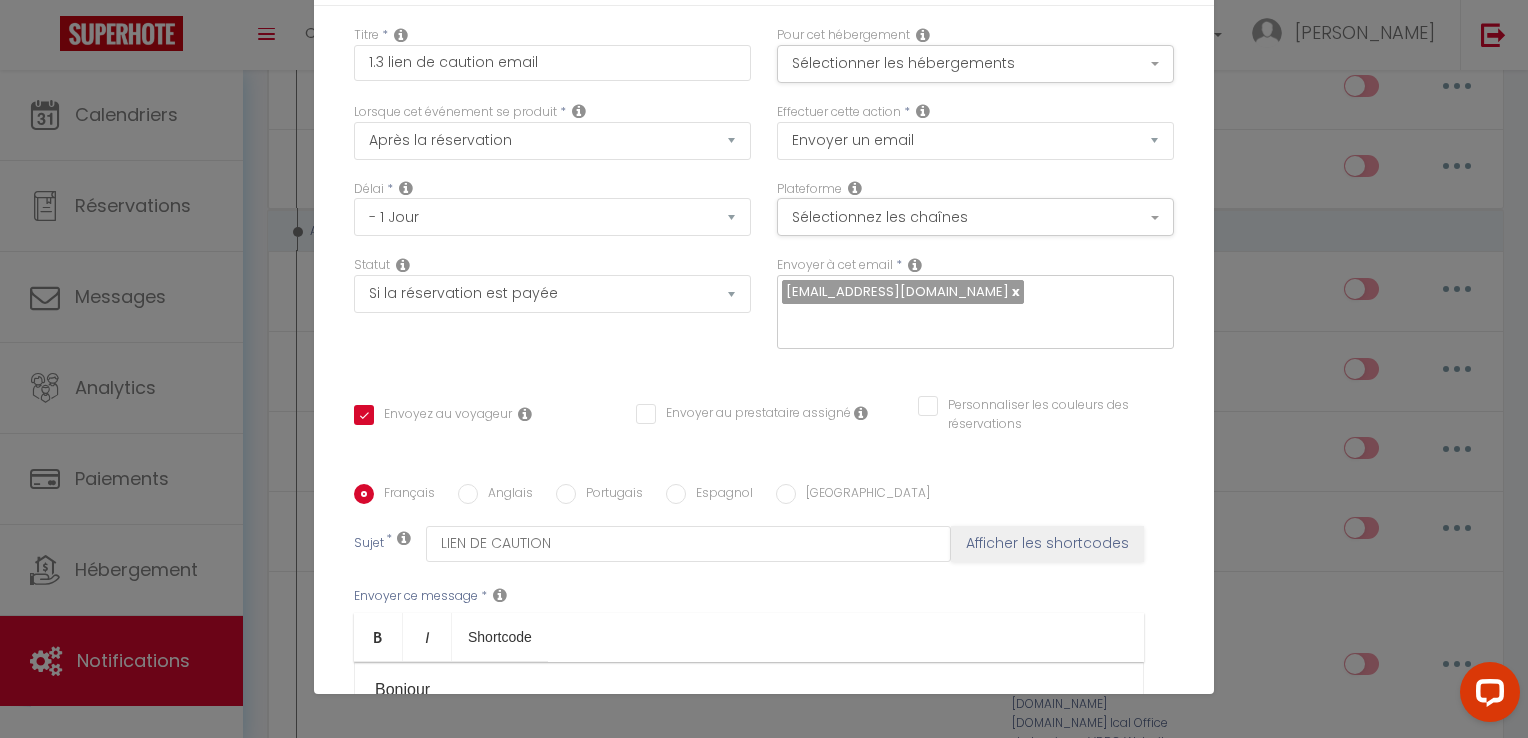 scroll, scrollTop: 0, scrollLeft: 0, axis: both 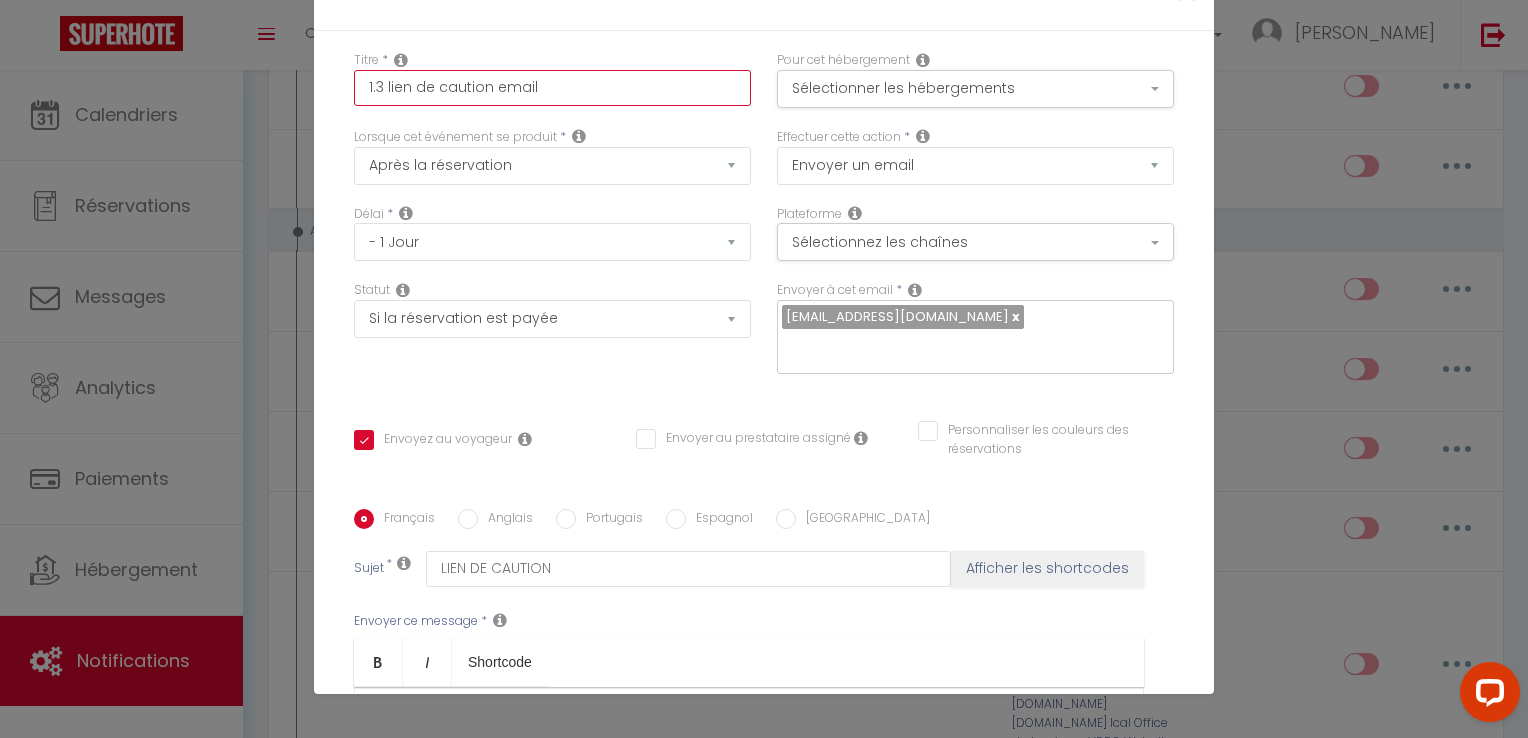 click on "1.3 lien de caution email" at bounding box center (552, 88) 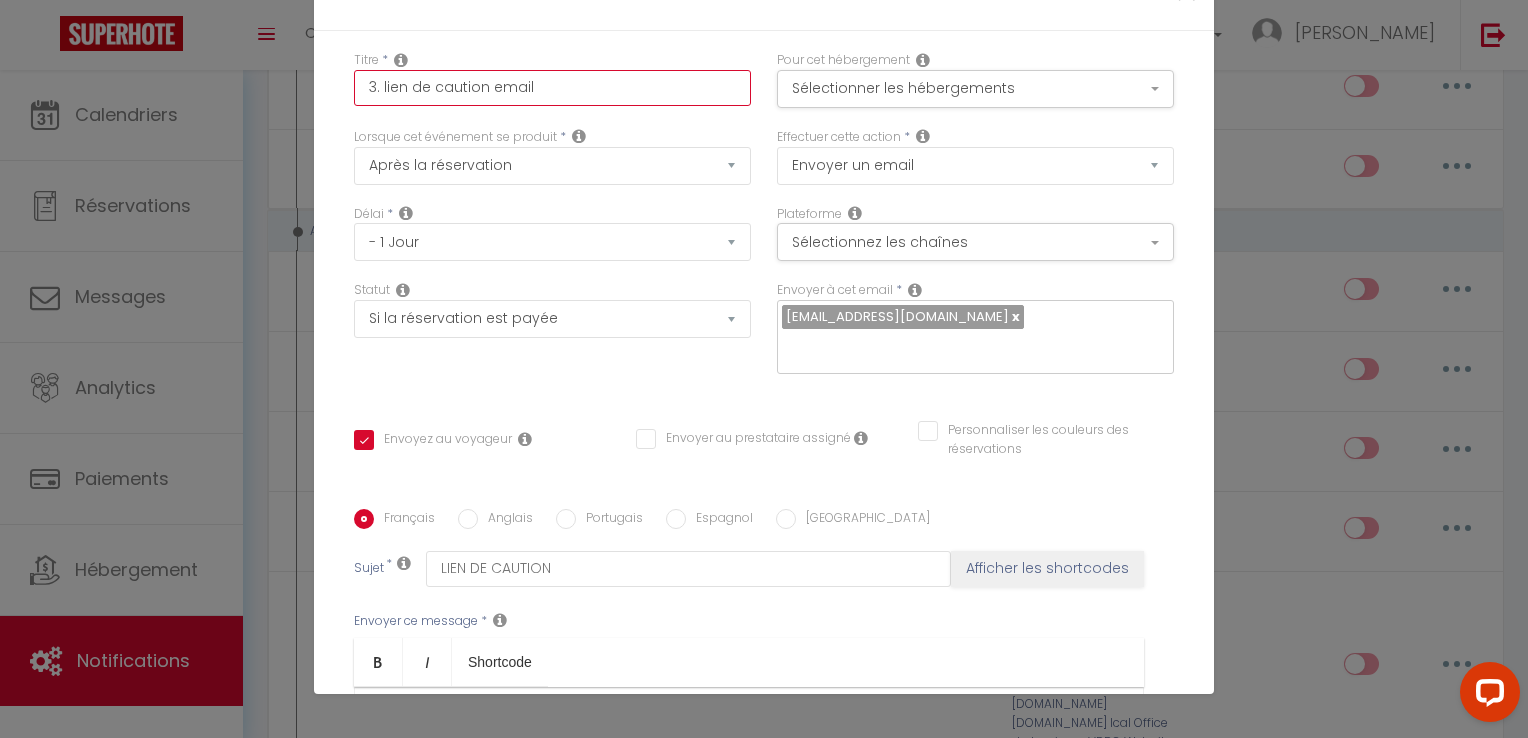 scroll, scrollTop: 325, scrollLeft: 0, axis: vertical 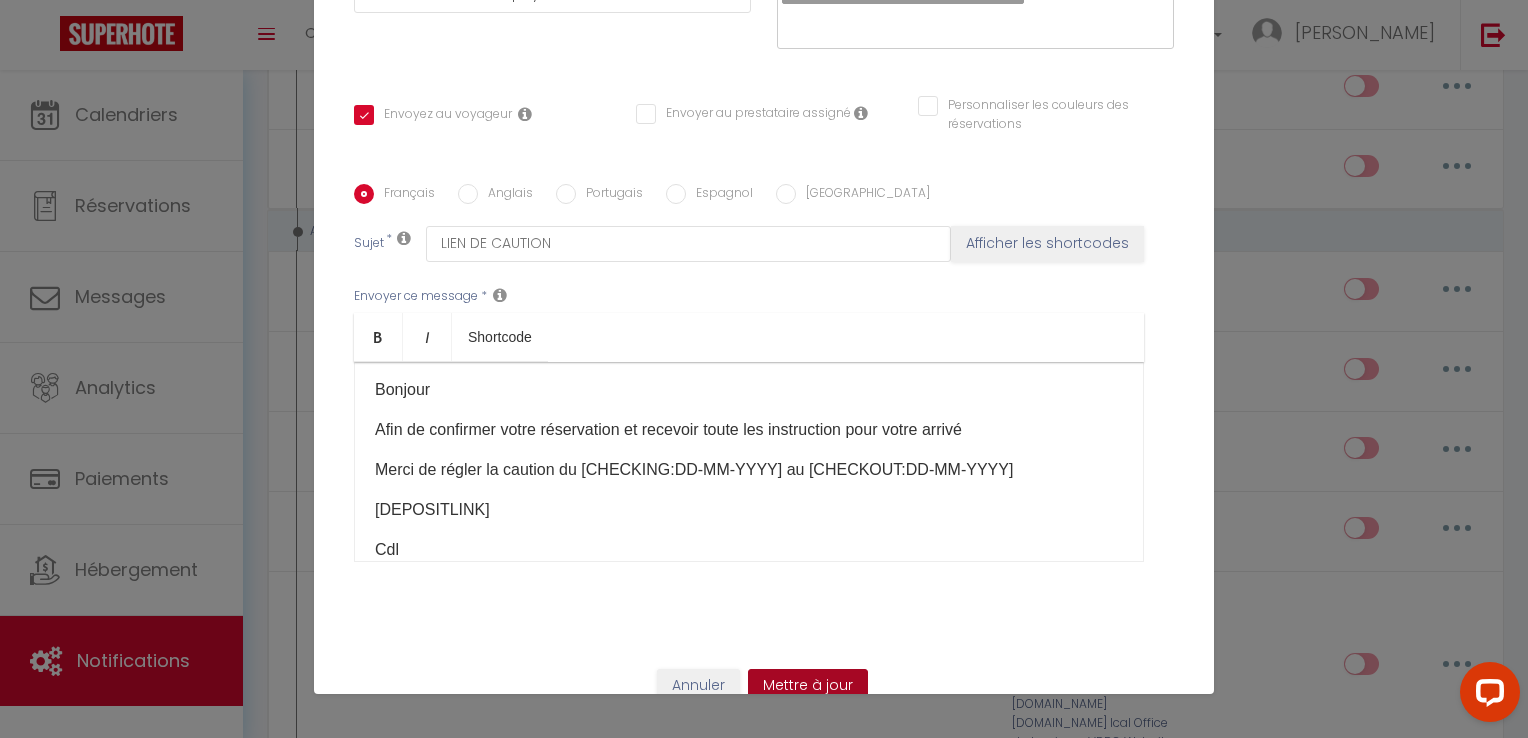 click on "Mettre à jour" at bounding box center (808, 686) 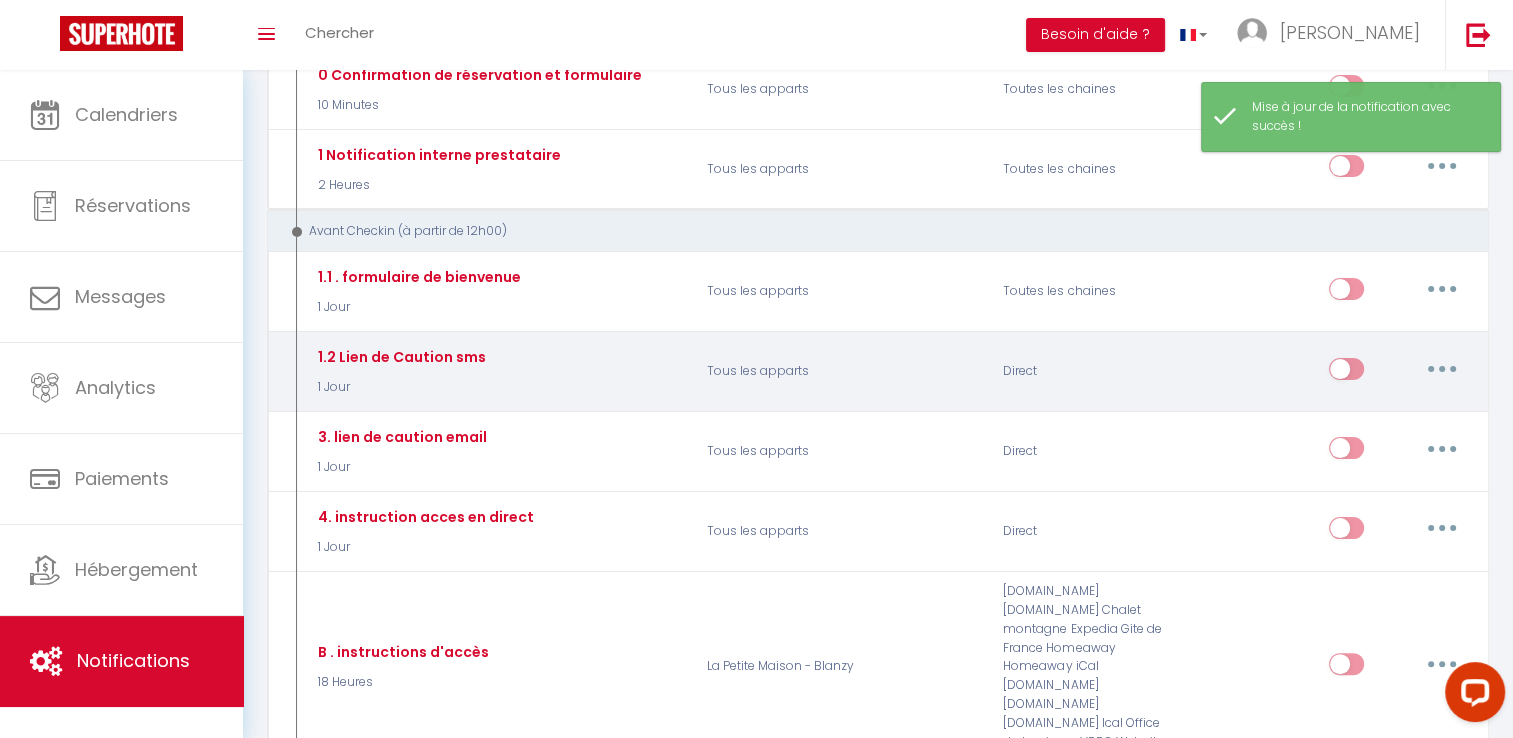 click at bounding box center [1442, 369] 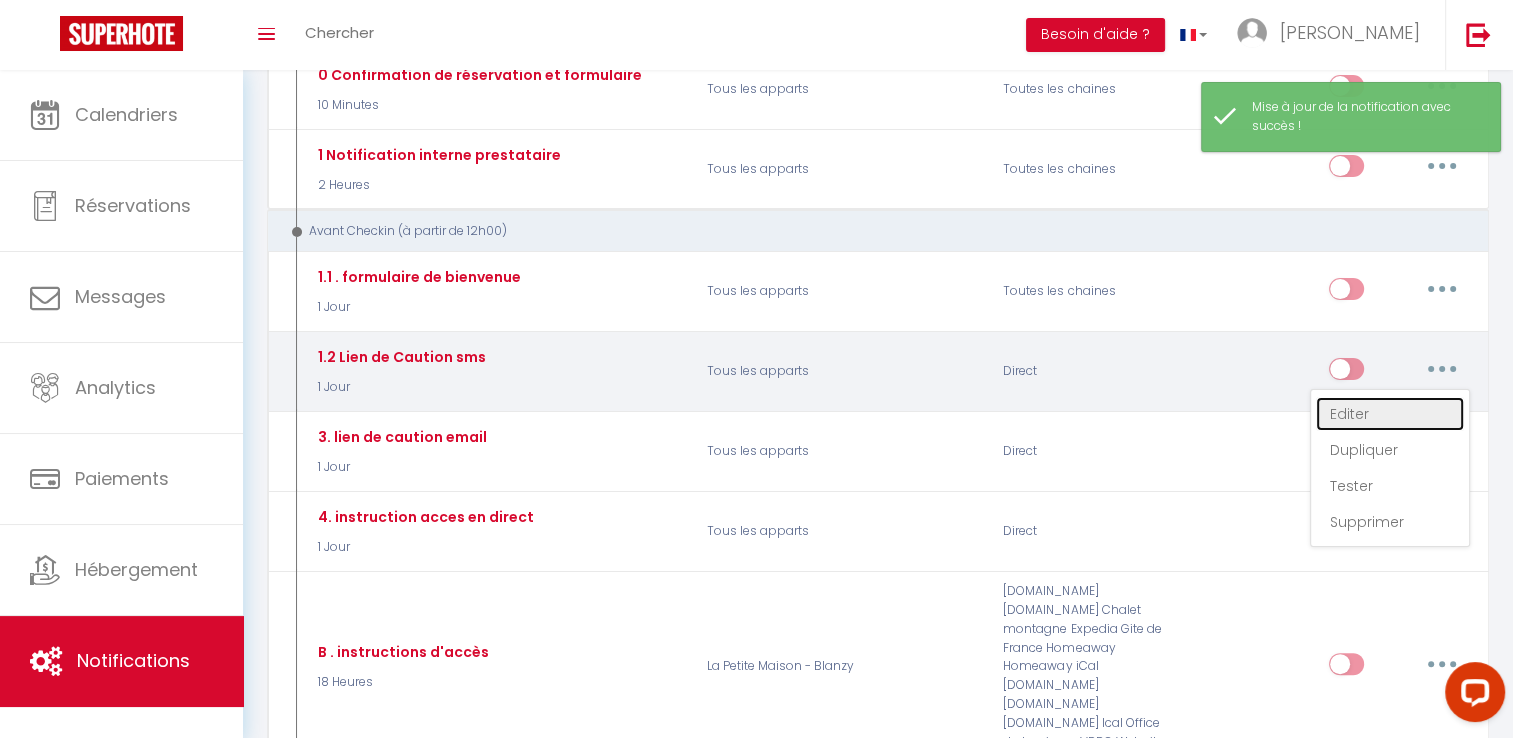 click on "Editer" at bounding box center [1390, 414] 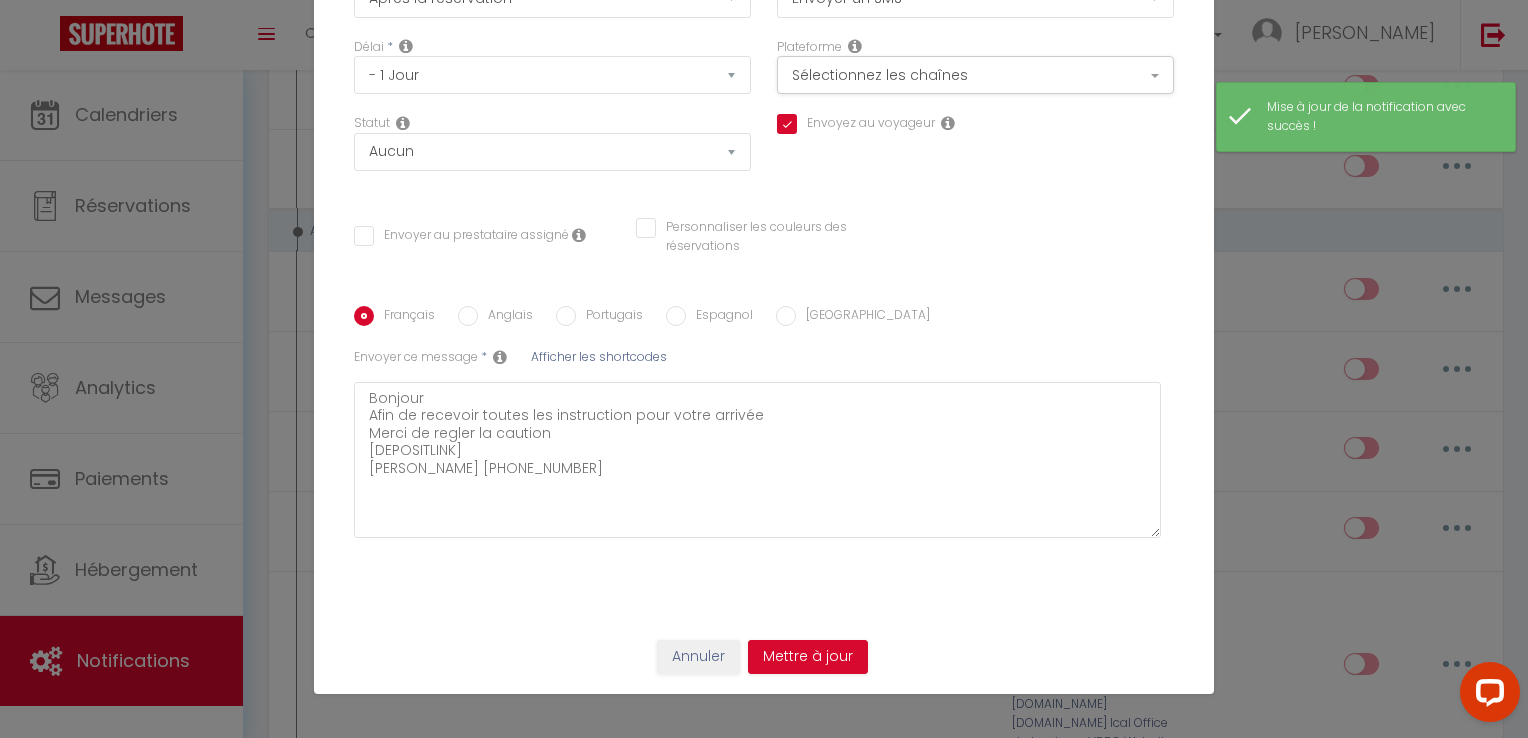 scroll, scrollTop: 0, scrollLeft: 0, axis: both 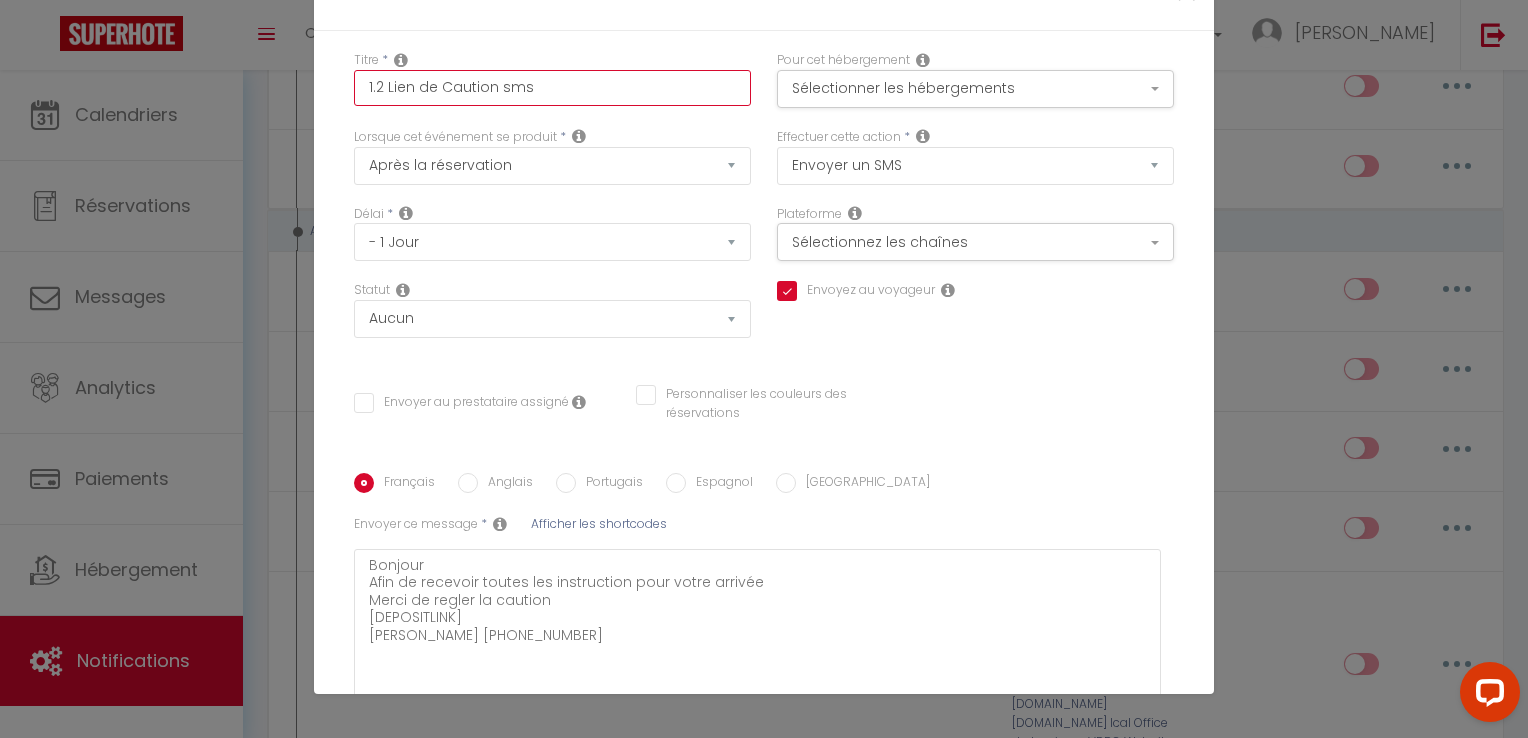 click on "1.2 Lien de Caution sms" at bounding box center [552, 88] 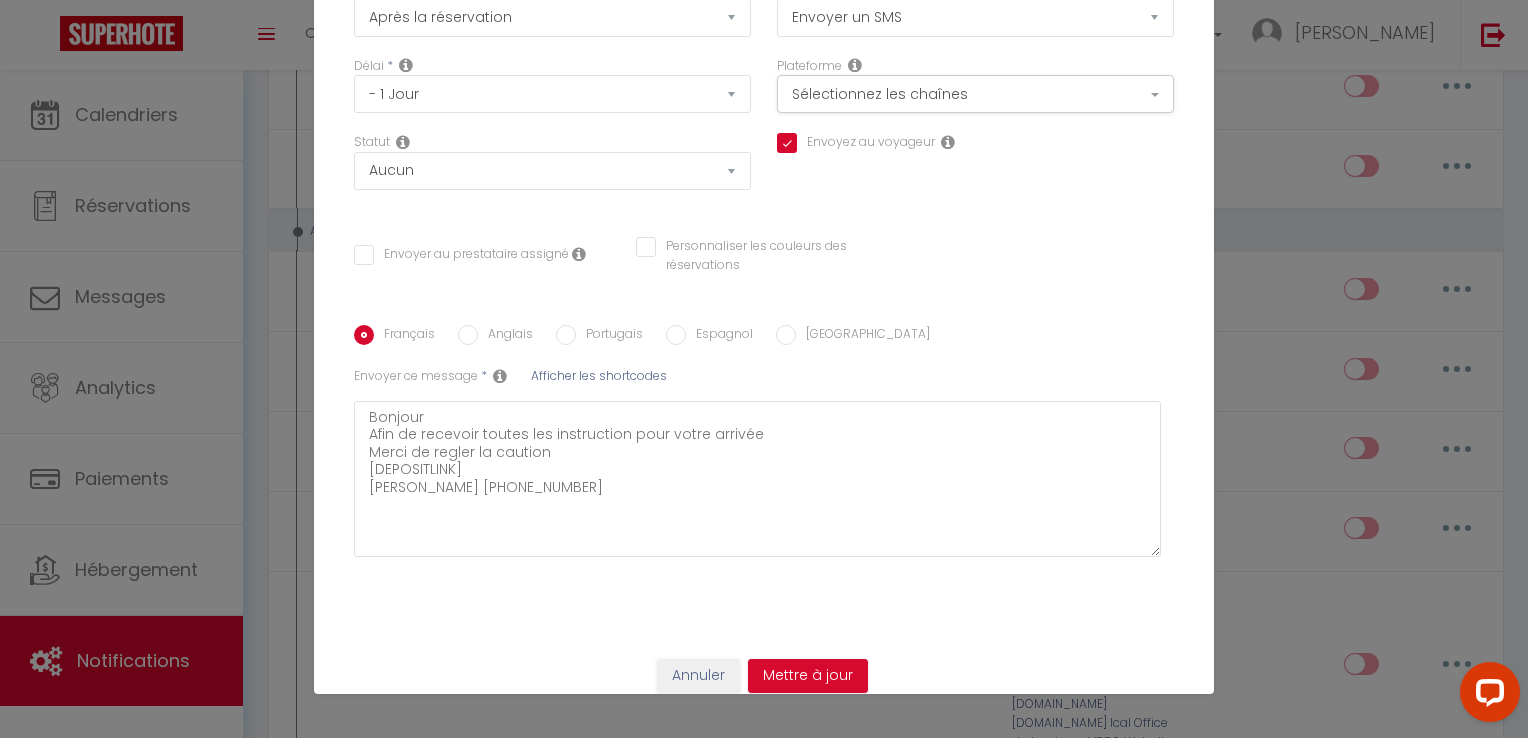 scroll, scrollTop: 167, scrollLeft: 0, axis: vertical 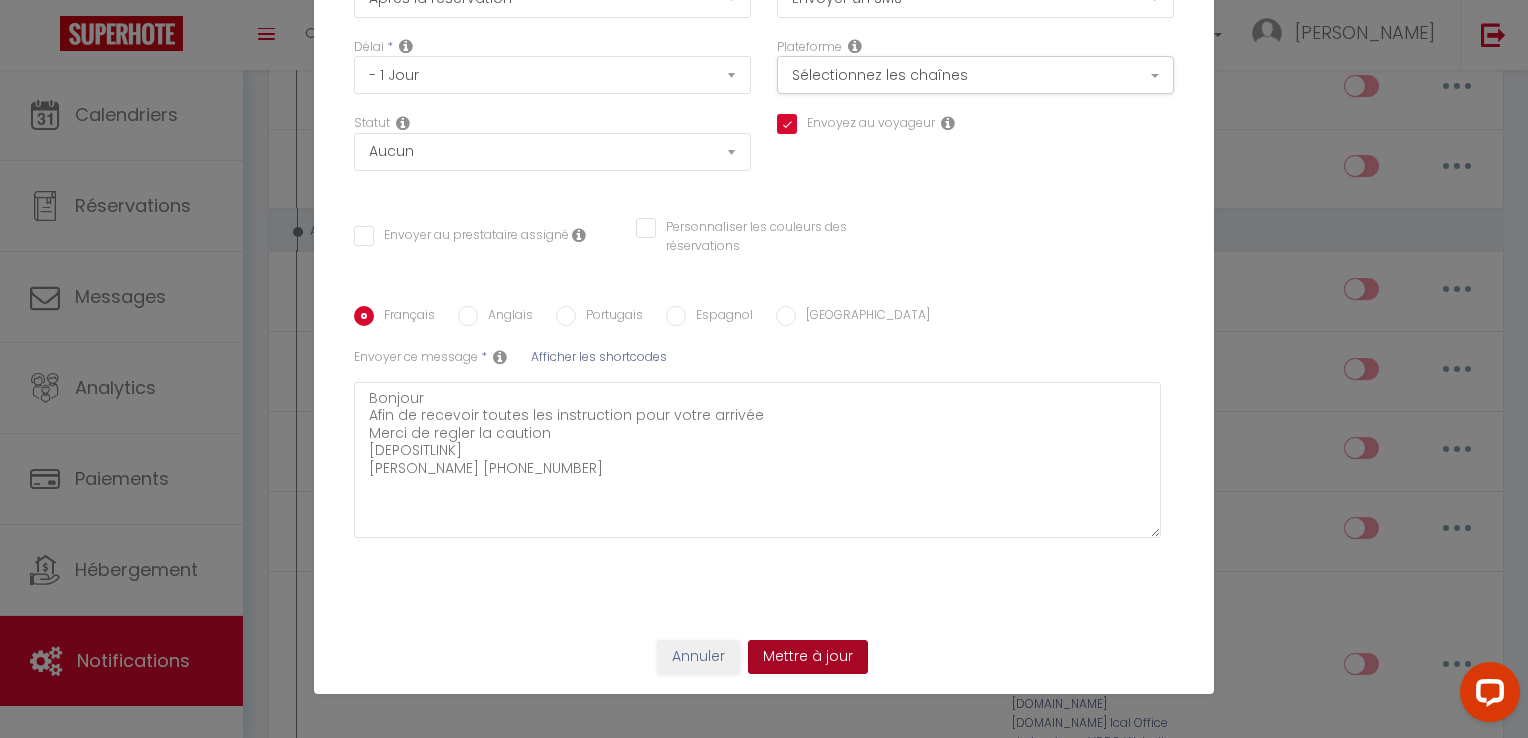 click on "Mettre à jour" at bounding box center [808, 657] 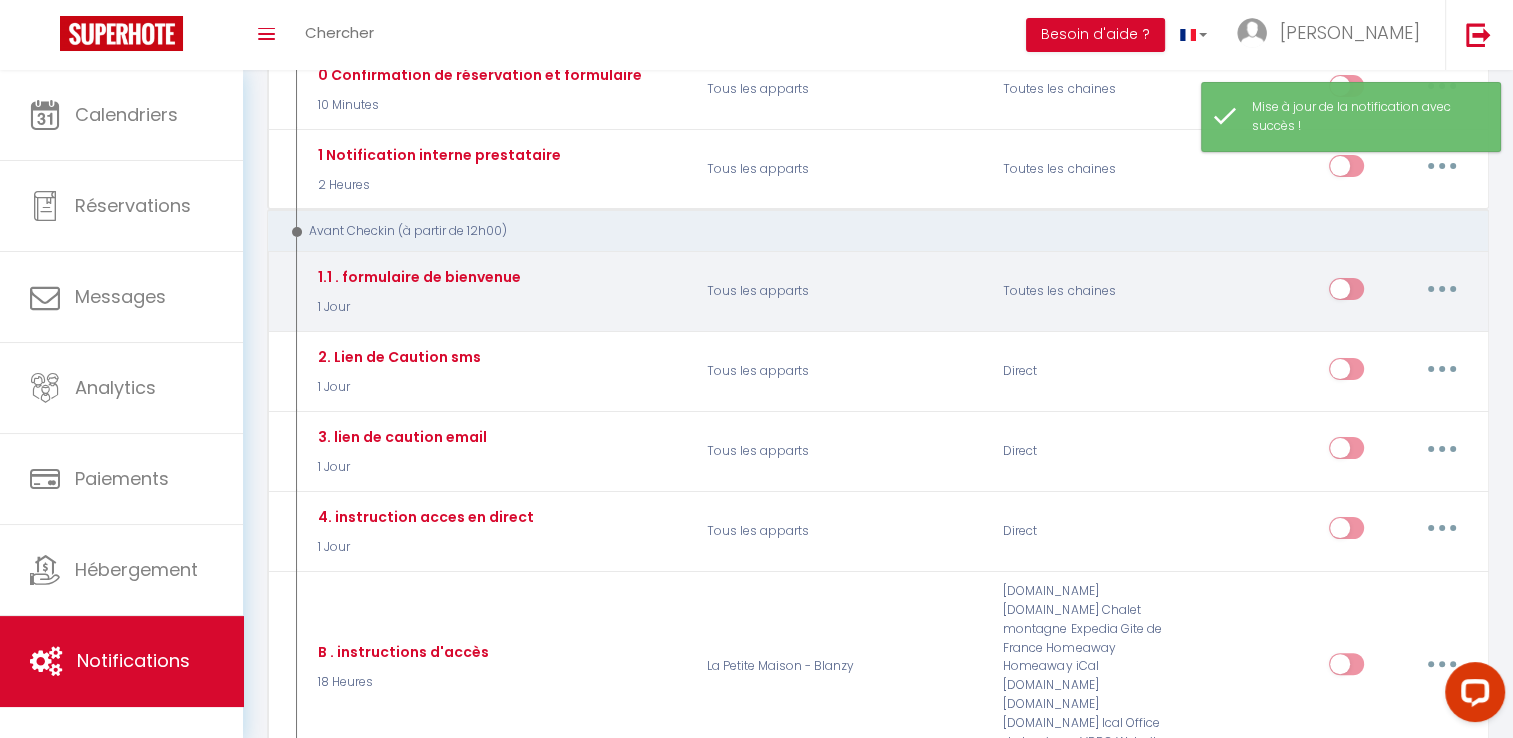 click at bounding box center [1442, 289] 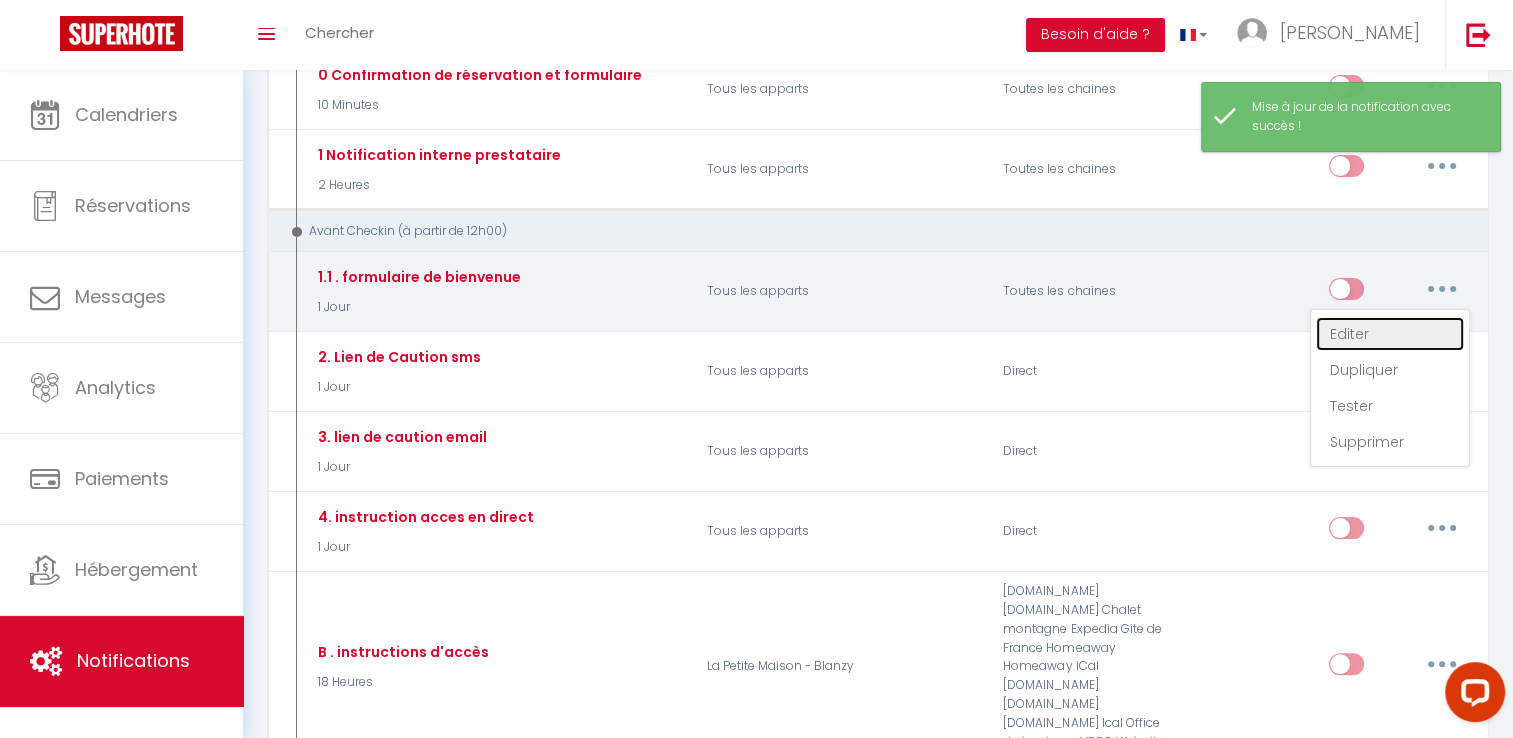 click on "Editer" at bounding box center (1390, 334) 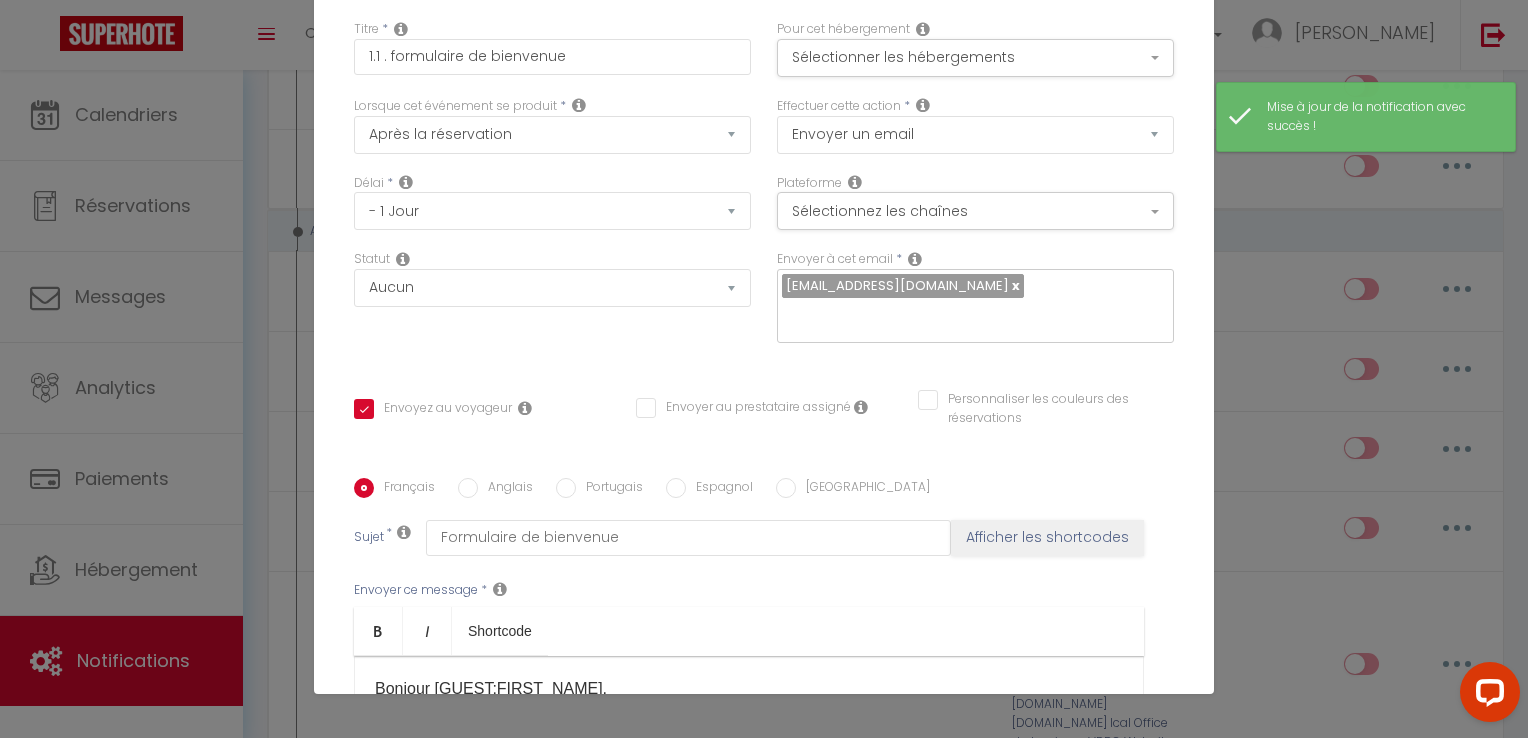 scroll, scrollTop: 0, scrollLeft: 0, axis: both 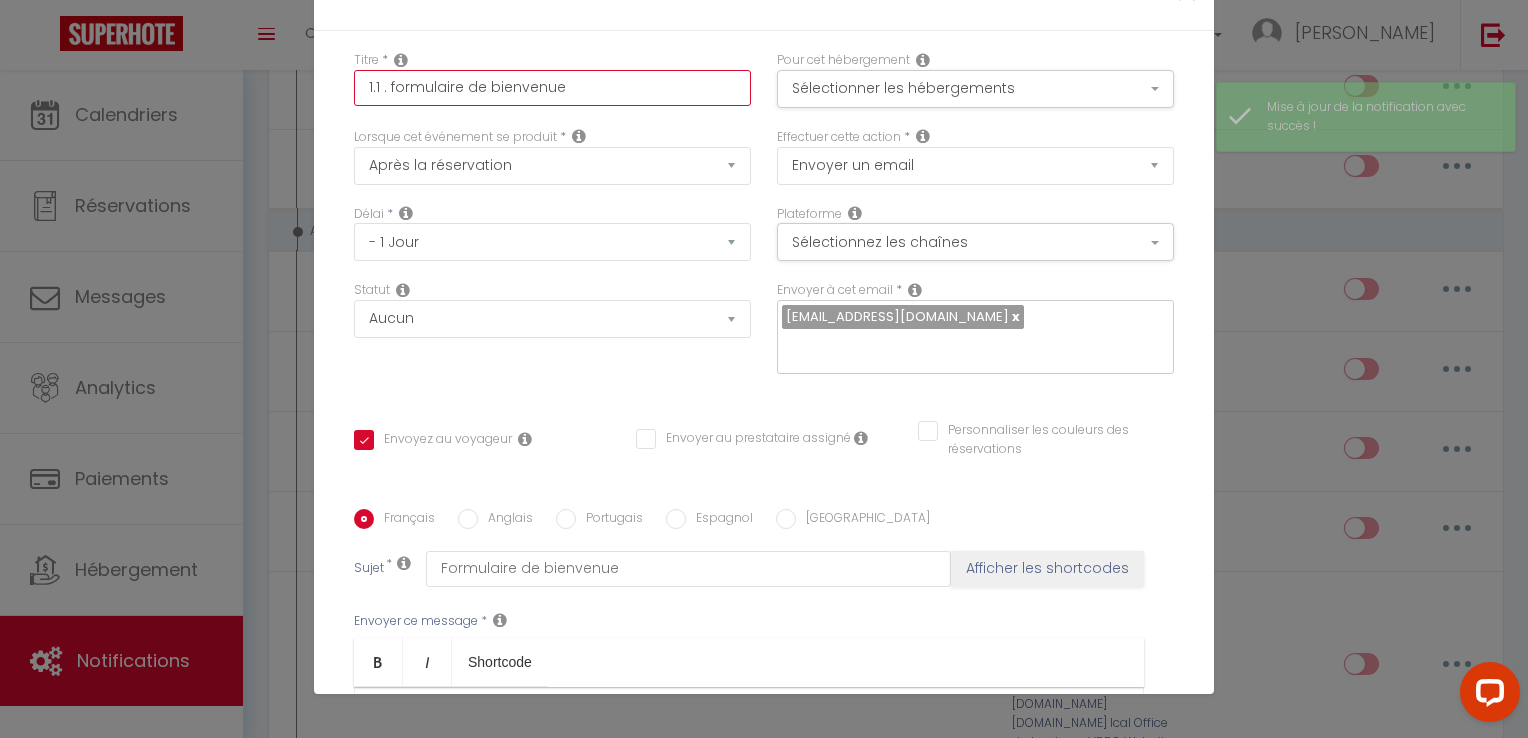 click on "1.1 . formulaire de bienvenue" at bounding box center (552, 88) 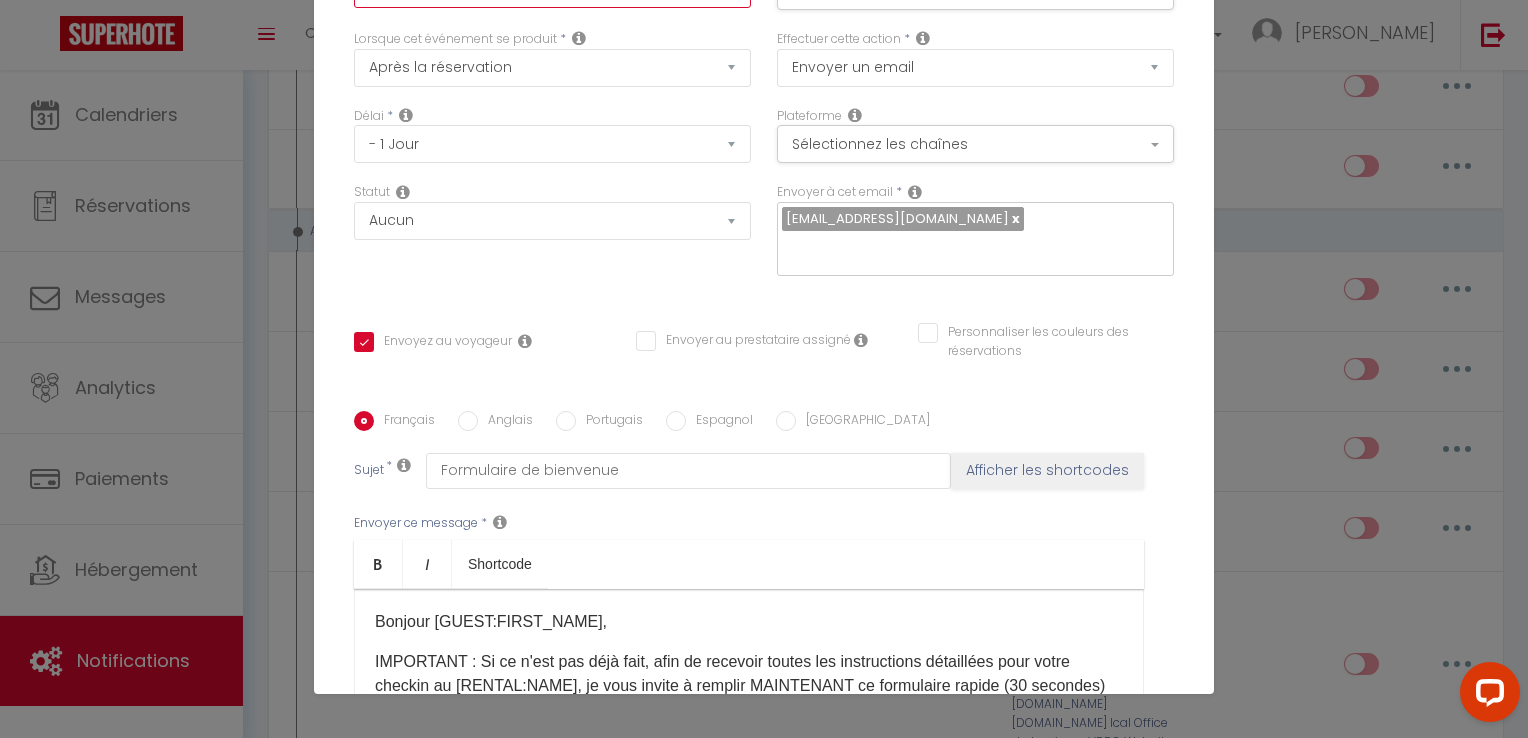 scroll, scrollTop: 0, scrollLeft: 0, axis: both 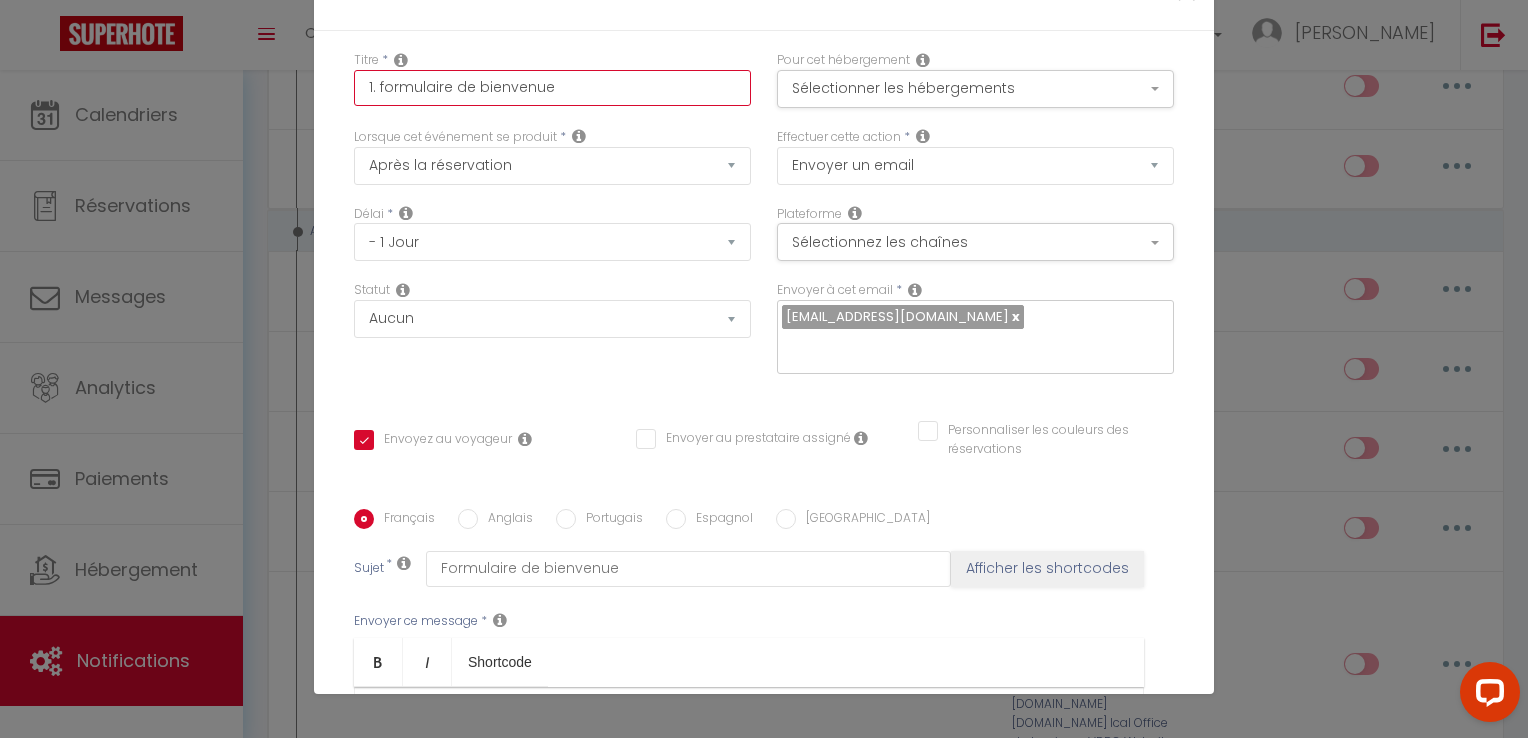click on "1. formulaire de bienvenue" at bounding box center (552, 88) 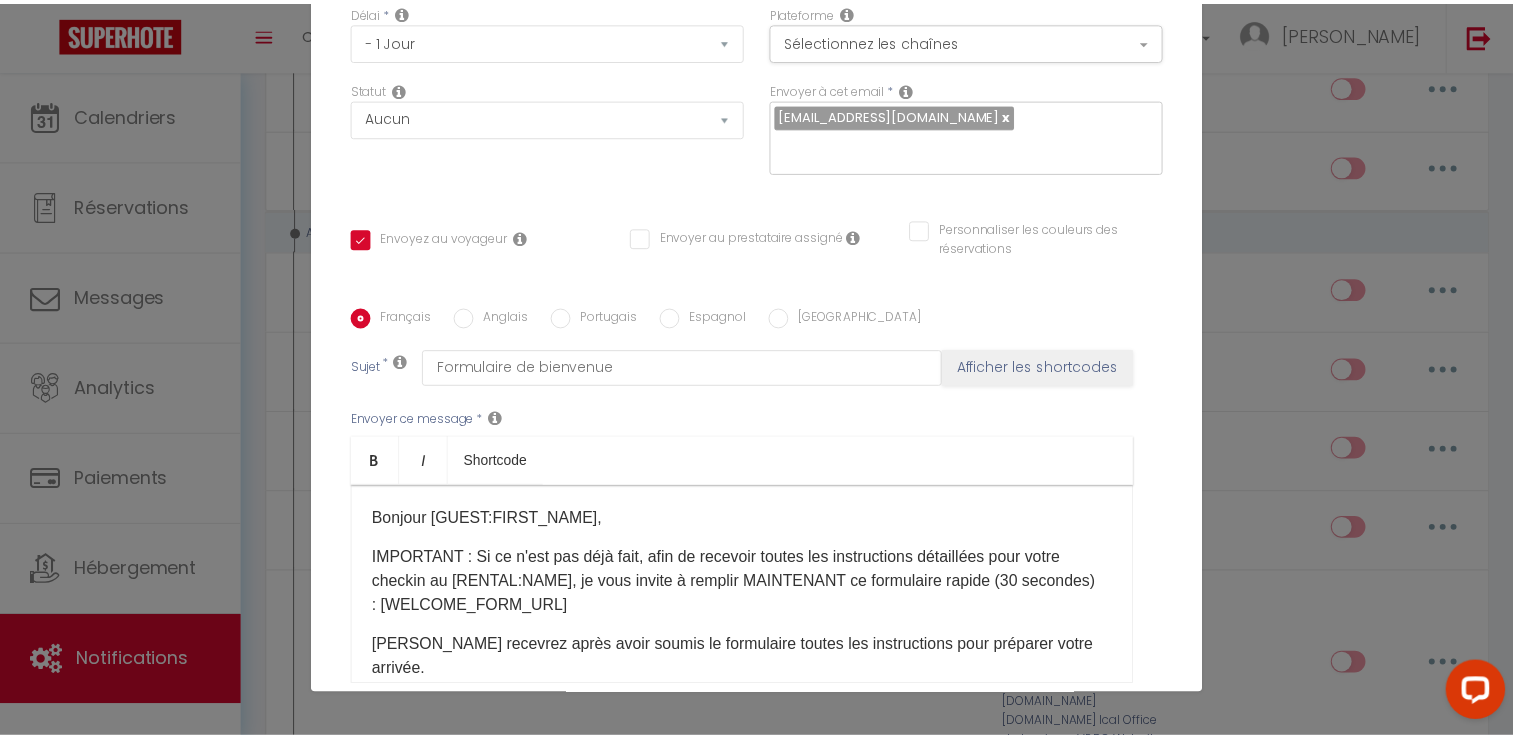 scroll, scrollTop: 325, scrollLeft: 0, axis: vertical 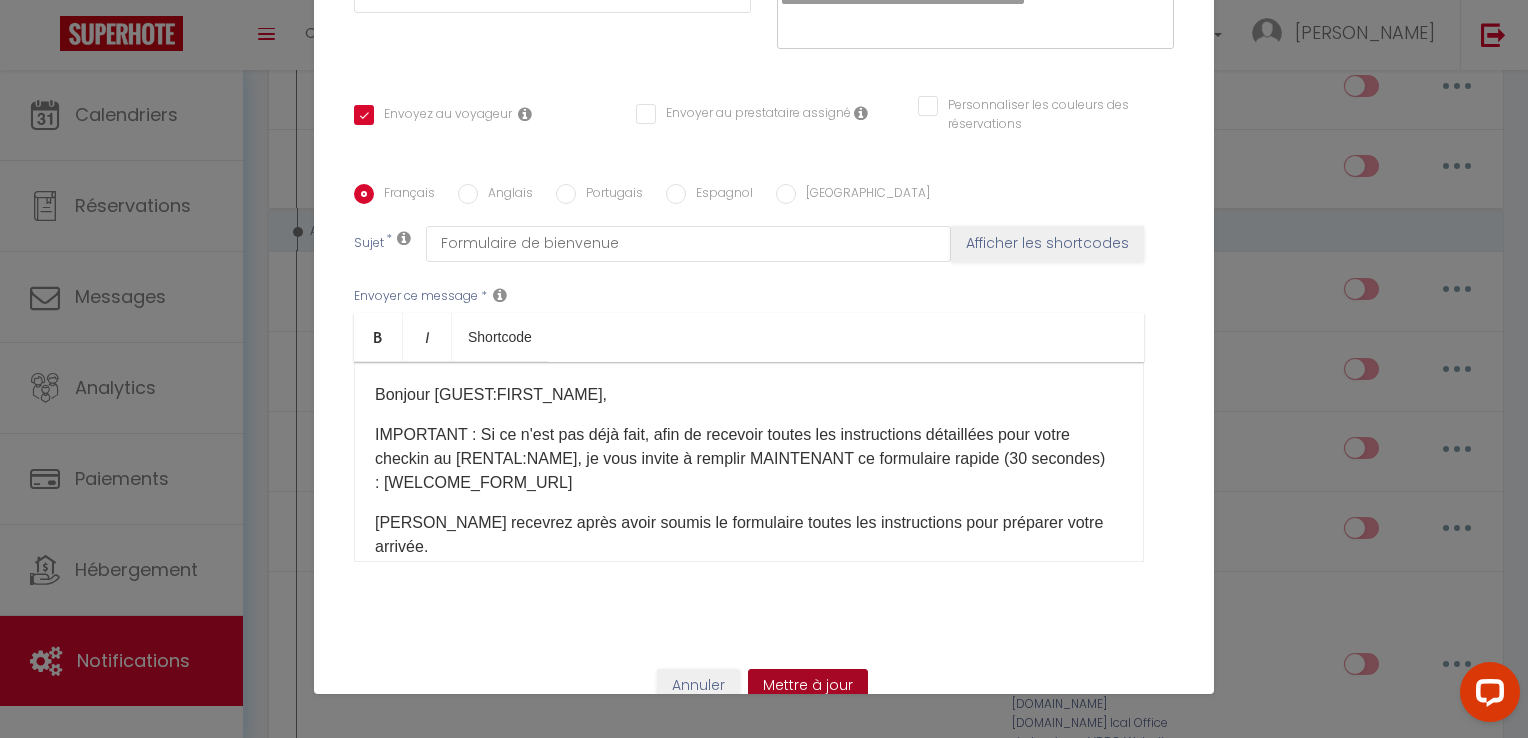 click on "Mettre à jour" at bounding box center (808, 686) 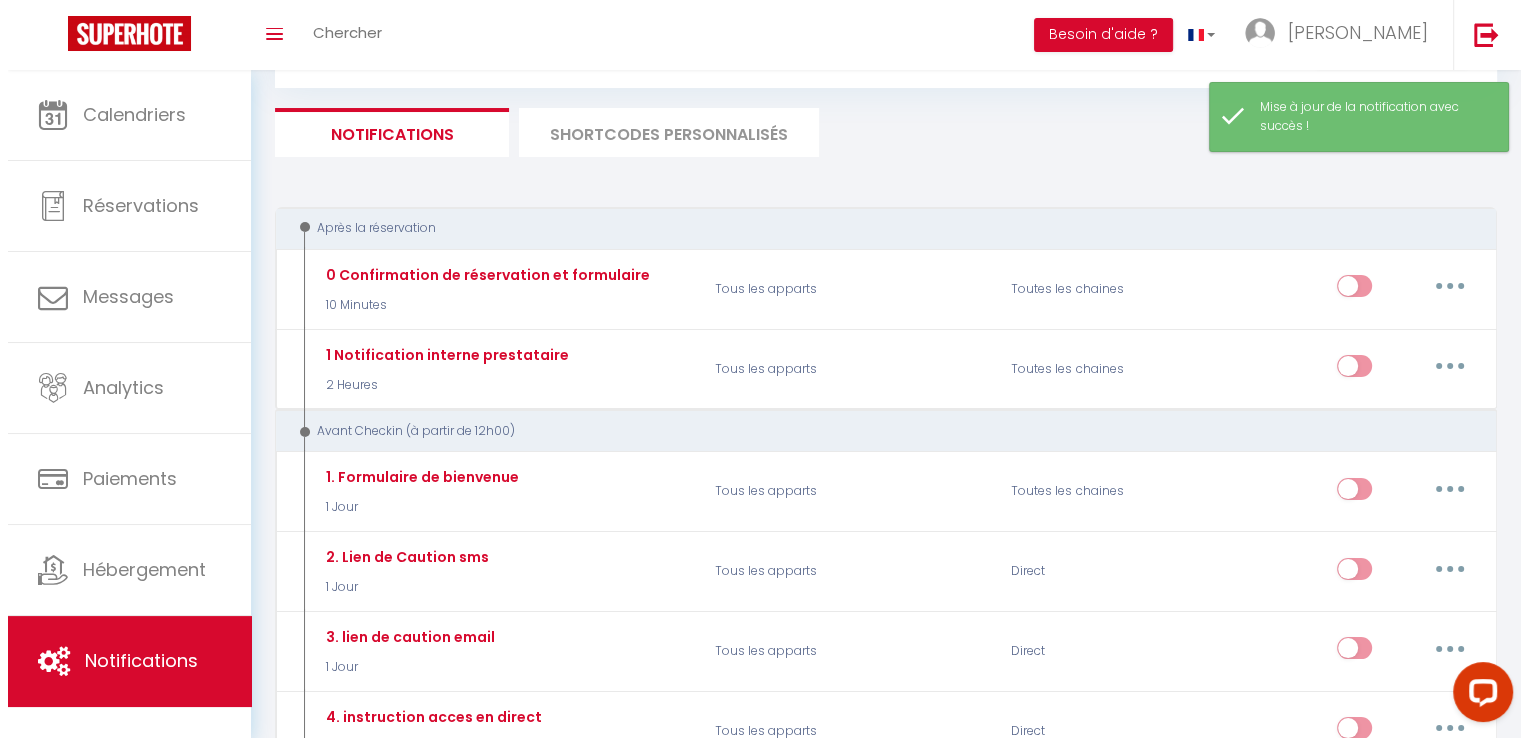 scroll, scrollTop: 200, scrollLeft: 0, axis: vertical 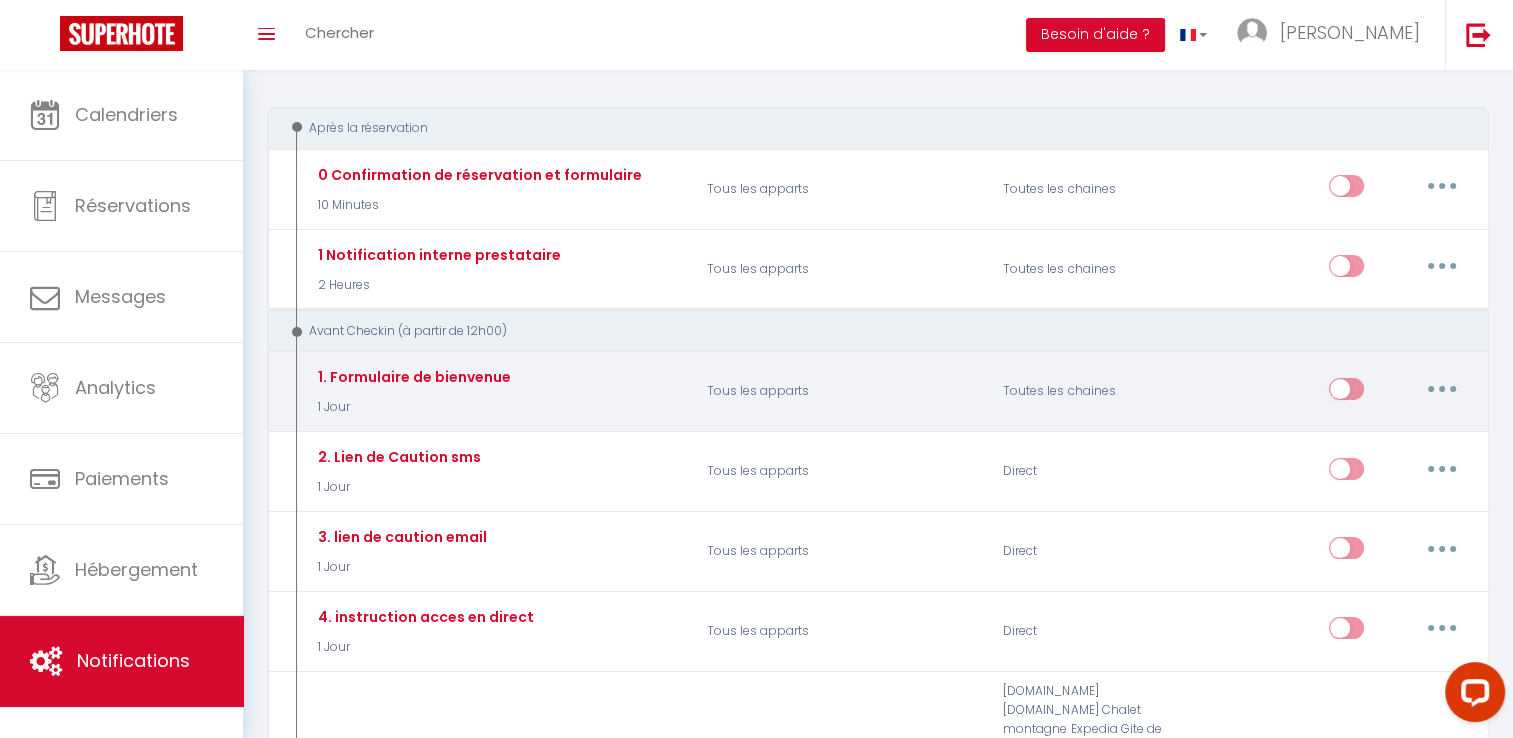 click at bounding box center [1442, 389] 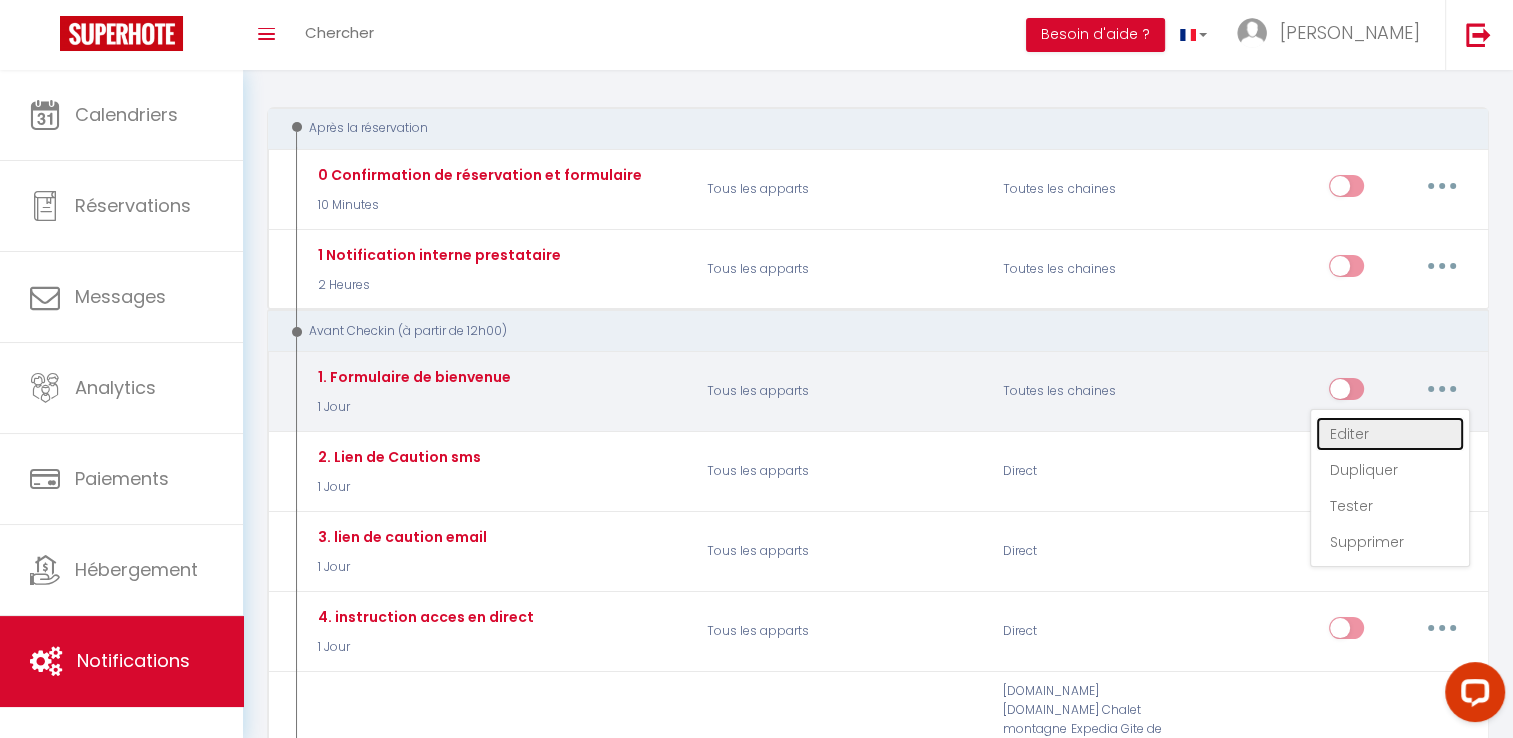 click on "Editer" at bounding box center (1390, 434) 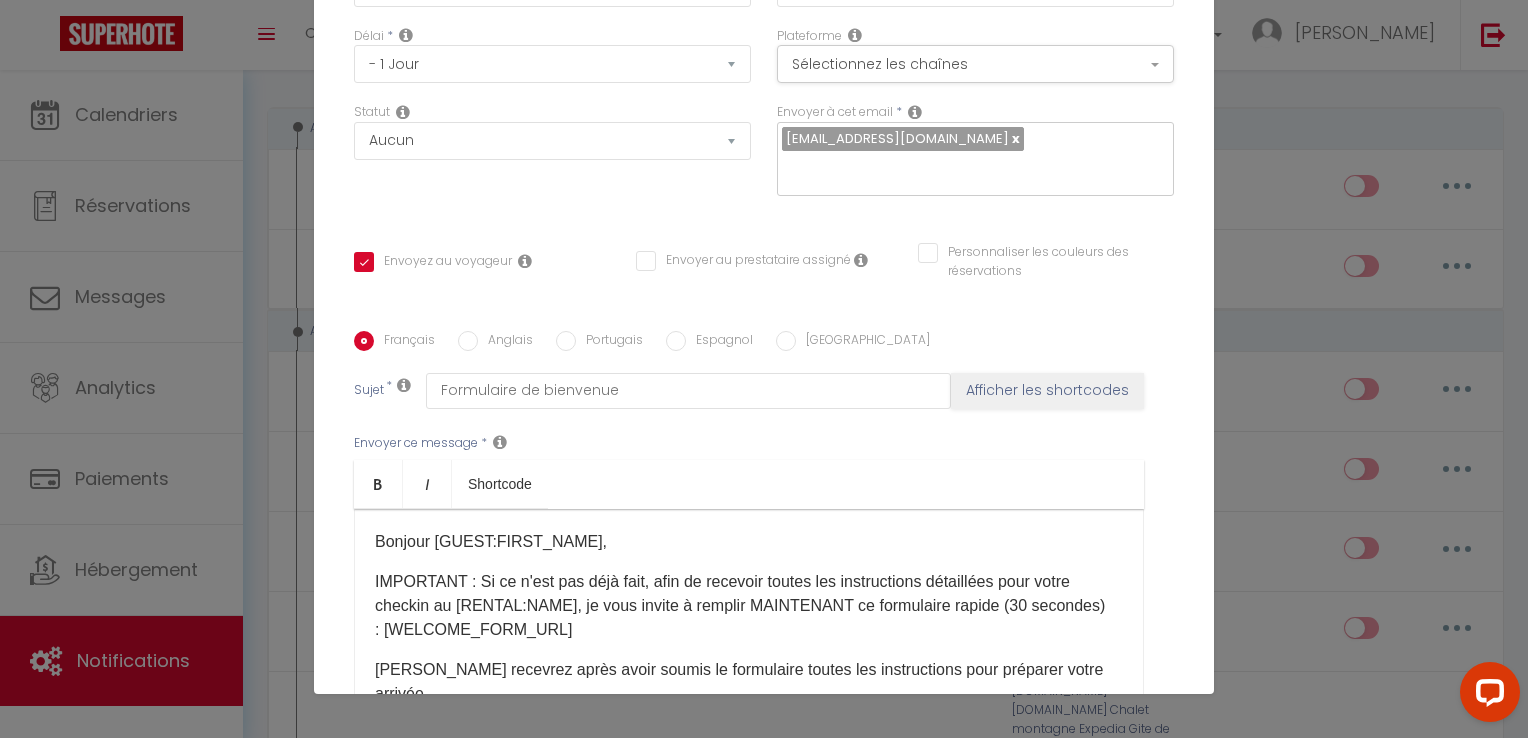 scroll, scrollTop: 25, scrollLeft: 0, axis: vertical 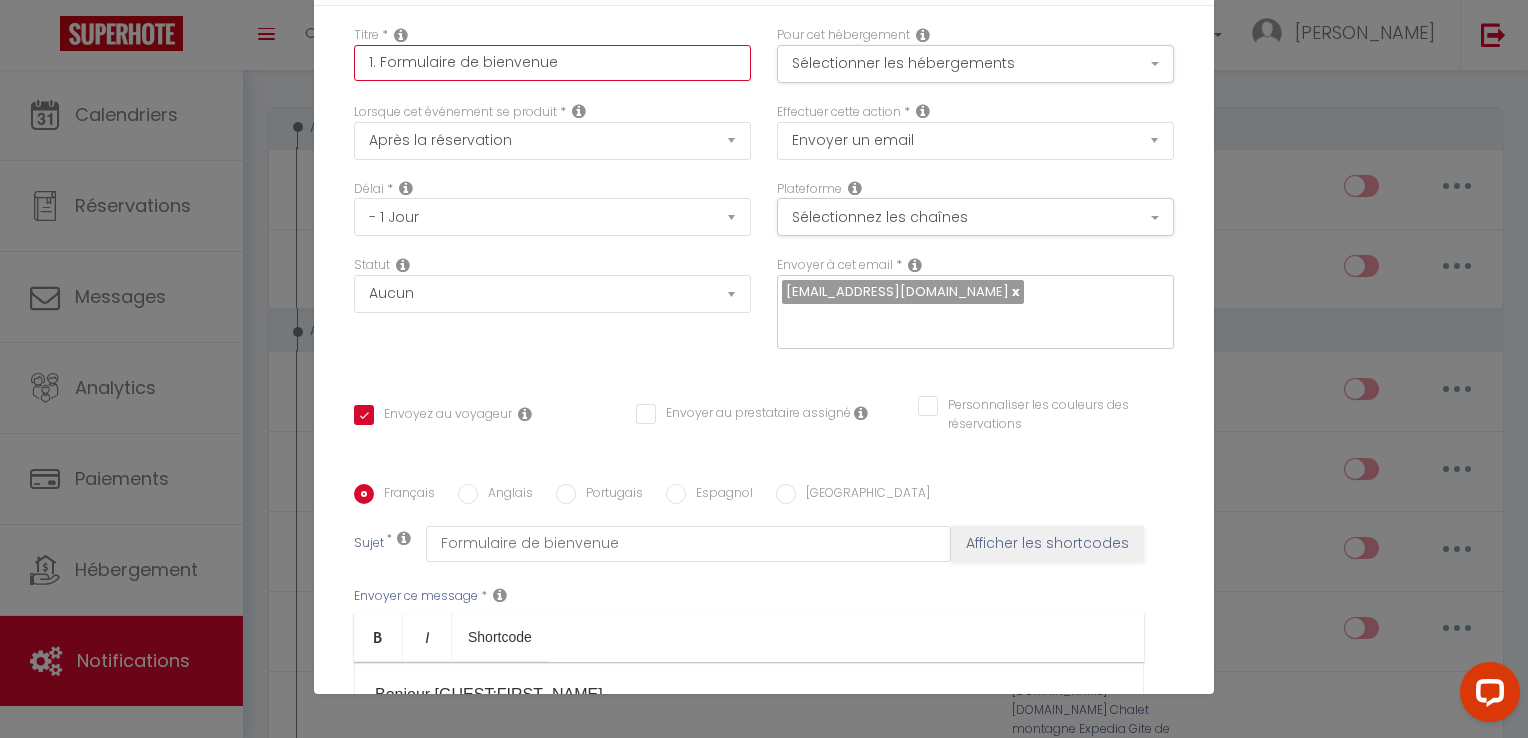 click on "1. Formulaire de bienvenue" at bounding box center (552, 63) 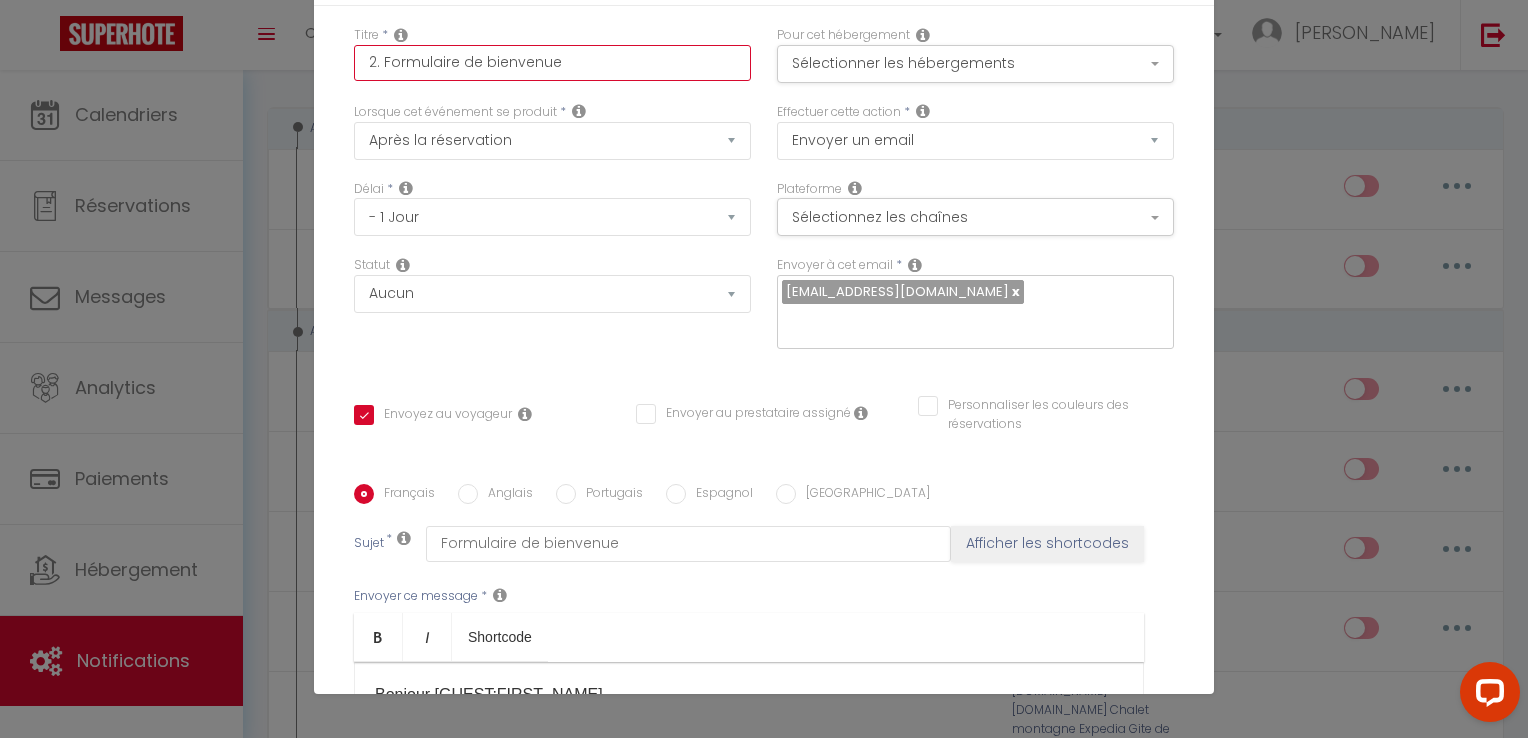 scroll, scrollTop: 325, scrollLeft: 0, axis: vertical 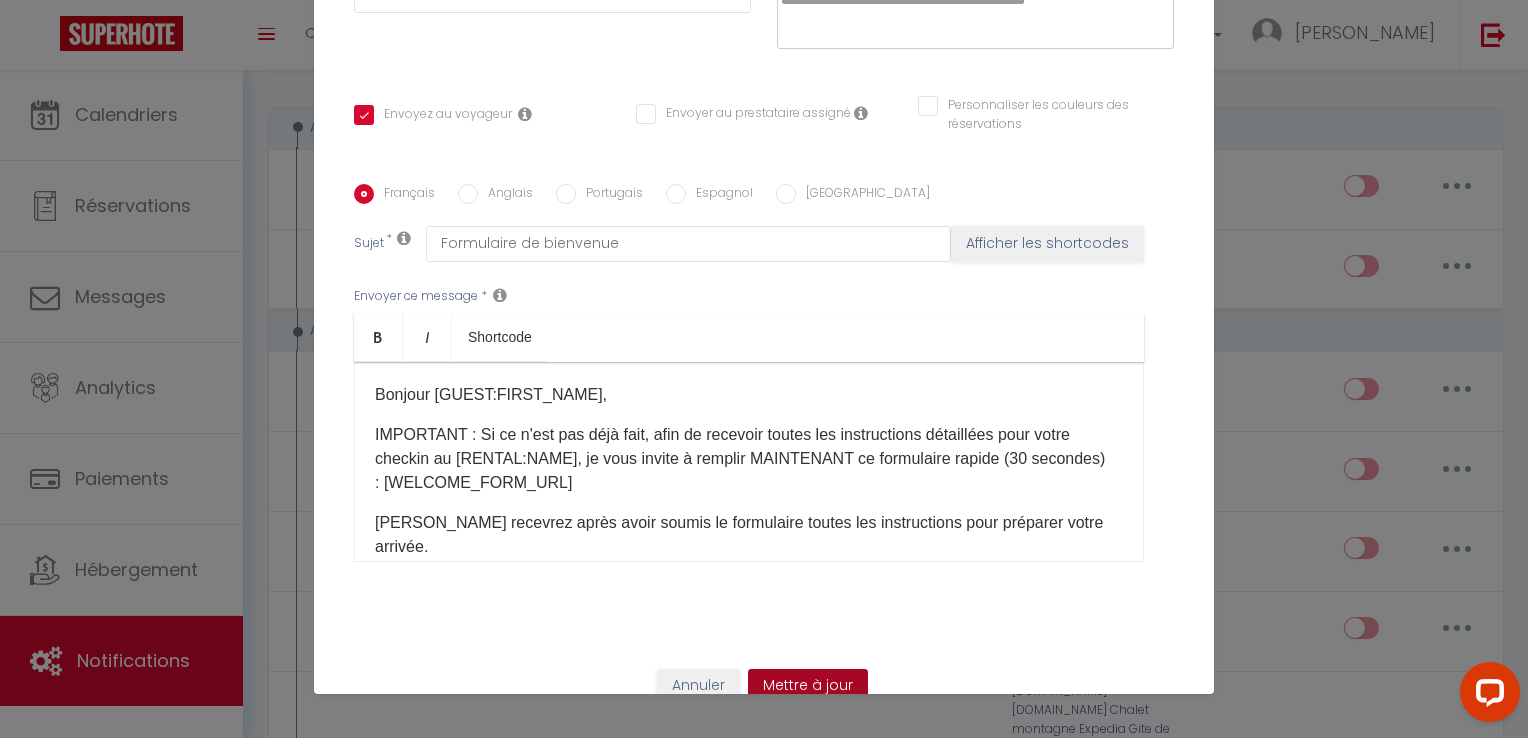 click on "Mettre à jour" at bounding box center [808, 686] 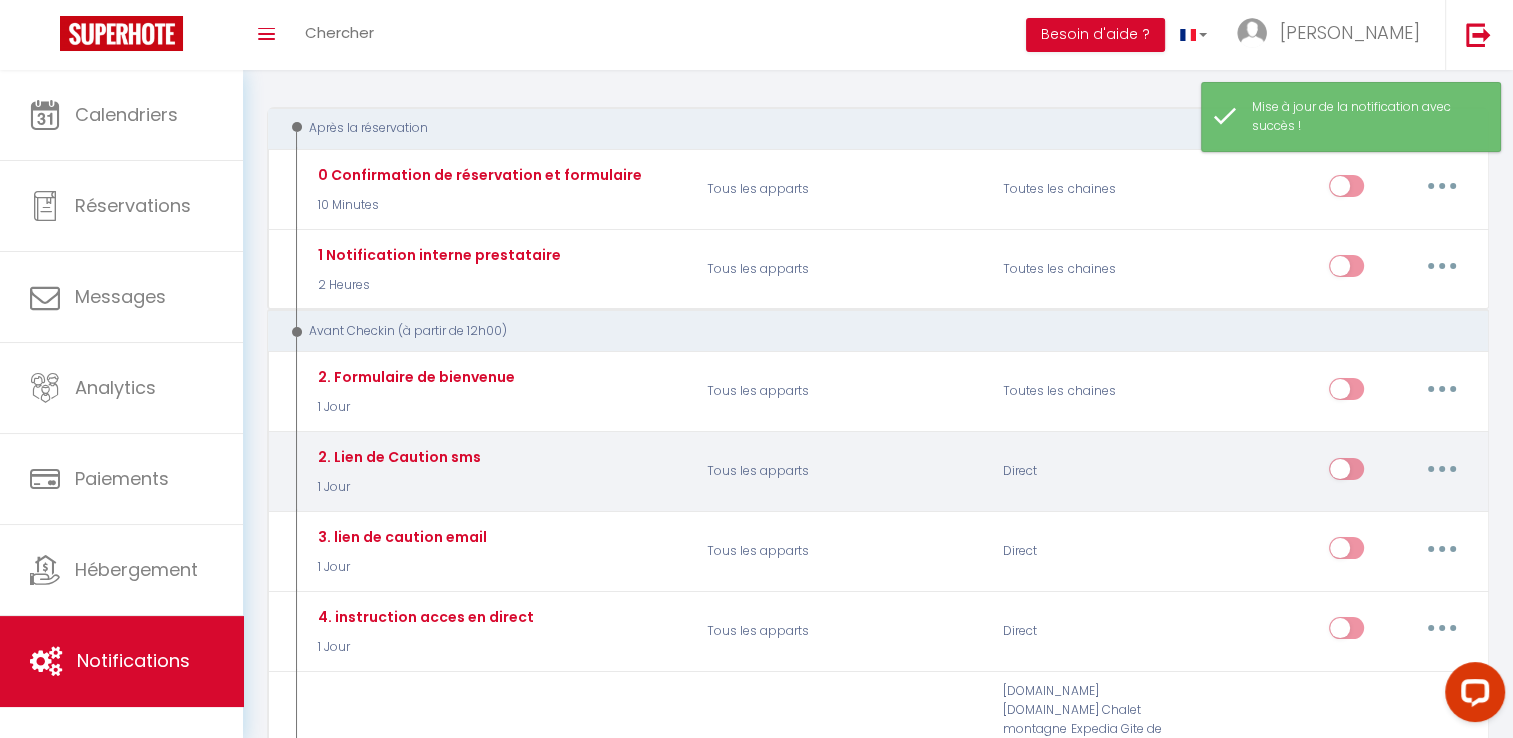 click at bounding box center (1442, 469) 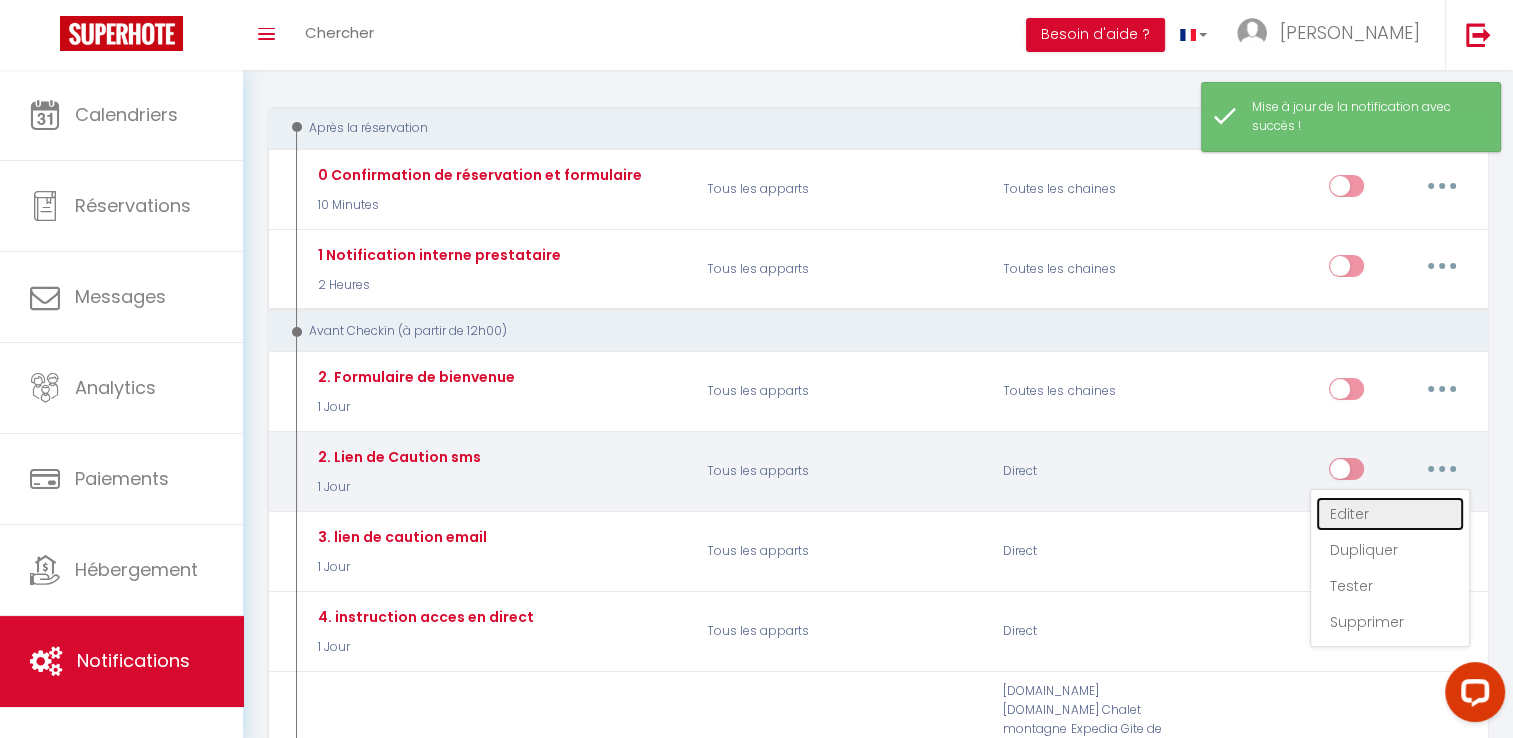 click on "Editer" at bounding box center [1390, 514] 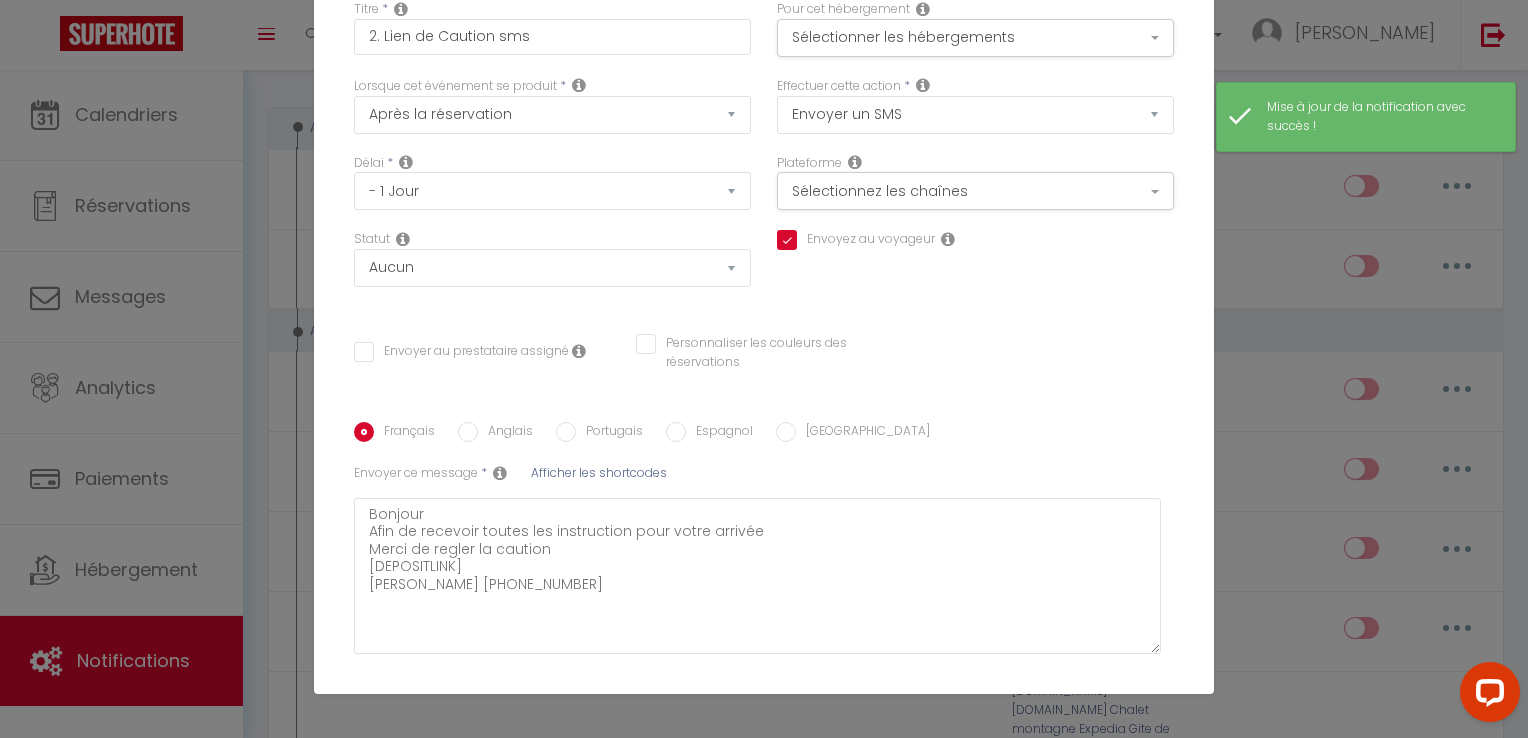 scroll, scrollTop: 0, scrollLeft: 0, axis: both 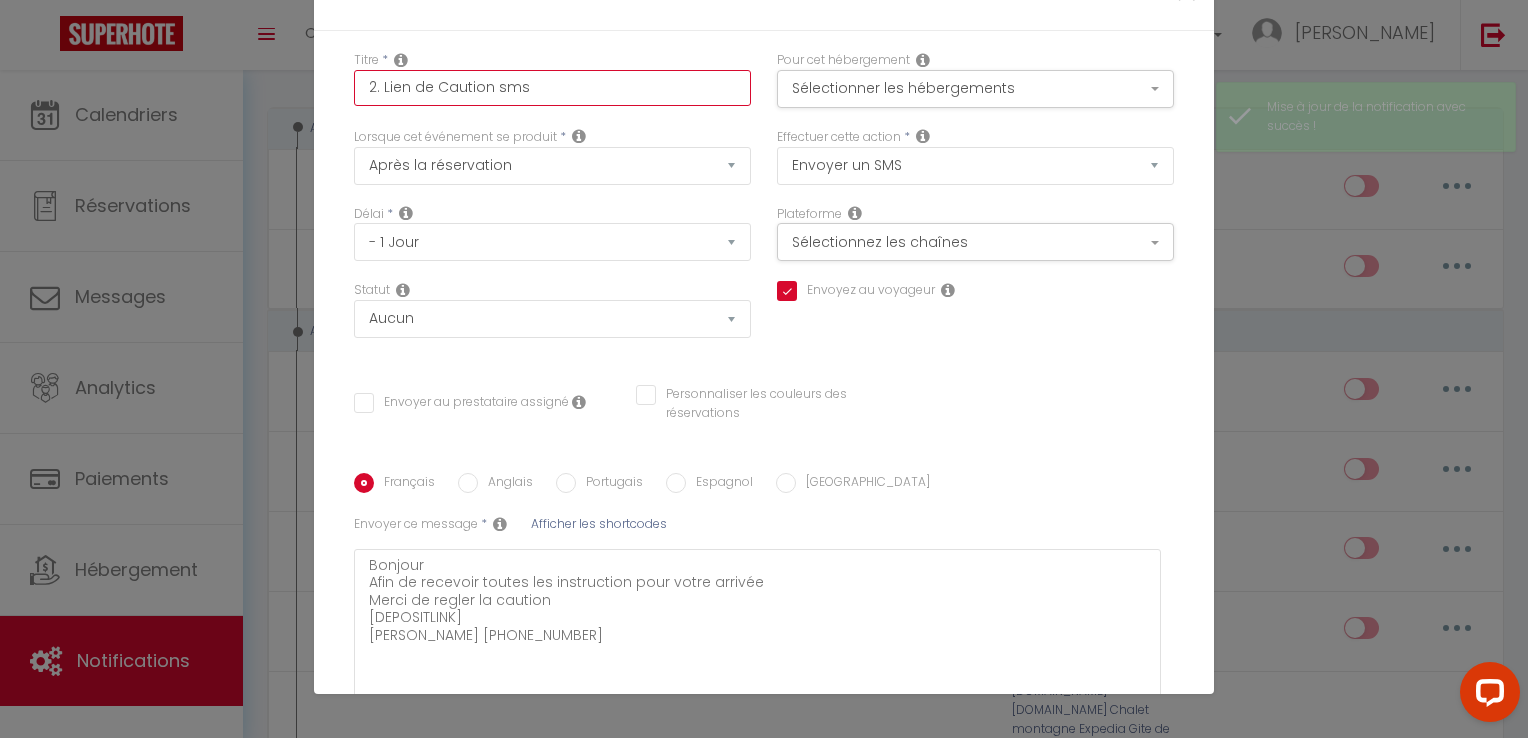 click on "2. Lien de Caution sms" at bounding box center (552, 88) 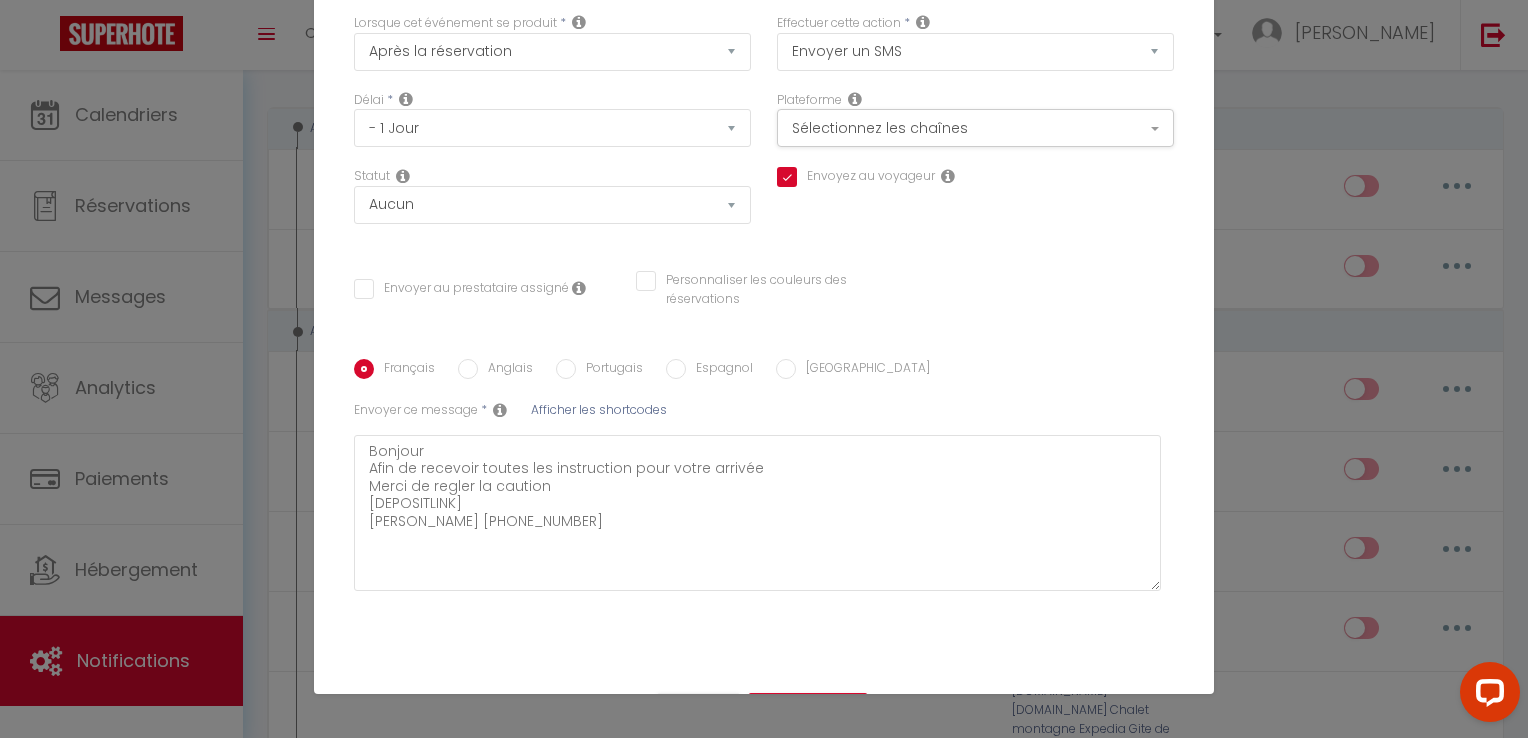 scroll, scrollTop: 167, scrollLeft: 0, axis: vertical 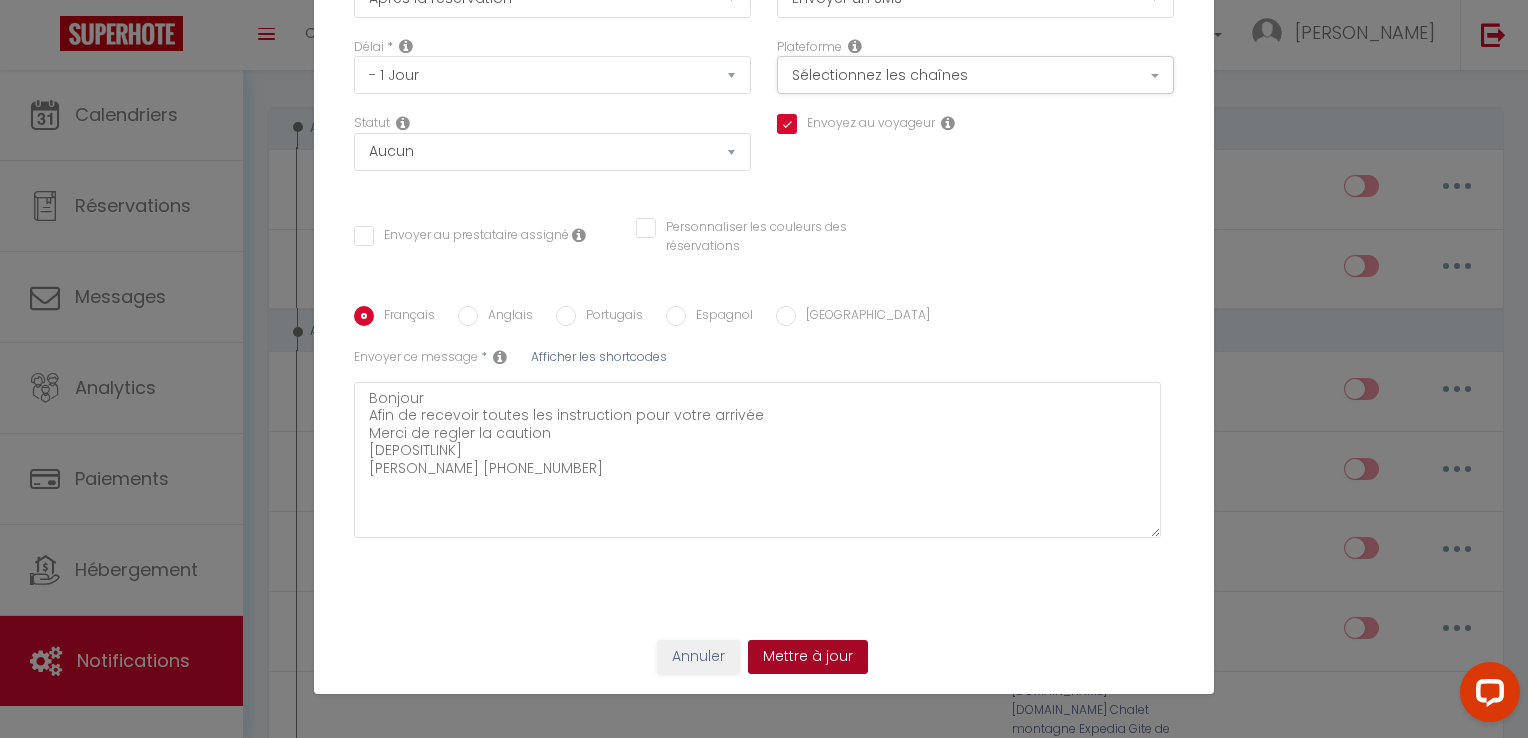 click on "Mettre à jour" at bounding box center (808, 657) 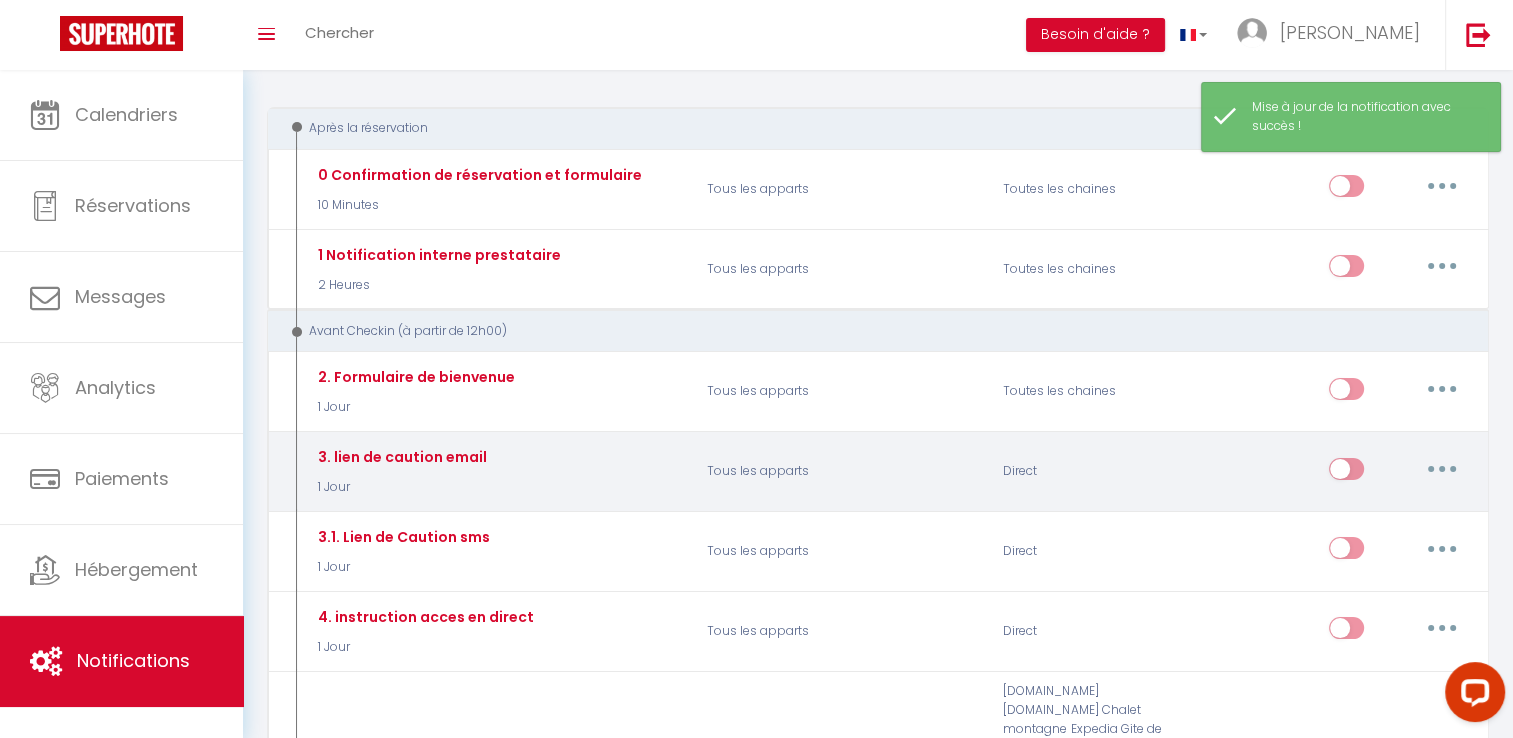 click at bounding box center [1442, 469] 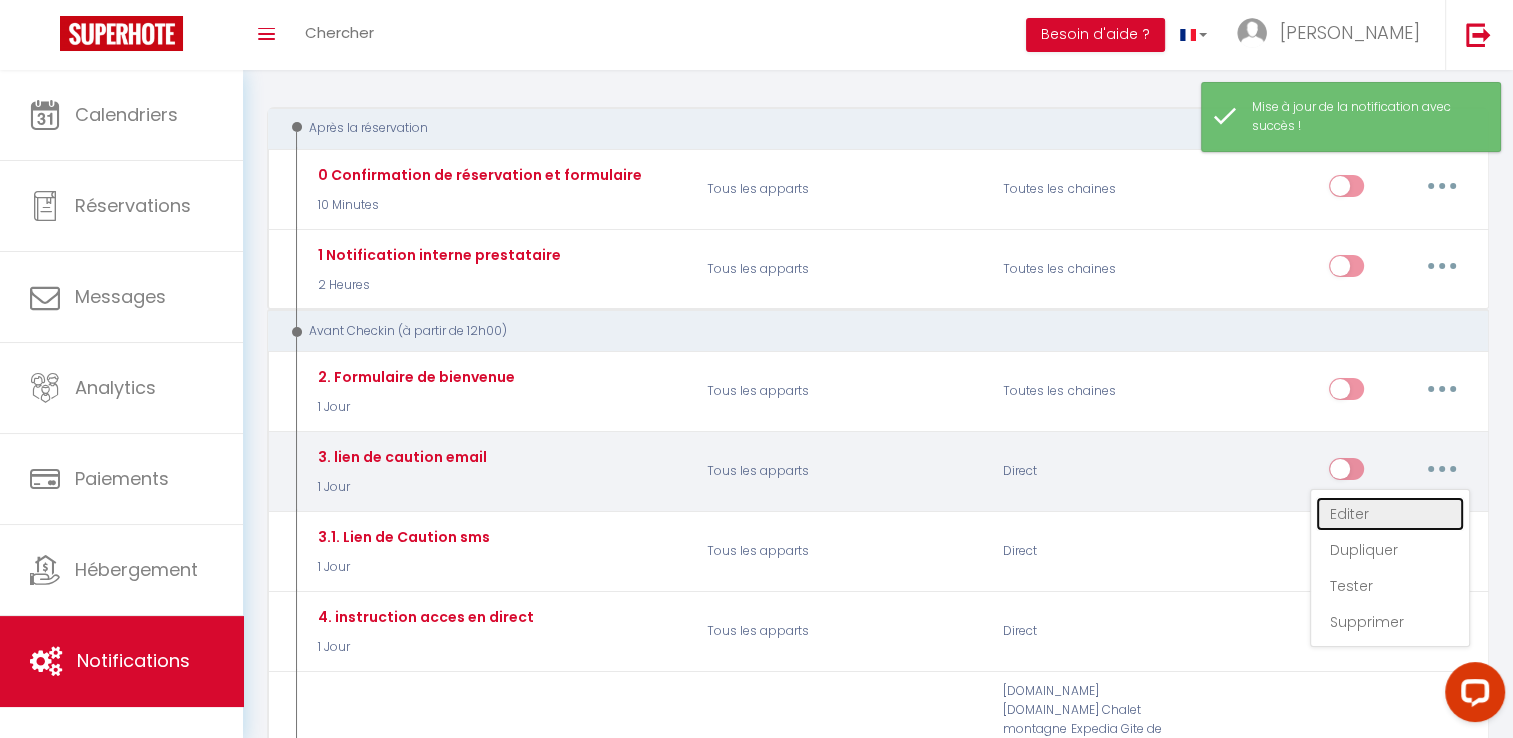 click on "Editer" at bounding box center [1390, 514] 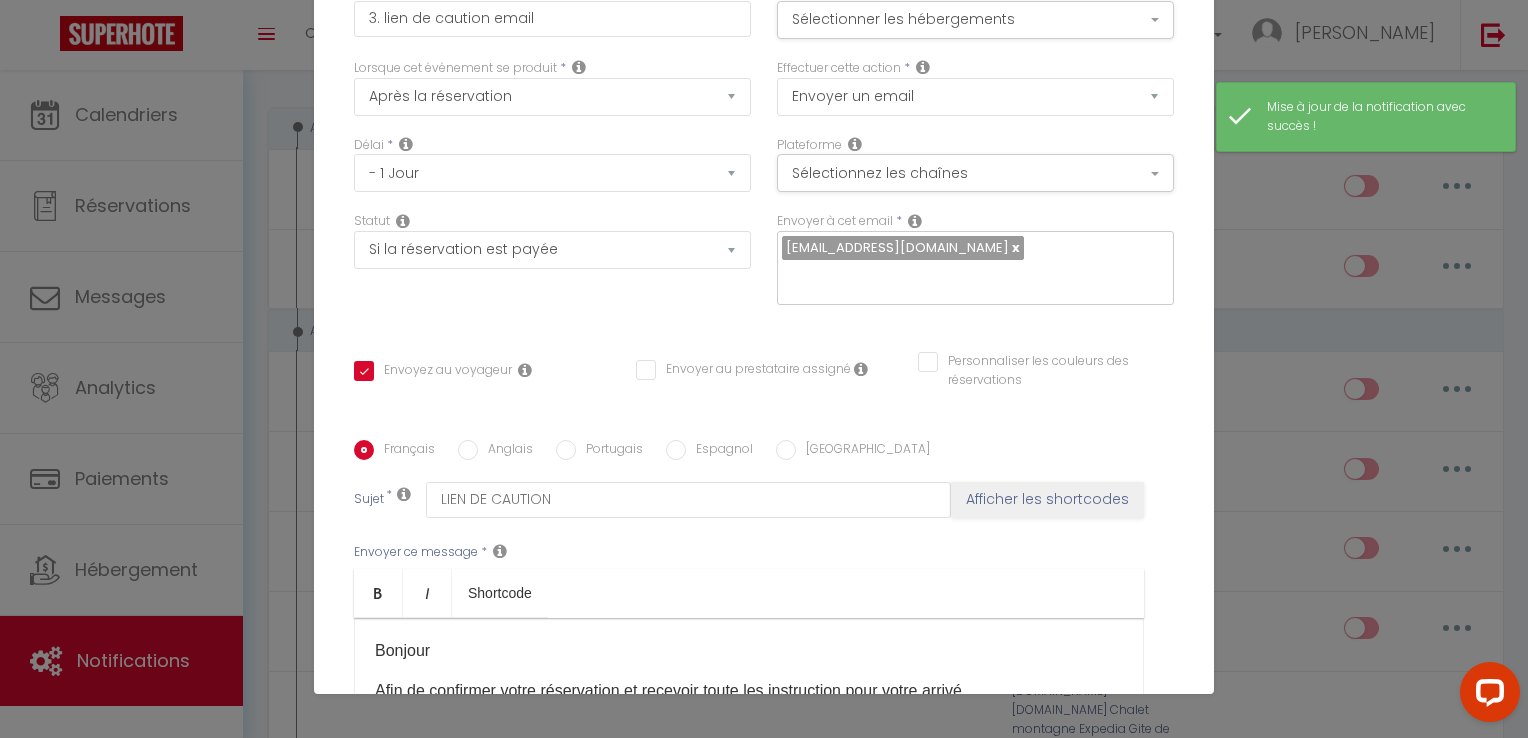 scroll, scrollTop: 0, scrollLeft: 0, axis: both 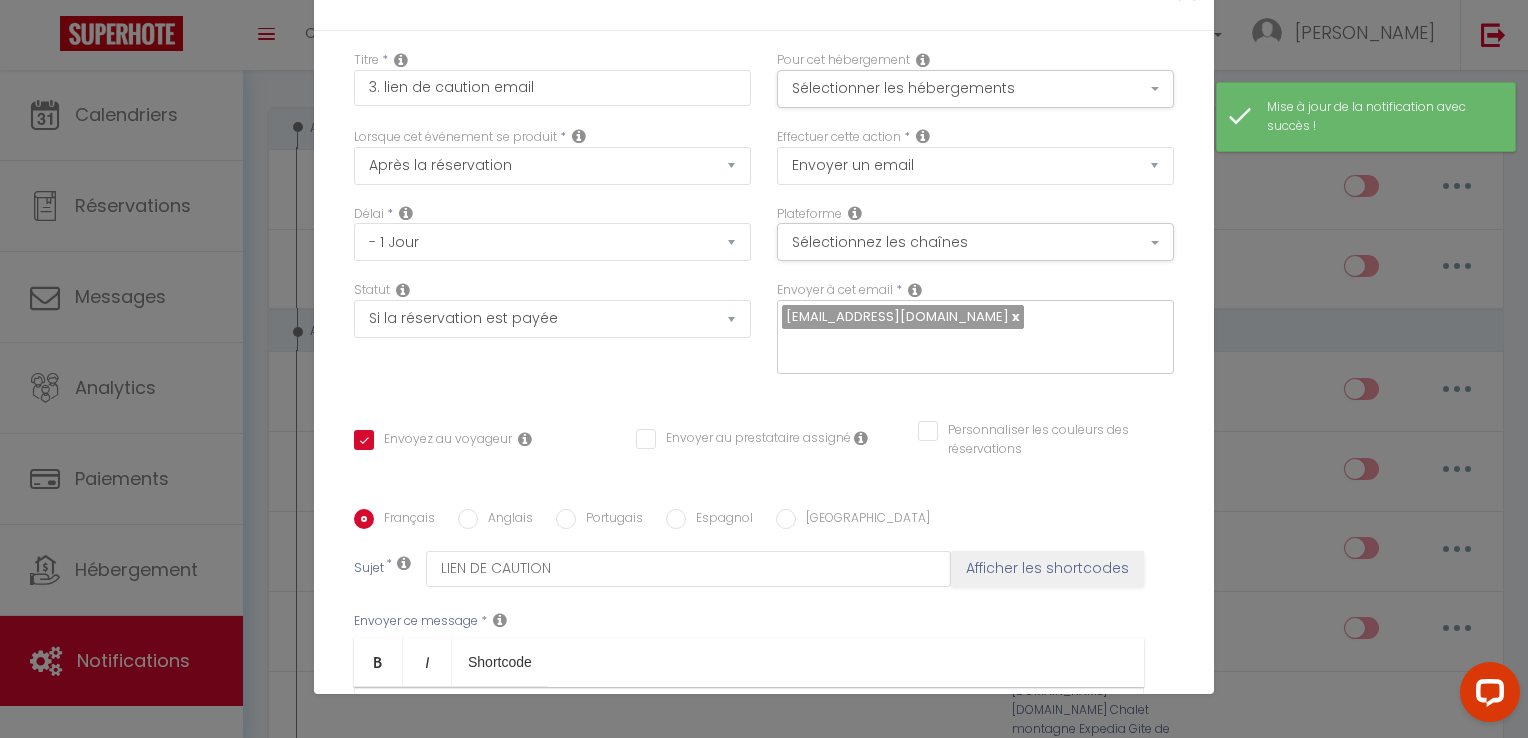click on "Titre   *     3. lien de caution email" at bounding box center (552, 89) 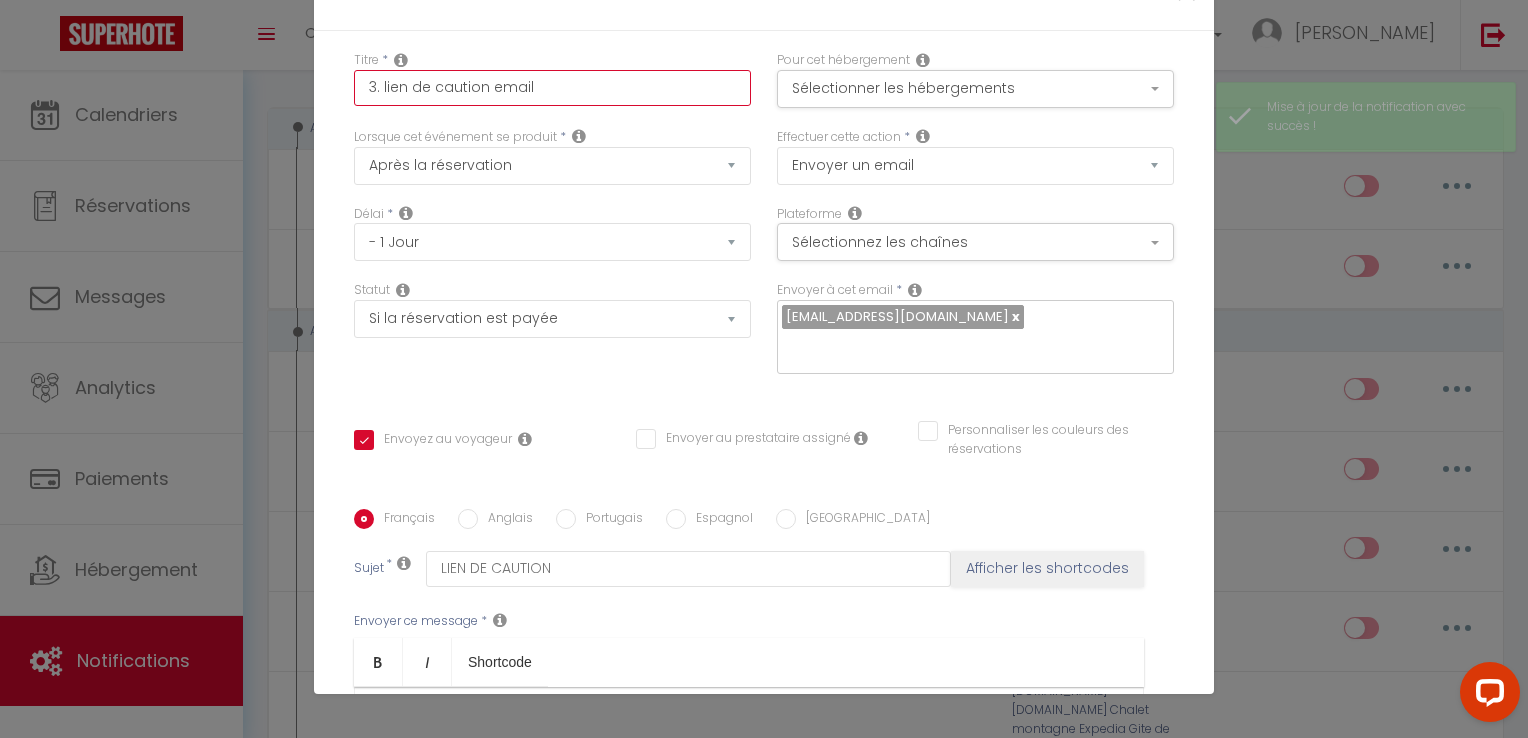 click on "3. lien de caution email" at bounding box center [552, 88] 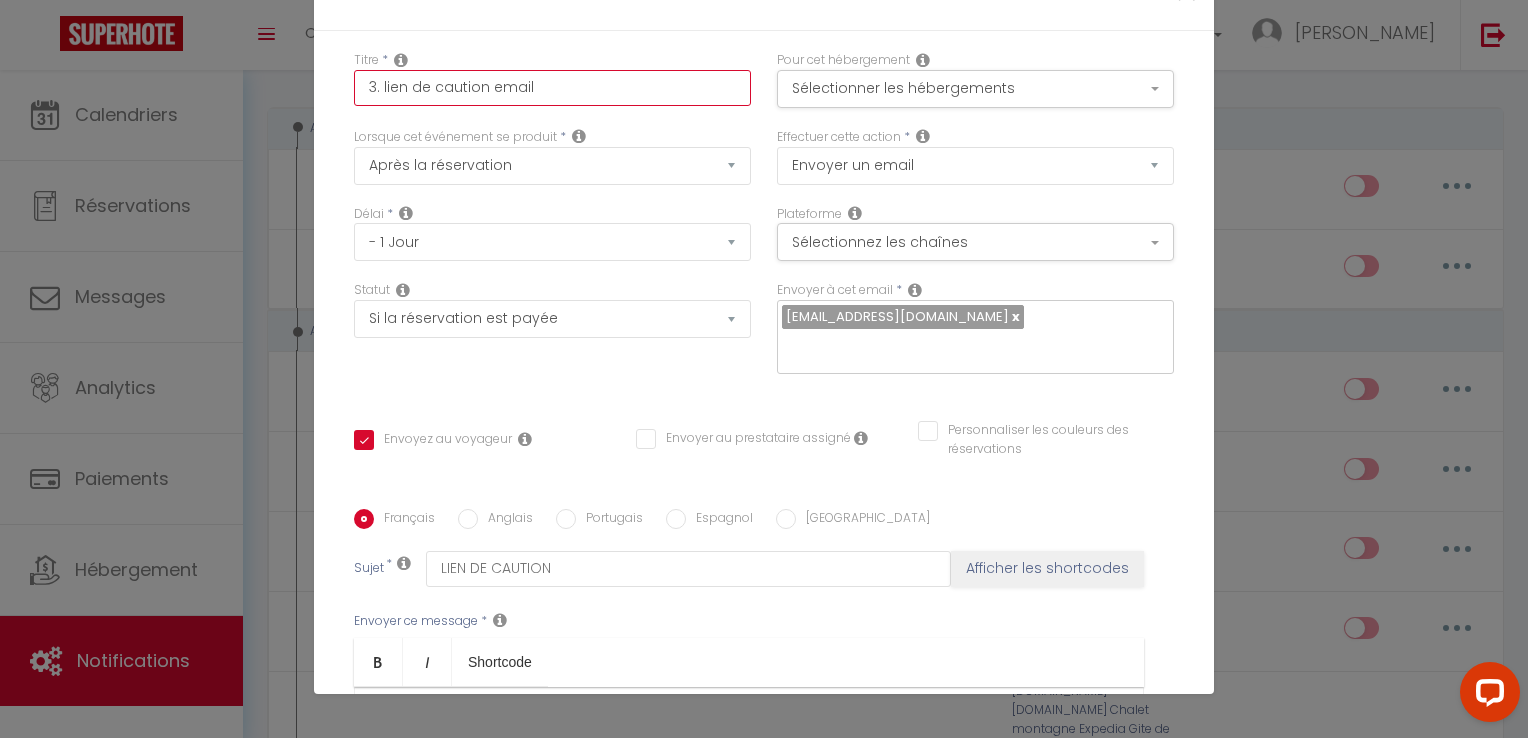 click on "3. lien de caution email" at bounding box center [552, 88] 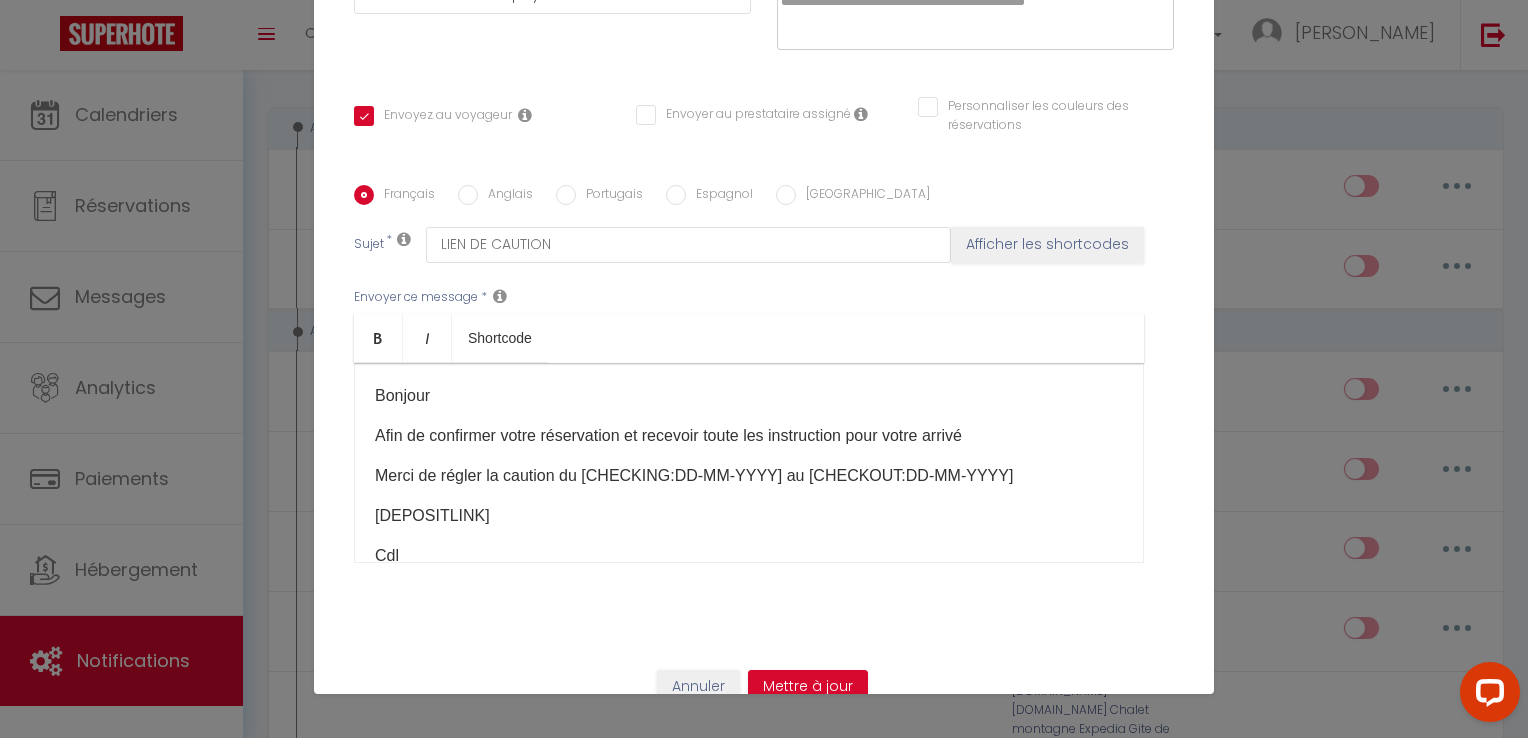scroll, scrollTop: 325, scrollLeft: 0, axis: vertical 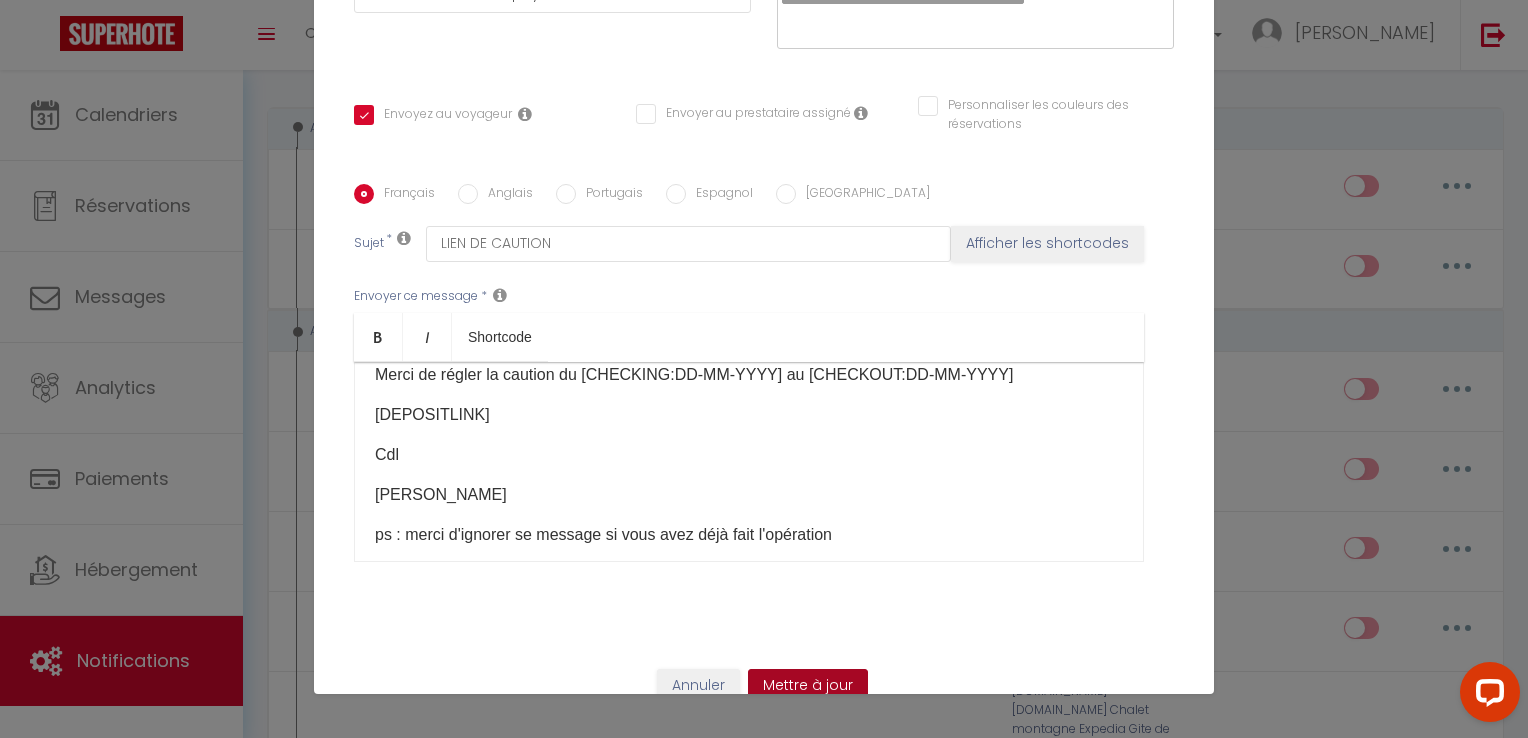 click on "Mettre à jour" at bounding box center [808, 686] 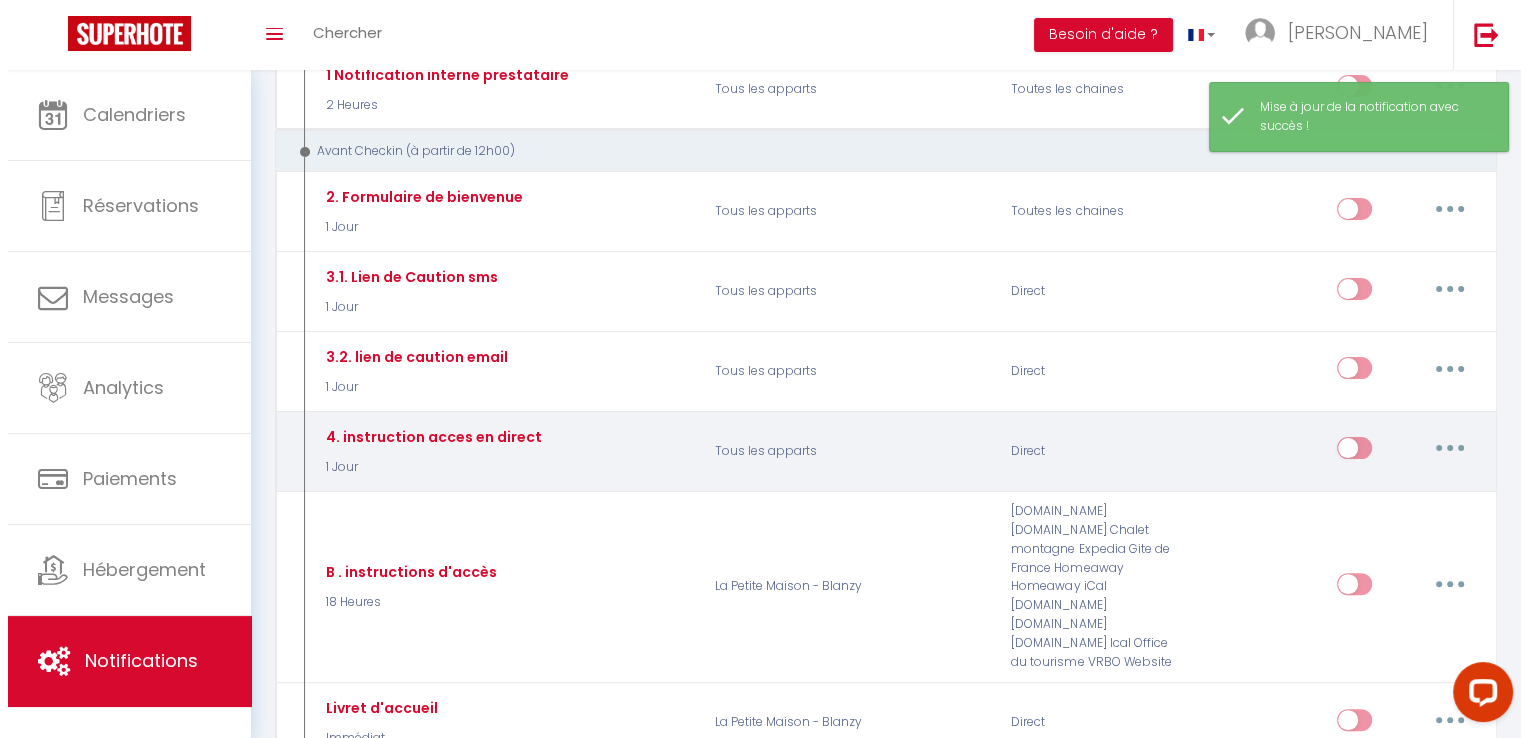 scroll, scrollTop: 400, scrollLeft: 0, axis: vertical 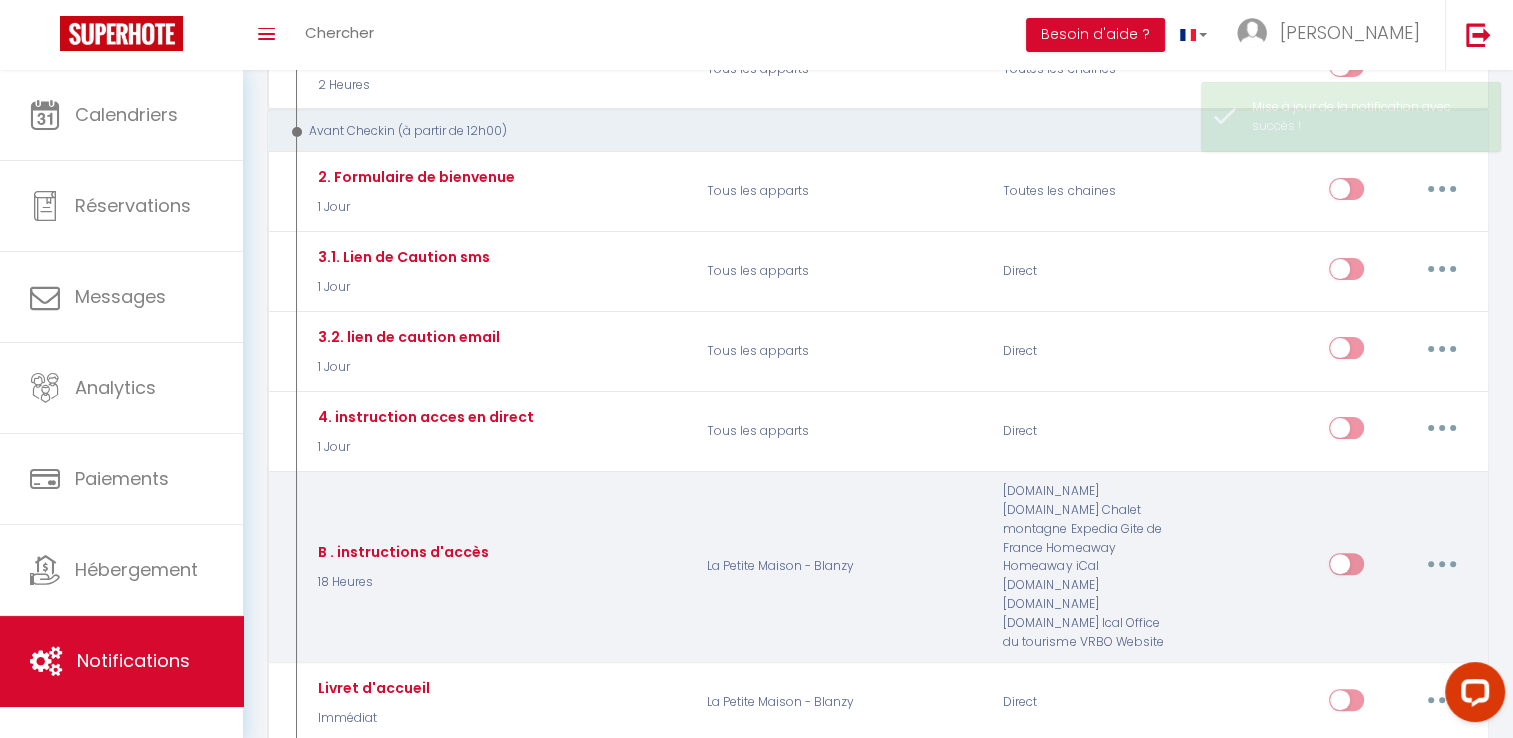 click at bounding box center (1442, 564) 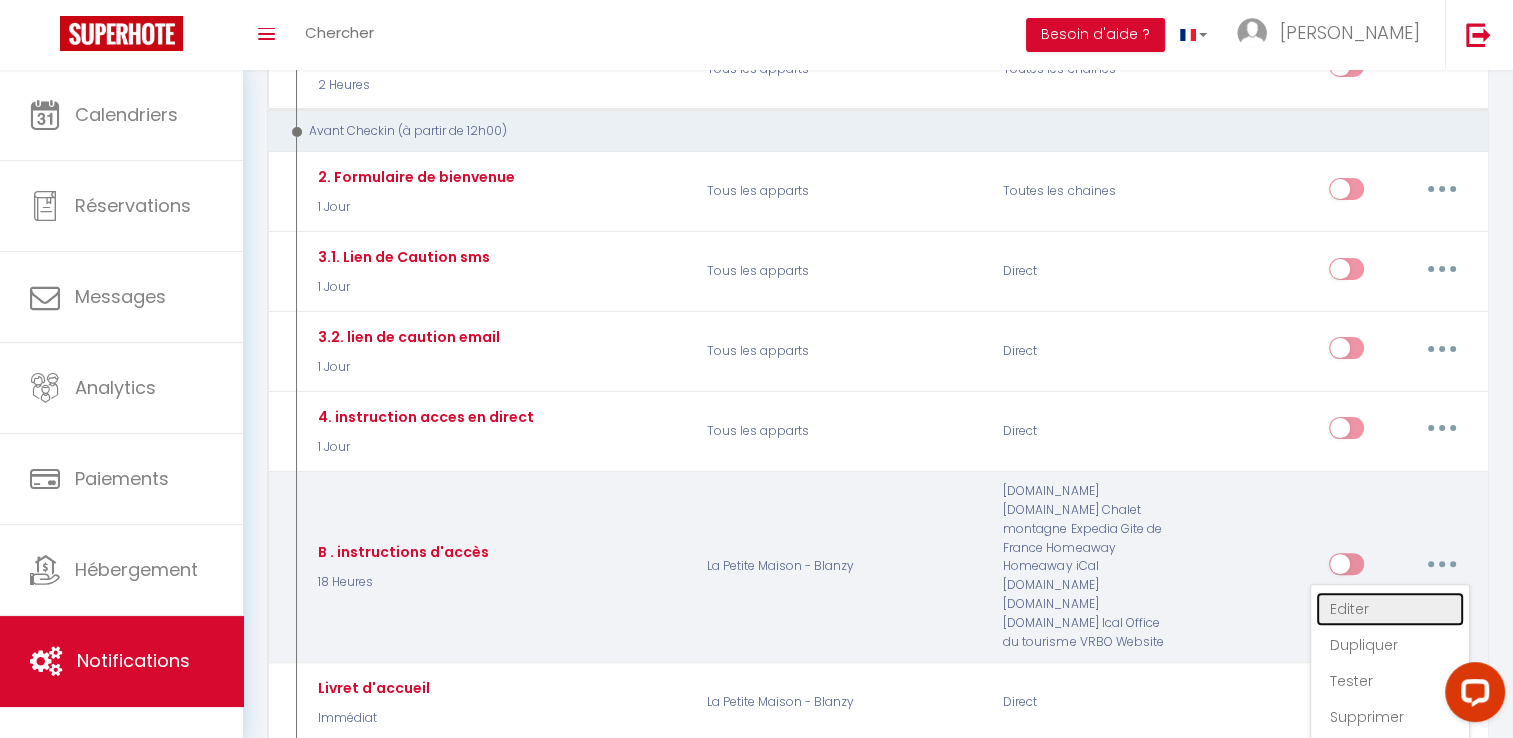 click on "Editer" at bounding box center [1390, 609] 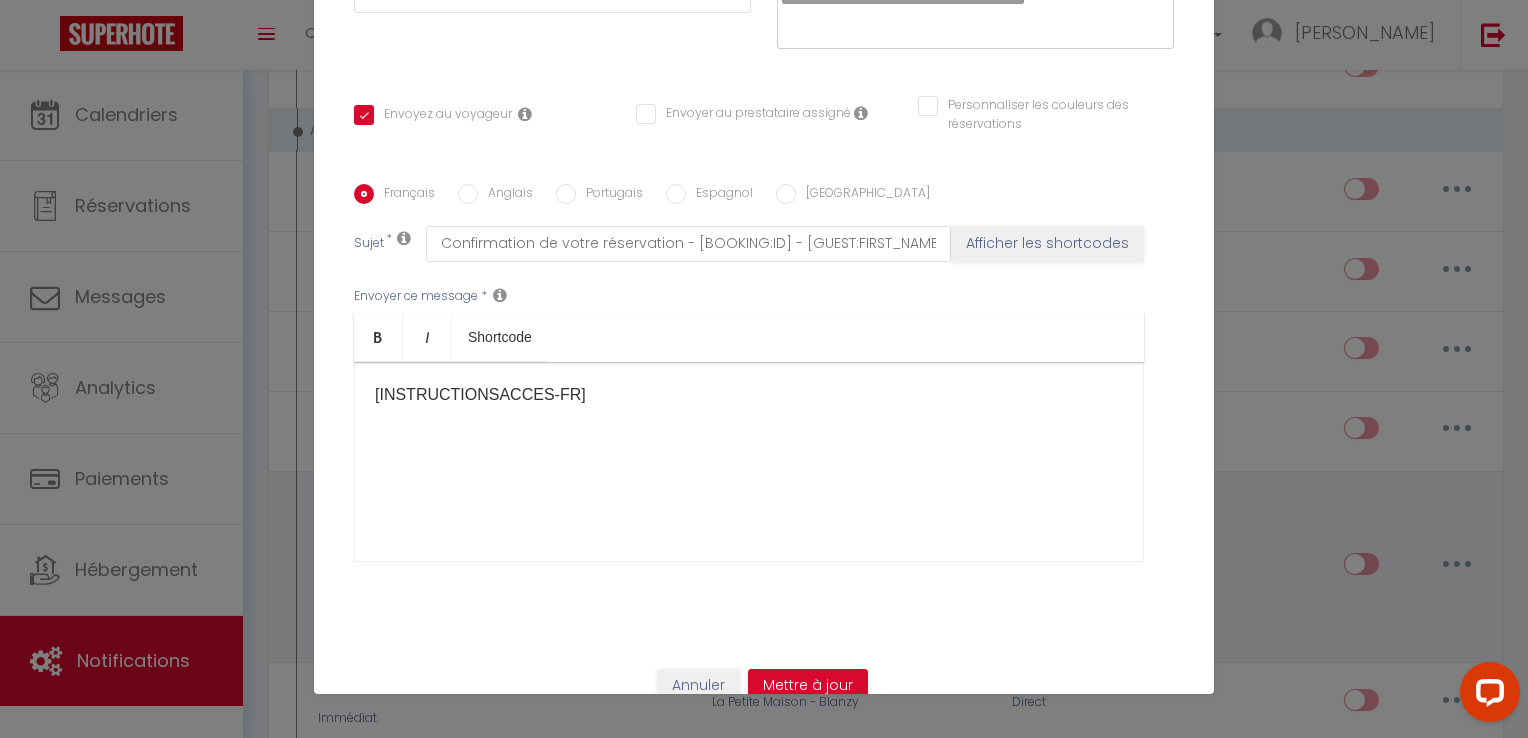 scroll, scrollTop: 0, scrollLeft: 0, axis: both 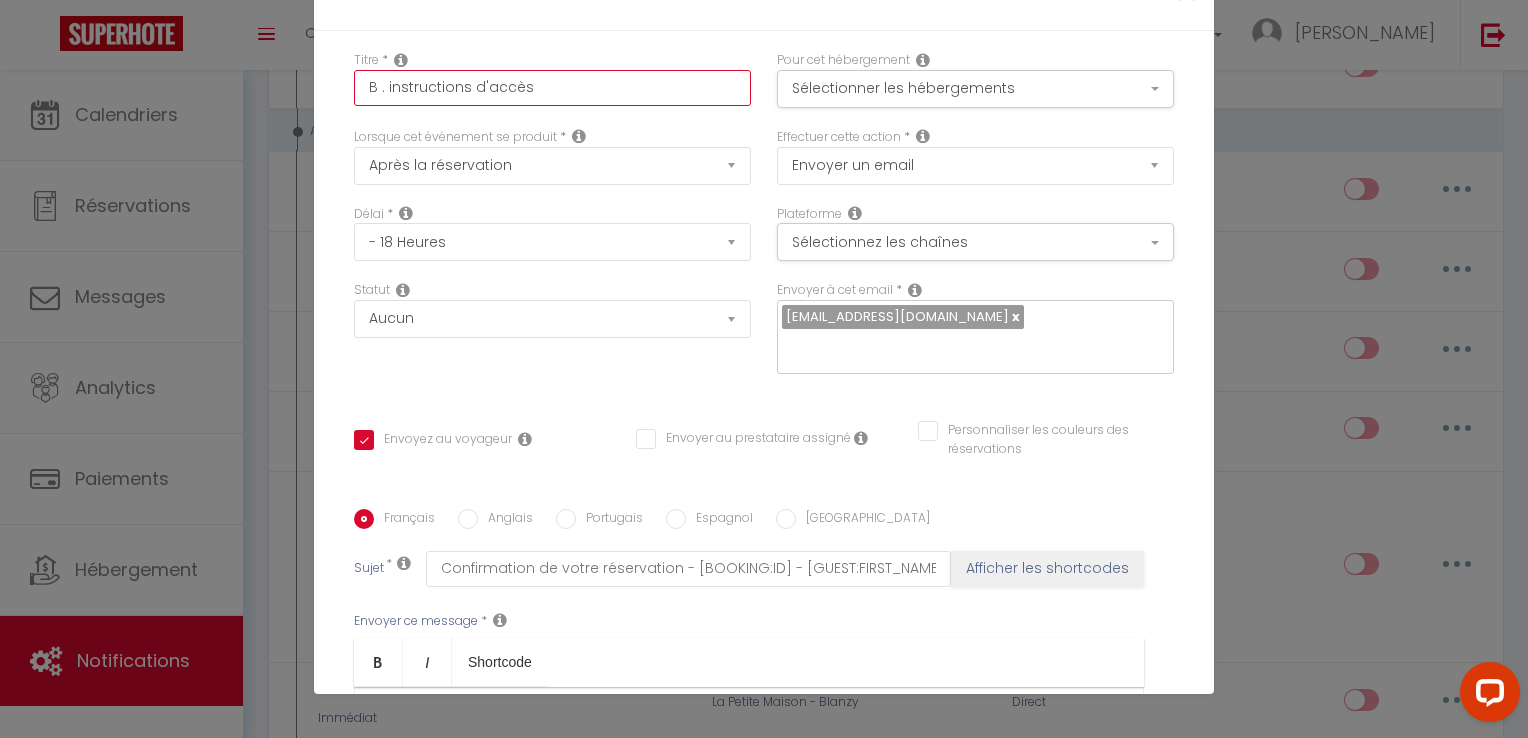 click on "B . instructions d'accès" at bounding box center [552, 88] 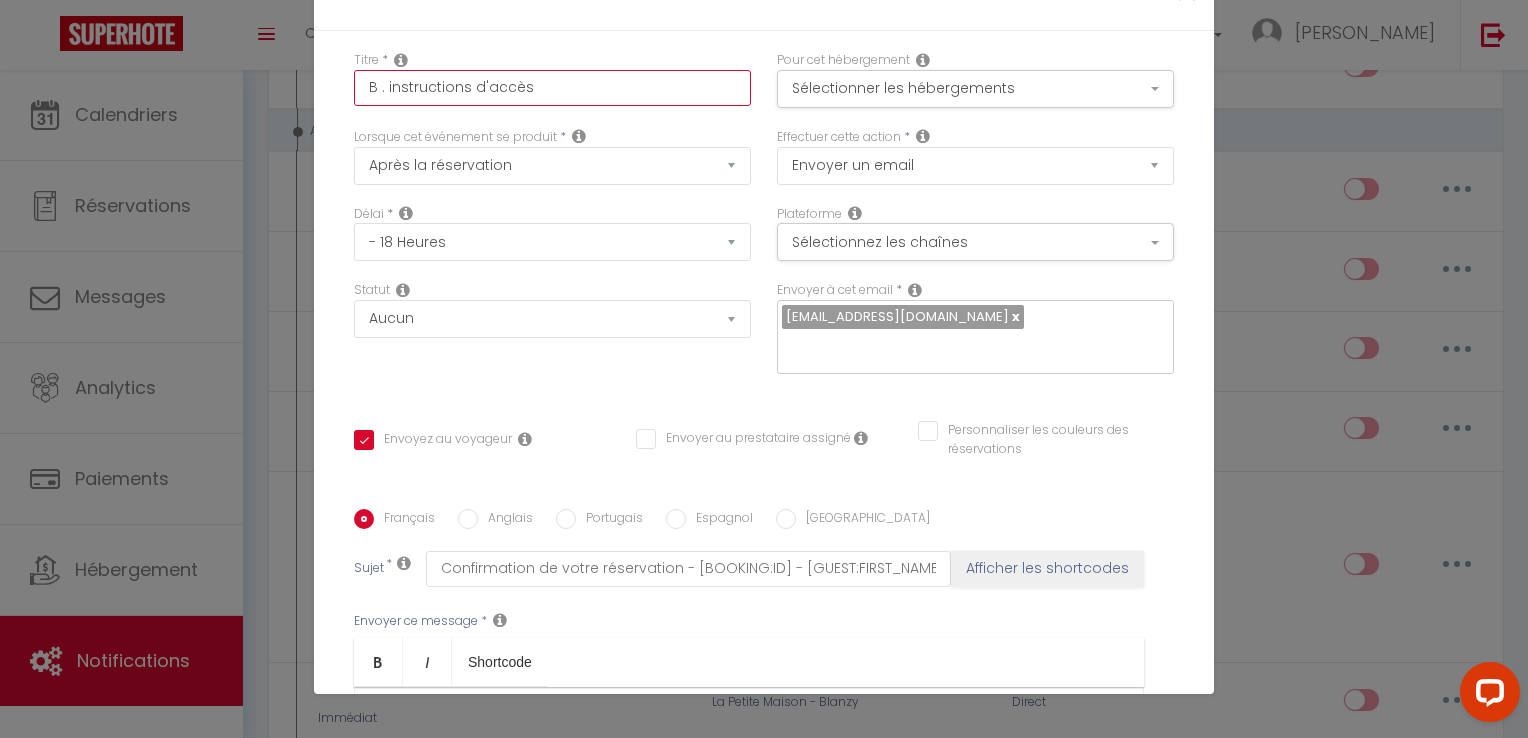 click on "B . instructions d'accès" at bounding box center [552, 88] 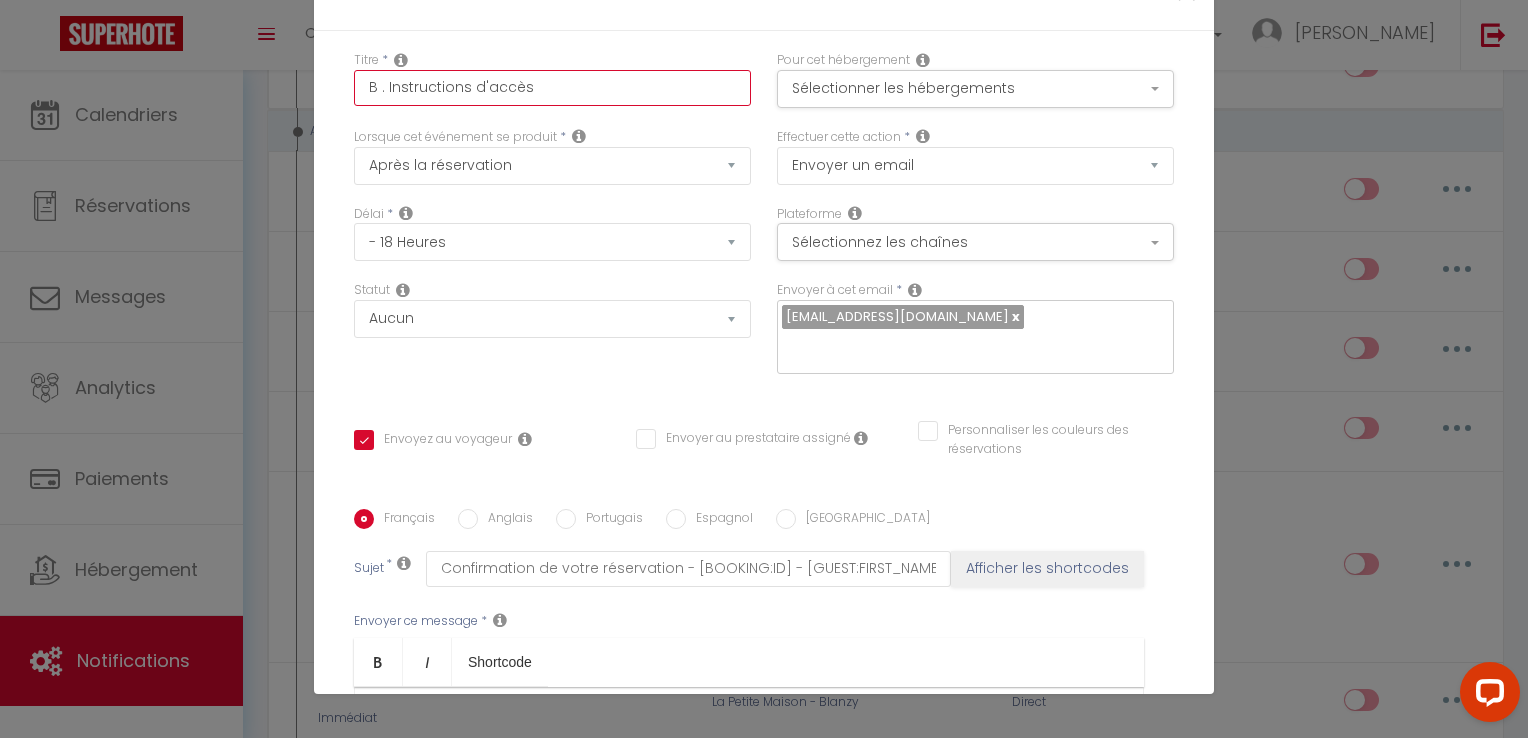 click on "B . Instructions d'accès" at bounding box center (552, 88) 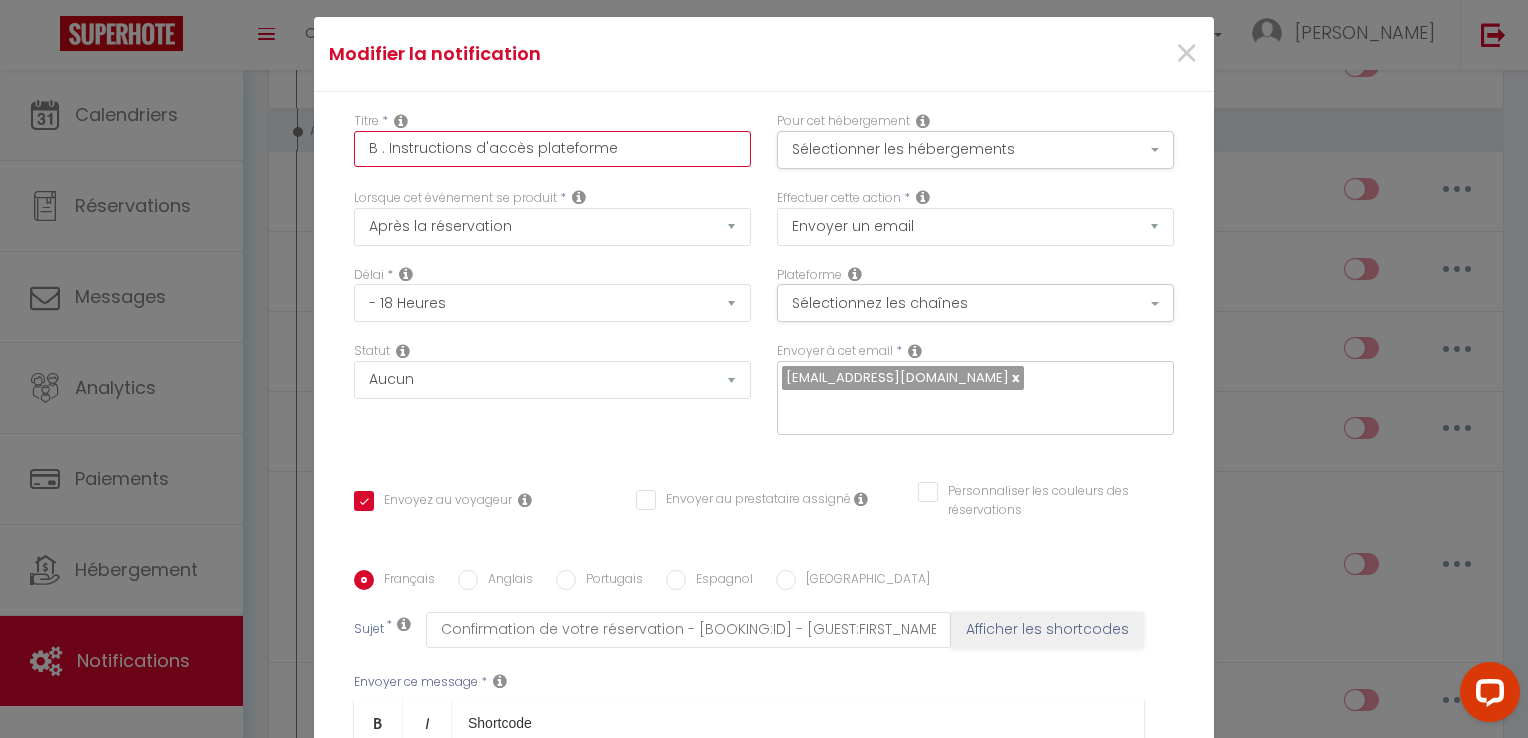 scroll, scrollTop: 0, scrollLeft: 0, axis: both 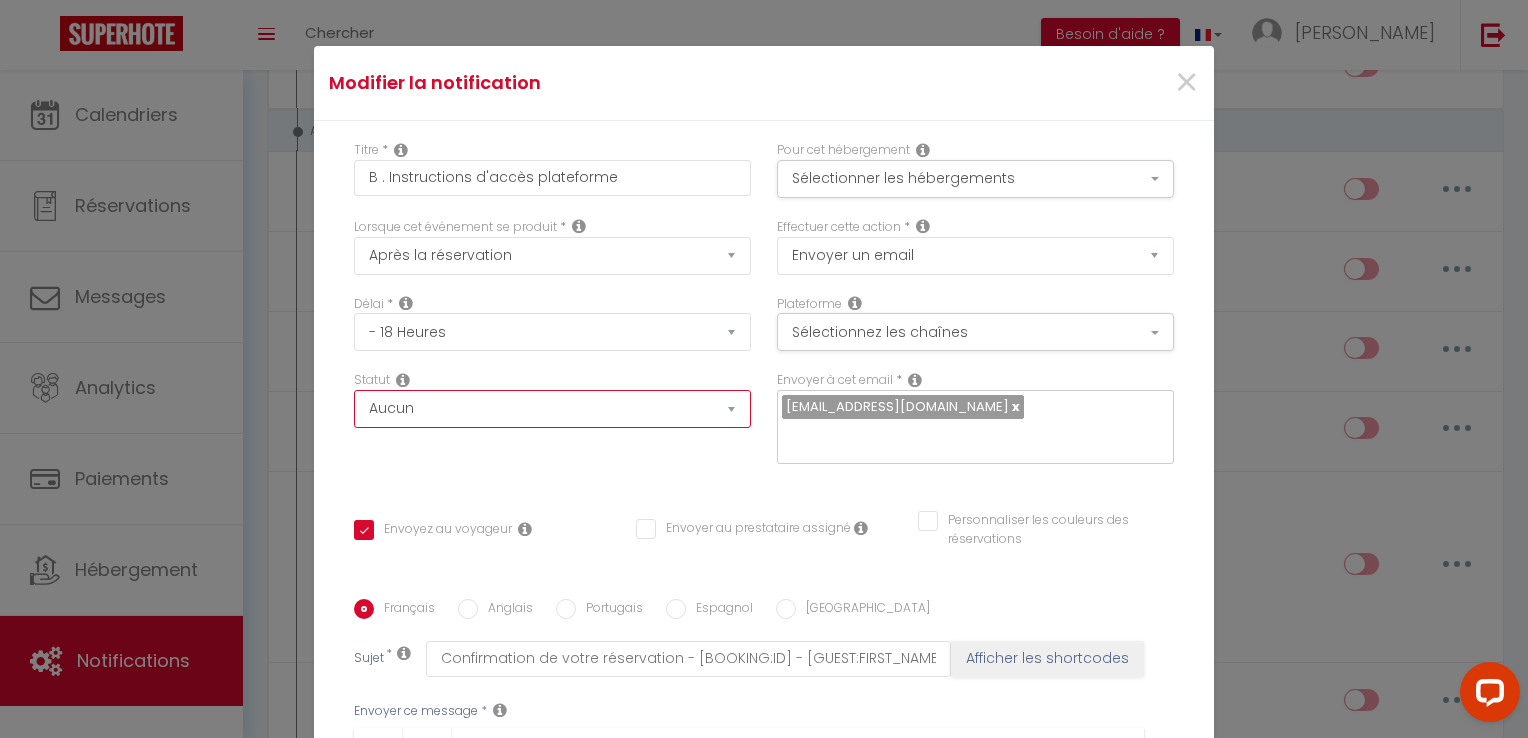click on "Aucun   Si la réservation est payée   Si réservation non payée   Si la caution a été prise   Si caution non payée" at bounding box center (552, 409) 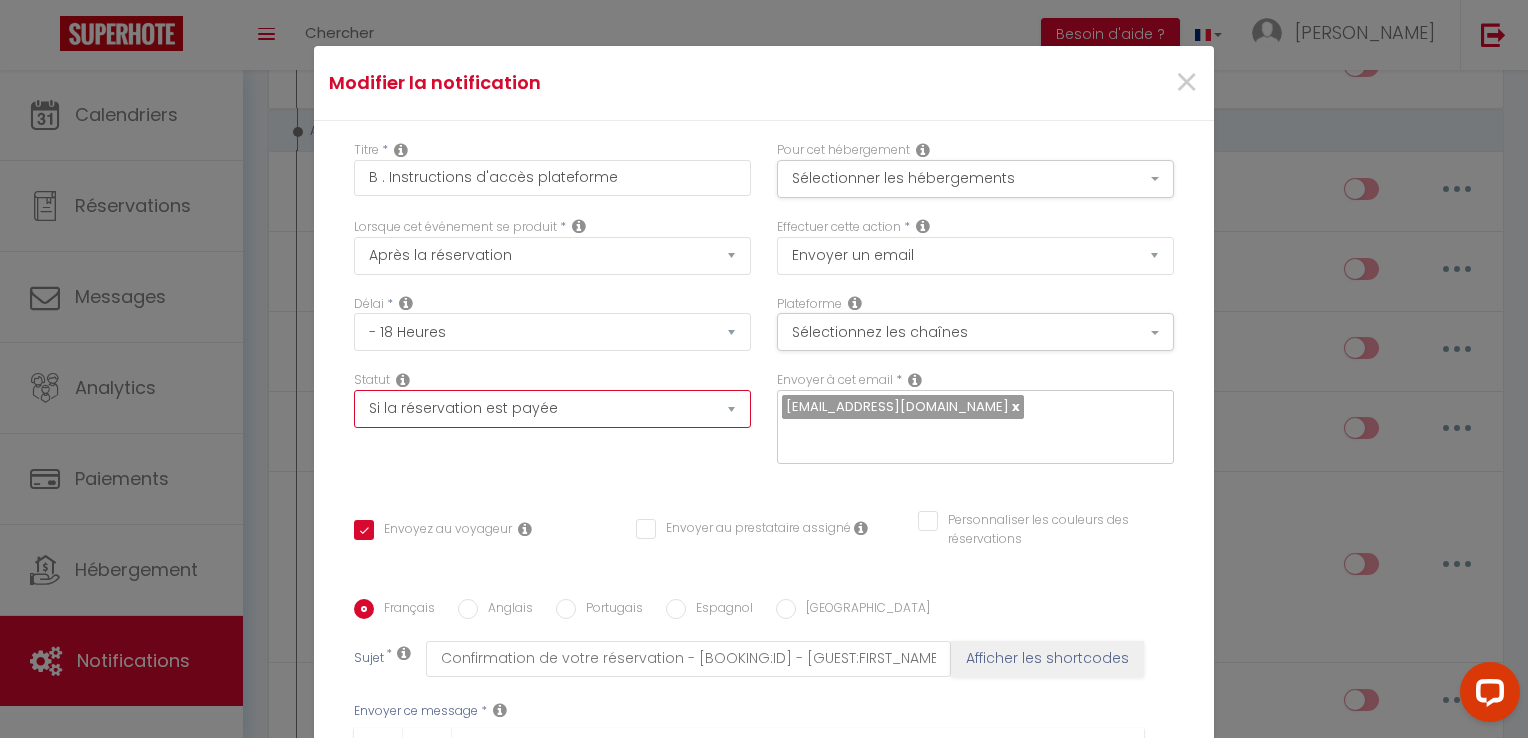 click on "Aucun   Si la réservation est payée   Si réservation non payée   Si la caution a été prise   Si caution non payée" at bounding box center (552, 409) 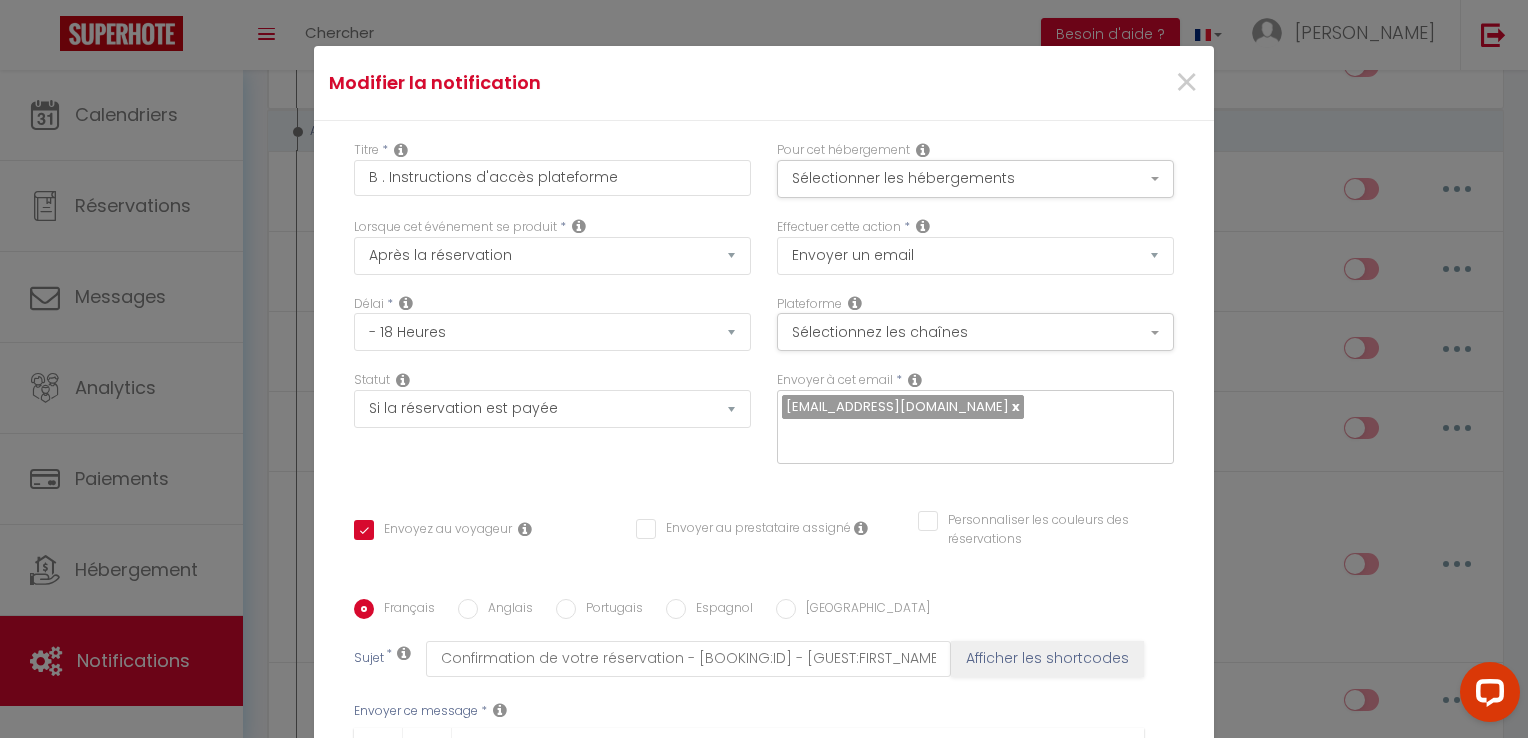 click on "Statut     Aucun   Si la réservation est payée   Si réservation non payée   Si la caution a été prise   Si caution non payée" at bounding box center [552, 427] 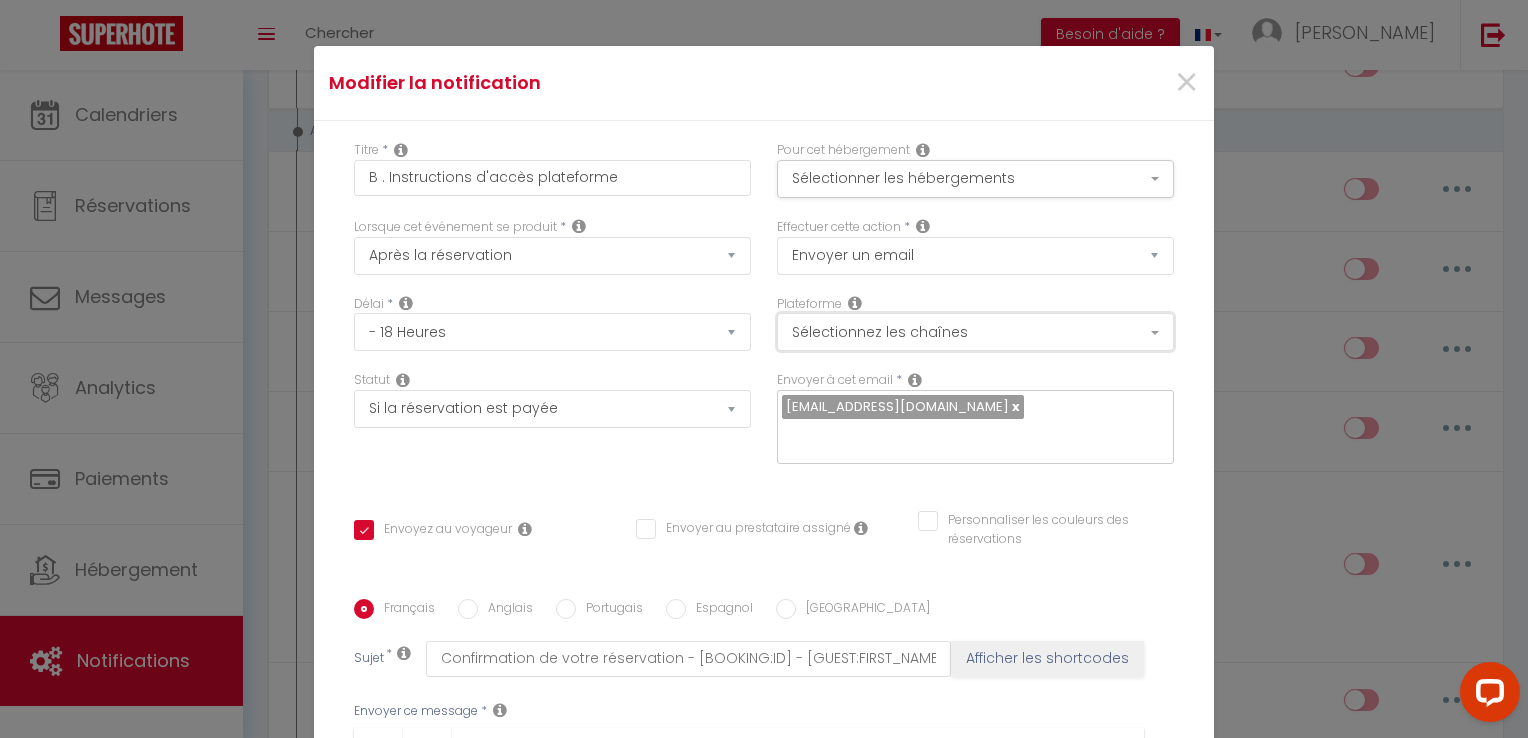 click on "Sélectionnez les chaînes" at bounding box center (975, 332) 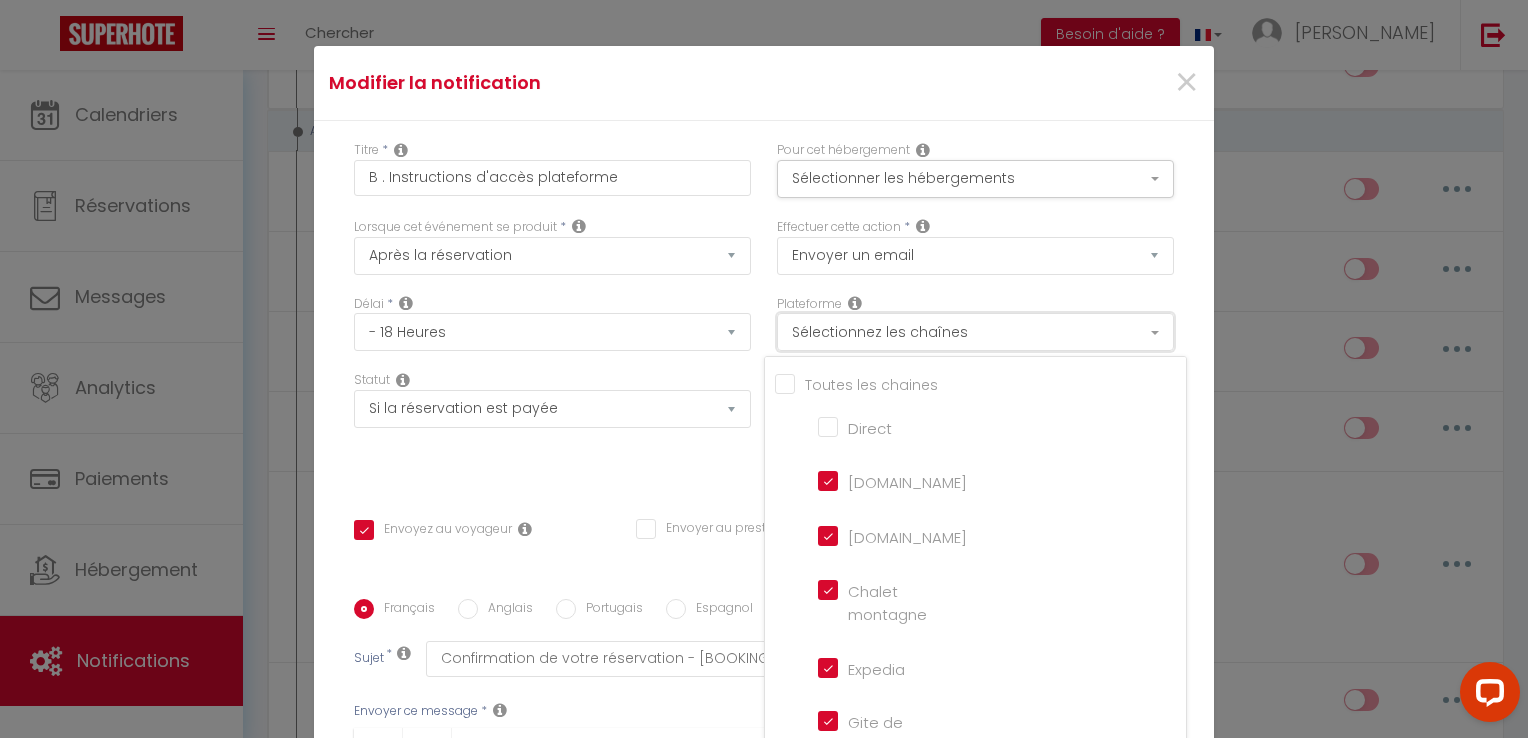 click on "Sélectionnez les chaînes" at bounding box center [975, 332] 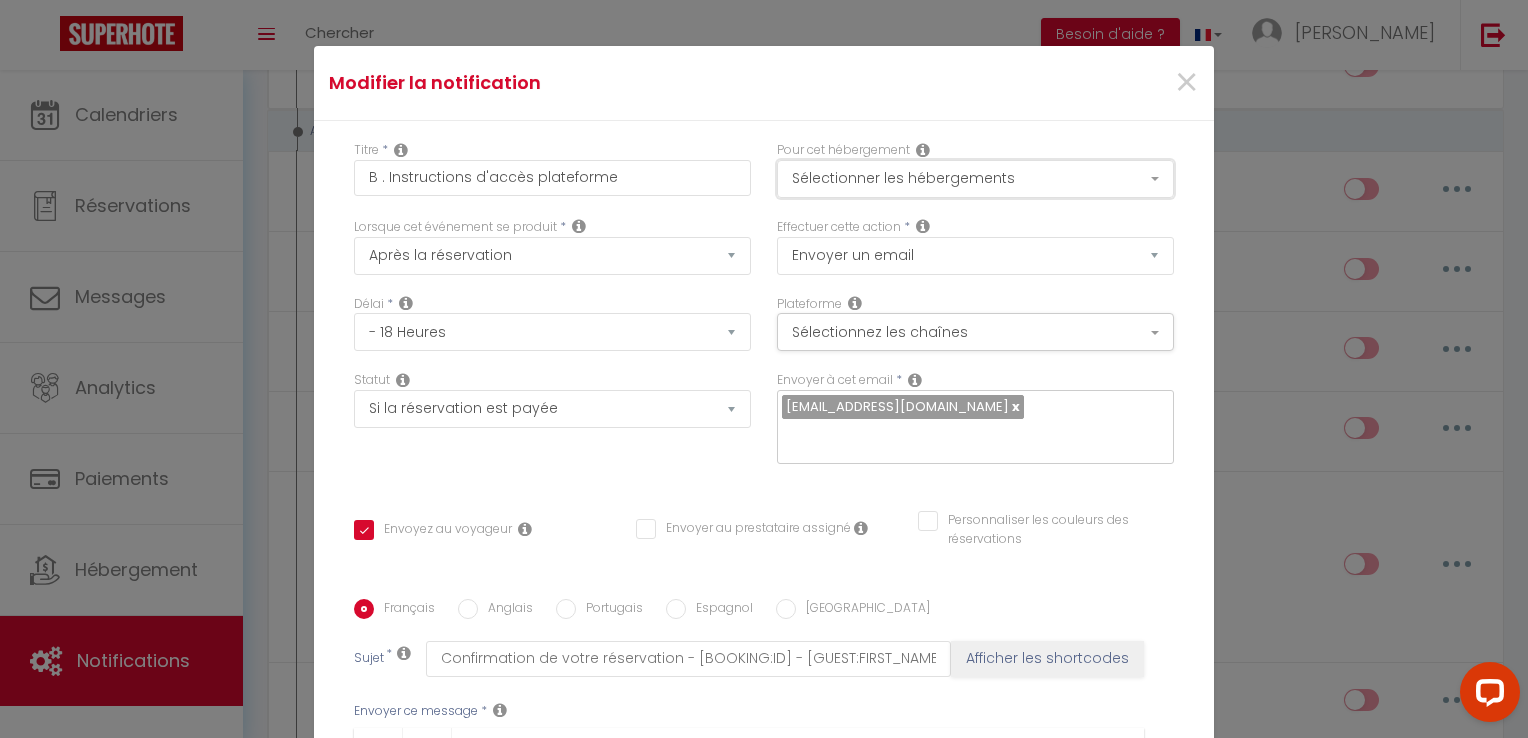 click on "Sélectionner les hébergements" at bounding box center [975, 179] 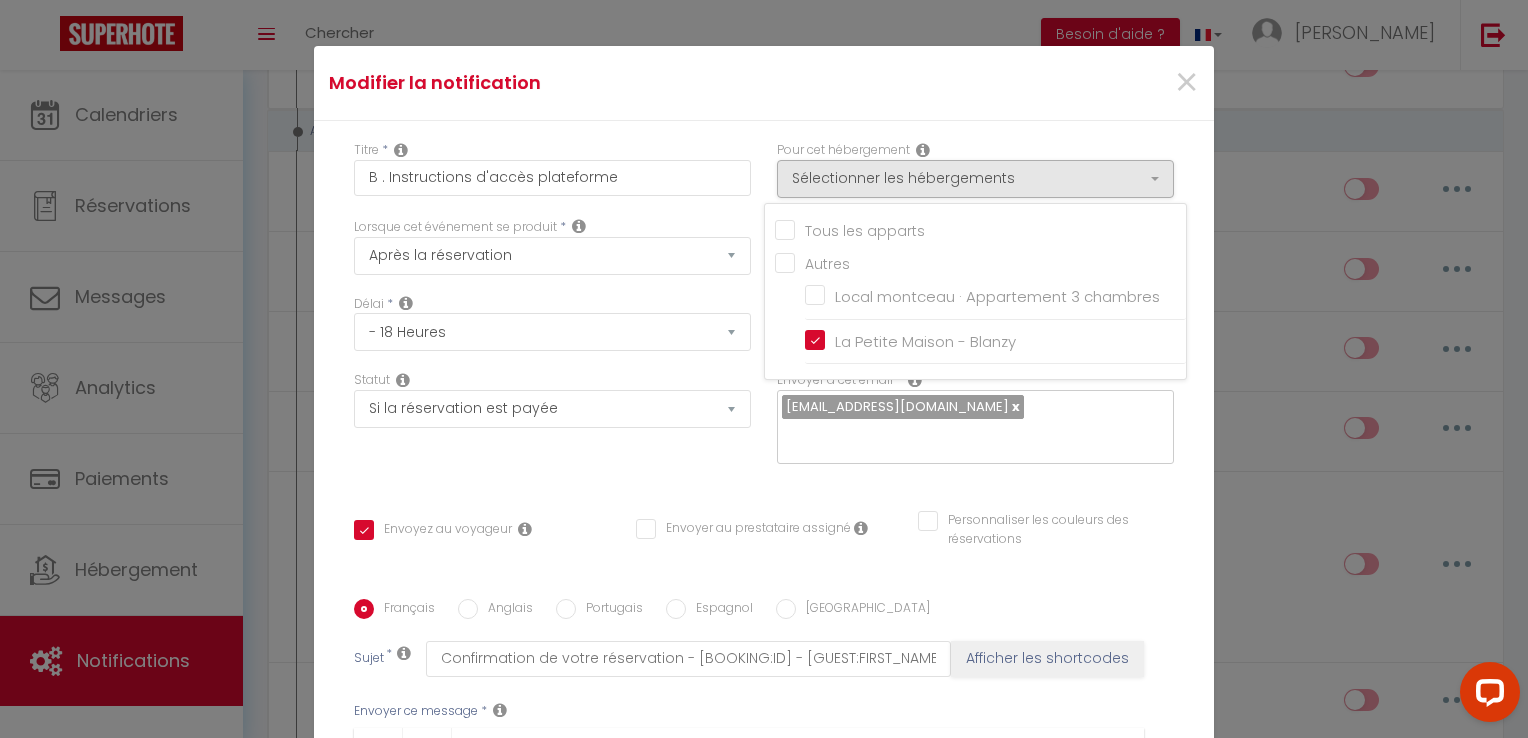 click on "Tous les apparts
Autres
Local montceau · Appartement 3 chambres
La [GEOGRAPHIC_DATA]" at bounding box center [975, 291] 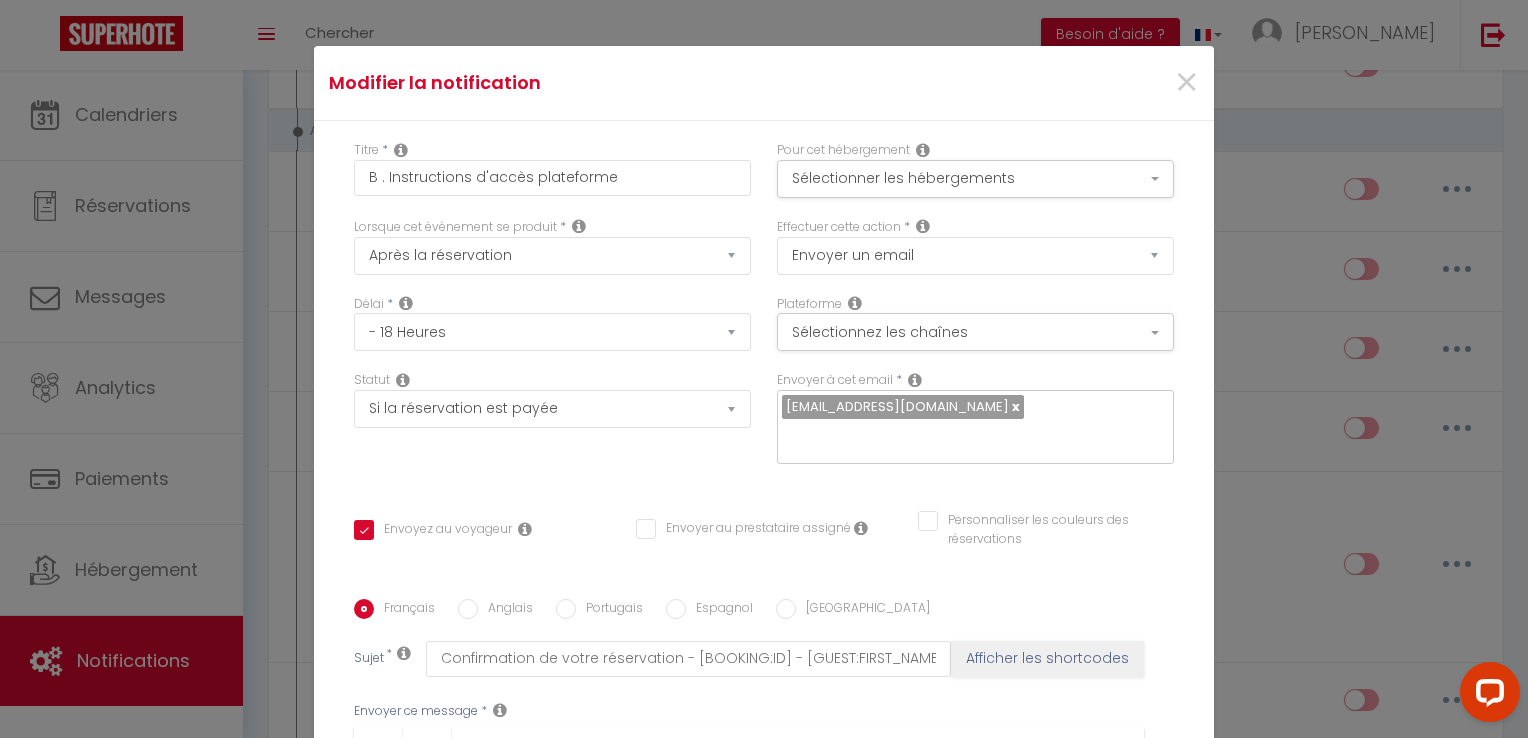 click on "Effectuer cette action" at bounding box center [839, 227] 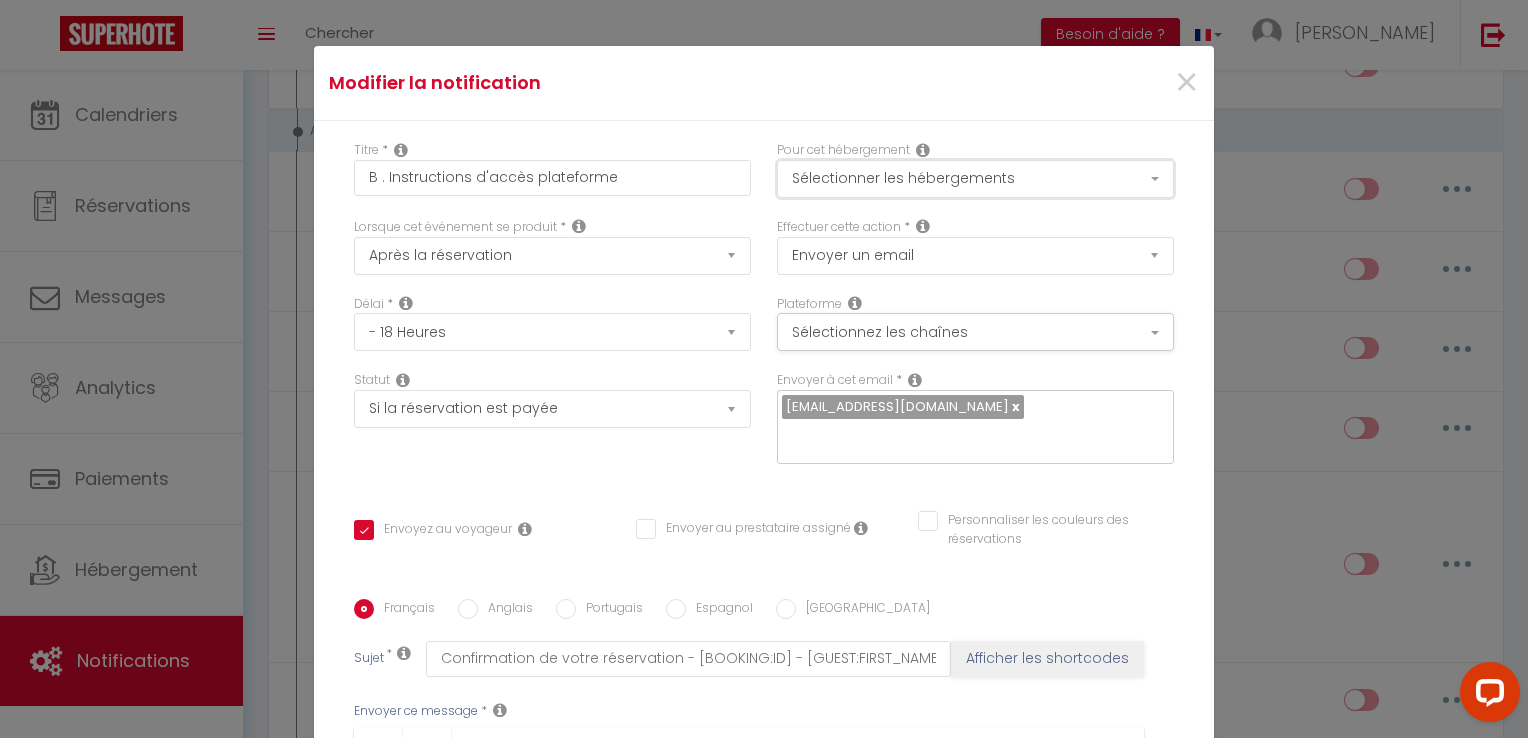 click on "Sélectionner les hébergements" at bounding box center [975, 179] 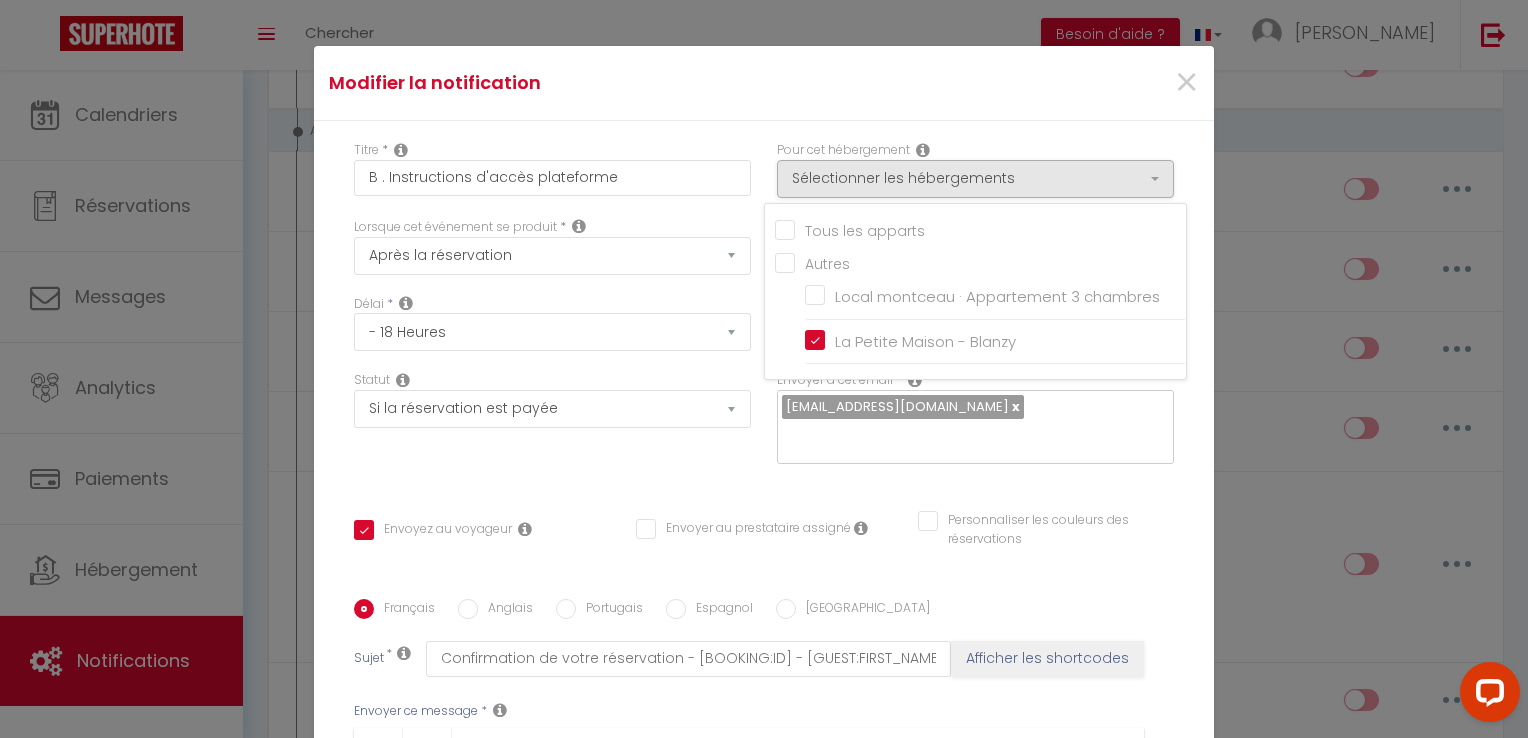 click on "Tous les apparts" at bounding box center [980, 229] 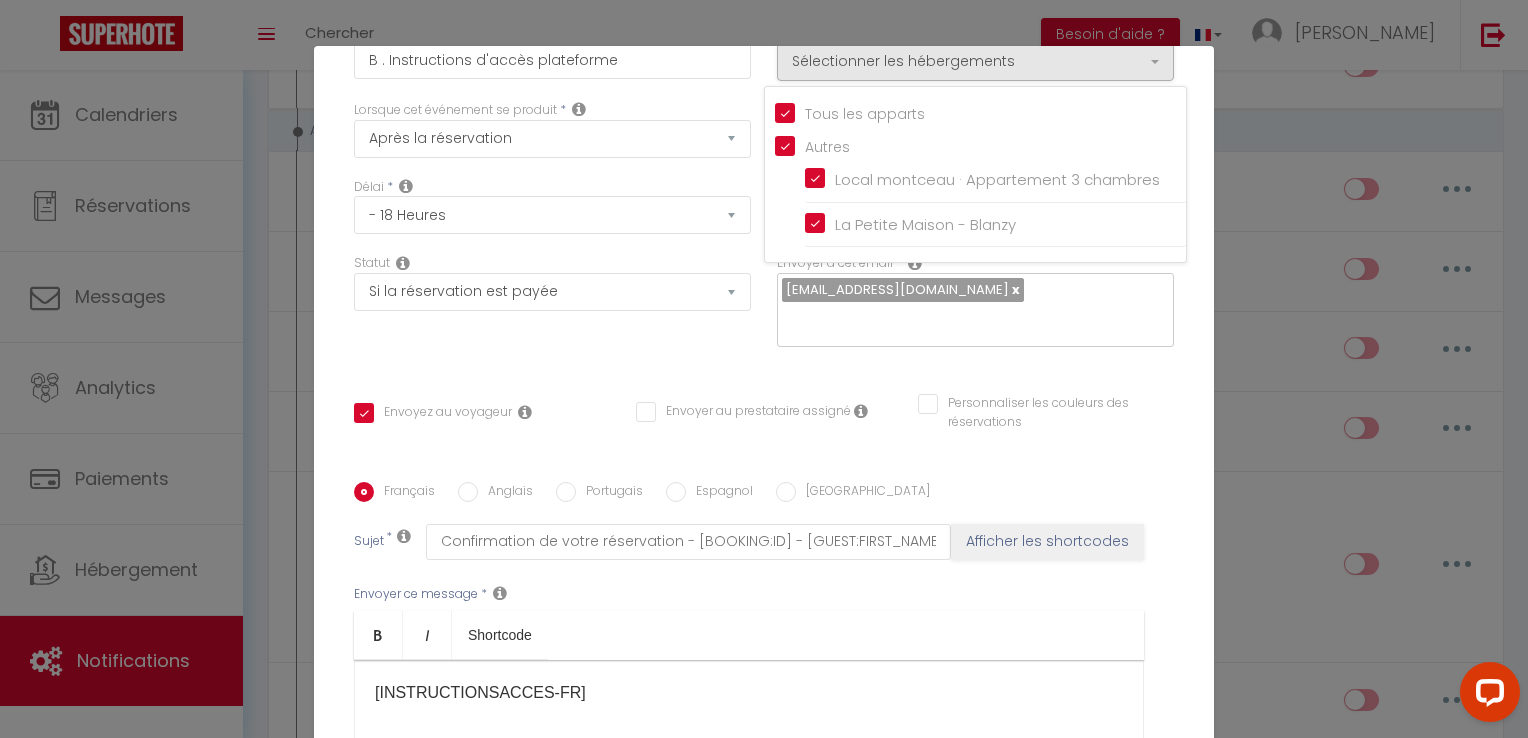 scroll, scrollTop: 325, scrollLeft: 0, axis: vertical 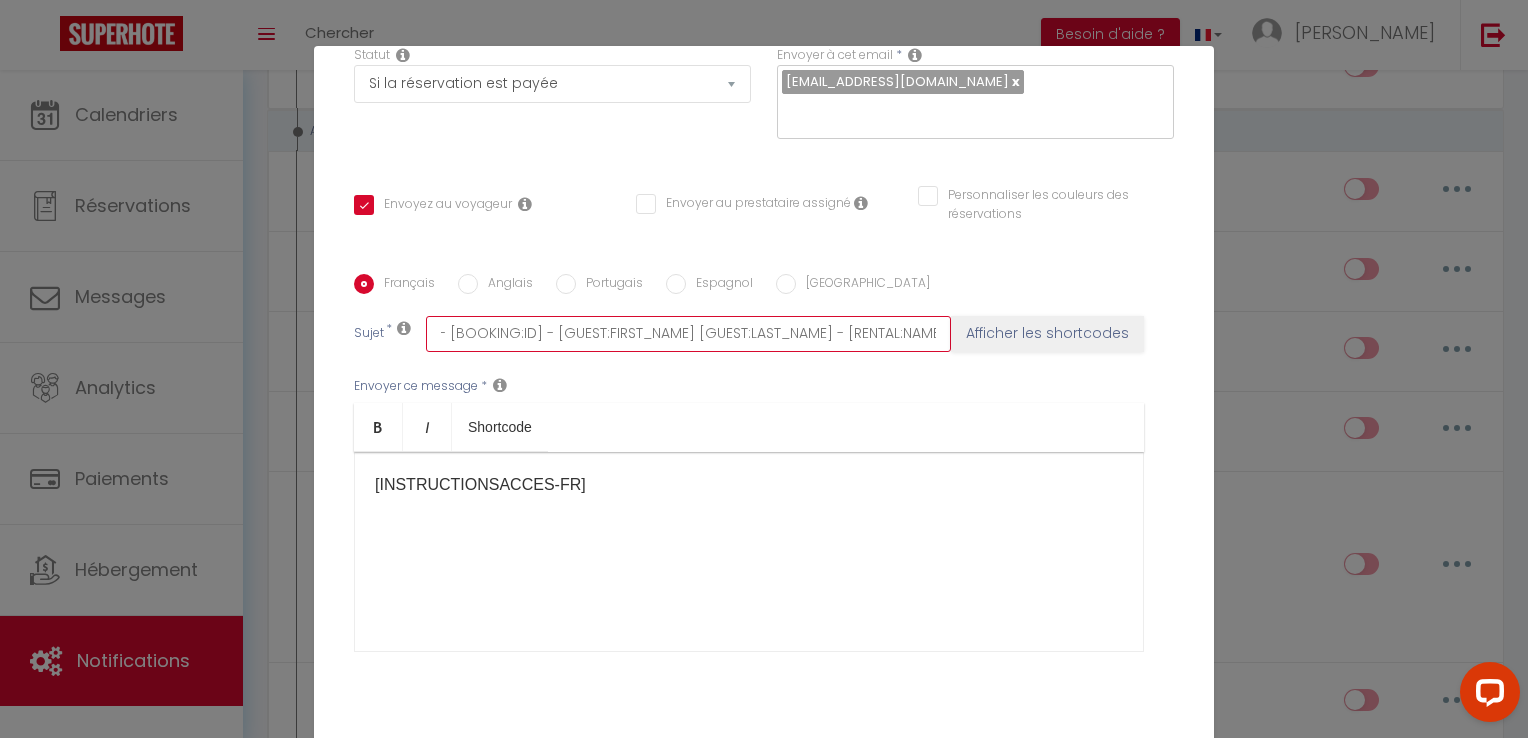 drag, startPoint x: 674, startPoint y: 305, endPoint x: 970, endPoint y: 325, distance: 296.6749 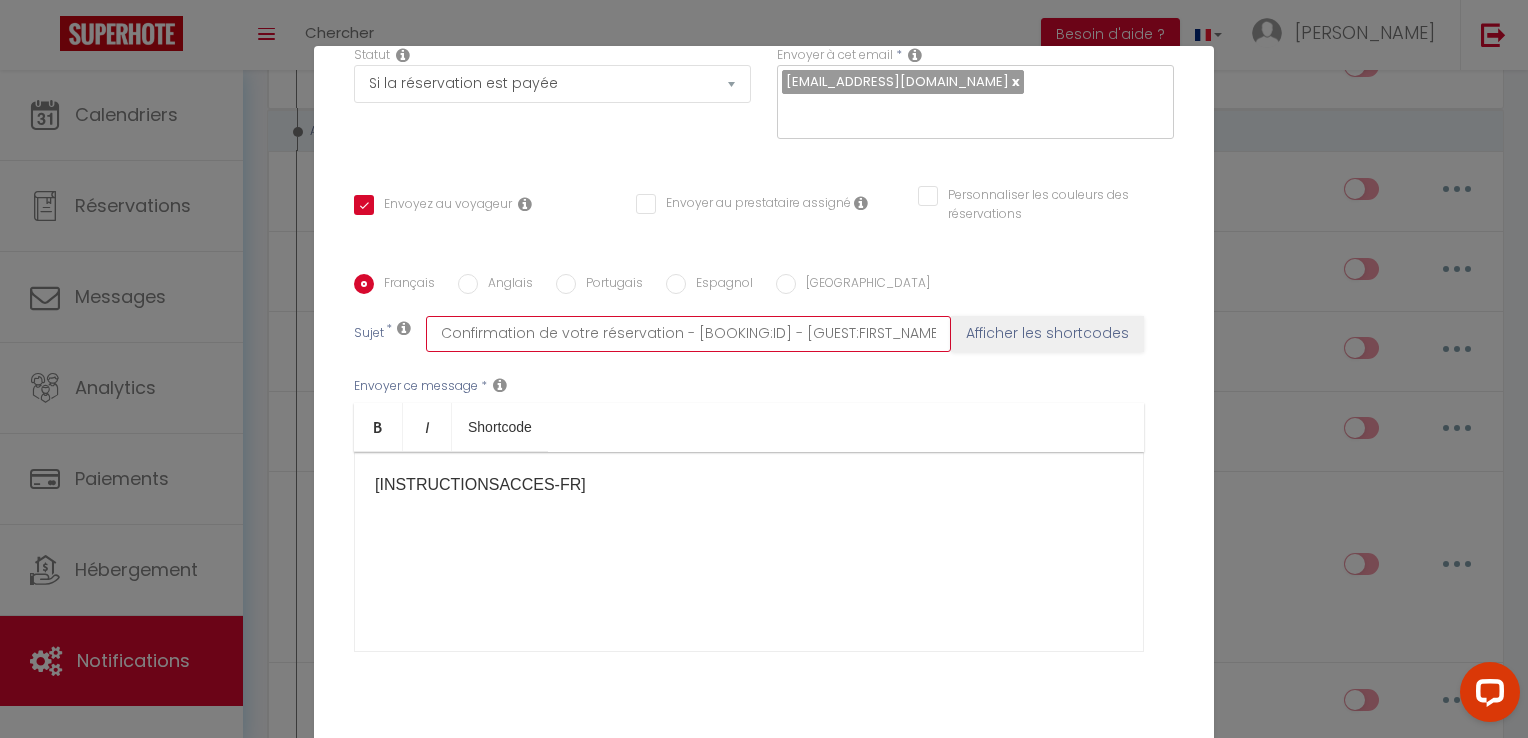 drag, startPoint x: 919, startPoint y: 303, endPoint x: 380, endPoint y: 274, distance: 539.7796 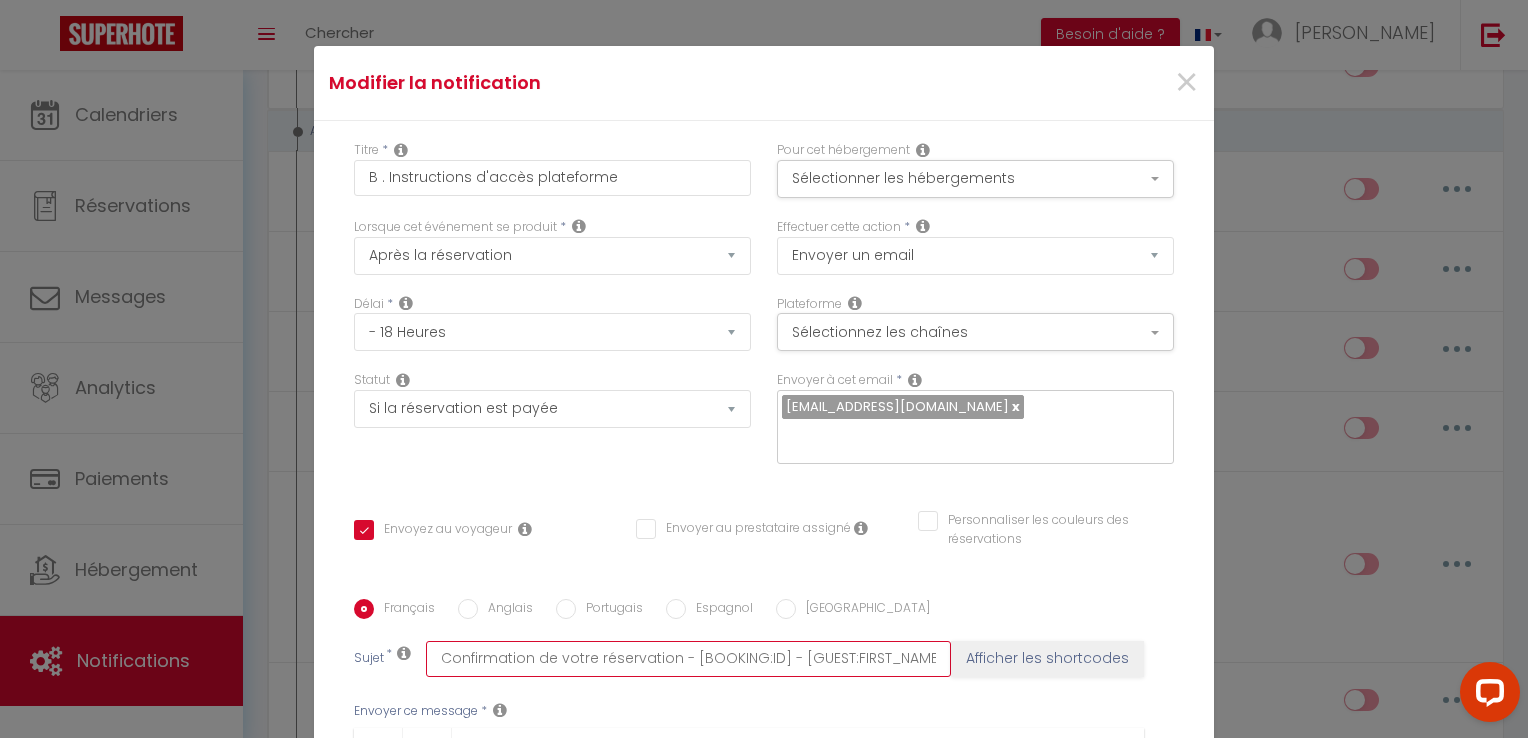 scroll, scrollTop: 200, scrollLeft: 0, axis: vertical 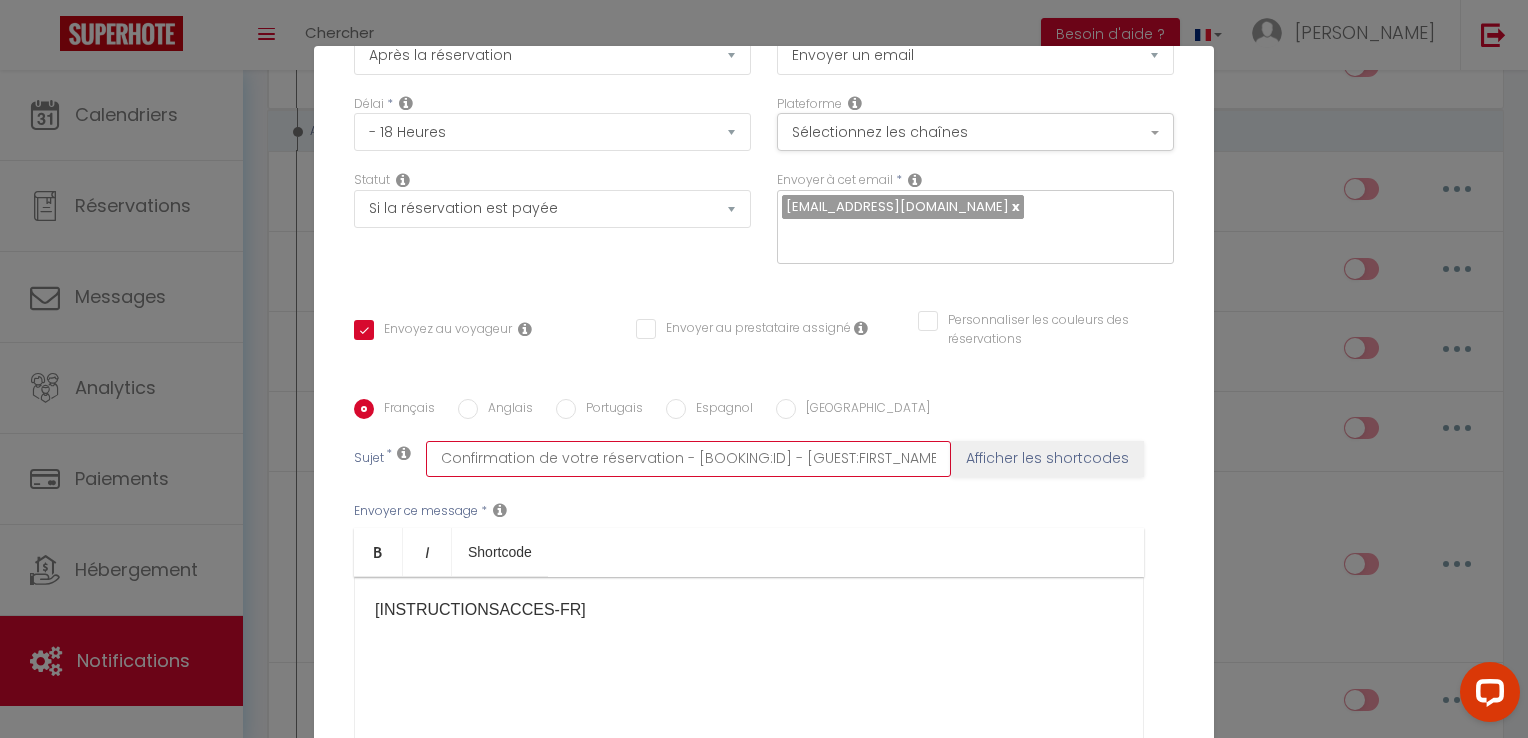 click on "Confirmation de votre réservation - [BOOKING:ID] - [GUEST:FIRST_NAME] [GUEST:LAST_NAME] - [RENTAL:NAME]" at bounding box center [688, 459] 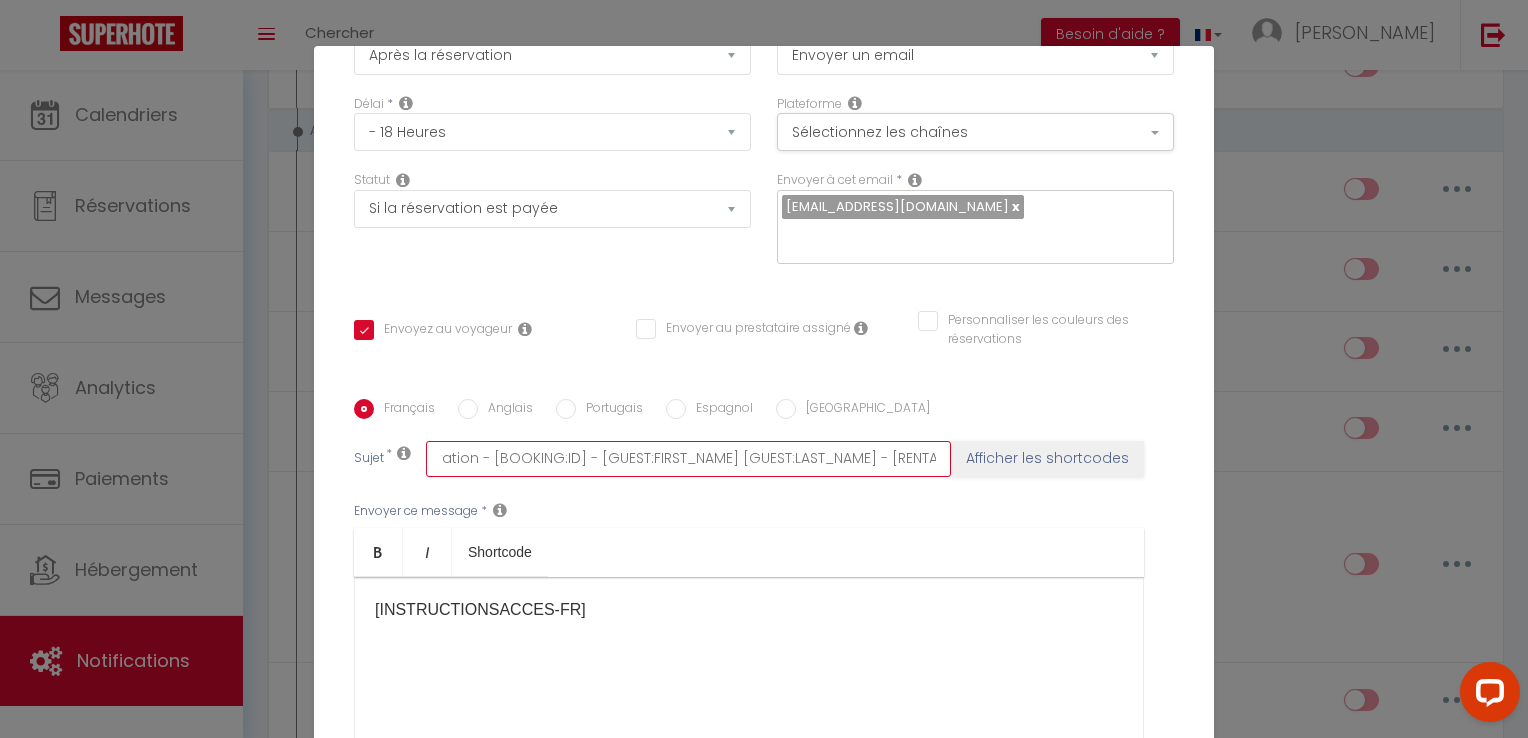 scroll, scrollTop: 0, scrollLeft: 249, axis: horizontal 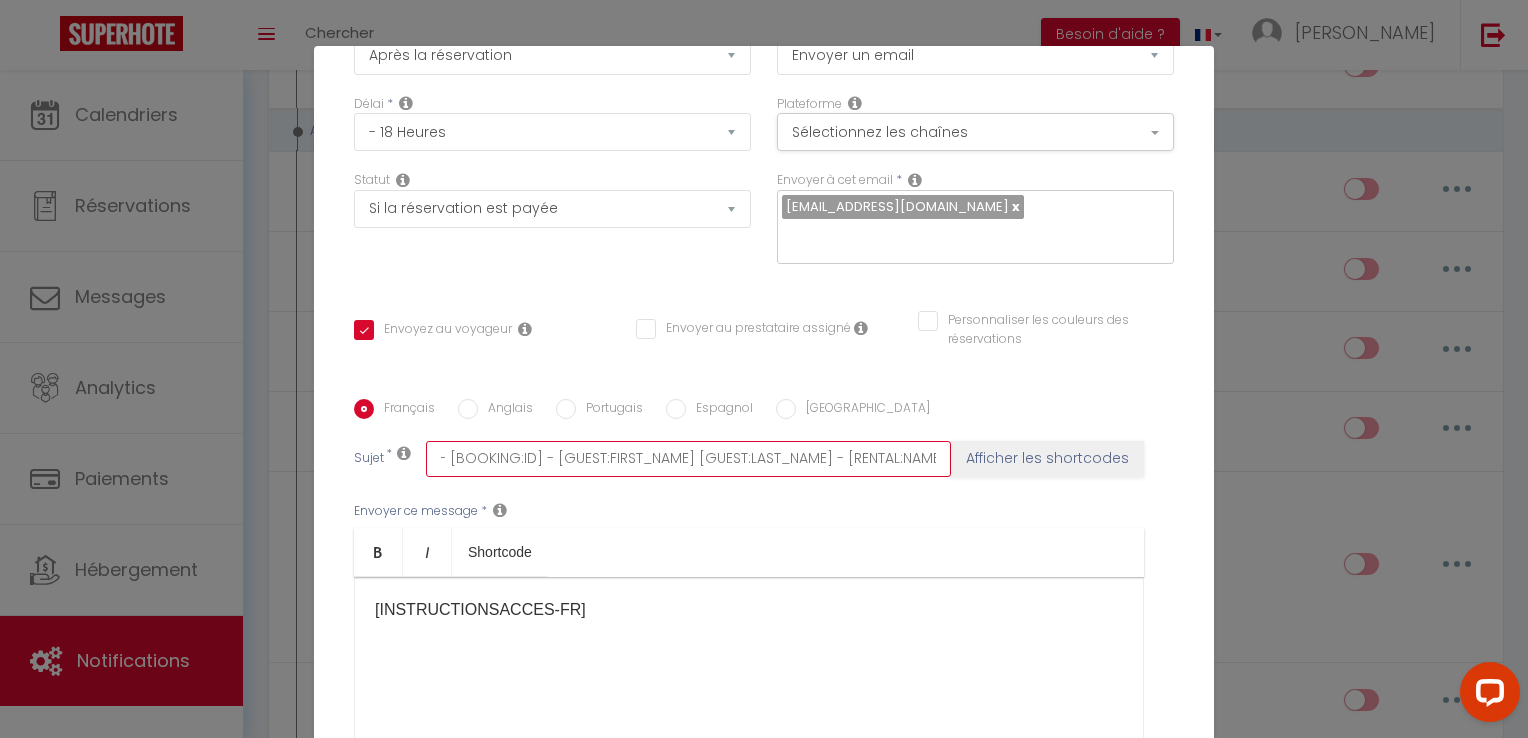 drag, startPoint x: 434, startPoint y: 431, endPoint x: 952, endPoint y: 478, distance: 520.12787 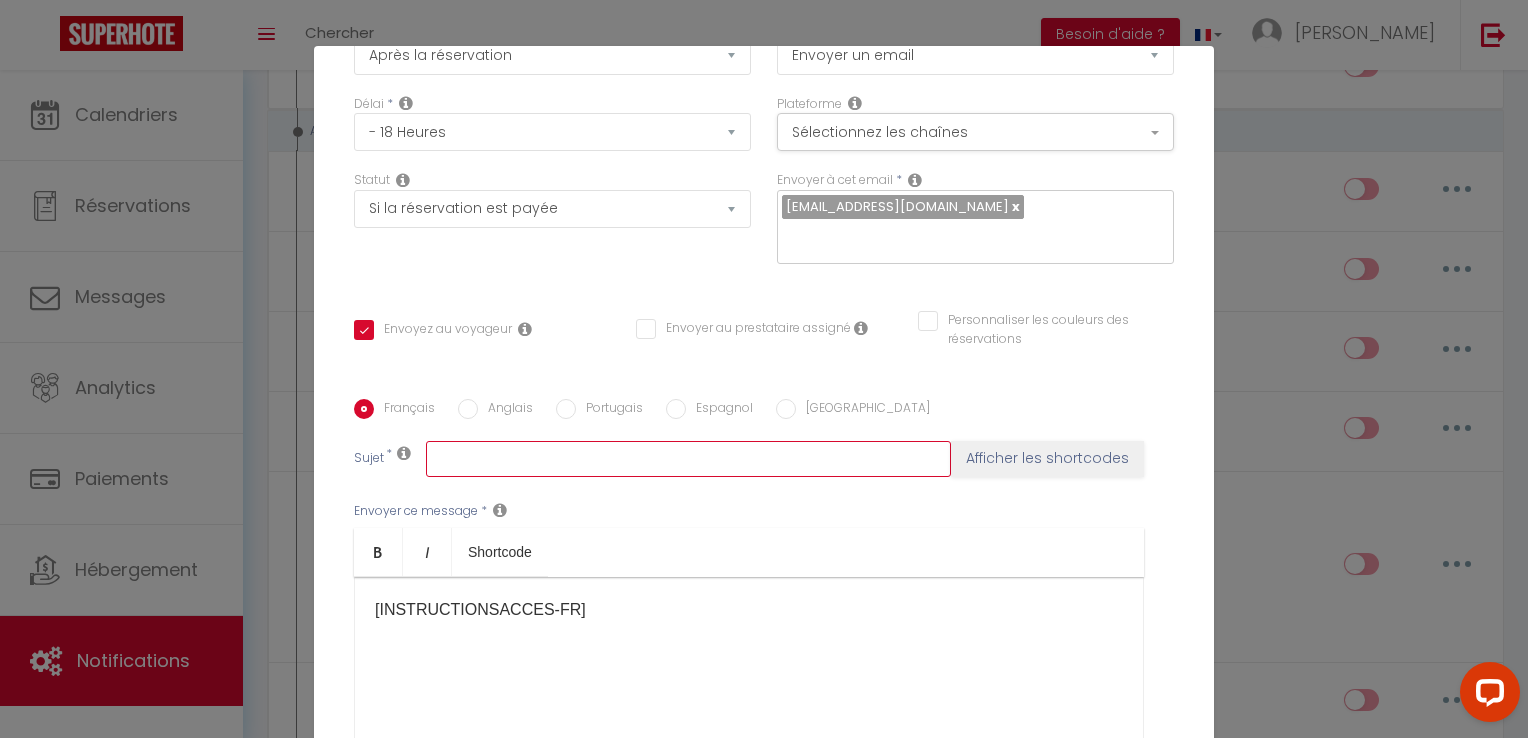 scroll, scrollTop: 0, scrollLeft: 0, axis: both 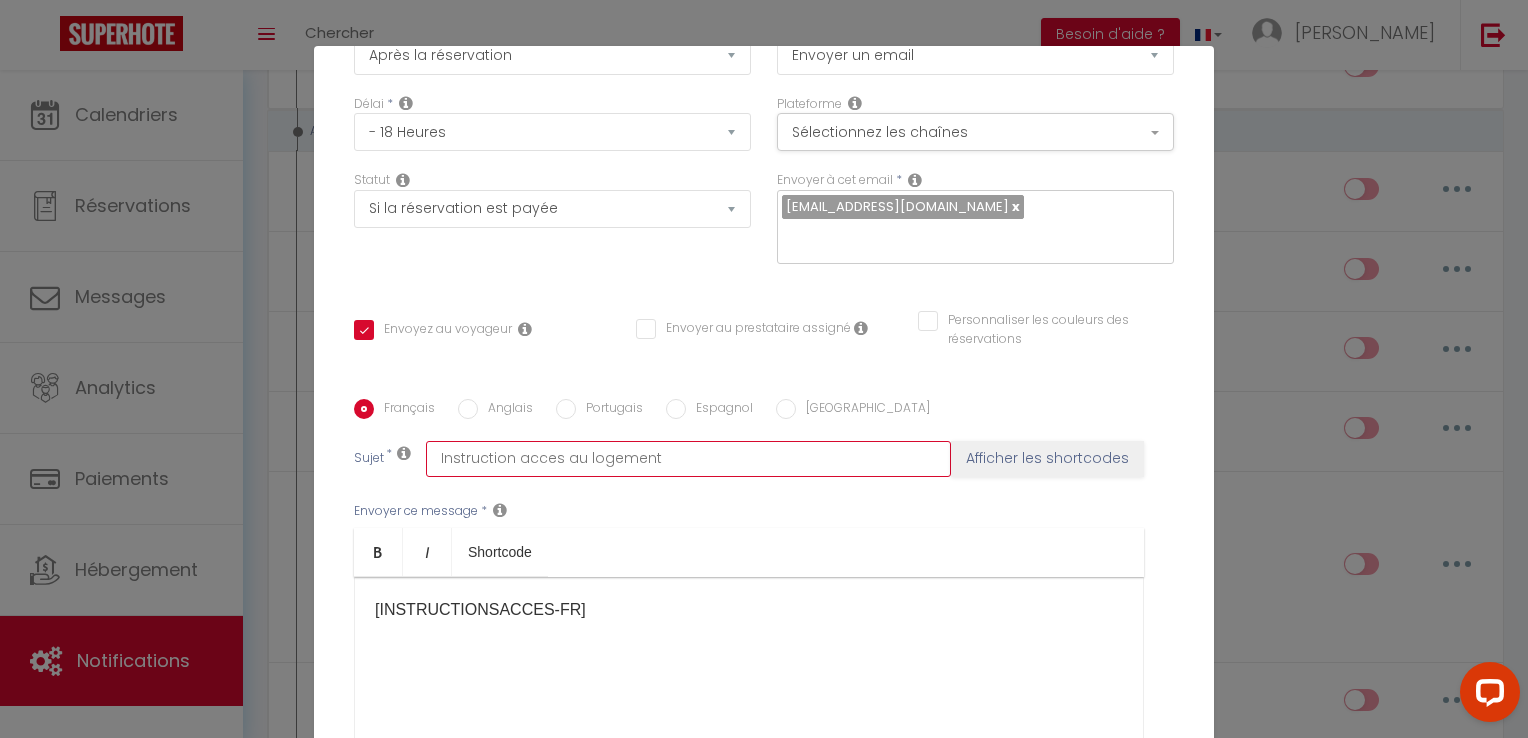 click on "Instruction acces au logement" at bounding box center [688, 459] 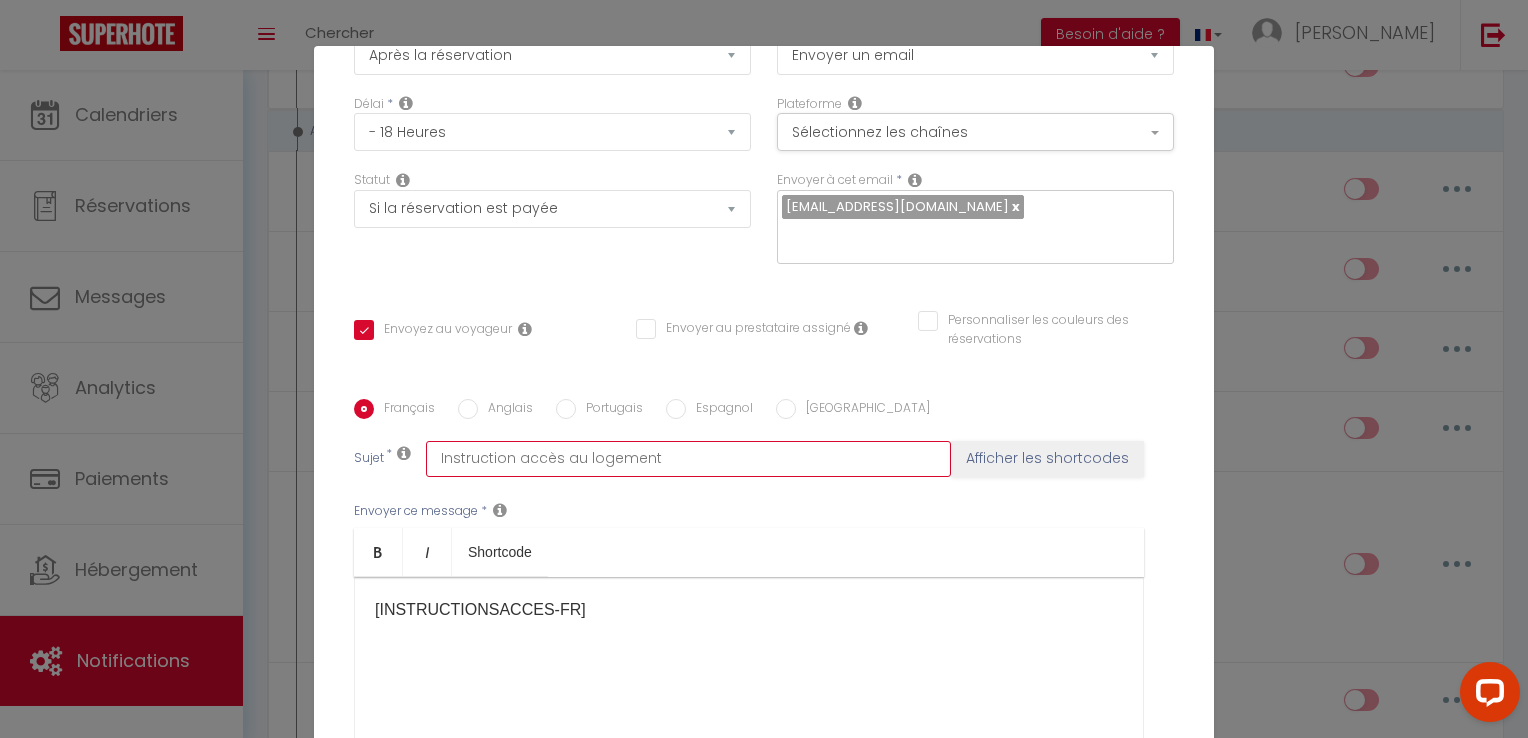 click on "Instruction accès au logement" at bounding box center [688, 459] 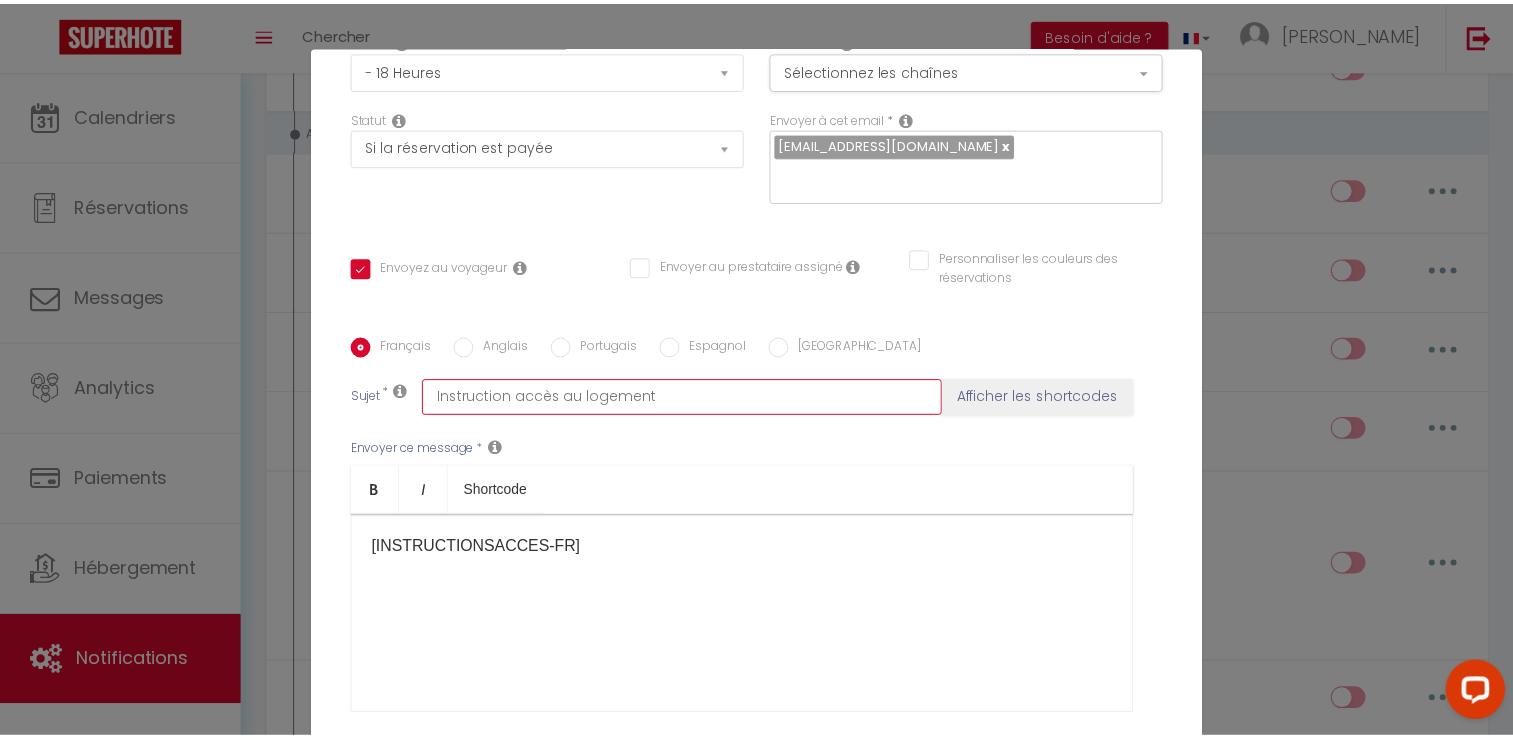 scroll, scrollTop: 325, scrollLeft: 0, axis: vertical 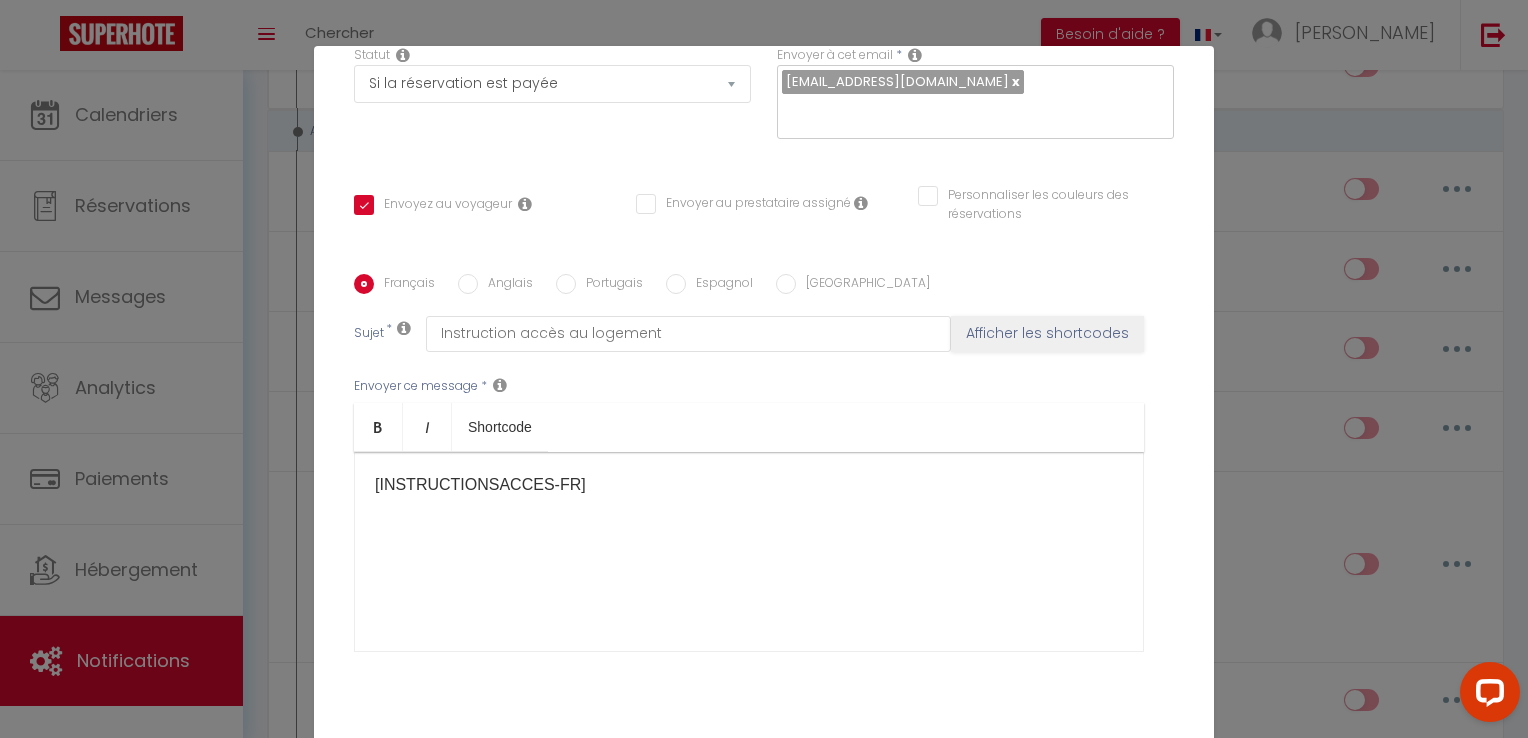 click on "Mettre à jour" at bounding box center (808, 776) 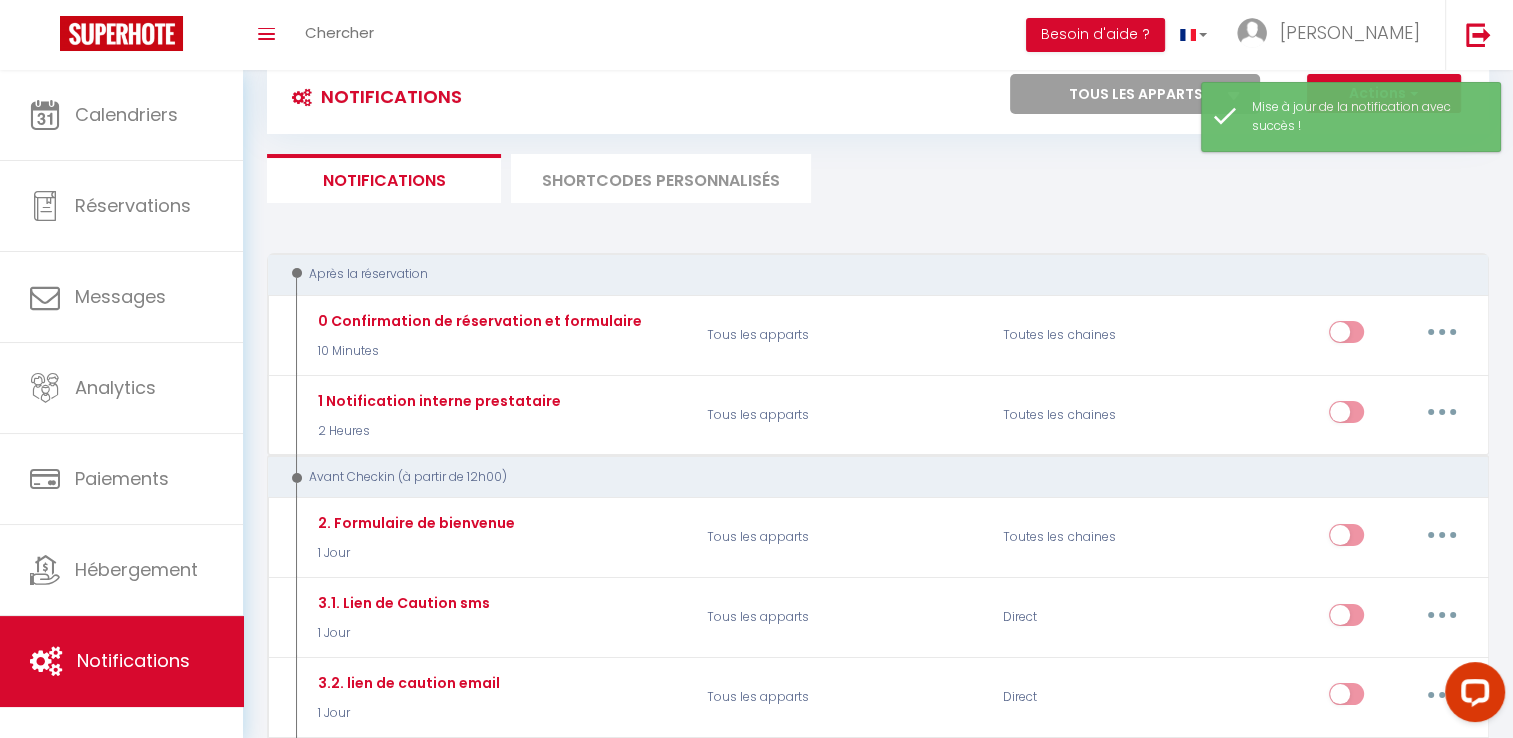 scroll, scrollTop: 0, scrollLeft: 0, axis: both 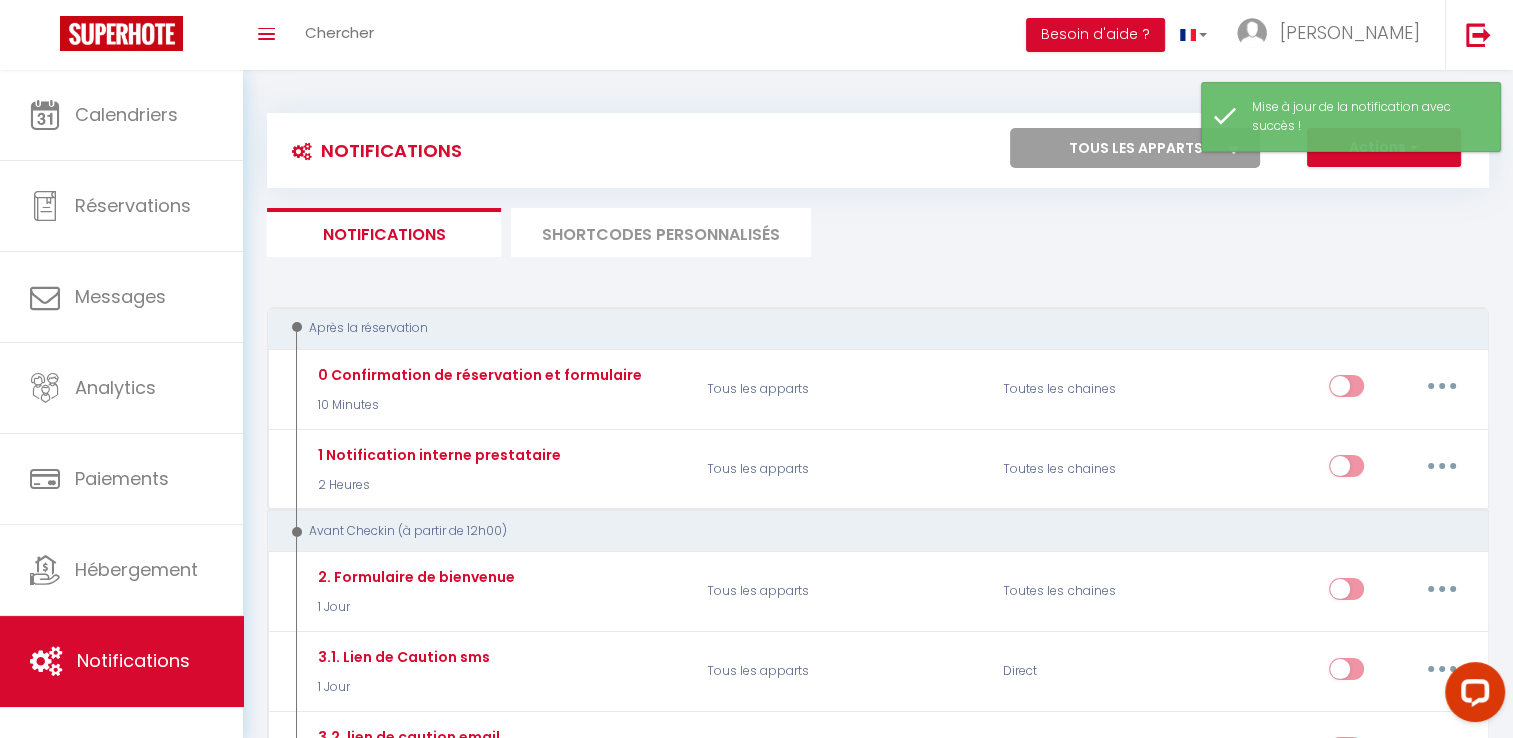click on "SHORTCODES PERSONNALISÉS" at bounding box center (661, 232) 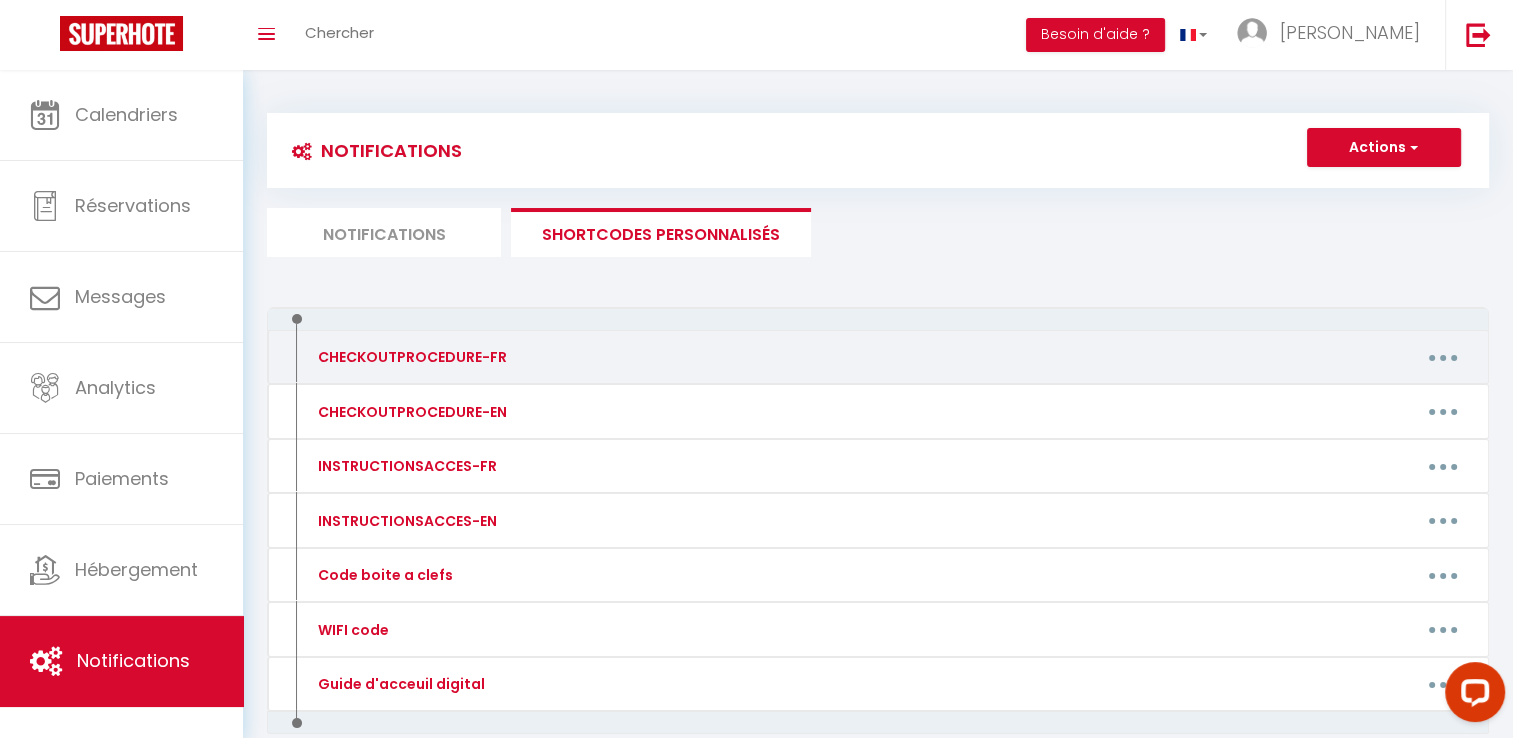 click at bounding box center (1443, 357) 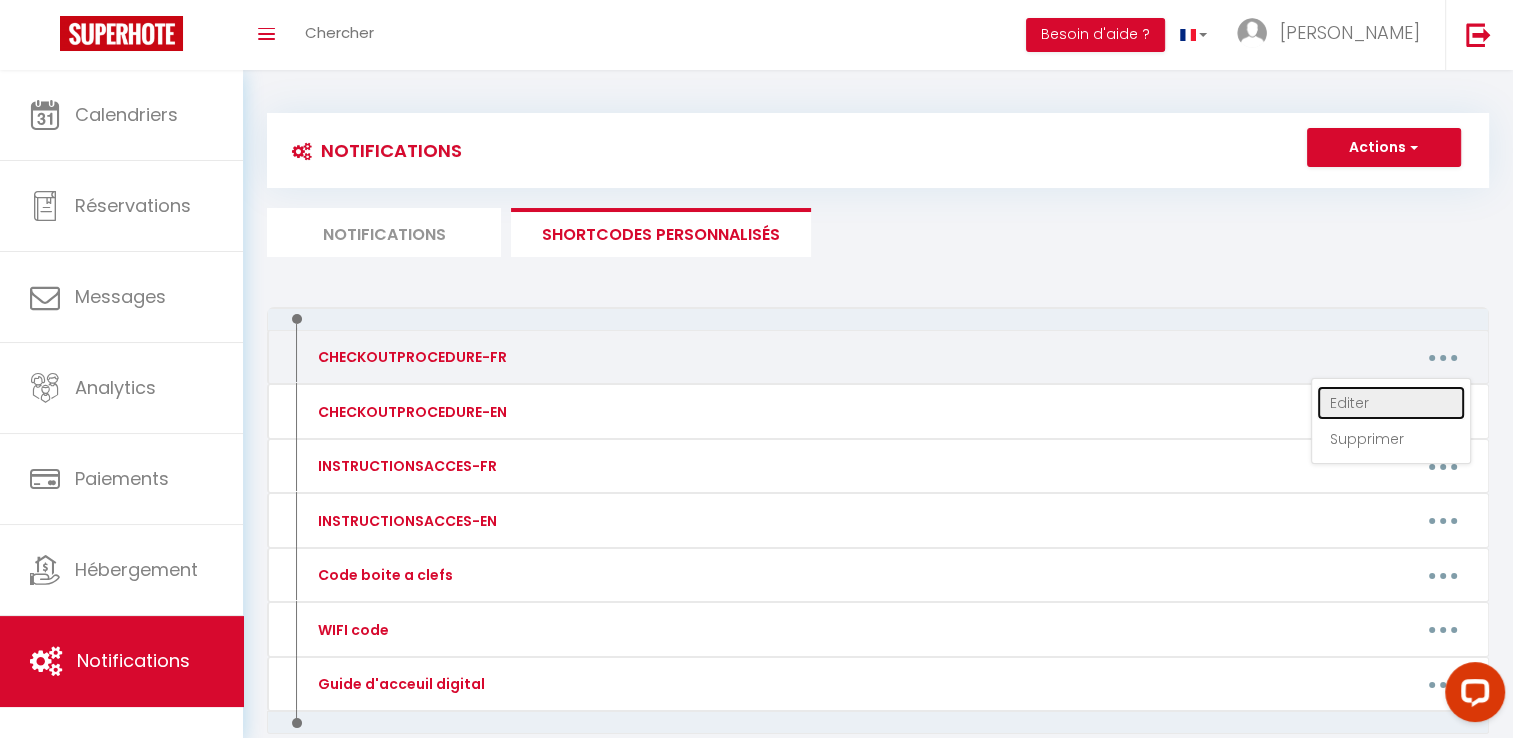 click on "Editer" at bounding box center [1391, 403] 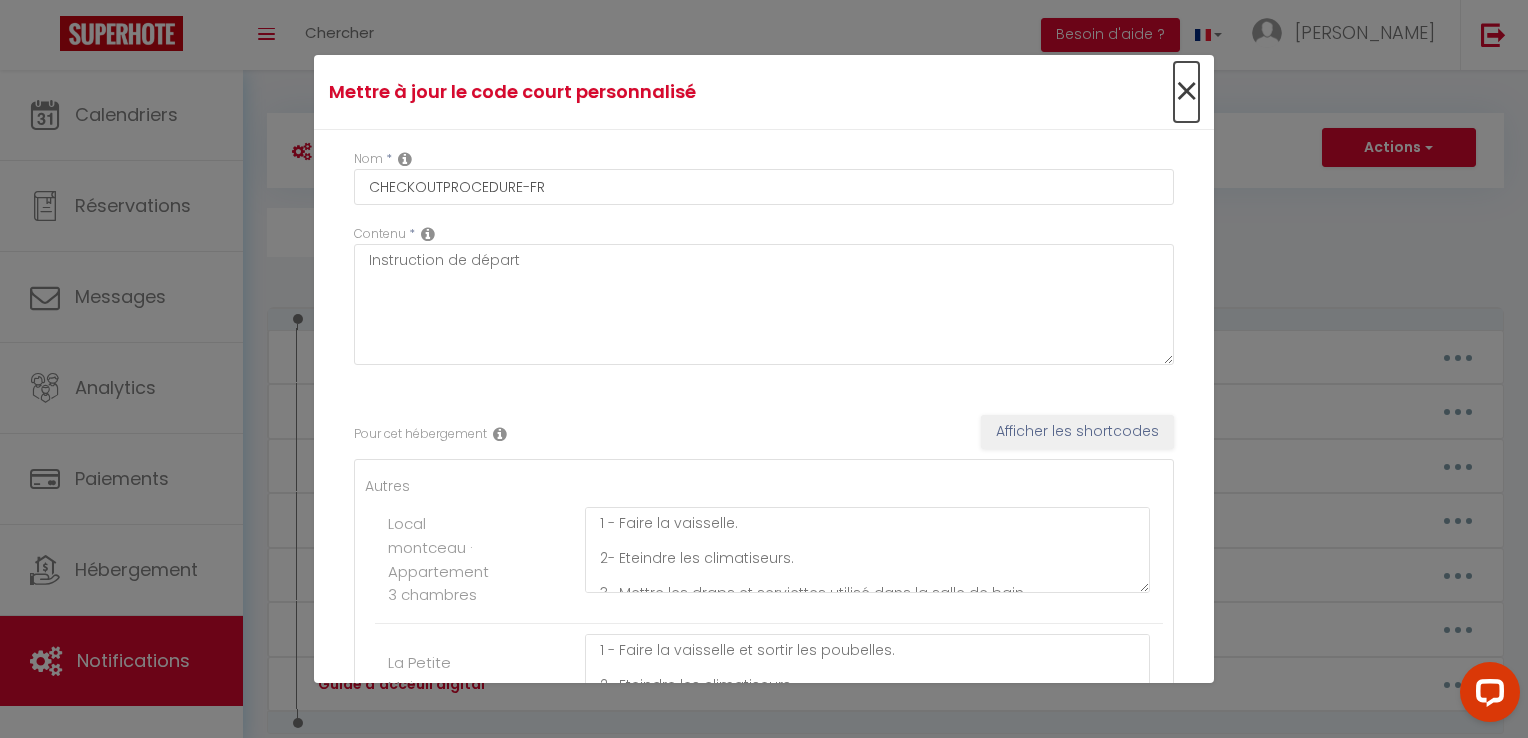 click on "×" at bounding box center [1186, 92] 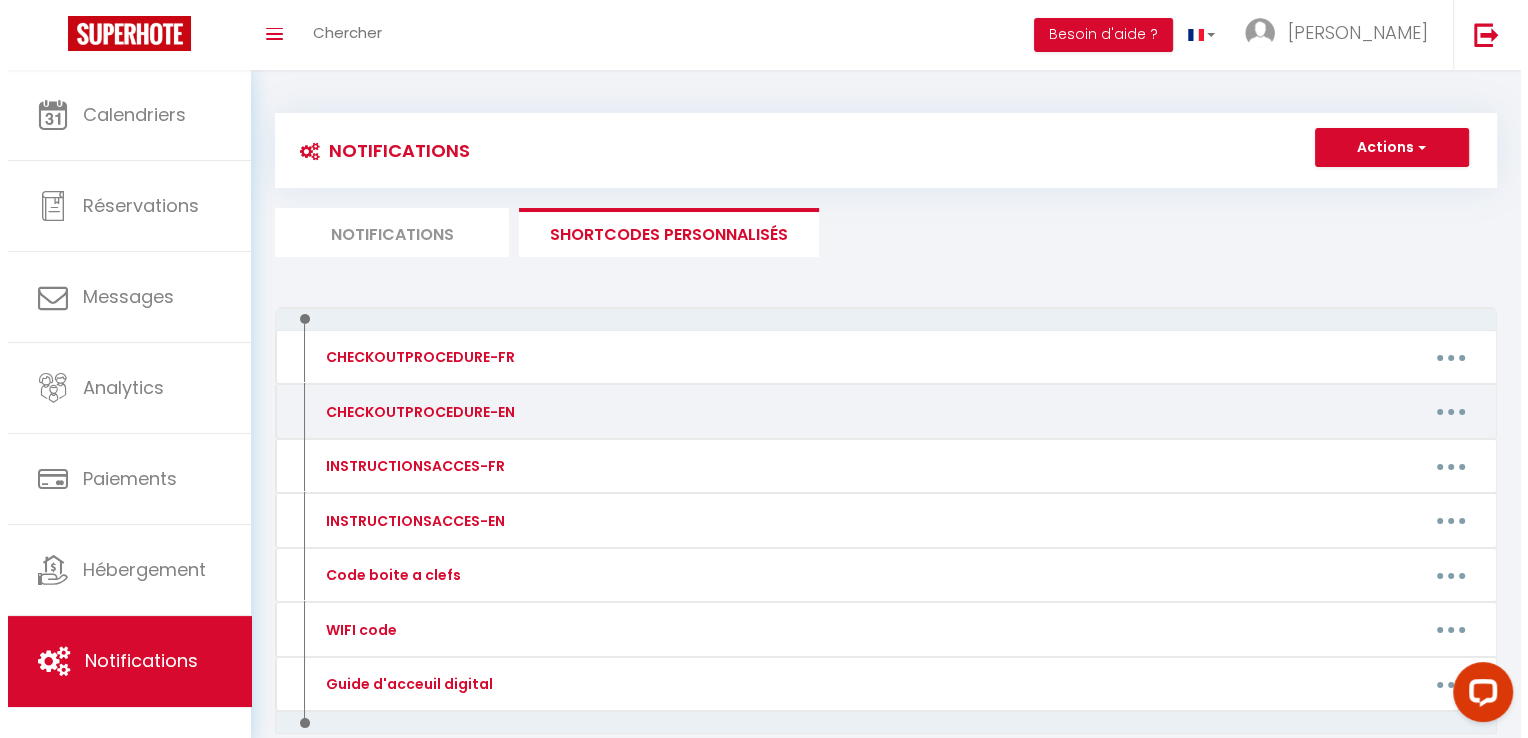 scroll, scrollTop: 100, scrollLeft: 0, axis: vertical 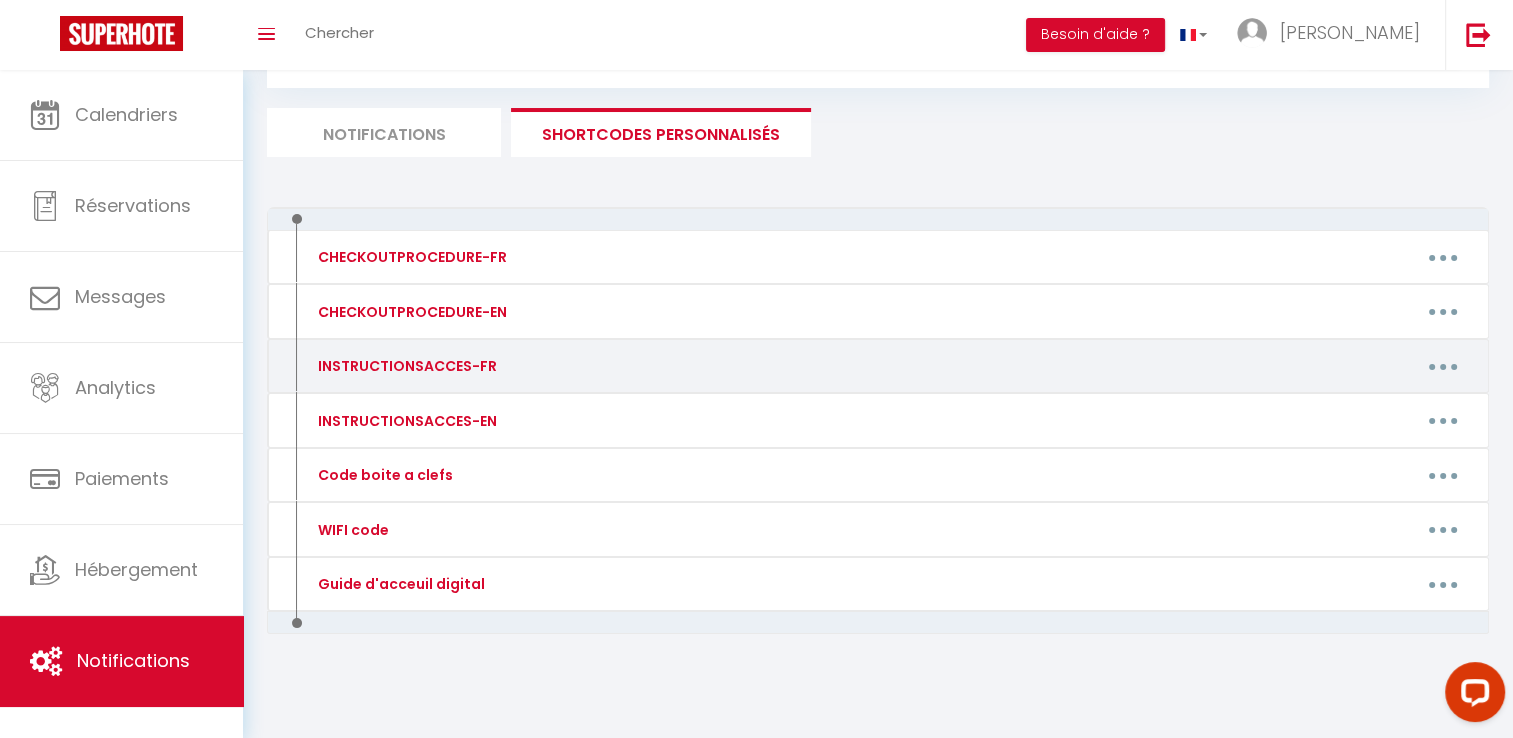 click at bounding box center (1443, 366) 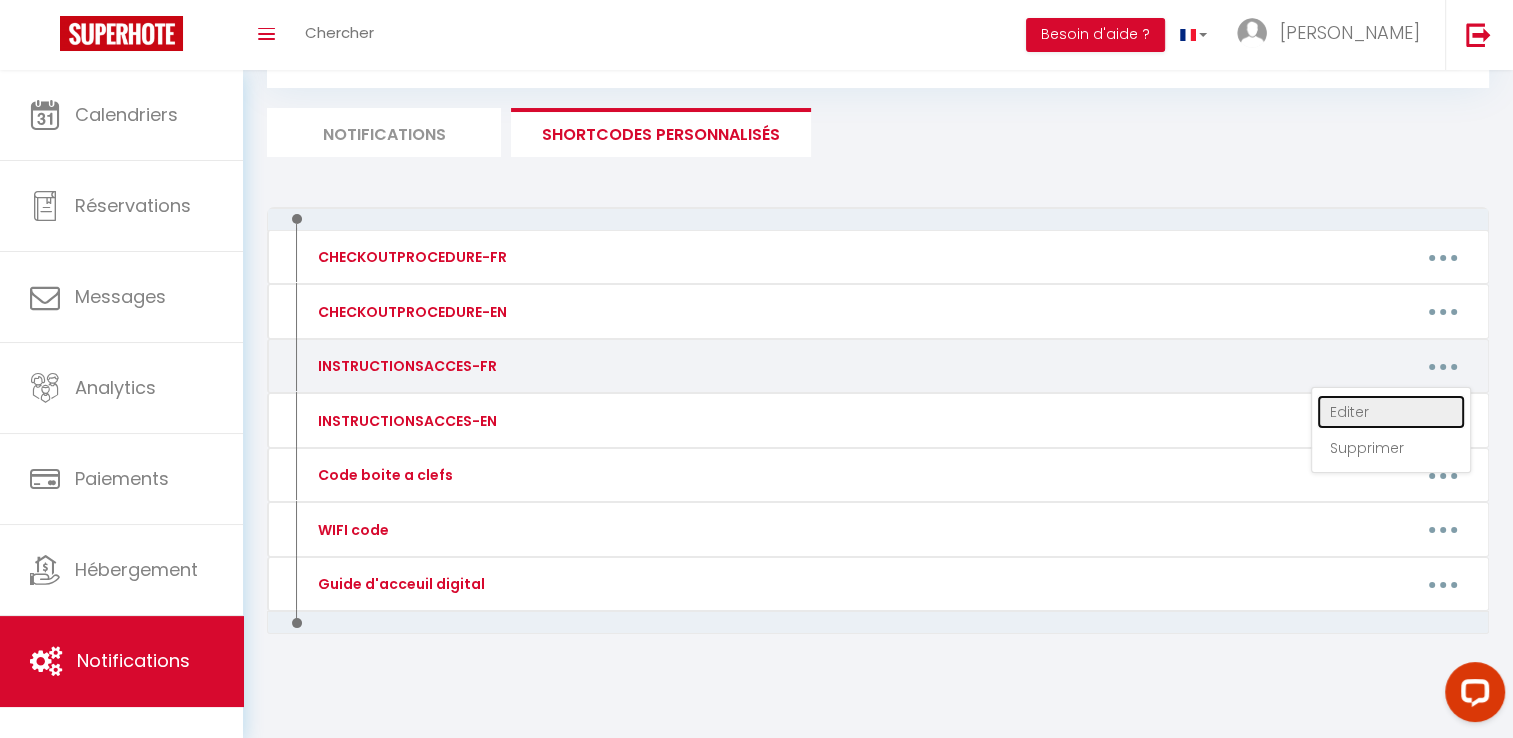 click on "Editer" at bounding box center [1391, 412] 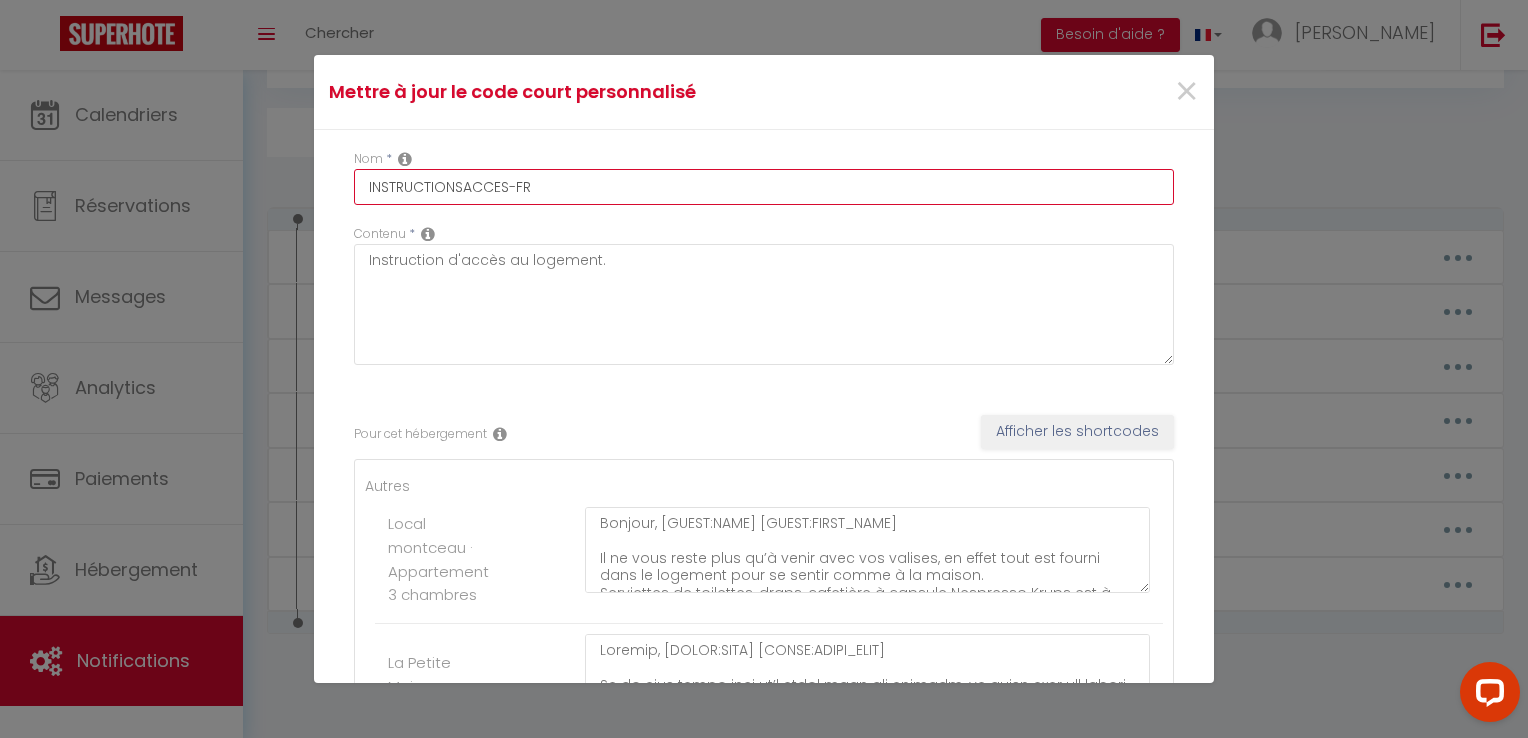 click on "INSTRUCTIONSACCES-FR" at bounding box center [764, 187] 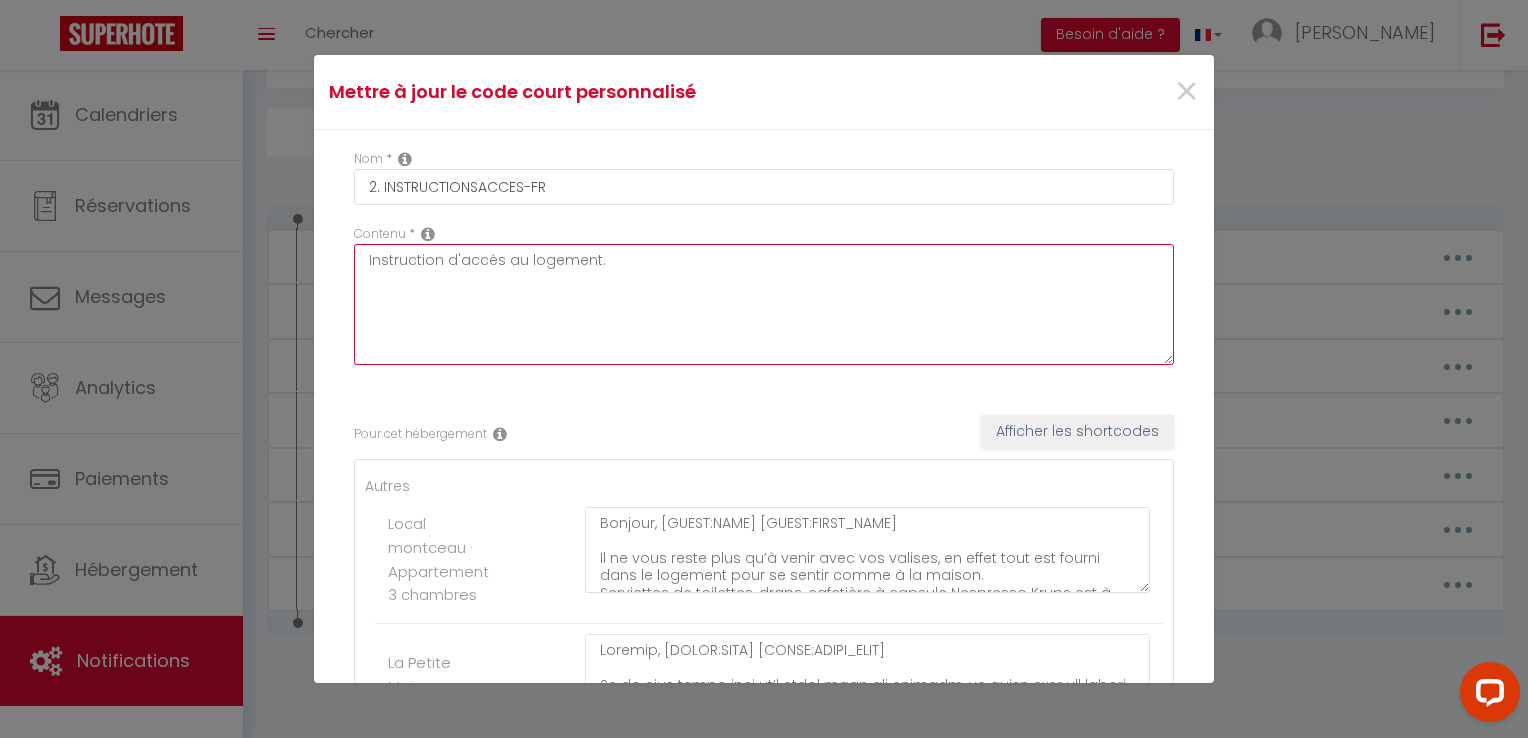 click on "Instruction d'accès au logement." at bounding box center (764, 304) 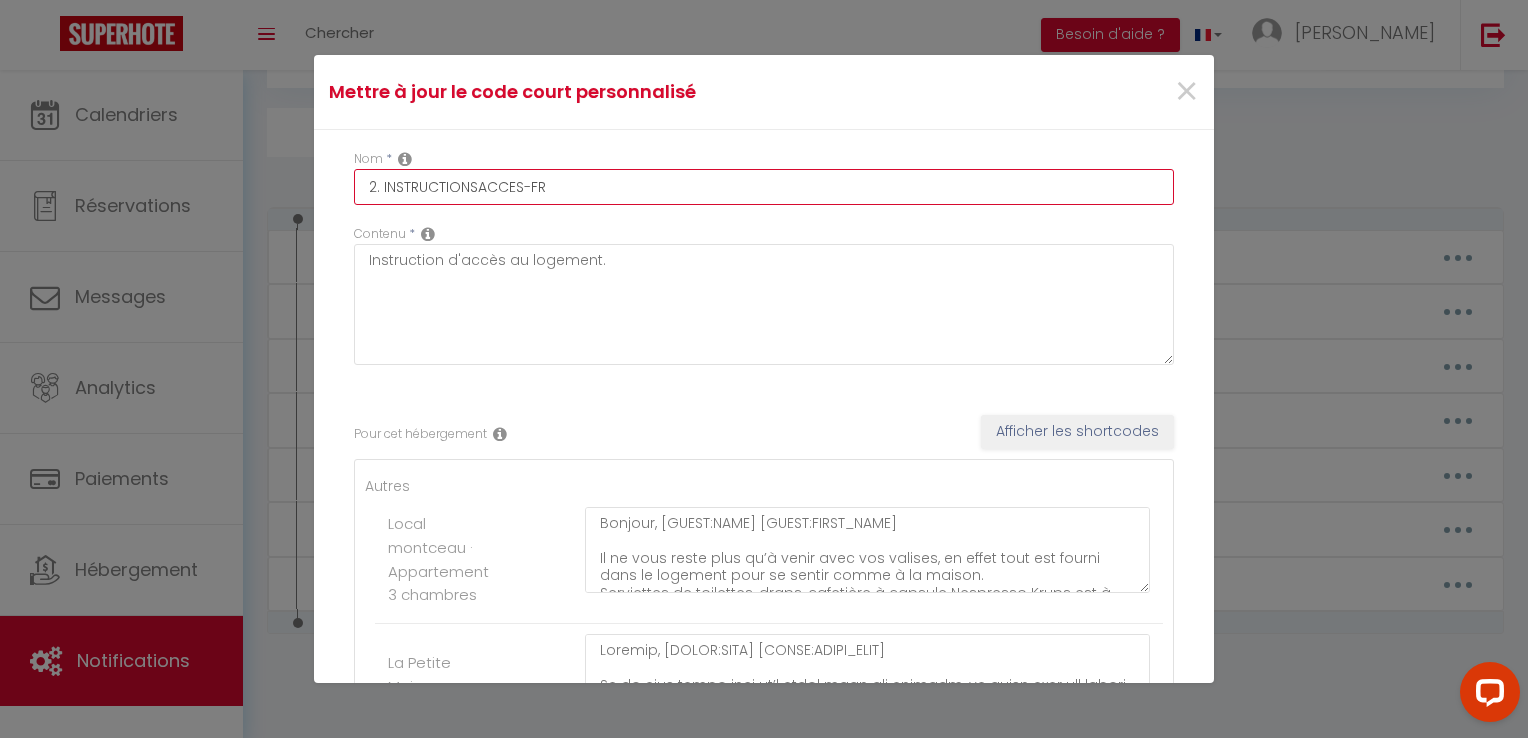 click on "2. INSTRUCTIONSACCES-FR" at bounding box center [764, 187] 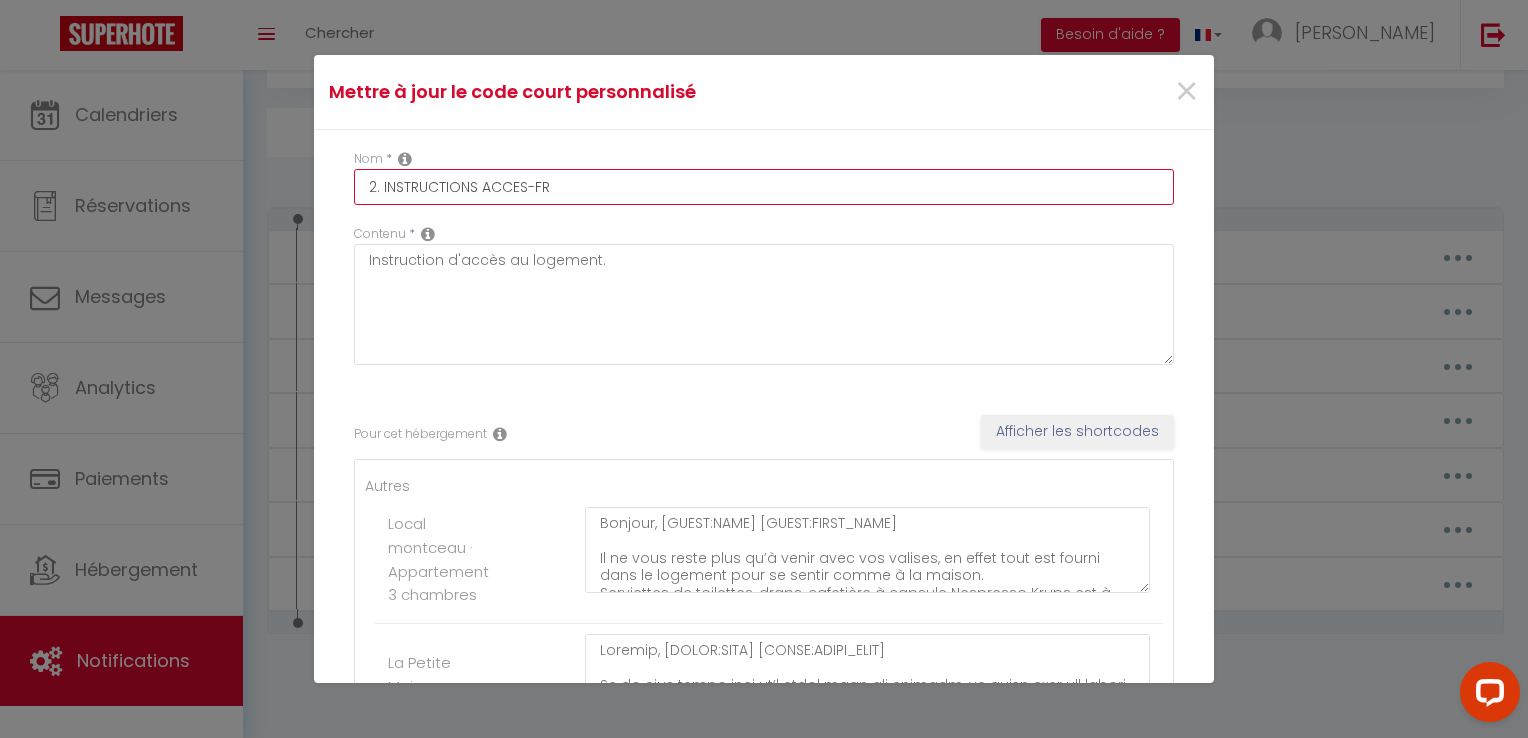 click on "2. INSTRUCTIONS ACCES-FR" at bounding box center (764, 187) 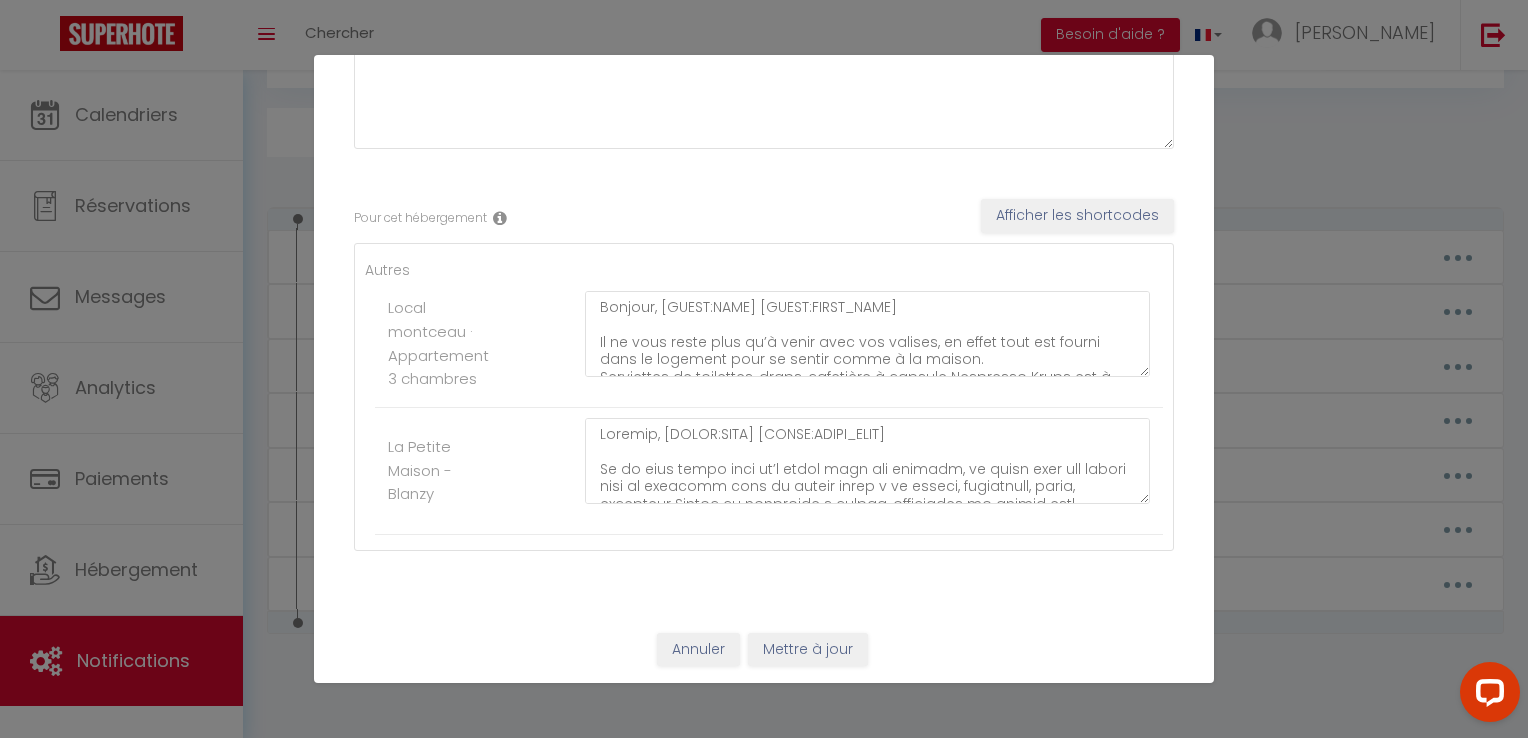 scroll, scrollTop: 216, scrollLeft: 0, axis: vertical 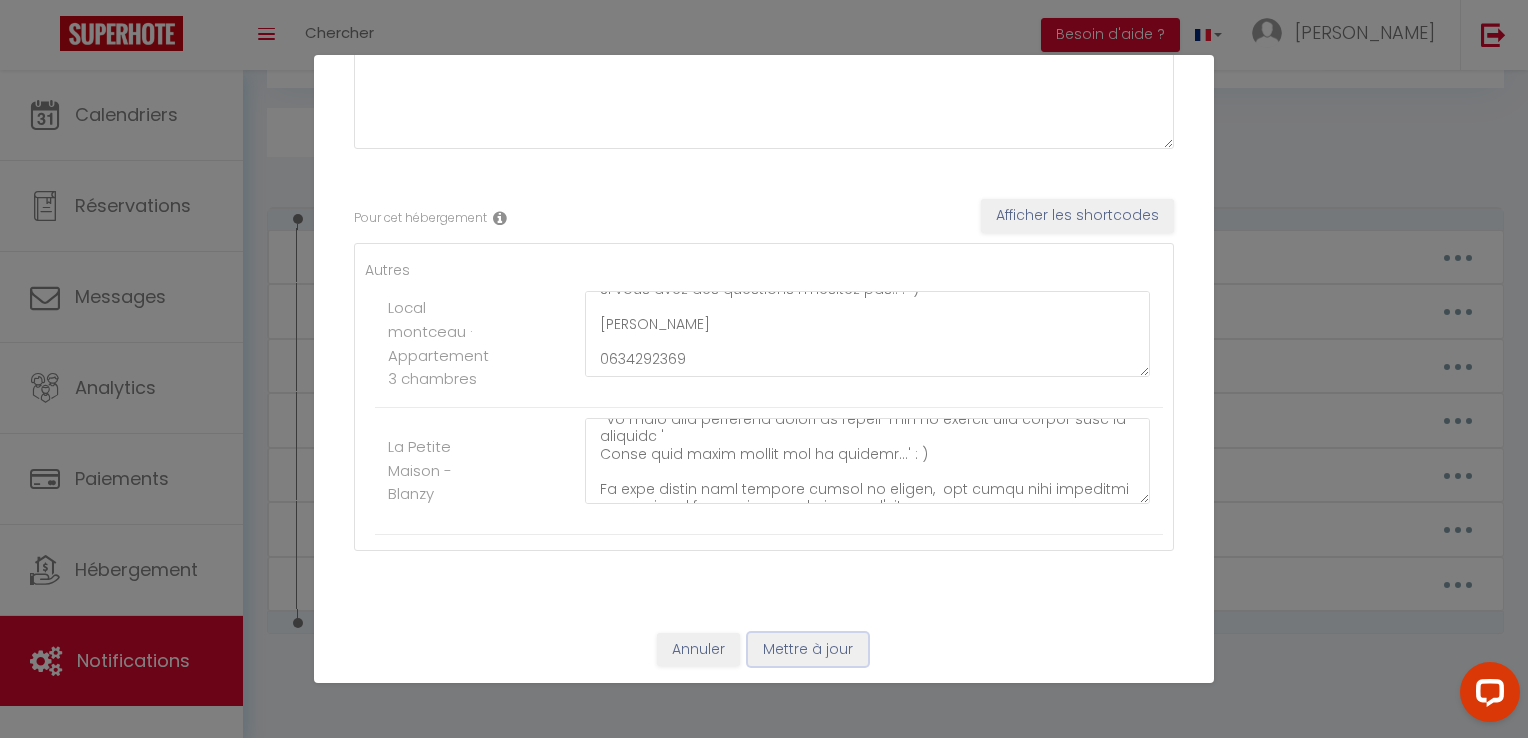 click on "Mettre à jour" at bounding box center [808, 650] 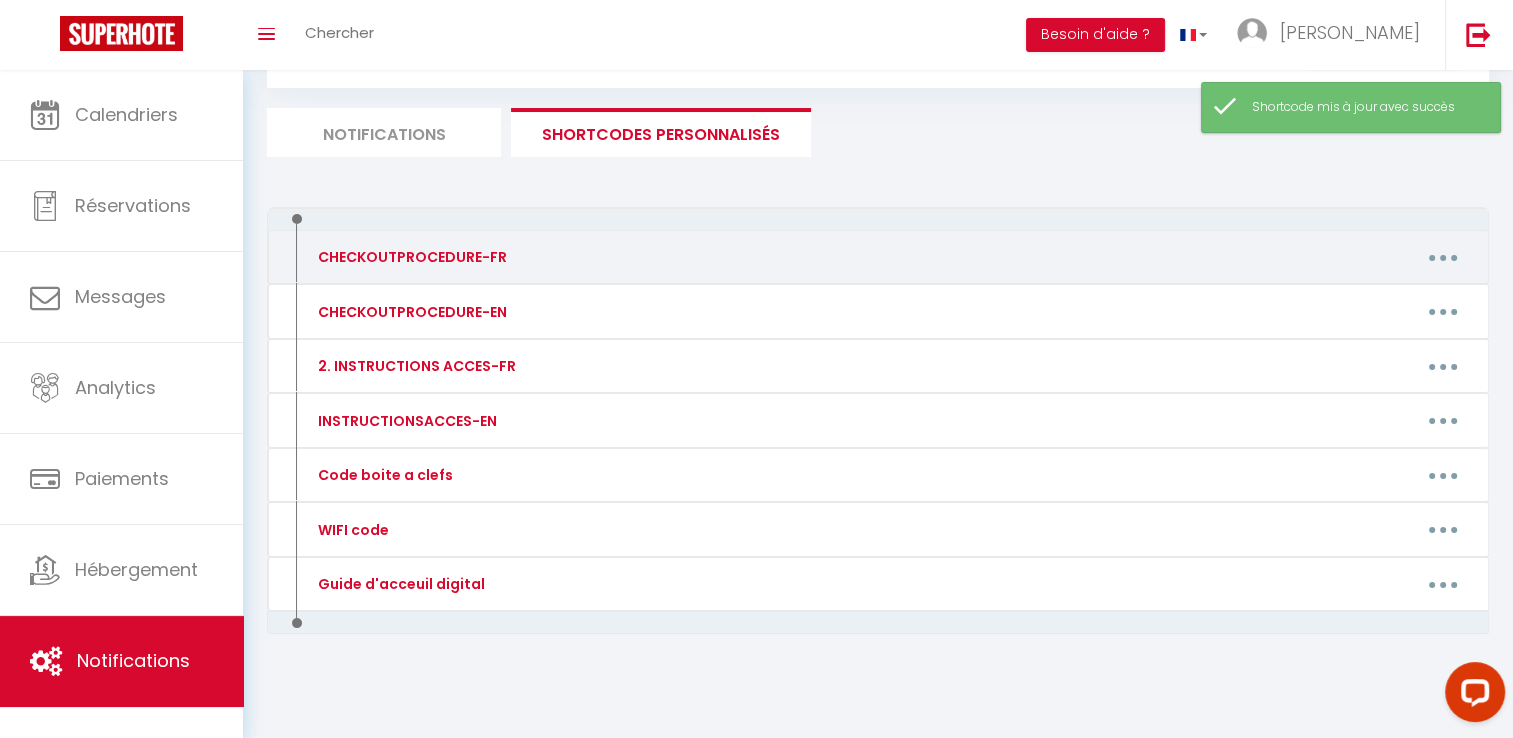 click at bounding box center (1443, 257) 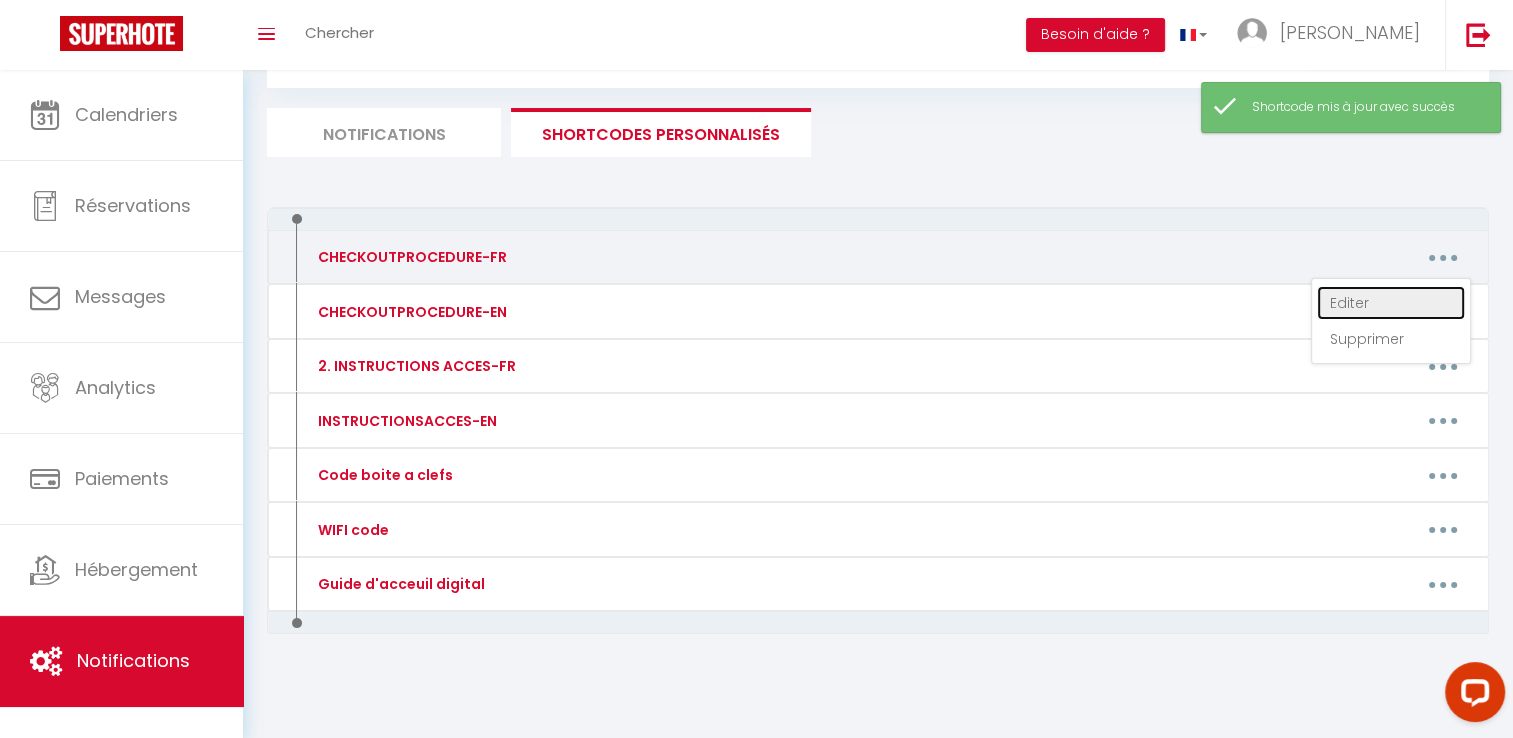 click on "Editer" at bounding box center (1391, 303) 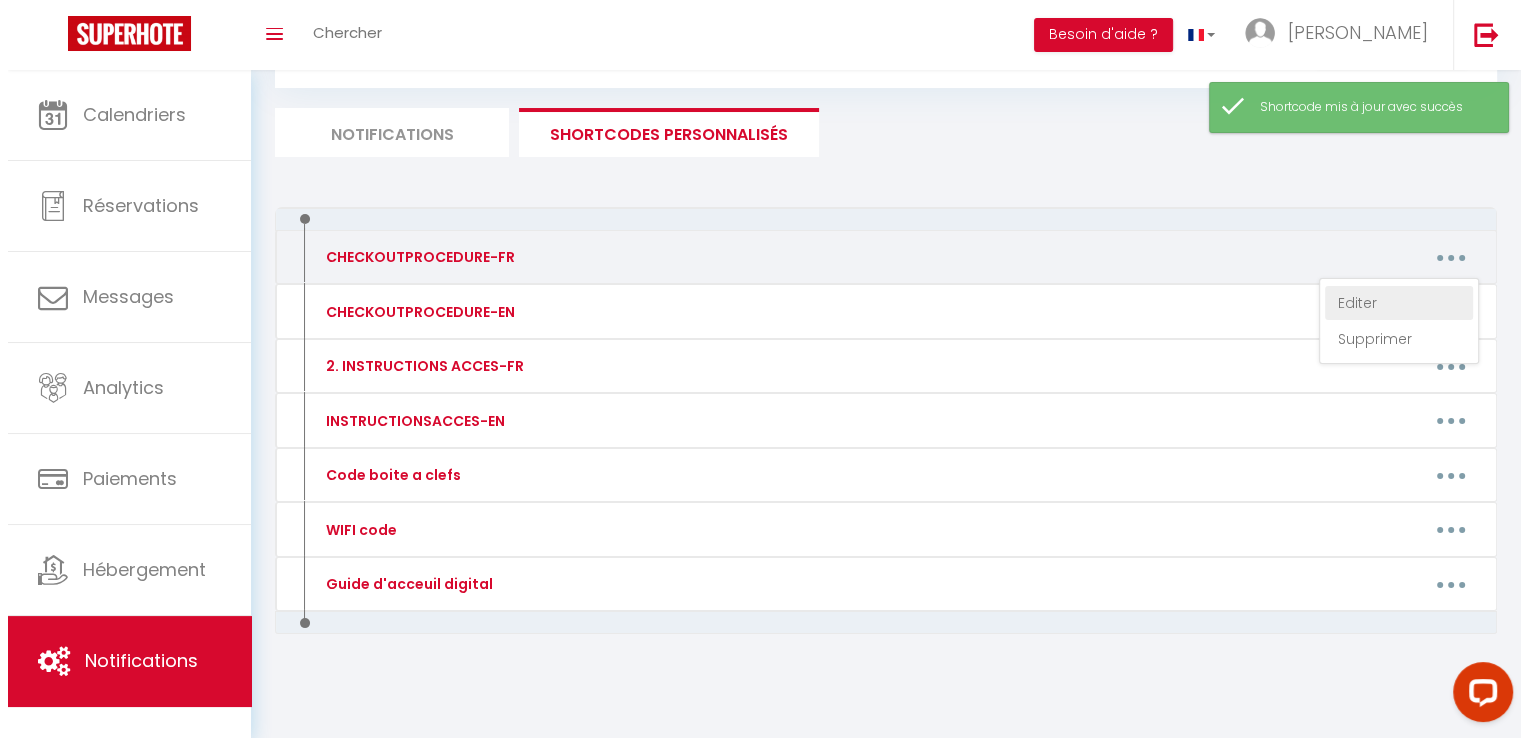 scroll, scrollTop: 0, scrollLeft: 0, axis: both 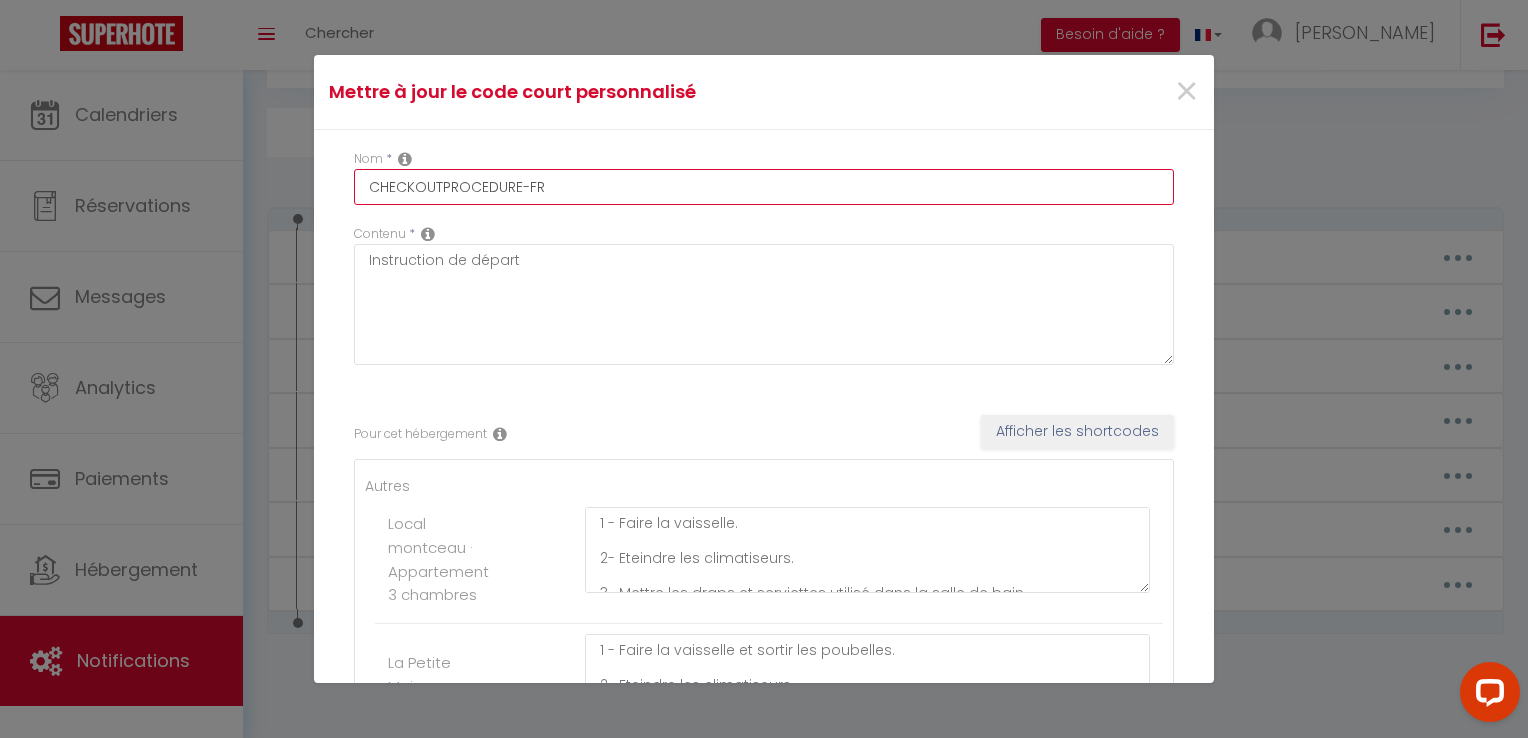 click on "CHECKOUTPROCEDURE-FR" at bounding box center (764, 187) 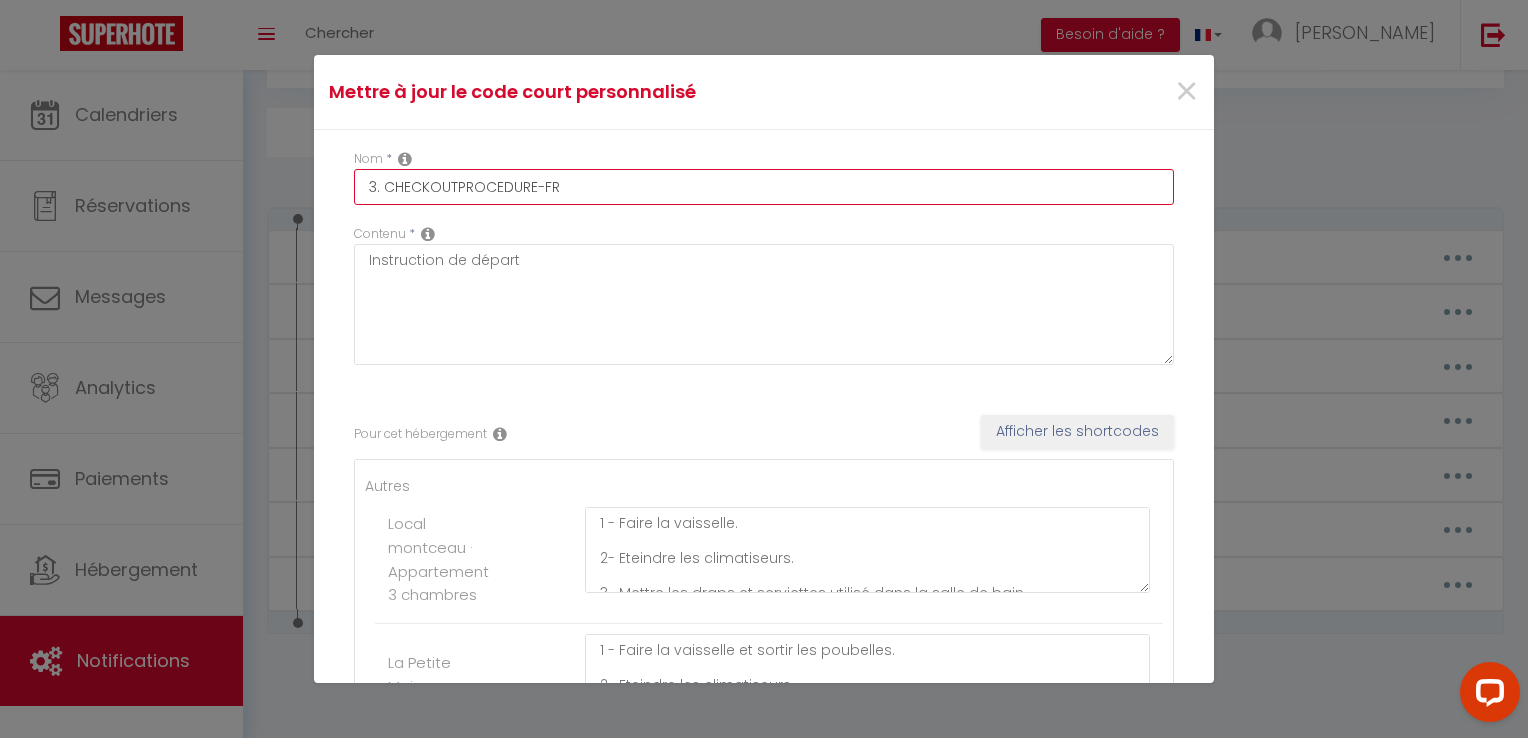 click on "3. CHECKOUTPROCEDURE-FR" at bounding box center (764, 187) 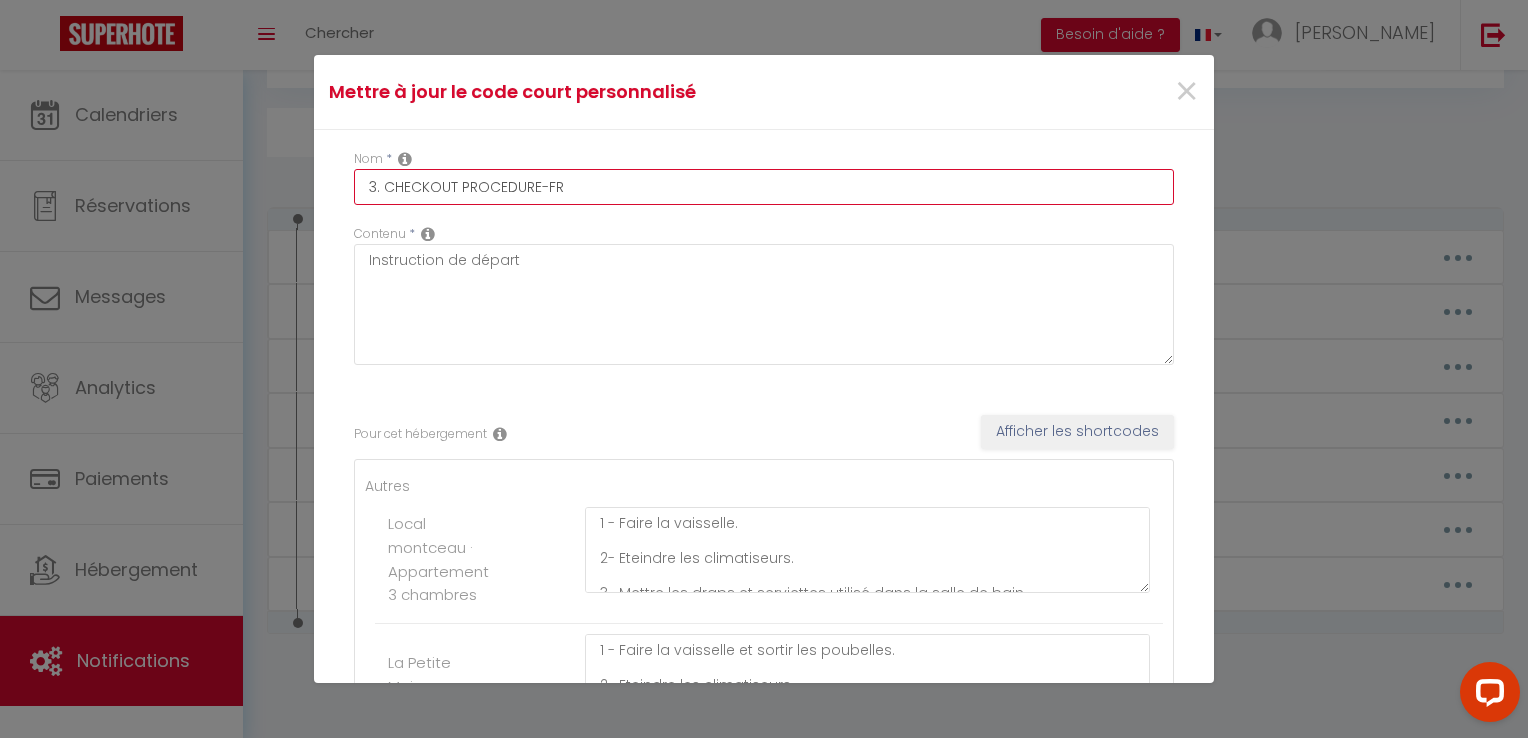 click on "3. CHECKOUT PROCEDURE-FR" at bounding box center [764, 187] 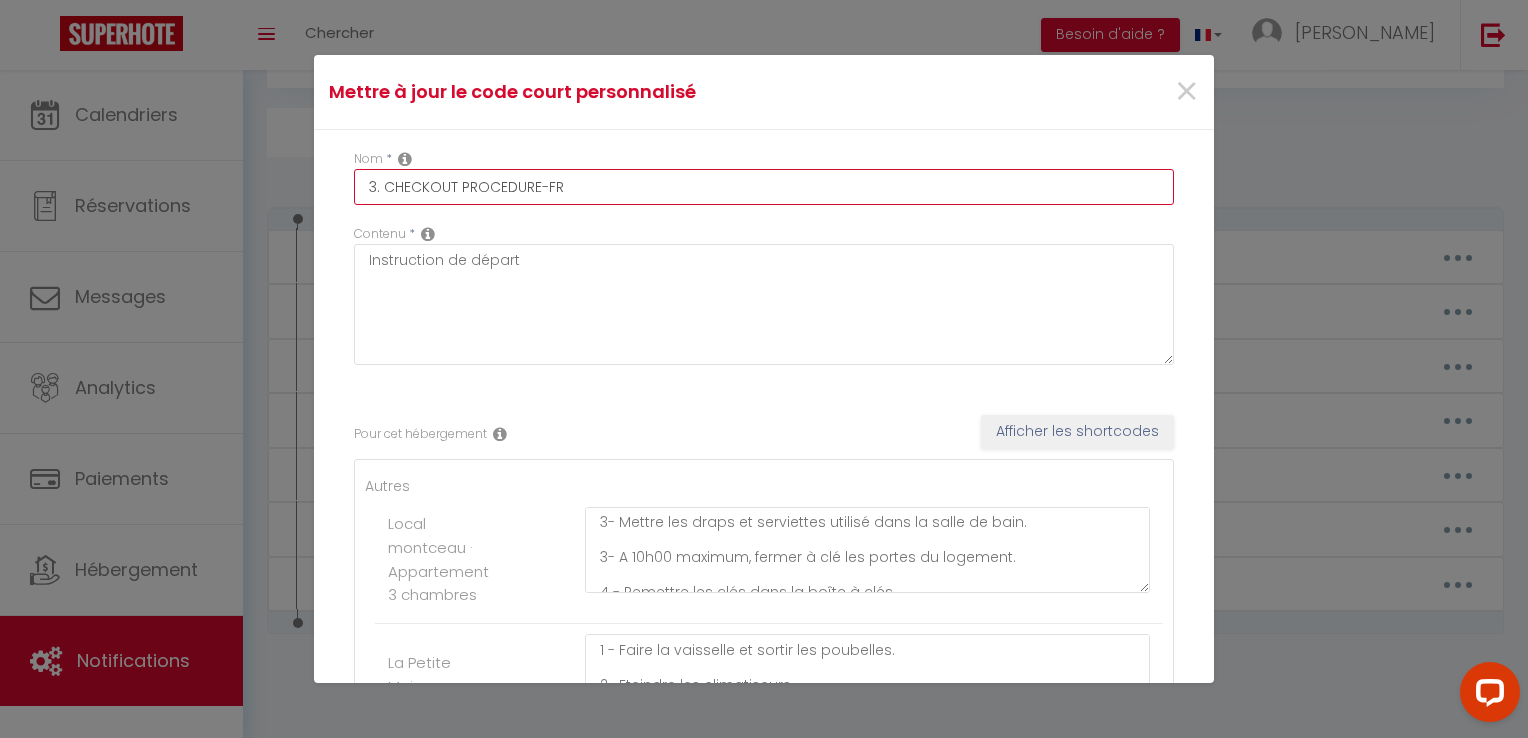 scroll, scrollTop: 87, scrollLeft: 0, axis: vertical 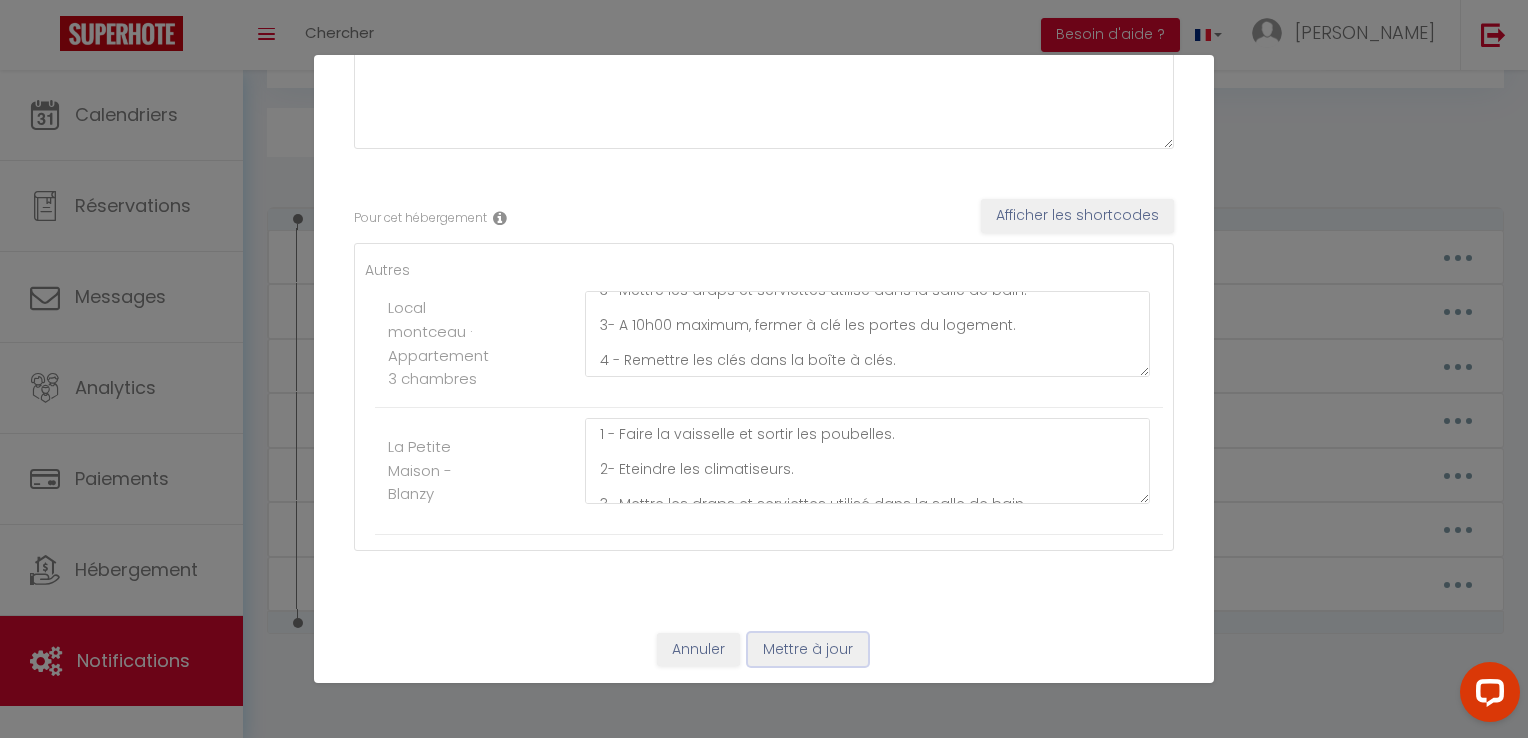 click on "Mettre à jour" at bounding box center [808, 650] 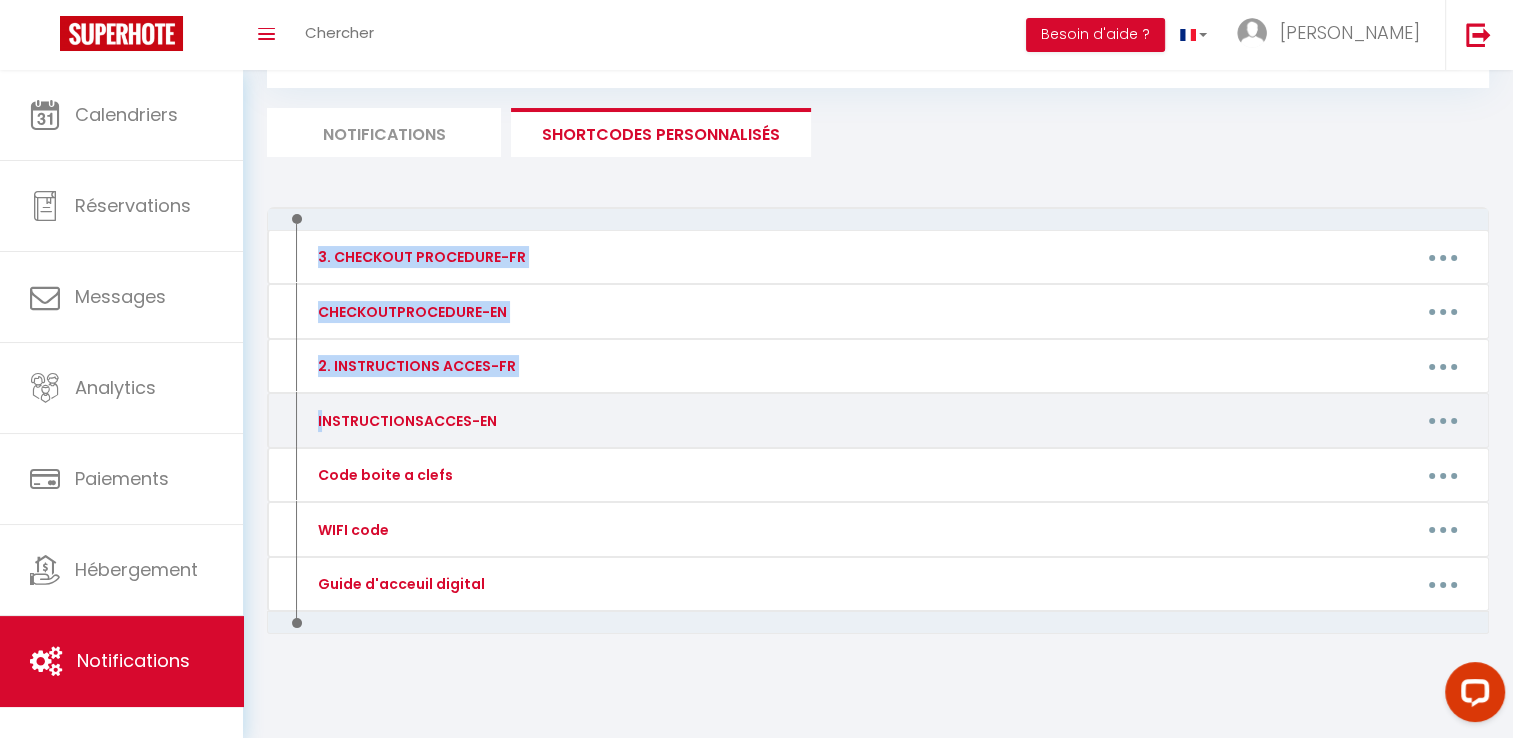 drag, startPoint x: 325, startPoint y: 266, endPoint x: 320, endPoint y: 421, distance: 155.08063 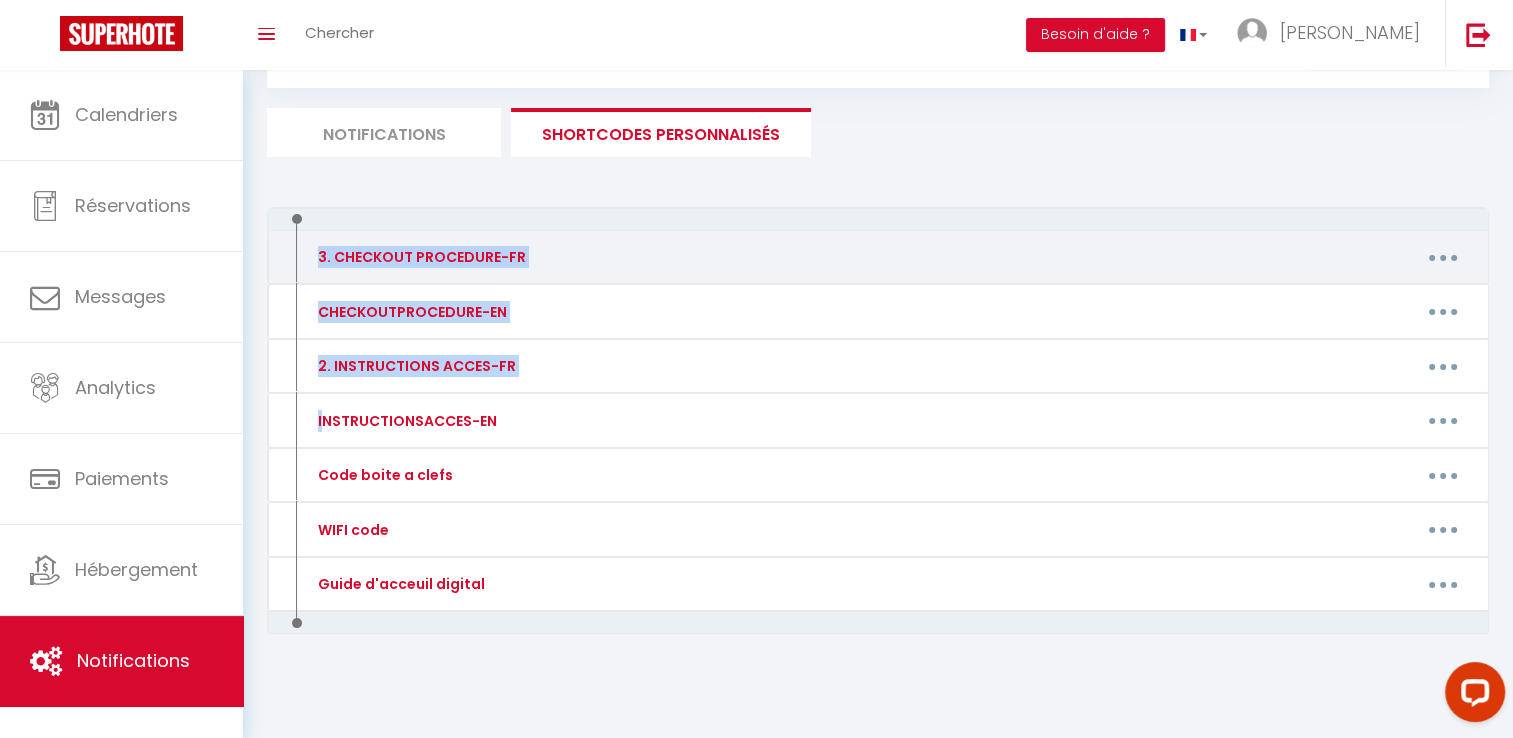 click at bounding box center [1443, 257] 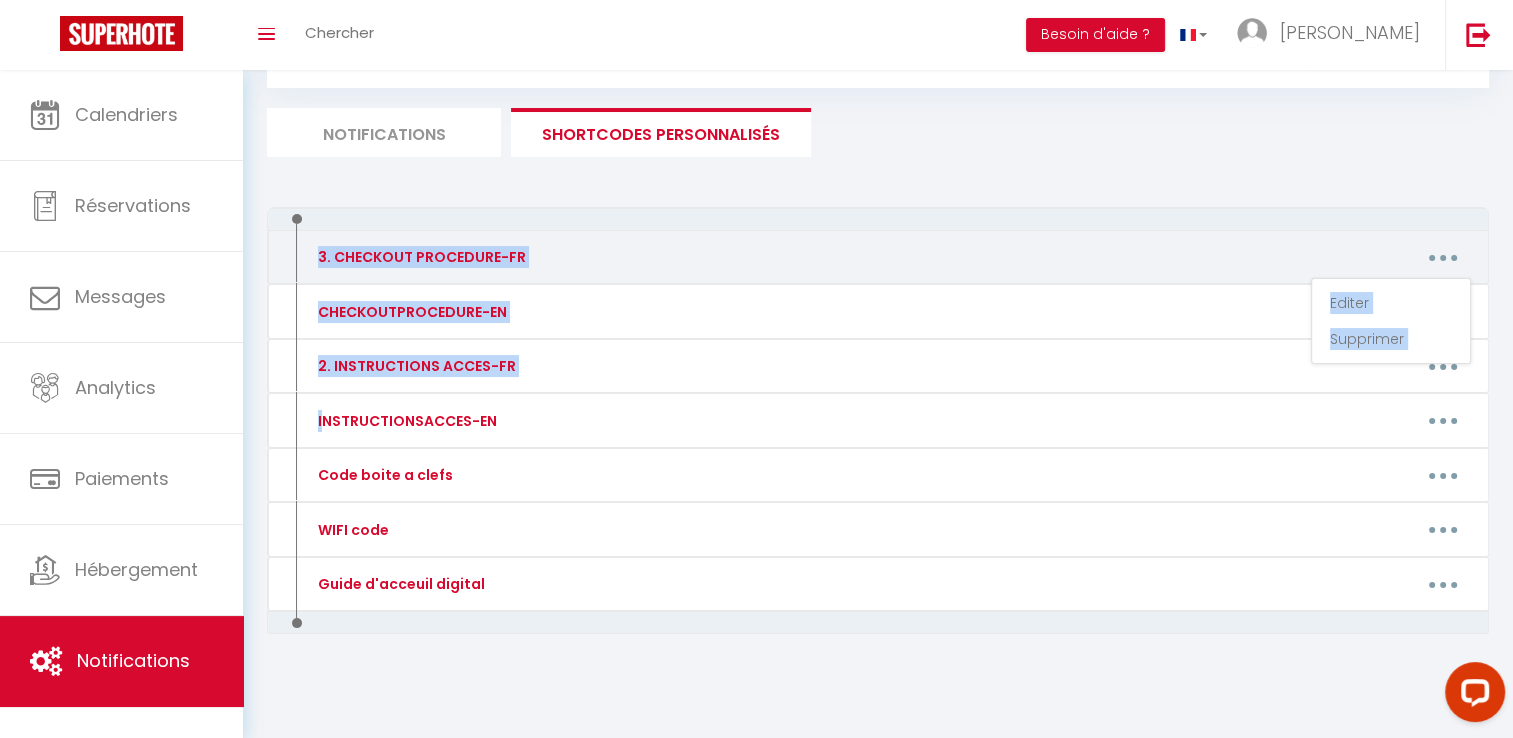 click at bounding box center [1443, 257] 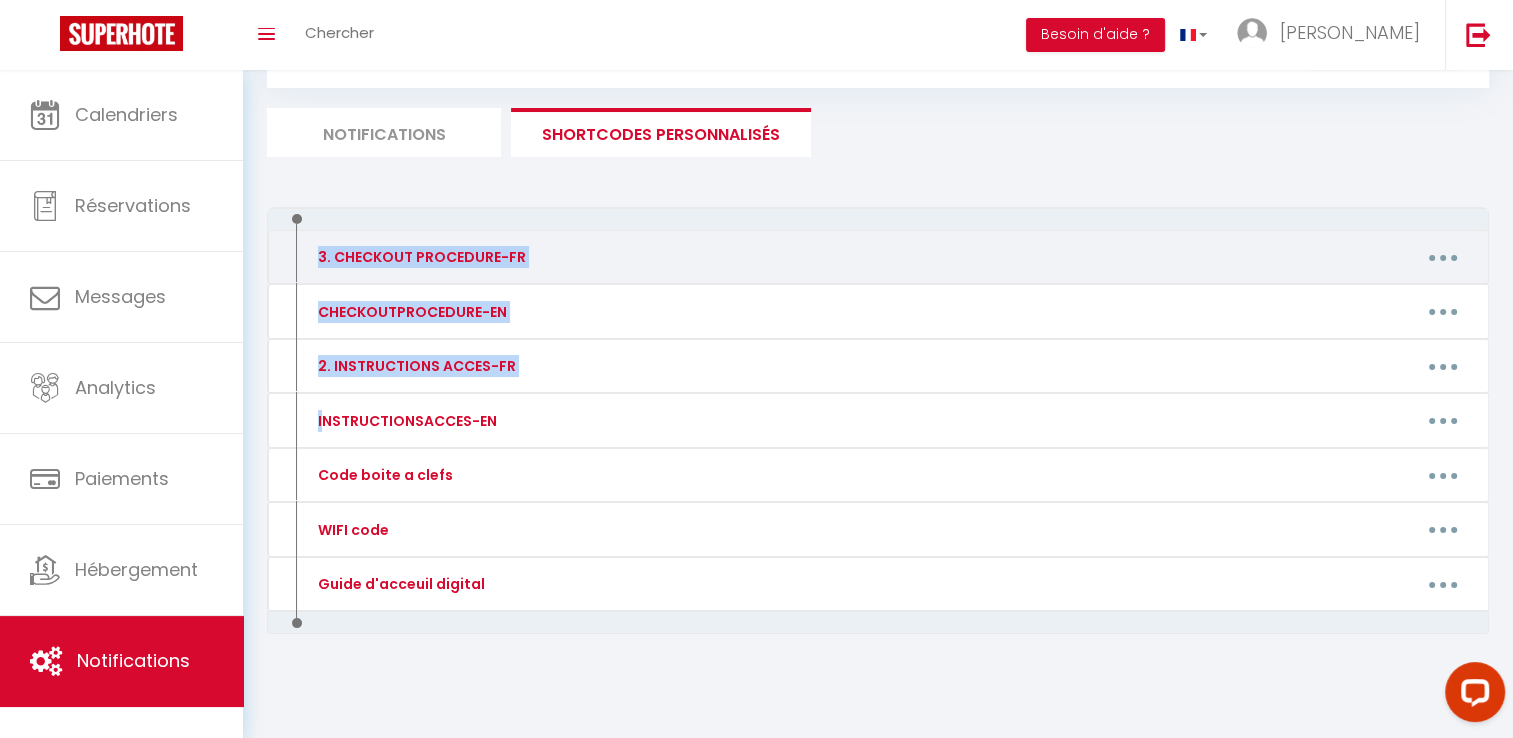 click on "Editer   Supprimer" at bounding box center (1040, 257) 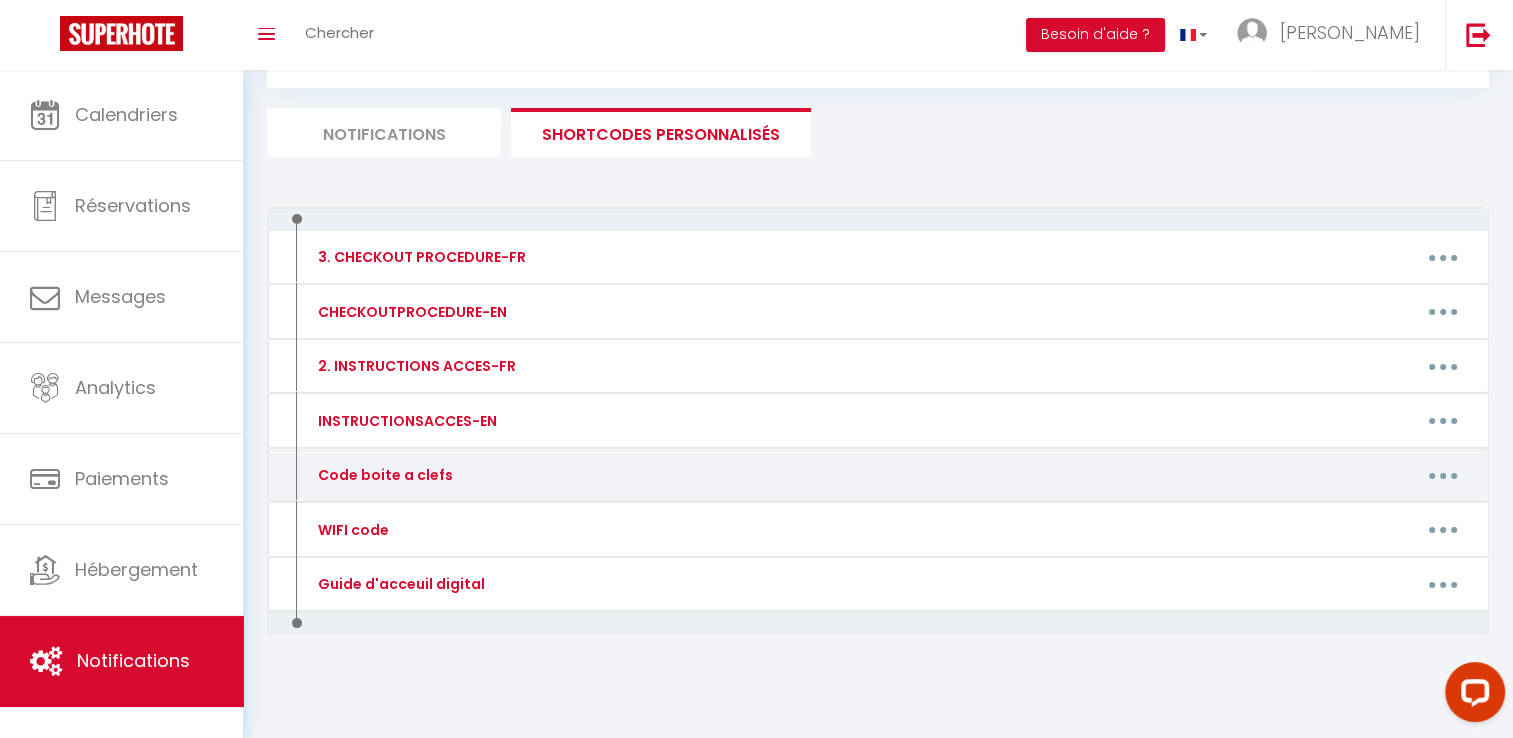 click at bounding box center (1443, 475) 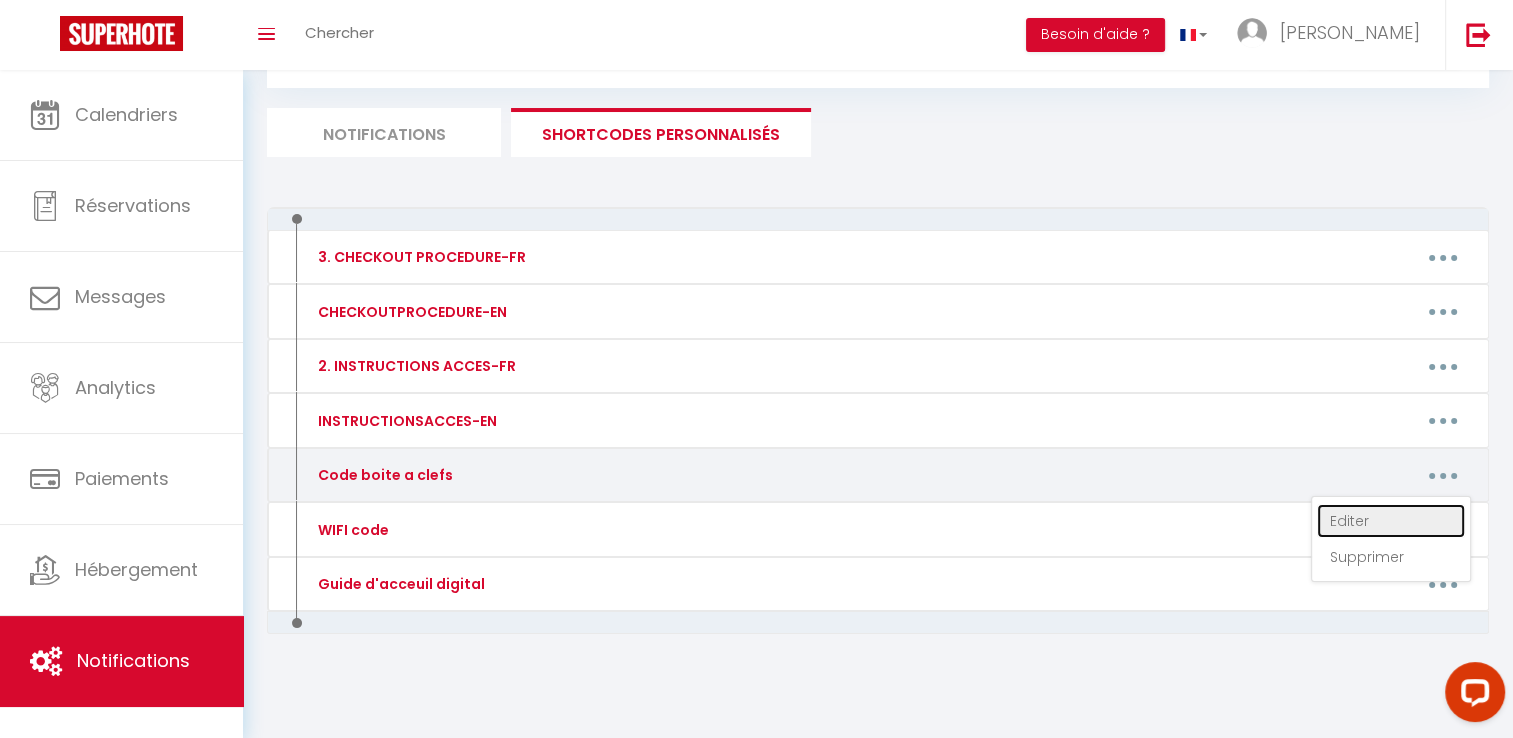 click on "Editer" at bounding box center [1391, 521] 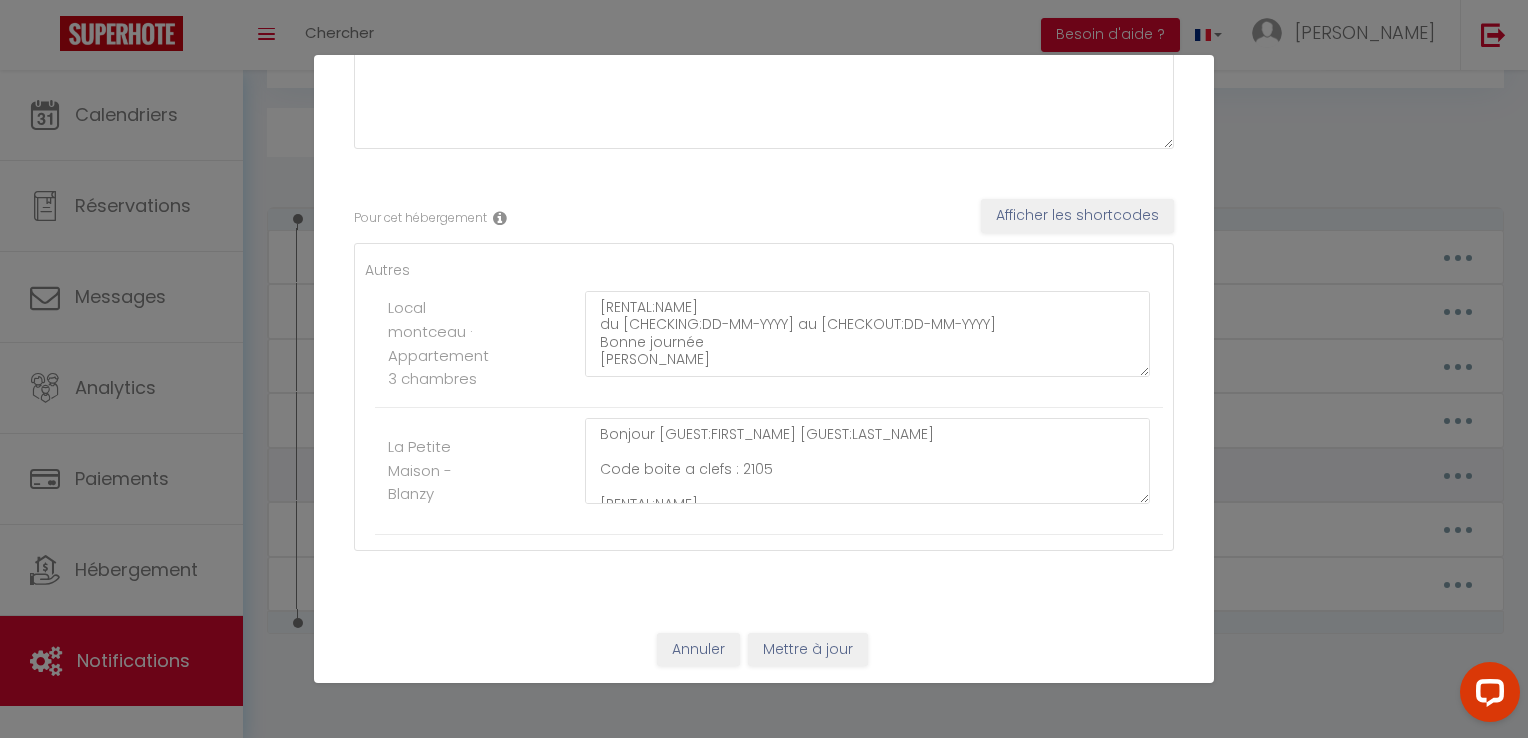scroll, scrollTop: 0, scrollLeft: 0, axis: both 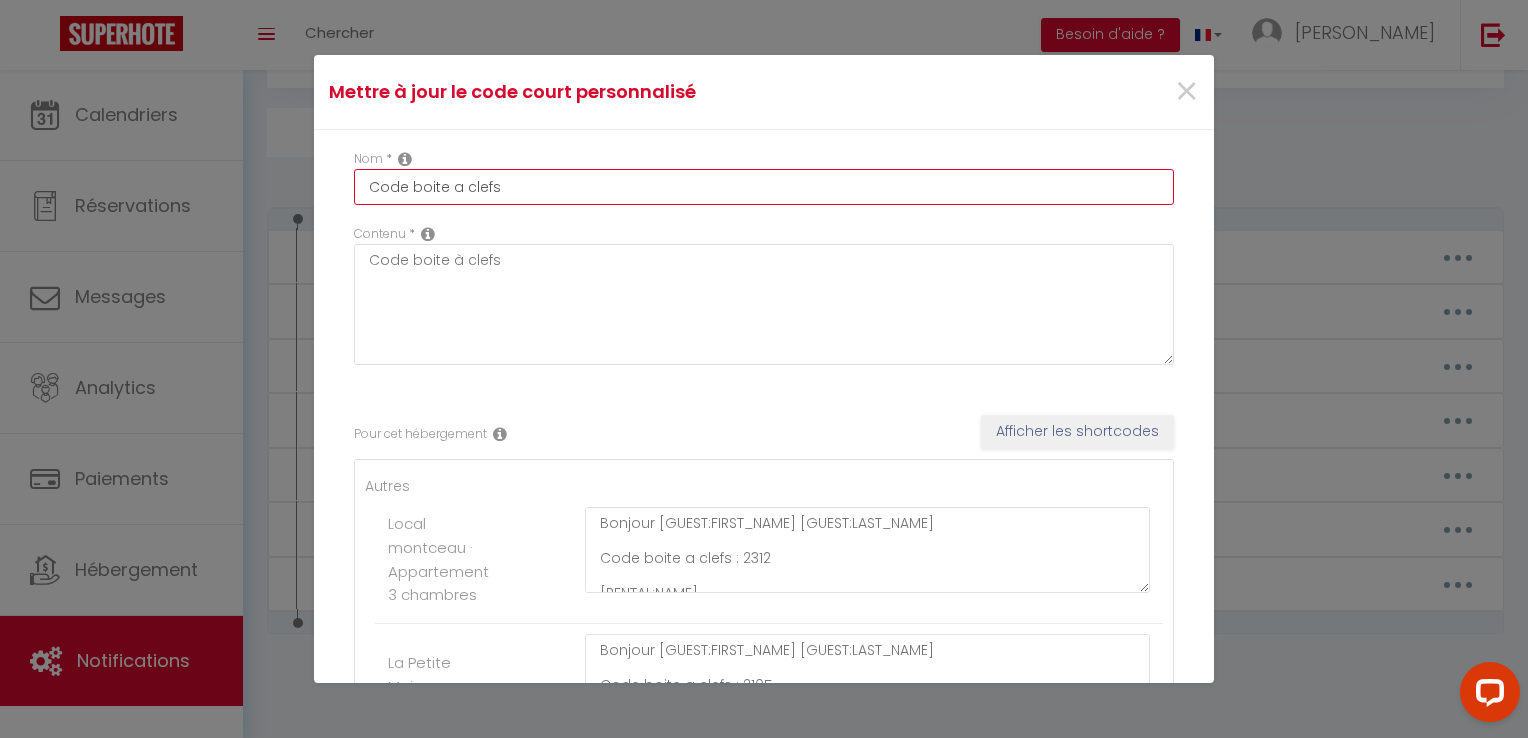 click on "Code boite a clefs" at bounding box center [764, 187] 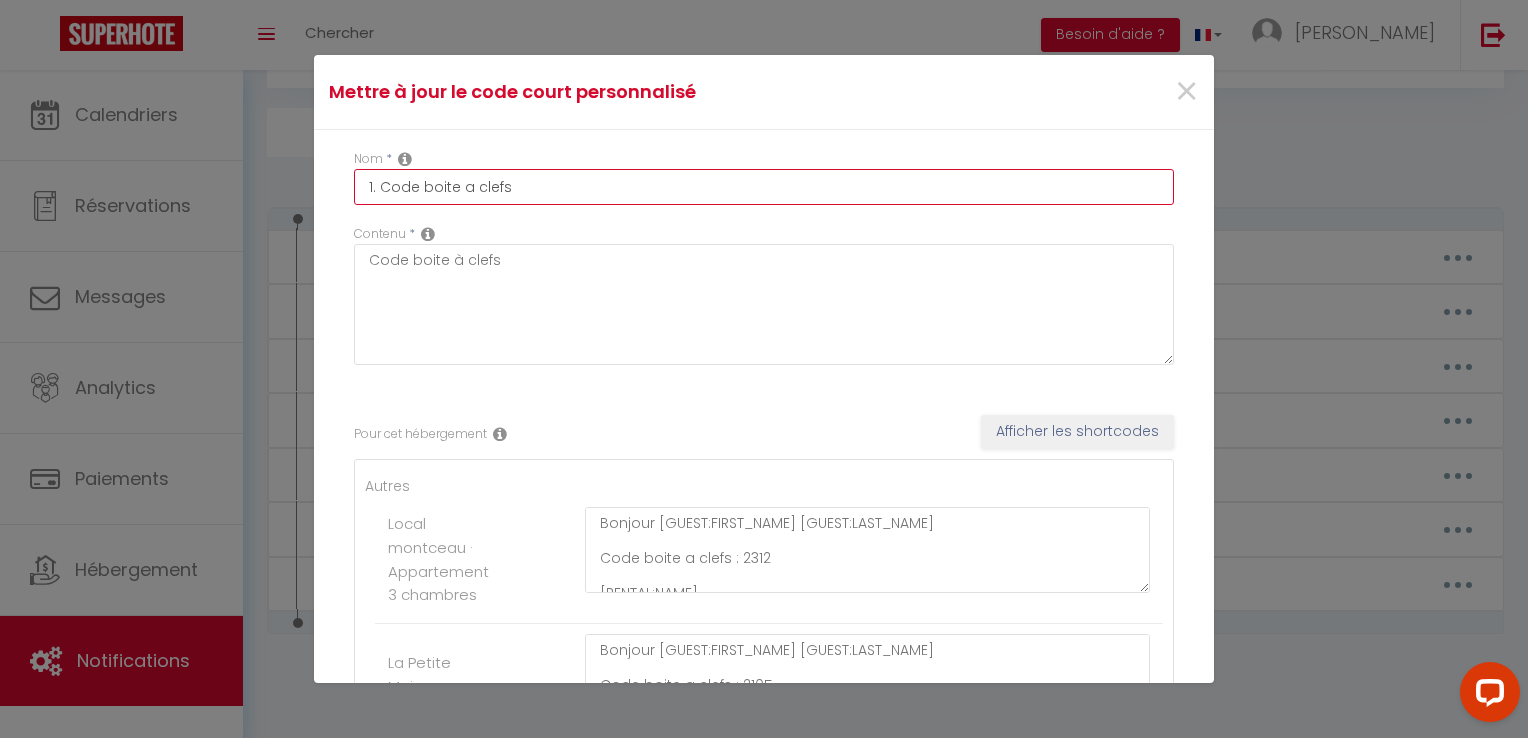 scroll, scrollTop: 100, scrollLeft: 0, axis: vertical 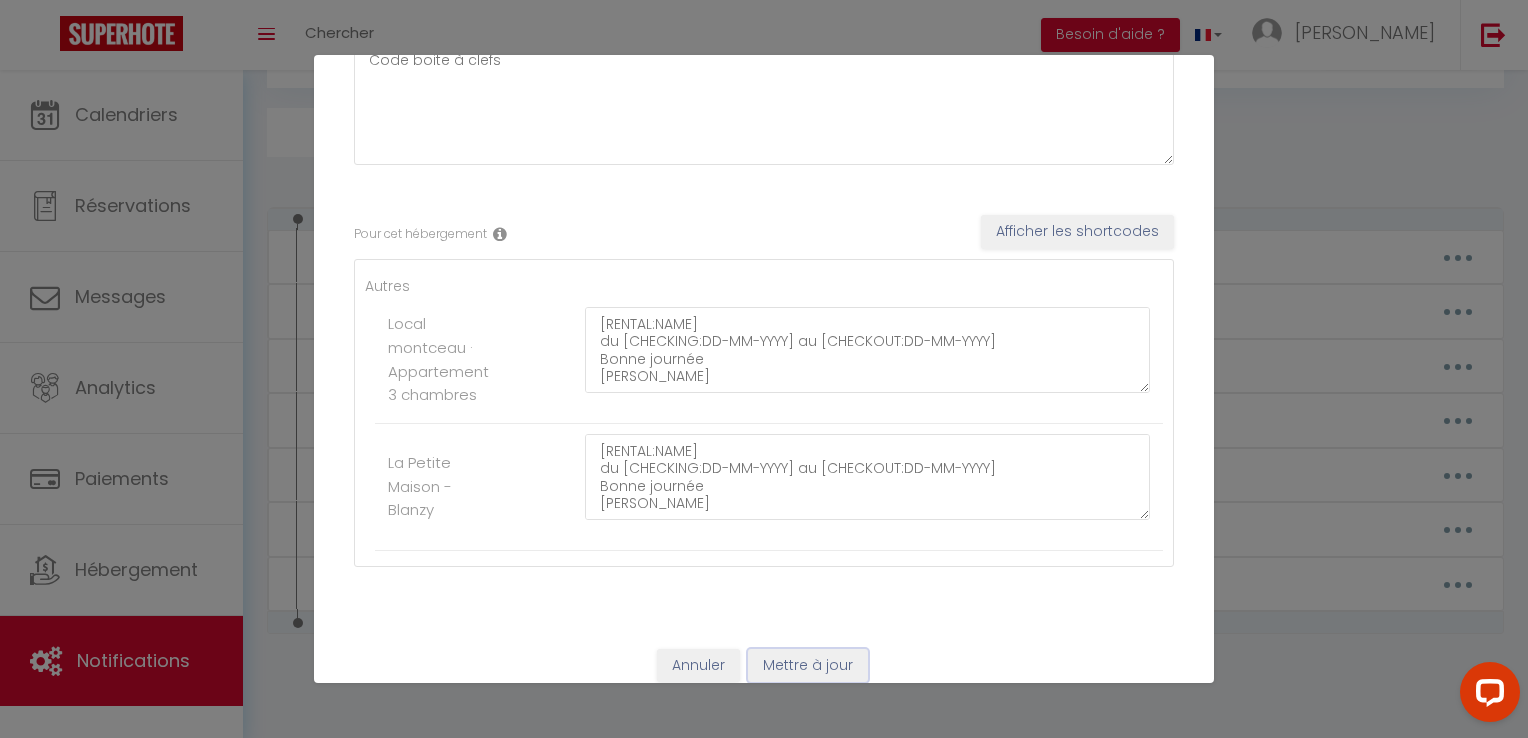 click on "Mettre à jour" at bounding box center [808, 666] 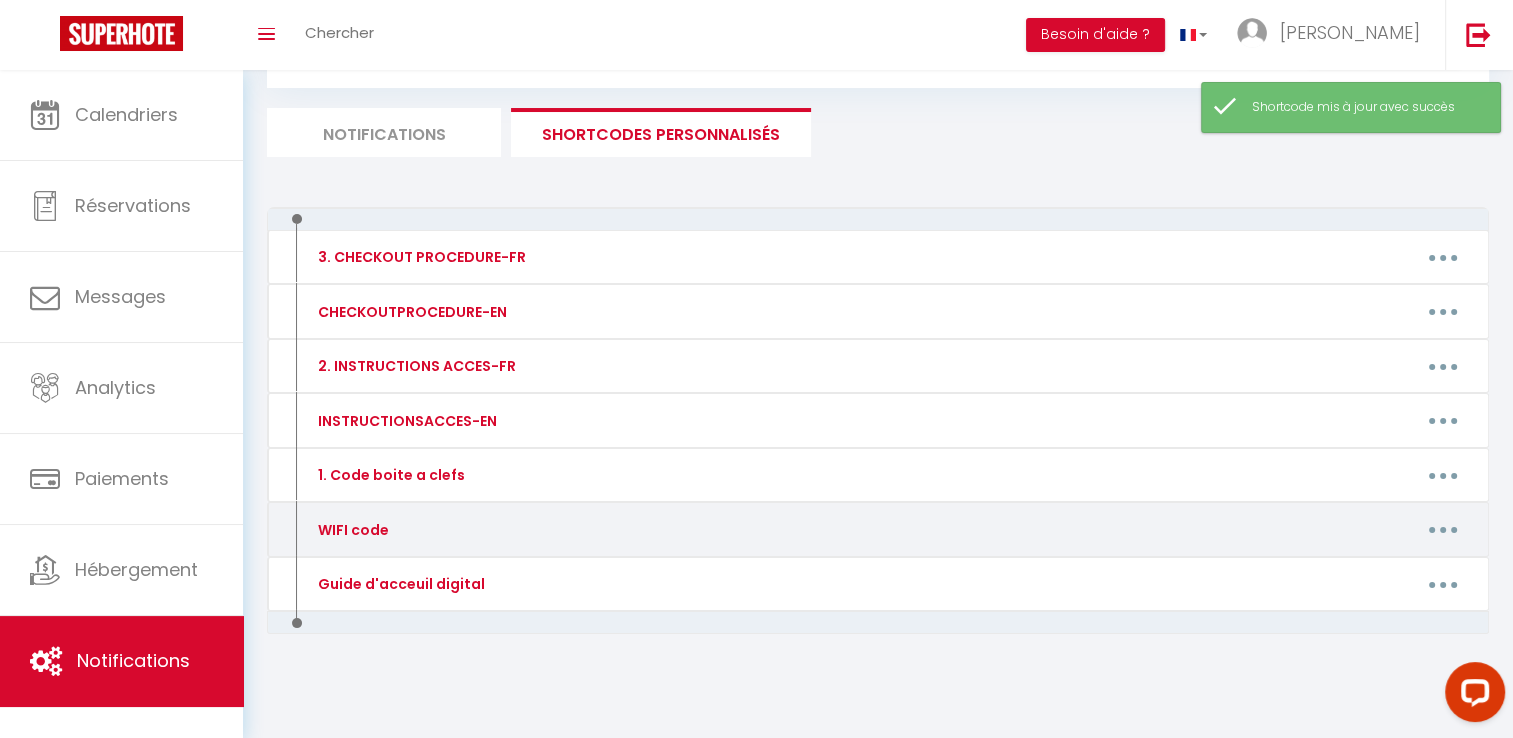 click at bounding box center (1443, 530) 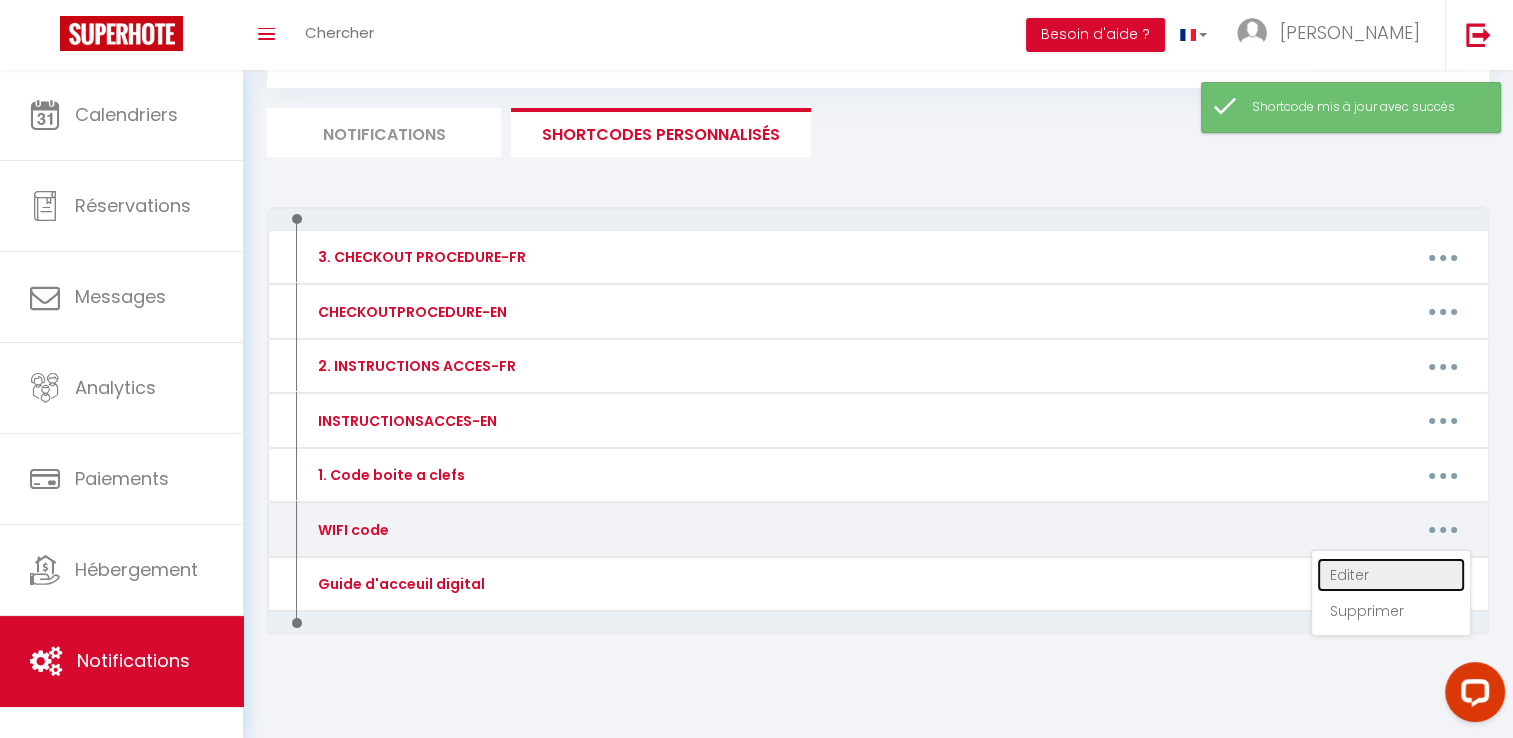click on "Editer" at bounding box center [1391, 575] 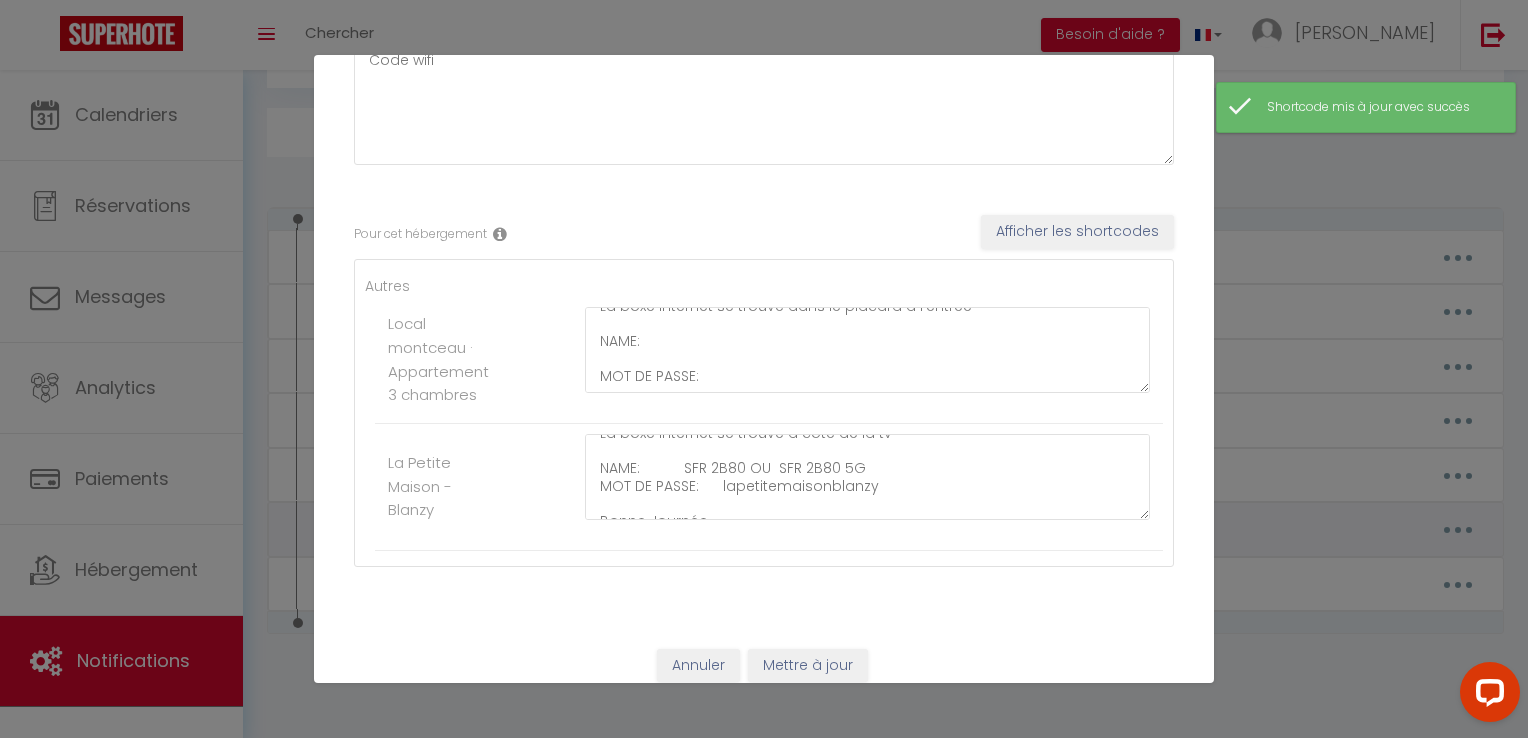 scroll, scrollTop: 0, scrollLeft: 0, axis: both 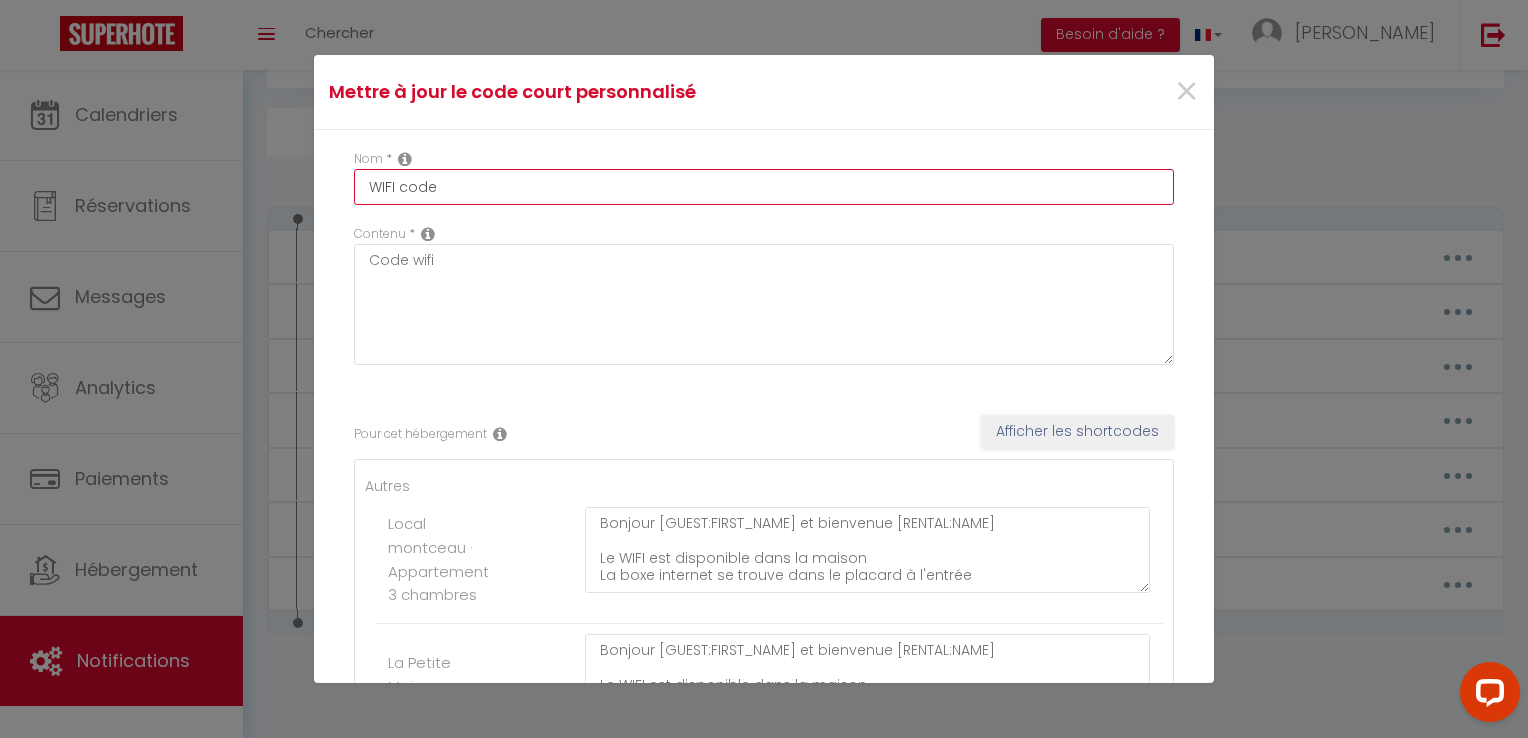 click on "WIFI code" at bounding box center [764, 187] 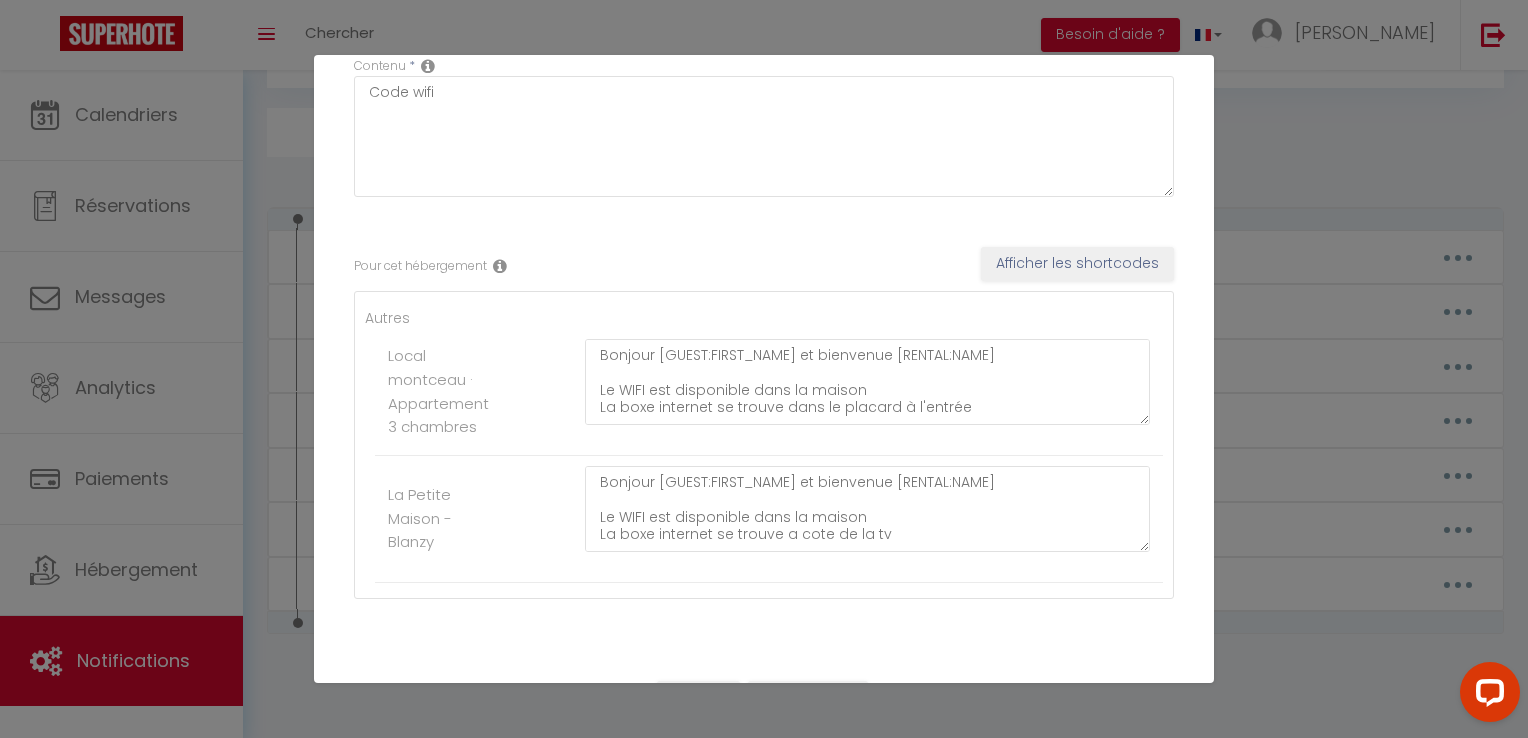 scroll, scrollTop: 216, scrollLeft: 0, axis: vertical 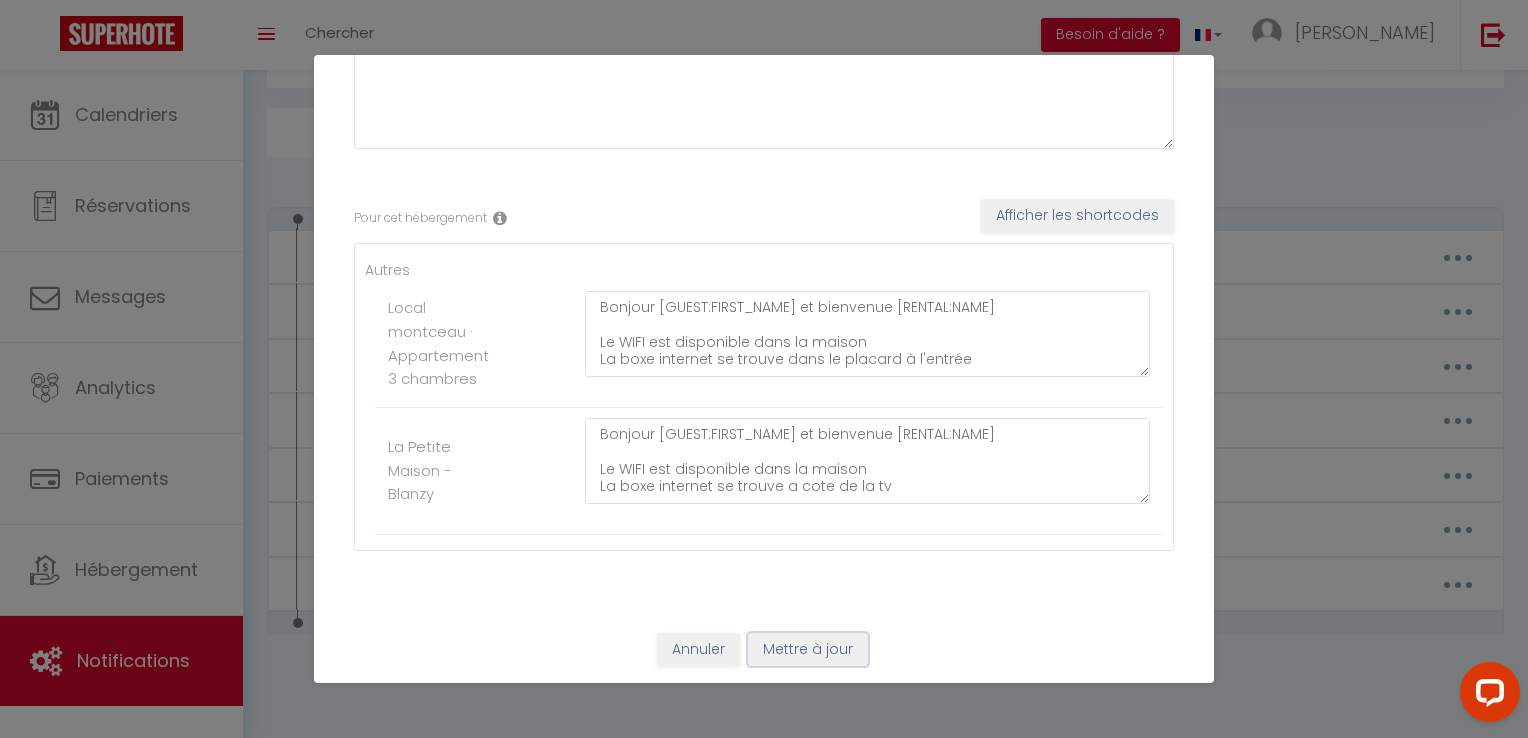 click on "Mettre à jour" at bounding box center [808, 650] 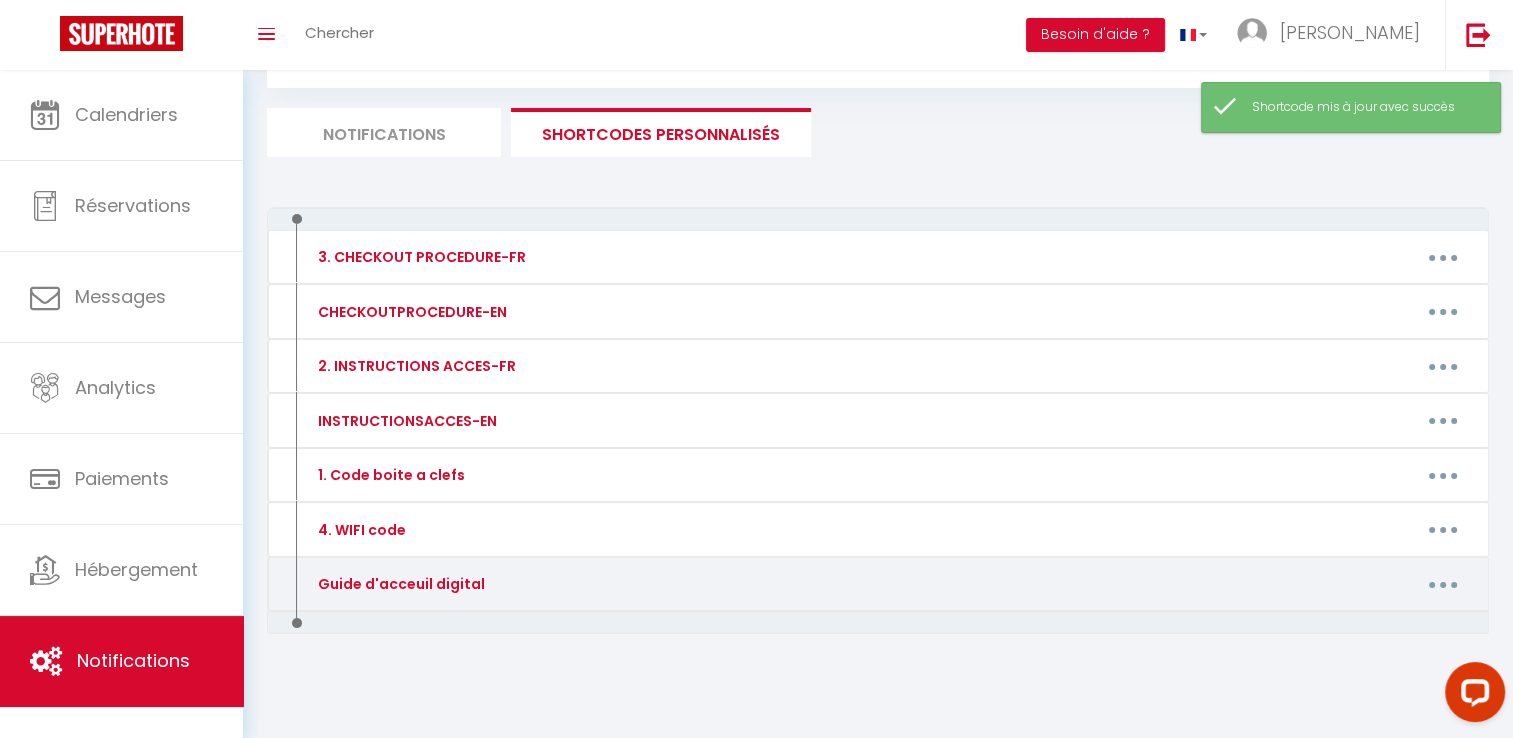 click at bounding box center (1443, 584) 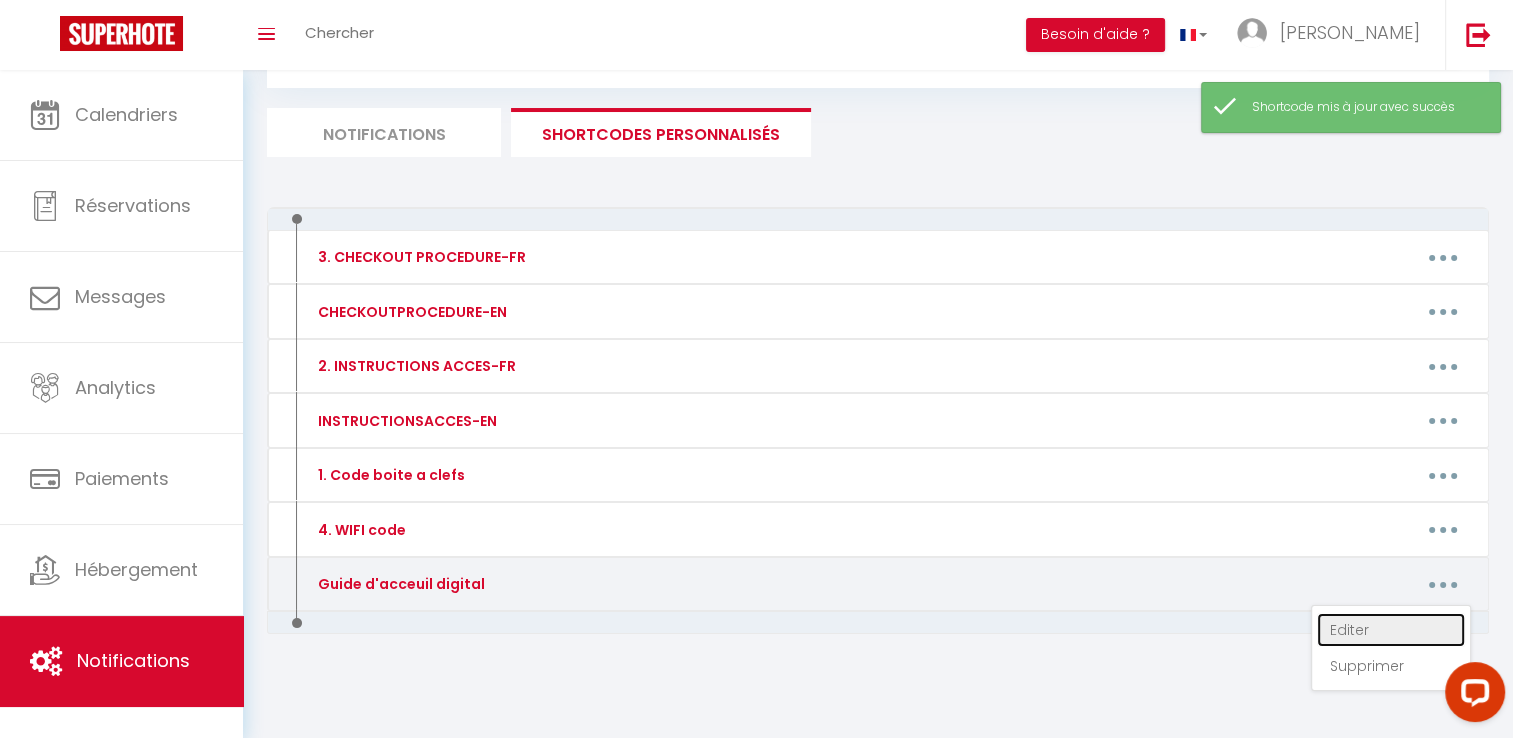 click on "Editer" at bounding box center (1391, 630) 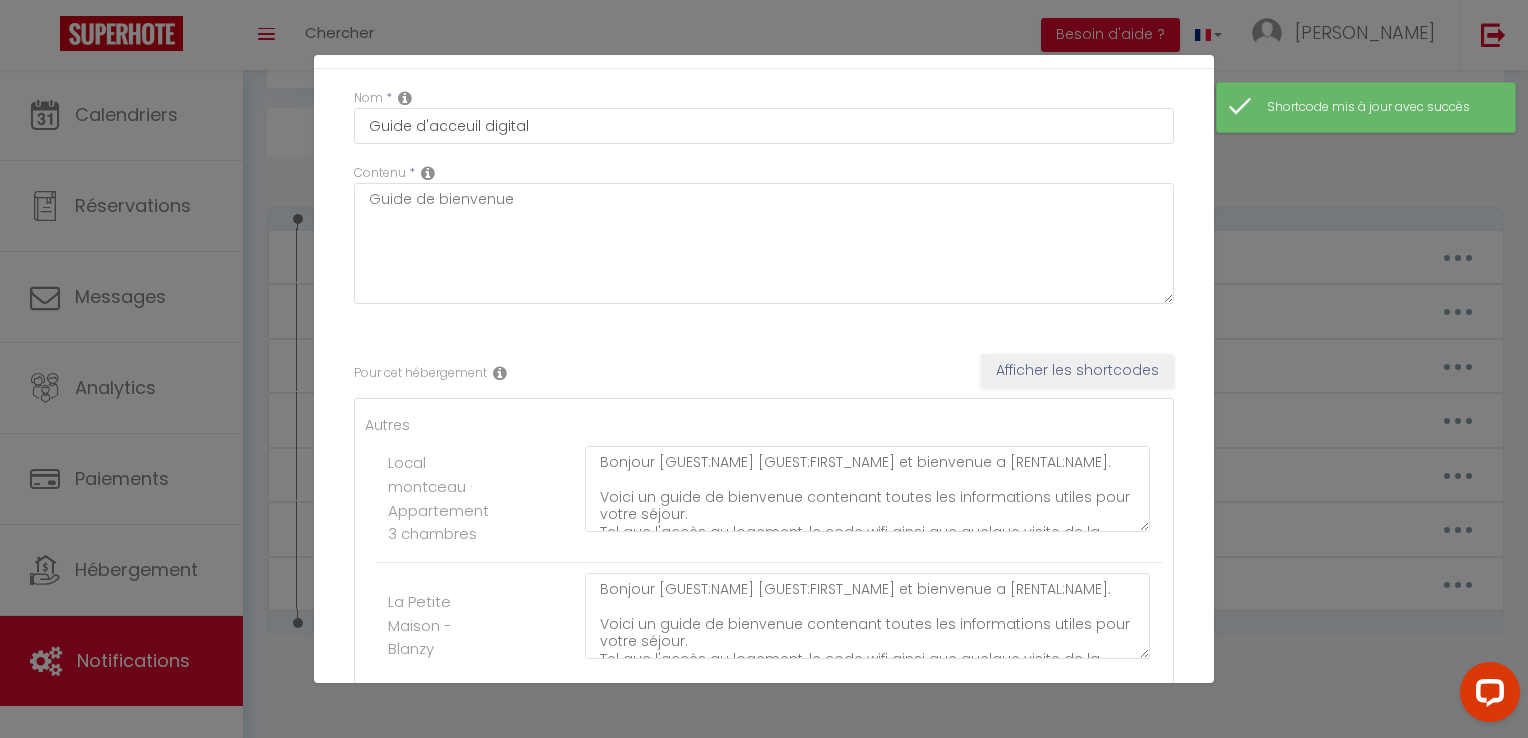 scroll, scrollTop: 0, scrollLeft: 0, axis: both 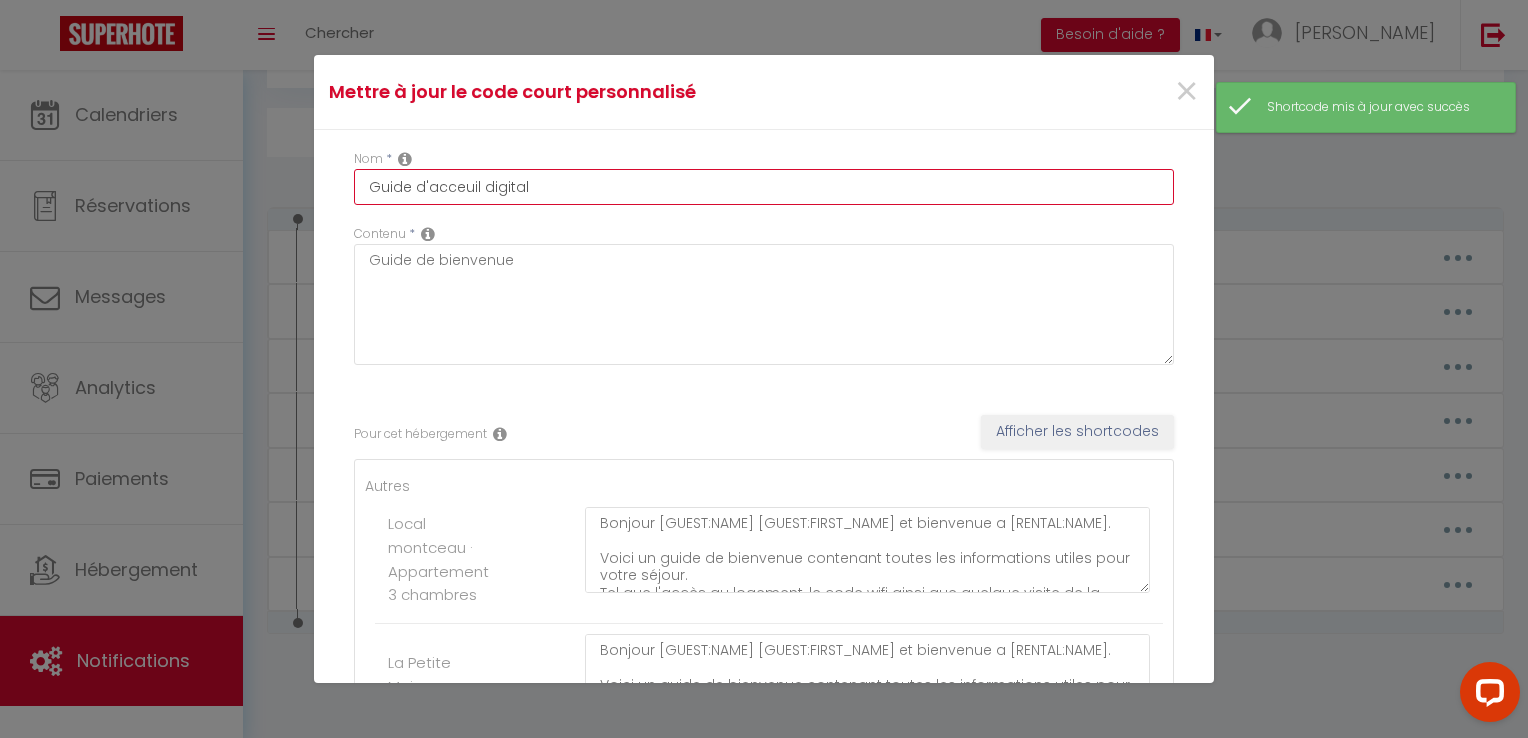 click on "Guide d'acceuil digital" at bounding box center (764, 187) 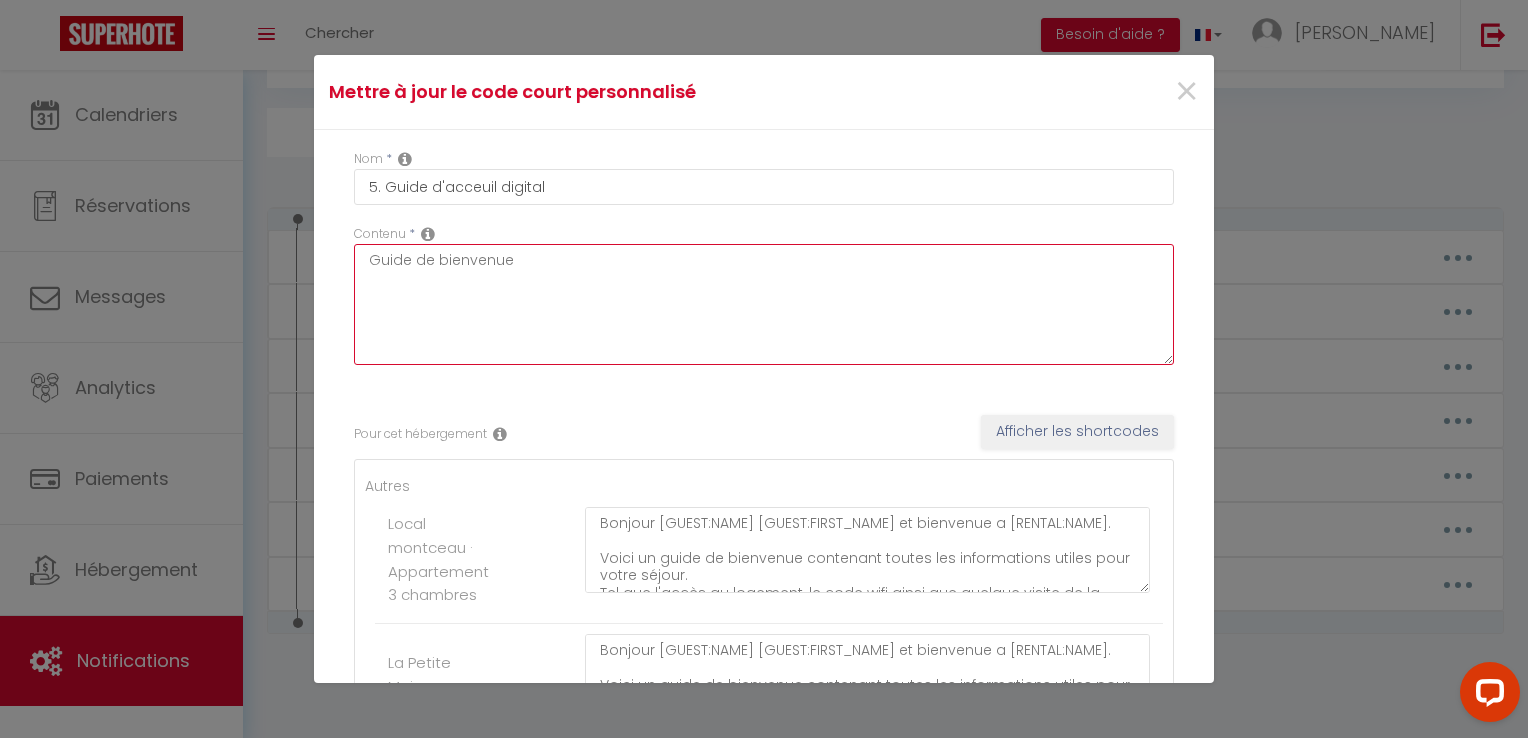 click on "Guide de bienvenue" at bounding box center (764, 304) 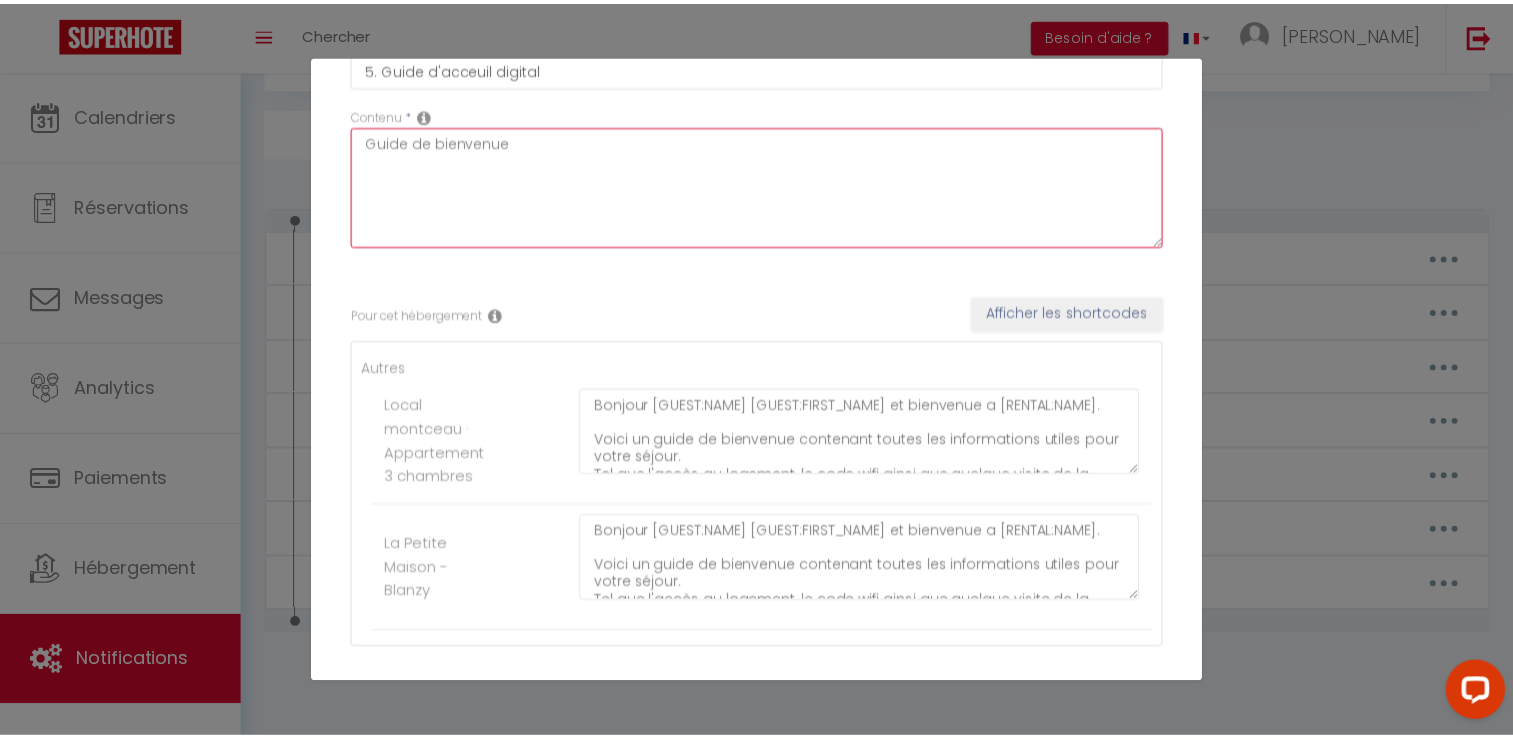 scroll, scrollTop: 216, scrollLeft: 0, axis: vertical 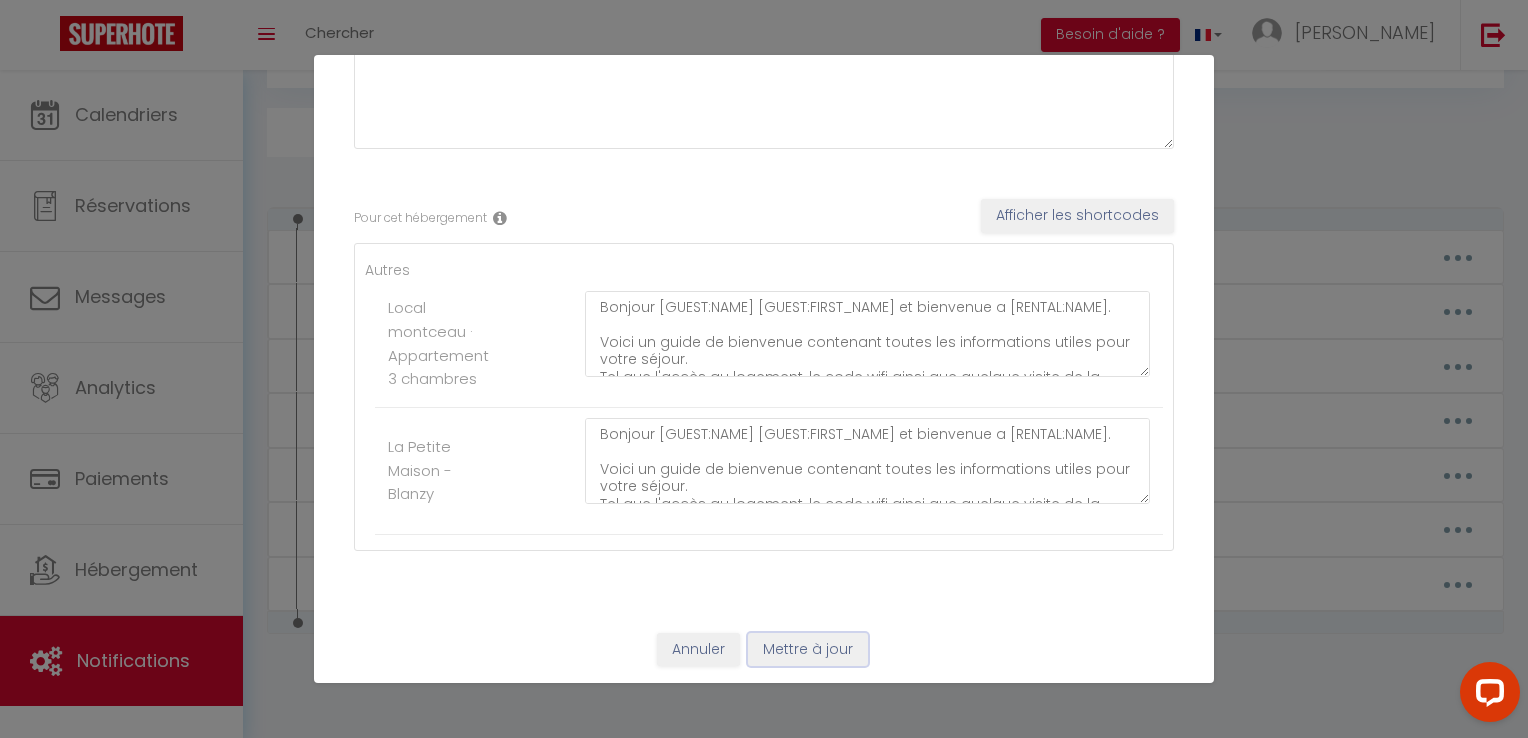 click on "Mettre à jour" at bounding box center [808, 650] 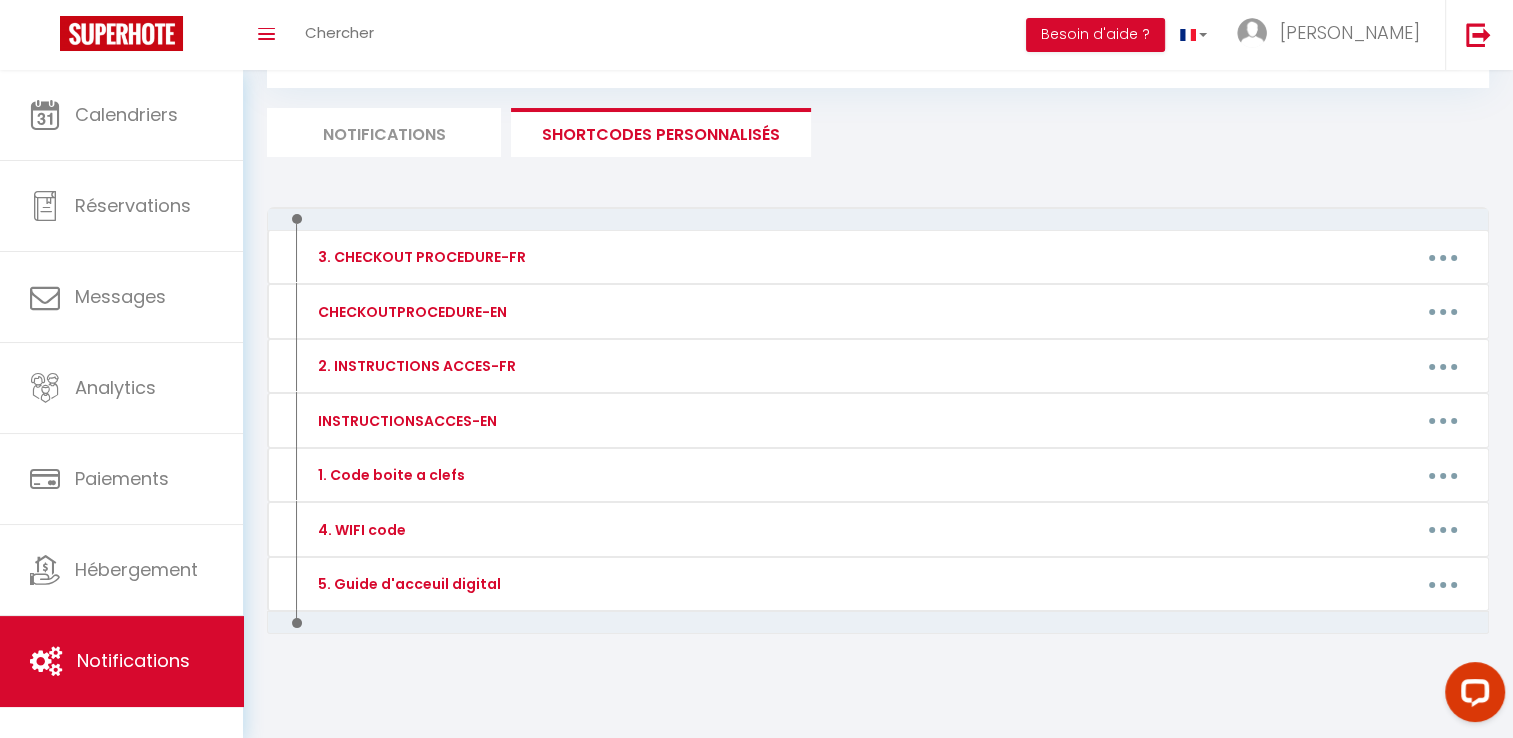 click on "Notifications" at bounding box center [384, 132] 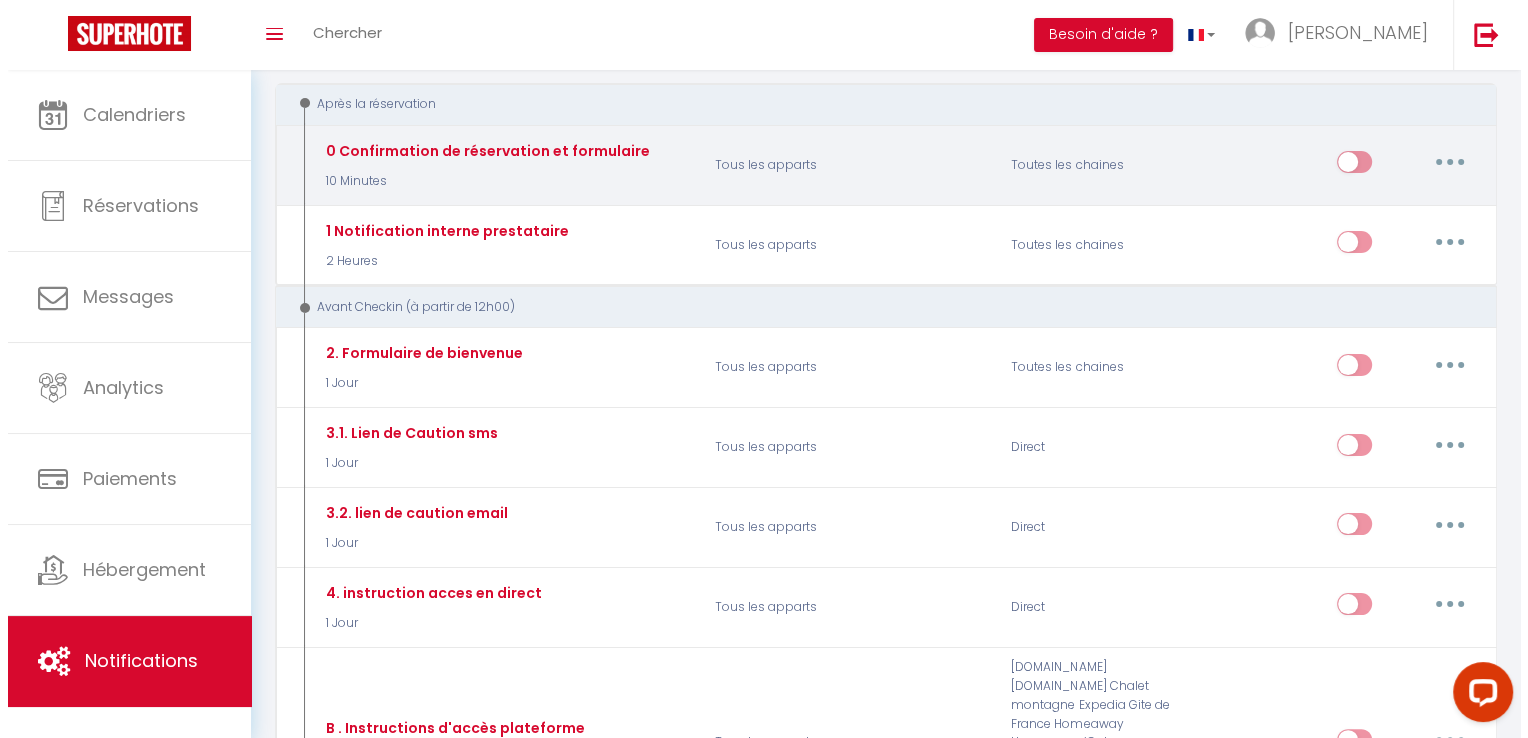 scroll, scrollTop: 300, scrollLeft: 0, axis: vertical 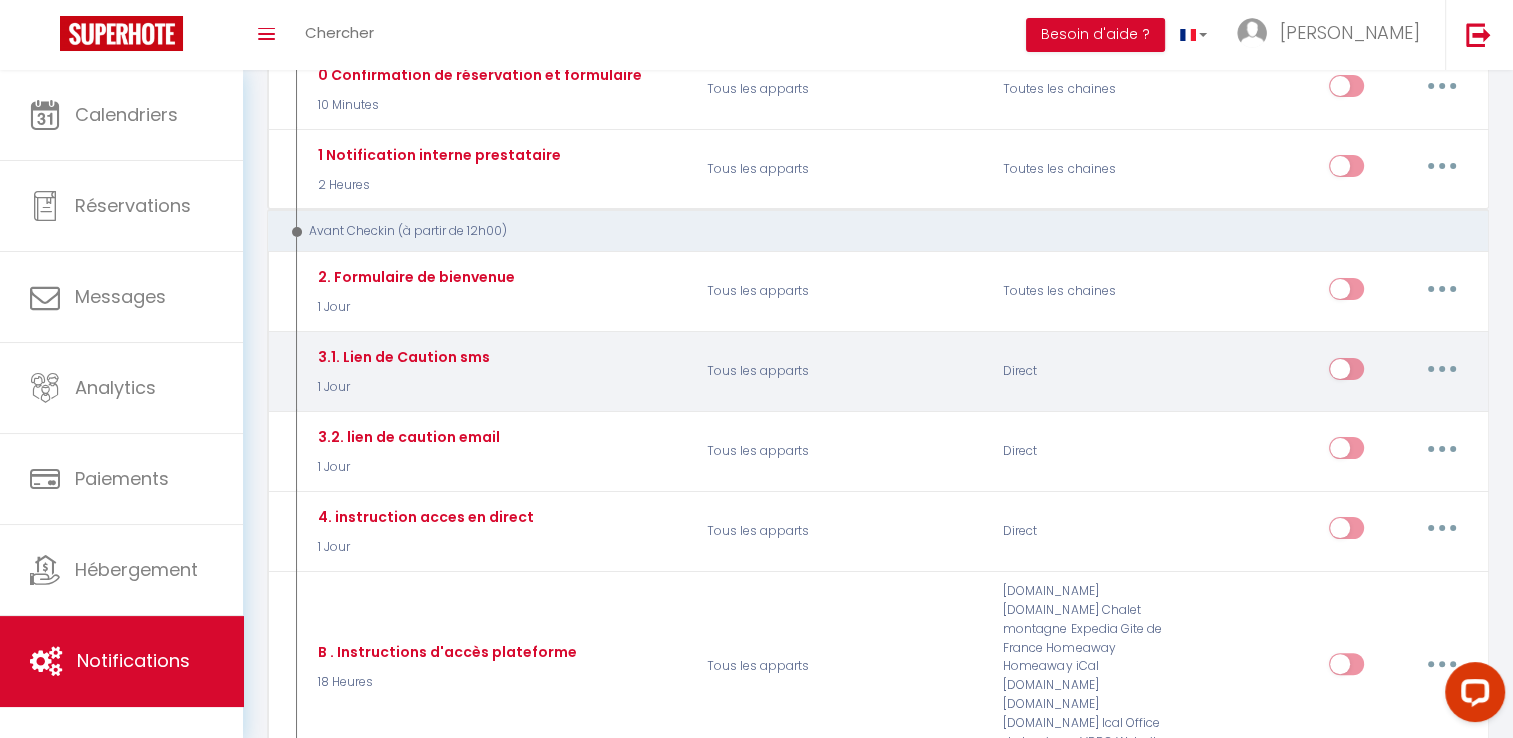 click at bounding box center (1442, 369) 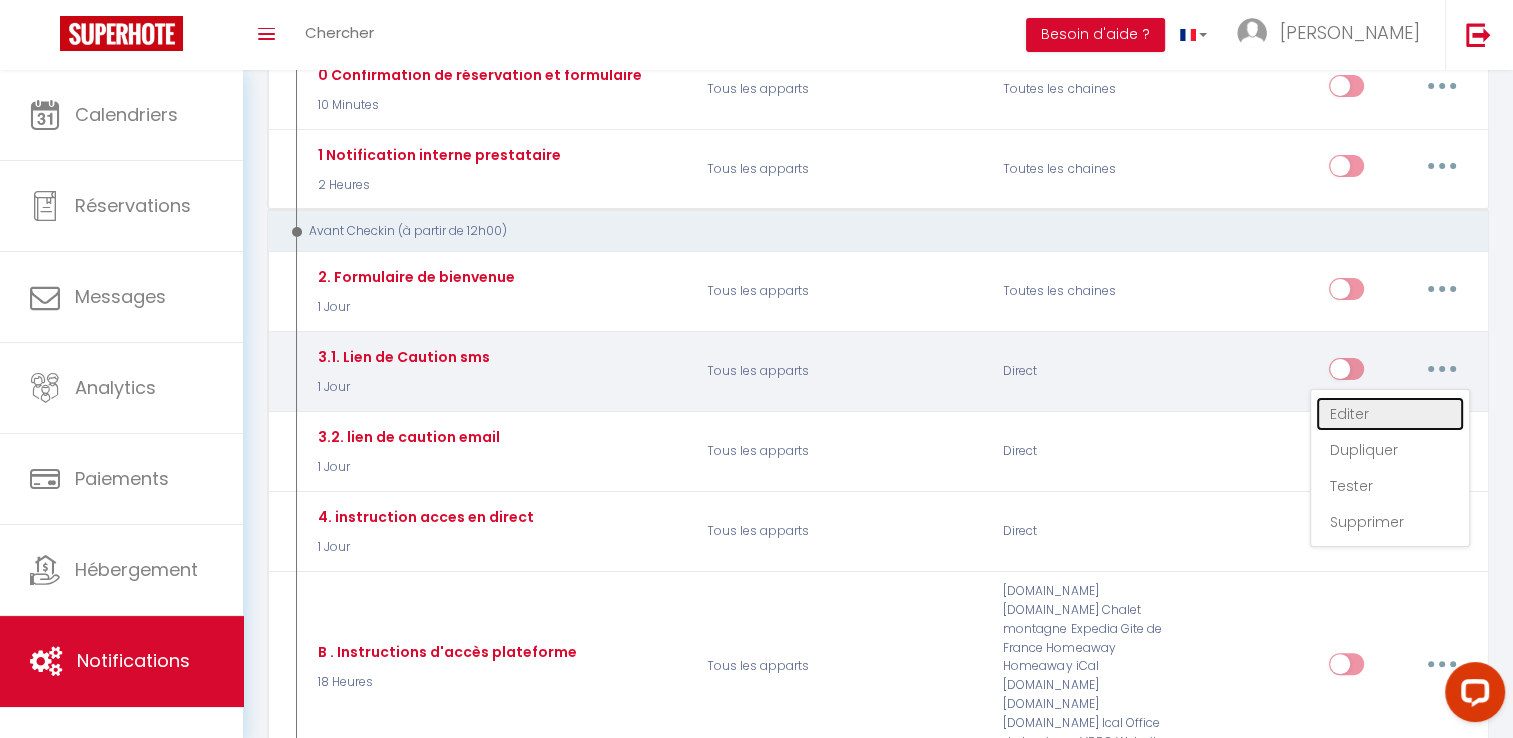 click on "Editer" at bounding box center [1390, 414] 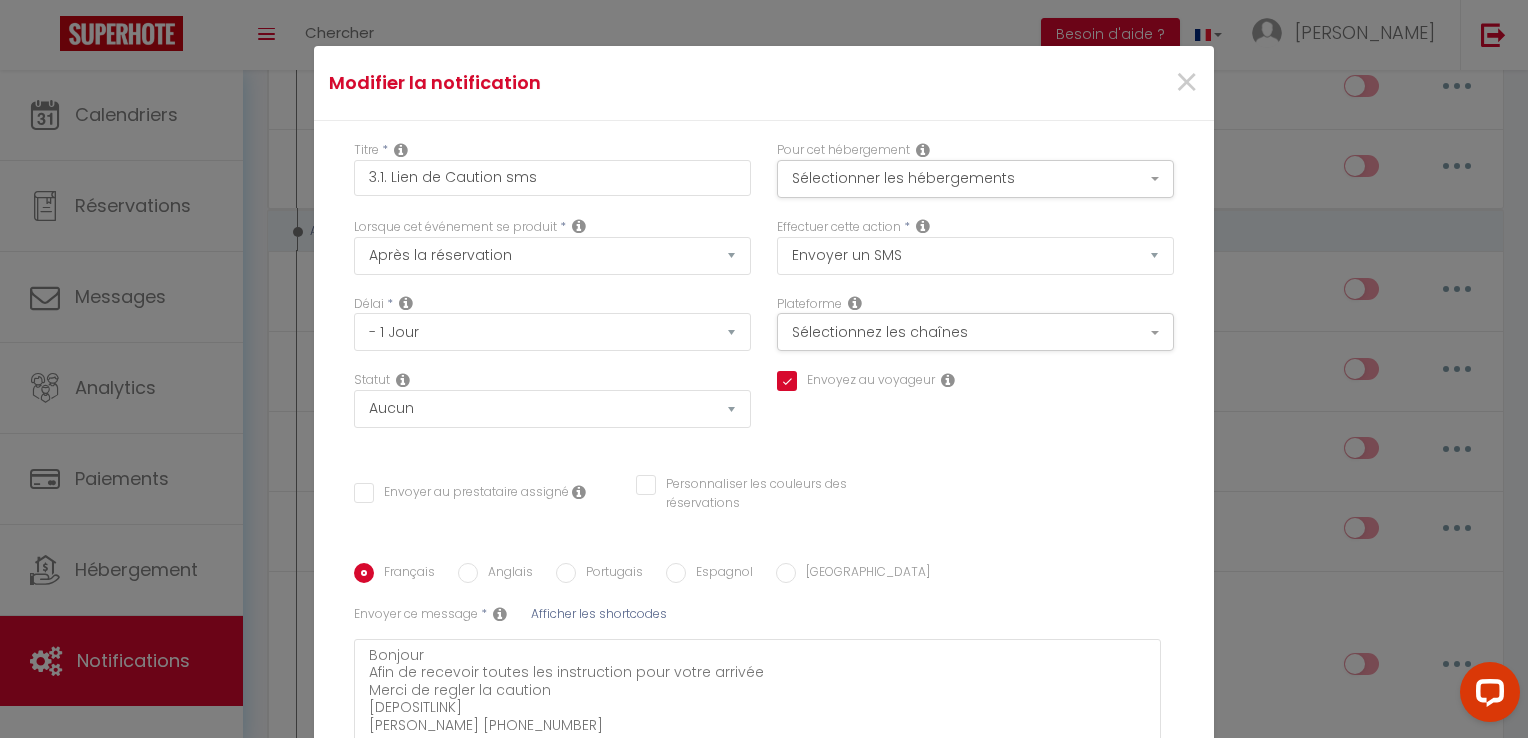 click on "Statut     Aucun   Si la réservation est payée   Si réservation non payée   Si la caution a été prise   Si caution non payée" at bounding box center [552, 399] 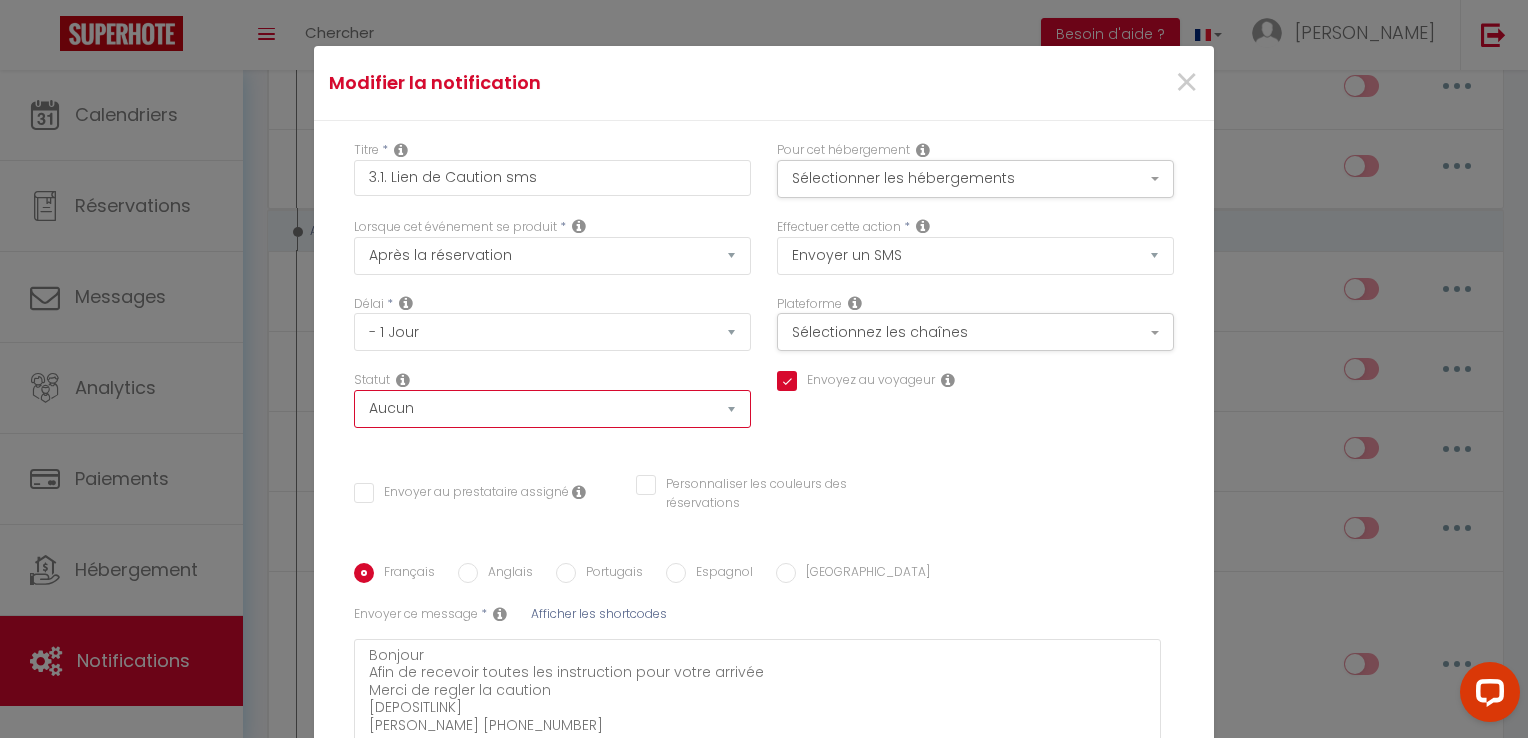 click on "Aucun   Si la réservation est payée   Si réservation non payée   Si la caution a été prise   Si caution non payée" at bounding box center [552, 409] 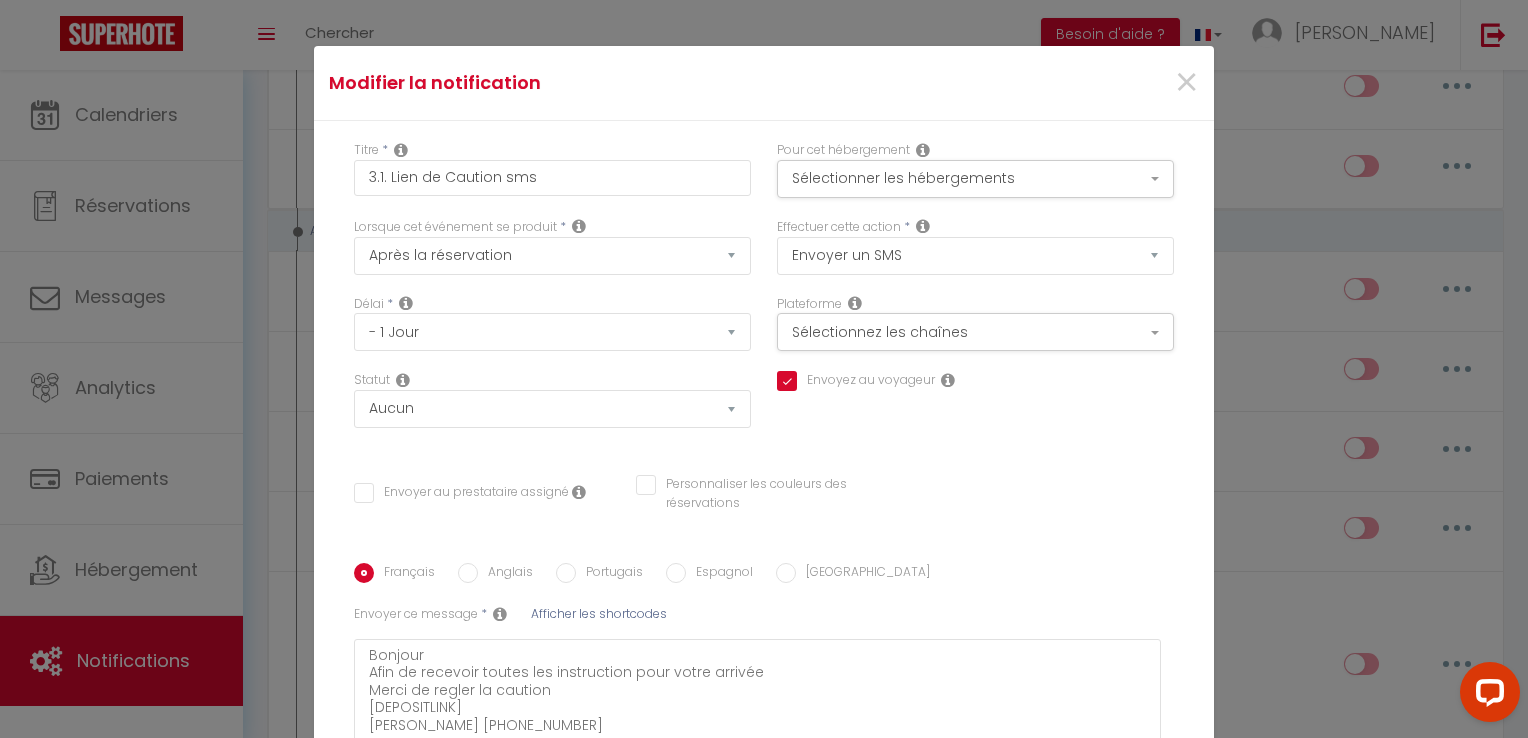 click on "Envoyez au voyageur      Envoyer au prestataire assigné       Personnaliser les couleurs des réservations     #D7092E" at bounding box center [764, 504] 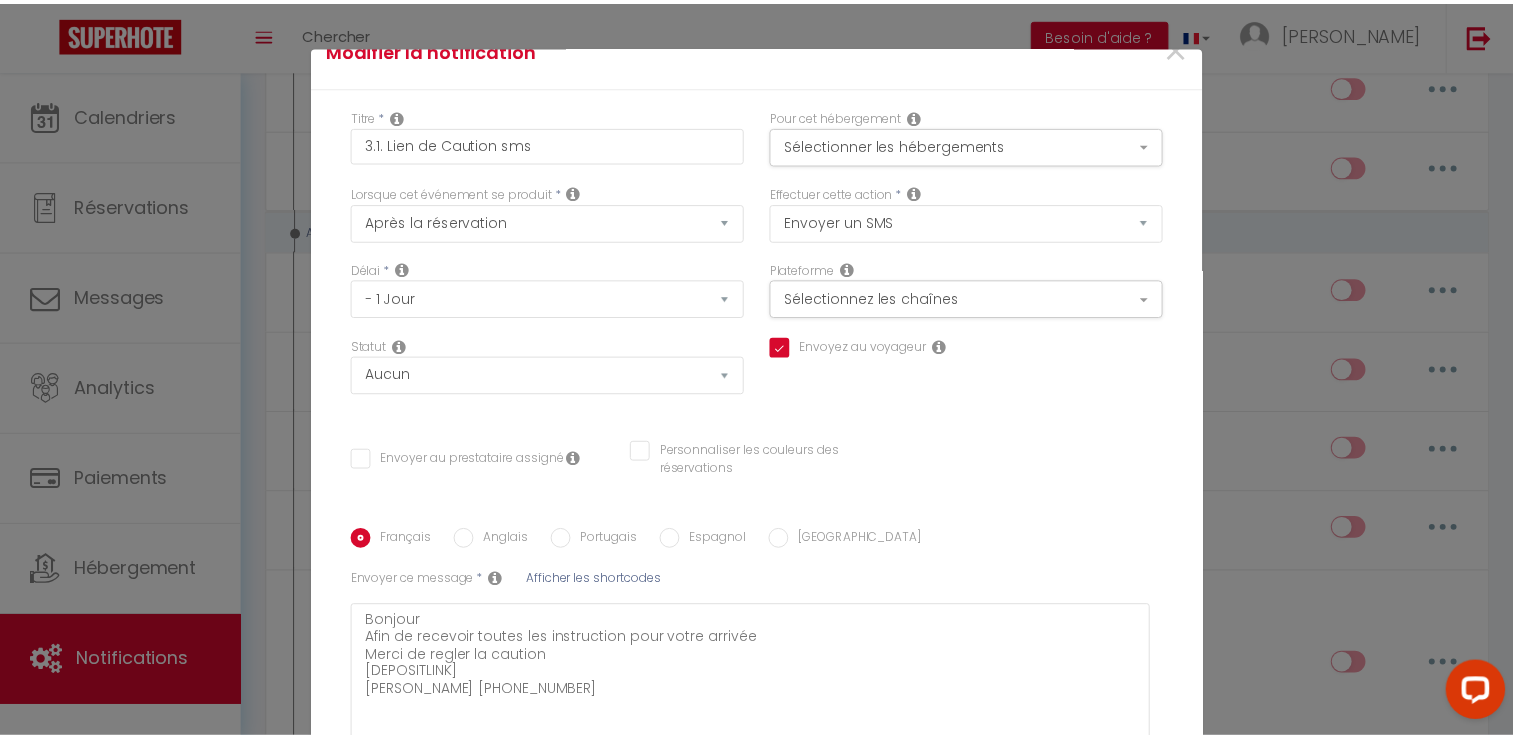 scroll, scrollTop: 0, scrollLeft: 0, axis: both 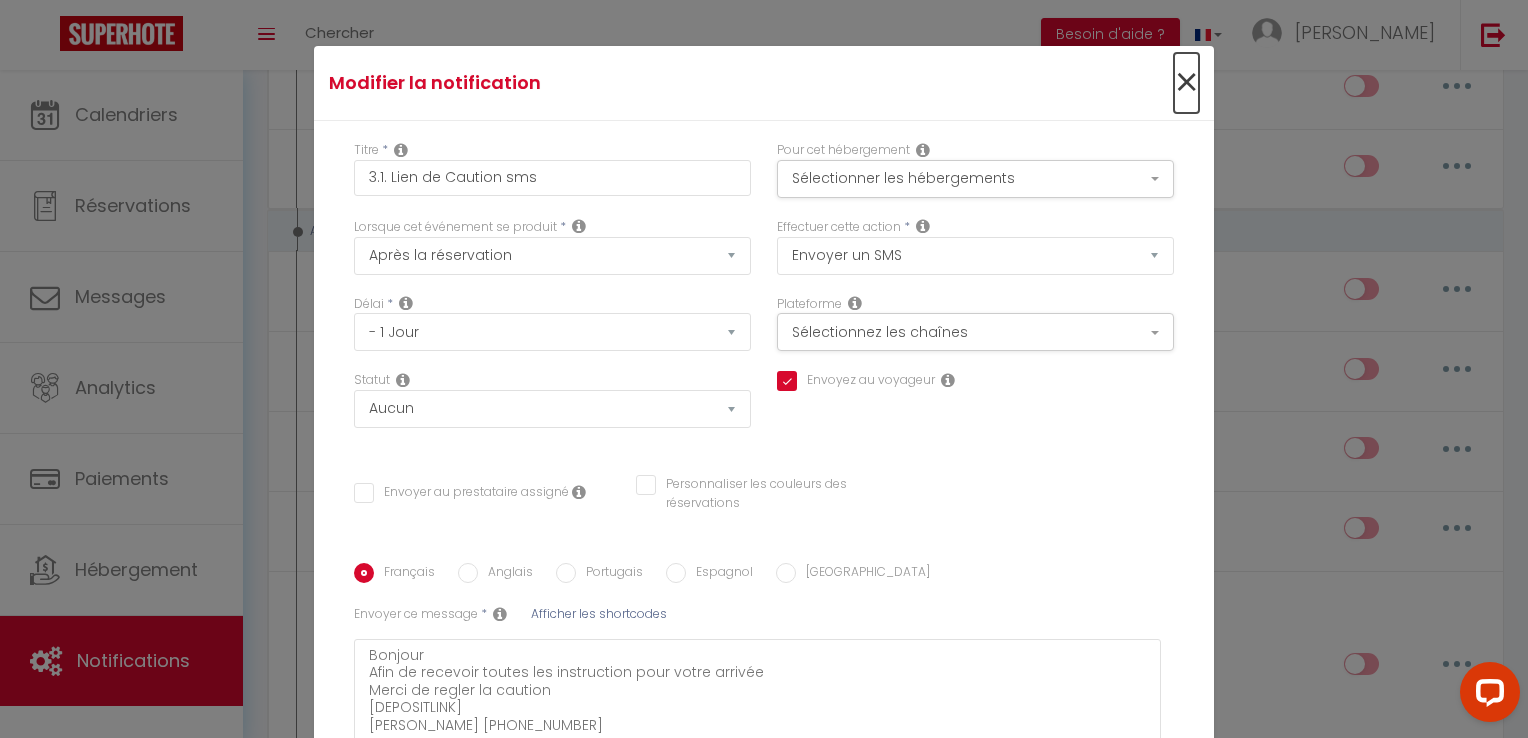click on "×" at bounding box center [1186, 83] 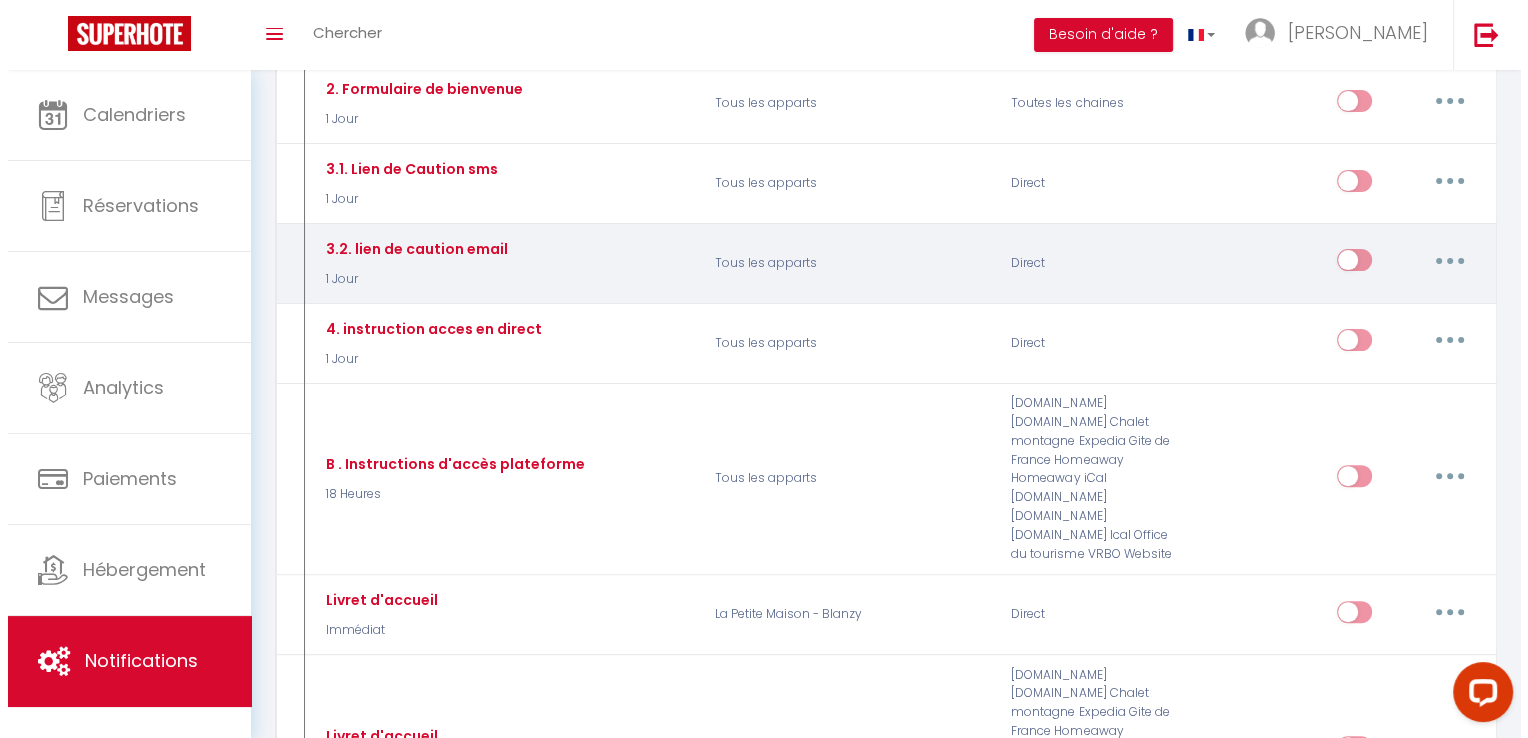 scroll, scrollTop: 500, scrollLeft: 0, axis: vertical 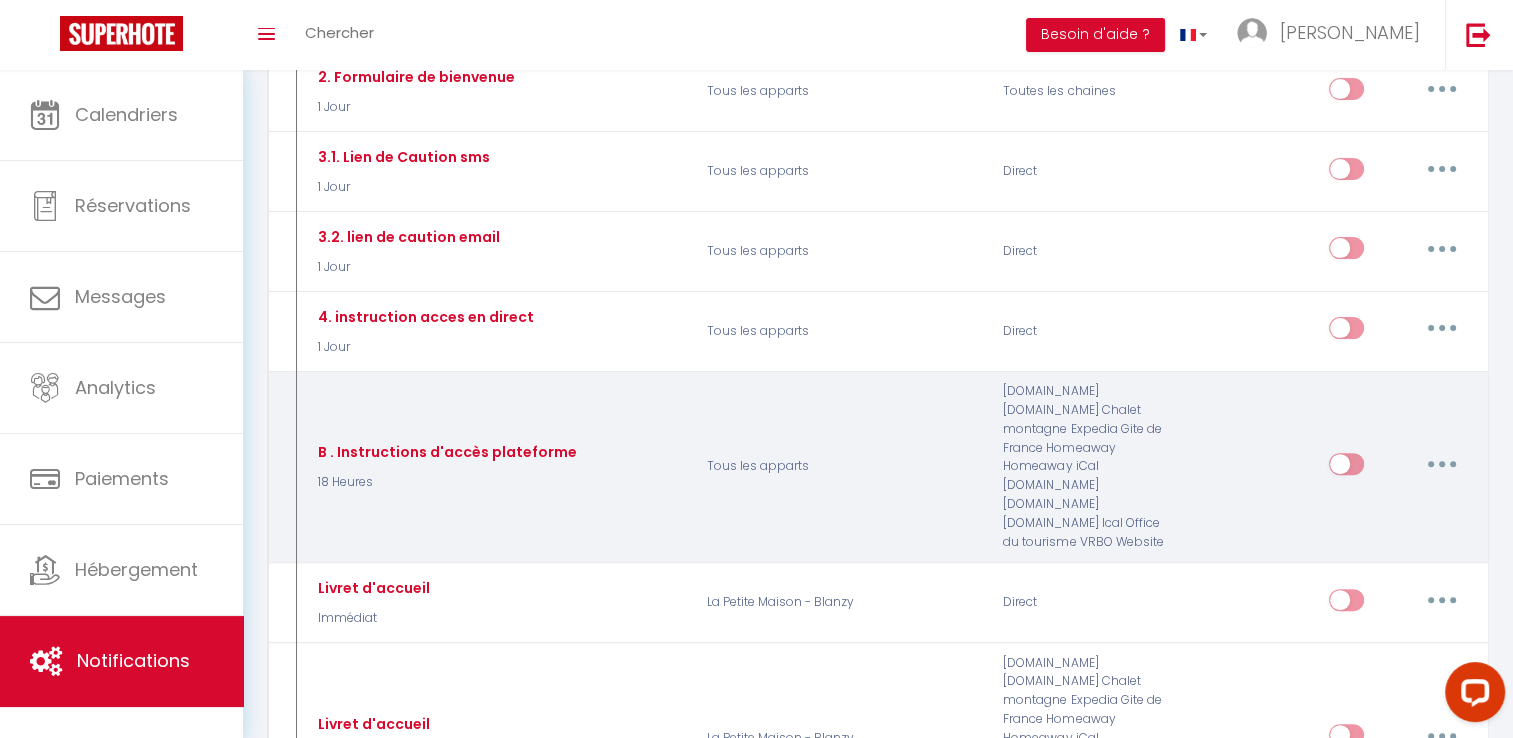 click at bounding box center [1442, 464] 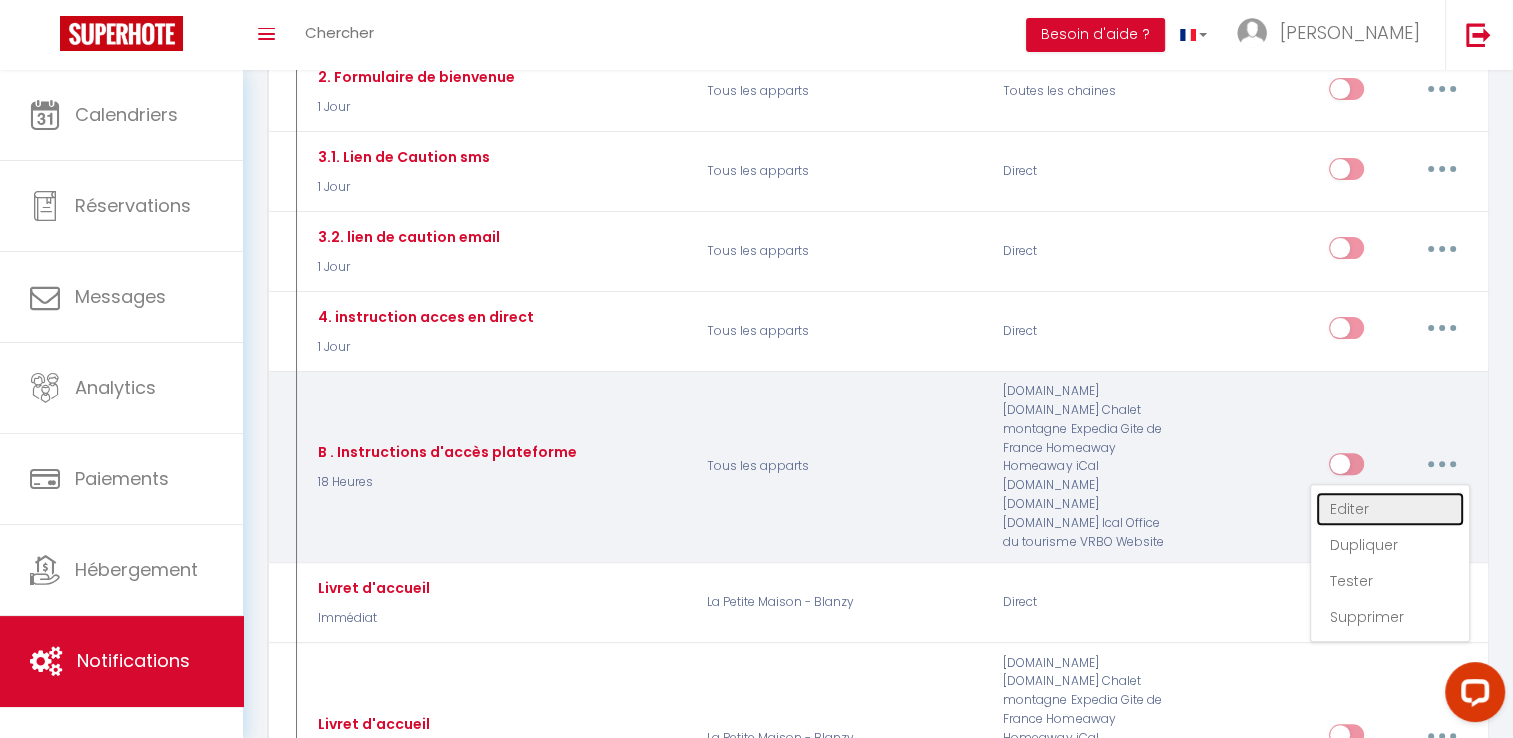 click on "Editer" at bounding box center (1390, 509) 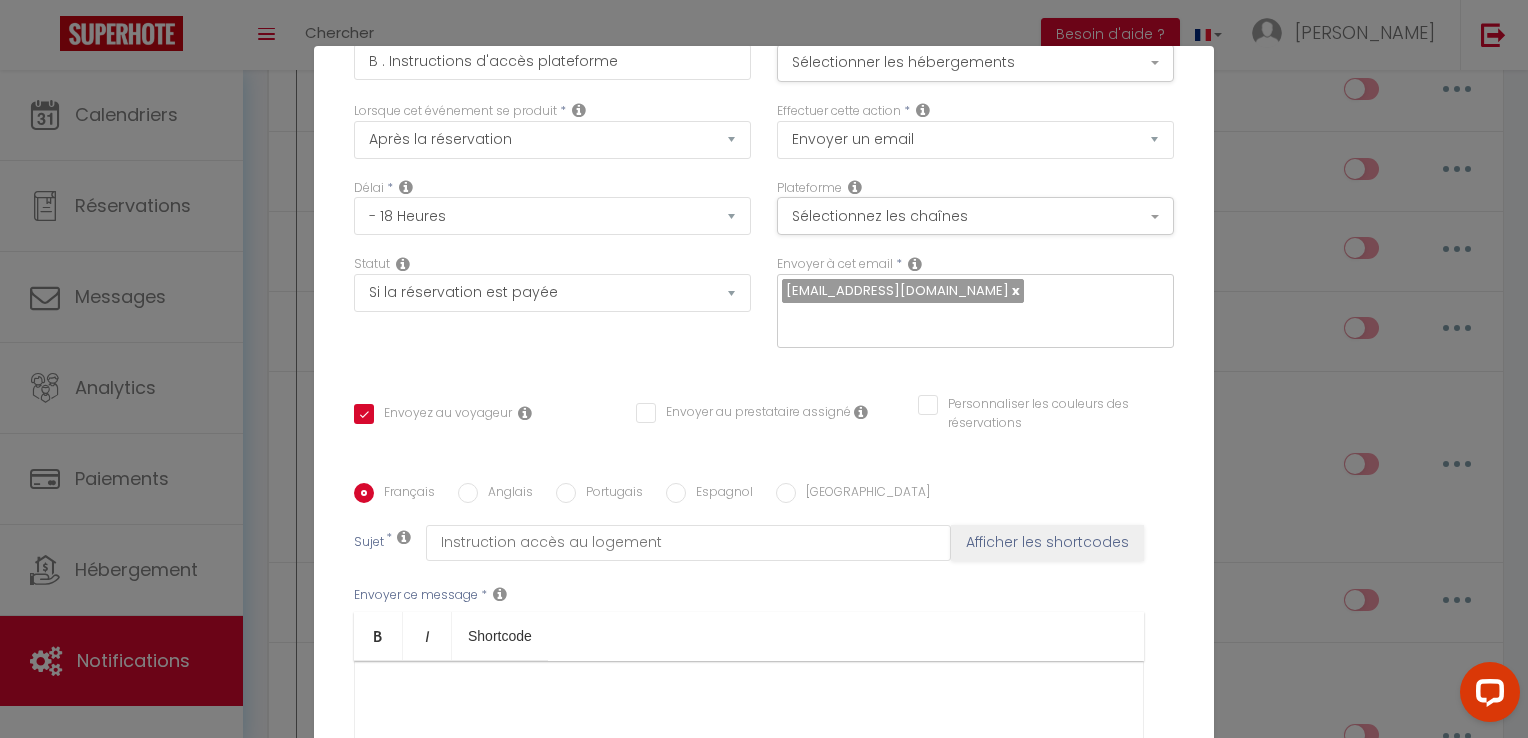 scroll, scrollTop: 0, scrollLeft: 0, axis: both 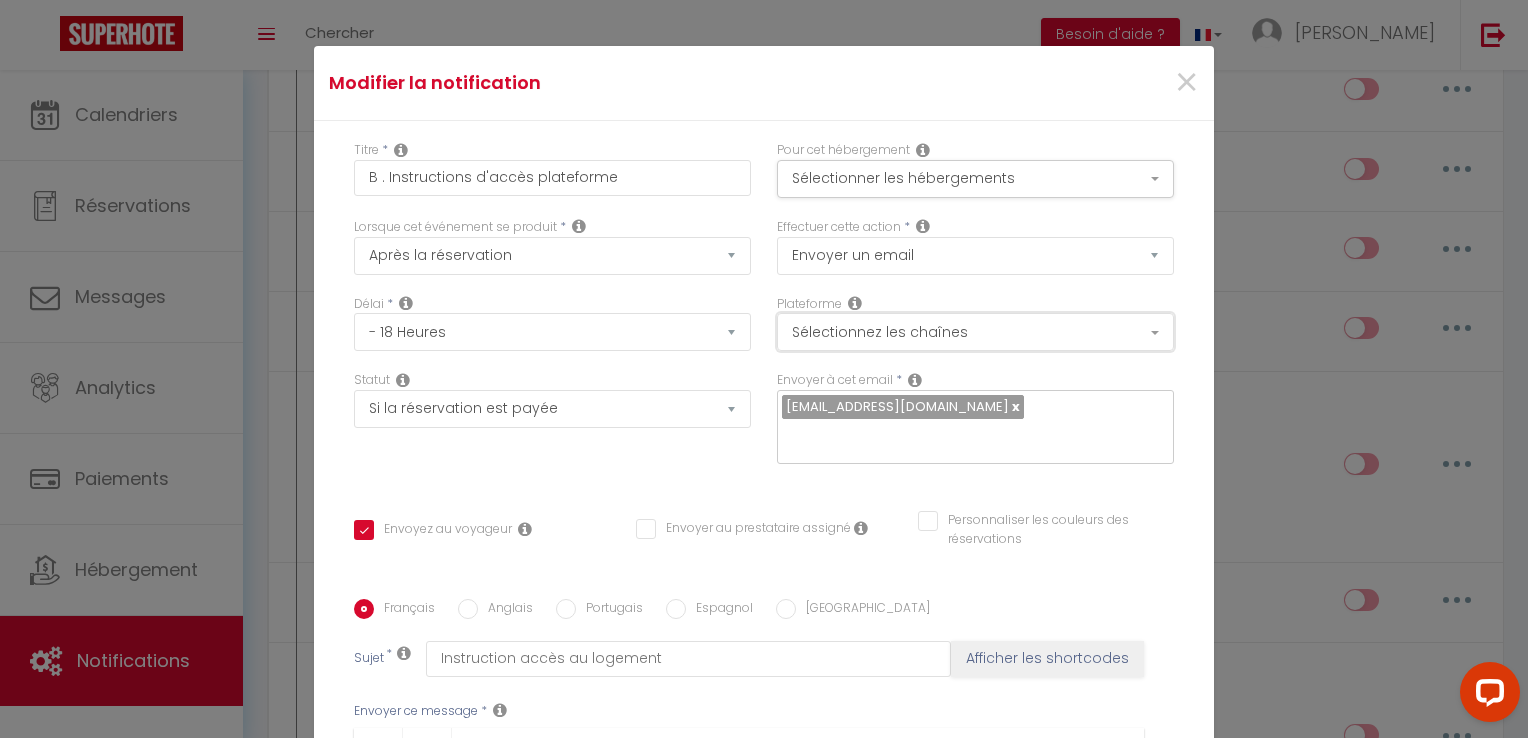 click on "Sélectionnez les chaînes" at bounding box center [975, 332] 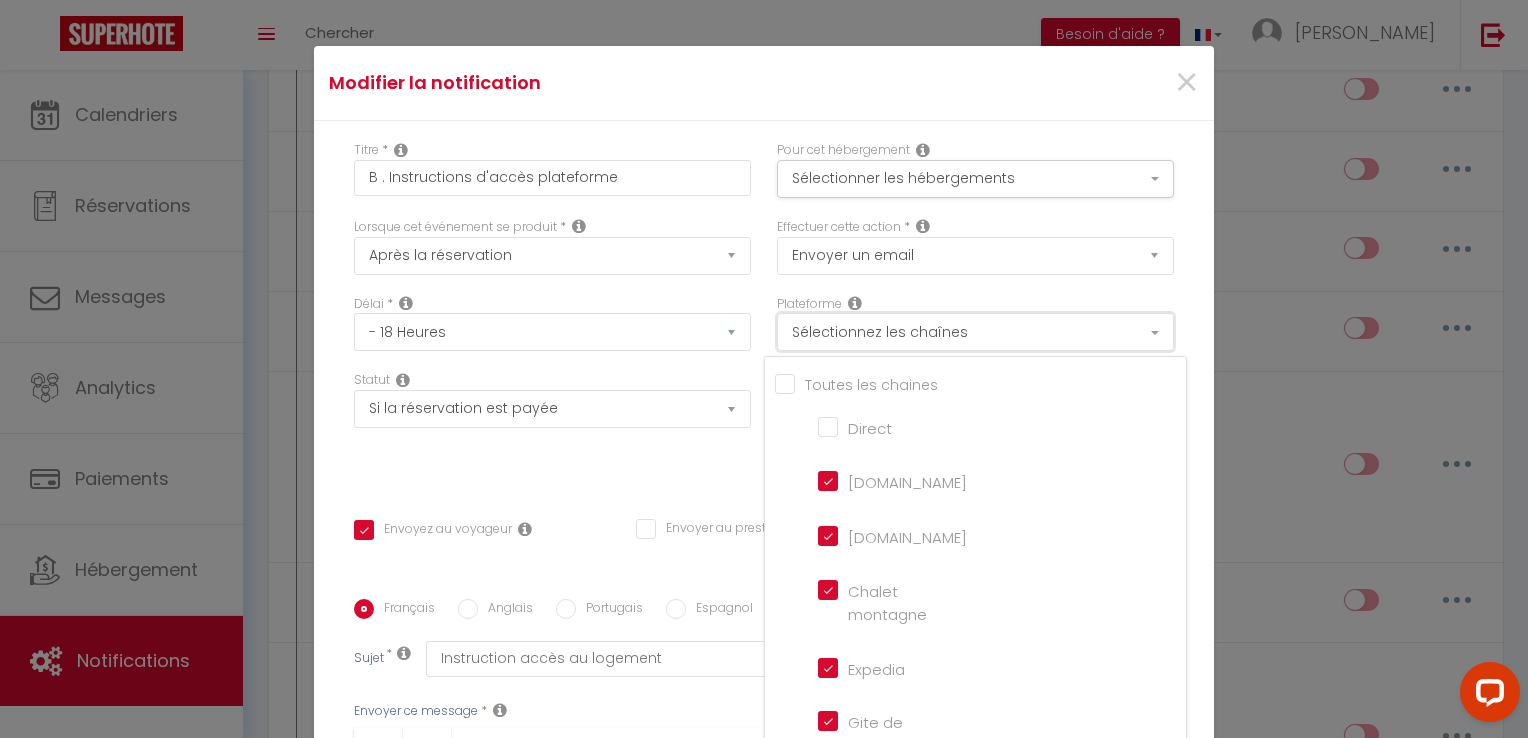 click on "Sélectionnez les chaînes" at bounding box center (975, 332) 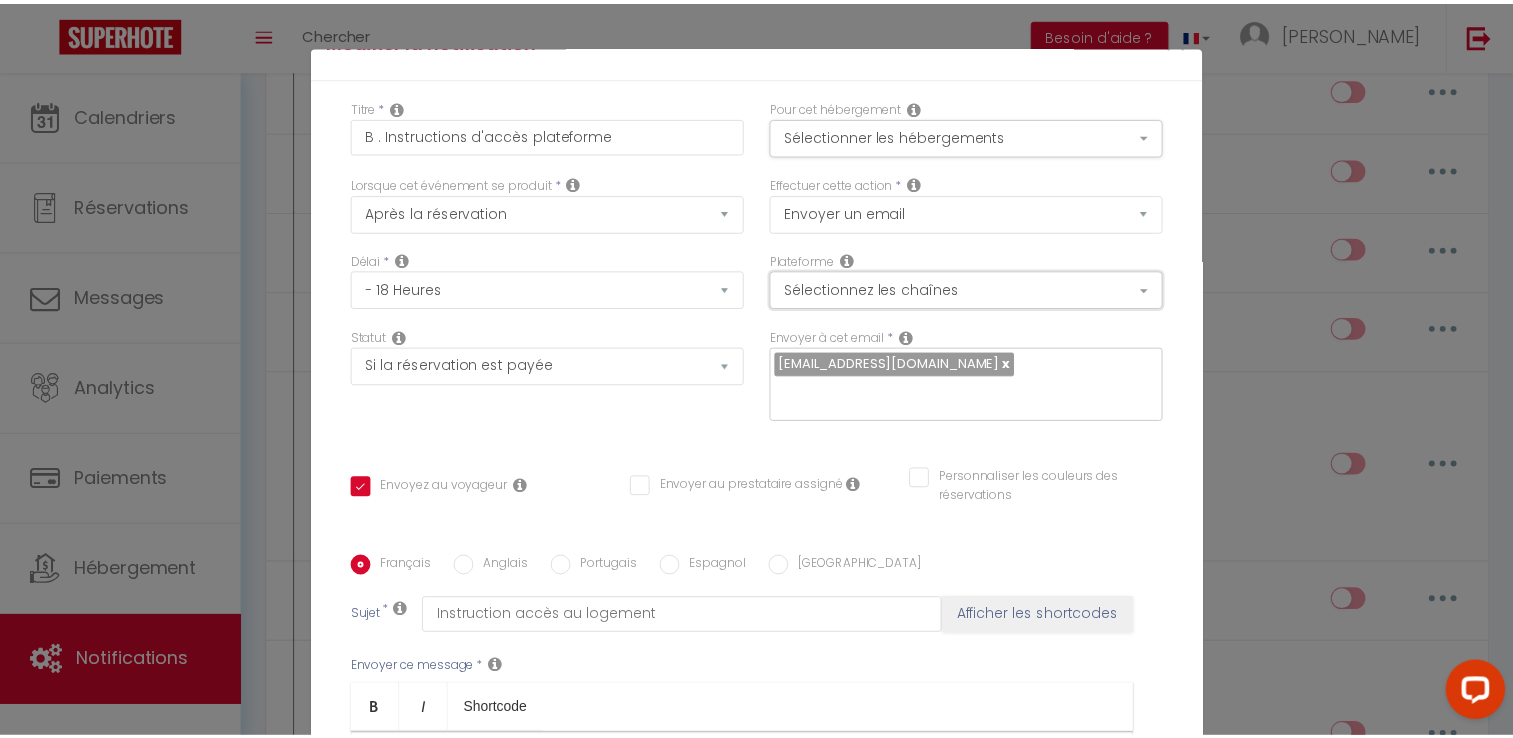 scroll, scrollTop: 0, scrollLeft: 0, axis: both 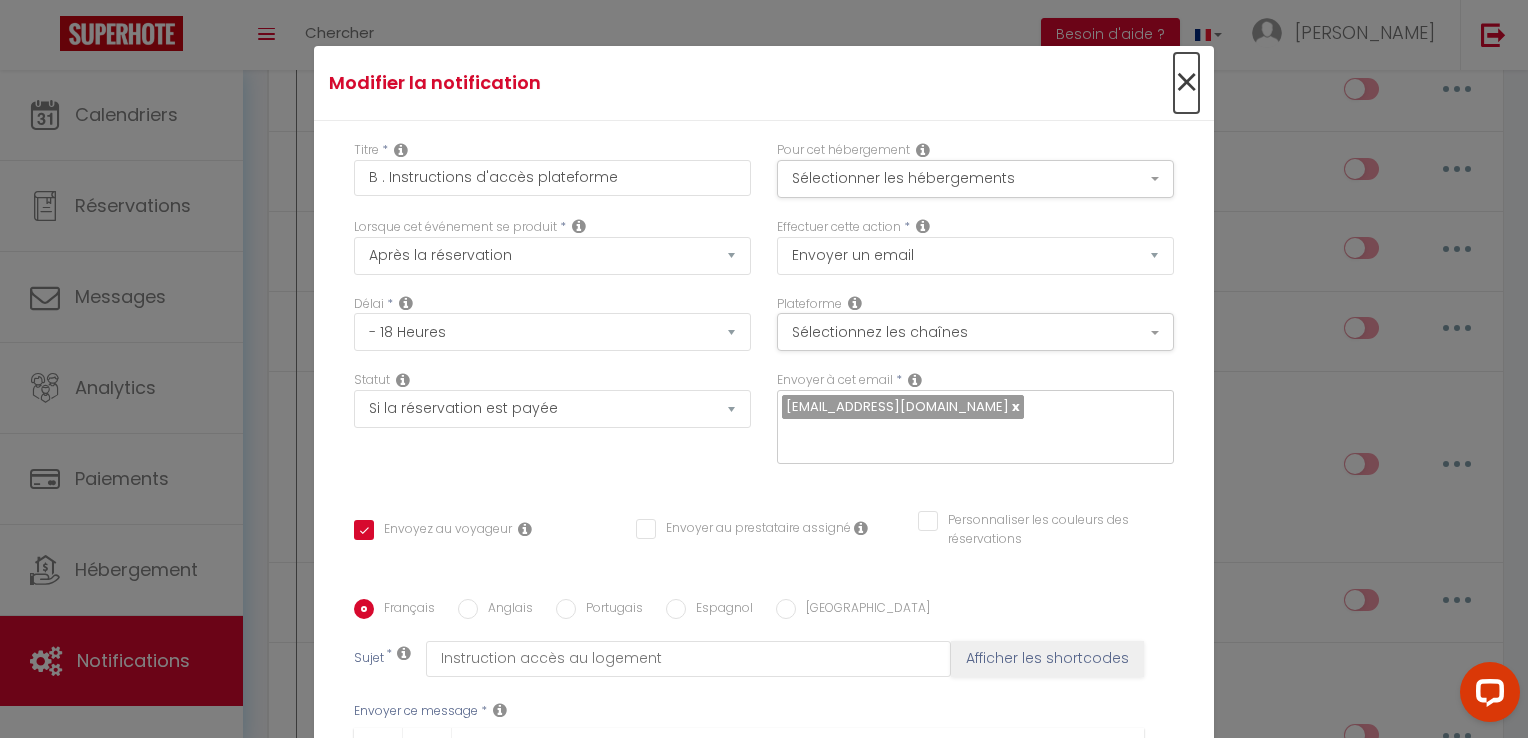 click on "×" at bounding box center (1186, 83) 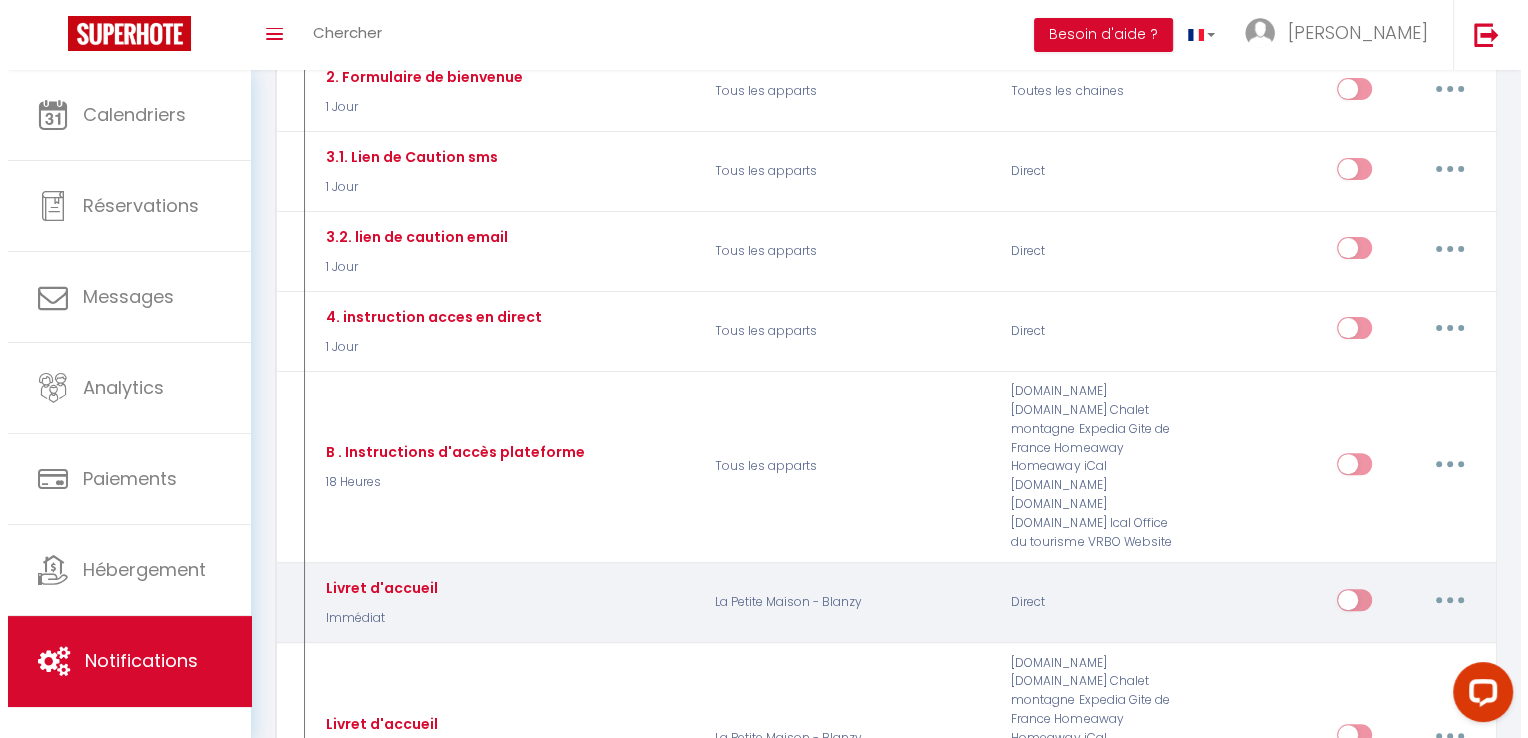 scroll, scrollTop: 400, scrollLeft: 0, axis: vertical 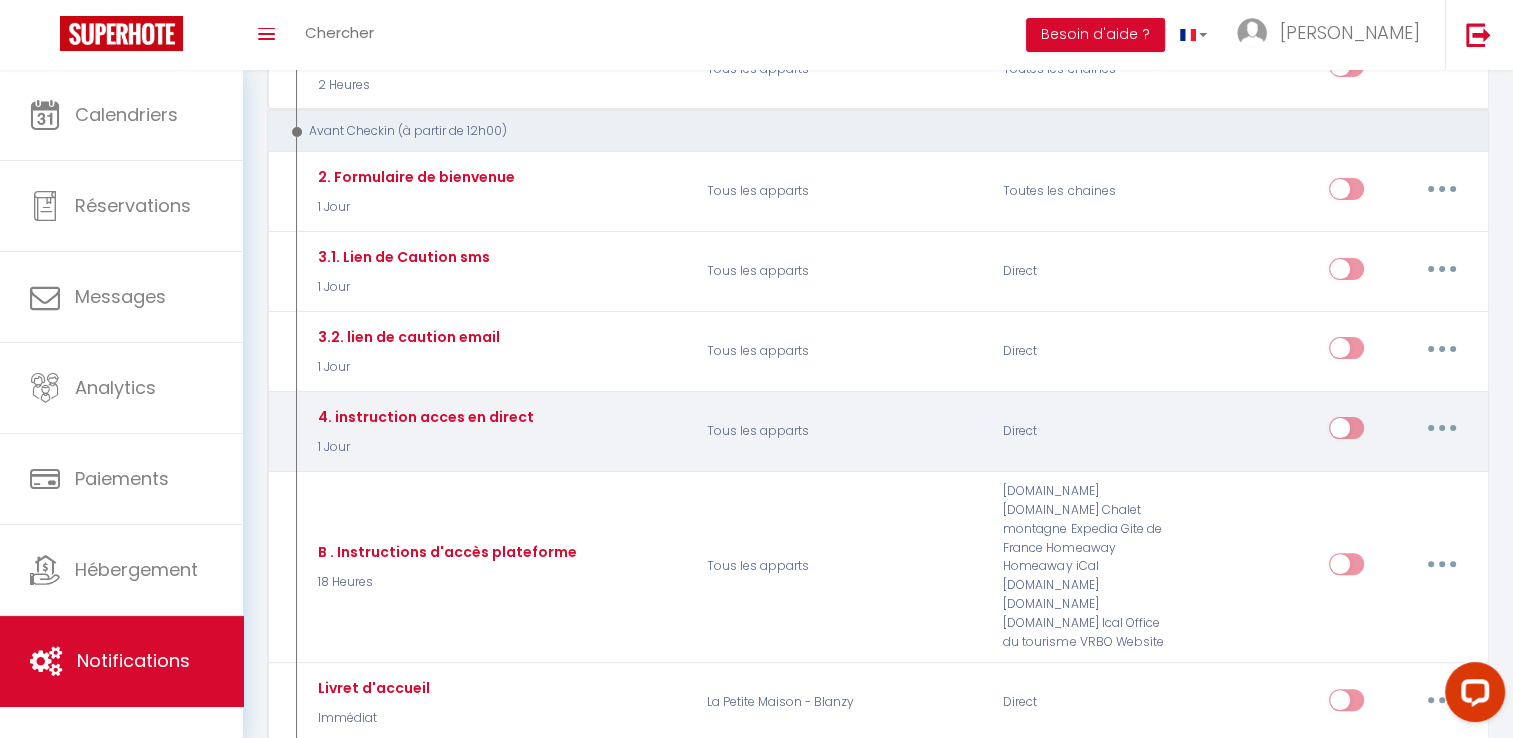 click at bounding box center (1442, 428) 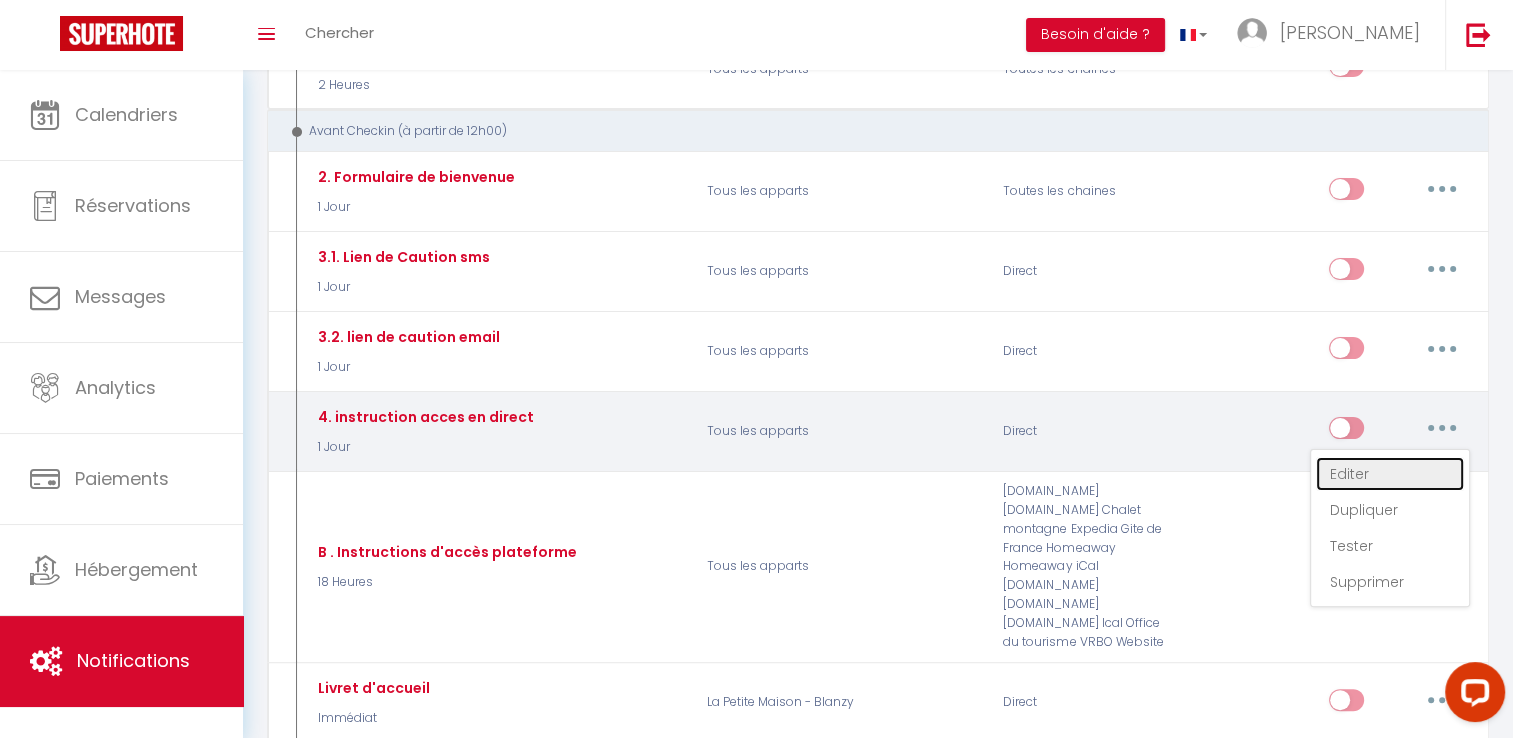 click on "Editer" at bounding box center (1390, 474) 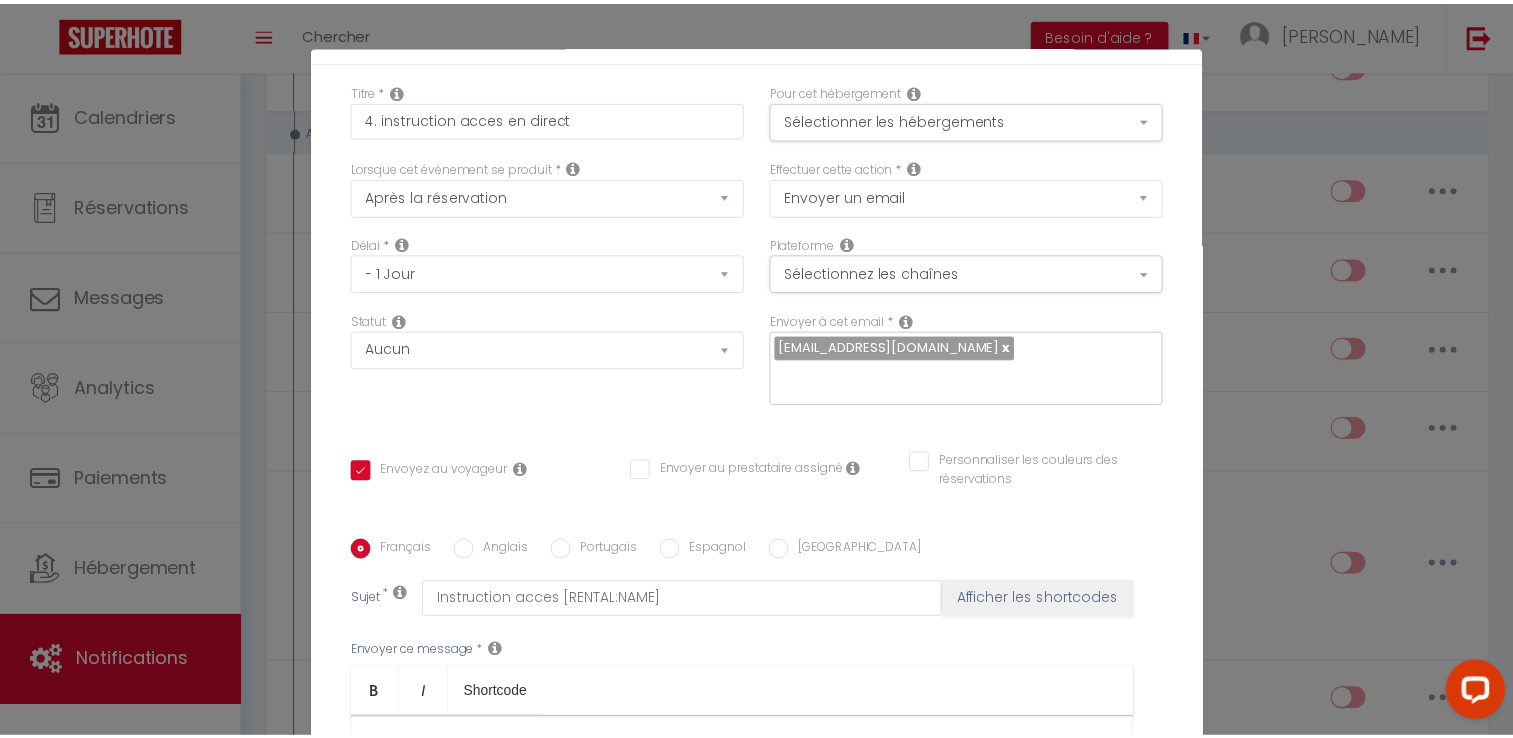 scroll, scrollTop: 0, scrollLeft: 0, axis: both 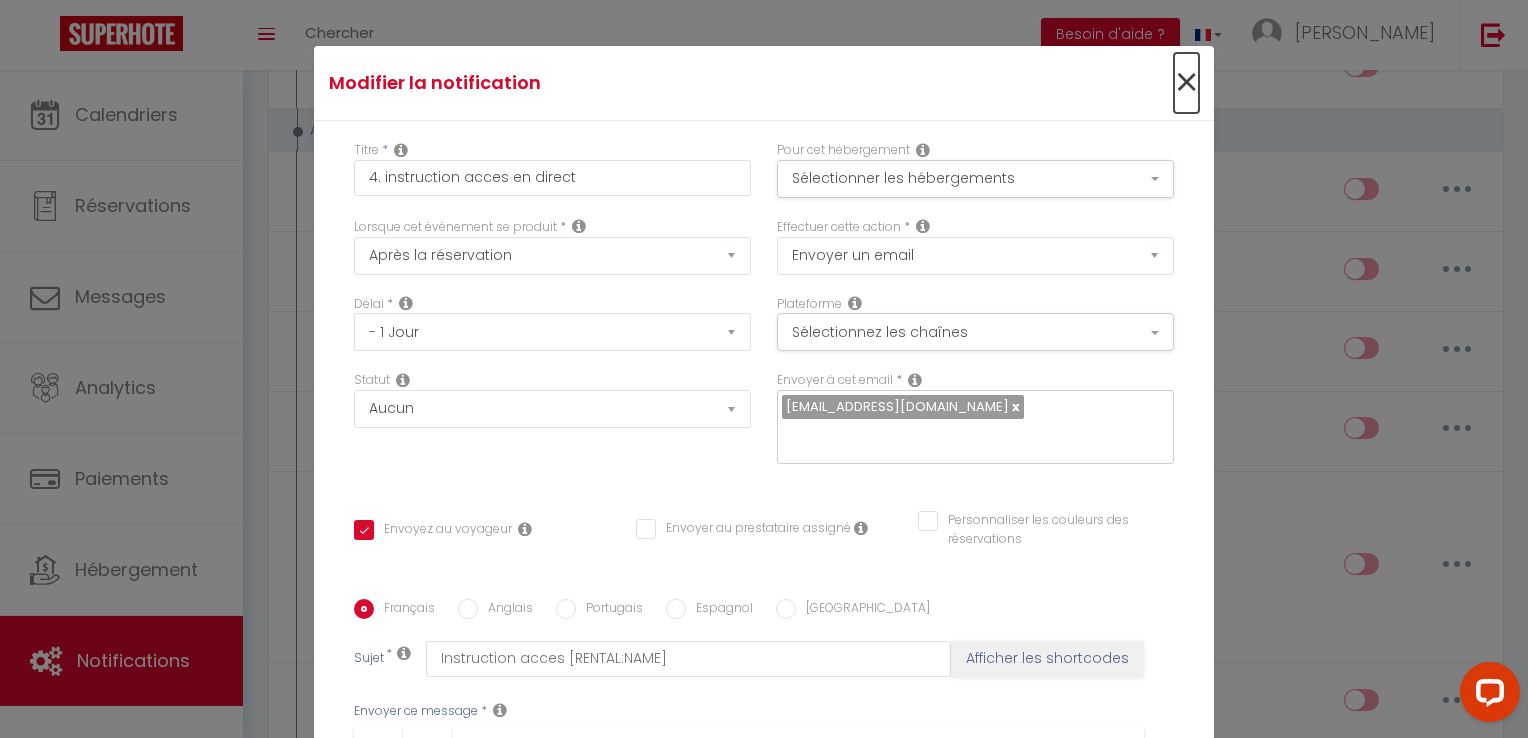 click on "×" at bounding box center (1186, 83) 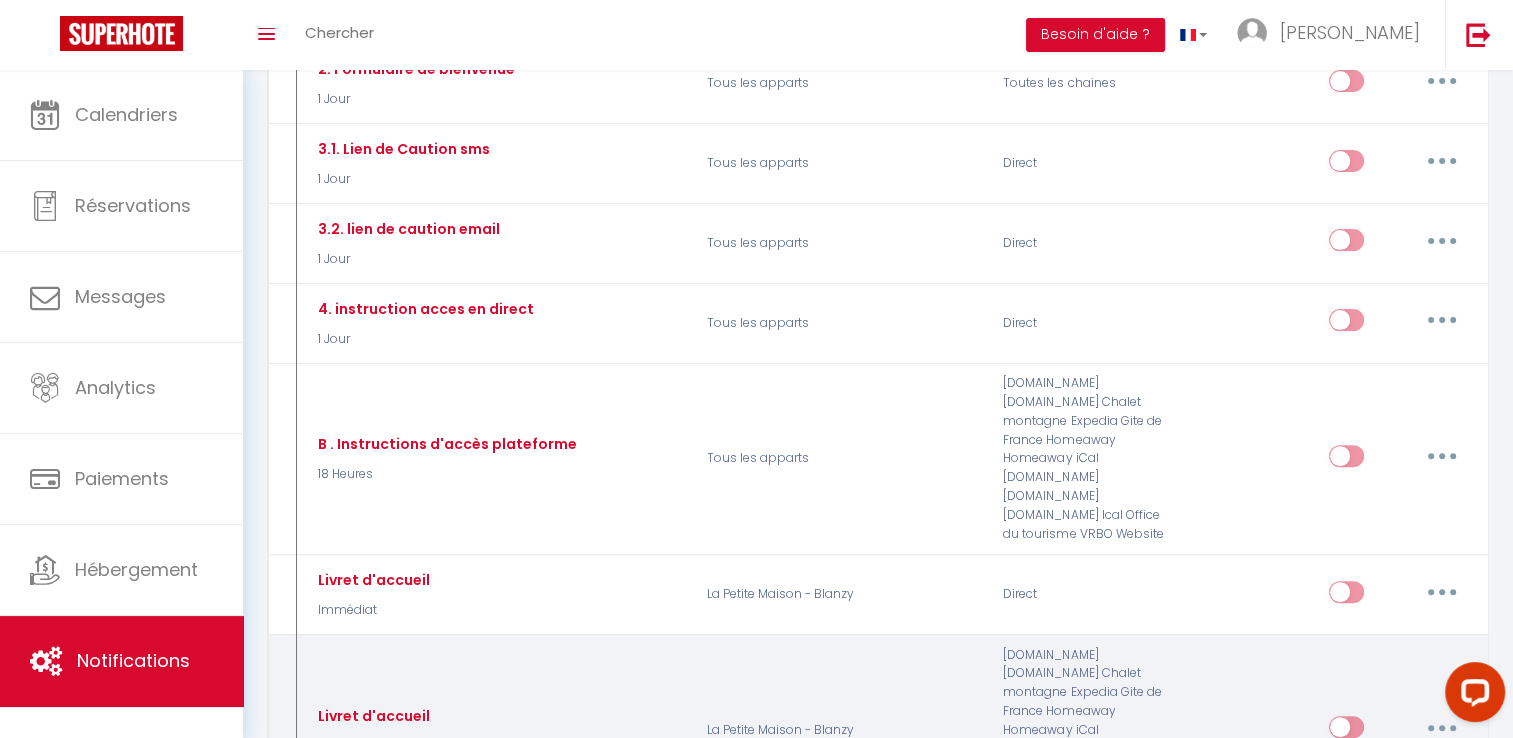scroll, scrollTop: 400, scrollLeft: 0, axis: vertical 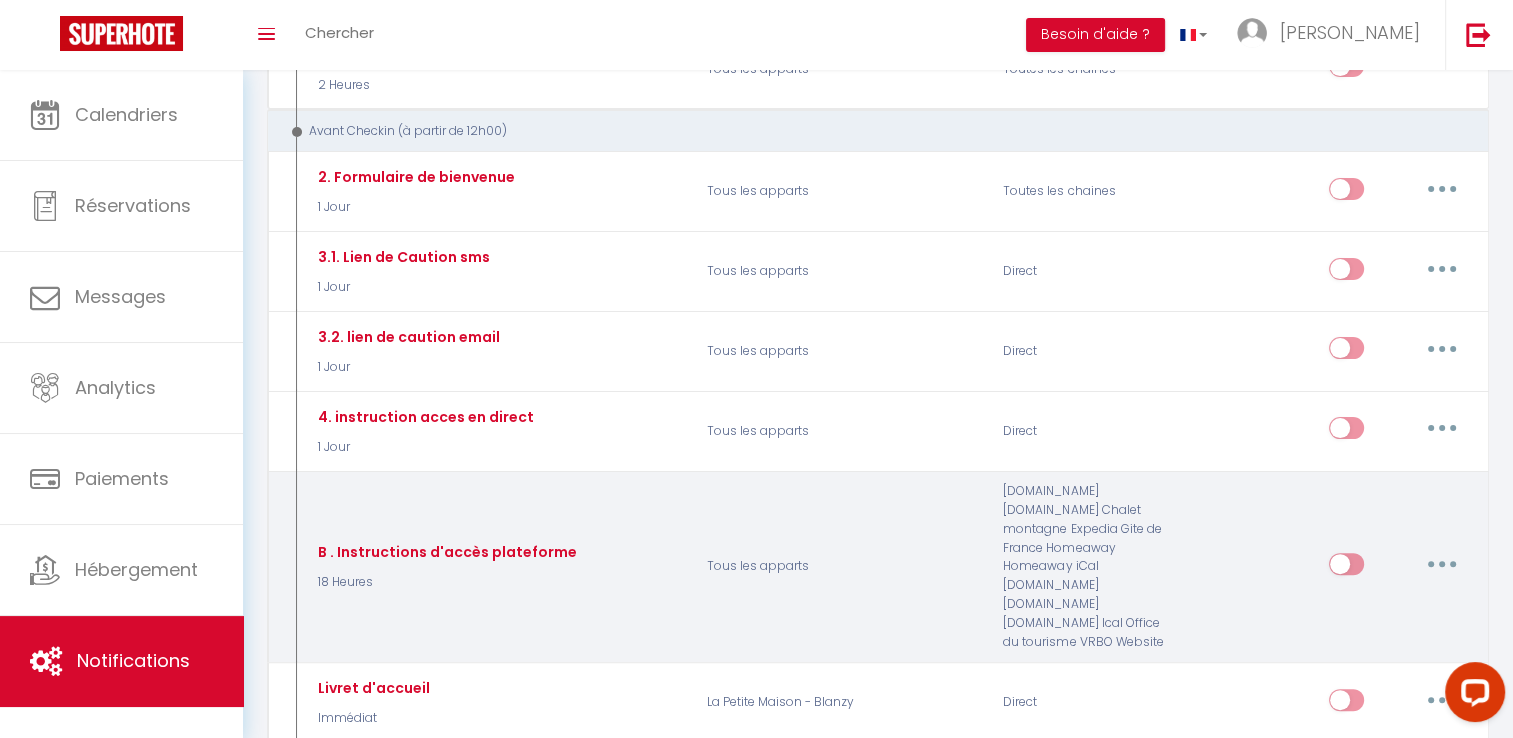 click at bounding box center [1442, 564] 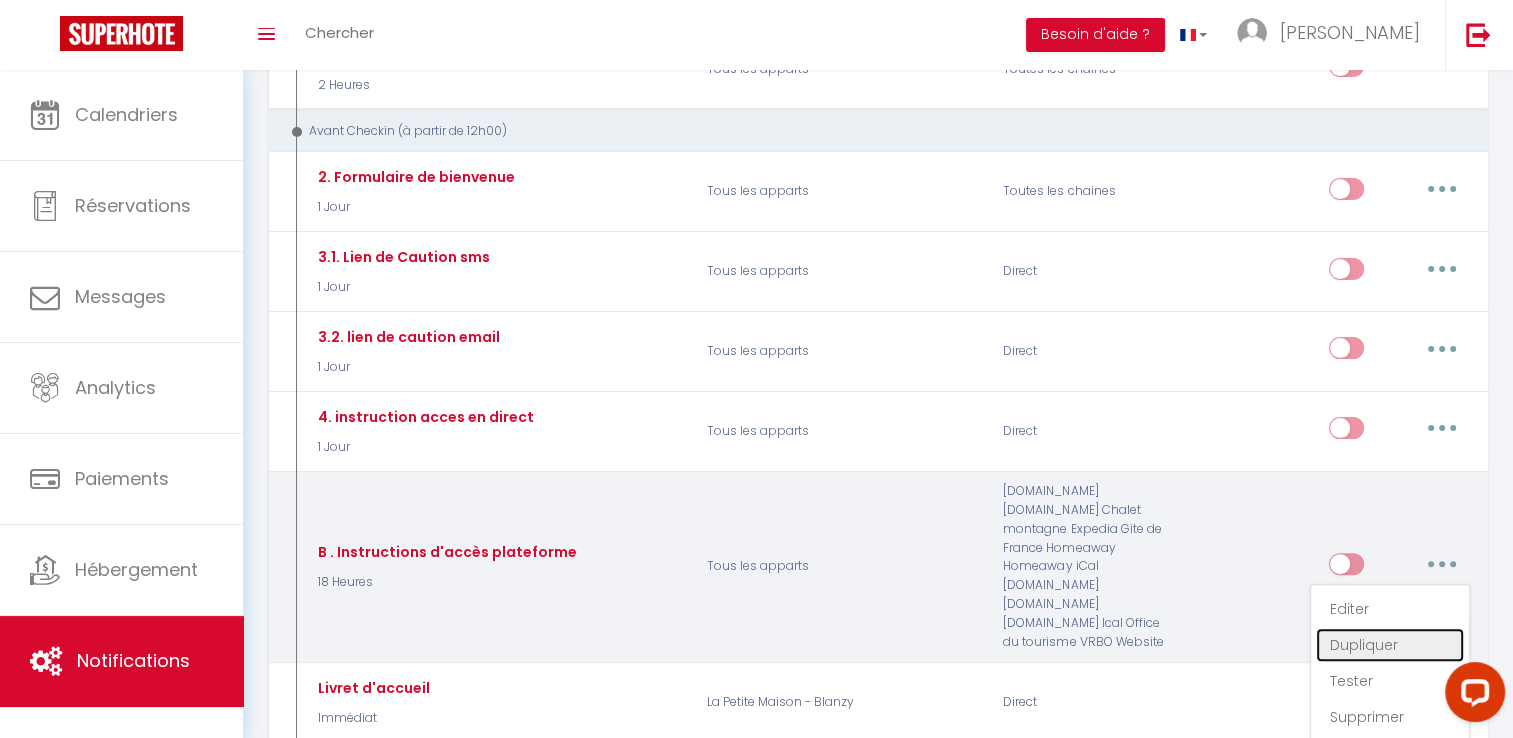 click on "Dupliquer" at bounding box center (1390, 645) 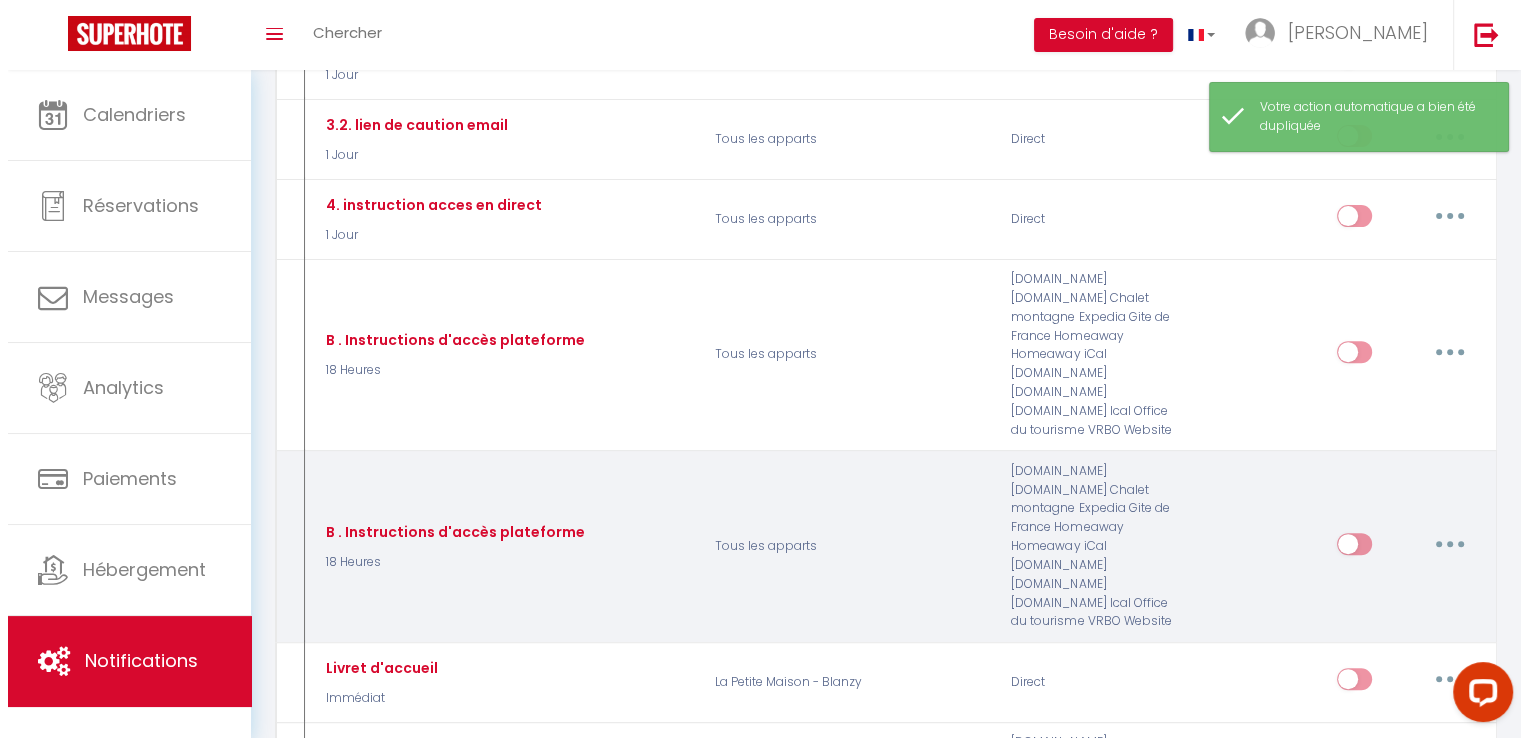 scroll, scrollTop: 600, scrollLeft: 0, axis: vertical 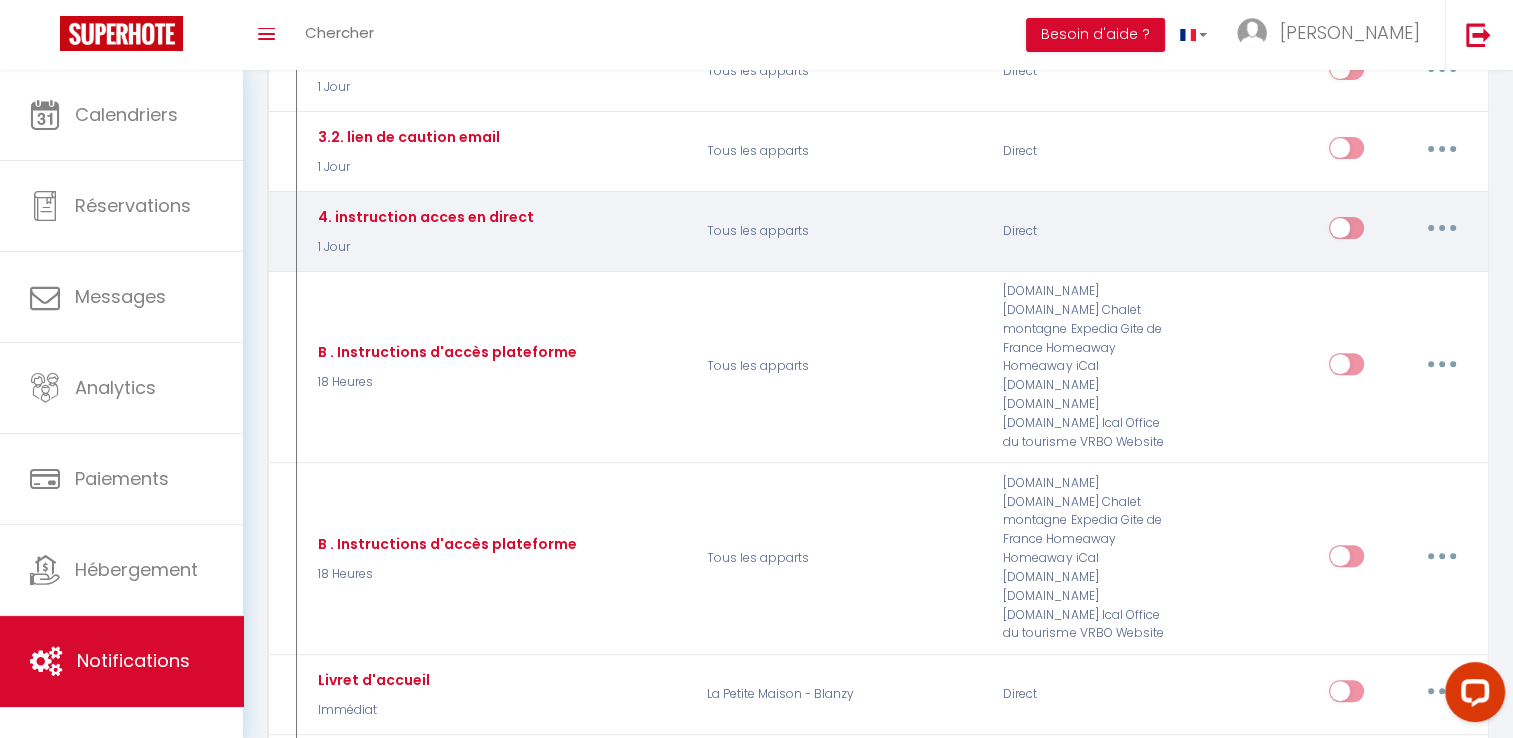 click at bounding box center [1442, 228] 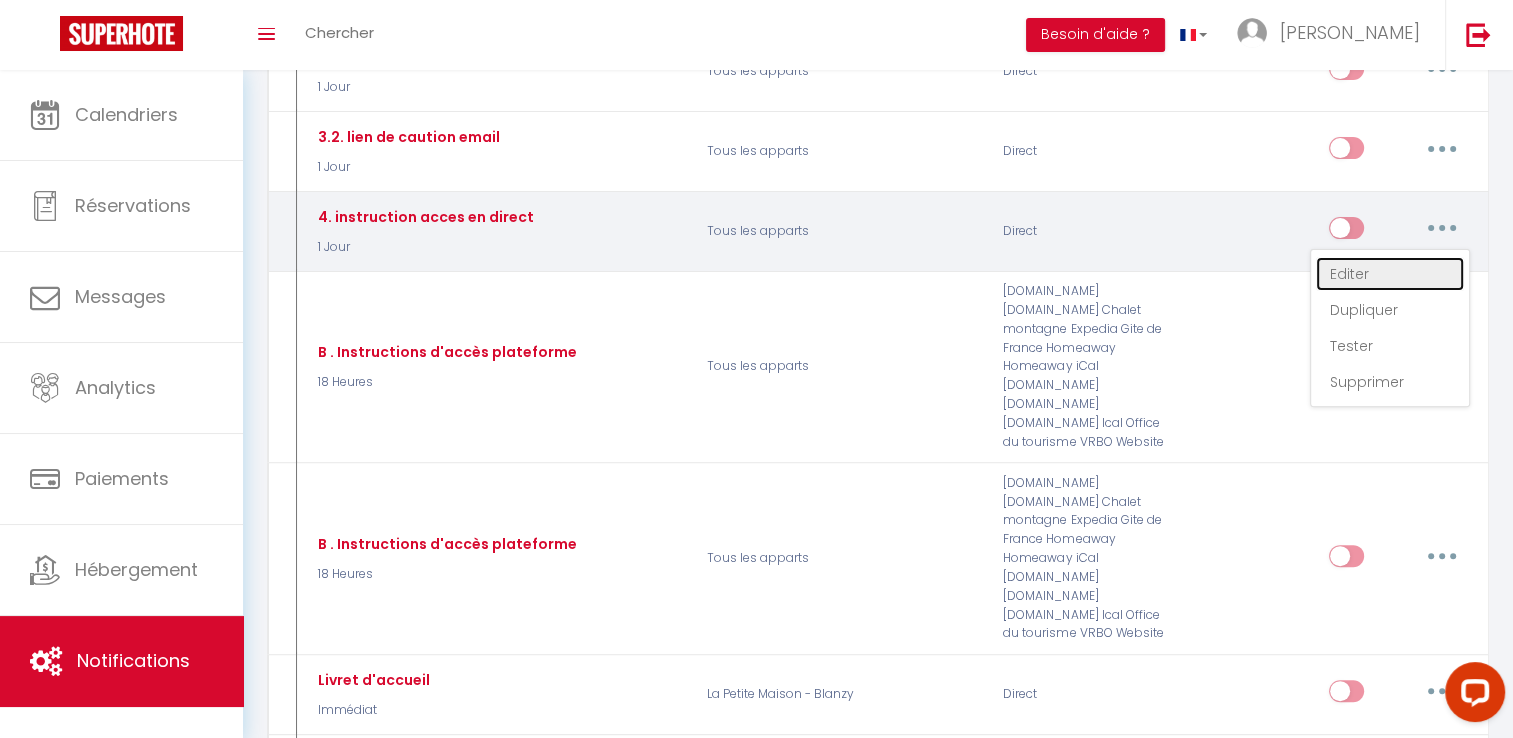 click on "Editer" at bounding box center [1390, 274] 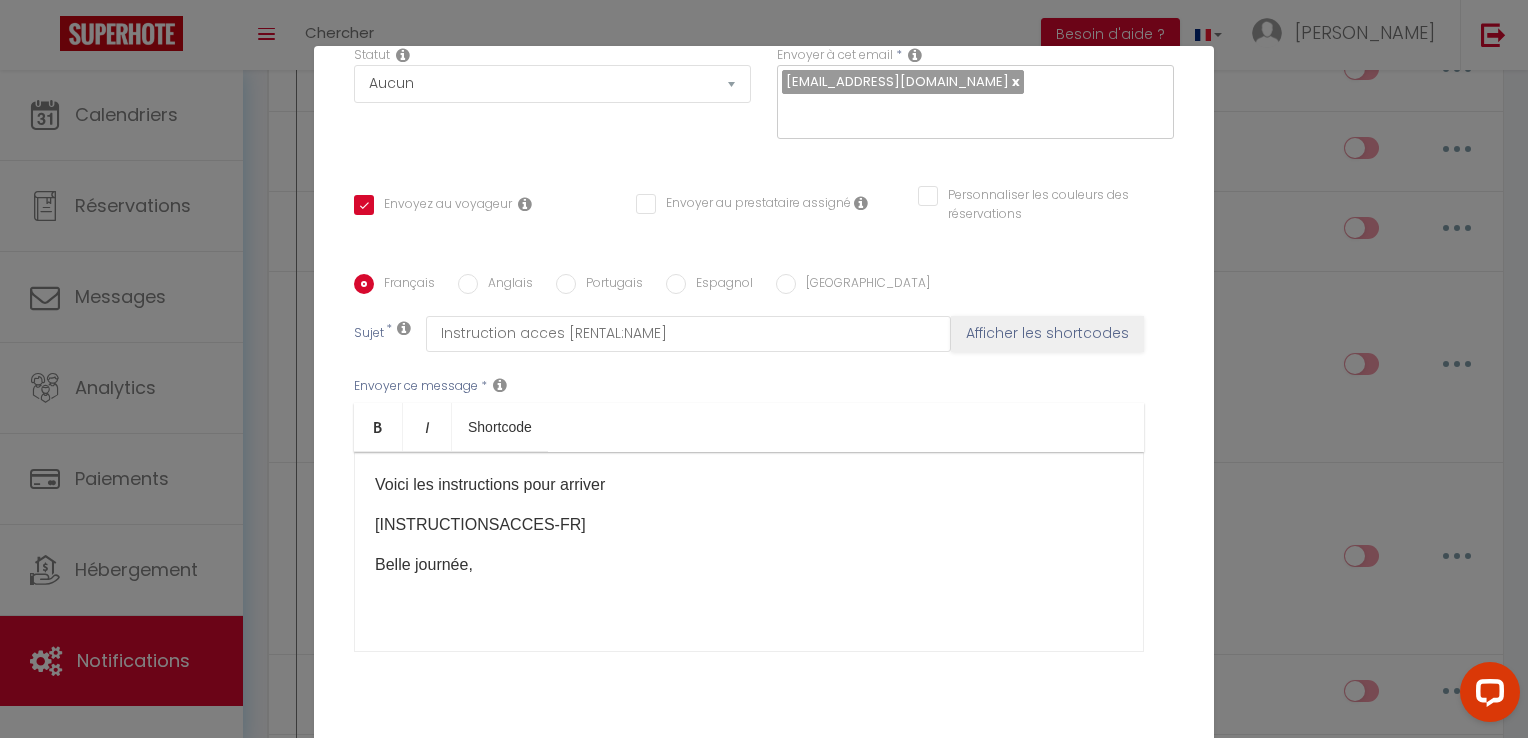 scroll, scrollTop: 0, scrollLeft: 0, axis: both 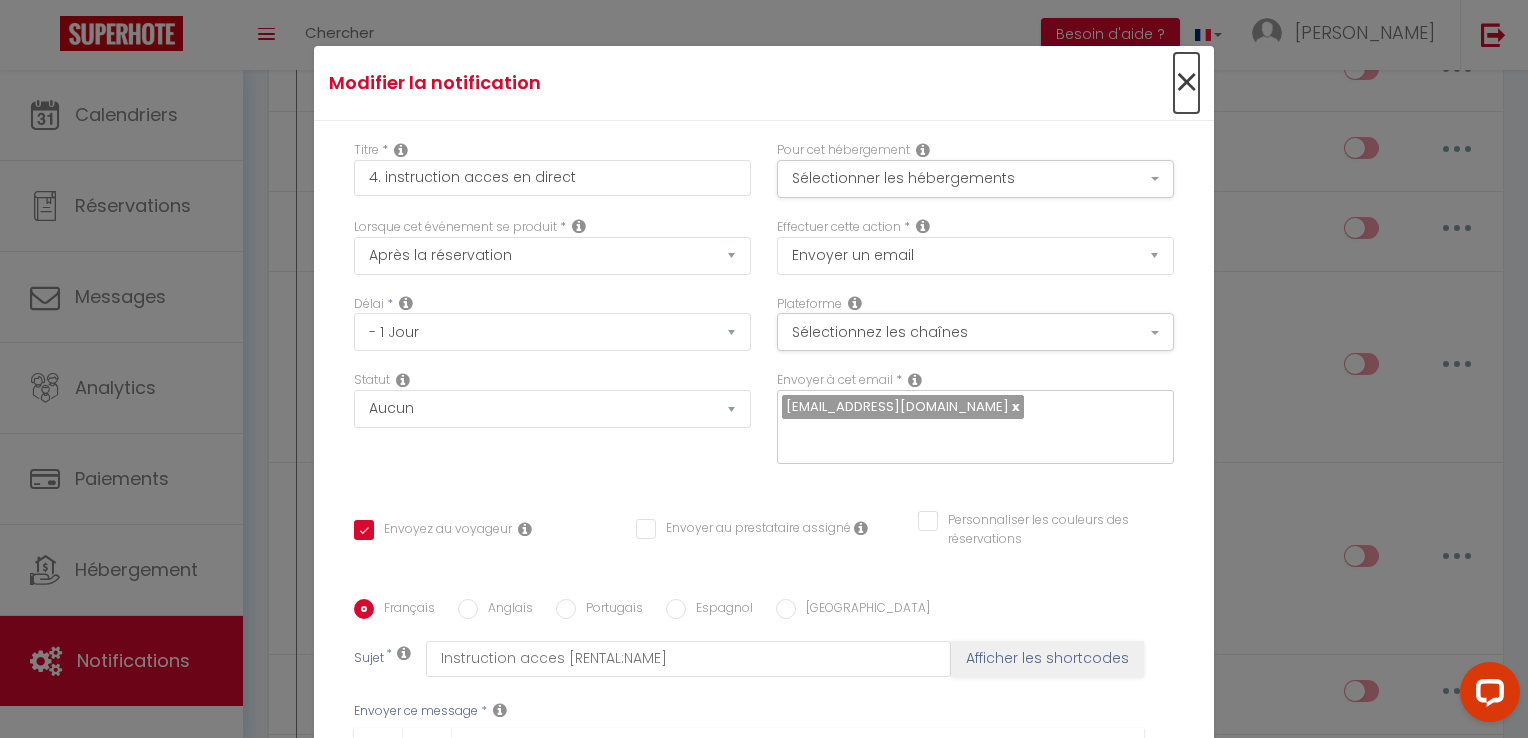 click on "×" at bounding box center [1186, 83] 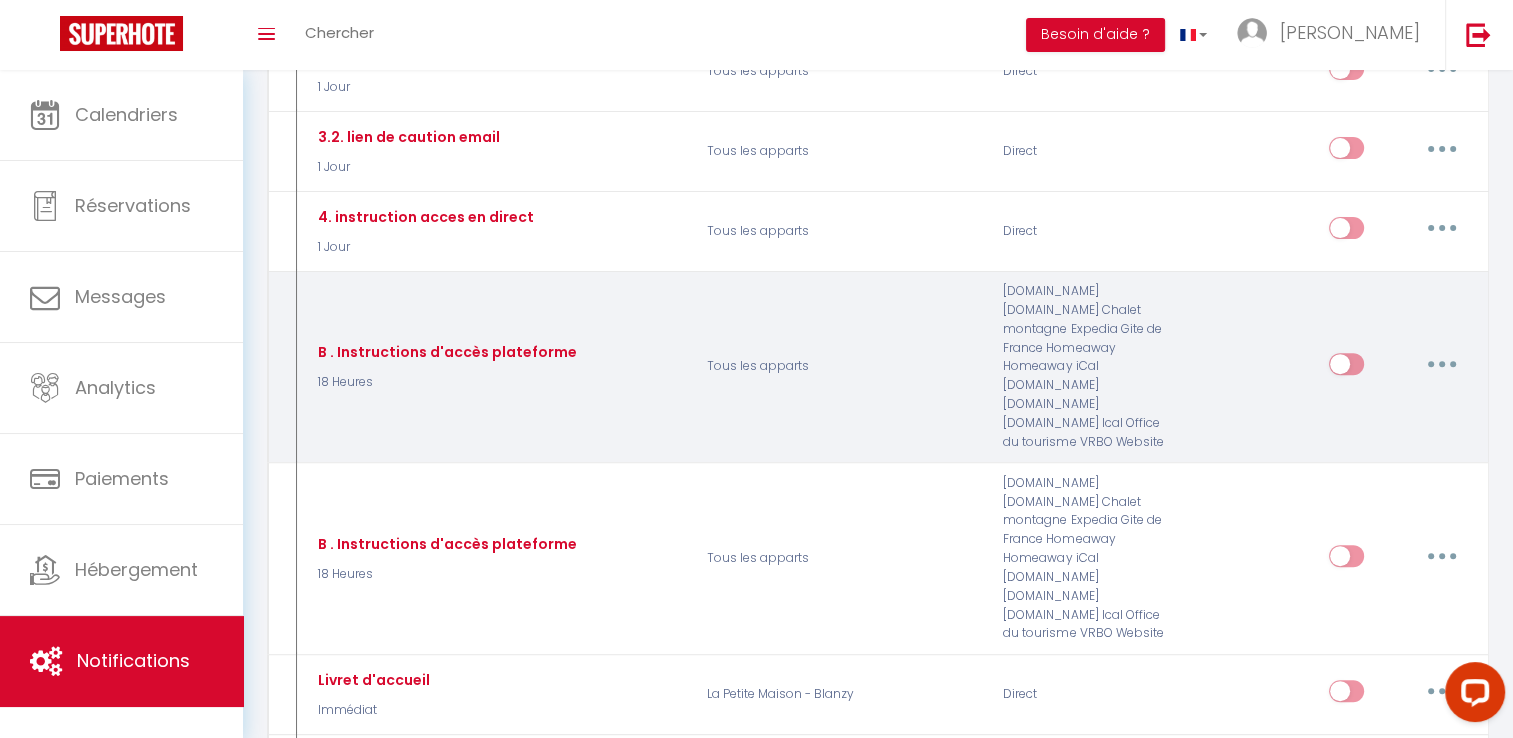 click at bounding box center [1442, 364] 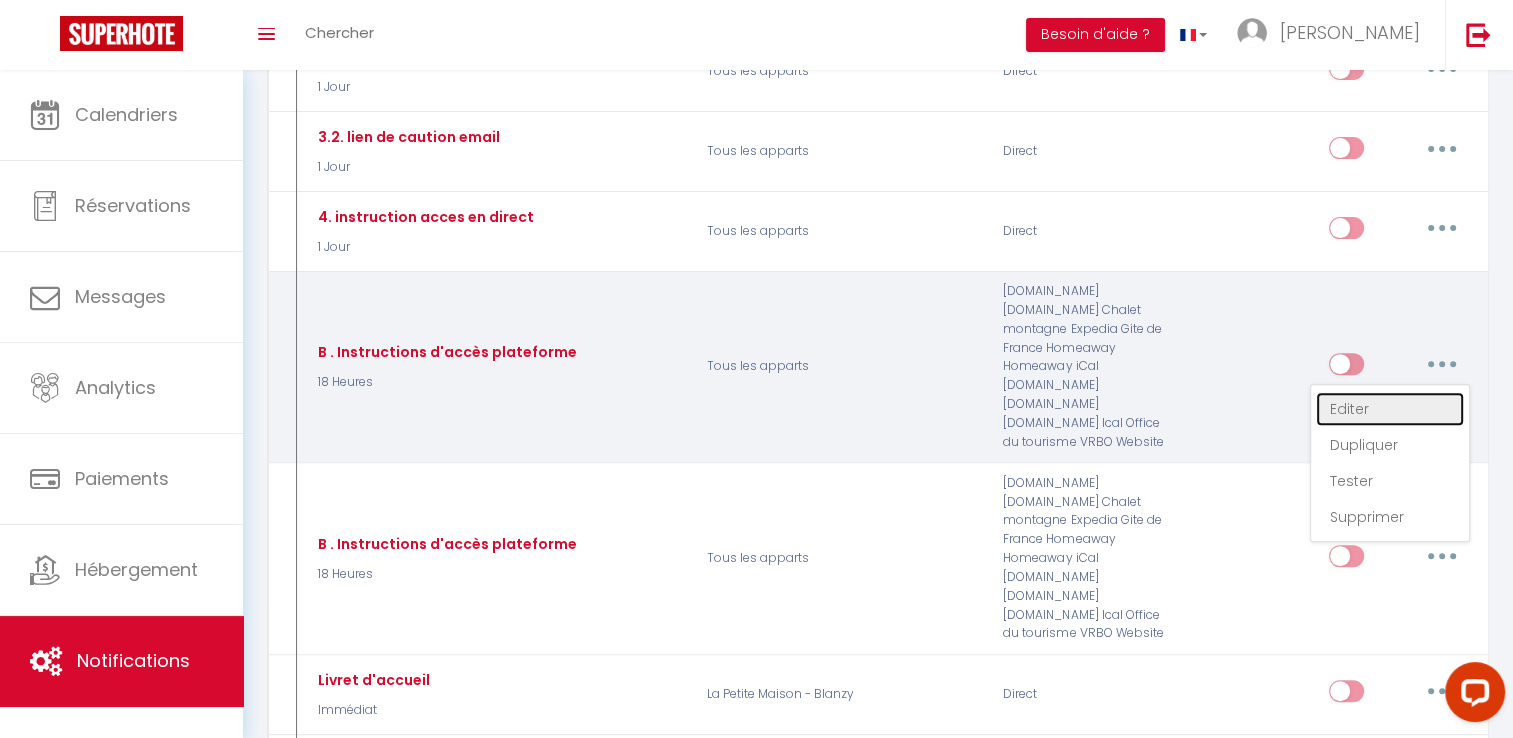 click on "Editer" at bounding box center [1390, 409] 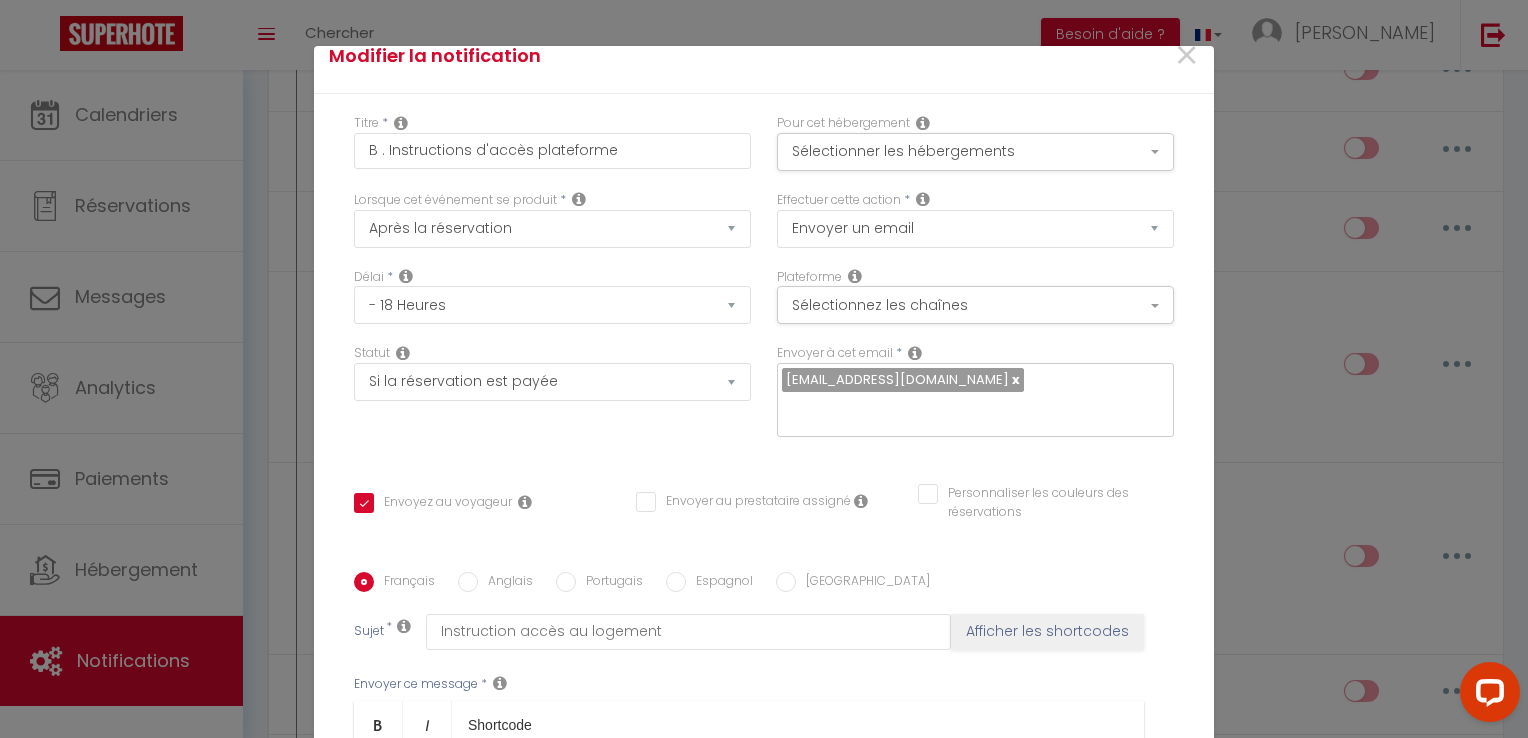 scroll, scrollTop: 0, scrollLeft: 0, axis: both 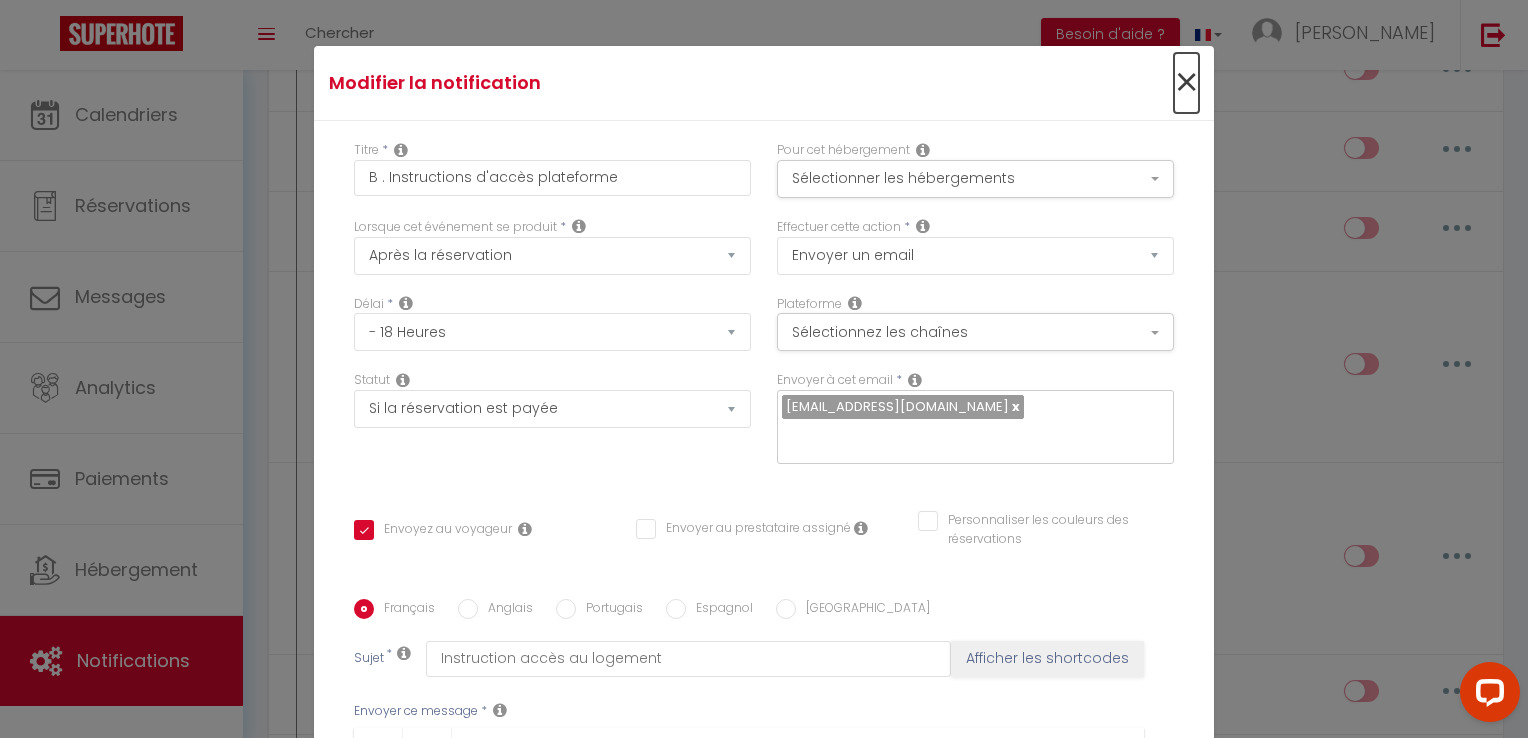 click on "×" at bounding box center [1186, 83] 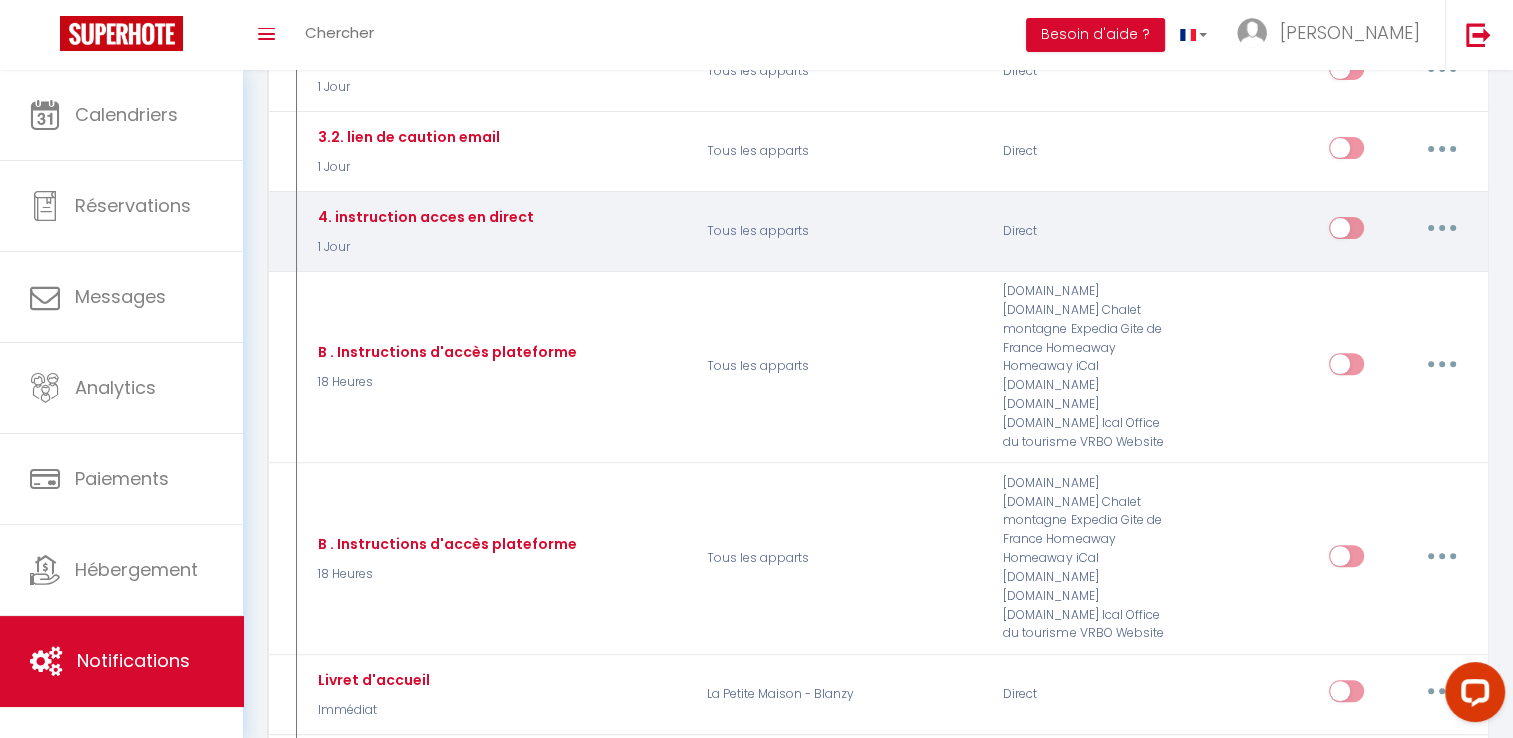 click at bounding box center (1442, 228) 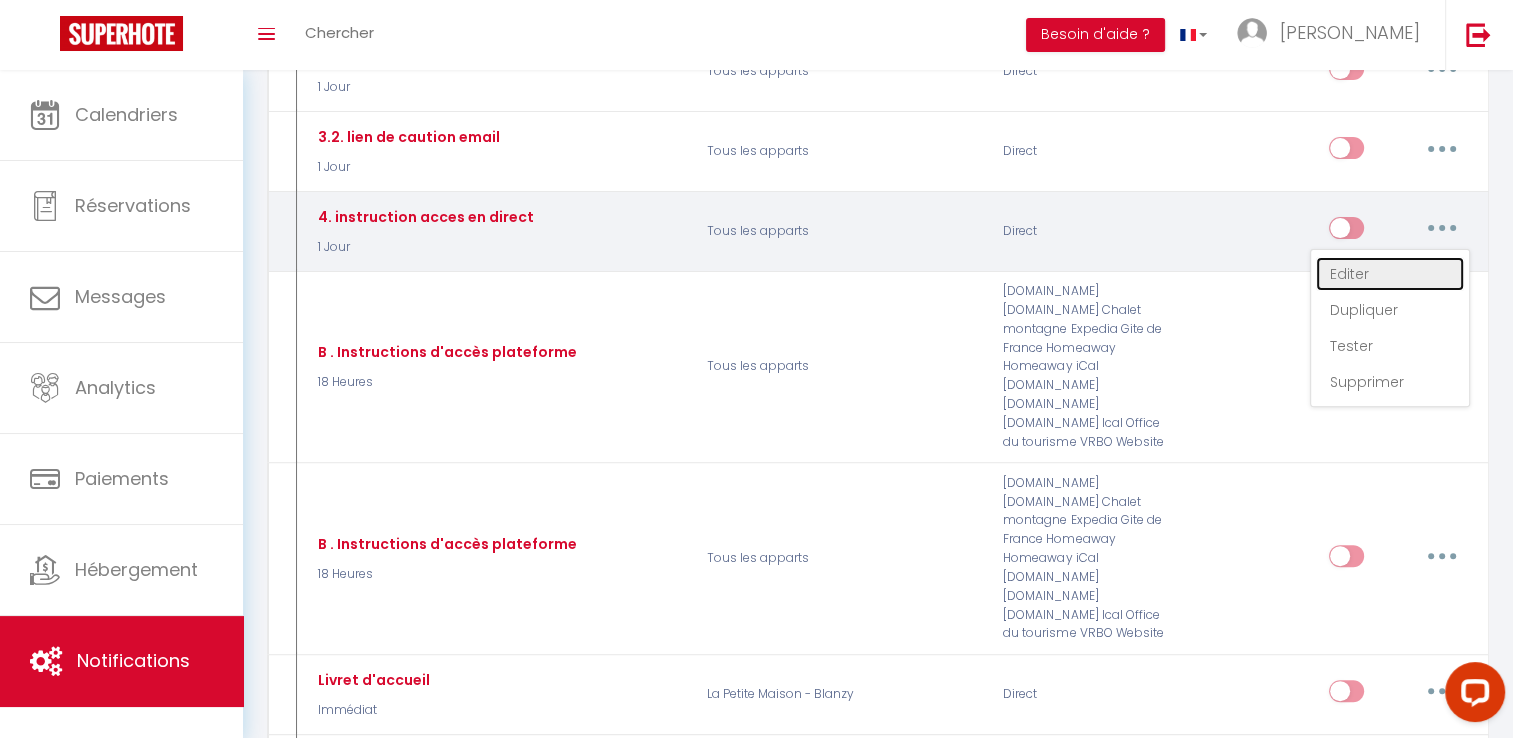 click on "Editer" at bounding box center [1390, 274] 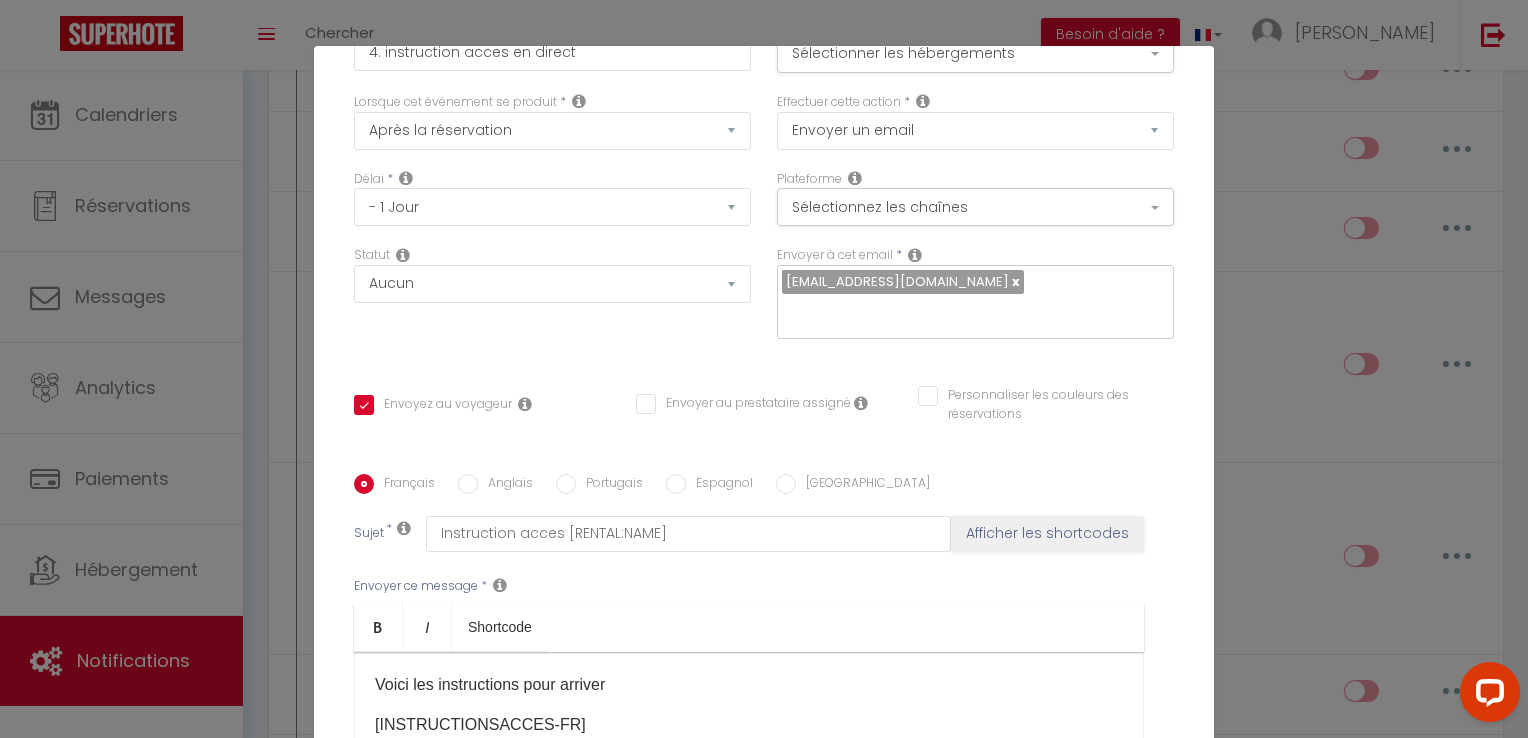 scroll, scrollTop: 325, scrollLeft: 0, axis: vertical 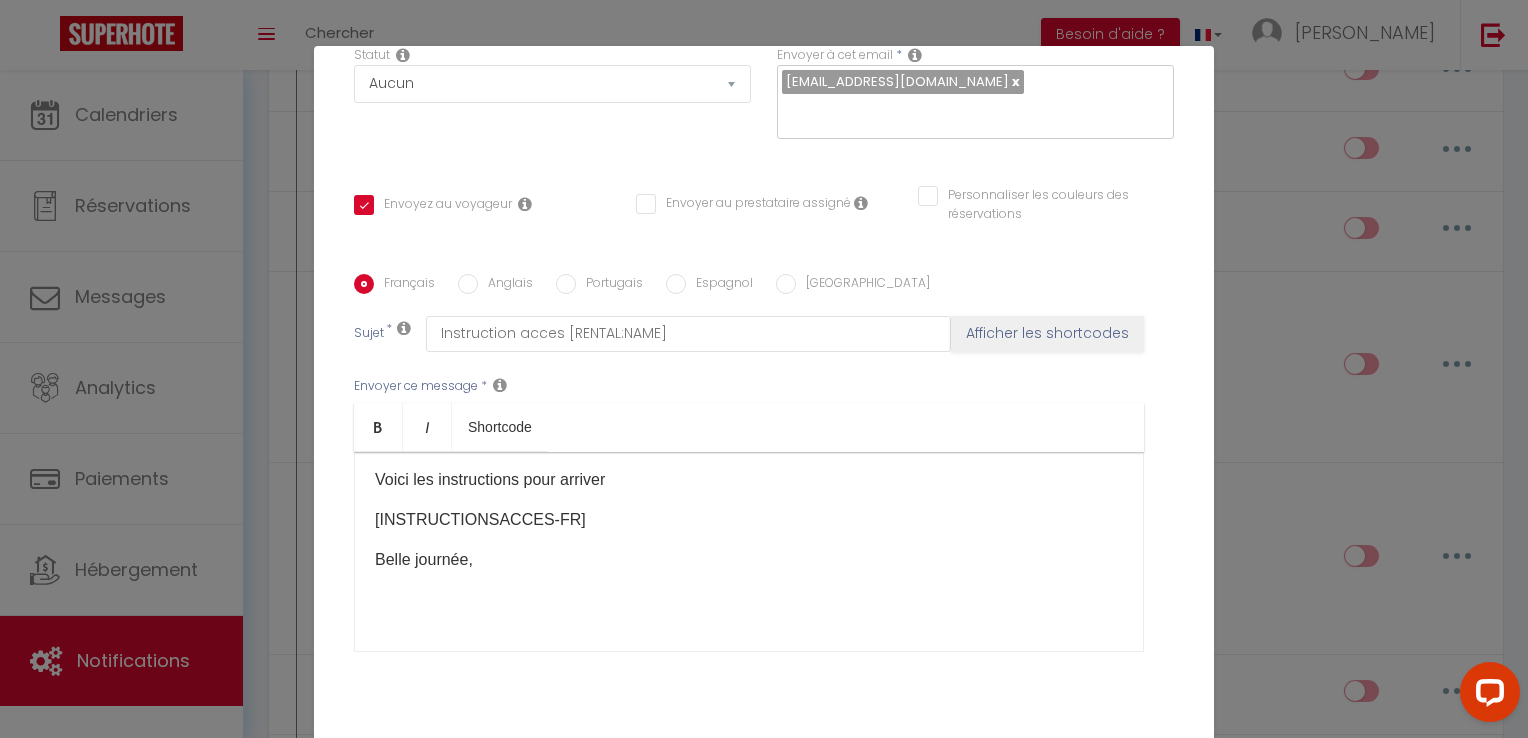 click on "[INSTRUCTIONSACCES-FR]​" at bounding box center [749, 520] 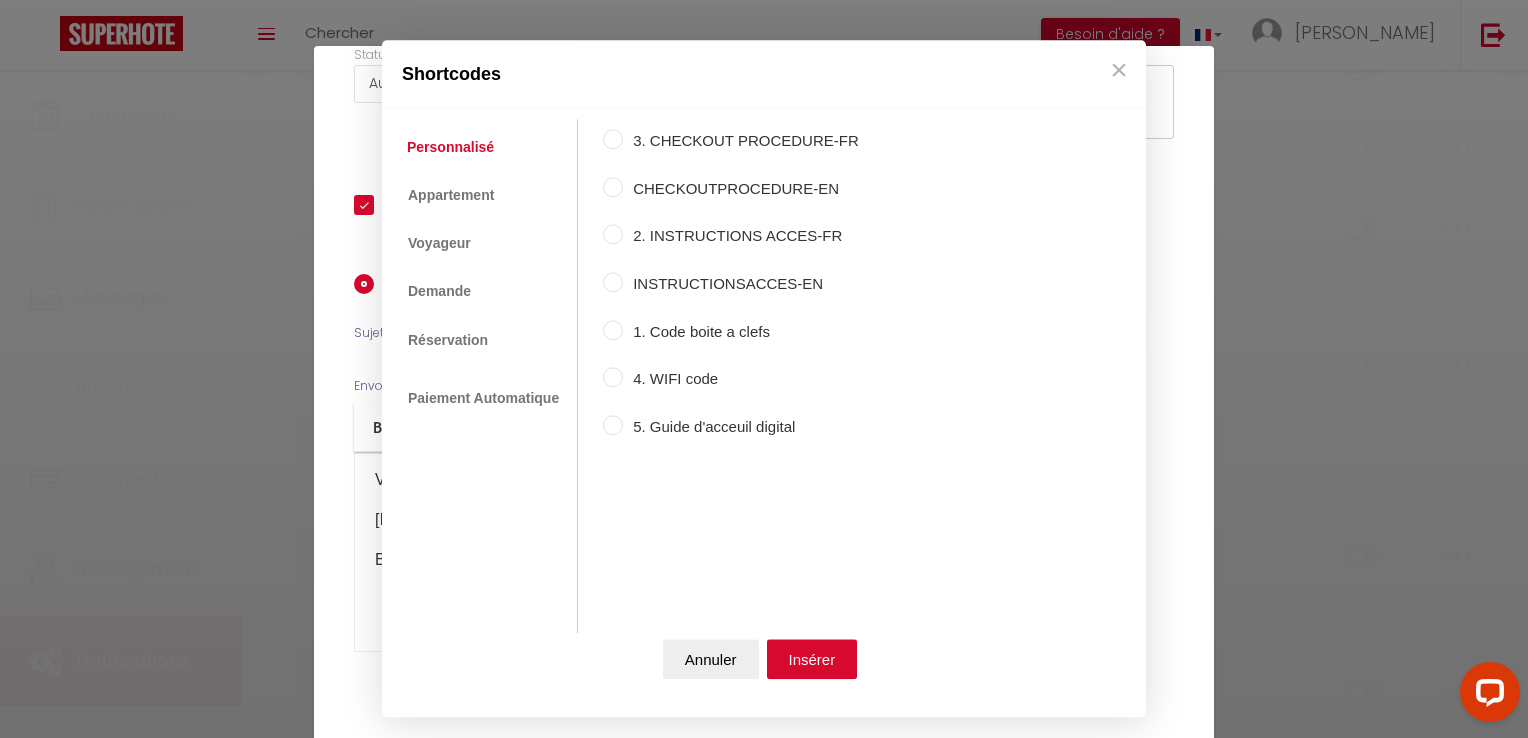 click on "Coaching SuperHote ce soir à 18h00, pour participer:  [URL][DOMAIN_NAME][SECURITY_DATA]   ×     Toggle navigation       Toggle Search     Toggle menubar     Chercher   BUTTON
Besoin d'aide ?
[PERSON_NAME]        Équipe     Résultat de la recherche   Aucun résultat     Calendriers     Réservations     Messages     Analytics      Paiements     Hébergement     Notifications                 Résultat de la recherche   Id   Appart   Voyageur    Checkin   Checkout   Nuits   Pers.   Plateforme   Statut     Résultat de la recherche   Aucun résultat          Notifications
Actions
Nouvelle Notification    Exporter    Importer    Tous les apparts    Local montceau · Appartement 3 chambres La Petite Maison - Blanzy
Actions
Nouveau shortcode personnalisé    Notifications" at bounding box center [764, 1865] 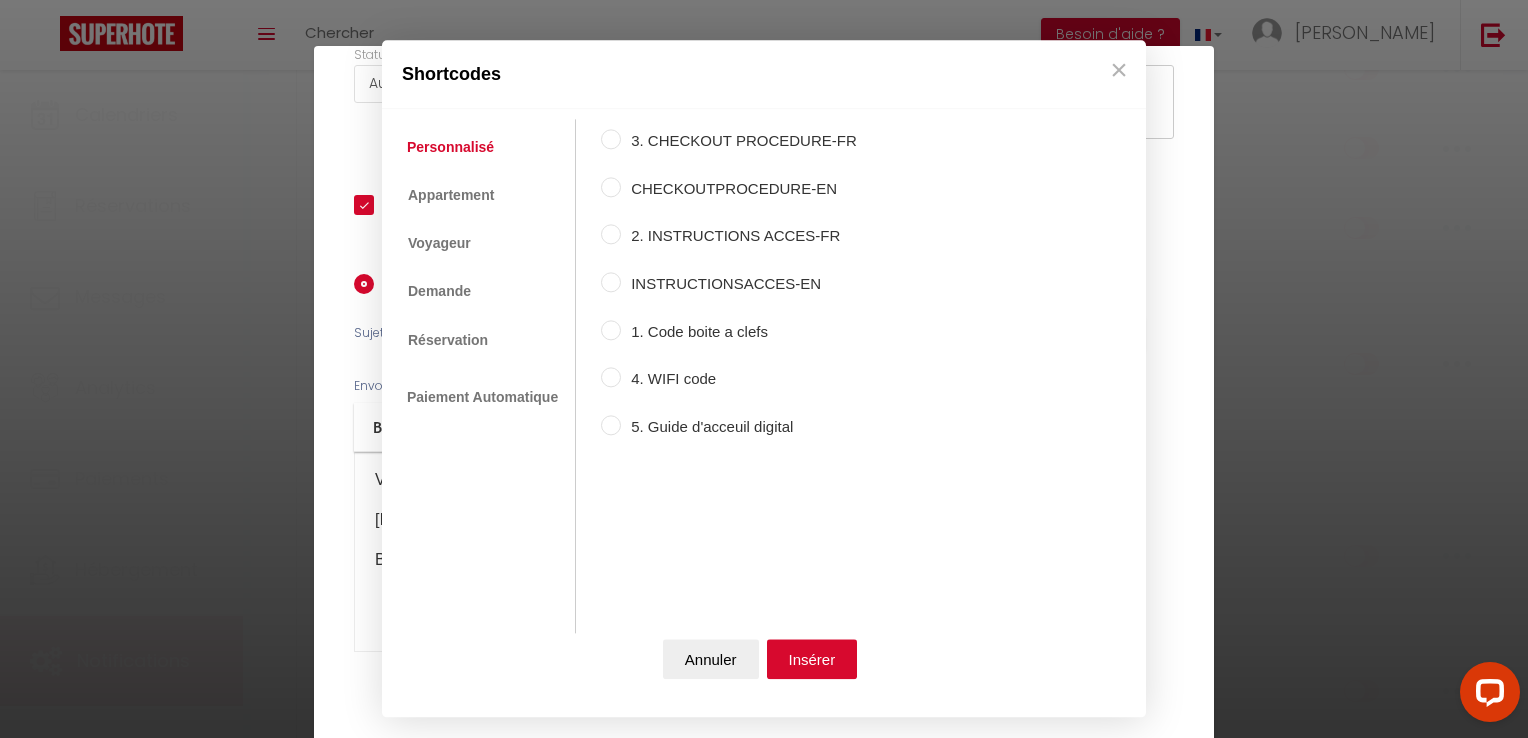 click on "2. INSTRUCTIONS ACCES-FR" at bounding box center (739, 237) 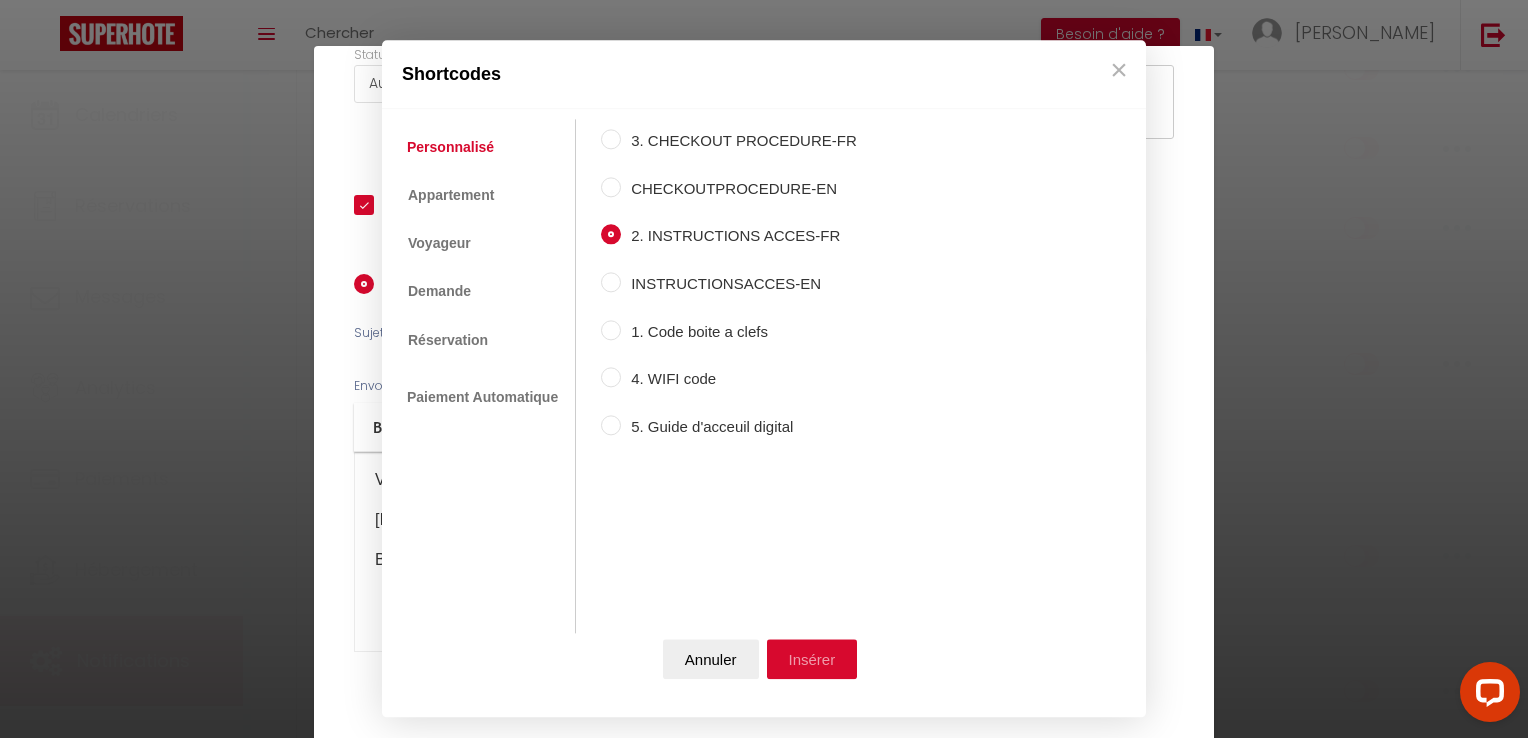 click on "Insérer" at bounding box center [812, 660] 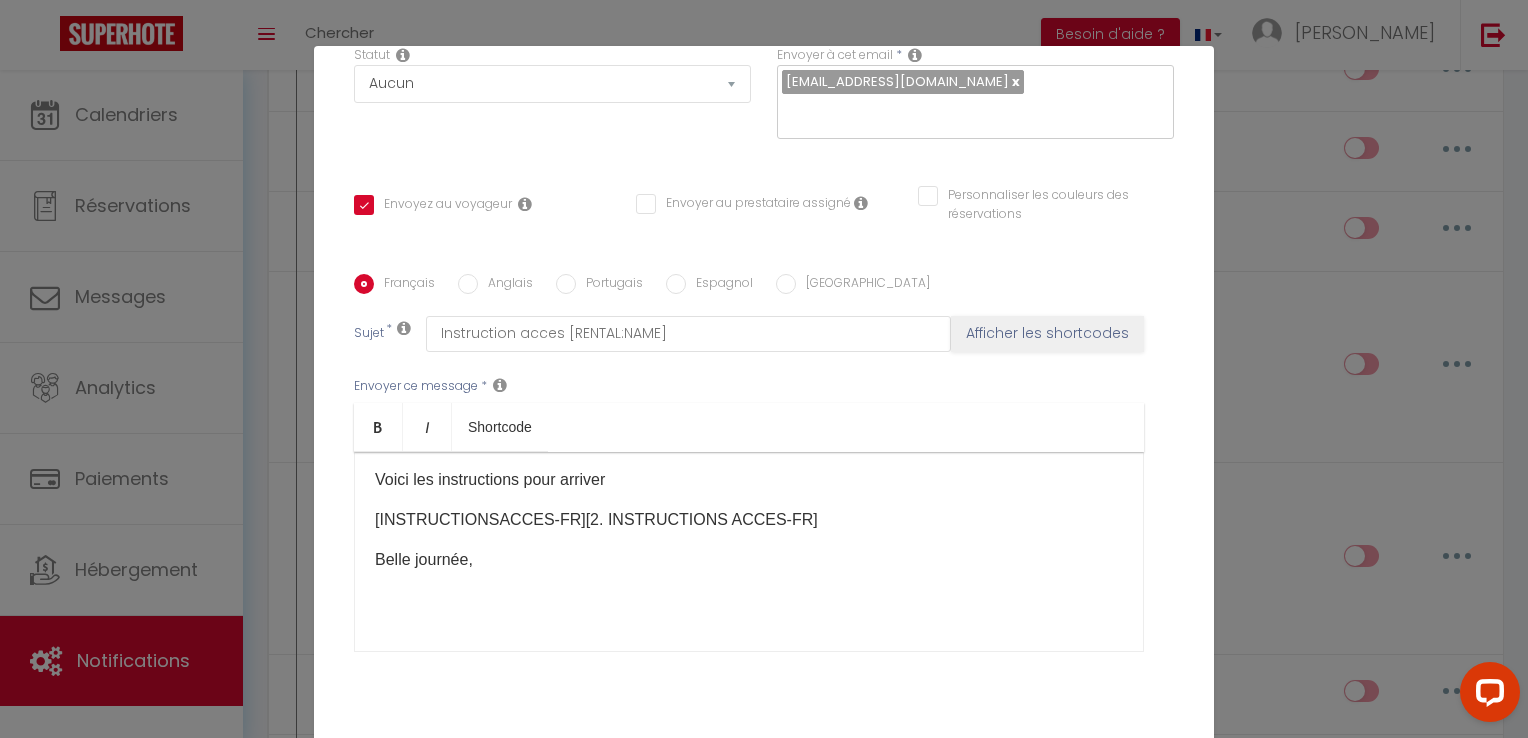 click on "[INSTRUCTIONSACCES-FR]​ [2. INSTRUCTIONS ACCES-FR] ​" at bounding box center [749, 520] 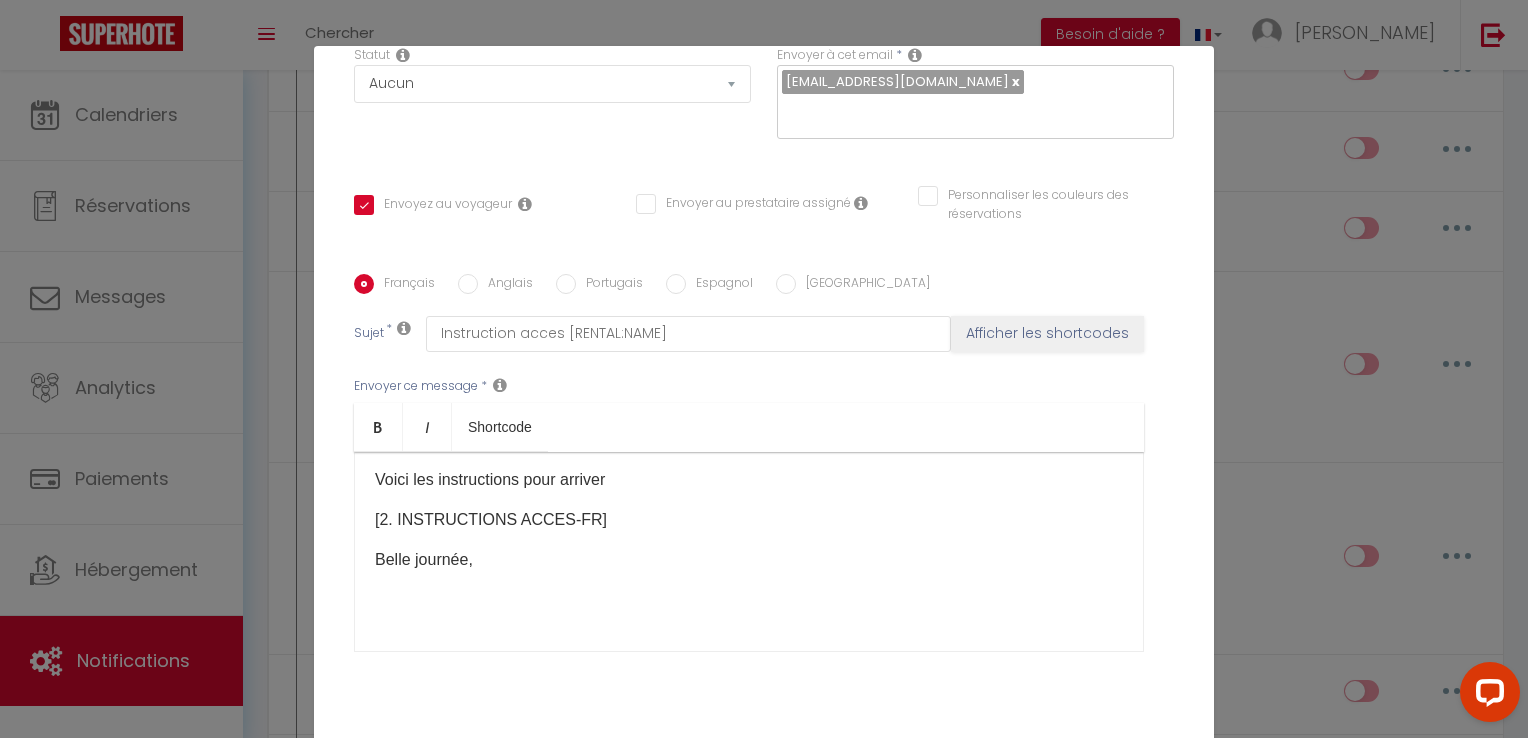scroll, scrollTop: 0, scrollLeft: 0, axis: both 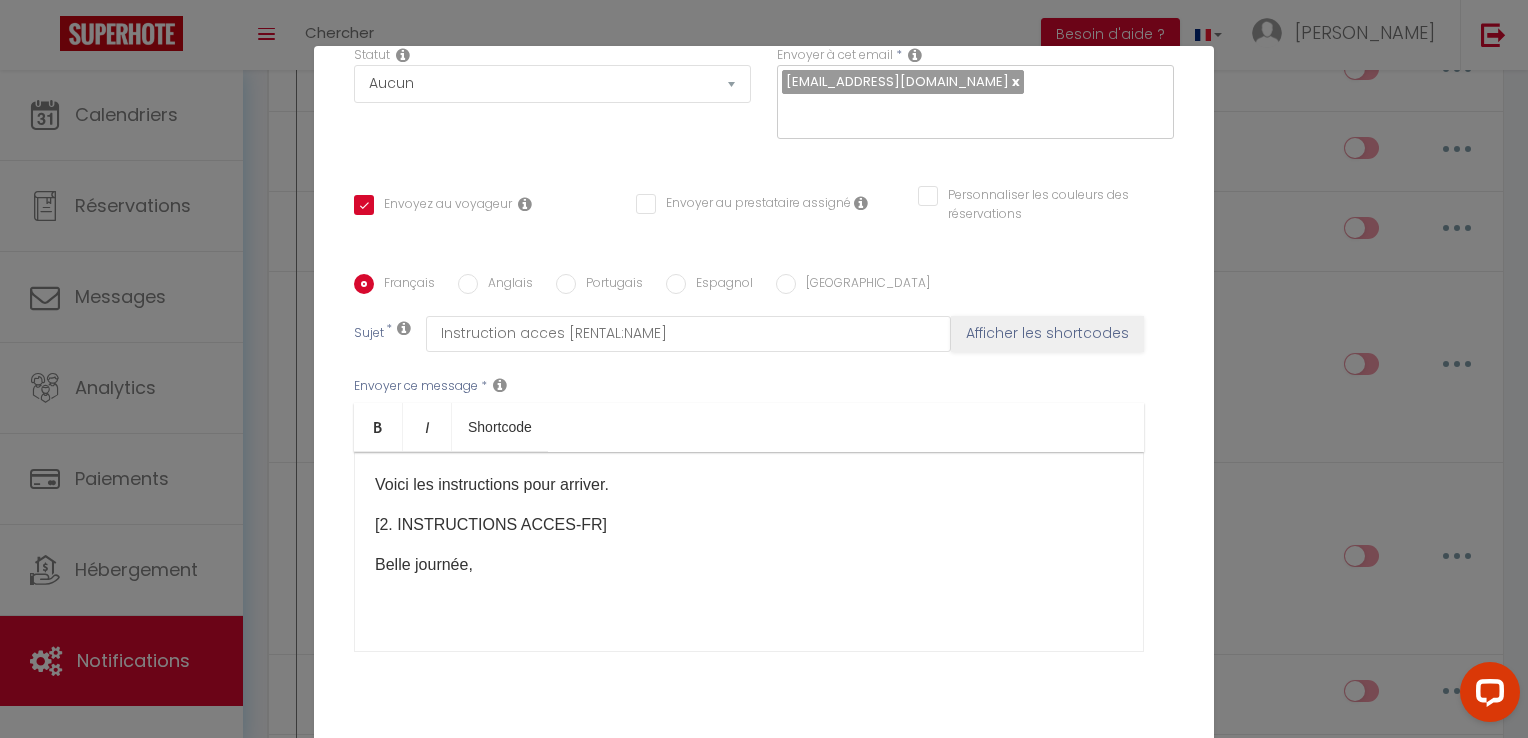 click on "Voici les instructions pour arriver. [2. INSTRUCTIONS ACCES-FR] ​
Belle journée," at bounding box center [749, 552] 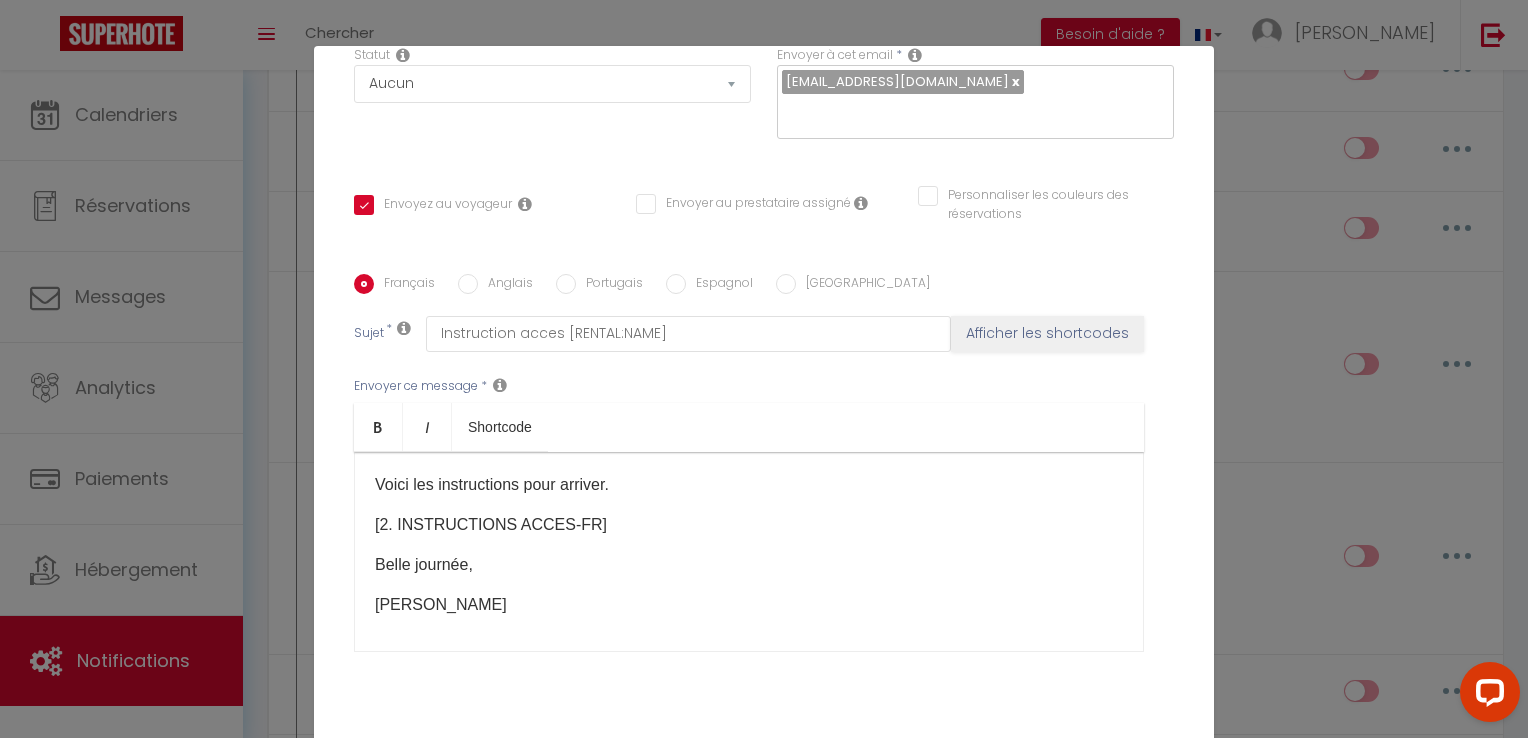 scroll, scrollTop: 5, scrollLeft: 0, axis: vertical 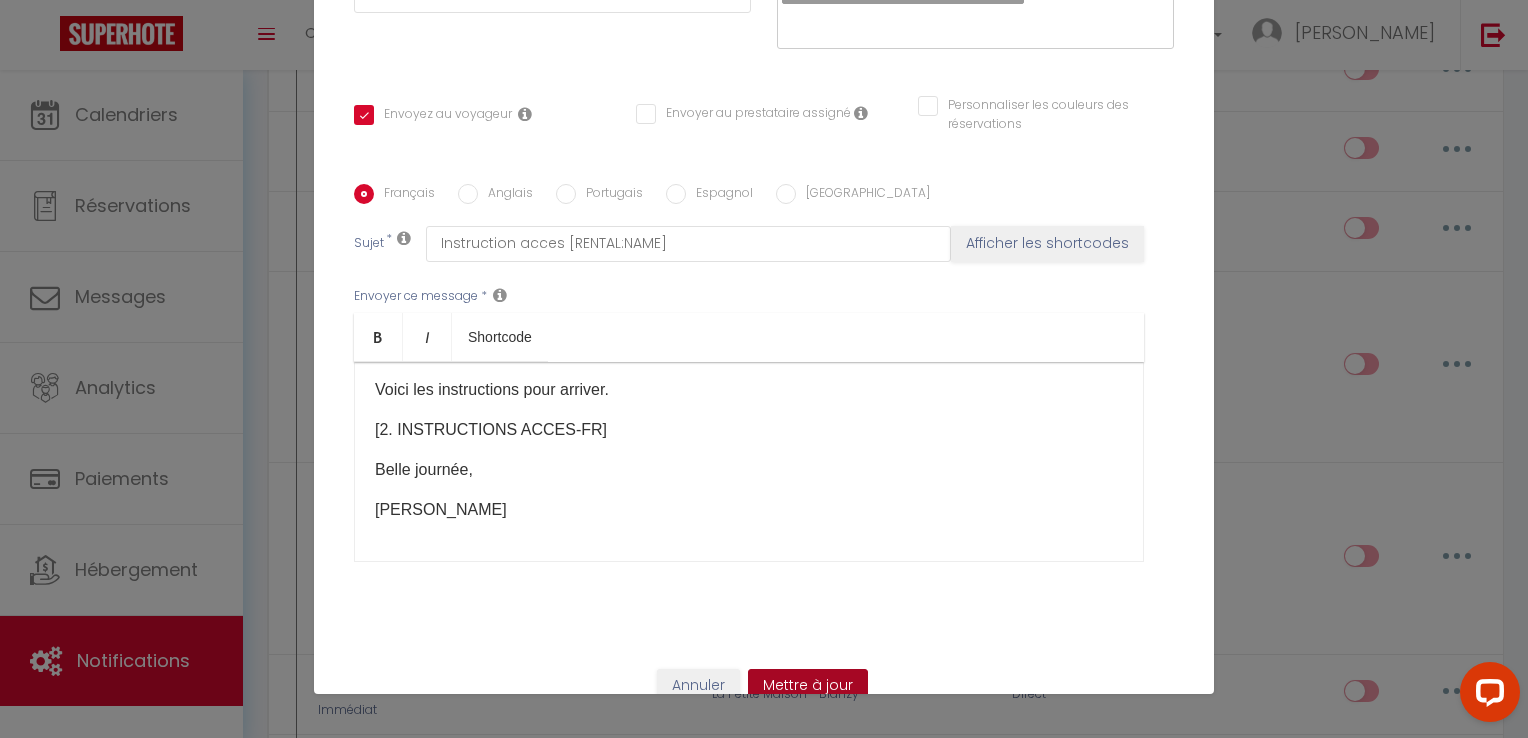 click on "Mettre à jour" at bounding box center (808, 686) 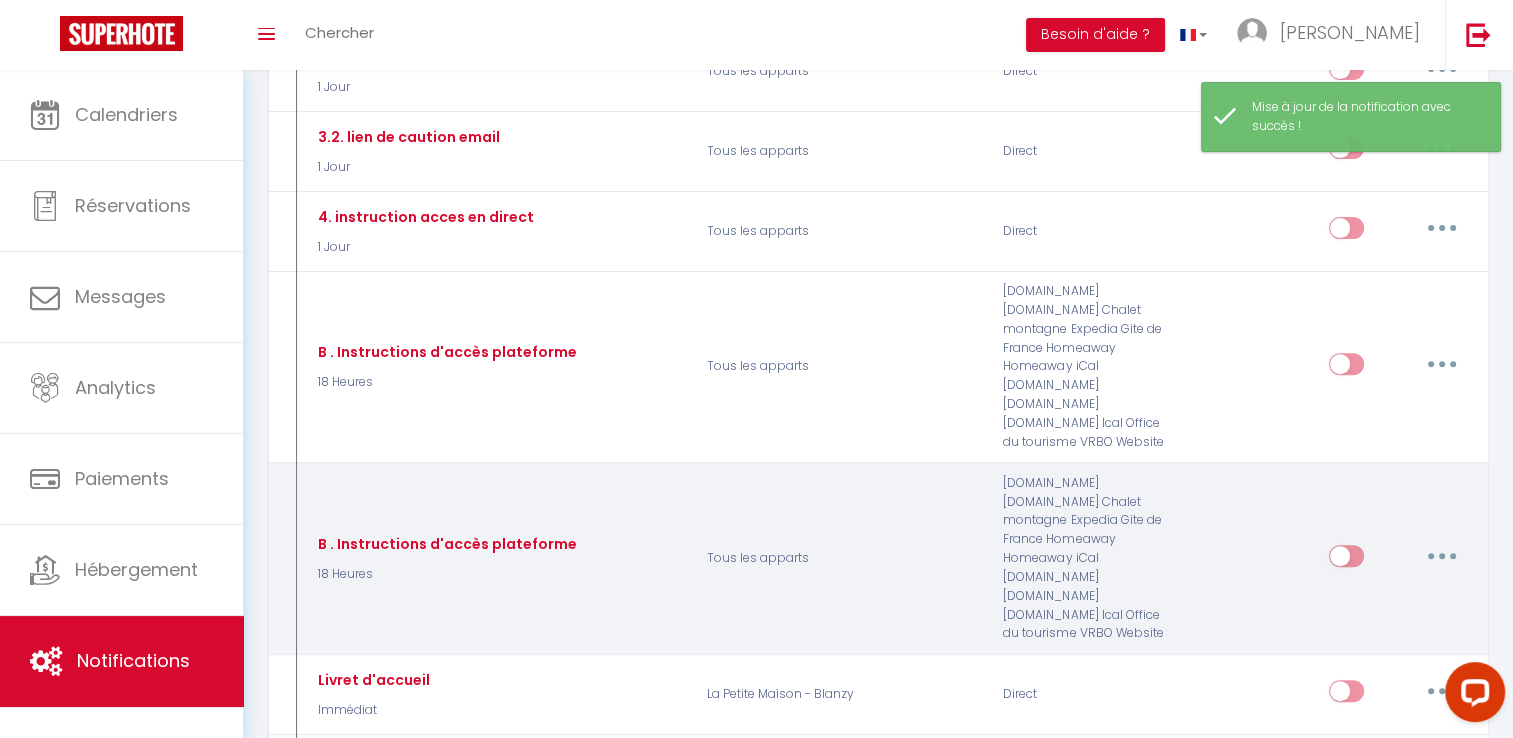 click at bounding box center (1442, 556) 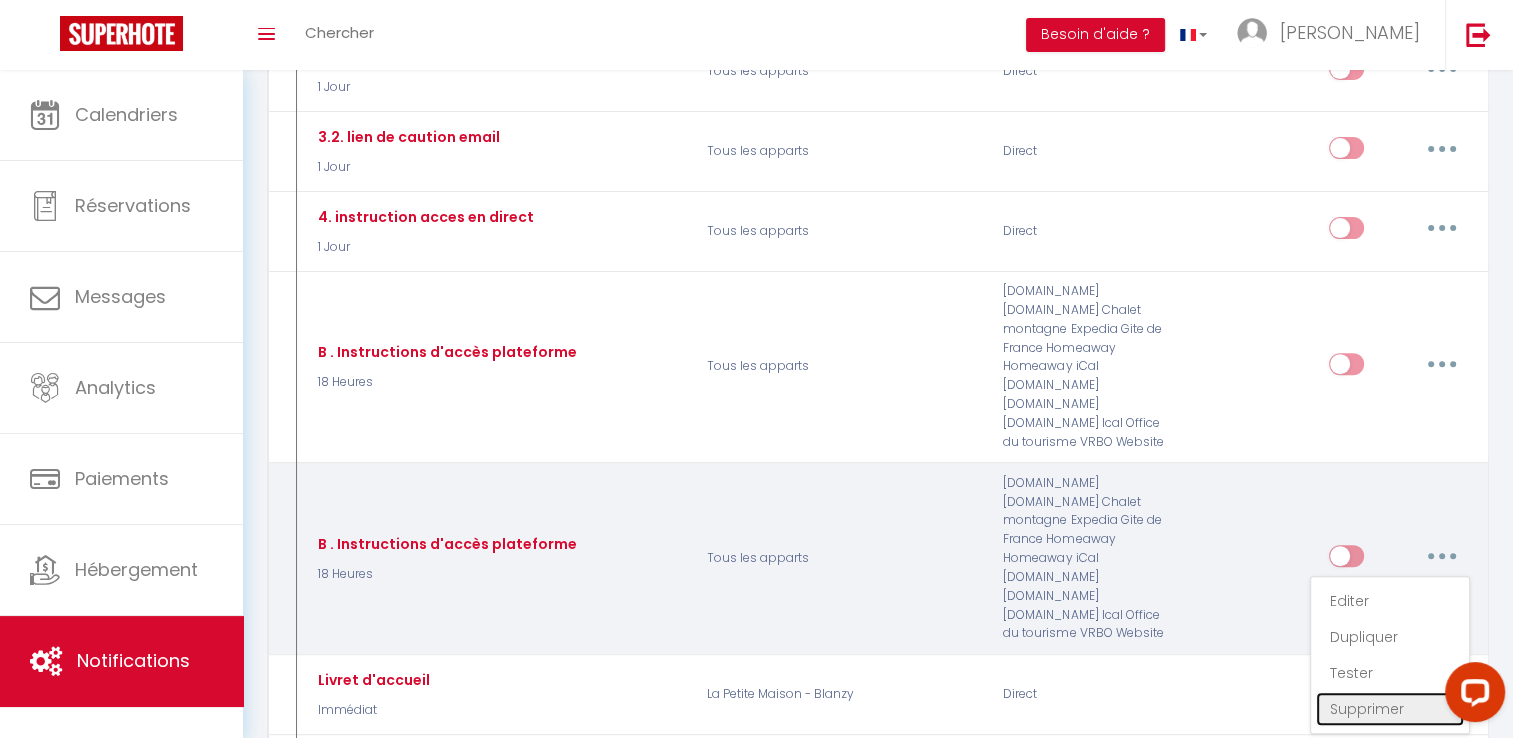 click on "Supprimer" at bounding box center [1390, 709] 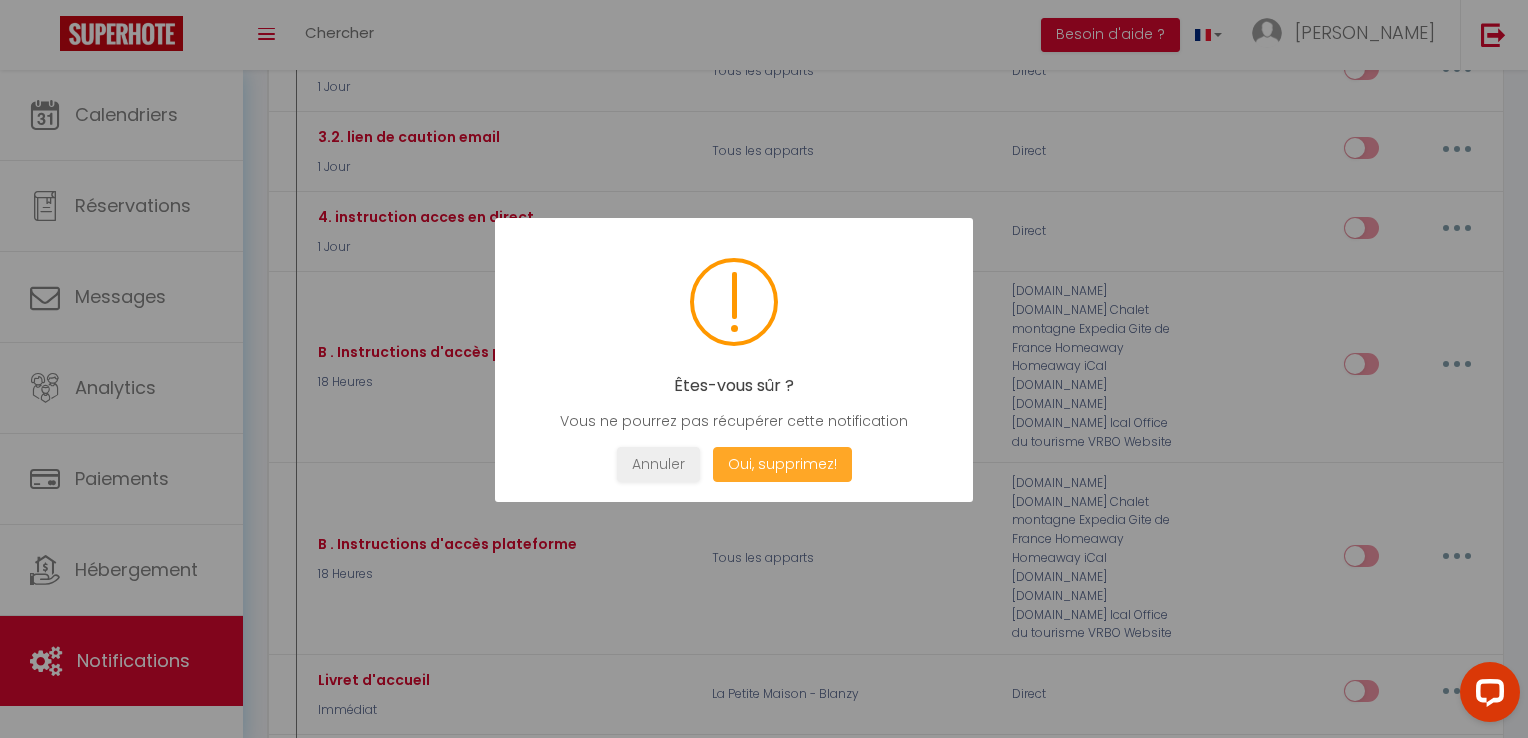 click on "Oui, supprimez!" at bounding box center [782, 464] 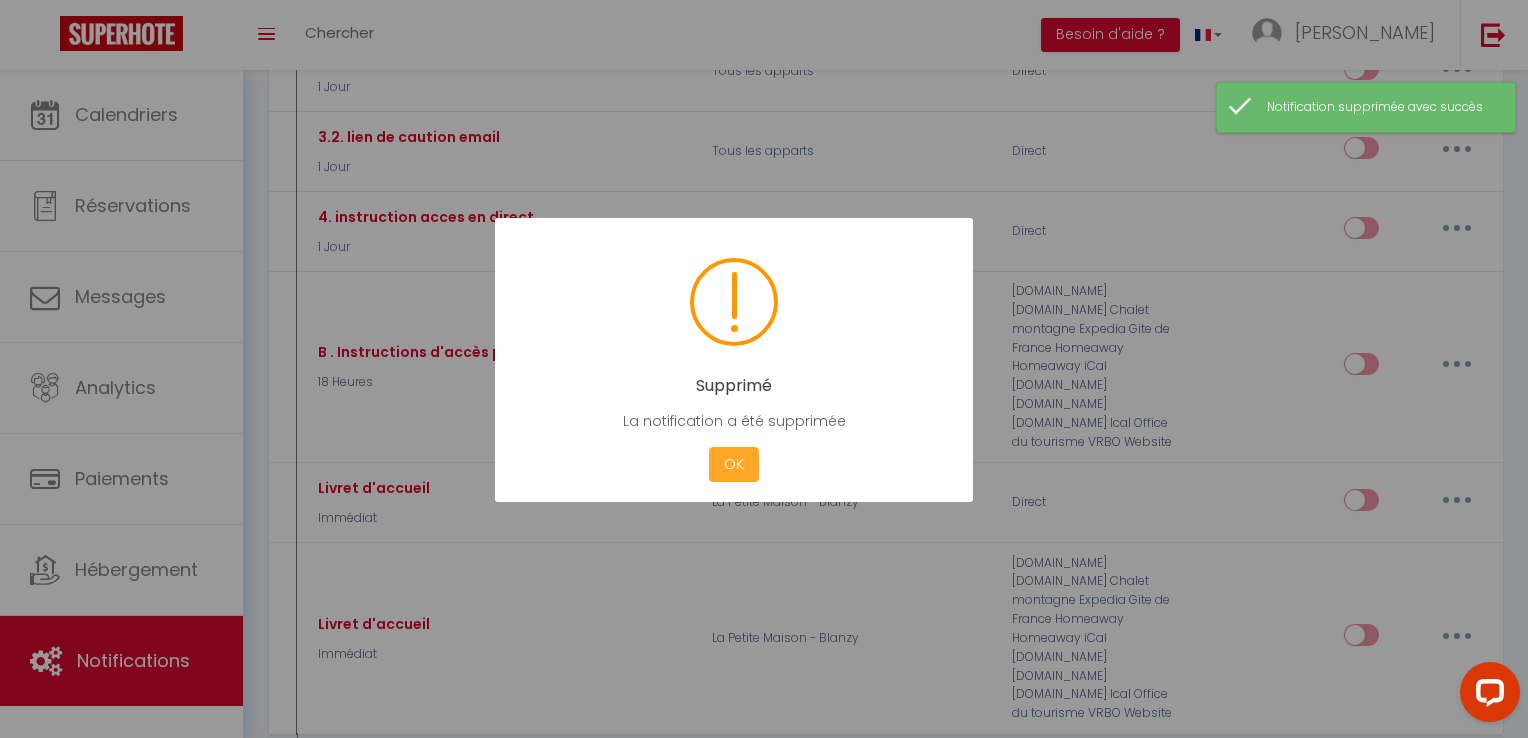 click on "OK" at bounding box center [734, 464] 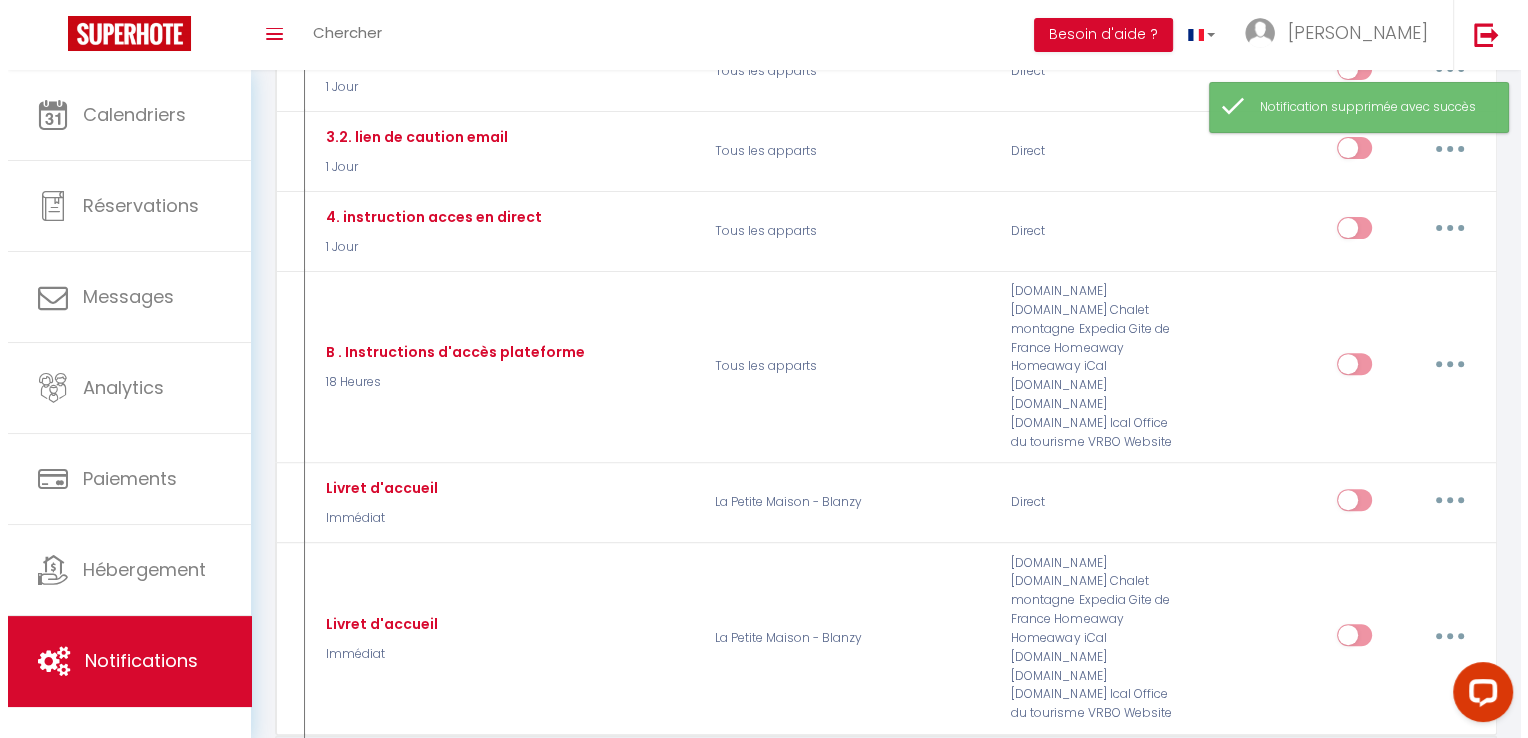 scroll, scrollTop: 500, scrollLeft: 0, axis: vertical 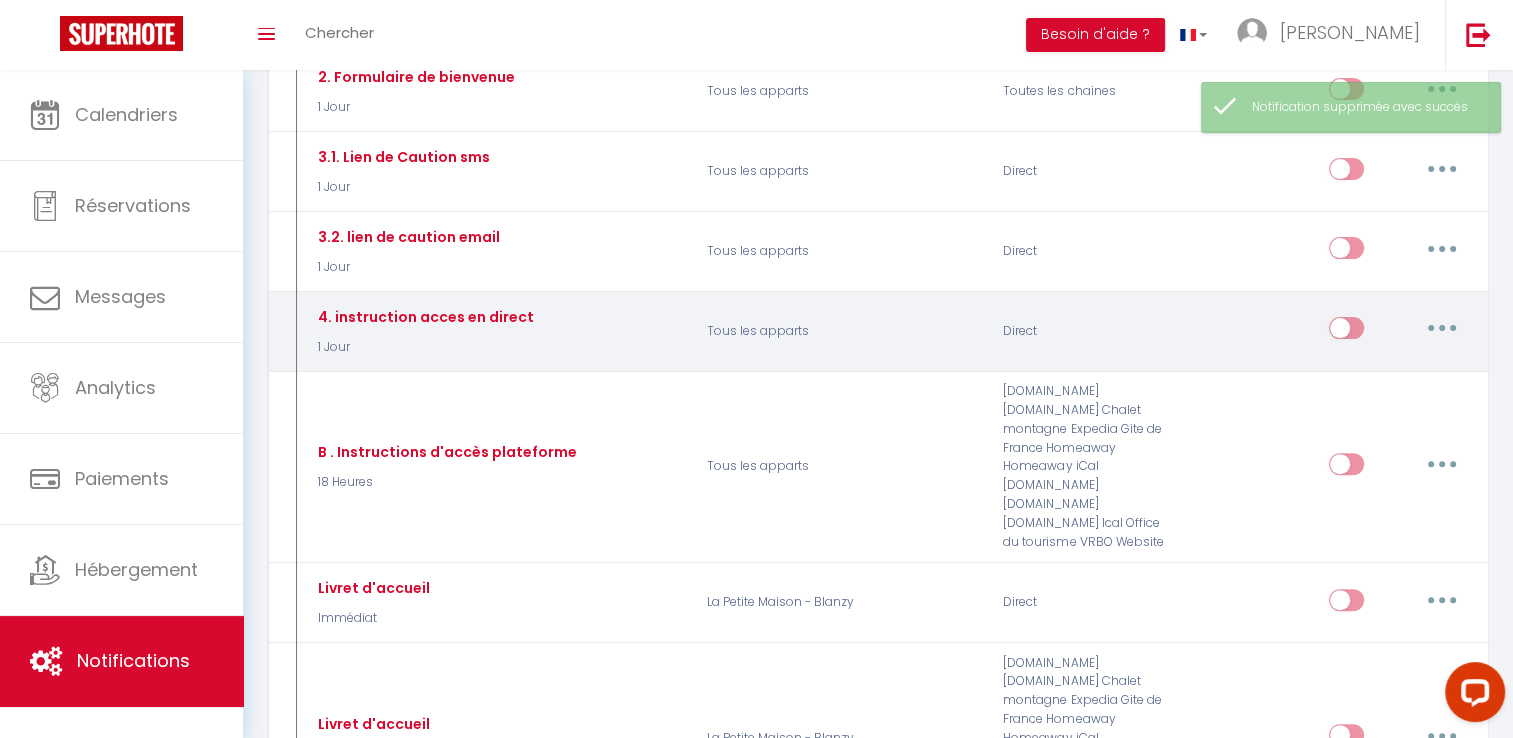 click on "Editer   Dupliquer   Tester   Supprimer" at bounding box center [1336, 331] 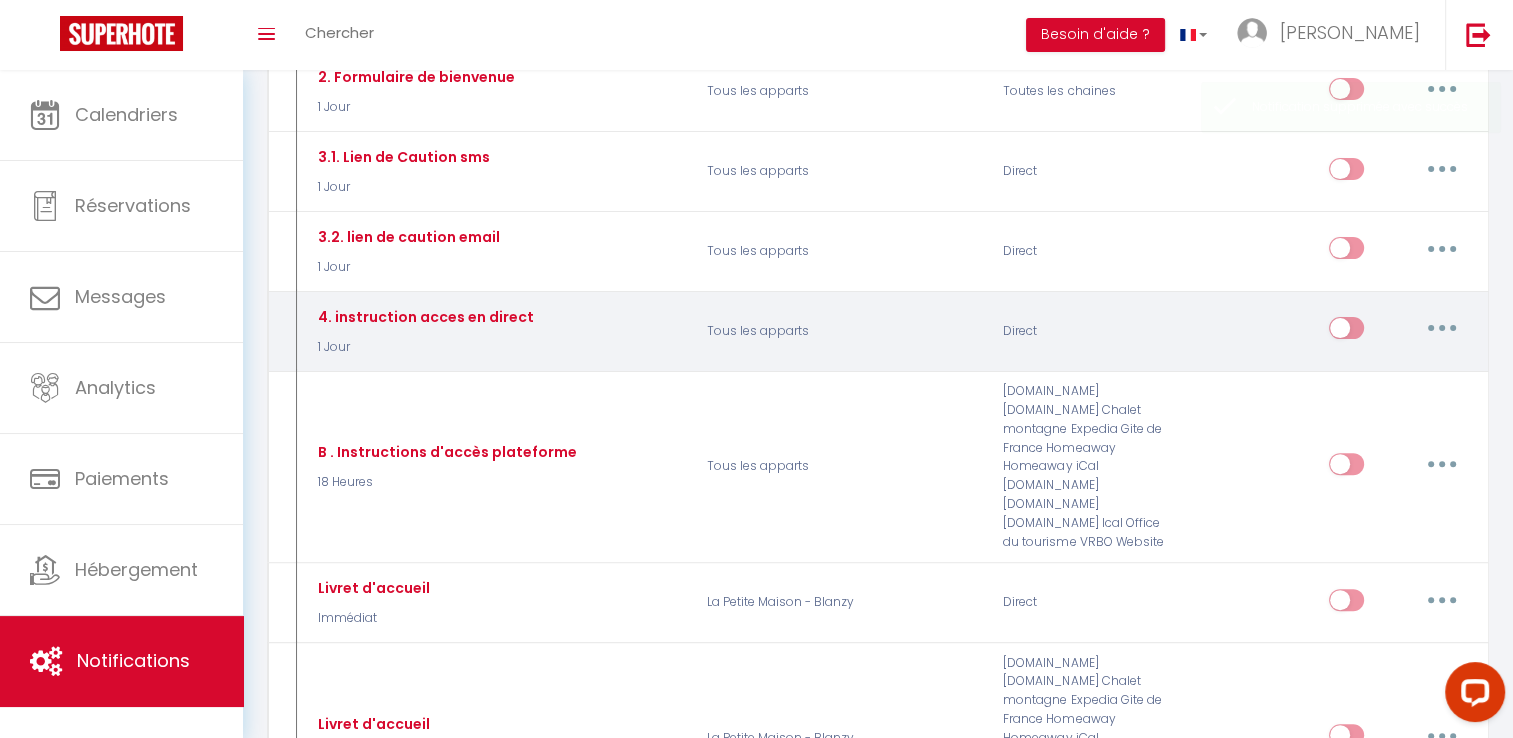 click at bounding box center (1442, 328) 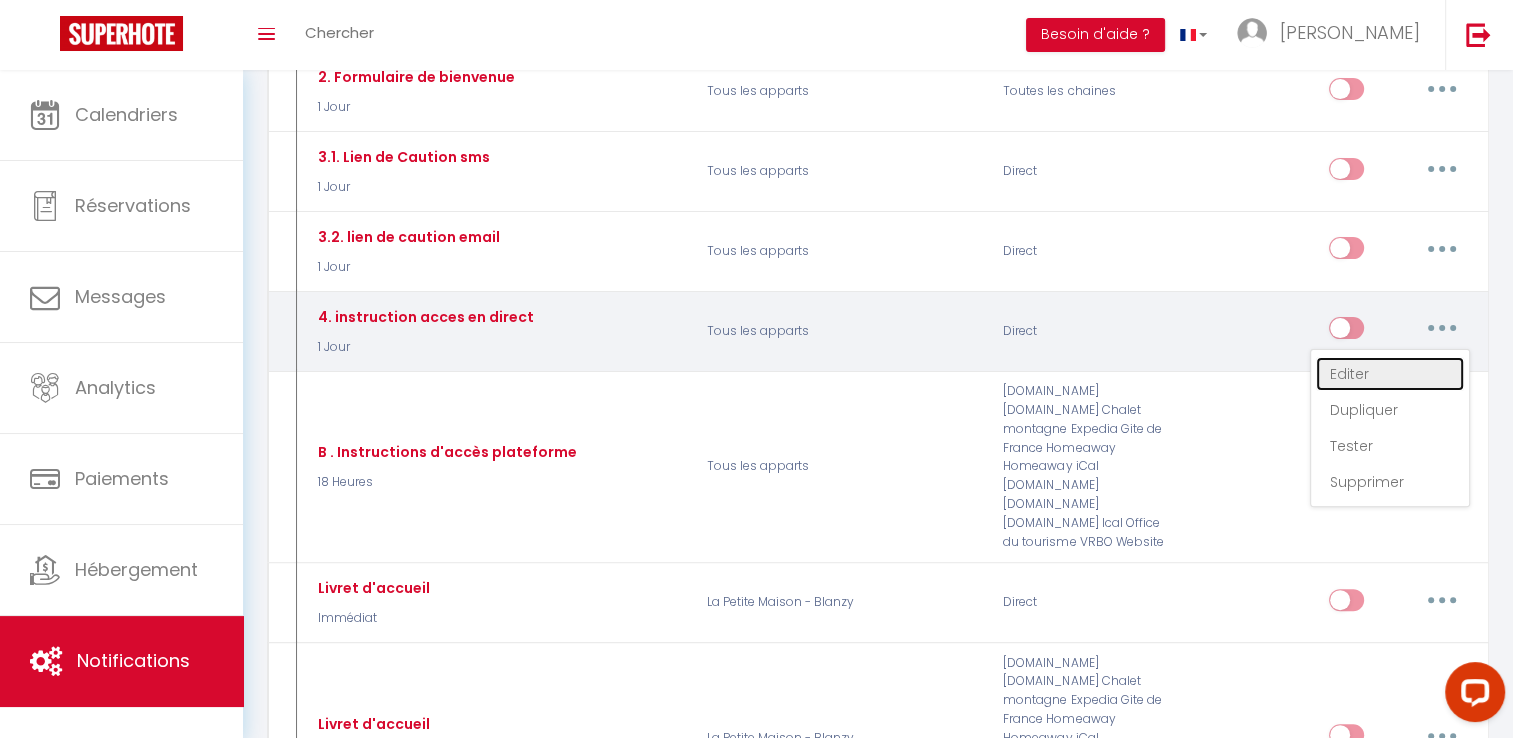 click on "Editer" at bounding box center (1390, 374) 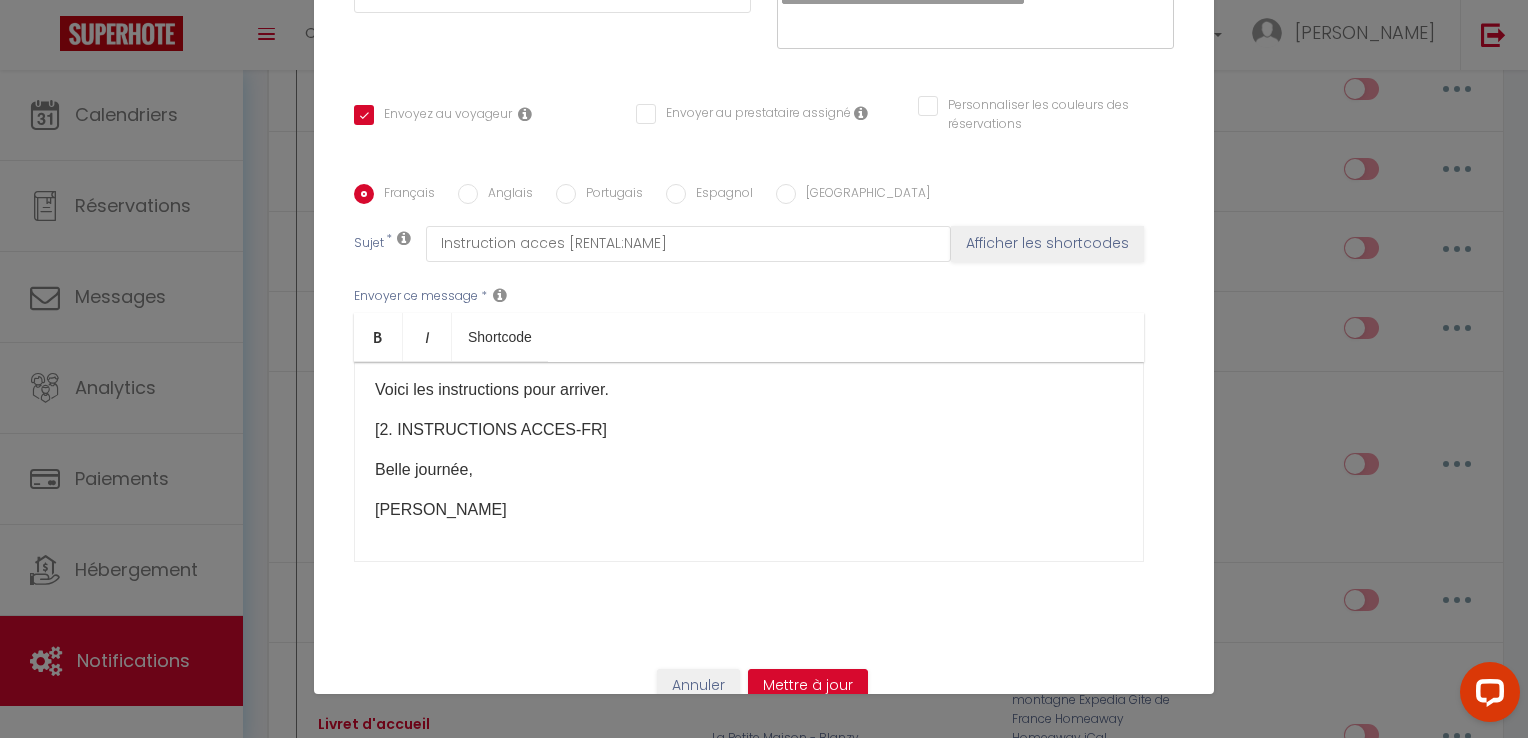 click on "Voici les instructions pour arriver. [2. INSTRUCTIONS ACCES-FR]​
Belle journée,
[PERSON_NAME]" at bounding box center (749, 462) 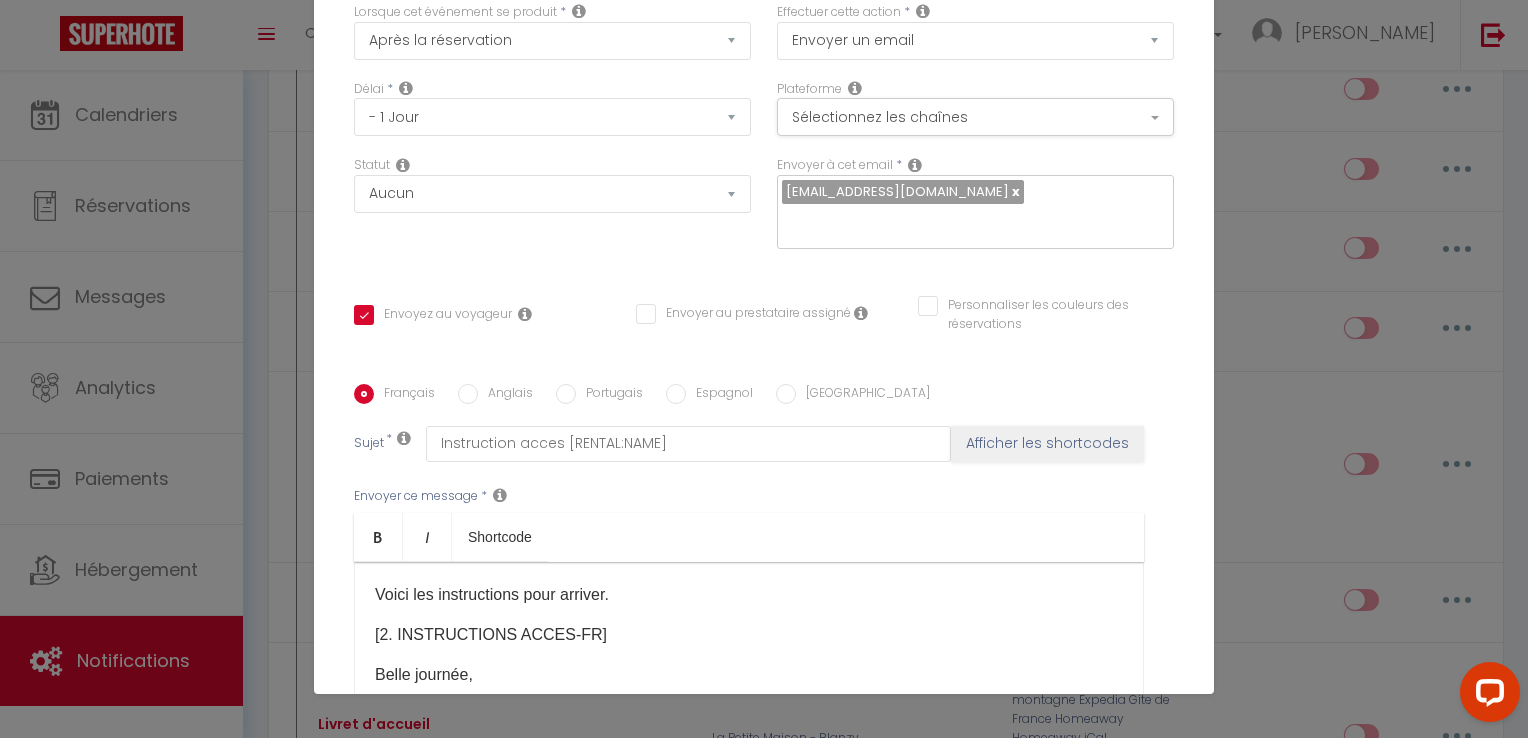 scroll, scrollTop: 25, scrollLeft: 0, axis: vertical 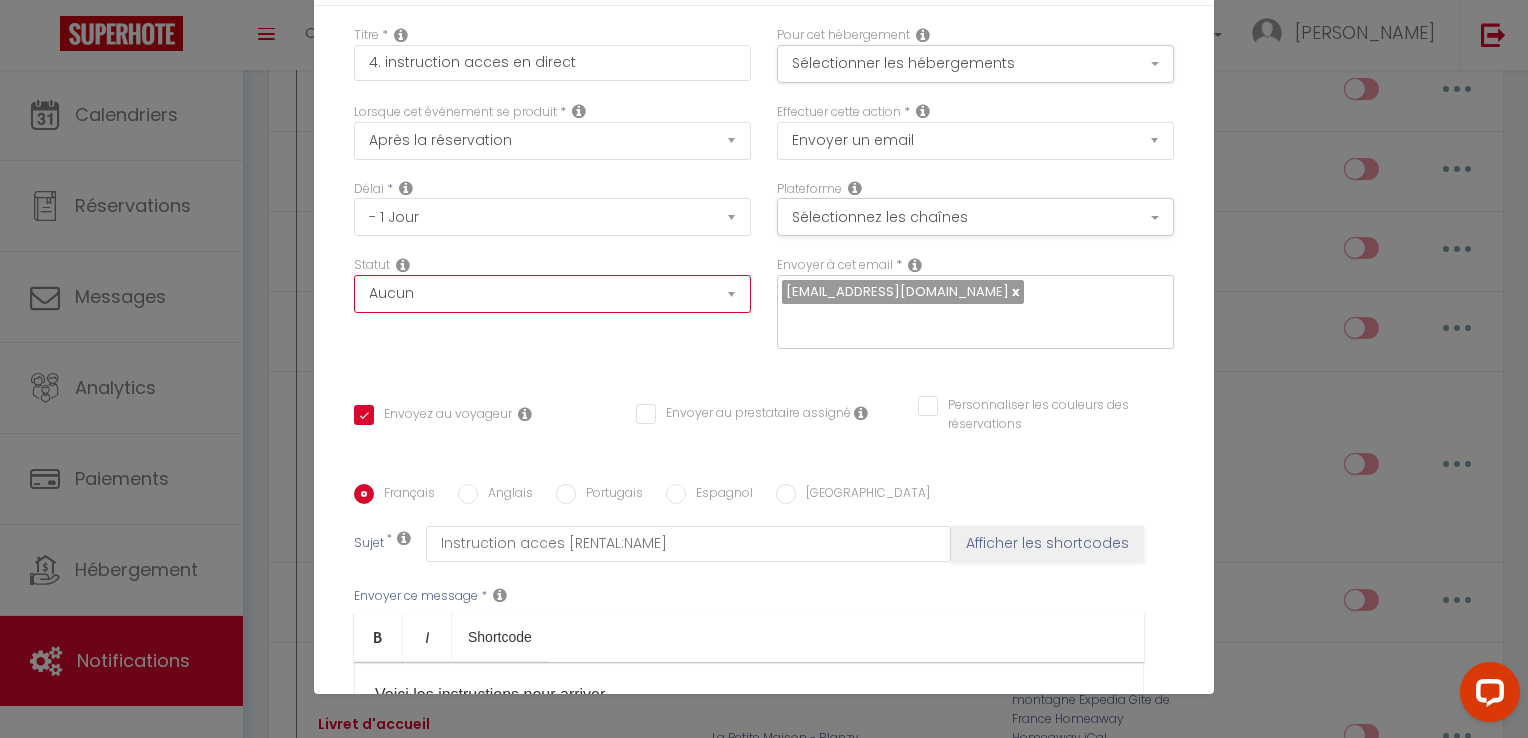 click on "Aucun   Si la réservation est payée   Si réservation non payée   Si la caution a été prise   Si caution non payée" at bounding box center [552, 294] 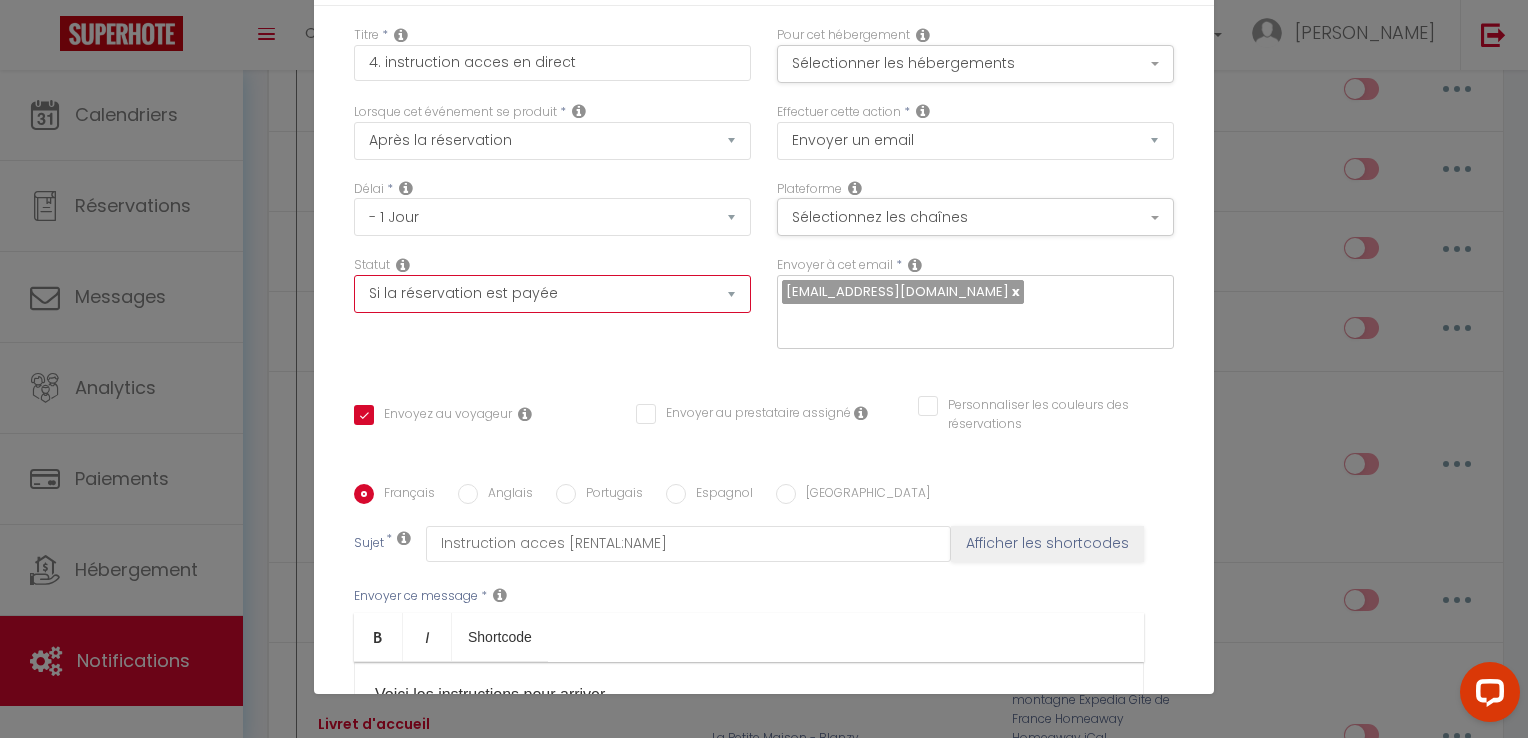 click on "Aucun   Si la réservation est payée   Si réservation non payée   Si la caution a été prise   Si caution non payée" at bounding box center [552, 294] 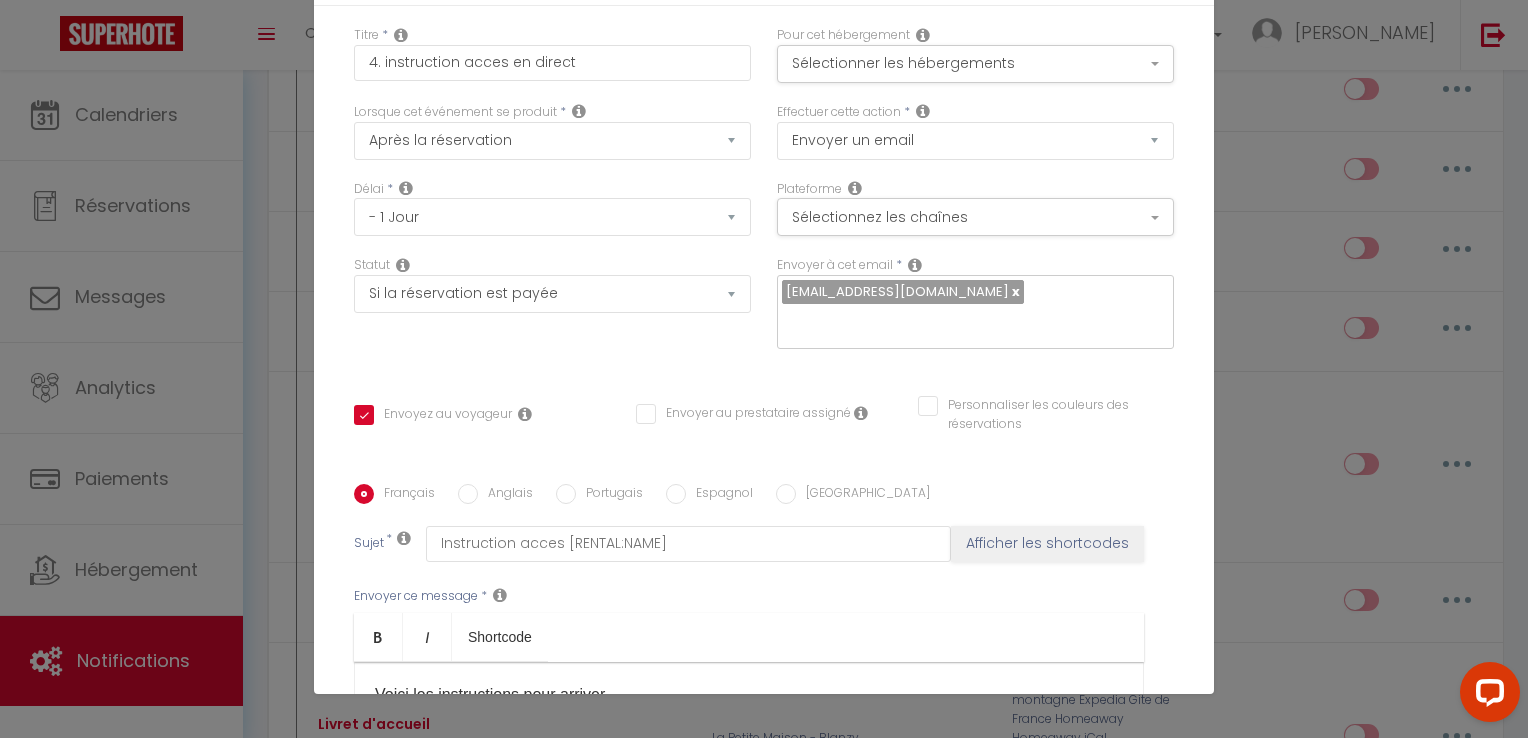 click on "Statut     Aucun   Si la réservation est payée   Si réservation non payée   Si la caution a été prise   Si caution non payée" at bounding box center [552, 312] 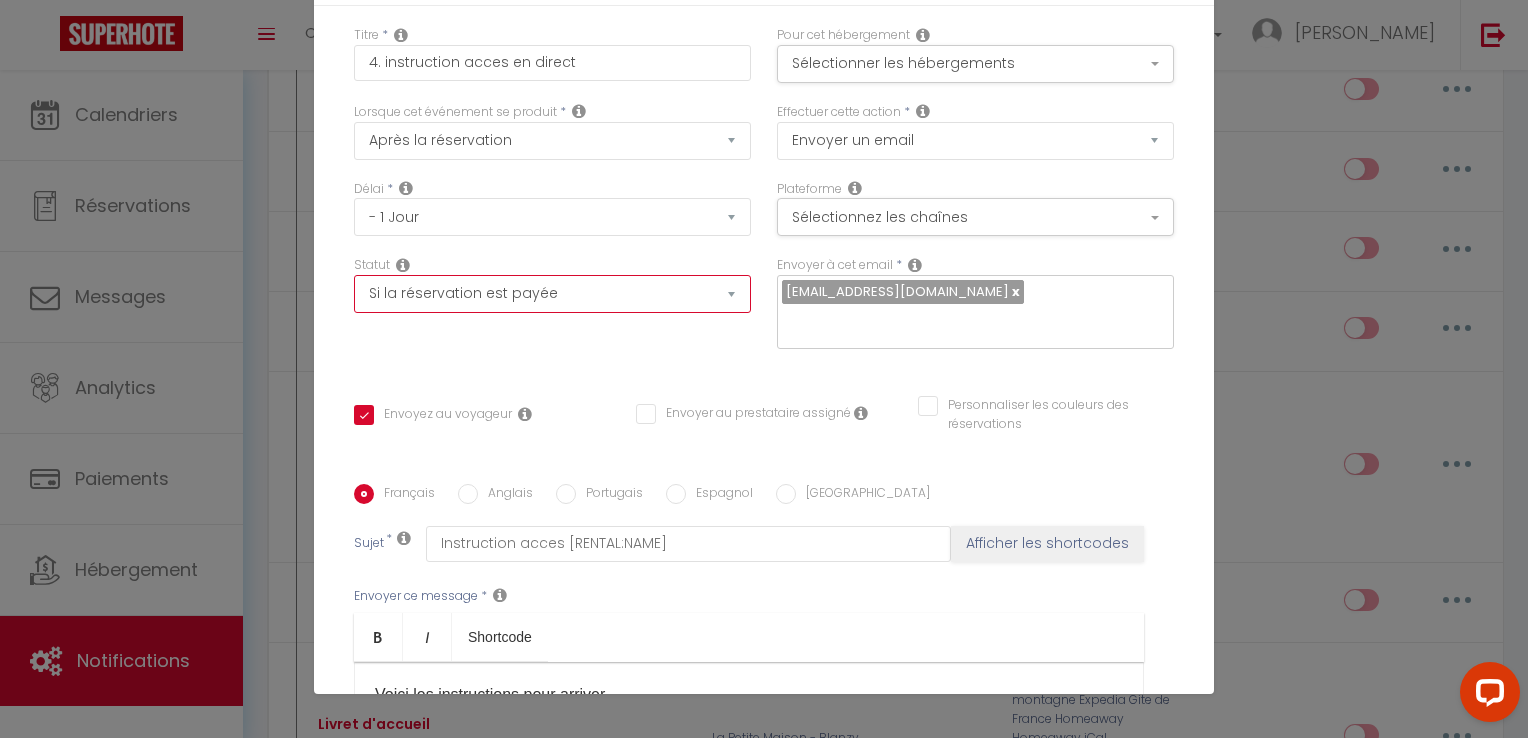 click on "Aucun   Si la réservation est payée   Si réservation non payée   Si la caution a été prise   Si caution non payée" at bounding box center [552, 294] 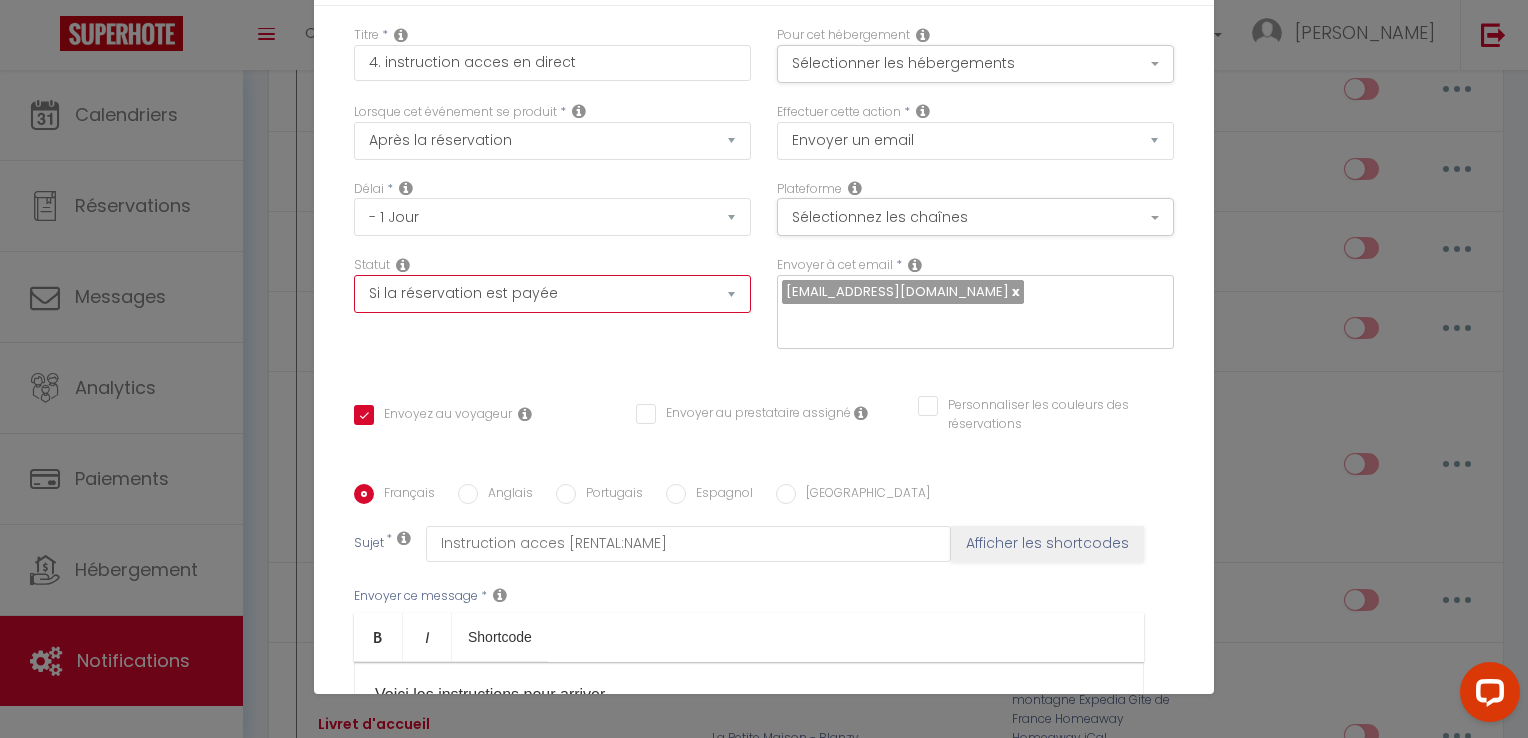 click on "Aucun   Si la réservation est payée   Si réservation non payée   Si la caution a été prise   Si caution non payée" at bounding box center (552, 294) 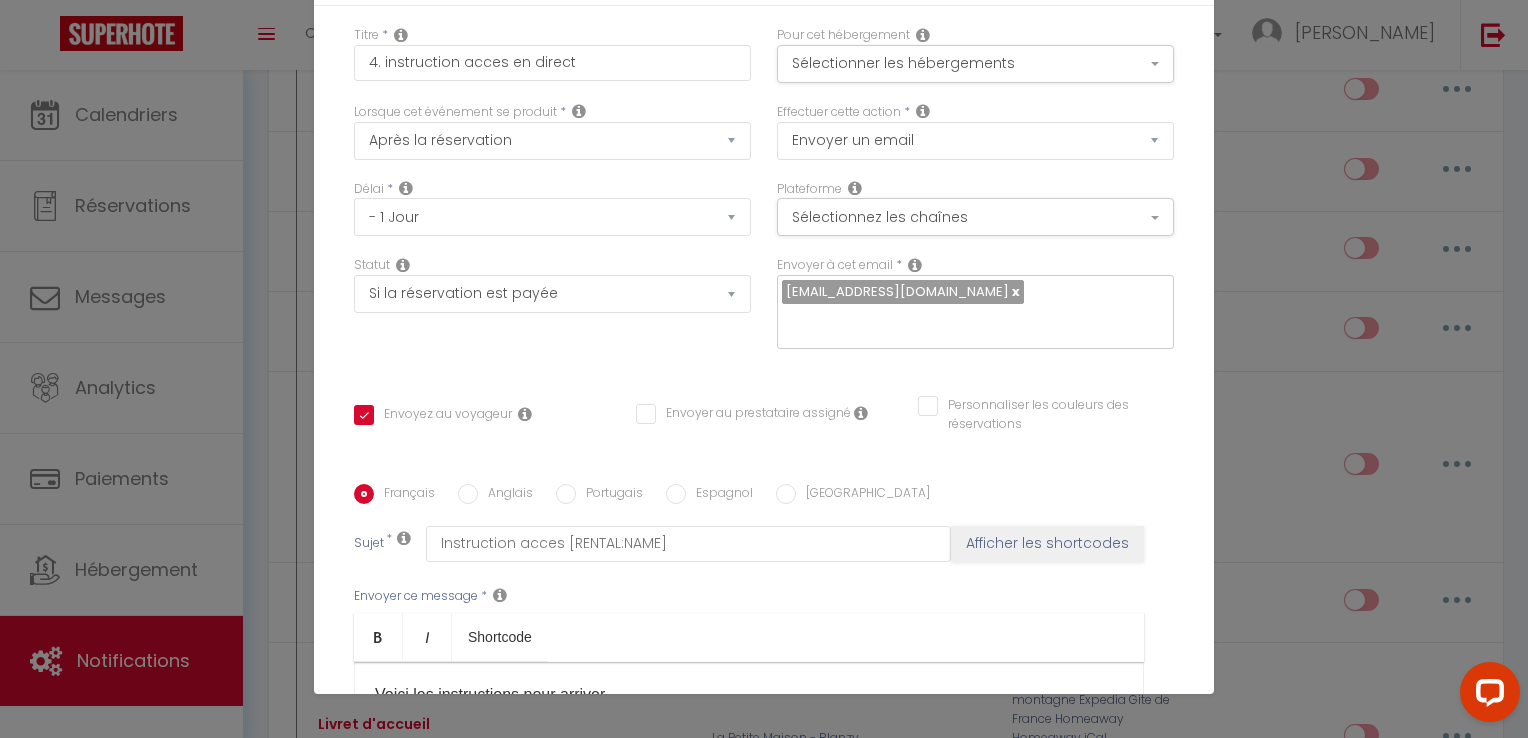 click on "Titre   *     4. instruction acces en direct   Pour cet hébergement
Sélectionner les hébergements
Tous les apparts
Autres
Local montceau · Appartement 3 chambres
La Petite Maison - Blanzy
Lorsque cet événement se produit   *      Après la réservation   Avant Checkin (à partir de 12h00)   Après Checkin (à partir de 12h00)   Avant Checkout (à partir de 12h00)   Après Checkout (à partir de 12h00)   Température   Co2   [MEDICAL_DATA] sonore   Après visualisation lien paiement   Après Paiement Lien KO   Après Caution Lien KO   Après Paiement Automatique KO   Après Caution Automatique KO   Après Visualisation du Contrat   Après Signature du Contrat   Paiement OK   Date spécifique      *" at bounding box center [764, 484] 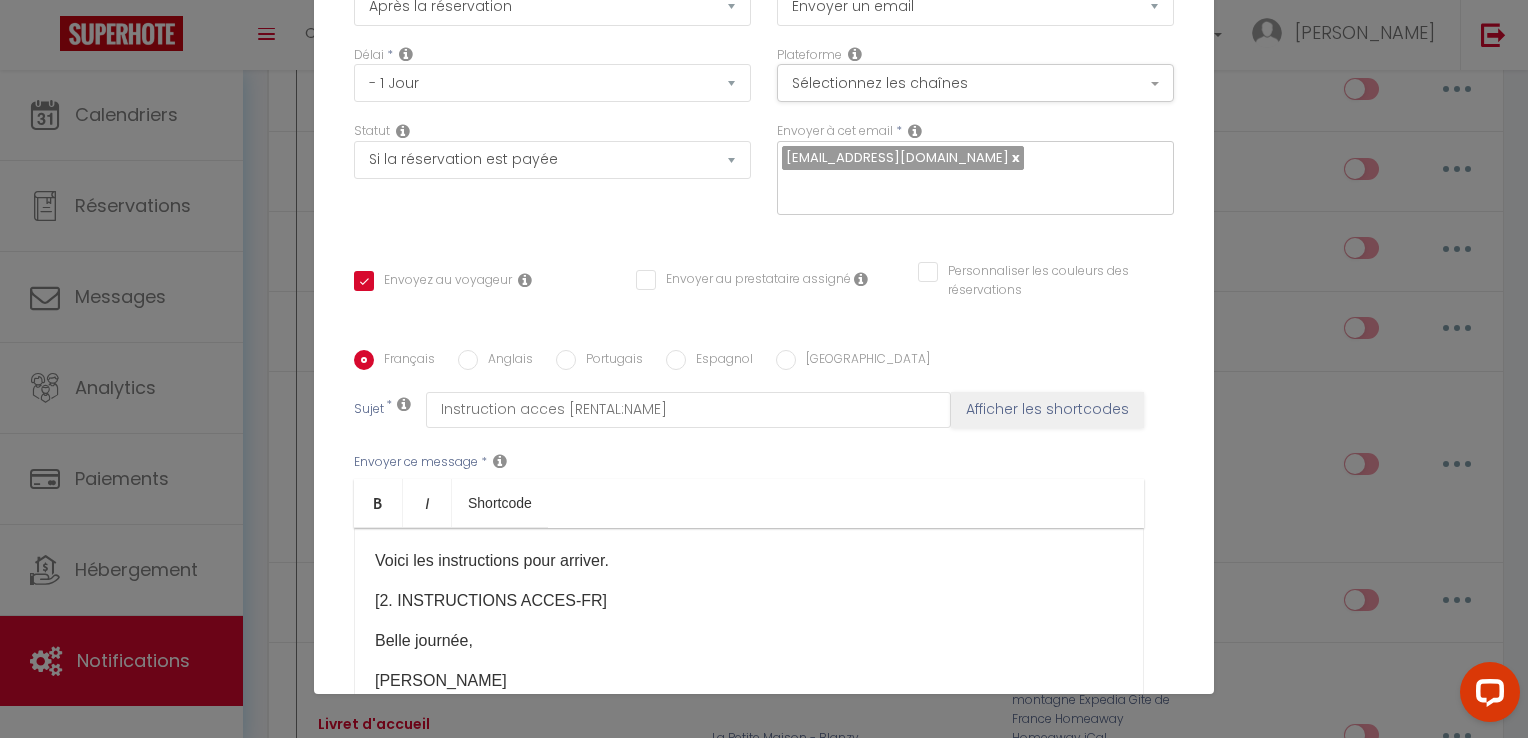 scroll, scrollTop: 325, scrollLeft: 0, axis: vertical 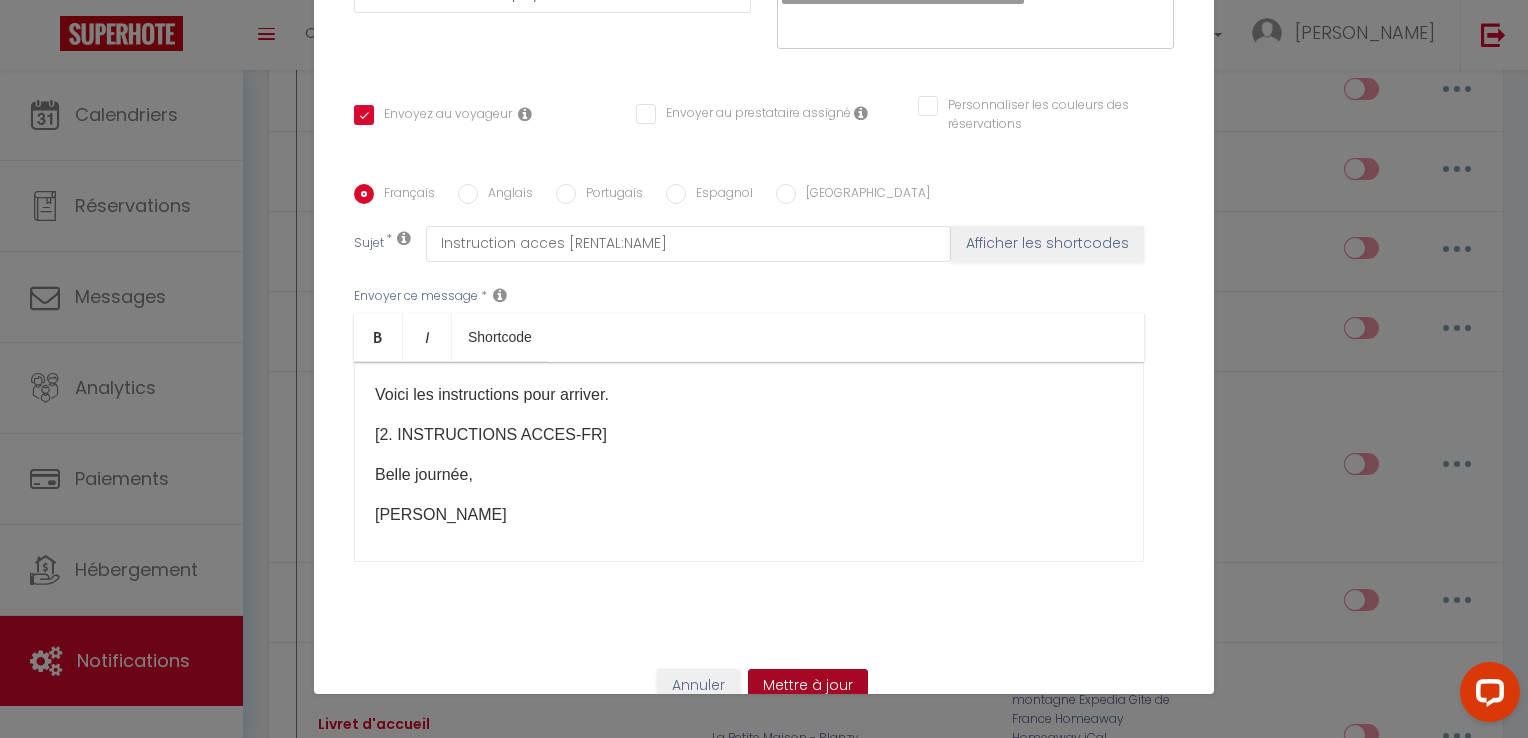 click on "Mettre à jour" at bounding box center (808, 686) 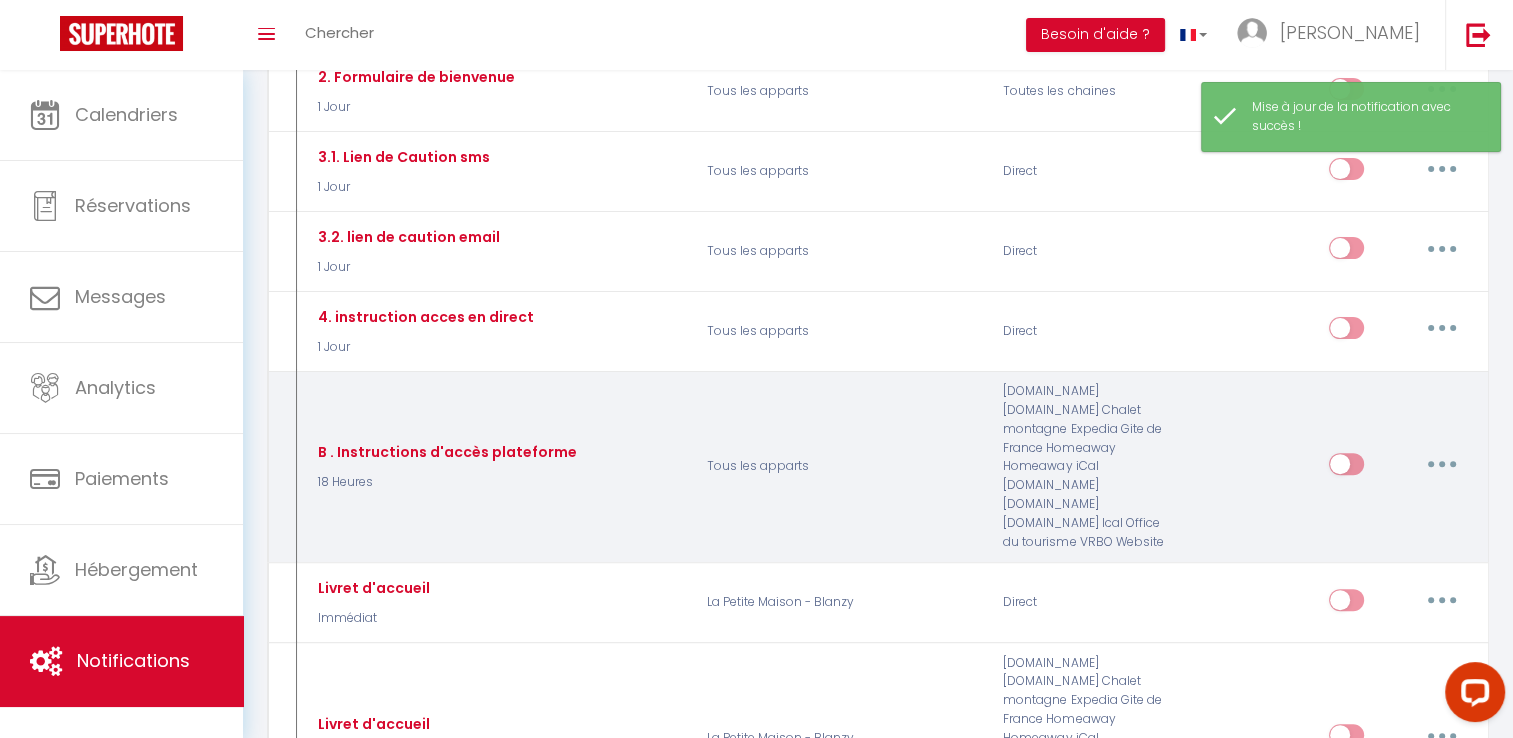 click at bounding box center (1442, 464) 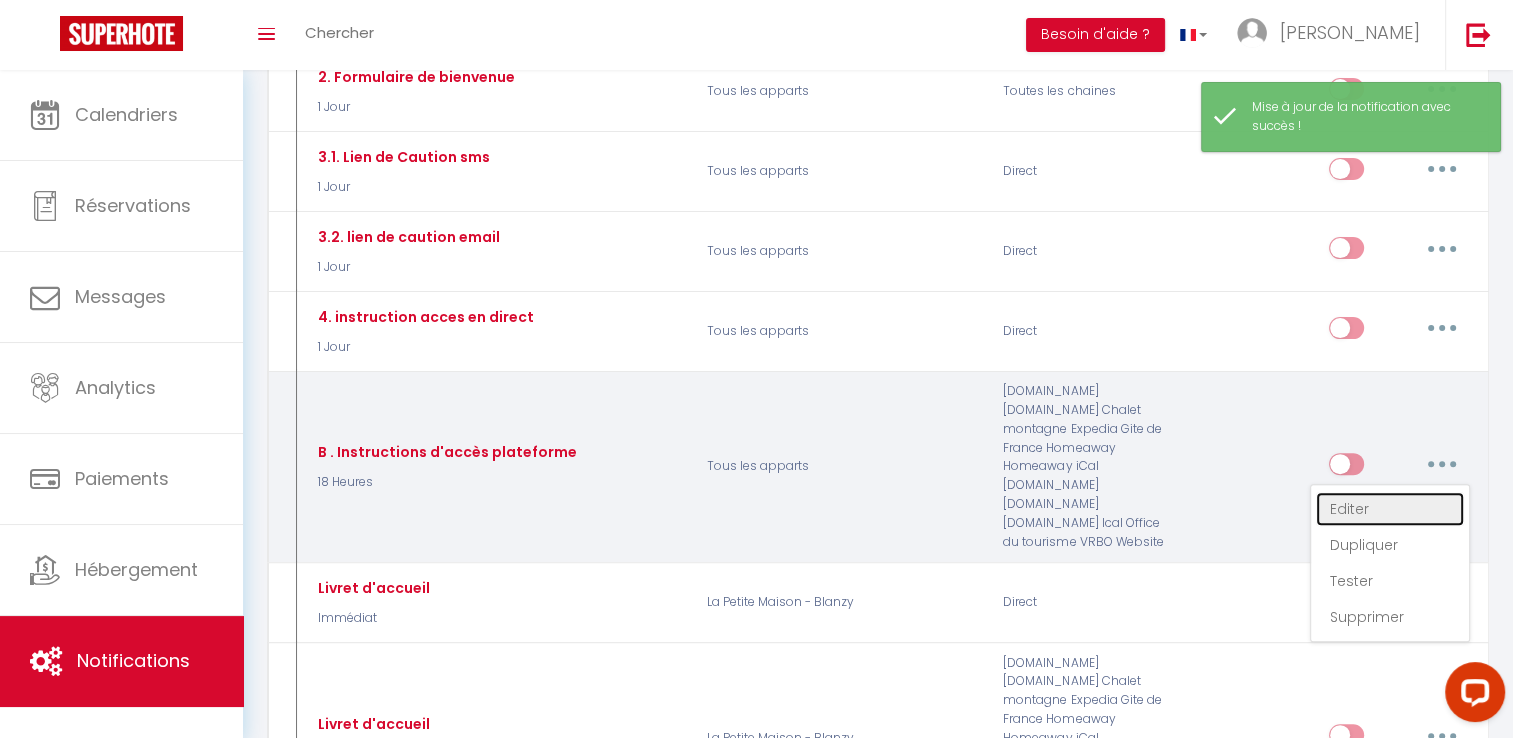 click on "Editer" at bounding box center (1390, 509) 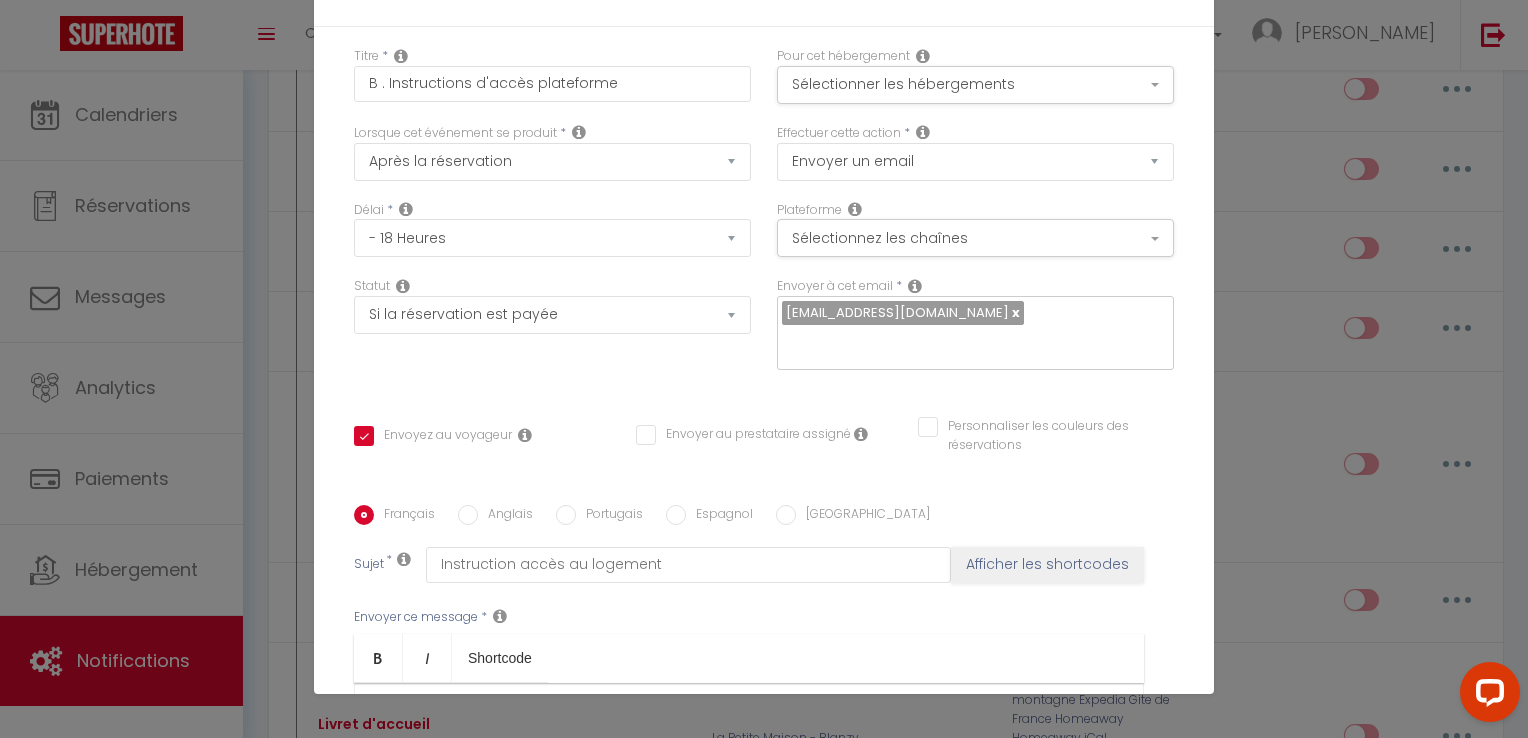 scroll, scrollTop: 0, scrollLeft: 0, axis: both 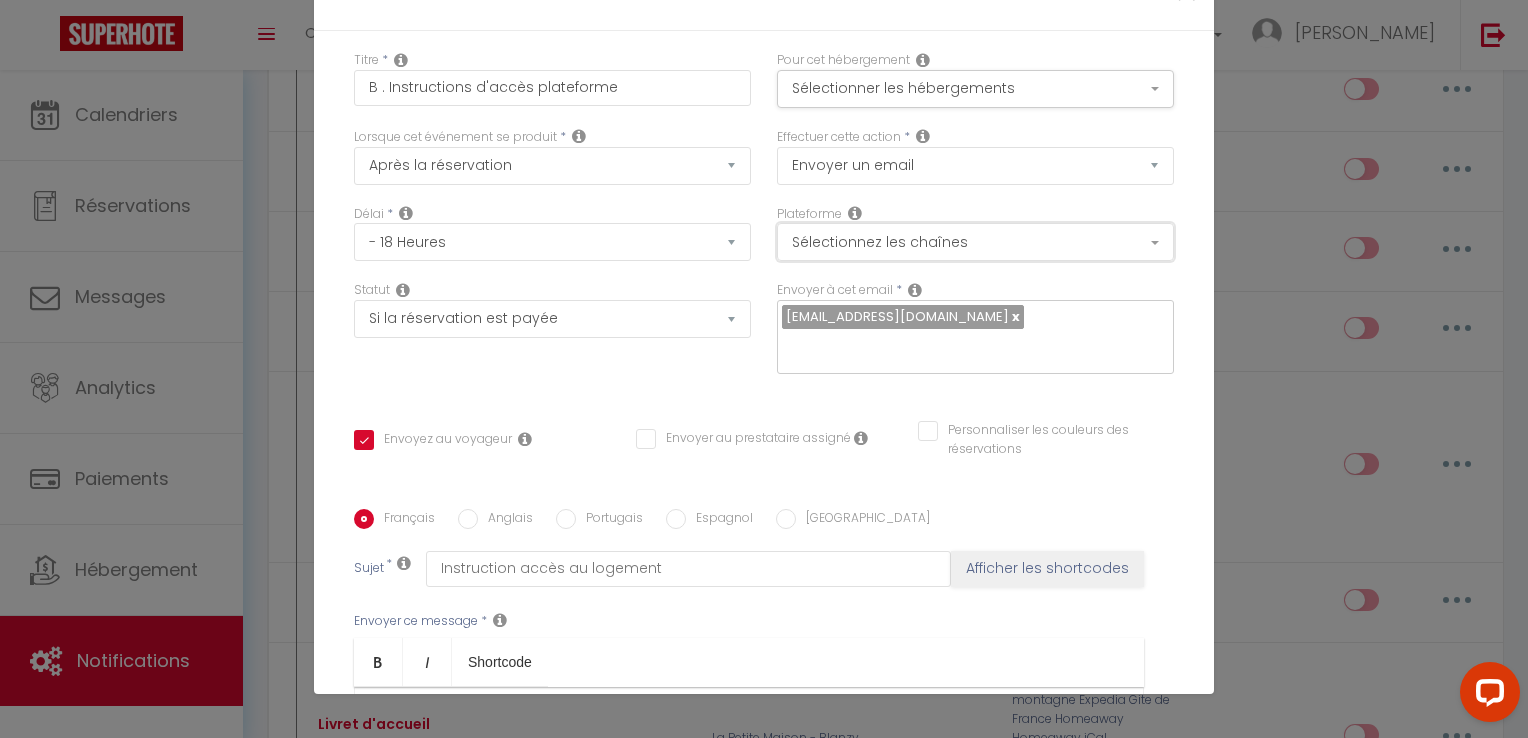 click on "Sélectionnez les chaînes" at bounding box center (975, 242) 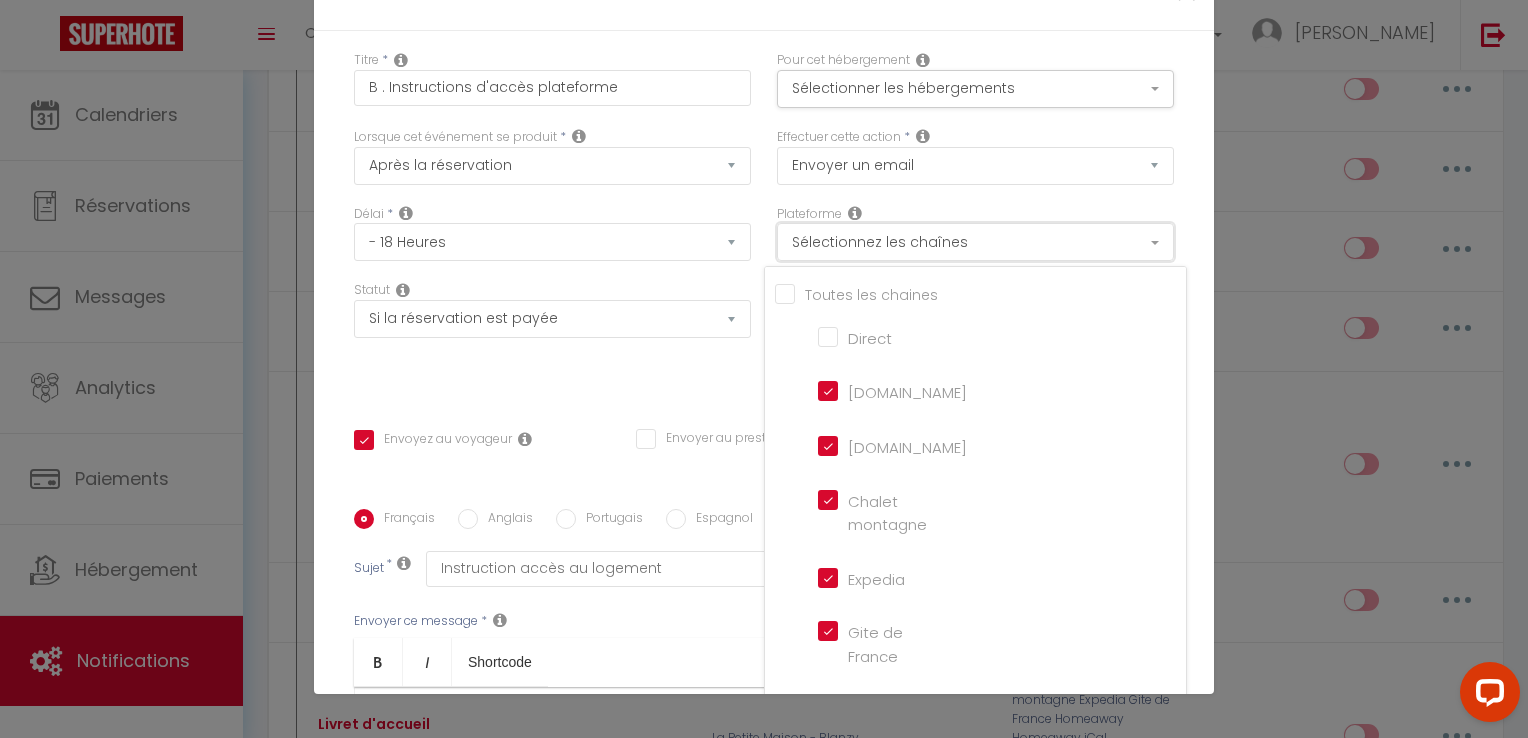 click on "Sélectionnez les chaînes" at bounding box center (975, 242) 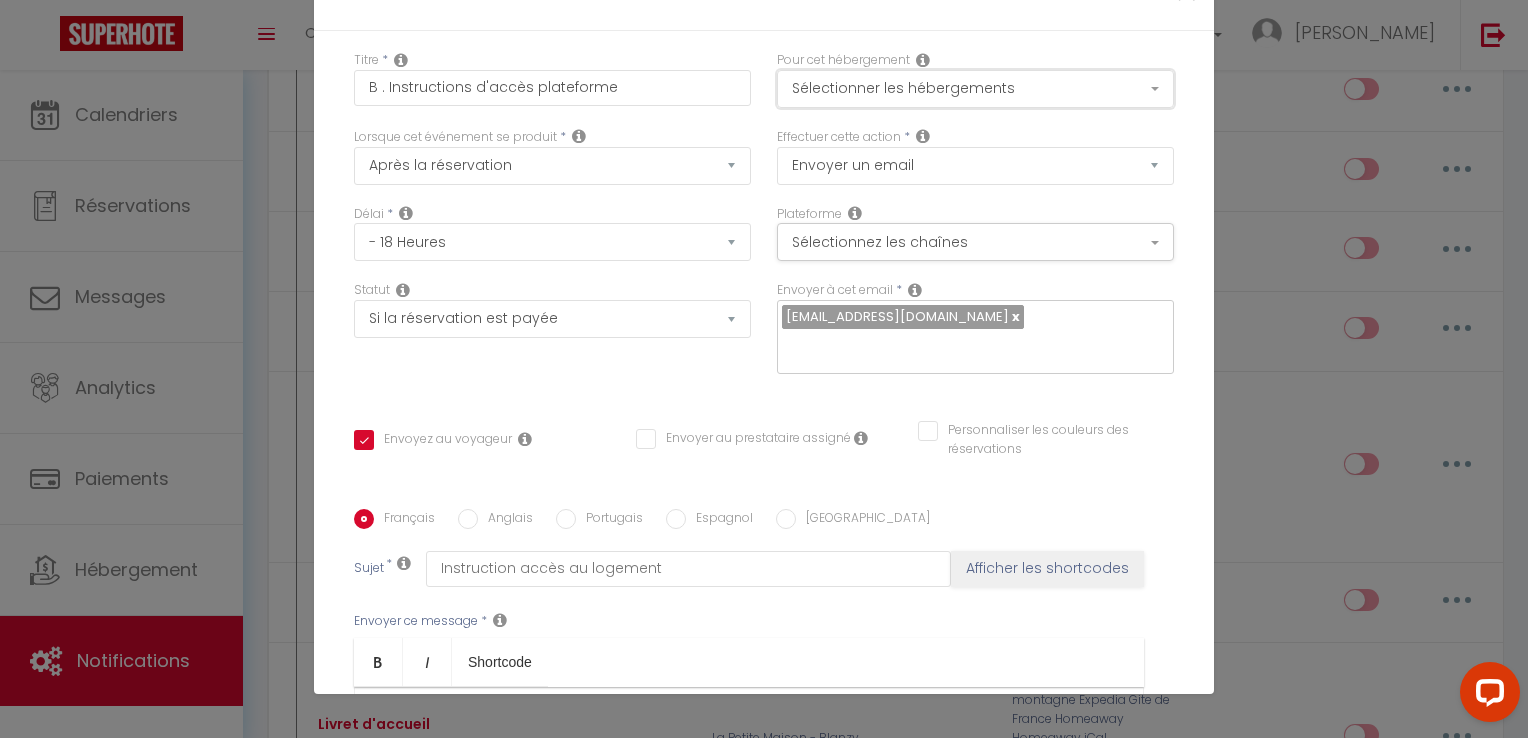 click on "Sélectionner les hébergements" at bounding box center [975, 89] 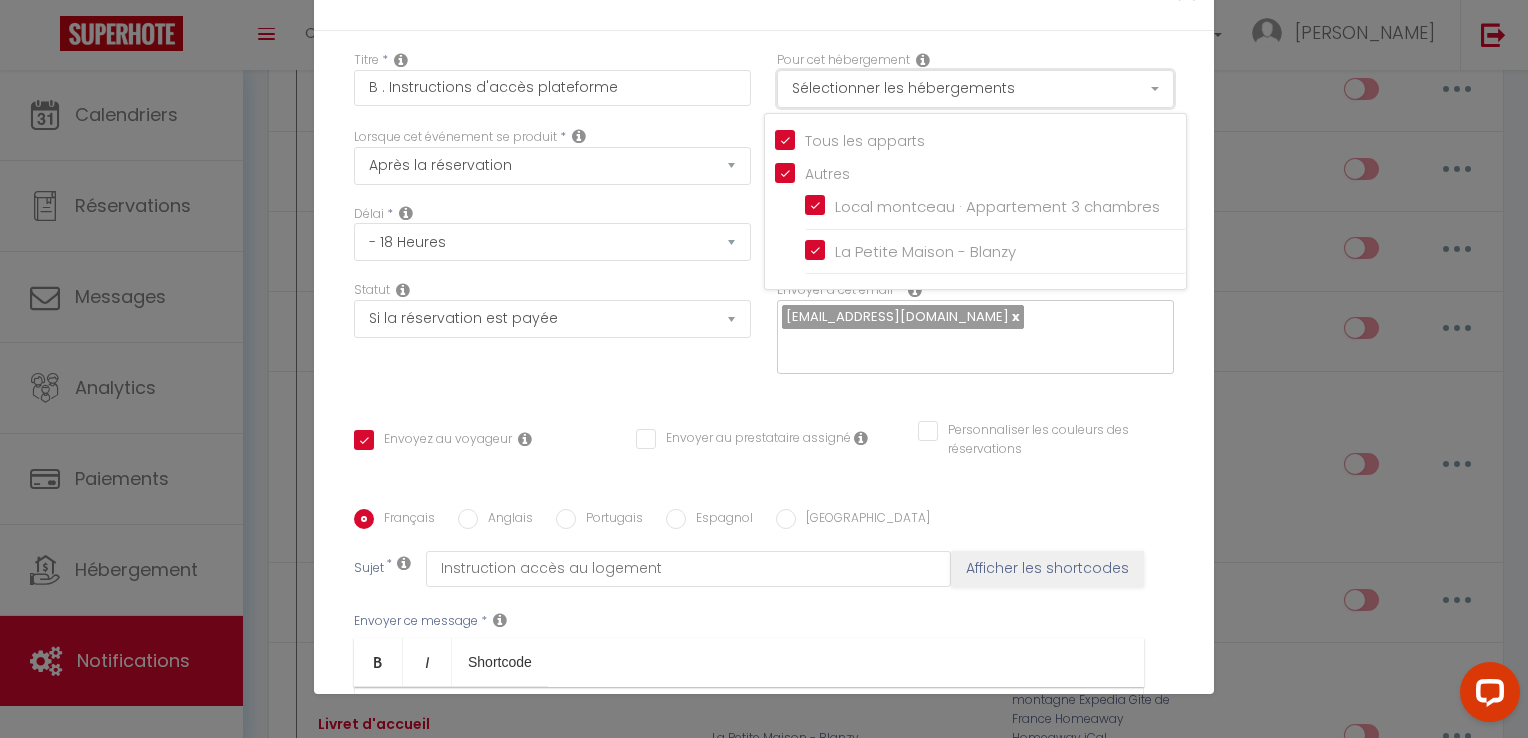 click on "Sélectionner les hébergements" at bounding box center [975, 89] 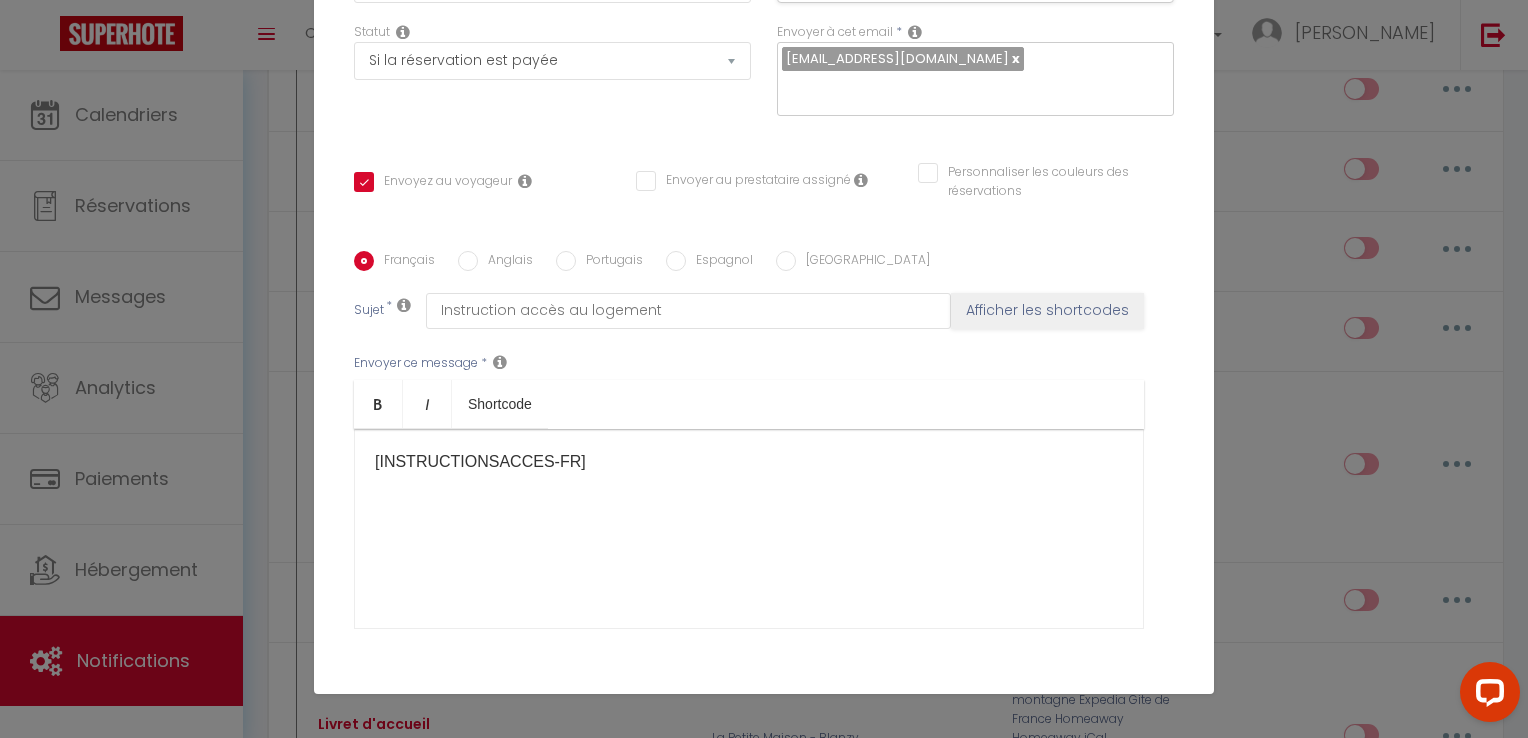 scroll, scrollTop: 325, scrollLeft: 0, axis: vertical 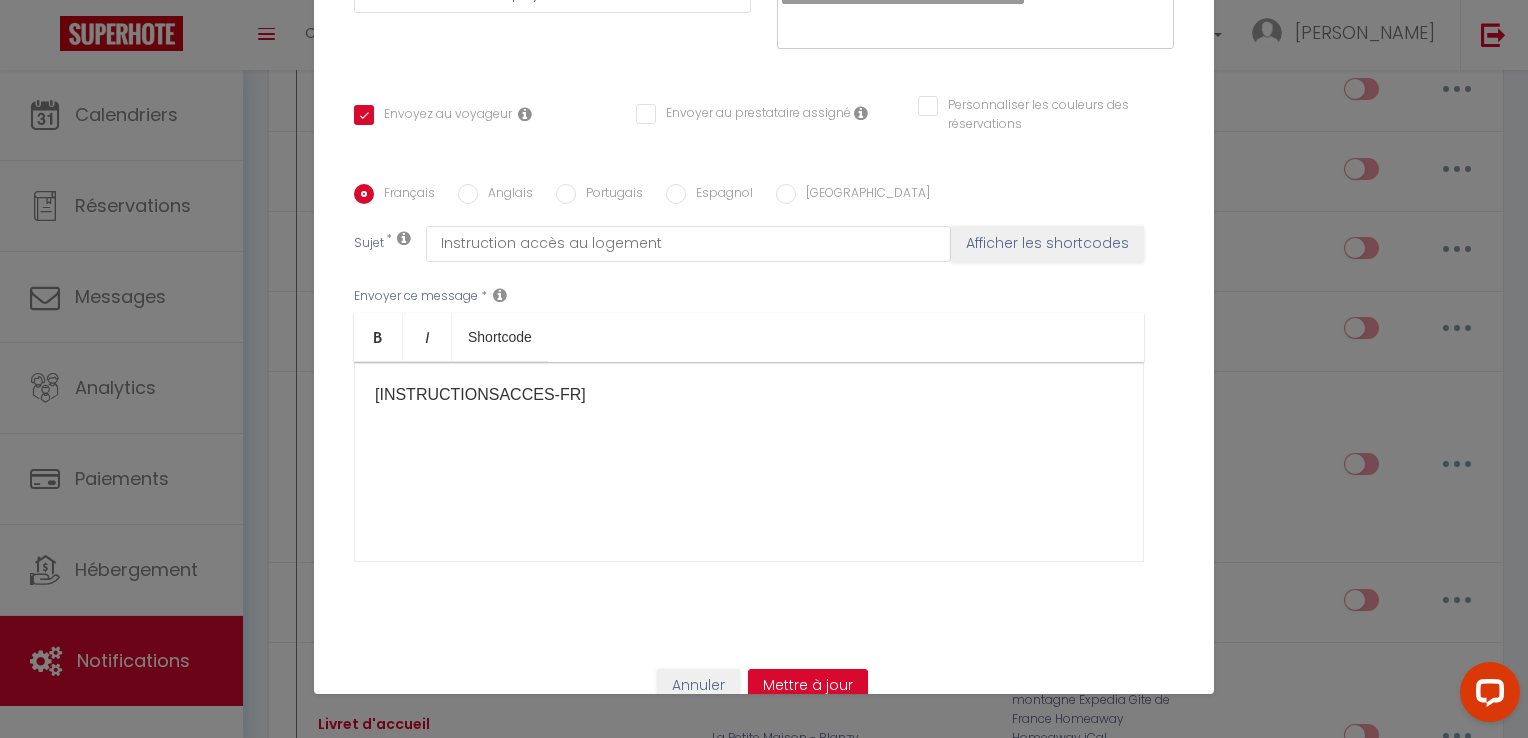 click on "​[INSTRUCTIONSACCES-FR]​" at bounding box center [749, 395] 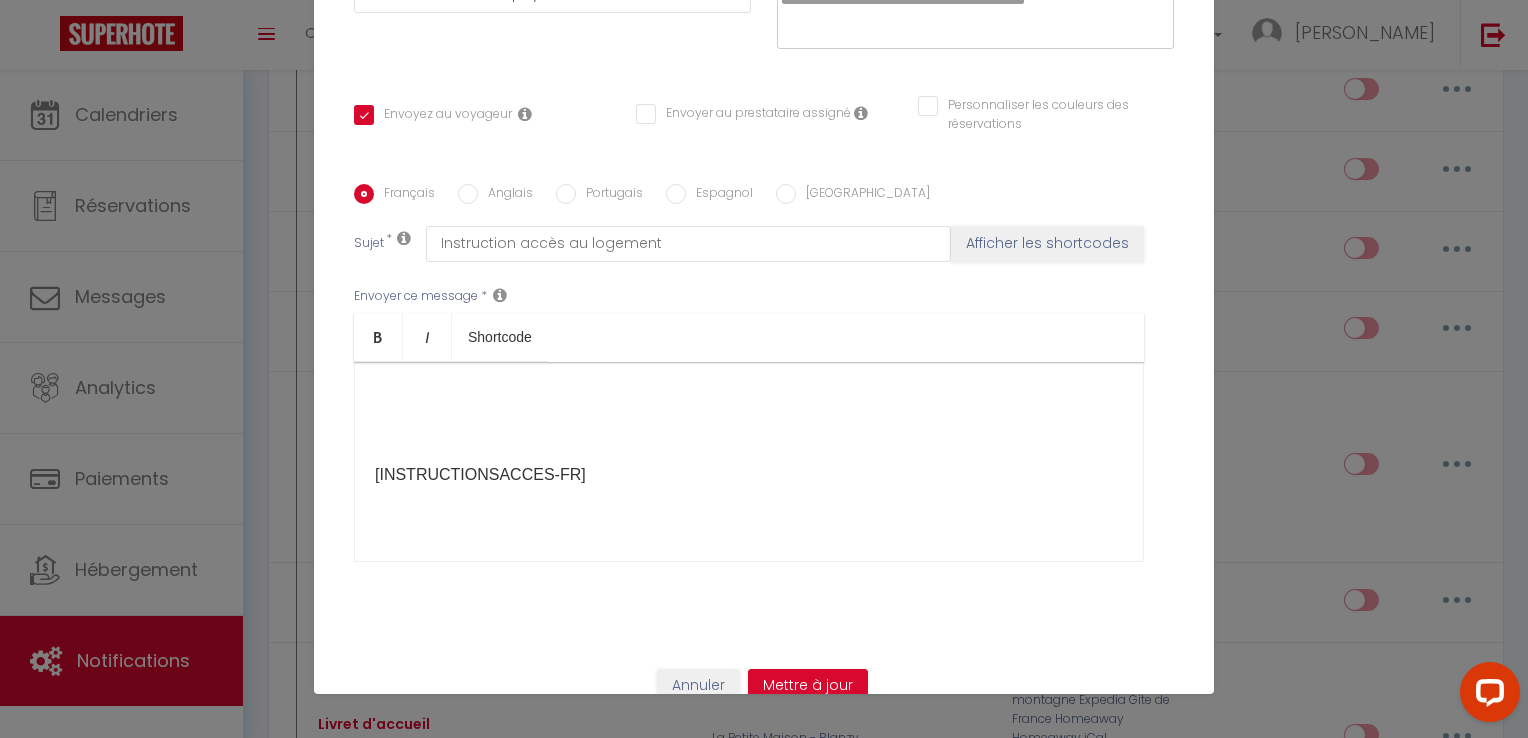 click at bounding box center [749, 395] 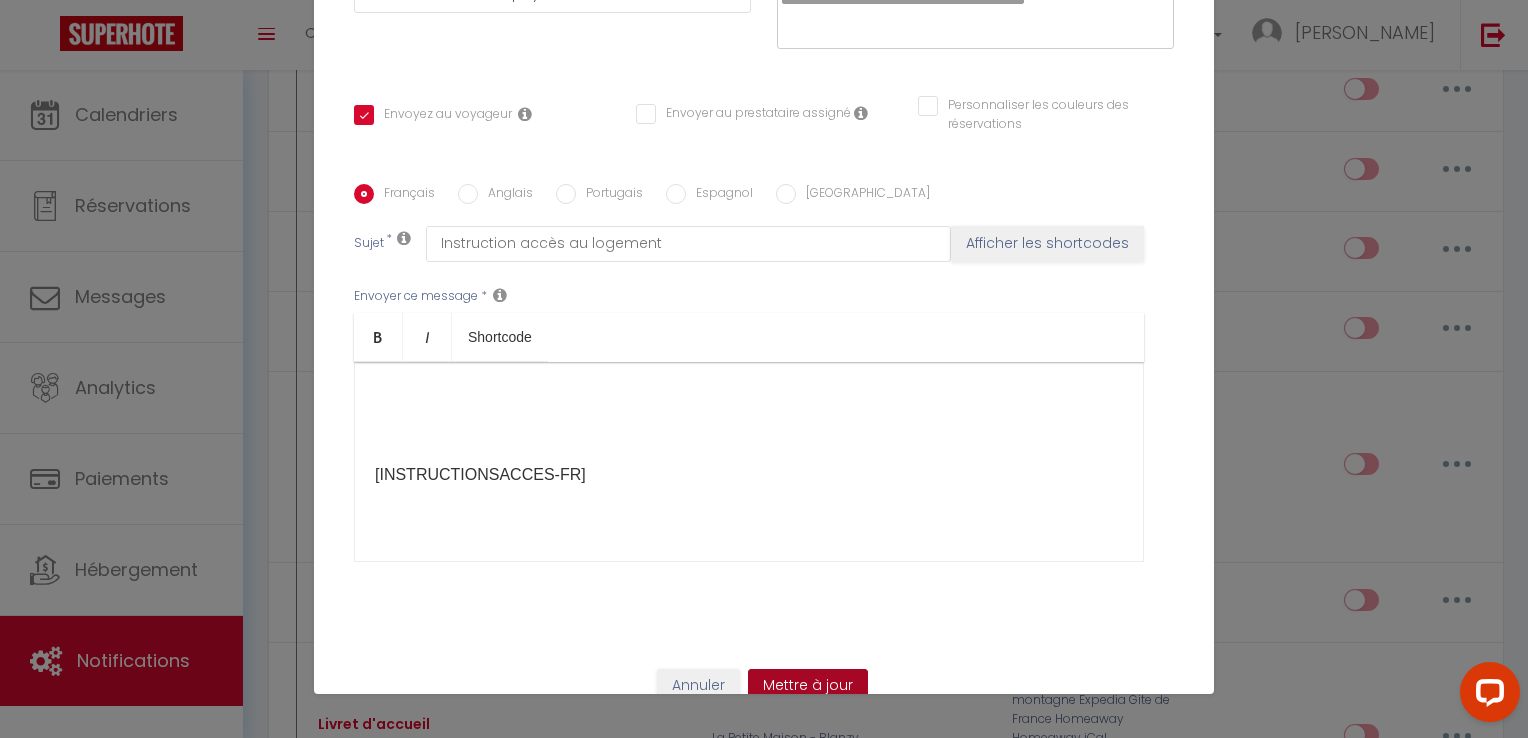 click on "Mettre à jour" at bounding box center (808, 686) 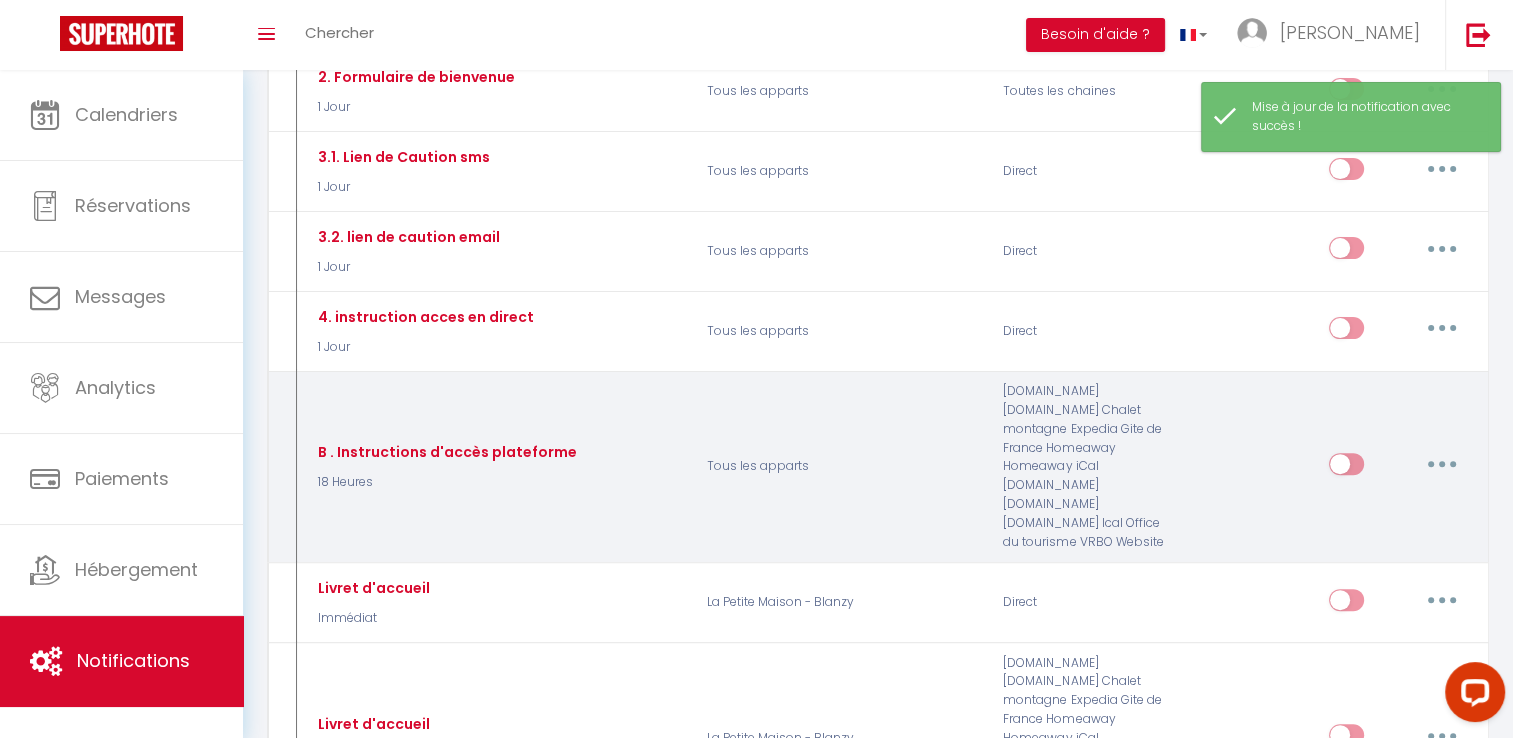 click at bounding box center [1442, 464] 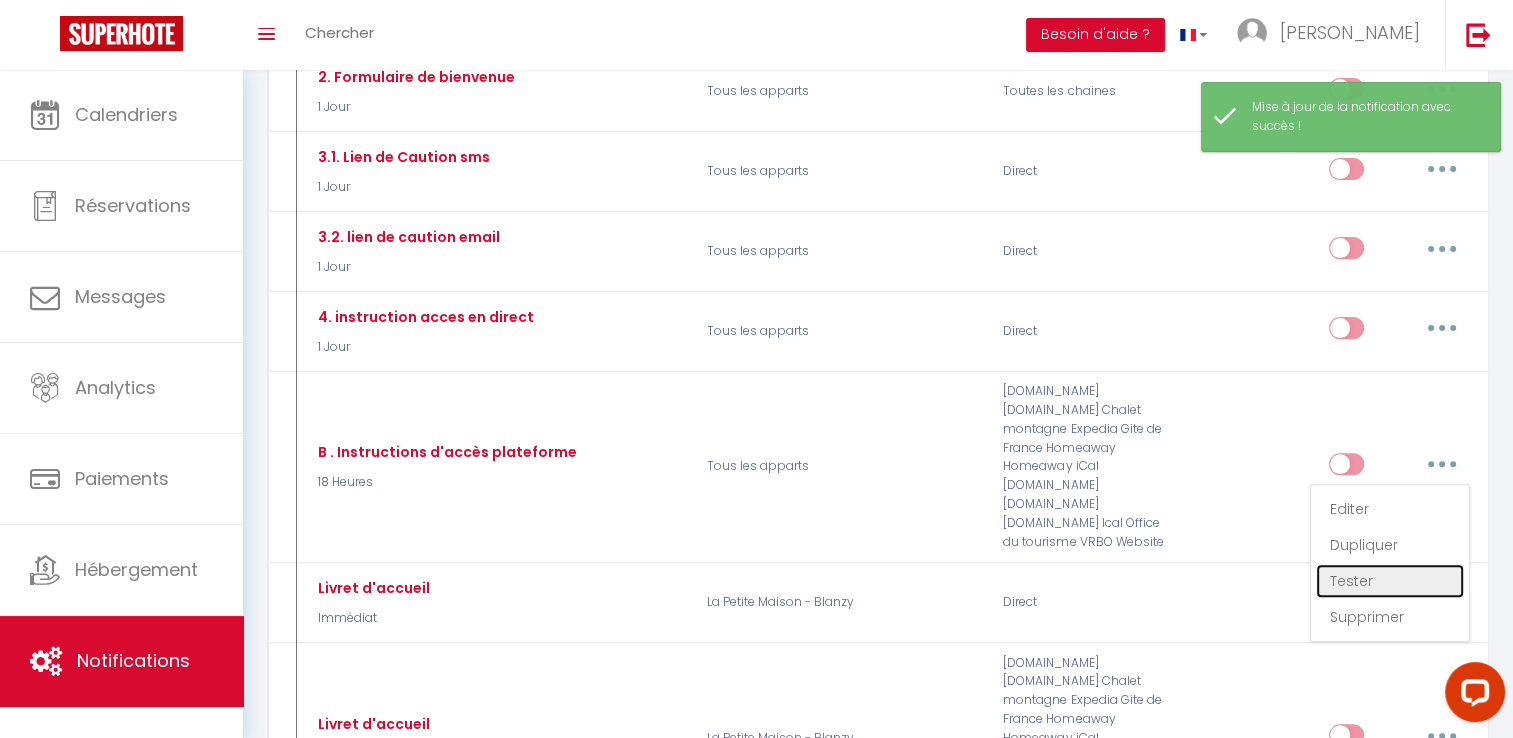 click on "Tester" at bounding box center [1390, 581] 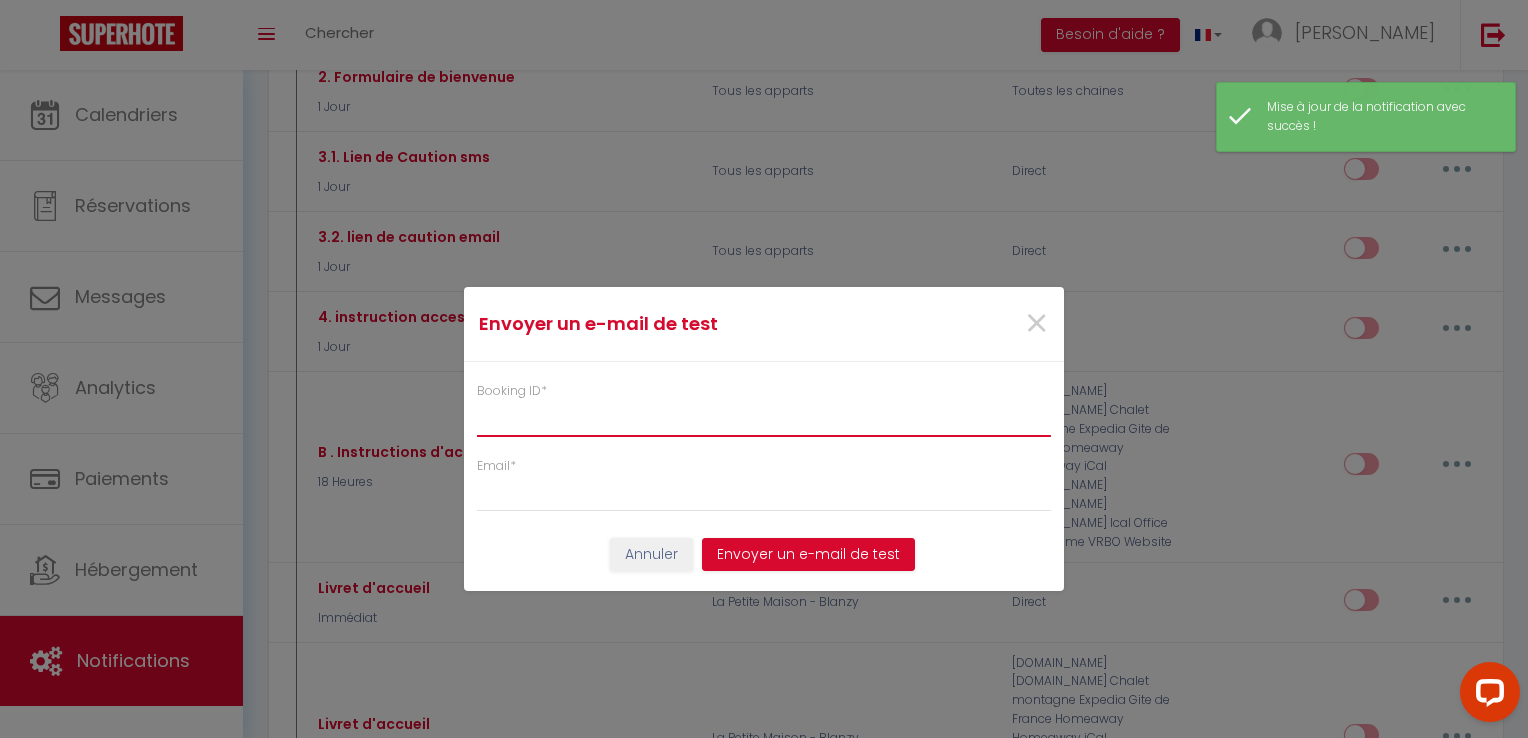 click on "Booking ID
*" at bounding box center (764, 419) 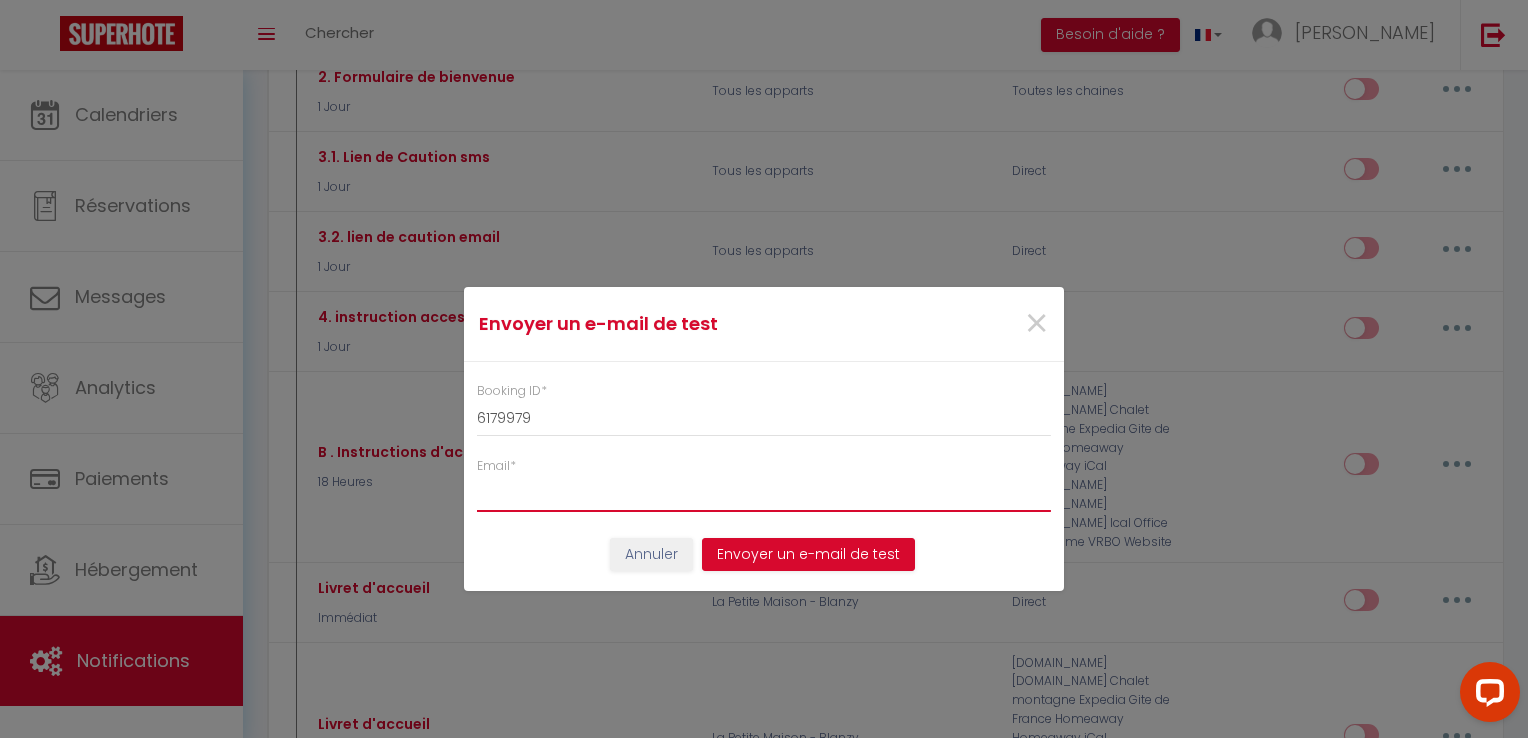 click on "Email
*" at bounding box center (764, 494) 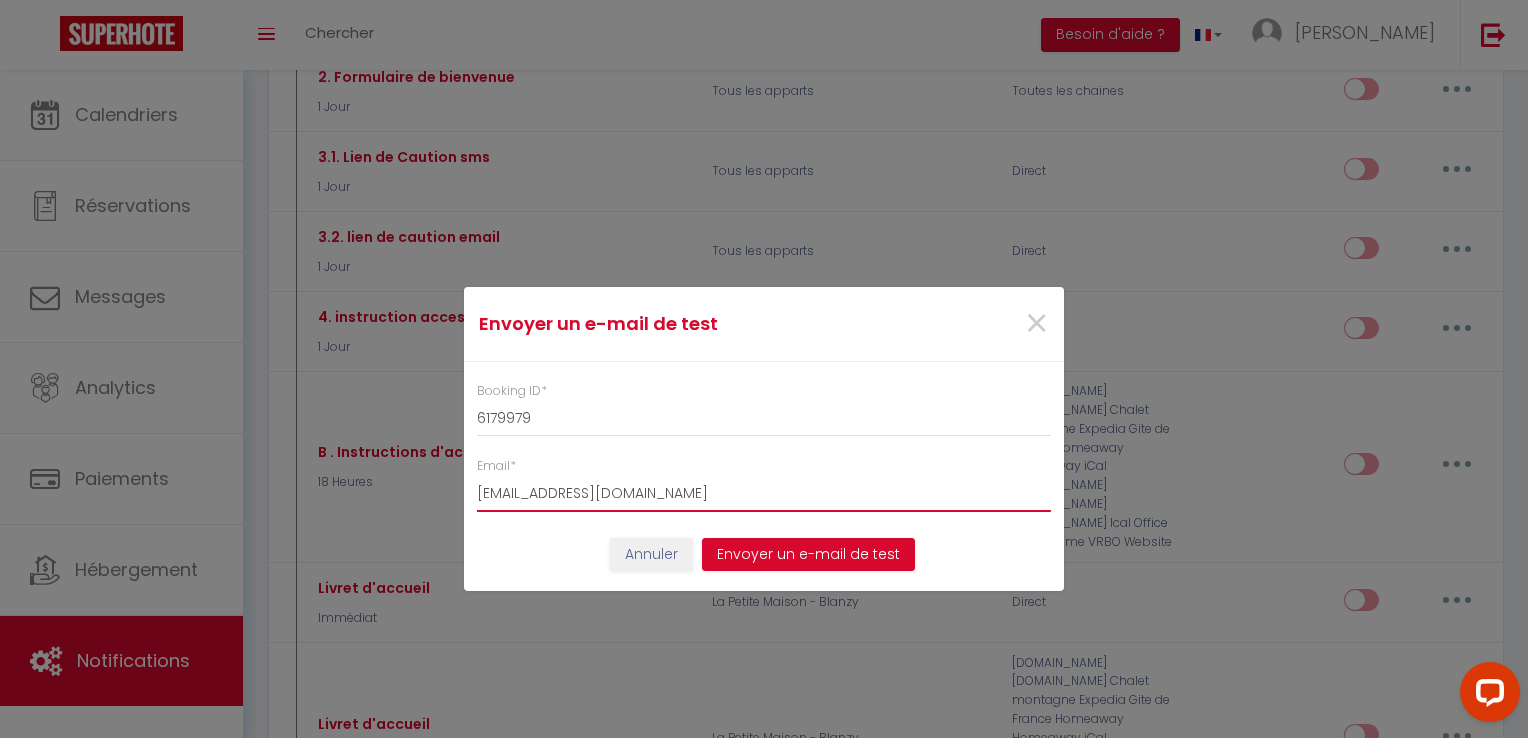 click on "[EMAIL_ADDRESS][DOMAIN_NAME]" at bounding box center (764, 494) 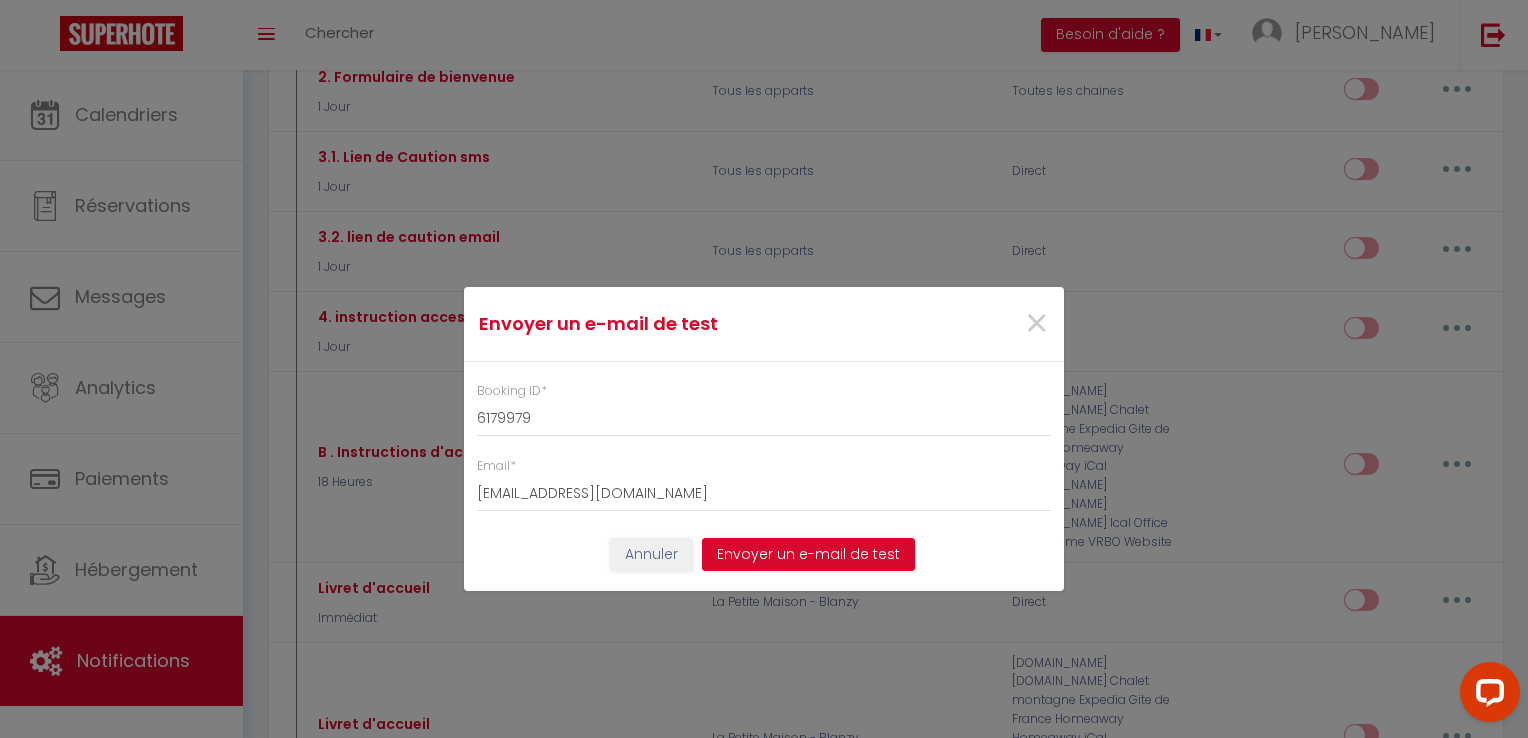 click on "Envoyer un e-mail de test   ×
Booking ID
*   6179979
Email
*   [EMAIL_ADDRESS][DOMAIN_NAME]   Annuler
Envoyer un e-mail de test" at bounding box center [764, 439] 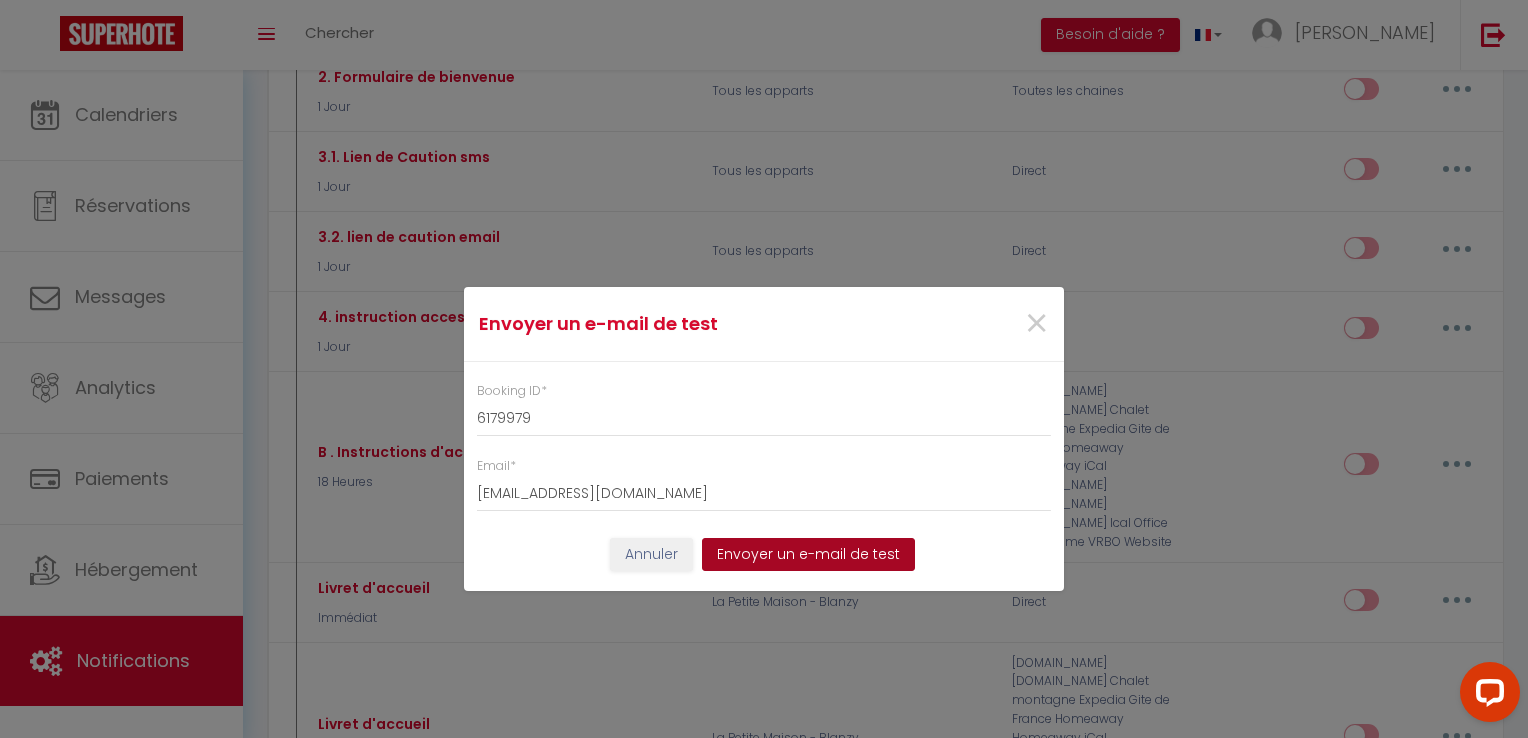 click on "Envoyer un e-mail de test" at bounding box center [808, 555] 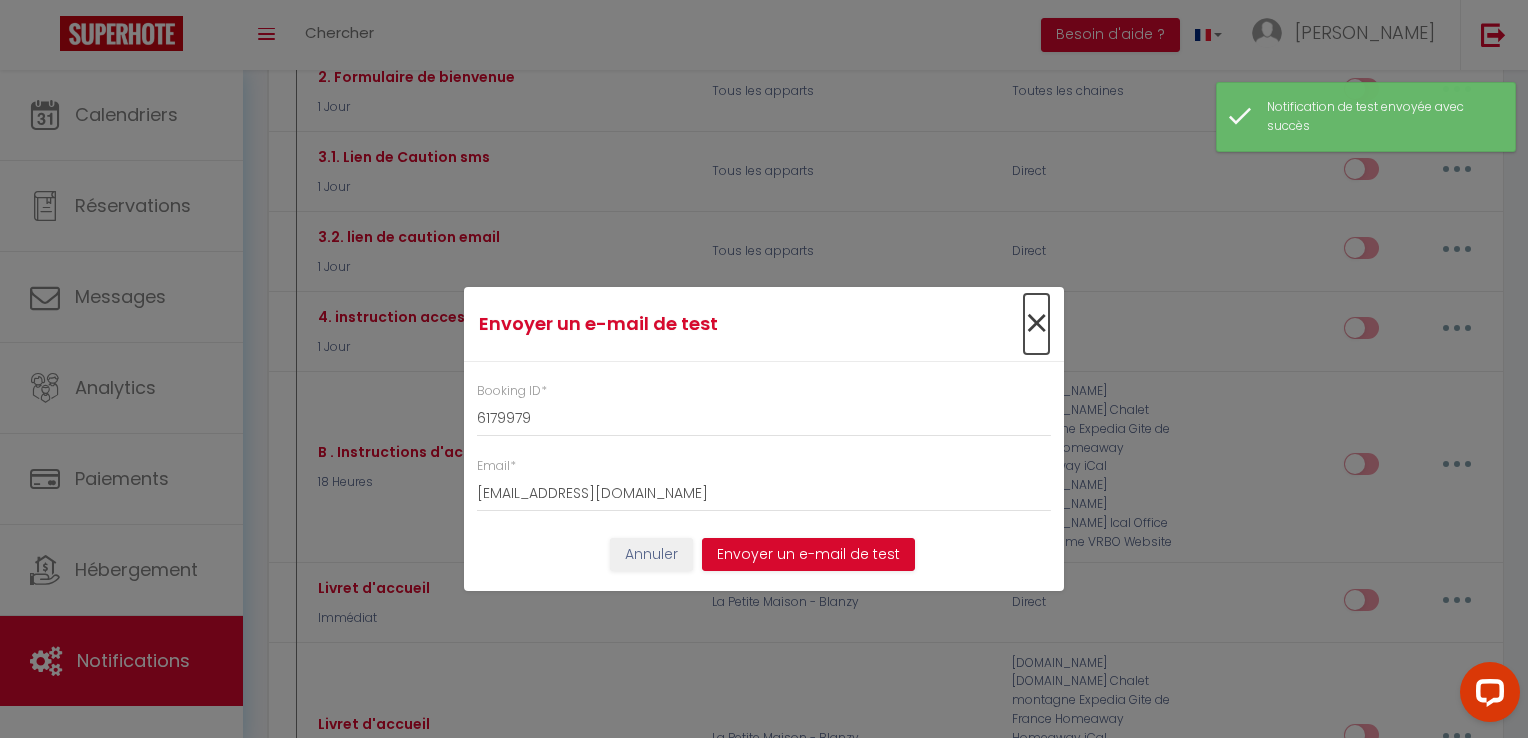 click on "×" at bounding box center (1036, 324) 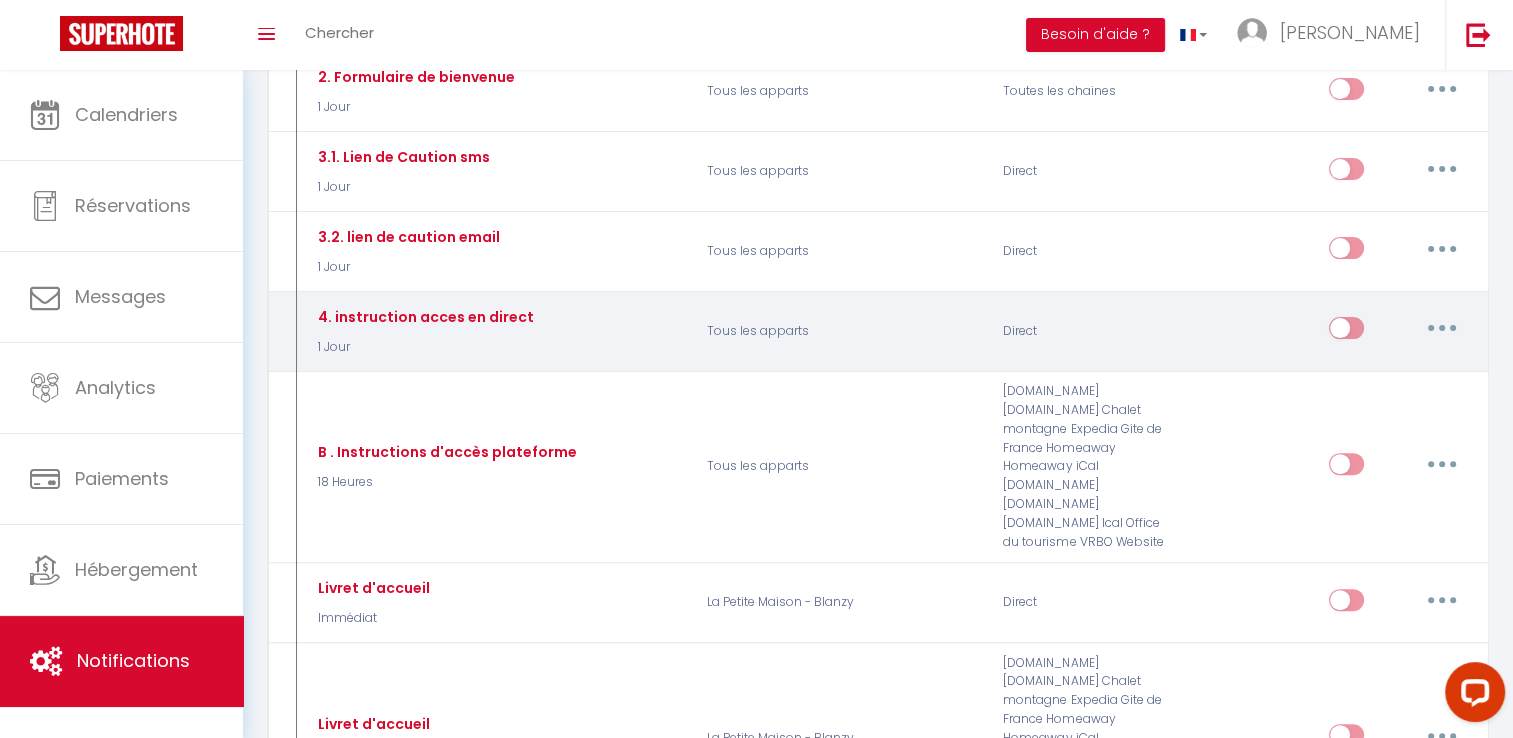 click at bounding box center [1442, 328] 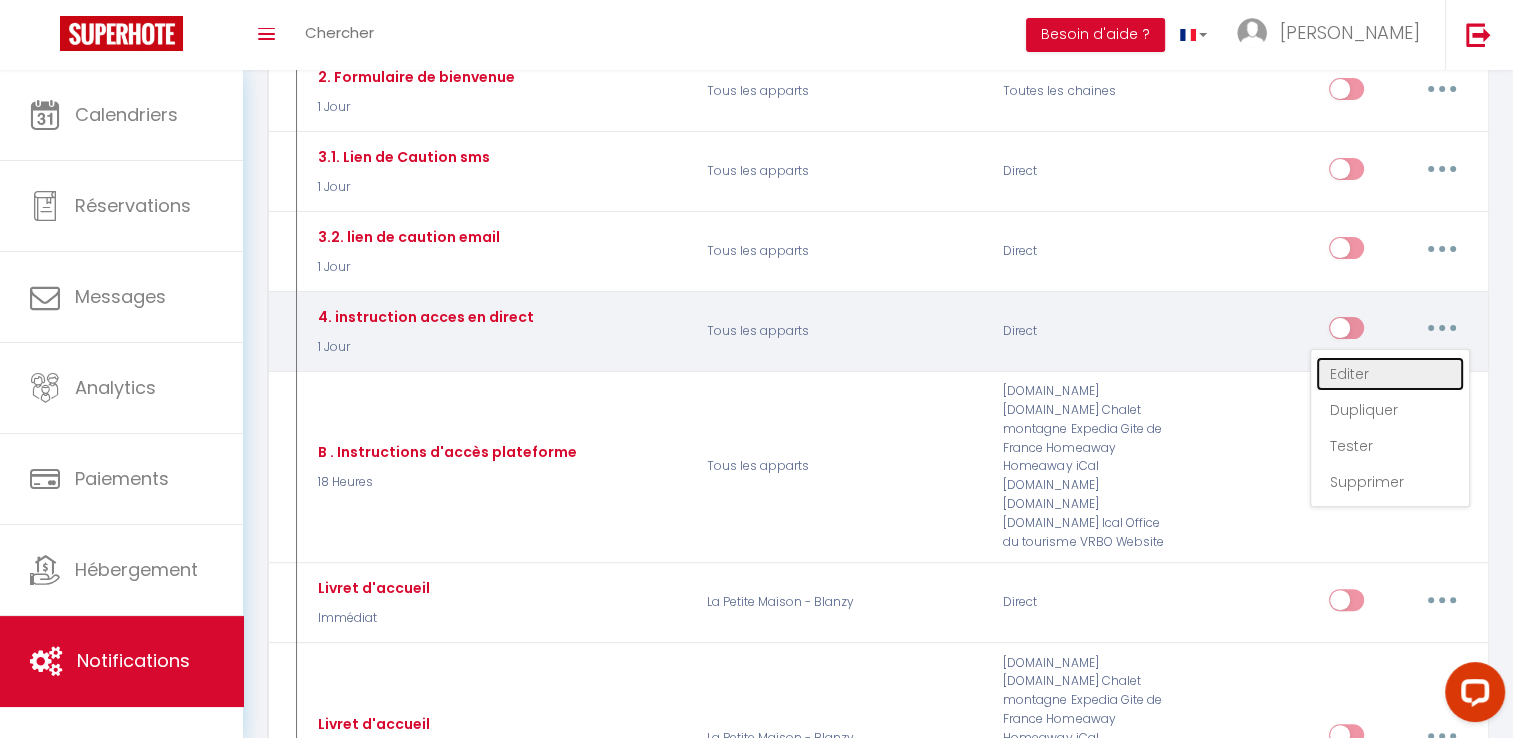 click on "Editer" at bounding box center [1390, 374] 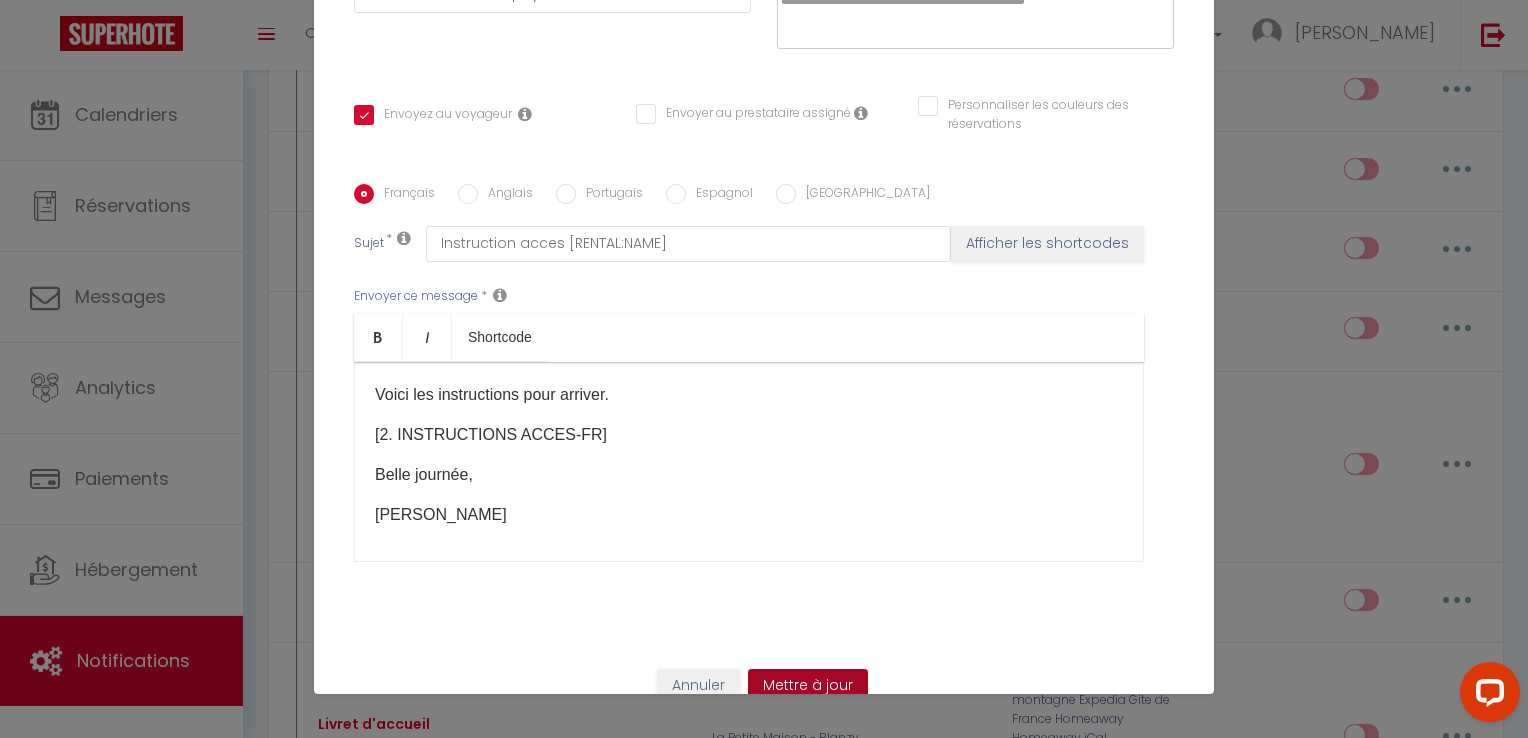click on "Mettre à jour" at bounding box center (808, 686) 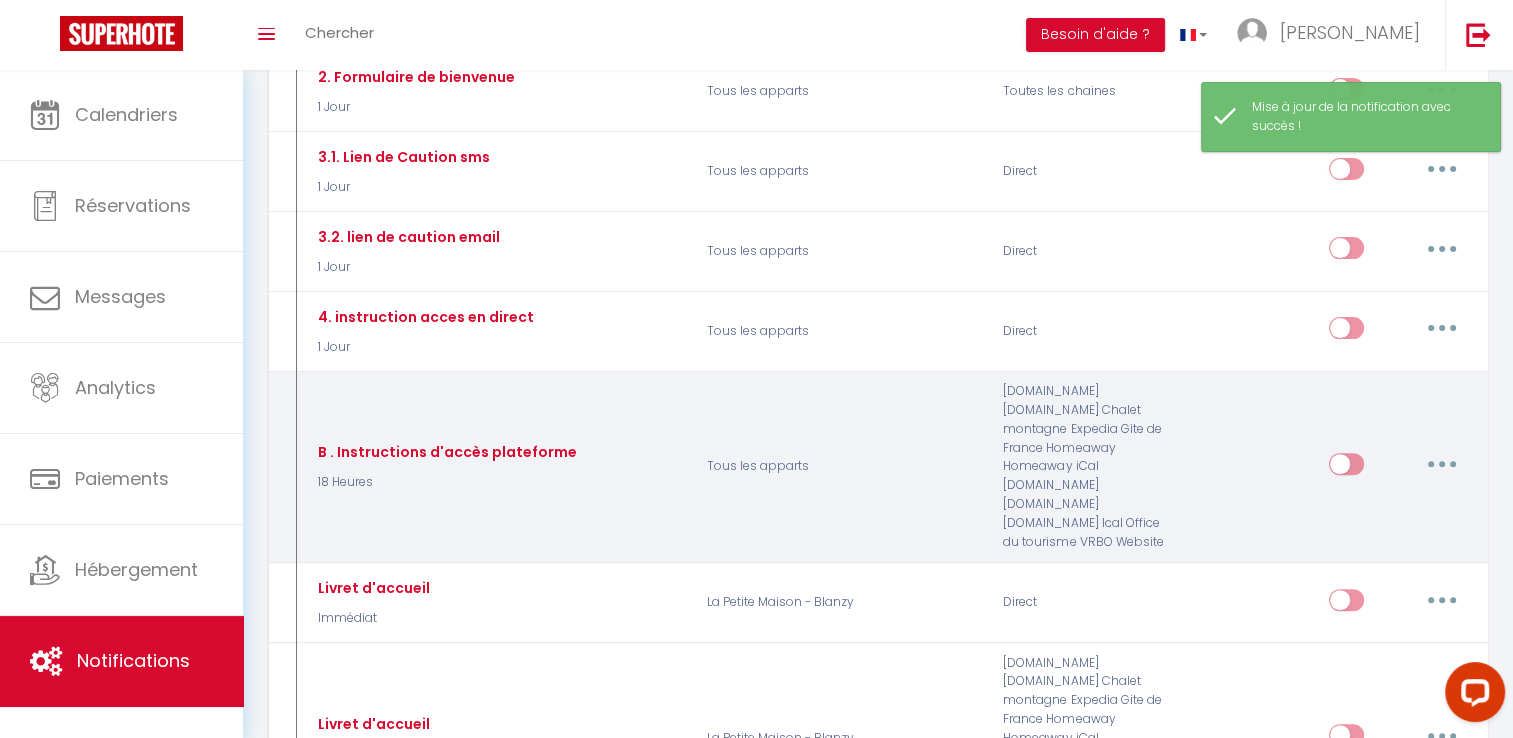 click at bounding box center [1442, 464] 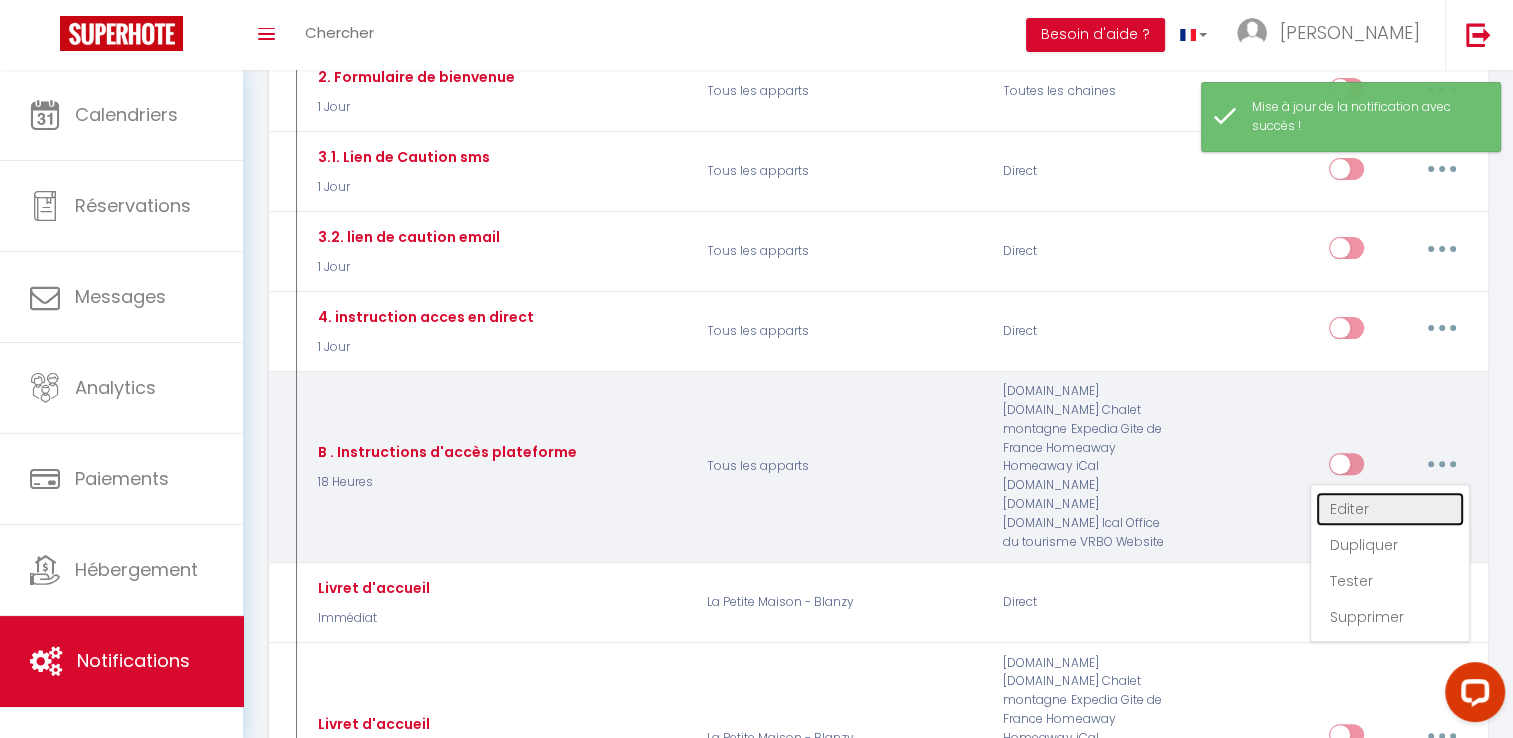 click on "Editer" at bounding box center [1390, 509] 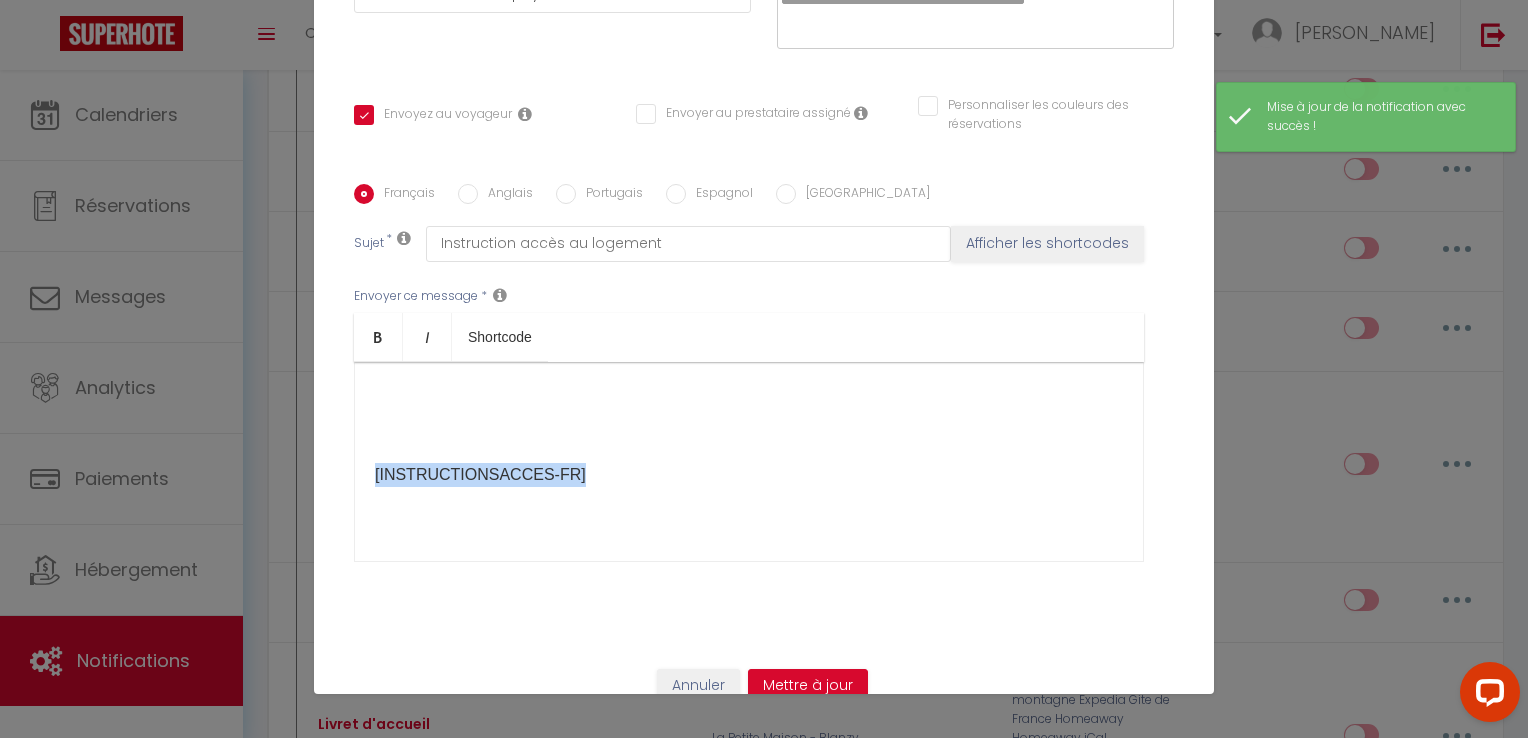 drag, startPoint x: 728, startPoint y: 449, endPoint x: 366, endPoint y: 449, distance: 362 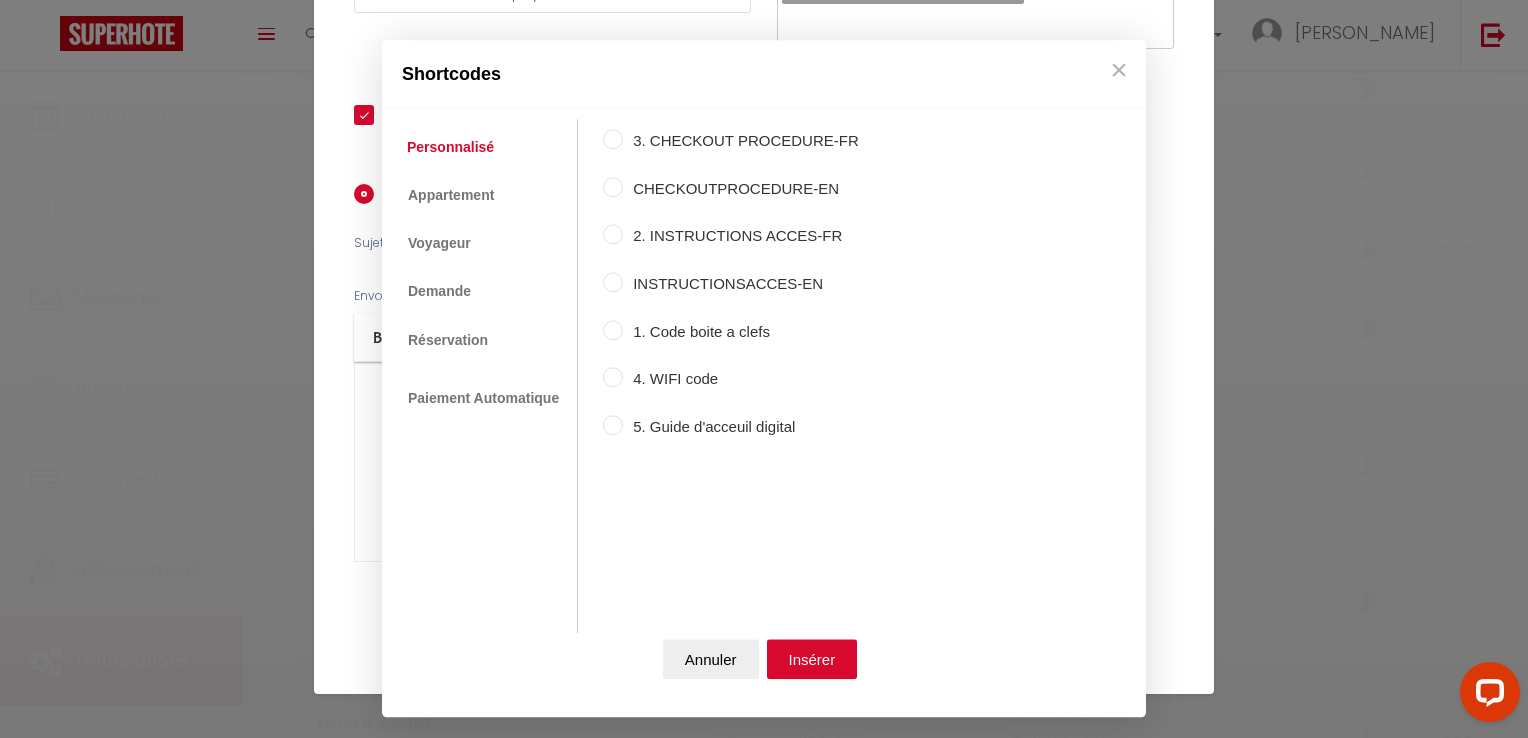 click on "Coaching SuperHote ce soir à 18h00, pour participer:  [URL][DOMAIN_NAME][SECURITY_DATA]   ×     Toggle navigation       Toggle Search     Toggle menubar     Chercher   BUTTON
Besoin d'aide ?
[PERSON_NAME]        Équipe     Résultat de la recherche   Aucun résultat     Calendriers     Réservations     Messages     Analytics      Paiements     Hébergement     Notifications                 Résultat de la recherche   Id   Appart   Voyageur    Checkin   Checkout   Nuits   Pers.   Plateforme   Statut     Résultat de la recherche   Aucun résultat          Notifications
Actions
Nouvelle Notification    Exporter    Importer    Tous les apparts    Local montceau · Appartement 3 chambres La Petite Maison - Blanzy
Actions
Nouveau shortcode personnalisé    Notifications" at bounding box center [764, 1869] 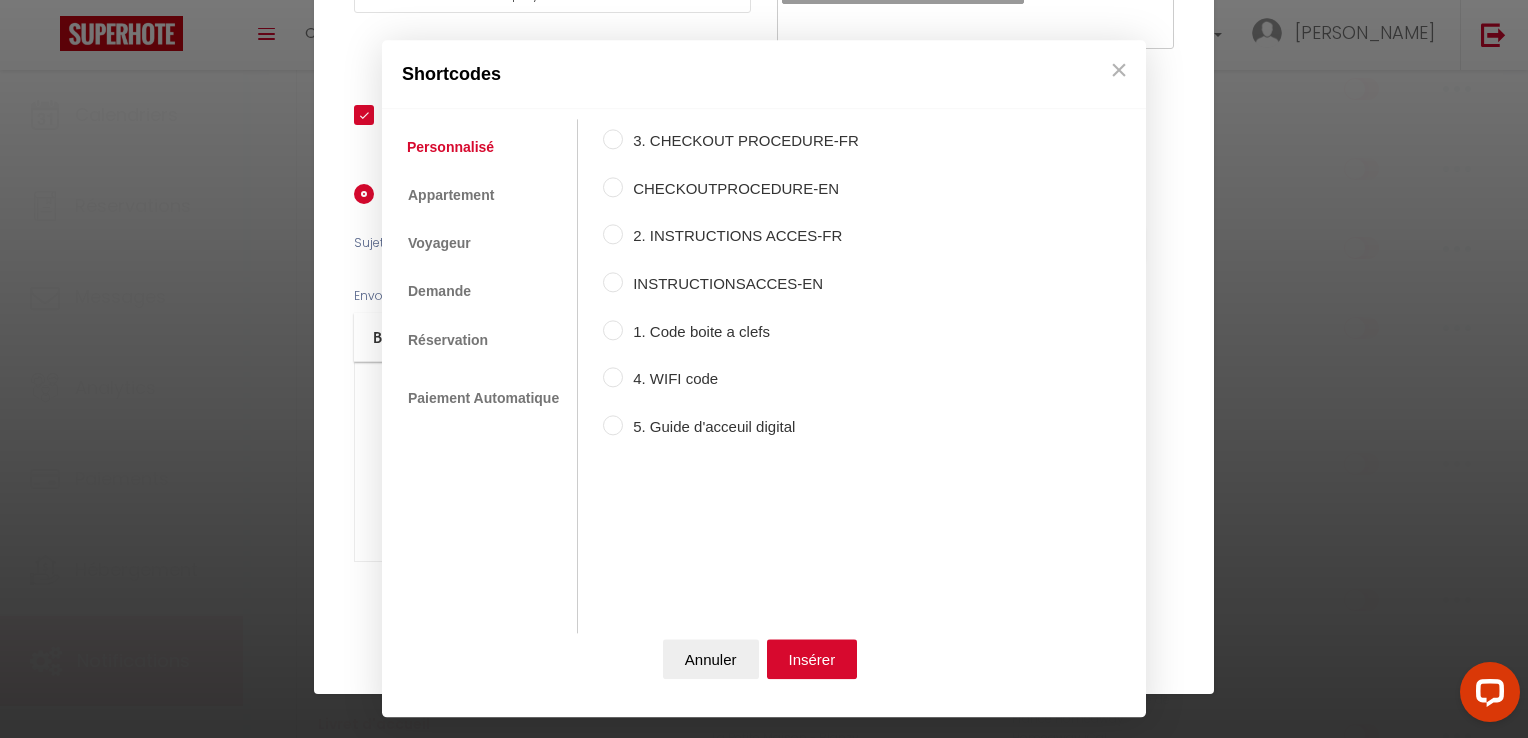 click on "2. INSTRUCTIONS ACCES-FR" at bounding box center (741, 237) 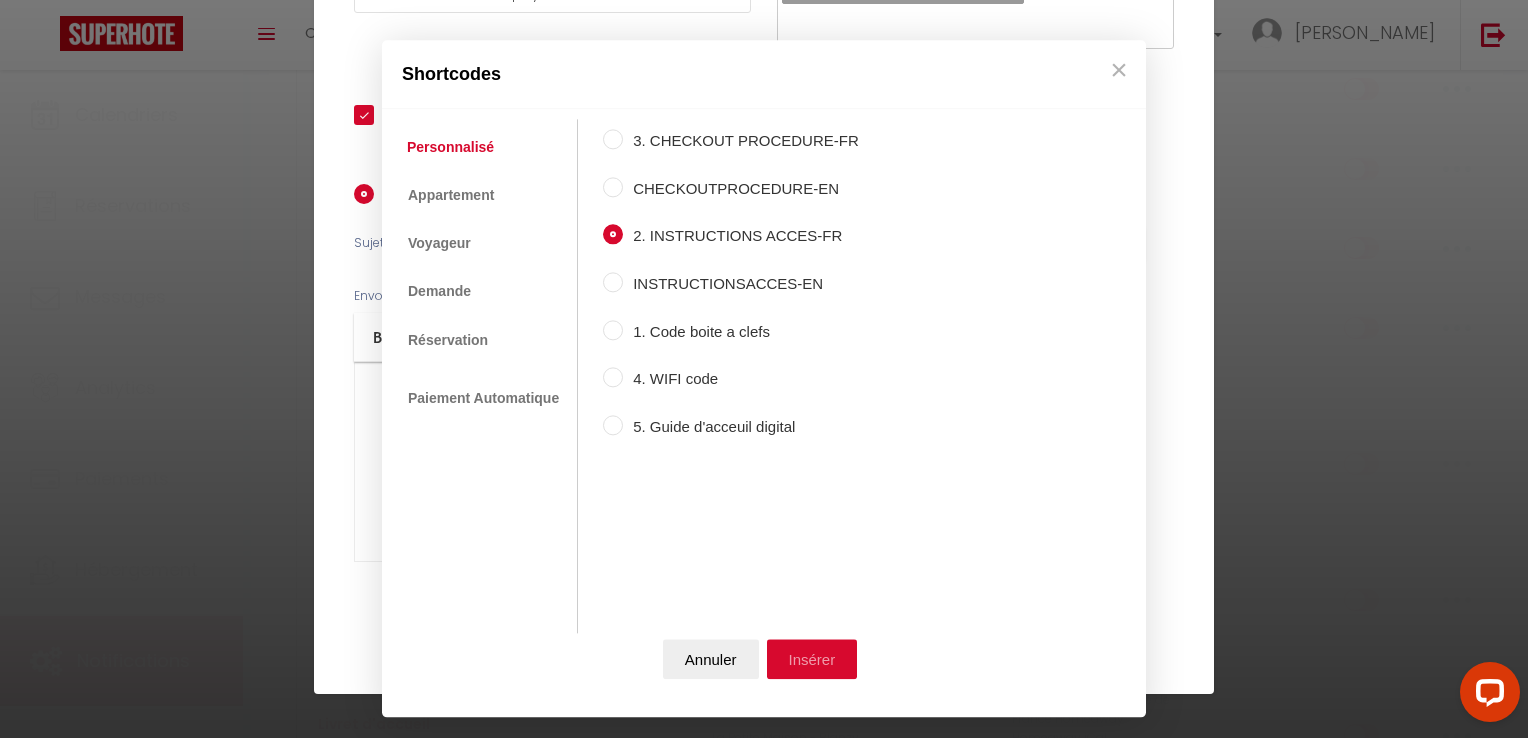 click on "Insérer" at bounding box center [812, 660] 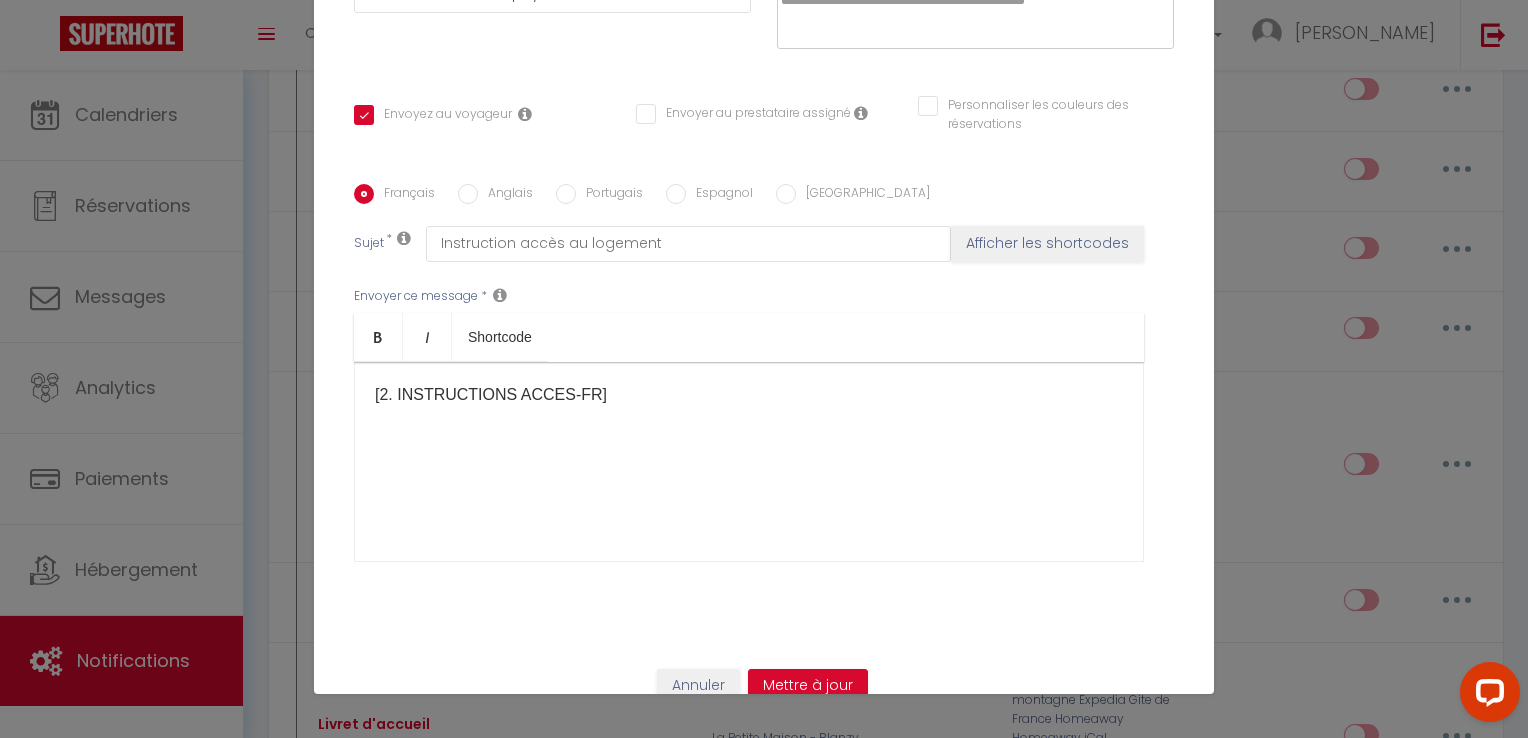 click on "Annuler
Mettre à jour" at bounding box center (764, 693) 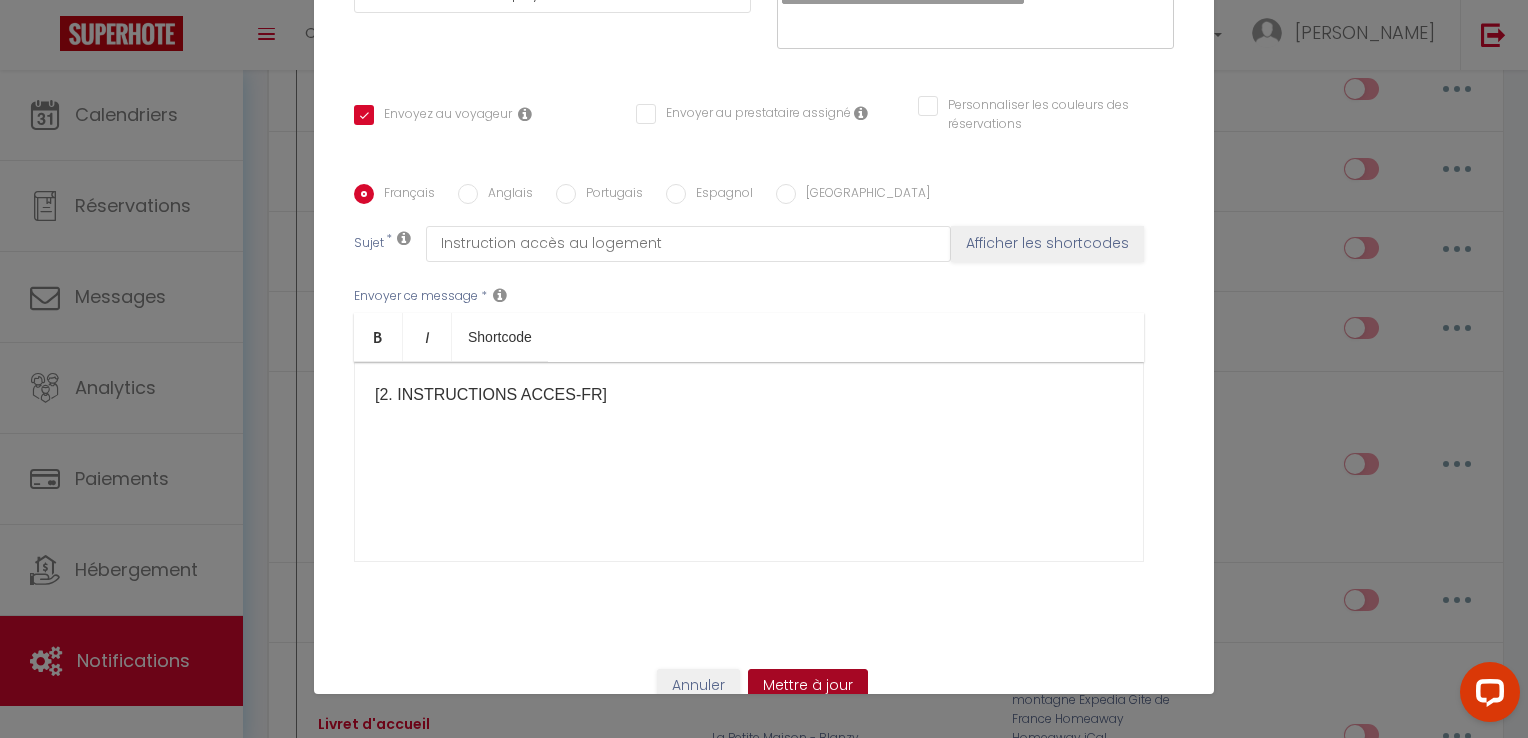 click on "Mettre à jour" at bounding box center (808, 686) 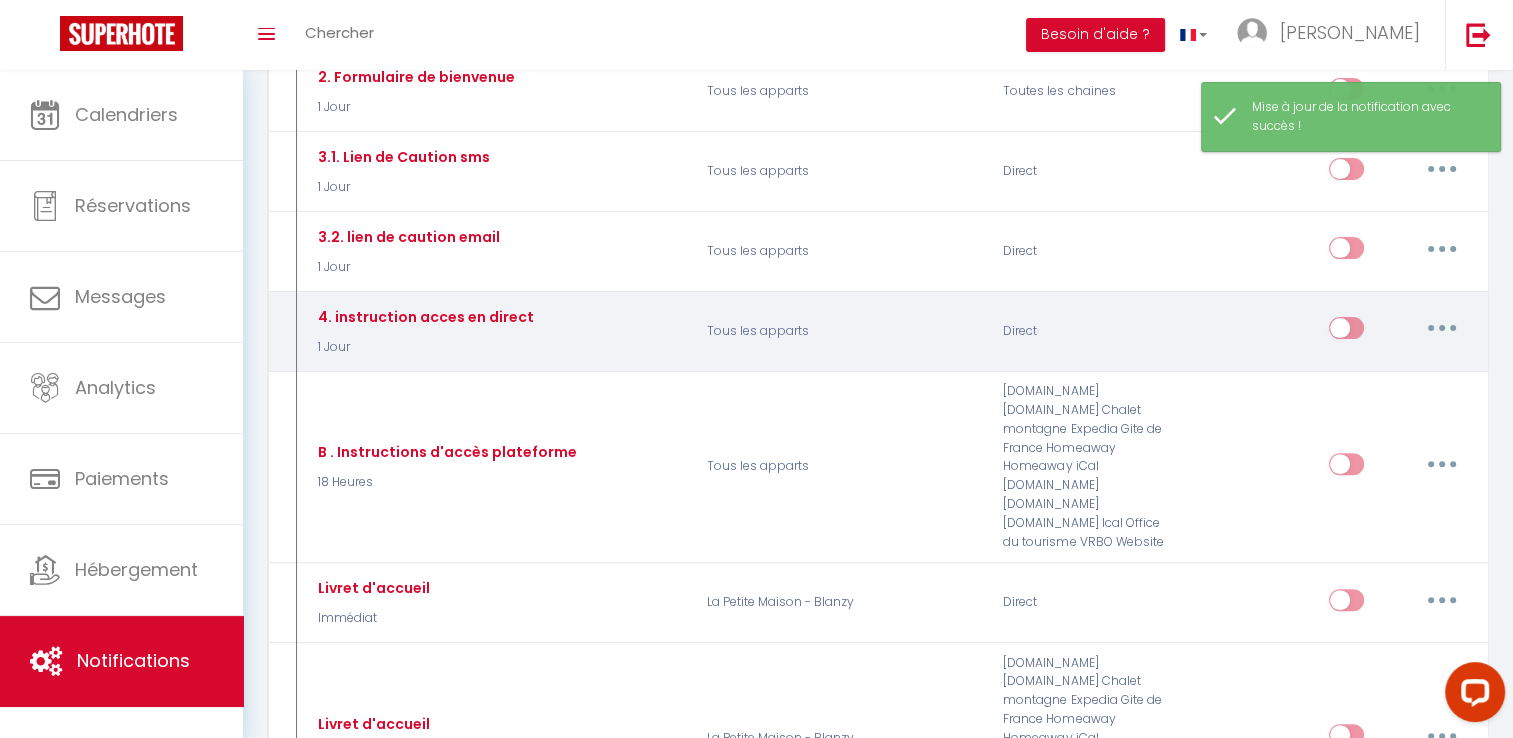 click at bounding box center (1442, 328) 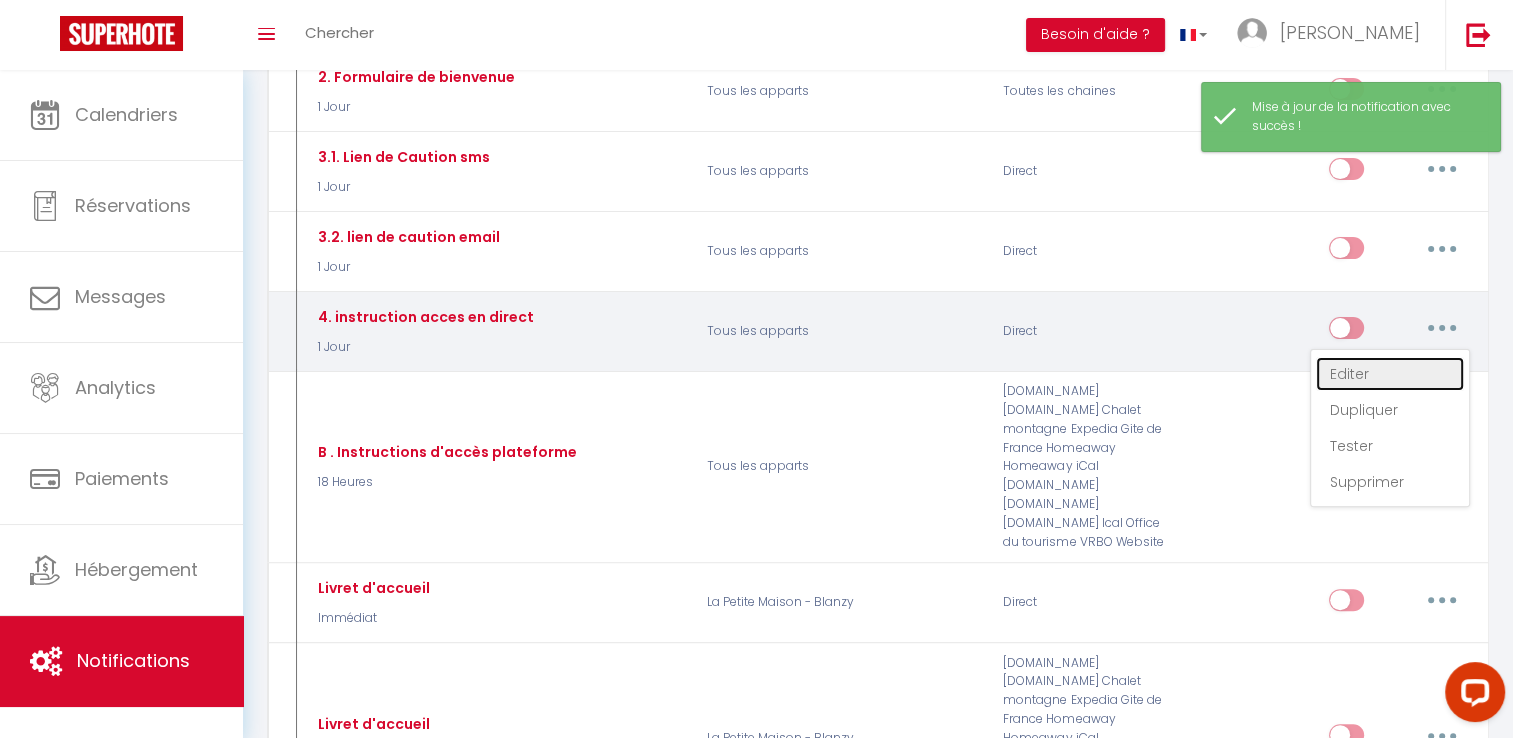 click on "Editer" at bounding box center (1390, 374) 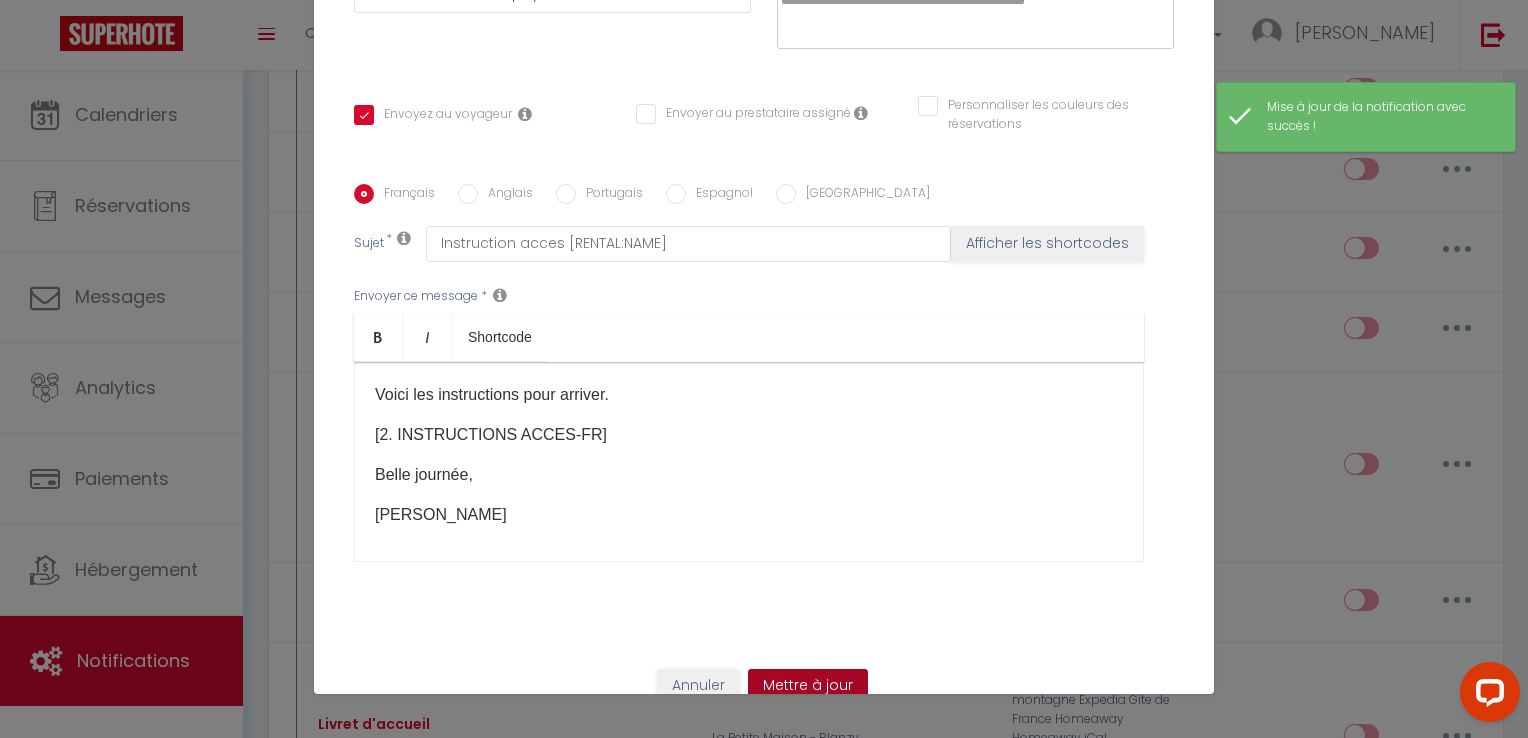 click on "Mettre à jour" at bounding box center [808, 686] 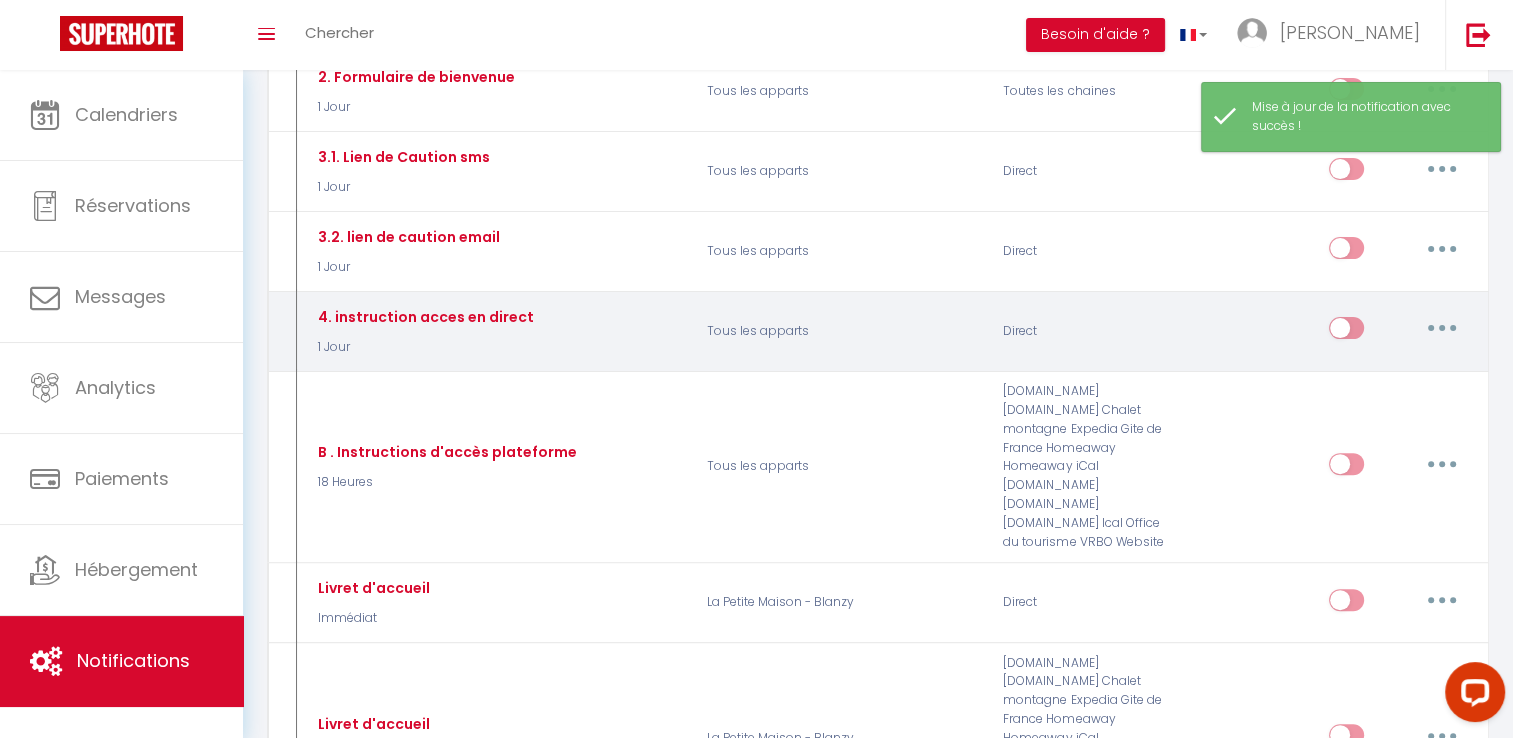 click at bounding box center [1442, 328] 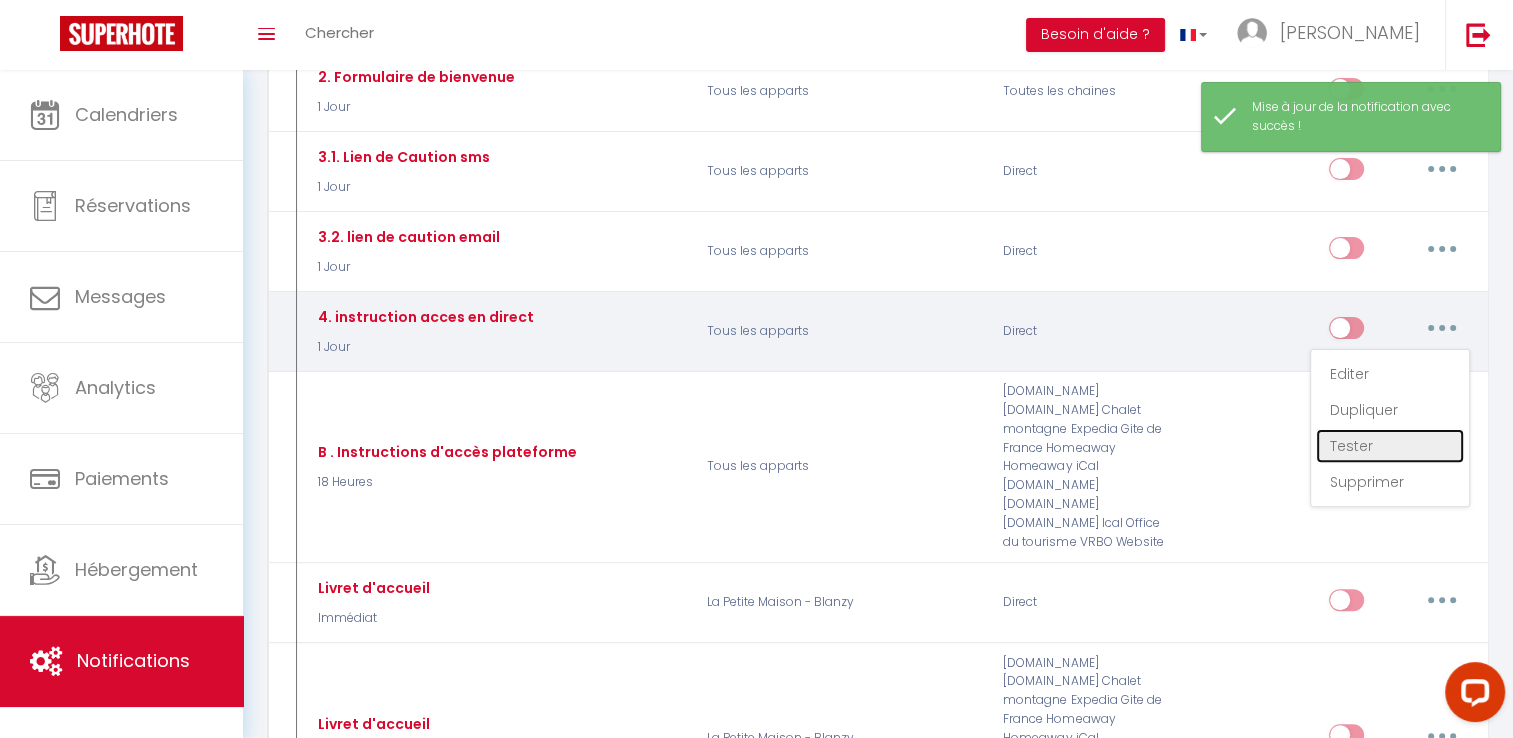 click on "Tester" at bounding box center [1390, 446] 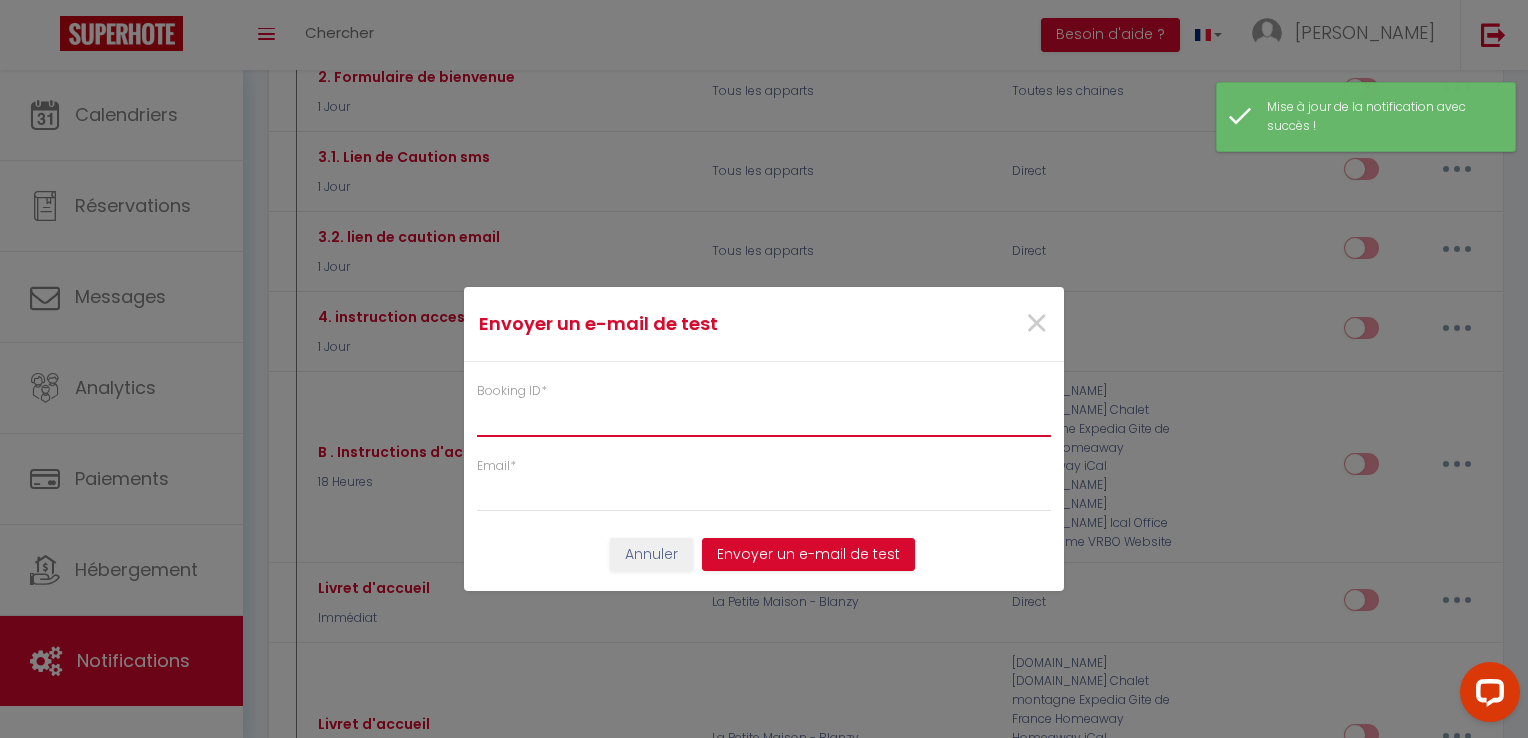 click on "Booking ID
*" at bounding box center (764, 419) 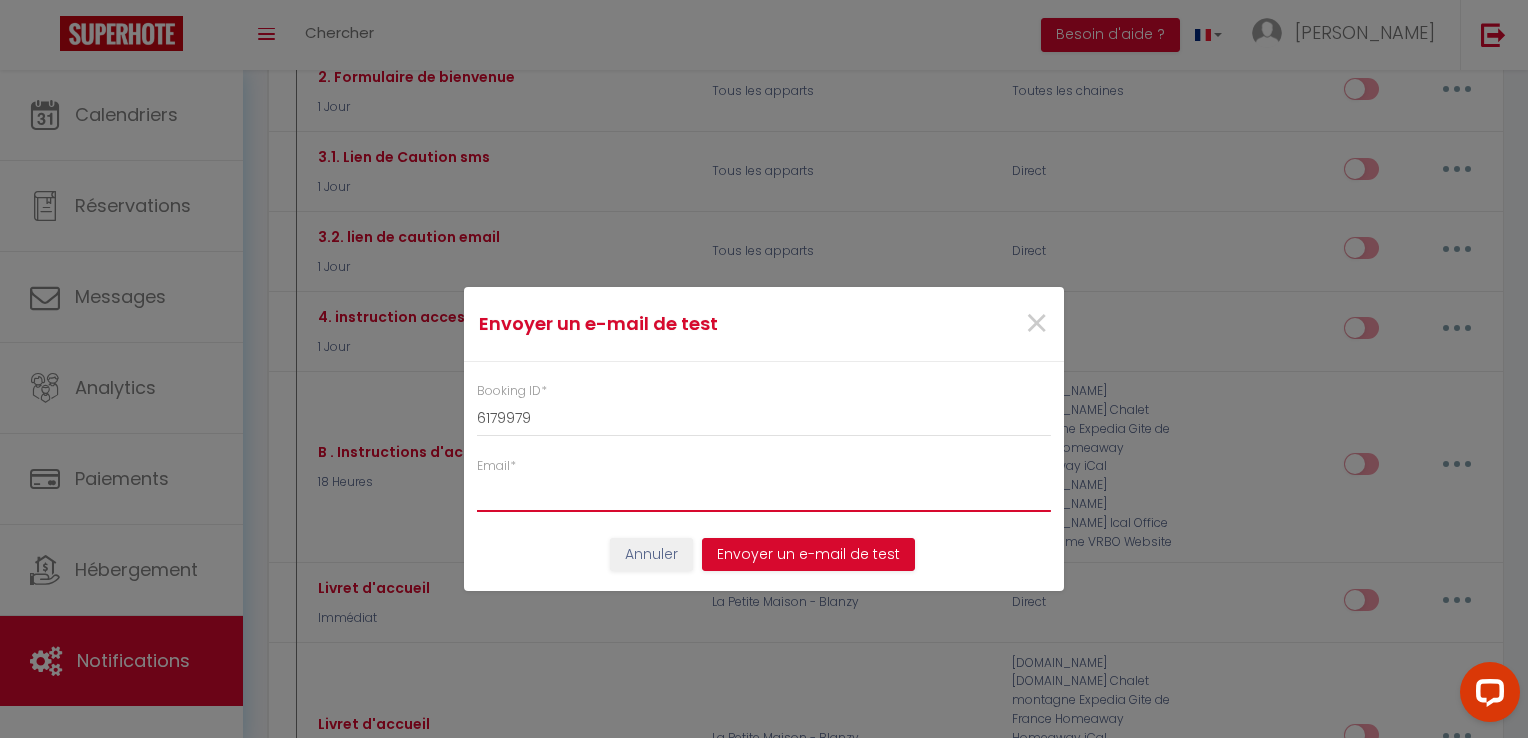 click on "Email
*" at bounding box center (764, 494) 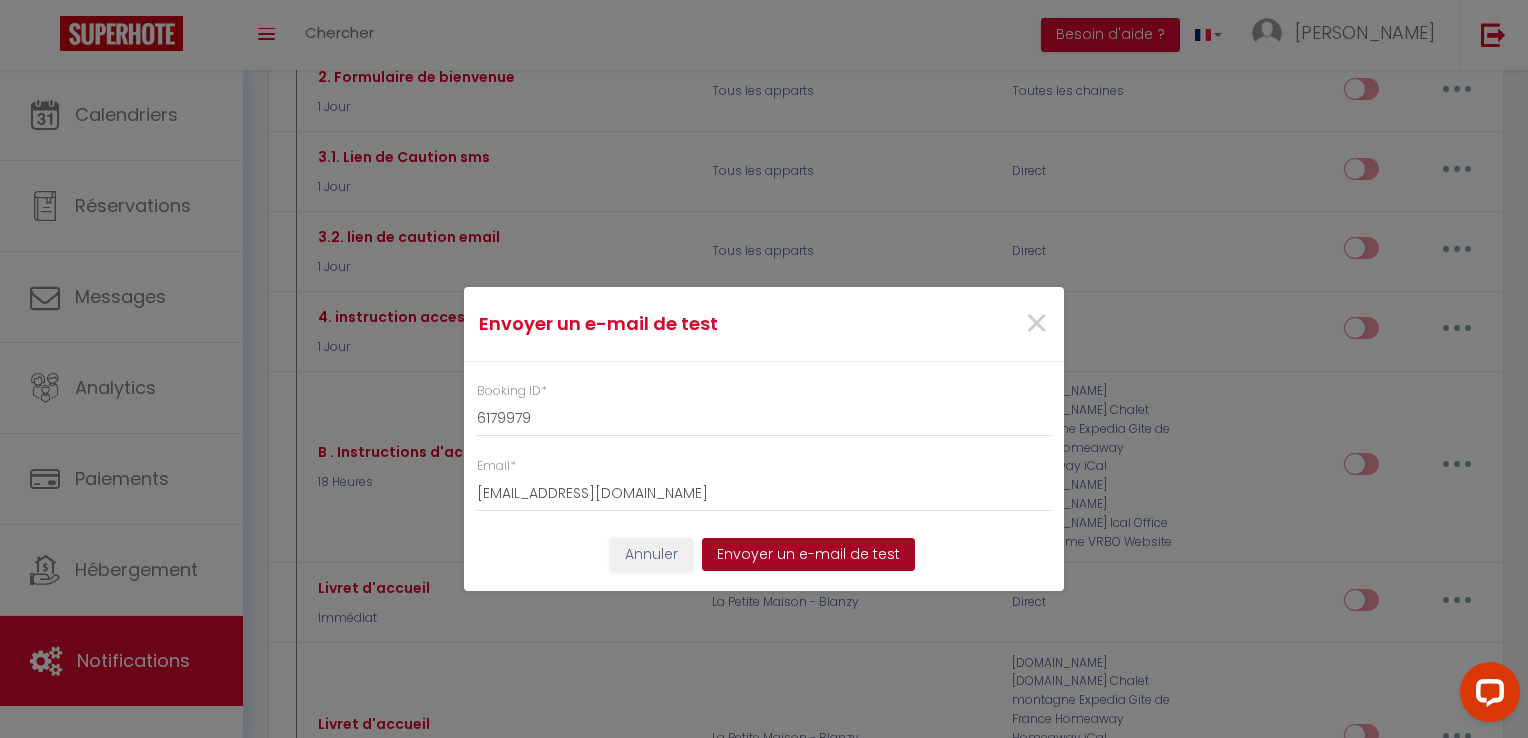 click on "Envoyer un e-mail de test" at bounding box center (808, 555) 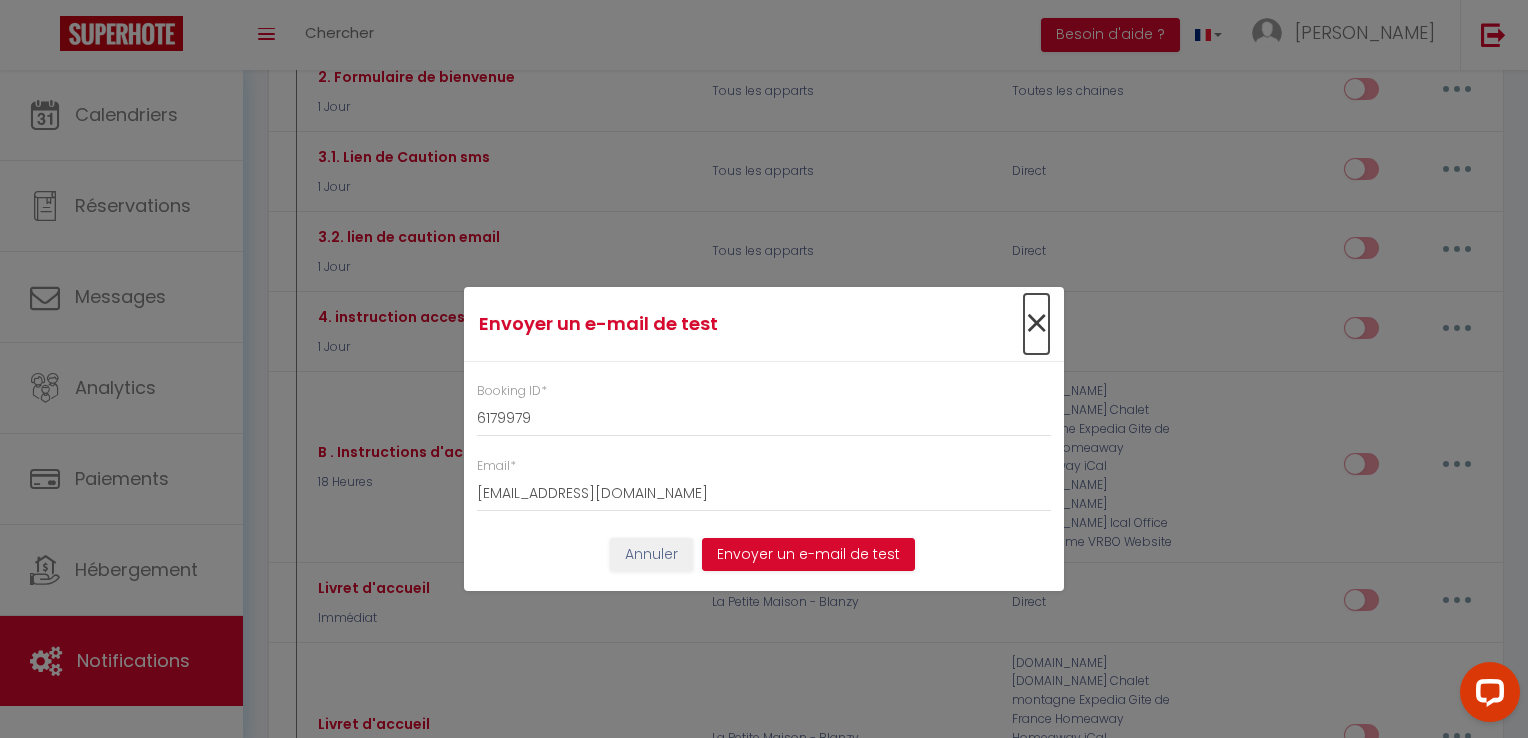 click on "×" at bounding box center [1036, 324] 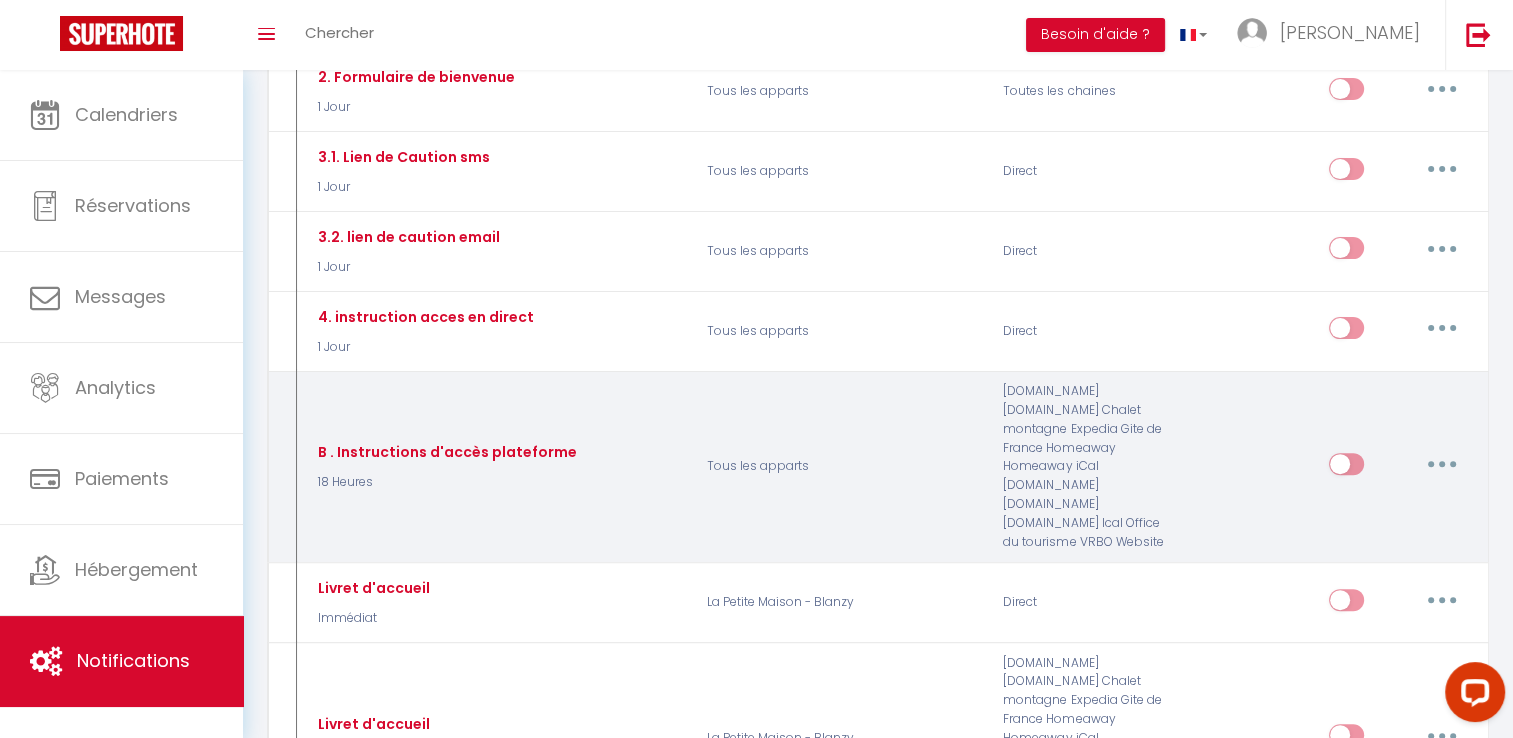 click at bounding box center [1442, 464] 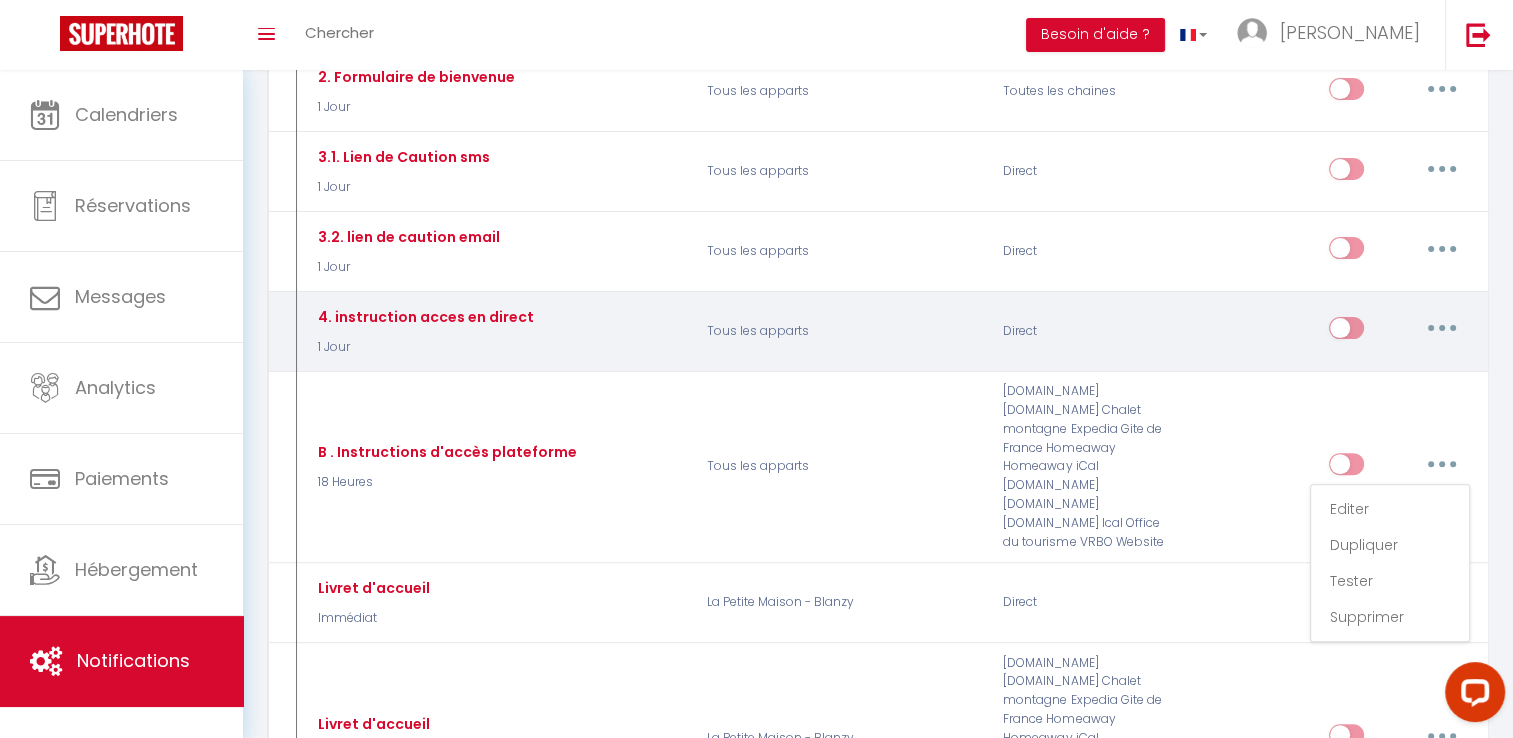 click at bounding box center [1442, 328] 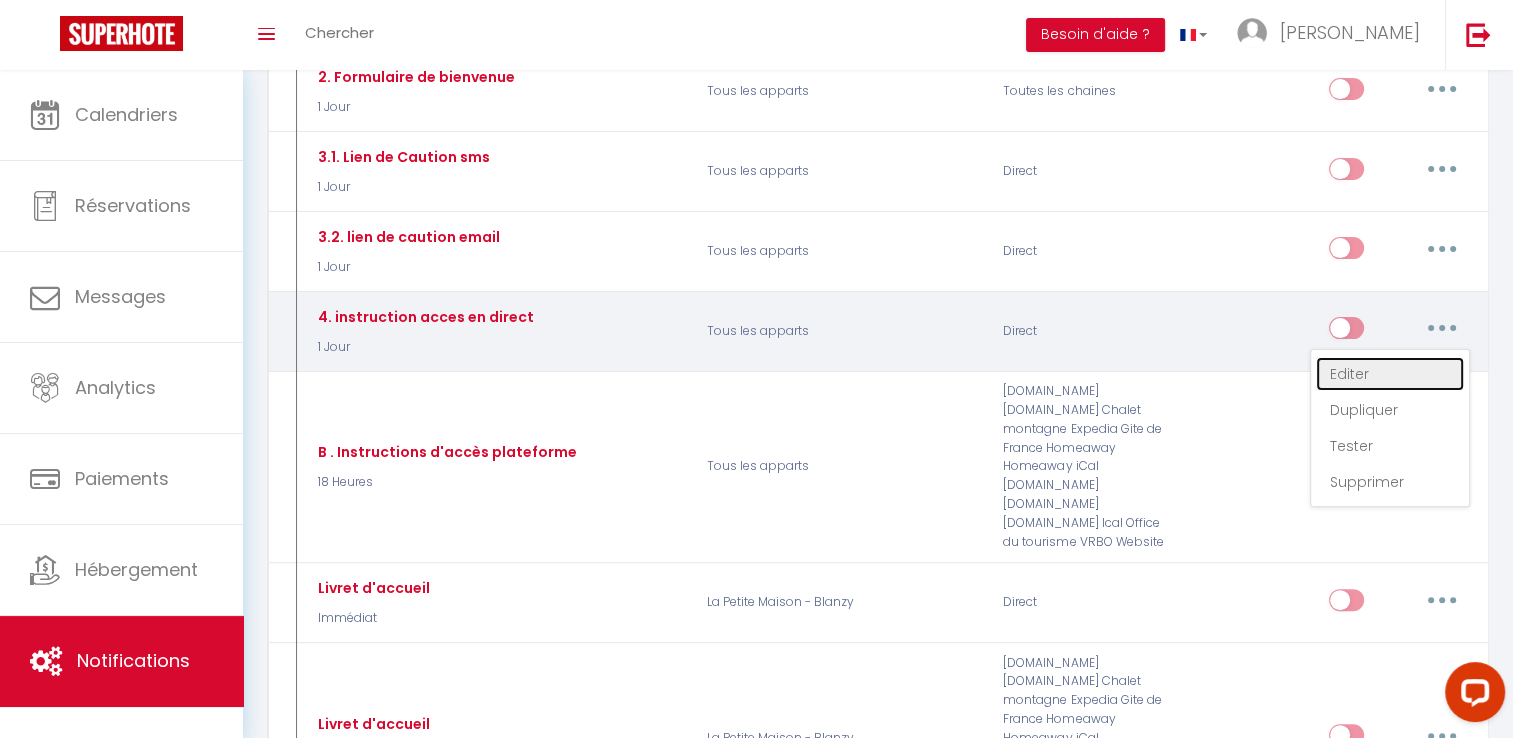 click on "Editer" at bounding box center (1390, 374) 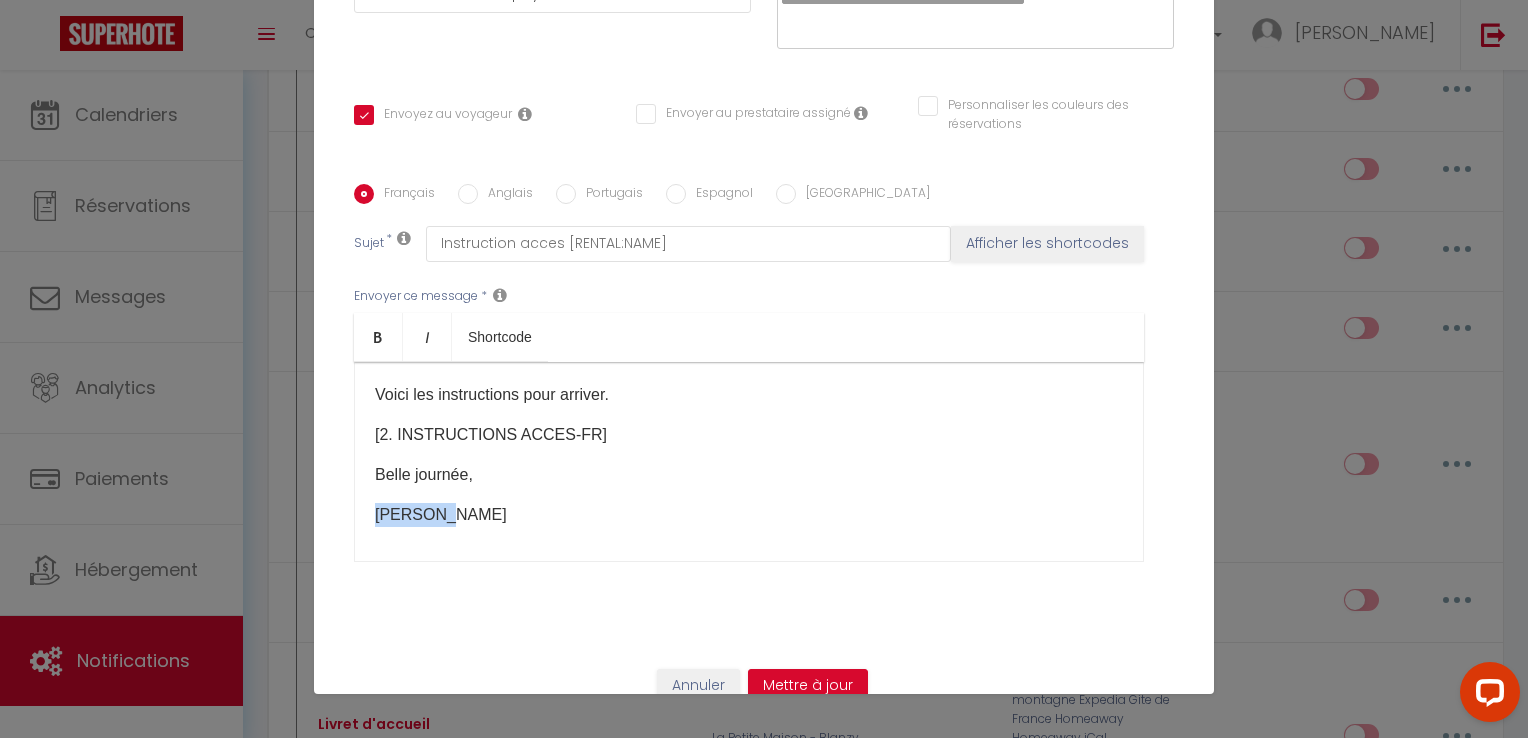 drag, startPoint x: 447, startPoint y: 482, endPoint x: 348, endPoint y: 490, distance: 99.32271 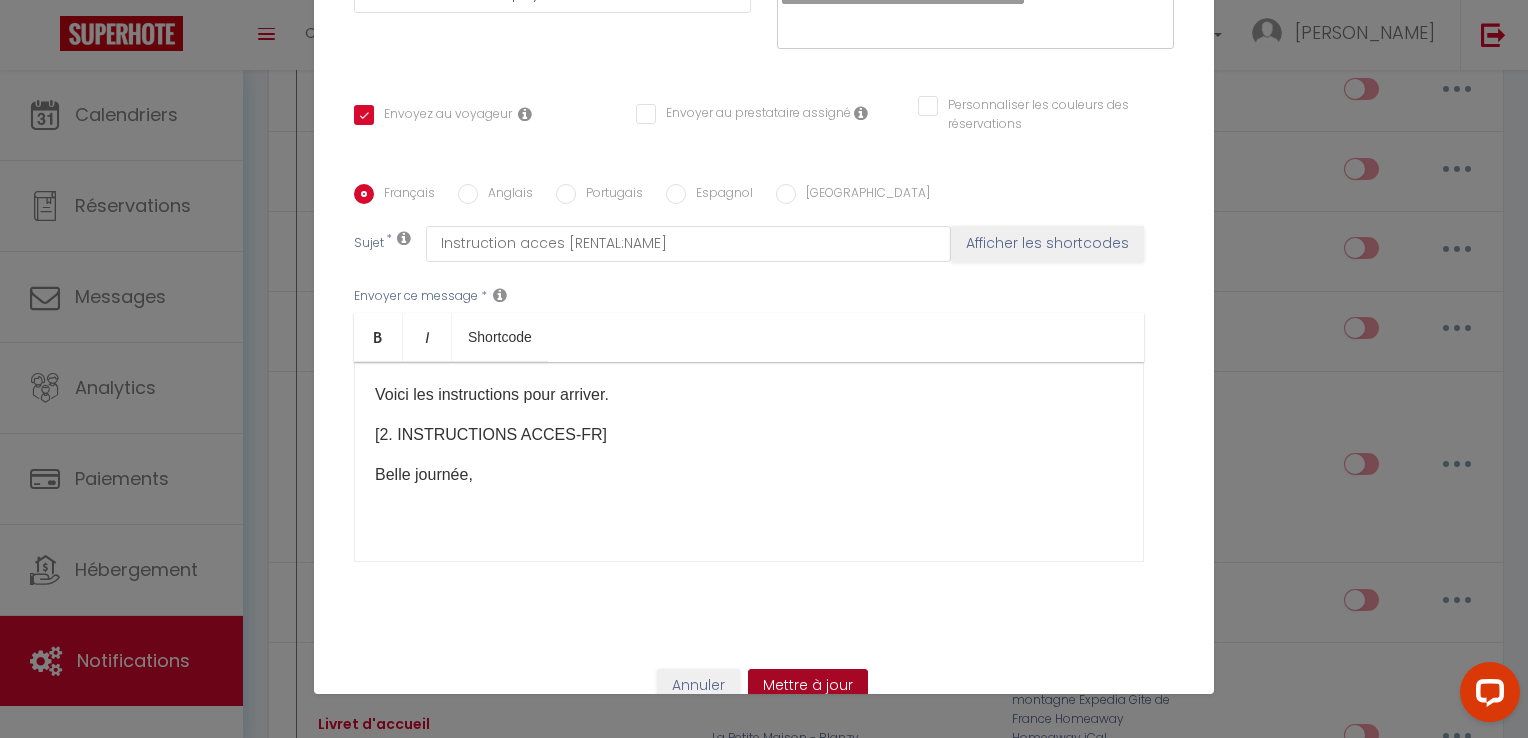 click on "Mettre à jour" at bounding box center (808, 686) 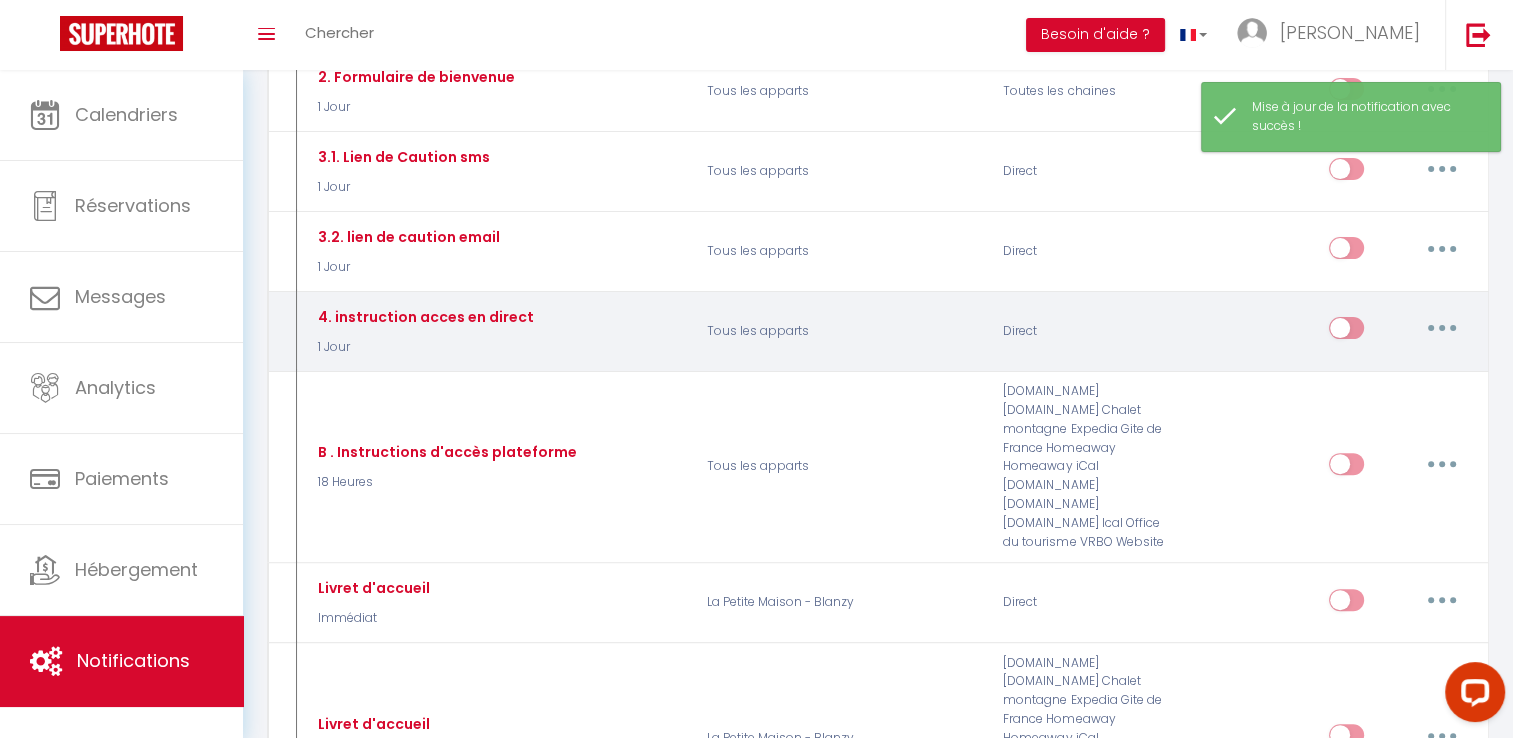 drag, startPoint x: 1423, startPoint y: 338, endPoint x: 1437, endPoint y: 328, distance: 17.20465 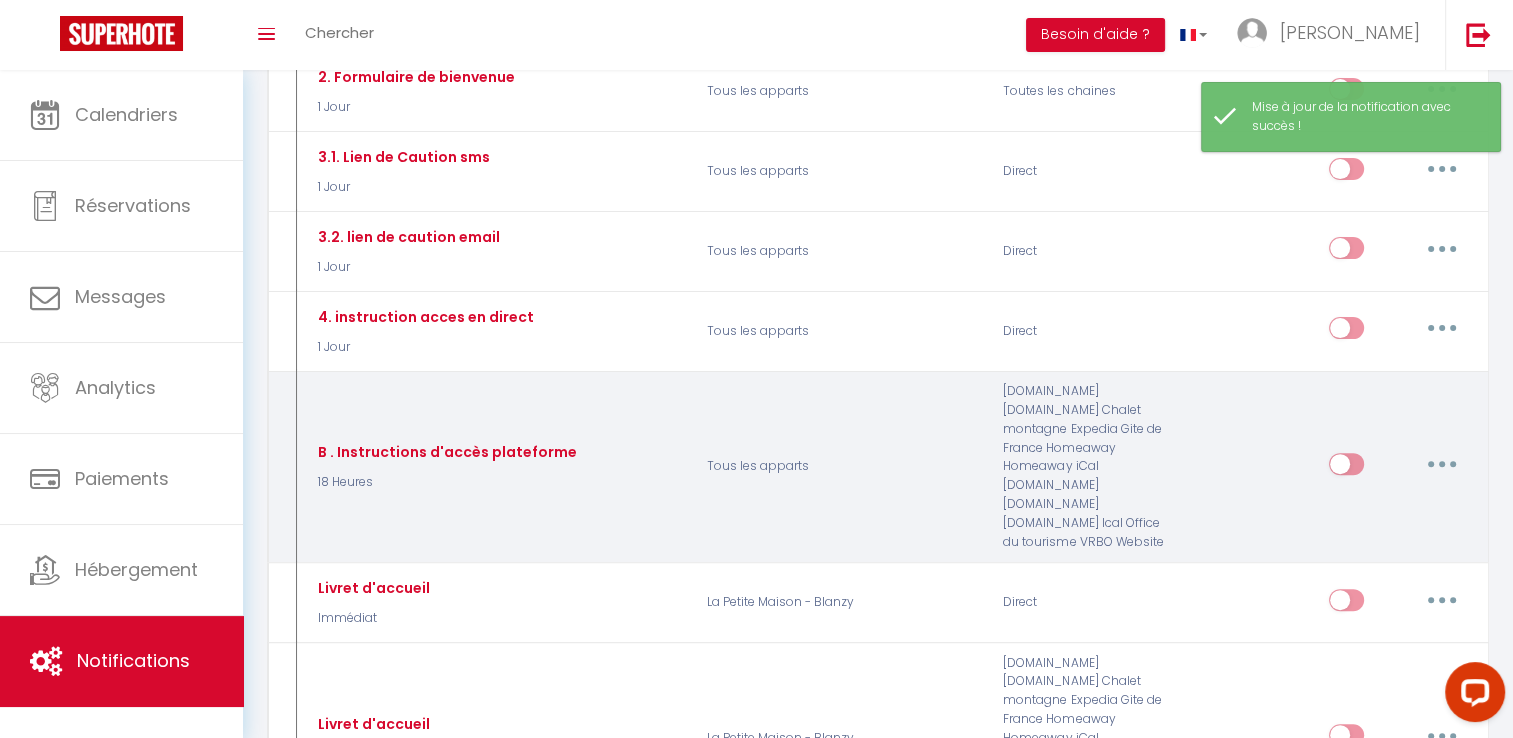 click at bounding box center (1442, 464) 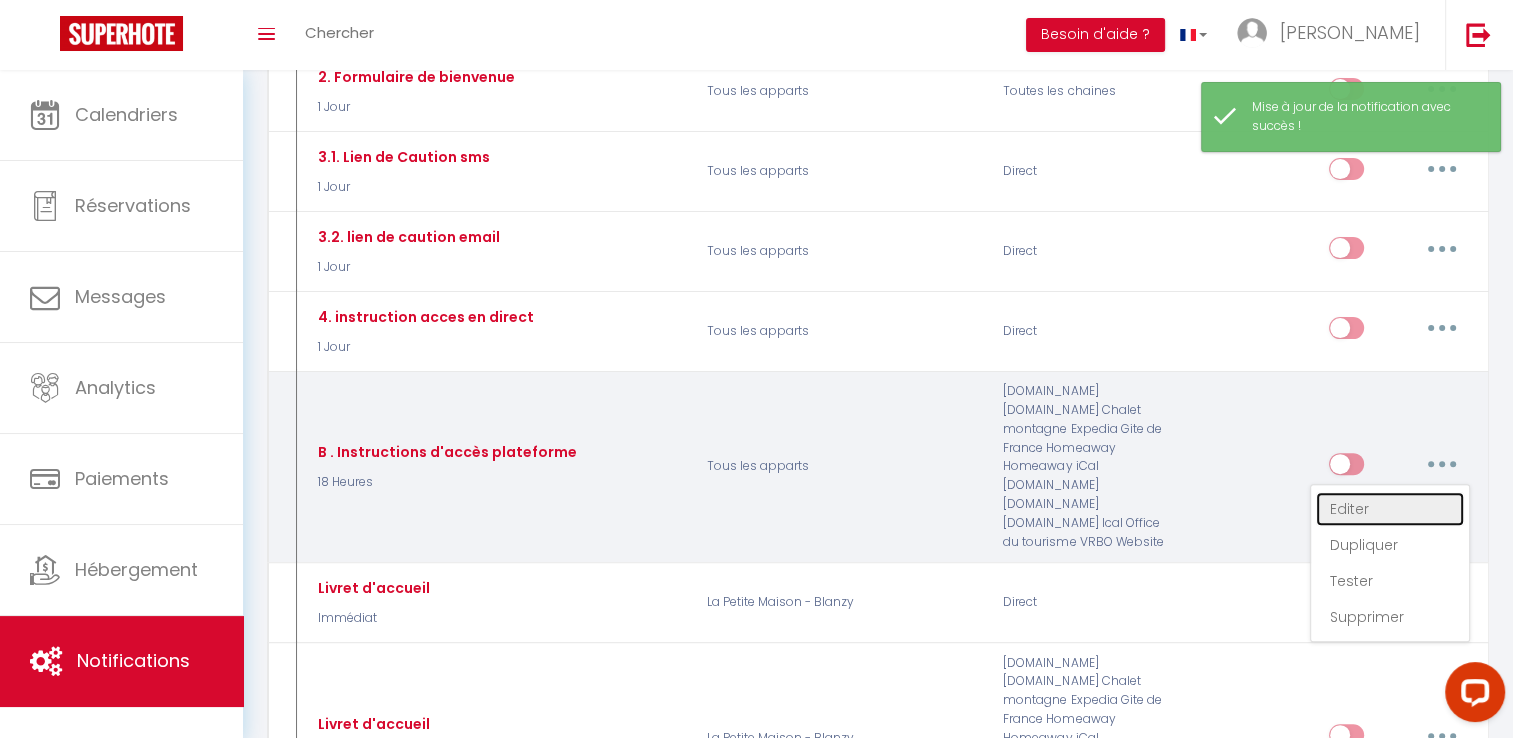 click on "Editer" at bounding box center [1390, 509] 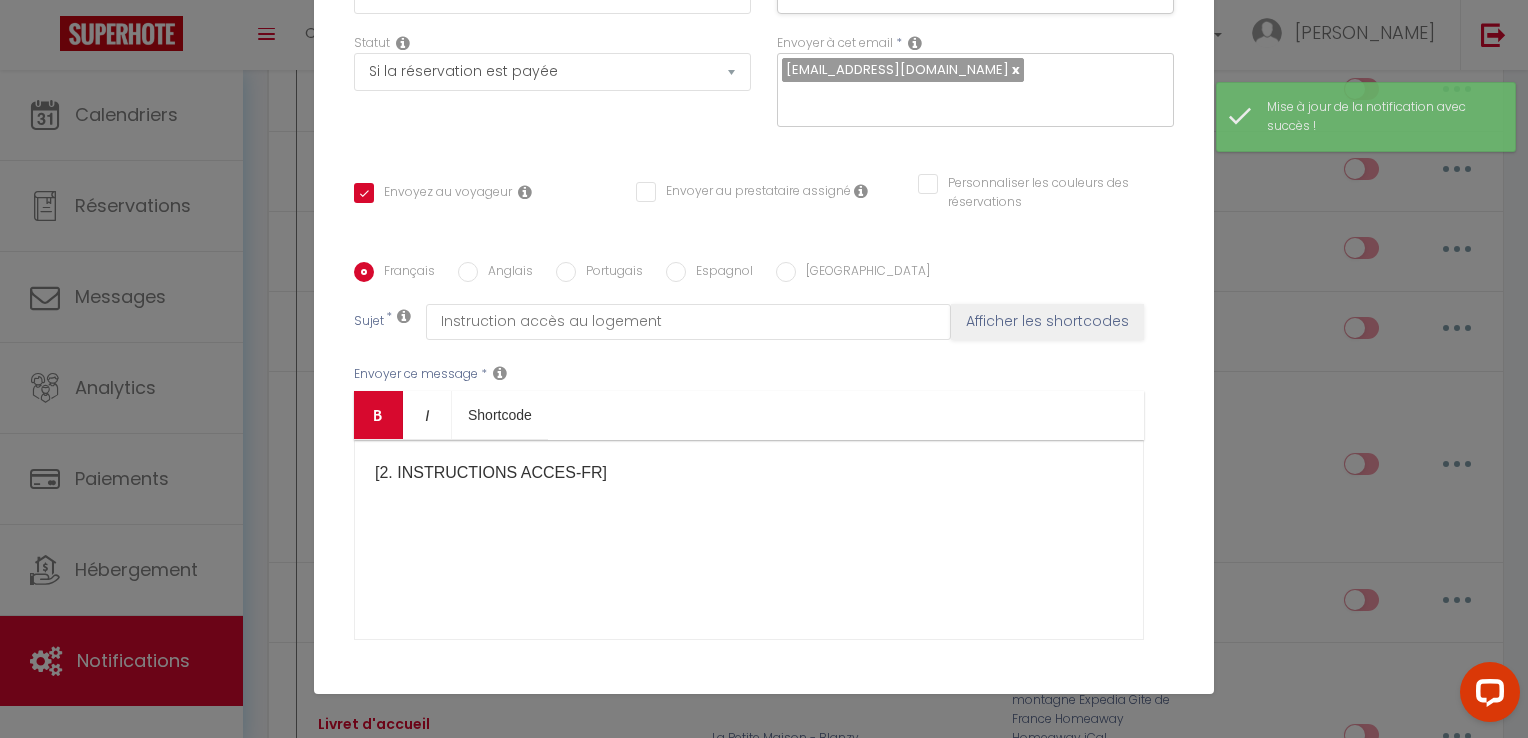 scroll, scrollTop: 225, scrollLeft: 0, axis: vertical 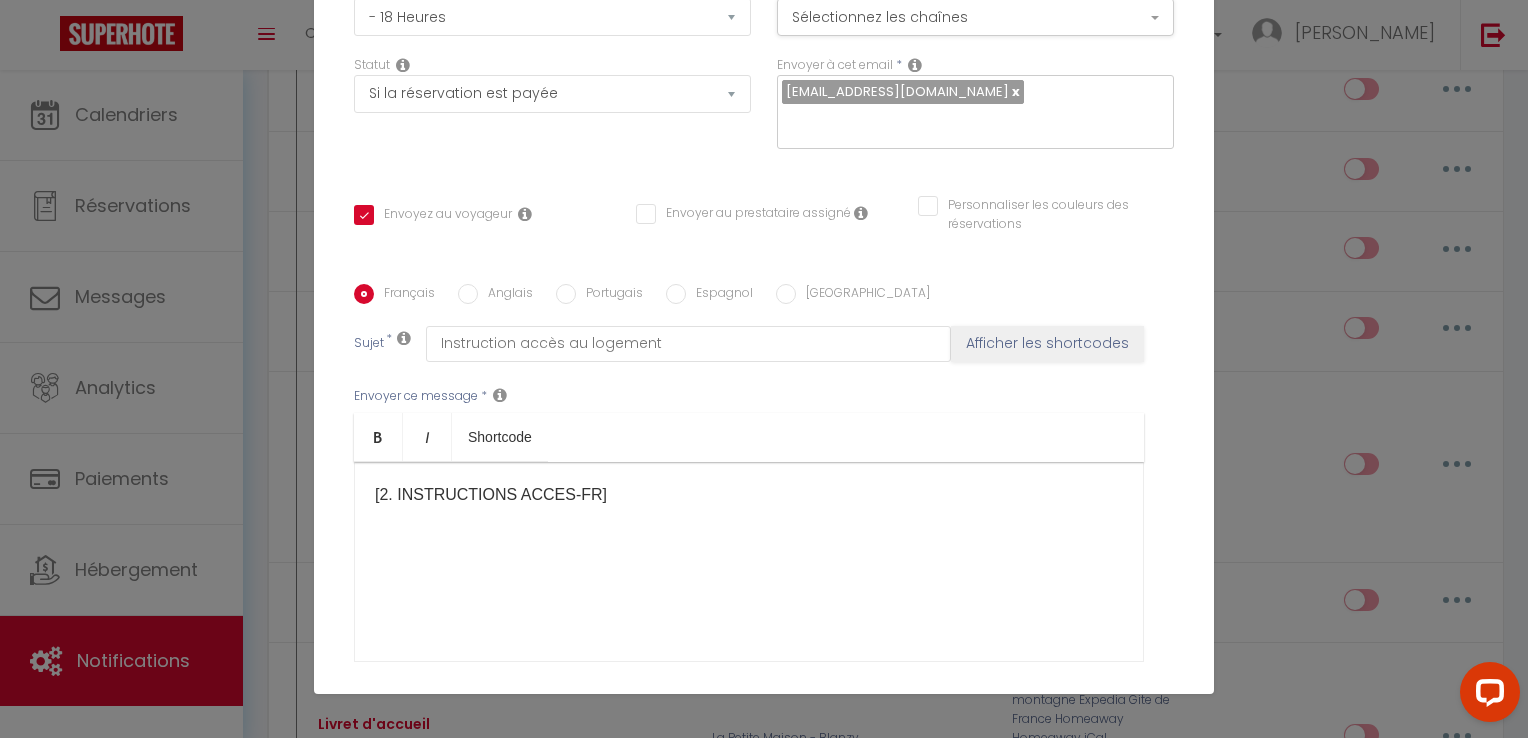 click on "[2. INSTRUCTIONS ACCES-FR]​​" at bounding box center [749, 562] 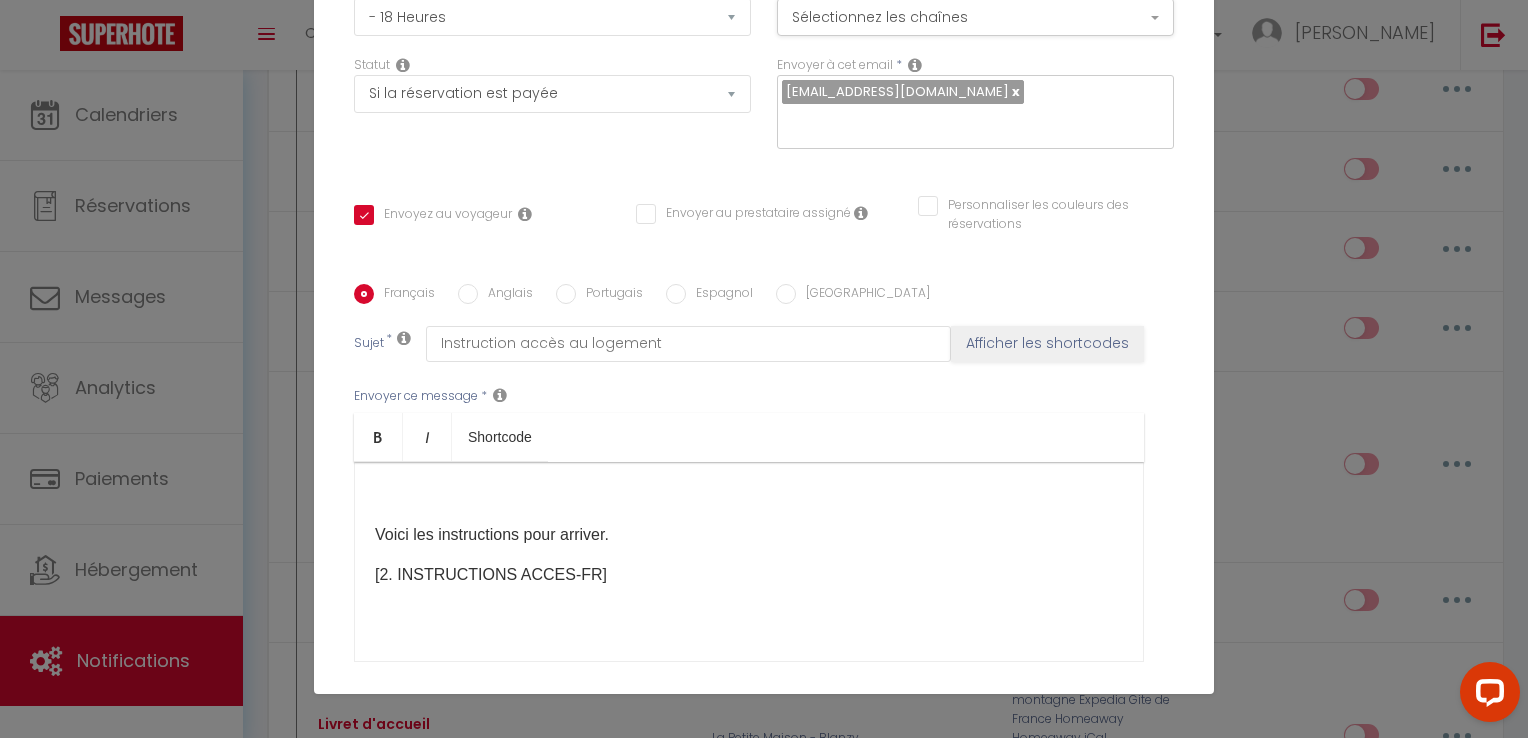 scroll, scrollTop: 325, scrollLeft: 0, axis: vertical 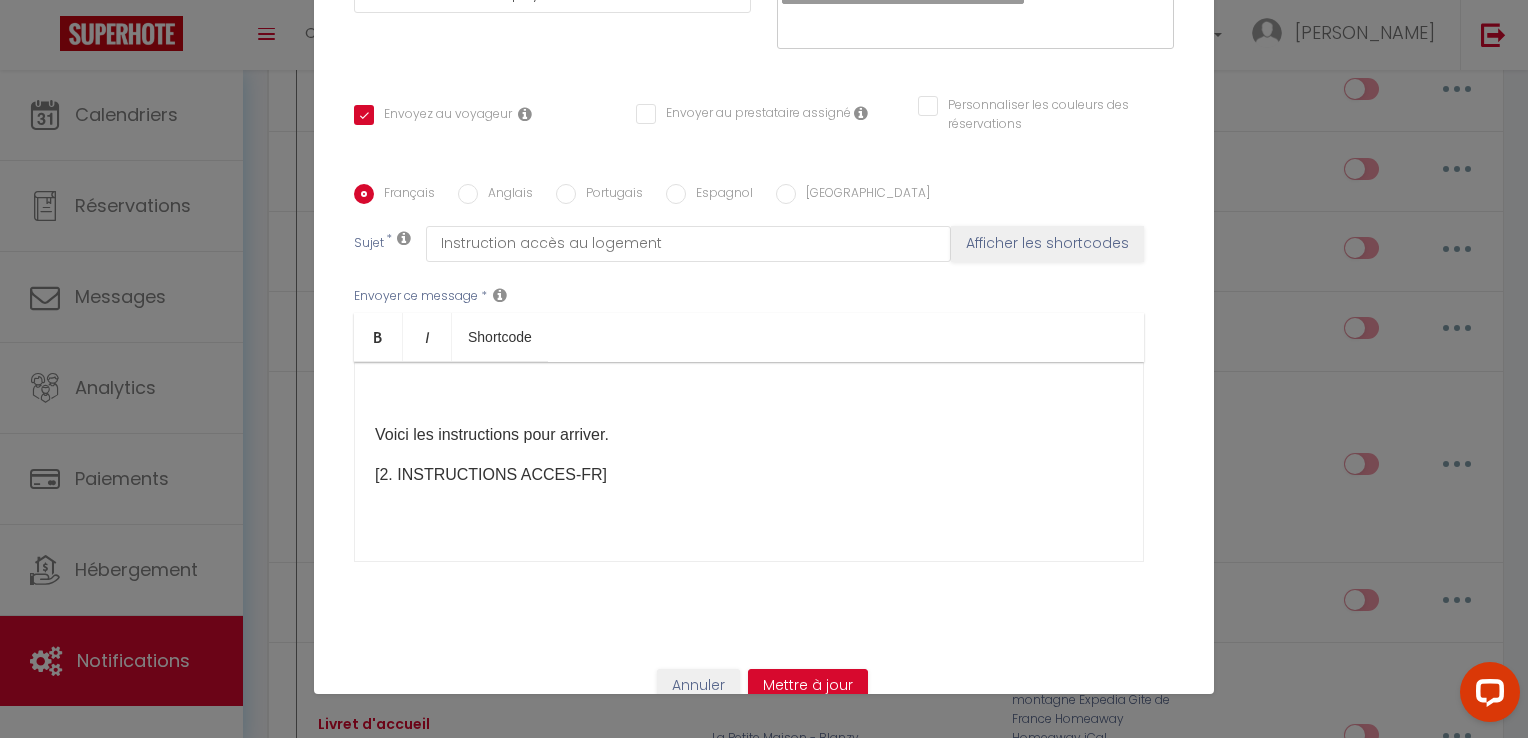 click on "[2. INSTRUCTIONS ACCES-FR]​​" at bounding box center [749, 475] 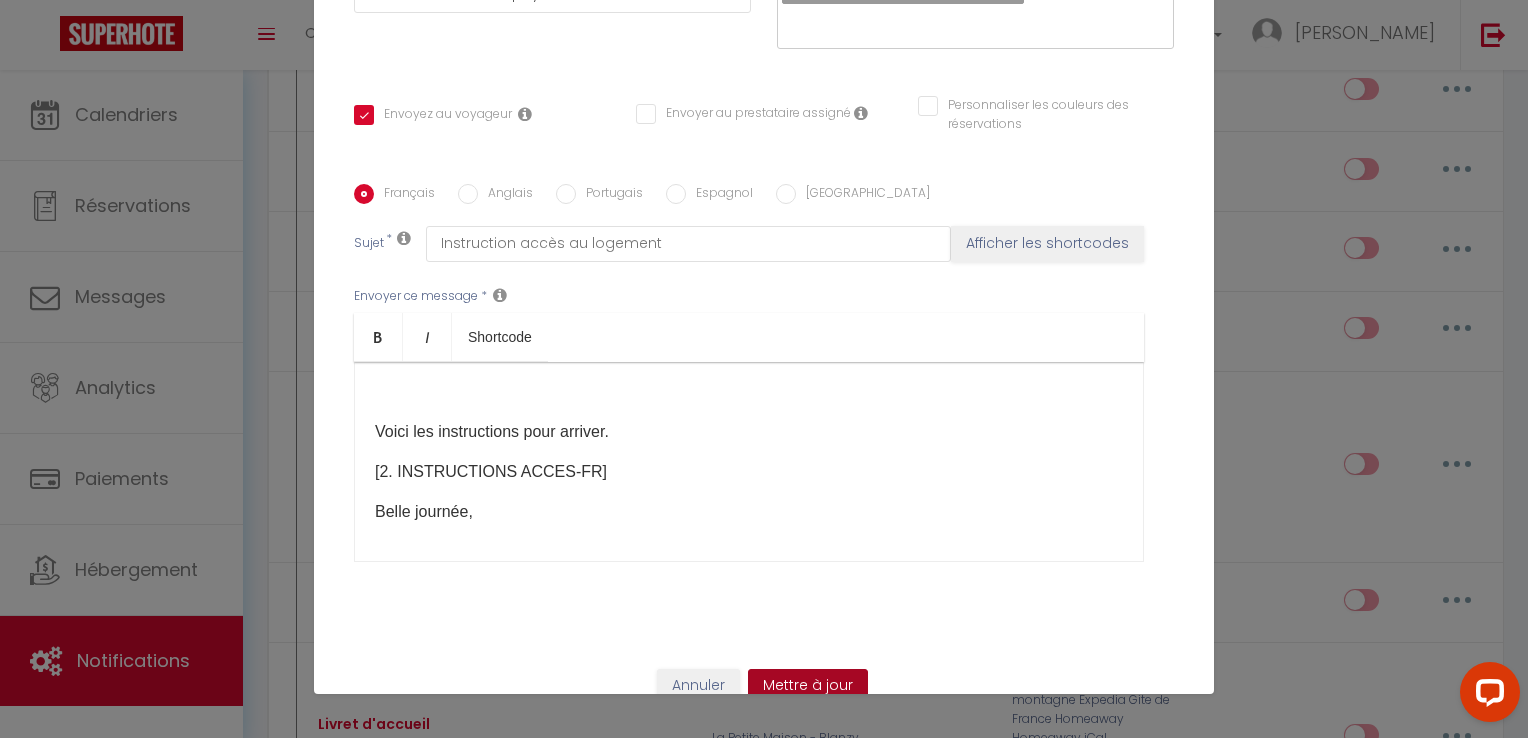 click on "Mettre à jour" at bounding box center [808, 686] 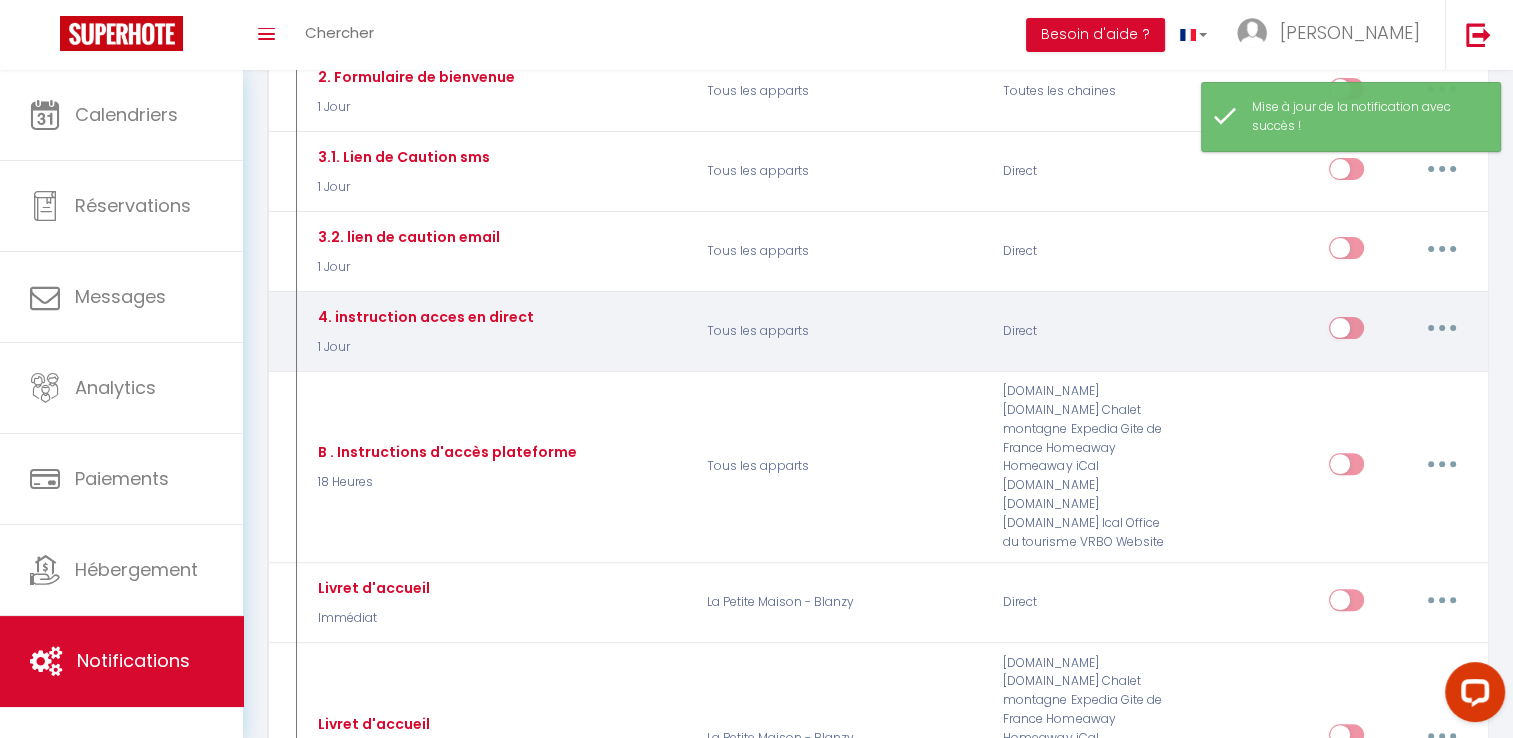 click at bounding box center [1442, 328] 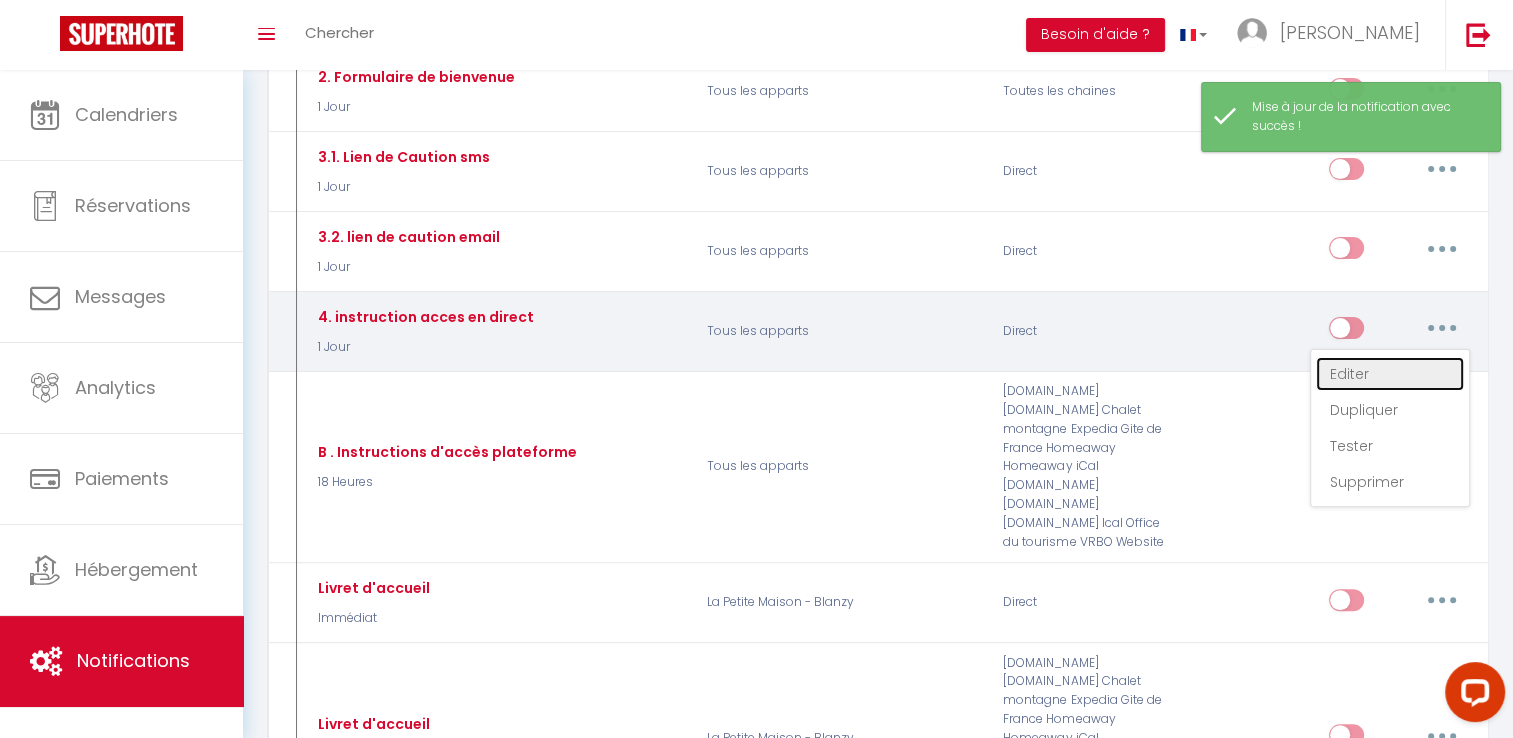 click on "Editer" at bounding box center (1390, 374) 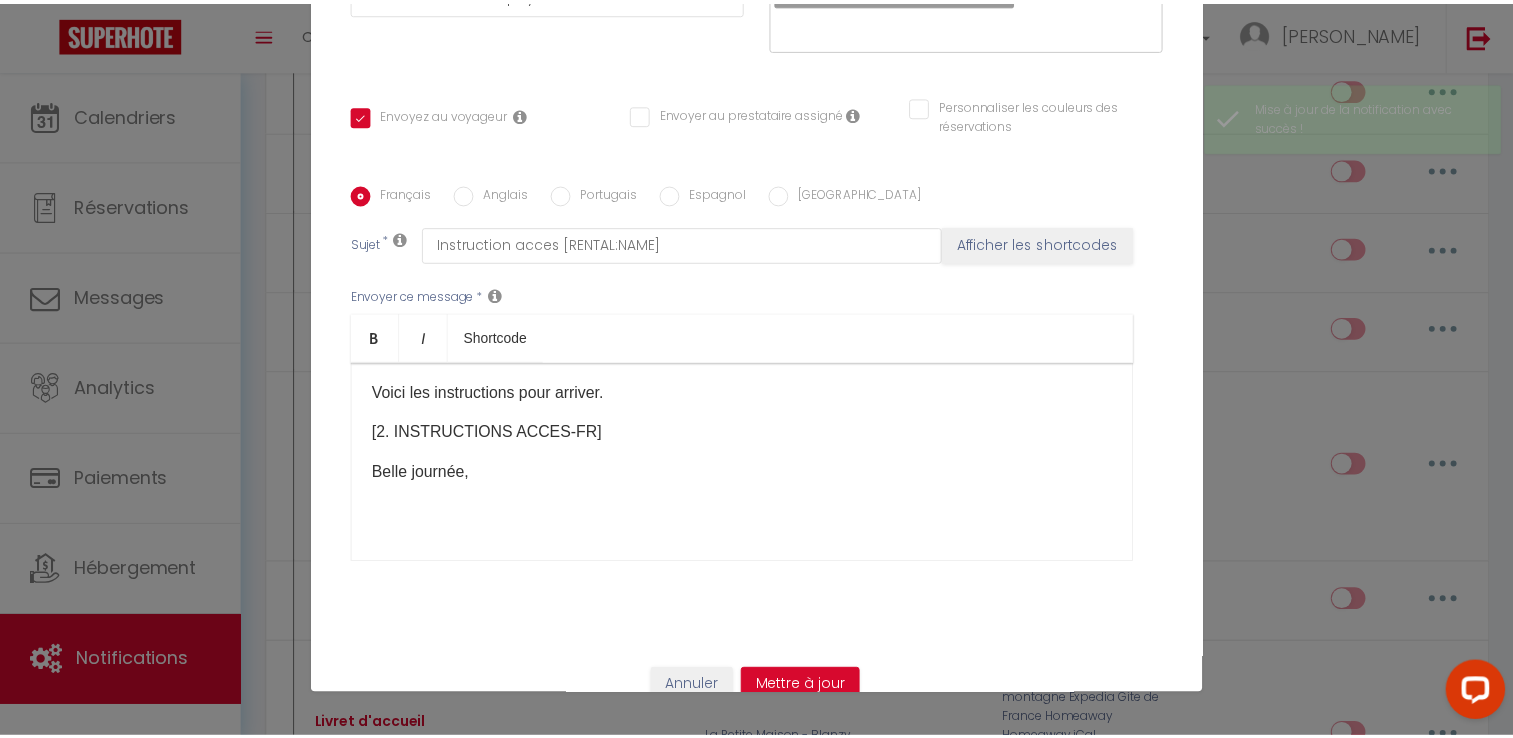 scroll, scrollTop: 0, scrollLeft: 0, axis: both 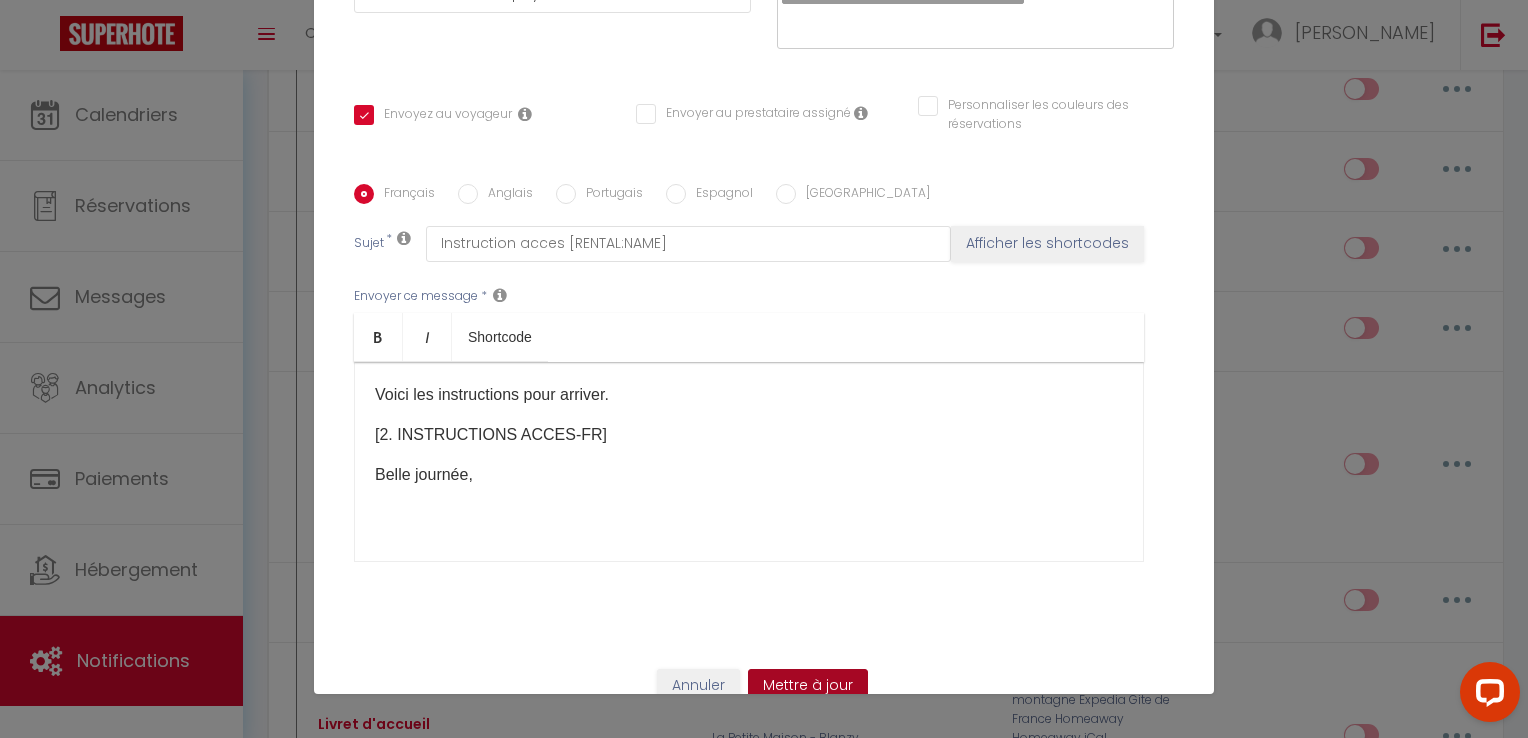 click on "Mettre à jour" at bounding box center (808, 686) 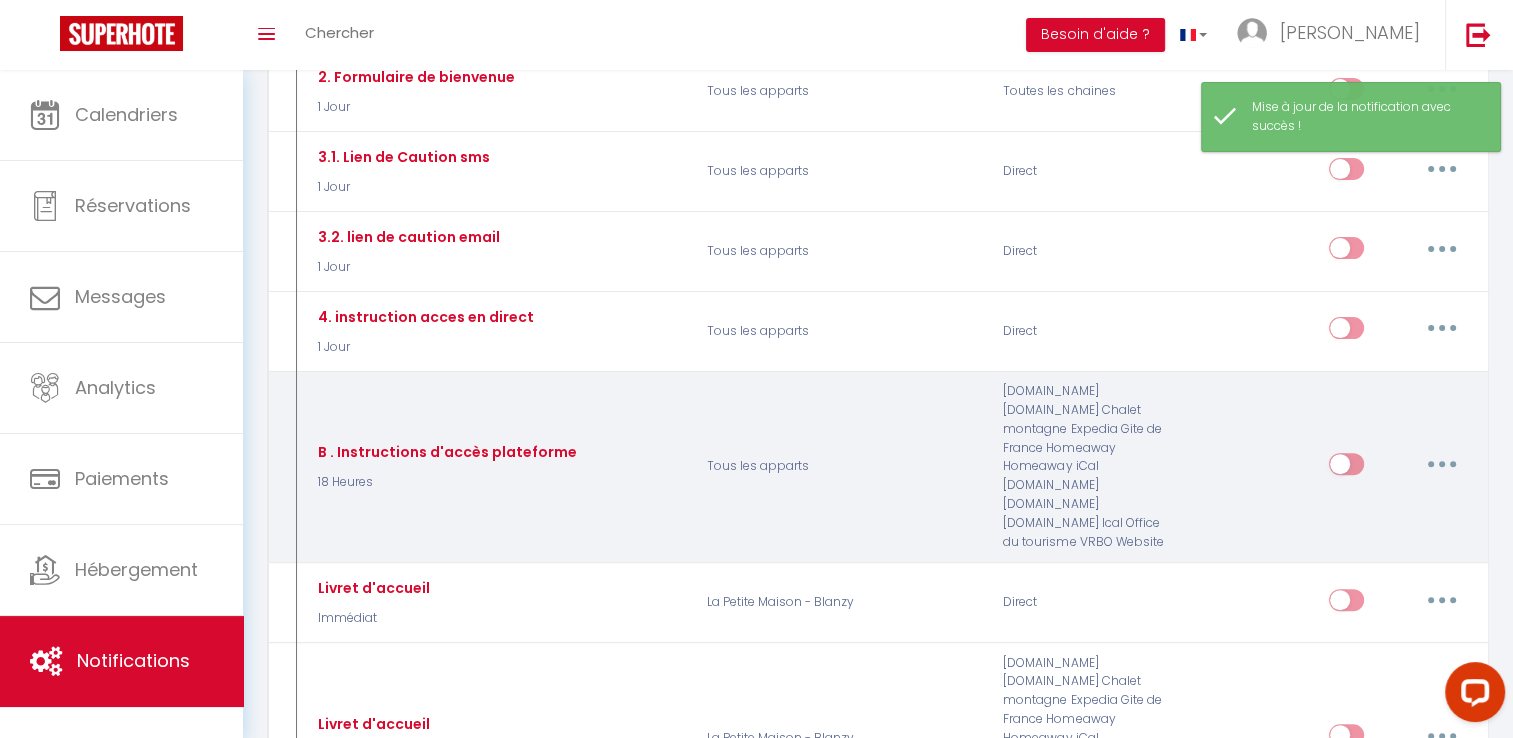 click at bounding box center [1442, 464] 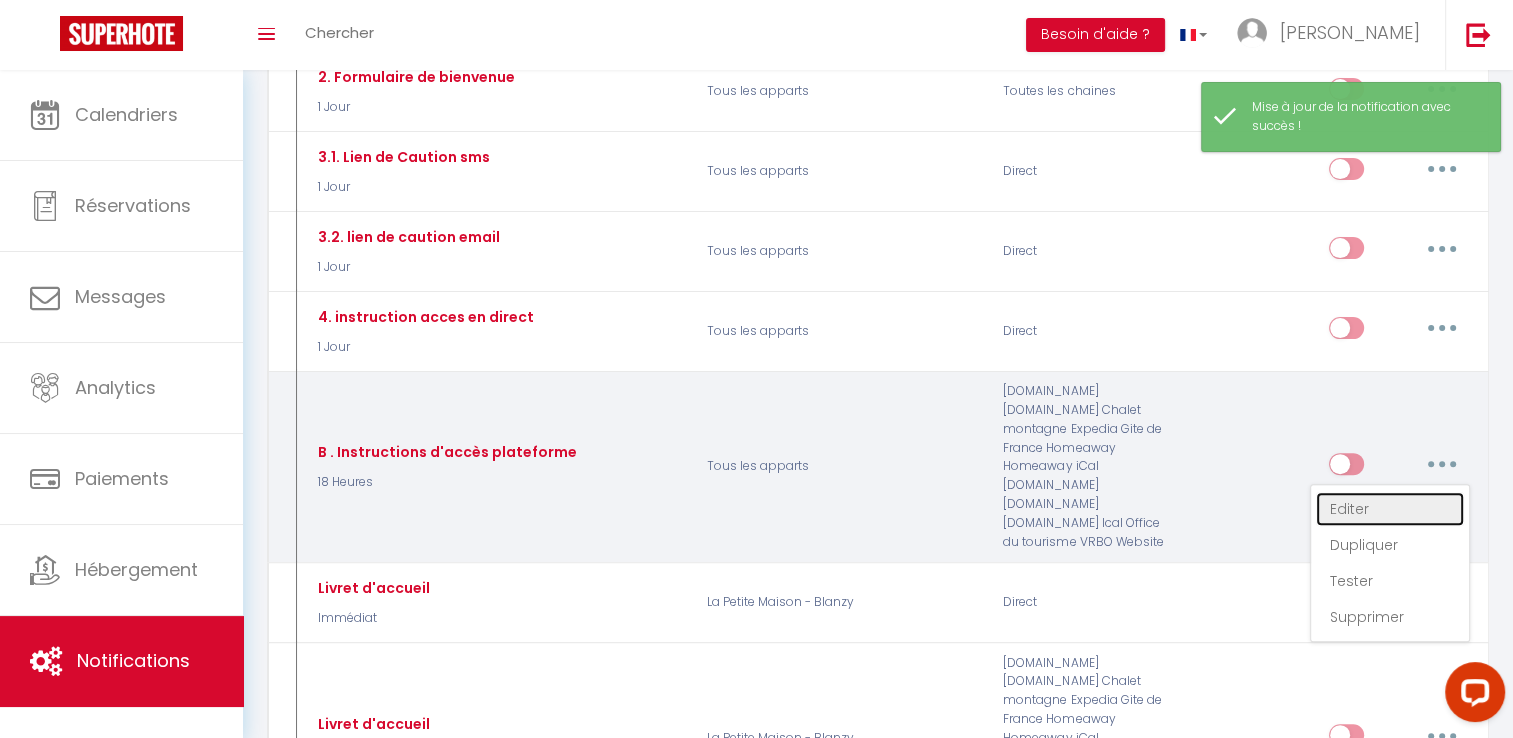 click on "Editer" at bounding box center [1390, 509] 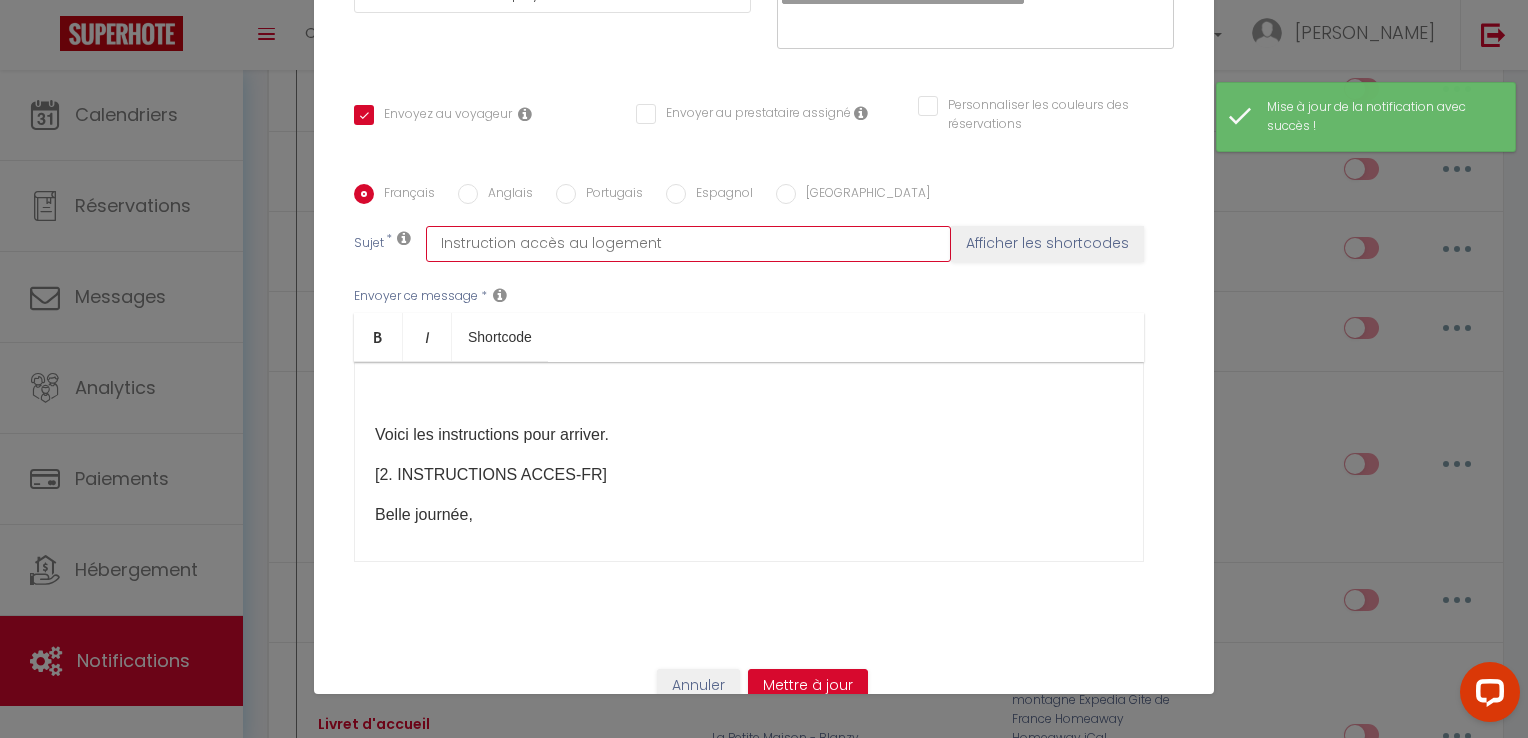 drag, startPoint x: 558, startPoint y: 218, endPoint x: 685, endPoint y: 218, distance: 127 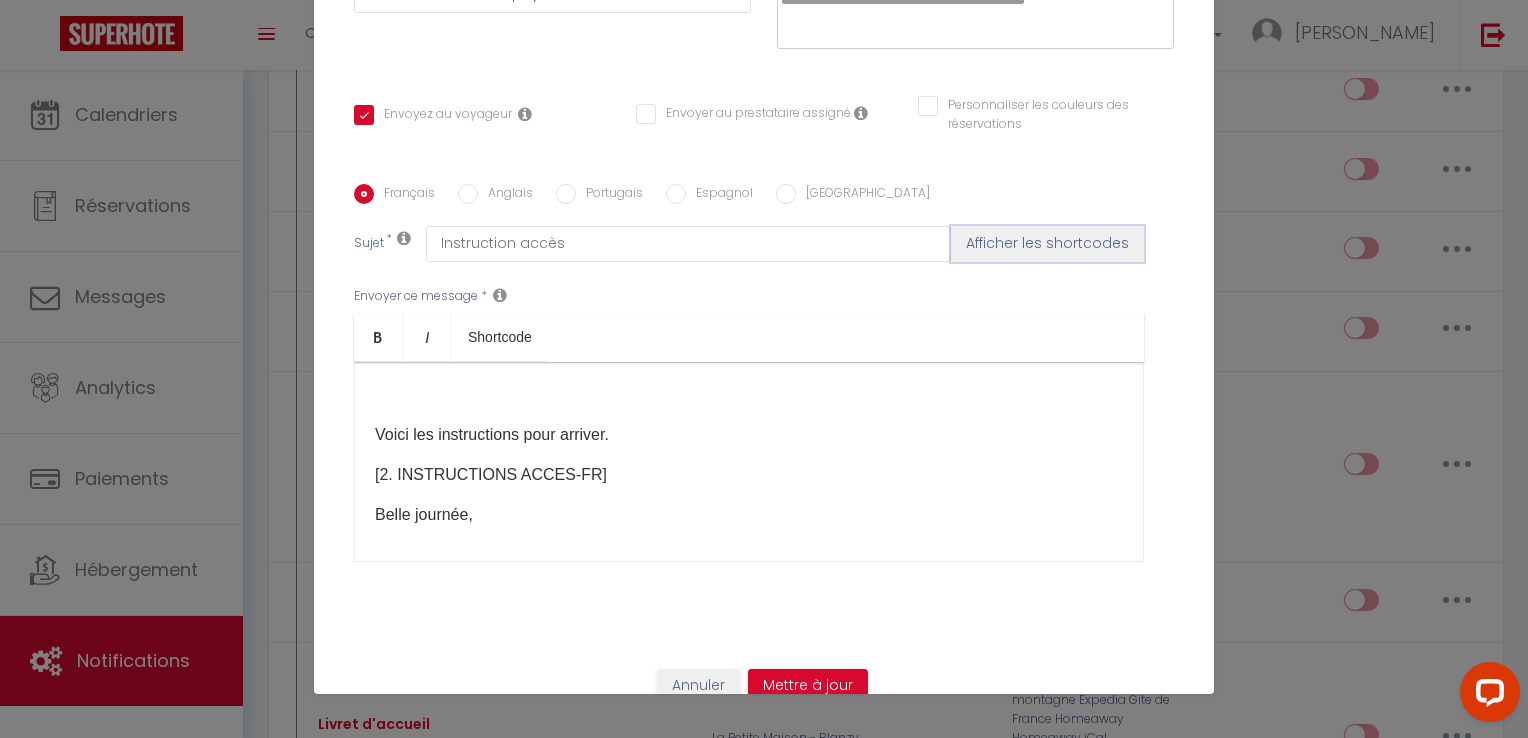click on "Afficher les shortcodes" at bounding box center [1047, 244] 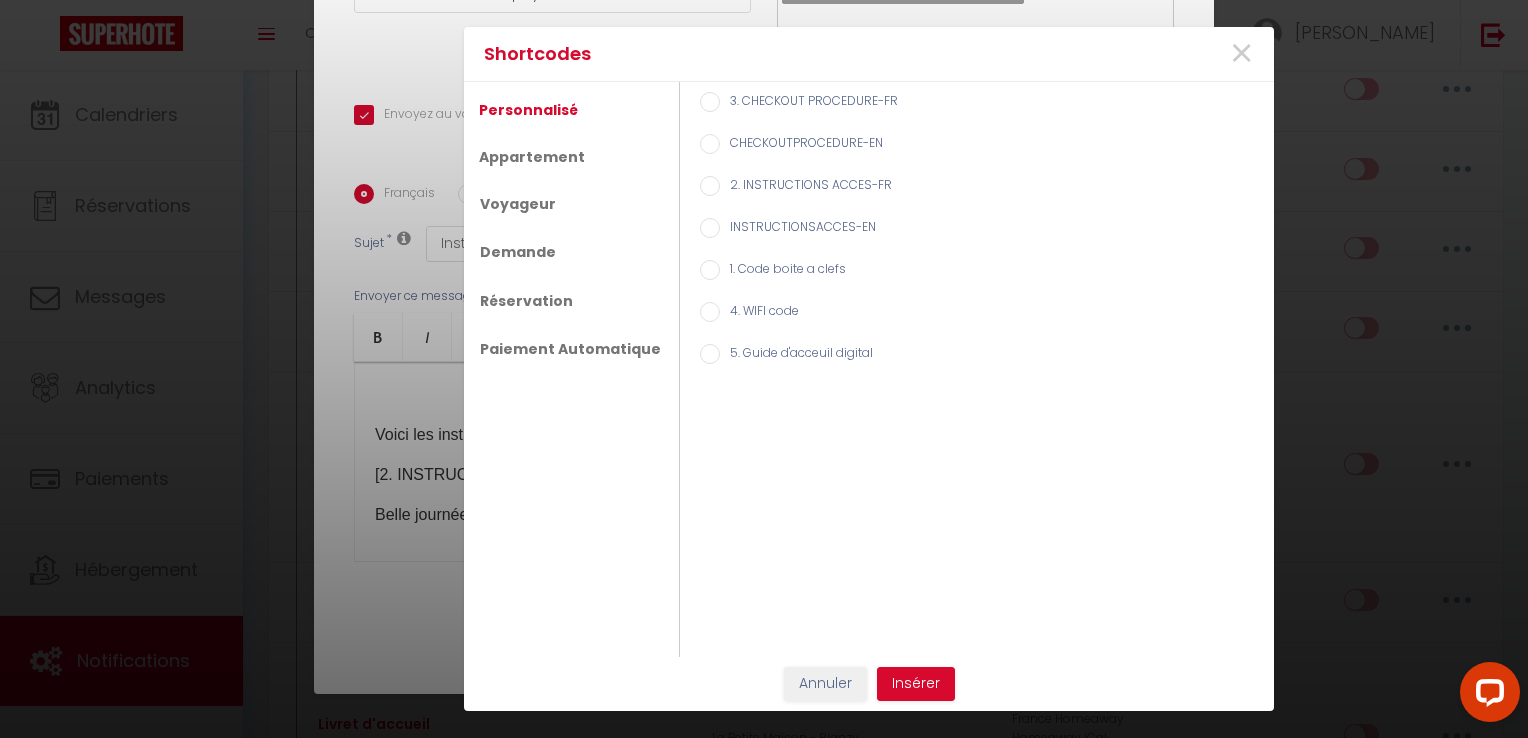 click on "Personnalisé   Appartement   Voyageur   Demande   Réservation     Paiement Automatique" at bounding box center [572, 369] 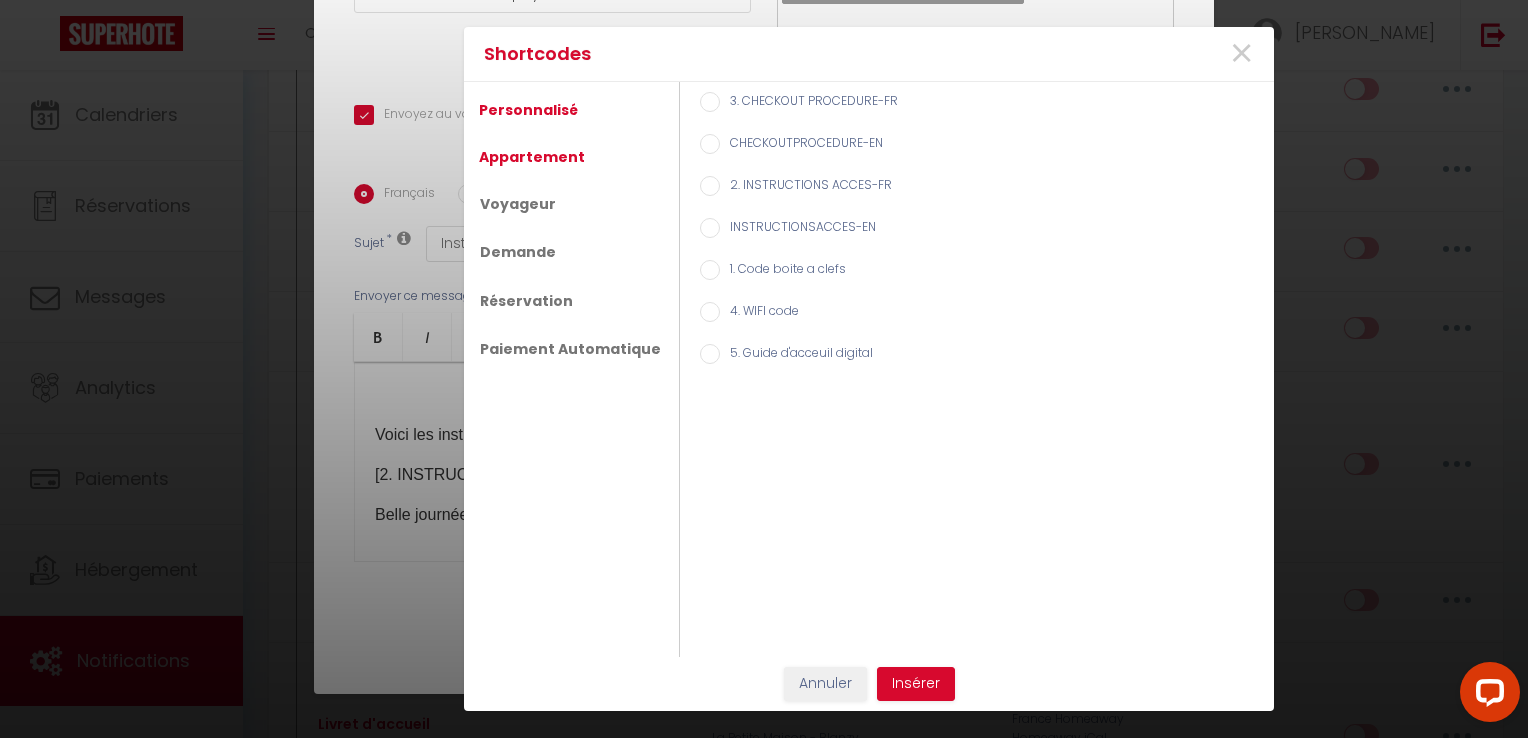 click on "Appartement" at bounding box center (532, 157) 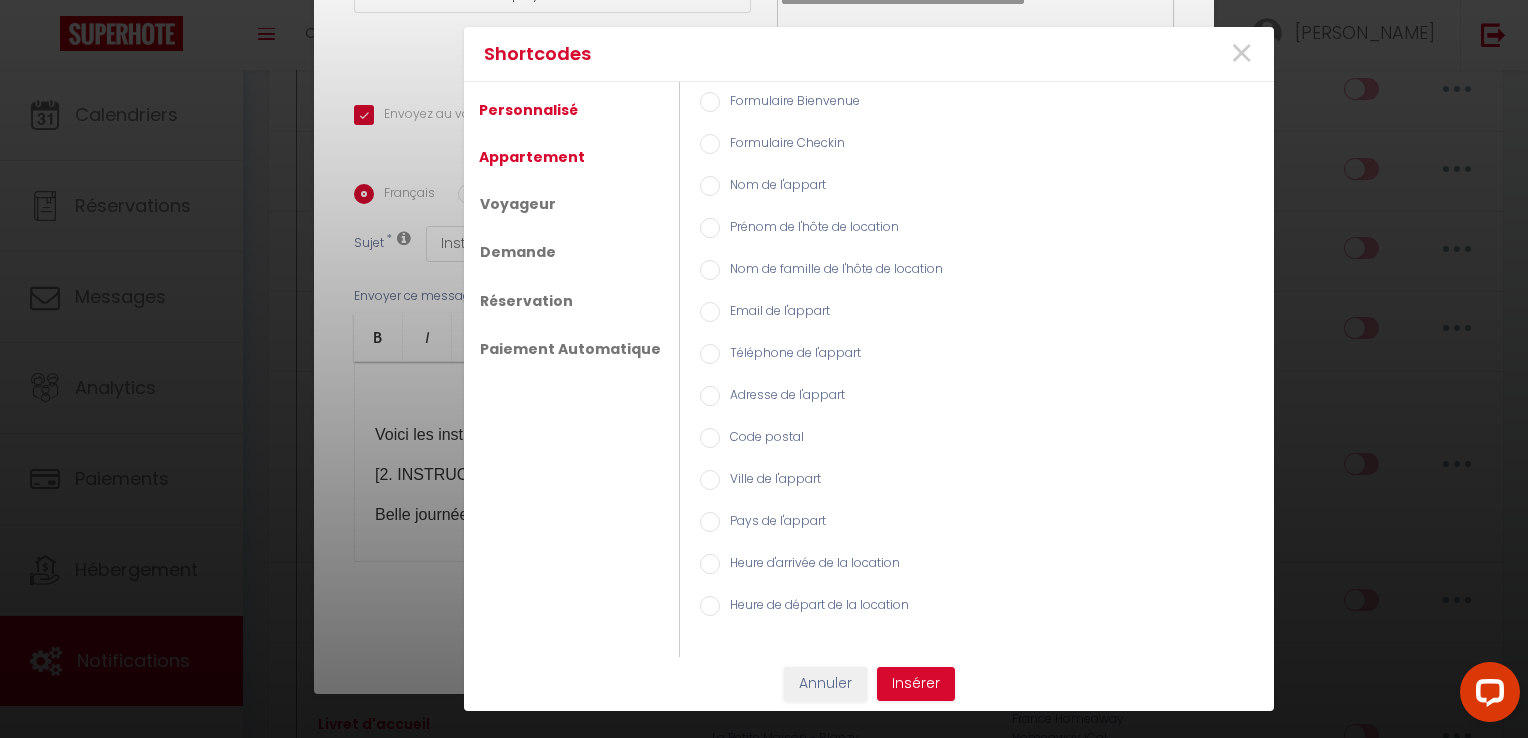 click on "Personnalisé" at bounding box center [528, 110] 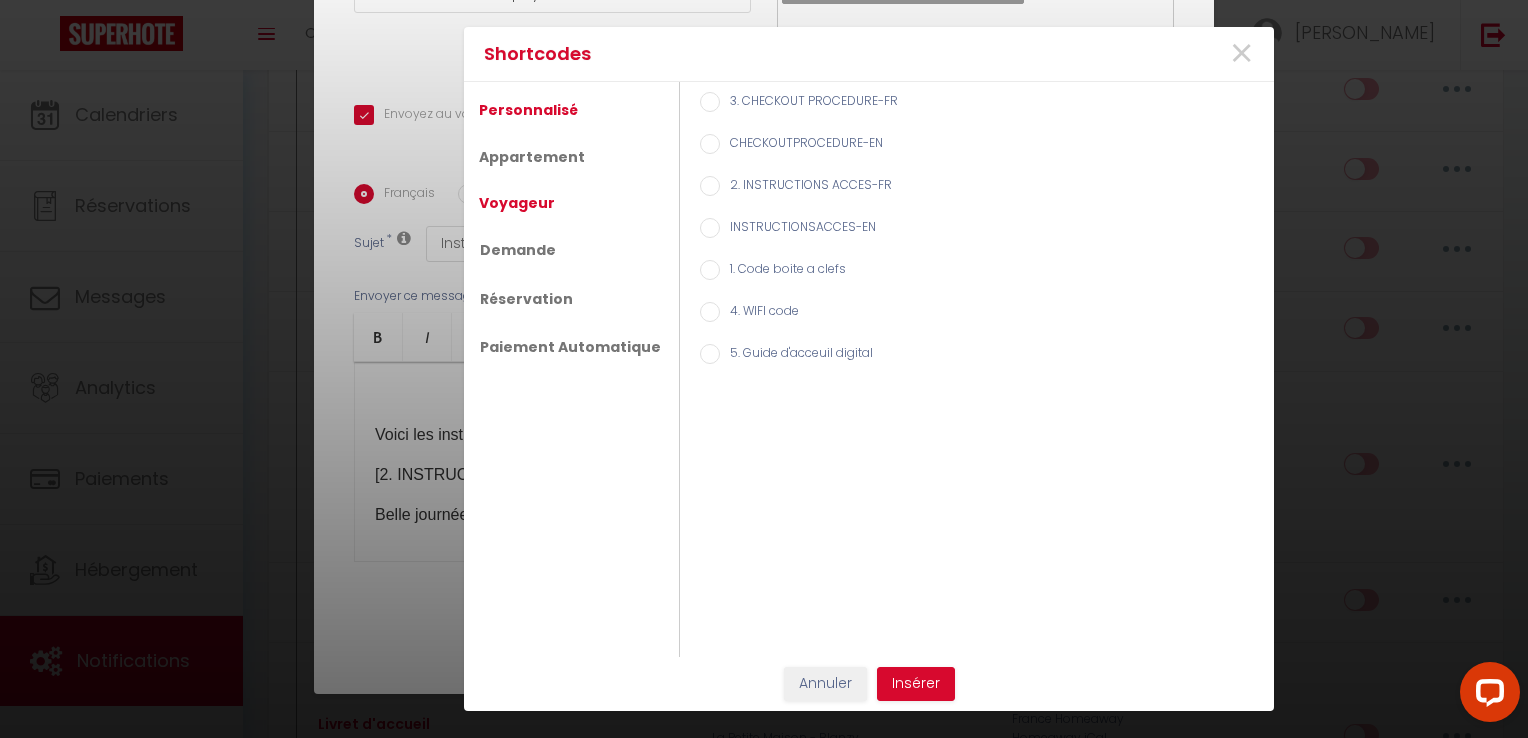 click on "Voyageur" at bounding box center (517, 203) 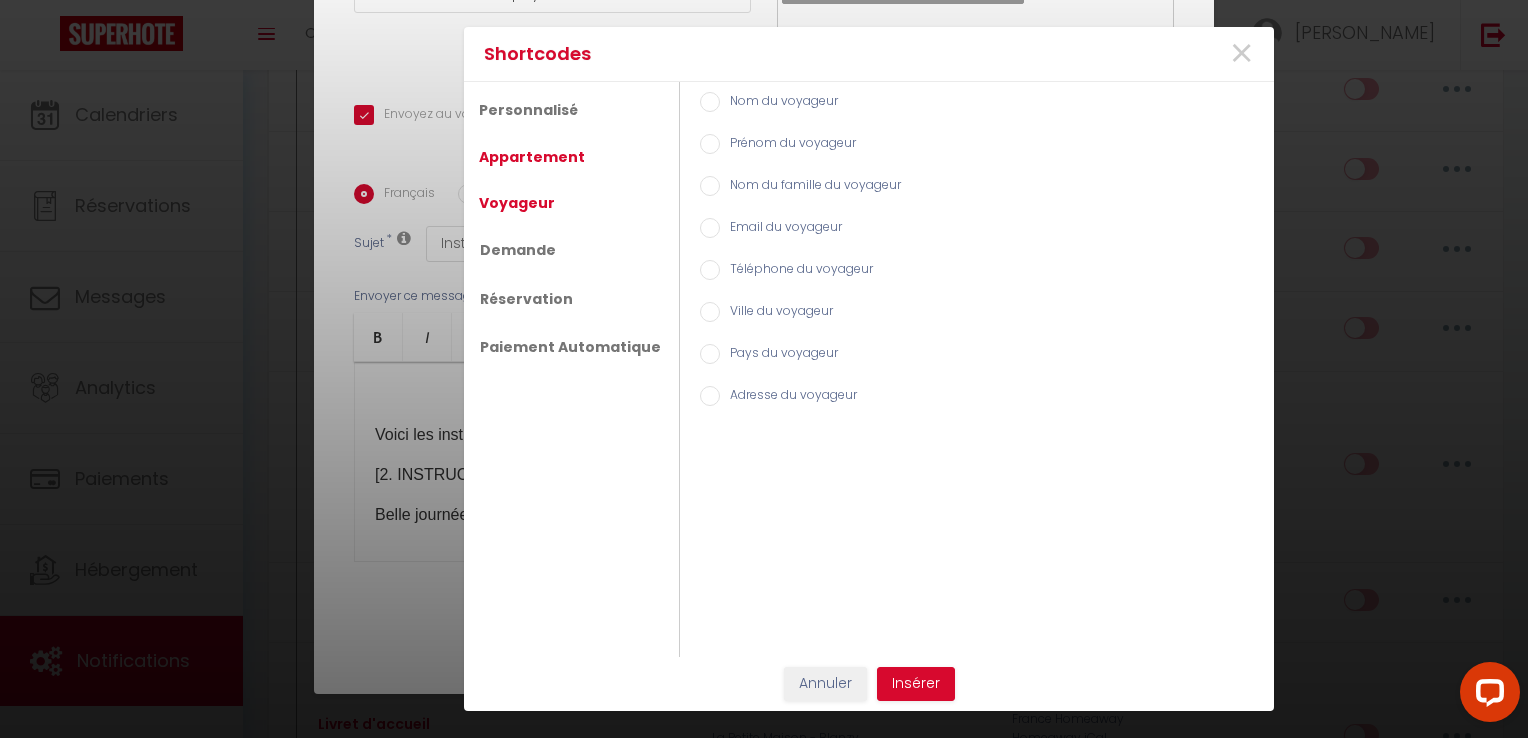 click on "Appartement" at bounding box center (532, 157) 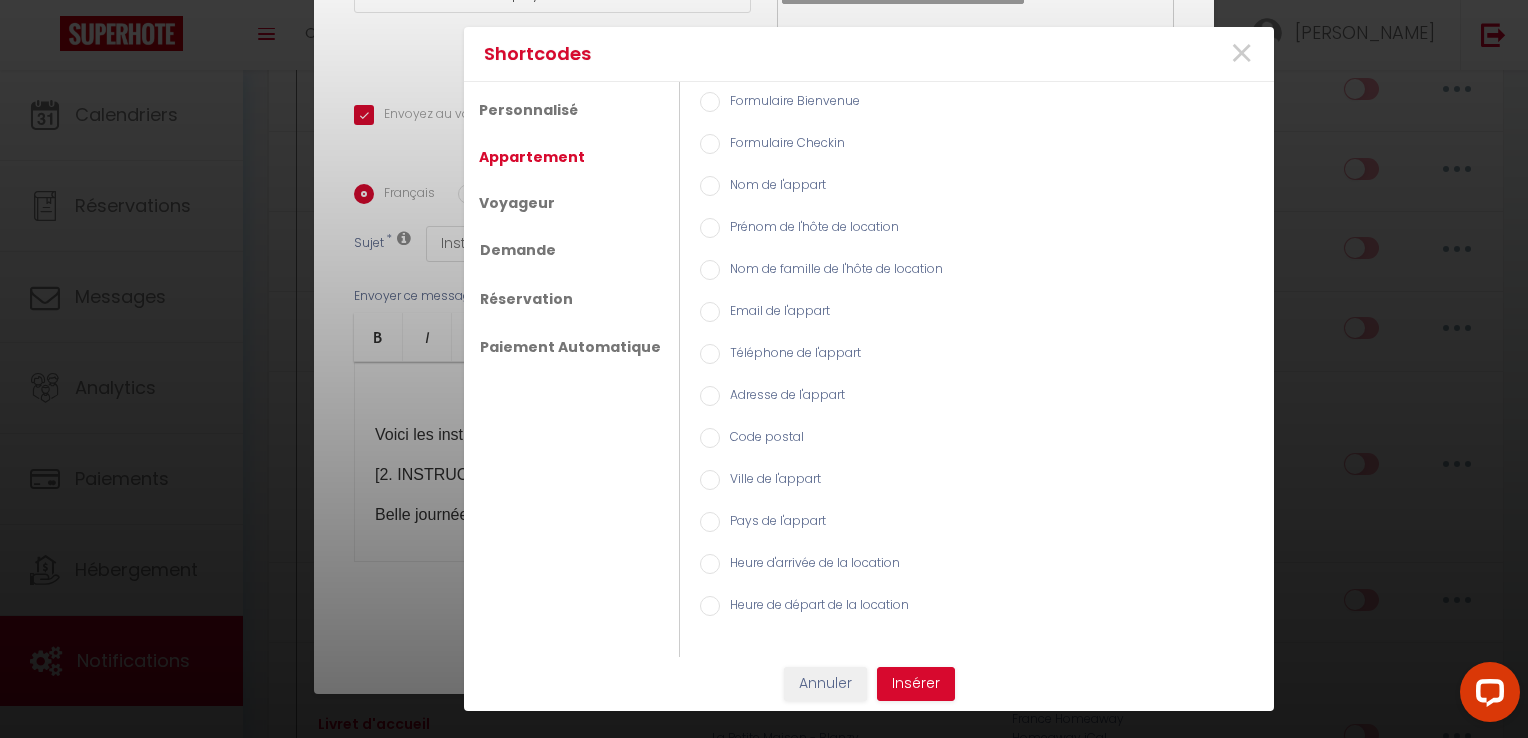 click on "Nom de l'appart" at bounding box center (773, 187) 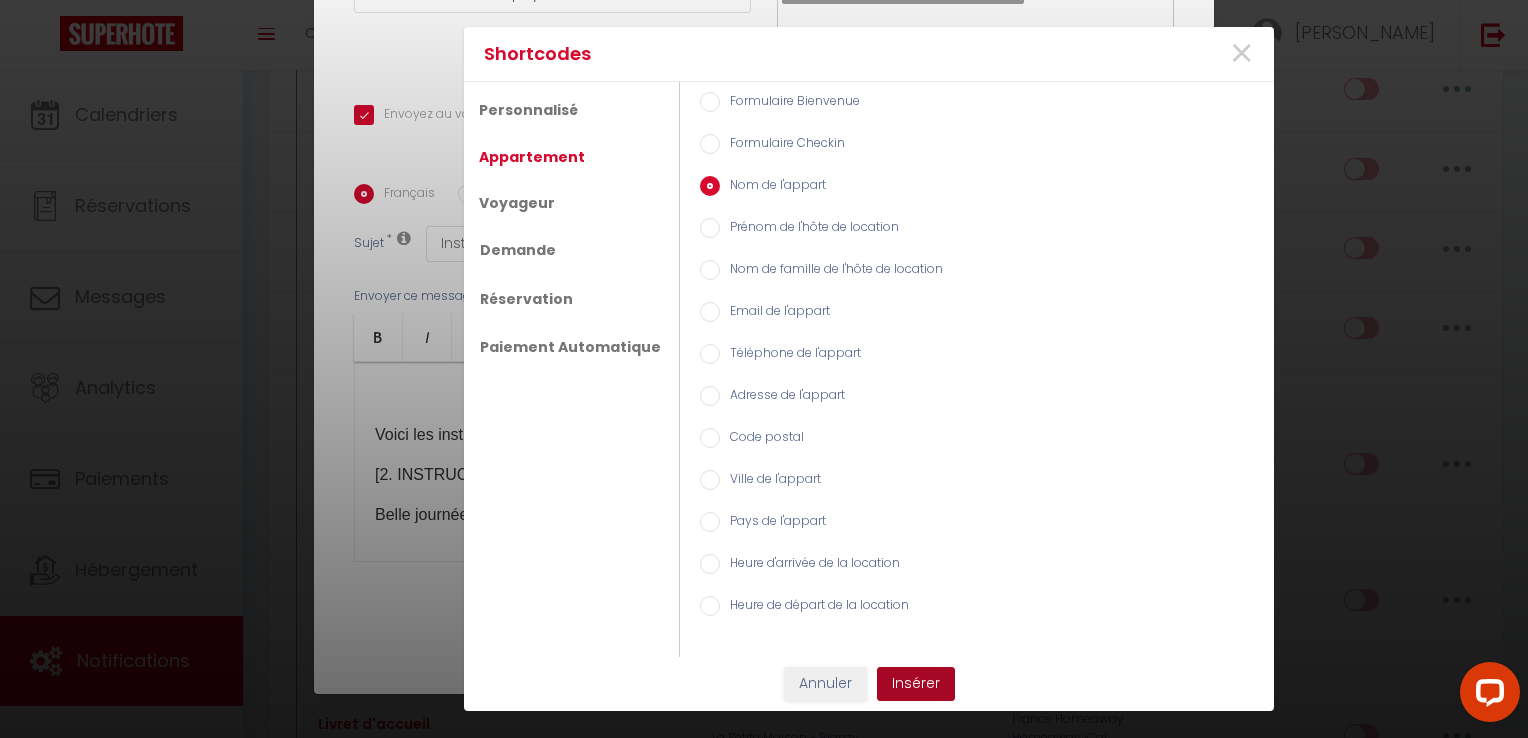 click on "Insérer" at bounding box center (916, 684) 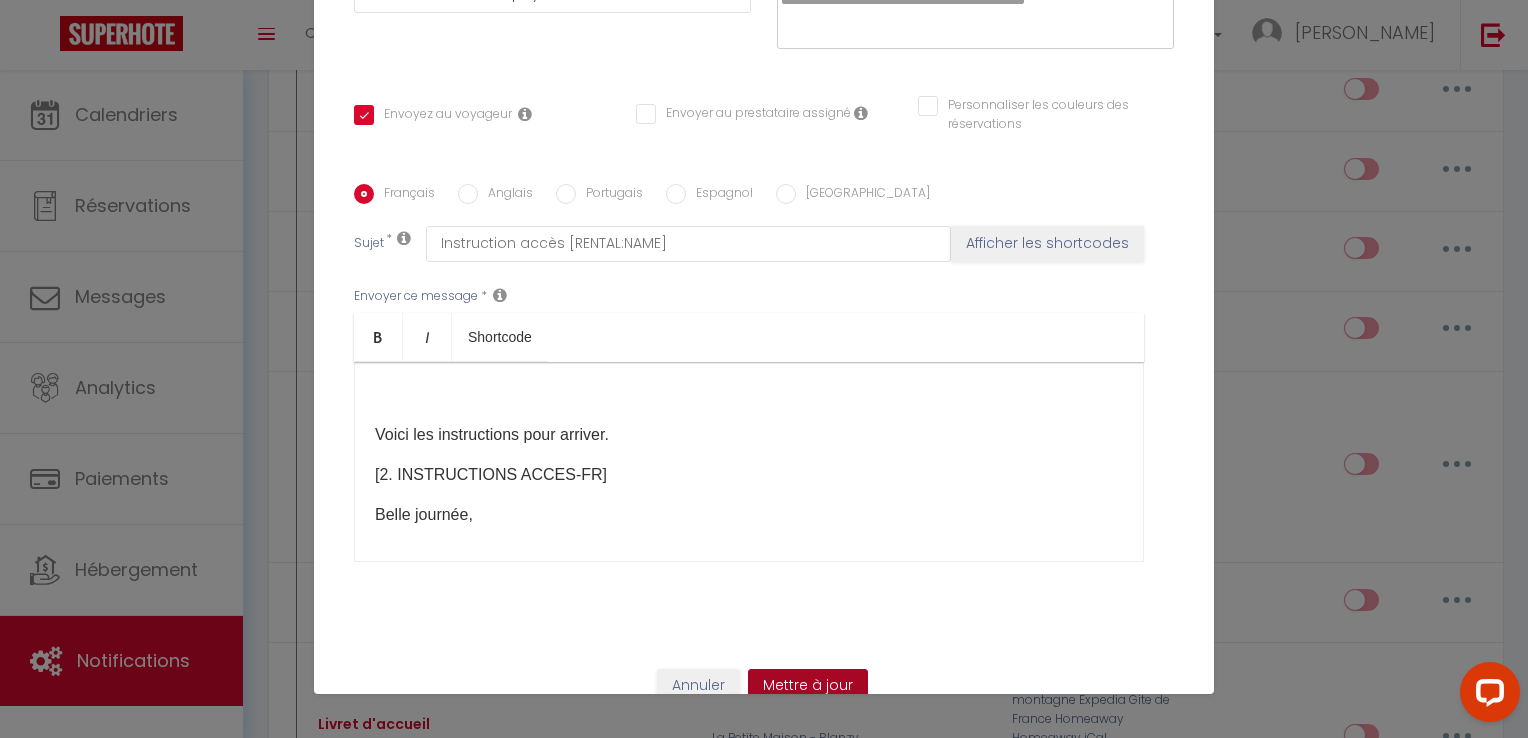 click on "Mettre à jour" at bounding box center [808, 686] 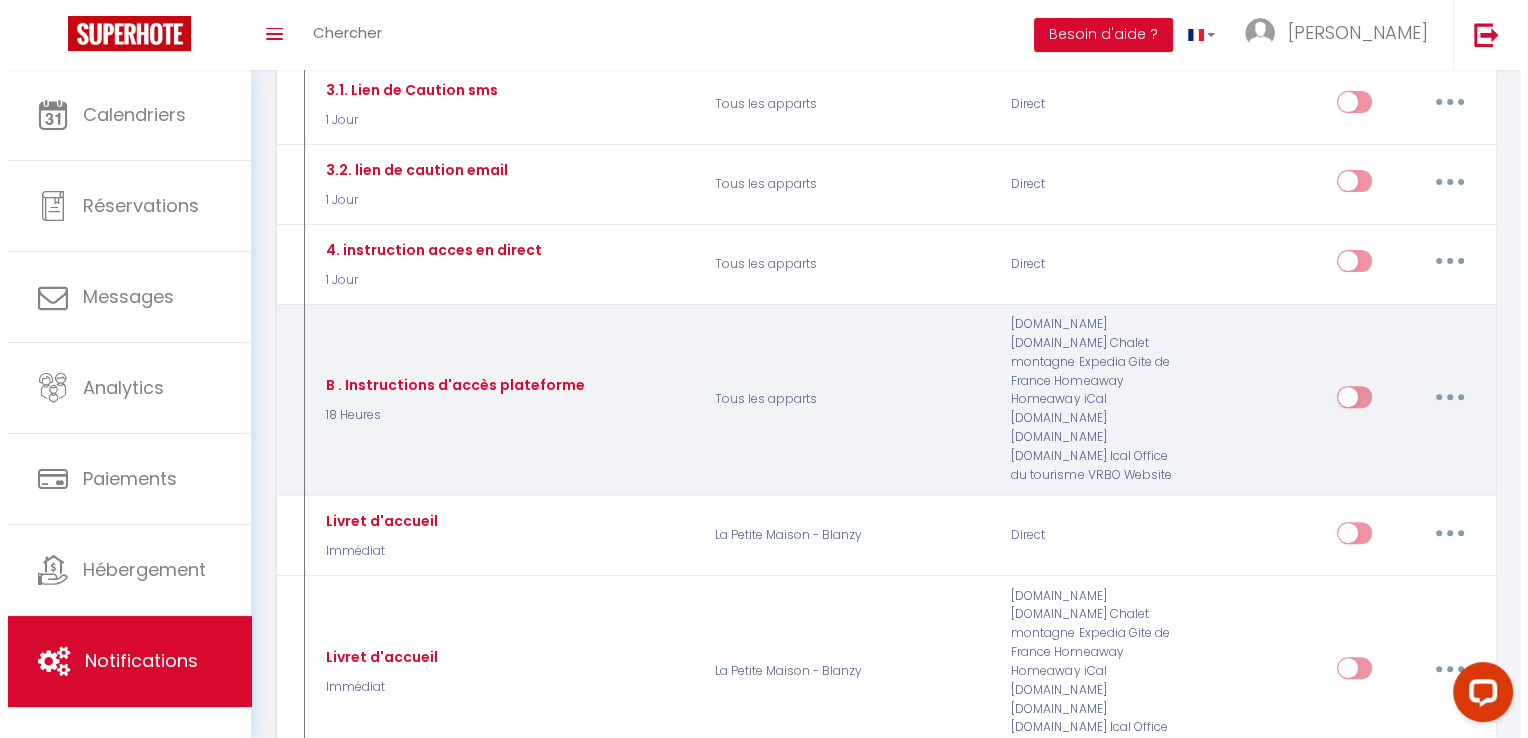 scroll, scrollTop: 600, scrollLeft: 0, axis: vertical 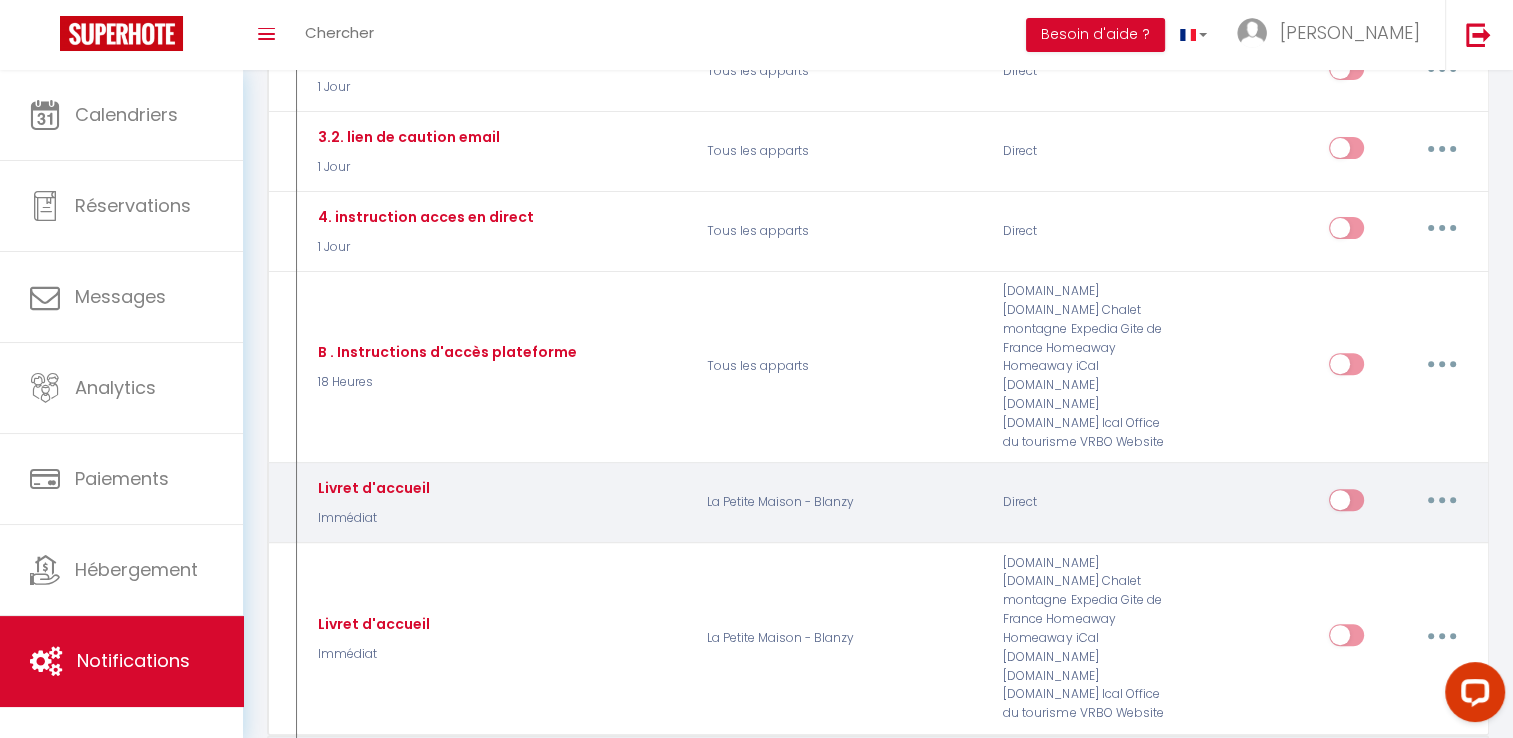 click at bounding box center (1442, 500) 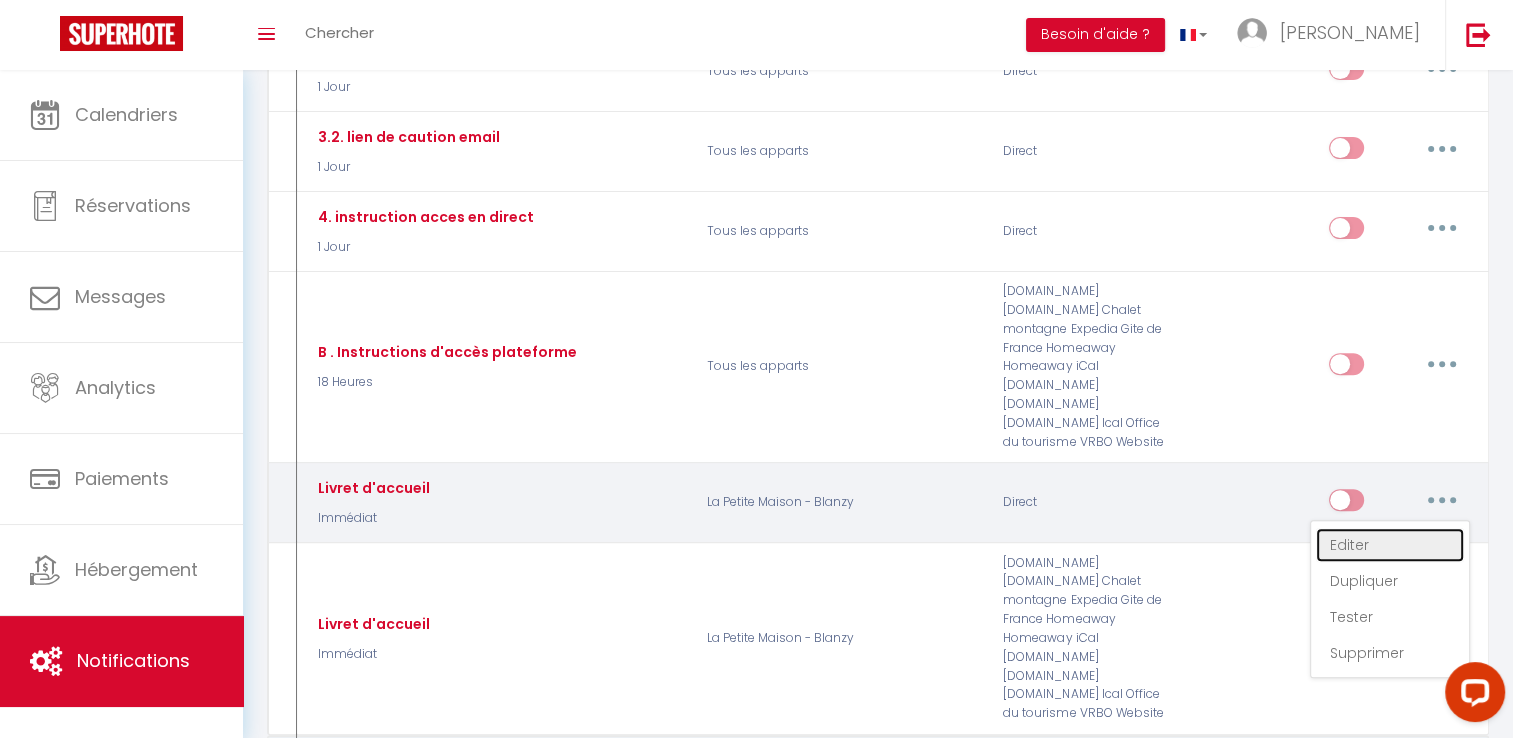 click on "Editer" at bounding box center (1390, 545) 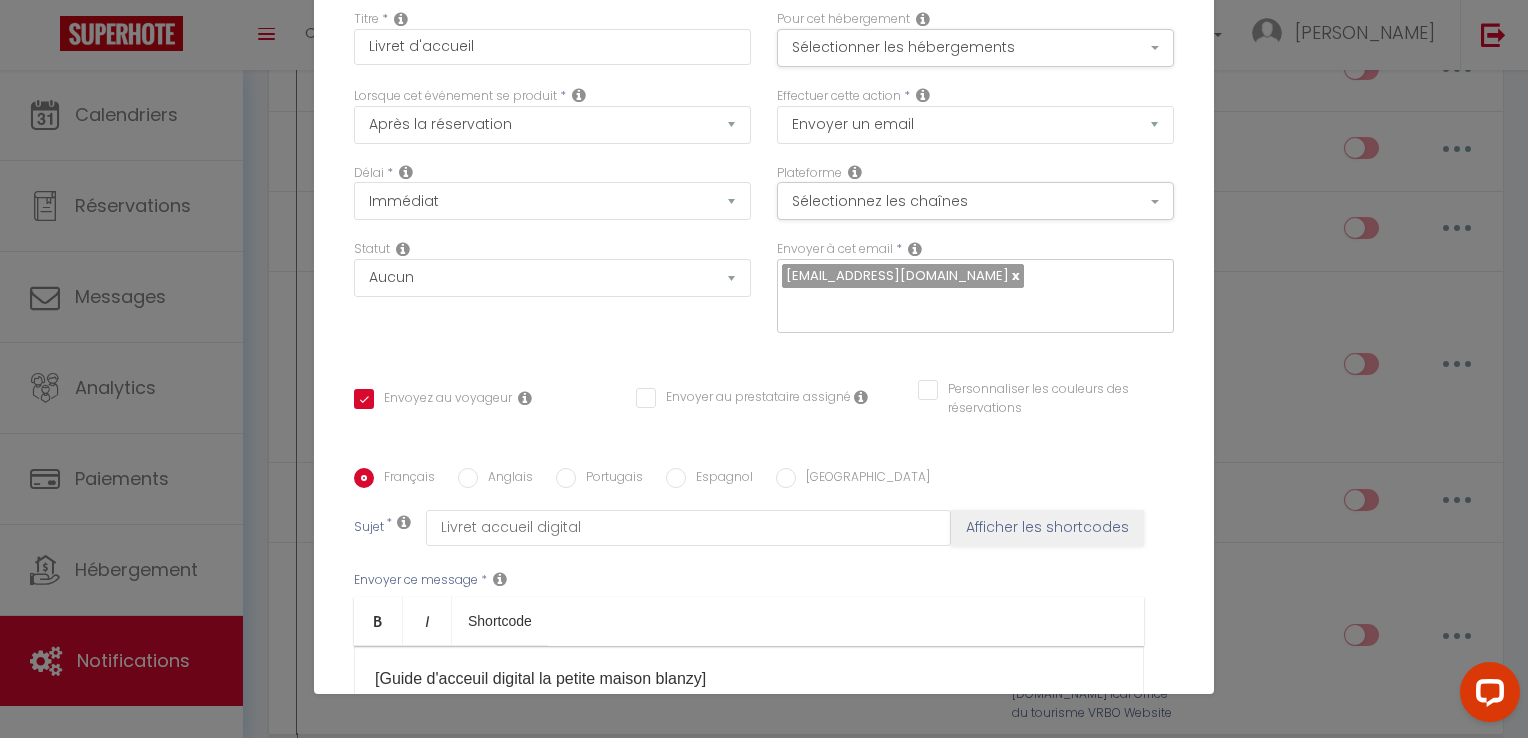 scroll, scrollTop: 0, scrollLeft: 0, axis: both 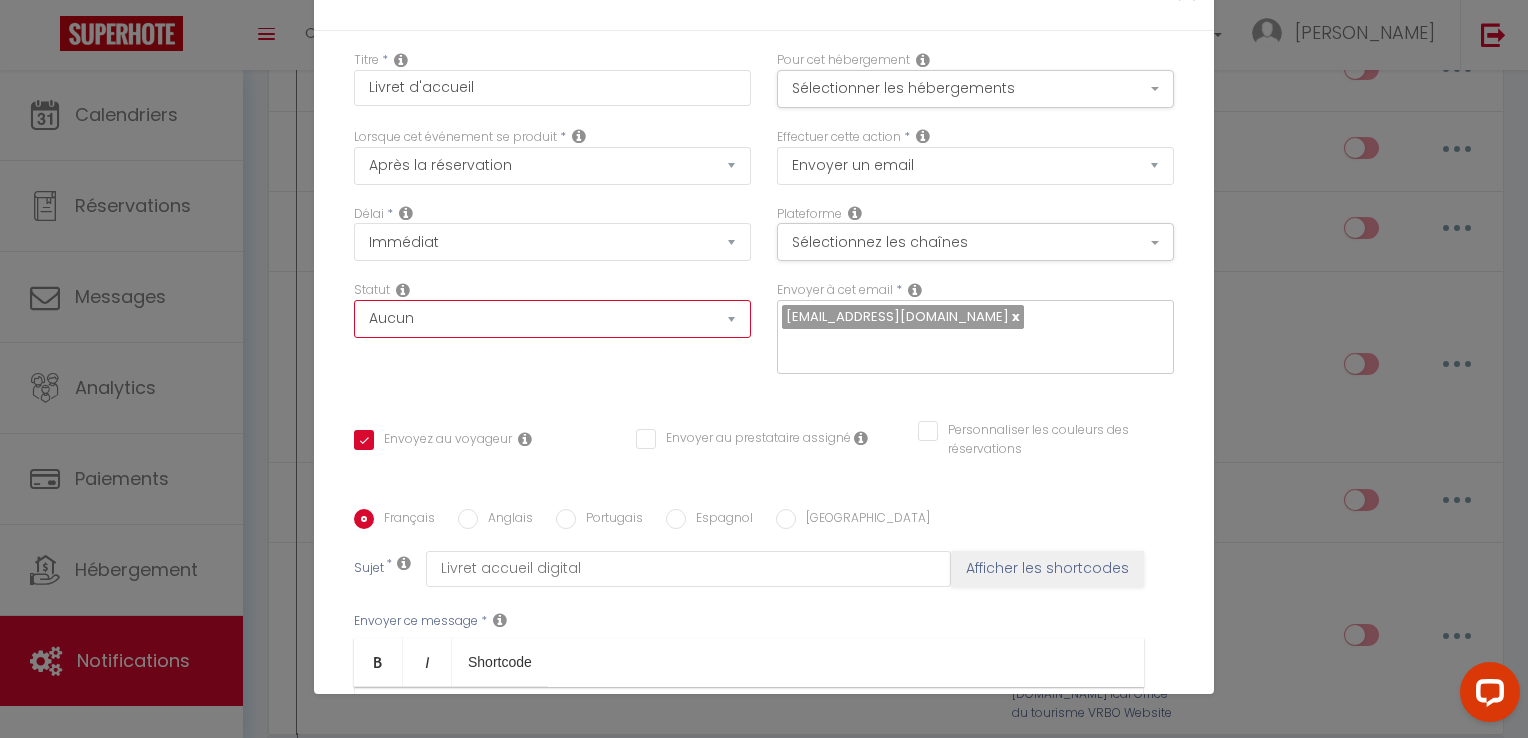 click on "Aucun   Si la réservation est payée   Si réservation non payée   Si la caution a été prise   Si caution non payée" at bounding box center [552, 319] 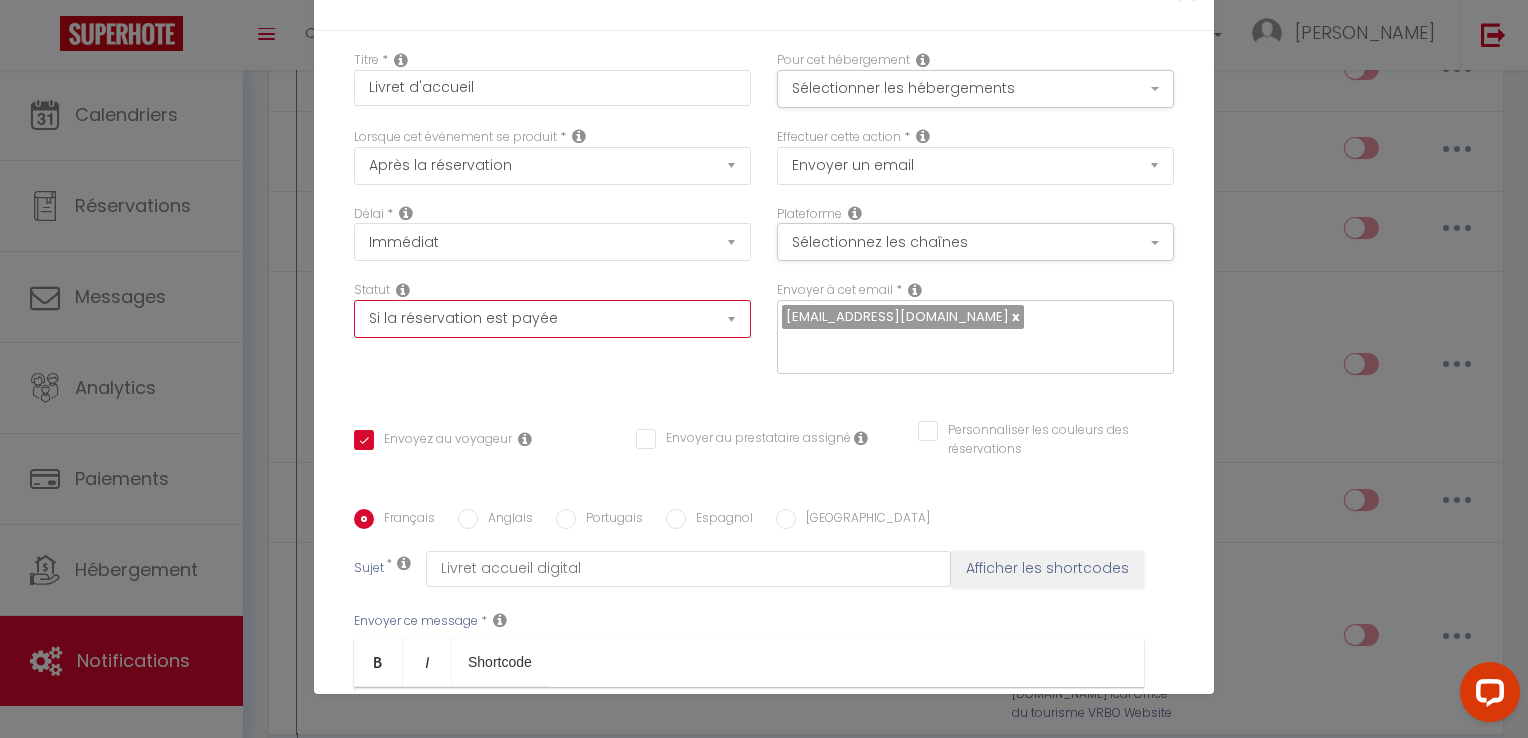 click on "Aucun   Si la réservation est payée   Si réservation non payée   Si la caution a été prise   Si caution non payée" at bounding box center [552, 319] 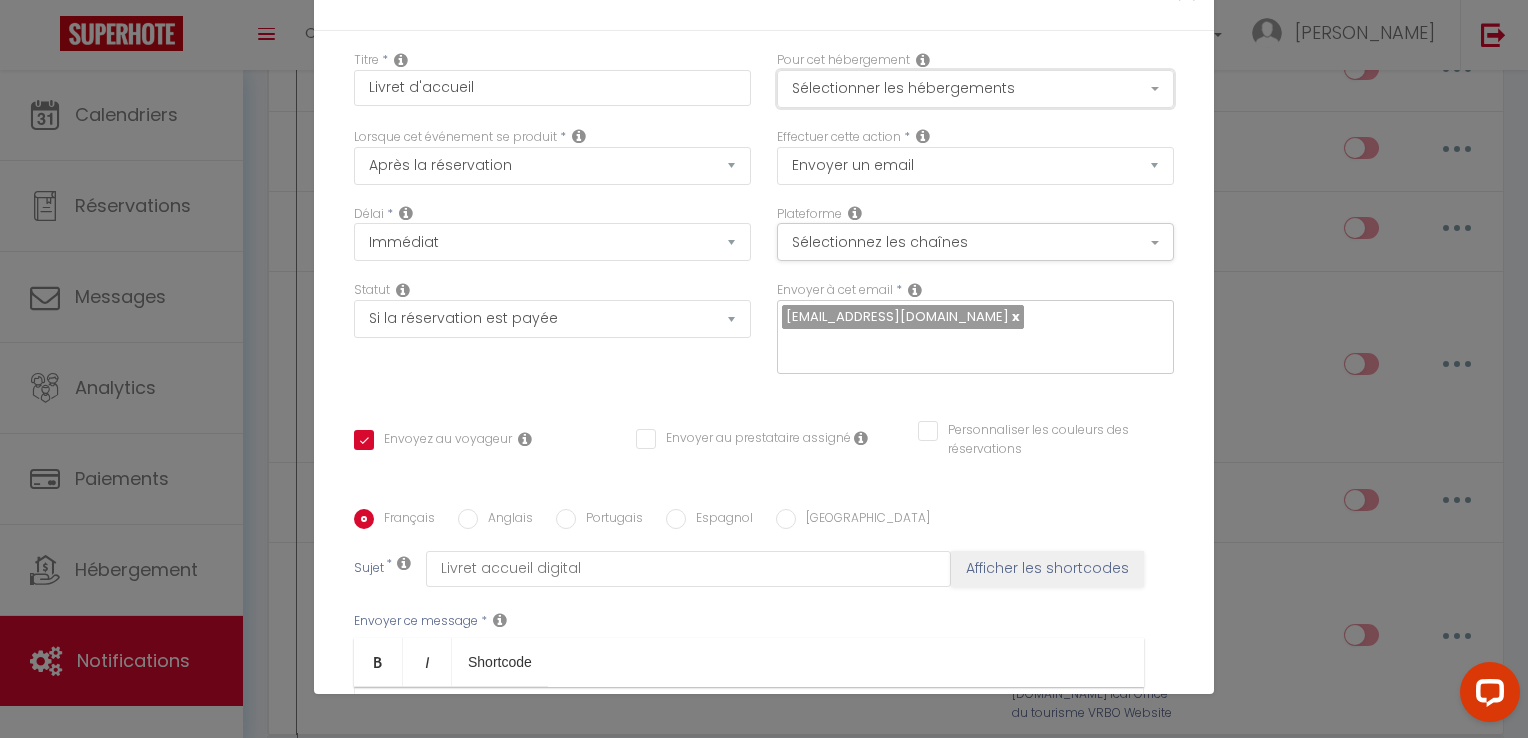 click on "Sélectionner les hébergements" at bounding box center (975, 89) 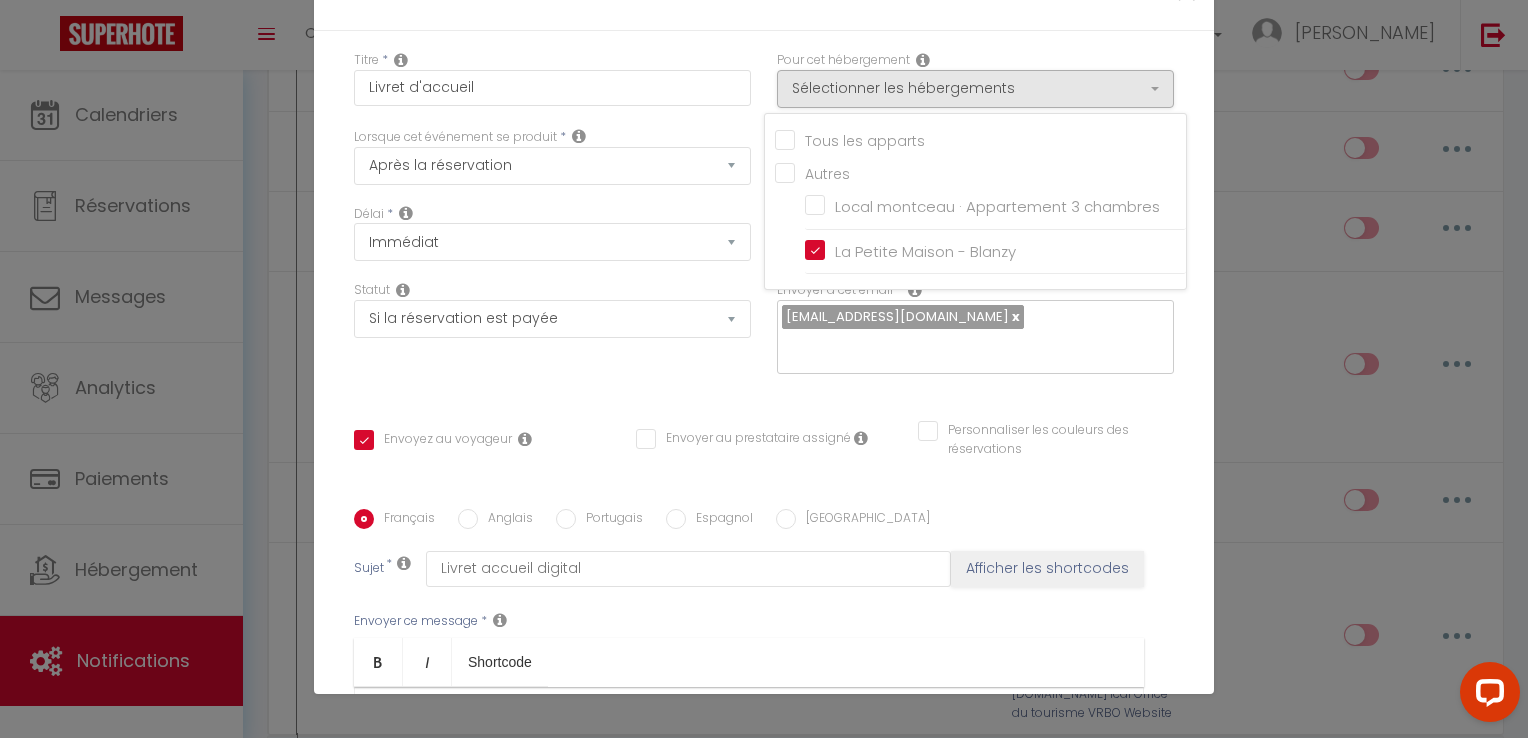 click on "Tous les apparts" at bounding box center (980, 139) 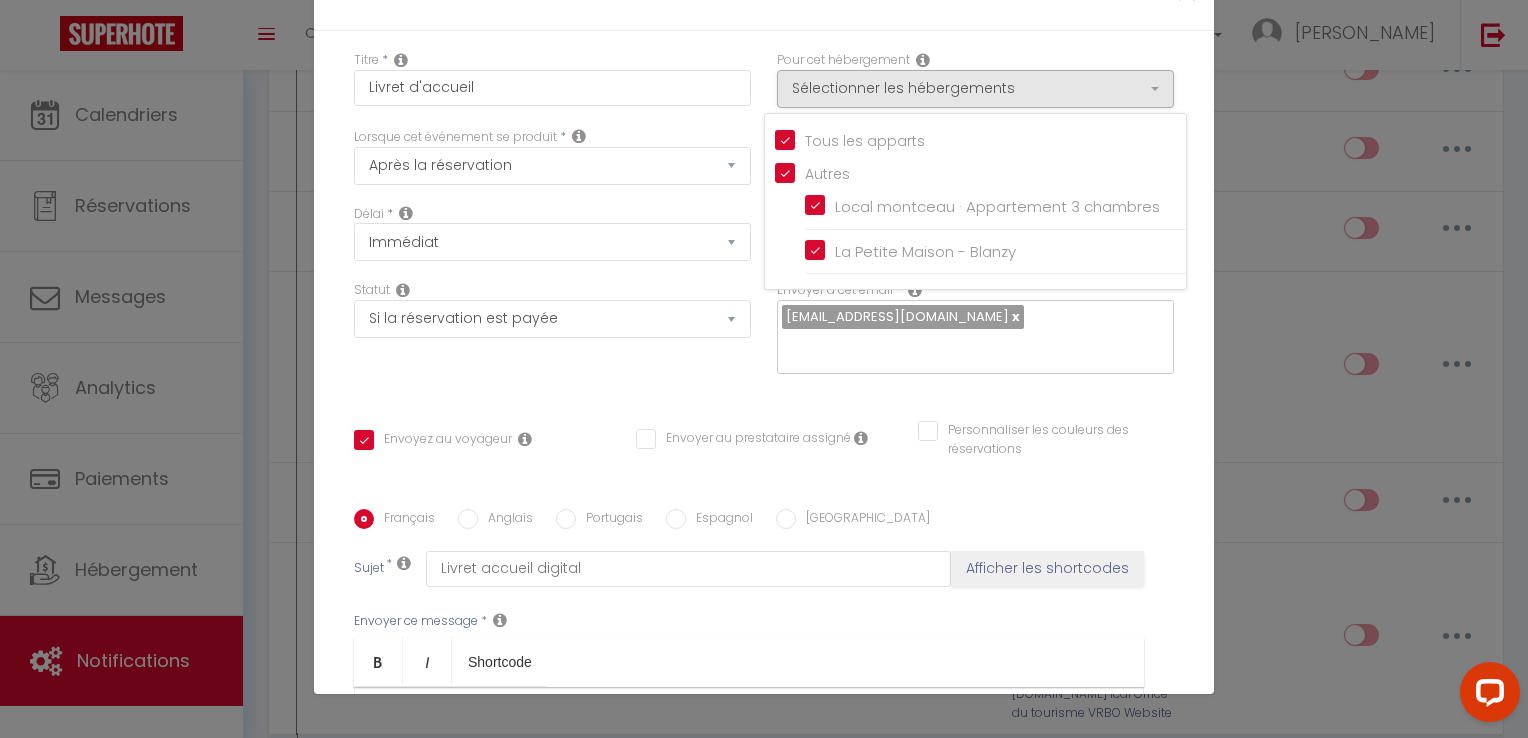 click on "Statut     Aucun   Si la réservation est payée   Si réservation non payée   Si la caution a été prise   Si caution non payée" at bounding box center [552, 309] 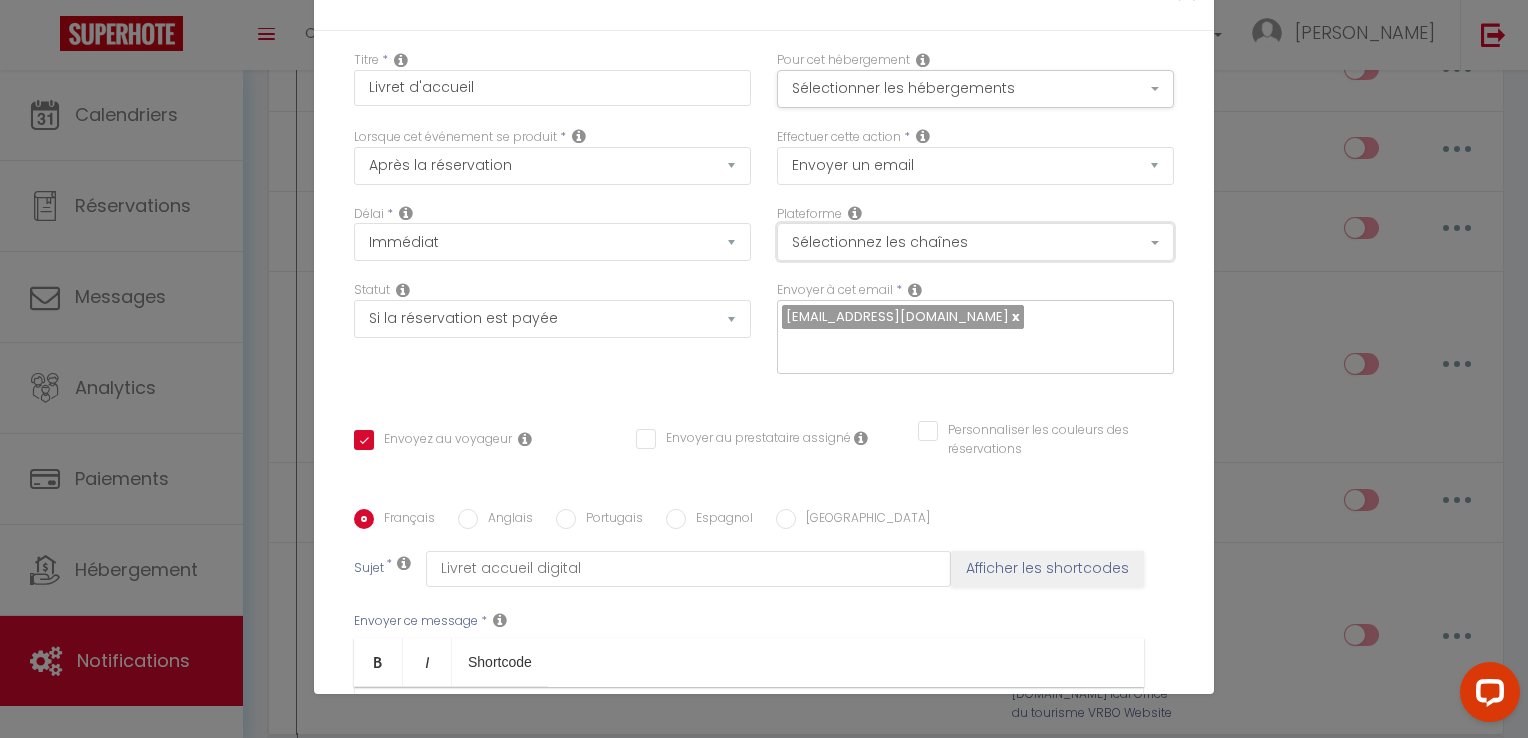 click on "Sélectionnez les chaînes" at bounding box center (975, 242) 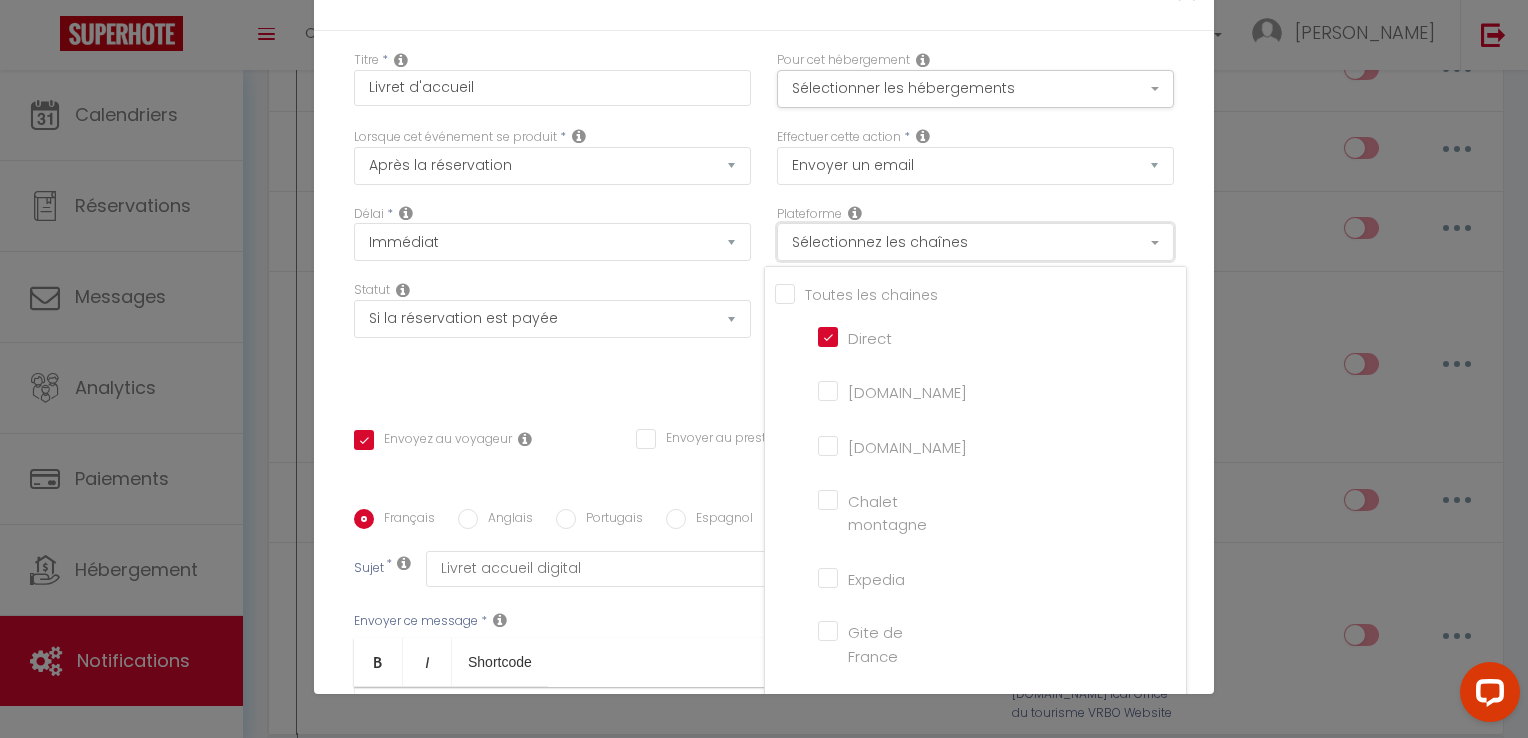 click on "Sélectionnez les chaînes" at bounding box center (975, 242) 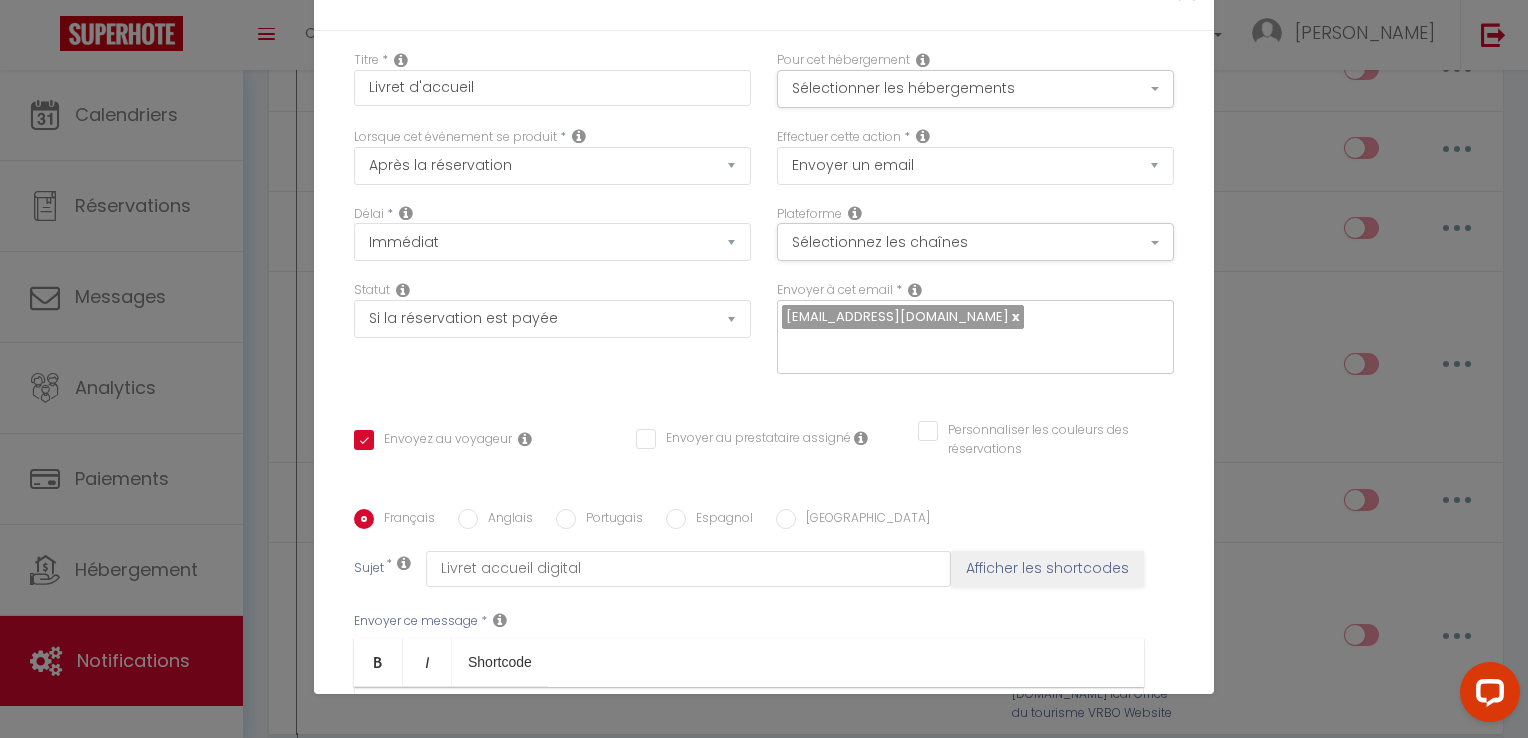 click on "Statut     Aucun   Si la réservation est payée   Si réservation non payée   Si la caution a été prise   Si caution non payée" at bounding box center [552, 337] 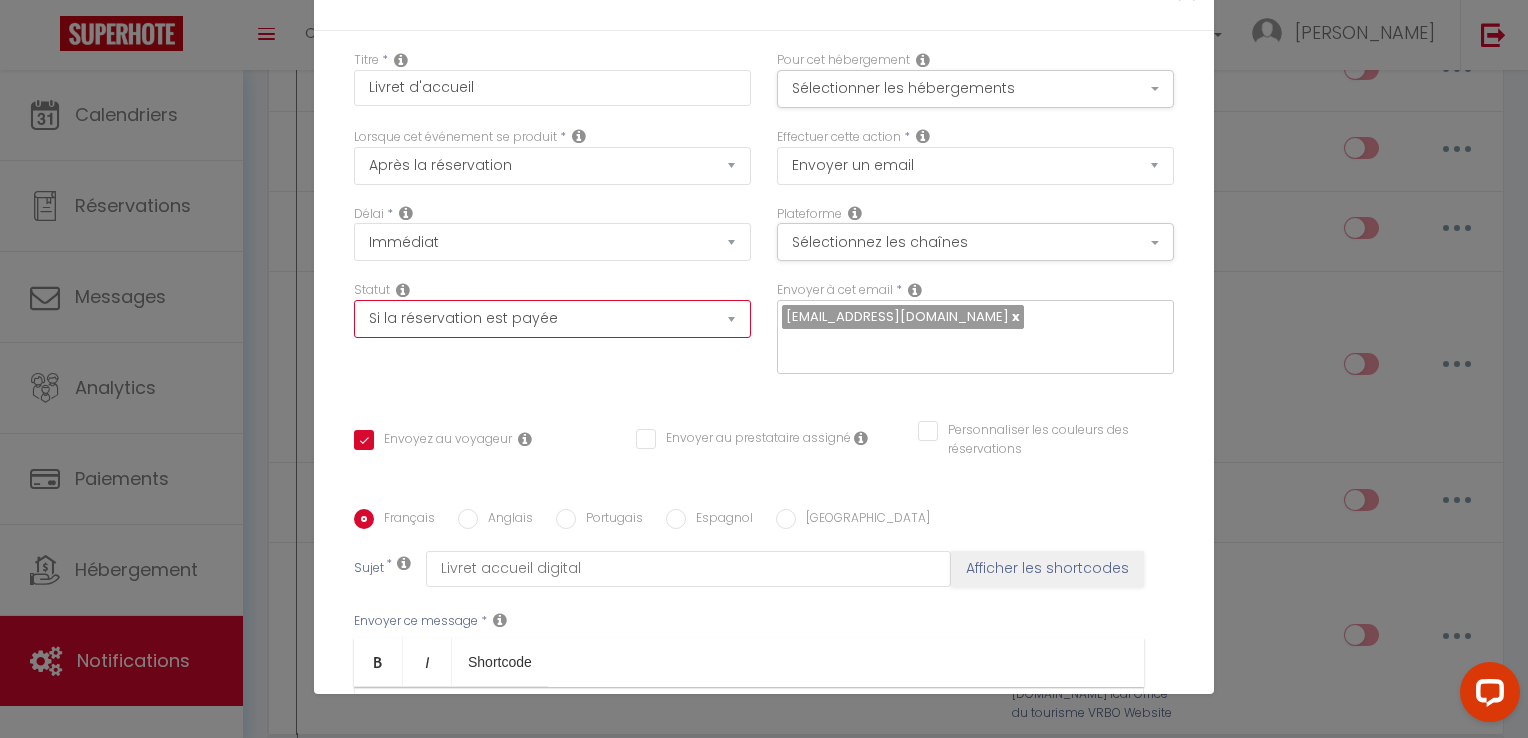 click on "Aucun   Si la réservation est payée   Si réservation non payée   Si la caution a été prise   Si caution non payée" at bounding box center (552, 319) 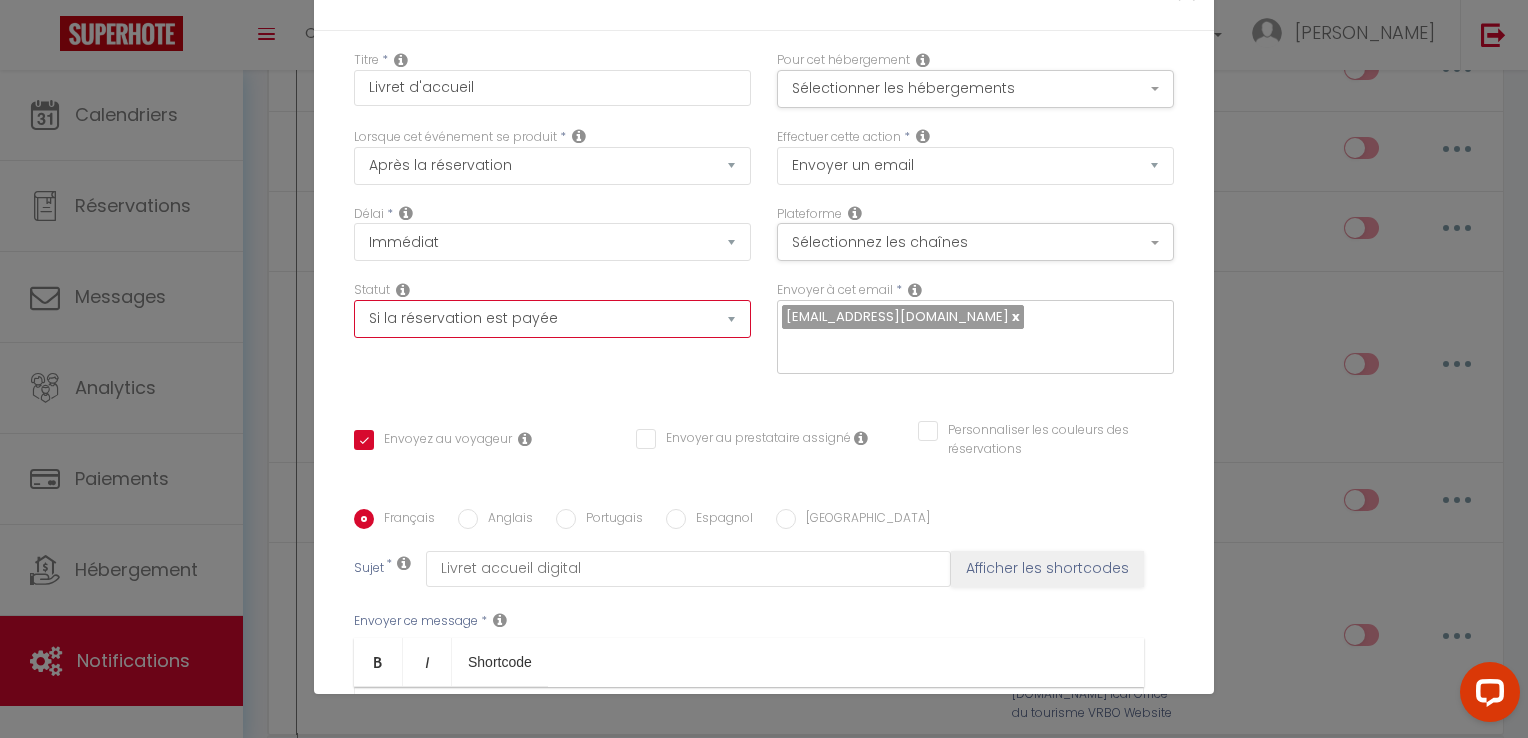 click on "Aucun   Si la réservation est payée   Si réservation non payée   Si la caution a été prise   Si caution non payée" at bounding box center [552, 319] 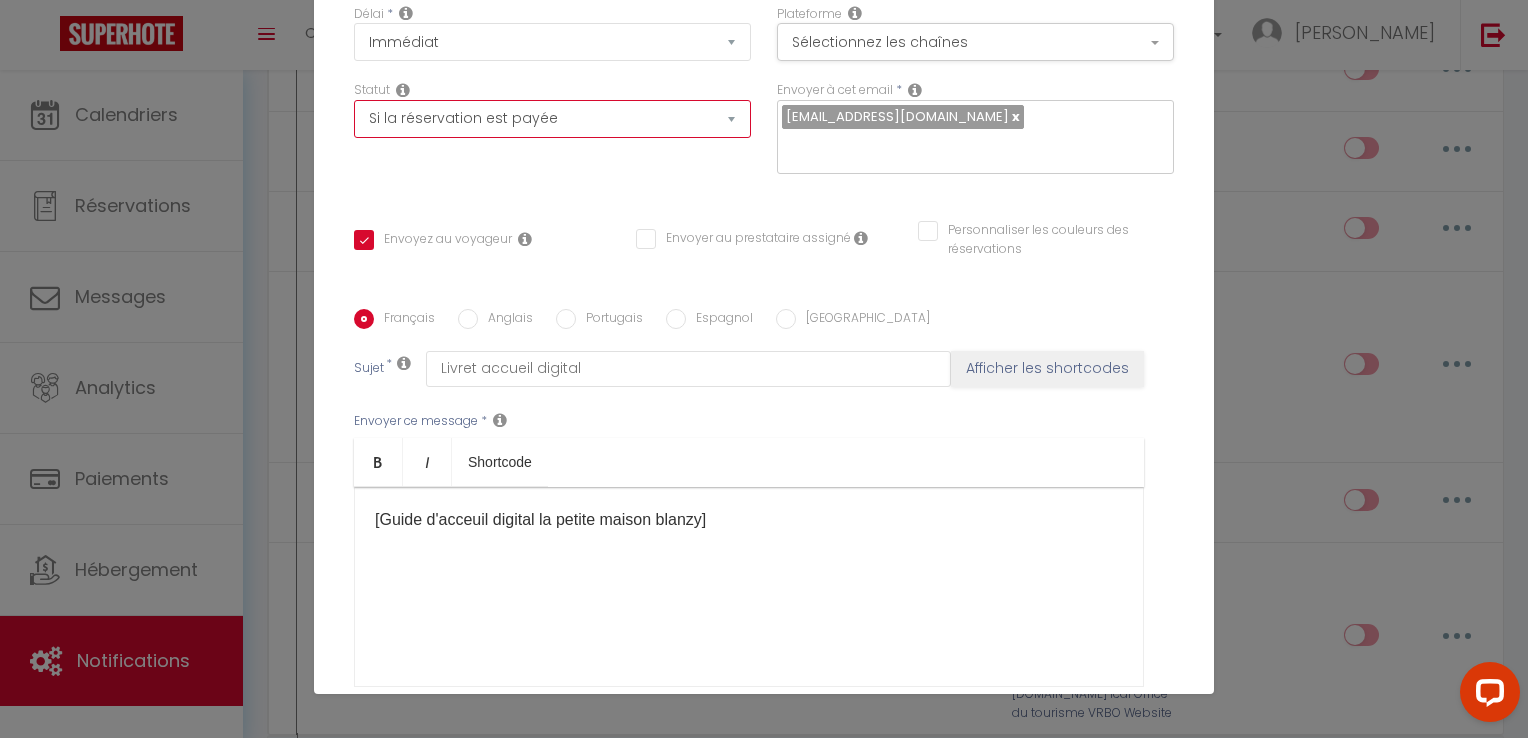 scroll, scrollTop: 300, scrollLeft: 0, axis: vertical 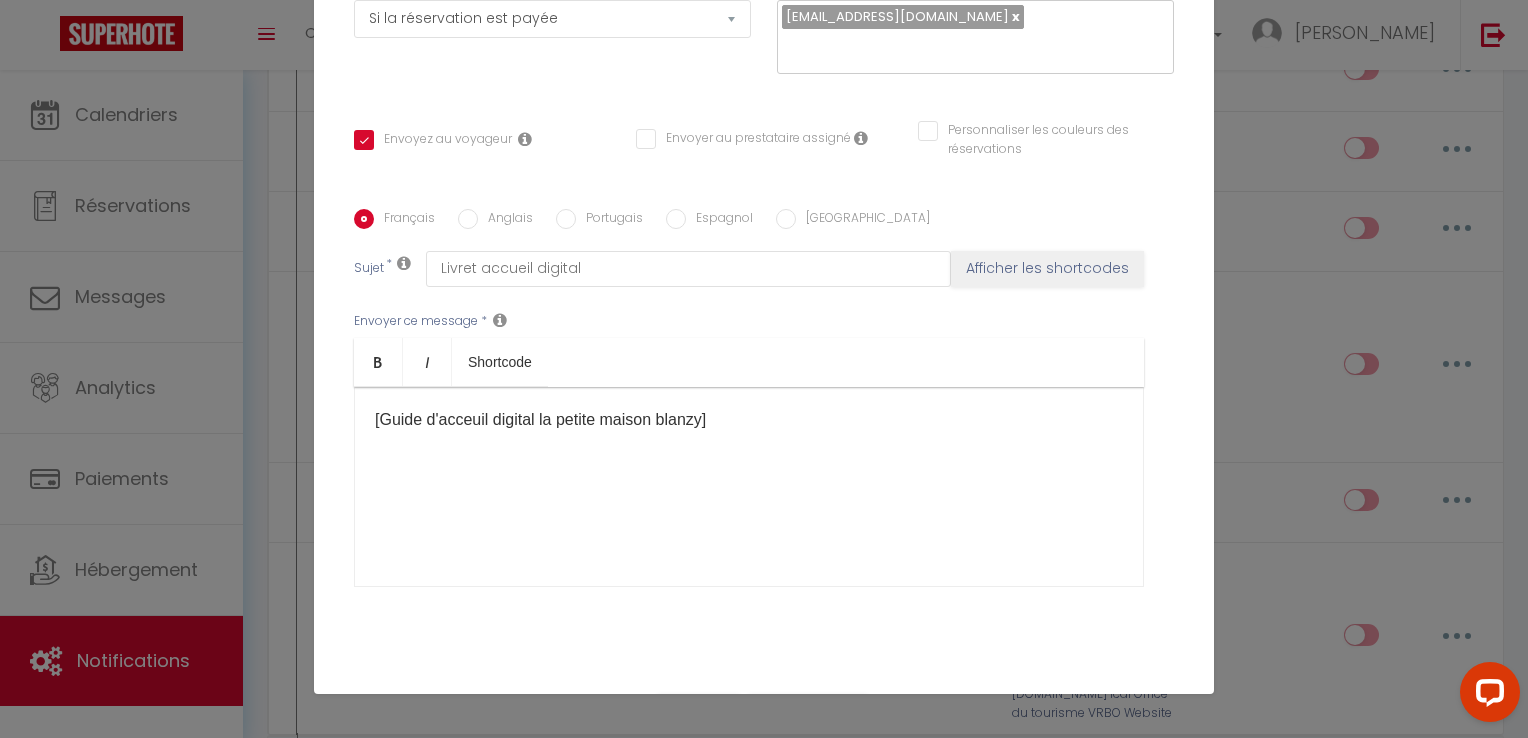 click on "[Guide d'acceuil digital la petite maison blanzy]​​" at bounding box center (749, 420) 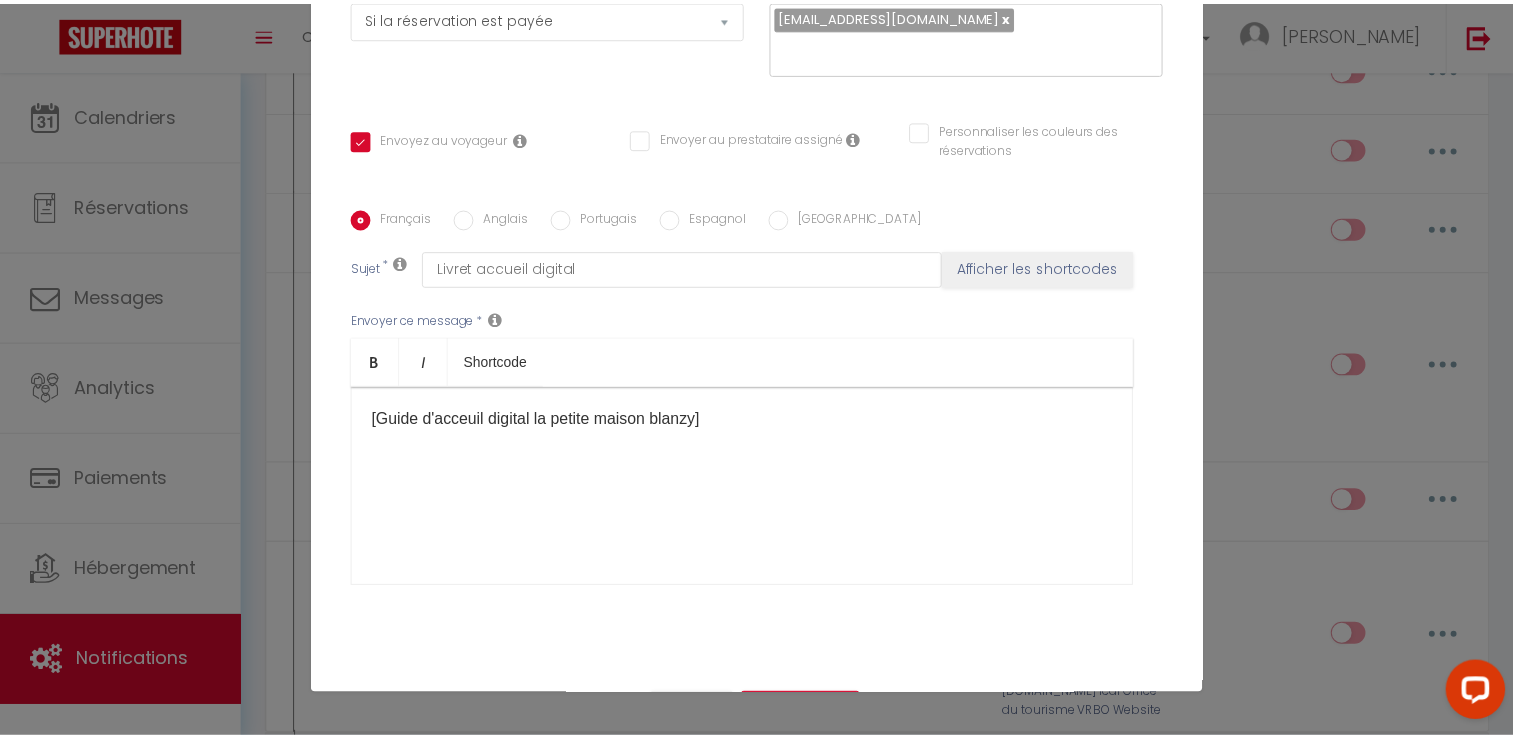 scroll, scrollTop: 325, scrollLeft: 0, axis: vertical 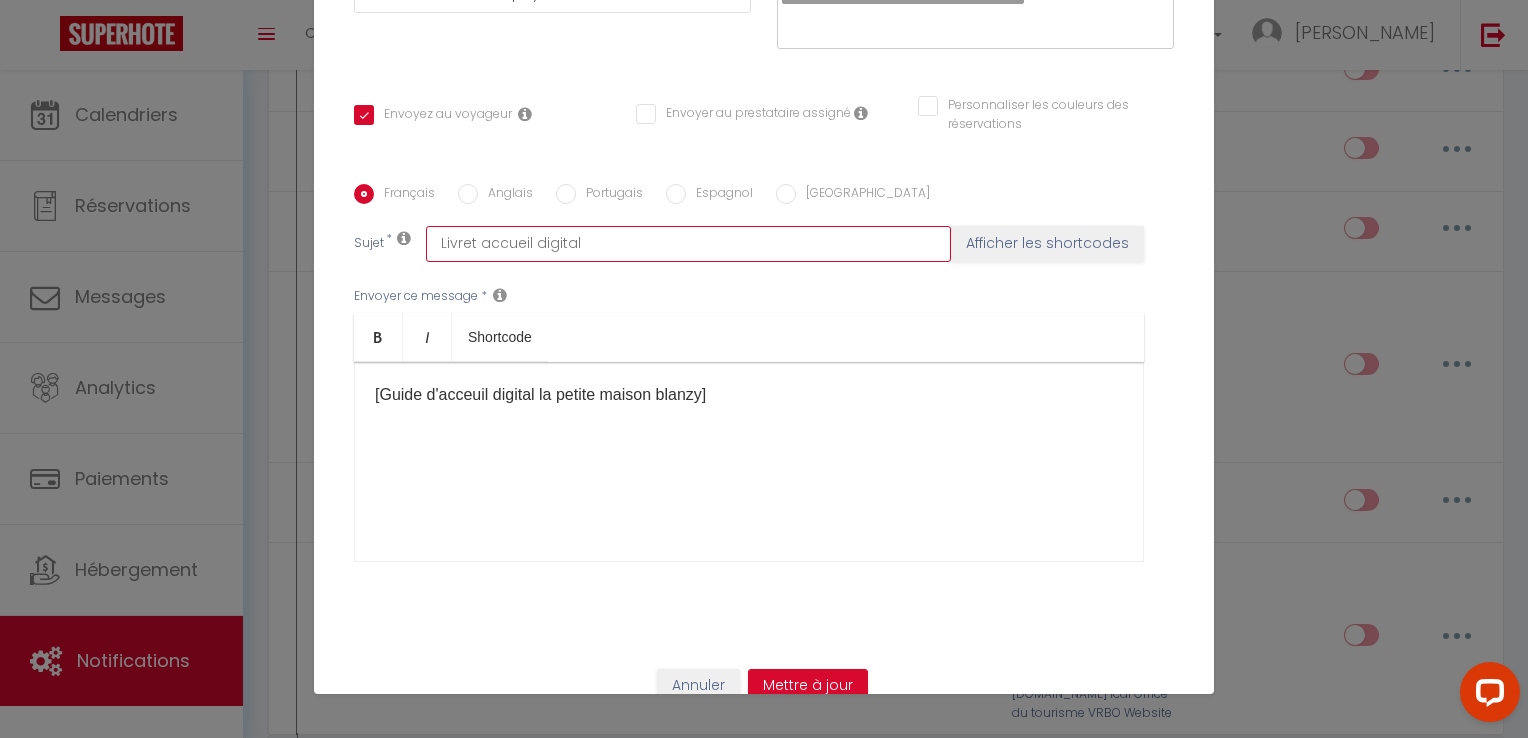 click on "Livret accueil digital" at bounding box center (688, 244) 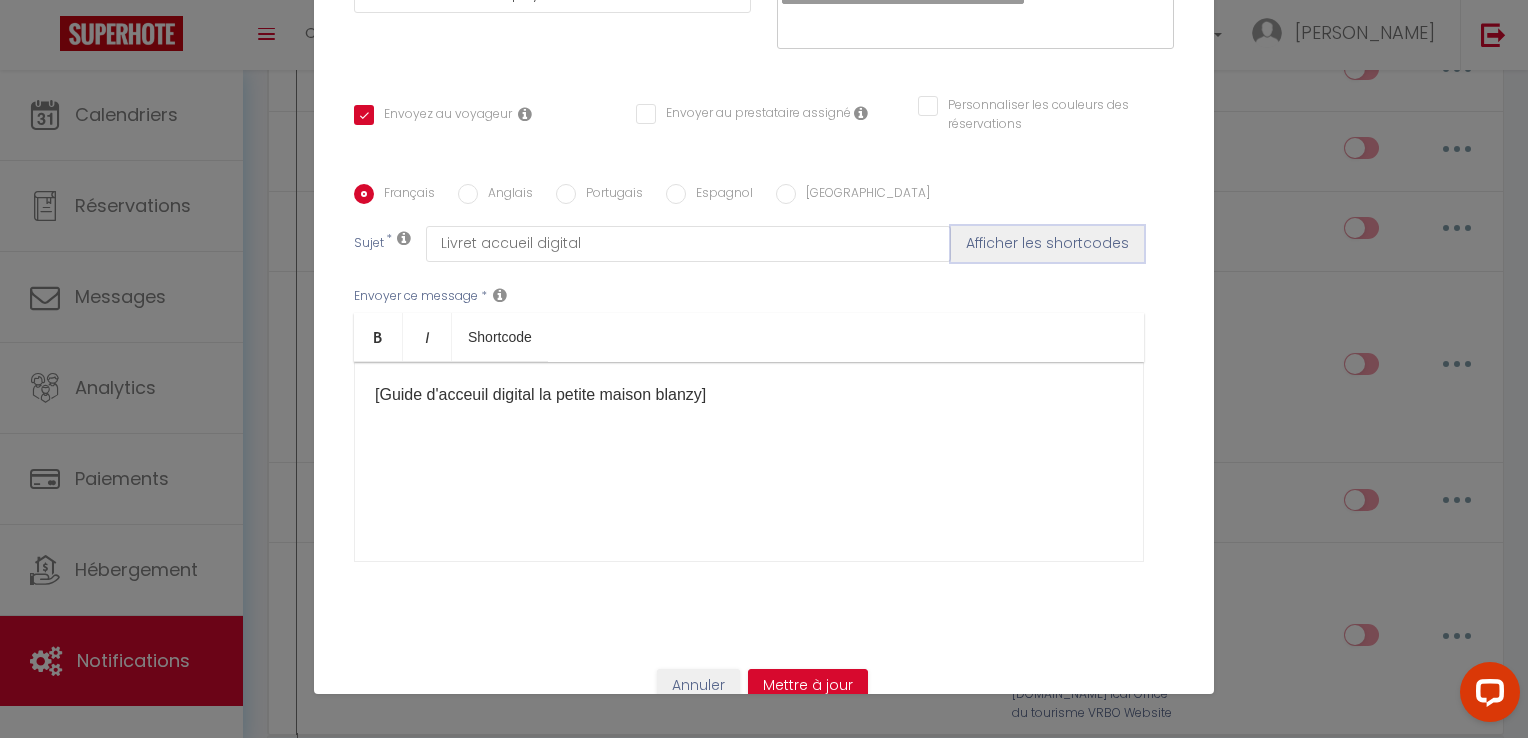 click on "Afficher les shortcodes" at bounding box center (1047, 244) 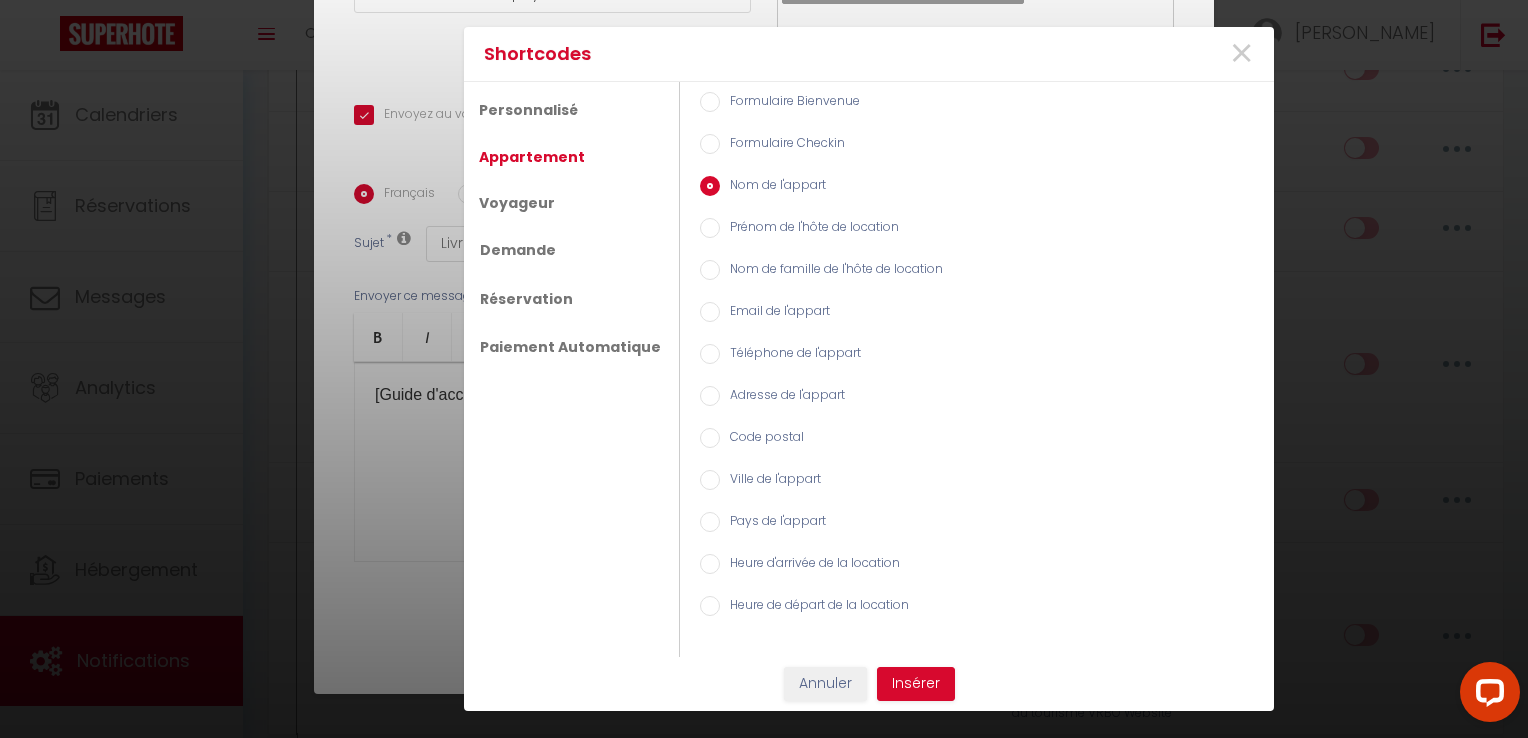 click on "Nom de l'appart" at bounding box center [773, 187] 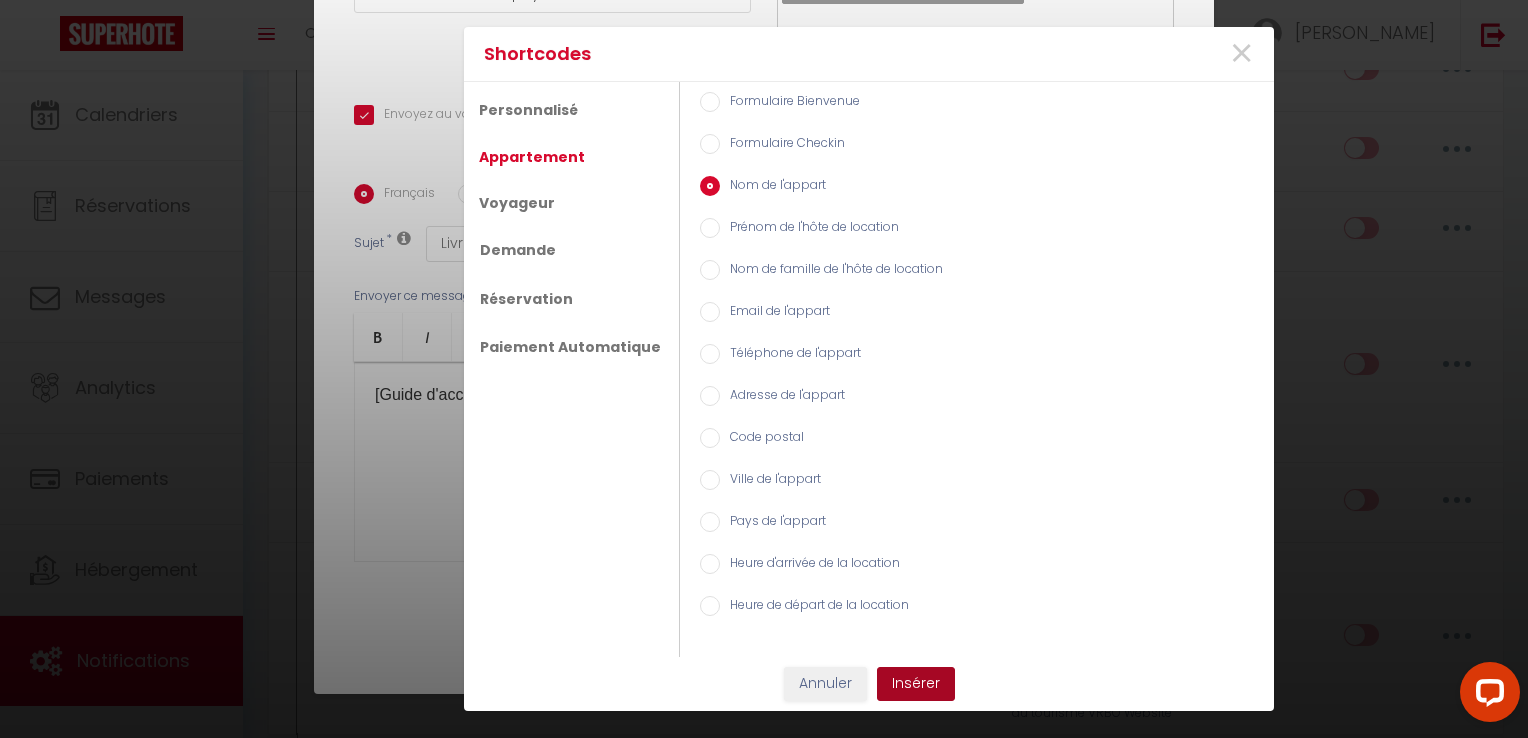 click on "Insérer" at bounding box center (916, 684) 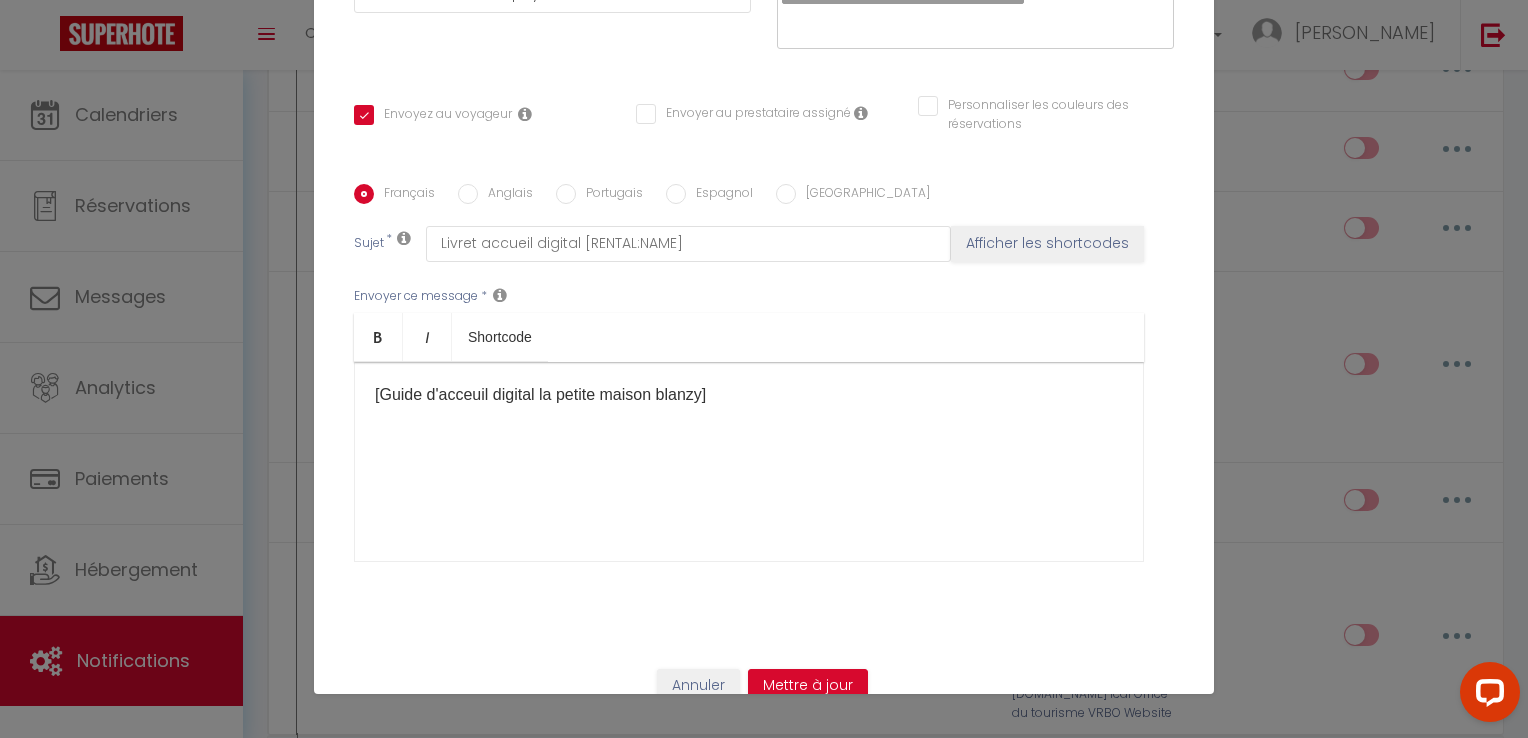 click on "[Guide d'acceuil digital la petite maison blanzy]​​" at bounding box center (749, 462) 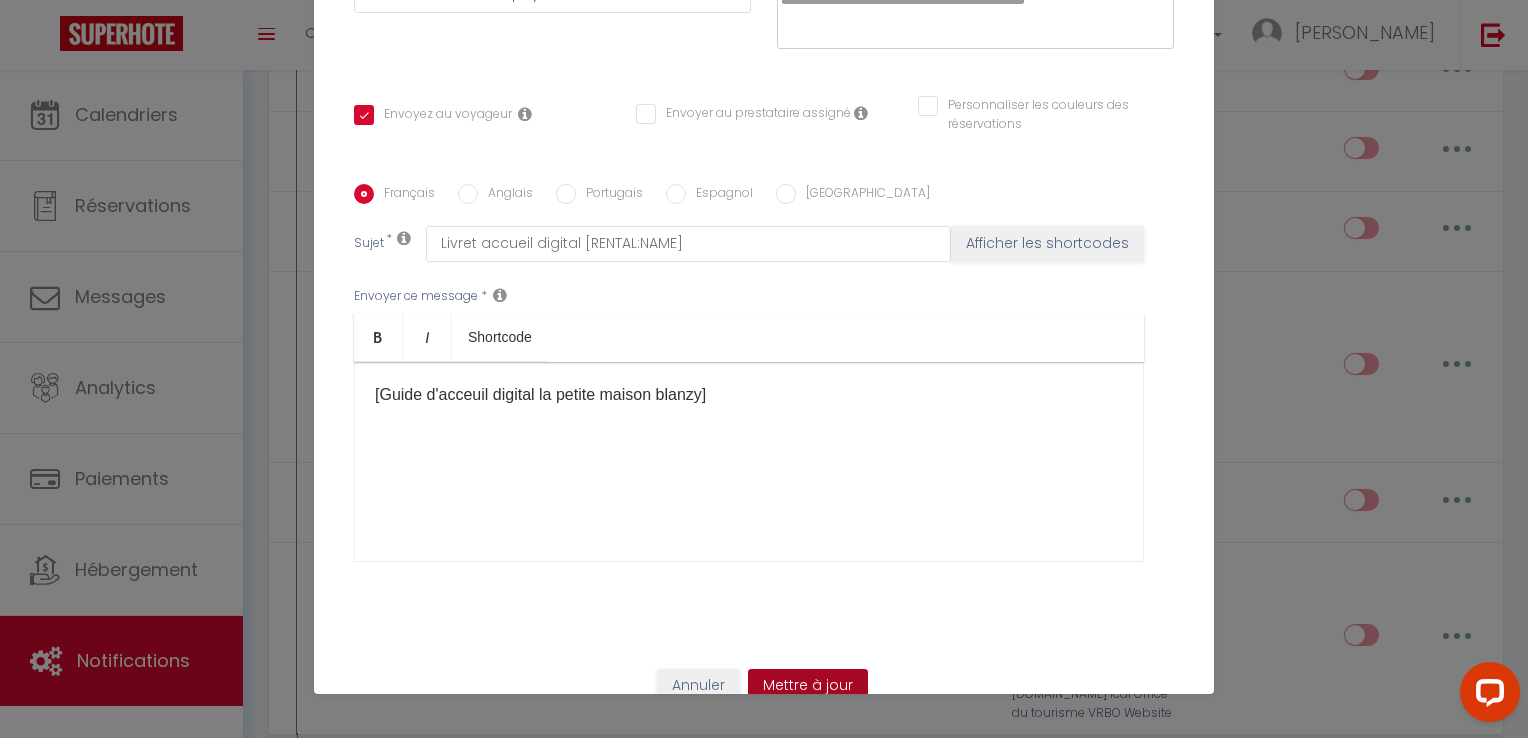 click on "Mettre à jour" at bounding box center [808, 686] 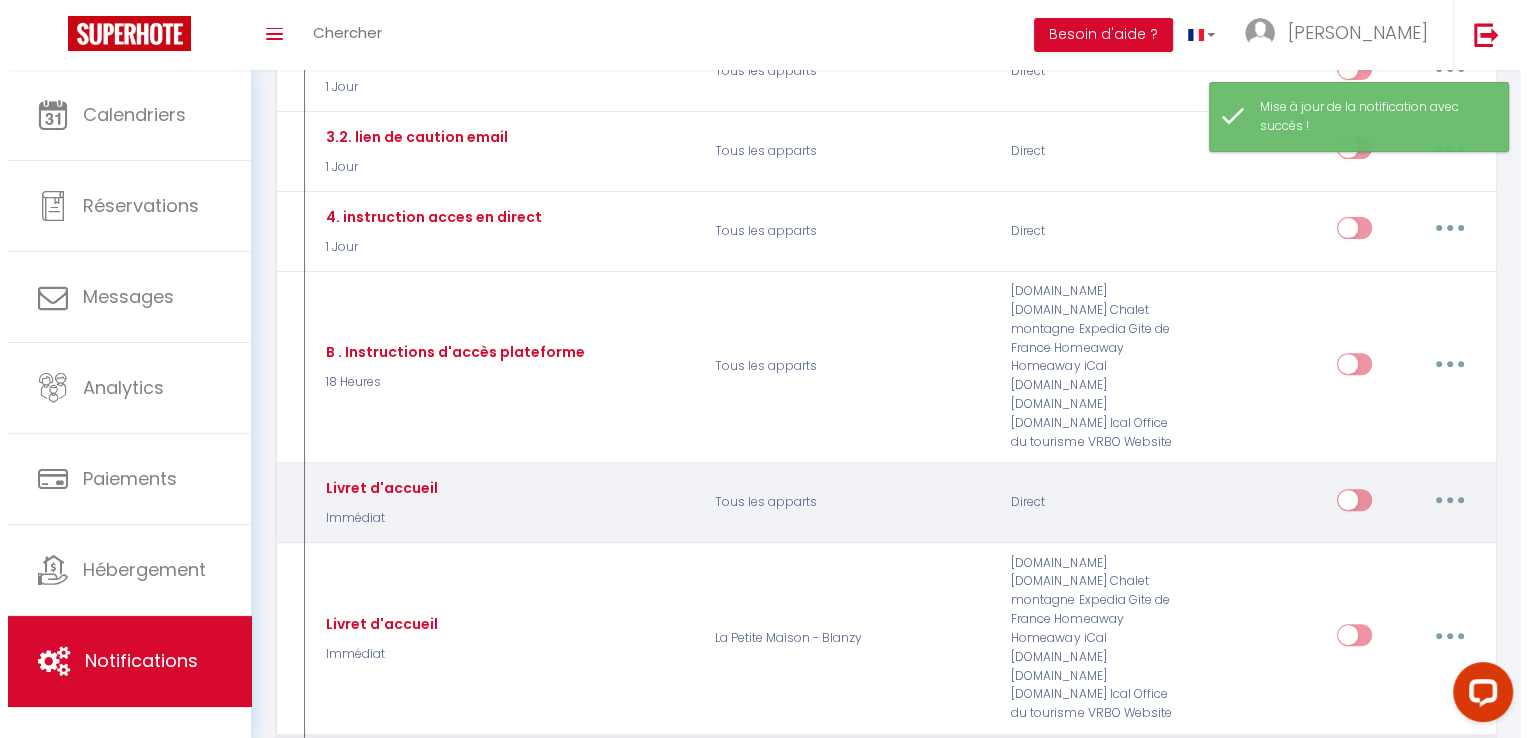 scroll, scrollTop: 700, scrollLeft: 0, axis: vertical 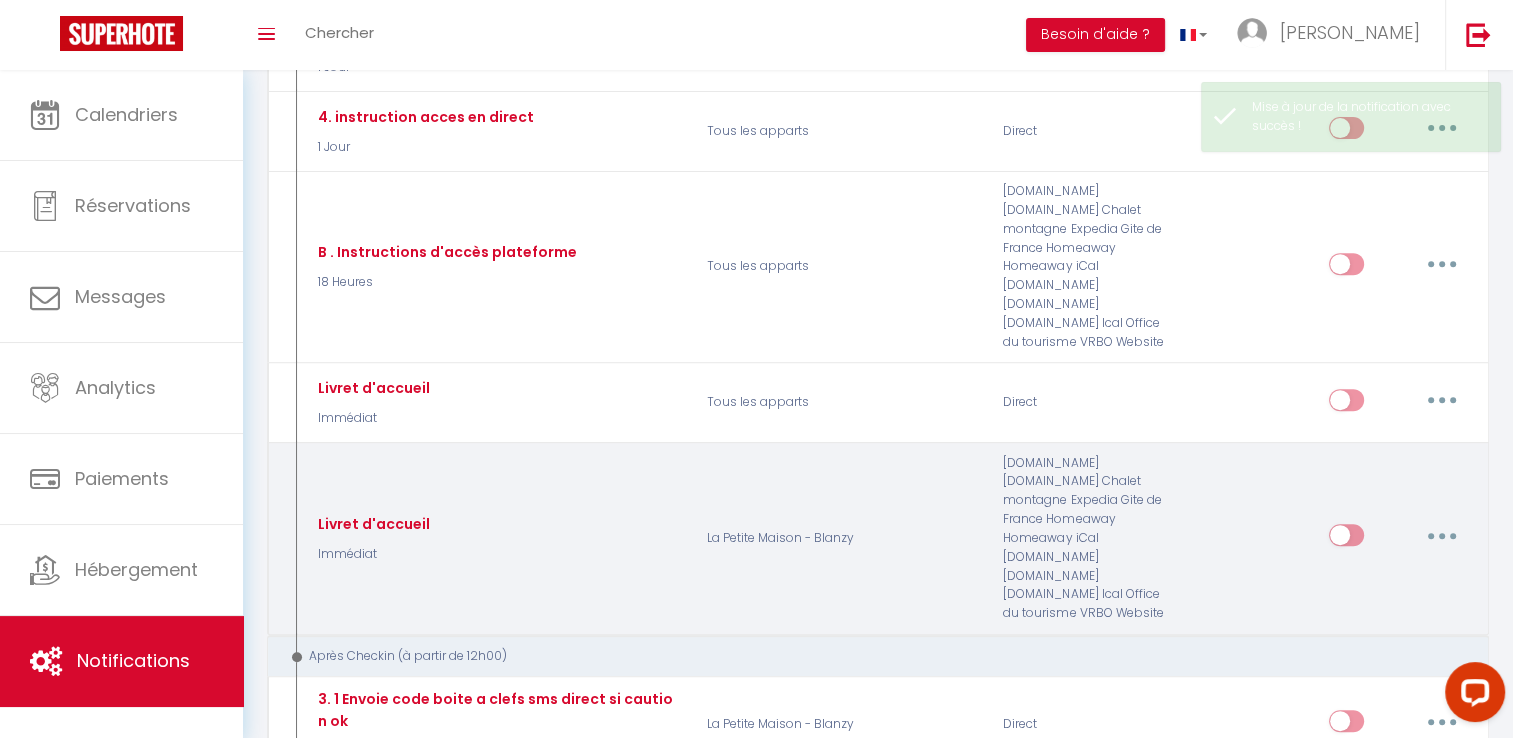 click at bounding box center (1442, 535) 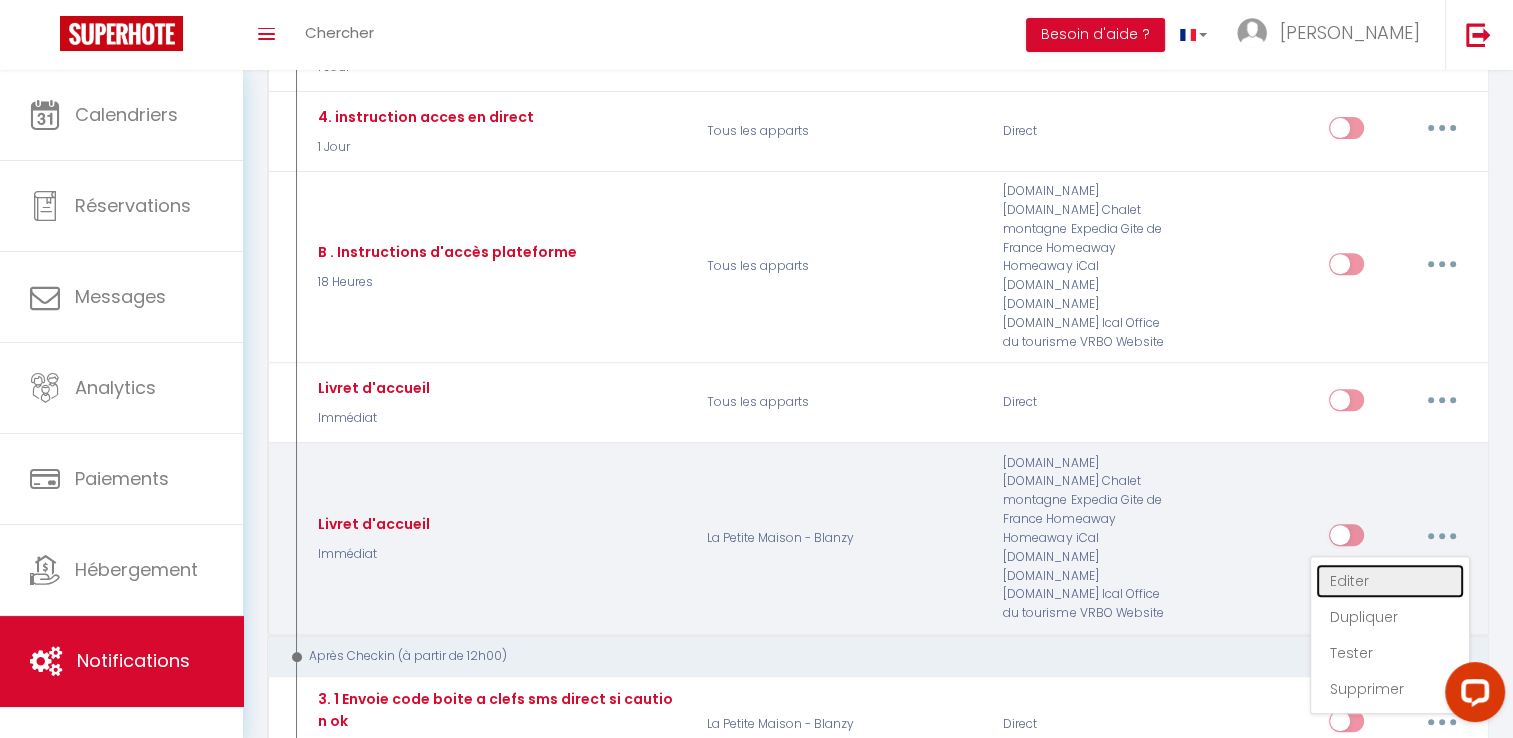 click on "Editer" at bounding box center (1390, 581) 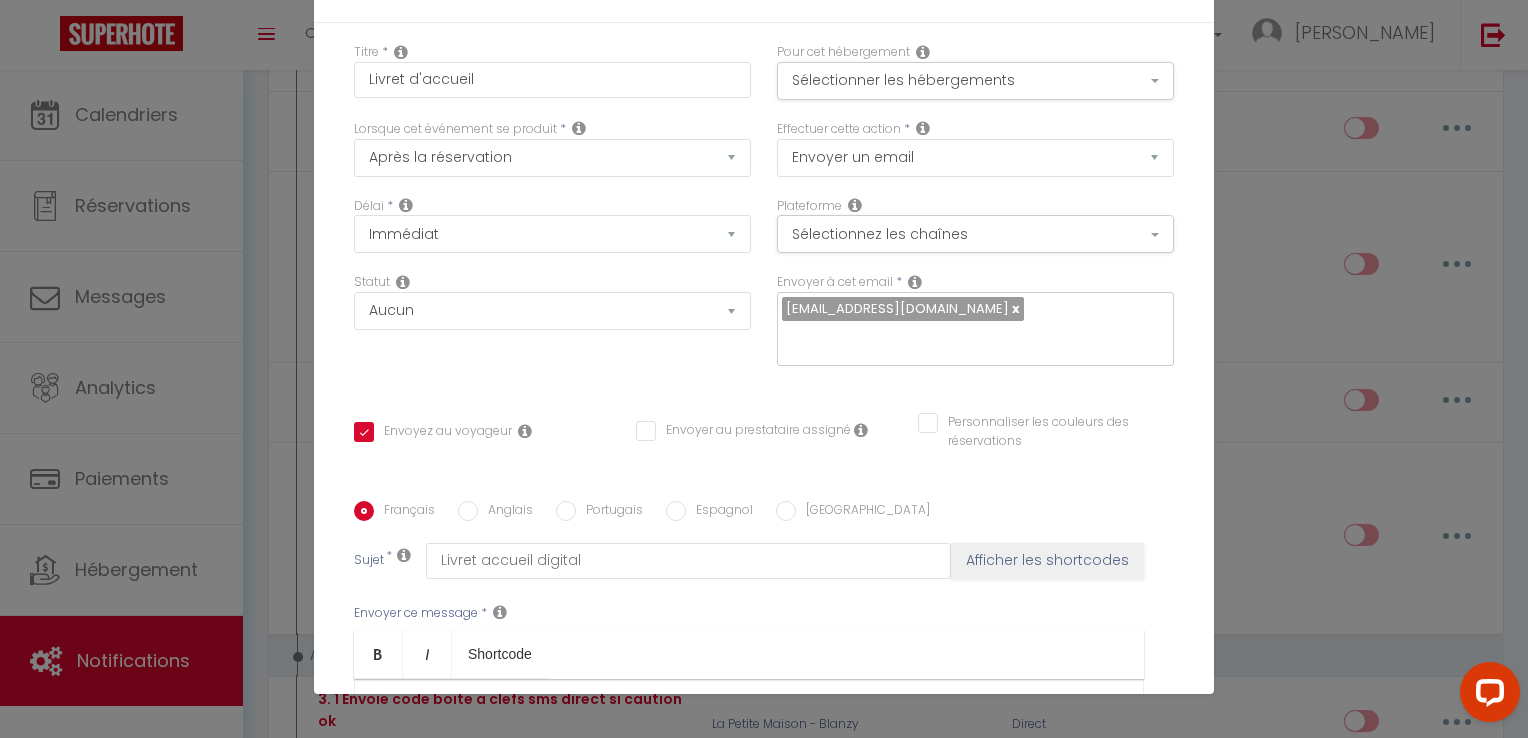 scroll, scrollTop: 0, scrollLeft: 0, axis: both 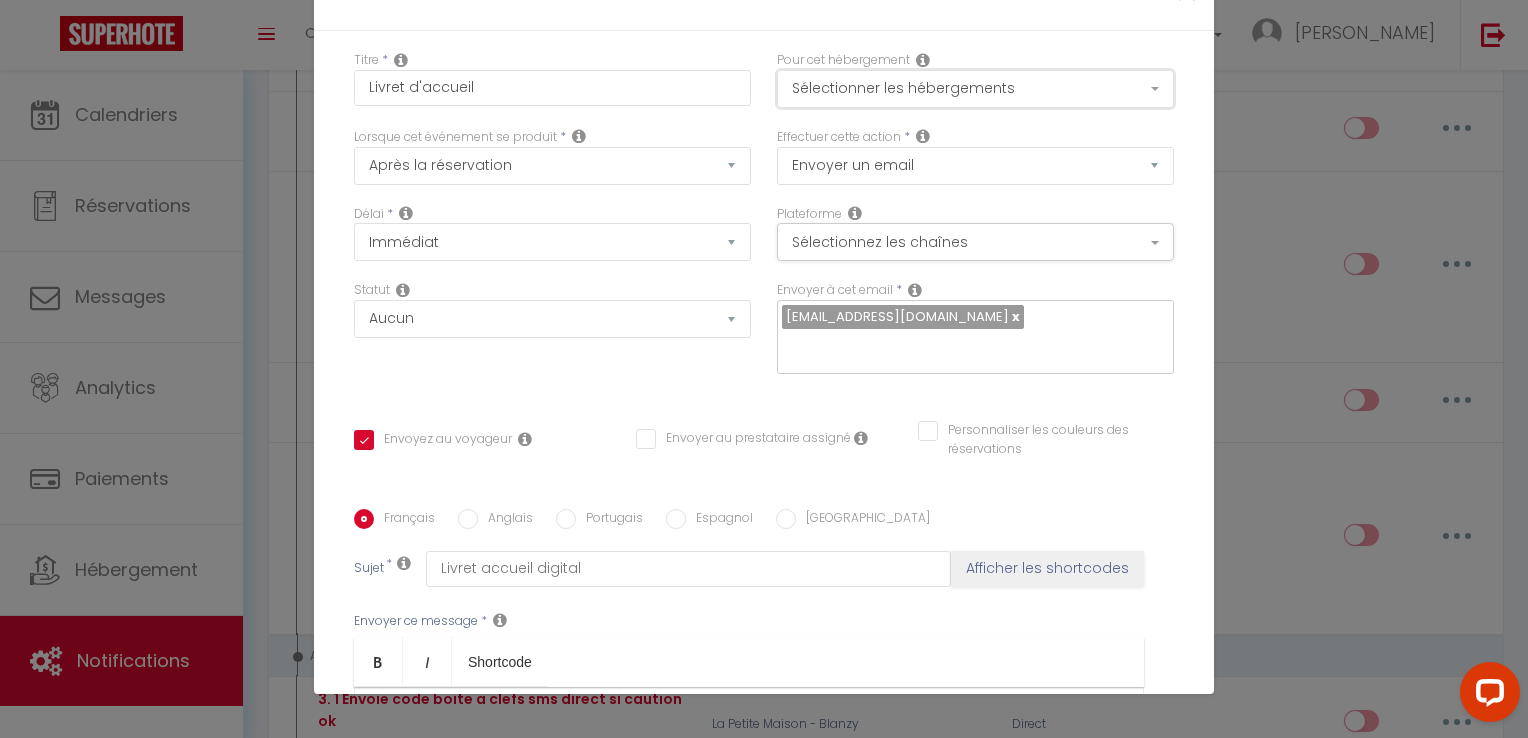 click on "Sélectionner les hébergements" at bounding box center [975, 89] 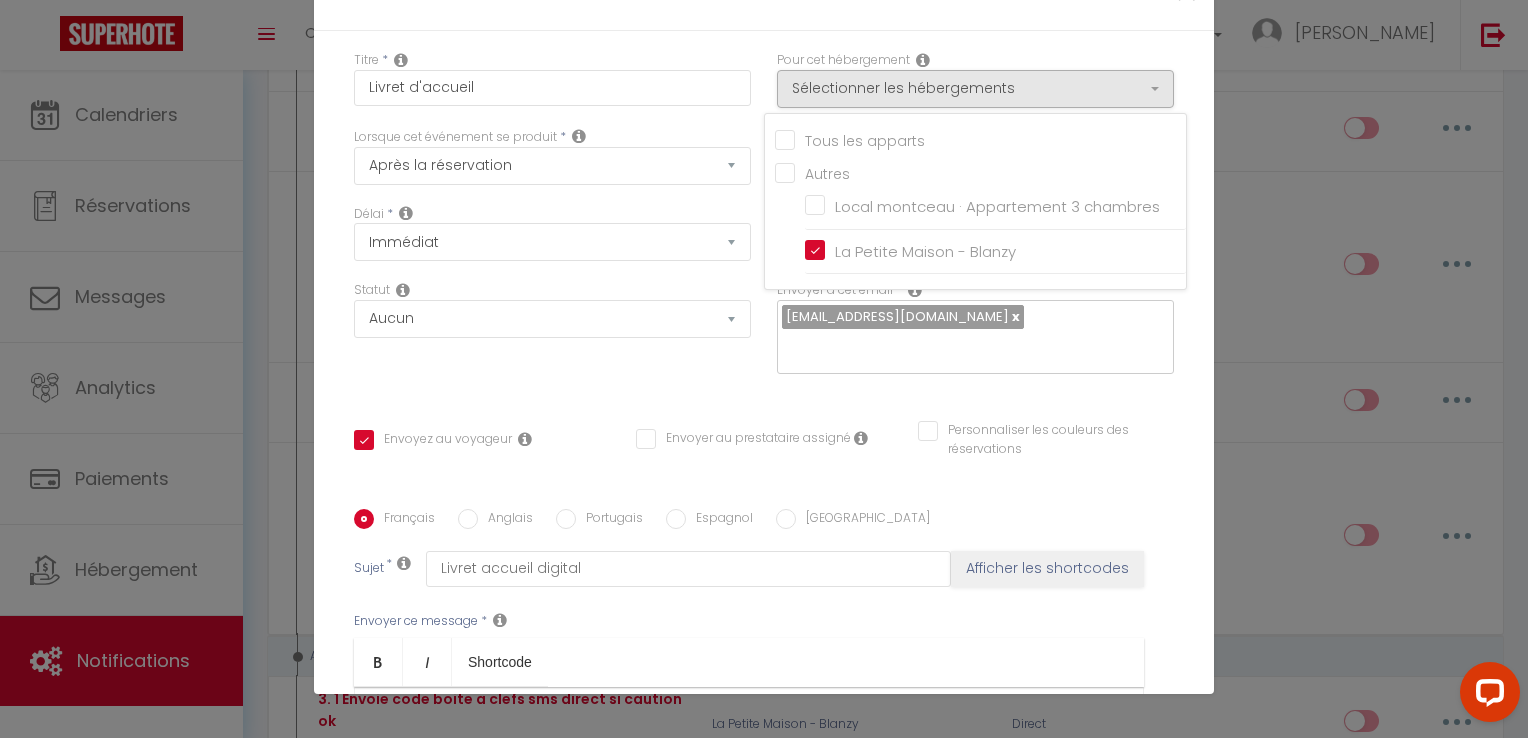click on "Tous les apparts" at bounding box center [980, 139] 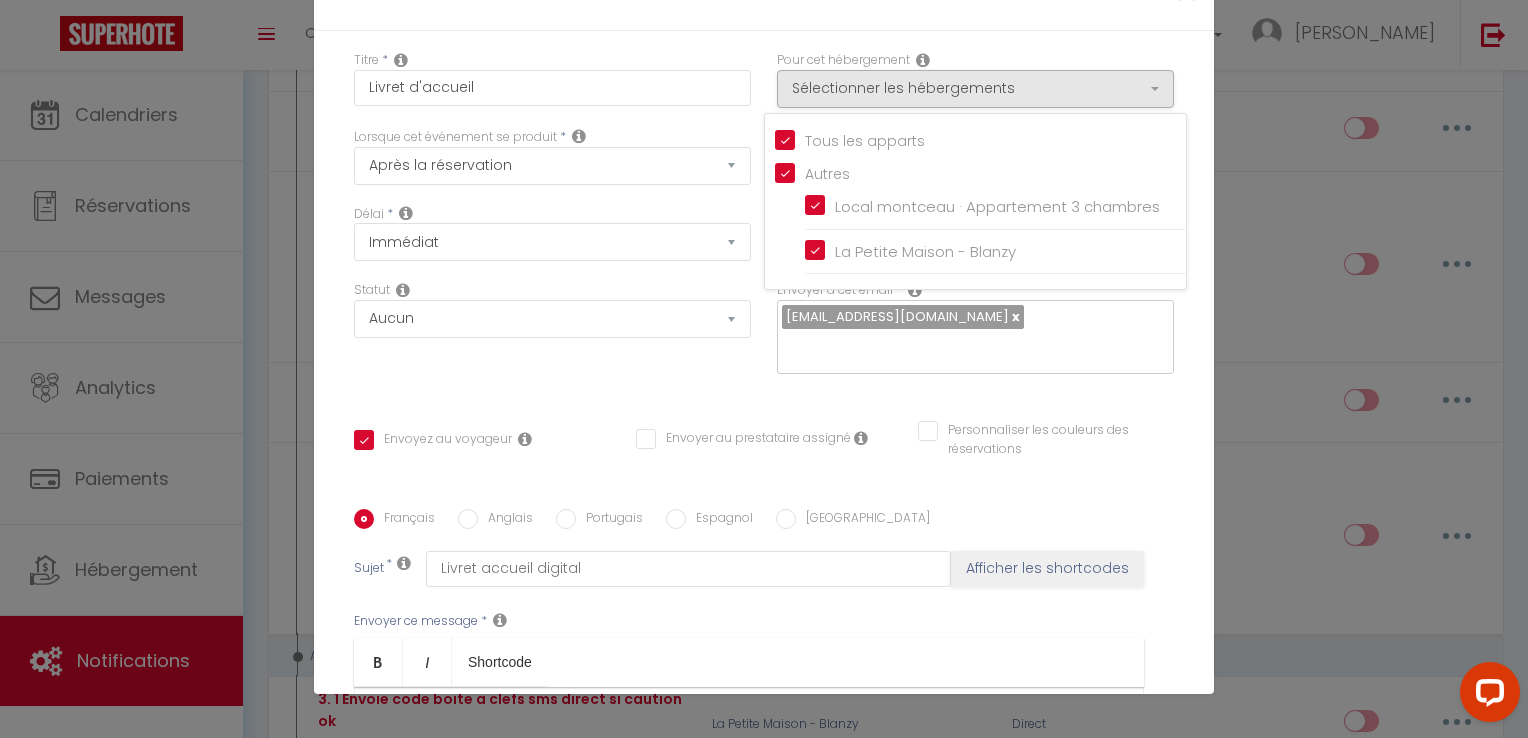 click on "Titre   *     Livret d'accueil   Pour cet hébergement
Sélectionner les hébergements
Tous les apparts
Autres
Local montceau · Appartement 3 chambres
La Petite Maison - Blanzy
Lorsque cet événement se produit   *      Après la réservation   Avant Checkin (à partir de 12h00)   Après Checkin (à partir de 12h00)   Avant Checkout (à partir de 12h00)   Après Checkout (à partir de 12h00)   Température   Co2   [MEDICAL_DATA] sonore   Après visualisation lien paiement   Après Paiement Lien KO   Après Caution Lien KO   Après Paiement Automatique KO   Après Caution Automatique KO   Après Visualisation du Contrat   Après Signature du Contrat   Paiement OK   Aprés annulation réservation      *" at bounding box center (764, 509) 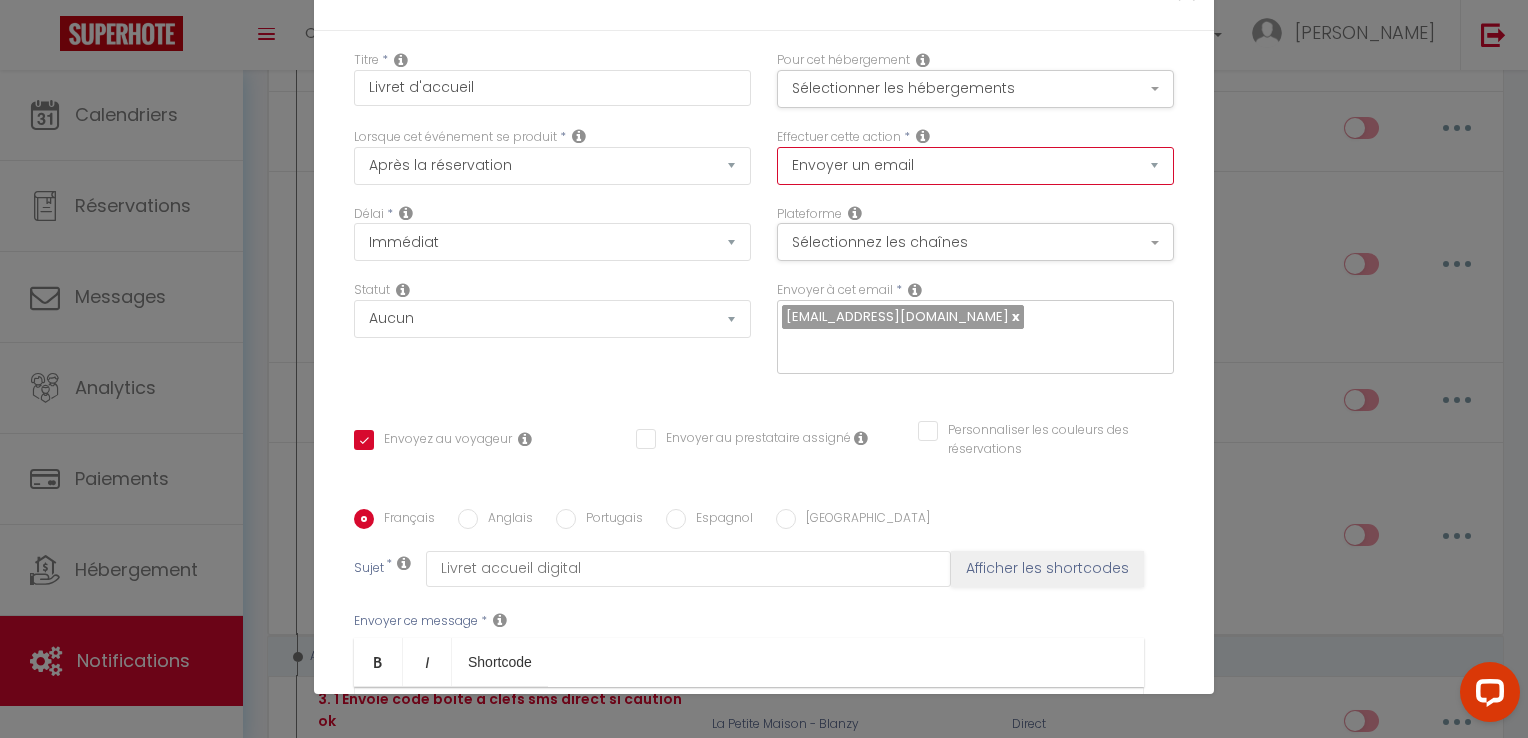 click on "Envoyer un email   Envoyer un SMS   Envoyer une notification push" at bounding box center (975, 166) 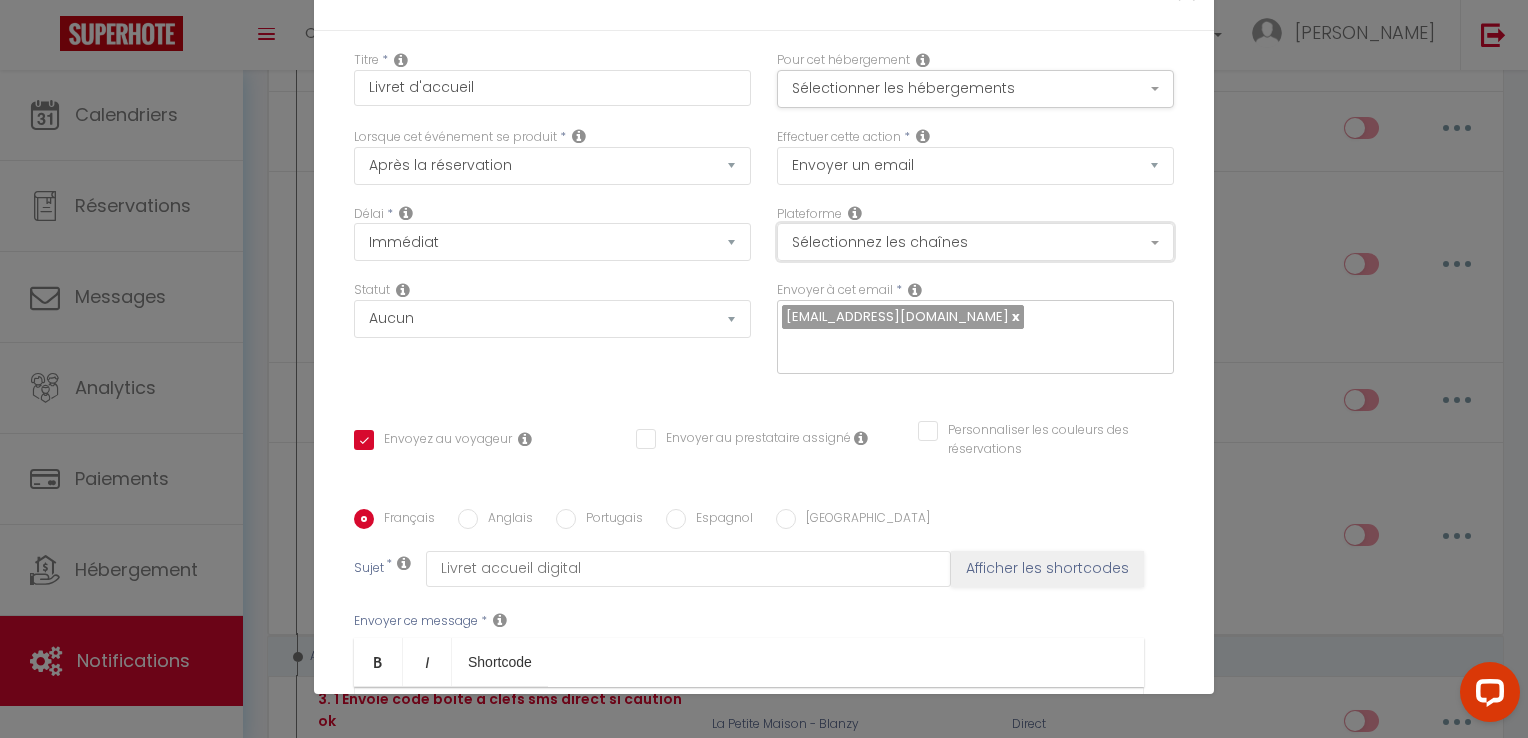 click on "Sélectionnez les chaînes" at bounding box center [975, 242] 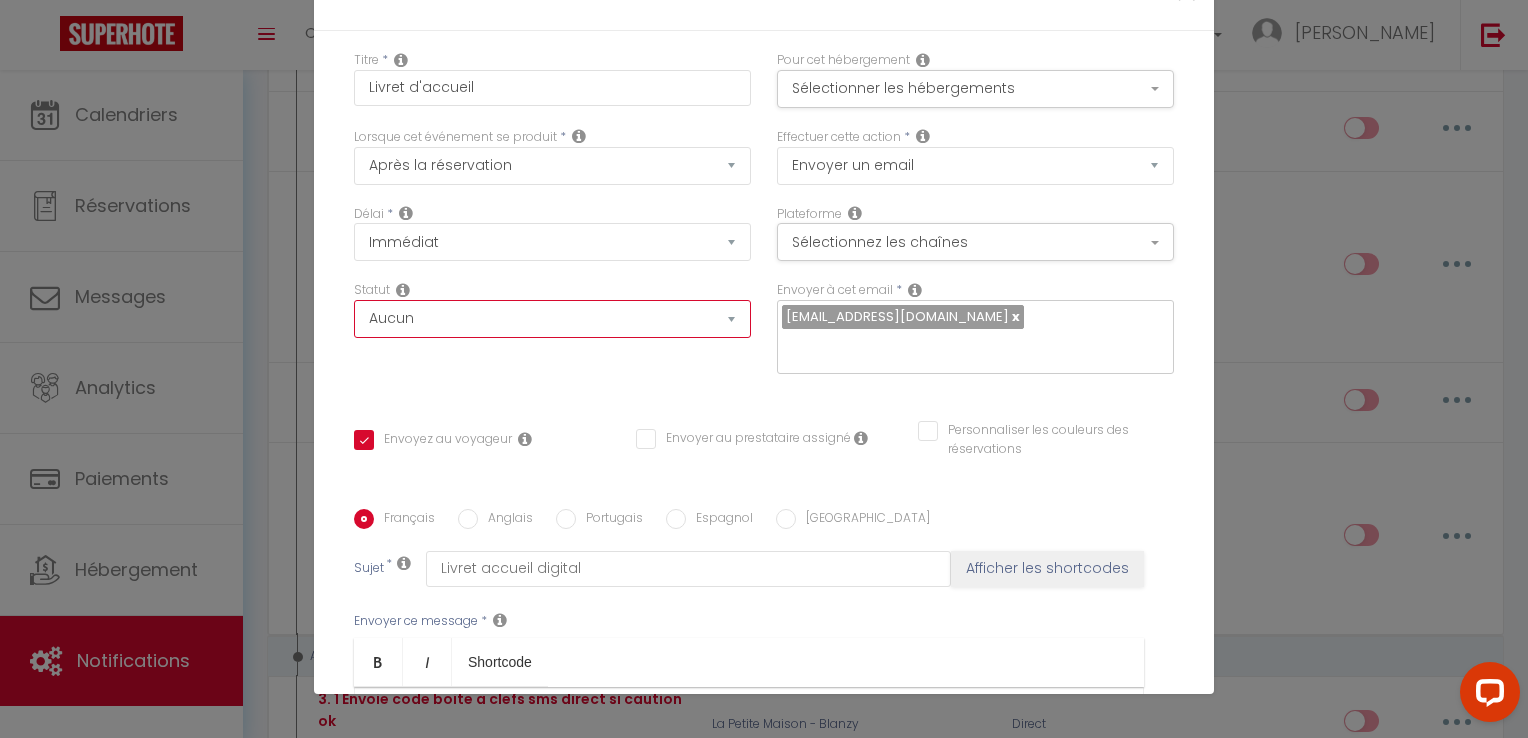 click on "Aucun   Si la réservation est payée   Si réservation non payée   Si la caution a été prise   Si caution non payée" at bounding box center (552, 319) 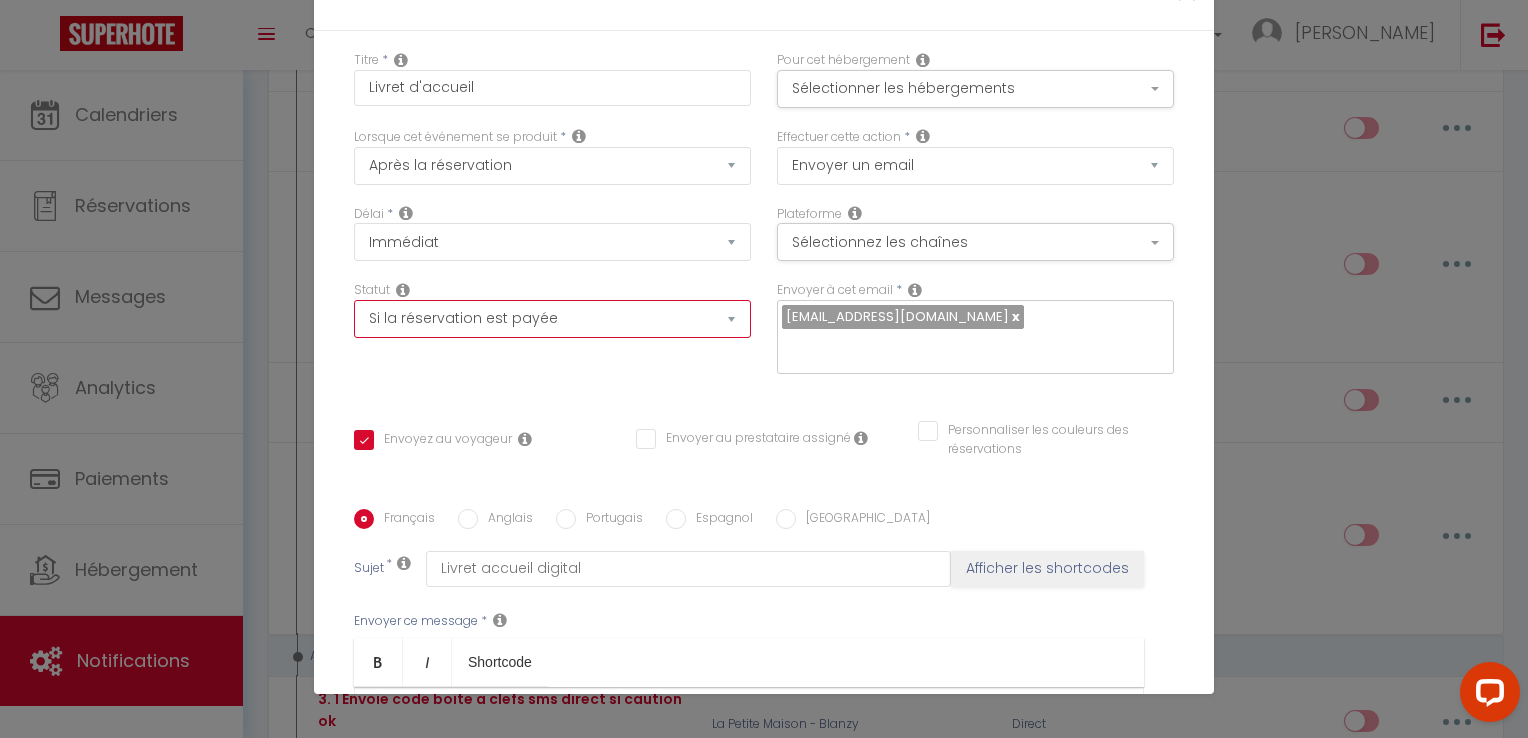 click on "Aucun   Si la réservation est payée   Si réservation non payée   Si la caution a été prise   Si caution non payée" at bounding box center [552, 319] 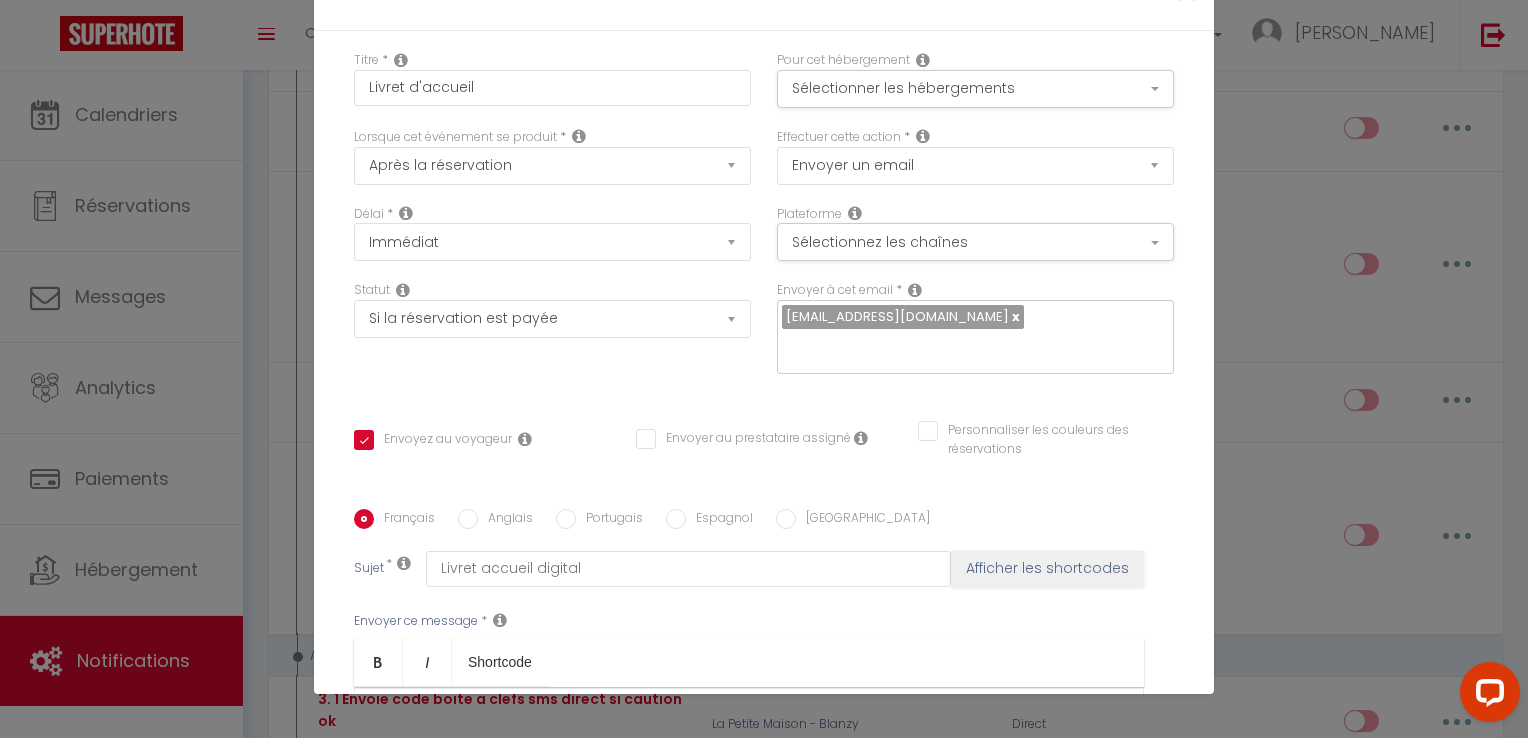 click on "Statut     Aucun   Si la réservation est payée   Si réservation non payée   Si la caution a été prise   Si caution non payée" at bounding box center [552, 337] 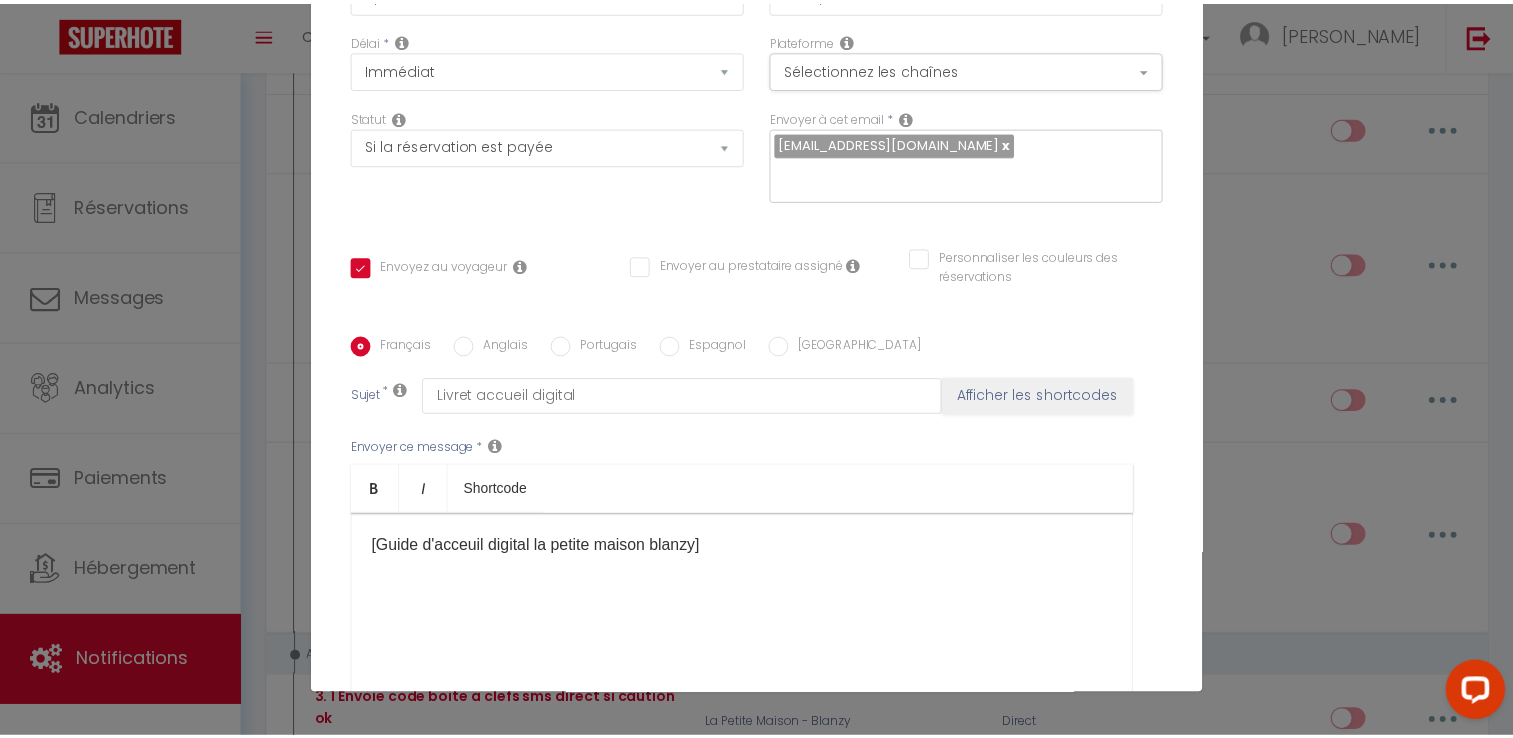 scroll, scrollTop: 325, scrollLeft: 0, axis: vertical 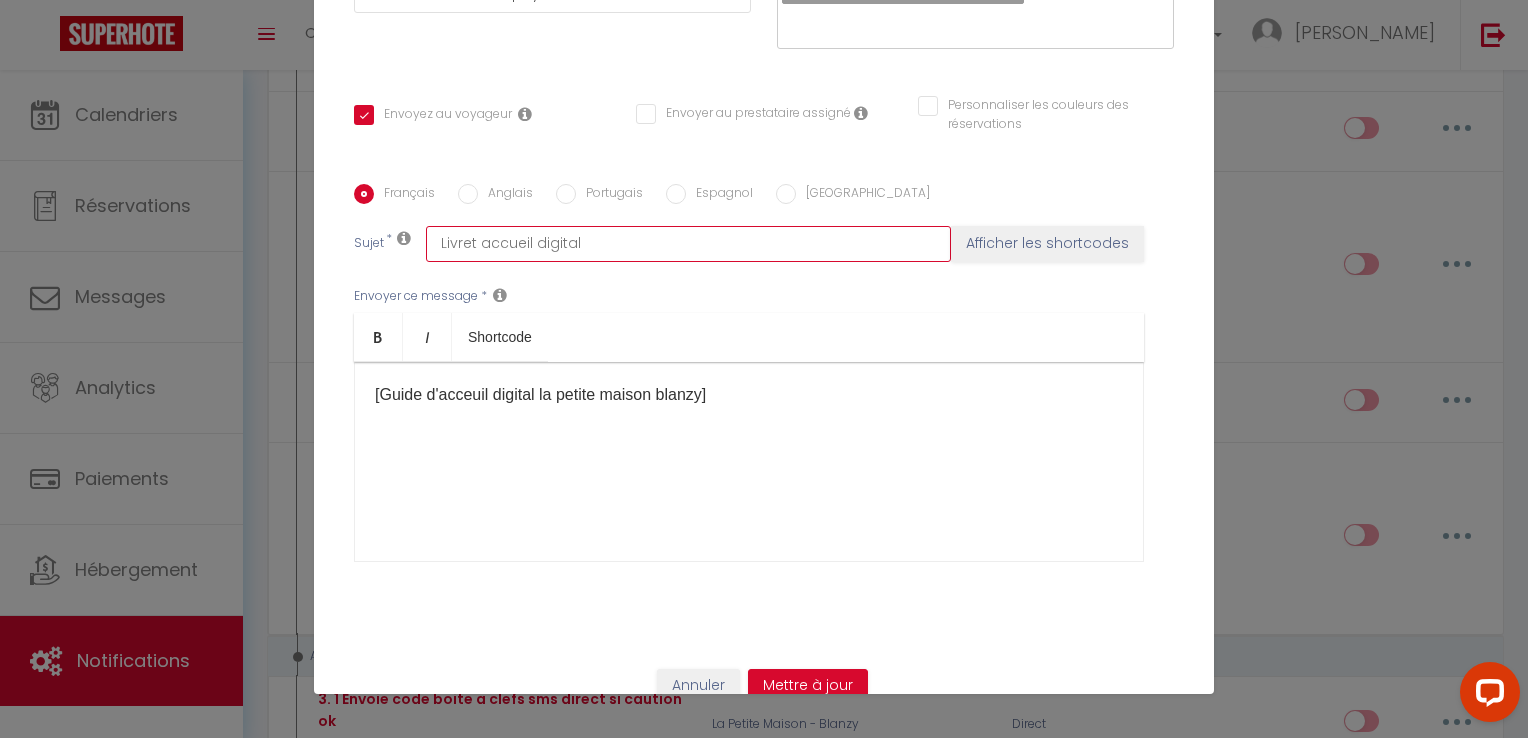 click on "Livret accueil digital" at bounding box center [688, 244] 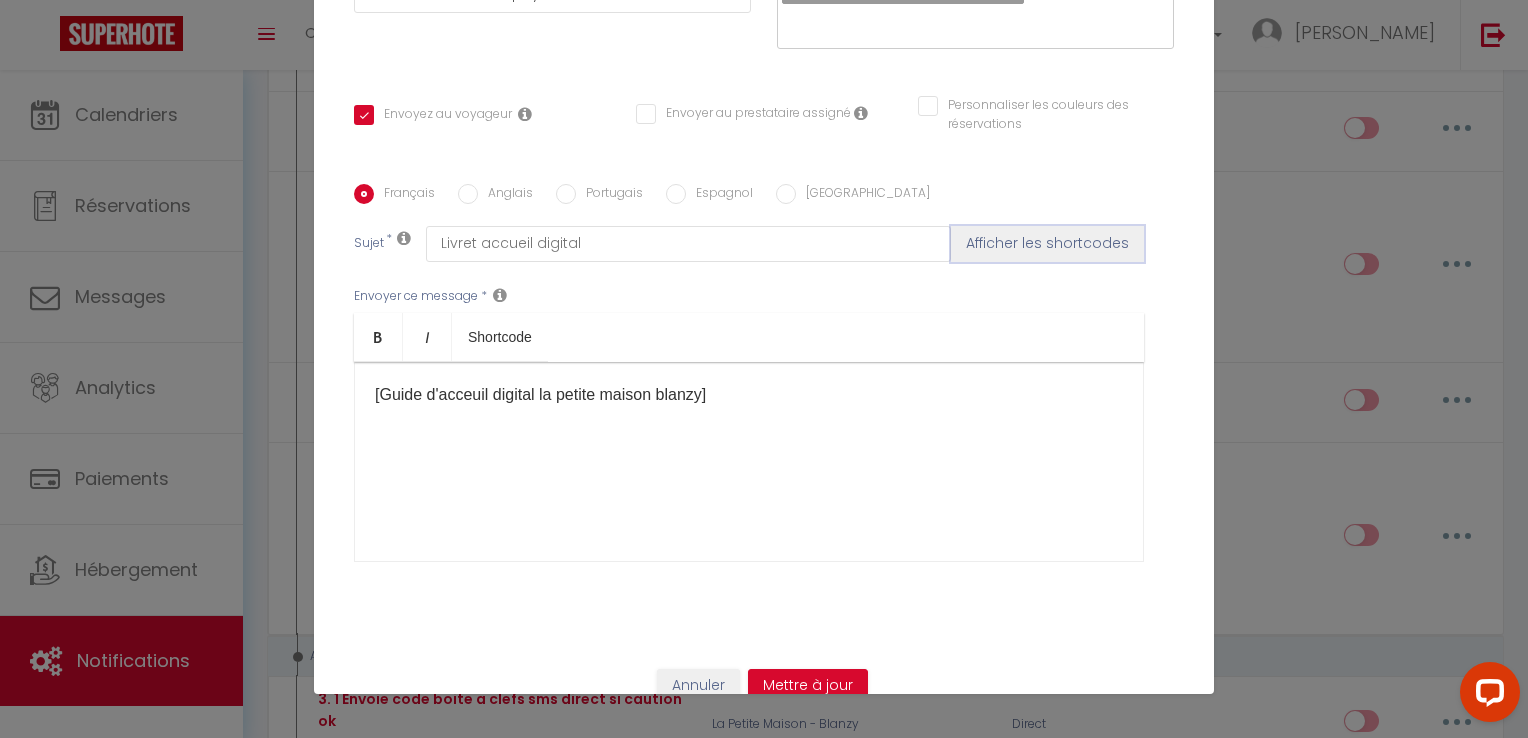 click on "Afficher les shortcodes" at bounding box center (1047, 244) 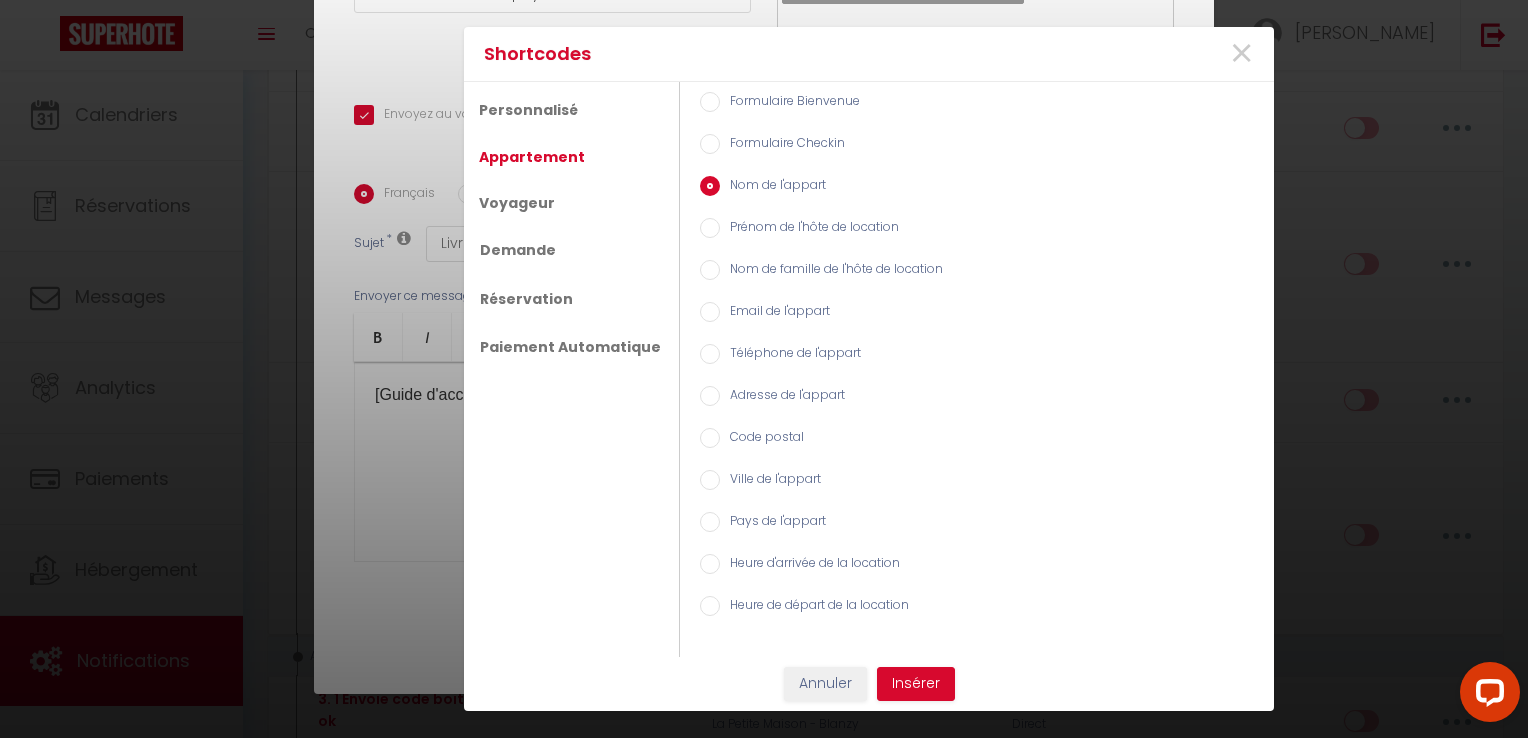 click on "Nom de l'appart" at bounding box center (773, 187) 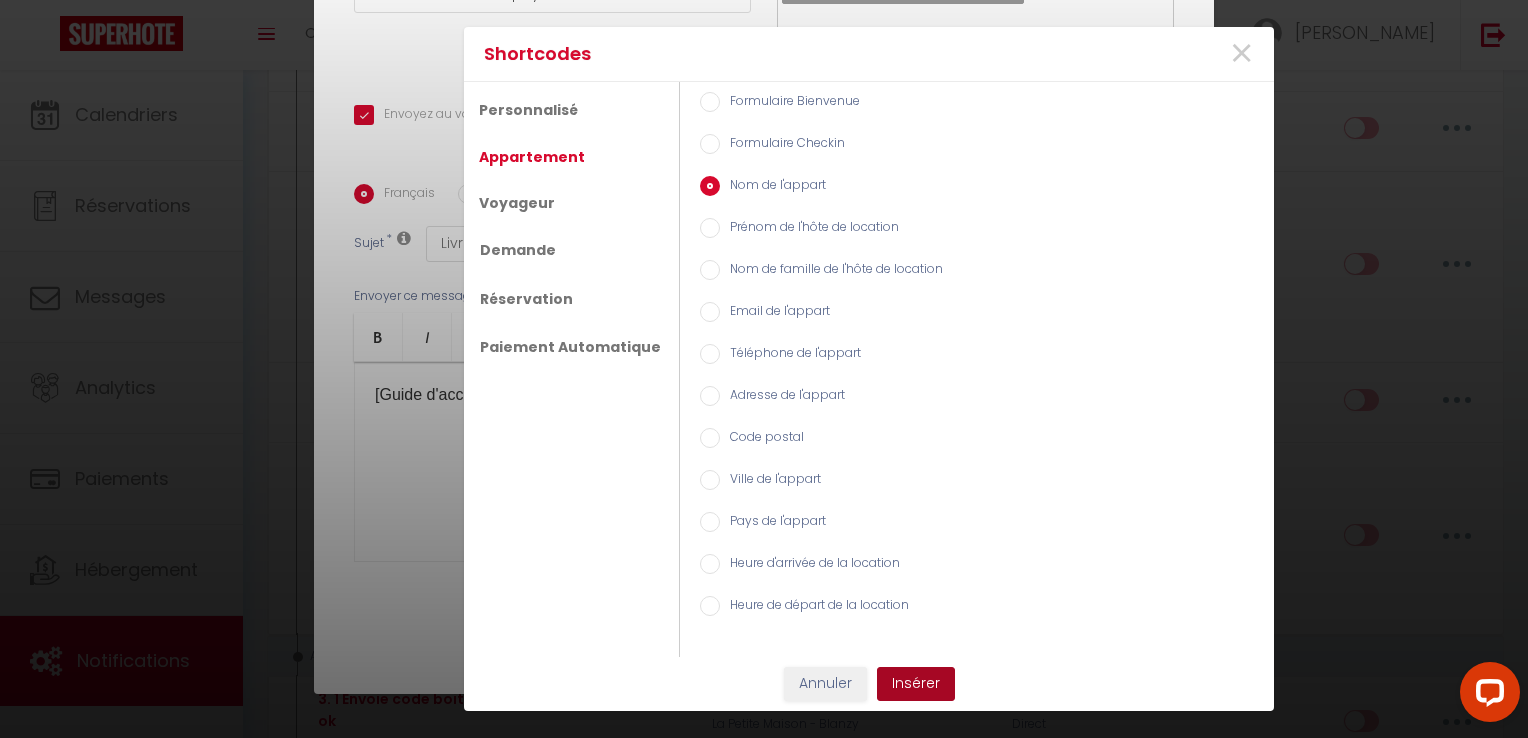 click on "Insérer" at bounding box center [916, 684] 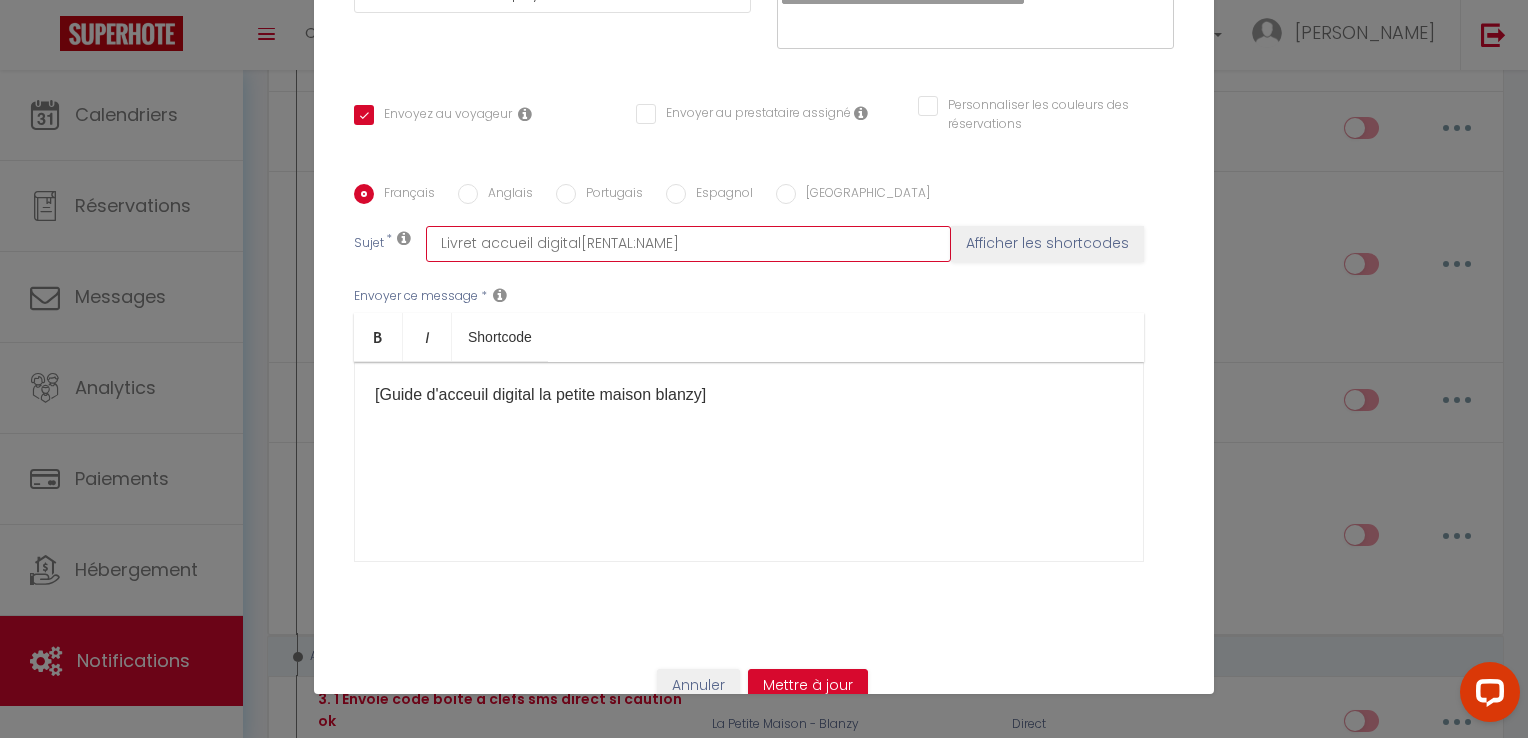 click on "Livret accueil digital[RENTAL:NAME]" at bounding box center [688, 244] 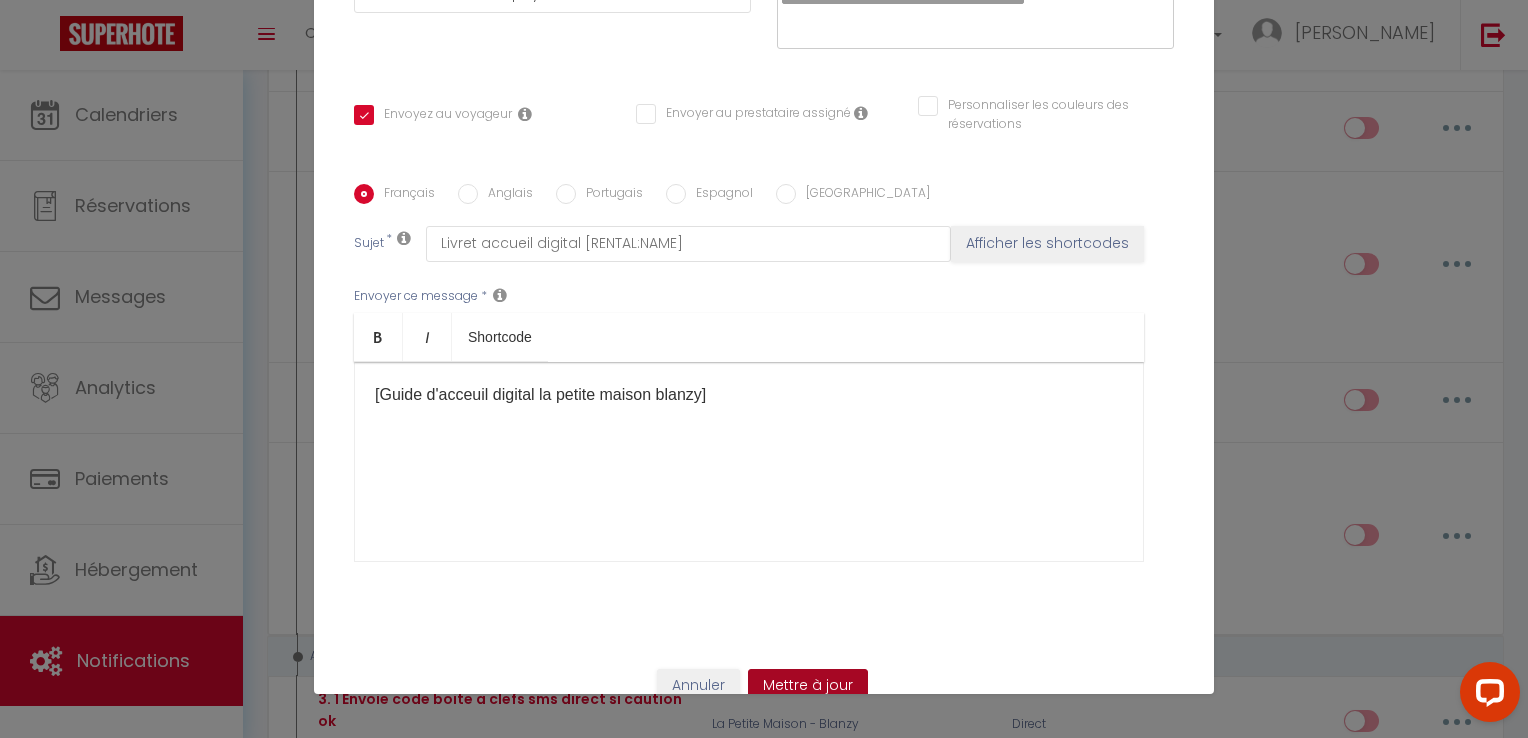 click on "Mettre à jour" at bounding box center (808, 686) 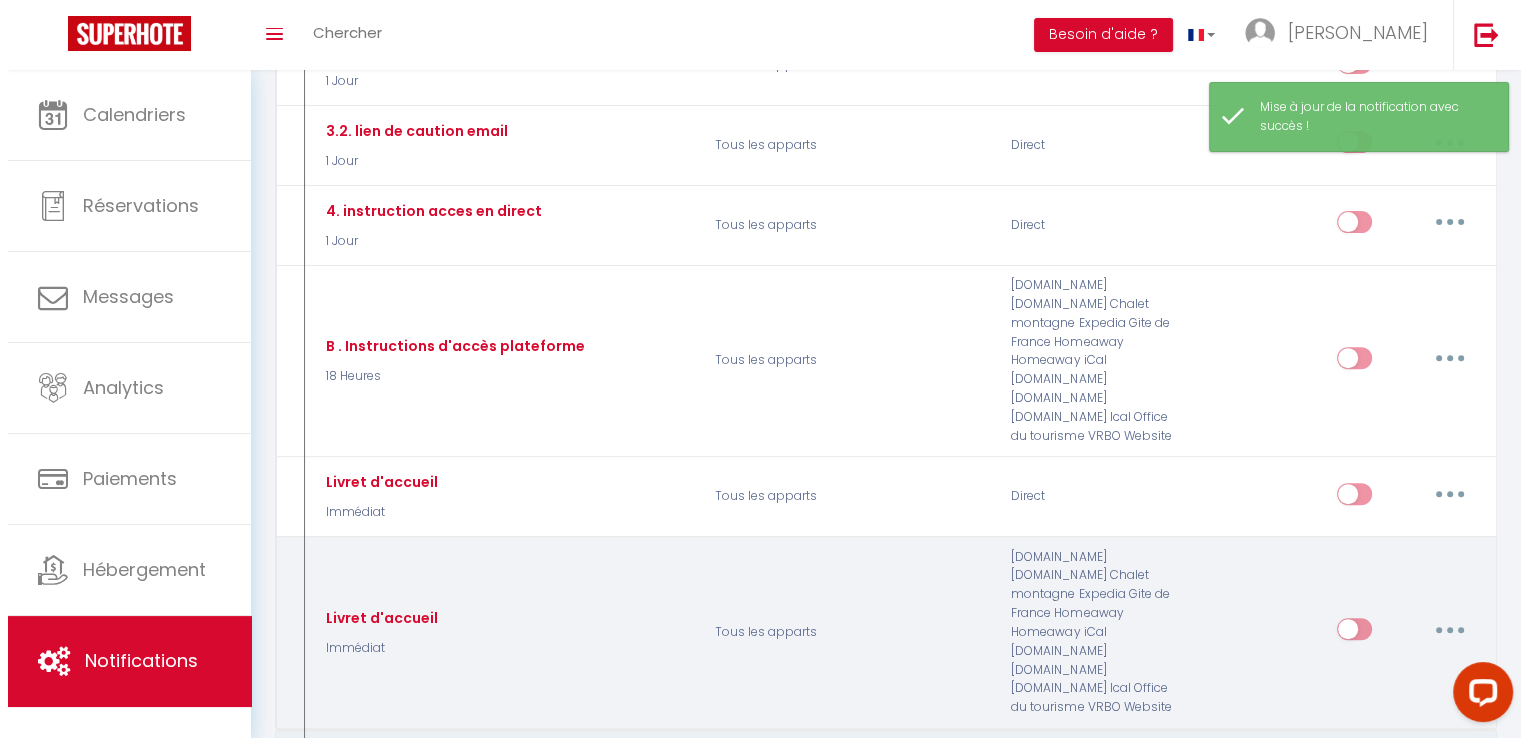 scroll, scrollTop: 600, scrollLeft: 0, axis: vertical 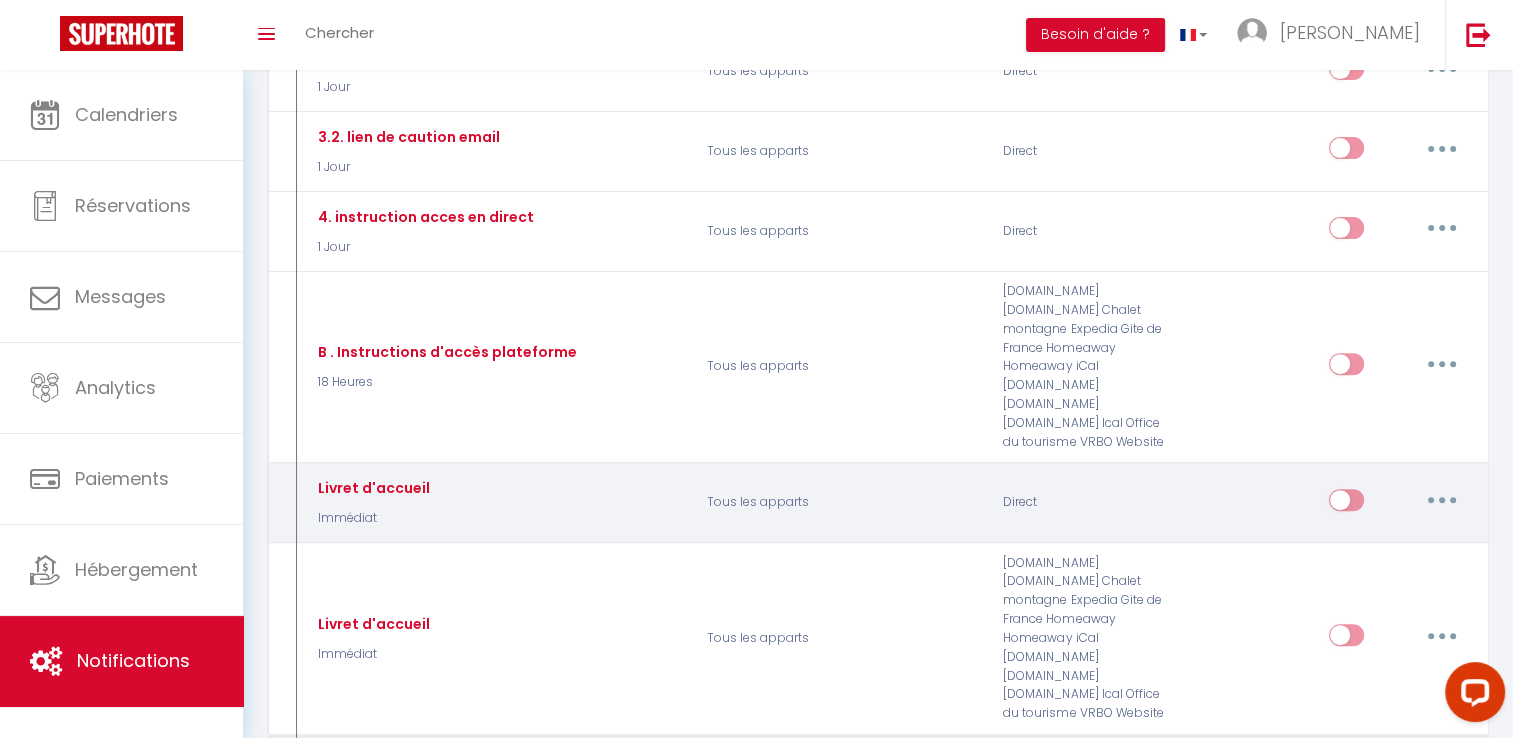 click at bounding box center [1442, 500] 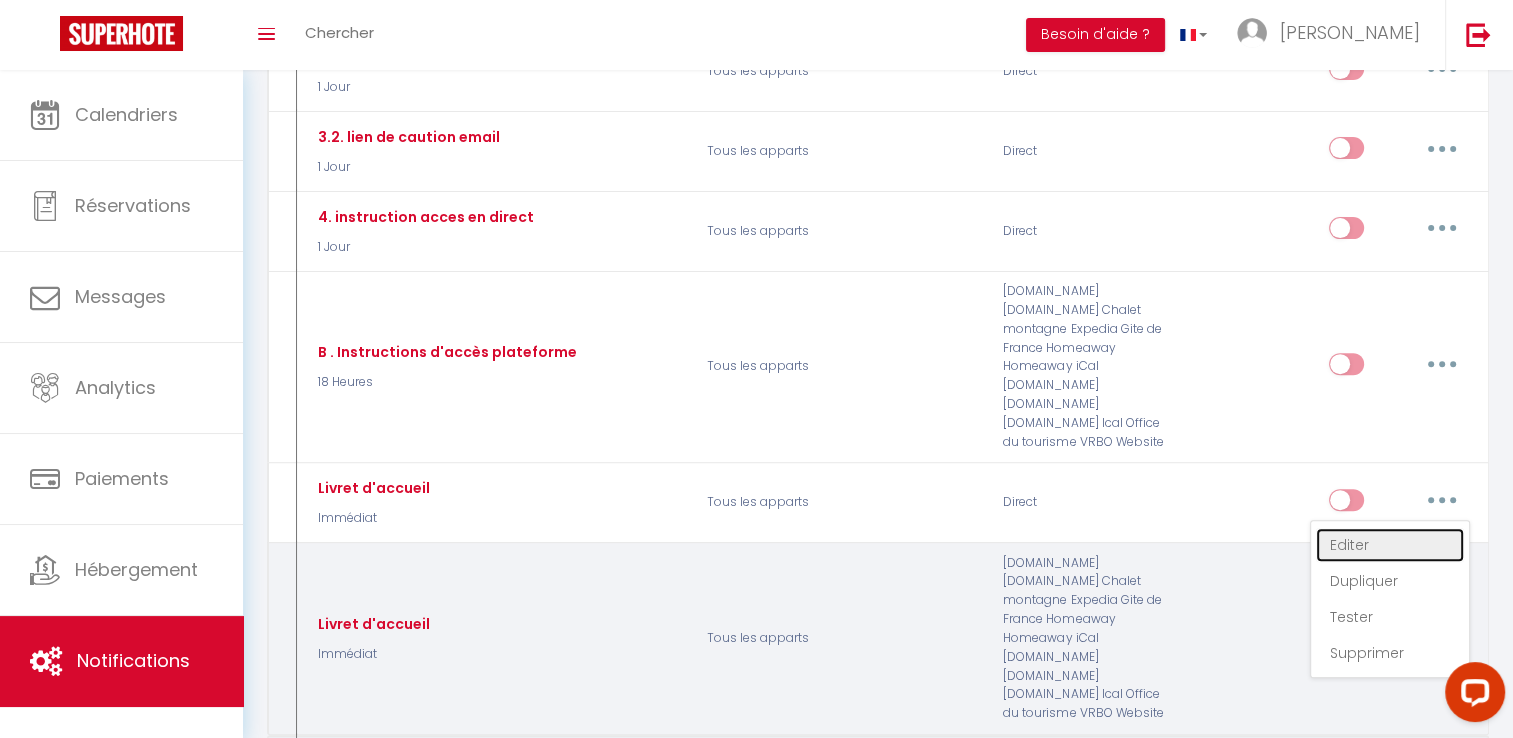 click on "Editer" at bounding box center (1390, 545) 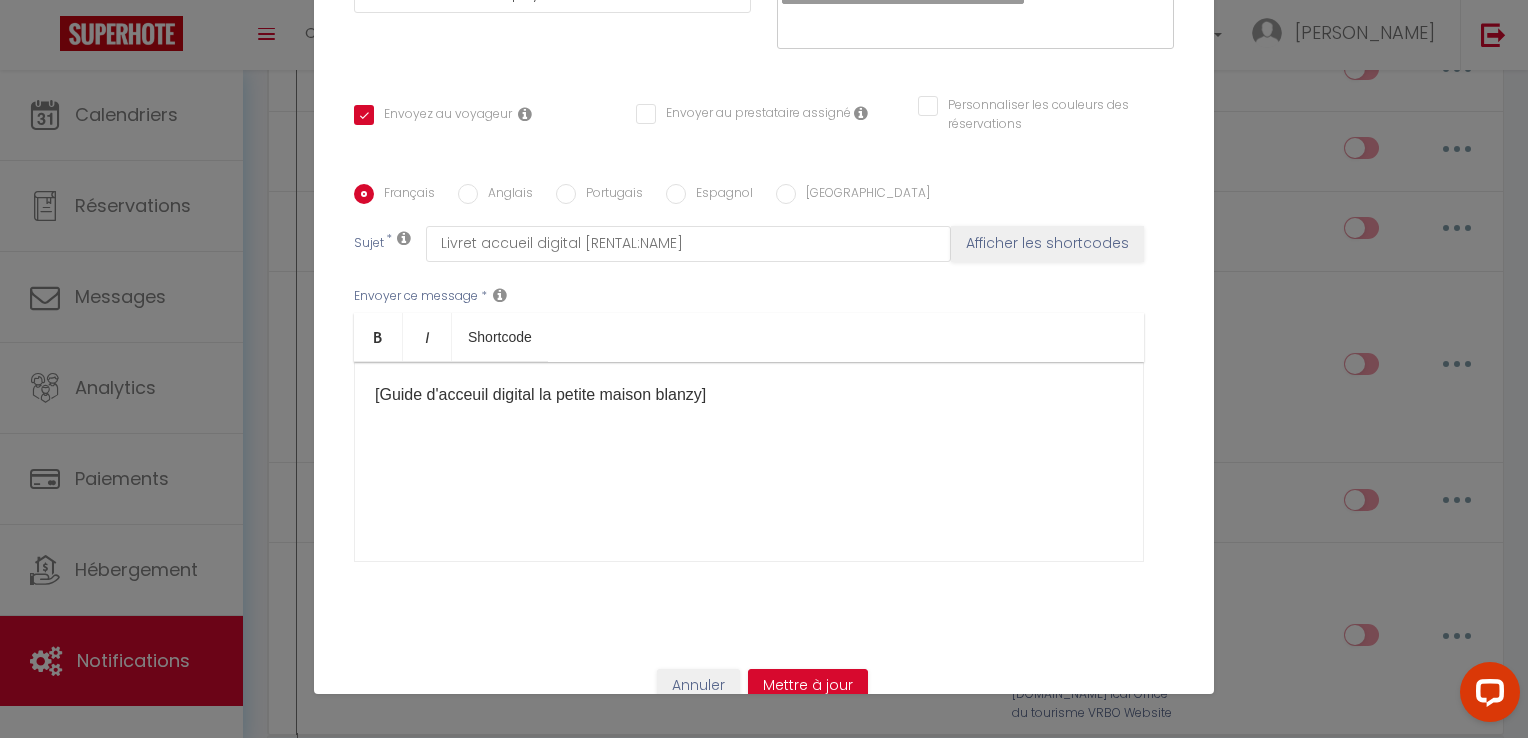 scroll, scrollTop: 0, scrollLeft: 0, axis: both 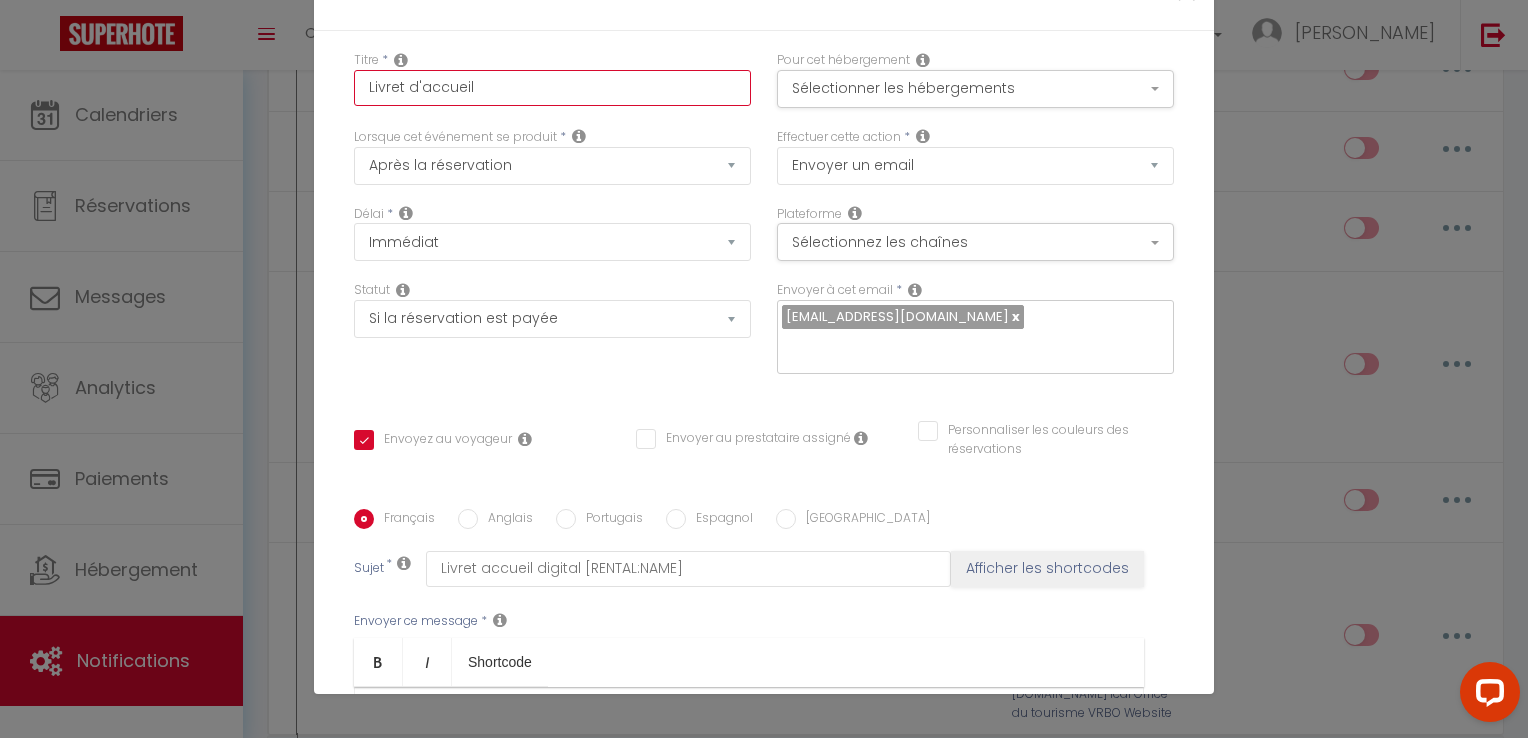 click on "Livret d'accueil" at bounding box center [552, 88] 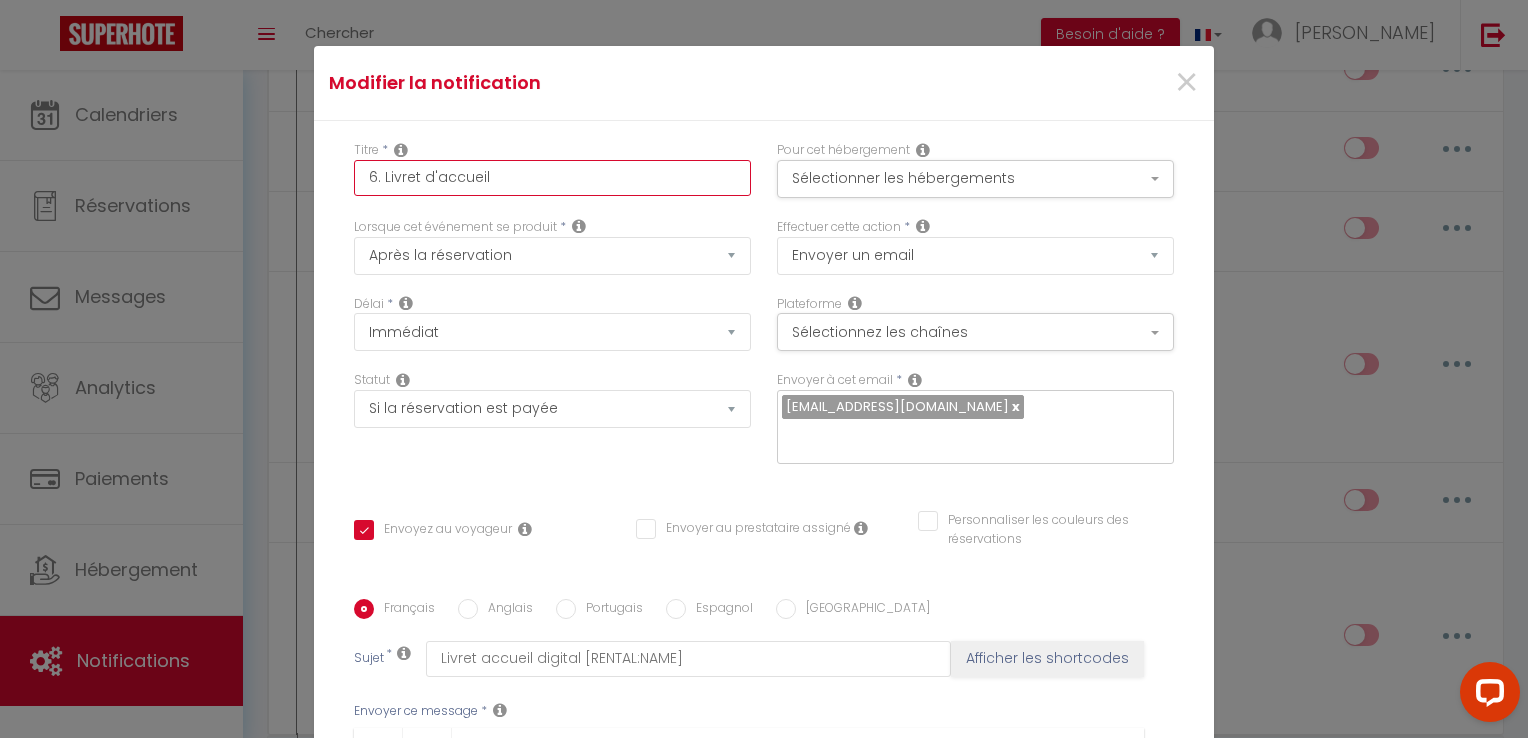 click on "6. Livret d'accueil" at bounding box center [552, 178] 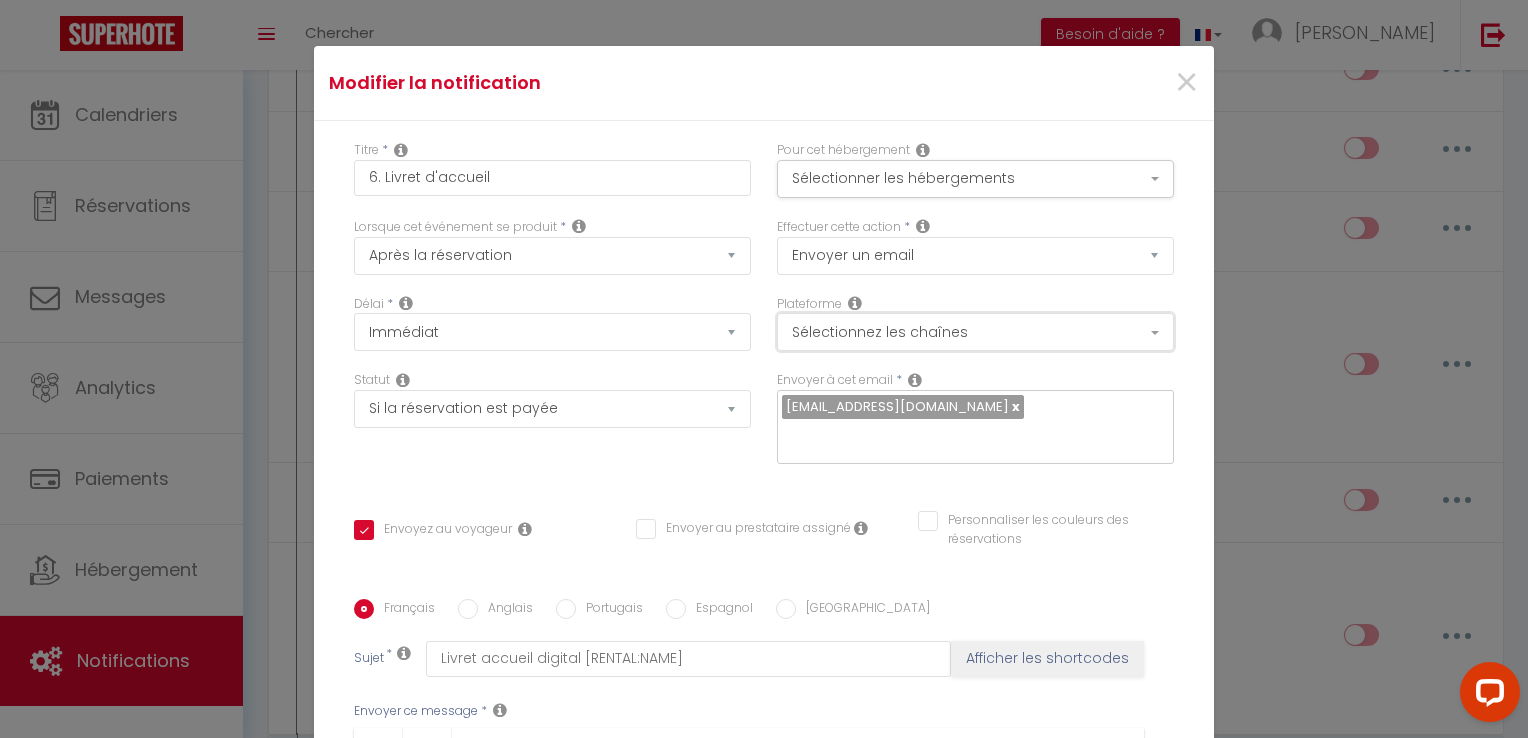 click on "Sélectionnez les chaînes" at bounding box center [975, 332] 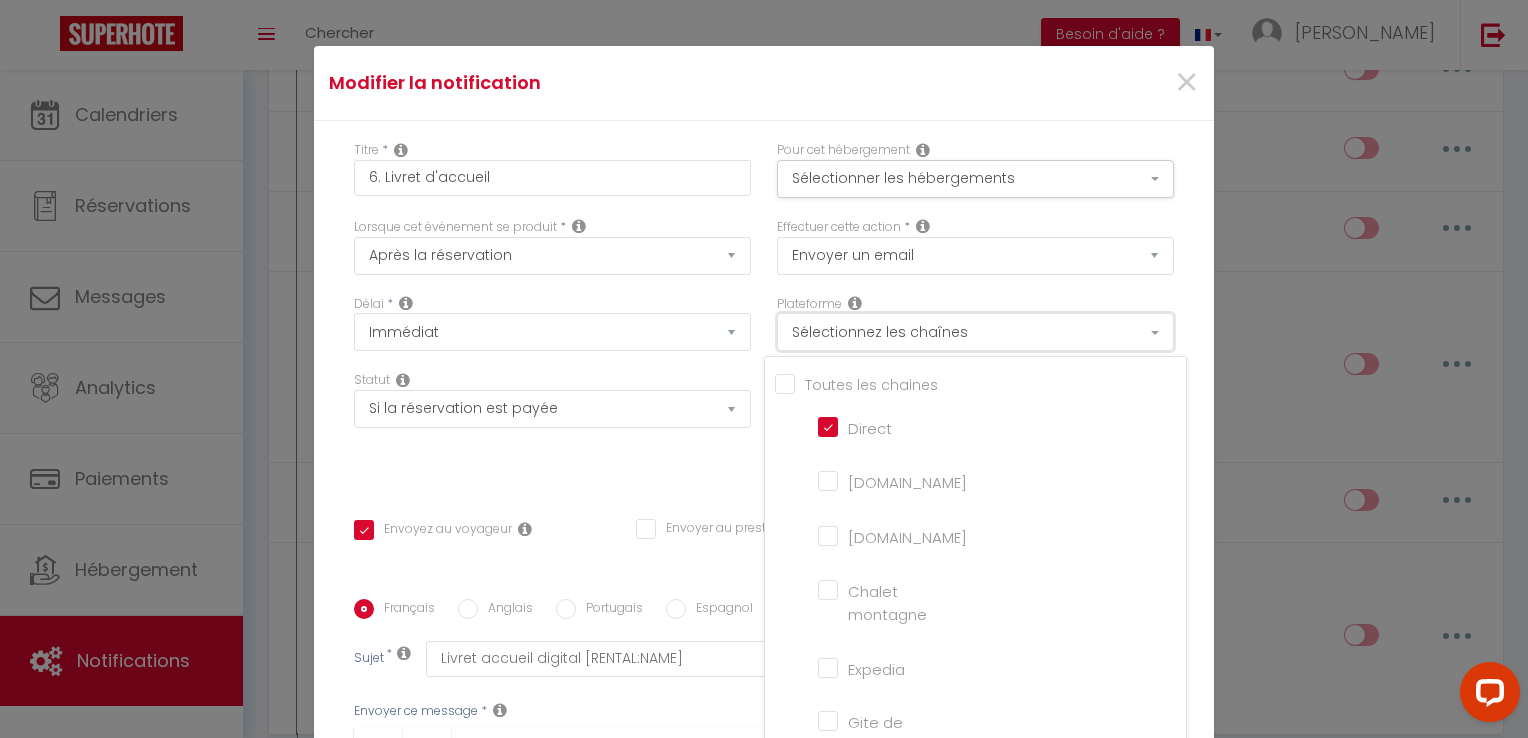 click on "Sélectionnez les chaînes" at bounding box center (975, 332) 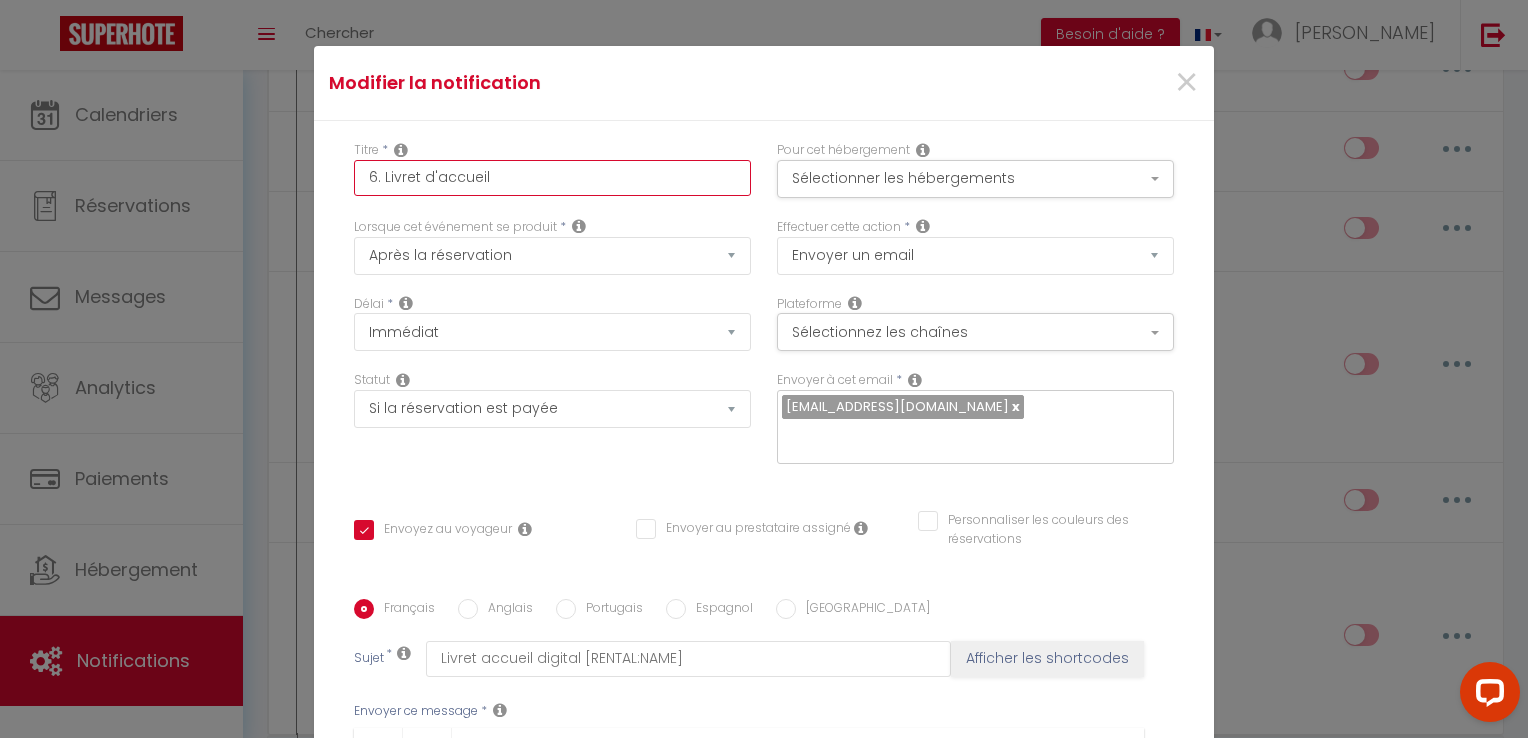 click on "6. Livret d'accueil" at bounding box center [552, 178] 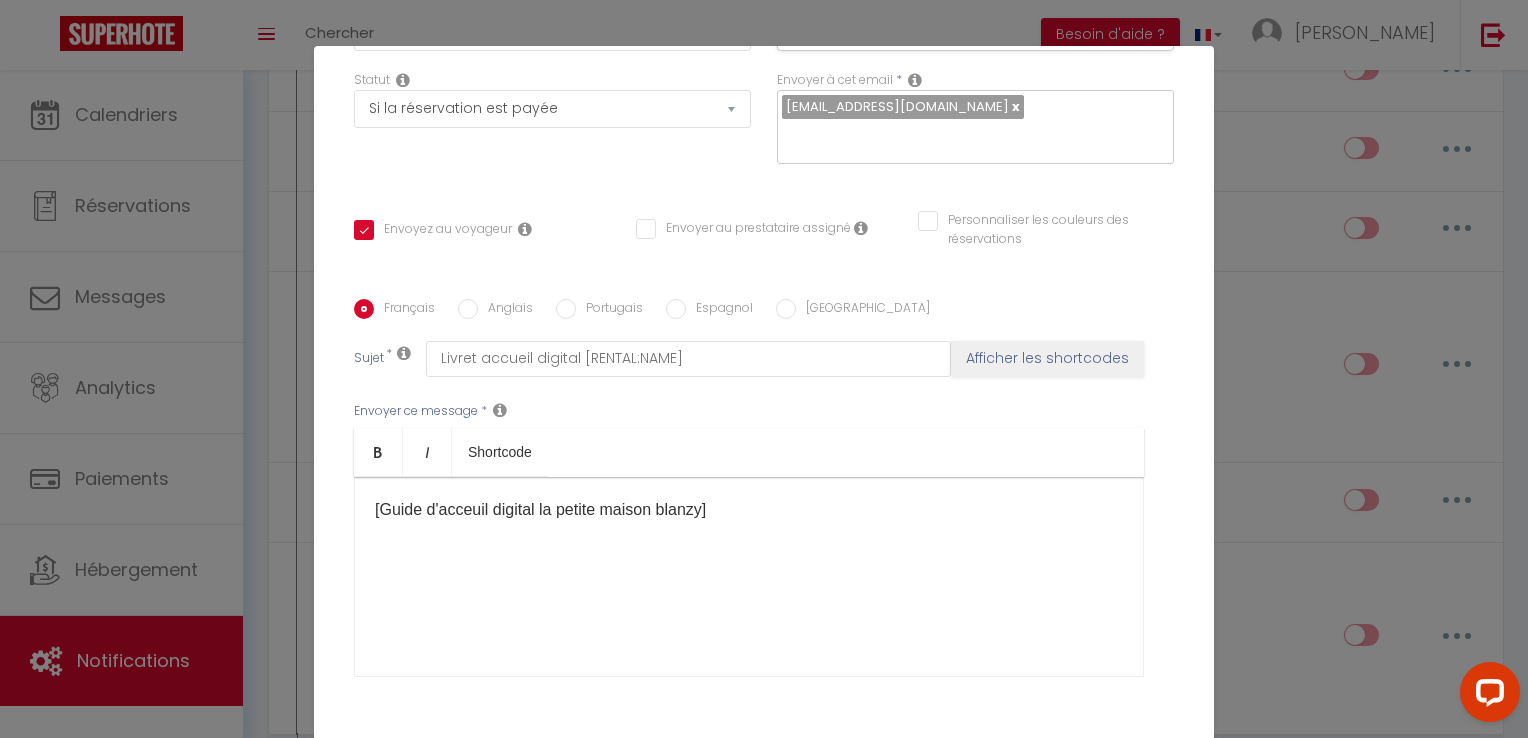 scroll, scrollTop: 325, scrollLeft: 0, axis: vertical 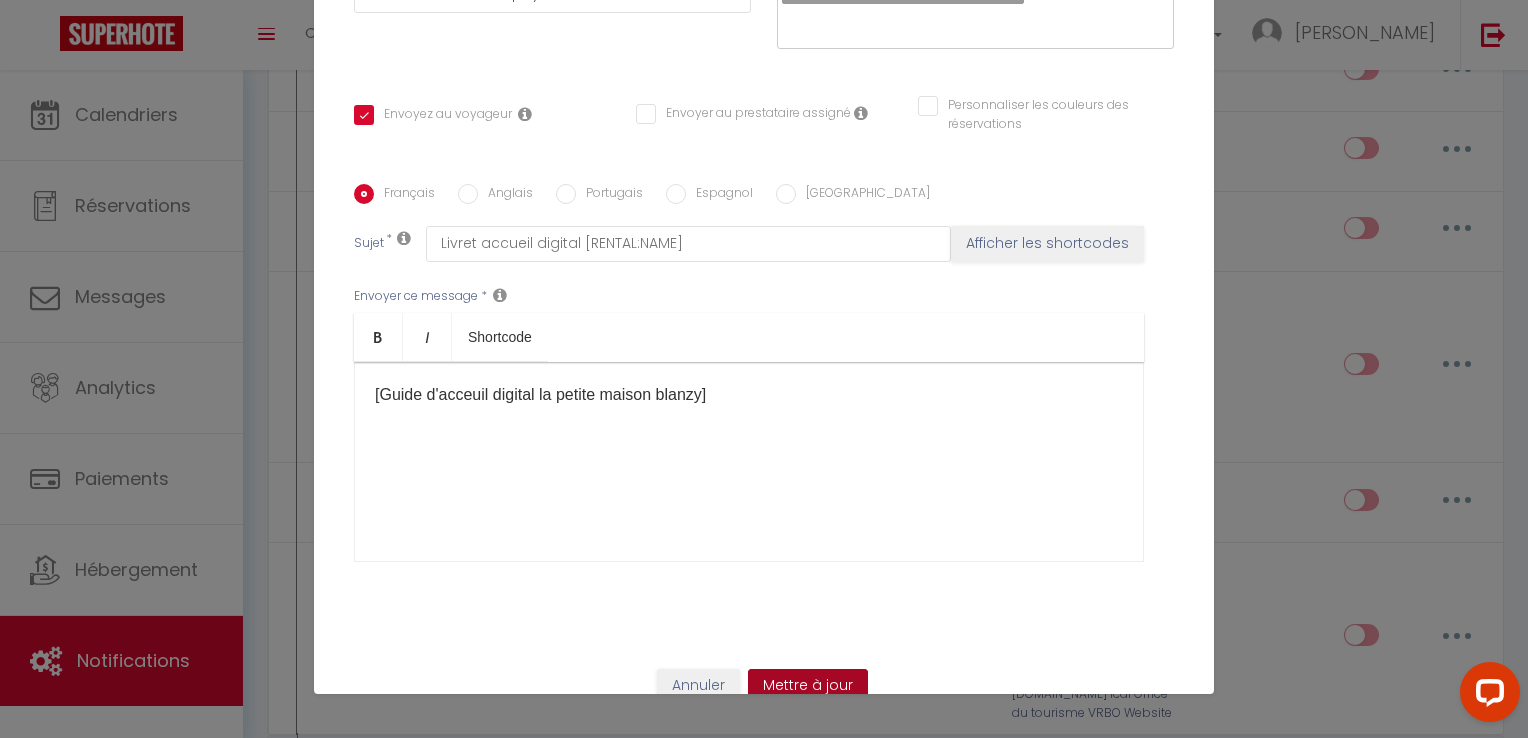click on "Mettre à jour" at bounding box center [808, 686] 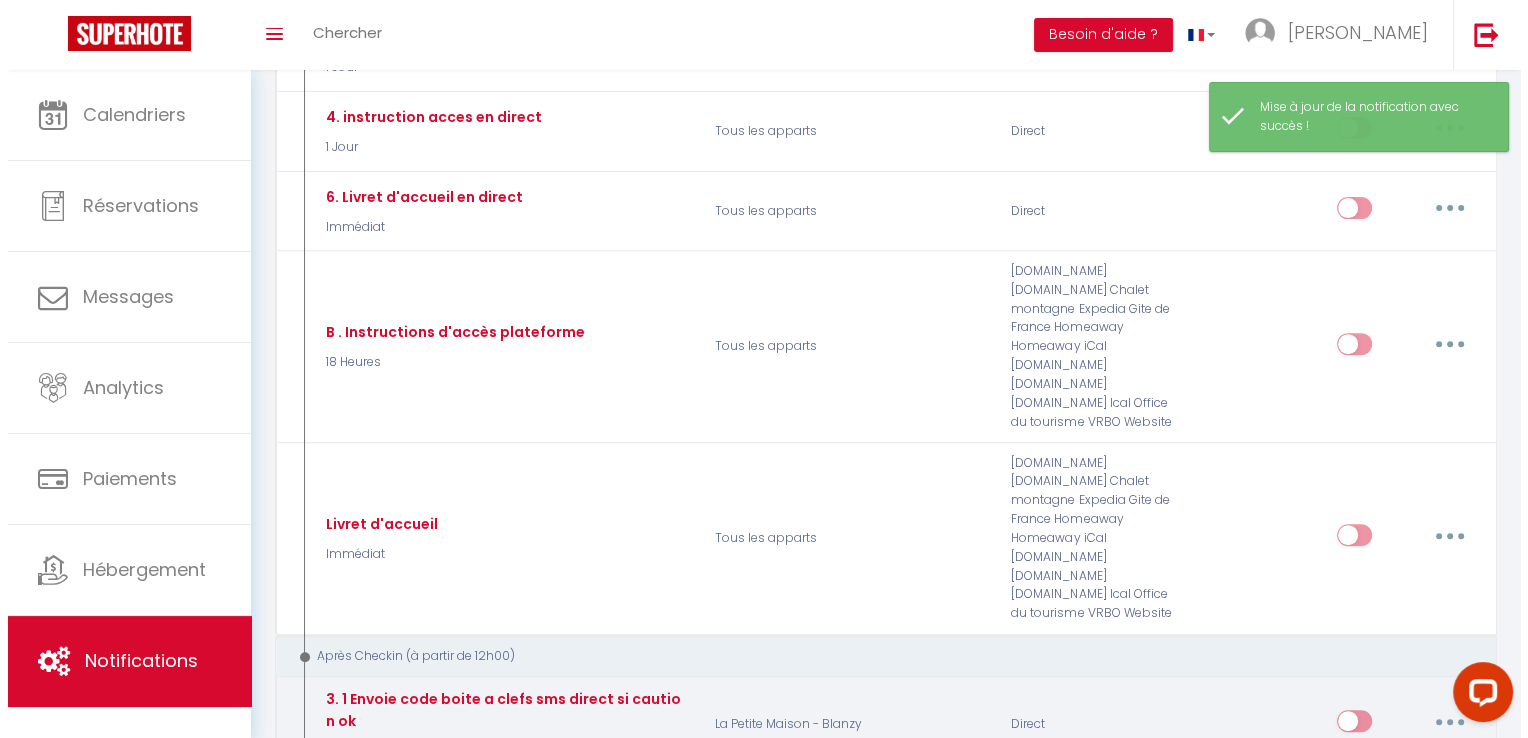 scroll, scrollTop: 600, scrollLeft: 0, axis: vertical 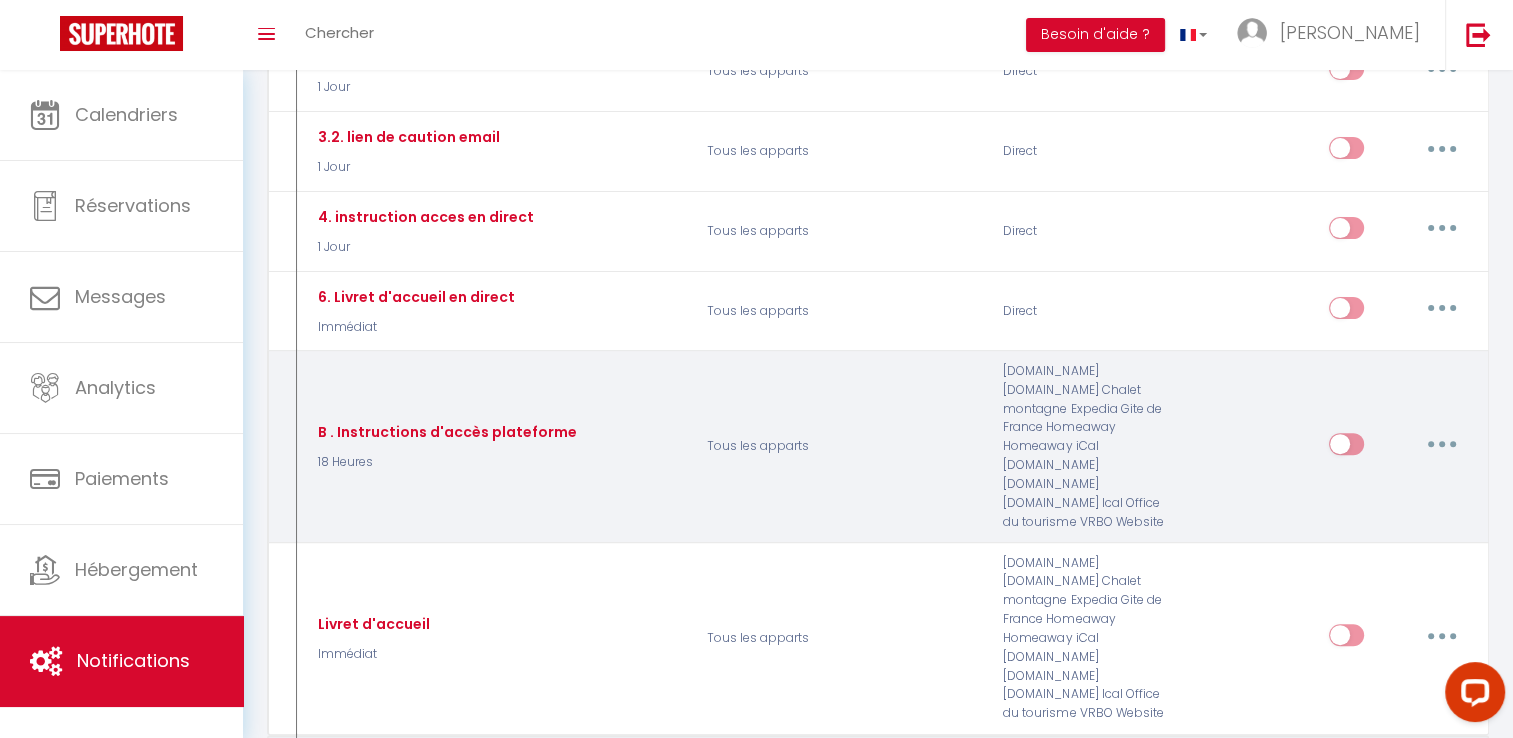click at bounding box center [1442, 444] 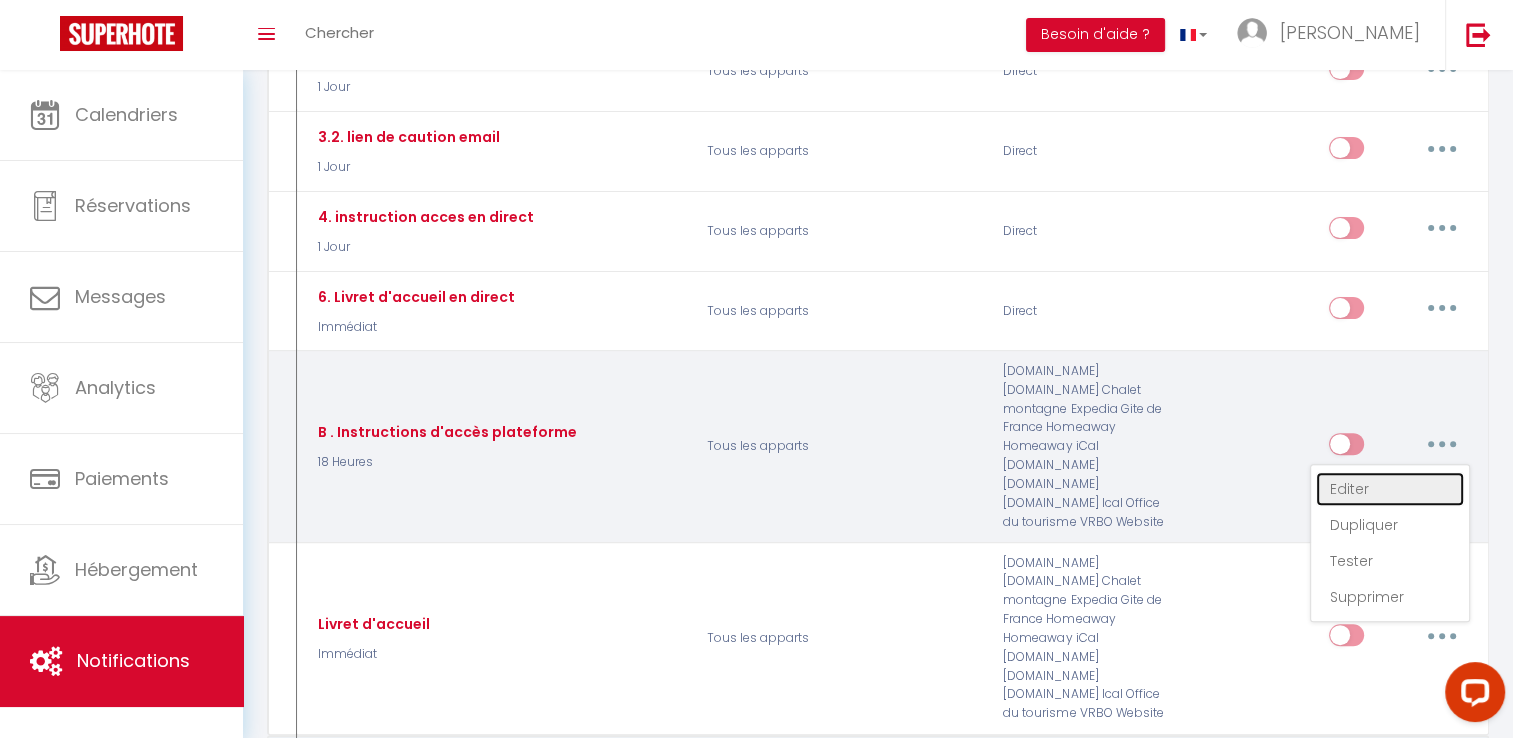 click on "Editer" at bounding box center (1390, 489) 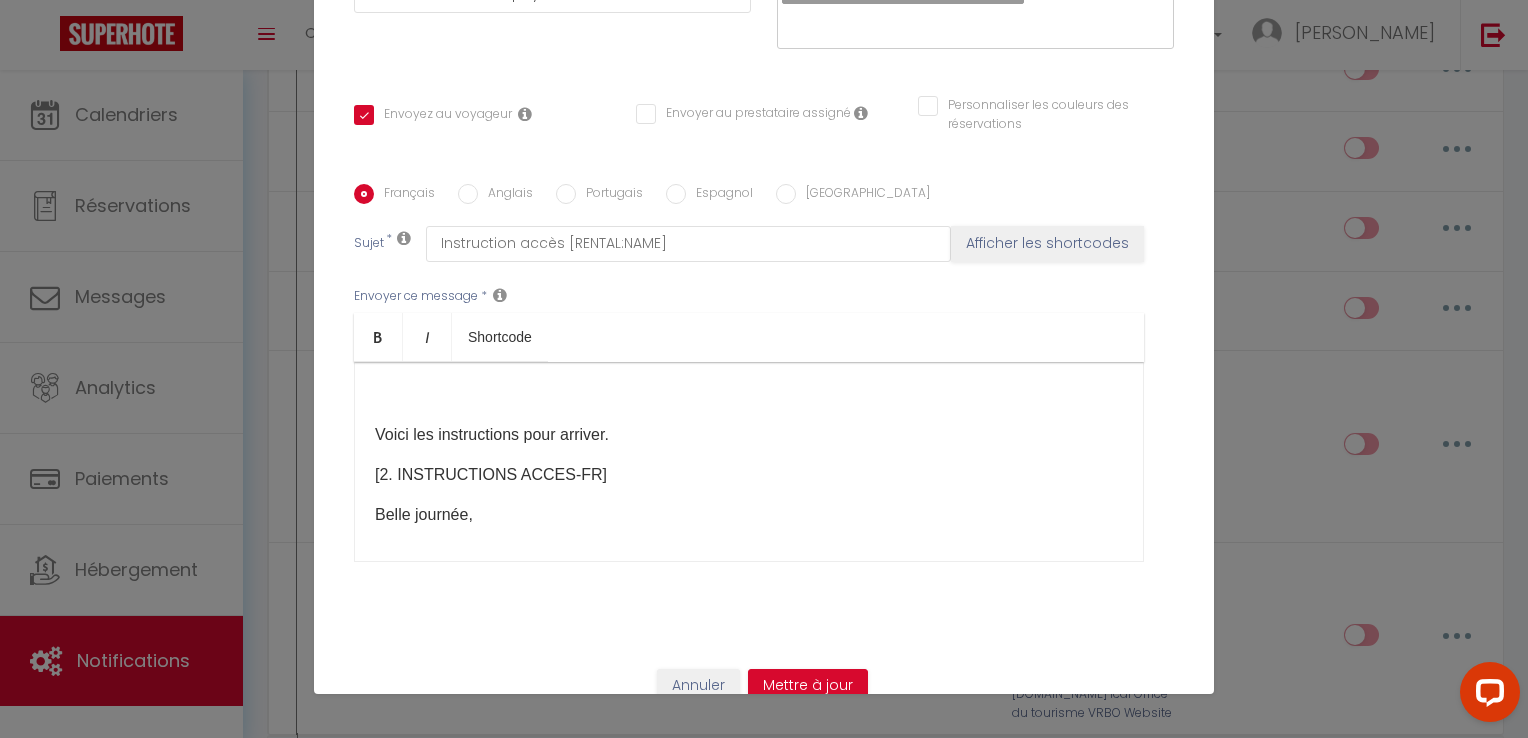 scroll, scrollTop: 0, scrollLeft: 0, axis: both 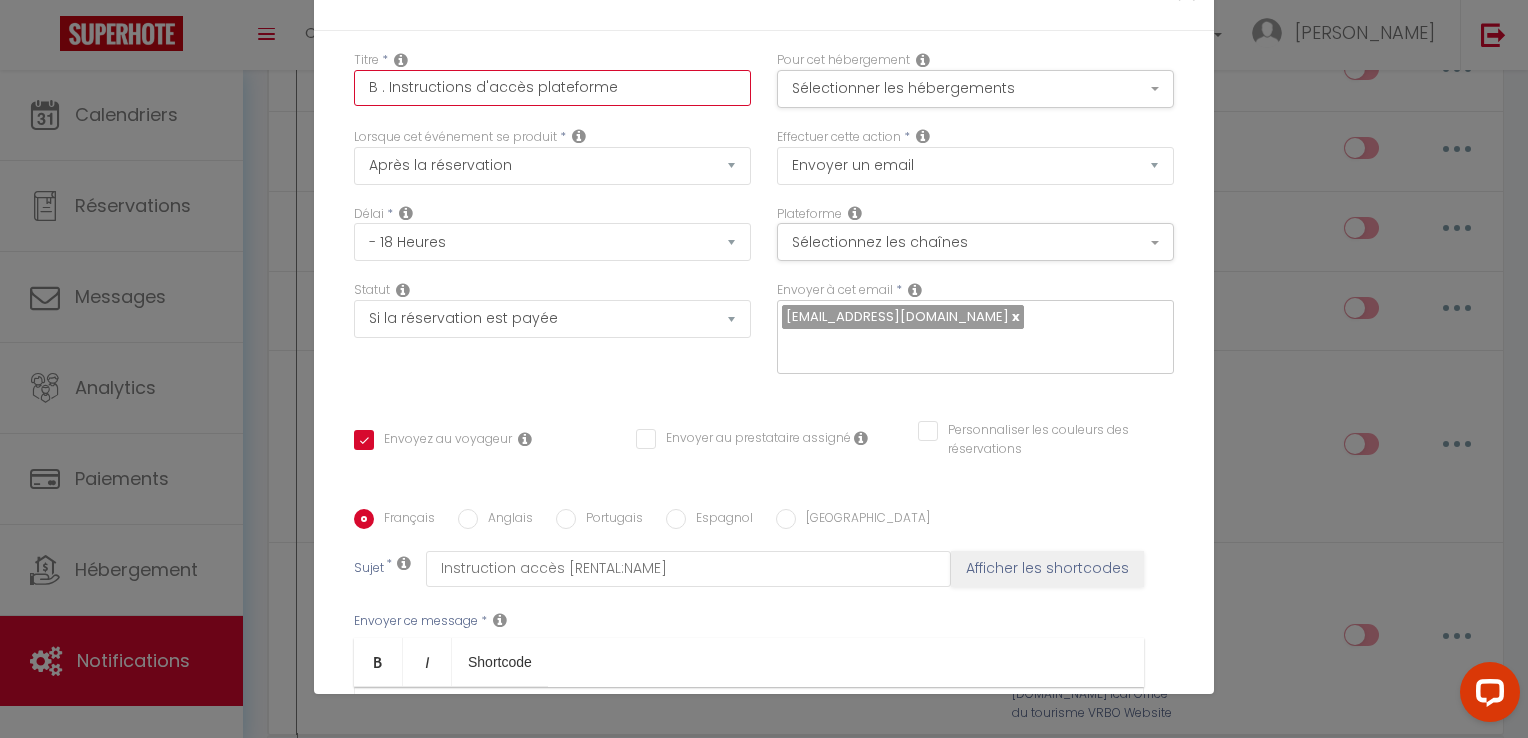 click on "B . Instructions d'accès plateforme" at bounding box center [552, 88] 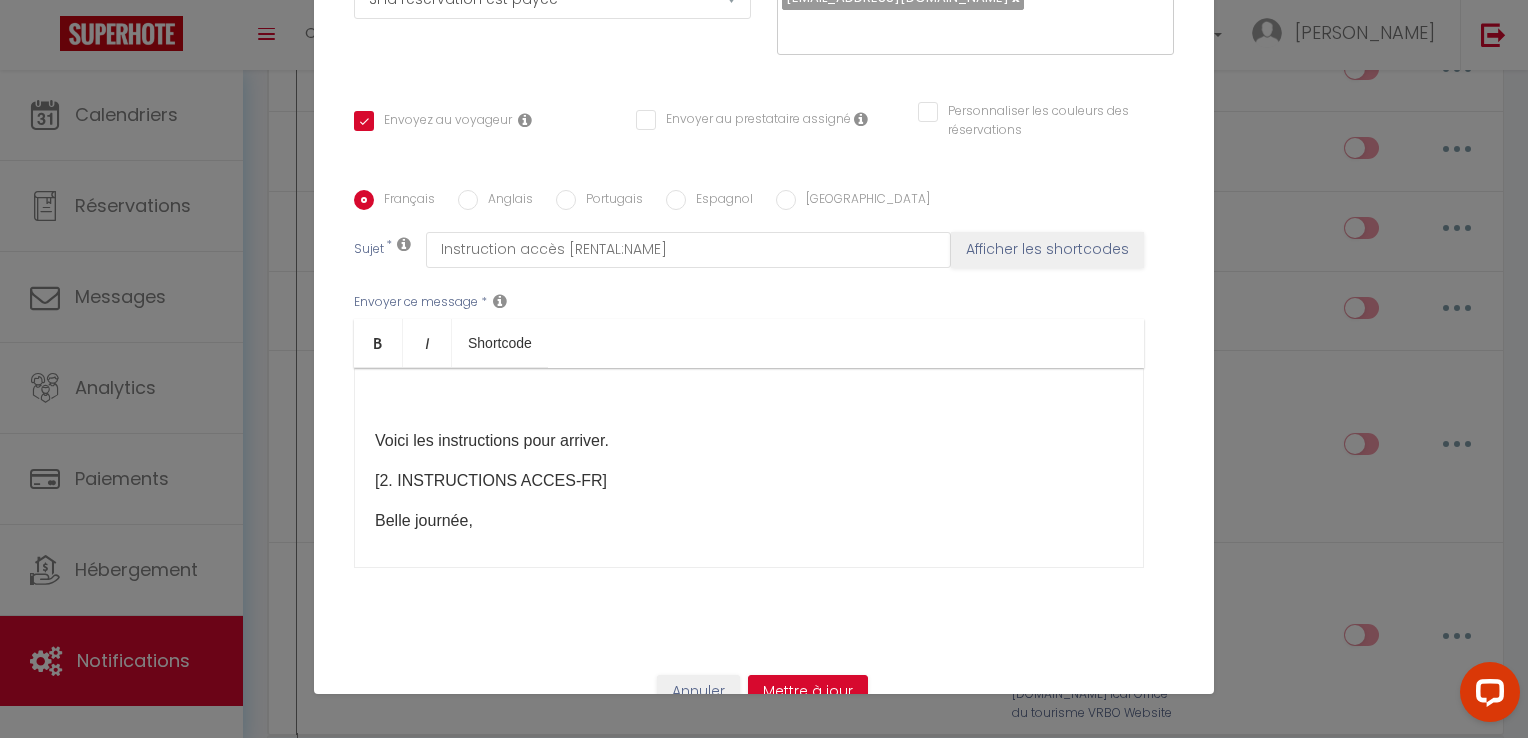 scroll, scrollTop: 325, scrollLeft: 0, axis: vertical 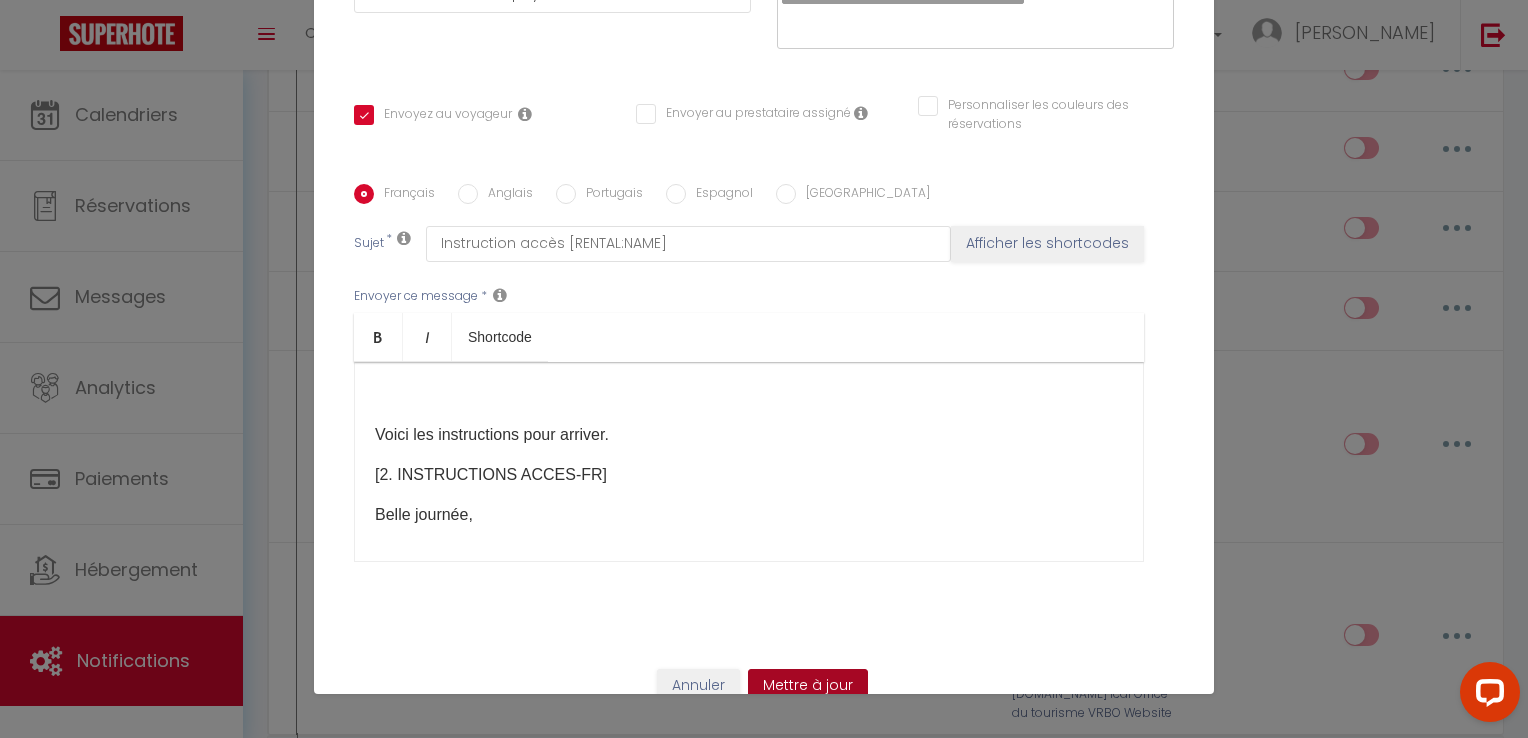 click on "Mettre à jour" at bounding box center (808, 686) 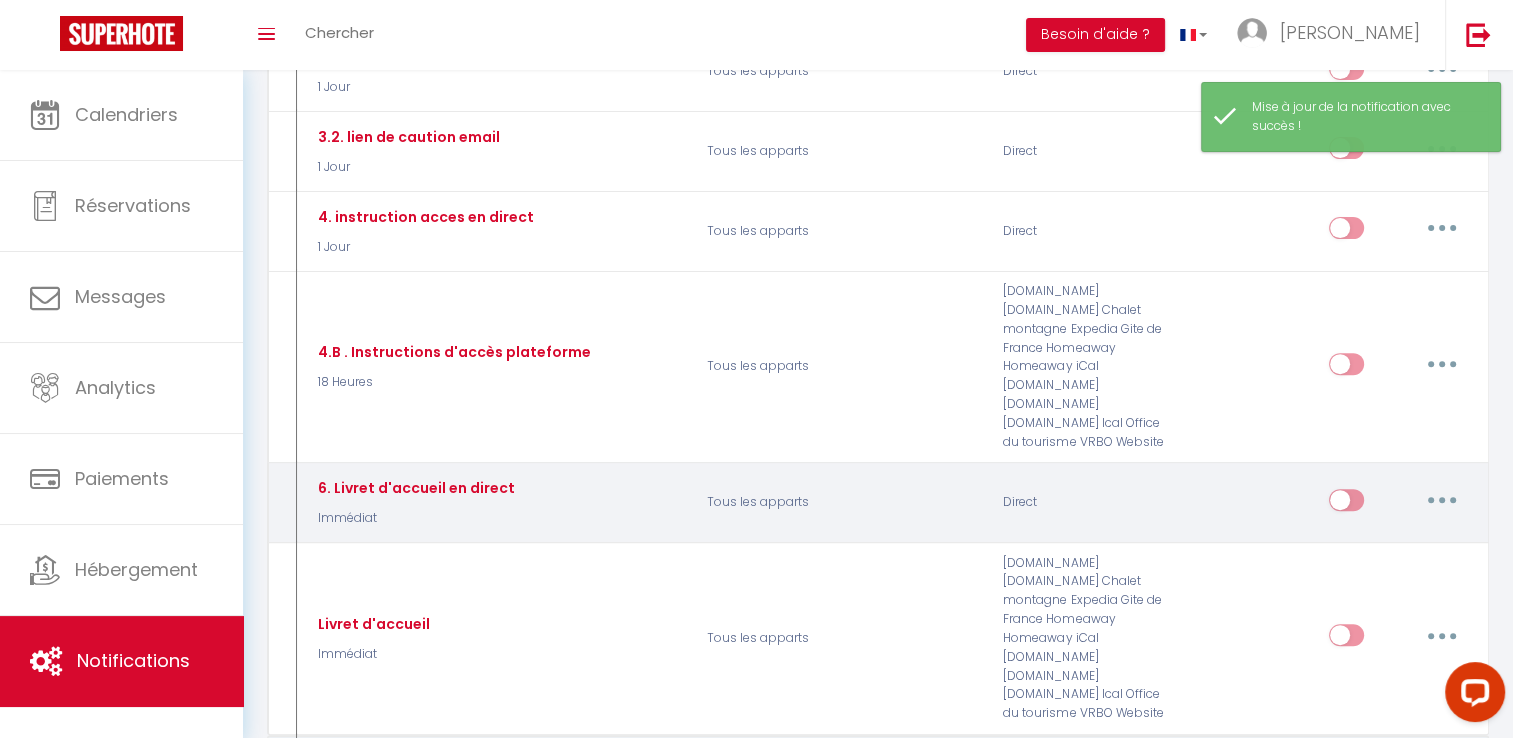 click at bounding box center (1442, 500) 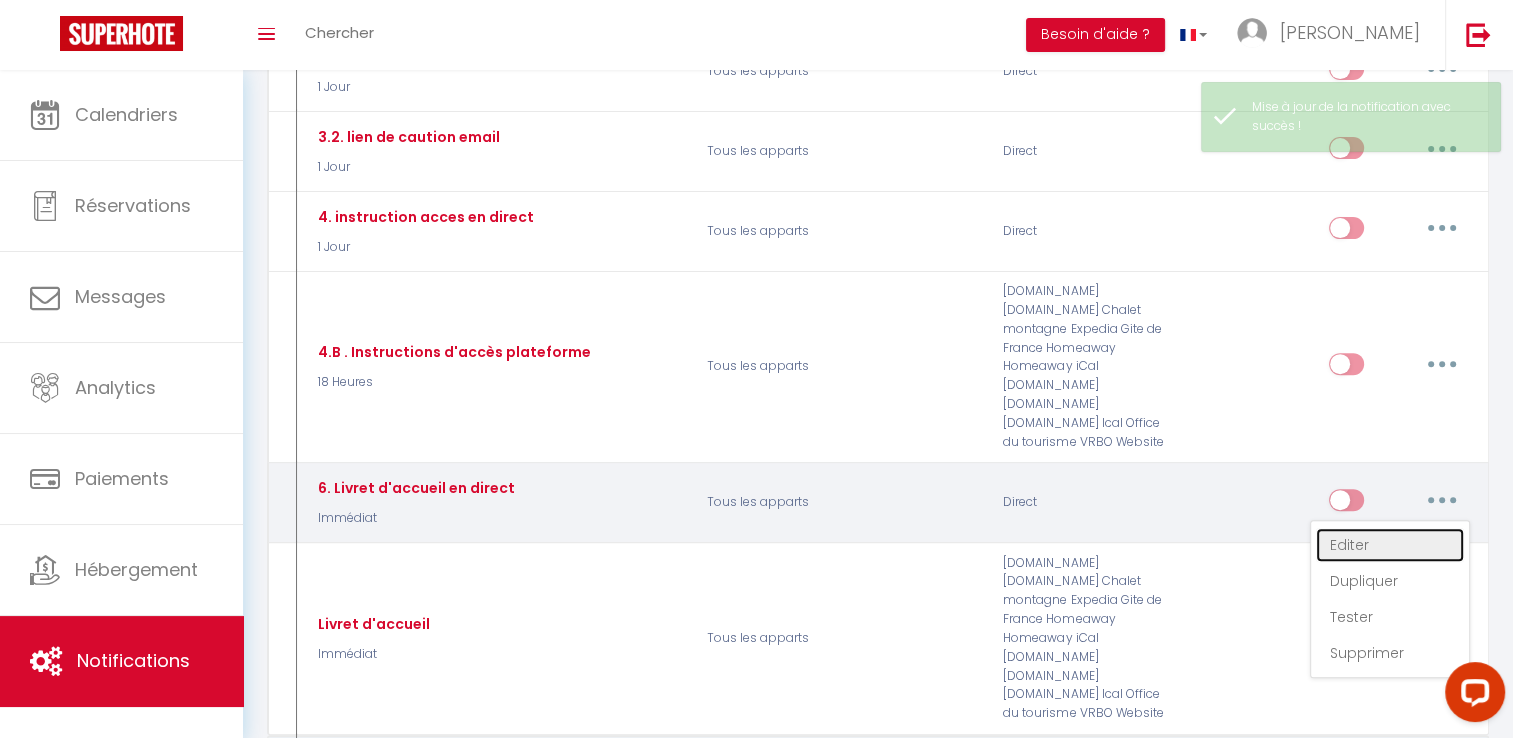 click on "Editer" at bounding box center (1390, 545) 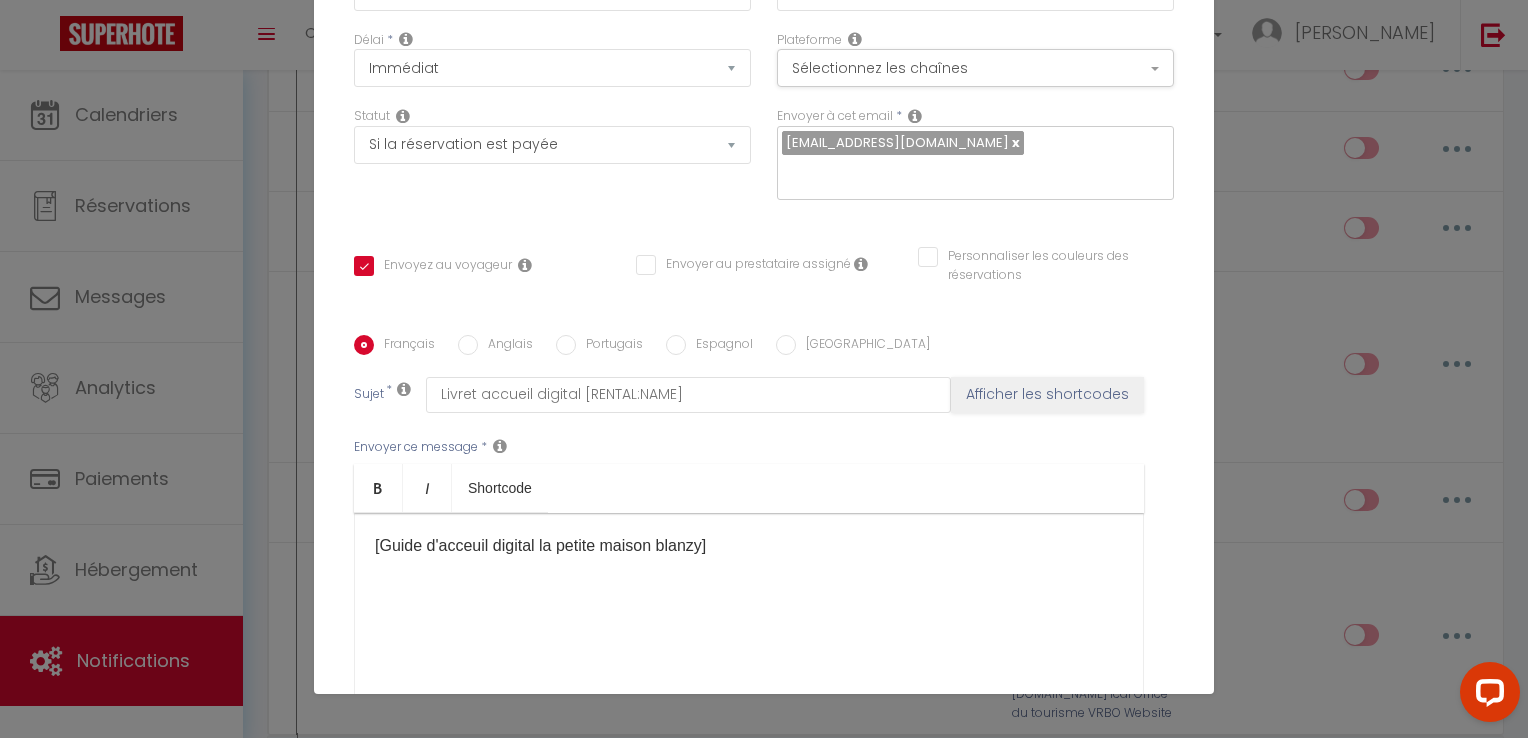 scroll, scrollTop: 125, scrollLeft: 0, axis: vertical 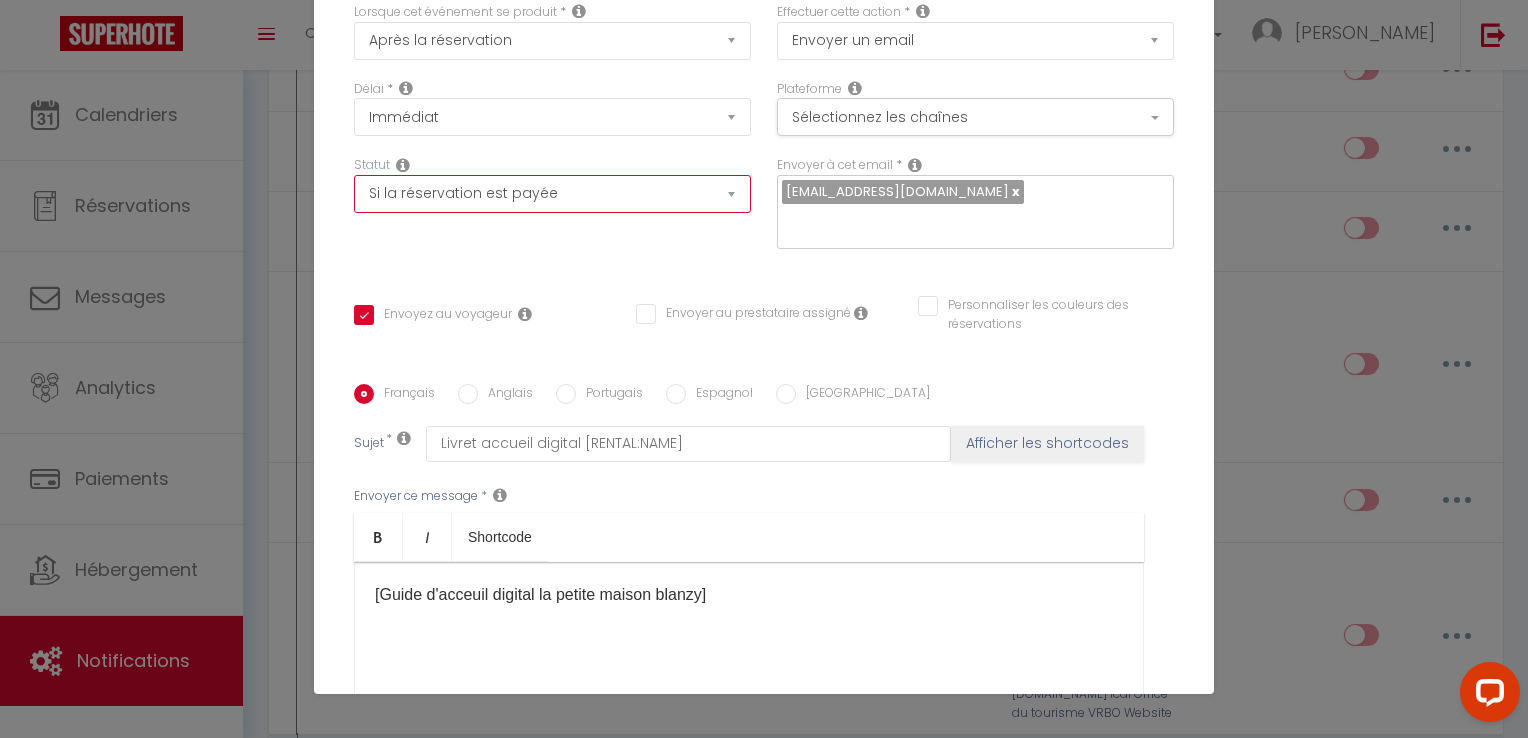 click on "Aucun   Si la réservation est payée   Si réservation non payée   Si la caution a été prise   Si caution non payée" at bounding box center [552, 194] 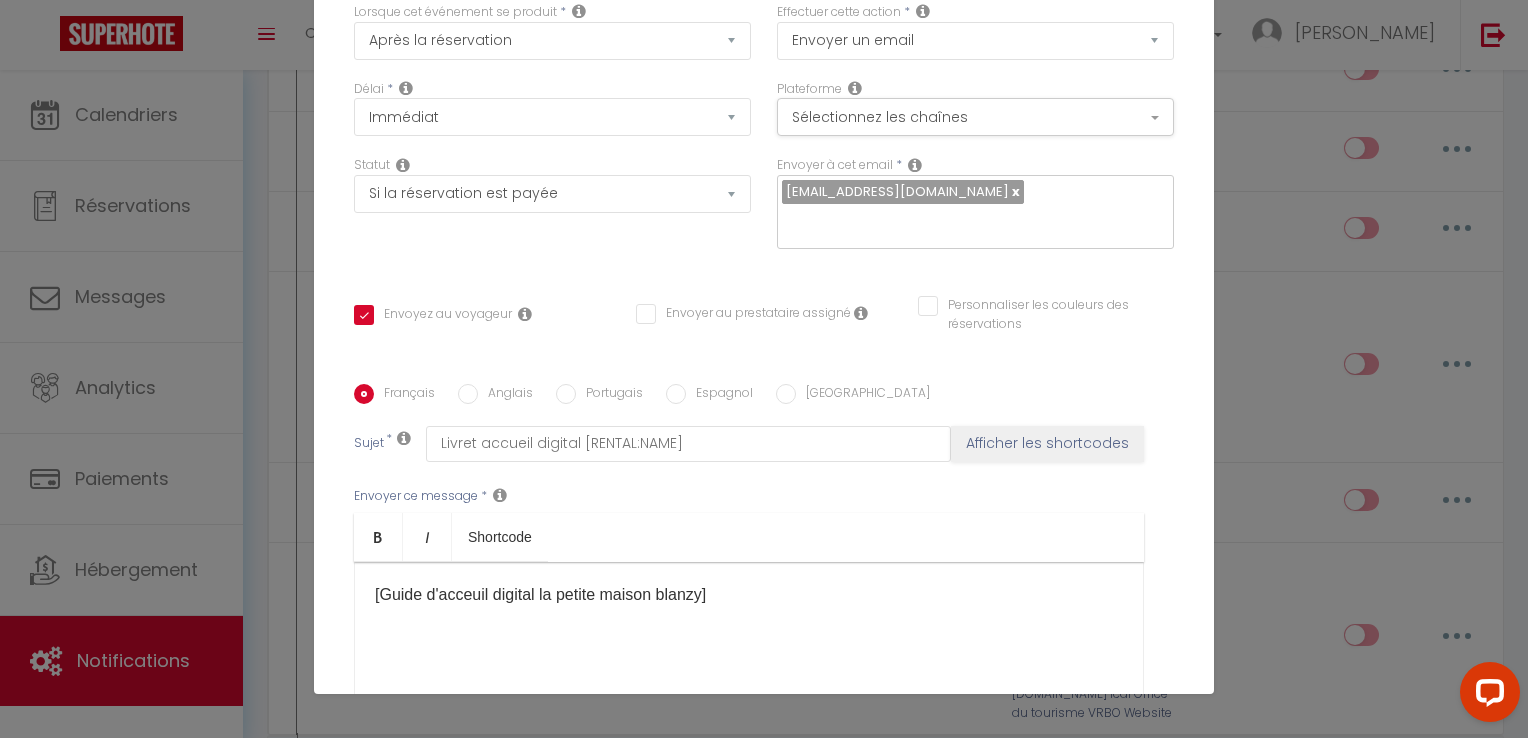 click on "Titre   *     6. Livret d'accueil en direct   Pour cet hébergement
Sélectionner les hébergements
Tous les apparts
Autres
Local montceau · Appartement 3 chambres
La Petite Maison - Blanzy
Lorsque cet événement se produit   *      Après la réservation   Avant Checkin (à partir de 12h00)   Après Checkin (à partir de 12h00)   Avant Checkout (à partir de 12h00)   Après Checkout (à partir de 12h00)   Température   Co2   [MEDICAL_DATA] sonore   Après visualisation lien paiement   Après Paiement Lien KO   Après Caution Lien KO   Après Paiement Automatique KO   Après Caution Automatique KO   Après Visualisation du Contrat   Après Signature du Contrat   Paiement OK   Date spécifique      *" at bounding box center [764, 384] 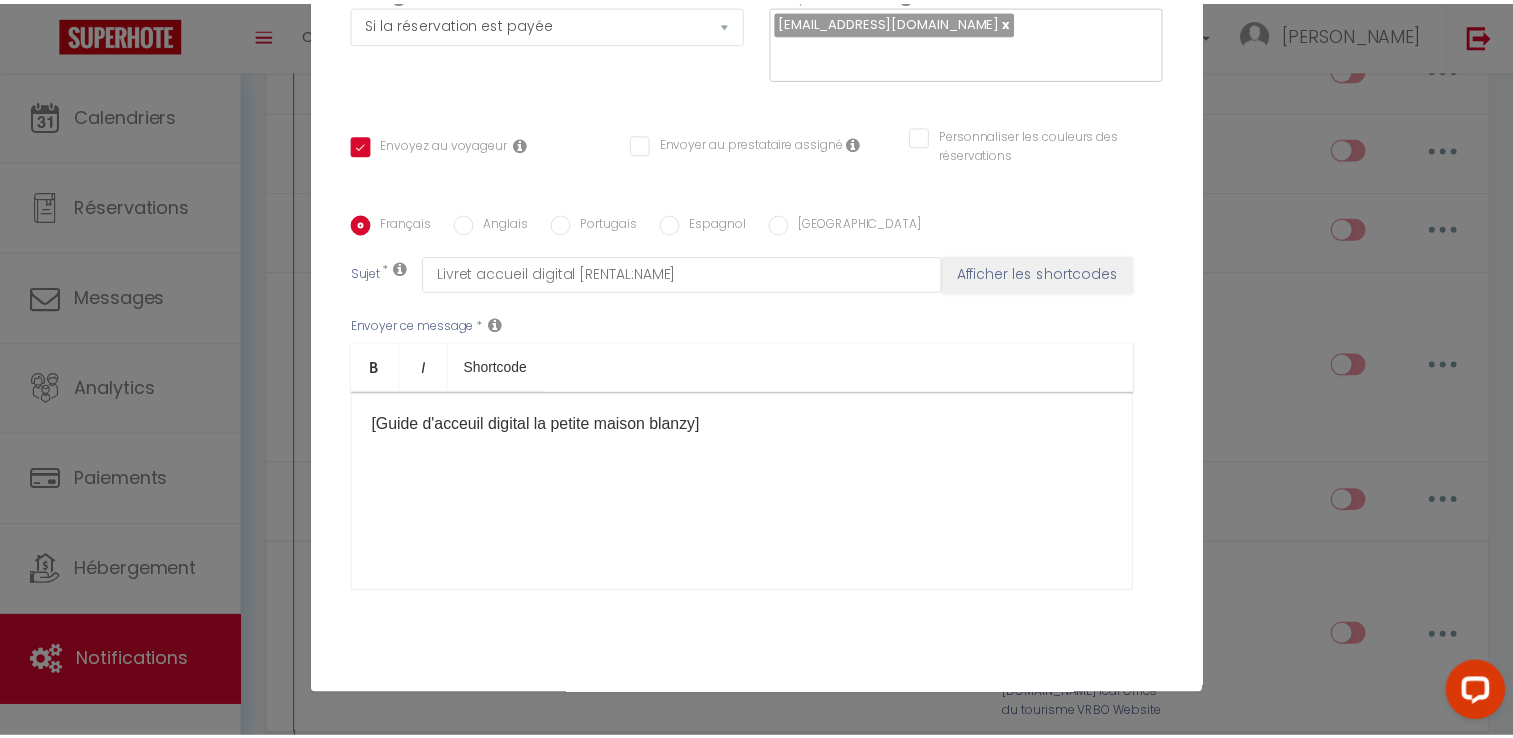 scroll, scrollTop: 325, scrollLeft: 0, axis: vertical 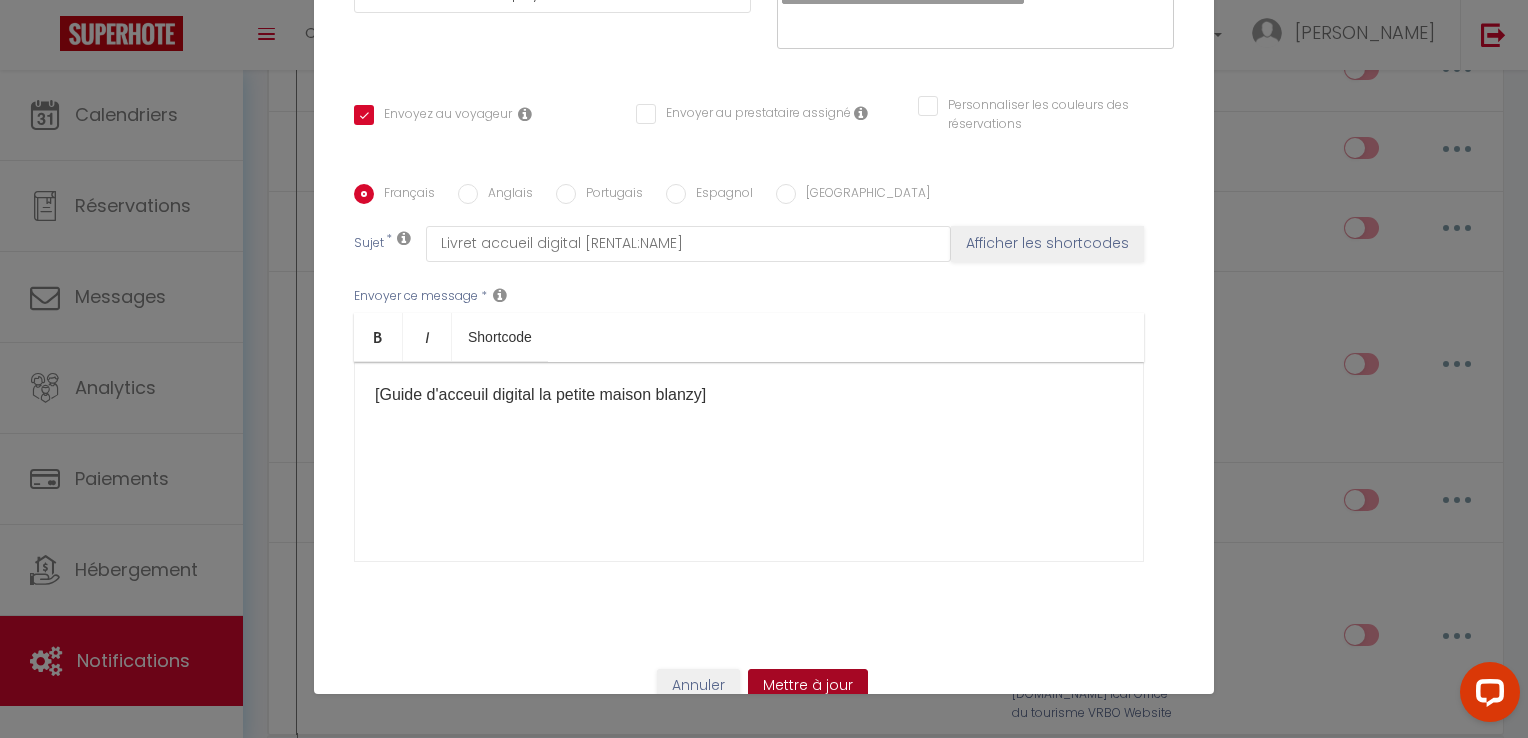 click on "Mettre à jour" at bounding box center [808, 686] 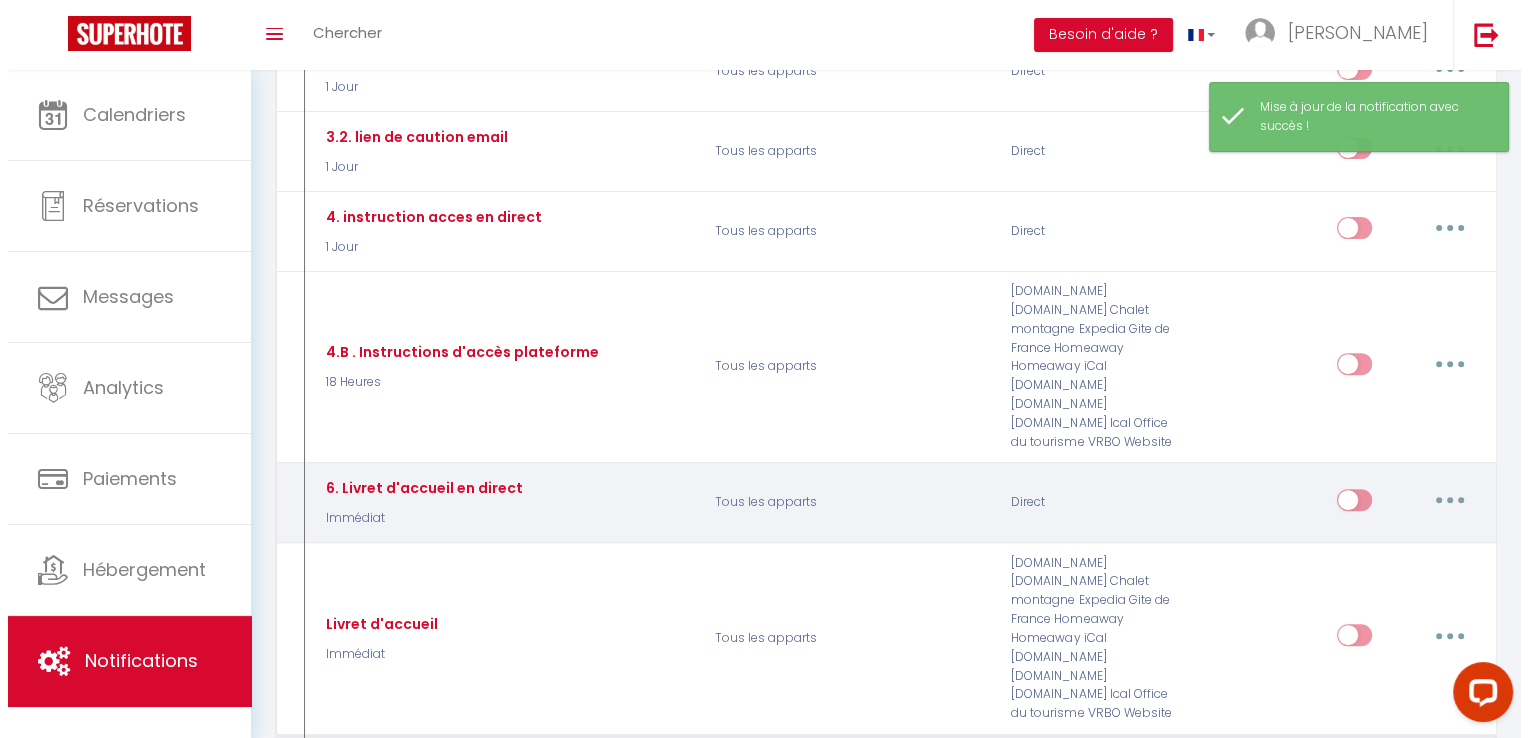 scroll, scrollTop: 700, scrollLeft: 0, axis: vertical 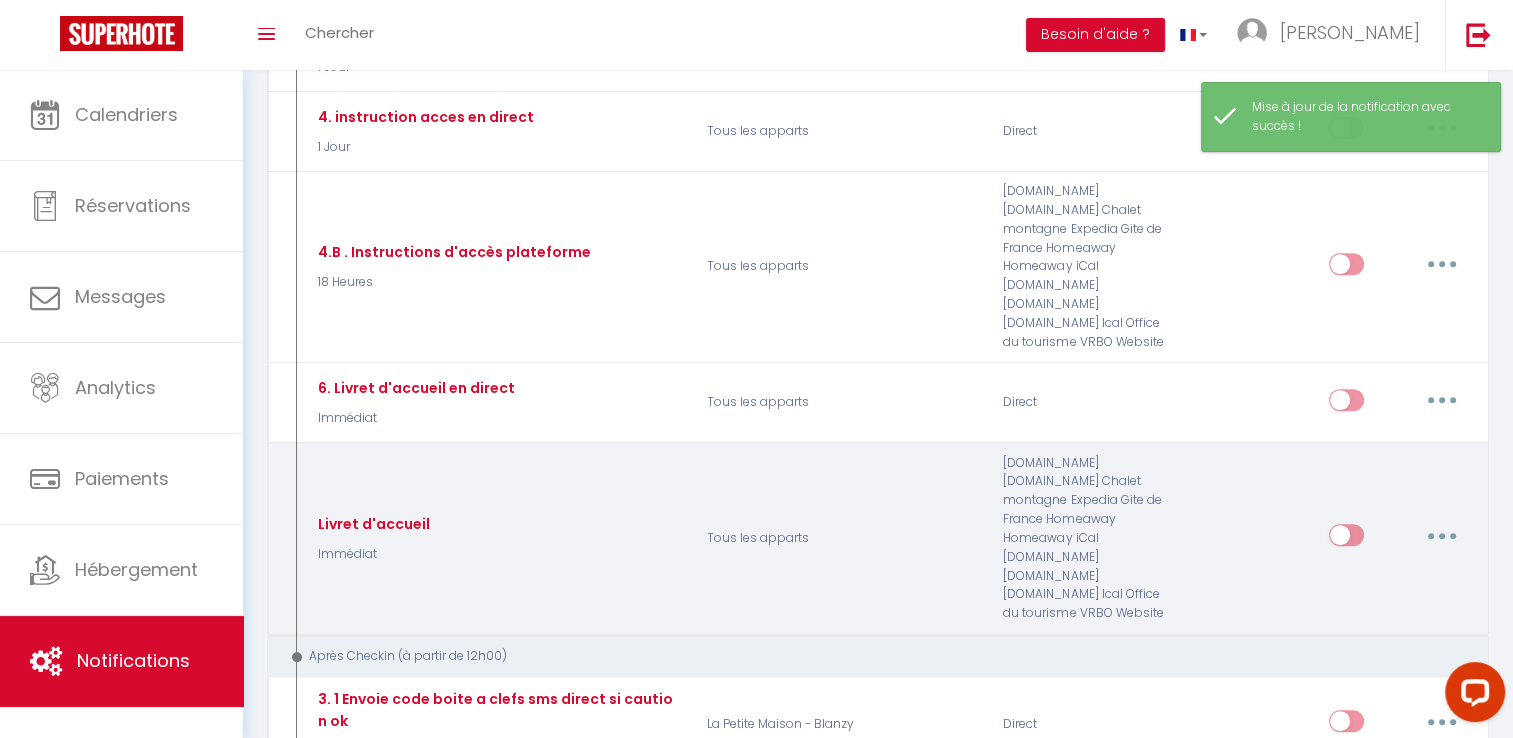 click at bounding box center [1442, 535] 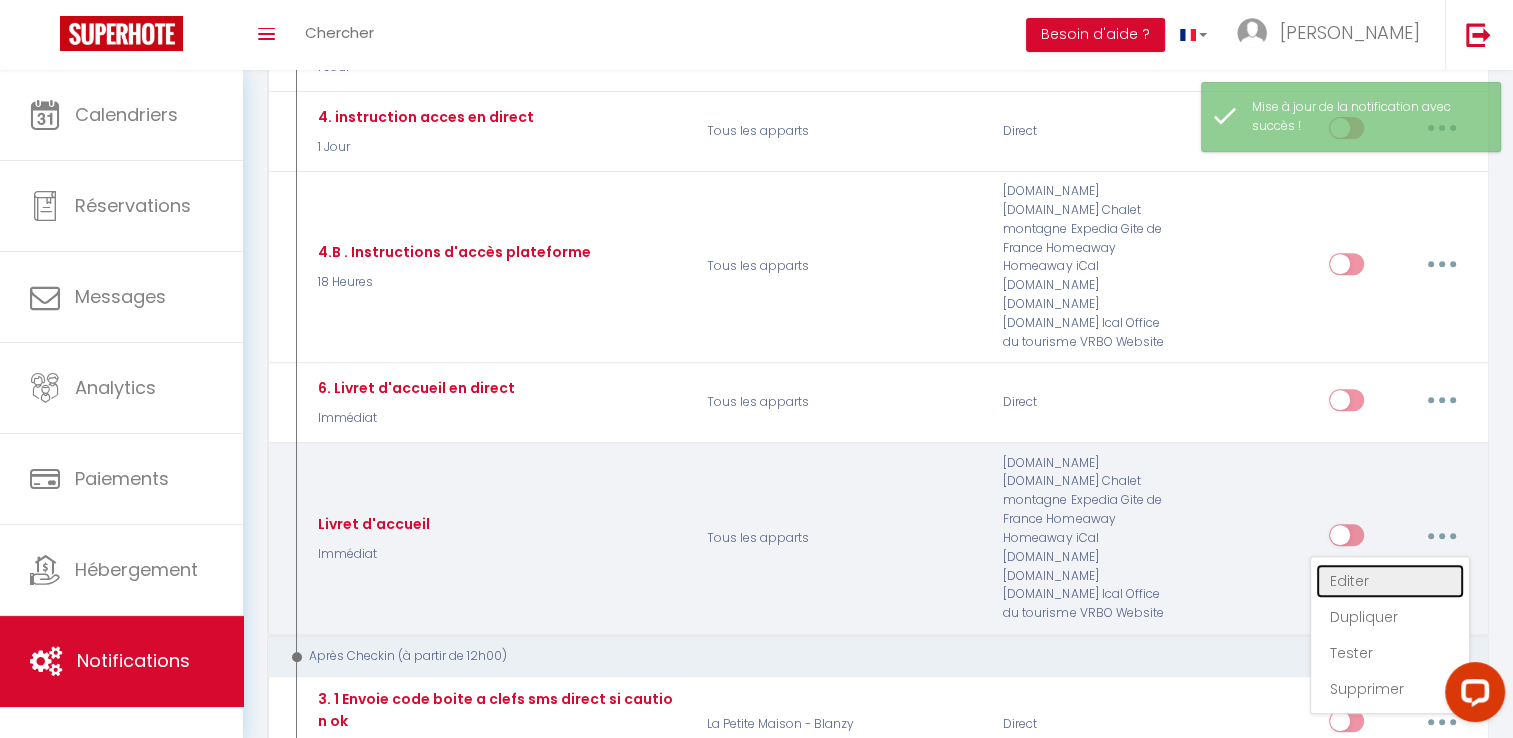 click on "Editer" at bounding box center (1390, 581) 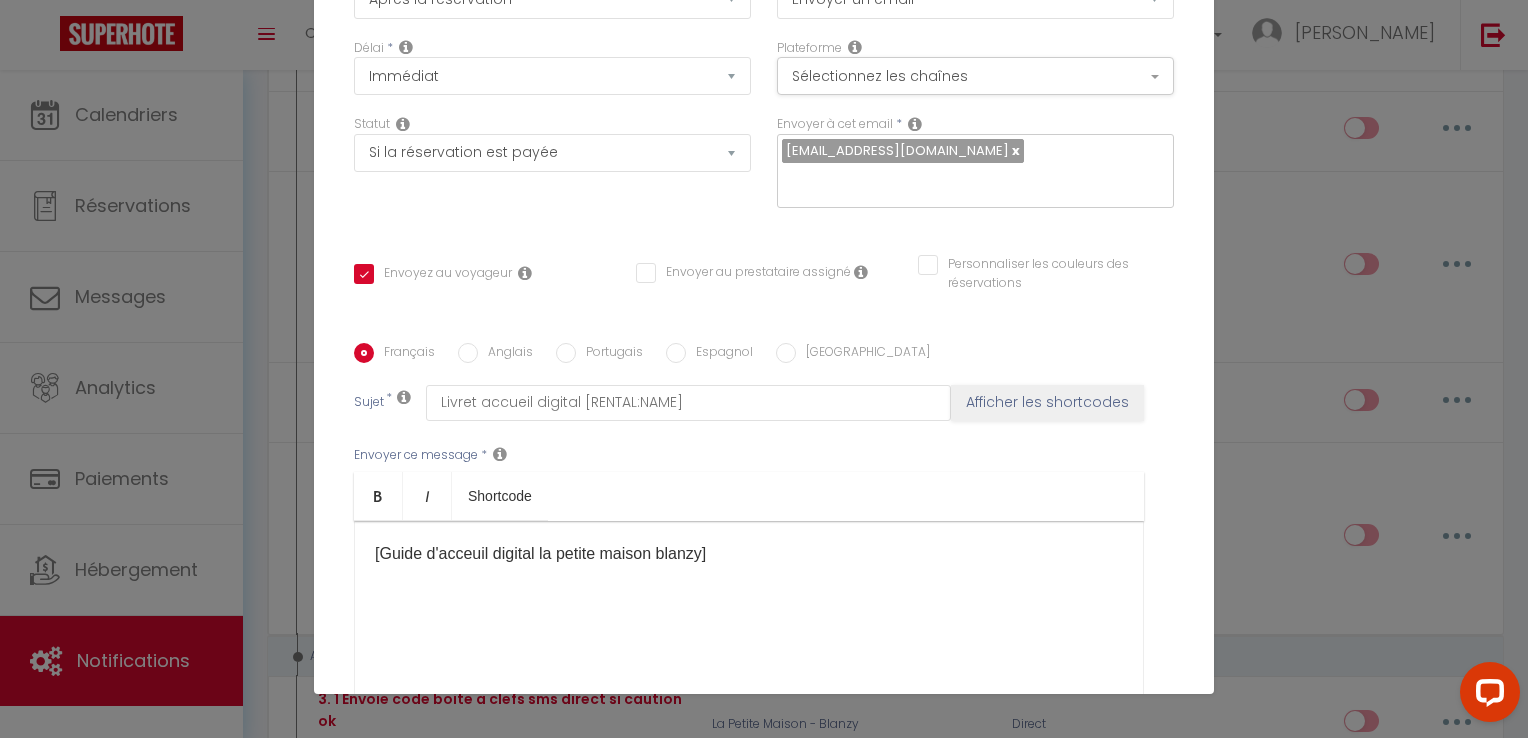 scroll, scrollTop: 125, scrollLeft: 0, axis: vertical 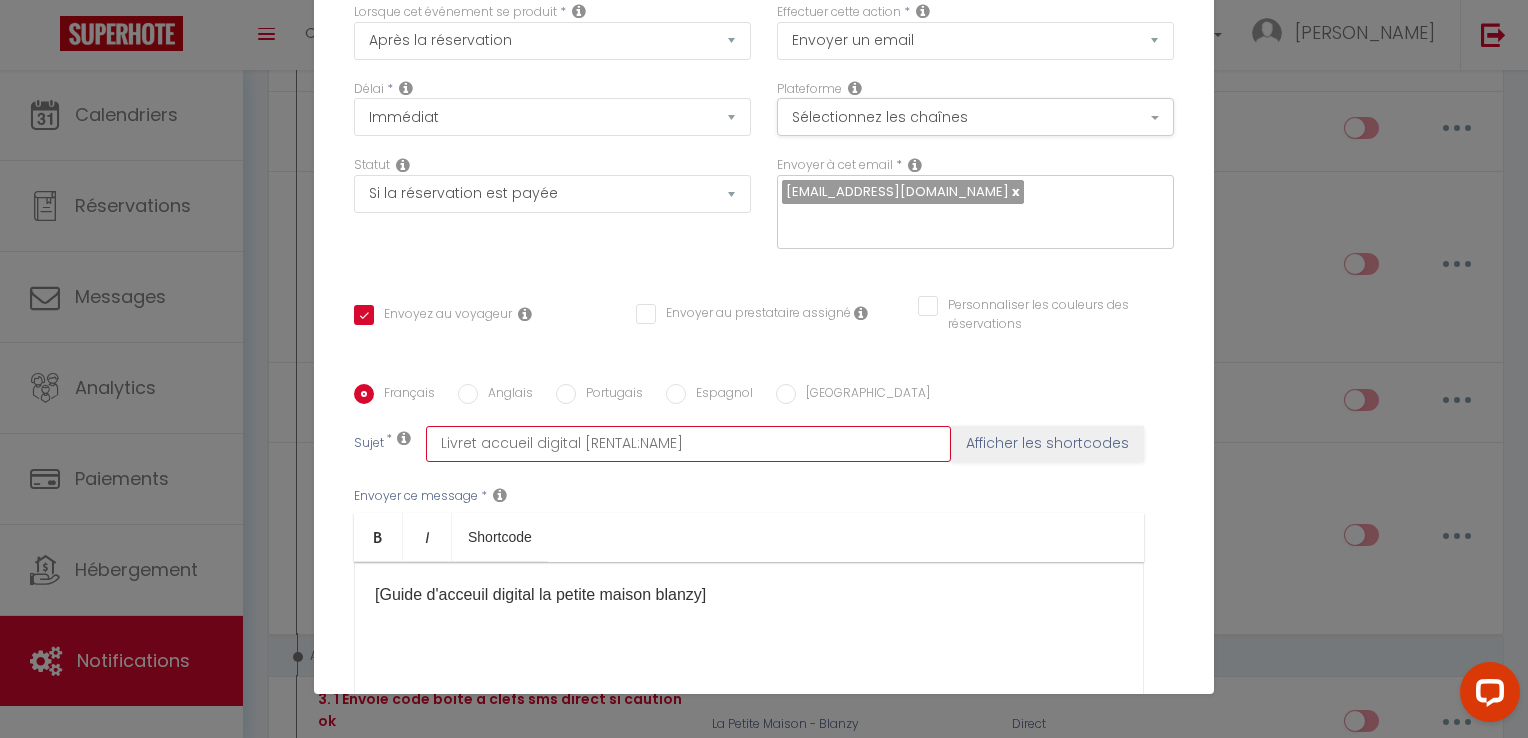 click on "Livret accueil digital [RENTAL:NAME]" at bounding box center (688, 444) 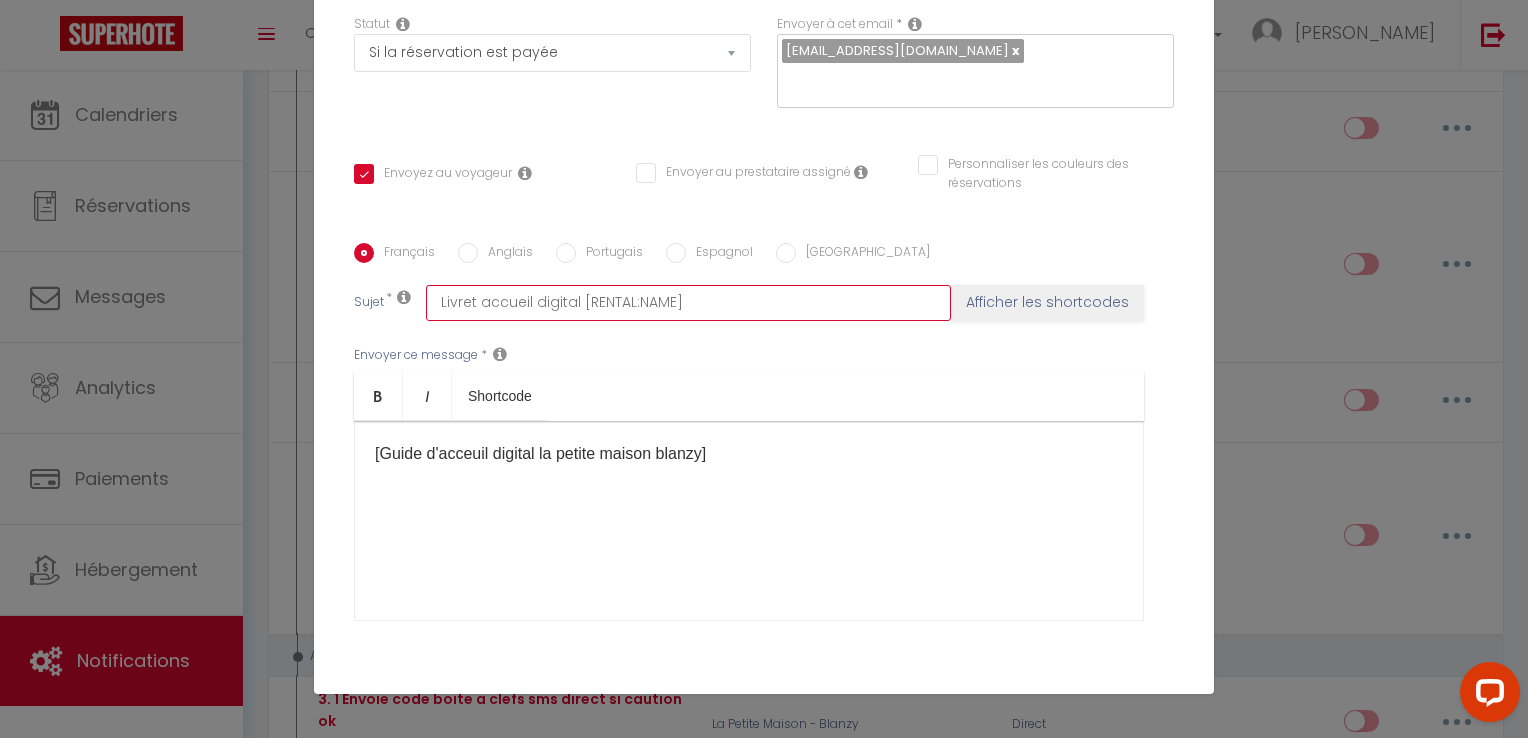 scroll, scrollTop: 325, scrollLeft: 0, axis: vertical 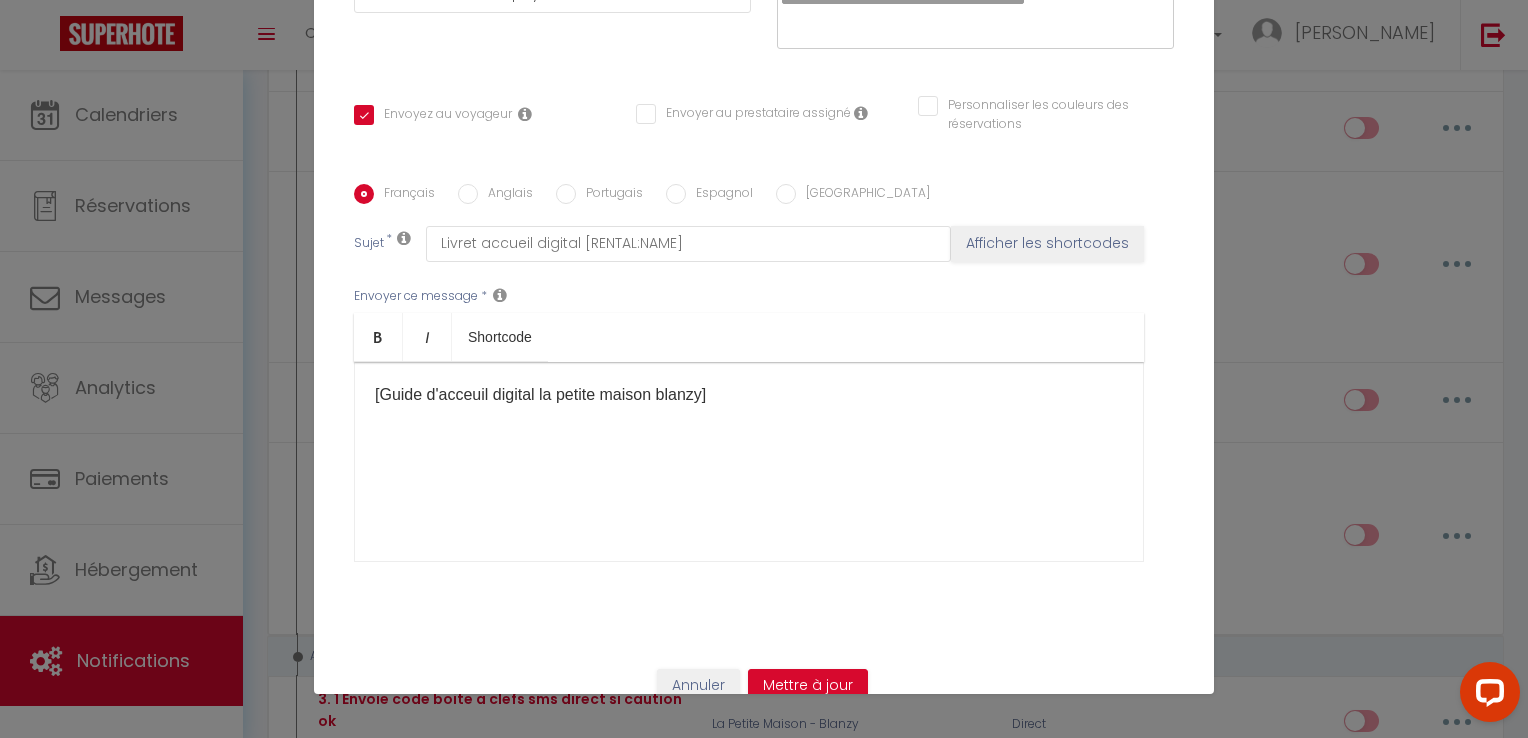 click on "[Guide d'acceuil digital la petite maison blanzy]​​" at bounding box center [749, 395] 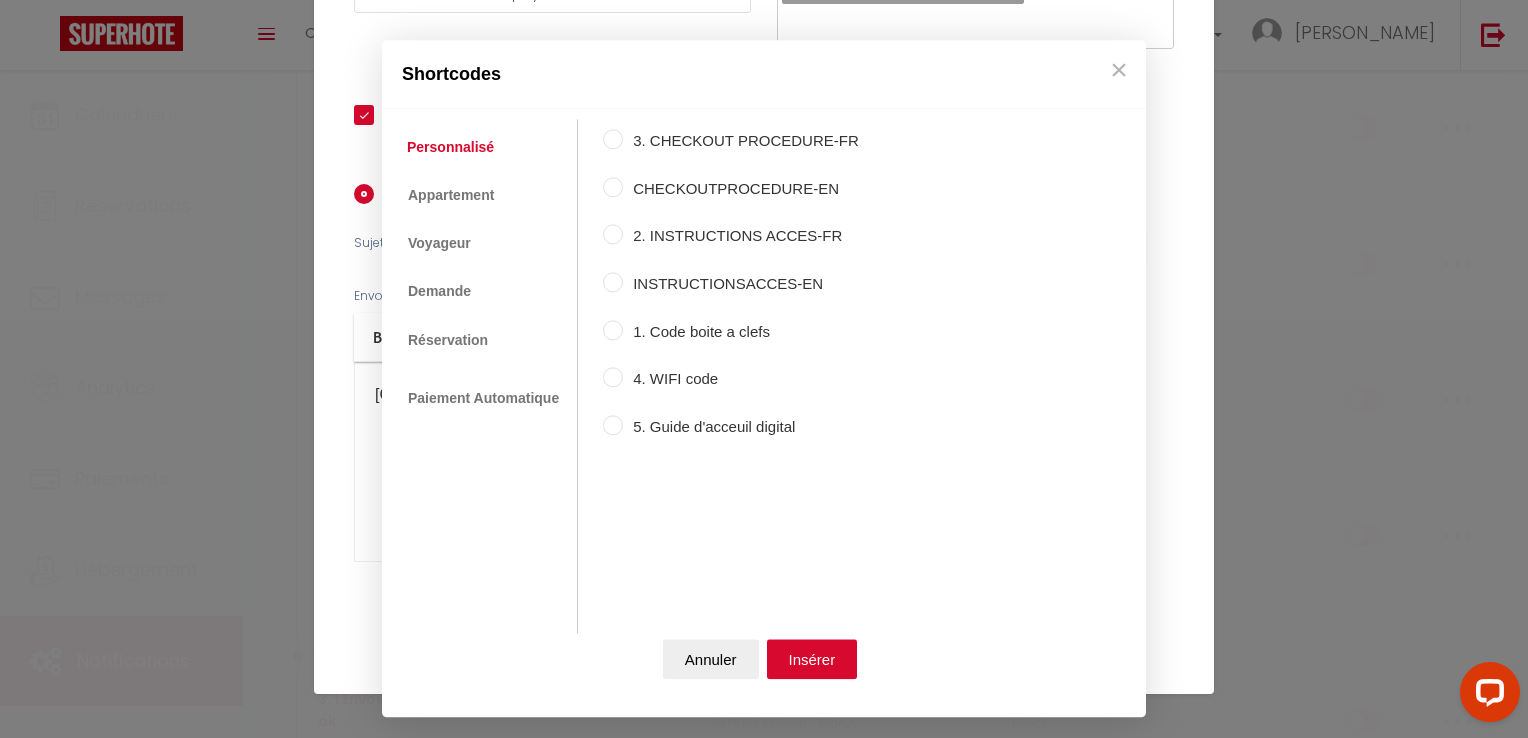 click on "Coaching SuperHote ce soir à 18h00, pour participer:  [URL][DOMAIN_NAME][SECURITY_DATA]   ×     Toggle navigation       Toggle Search     Toggle menubar     Chercher   BUTTON
Besoin d'aide ?
[PERSON_NAME]        Équipe     Résultat de la recherche   Aucun résultat     Calendriers     Réservations     Messages     Analytics      Paiements     Hébergement     Notifications                 Résultat de la recherche   Id   Appart   Voyageur    Checkin   Checkout   Nuits   Pers.   Plateforme   Statut     Résultat de la recherche   Aucun résultat          Notifications
Actions
Nouvelle Notification    Exporter    Importer    Tous les apparts    Local montceau · Appartement 3 chambres La Petite Maison - Blanzy
Actions
Nouveau shortcode personnalisé    Notifications" at bounding box center (764, 1669) 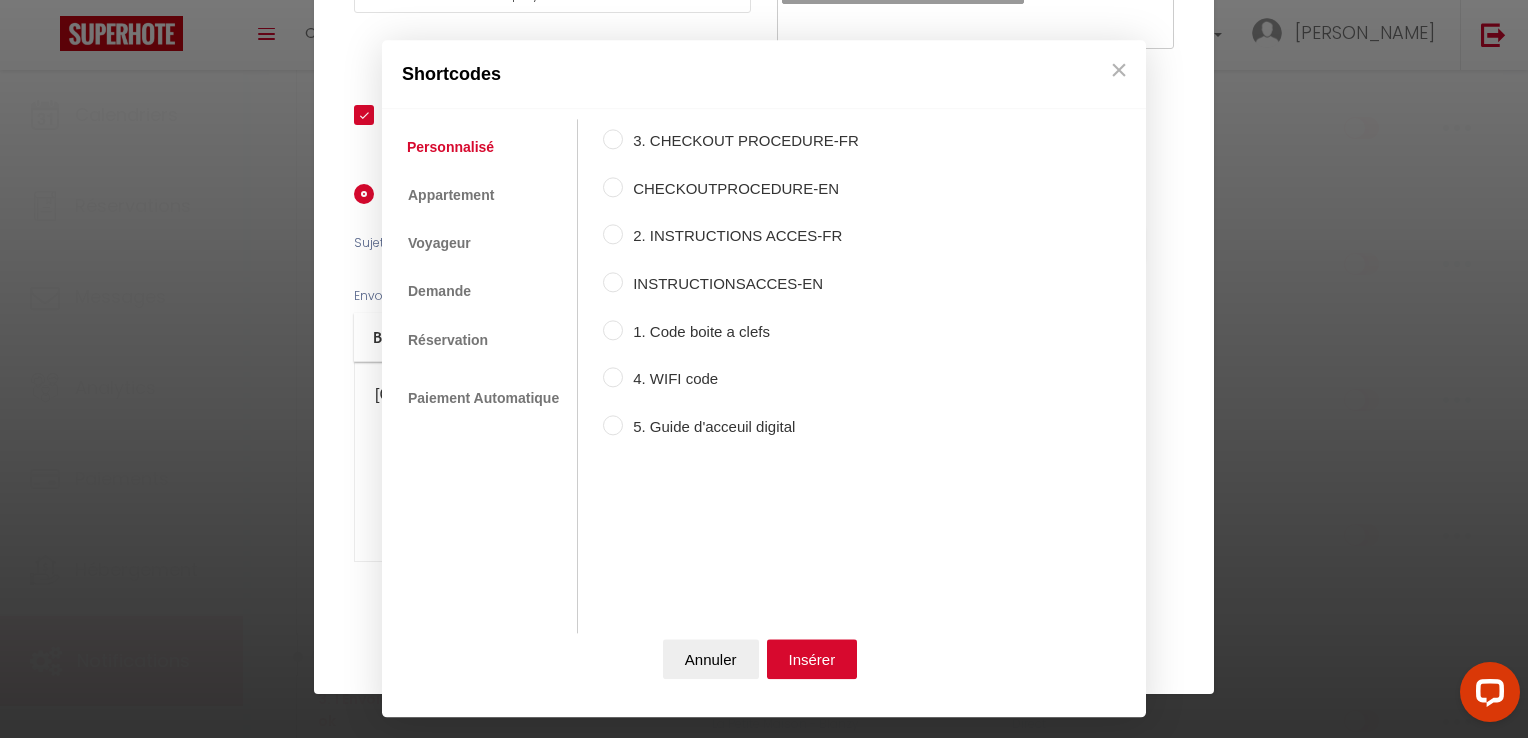 click on "5. Guide d'acceuil digital" at bounding box center [741, 427] 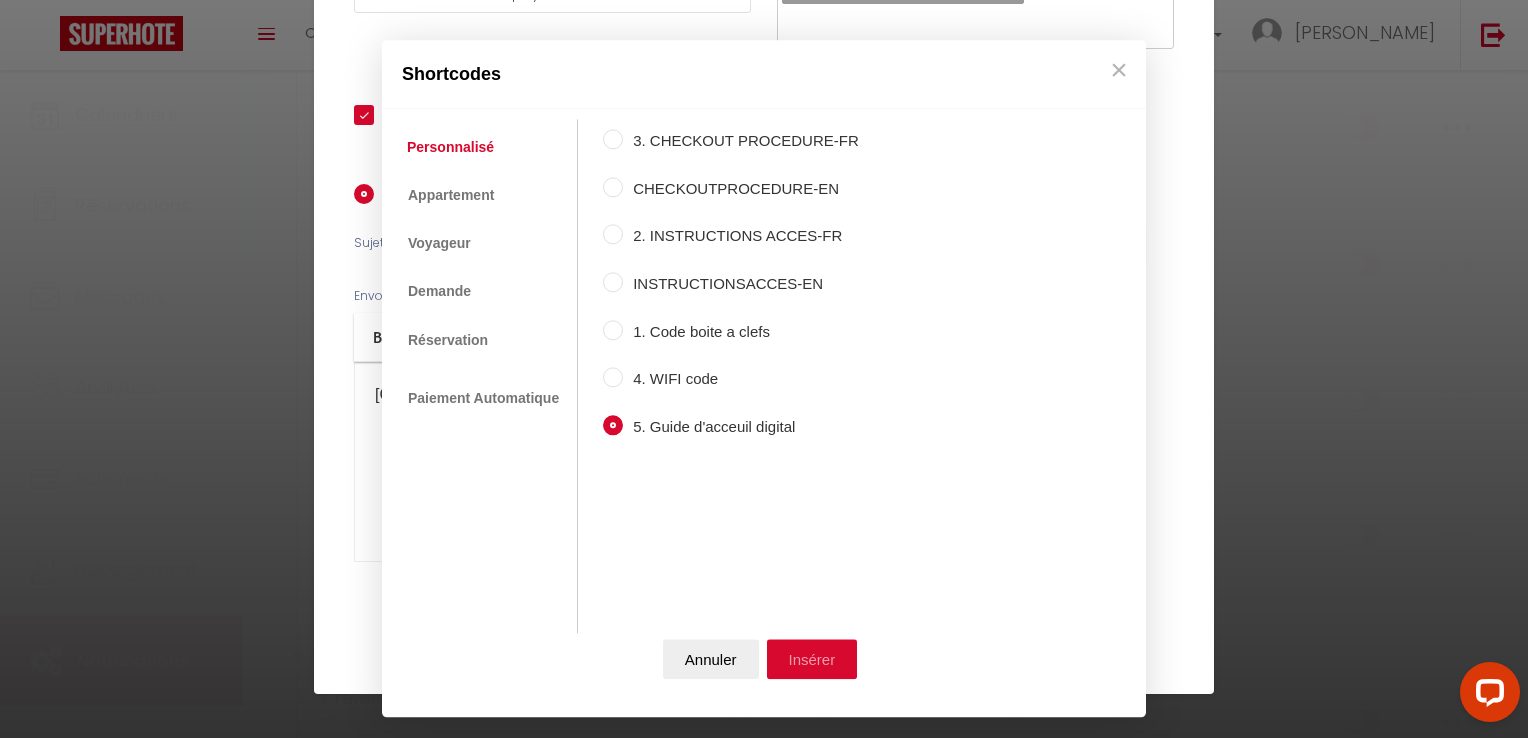 click on "Insérer" at bounding box center [812, 660] 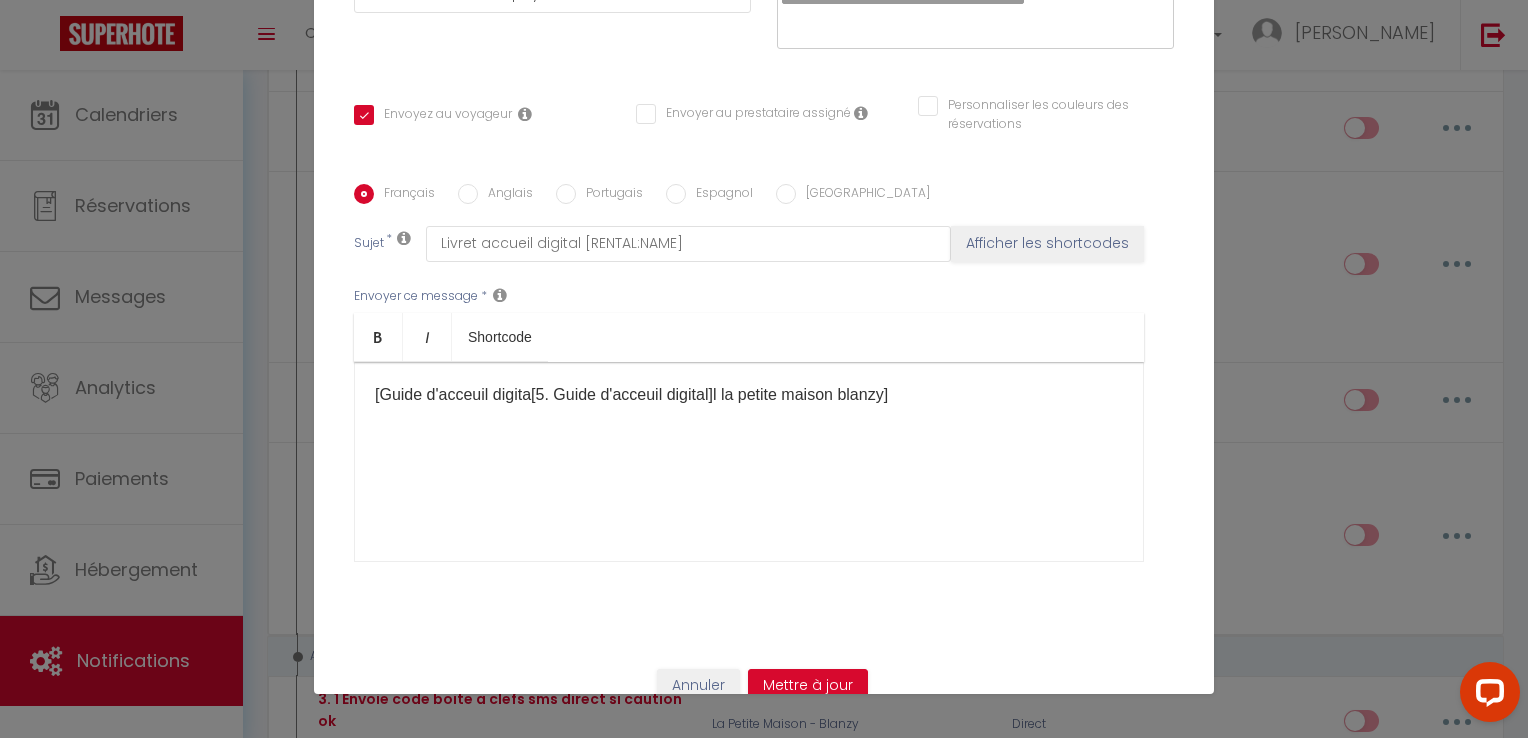 click on "[Guide d'acceuil digita [5. Guide d'acceuil digital] ​ l la petite maison blanzy]​​" at bounding box center (749, 395) 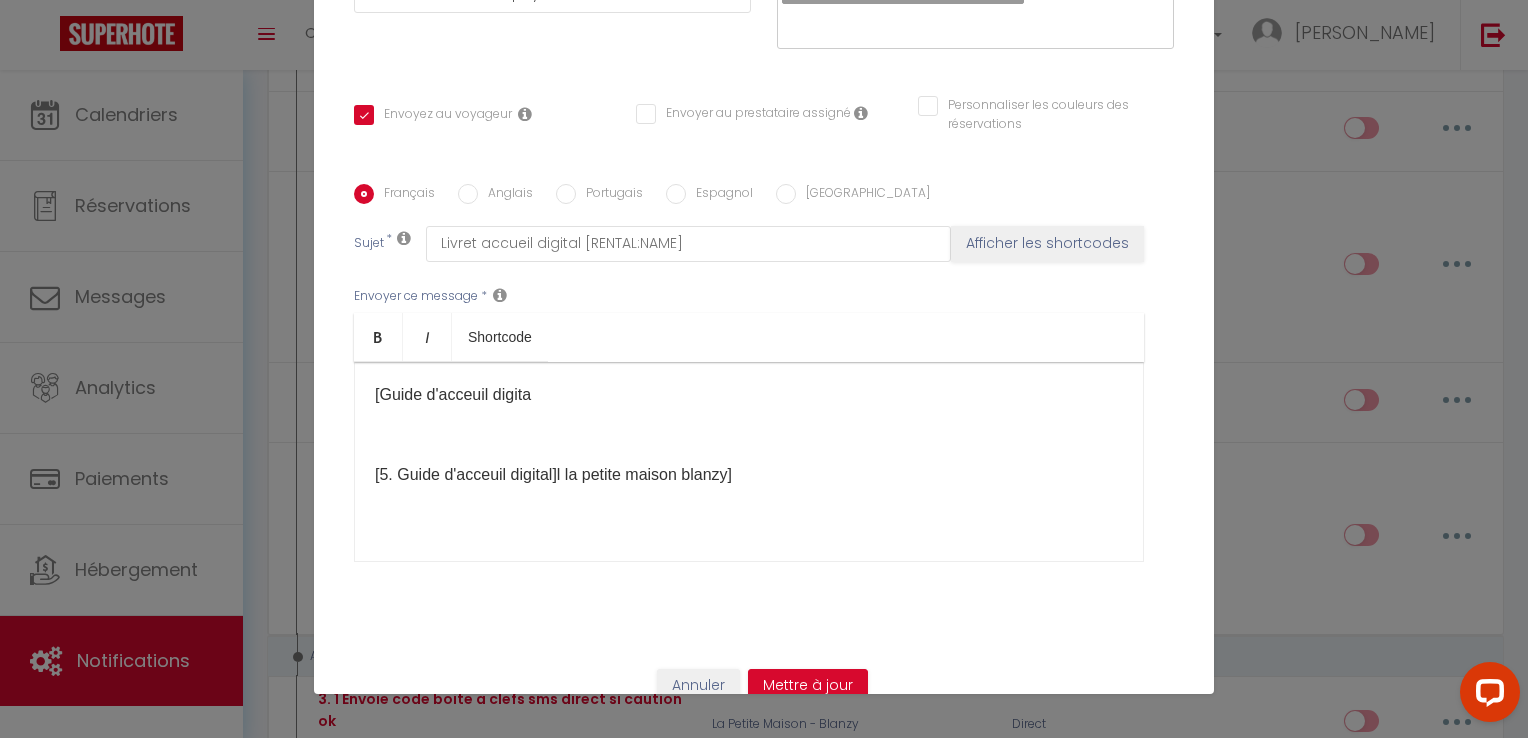click on "[5. Guide d'acceuil digital] ​ l la petite maison blanzy]​​" at bounding box center [749, 475] 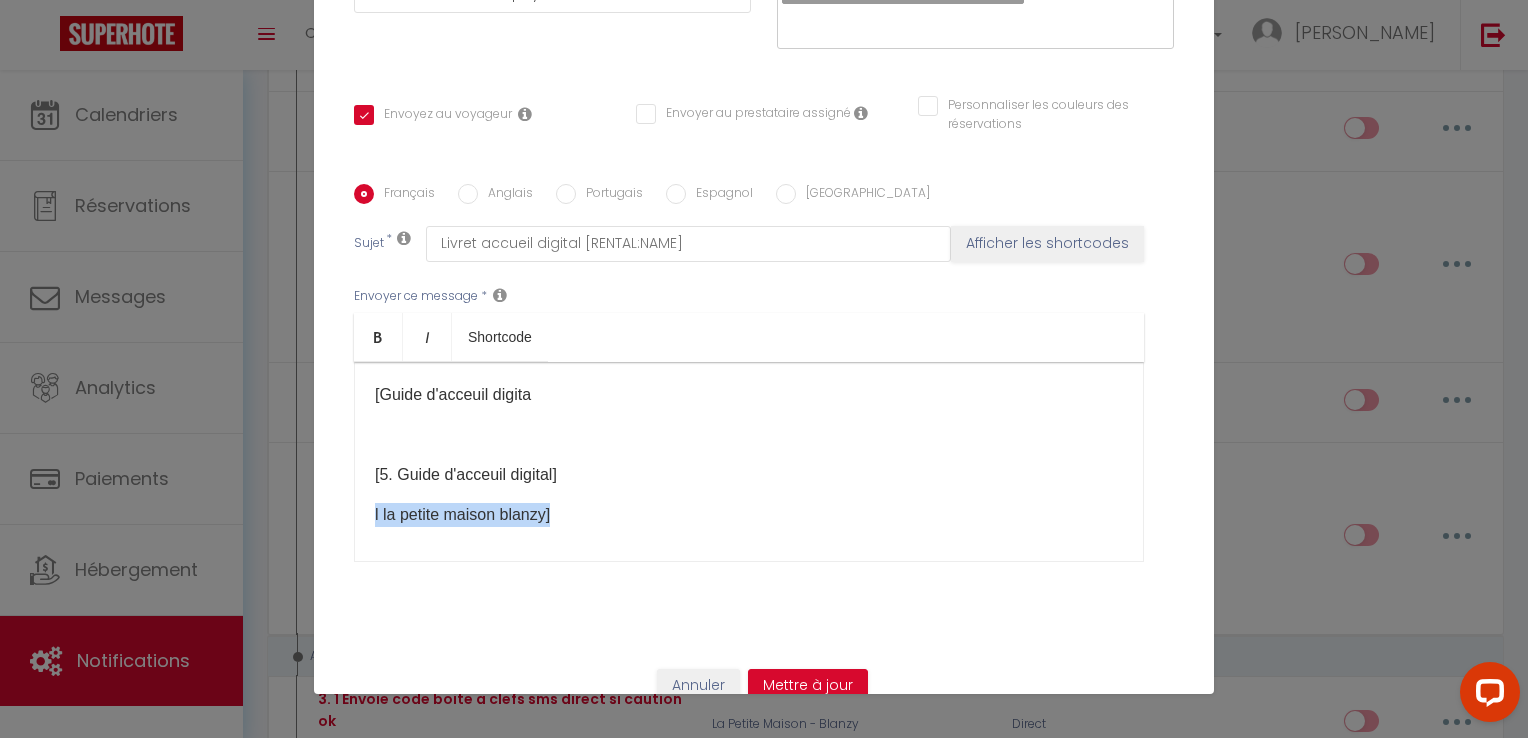 drag, startPoint x: 605, startPoint y: 489, endPoint x: 368, endPoint y: 476, distance: 237.35628 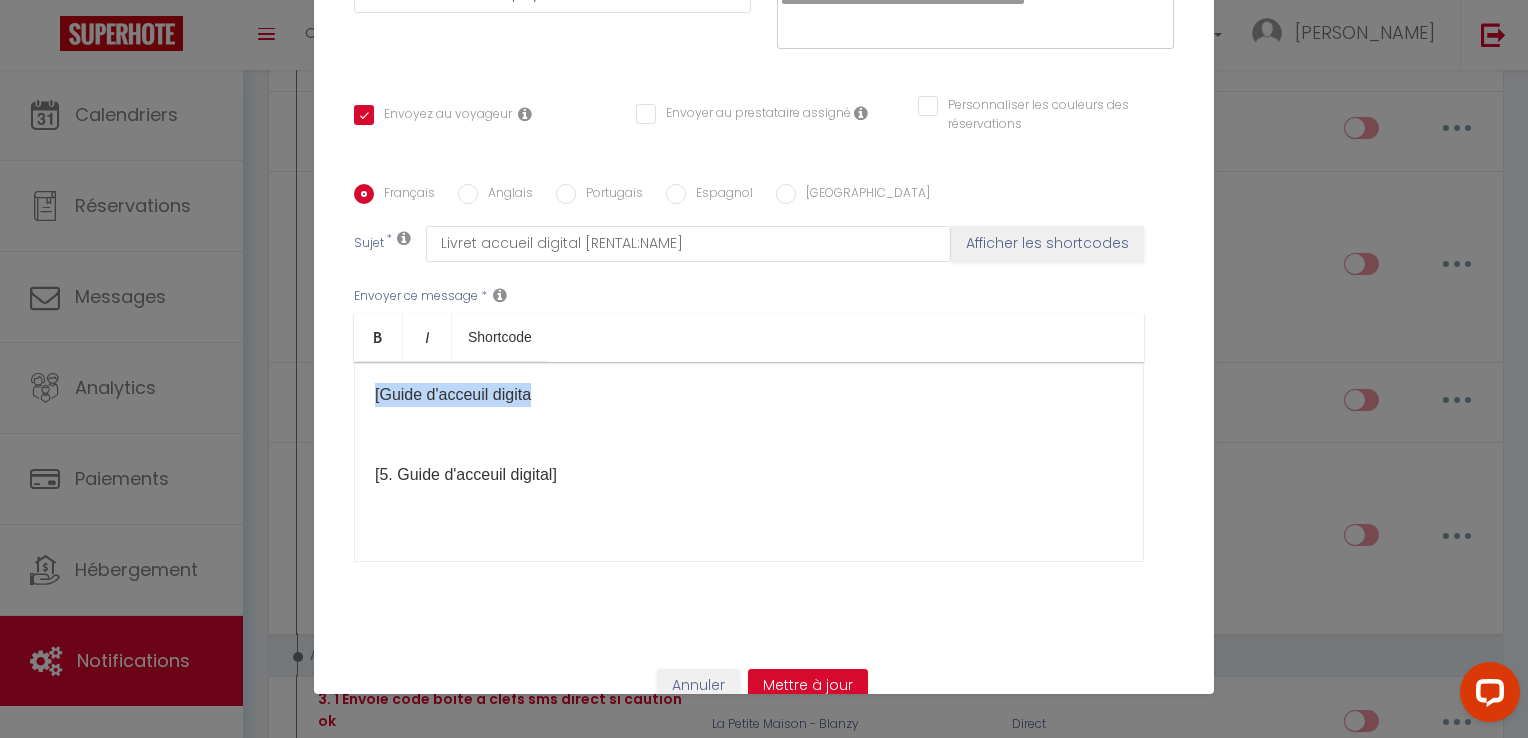 drag, startPoint x: 397, startPoint y: 375, endPoint x: 317, endPoint y: 374, distance: 80.00625 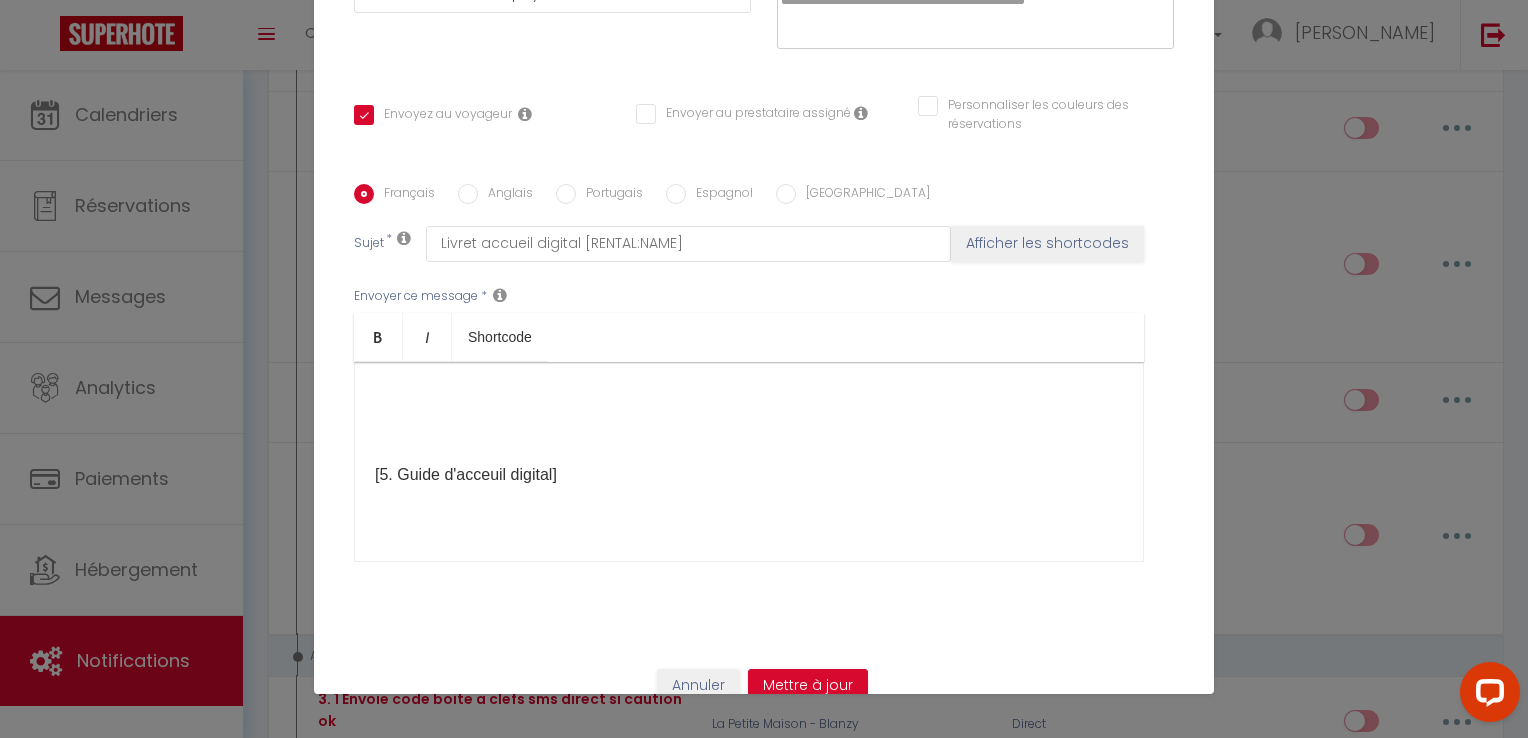 click on "[5. Guide d'acceuil digital]" at bounding box center (749, 475) 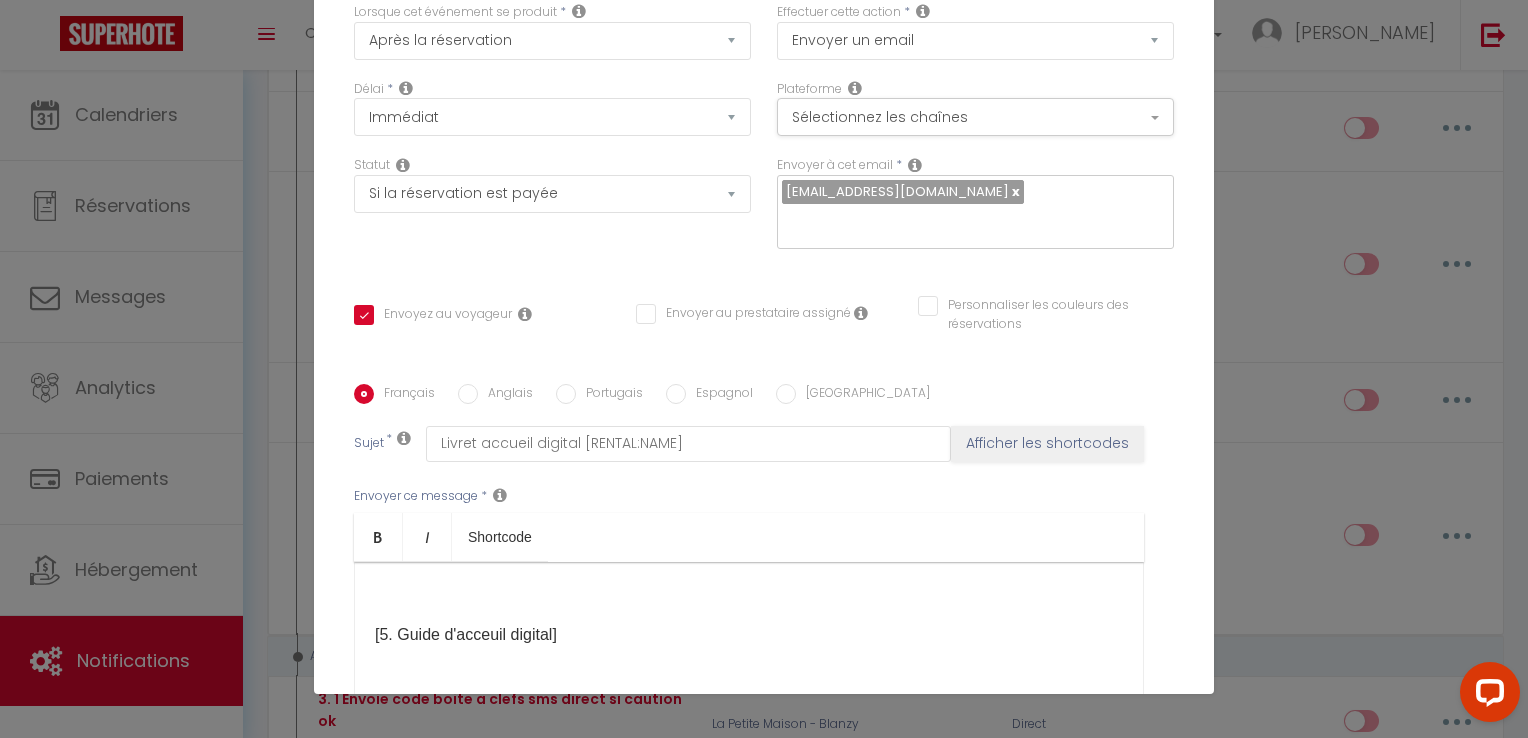 scroll, scrollTop: 0, scrollLeft: 0, axis: both 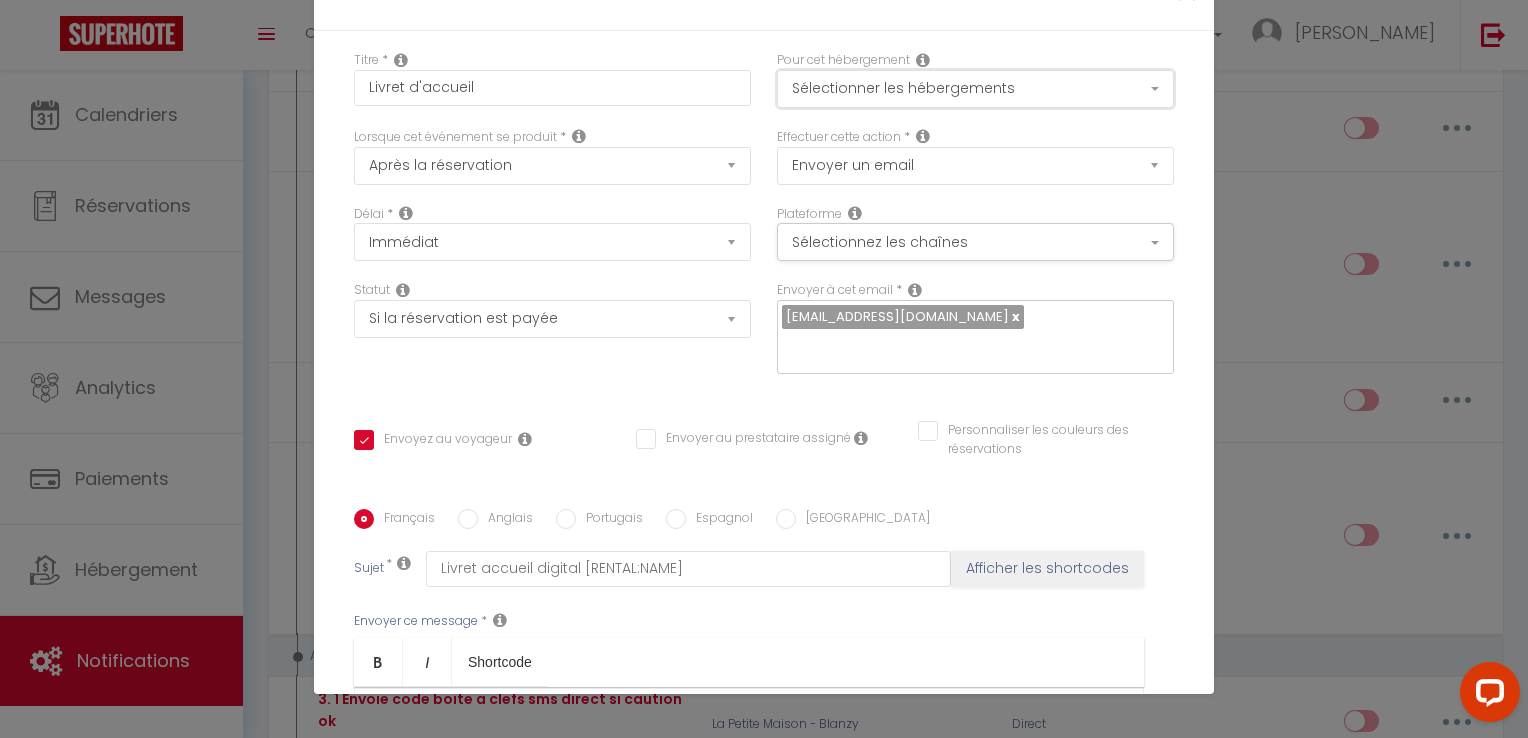 click on "Sélectionner les hébergements" at bounding box center (975, 89) 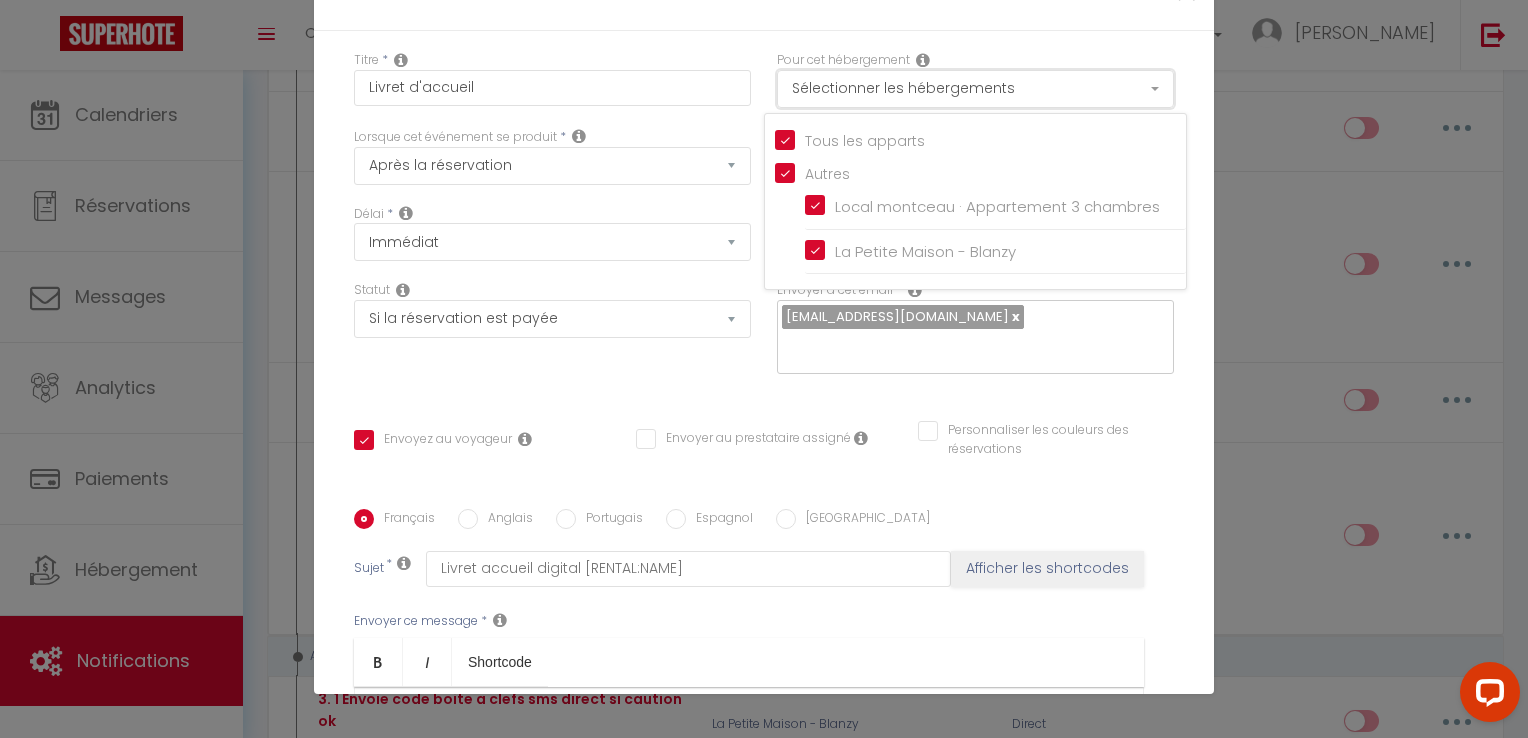 click on "Sélectionner les hébergements" at bounding box center [975, 89] 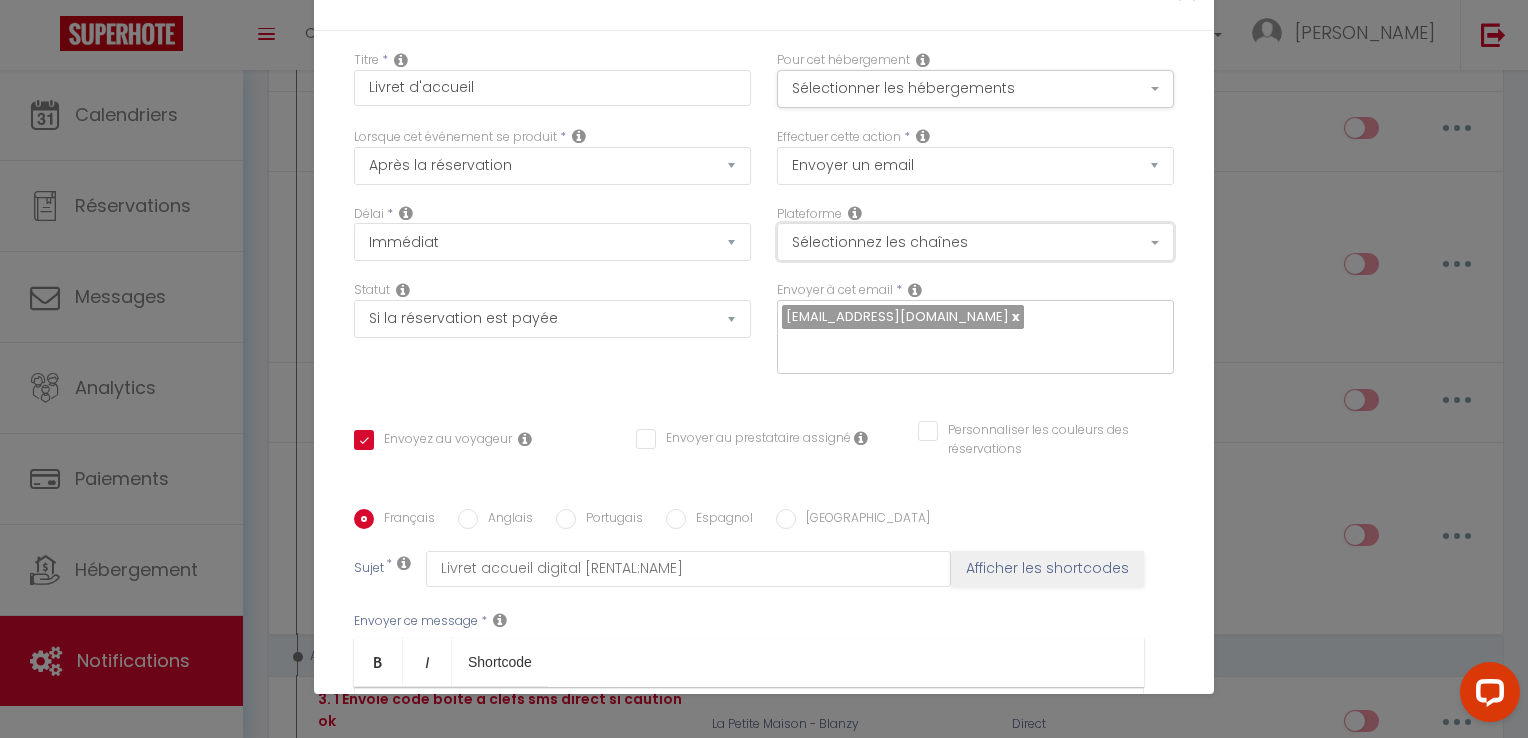 drag, startPoint x: 828, startPoint y: 224, endPoint x: 835, endPoint y: 249, distance: 25.96151 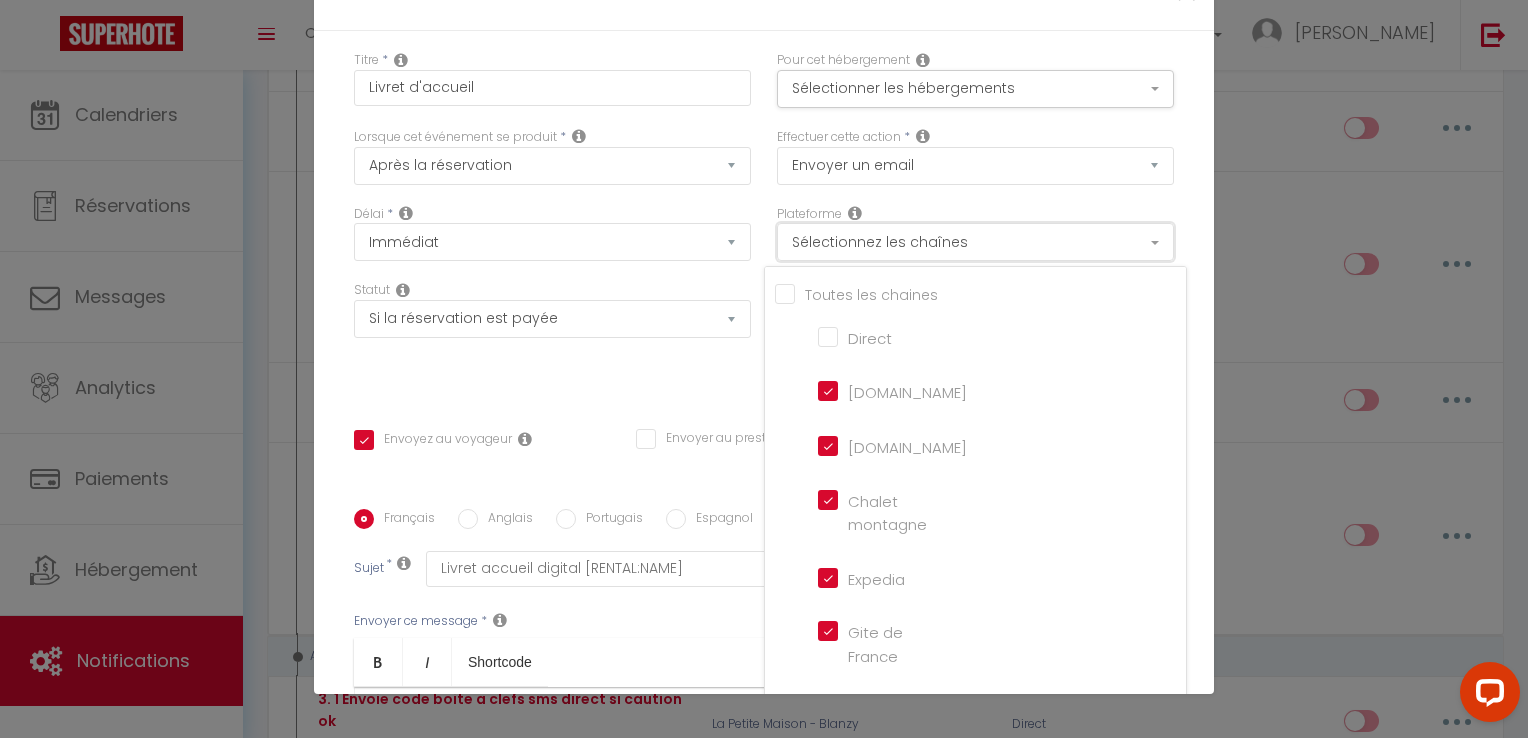 click on "Sélectionnez les chaînes" at bounding box center [975, 242] 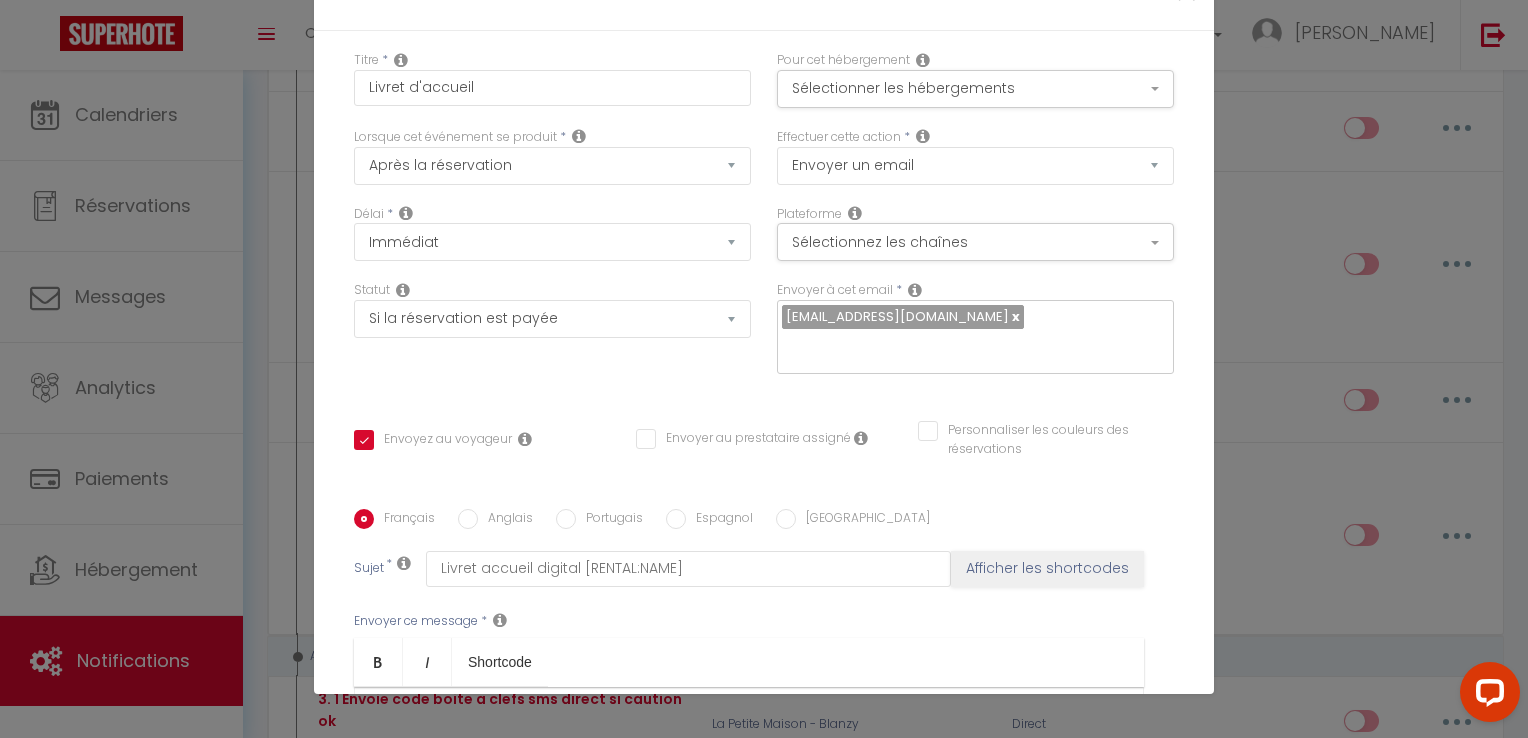 click on "Titre   *     Livret d'accueil   Pour cet hébergement
Sélectionner les hébergements
Tous les apparts
Autres
Local montceau · Appartement 3 chambres
La Petite Maison - Blanzy
Lorsque cet événement se produit   *      Après la réservation   Avant Checkin (à partir de 12h00)   Après Checkin (à partir de 12h00)   Avant Checkout (à partir de 12h00)   Après Checkout (à partir de 12h00)   Température   Co2   [MEDICAL_DATA] sonore   Après visualisation lien paiement   Après Paiement Lien KO   Après Caution Lien KO   Après Paiement Automatique KO   Après Caution Automatique KO   Après Visualisation du Contrat   Après Signature du Contrat   Paiement OK   Aprés annulation réservation      *" at bounding box center [764, 509] 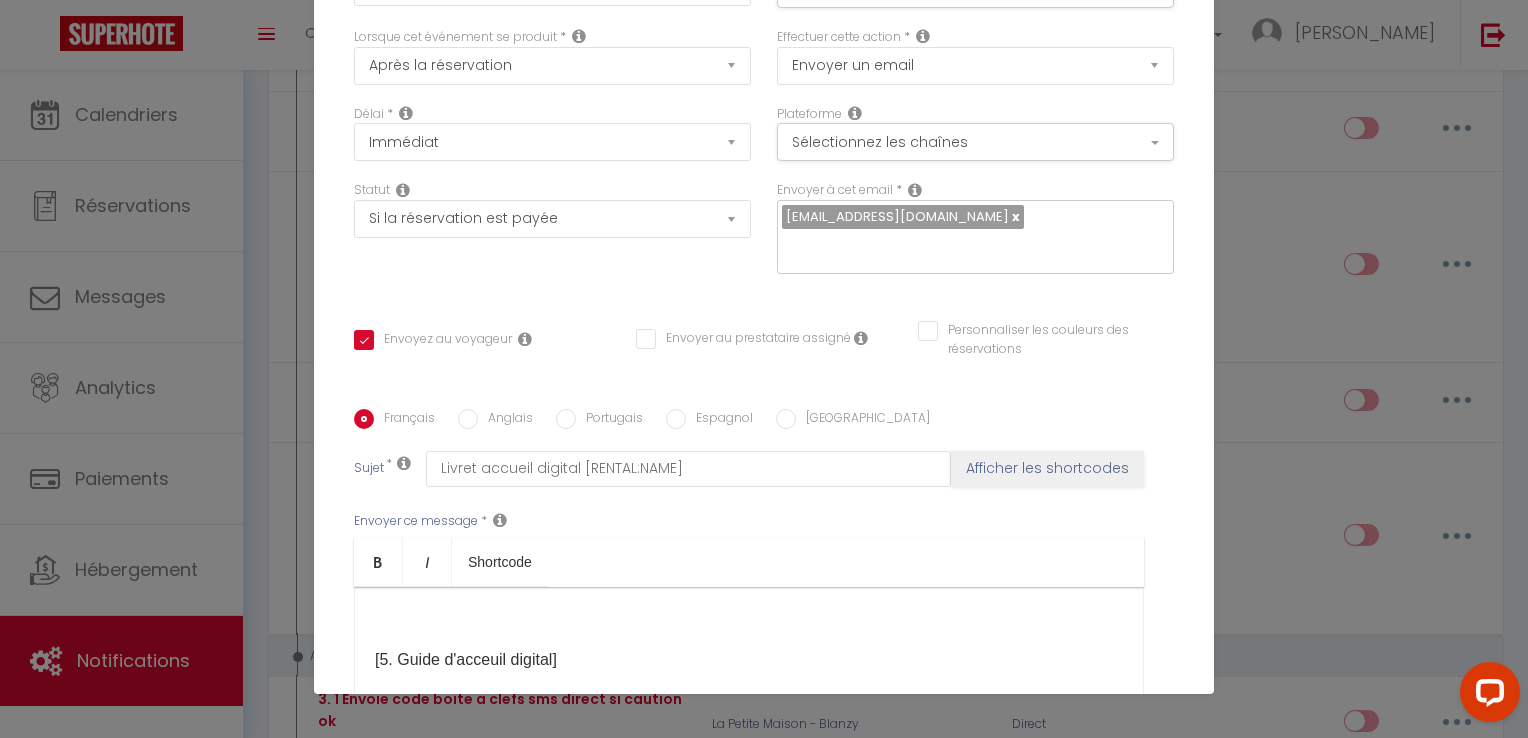 scroll, scrollTop: 325, scrollLeft: 0, axis: vertical 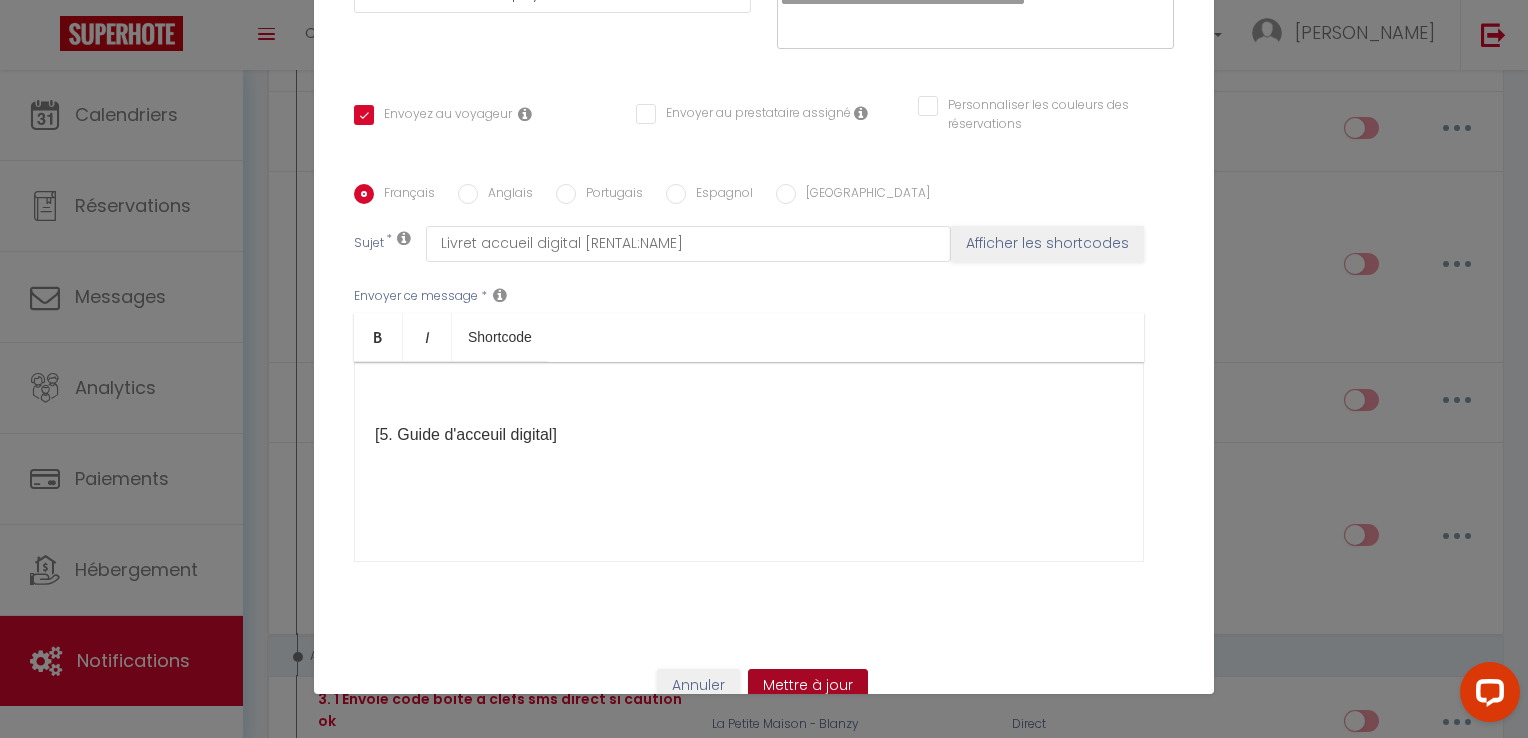 click on "Mettre à jour" at bounding box center (808, 686) 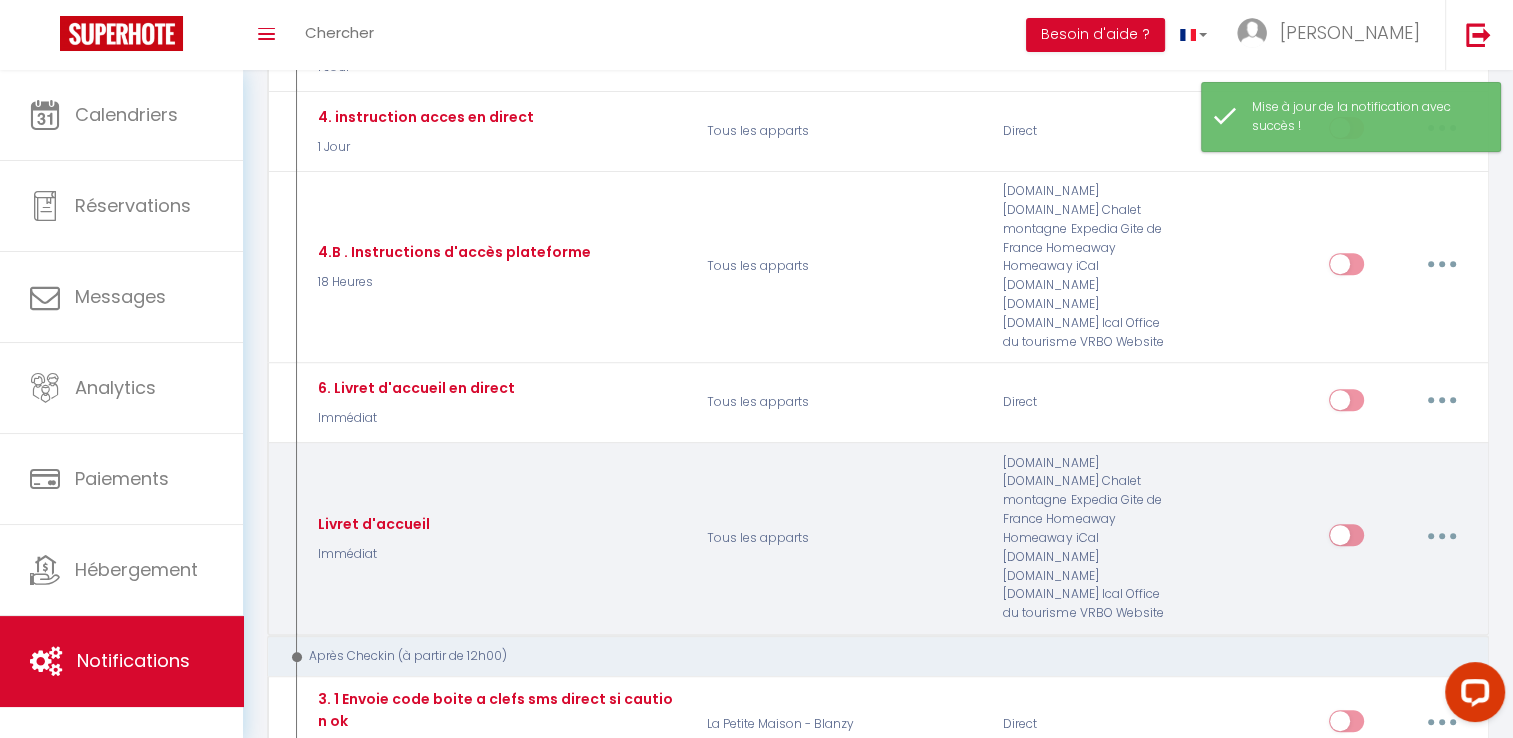 click at bounding box center (1442, 536) 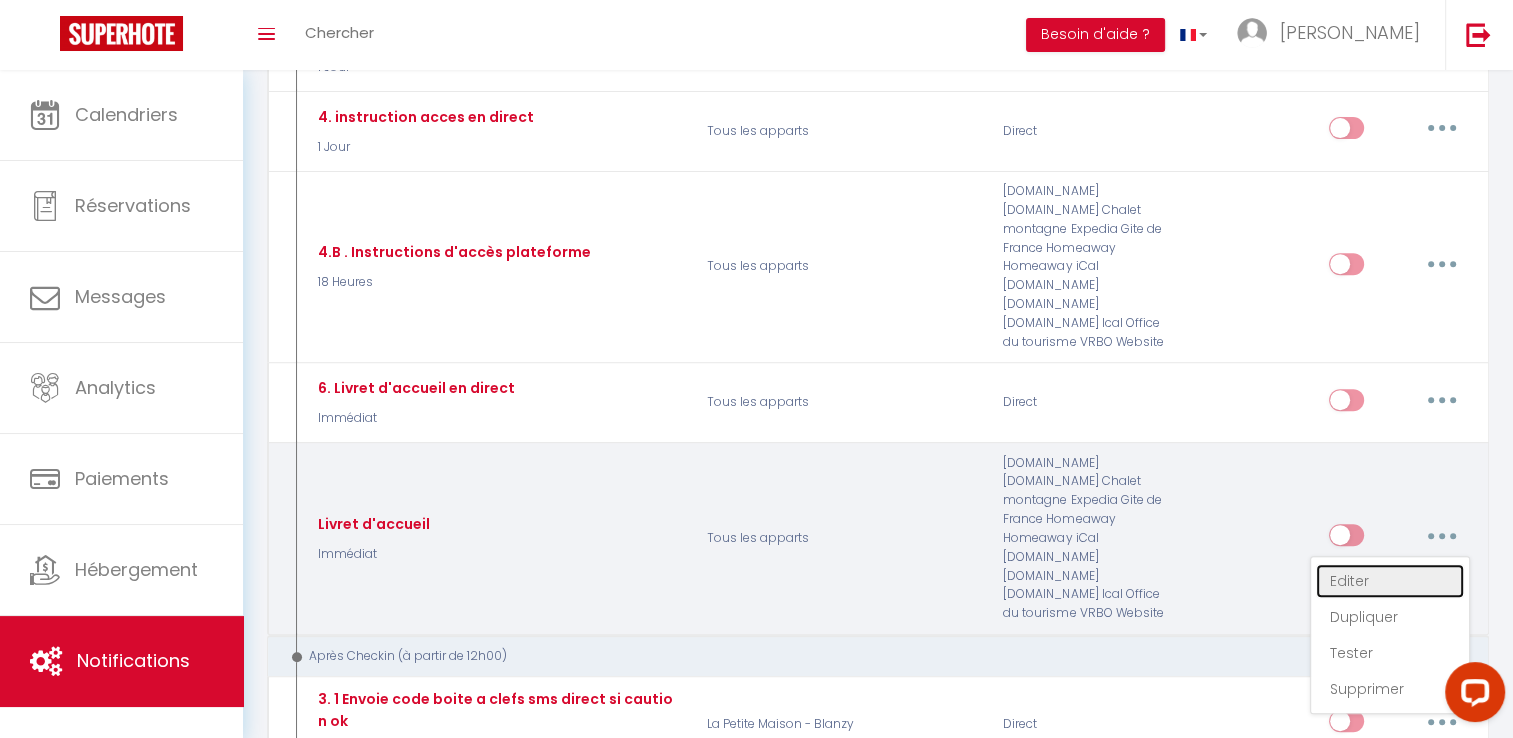click on "Editer" at bounding box center (1390, 581) 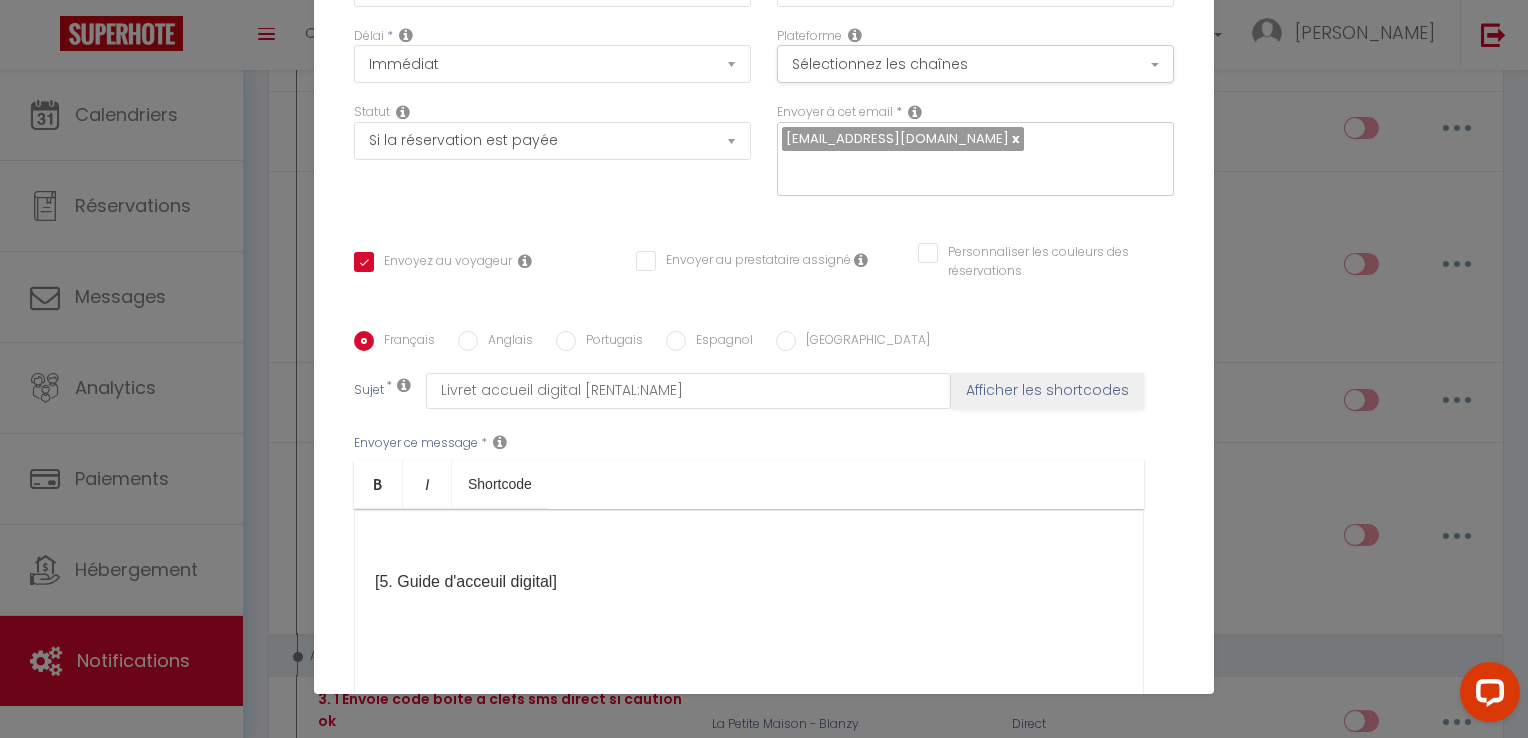 scroll, scrollTop: 0, scrollLeft: 0, axis: both 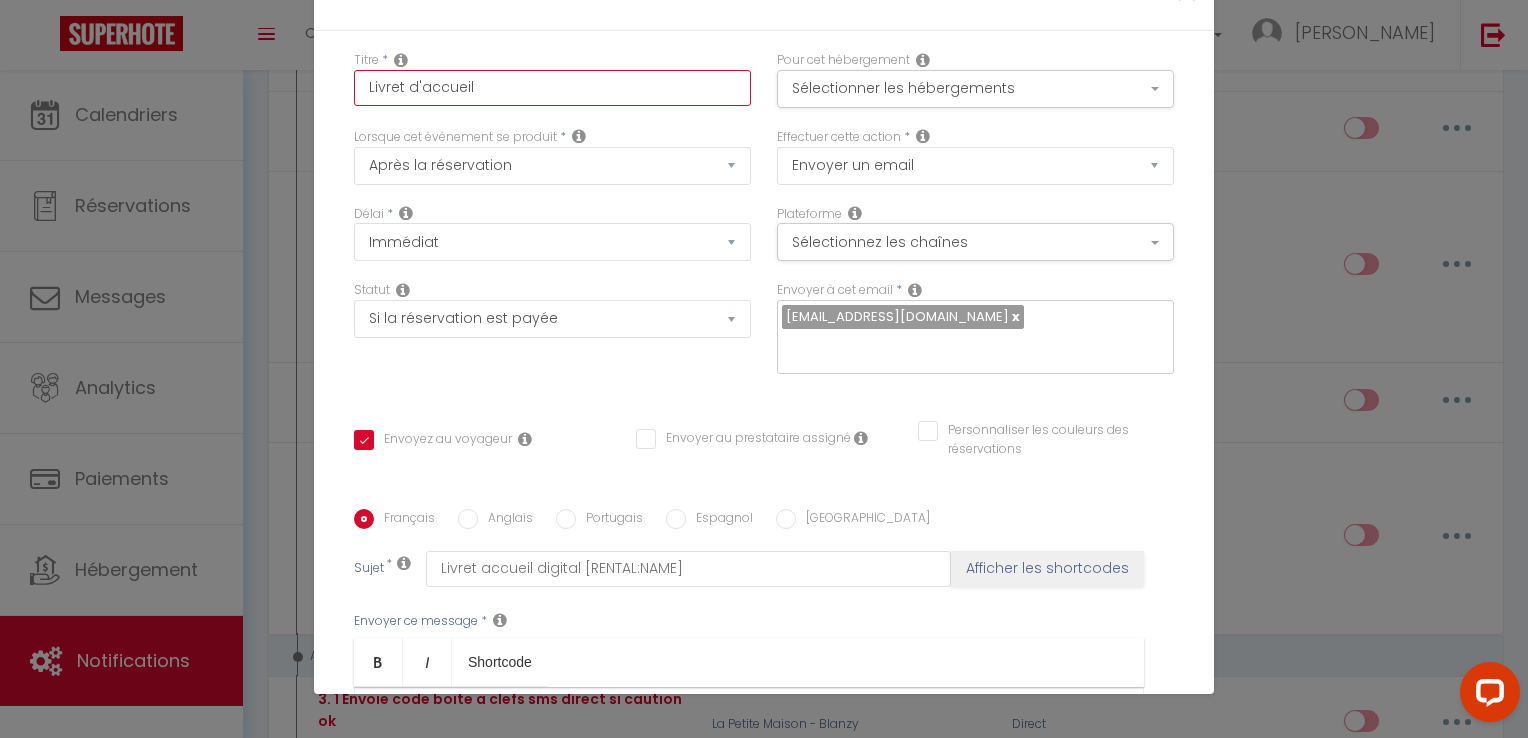 click on "Livret d'accueil" at bounding box center [552, 88] 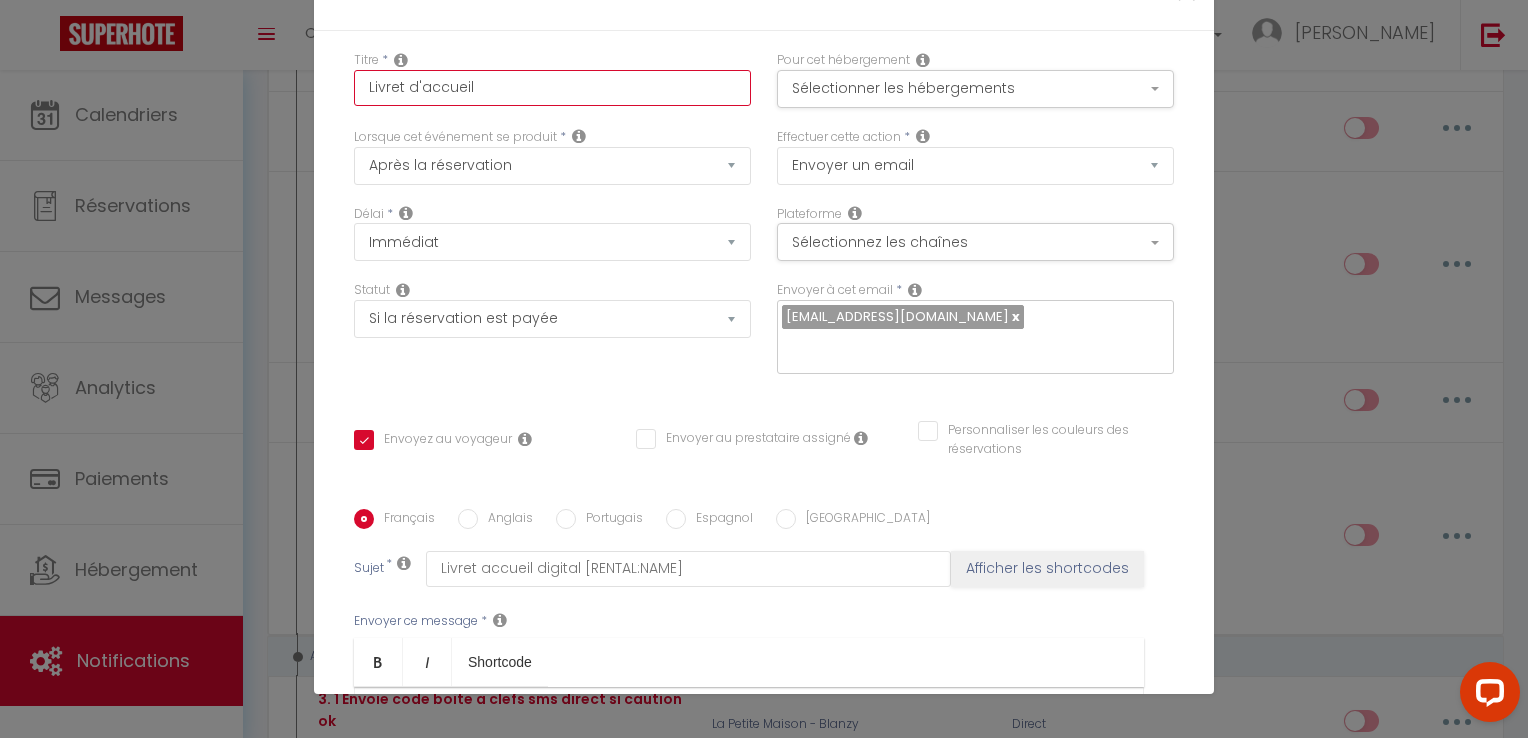 click on "Livret d'accueil" at bounding box center (552, 88) 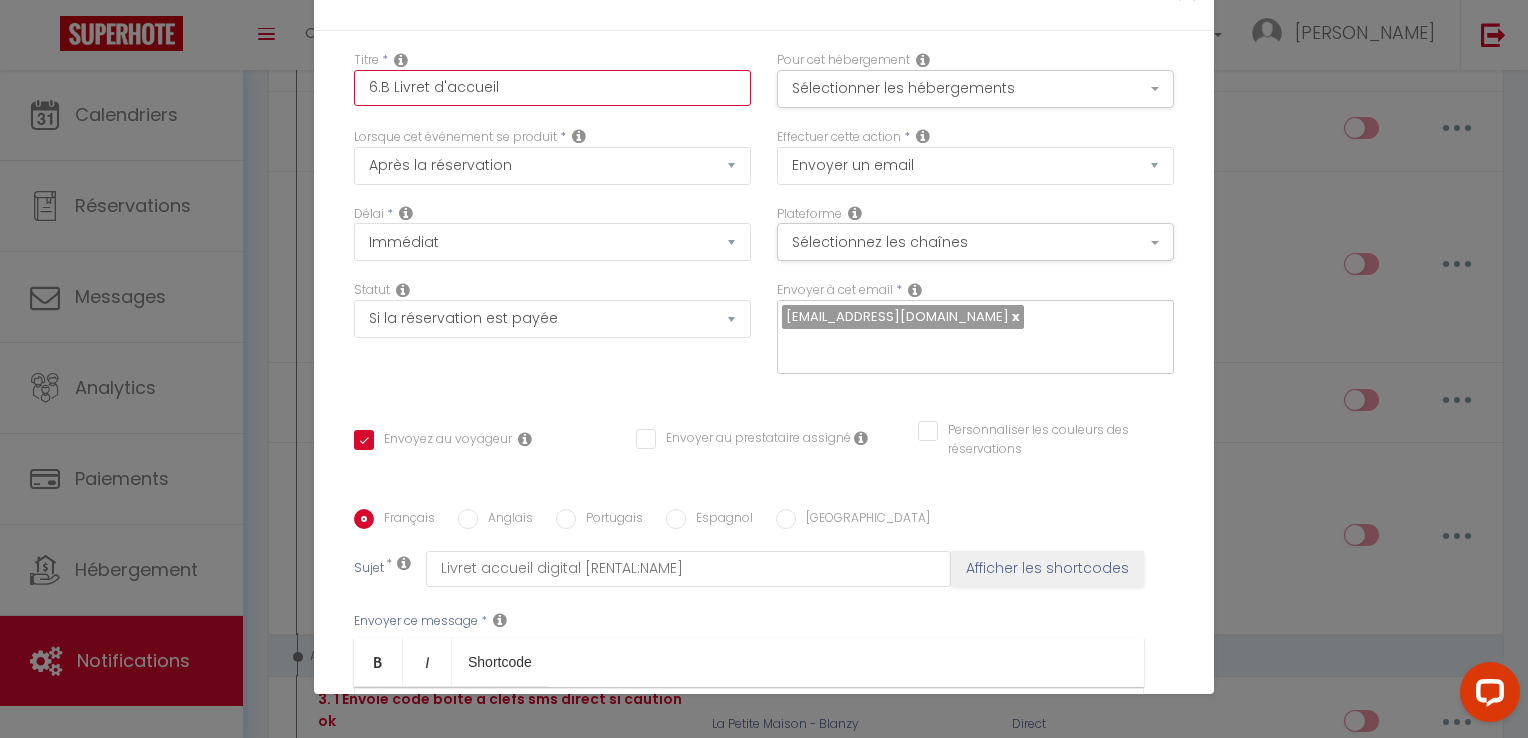 click on "6.B Livret d'accueil" at bounding box center (552, 88) 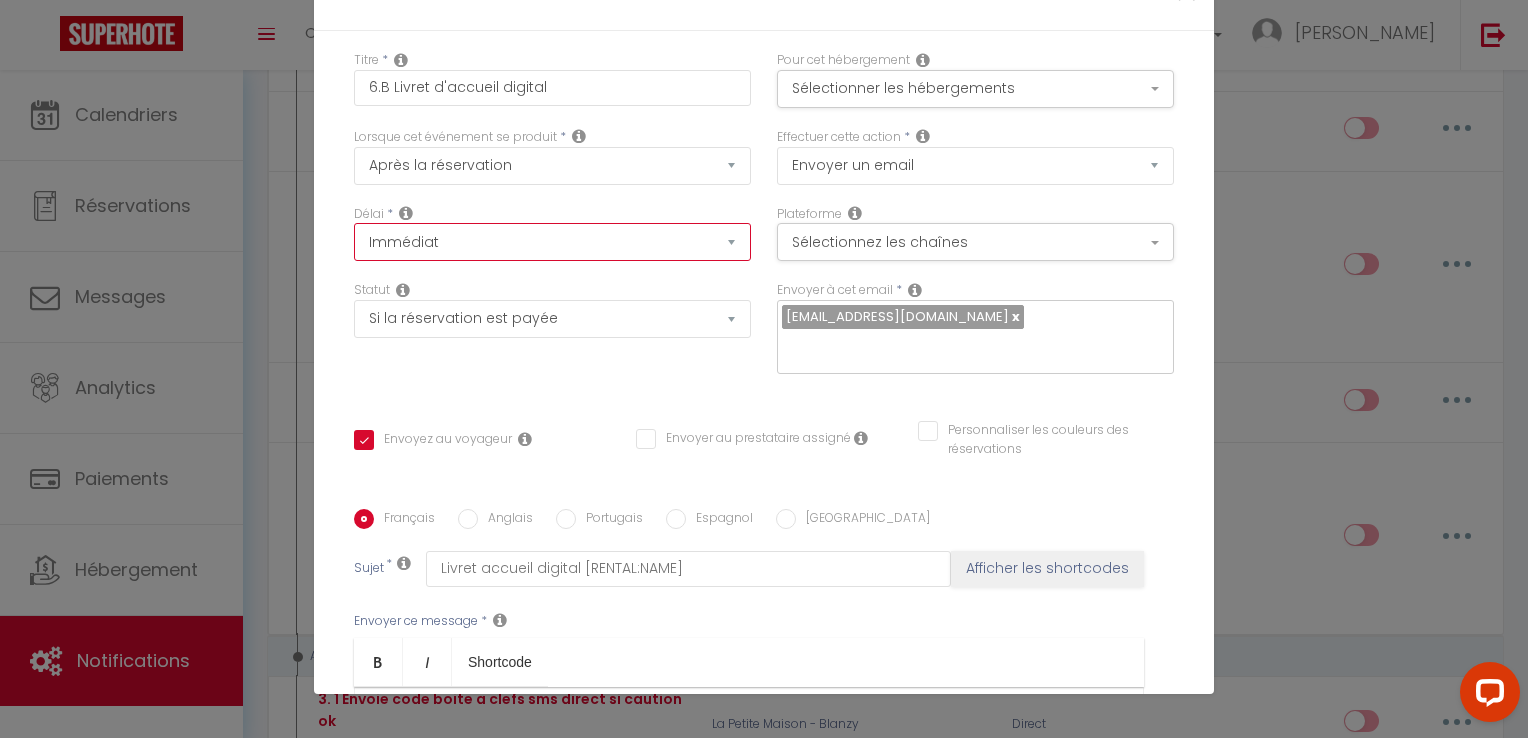 click on "Immédiat - 10 Minutes - 1 Heure - 2 Heures - 3 Heures - 4 Heures - 5 Heures - 6 Heures - 7 Heures - 8 Heures - 9 Heures - 10 Heures - 11 Heures - 12 Heures - 13 Heures - 14 Heures - 15 Heures - 16 Heures - 17 Heures - 18 Heures - 19 Heures - 20 Heures - 21 Heures - 22 Heures - 23 Heures   - 1 Jour - 2 Jours - 3 Jours - 4 Jours - 5 Jours - 6 Jours - 7 Jours - 8 Jours - 9 Jours - 10 Jours - 11 Jours - 12 Jours - 13 Jours - 14 Jours - 15 Jours - 16 Jours - 17 Jours - 18 Jours - 19 Jours - 20 Jours - 21 Jours - 22 Jours - 23 Jours - 24 Jours - 25 Jours - 26 Jours - 27 Jours - 28 Jours - 29 Jours - 30 Jours - 31 Jours - 32 Jours - 33 Jours - 34 Jours - 35 Jours - 36 Jours - 37 Jours - 38 Jours - 39 Jours - 40 Jours - 41 Jours - 42 Jours - 43 Jours - 44 Jours - 45 Jours - 46 Jours - 47 Jours - 48 Jours - 49 Jours - 50 Jours - 51 Jours - 52 Jours - 53 Jours - 54 Jours - 55 Jours - 56 Jours - 57 Jours - 58 Jours - 59 Jours - 60 Jours - 61 Jours - 62 Jours - 63 Jours - 64 Jours - 65 Jours - 66 Jours - 67 Jours" at bounding box center [552, 242] 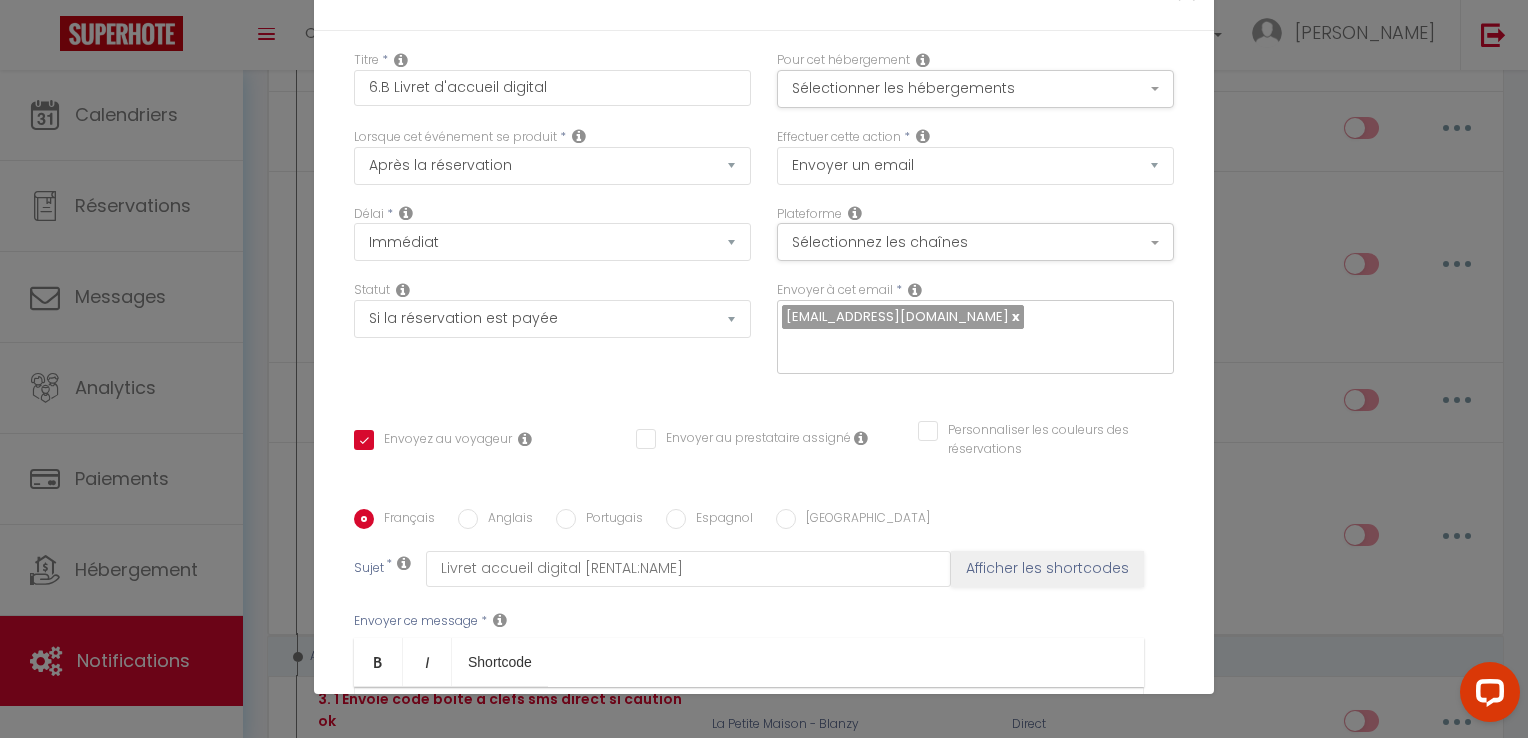 click on "Statut     Aucun   Si la réservation est payée   Si réservation non payée   Si la caution a été prise   Si caution non payée" at bounding box center (552, 309) 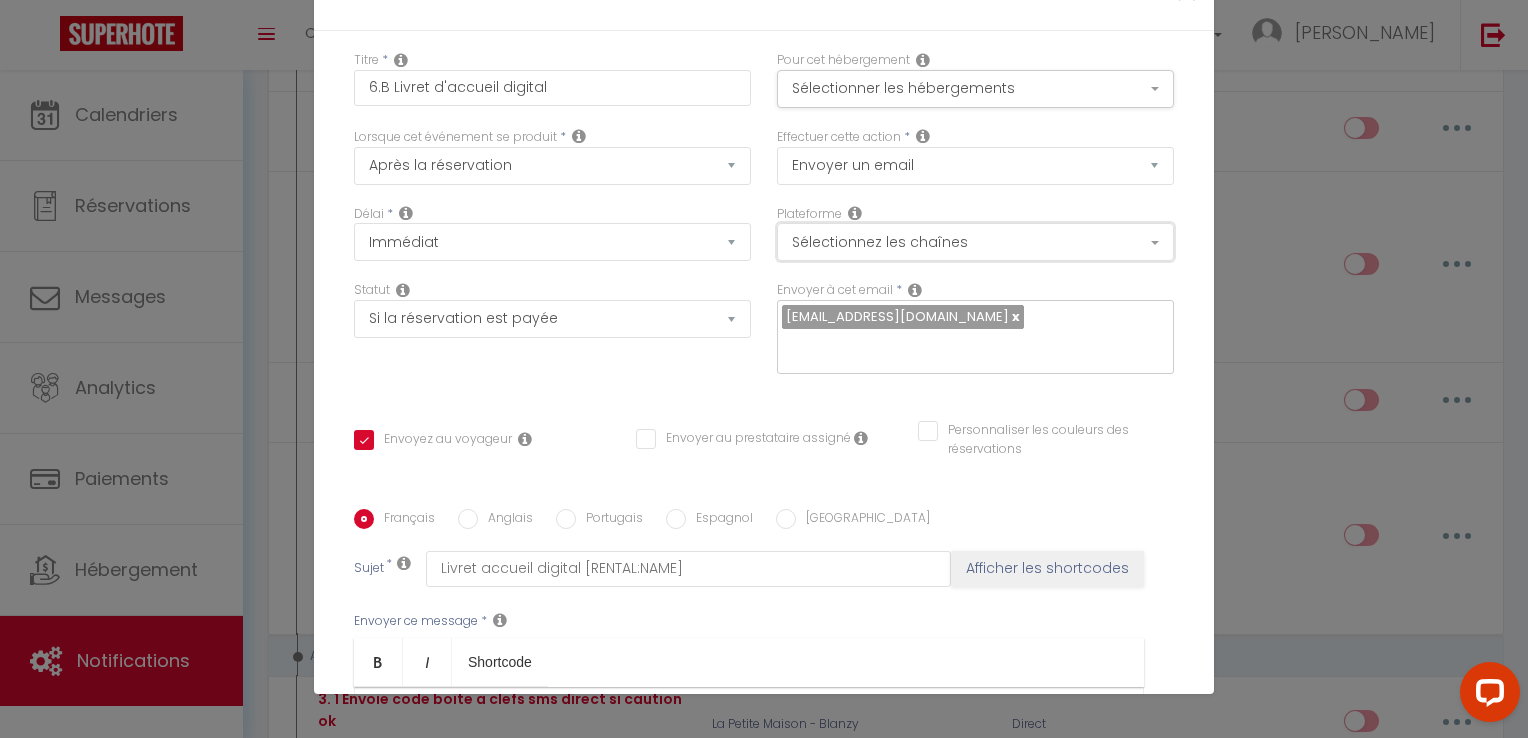 click on "Sélectionnez les chaînes" at bounding box center (975, 242) 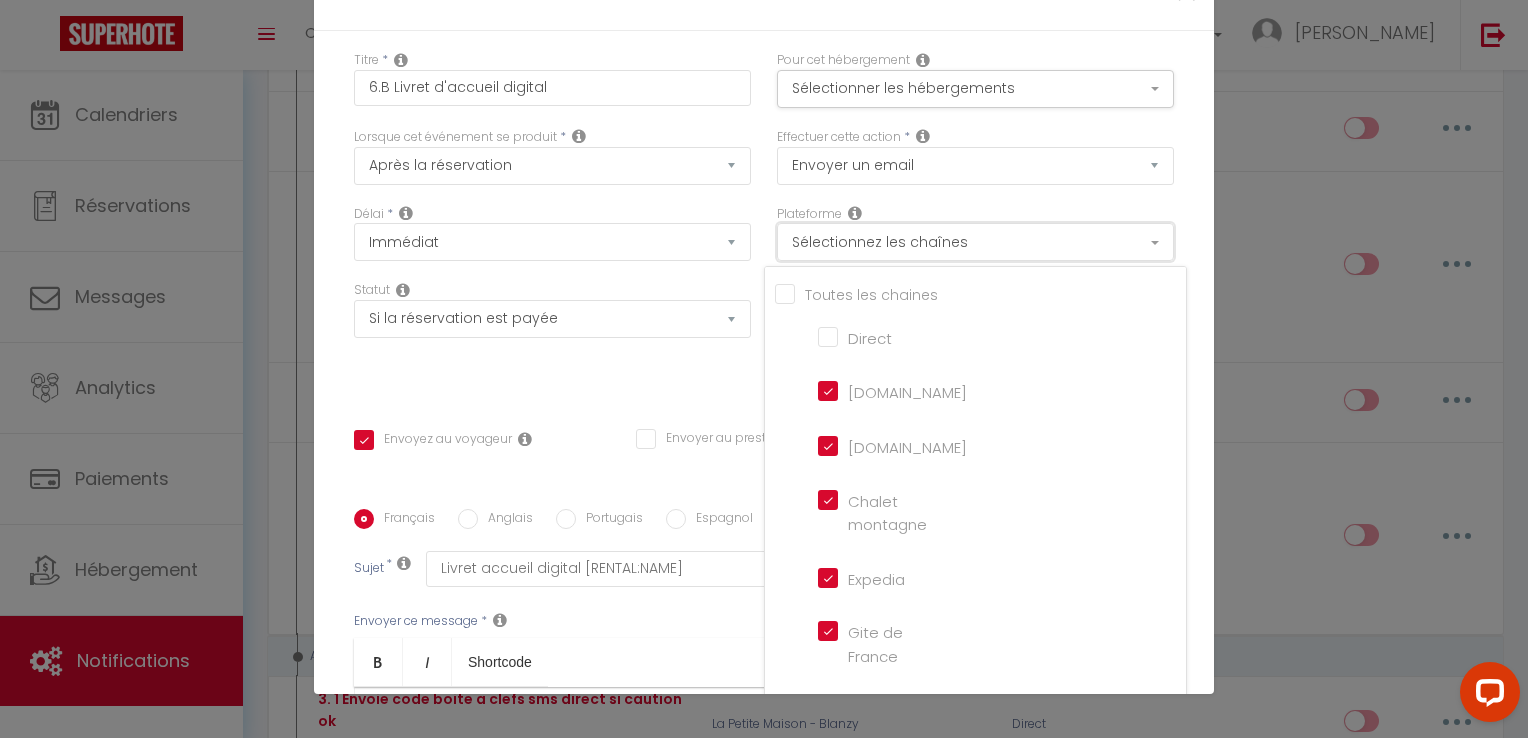 click on "Sélectionnez les chaînes" at bounding box center [975, 242] 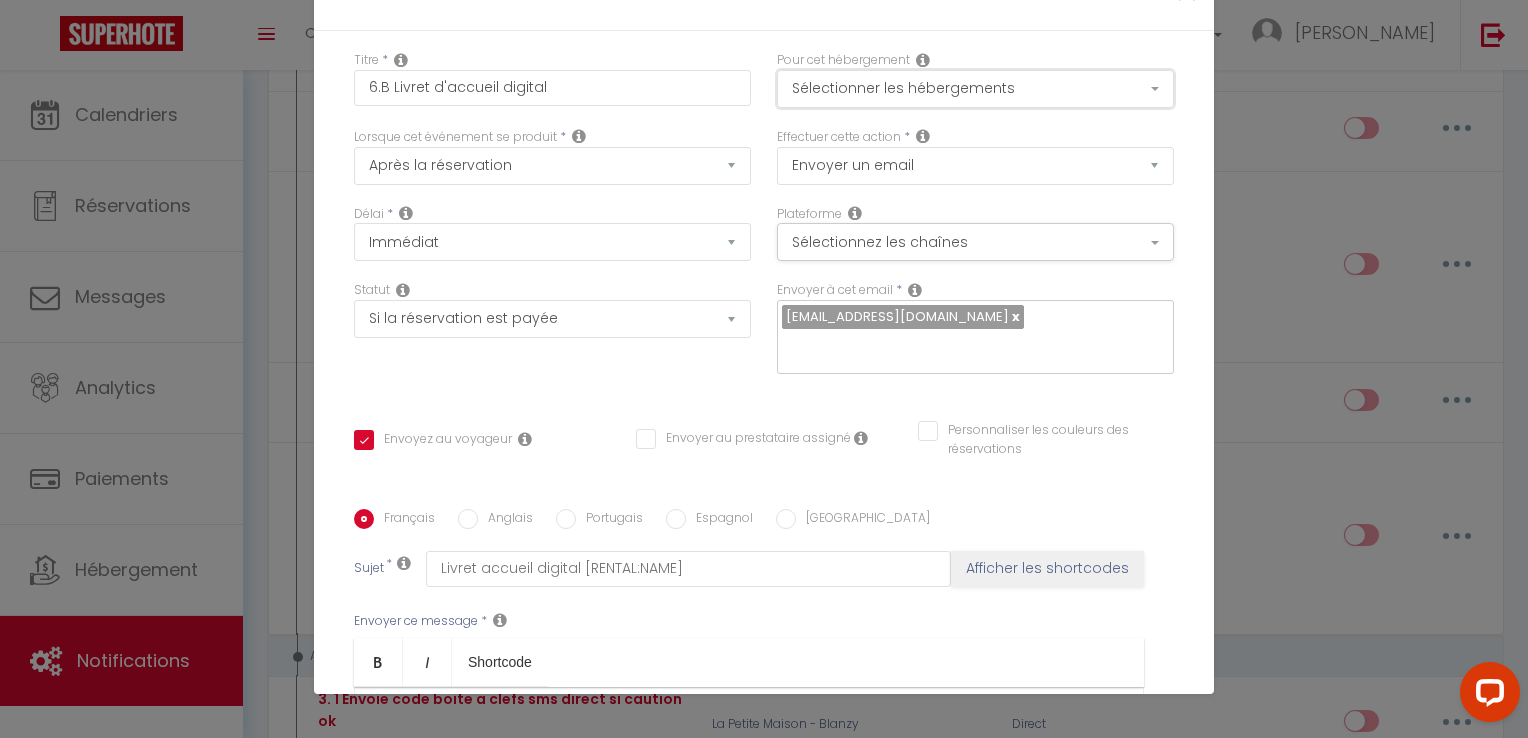 click on "Sélectionner les hébergements" at bounding box center [975, 89] 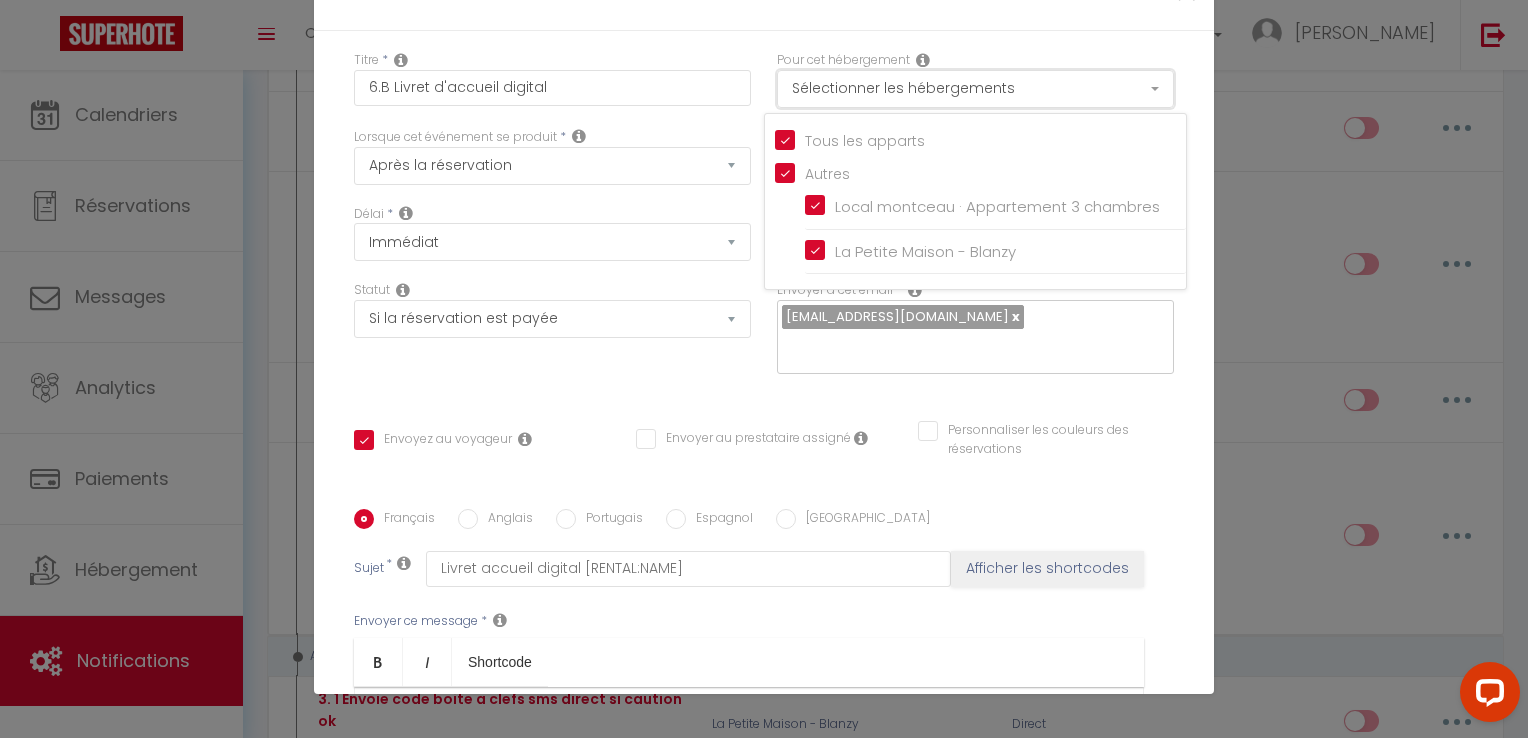 click on "Sélectionner les hébergements" at bounding box center (975, 89) 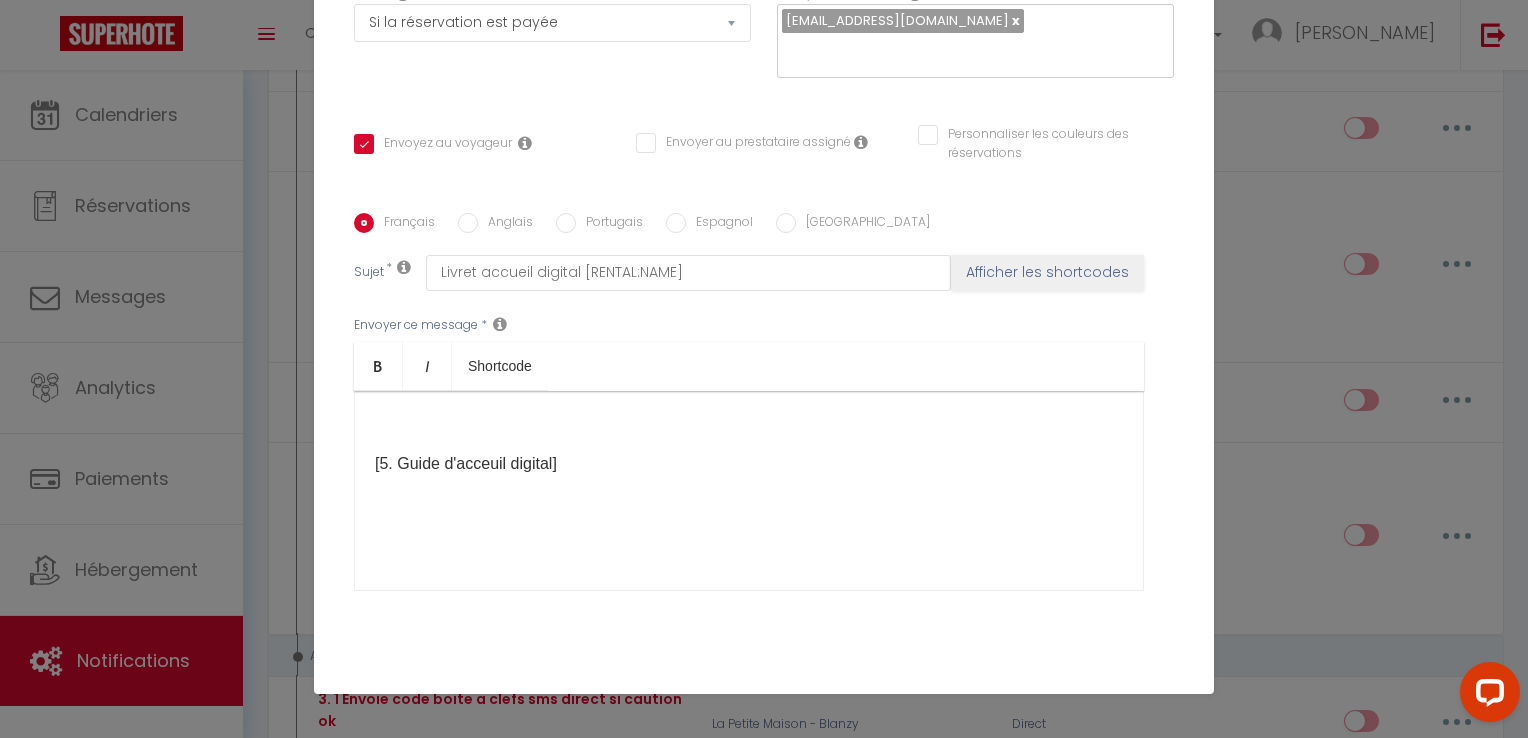 scroll, scrollTop: 300, scrollLeft: 0, axis: vertical 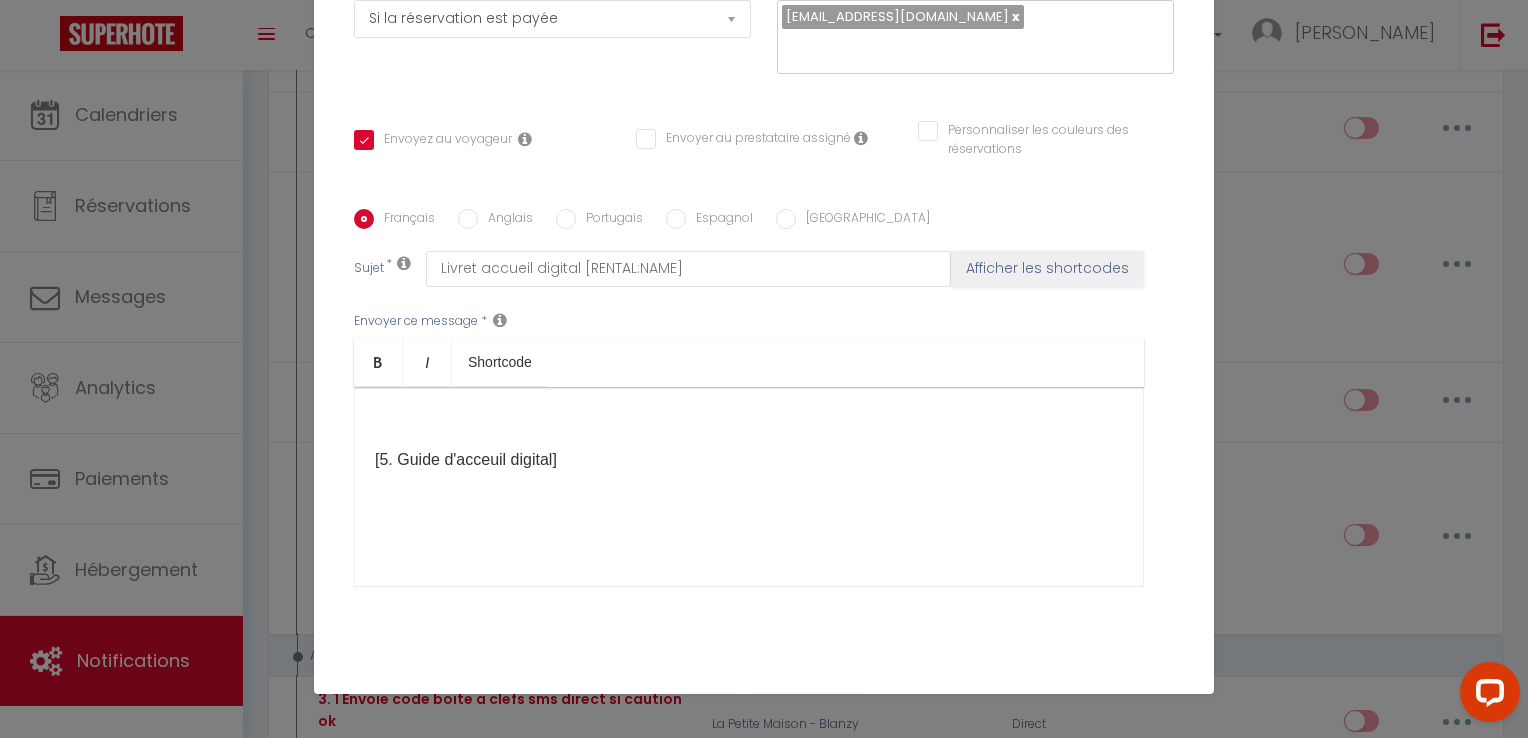 click at bounding box center [749, 420] 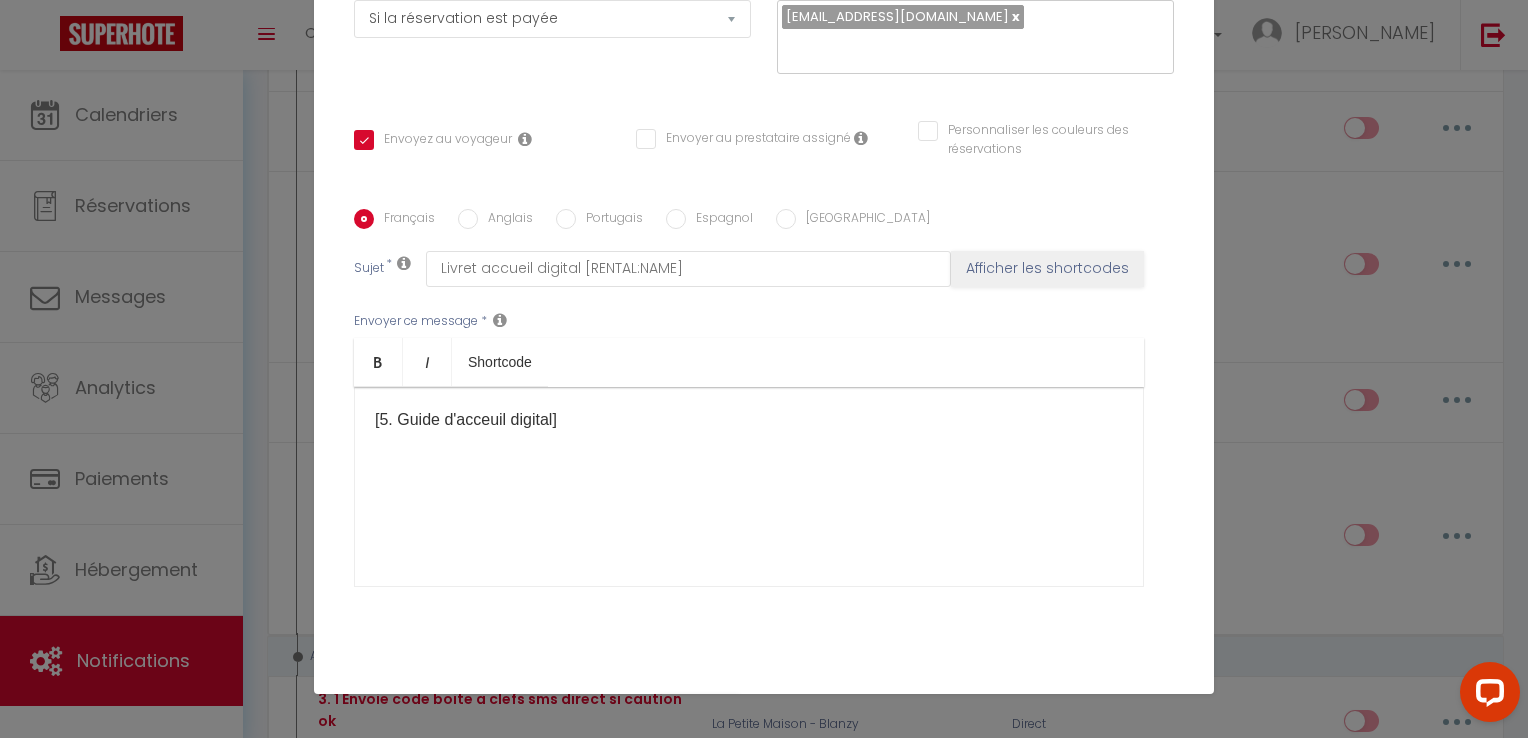 click on "Mettre à jour" at bounding box center [808, 711] 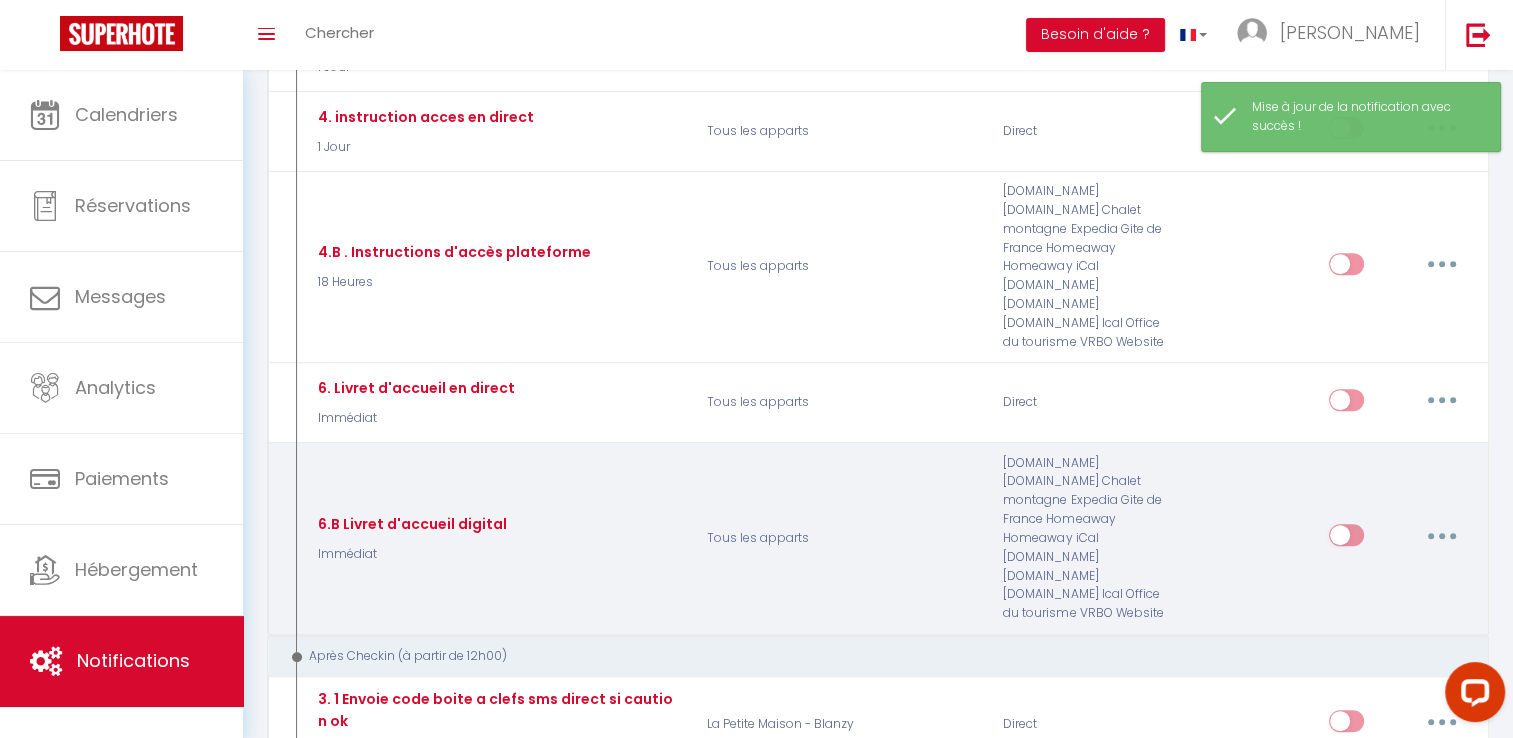 click on "6.B Livret d'accueil digital    Immédiat" at bounding box center [497, 539] 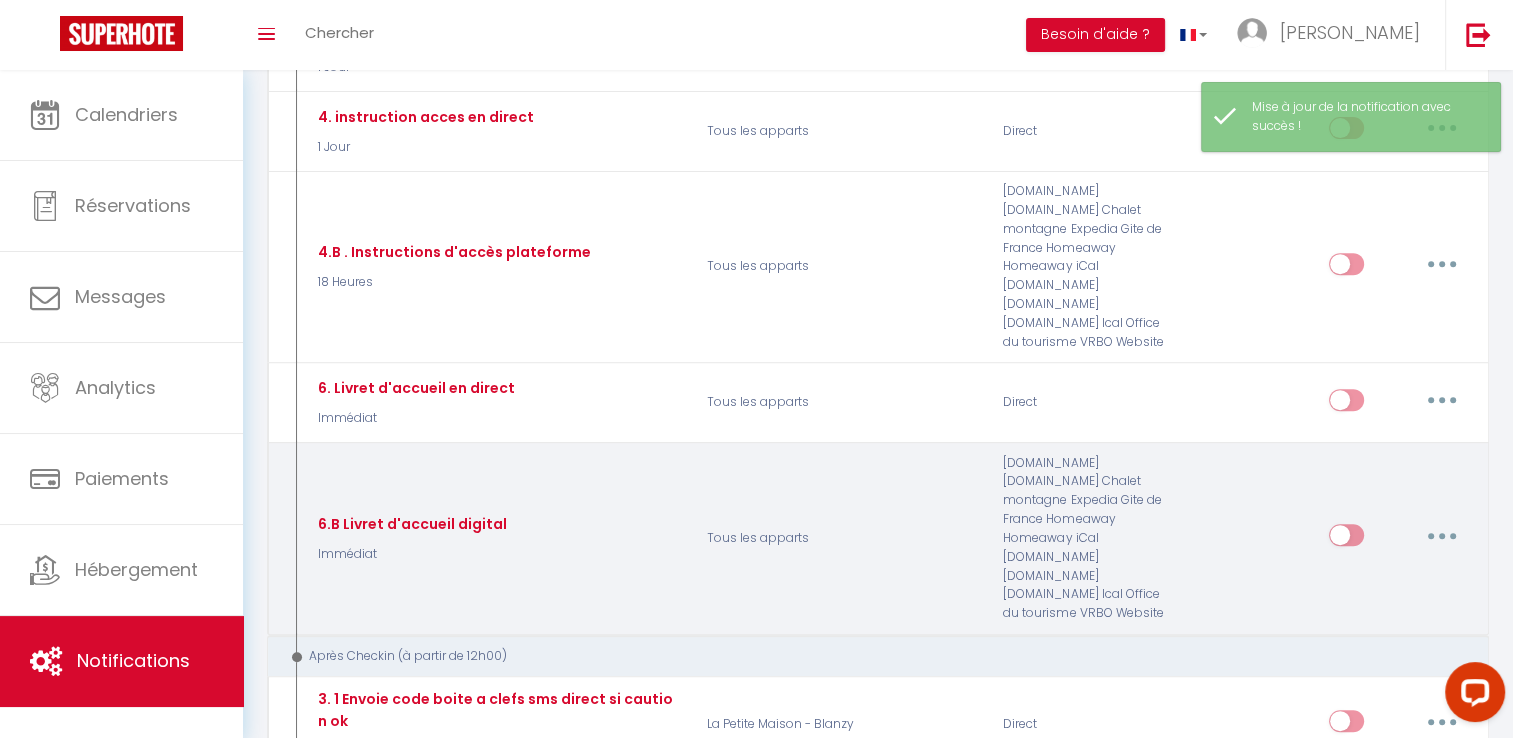 click at bounding box center (1442, 535) 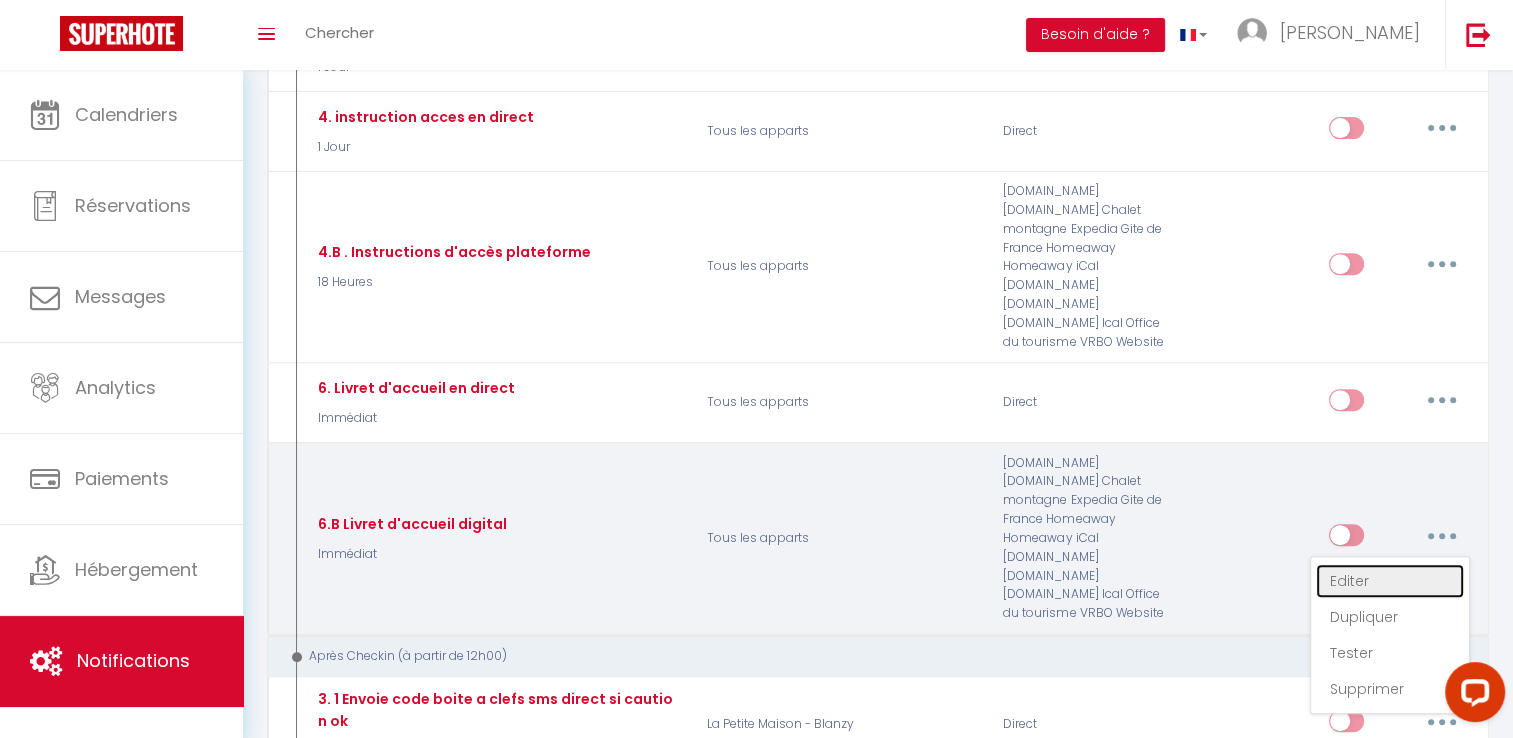 click on "Editer" at bounding box center (1390, 581) 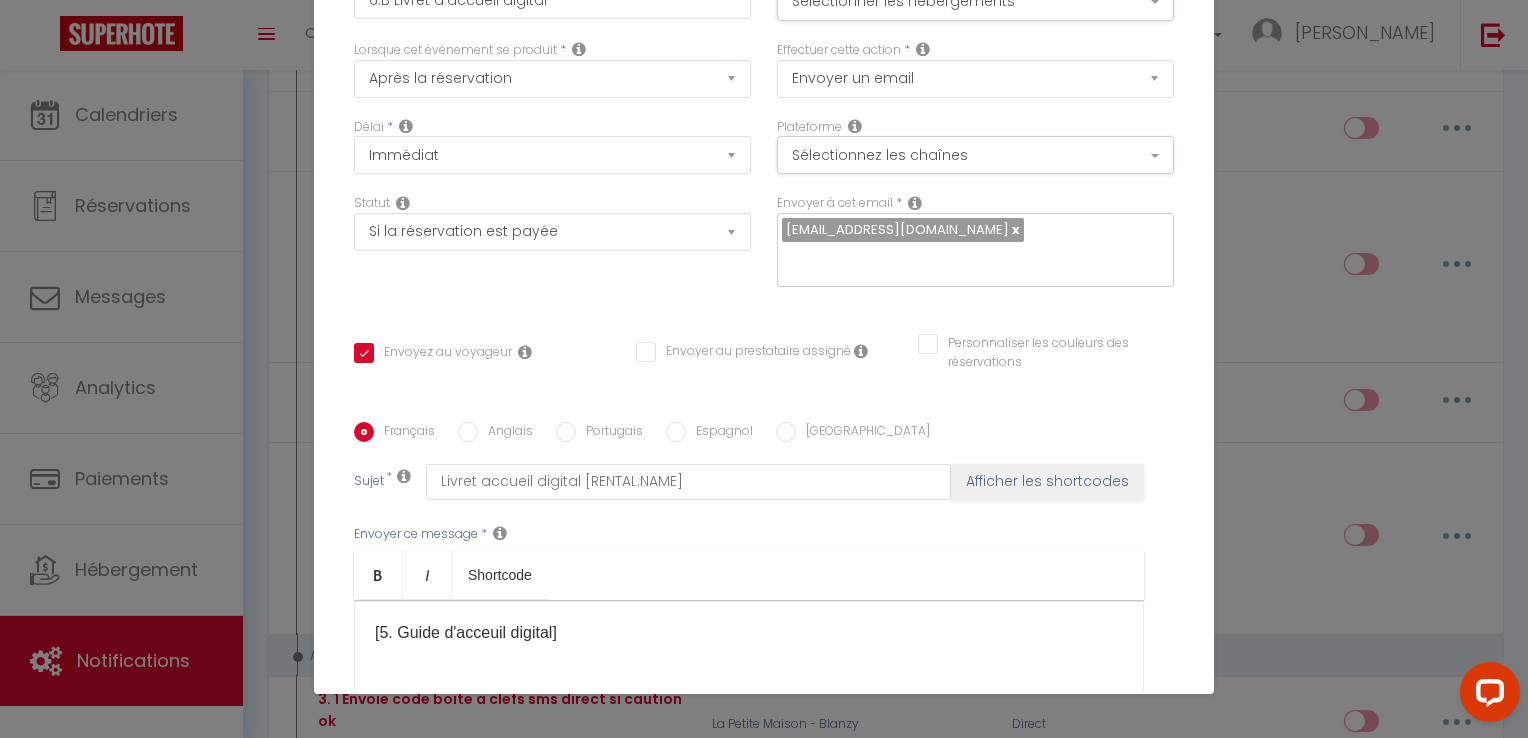 scroll, scrollTop: 0, scrollLeft: 0, axis: both 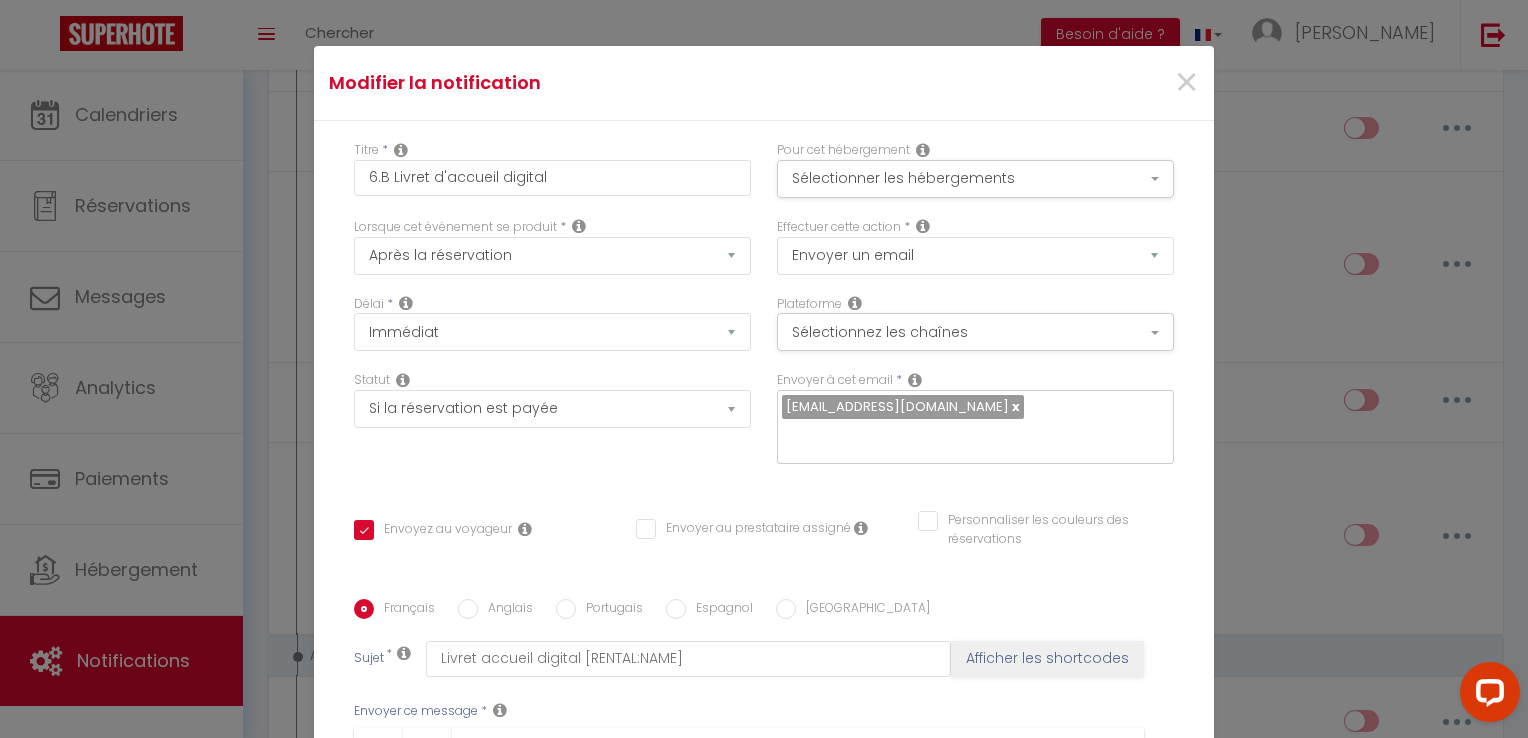 click on "Modifier la notification" at bounding box center (614, 83) 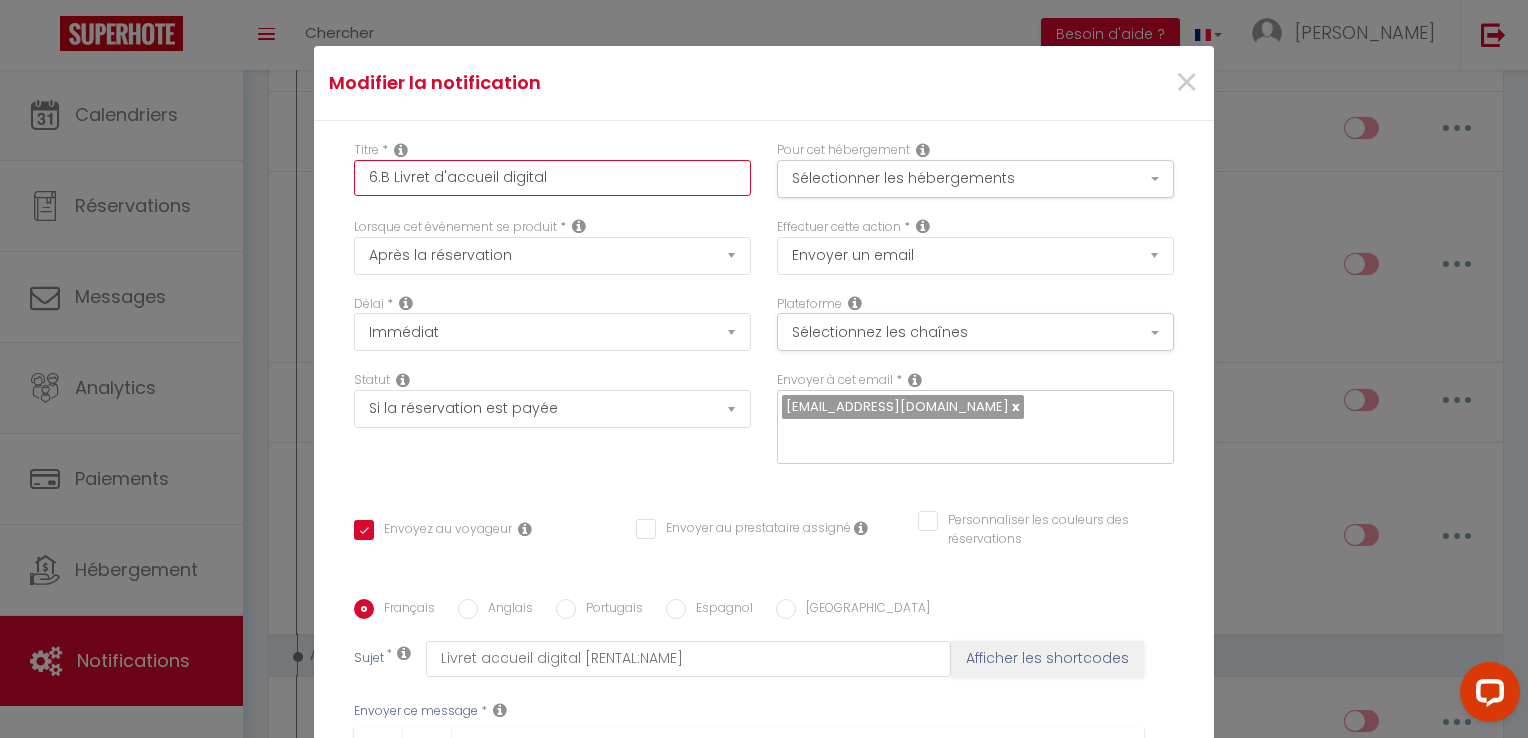 click on "6.B Livret d'accueil digital" at bounding box center [552, 178] 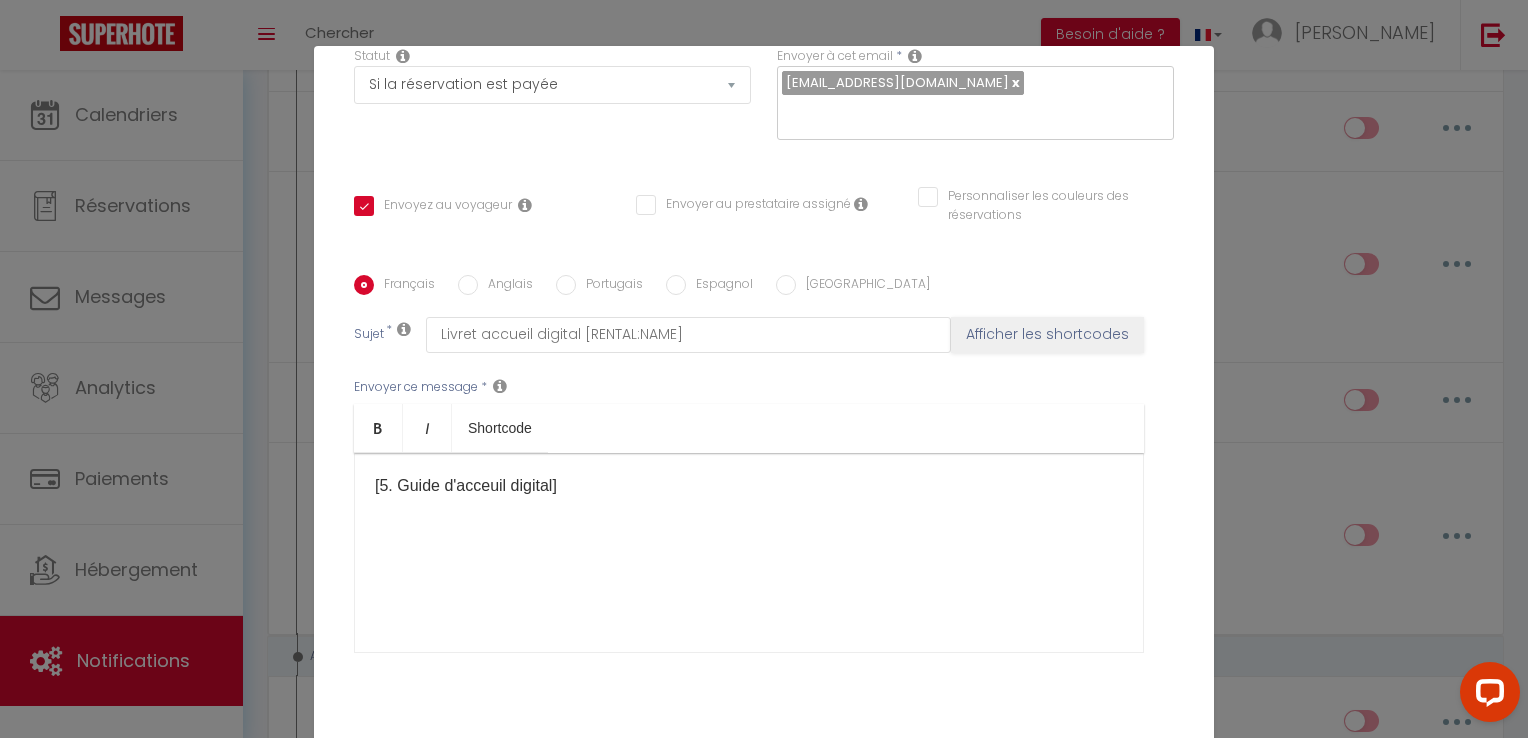 scroll, scrollTop: 325, scrollLeft: 0, axis: vertical 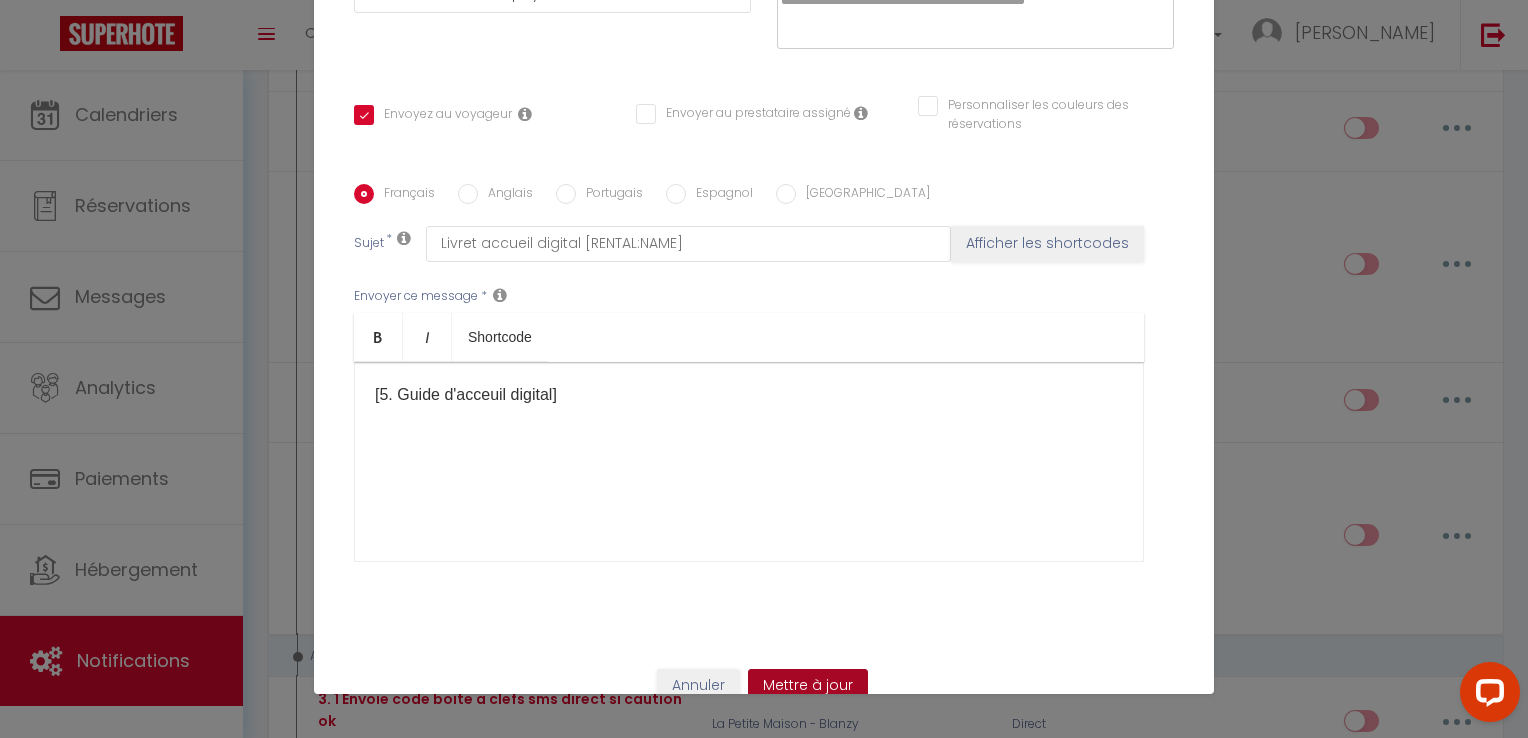click on "Mettre à jour" at bounding box center (808, 686) 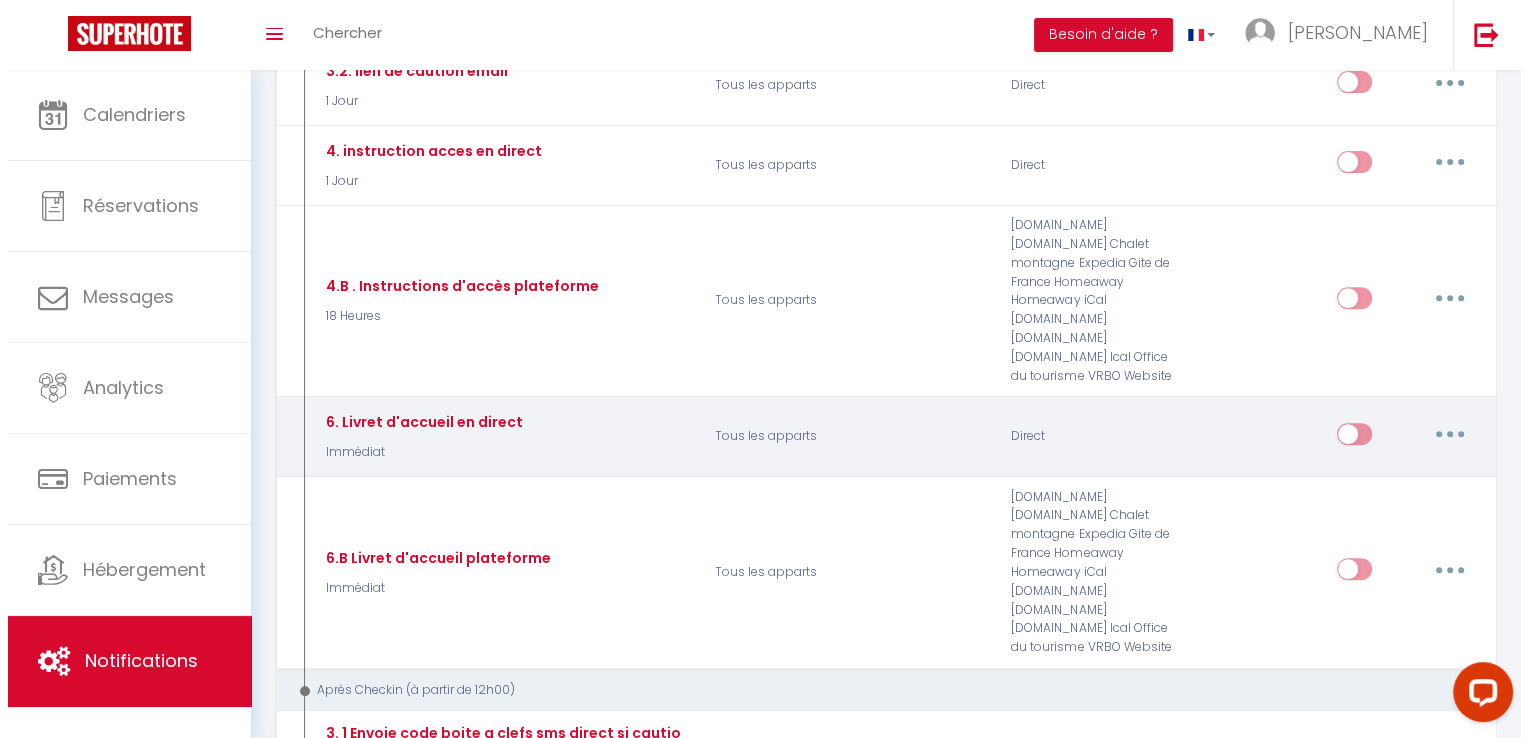 scroll, scrollTop: 700, scrollLeft: 0, axis: vertical 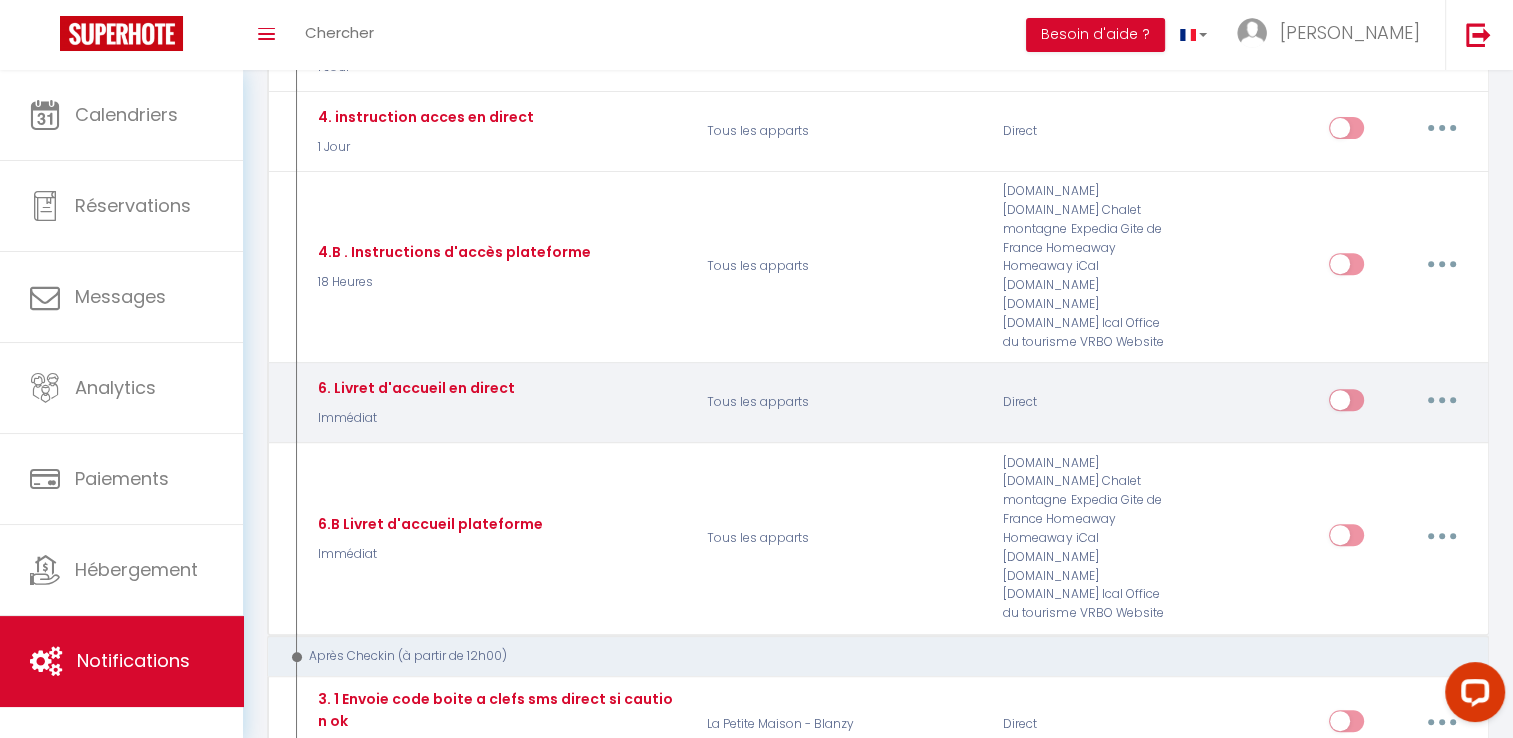 click at bounding box center (1442, 400) 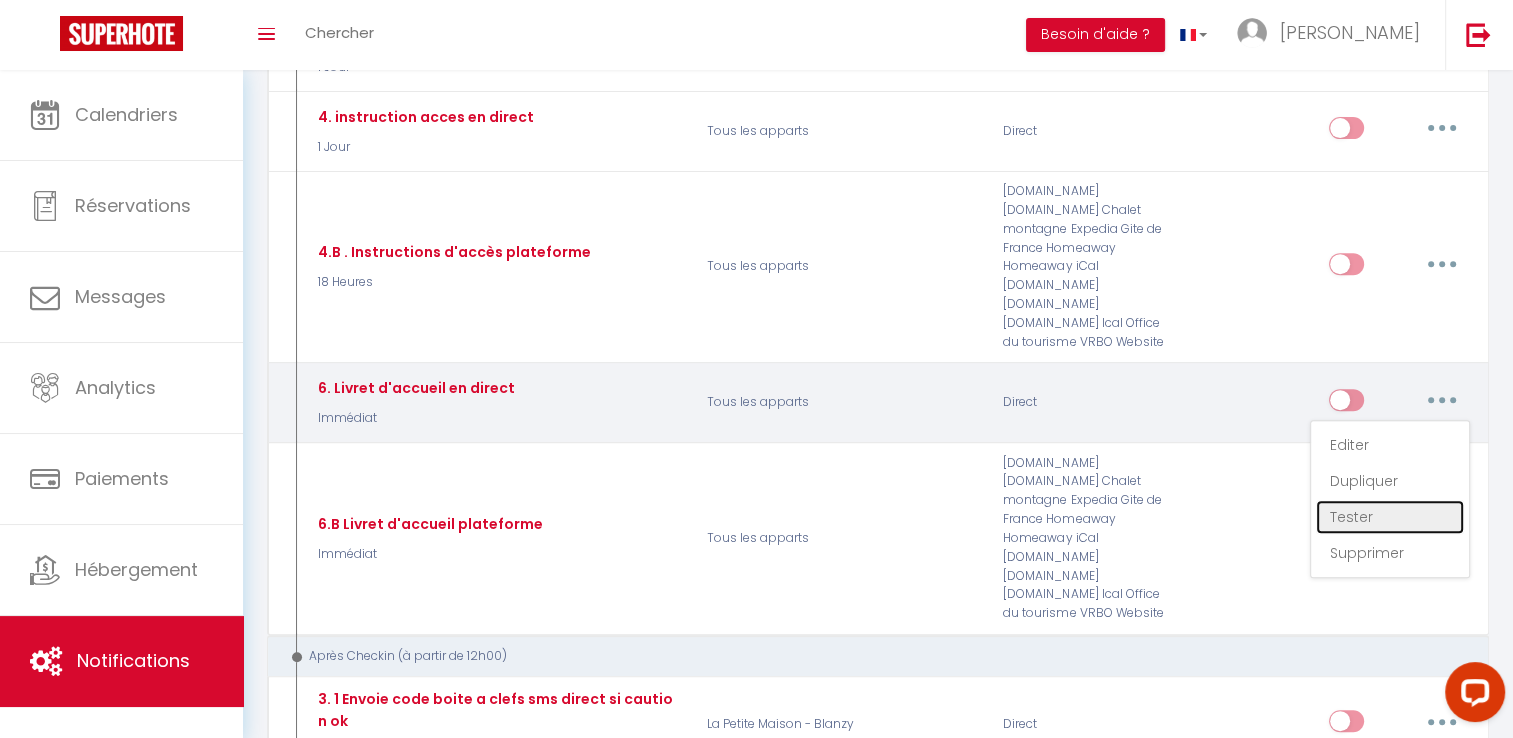 click on "Tester" at bounding box center [1390, 517] 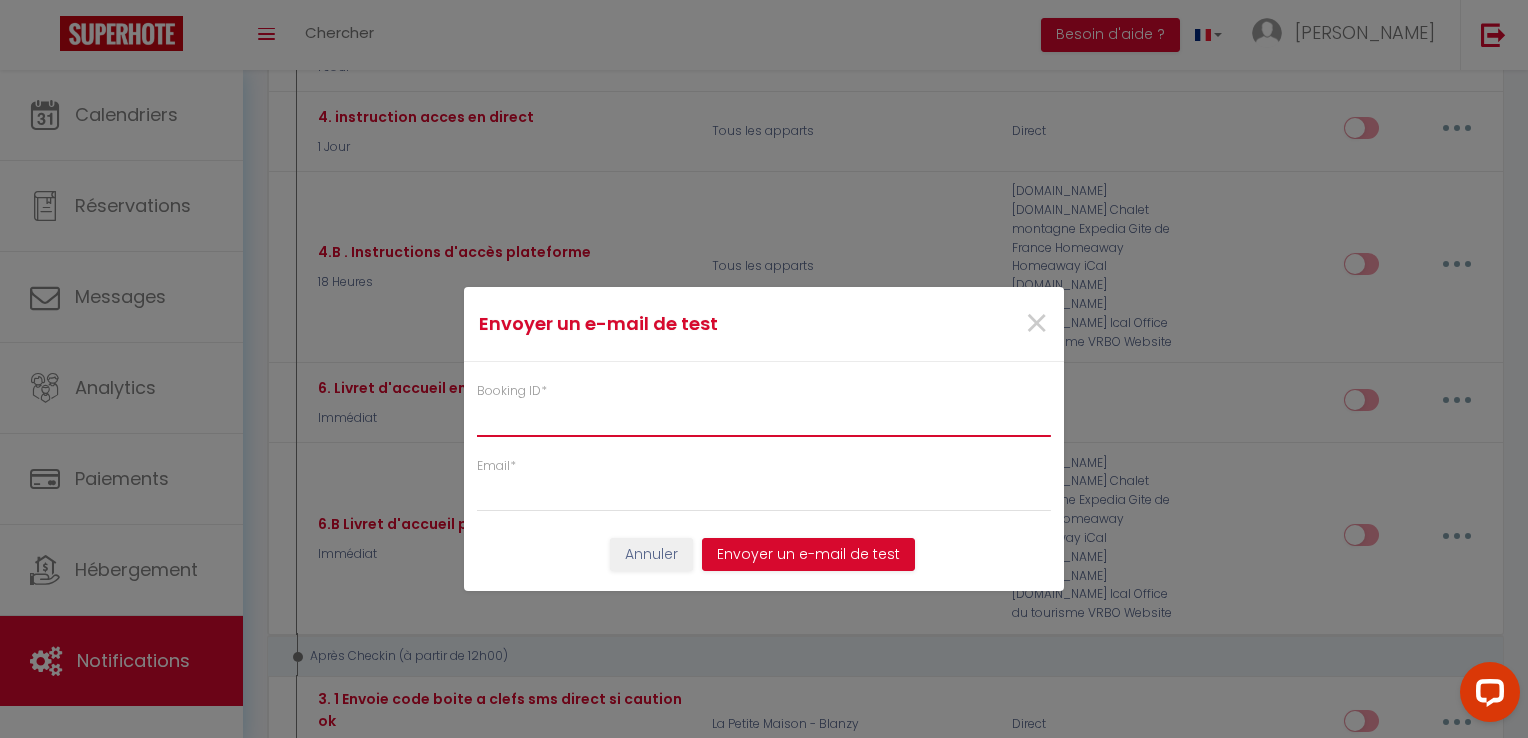 click on "Booking ID
*" at bounding box center [764, 419] 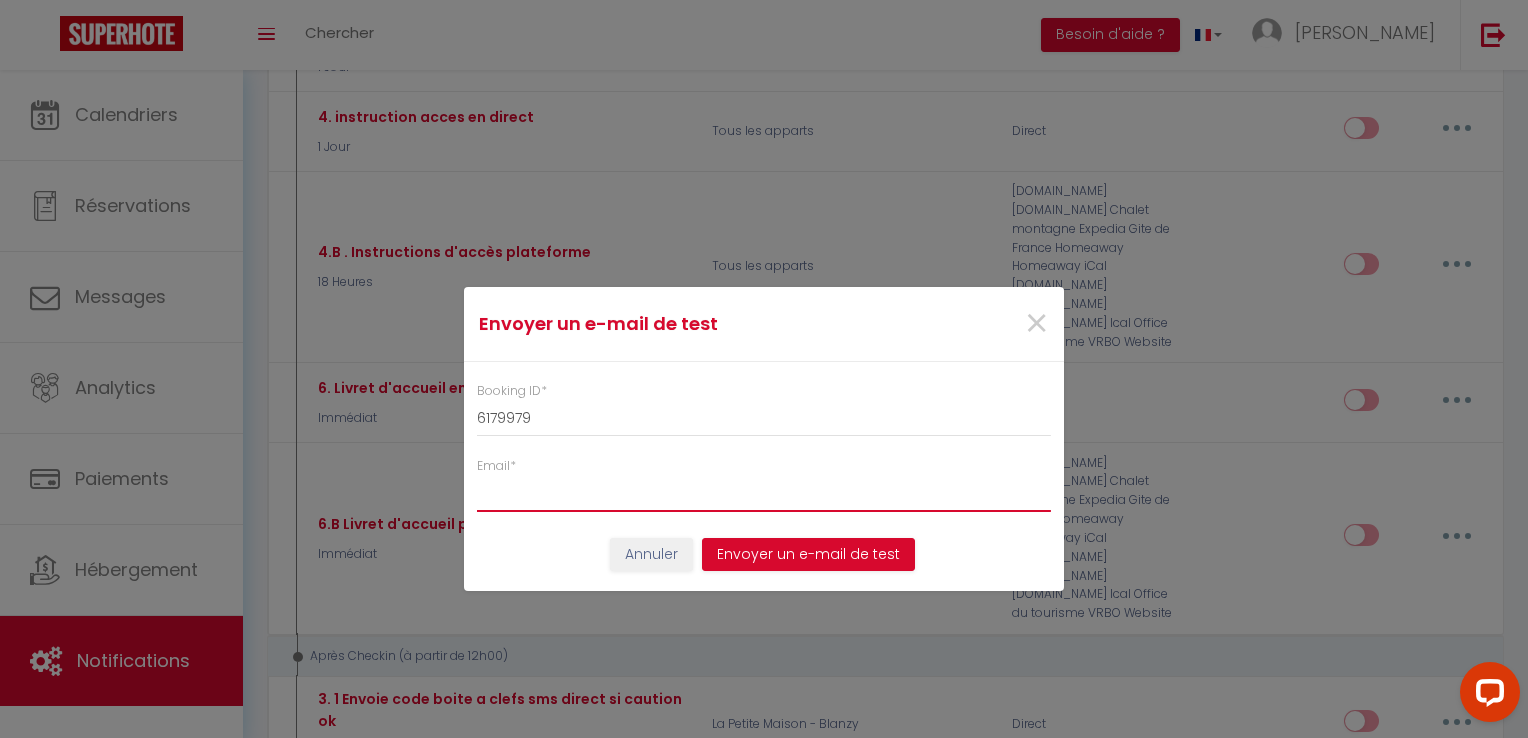 click on "Email
*" at bounding box center (764, 494) 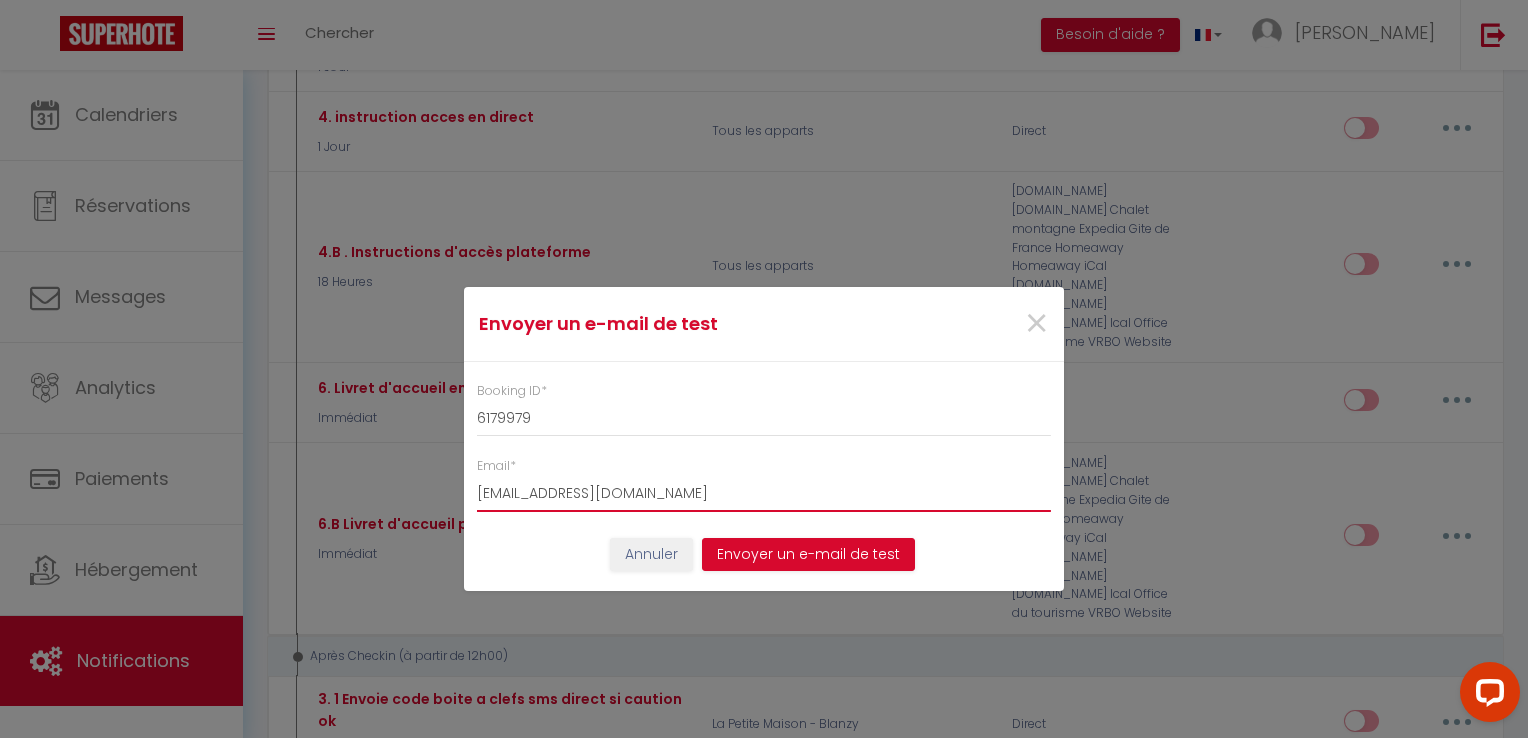click on "[EMAIL_ADDRESS][DOMAIN_NAME]" at bounding box center (764, 494) 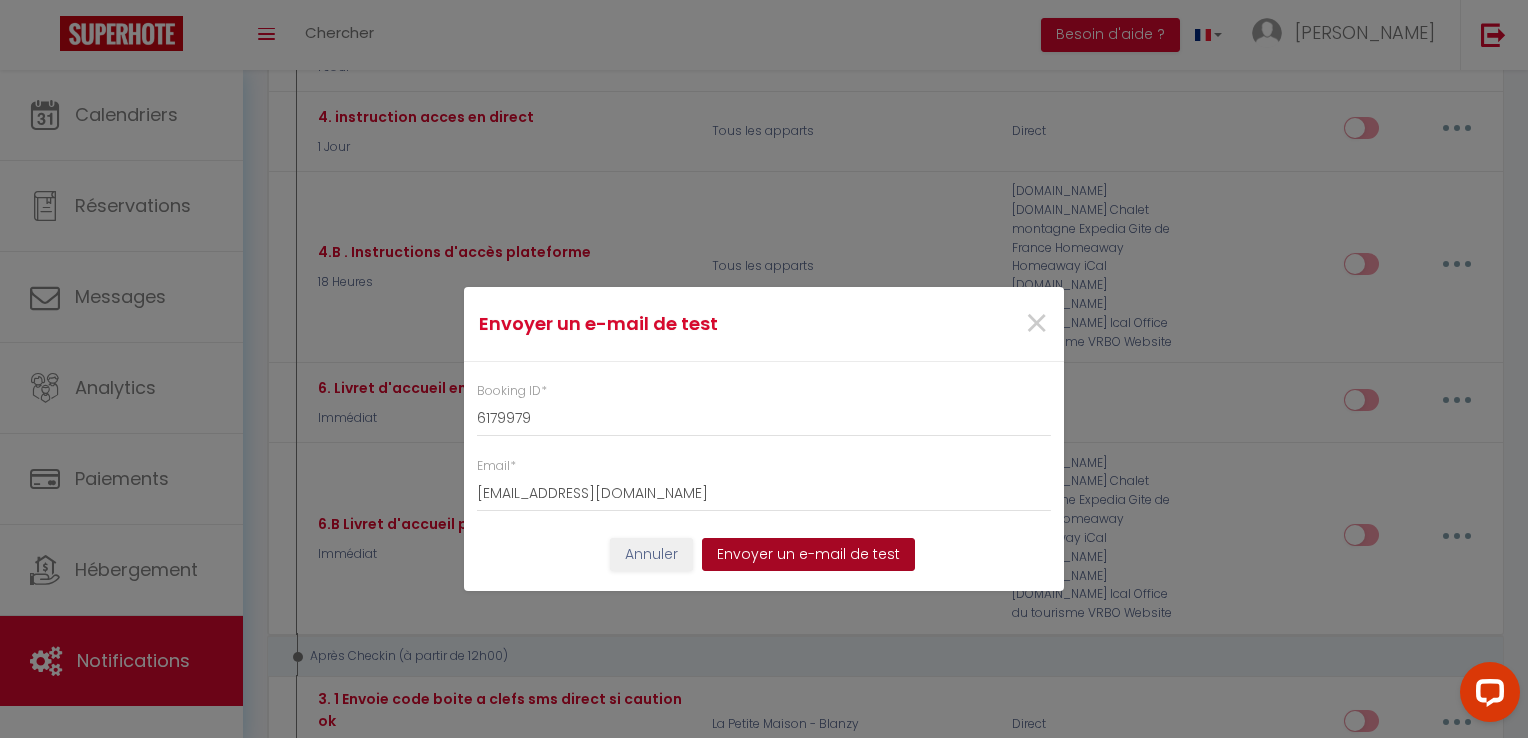 click on "Envoyer un e-mail de test" at bounding box center [808, 555] 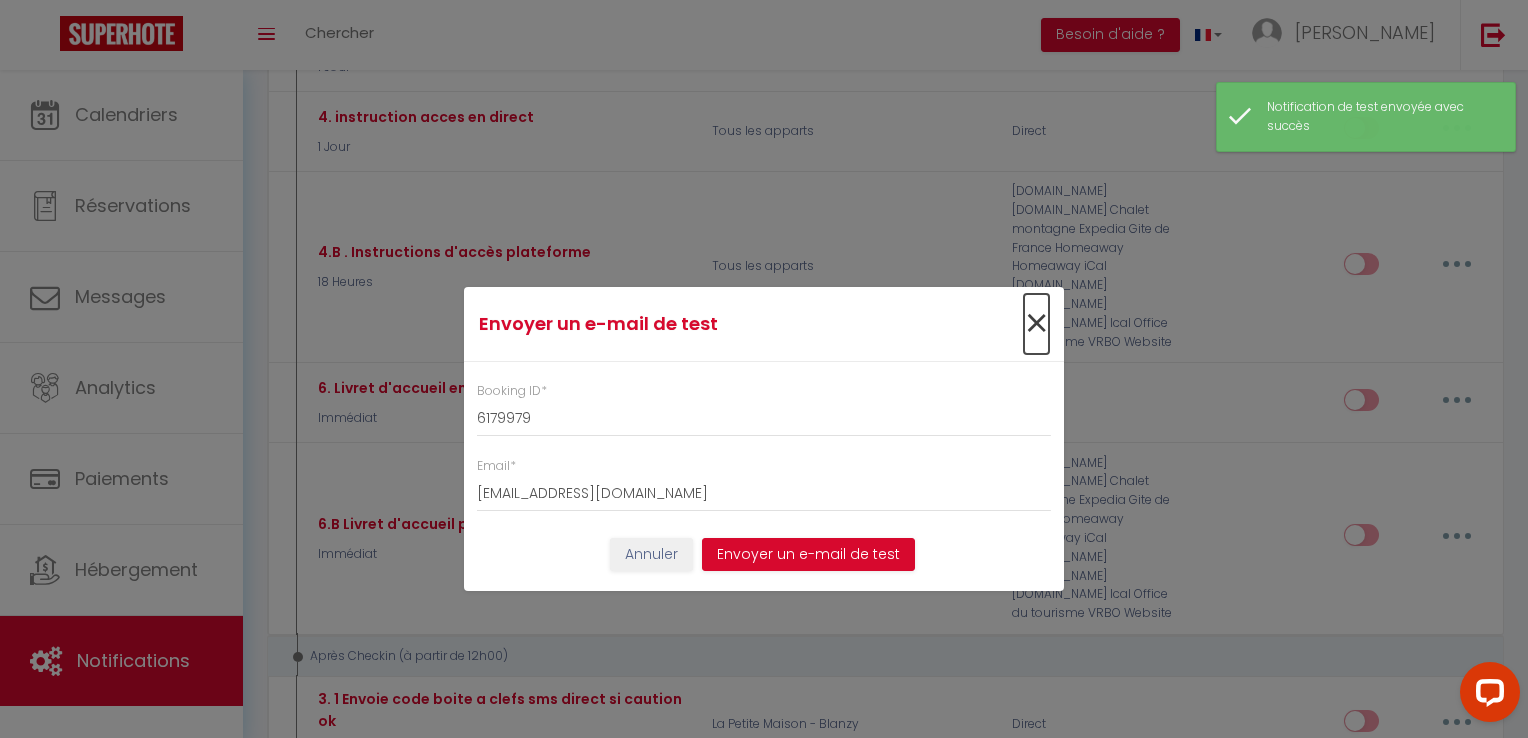 click on "×" at bounding box center [1036, 324] 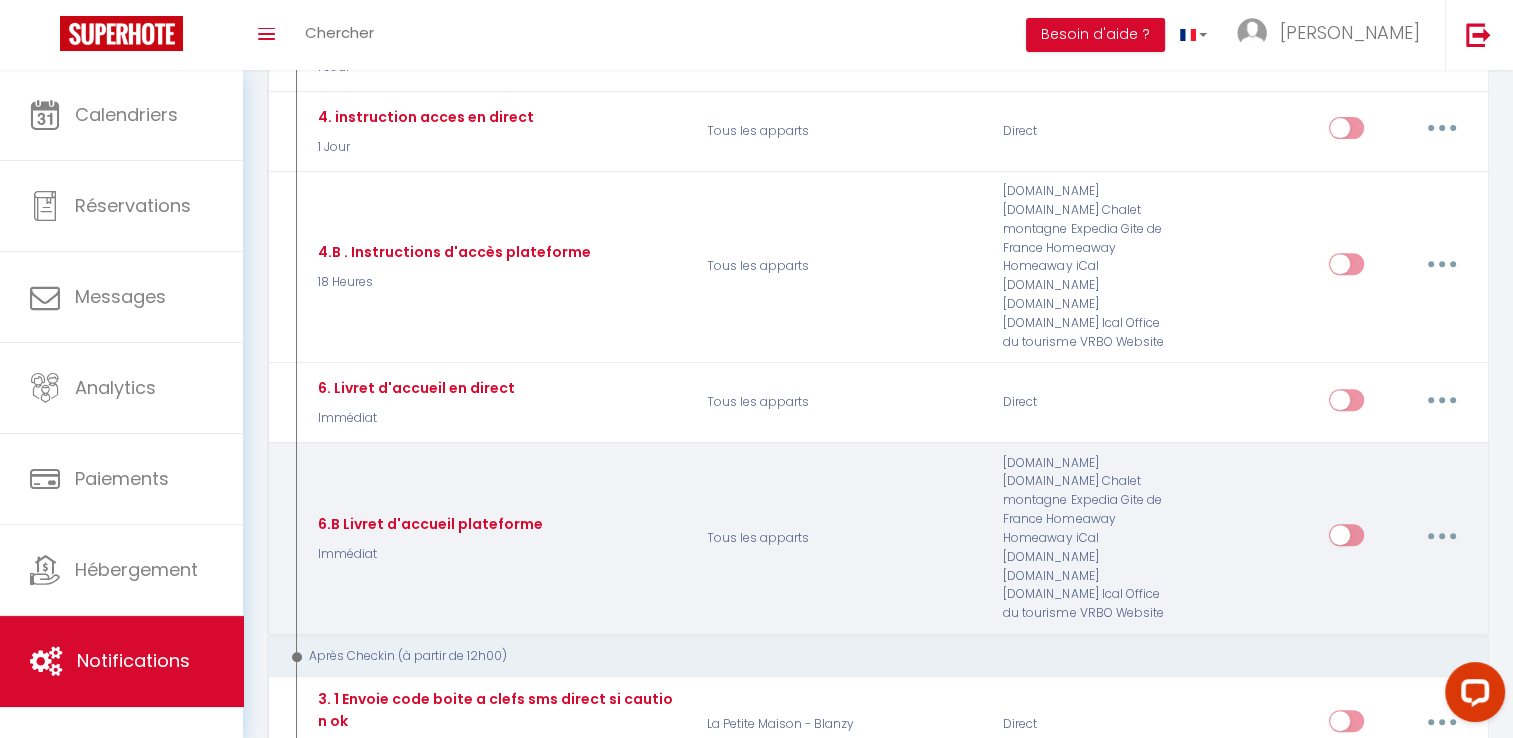 click at bounding box center [1442, 535] 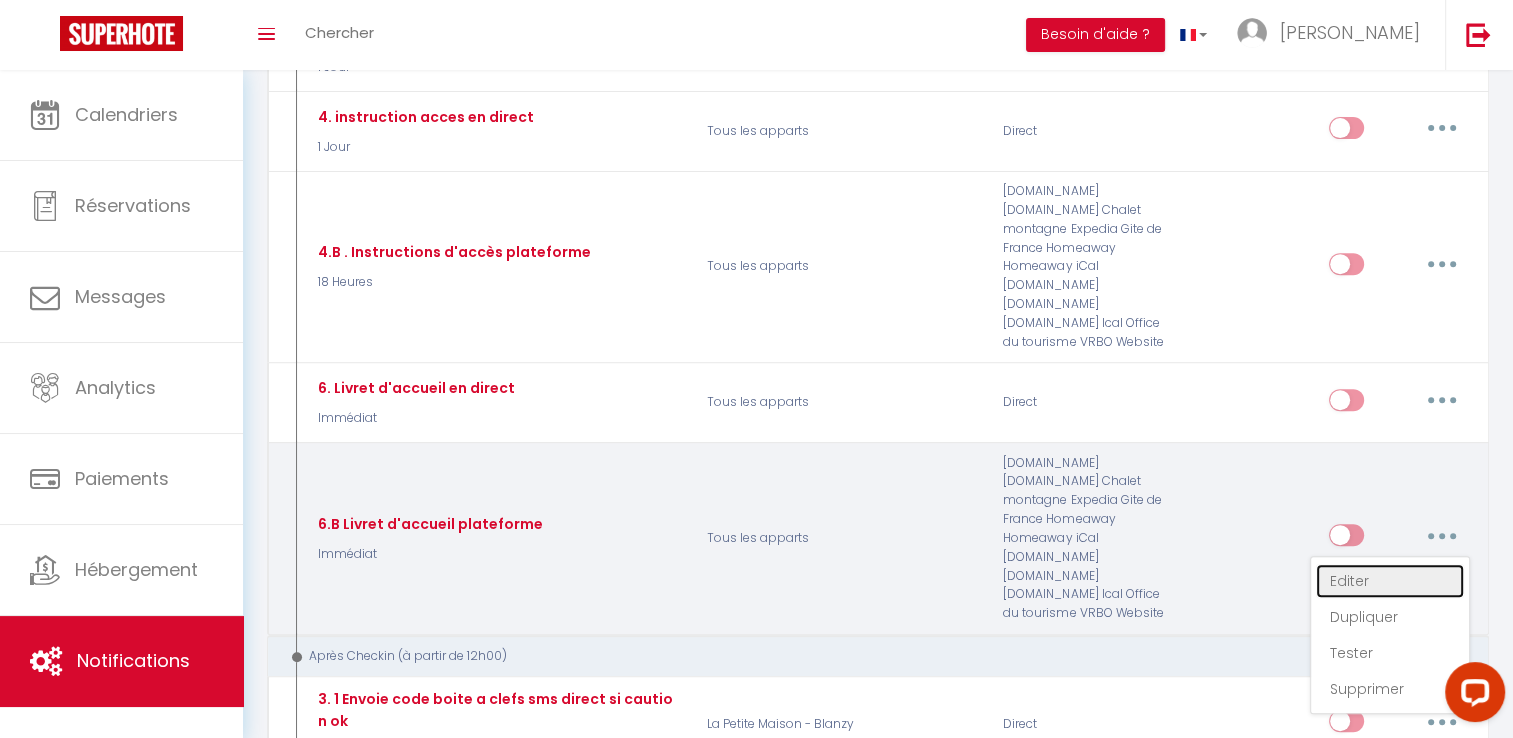 click on "Editer" at bounding box center [1390, 581] 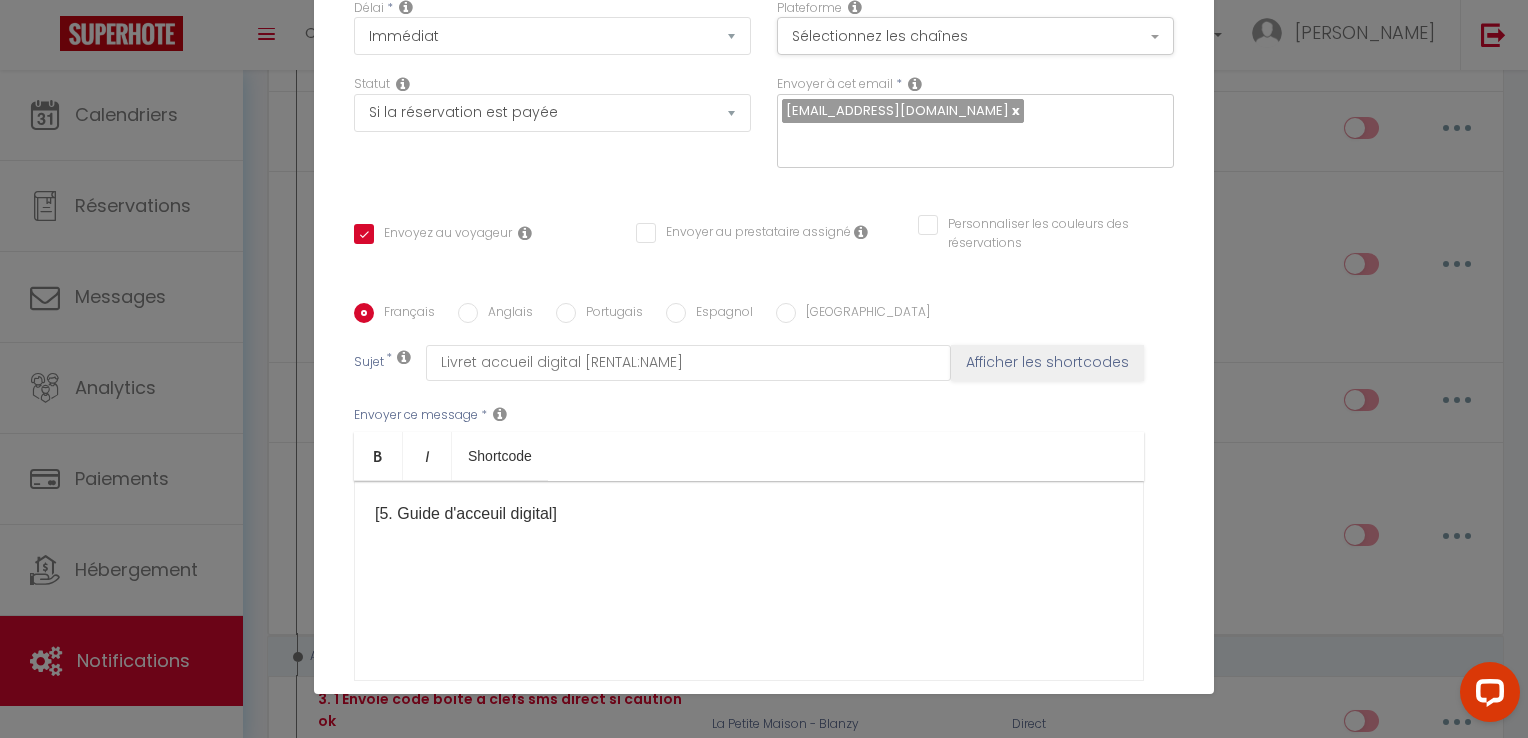 scroll, scrollTop: 325, scrollLeft: 0, axis: vertical 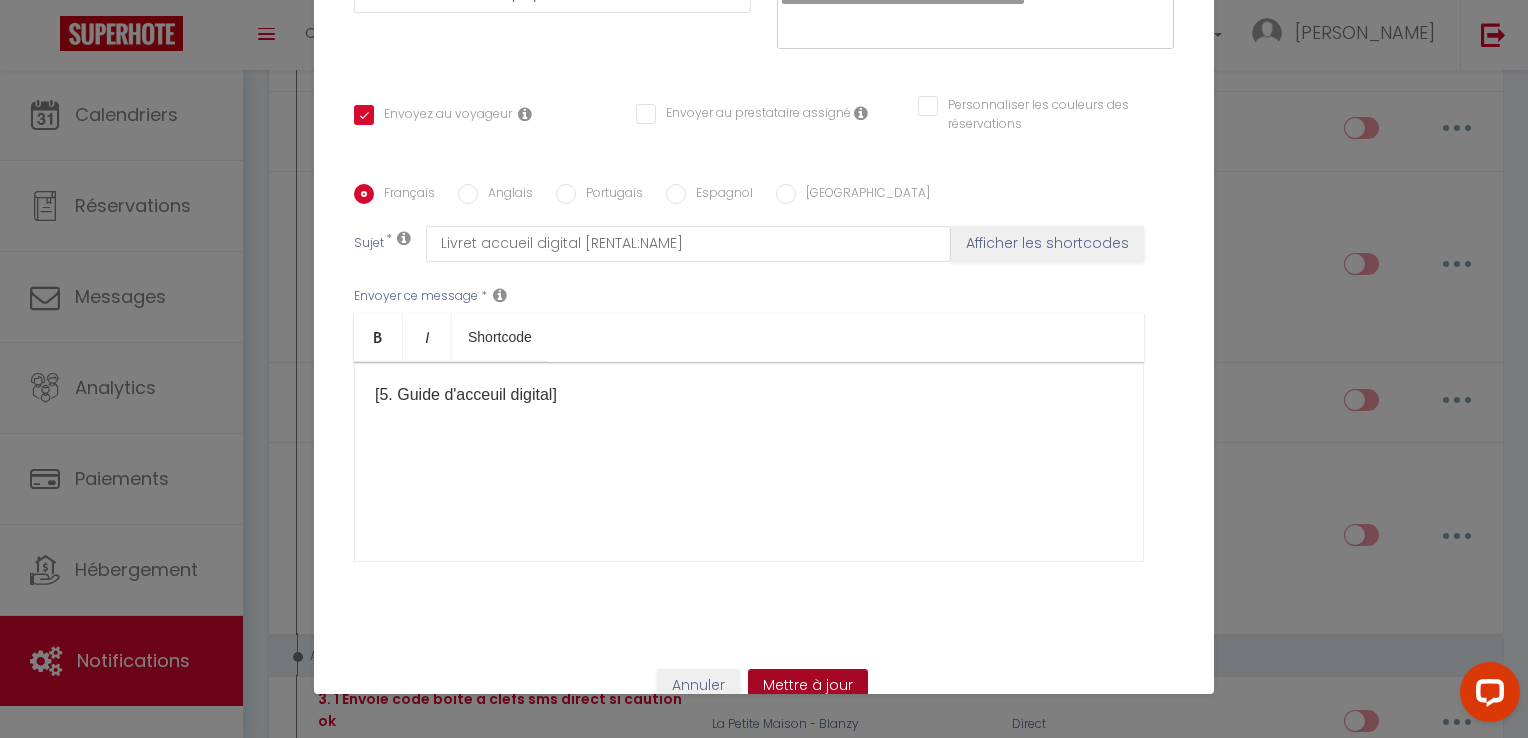 click on "Mettre à jour" at bounding box center [808, 686] 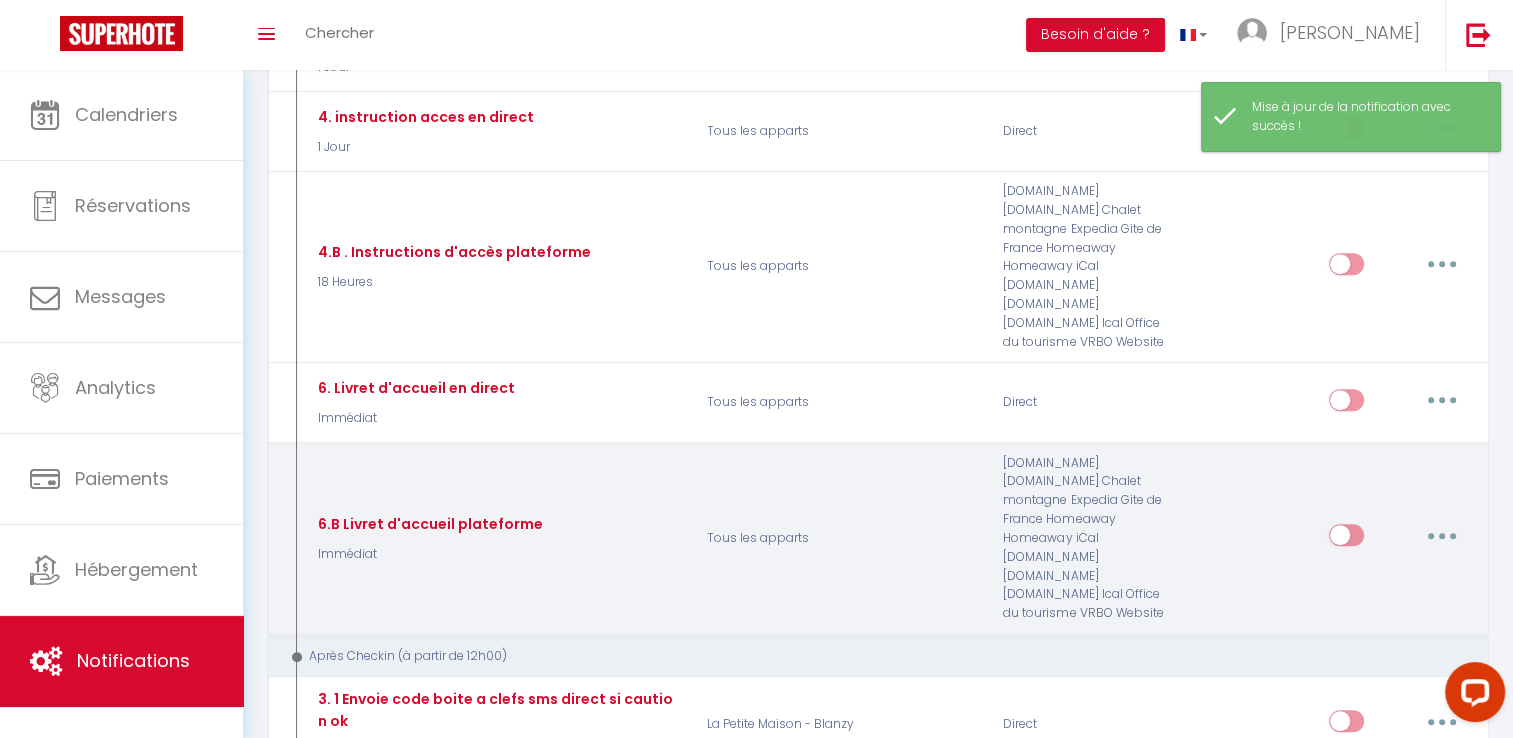 click at bounding box center [1442, 535] 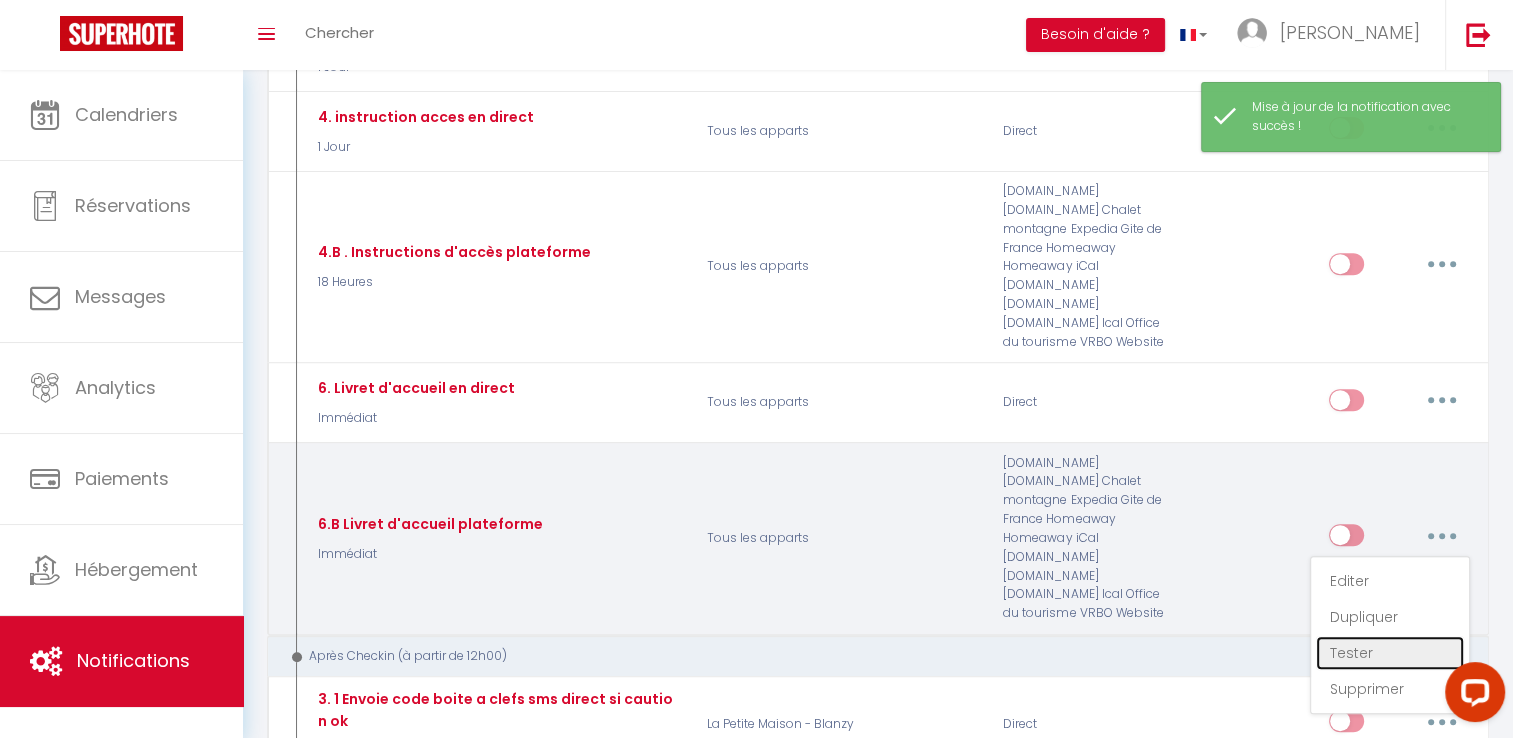 click on "Tester" at bounding box center [1390, 653] 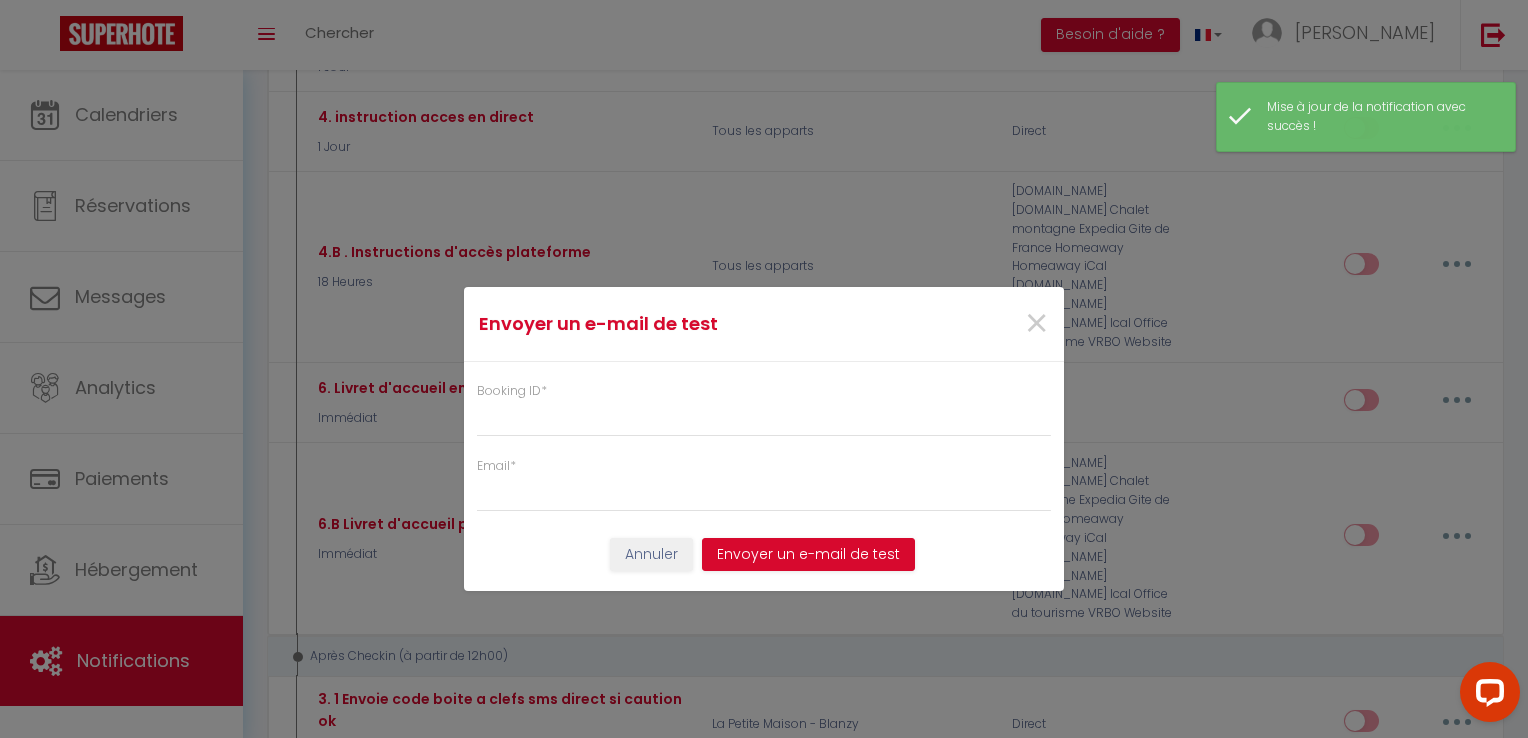 click on "Booking ID
*" at bounding box center [764, 409] 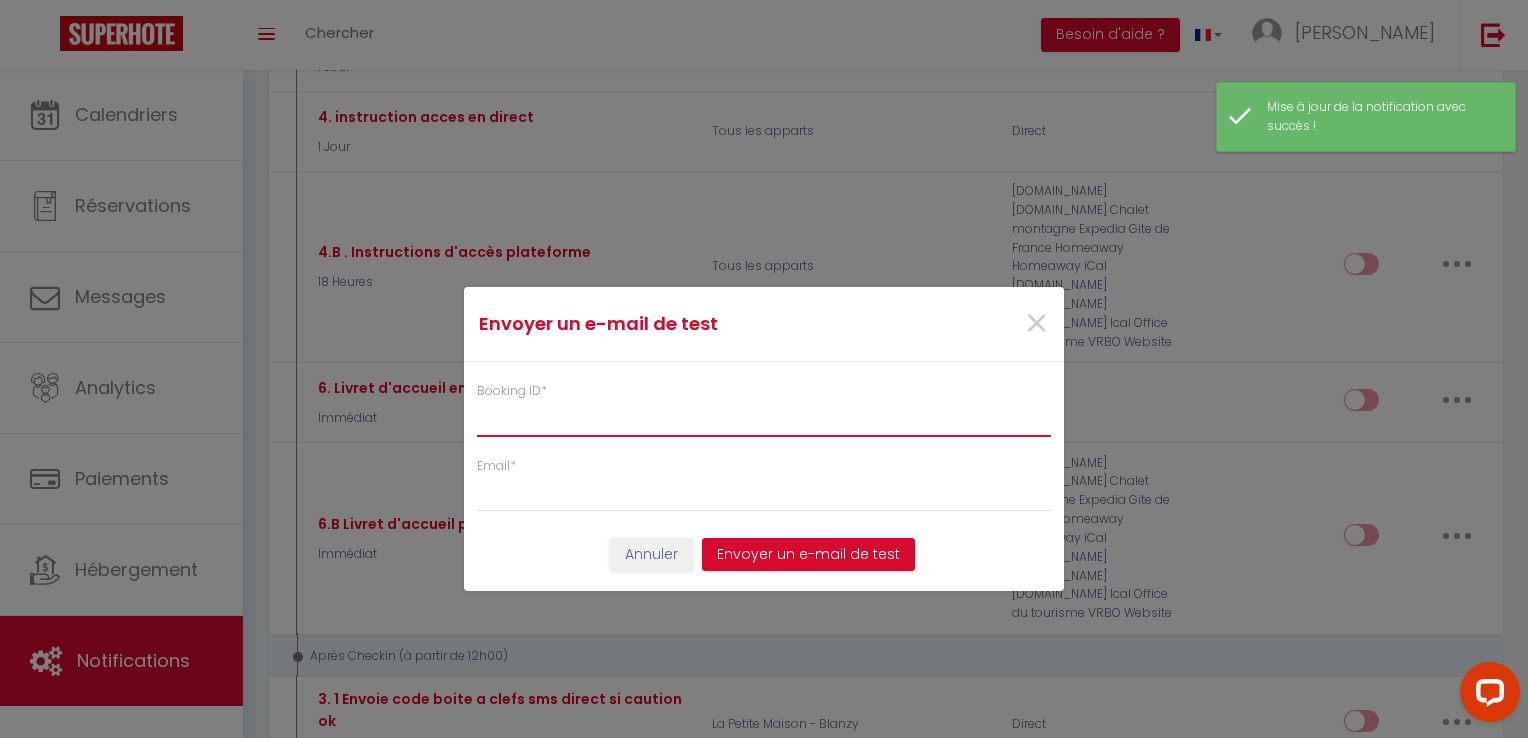 click on "Booking ID
*" at bounding box center (764, 419) 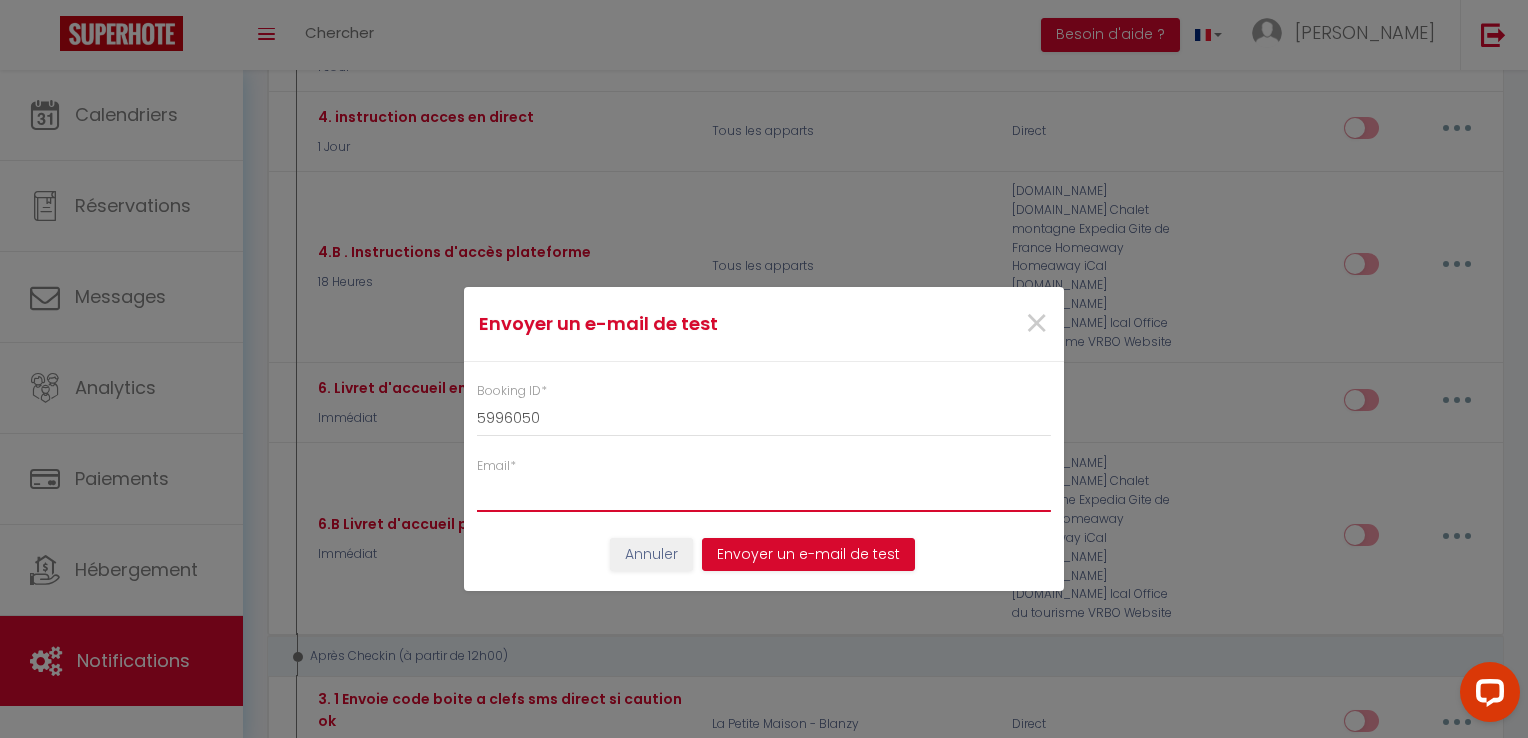 click on "Email
*" at bounding box center [764, 494] 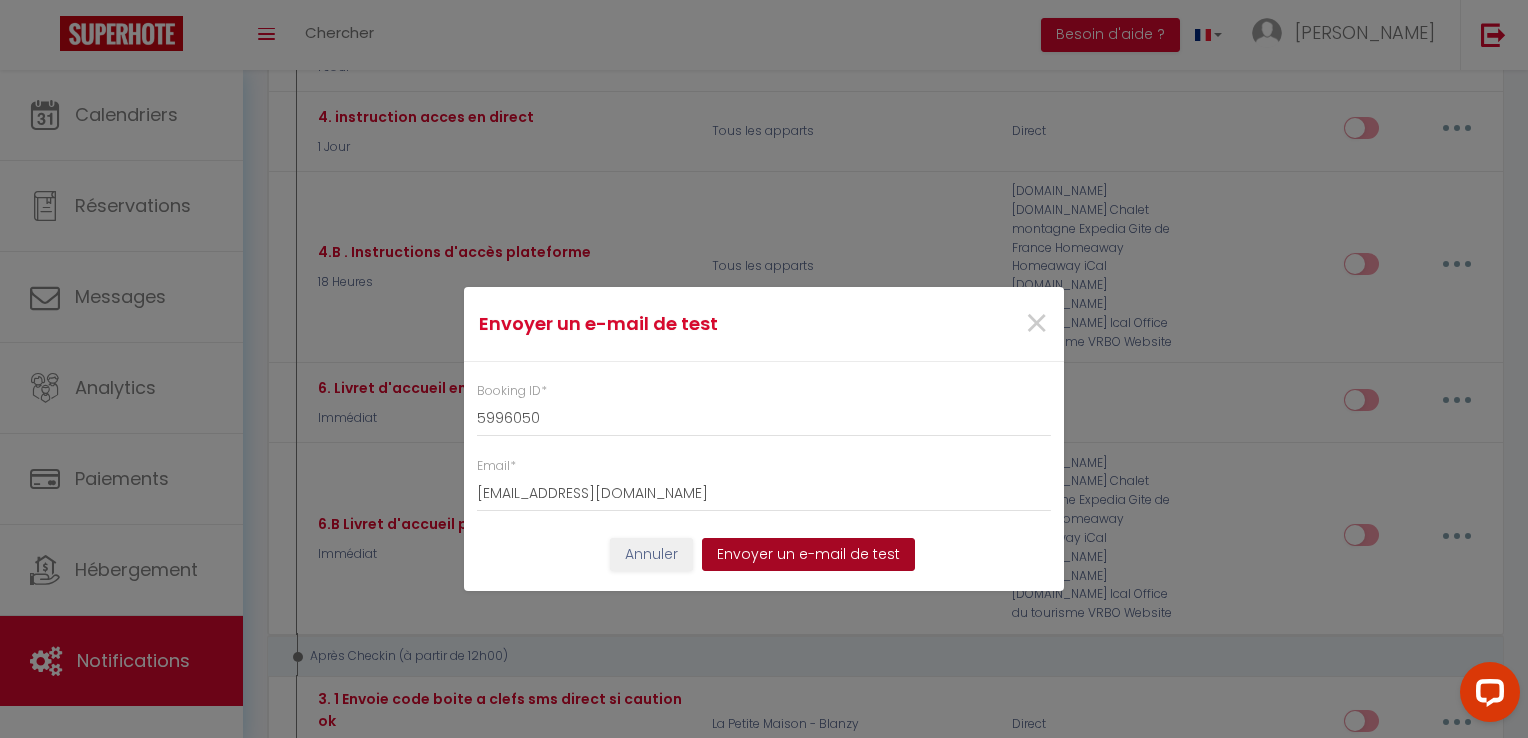 click on "Envoyer un e-mail de test" at bounding box center (808, 555) 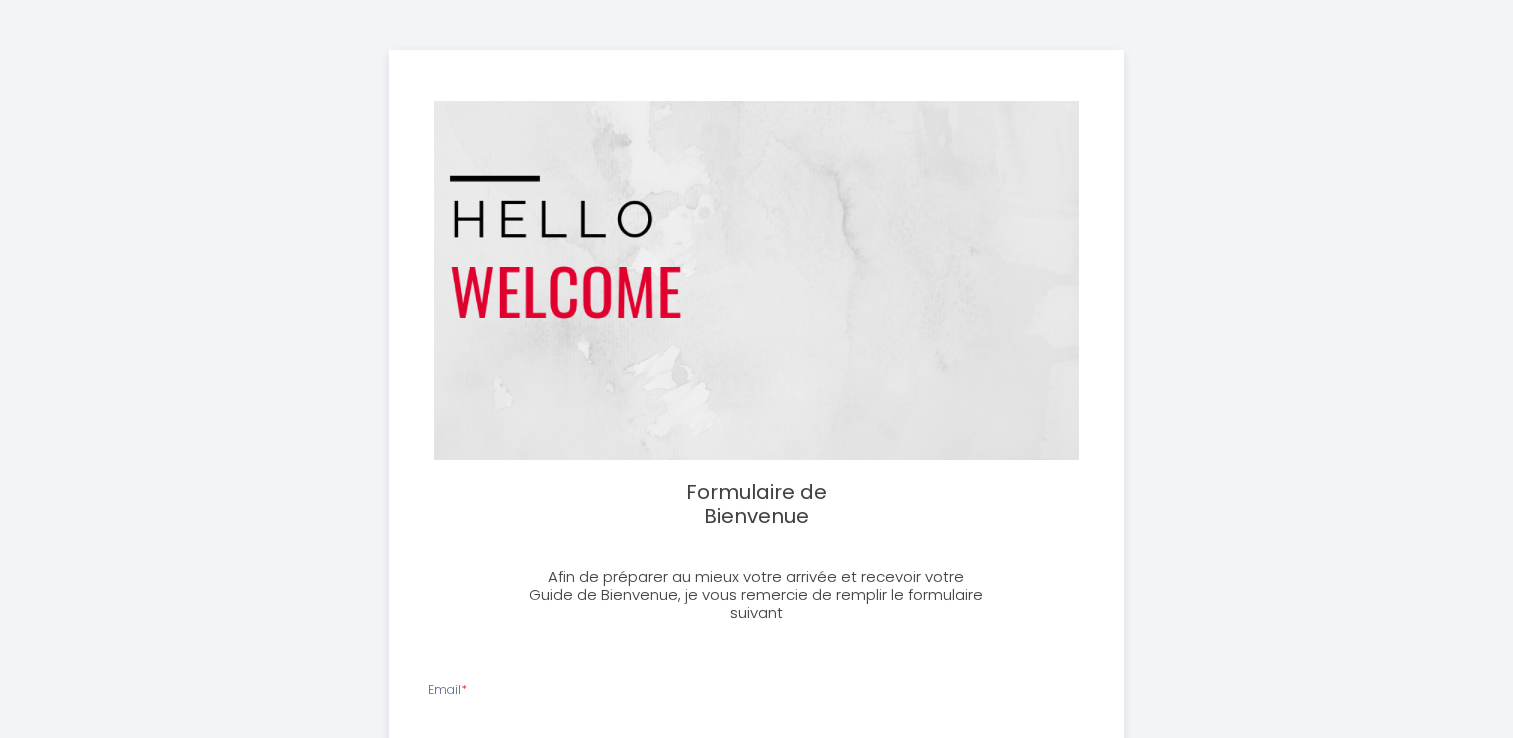 select 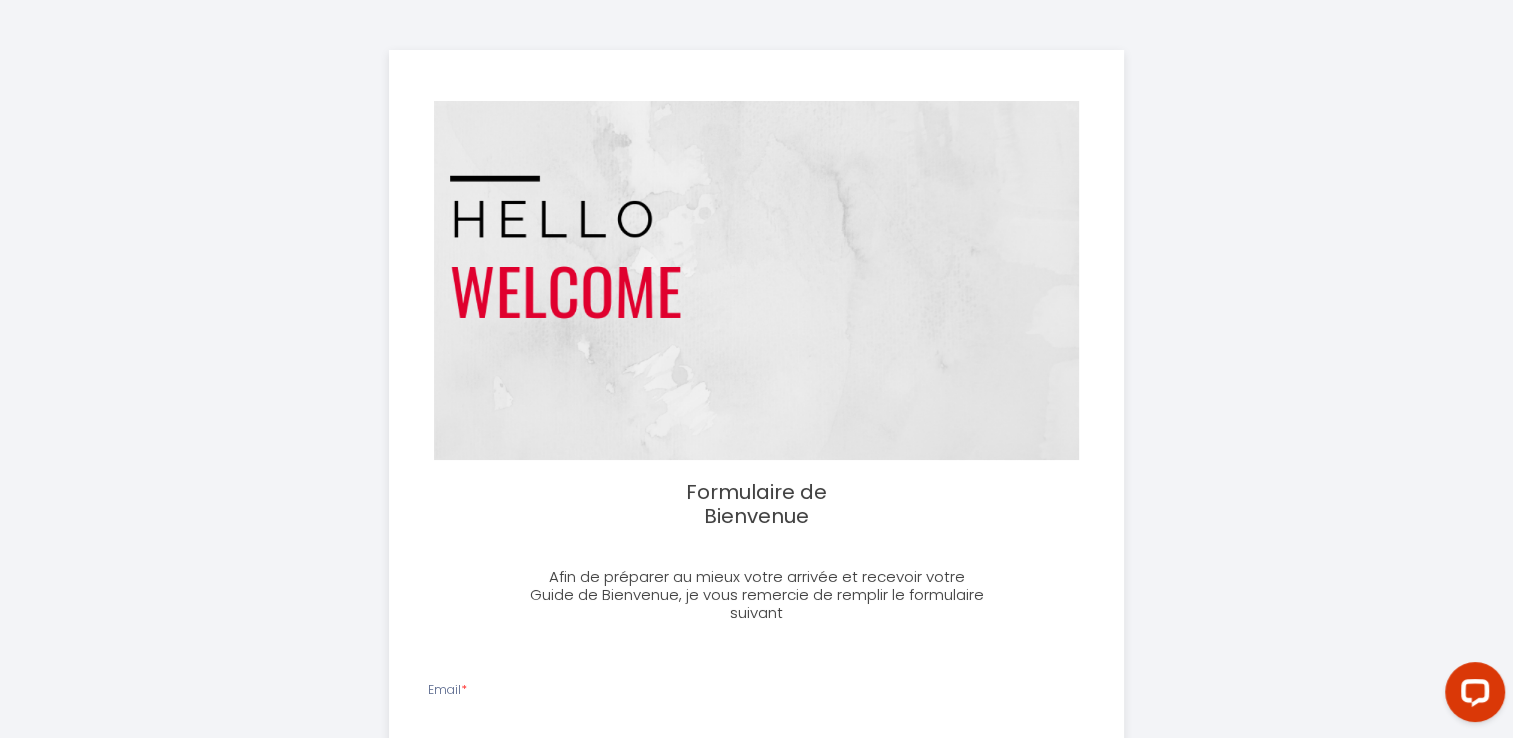 scroll, scrollTop: 0, scrollLeft: 0, axis: both 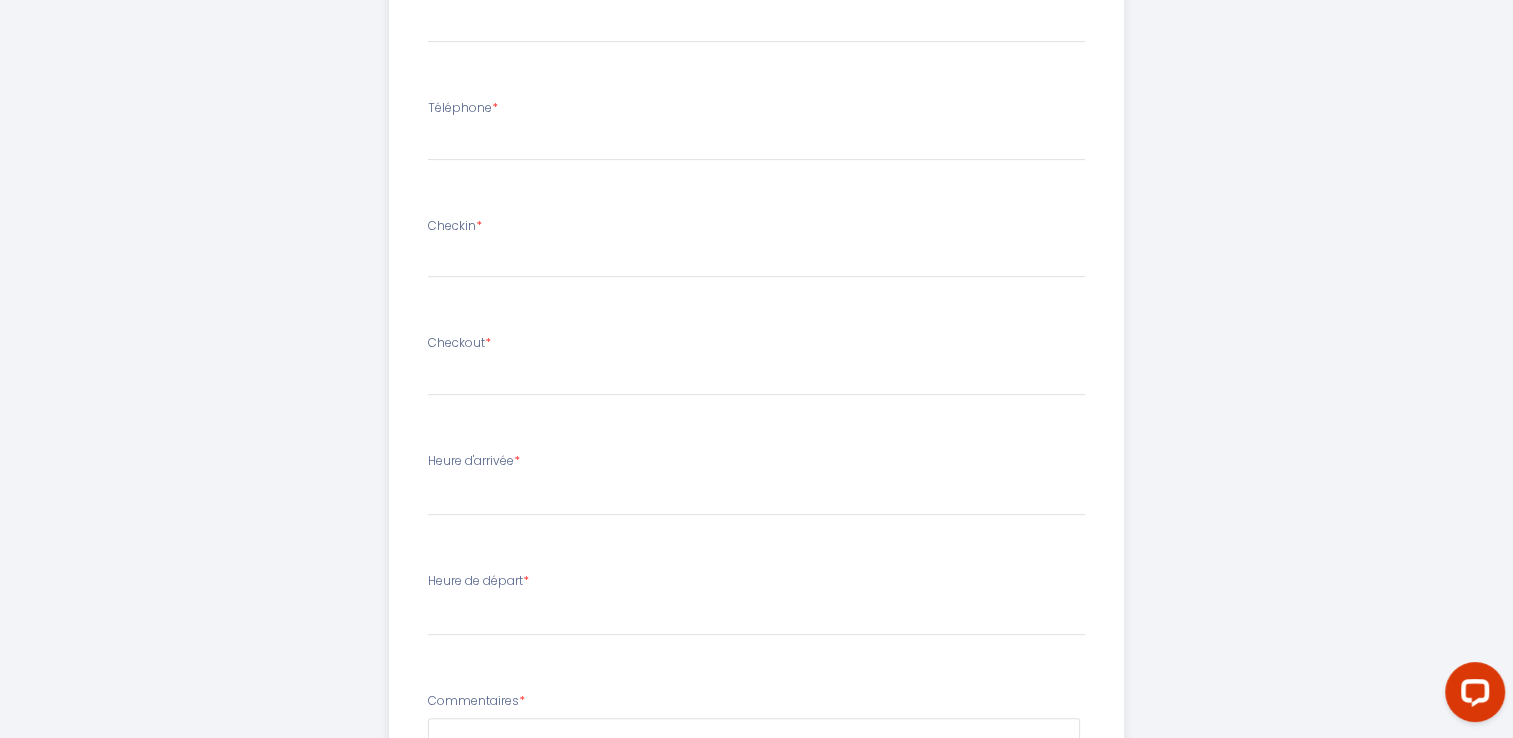 click at bounding box center [756, 262] 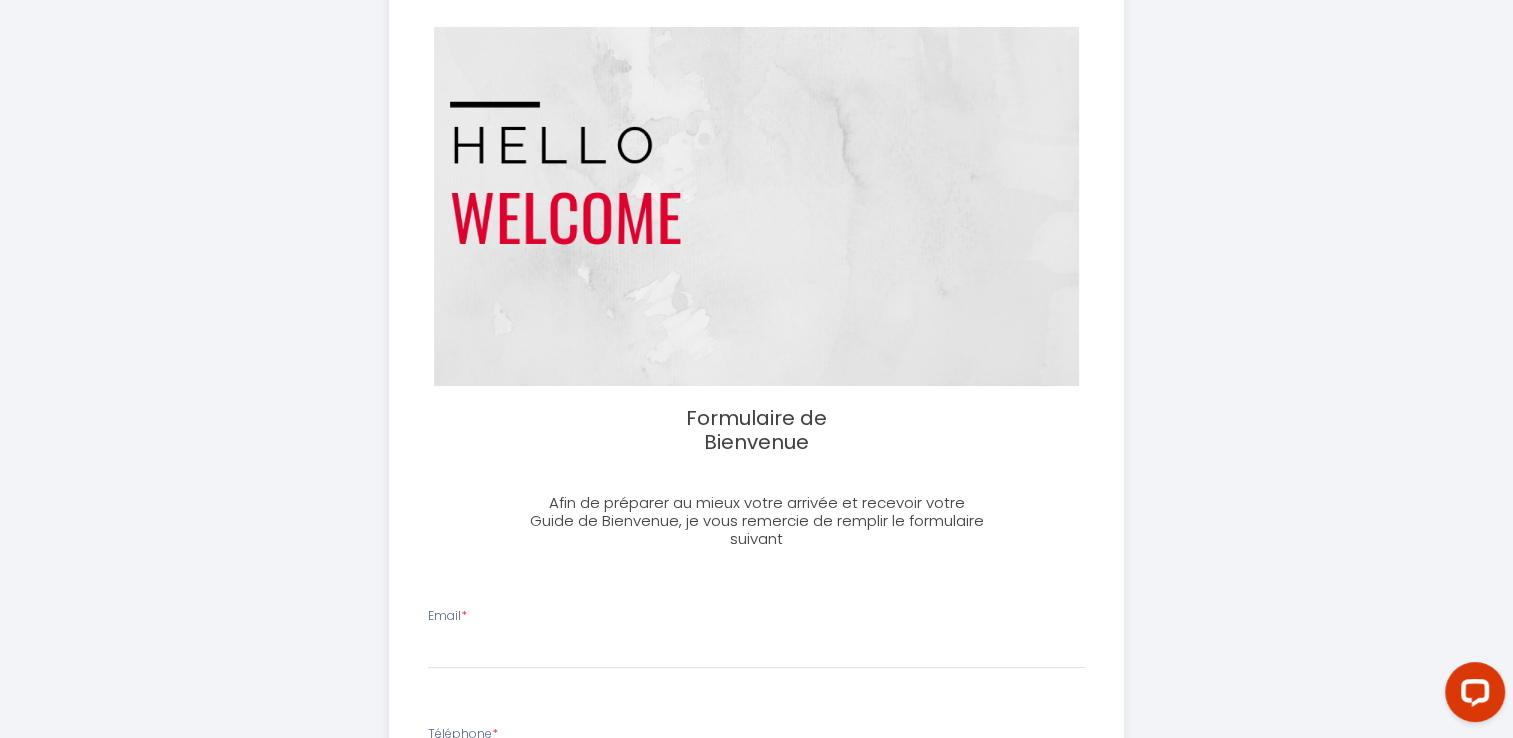 scroll, scrollTop: 0, scrollLeft: 0, axis: both 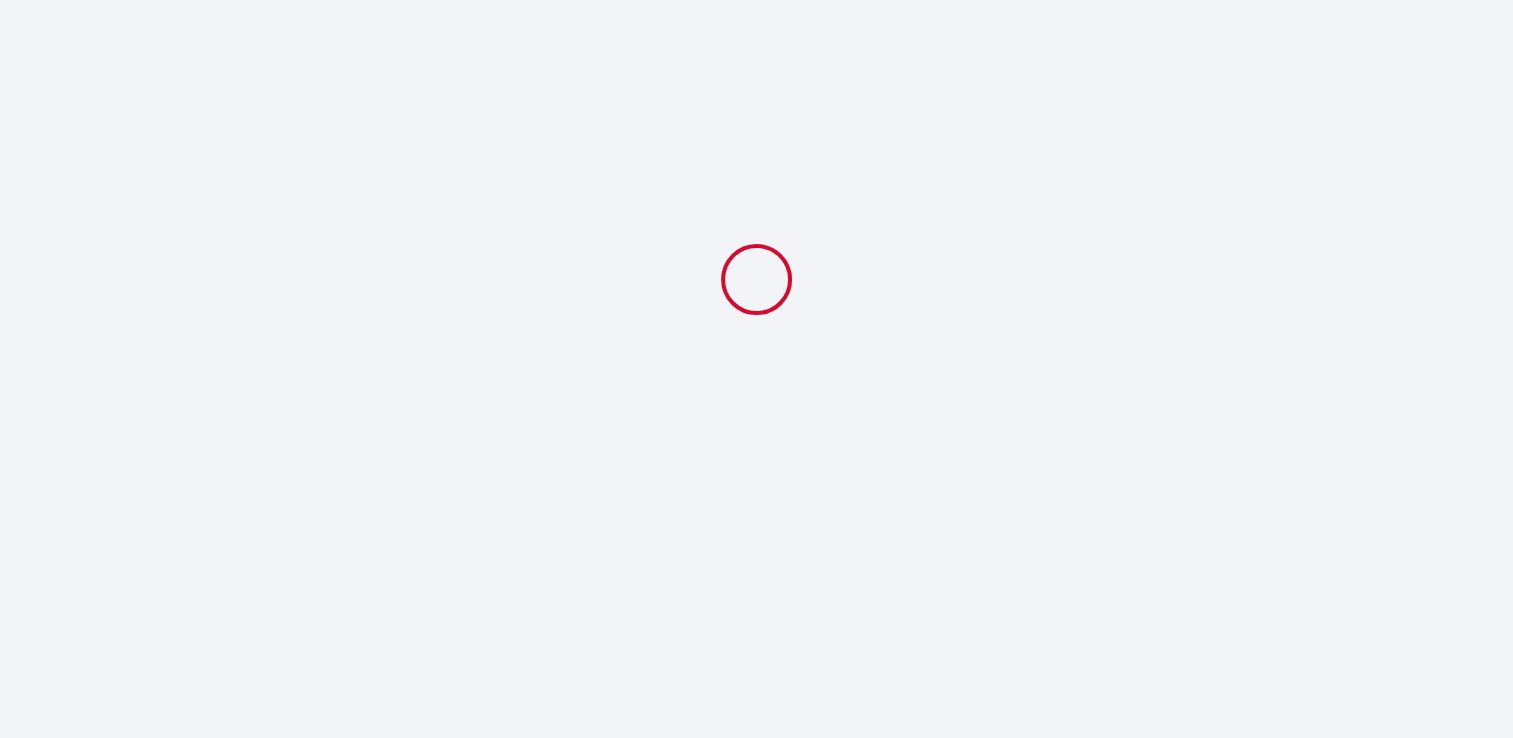 select 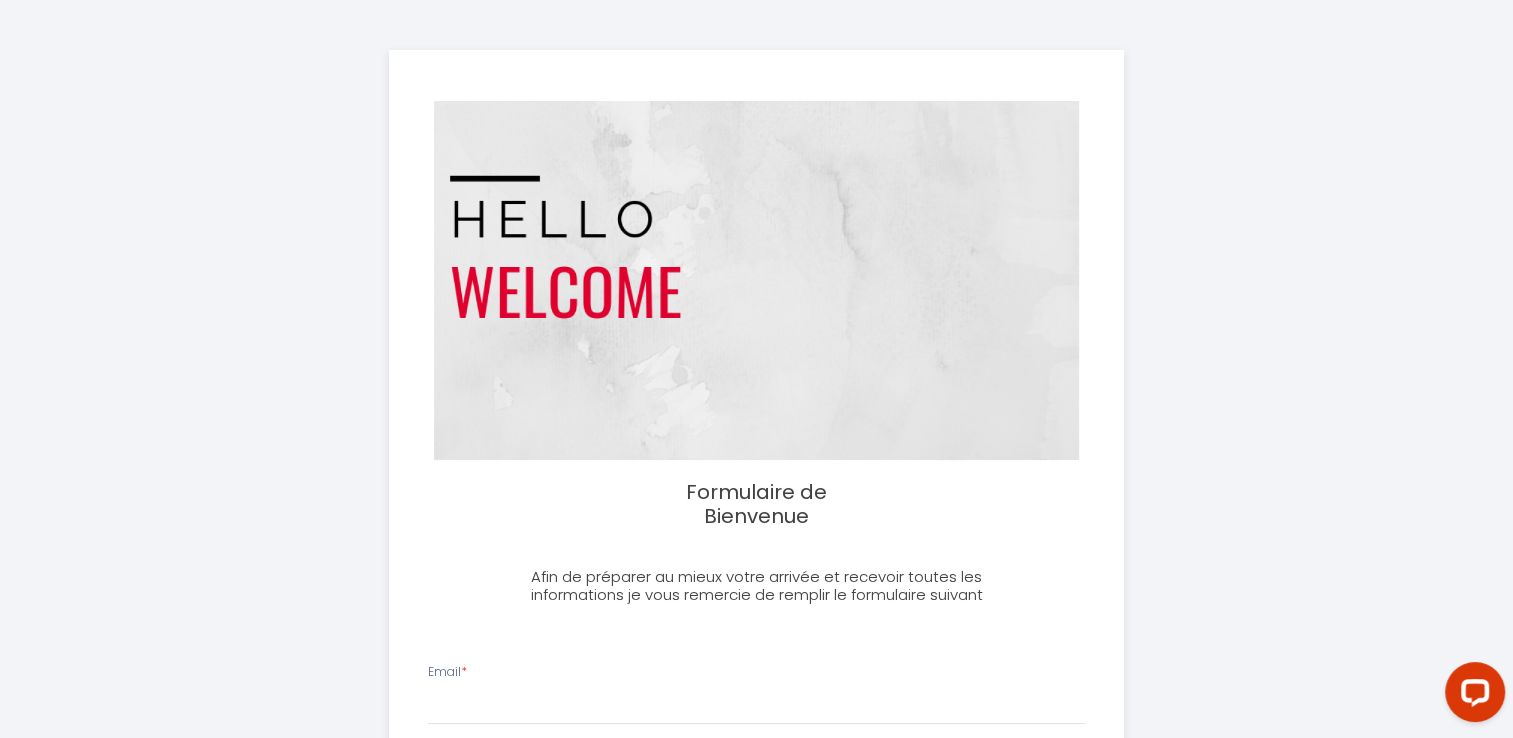 scroll, scrollTop: 0, scrollLeft: 0, axis: both 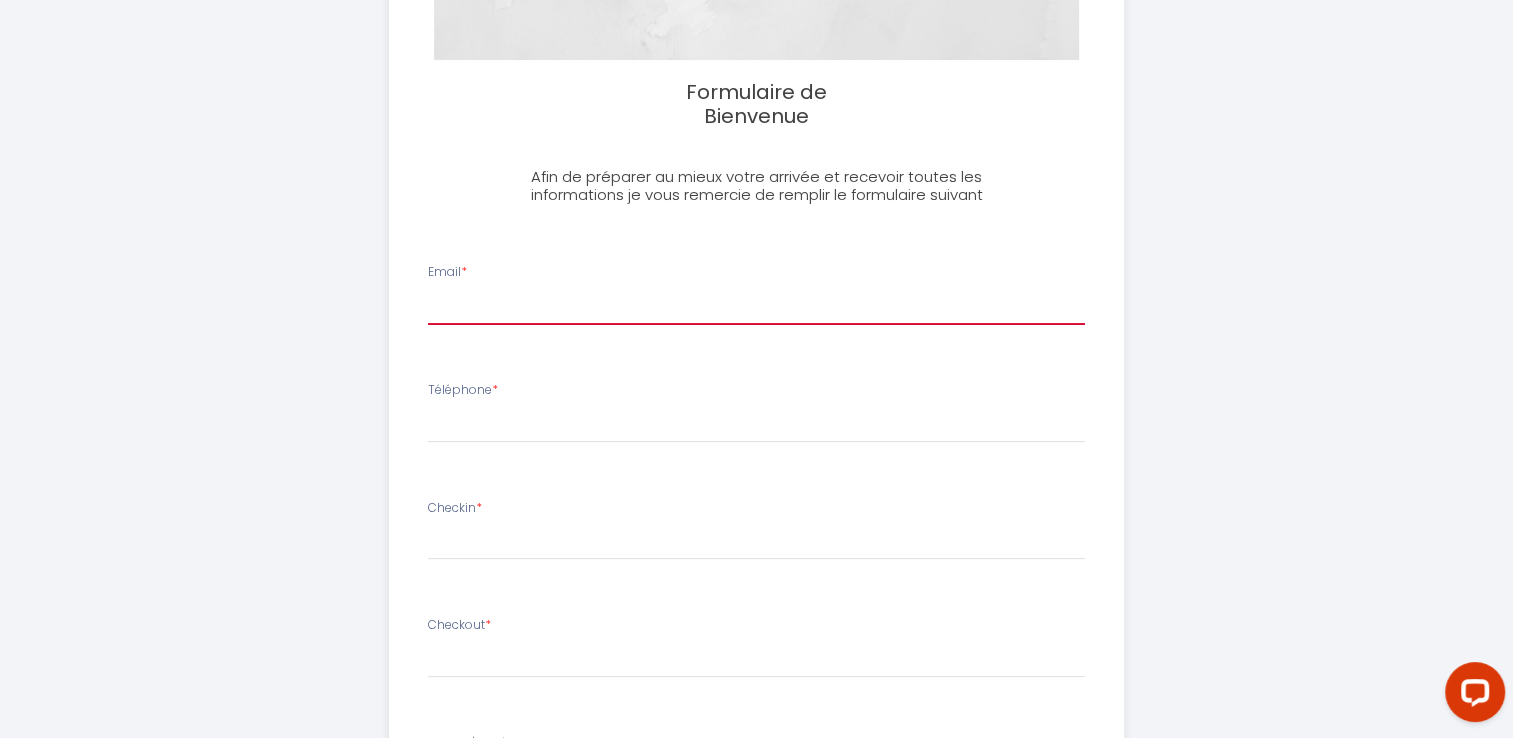 click on "Email
*" at bounding box center (756, 307) 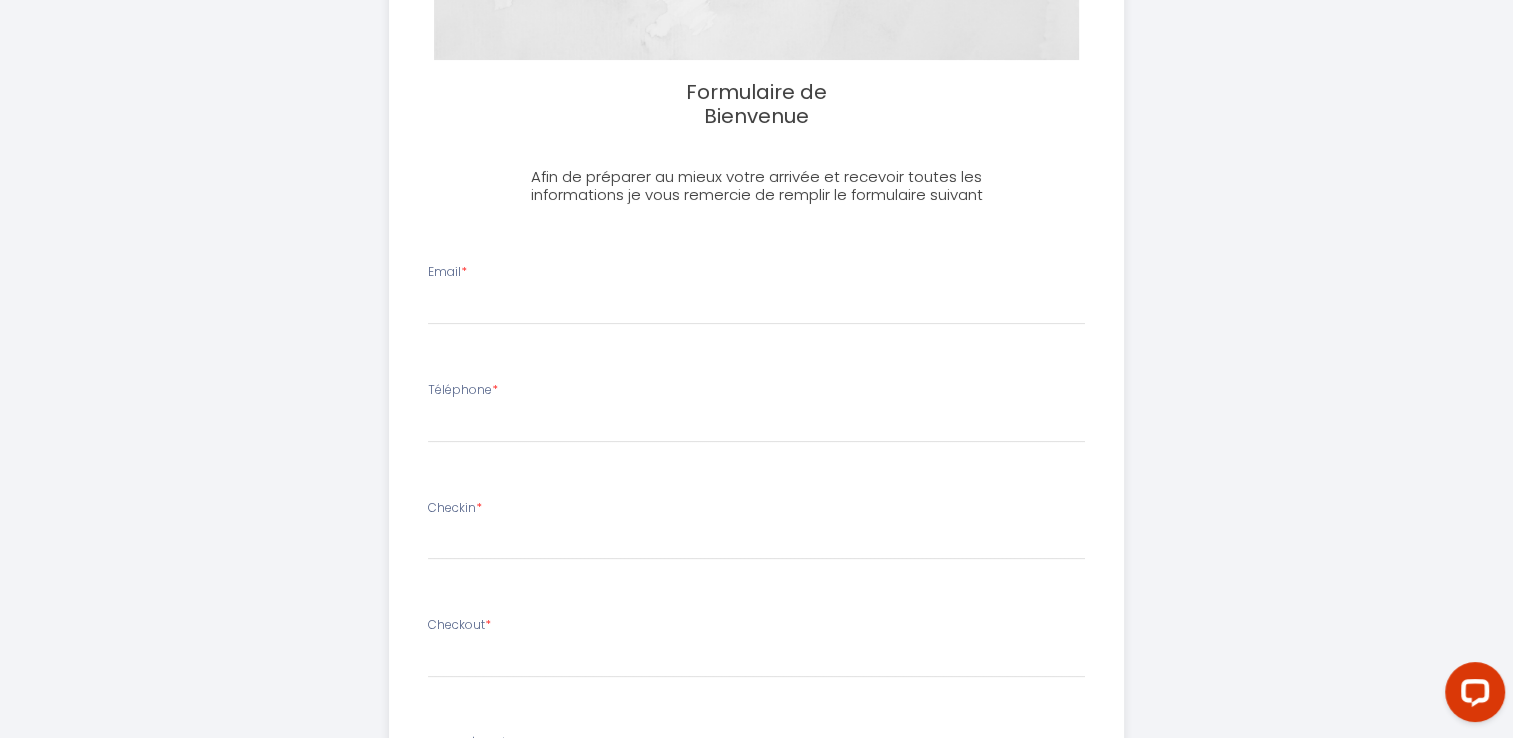 click on "Formulaire de Bienvenue   Afin de préparer au mieux votre arrivée et recevoir toutes les informations je vous remercie de remplir le formulaire suivant
Email
*
Téléphone
*
Checkin
*             <   Jul 2025   >   Sun Mon Tue Wed Thu Fri Sat   1 2 3 4 5 6 7 8 9 10 11 12 13 14 15 16 17 18 19 20 21 22 23 24 25 26 27 28 29 30 31     <   2025   >   January February March April May June July August September October November December     <   2020 - 2029   >   2020 2021 2022 2023 2024 2025 2026 2027 2028 2029               *             <   Jul 2025   >   Sun Mon Tue Wed Thu Fri Sat   1 2 3 4 5 6 7 8 9 10 11 12 13 14 15 16 17 18 19 20 21" at bounding box center [756, 547] 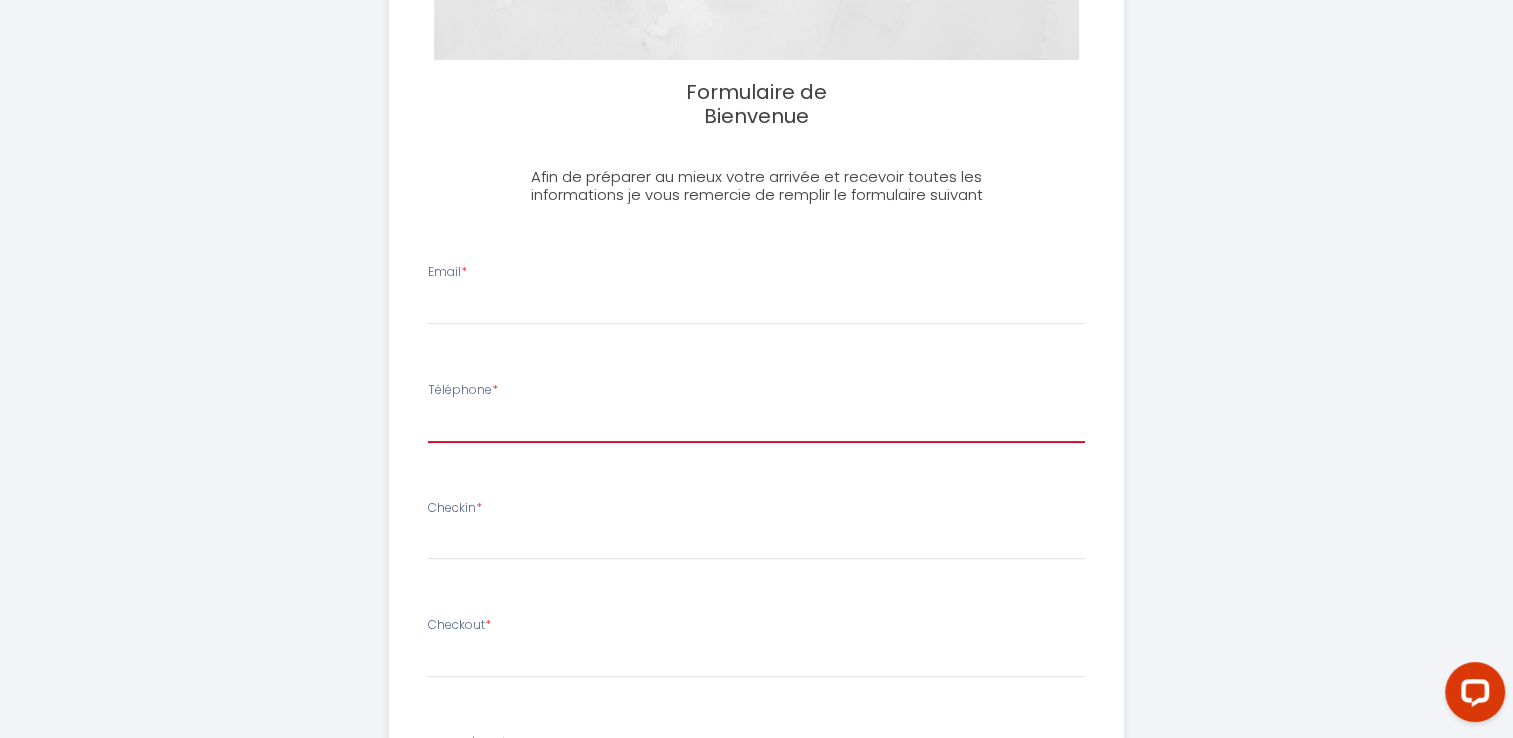 click on "Téléphone
*" at bounding box center (756, 425) 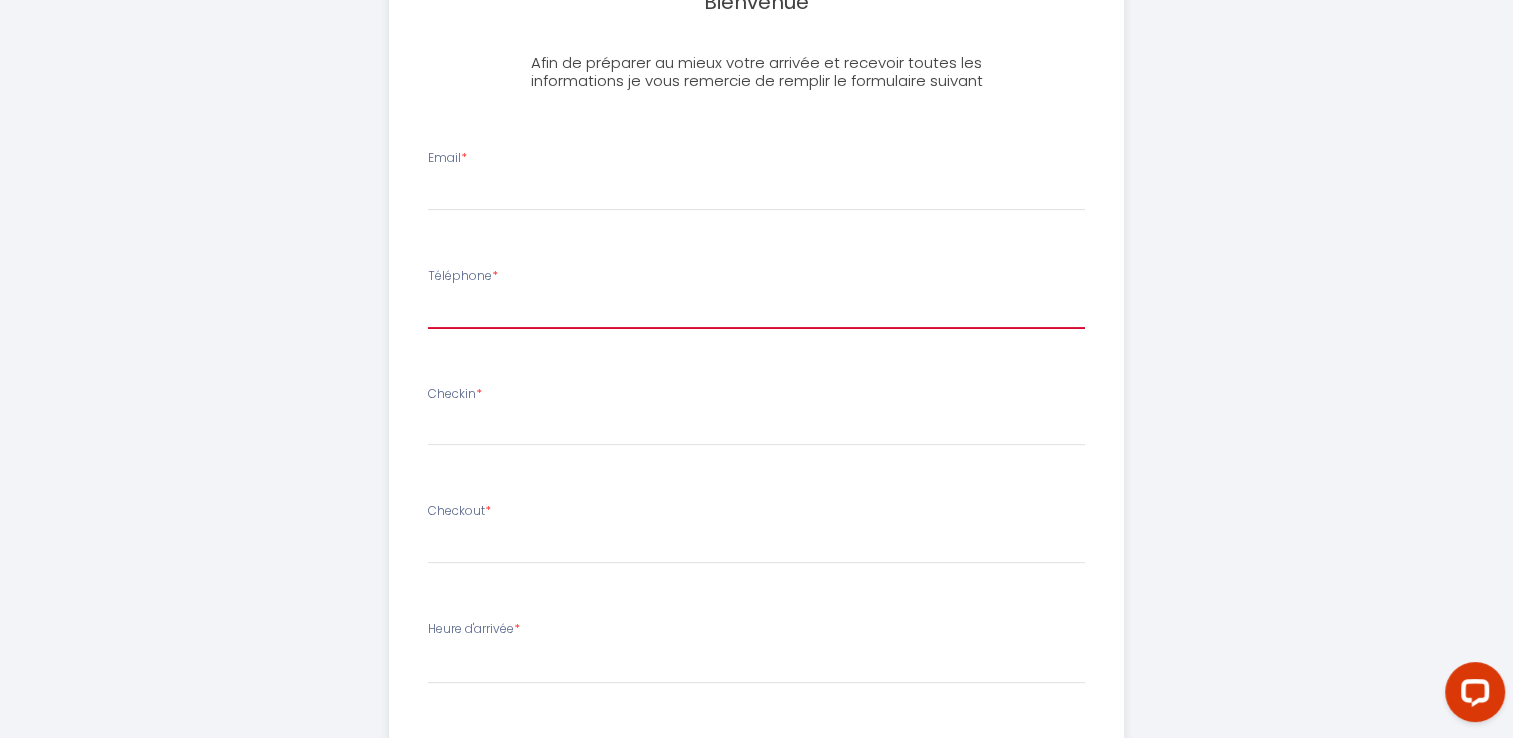 scroll, scrollTop: 600, scrollLeft: 0, axis: vertical 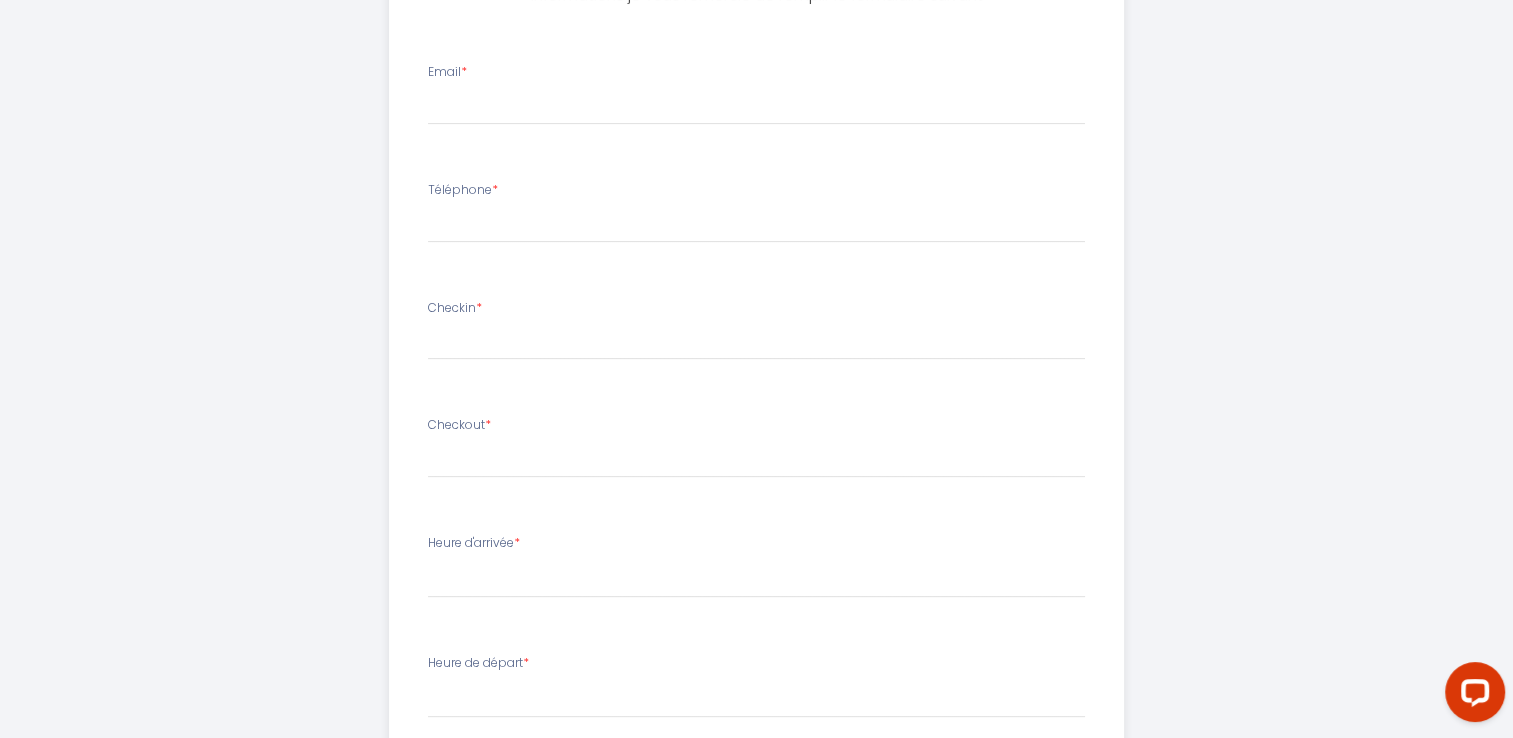 click at bounding box center (756, 344) 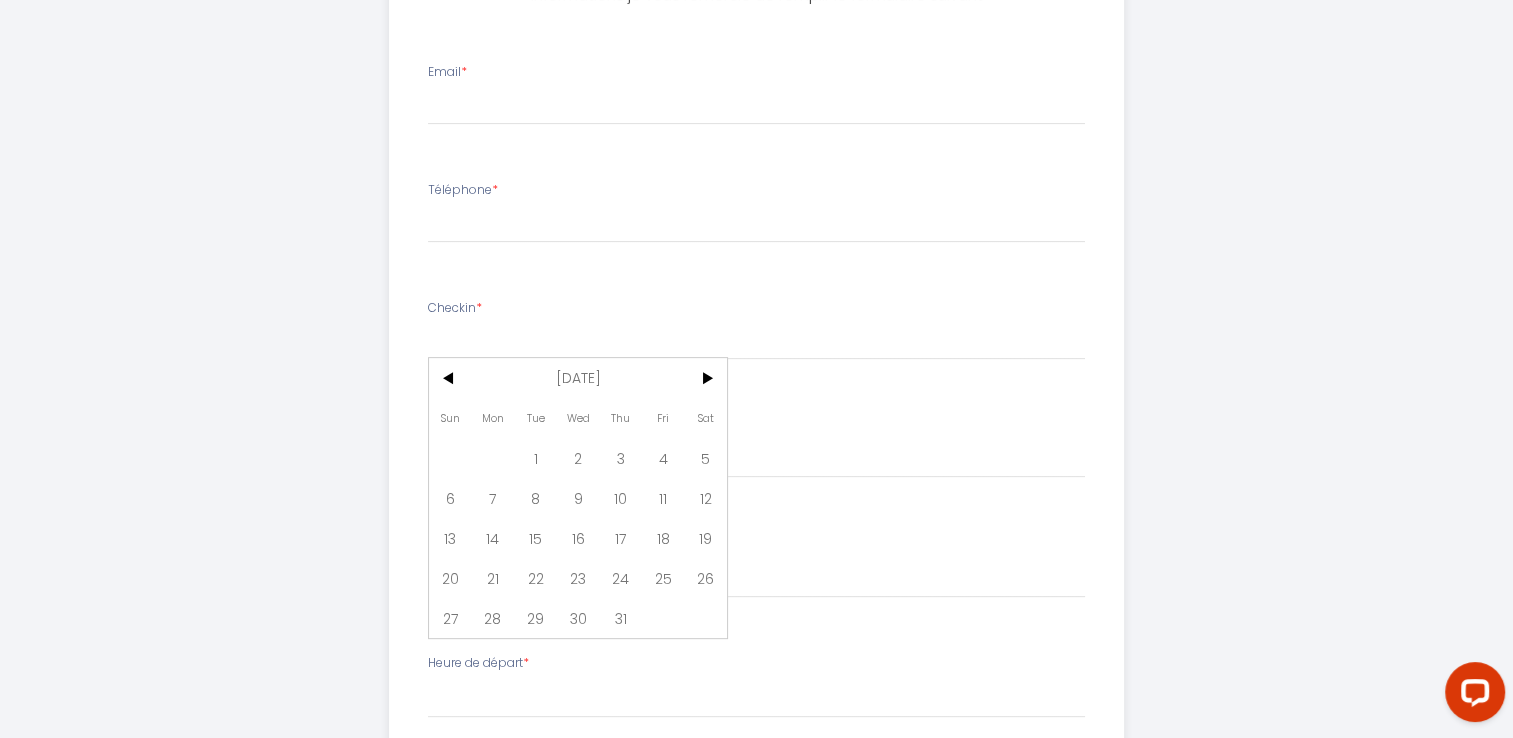 click on "Formulaire de Bienvenue   Afin de préparer au mieux votre arrivée et recevoir toutes les informations je vous remercie de remplir le formulaire suivant
Email
*
Téléphone
*
Checkin
*             <   Jul 2025   >   Sun Mon Tue Wed Thu Fri Sat   1 2 3 4 5 6 7 8 9 10 11 12 13 14 15 16 17 18 19 20 21 22 23 24 25 26 27 28 29 30 31     <   2025   >   January February March April May June July August September October November December     <   2020 - 2029   >   2020 2021 2022 2023 2024 2025 2026 2027 2028 2029               *             <   Jul 2025   >   Sun Mon Tue Wed Thu Fri Sat   1 2 3 4 5 6 7 8 9 10 11 12 13 14 15 16 17 18 19 20 21" at bounding box center [756, 347] 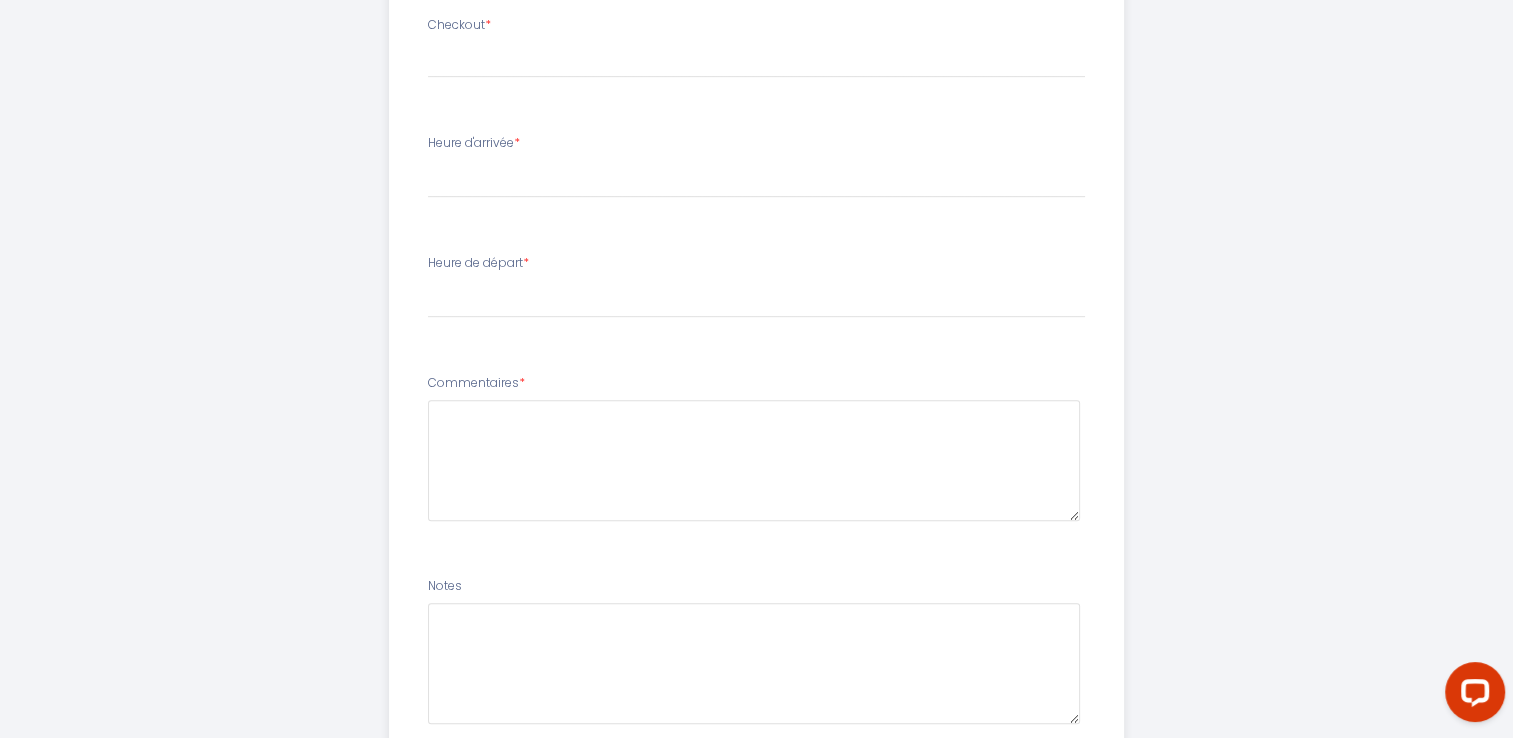 scroll, scrollTop: 1154, scrollLeft: 0, axis: vertical 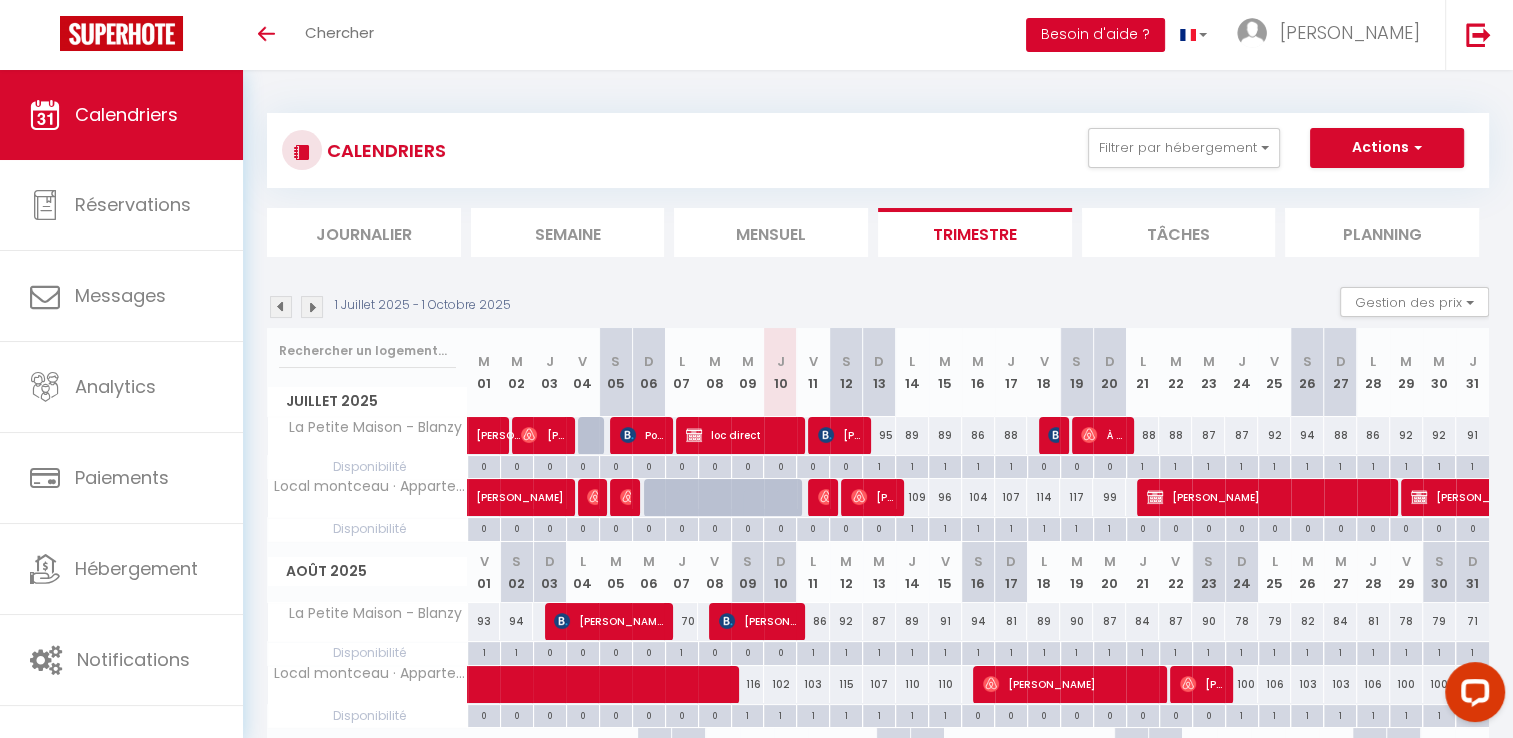 click on "Besoin d'aide ?" at bounding box center (1095, 35) 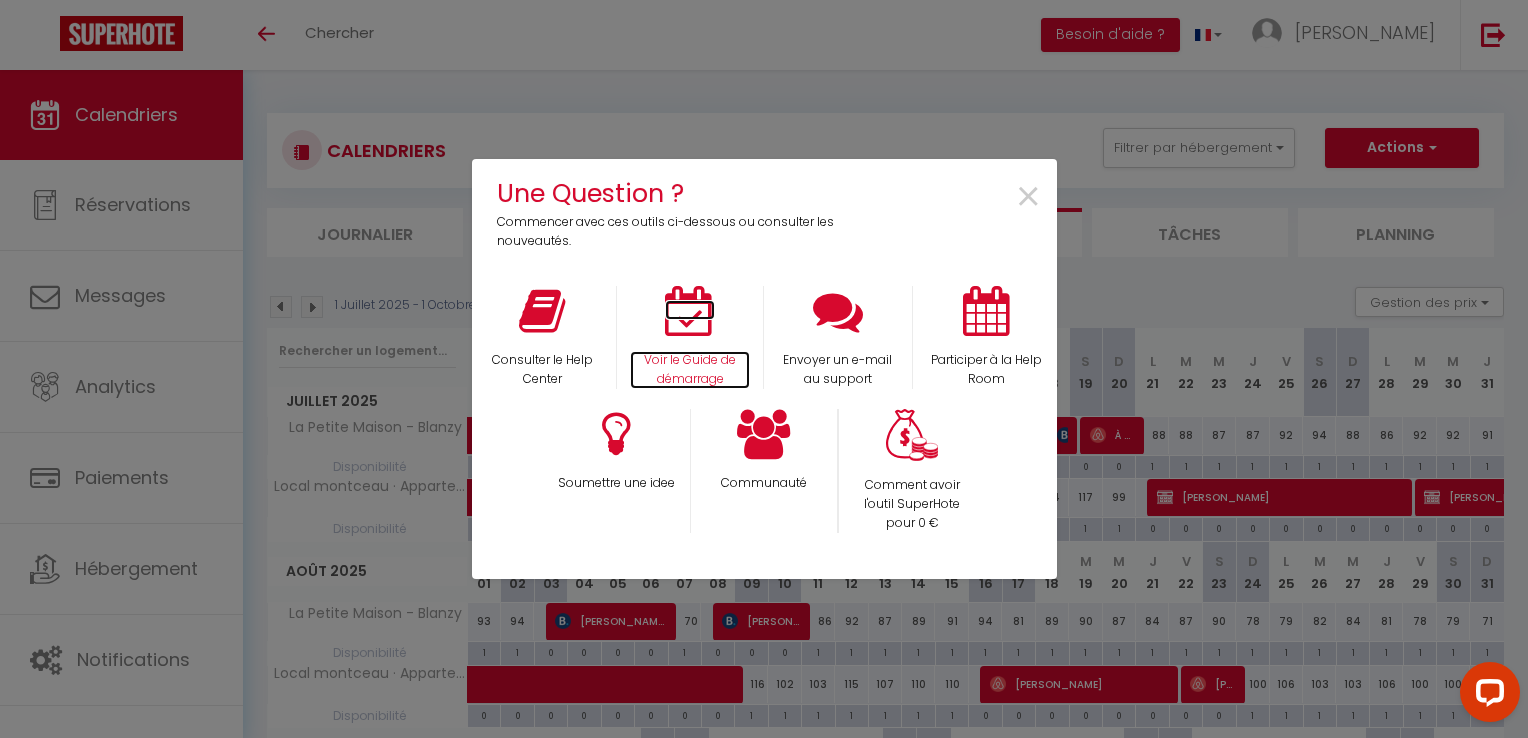 click on "Voir le Guide de démarrage" at bounding box center (690, 370) 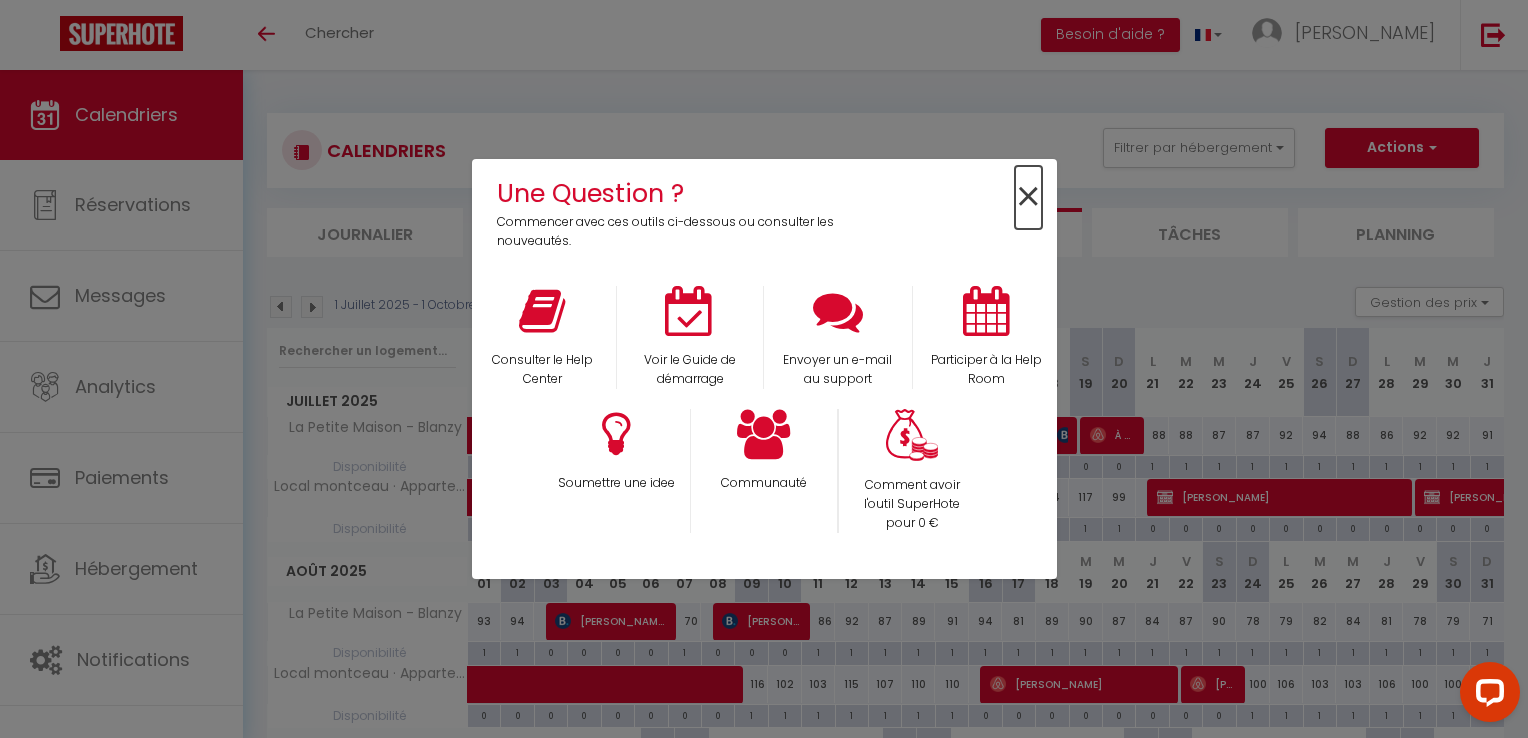 click on "×" at bounding box center (1028, 197) 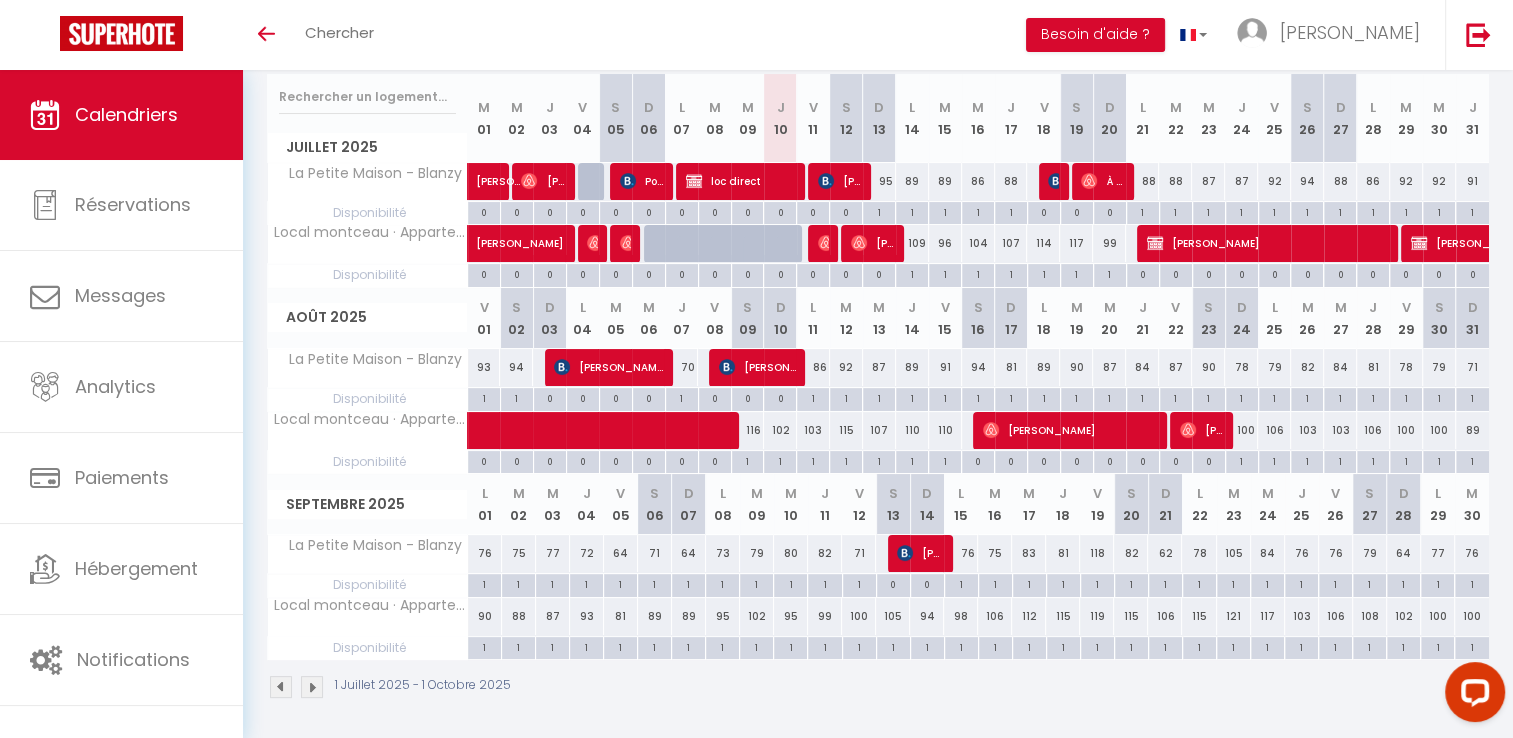 scroll, scrollTop: 154, scrollLeft: 0, axis: vertical 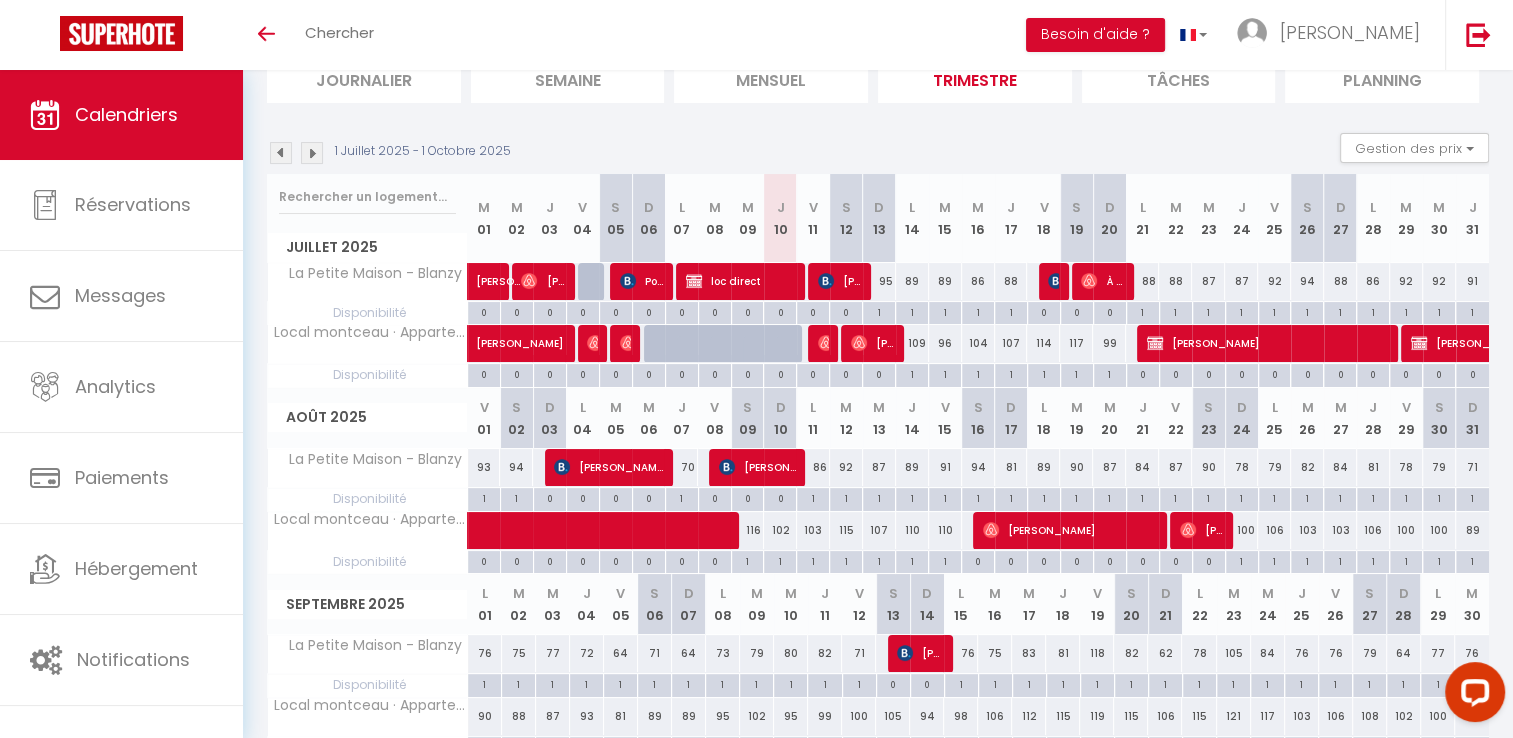 click on "1 Juillet 2025 - 1 Octobre 2025
Gestion des prix
Nb Nuits minimum   Règles   Disponibilité" at bounding box center (878, 153) 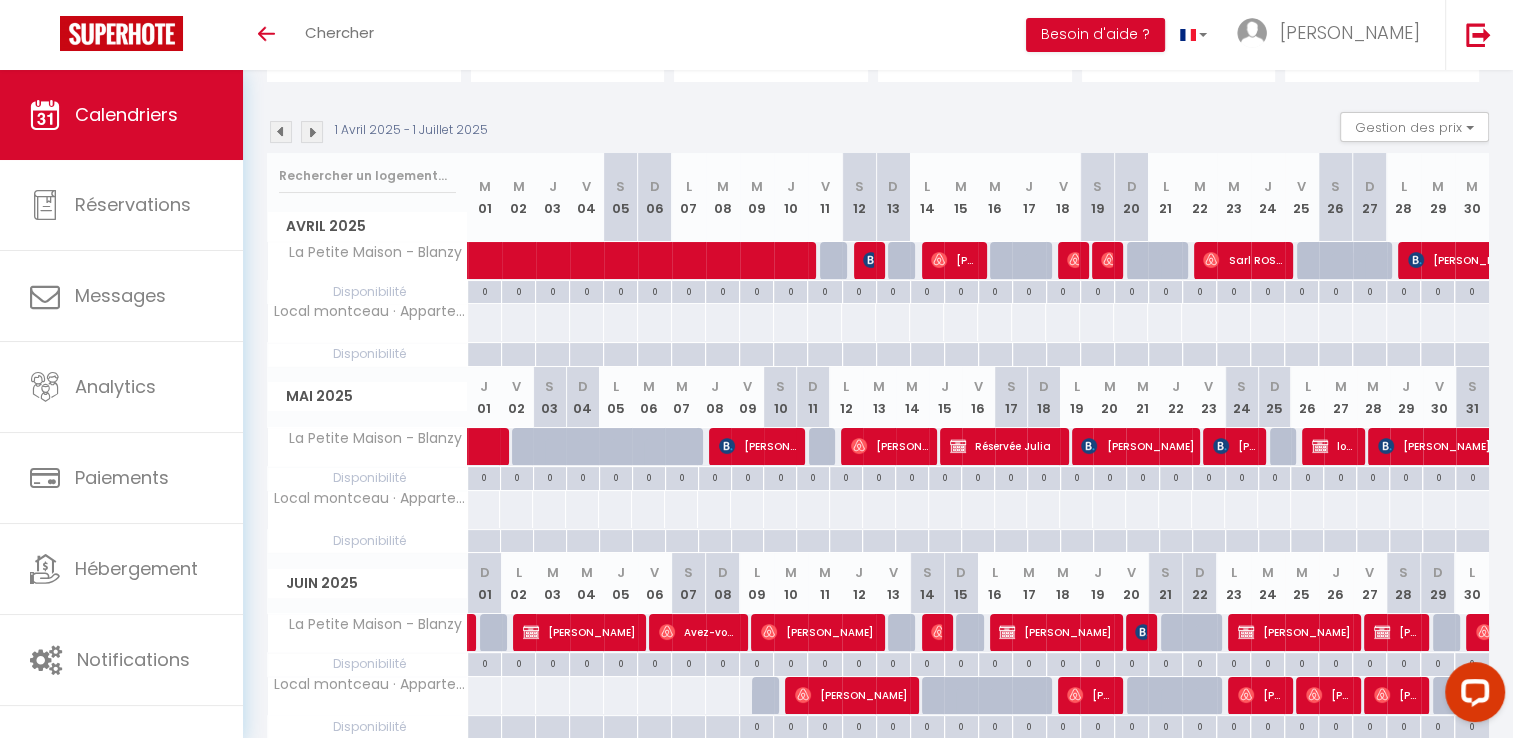 scroll, scrollTop: 154, scrollLeft: 0, axis: vertical 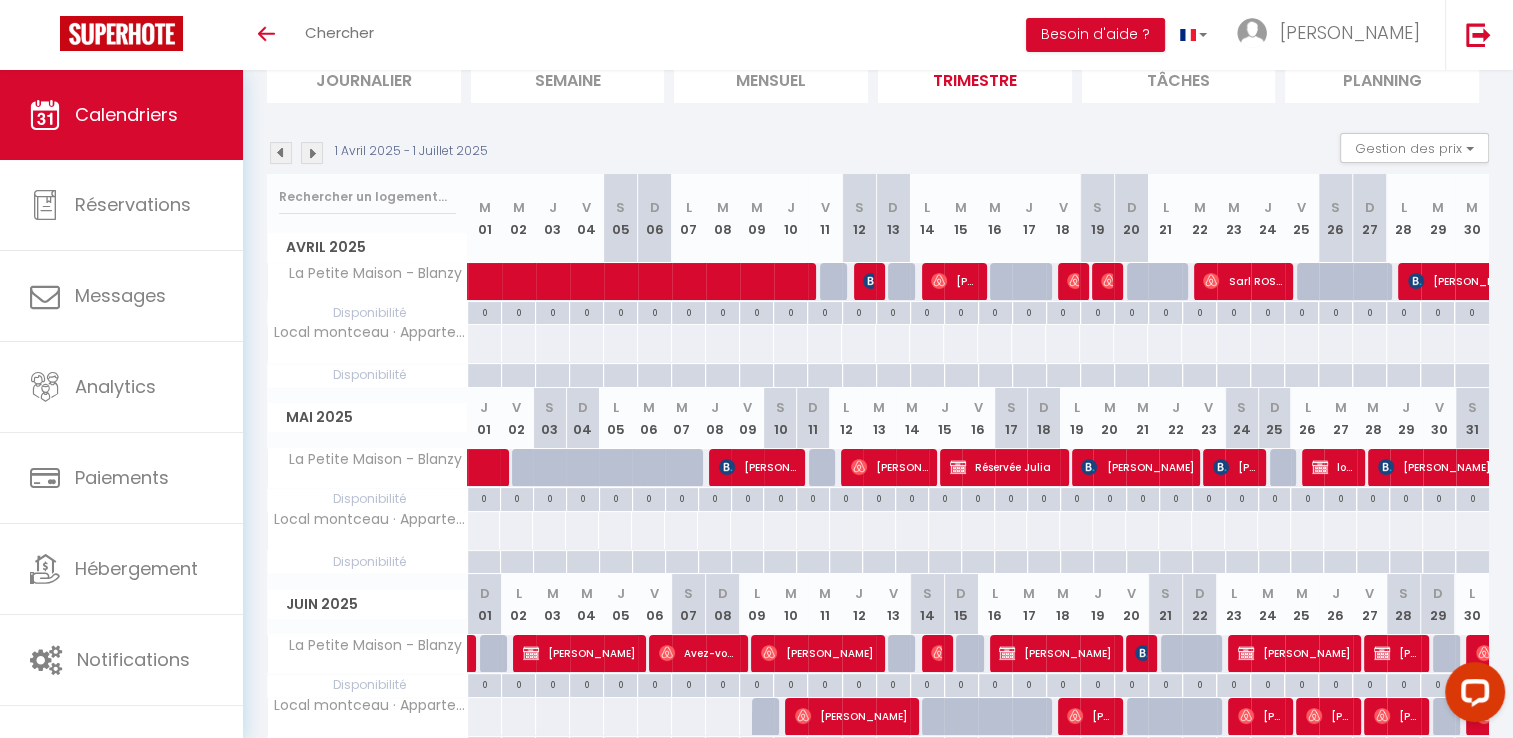 click at bounding box center [312, 153] 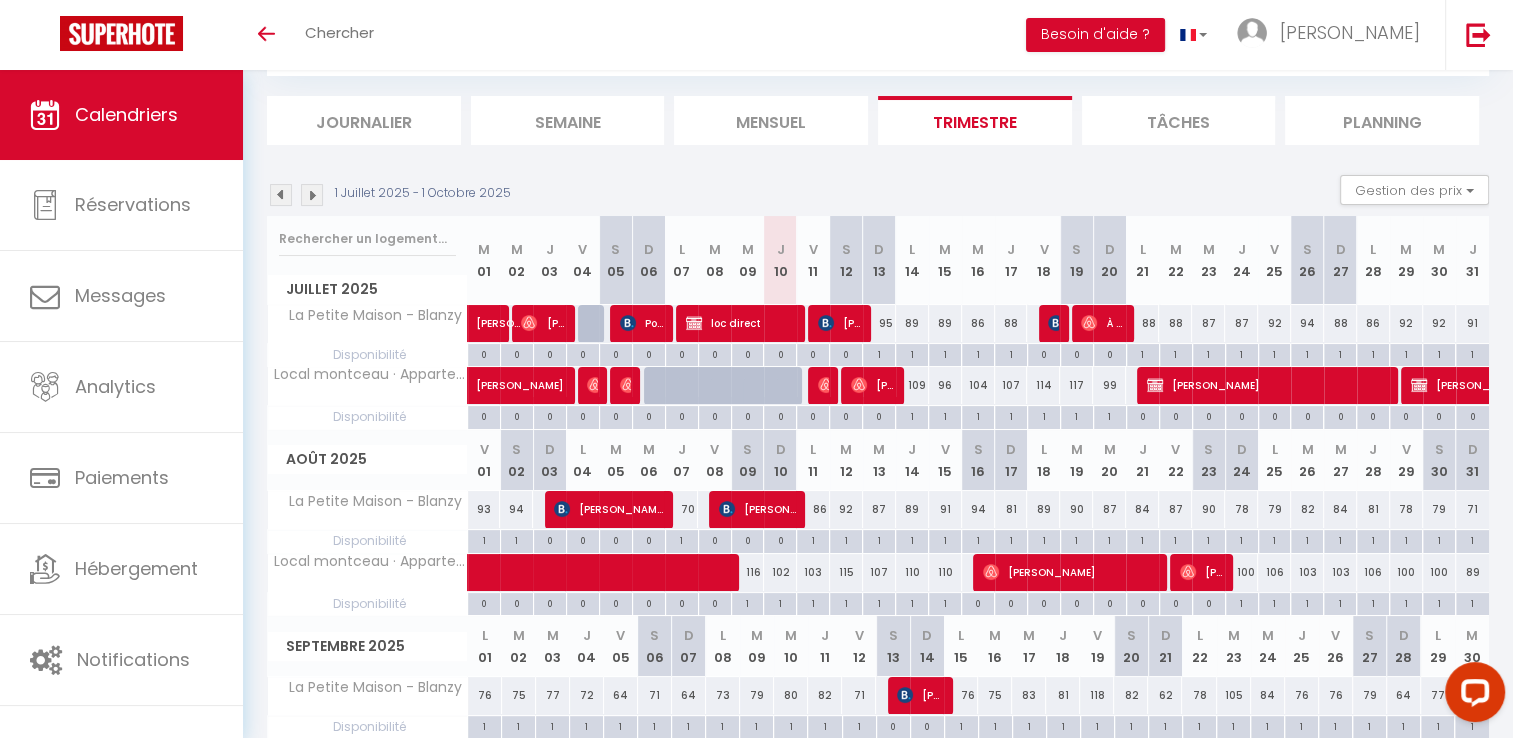 scroll, scrollTop: 200, scrollLeft: 0, axis: vertical 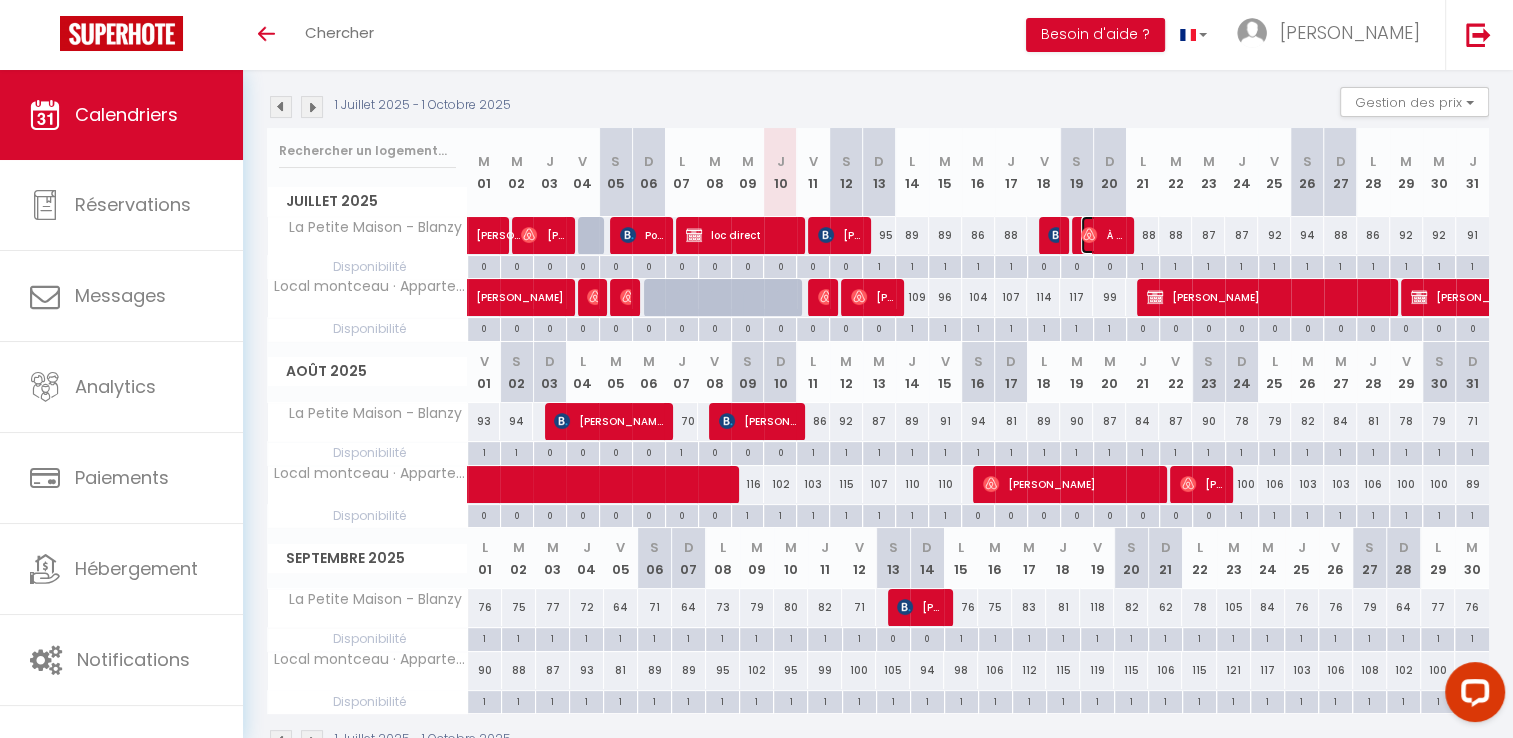 click on "À -t-il un service de livraison resto à proximité? [GEOGRAPHIC_DATA]" at bounding box center [1103, 235] 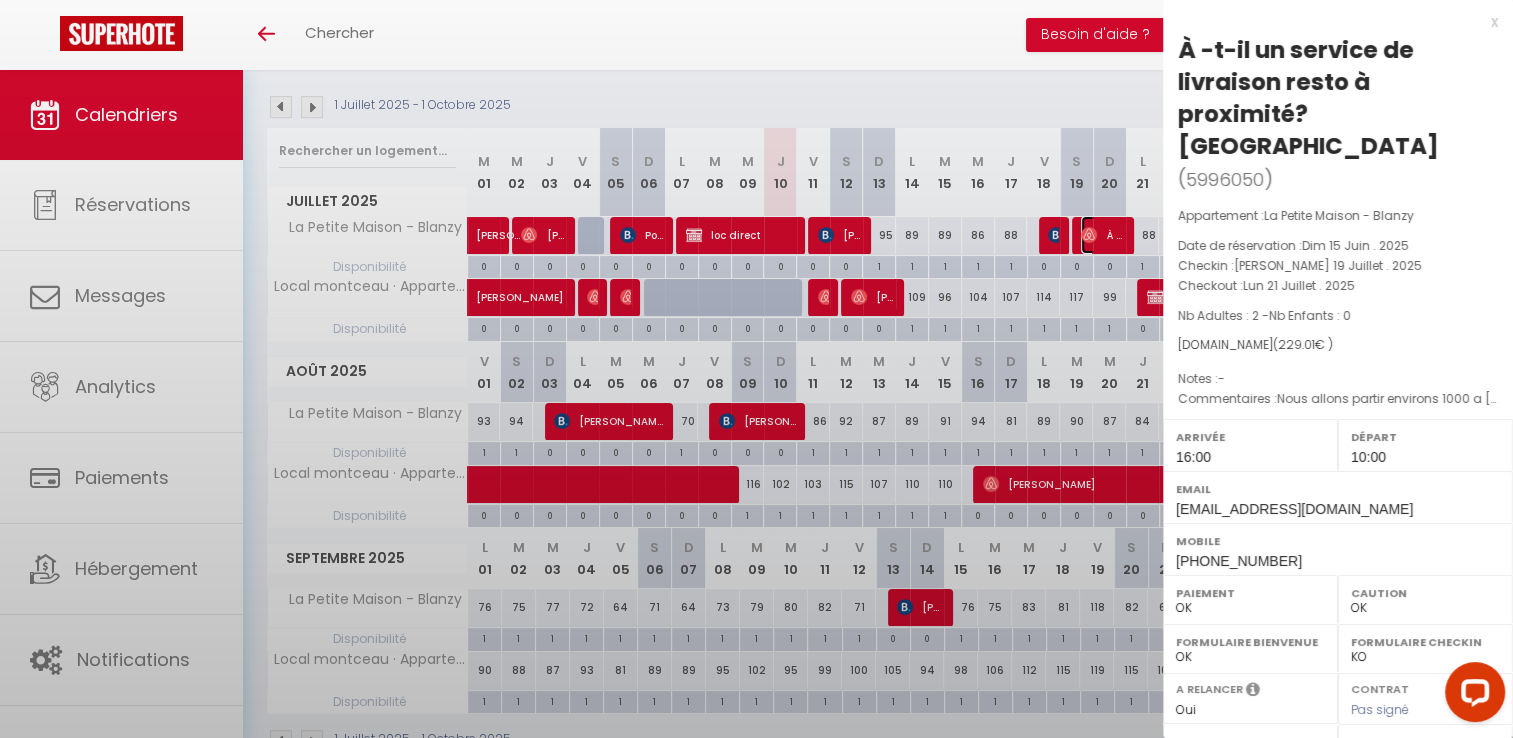 select on "13683" 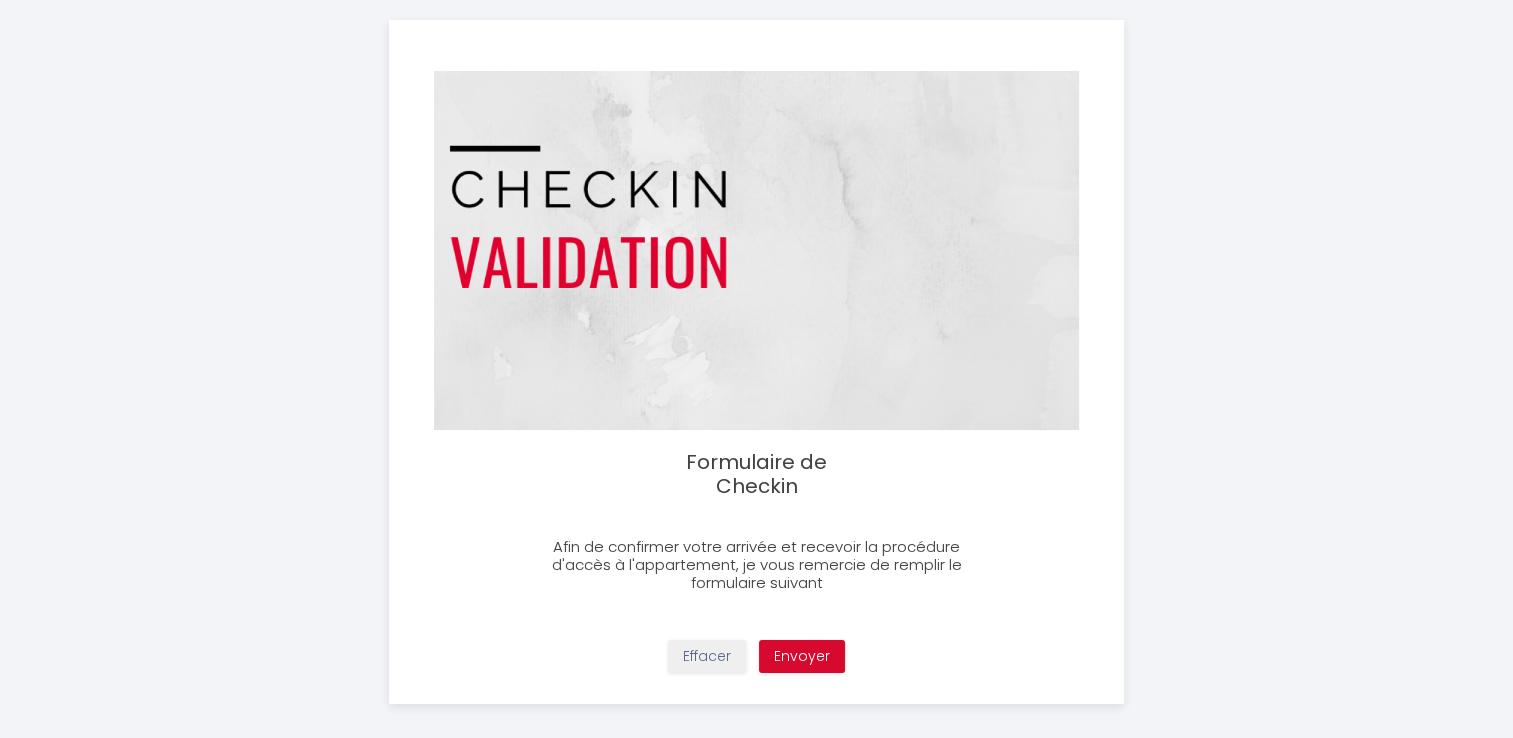 scroll, scrollTop: 45, scrollLeft: 0, axis: vertical 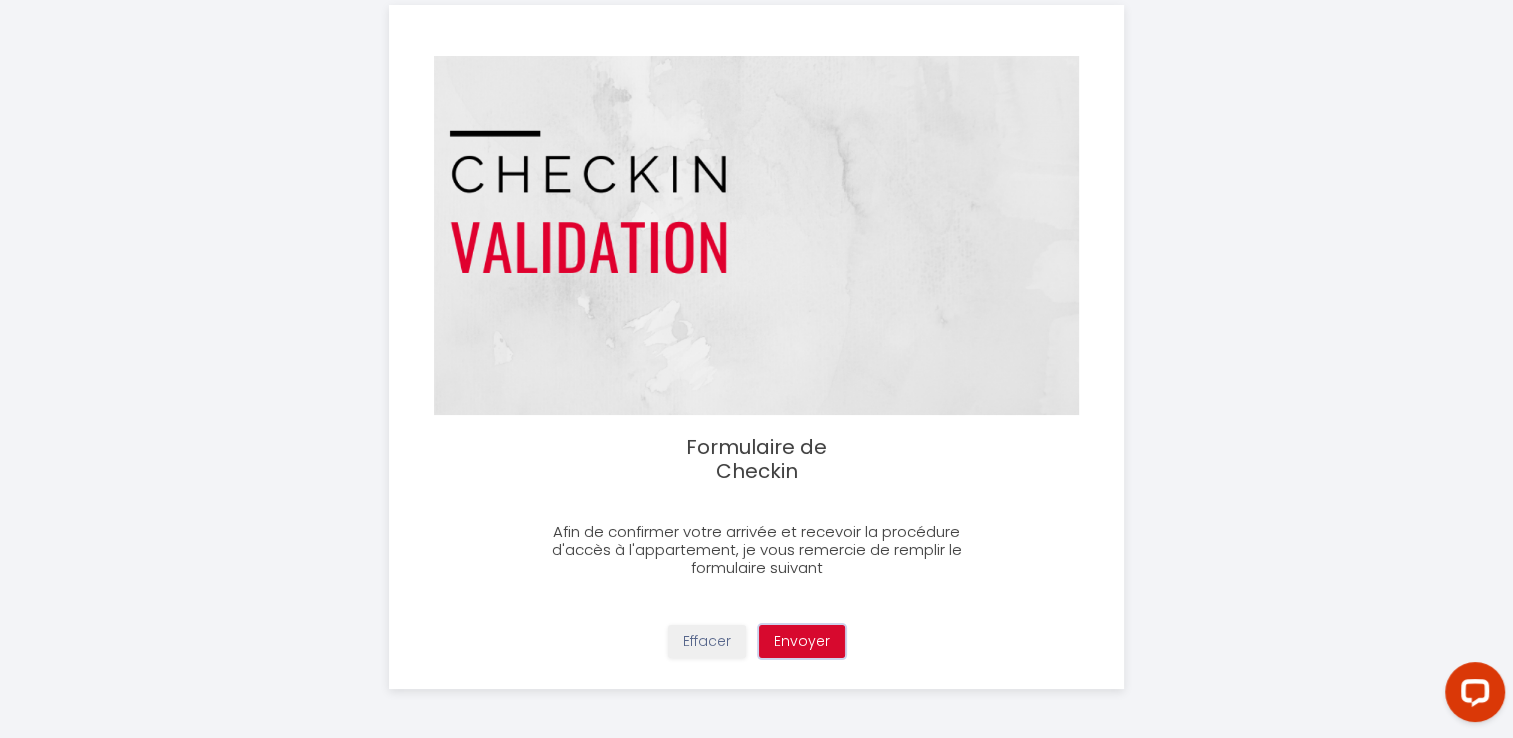 click on "Envoyer" at bounding box center (802, 642) 